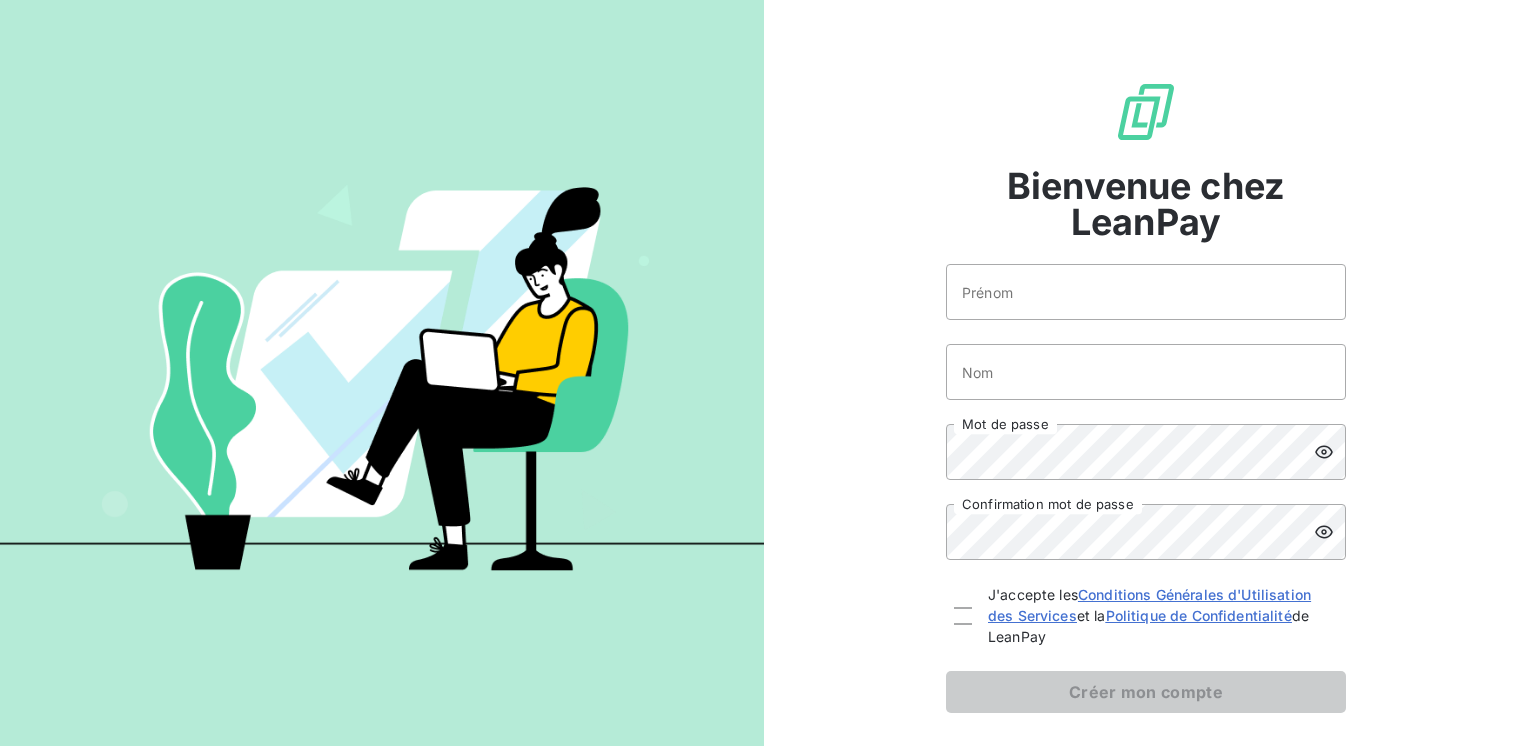 scroll, scrollTop: 0, scrollLeft: 0, axis: both 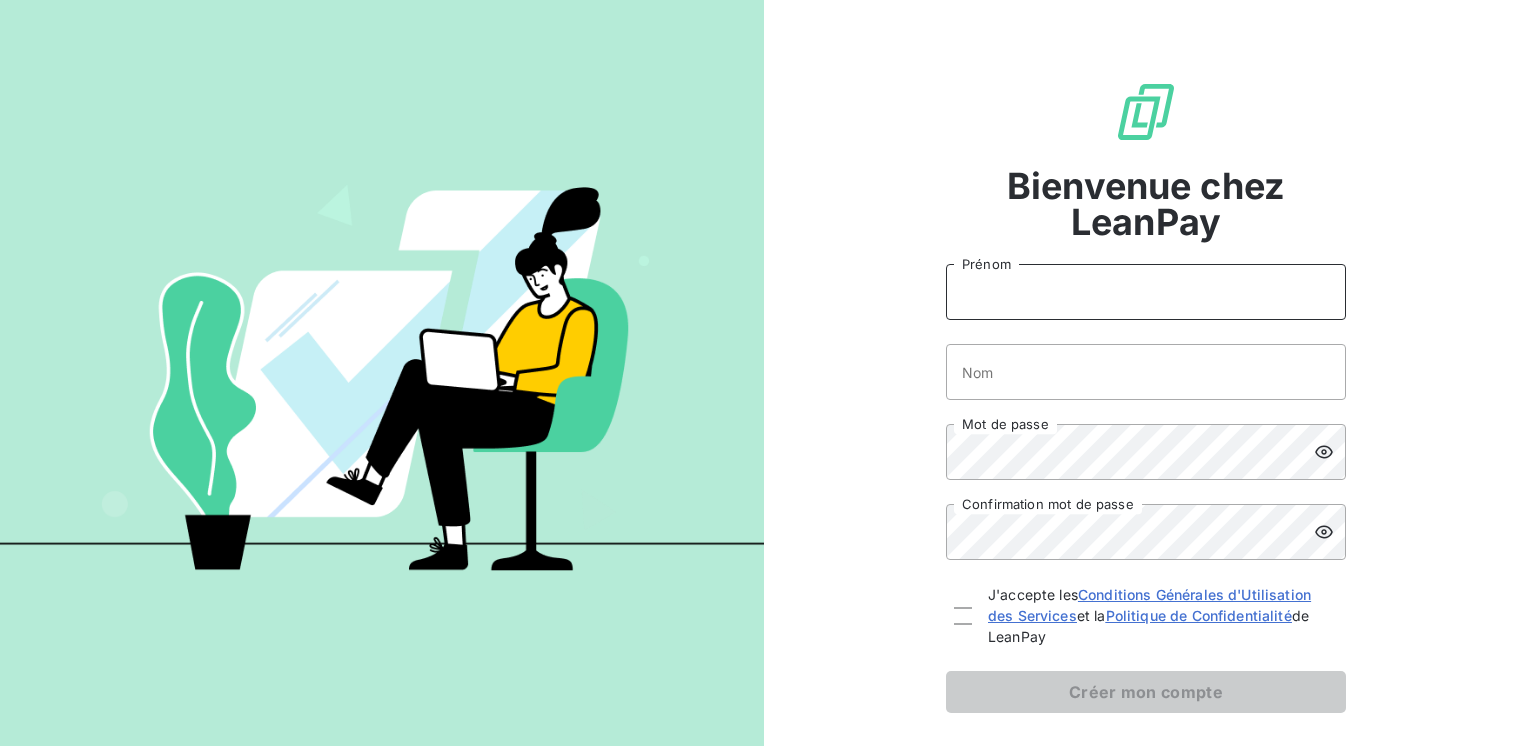 click on "Prénom" at bounding box center (1146, 292) 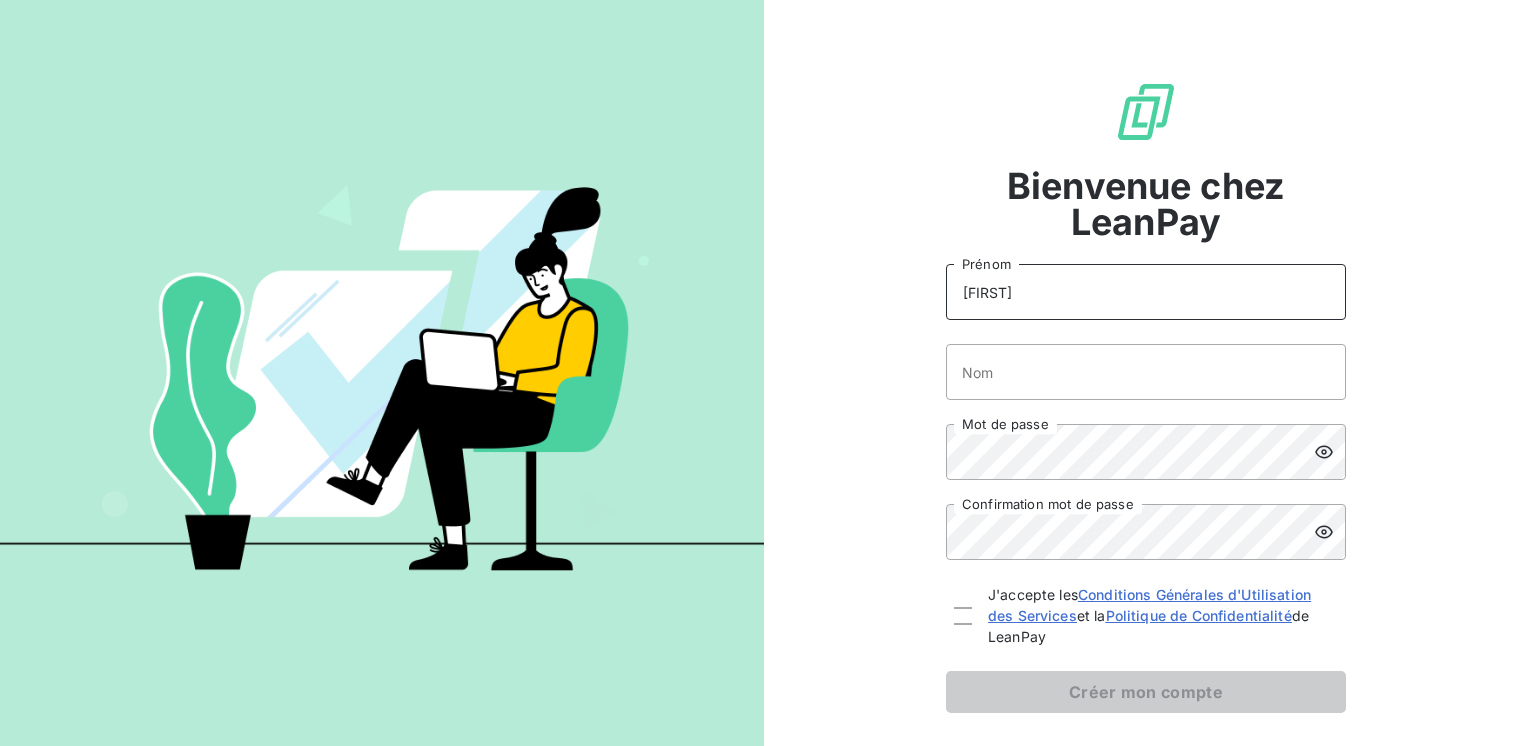click on "EMILT" at bounding box center [1146, 292] 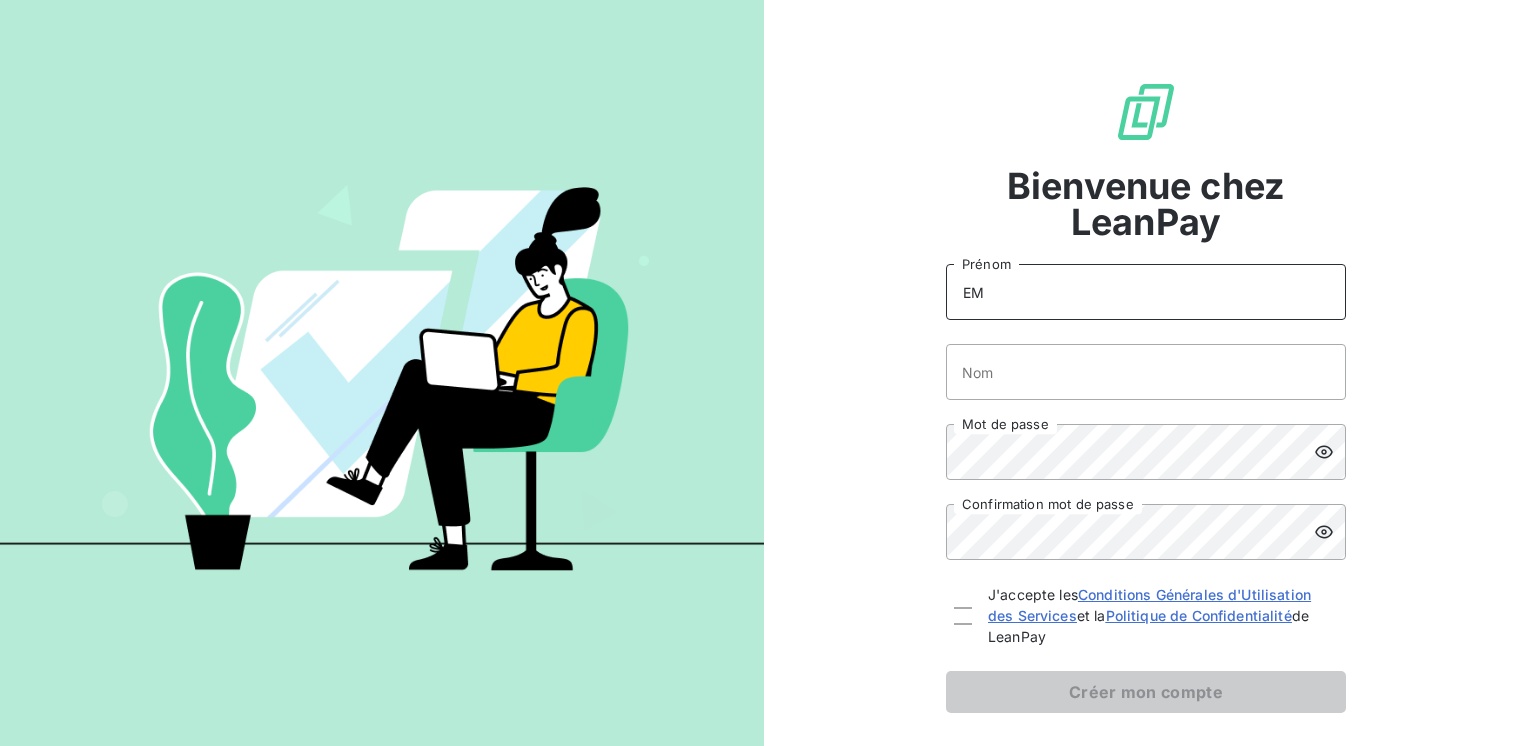type on "E" 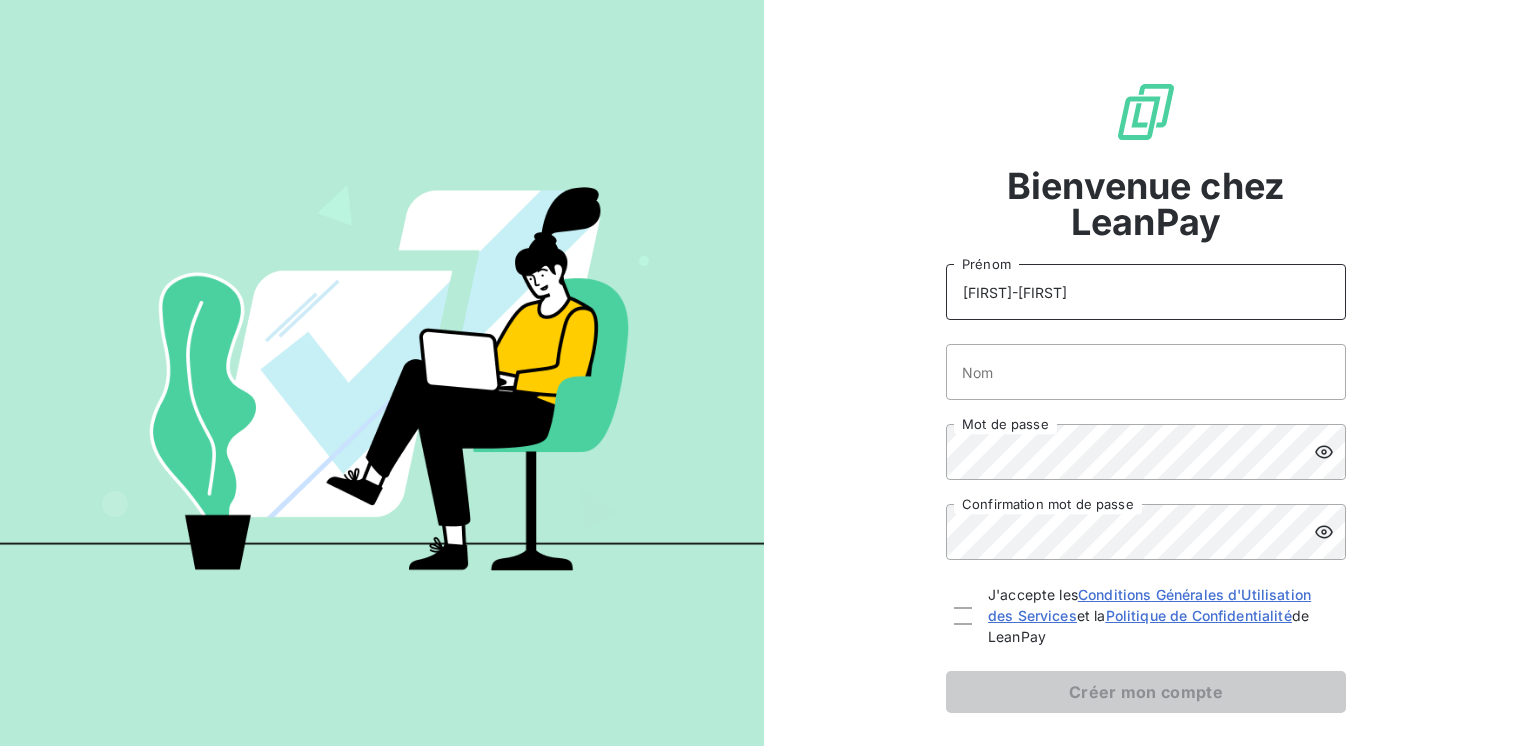 type on "Emily-Johana" 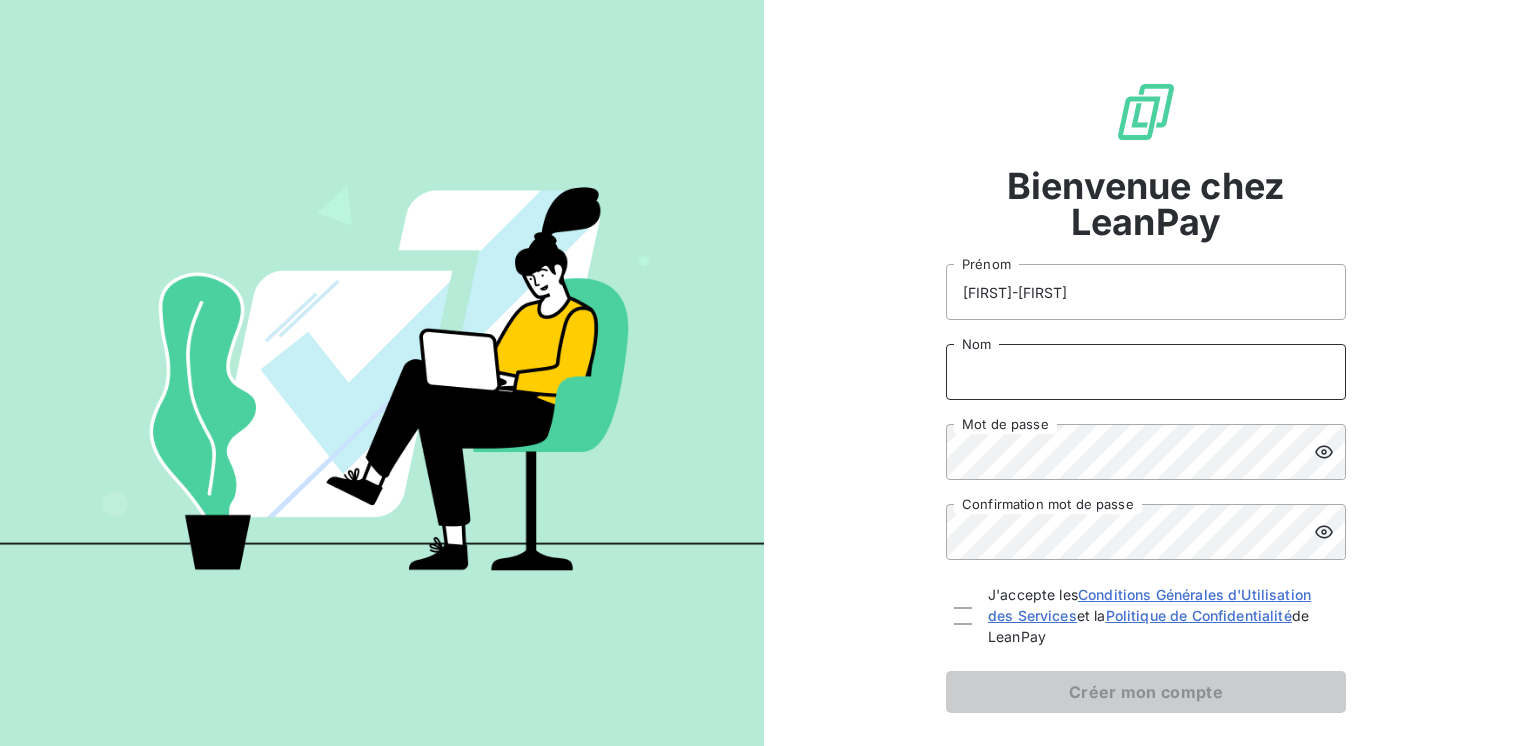 click on "Nom" at bounding box center [1146, 372] 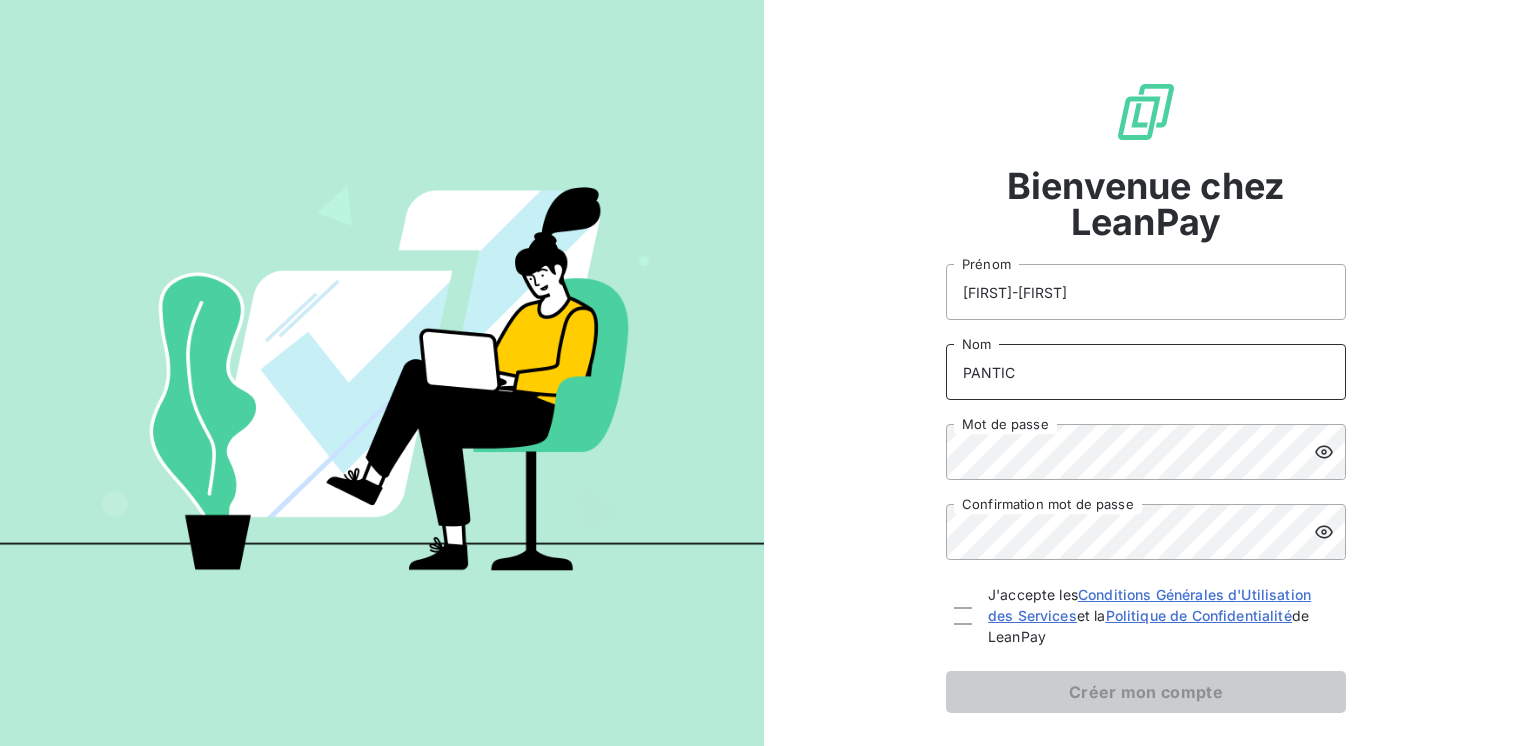 type on "PANTIC" 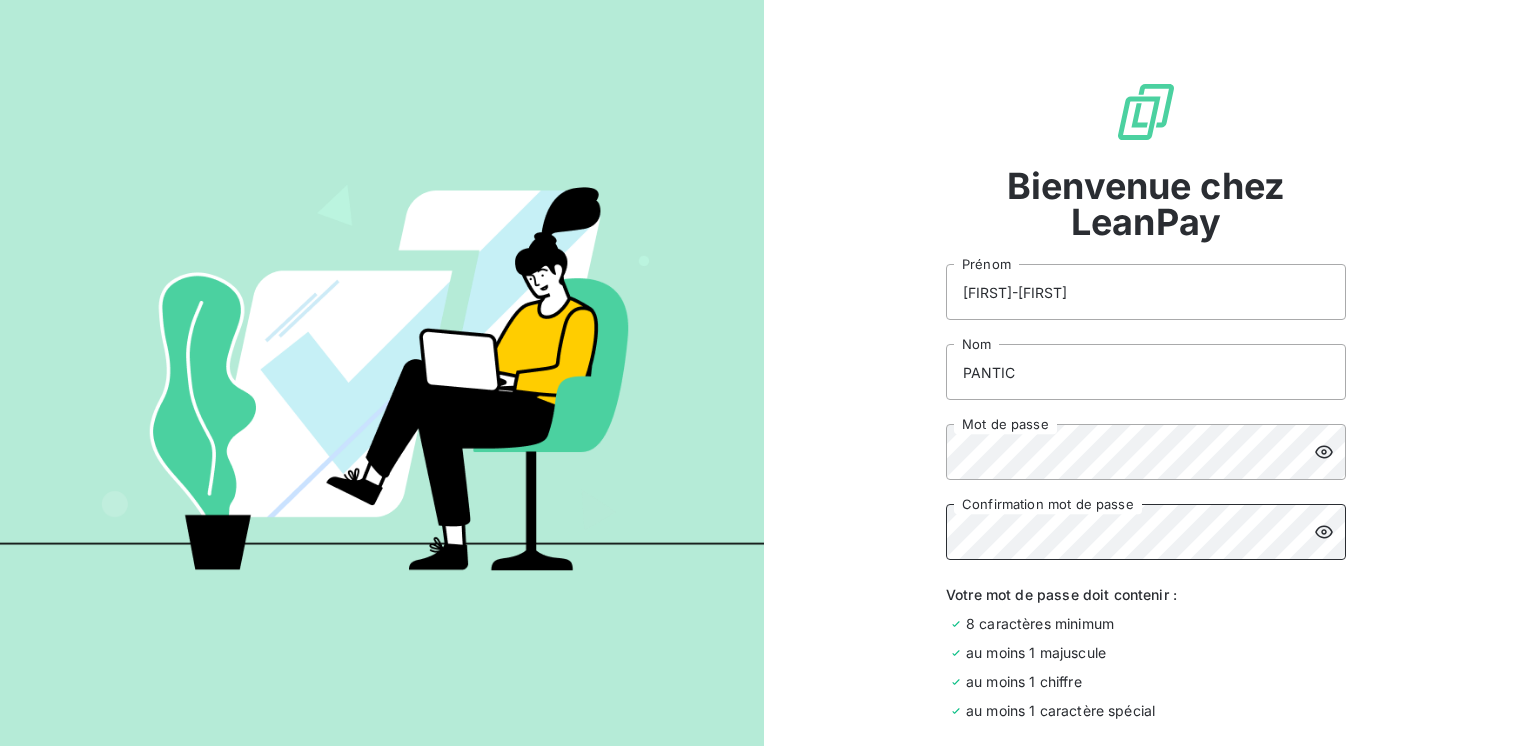 scroll, scrollTop: 245, scrollLeft: 0, axis: vertical 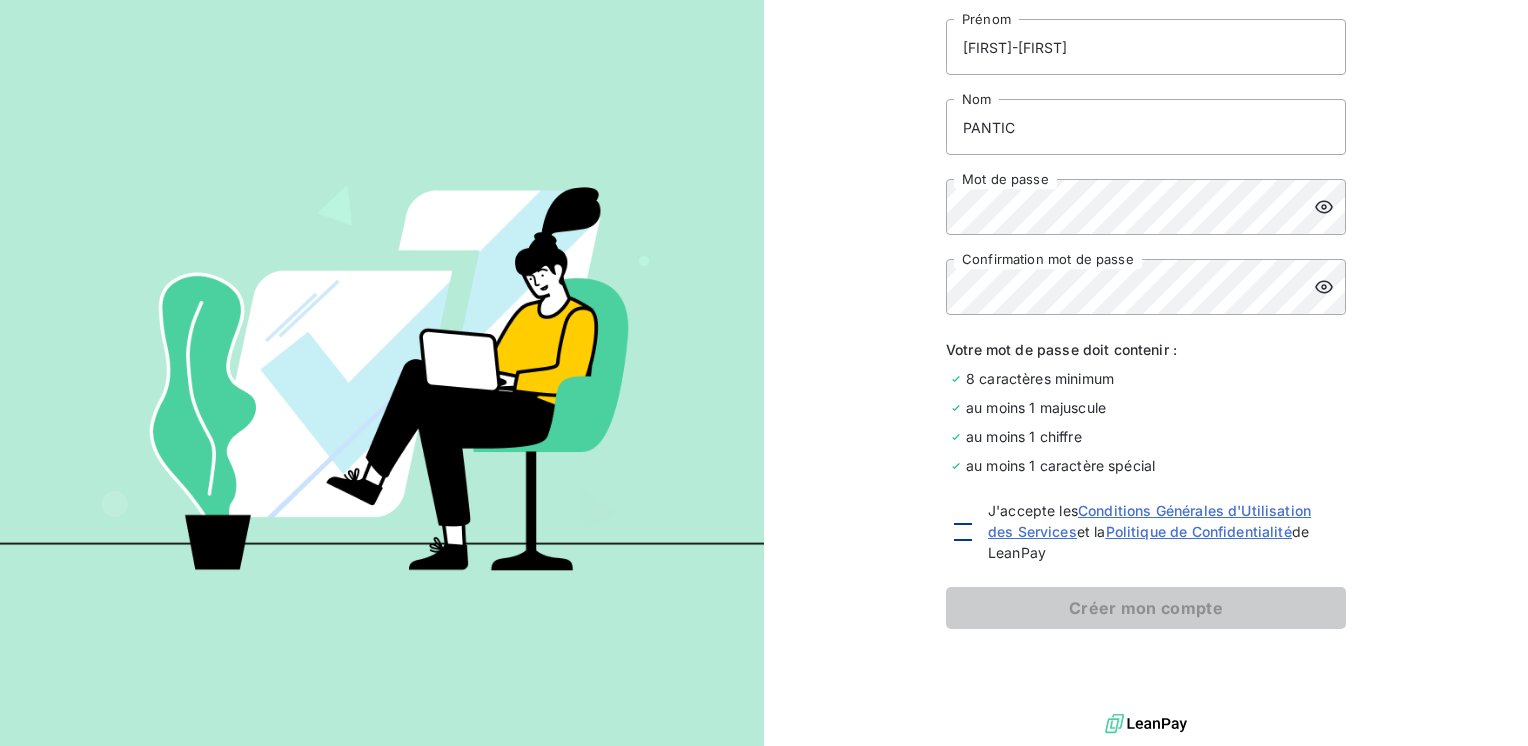 click at bounding box center (963, 532) 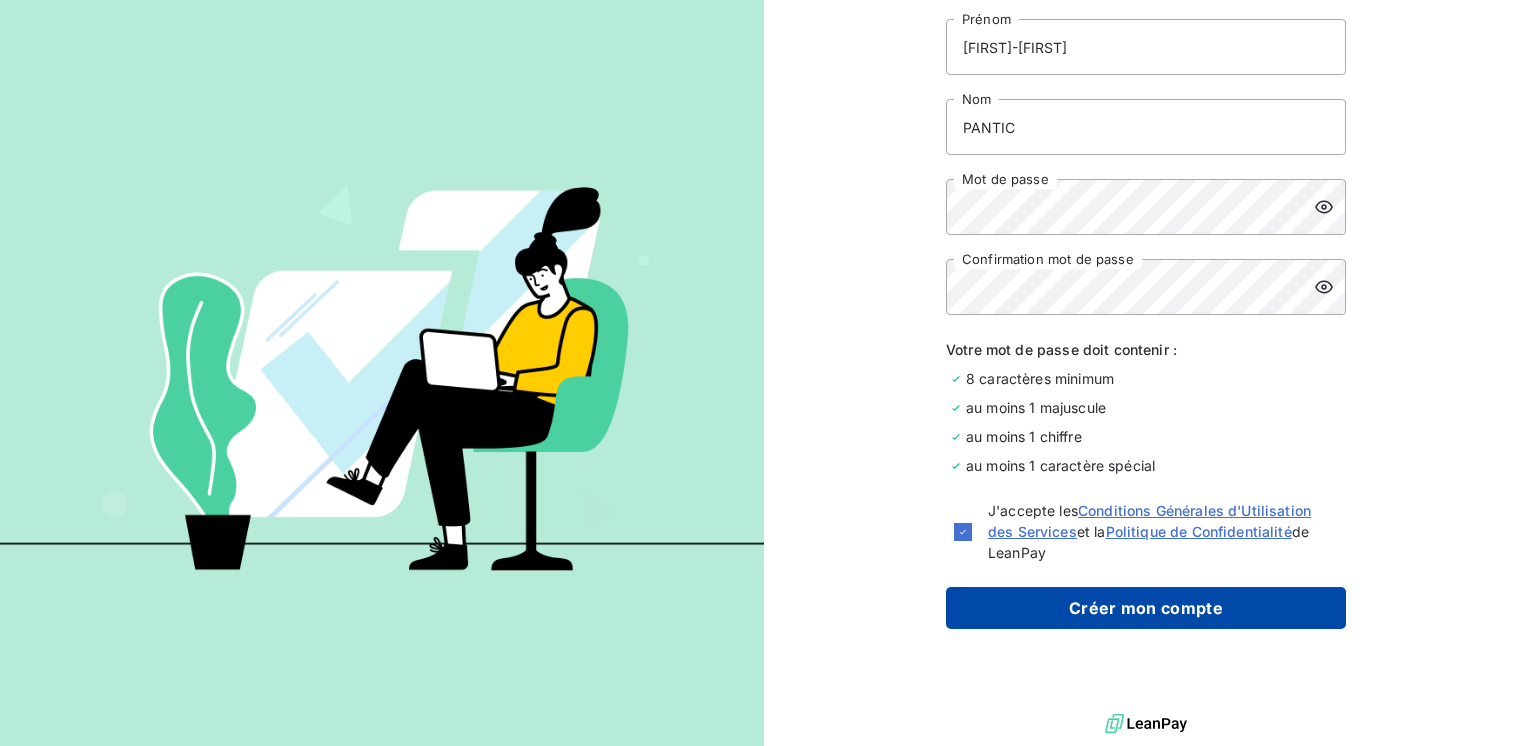 click on "Créer mon compte" at bounding box center [1146, 608] 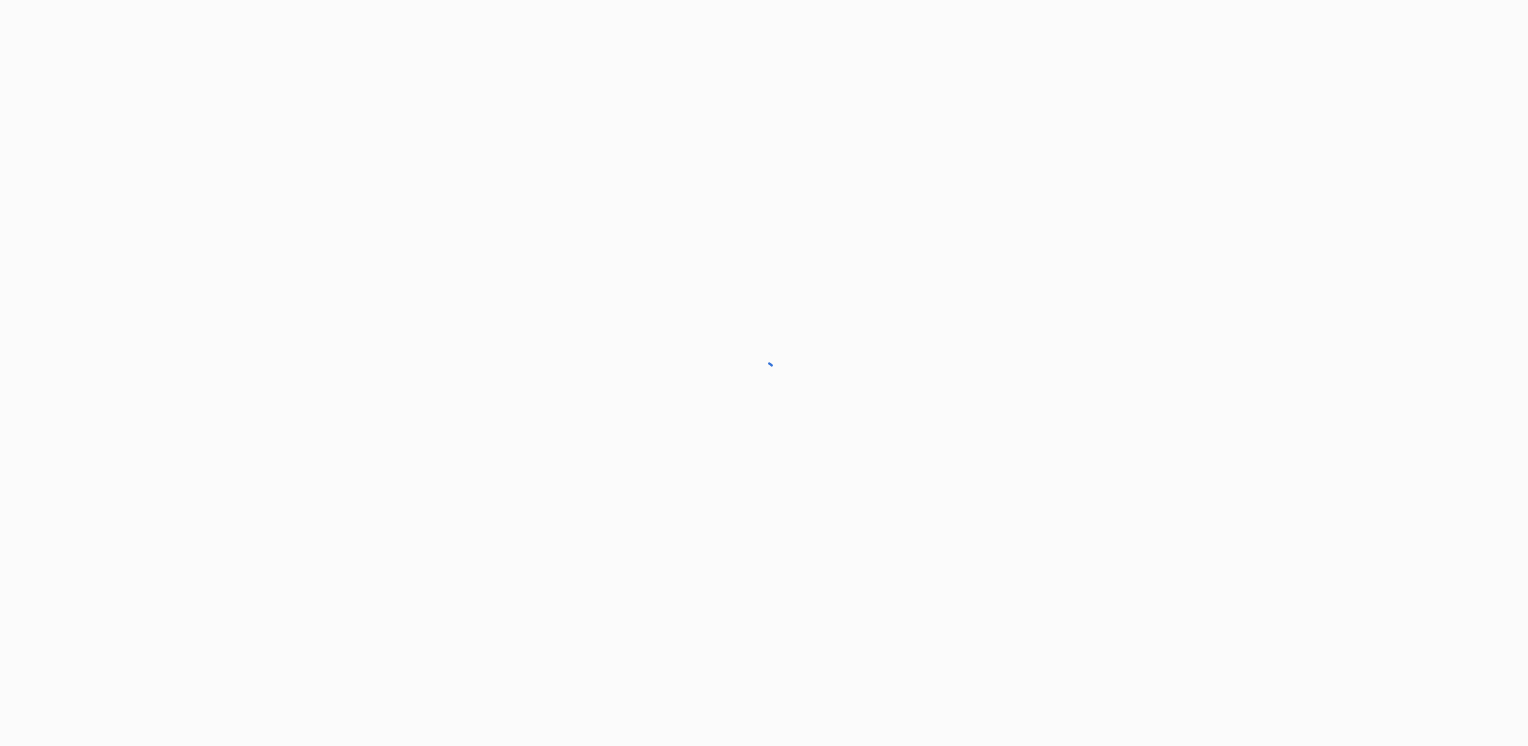 scroll, scrollTop: 0, scrollLeft: 0, axis: both 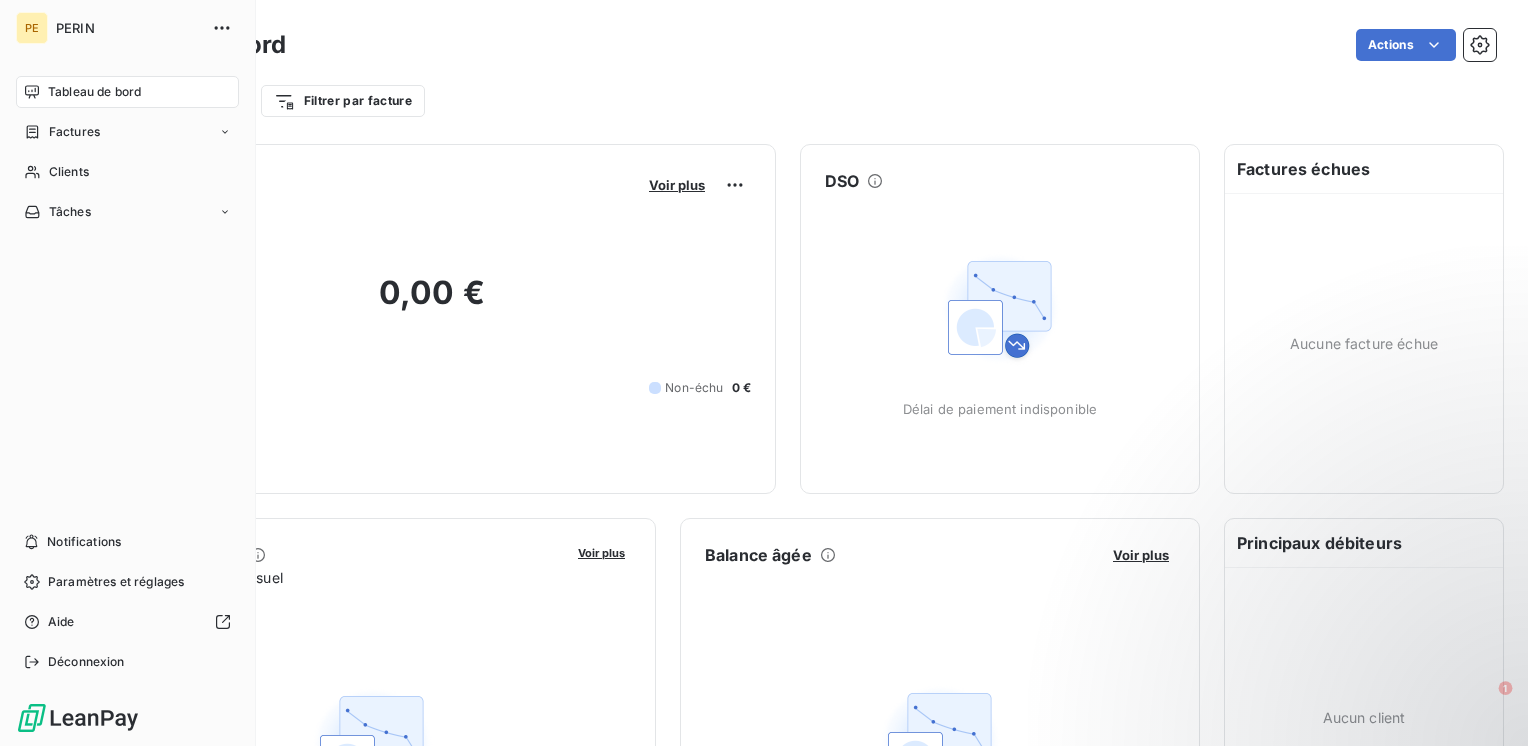 click on "PERIN" at bounding box center (128, 28) 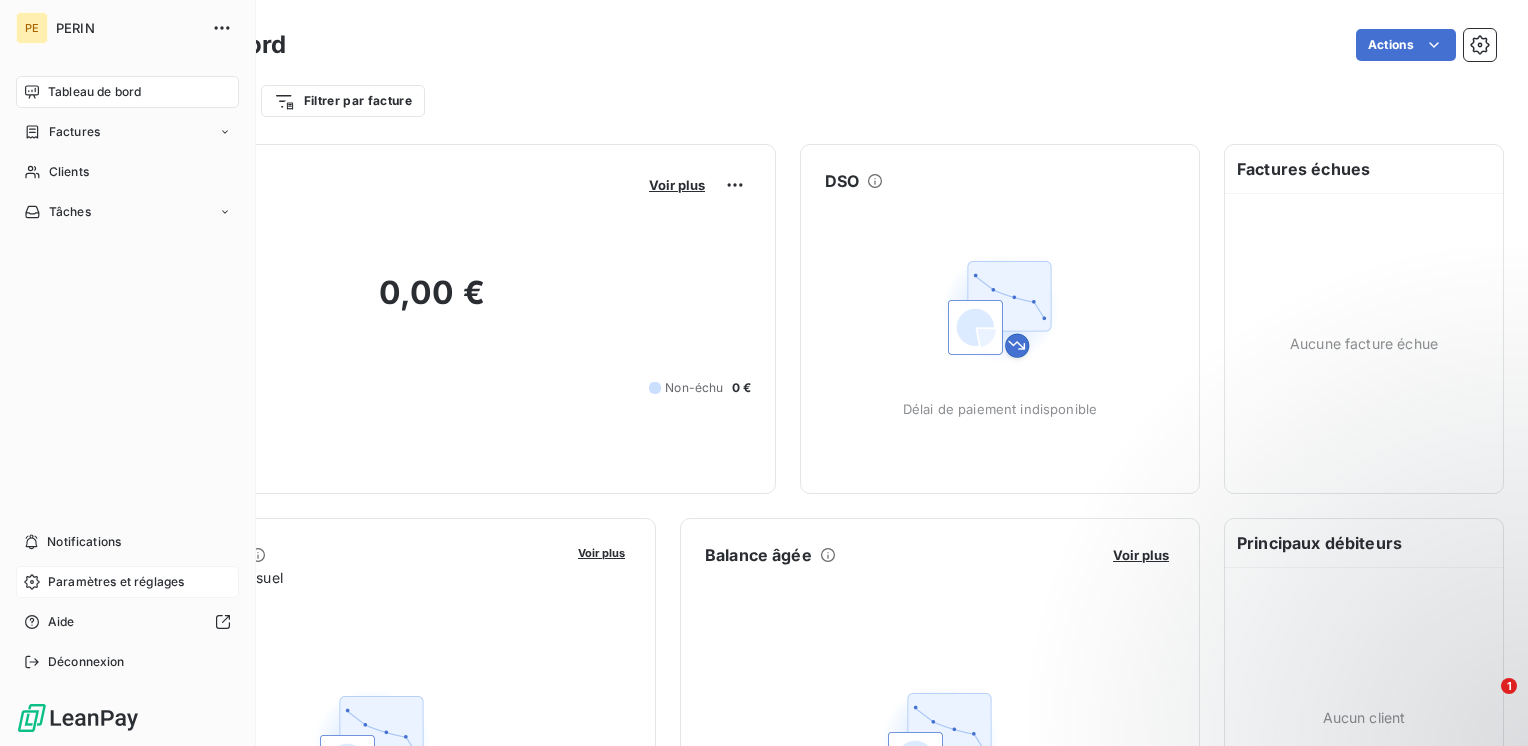 click on "Paramètres et réglages" at bounding box center (116, 582) 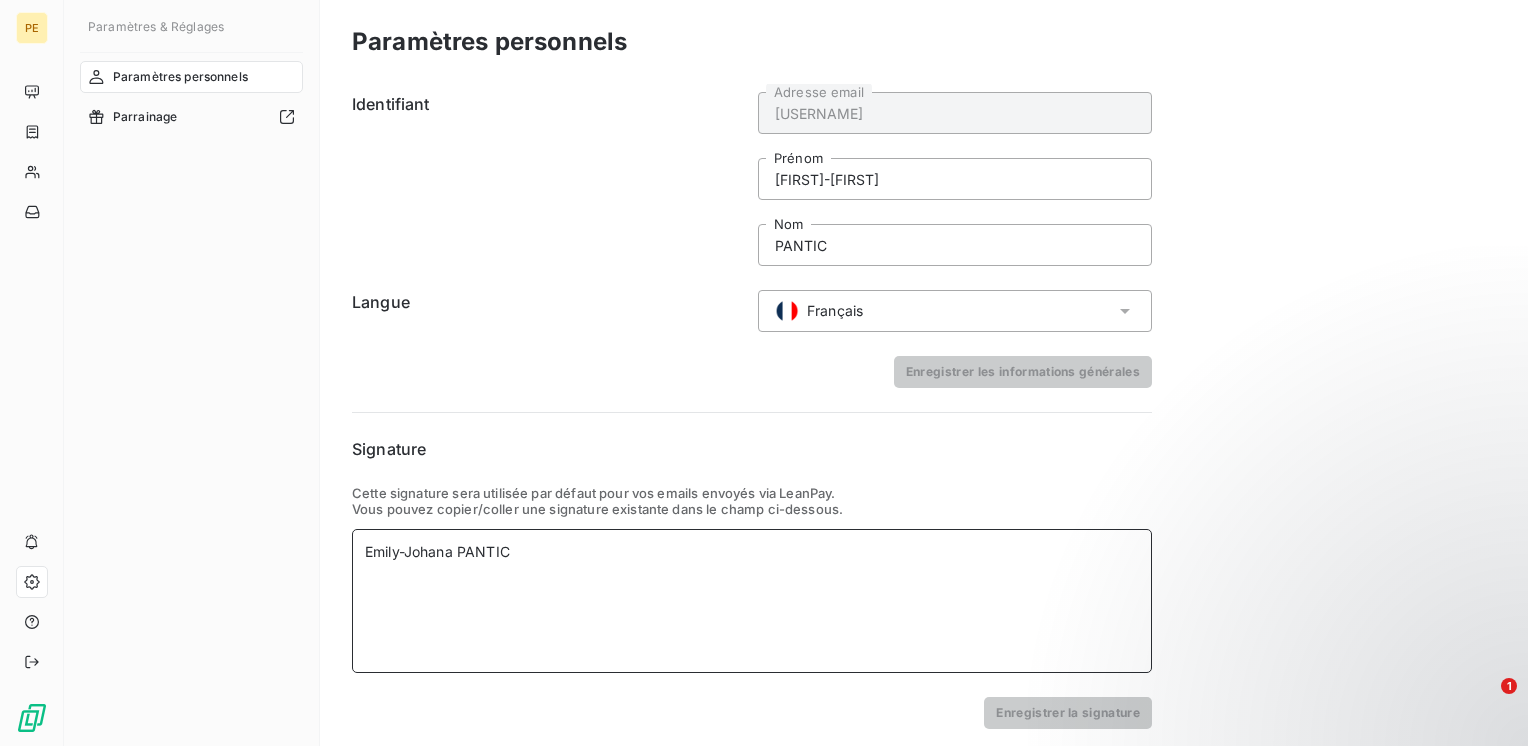 click on "Emily-Johana PANTIC" at bounding box center [752, 552] 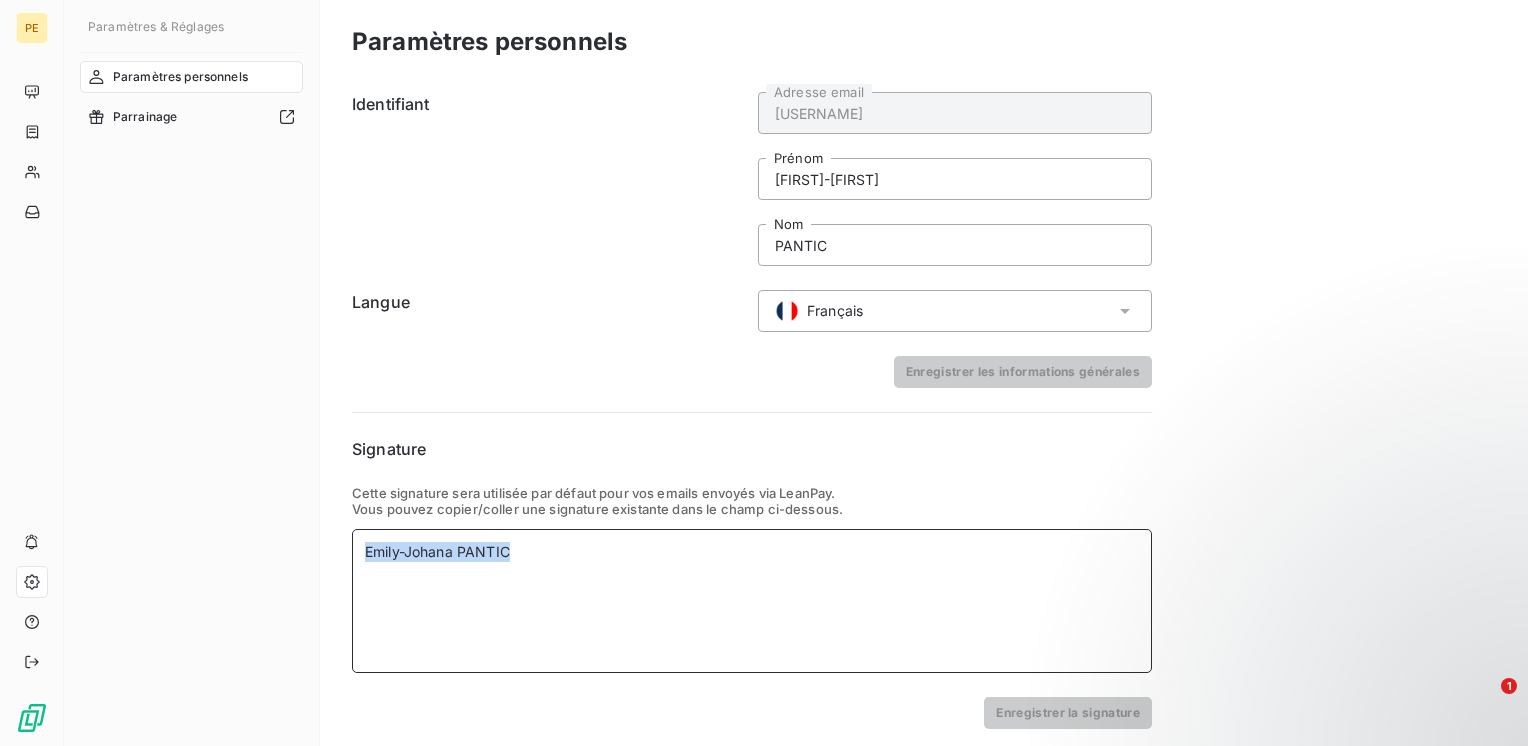 drag, startPoint x: 591, startPoint y: 546, endPoint x: 174, endPoint y: 504, distance: 419.10977 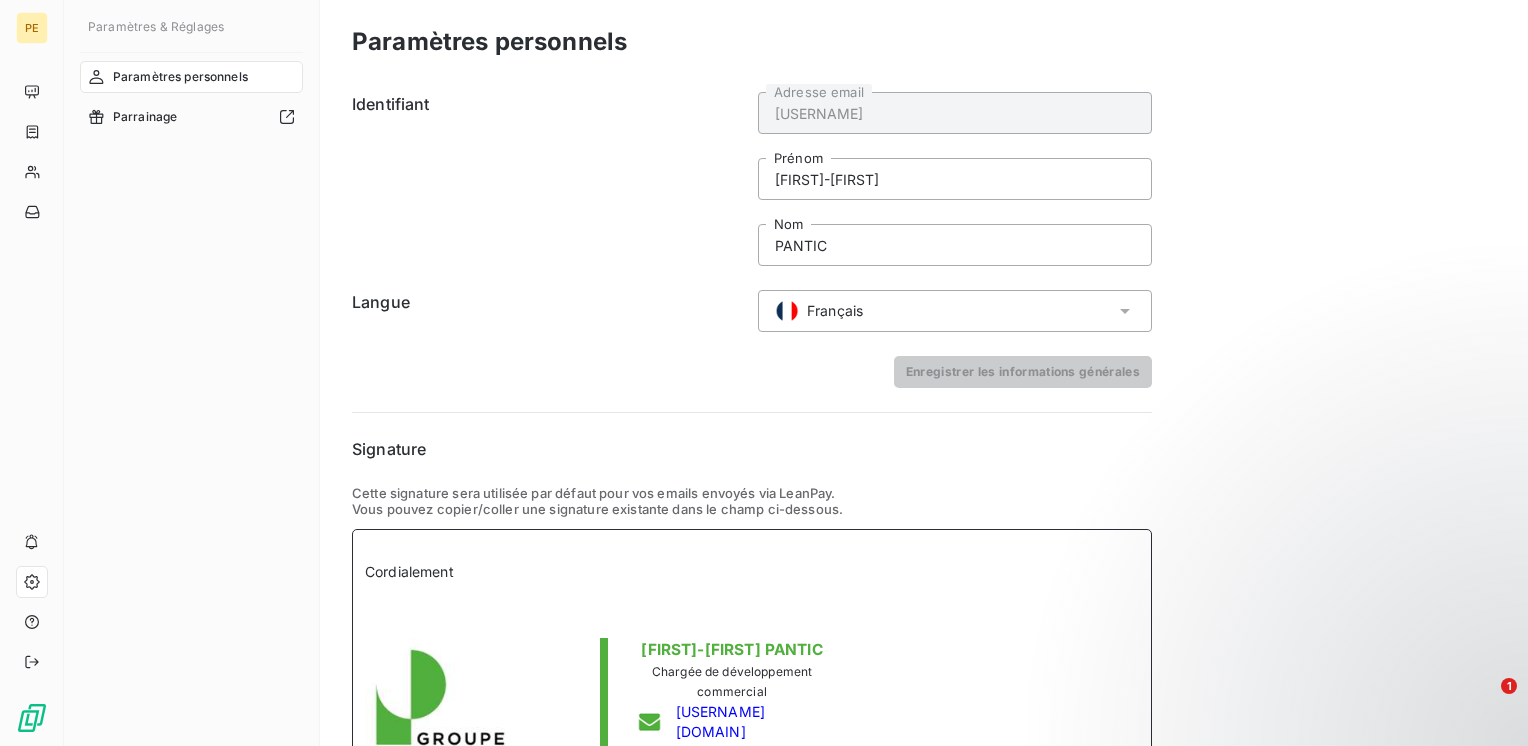 scroll, scrollTop: 108, scrollLeft: 0, axis: vertical 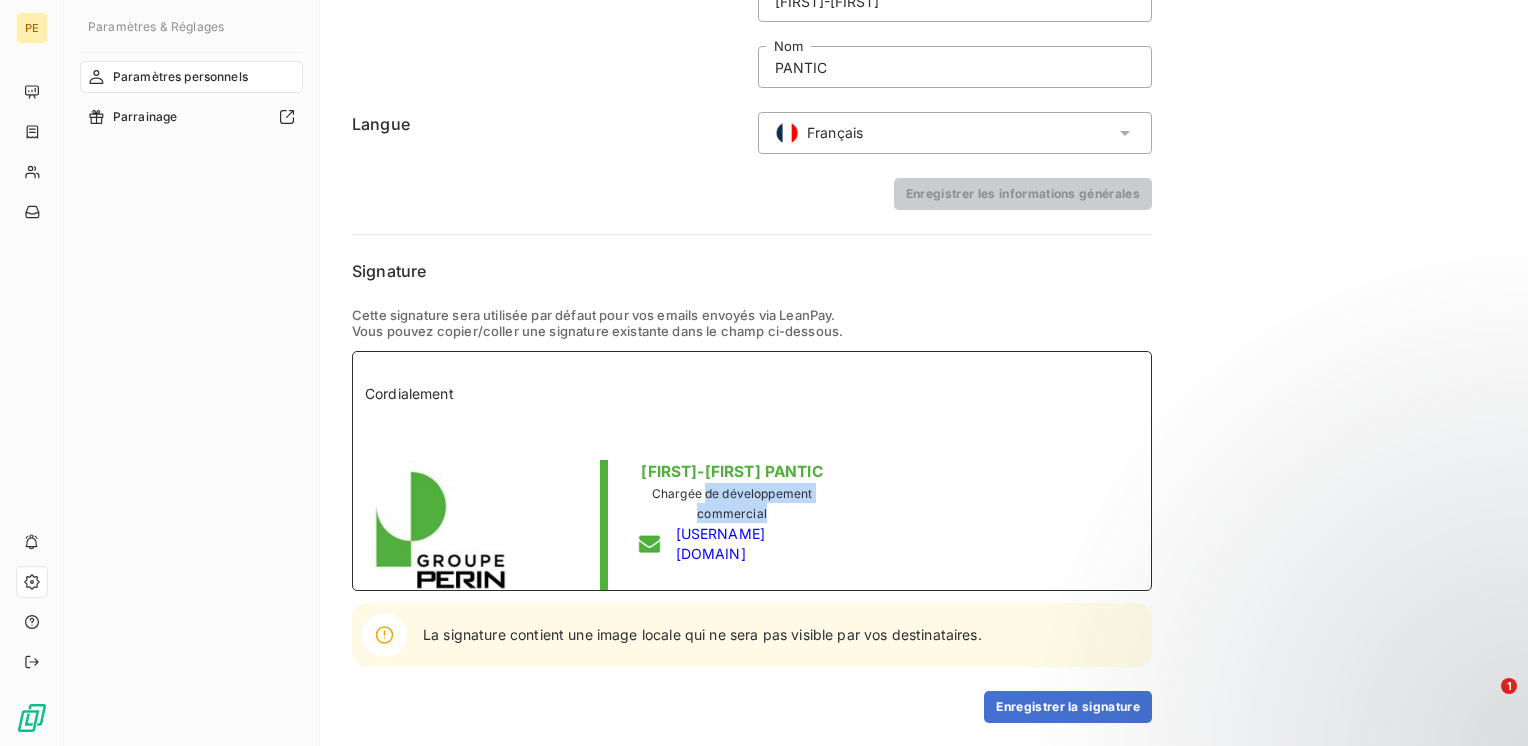 drag, startPoint x: 766, startPoint y: 514, endPoint x: 727, endPoint y: 492, distance: 44.777225 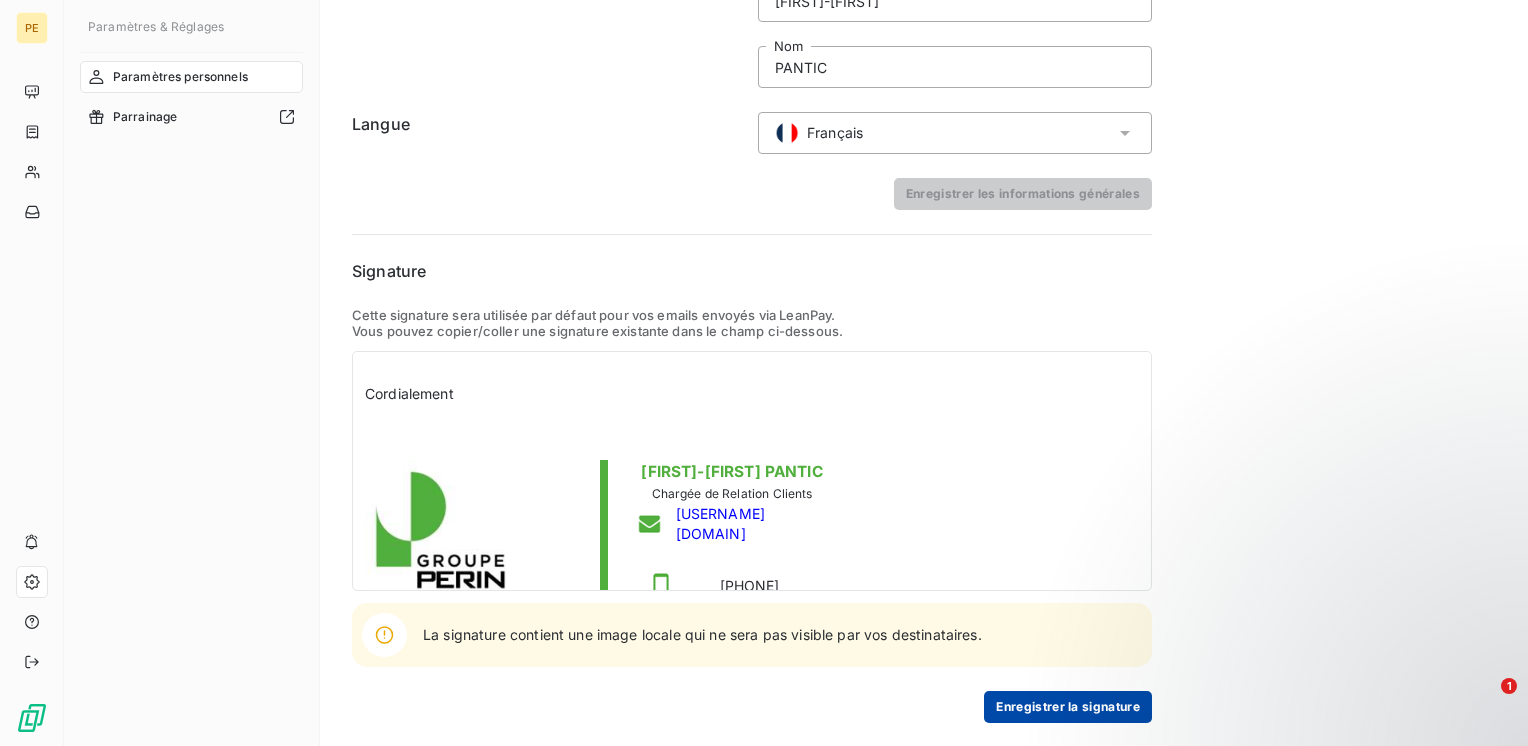 click on "Enregistrer la signature" at bounding box center [1068, 707] 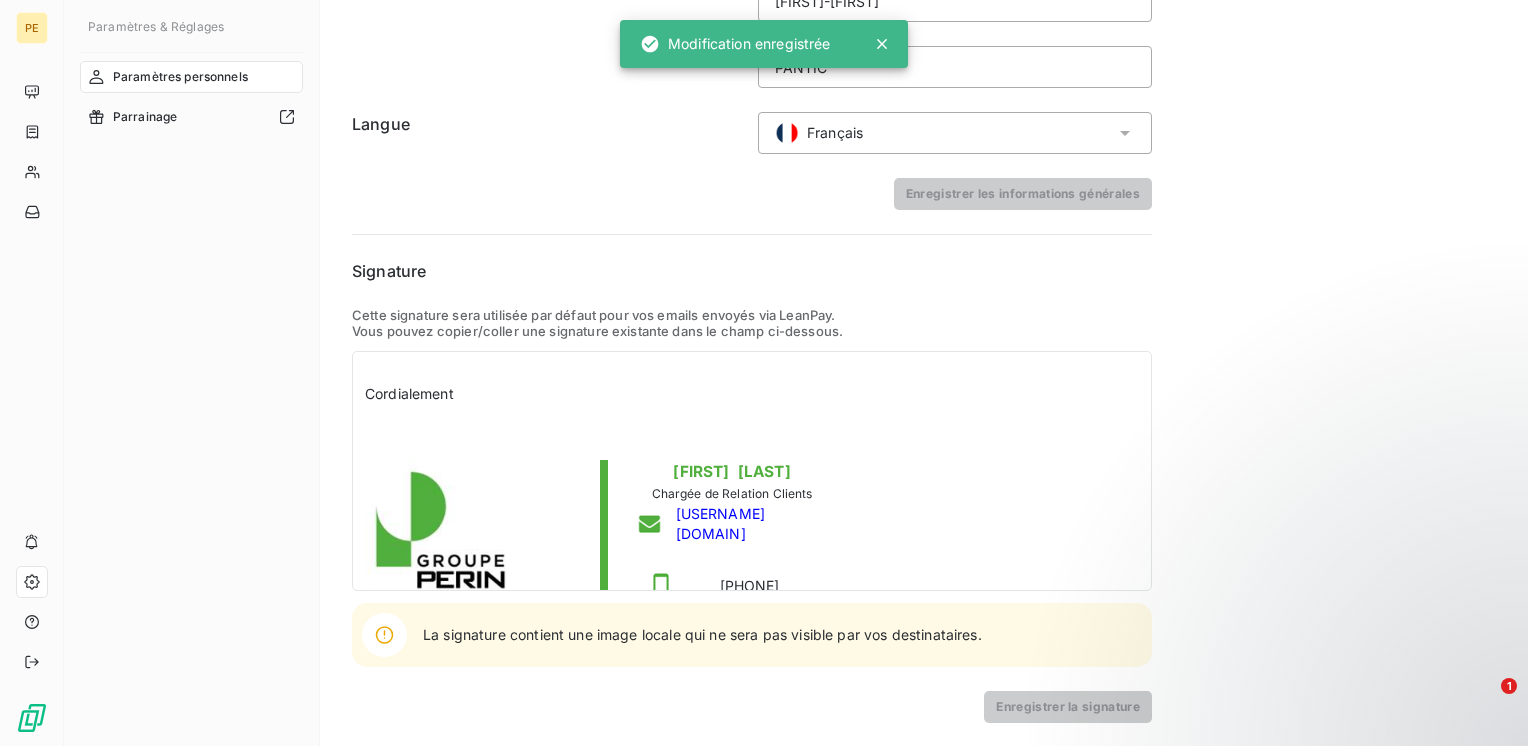scroll, scrollTop: 0, scrollLeft: 0, axis: both 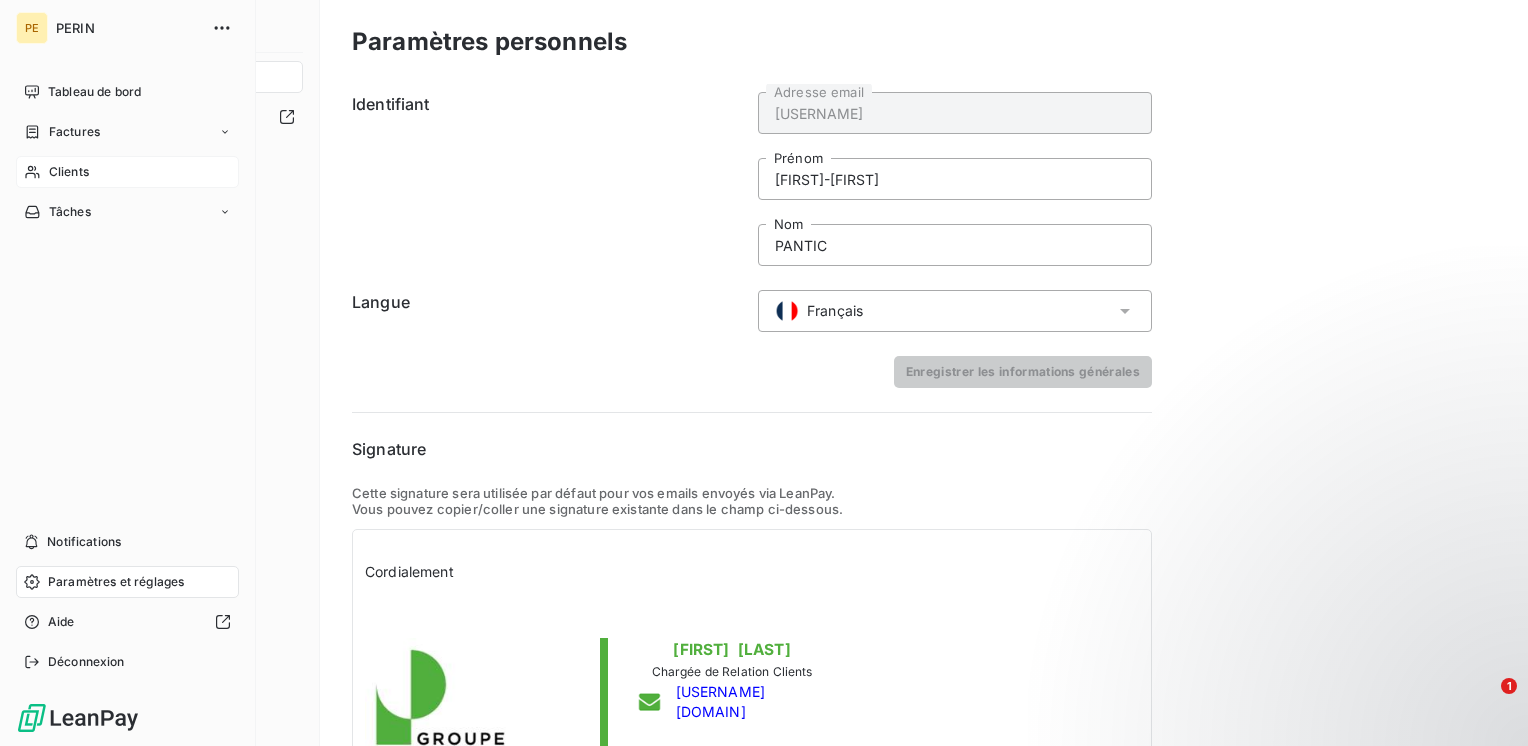 click on "Clients" at bounding box center [69, 172] 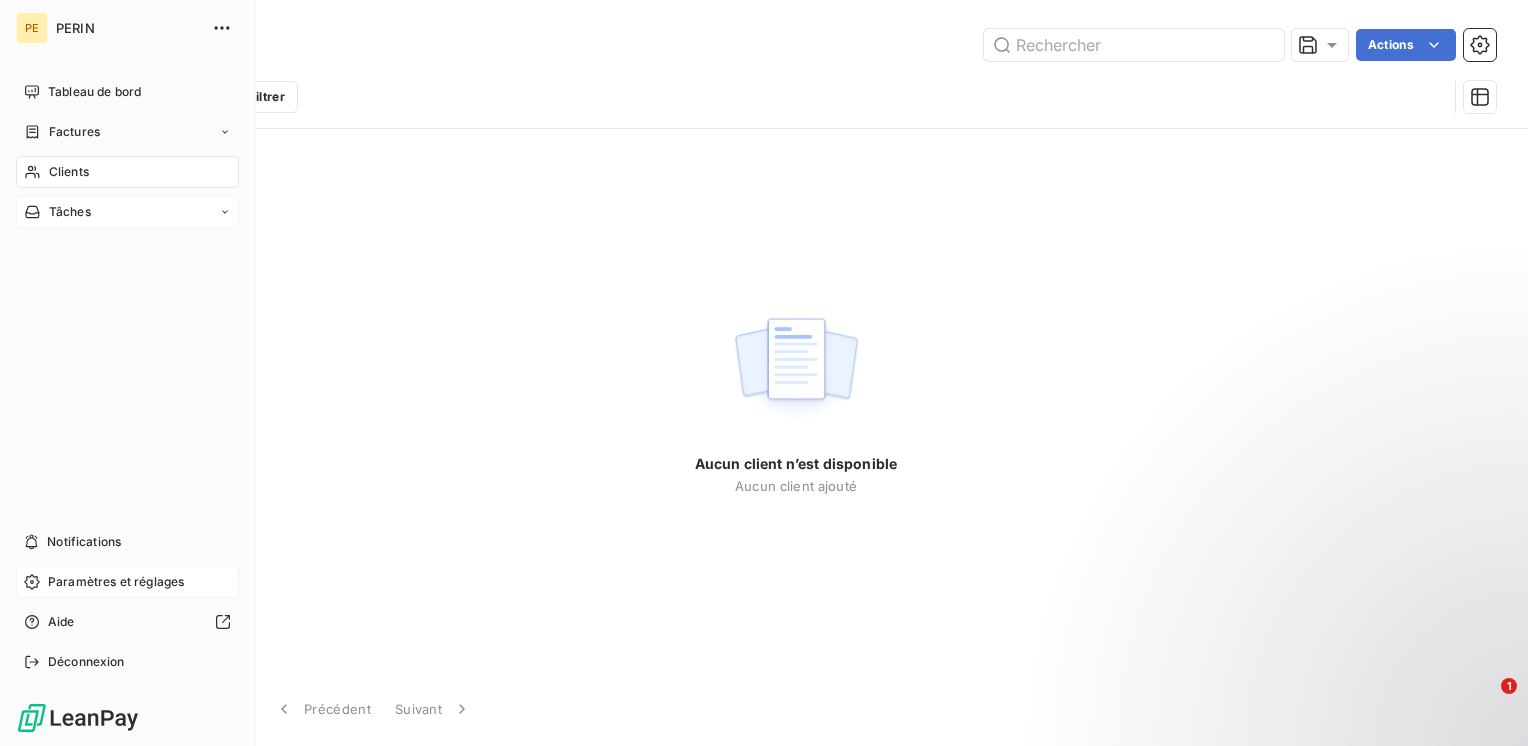 click on "Tâches" at bounding box center (70, 212) 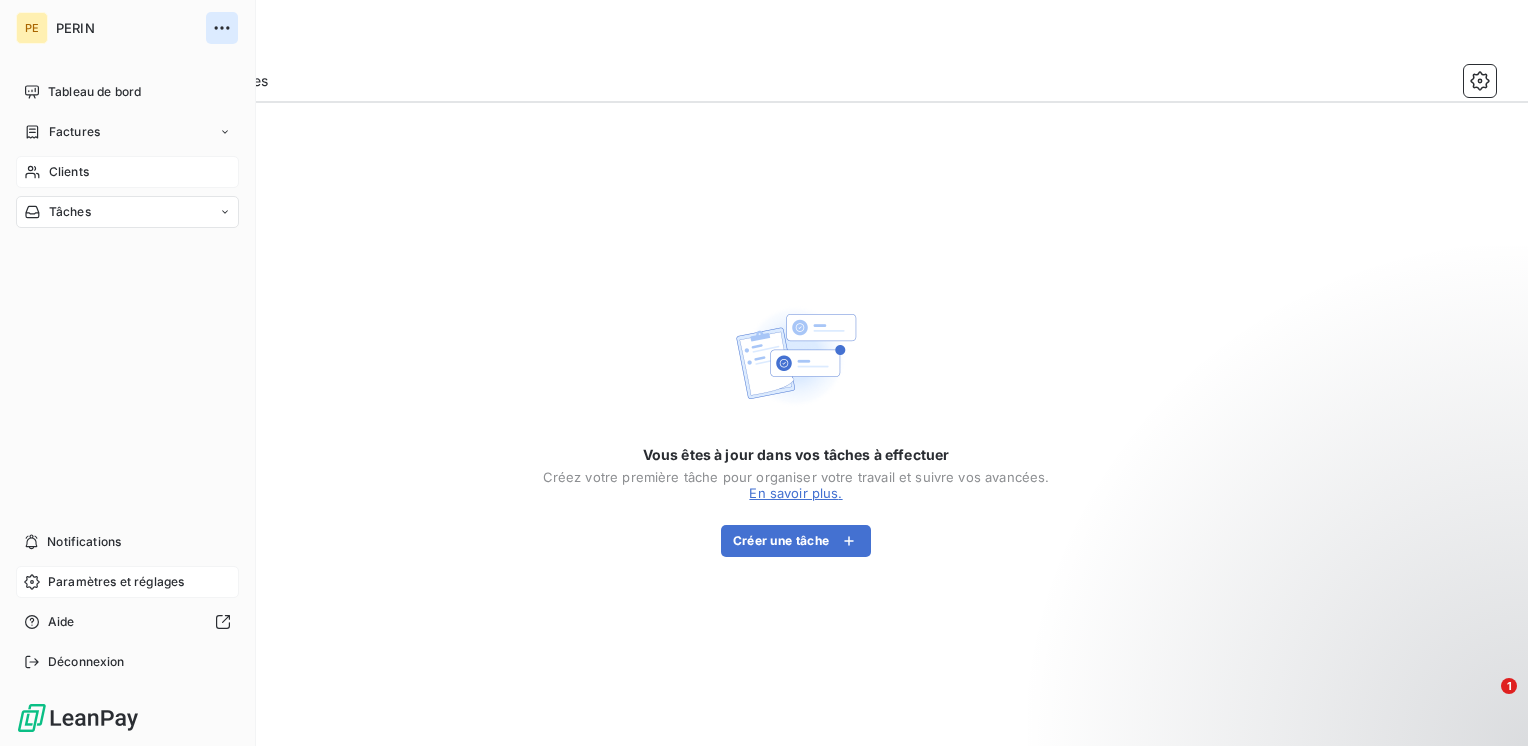 click 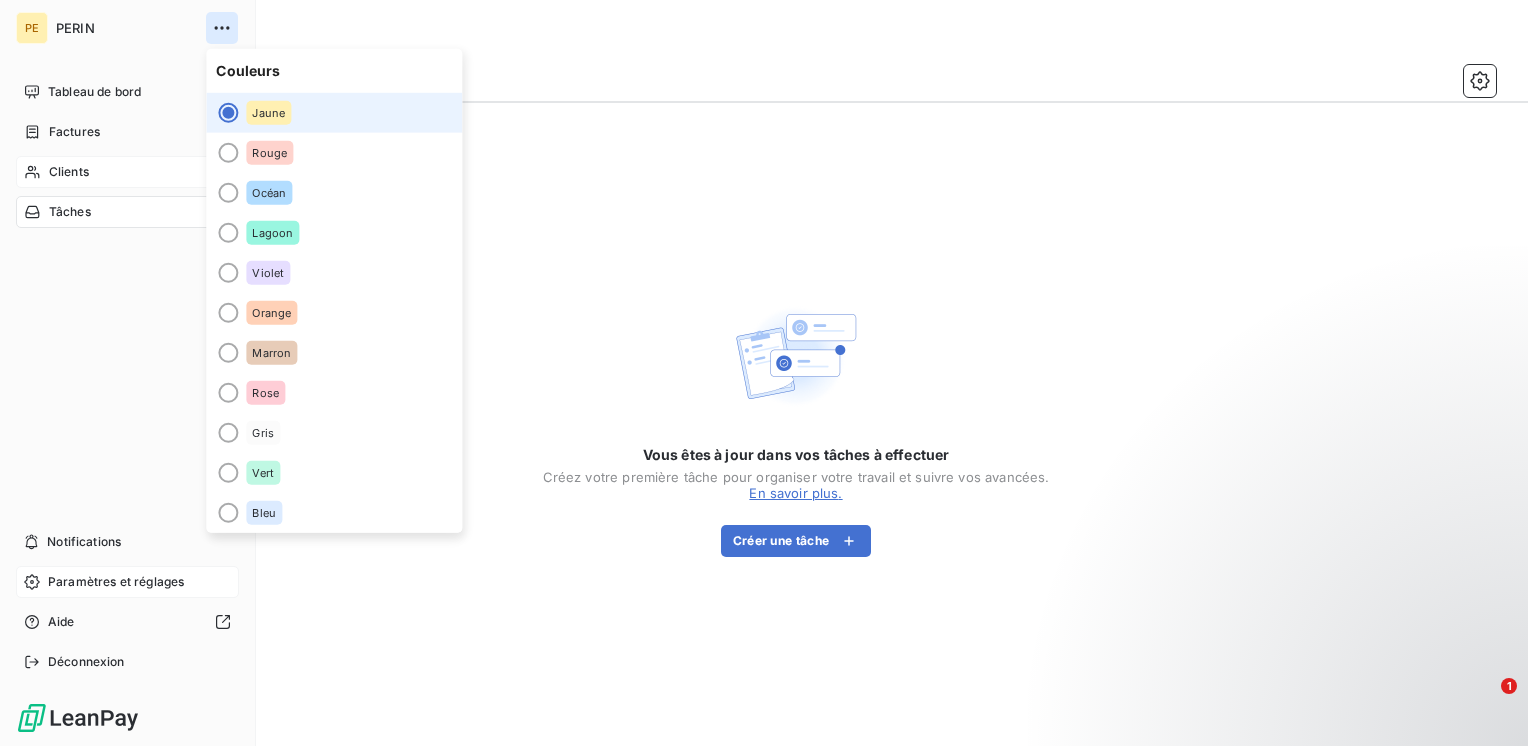 click 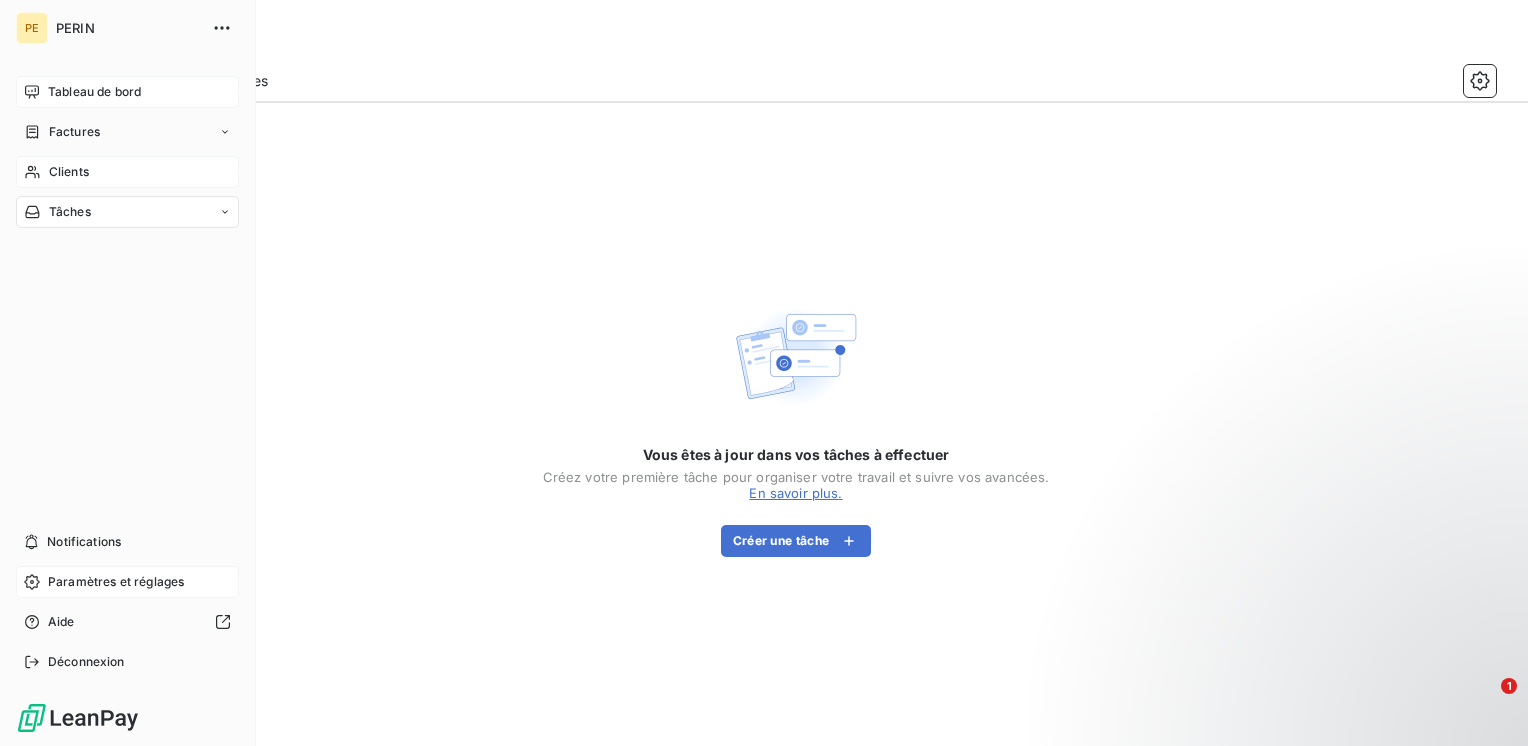 click on "Tableau de bord" at bounding box center (127, 92) 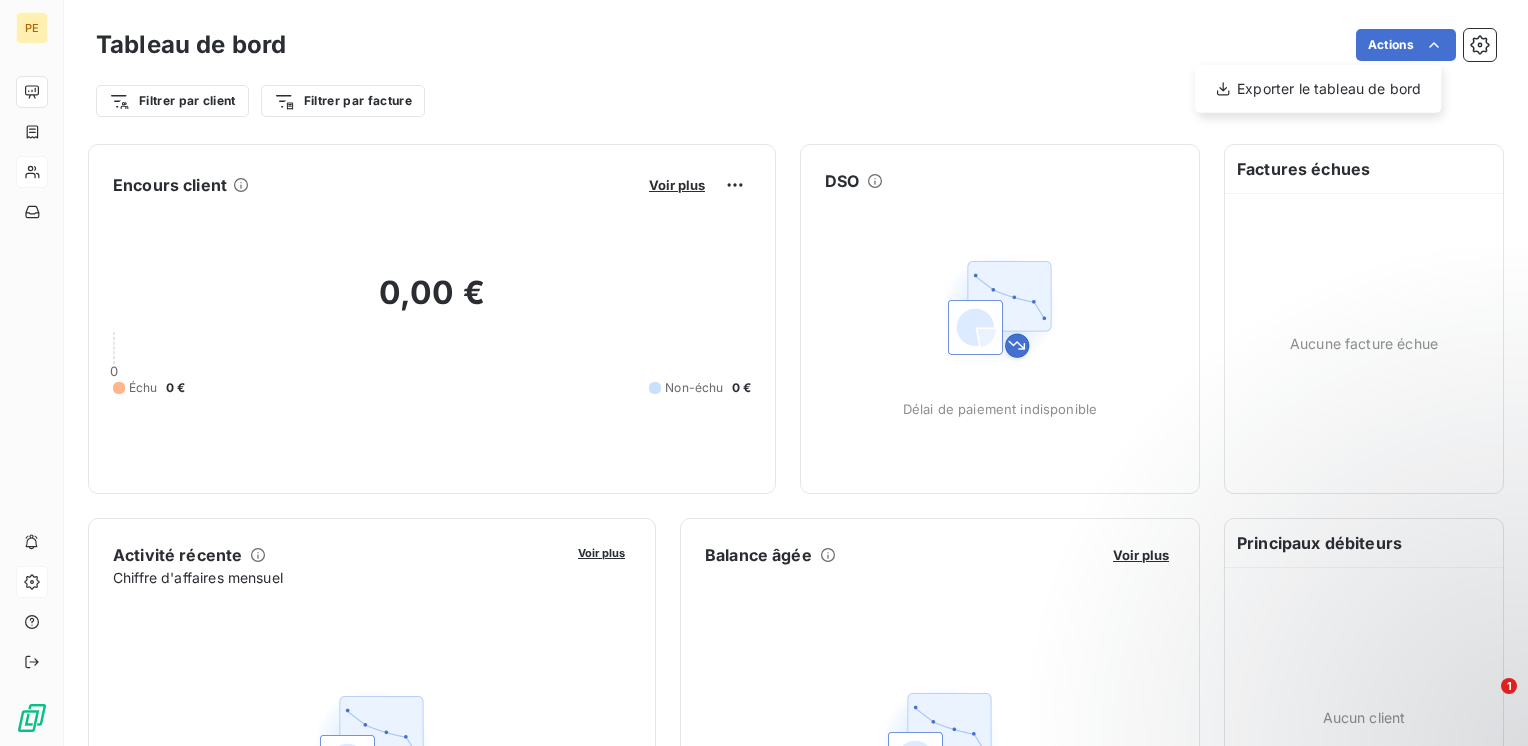 click on "PE Tableau de bord Actions Exporter le tableau de bord Filtrer par client Filtrer par facture Encours client   Voir plus 0,00 € 0 Échu 0 € Non-échu 0 €   DSO Délai de paiement indisponible Activité récente Chiffre d'affaires mensuel Voir plus Activité récente indisponible Balance âgée Voir plus Balance âgée indisponible Encaissements Prévisionnel basé sur le délai moyen de paiement des 3 derniers mois Encaissements indisponibles Factures échues Aucune facture échue Principaux débiteurs Aucun client
1" at bounding box center [764, 373] 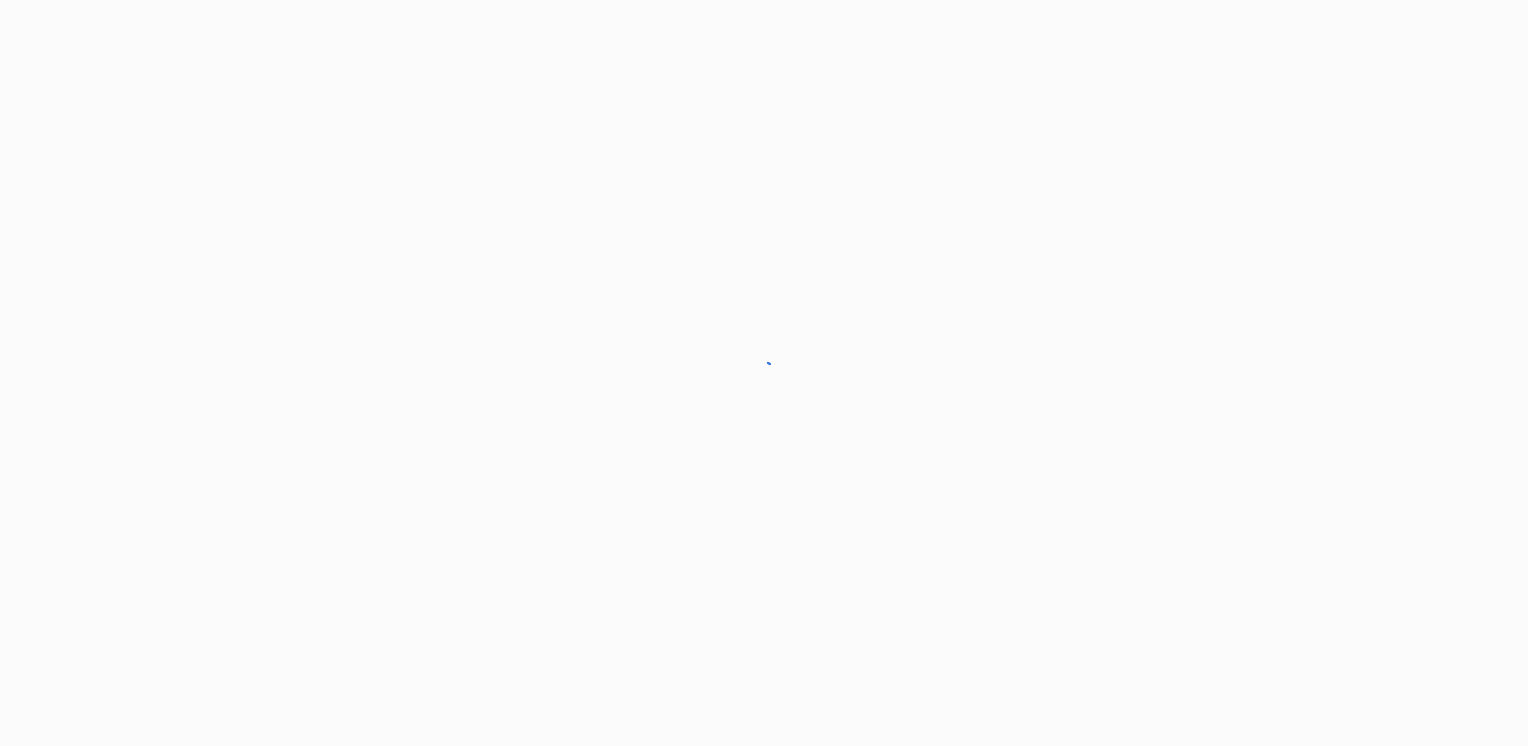 scroll, scrollTop: 0, scrollLeft: 0, axis: both 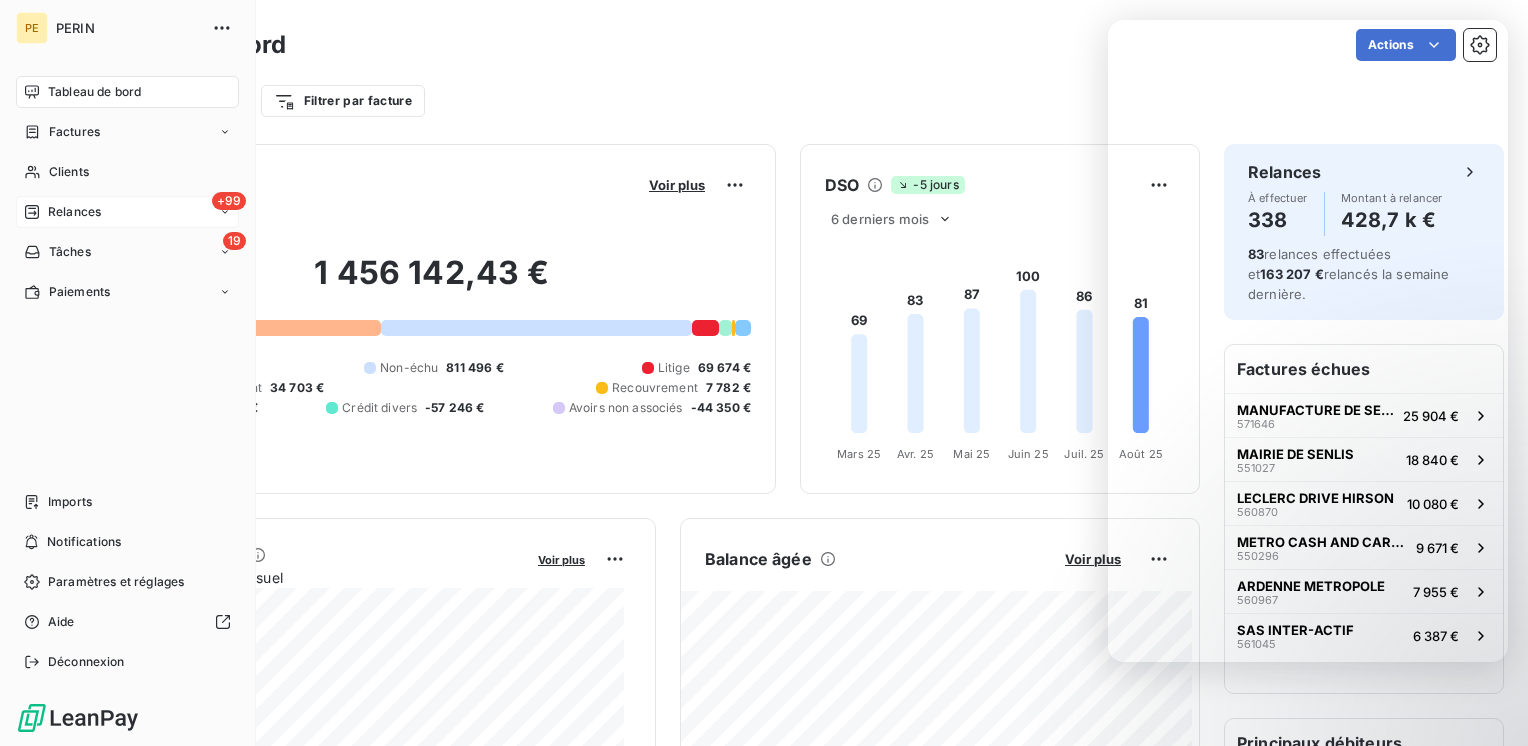 click on "Relances" at bounding box center (74, 212) 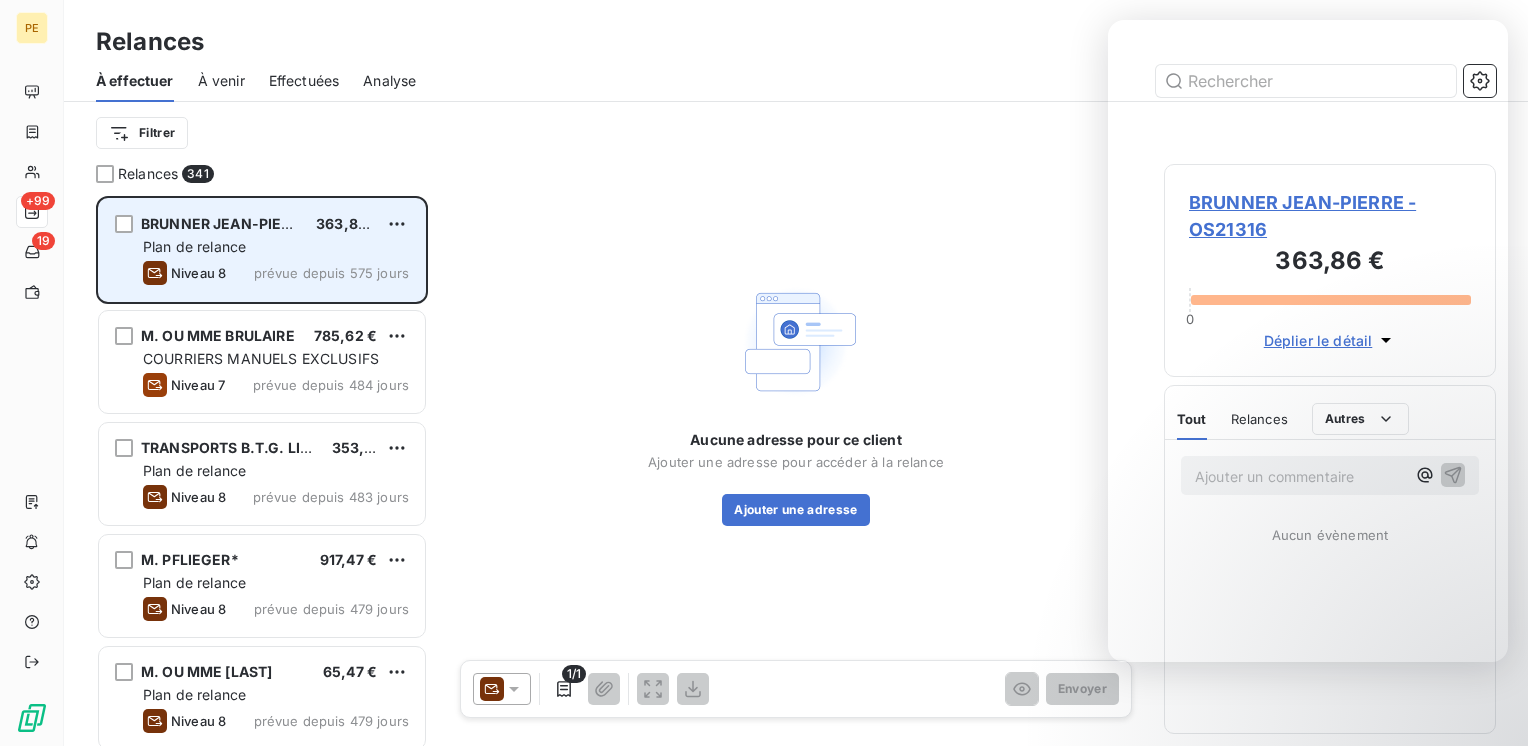 scroll, scrollTop: 16, scrollLeft: 16, axis: both 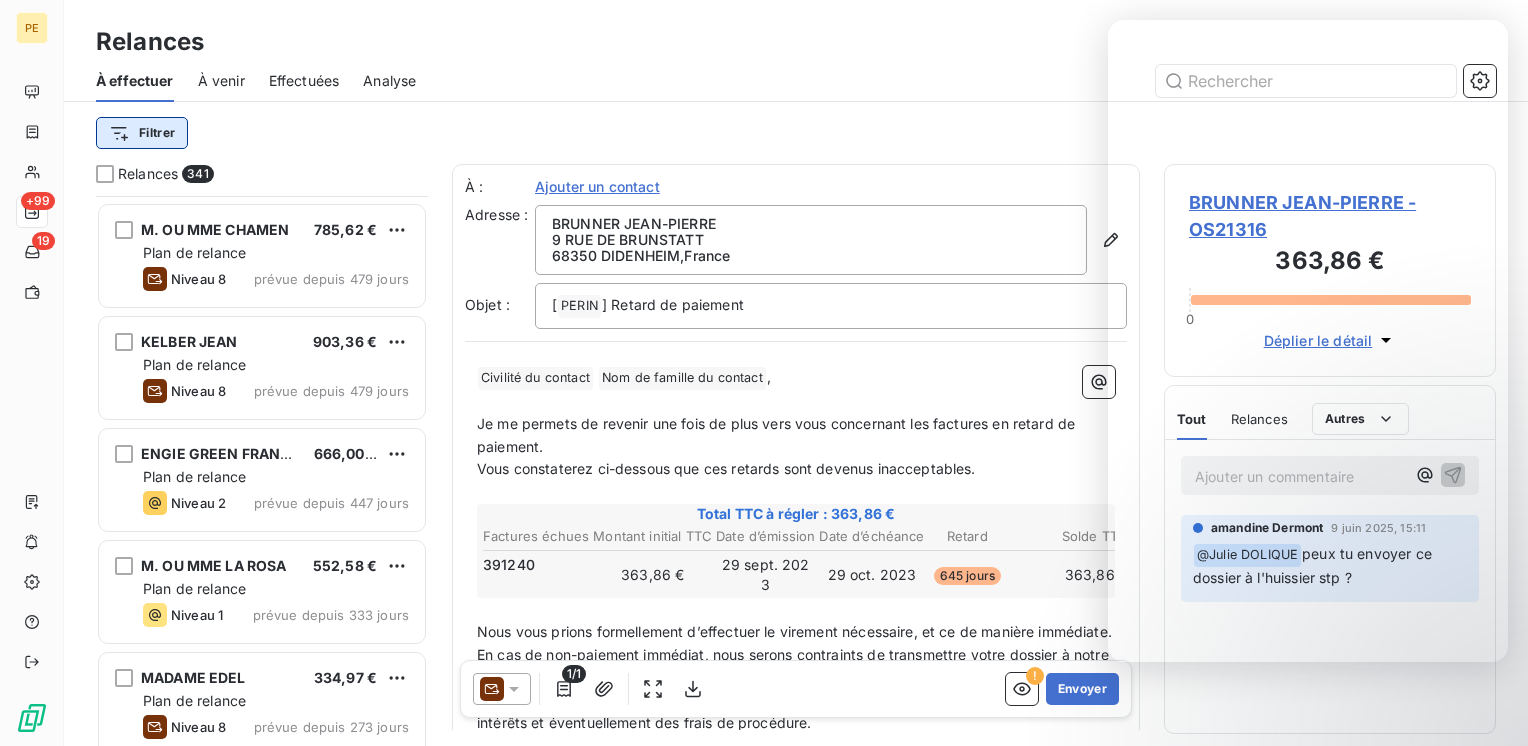 click on "PE +99 19 Relances À effectuer À venir Effectuées Analyse Filtrer Relances 341 M. OU MME AZOULAY 65,47 € Plan de relance Niveau 8 prévue depuis 479 jours LA CHEMISIERE  STE REBECCA 223,12 € Plan de relance Niveau 8 prévue depuis 479 jours M. OU MME CHAMEN 785,62 € Plan de relance Niveau 8 prévue depuis 479 jours KELBER JEAN 903,36 € Plan de relance Niveau 8 prévue depuis 479 jours ENGIE GREEN FRANCE 666,00 € Plan de relance Niveau 2 prévue depuis 447 jours M. OU MME LA ROSA 552,58 € Plan de relance Niveau 1 prévue depuis 333 jours MADAME EDEL 334,97 € Plan de relance Niveau 8 prévue depuis 273 jours TABAC LE BRIARD 391,72 € Plan de relance Niveau 1 prévue depuis 272 jours EDEN MOTORS SARL 3 482,45 € Plan de relance Niveau 8 prévue depuis 269 jours MAIRIE DE CHARLEVILLE MEZIERES 7 303,27 € Plan de relance Niveau 8 prévue depuis 268 jours M. LECHAT HERVE 140,45 € Plan de relance Niveau 8 prévue depuis 268 jours LAC 549,31 € Plan de relance   [" at bounding box center [764, 373] 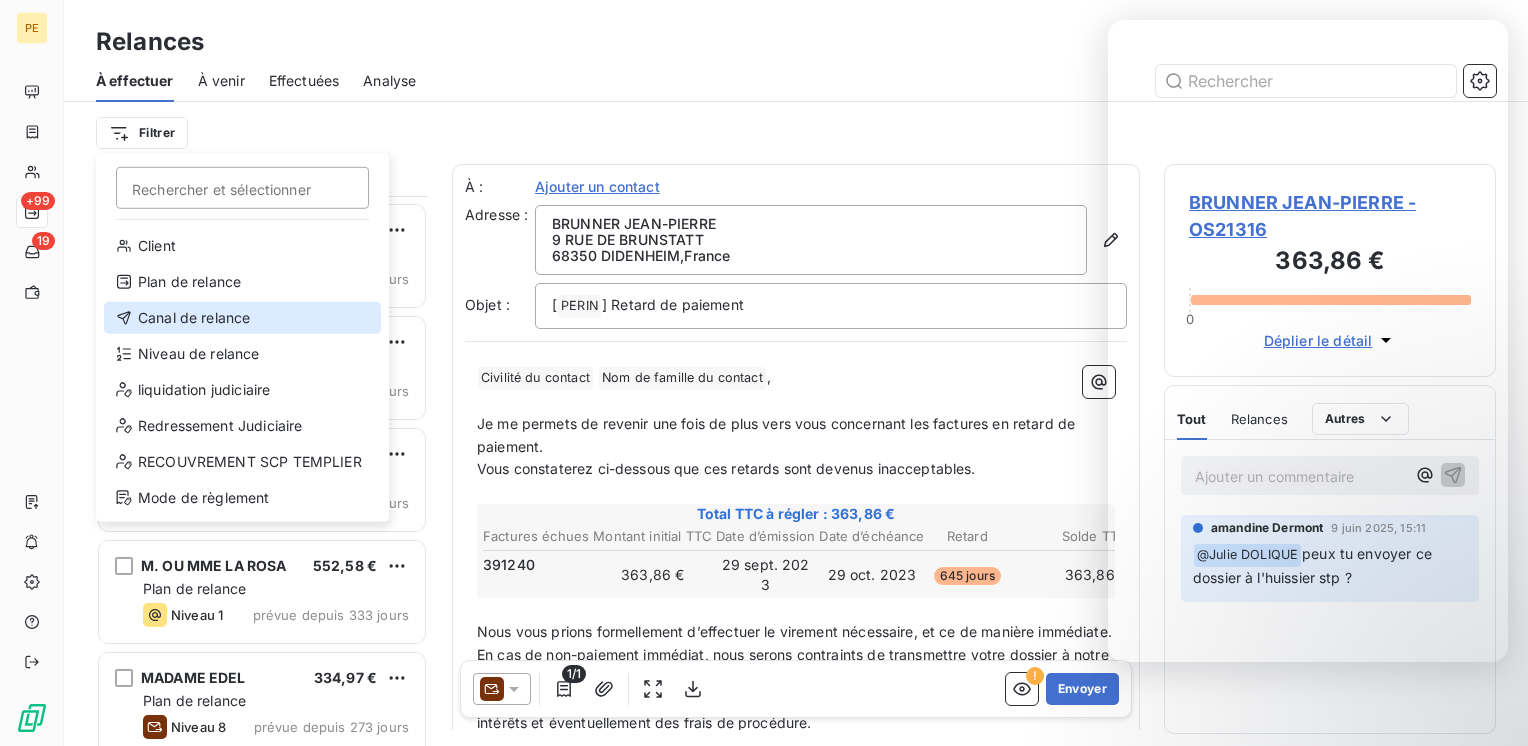 click on "Canal de relance" at bounding box center (242, 318) 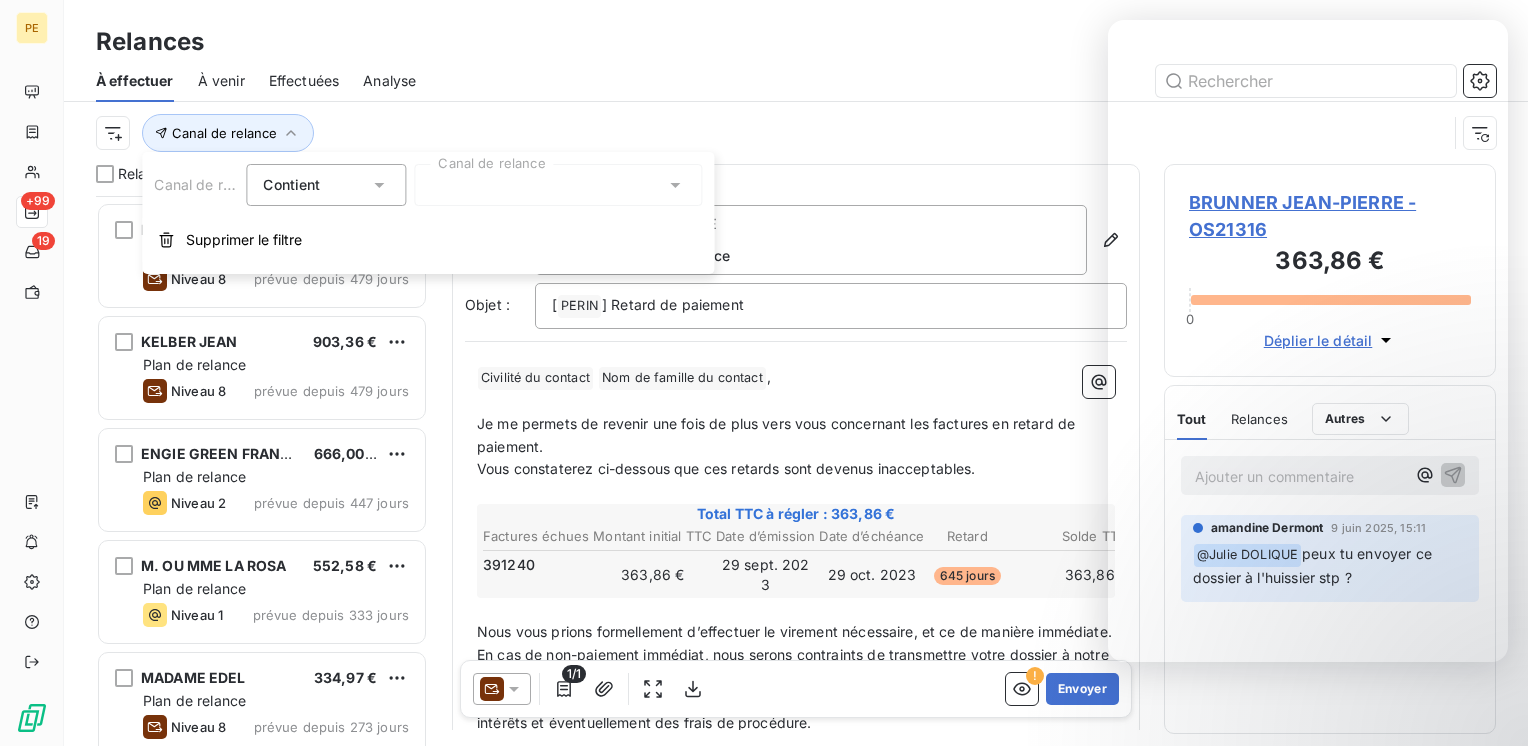 click on "Contient" at bounding box center [316, 185] 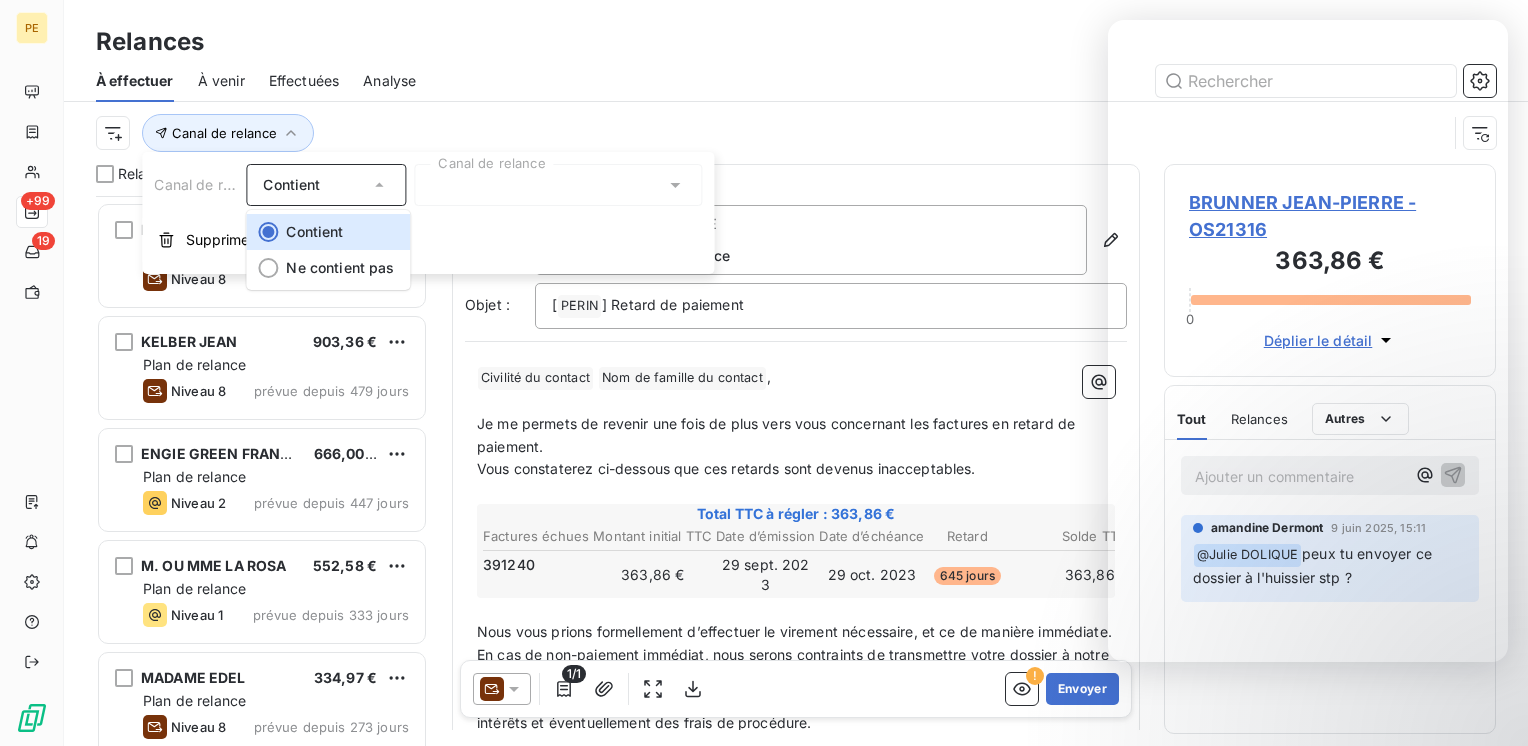 click at bounding box center [558, 185] 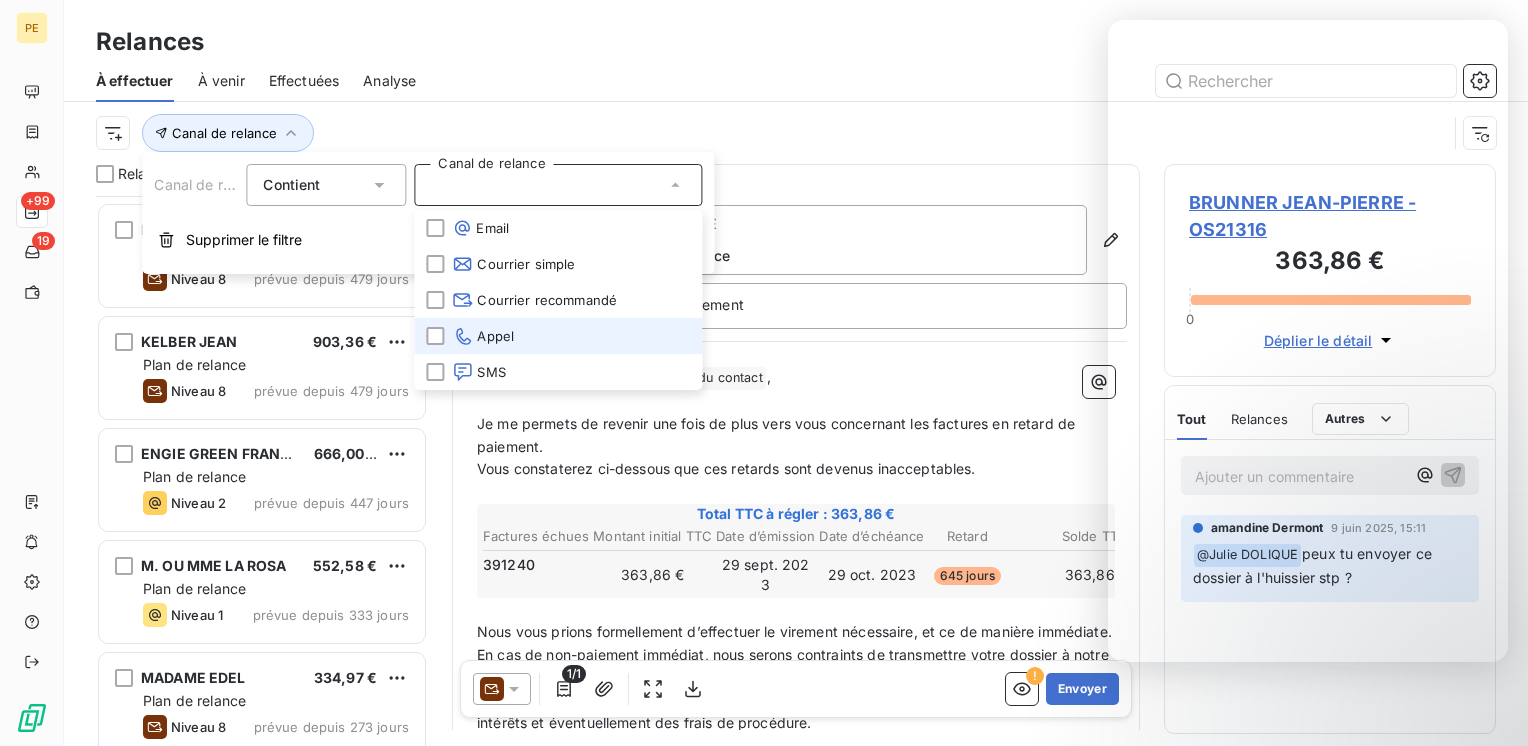 click on "Appel" at bounding box center (483, 336) 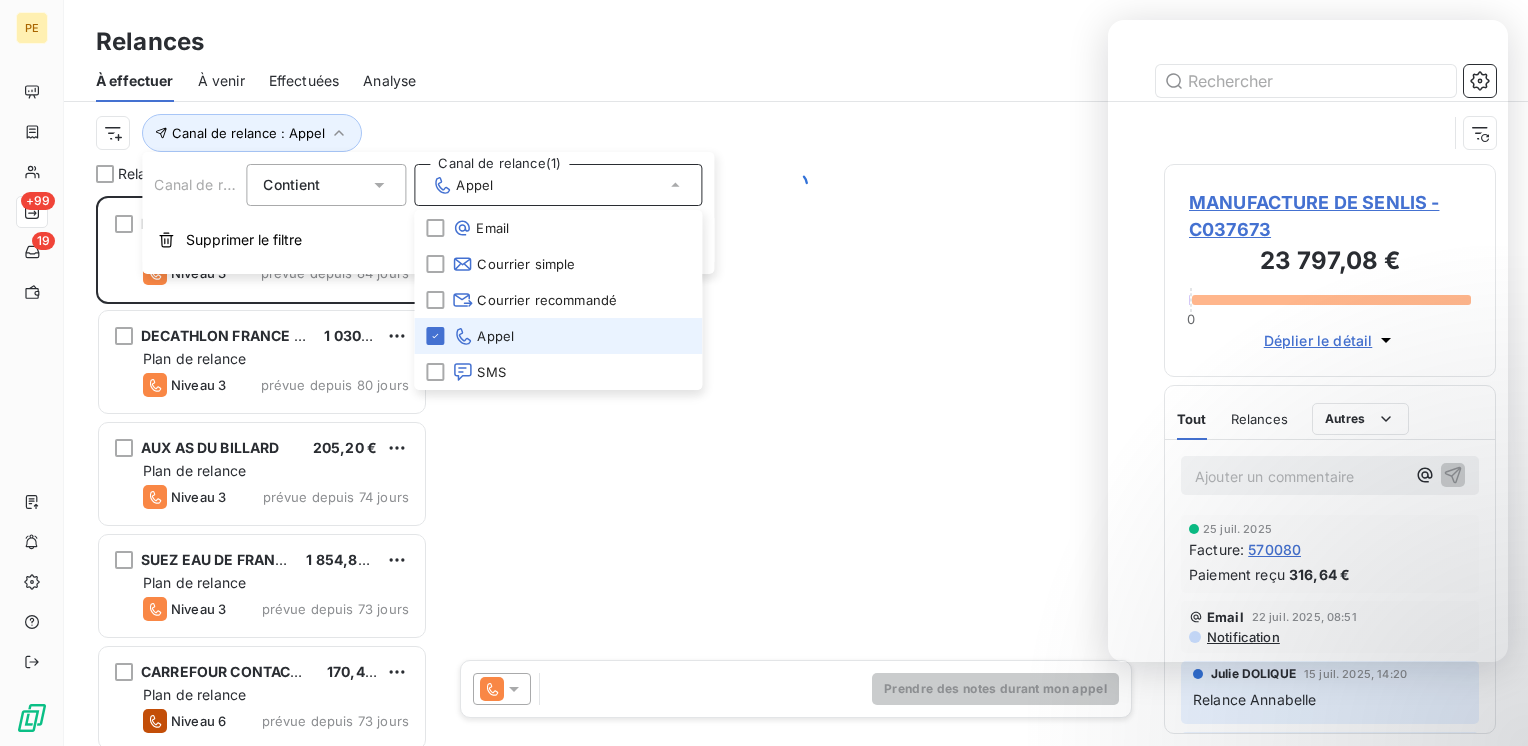 scroll, scrollTop: 16, scrollLeft: 16, axis: both 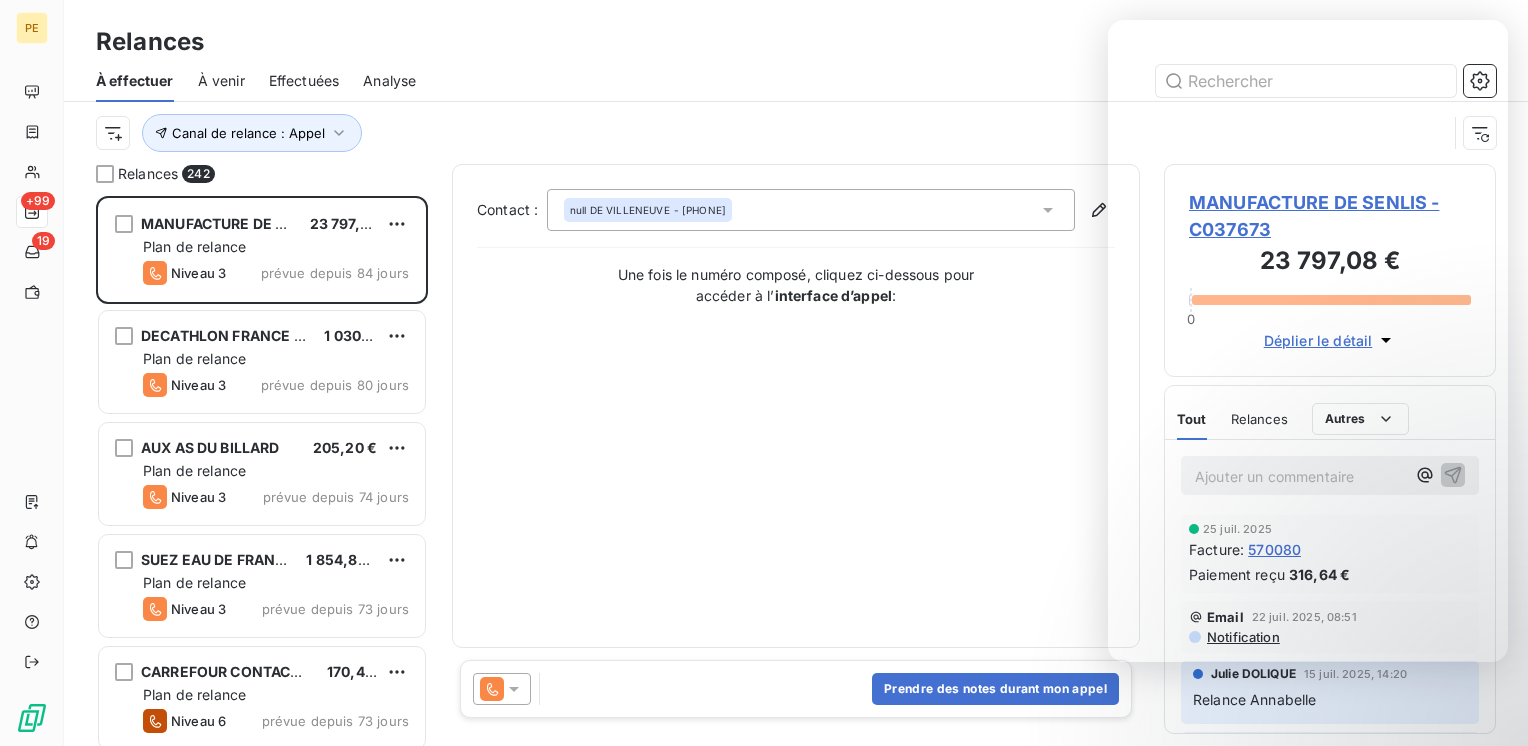 click on "Contact : null DE VILLENEUVE   - 03 44 24 98 38 Une fois le numéro composé, cliquez ci-dessous pour accéder à l’ interface d’appel  :" at bounding box center (796, 406) 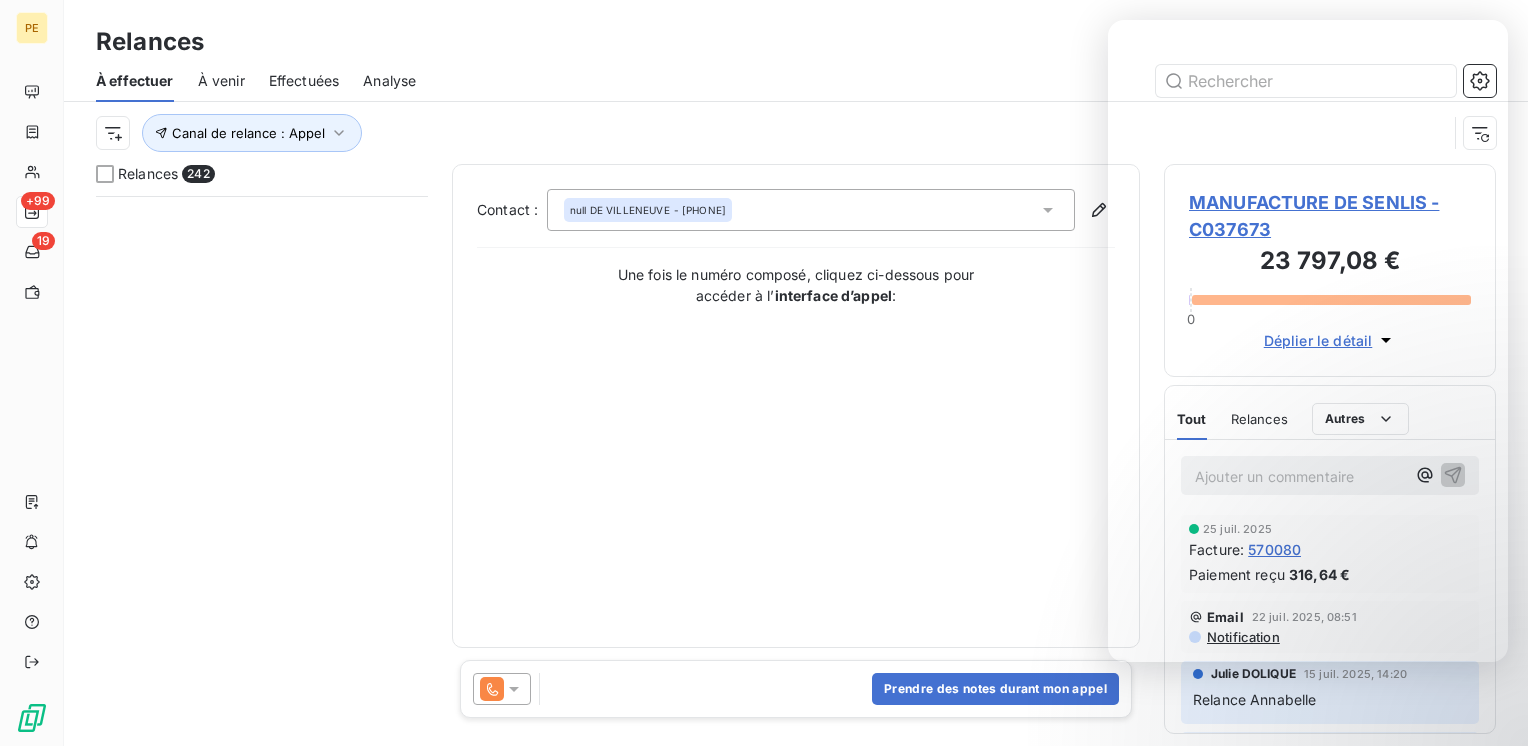 scroll, scrollTop: 17467, scrollLeft: 0, axis: vertical 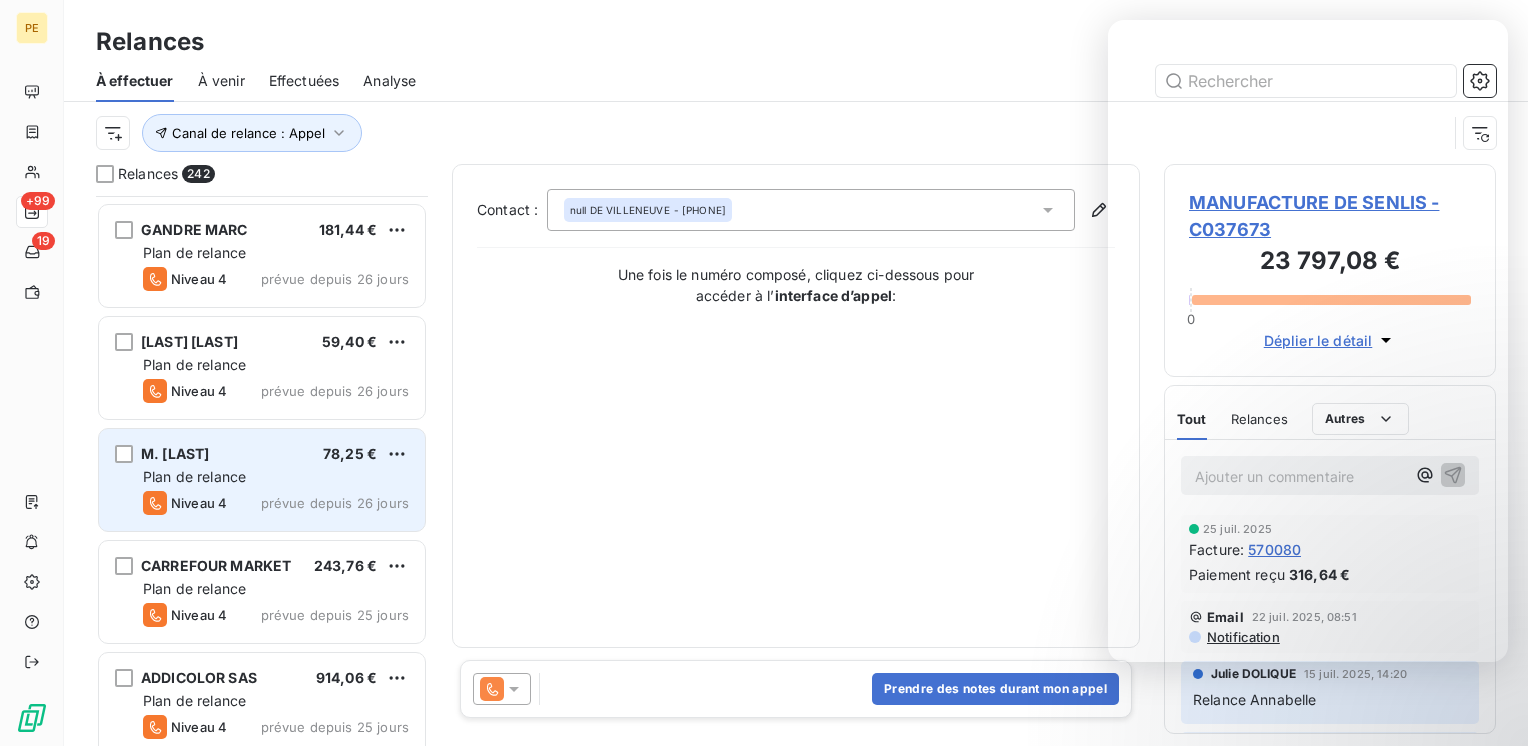 click on "M. DUBOS 78,25 €" at bounding box center [276, 454] 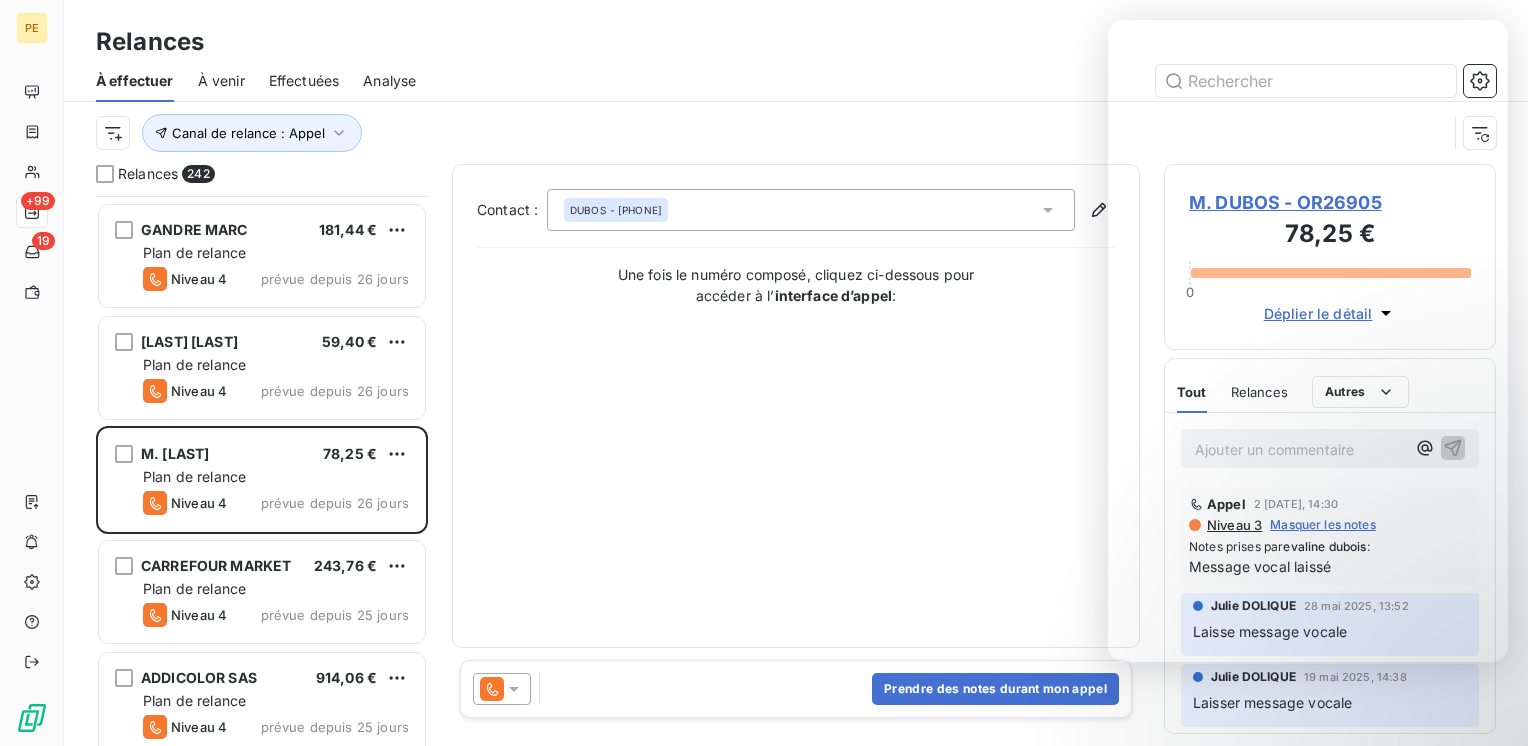 click on "Prendre des notes durant mon appel" at bounding box center [796, 689] 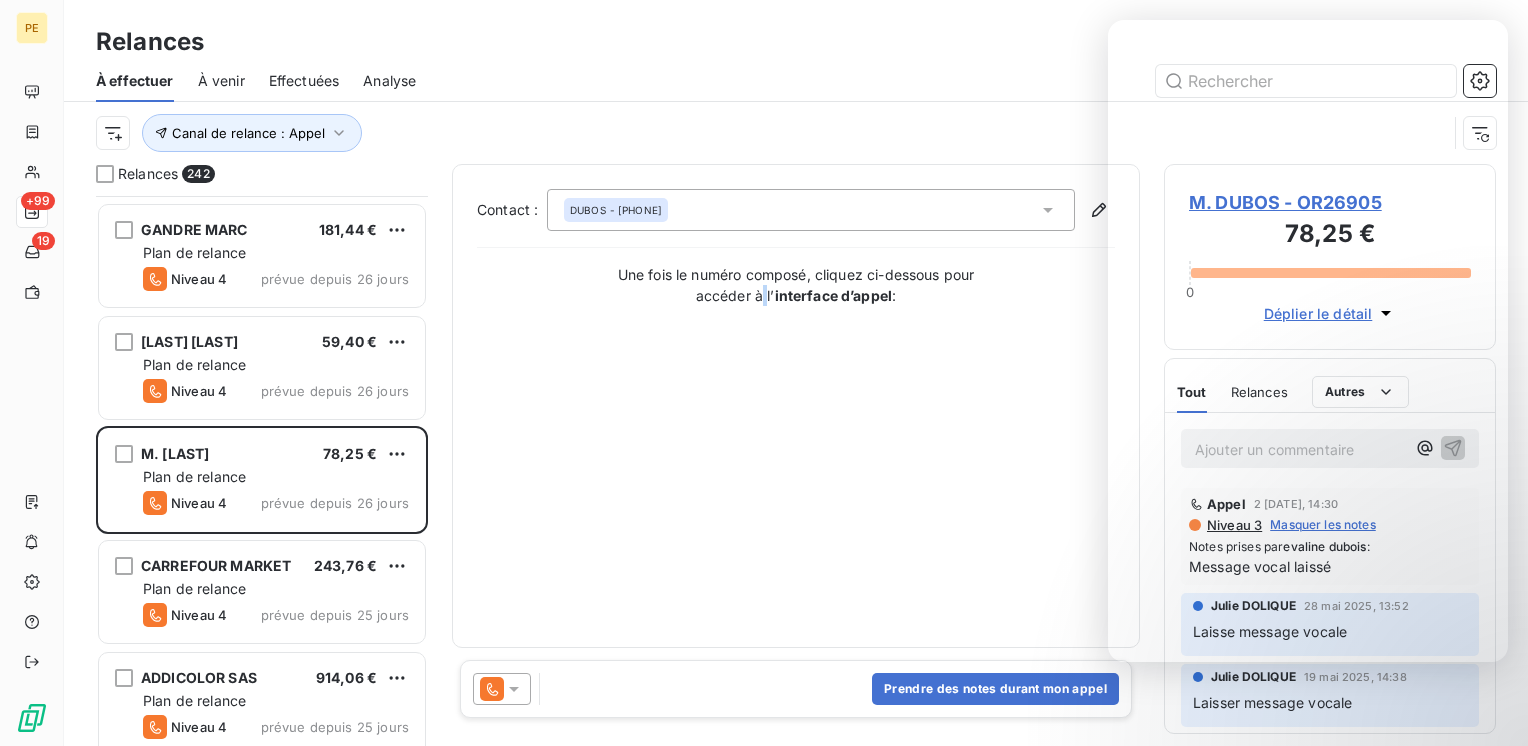 drag, startPoint x: 764, startPoint y: 483, endPoint x: 743, endPoint y: 473, distance: 23.259407 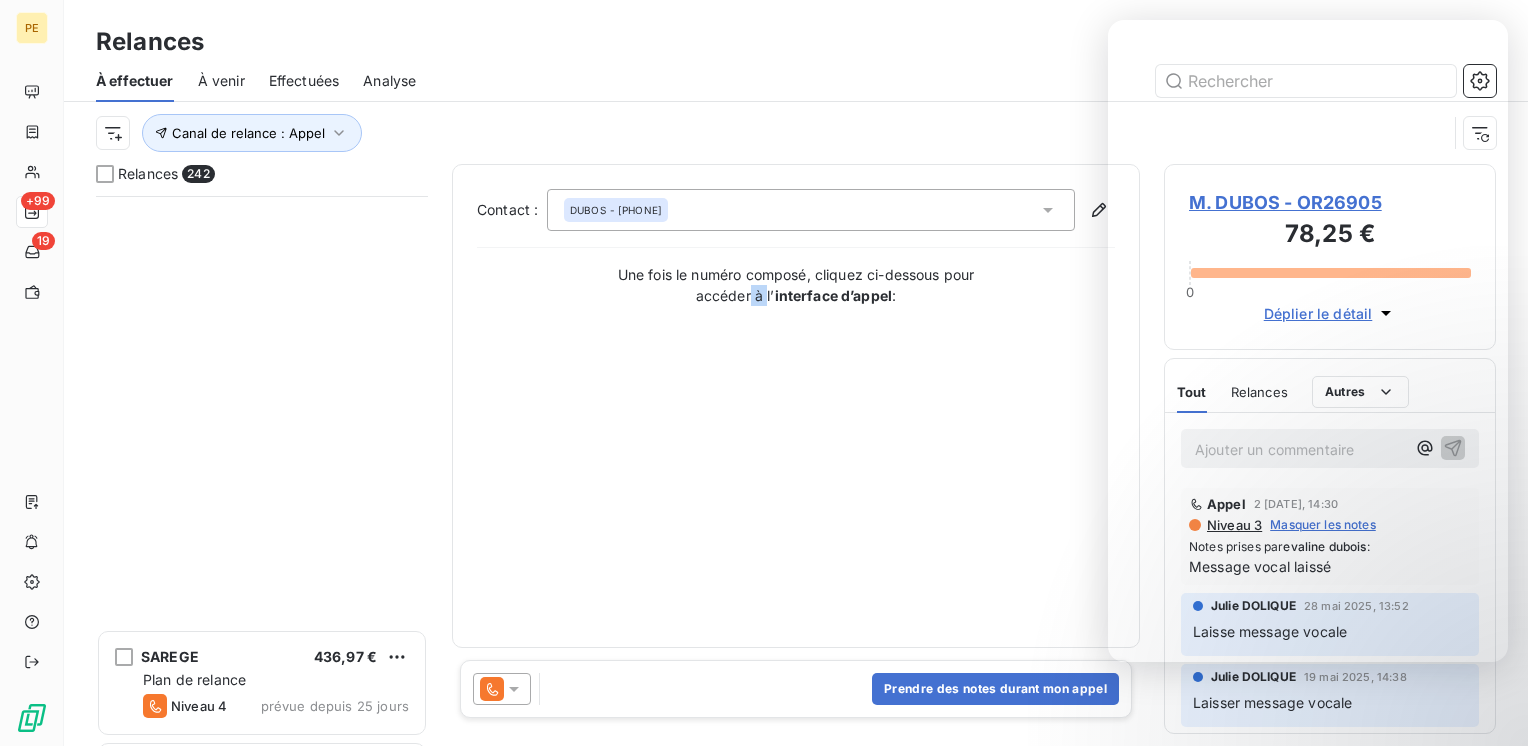 scroll, scrollTop: 18667, scrollLeft: 0, axis: vertical 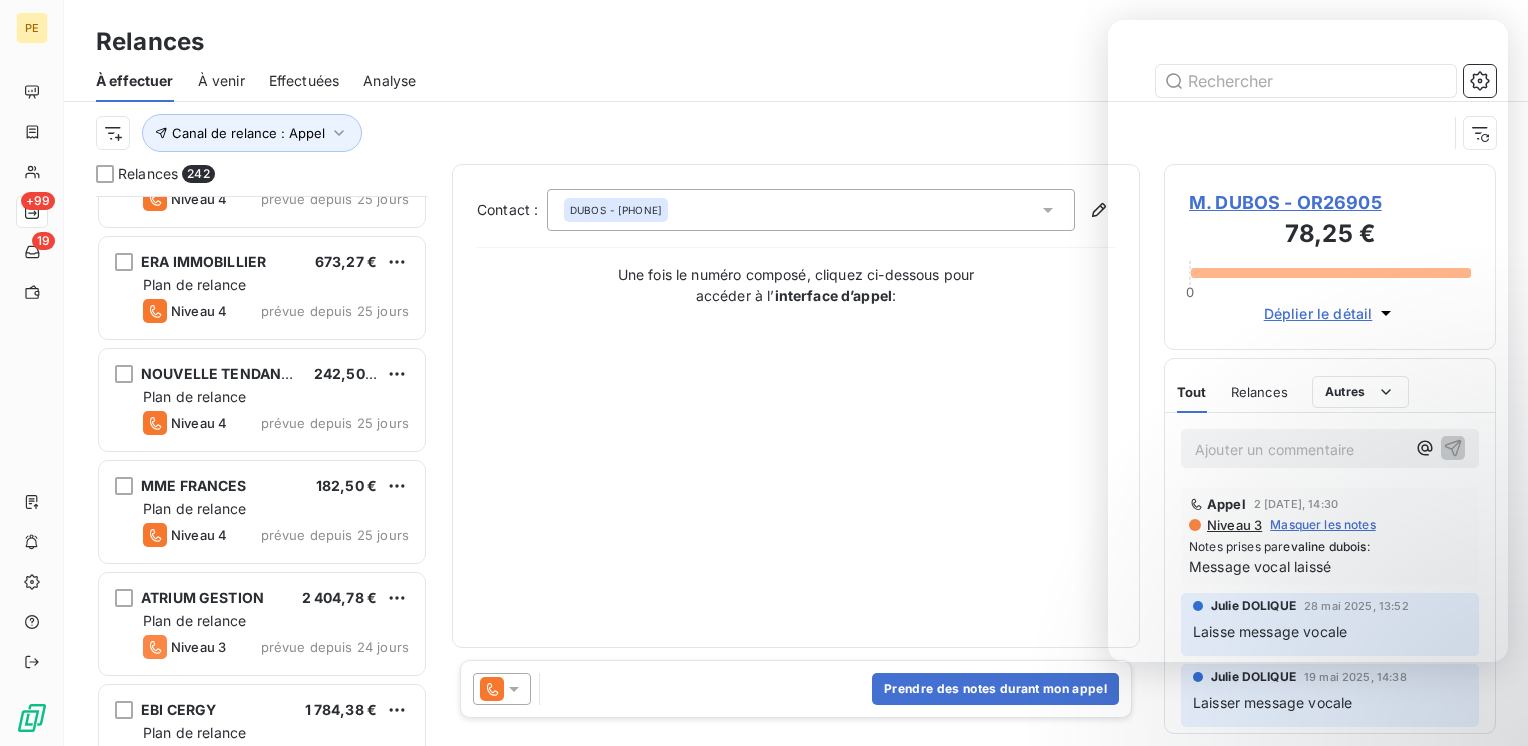 click on "Contact :  DUBOS   - 01 34 13 68 20 Une fois le numéro composé, cliquez ci-dessous pour accéder à l’ interface d’appel  :" at bounding box center (796, 406) 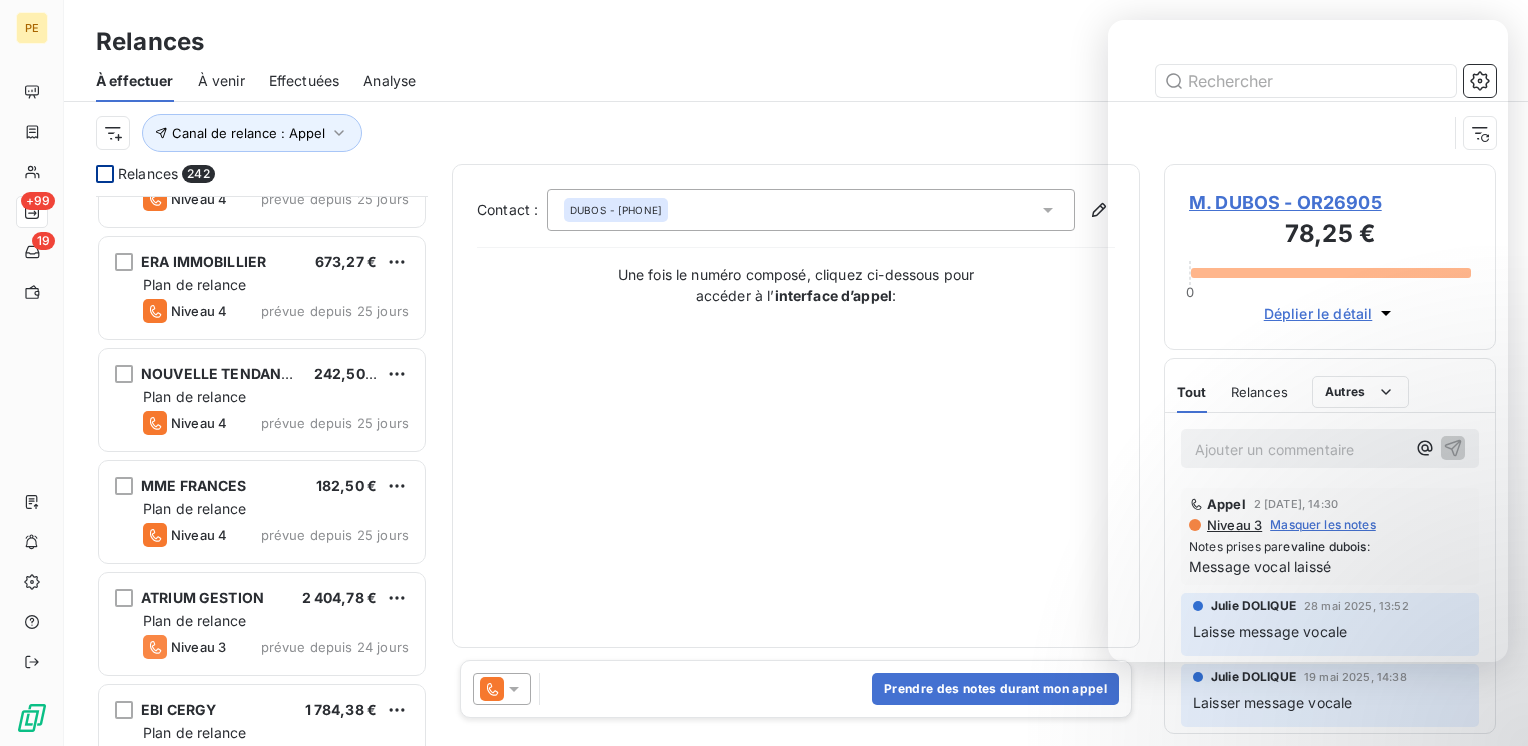 click at bounding box center [105, 174] 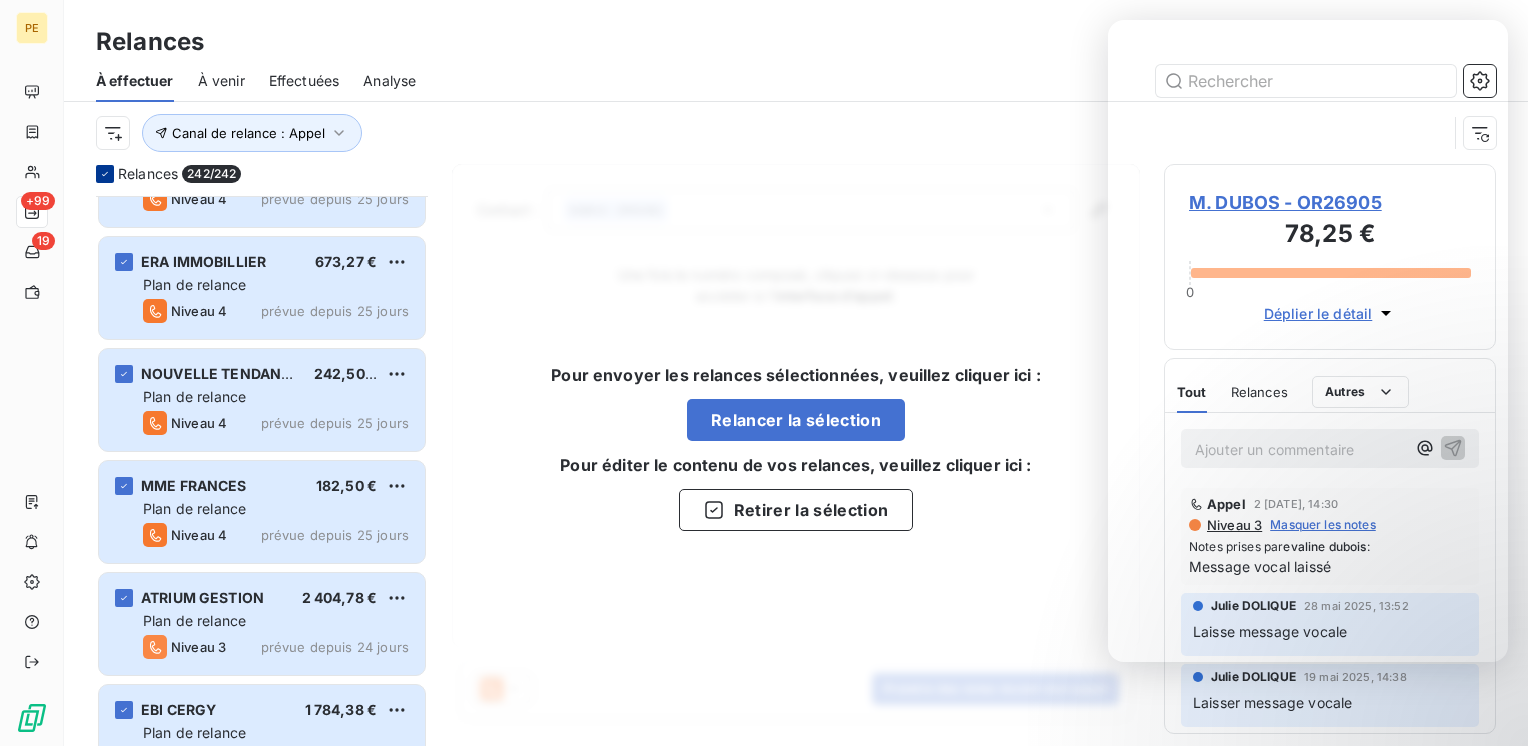 click 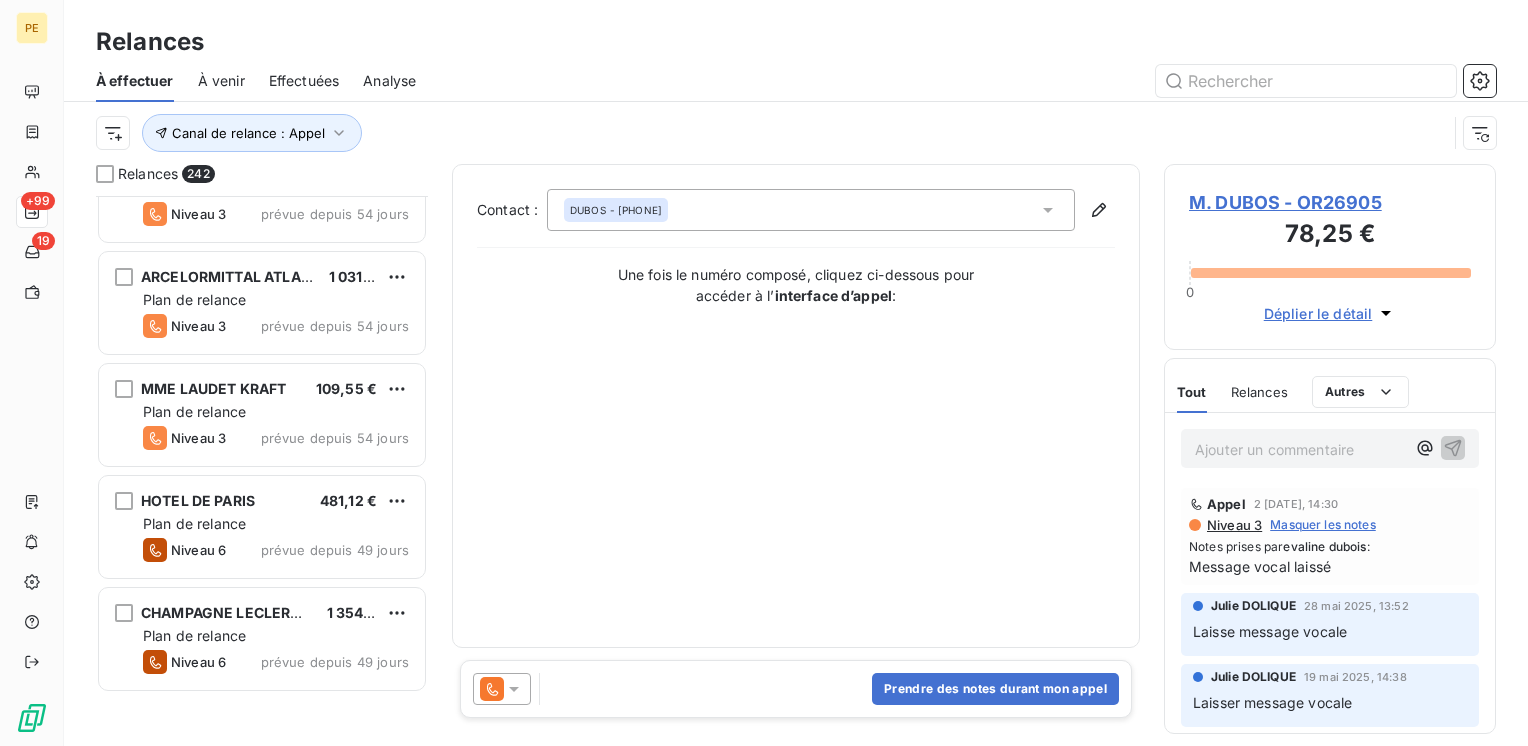 scroll, scrollTop: 8000, scrollLeft: 0, axis: vertical 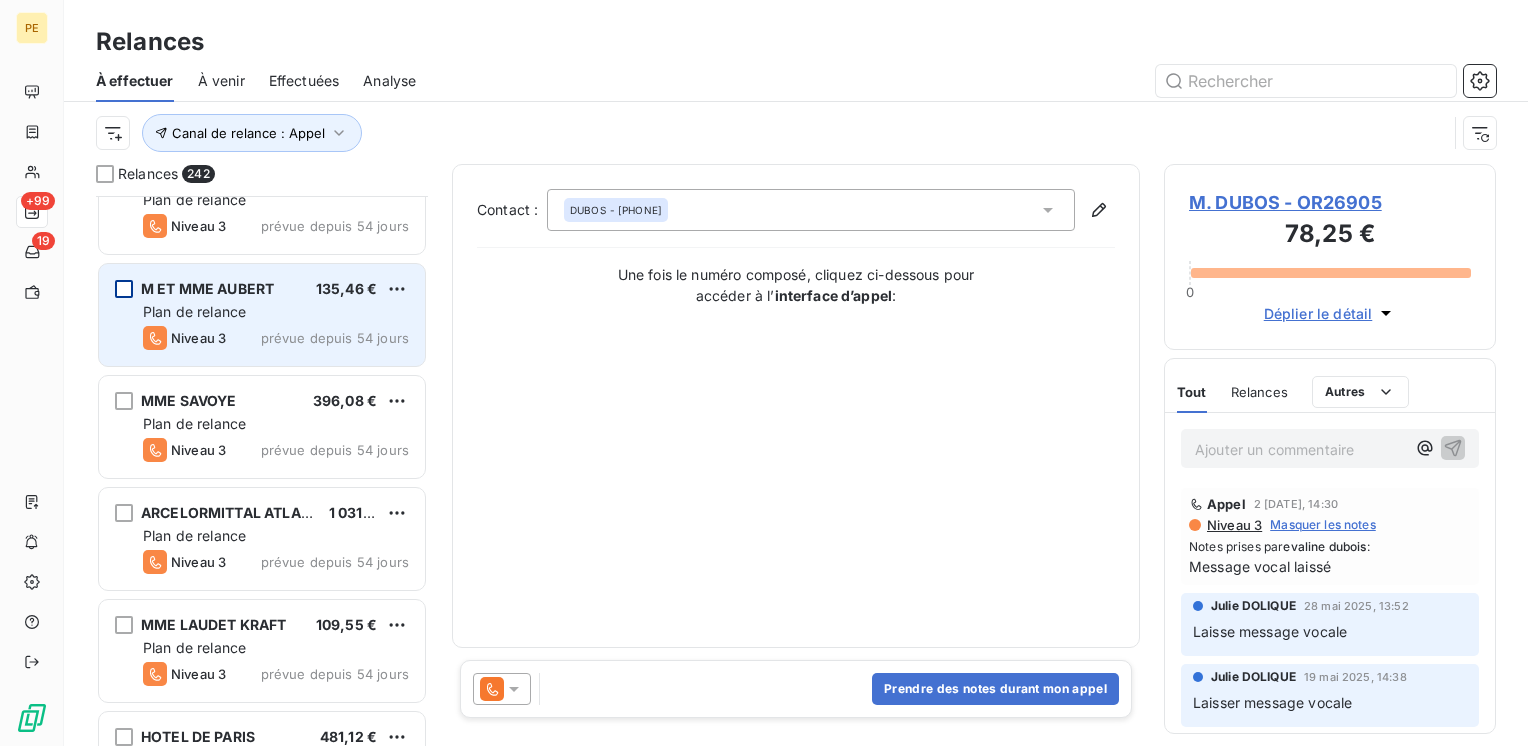 click at bounding box center [124, 289] 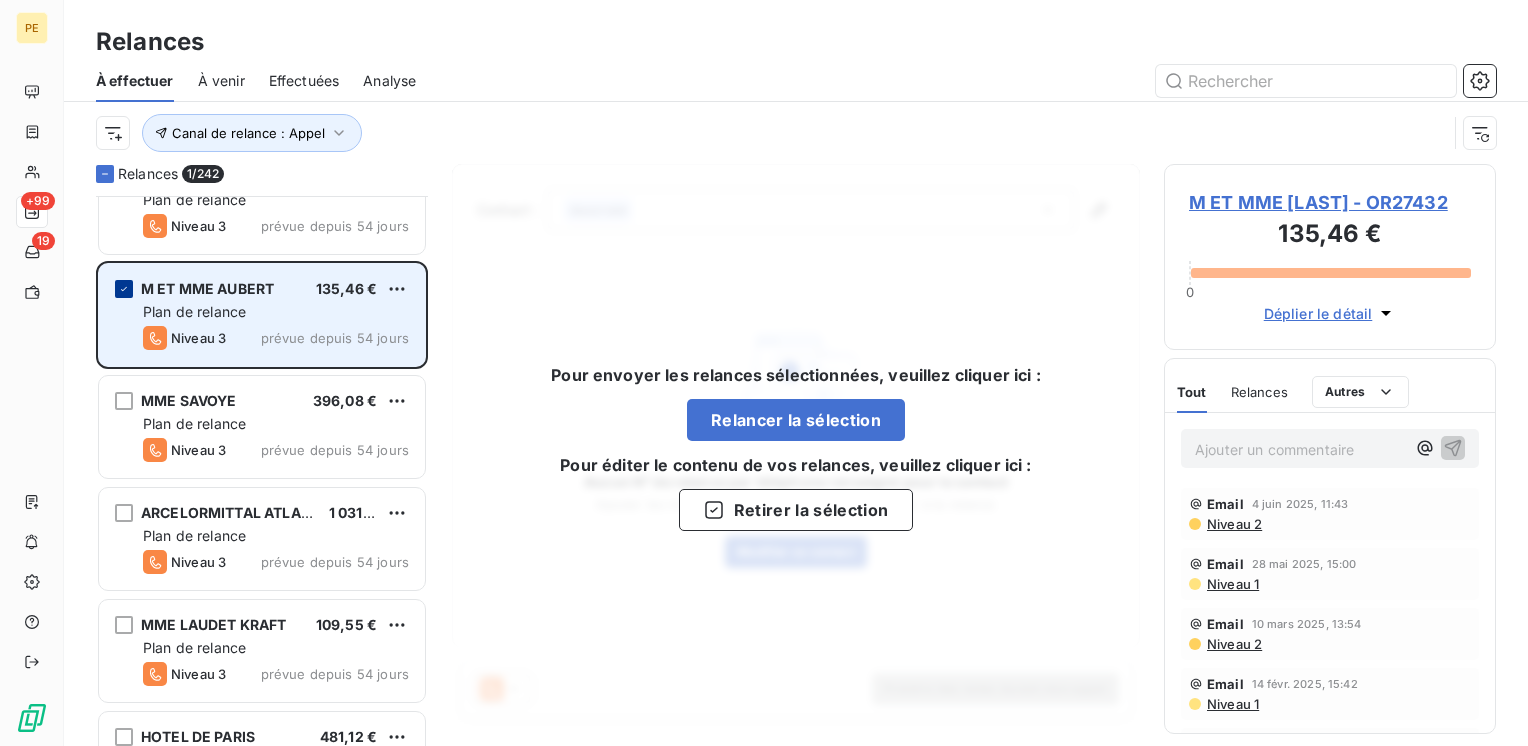 click 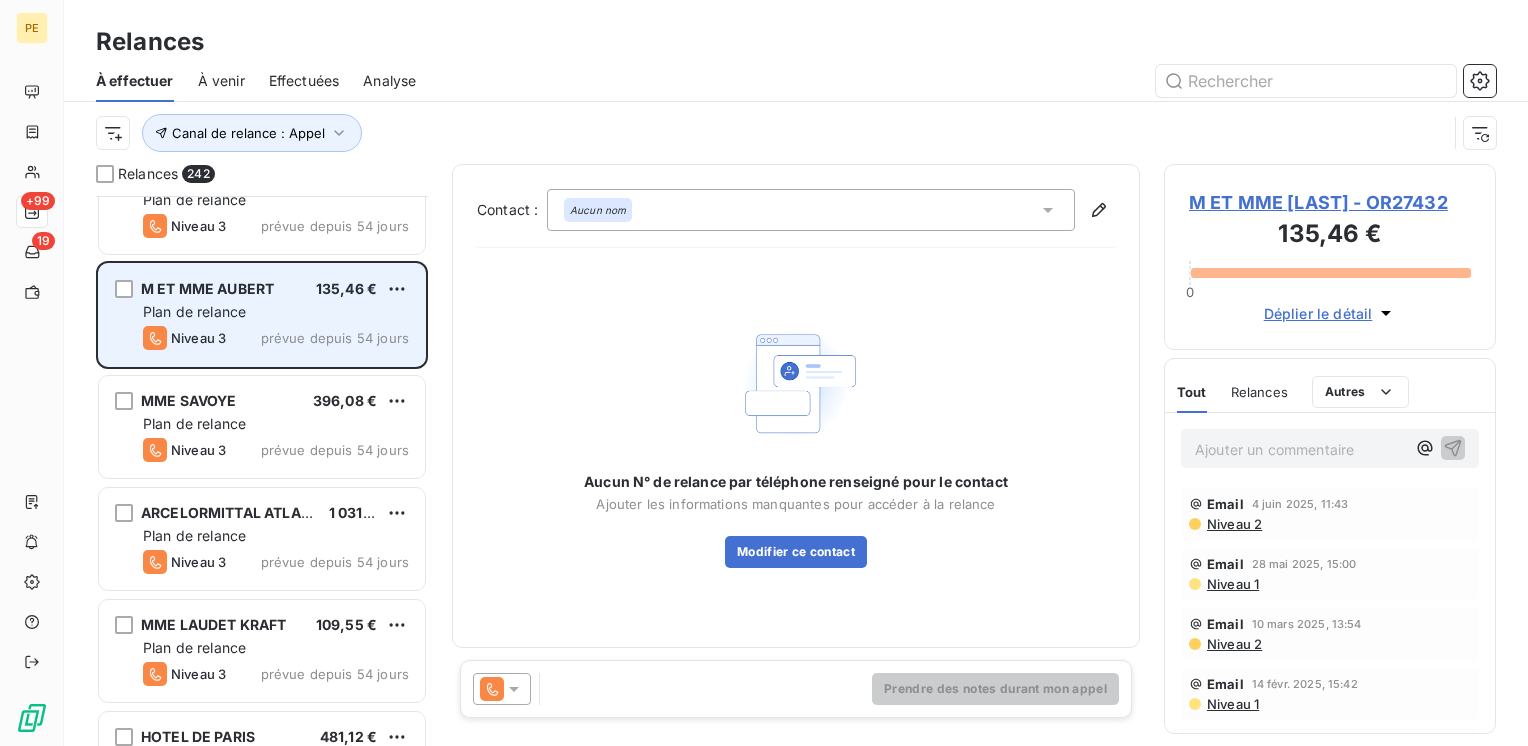 click on "Plan de relance" at bounding box center [194, 311] 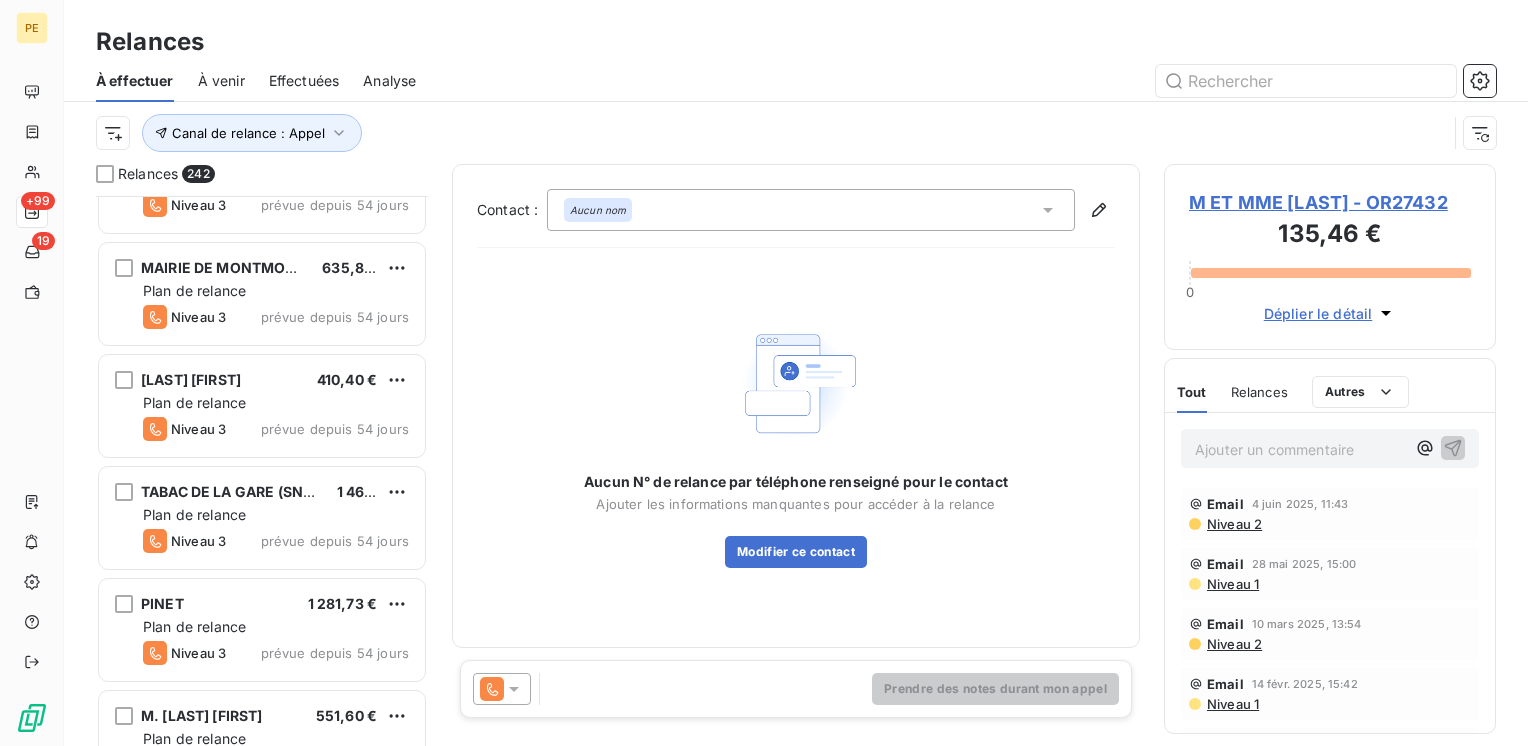 scroll, scrollTop: 6000, scrollLeft: 0, axis: vertical 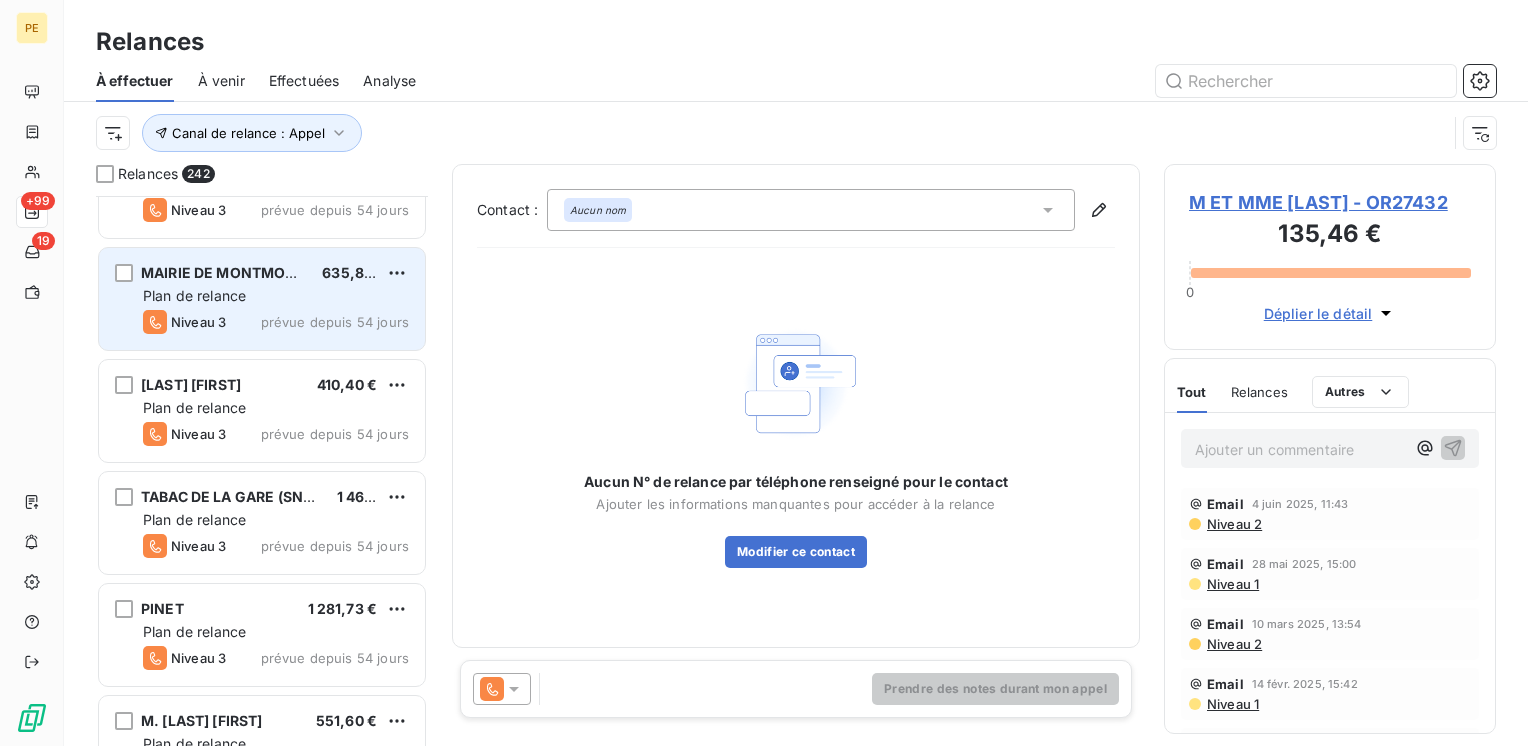 click on "Niveau 3" at bounding box center [184, 322] 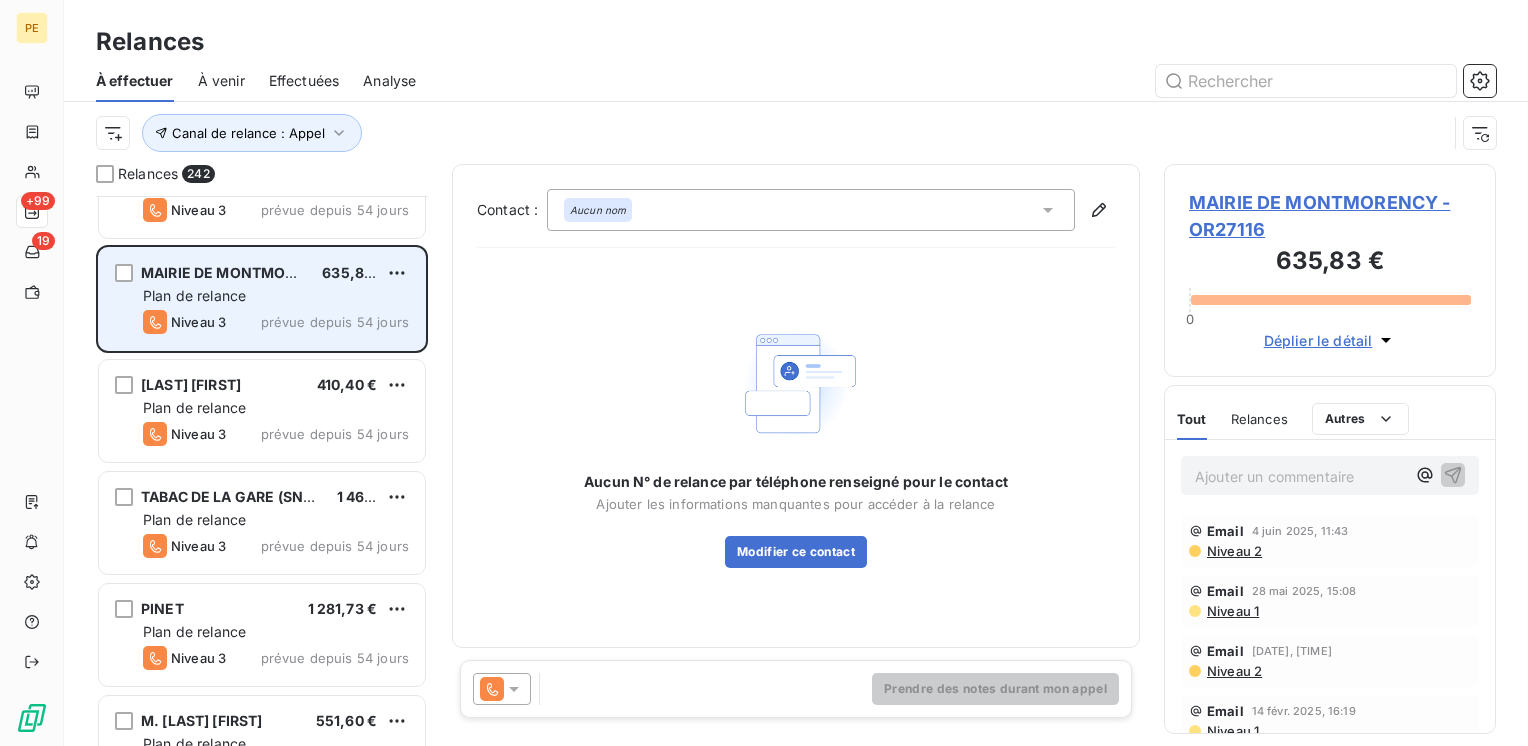 click on "Plan de relance" at bounding box center (194, 295) 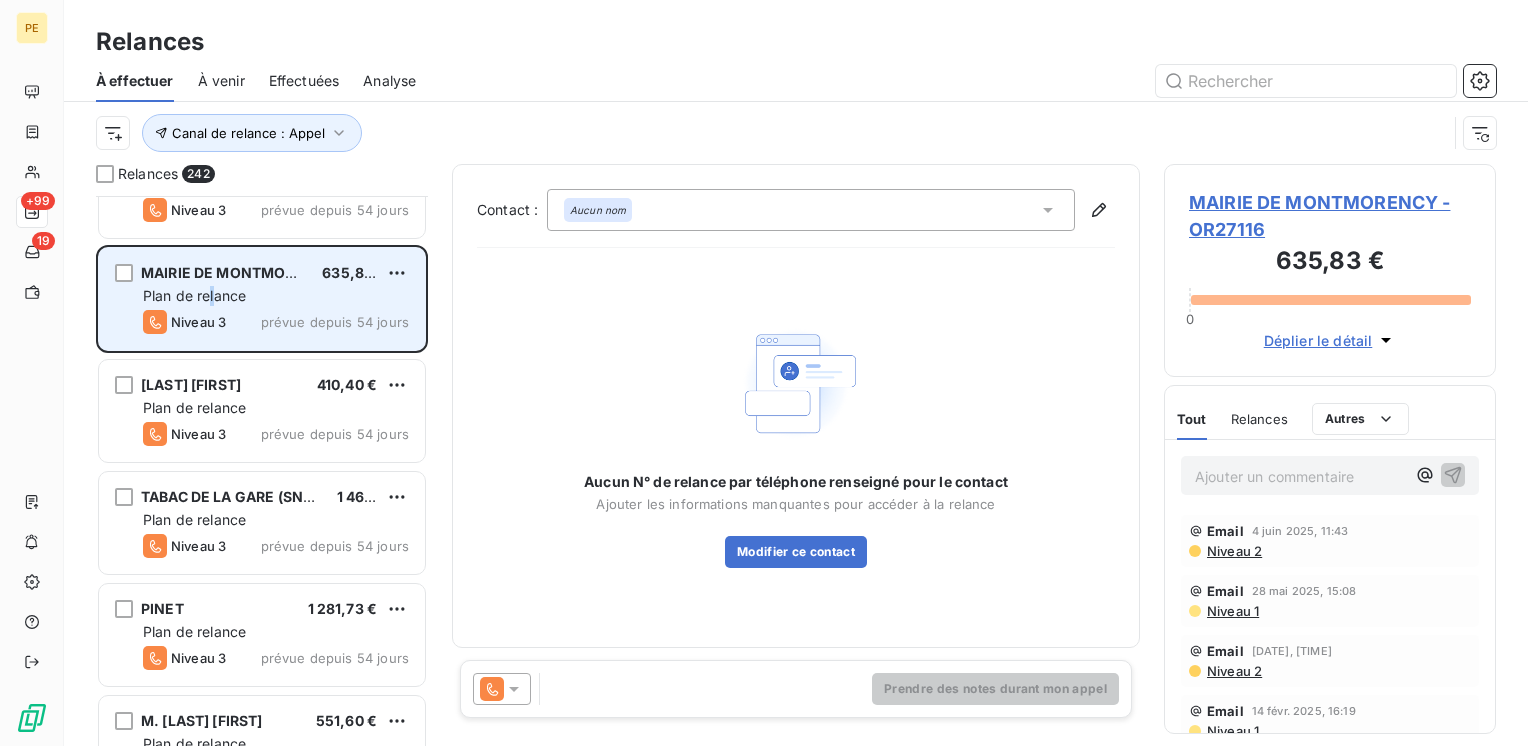 click on "Plan de relance" at bounding box center [194, 295] 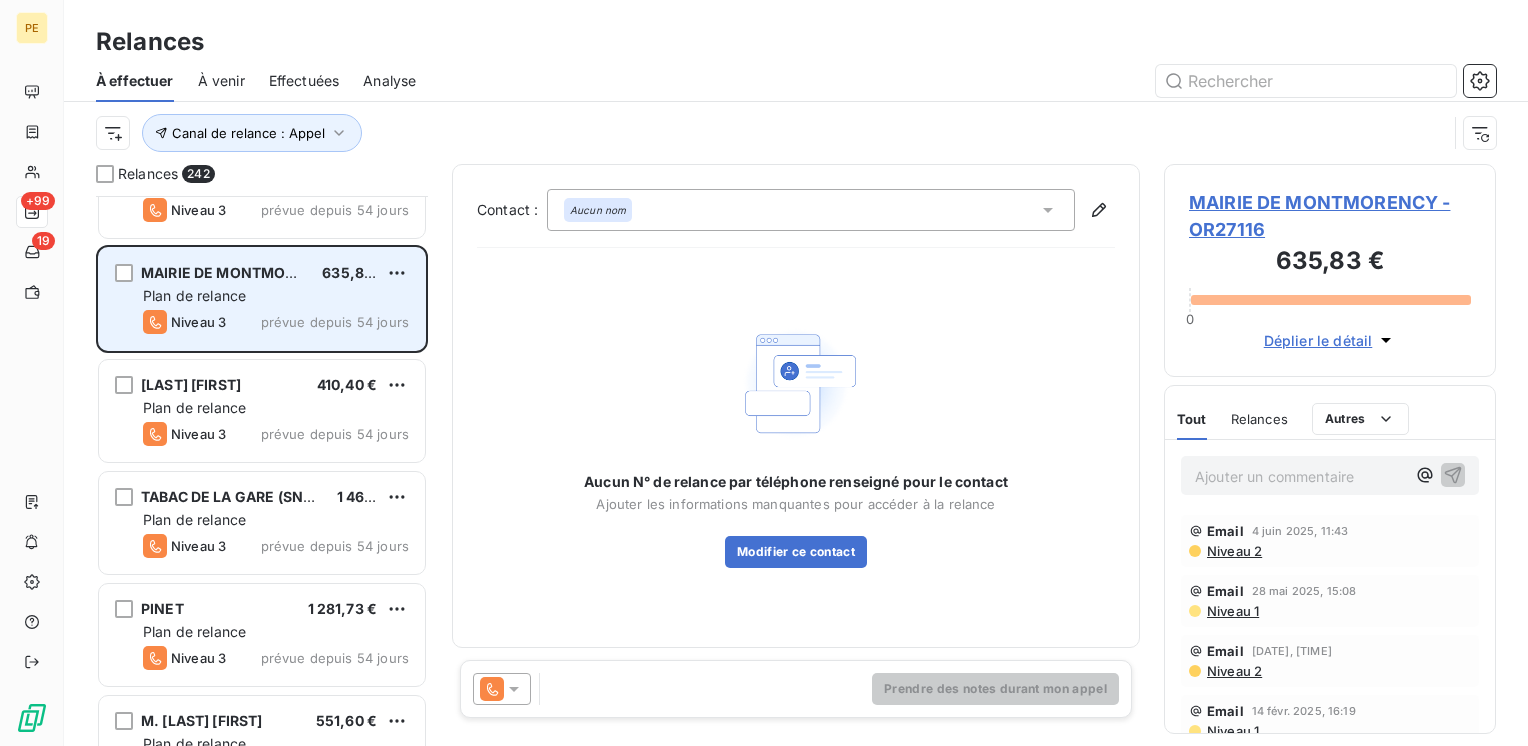 click on "prévue depuis 54 jours" at bounding box center (335, 322) 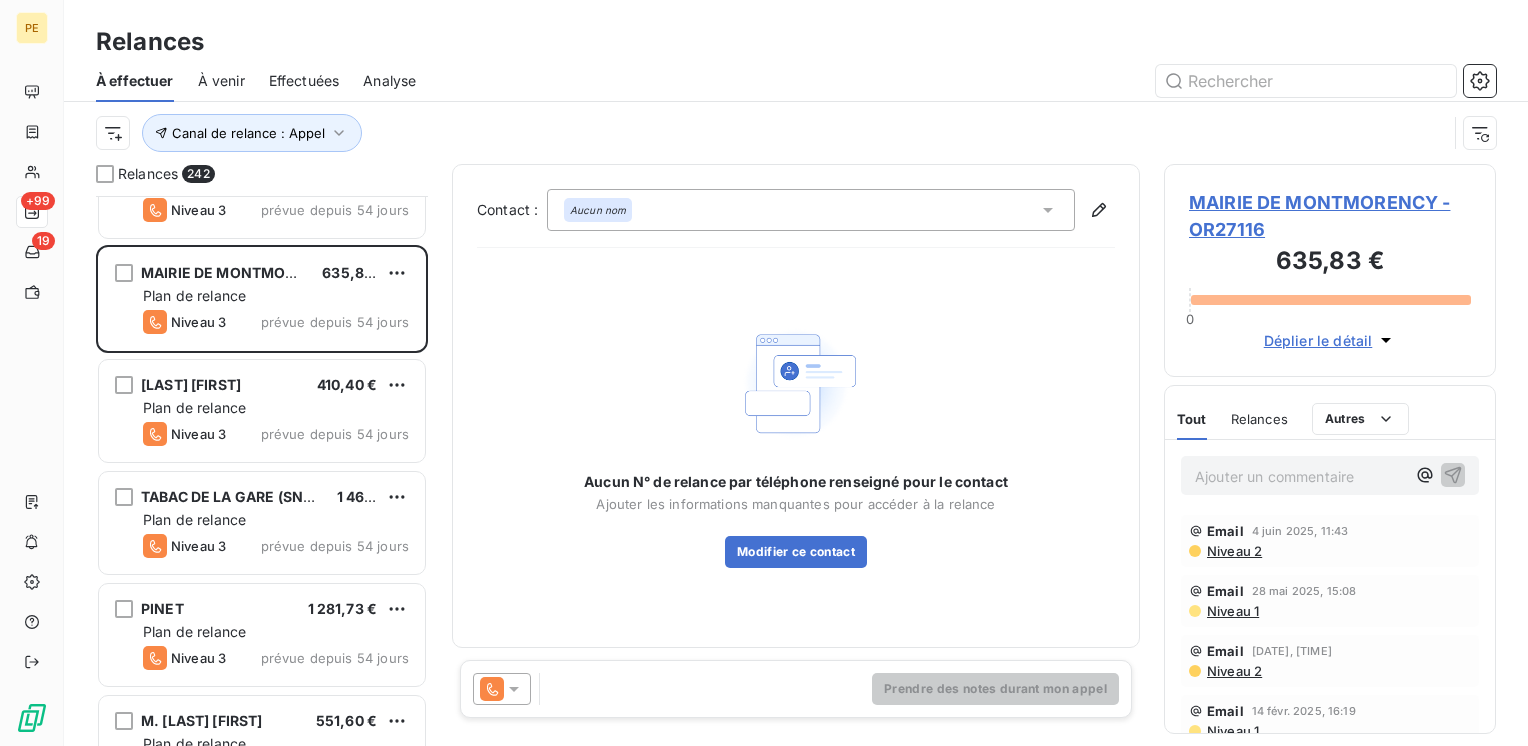 click on "MAIRIE DE MONTMORENCY - OR27116 635,83 € 0 Déplier le détail" at bounding box center (1330, 270) 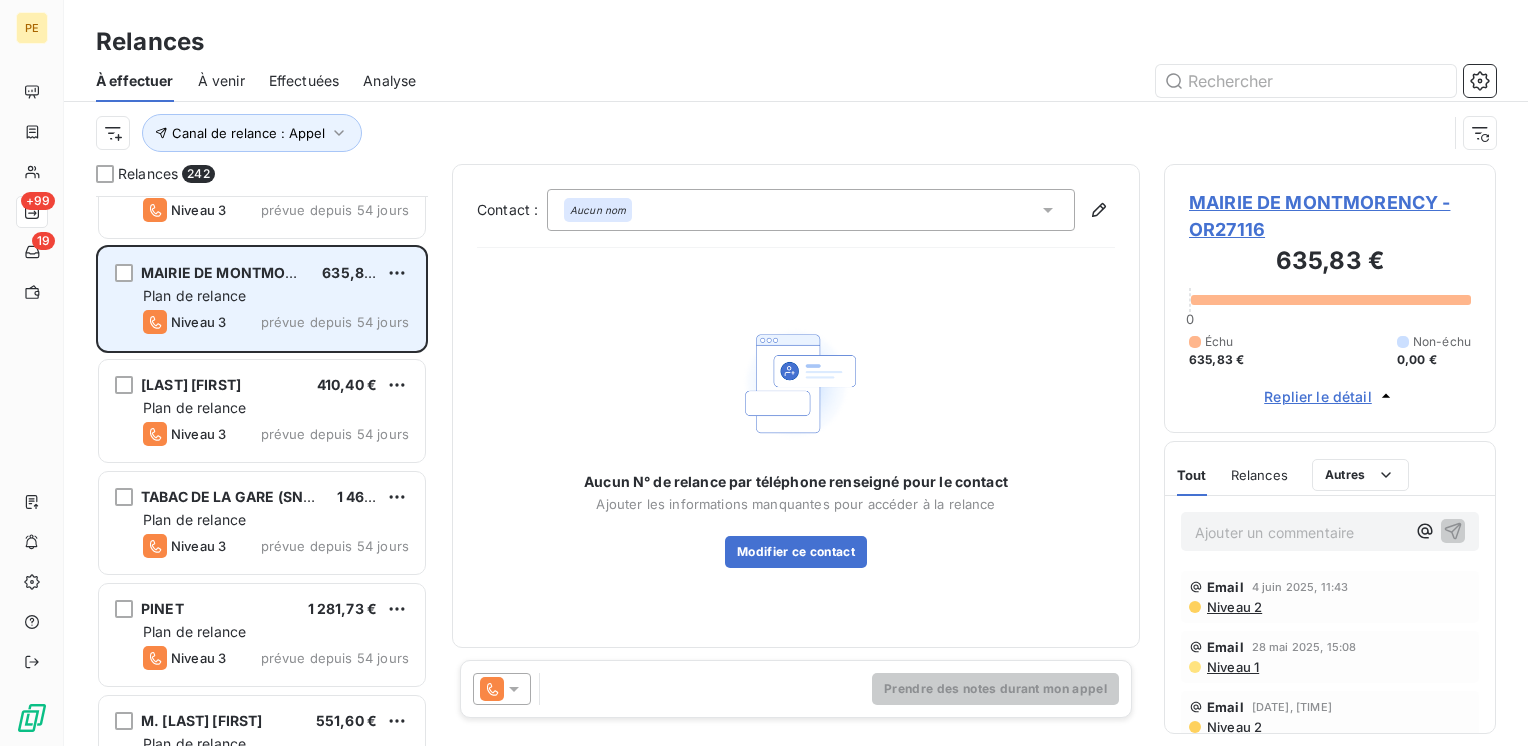 click on "Plan de relance" at bounding box center (276, 296) 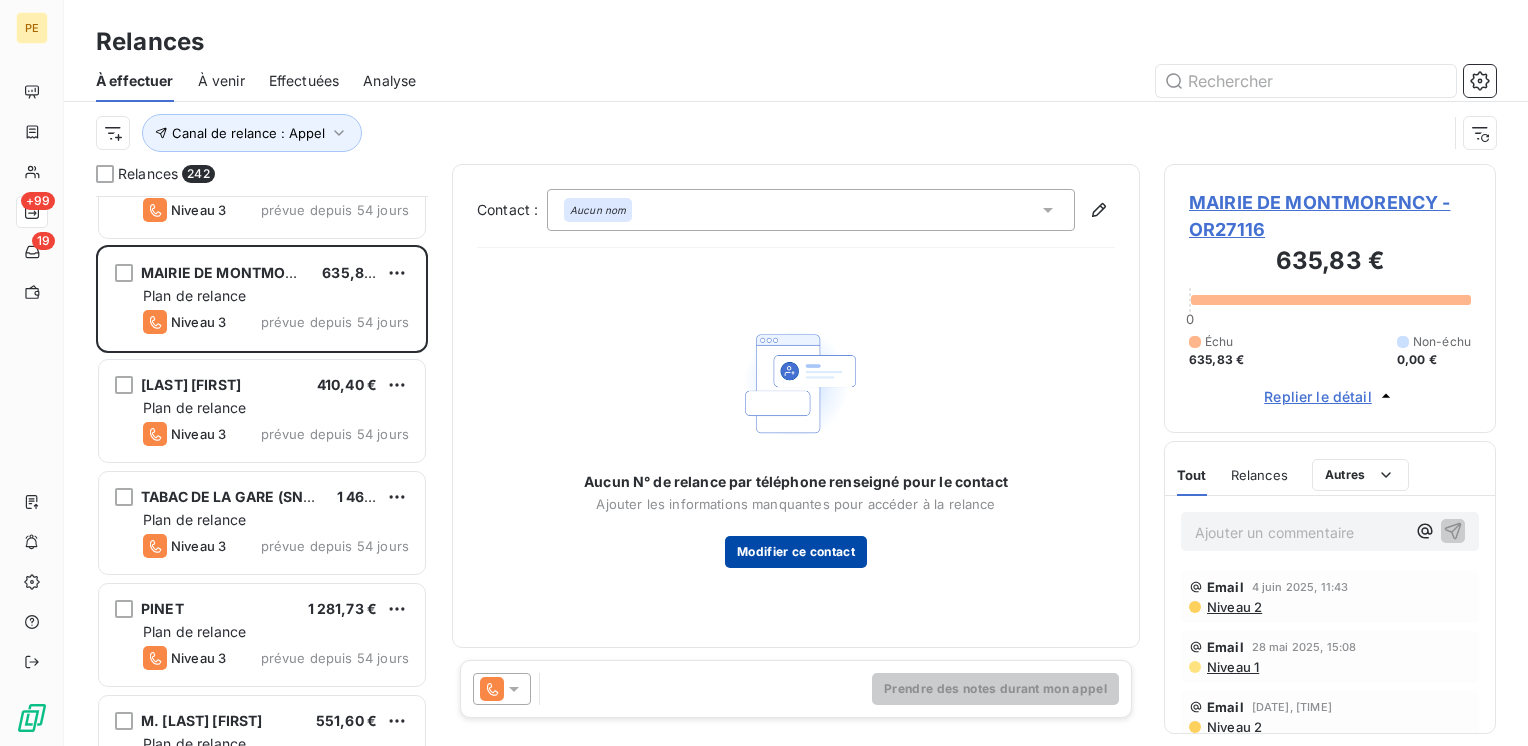 click on "Modifier ce contact" at bounding box center [796, 552] 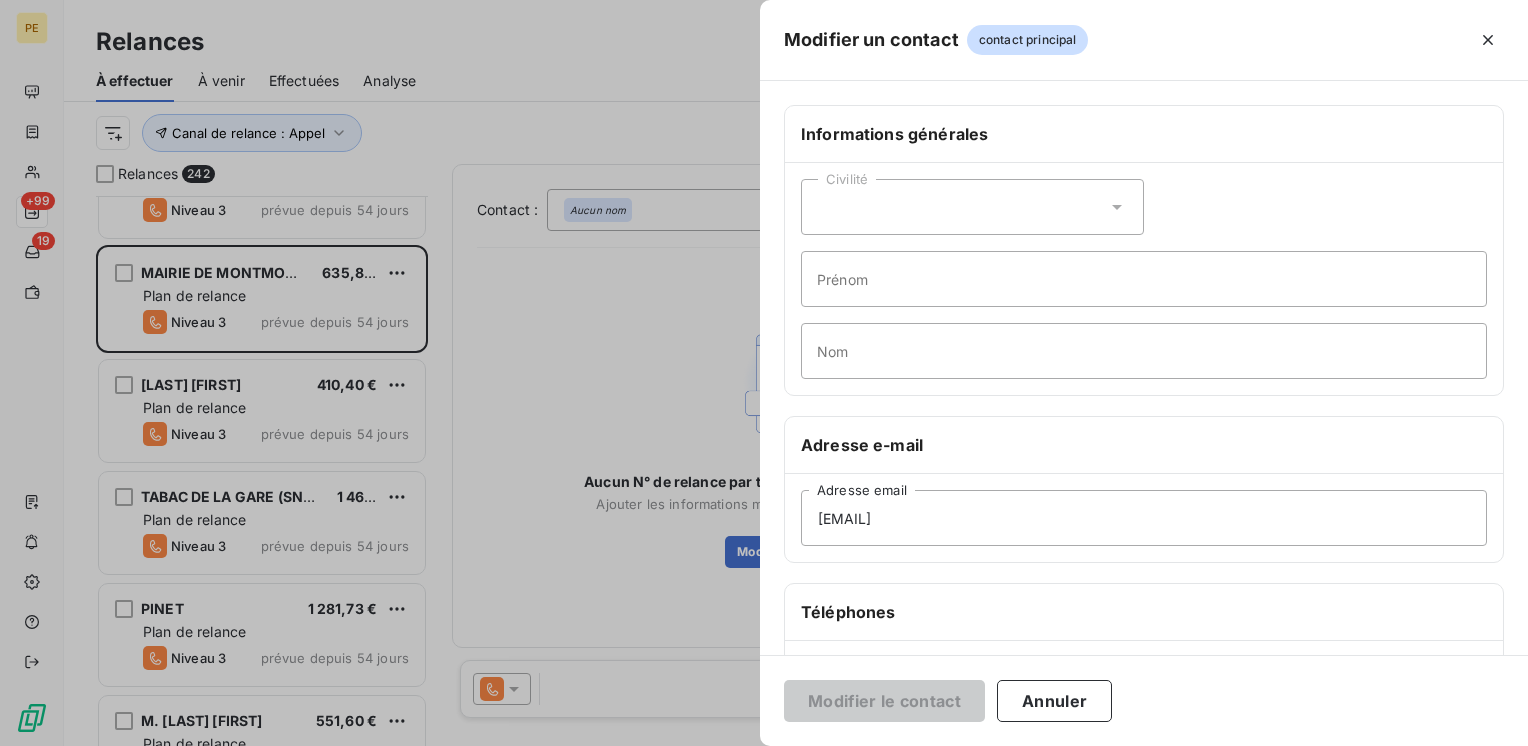 click on "Civilité" at bounding box center (972, 207) 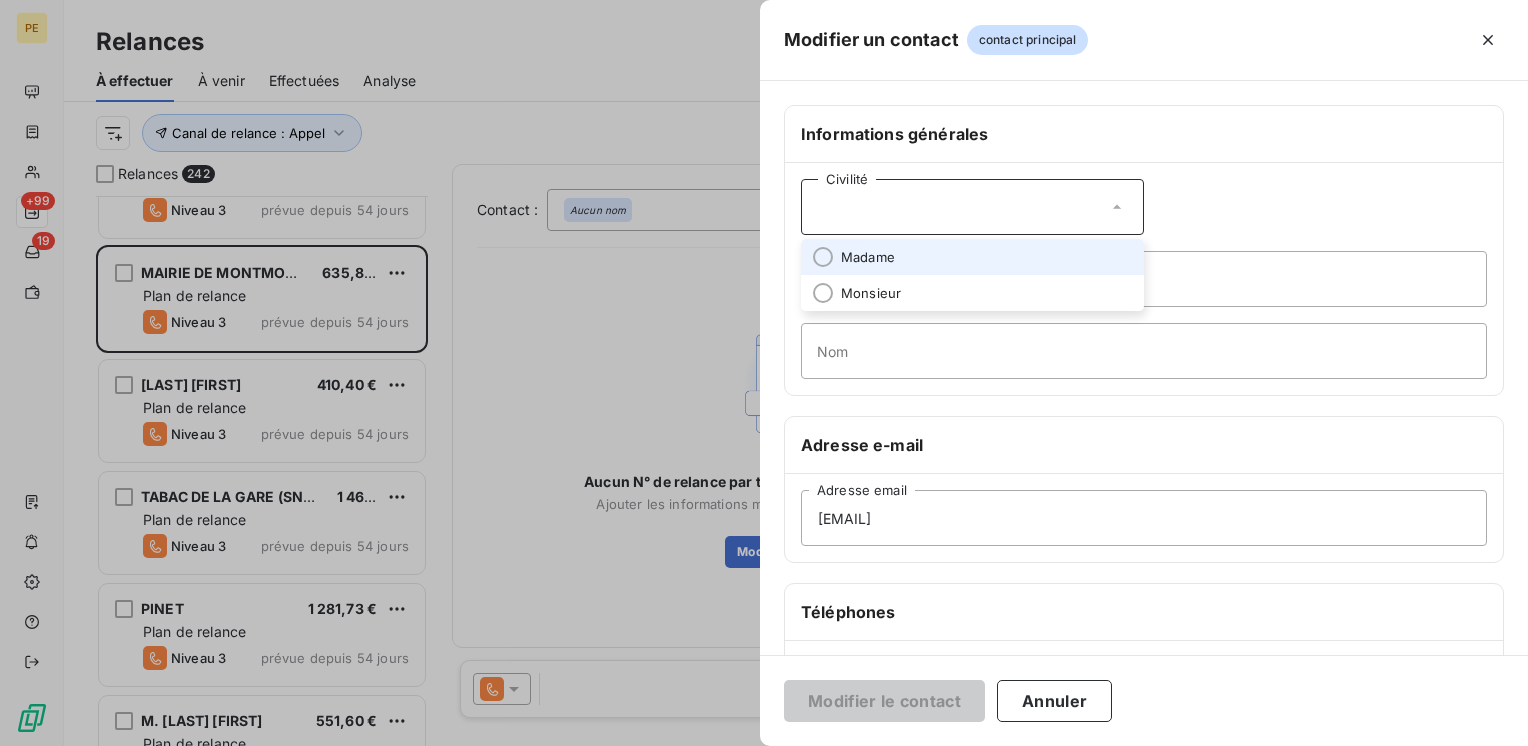 click on "Madame" at bounding box center [868, 257] 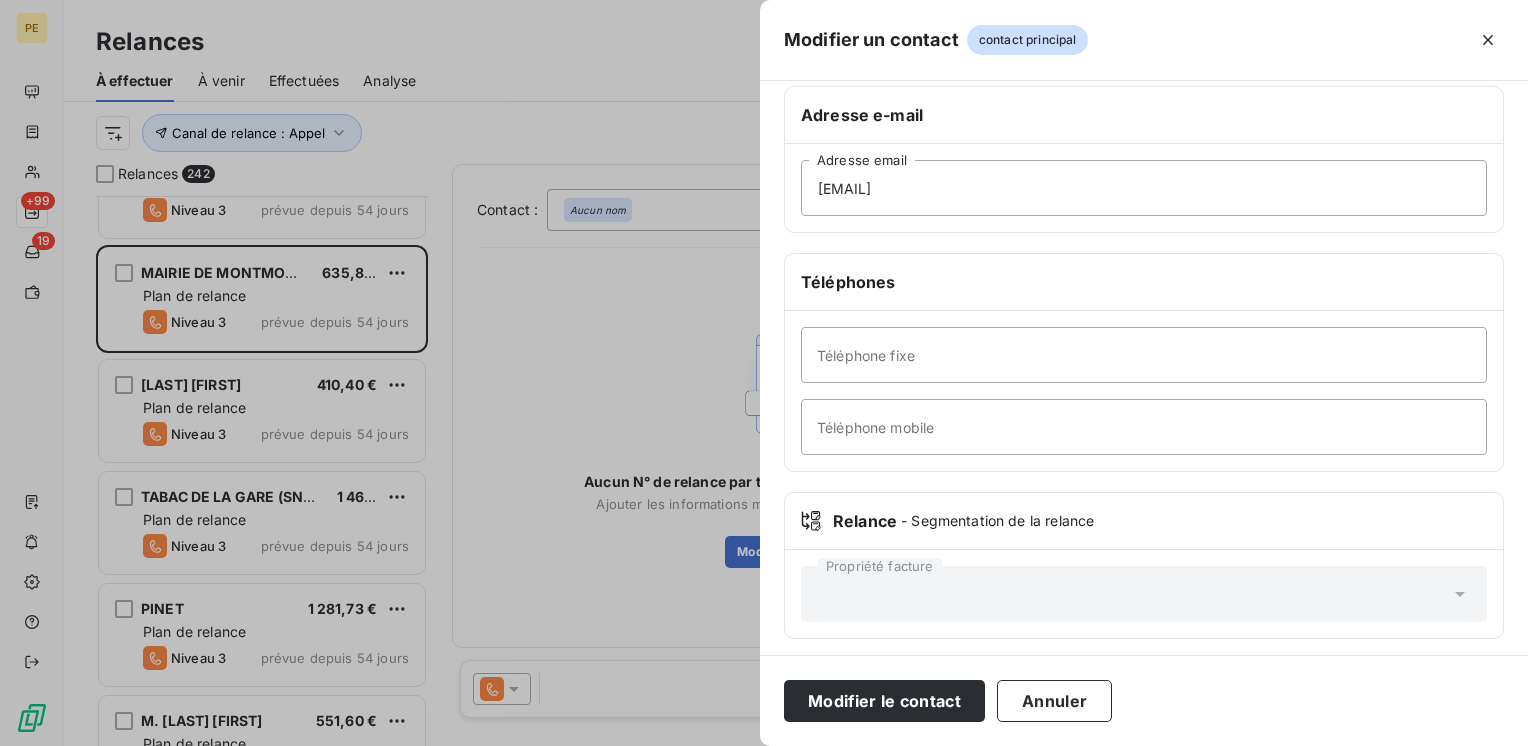 scroll, scrollTop: 334, scrollLeft: 0, axis: vertical 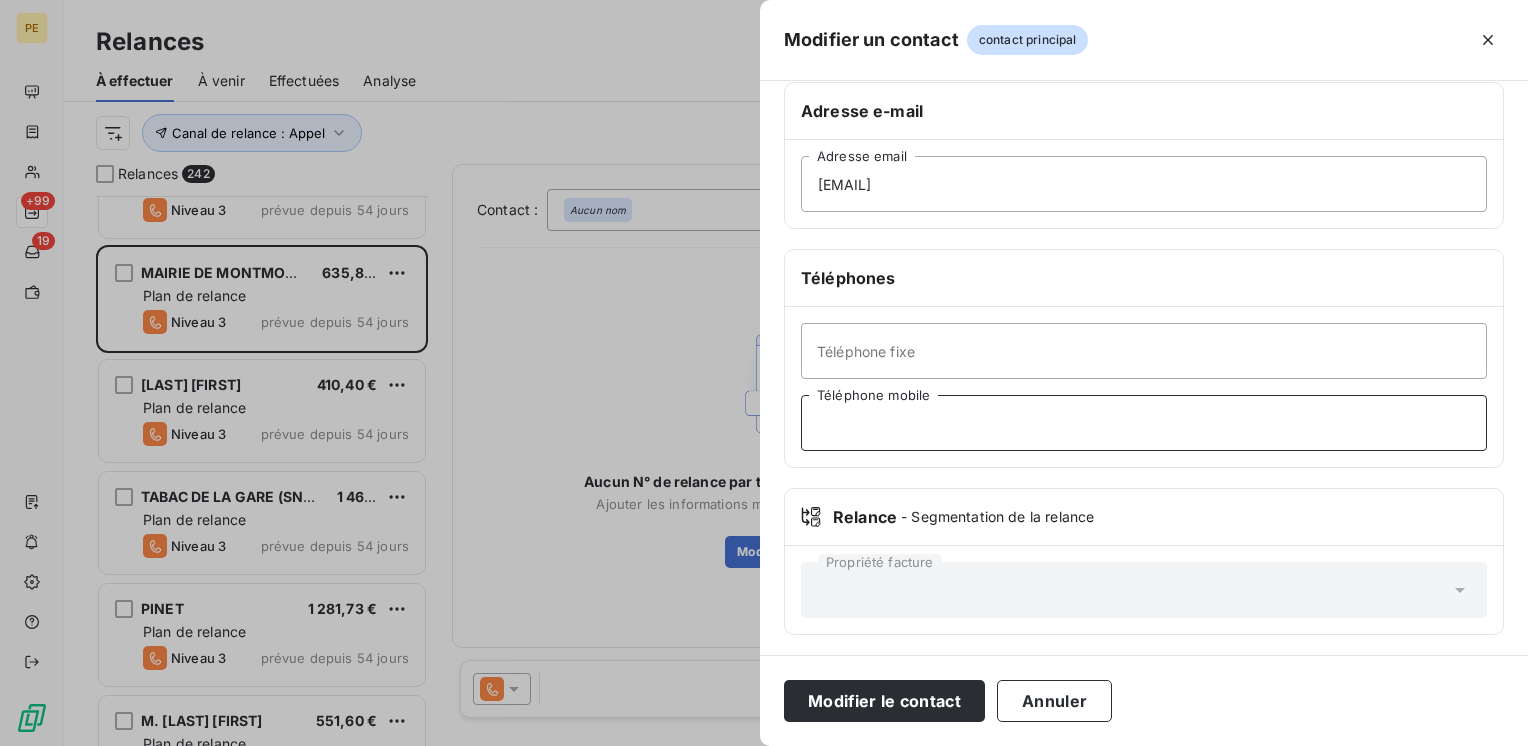 click on "Téléphone mobile" at bounding box center [1144, 423] 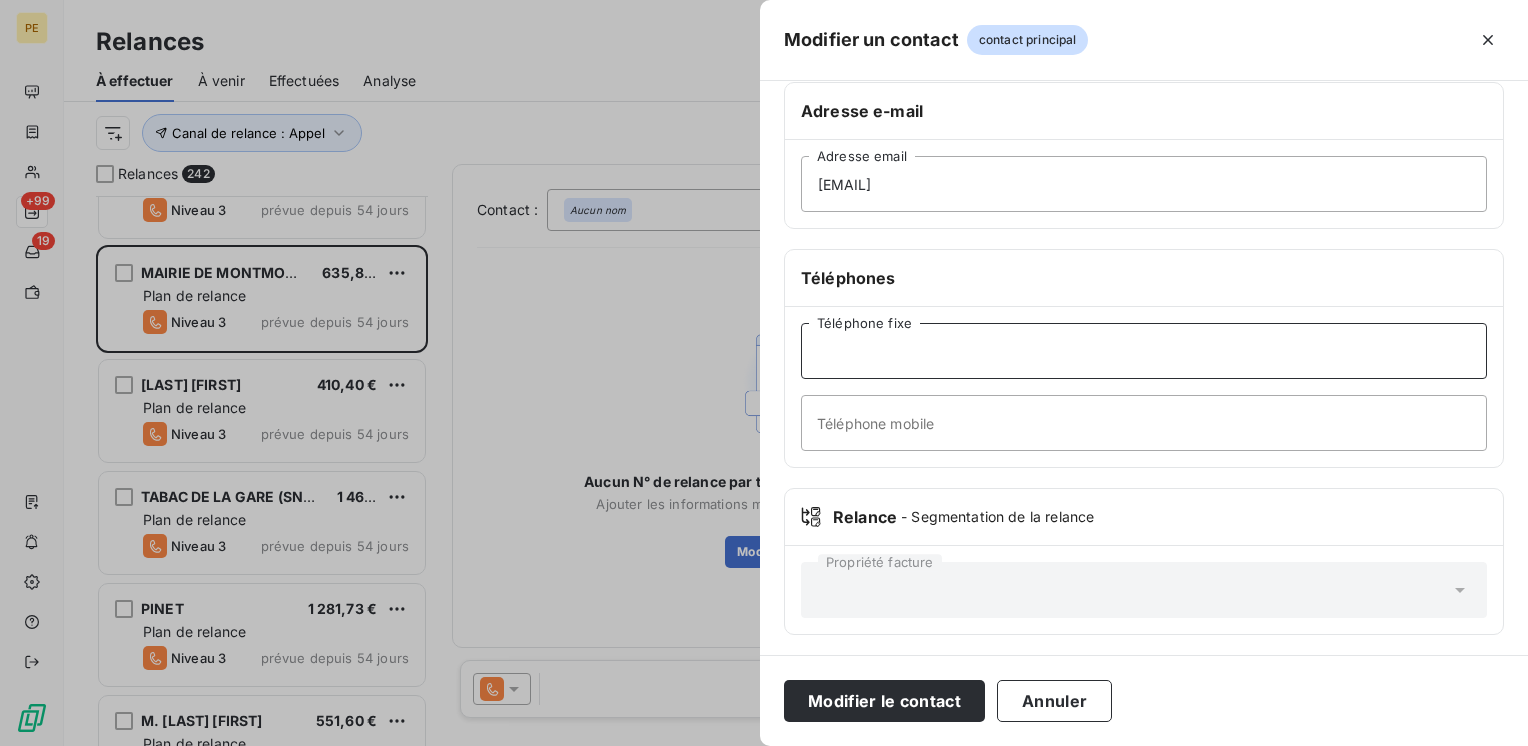 click on "Téléphone fixe" at bounding box center (1144, 351) 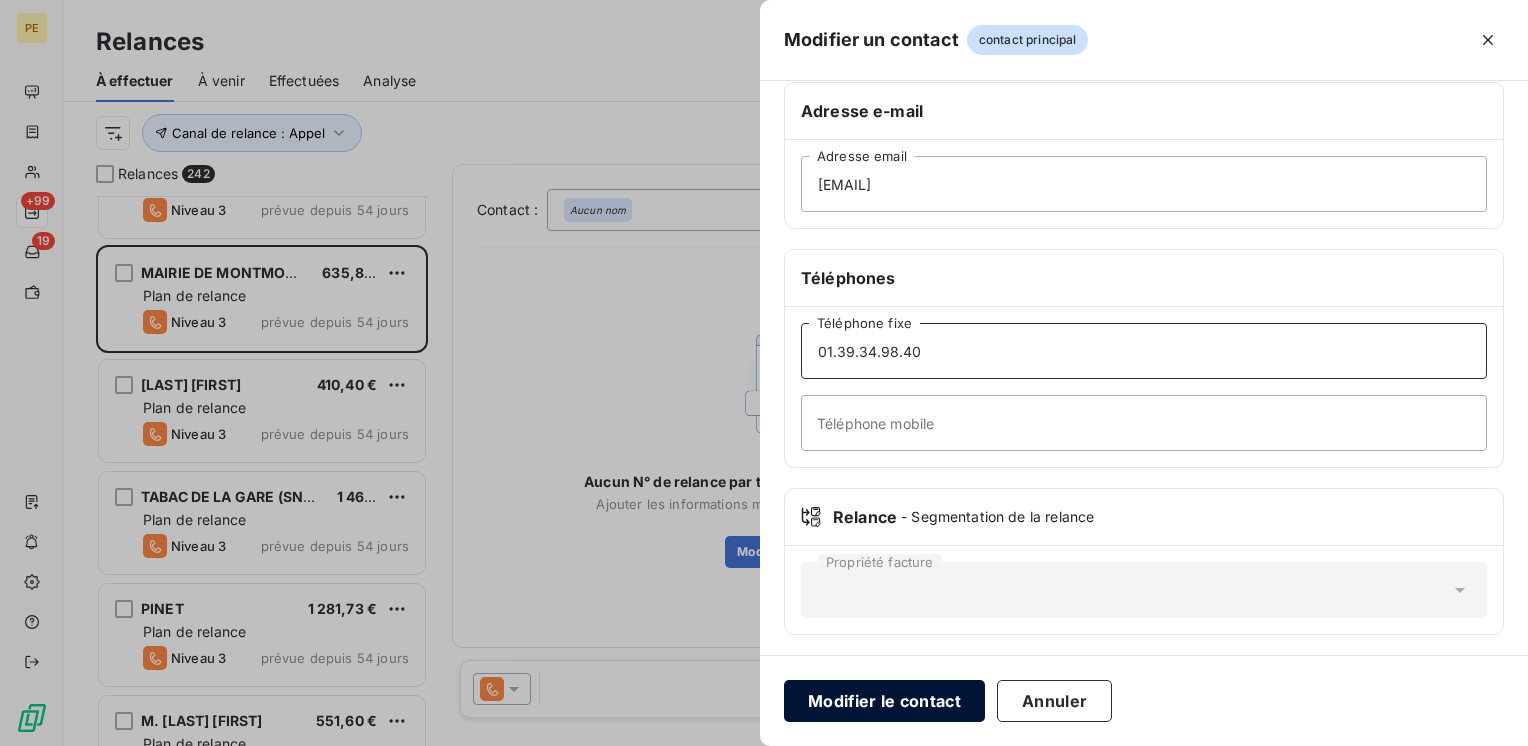 type on "01.39.34.98.40" 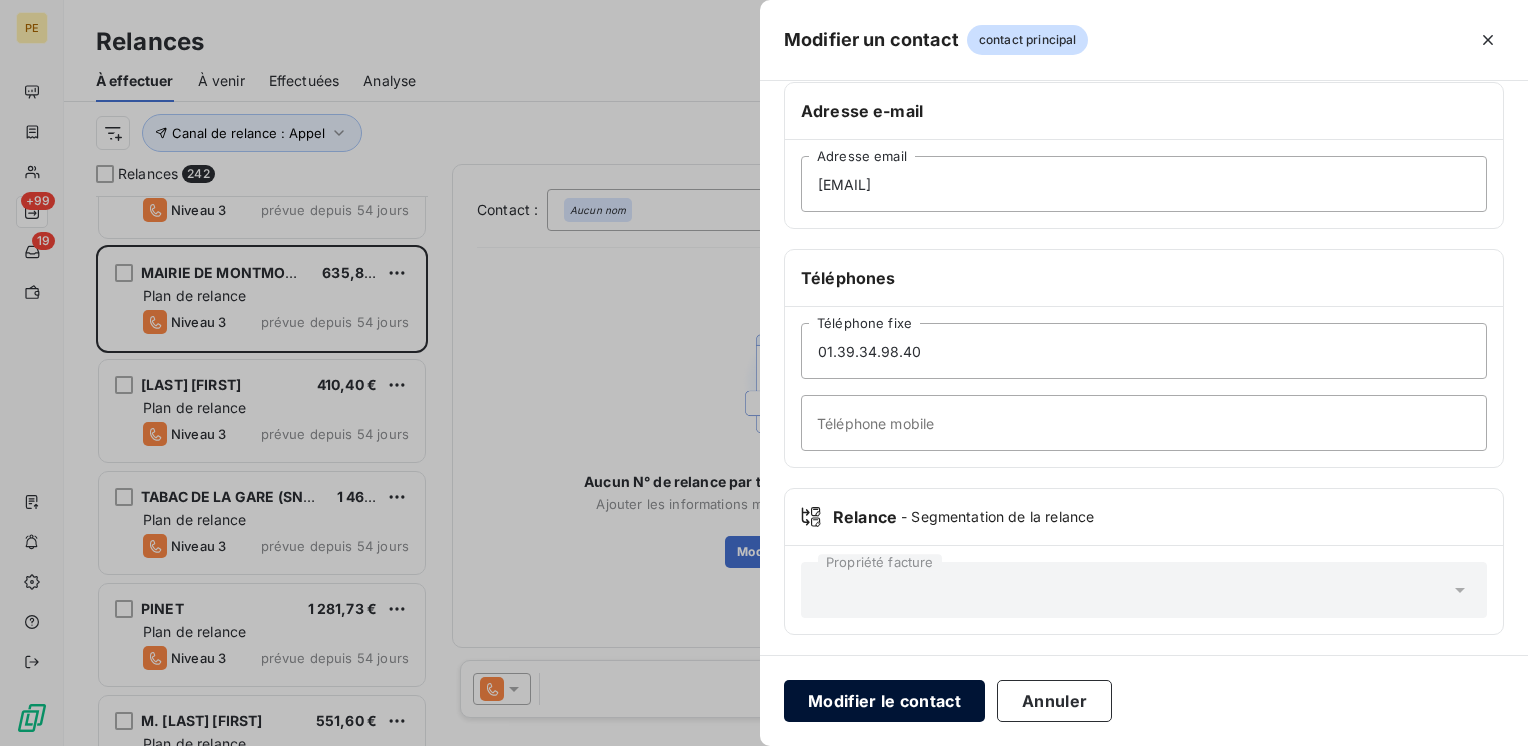 click on "Modifier le contact" at bounding box center (884, 701) 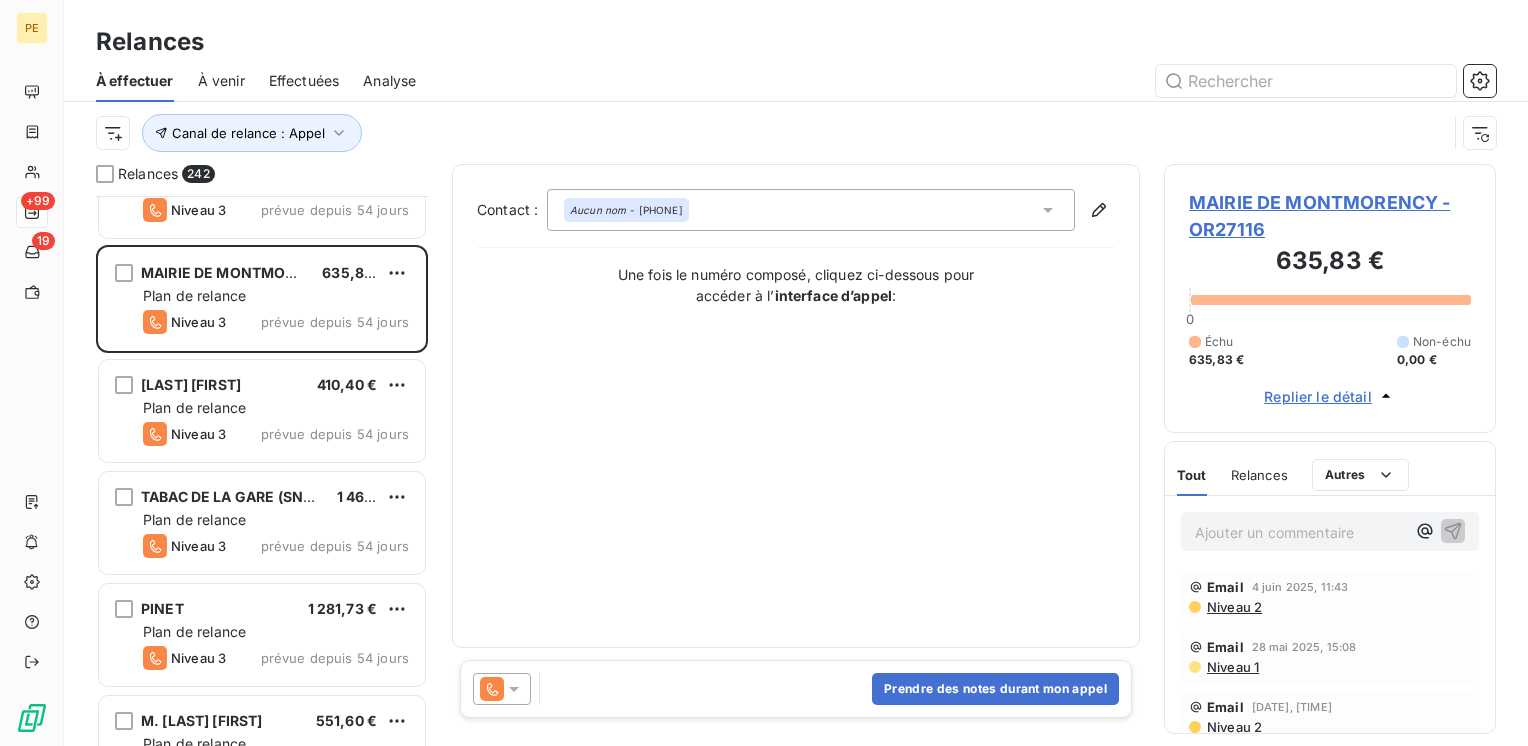click on "Replier le détail" at bounding box center [1318, 396] 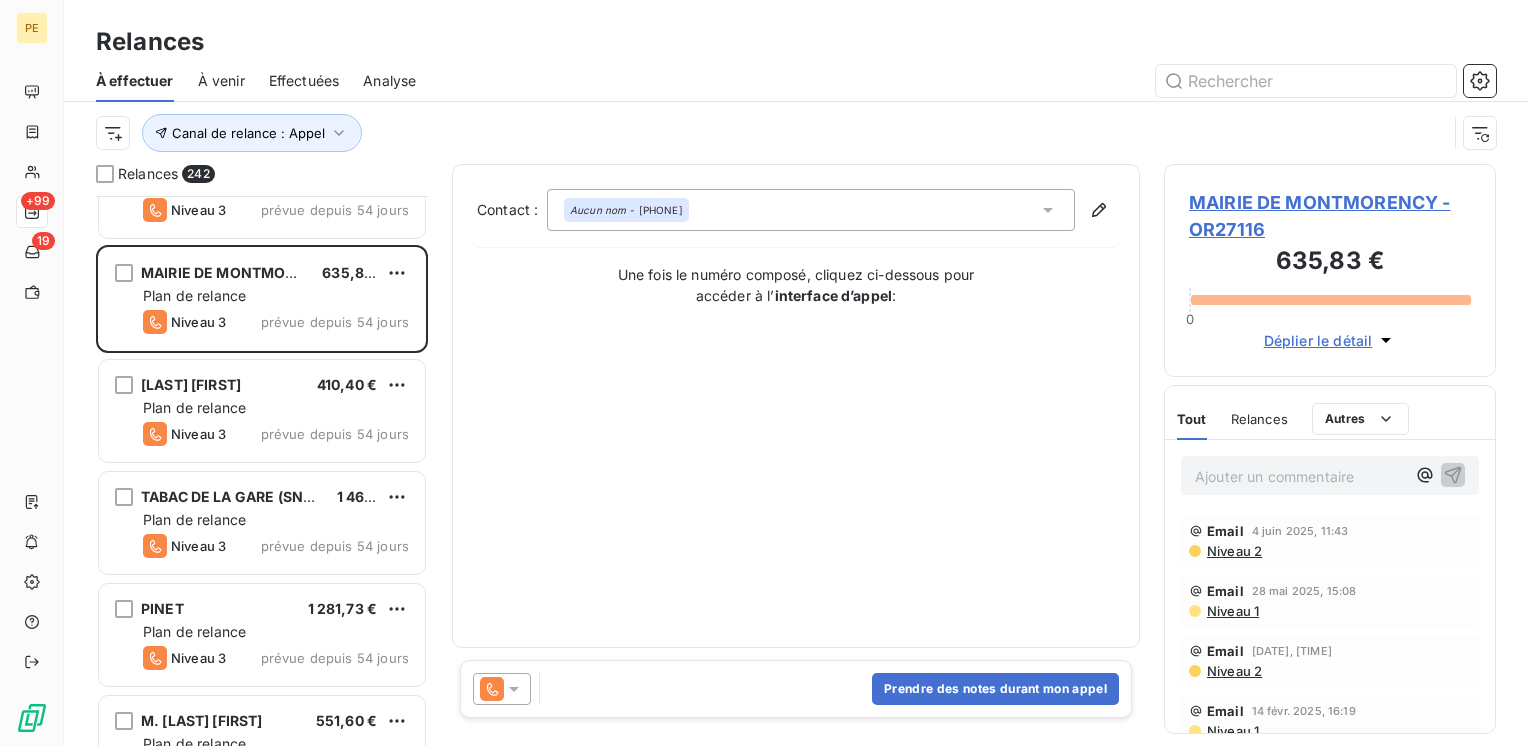 click on "MAIRIE DE MONTMORENCY - OR27116 635,83 € 0 Déplier le détail" at bounding box center [1330, 270] 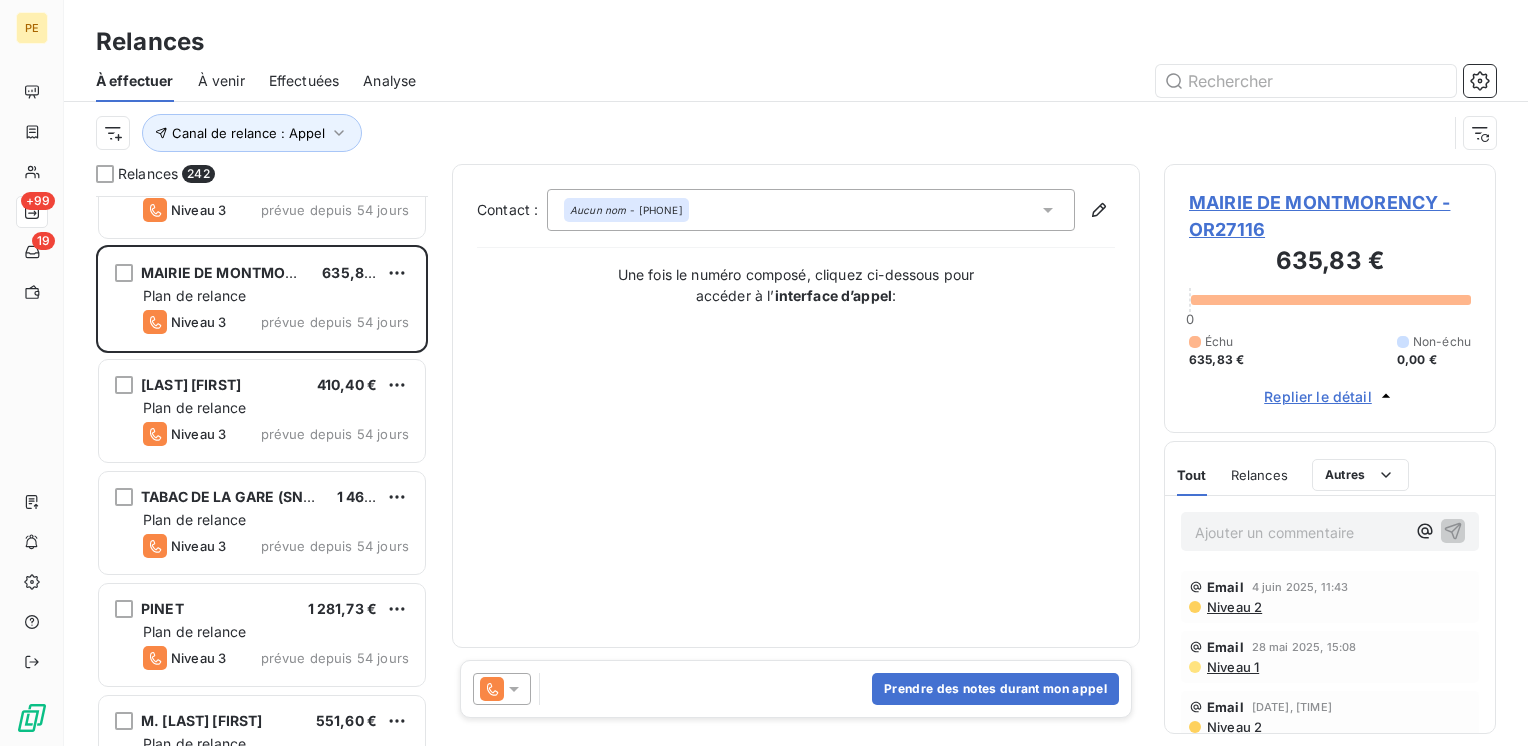 click on "Prendre des notes durant mon appel" at bounding box center [796, 689] 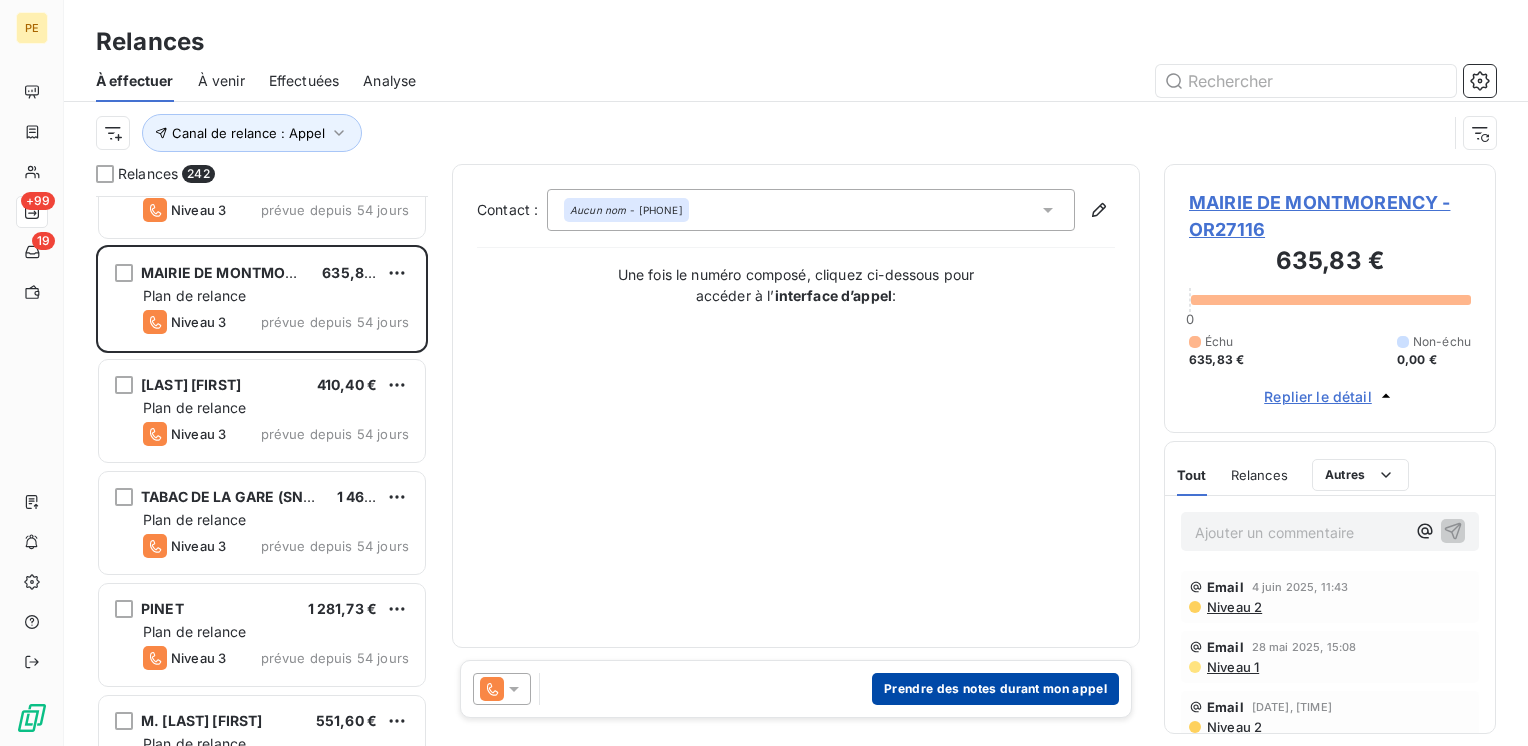 click on "Prendre des notes durant mon appel" at bounding box center [995, 689] 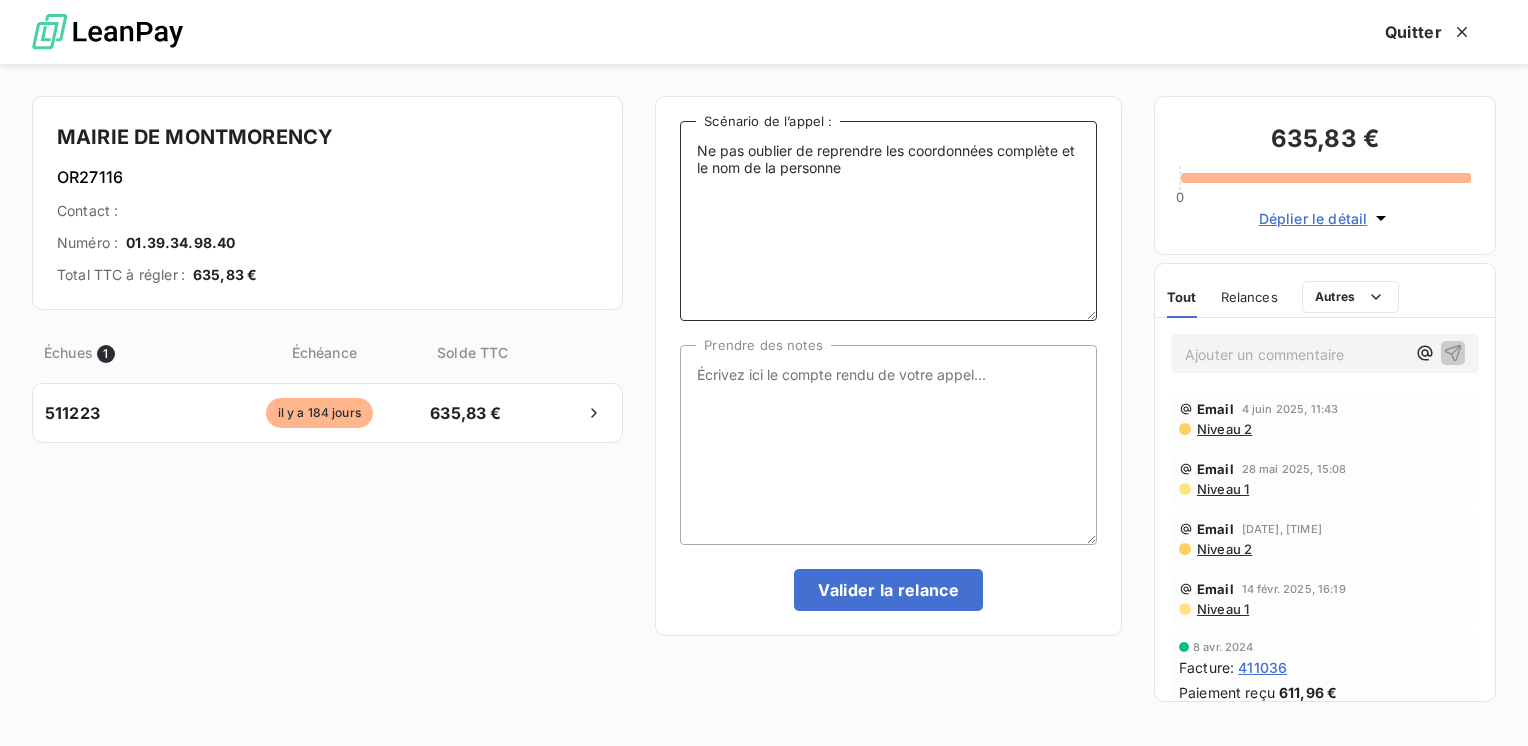 click on "Ne pas oublier de reprendre les coordonnées complète et le nom de la personne" at bounding box center (888, 221) 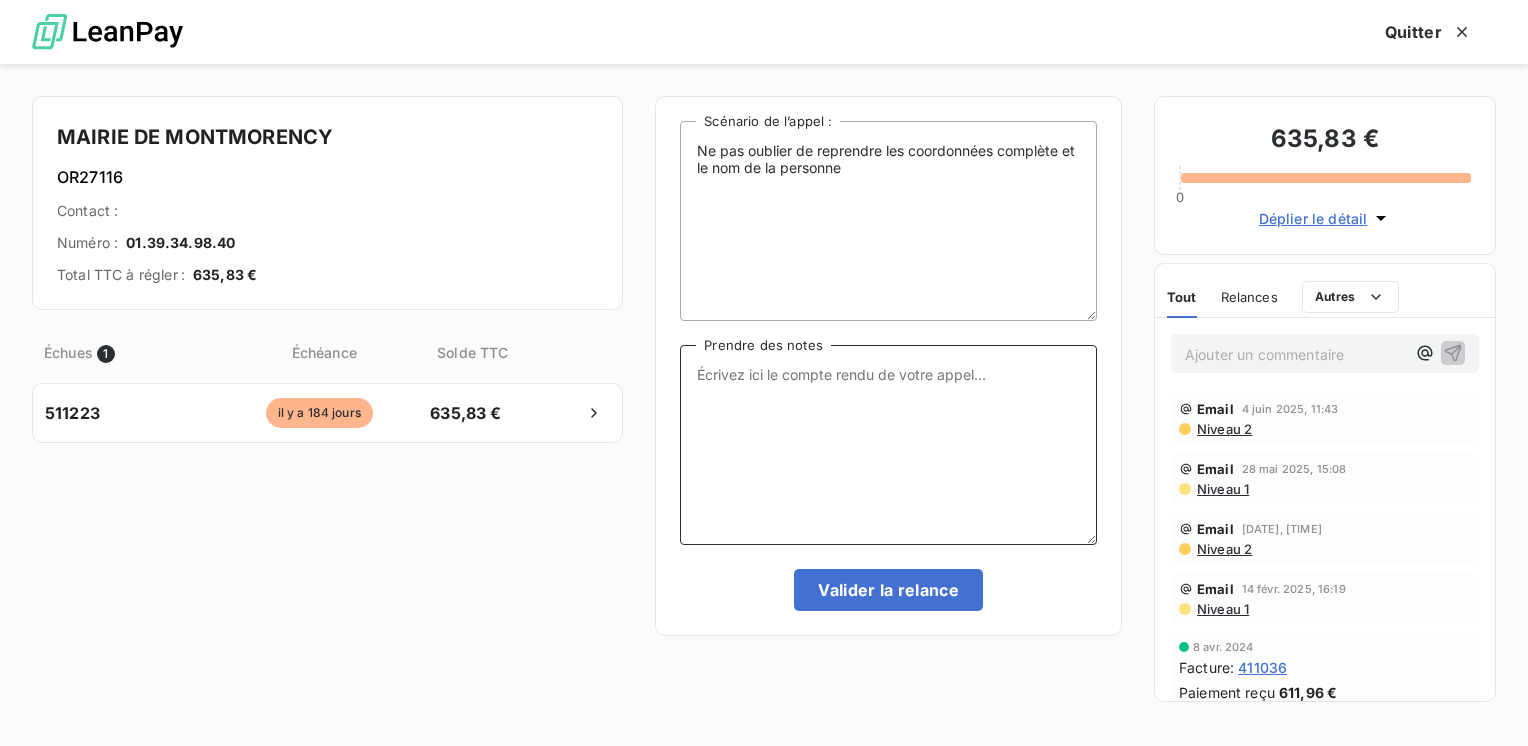 click on "Prendre des notes" at bounding box center (888, 445) 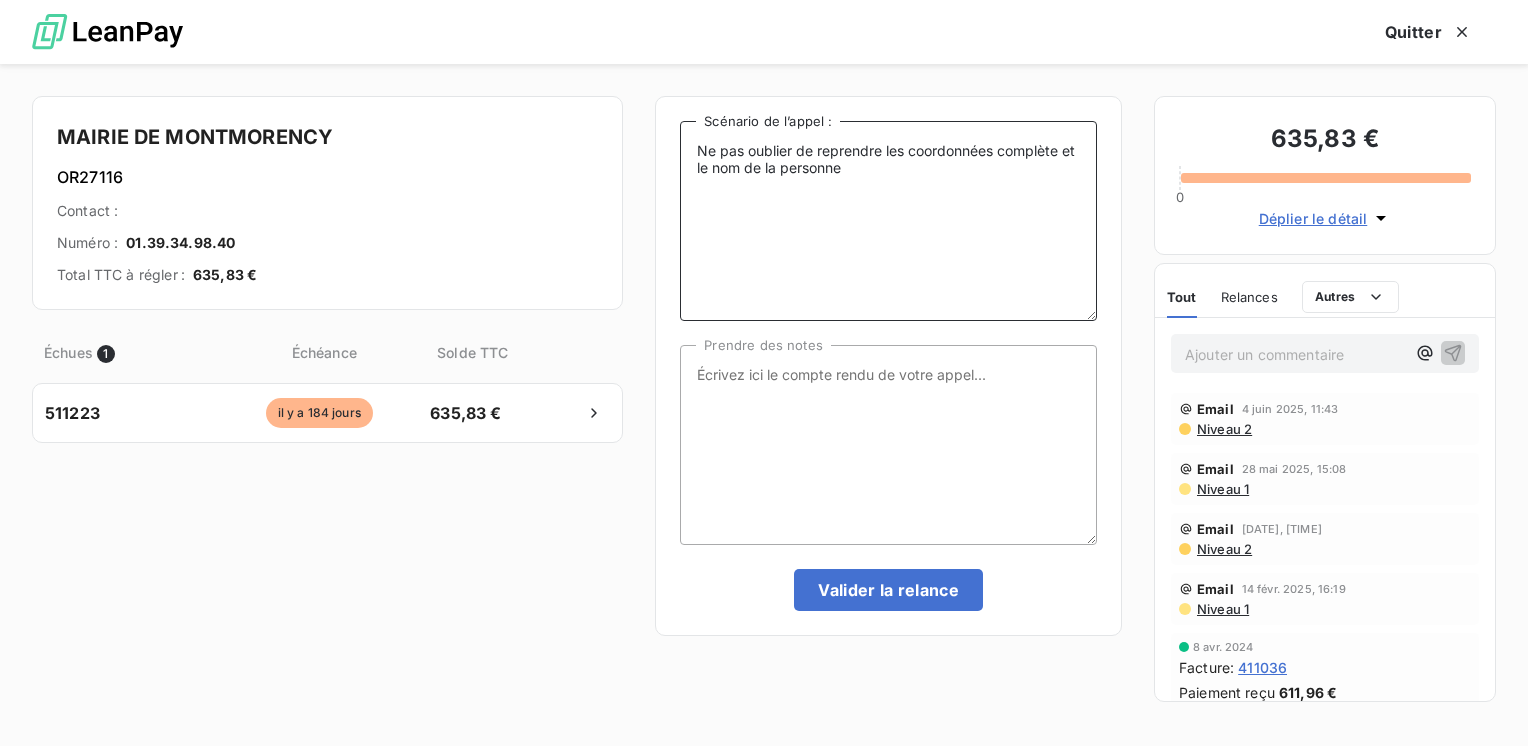 click on "Ne pas oublier de reprendre les coordonnées complète et le nom de la personne" at bounding box center [888, 221] 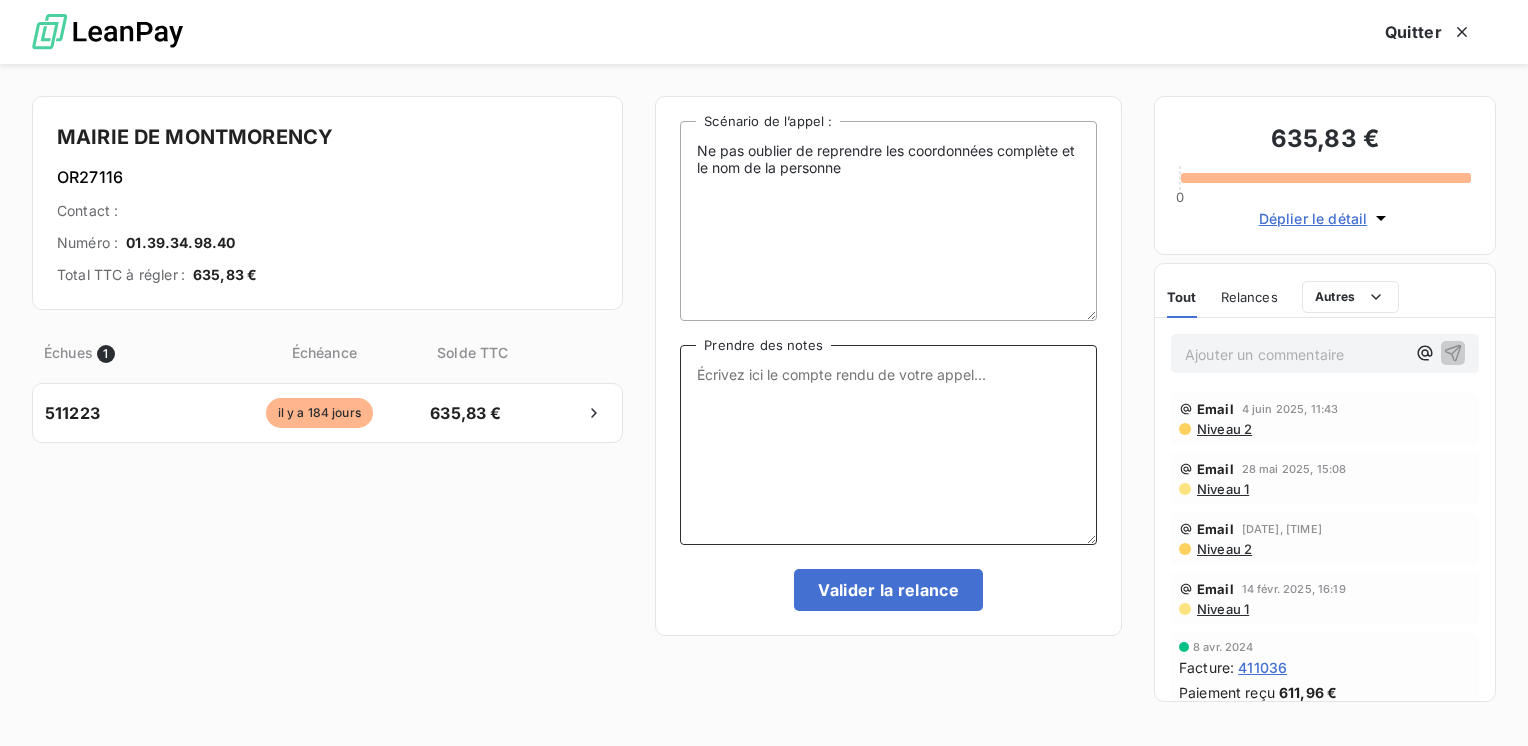 click on "Prendre des notes" at bounding box center [888, 445] 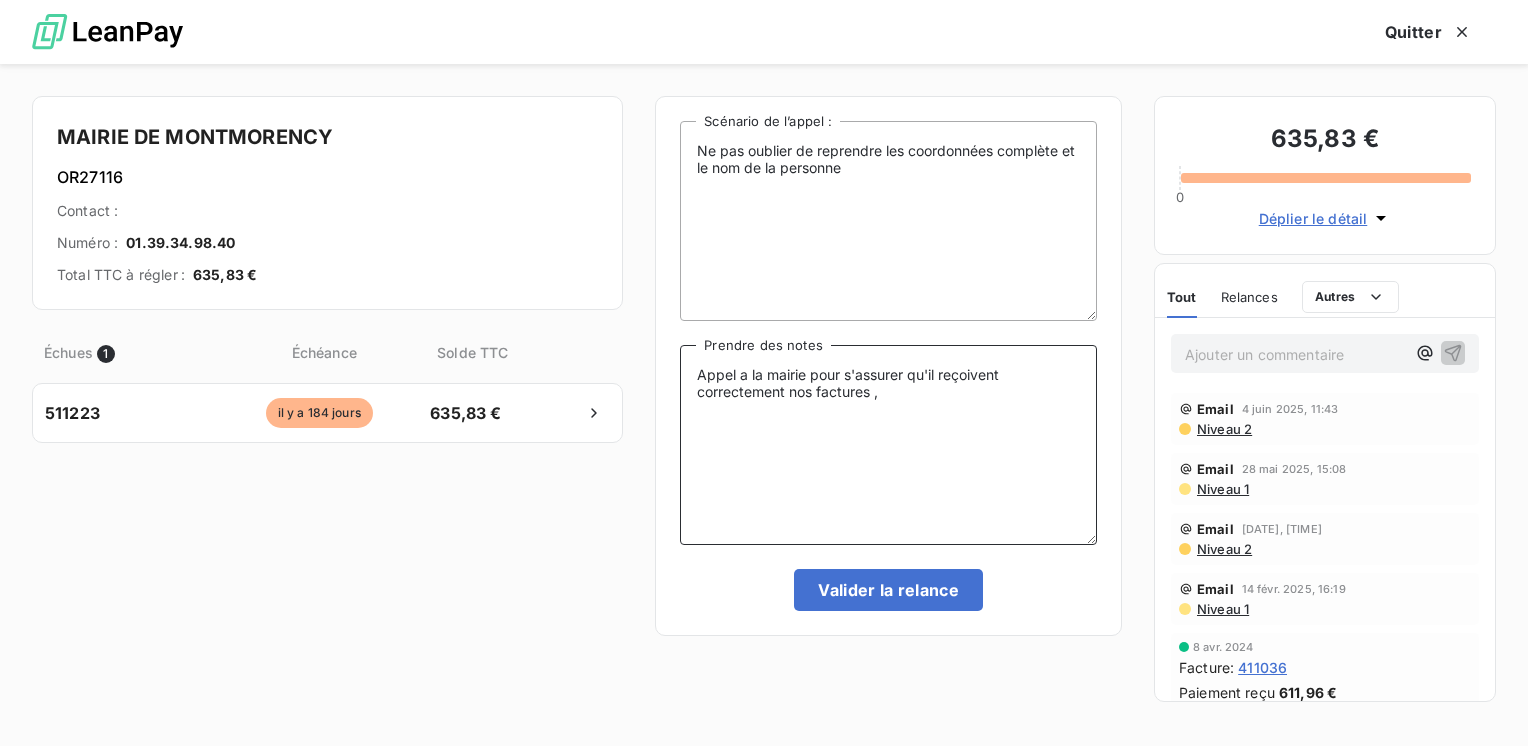 click on "Appel a la mairie pour s'assurer qu'il reçoivent correctement nos factures ," at bounding box center [888, 445] 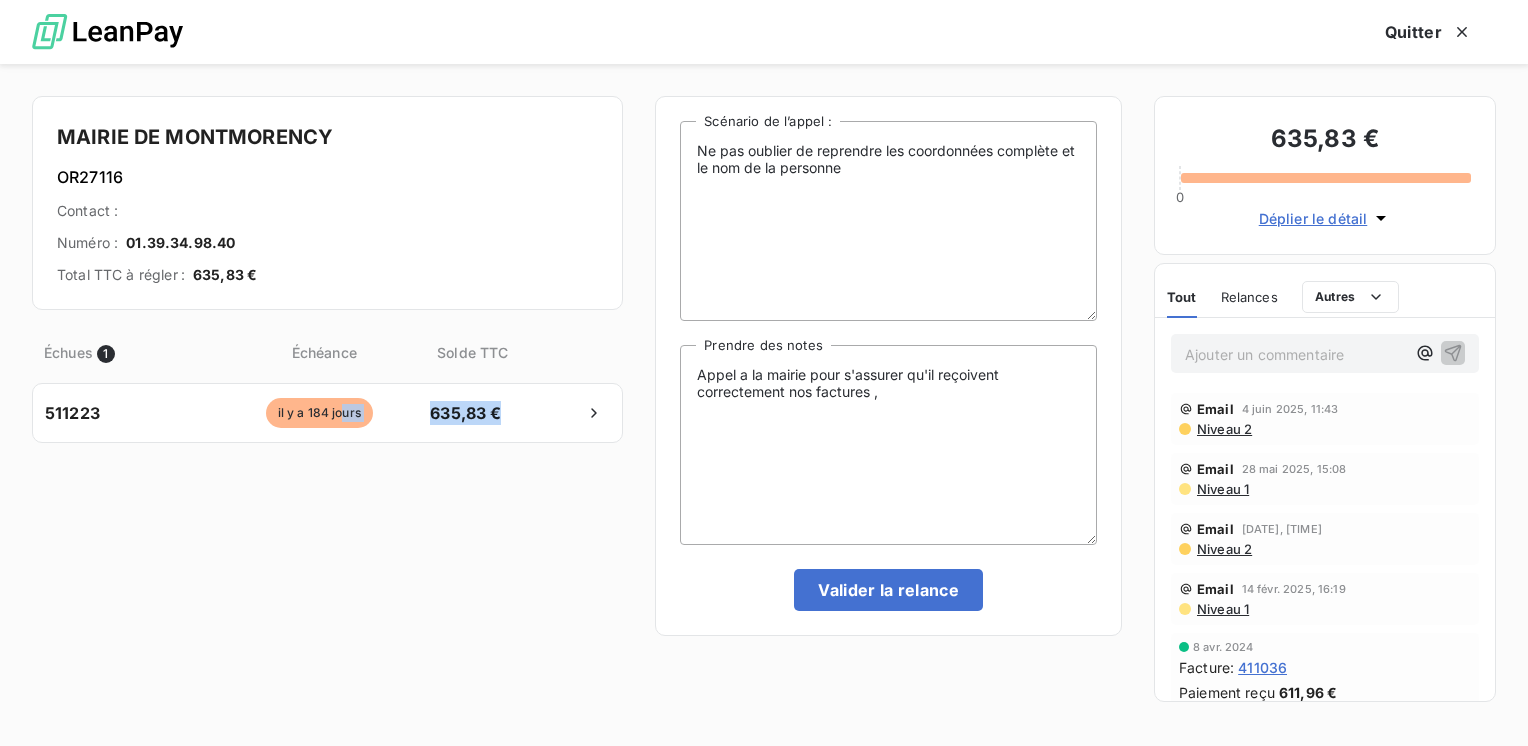 drag, startPoint x: 460, startPoint y: 525, endPoint x: 603, endPoint y: 472, distance: 152.50574 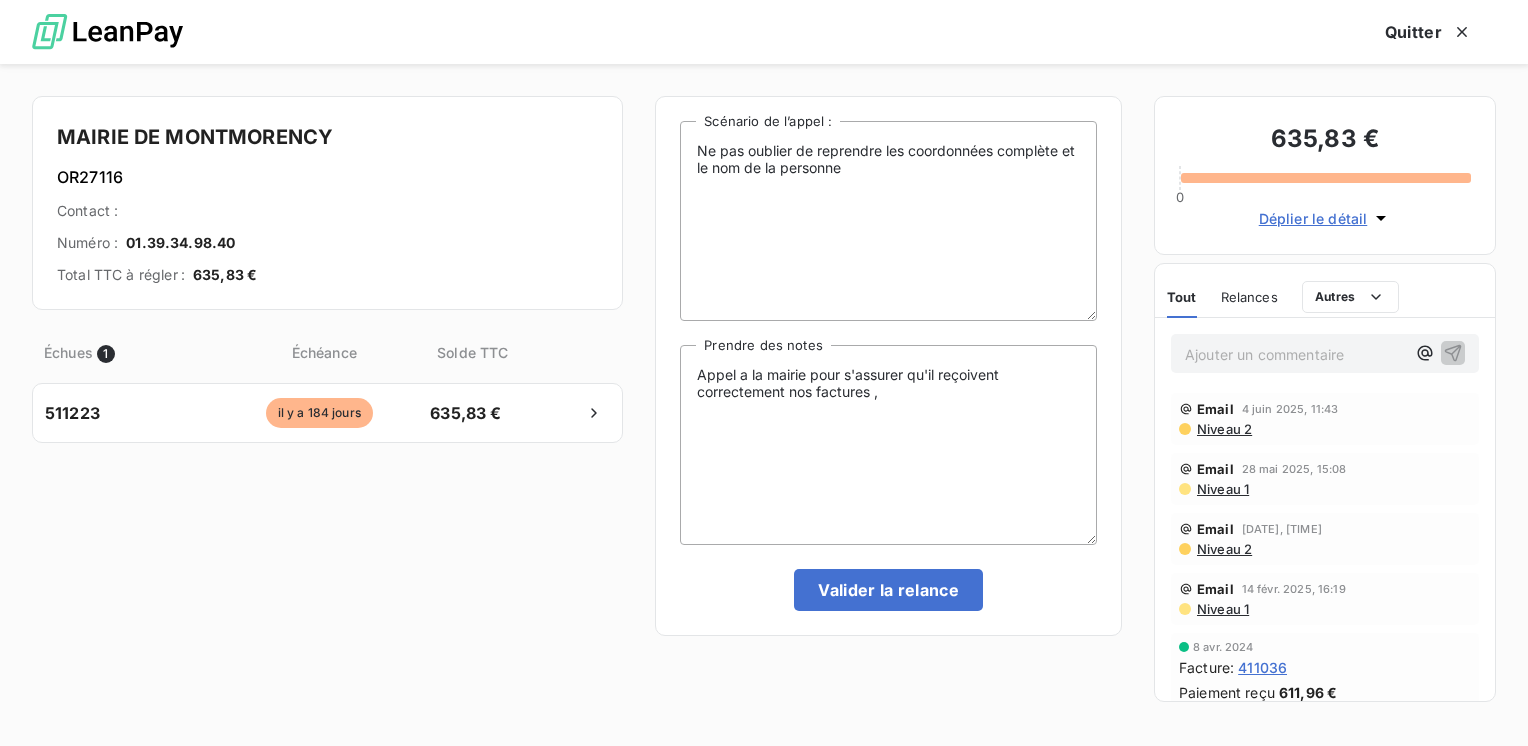 drag, startPoint x: 603, startPoint y: 472, endPoint x: 491, endPoint y: 223, distance: 273.0293 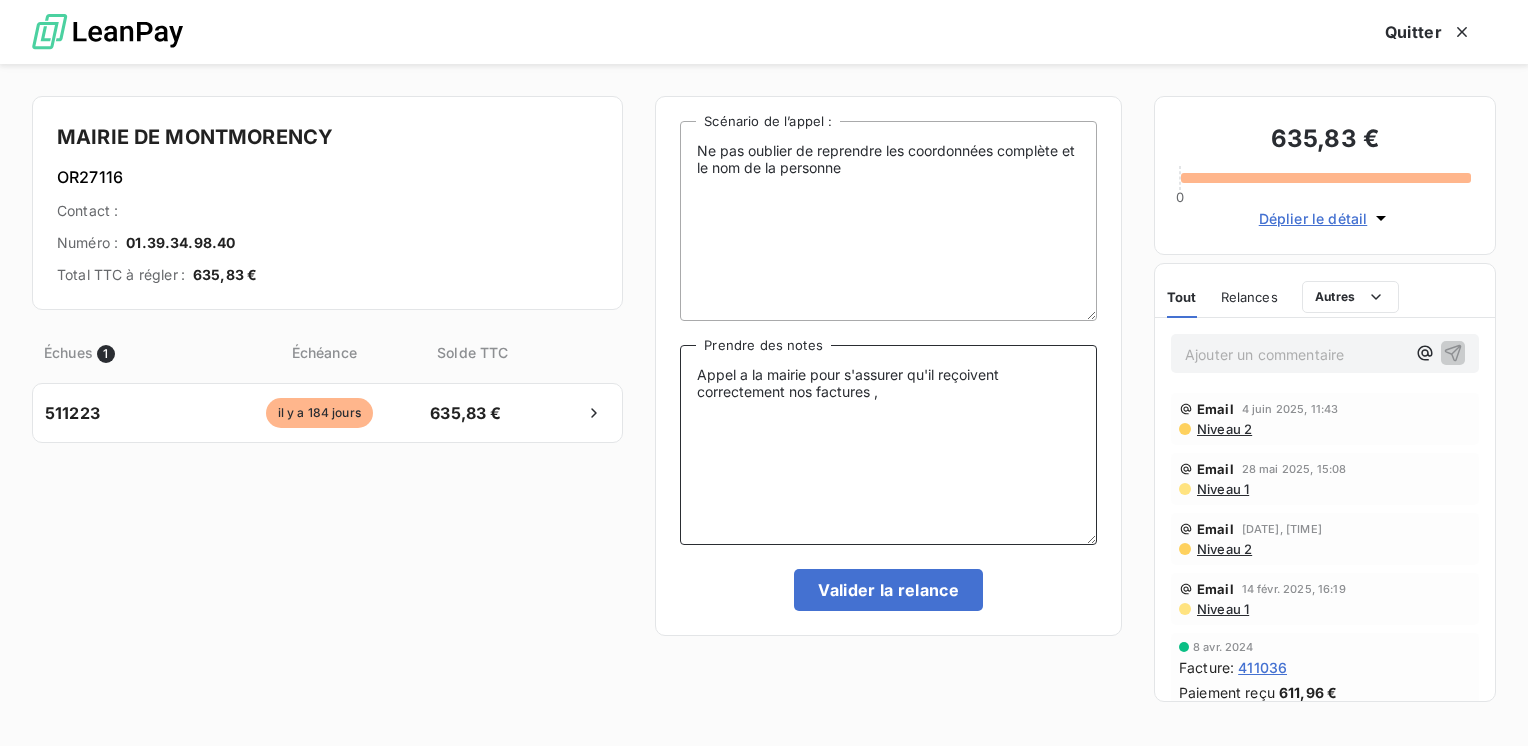 click on "Appel a la mairie pour s'assurer qu'il reçoivent correctement nos factures ," at bounding box center [888, 445] 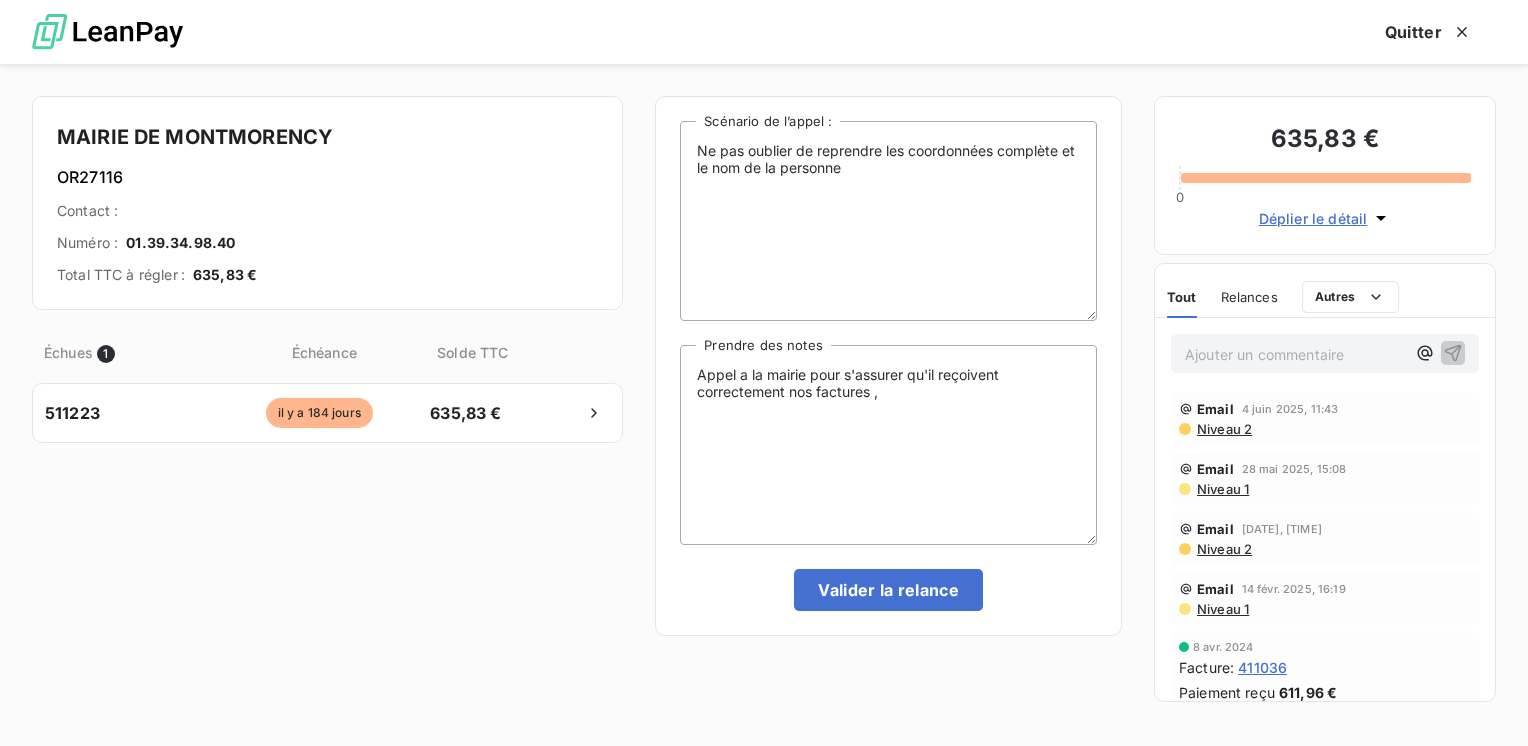 drag, startPoint x: 299, startPoint y: 514, endPoint x: 292, endPoint y: 490, distance: 25 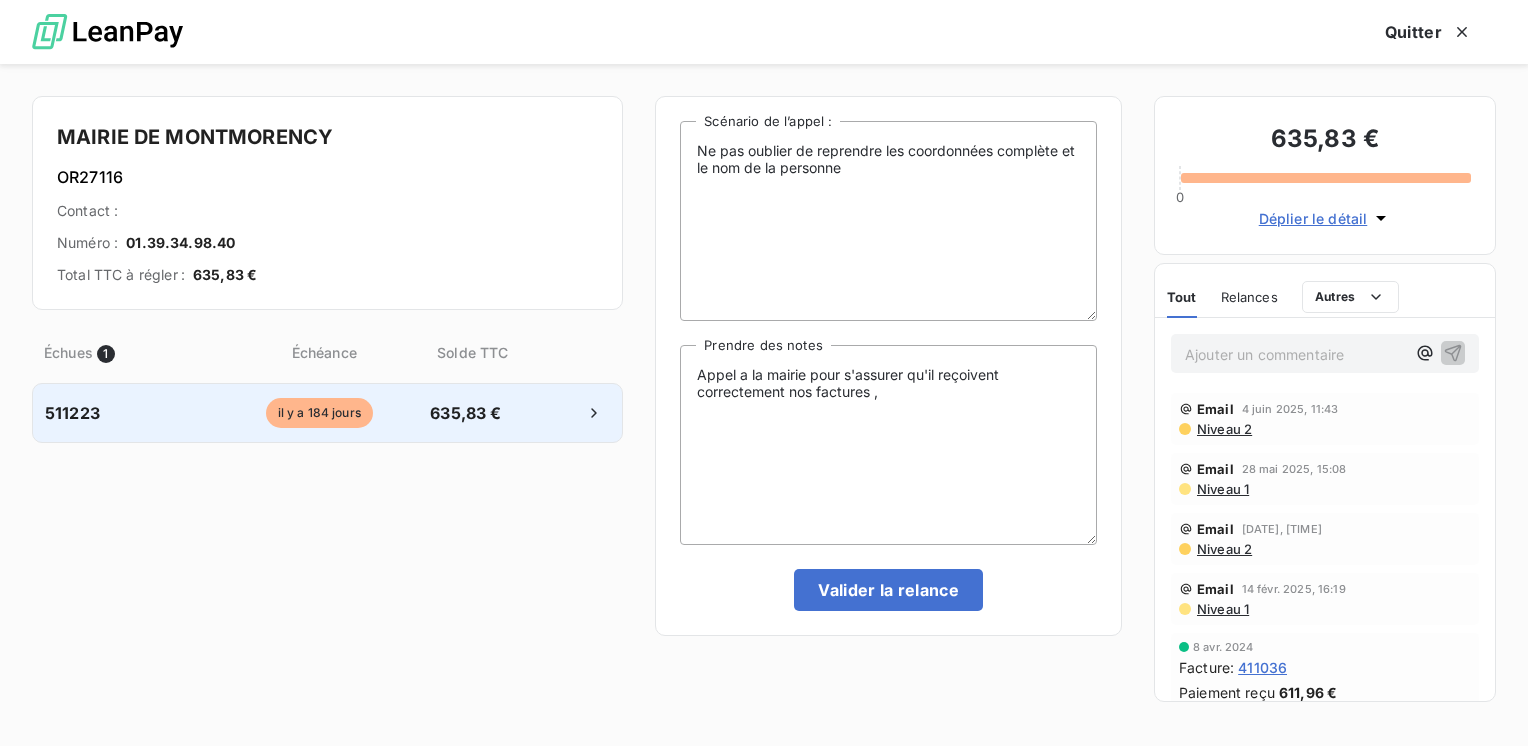 click on "il y a 184 jours" at bounding box center (319, 413) 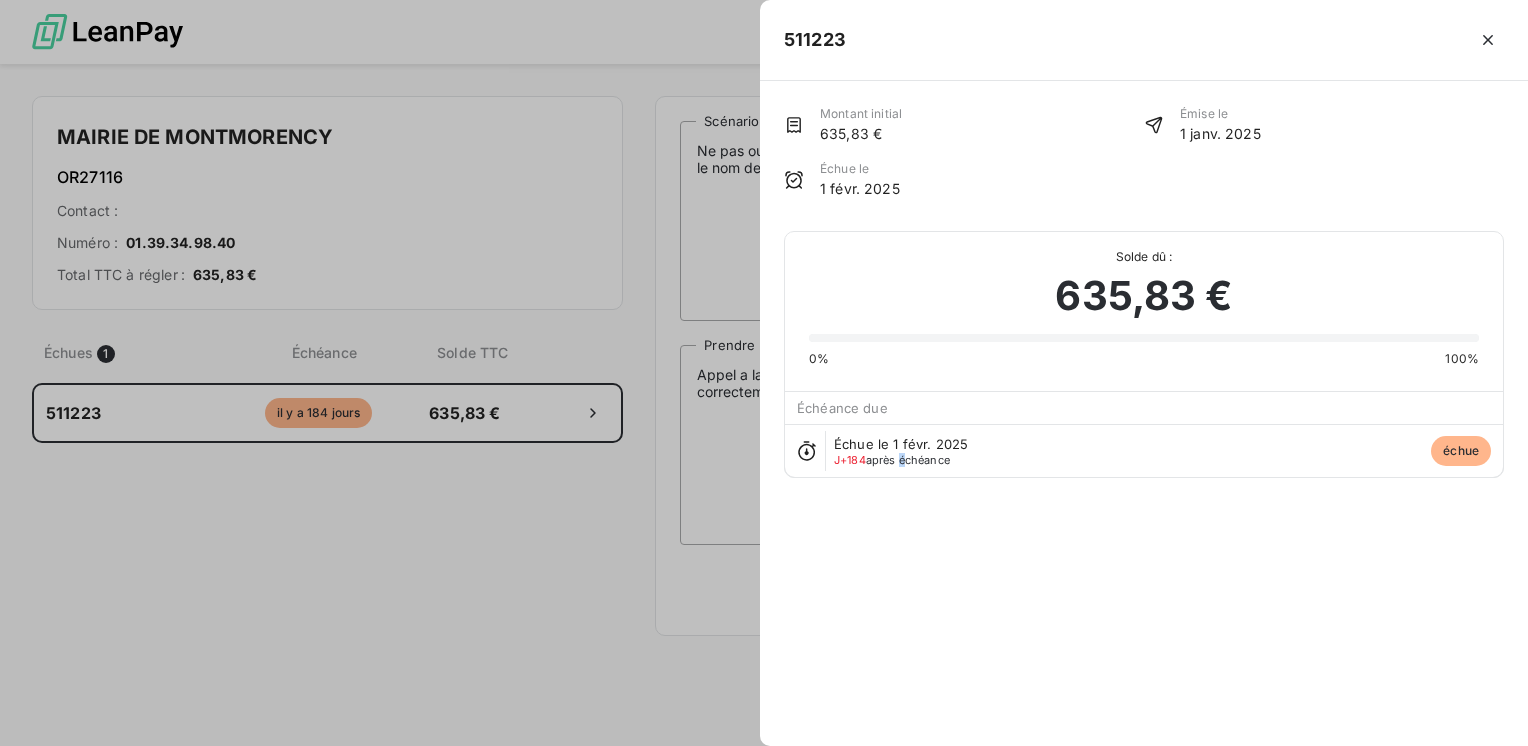 click on "J+184  après échéance" at bounding box center [892, 460] 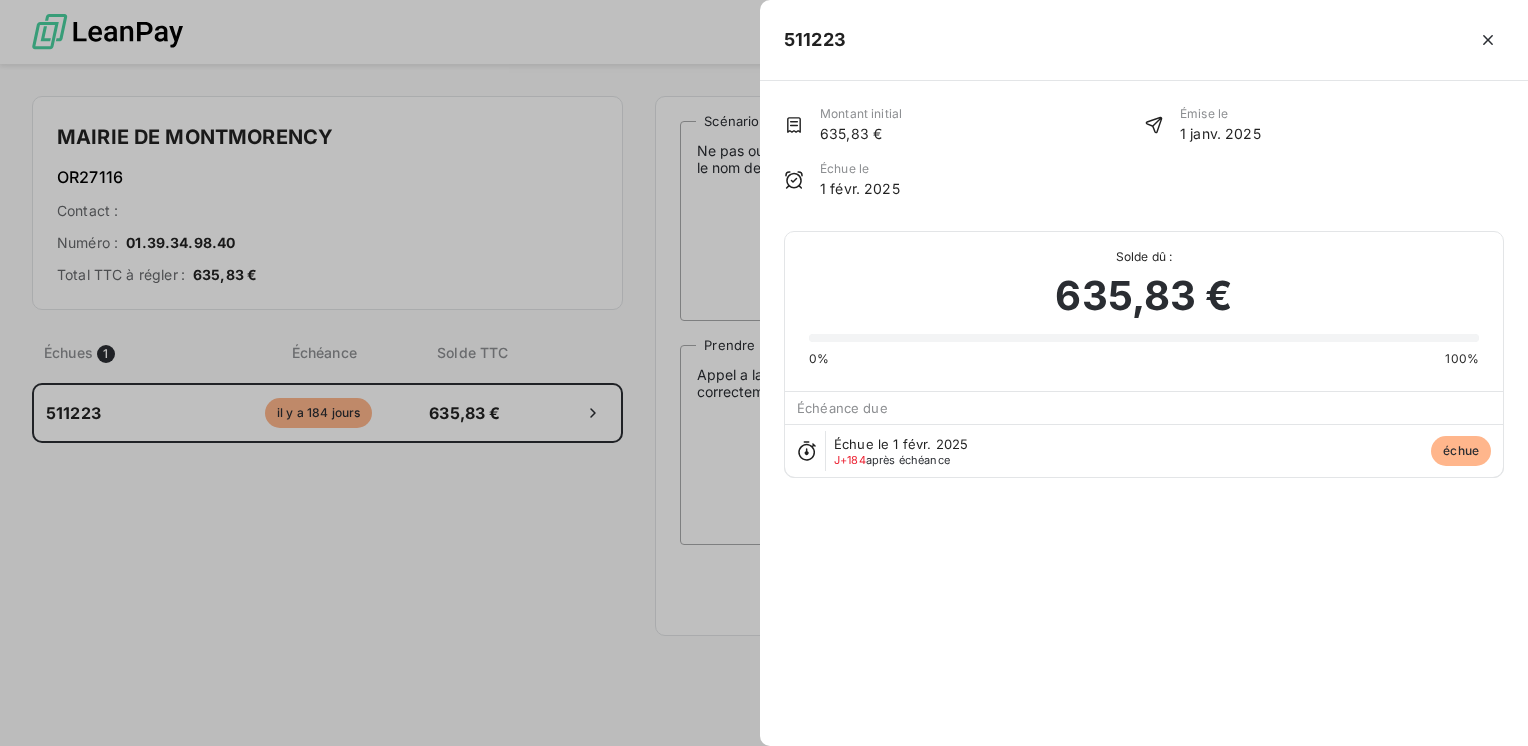 click on "échue" at bounding box center (1461, 451) 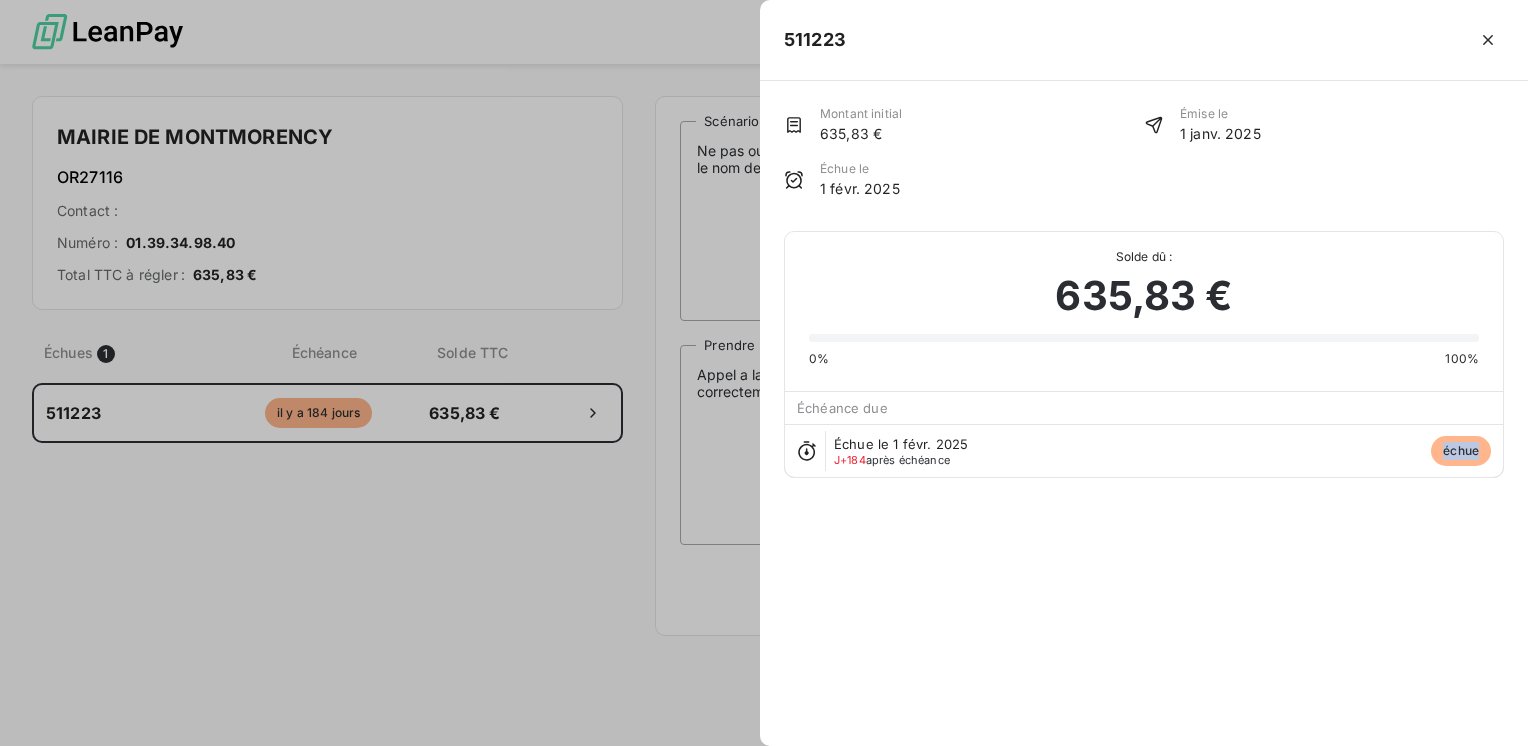 click on "échue" at bounding box center [1461, 451] 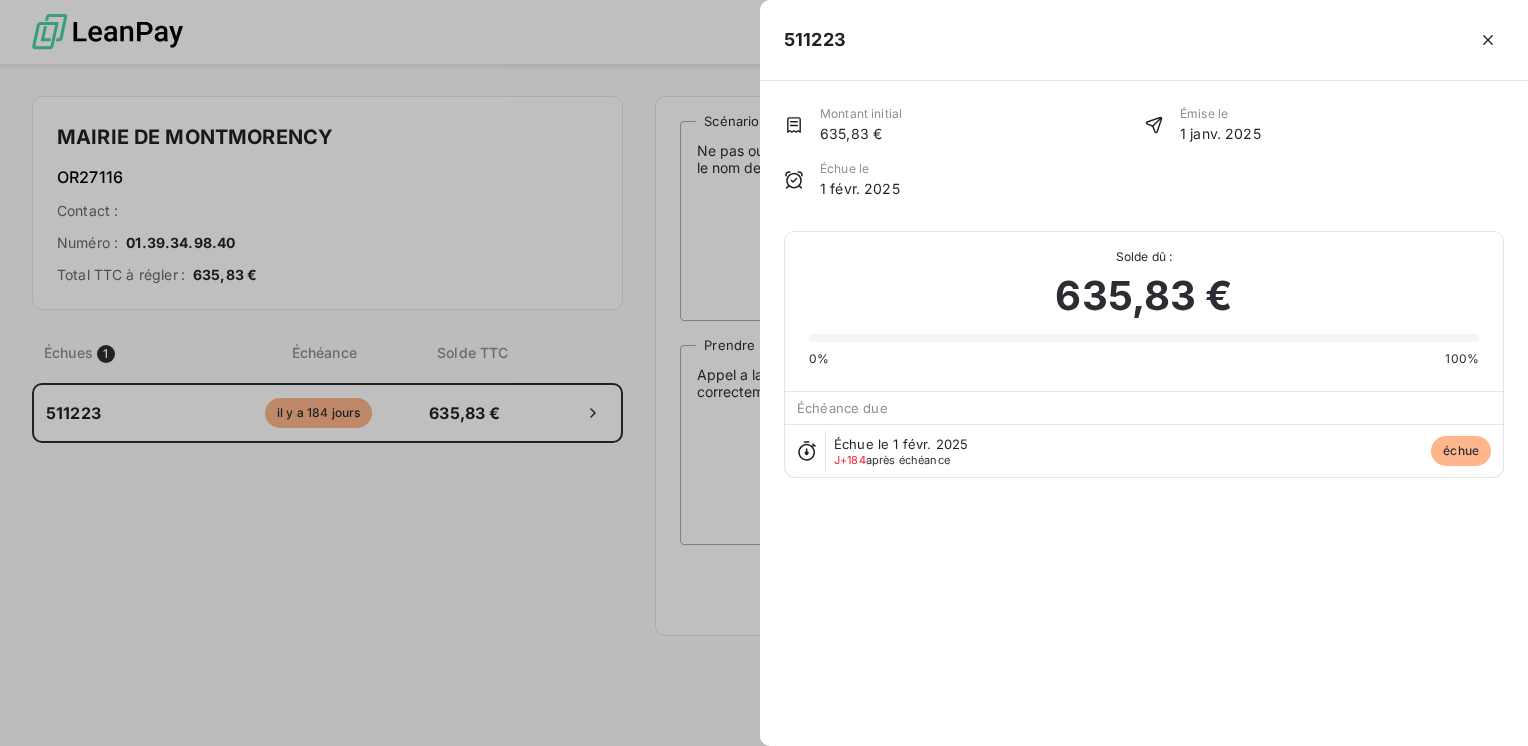 click at bounding box center (764, 373) 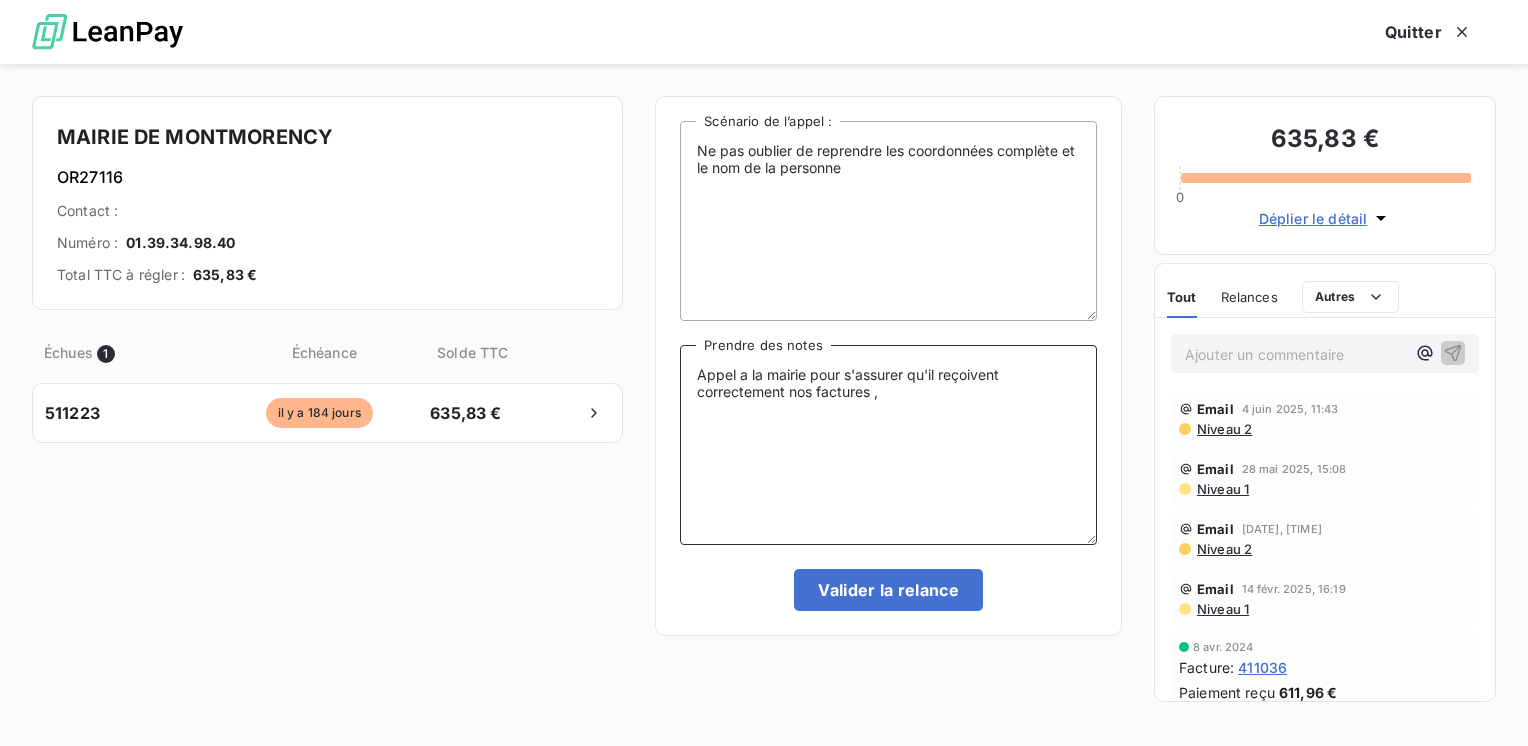 click on "Appel a la mairie pour s'assurer qu'il reçoivent correctement nos factures ," at bounding box center (888, 445) 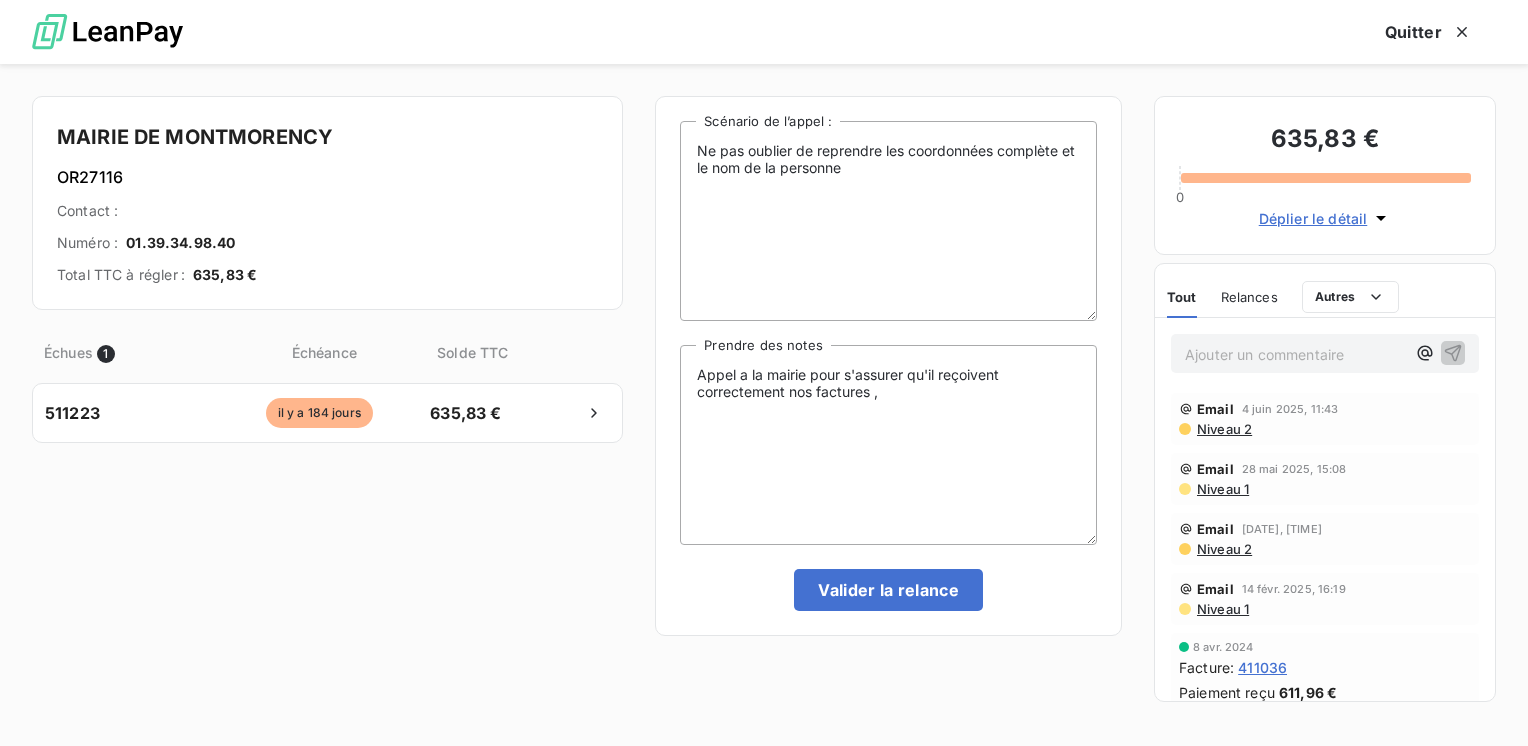 click on "PE +99 19 Relances À effectuer À venir Effectuées Analyse Canal de relance  : Appel  Relances 242 TRIBUNAL JUDICIAIRE 205,20 € Plan de relance Niveau 3 prévue depuis 54 jours SAINT GOBAIN GLASS BATIMENT 3 061,17 € Plan de relance Niveau 3 prévue depuis 54 jours M. OU MME BAUDIC 20,89 € Plan de relance Niveau 3 prévue depuis 54 jours GUILDE VENETTE 1 286,55 € Plan de relance Niveau 3 prévue depuis 54 jours M. OU MME MACIA 156,50 € Plan de relance Niveau 3 prévue depuis 54 jours MME PRUDHOMME 455,93 € Plan de relance Niveau 3 prévue depuis 54 jours HOTEL DE POLICE  175,20 € Plan de relance Niveau 3 prévue depuis 54 jours SCI INVEST 933,50 € Plan de relance Niveau 3 prévue depuis 54 jours MAC DONALD'S 96,00 € Plan de relance Niveau 3 prévue depuis 54 jours EASY RIDER  85,04 € Plan de relance Niveau 3 prévue depuis 54 jours SEMIA 198,19 € Plan de relance Niveau 3 prévue depuis 54 jours MAIRIE DE MONTMORENCY 635,83 € Plan de relance Niveau 3    :" at bounding box center [764, 373] 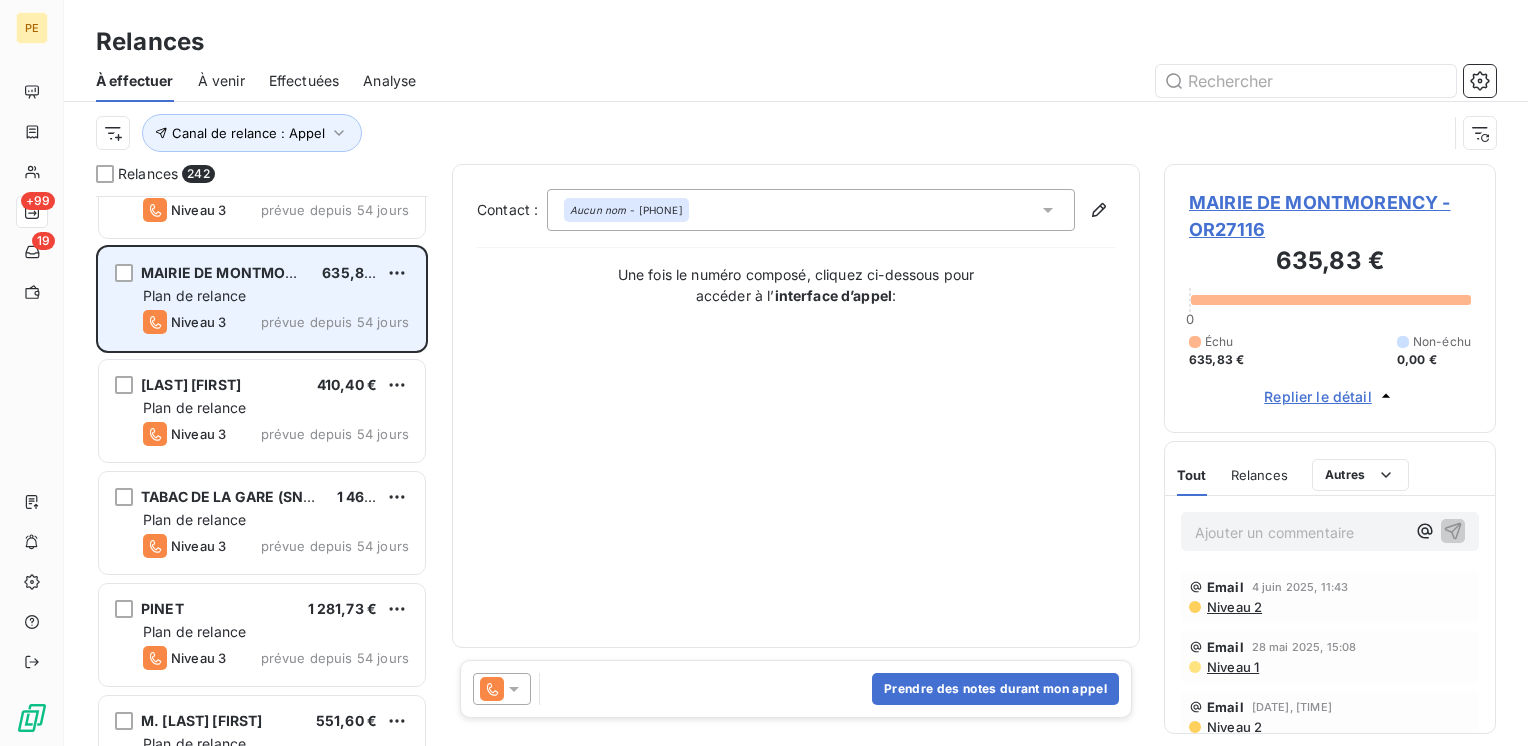click on "Plan de relance" at bounding box center [276, 296] 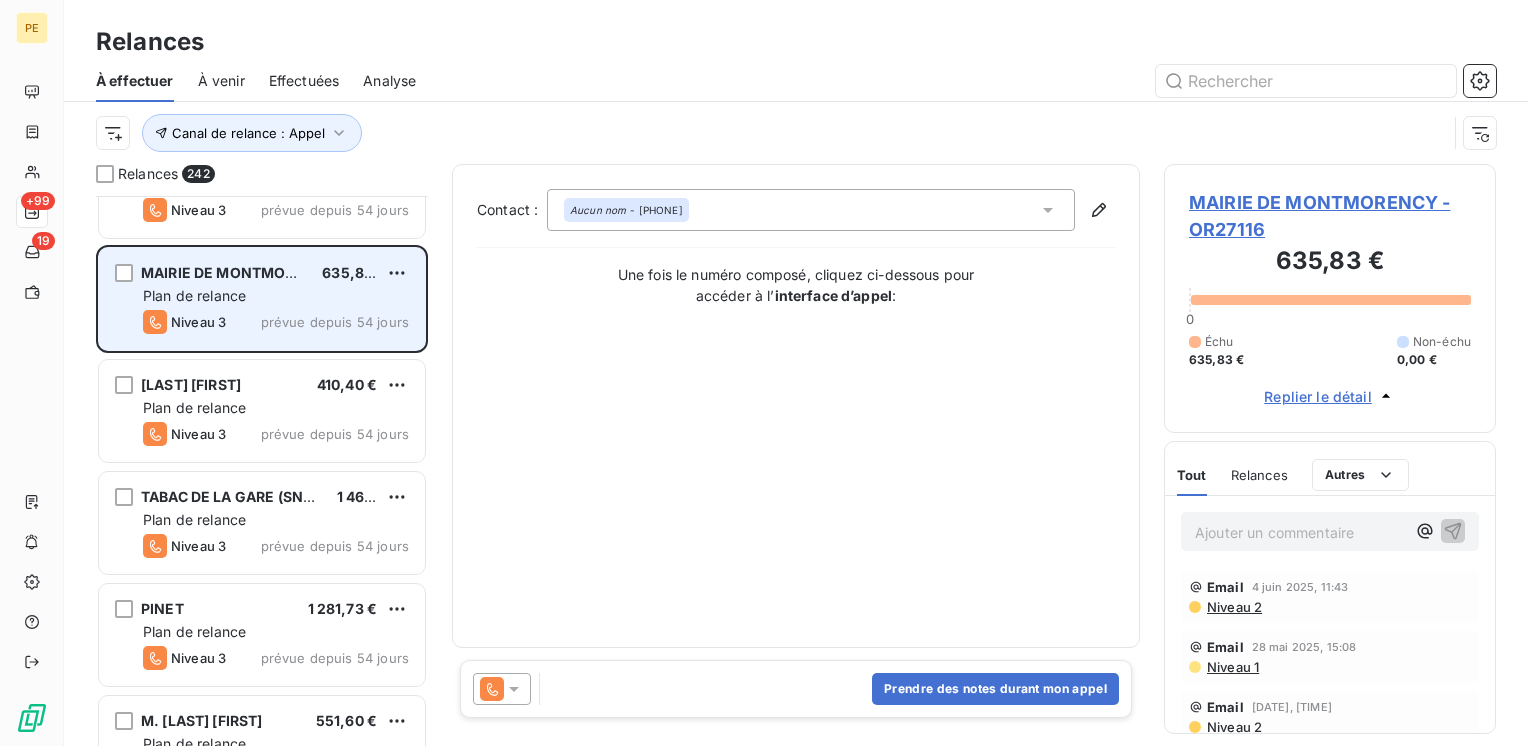 click on "Plan de relance" at bounding box center (276, 296) 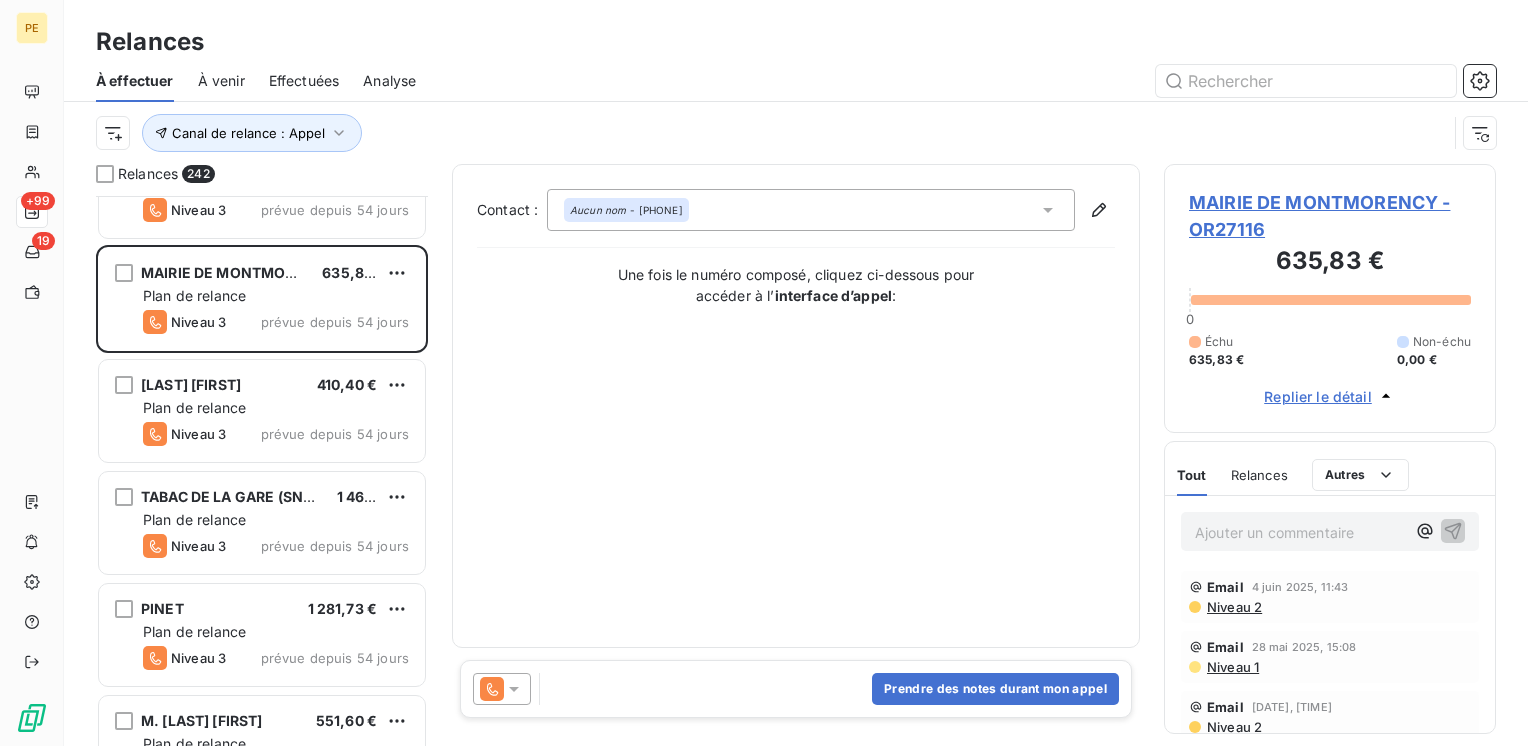 click on "Prendre des notes durant mon appel" at bounding box center [796, 689] 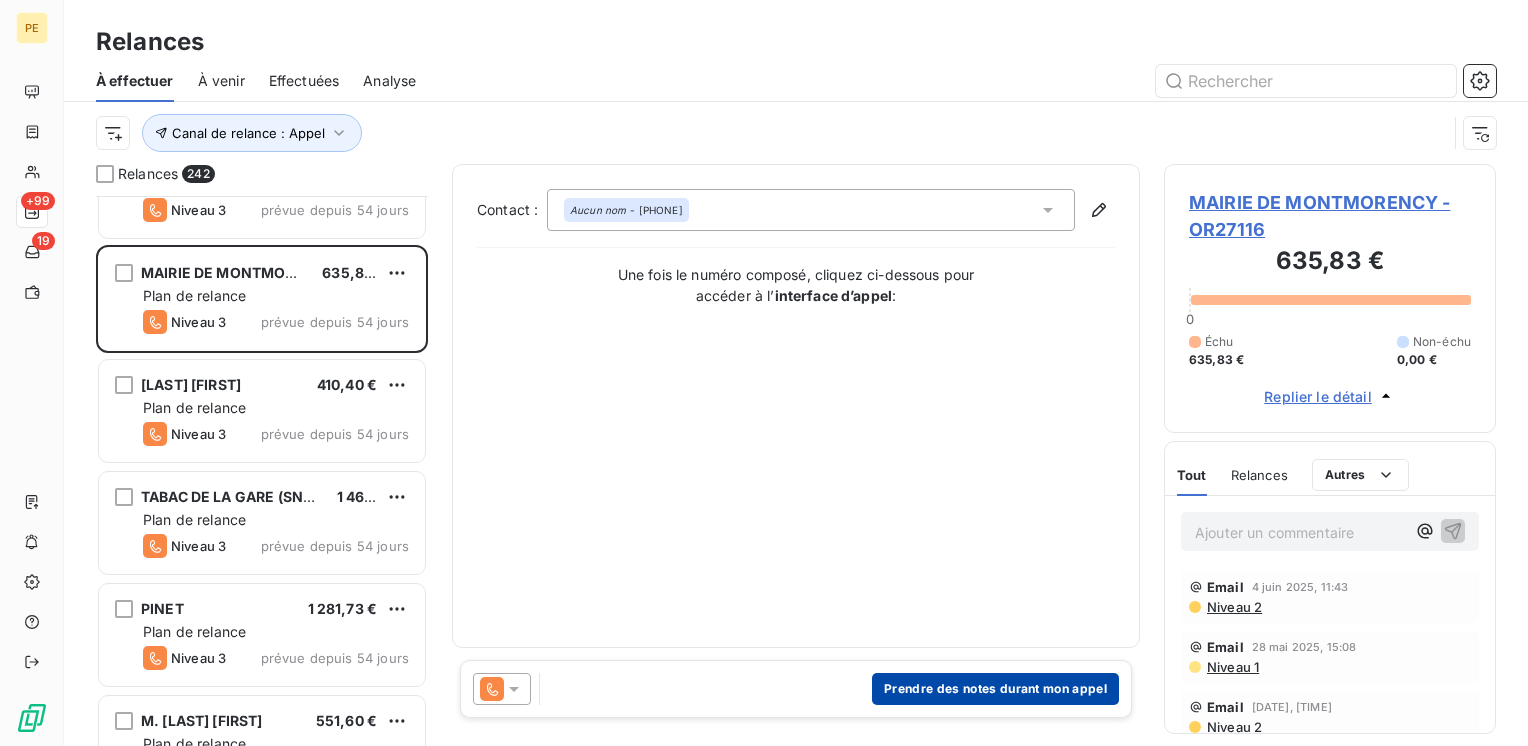 click on "Prendre des notes durant mon appel" at bounding box center [995, 689] 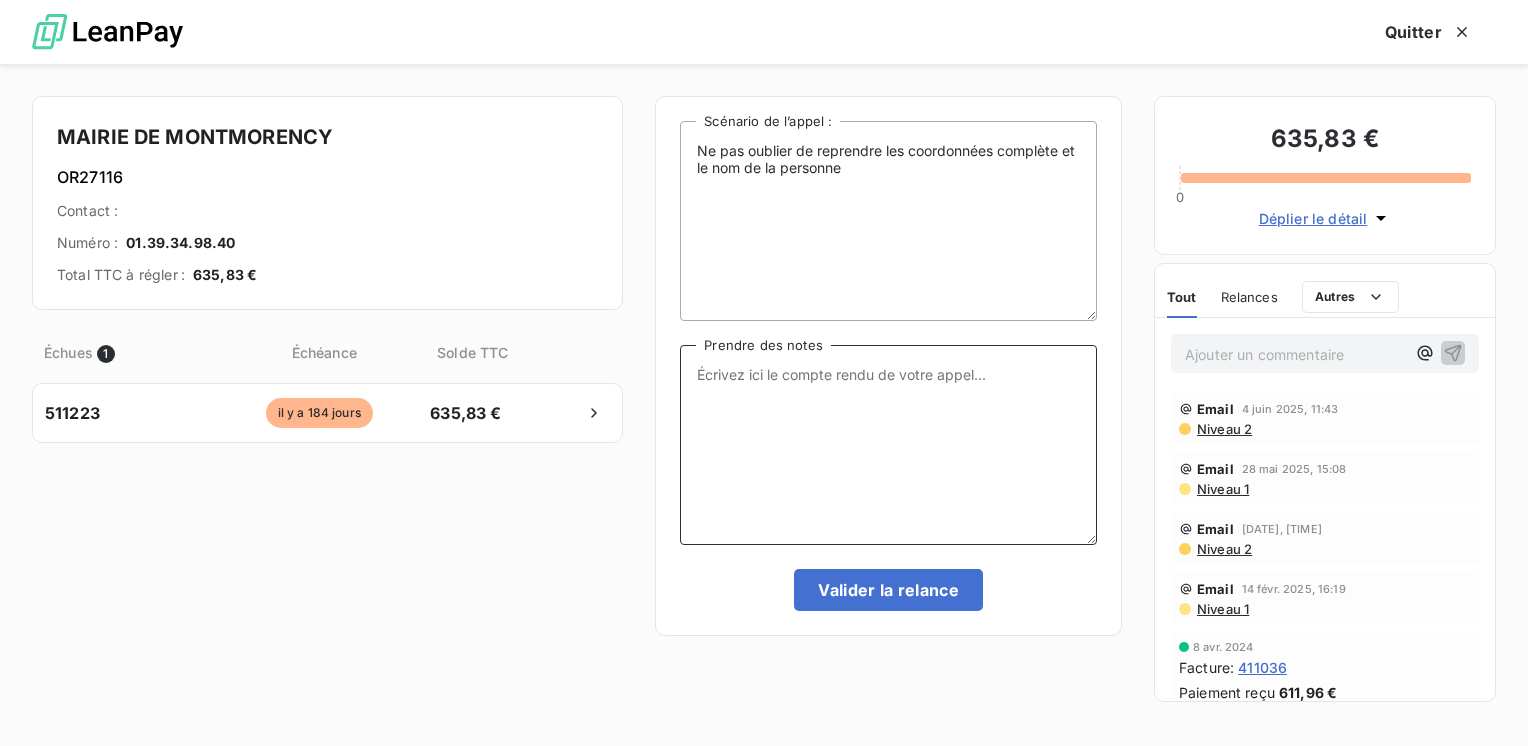 click on "Prendre des notes" at bounding box center [888, 445] 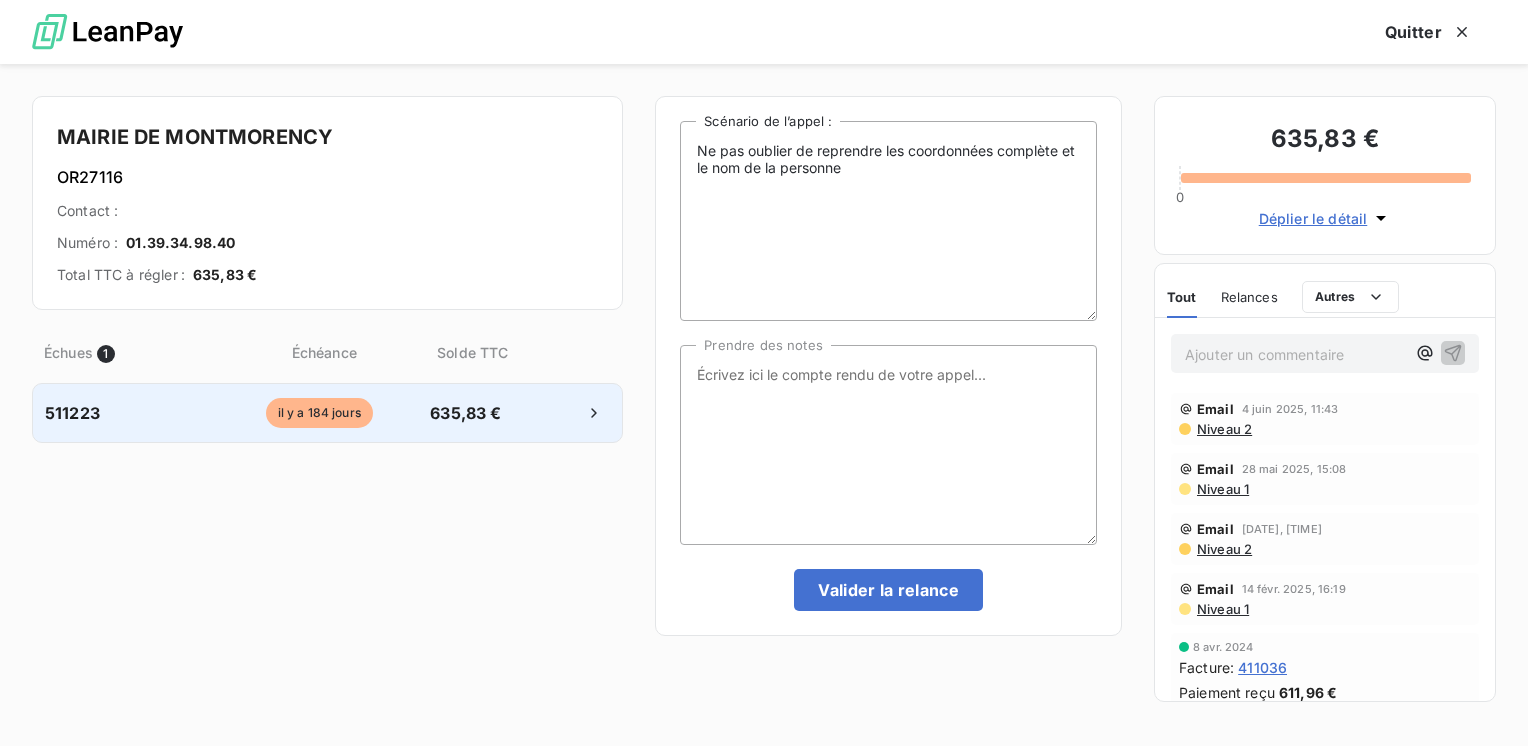 click at bounding box center [566, 413] 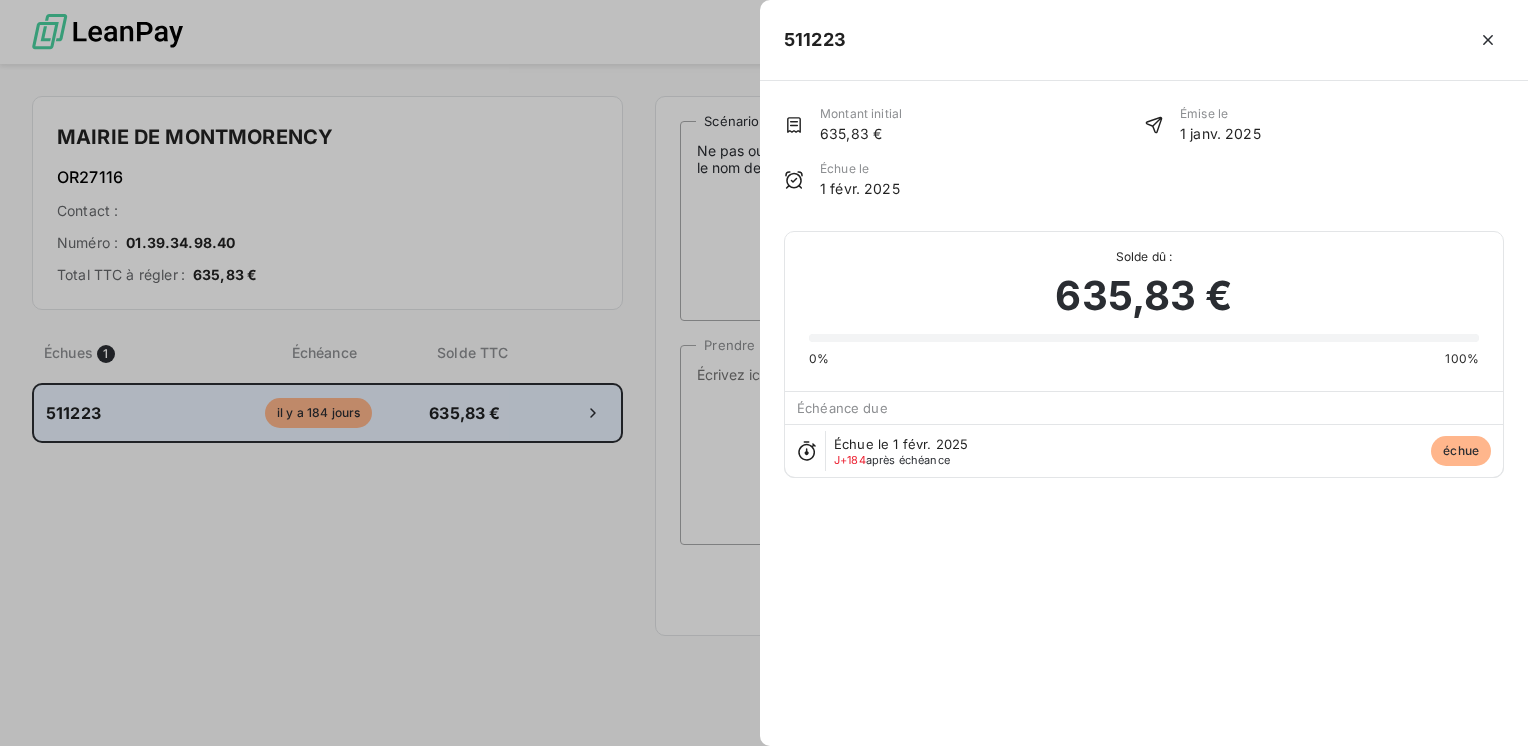 click at bounding box center (764, 373) 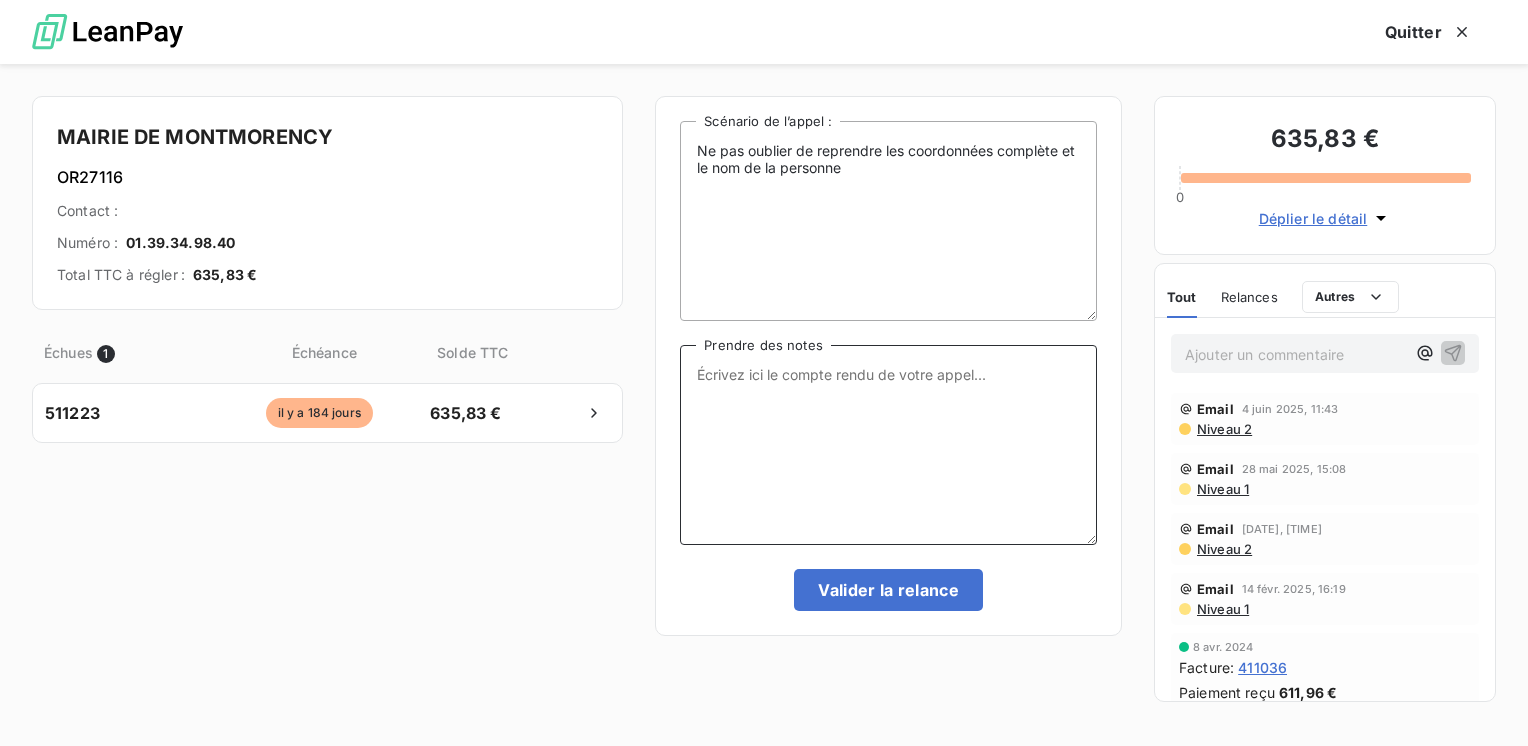 click on "Prendre des notes" at bounding box center [888, 445] 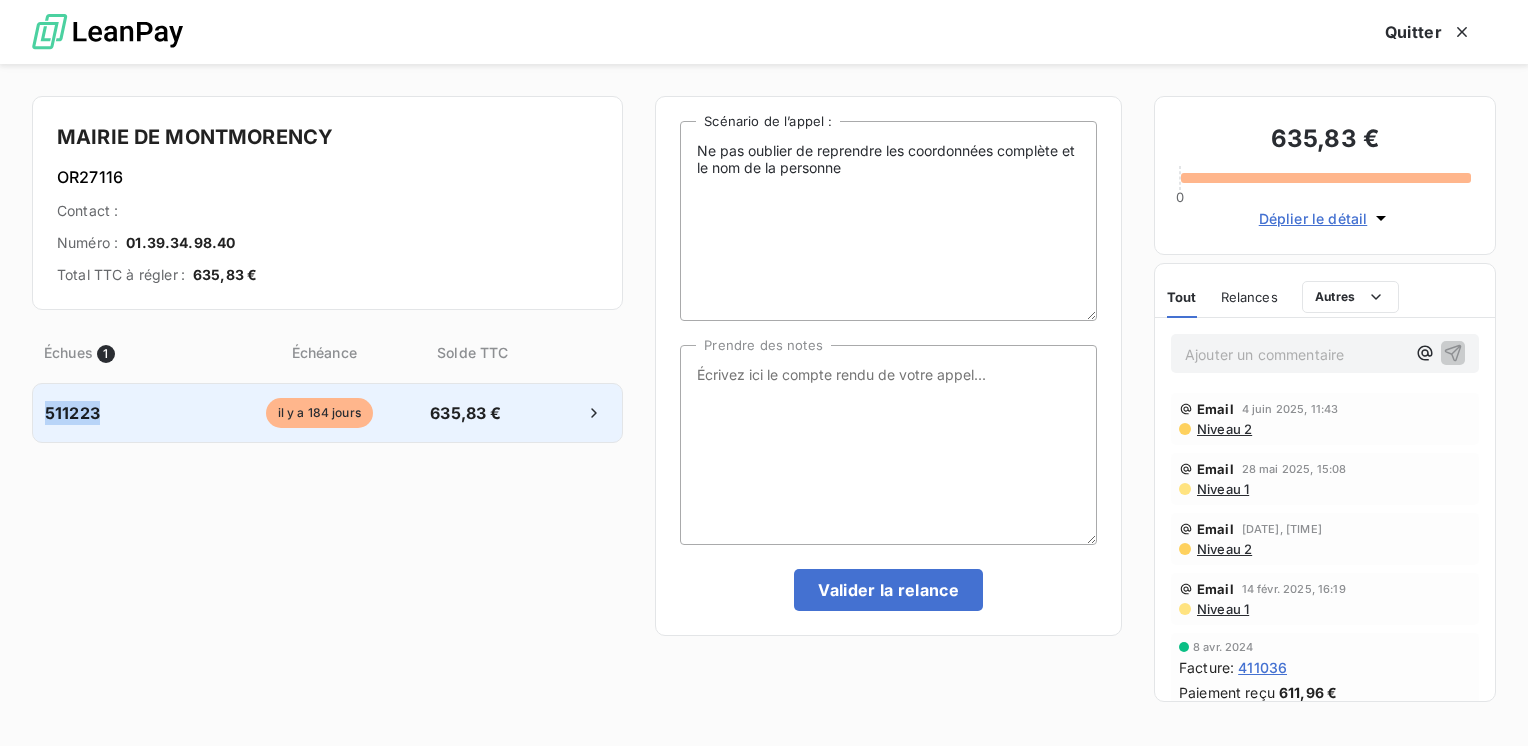 drag, startPoint x: 96, startPoint y: 413, endPoint x: 38, endPoint y: 398, distance: 59.908264 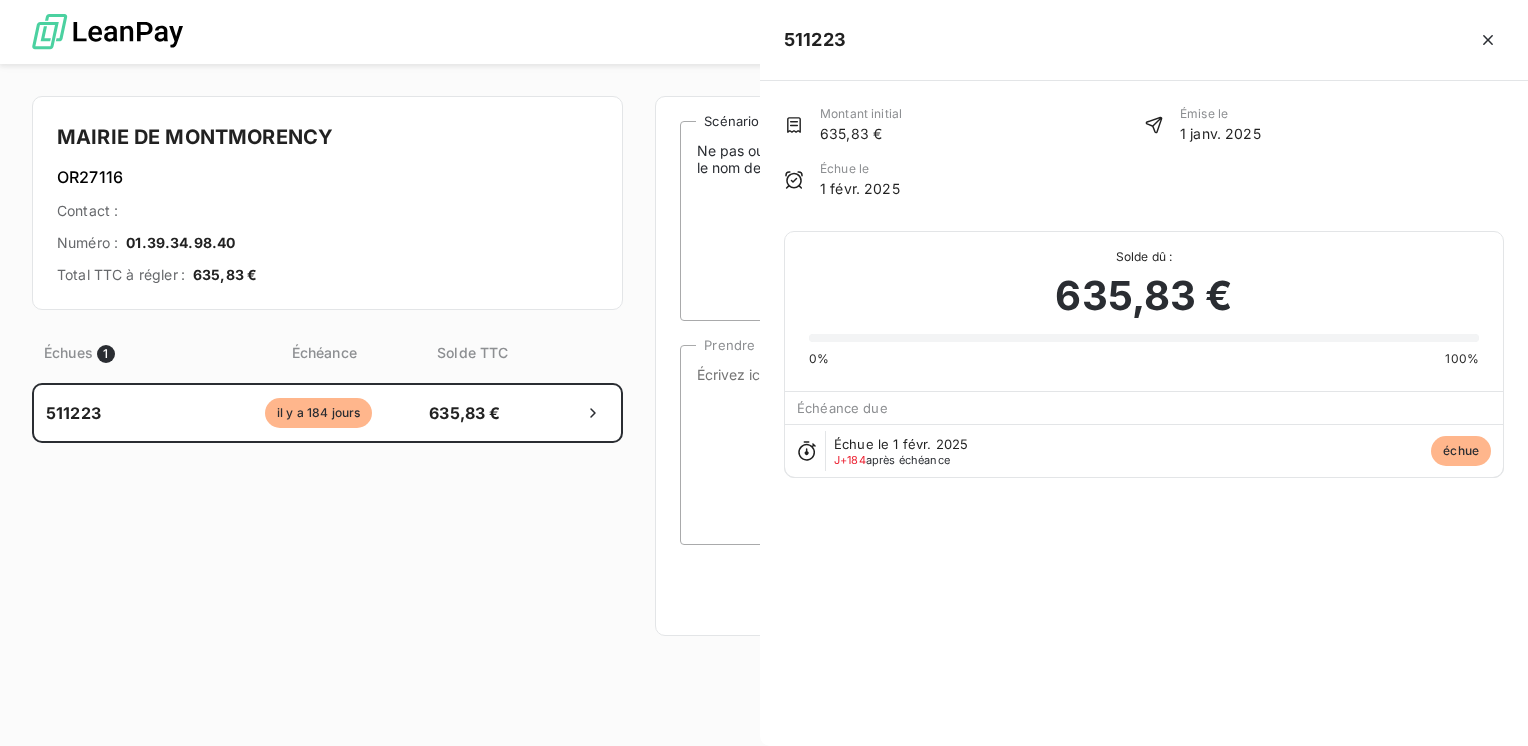 type 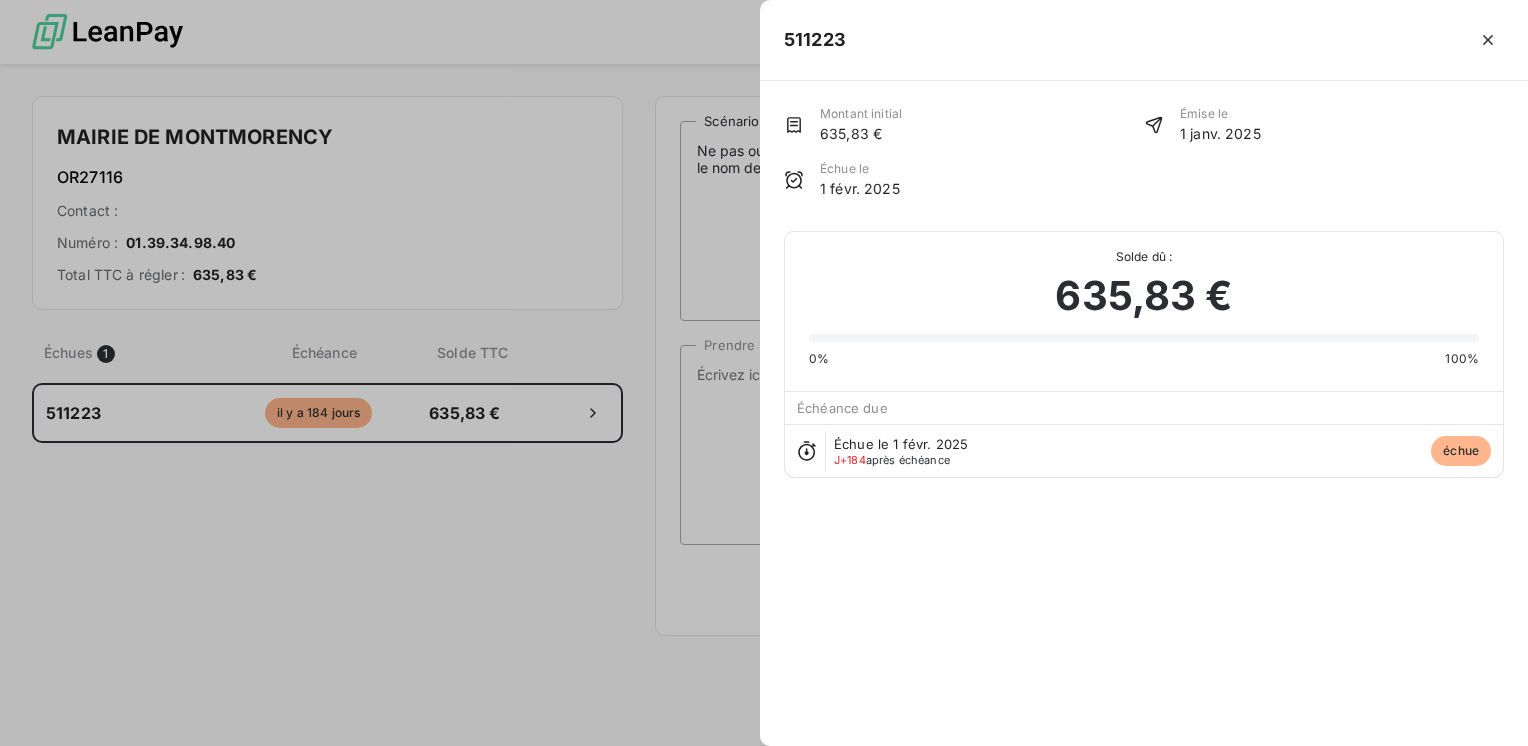 click on "Montant initial 635,83 € Émise le 1 janv. 2025 Échue le 1 févr. 2025 Solde dû : 635,83 € 0% 100% Échéance due Échue le 1 févr. 2025 J+184  après échéance échue" at bounding box center [1144, 413] 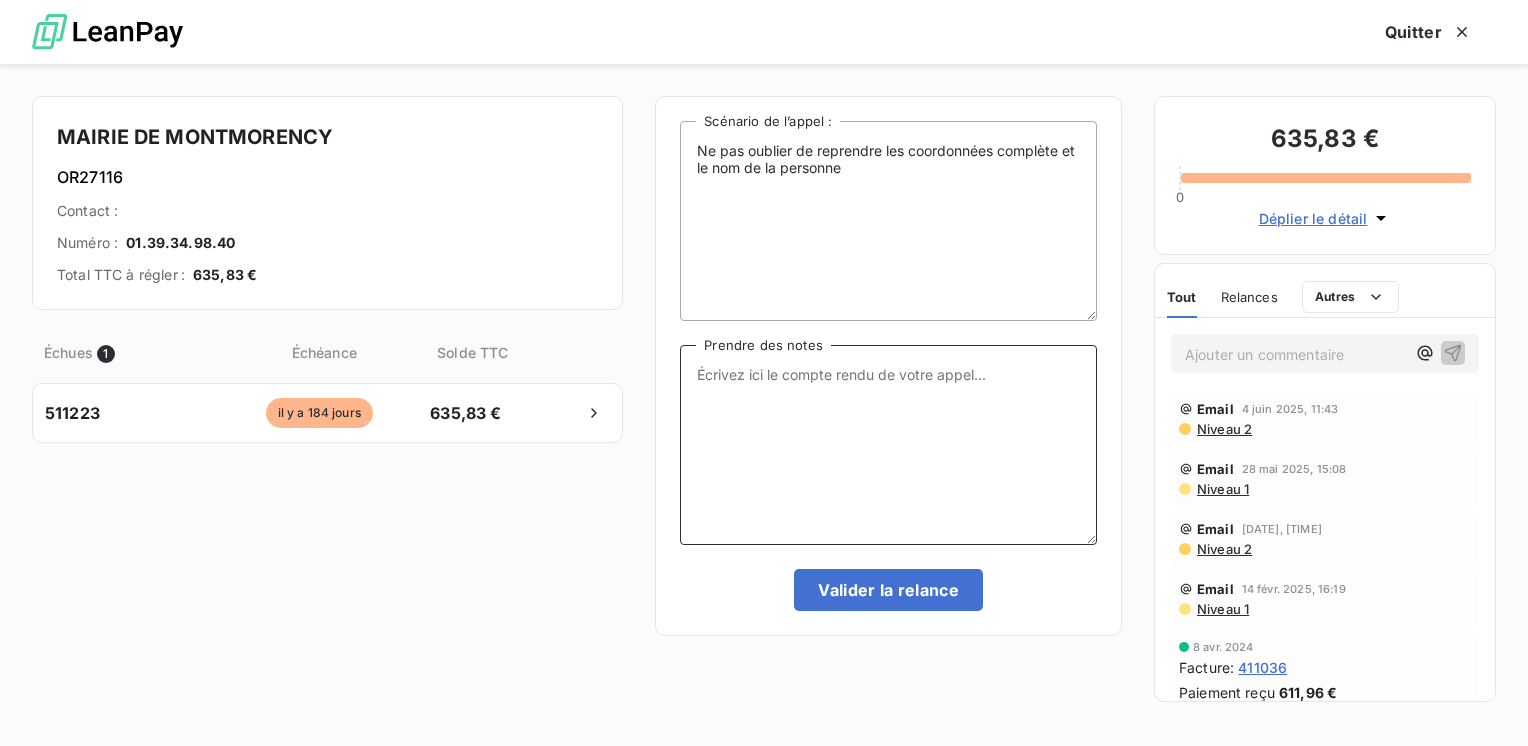 drag, startPoint x: 832, startPoint y: 386, endPoint x: 828, endPoint y: 398, distance: 12.649111 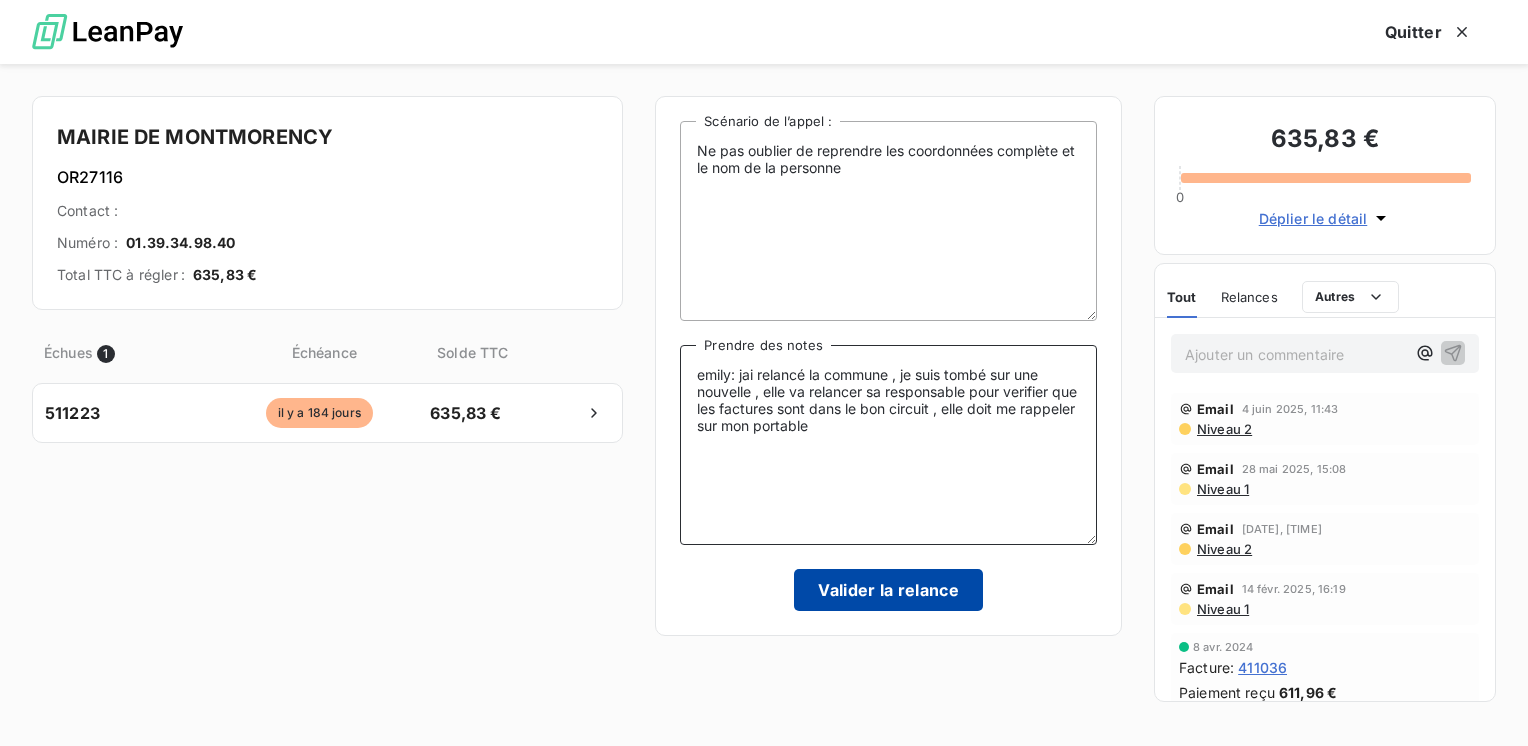 type on "emily: jai relancé la commune , je suis tombé sur une nouvelle , elle va relancer sa responsable pour verifier que les factures sont dans le bon circuit , elle doit me rappeler sur mon portable" 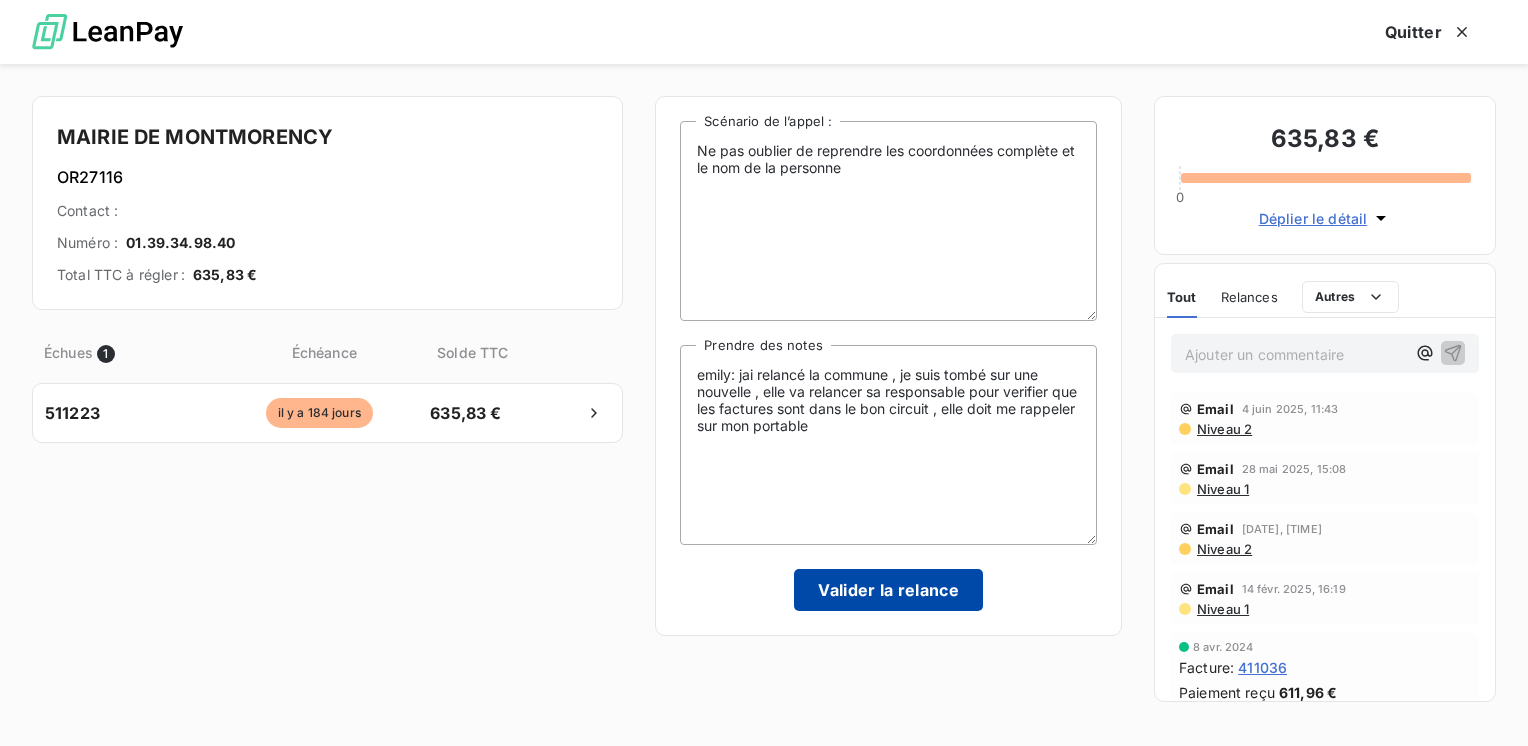 click on "Valider la relance" at bounding box center (888, 590) 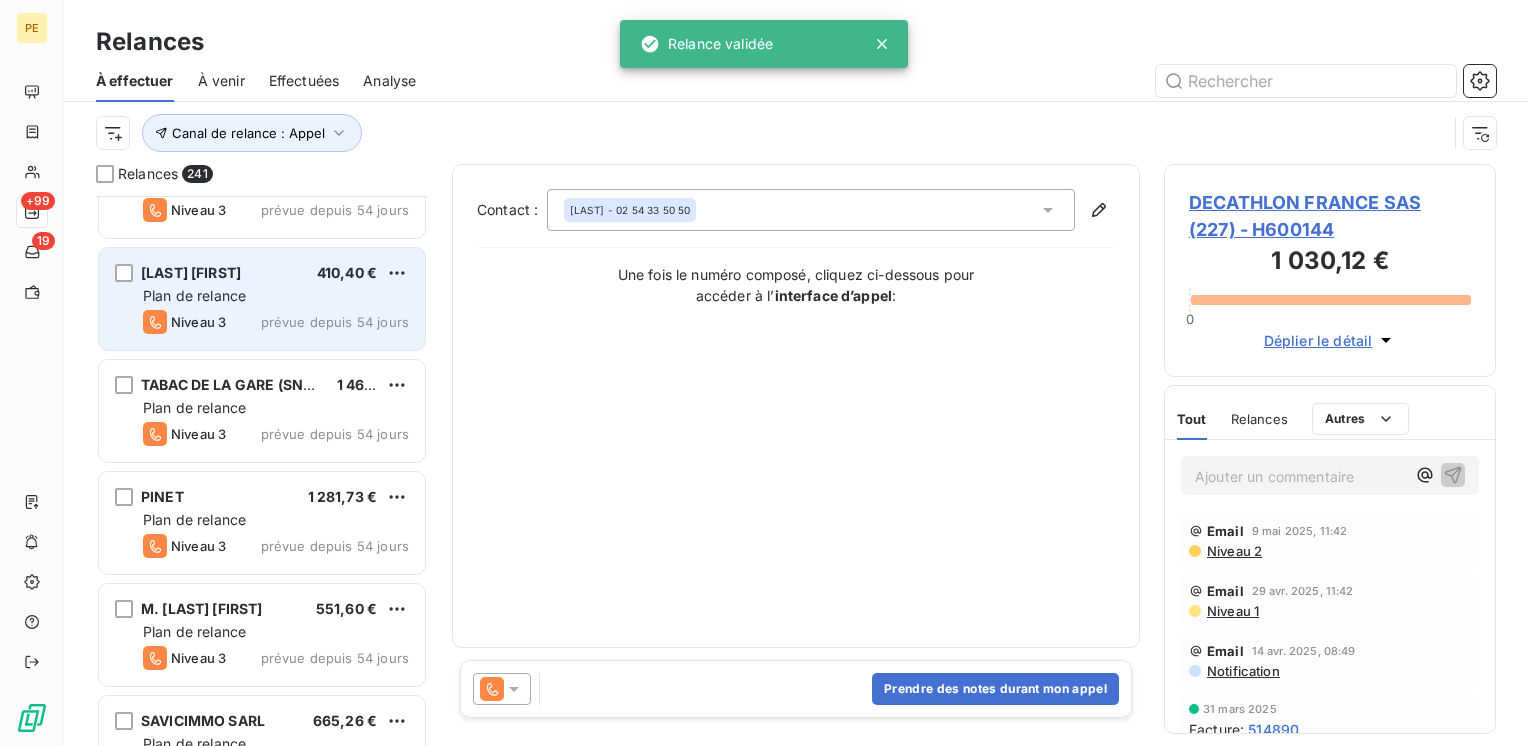 click on "Niveau 3 prévue depuis 54 jours" at bounding box center (276, 322) 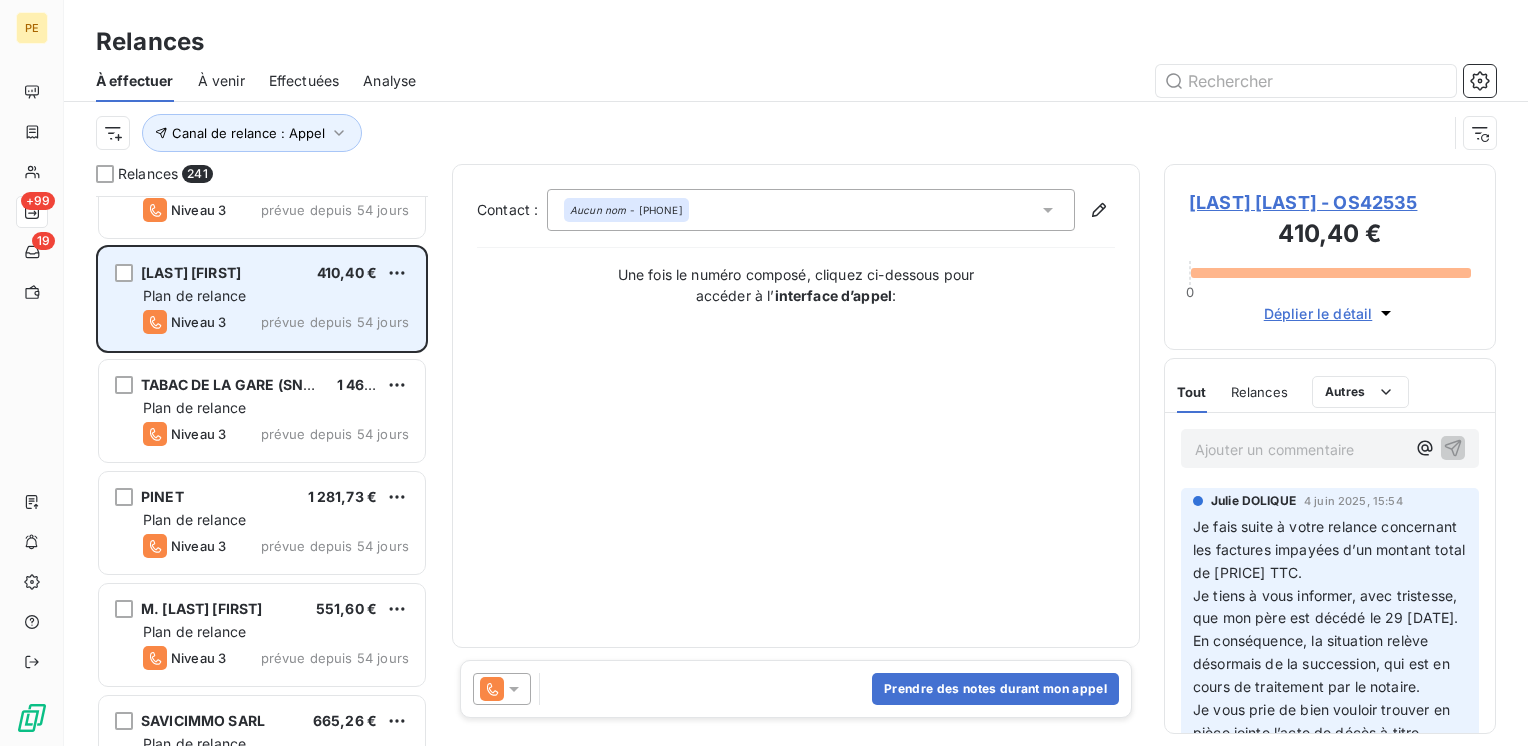click on "Niveau 3 prévue depuis 54 jours" at bounding box center [276, 322] 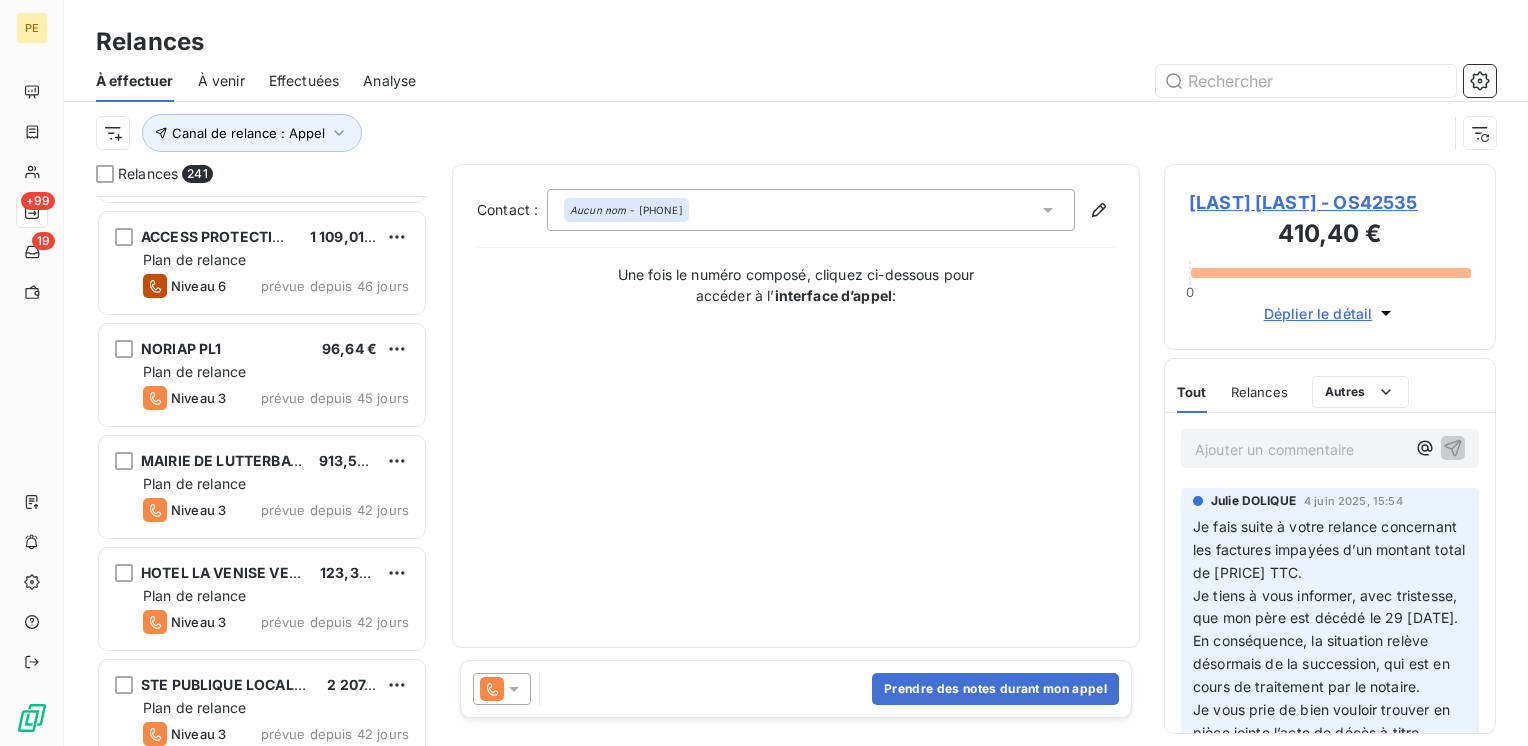 scroll, scrollTop: 10934, scrollLeft: 0, axis: vertical 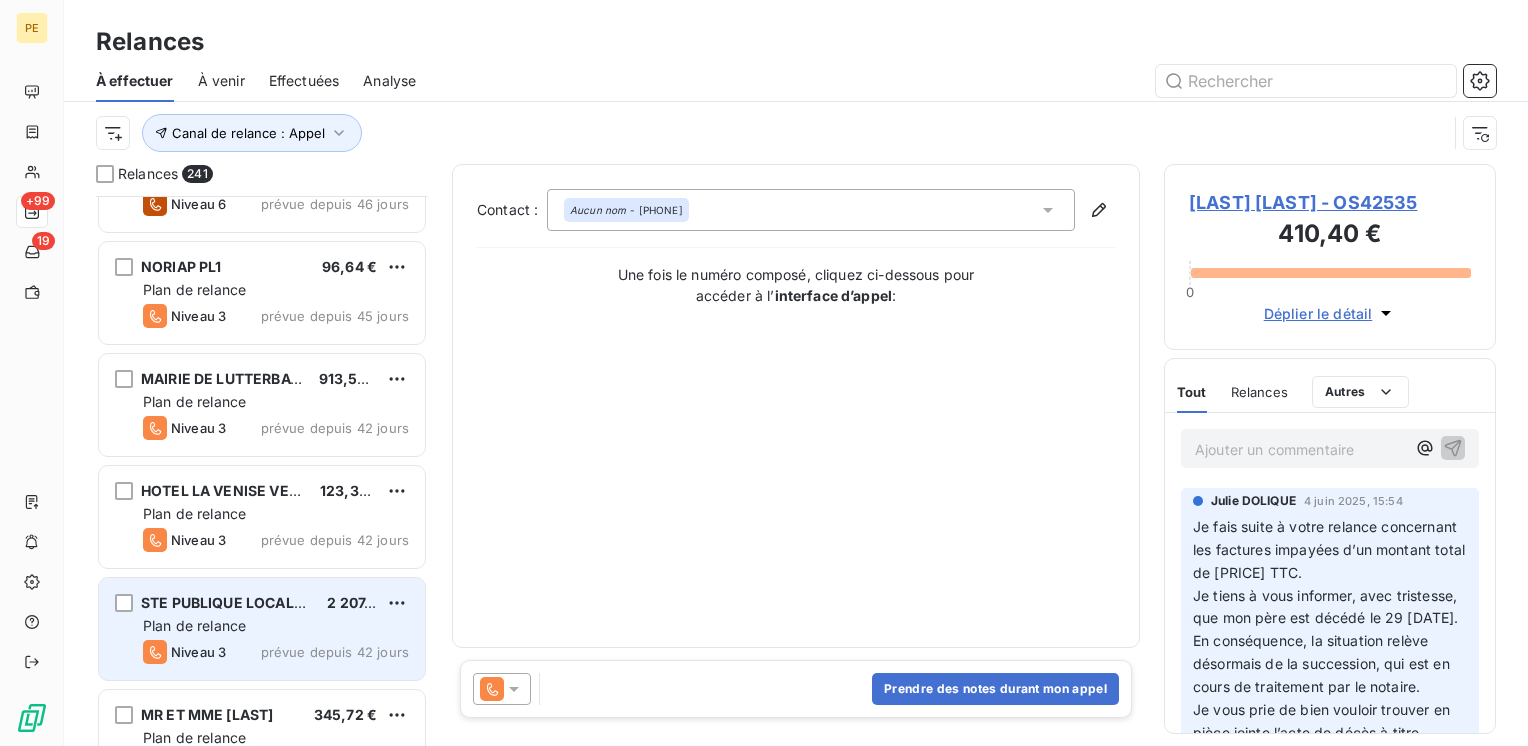 click on "Plan de relance" at bounding box center [276, 626] 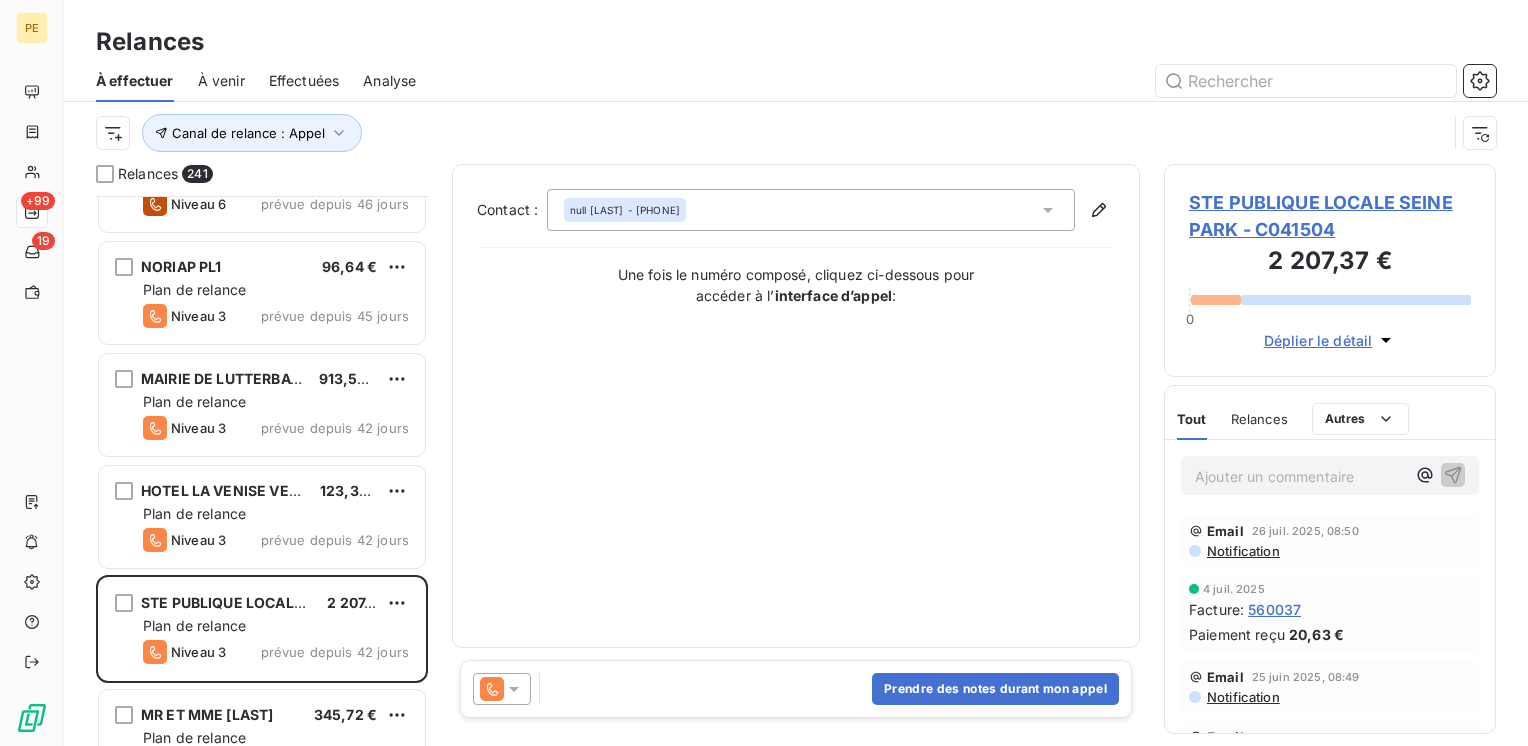 click on "Déplier le détail" at bounding box center [1318, 340] 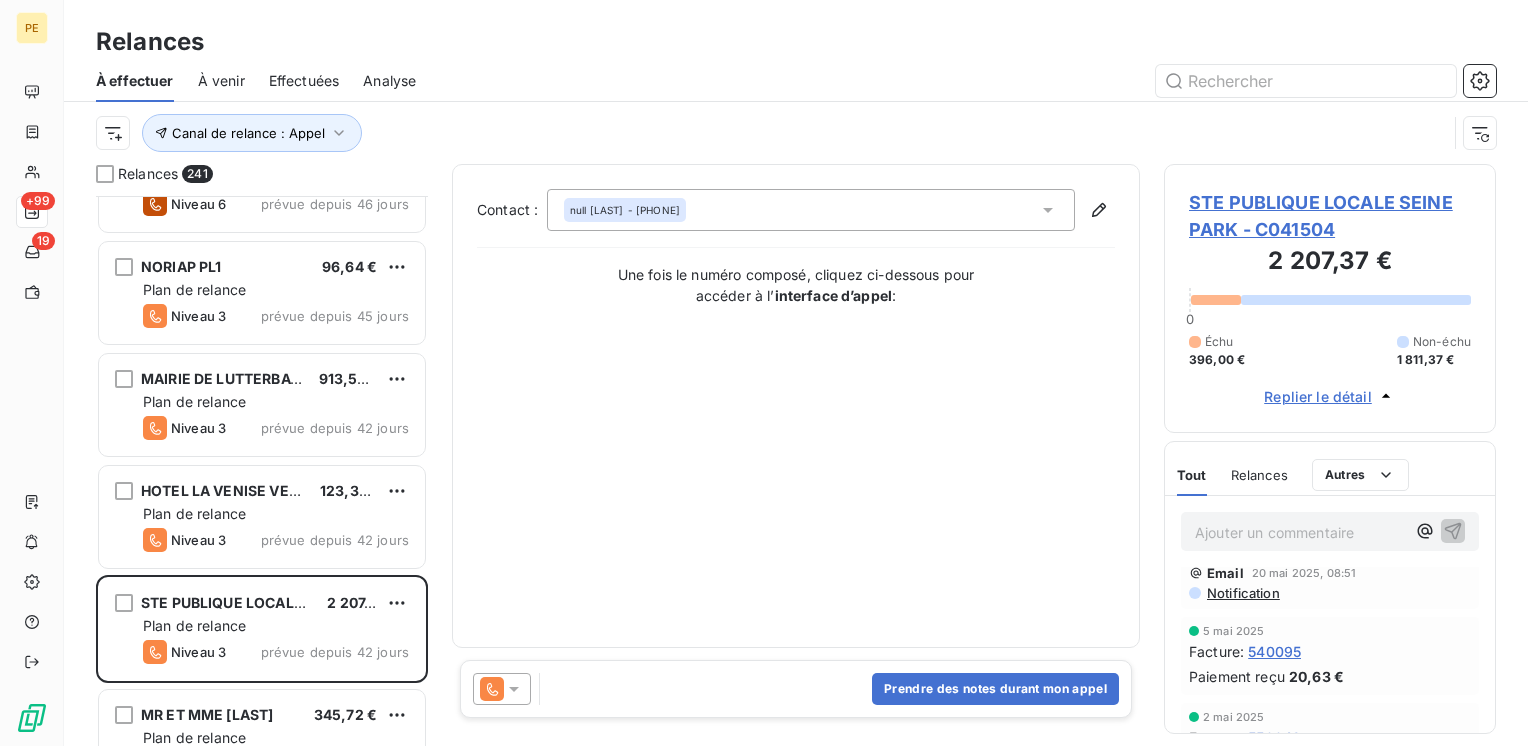 scroll, scrollTop: 0, scrollLeft: 0, axis: both 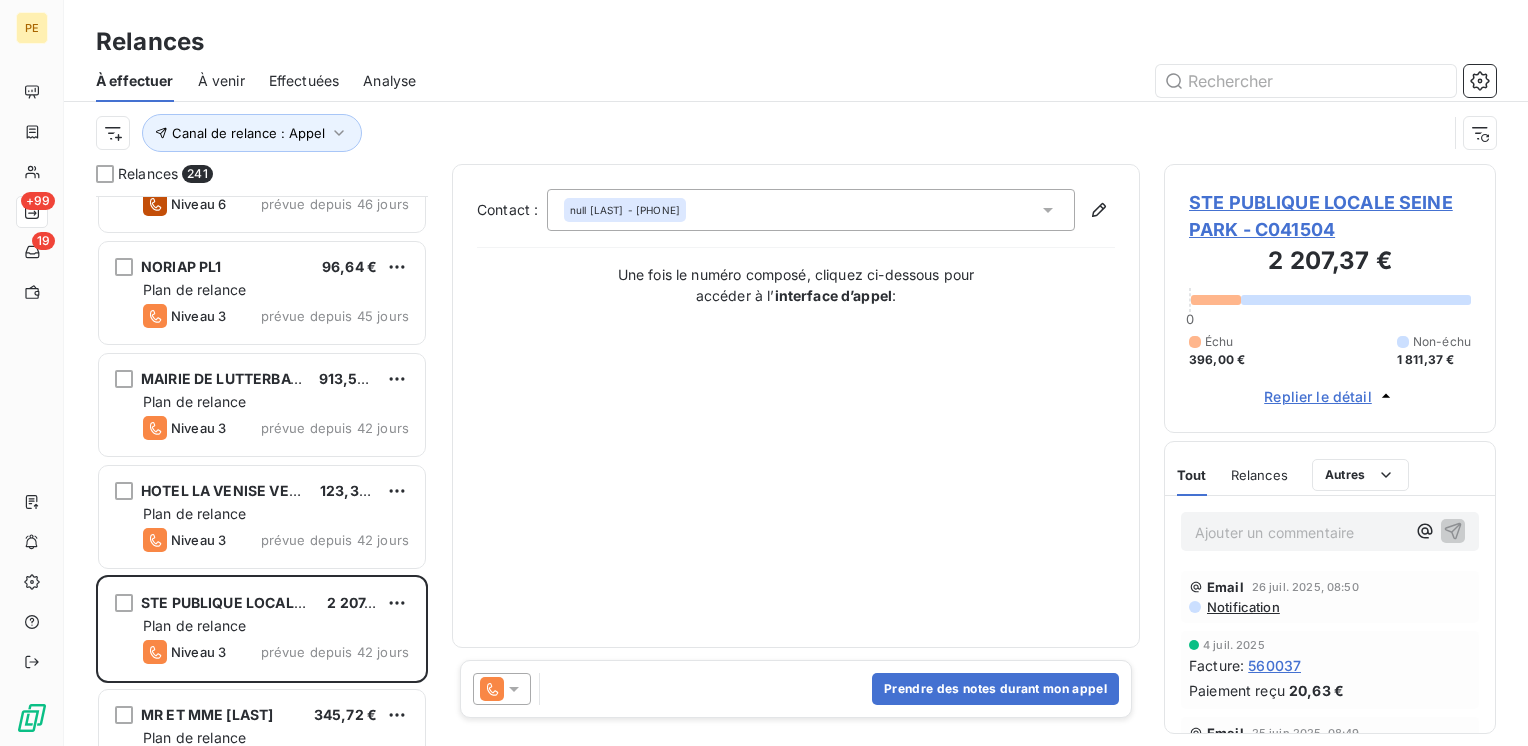 click on "396,00 €" at bounding box center (1217, 360) 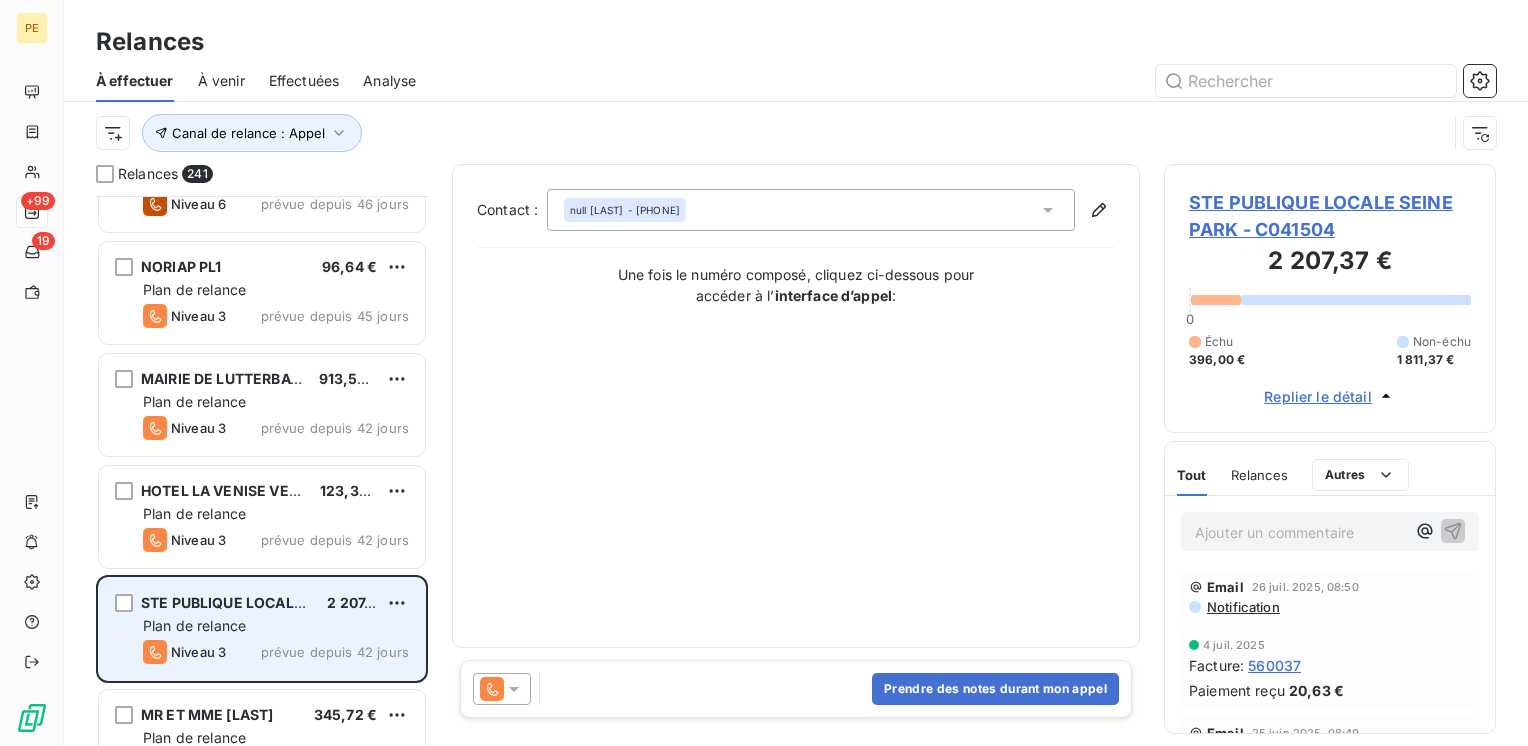 click on "Plan de relance" at bounding box center (276, 626) 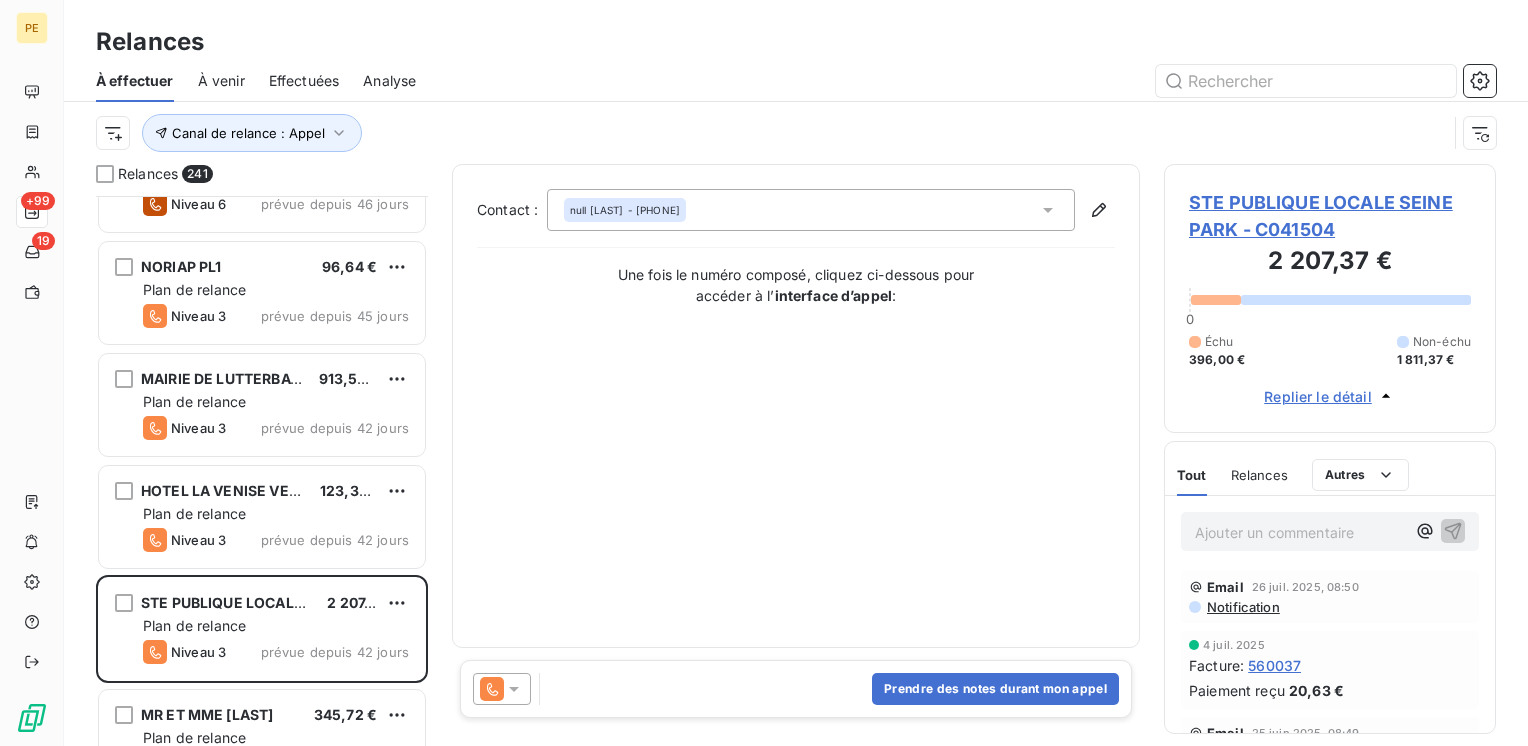 click on "Tout" at bounding box center [1192, 475] 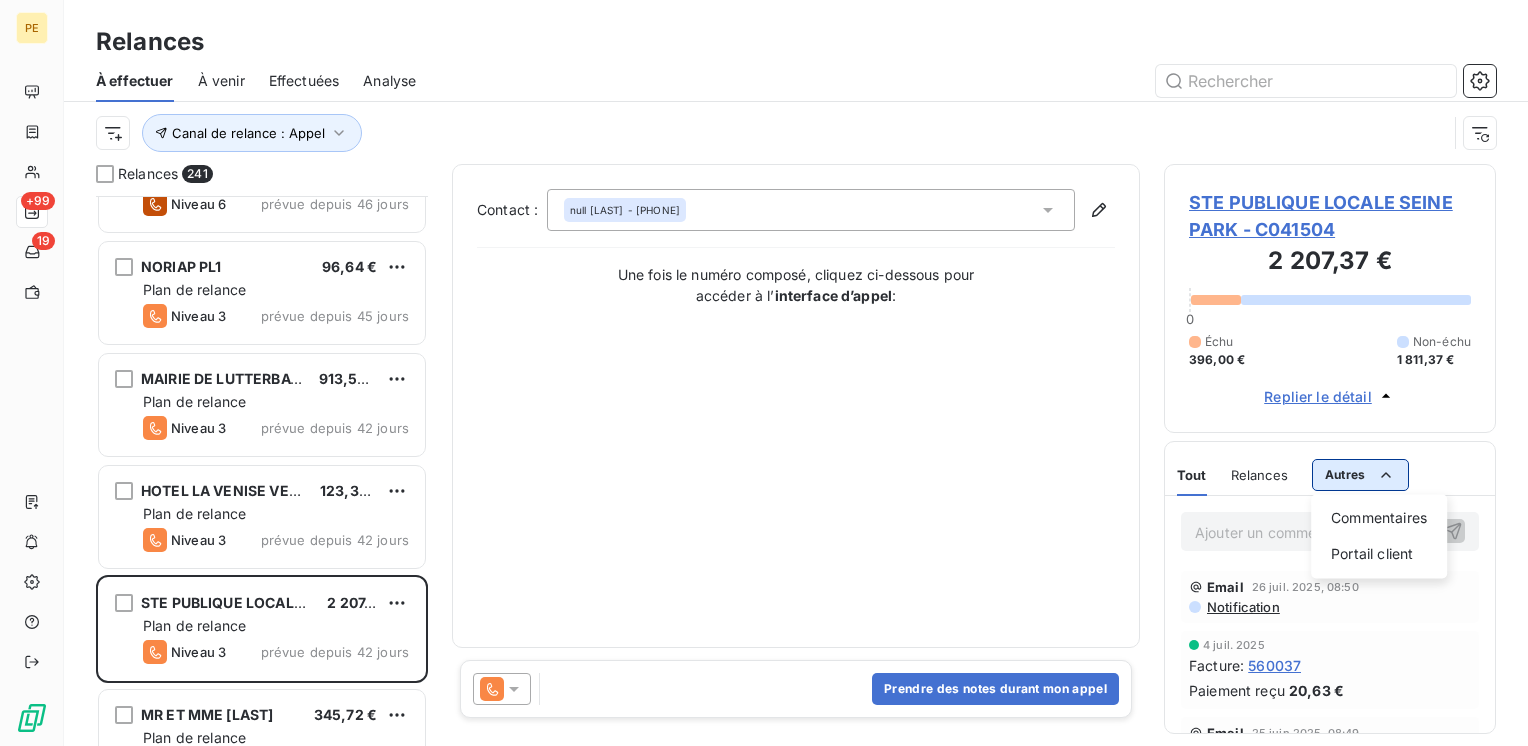 click on "PE +99 19 Relances À effectuer À venir Effectuées Analyse Canal de relance  : Appel  Relances 241 TRIBUNAL DE GRANDE INSTANCE 757,01 € Plan de relance Niveau 6 prévue depuis 49 jours ACCESS PROTECTION 1 109,01 € Plan de relance Niveau 6 prévue depuis 46 jours NORIAP PL1 96,64 € Plan de relance Niveau 3 prévue depuis 45 jours MAIRIE DE LUTTERBACH 913,54 € Plan de relance Niveau 3 prévue depuis 42 jours HOTEL LA VENISE VERTE 123,34 € Plan de relance Niveau 3 prévue depuis 42 jours STE PUBLIQUE LOCALE SEINE PARK 2 207,37 € Plan de relance Niveau 3 prévue depuis 42 jours MR ET MME TANGUY 345,72 € Plan de relance Niveau 3 prévue depuis 42 jours LYCEE JEAN CHARLES 220,70 € Plan de relance Niveau 3 prévue depuis 42 jours POINT P IDF FGX 6 001,71 € Plan de relance Niveau 3 prévue depuis 42 jours ZERROUG MAGIDE 505,16 € Plan de relance Niveau 3 prévue depuis 42 jours SCCV DES PENSEES - ALCYS 615,60 € Plan de relance Niveau 3 prévue depuis 42 jours    :" at bounding box center (764, 373) 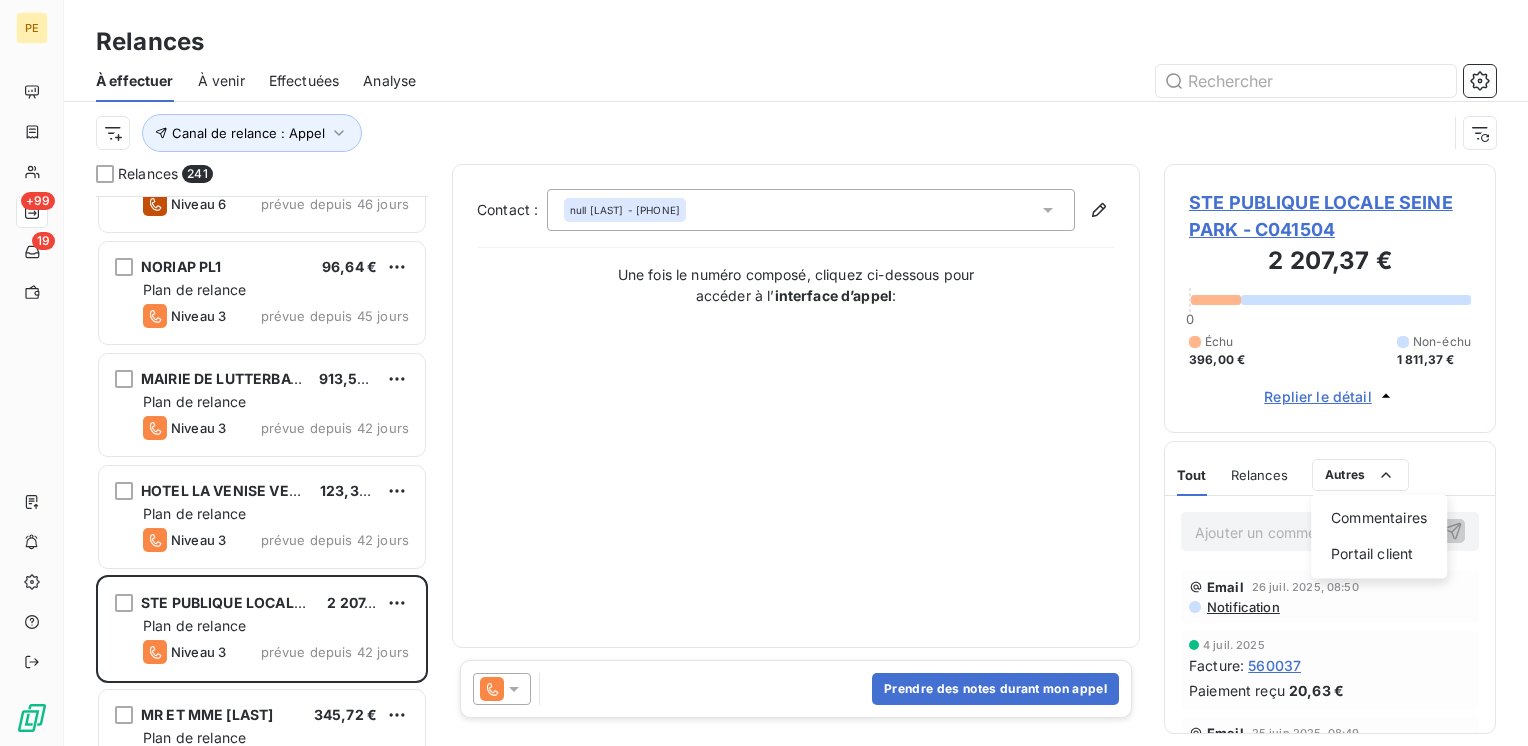 click on "PE +99 19 Relances À effectuer À venir Effectuées Analyse Canal de relance  : Appel  Relances 241 TRIBUNAL DE GRANDE INSTANCE 757,01 € Plan de relance Niveau 6 prévue depuis 49 jours ACCESS PROTECTION 1 109,01 € Plan de relance Niveau 6 prévue depuis 46 jours NORIAP PL1 96,64 € Plan de relance Niveau 3 prévue depuis 45 jours MAIRIE DE LUTTERBACH 913,54 € Plan de relance Niveau 3 prévue depuis 42 jours HOTEL LA VENISE VERTE 123,34 € Plan de relance Niveau 3 prévue depuis 42 jours STE PUBLIQUE LOCALE SEINE PARK 2 207,37 € Plan de relance Niveau 3 prévue depuis 42 jours MR ET MME TANGUY 345,72 € Plan de relance Niveau 3 prévue depuis 42 jours LYCEE JEAN CHARLES 220,70 € Plan de relance Niveau 3 prévue depuis 42 jours POINT P IDF FGX 6 001,71 € Plan de relance Niveau 3 prévue depuis 42 jours ZERROUG MAGIDE 505,16 € Plan de relance Niveau 3 prévue depuis 42 jours SCCV DES PENSEES - ALCYS 615,60 € Plan de relance Niveau 3 prévue depuis 42 jours    :" at bounding box center [764, 373] 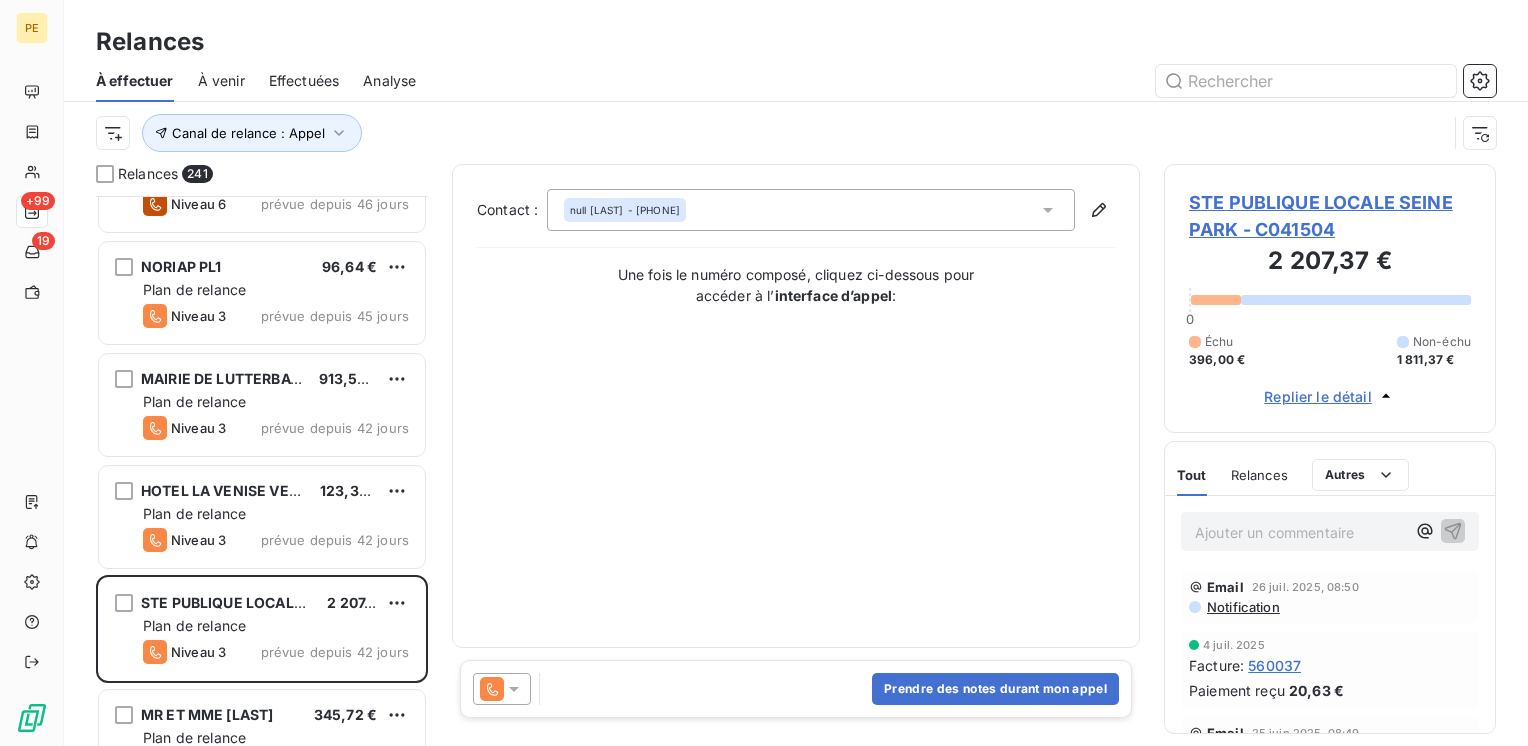 click on "Contact : null DE JESUS   - 01.47.15.31.12 Une fois le numéro composé, cliquez ci-dessous pour accéder à l’ interface d’appel  :" at bounding box center [796, 406] 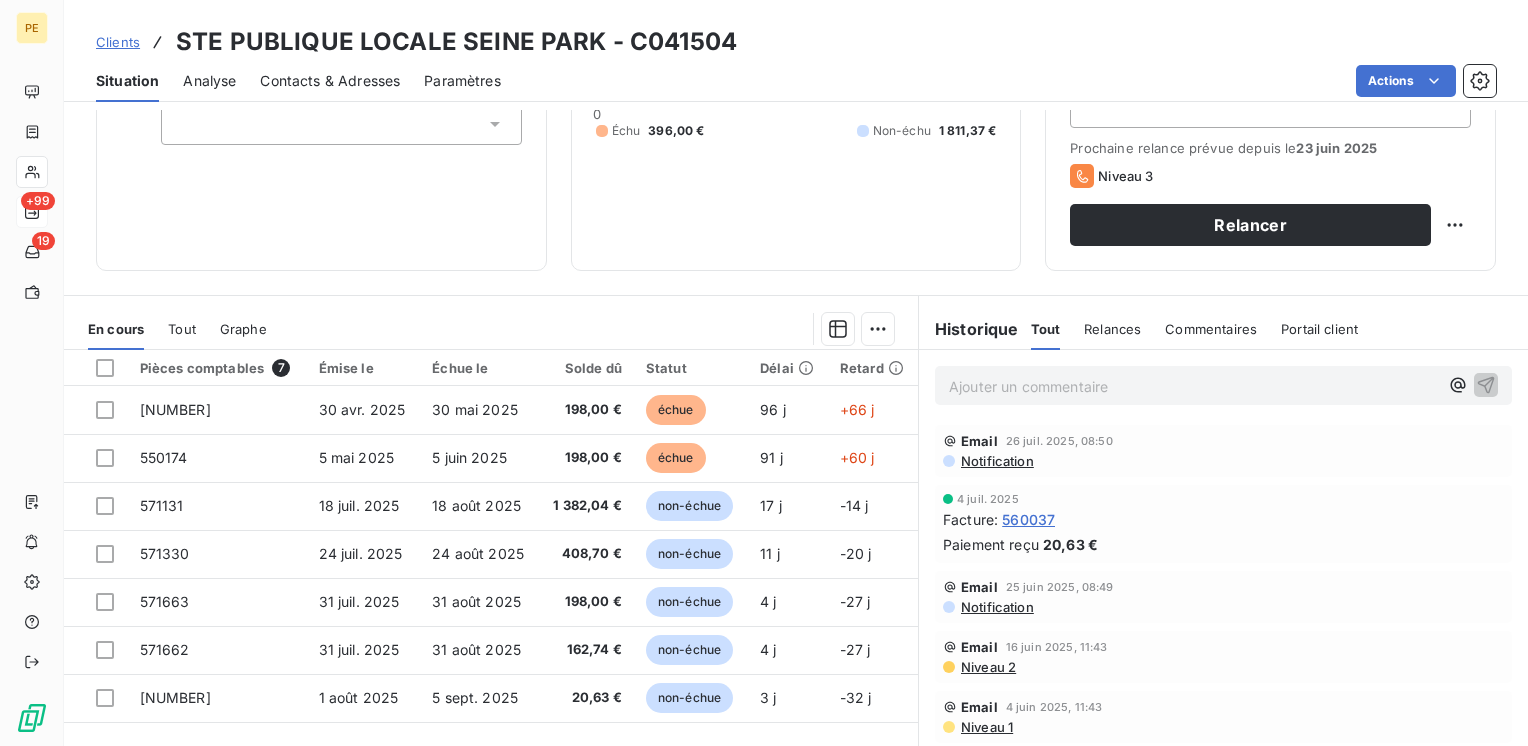 scroll, scrollTop: 266, scrollLeft: 0, axis: vertical 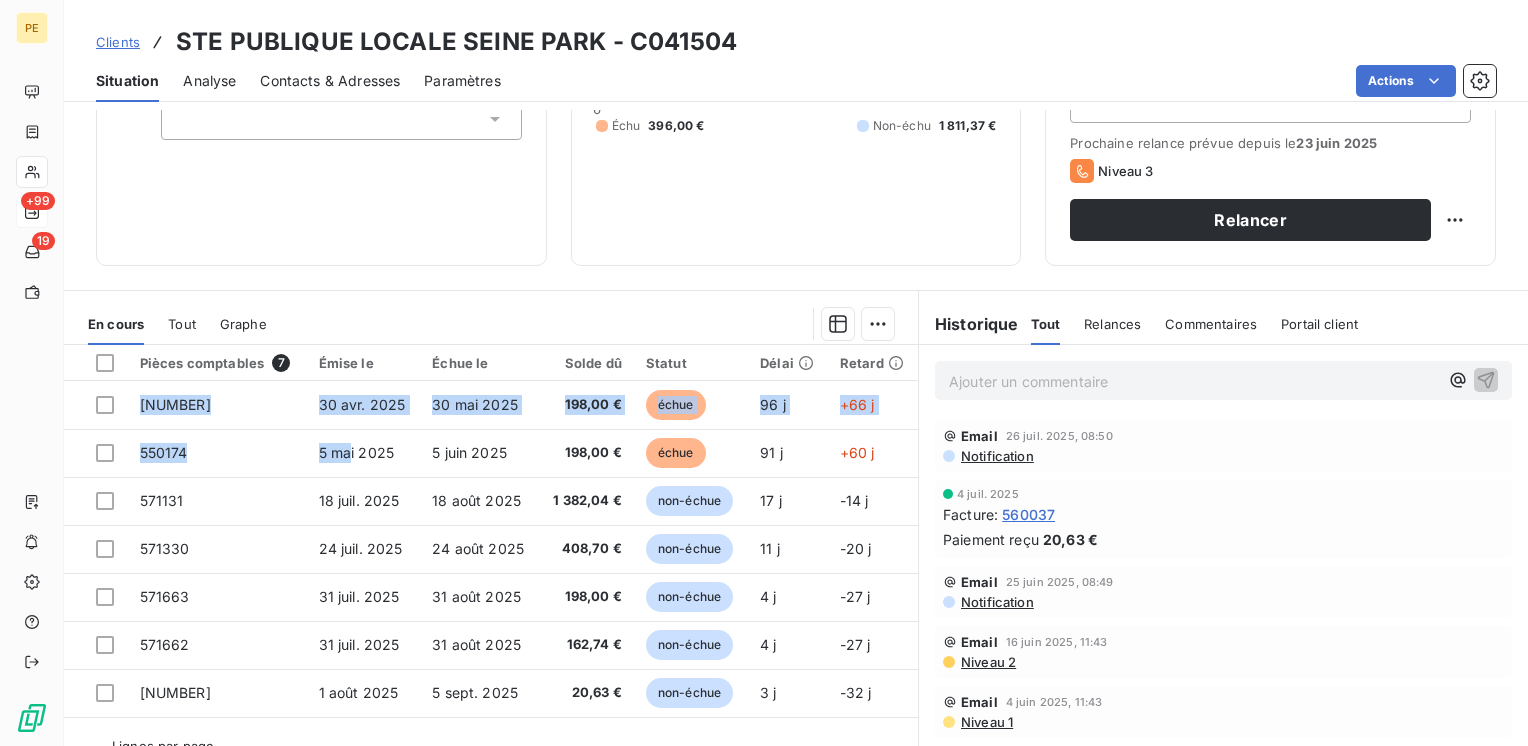 drag, startPoint x: 346, startPoint y: 438, endPoint x: 460, endPoint y: 355, distance: 141.01419 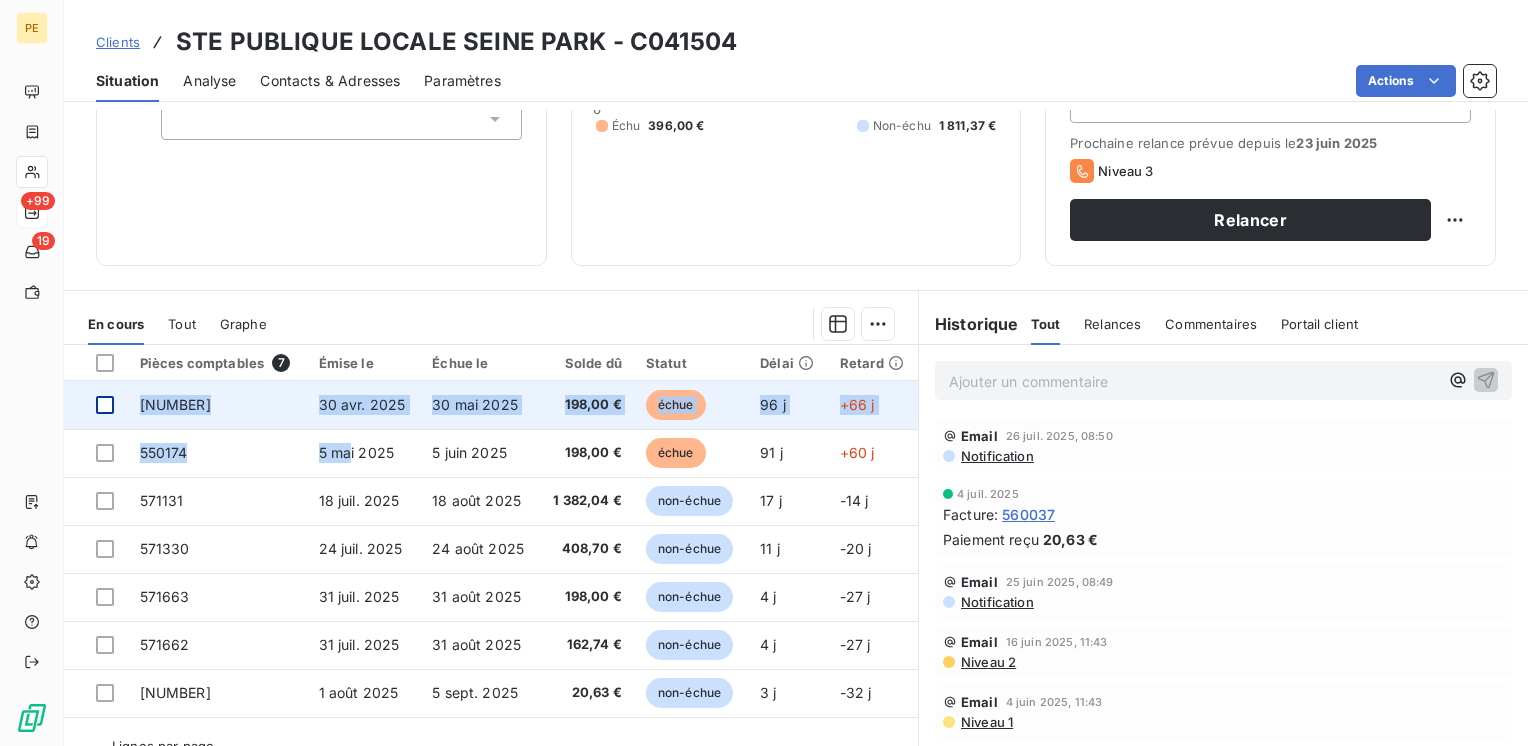 click at bounding box center (105, 405) 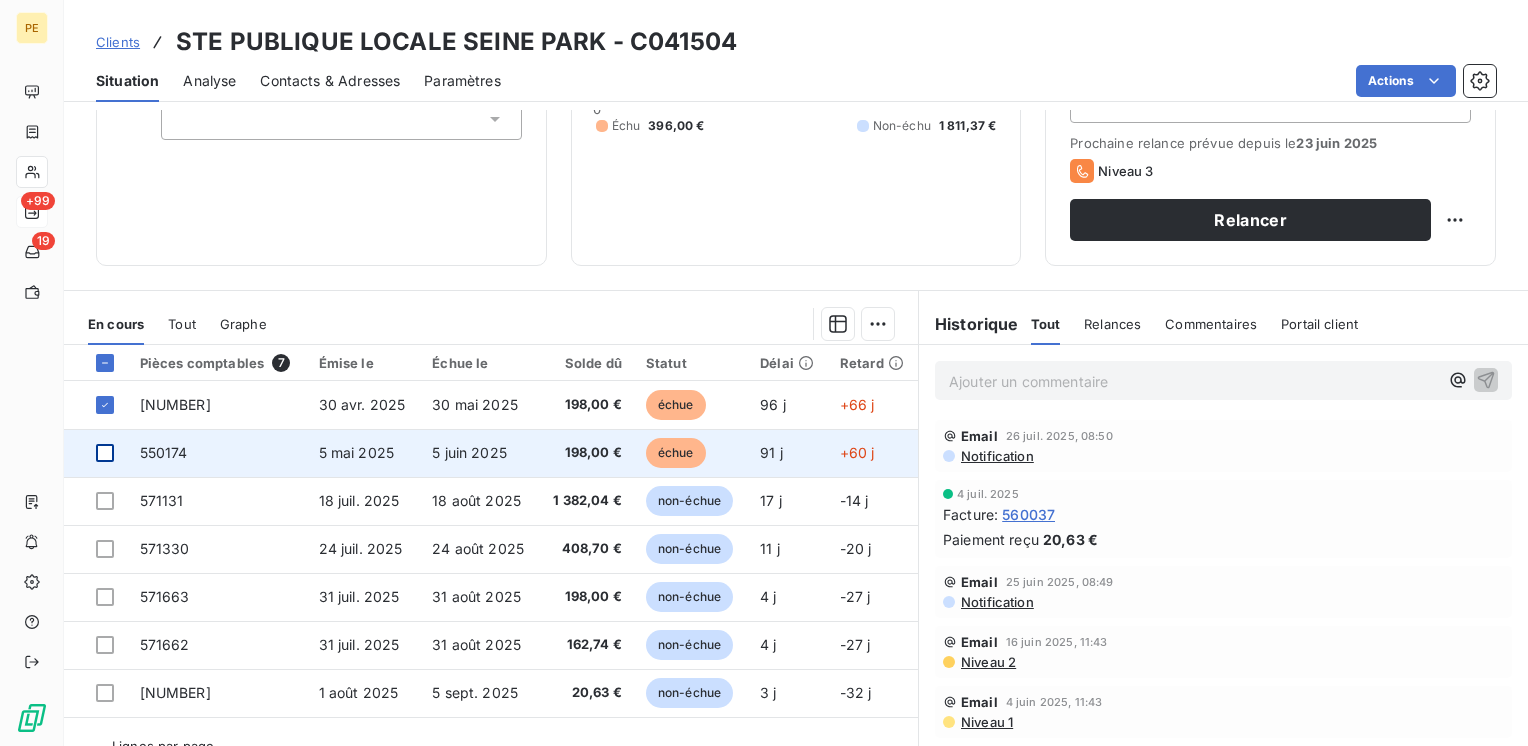 click at bounding box center [105, 453] 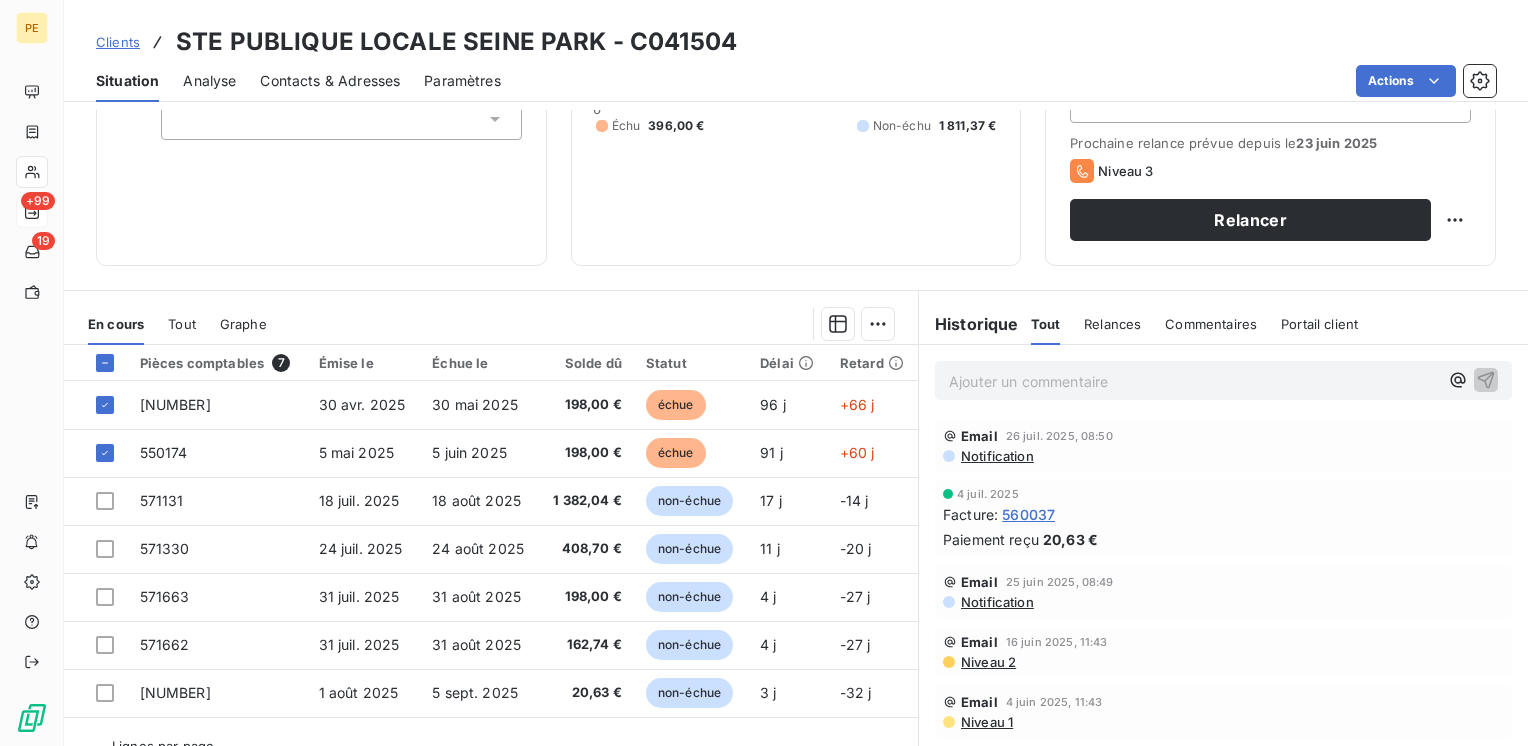 drag, startPoint x: 106, startPoint y: 454, endPoint x: 979, endPoint y: 279, distance: 890.3673 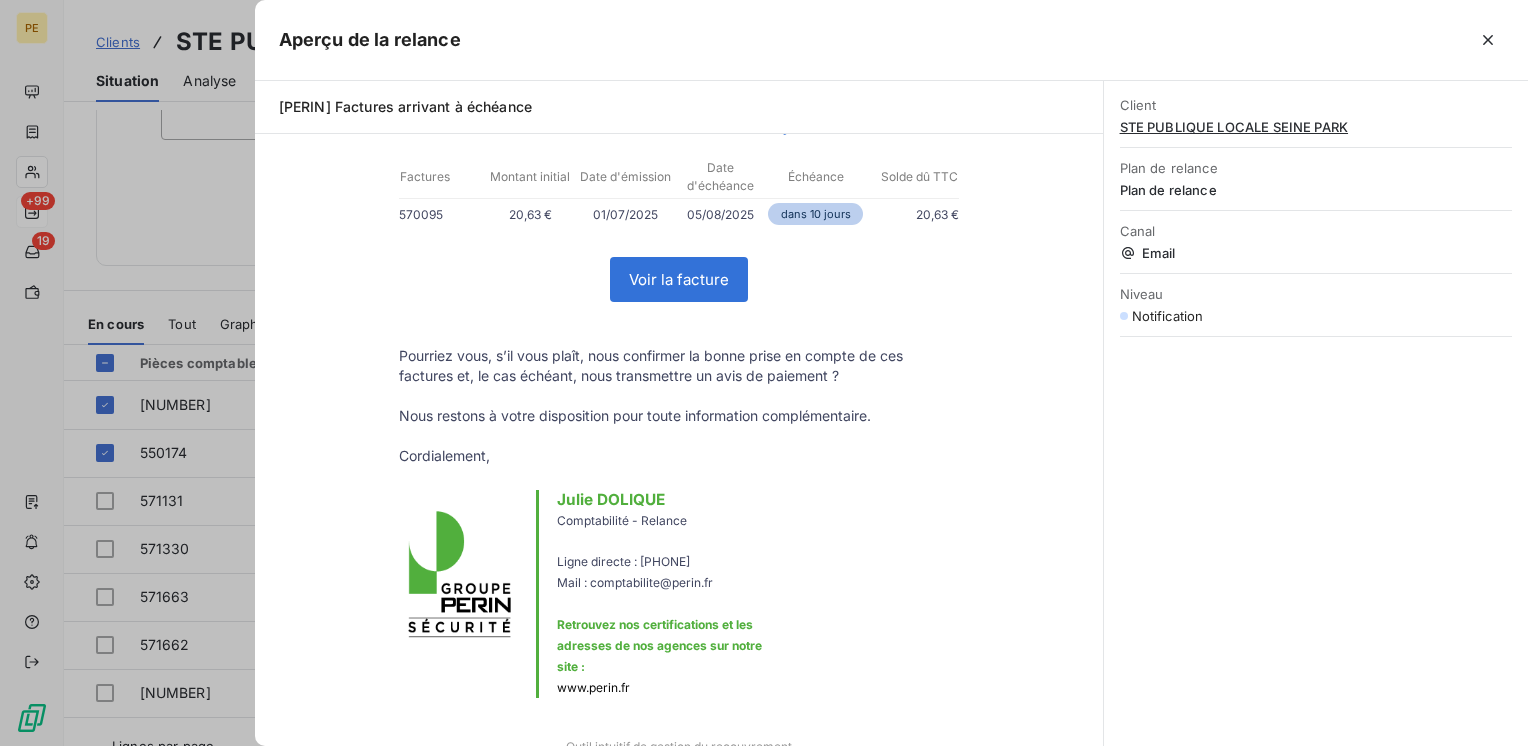 scroll, scrollTop: 0, scrollLeft: 0, axis: both 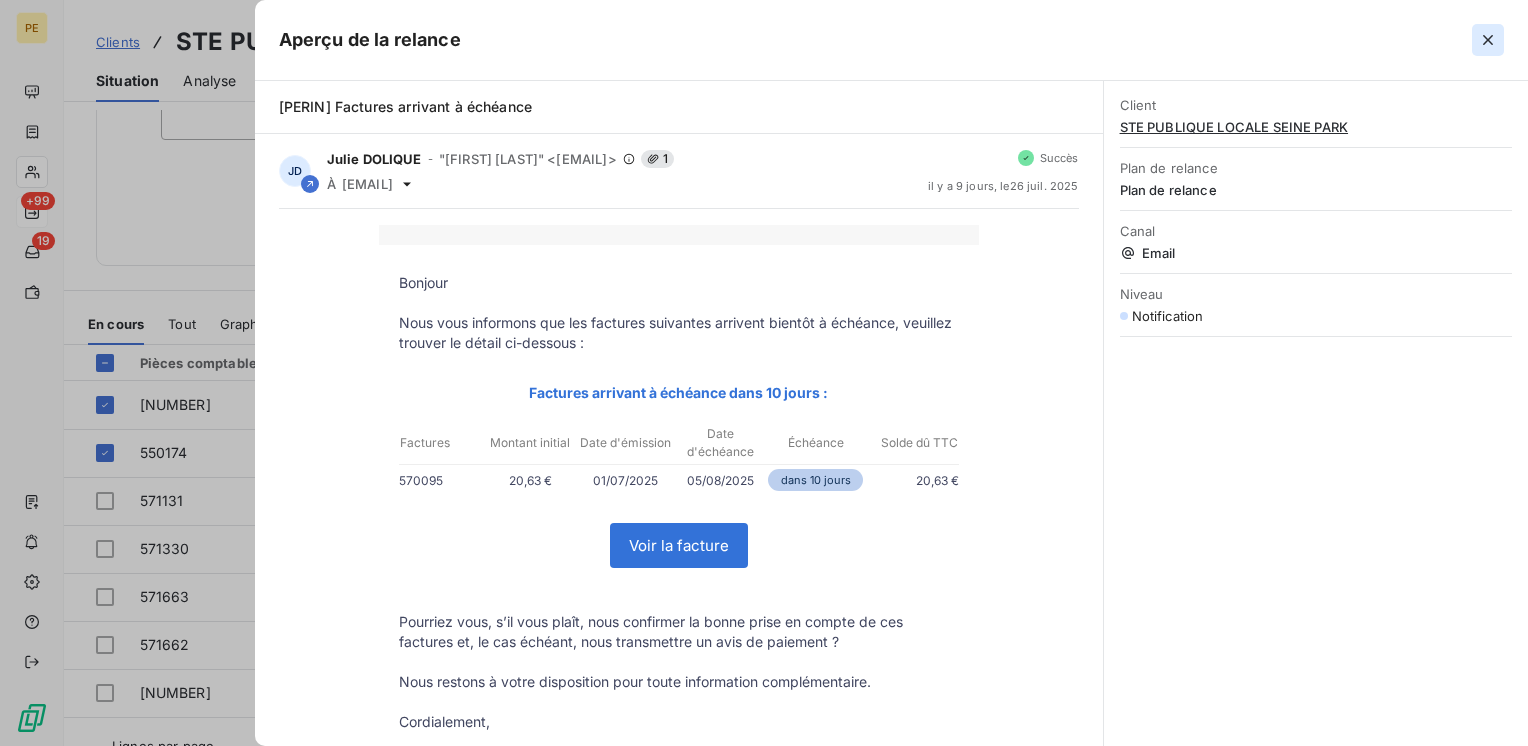 click 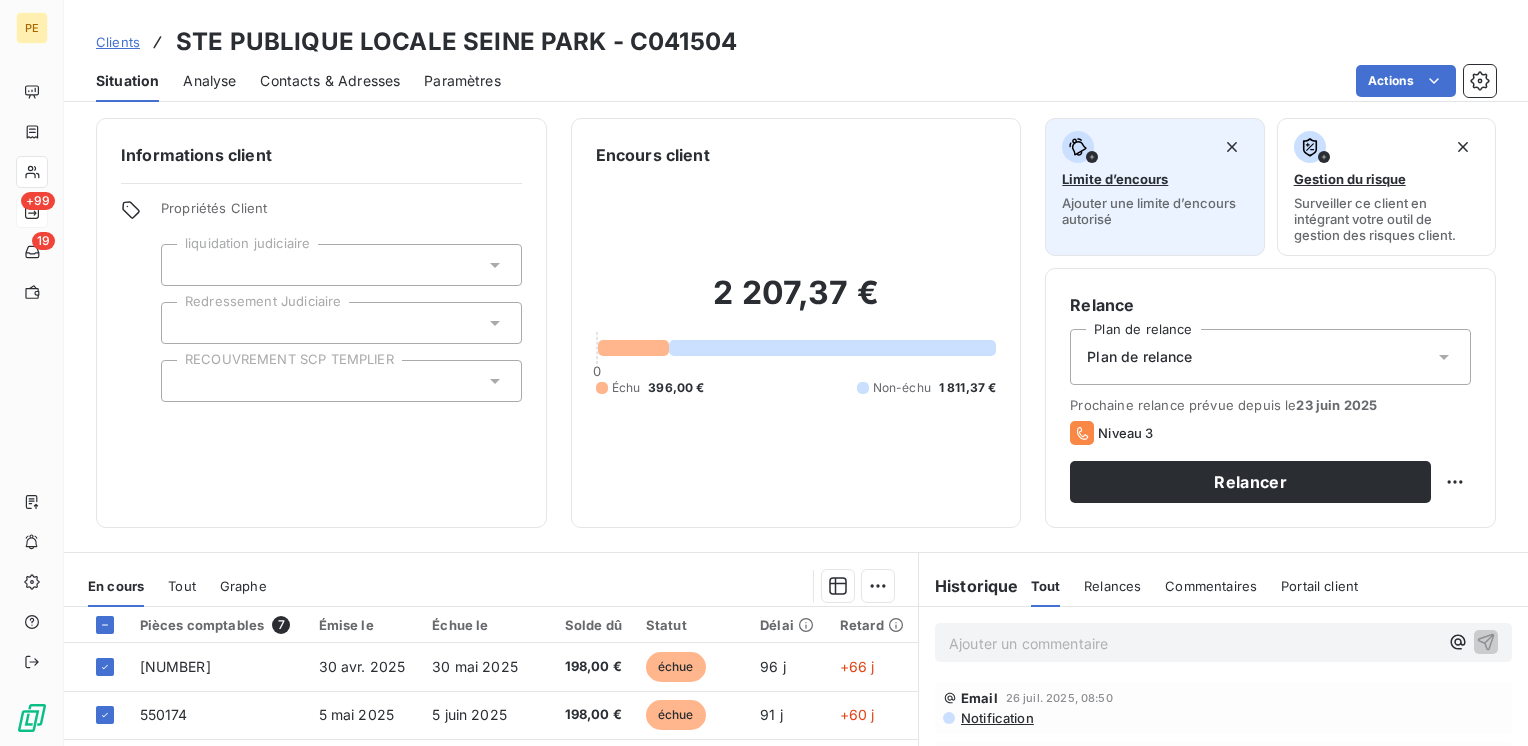 scroll, scrollTop: 0, scrollLeft: 0, axis: both 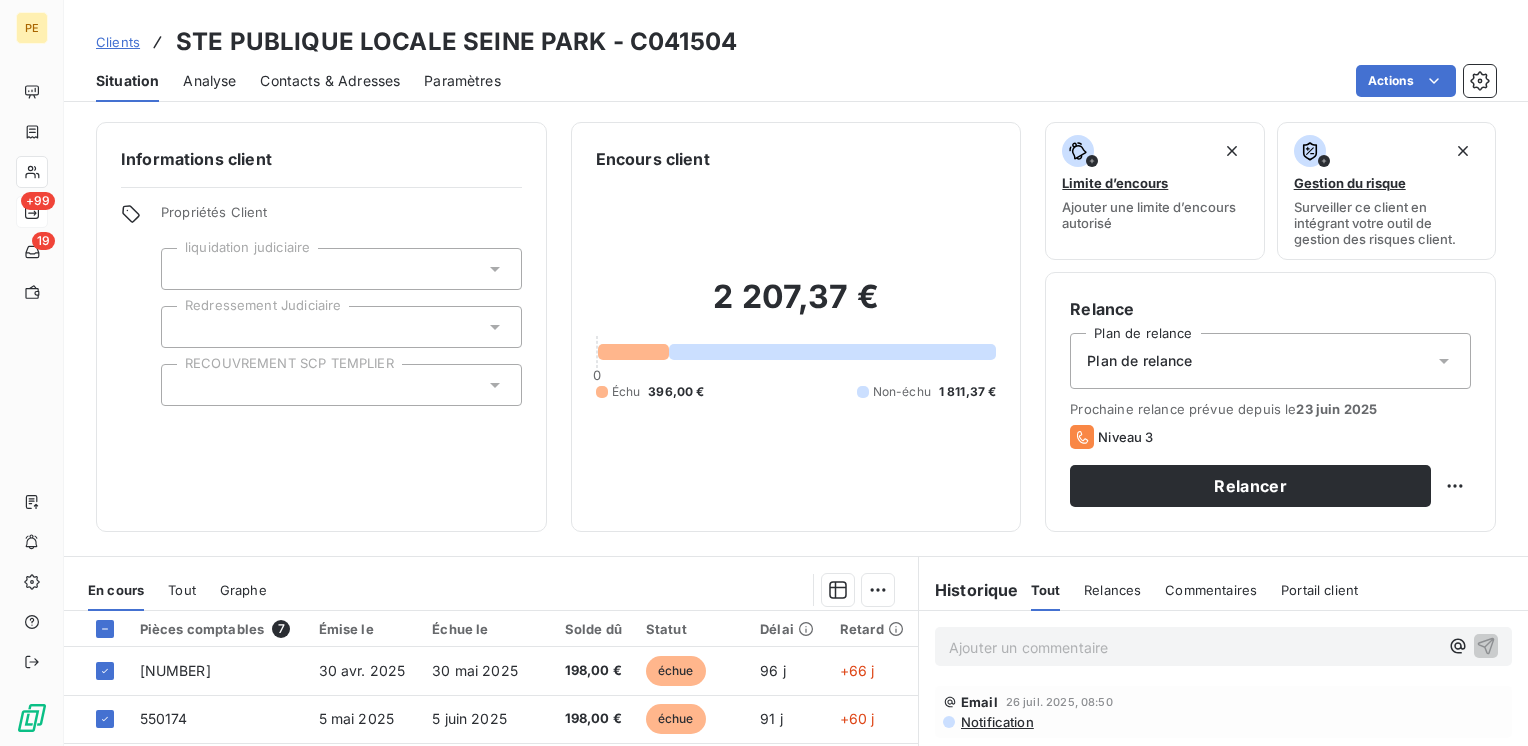 click on "Plan de relance" at bounding box center [1139, 361] 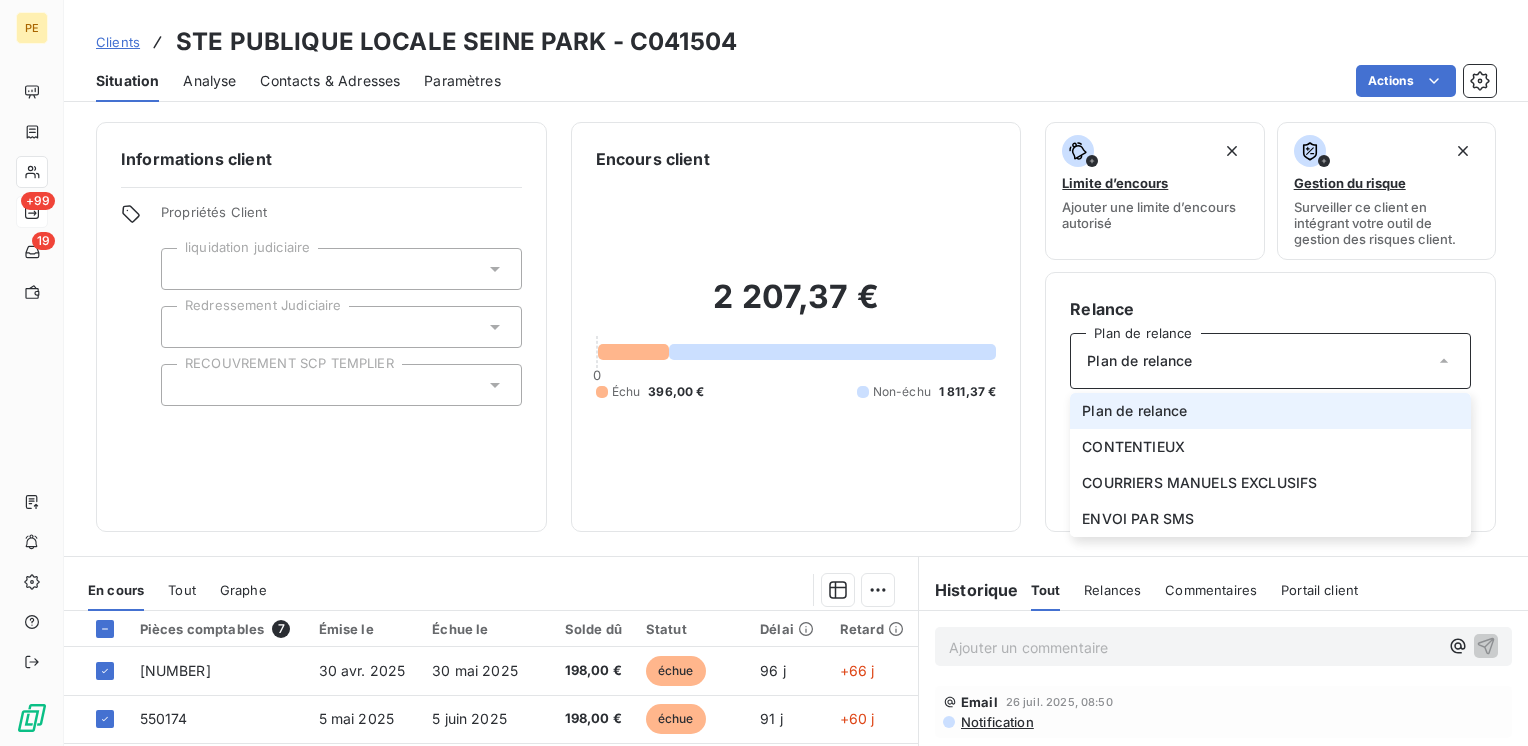 click on "Plan de relance" at bounding box center [1139, 361] 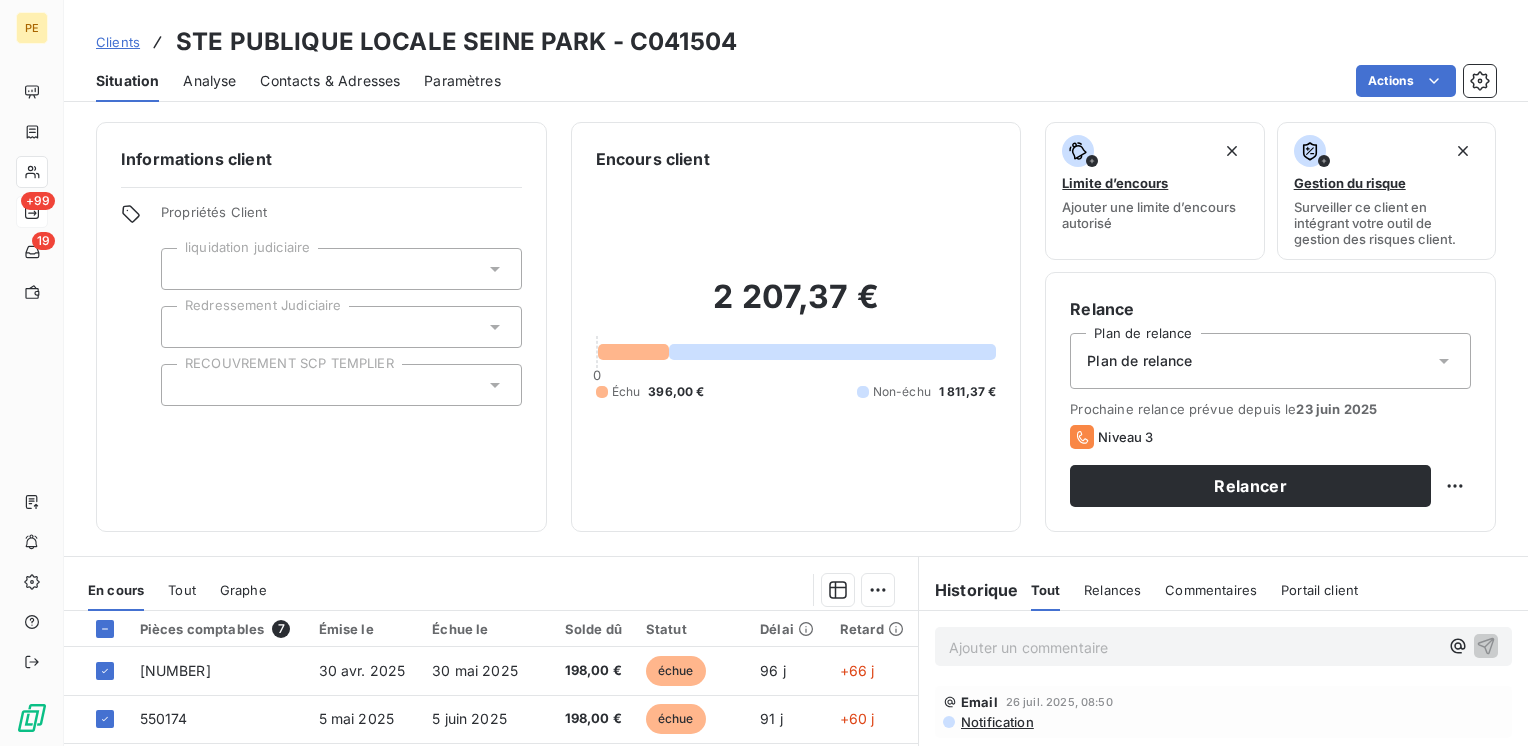 click on "Informations client Propriétés Client liquidation judiciaire Redressement Judiciaire RECOUVREMENT SCP TEMPLIER" at bounding box center [321, 327] 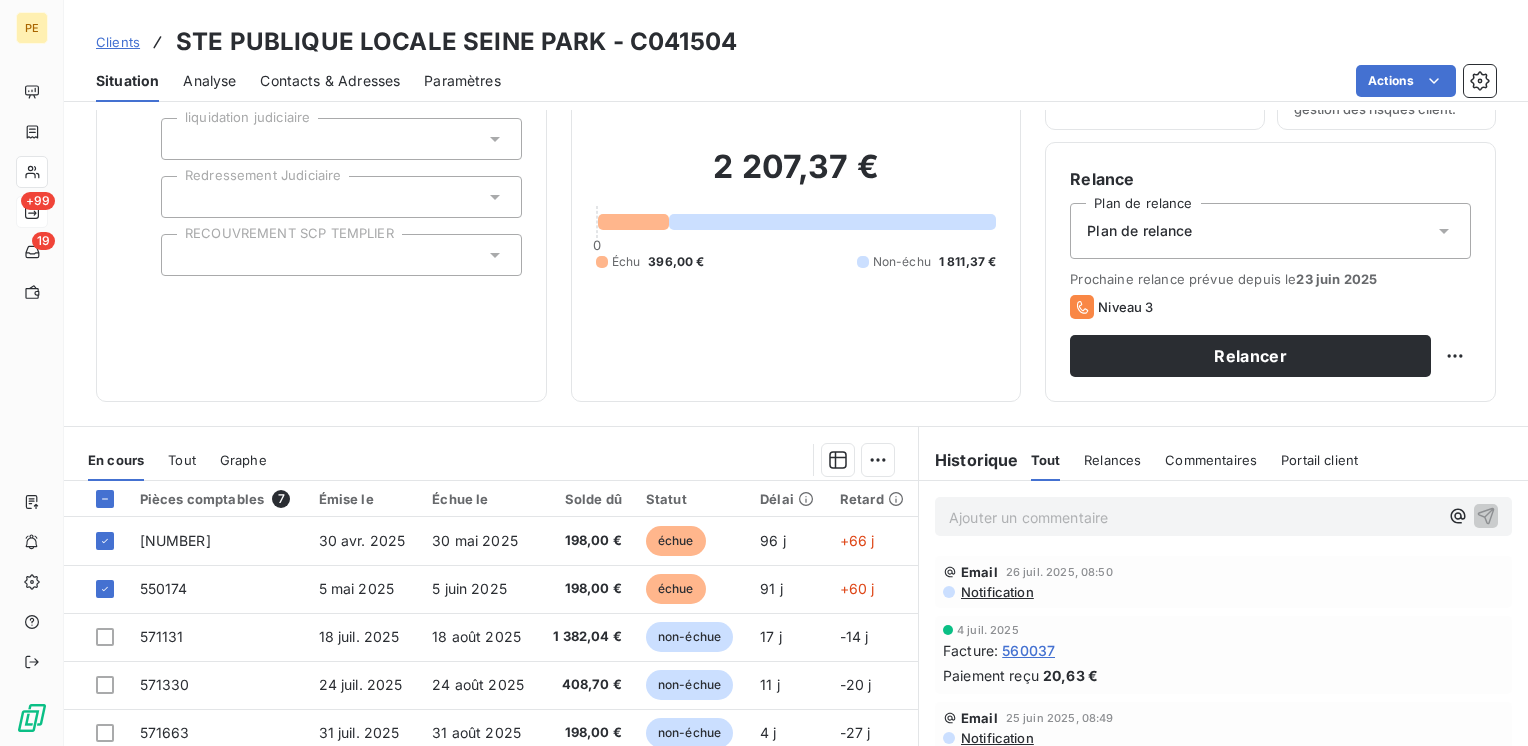 scroll, scrollTop: 133, scrollLeft: 0, axis: vertical 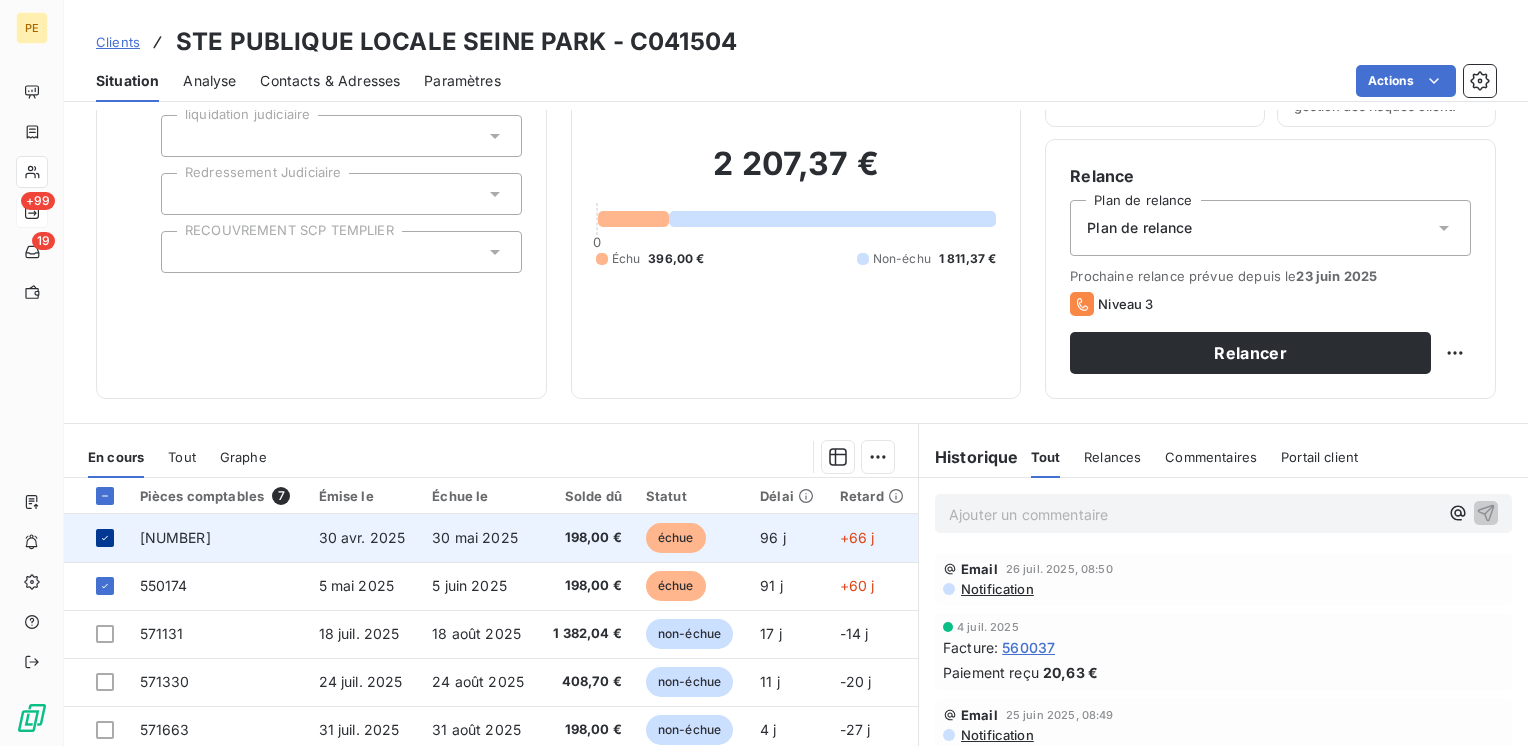 click 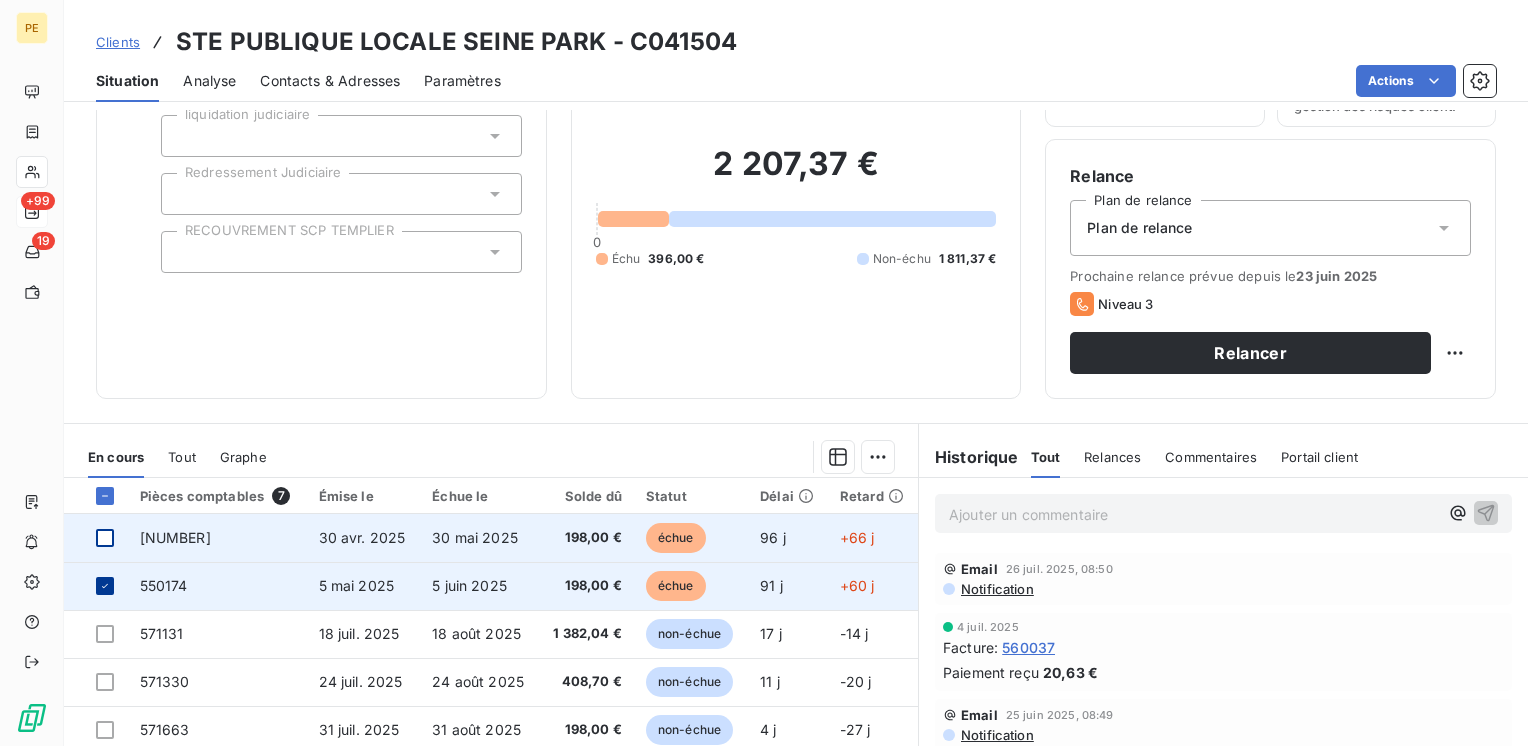 click 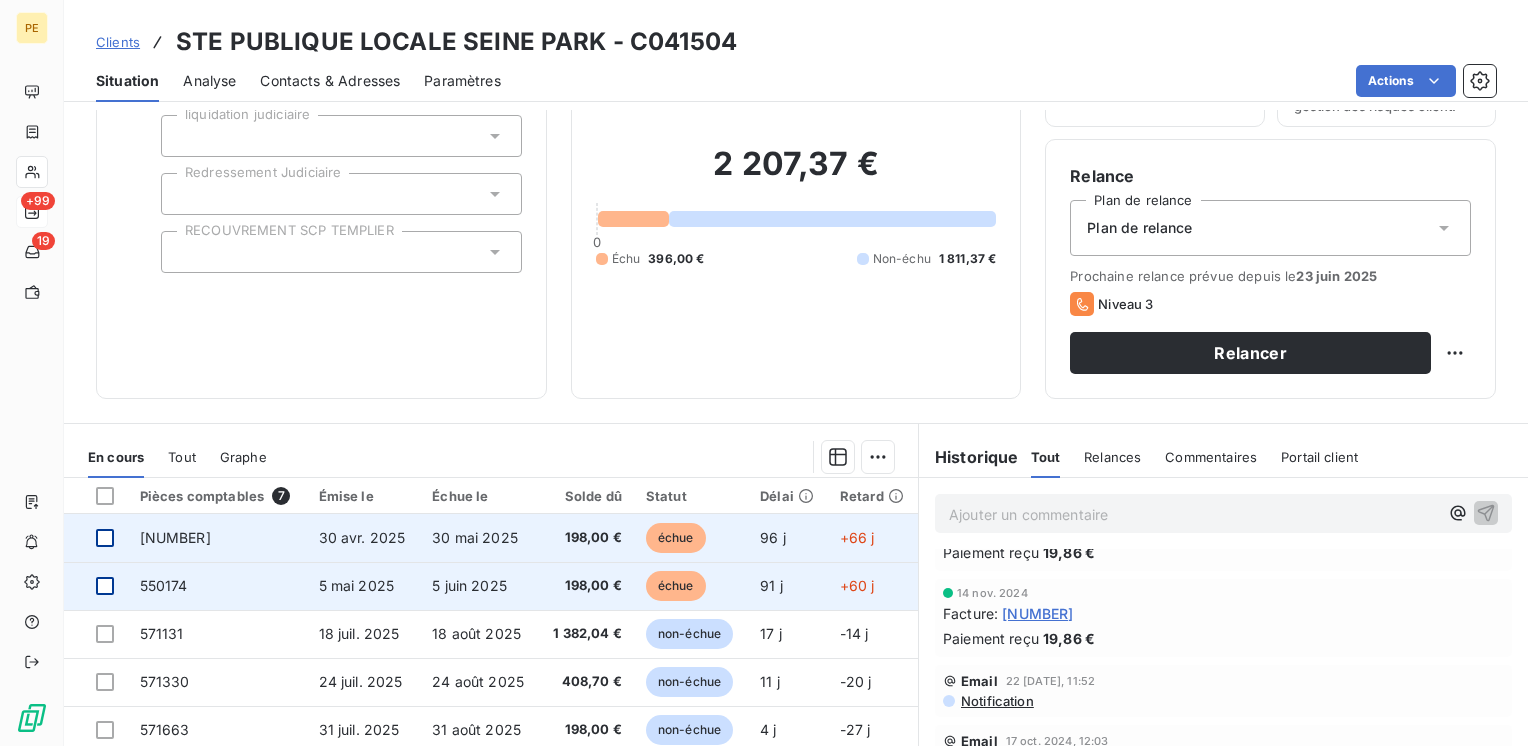 scroll, scrollTop: 1466, scrollLeft: 0, axis: vertical 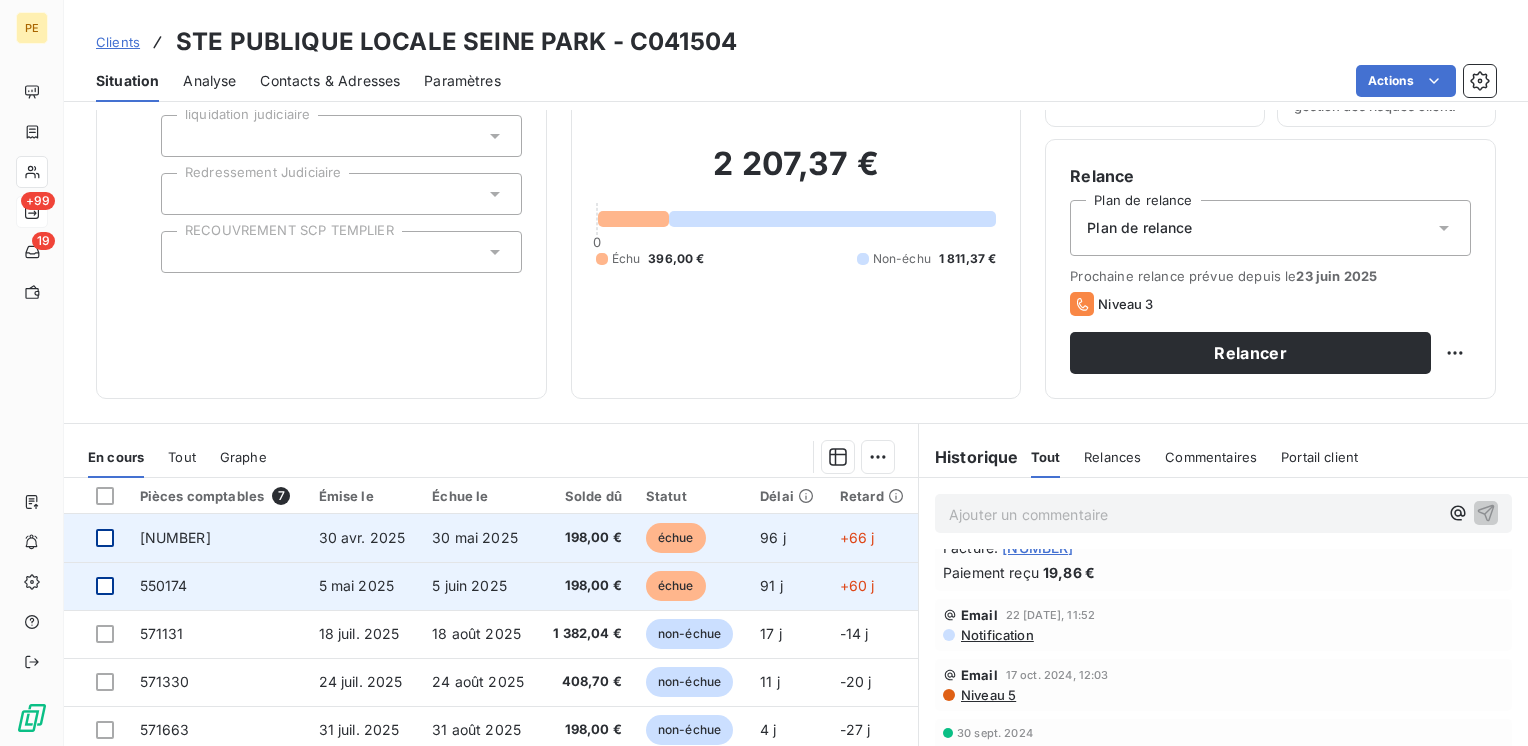 click on "Ajouter un commentaire ﻿" at bounding box center (1223, 513) 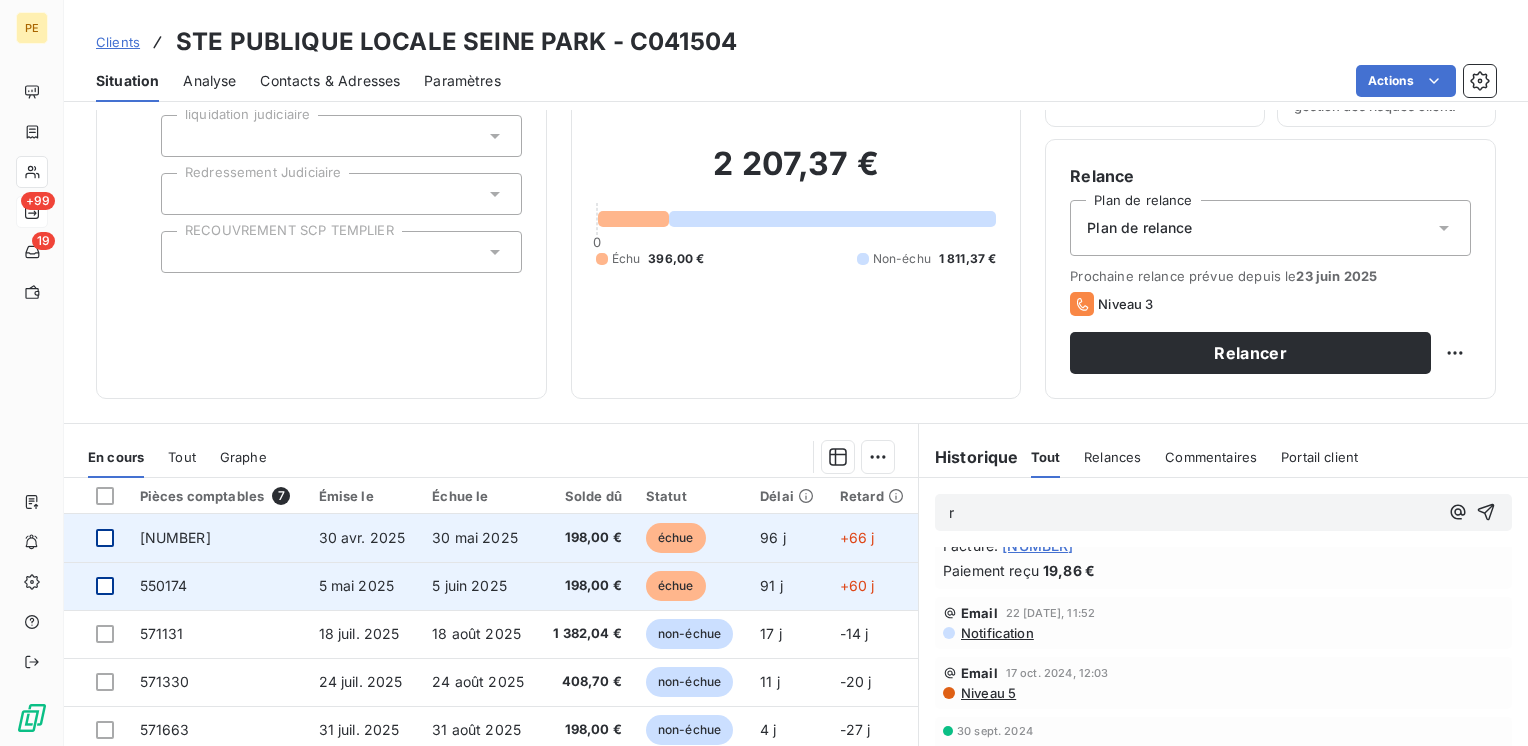 scroll, scrollTop: 1464, scrollLeft: 0, axis: vertical 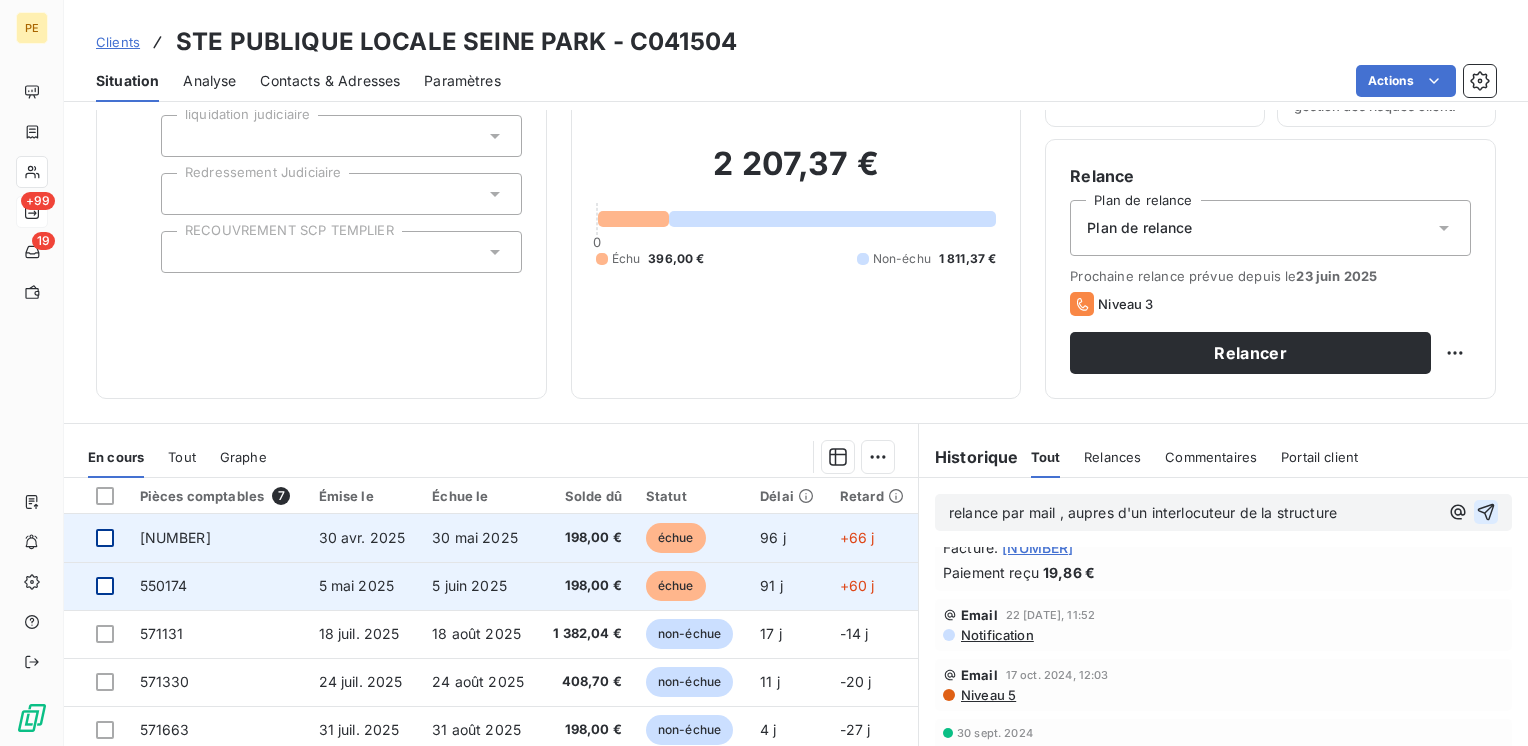 click 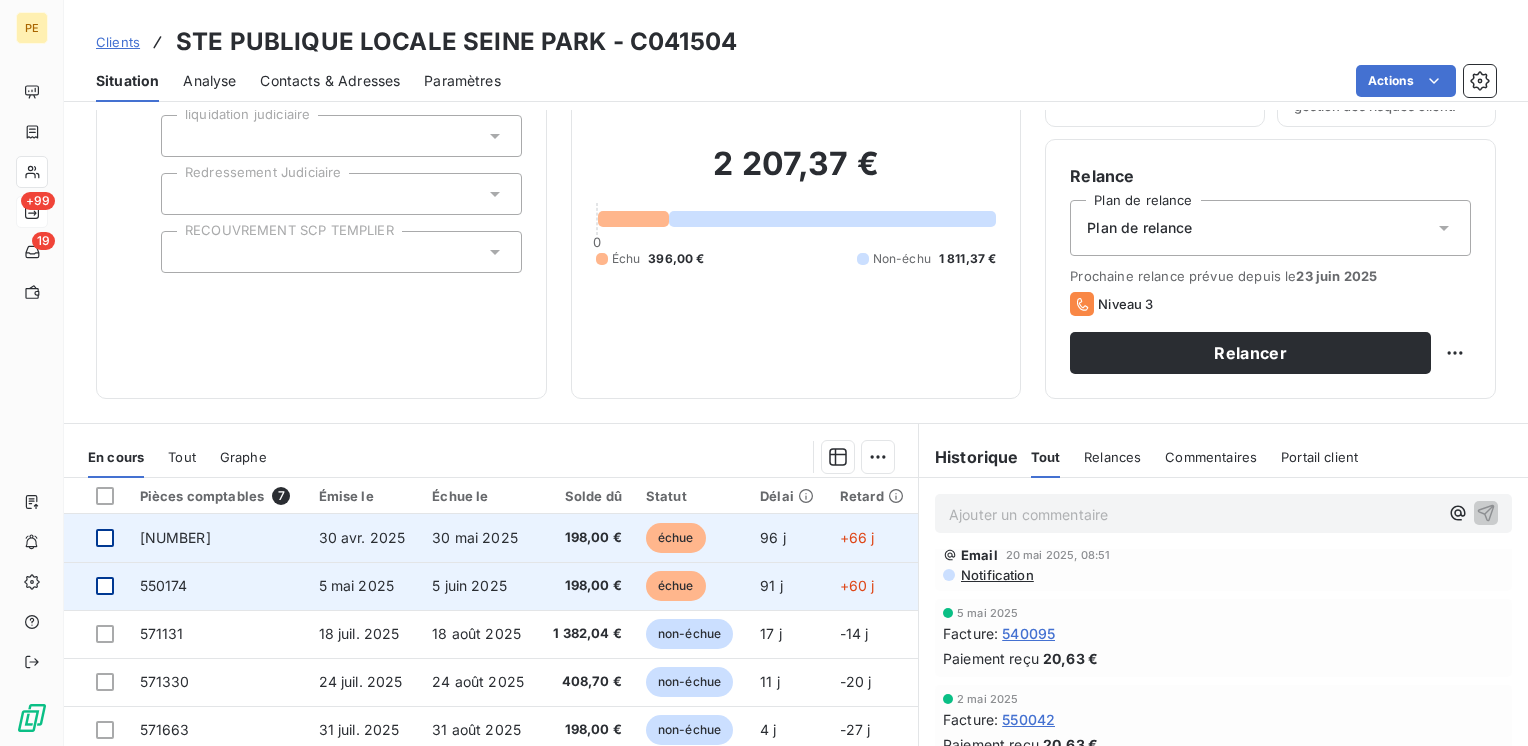 scroll, scrollTop: 0, scrollLeft: 0, axis: both 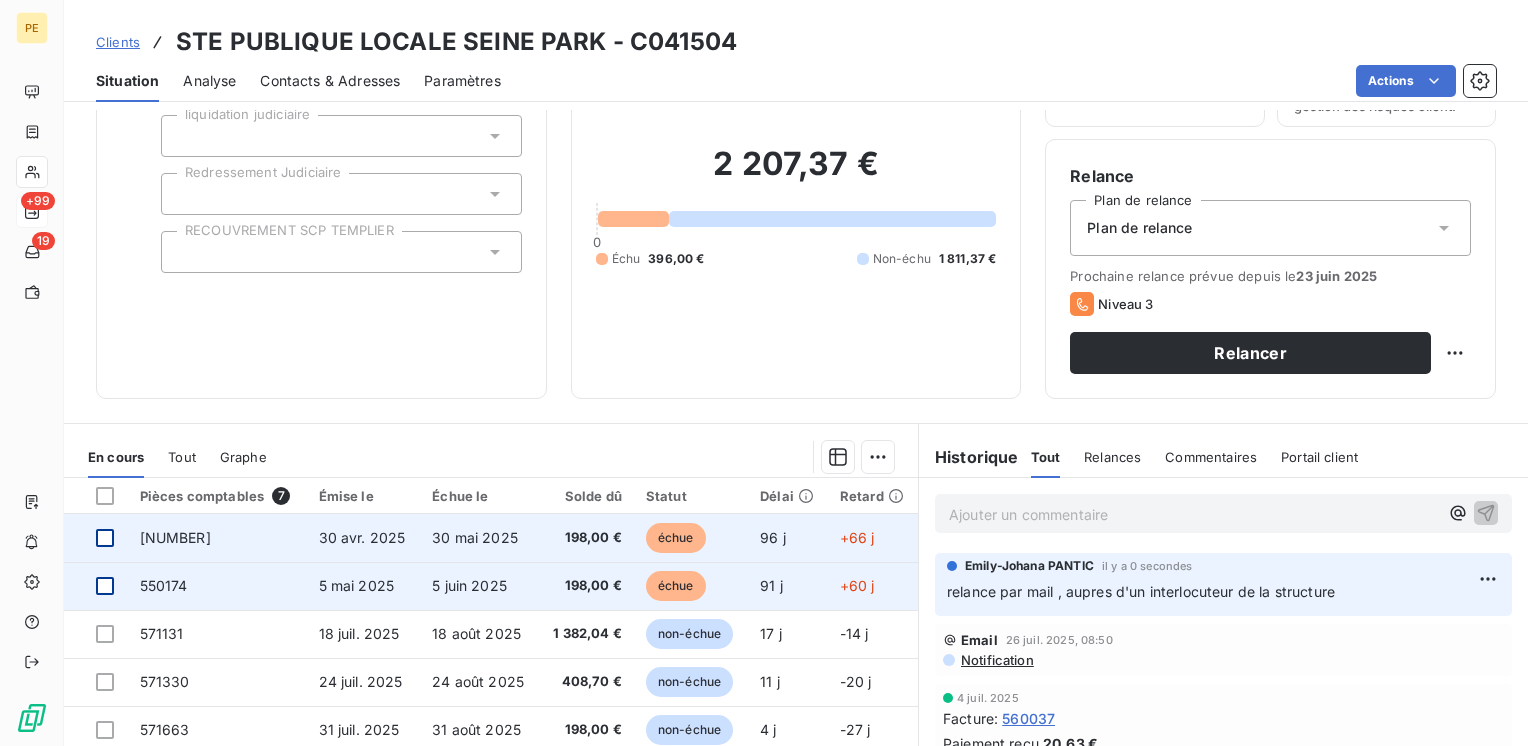 click on "Emily-Johana PANTIC il y a 0 secondes relance par mail , aupres d'un interlocuteur de la structure" at bounding box center [1223, 584] 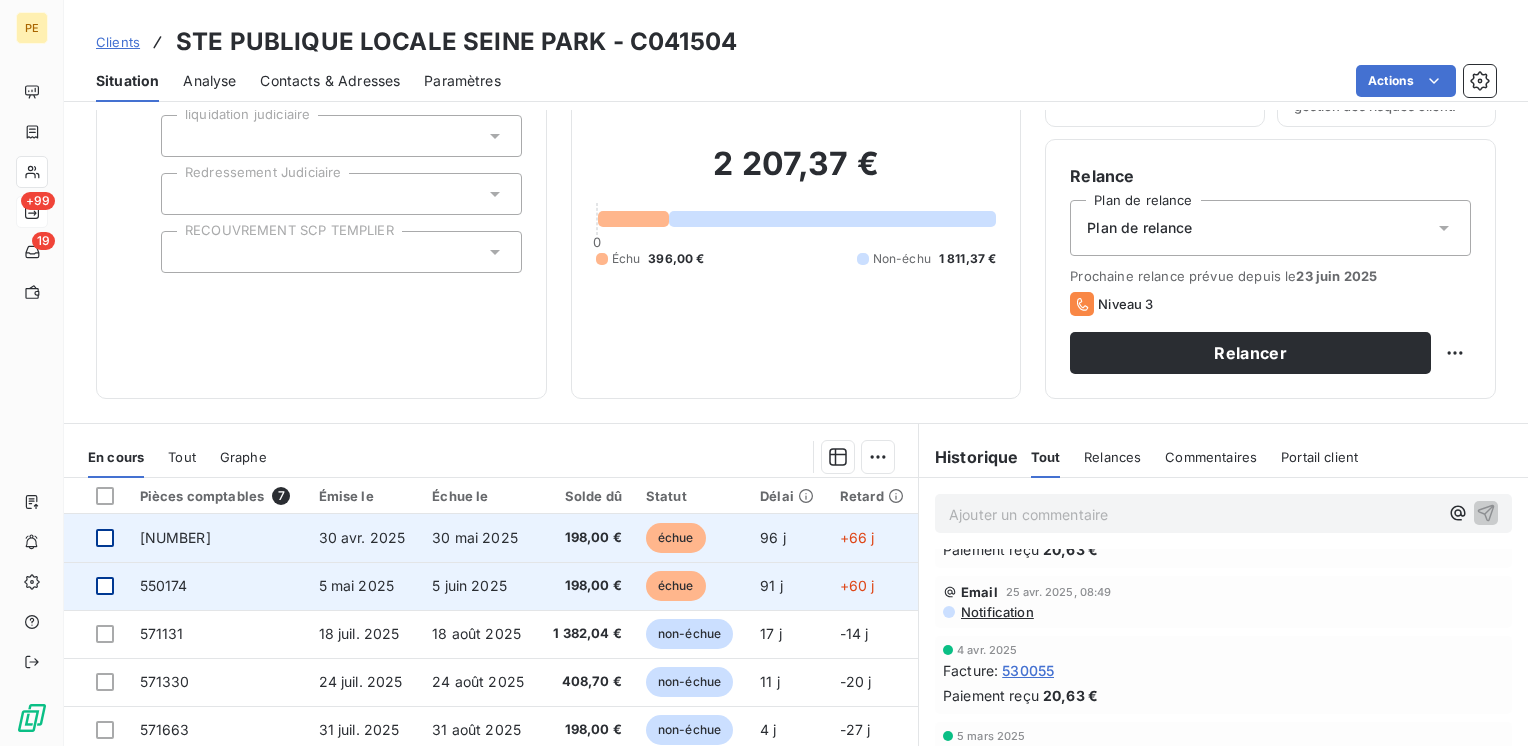 scroll, scrollTop: 0, scrollLeft: 0, axis: both 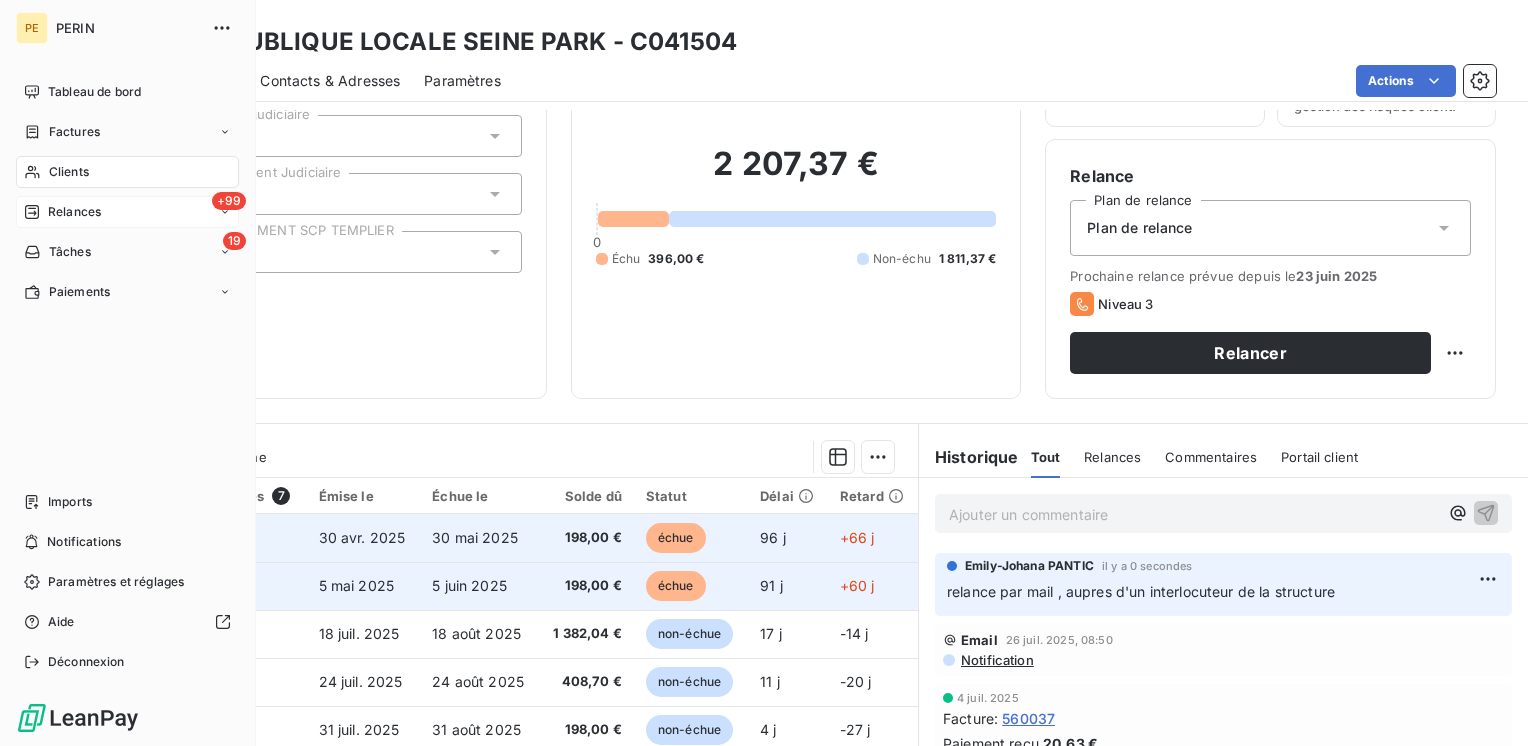 click on "Relances" at bounding box center [74, 212] 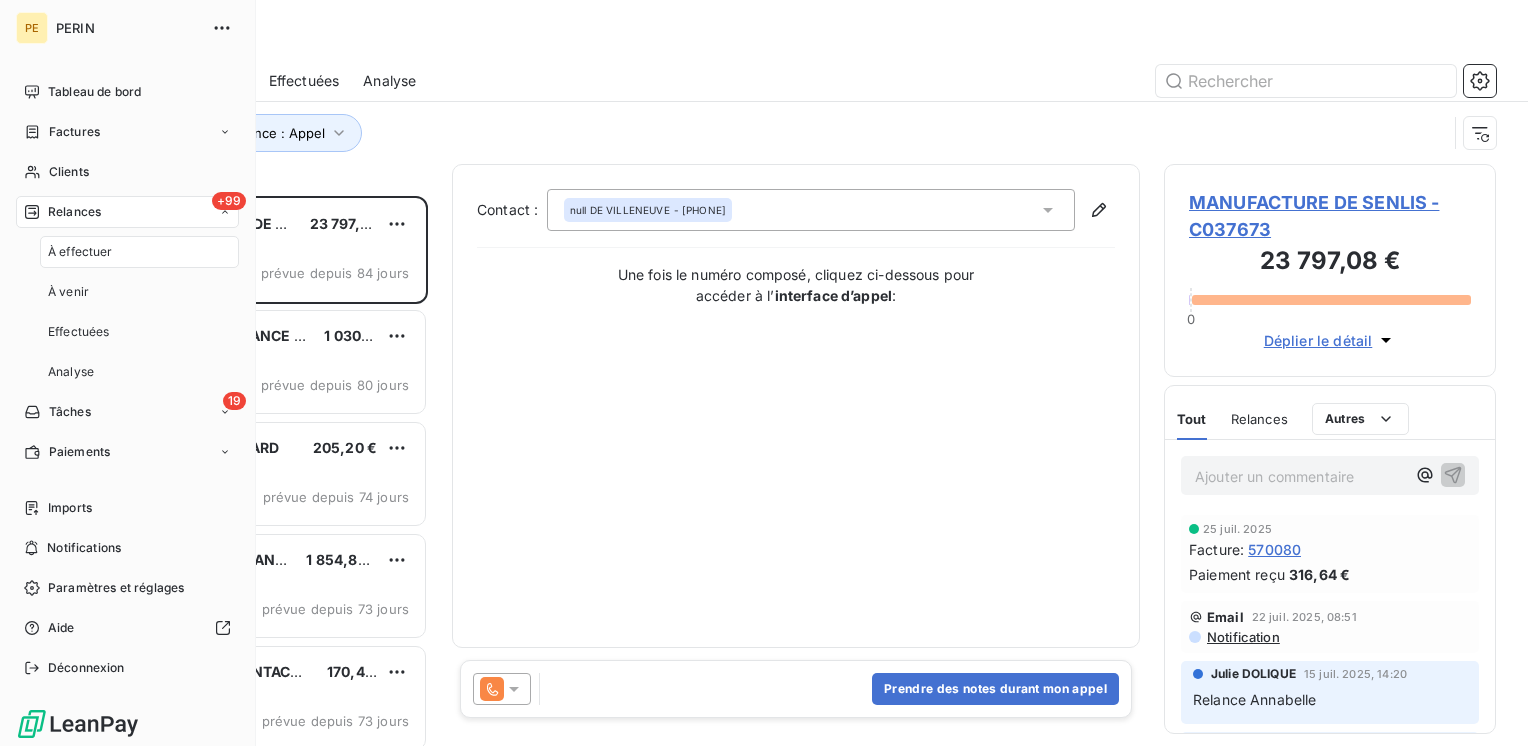 scroll, scrollTop: 16, scrollLeft: 16, axis: both 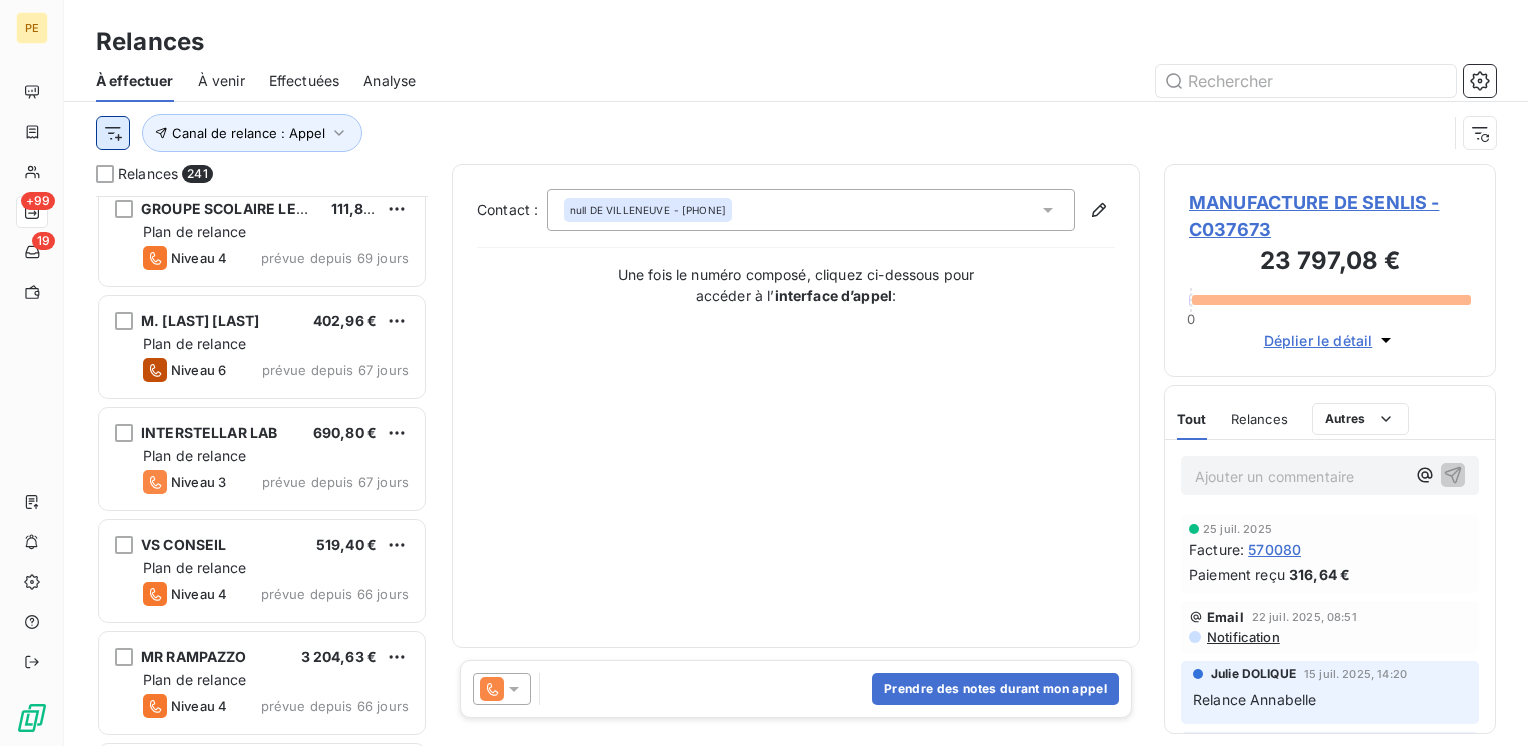 click on "PE +99 19 Relances À effectuer À venir Effectuées Analyse Canal de relance  : Appel  Relances 241 VIVESCIA TROYES 1 597,37 € Plan de relance Niveau 4 prévue depuis 70 jours GROUPE SCOLAIRE LEMOINE 111,87 € Plan de relance Niveau 4 prévue depuis 69 jours M. LACAMPAGNE GILLES 402,96 € Plan de relance Niveau 6 prévue depuis 67 jours INTERSTELLAR LAB 690,80 € Plan de relance Niveau 3 prévue depuis 67 jours VS CONSEIL 519,40 € Plan de relance Niveau 4 prévue depuis 66 jours MR RAMPAZZO 3 204,63 € Plan de relance Niveau 4 prévue depuis 66 jours P.T.M. AUTO (CASSE) 926,94 € Plan de relance Niveau 4 prévue depuis 66 jours DECATHLON FRANCE 1 568,70 € Plan de relance Niveau 3 prévue depuis 66 jours GANTOIS - INTERVENTION COMPIEGNOISE 608,34 € Plan de relance Niveau 4 prévue depuis 66 jours POINT P DOCK DE L'OISE 6 073,20 € Plan de relance Niveau 3 prévue depuis 66 jours GROUPE AEROLITHE 930,50 € Plan de relance Niveau 3 prévue depuis 66 jours Niveau 4" at bounding box center [764, 373] 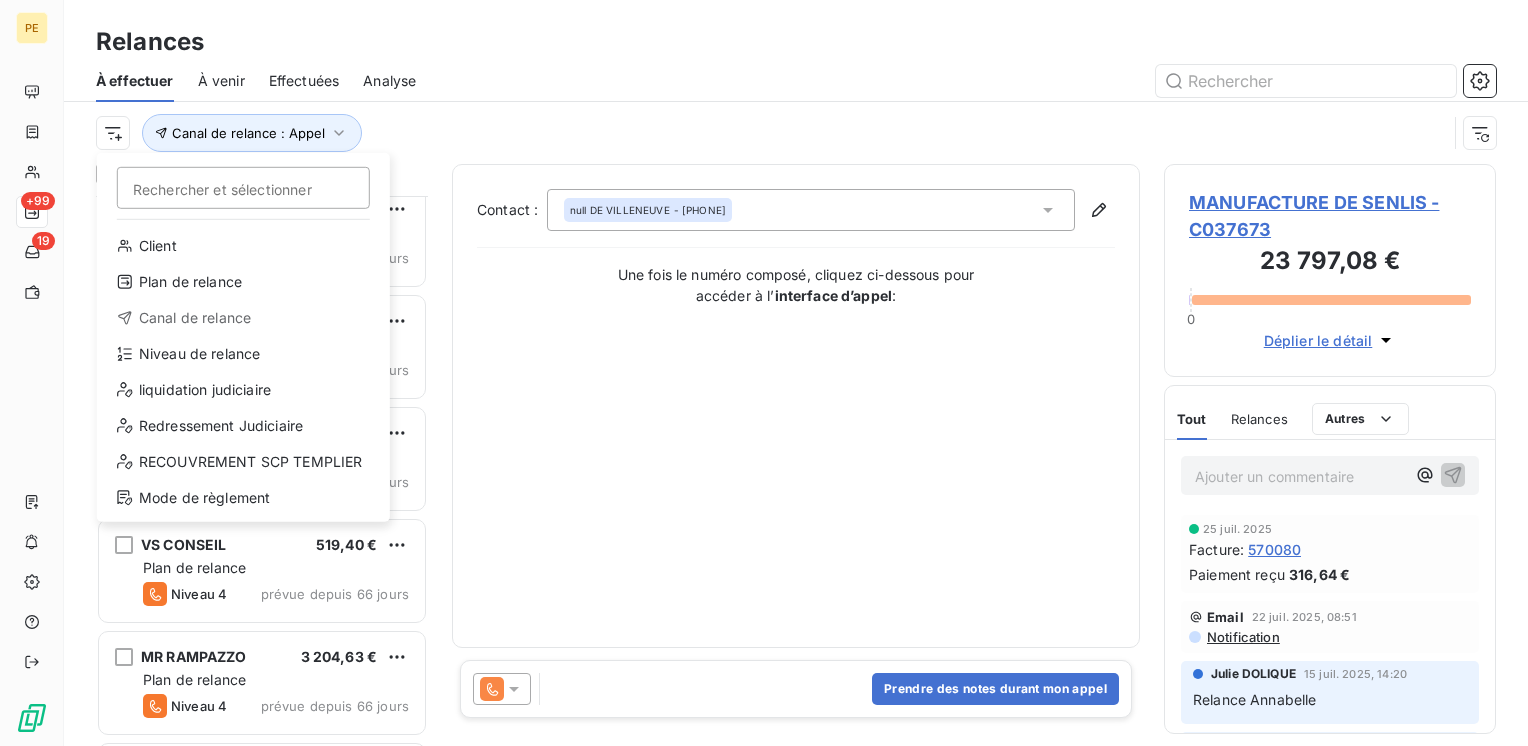 drag, startPoint x: 744, startPoint y: 479, endPoint x: 728, endPoint y: 473, distance: 17.088007 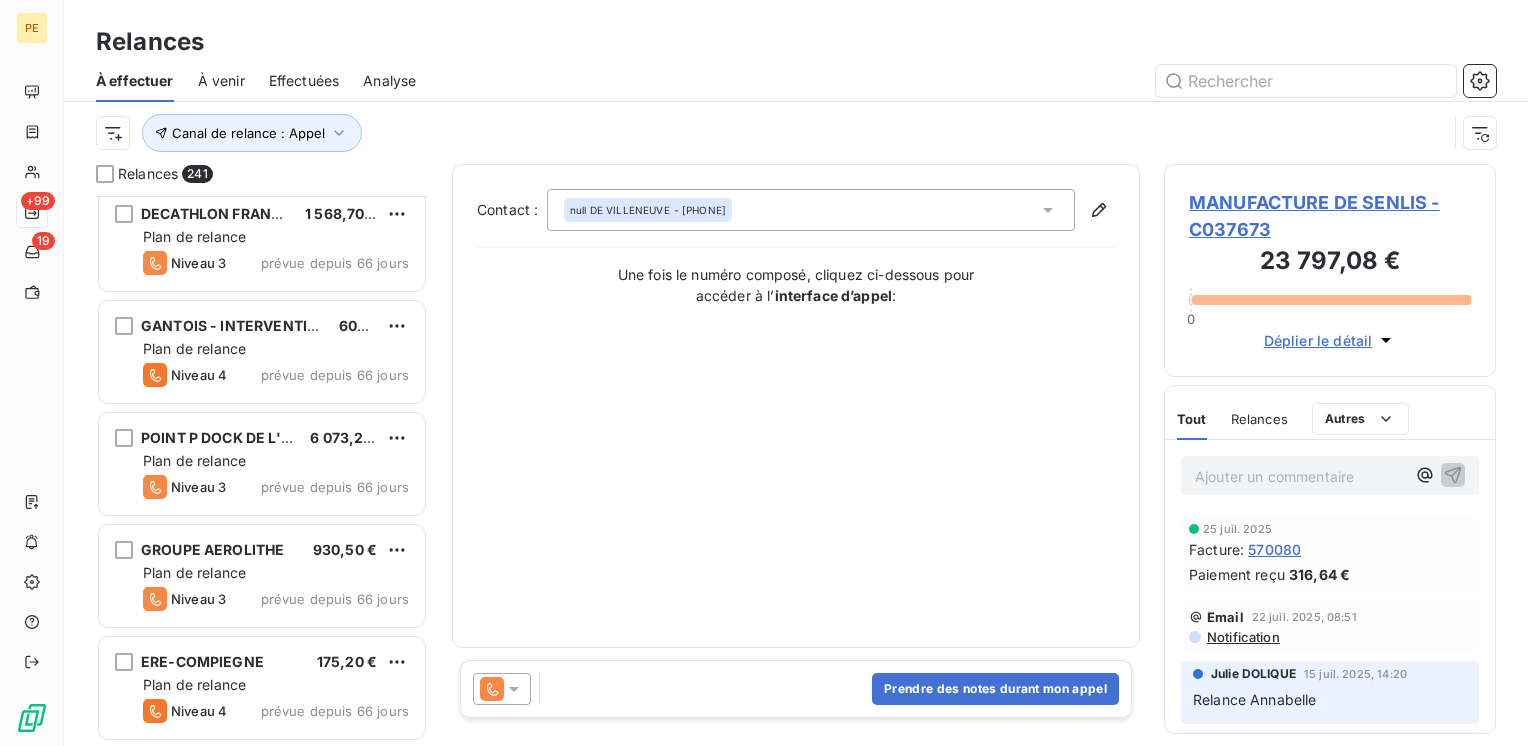 scroll, scrollTop: 1200, scrollLeft: 0, axis: vertical 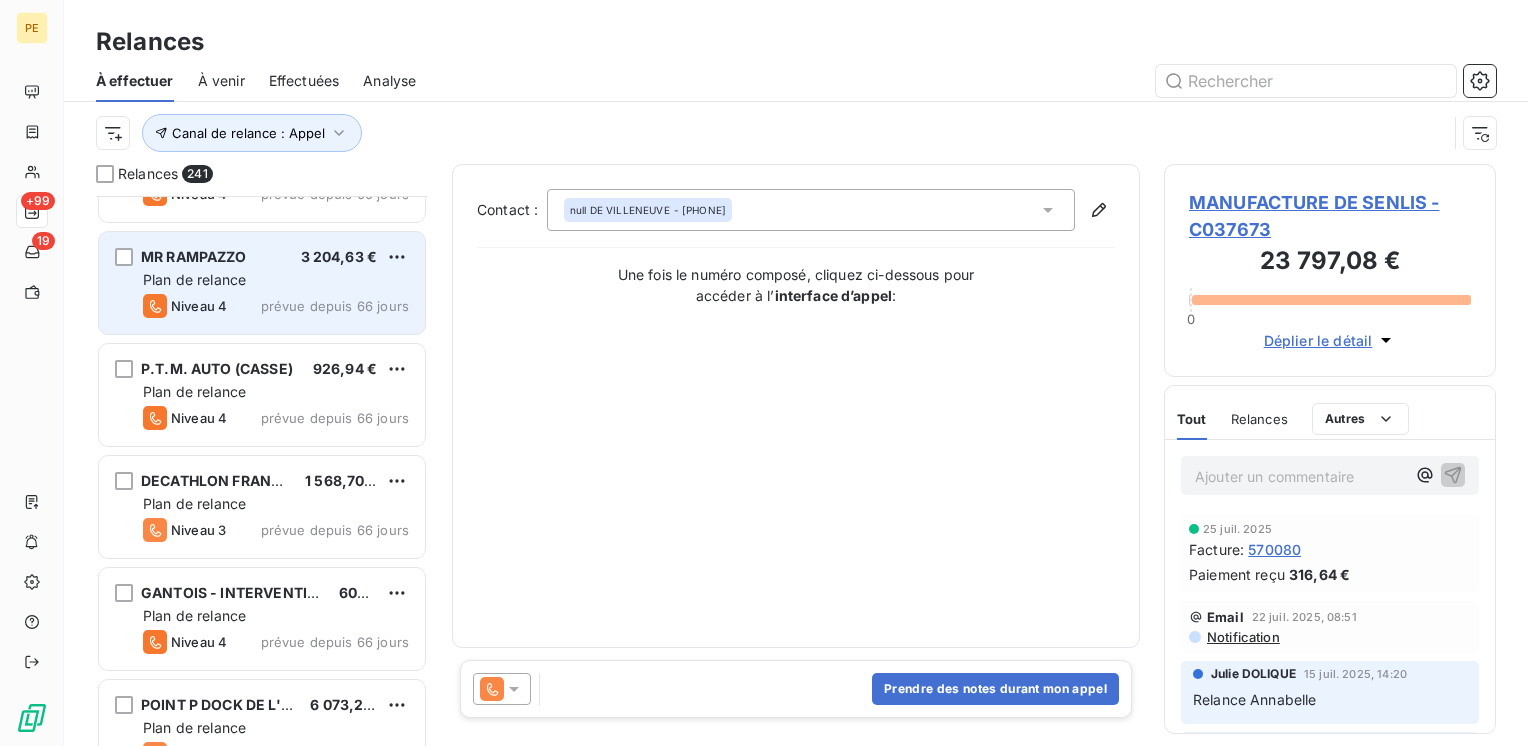click on "Plan de relance" at bounding box center [276, 280] 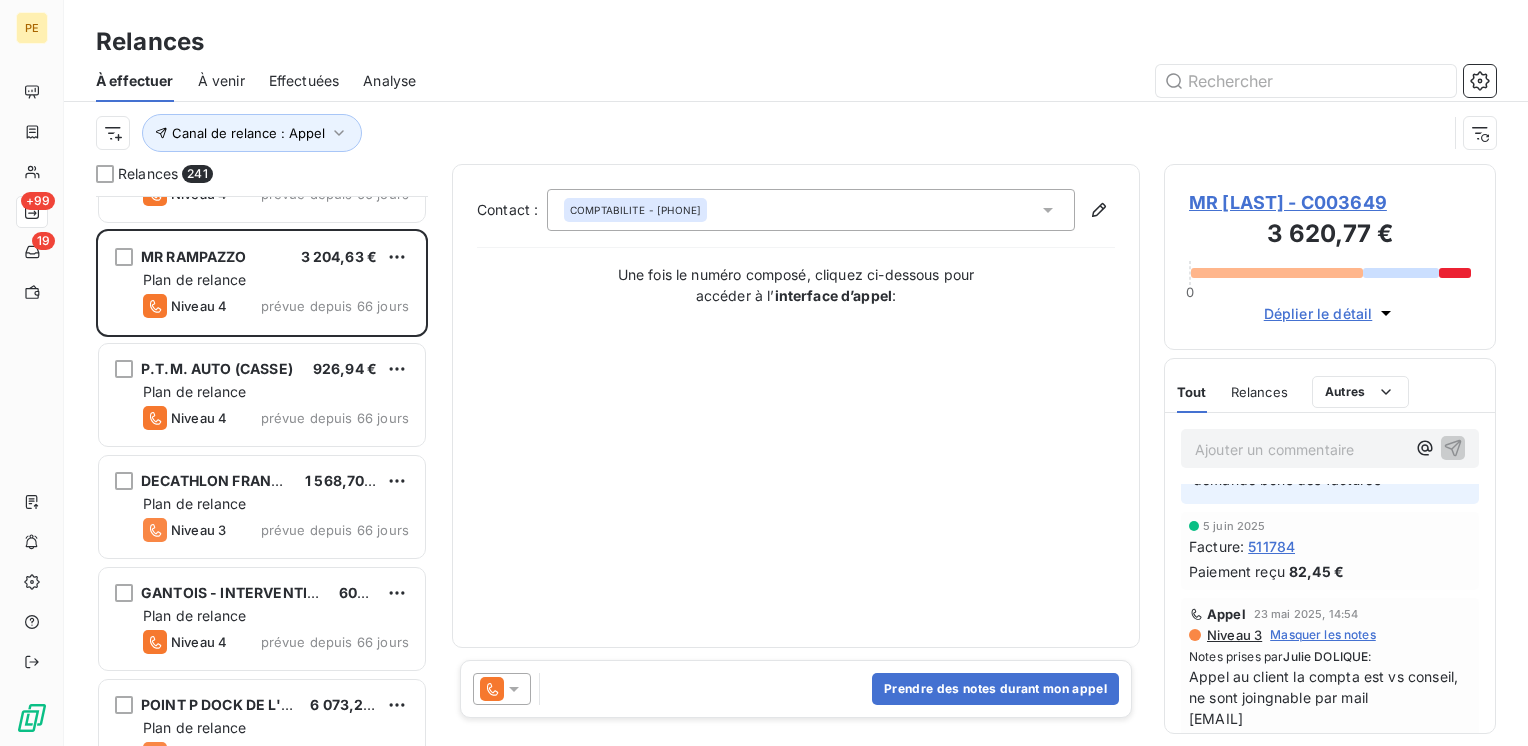 scroll, scrollTop: 0, scrollLeft: 0, axis: both 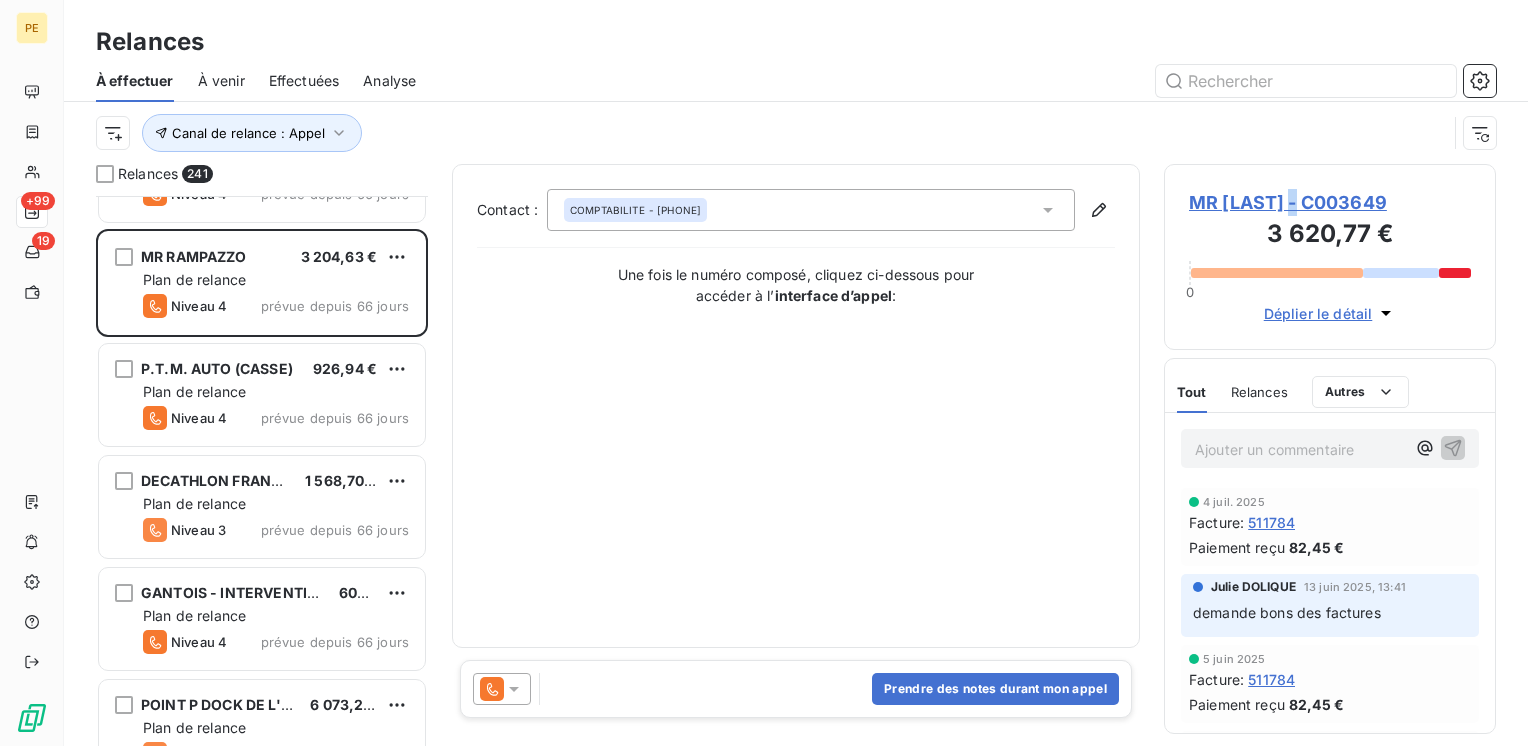 click on "MR RAMPAZZO - C003649" at bounding box center (1330, 202) 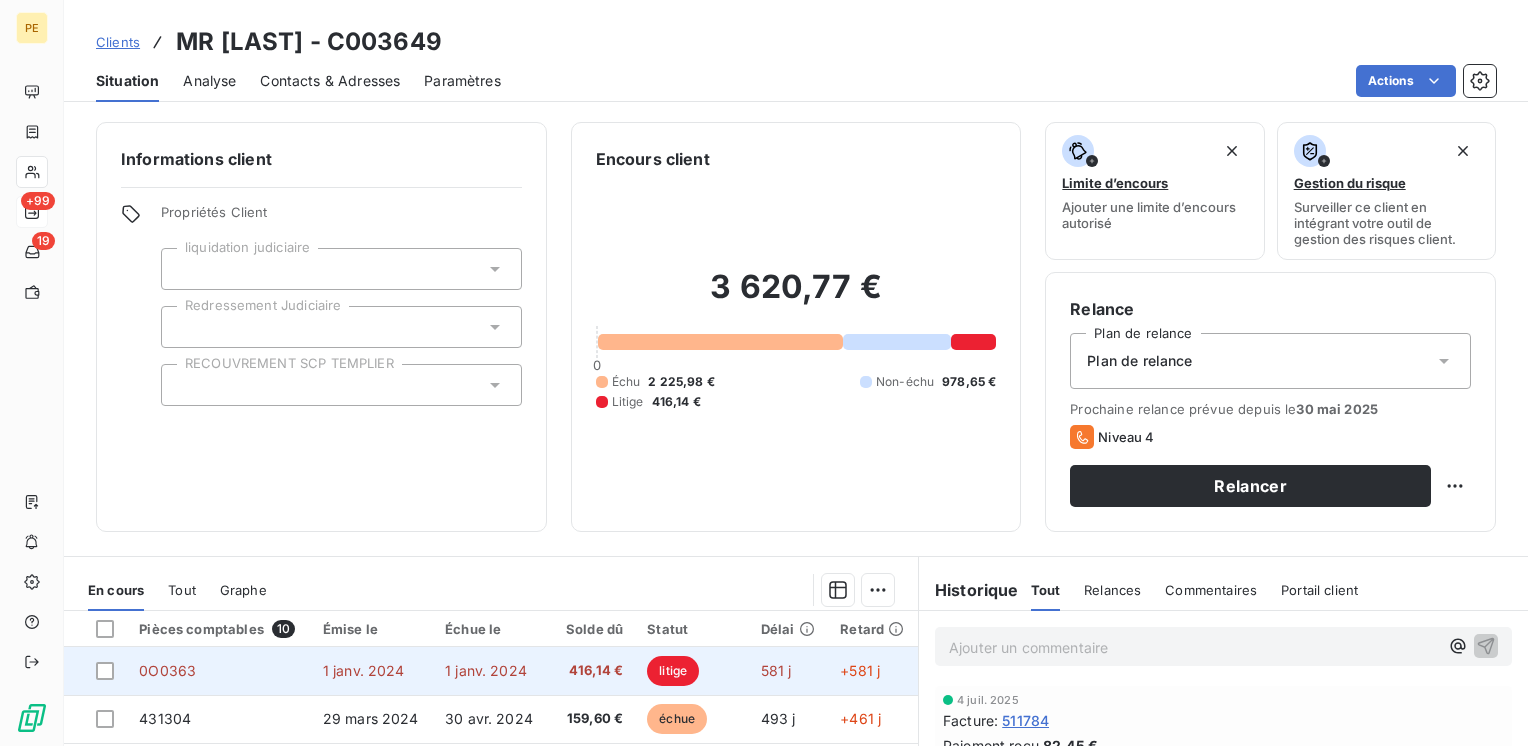 click on "416,14 €" at bounding box center (592, 671) 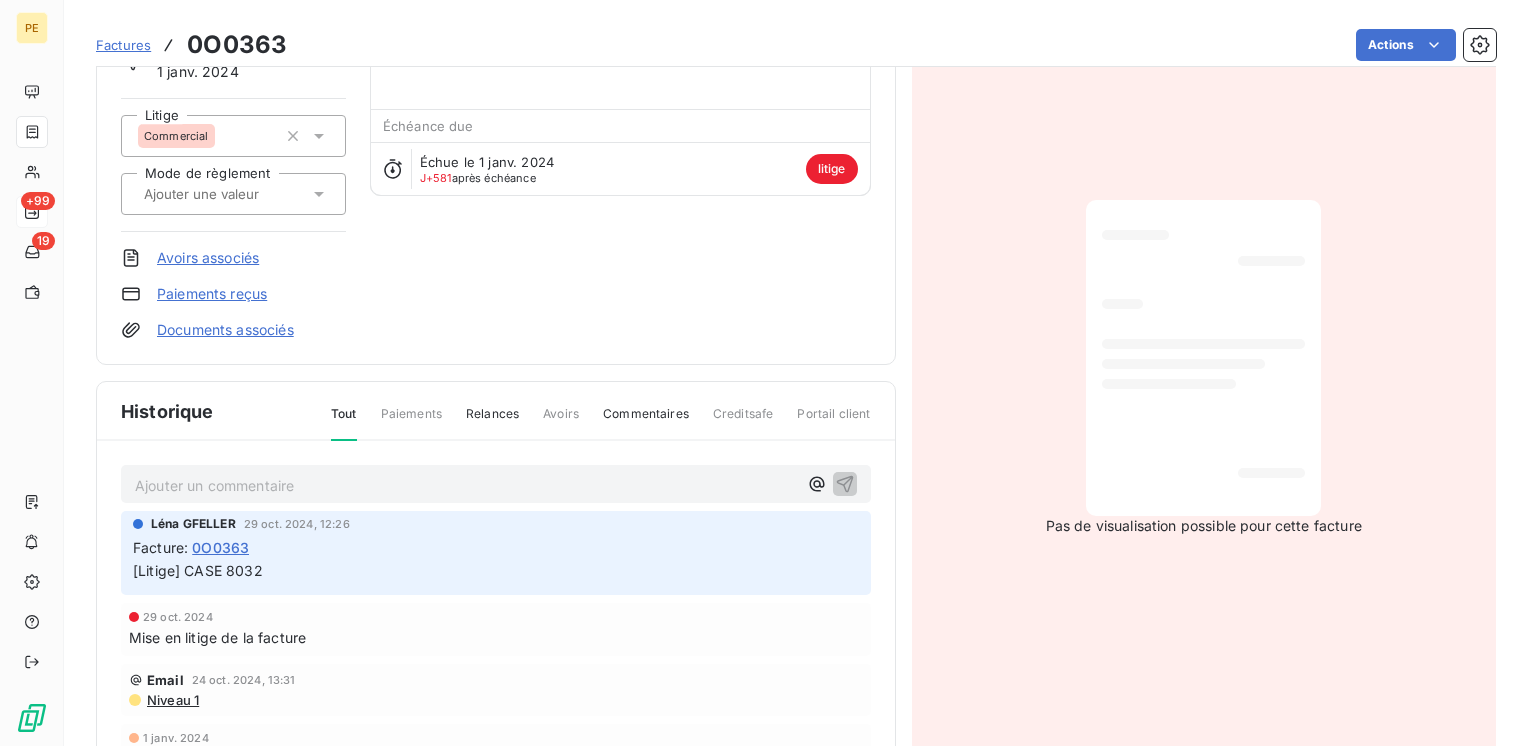 scroll, scrollTop: 37, scrollLeft: 0, axis: vertical 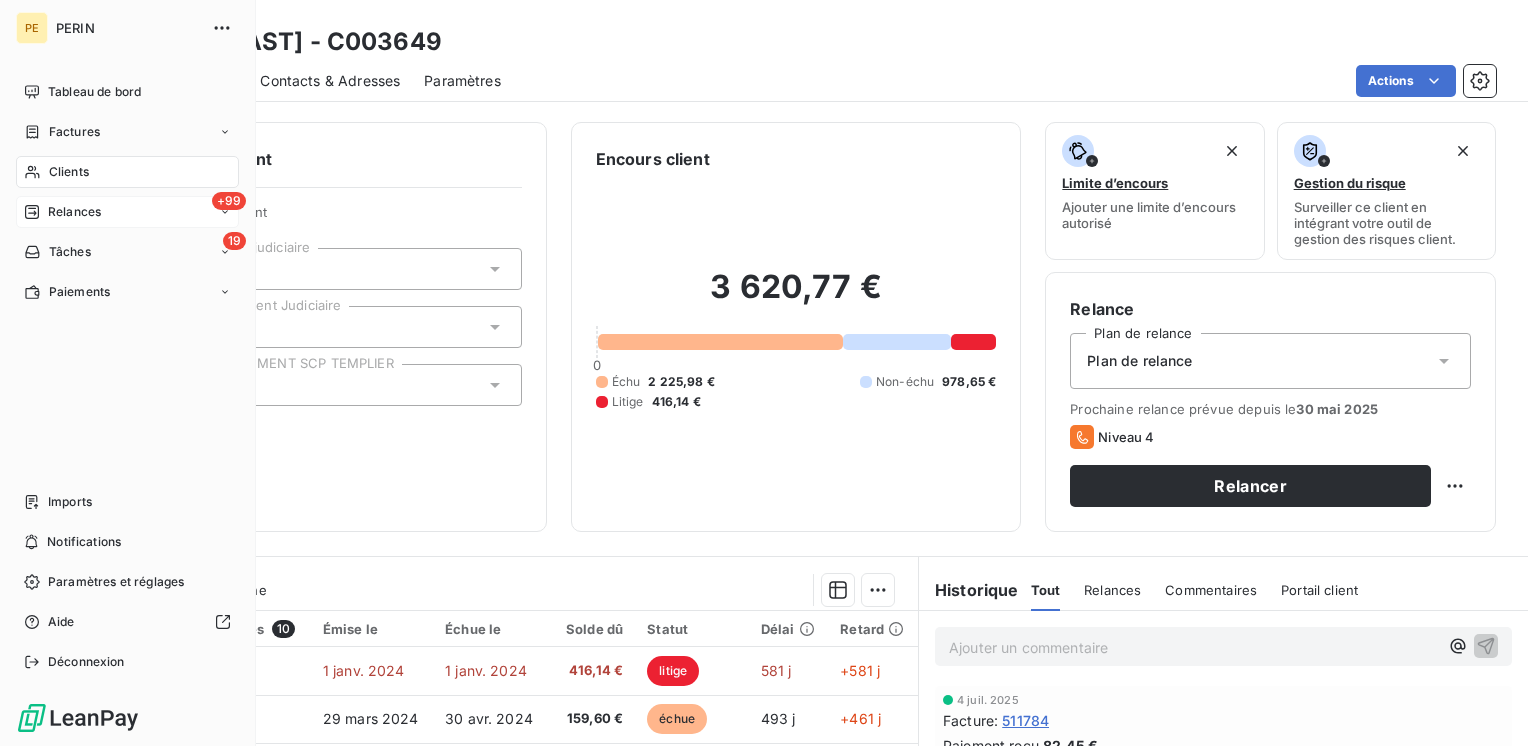 click on "Tableau de bord Factures Clients +99 Relances 19 Tâches Paiements" at bounding box center [127, 192] 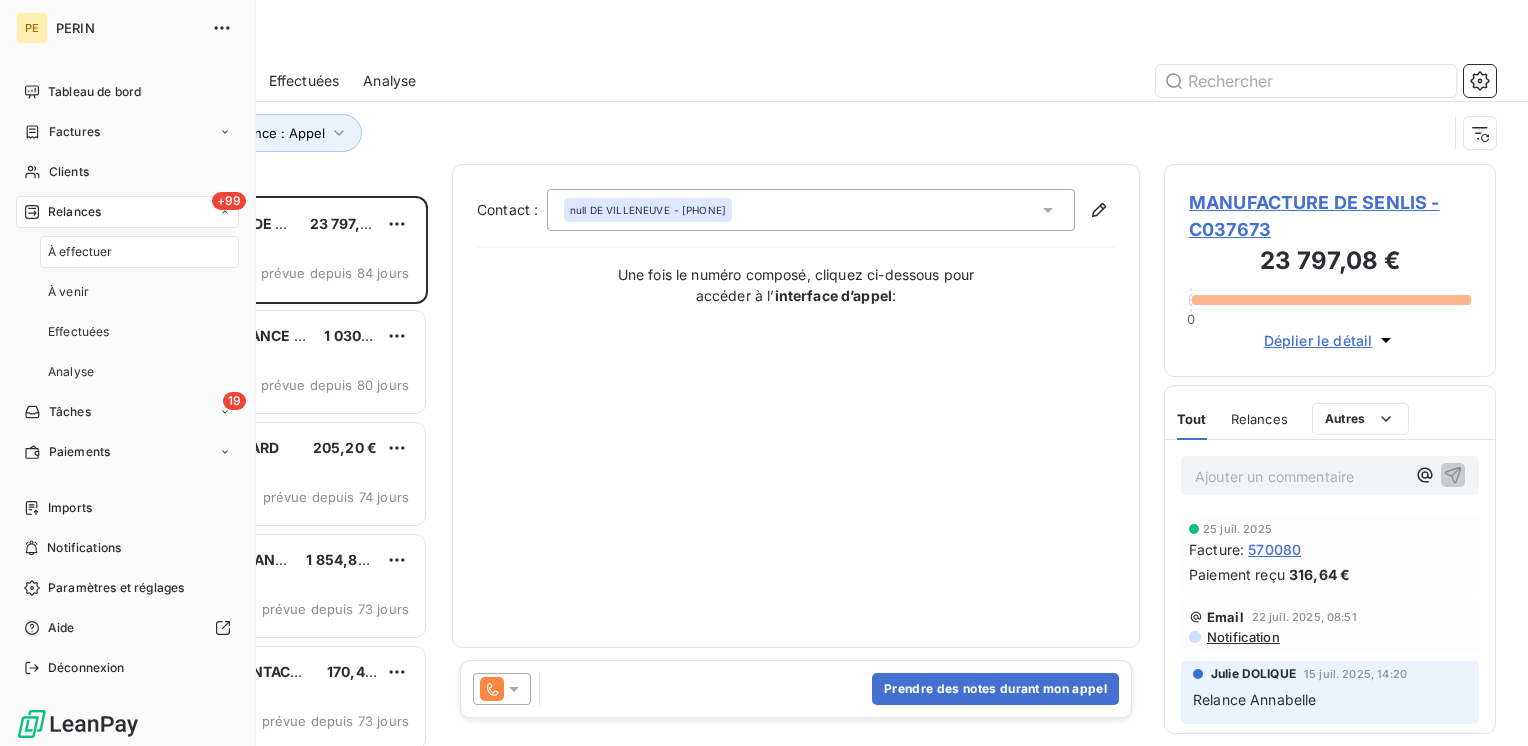 scroll, scrollTop: 16, scrollLeft: 16, axis: both 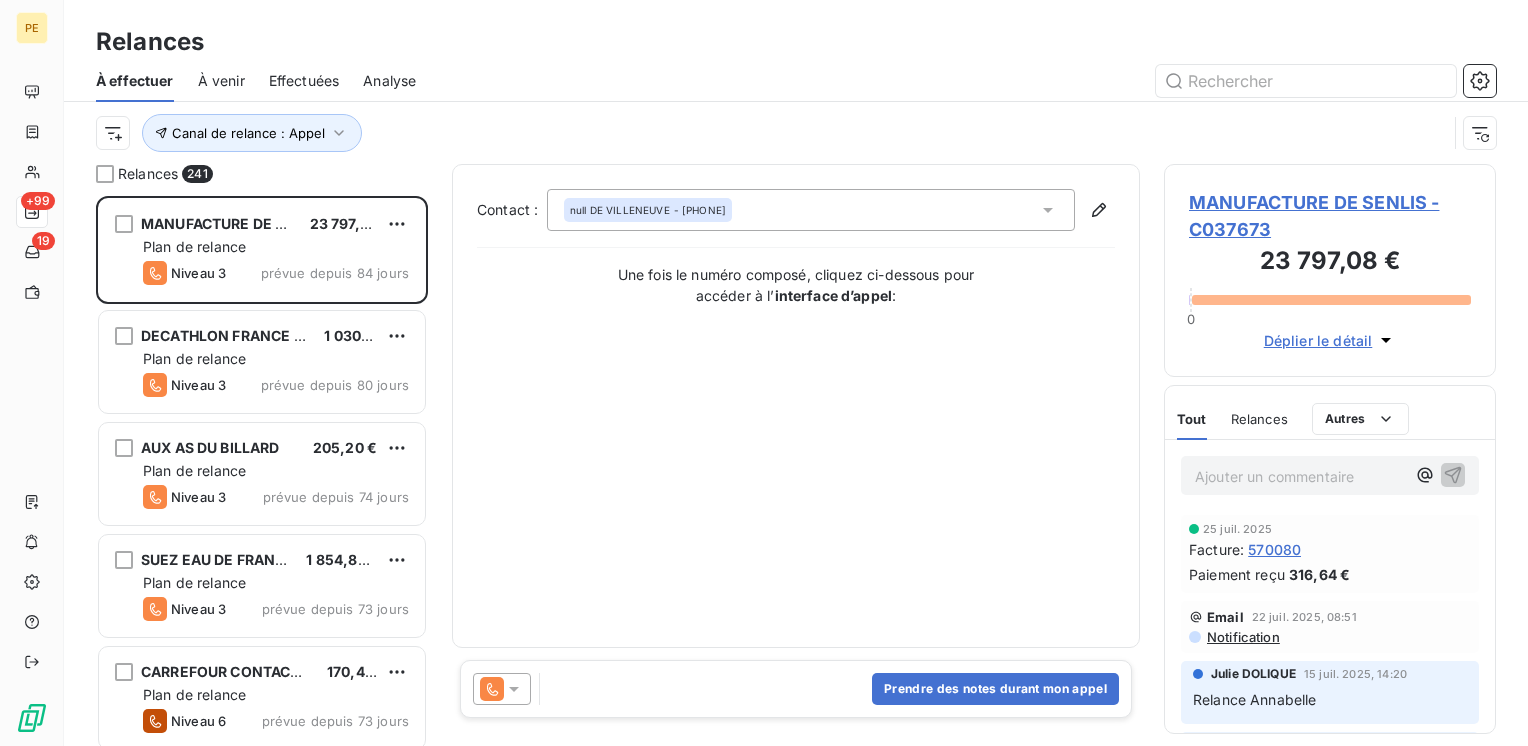 click on "Contact : null DE VILLENEUVE   - 03 44 24 98 38 Une fois le numéro composé, cliquez ci-dessous pour accéder à l’ interface d’appel  :" at bounding box center (796, 406) 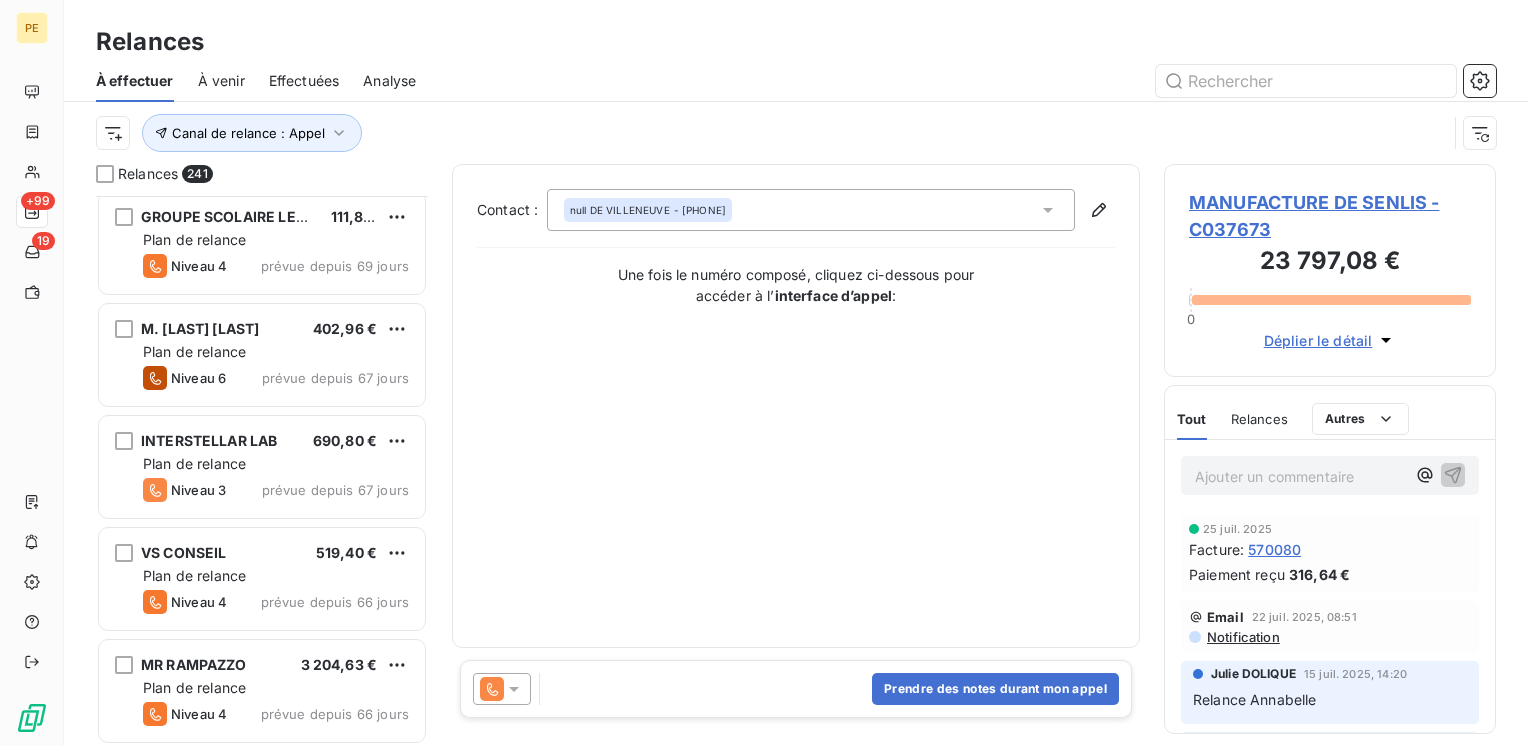 scroll, scrollTop: 800, scrollLeft: 0, axis: vertical 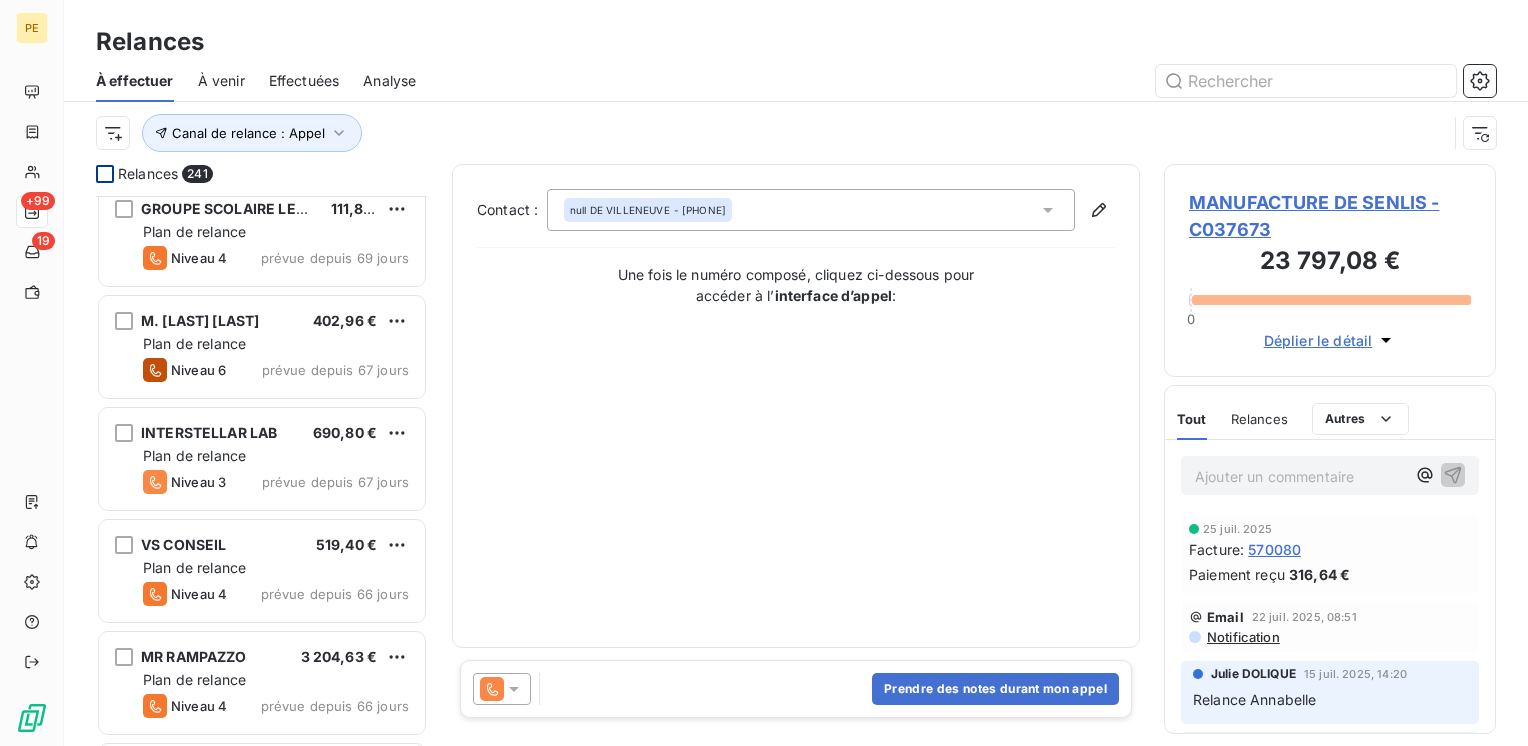 click at bounding box center (105, 174) 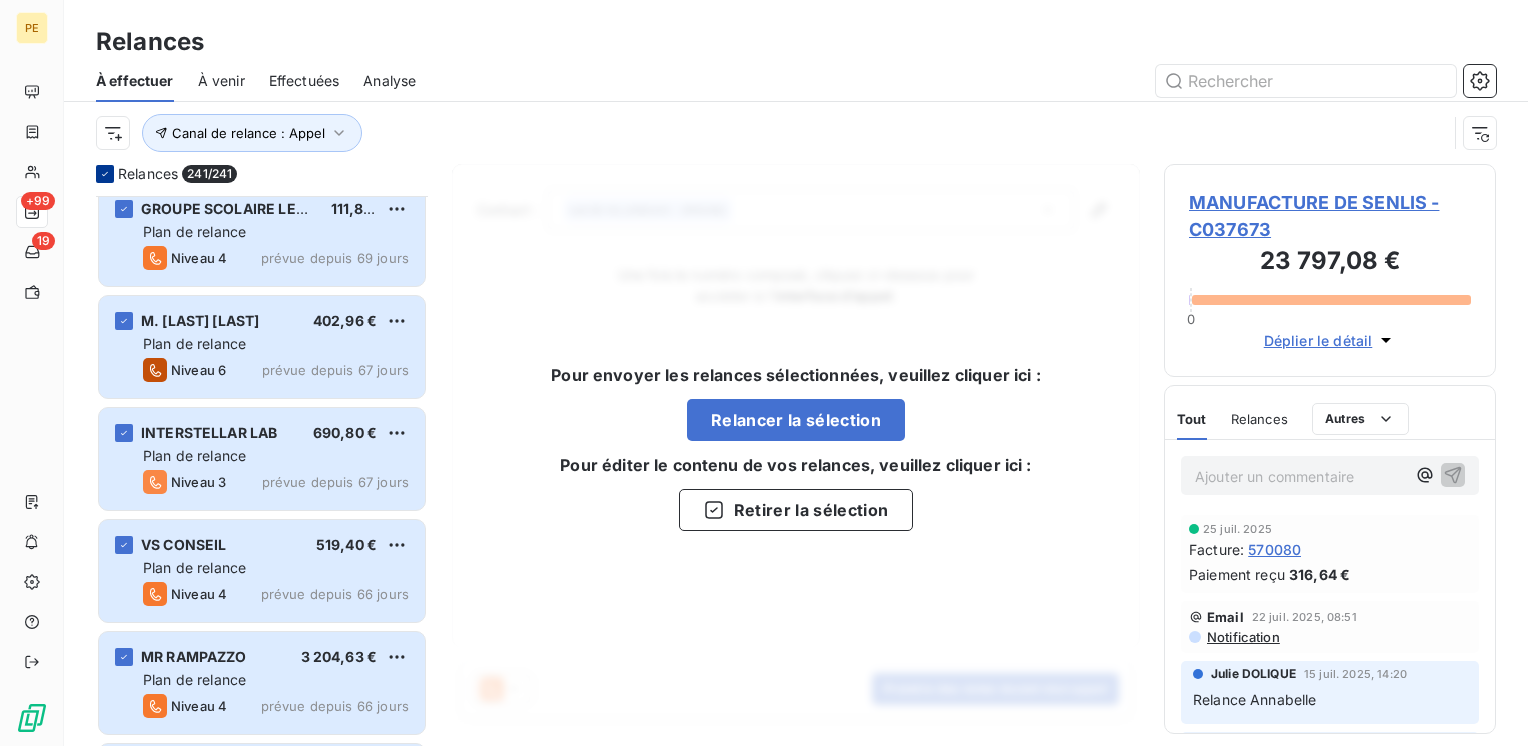 click 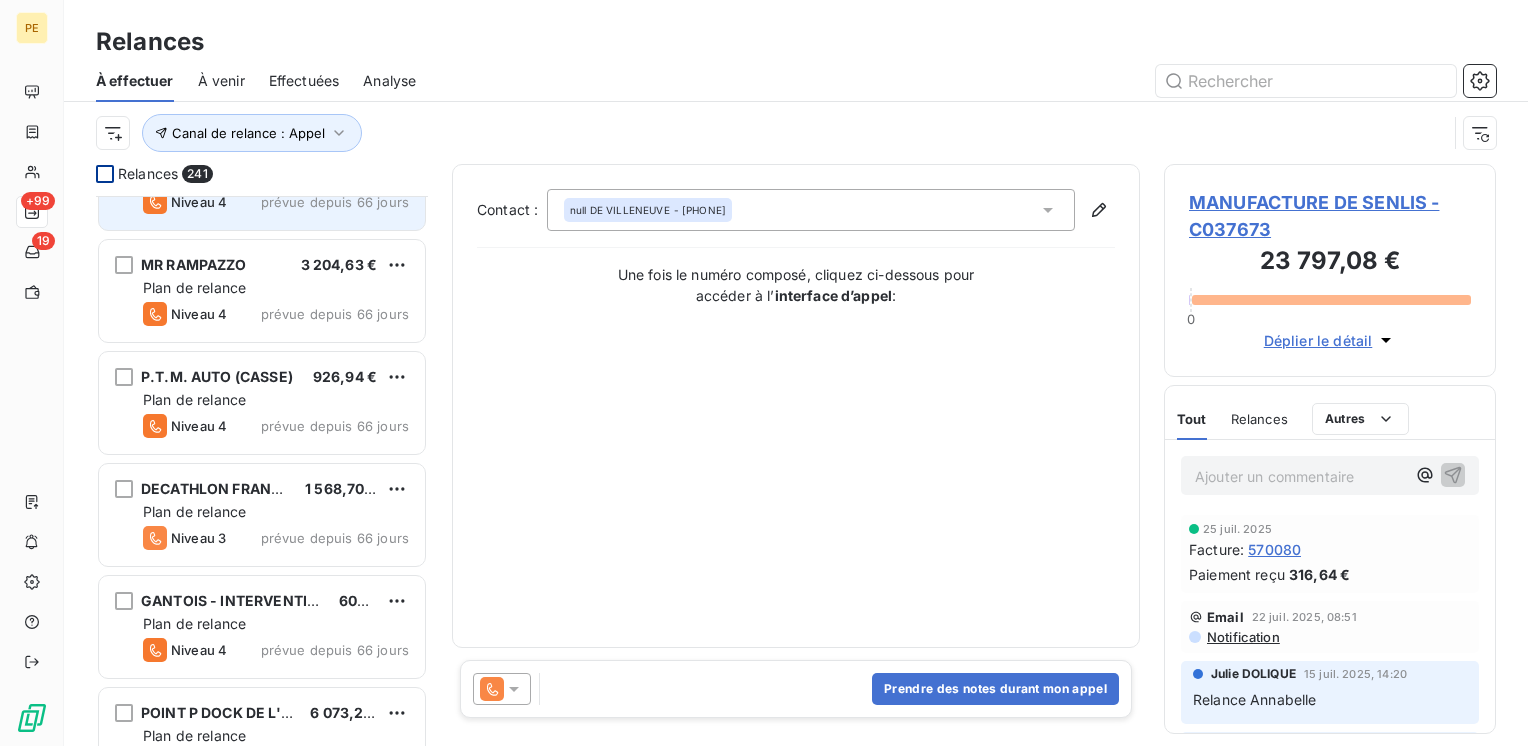 scroll, scrollTop: 1200, scrollLeft: 0, axis: vertical 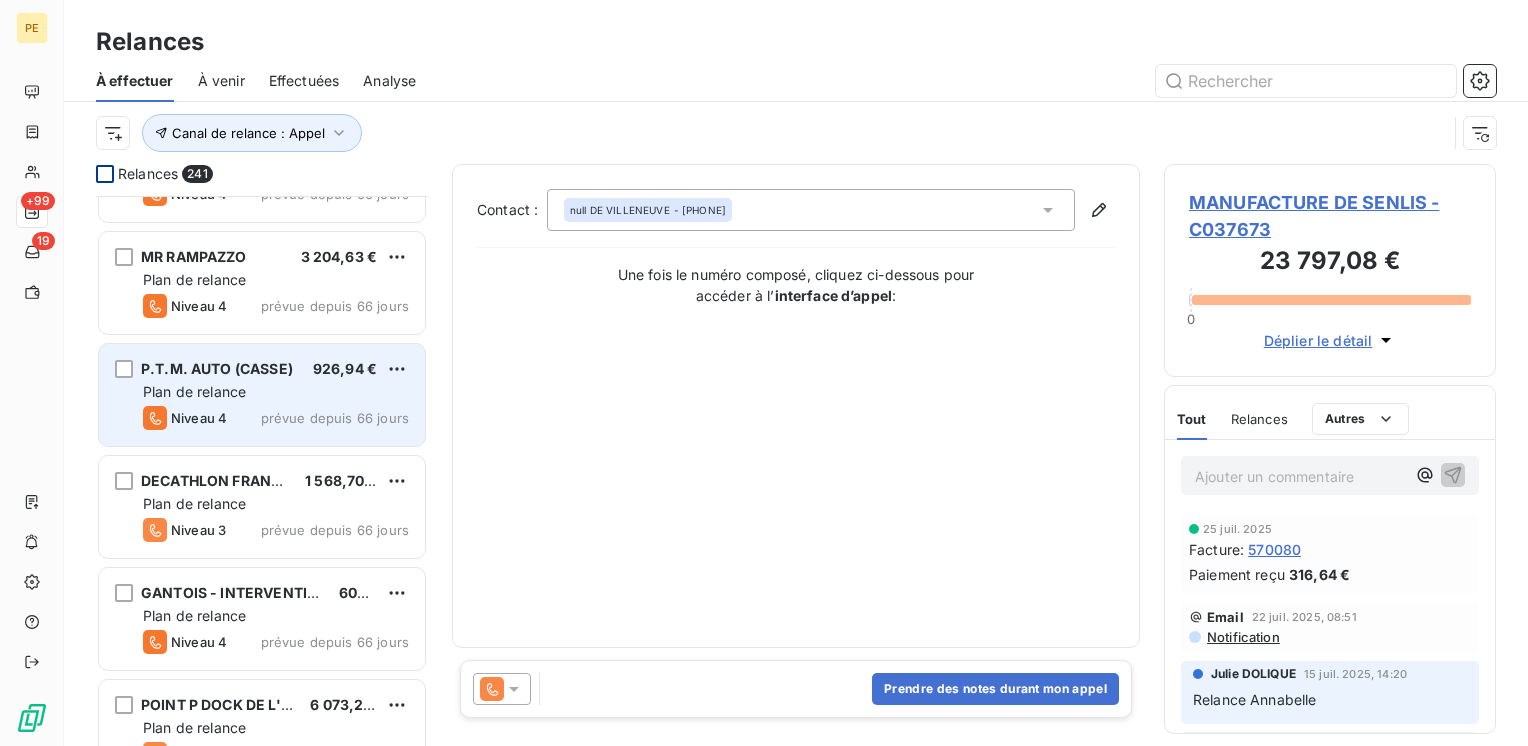 click on "Plan de relance" at bounding box center [194, 391] 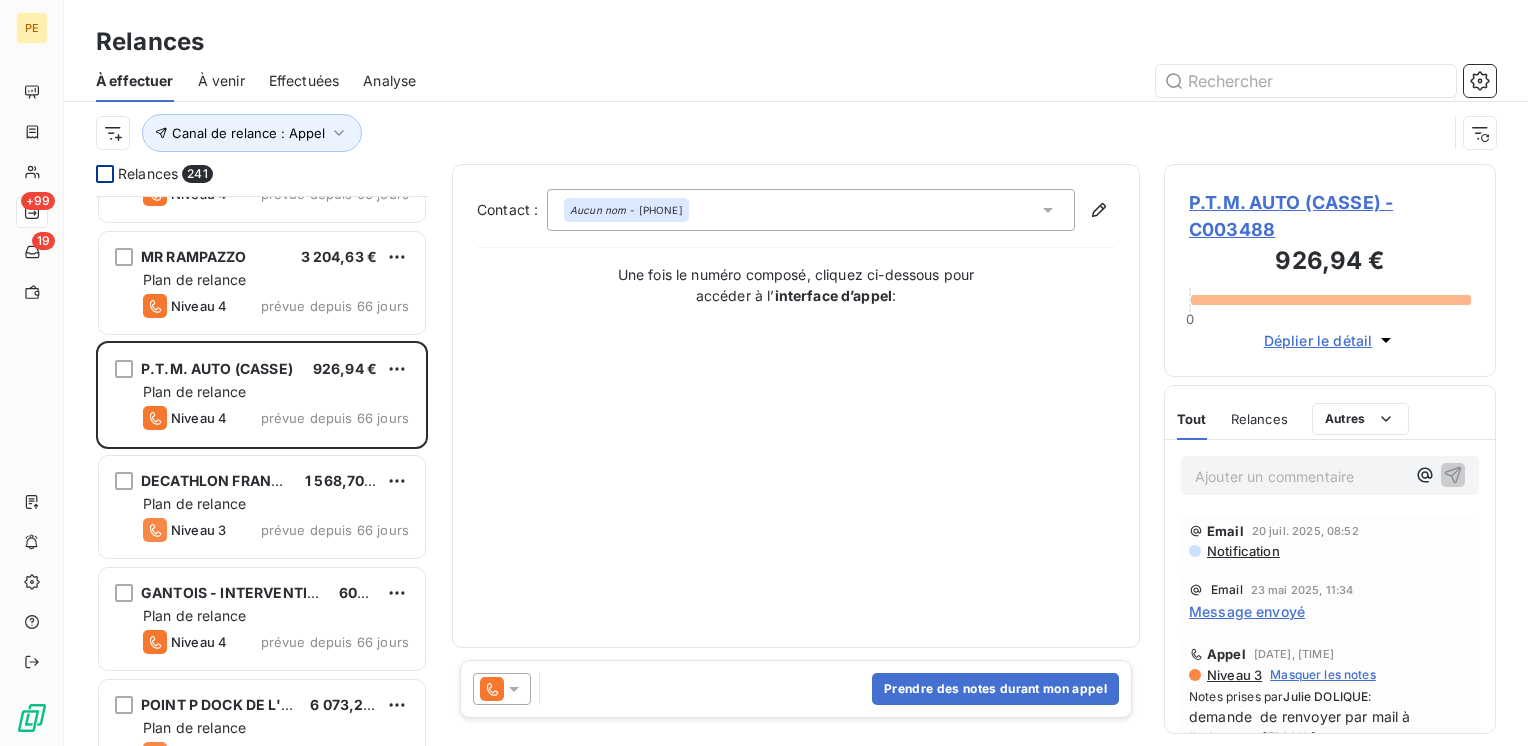 click on "Déplier le détail" at bounding box center (1318, 340) 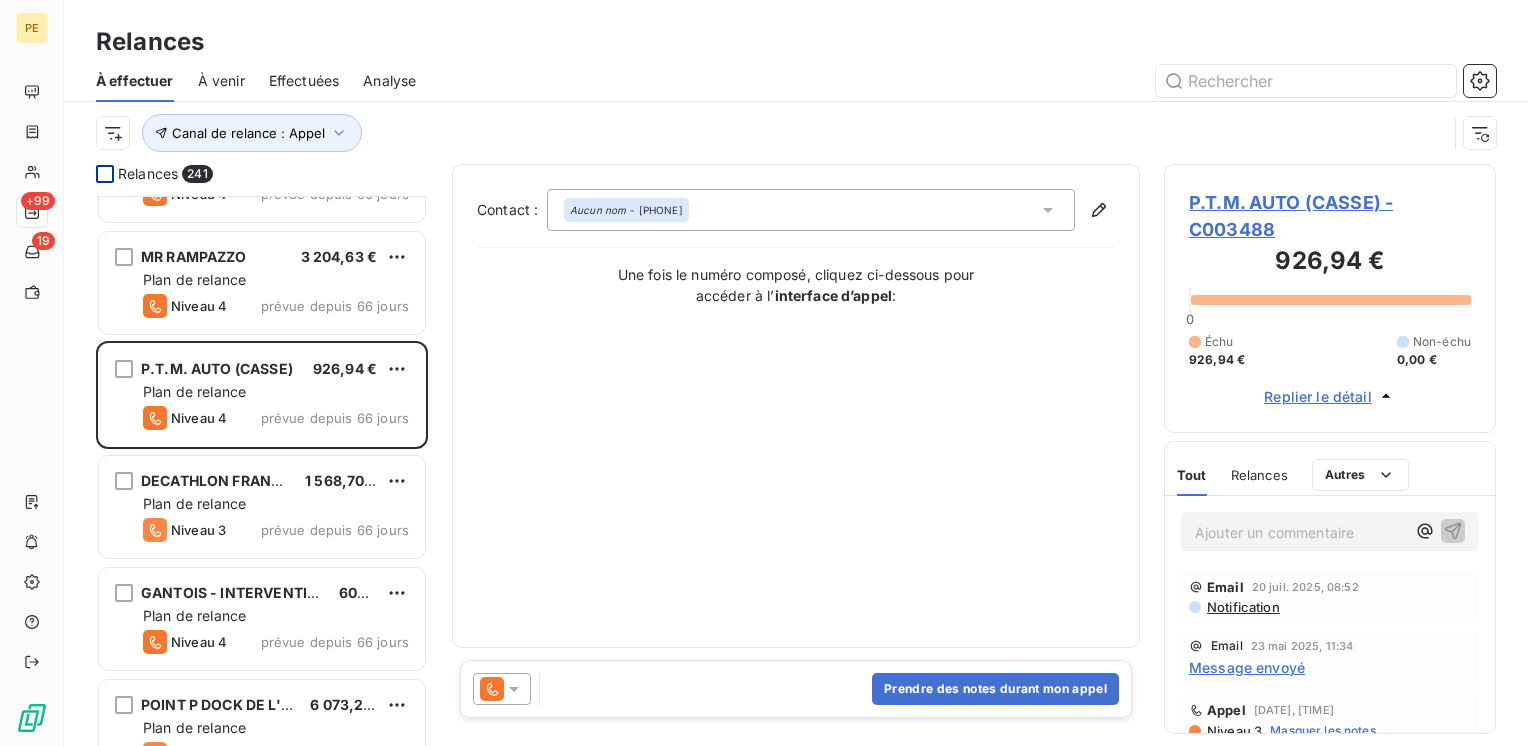 click on "Relances" at bounding box center [1259, 475] 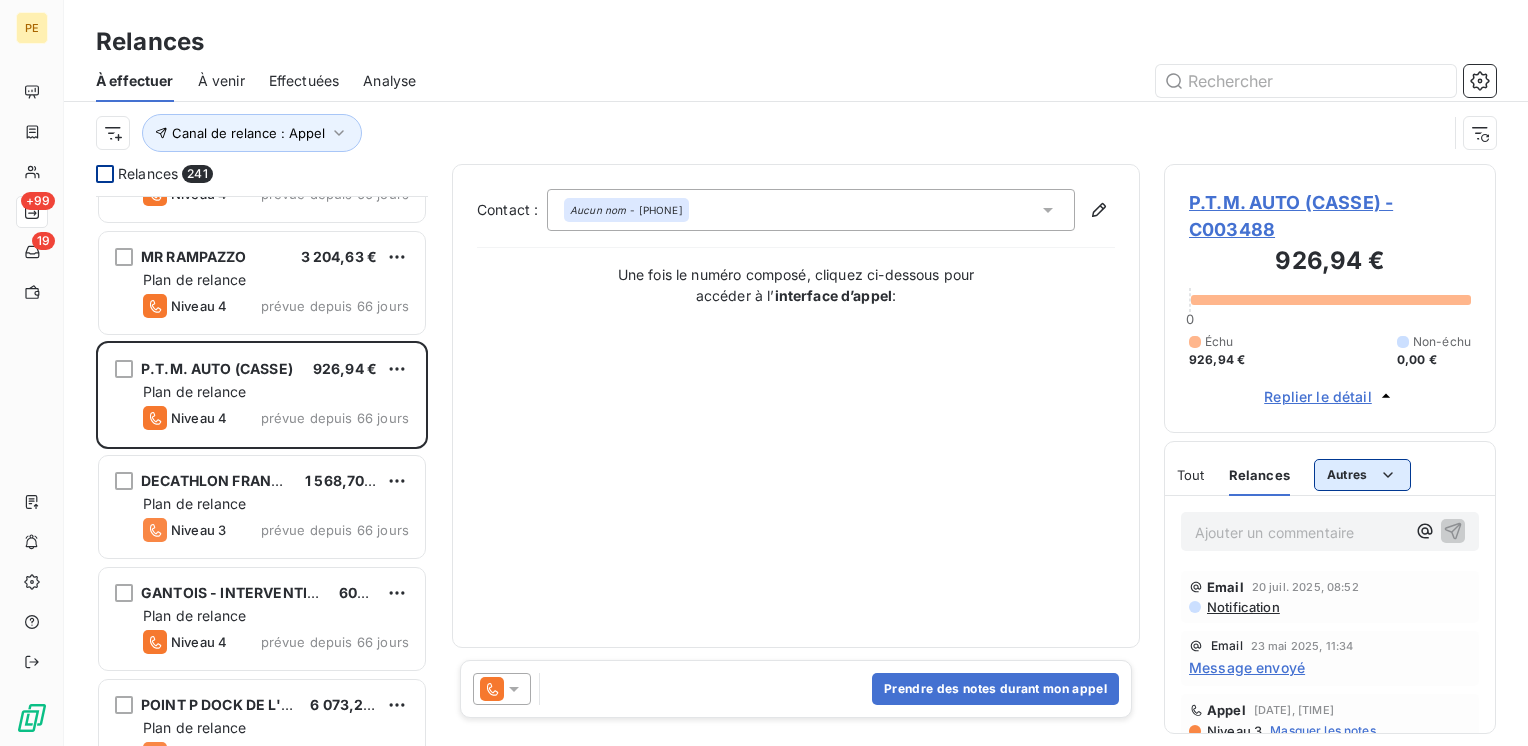 click on "PE +99 19 Relances À effectuer À venir Effectuées Analyse Canal de relance  : Appel  Relances 241 INTERSTELLAR LAB 690,80 € Plan de relance Niveau 3 prévue depuis 67 jours VS CONSEIL 519,40 € Plan de relance Niveau 4 prévue depuis 66 jours MR RAMPAZZO 3 204,63 € Plan de relance Niveau 4 prévue depuis 66 jours P.T.M. AUTO (CASSE) 926,94 € Plan de relance Niveau 4 prévue depuis 66 jours DECATHLON FRANCE 1 568,70 € Plan de relance Niveau 3 prévue depuis 66 jours GANTOIS - INTERVENTION COMPIEGNOISE 608,34 € Plan de relance Niveau 4 prévue depuis 66 jours POINT P DOCK DE L'OISE 6 073,20 € Plan de relance Niveau 3 prévue depuis 66 jours GROUPE AEROLITHE 930,50 € Plan de relance Niveau 3 prévue depuis 66 jours ERE-COMPIEGNE 175,20 € Plan de relance Niveau 4 prévue depuis 66 jours SCI LE PARC DE MODENHEIM 186,00 € Plan de relance Niveau 6 prévue depuis 65 jours COLLEGE ROBERT SCHUMAN 2 298,92 € Plan de relance Niveau 6 prévue depuis 63 jours Niveau 3" at bounding box center [764, 373] 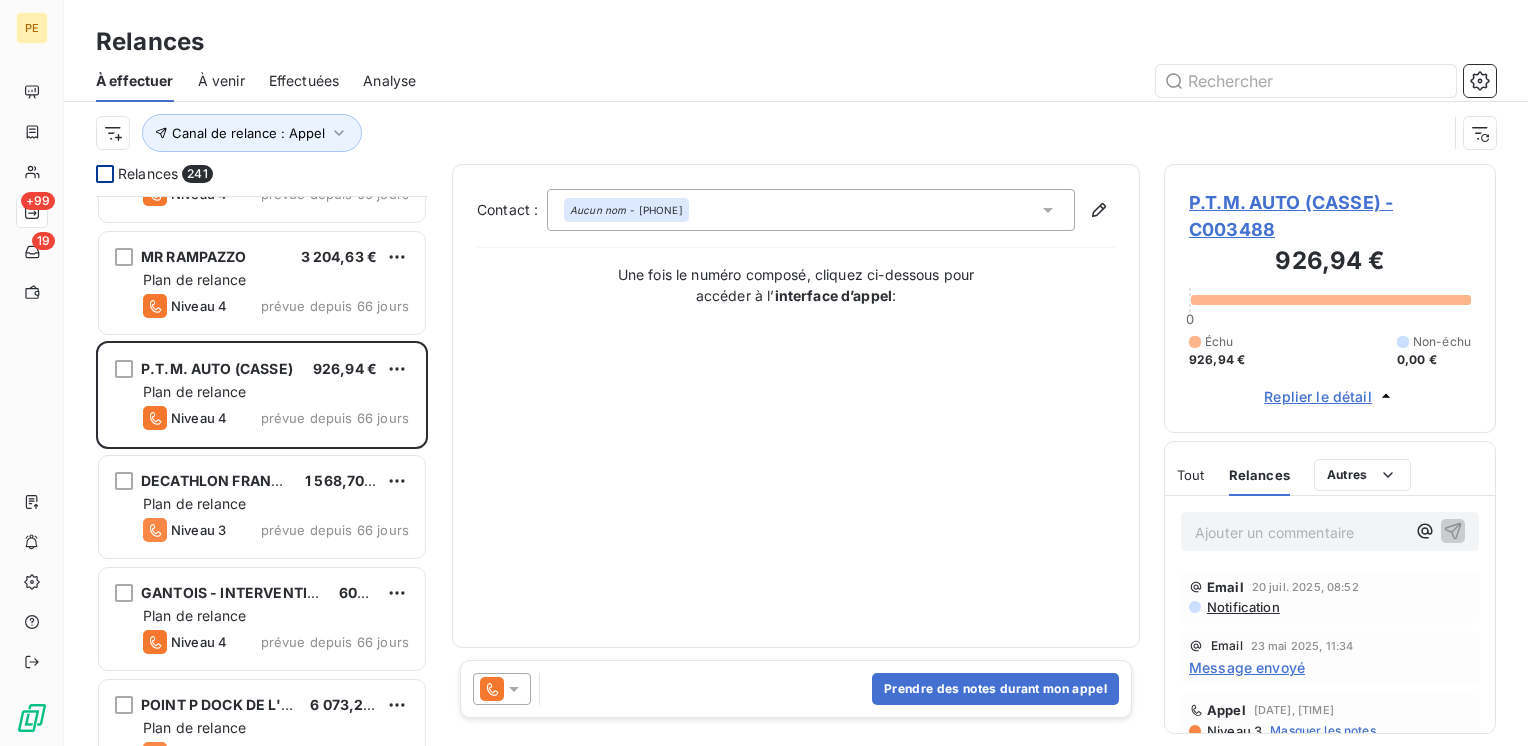 click on "PE +99 19 Relances À effectuer À venir Effectuées Analyse Canal de relance  : Appel  Relances 241 INTERSTELLAR LAB 690,80 € Plan de relance Niveau 3 prévue depuis 67 jours VS CONSEIL 519,40 € Plan de relance Niveau 4 prévue depuis 66 jours MR RAMPAZZO 3 204,63 € Plan de relance Niveau 4 prévue depuis 66 jours P.T.M. AUTO (CASSE) 926,94 € Plan de relance Niveau 4 prévue depuis 66 jours DECATHLON FRANCE 1 568,70 € Plan de relance Niveau 3 prévue depuis 66 jours GANTOIS - INTERVENTION COMPIEGNOISE 608,34 € Plan de relance Niveau 4 prévue depuis 66 jours POINT P DOCK DE L'OISE 6 073,20 € Plan de relance Niveau 3 prévue depuis 66 jours GROUPE AEROLITHE 930,50 € Plan de relance Niveau 3 prévue depuis 66 jours ERE-COMPIEGNE 175,20 € Plan de relance Niveau 4 prévue depuis 66 jours SCI LE PARC DE MODENHEIM 186,00 € Plan de relance Niveau 6 prévue depuis 65 jours COLLEGE ROBERT SCHUMAN 2 298,92 € Plan de relance Niveau 6 prévue depuis 63 jours Niveau 3" at bounding box center (764, 373) 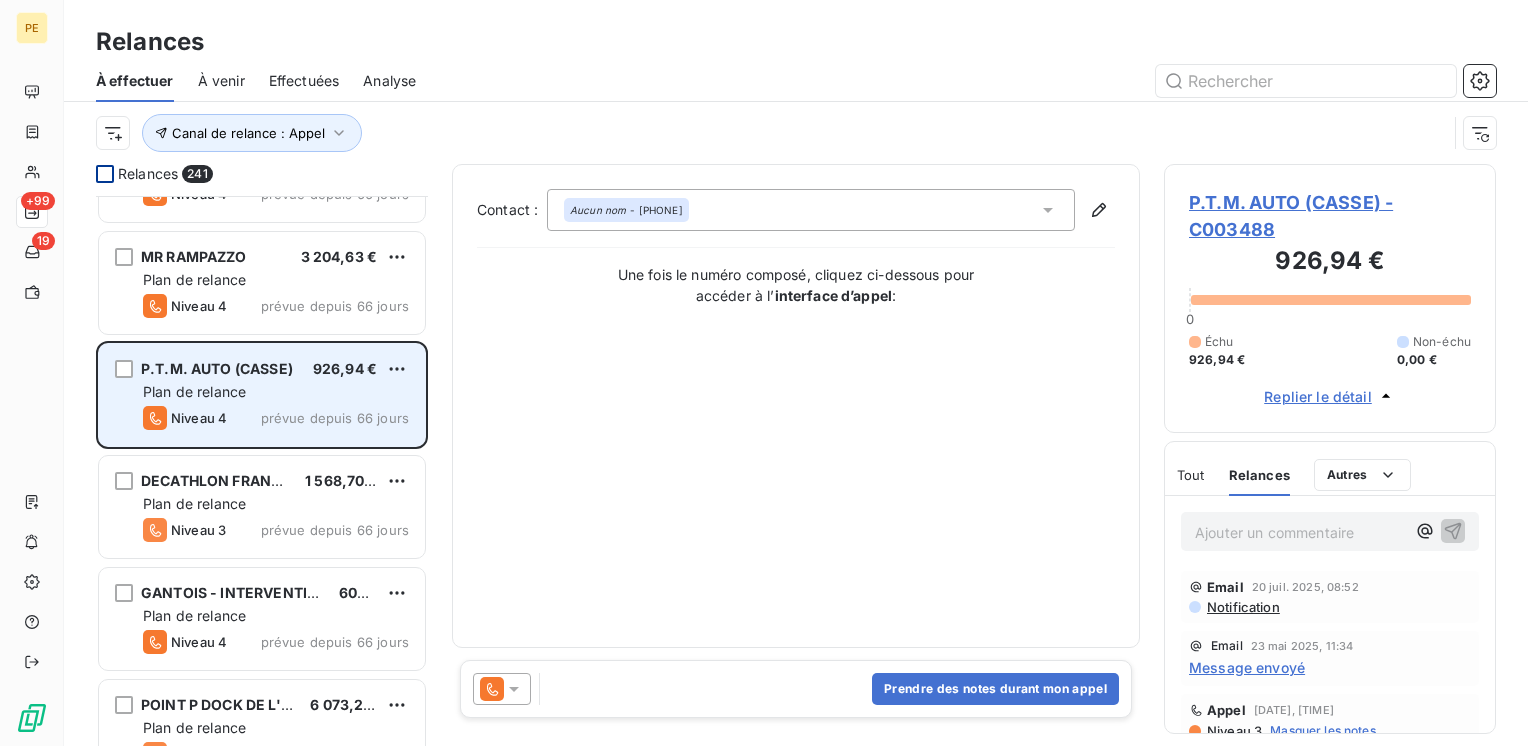 click on "Plan de relance" at bounding box center [276, 392] 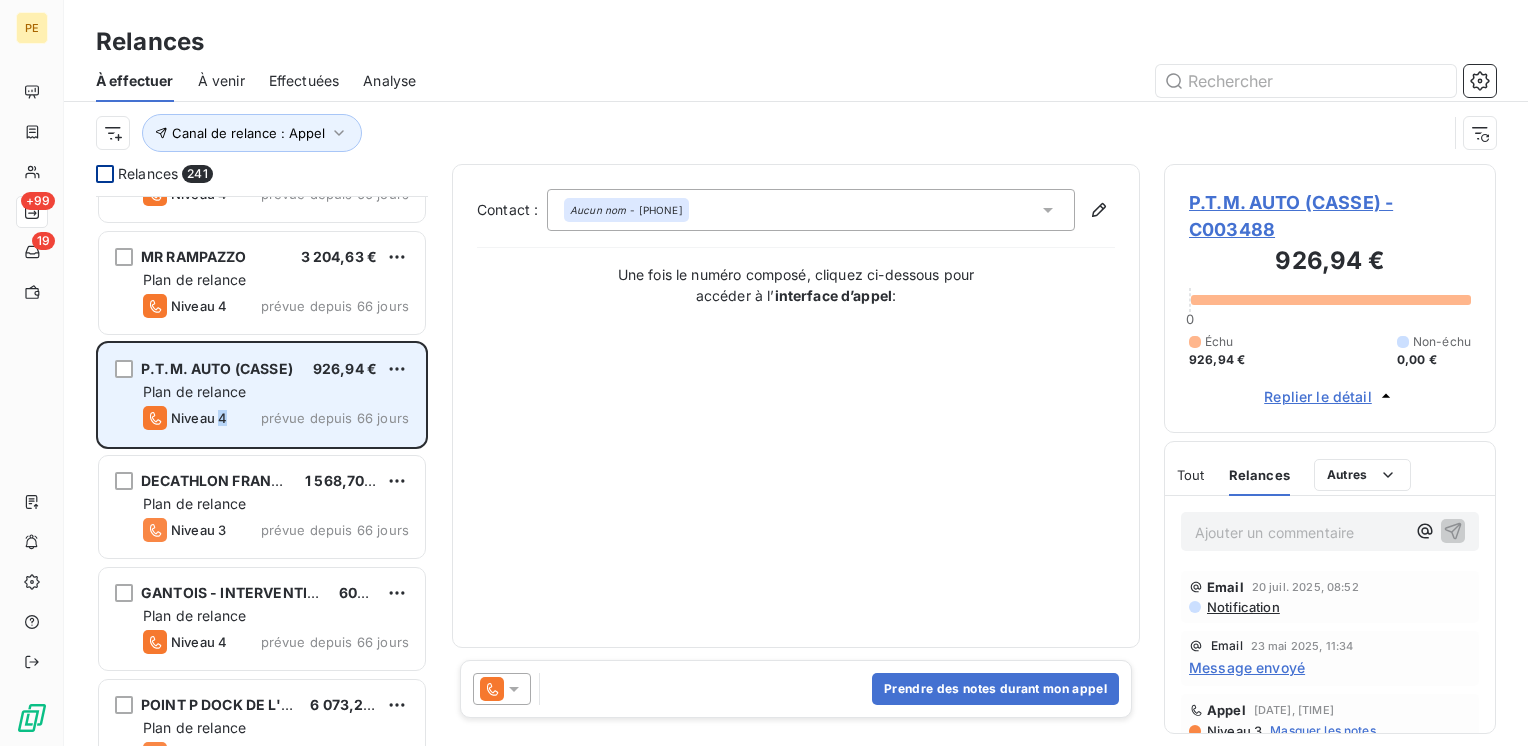 click on "Niveau 4" at bounding box center (199, 418) 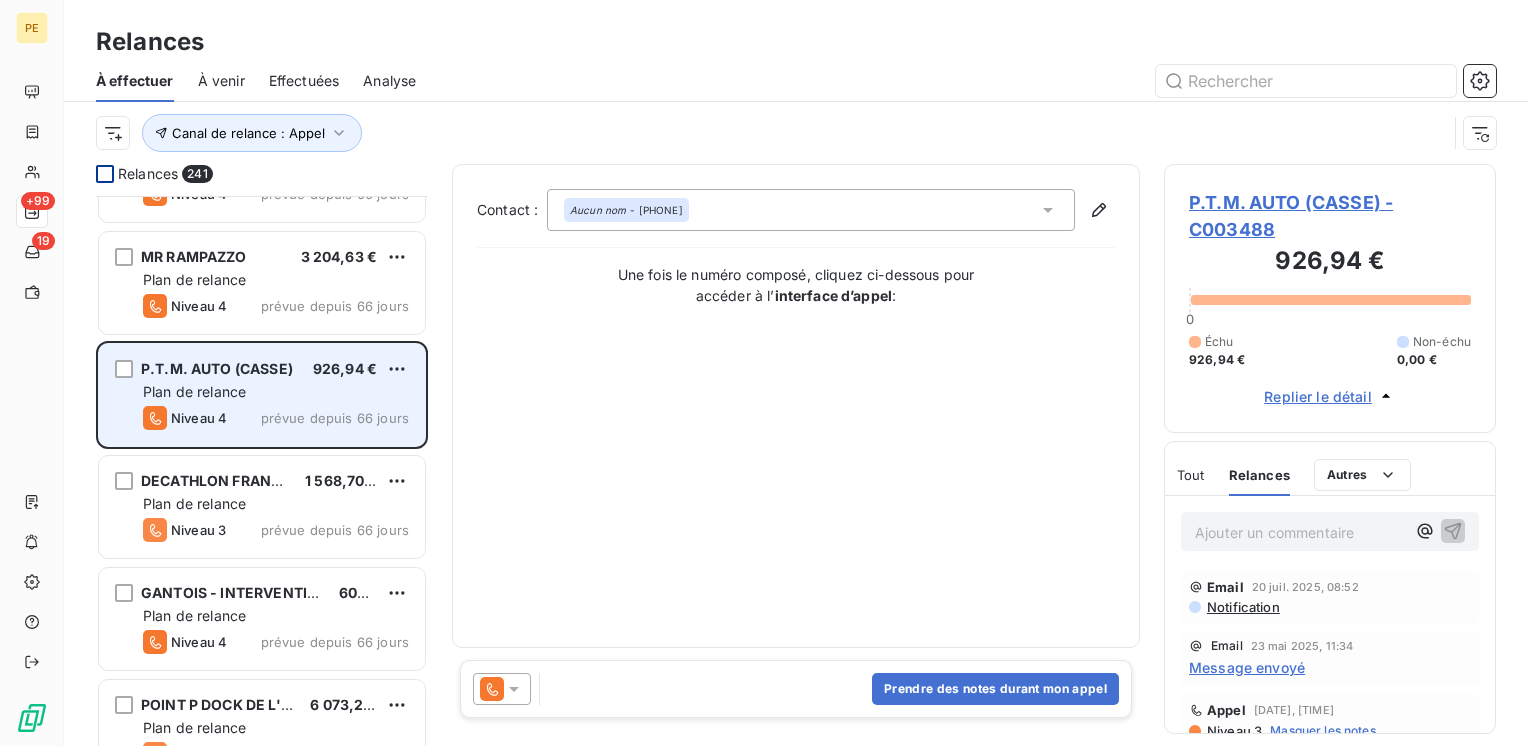 drag, startPoint x: 218, startPoint y: 411, endPoint x: 316, endPoint y: 414, distance: 98.045906 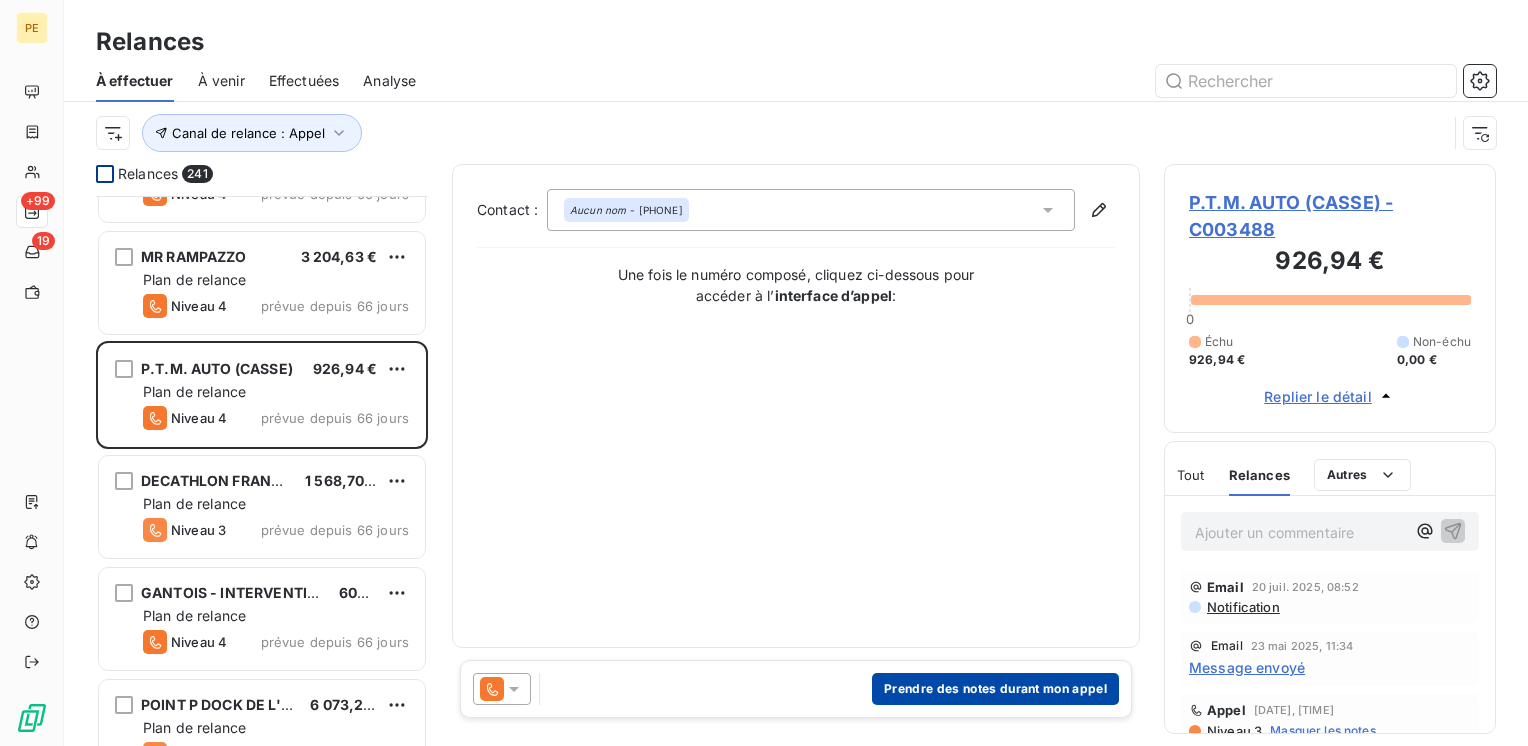 click on "Prendre des notes durant mon appel" at bounding box center (995, 689) 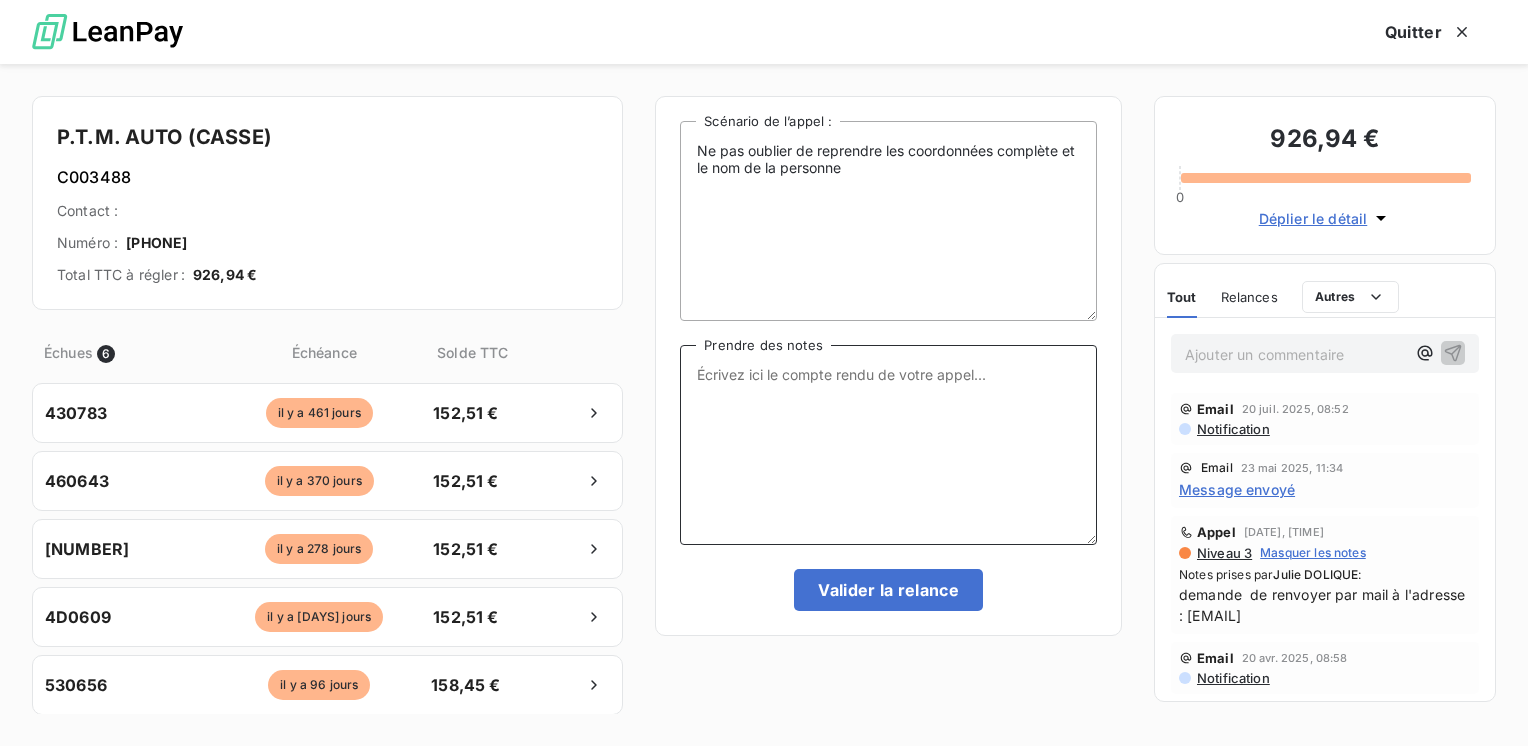 click on "Prendre des notes" at bounding box center [888, 445] 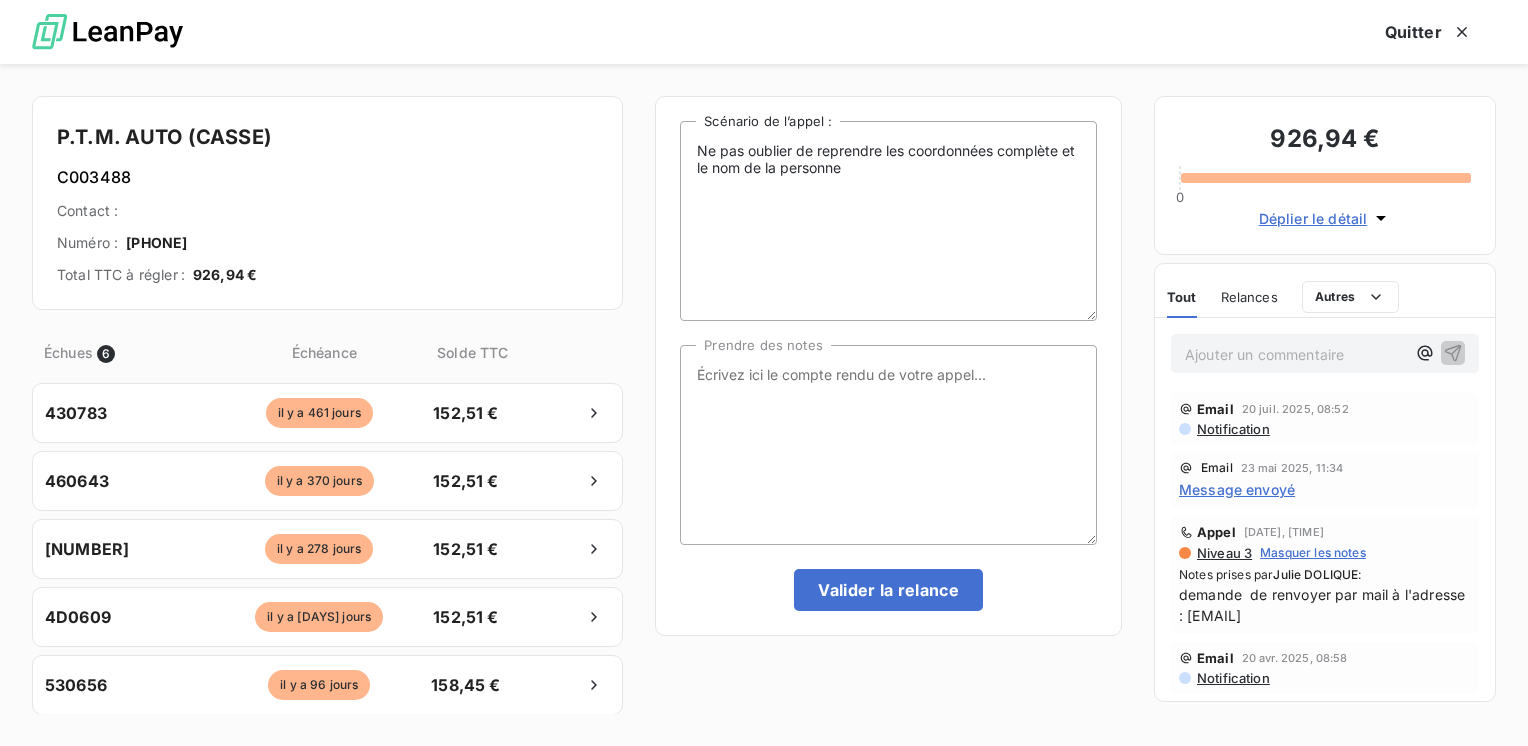 click on "Notification" at bounding box center (1232, 429) 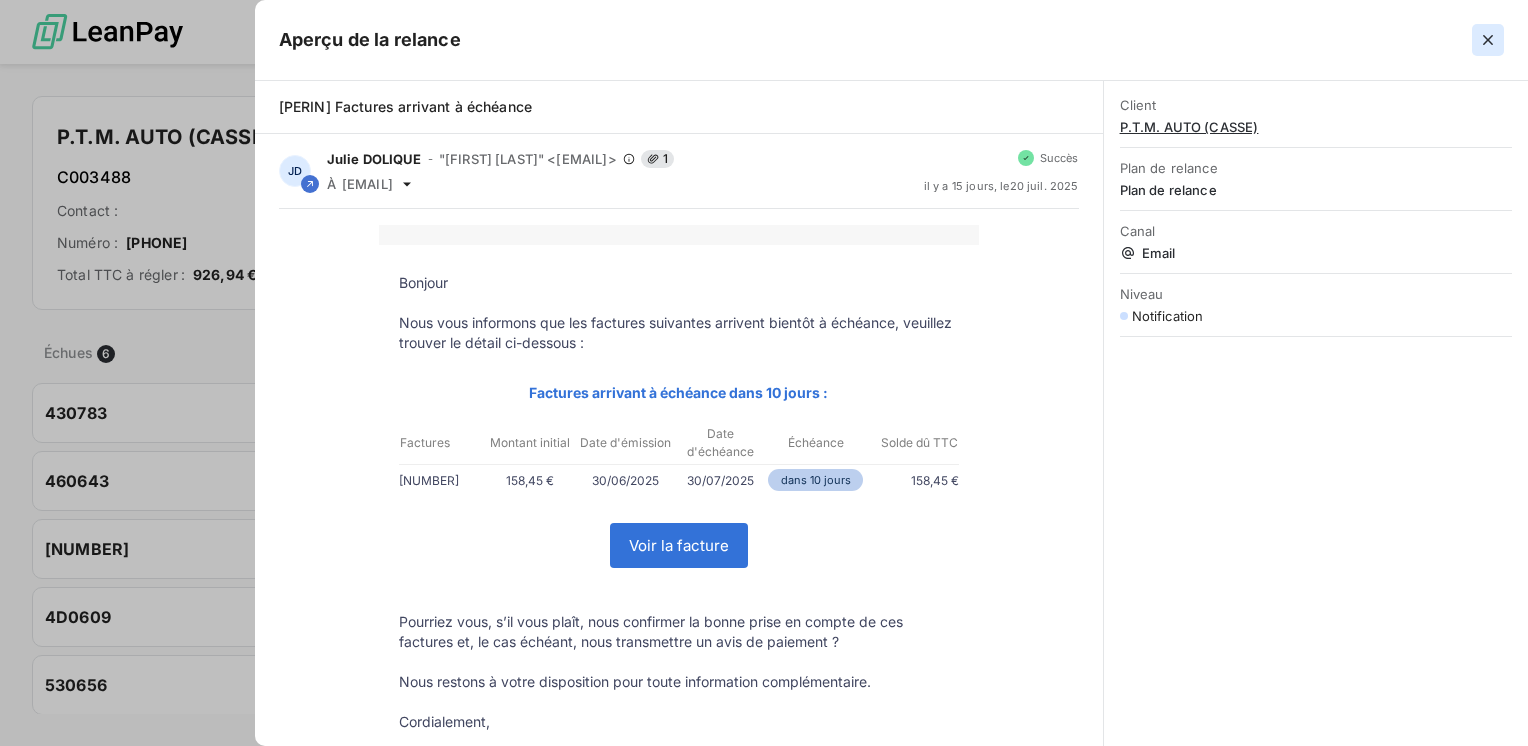click 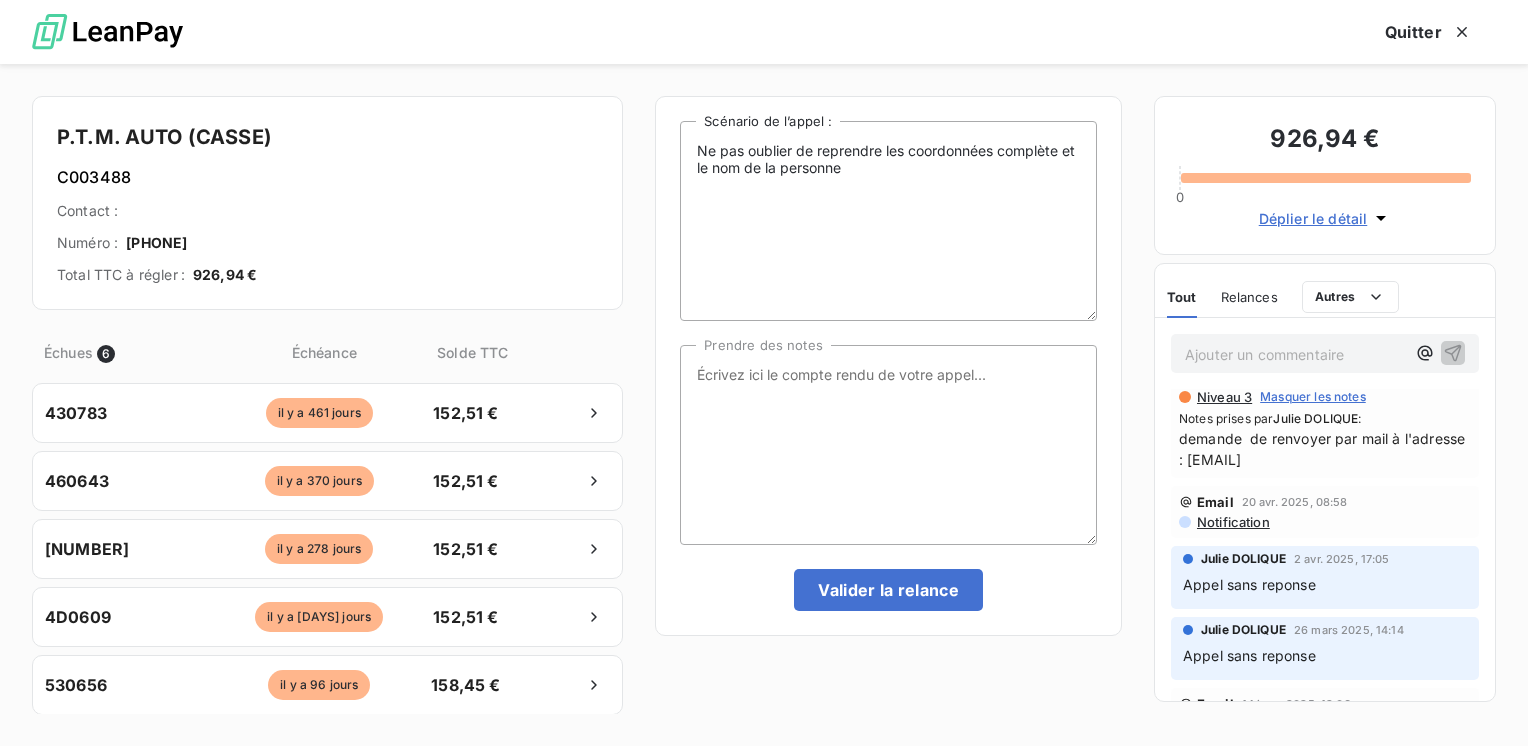 scroll, scrollTop: 102, scrollLeft: 0, axis: vertical 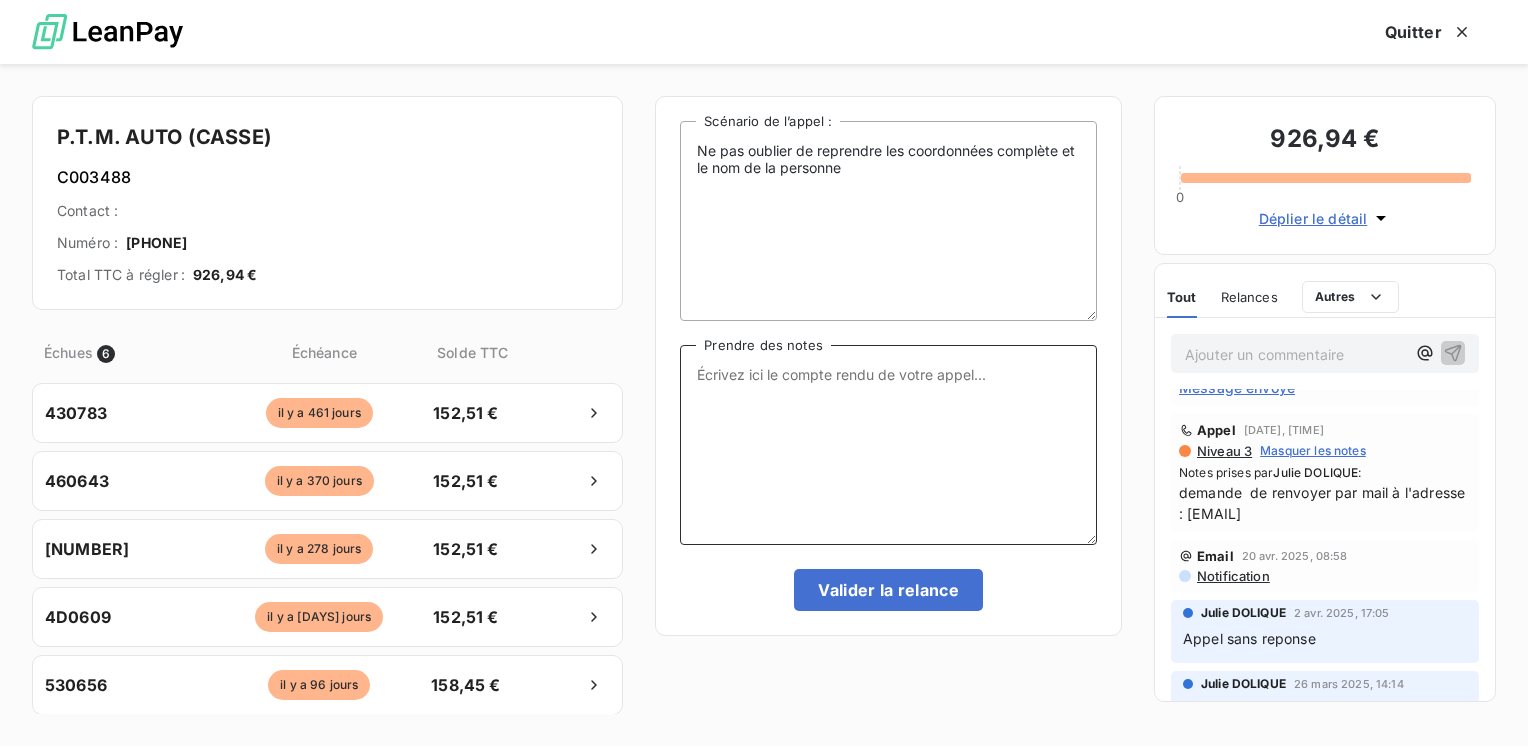 click on "Prendre des notes" at bounding box center [888, 445] 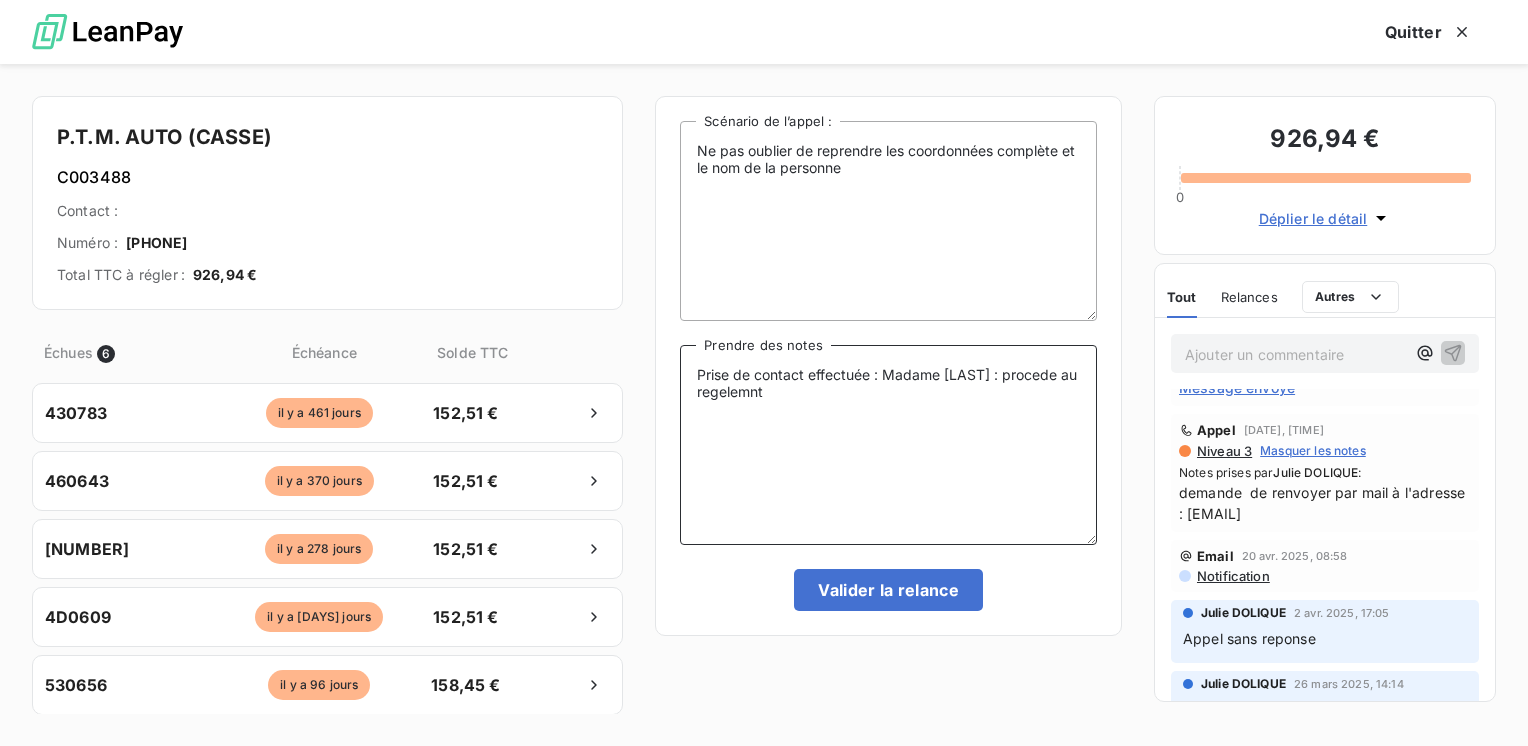 click on "Prise de contact effectuée : Madame Pulcino : procede au regelemnt" at bounding box center [888, 445] 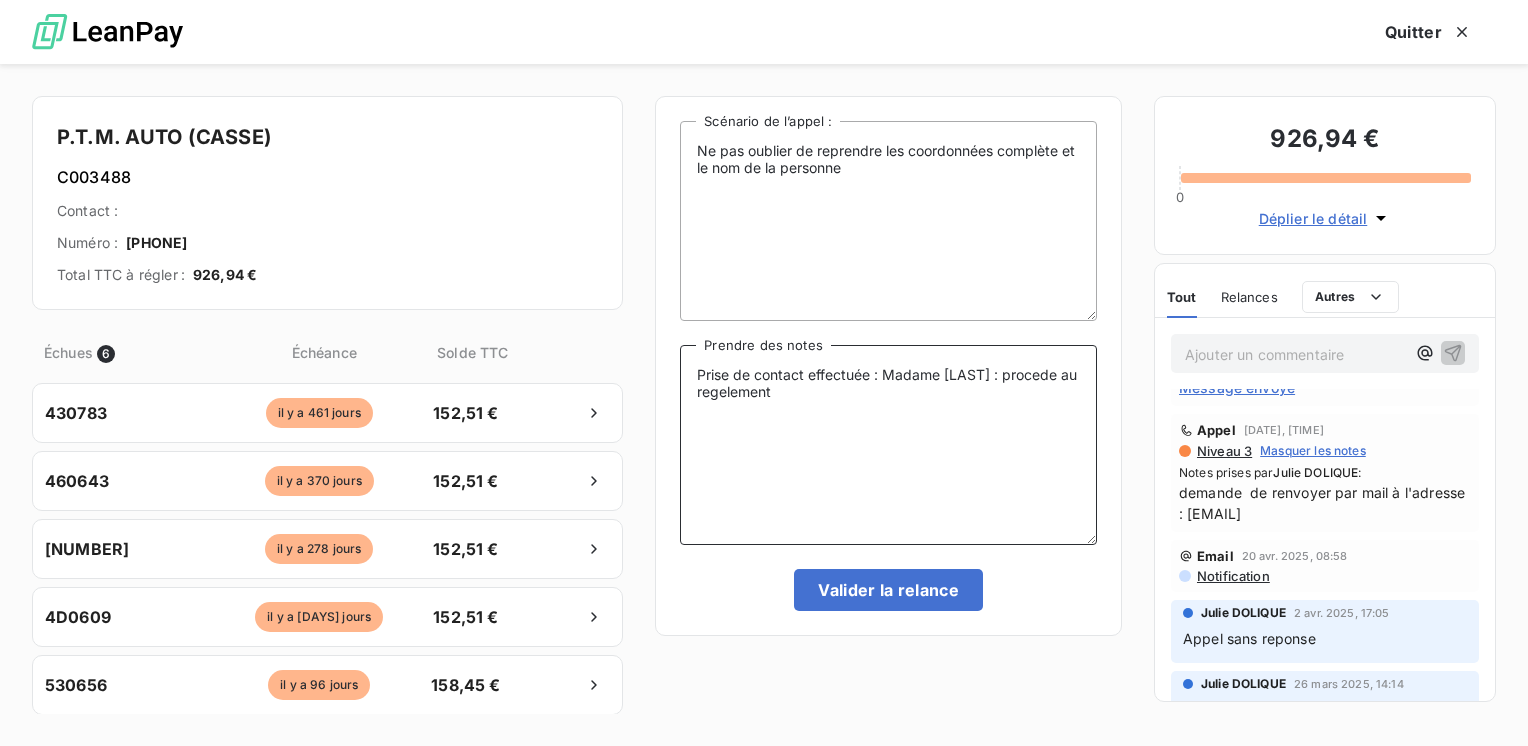 click on "Prise de contact effectuée : Madame Pulcino : procede au regelement" at bounding box center [888, 445] 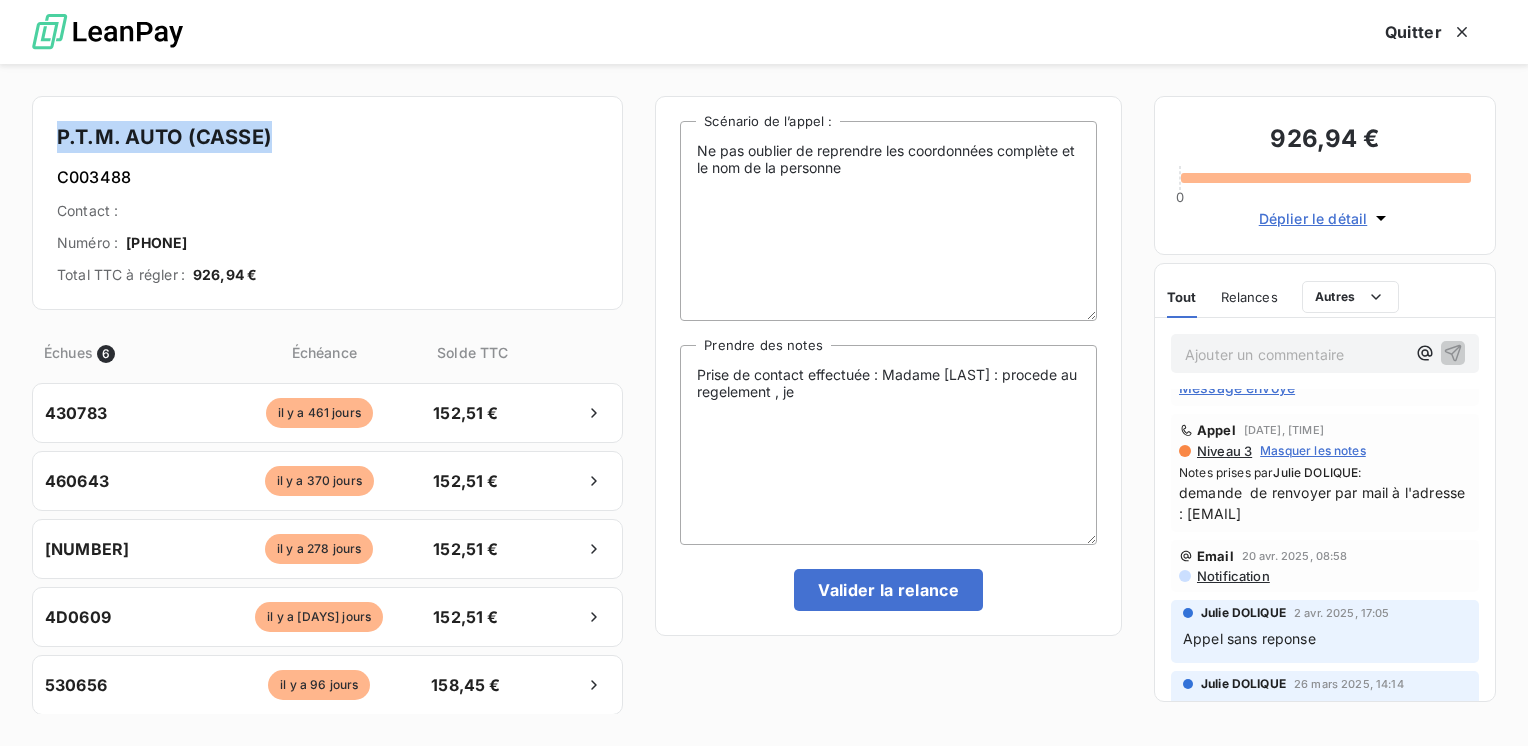 drag, startPoint x: 288, startPoint y: 126, endPoint x: 53, endPoint y: 110, distance: 235.54405 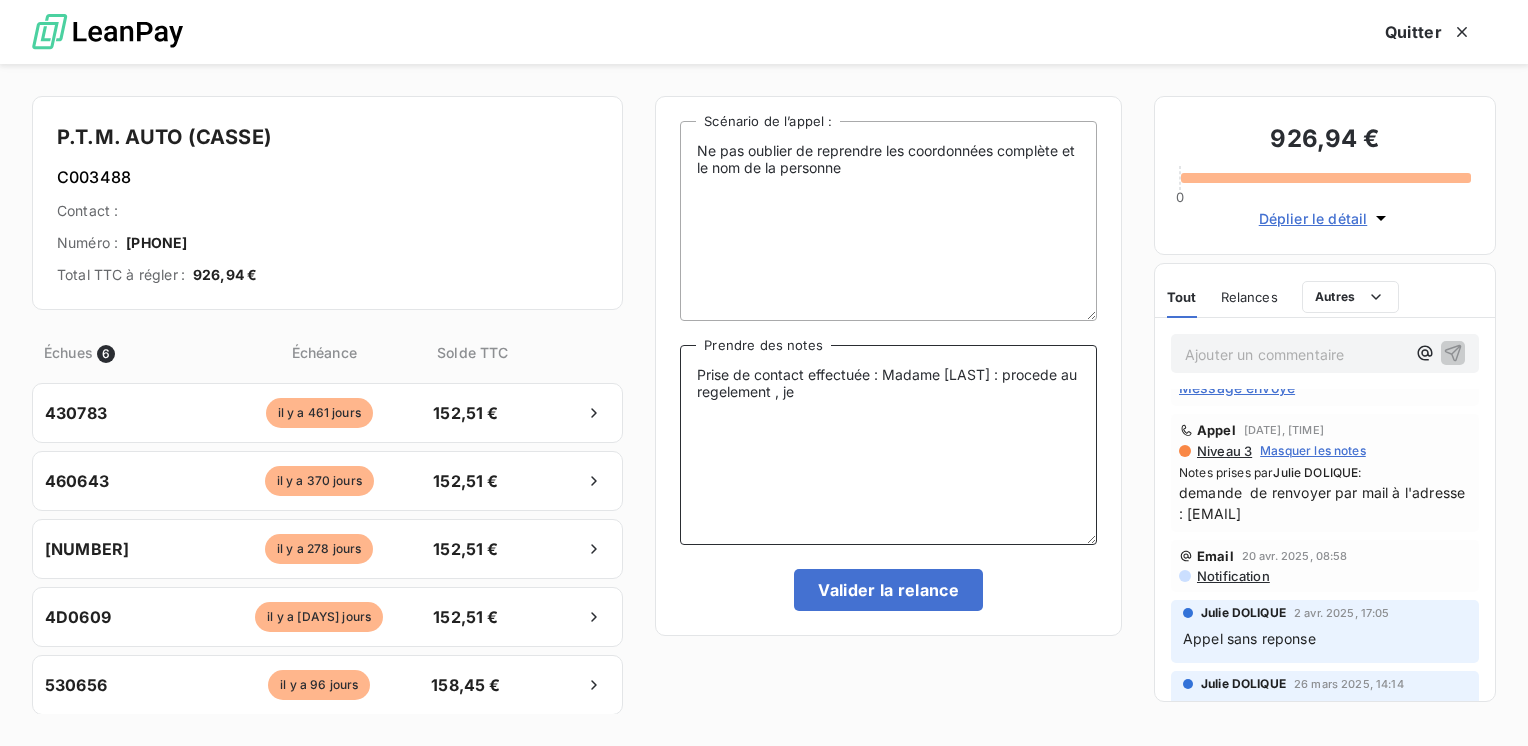 click on "Prise de contact effectuée : Madame Pulcino : procede au regelement , je" at bounding box center [888, 445] 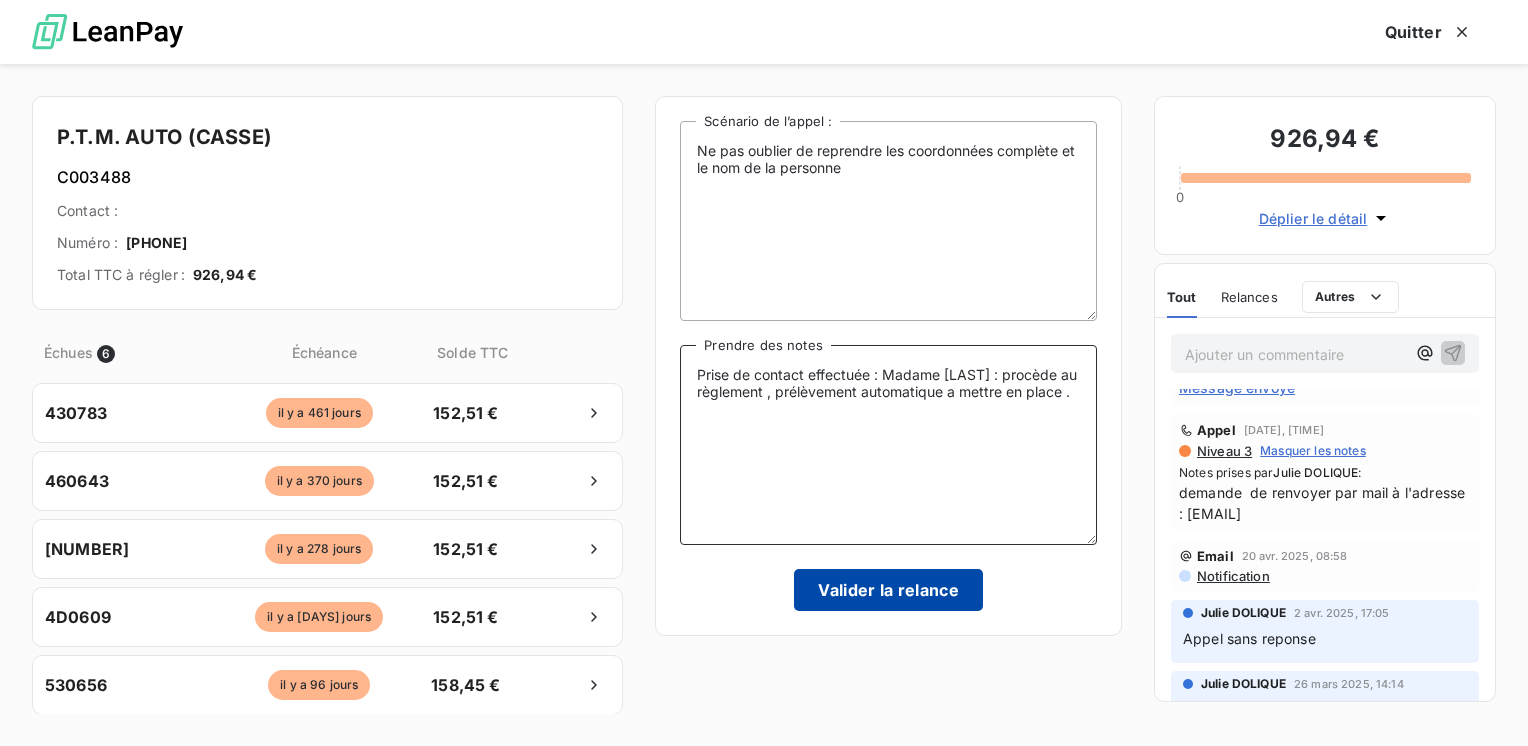 type on "Prise de contact effectuée : Madame Pulcino : procède au règlement , prélèvement automatique a mettre en place ." 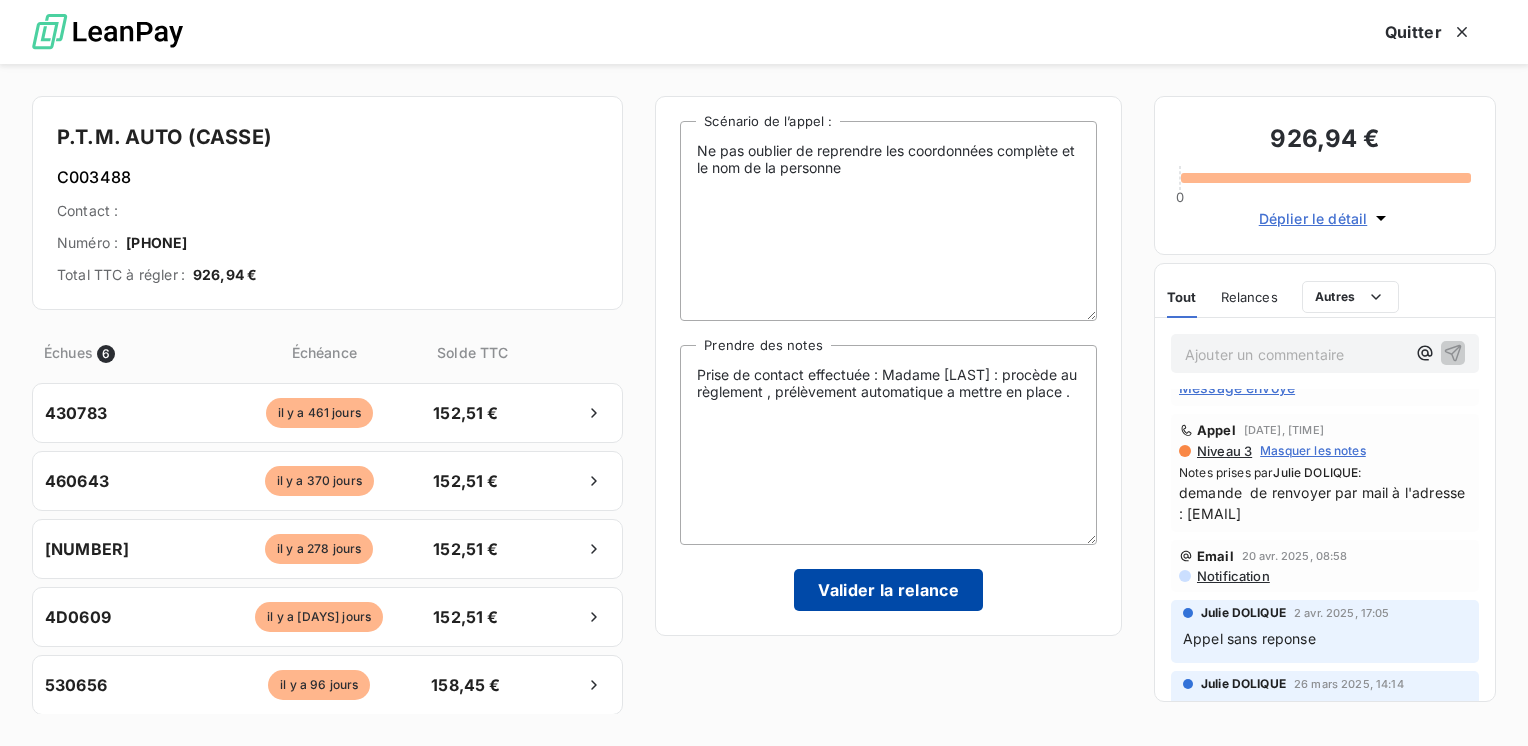 click on "Valider la relance" at bounding box center [888, 590] 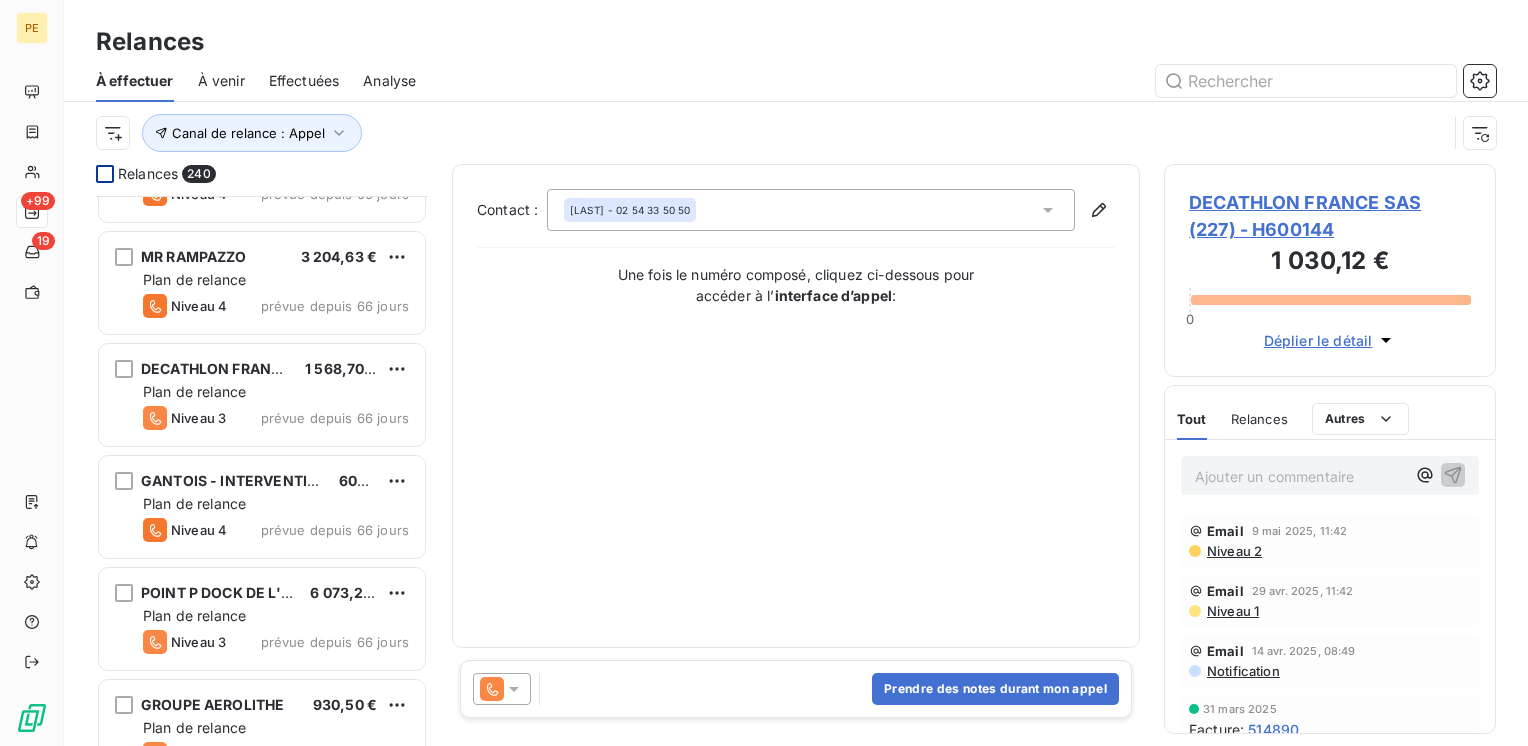 click on "Déplier le détail" at bounding box center [1318, 340] 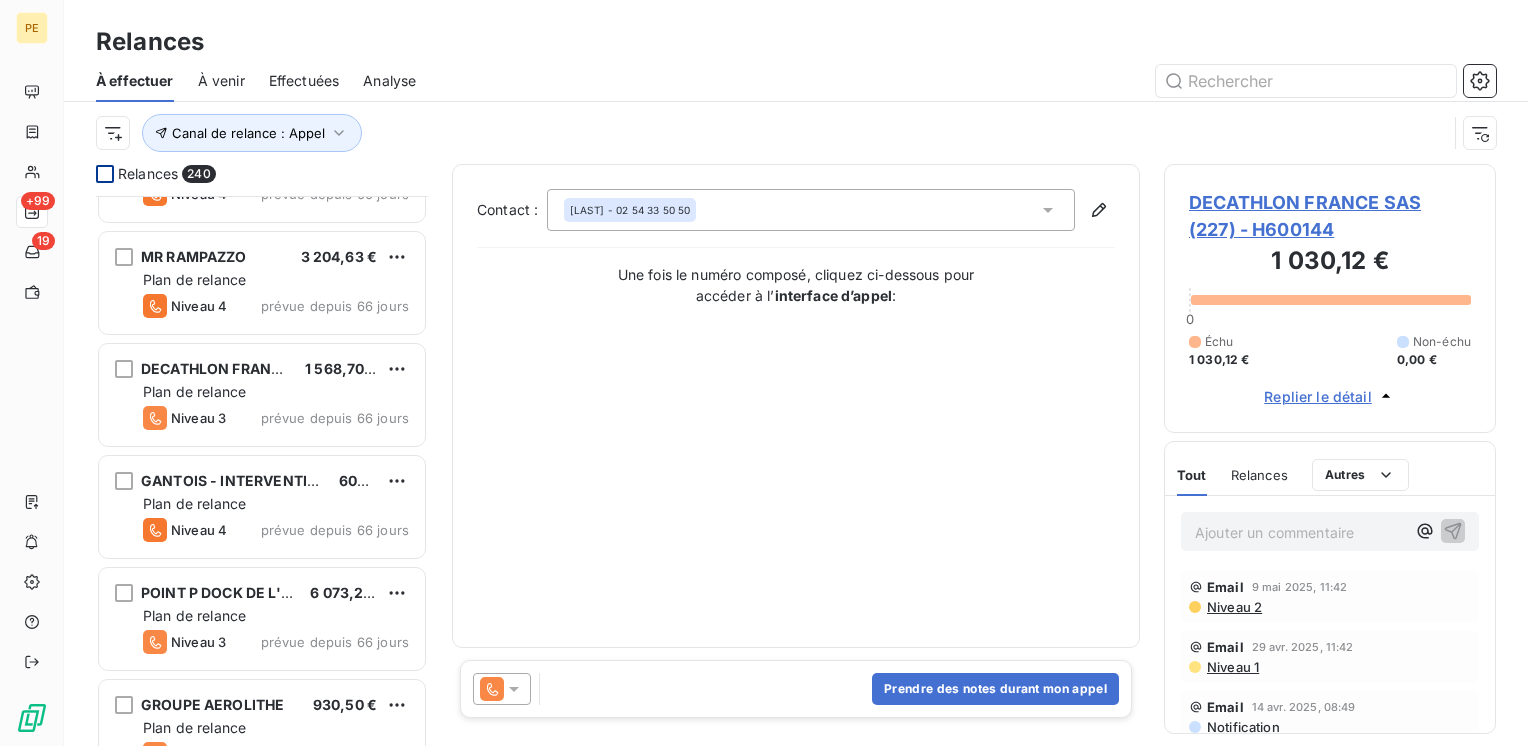 drag, startPoint x: 747, startPoint y: 190, endPoint x: 892, endPoint y: 138, distance: 154.0422 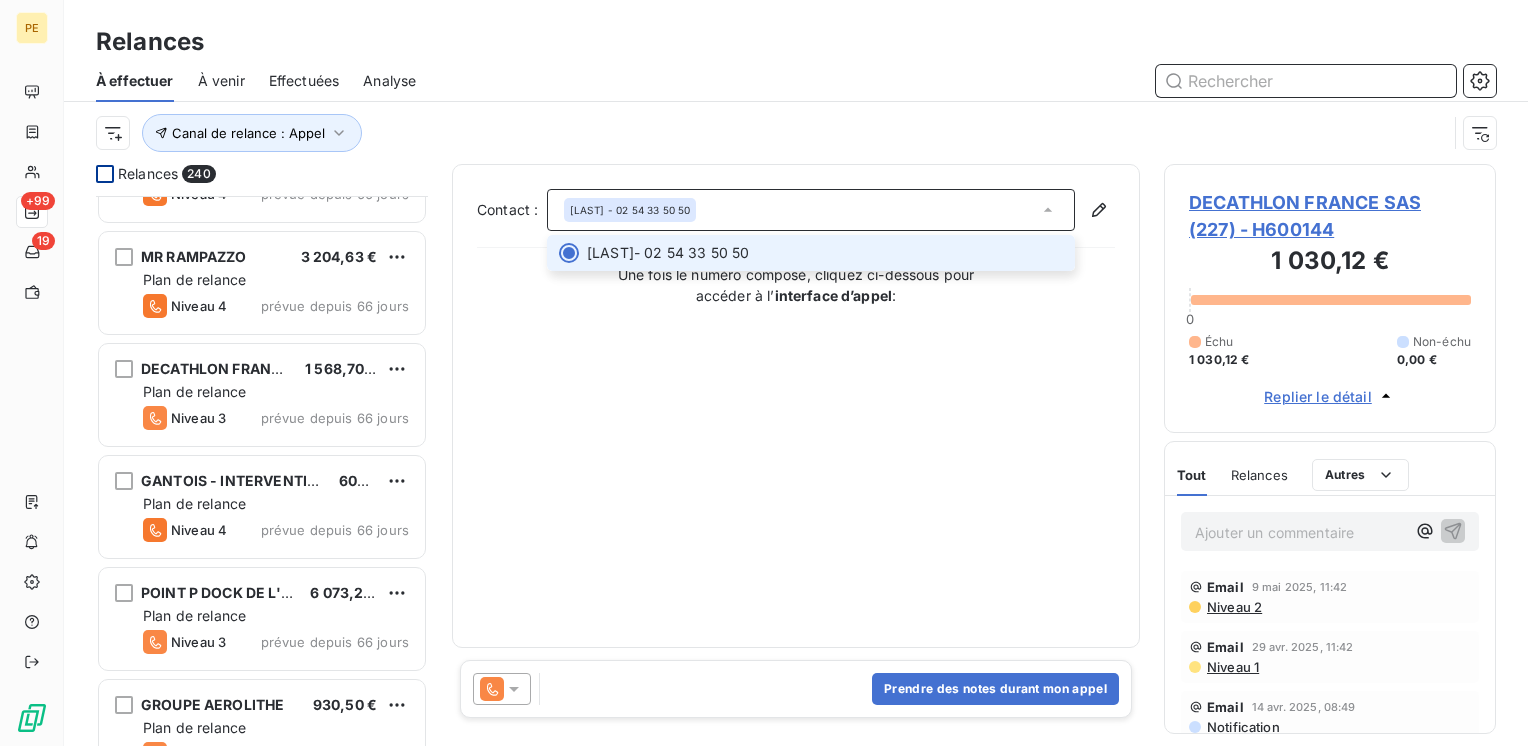 click at bounding box center [1306, 81] 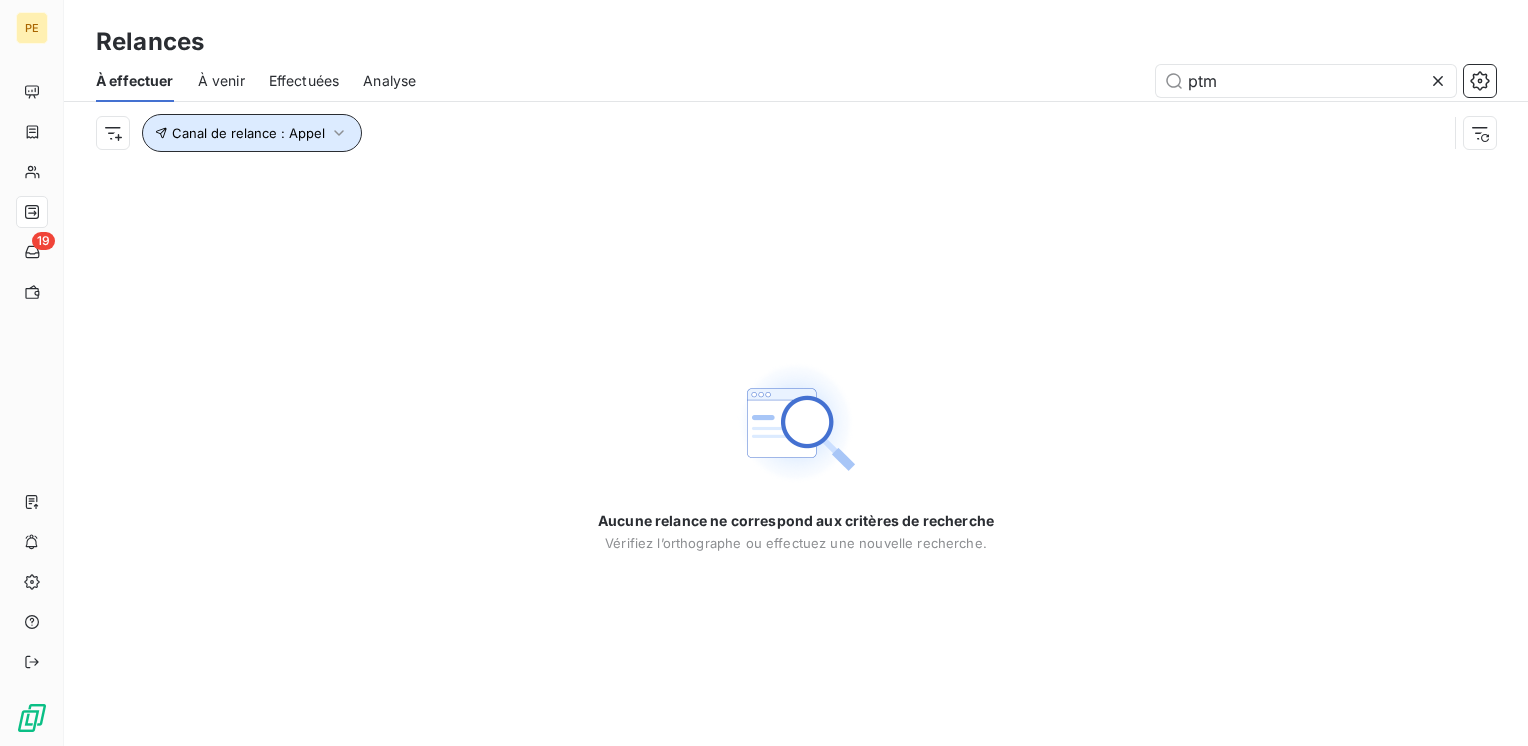 click on "Canal de relance  : Appel" at bounding box center [248, 133] 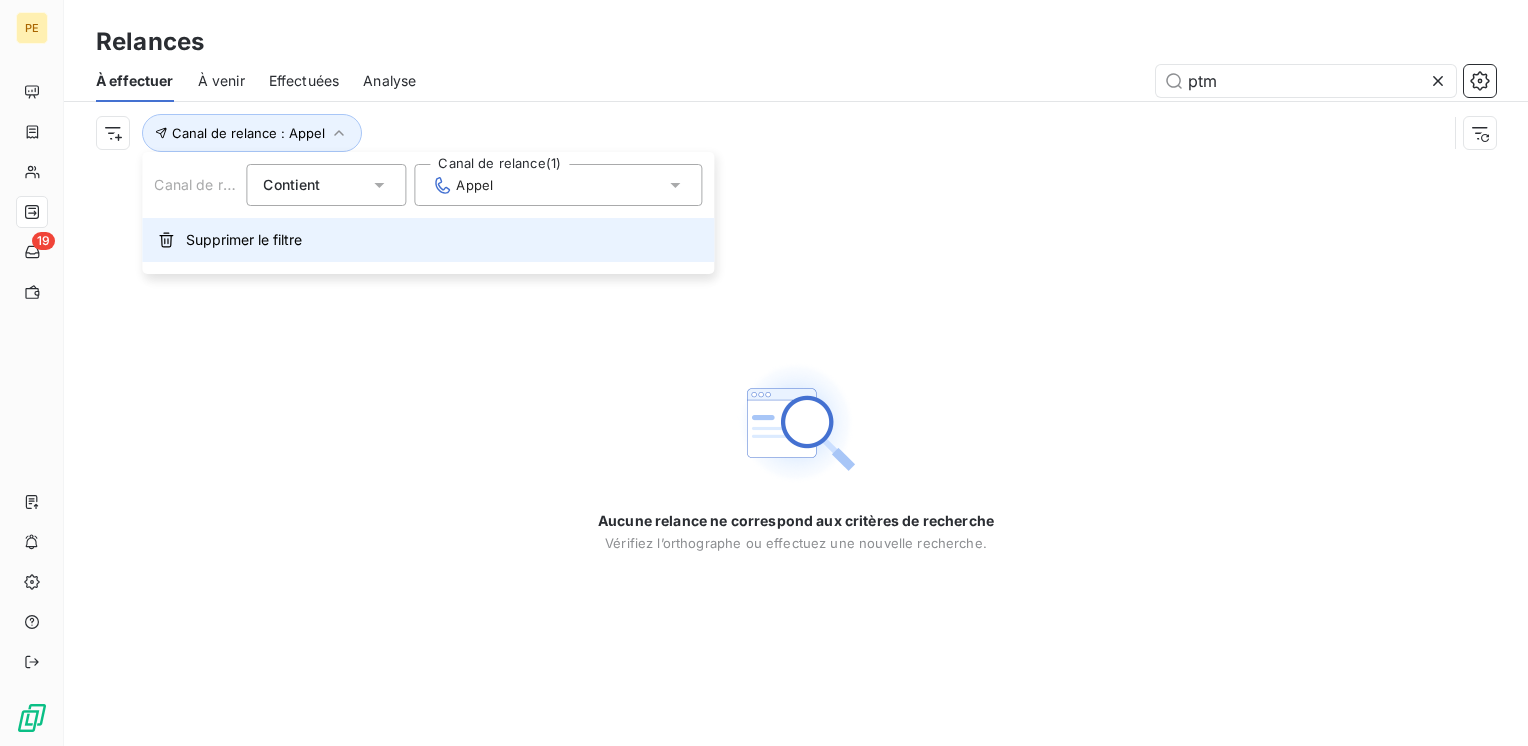 drag, startPoint x: 210, startPoint y: 230, endPoint x: 283, endPoint y: 247, distance: 74.953316 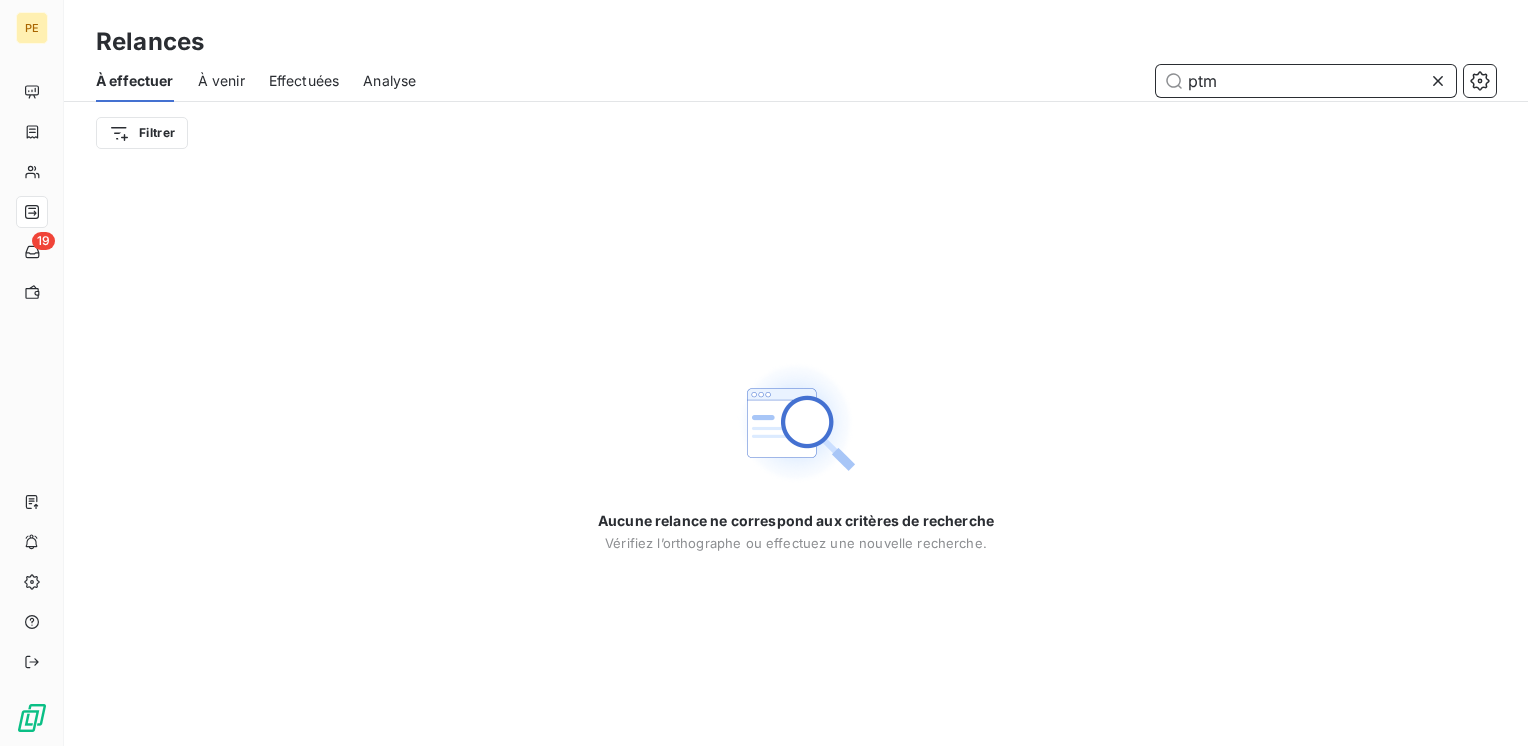 drag, startPoint x: 1281, startPoint y: 93, endPoint x: 1036, endPoint y: 114, distance: 245.89835 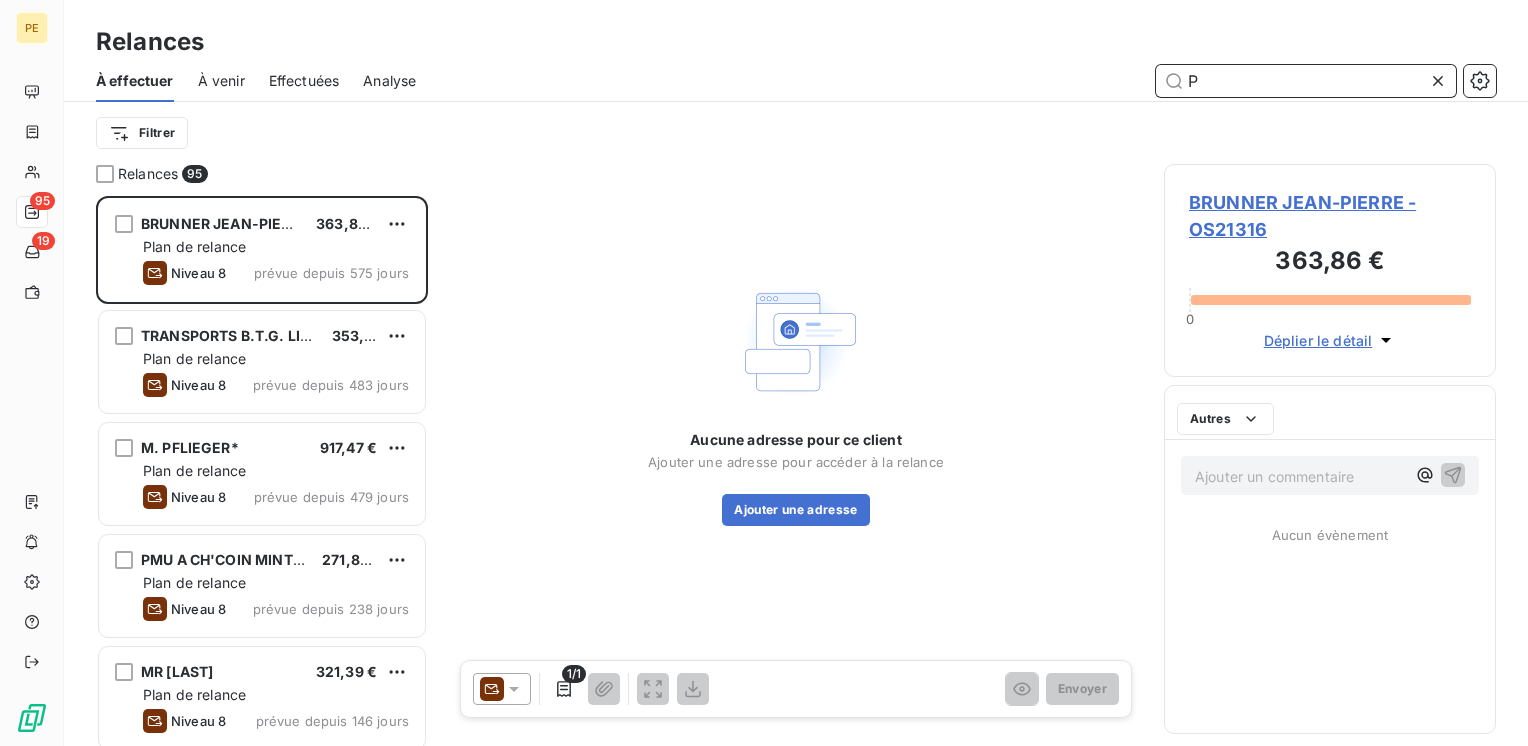 scroll, scrollTop: 16, scrollLeft: 16, axis: both 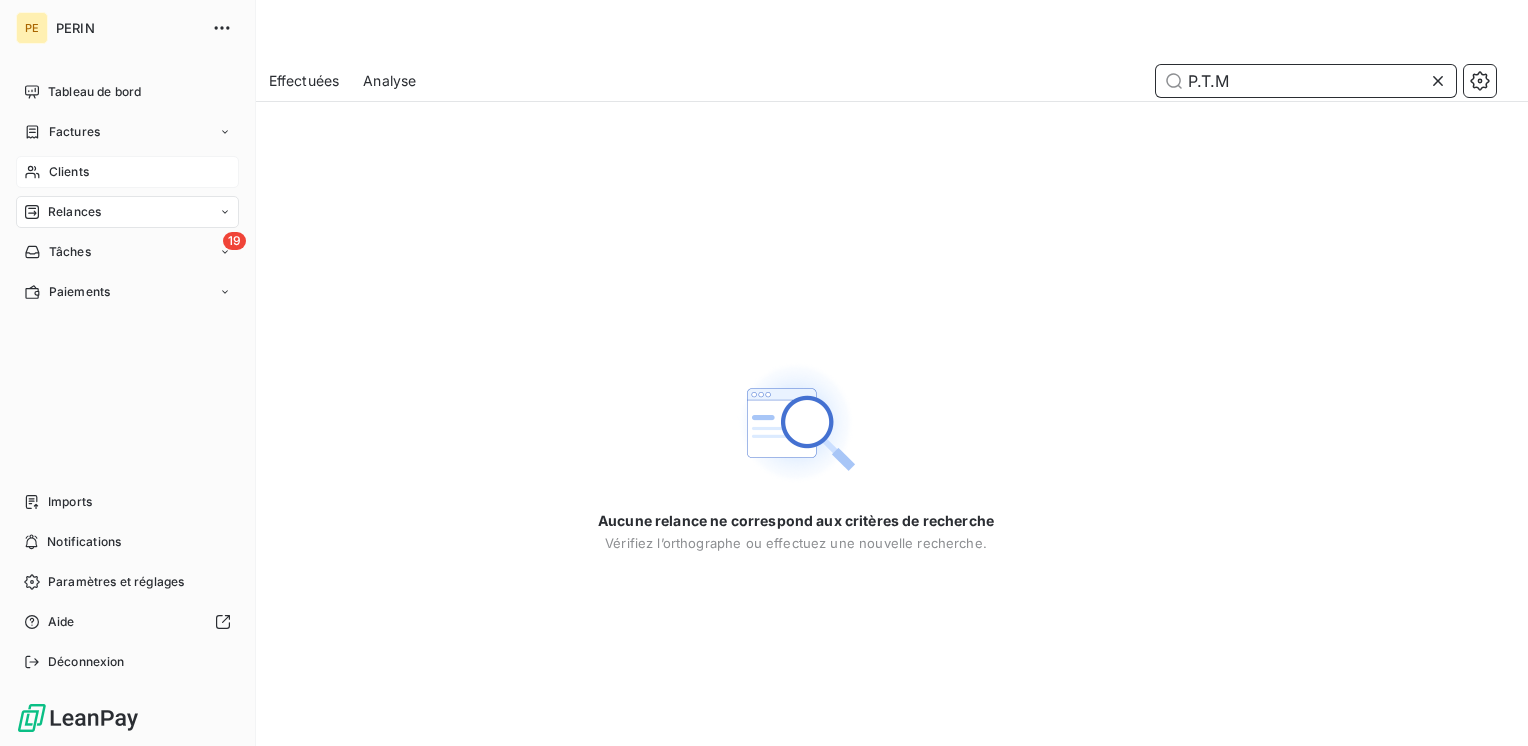 type on "P.T.M" 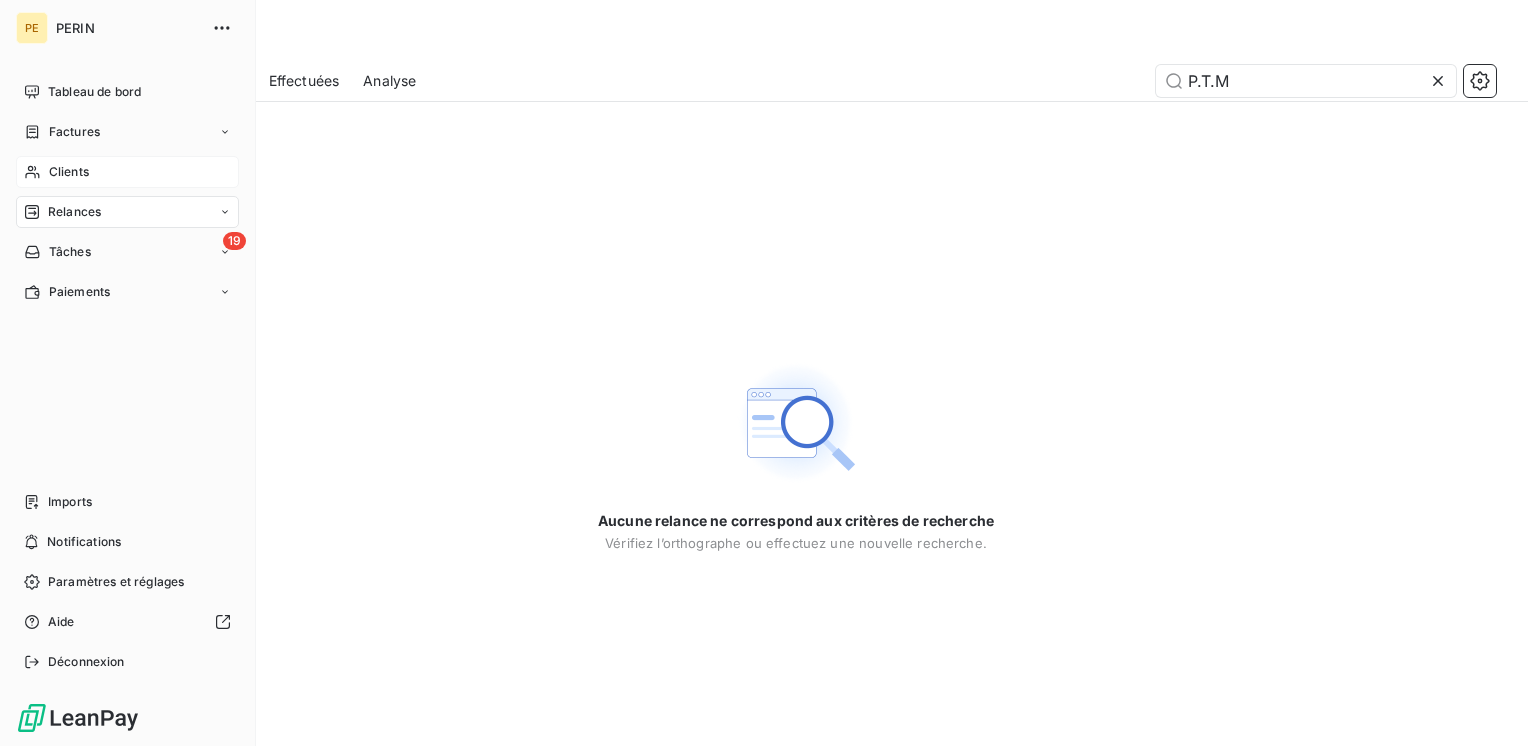 click on "Clients" at bounding box center (127, 172) 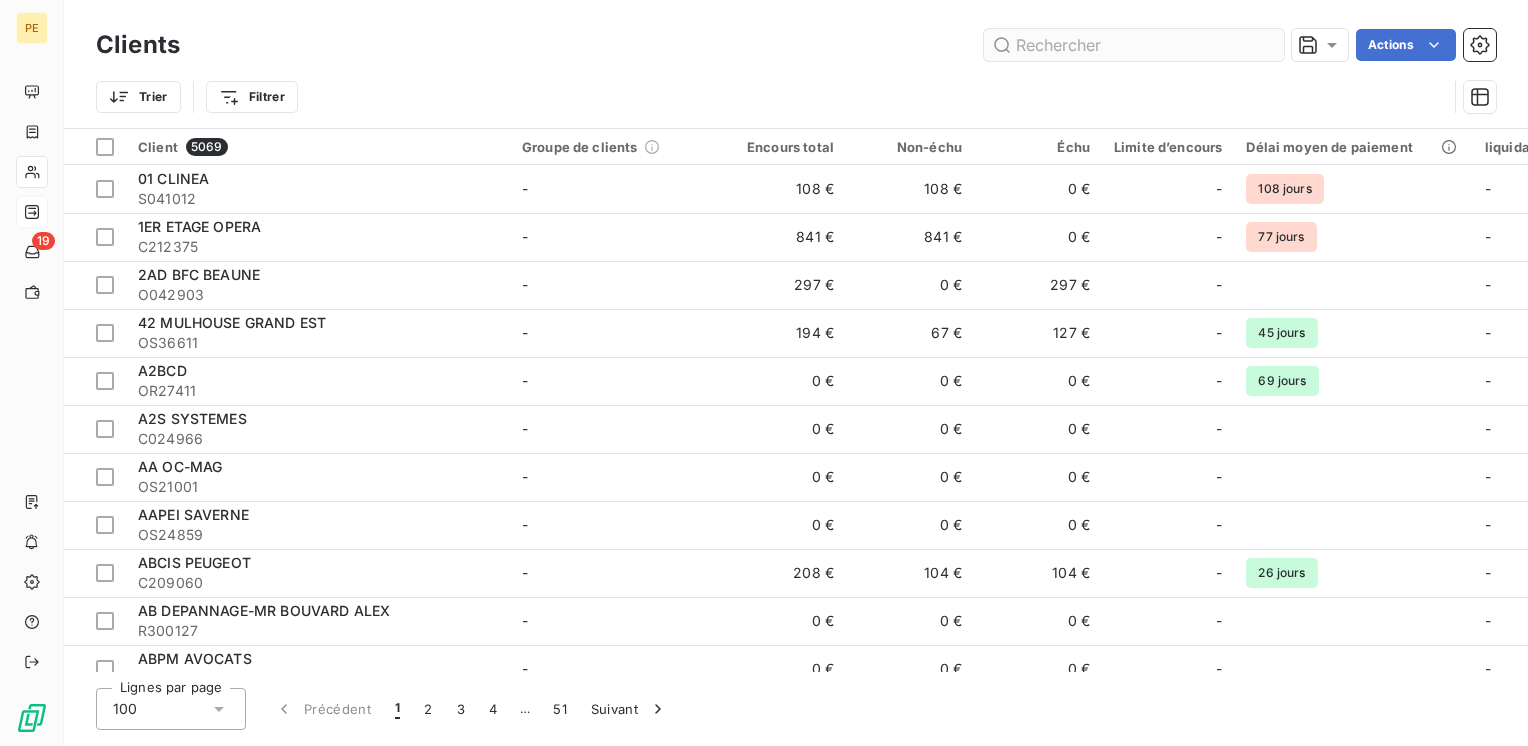 click at bounding box center (1134, 45) 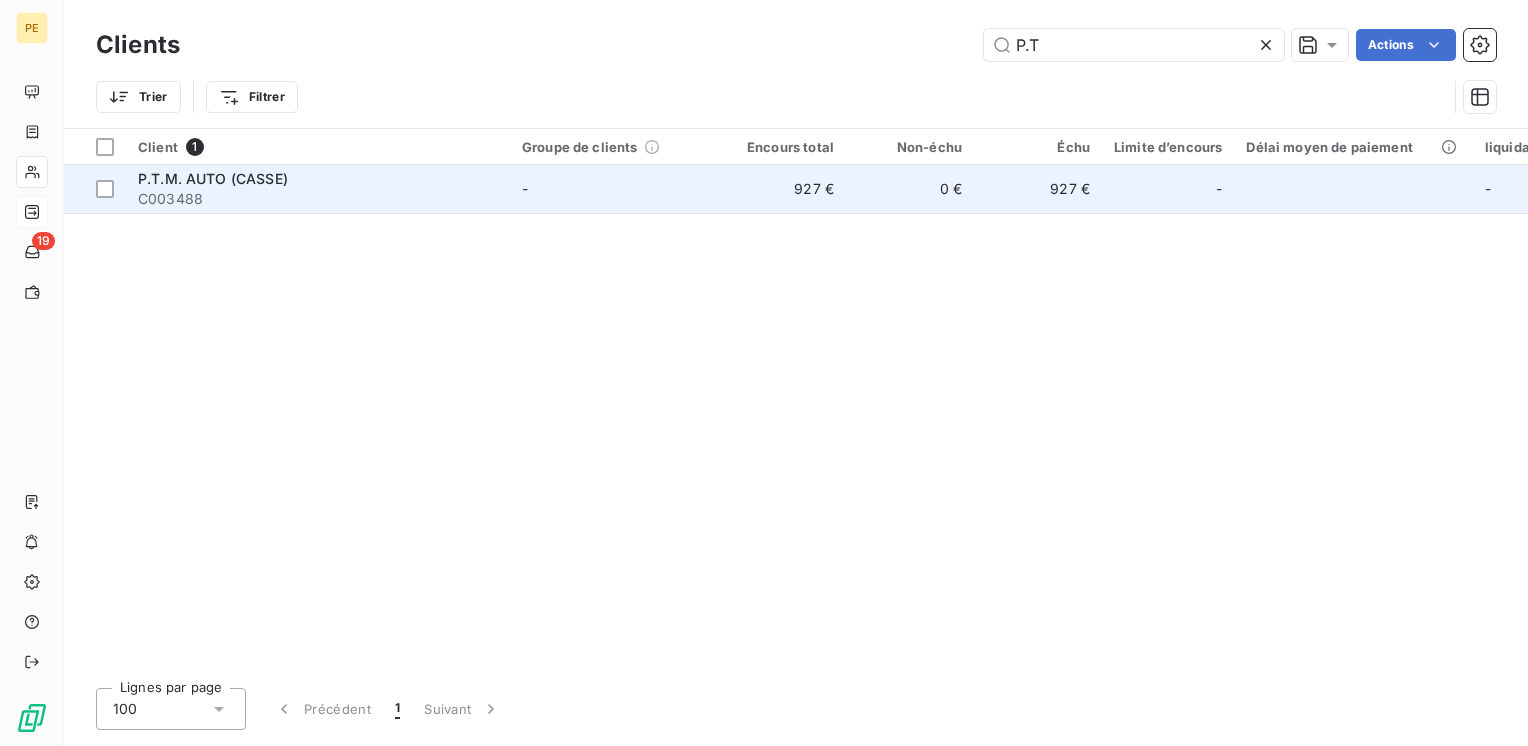 type on "P.T" 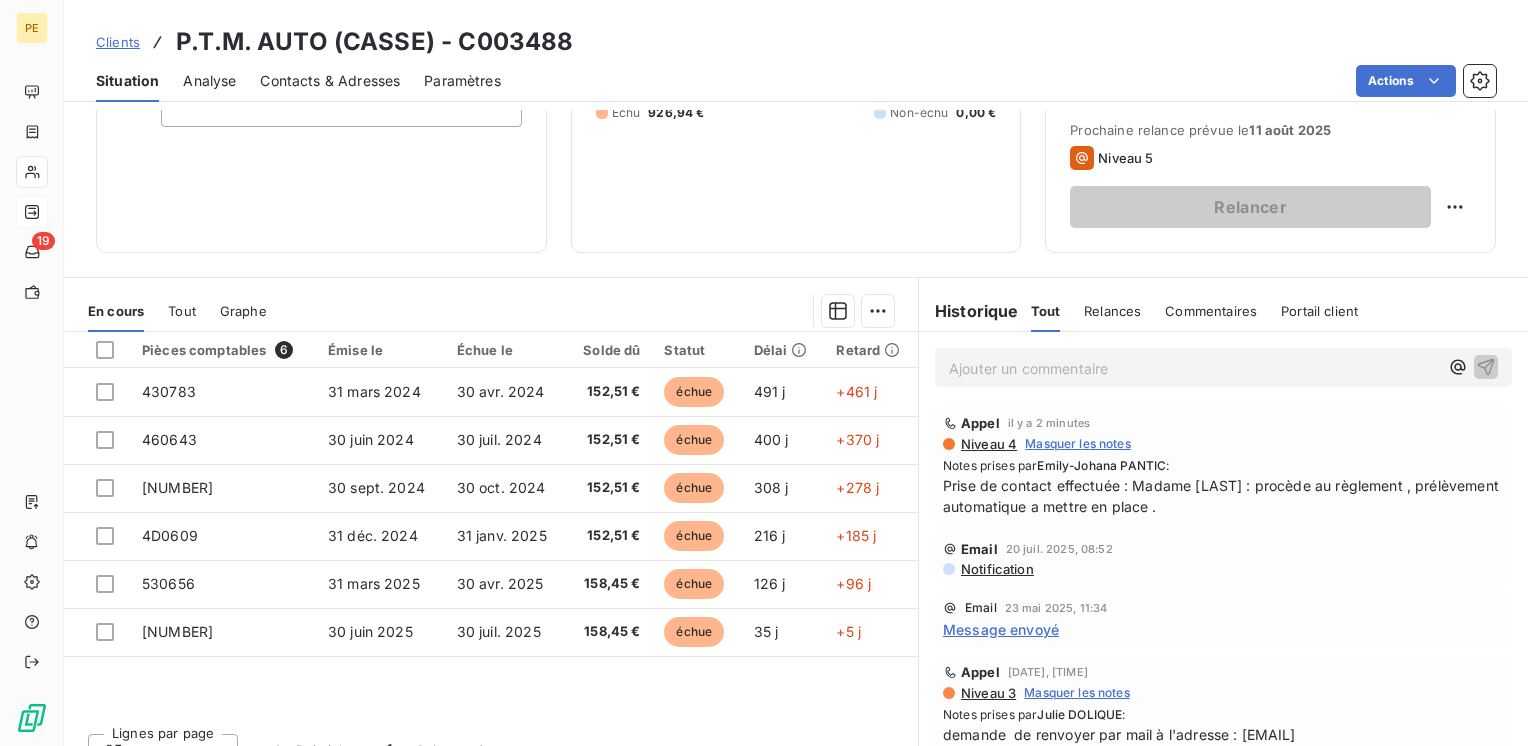 scroll, scrollTop: 308, scrollLeft: 0, axis: vertical 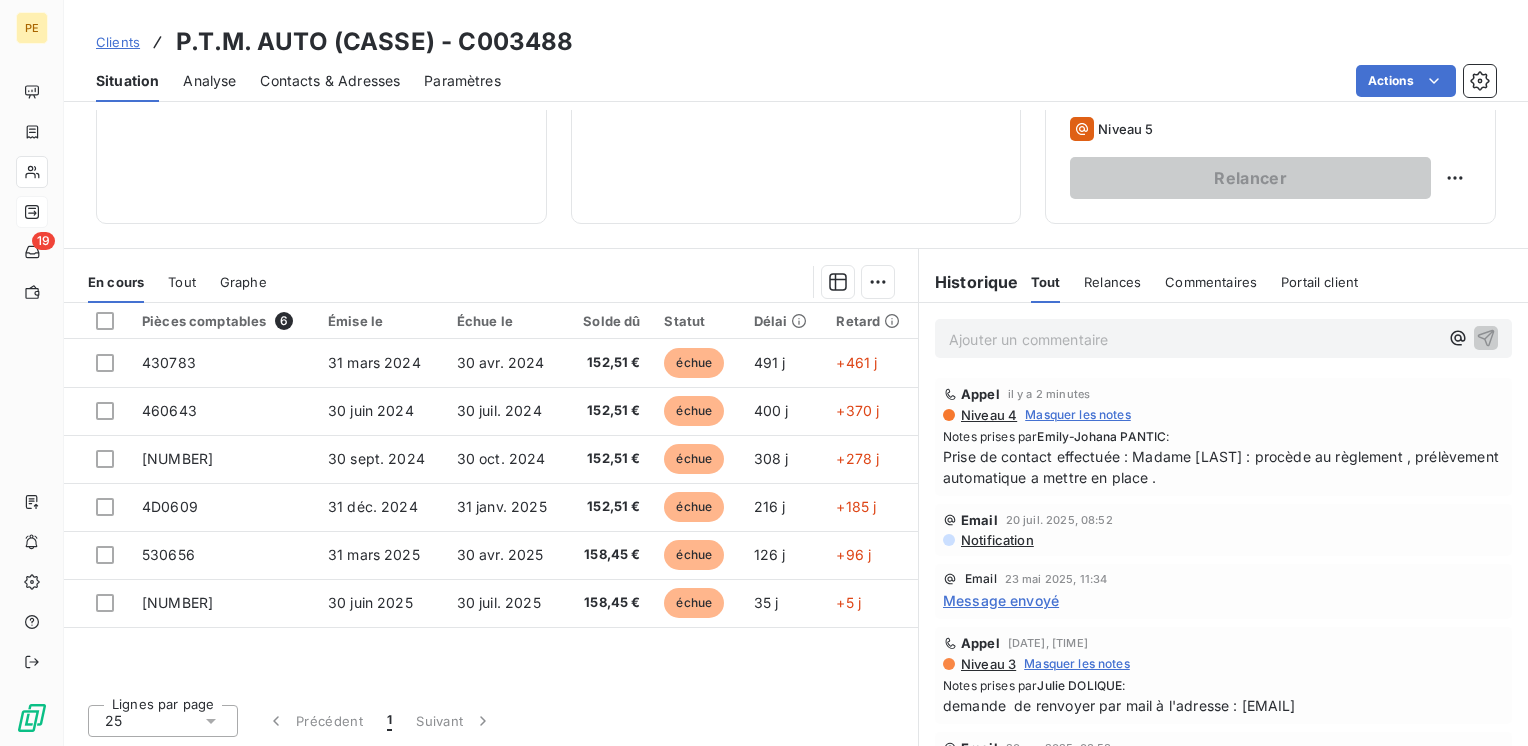 drag, startPoint x: 1403, startPoint y: 542, endPoint x: 1298, endPoint y: 560, distance: 106.531685 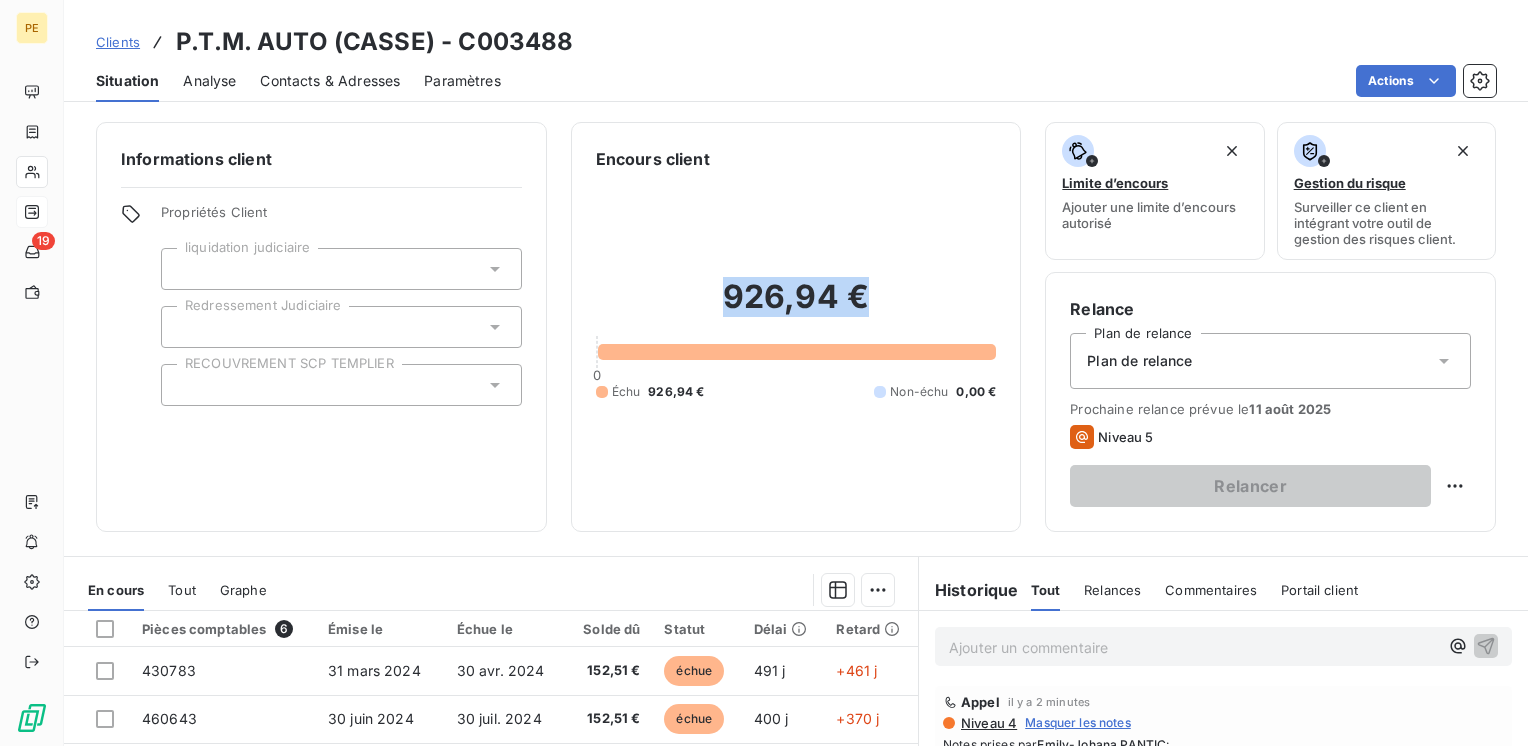 drag, startPoint x: 860, startPoint y: 291, endPoint x: 659, endPoint y: 306, distance: 201.55893 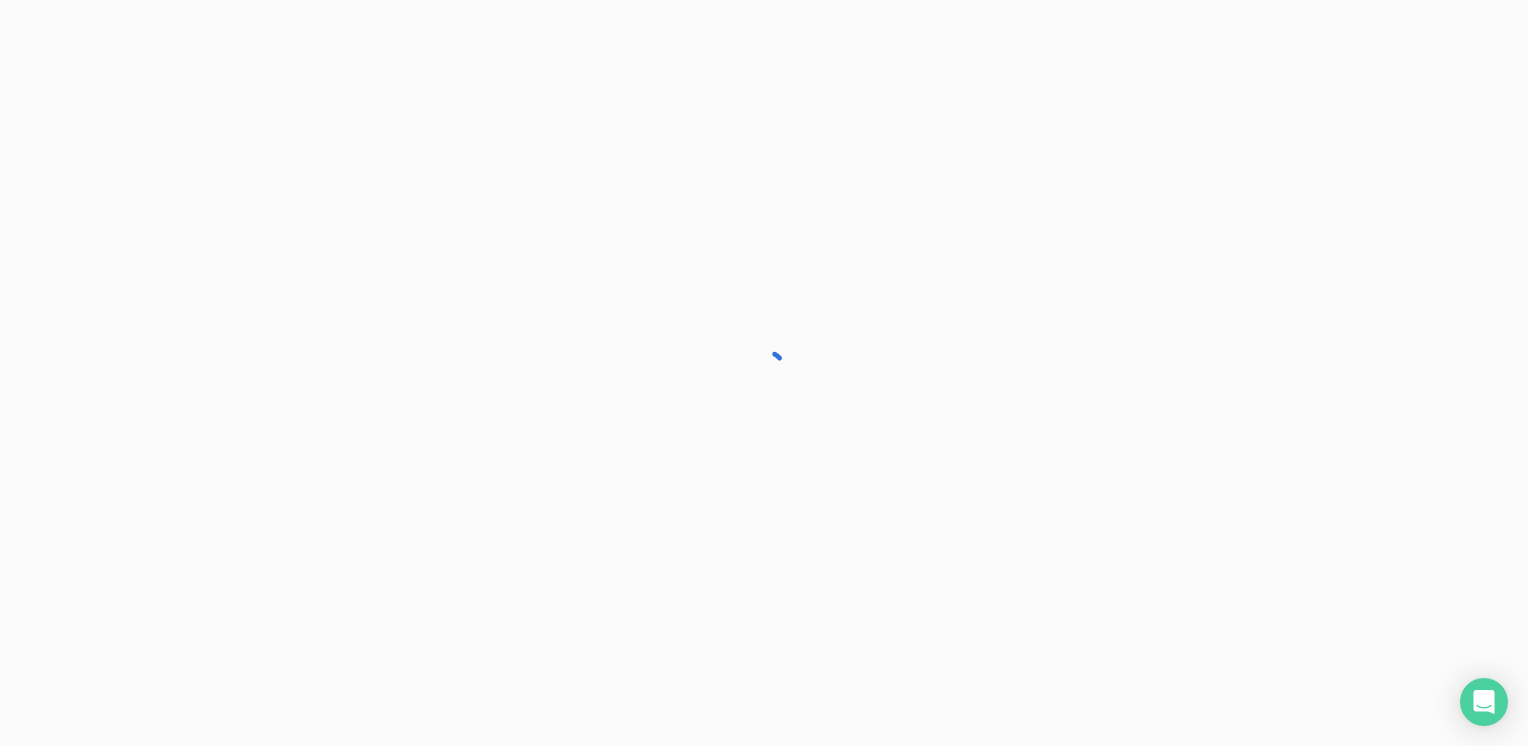 scroll, scrollTop: 0, scrollLeft: 0, axis: both 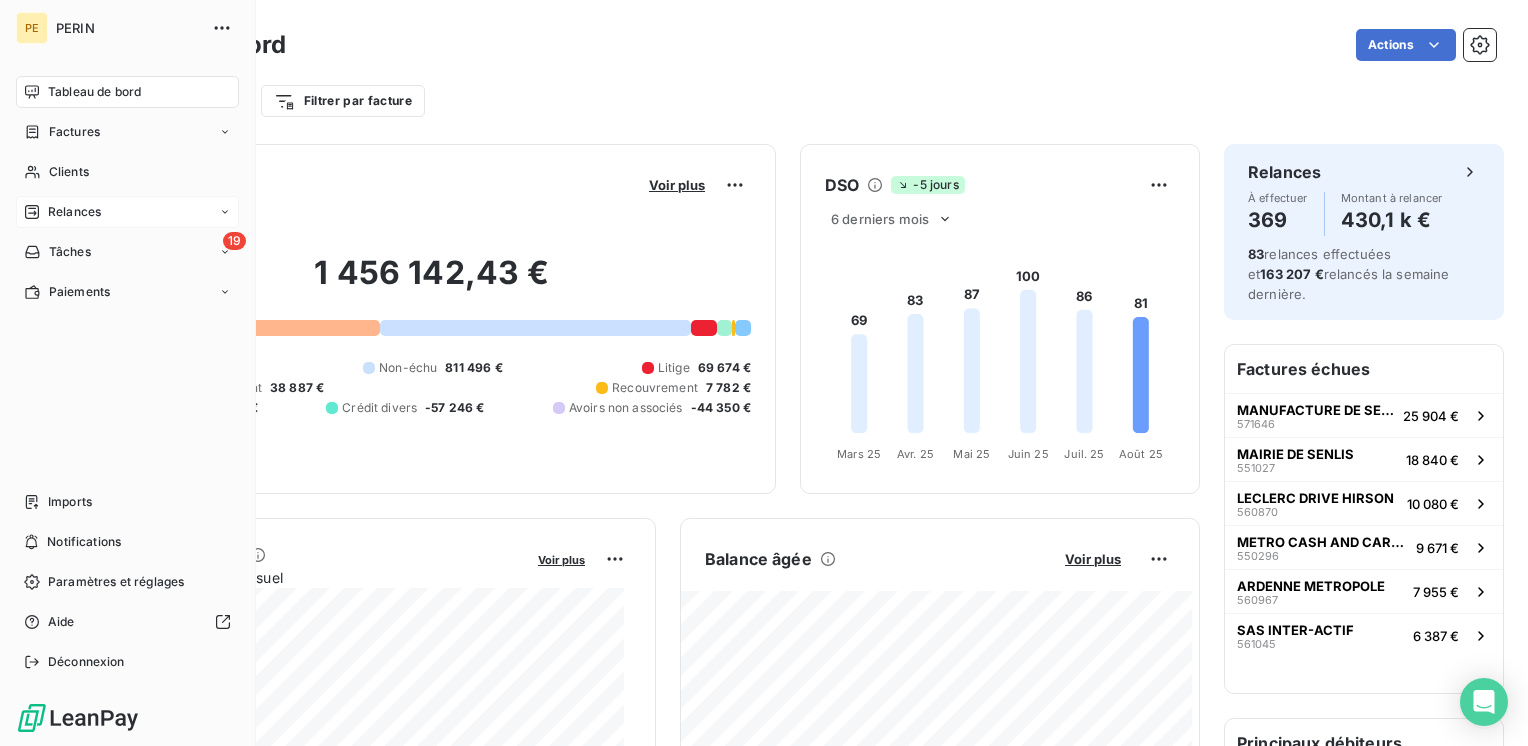 click on "Relances" at bounding box center (74, 212) 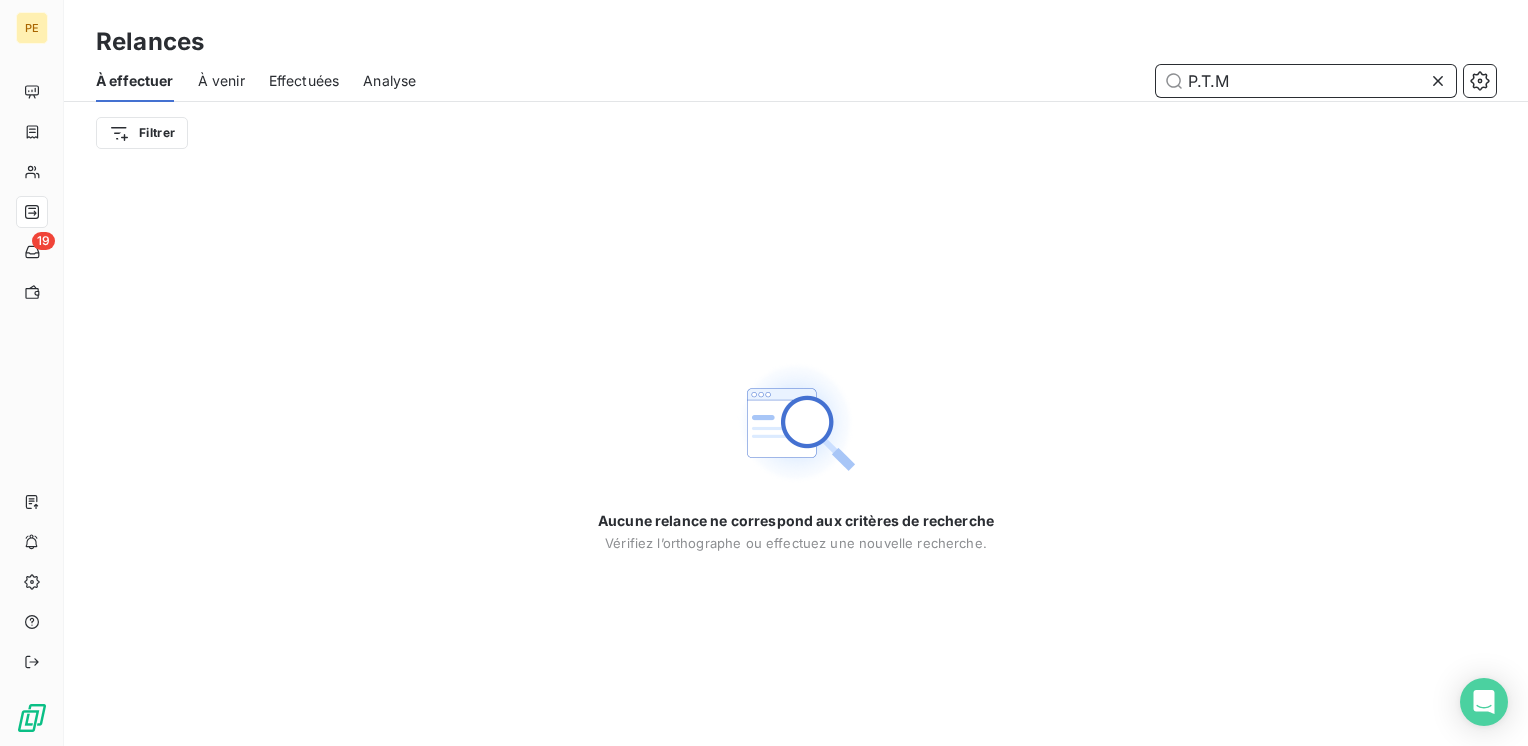 click on "À effectuer" at bounding box center (135, 81) 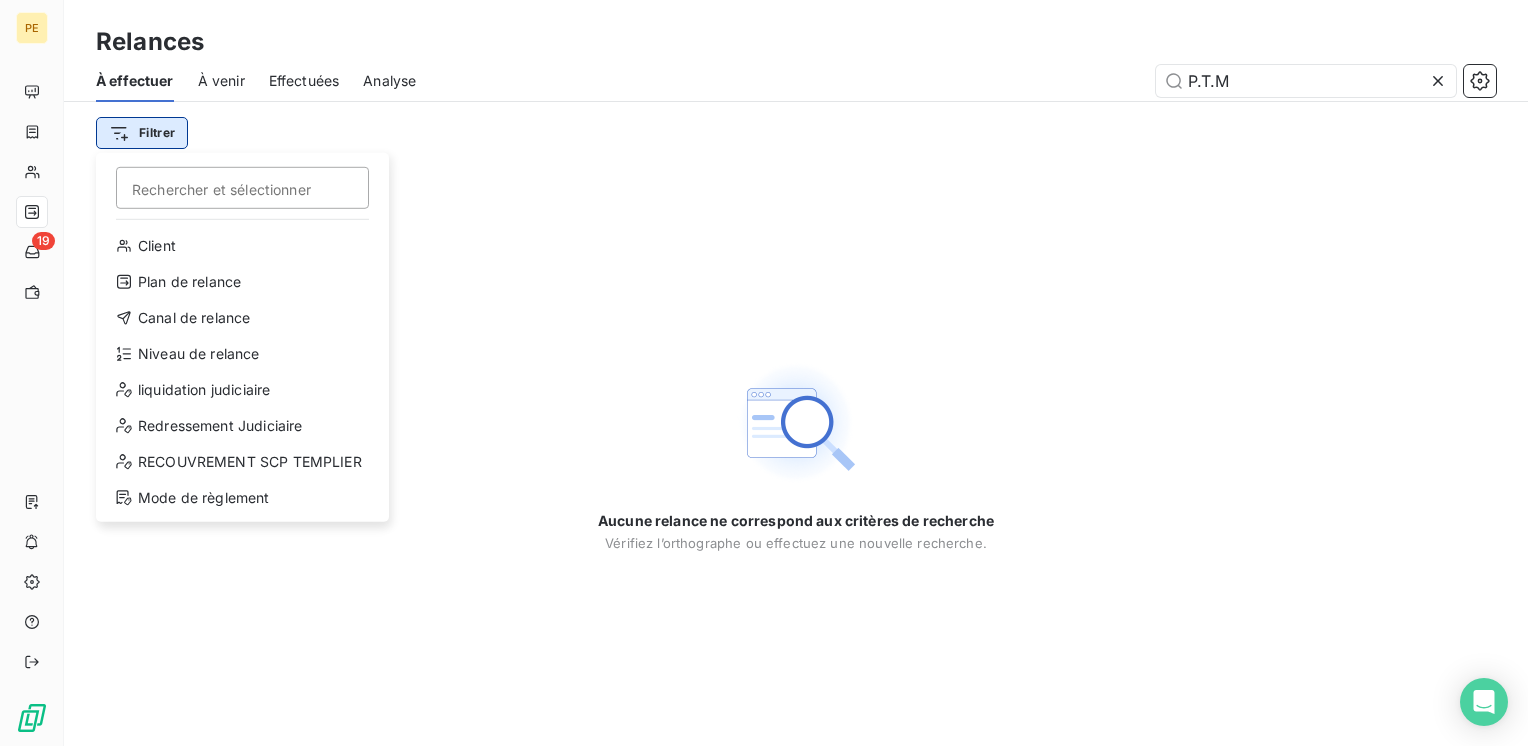 click on "PE 19 Relances À effectuer À venir Effectuées Analyse P.T.M Filtrer Rechercher et sélectionner Client Plan de relance Canal de relance Niveau de relance liquidation judiciaire Redressement Judiciaire RECOUVREMENT SCP TEMPLIER Mode de règlement Aucune relance ne correspond aux critères de recherche Vérifiez l’orthographe ou effectuez une nouvelle recherche." at bounding box center [764, 373] 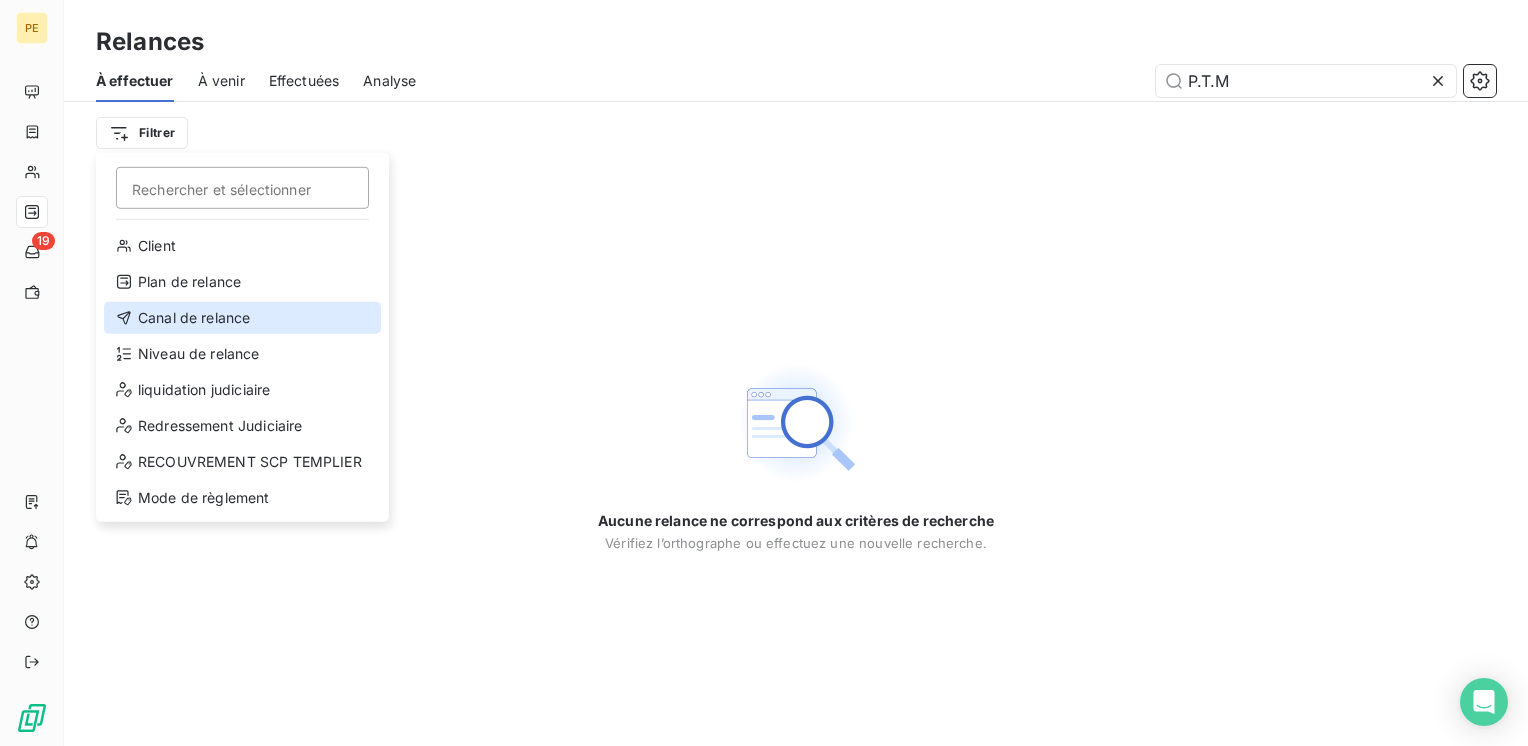 click on "Canal de relance" at bounding box center (242, 318) 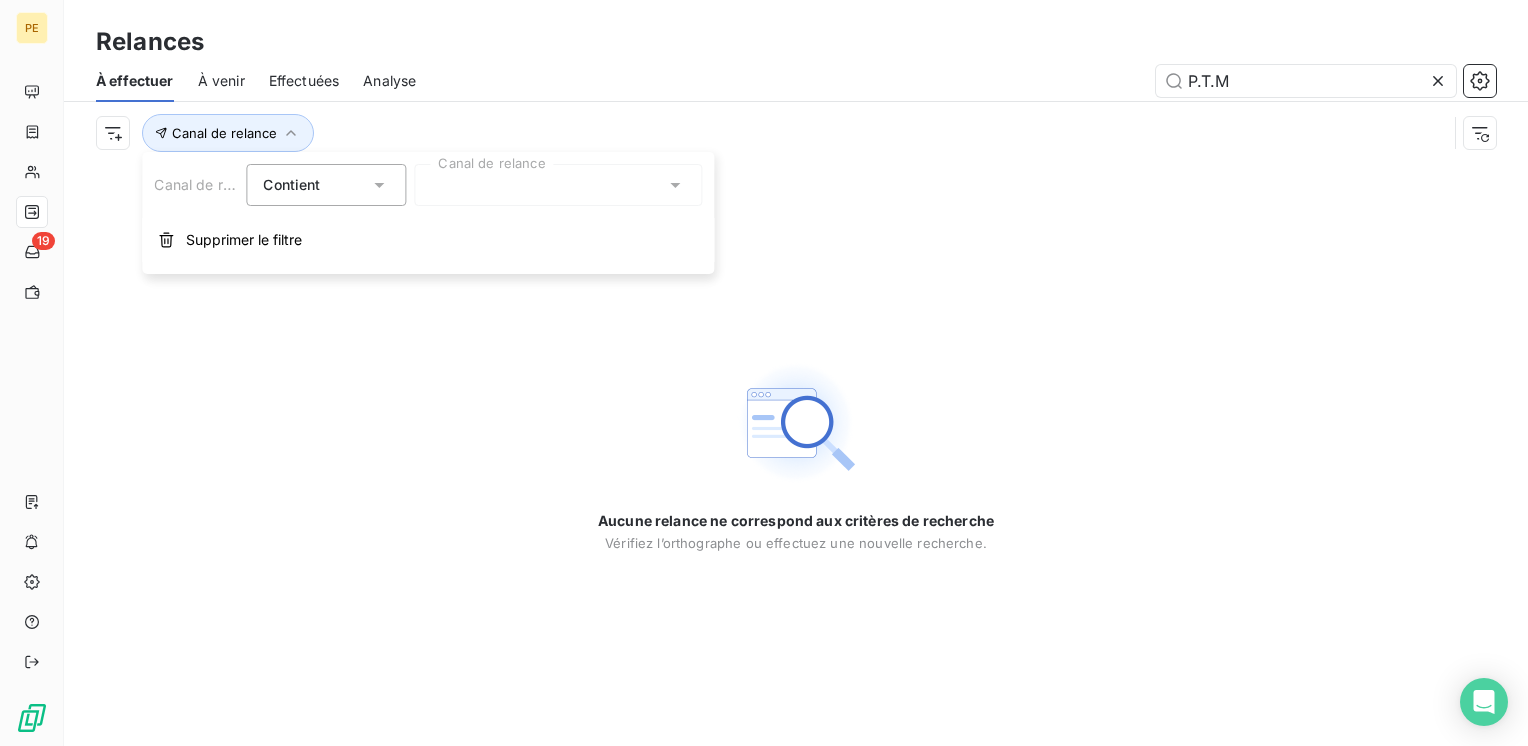 click on "Contient is" at bounding box center (316, 185) 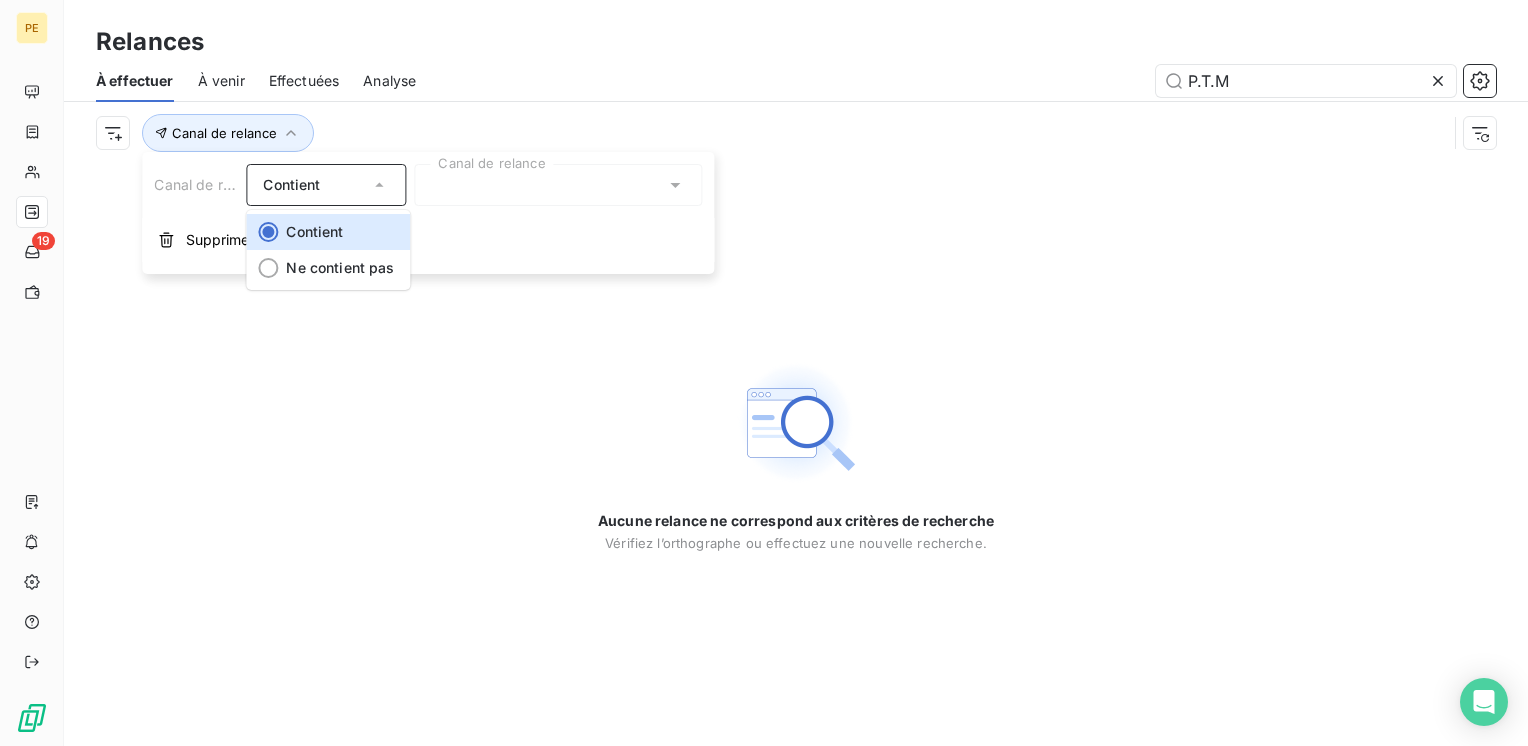 click 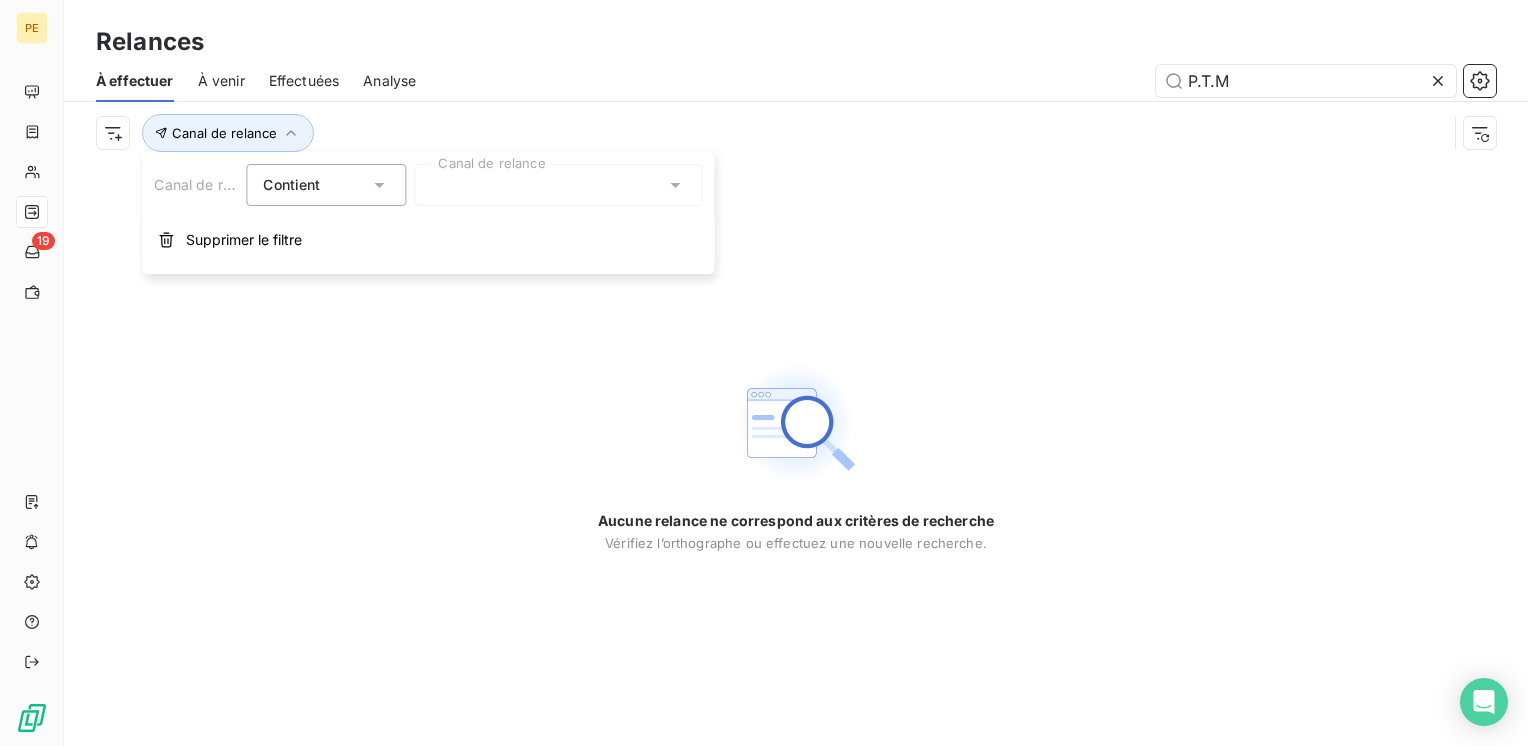 click at bounding box center (558, 185) 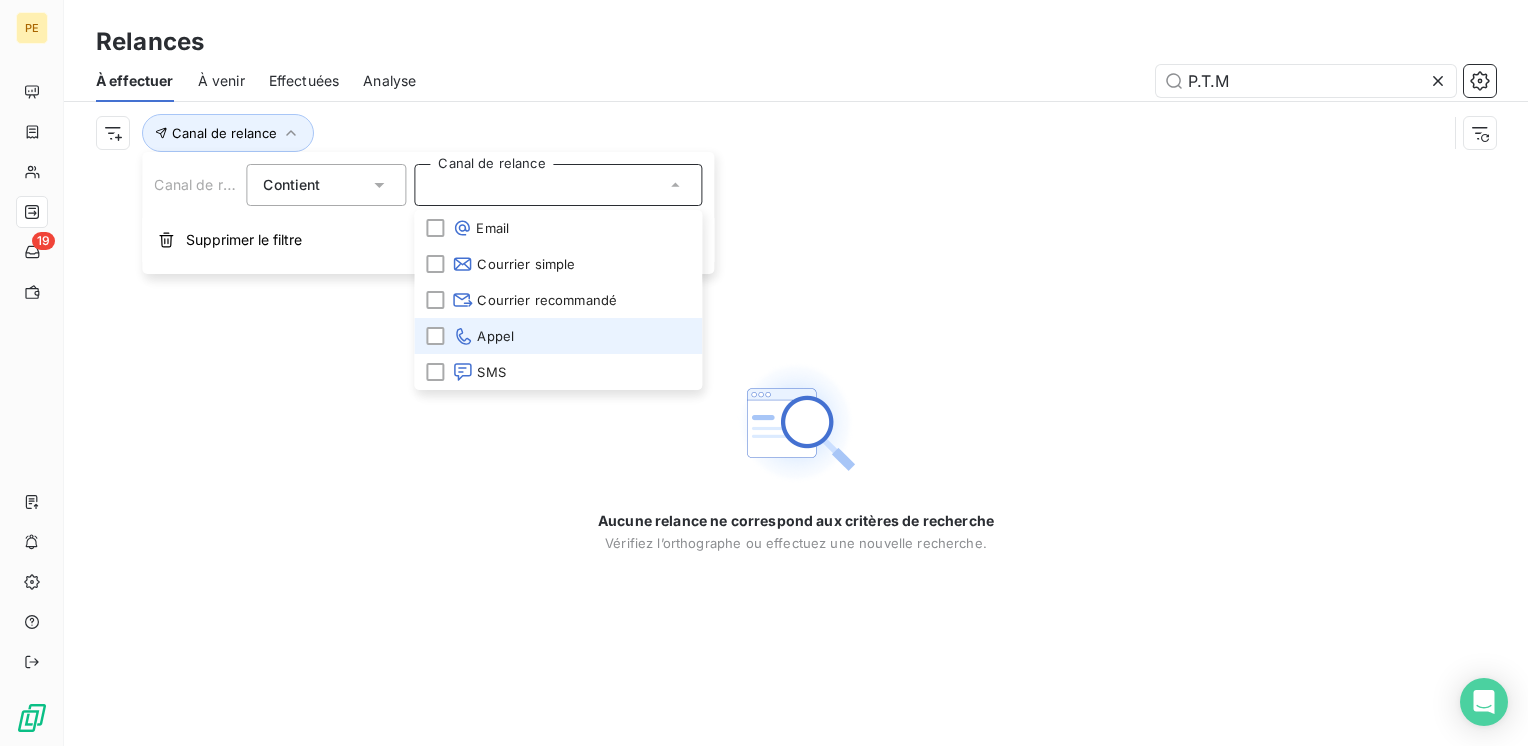 click on "Appel" at bounding box center [558, 336] 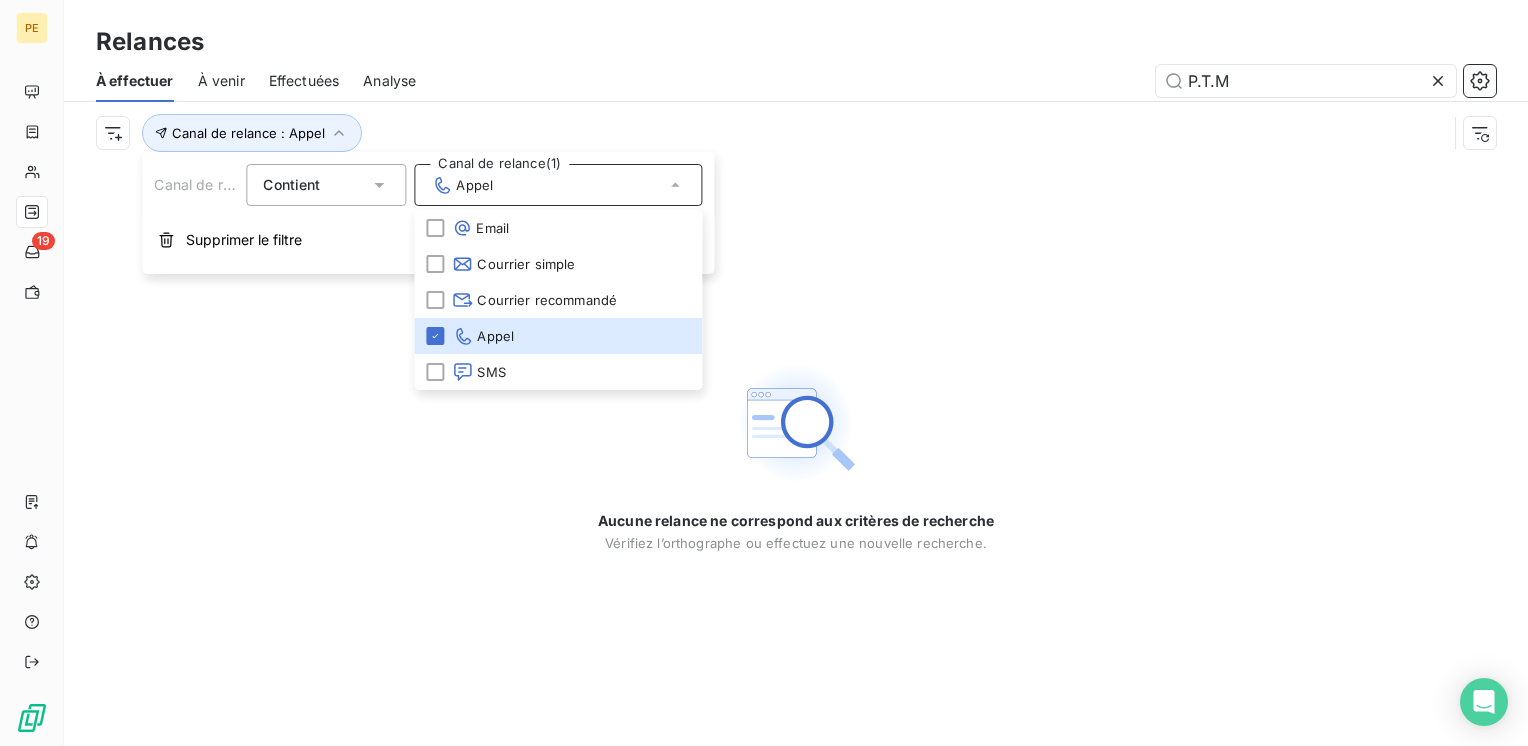 click on "Aucune relance ne correspond aux critères de recherche Vérifiez l’orthographe ou effectuez une nouvelle recherche." at bounding box center [796, 455] 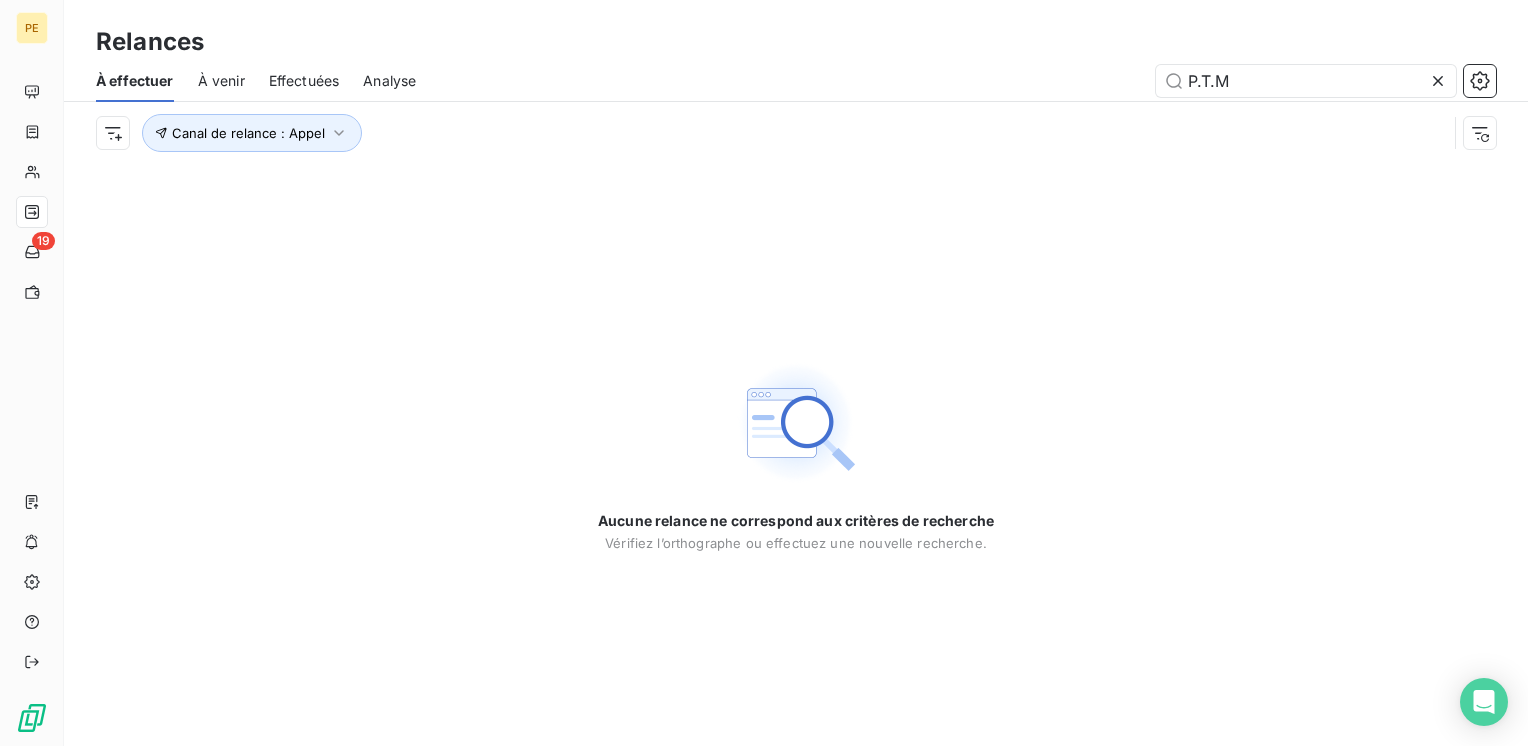 click on "Aucune relance ne correspond aux critères de recherche Vérifiez l’orthographe ou effectuez une nouvelle recherche." at bounding box center (796, 455) 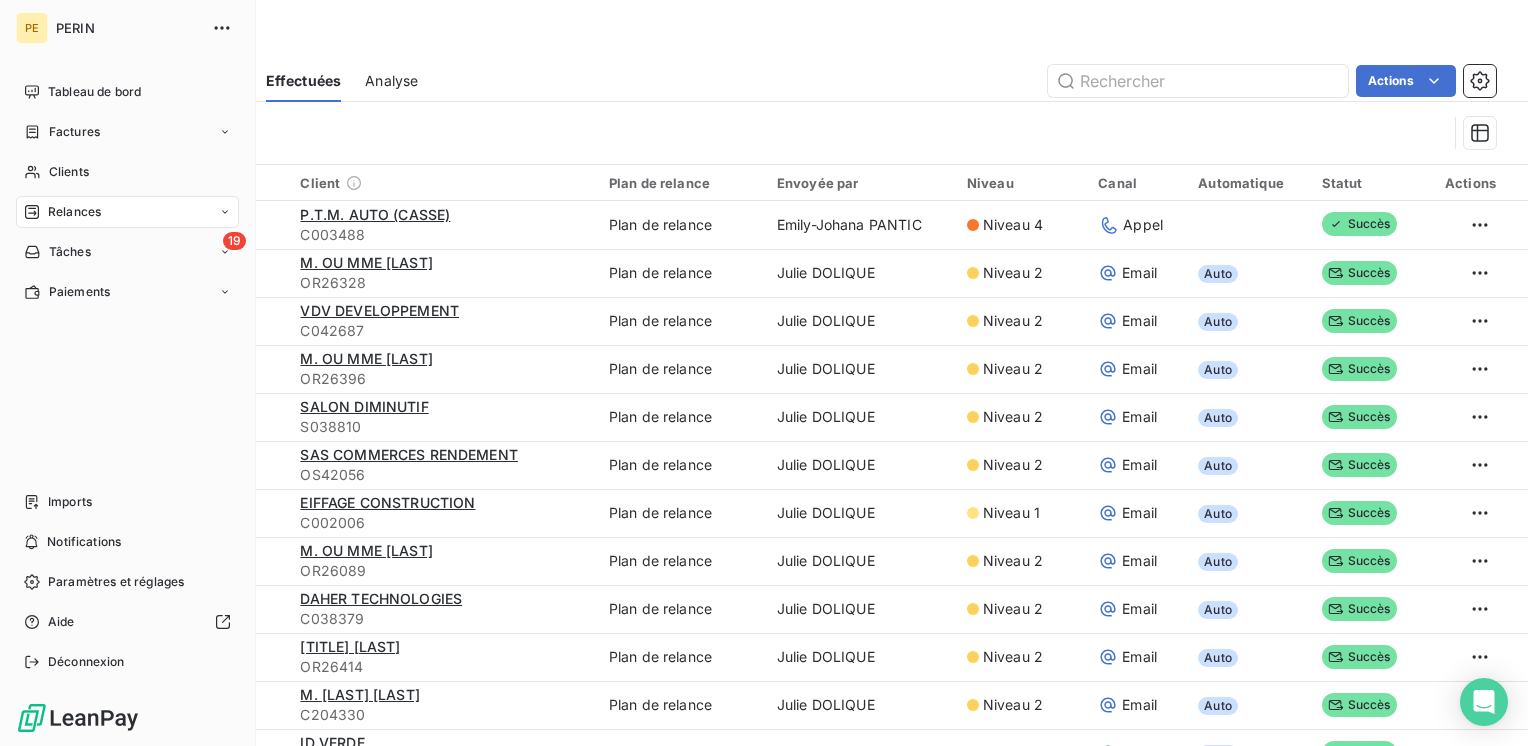 click on "Relances" at bounding box center (74, 212) 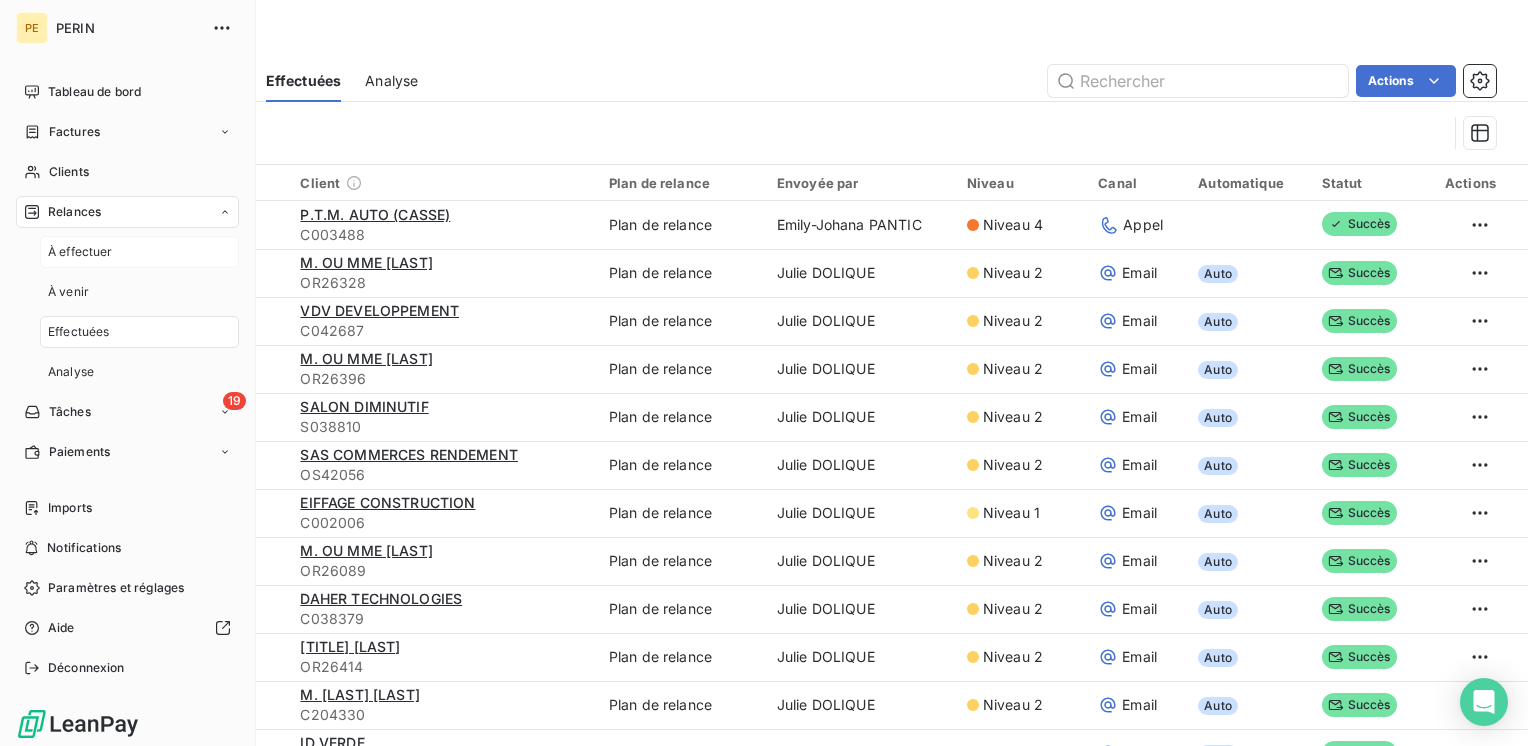 click on "À effectuer" at bounding box center (80, 252) 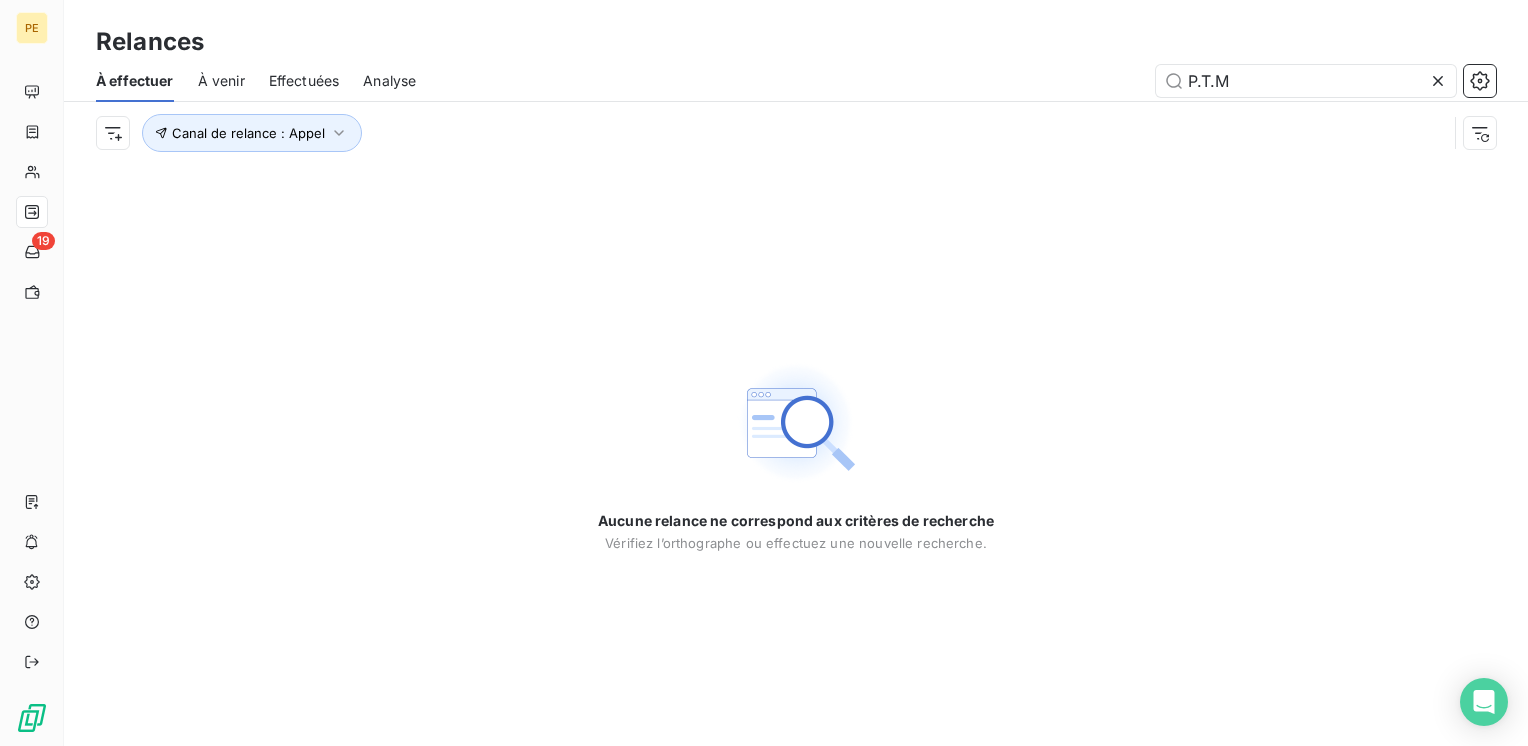 click on "Aucune relance ne correspond aux critères de recherche Vérifiez l’orthographe ou effectuez une nouvelle recherche." at bounding box center [796, 455] 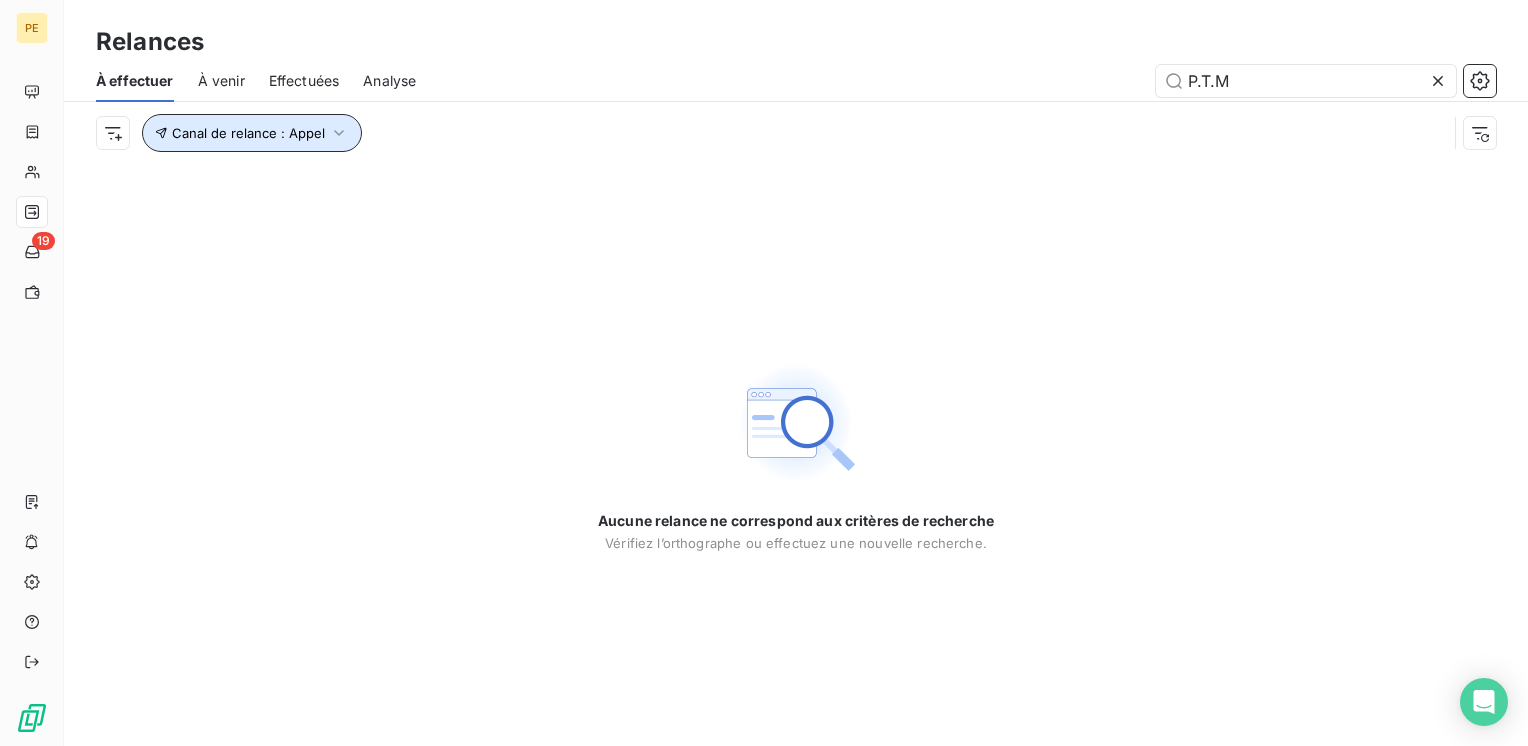 click 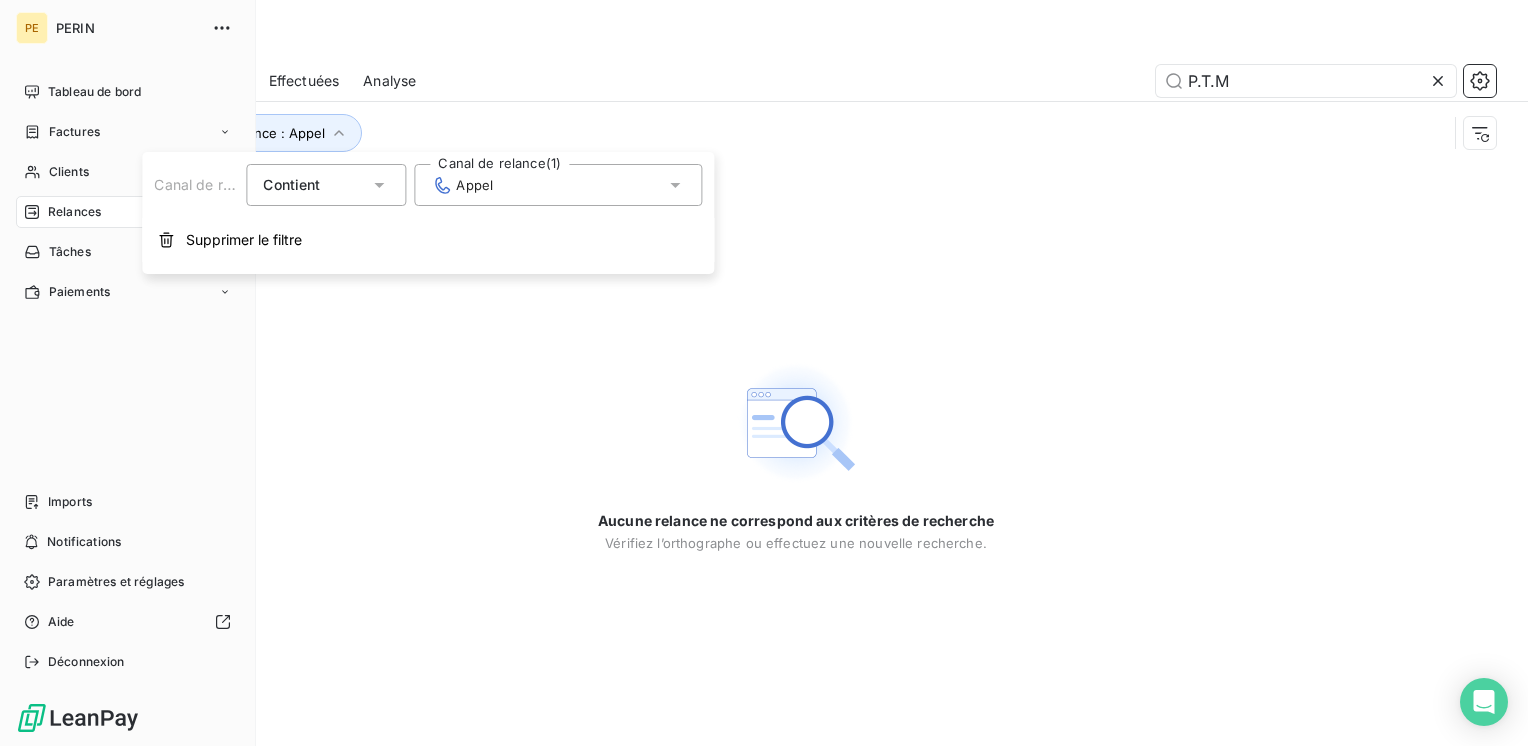 click on "PE" at bounding box center [32, 28] 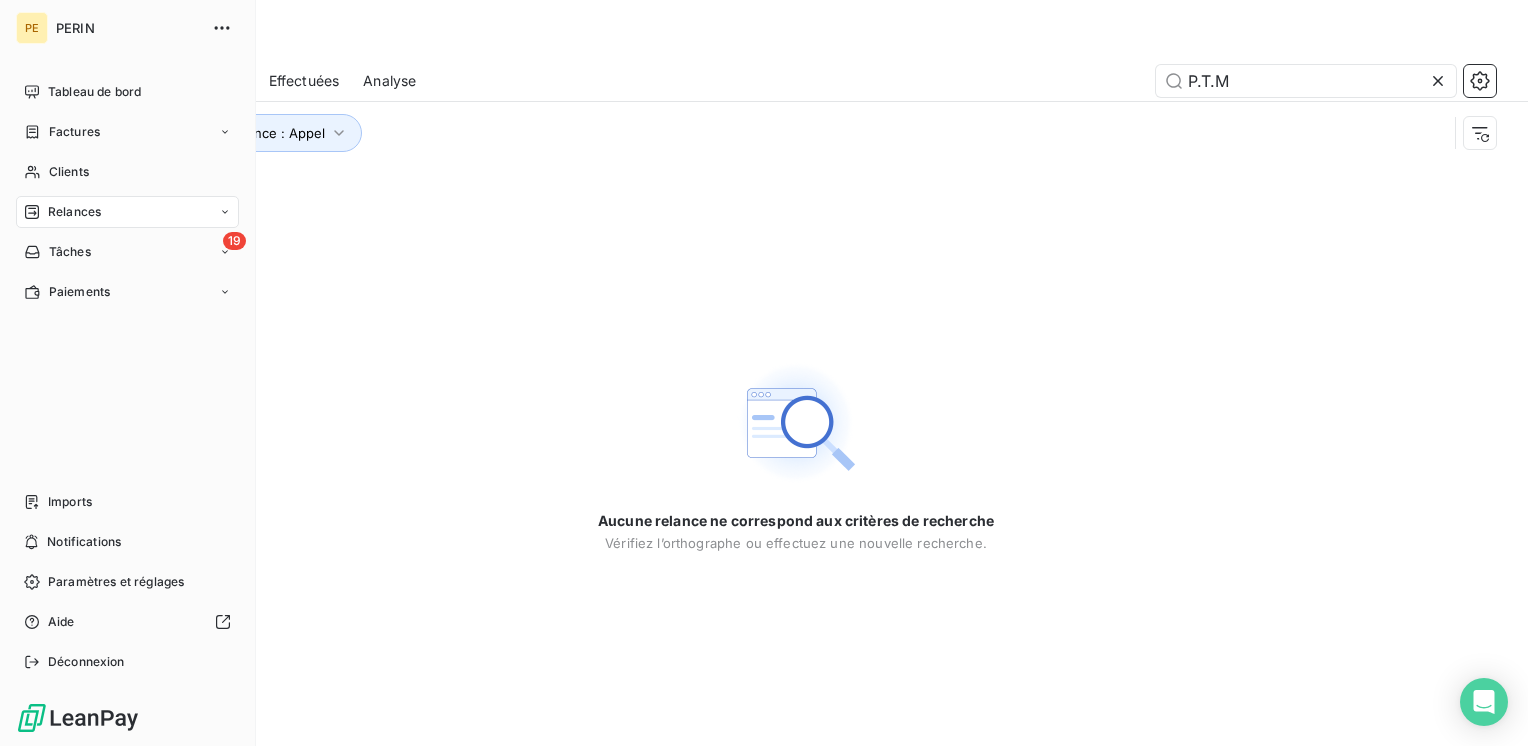 click on "PE" at bounding box center [32, 28] 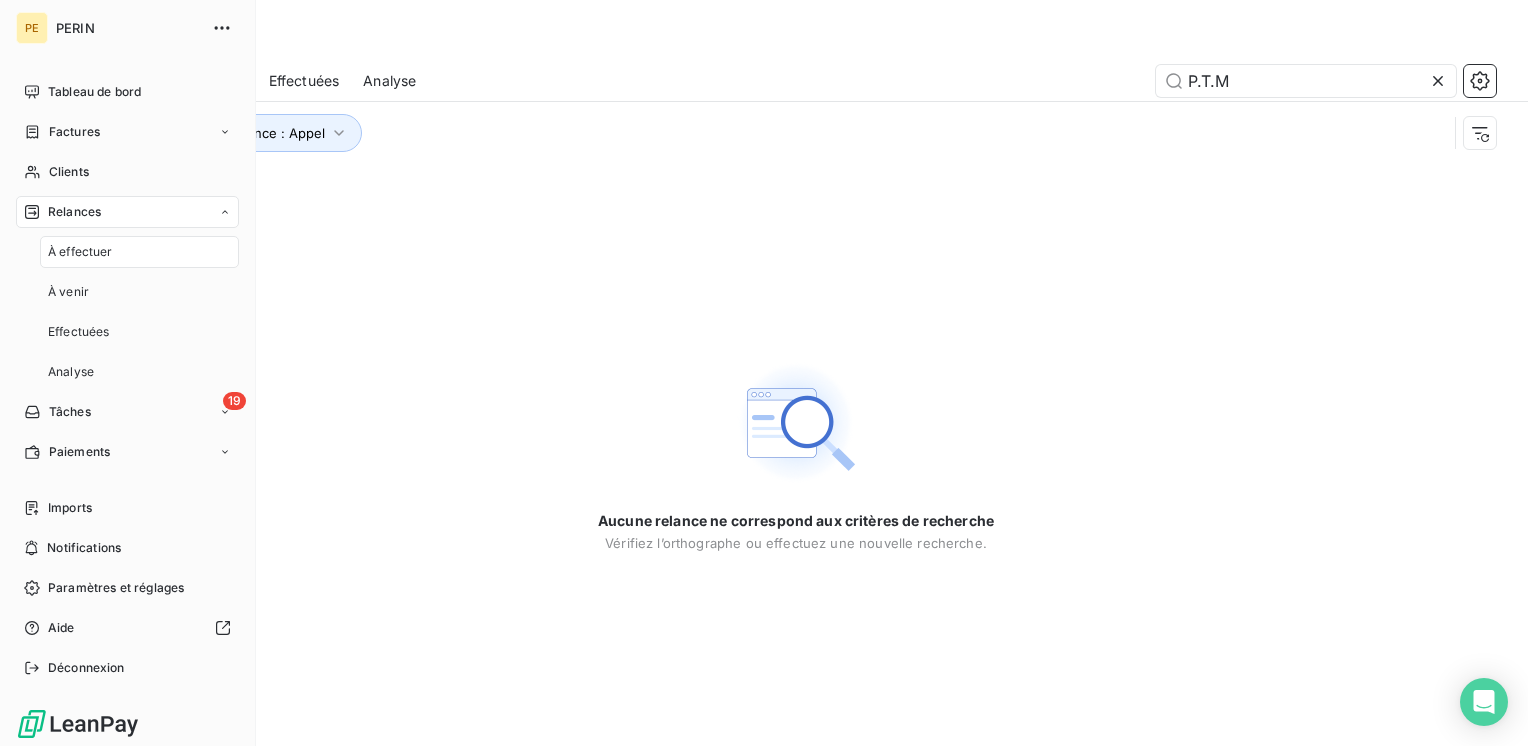 click on "À effectuer" at bounding box center [139, 252] 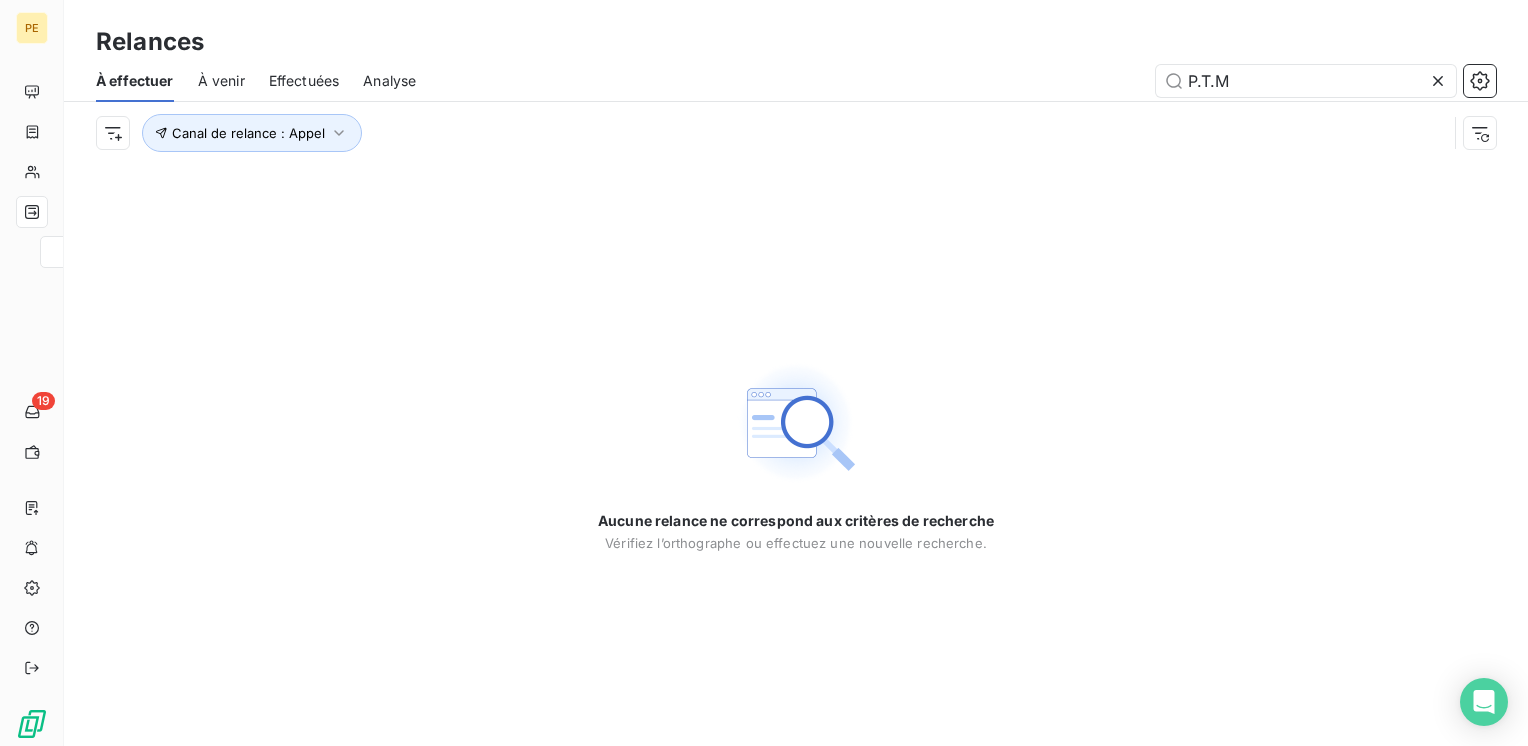drag, startPoint x: 567, startPoint y: 245, endPoint x: 553, endPoint y: 232, distance: 19.104973 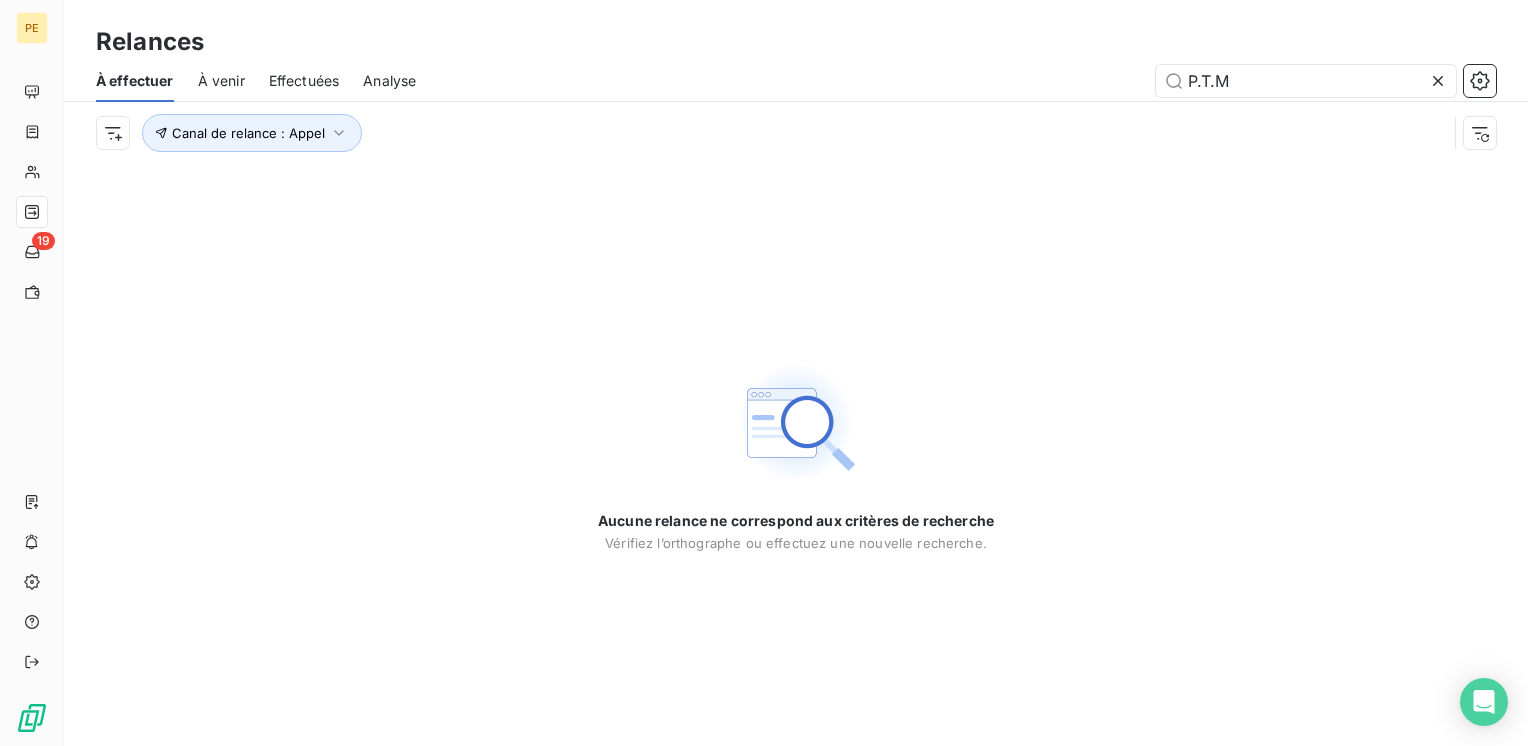click on "Canal de relance  : Appel" at bounding box center (796, 133) 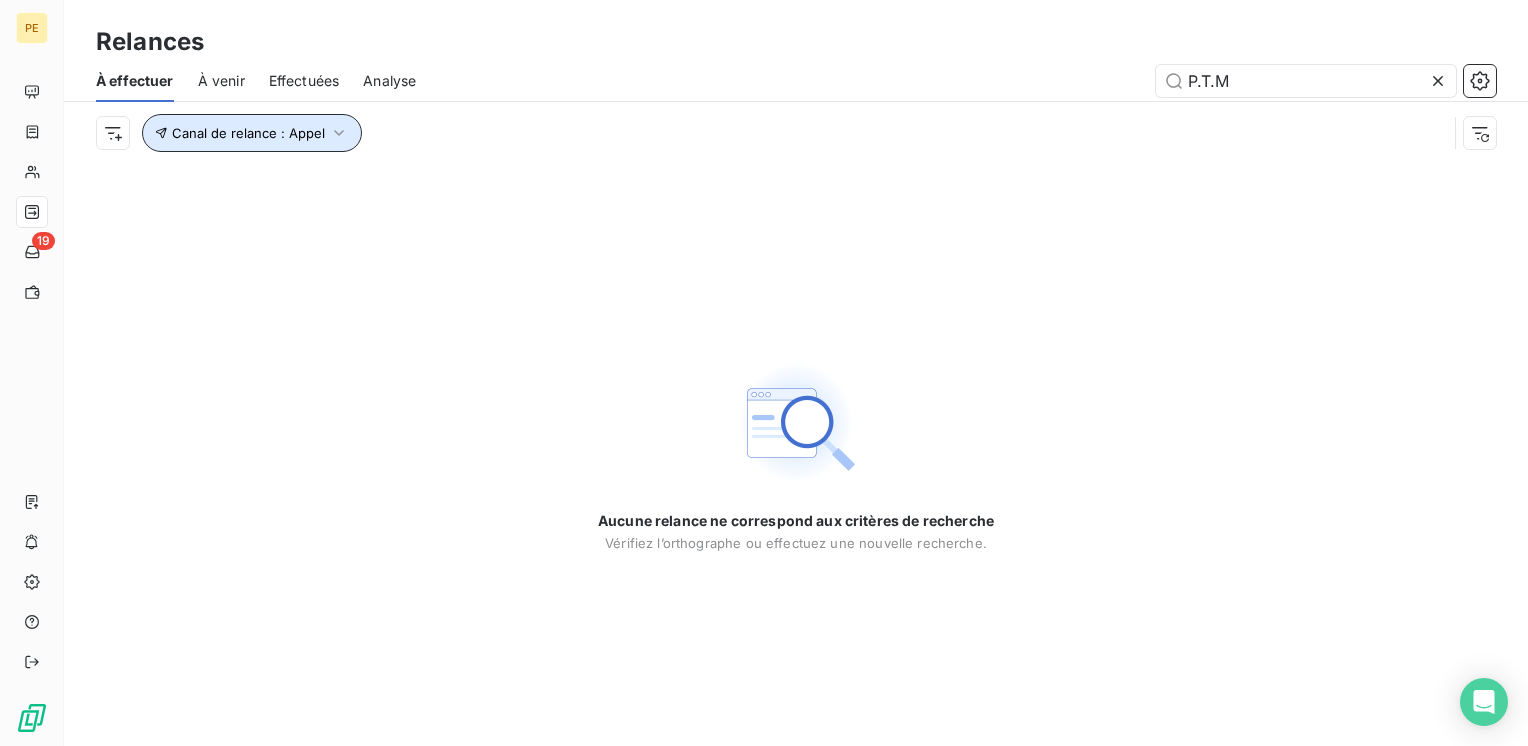 click on "Canal de relance  : Appel" at bounding box center [252, 133] 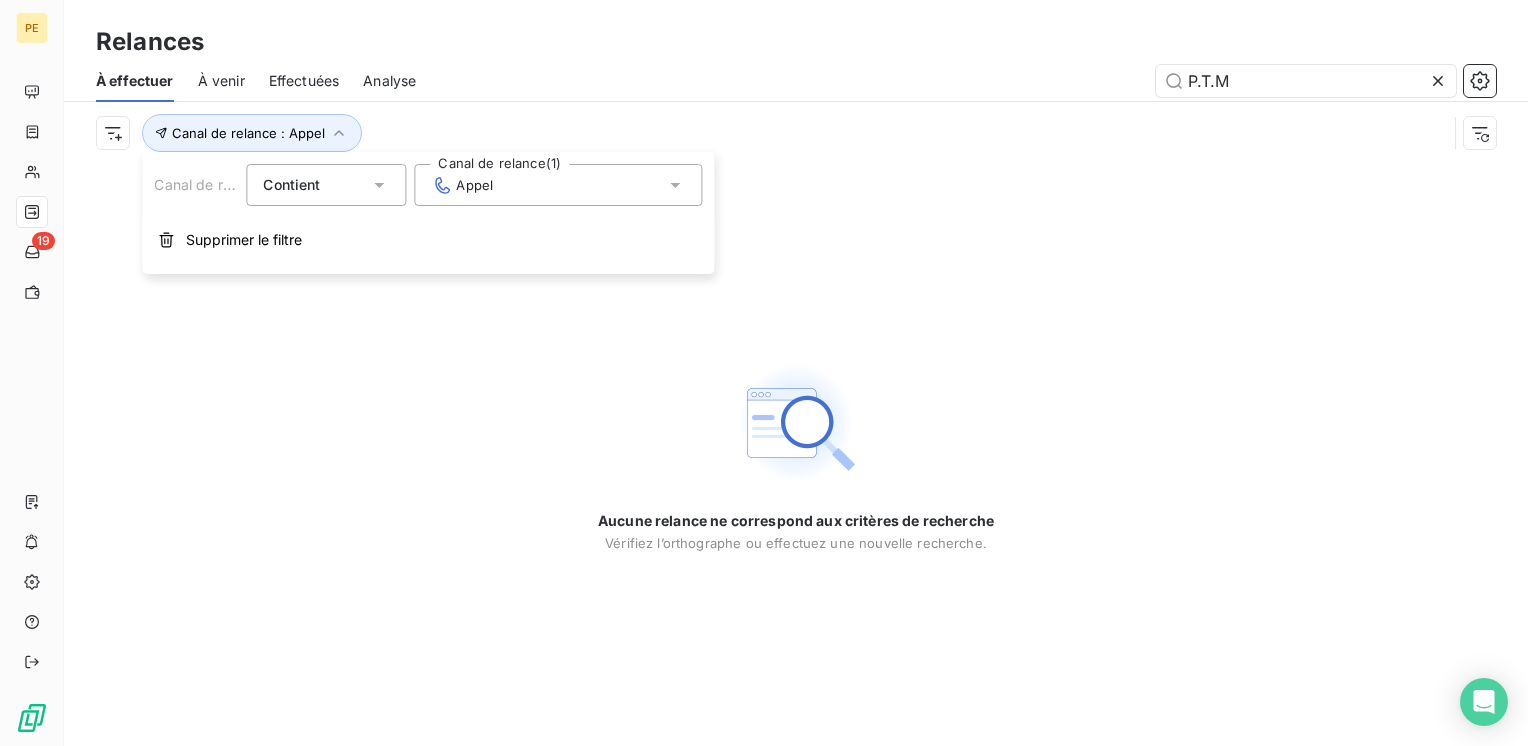 click on "Contient is" at bounding box center (316, 185) 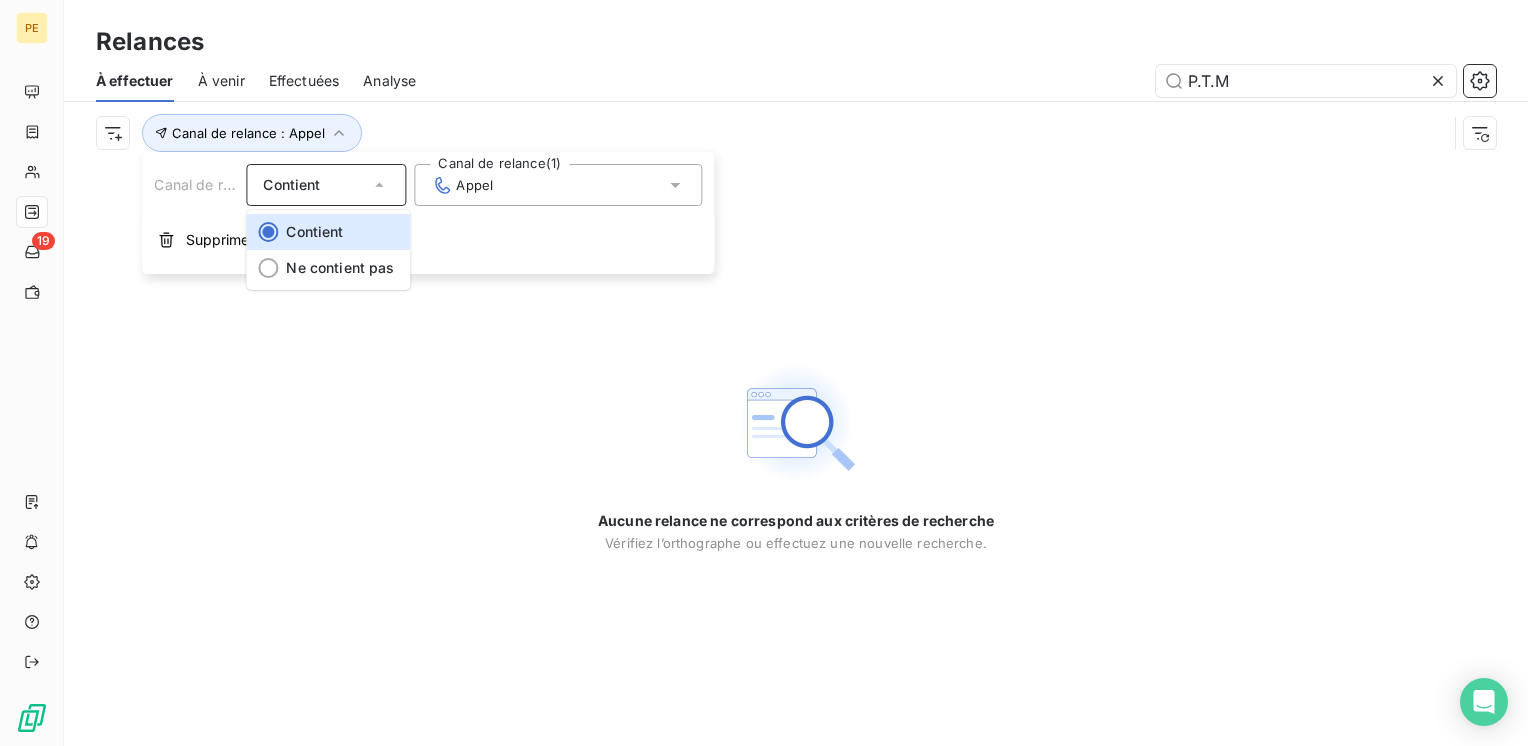 click on "Contient" at bounding box center [316, 185] 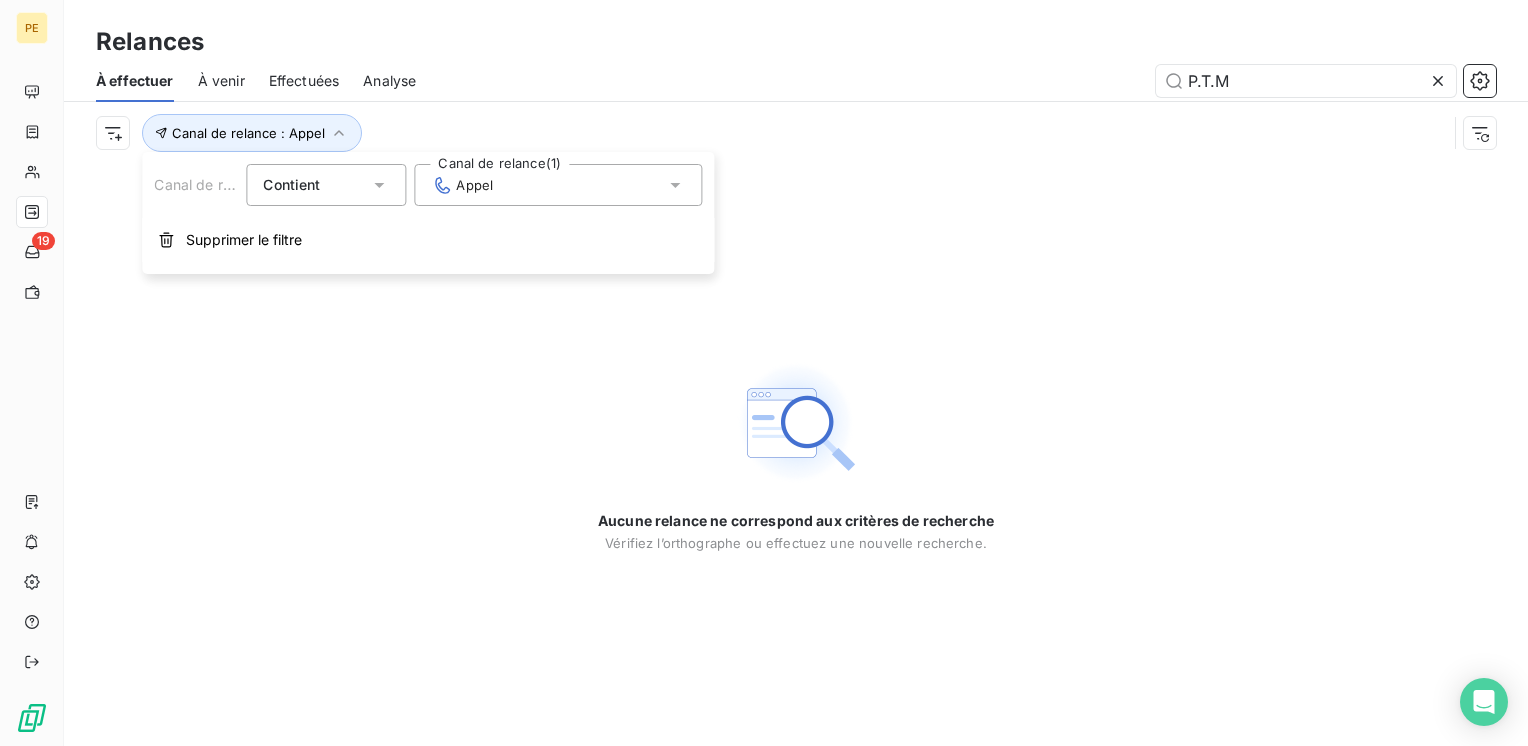 click 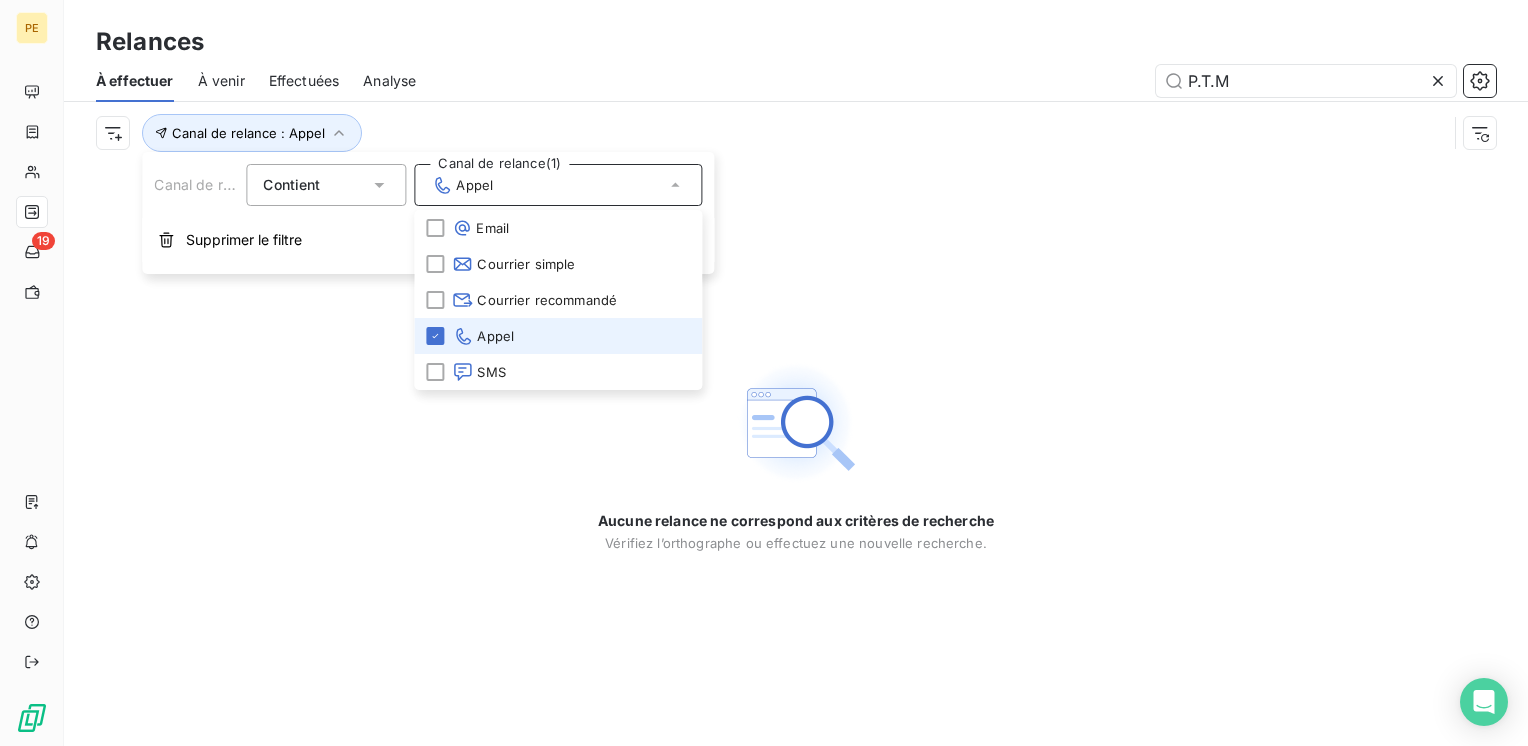click 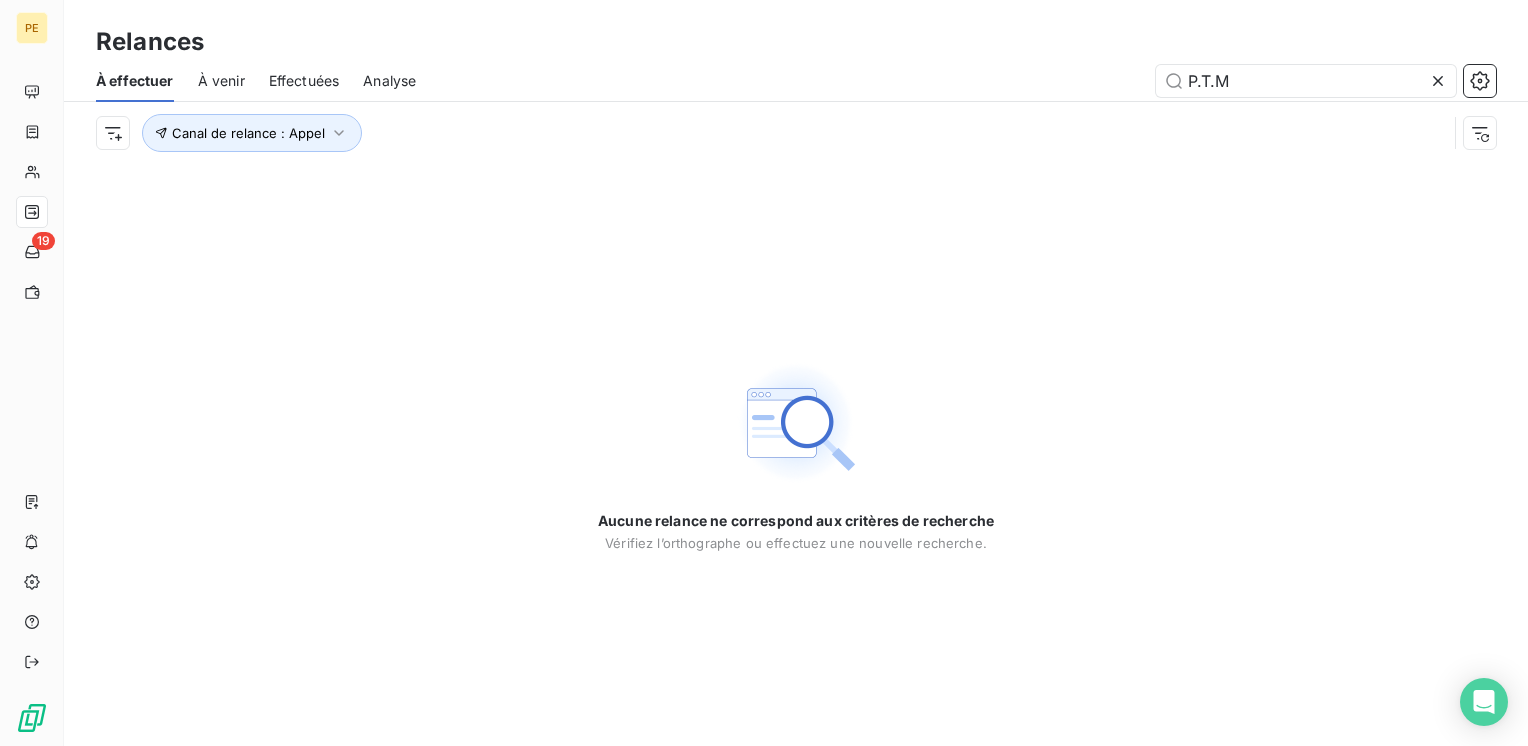 click 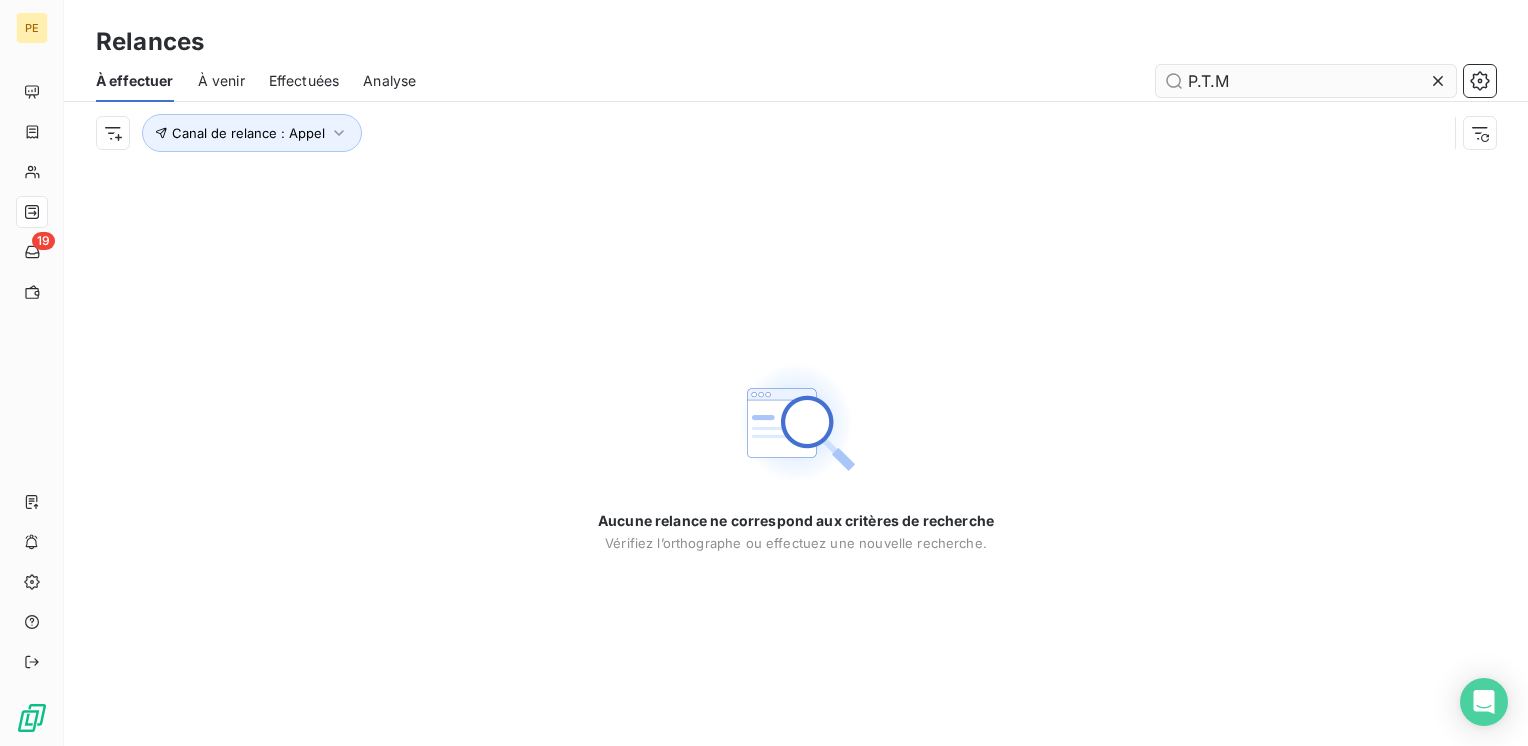 type 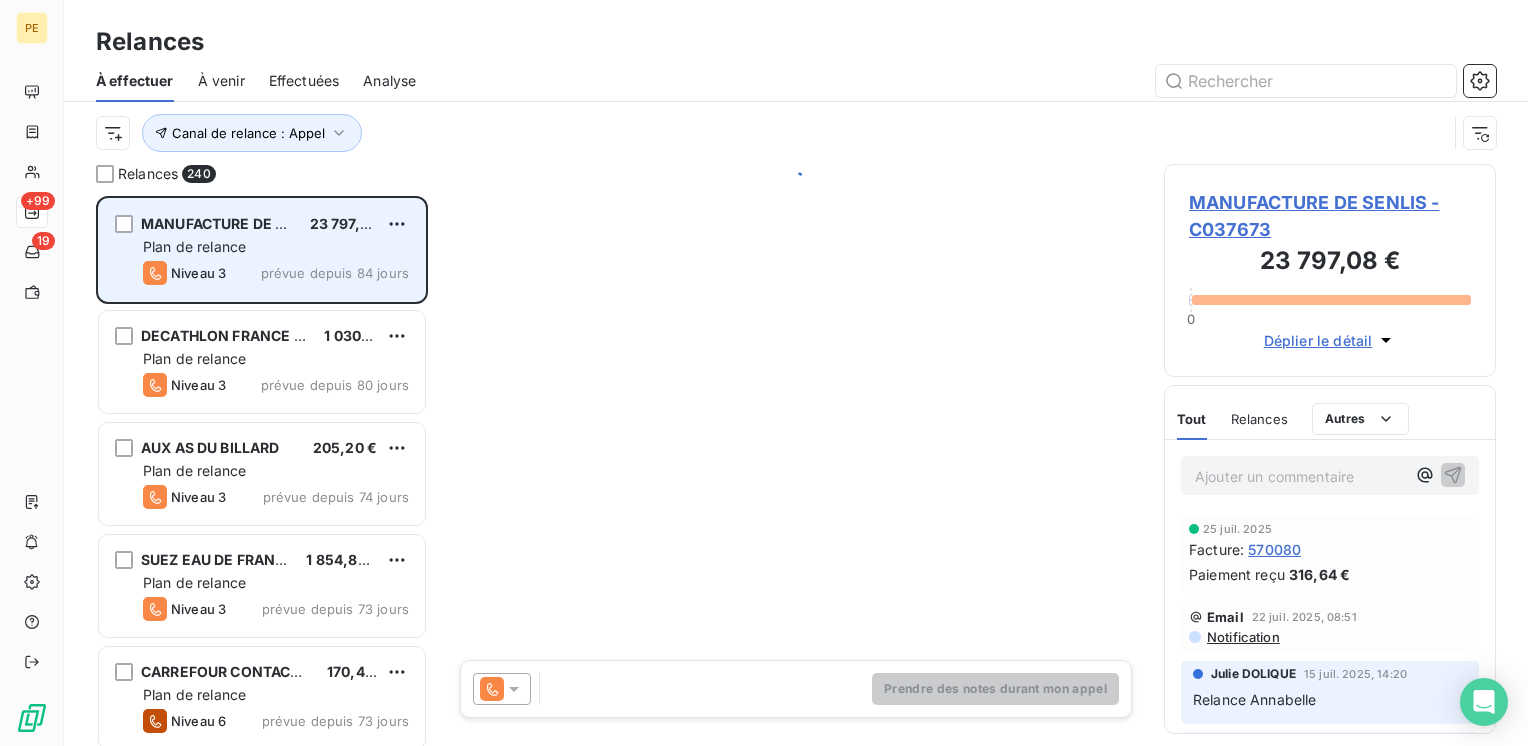 scroll, scrollTop: 16, scrollLeft: 16, axis: both 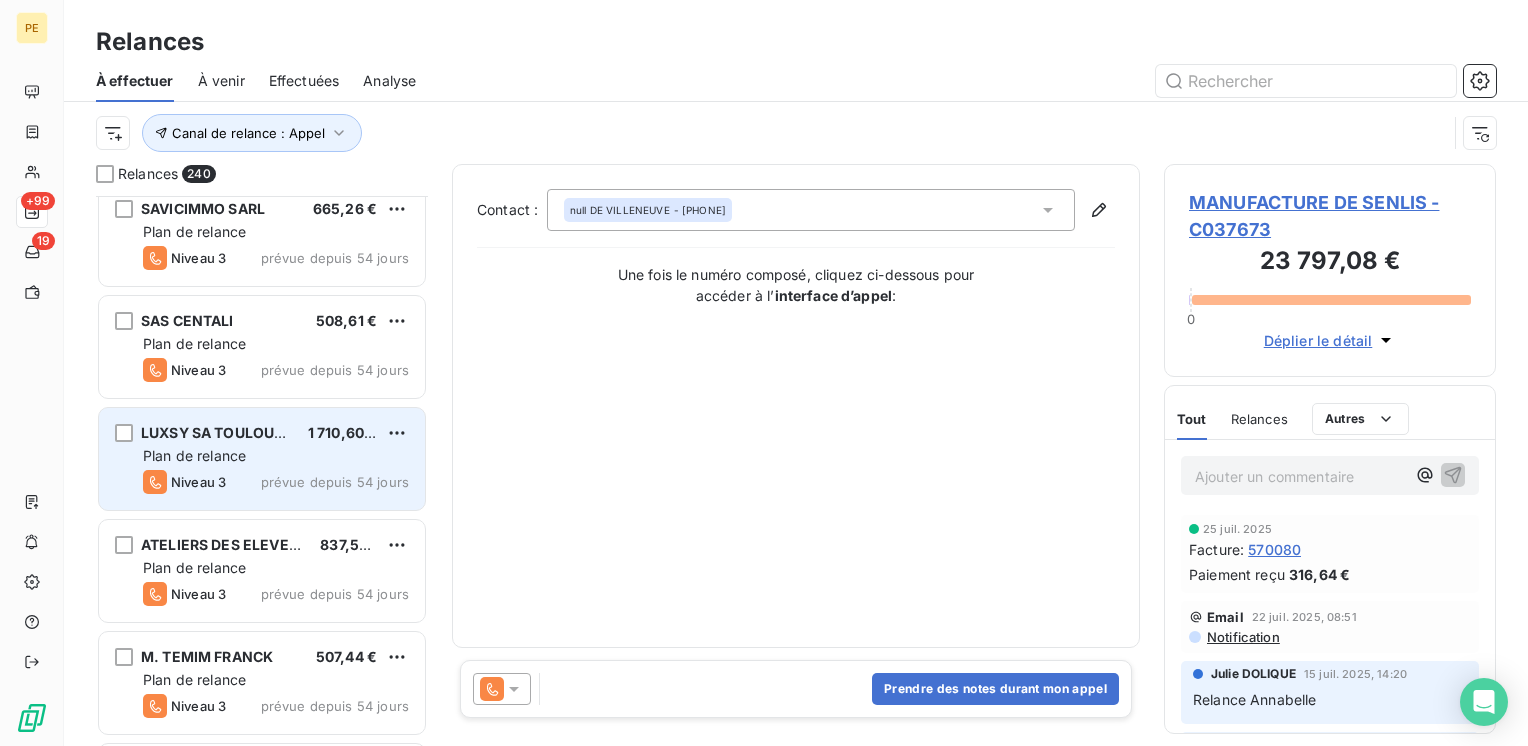 click on "Plan de relance" at bounding box center [194, 455] 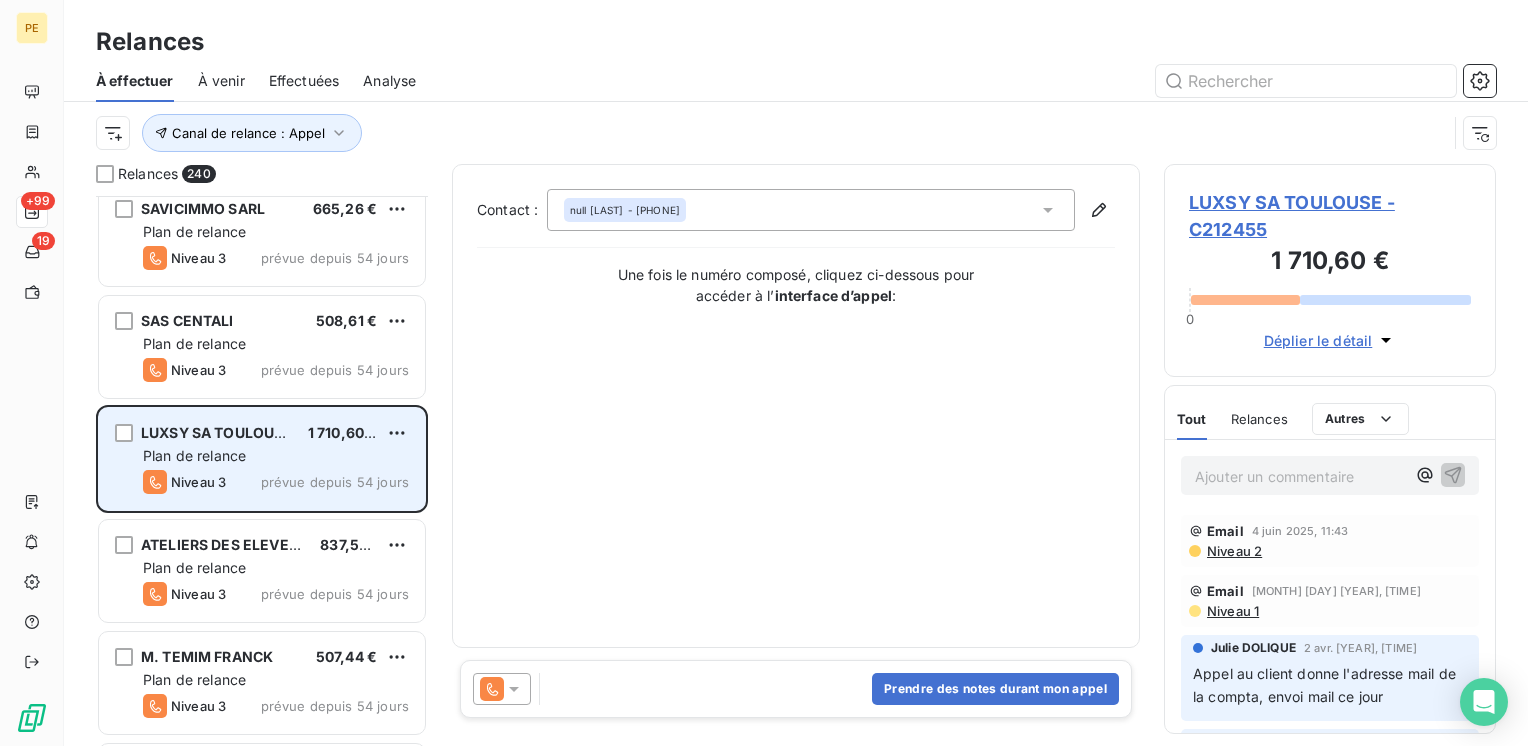click on "Plan de relance" at bounding box center [194, 455] 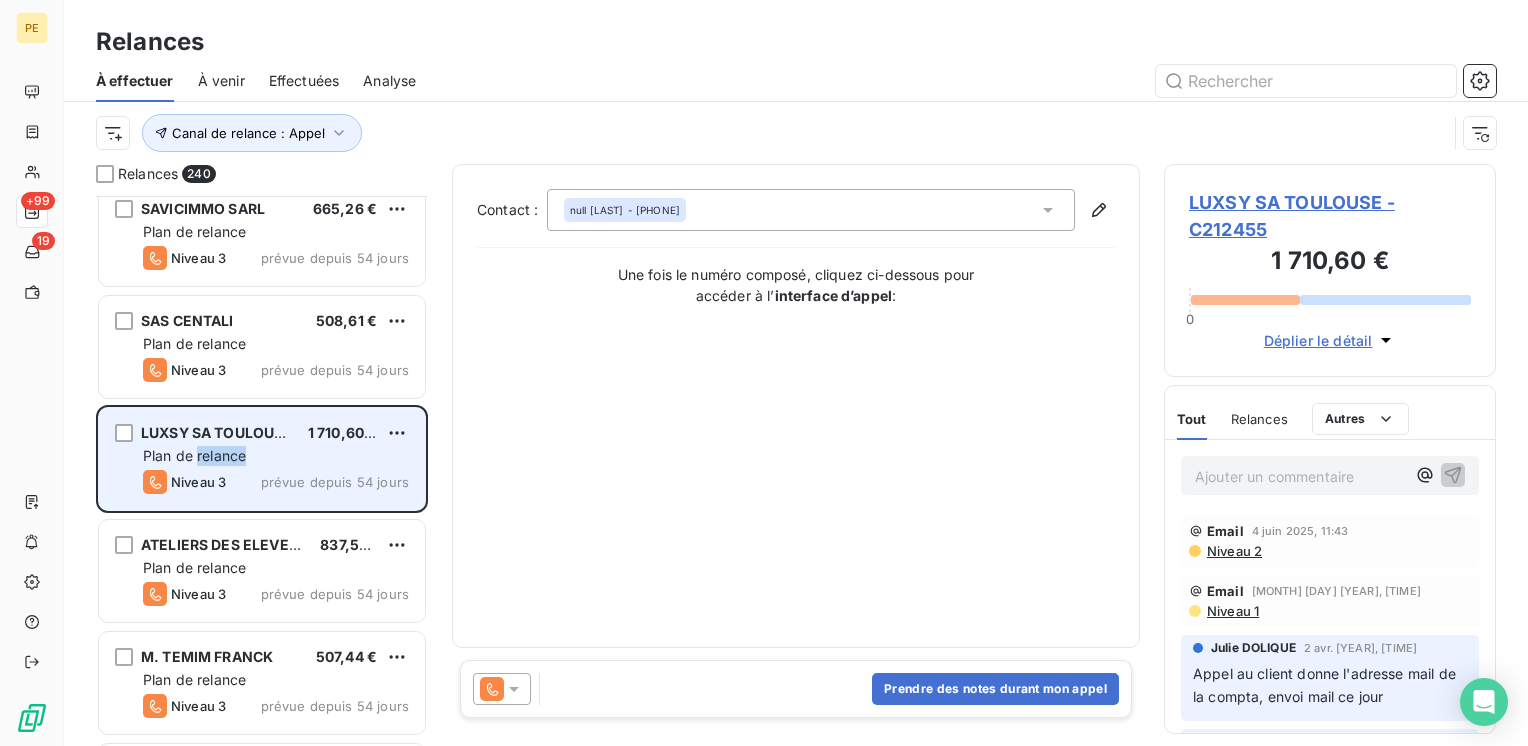 click on "Plan de relance" at bounding box center (194, 455) 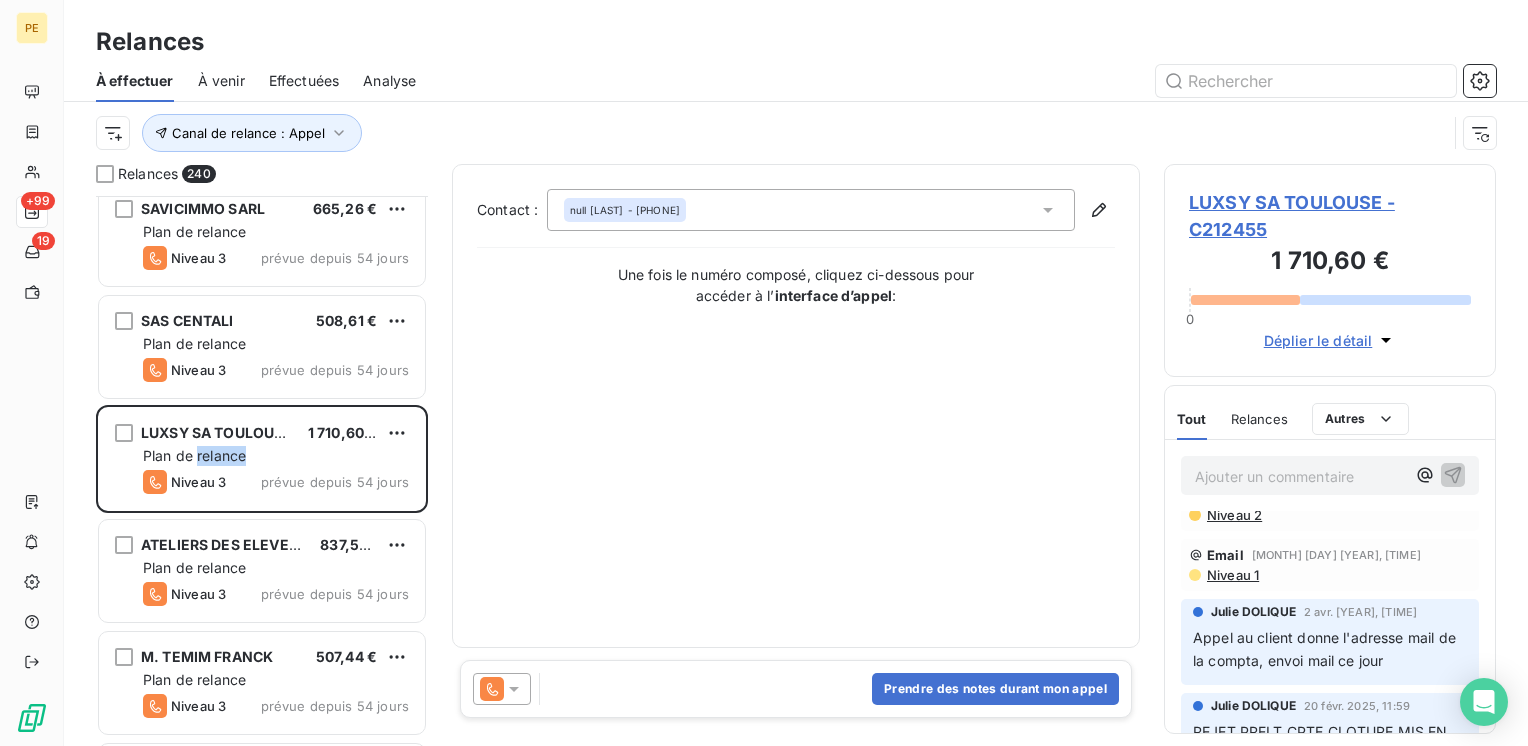 scroll, scrollTop: 133, scrollLeft: 0, axis: vertical 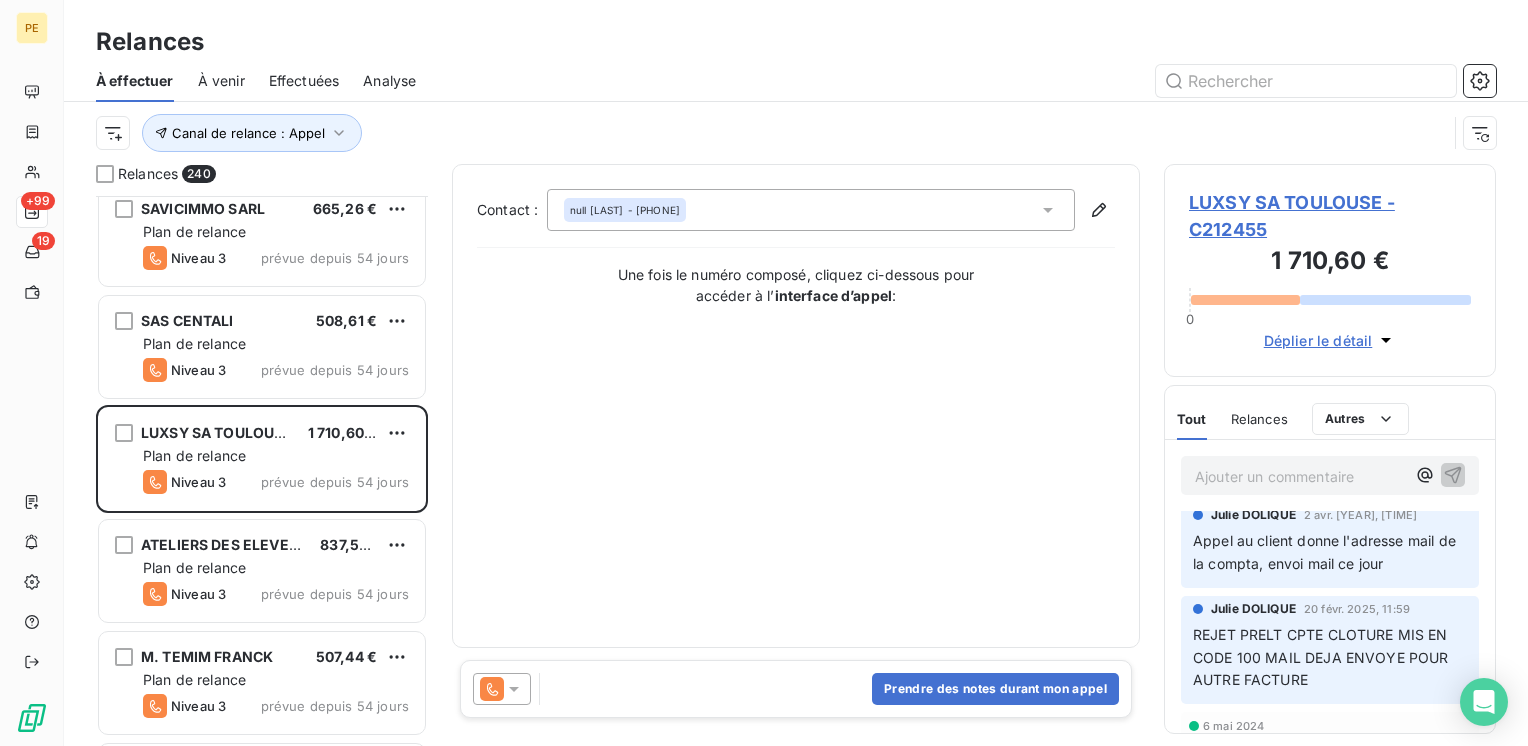 click on "Prendre des notes durant mon appel" at bounding box center (796, 689) 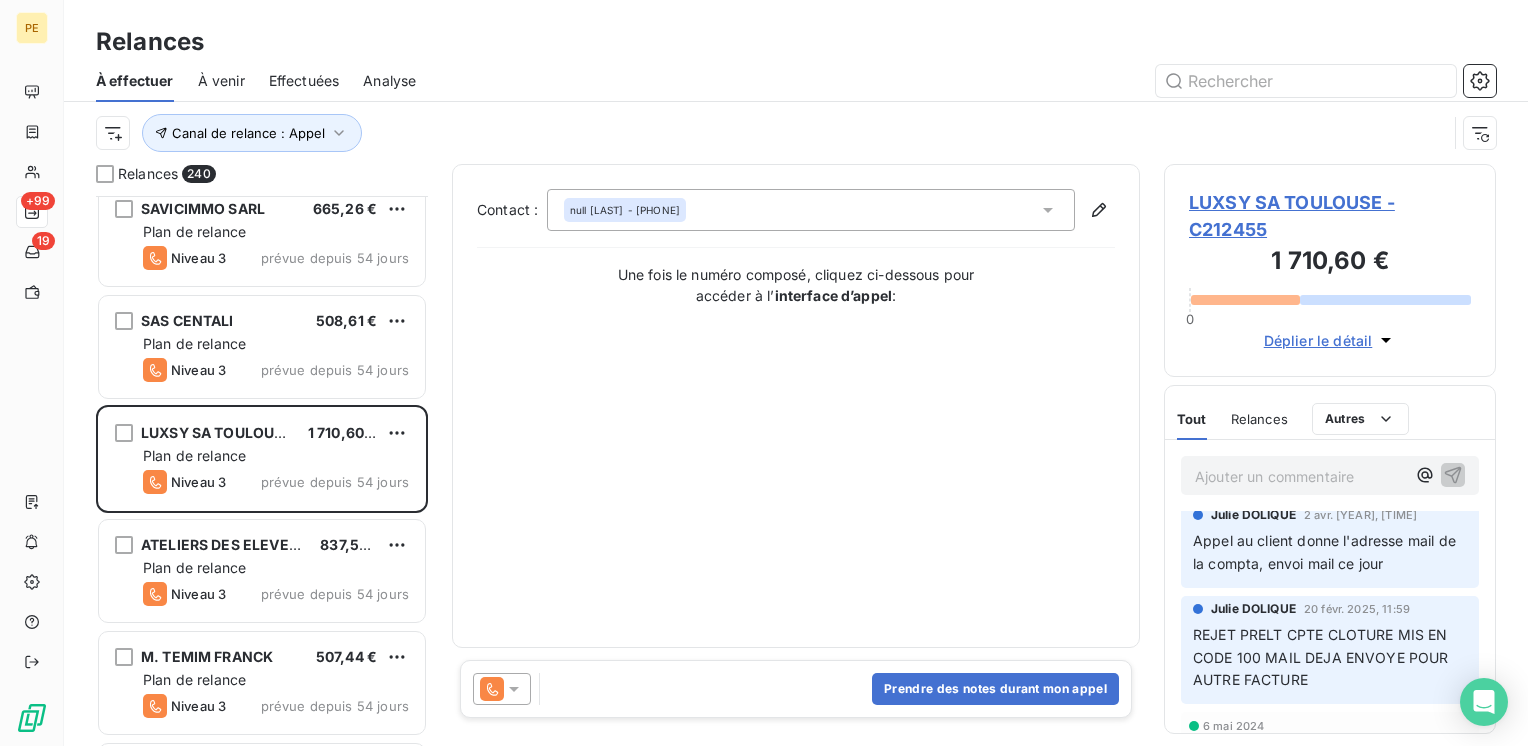 click on "Prendre des notes durant mon appel" at bounding box center [796, 689] 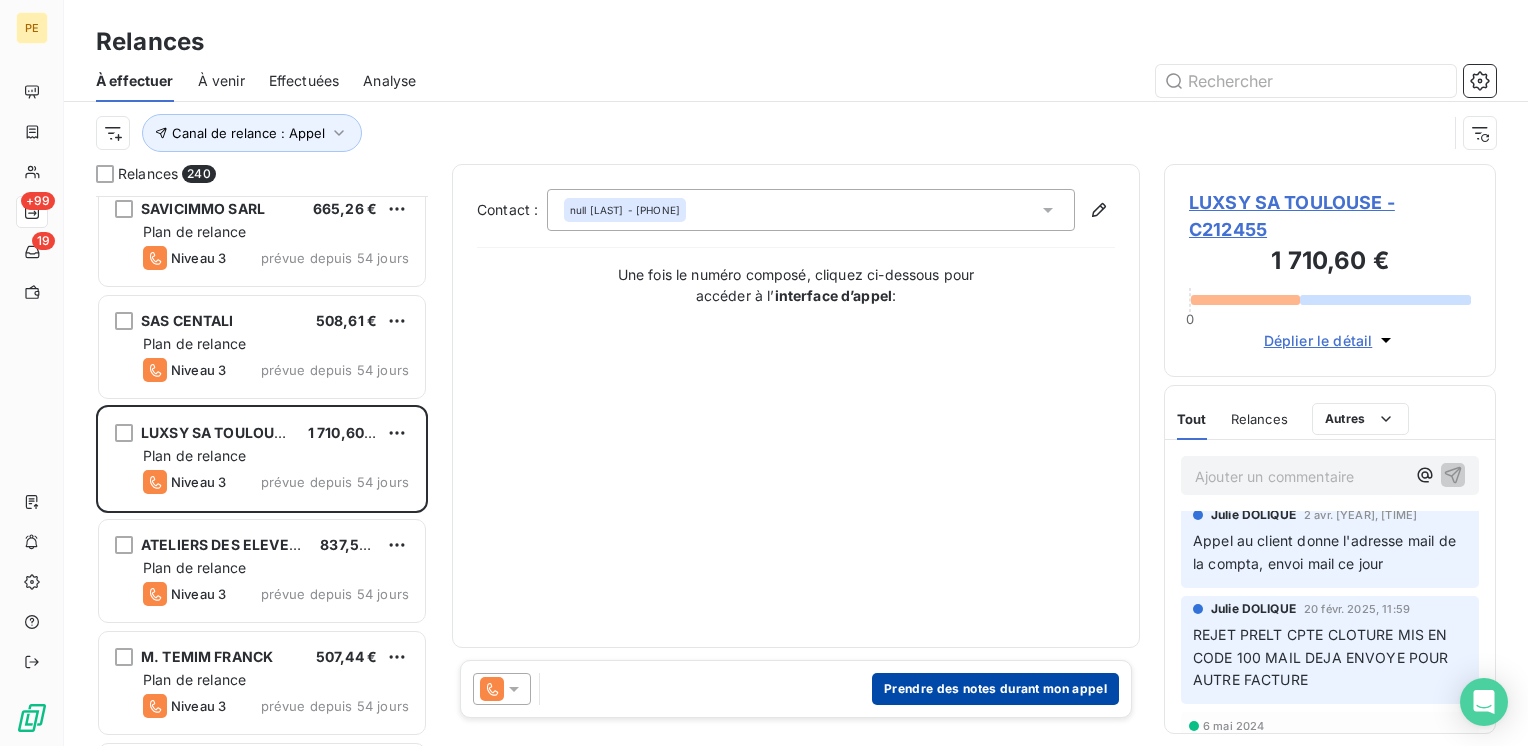 click on "Prendre des notes durant mon appel" at bounding box center (995, 689) 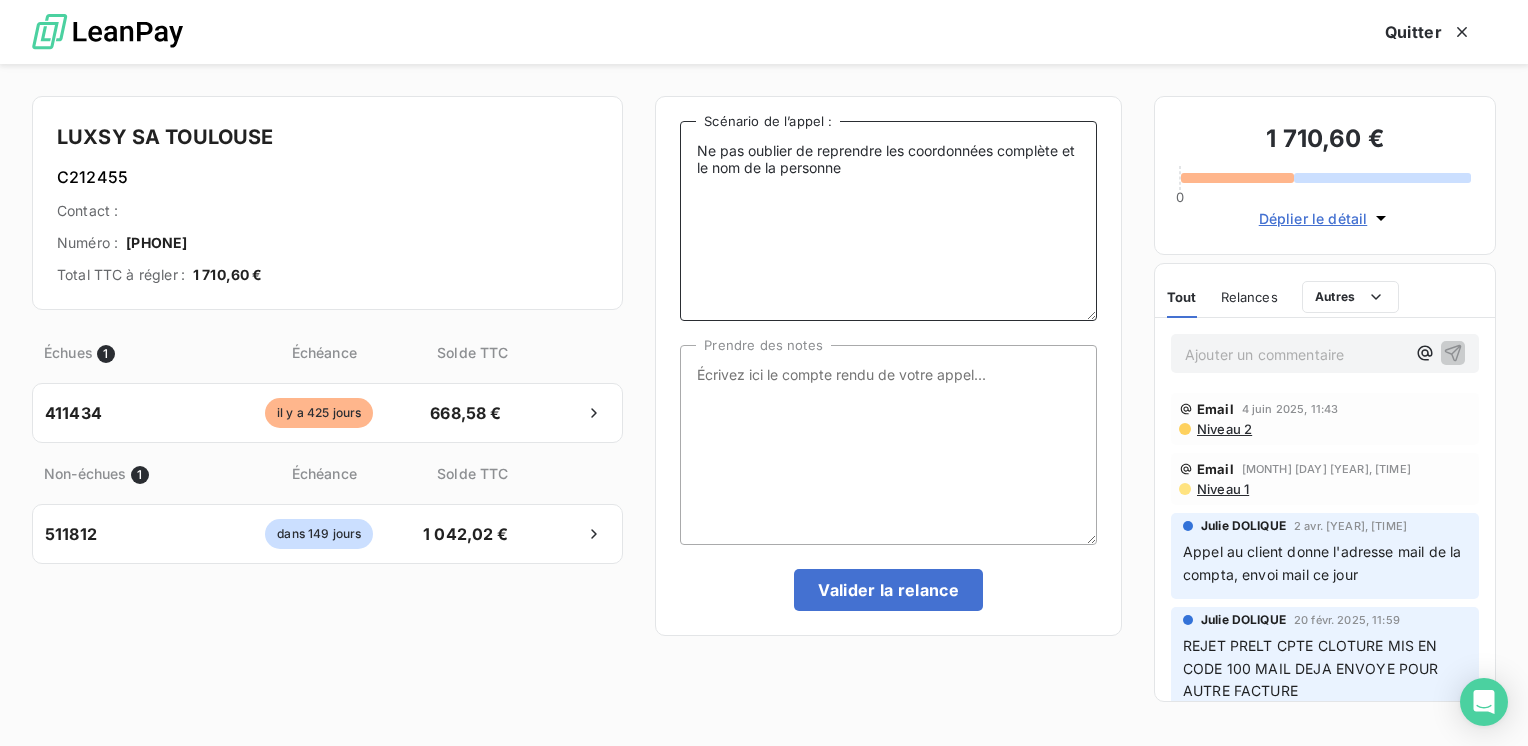 click on "Ne pas oublier de reprendre les coordonnées complète et le nom de la personne" at bounding box center (888, 221) 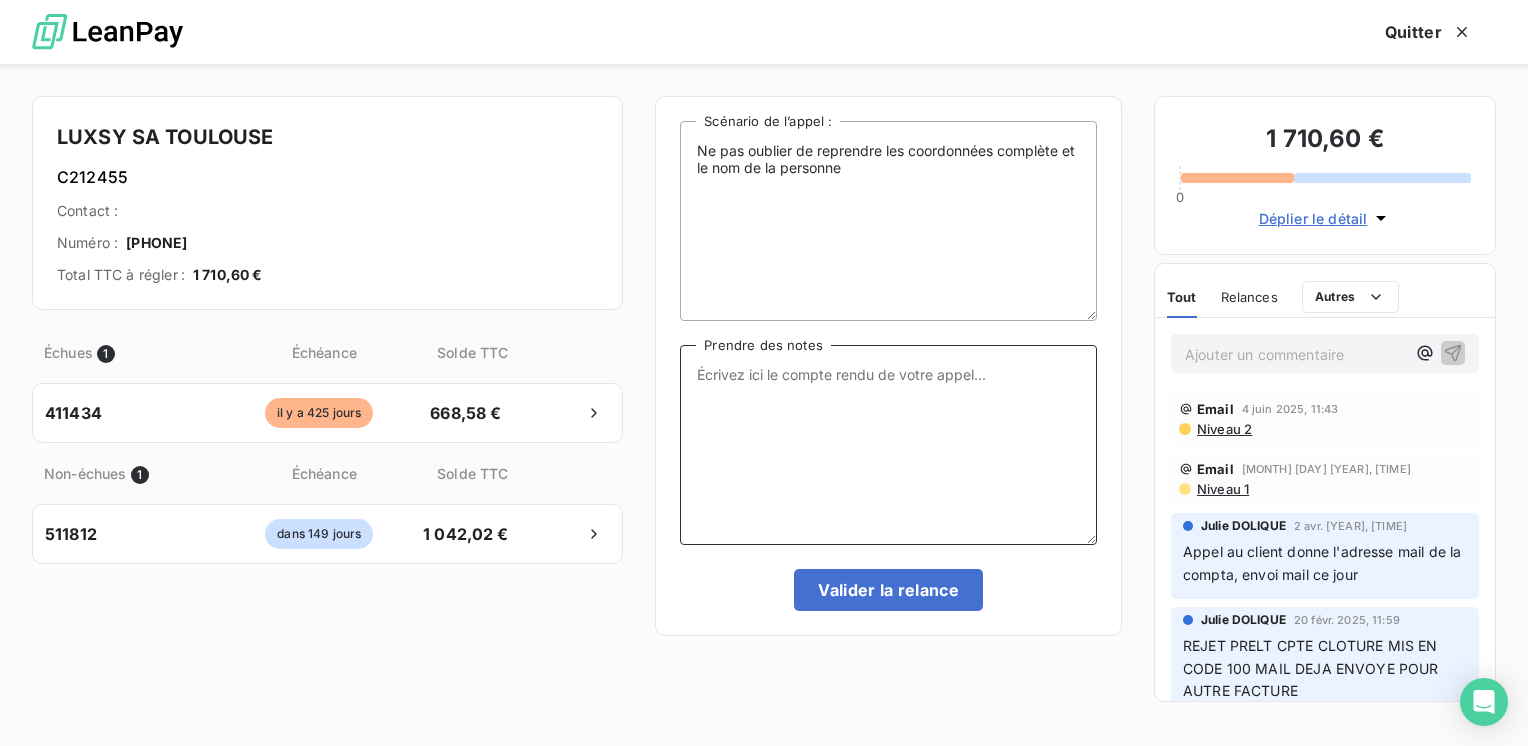 click on "Prendre des notes" at bounding box center (888, 445) 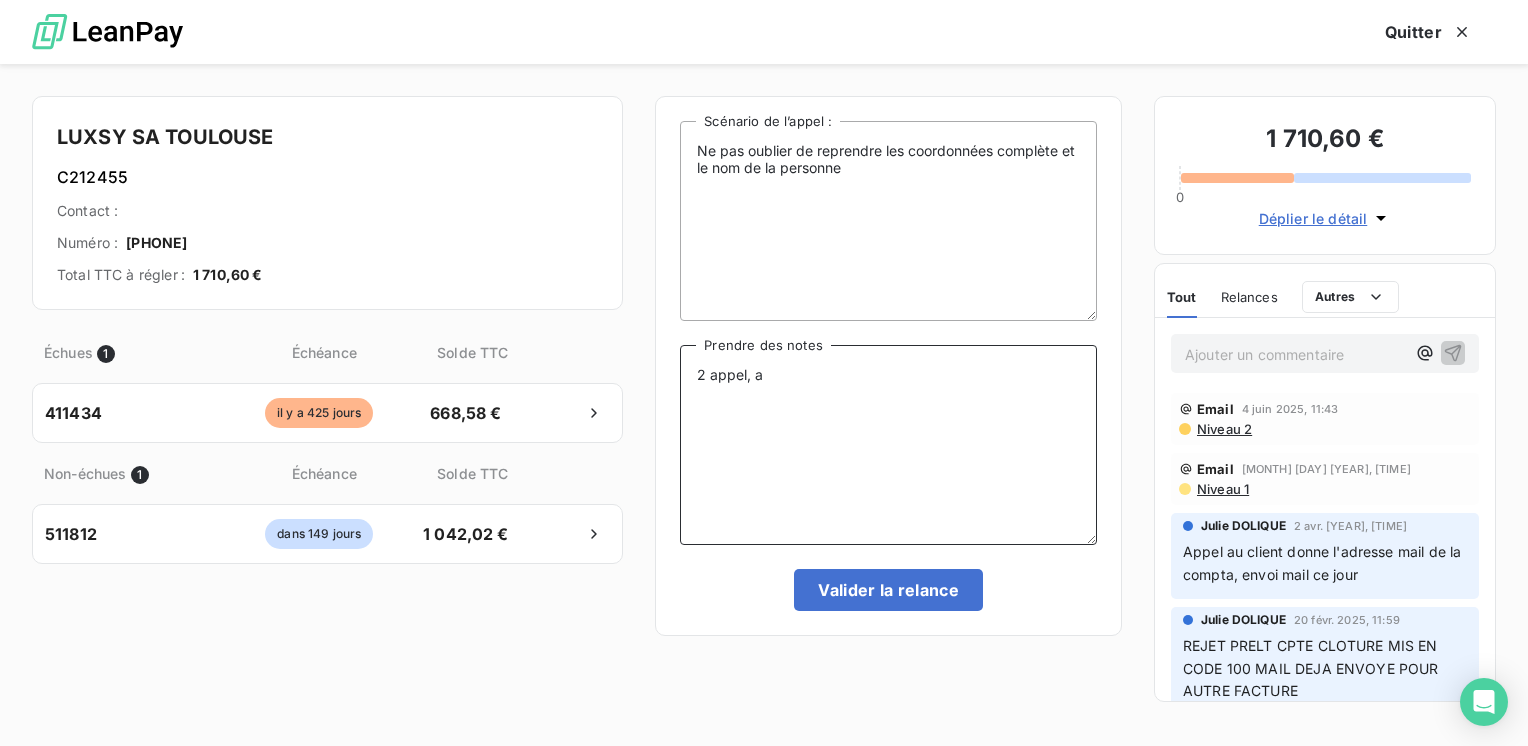 paste on "06.61.06.24.00" 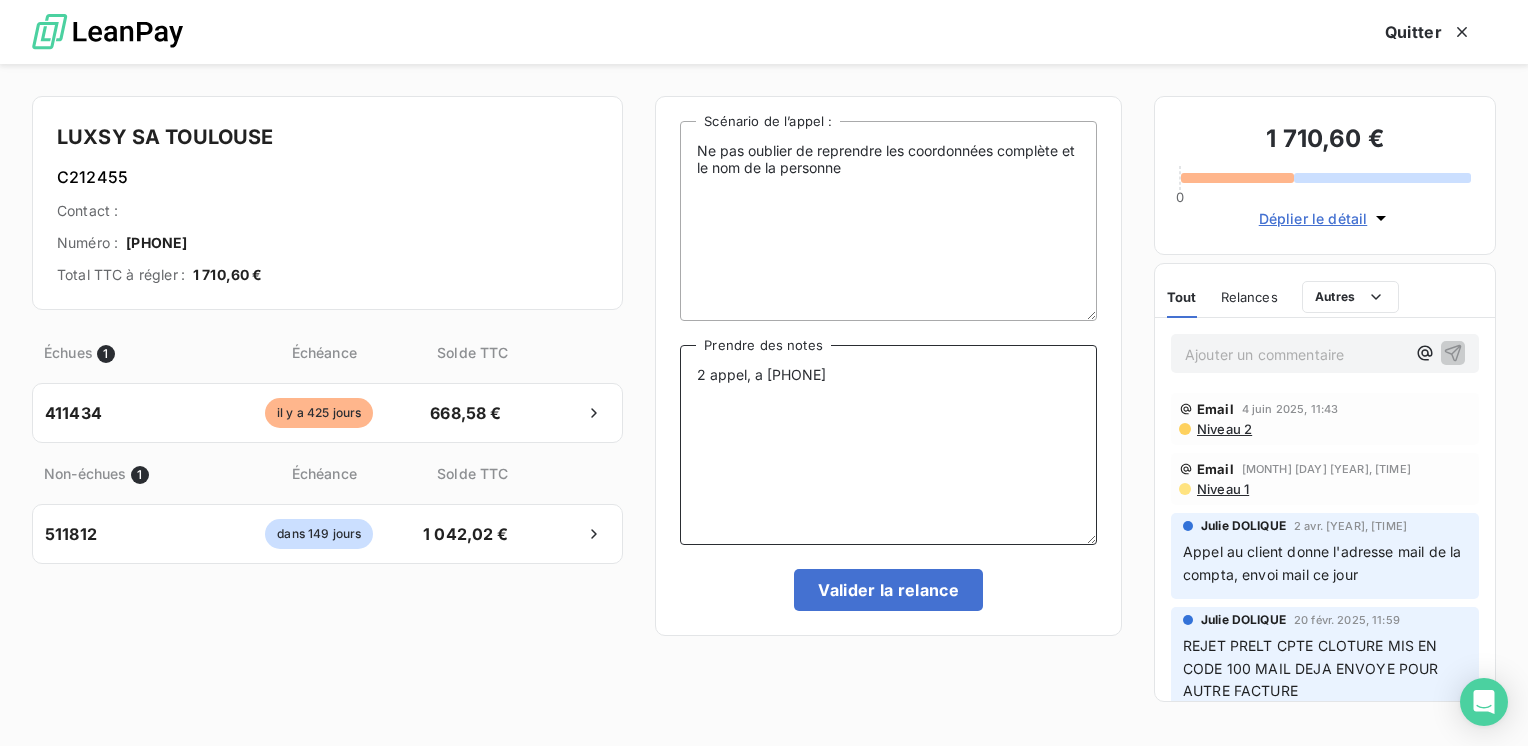 click on "2 appel, a 06.61.06.24.00" at bounding box center (888, 445) 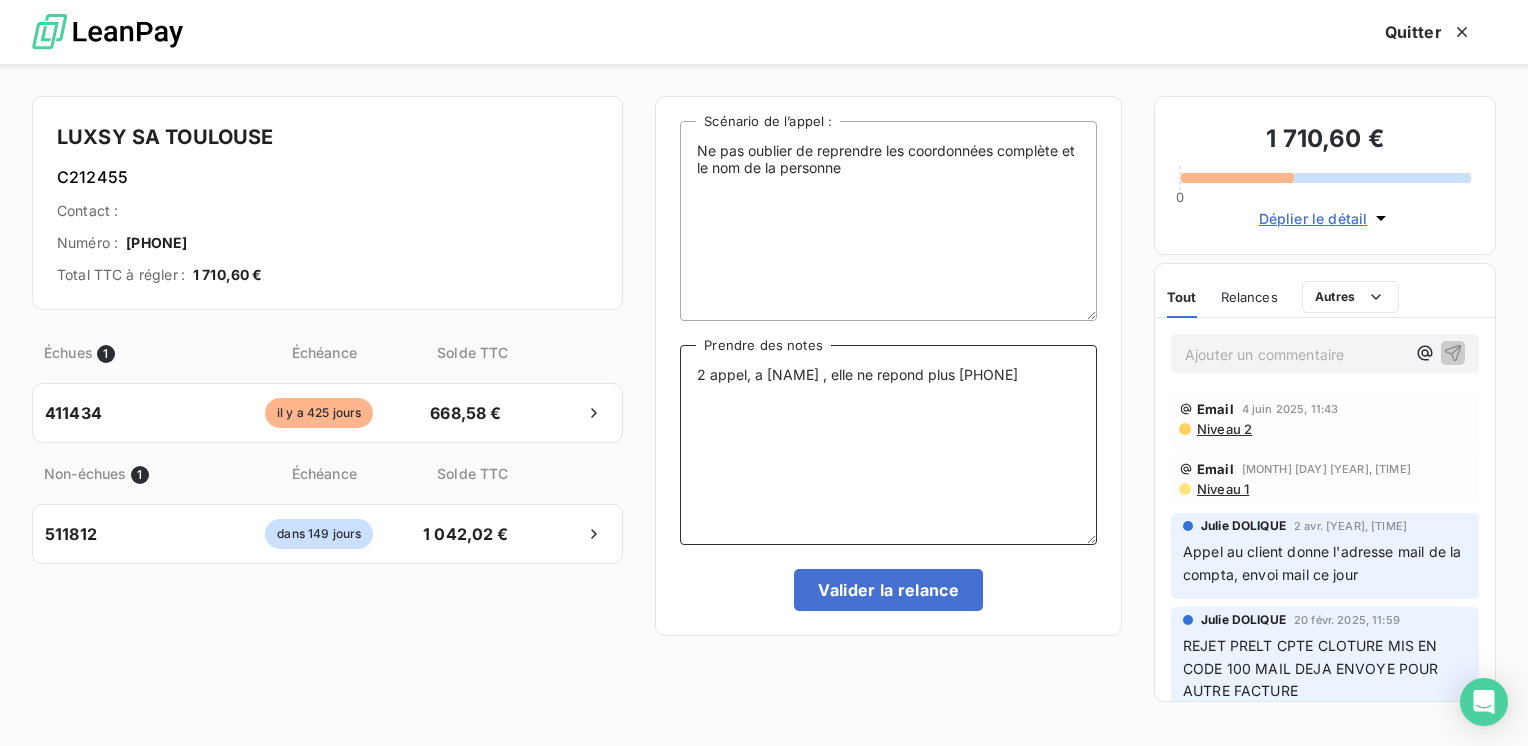 click on "2 appel, a kelly , elle ne repond plus 06.61.06.24.00" at bounding box center (888, 445) 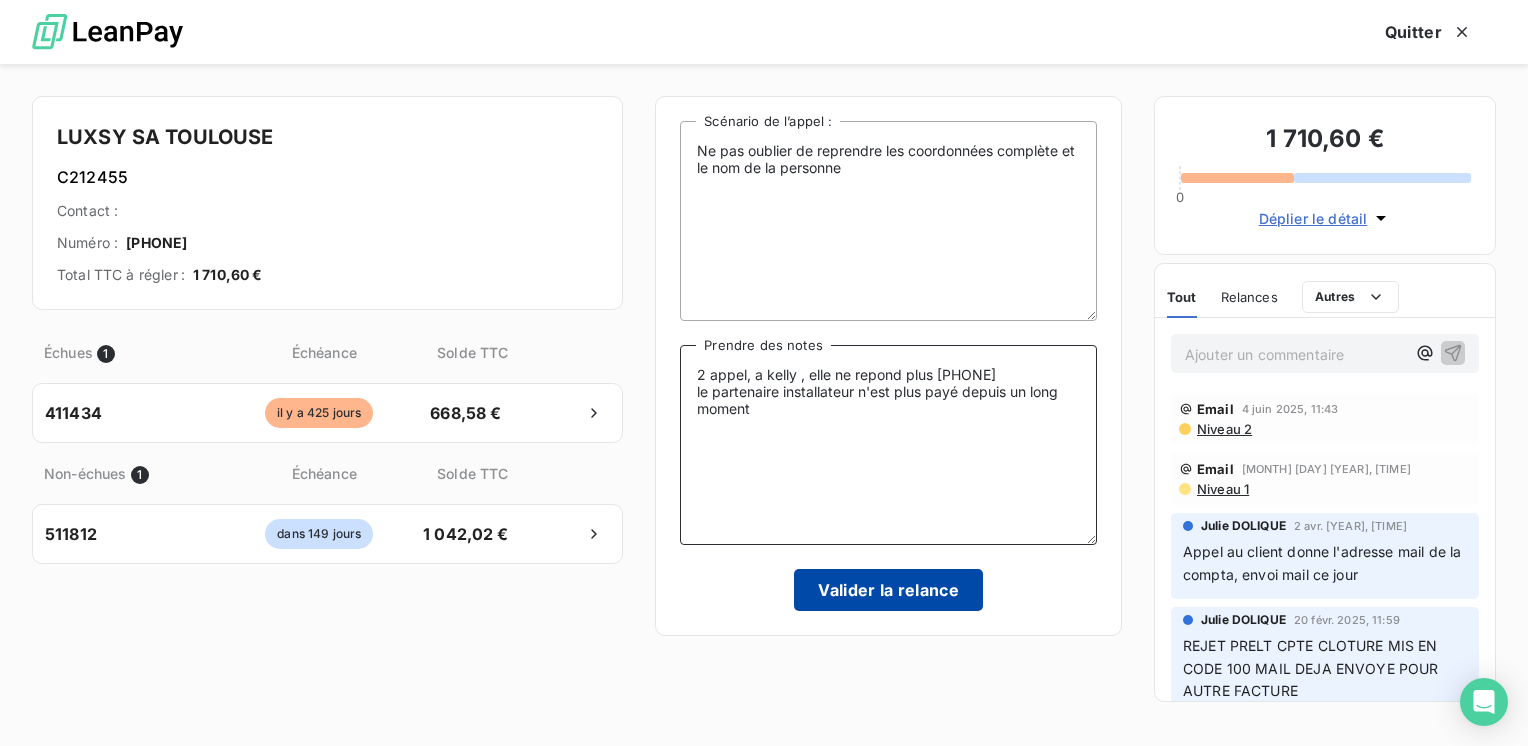 type on "2 appel, a kelly , elle ne repond plus 06.61.06.24.00
le partenaire installateur n'est plus payé depuis un long moment" 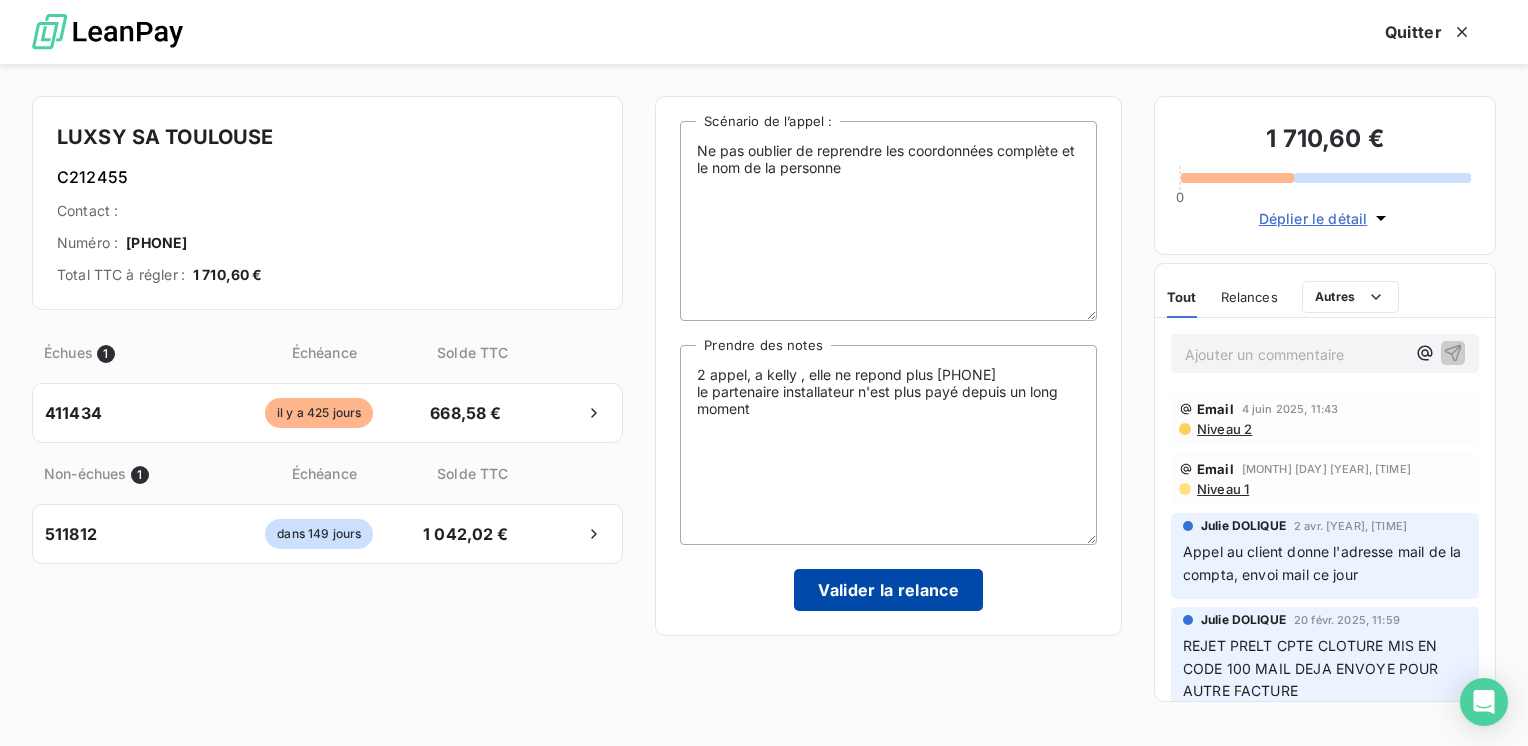 click on "Valider la relance" at bounding box center [888, 590] 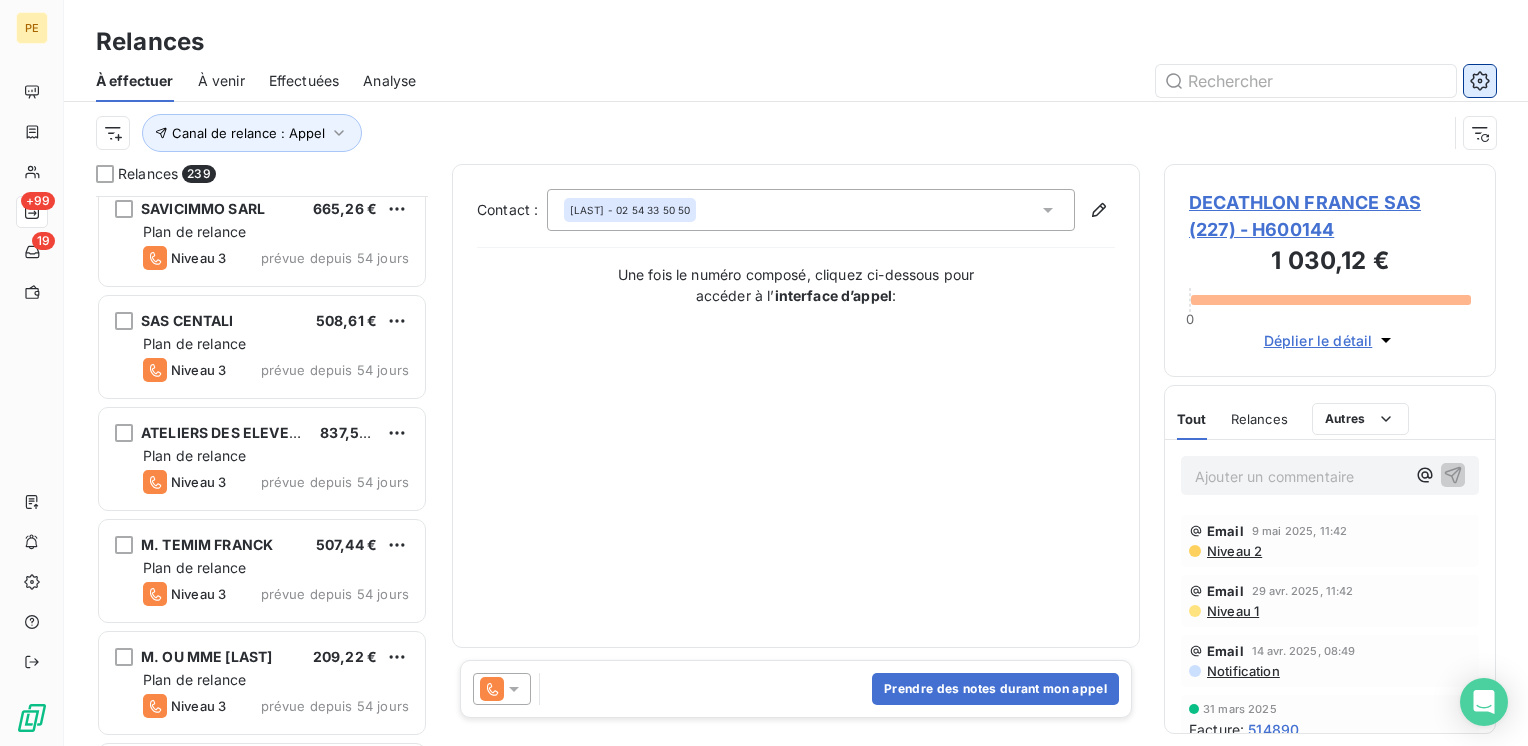 click at bounding box center [1480, 81] 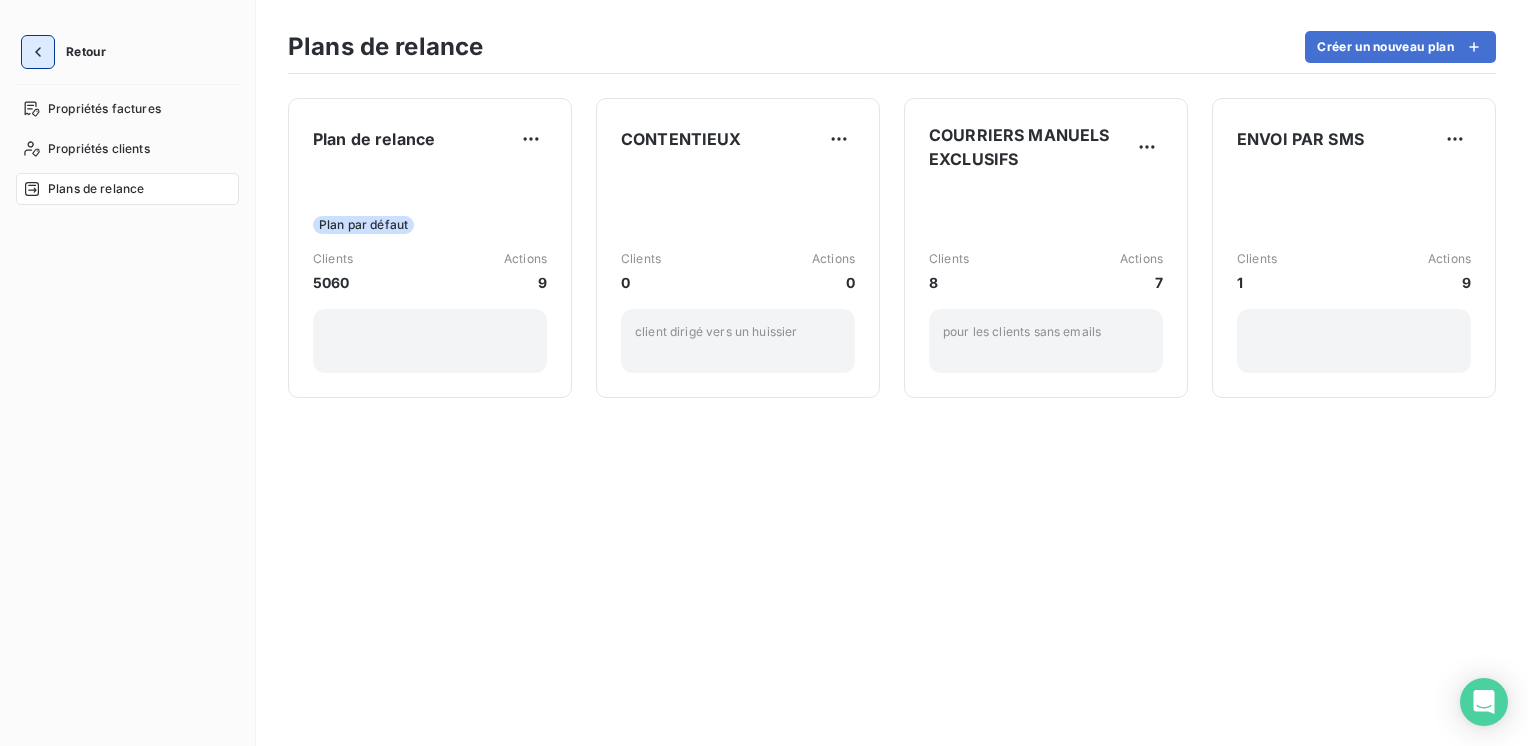 click at bounding box center (38, 52) 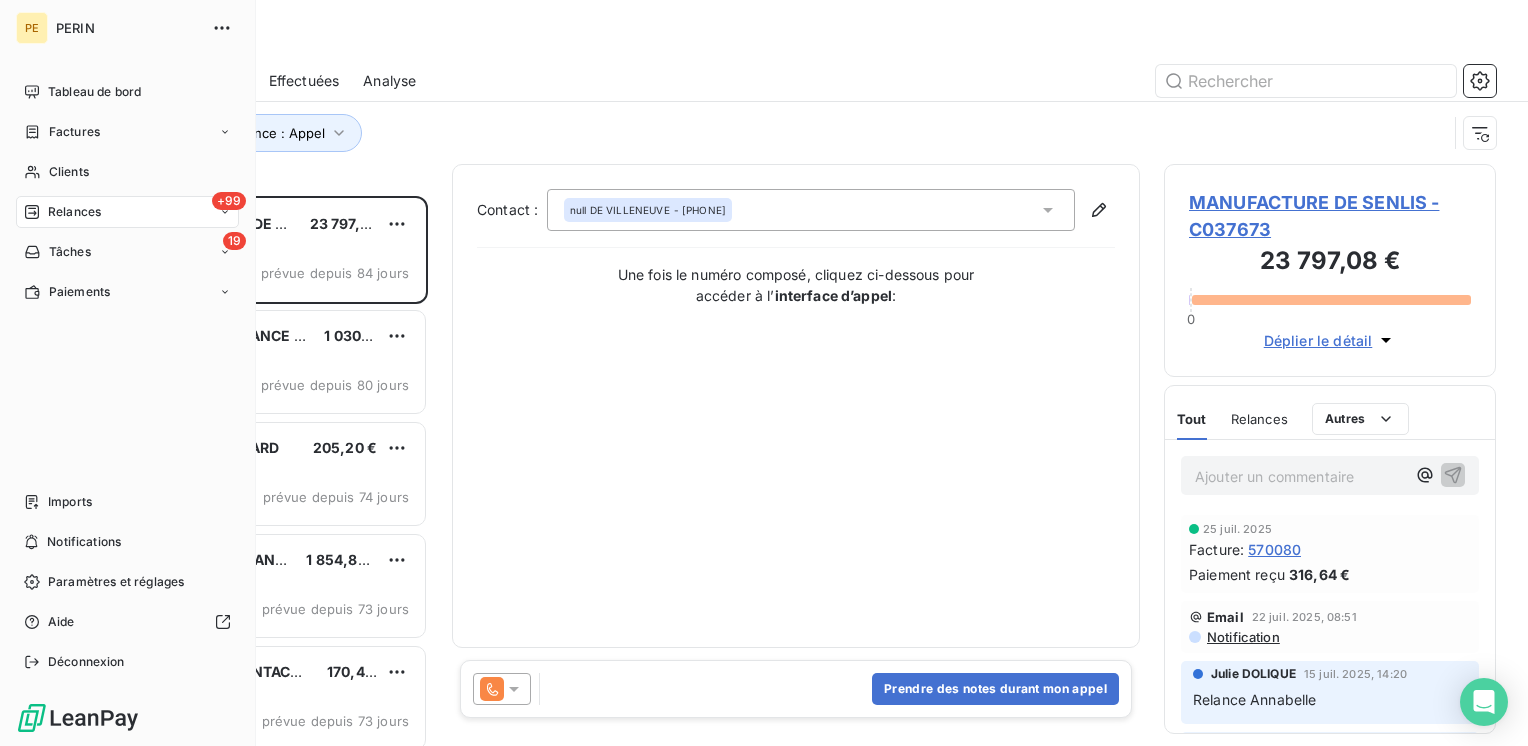 scroll, scrollTop: 16, scrollLeft: 16, axis: both 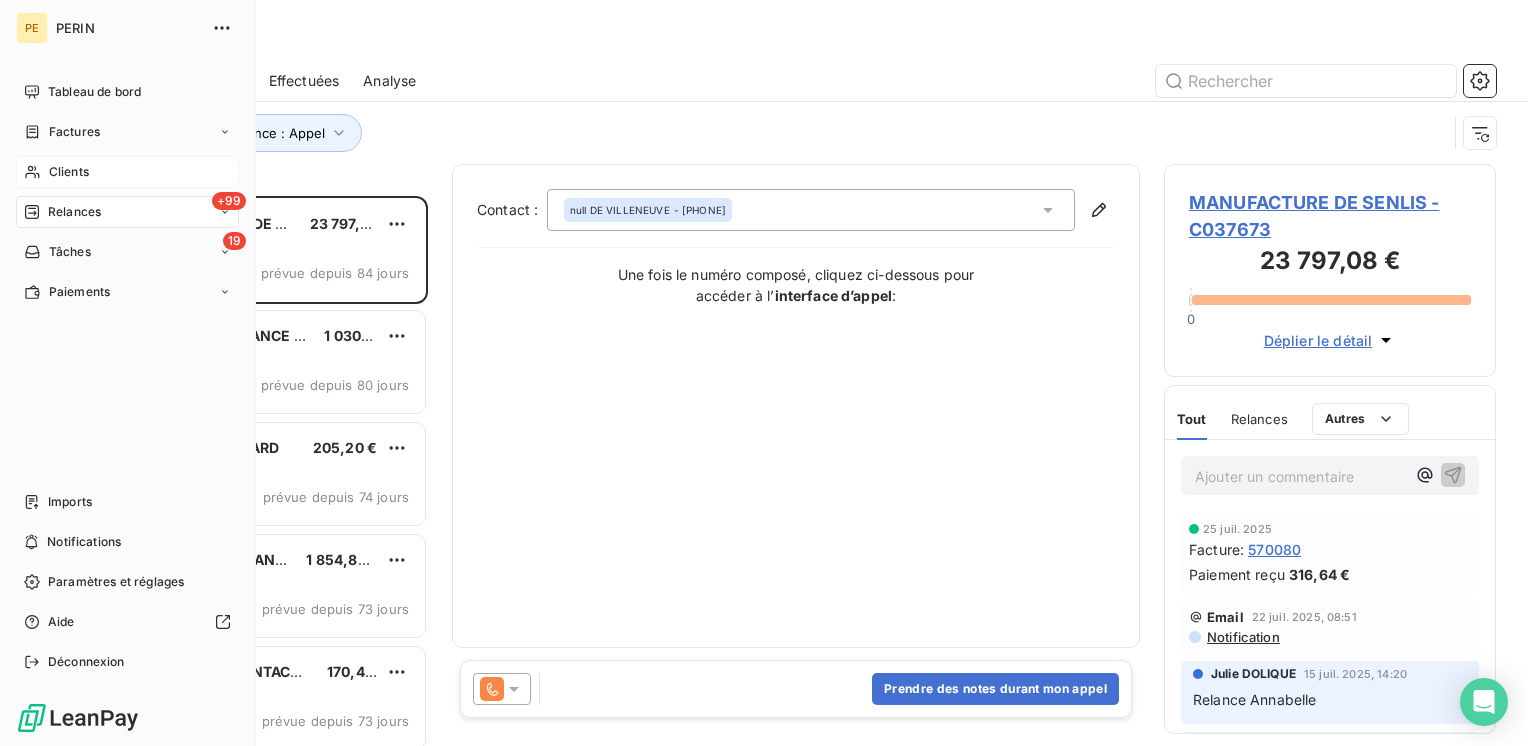 click on "Clients" at bounding box center [127, 172] 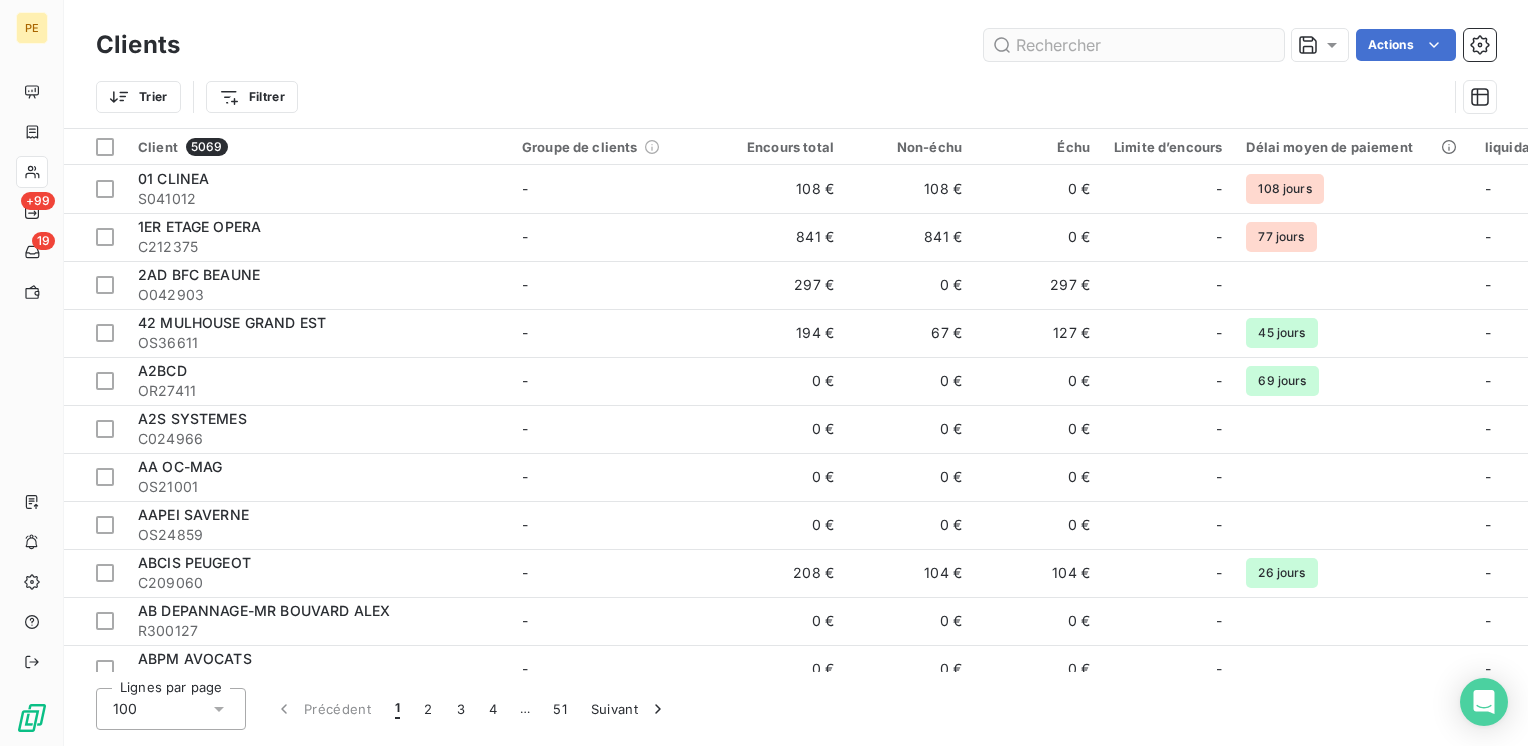 click at bounding box center (1134, 45) 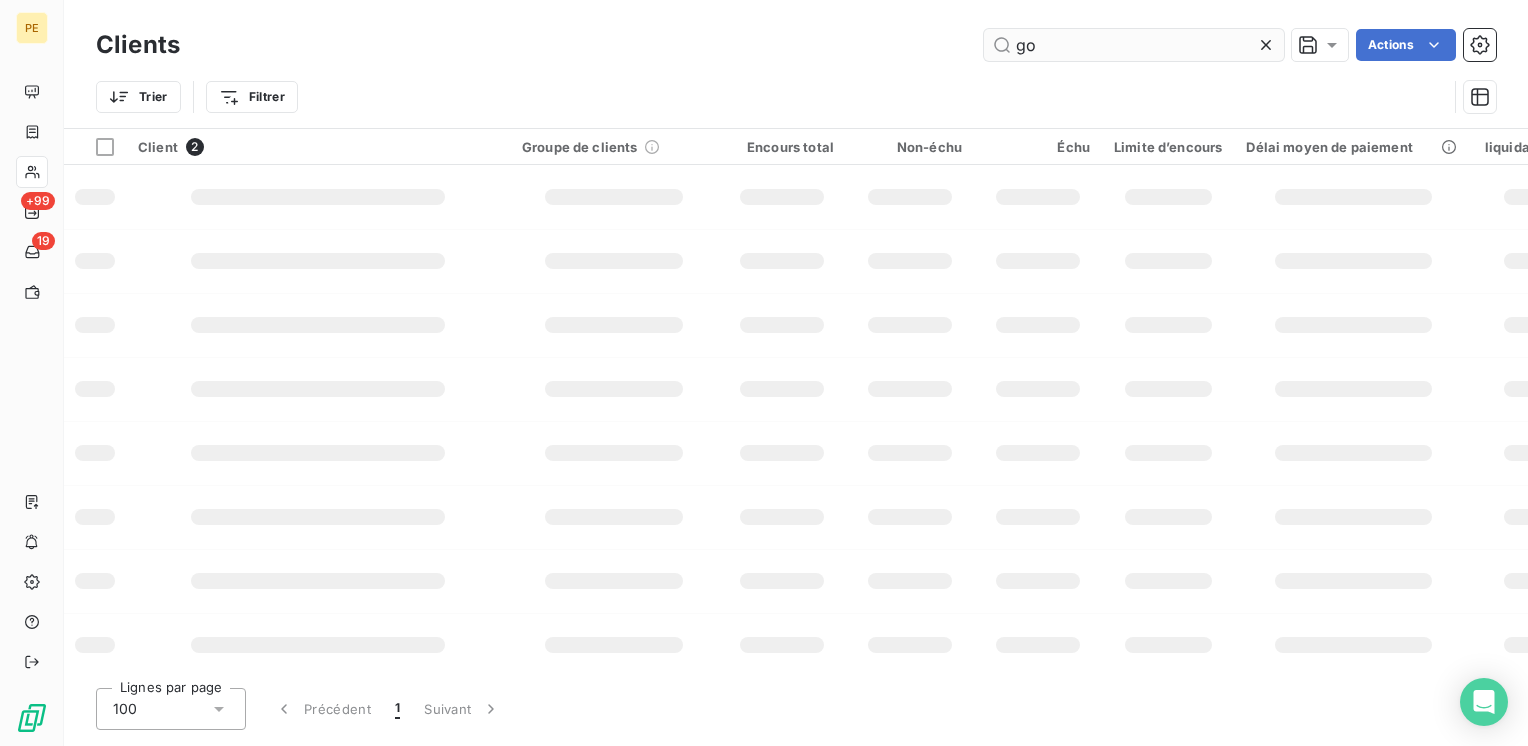 type on "g" 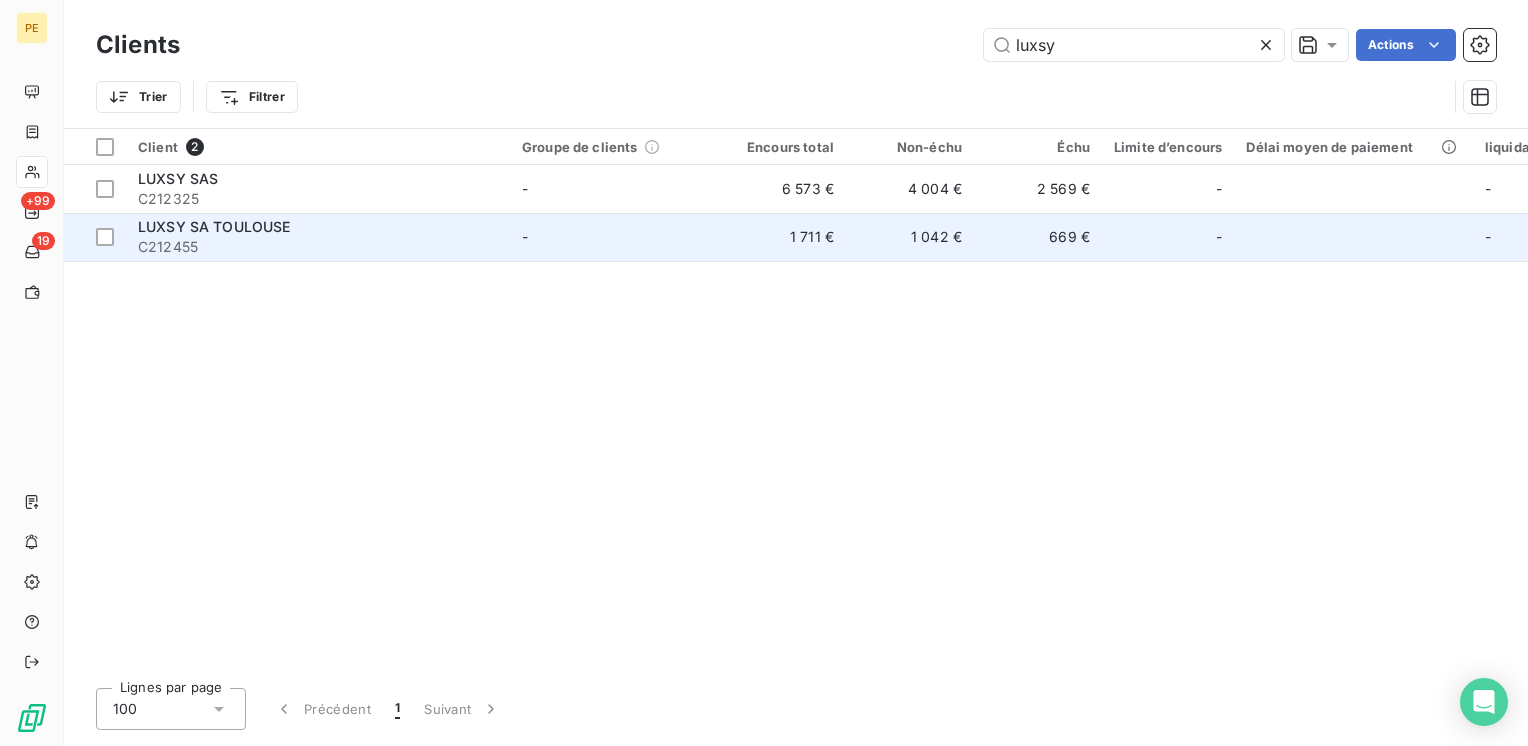 type on "luxsy" 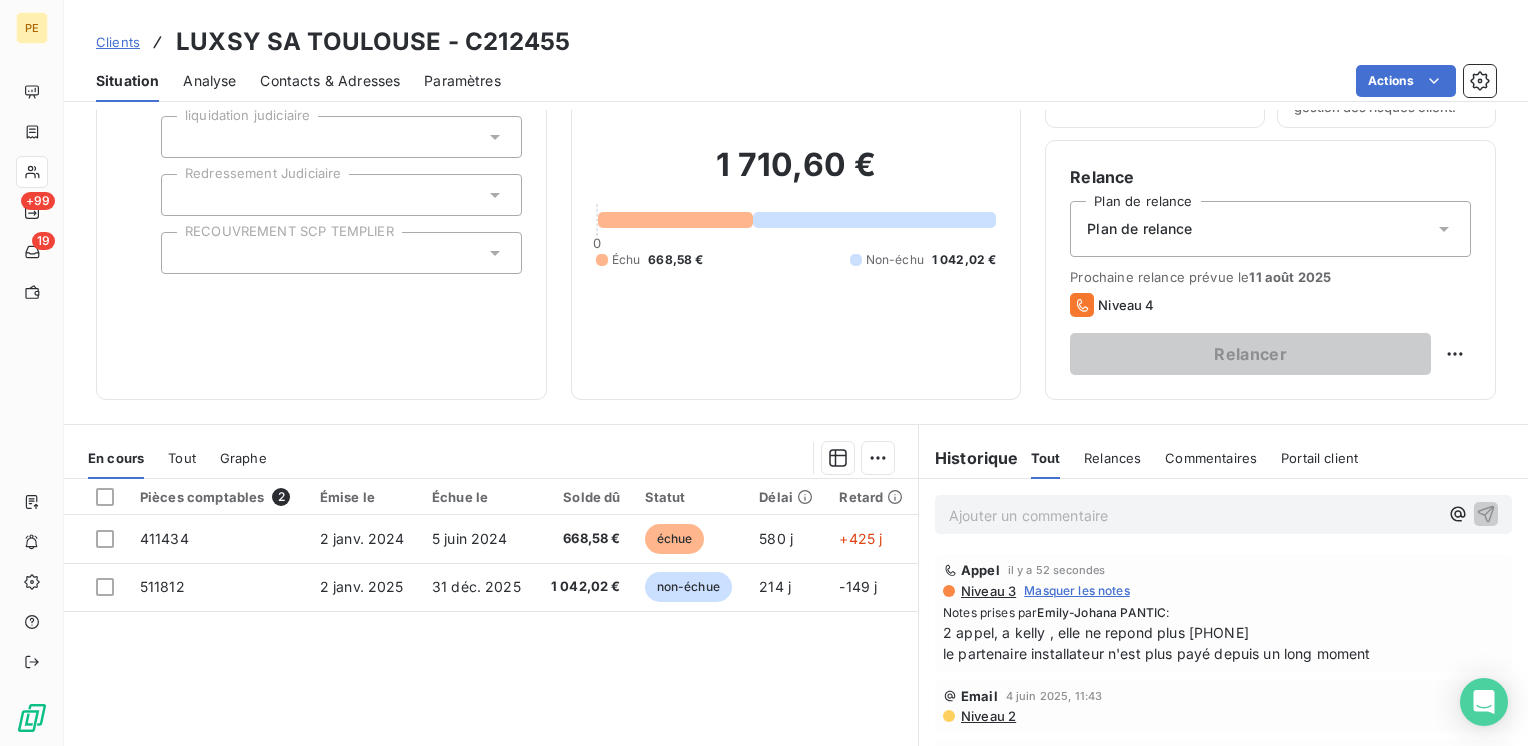 scroll, scrollTop: 133, scrollLeft: 0, axis: vertical 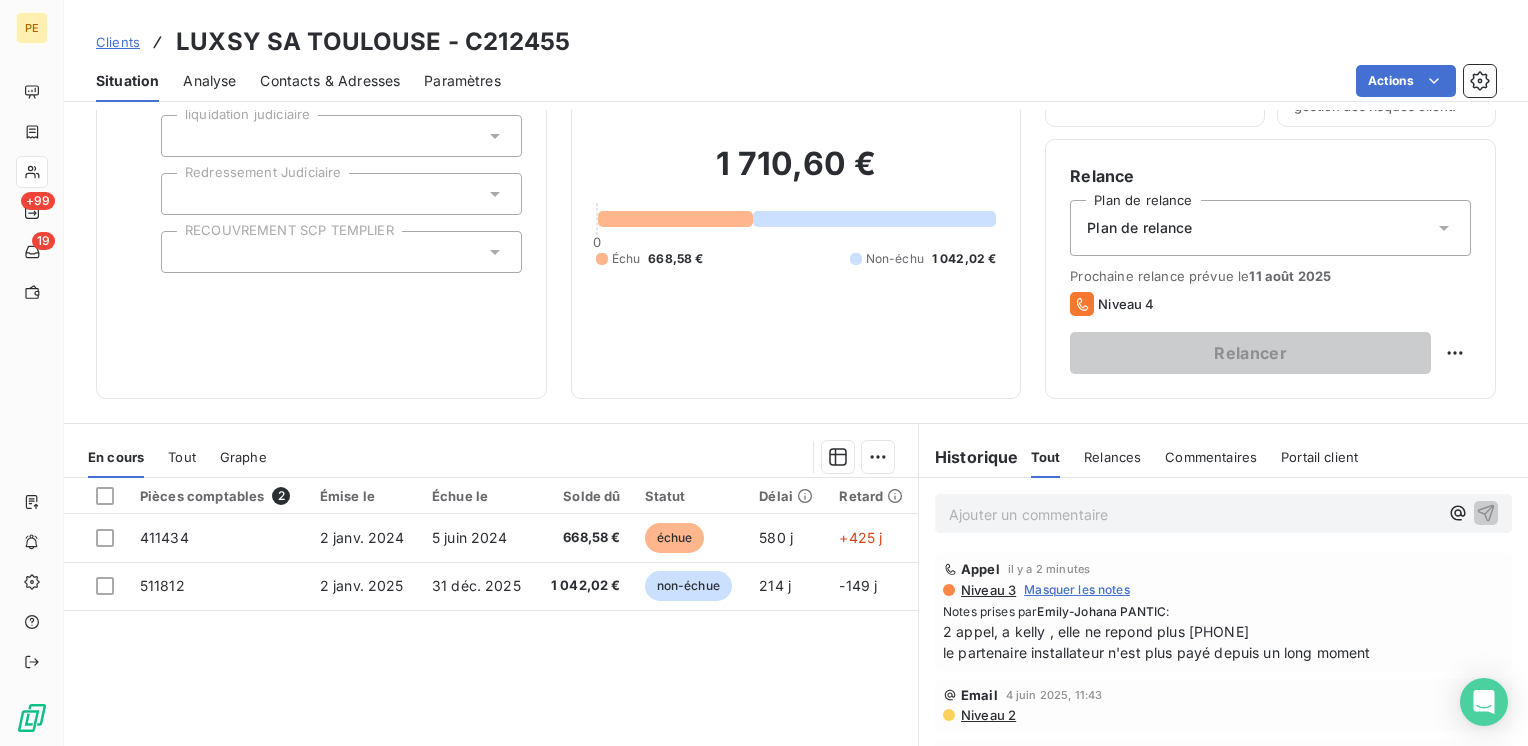 click on "Commentaires" at bounding box center [1211, 457] 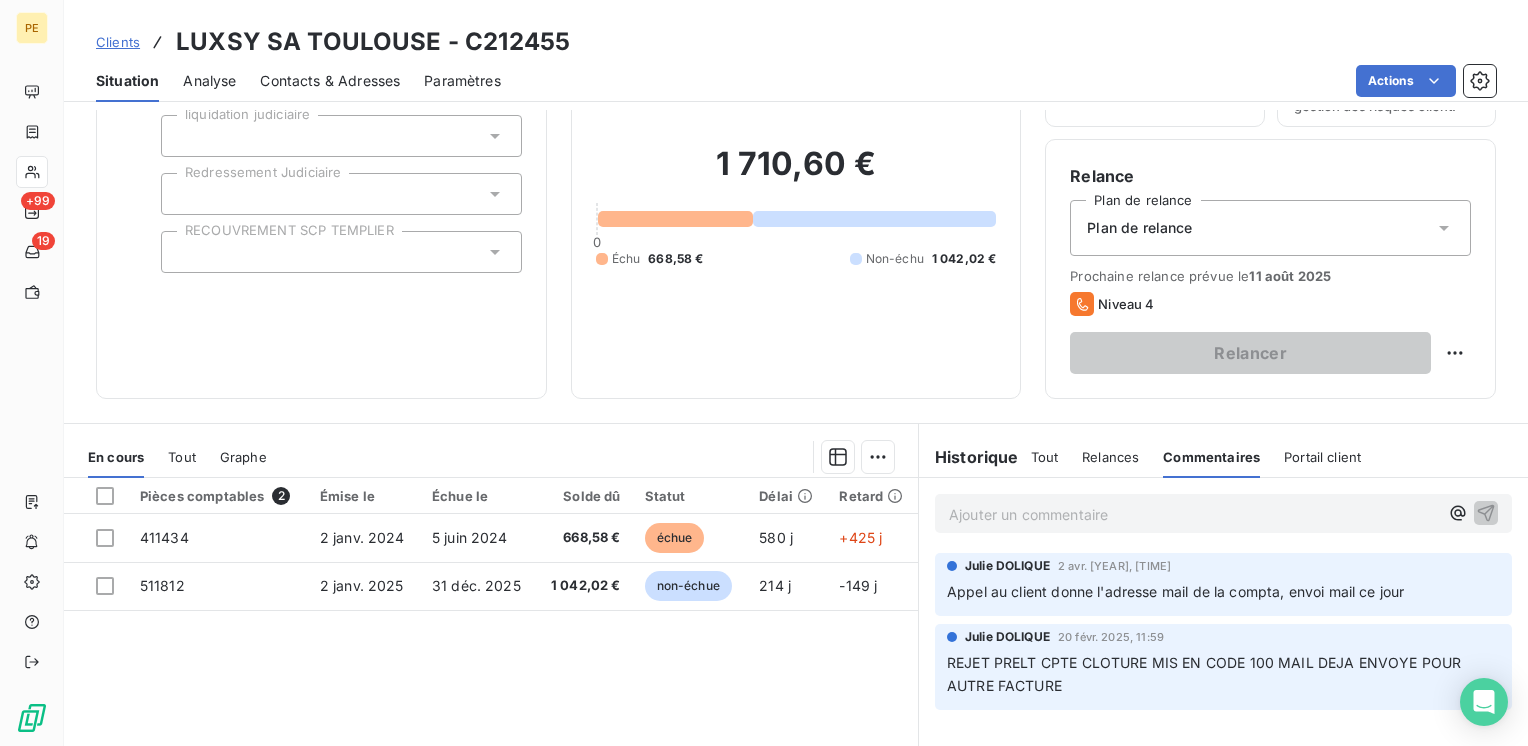 click on "Tout" at bounding box center [1045, 457] 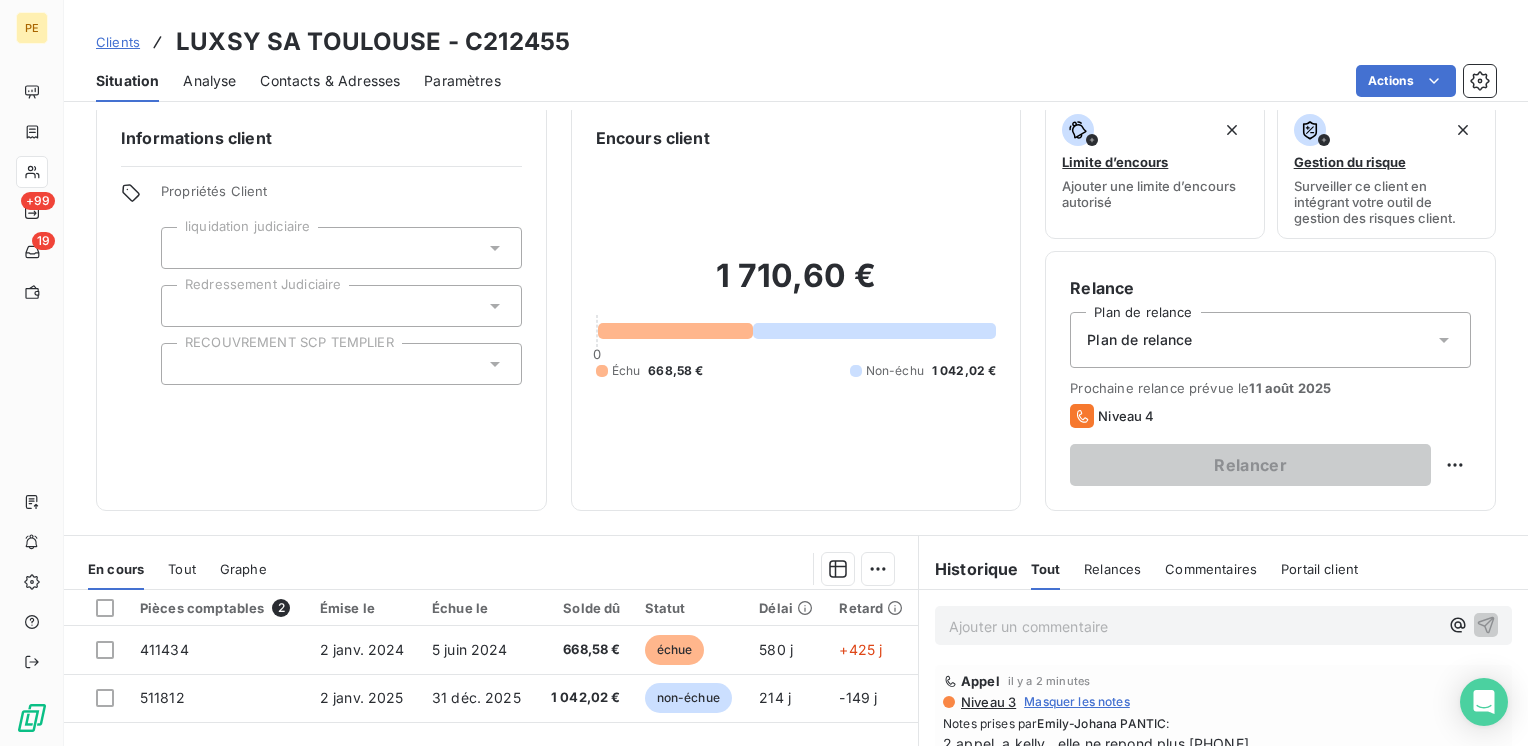 scroll, scrollTop: 0, scrollLeft: 0, axis: both 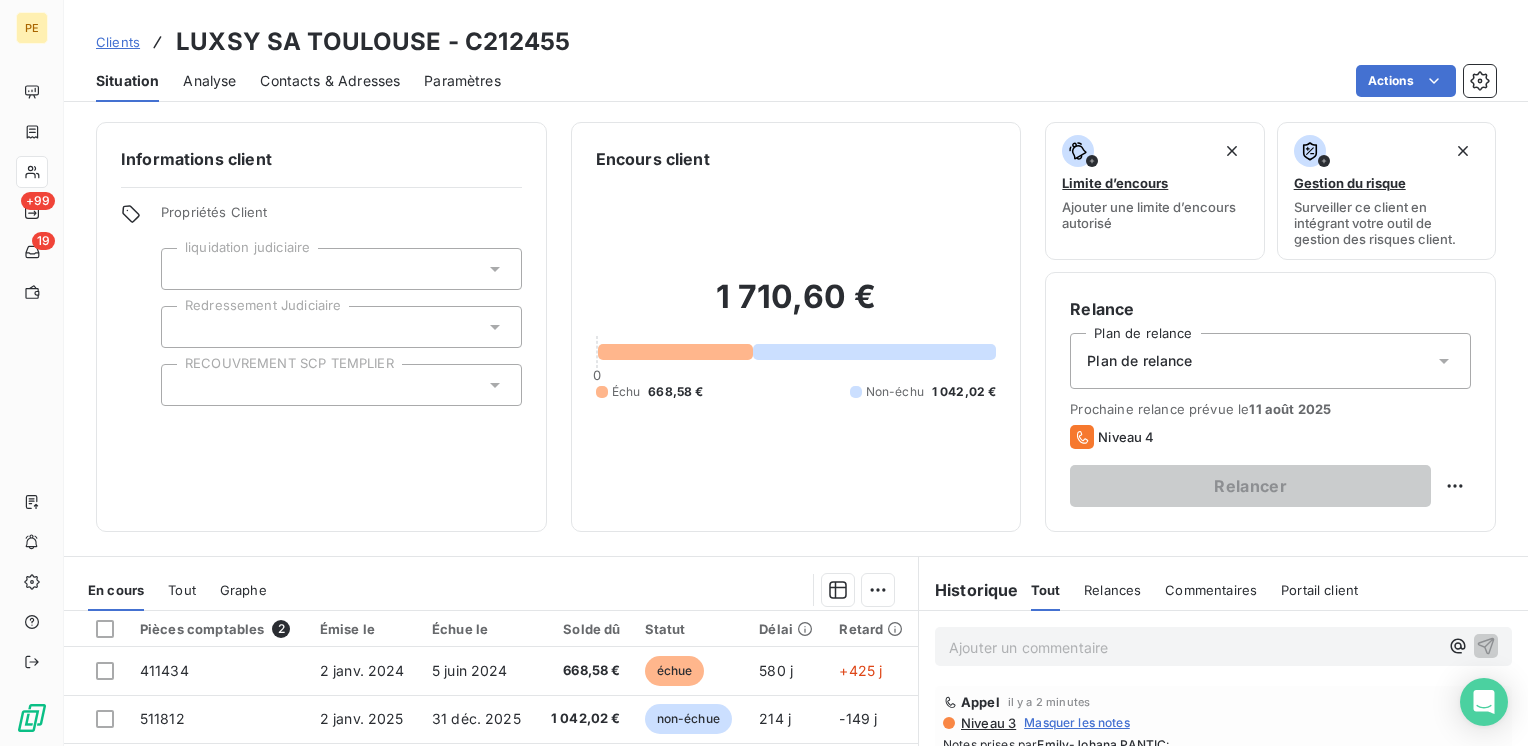 click on "Contacts & Adresses" at bounding box center (330, 81) 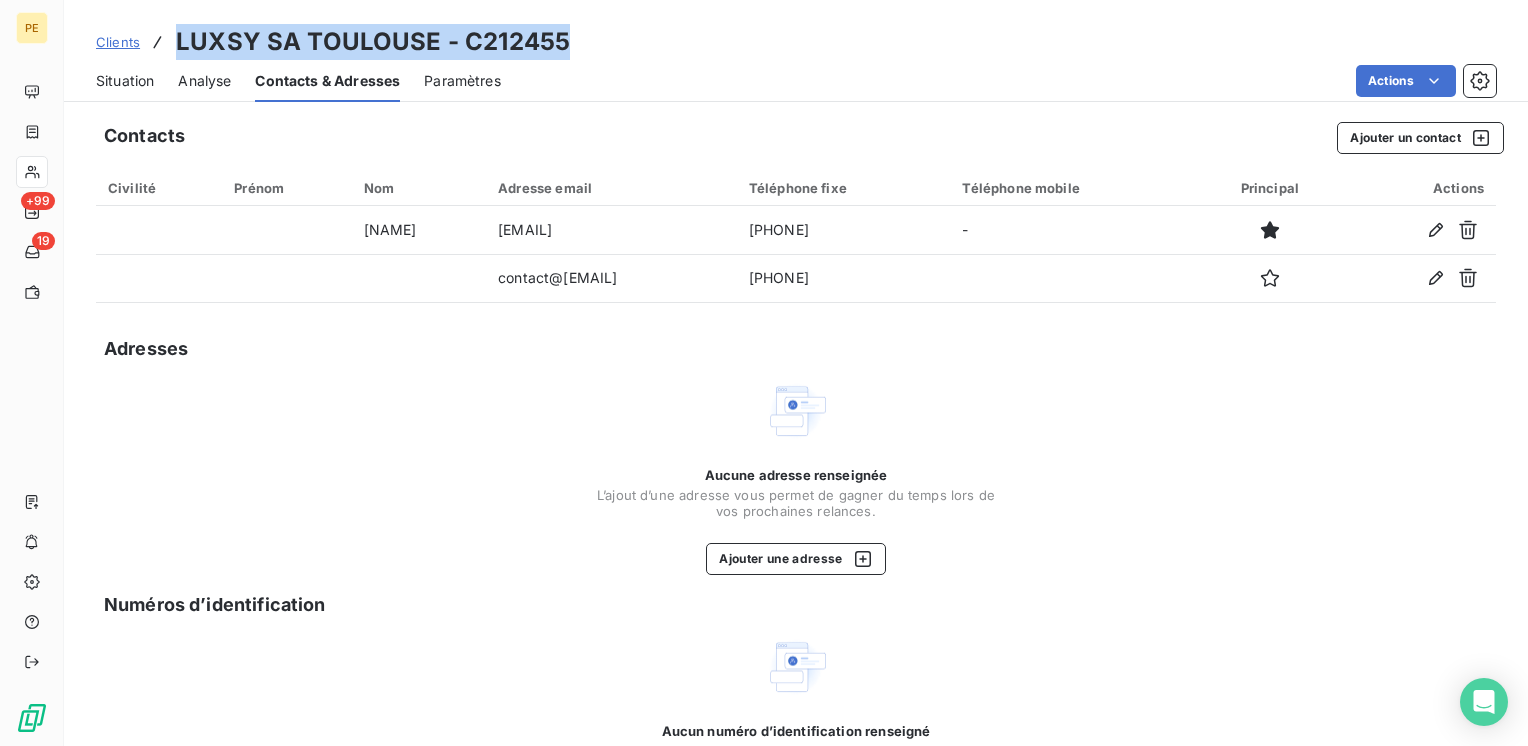 drag, startPoint x: 560, startPoint y: 42, endPoint x: 148, endPoint y: 32, distance: 412.12134 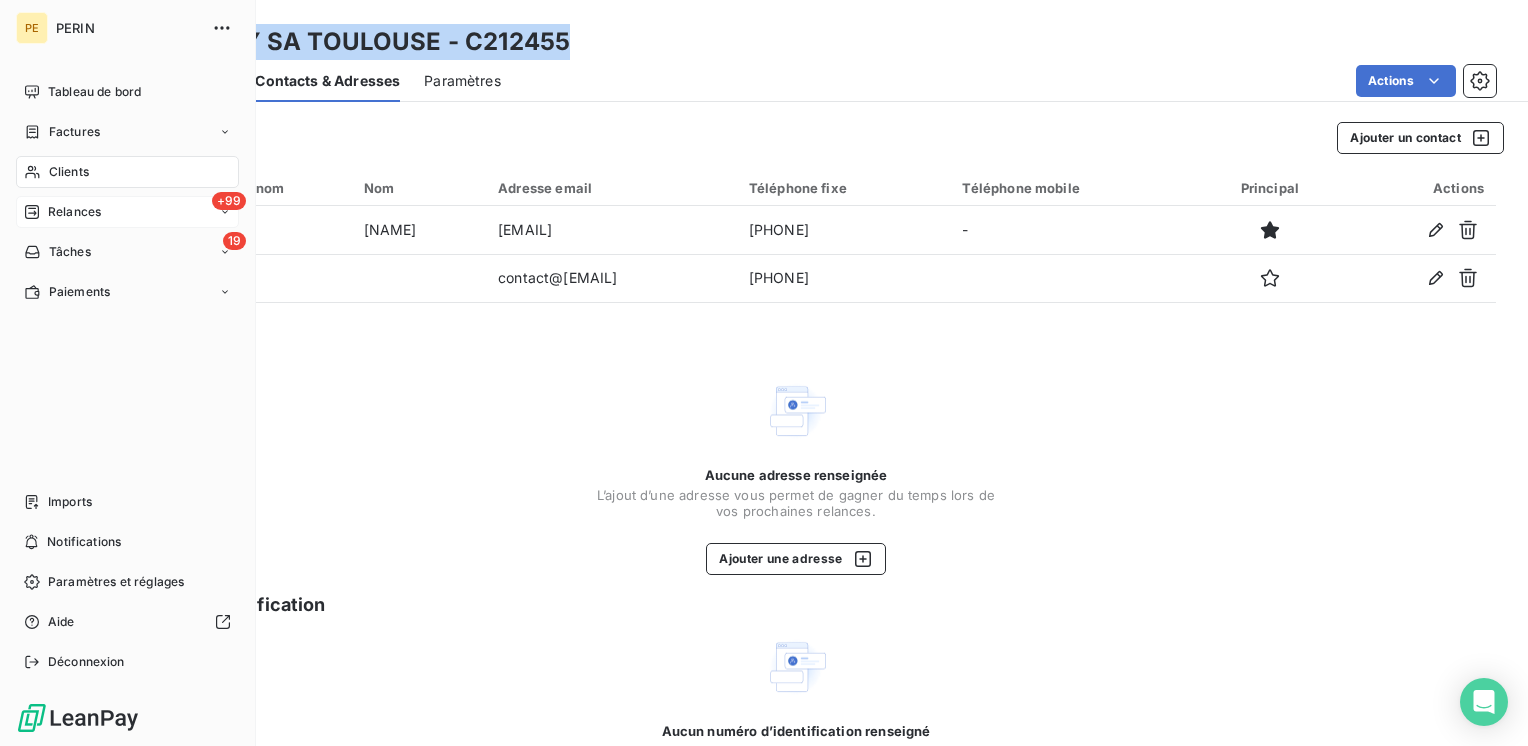 click on "Relances" at bounding box center (74, 212) 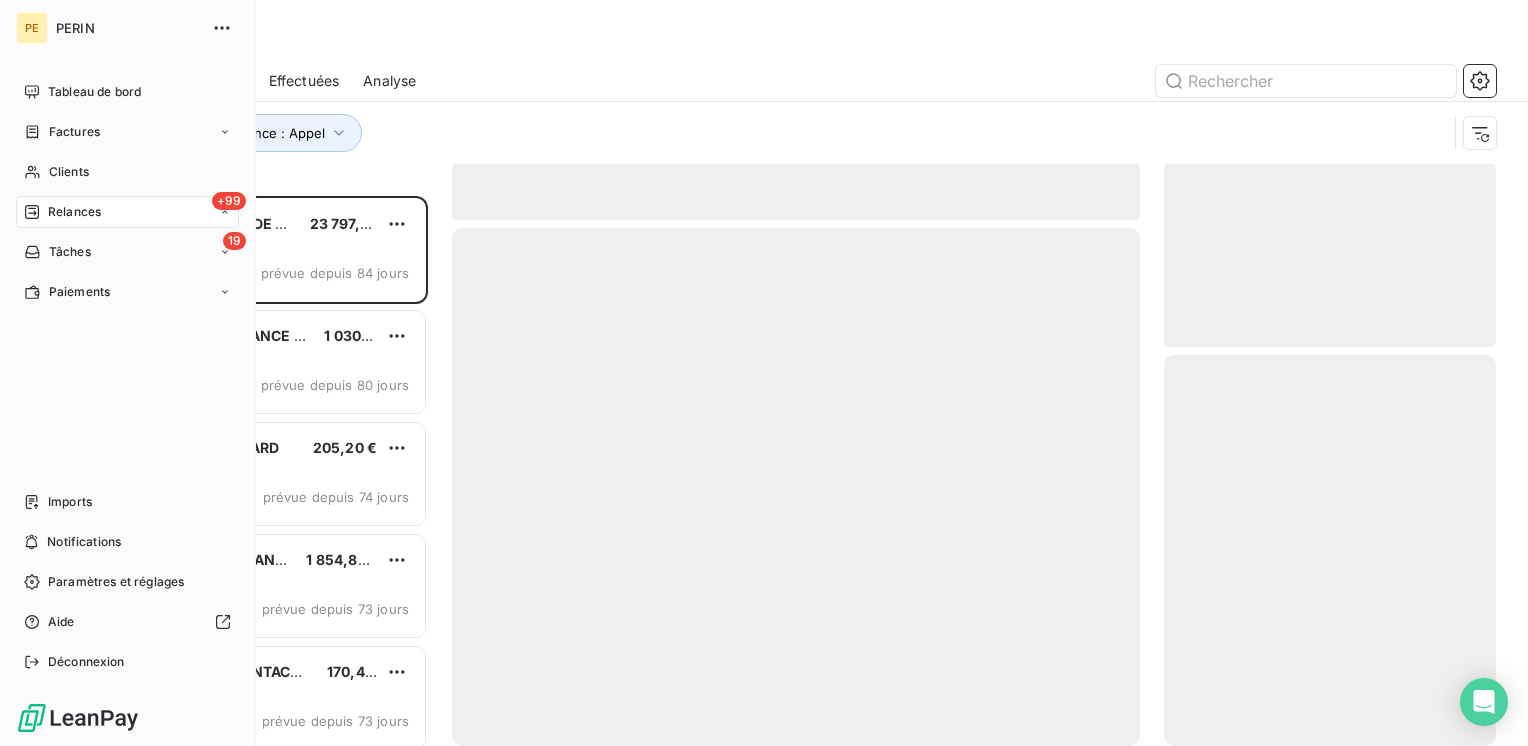 scroll, scrollTop: 16, scrollLeft: 16, axis: both 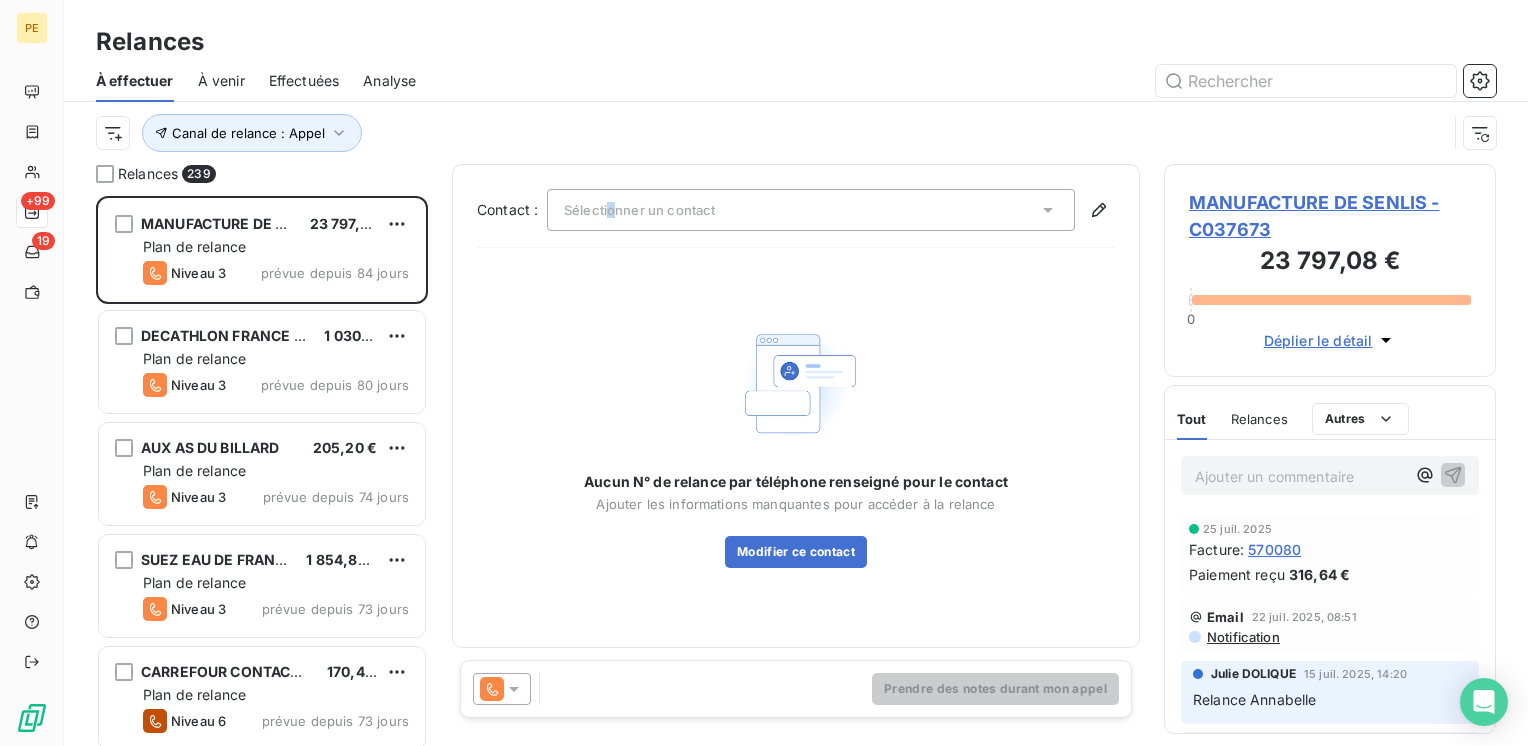 click on "Sélectionner un contact" at bounding box center [639, 210] 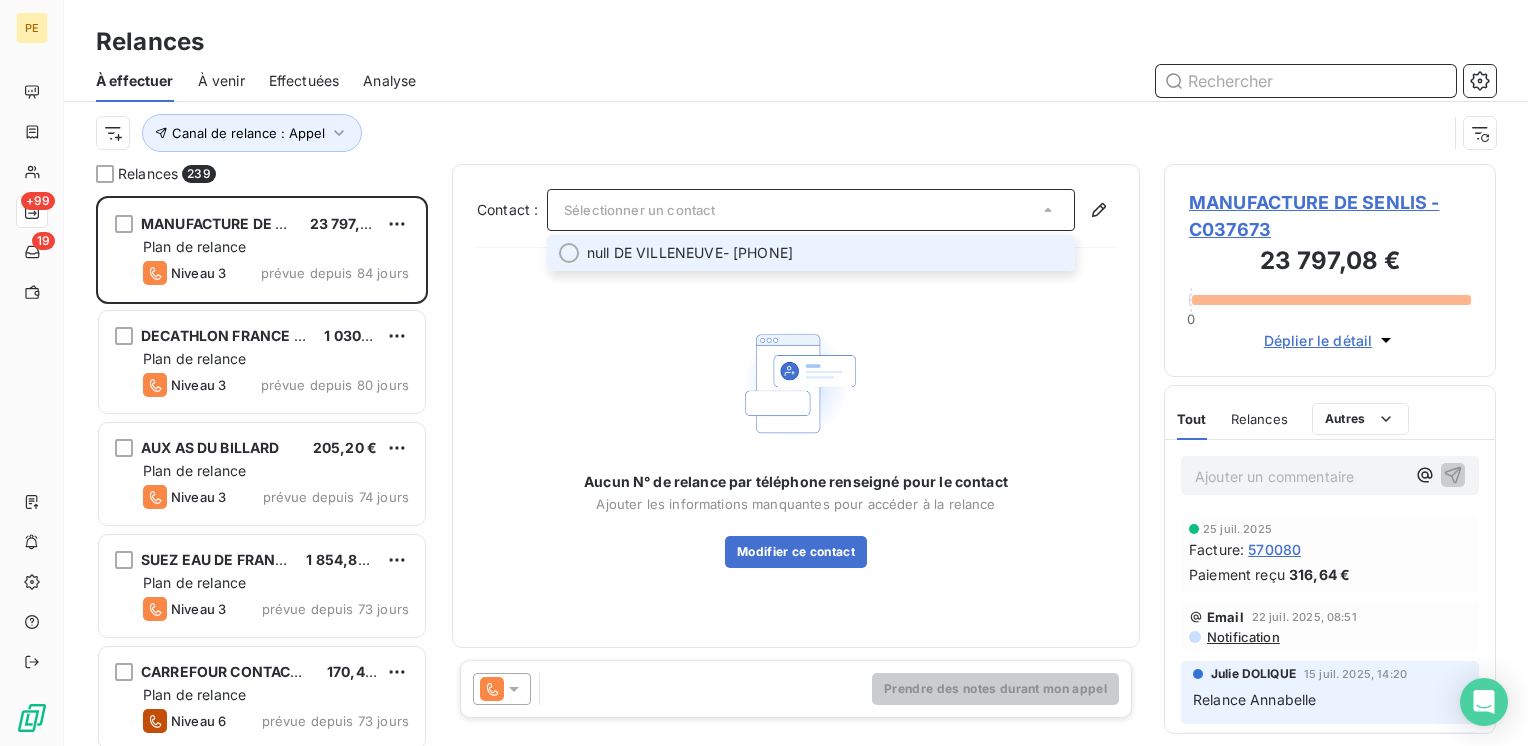 click at bounding box center [1306, 81] 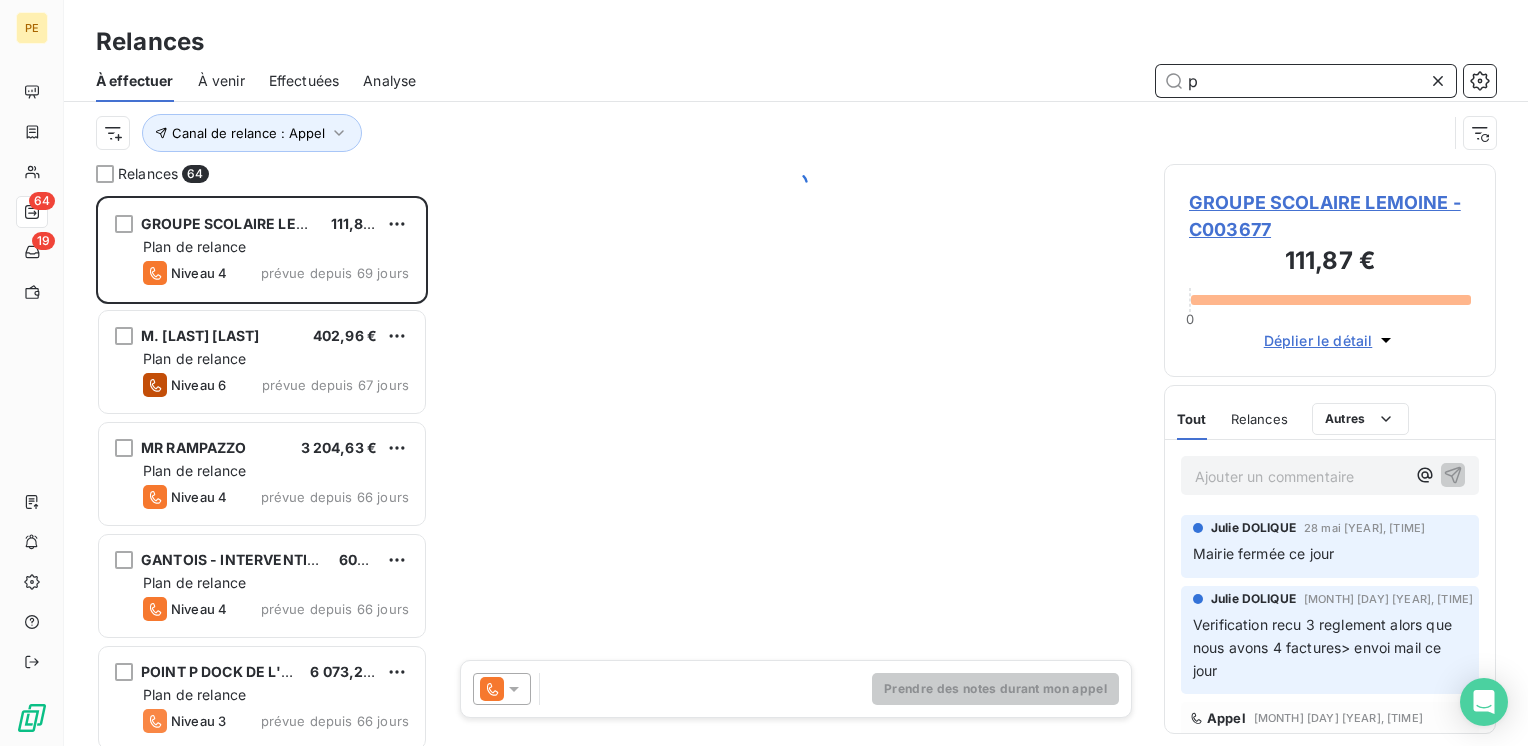 scroll, scrollTop: 16, scrollLeft: 16, axis: both 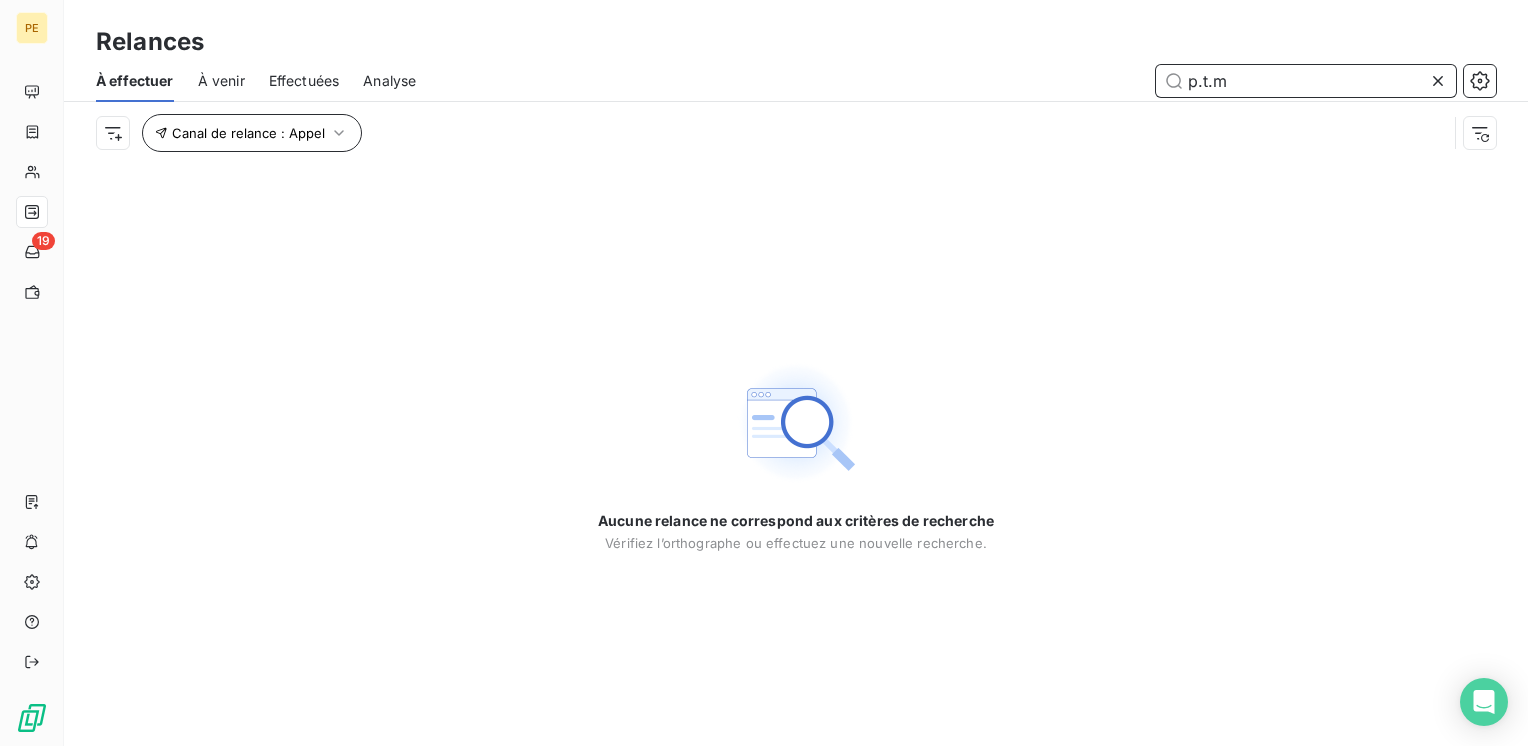 type on "p.t.m" 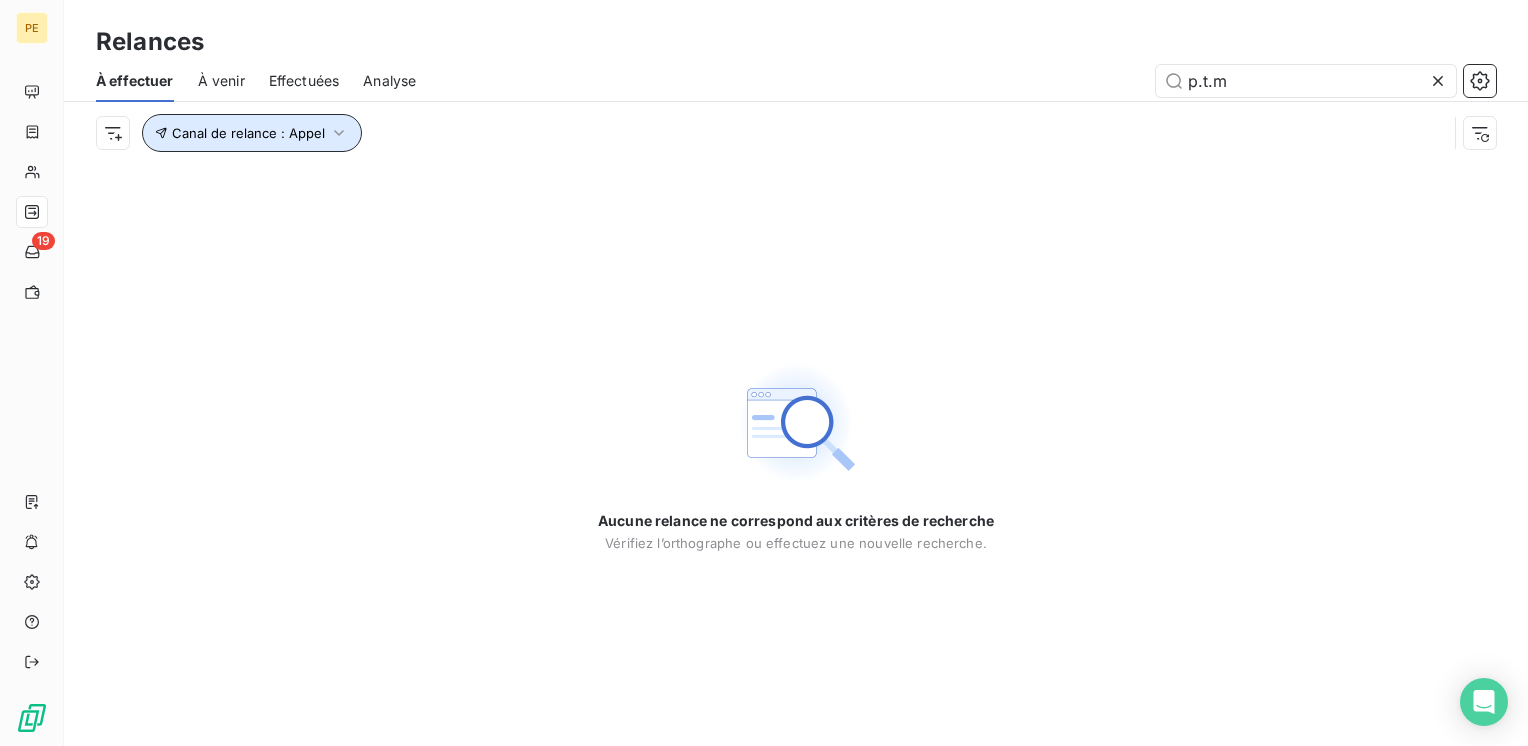 click on "Canal de relance  : Appel" at bounding box center (252, 133) 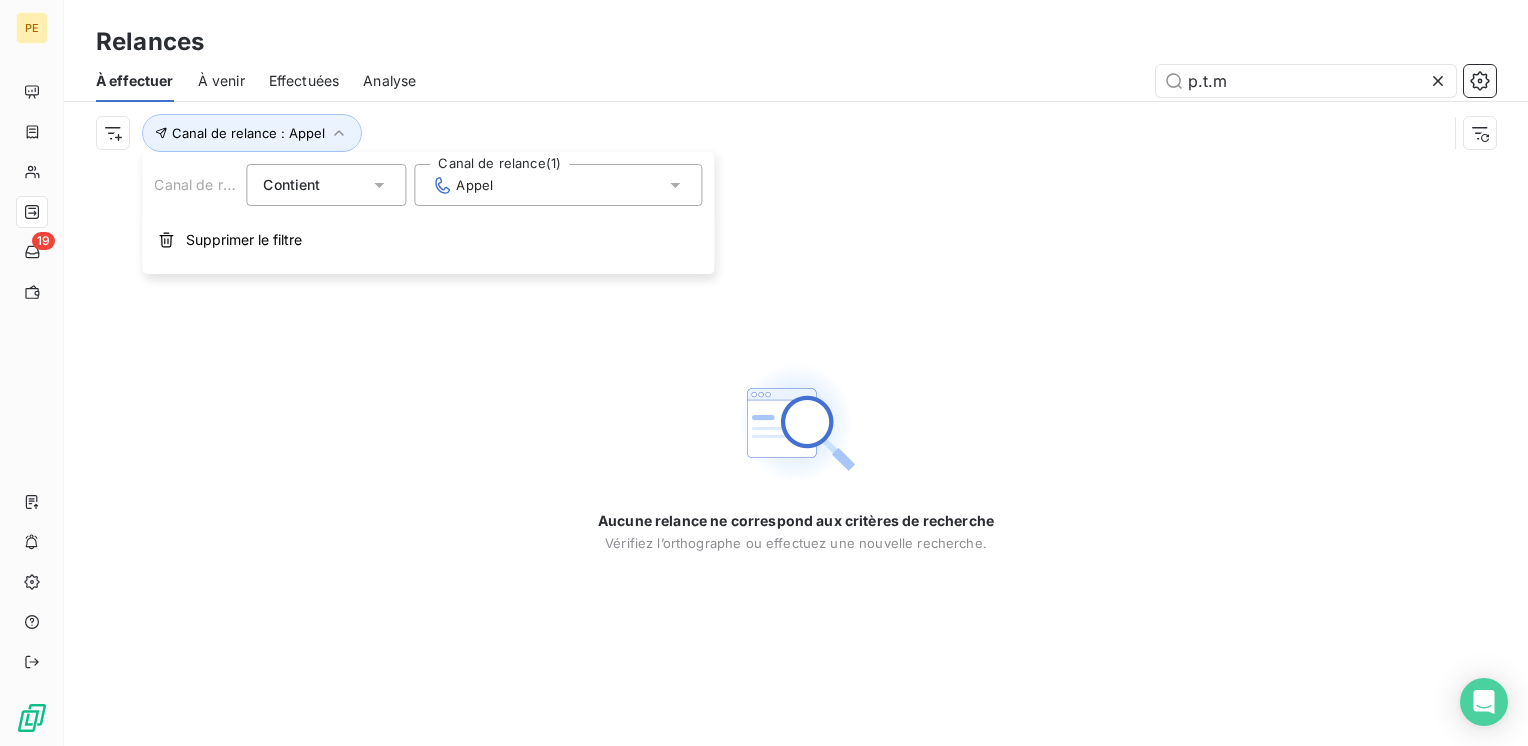click on "Canal de relance Contient is Canal de relance  (1) Appel Supprimer le filtre" at bounding box center (428, 213) 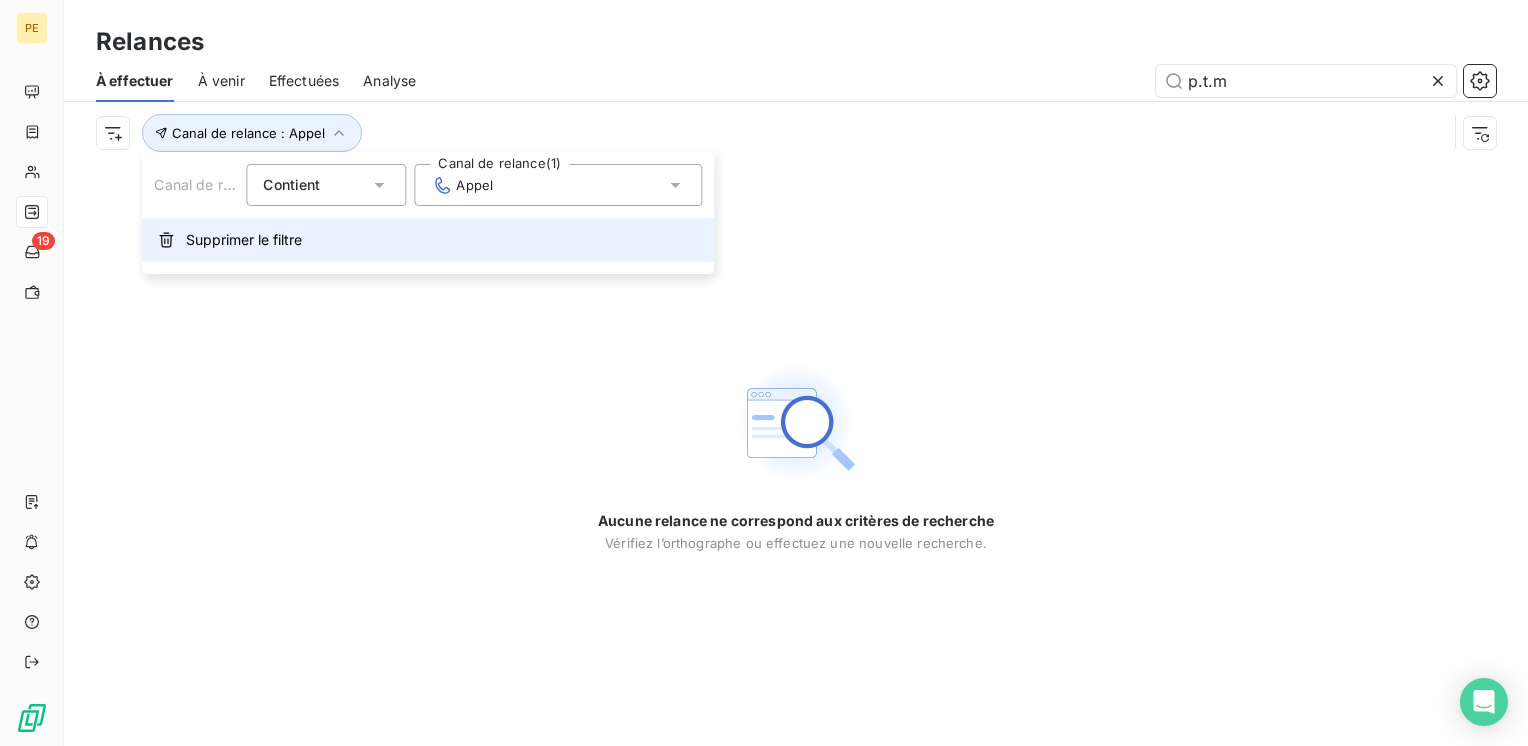 click on "Supprimer le filtre" at bounding box center (244, 240) 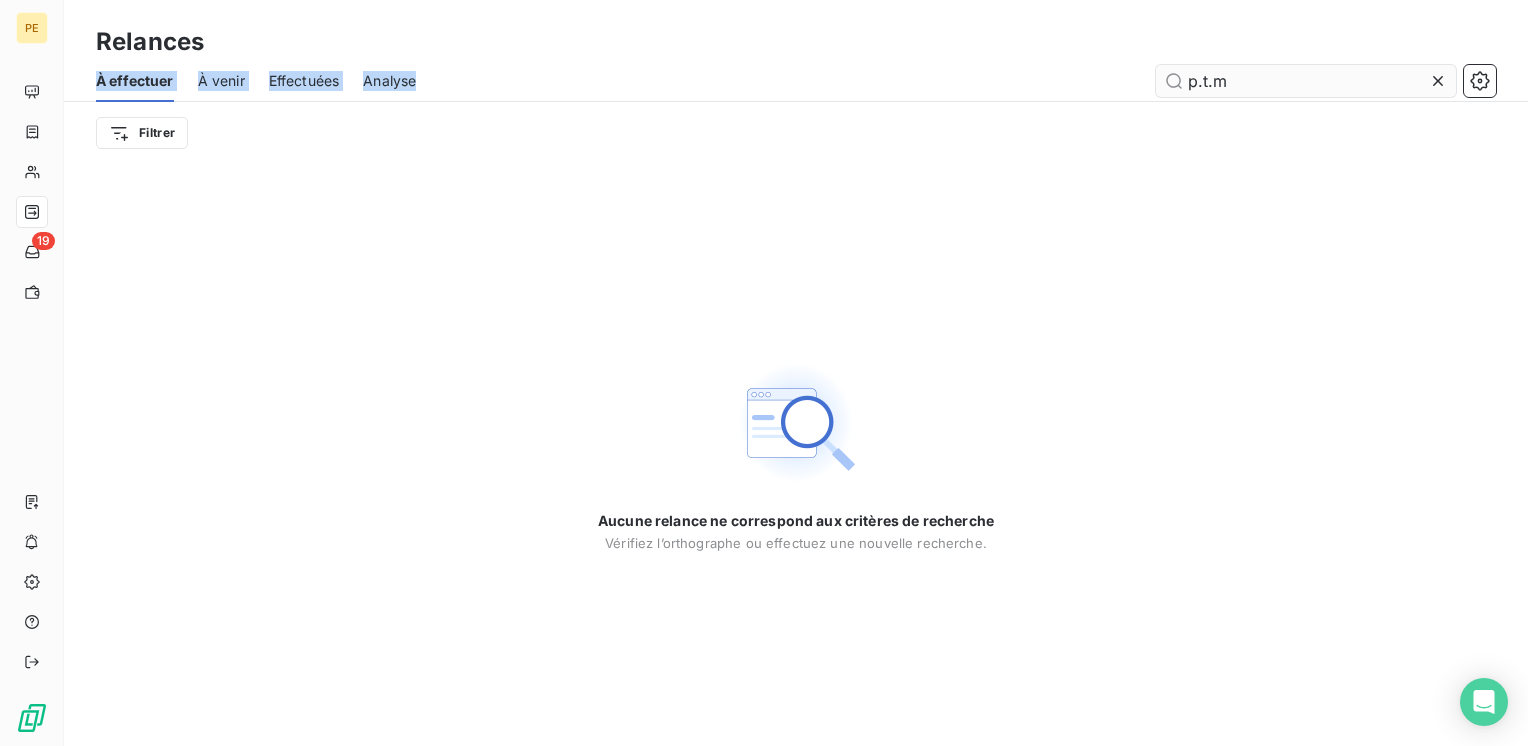 drag, startPoint x: 1208, startPoint y: 53, endPoint x: 1222, endPoint y: 70, distance: 22.022715 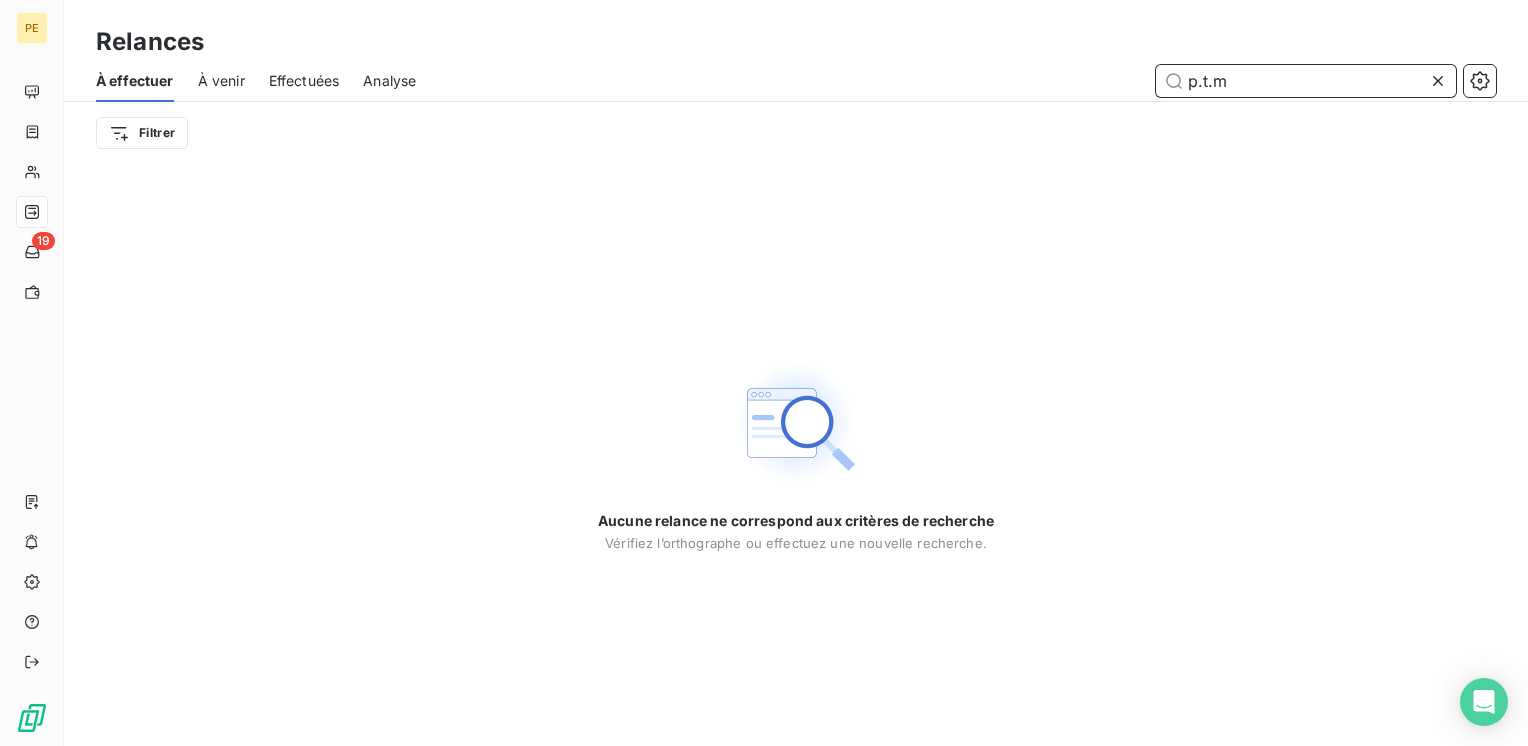click on "p.t.m" at bounding box center [1306, 81] 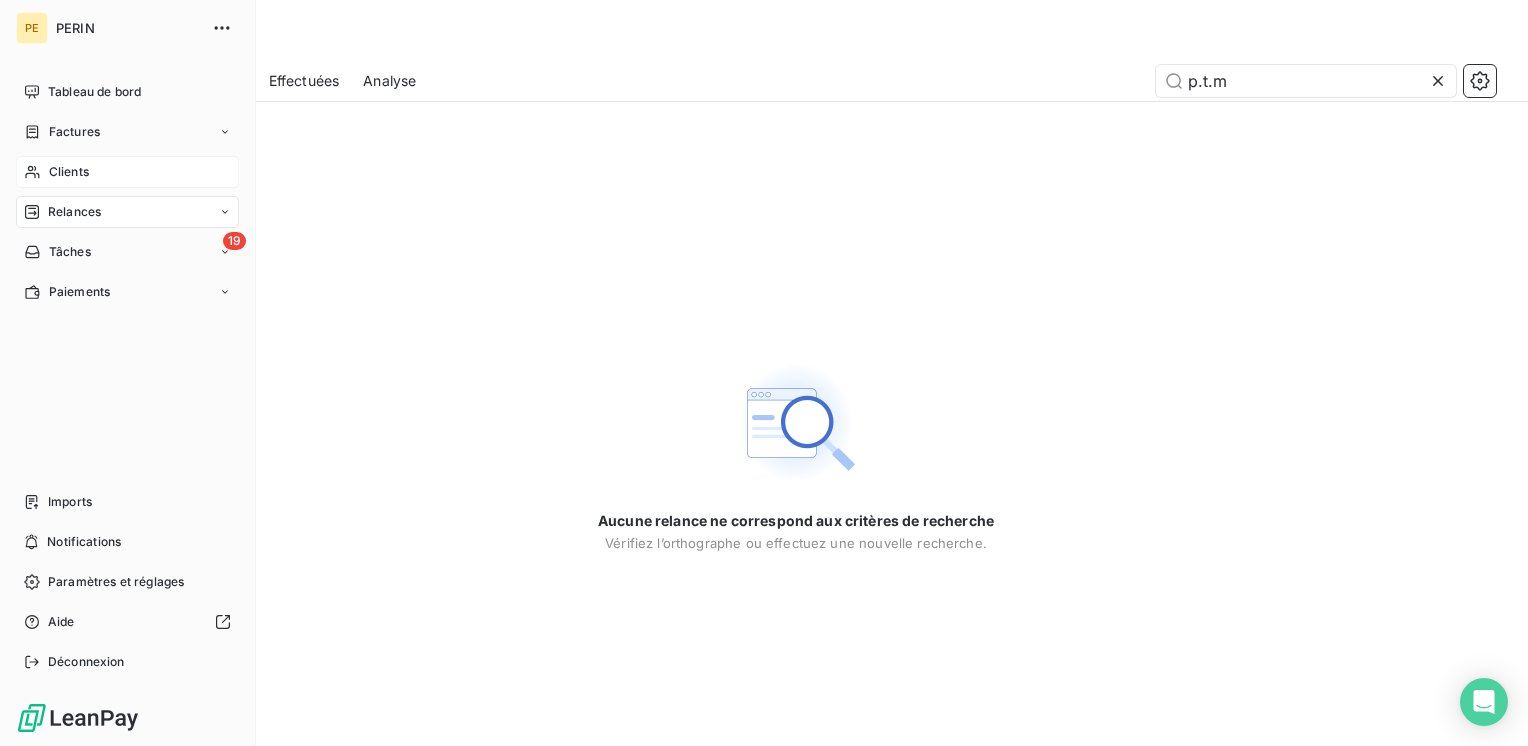 click on "Clients" at bounding box center [127, 172] 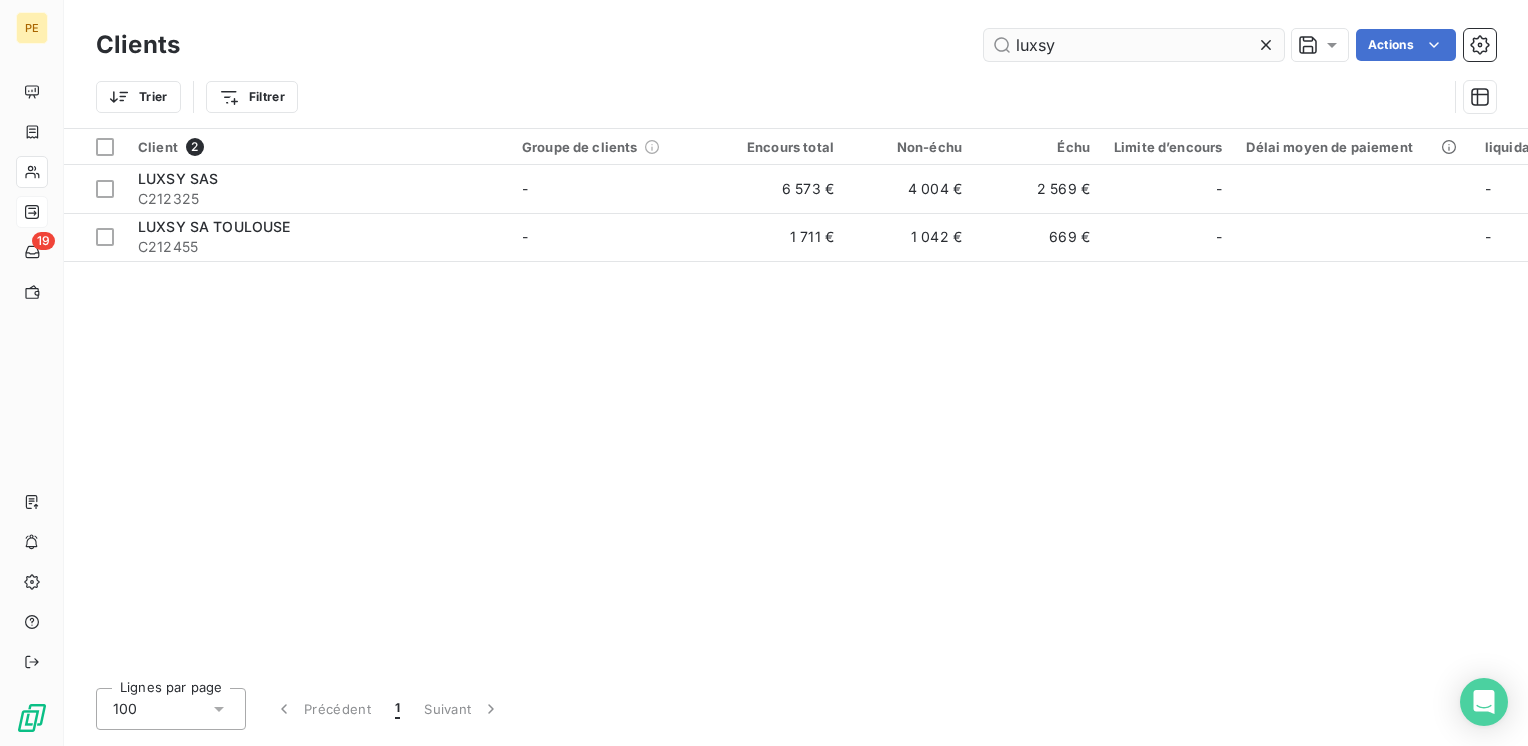 click on "luxsy" at bounding box center (1134, 45) 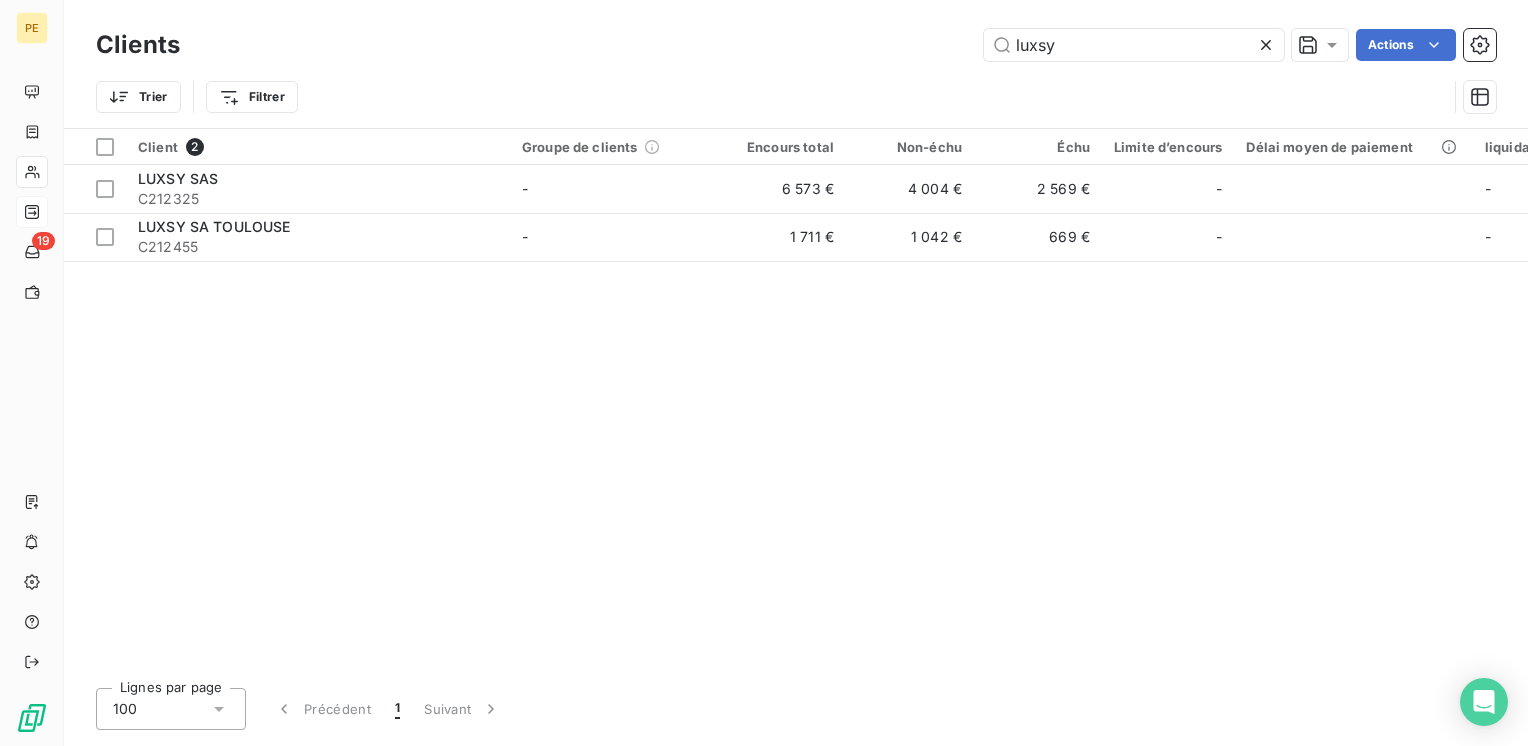 drag, startPoint x: 1087, startPoint y: 54, endPoint x: 750, endPoint y: 73, distance: 337.5352 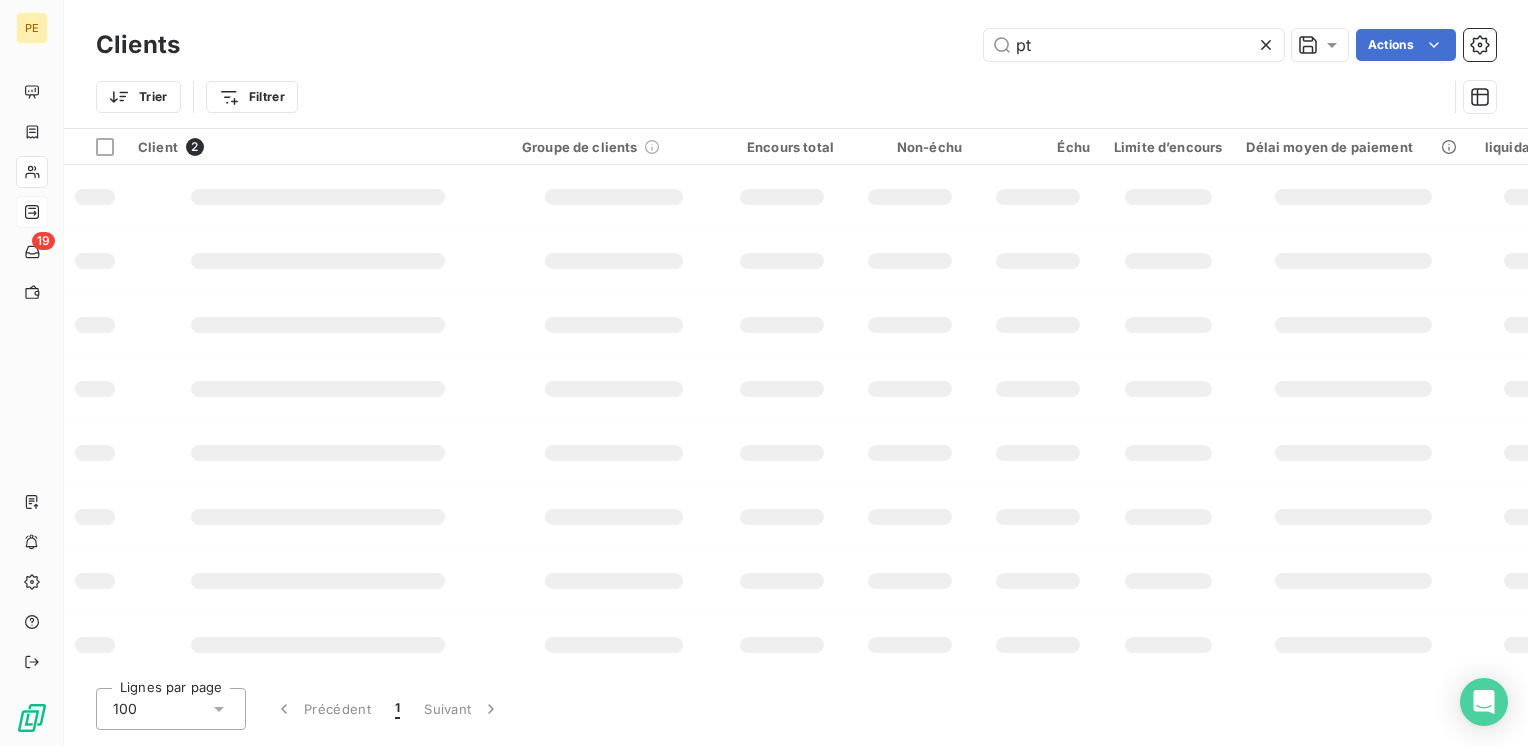 type on "p" 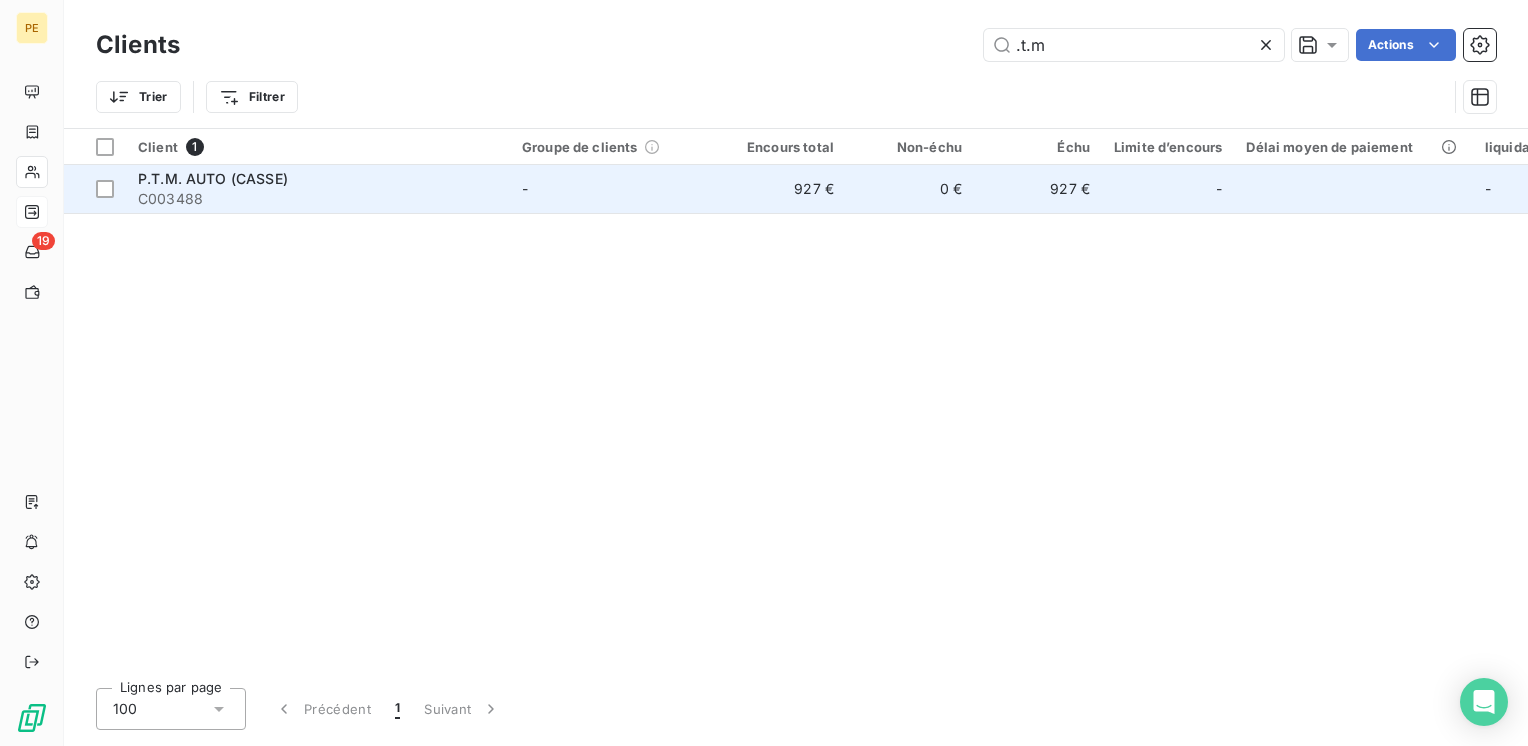 type on ".t.m" 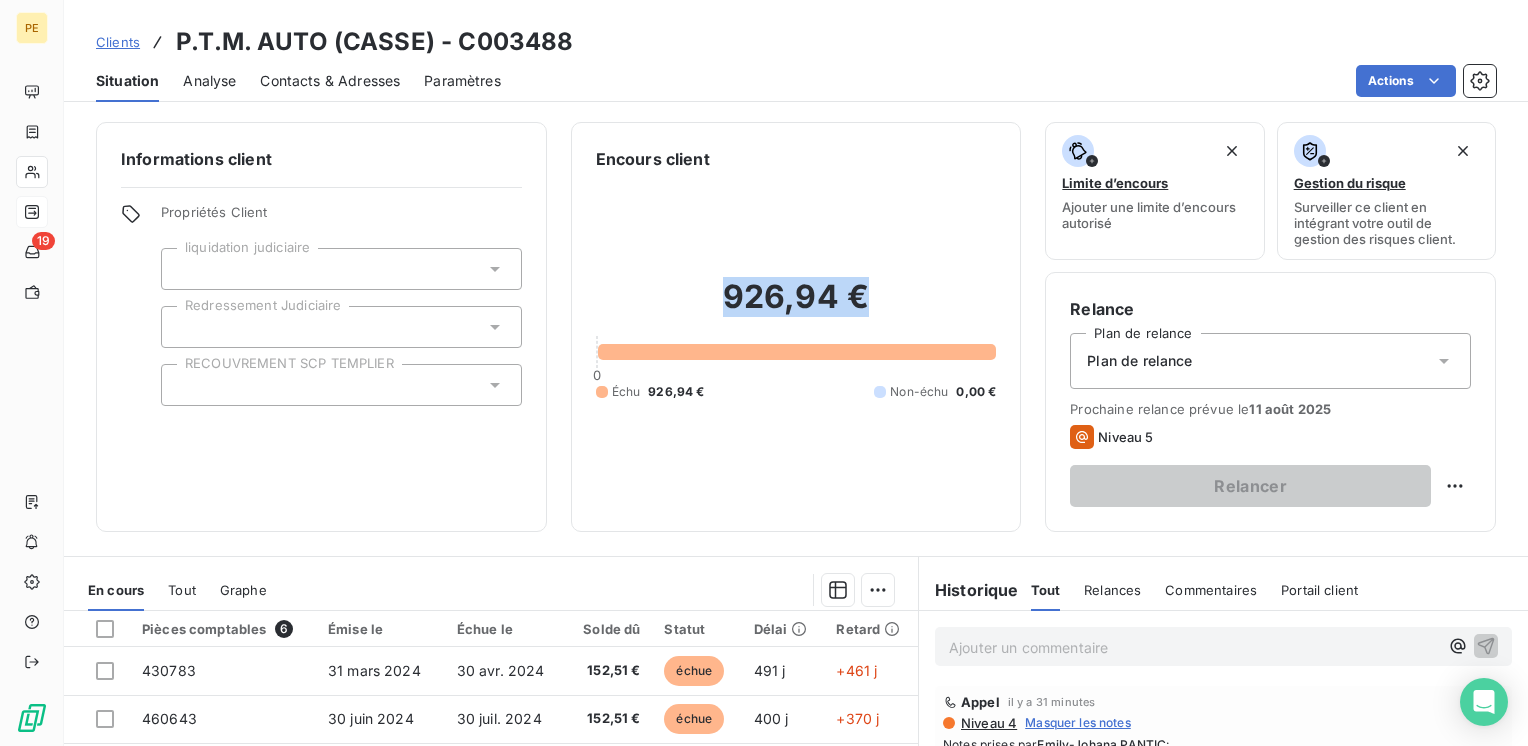 drag, startPoint x: 856, startPoint y: 301, endPoint x: 667, endPoint y: 264, distance: 192.58765 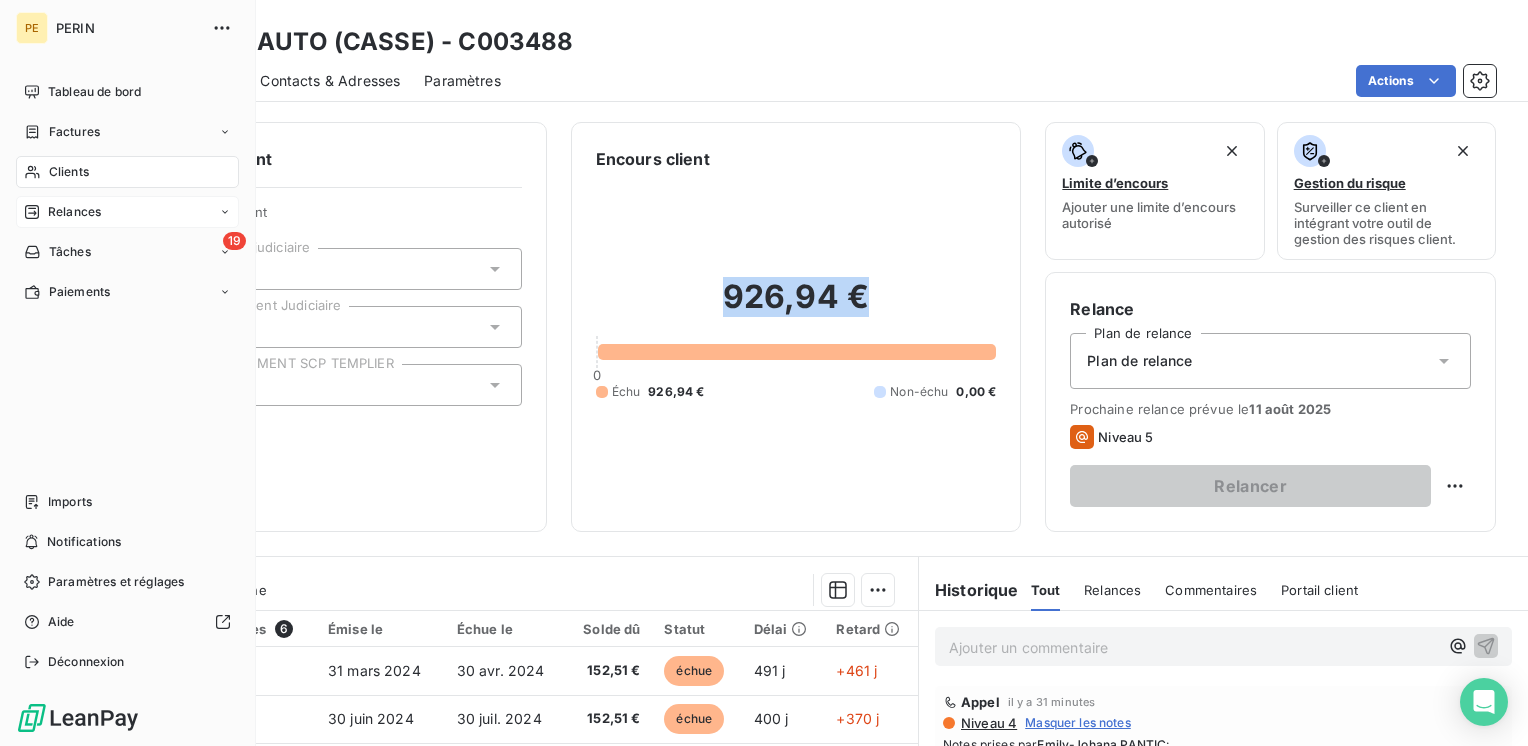 click on "Relances" at bounding box center [74, 212] 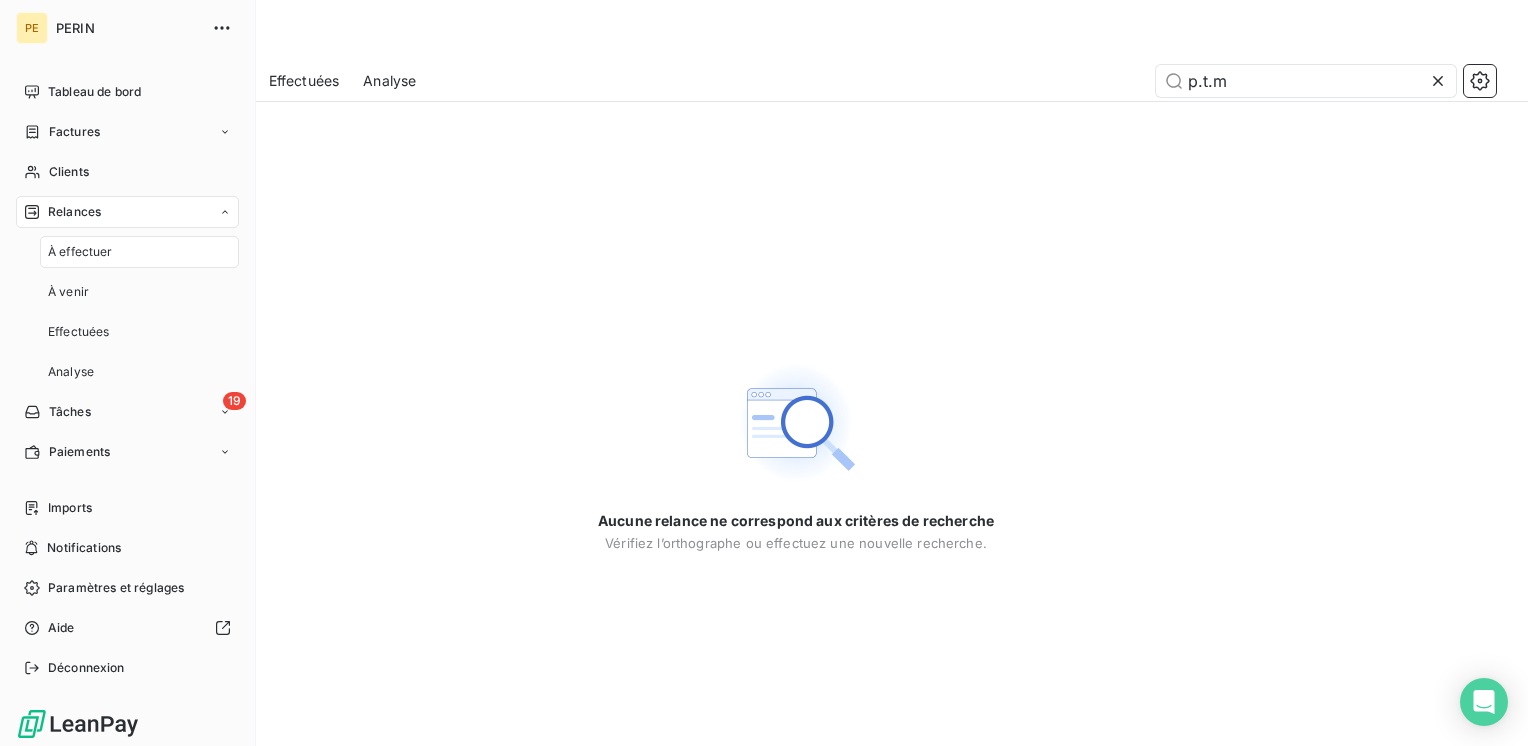click on "À effectuer" at bounding box center [80, 252] 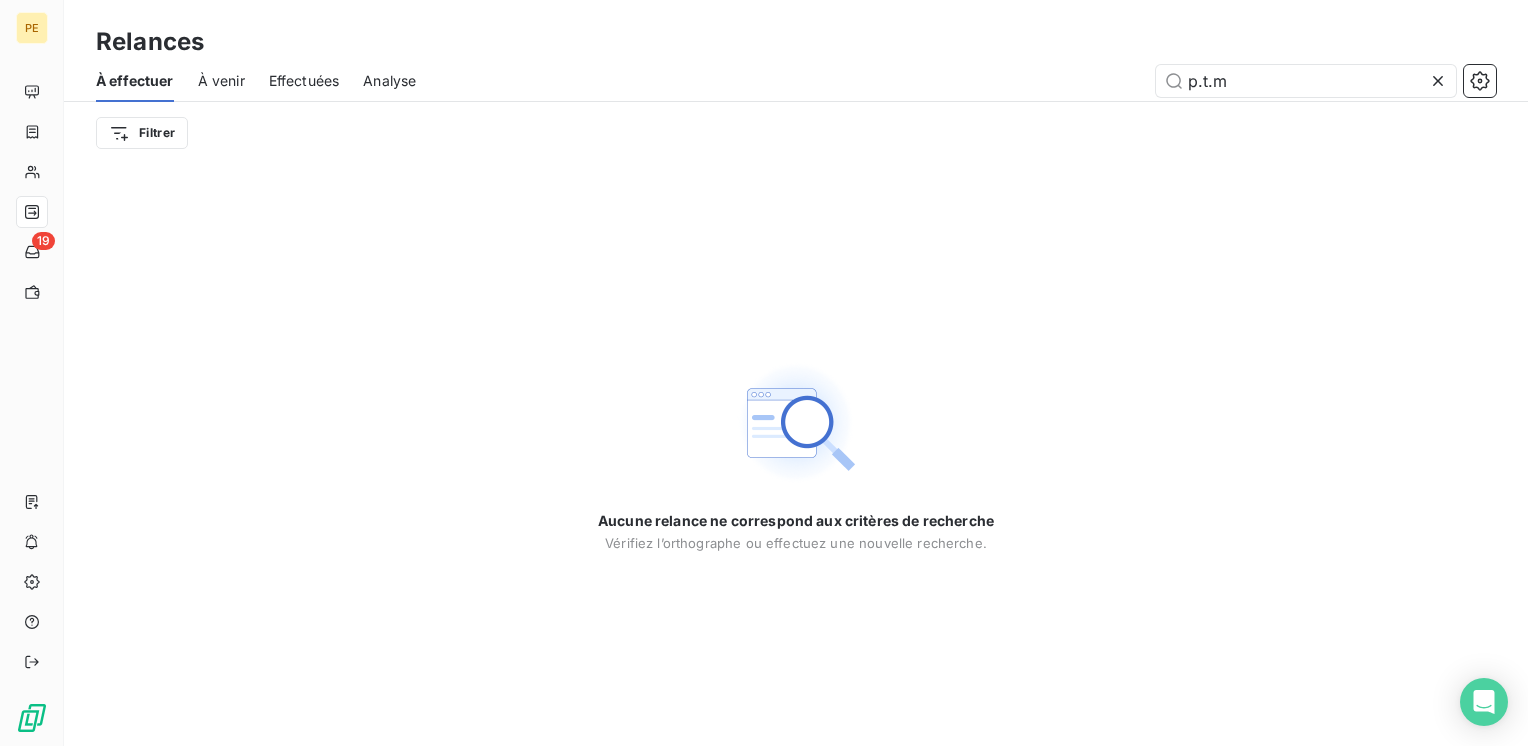 click on "Aucune relance ne correspond aux critères de recherche Vérifiez l’orthographe ou effectuez une nouvelle recherche." at bounding box center (796, 455) 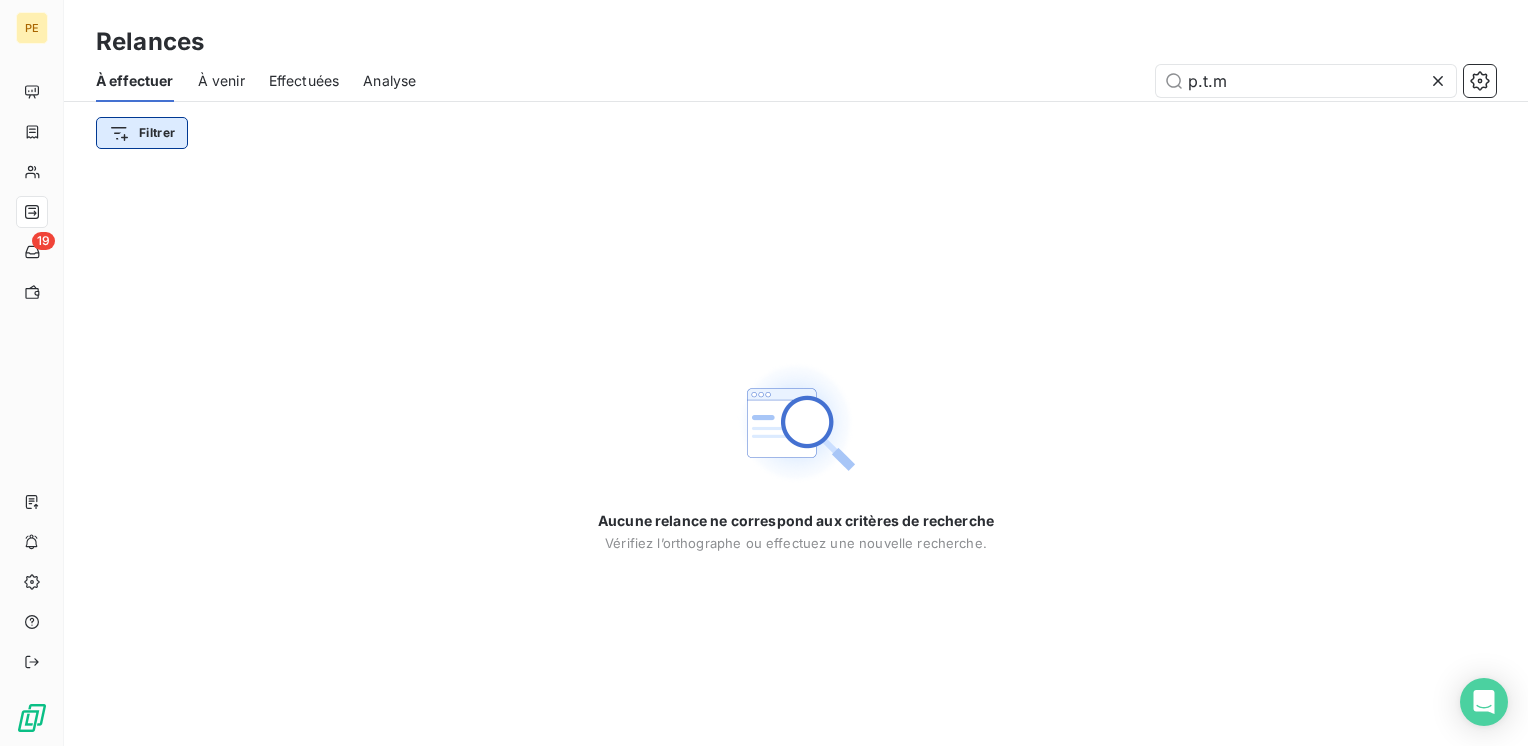 click on "PE 19 Relances À effectuer À venir Effectuées Analyse p.t.m Filtrer Aucune relance ne correspond aux critères de recherche Vérifiez l’orthographe ou effectuez une nouvelle recherche." at bounding box center [764, 373] 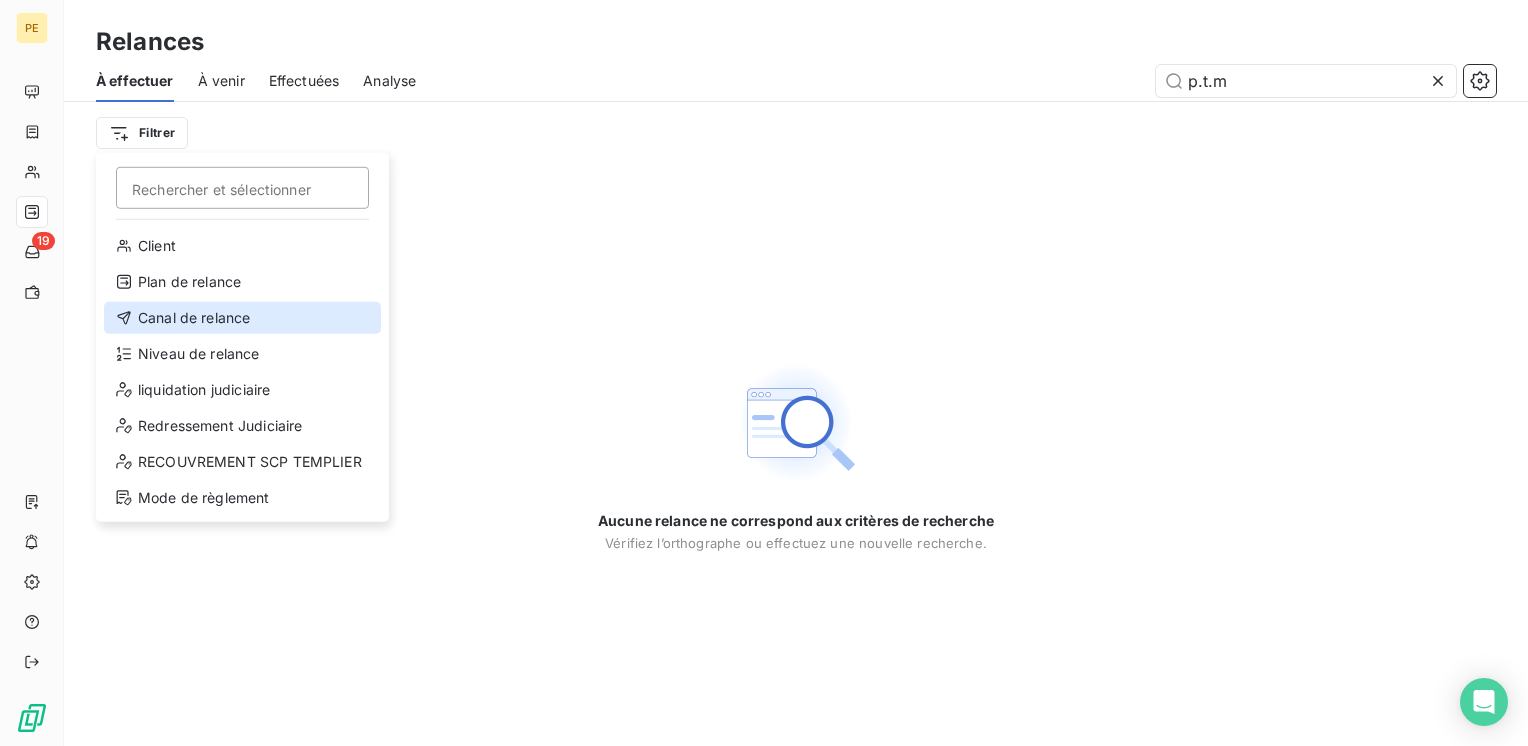 click on "Canal de relance" at bounding box center (242, 318) 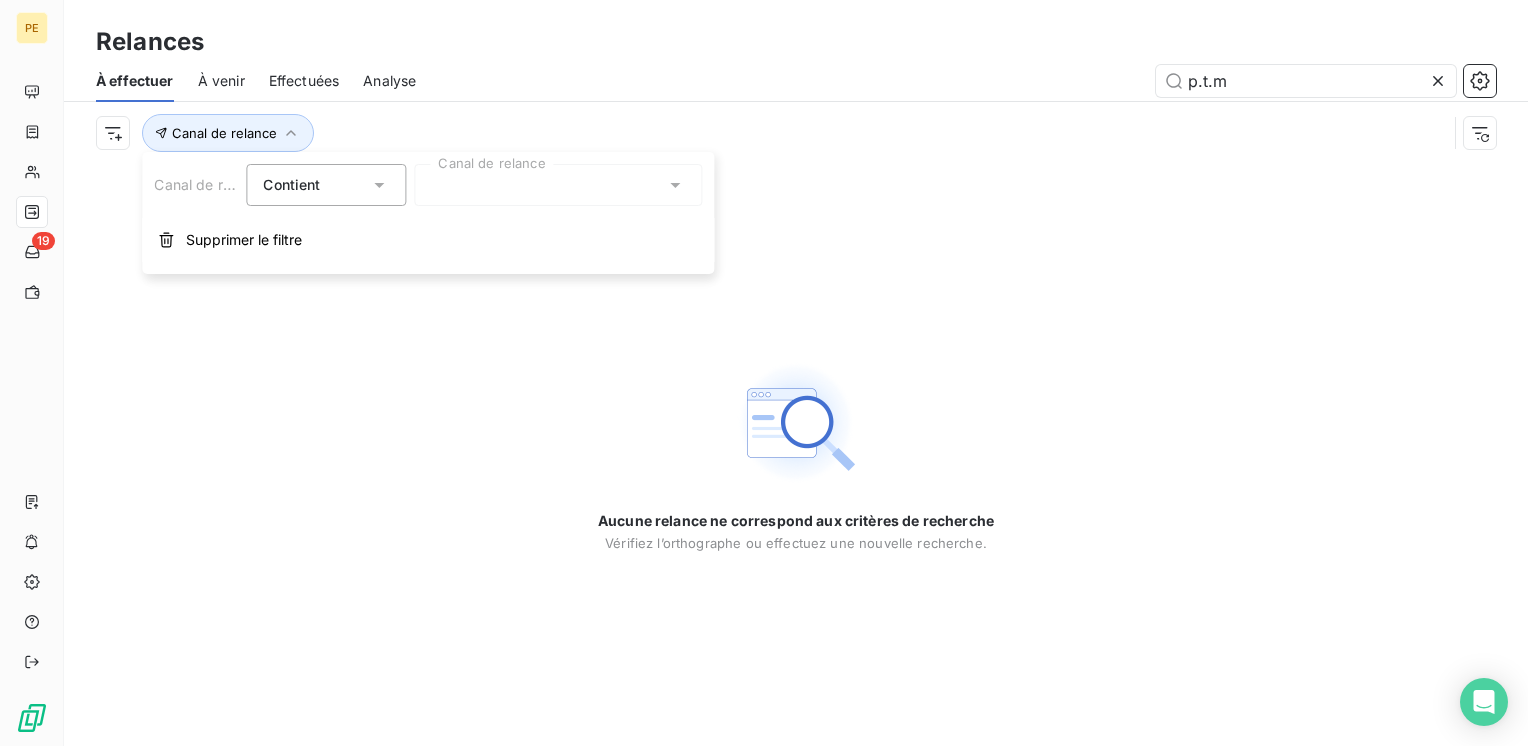 click on "Contient" at bounding box center (291, 184) 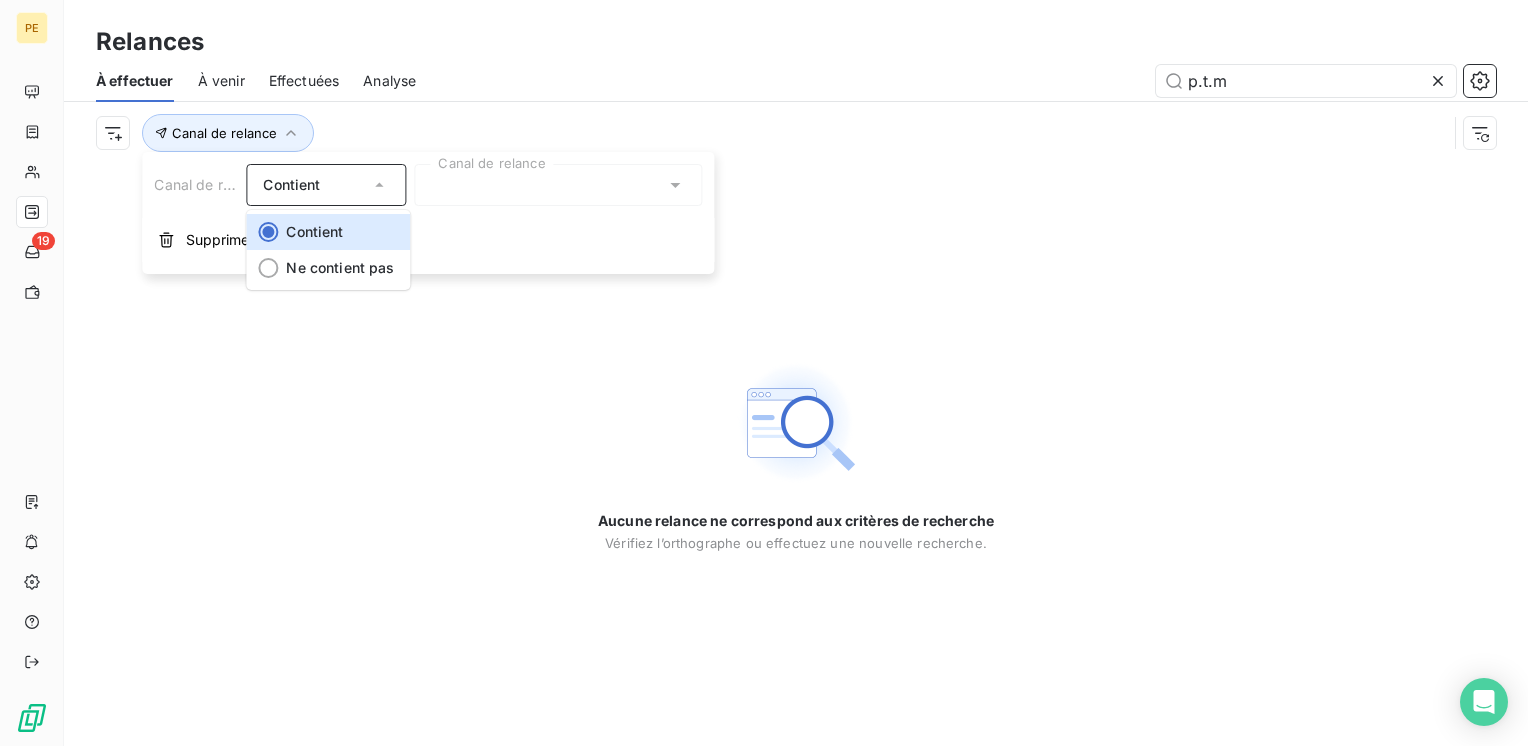click at bounding box center [558, 185] 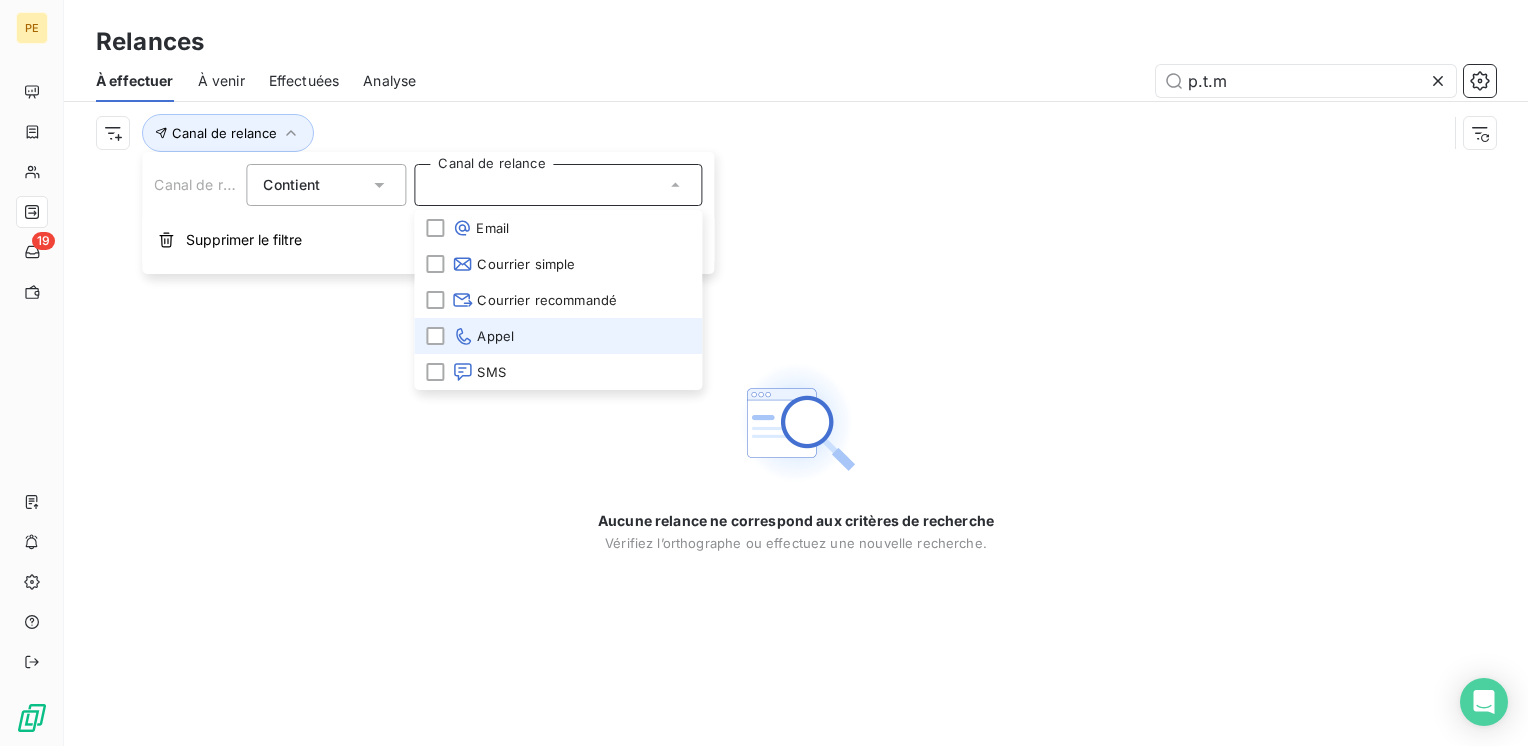 click on "Appel" at bounding box center (558, 336) 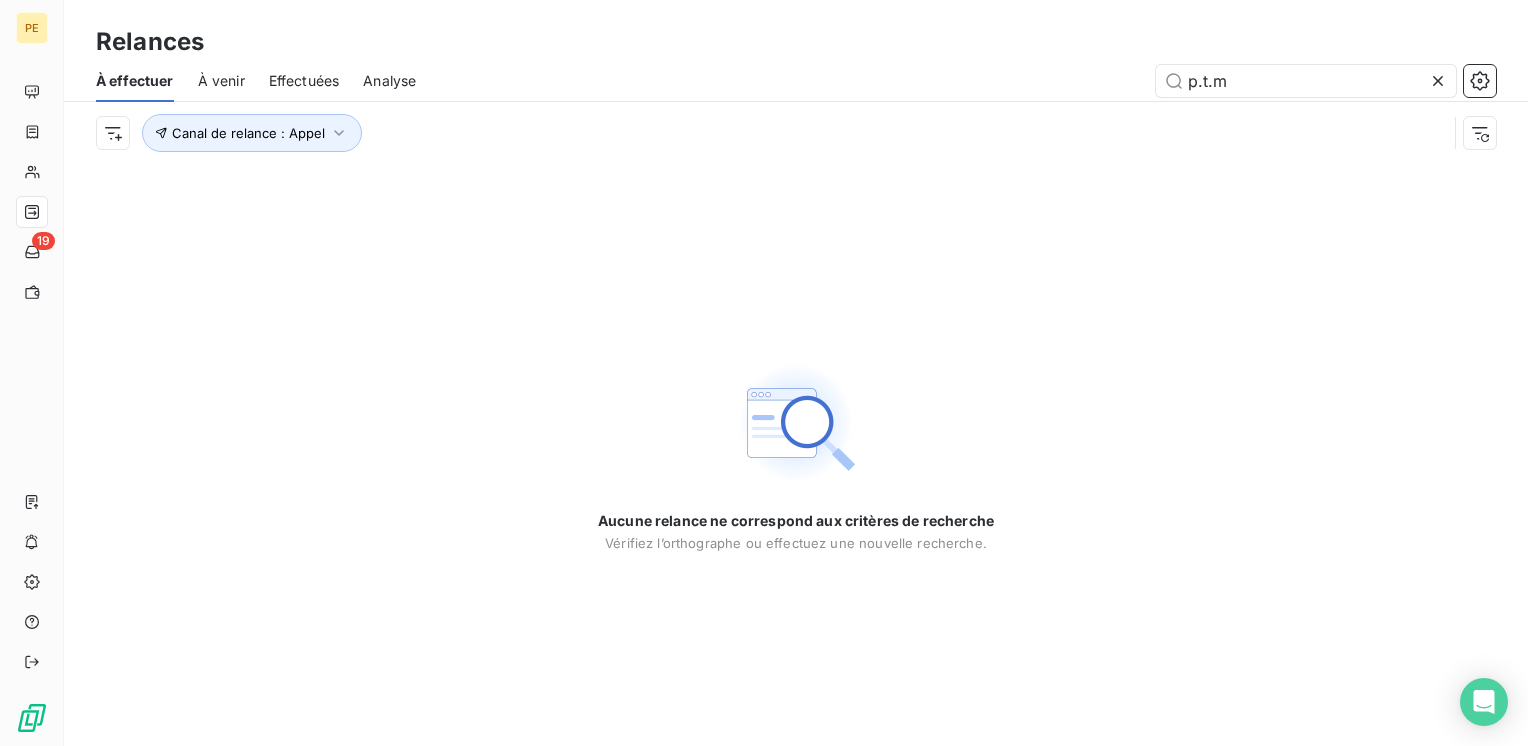 click on "Aucune relance ne correspond aux critères de recherche Vérifiez l’orthographe ou effectuez une nouvelle recherche." at bounding box center (796, 455) 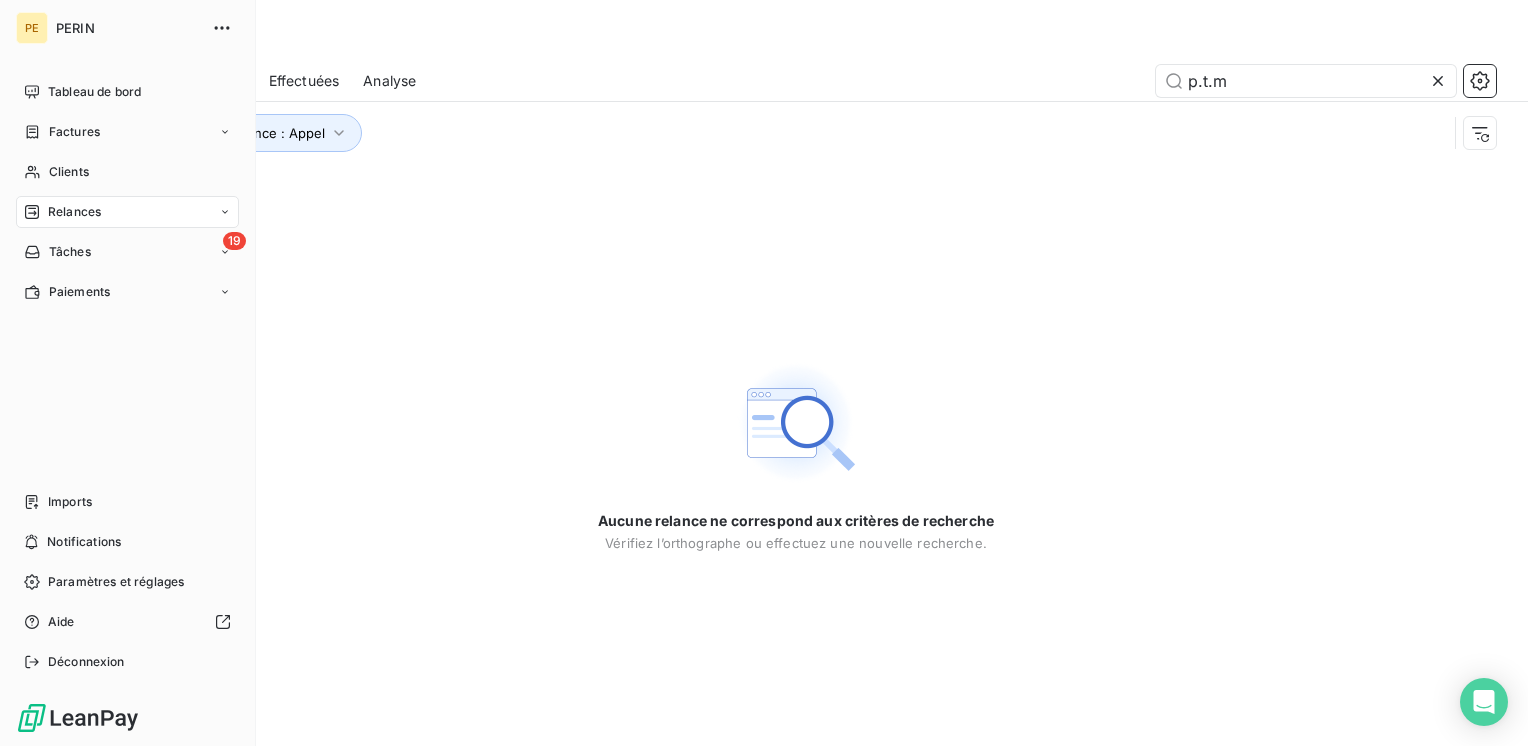 click on "Relances" at bounding box center [62, 212] 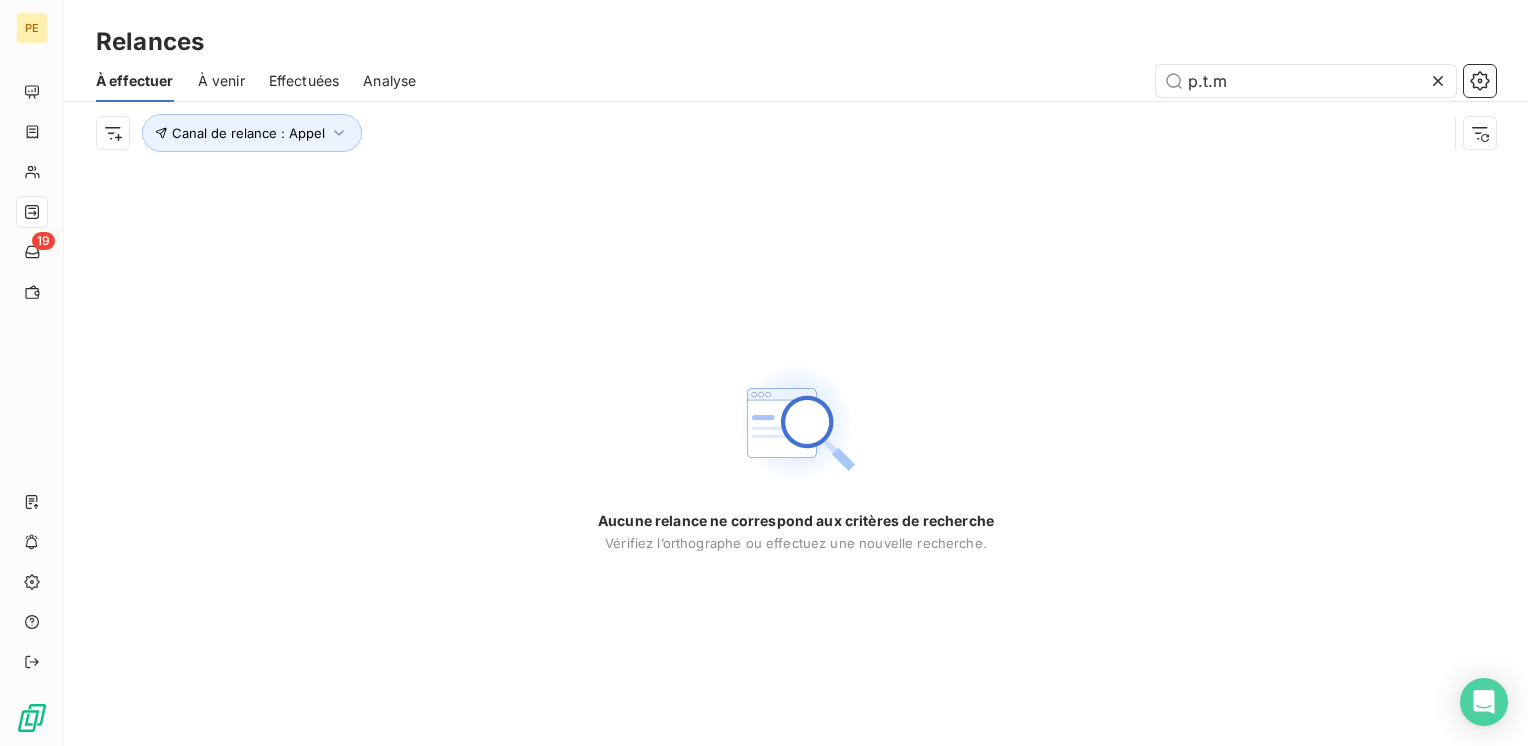 click 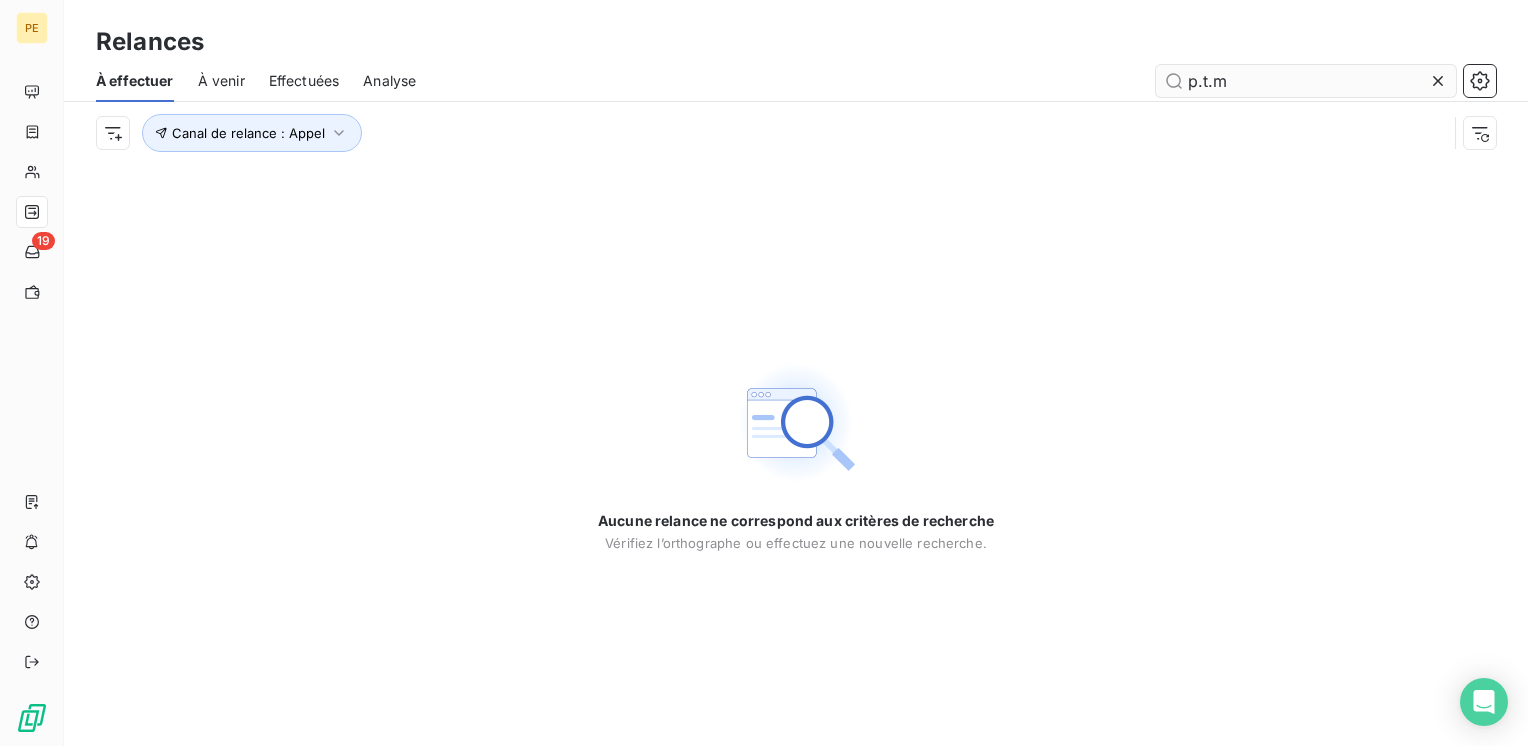 type 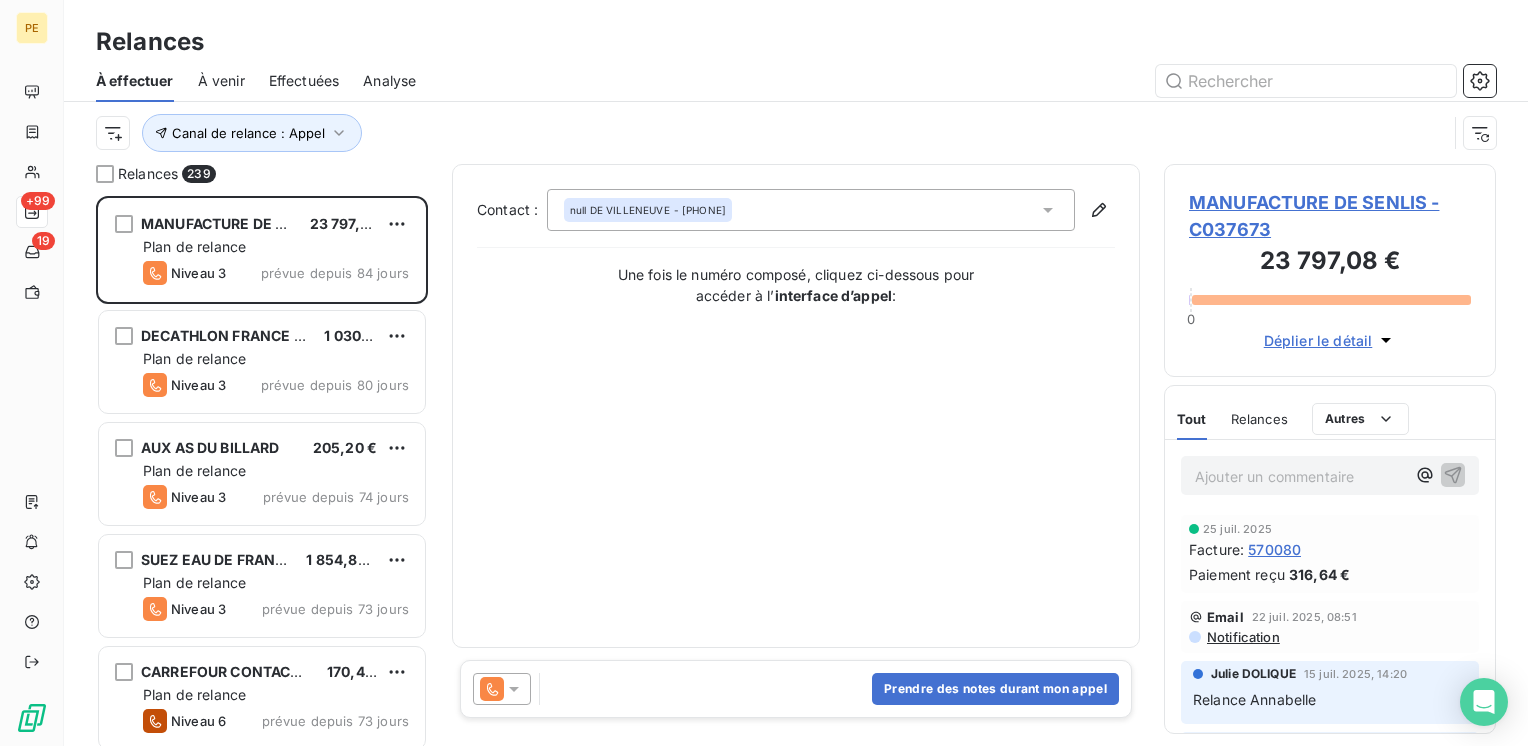 scroll, scrollTop: 16, scrollLeft: 16, axis: both 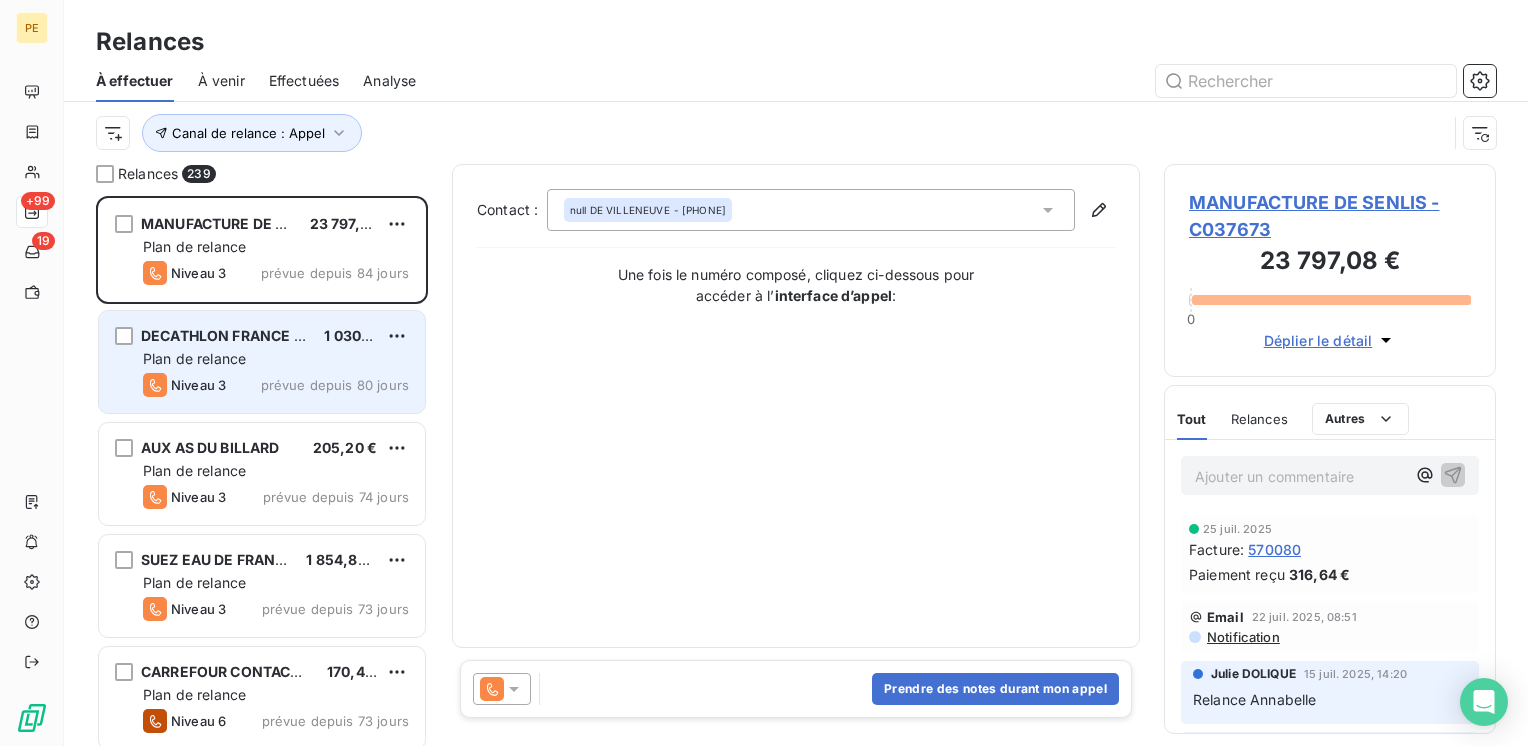 click on "Plan de relance" at bounding box center (194, 358) 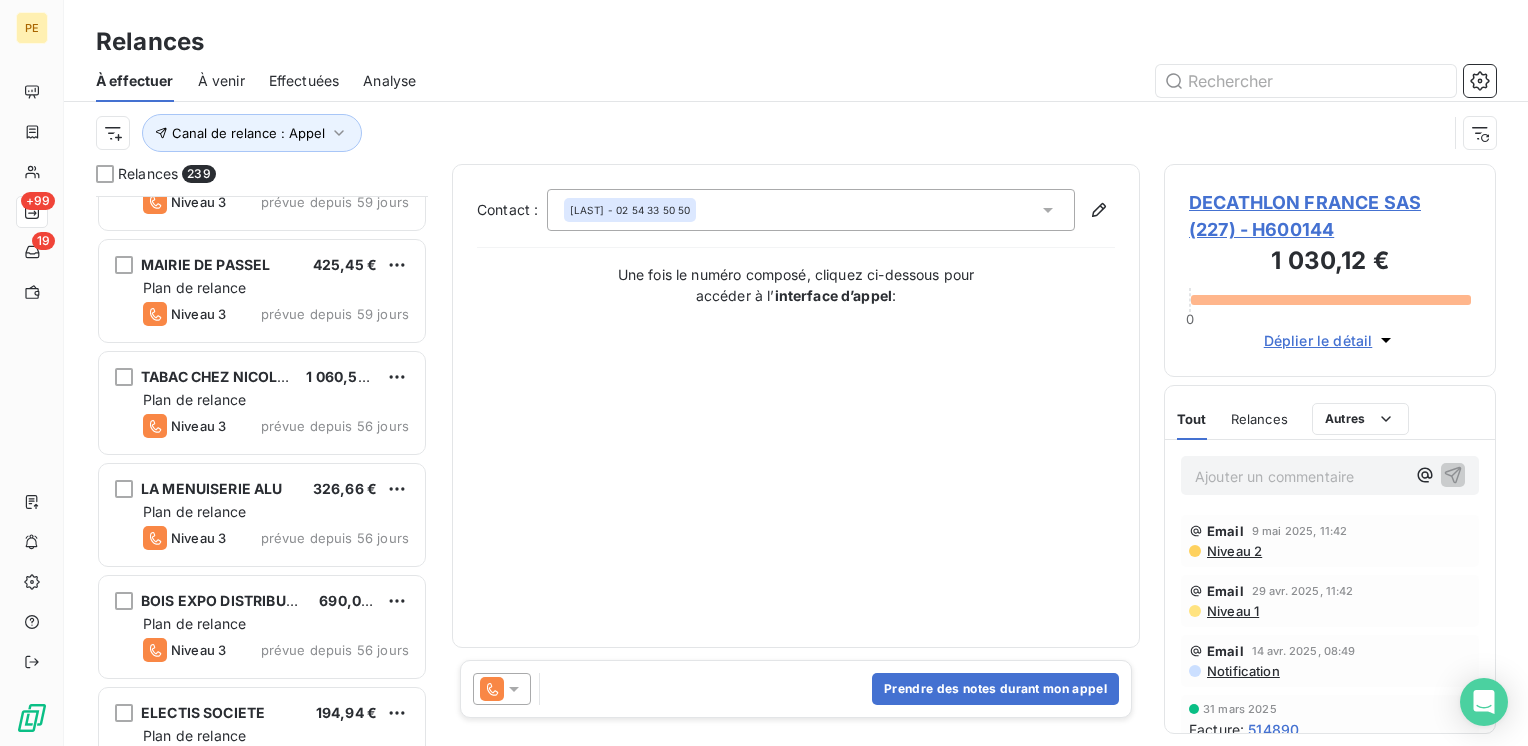 scroll, scrollTop: 2934, scrollLeft: 0, axis: vertical 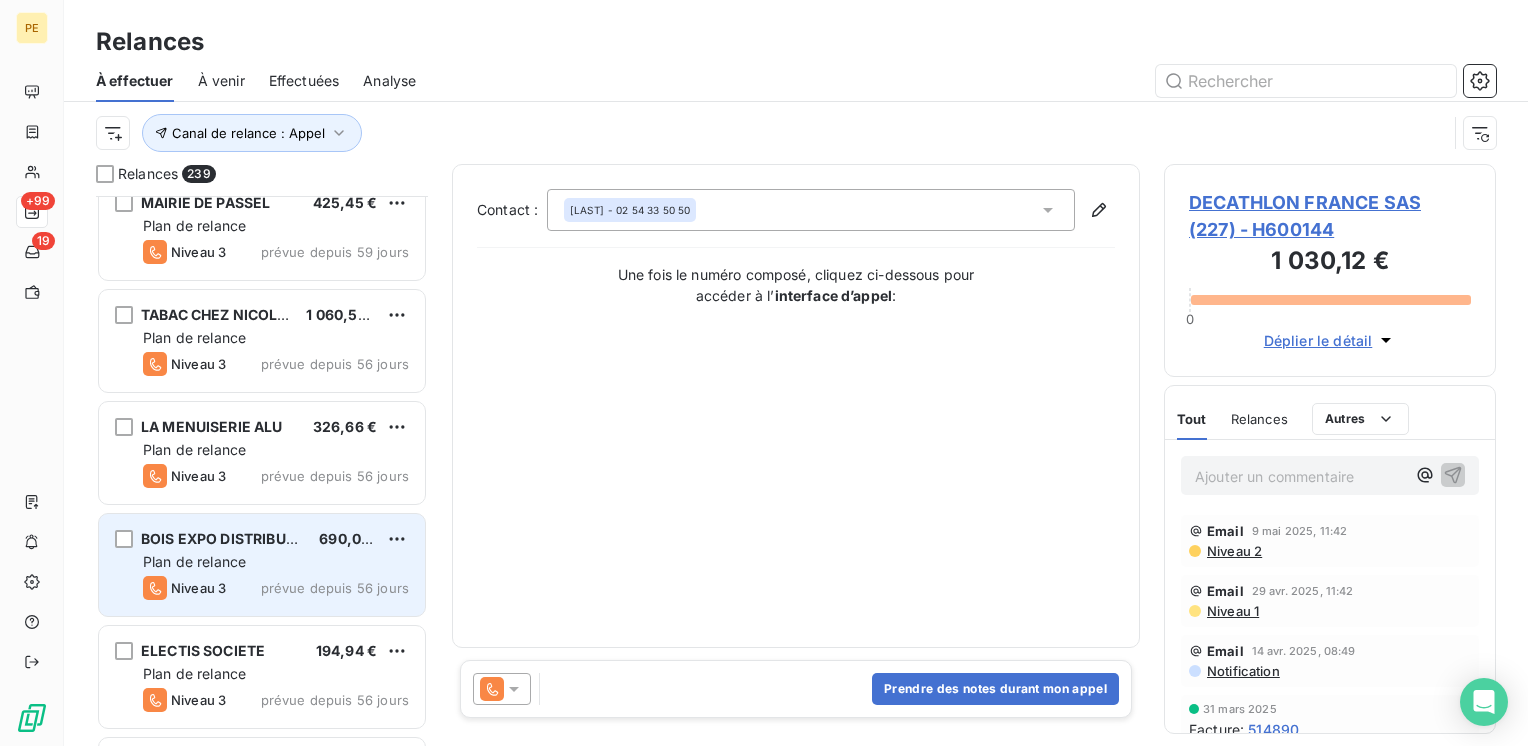 click on "Plan de relance" at bounding box center [194, 561] 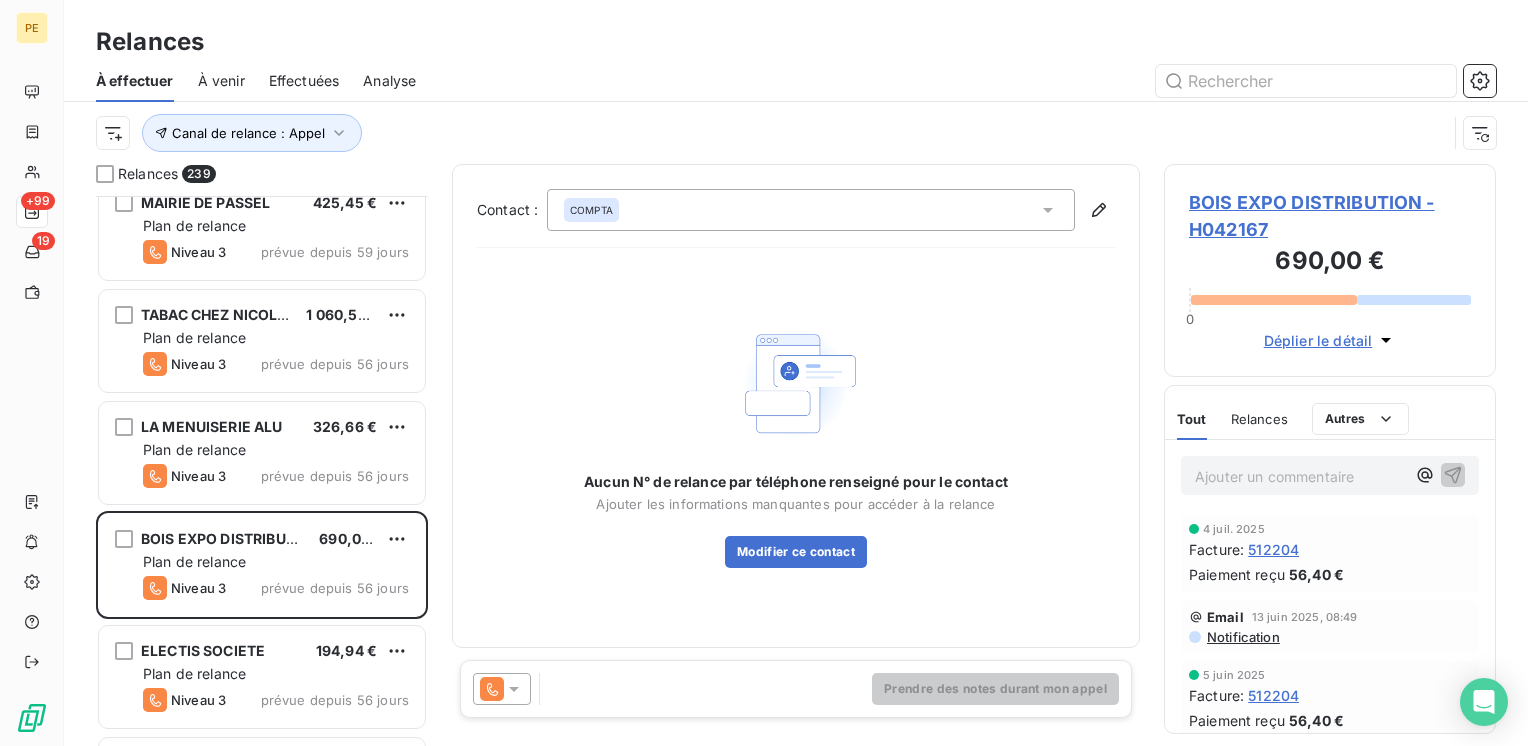 click on "BOIS EXPO DISTRIBUTION - H042167" at bounding box center [1330, 216] 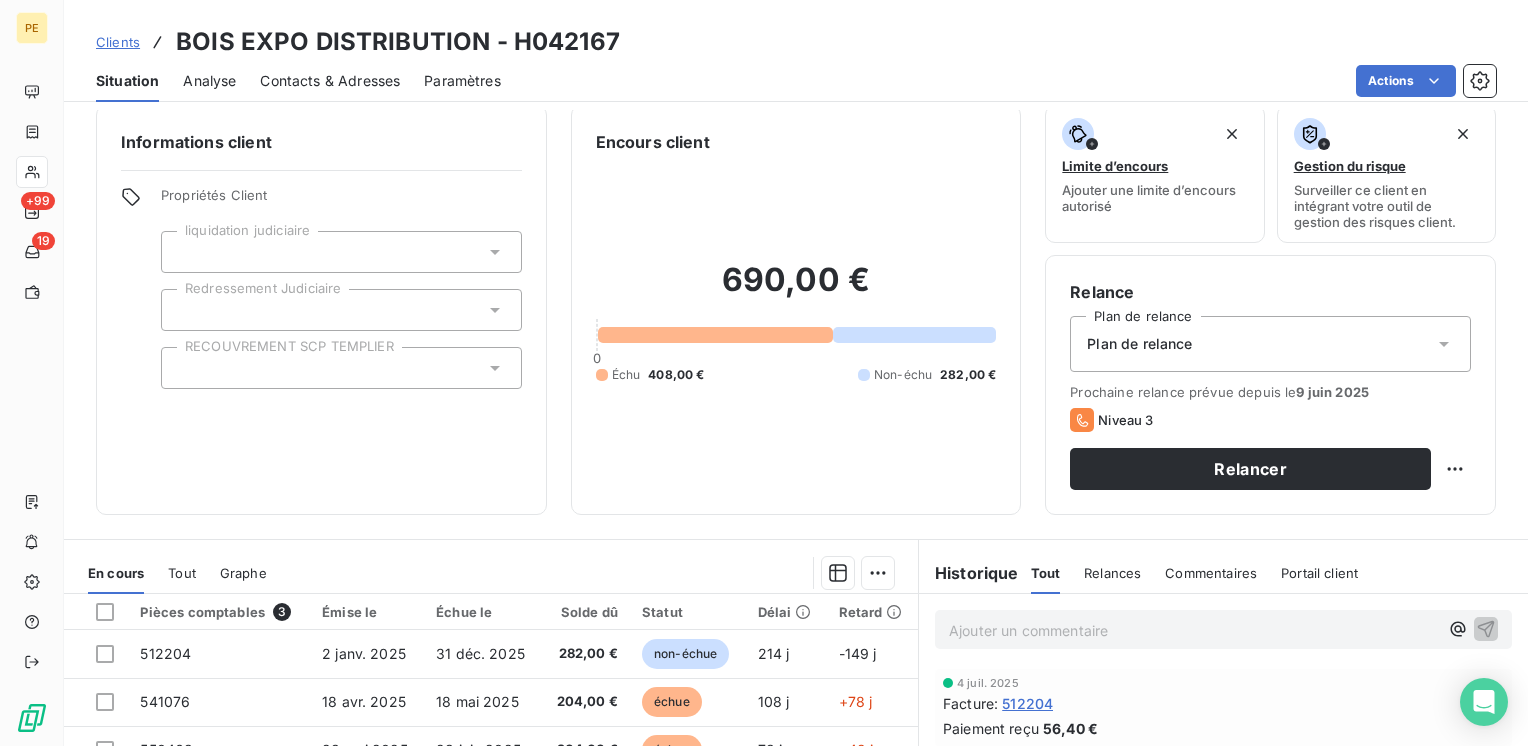 scroll, scrollTop: 0, scrollLeft: 0, axis: both 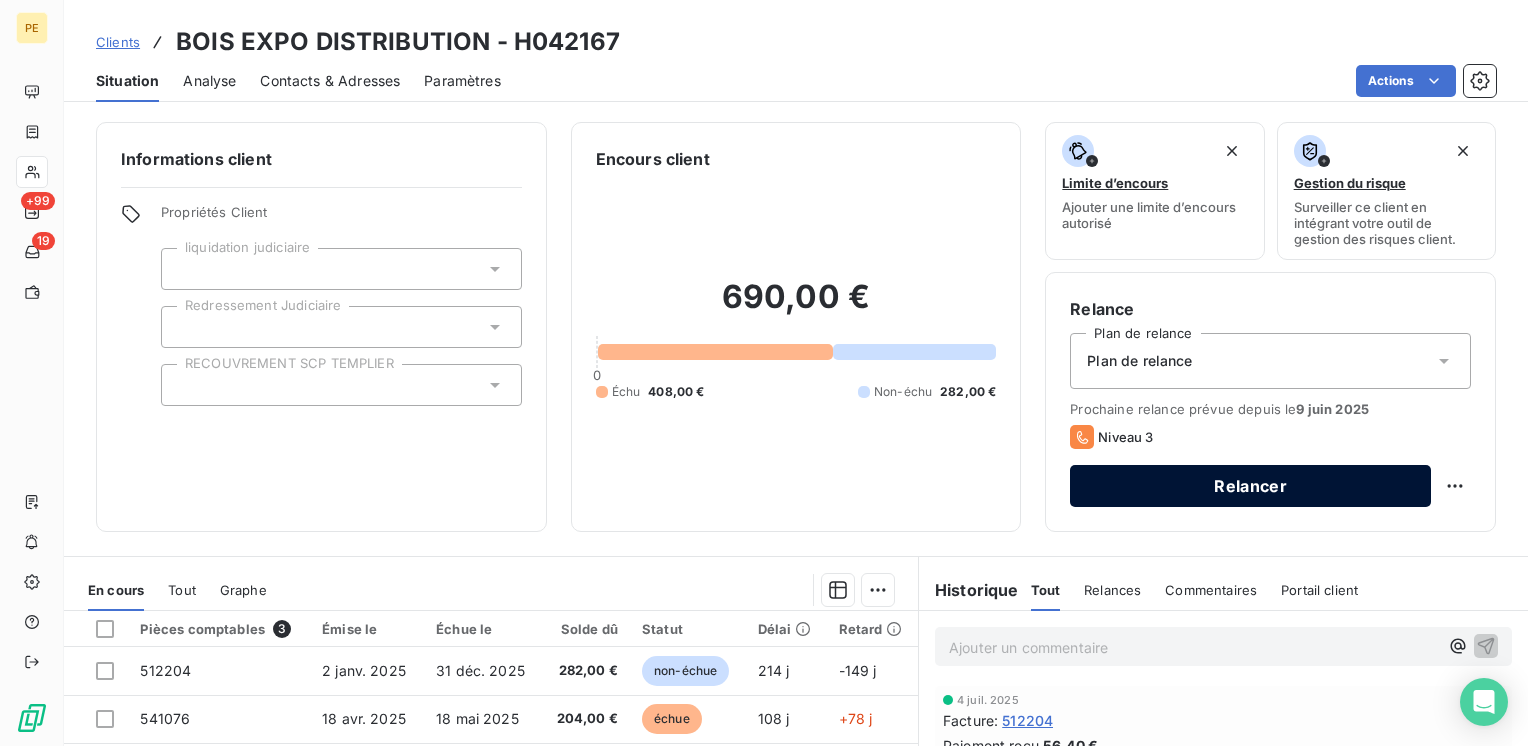 click on "Relancer" at bounding box center (1250, 486) 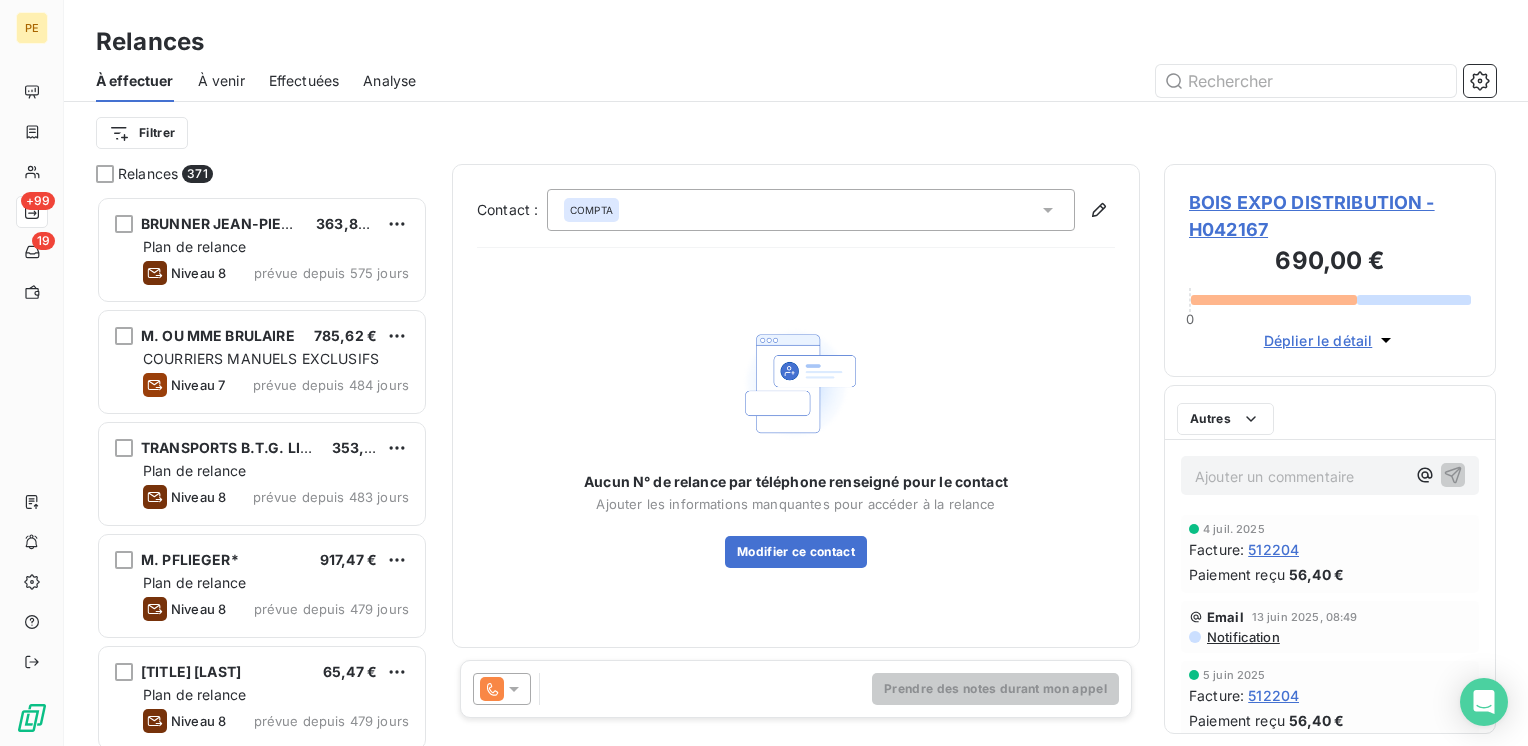 scroll, scrollTop: 16, scrollLeft: 16, axis: both 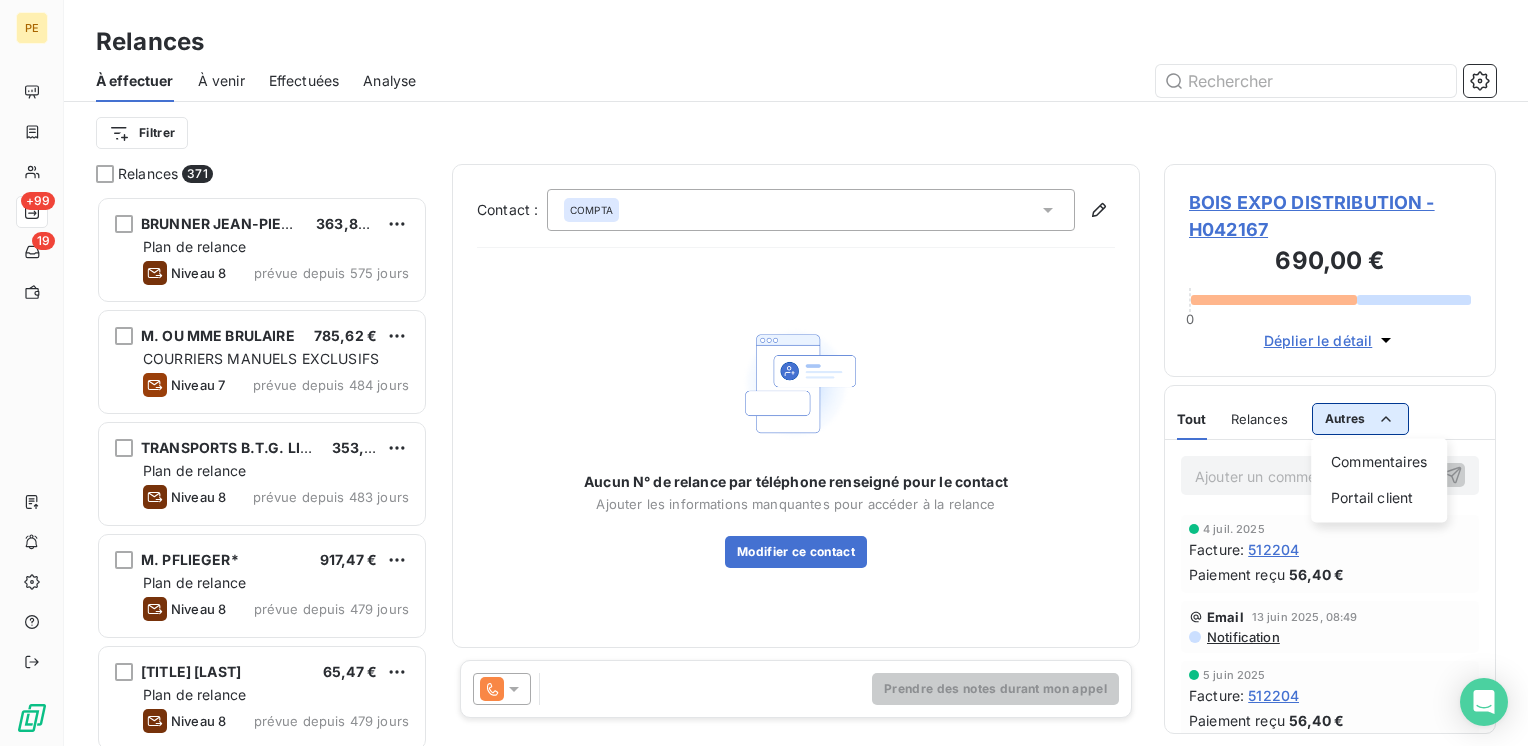click on "PE +99 19 Relances À effectuer À venir Effectuées Analyse Filtrer Relances 371 BRUNNER JEAN-PIERRE 363,86 € Plan de relance Niveau 8 prévue depuis 575 jours M. OU MME BRULAIRE 785,62 € COURRIERS MANUELS EXCLUSIFS Niveau 7 prévue depuis 484 jours TRANSPORTS B.T.G. LIBRECY SARL 353,26 € Plan de relance Niveau 8 prévue depuis 483 jours M. PFLIEGER* 917,47 € Plan de relance Niveau 8 prévue depuis 479 jours M. OU MME AZOULAY 65,47 € Plan de relance Niveau 8 prévue depuis 479 jours LA CHEMISIERE  STE REBECCA 223,12 € Plan de relance Niveau 8 prévue depuis 479 jours M. OU MME CHAMEN 785,62 € Plan de relance Niveau 8 prévue depuis 479 jours KELBER JEAN 903,36 € Plan de relance Niveau 8 prévue depuis 479 jours ENGIE GREEN FRANCE 666,00 € Plan de relance Niveau 2 prévue depuis 447 jours M. OU MME LA ROSA 552,58 € Plan de relance Niveau 1 prévue depuis 333 jours MADAME EDEL 334,97 € Plan de relance Niveau 8 prévue depuis 273 jours TABAC LE BRIARD Niveau 1 0" at bounding box center [764, 373] 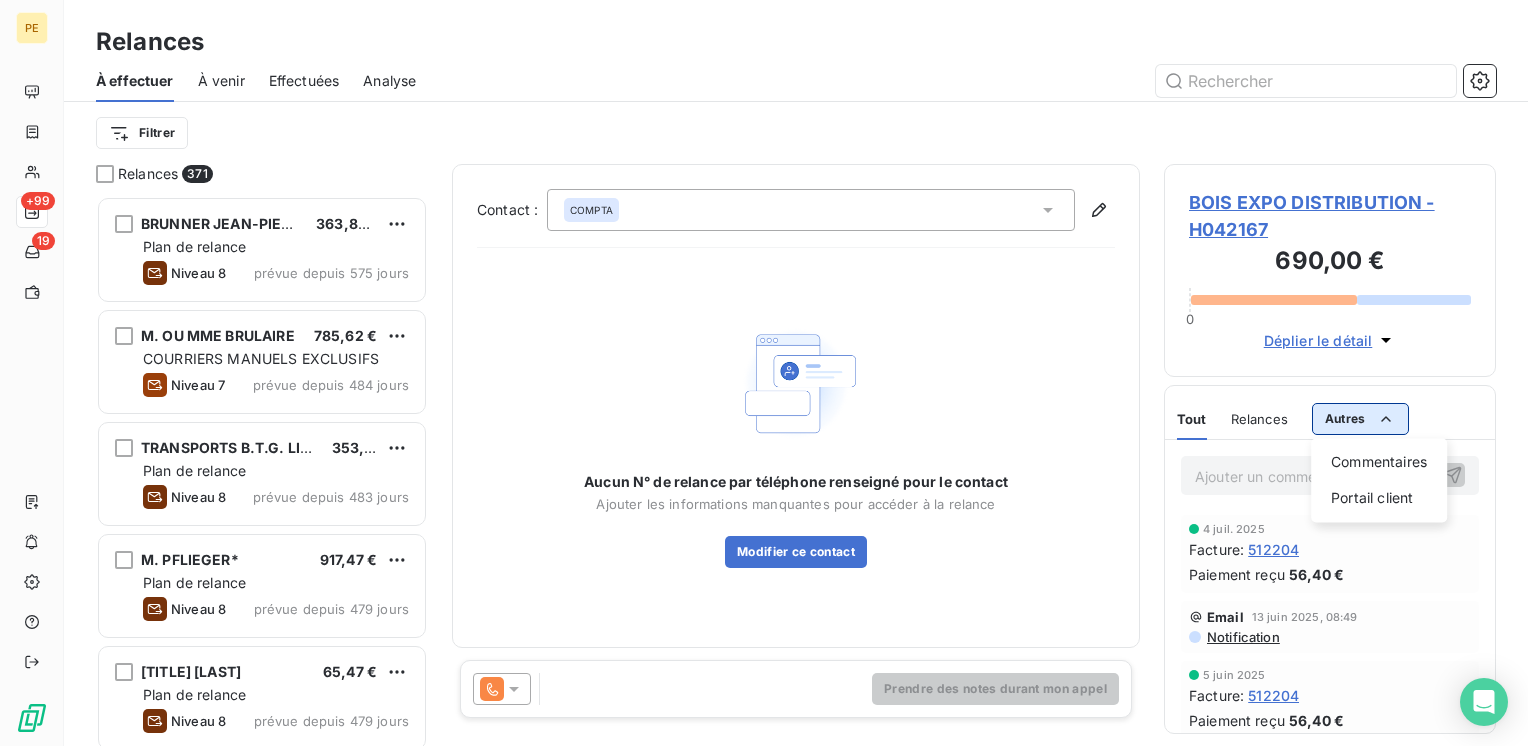 drag, startPoint x: 1347, startPoint y: 422, endPoint x: 1337, endPoint y: 426, distance: 10.770329 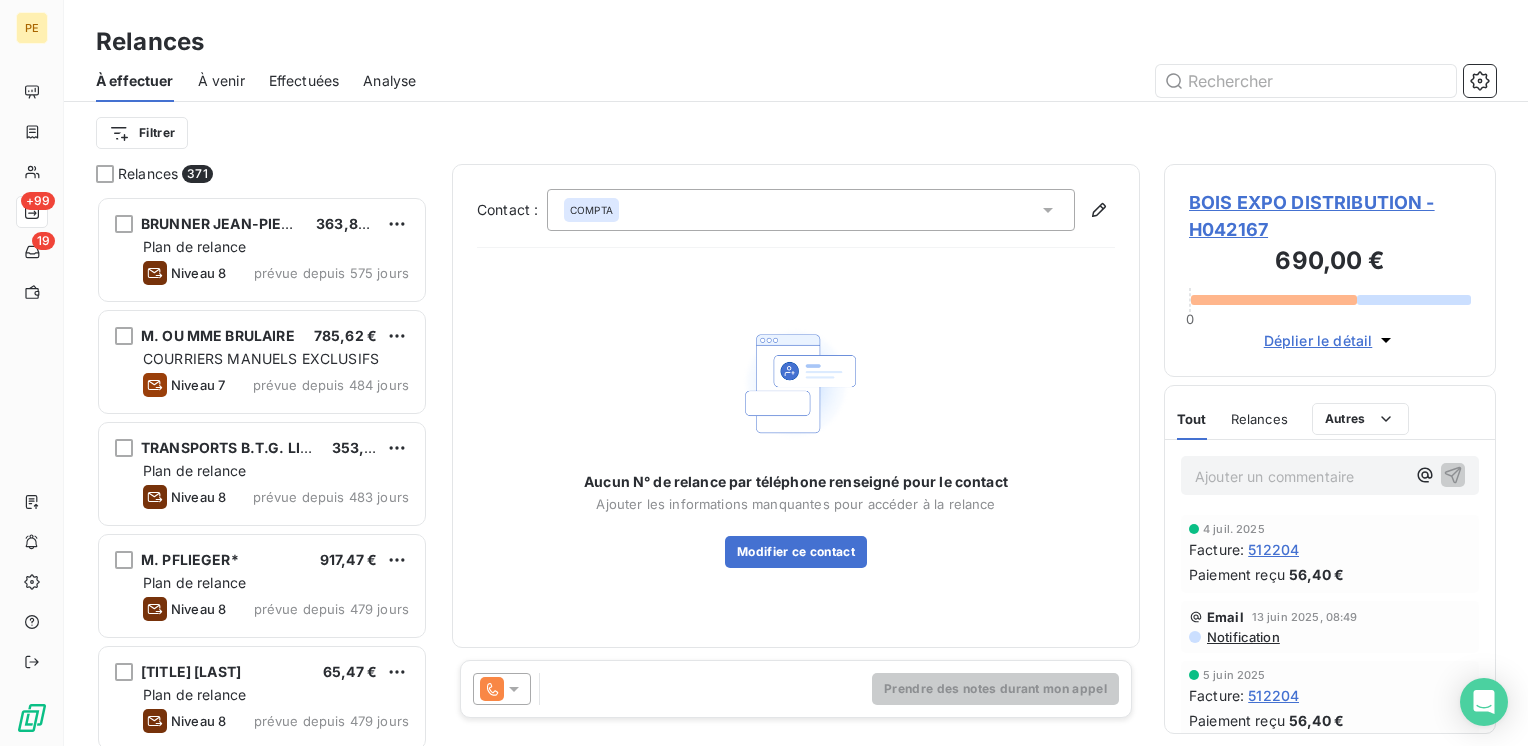 click on "Relances" at bounding box center [1259, 419] 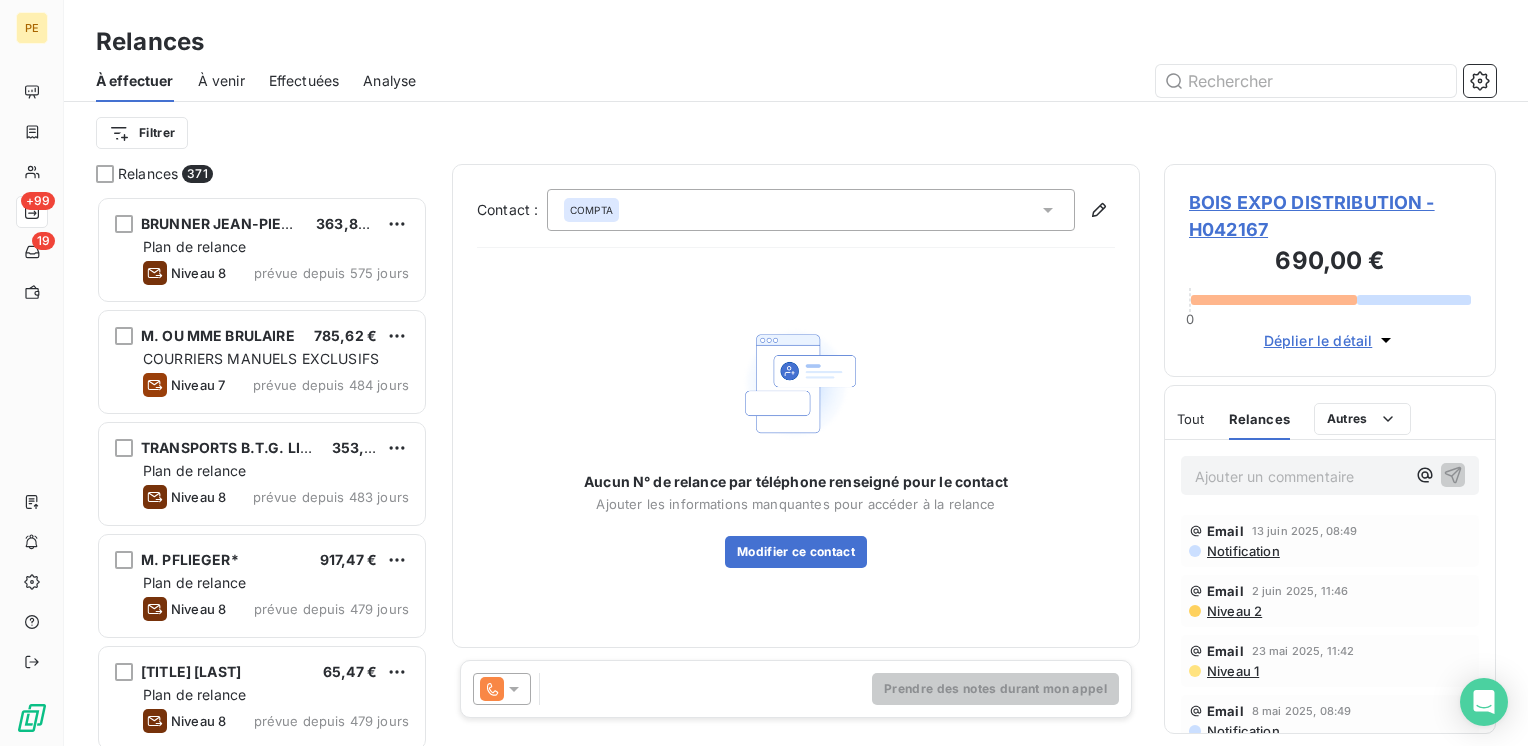 click on "Tout Relances Autres" at bounding box center (1294, 419) 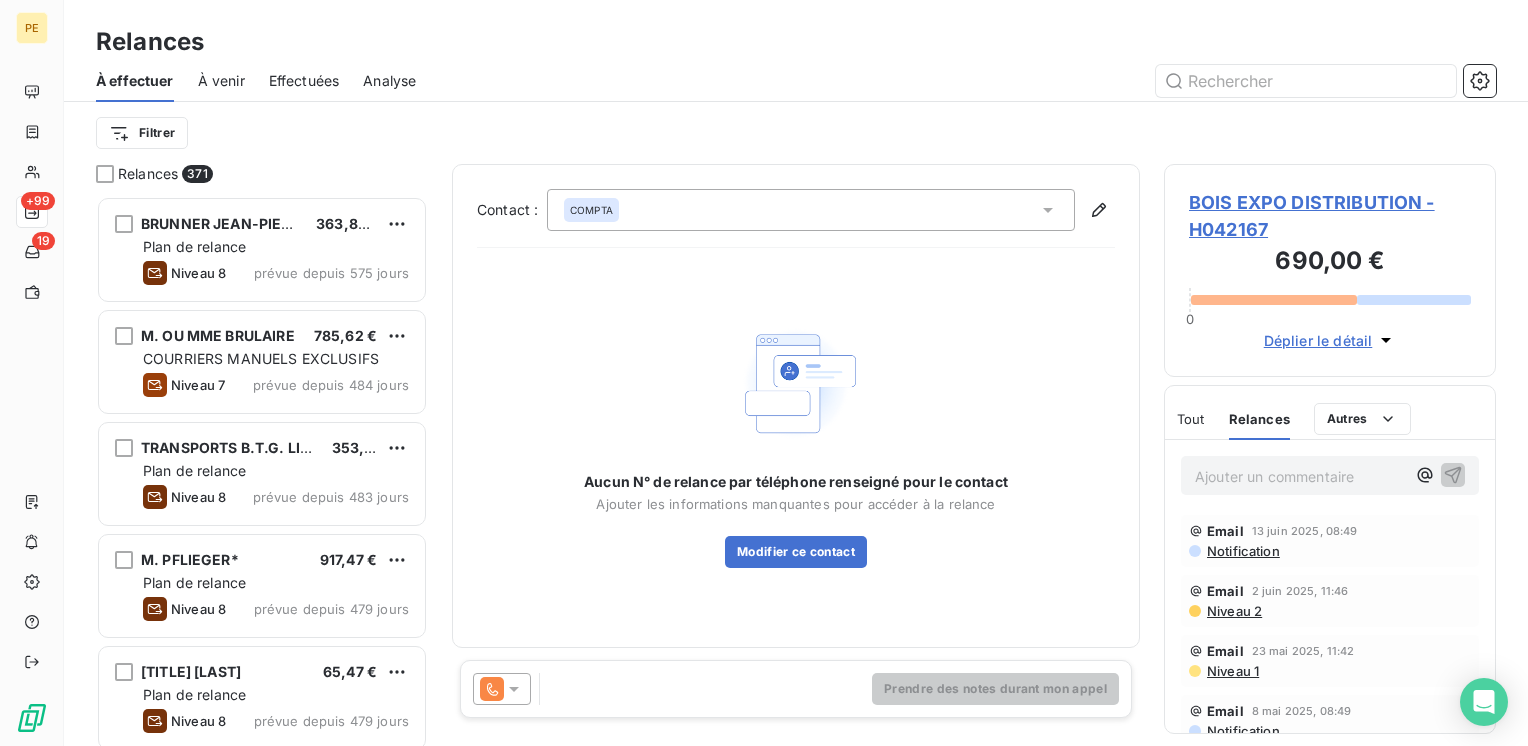 click on "À effectuer" at bounding box center [135, 81] 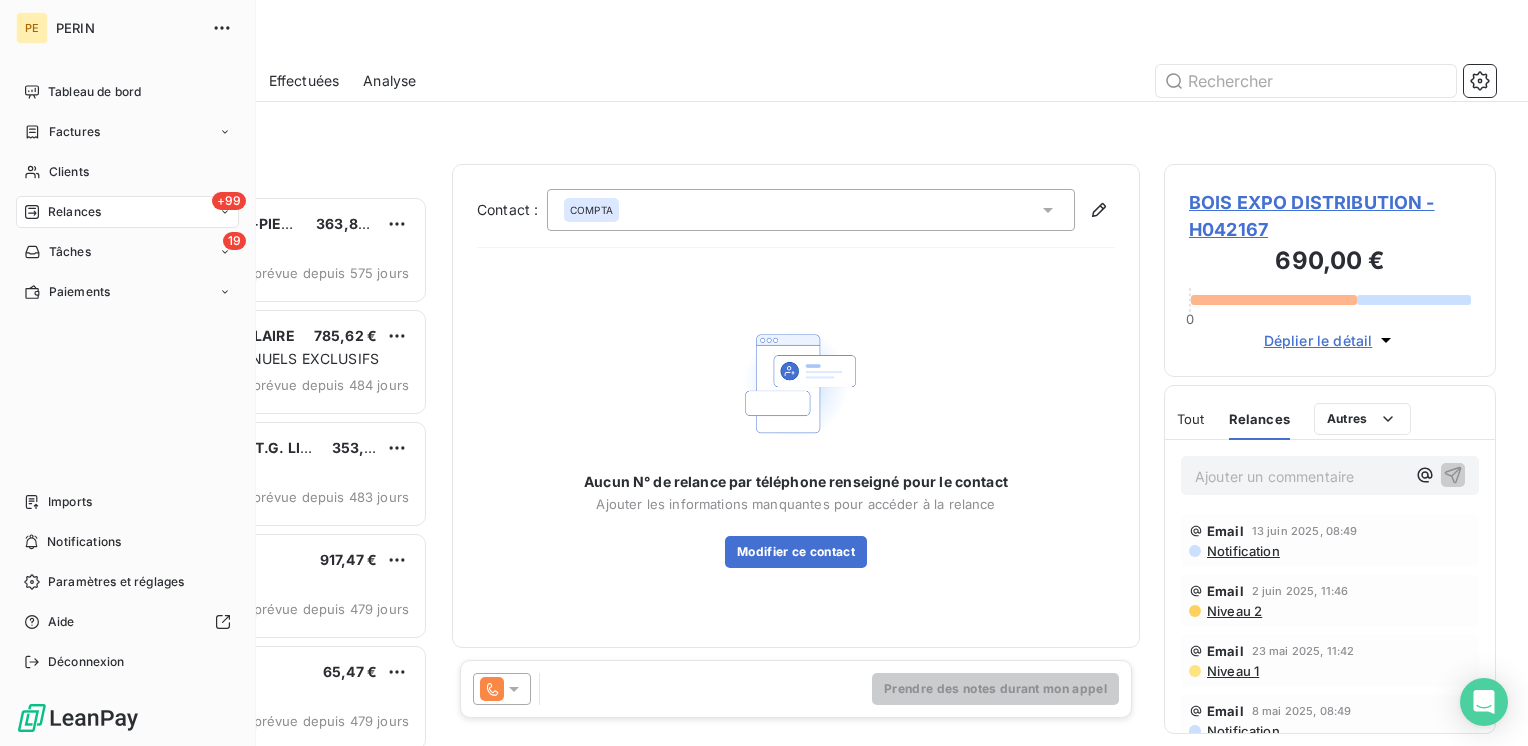 click on "+99 Relances" at bounding box center (127, 212) 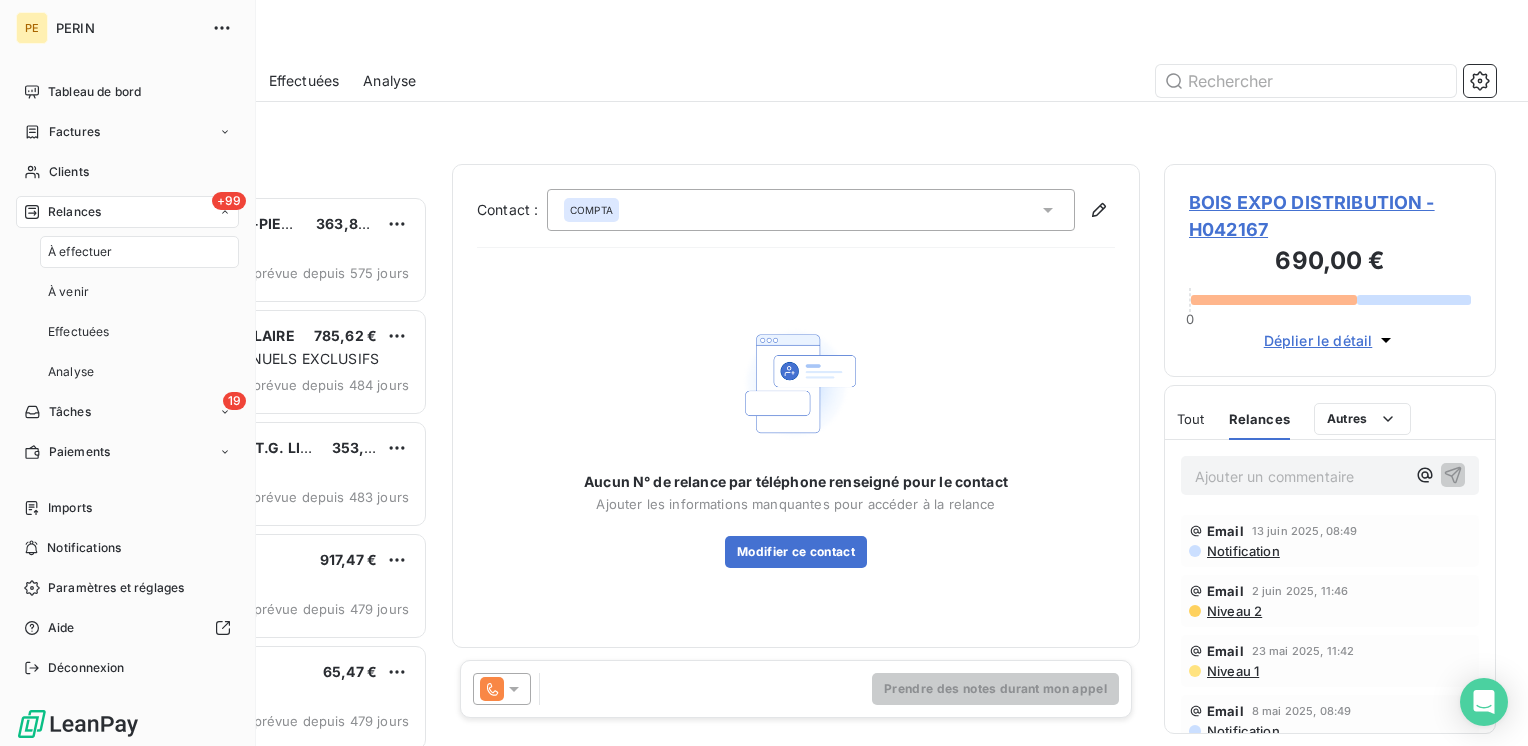 click on "À effectuer" at bounding box center [139, 252] 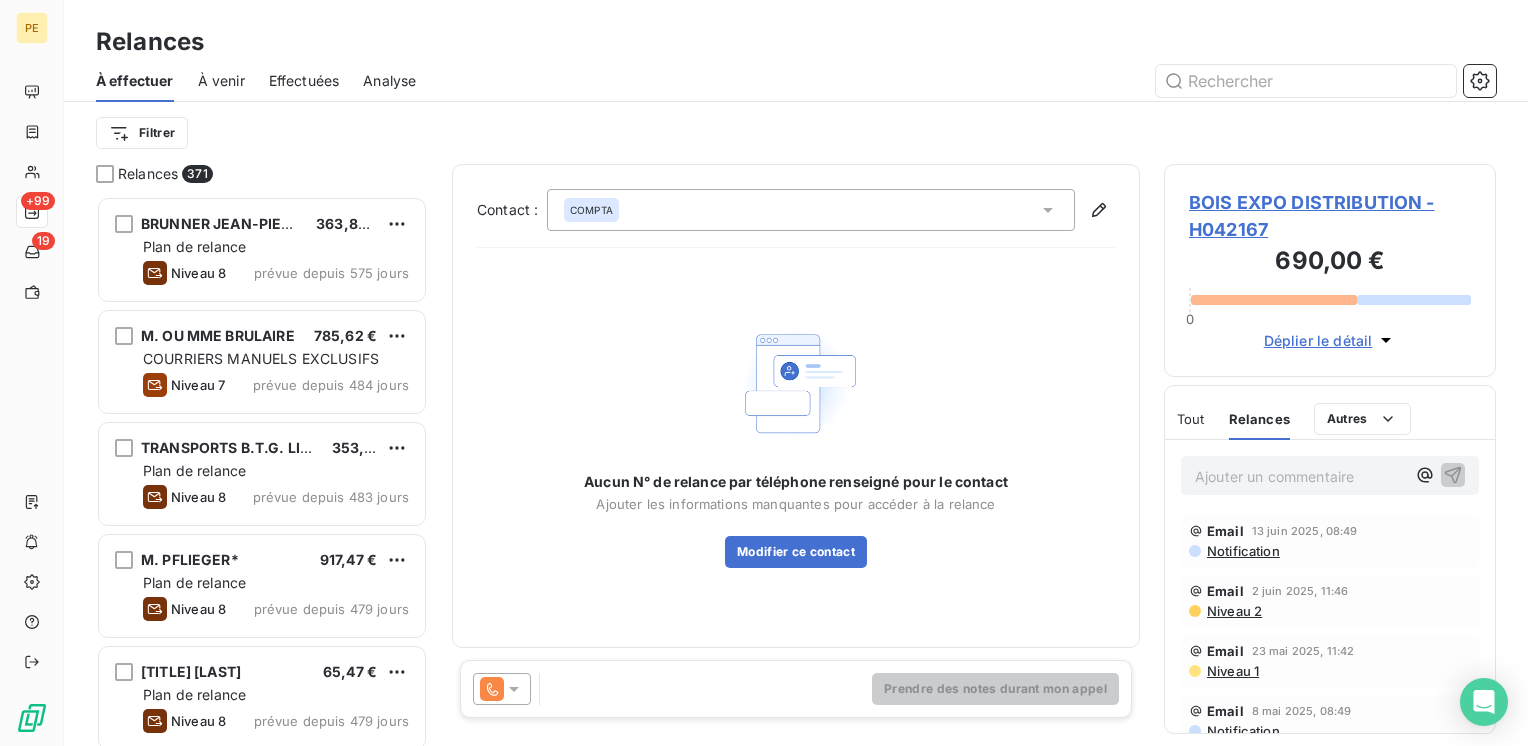 drag, startPoint x: 862, startPoint y: 227, endPoint x: 852, endPoint y: 218, distance: 13.453624 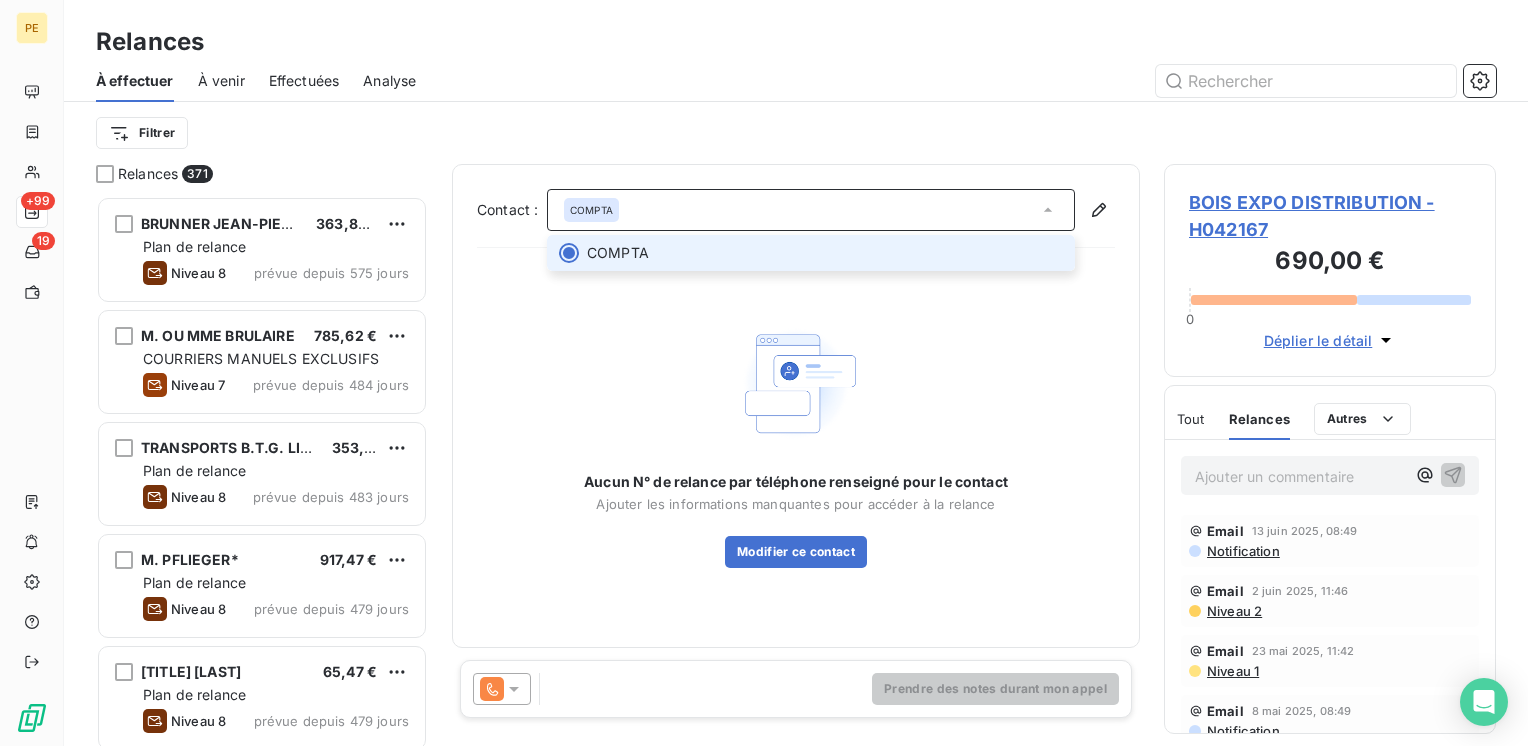 drag, startPoint x: 758, startPoint y: 266, endPoint x: 752, endPoint y: 255, distance: 12.529964 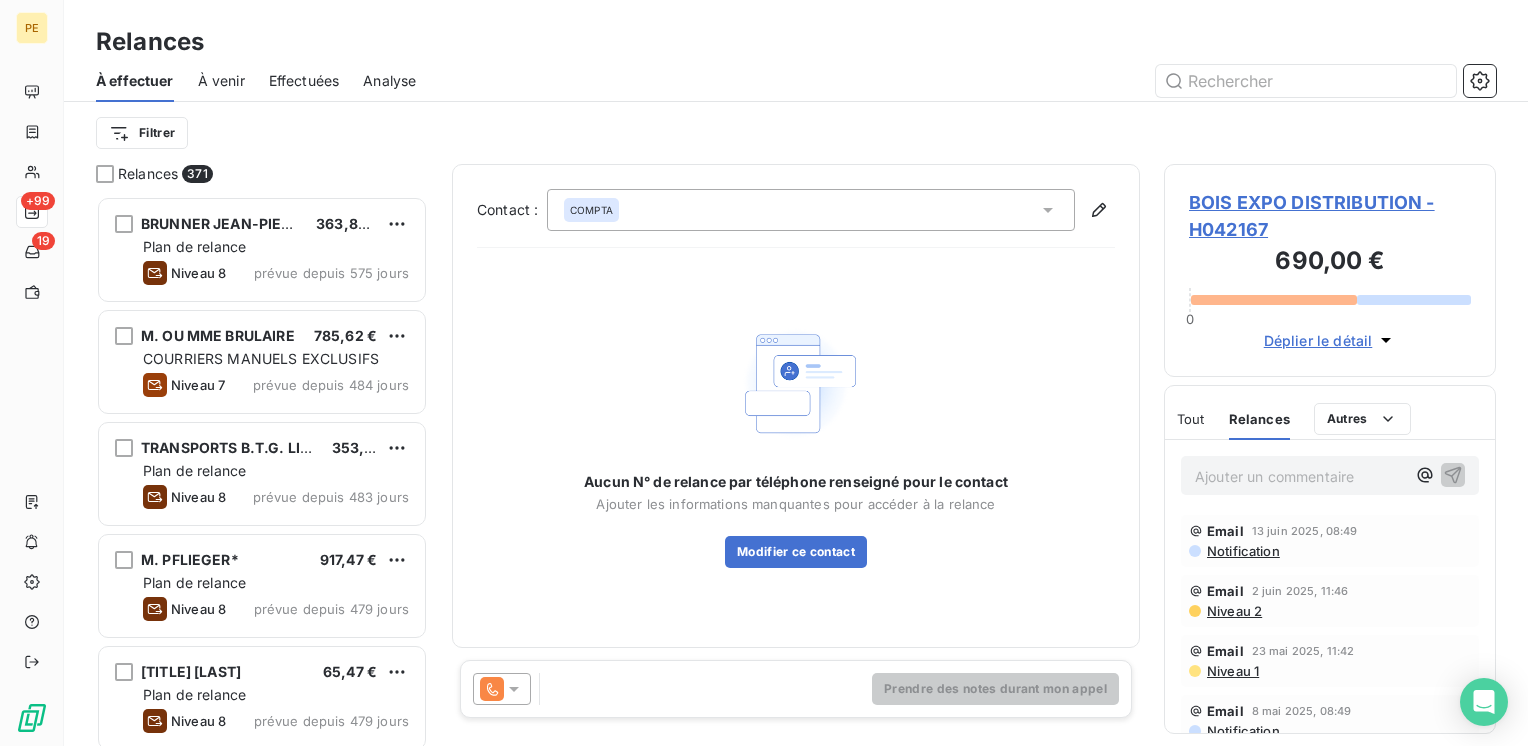 click on "Contact : COMPTA  Aucun N° de relance par téléphone renseigné pour le contact Ajouter les informations manquantes pour accéder à la relance Modifier ce contact" at bounding box center (796, 406) 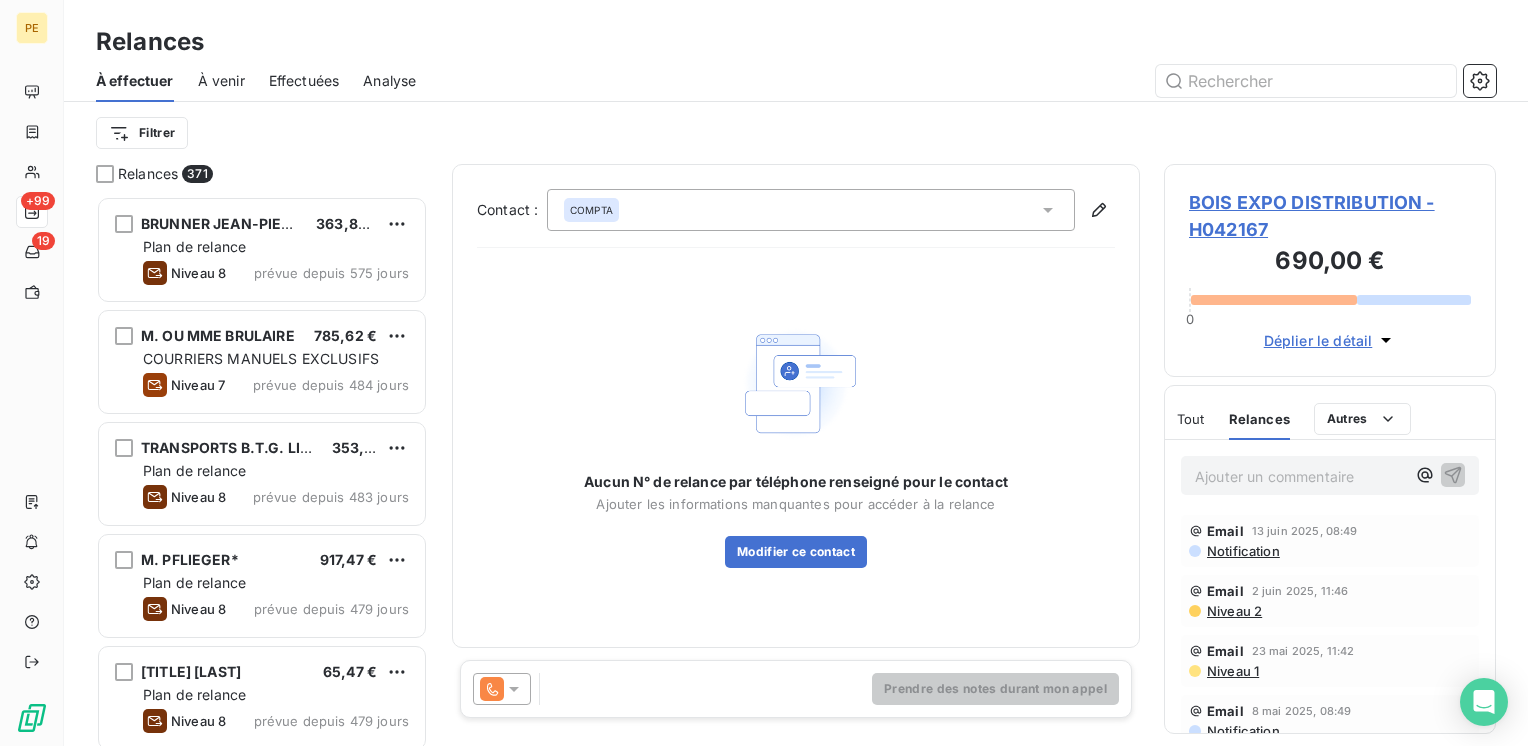click on "COMPTA" at bounding box center (591, 210) 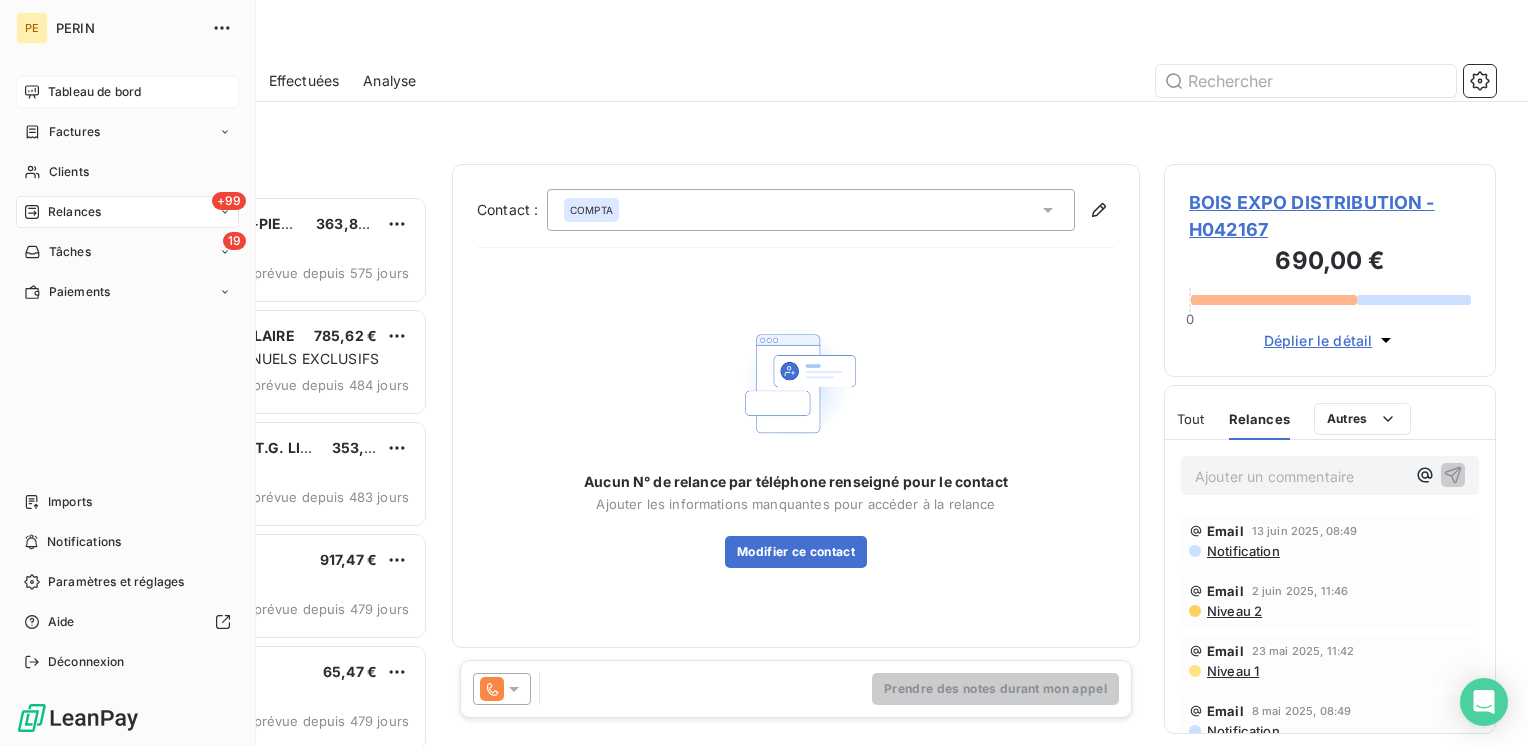 click on "Tableau de bord" at bounding box center [94, 92] 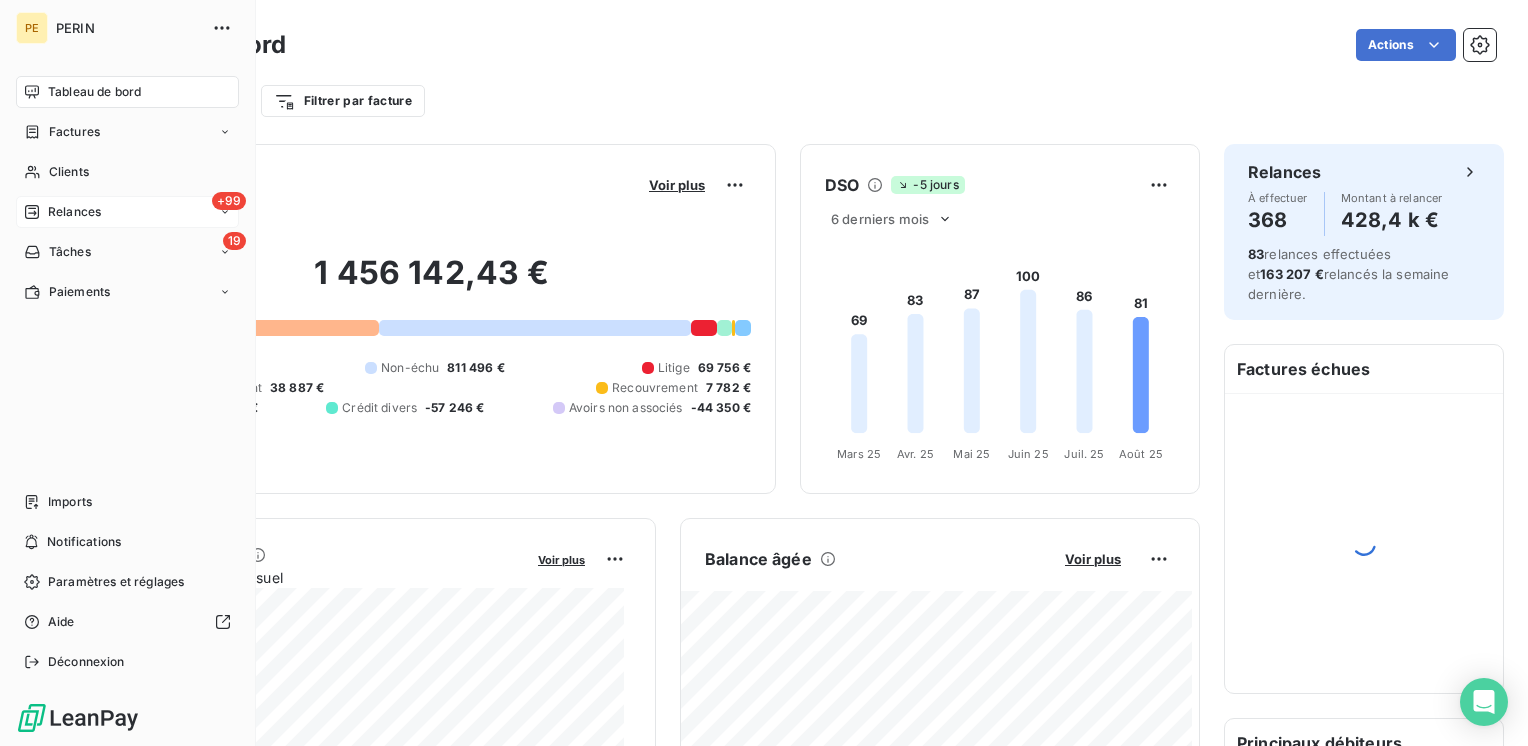 click on "Relances" at bounding box center [74, 212] 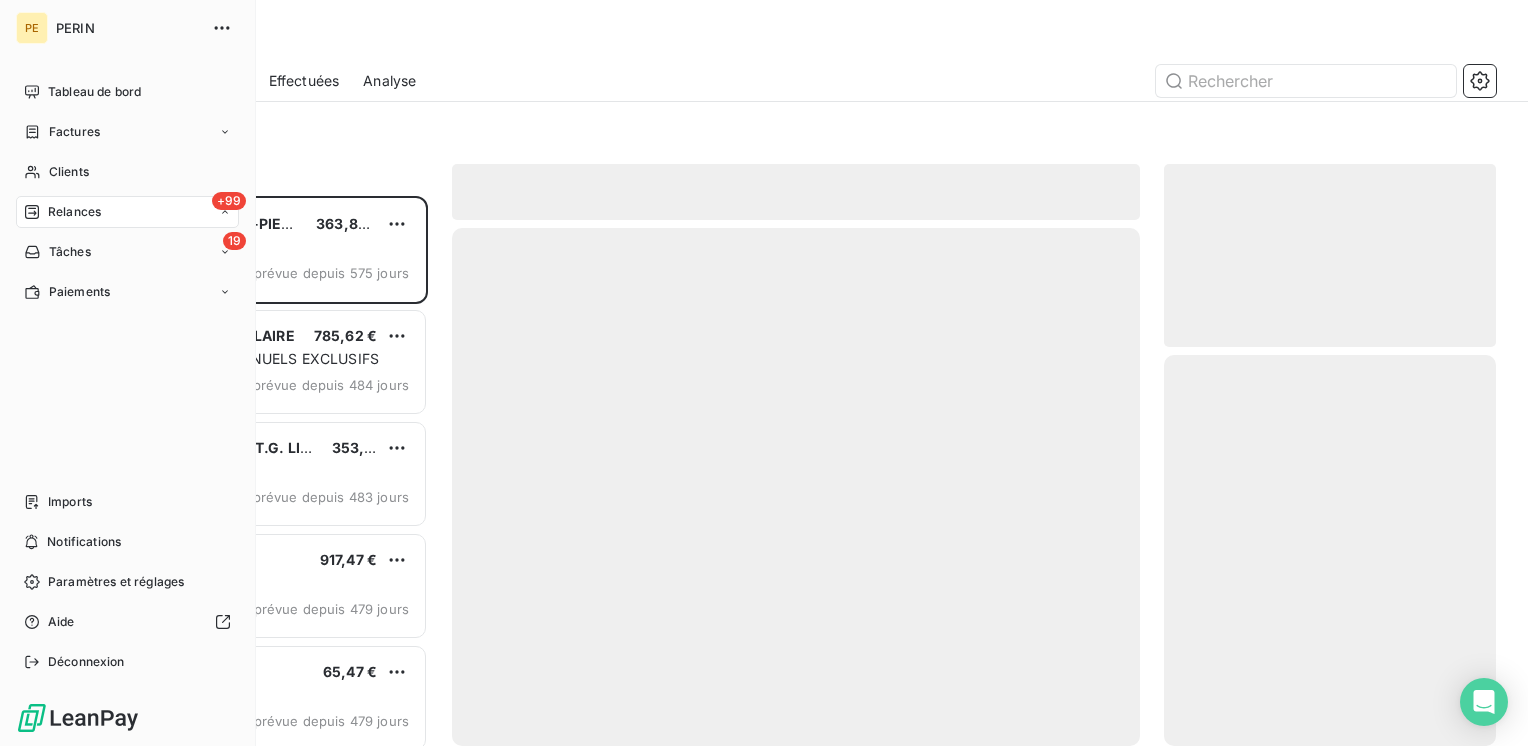 scroll, scrollTop: 16, scrollLeft: 16, axis: both 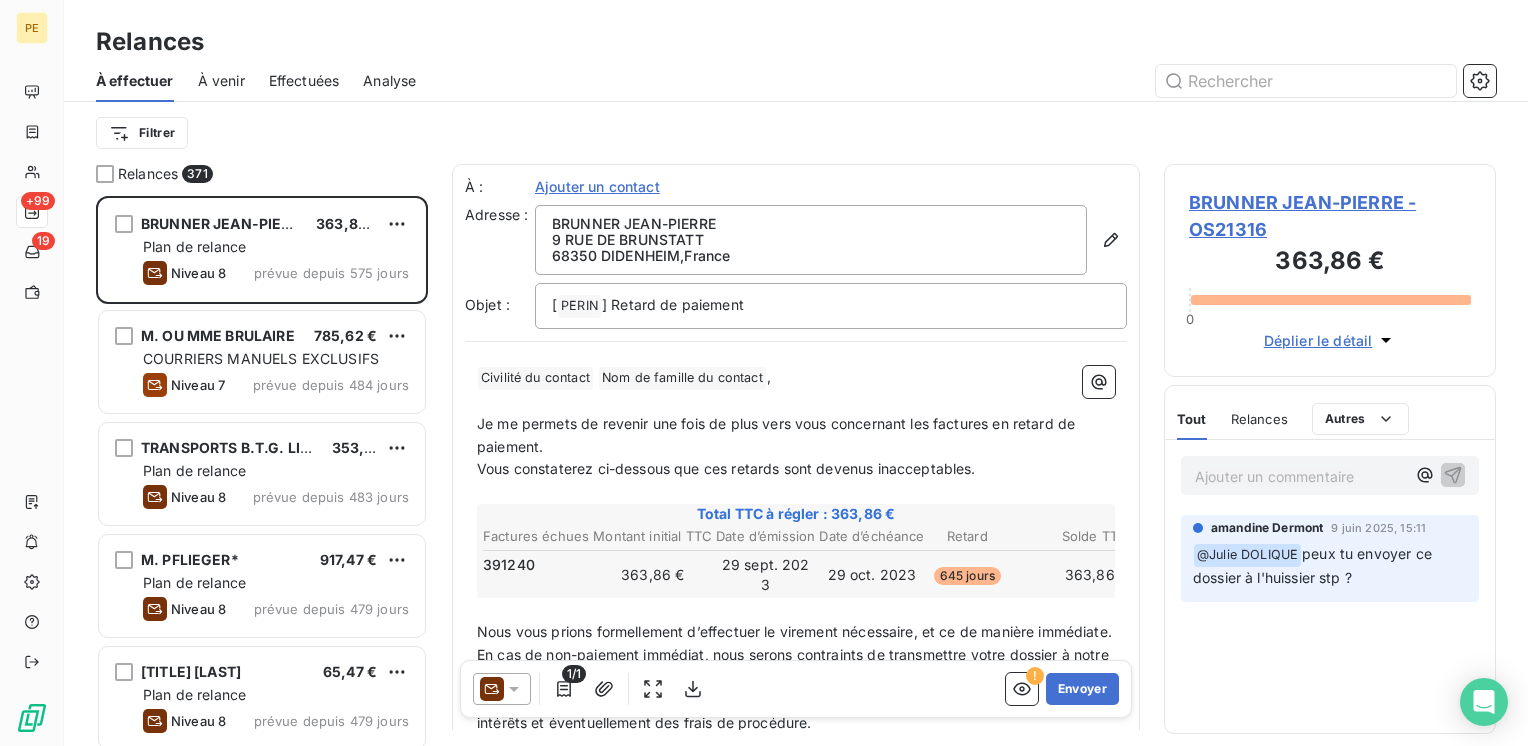 click on "Déplier le détail" at bounding box center [1330, 340] 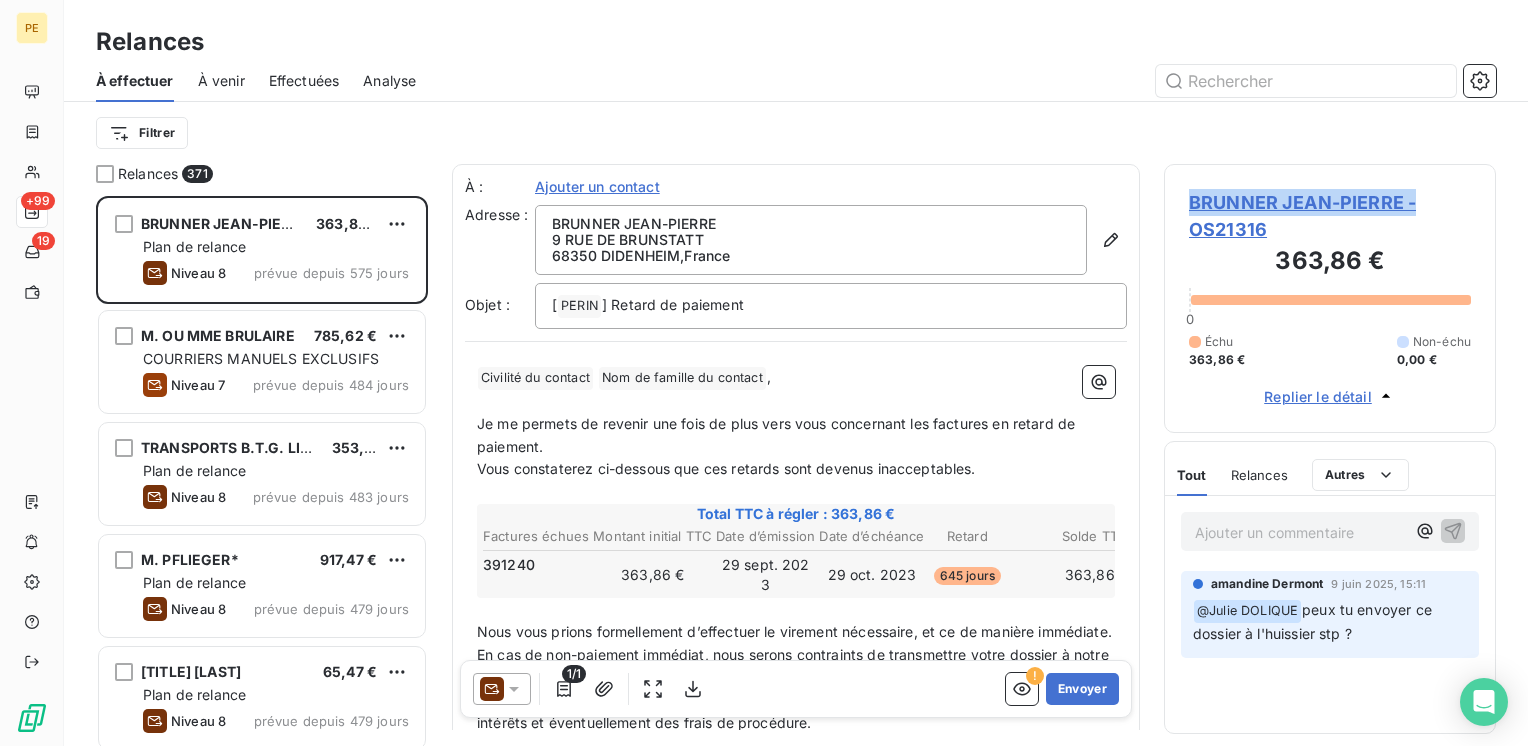 drag, startPoint x: 1418, startPoint y: 198, endPoint x: 1182, endPoint y: 192, distance: 236.07626 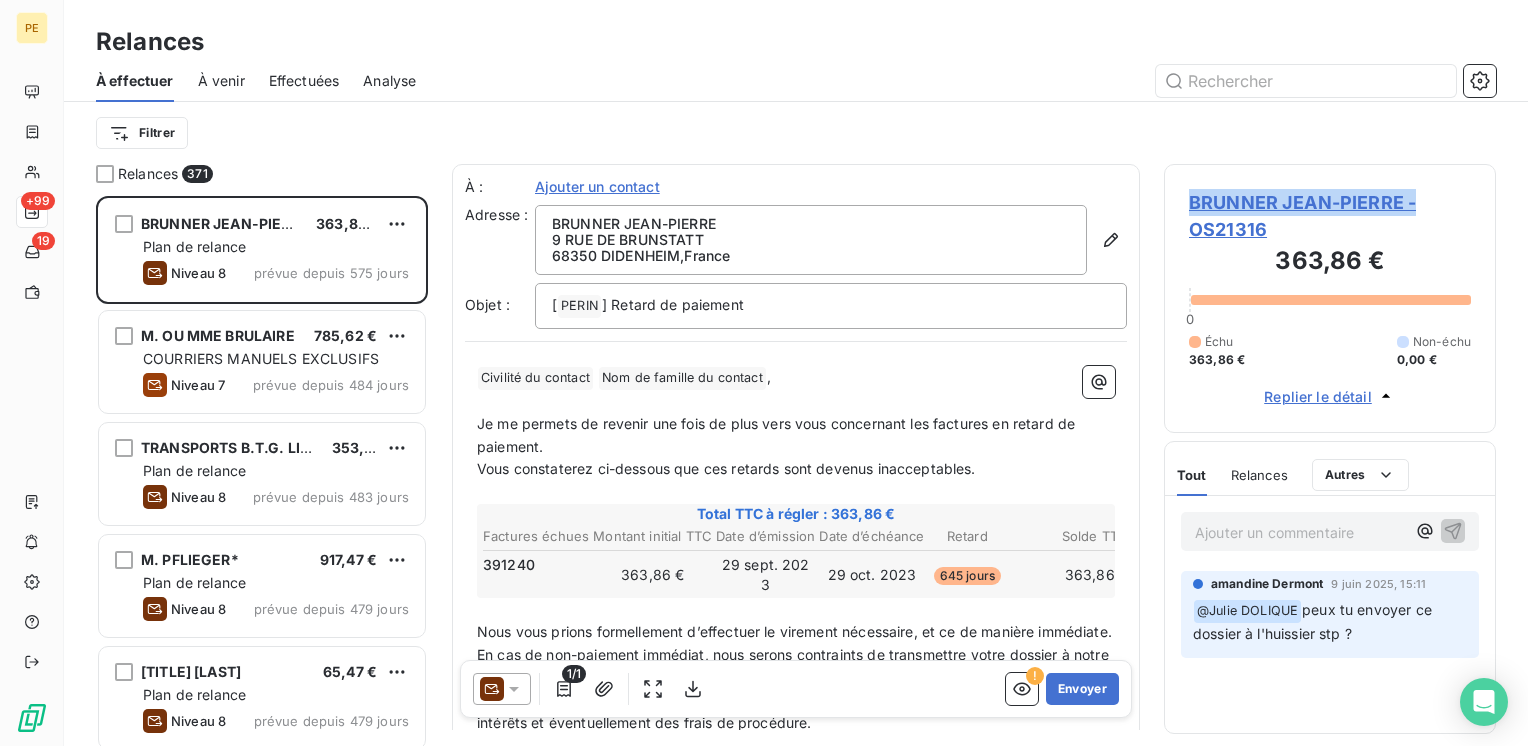 click on "BRUNNER JEAN-PIERRE - OS21316 363,86 € 0 Échu 363,86 € Non-échu 0,00 €   Replier le détail" at bounding box center (1330, 298) 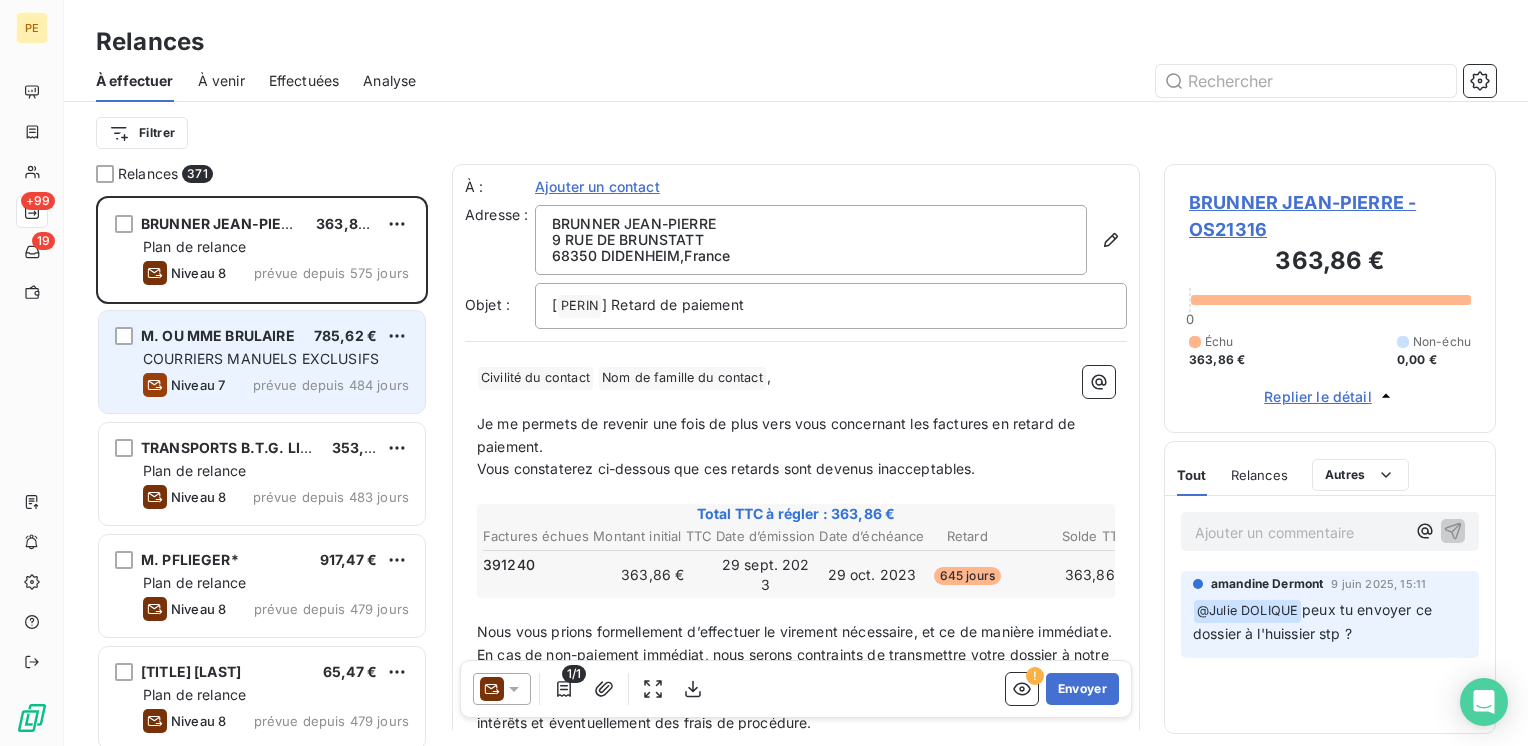 click on "COURRIERS MANUELS EXCLUSIFS" at bounding box center (276, 359) 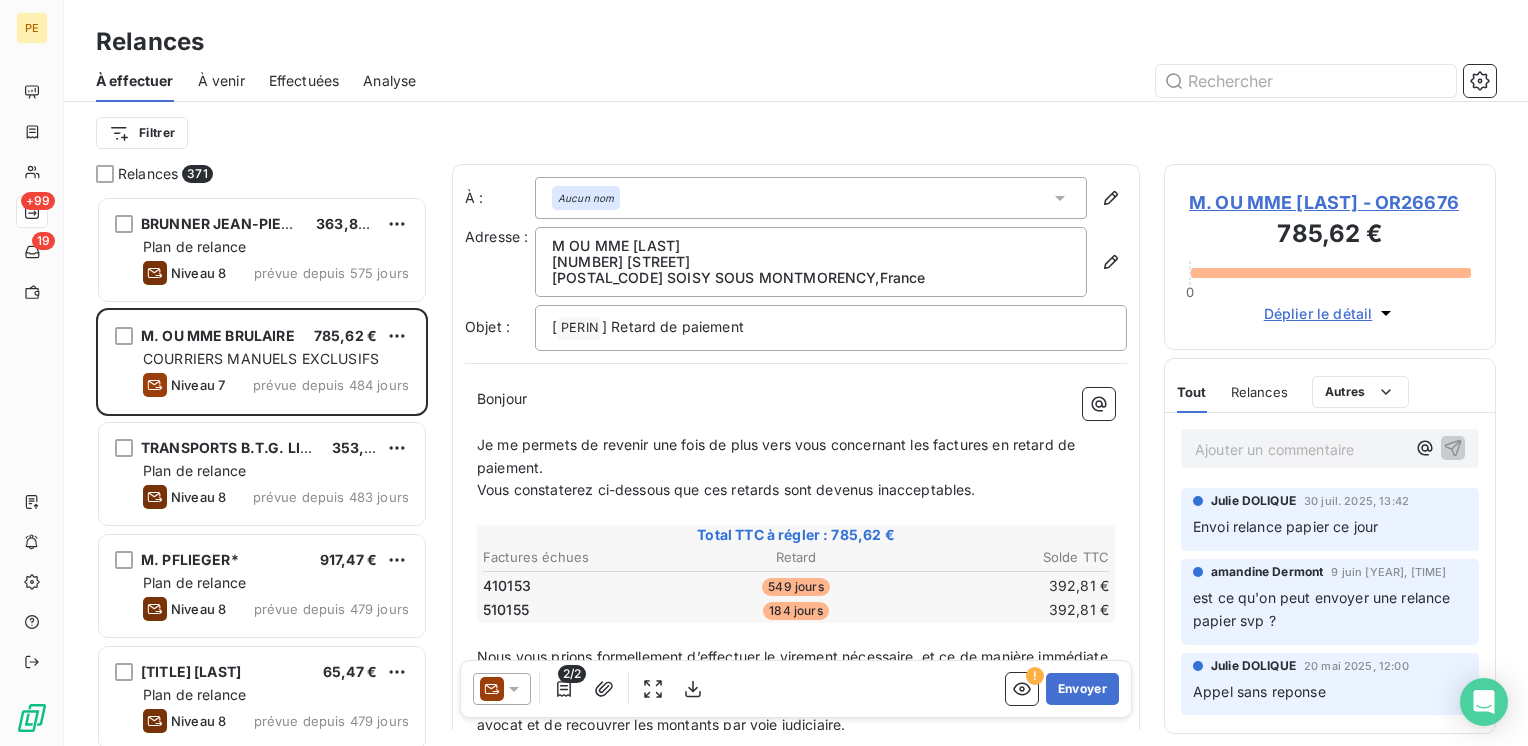 click on "Déplier le détail" at bounding box center (1318, 313) 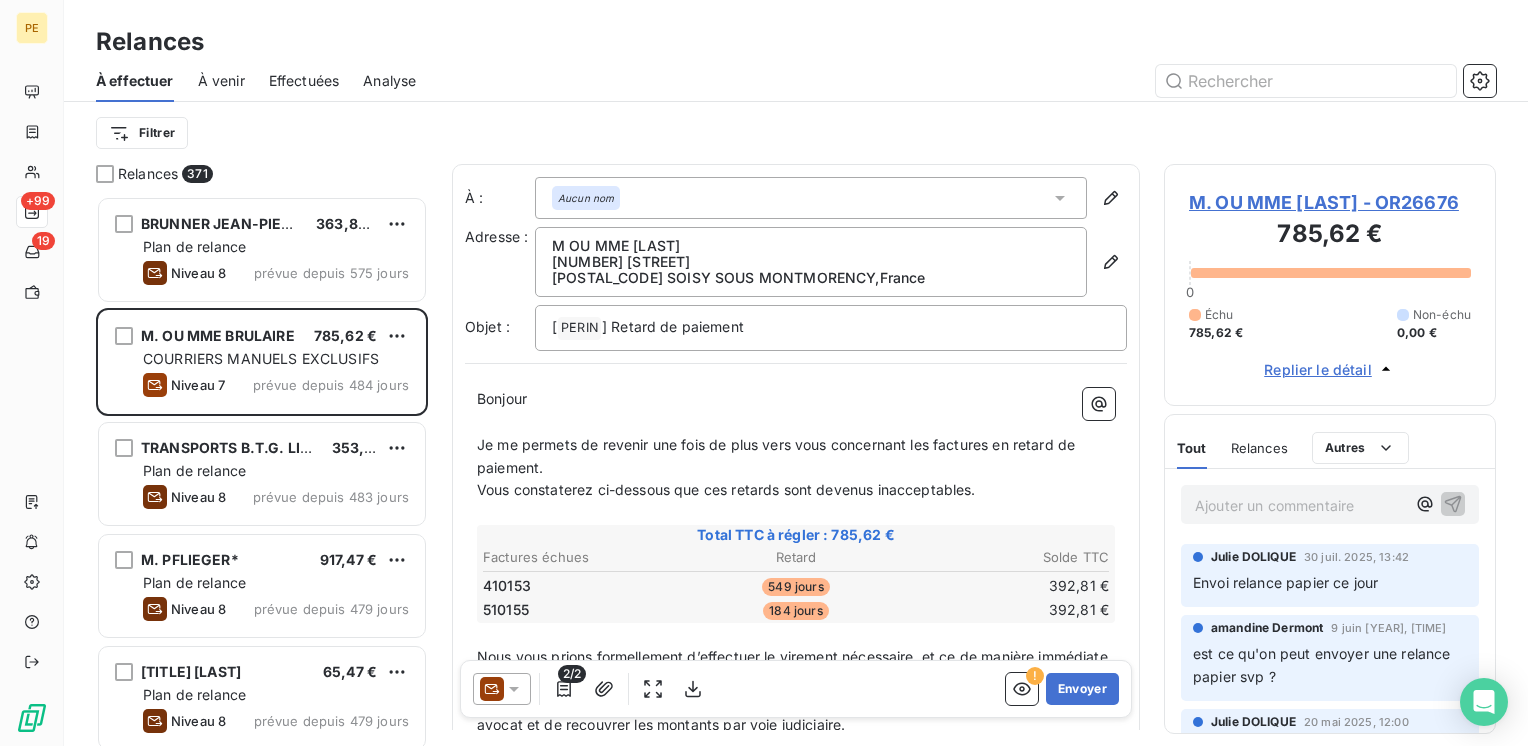 drag, startPoint x: 705, startPoint y: 242, endPoint x: 526, endPoint y: 252, distance: 179.27911 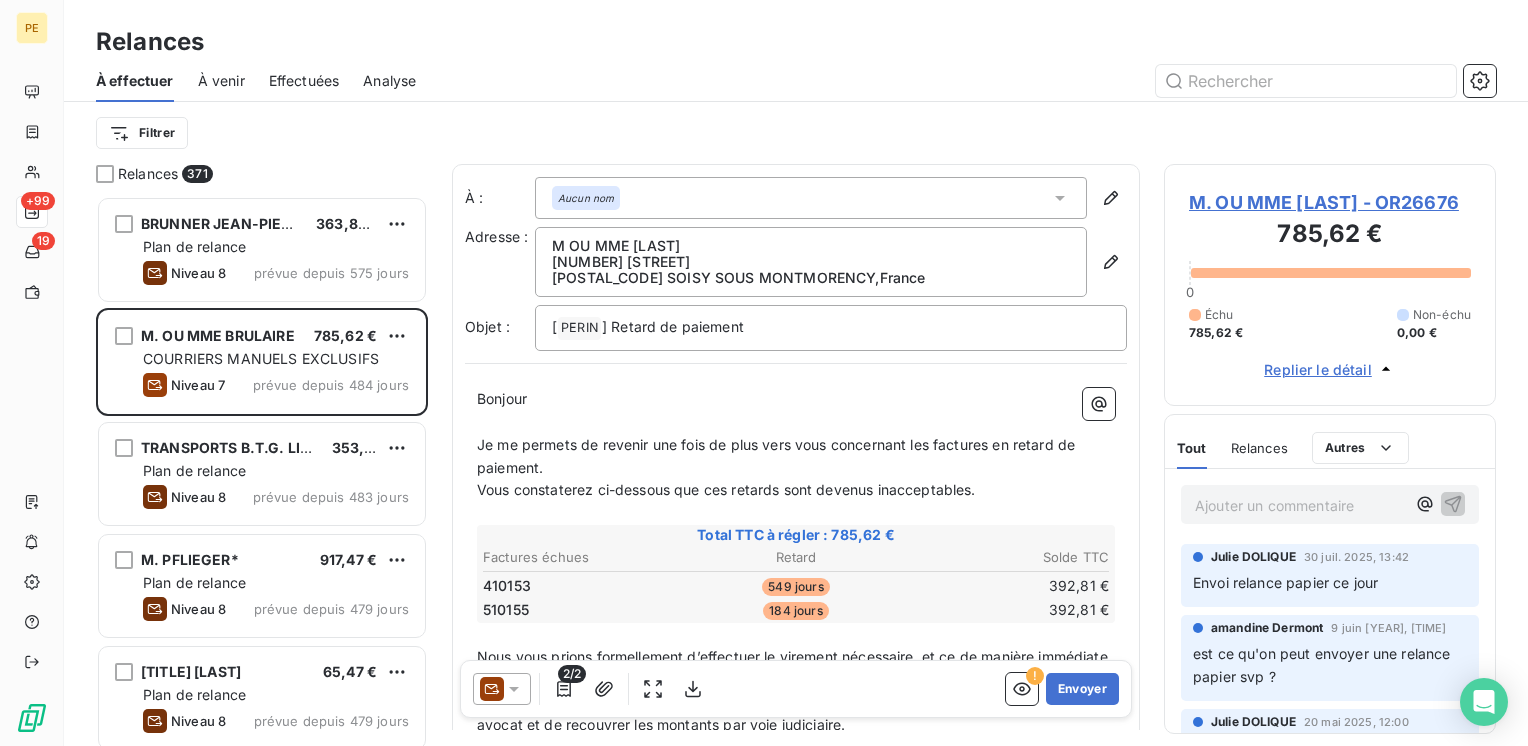 click on "Adresse : M OU MME BRULAIRE 42 AVENUE JEAN JAURES 95230   SOISY SOUS MONTMORENCY ,  France" at bounding box center (796, 262) 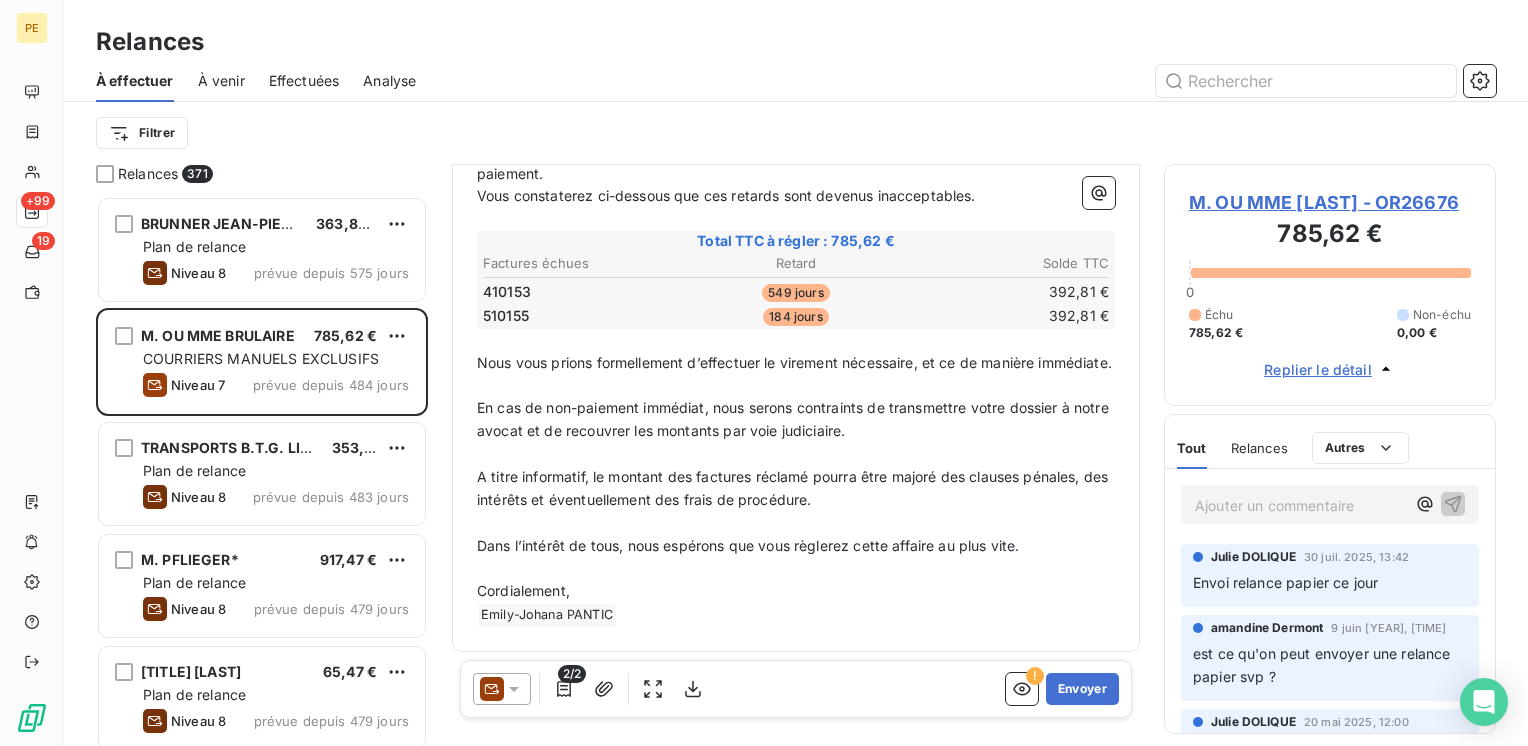 scroll, scrollTop: 314, scrollLeft: 0, axis: vertical 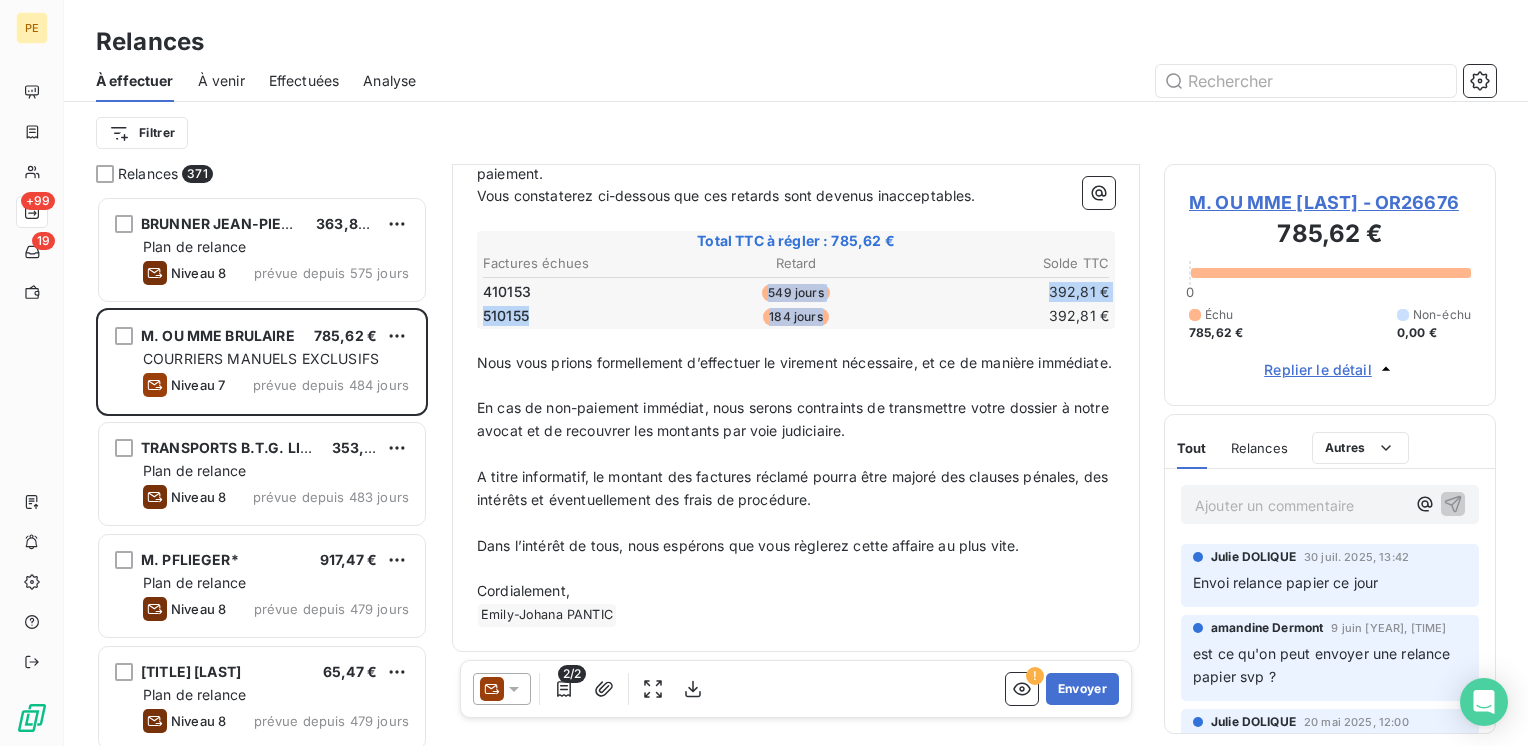 drag, startPoint x: 834, startPoint y: 294, endPoint x: 701, endPoint y: 258, distance: 137.78607 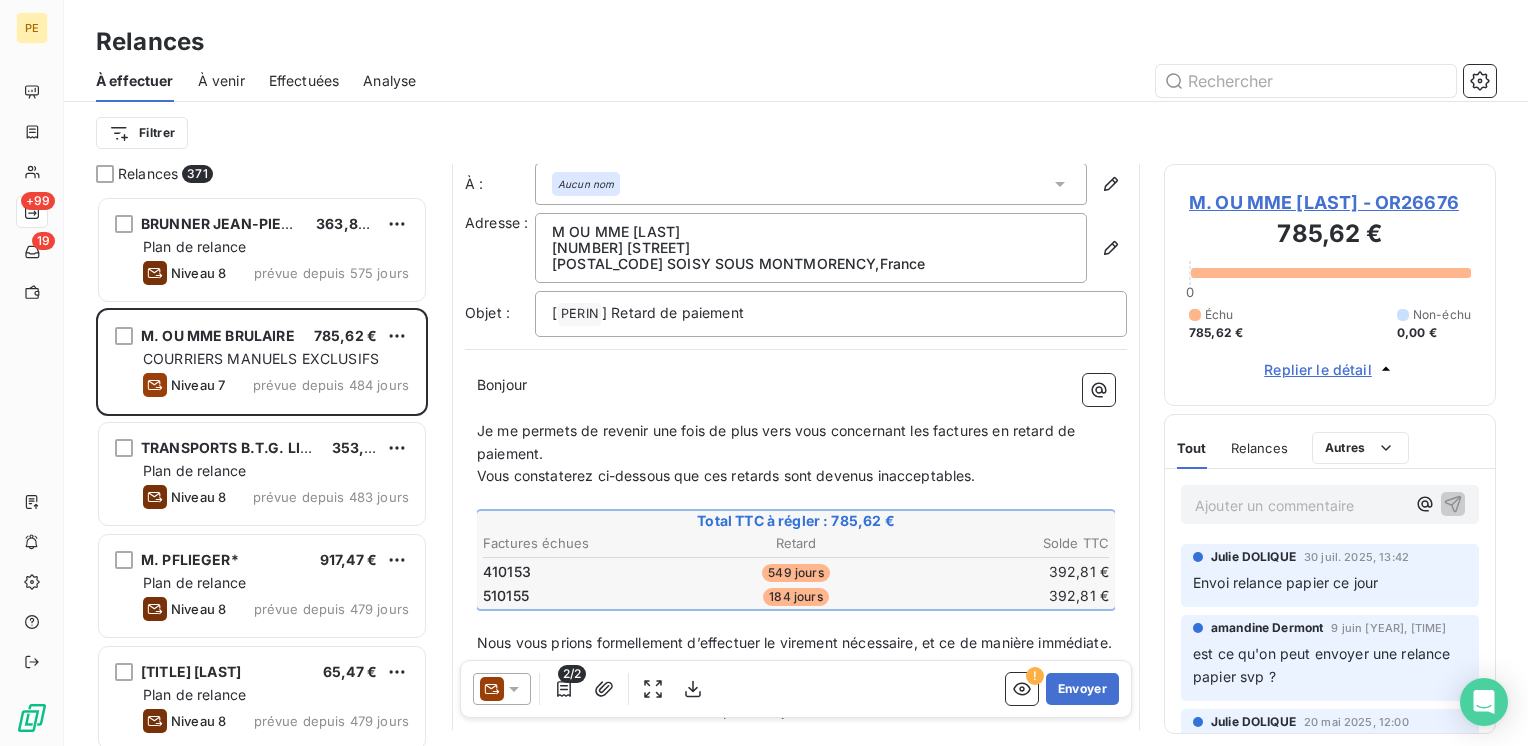 scroll, scrollTop: 0, scrollLeft: 0, axis: both 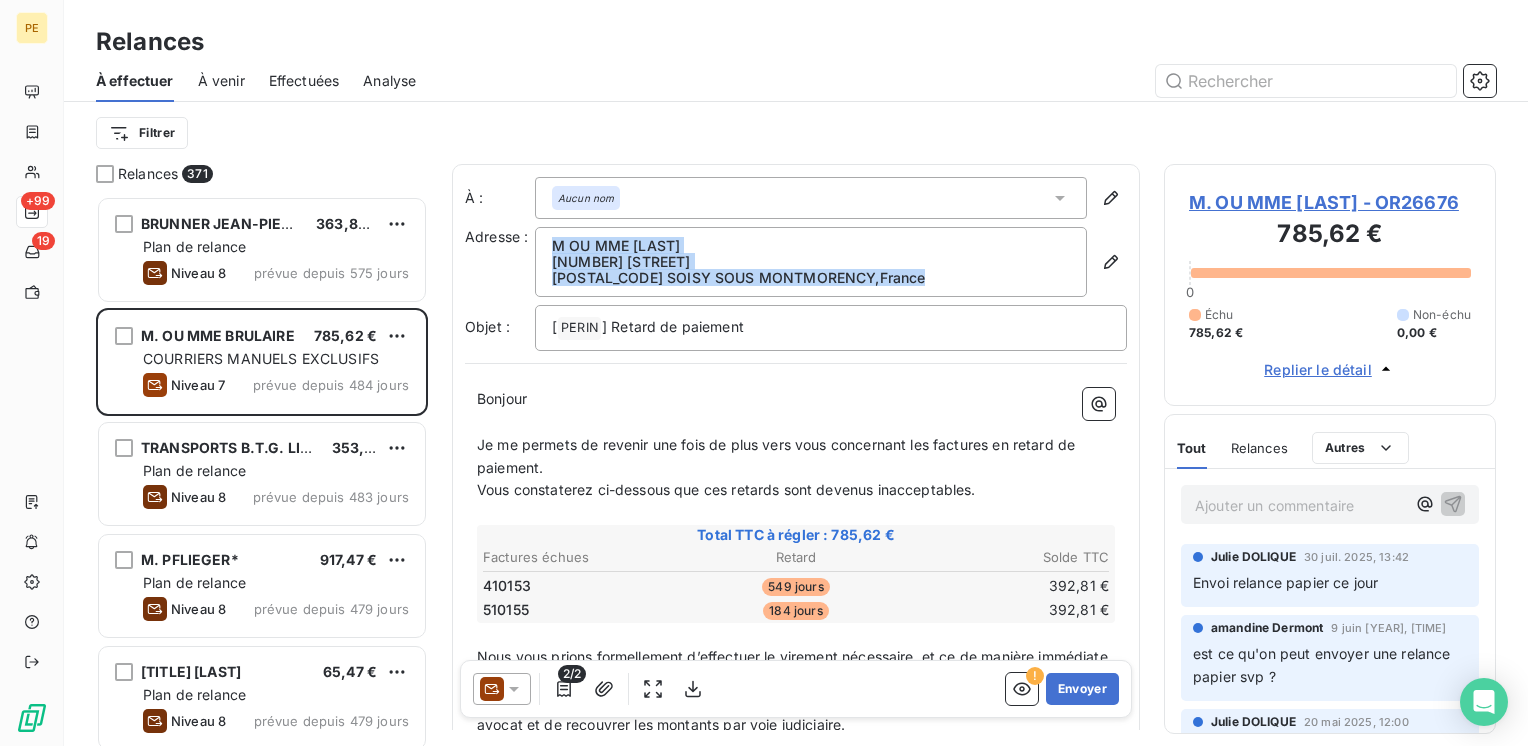 drag, startPoint x: 876, startPoint y: 283, endPoint x: 550, endPoint y: 253, distance: 327.37747 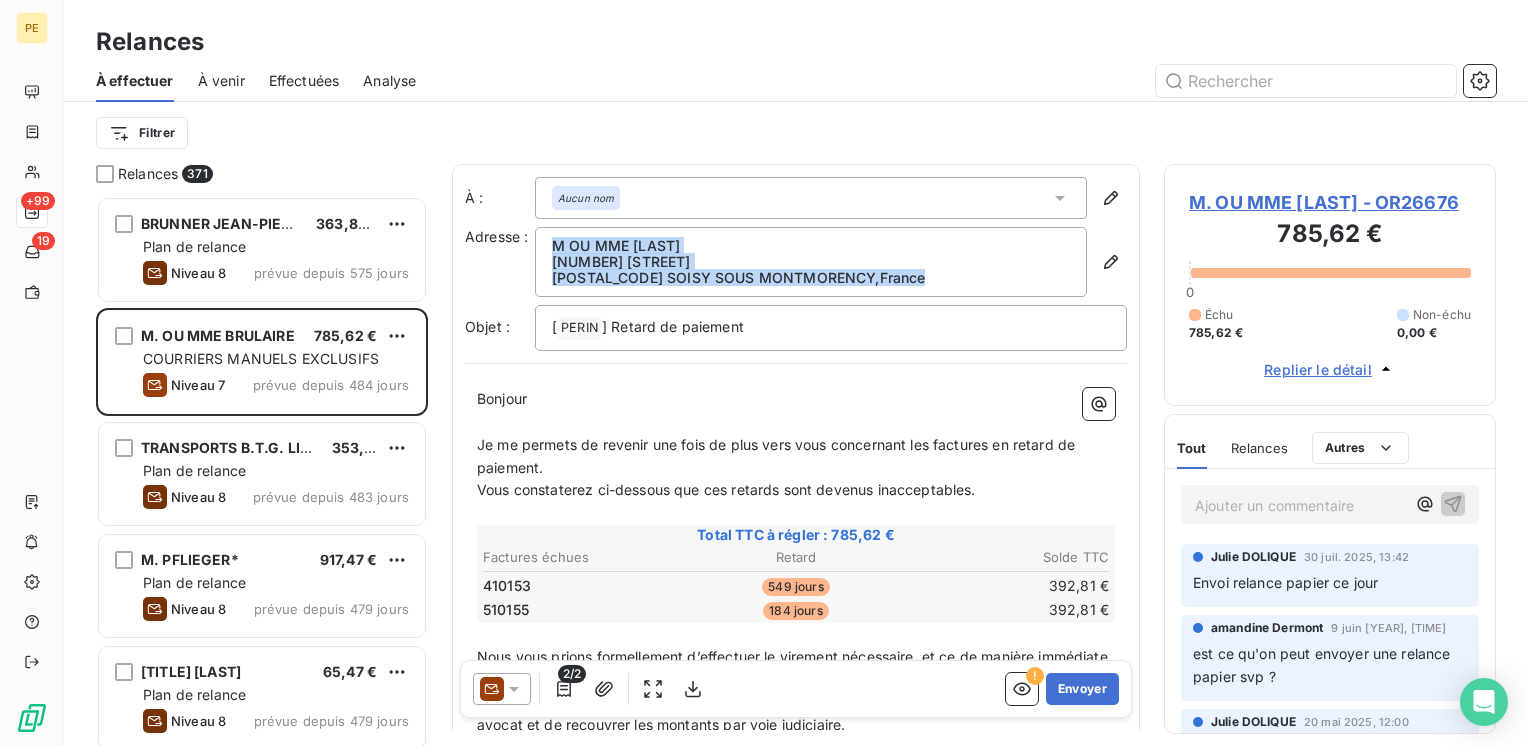 click on "M OU MME BRULAIRE 42 AVENUE JEAN JAURES 95230   SOISY SOUS MONTMORENCY ,  France" at bounding box center [811, 262] 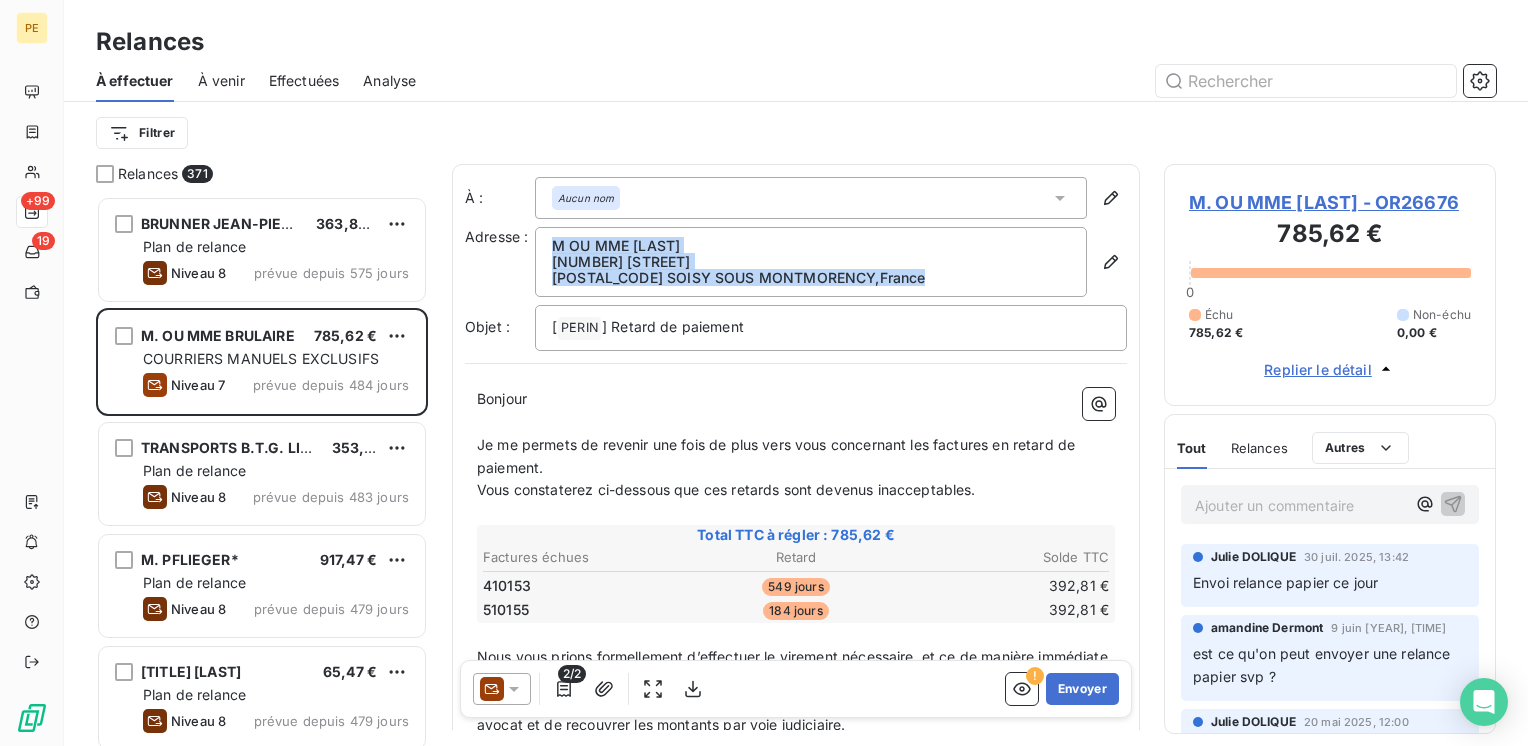 drag, startPoint x: 550, startPoint y: 253, endPoint x: 720, endPoint y: 288, distance: 173.56555 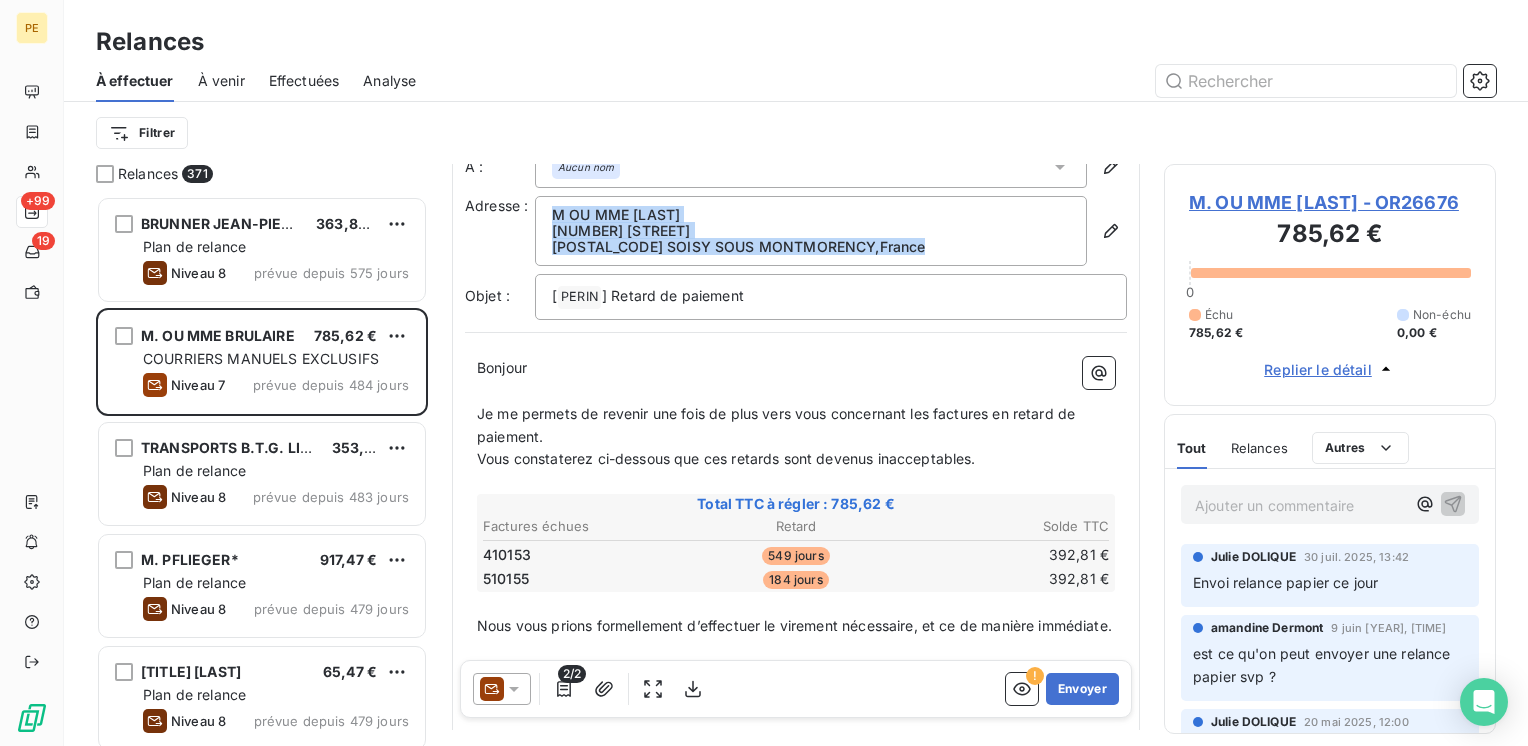 scroll, scrollTop: 0, scrollLeft: 0, axis: both 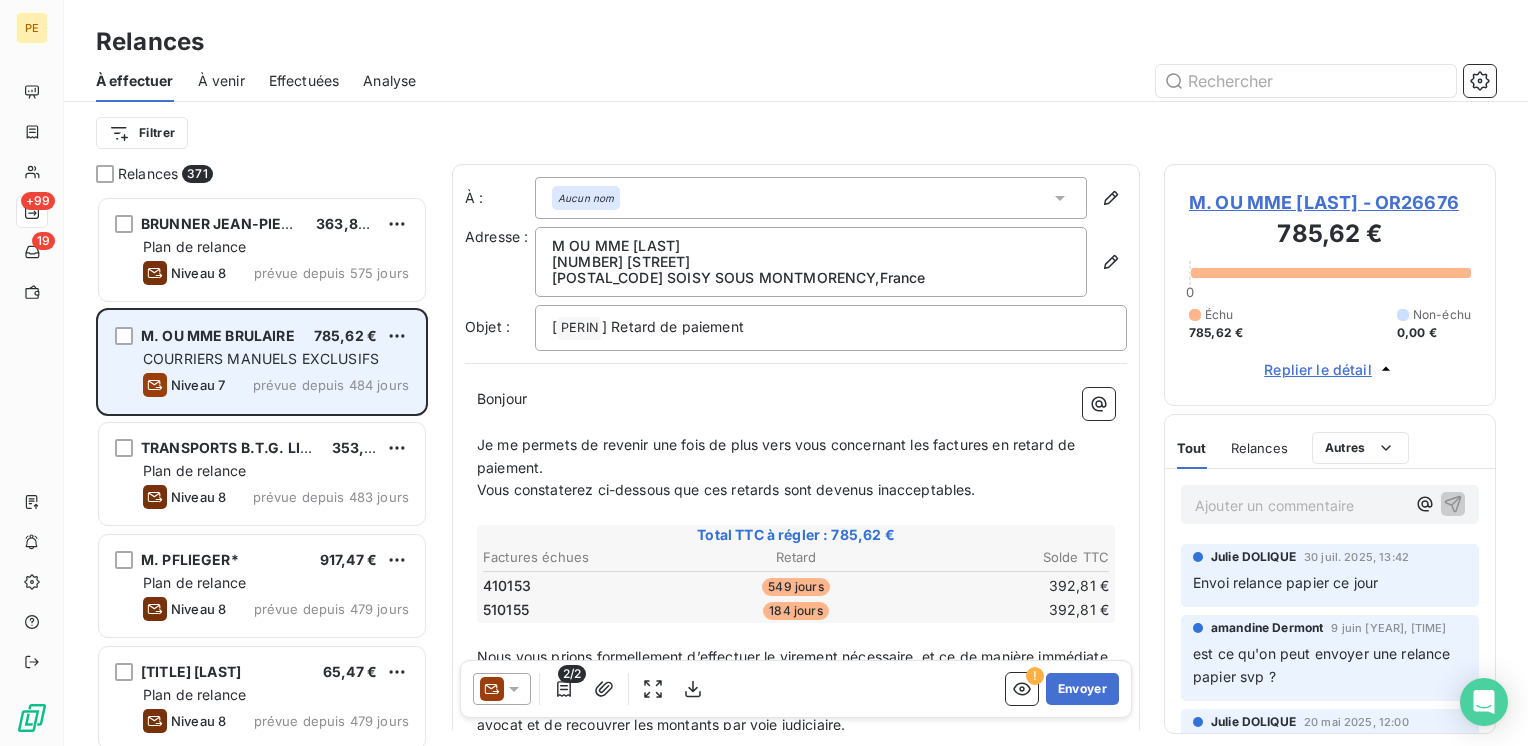 click on "Niveau 7 prévue depuis 484 jours" at bounding box center (276, 385) 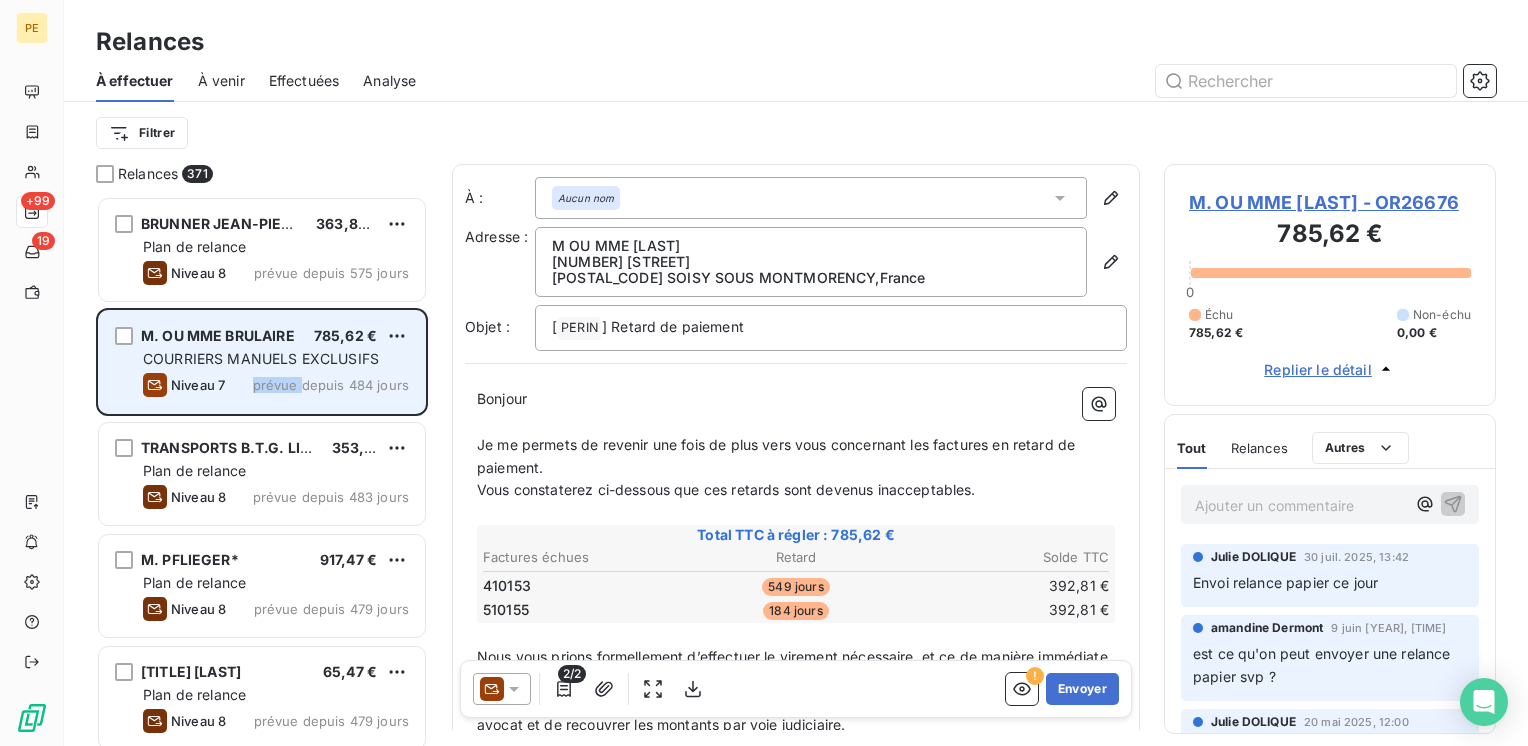 click on "prévue depuis 484 jours" at bounding box center (331, 385) 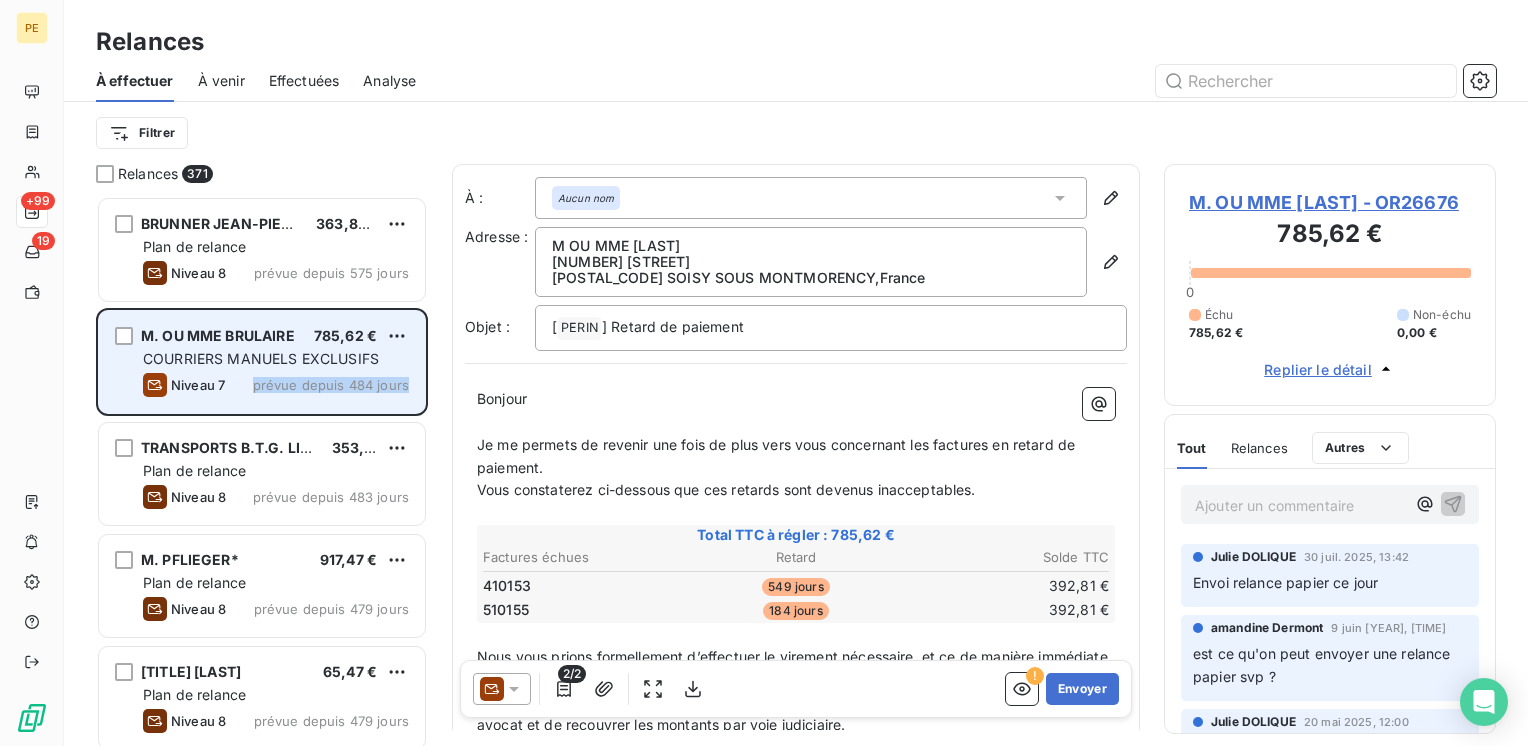 click on "prévue depuis 484 jours" at bounding box center [331, 385] 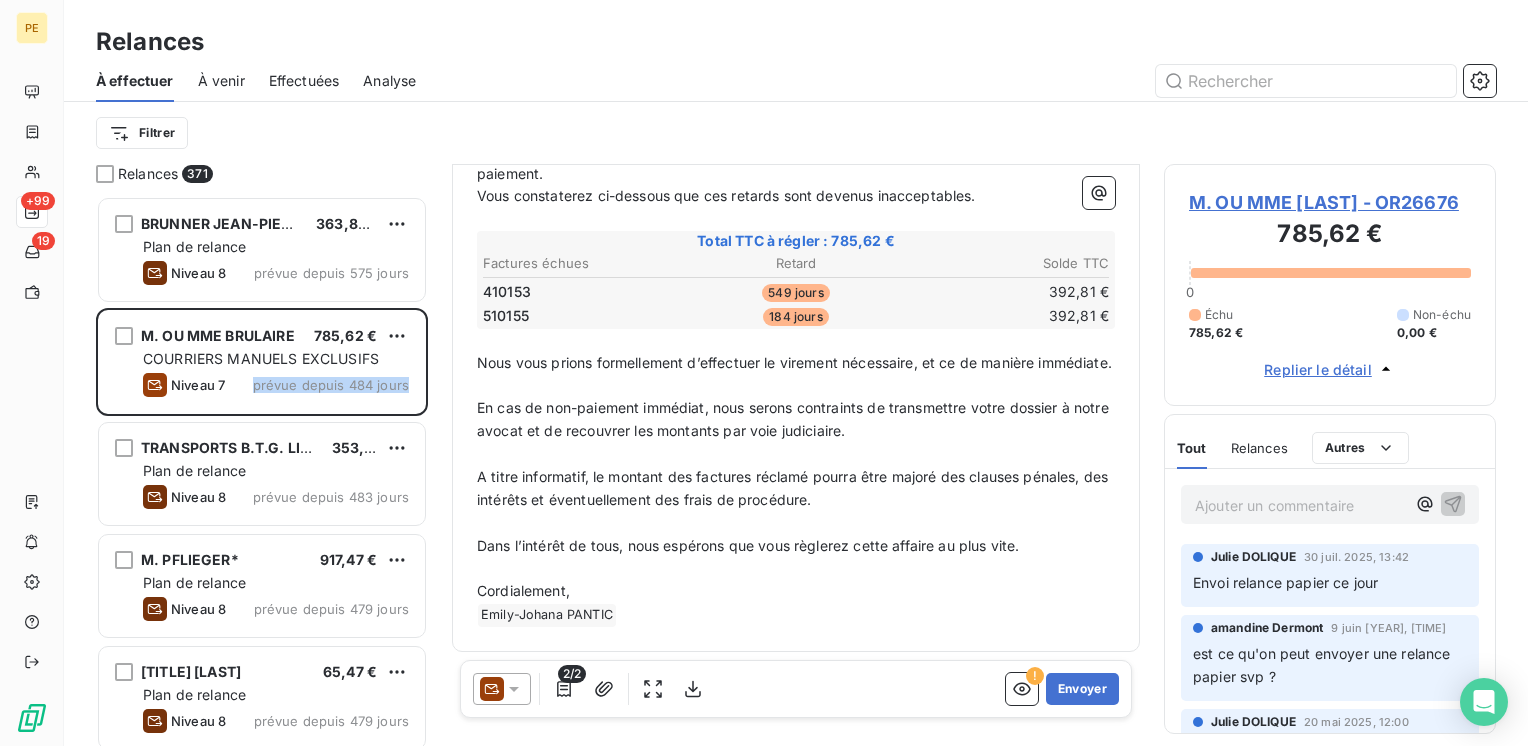 scroll, scrollTop: 0, scrollLeft: 0, axis: both 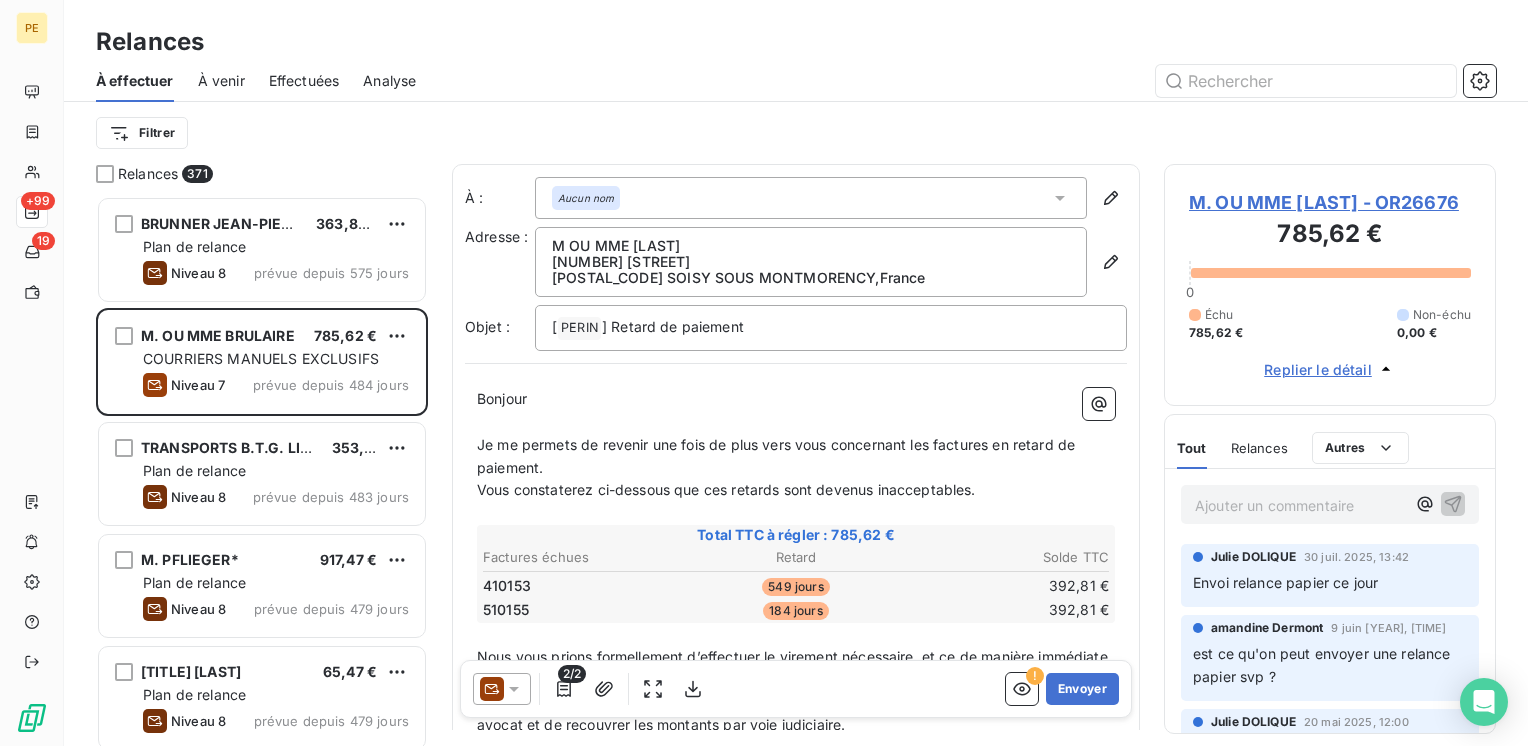 click on "95230   SOISY SOUS MONTMORENCY ,  France" at bounding box center (811, 278) 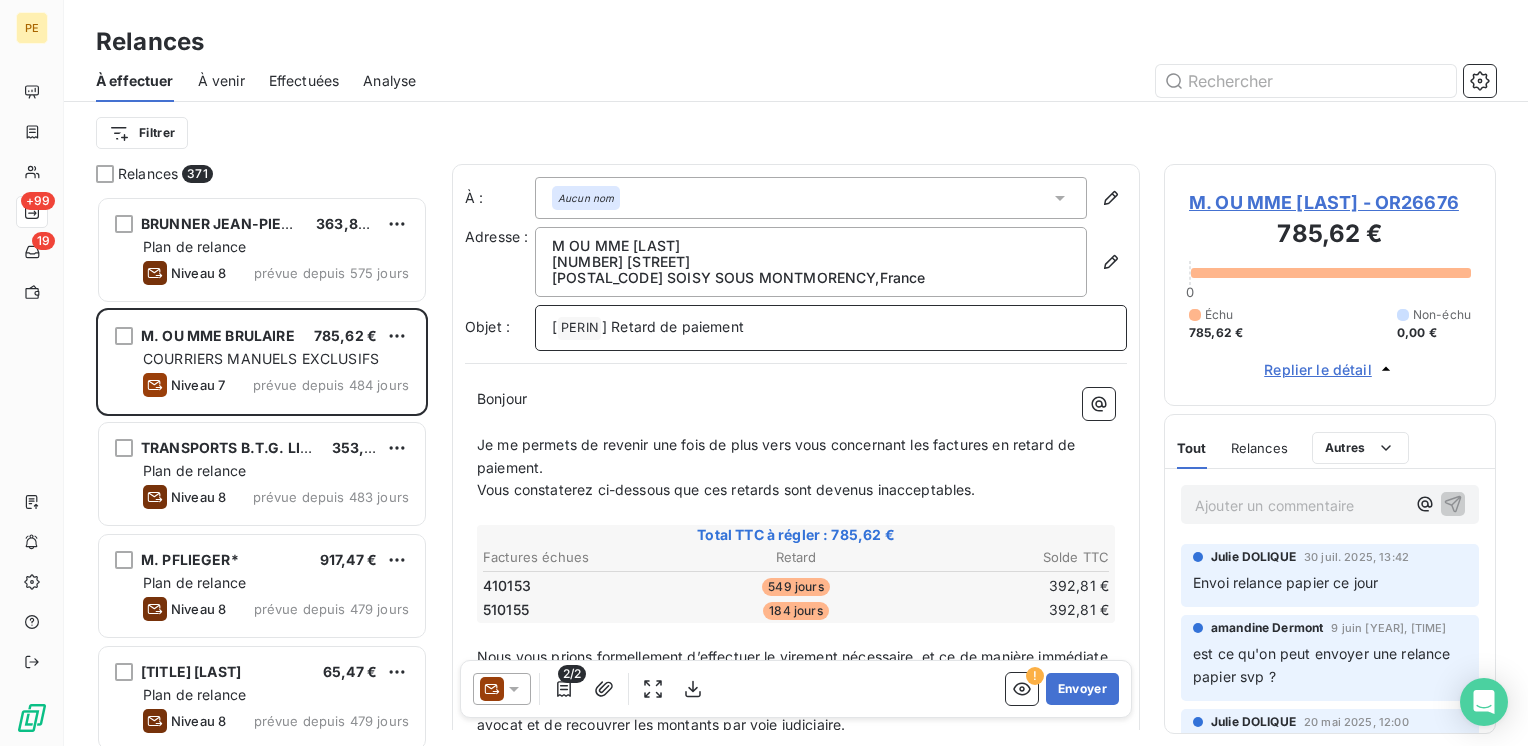 click on "[ PERIN ﻿ ] Retard de paiement" at bounding box center (831, 328) 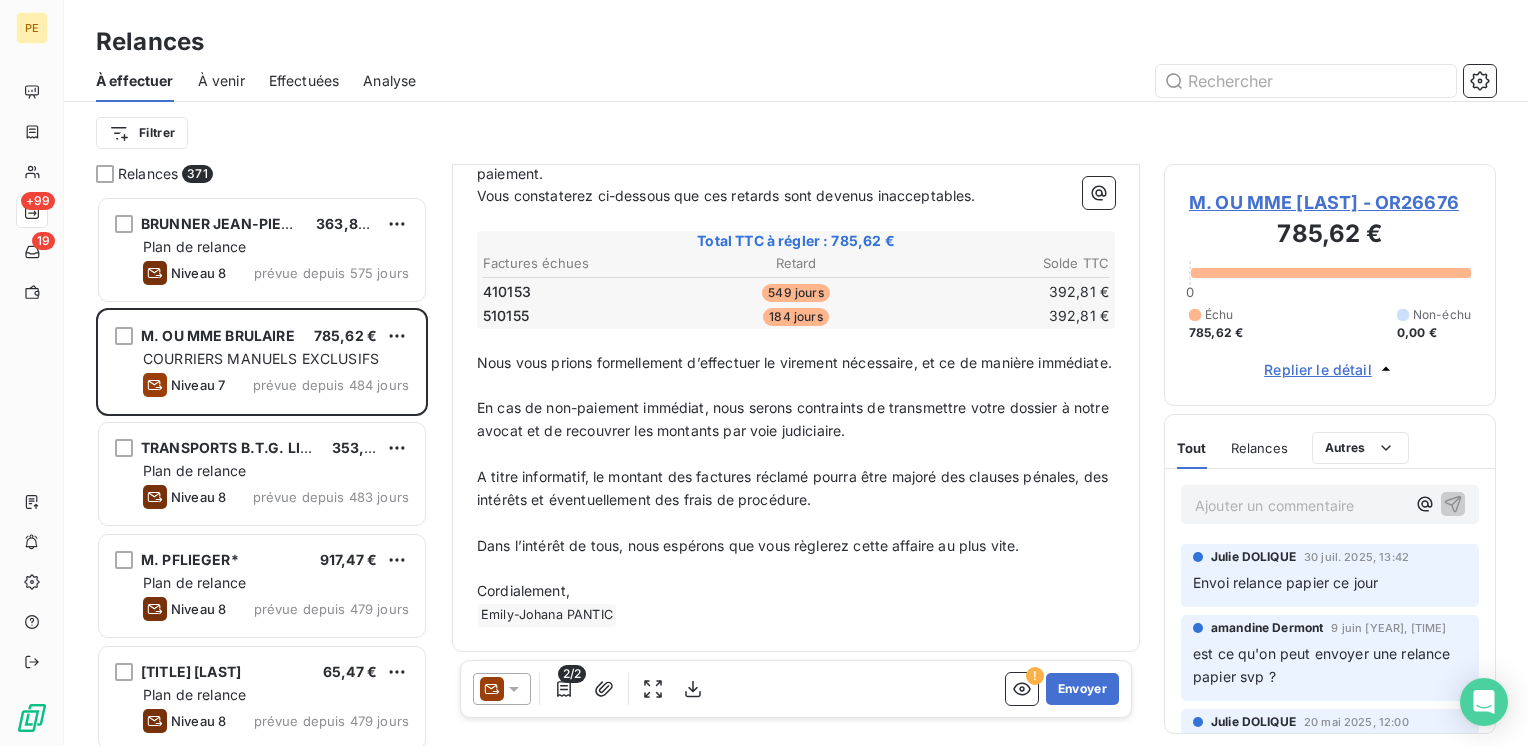 scroll, scrollTop: 0, scrollLeft: 0, axis: both 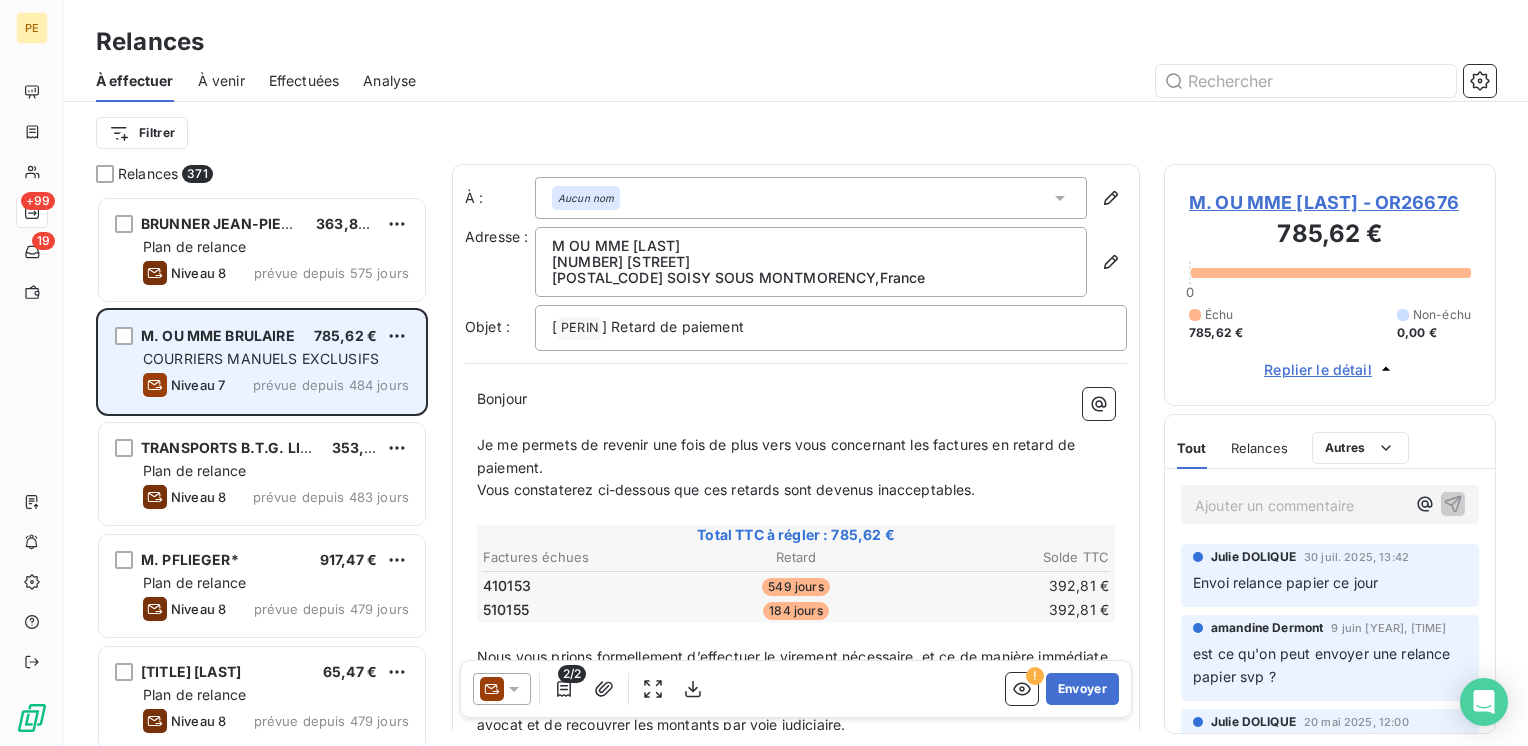 click on "M. OU MME BRULAIRE 785,62 € COURRIERS MANUELS EXCLUSIFS Niveau 7 prévue depuis 484 jours" at bounding box center (262, 362) 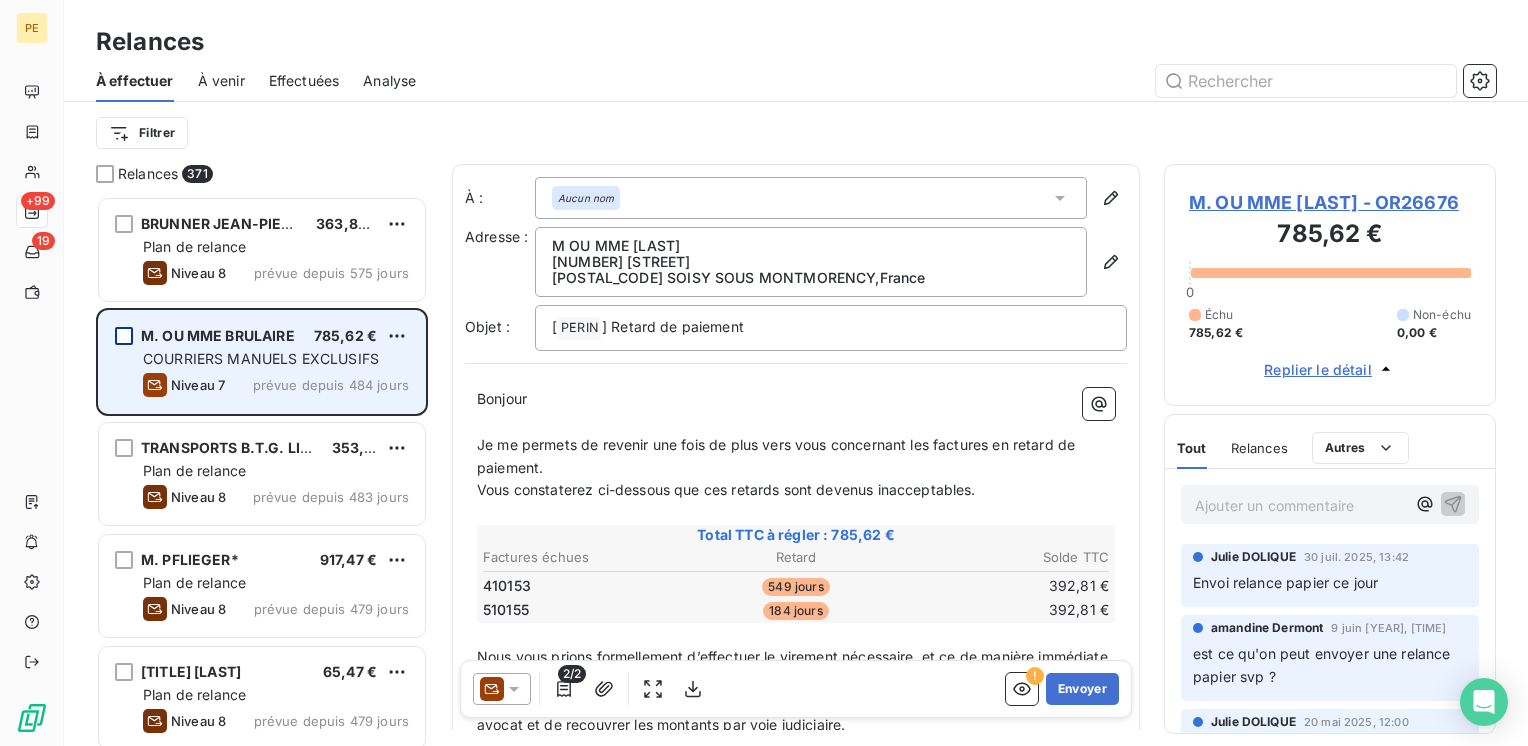 click at bounding box center [124, 336] 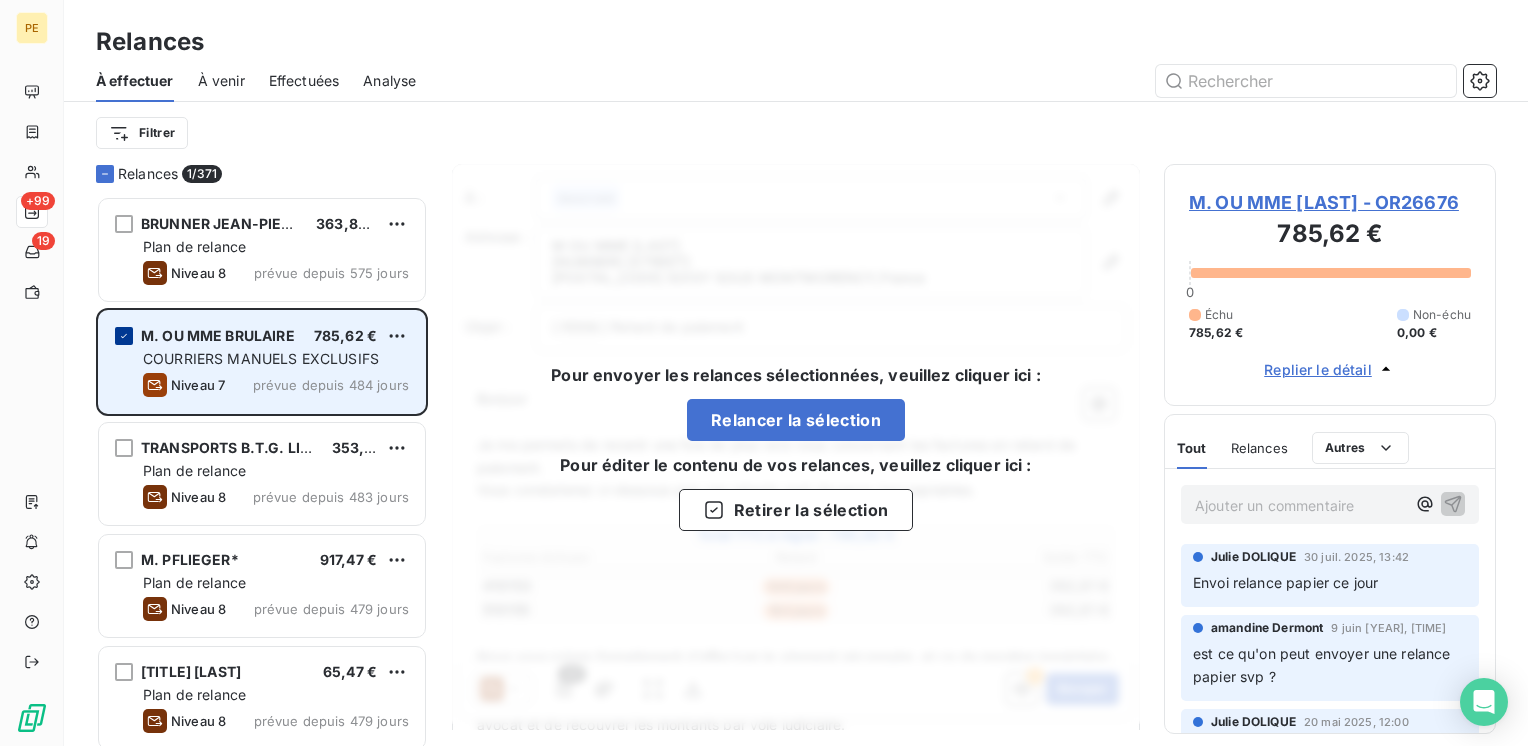 click 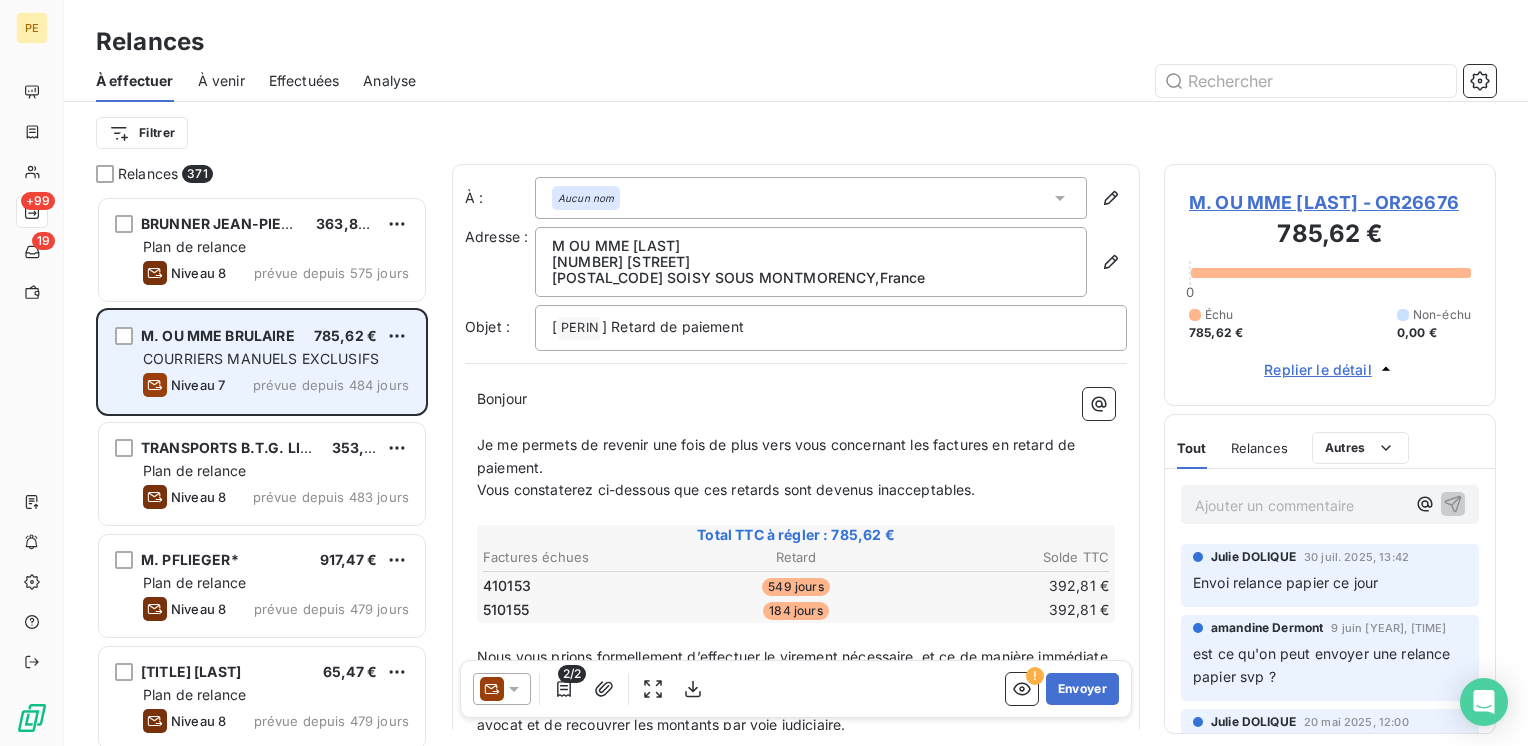 click on "prévue depuis 484 jours" at bounding box center [331, 385] 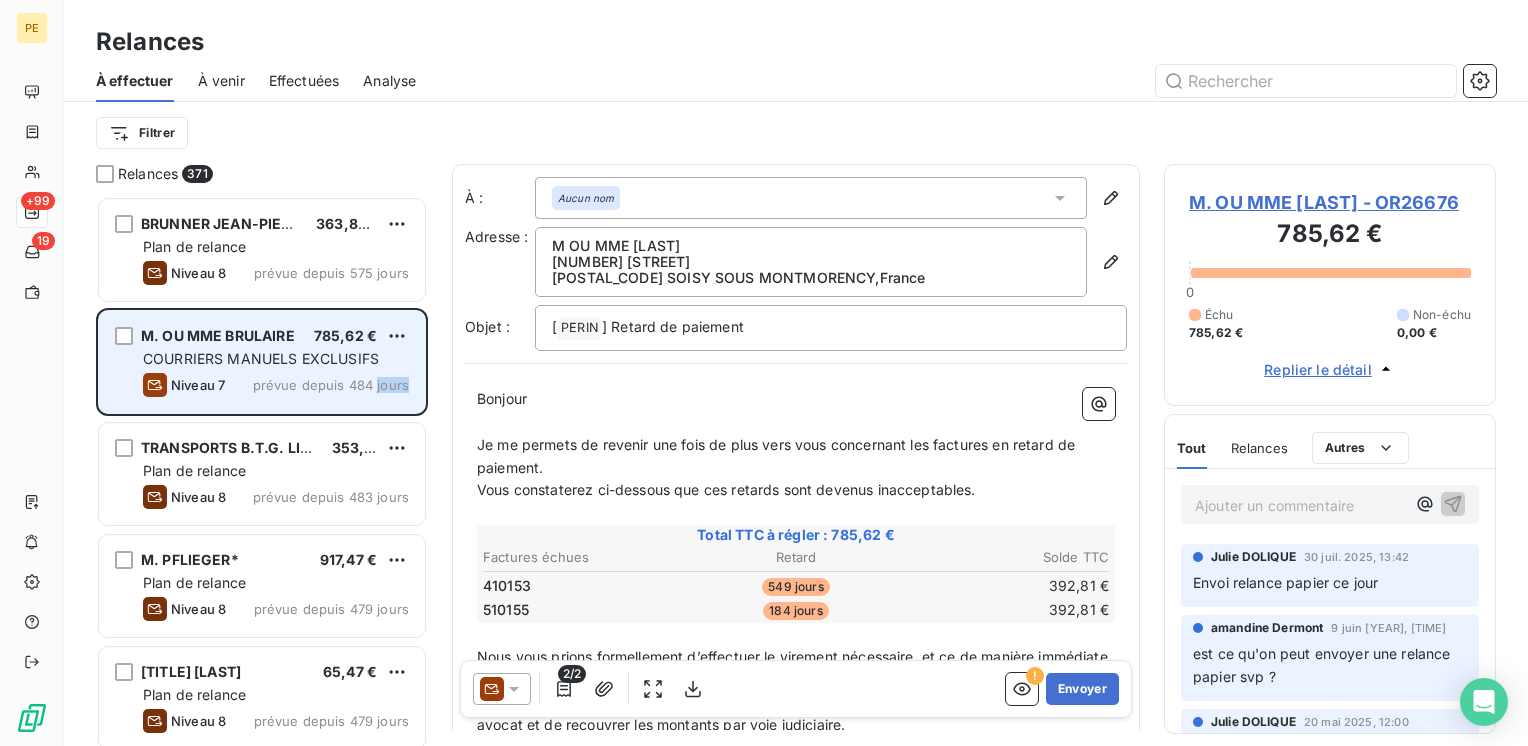 click on "prévue depuis 484 jours" at bounding box center [331, 385] 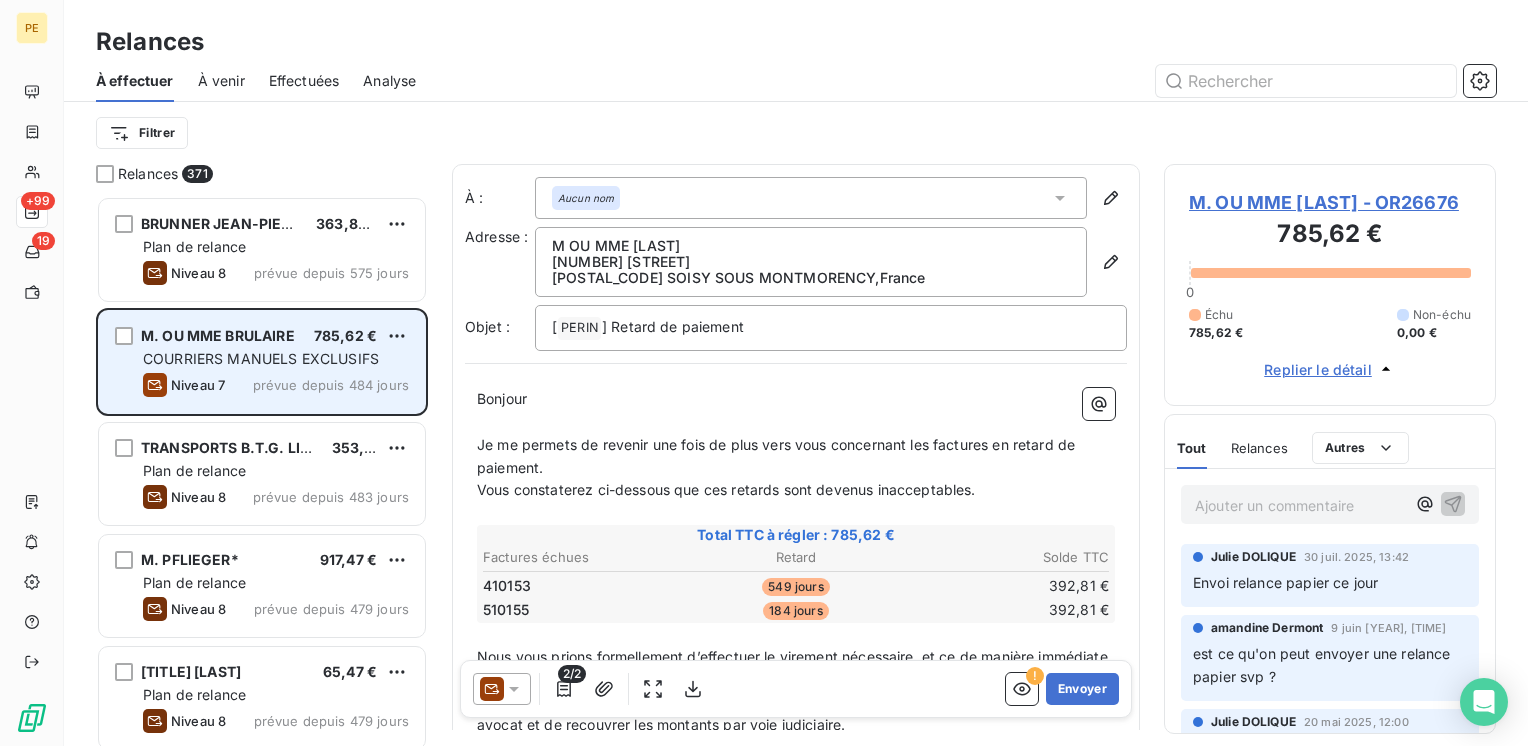 click on "COURRIERS MANUELS EXCLUSIFS" at bounding box center [276, 359] 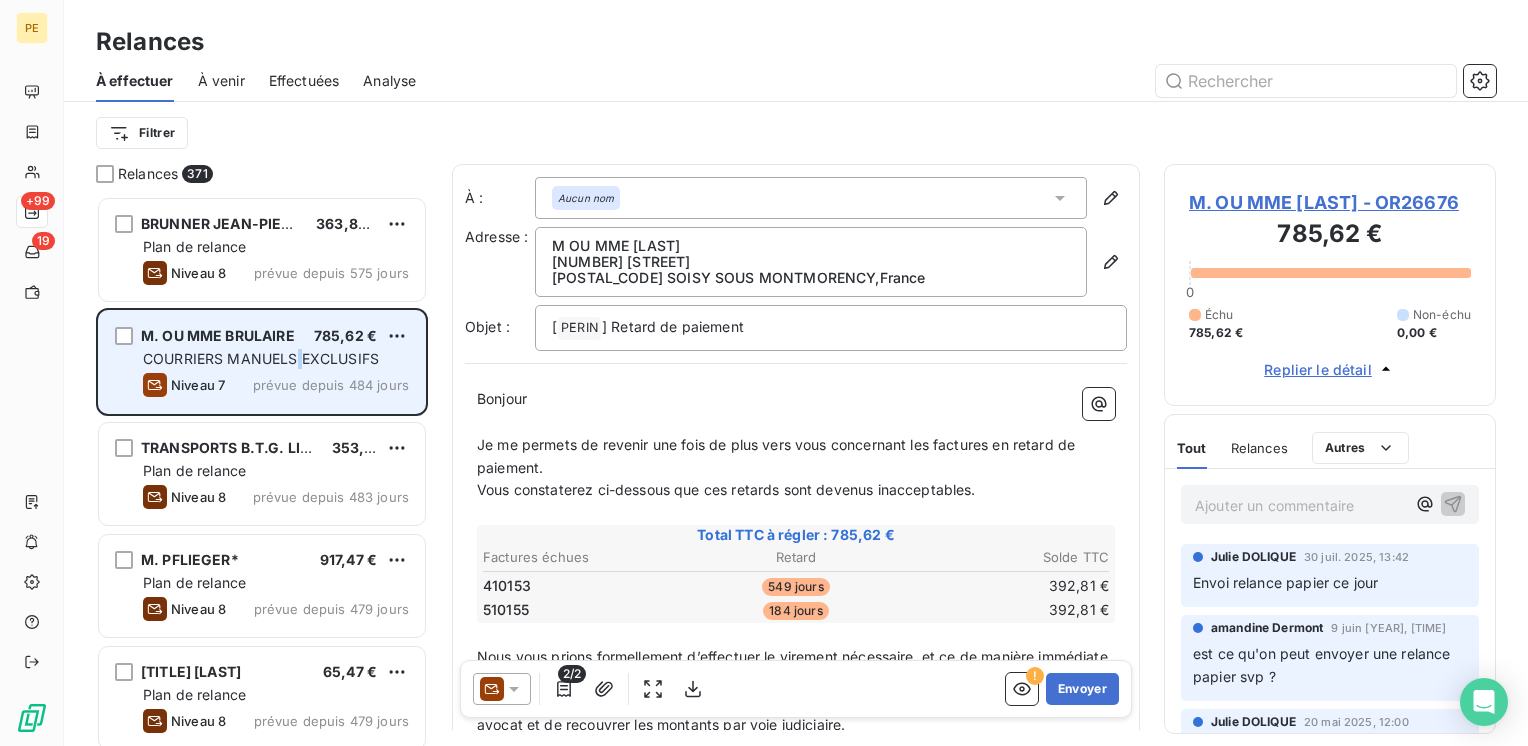 click on "COURRIERS MANUELS EXCLUSIFS" at bounding box center [276, 359] 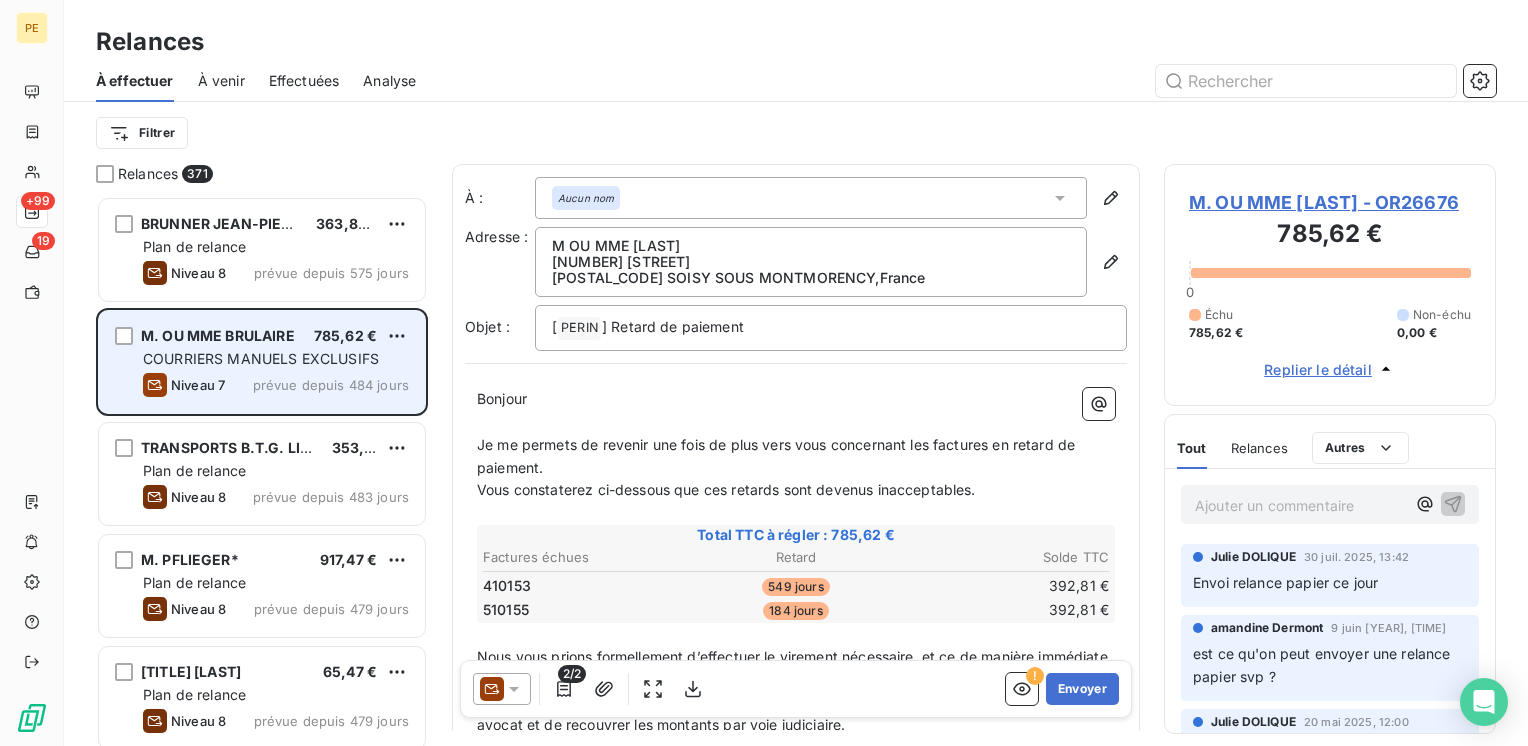 click on "Niveau 7 prévue depuis 484 jours" at bounding box center [276, 385] 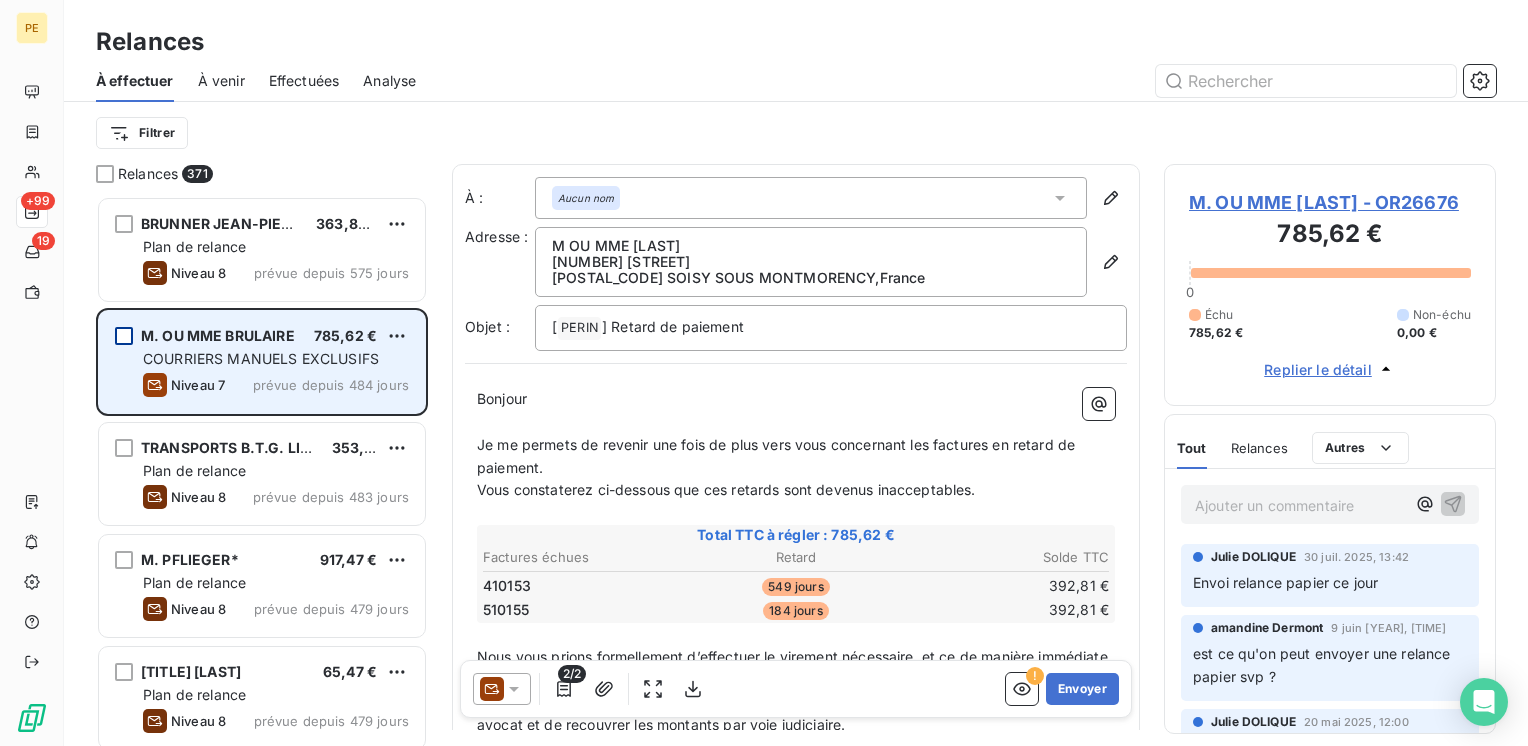 click at bounding box center [124, 336] 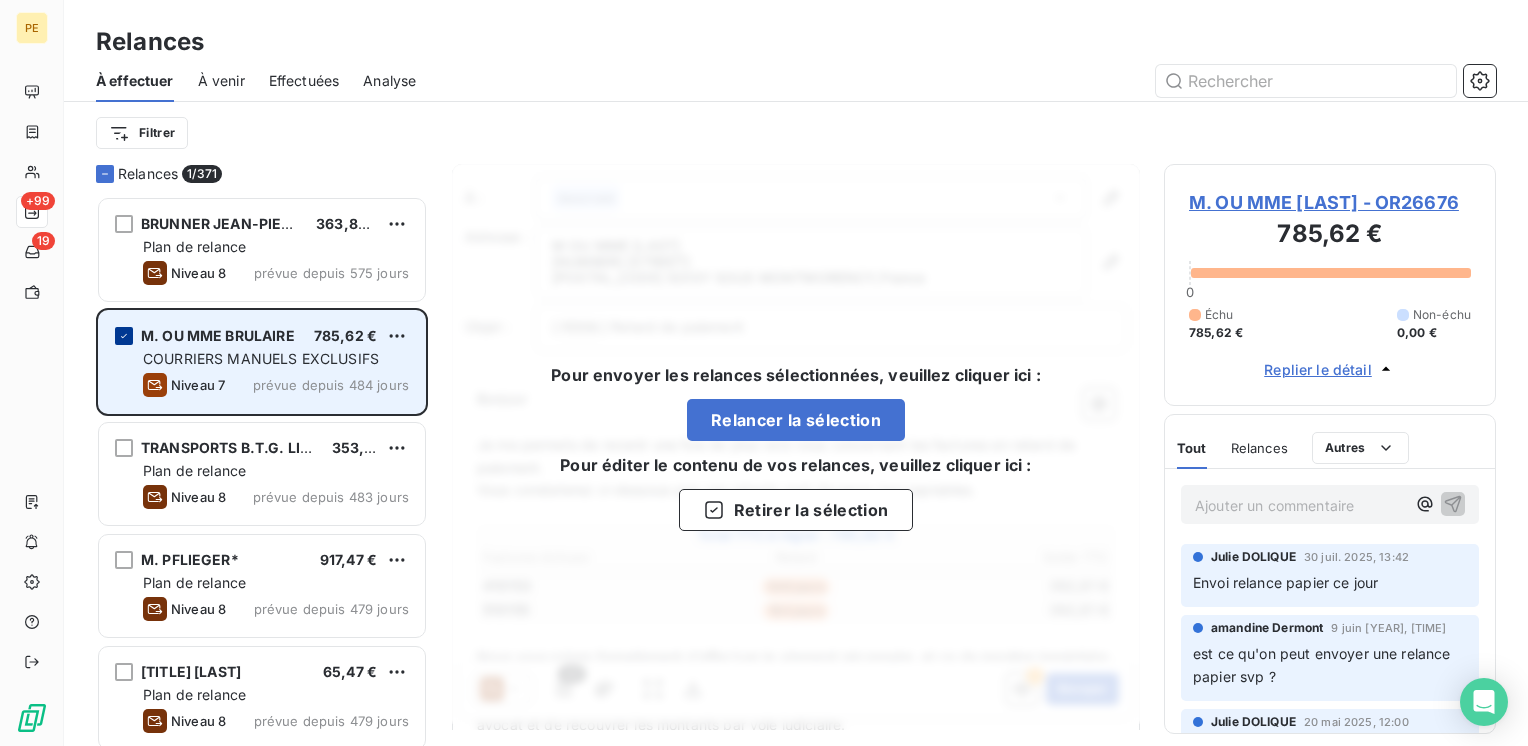 click 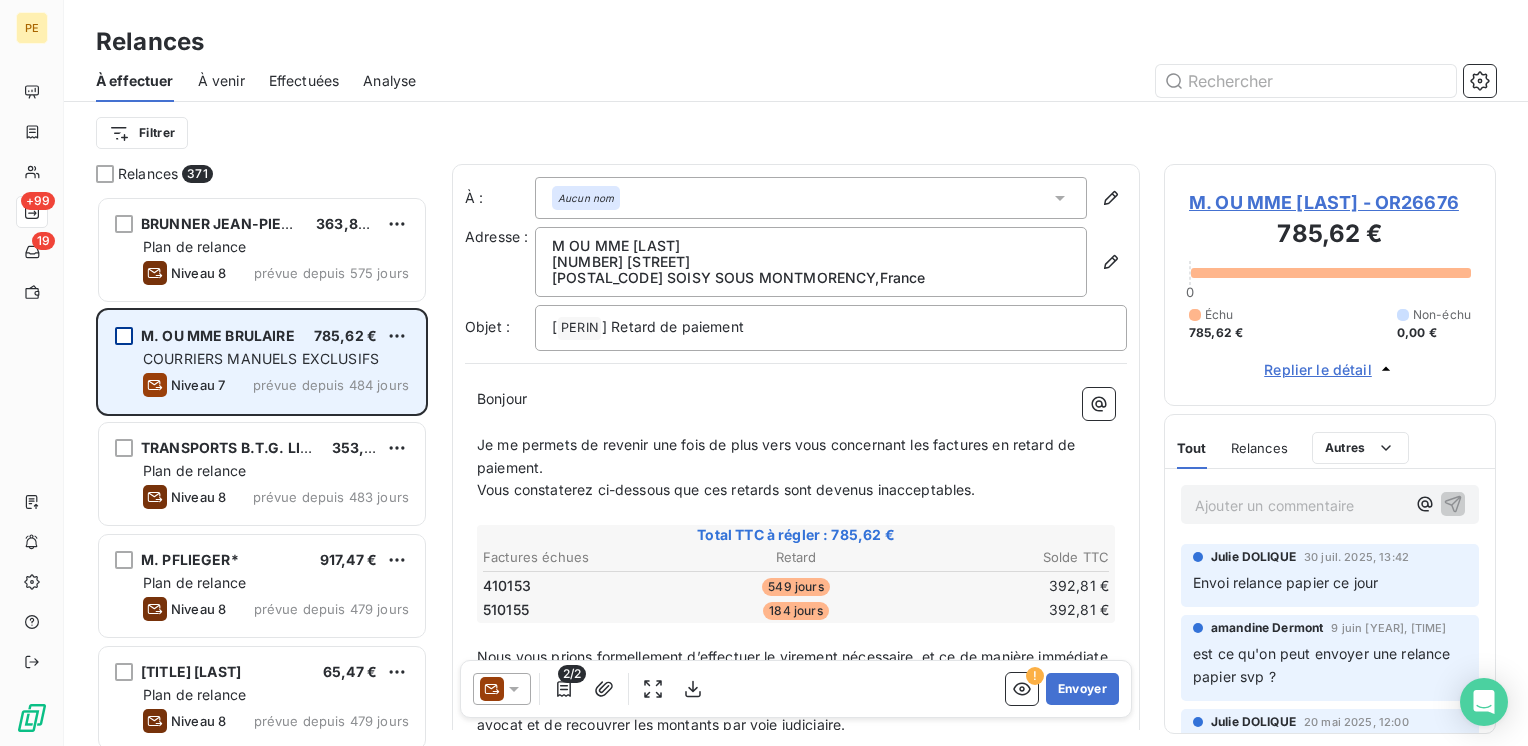 click at bounding box center (124, 336) 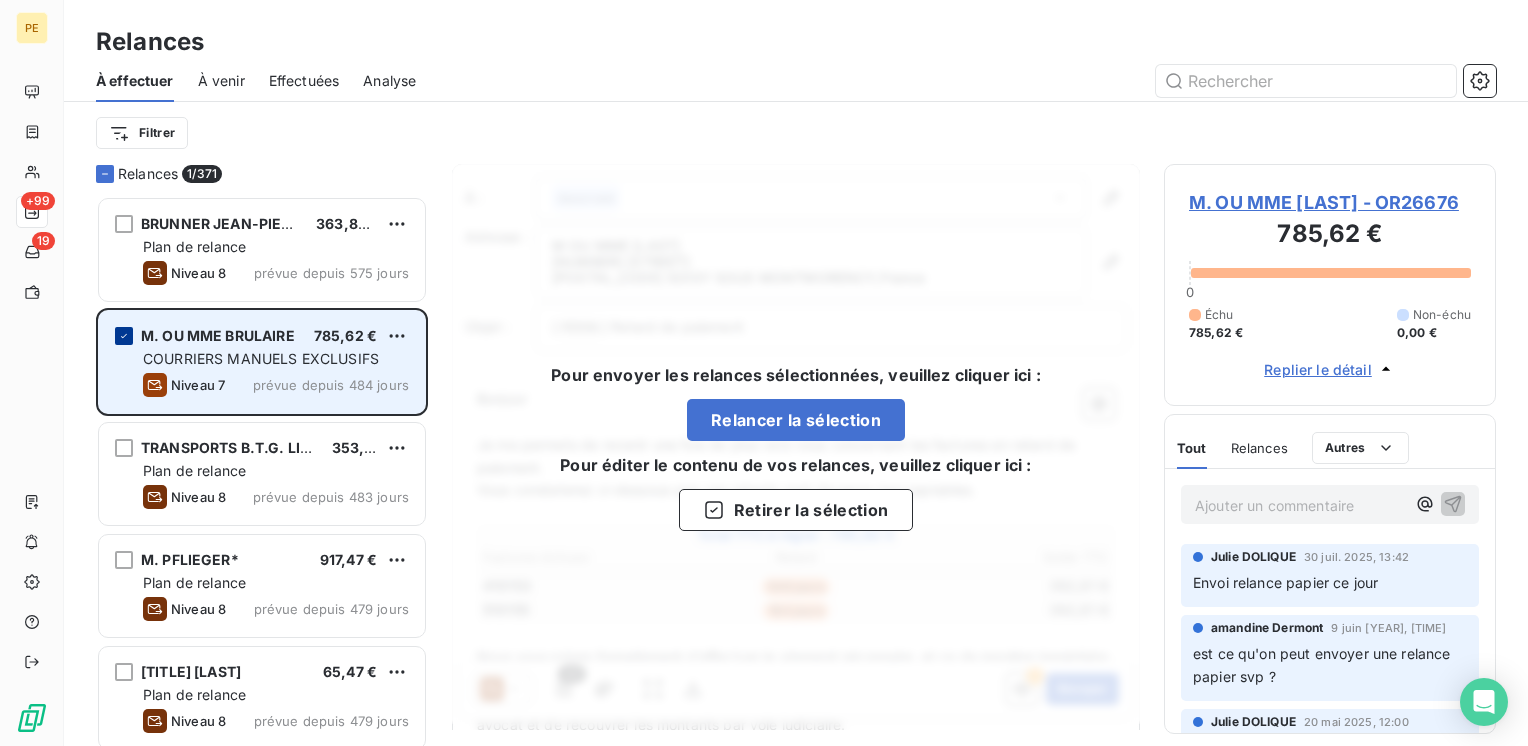 click 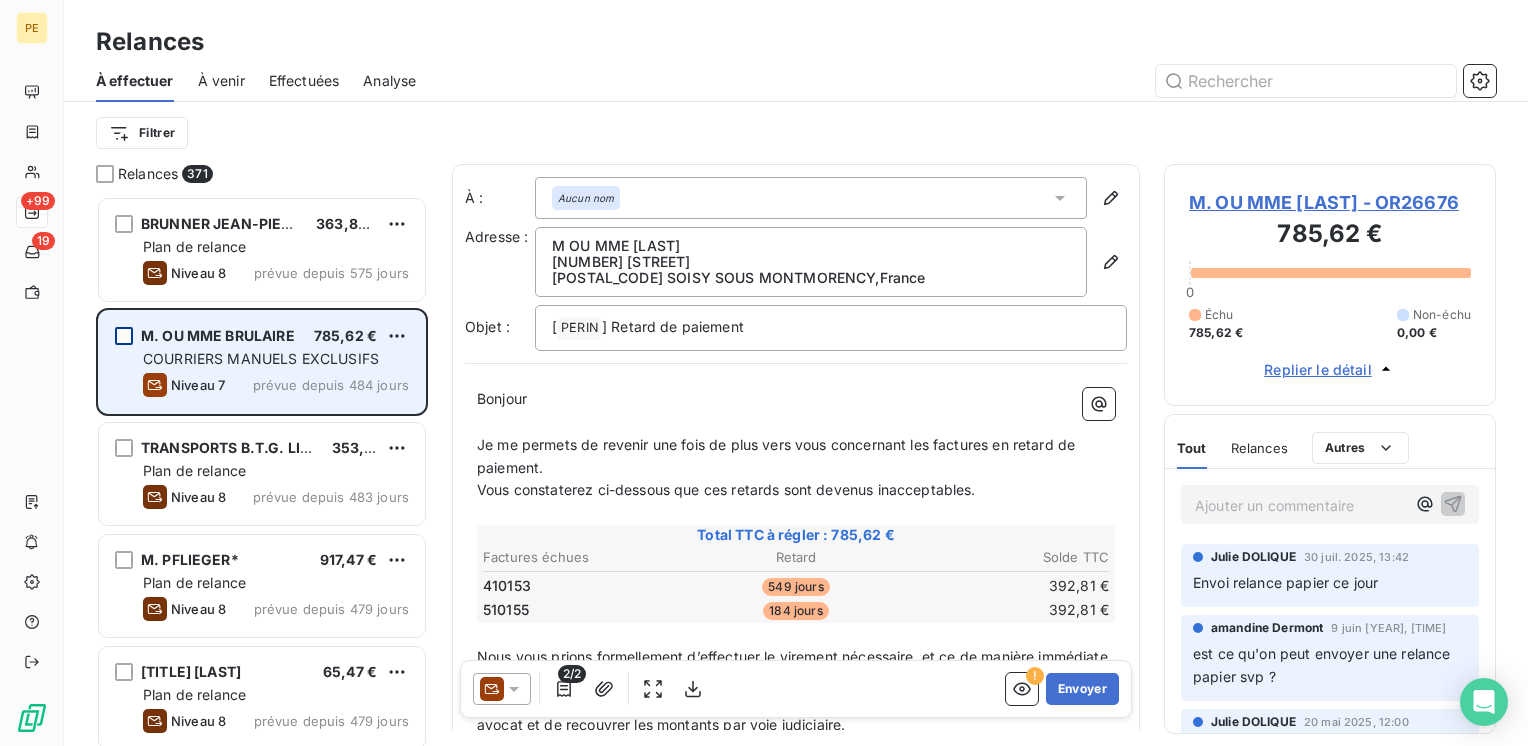 click on "Aucun nom" at bounding box center [811, 198] 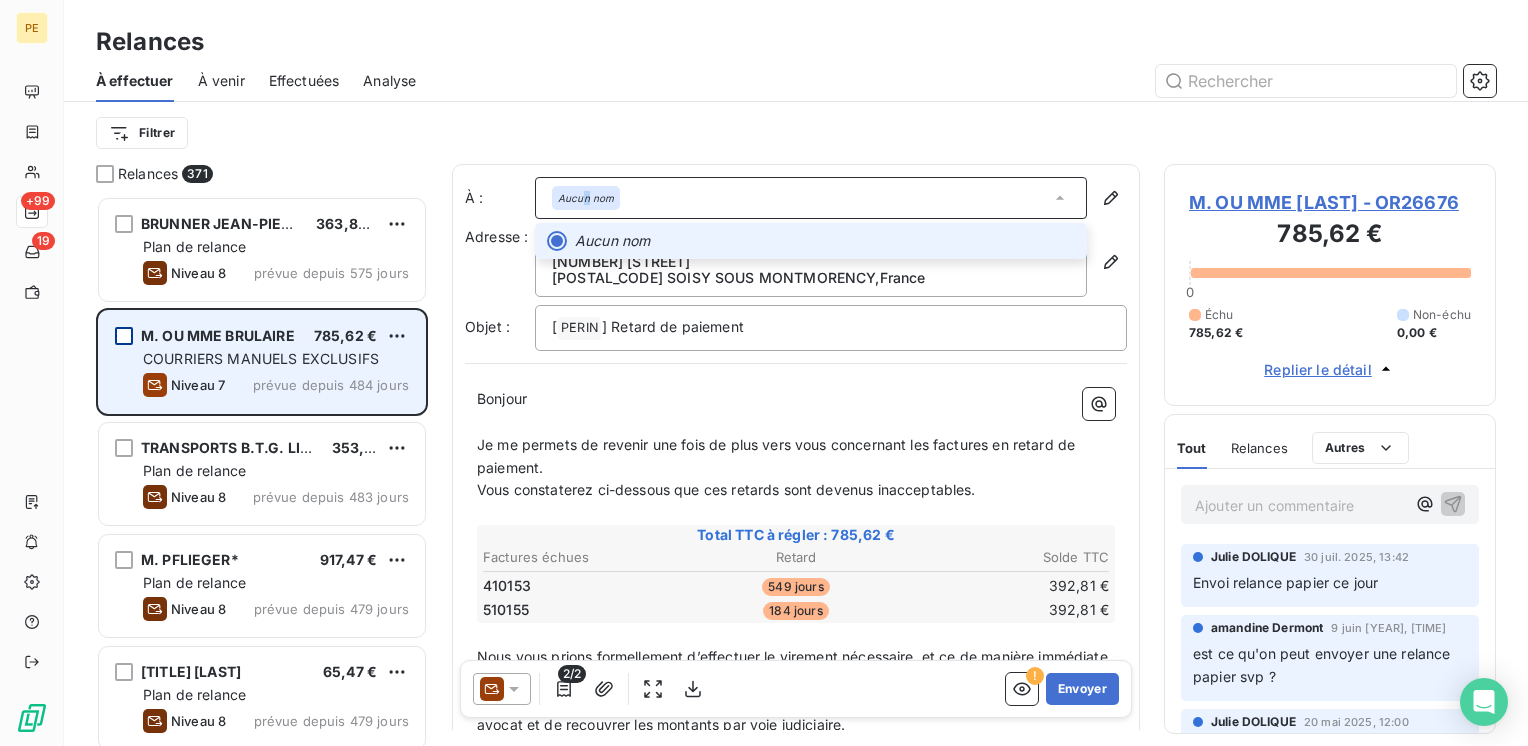 click on "Aucun nom" at bounding box center [811, 198] 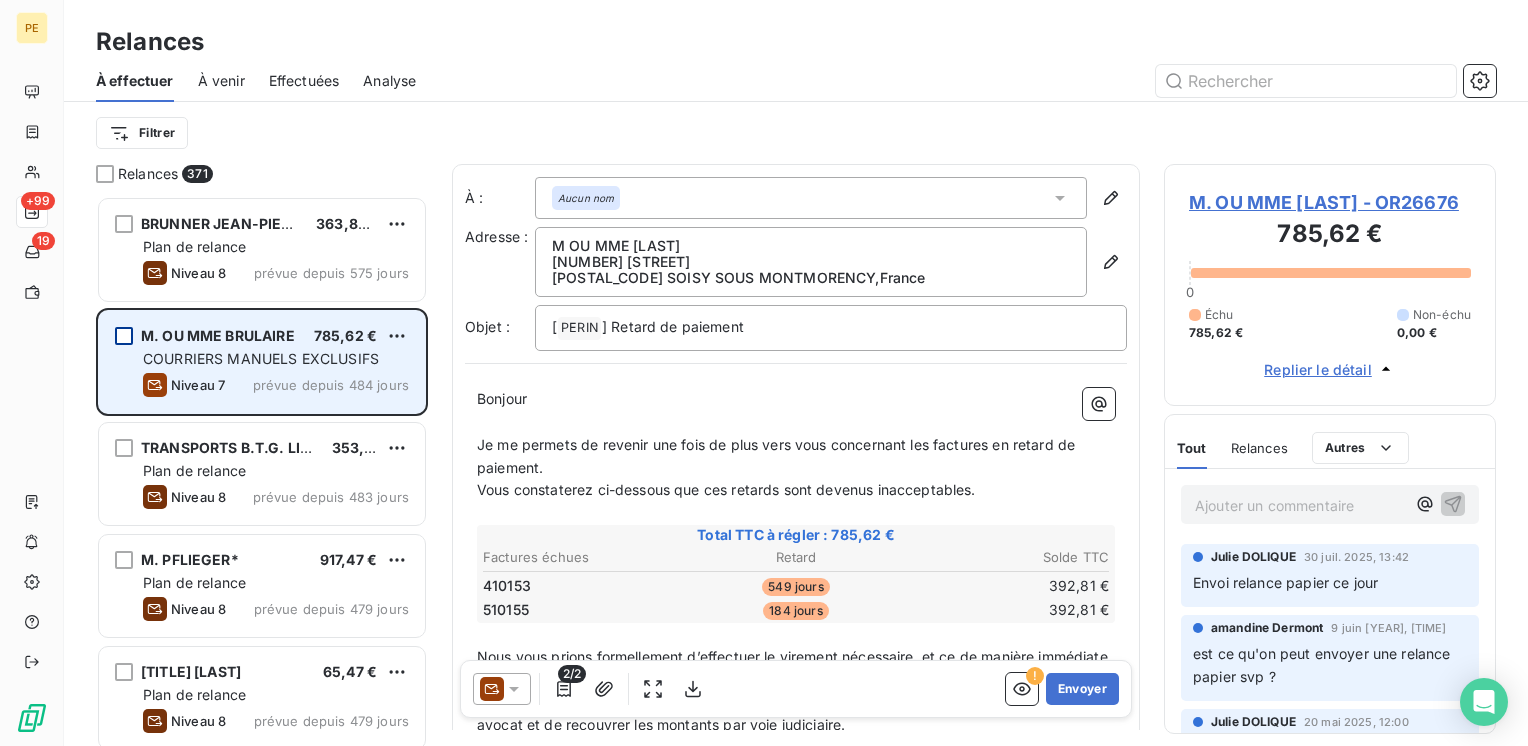 click on "95230   SOISY SOUS MONTMORENCY ,  France" at bounding box center [811, 278] 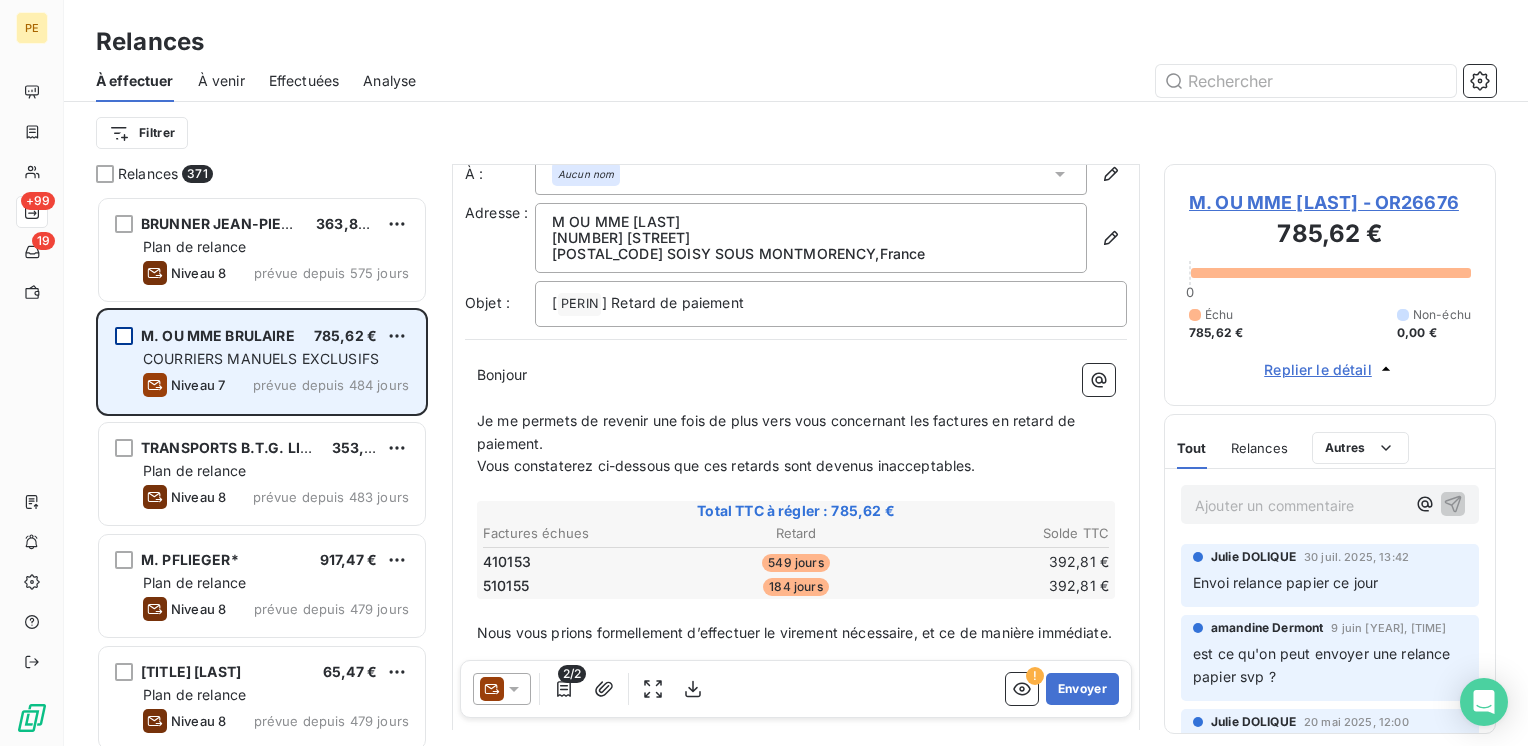 scroll, scrollTop: 0, scrollLeft: 0, axis: both 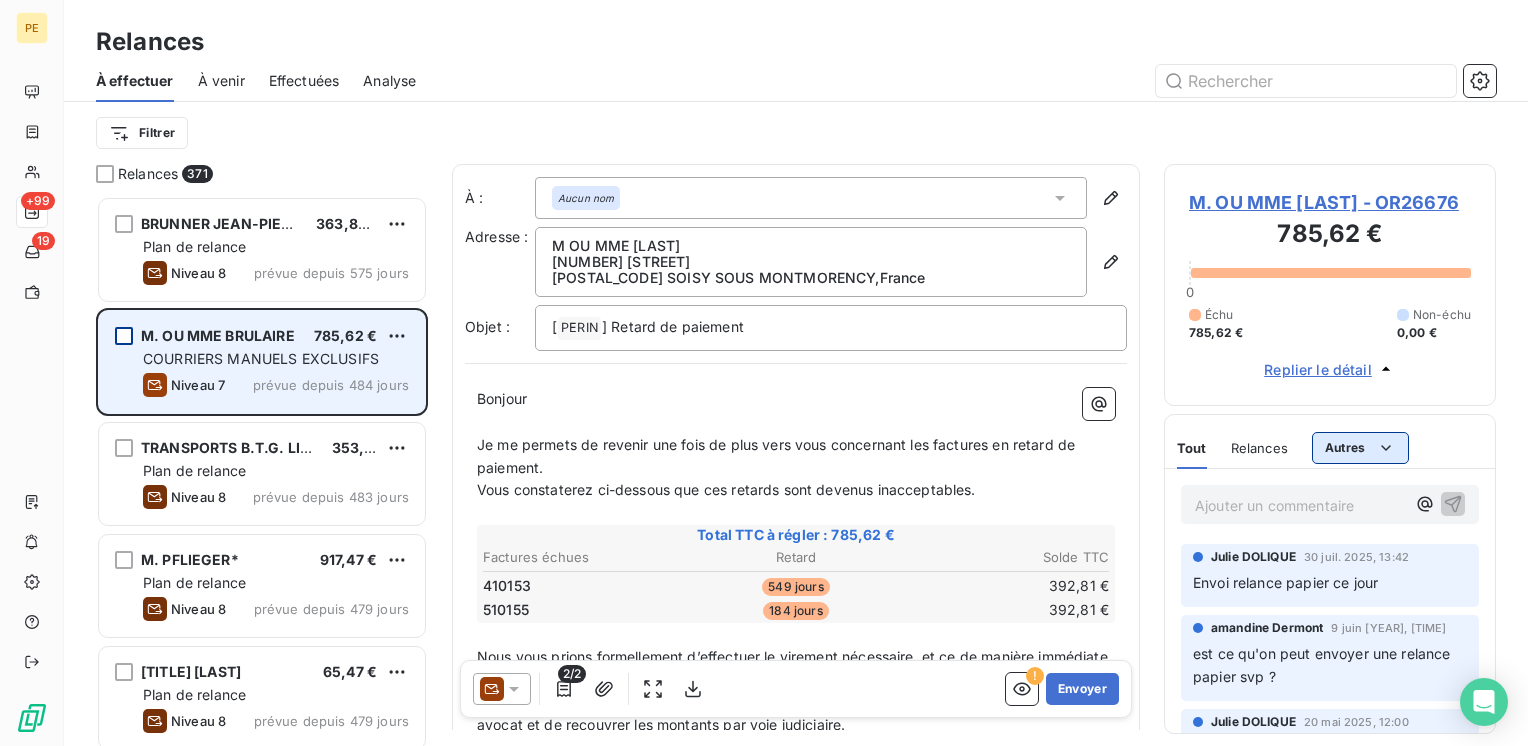 click on "PE +99 19 Relances À effectuer À venir Effectuées Analyse Filtrer Relances 371 BRUNNER JEAN-PIERRE 363,86 € Plan de relance Niveau 8 prévue depuis 575 jours M. OU MME BRULAIRE 785,62 € COURRIERS MANUELS EXCLUSIFS Niveau 7 prévue depuis 484 jours TRANSPORTS B.T.G. LIBRECY SARL 353,26 € Plan de relance Niveau 8 prévue depuis 483 jours M. PFLIEGER* 917,47 € Plan de relance Niveau 8 prévue depuis 479 jours M. OU MME AZOULAY 65,47 € Plan de relance Niveau 8 prévue depuis 479 jours LA CHEMISIERE  STE REBECCA 223,12 € Plan de relance Niveau 8 prévue depuis 479 jours M. OU MME CHAMEN 785,62 € Plan de relance Niveau 8 prévue depuis 479 jours KELBER JEAN 903,36 € Plan de relance Niveau 8 prévue depuis 479 jours ENGIE GREEN FRANCE 666,00 € Plan de relance Niveau 2 prévue depuis 447 jours M. OU MME LA ROSA 552,58 € Plan de relance Niveau 1 prévue depuis 333 jours MADAME EDEL 334,97 € Plan de relance Niveau 8 prévue depuis 273 jours TABAC LE BRIARD Niveau 1" at bounding box center [764, 373] 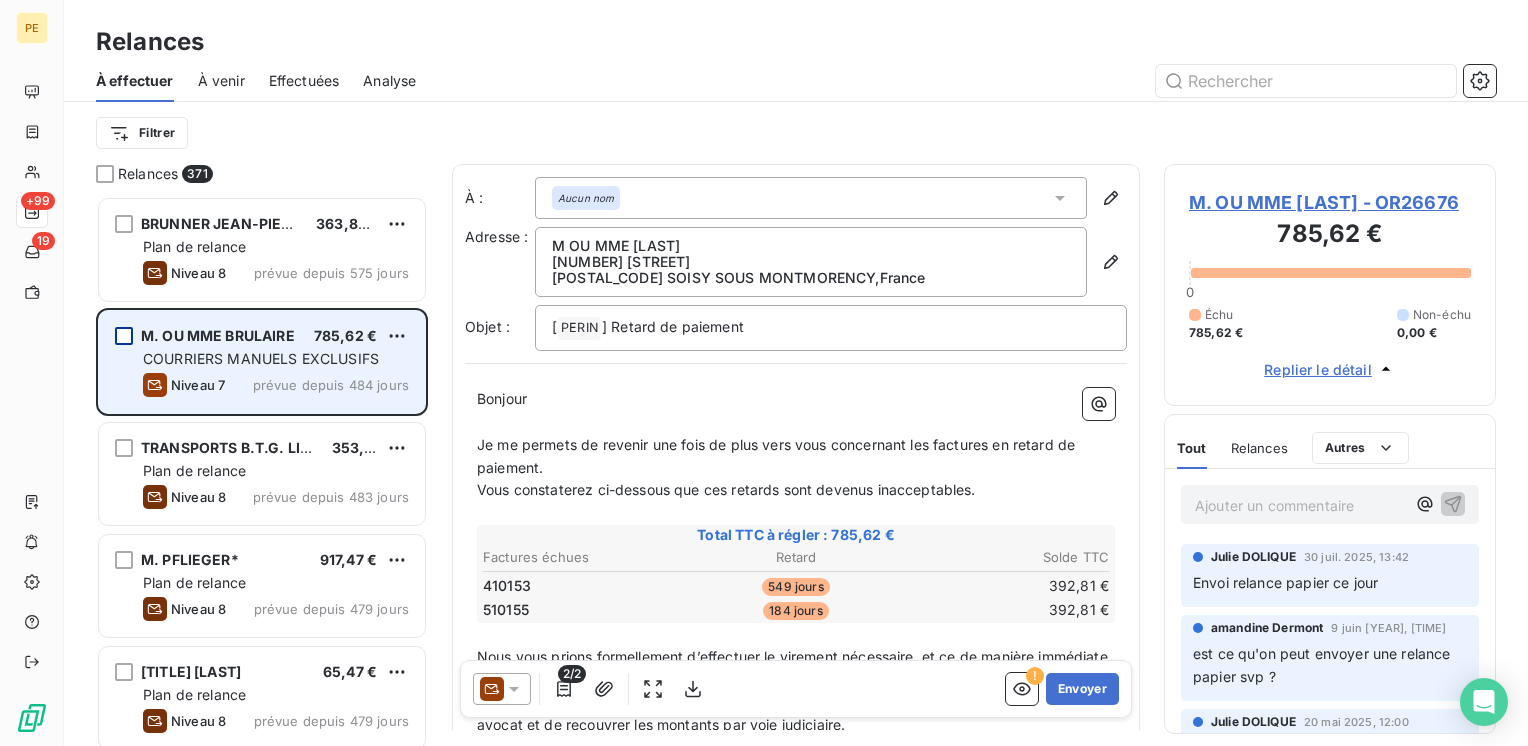 click on "PE +99 19 Relances À effectuer À venir Effectuées Analyse Filtrer Relances 371 BRUNNER JEAN-PIERRE 363,86 € Plan de relance Niveau 8 prévue depuis 575 jours M. OU MME BRULAIRE 785,62 € COURRIERS MANUELS EXCLUSIFS Niveau 7 prévue depuis 484 jours TRANSPORTS B.T.G. LIBRECY SARL 353,26 € Plan de relance Niveau 8 prévue depuis 483 jours M. PFLIEGER* 917,47 € Plan de relance Niveau 8 prévue depuis 479 jours M. OU MME AZOULAY 65,47 € Plan de relance Niveau 8 prévue depuis 479 jours LA CHEMISIERE  STE REBECCA 223,12 € Plan de relance Niveau 8 prévue depuis 479 jours M. OU MME CHAMEN 785,62 € Plan de relance Niveau 8 prévue depuis 479 jours KELBER JEAN 903,36 € Plan de relance Niveau 8 prévue depuis 479 jours ENGIE GREEN FRANCE 666,00 € Plan de relance Niveau 2 prévue depuis 447 jours M. OU MME LA ROSA 552,58 € Plan de relance Niveau 1 prévue depuis 333 jours MADAME EDEL 334,97 € Plan de relance Niveau 8 prévue depuis 273 jours TABAC LE BRIARD Niveau 1" at bounding box center (764, 373) 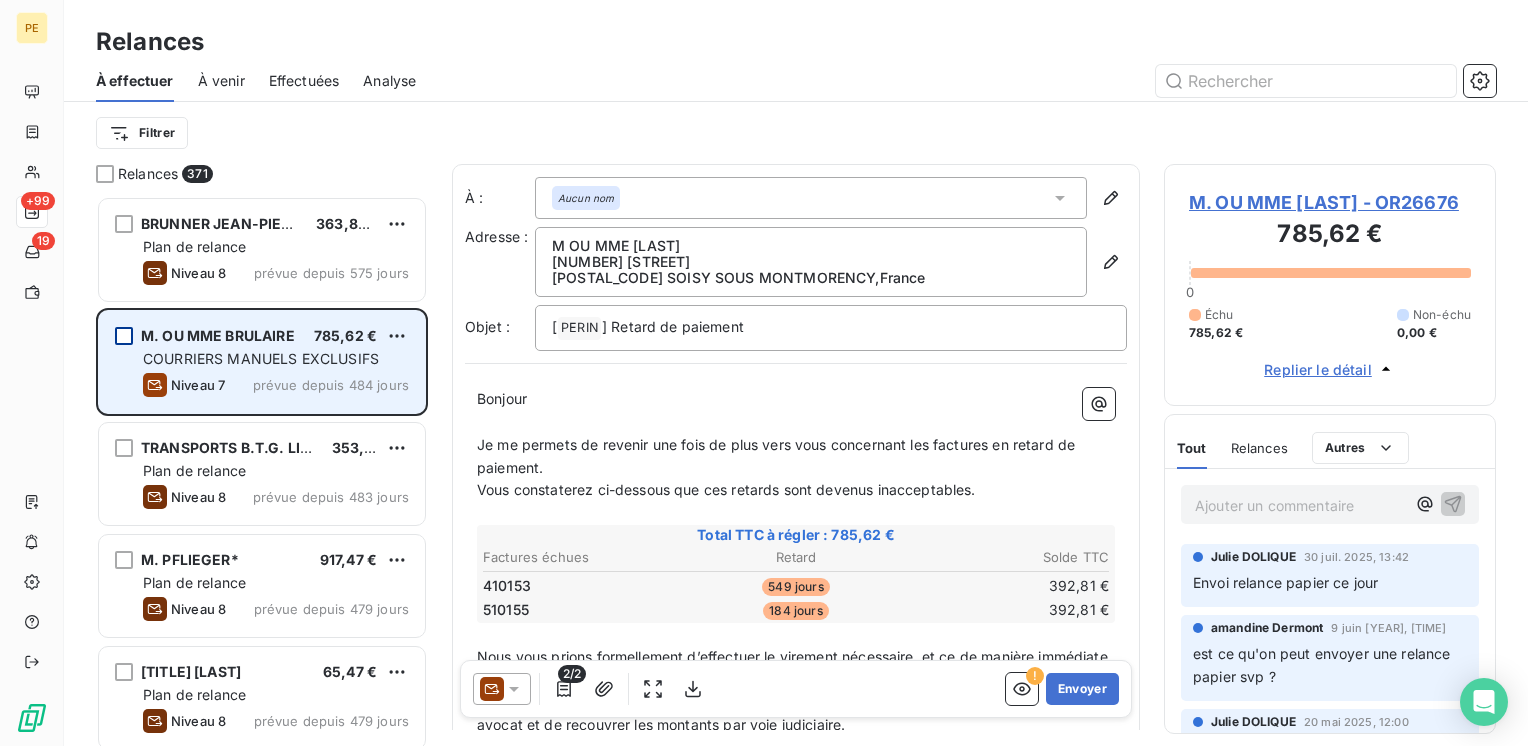 click on "Adresse :" at bounding box center (500, 262) 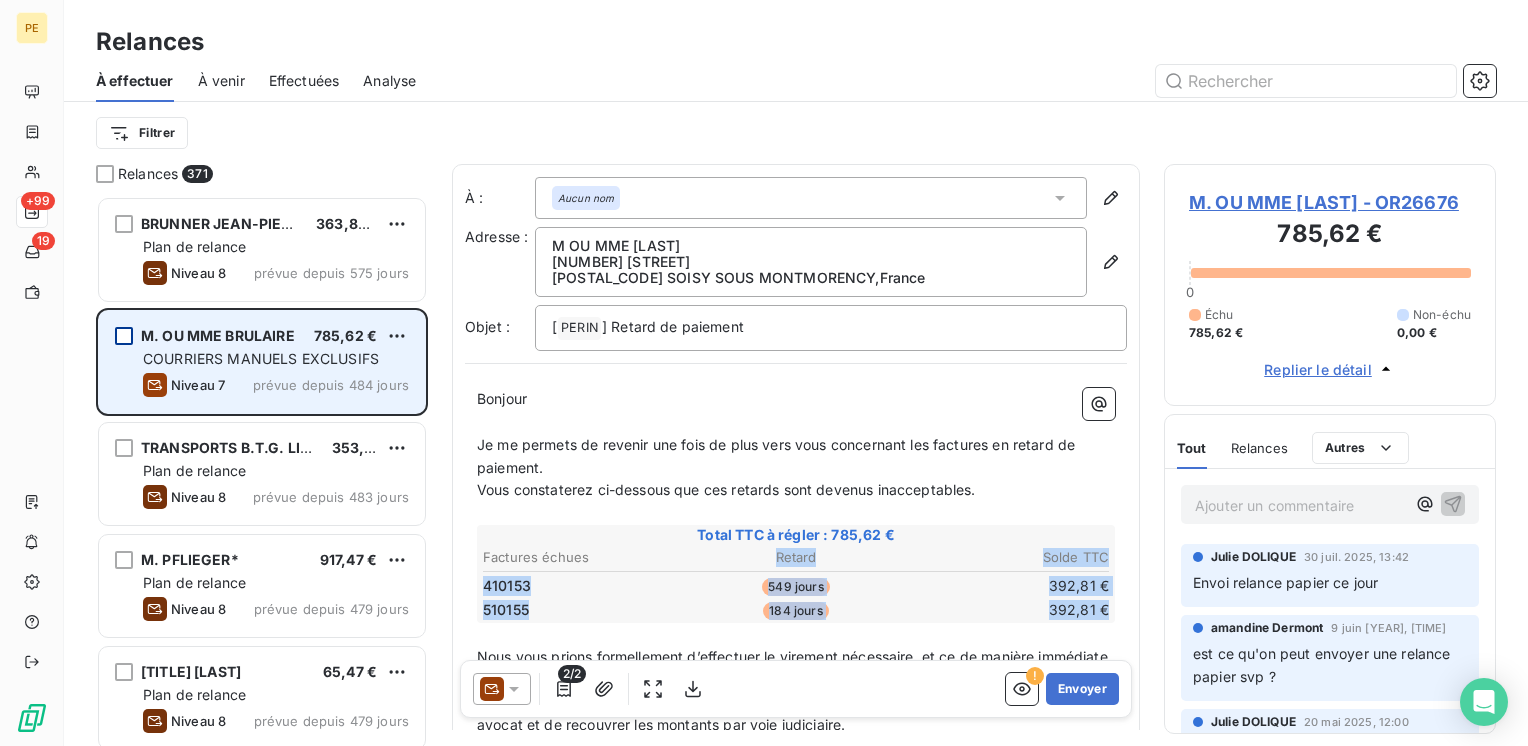 drag, startPoint x: 1096, startPoint y: 608, endPoint x: 712, endPoint y: 551, distance: 388.20743 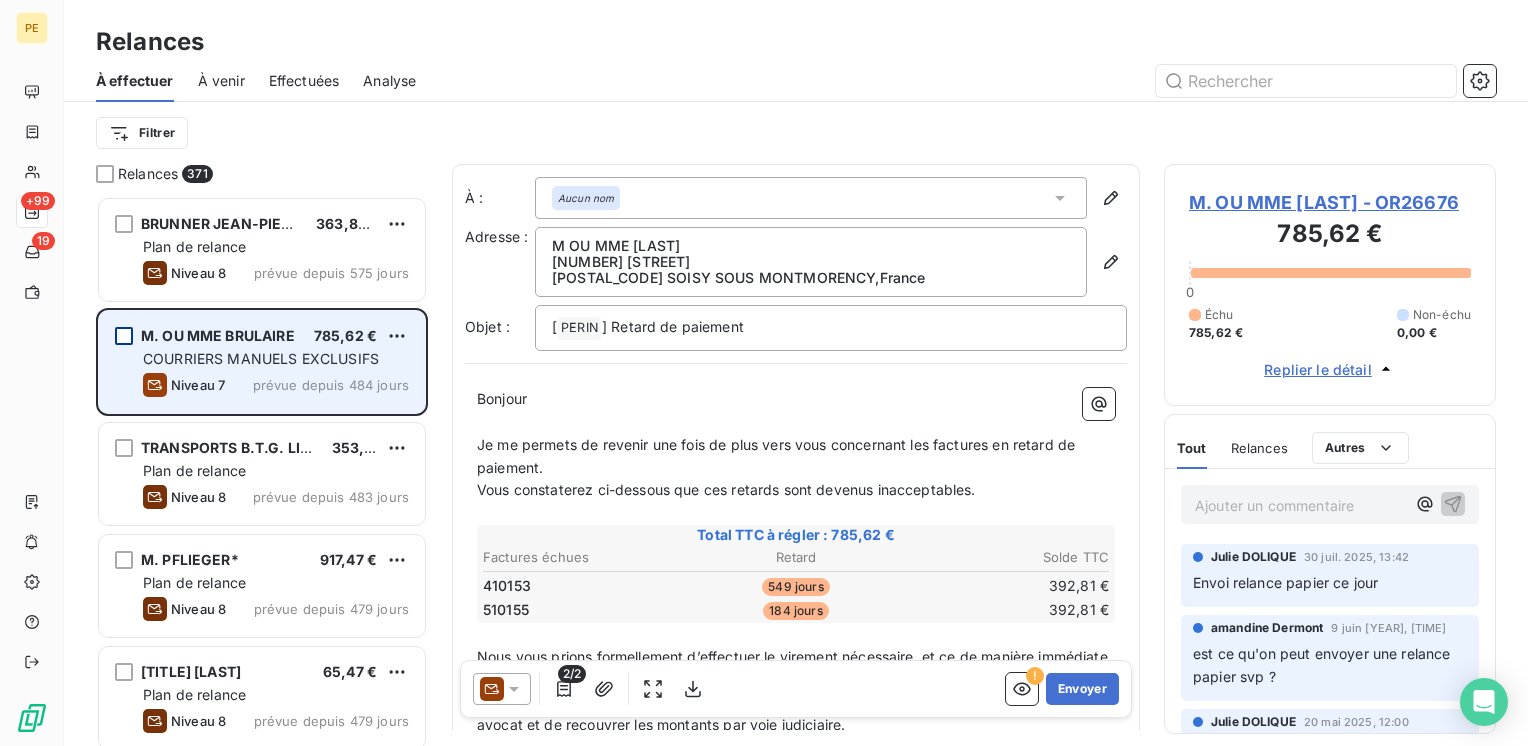click on "549 jours" at bounding box center (796, 586) 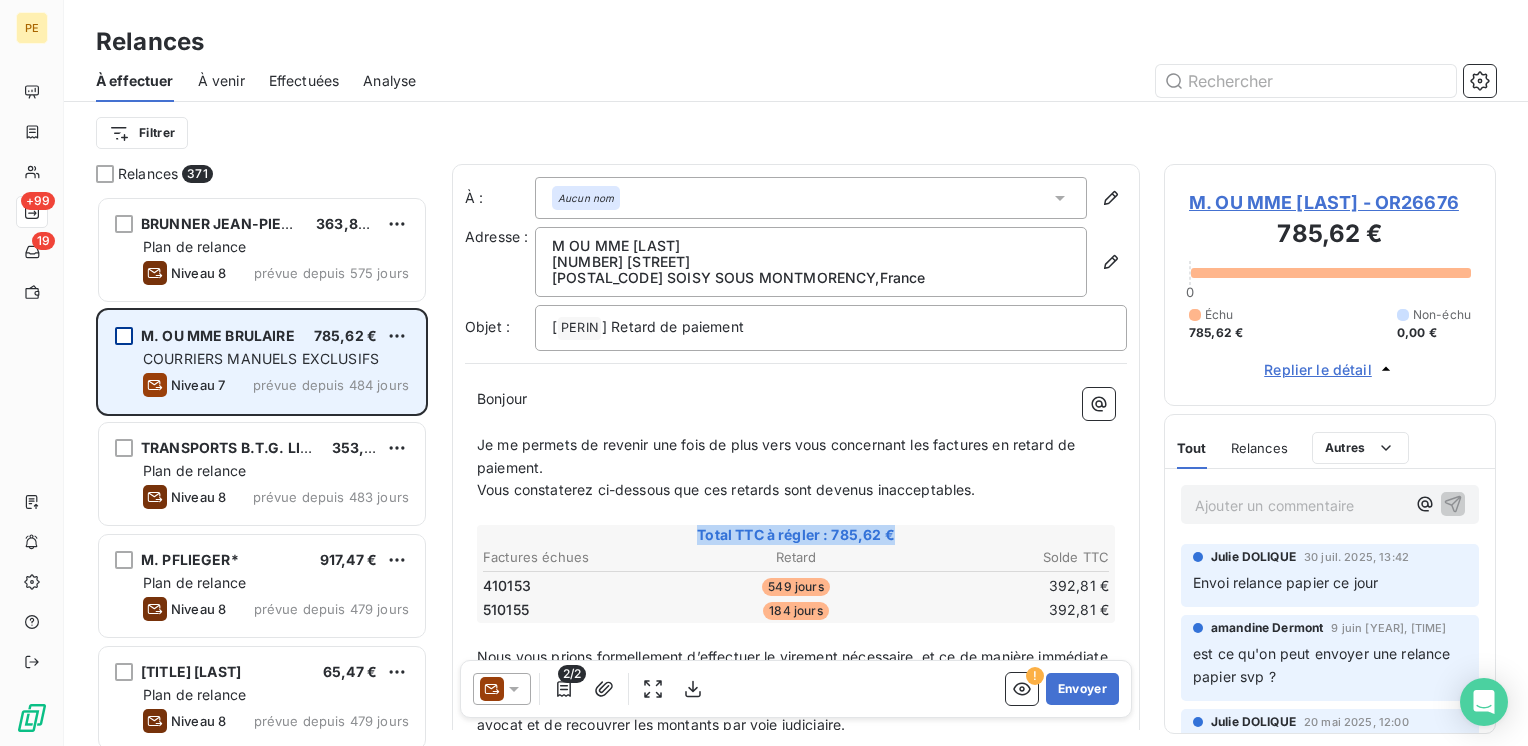 drag, startPoint x: 540, startPoint y: 539, endPoint x: 700, endPoint y: 628, distance: 183.08742 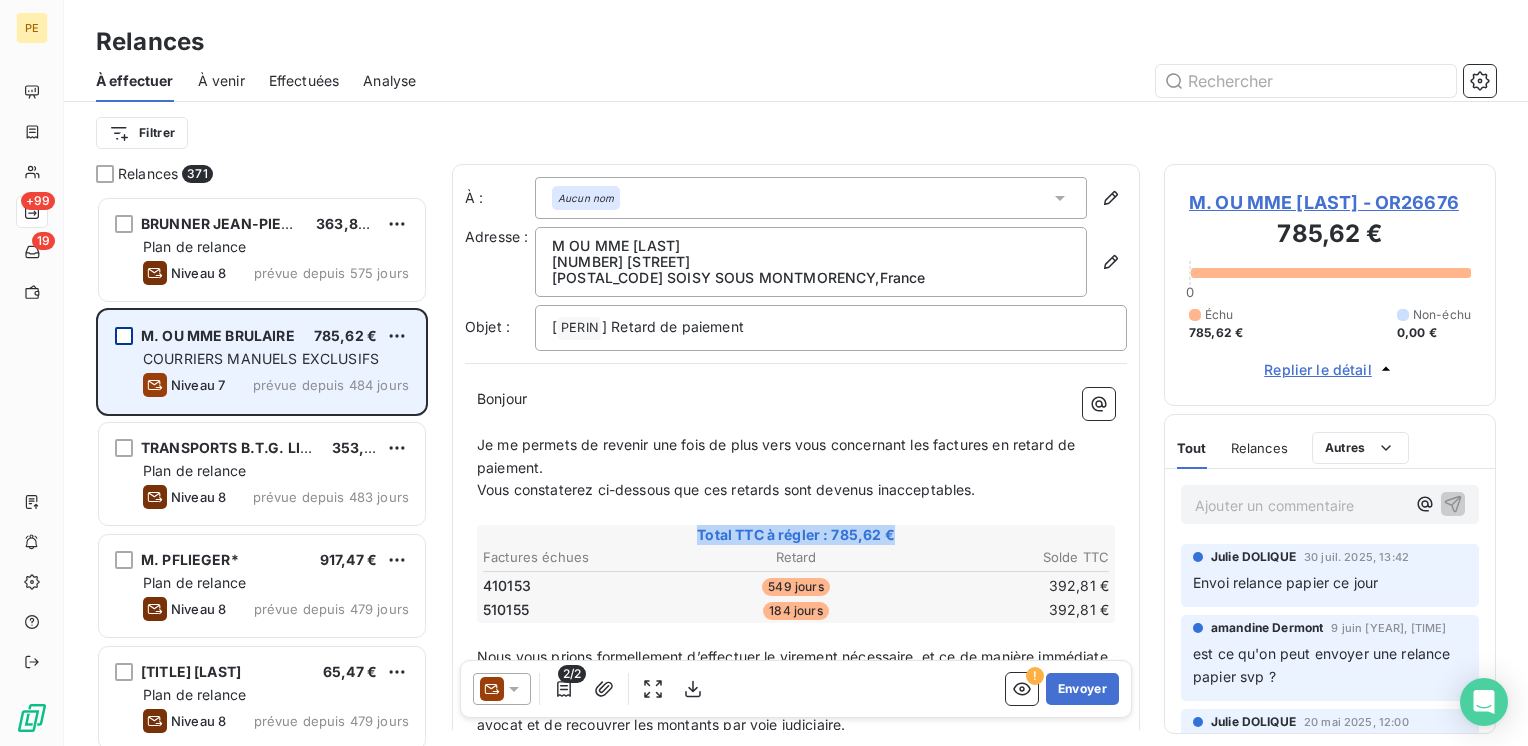 click on "Bonjour  ﻿ Je me permets de revenir une fois de plus vers vous concernant les factures en retard de paiement.  Vous constaterez ci-dessous que ces retards sont devenus inacceptables. ﻿ Total TTC à régler :   785,62 € Factures échues Retard Solde TTC 410153 549 jours   392,81 € 510155 184 jours   392,81 € ﻿ ﻿ Nous vous prions formellement d’effectuer le virement nécessaire, et ce de manière immédiate. ﻿ En cas de non-paiement immédiat, nous serons contraints de transmettre votre dossier à notre avocat et de recouvrer les montants par voie judiciaire. ﻿ A titre informatif, le montant des factures réclamé pourra être majoré des clauses pénales, des intérêts et éventuellement des frais de procédure. ﻿ Dans l’intérêt de tous, nous espérons que vous règlerez cette affaire au plus vite. ﻿ Cordialement, ﻿ Emily-Johana PANTIC ﻿ ﻿" at bounding box center (796, 654) 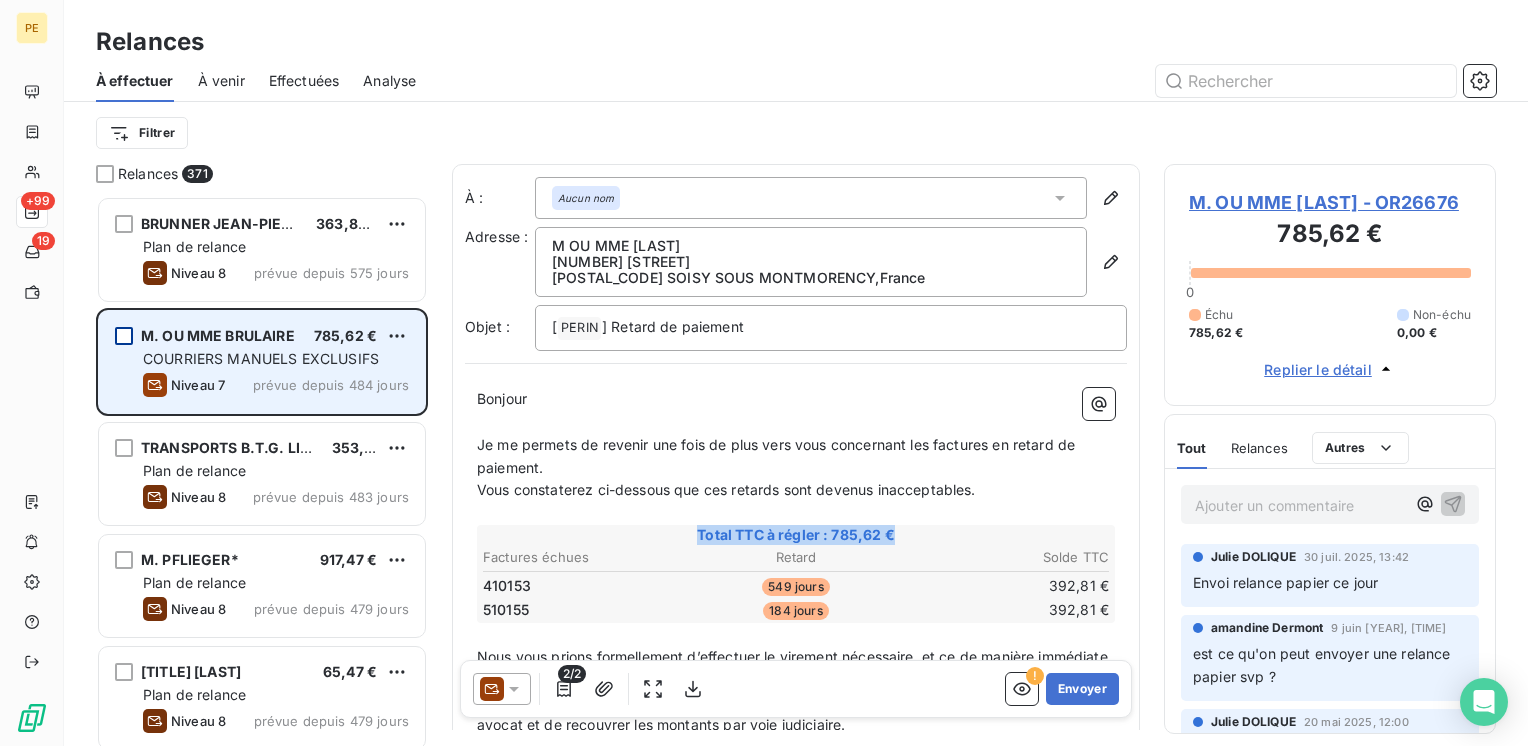 click on "Tout" at bounding box center (1192, 448) 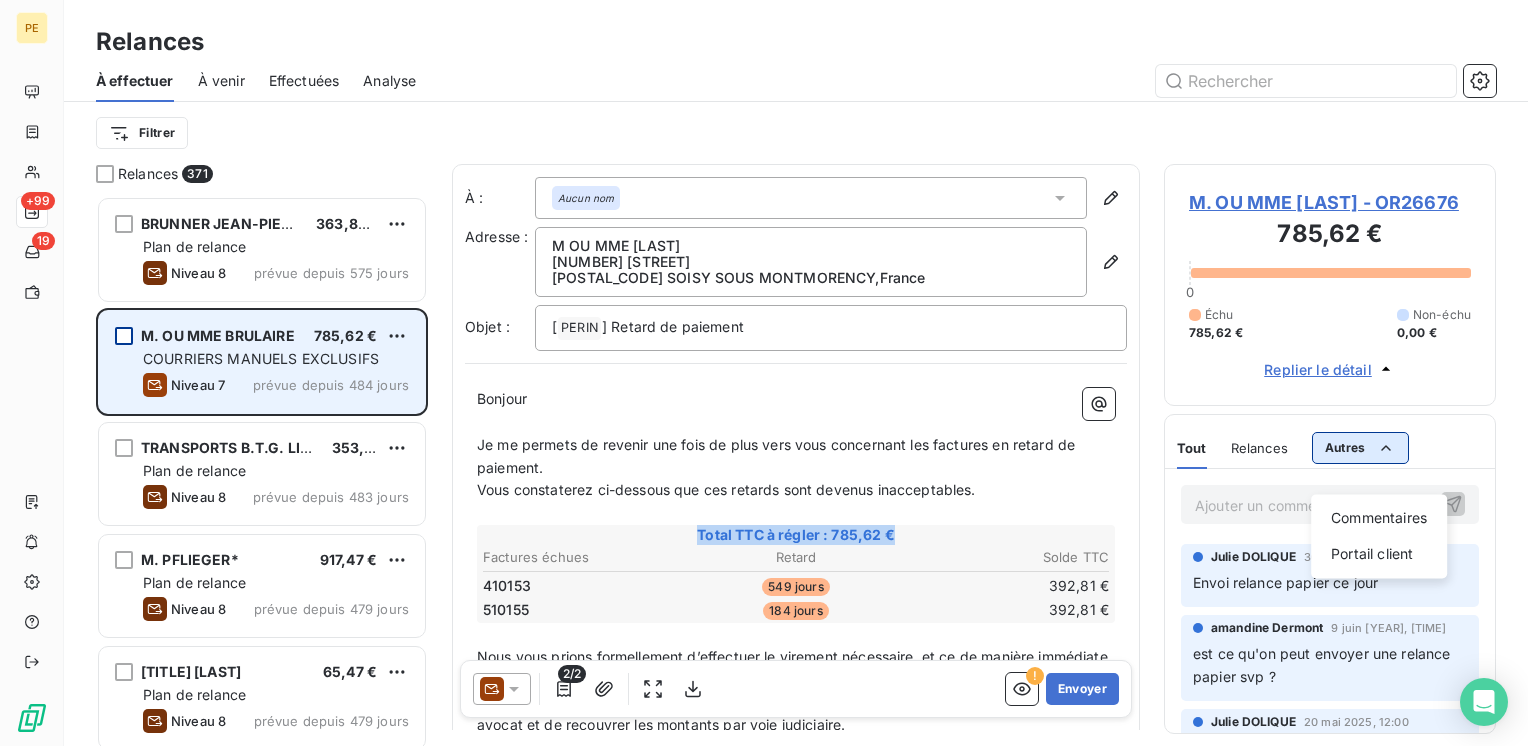 click on "PE +99 19 Relances À effectuer À venir Effectuées Analyse Filtrer Relances 371 BRUNNER JEAN-PIERRE 363,86 € Plan de relance Niveau 8 prévue depuis 575 jours M. OU MME BRULAIRE 785,62 € COURRIERS MANUELS EXCLUSIFS Niveau 7 prévue depuis 484 jours TRANSPORTS B.T.G. LIBRECY SARL 353,26 € Plan de relance Niveau 8 prévue depuis 483 jours M. PFLIEGER* 917,47 € Plan de relance Niveau 8 prévue depuis 479 jours M. OU MME AZOULAY 65,47 € Plan de relance Niveau 8 prévue depuis 479 jours LA CHEMISIERE  STE REBECCA 223,12 € Plan de relance Niveau 8 prévue depuis 479 jours M. OU MME CHAMEN 785,62 € Plan de relance Niveau 8 prévue depuis 479 jours KELBER JEAN 903,36 € Plan de relance Niveau 8 prévue depuis 479 jours ENGIE GREEN FRANCE 666,00 € Plan de relance Niveau 2 prévue depuis 447 jours M. OU MME LA ROSA 552,58 € Plan de relance Niveau 1 prévue depuis 333 jours MADAME EDEL 334,97 € Plan de relance Niveau 8 prévue depuis 273 jours TABAC LE BRIARD Niveau 1" at bounding box center [764, 373] 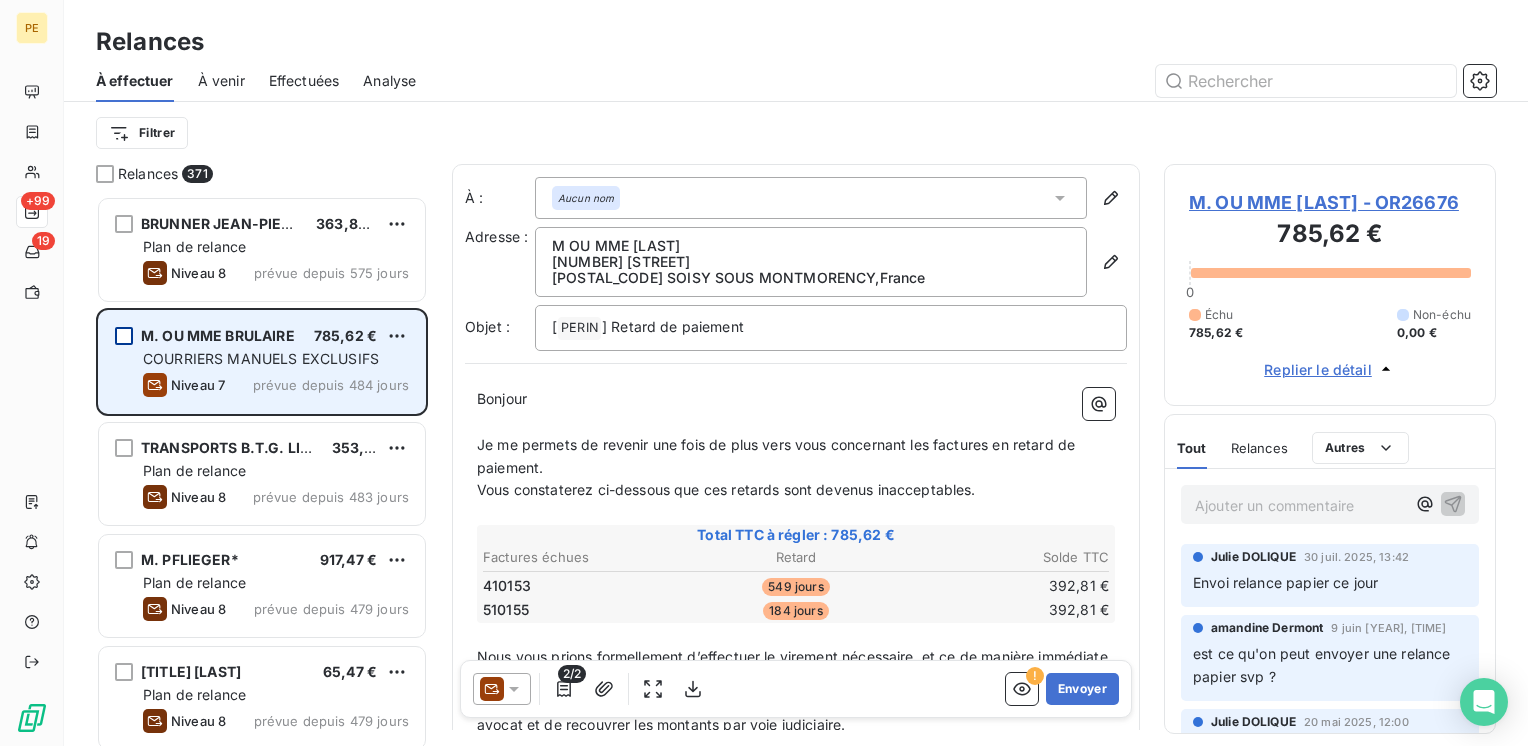 click on "PE +99 19 Relances À effectuer À venir Effectuées Analyse Filtrer Relances 371 BRUNNER JEAN-PIERRE 363,86 € Plan de relance Niveau 8 prévue depuis 575 jours M. OU MME BRULAIRE 785,62 € COURRIERS MANUELS EXCLUSIFS Niveau 7 prévue depuis 484 jours TRANSPORTS B.T.G. LIBRECY SARL 353,26 € Plan de relance Niveau 8 prévue depuis 483 jours M. PFLIEGER* 917,47 € Plan de relance Niveau 8 prévue depuis 479 jours M. OU MME AZOULAY 65,47 € Plan de relance Niveau 8 prévue depuis 479 jours LA CHEMISIERE  STE REBECCA 223,12 € Plan de relance Niveau 8 prévue depuis 479 jours M. OU MME CHAMEN 785,62 € Plan de relance Niveau 8 prévue depuis 479 jours KELBER JEAN 903,36 € Plan de relance Niveau 8 prévue depuis 479 jours ENGIE GREEN FRANCE 666,00 € Plan de relance Niveau 2 prévue depuis 447 jours M. OU MME LA ROSA 552,58 € Plan de relance Niveau 1 prévue depuis 333 jours MADAME EDEL 334,97 € Plan de relance Niveau 8 prévue depuis 273 jours TABAC LE BRIARD Niveau 1" at bounding box center (764, 373) 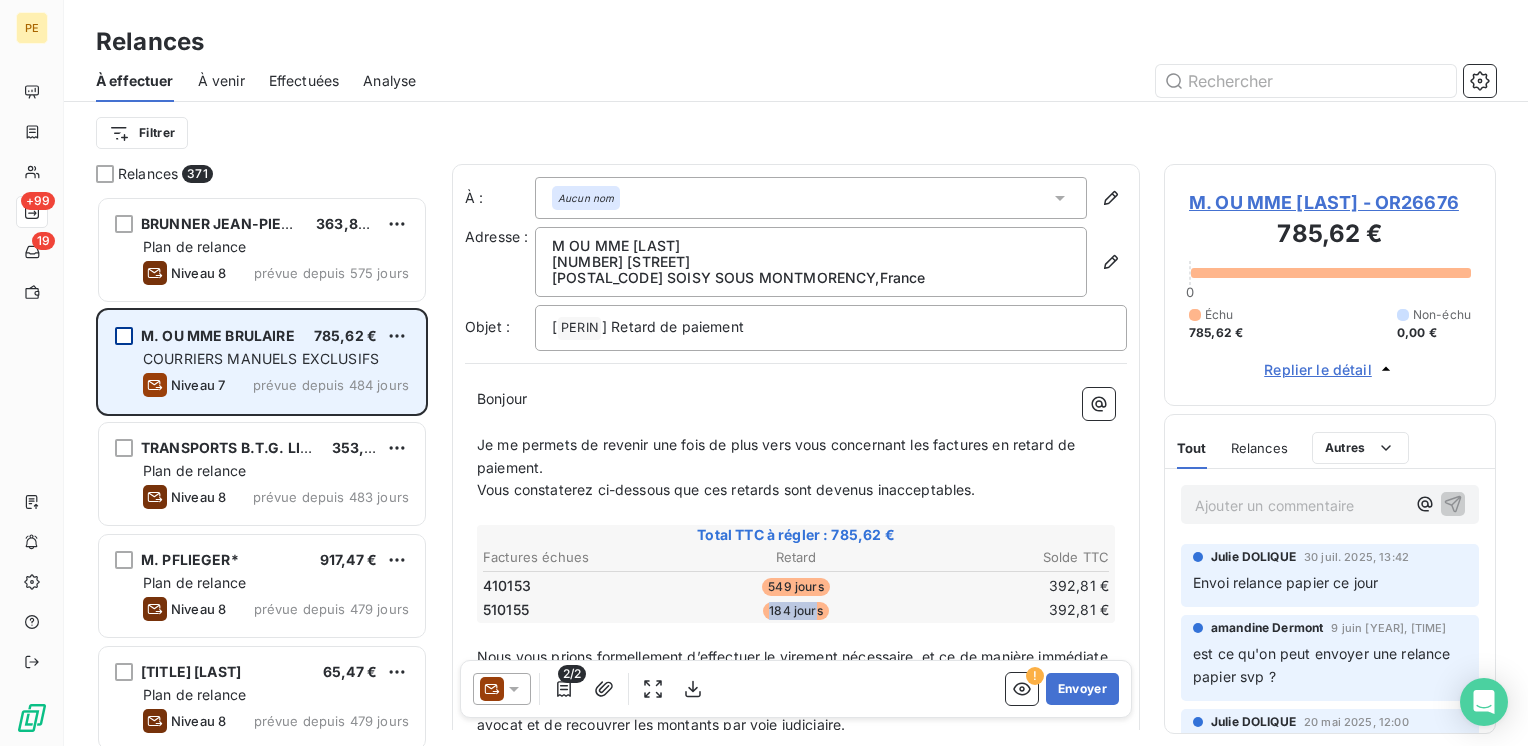 drag, startPoint x: 808, startPoint y: 610, endPoint x: 733, endPoint y: 599, distance: 75.802376 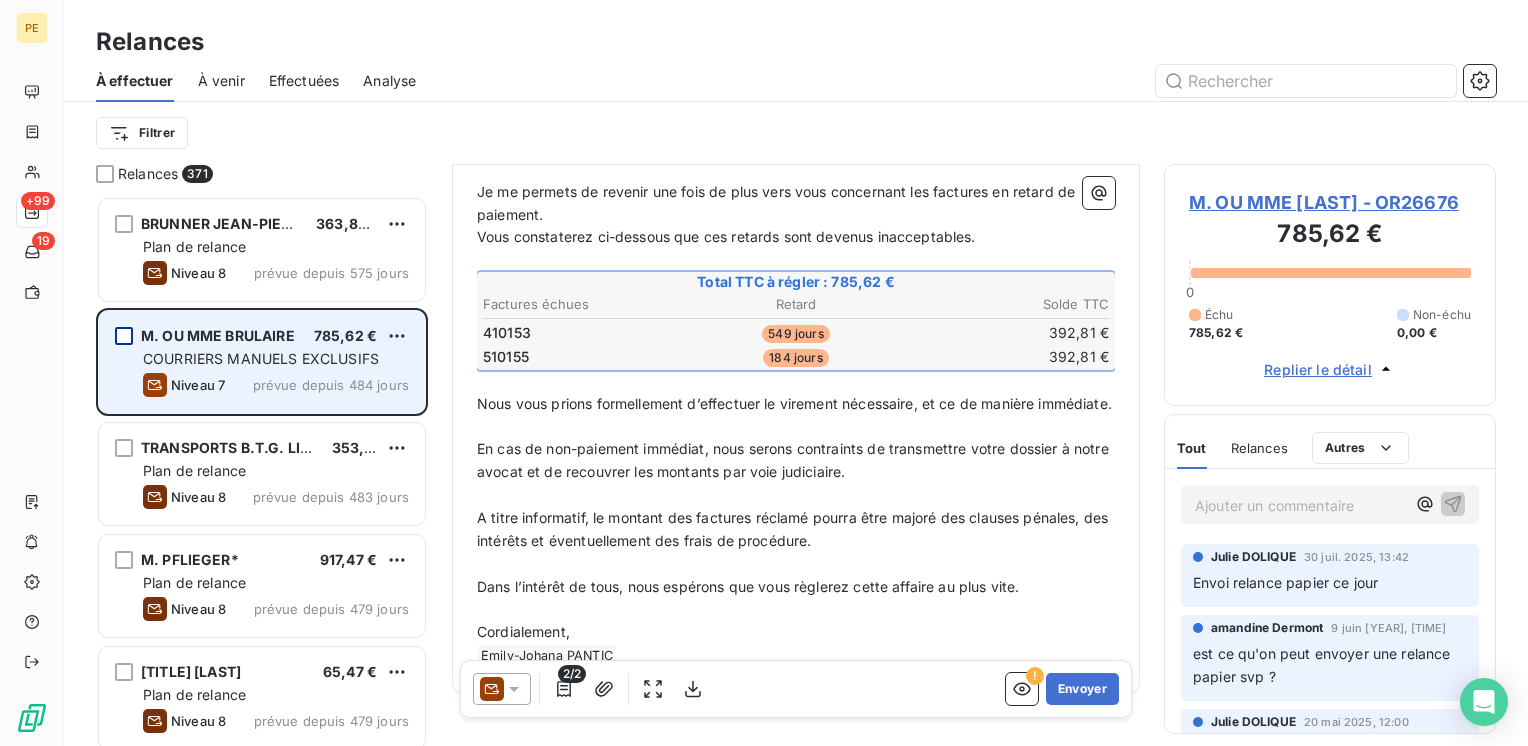 scroll, scrollTop: 314, scrollLeft: 0, axis: vertical 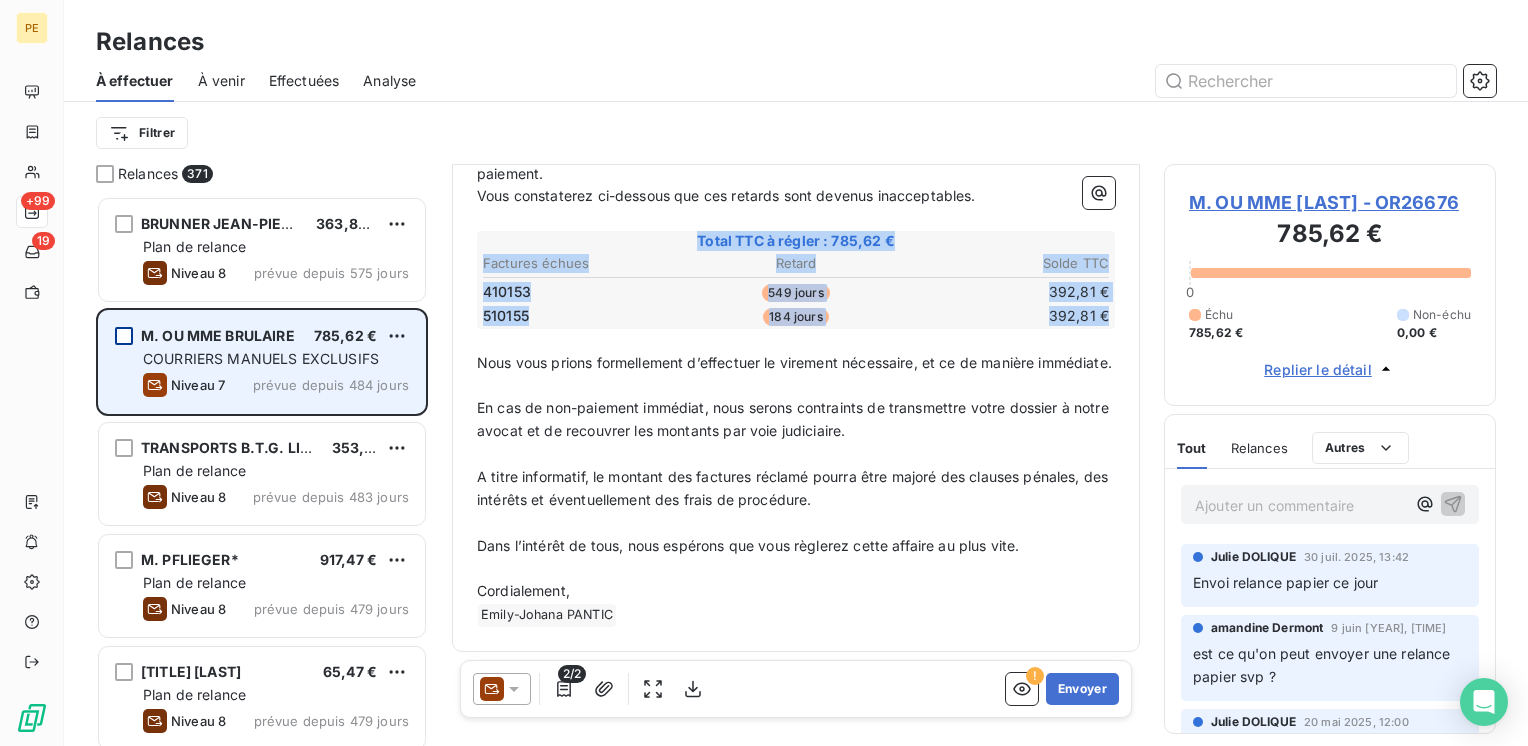 drag, startPoint x: 1095, startPoint y: 294, endPoint x: 847, endPoint y: 198, distance: 265.9323 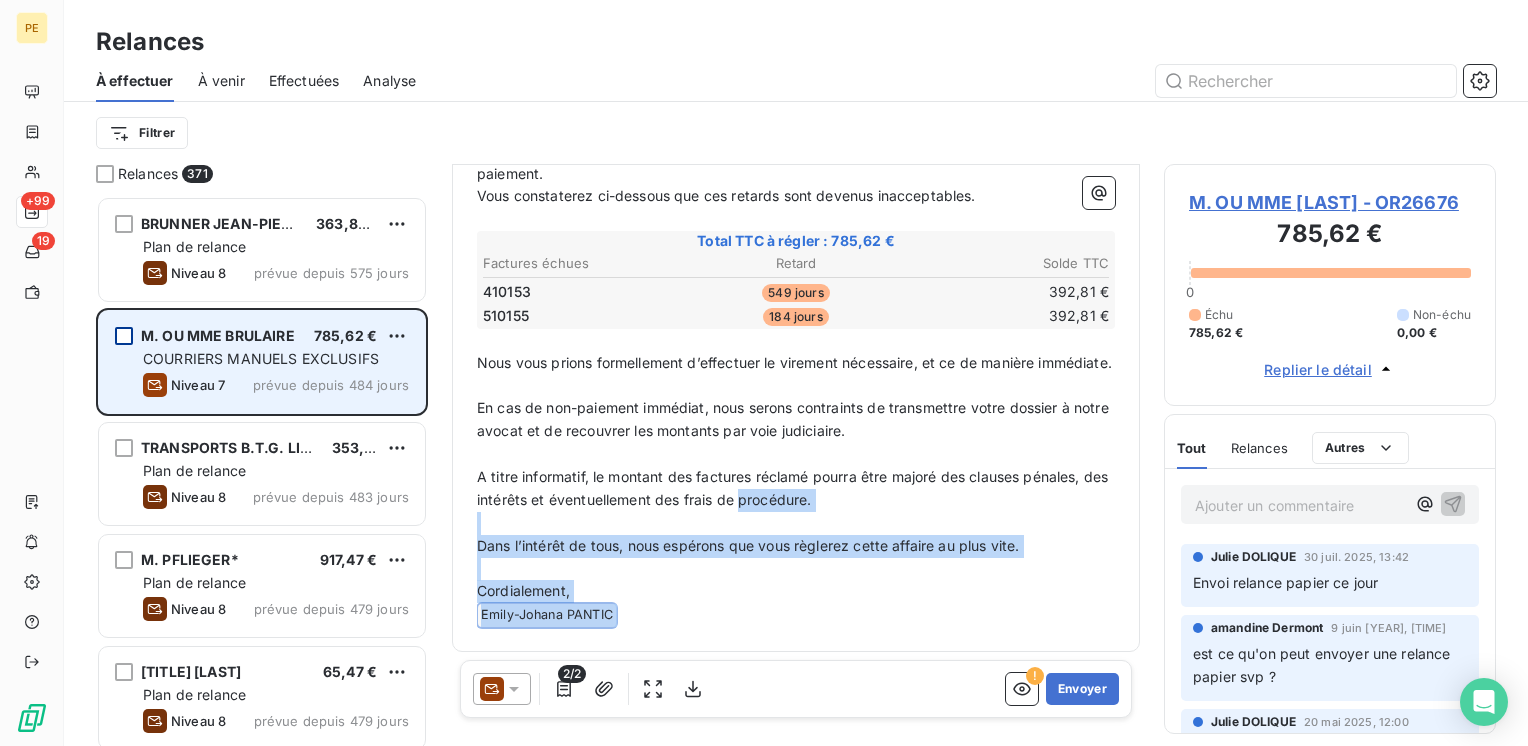 drag, startPoint x: 768, startPoint y: 506, endPoint x: 846, endPoint y: 605, distance: 126.035706 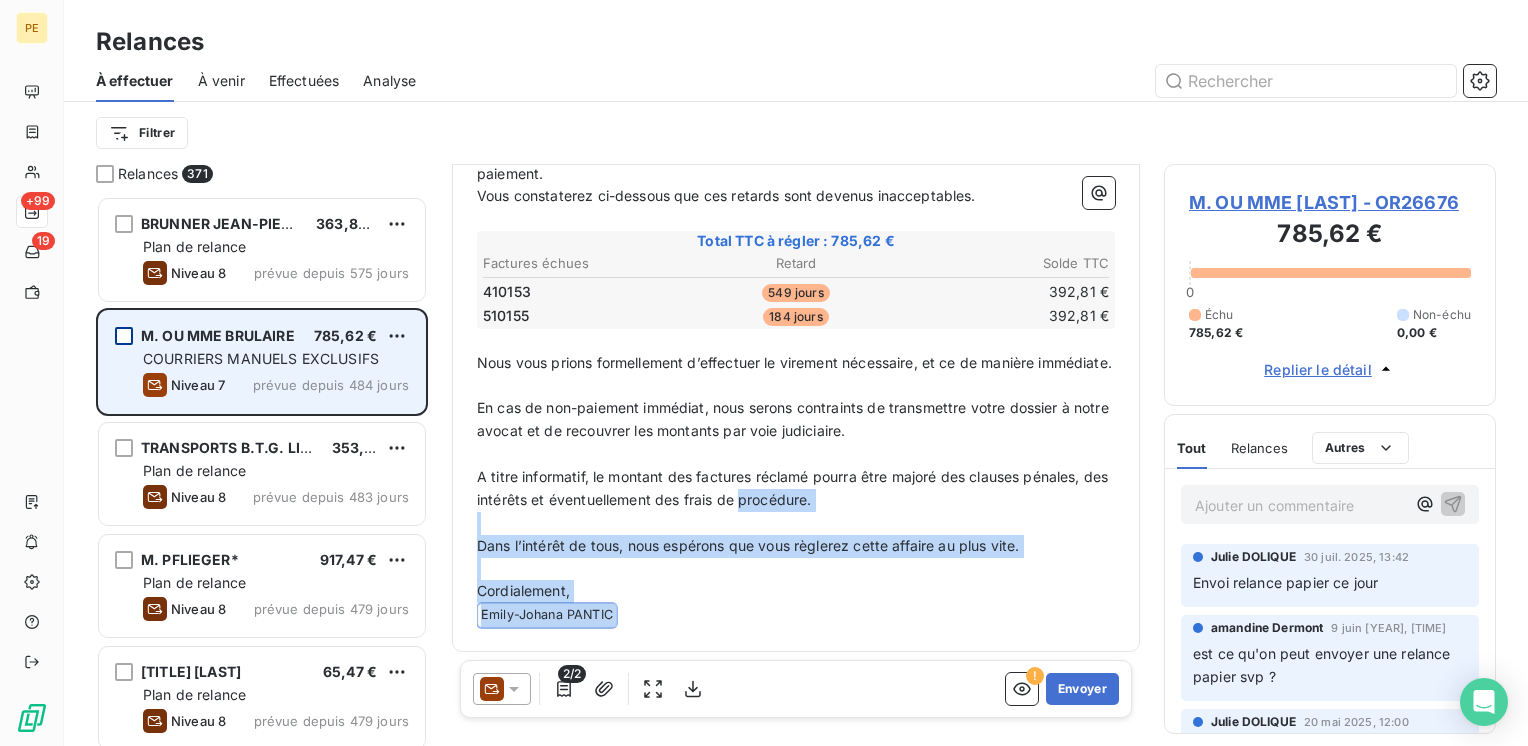 click on "Bonjour  ﻿ Je me permets de revenir une fois de plus vers vous concernant les factures en retard de paiement.  Vous constaterez ci-dessous que ces retards sont devenus inacceptables. ﻿ Total TTC à régler :   785,62 € Factures échues Retard Solde TTC 410153 549 jours   392,81 € 510155 184 jours   392,81 € ﻿ ﻿ Nous vous prions formellement d’effectuer le virement nécessaire, et ce de manière immédiate. ﻿ En cas de non-paiement immédiat, nous serons contraints de transmettre votre dossier à notre avocat et de recouvrer les montants par voie judiciaire. ﻿ A titre informatif, le montant des factures réclamé pourra être majoré des clauses pénales, des intérêts et éventuellement des frais de procédure. ﻿ Dans l’intérêt de tous, nous espérons que vous règlerez cette affaire au plus vite. ﻿ Cordialement, ﻿ Emily-Johana PANTIC ﻿ ﻿" at bounding box center [796, 360] 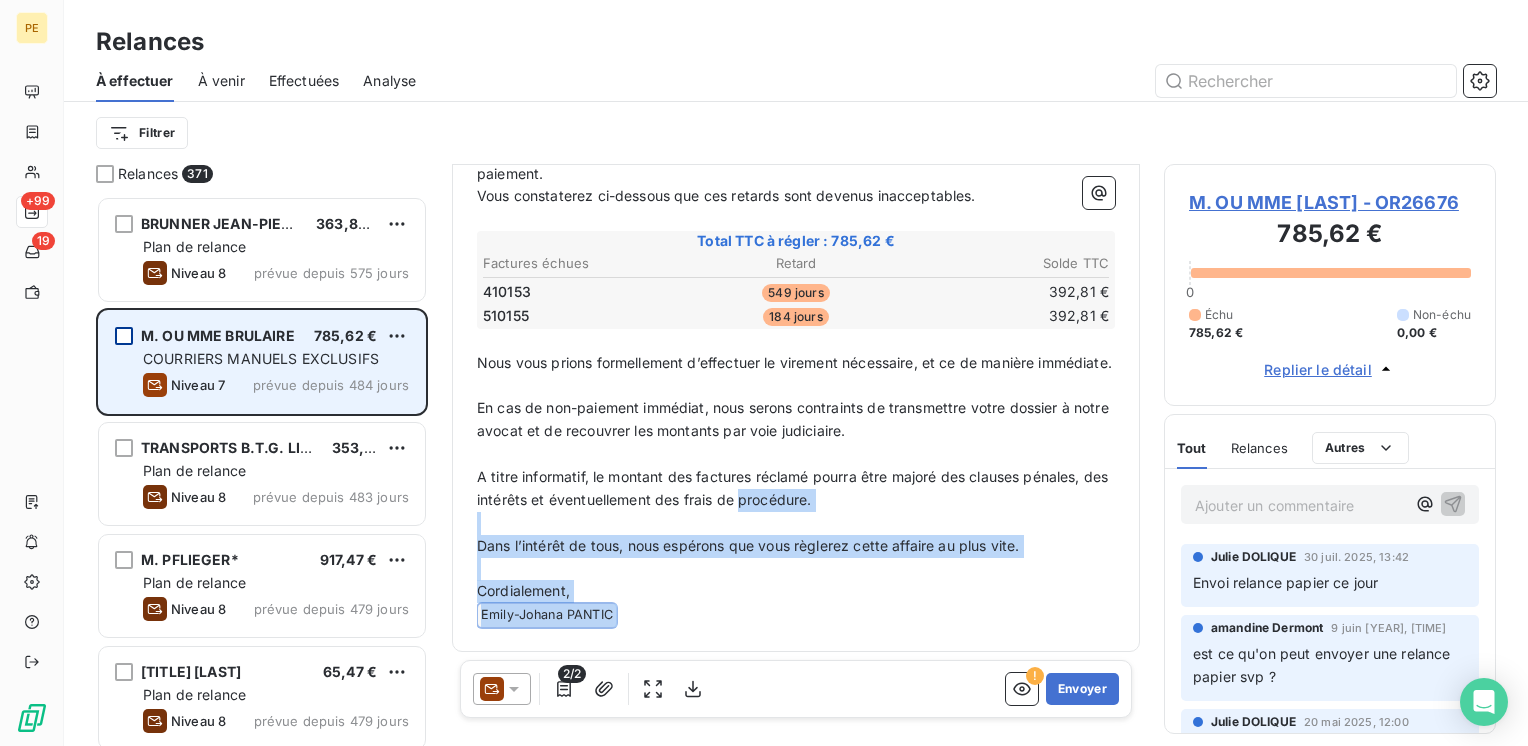 click on "﻿" at bounding box center (796, 569) 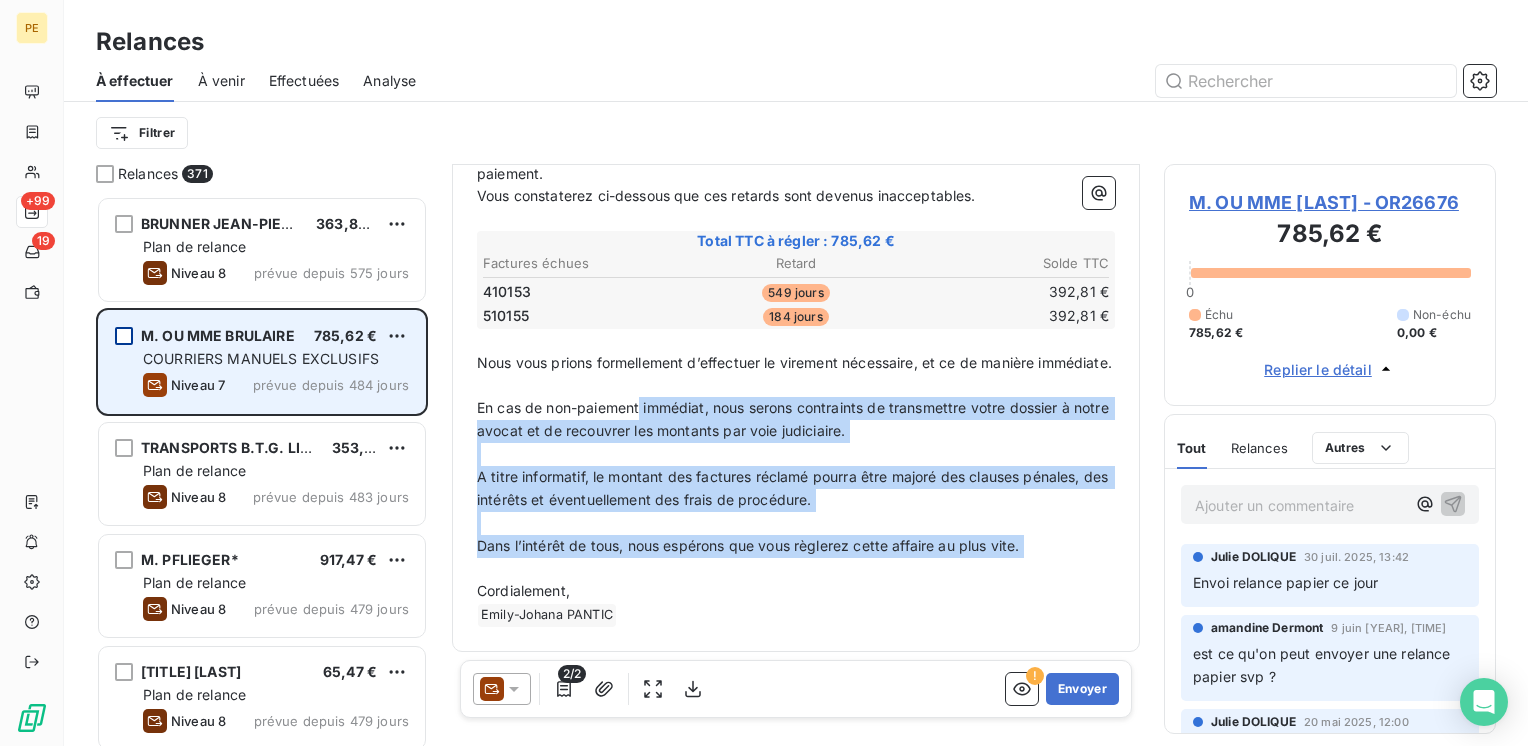 drag, startPoint x: 640, startPoint y: 421, endPoint x: 738, endPoint y: 576, distance: 183.38211 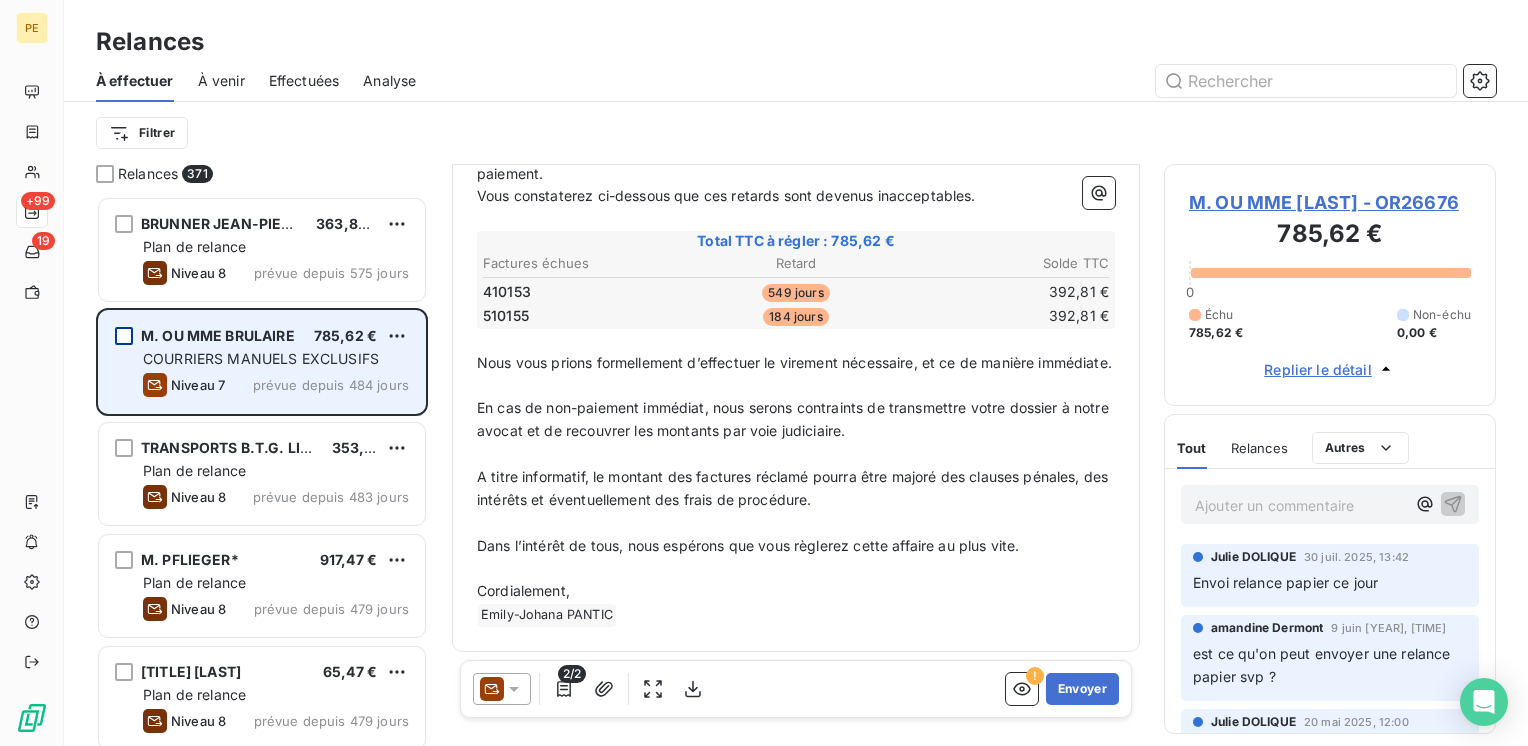 click on "﻿ Emily-Johana PANTIC ﻿ ﻿" at bounding box center [796, 615] 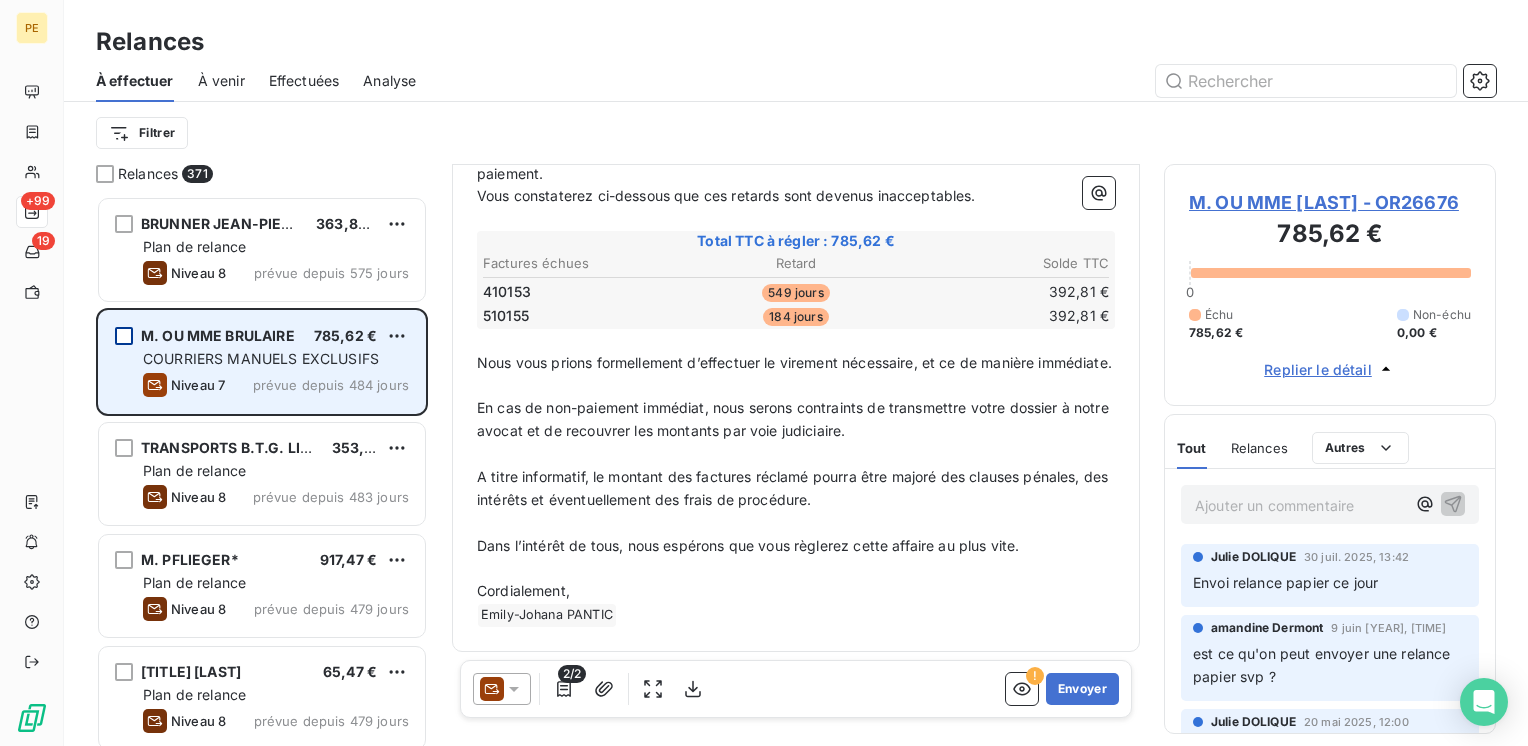 click on "À effectuer" at bounding box center (135, 81) 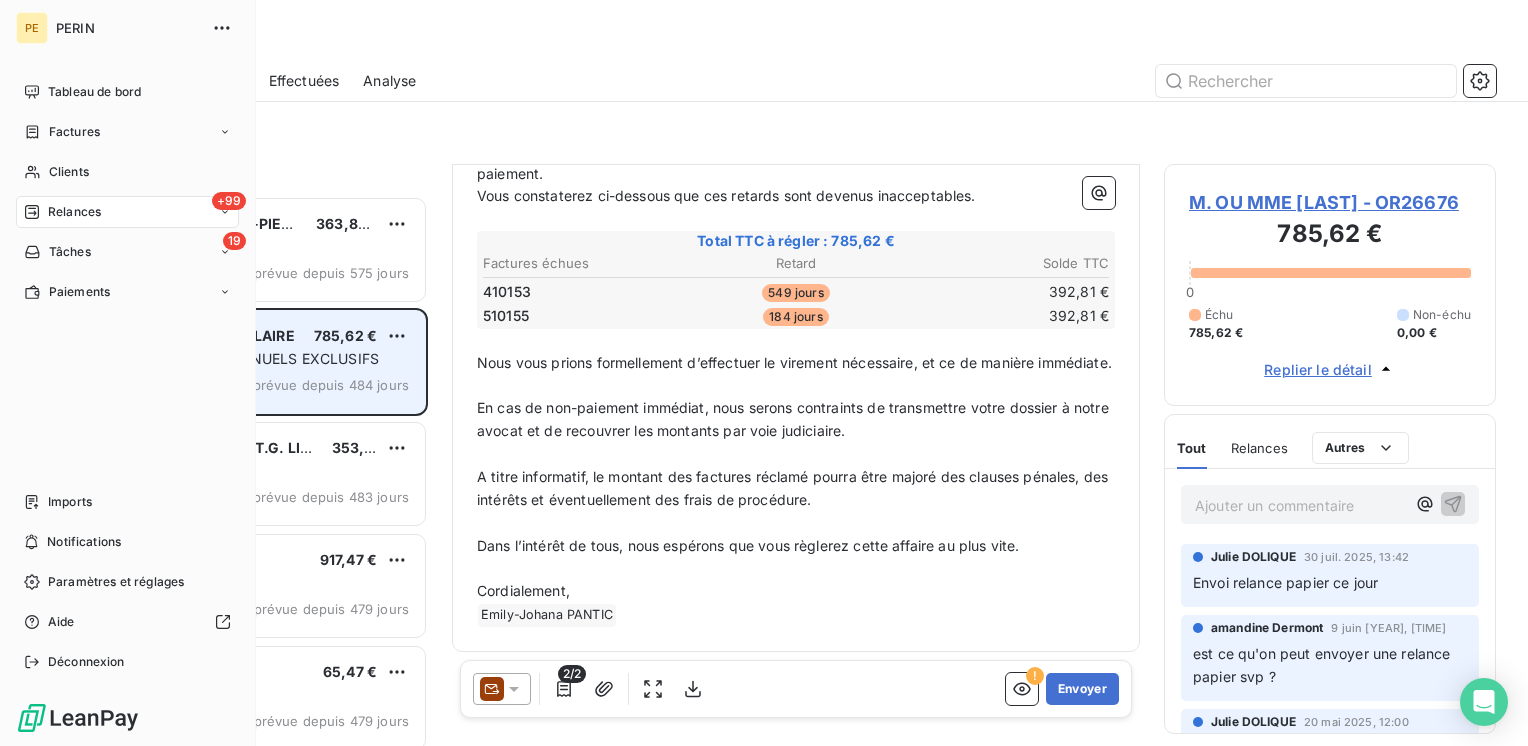 click on "Relances" at bounding box center (62, 212) 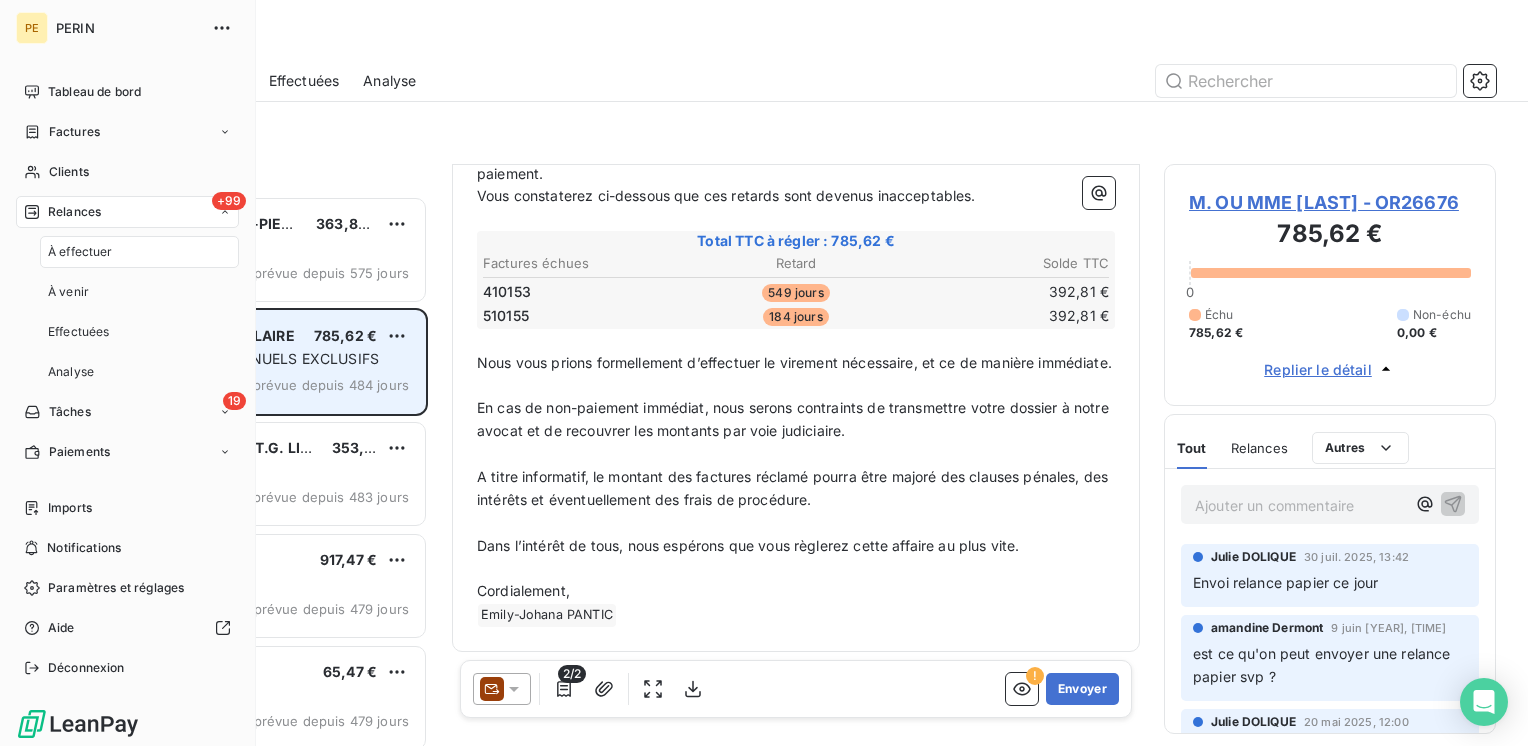click on "À effectuer" at bounding box center [80, 252] 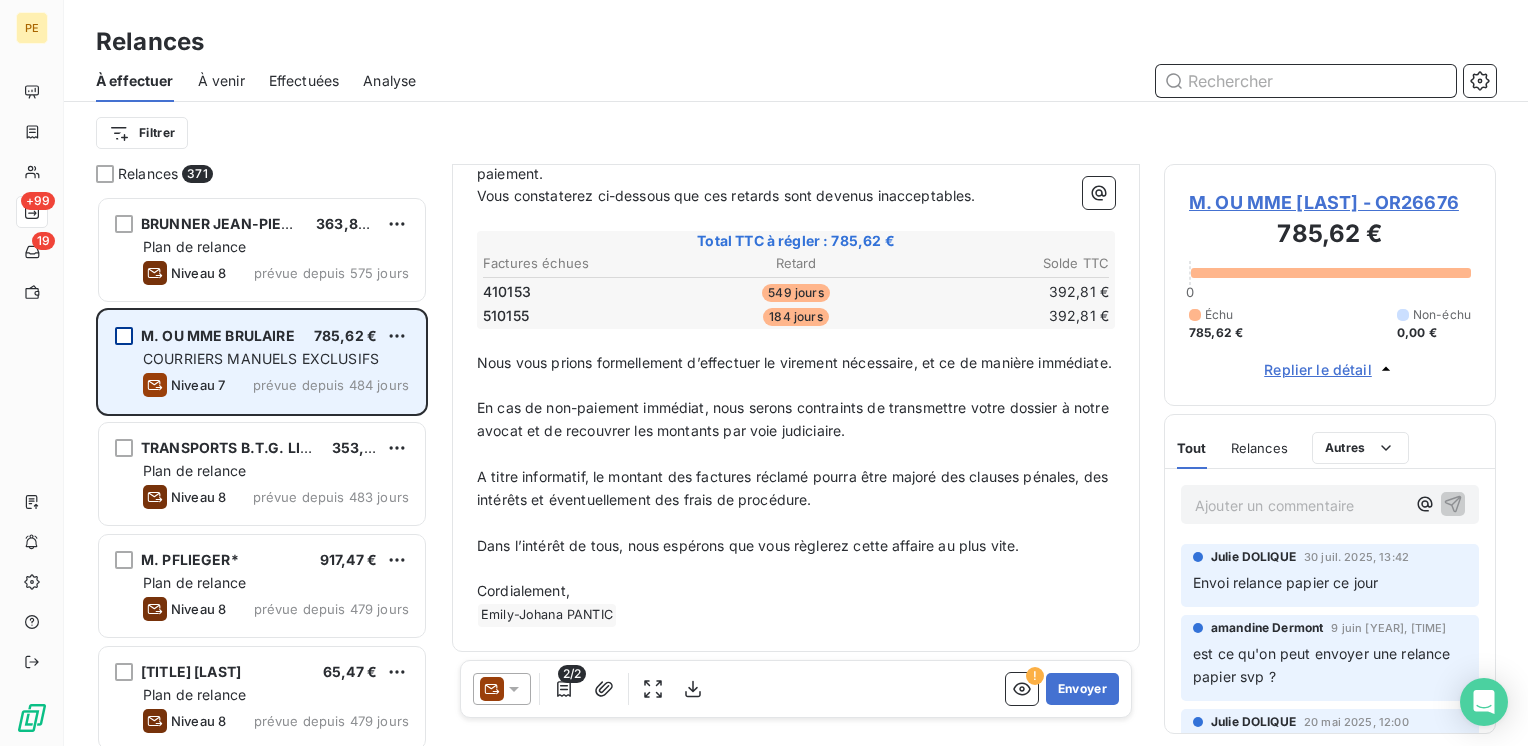 click at bounding box center (1306, 81) 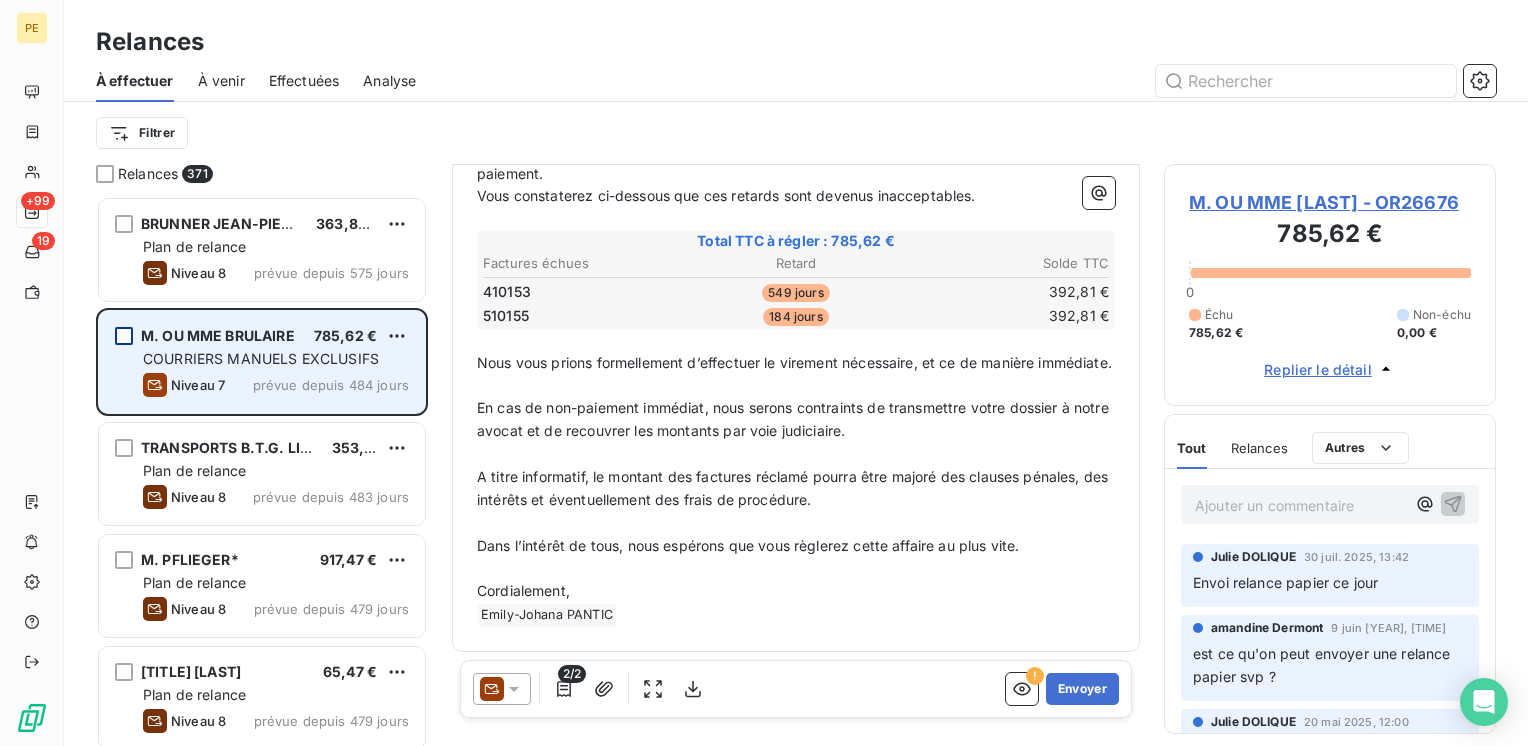 click on "Tout Relances Commentaires Portail client Tout Relances Autres Ajouter un commentaire ﻿ Julie DOLIQUE 30 juil. 2025, 13:42 Envoi relance papier ce jour amandine Dermont 9 juin 2025, 15:16 est ce qu'on peut envoyer une relance papier svp ? Julie DOLIQUE 20 mai 2025, 12:00 Appel sans reponse" at bounding box center (1330, 574) 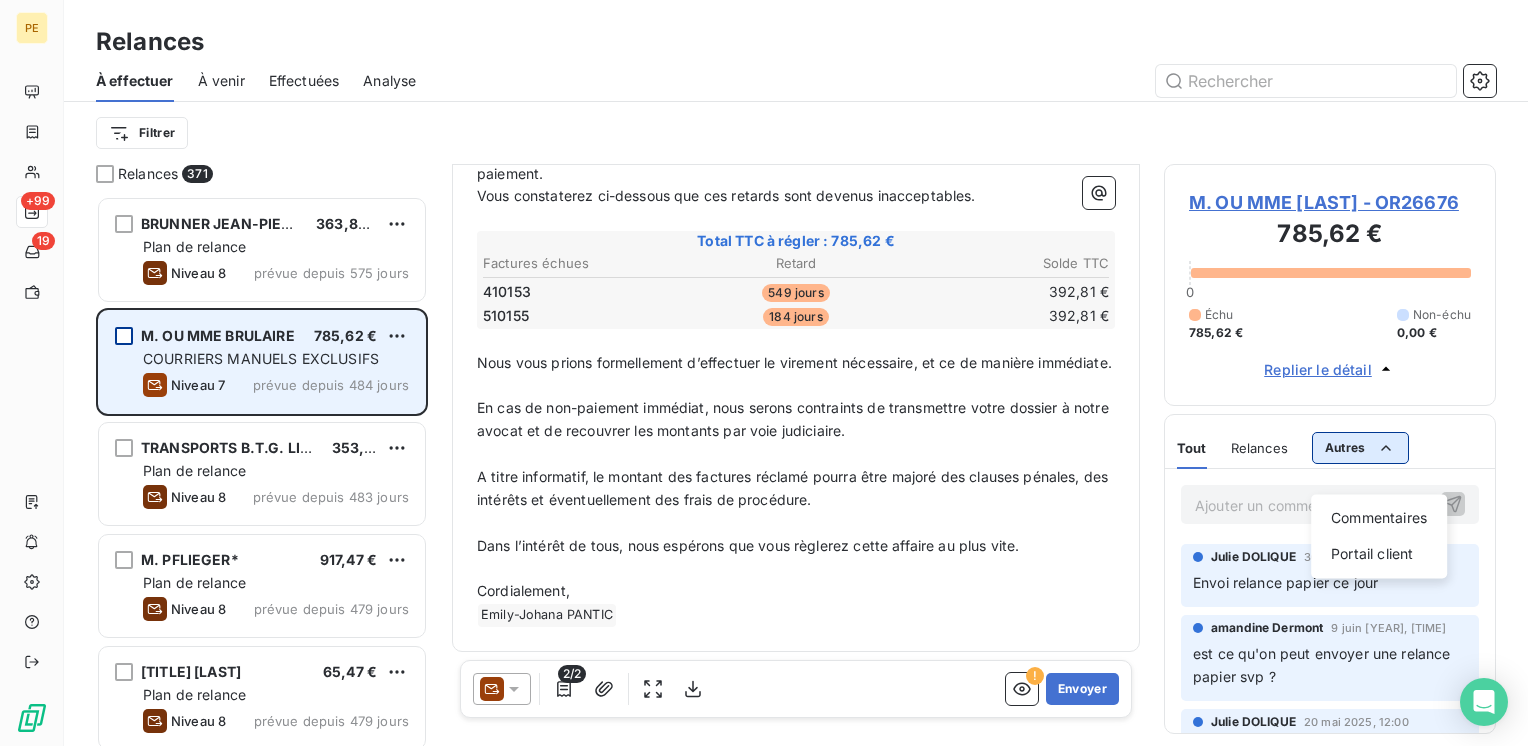 click on "PE +99 19 Relances À effectuer À venir Effectuées Analyse Filtrer Relances 371 BRUNNER JEAN-PIERRE 363,86 € Plan de relance Niveau 8 prévue depuis 575 jours M. OU MME BRULAIRE 785,62 € COURRIERS MANUELS EXCLUSIFS Niveau 7 prévue depuis 484 jours TRANSPORTS B.T.G. LIBRECY SARL 353,26 € Plan de relance Niveau 8 prévue depuis 483 jours M. PFLIEGER* 917,47 € Plan de relance Niveau 8 prévue depuis 479 jours M. OU MME AZOULAY 65,47 € Plan de relance Niveau 8 prévue depuis 479 jours LA CHEMISIERE  STE REBECCA 223,12 € Plan de relance Niveau 8 prévue depuis 479 jours M. OU MME CHAMEN 785,62 € Plan de relance Niveau 8 prévue depuis 479 jours KELBER JEAN 903,36 € Plan de relance Niveau 8 prévue depuis 479 jours ENGIE GREEN FRANCE 666,00 € Plan de relance Niveau 2 prévue depuis 447 jours M. OU MME LA ROSA 552,58 € Plan de relance Niveau 1 prévue depuis 333 jours MADAME EDEL 334,97 € Plan de relance Niveau 8 prévue depuis 273 jours TABAC LE BRIARD Niveau 1" at bounding box center [764, 373] 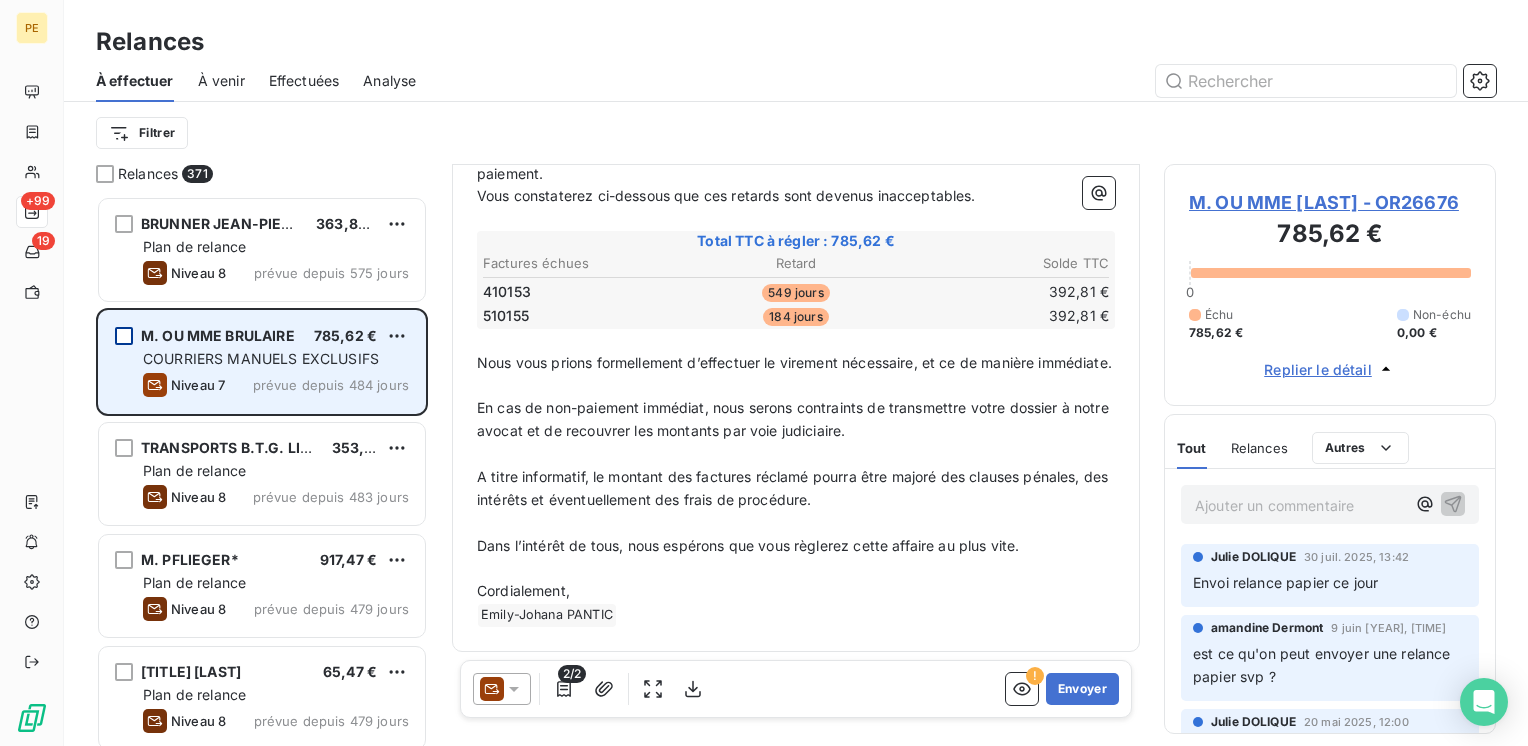 click on "PE +99 19 Relances À effectuer À venir Effectuées Analyse Filtrer Relances 371 BRUNNER JEAN-PIERRE 363,86 € Plan de relance Niveau 8 prévue depuis 575 jours M. OU MME BRULAIRE 785,62 € COURRIERS MANUELS EXCLUSIFS Niveau 7 prévue depuis 484 jours TRANSPORTS B.T.G. LIBRECY SARL 353,26 € Plan de relance Niveau 8 prévue depuis 483 jours M. PFLIEGER* 917,47 € Plan de relance Niveau 8 prévue depuis 479 jours M. OU MME AZOULAY 65,47 € Plan de relance Niveau 8 prévue depuis 479 jours LA CHEMISIERE  STE REBECCA 223,12 € Plan de relance Niveau 8 prévue depuis 479 jours M. OU MME CHAMEN 785,62 € Plan de relance Niveau 8 prévue depuis 479 jours KELBER JEAN 903,36 € Plan de relance Niveau 8 prévue depuis 479 jours ENGIE GREEN FRANCE 666,00 € Plan de relance Niveau 2 prévue depuis 447 jours M. OU MME LA ROSA 552,58 € Plan de relance Niveau 1 prévue depuis 333 jours MADAME EDEL 334,97 € Plan de relance Niveau 8 prévue depuis 273 jours TABAC LE BRIARD Niveau 1" at bounding box center (764, 373) 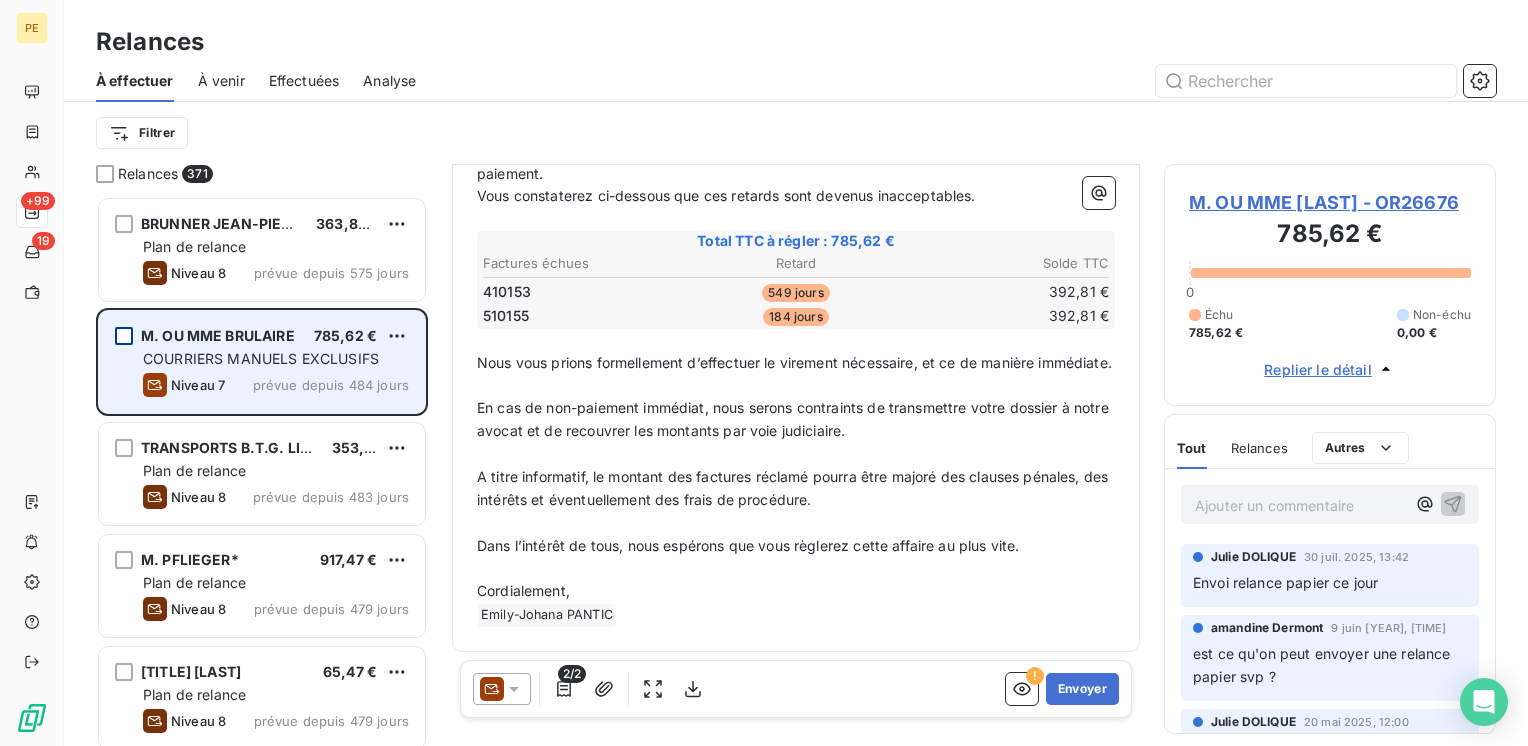 scroll, scrollTop: 68, scrollLeft: 0, axis: vertical 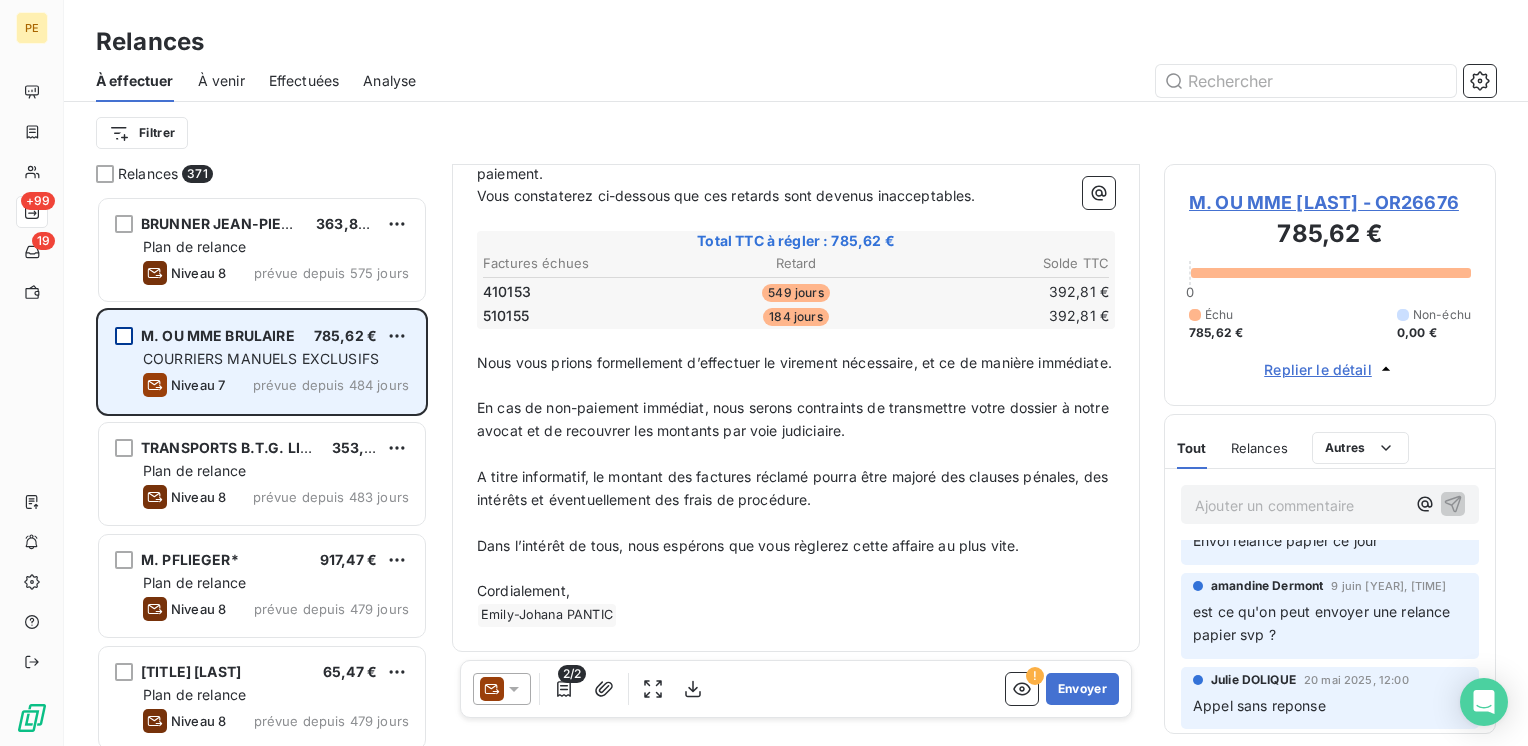 click on "Ajouter un commentaire ﻿" at bounding box center [1300, 505] 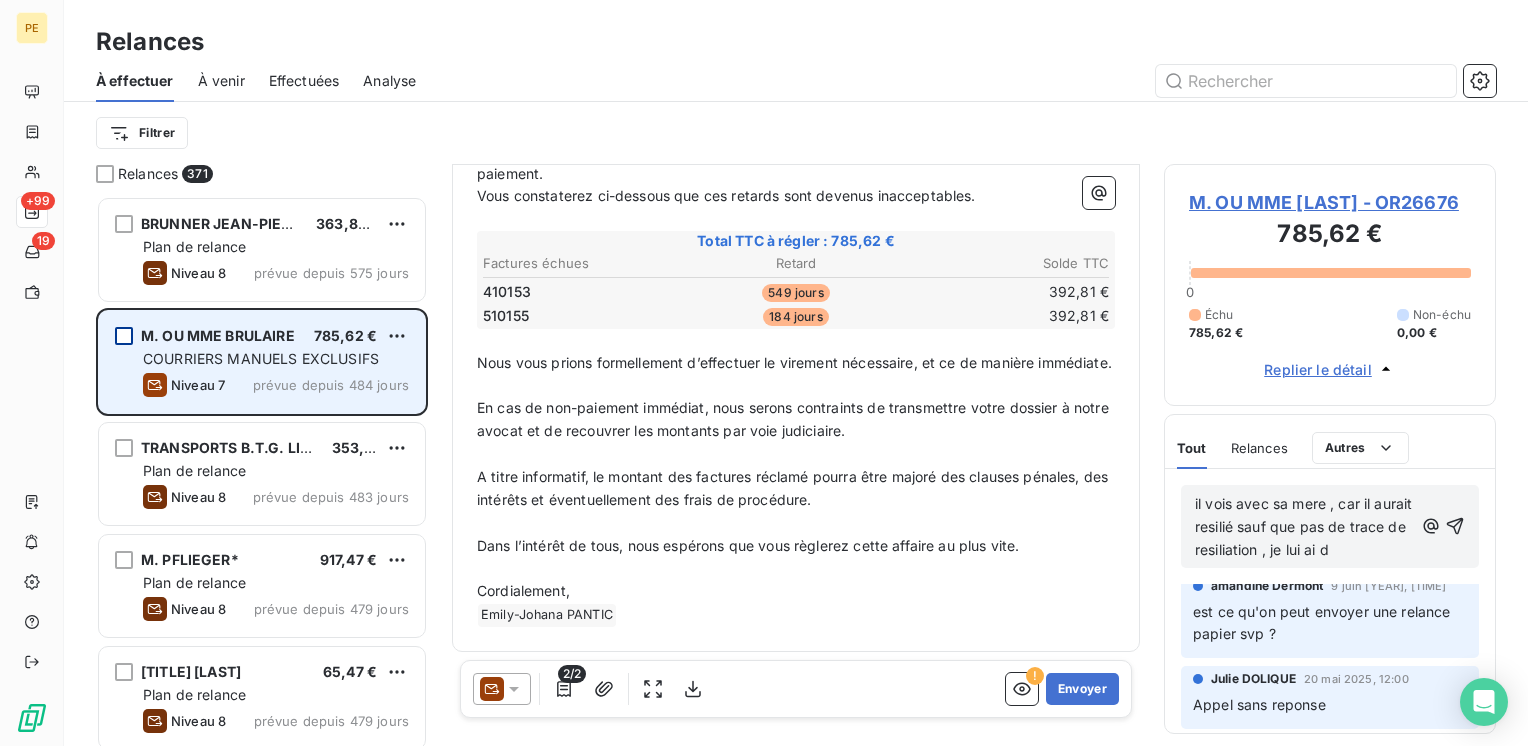 scroll, scrollTop: 134, scrollLeft: 0, axis: vertical 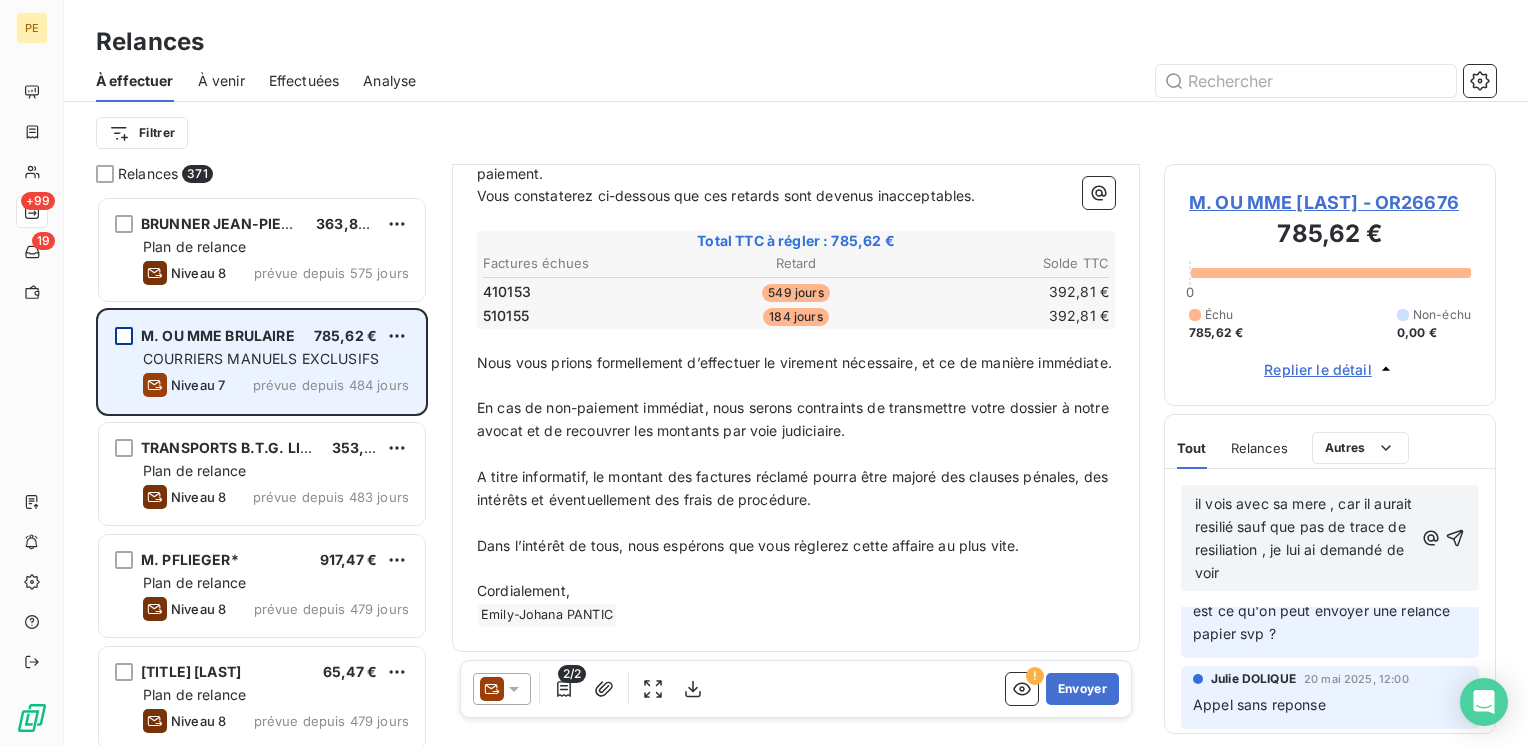 click 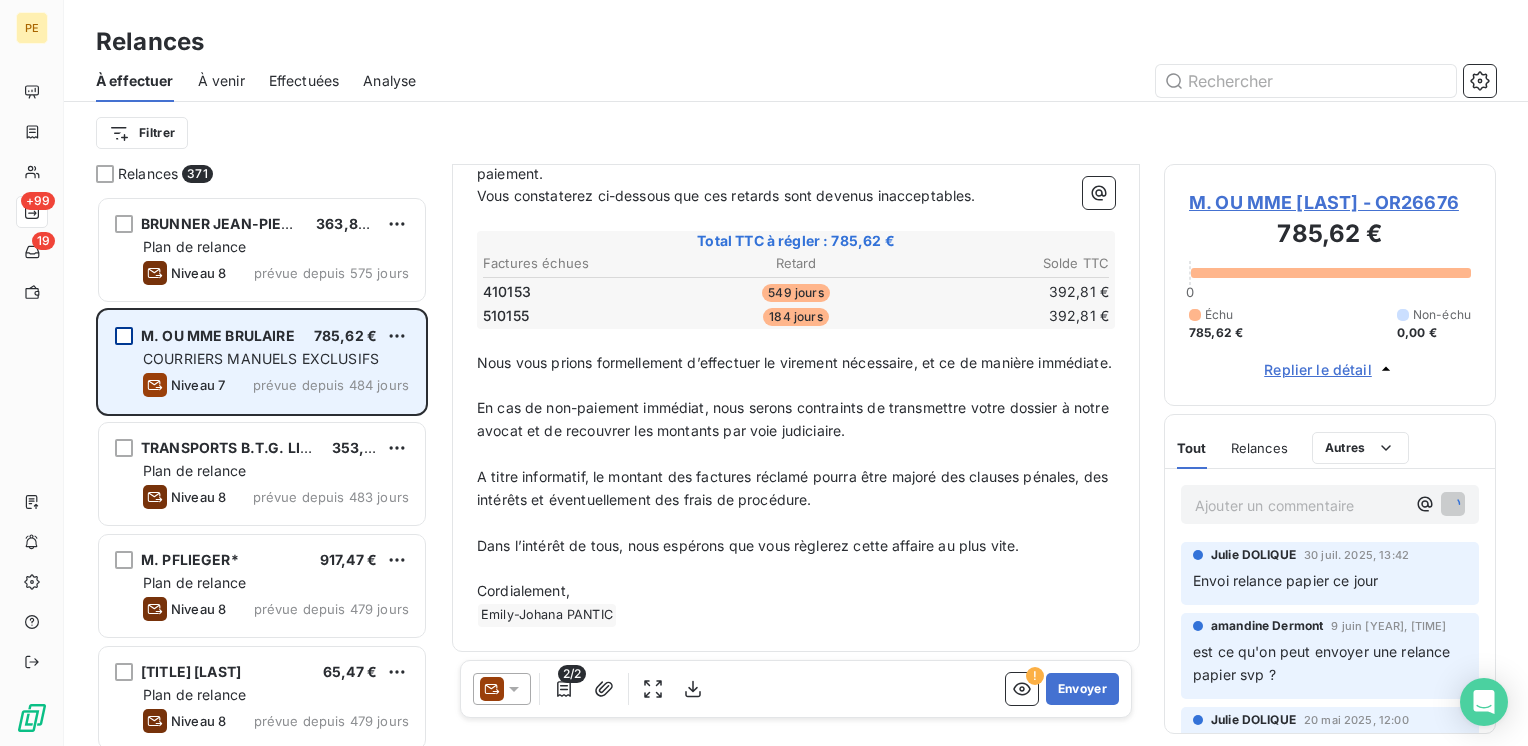scroll, scrollTop: 0, scrollLeft: 0, axis: both 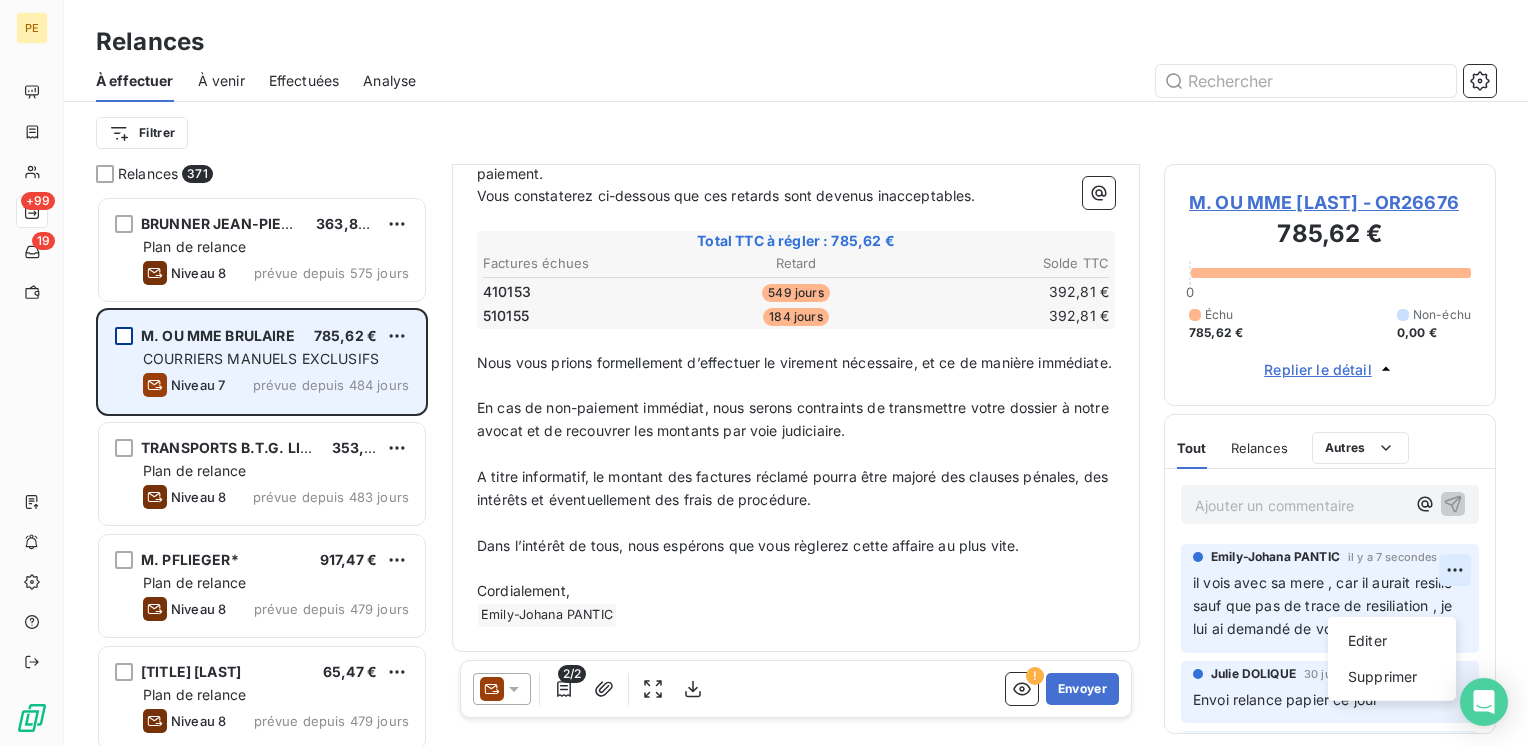 click on "PE +99 19 Relances À effectuer À venir Effectuées Analyse Filtrer Relances 371 BRUNNER JEAN-PIERRE 363,86 € Plan de relance Niveau 8 prévue depuis 575 jours M. OU MME BRULAIRE 785,62 € COURRIERS MANUELS EXCLUSIFS Niveau 7 prévue depuis 484 jours TRANSPORTS B.T.G. LIBRECY SARL 353,26 € Plan de relance Niveau 8 prévue depuis 483 jours M. PFLIEGER* 917,47 € Plan de relance Niveau 8 prévue depuis 479 jours M. OU MME AZOULAY 65,47 € Plan de relance Niveau 8 prévue depuis 479 jours LA CHEMISIERE  STE REBECCA 223,12 € Plan de relance Niveau 8 prévue depuis 479 jours M. OU MME CHAMEN 785,62 € Plan de relance Niveau 8 prévue depuis 479 jours KELBER JEAN 903,36 € Plan de relance Niveau 8 prévue depuis 479 jours ENGIE GREEN FRANCE 666,00 € Plan de relance Niveau 2 prévue depuis 447 jours M. OU MME LA ROSA 552,58 € Plan de relance Niveau 1 prévue depuis 333 jours MADAME EDEL 334,97 € Plan de relance Niveau 8 prévue depuis 273 jours TABAC LE BRIARD Niveau 1" at bounding box center [764, 373] 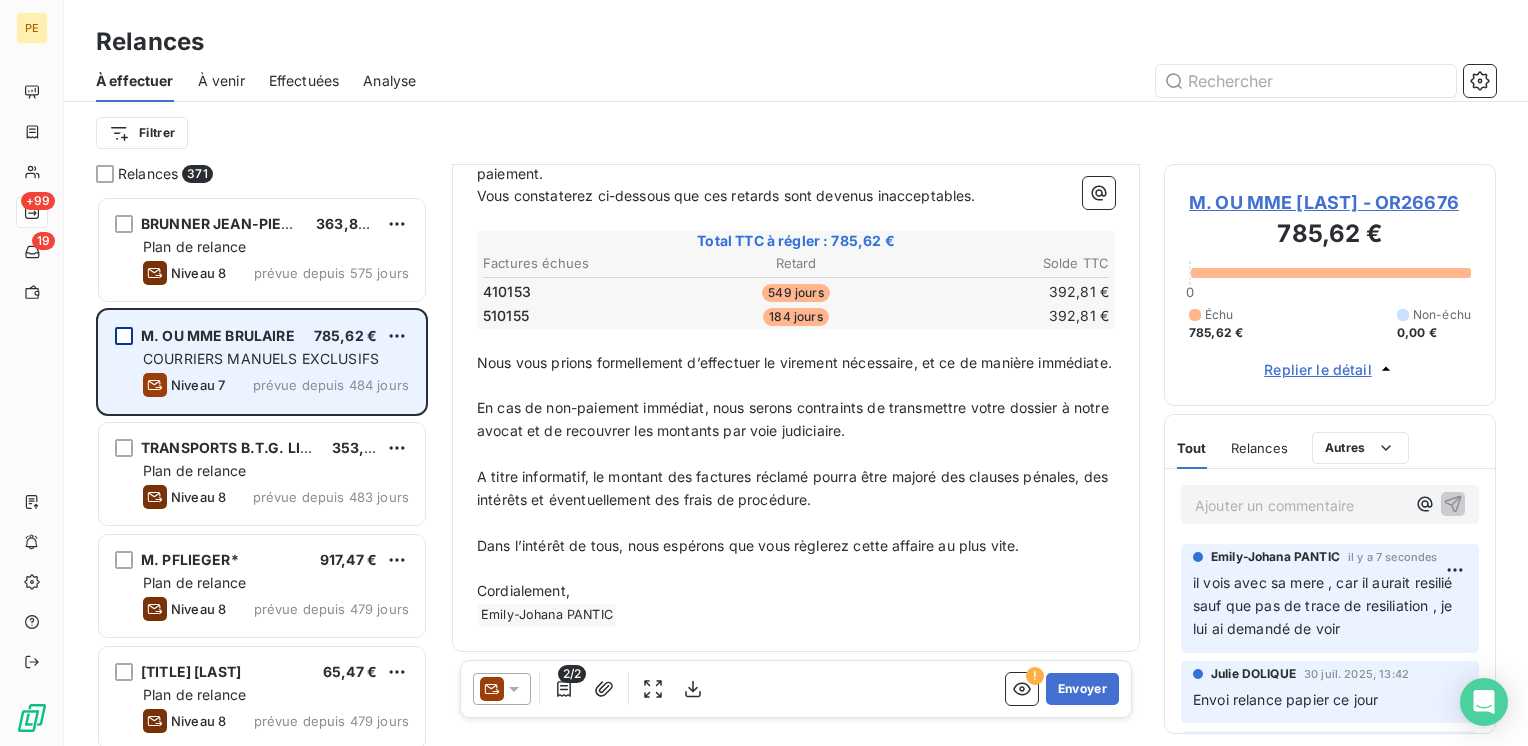 click on "PE +99 19 Relances À effectuer À venir Effectuées Analyse Filtrer Relances 371 BRUNNER JEAN-PIERRE 363,86 € Plan de relance Niveau 8 prévue depuis 575 jours M. OU MME BRULAIRE 785,62 € COURRIERS MANUELS EXCLUSIFS Niveau 7 prévue depuis 484 jours TRANSPORTS B.T.G. LIBRECY SARL 353,26 € Plan de relance Niveau 8 prévue depuis 483 jours M. PFLIEGER* 917,47 € Plan de relance Niveau 8 prévue depuis 479 jours M. OU MME AZOULAY 65,47 € Plan de relance Niveau 8 prévue depuis 479 jours LA CHEMISIERE  STE REBECCA 223,12 € Plan de relance Niveau 8 prévue depuis 479 jours M. OU MME CHAMEN 785,62 € Plan de relance Niveau 8 prévue depuis 479 jours KELBER JEAN 903,36 € Plan de relance Niveau 8 prévue depuis 479 jours ENGIE GREEN FRANCE 666,00 € Plan de relance Niveau 2 prévue depuis 447 jours M. OU MME LA ROSA 552,58 € Plan de relance Niveau 1 prévue depuis 333 jours MADAME EDEL 334,97 € Plan de relance Niveau 8 prévue depuis 273 jours TABAC LE BRIARD Niveau 1" at bounding box center (764, 373) 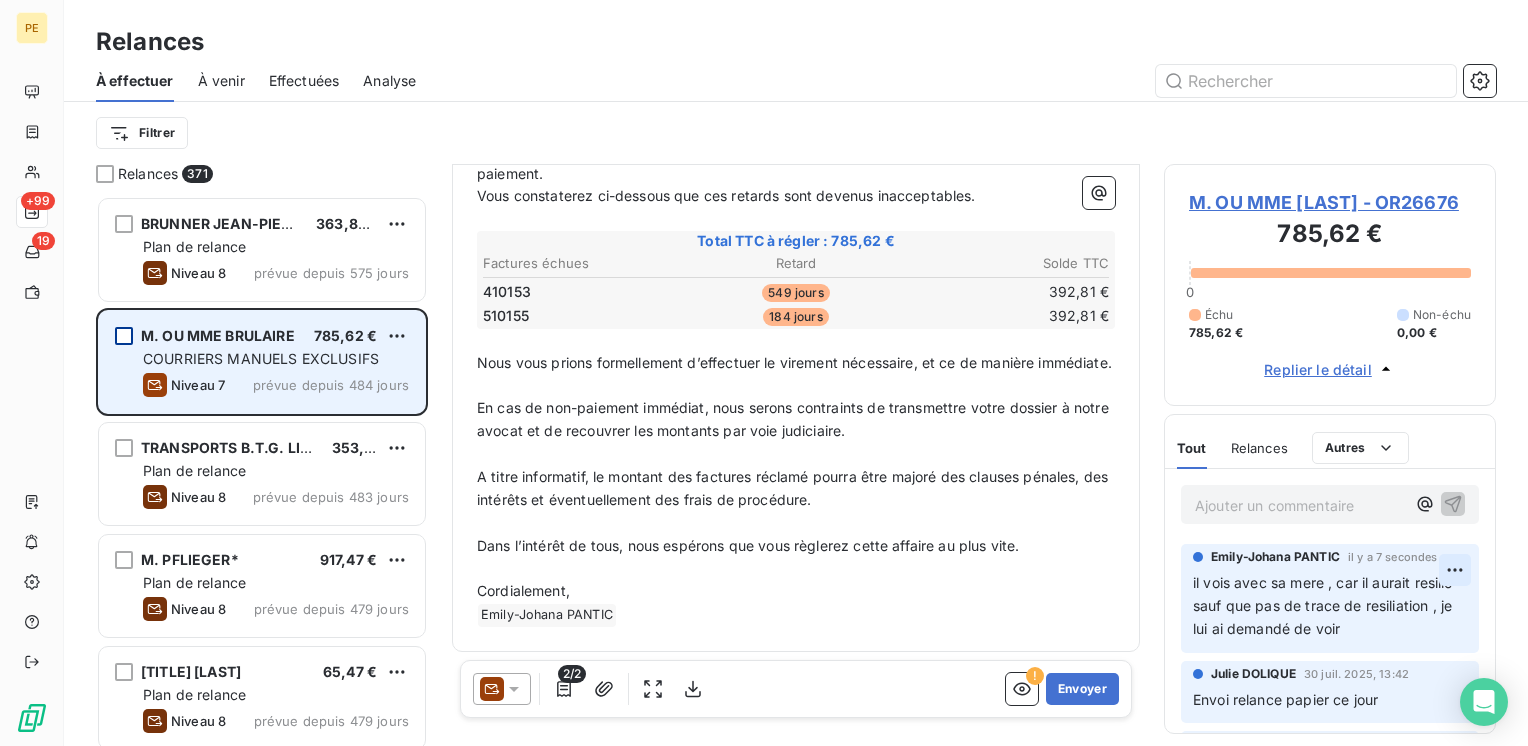 click on "PE +99 19 Relances À effectuer À venir Effectuées Analyse Filtrer Relances 371 BRUNNER JEAN-PIERRE 363,86 € Plan de relance Niveau 8 prévue depuis 575 jours M. OU MME BRULAIRE 785,62 € COURRIERS MANUELS EXCLUSIFS Niveau 7 prévue depuis 484 jours TRANSPORTS B.T.G. LIBRECY SARL 353,26 € Plan de relance Niveau 8 prévue depuis 483 jours M. PFLIEGER* 917,47 € Plan de relance Niveau 8 prévue depuis 479 jours M. OU MME AZOULAY 65,47 € Plan de relance Niveau 8 prévue depuis 479 jours LA CHEMISIERE  STE REBECCA 223,12 € Plan de relance Niveau 8 prévue depuis 479 jours M. OU MME CHAMEN 785,62 € Plan de relance Niveau 8 prévue depuis 479 jours KELBER JEAN 903,36 € Plan de relance Niveau 8 prévue depuis 479 jours ENGIE GREEN FRANCE 666,00 € Plan de relance Niveau 2 prévue depuis 447 jours M. OU MME LA ROSA 552,58 € Plan de relance Niveau 1 prévue depuis 333 jours MADAME EDEL 334,97 € Plan de relance Niveau 8 prévue depuis 273 jours TABAC LE BRIARD Niveau 1" at bounding box center [764, 373] 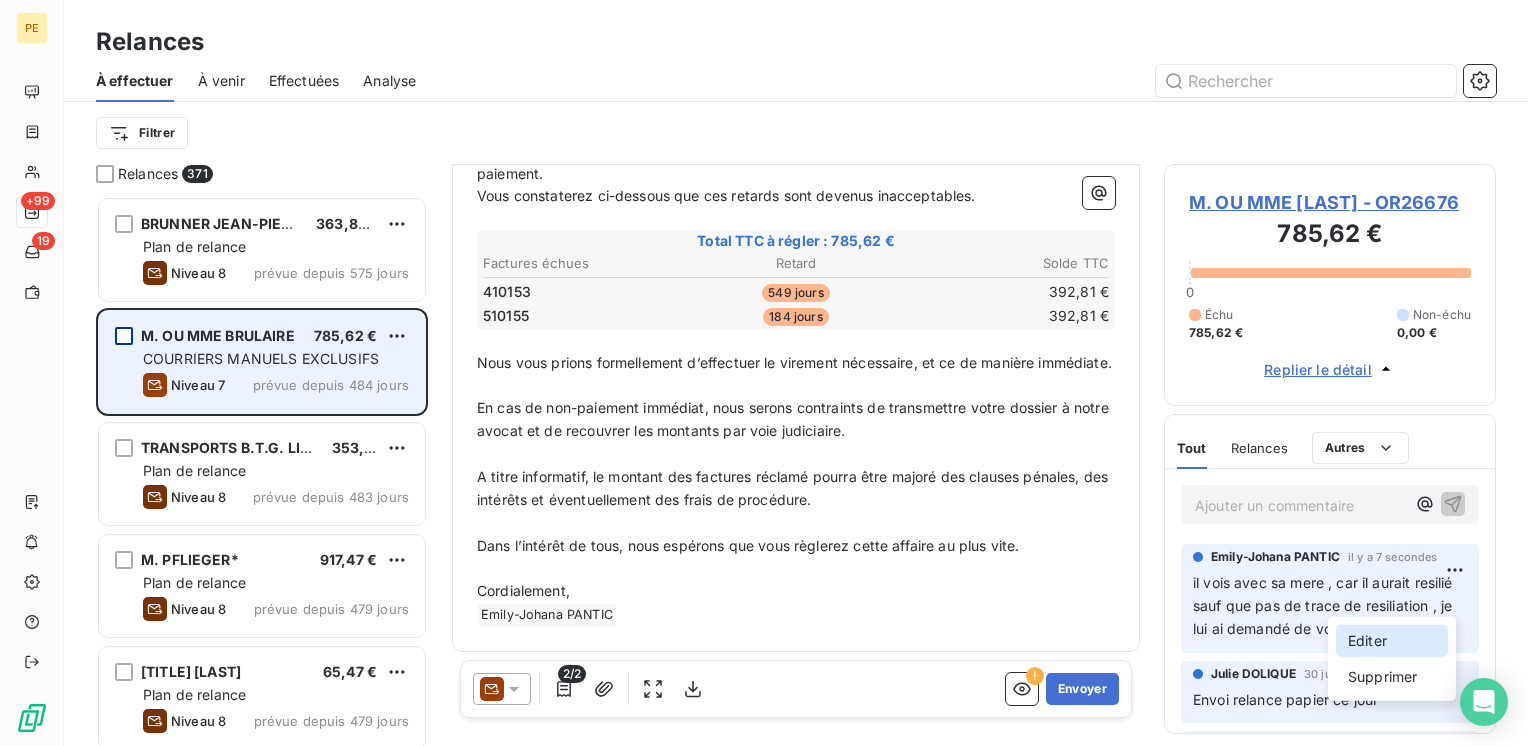 drag, startPoint x: 1387, startPoint y: 646, endPoint x: 1374, endPoint y: 650, distance: 13.601471 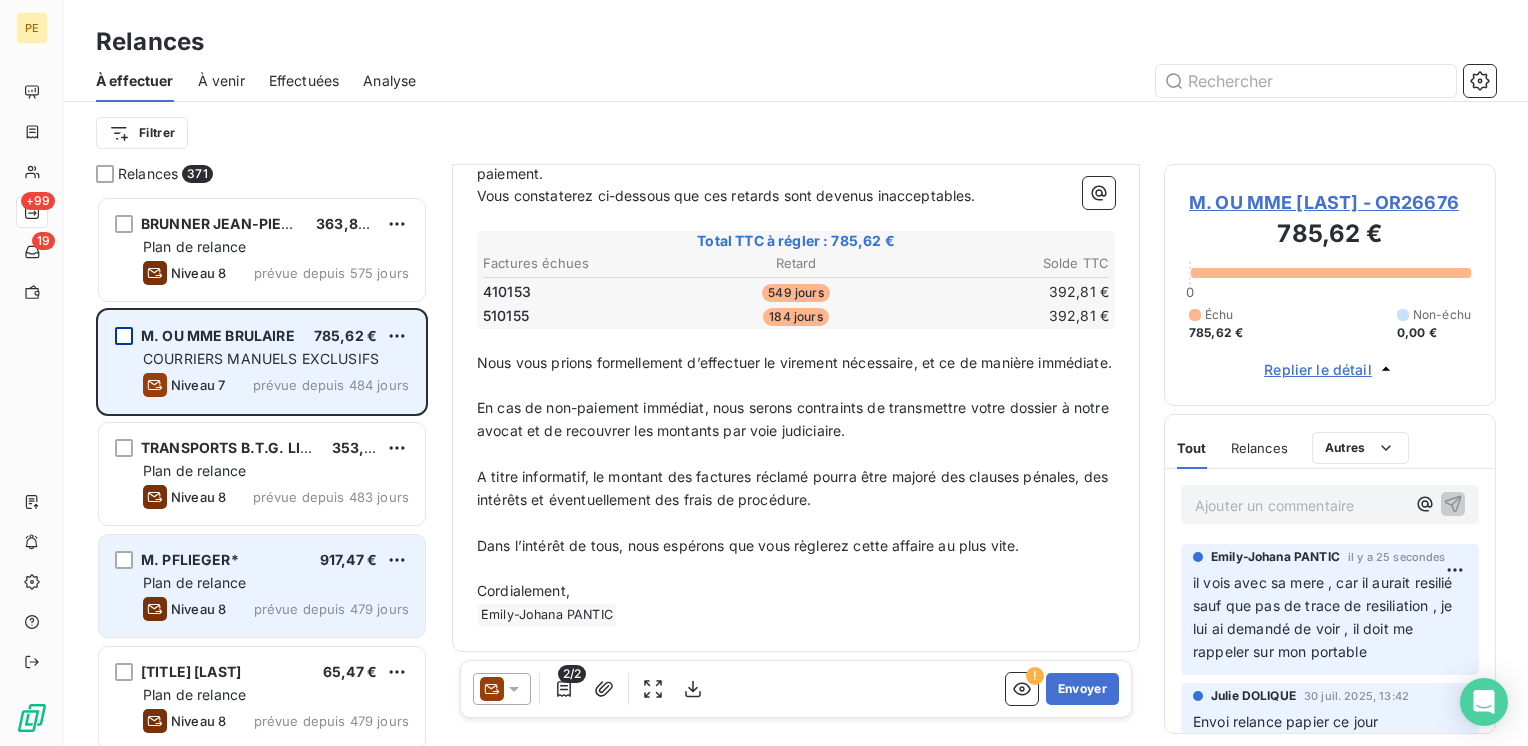 click on "M. PFLIEGER* 917,47 € Plan de relance Niveau 8 prévue depuis 479 jours" at bounding box center [262, 586] 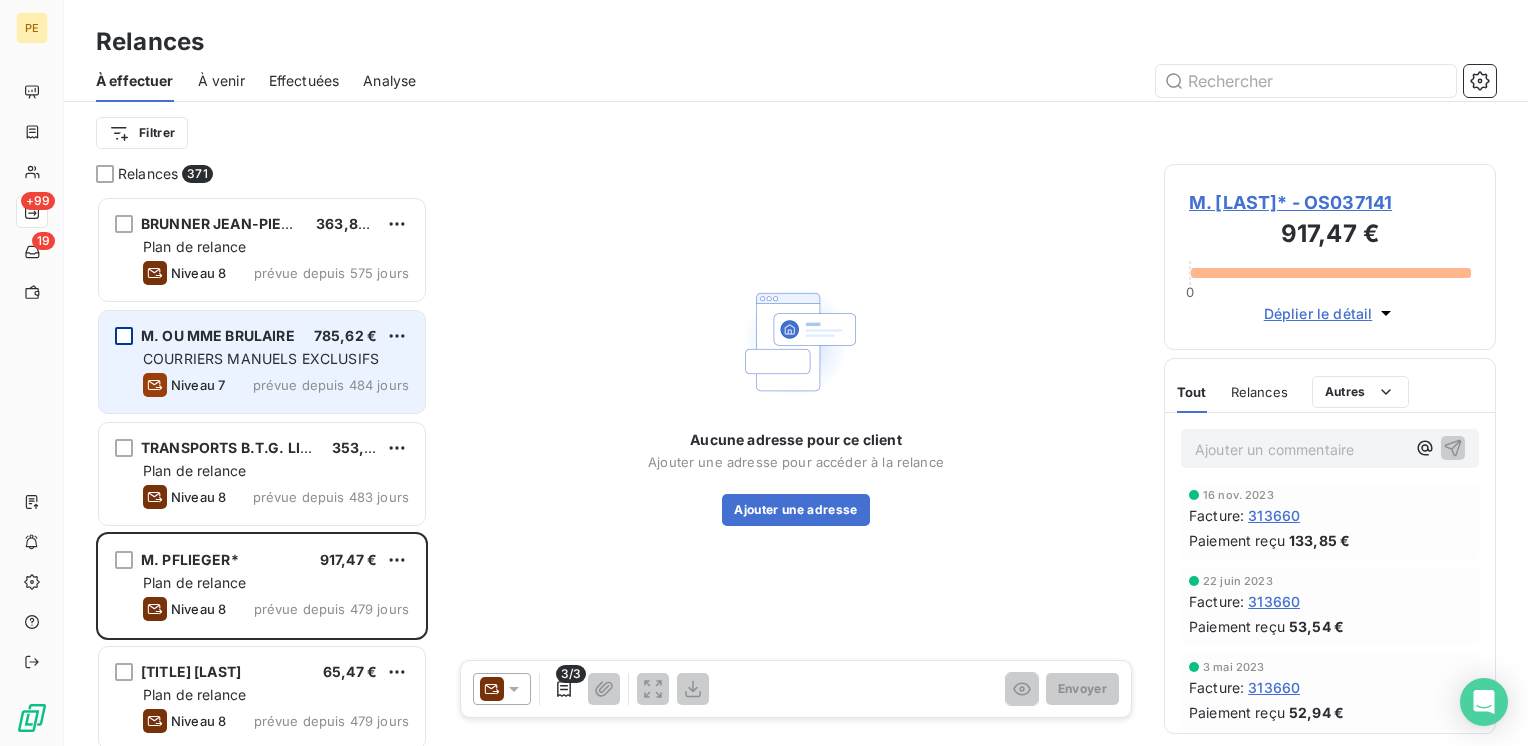 scroll, scrollTop: 0, scrollLeft: 0, axis: both 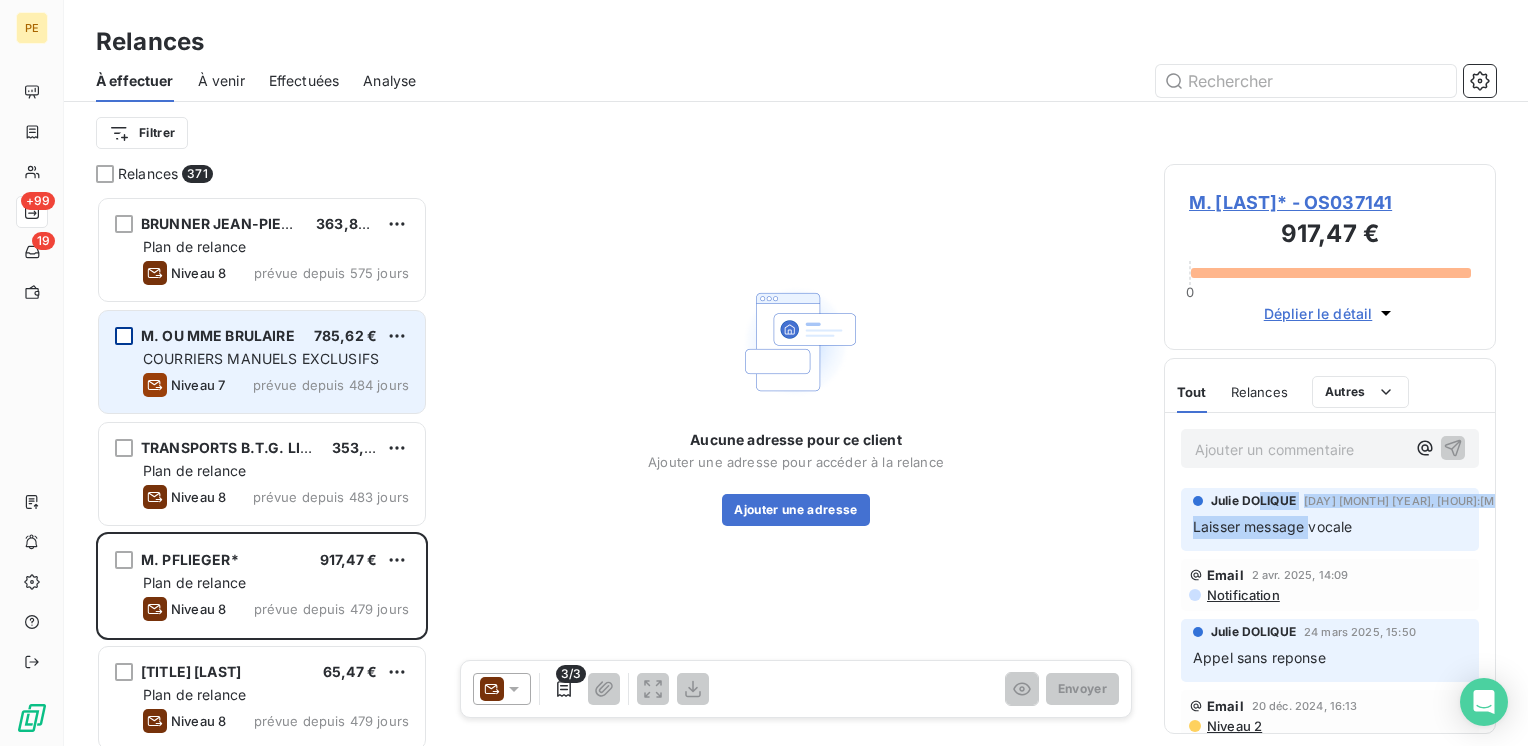 drag, startPoint x: 1258, startPoint y: 510, endPoint x: 1311, endPoint y: 527, distance: 55.65968 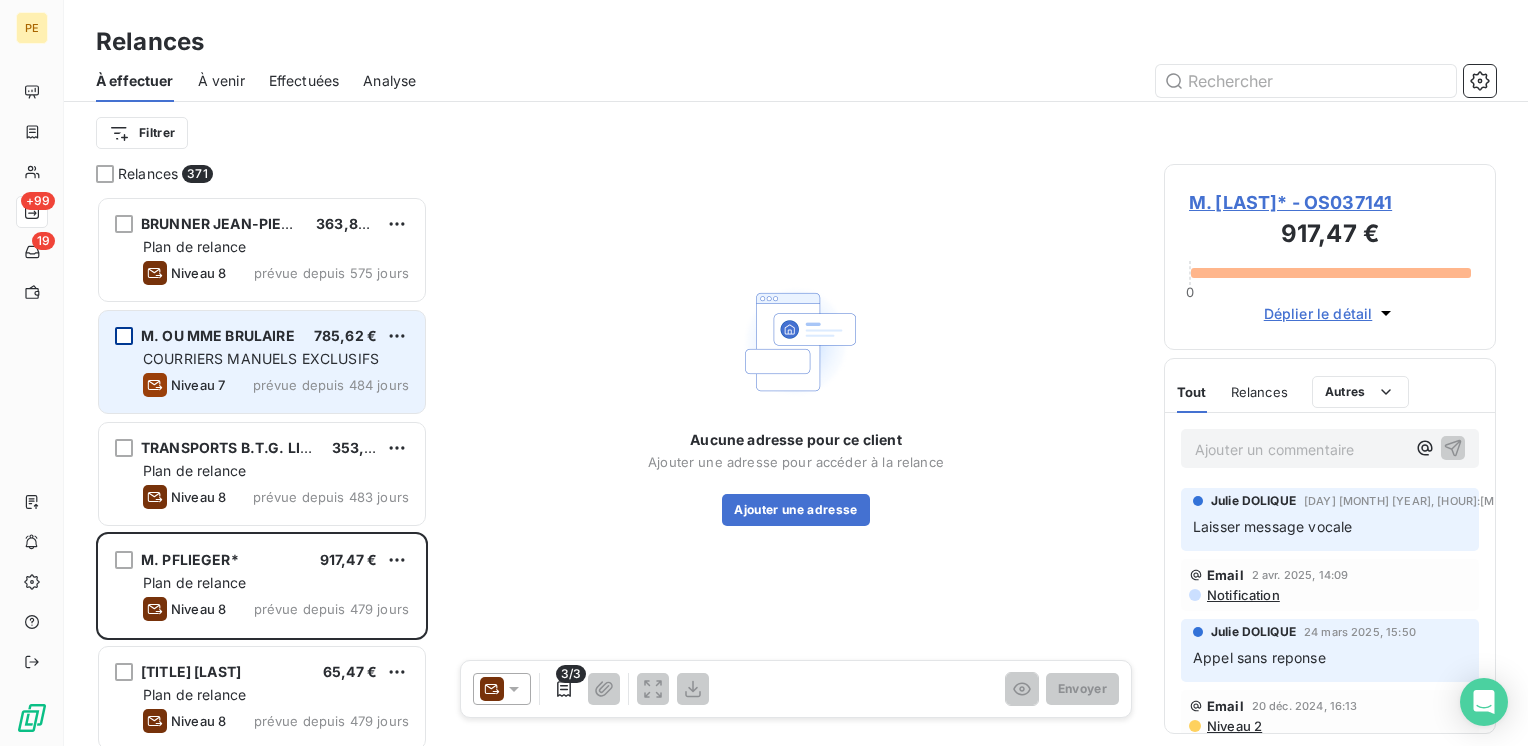 click on "Aucune adresse pour ce client Ajouter une adresse pour accéder à la relance Ajouter une adresse" at bounding box center (796, 402) 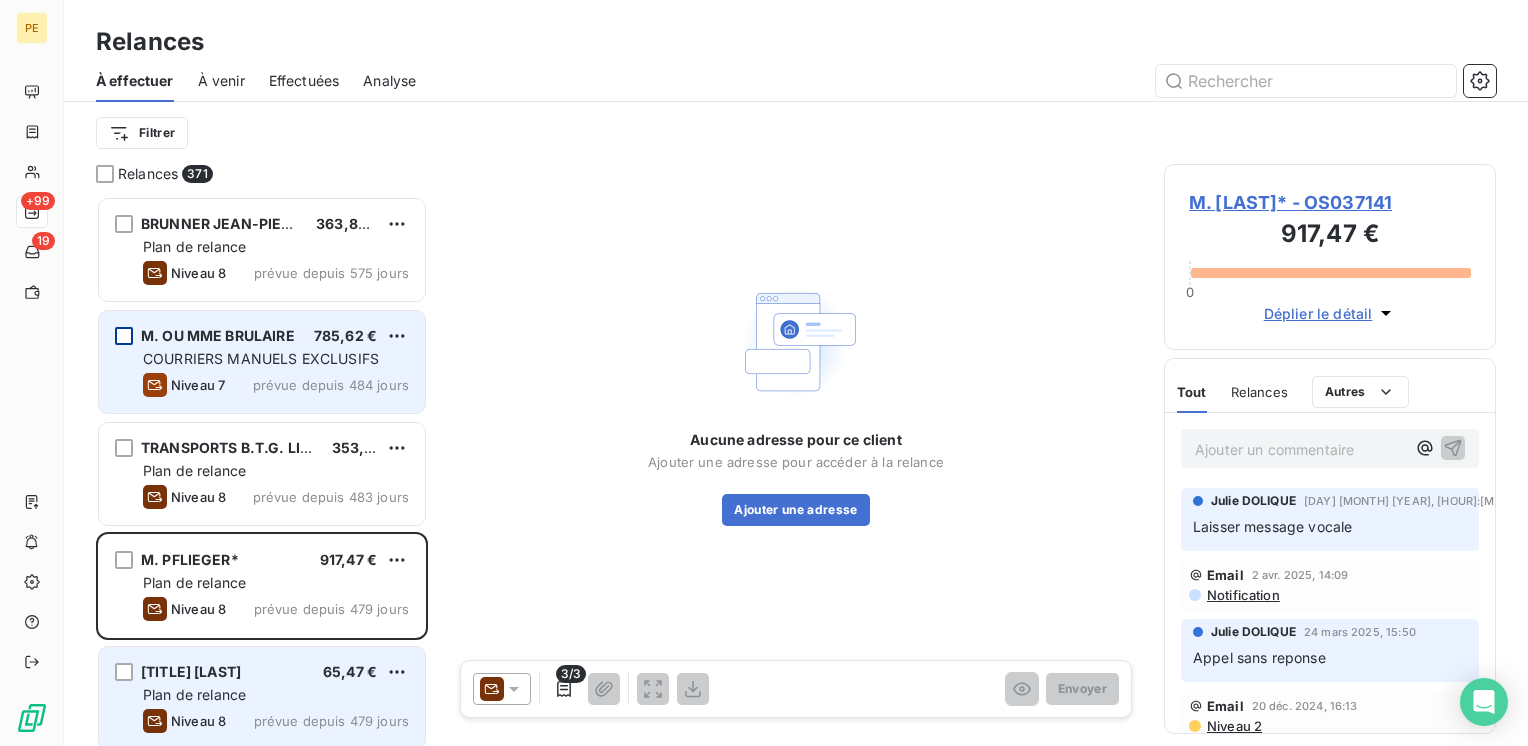 click on "M. OU MME AZOULAY 65,47 € Plan de relance Niveau 8 prévue depuis 479 jours" at bounding box center (262, 698) 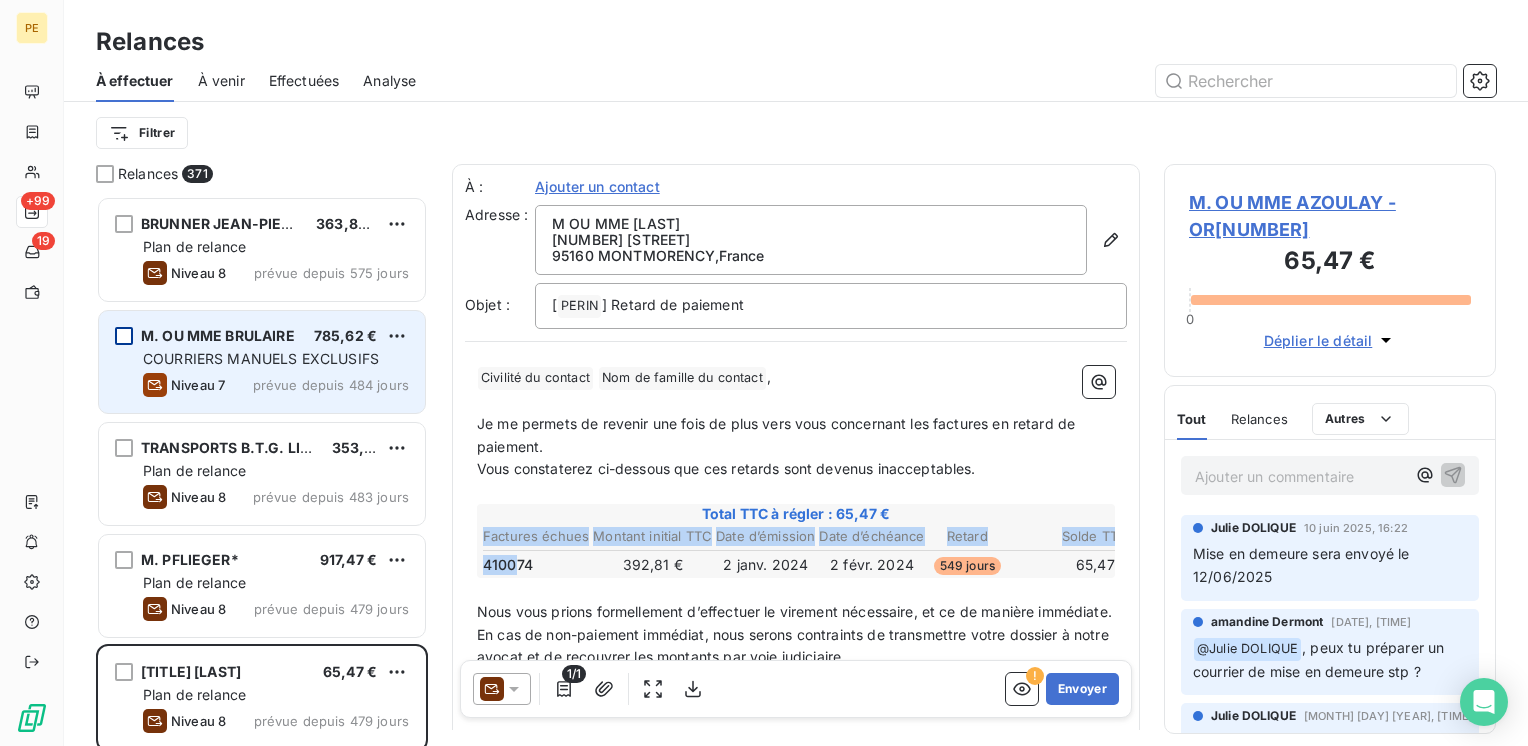 drag, startPoint x: 513, startPoint y: 565, endPoint x: 1485, endPoint y: 470, distance: 976.6315 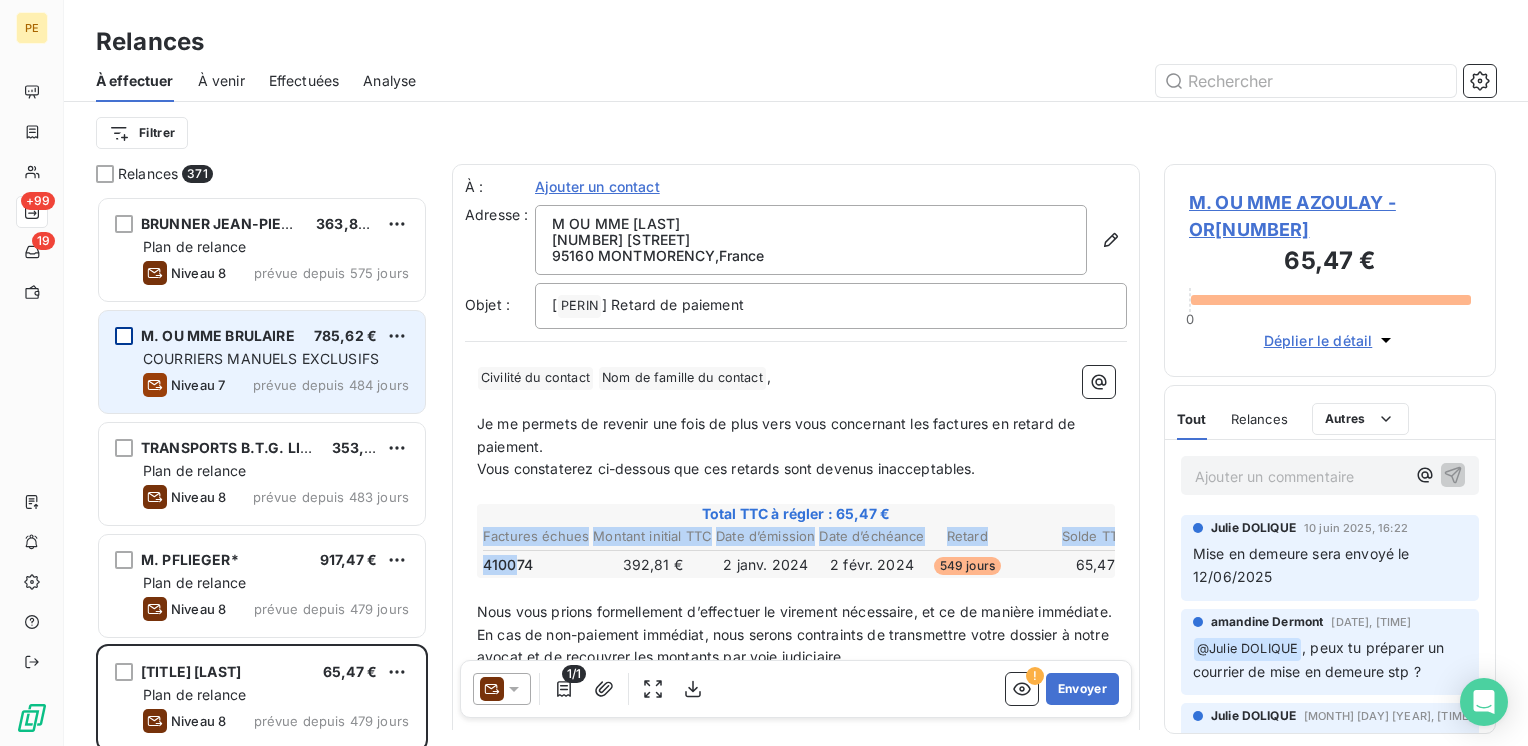 click on "Relances 371 BRUNNER JEAN-PIERRE 363,86 € Plan de relance Niveau 8 prévue depuis 575 jours M. OU MME BRULAIRE 785,62 € COURRIERS MANUELS EXCLUSIFS Niveau 7 prévue depuis 484 jours TRANSPORTS B.T.G. LIBRECY SARL 353,26 € Plan de relance Niveau 8 prévue depuis 483 jours M. PFLIEGER* 917,47 € Plan de relance Niveau 8 prévue depuis 479 jours M. OU MME AZOULAY 65,47 € Plan de relance Niveau 8 prévue depuis 479 jours LA CHEMISIERE  STE REBECCA 223,12 € Plan de relance Niveau 8 prévue depuis 479 jours M. OU MME CHAMEN 785,62 € Plan de relance Niveau 8 prévue depuis 479 jours KELBER JEAN 903,36 € Plan de relance Niveau 8 prévue depuis 479 jours ENGIE GREEN FRANCE 666,00 € Plan de relance Niveau 2 prévue depuis 447 jours M. OU MME LA ROSA 552,58 € Plan de relance Niveau 1 prévue depuis 333 jours MADAME EDEL 334,97 € Plan de relance Niveau 8 prévue depuis 273 jours TABAC LE BRIARD 391,72 € Plan de relance Niveau 1 prévue depuis 272 jours EDEN MOTORS SARL 3 482,45 €" at bounding box center (796, 455) 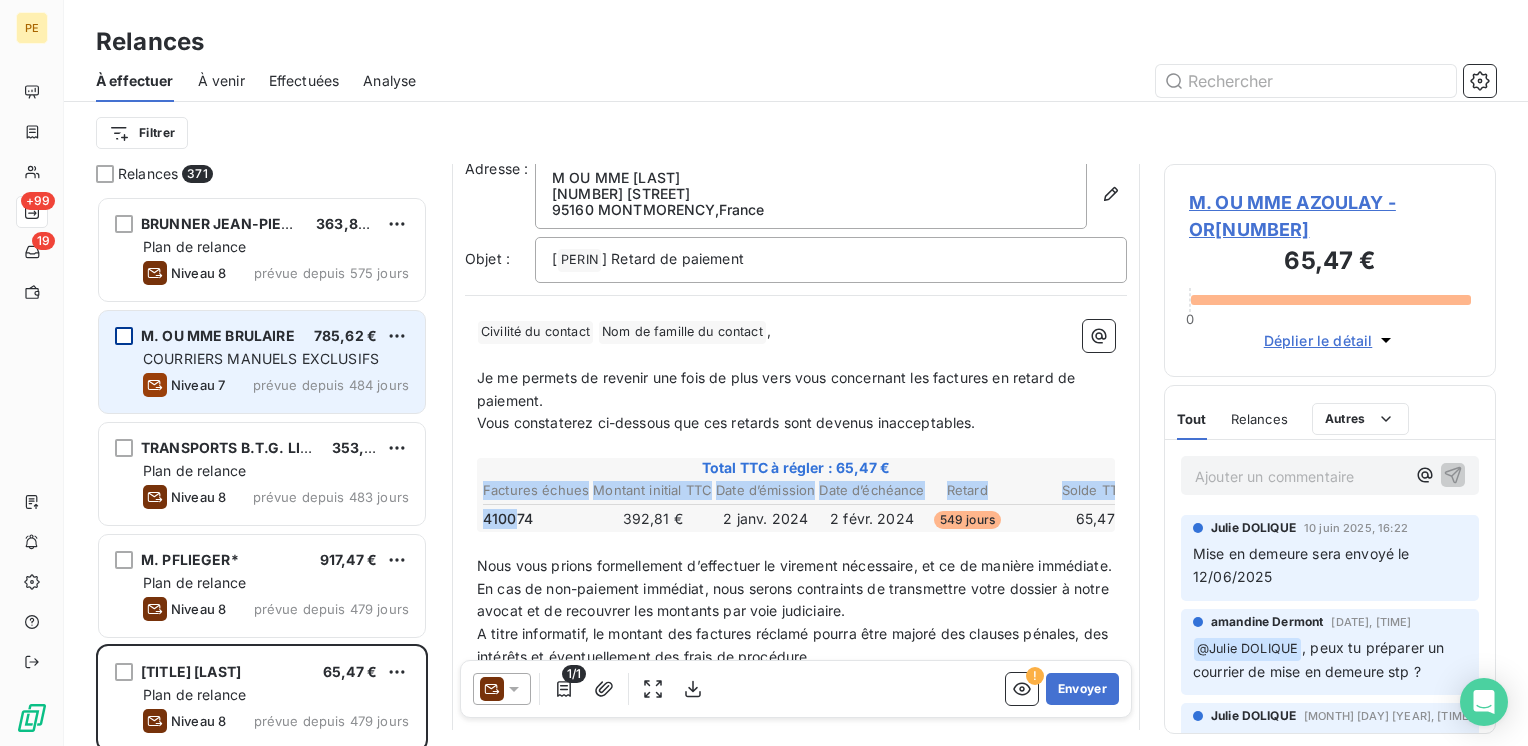 scroll, scrollTop: 0, scrollLeft: 0, axis: both 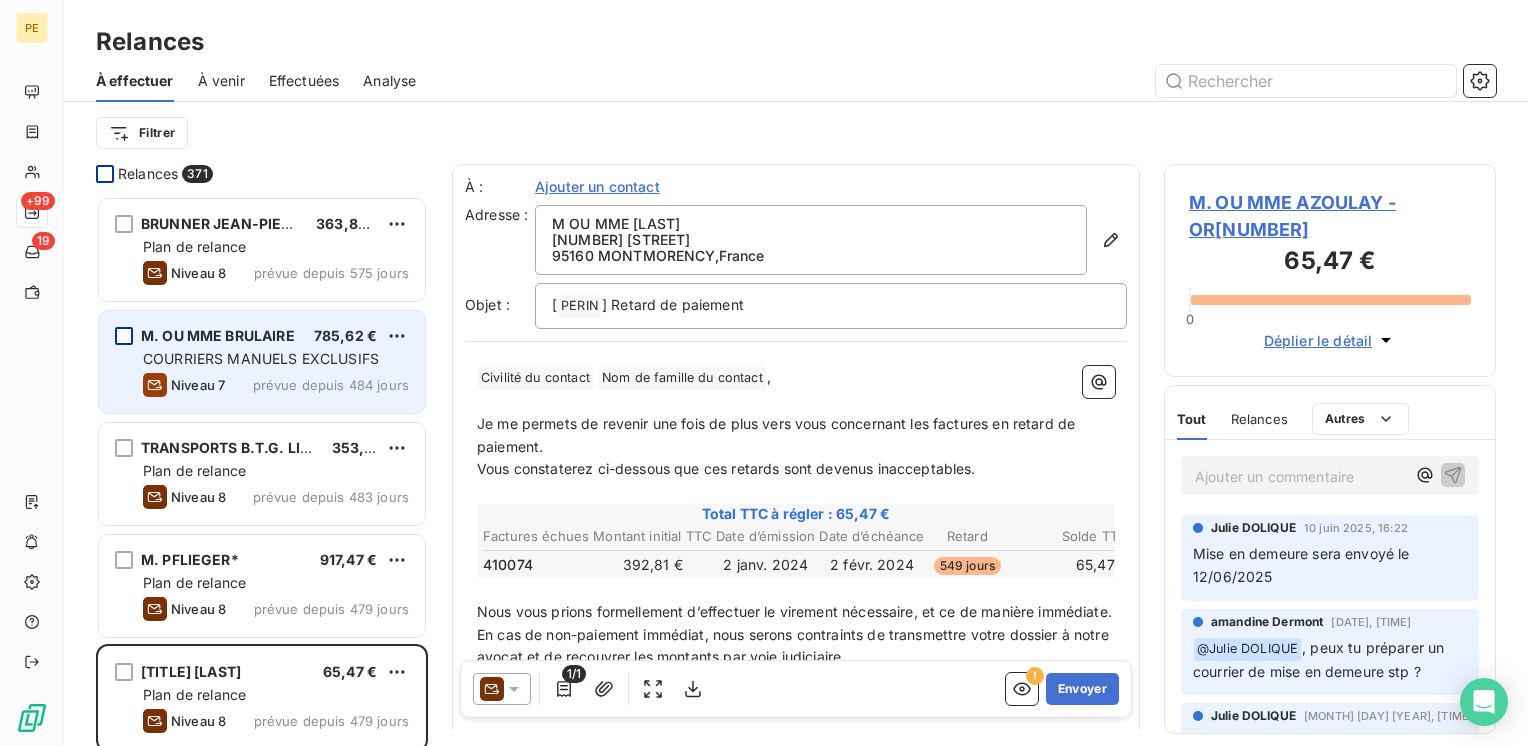 click at bounding box center (105, 174) 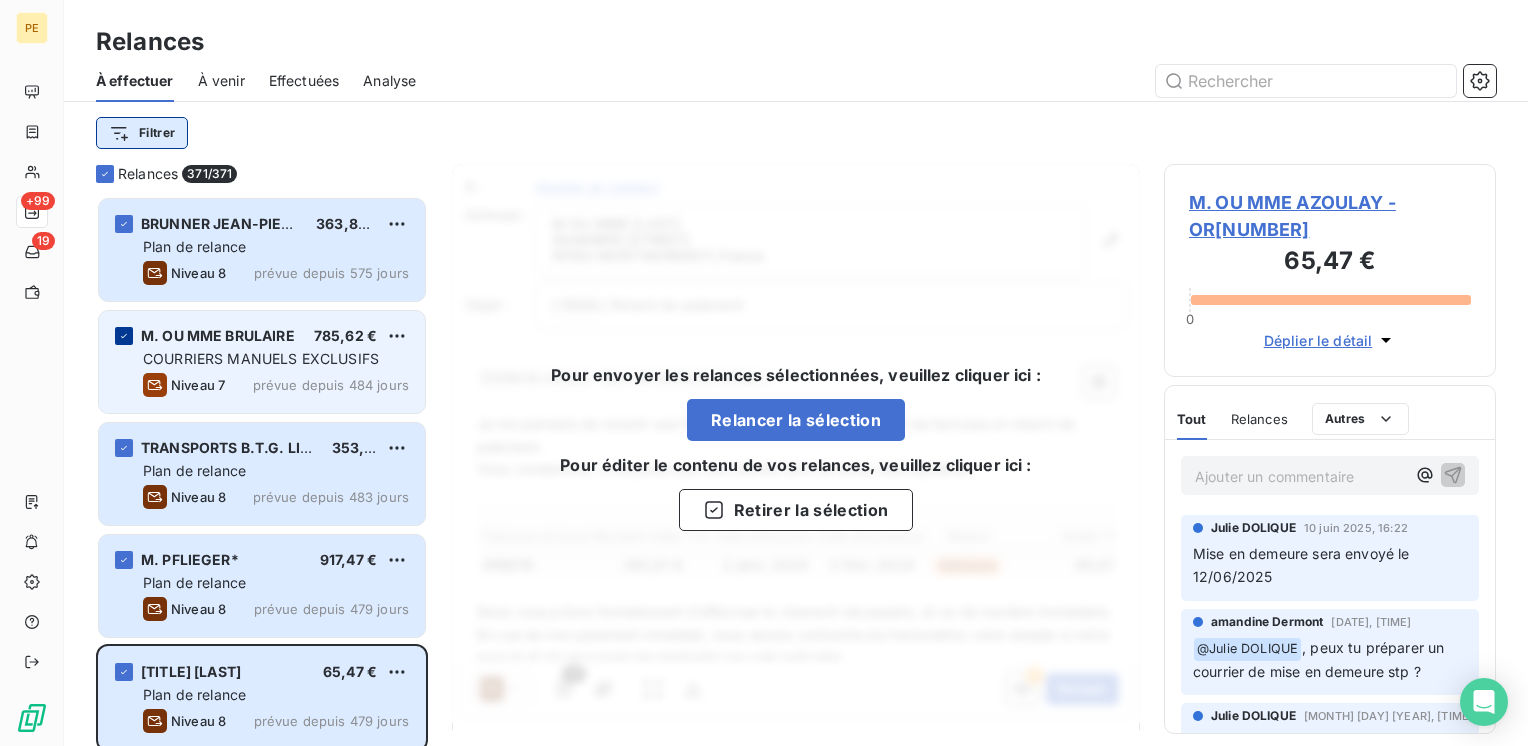 click on "PE +99 19 Relances À effectuer À venir Effectuées Analyse Filtrer Relances 371/ 371 BRUNNER JEAN-PIERRE 363,86 € Plan de relance Niveau 8 prévue depuis 575 jours M. OU MME BRULAIRE 785,62 € COURRIERS MANUELS EXCLUSIFS Niveau 7 prévue depuis 484 jours TRANSPORTS B.T.G. LIBRECY SARL 353,26 € Plan de relance Niveau 8 prévue depuis 483 jours M. PFLIEGER* 917,47 € Plan de relance Niveau 8 prévue depuis 479 jours M. OU MME AZOULAY 65,47 € Plan de relance Niveau 8 prévue depuis 479 jours LA CHEMISIERE  STE REBECCA 223,12 € Plan de relance Niveau 8 prévue depuis 479 jours M. OU MME CHAMEN 785,62 € Plan de relance Niveau 8 prévue depuis 479 jours KELBER JEAN 903,36 € Plan de relance Niveau 8 prévue depuis 479 jours ENGIE GREEN FRANCE 666,00 € Plan de relance Niveau 2 prévue depuis 447 jours M. OU MME LA ROSA 552,58 € Plan de relance Niveau 1 prévue depuis 333 jours MADAME EDEL 334,97 € Plan de relance Niveau 8 prévue depuis 273 jours TABAC LE BRIARD À :" at bounding box center (764, 373) 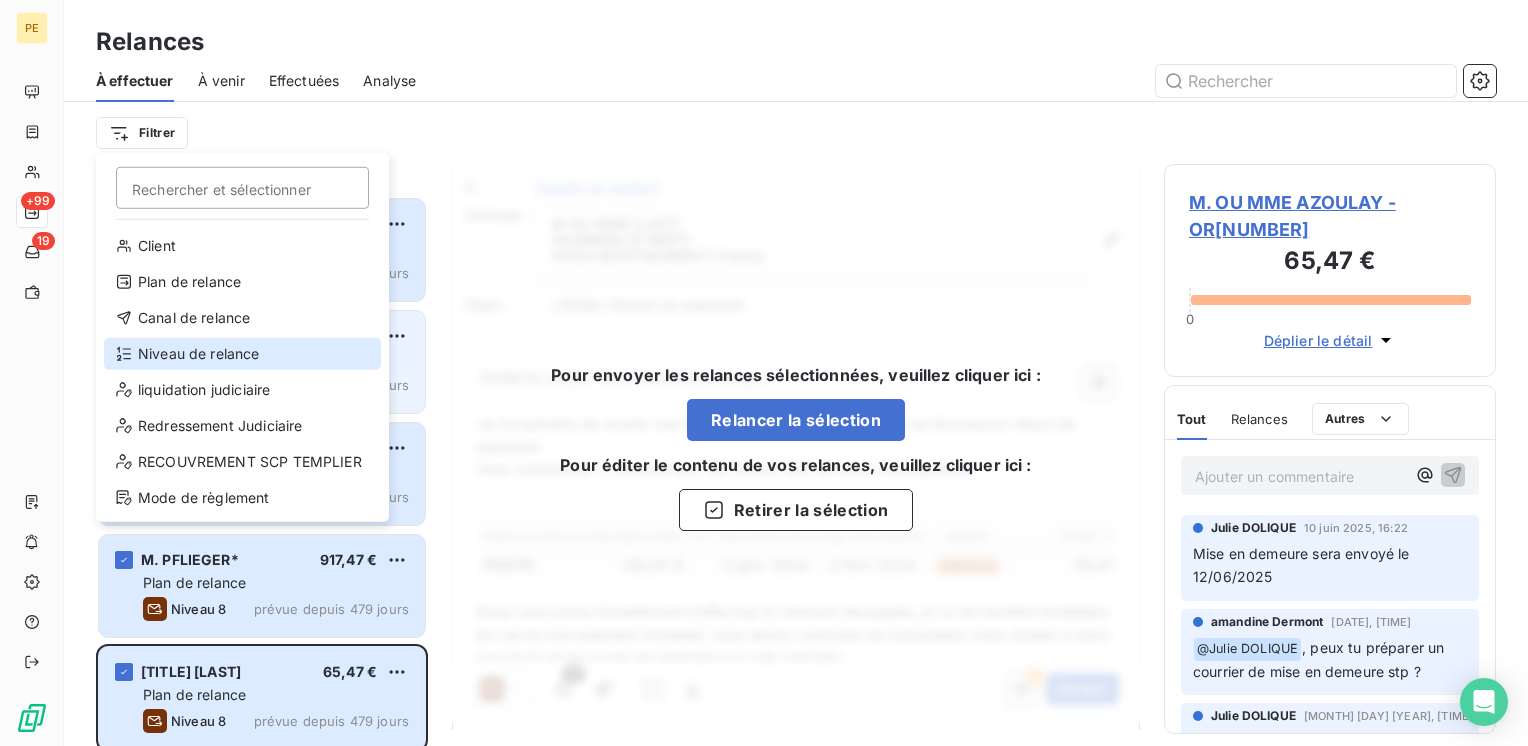 click on "Niveau de relance" at bounding box center [242, 354] 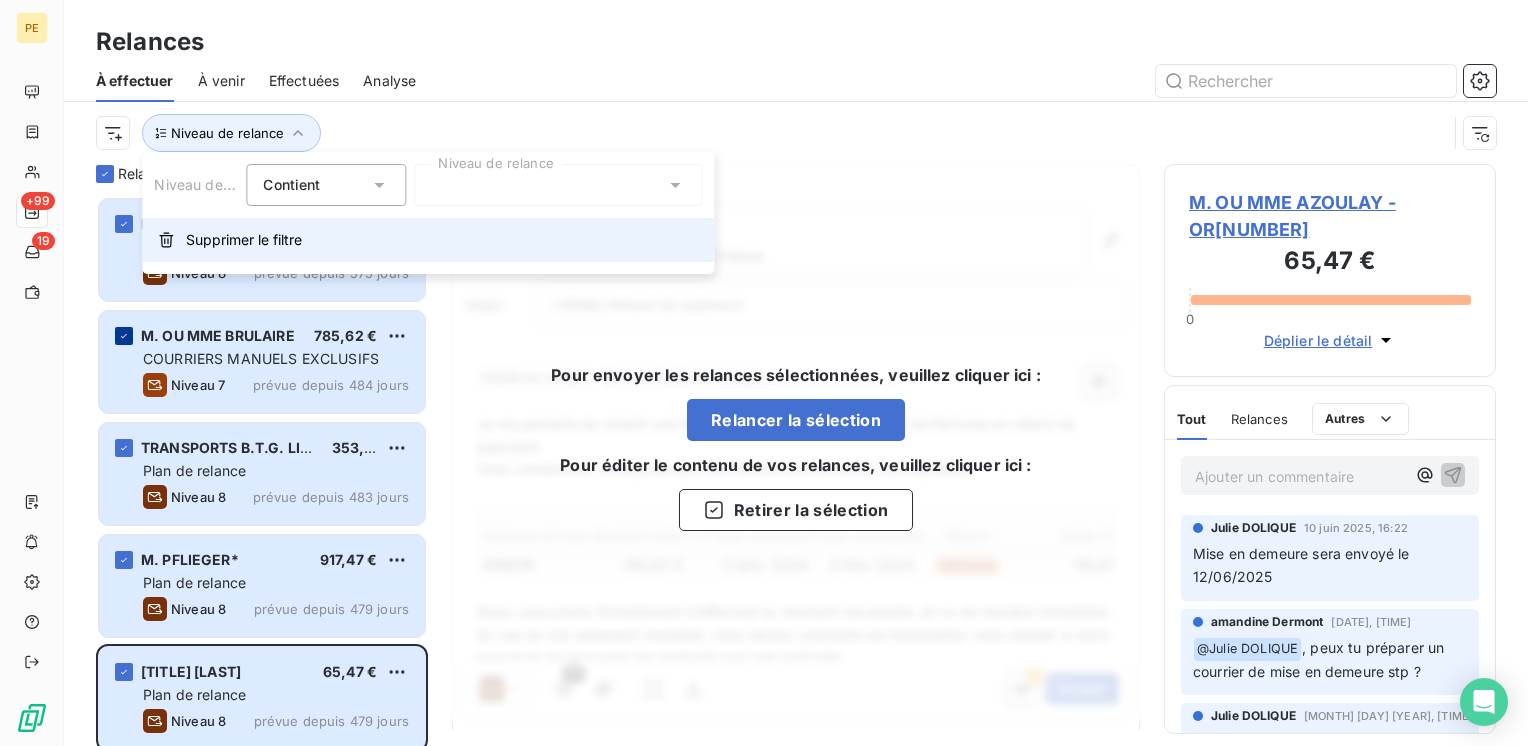 click on "Supprimer le filtre" at bounding box center [244, 240] 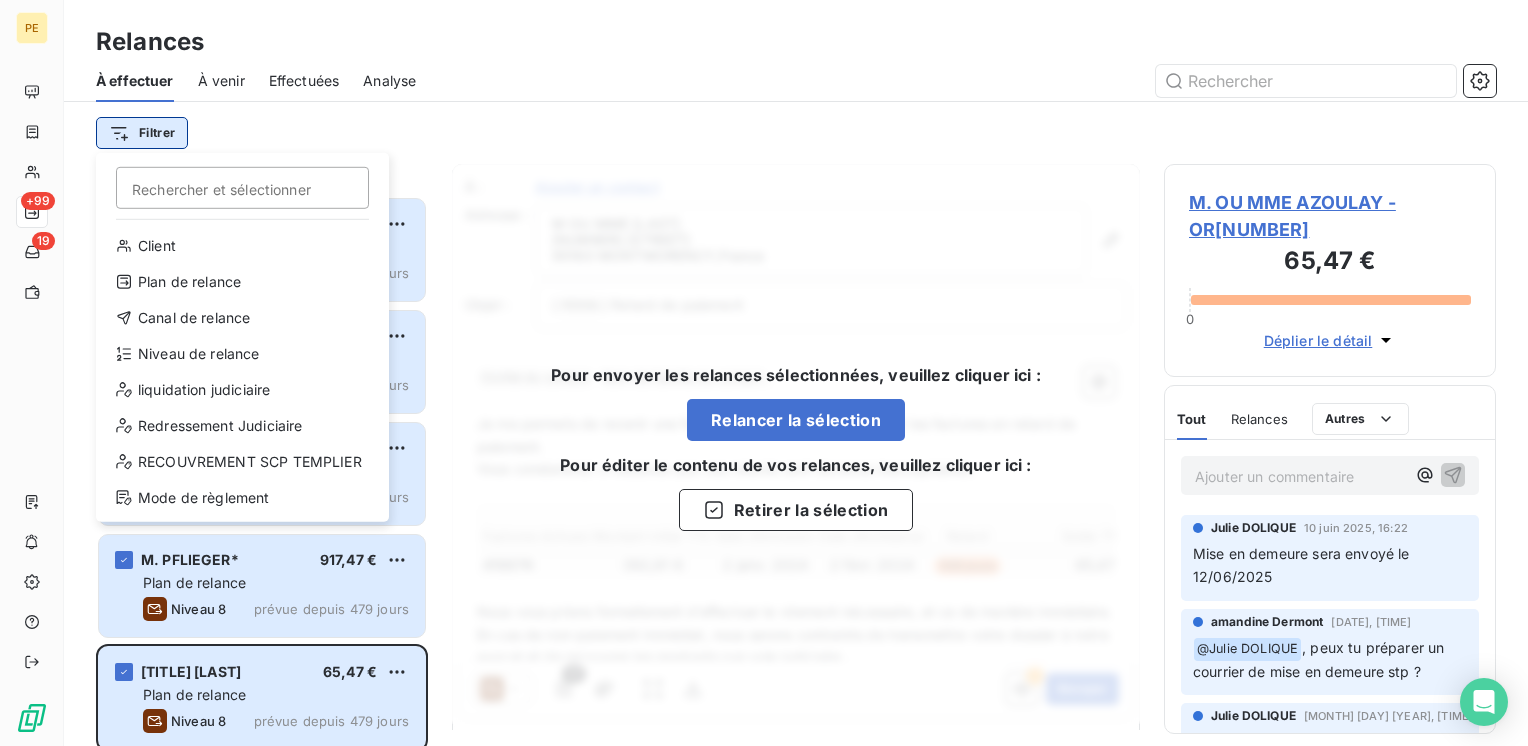 click on "PE +99 19 Relances À effectuer À venir Effectuées Analyse Filtrer Rechercher et sélectionner Client Plan de relance Canal de relance Niveau de relance liquidation judiciaire Redressement Judiciaire RECOUVREMENT SCP TEMPLIER Mode de règlement Relances 371/ 371 BRUNNER JEAN-PIERRE 363,86 € Plan de relance Niveau 8 prévue depuis 575 jours M. OU MME BRULAIRE 785,62 € COURRIERS MANUELS EXCLUSIFS Niveau 7 prévue depuis 484 jours TRANSPORTS B.T.G. LIBRECY SARL 353,26 € Plan de relance Niveau 8 prévue depuis 483 jours M. PFLIEGER* 917,47 € Plan de relance Niveau 8 prévue depuis 479 jours M. OU MME AZOULAY 65,47 € Plan de relance Niveau 8 prévue depuis 479 jours LA CHEMISIERE  STE REBECCA 223,12 € Plan de relance Niveau 8 prévue depuis 479 jours M. OU MME CHAMEN 785,62 € Plan de relance Niveau 8 prévue depuis 479 jours KELBER JEAN 903,36 € Plan de relance Niveau 8 prévue depuis 479 jours ENGIE GREEN FRANCE 666,00 € Plan de relance Niveau 2 M. OU MME LA ROSA À :" at bounding box center [764, 373] 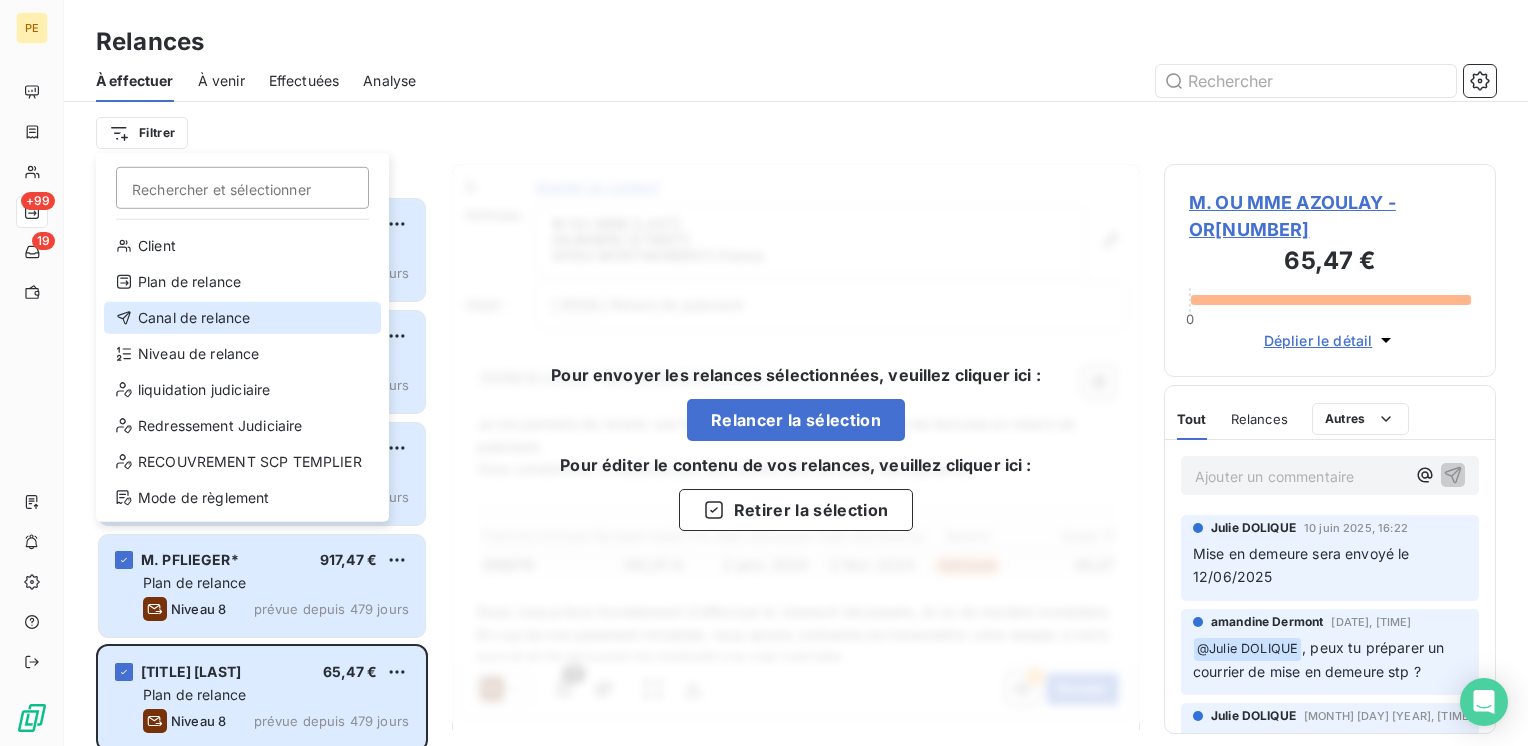 click on "Canal de relance" at bounding box center (242, 318) 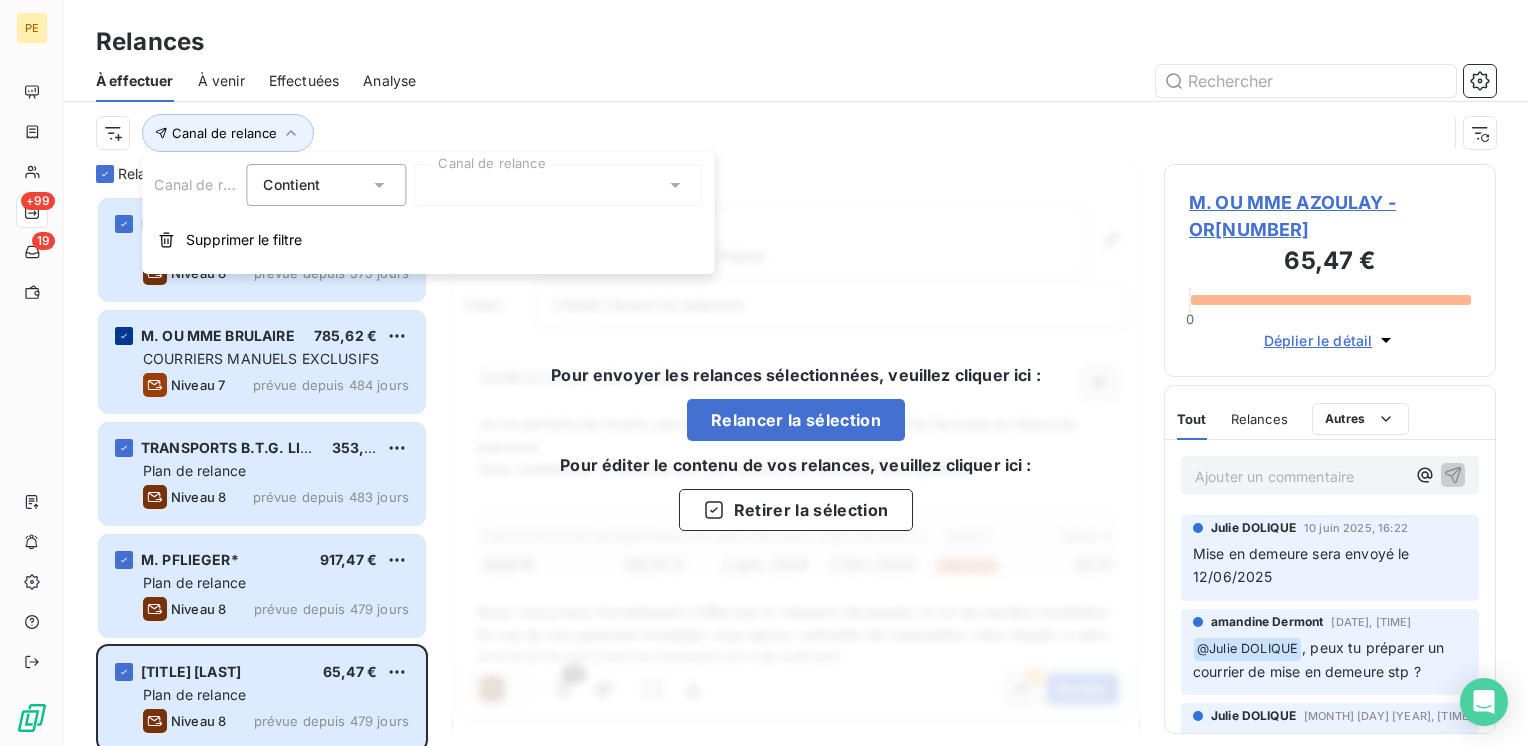 click on "Canal de relance Contient is Canal de relance Supprimer le filtre" at bounding box center (428, 213) 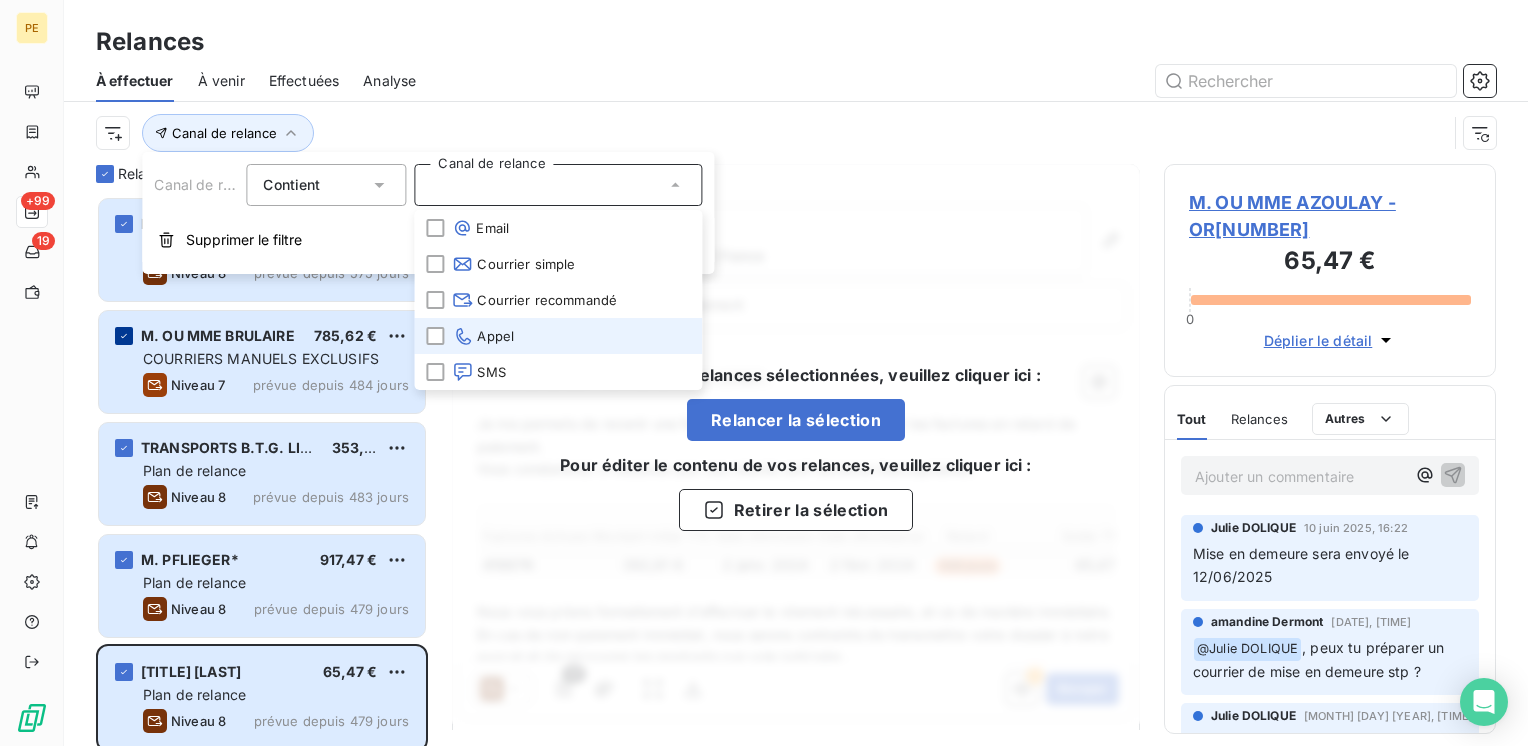 click on "Appel" at bounding box center (483, 336) 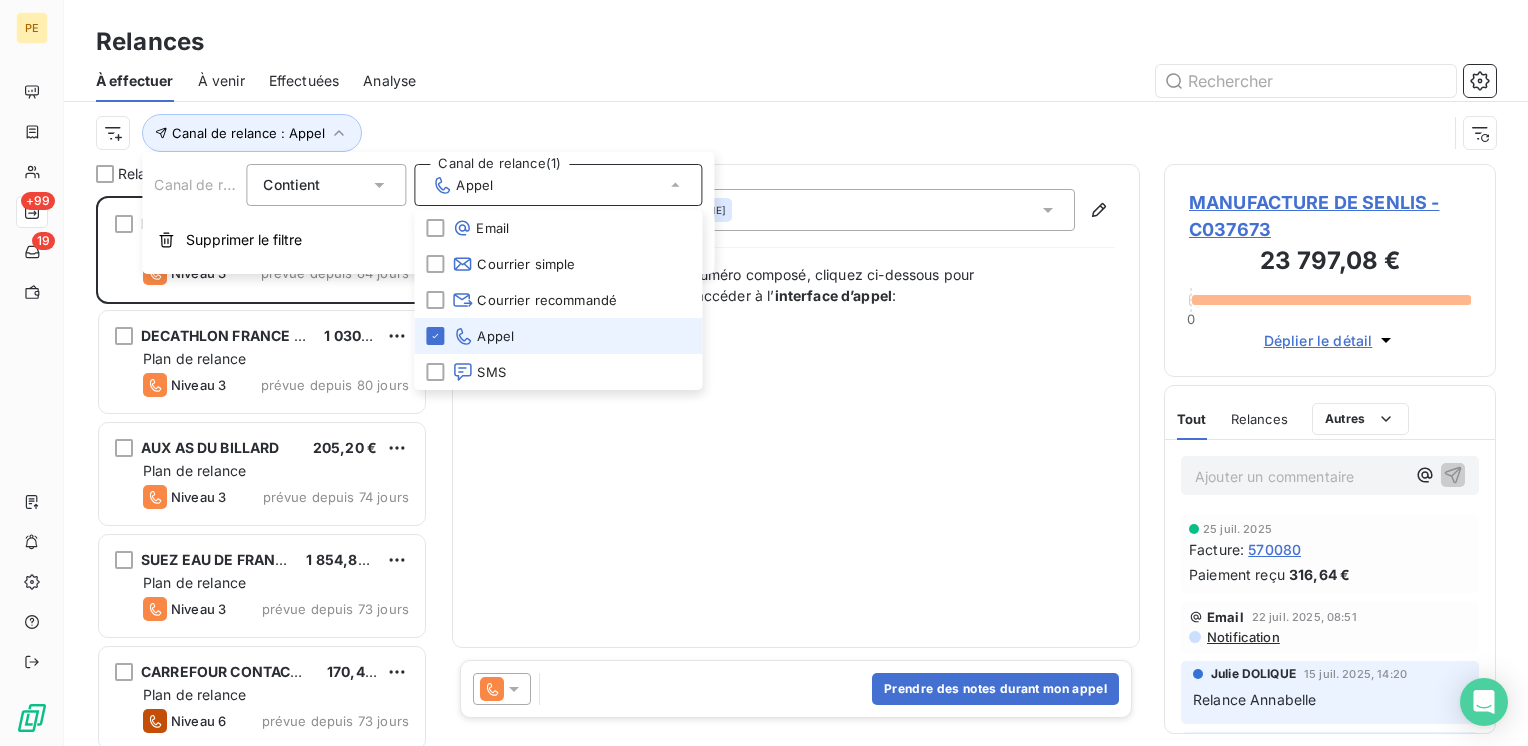 scroll, scrollTop: 16, scrollLeft: 16, axis: both 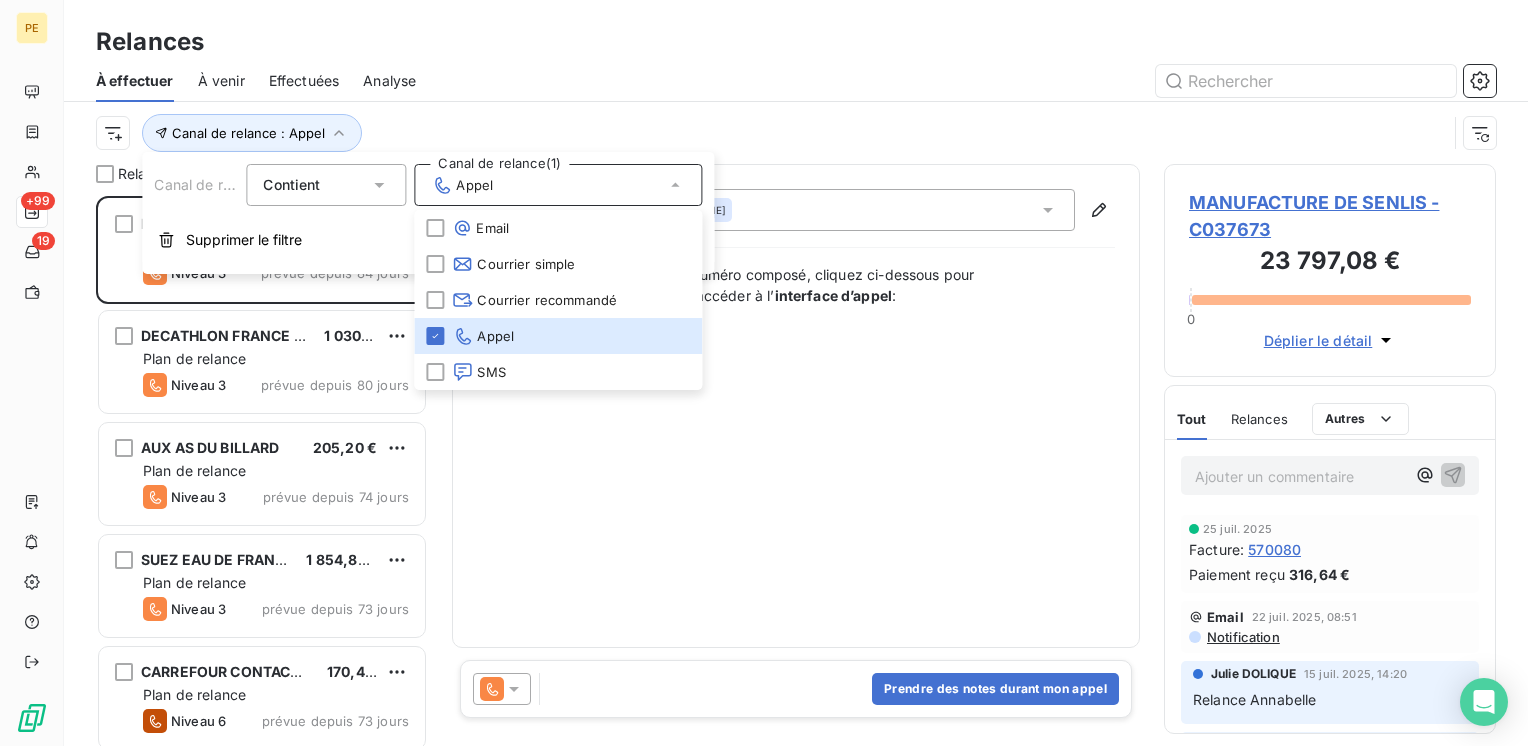 click on "Contact : null DE VILLENEUVE   - 03 44 24 98 38 Une fois le numéro composé, cliquez ci-dessous pour accéder à l’ interface d’appel  :" at bounding box center [796, 406] 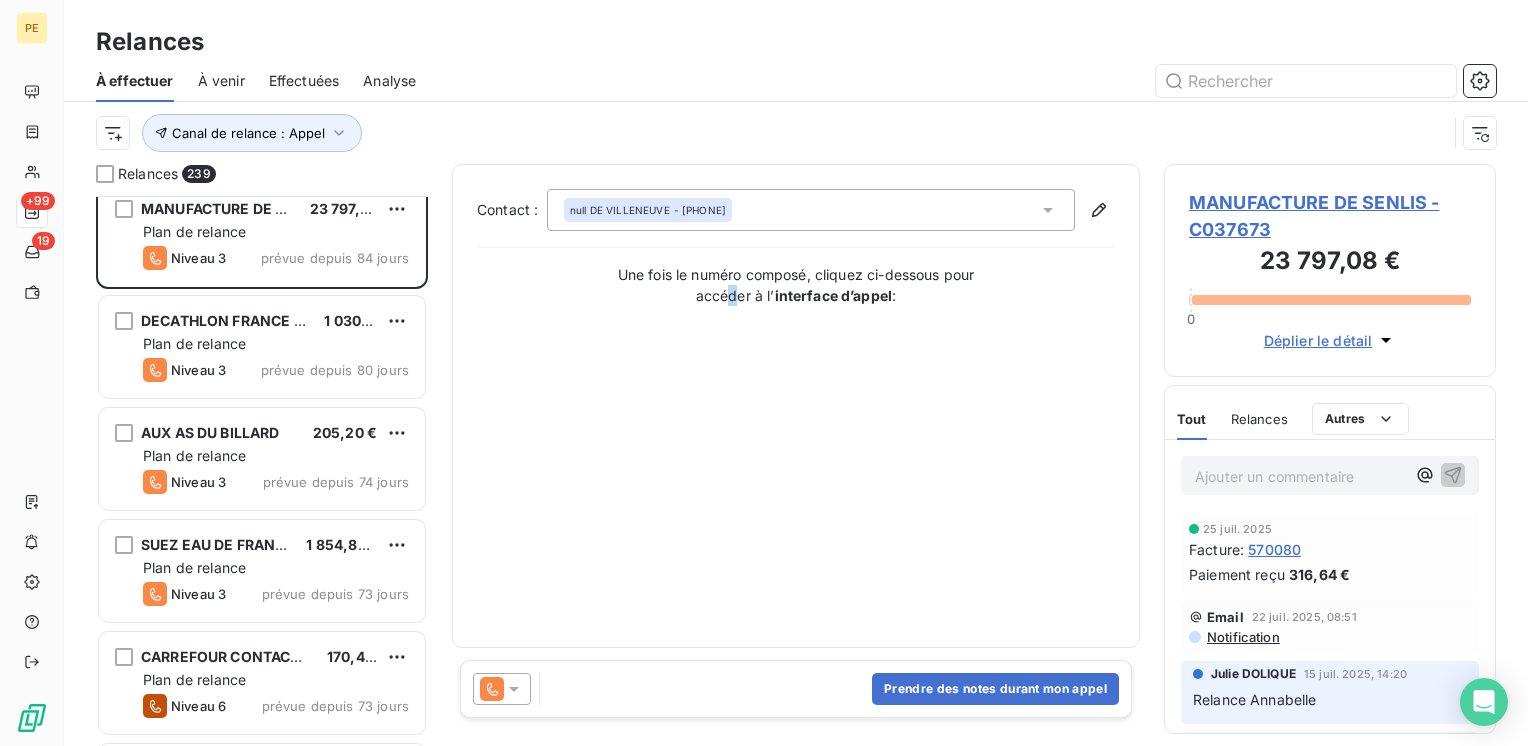 scroll, scrollTop: 0, scrollLeft: 0, axis: both 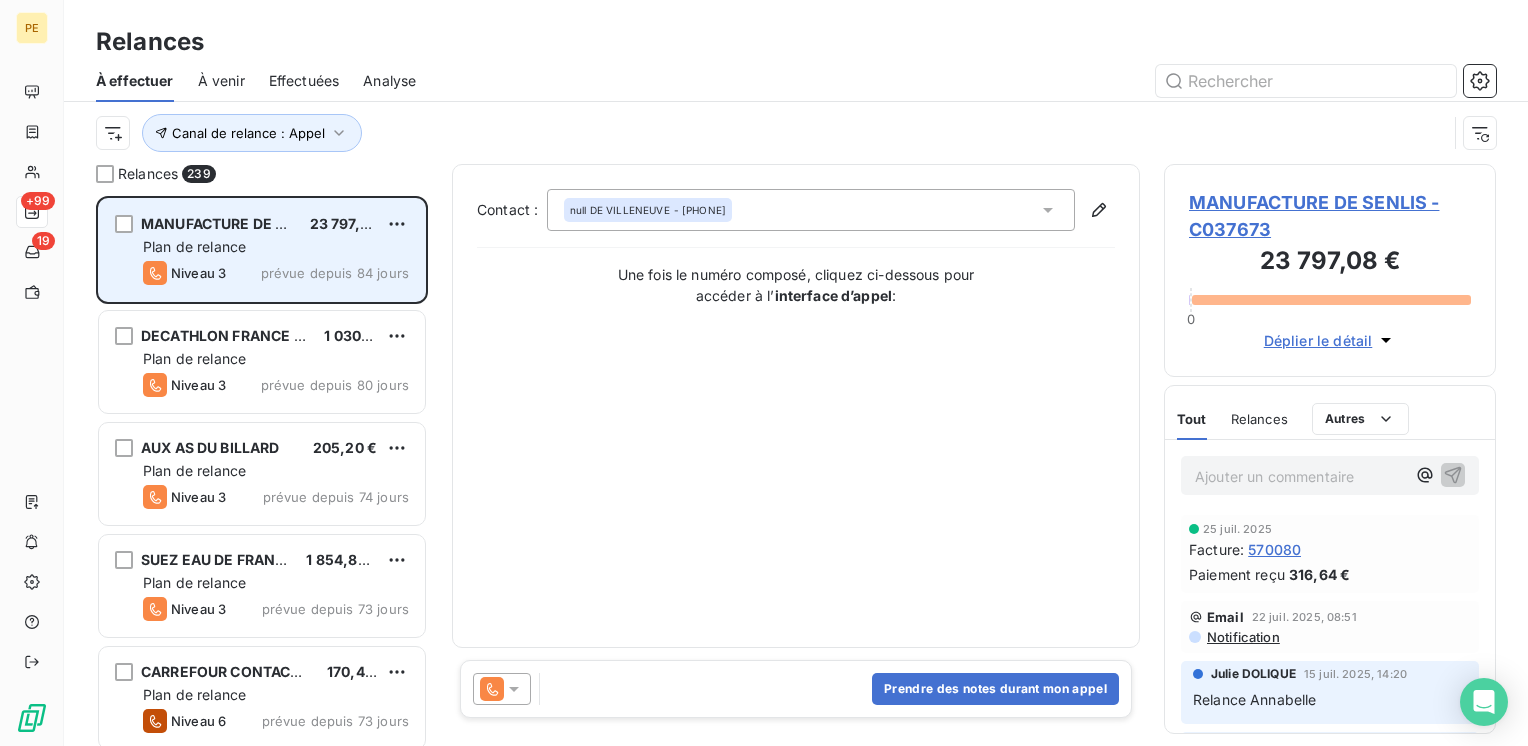 click on "MANUFACTURE DE SENLIS 23 797,08 € Plan de relance Niveau 3 prévue depuis 84 jours" at bounding box center (262, 250) 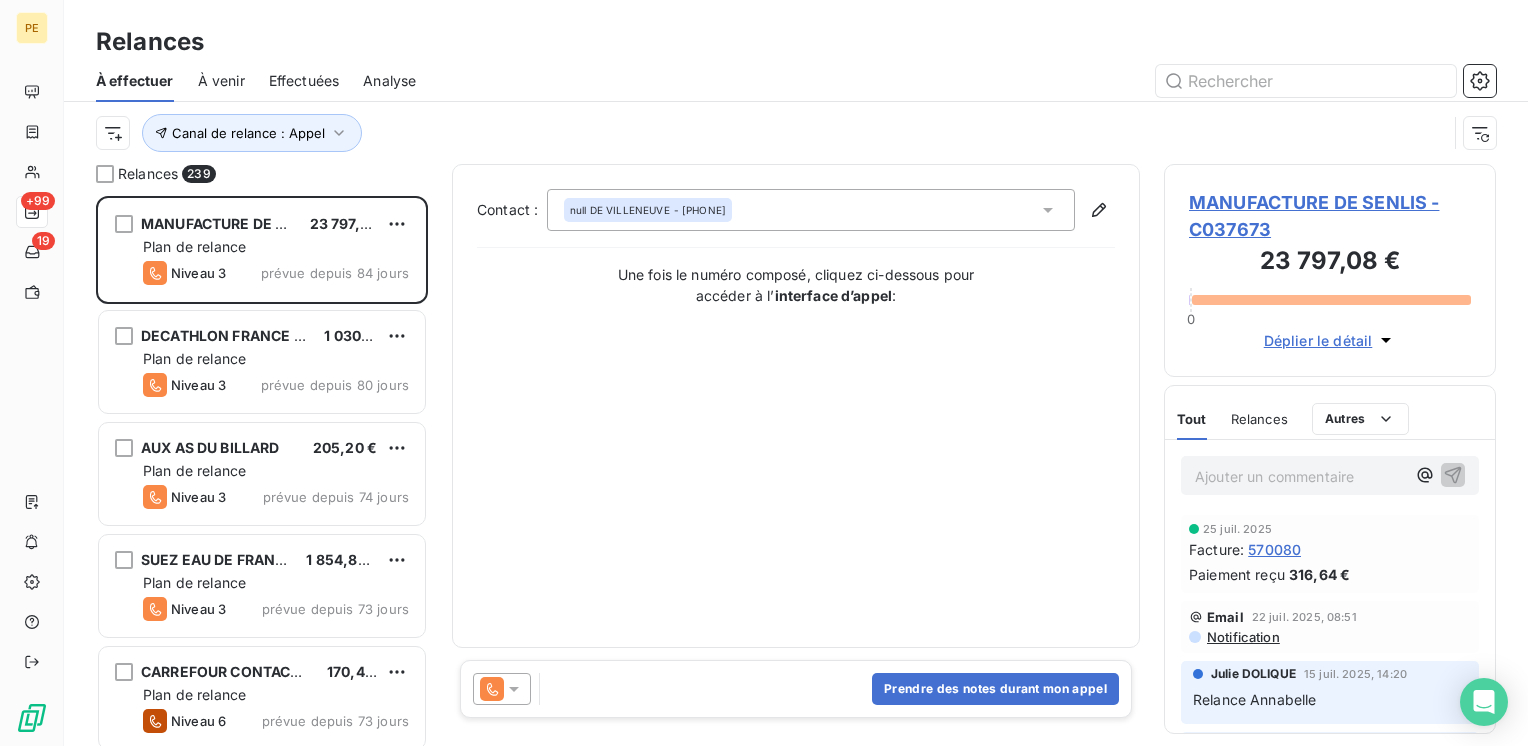 click on "Déplier le détail" at bounding box center [1318, 340] 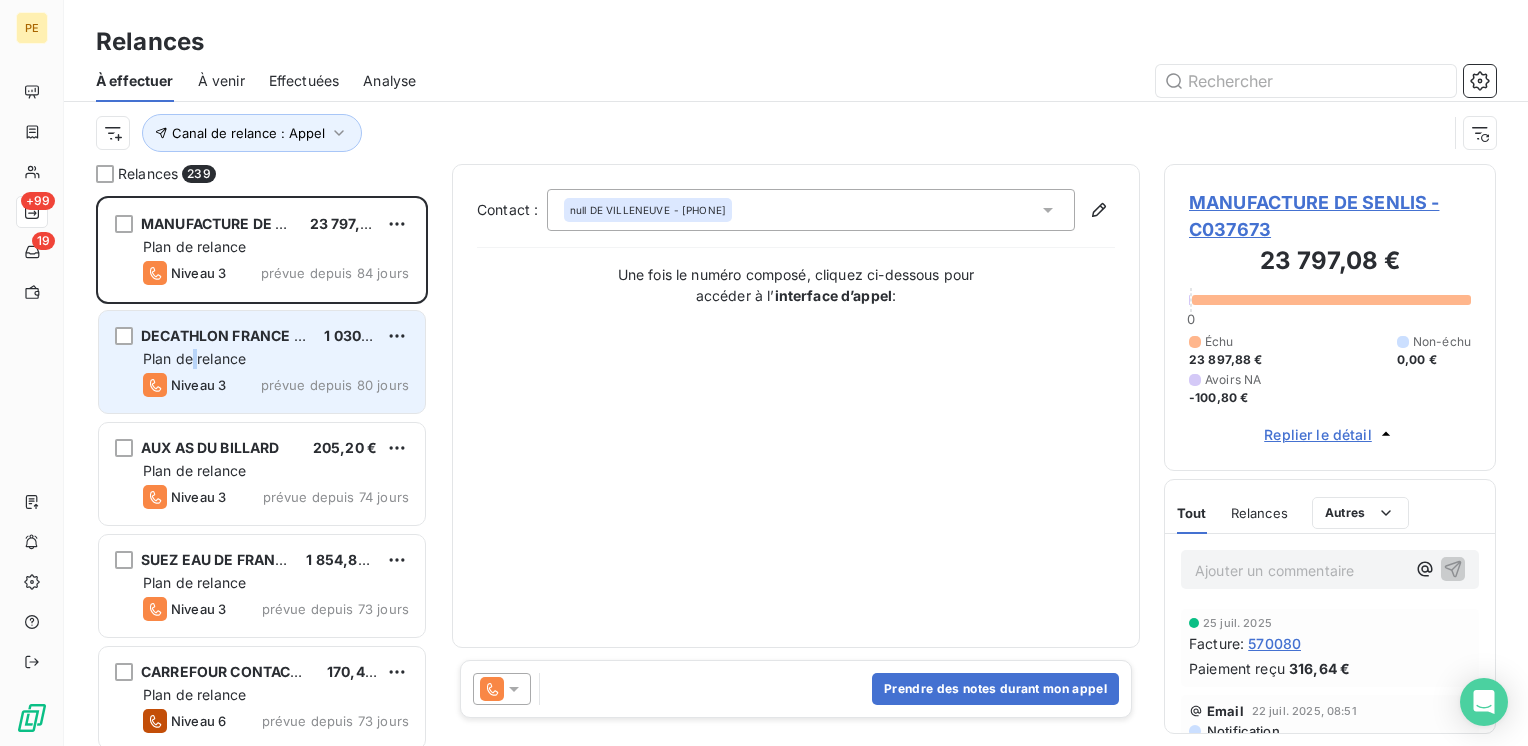 click on "DECATHLON FRANCE SAS (227) 1 030,12 € Plan de relance Niveau 3 prévue depuis 80 jours" at bounding box center (262, 362) 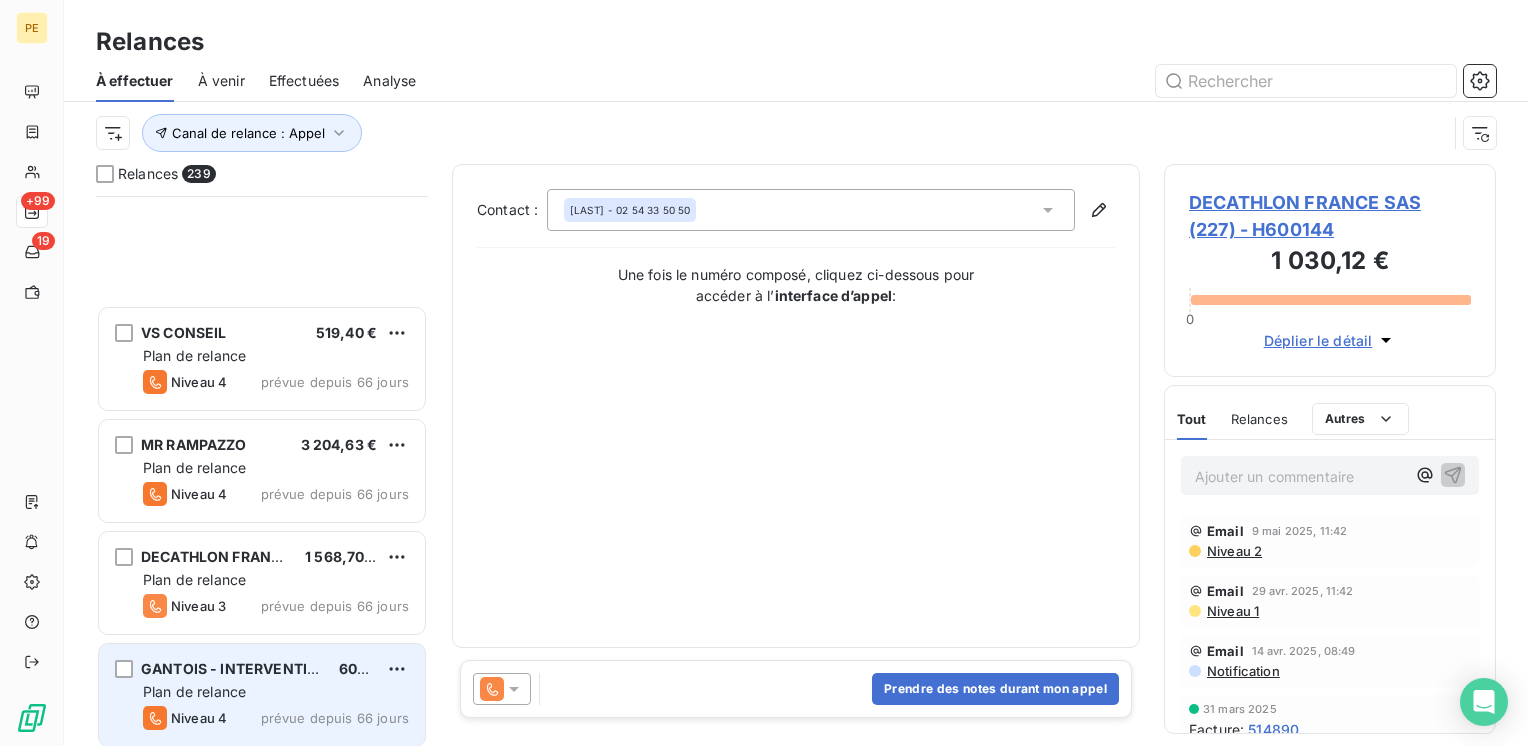 scroll, scrollTop: 1334, scrollLeft: 0, axis: vertical 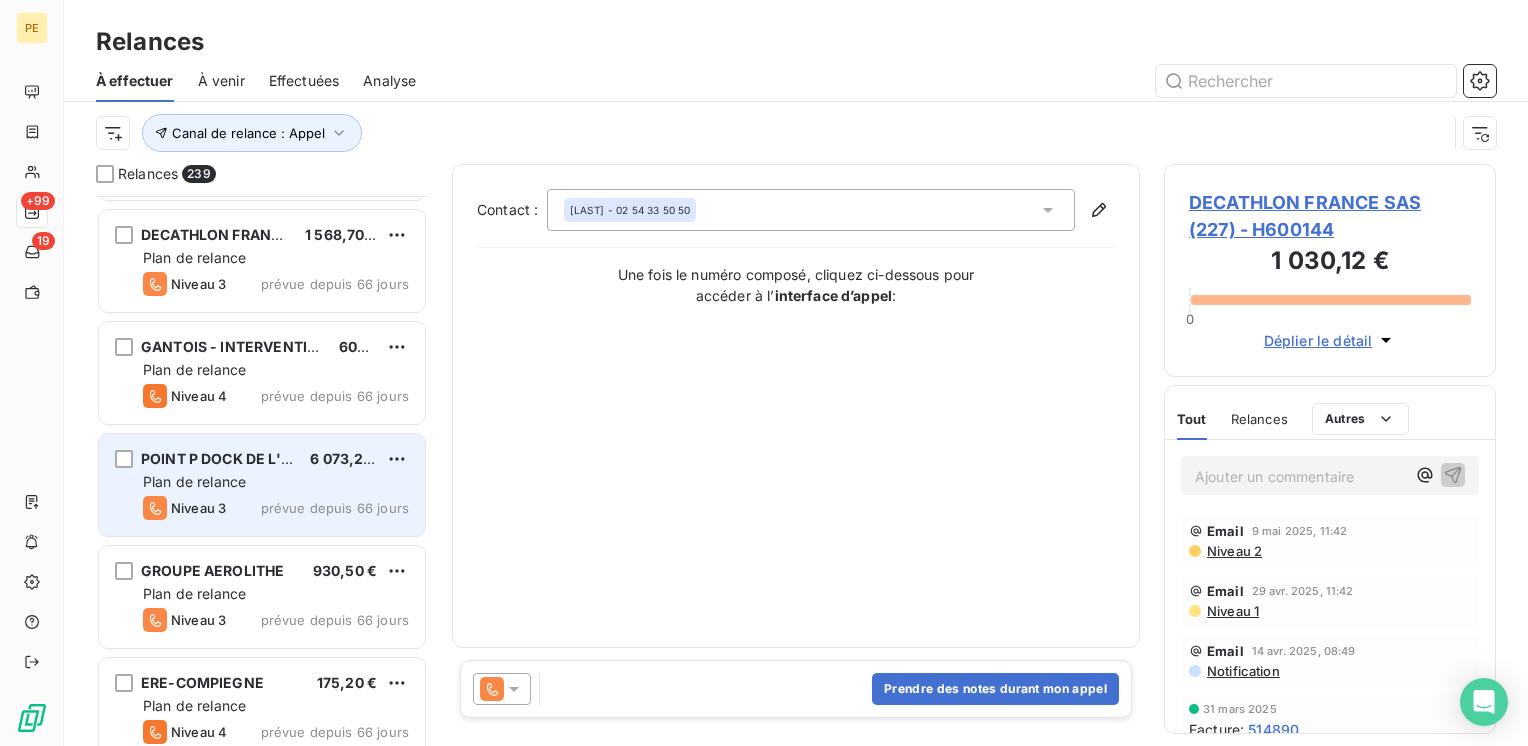 click on "Plan de relance" at bounding box center [194, 481] 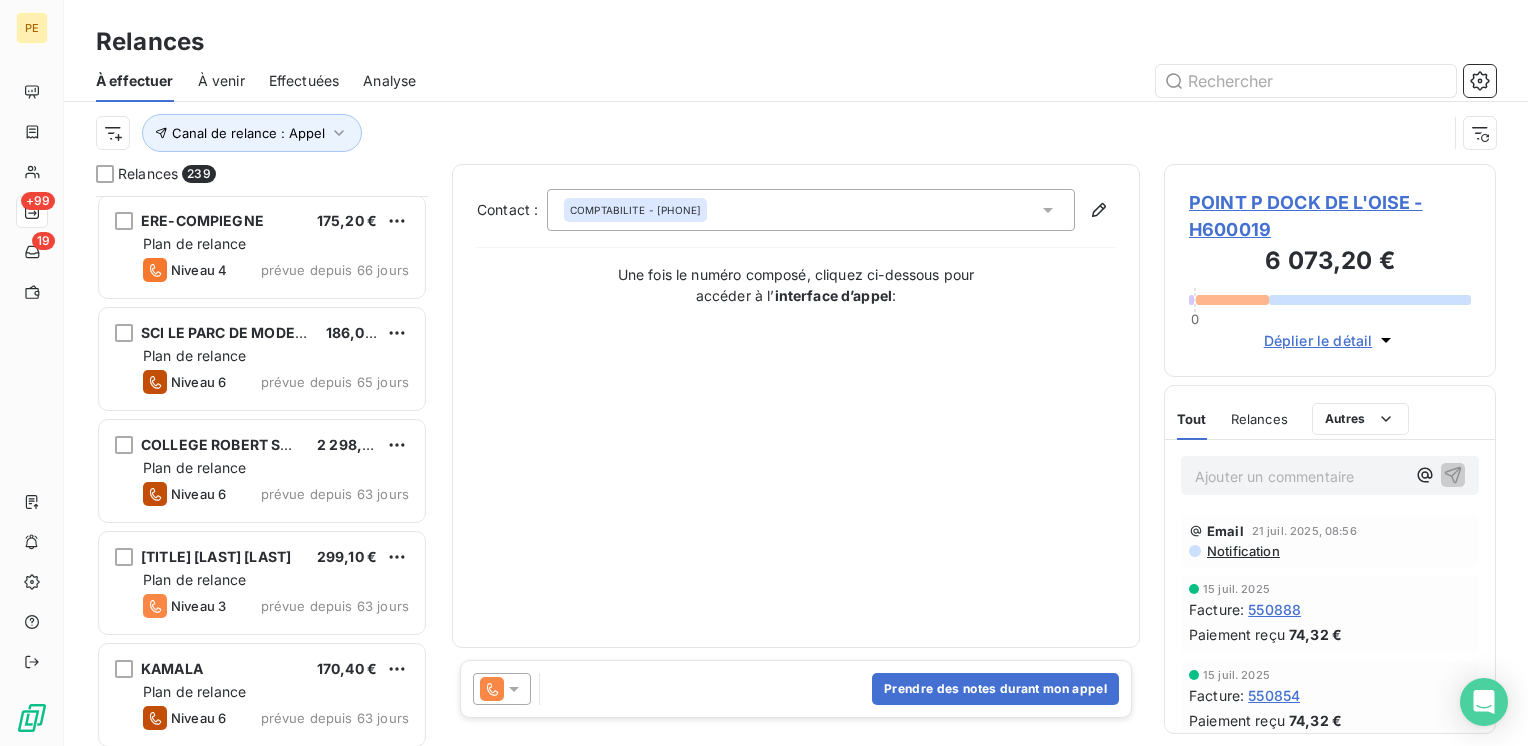 scroll, scrollTop: 1867, scrollLeft: 0, axis: vertical 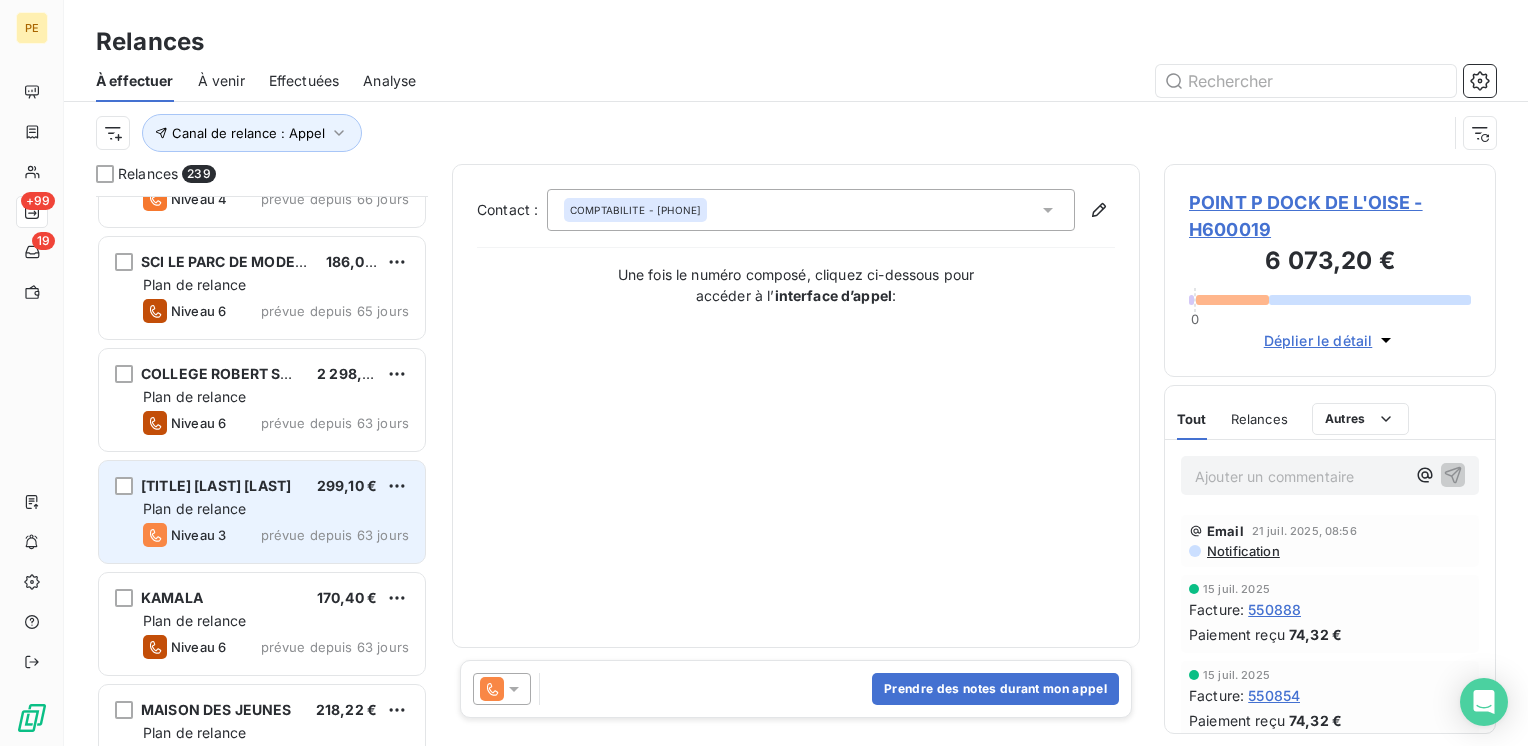 click on "M VLYM ARNAUD 299,10 € Plan de relance Niveau 3 prévue depuis 63 jours" at bounding box center (262, 512) 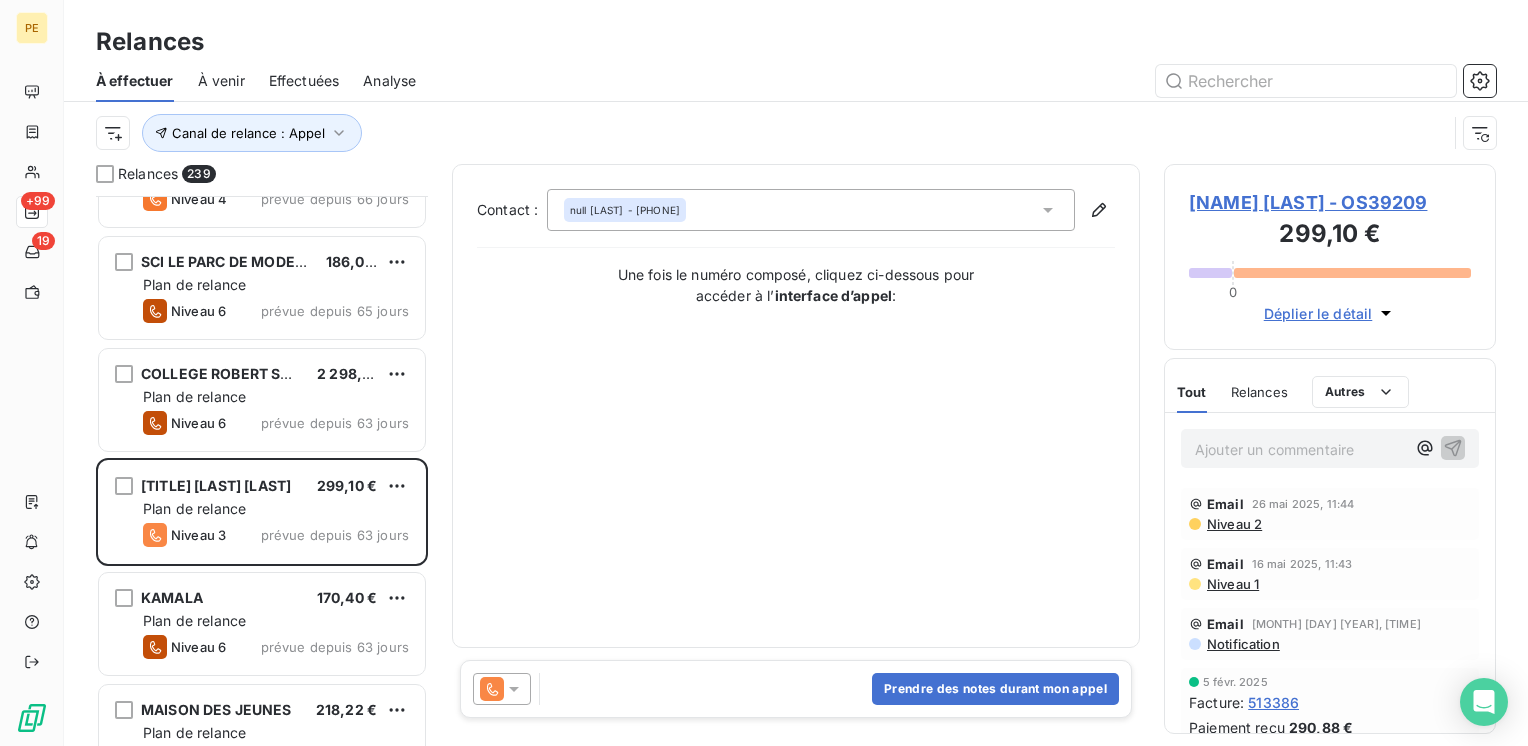 click on "M VLYM ARNAUD - OS39209" at bounding box center [1330, 202] 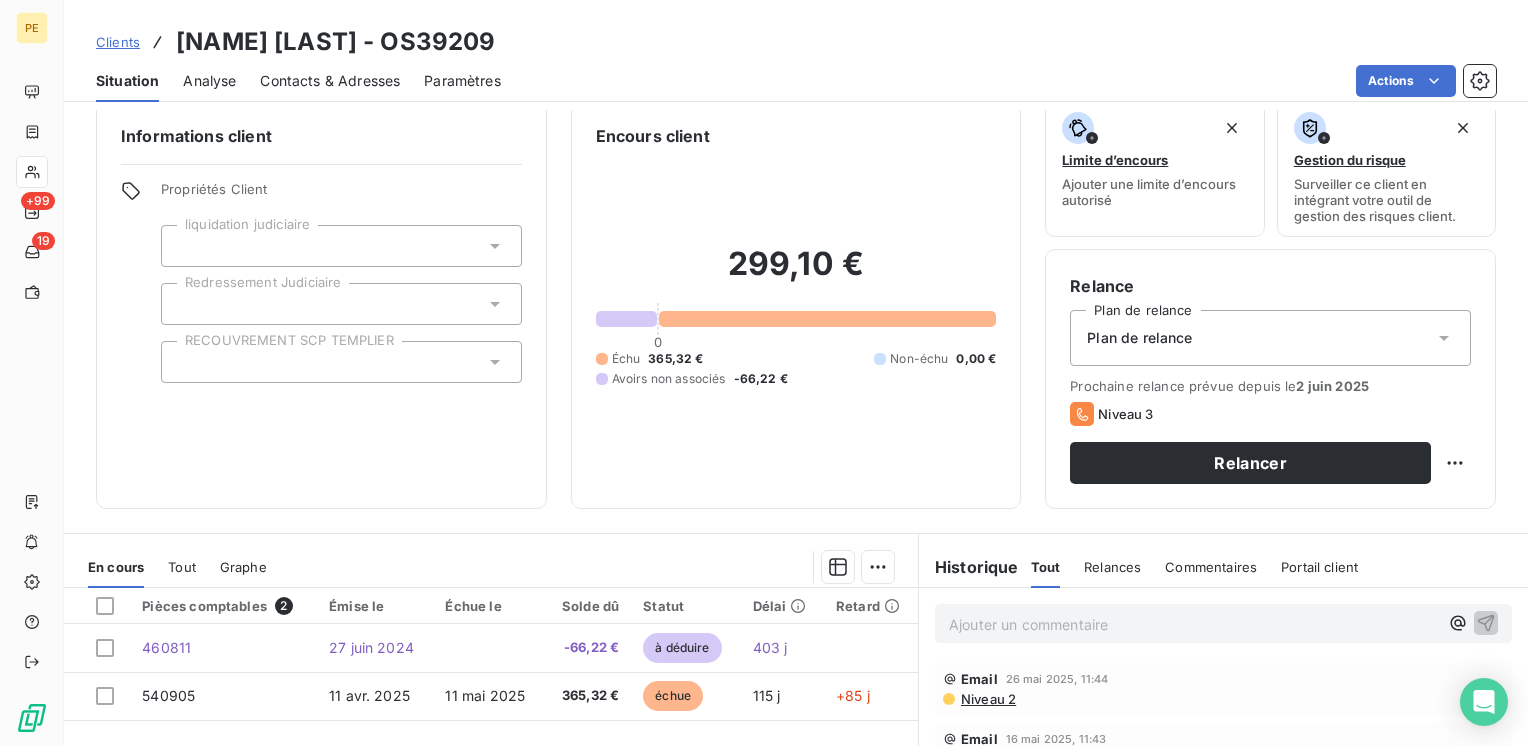 scroll, scrollTop: 0, scrollLeft: 0, axis: both 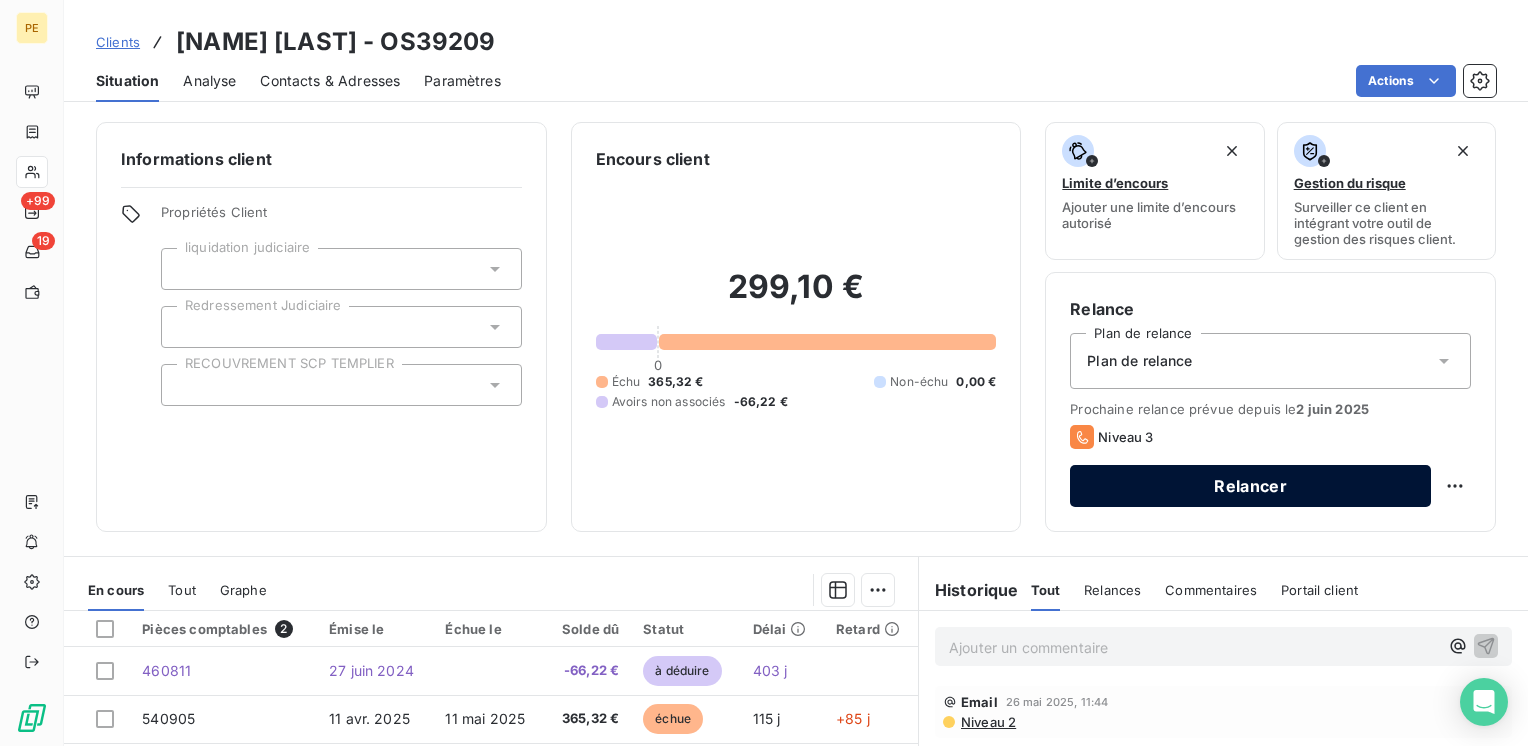 click on "Relancer" at bounding box center [1250, 486] 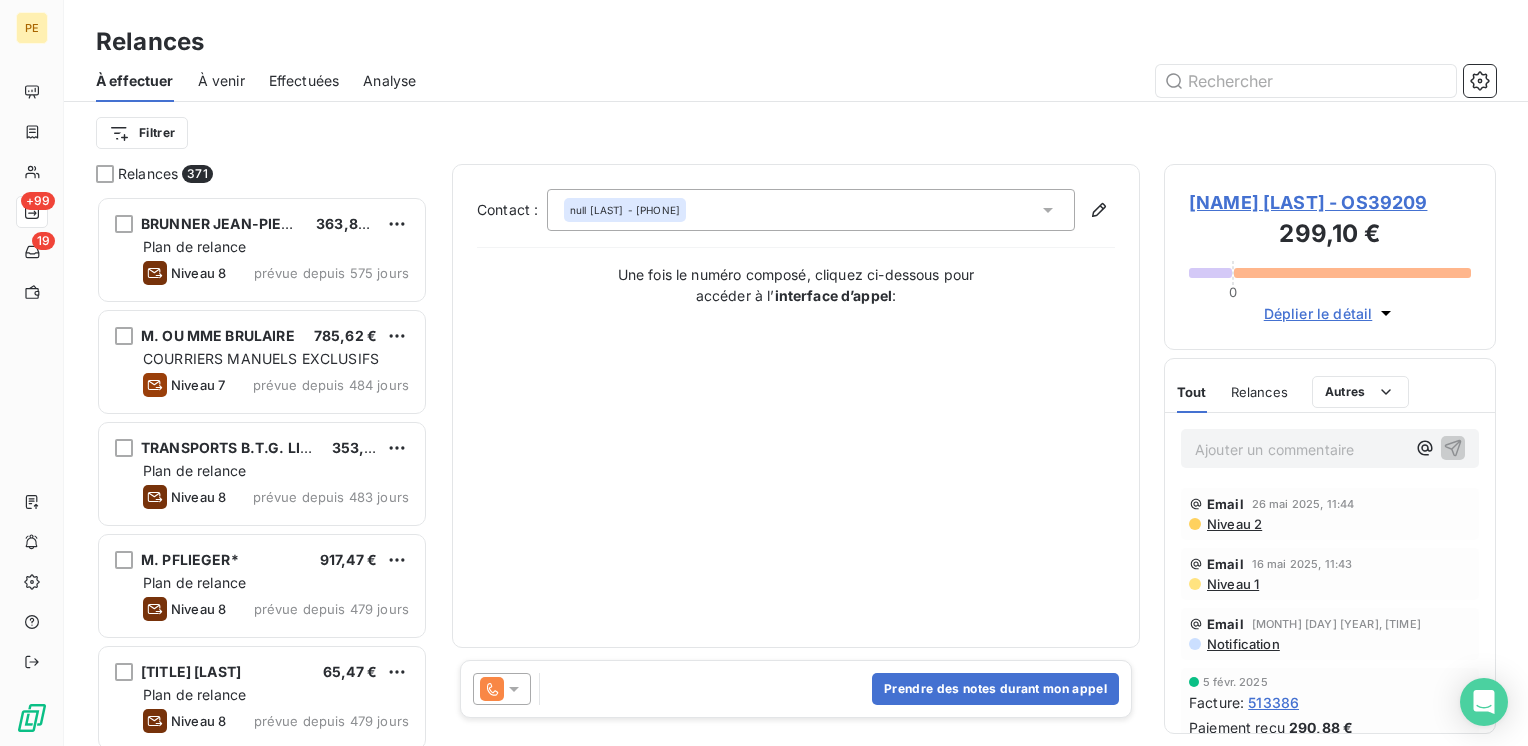 scroll, scrollTop: 16, scrollLeft: 16, axis: both 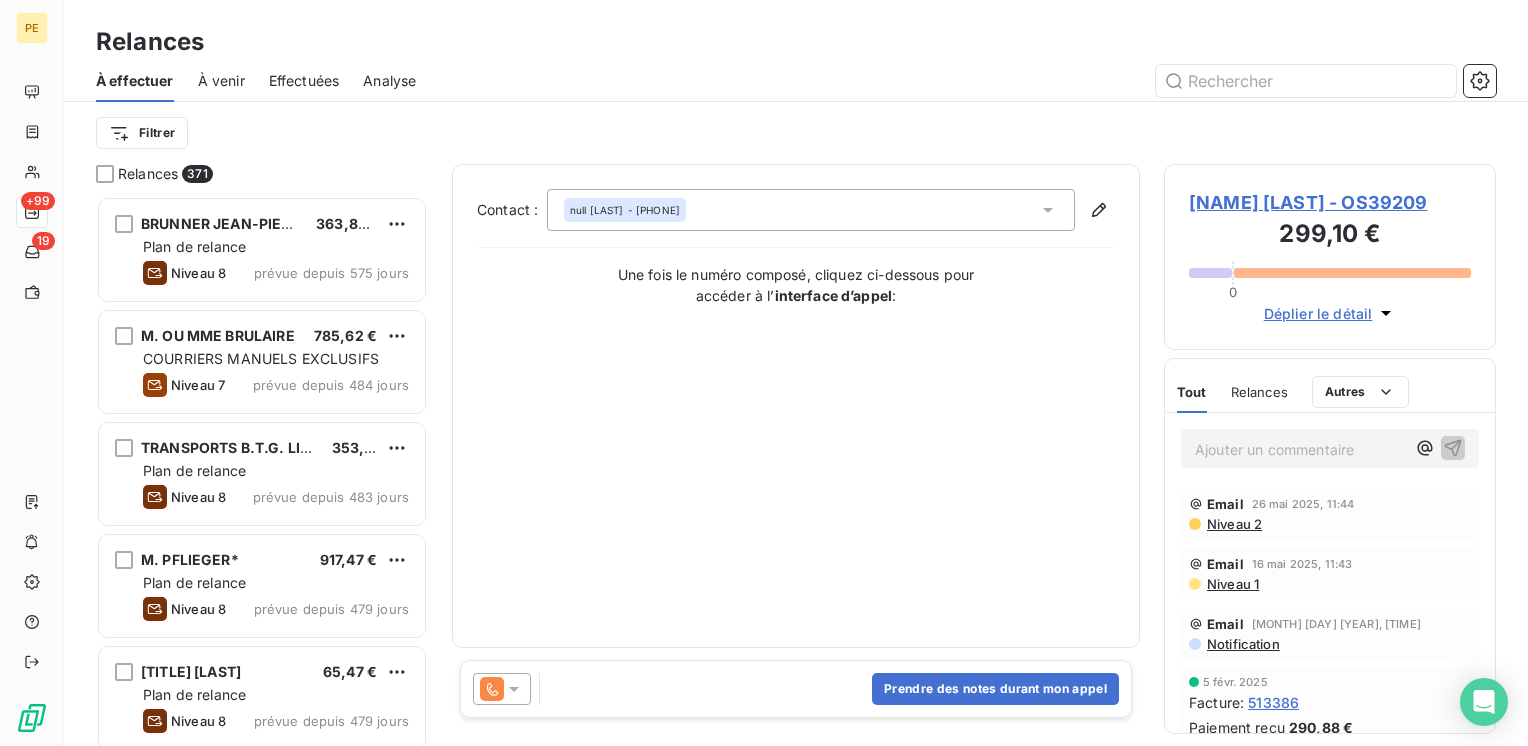 click on "Prendre des notes durant mon appel" at bounding box center (796, 689) 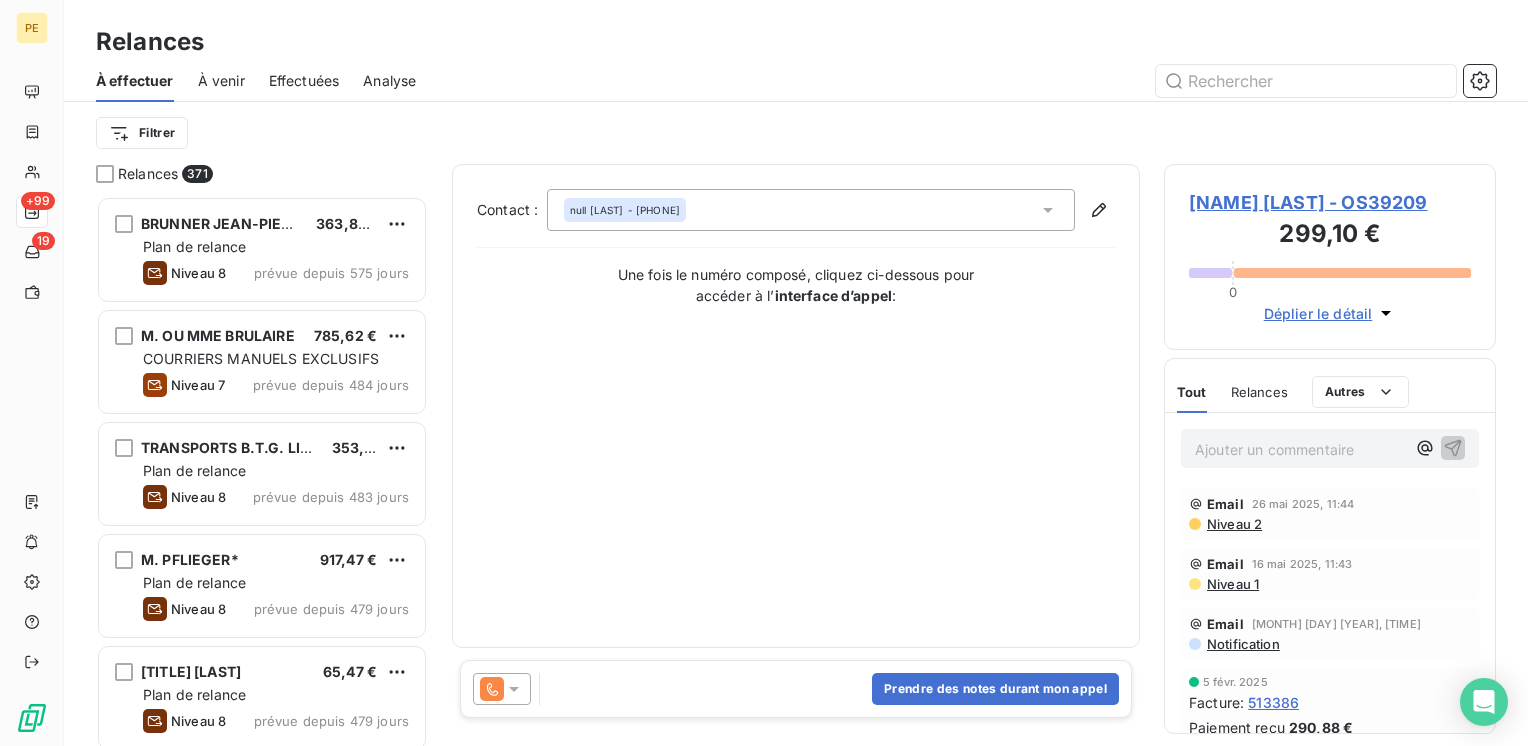 click on "M VLYM ARNAUD - OS39209" at bounding box center [1330, 202] 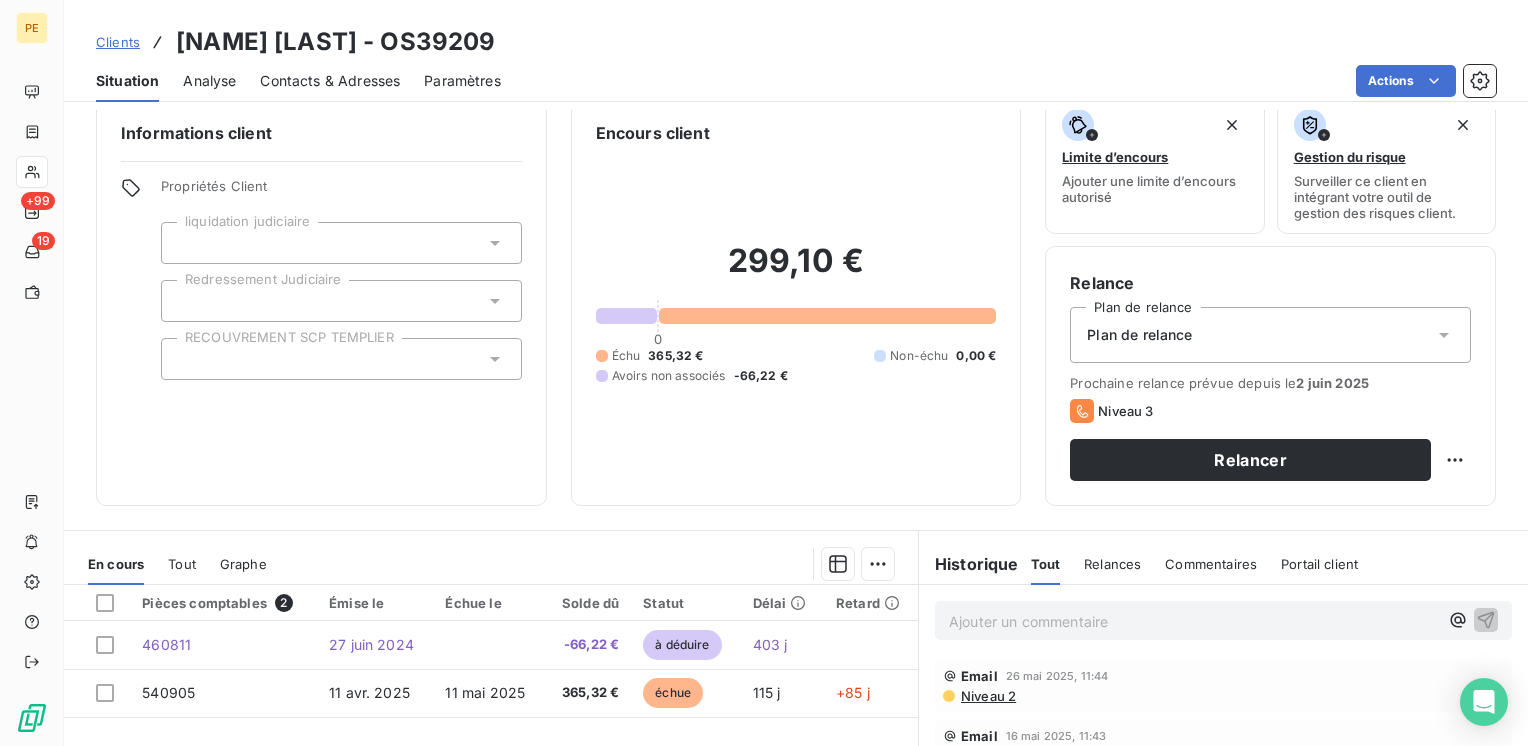 scroll, scrollTop: 0, scrollLeft: 0, axis: both 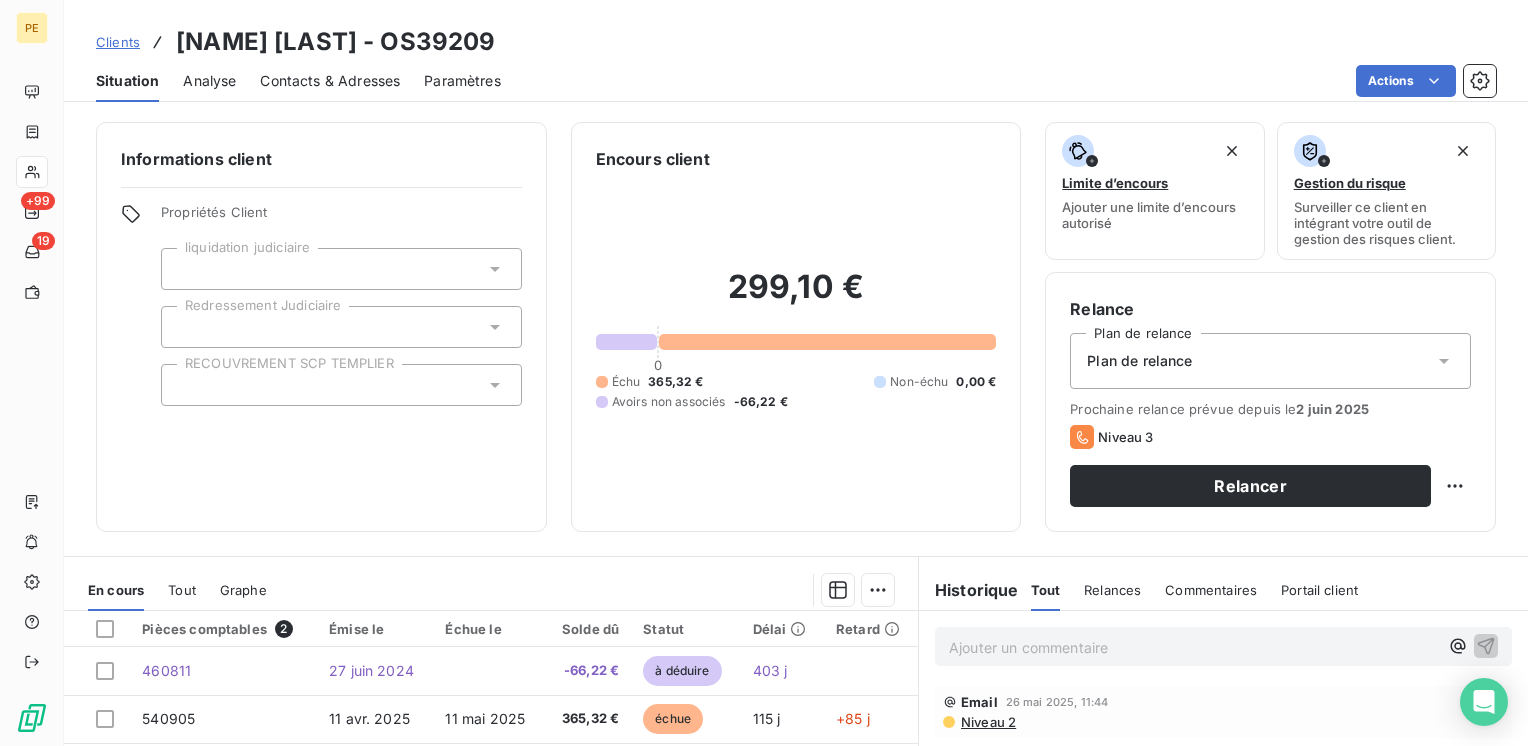 click at bounding box center (341, 269) 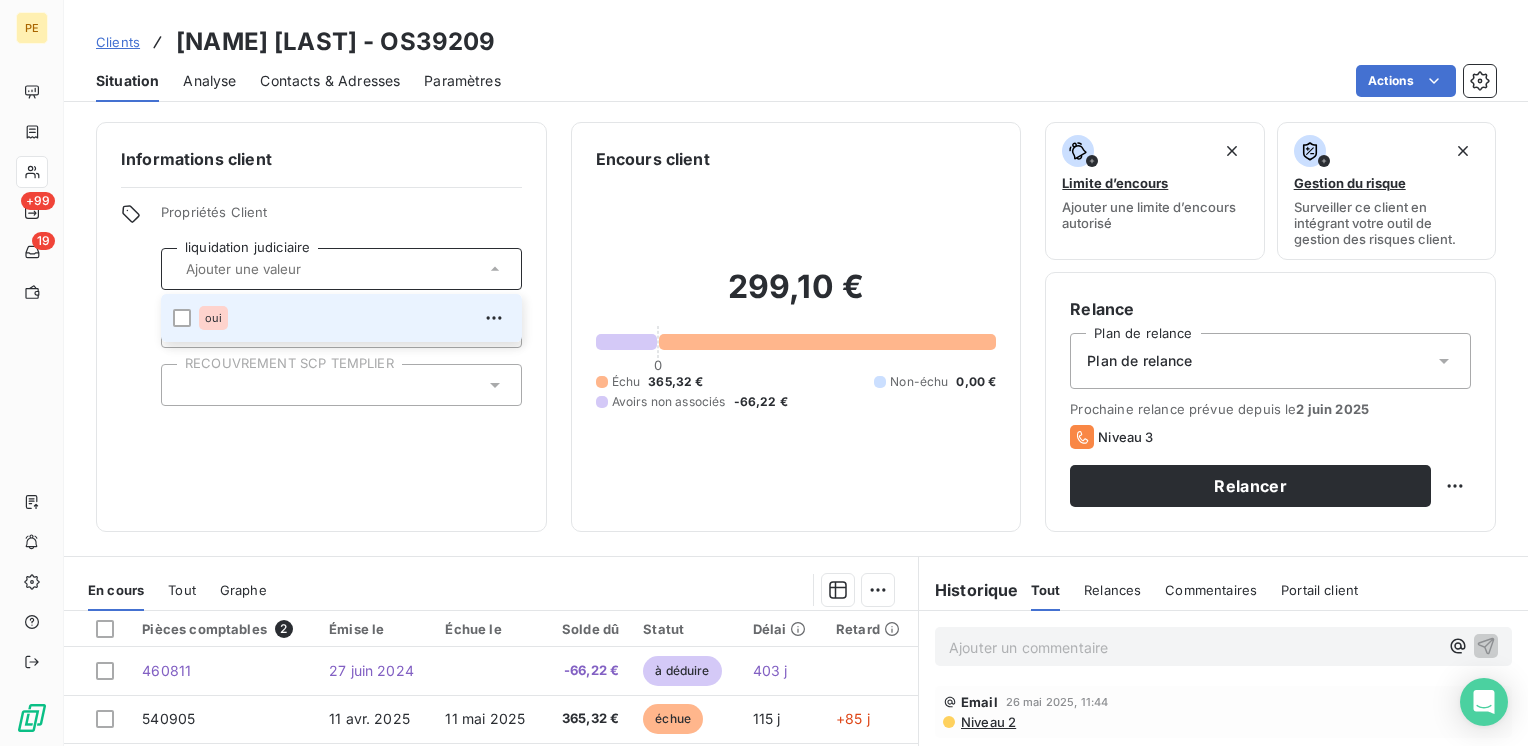 drag, startPoint x: 287, startPoint y: 258, endPoint x: 317, endPoint y: 224, distance: 45.343136 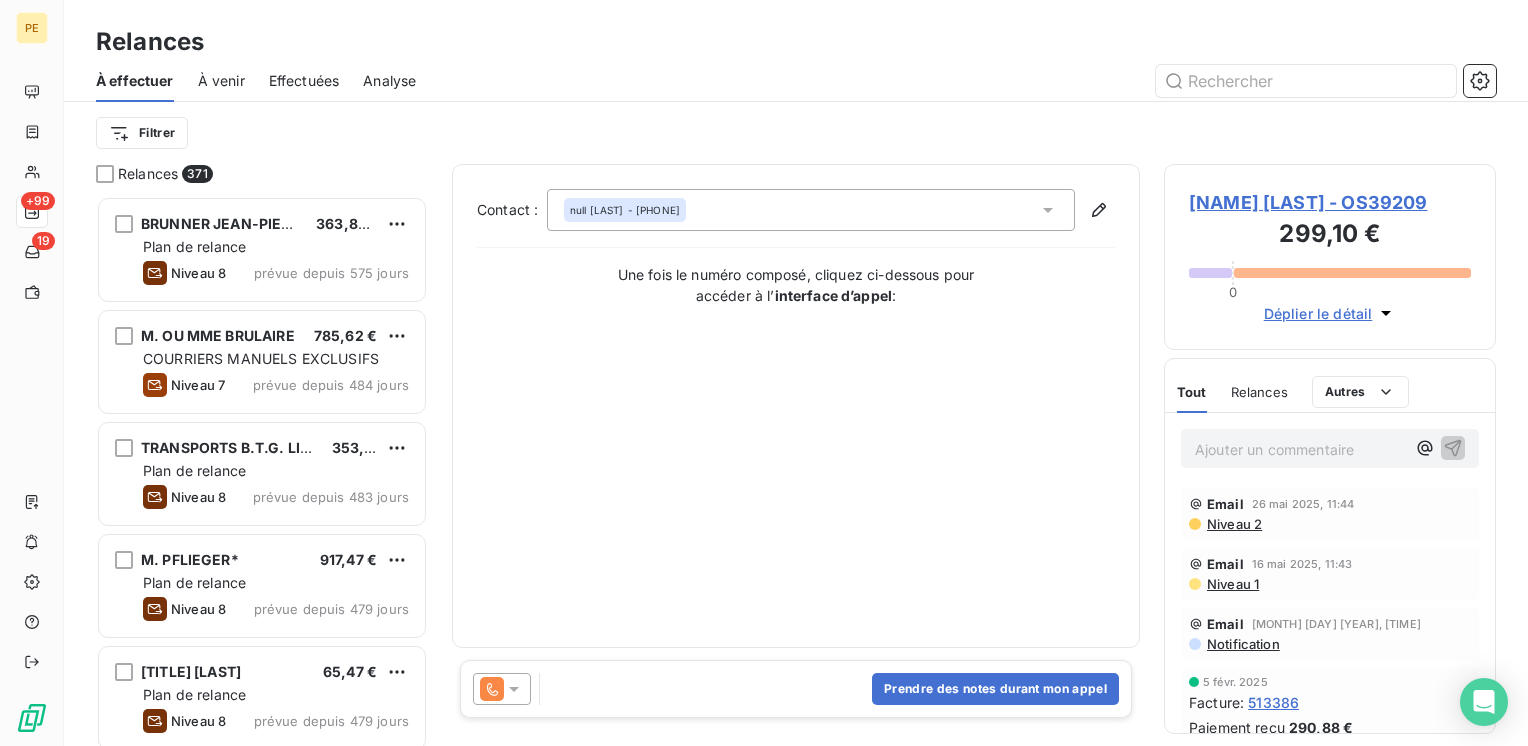 scroll, scrollTop: 16, scrollLeft: 16, axis: both 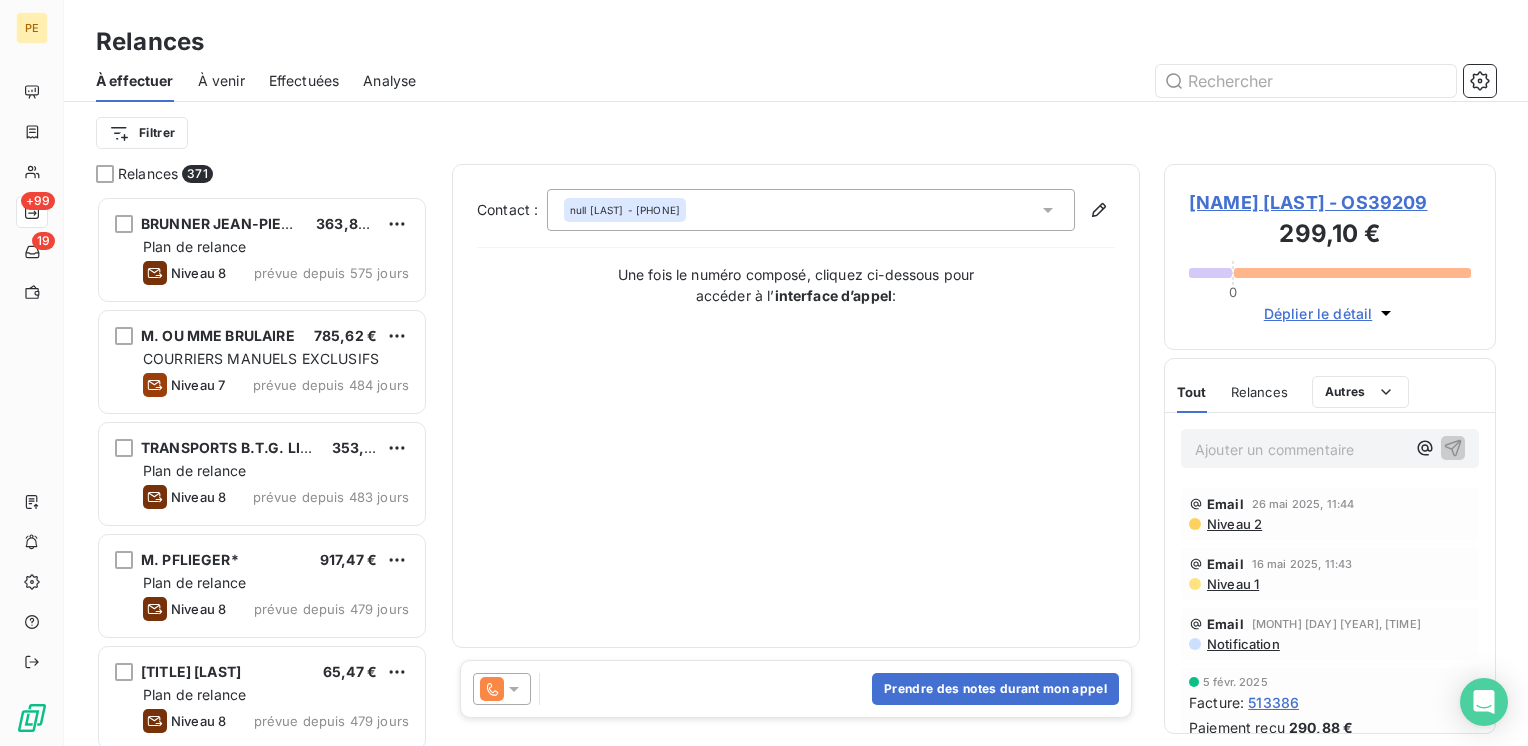 drag, startPoint x: 1321, startPoint y: 315, endPoint x: 1144, endPoint y: 430, distance: 211.07819 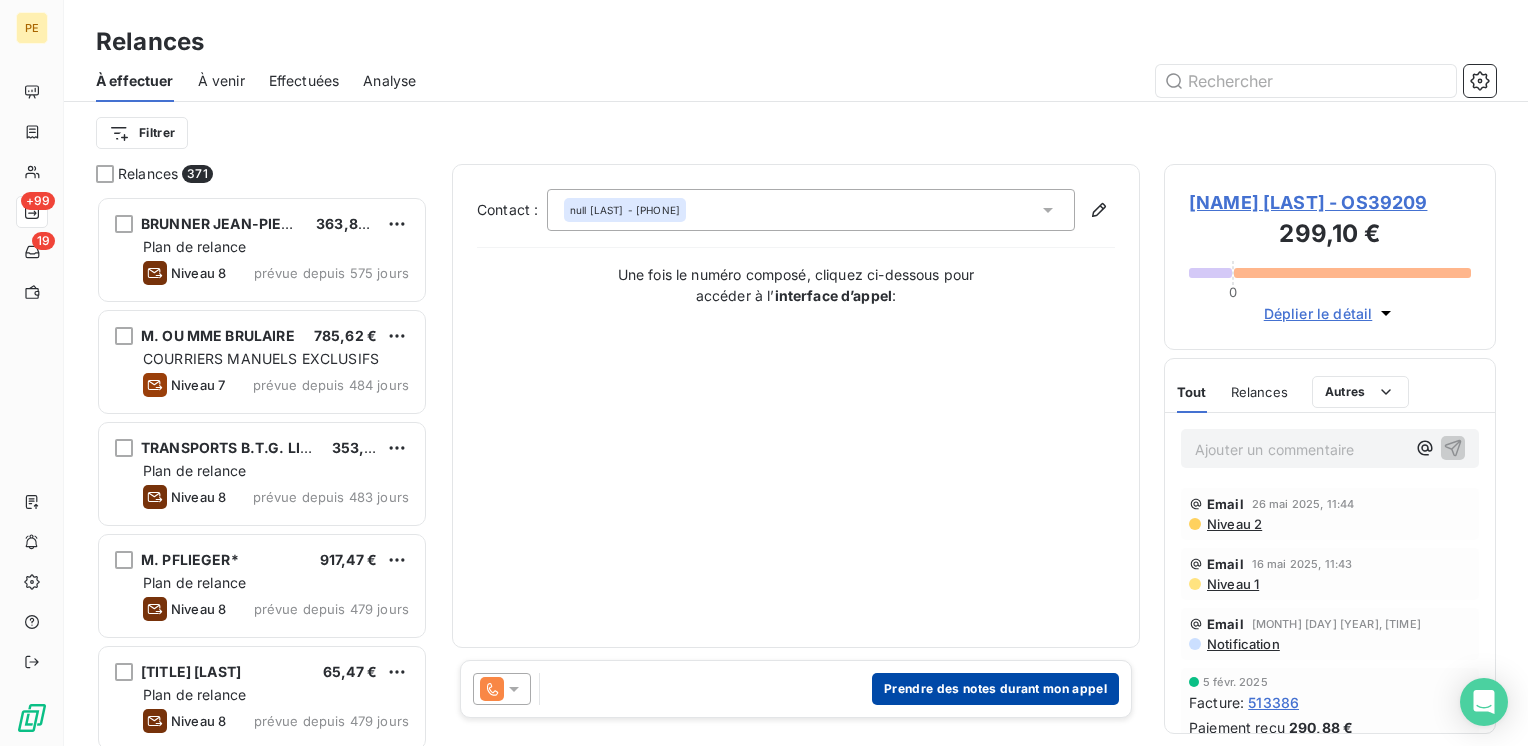 drag, startPoint x: 967, startPoint y: 709, endPoint x: 966, endPoint y: 696, distance: 13.038404 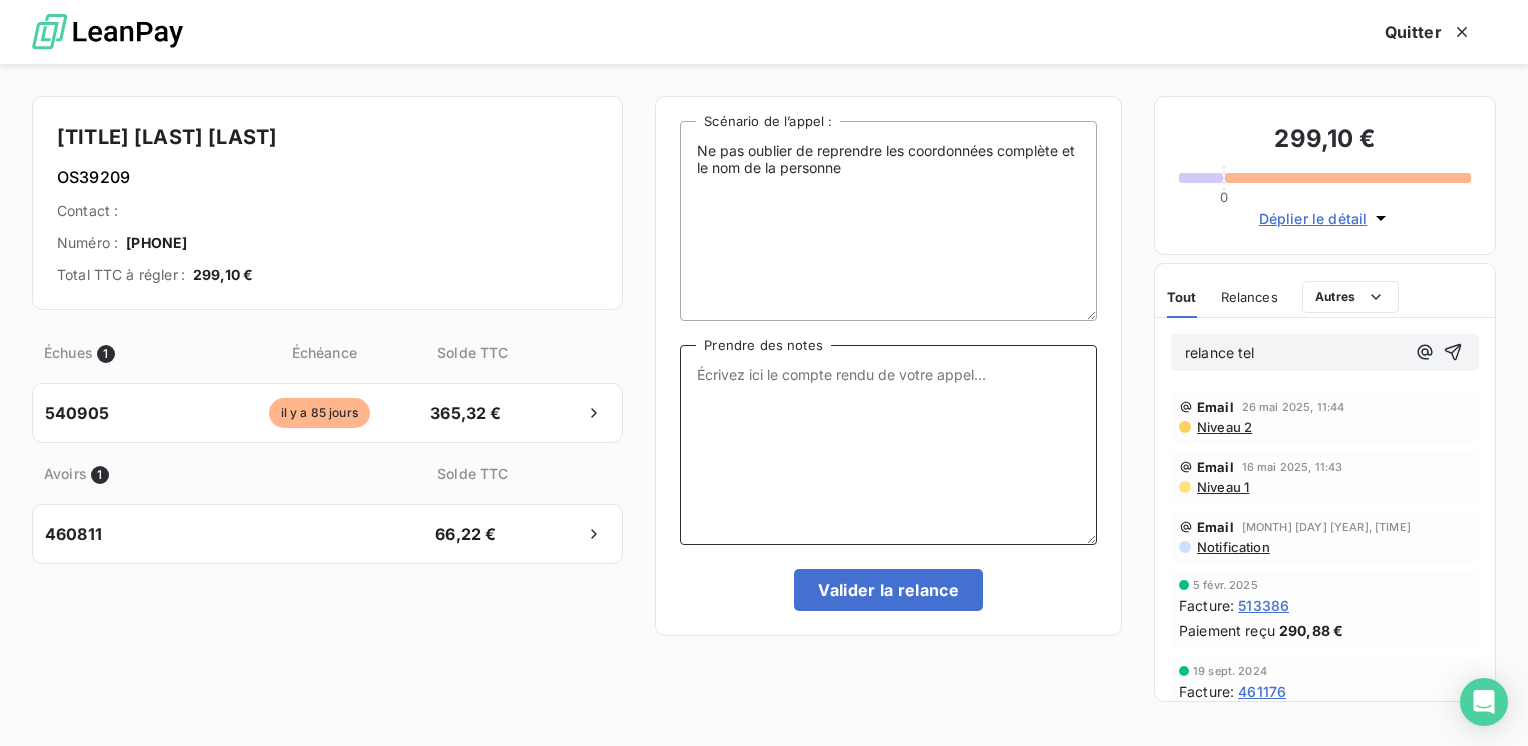 click on "Prendre des notes" at bounding box center (888, 445) 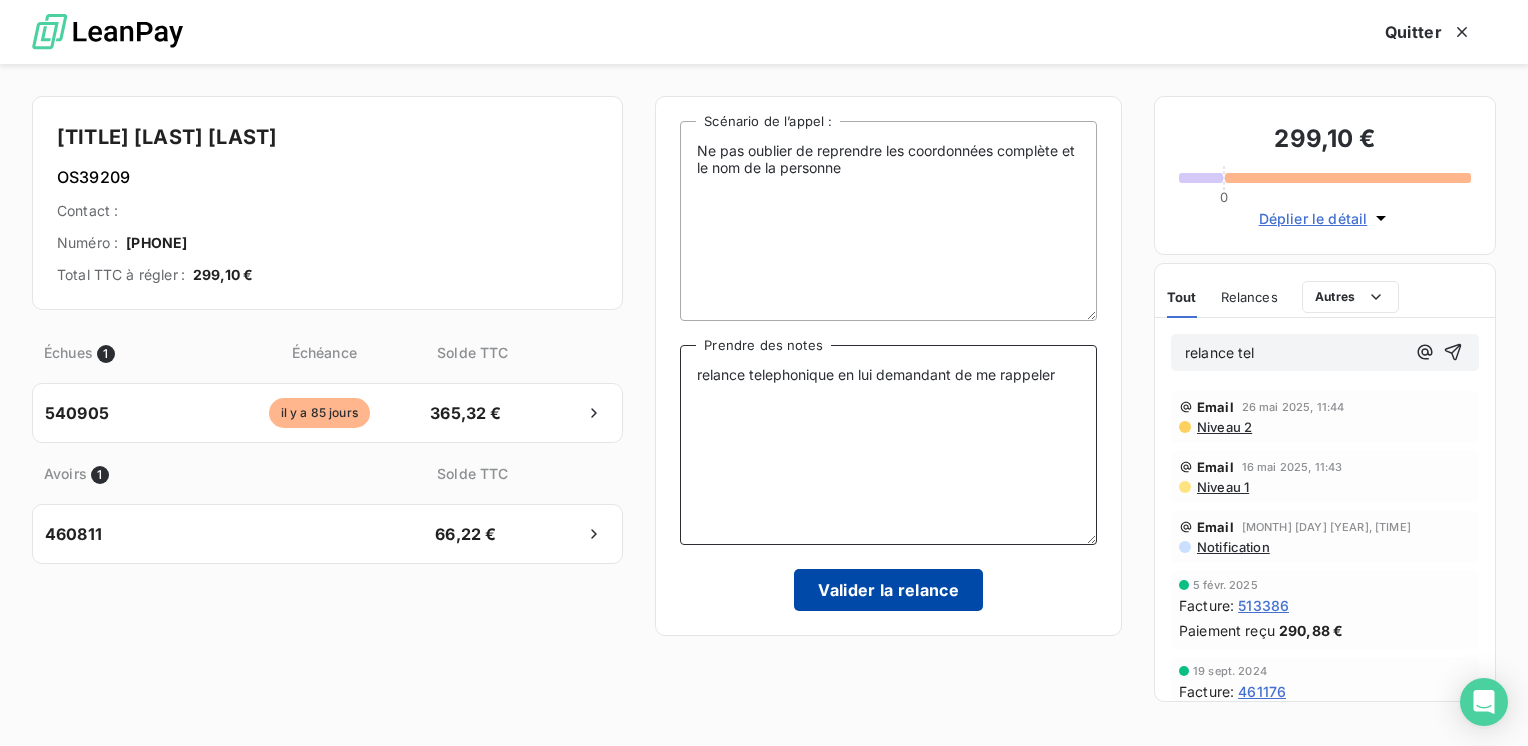 type on "relance telephonique en lui demandant de me rappeler" 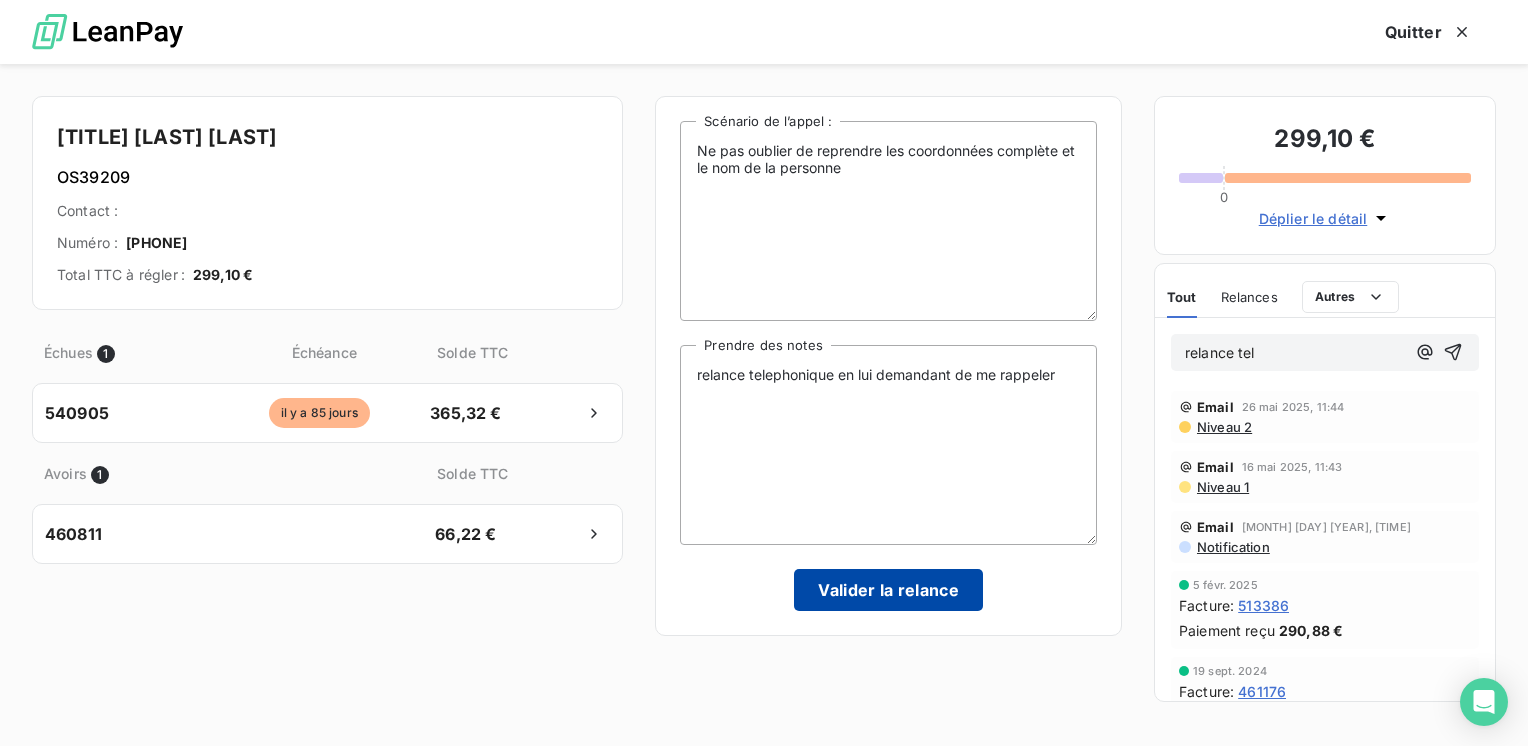 click on "Valider la relance" at bounding box center (888, 590) 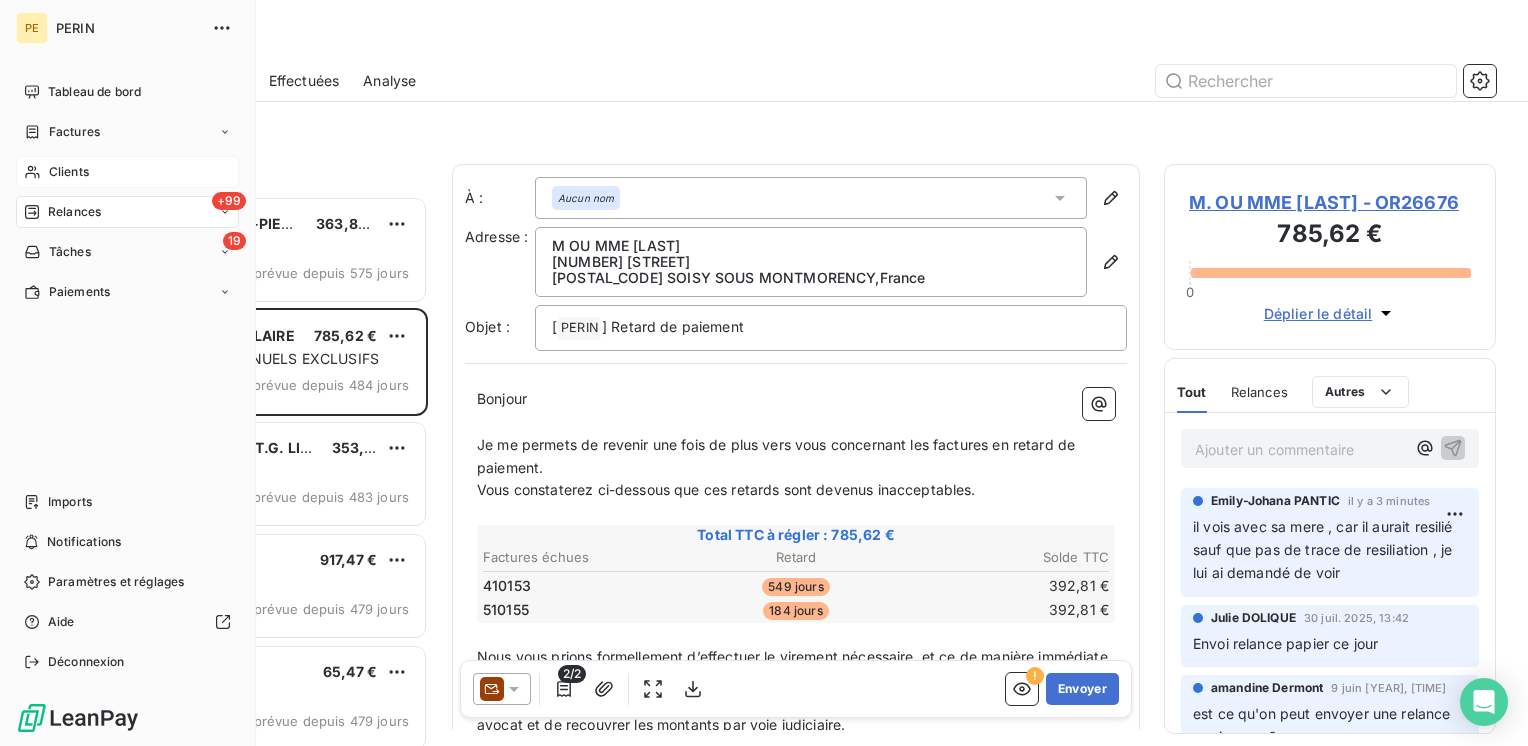 click on "Clients" at bounding box center (69, 172) 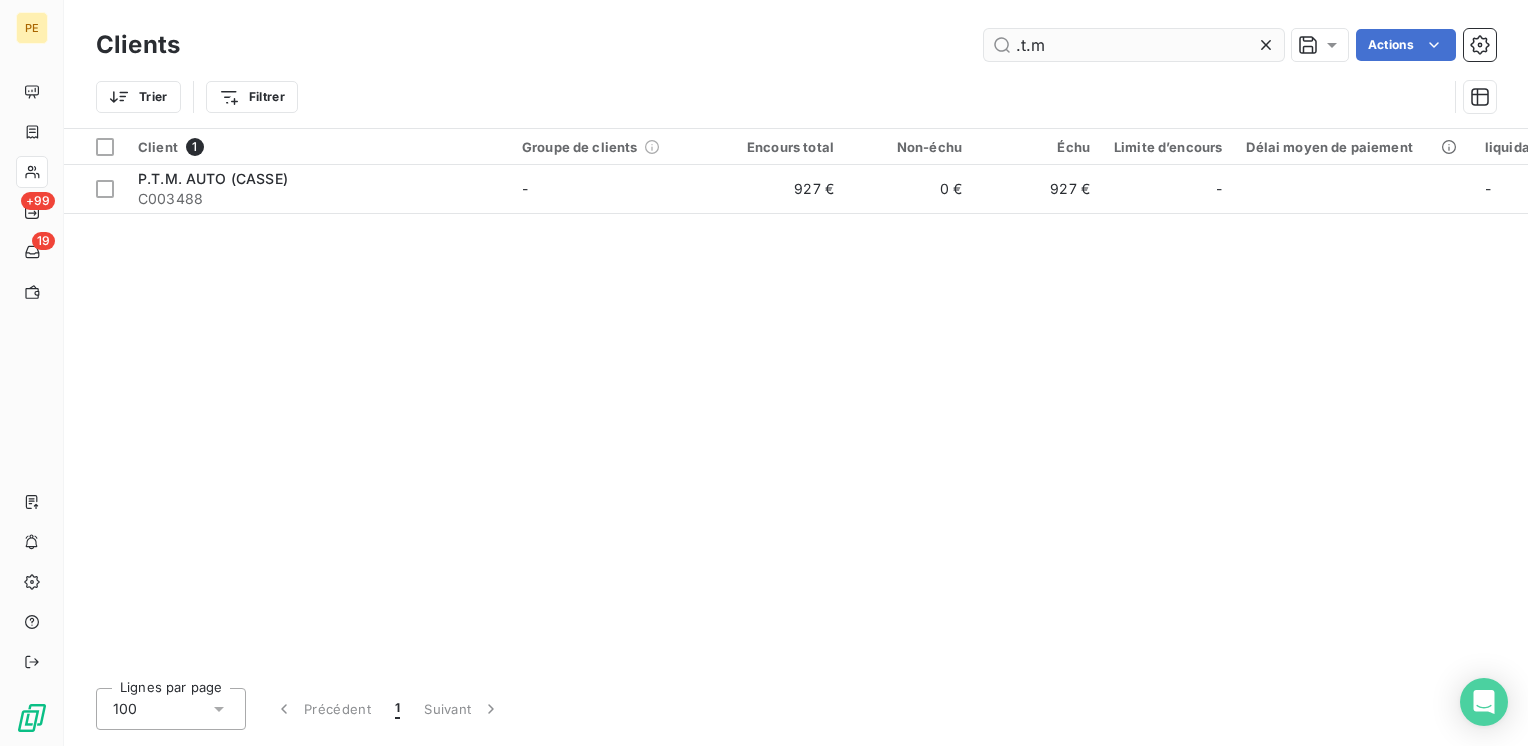 click on ".t.m" at bounding box center (1134, 45) 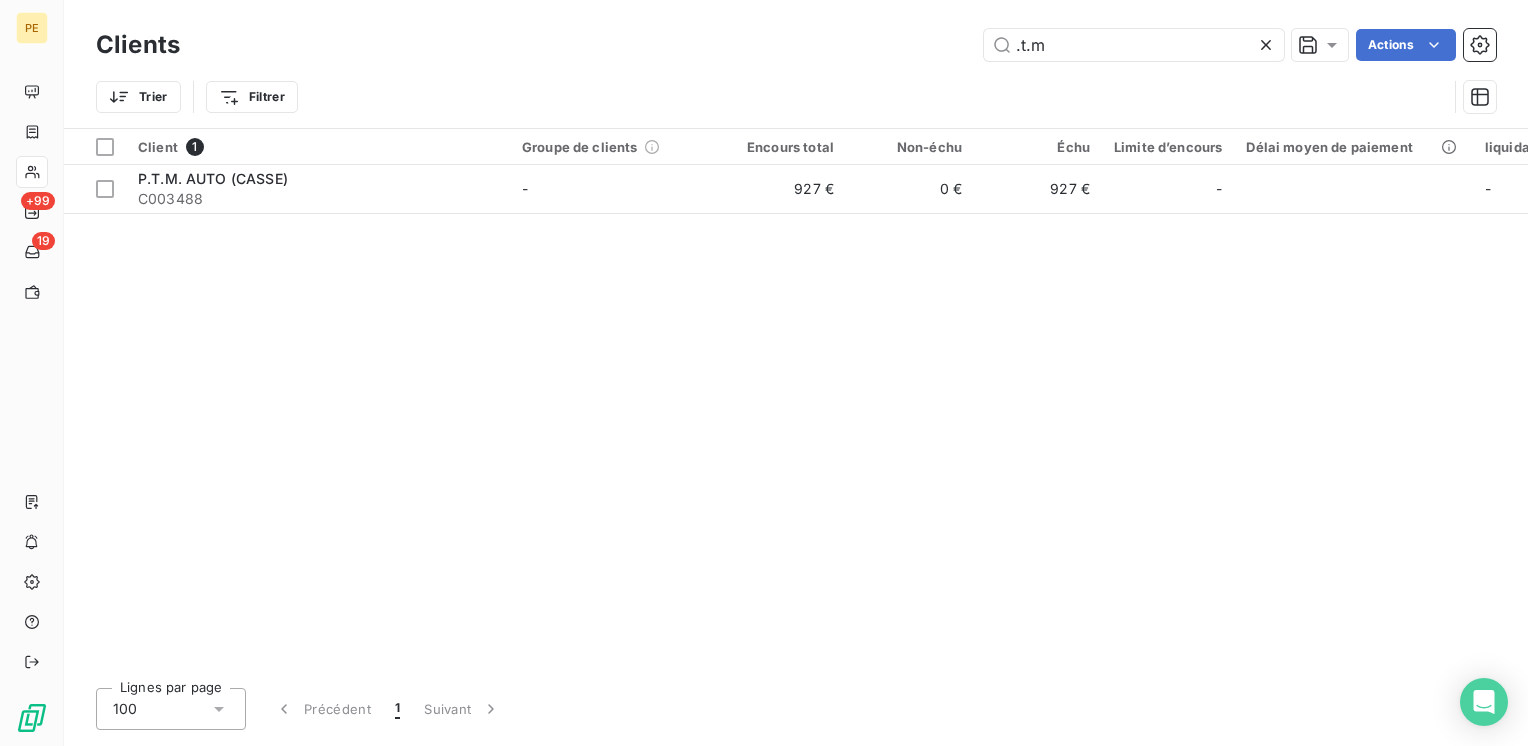 drag, startPoint x: 1041, startPoint y: 47, endPoint x: 836, endPoint y: 54, distance: 205.11948 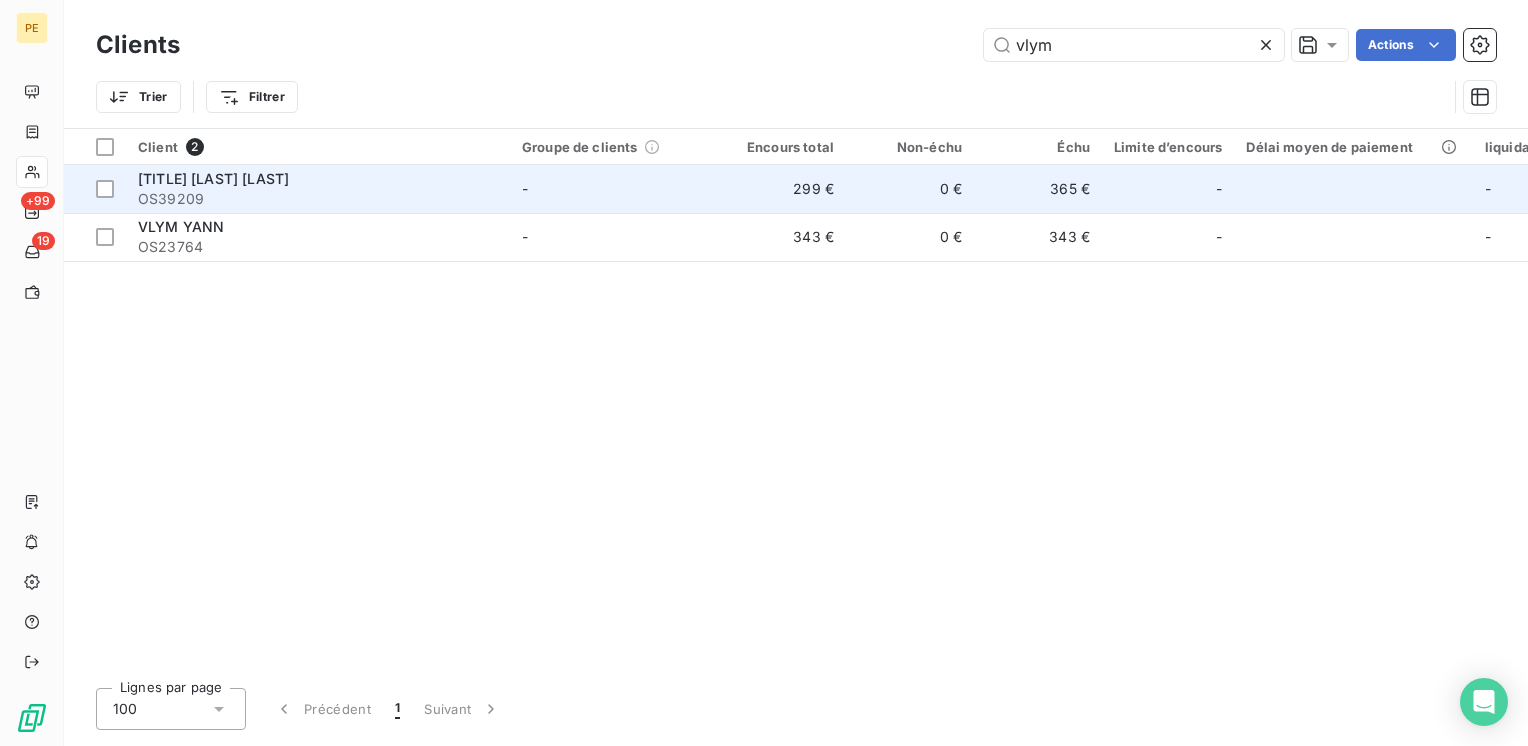 type on "vlym" 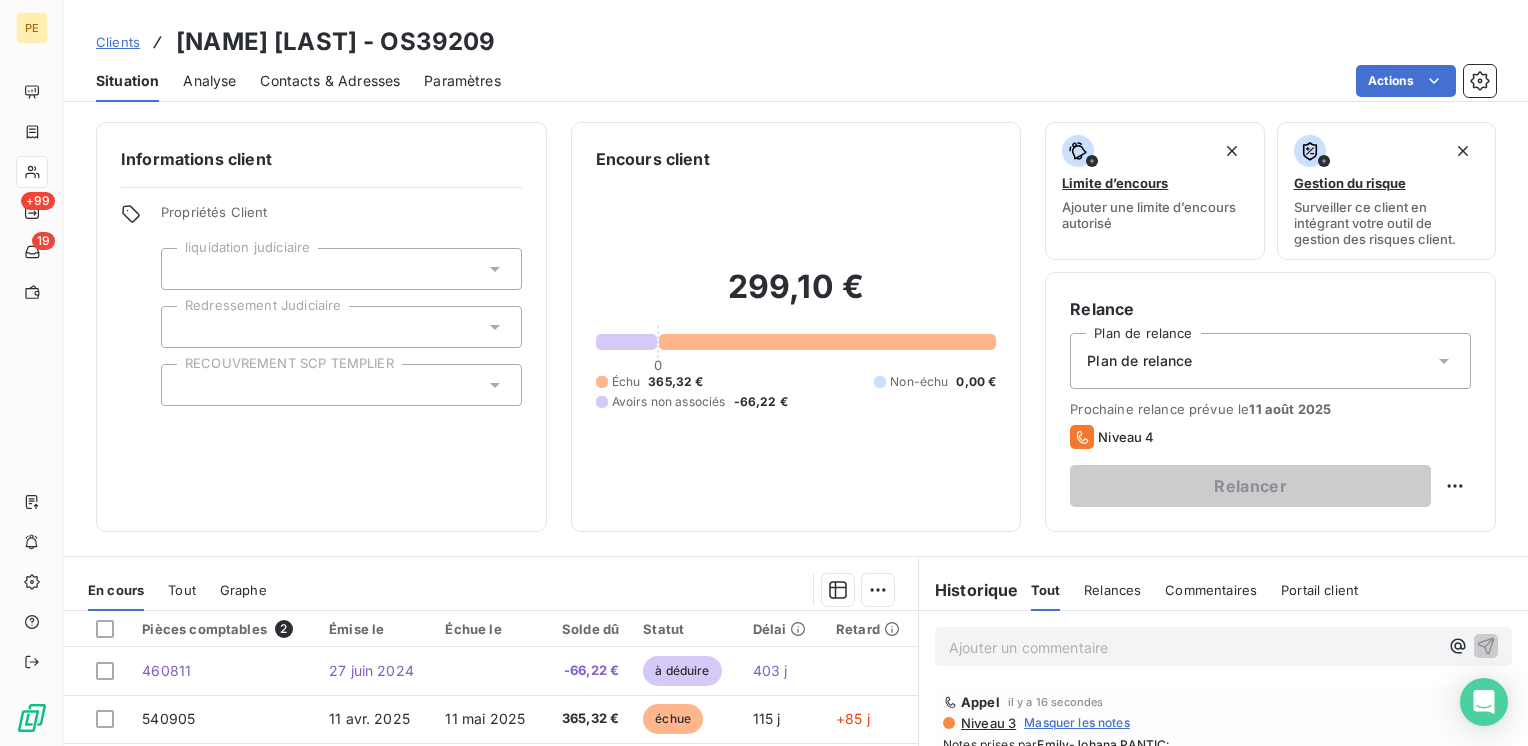 scroll, scrollTop: 308, scrollLeft: 0, axis: vertical 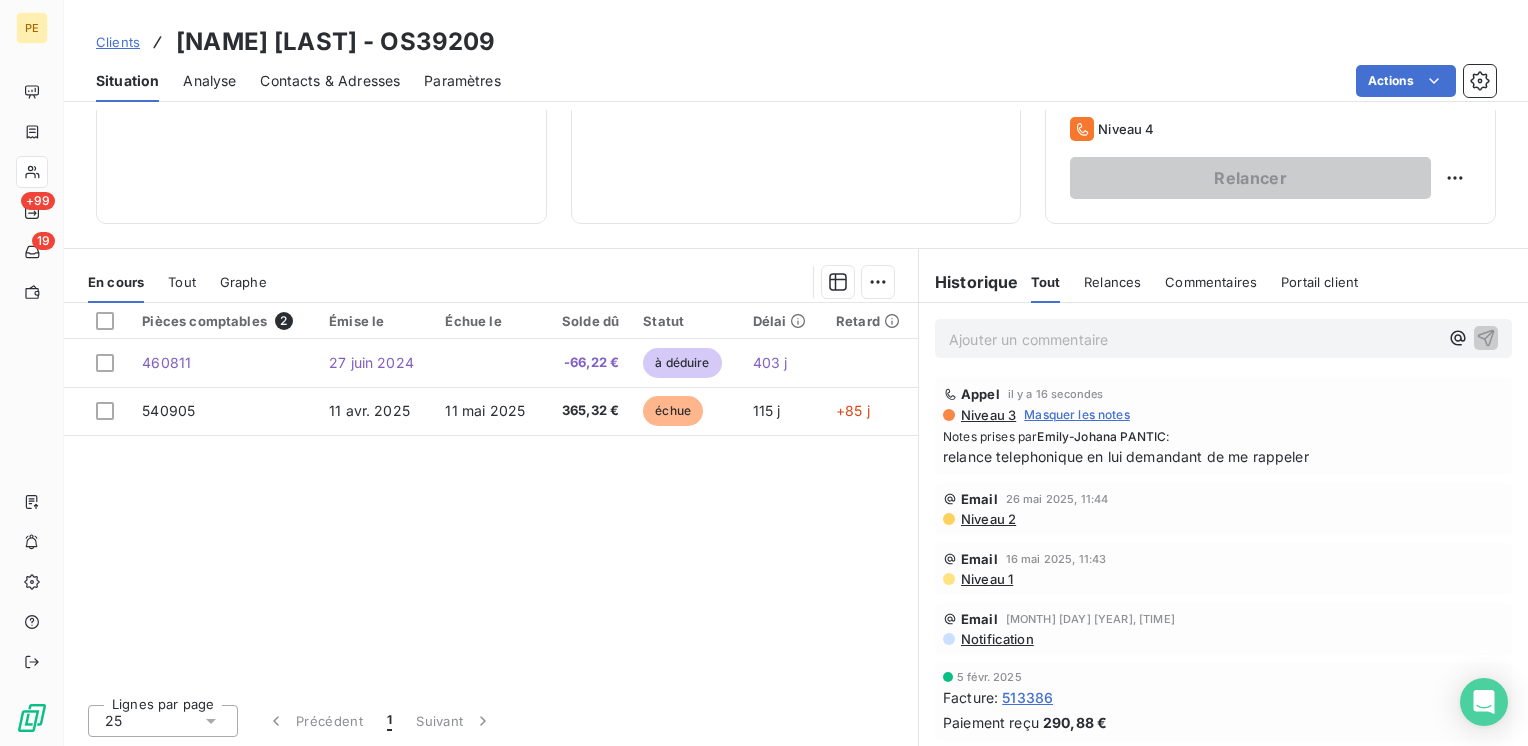 click on "Portail client" at bounding box center [1319, 282] 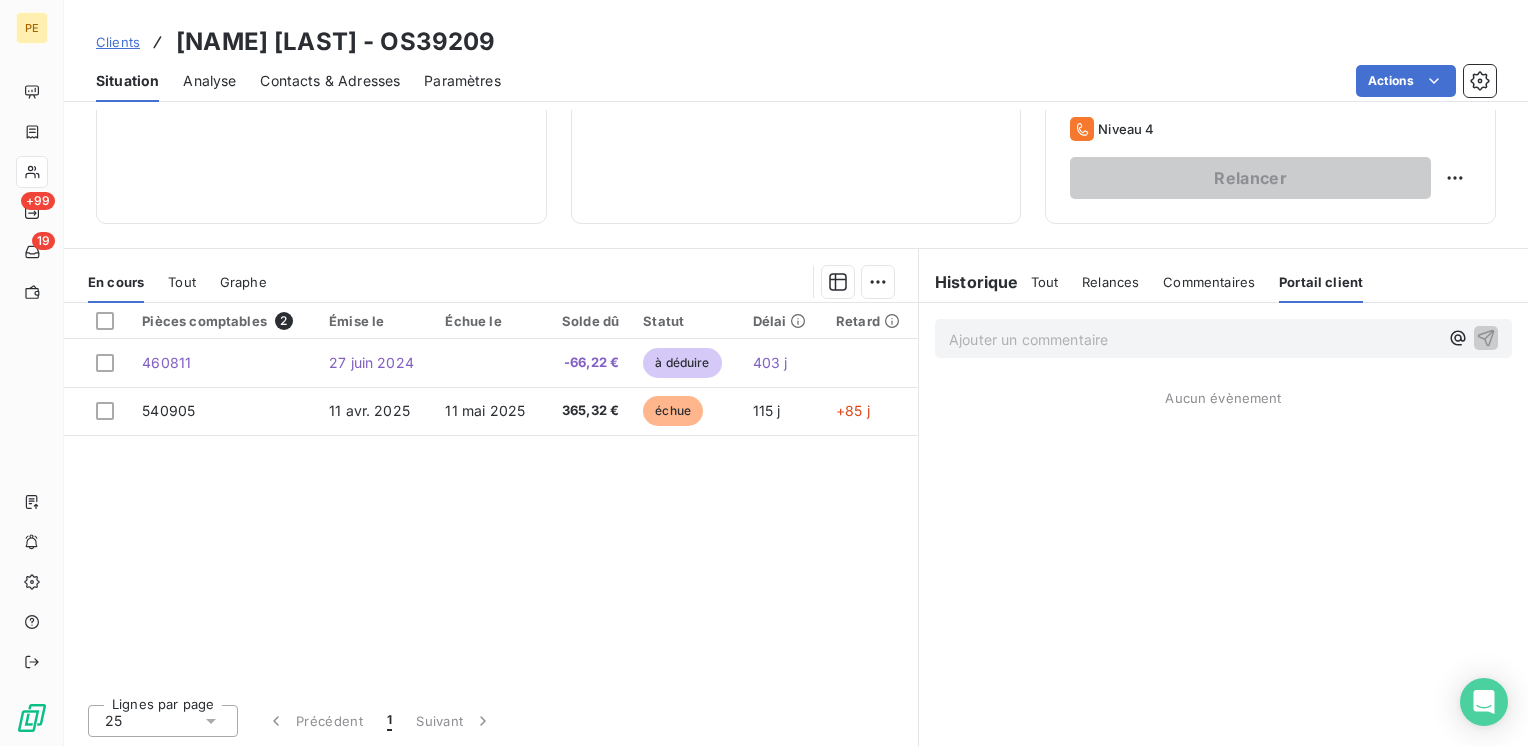 click on "Commentaires" at bounding box center [1209, 282] 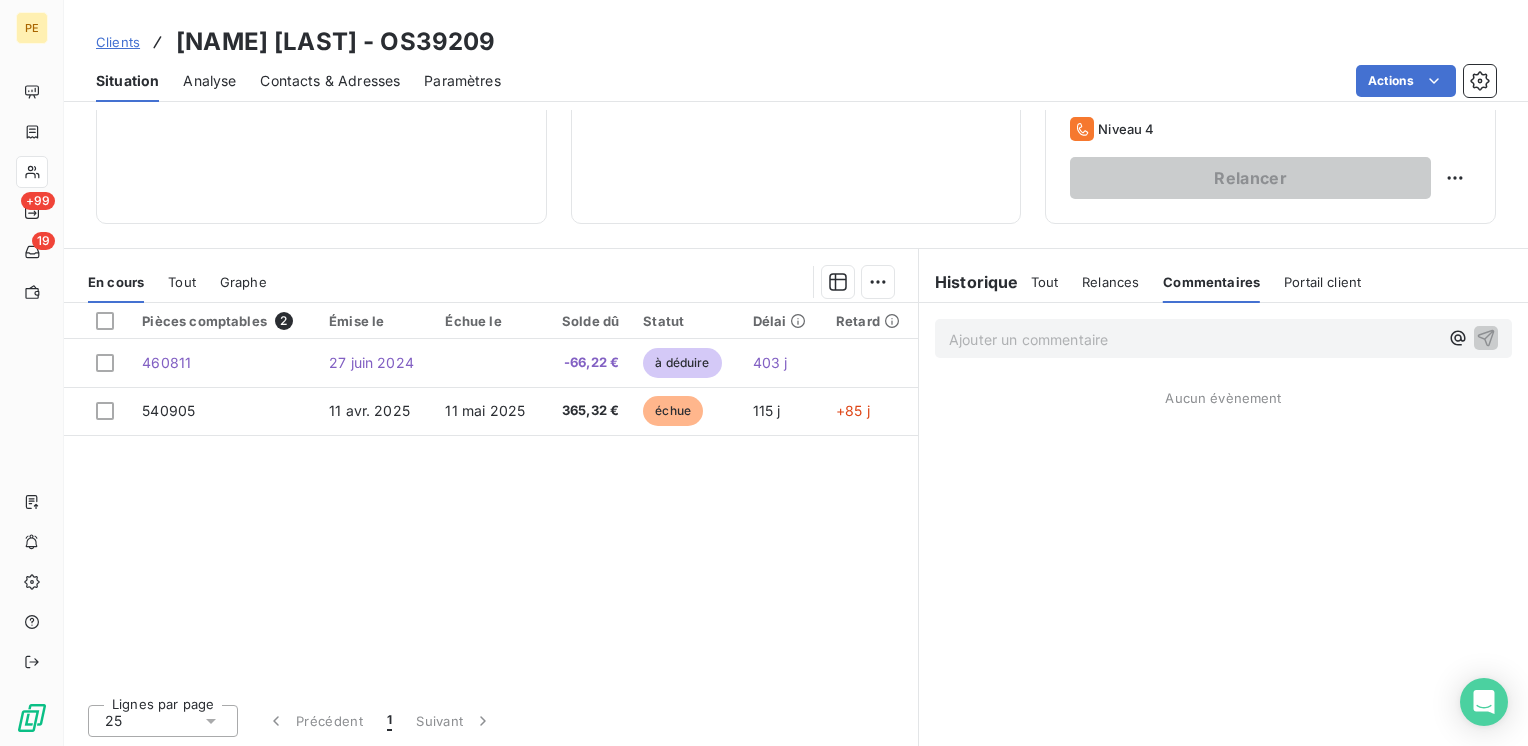 click on "Relances" at bounding box center (1110, 282) 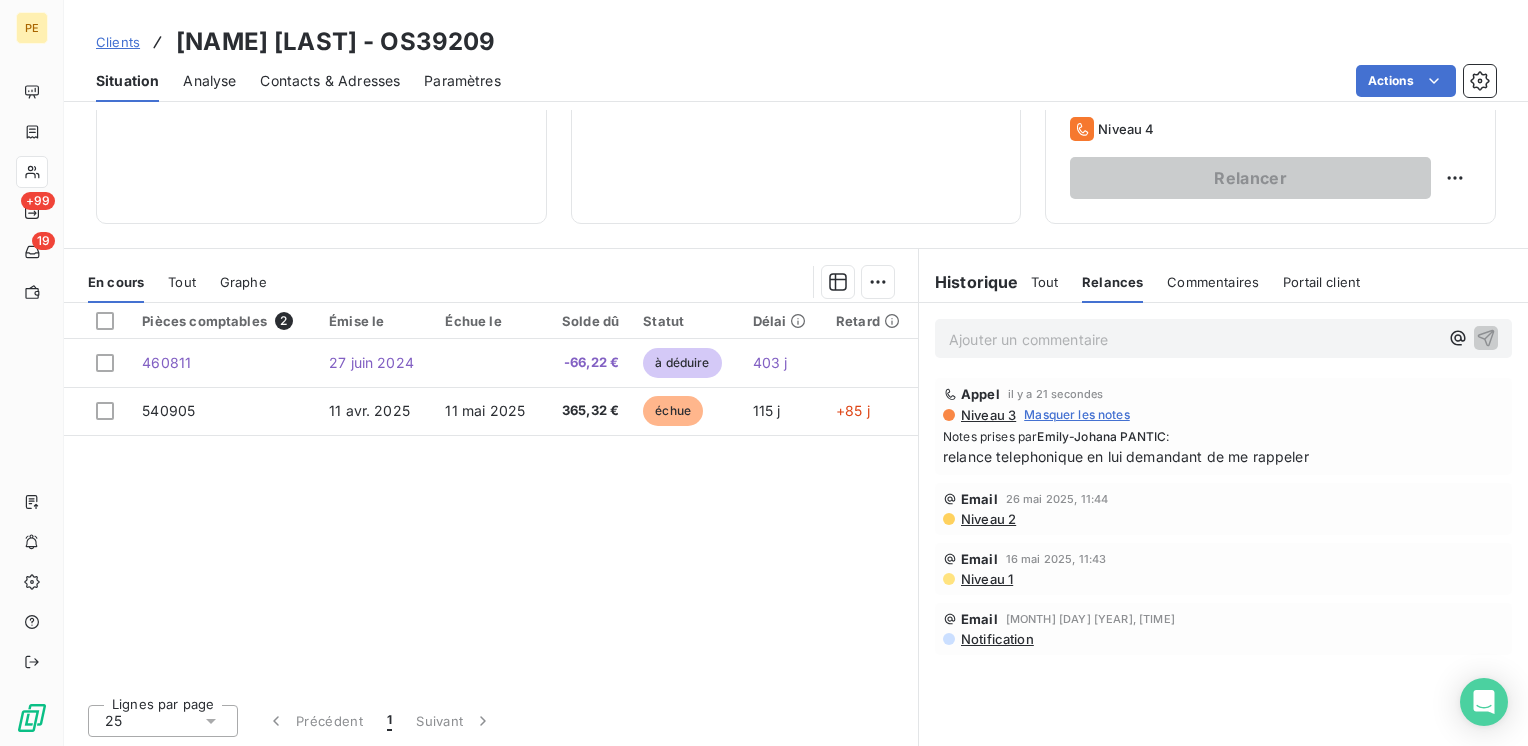 click on "Tout" at bounding box center (1045, 282) 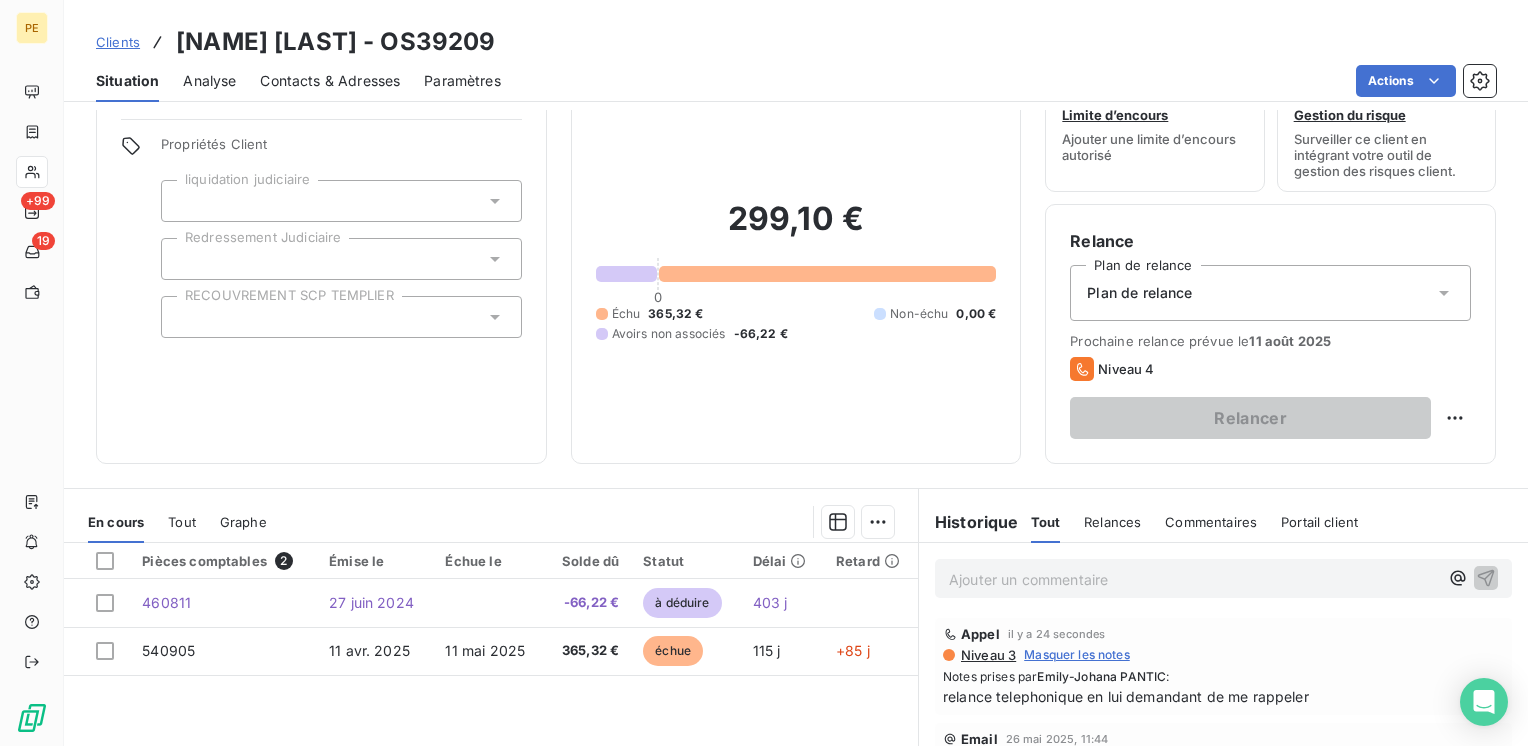 scroll, scrollTop: 0, scrollLeft: 0, axis: both 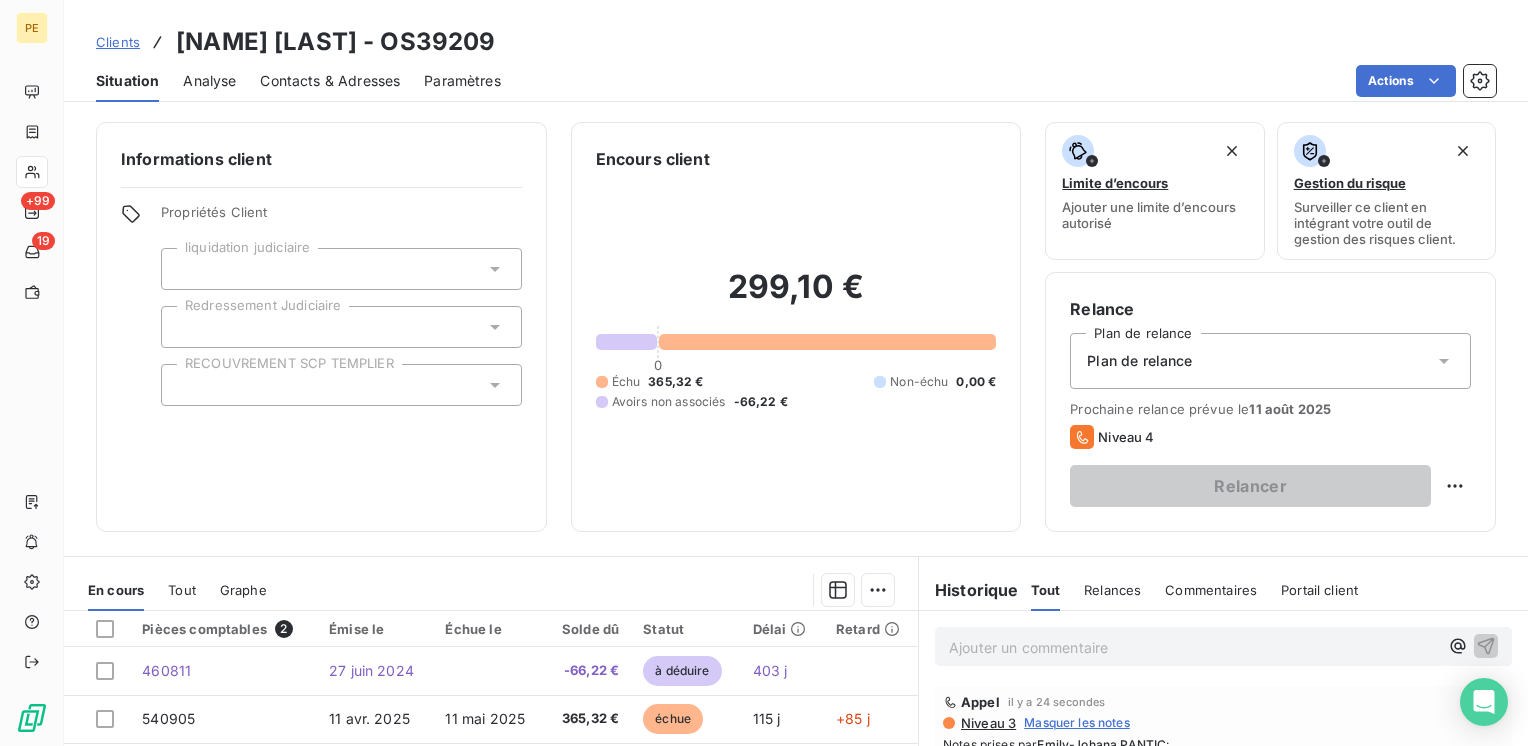 click on "Contacts & Adresses" at bounding box center (330, 81) 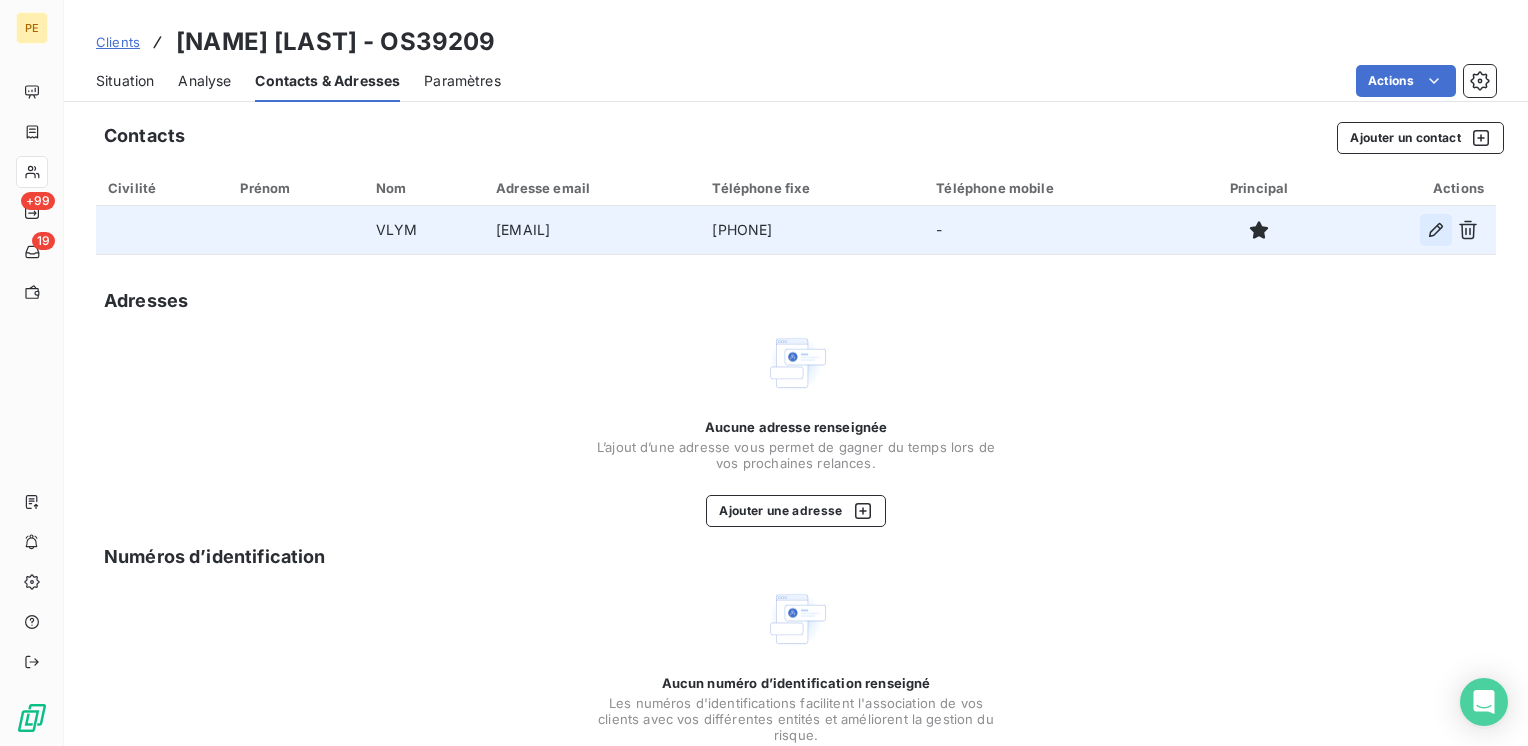 click 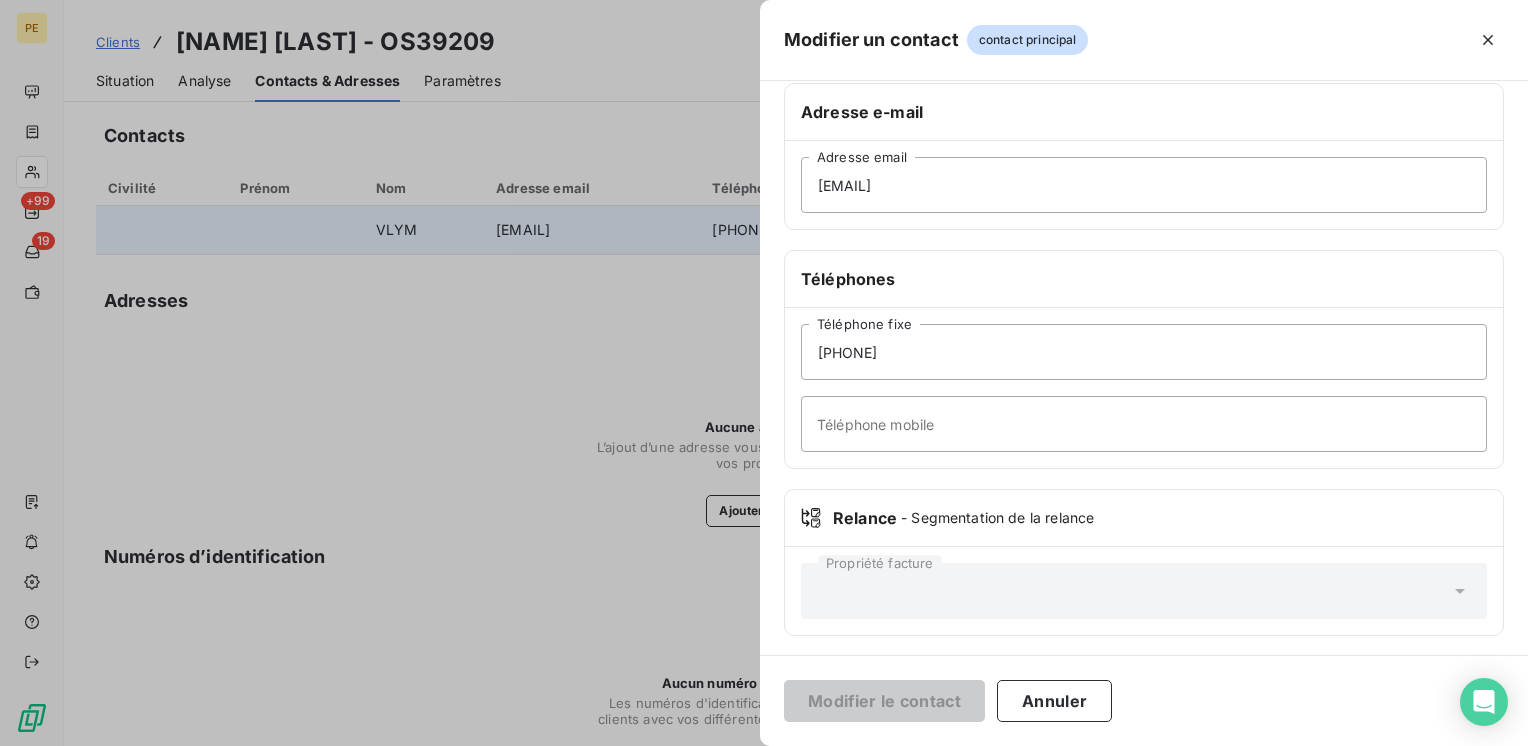 scroll, scrollTop: 334, scrollLeft: 0, axis: vertical 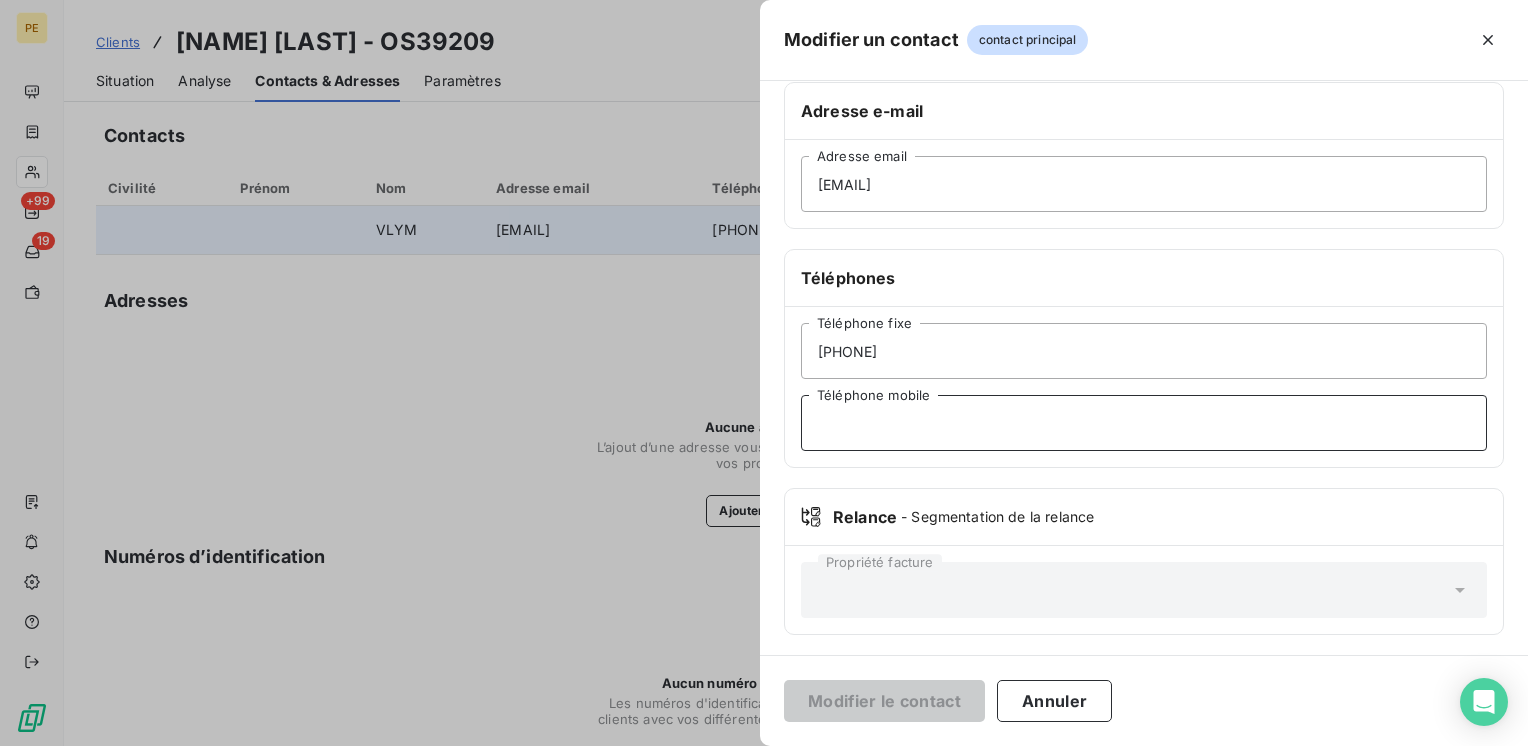 drag, startPoint x: 972, startPoint y: 426, endPoint x: 983, endPoint y: 416, distance: 14.866069 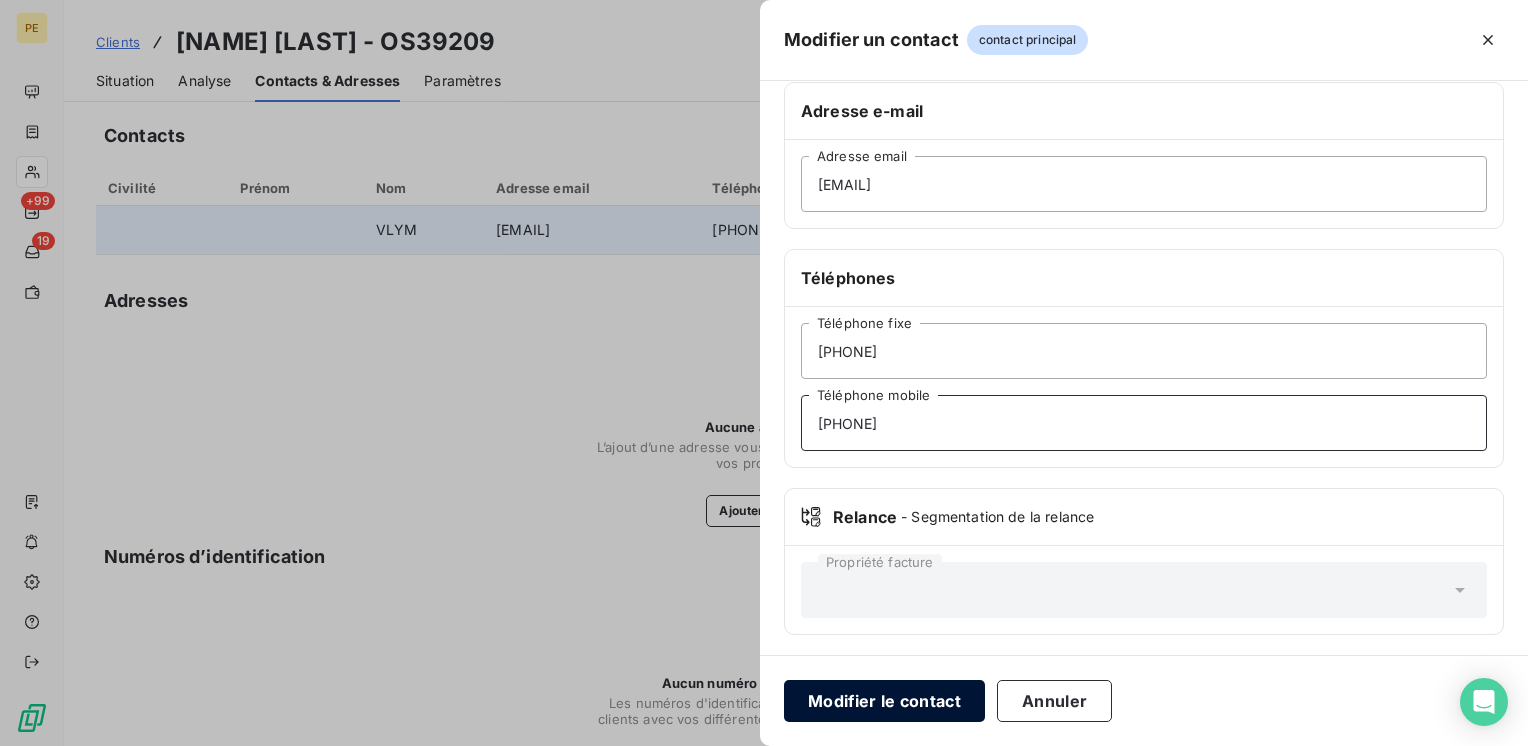 type on "0623609582" 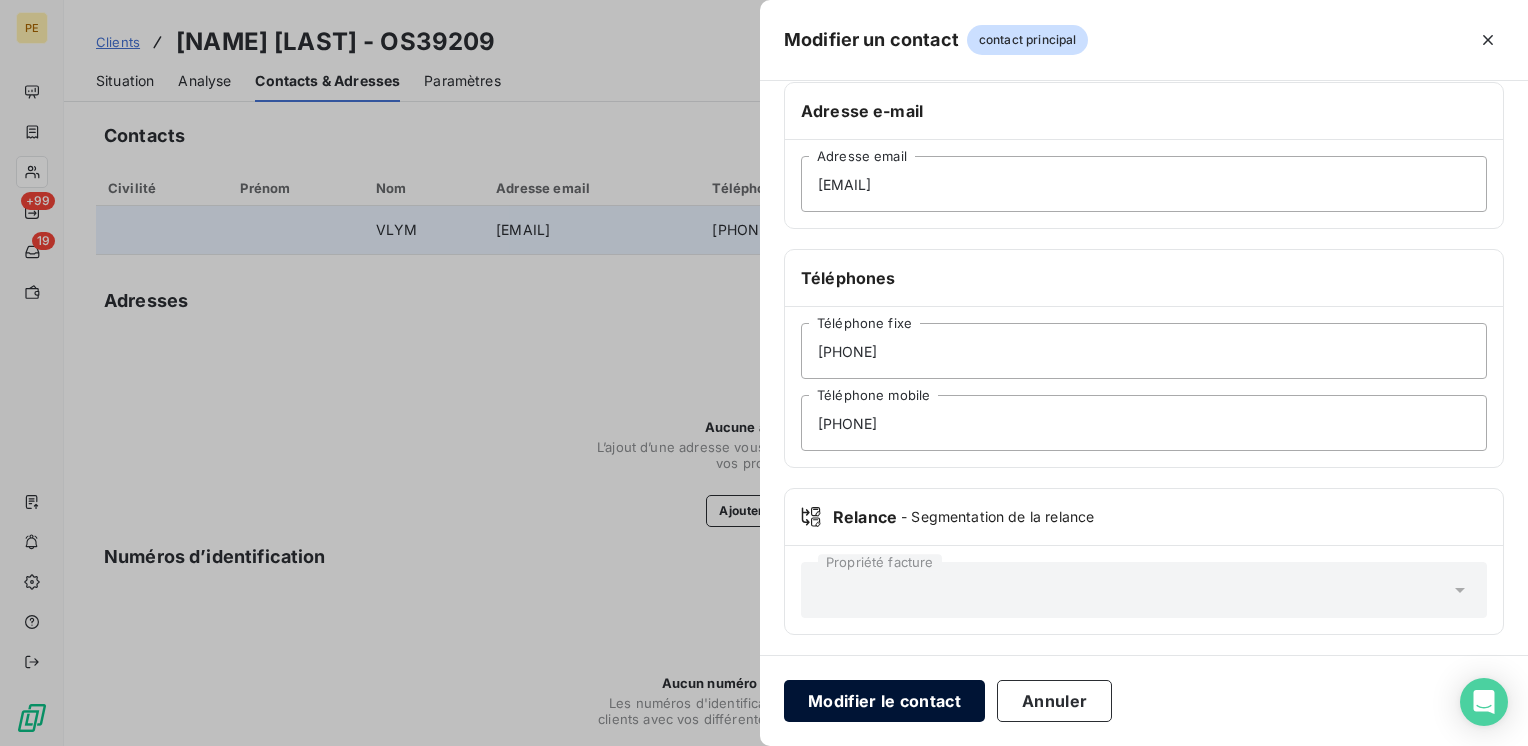 click on "Modifier le contact" at bounding box center (884, 701) 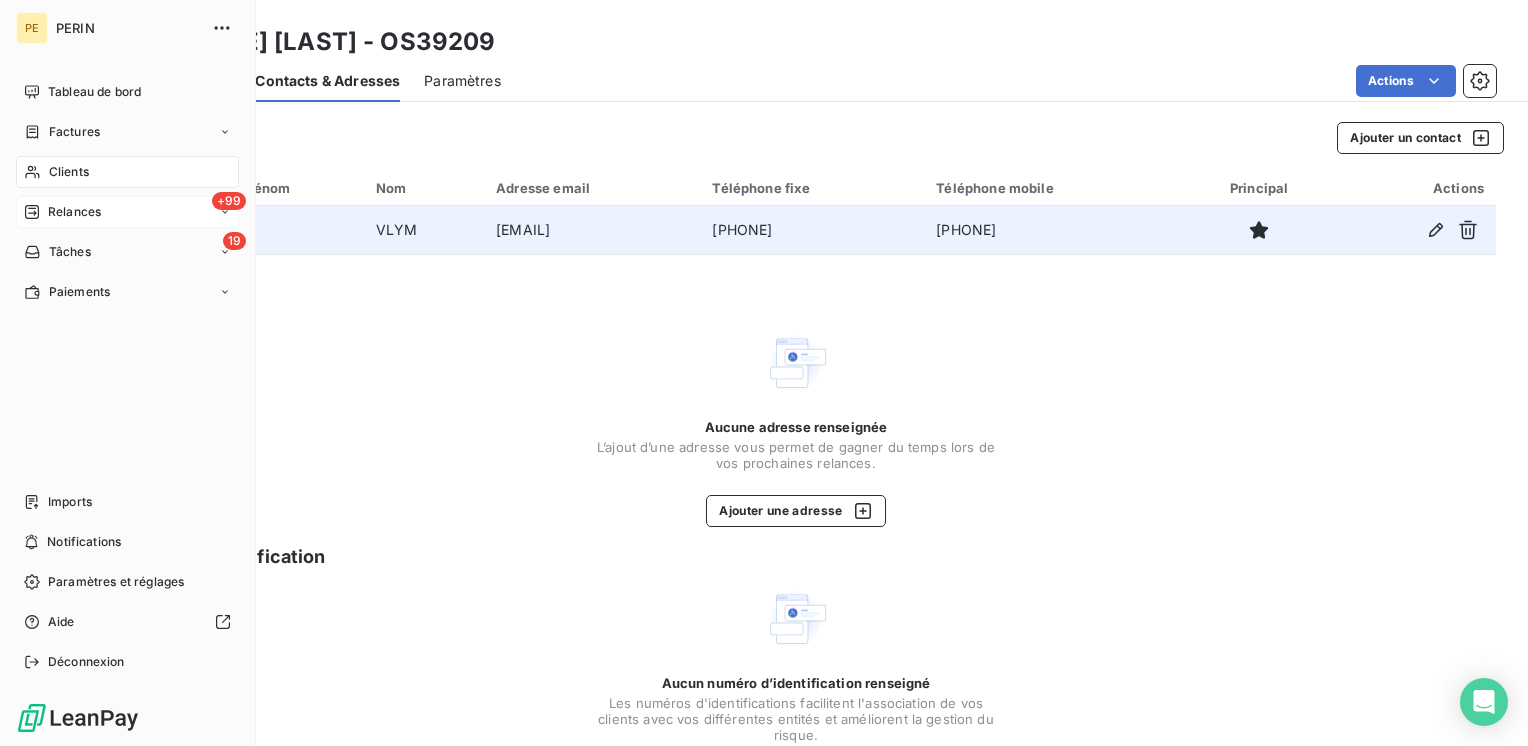 click on "+99 Relances" at bounding box center (127, 212) 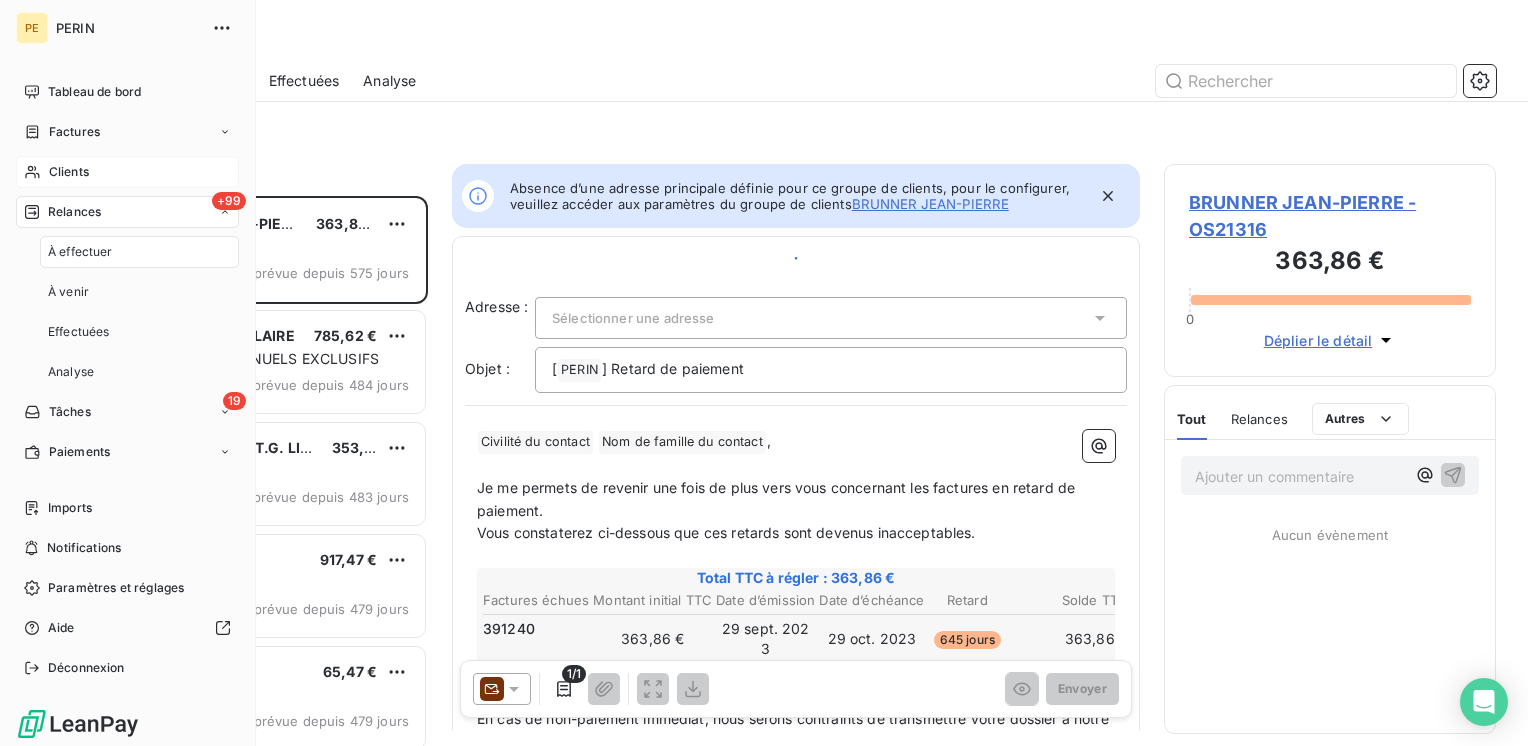 scroll, scrollTop: 16, scrollLeft: 16, axis: both 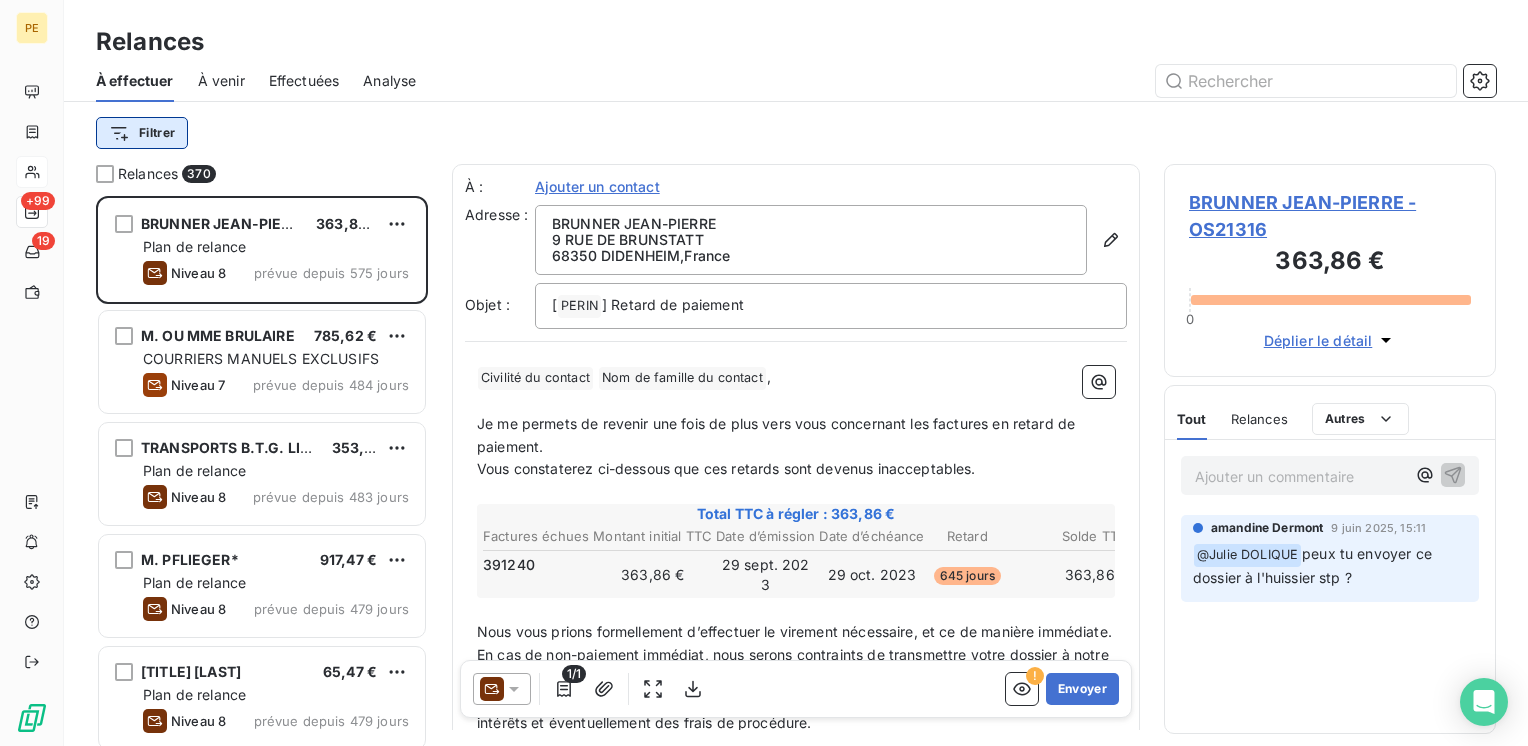 click on "PE +99 19 Relances À effectuer À venir Effectuées Analyse Filtrer Relances 370 BRUNNER JEAN-PIERRE 363,86 € Plan de relance Niveau 8 prévue depuis 575 jours M. OU MME BRULAIRE 785,62 € COURRIERS MANUELS EXCLUSIFS Niveau 7 prévue depuis 484 jours TRANSPORTS B.T.G. LIBRECY SARL 353,26 € Plan de relance Niveau 8 prévue depuis 483 jours M. PFLIEGER* 917,47 € Plan de relance Niveau 8 prévue depuis 479 jours M. OU MME AZOULAY 65,47 € Plan de relance Niveau 8 prévue depuis 479 jours LA CHEMISIERE  STE REBECCA 223,12 € Plan de relance Niveau 8 prévue depuis 479 jours M. OU MME CHAMEN 785,62 € Plan de relance Niveau 8 prévue depuis 479 jours KELBER JEAN 903,36 € Plan de relance Niveau 8 prévue depuis 479 jours ENGIE GREEN FRANCE 666,00 € Plan de relance Niveau 2 prévue depuis 447 jours M. OU MME LA ROSA 552,58 € Plan de relance Niveau 1 prévue depuis 333 jours MADAME EDEL 334,97 € Plan de relance Niveau 8 prévue depuis 273 jours TABAC LE BRIARD Niveau 1" at bounding box center (764, 373) 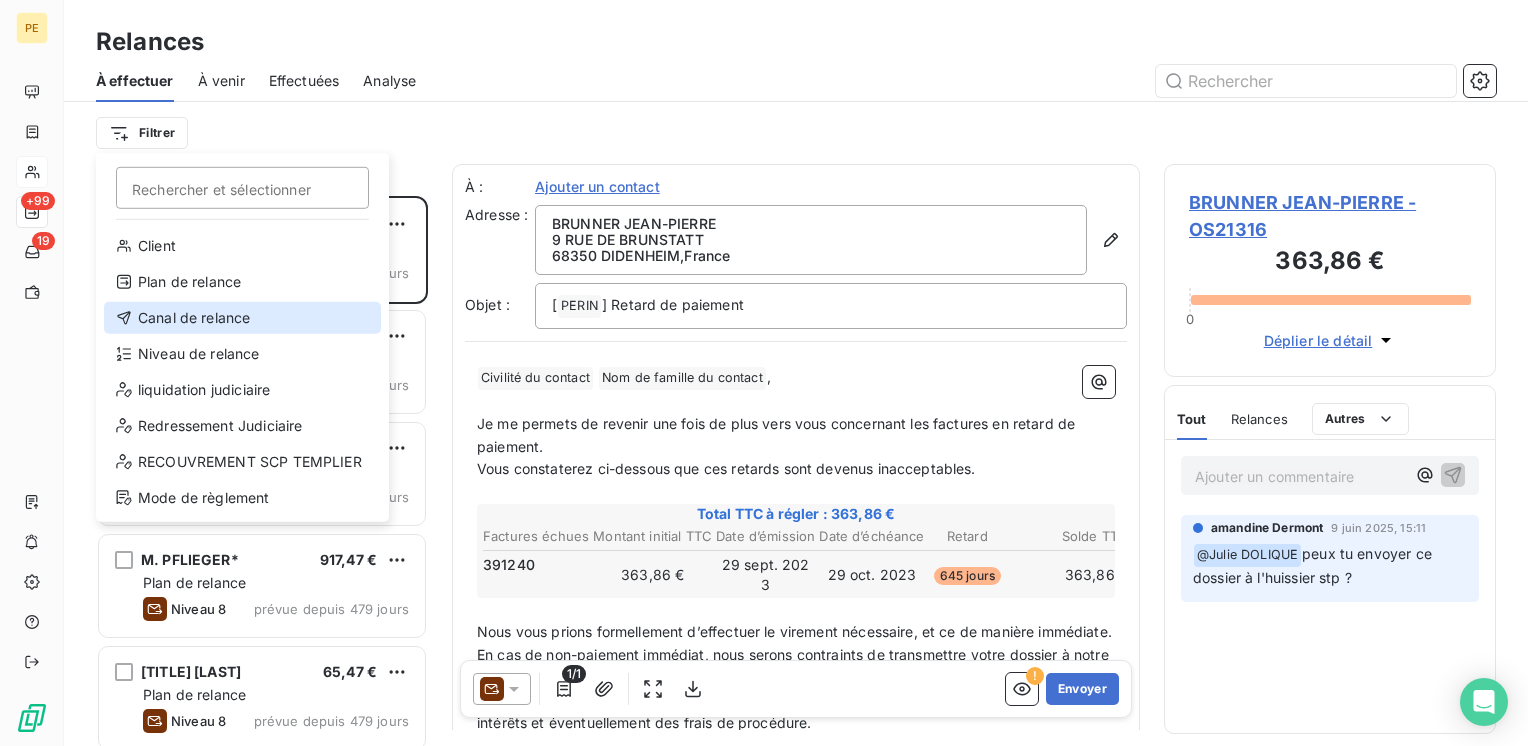 click on "Canal de relance" at bounding box center [242, 318] 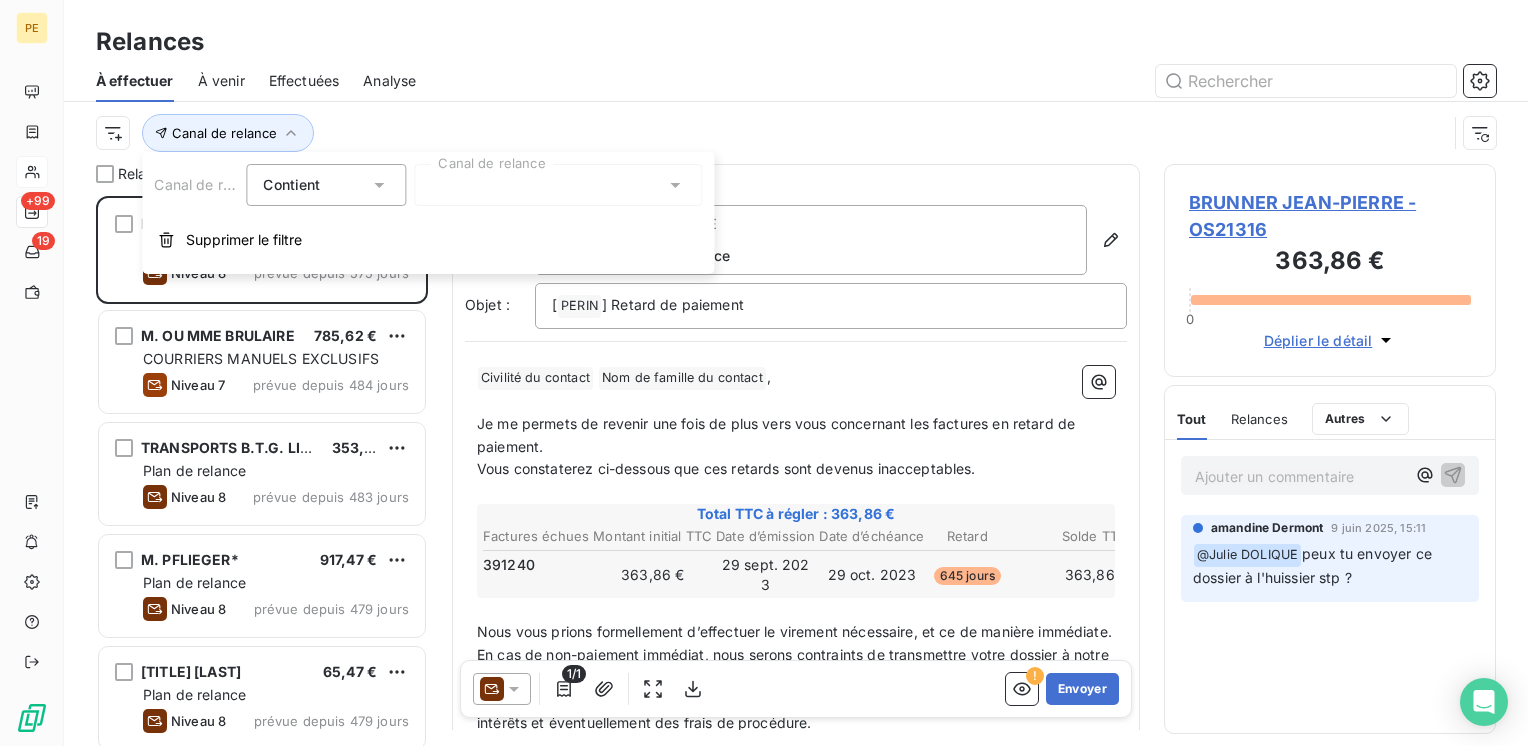 click on "Contient is" at bounding box center (316, 185) 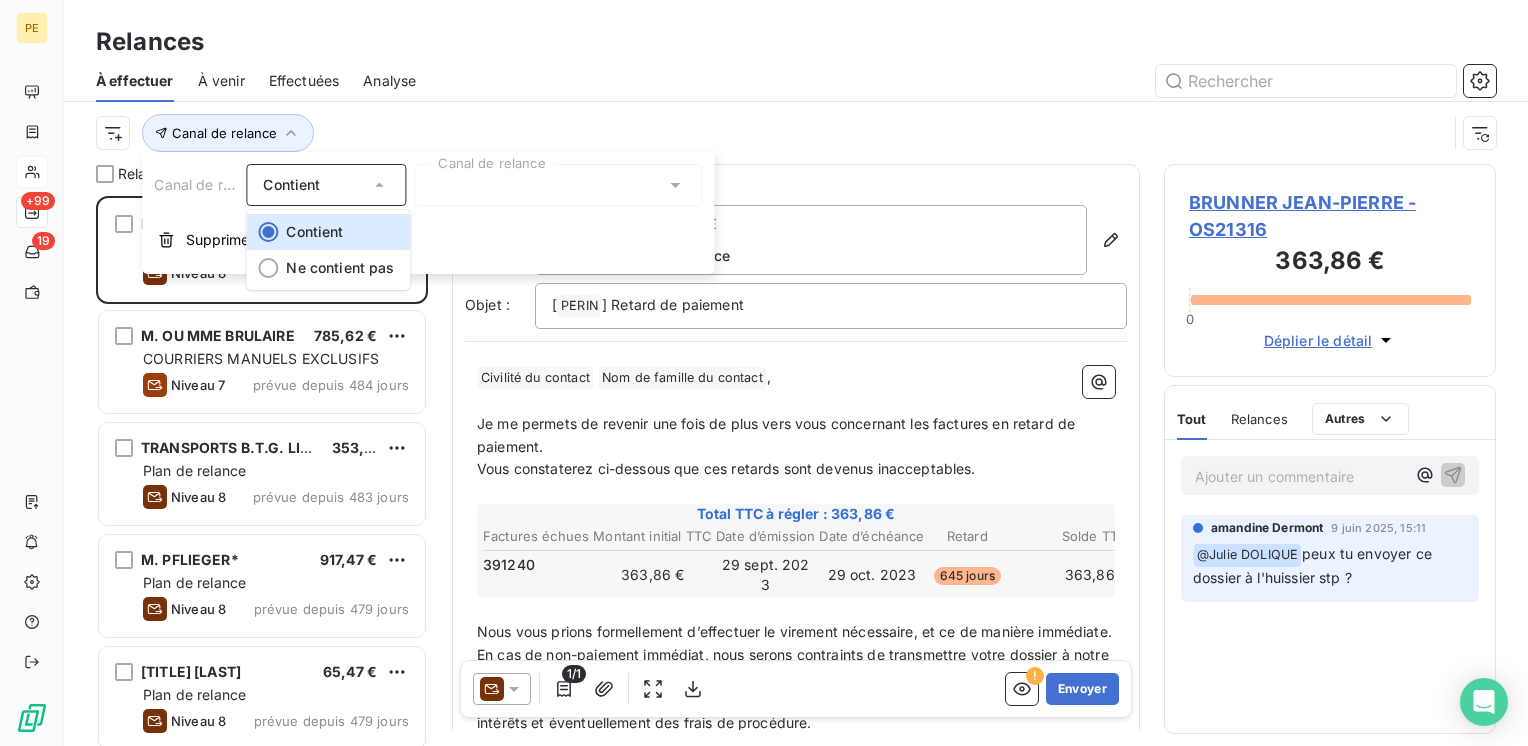click on "Contient" at bounding box center [316, 185] 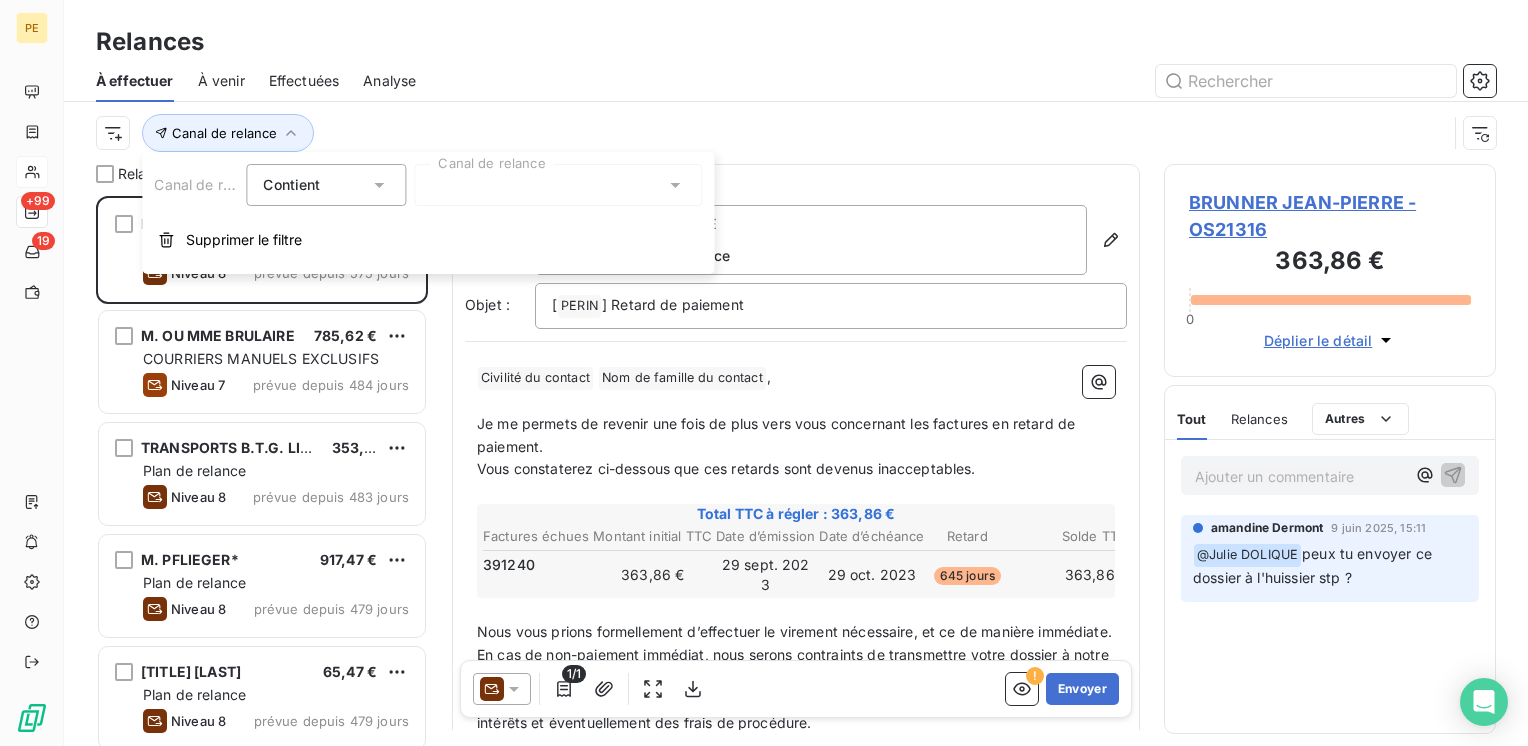 click on "Canal de relance Contient Canal de relance Supprimer le filtre" at bounding box center (428, 213) 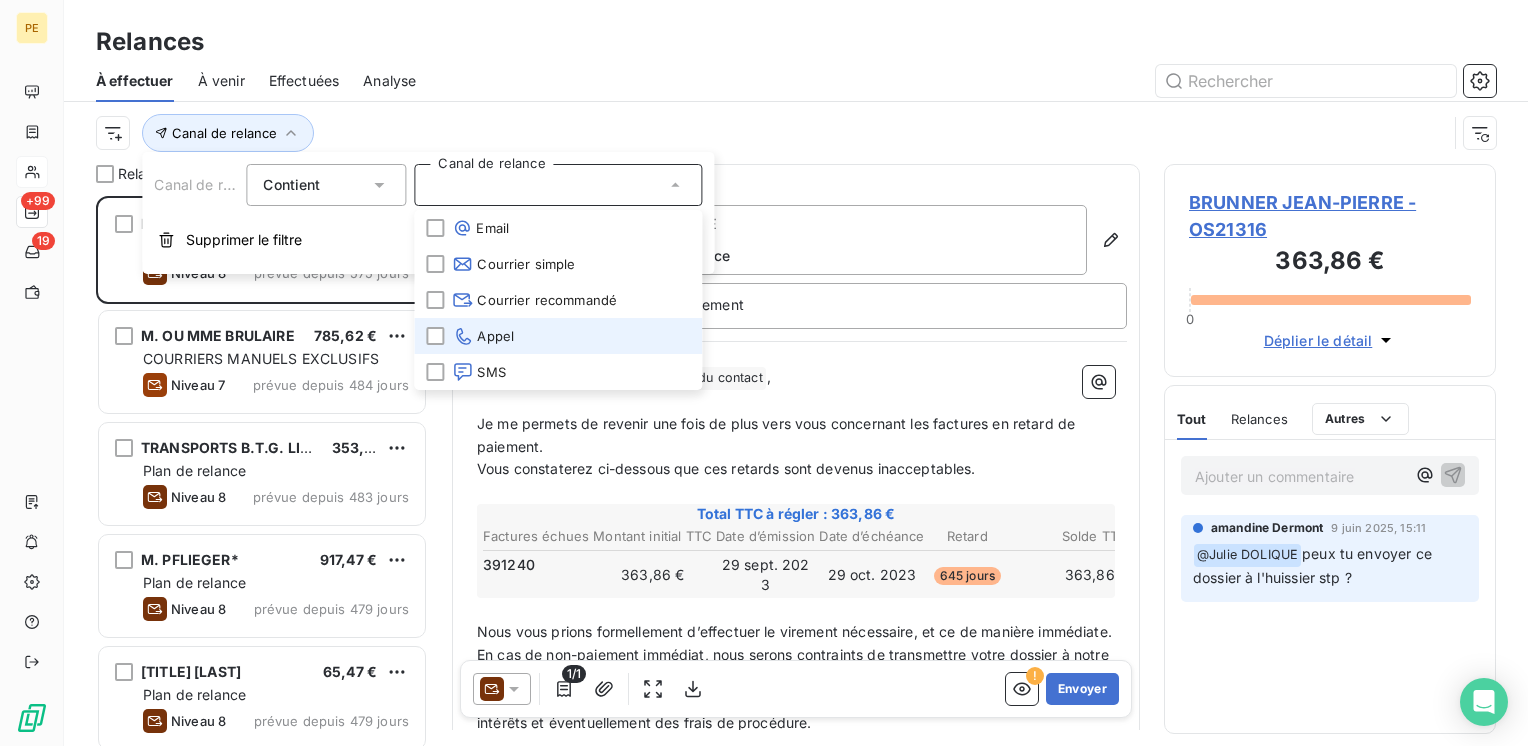 click on "Appel" at bounding box center [558, 336] 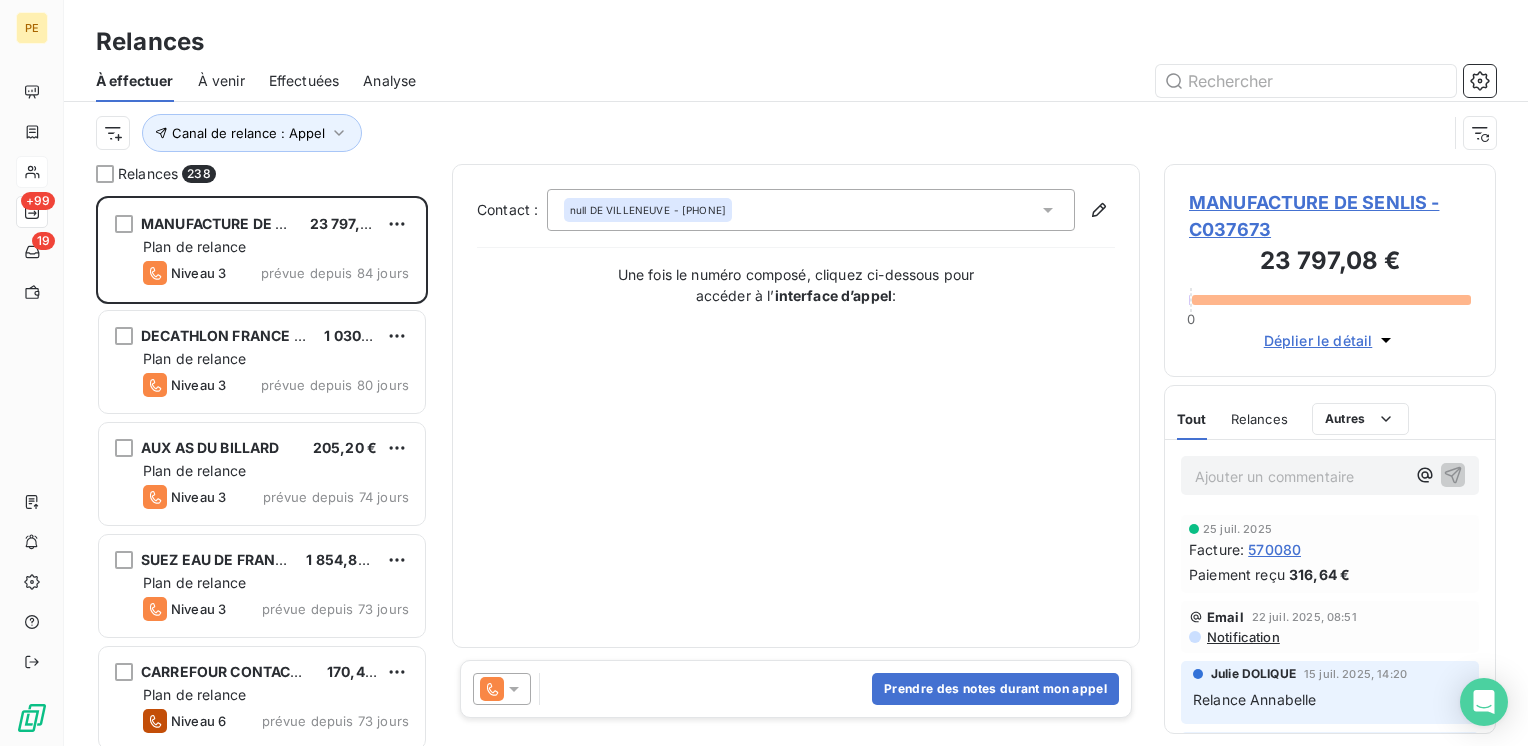 click at bounding box center (968, 81) 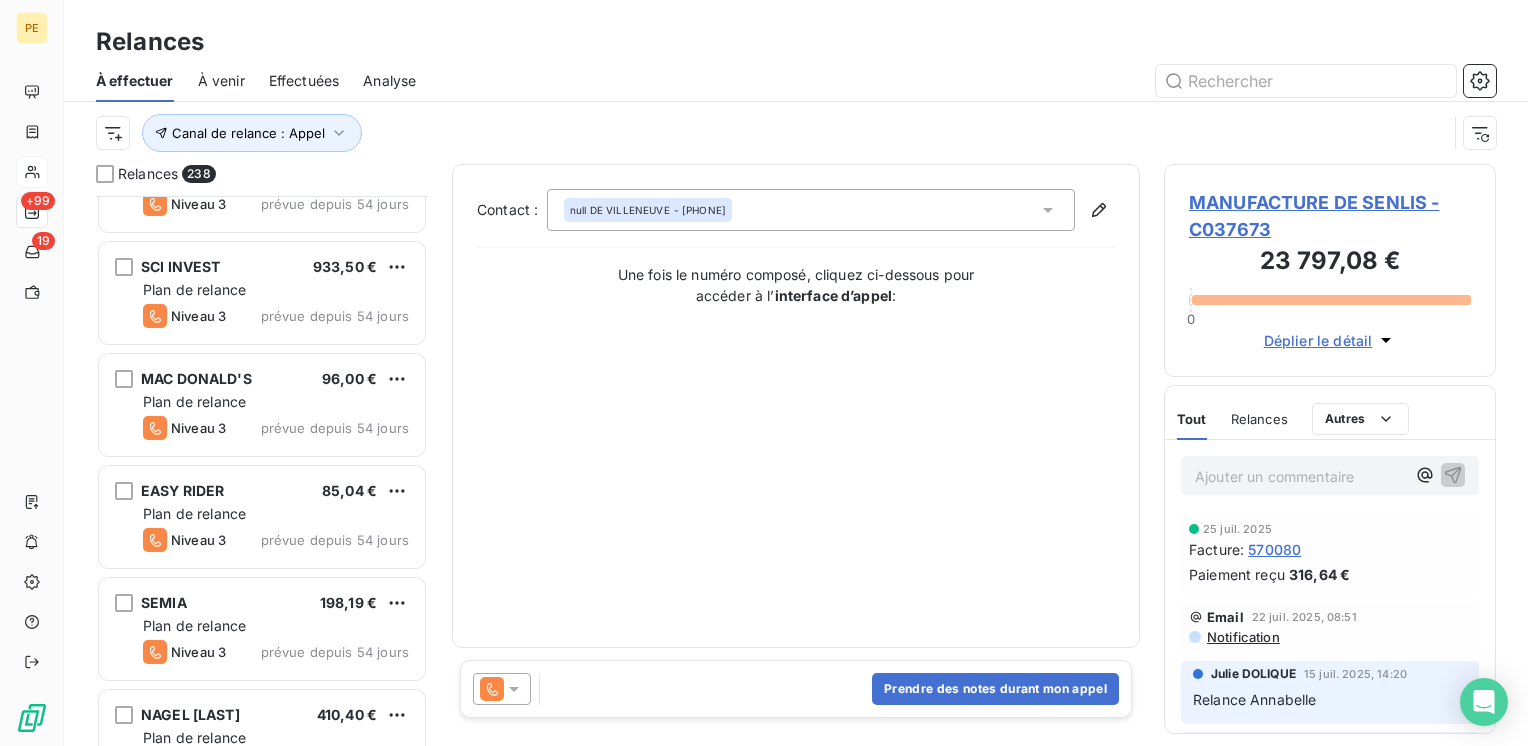 scroll, scrollTop: 6534, scrollLeft: 0, axis: vertical 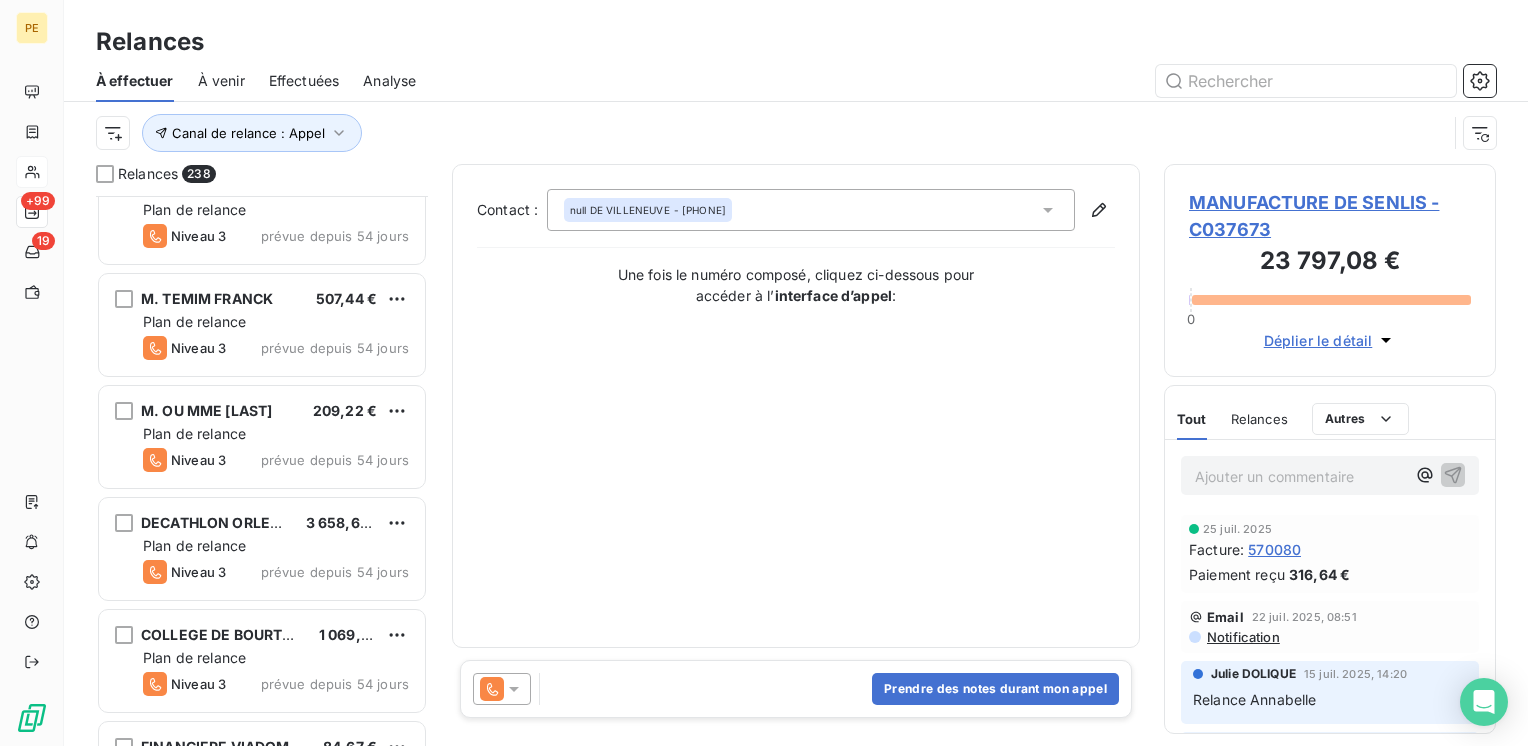 click on "238" at bounding box center [198, 174] 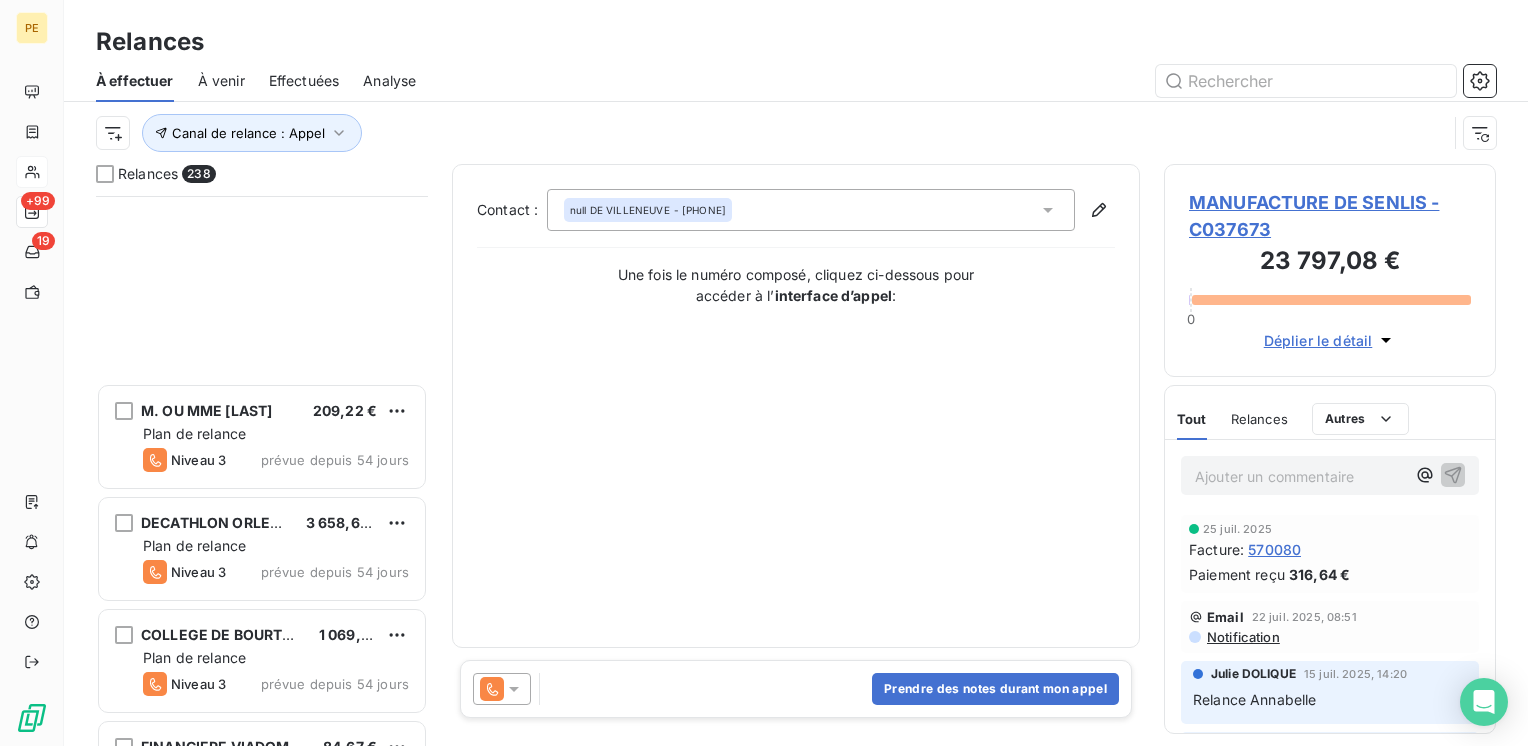 scroll, scrollTop: 7600, scrollLeft: 0, axis: vertical 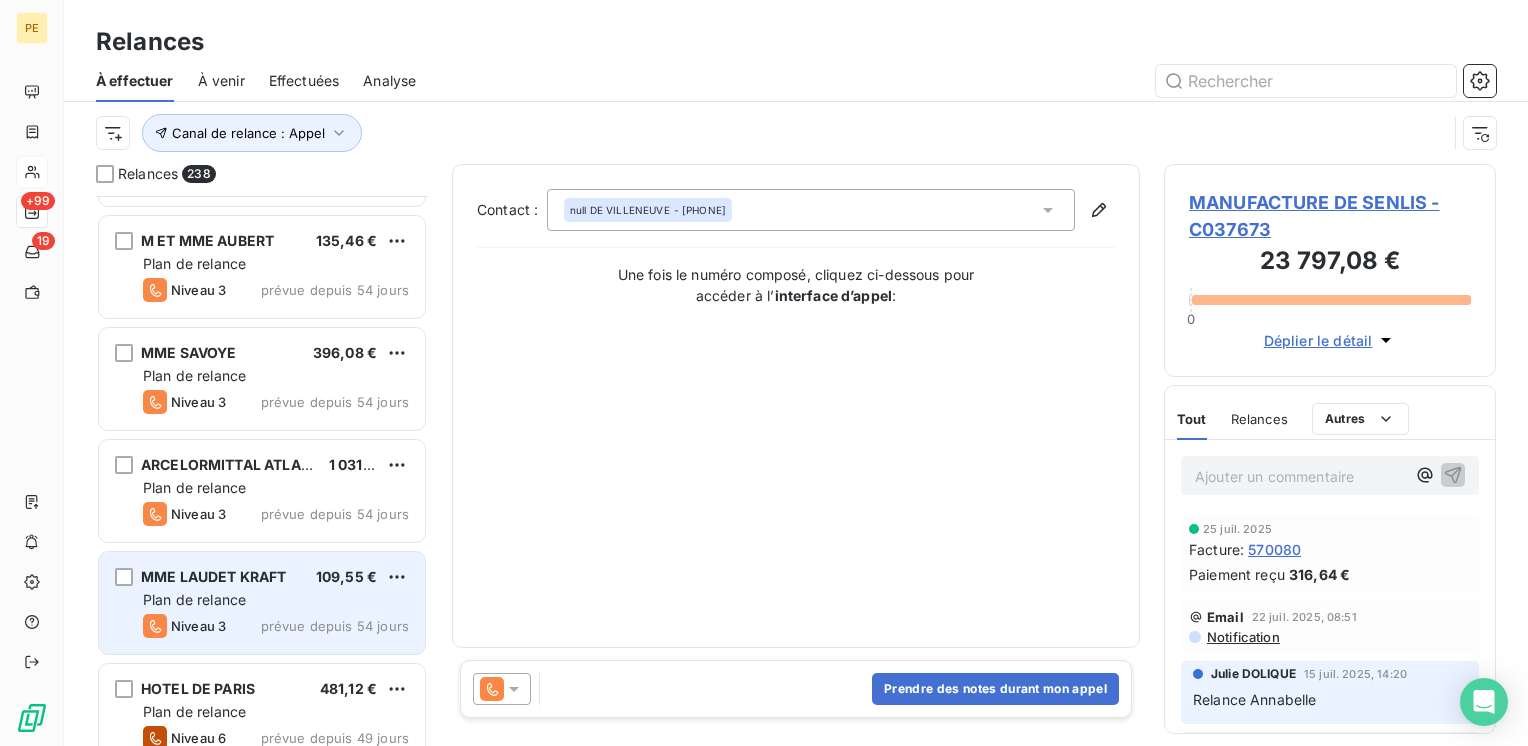 click on "Plan de relance" at bounding box center [276, 600] 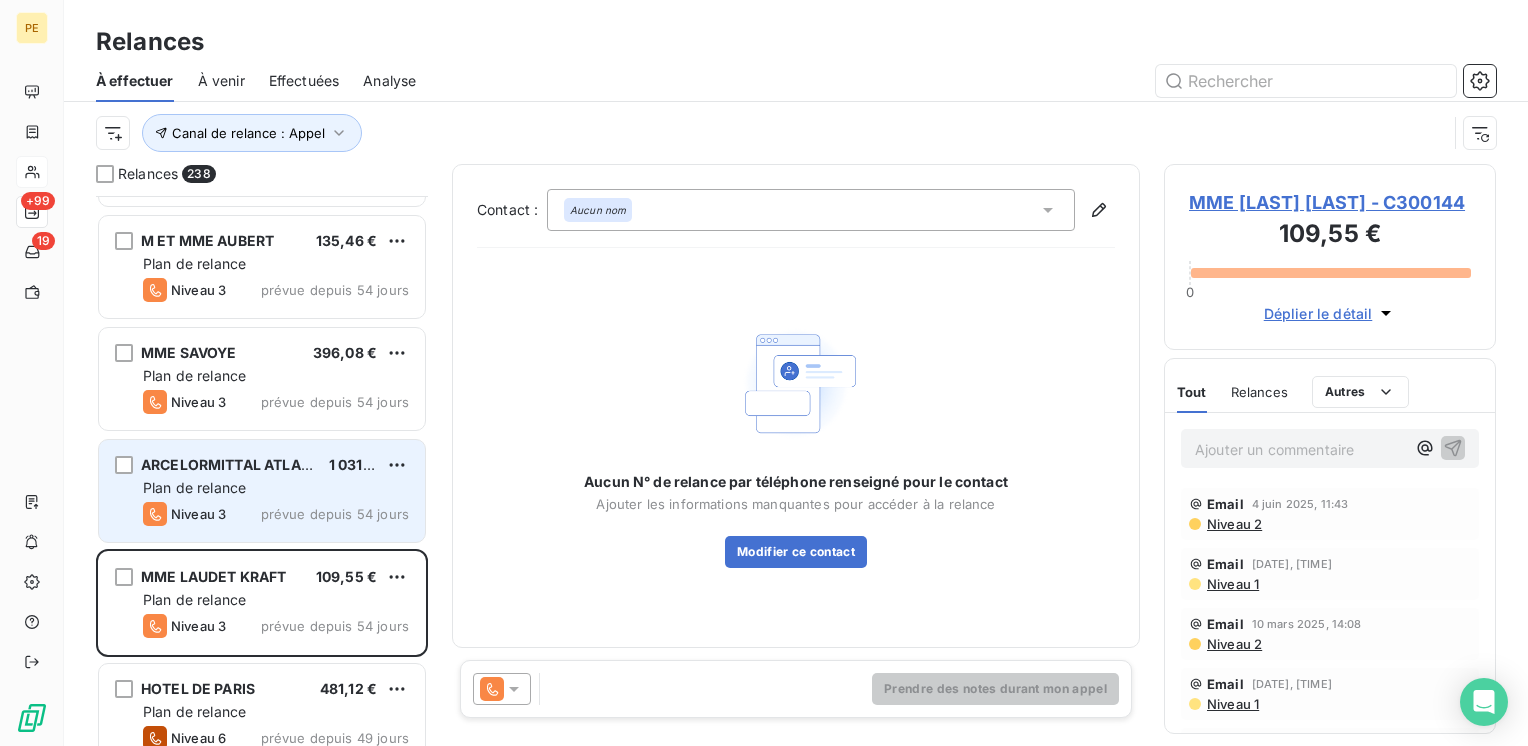 click on "Niveau 3 prévue depuis 54 jours" at bounding box center [276, 514] 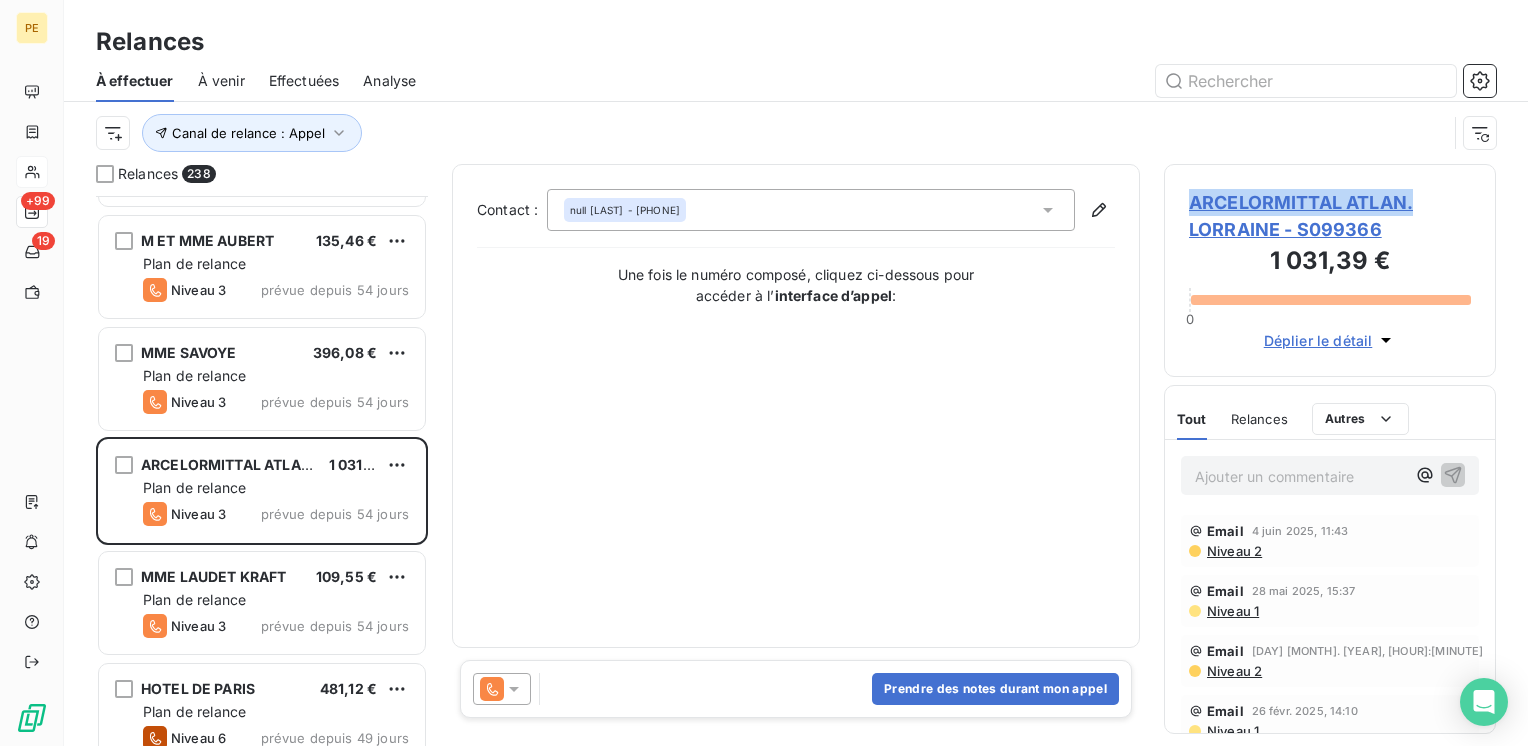 drag, startPoint x: 1422, startPoint y: 200, endPoint x: 1181, endPoint y: 202, distance: 241.0083 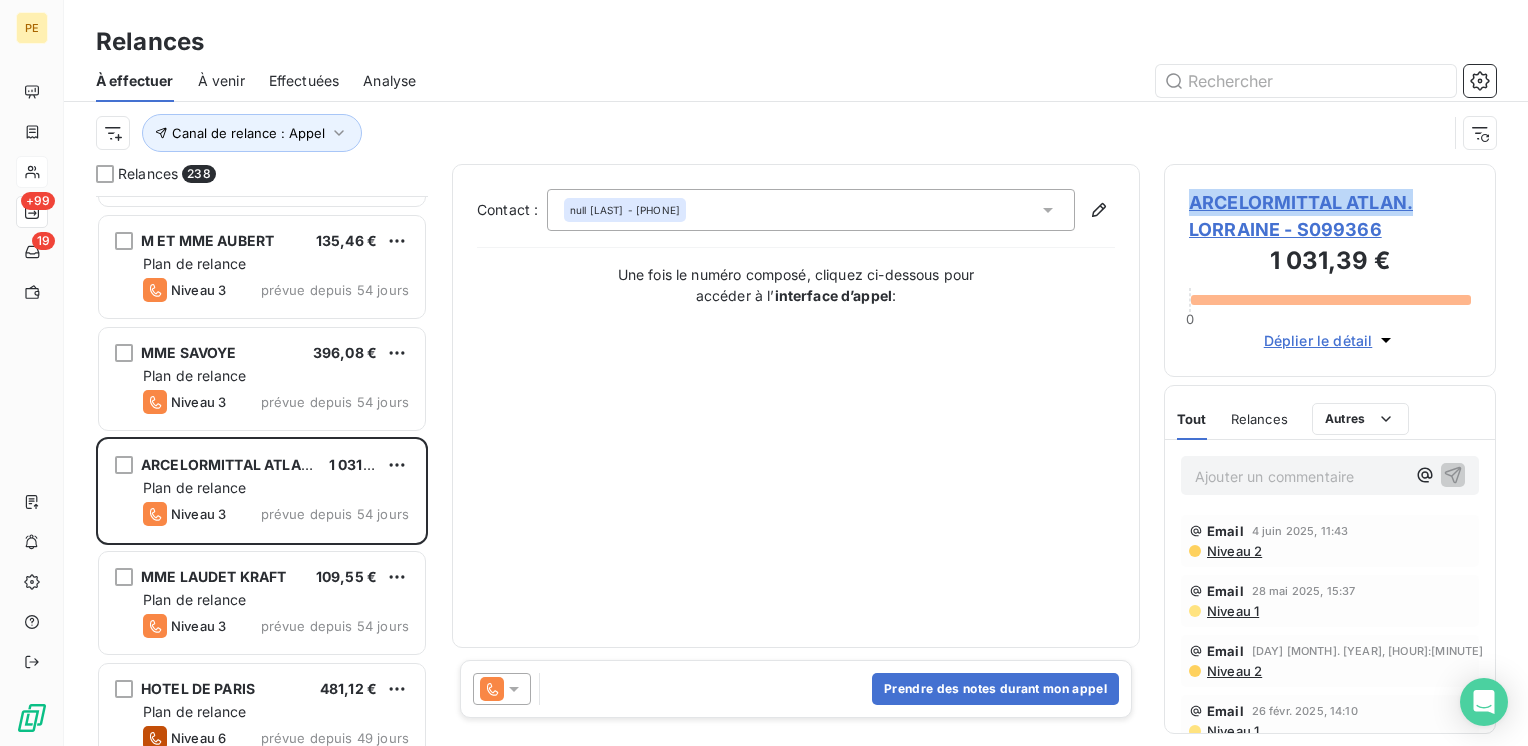 copy on "ARCELORMITTAL ATLAN." 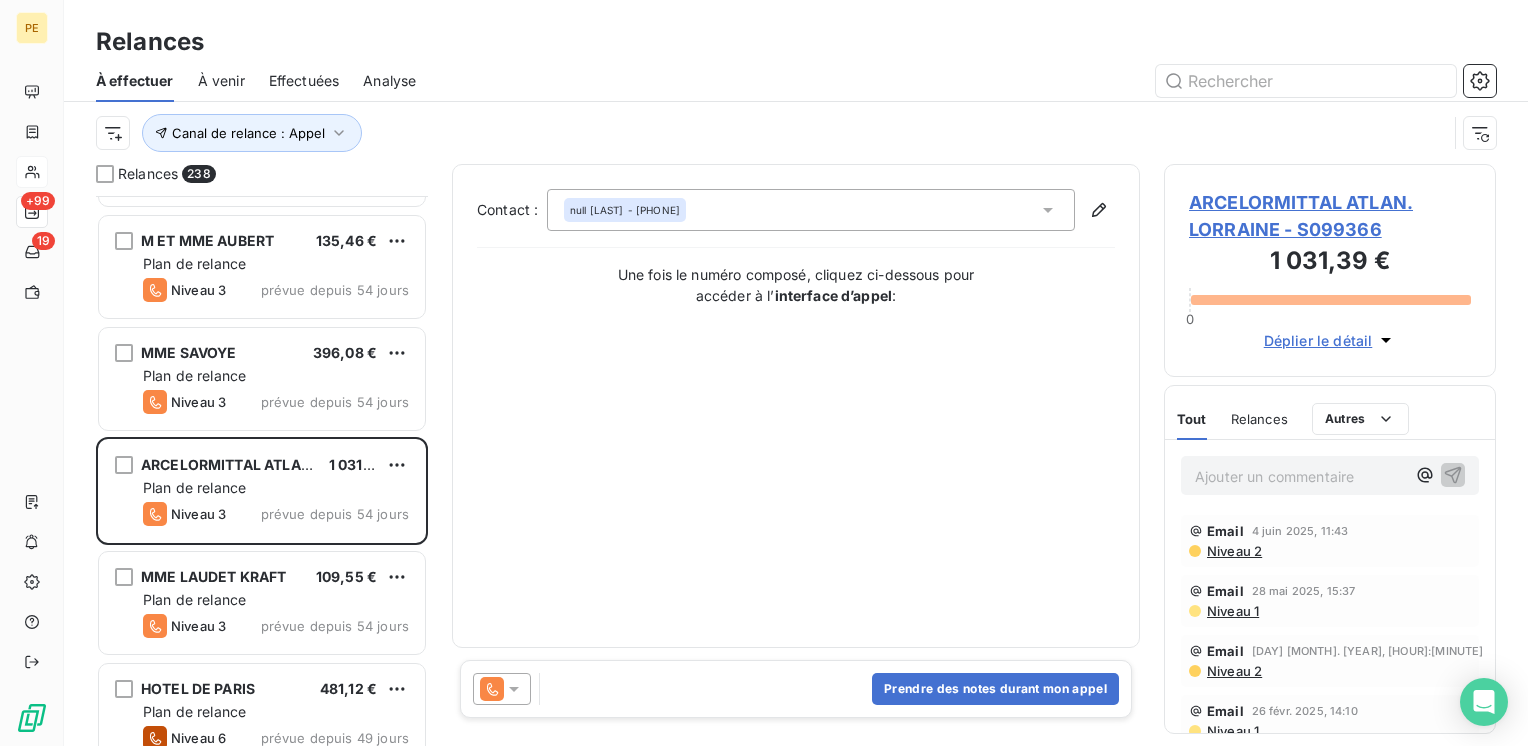 click on "null BORKOWSKA   - 03 24 29 87 30" at bounding box center (811, 210) 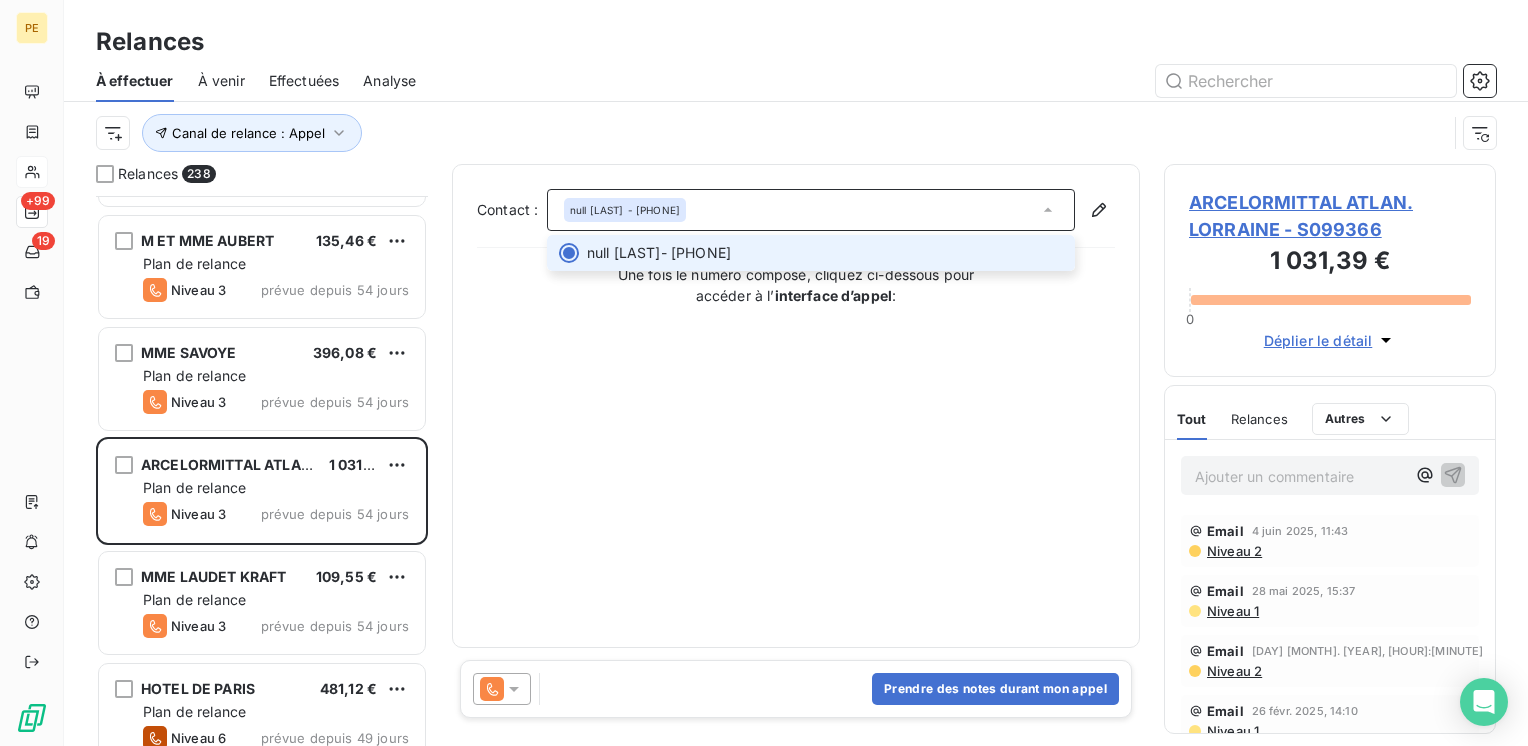 click 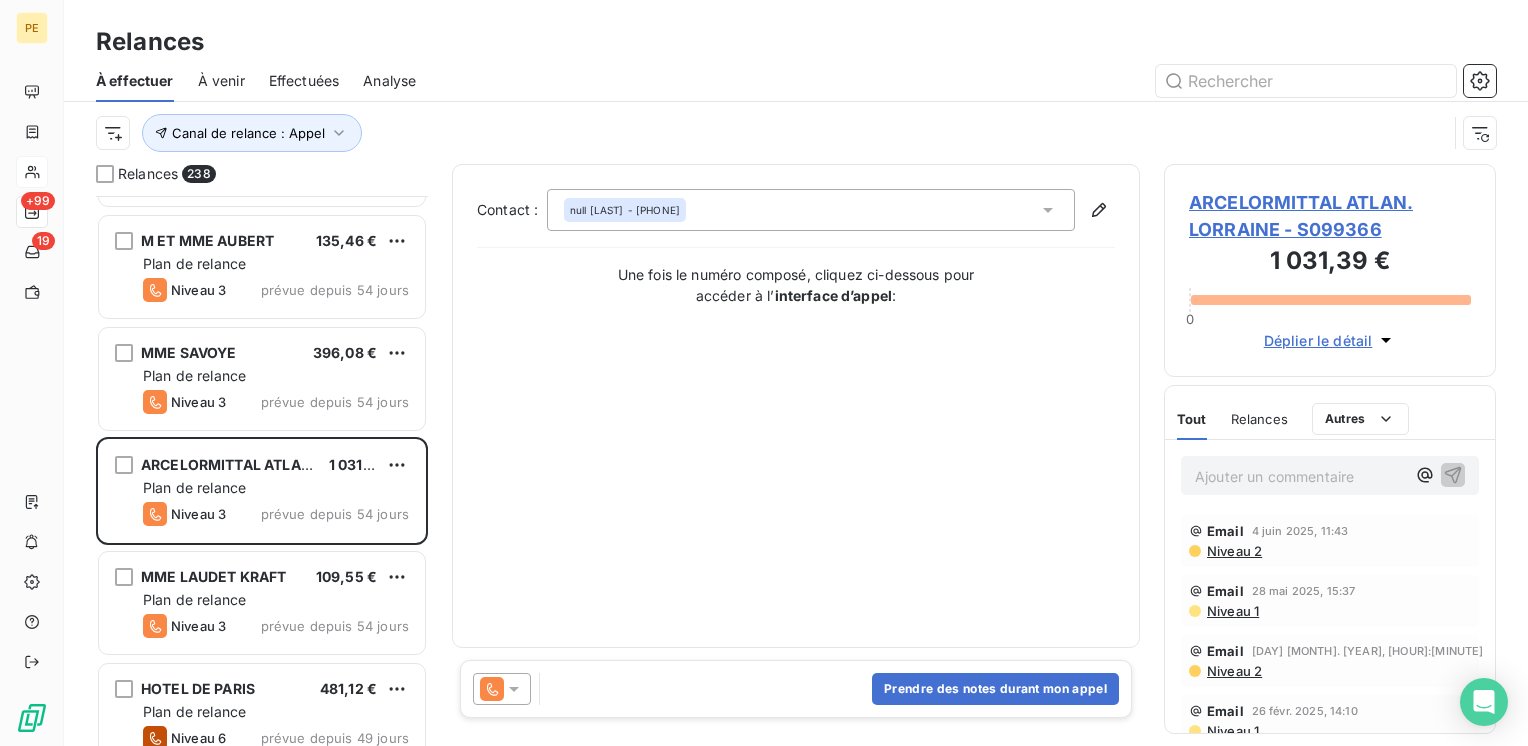 click on "ARCELORMITTAL ATLAN. LORRAINE - S099366" at bounding box center [1330, 216] 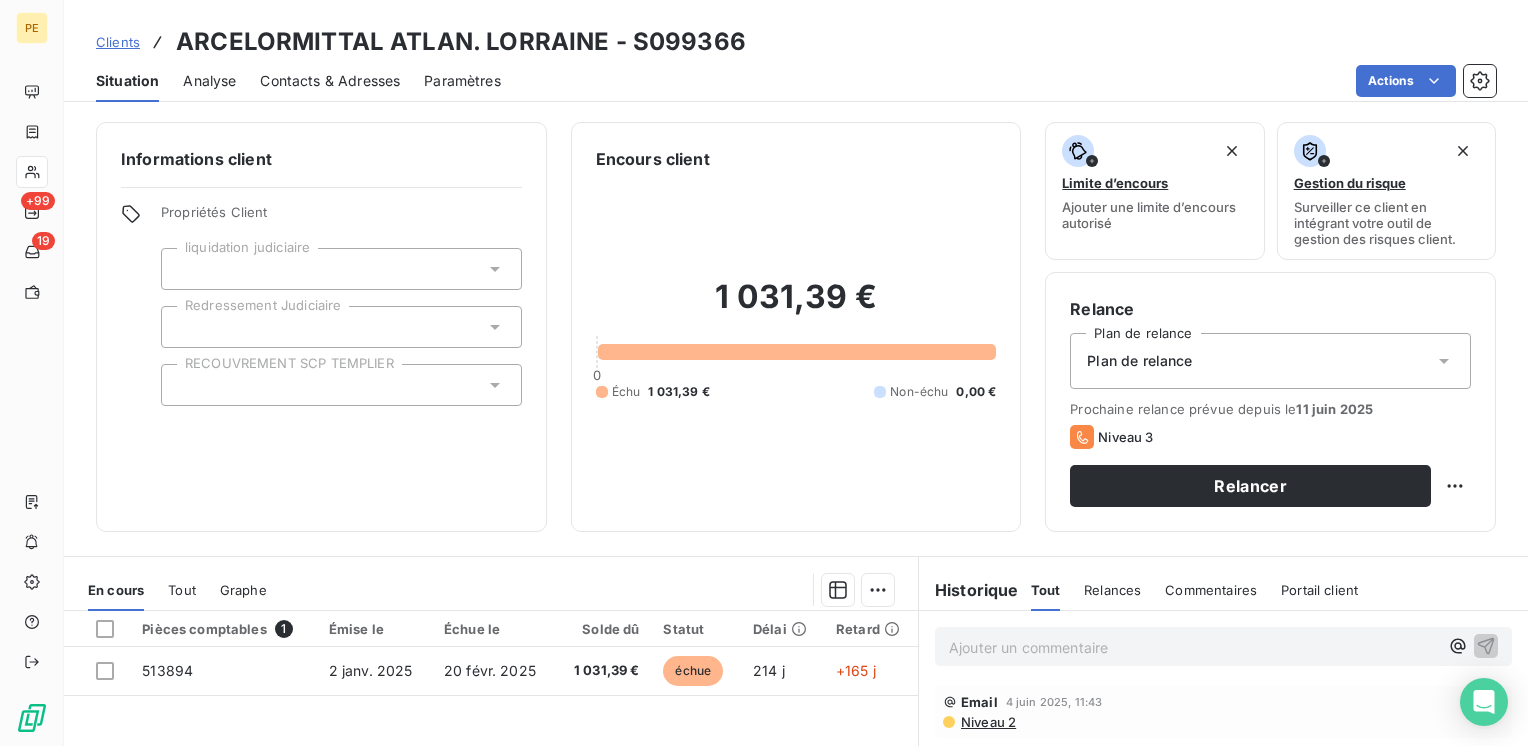click on "Contacts & Adresses" at bounding box center (330, 81) 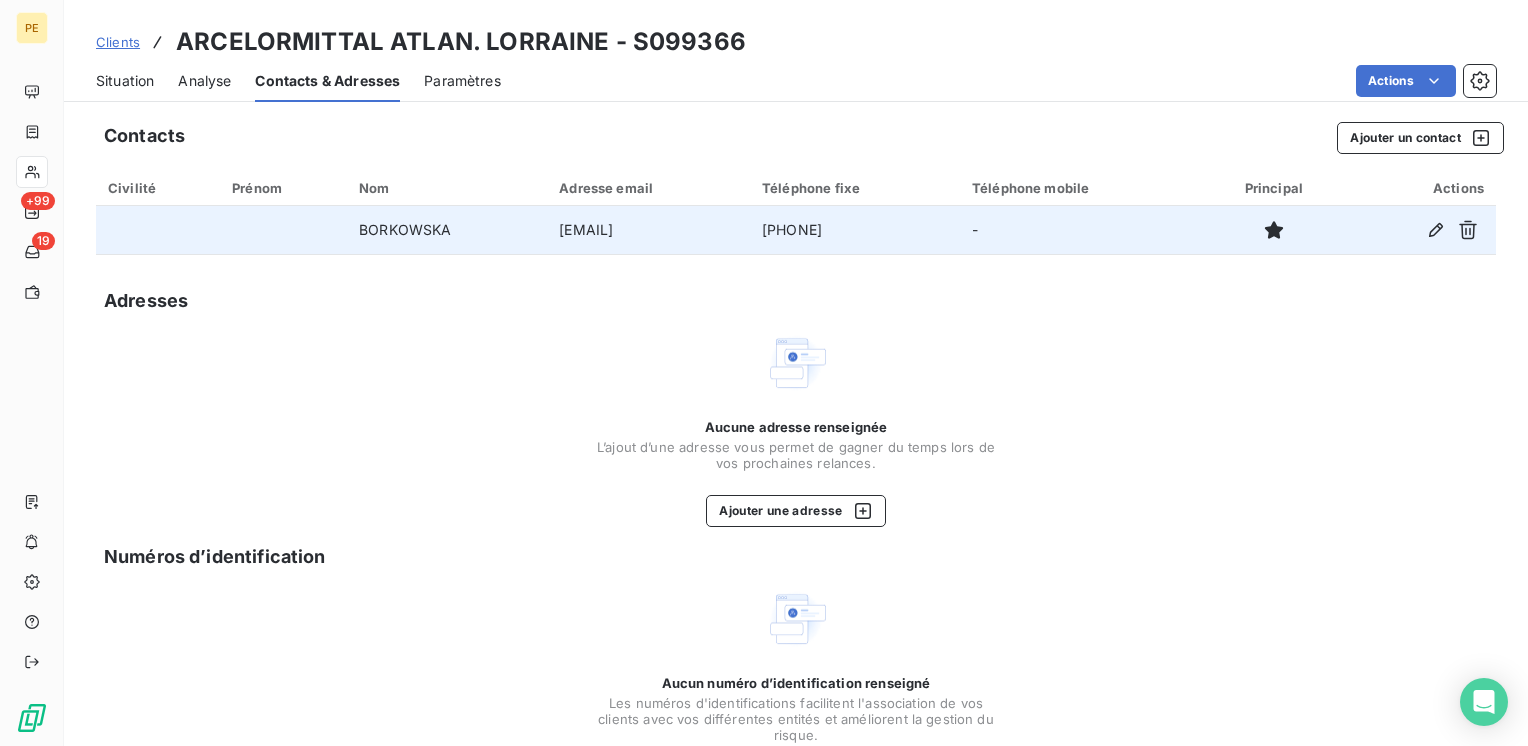 drag, startPoint x: 602, startPoint y: 230, endPoint x: 684, endPoint y: 242, distance: 82.8734 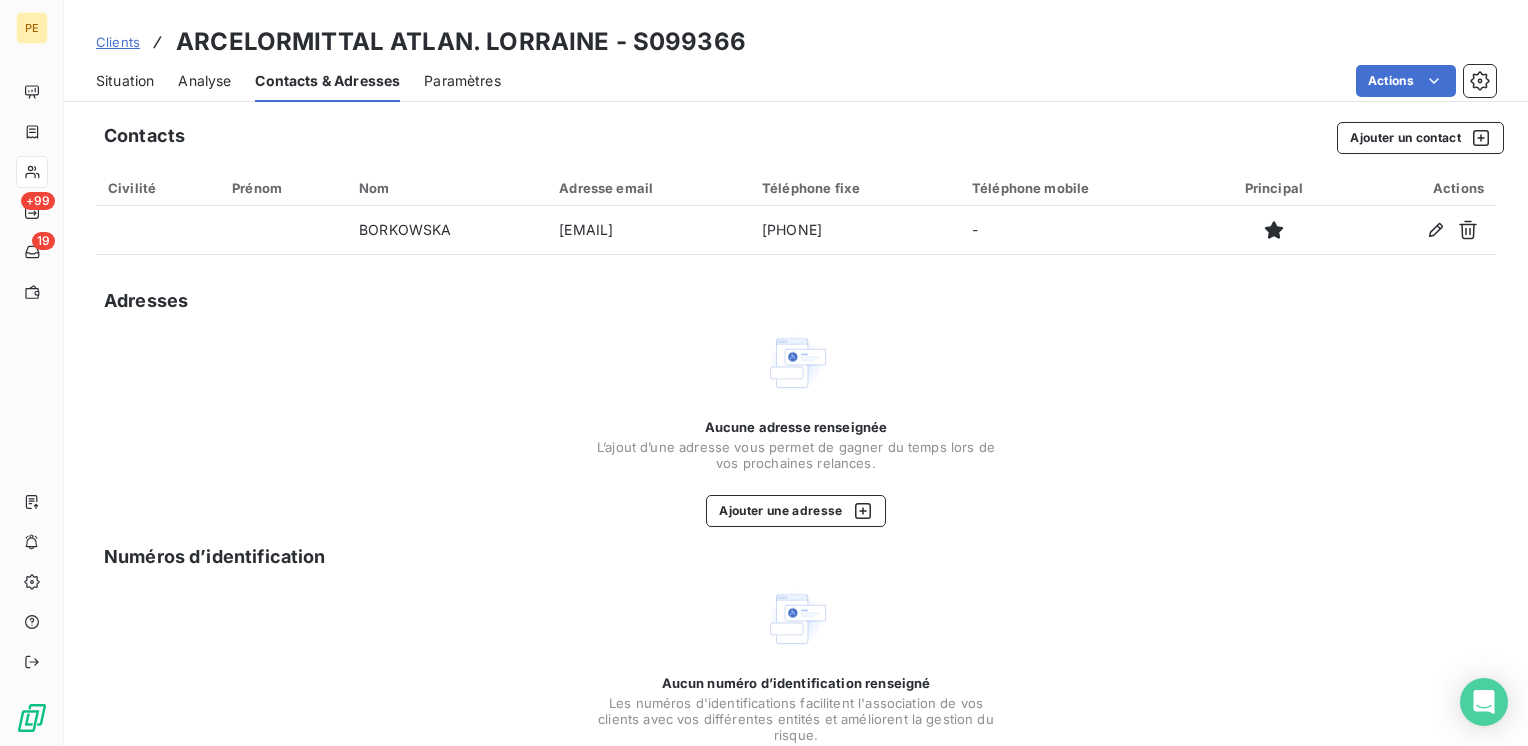 copy on "arcelormittal" 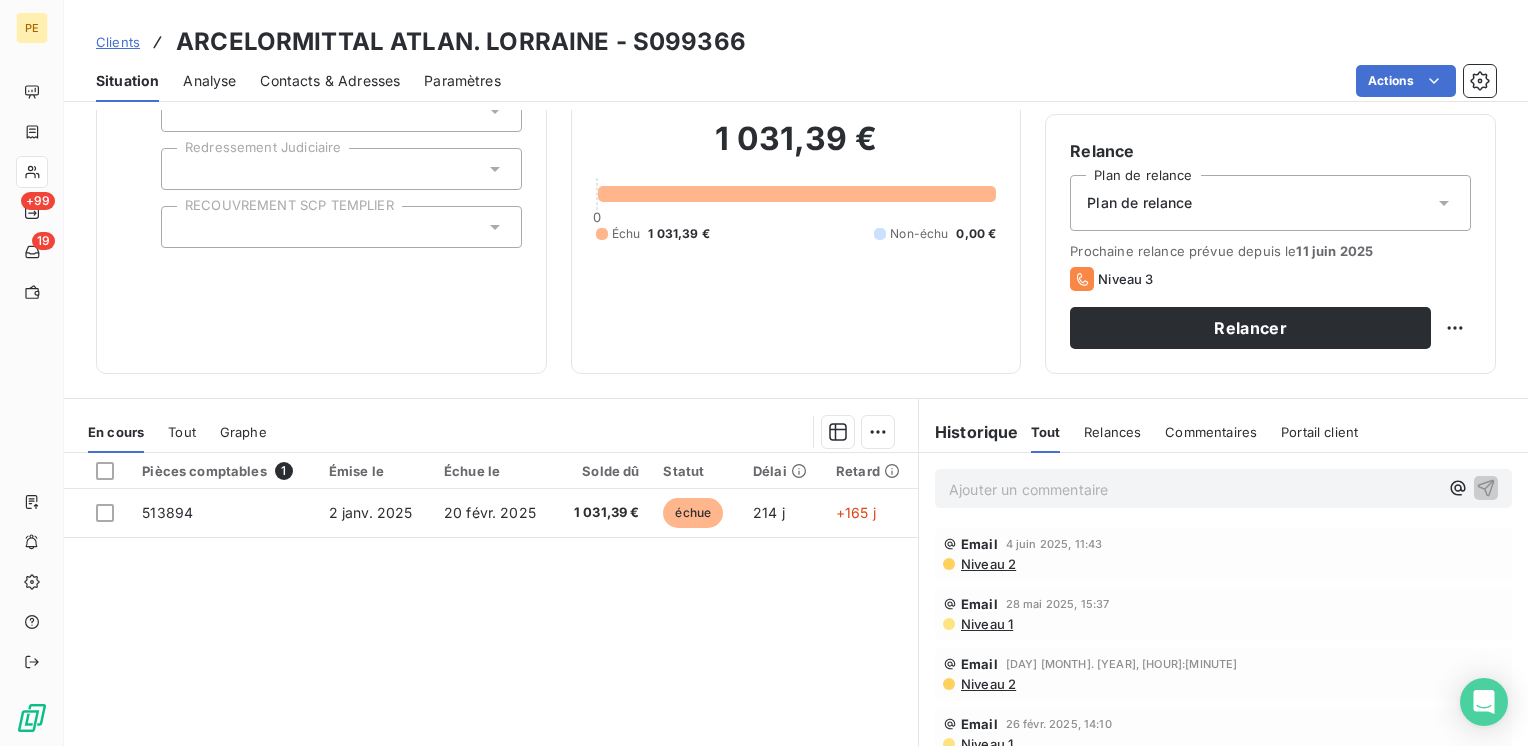 scroll, scrollTop: 308, scrollLeft: 0, axis: vertical 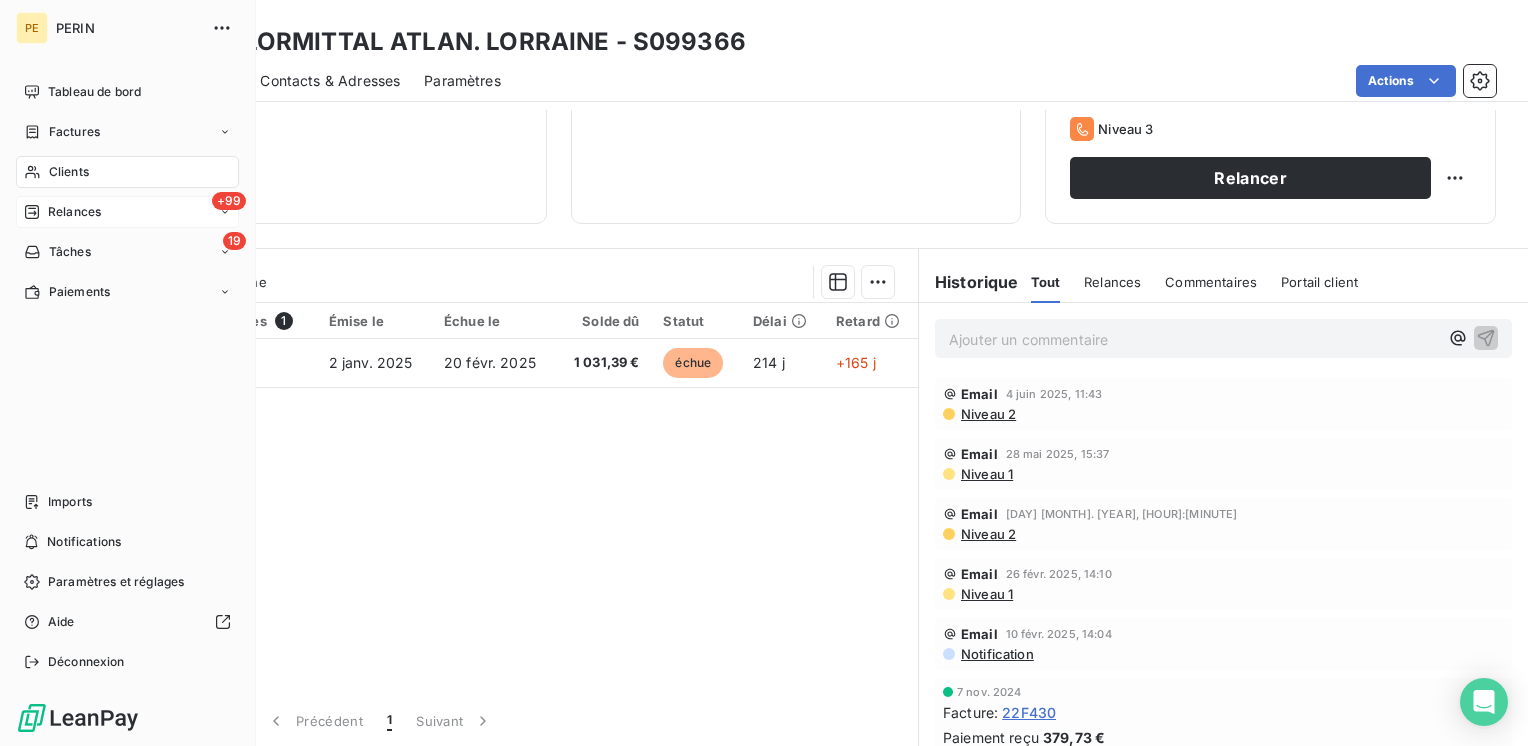 click on "Relances" at bounding box center (74, 212) 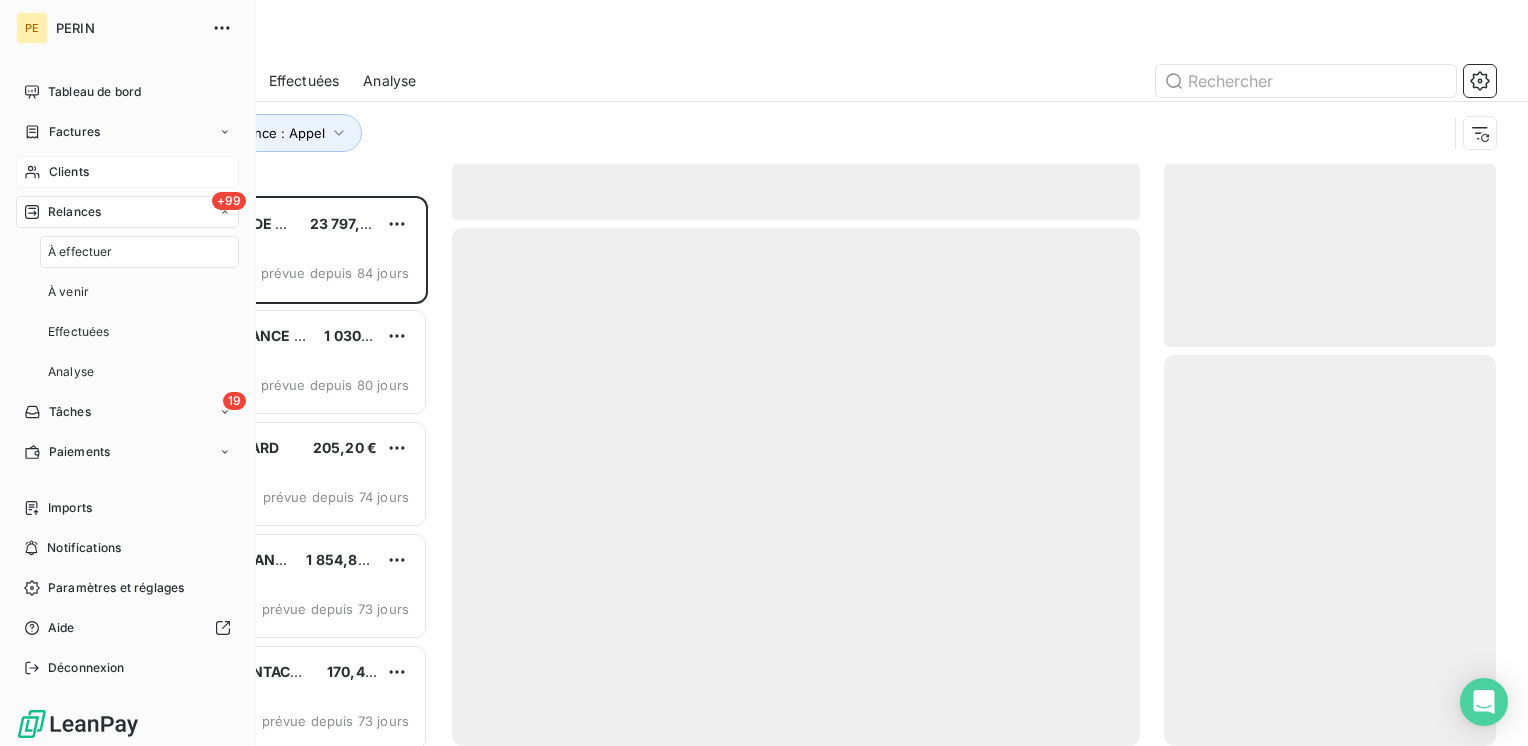 scroll, scrollTop: 16, scrollLeft: 16, axis: both 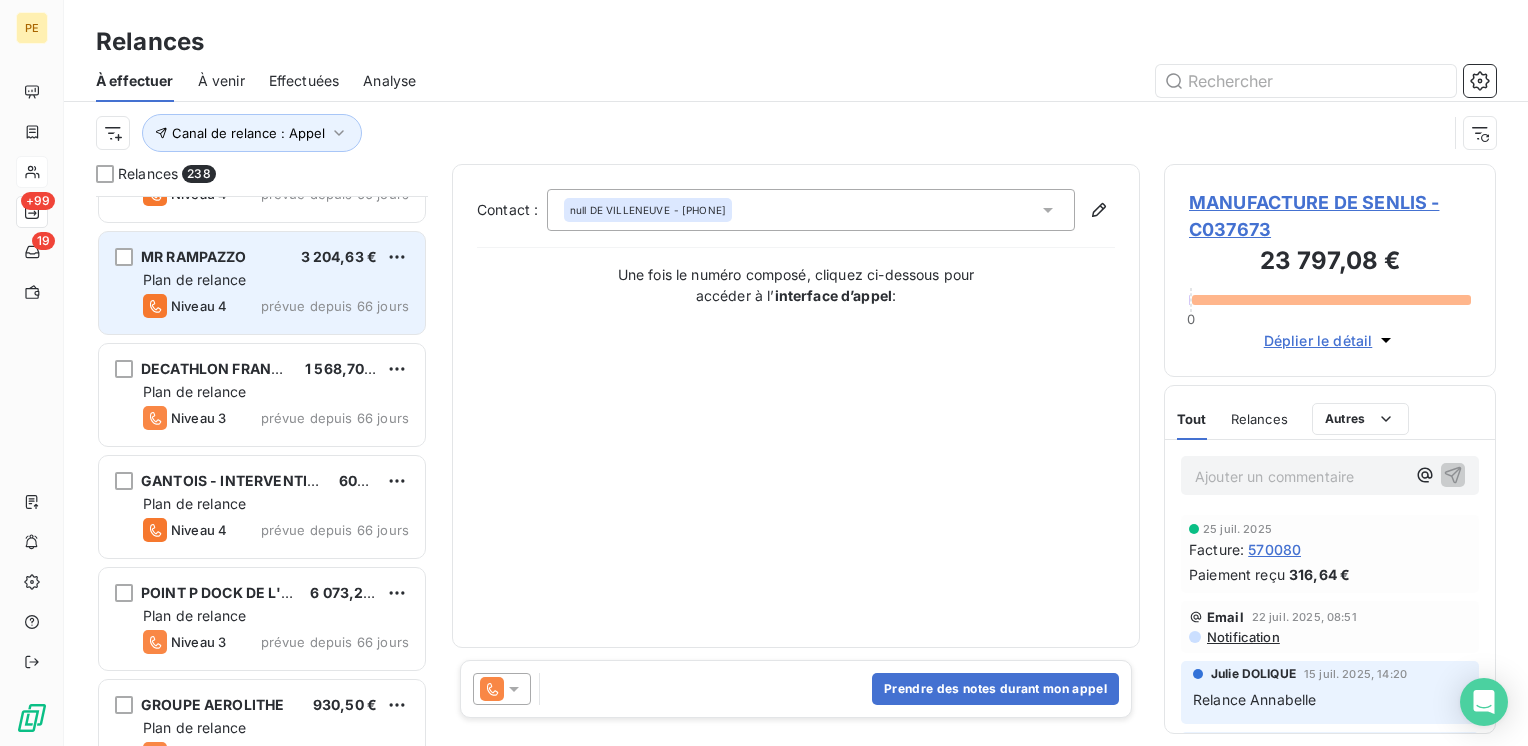 click on "prévue depuis 66 jours" at bounding box center [335, 306] 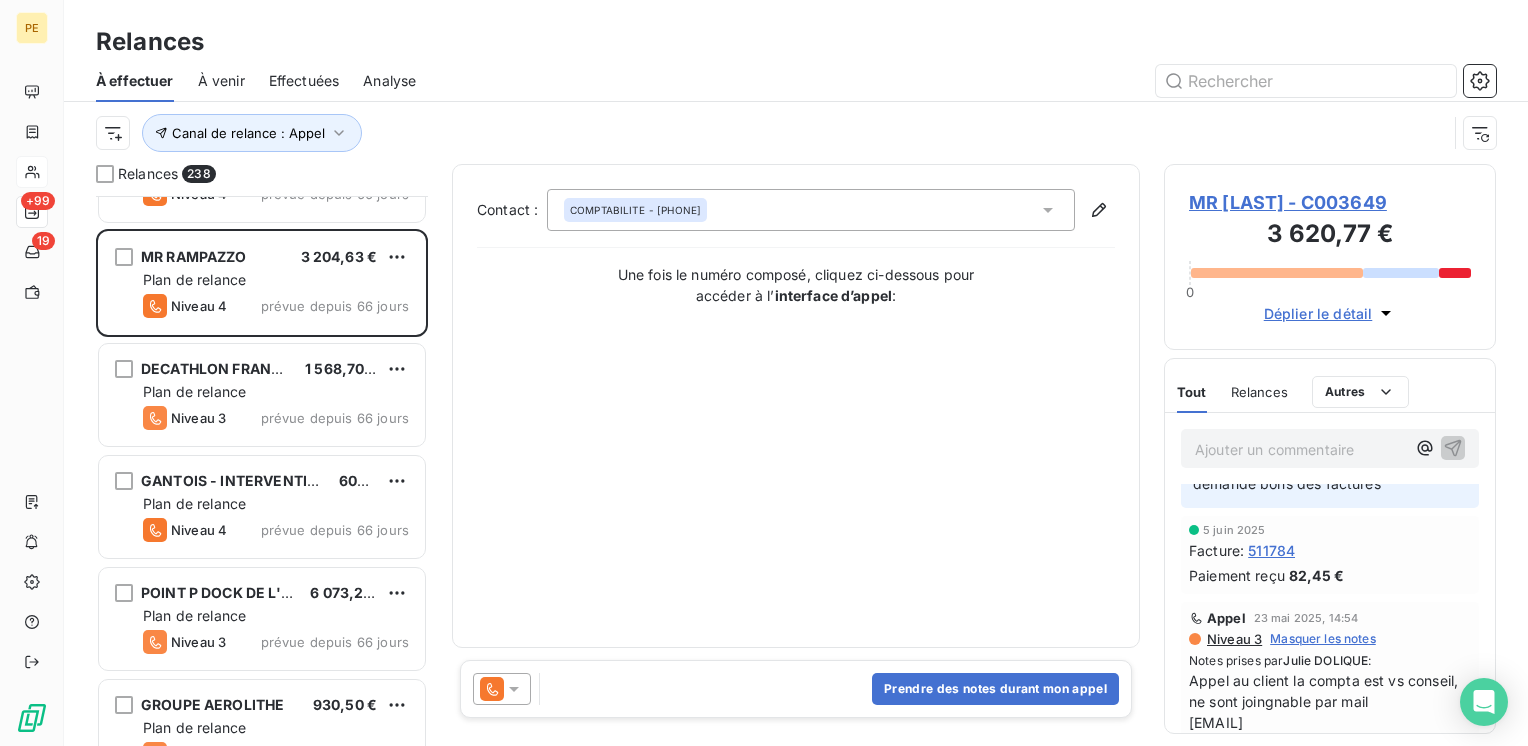 scroll, scrollTop: 266, scrollLeft: 0, axis: vertical 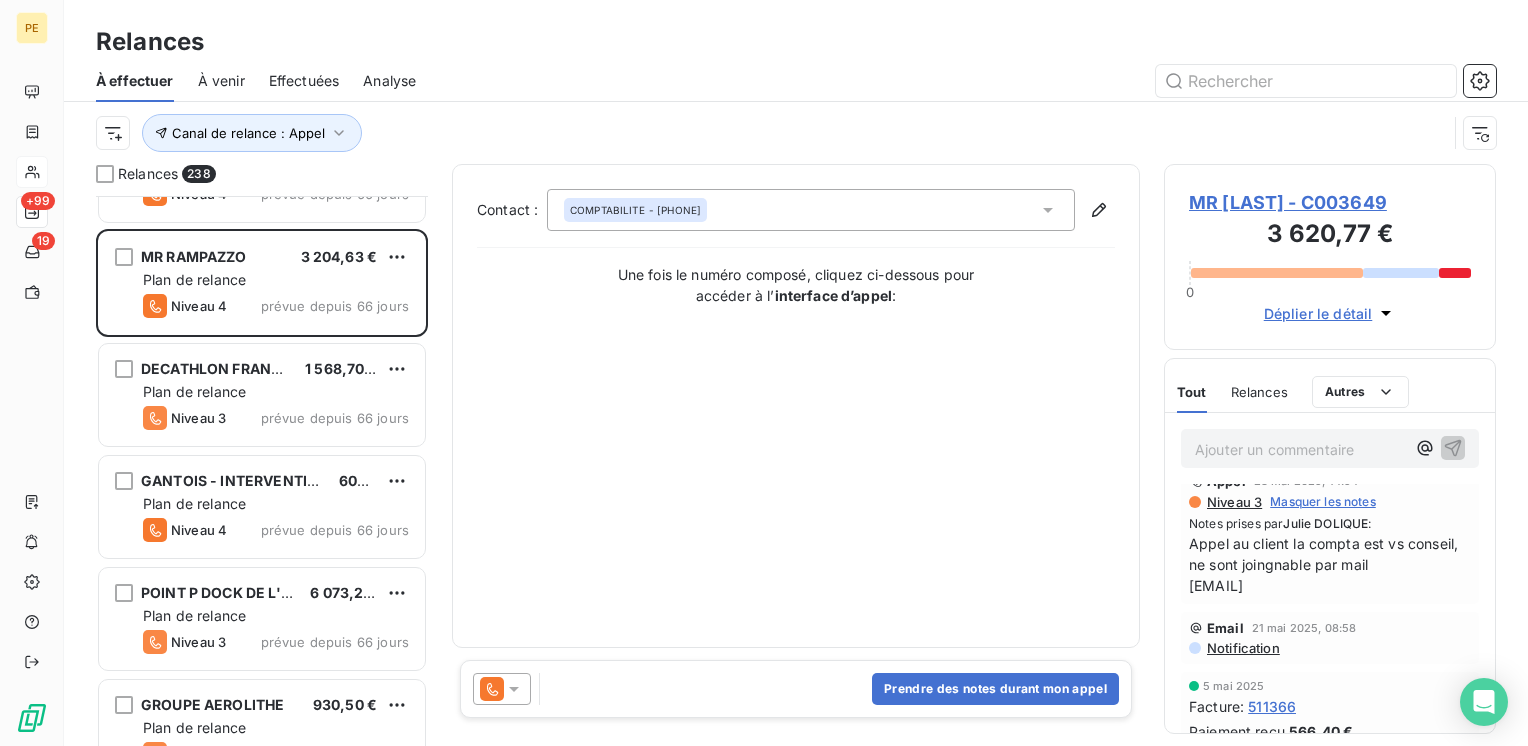 click on "MR RAMPAZZO - C003649 3 620,77 € 0 Déplier le détail" at bounding box center [1330, 257] 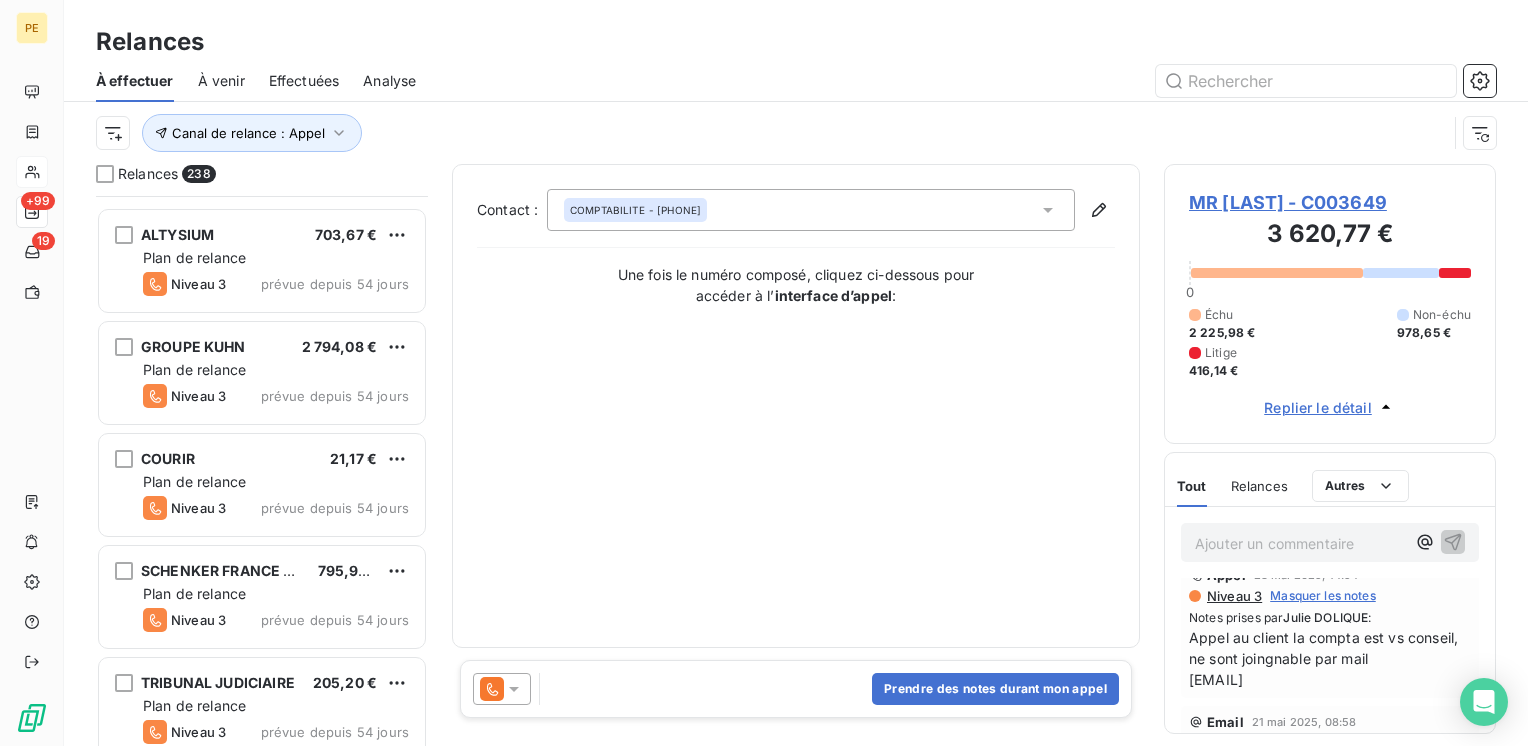 scroll, scrollTop: 5334, scrollLeft: 0, axis: vertical 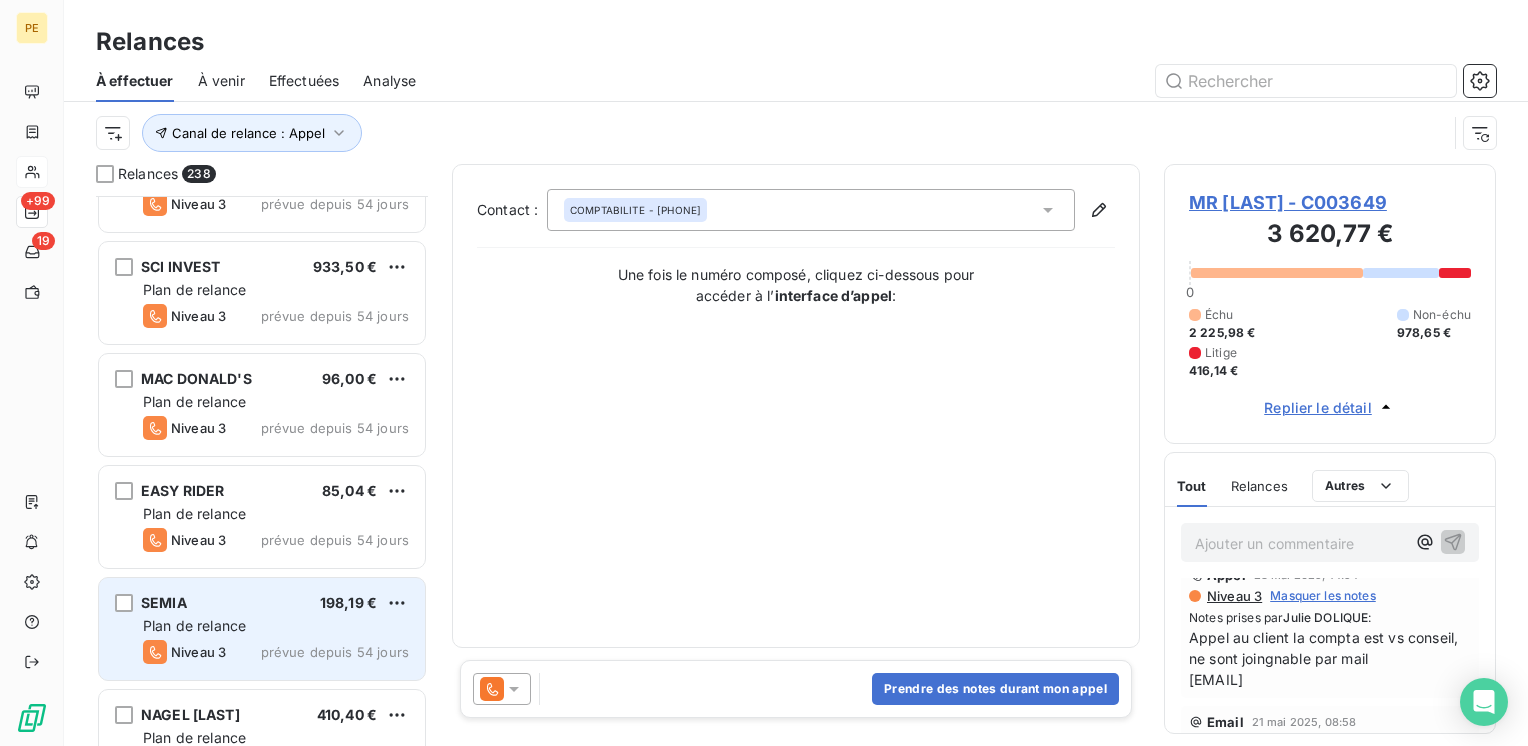 click on "SEMIA 198,19 € Plan de relance Niveau 3 prévue depuis 54 jours" at bounding box center [262, 629] 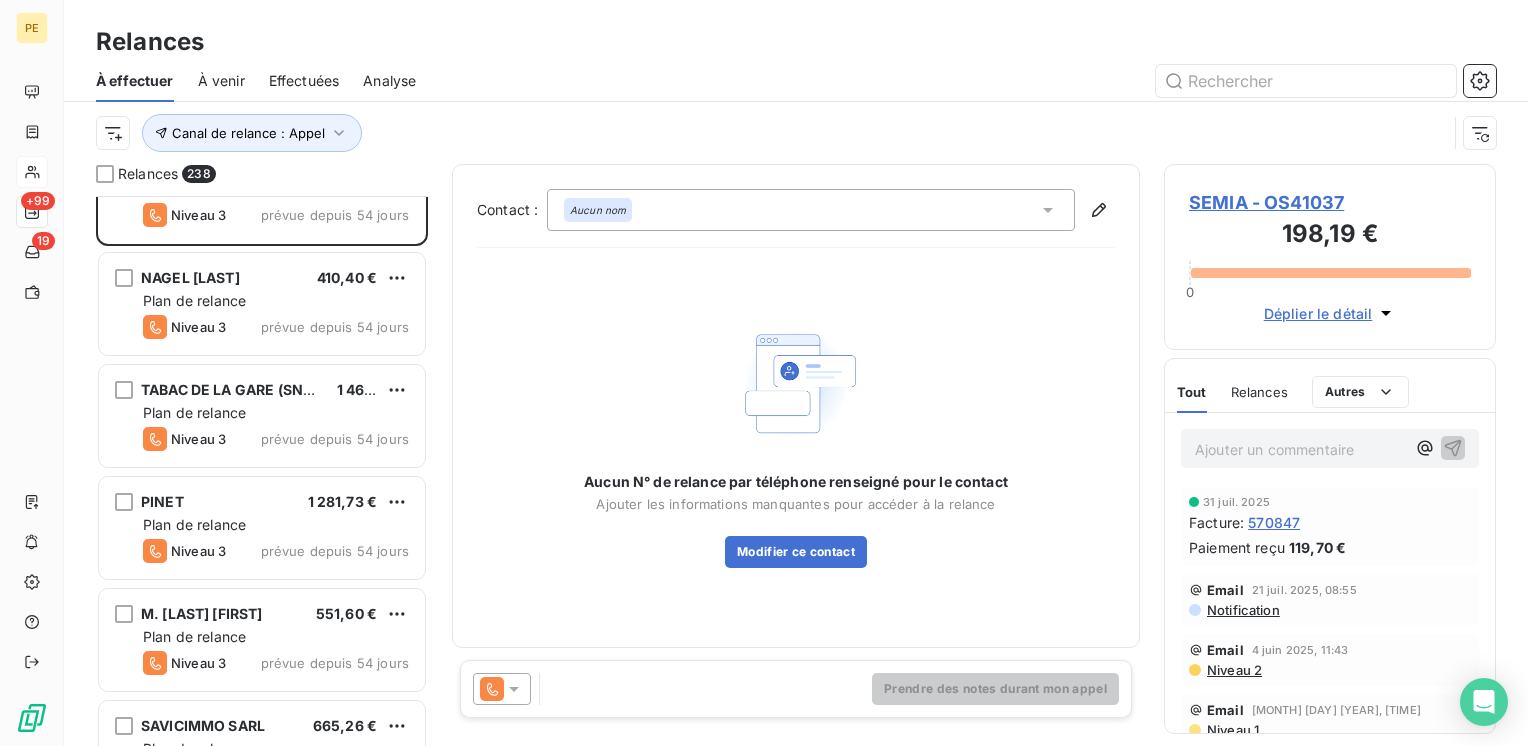 scroll, scrollTop: 5867, scrollLeft: 0, axis: vertical 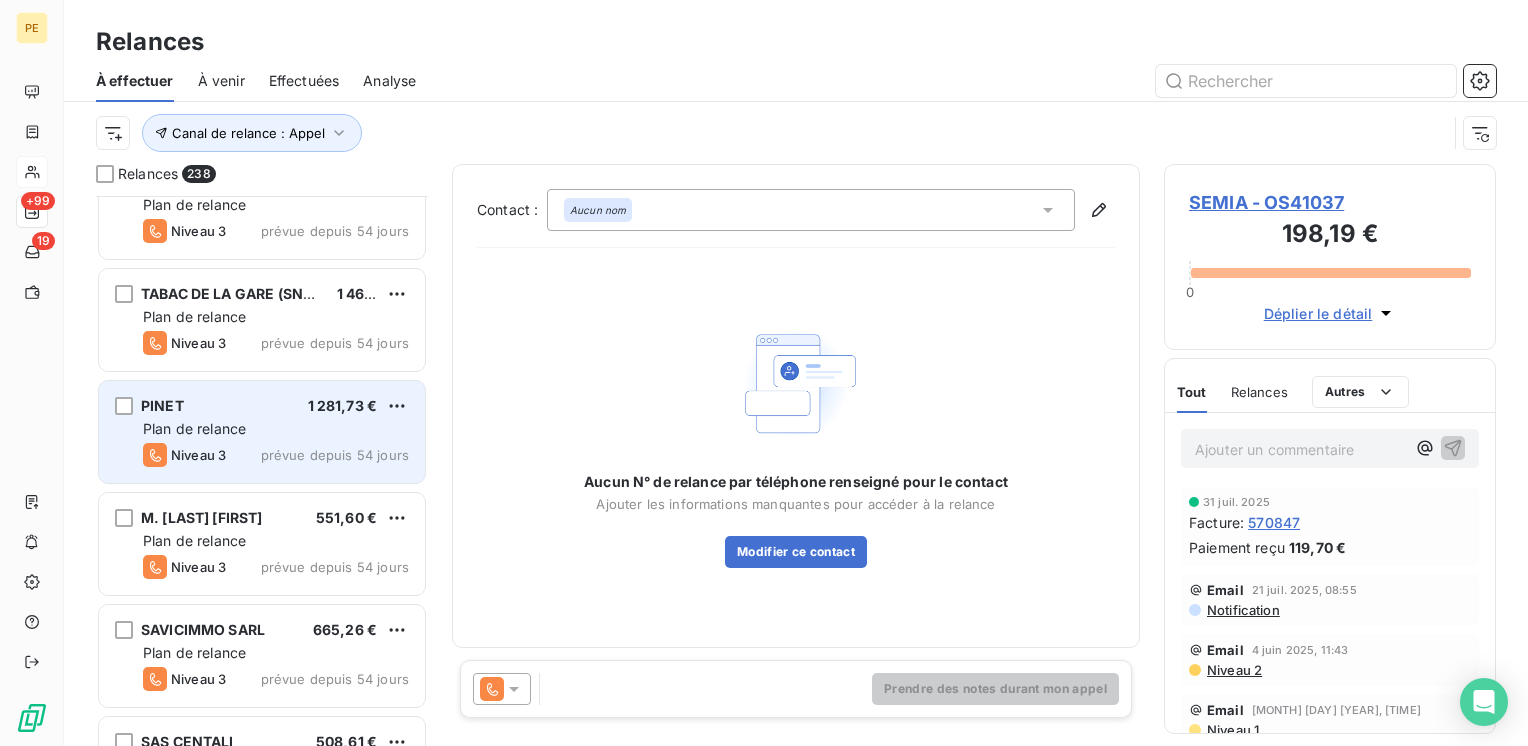 click on "PINET 1 281,73 €" at bounding box center [276, 406] 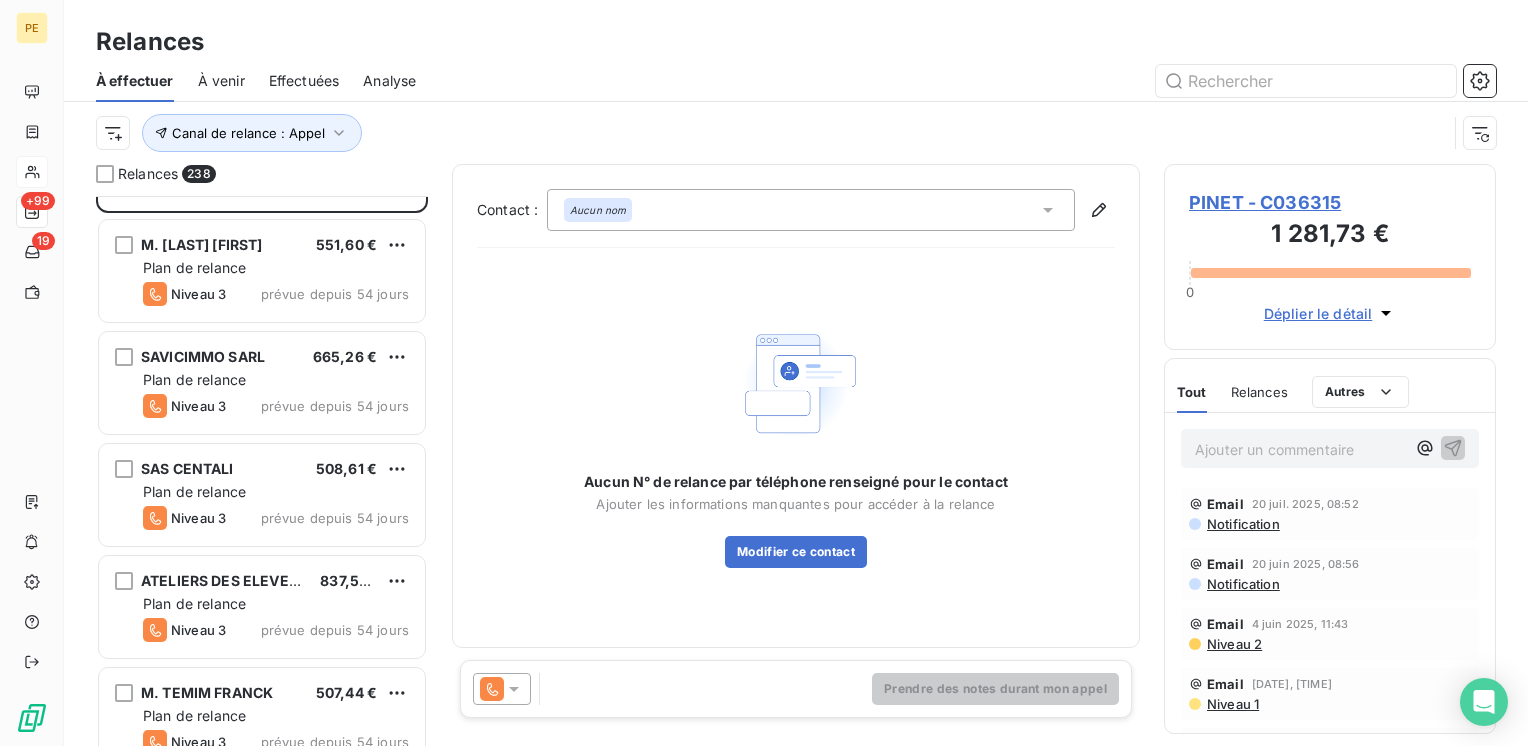 scroll, scrollTop: 6534, scrollLeft: 0, axis: vertical 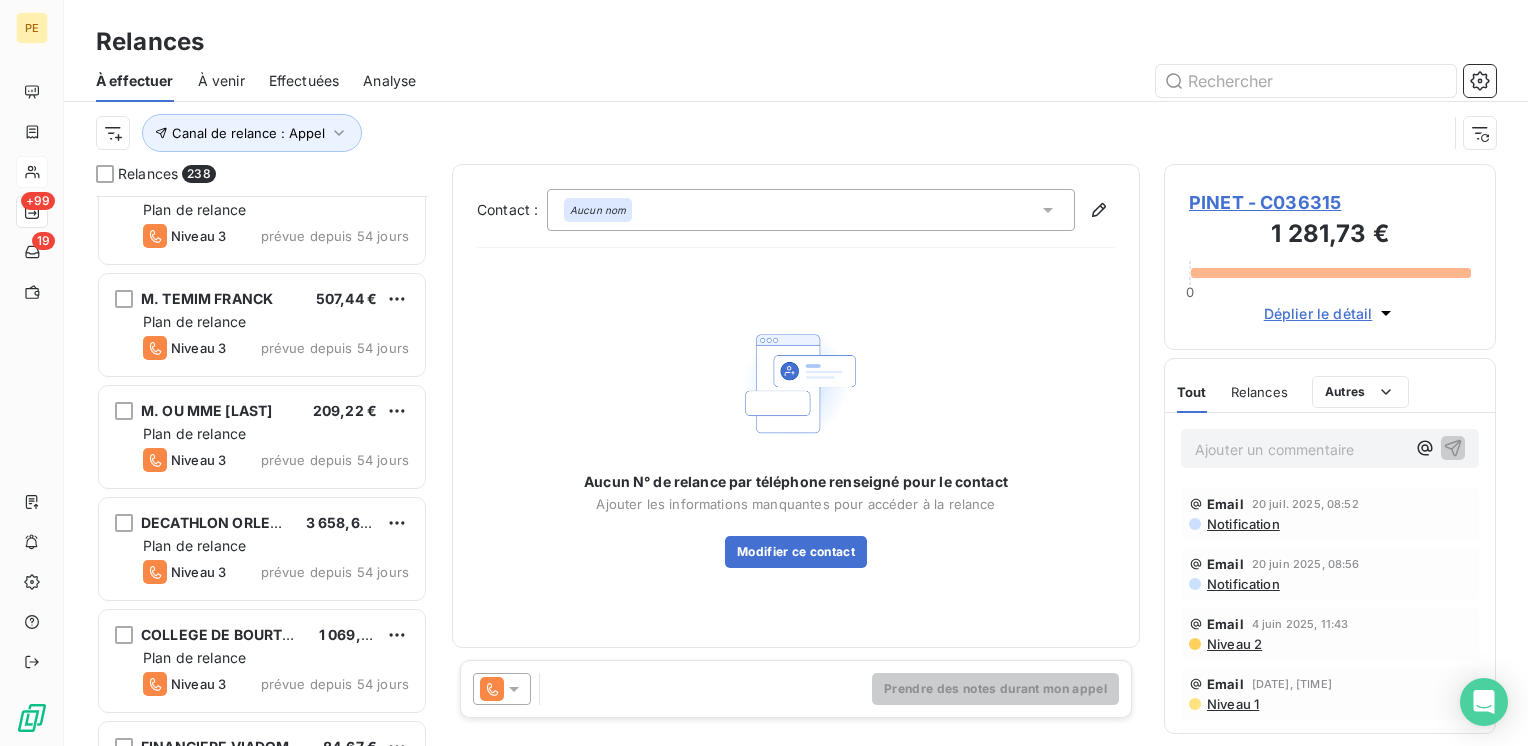 click on "M. OU MME LUCET" at bounding box center [206, 410] 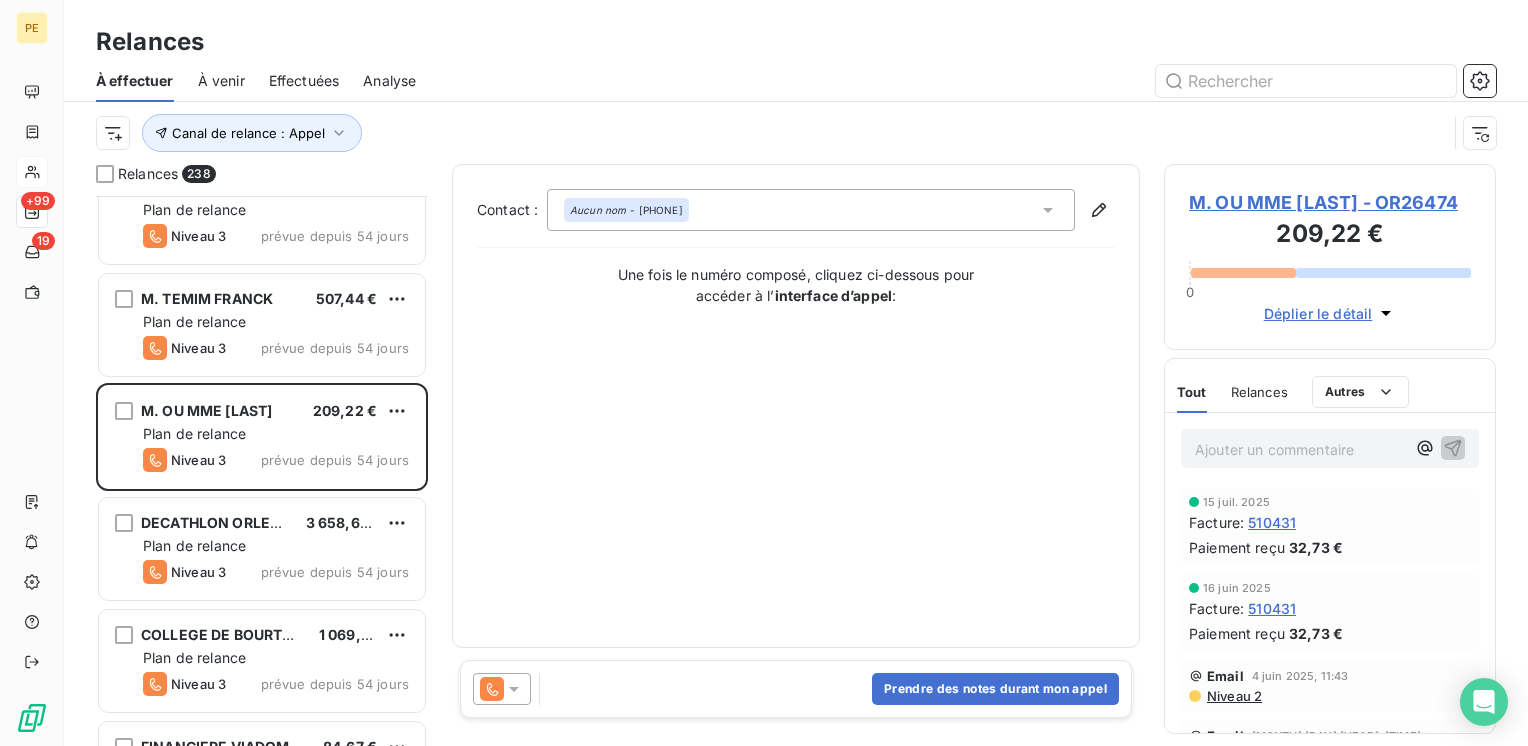 click on "Déplier le détail" at bounding box center (1318, 313) 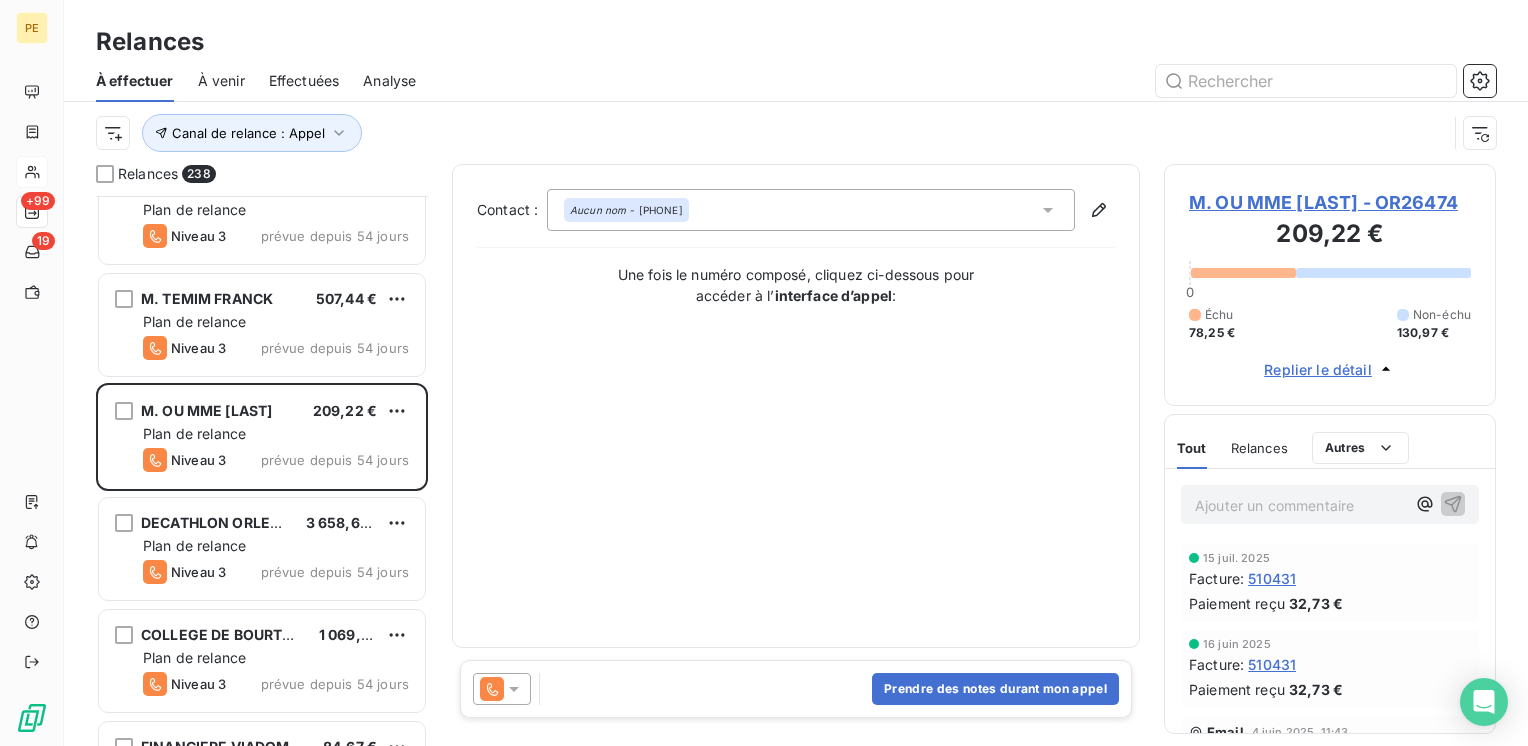 click on "Relances" at bounding box center [1259, 448] 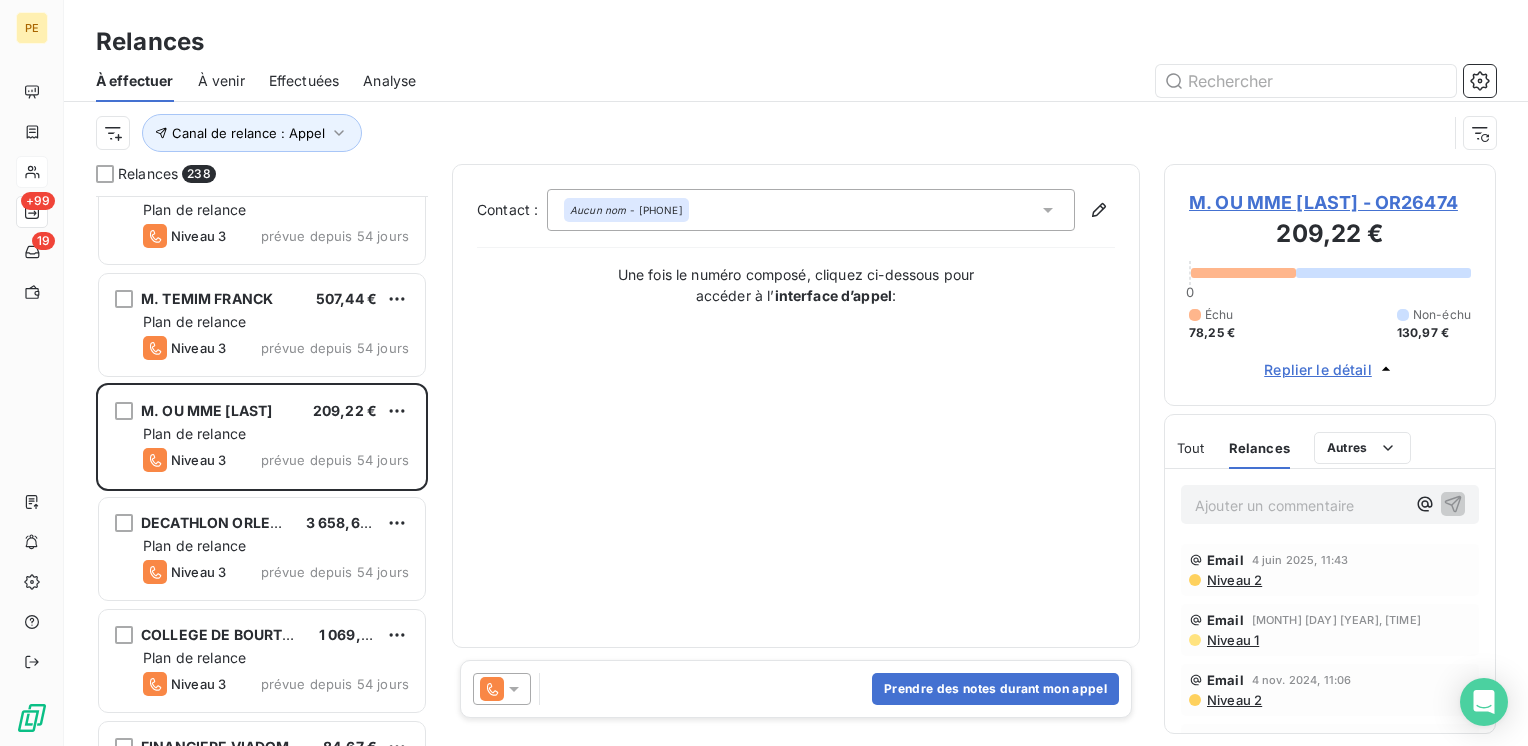 click on "Tout" at bounding box center (1191, 448) 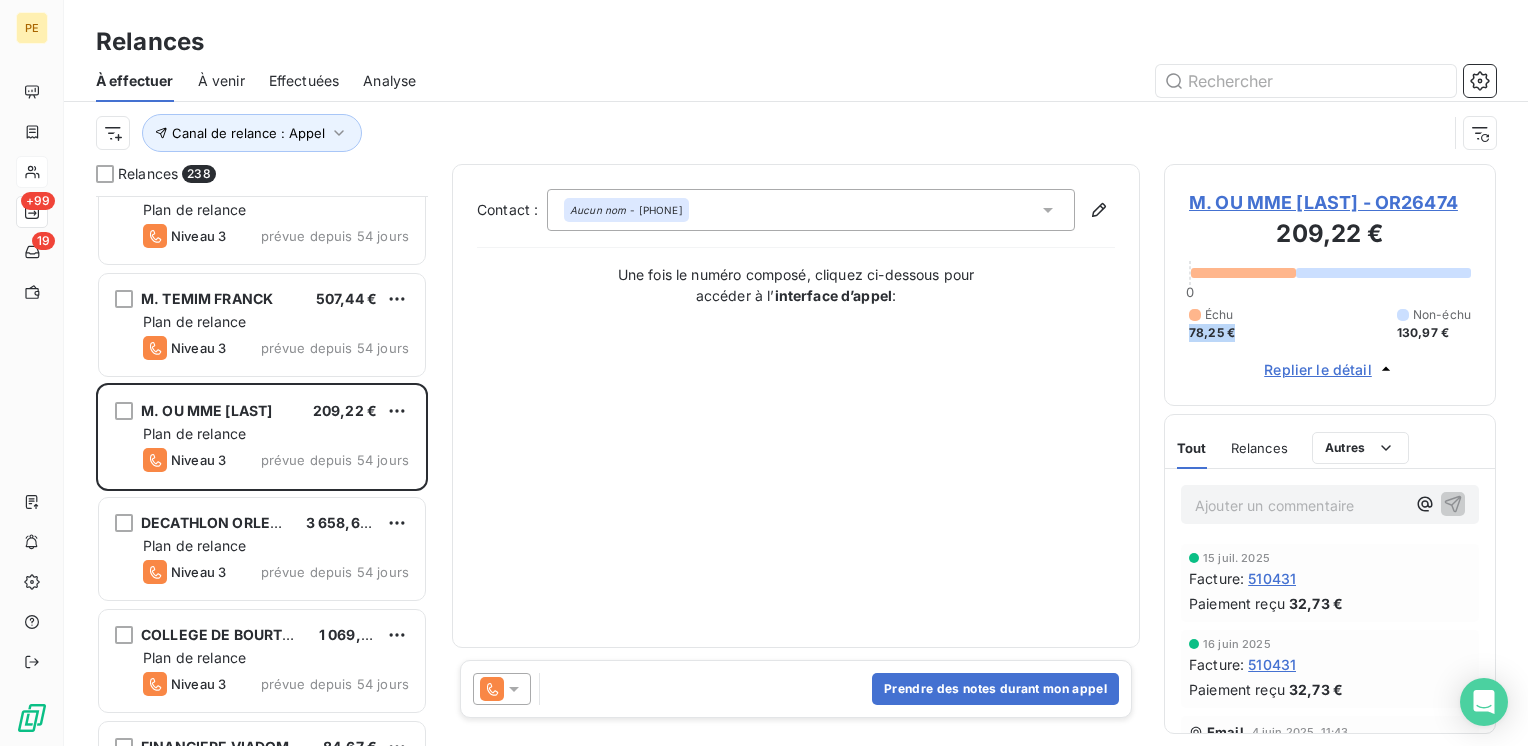 drag, startPoint x: 1233, startPoint y: 328, endPoint x: 1174, endPoint y: 326, distance: 59.03389 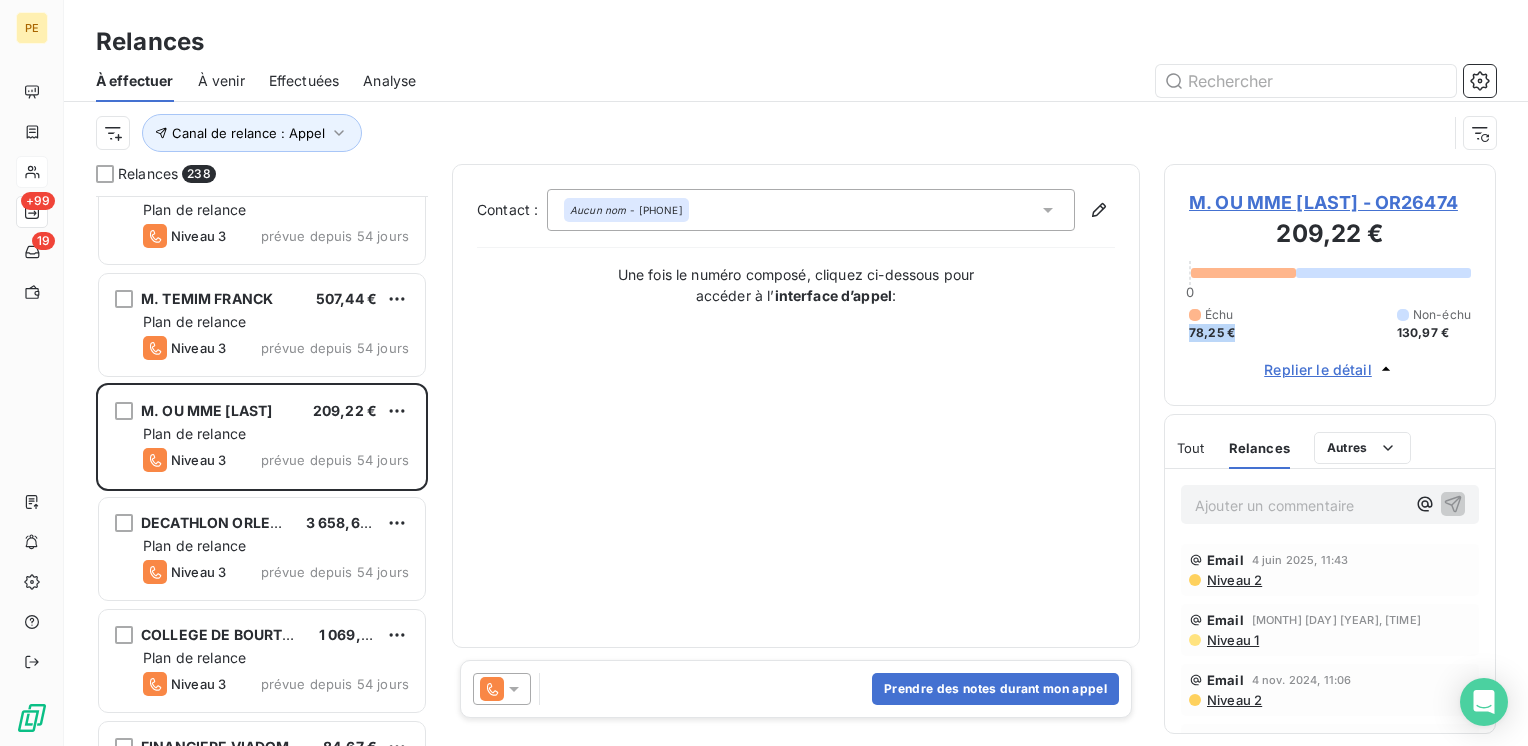 click on "Tout" at bounding box center (1191, 448) 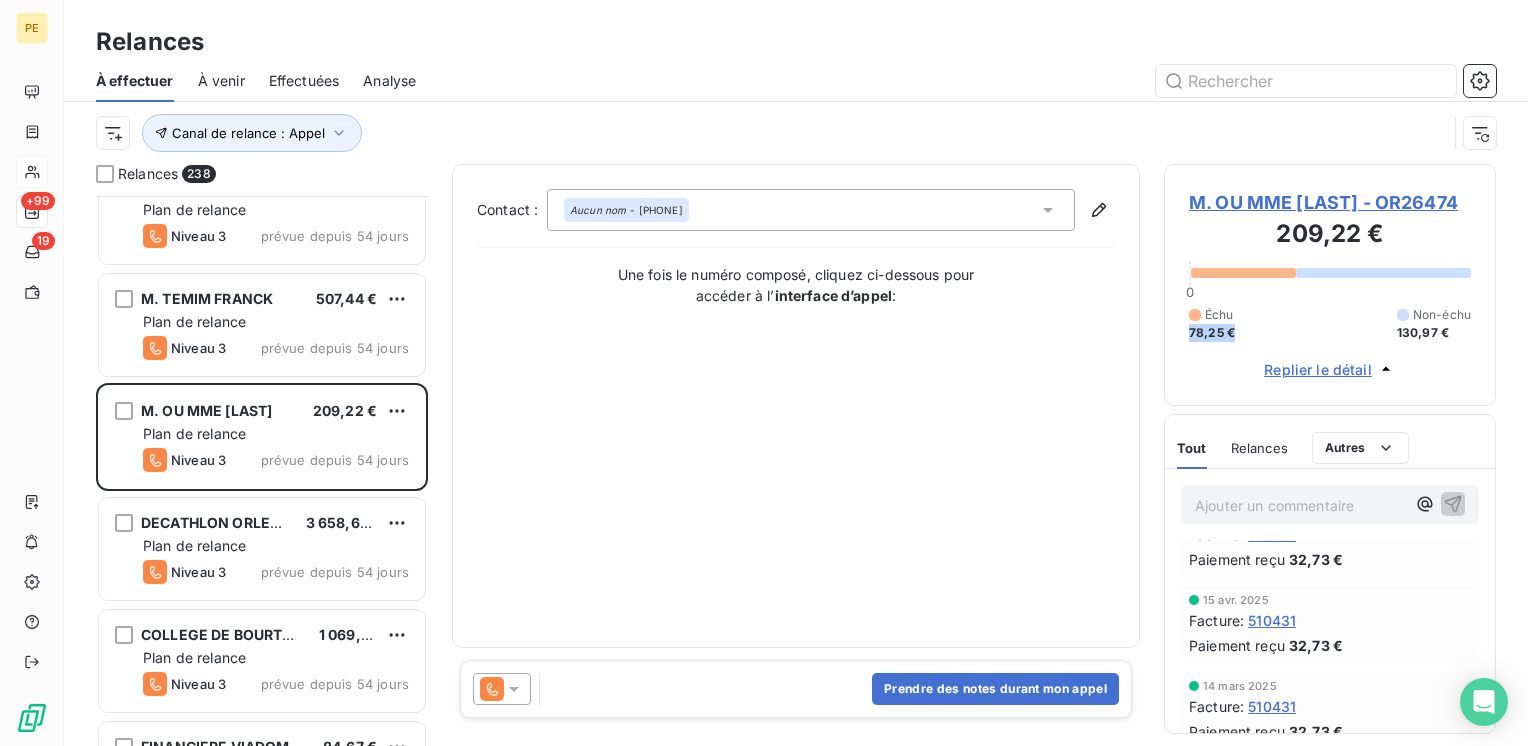 scroll, scrollTop: 0, scrollLeft: 0, axis: both 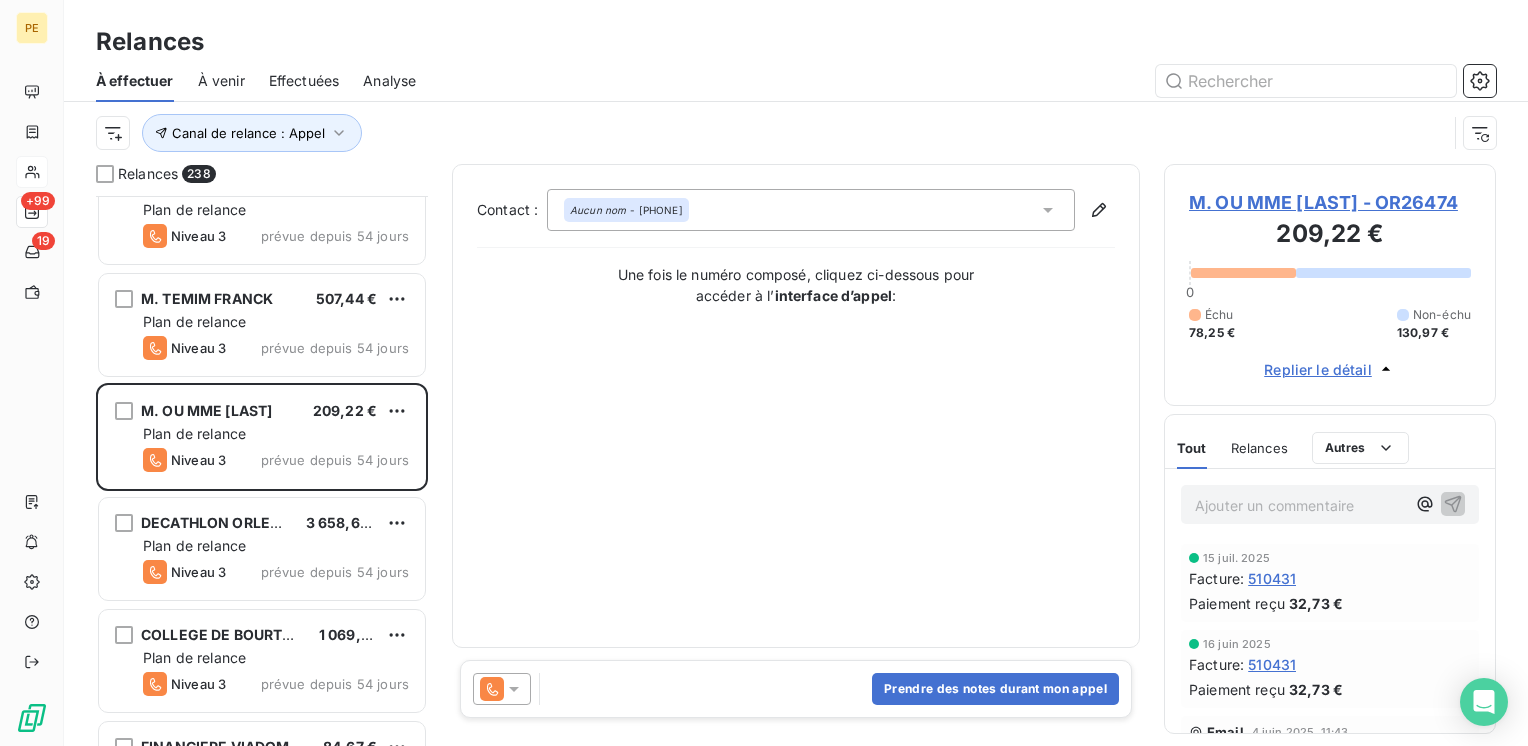 click on "Tout Relances Commentaires Portail client Tout Relances Autres" at bounding box center (1330, 448) 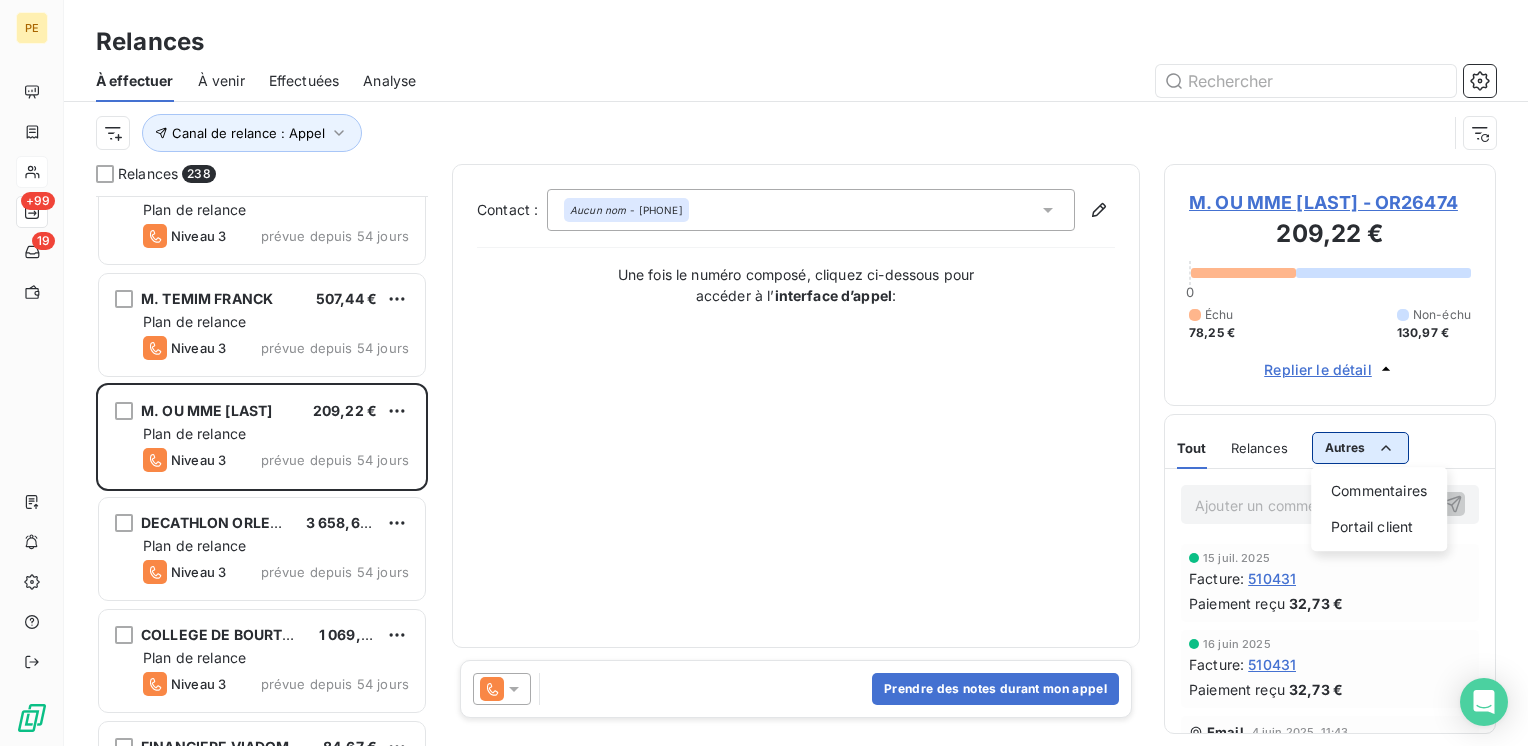 click on "PE +99 19 Relances À effectuer À venir Effectuées Analyse Canal de relance  : Appel  Relances 238 SAS CENTALI 508,61 € Plan de relance Niveau 3 prévue depuis 54 jours ATELIERS DES ELEVEURS 837,54 € Plan de relance Niveau 3 prévue depuis 54 jours M. TEMIM FRANCK 507,44 € Plan de relance Niveau 3 prévue depuis 54 jours M. OU MME LUCET 209,22 € Plan de relance Niveau 3 prévue depuis 54 jours DECATHLON ORLEANS 3 658,62 € Plan de relance Niveau 3 prévue depuis 54 jours COLLEGE DE BOURTZWILLER 1 069,08 € Plan de relance Niveau 3 prévue depuis 54 jours FINANCIERE VIADOM 84,67 € Plan de relance Niveau 3 prévue depuis 54 jours MR BURDIN 819,70 € Plan de relance Niveau 3 prévue depuis 54 jours PREVOTE 604,80 € Plan de relance Niveau 3 prévue depuis 54 jours LMC 582,01 € Plan de relance Niveau 3 prévue depuis 54 jours SERGE NORMAND ET CIE SOCIETE 918,43 € Plan de relance Niveau 3 prévue depuis 54 jours M ET MME AUBERT 135,46 € Plan de relance Niveau 3" at bounding box center (764, 373) 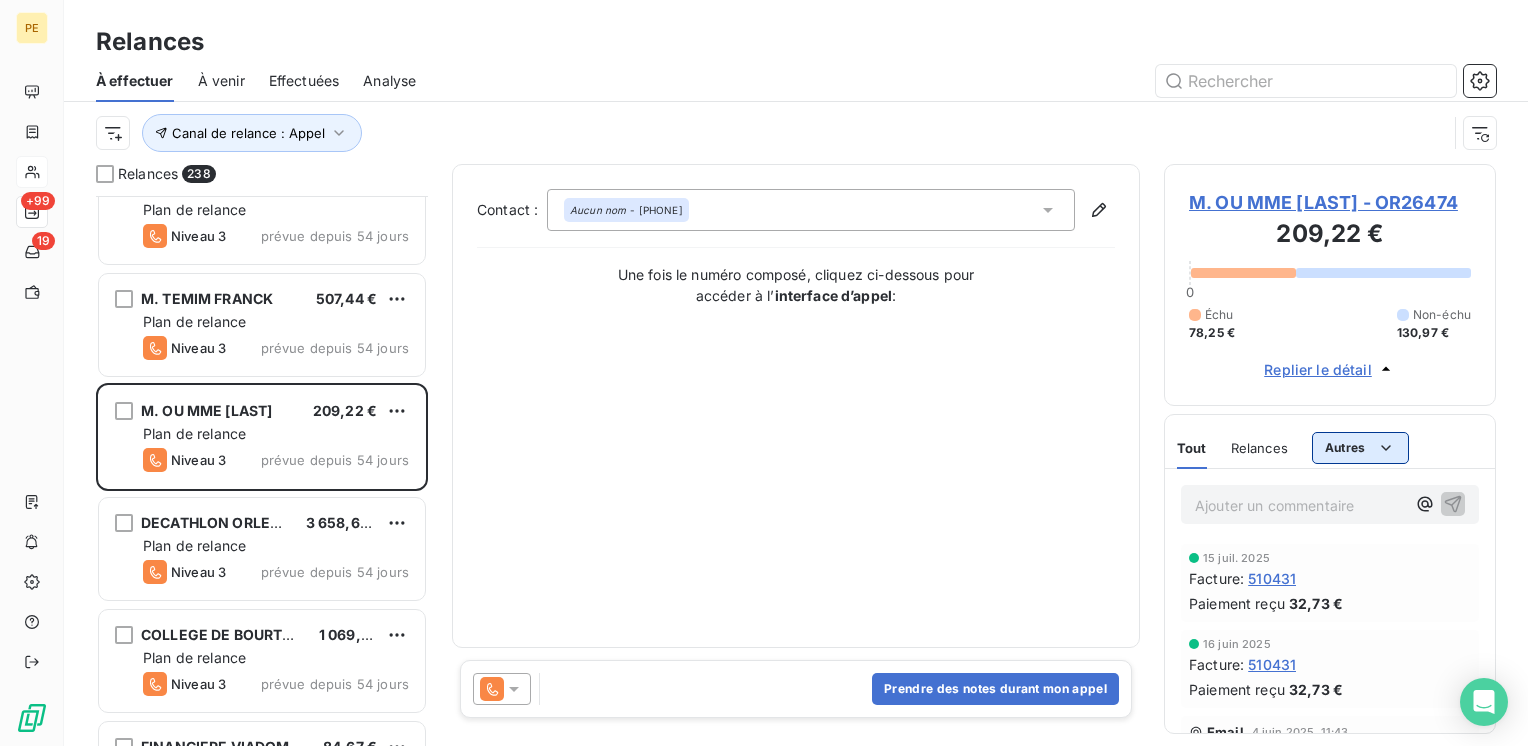 click on "PE +99 19 Relances À effectuer À venir Effectuées Analyse Canal de relance  : Appel  Relances 238 SAS CENTALI 508,61 € Plan de relance Niveau 3 prévue depuis 54 jours ATELIERS DES ELEVEURS 837,54 € Plan de relance Niveau 3 prévue depuis 54 jours M. TEMIM FRANCK 507,44 € Plan de relance Niveau 3 prévue depuis 54 jours M. OU MME LUCET 209,22 € Plan de relance Niveau 3 prévue depuis 54 jours DECATHLON ORLEANS 3 658,62 € Plan de relance Niveau 3 prévue depuis 54 jours COLLEGE DE BOURTZWILLER 1 069,08 € Plan de relance Niveau 3 prévue depuis 54 jours FINANCIERE VIADOM 84,67 € Plan de relance Niveau 3 prévue depuis 54 jours MR BURDIN 819,70 € Plan de relance Niveau 3 prévue depuis 54 jours PREVOTE 604,80 € Plan de relance Niveau 3 prévue depuis 54 jours LMC 582,01 € Plan de relance Niveau 3 prévue depuis 54 jours SERGE NORMAND ET CIE SOCIETE 918,43 € Plan de relance Niveau 3 prévue depuis 54 jours M ET MME AUBERT 135,46 € Plan de relance Niveau 3" at bounding box center (764, 373) 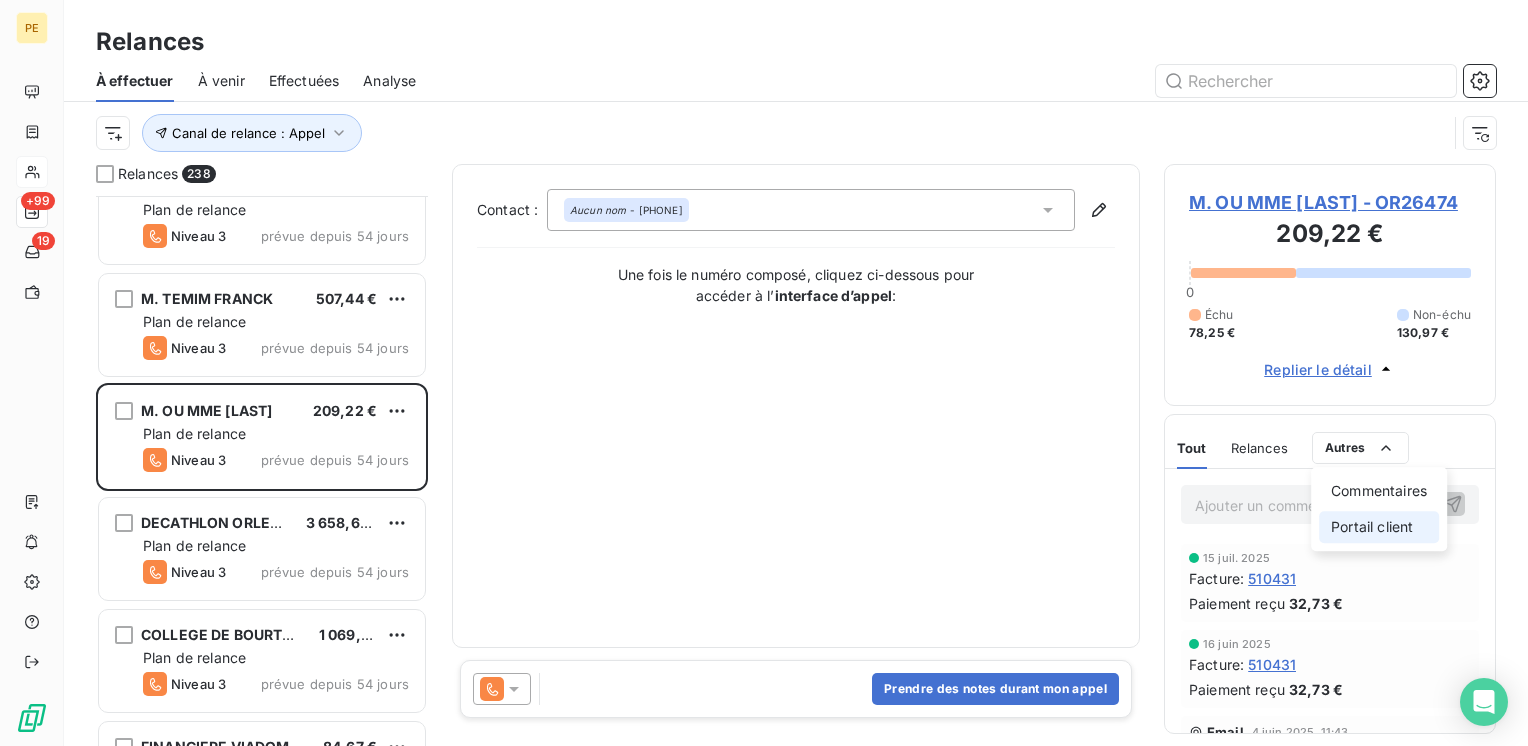 click on "Portail client" at bounding box center (1379, 527) 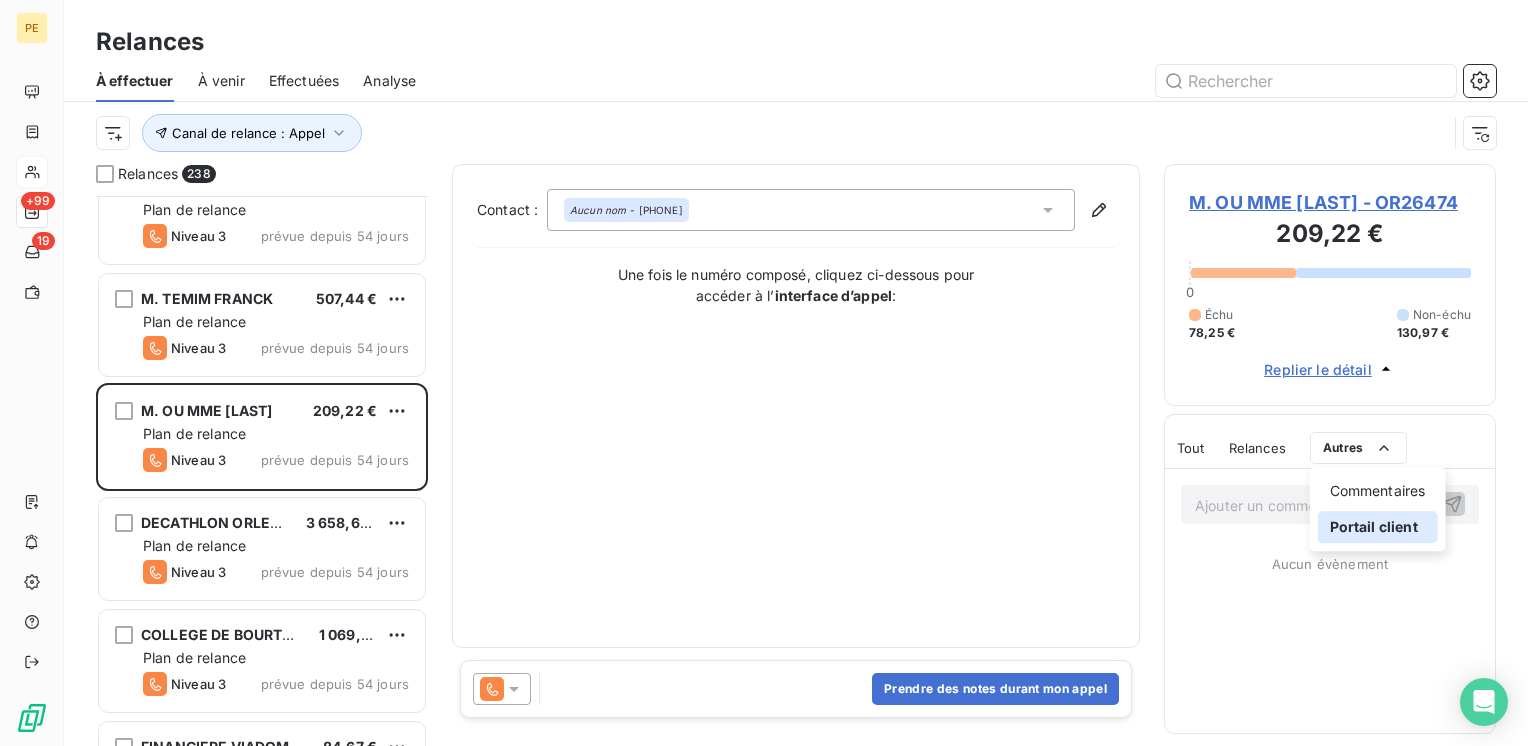click on "Portail client" at bounding box center (1378, 527) 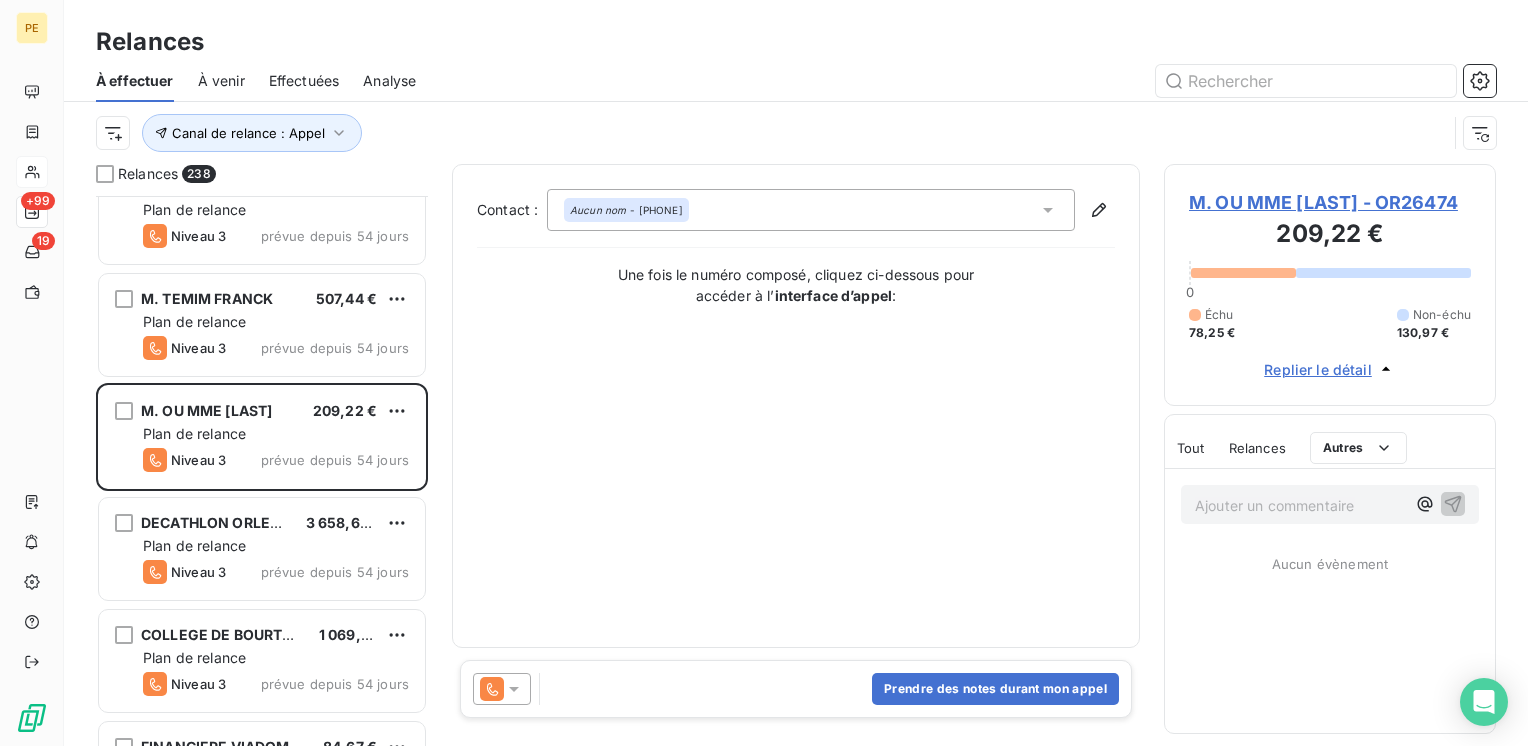 click on "PE +99 19 Relances À effectuer À venir Effectuées Analyse Canal de relance  : Appel  Relances 238 SAS CENTALI 508,61 € Plan de relance Niveau 3 prévue depuis 54 jours ATELIERS DES ELEVEURS 837,54 € Plan de relance Niveau 3 prévue depuis 54 jours M. TEMIM FRANCK 507,44 € Plan de relance Niveau 3 prévue depuis 54 jours M. OU MME LUCET 209,22 € Plan de relance Niveau 3 prévue depuis 54 jours DECATHLON ORLEANS 3 658,62 € Plan de relance Niveau 3 prévue depuis 54 jours COLLEGE DE BOURTZWILLER 1 069,08 € Plan de relance Niveau 3 prévue depuis 54 jours FINANCIERE VIADOM 84,67 € Plan de relance Niveau 3 prévue depuis 54 jours MR BURDIN 819,70 € Plan de relance Niveau 3 prévue depuis 54 jours PREVOTE 604,80 € Plan de relance Niveau 3 prévue depuis 54 jours LMC 582,01 € Plan de relance Niveau 3 prévue depuis 54 jours SERGE NORMAND ET CIE SOCIETE 918,43 € Plan de relance Niveau 3 prévue depuis 54 jours M ET MME AUBERT 135,46 € Plan de relance Niveau 3" at bounding box center (764, 373) 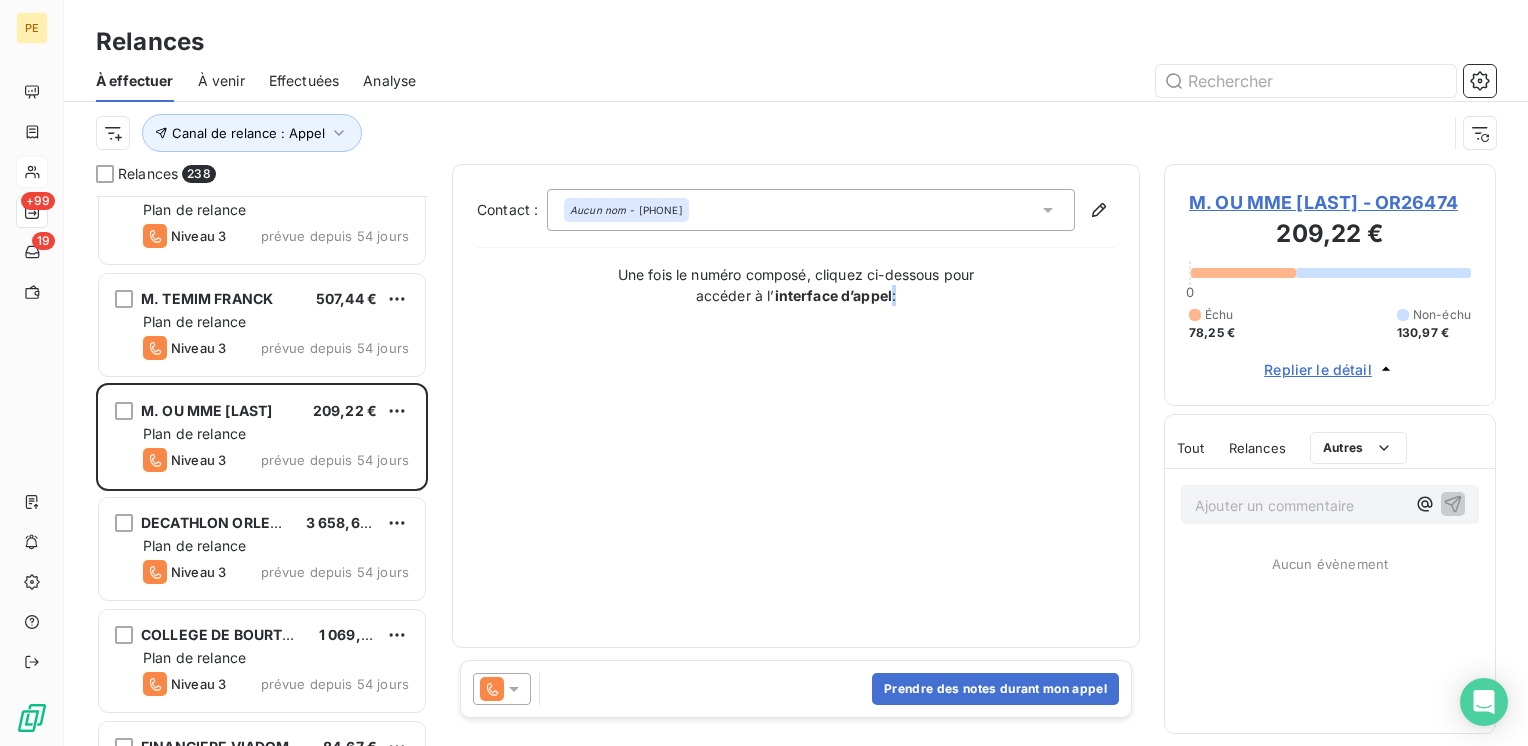 drag, startPoint x: 1329, startPoint y: 202, endPoint x: 892, endPoint y: 426, distance: 491.06516 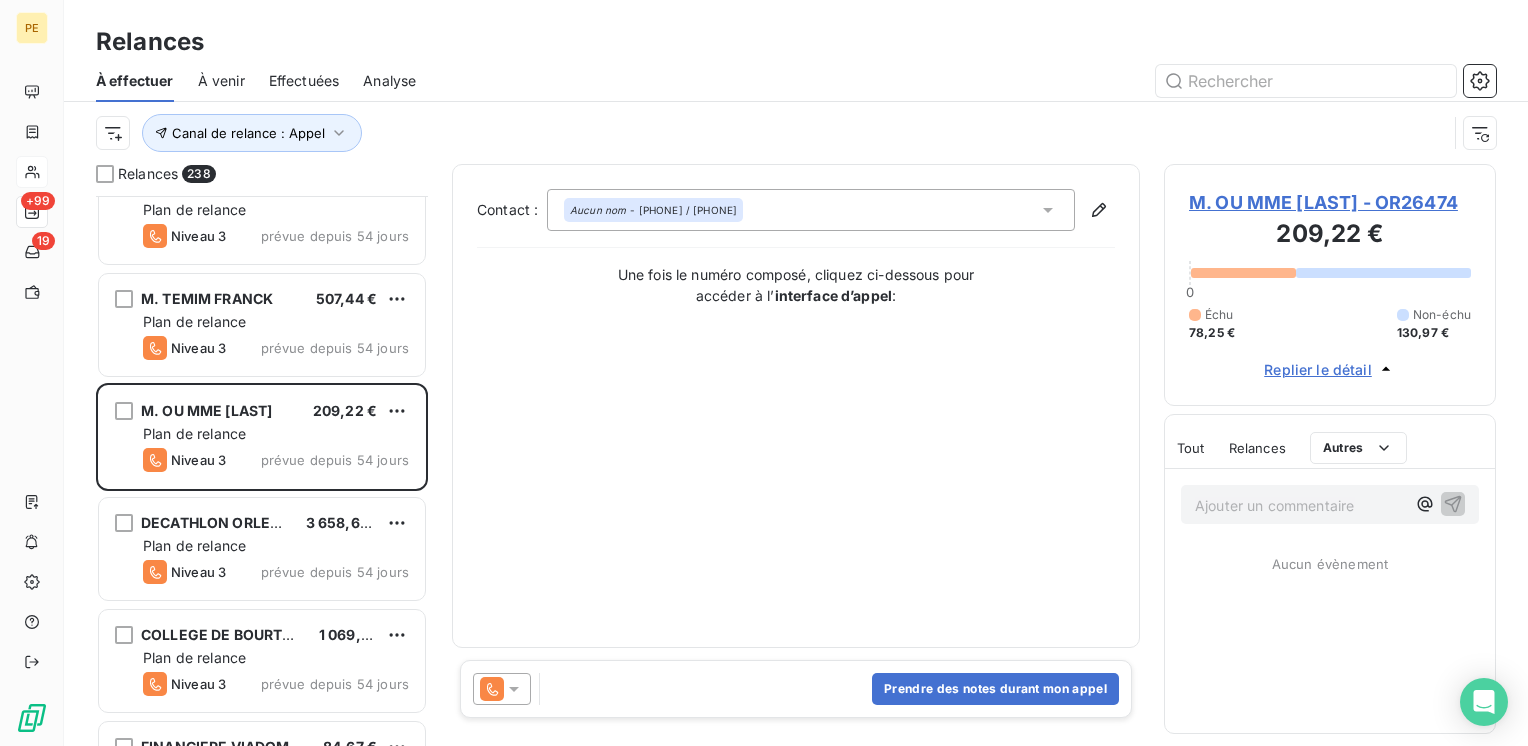 click on "Prendre des notes durant mon appel" at bounding box center [796, 689] 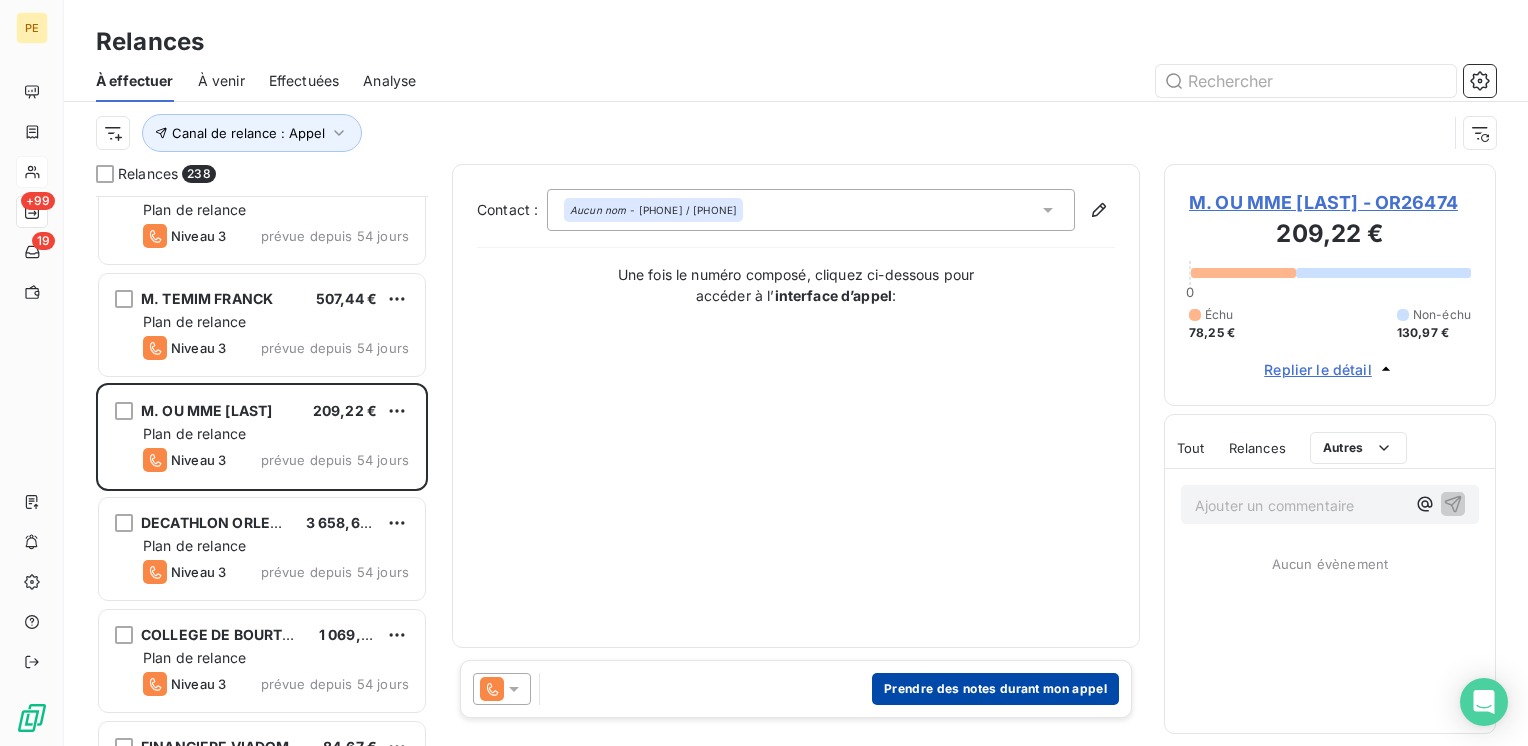 click on "Prendre des notes durant mon appel" at bounding box center (995, 689) 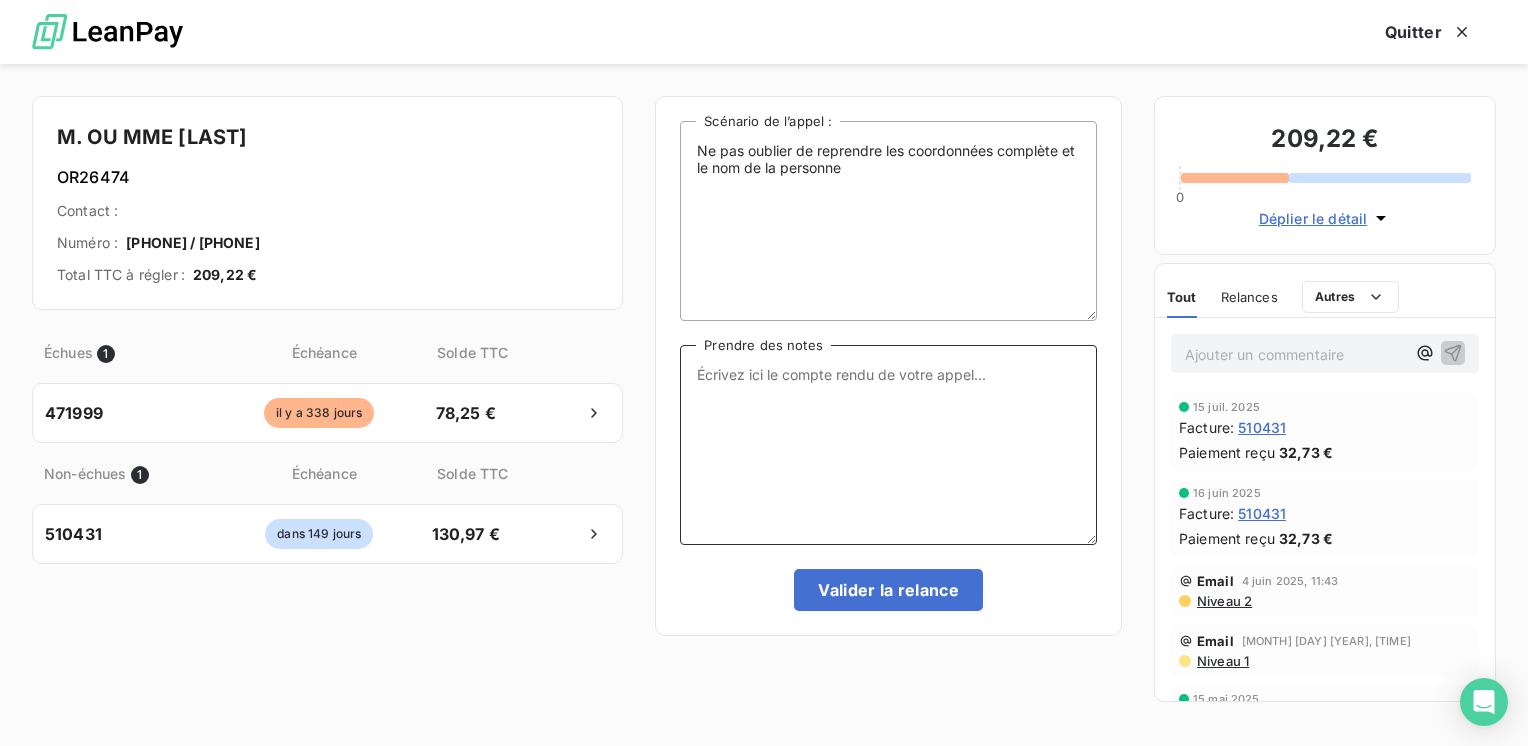 click on "Prendre des notes" at bounding box center (888, 445) 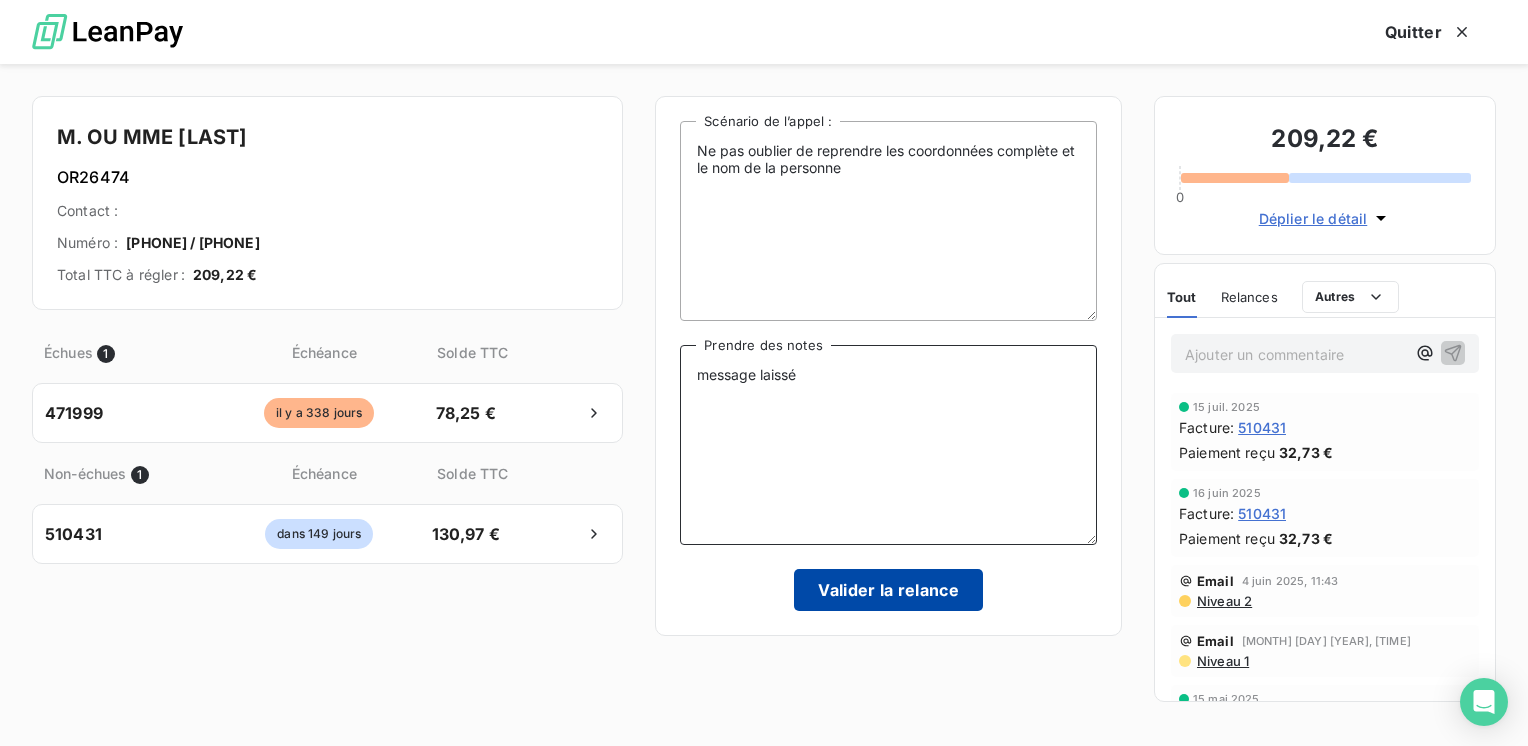 type on "message laissé" 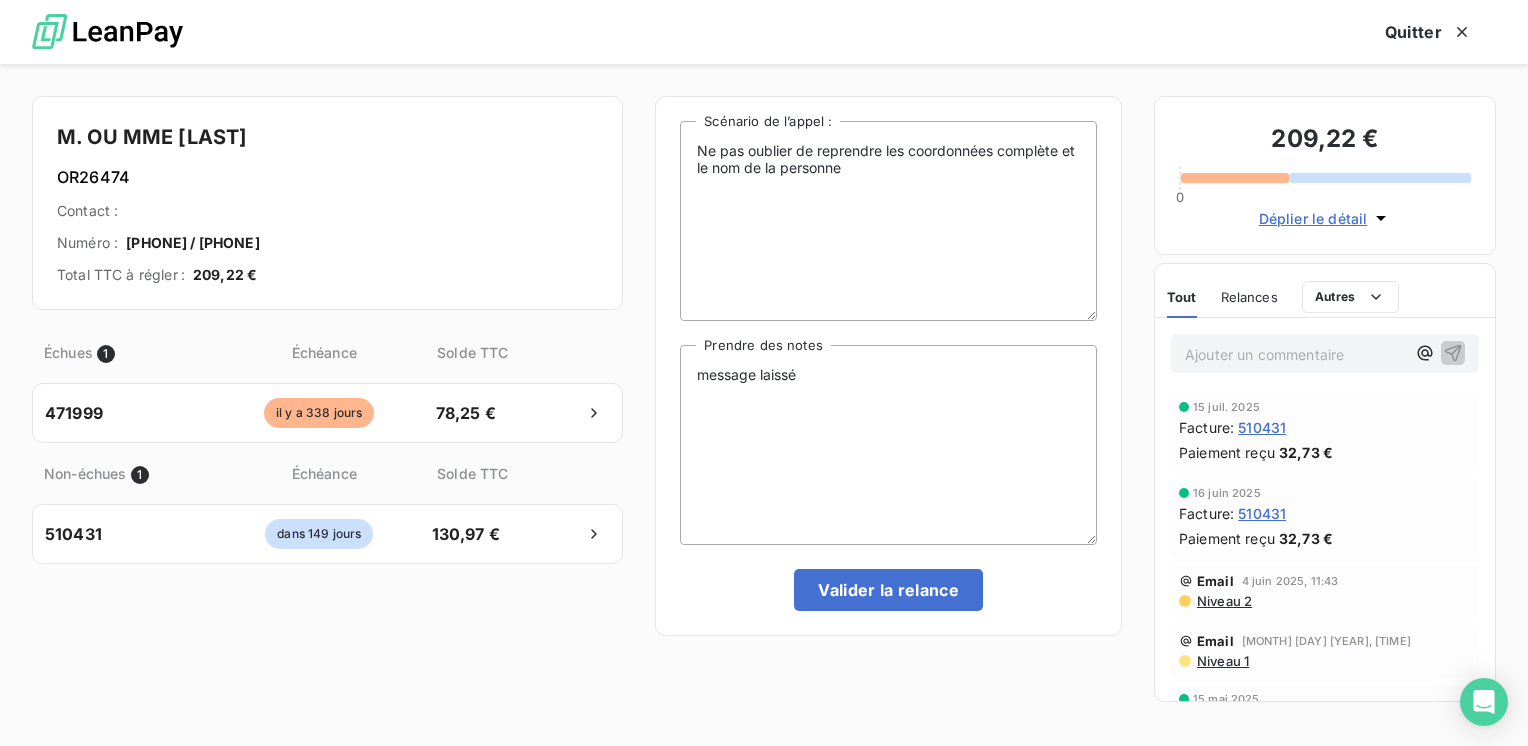 drag, startPoint x: 908, startPoint y: 593, endPoint x: 804, endPoint y: 315, distance: 296.81644 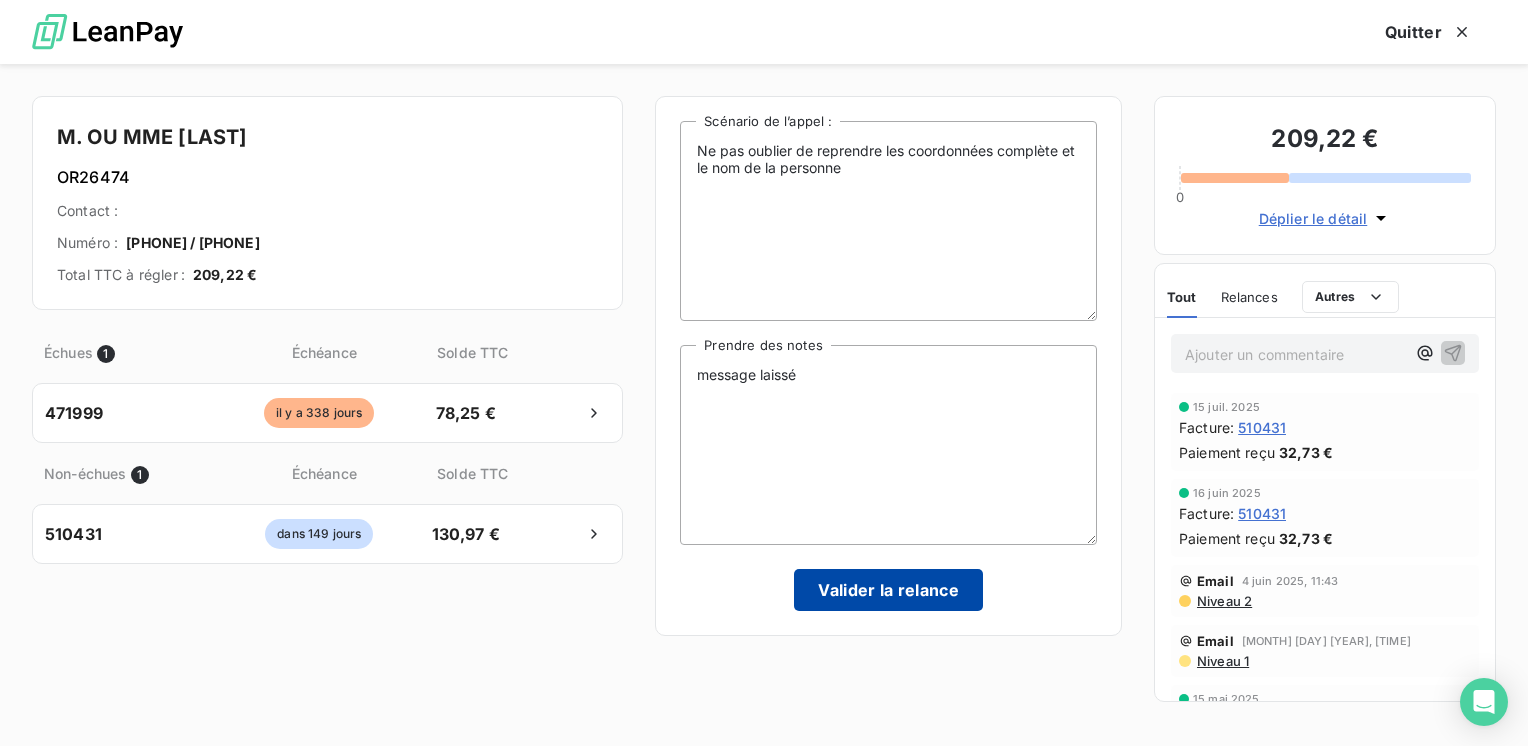 click on "Valider la relance" at bounding box center (888, 590) 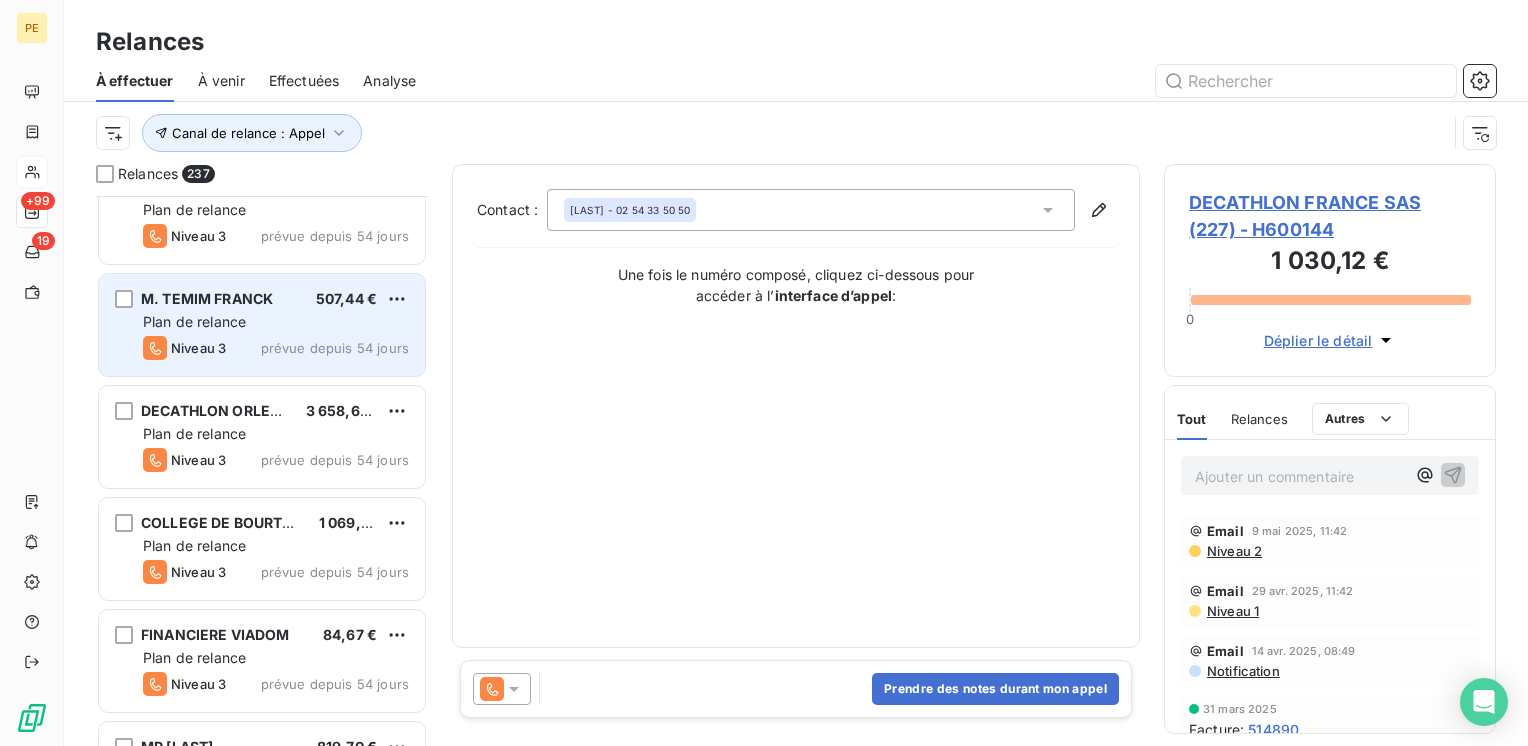 click on "Niveau 3 prévue depuis 54 jours" at bounding box center (276, 348) 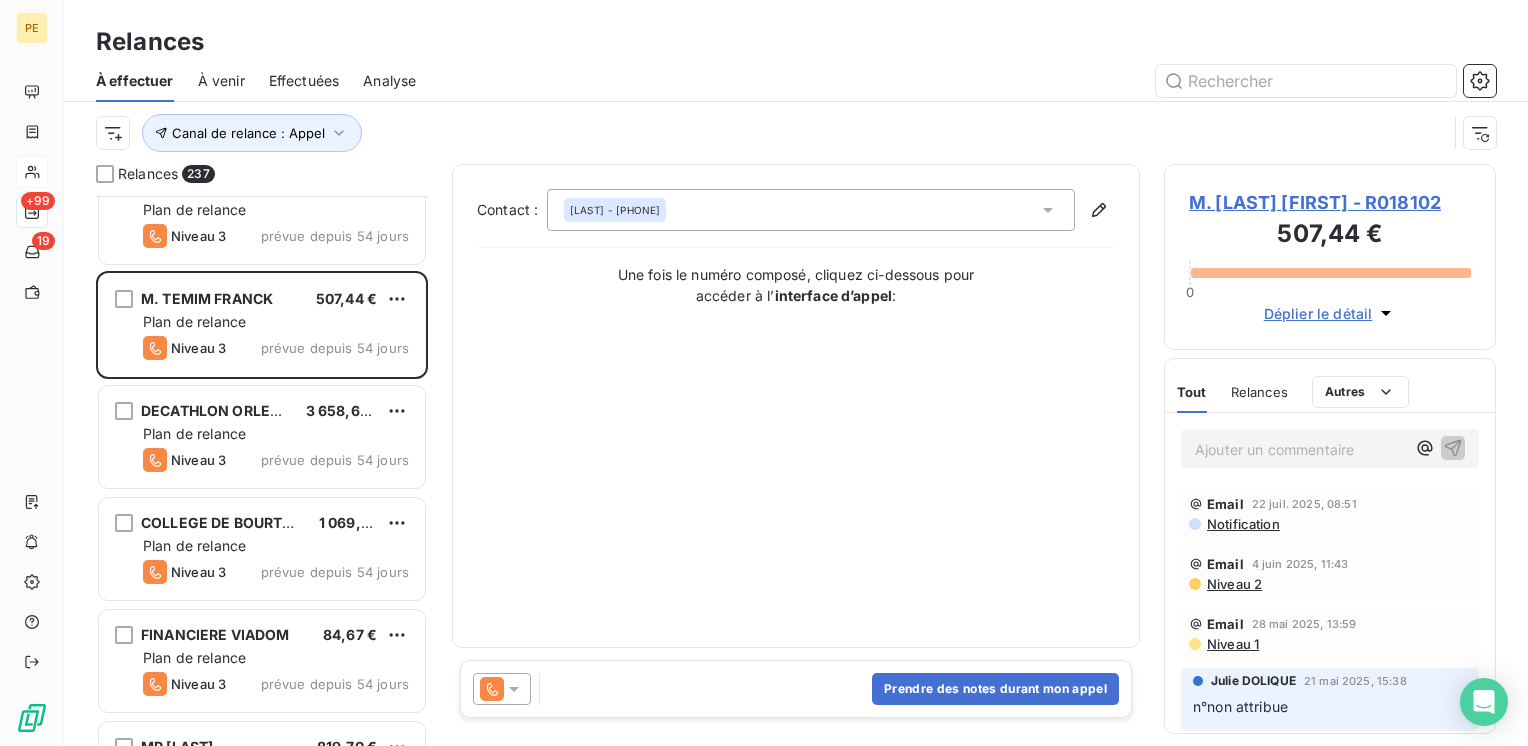 click on "Déplier le détail" at bounding box center (1330, 313) 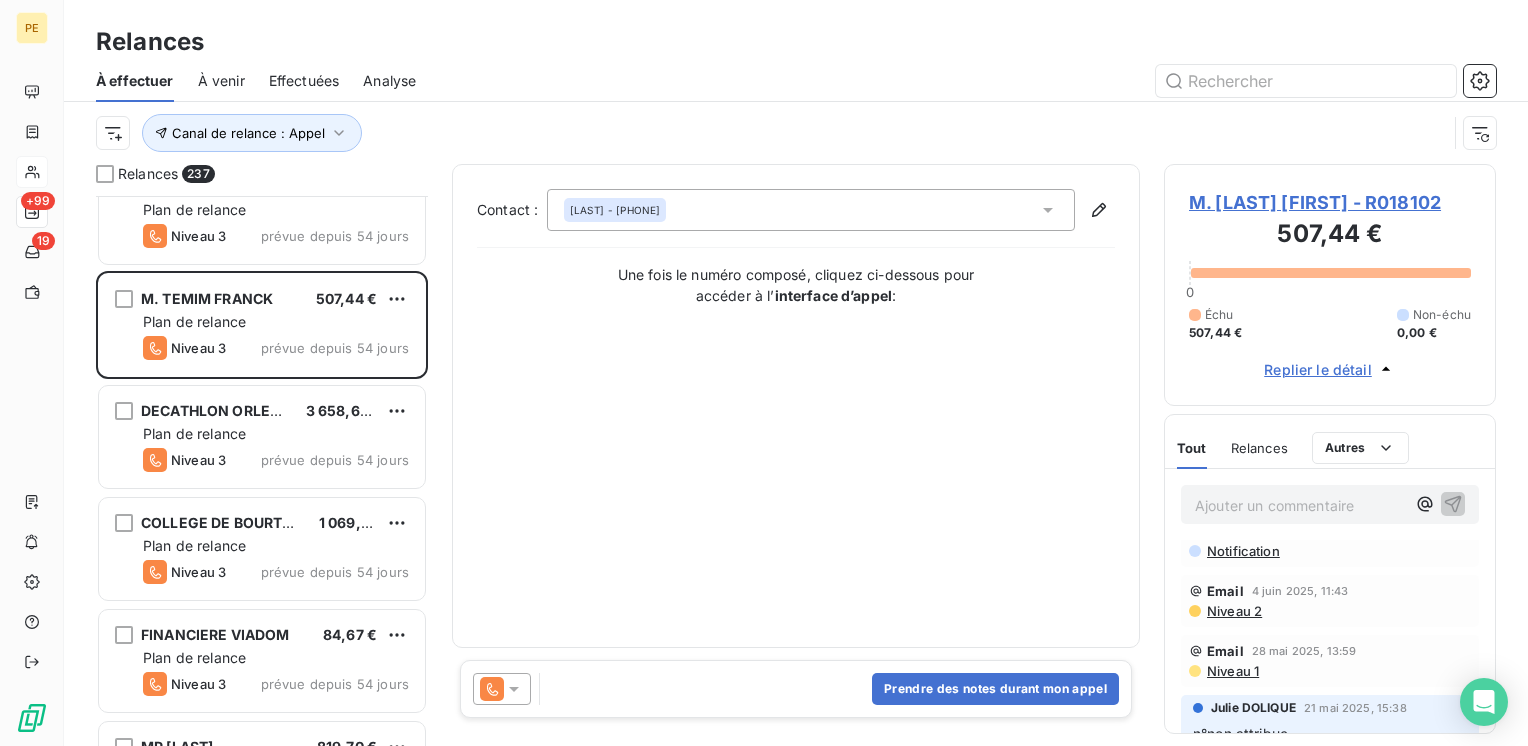 scroll, scrollTop: 0, scrollLeft: 0, axis: both 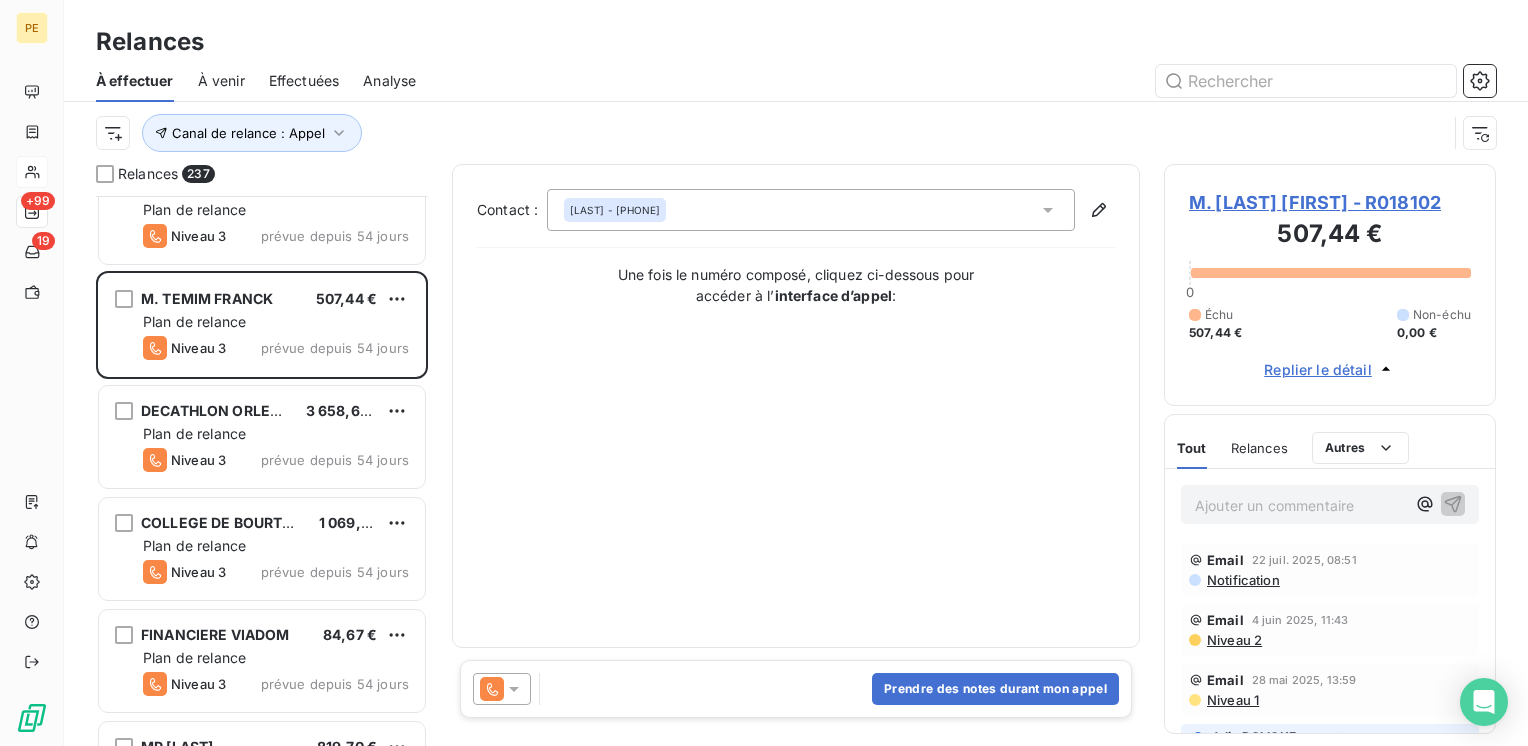 click on "Prendre des notes durant mon appel" at bounding box center [796, 689] 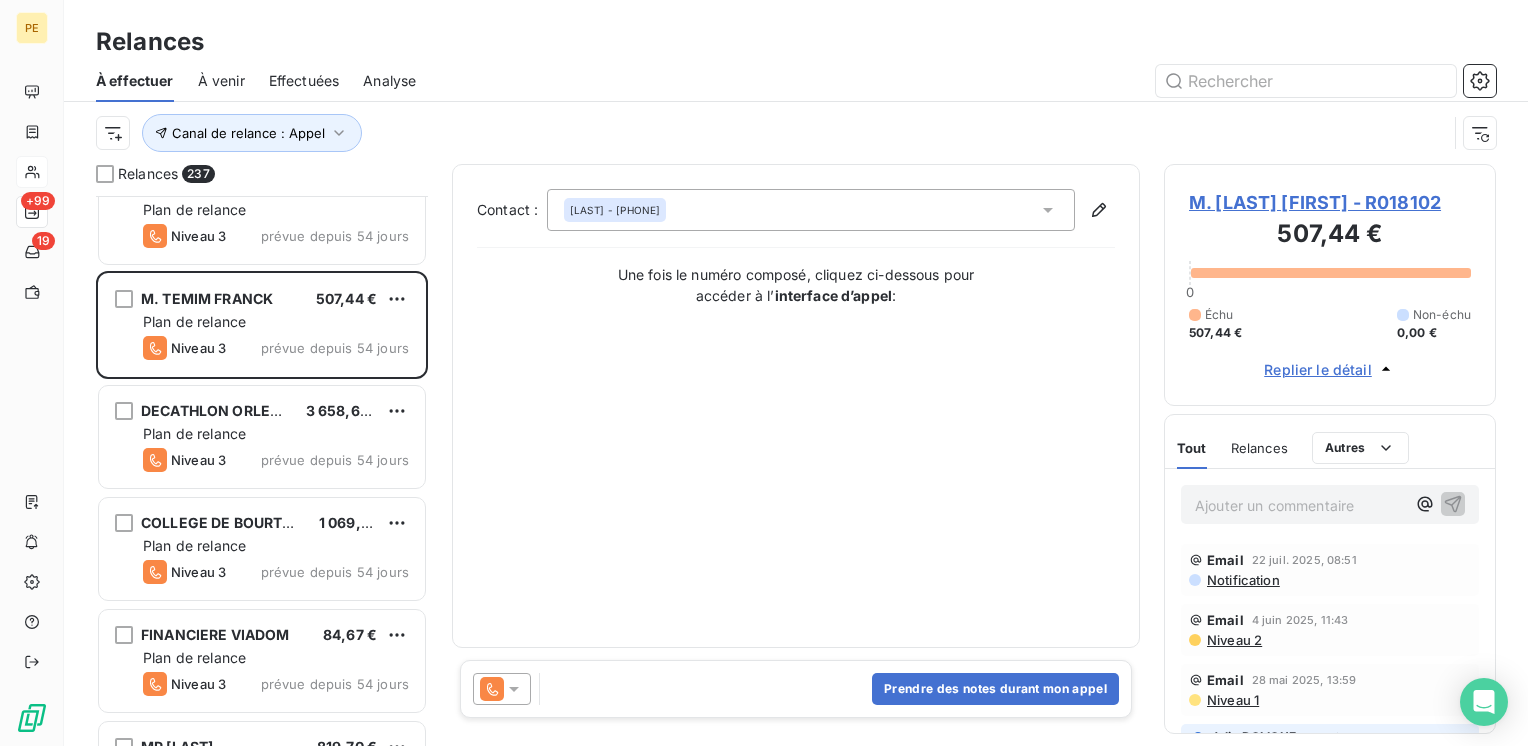 click on "Tout" at bounding box center [1192, 448] 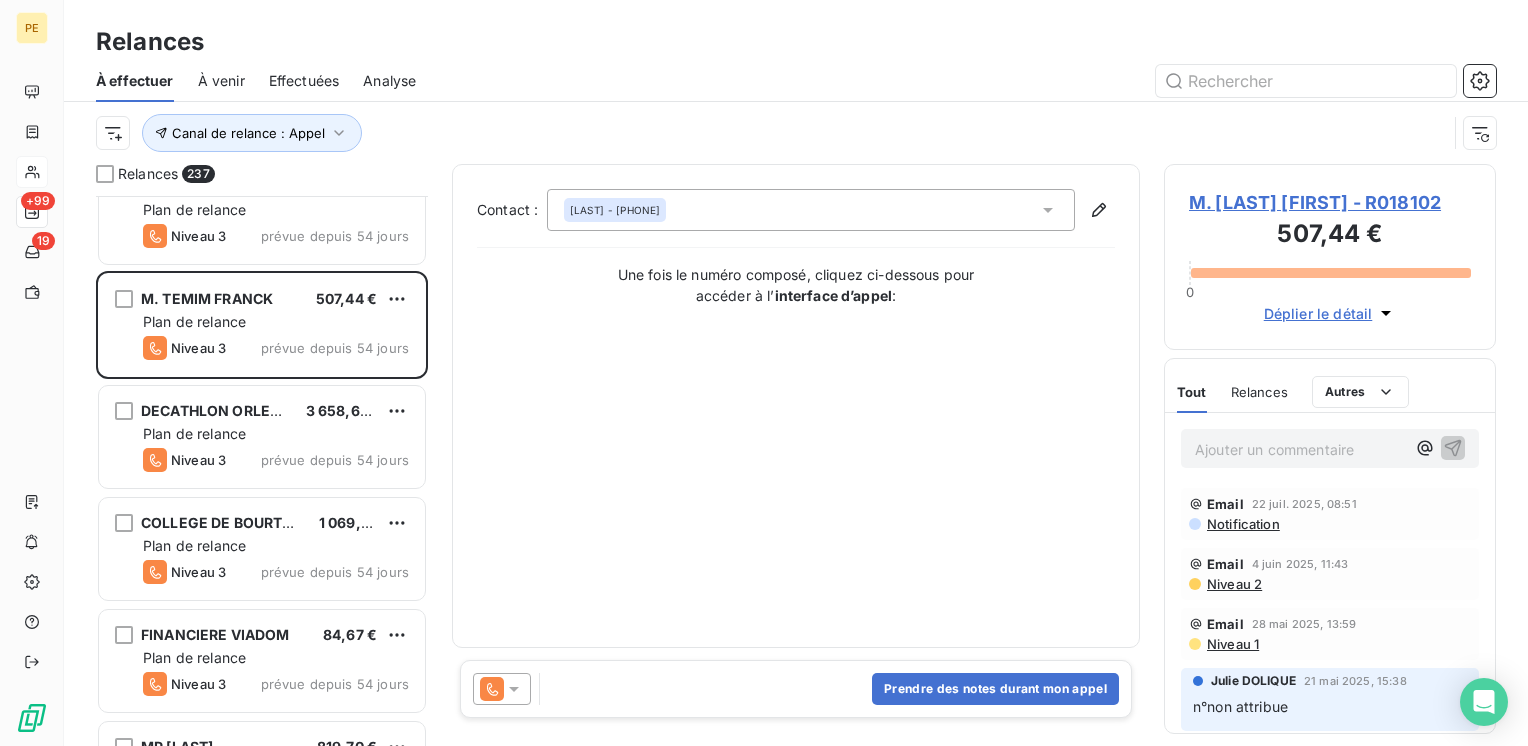 click on "Déplier le détail" at bounding box center [1318, 313] 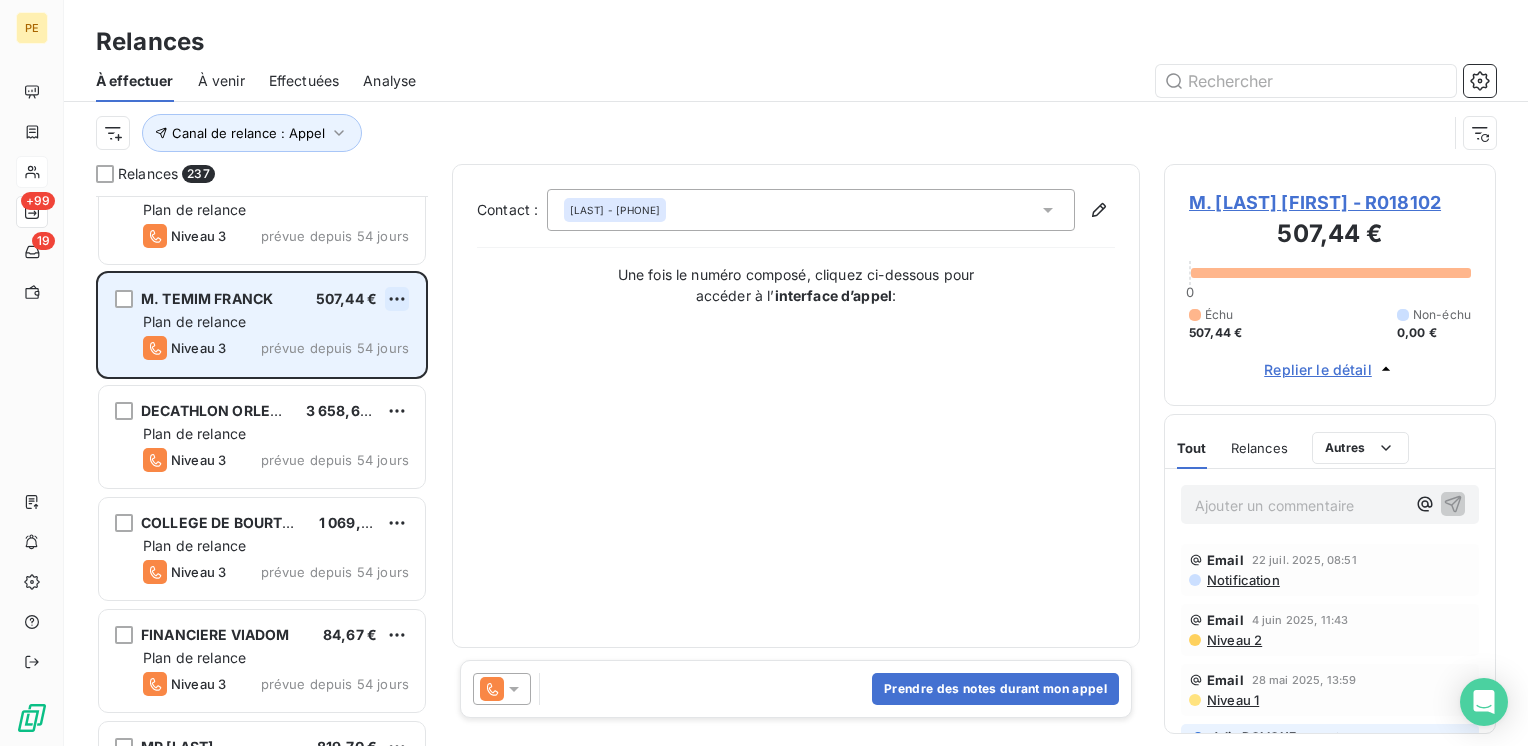 click on "PE +99 19 Relances À effectuer À venir Effectuées Analyse Canal de relance  : Appel  Relances 237 SAS CENTALI 508,61 € Plan de relance Niveau 3 prévue depuis 54 jours ATELIERS DES ELEVEURS 837,54 € Plan de relance Niveau 3 prévue depuis 54 jours M. TEMIM FRANCK 507,44 € Plan de relance Niveau 3 prévue depuis 54 jours DECATHLON ORLEANS 3 658,62 € Plan de relance Niveau 3 prévue depuis 54 jours COLLEGE DE BOURTZWILLER 1 069,08 € Plan de relance Niveau 3 prévue depuis 54 jours FINANCIERE VIADOM 84,67 € Plan de relance Niveau 3 prévue depuis 54 jours MR BURDIN 819,70 € Plan de relance Niveau 3 prévue depuis 54 jours PREVOTE 604,80 € Plan de relance Niveau 3 prévue depuis 54 jours LMC 582,01 € Plan de relance Niveau 3 prévue depuis 54 jours SERGE NORMAND ET CIE SOCIETE 918,43 € Plan de relance Niveau 3 prévue depuis 54 jours M ET MME AUBERT 135,46 € Plan de relance Niveau 3 prévue depuis 54 jours MME SAVOYE 396,08 € Plan de relance Niveau 3    :" at bounding box center [764, 373] 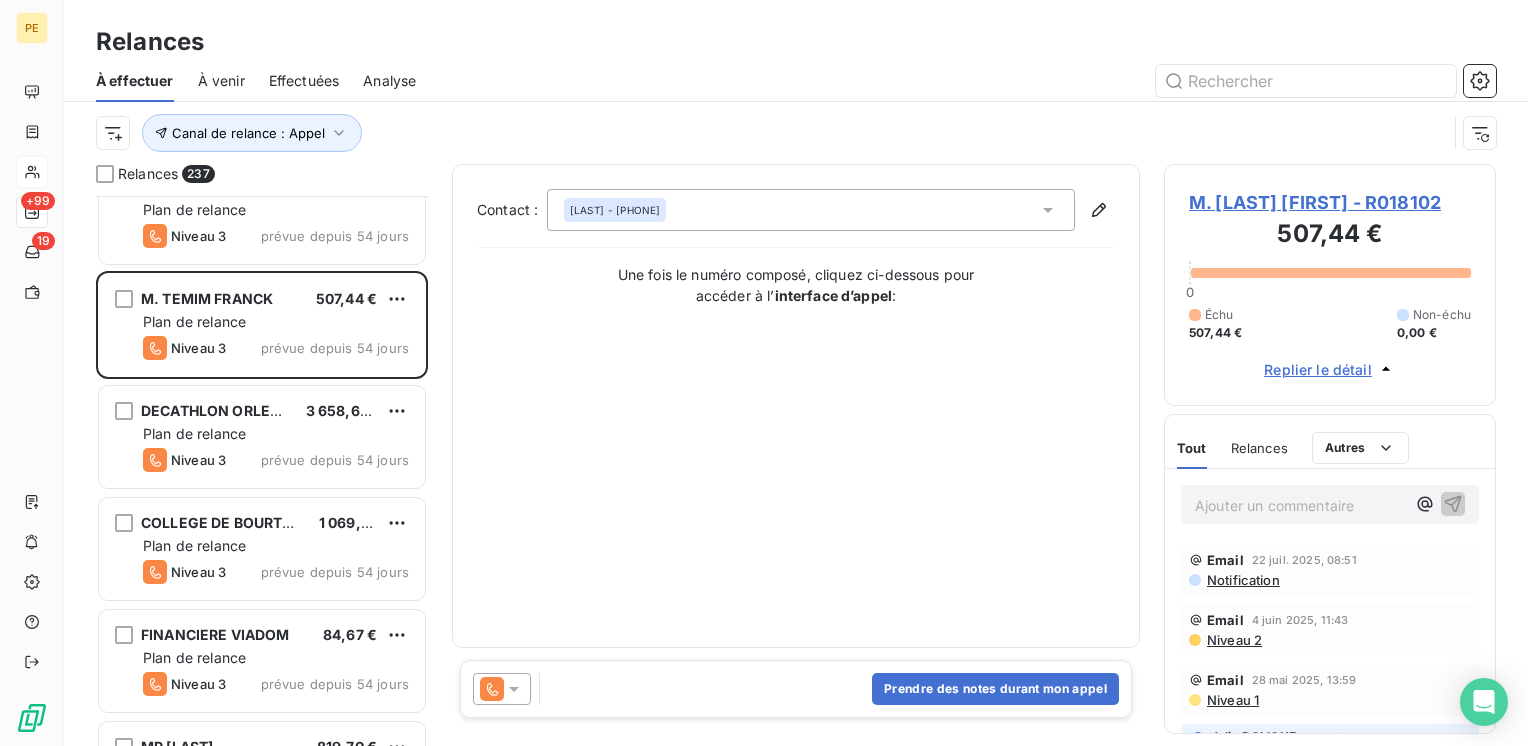 click on "PE +99 19 Relances À effectuer À venir Effectuées Analyse Canal de relance  : Appel  Relances 237 SAS CENTALI 508,61 € Plan de relance Niveau 3 prévue depuis 54 jours ATELIERS DES ELEVEURS 837,54 € Plan de relance Niveau 3 prévue depuis 54 jours M. TEMIM FRANCK 507,44 € Plan de relance Niveau 3 prévue depuis 54 jours DECATHLON ORLEANS 3 658,62 € Plan de relance Niveau 3 prévue depuis 54 jours COLLEGE DE BOURTZWILLER 1 069,08 € Plan de relance Niveau 3 prévue depuis 54 jours FINANCIERE VIADOM 84,67 € Plan de relance Niveau 3 prévue depuis 54 jours MR BURDIN 819,70 € Plan de relance Niveau 3 prévue depuis 54 jours PREVOTE 604,80 € Plan de relance Niveau 3 prévue depuis 54 jours LMC 582,01 € Plan de relance Niveau 3 prévue depuis 54 jours SERGE NORMAND ET CIE SOCIETE 918,43 € Plan de relance Niveau 3 prévue depuis 54 jours M ET MME AUBERT 135,46 € Plan de relance Niveau 3 prévue depuis 54 jours MME SAVOYE 396,08 € Plan de relance Niveau 3    :" at bounding box center (764, 373) 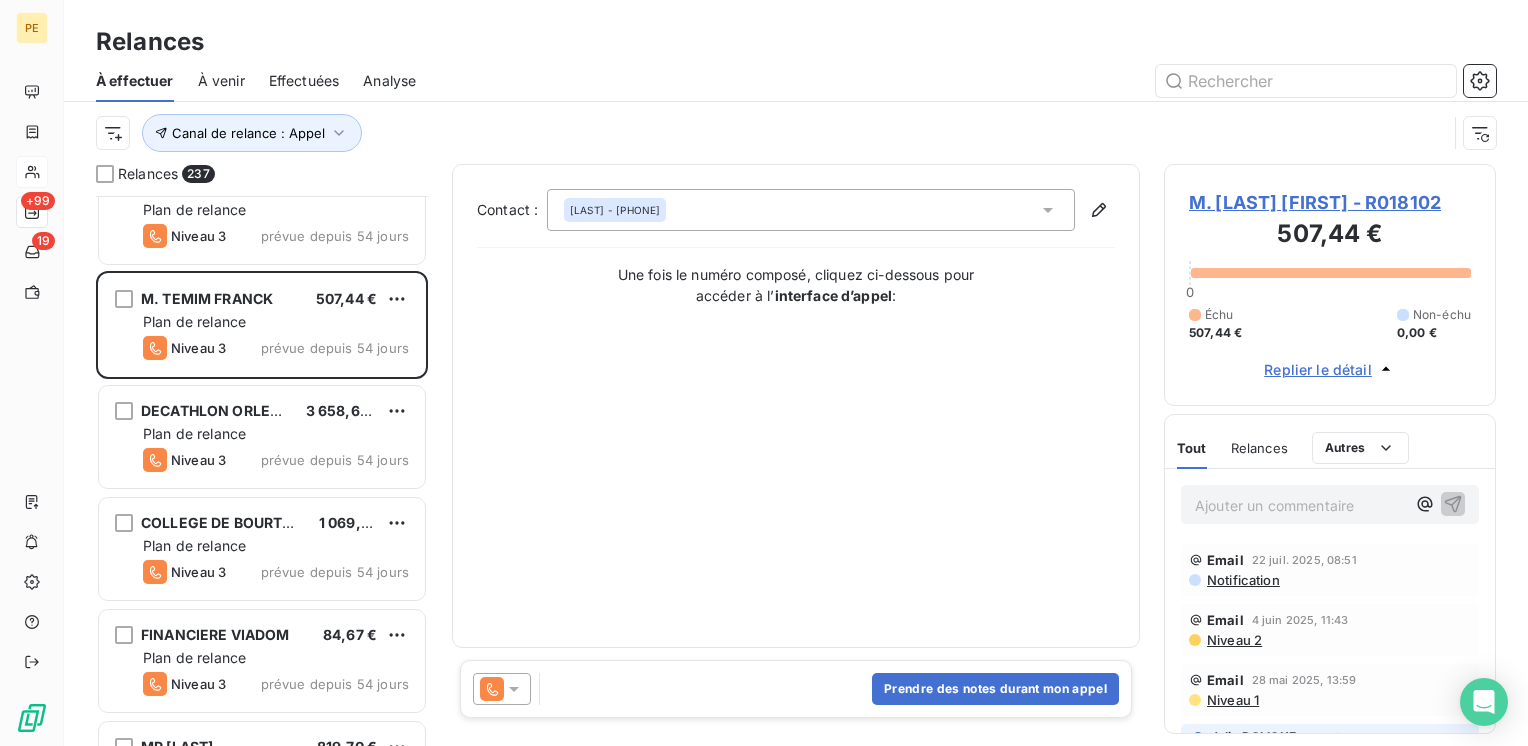 drag, startPoint x: 1242, startPoint y: 343, endPoint x: 1144, endPoint y: 314, distance: 102.20078 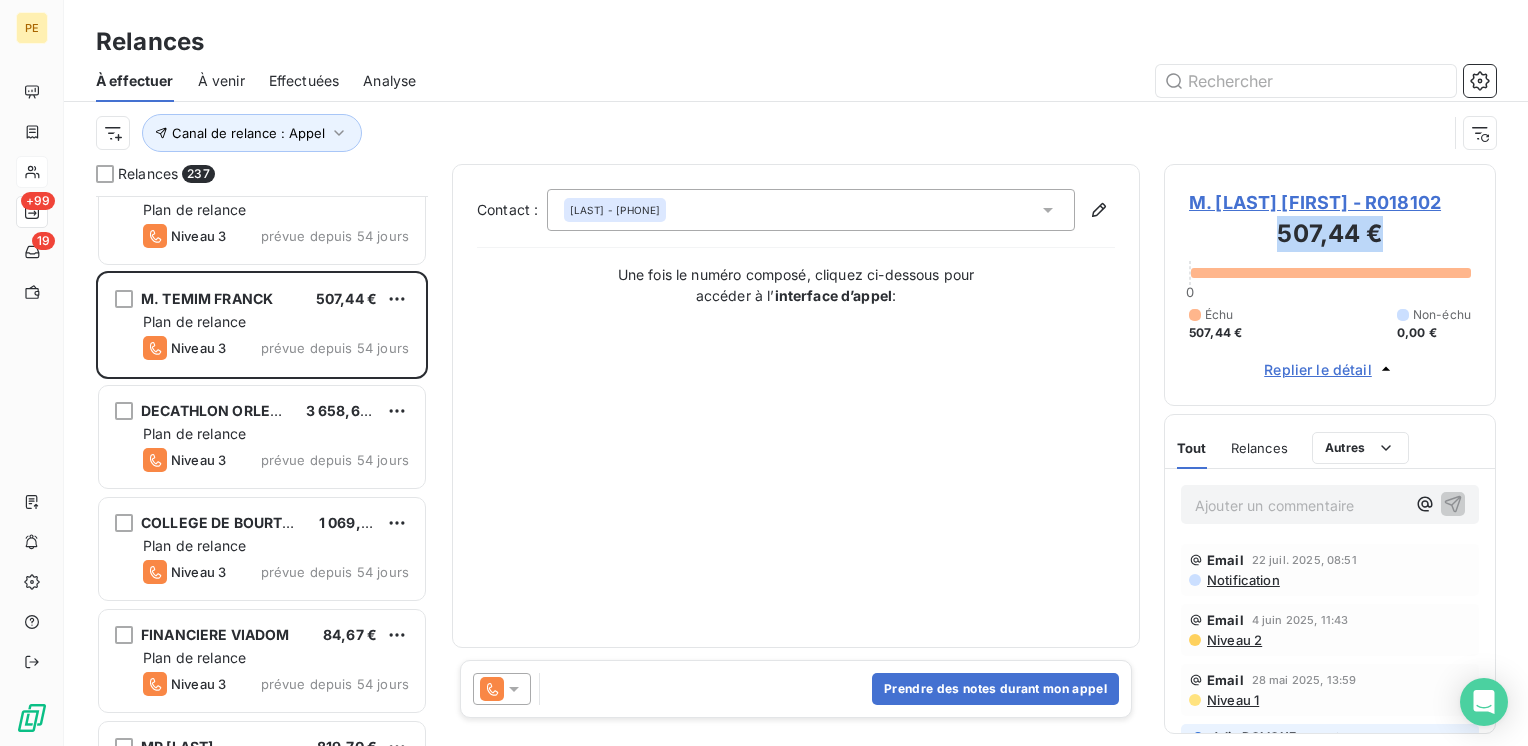 drag, startPoint x: 1398, startPoint y: 242, endPoint x: 1274, endPoint y: 253, distance: 124.486946 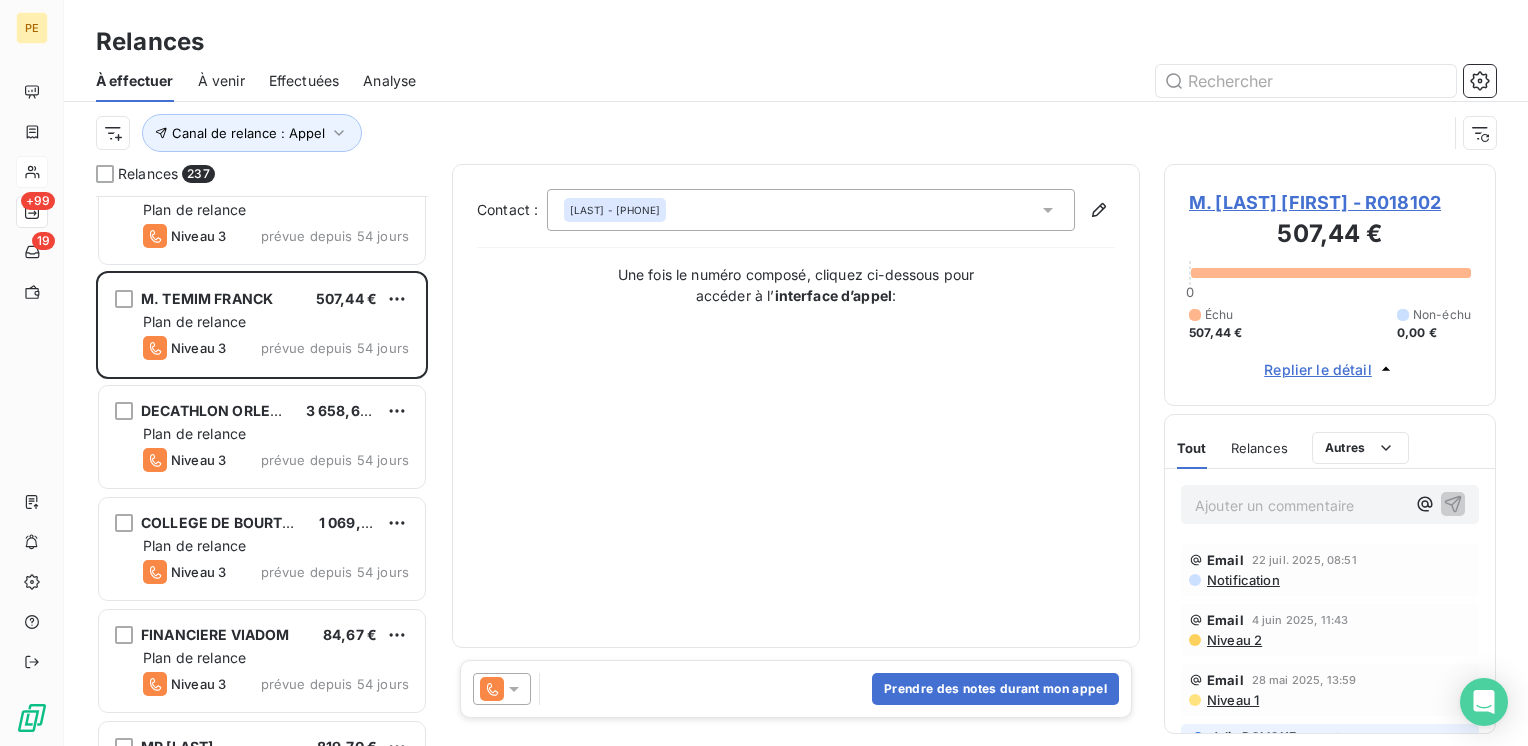 click on "Prendre des notes durant mon appel" at bounding box center [796, 689] 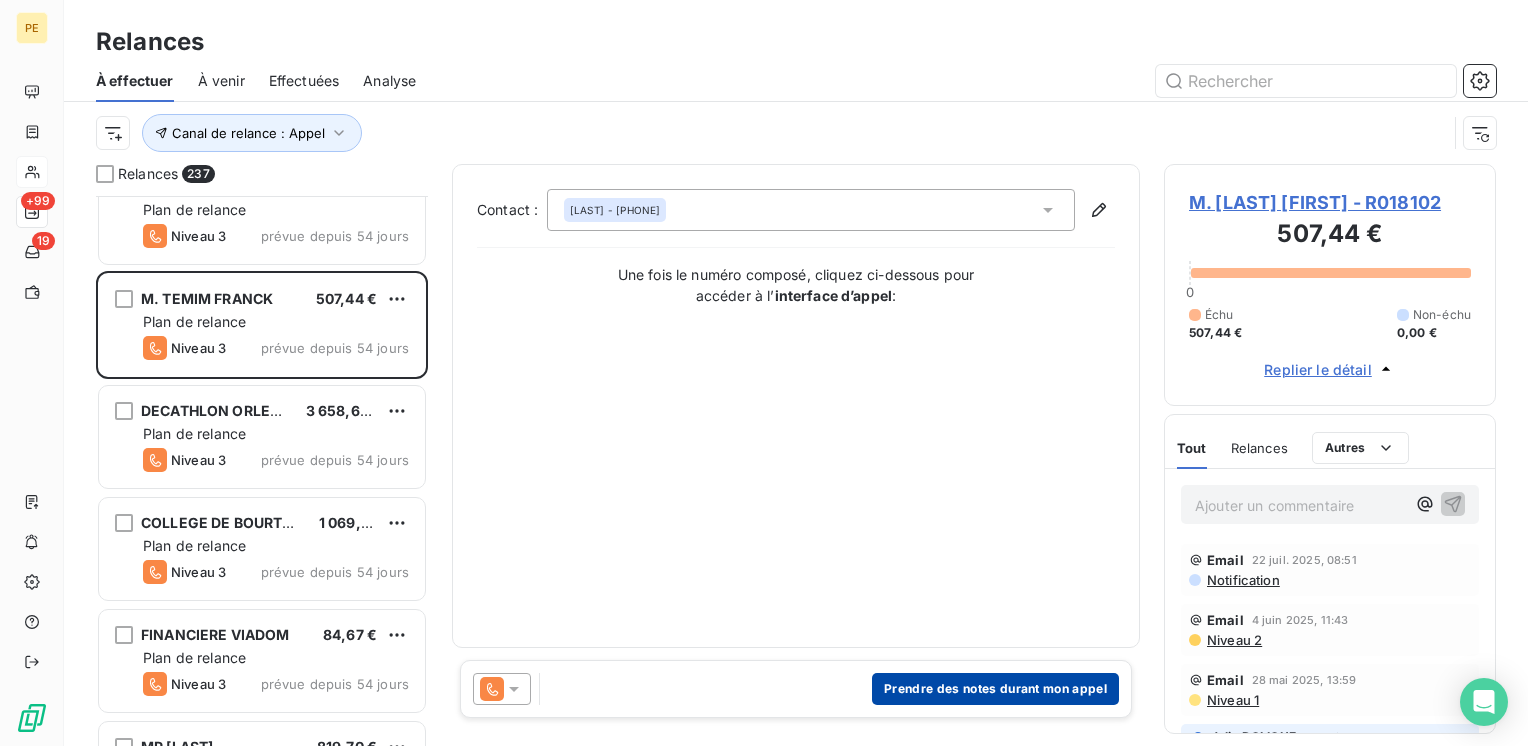 click on "Prendre des notes durant mon appel" at bounding box center [995, 689] 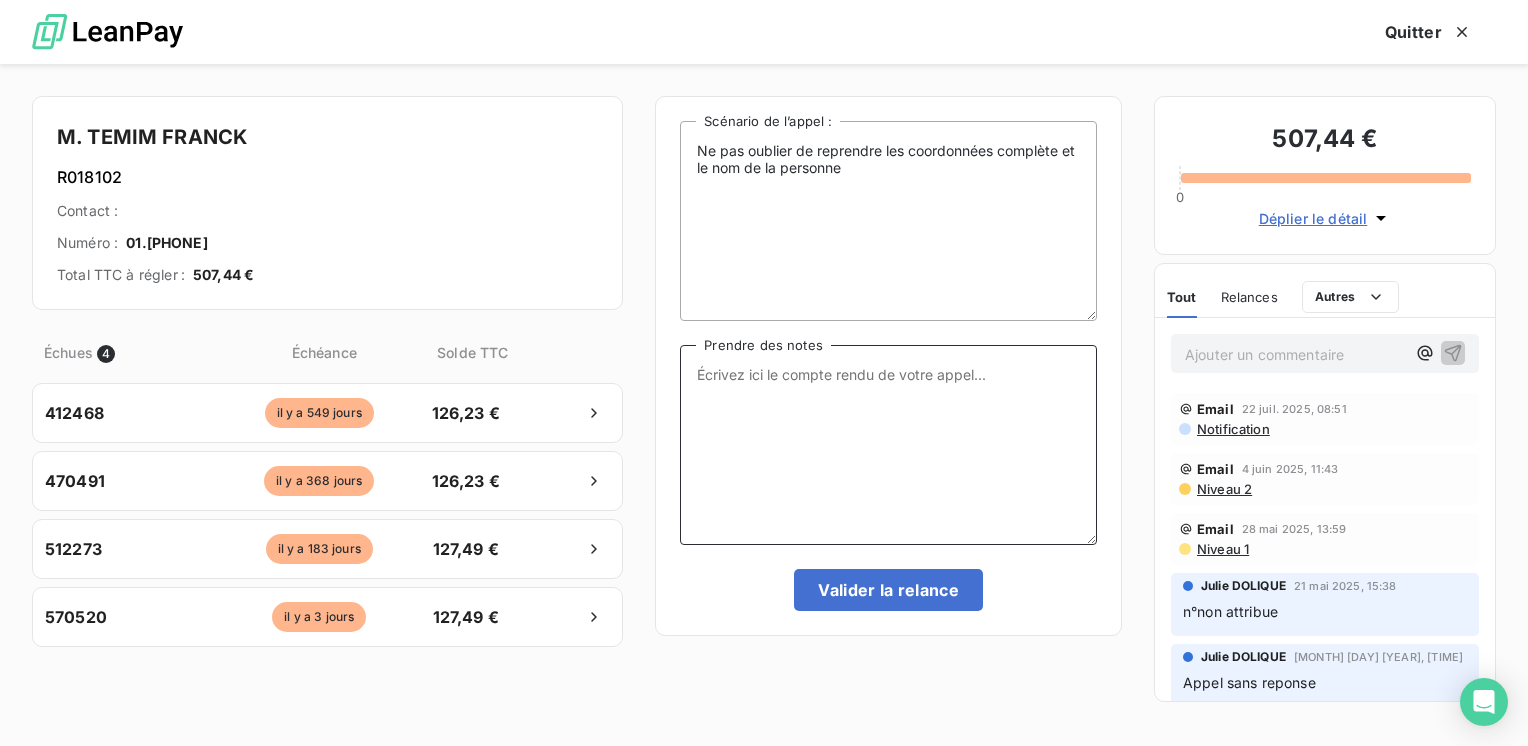 click on "Prendre des notes" at bounding box center (888, 445) 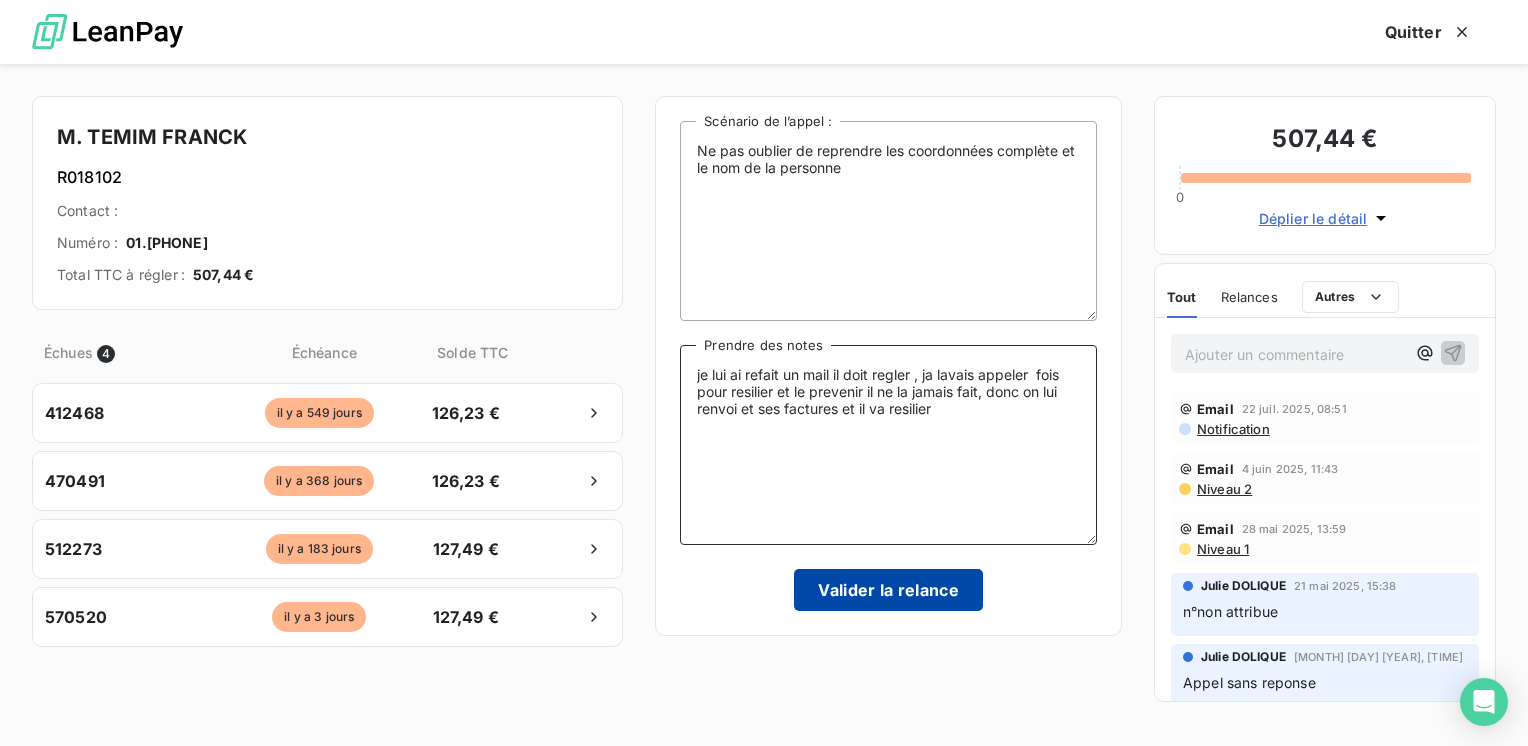 type on "je lui ai refait un mail il doit regler , ja lavais appeler  fois pour resilier et le prevenir il ne la jamais fait, donc on lui renvoi et ses factures et il va resilier" 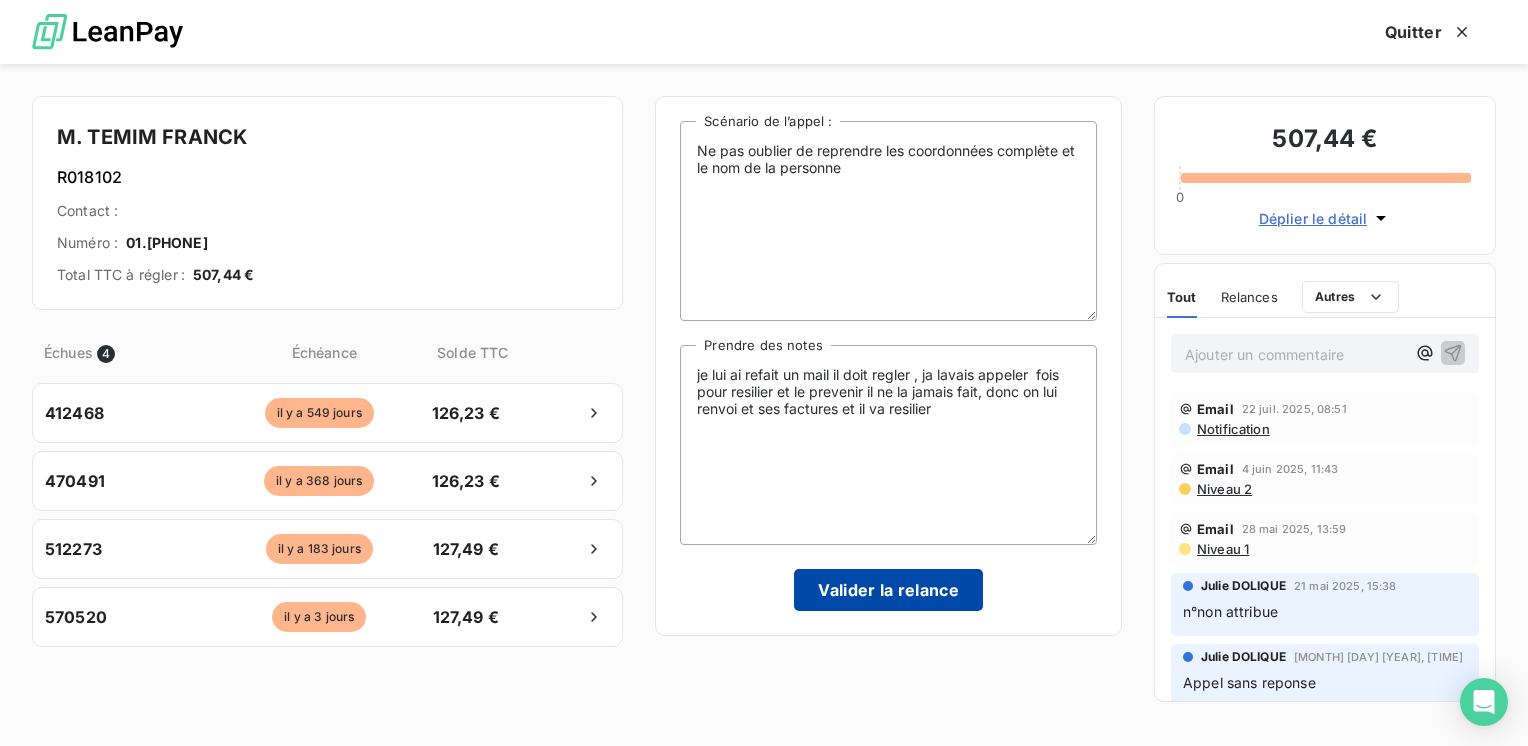 click on "Valider la relance" at bounding box center [888, 590] 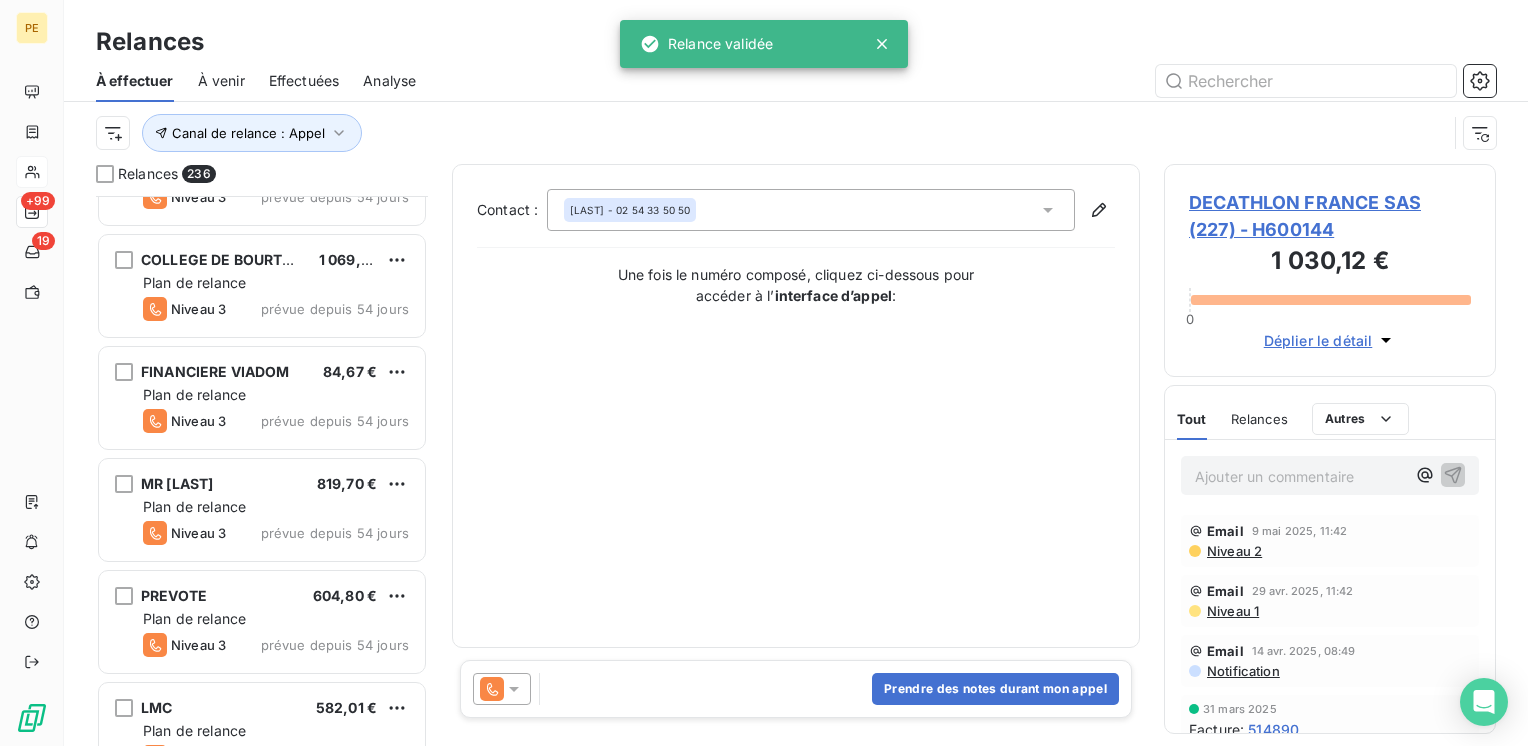 scroll, scrollTop: 6667, scrollLeft: 0, axis: vertical 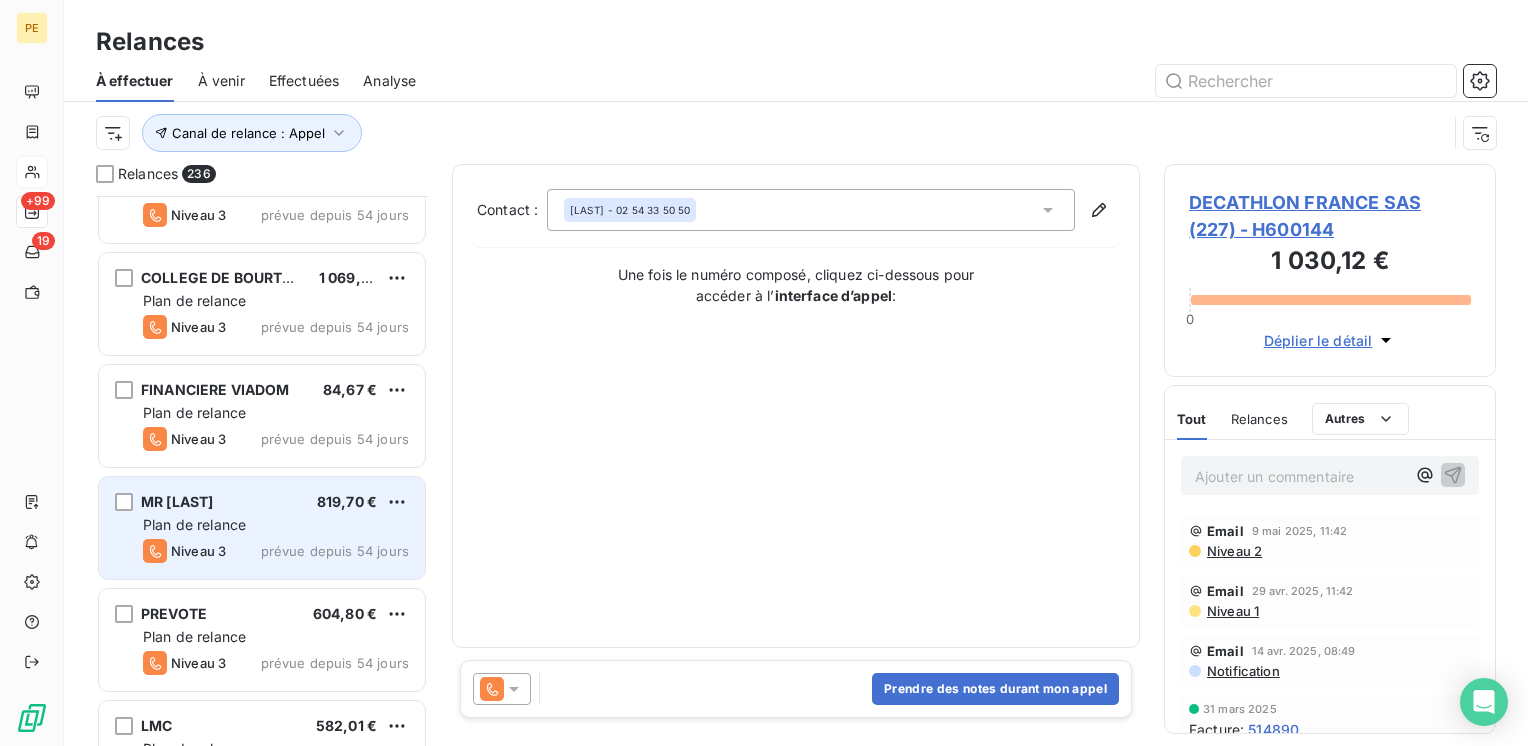 click on "prévue depuis 54 jours" at bounding box center (335, 551) 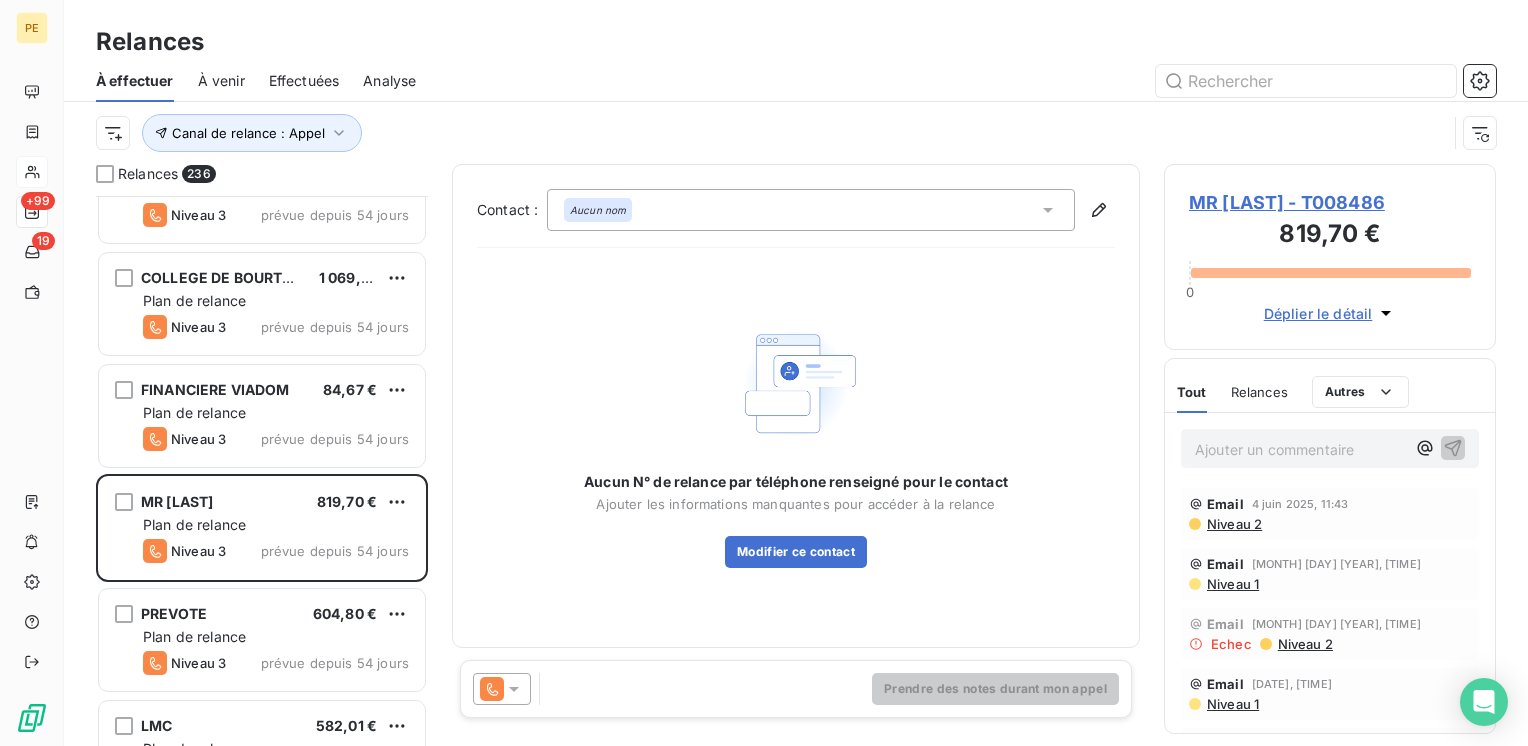 drag, startPoint x: 489, startPoint y: 574, endPoint x: 469, endPoint y: 549, distance: 32.01562 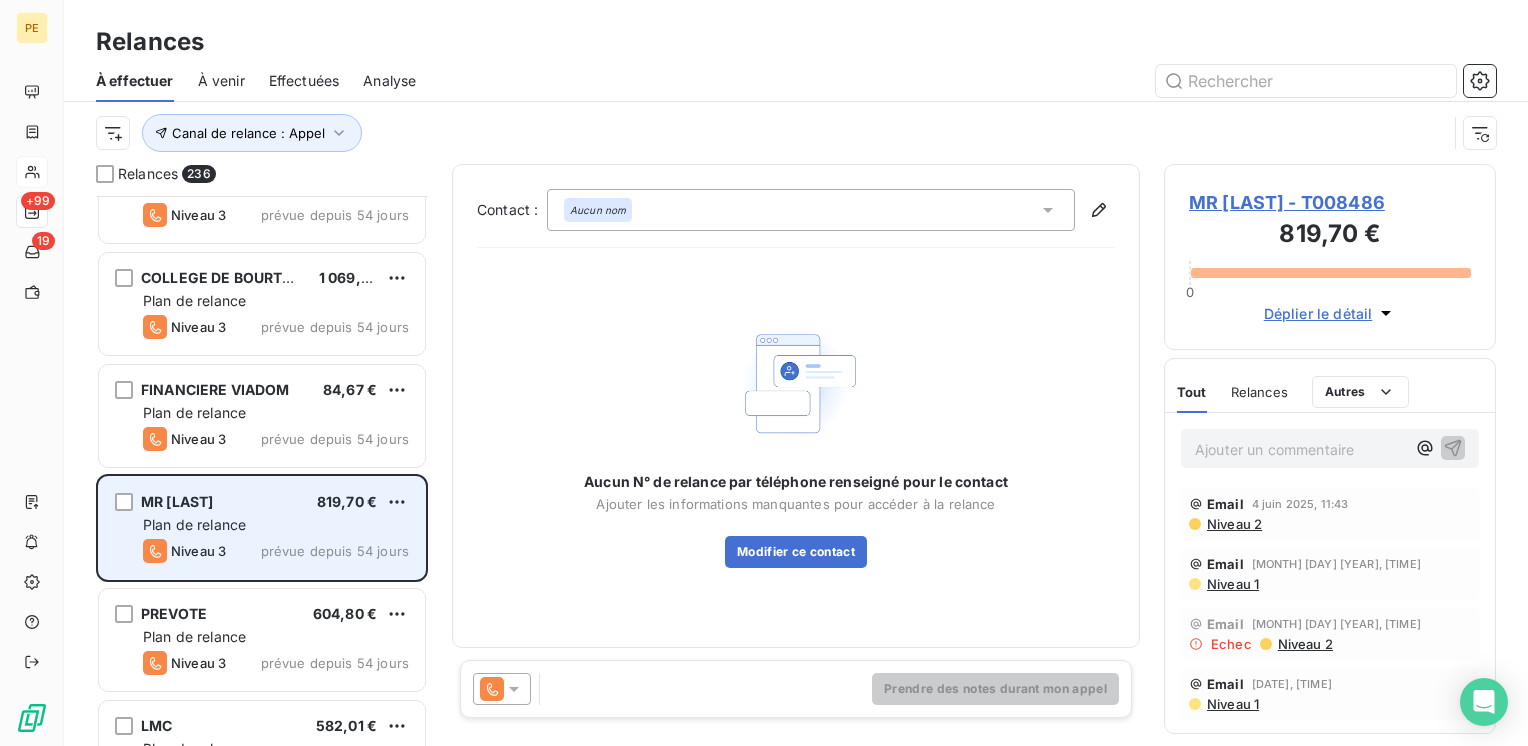 drag, startPoint x: 469, startPoint y: 549, endPoint x: 283, endPoint y: 491, distance: 194.83327 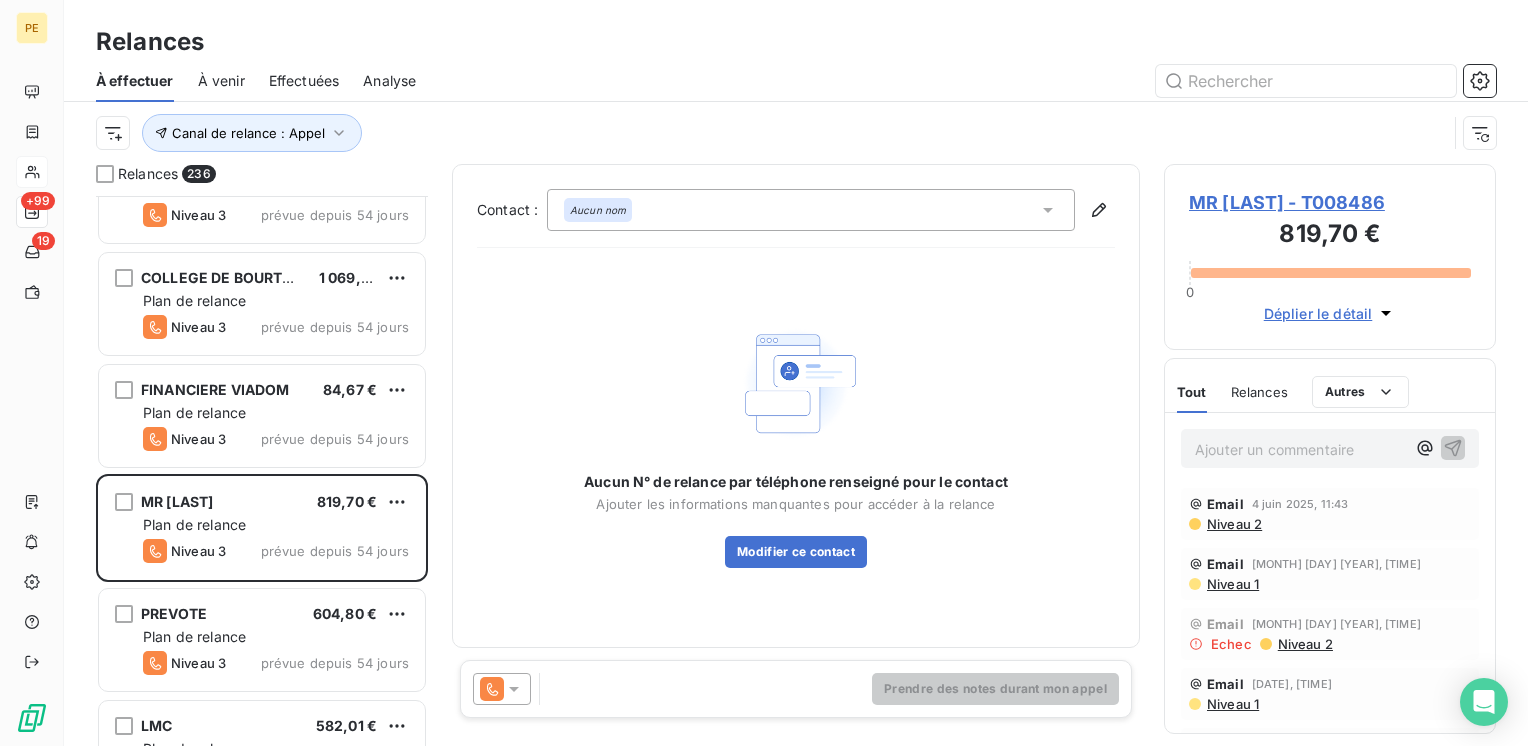 drag, startPoint x: 283, startPoint y: 491, endPoint x: 1051, endPoint y: 307, distance: 789.73413 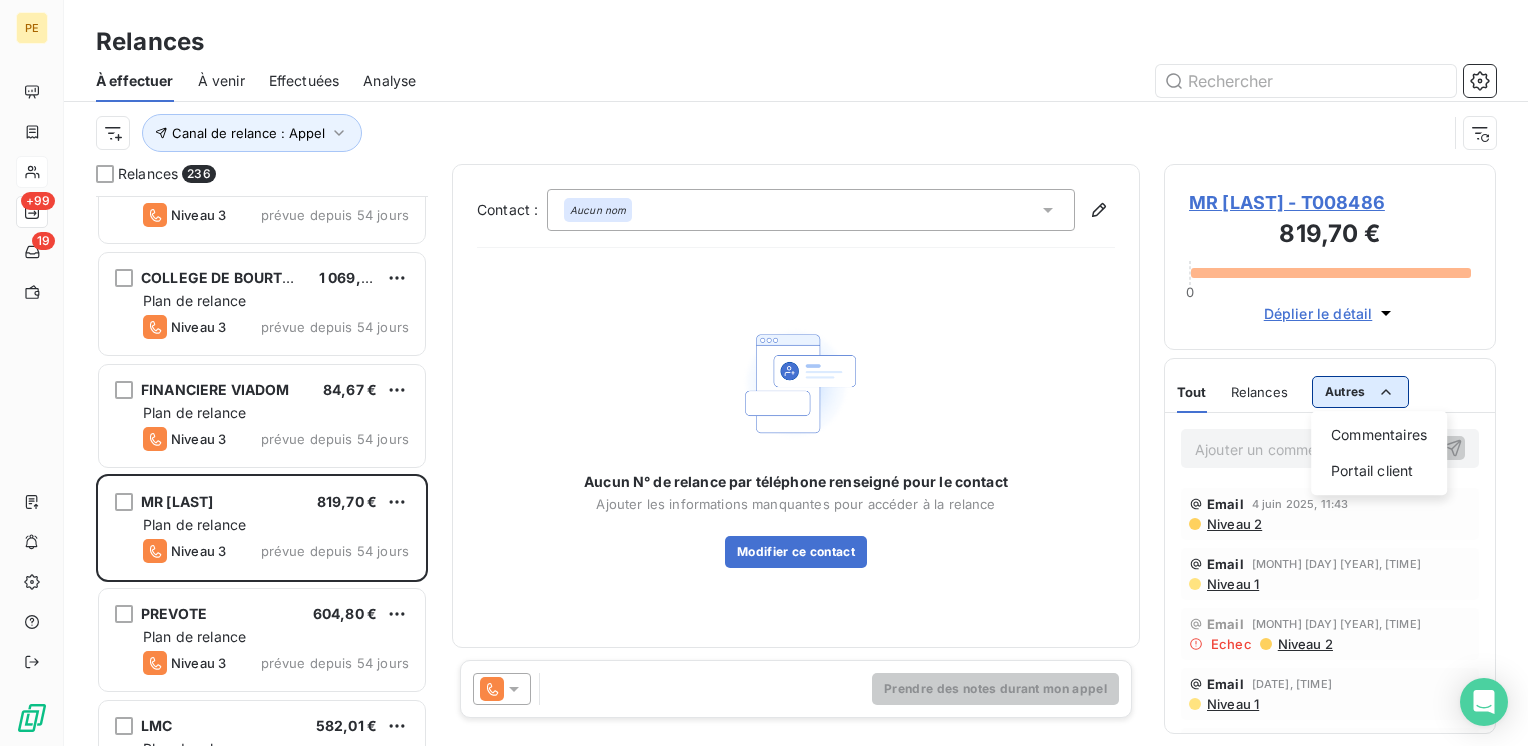 click on "PE +99 19 Relances À effectuer À venir Effectuées Analyse Canal de relance  : Appel  Relances 236 MAC DONALD'S 96,00 € Plan de relance Niveau 3 prévue depuis 54 jours EASY RIDER  85,04 € Plan de relance Niveau 3 prévue depuis 54 jours SEMIA 198,19 € Plan de relance Niveau 3 prévue depuis 54 jours NAGEL DIDIER 410,40 € Plan de relance Niveau 3 prévue depuis 54 jours TABAC DE LA GARE (SNC TABAC DU CHATEAU) 1 466,70 € Plan de relance Niveau 3 prévue depuis 54 jours PINET 1 281,73 € Plan de relance Niveau 3 prévue depuis 54 jours M. FEINSILBER PHILIPPE 551,60 € Plan de relance Niveau 3 prévue depuis 54 jours SAVICIMMO SARL 665,26 € Plan de relance Niveau 3 prévue depuis 54 jours SAS CENTALI 508,61 € Plan de relance Niveau 3 prévue depuis 54 jours ATELIERS DES ELEVEURS 837,54 € Plan de relance Niveau 3 prévue depuis 54 jours DECATHLON ORLEANS 3 658,62 € Plan de relance Niveau 3 prévue depuis 54 jours COLLEGE DE BOURTZWILLER 1 069,08 € Niveau 3" at bounding box center (764, 373) 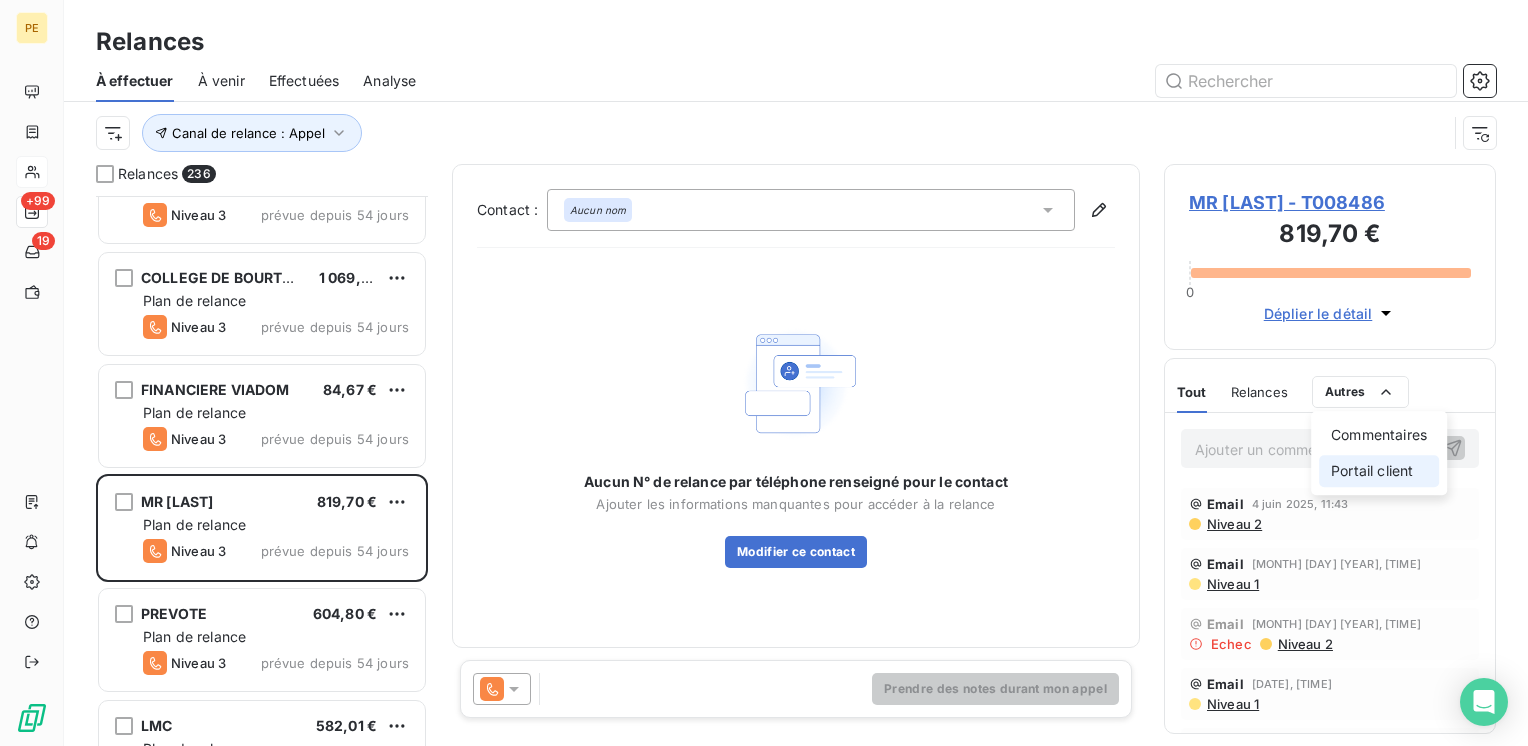click on "Portail client" at bounding box center (1379, 471) 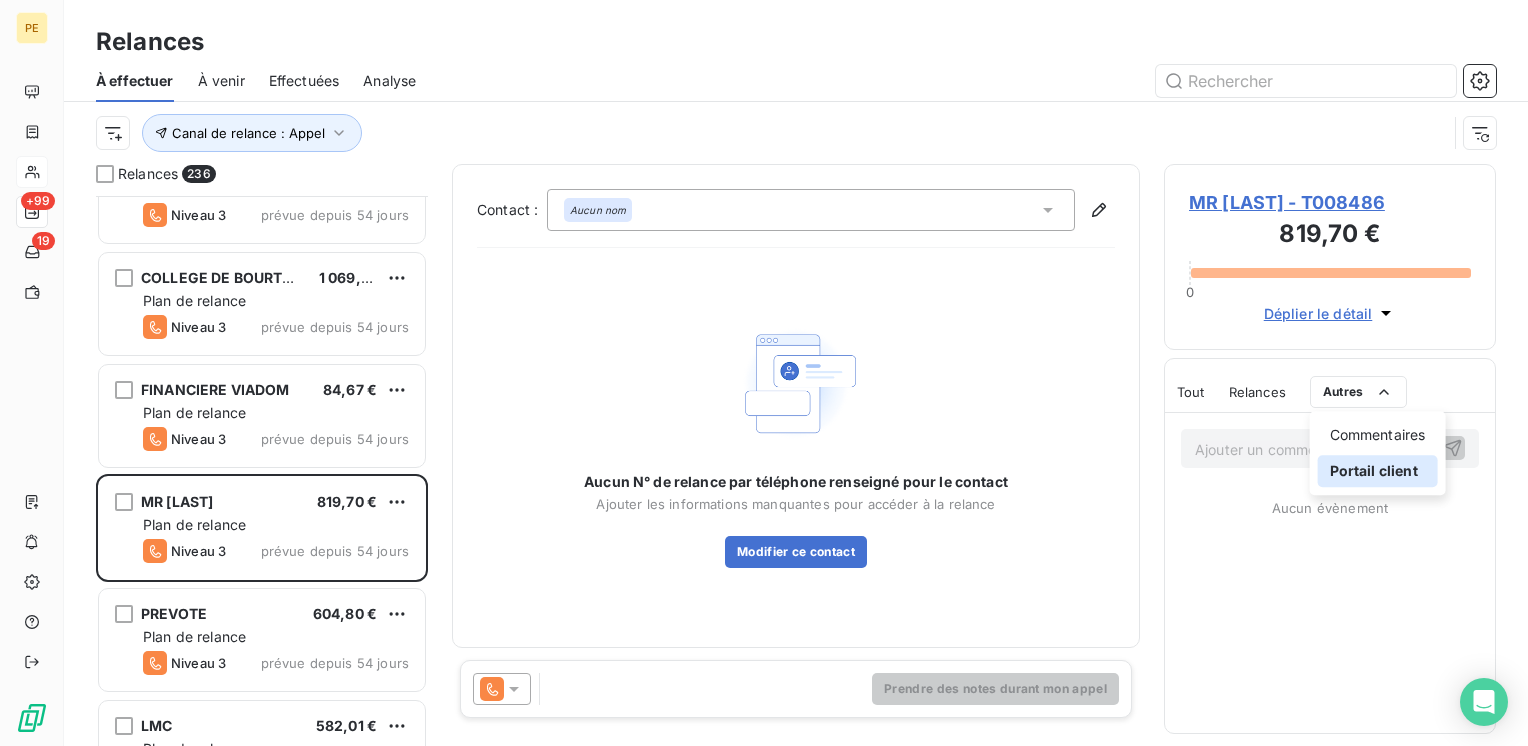 click on "Portail client" at bounding box center [1378, 471] 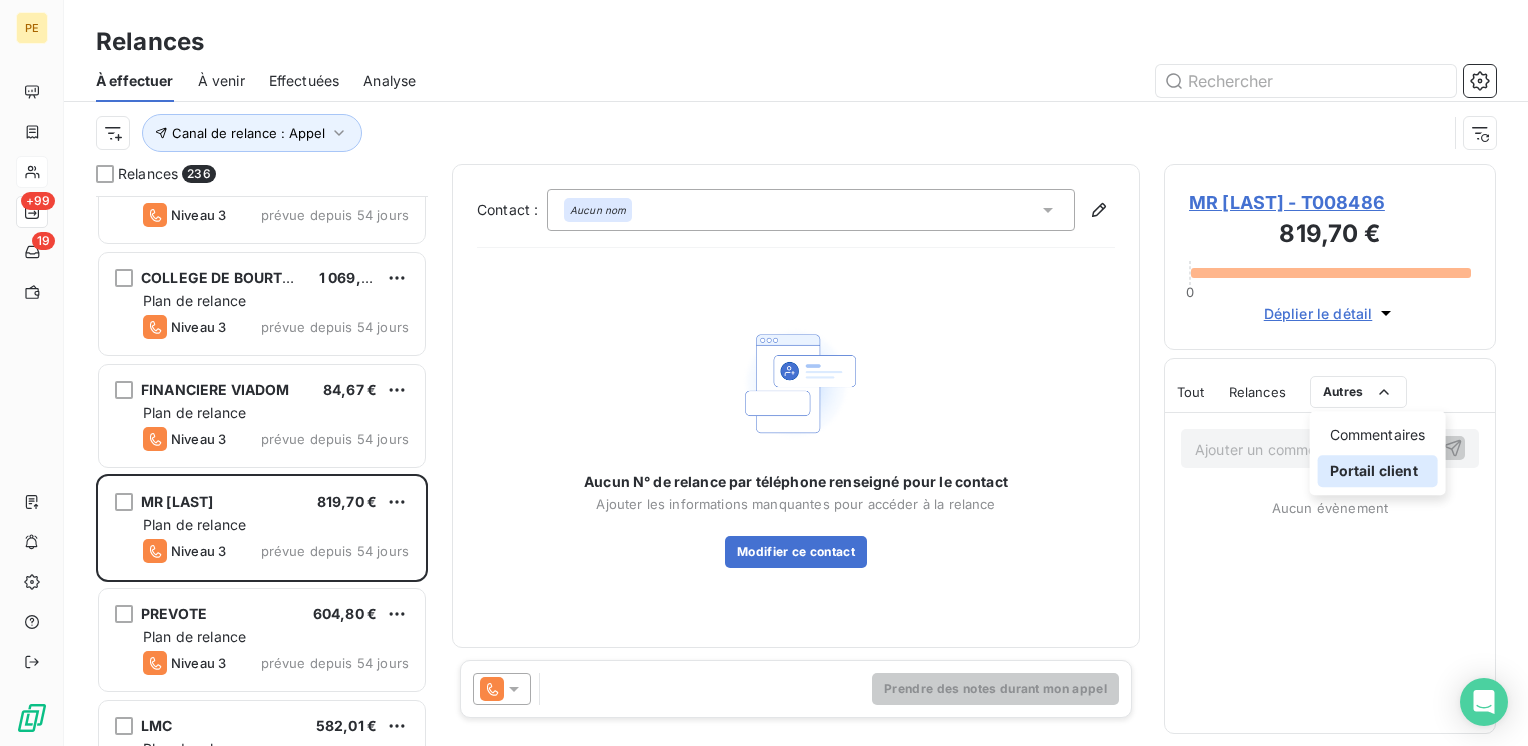 drag, startPoint x: 1373, startPoint y: 470, endPoint x: 1308, endPoint y: 480, distance: 65.76473 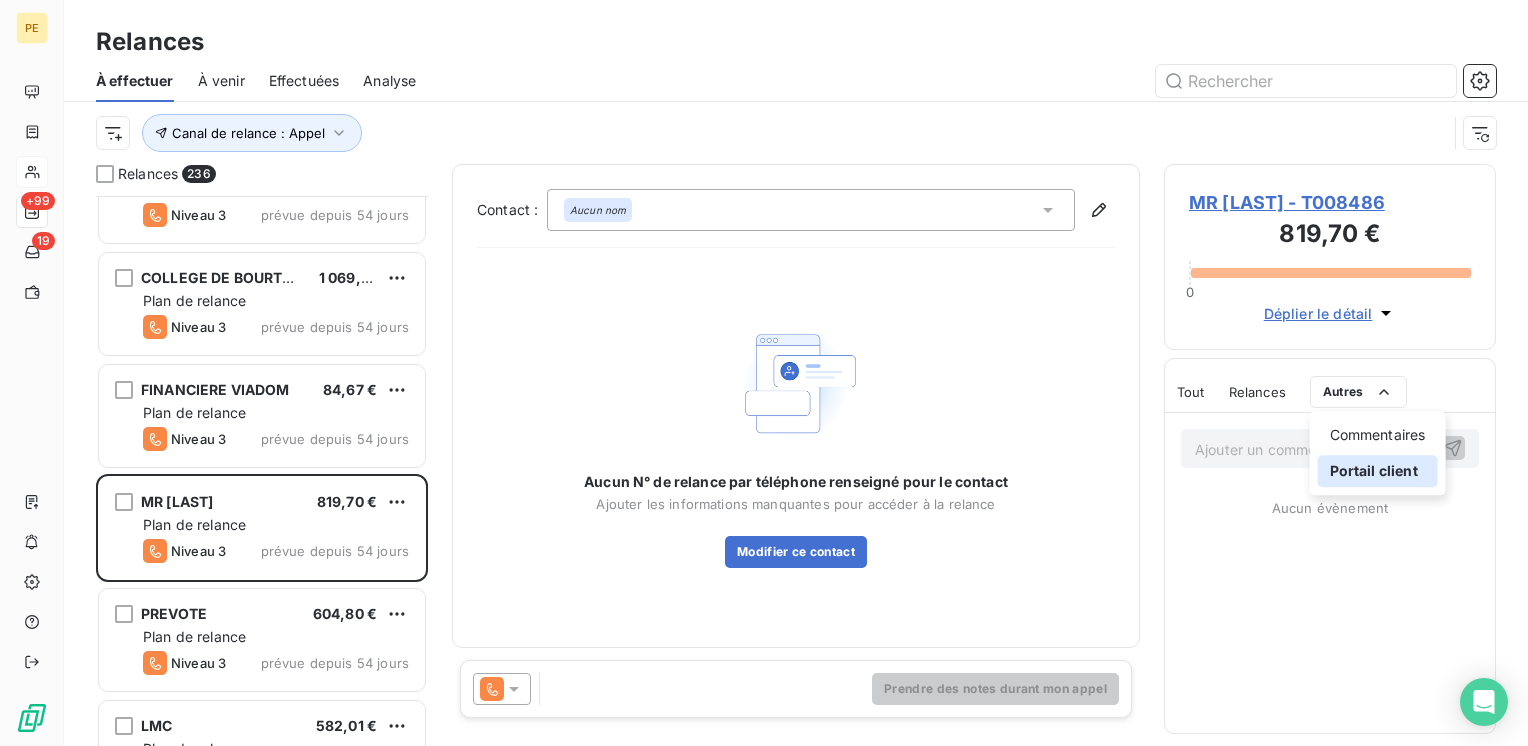 click on "Portail client" at bounding box center (1378, 471) 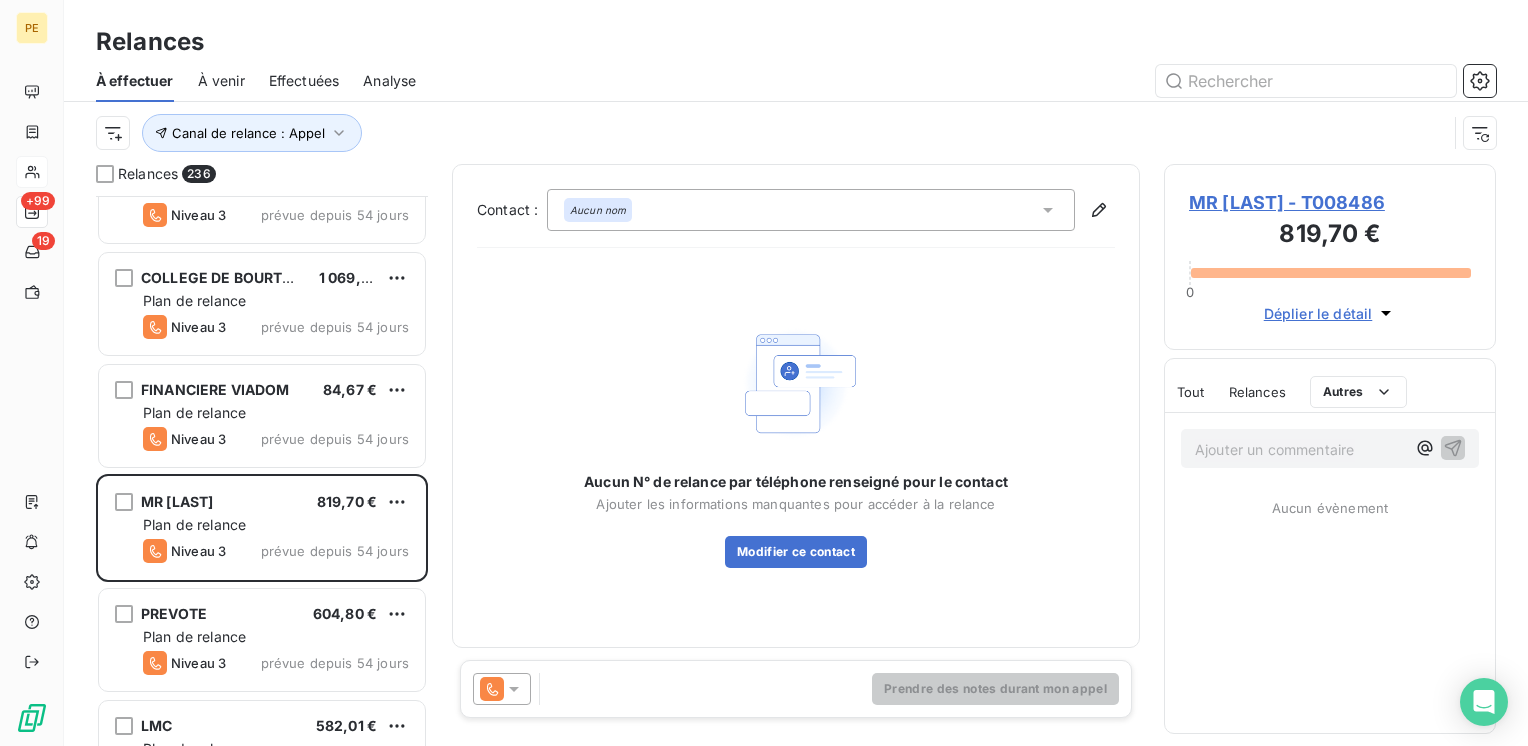 click on "Ajouter un commentaire ﻿" at bounding box center (1300, 449) 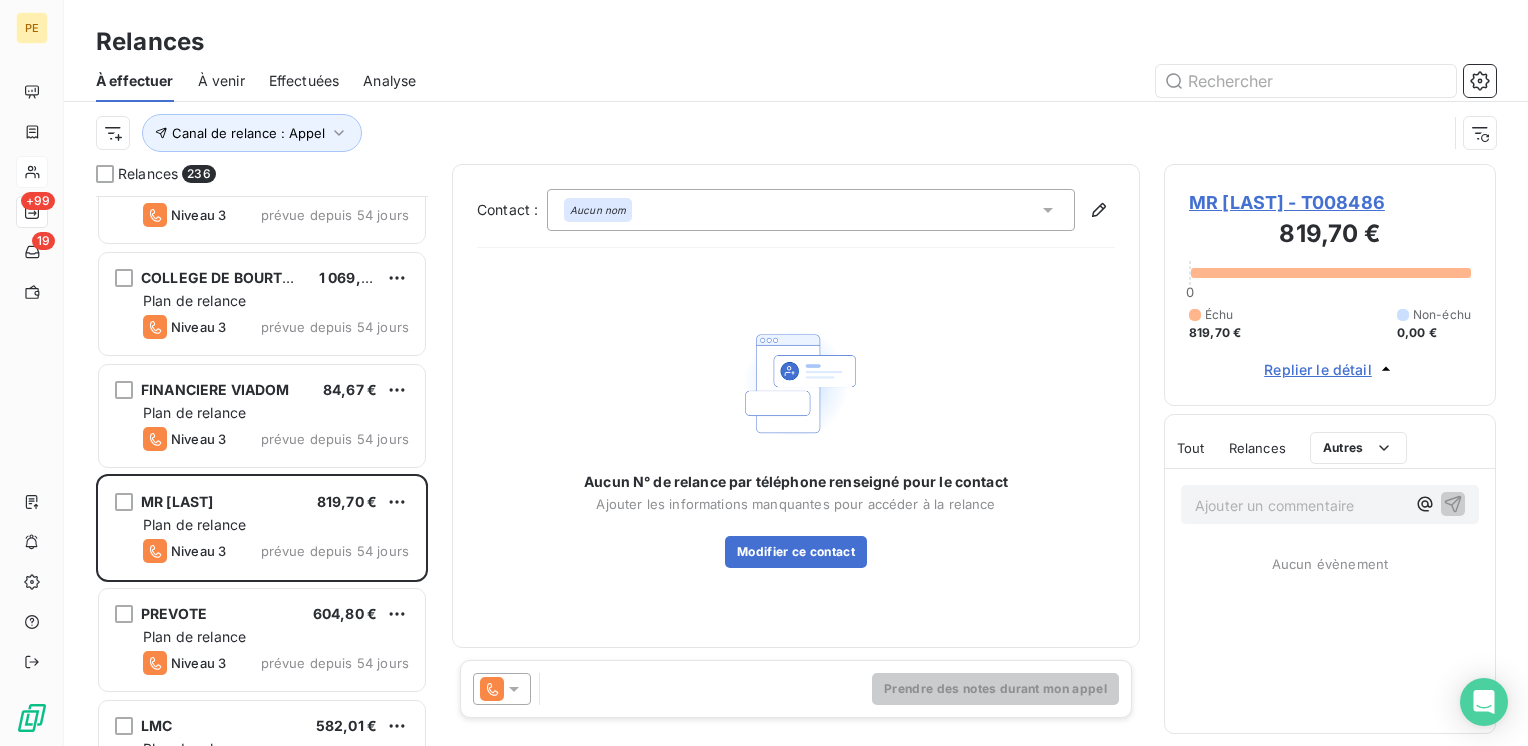 click on "MR BURDIN - T008486" at bounding box center (1330, 202) 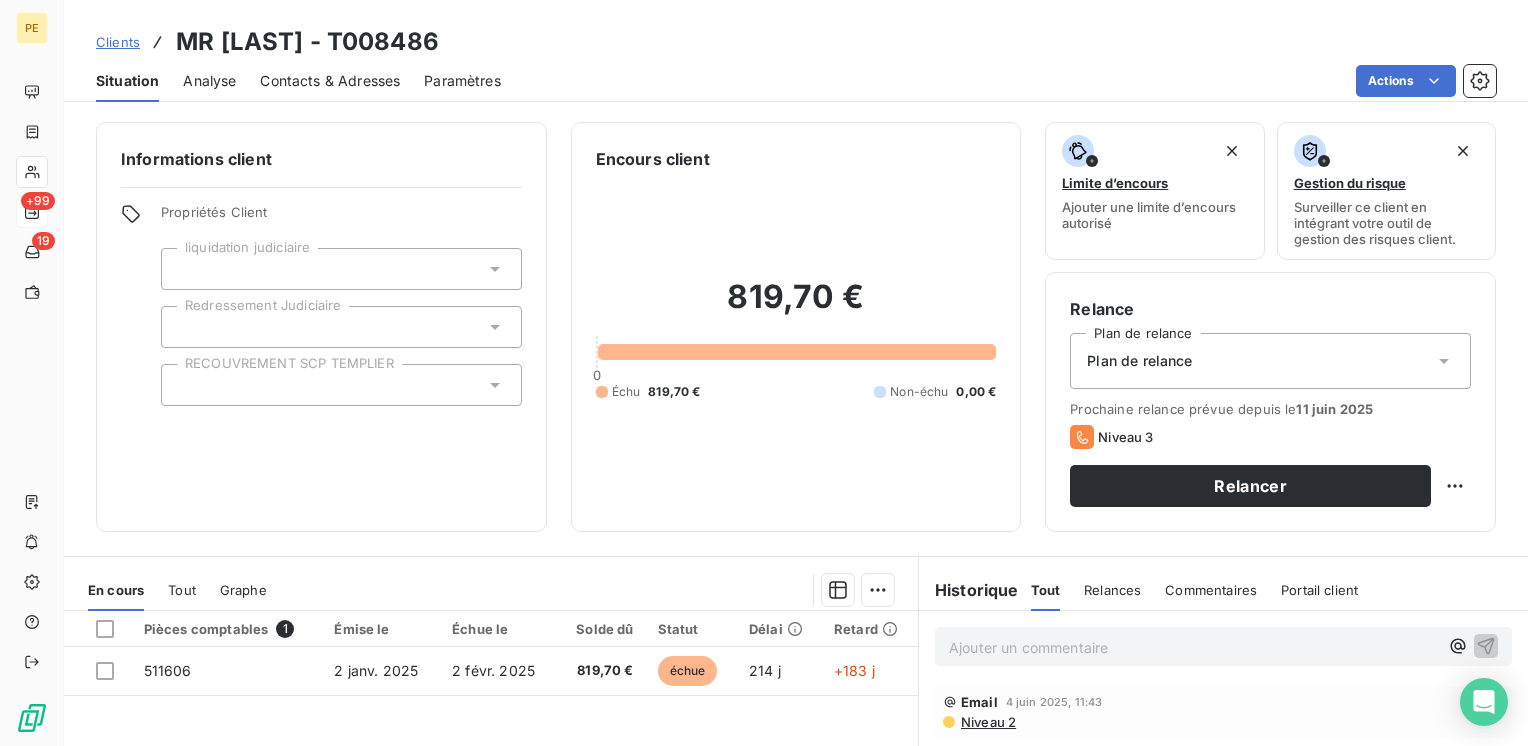 drag, startPoint x: 1322, startPoint y: 580, endPoint x: 560, endPoint y: 530, distance: 763.6387 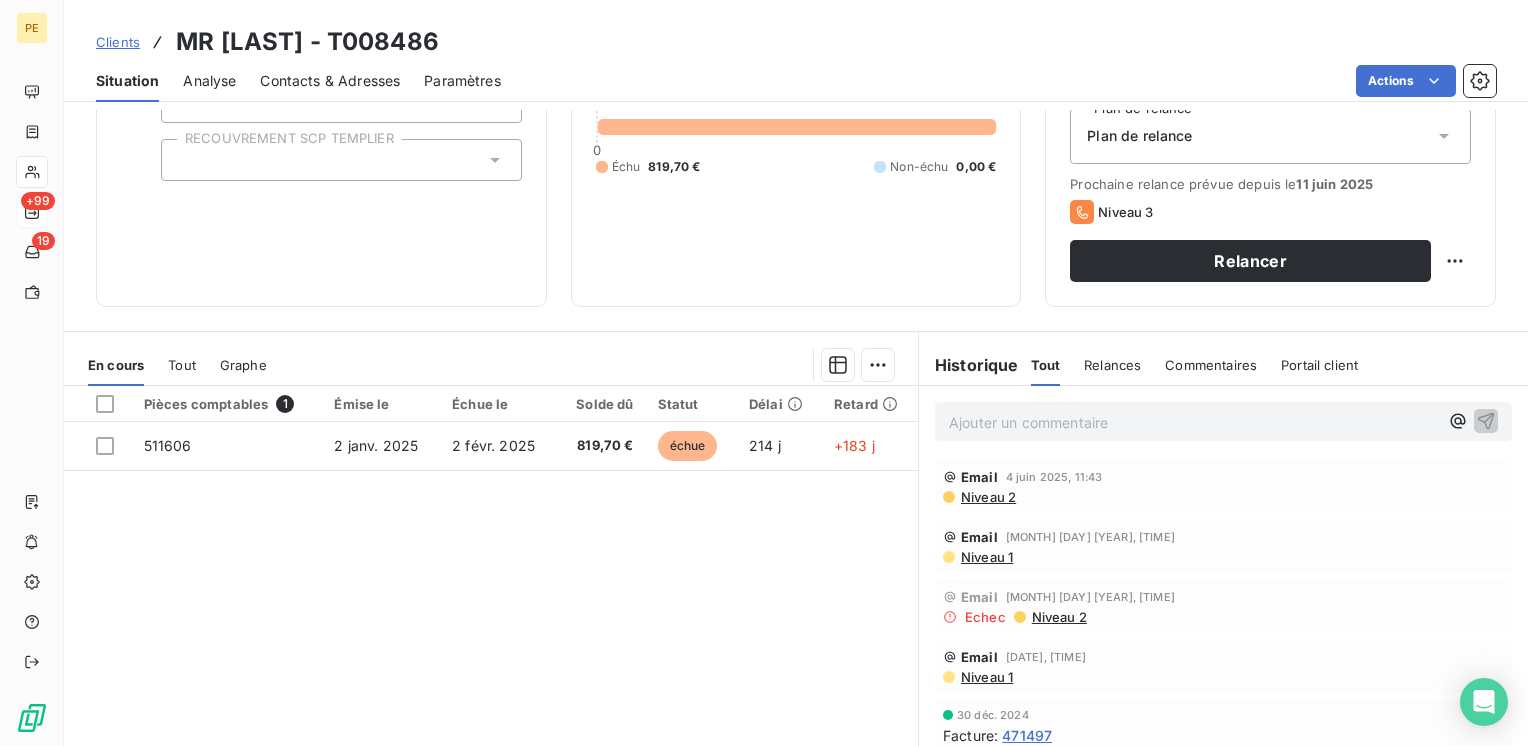 scroll, scrollTop: 308, scrollLeft: 0, axis: vertical 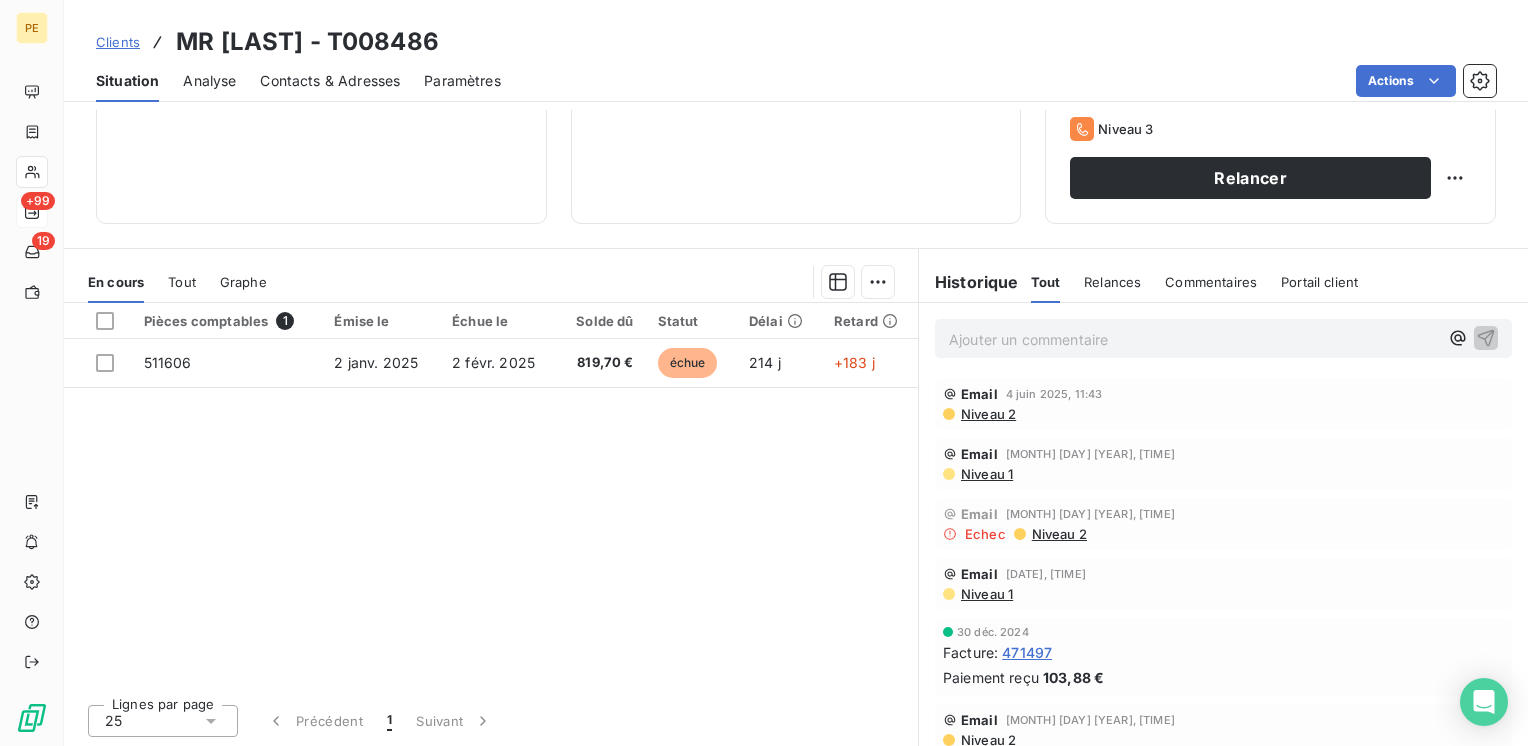 click on "Graphe" at bounding box center [243, 282] 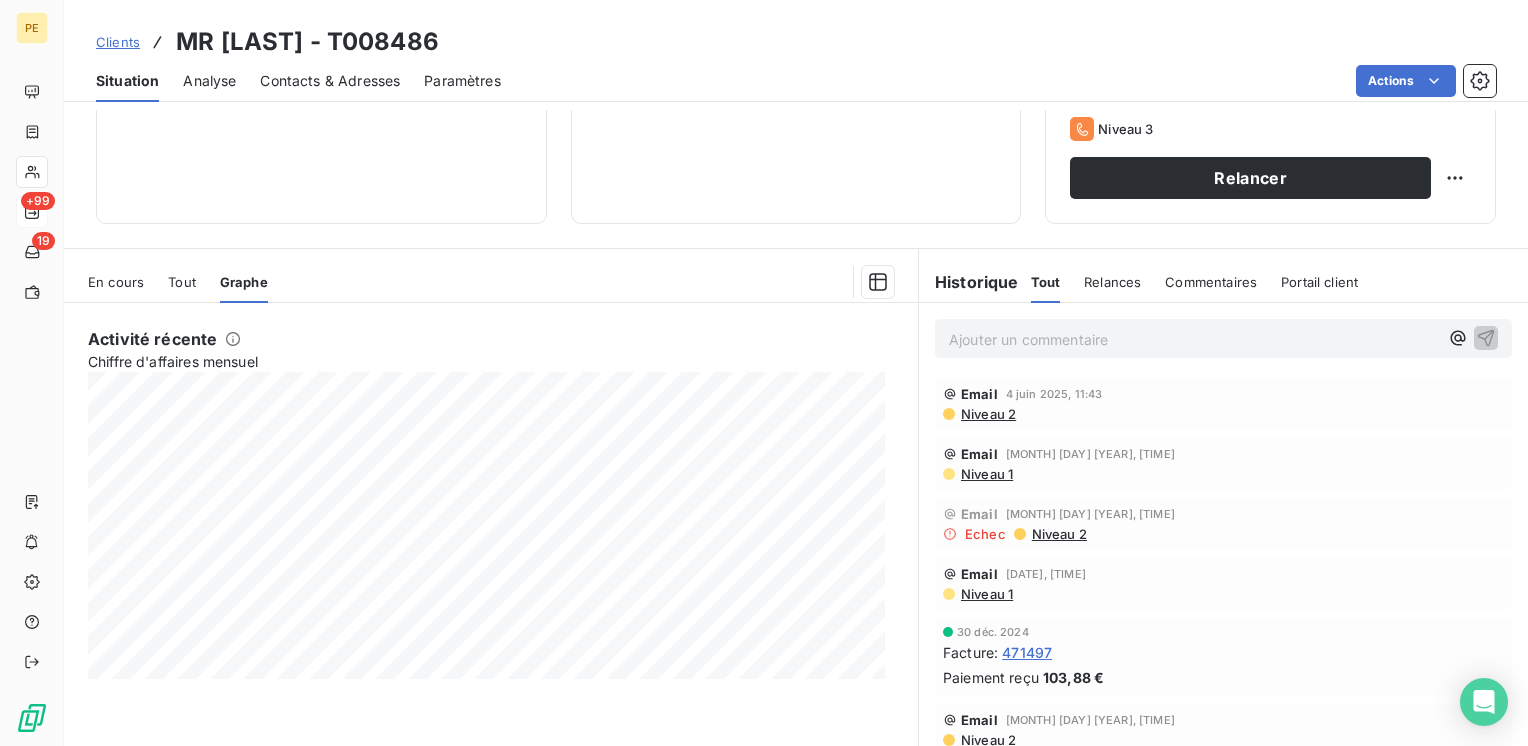 click on "Tout" at bounding box center (182, 282) 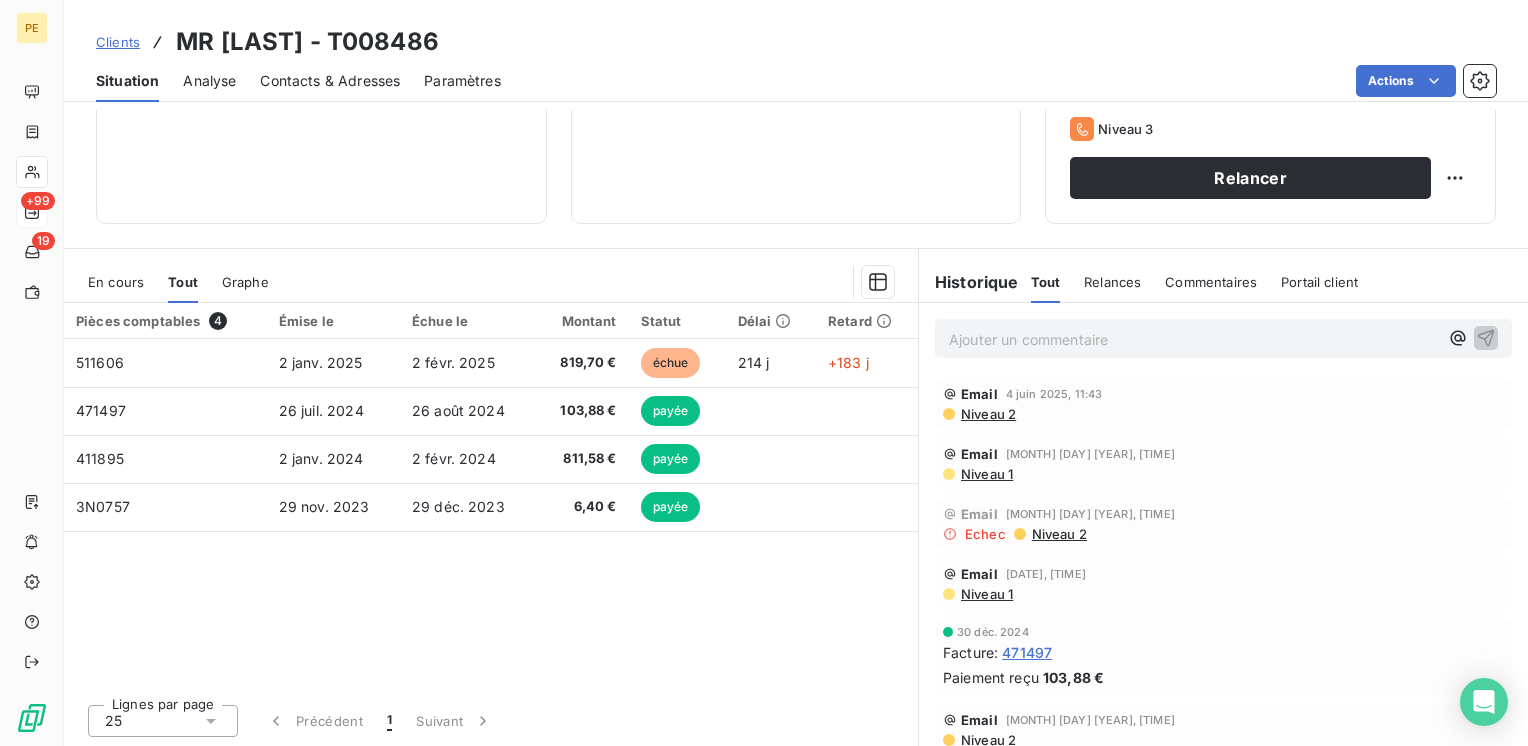 click on "Relances" at bounding box center [1112, 282] 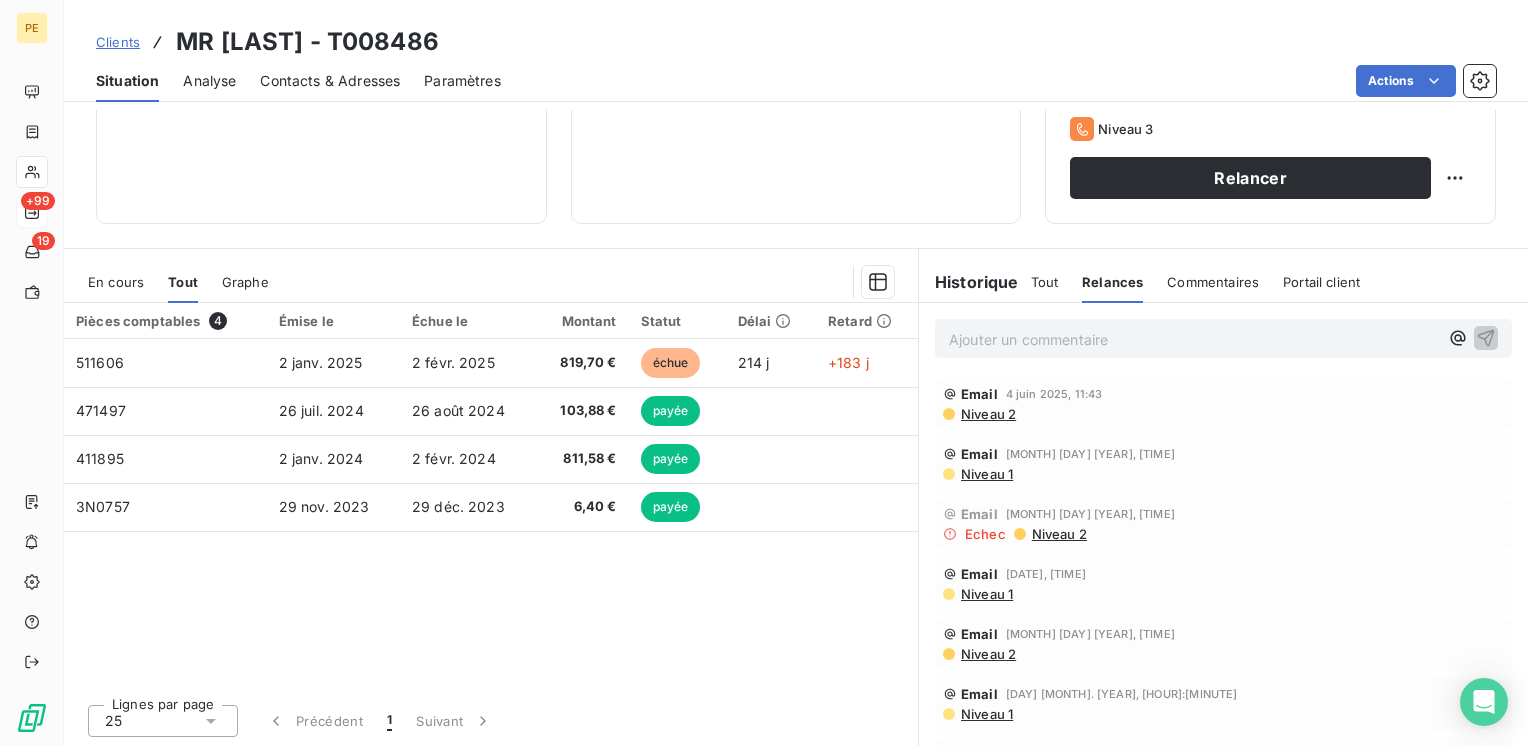 click on "Portail client" at bounding box center [1321, 282] 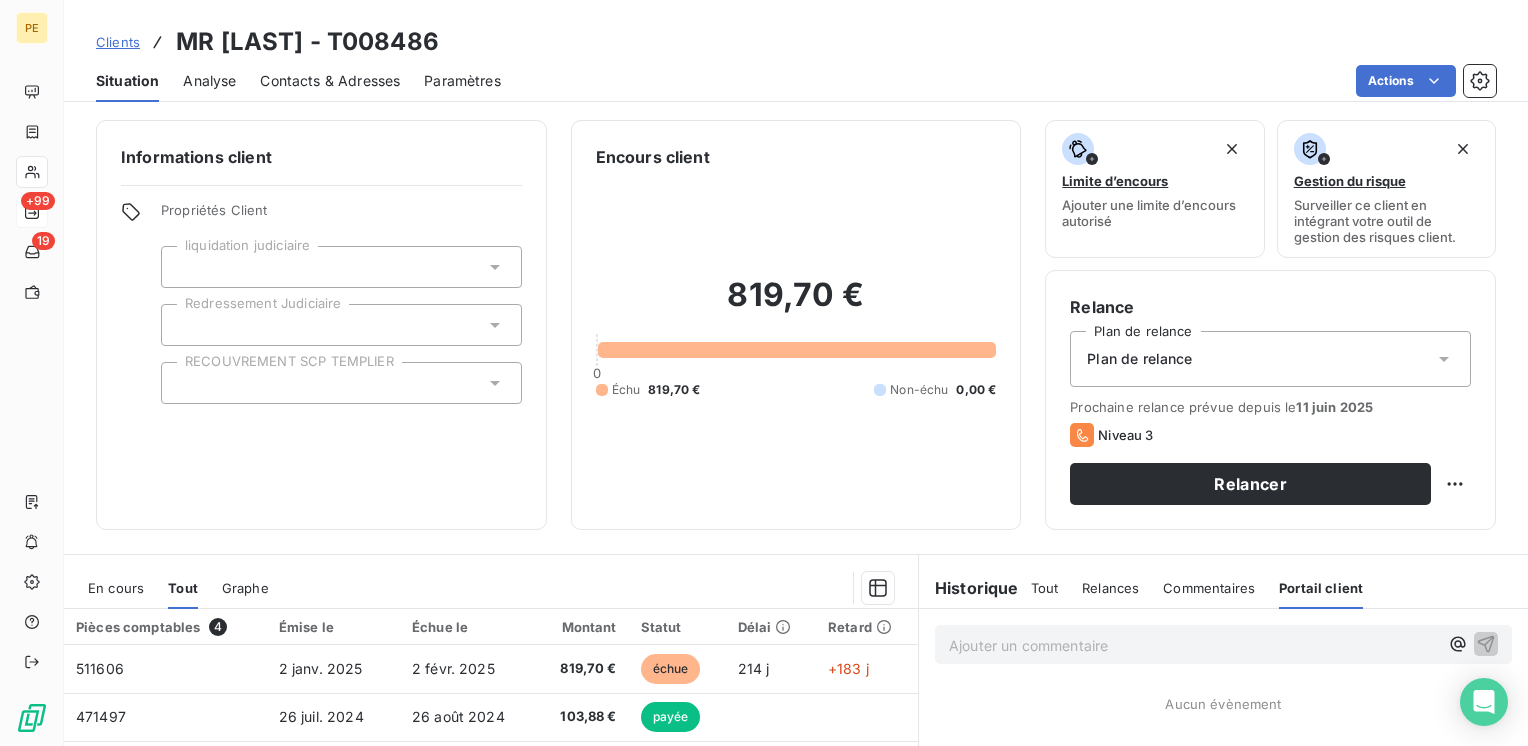scroll, scrollTop: 0, scrollLeft: 0, axis: both 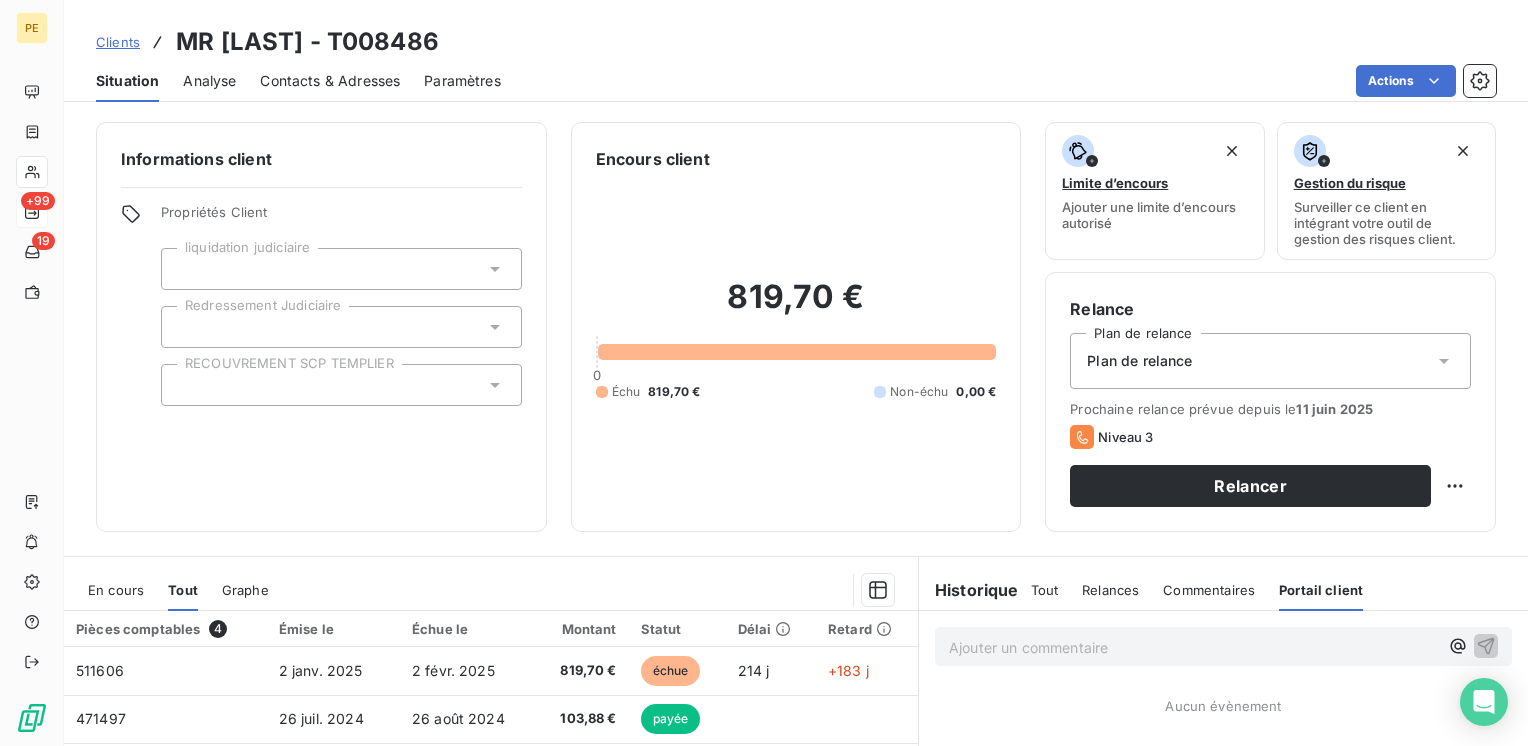click on "Contacts & Adresses" at bounding box center [330, 81] 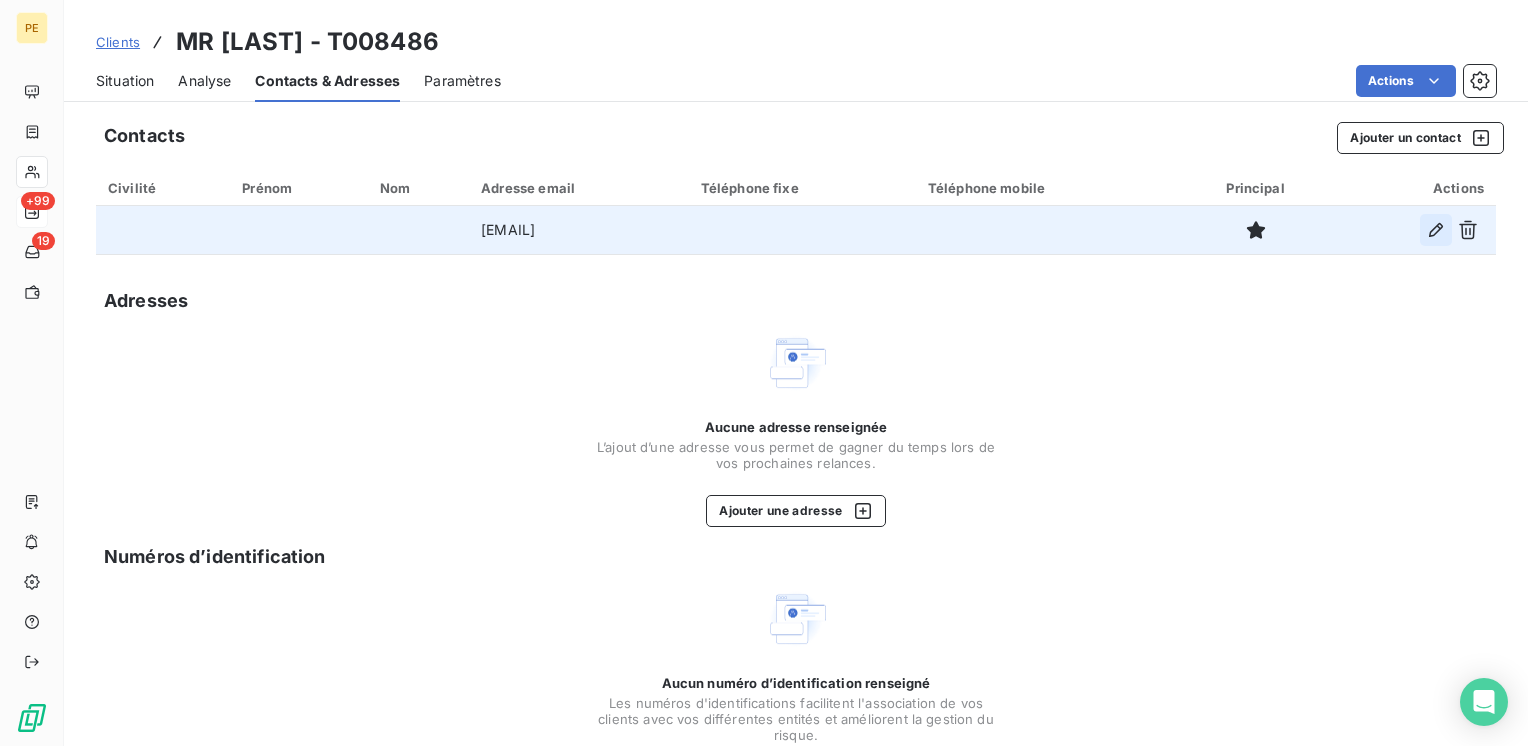 click 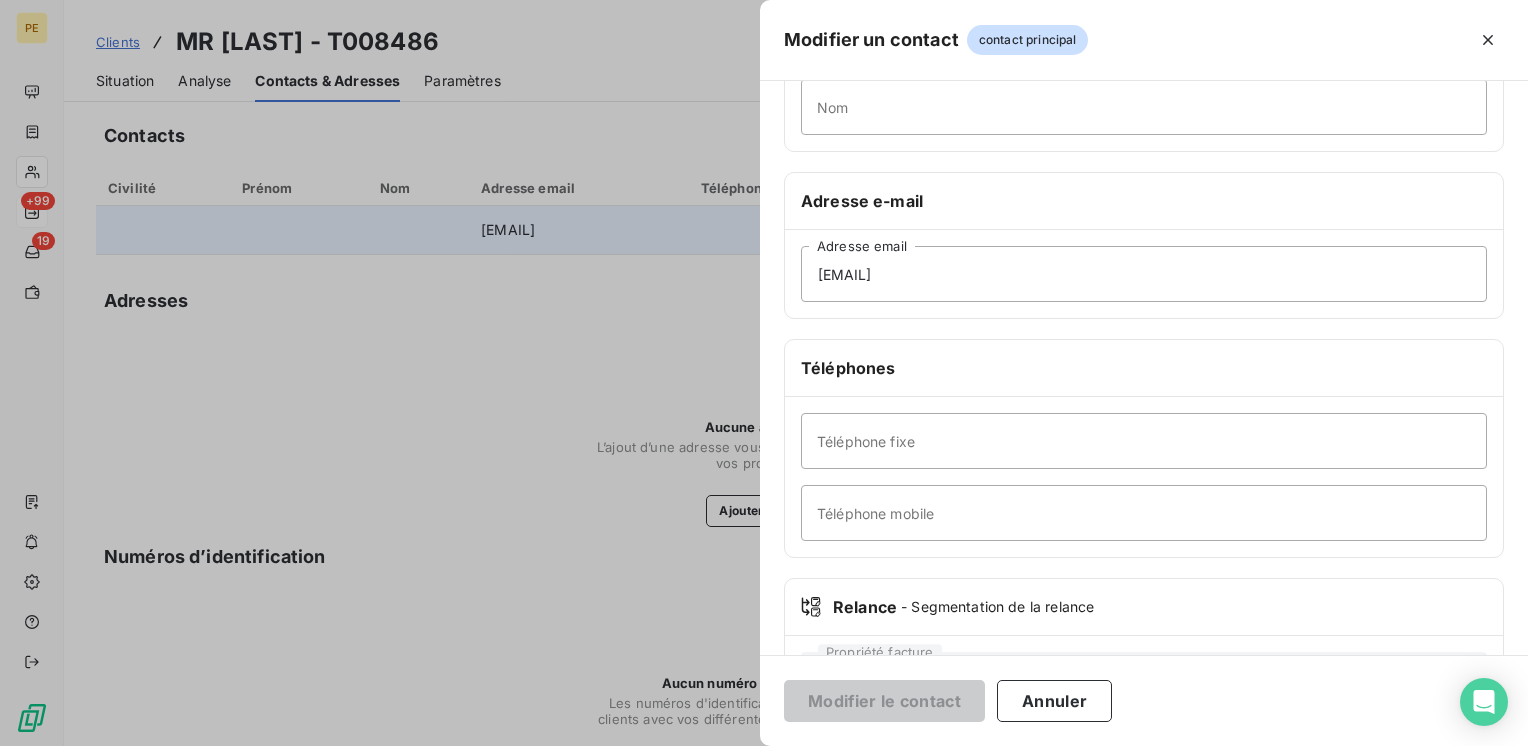 scroll, scrollTop: 266, scrollLeft: 0, axis: vertical 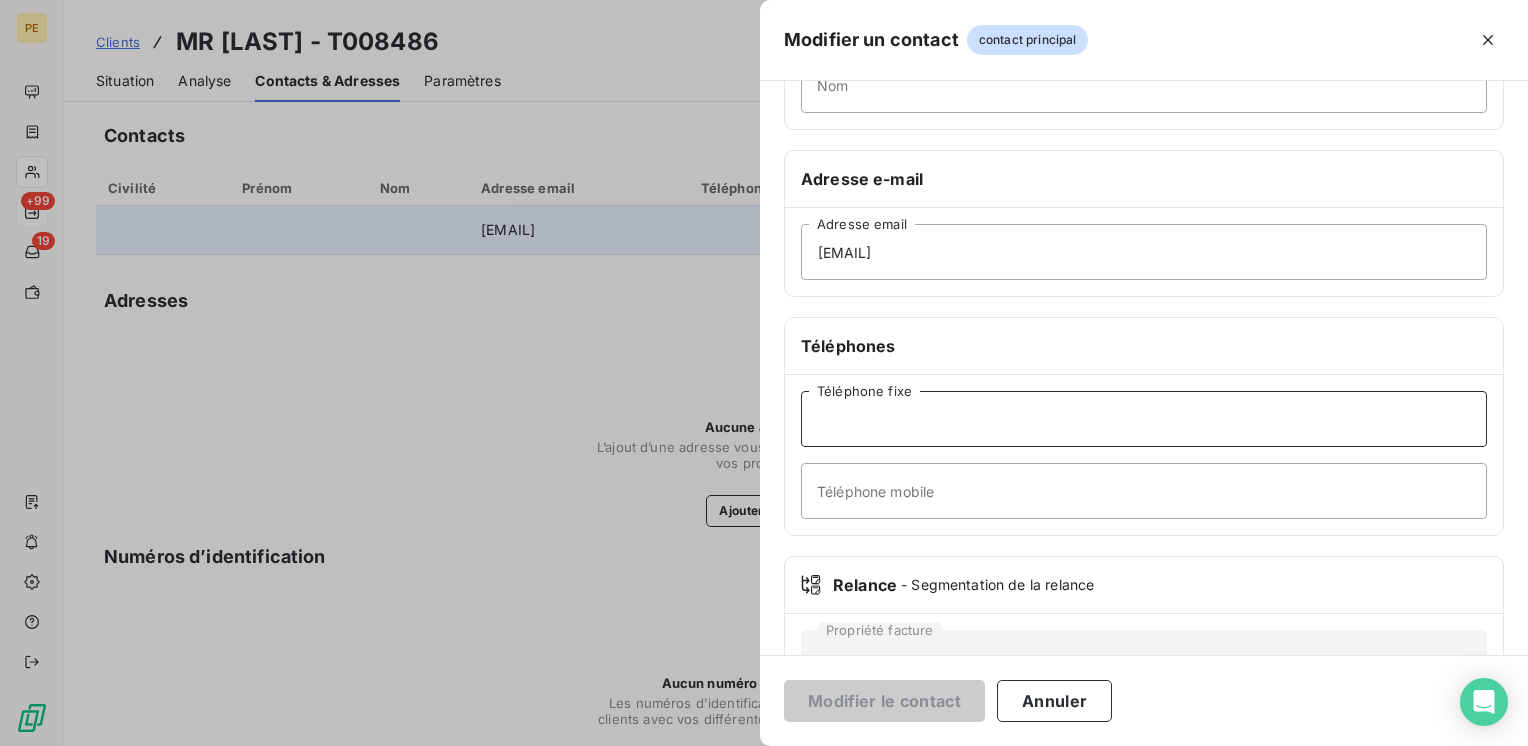 click on "Téléphone fixe" at bounding box center [1144, 419] 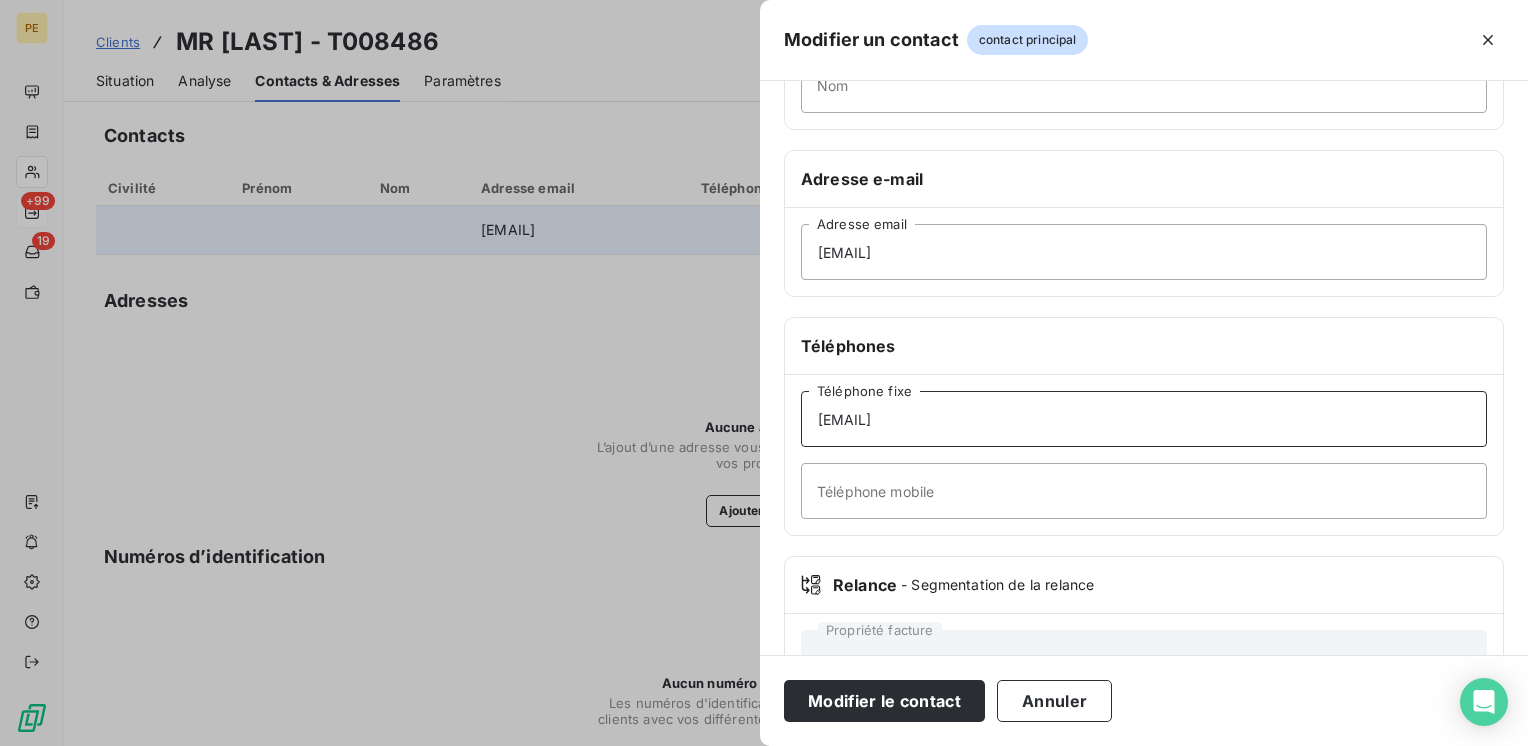 drag, startPoint x: 1035, startPoint y: 417, endPoint x: 365, endPoint y: 482, distance: 673.1456 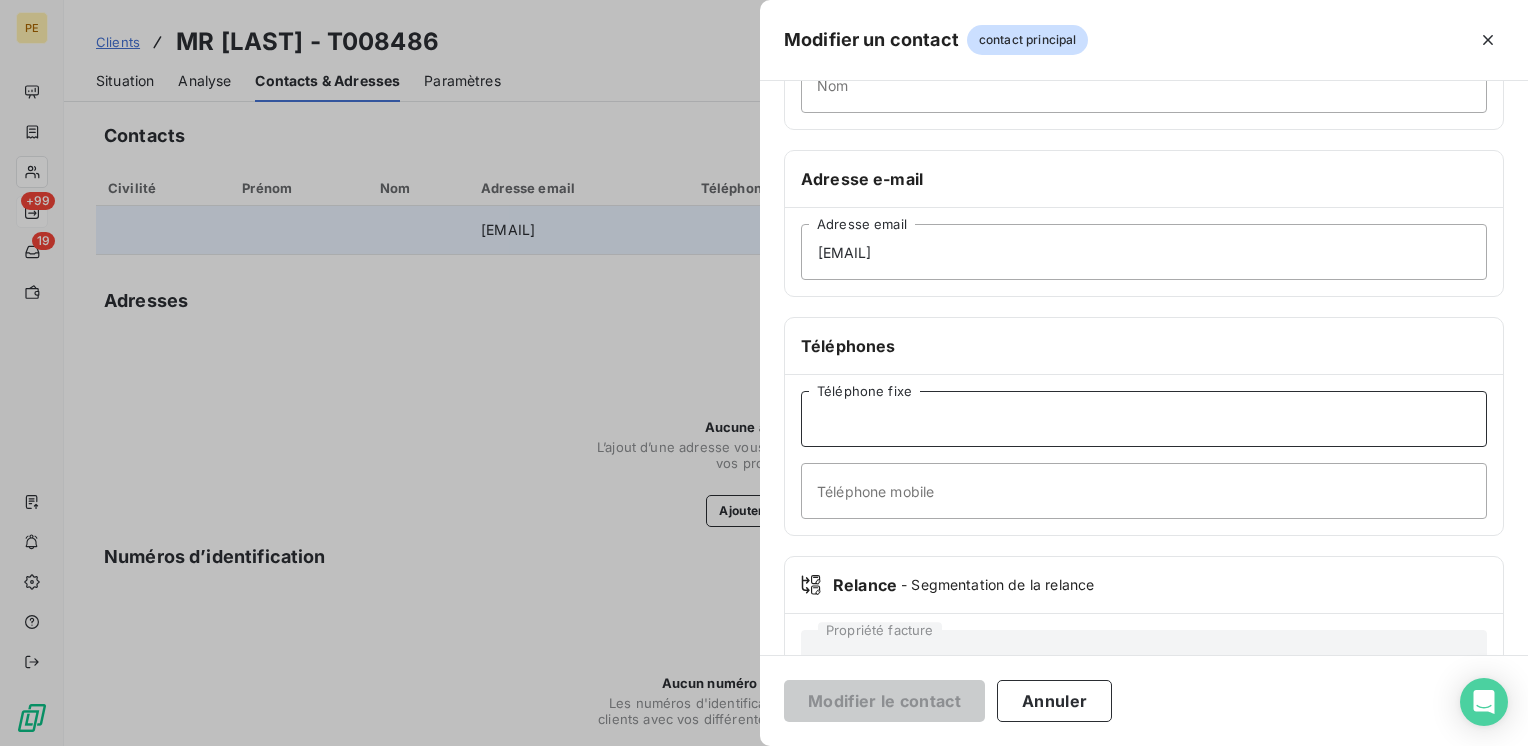 paste on "0671012317" 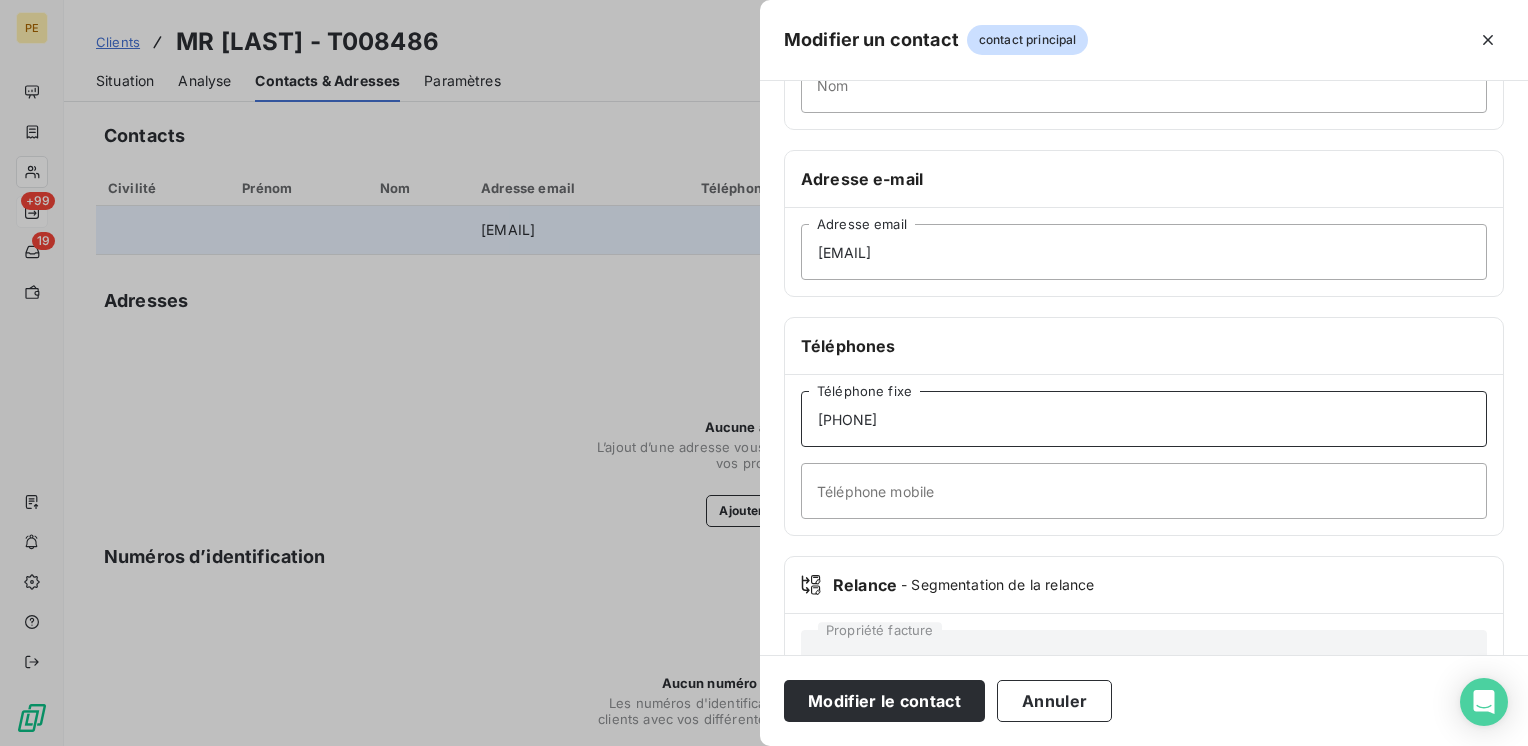 type on "0671012317" 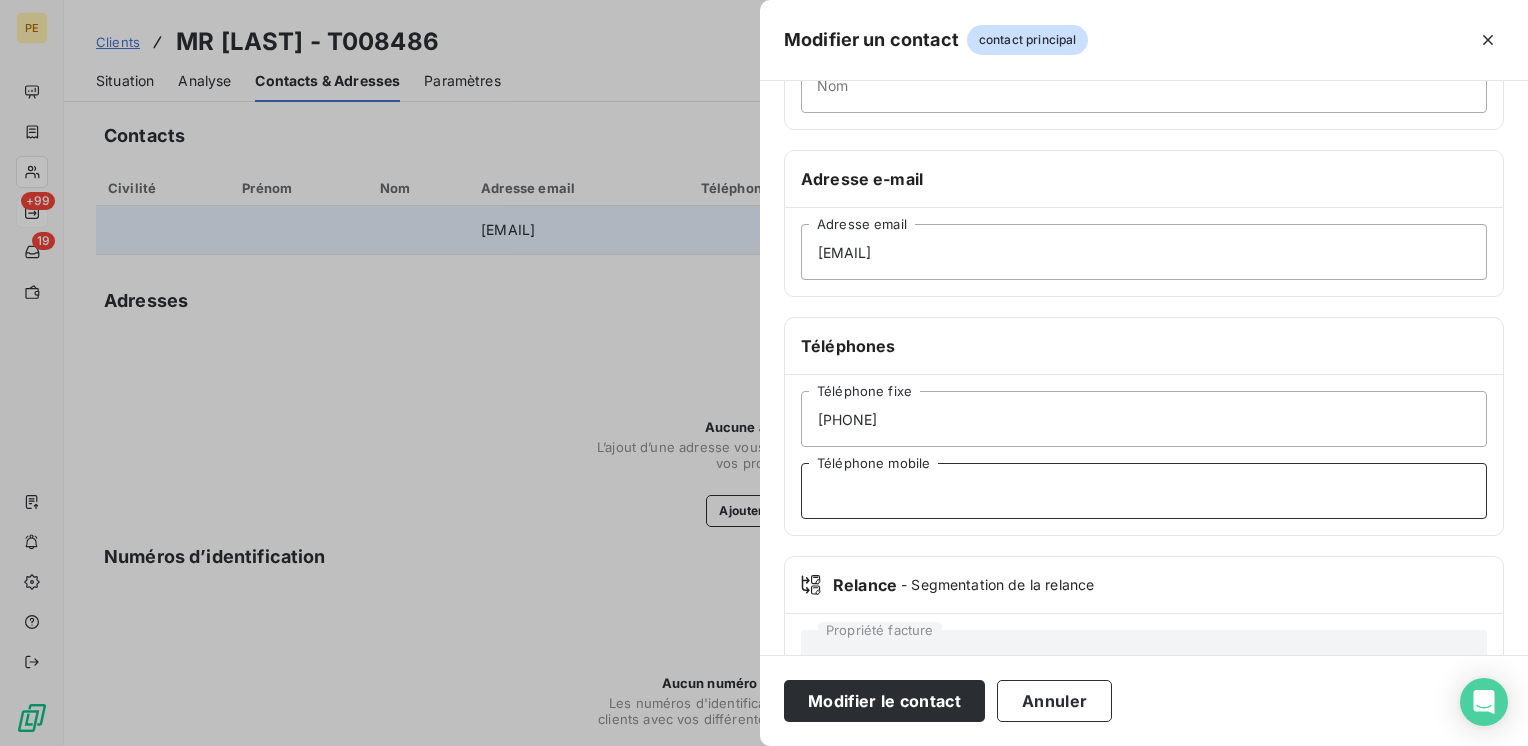 click on "Téléphone mobile" at bounding box center (1144, 491) 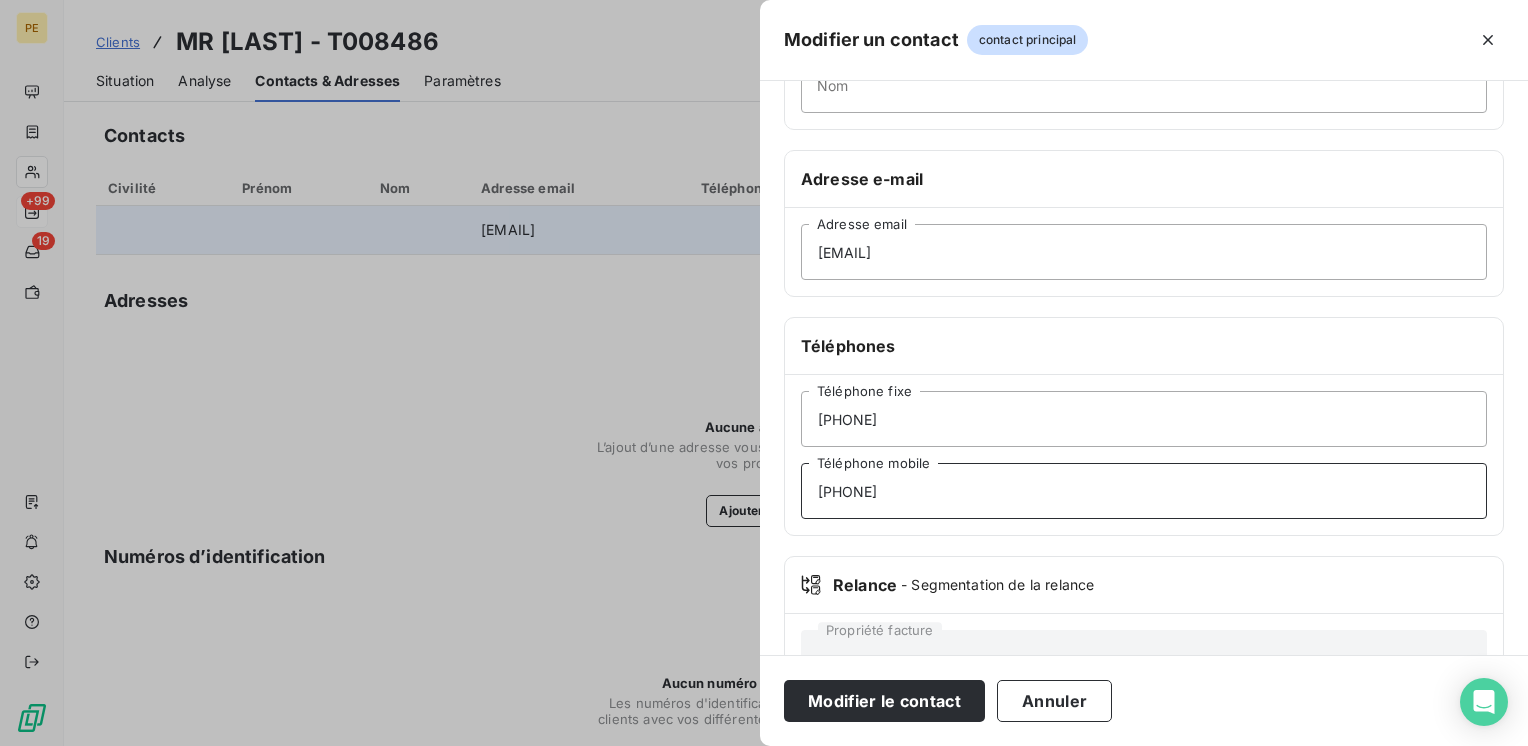 drag, startPoint x: 897, startPoint y: 472, endPoint x: 887, endPoint y: 468, distance: 10.770329 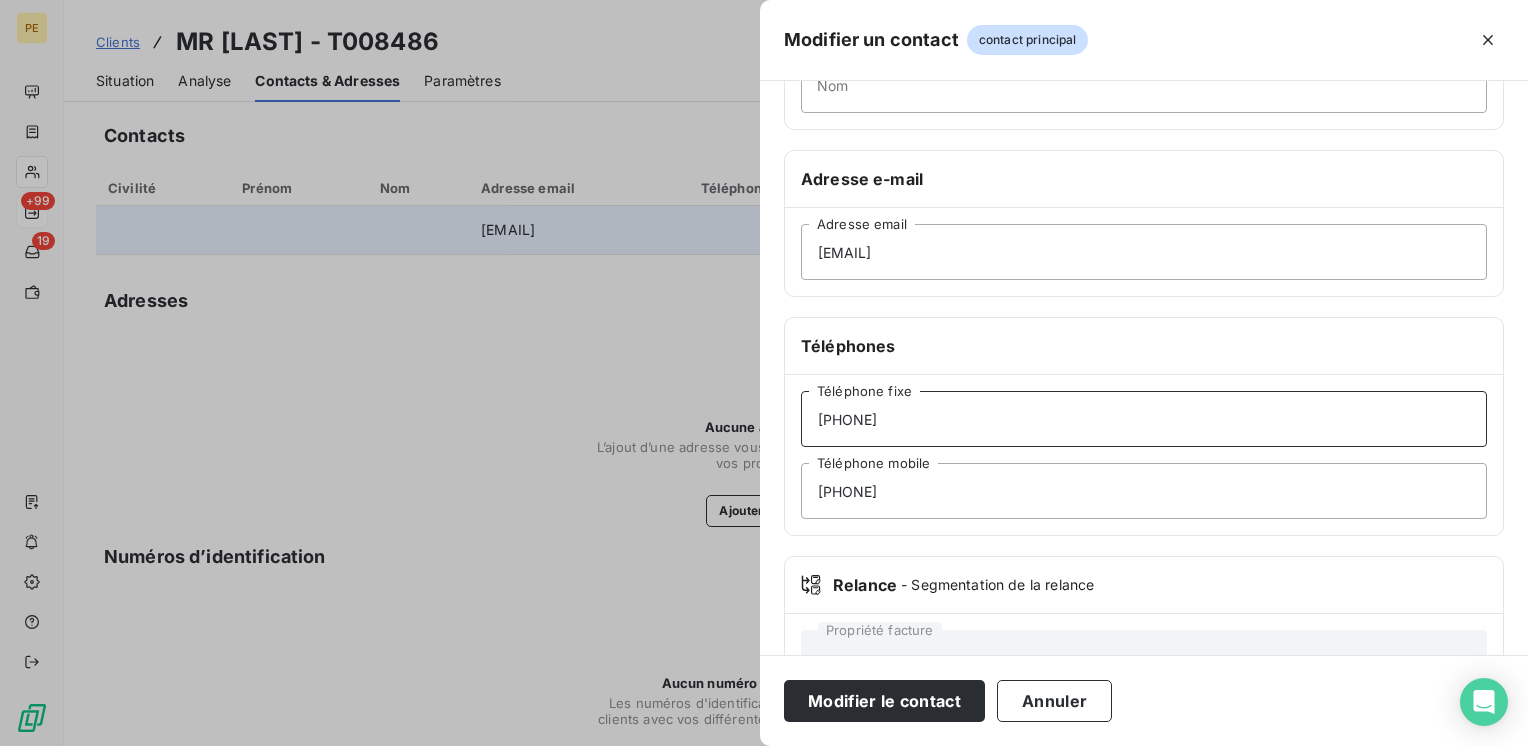 drag, startPoint x: 912, startPoint y: 403, endPoint x: 608, endPoint y: 438, distance: 306.00818 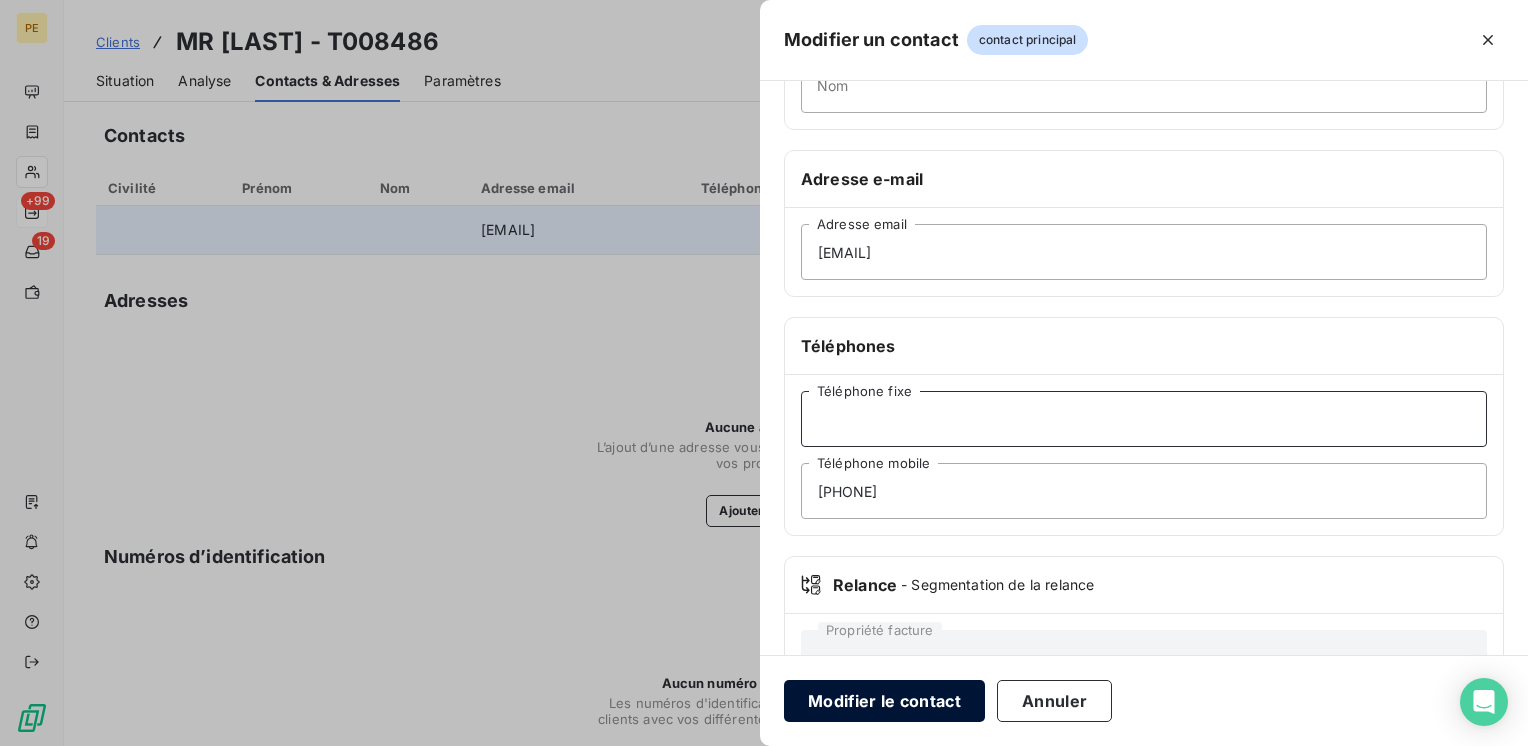type 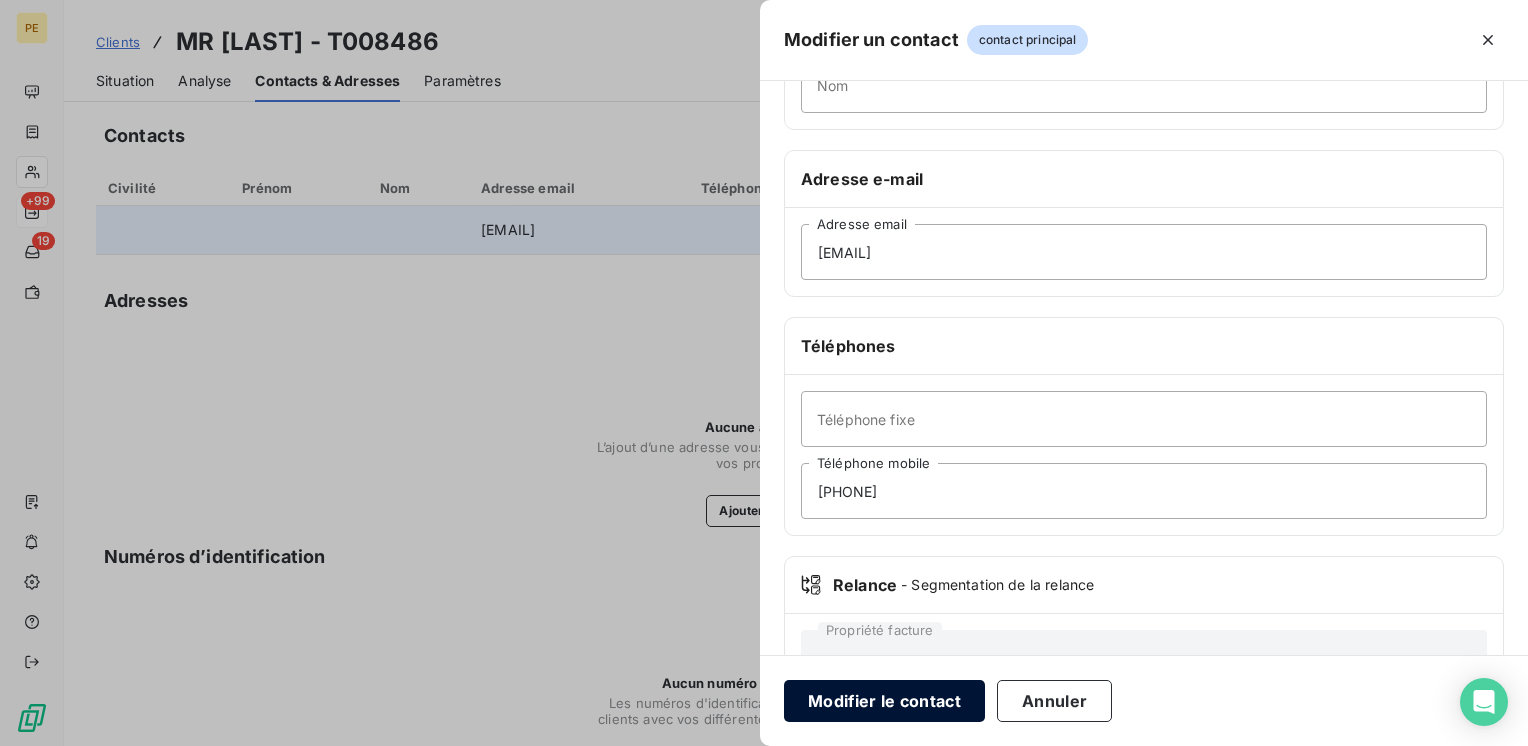click on "Modifier le contact" at bounding box center [884, 701] 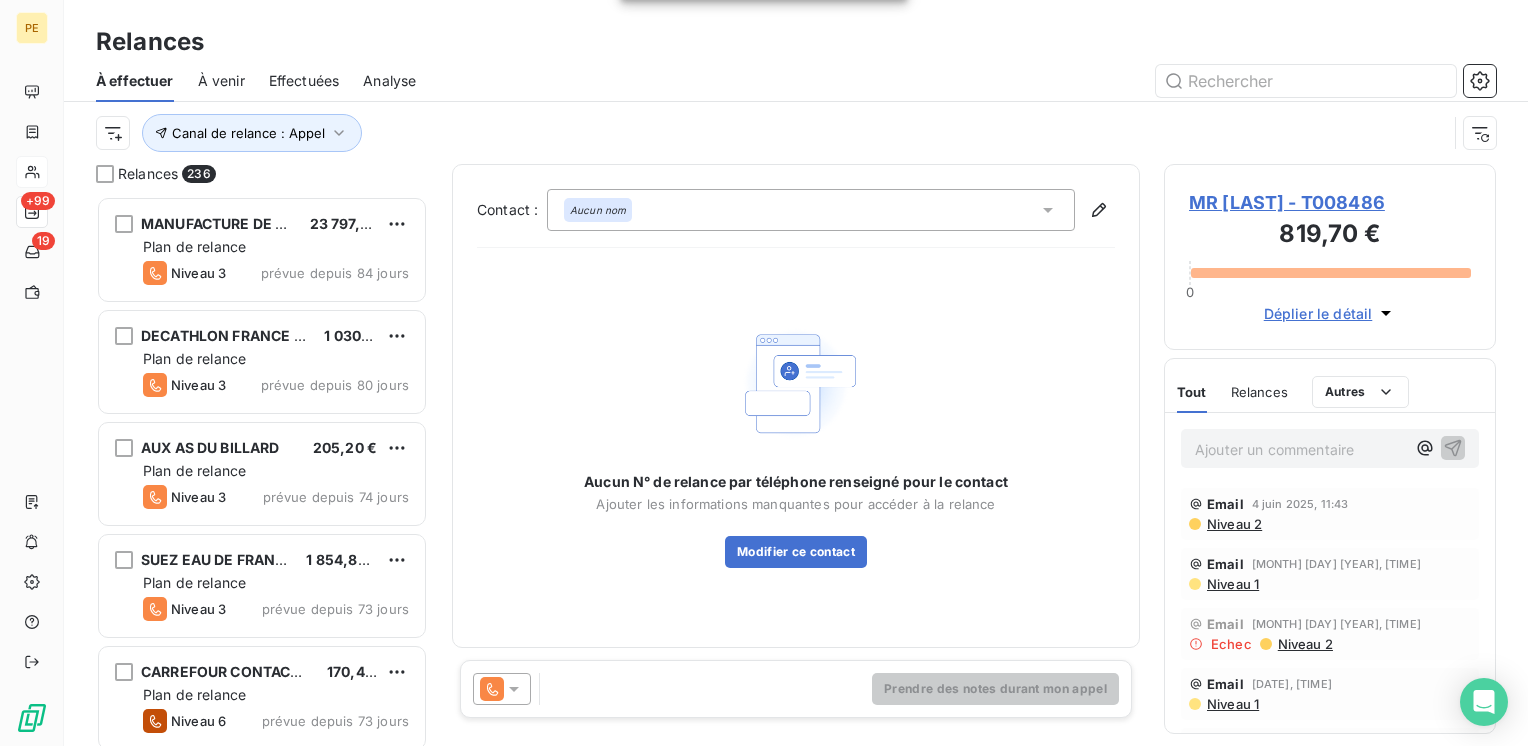 scroll, scrollTop: 16, scrollLeft: 16, axis: both 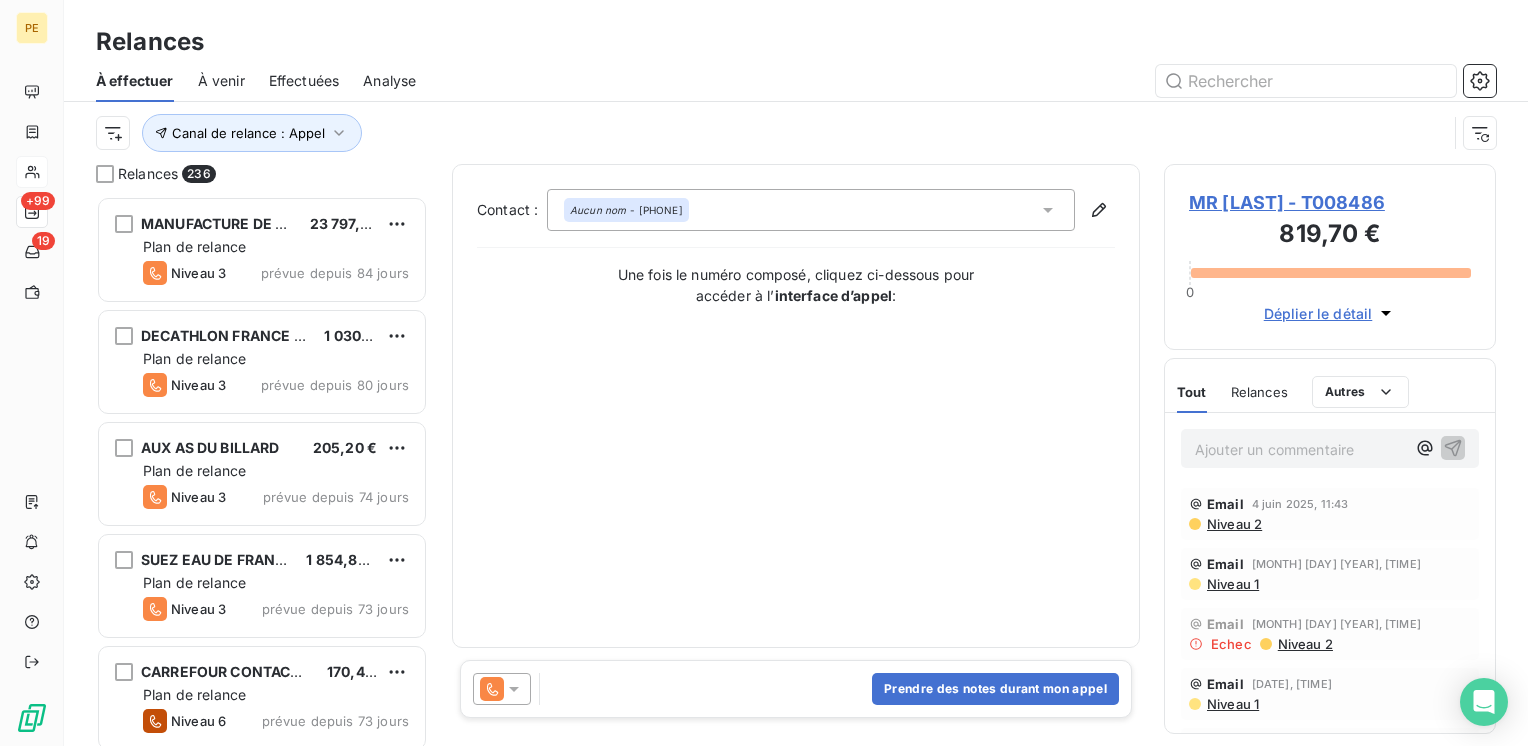 click on "Prendre des notes durant mon appel" at bounding box center (796, 689) 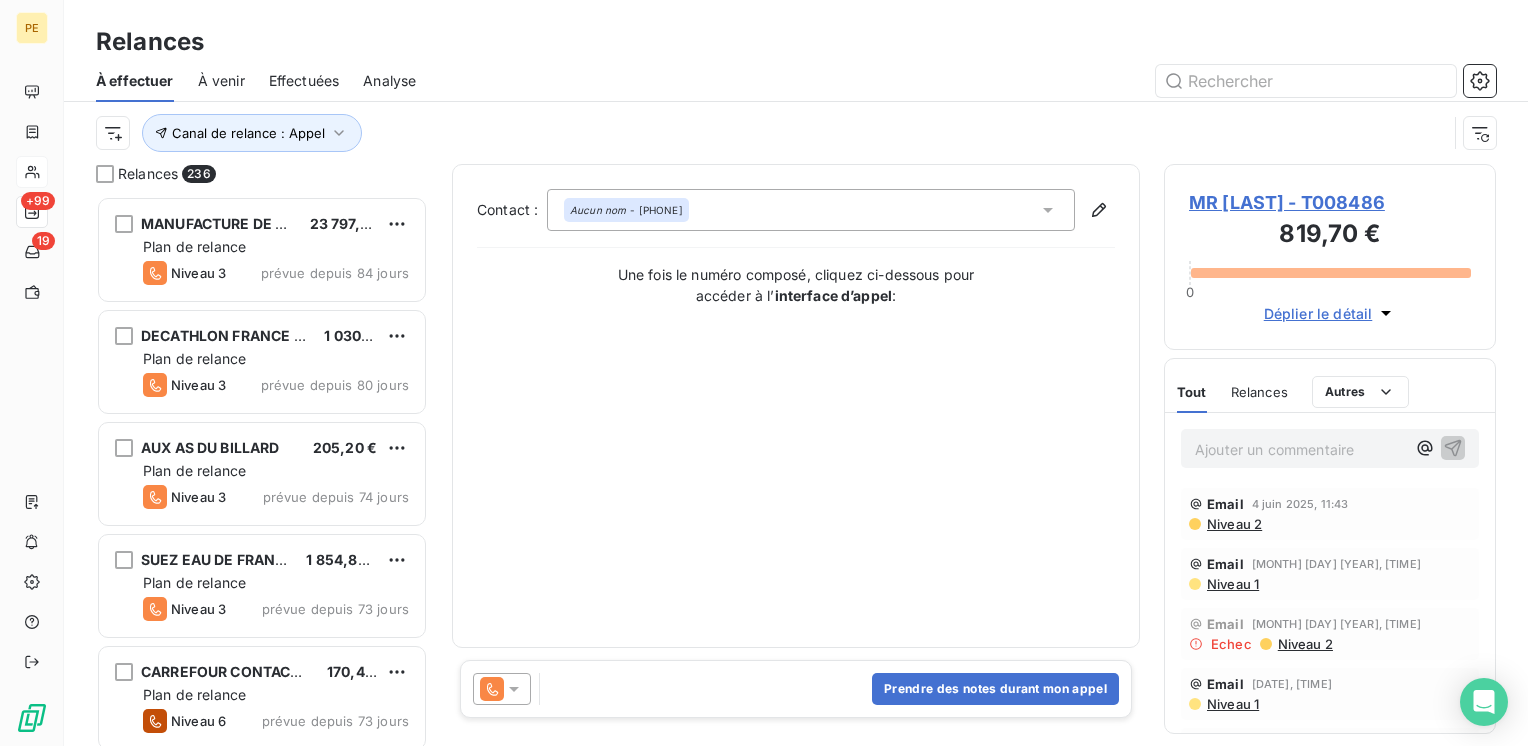 click on "Prendre des notes durant mon appel" at bounding box center [796, 689] 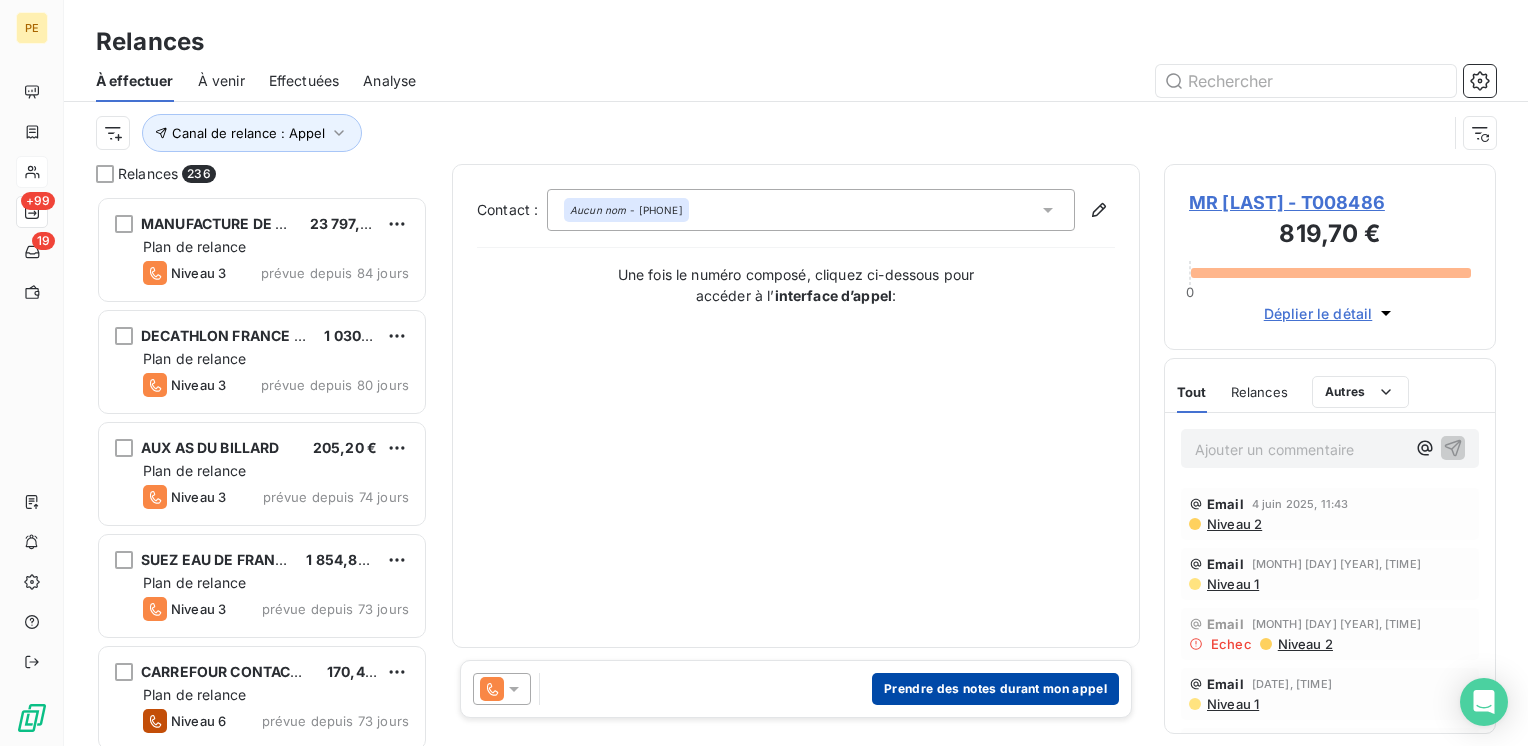 click on "Prendre des notes durant mon appel" at bounding box center [995, 689] 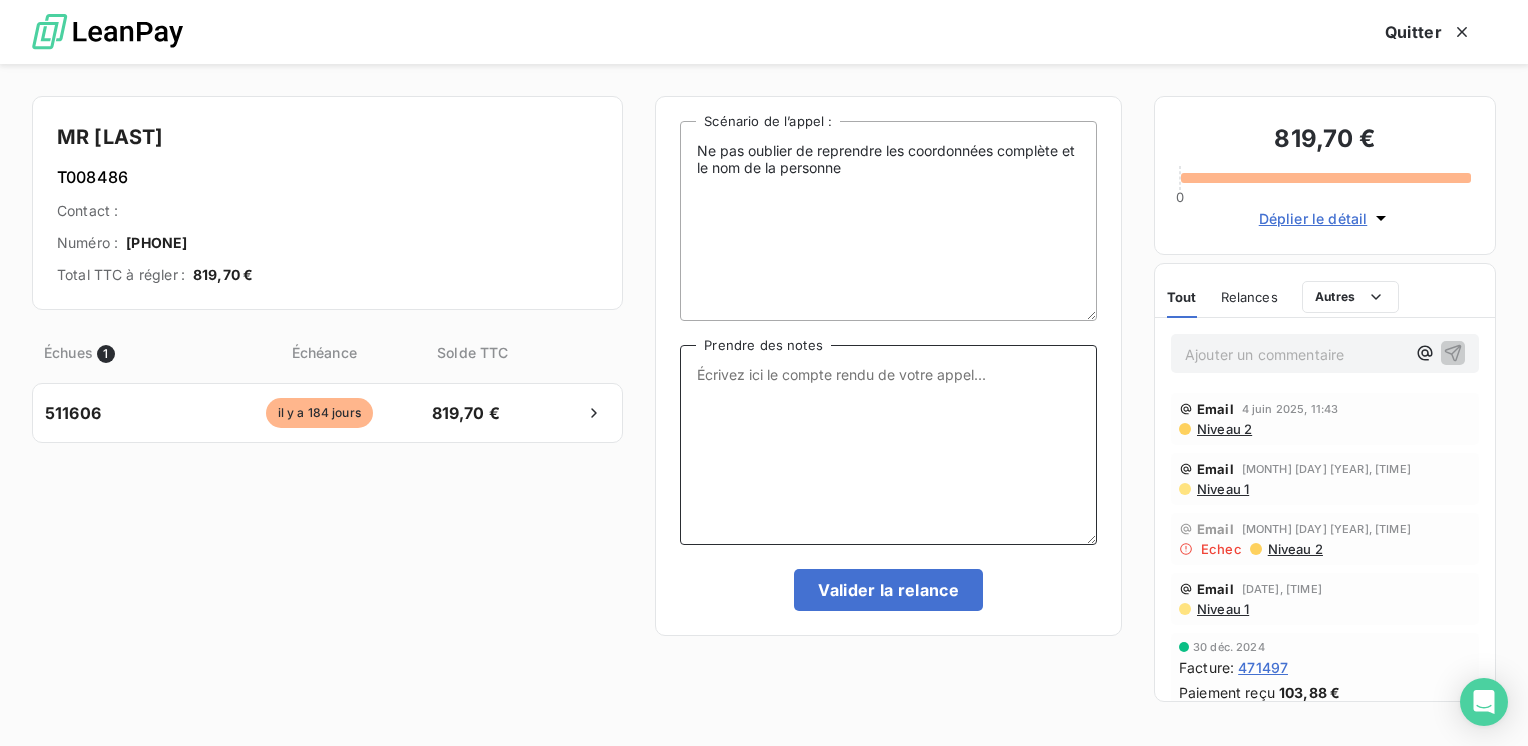 click on "Prendre des notes" at bounding box center [888, 445] 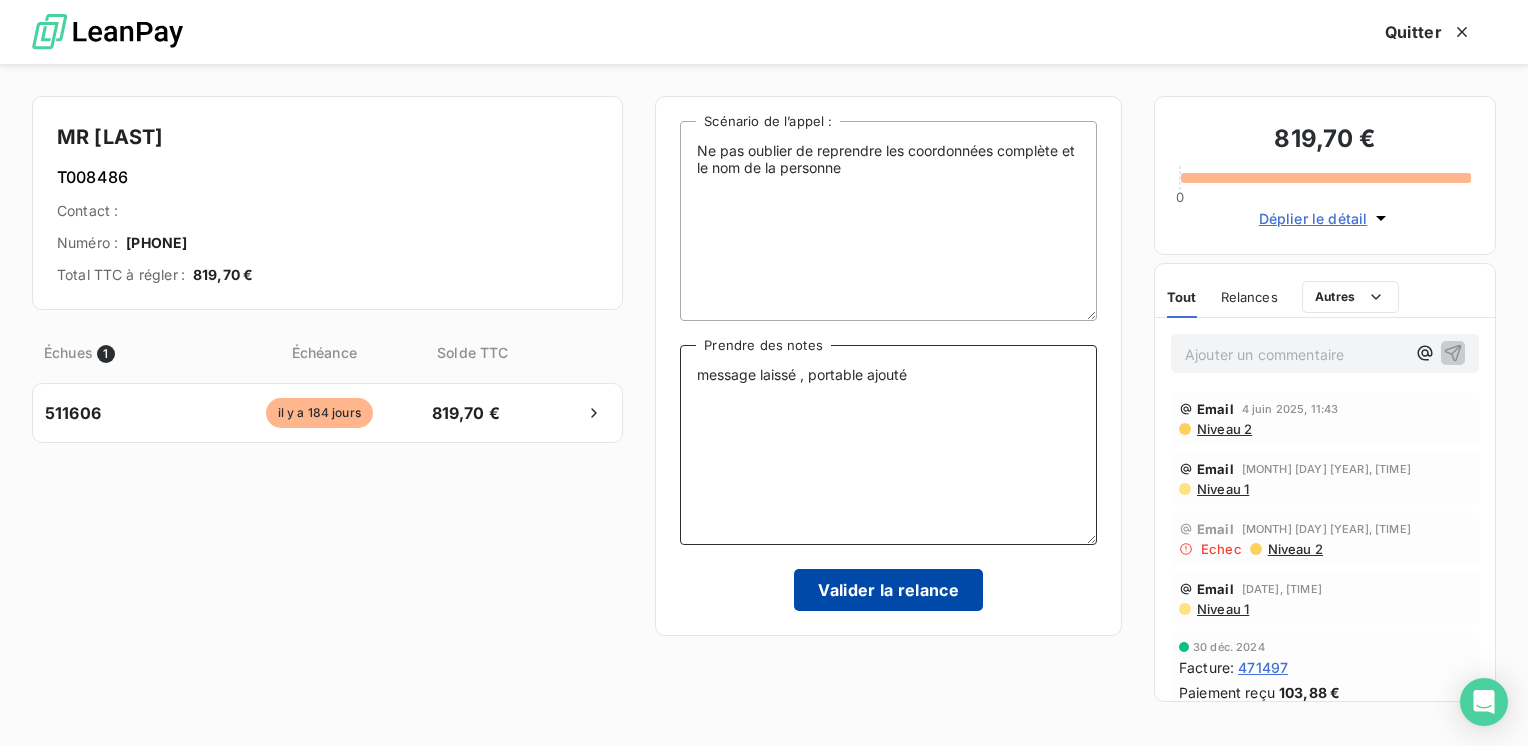 type on "message laissé , portable ajouté" 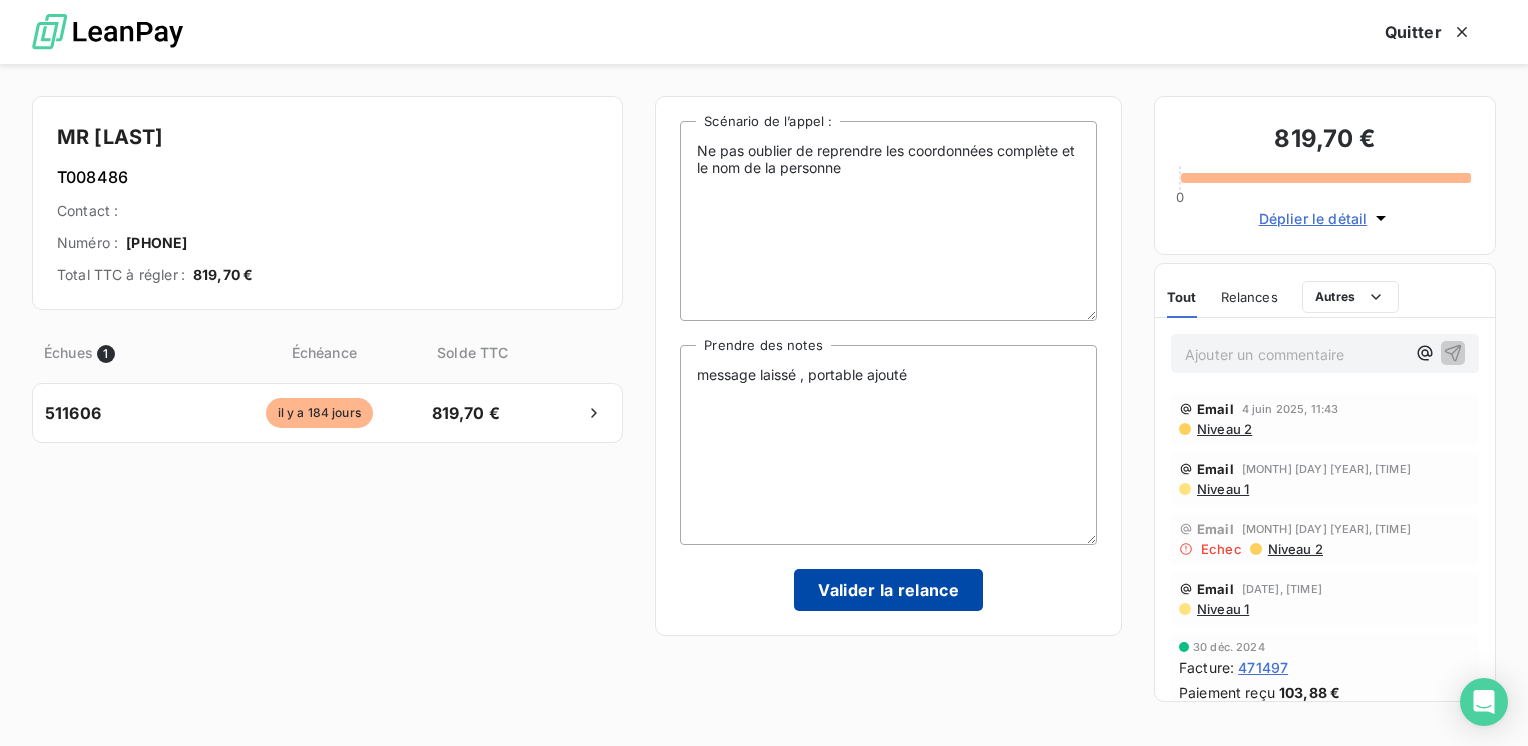 click on "Valider la relance" at bounding box center (888, 590) 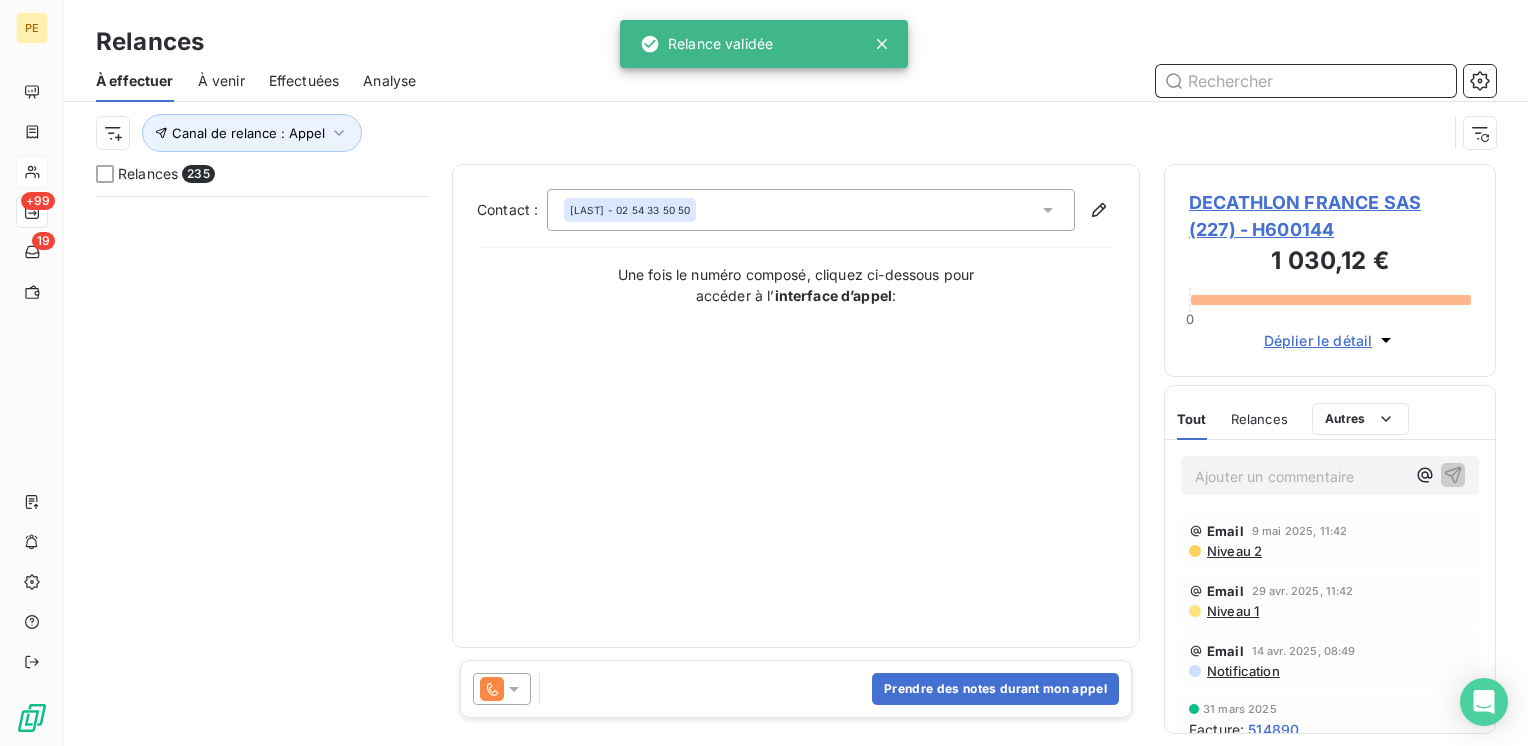scroll, scrollTop: 1600, scrollLeft: 0, axis: vertical 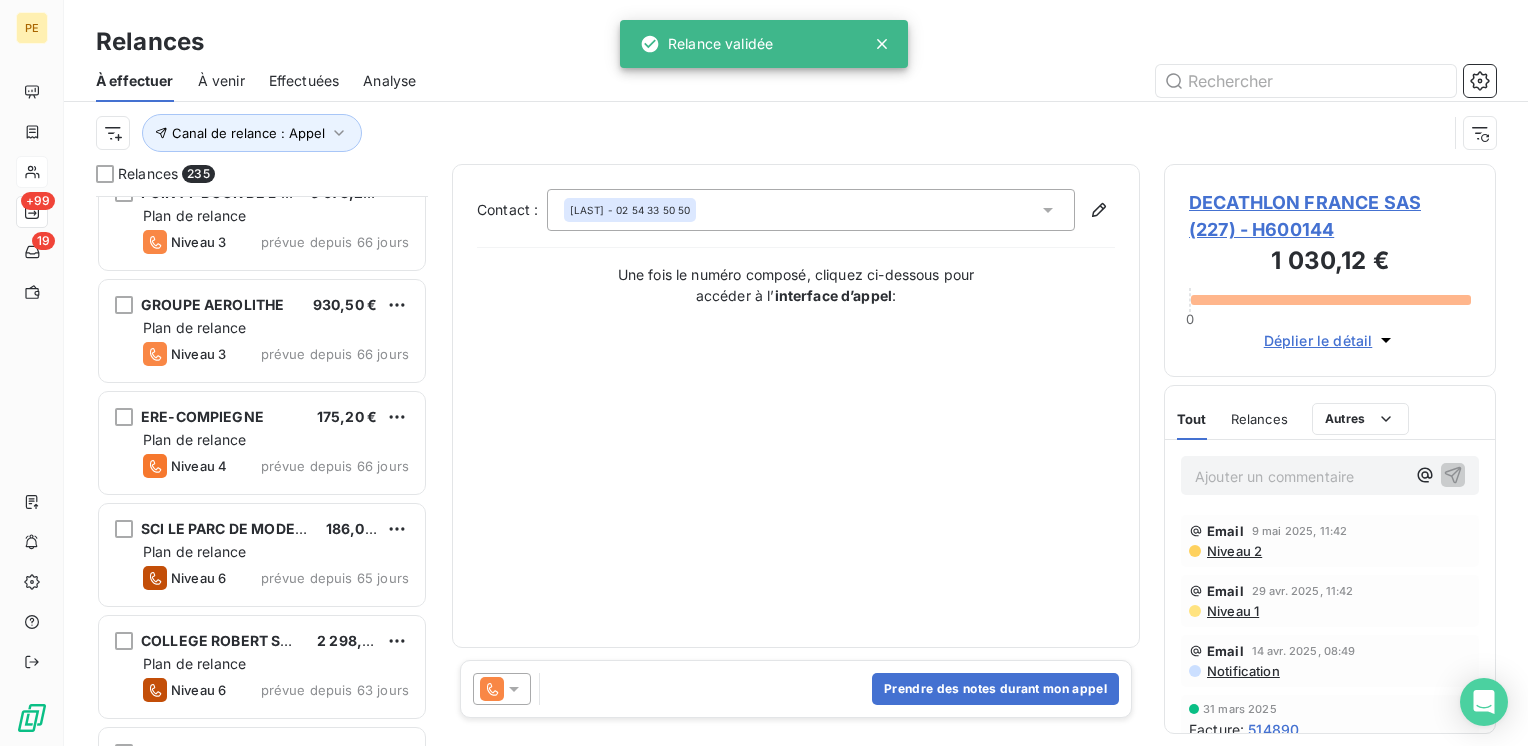 click on "SCI LE PARC DE MODENHEIM 186,00 € Plan de relance Niveau 6 prévue depuis 65 jours" at bounding box center (262, 557) 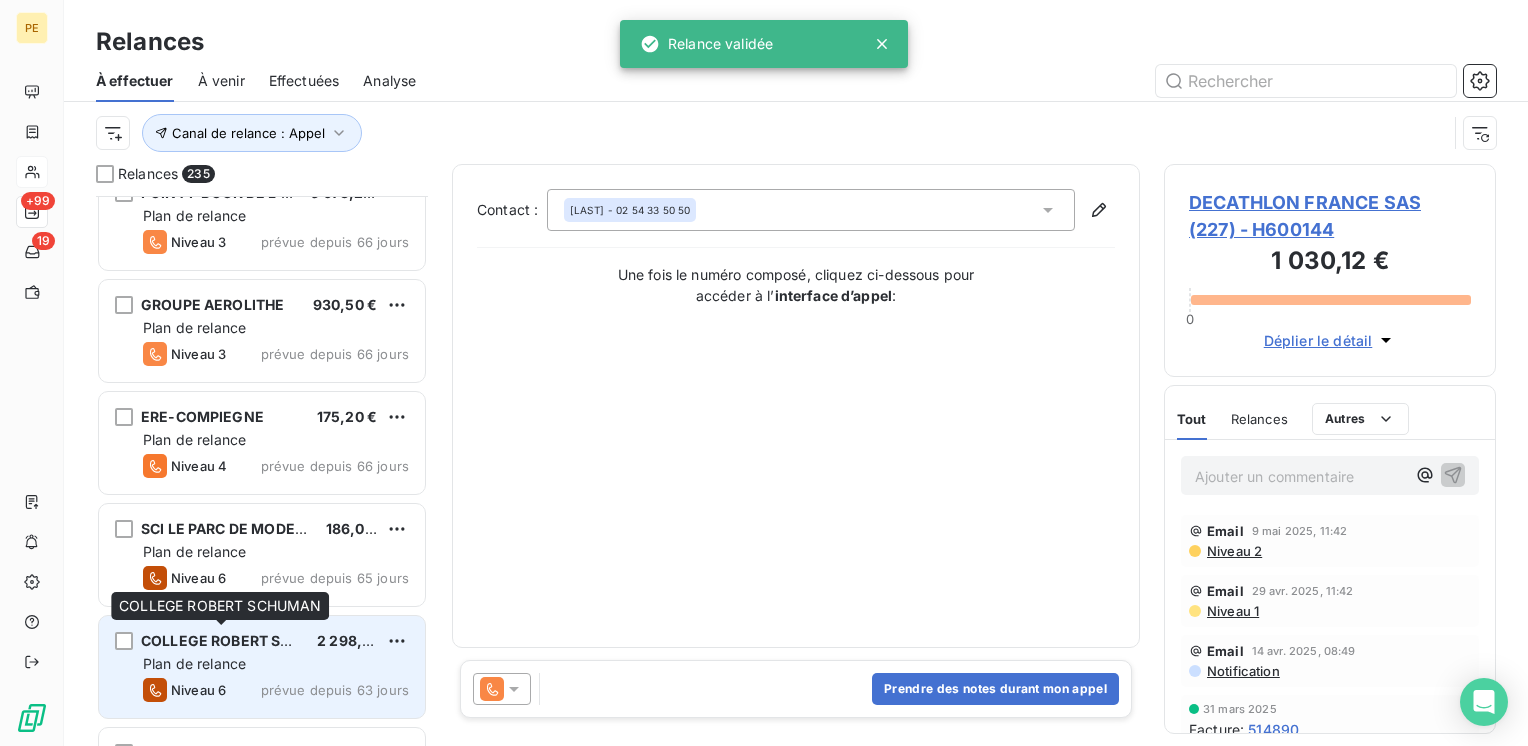 click on "COLLEGE ROBERT SCHUMAN" at bounding box center (243, 640) 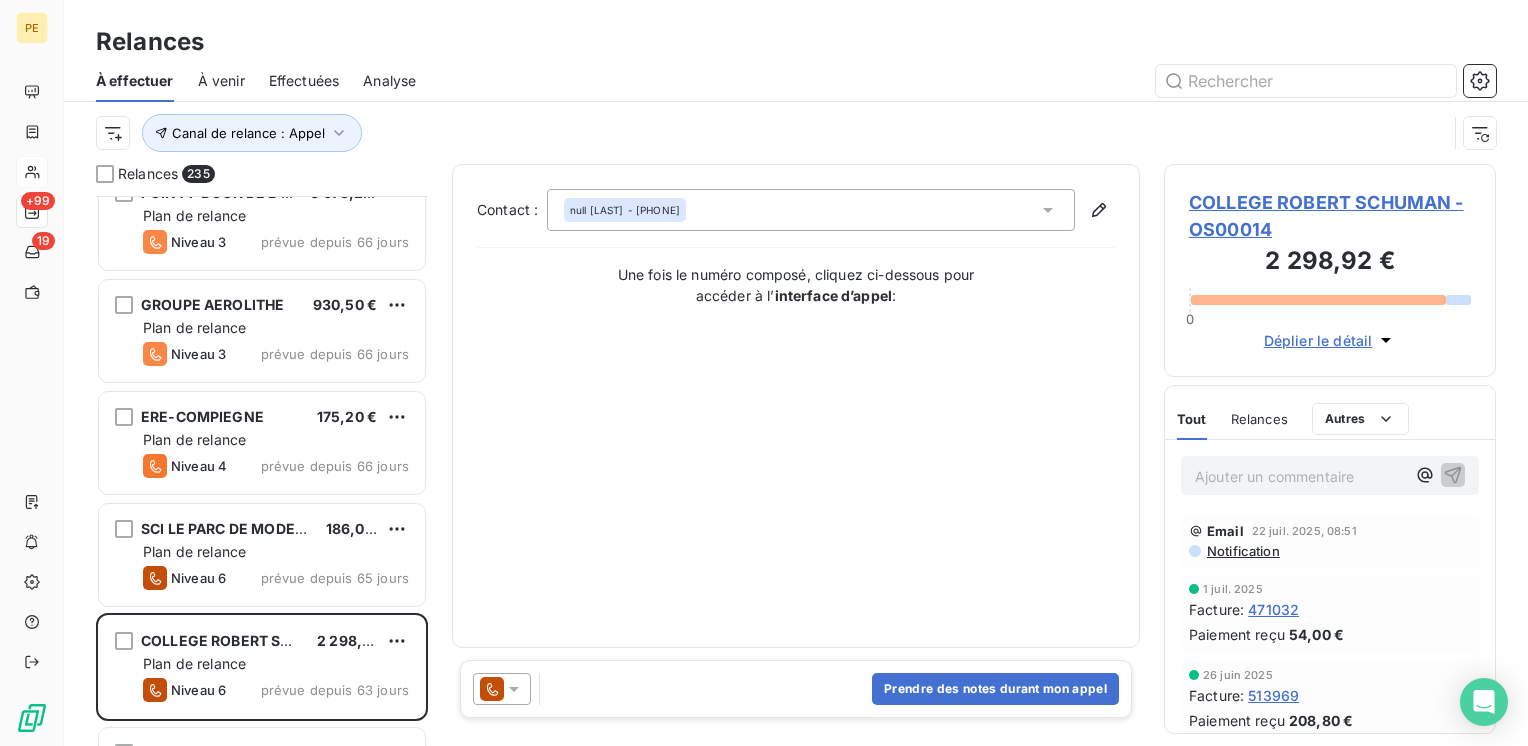 click on "Déplier le détail" at bounding box center (1318, 340) 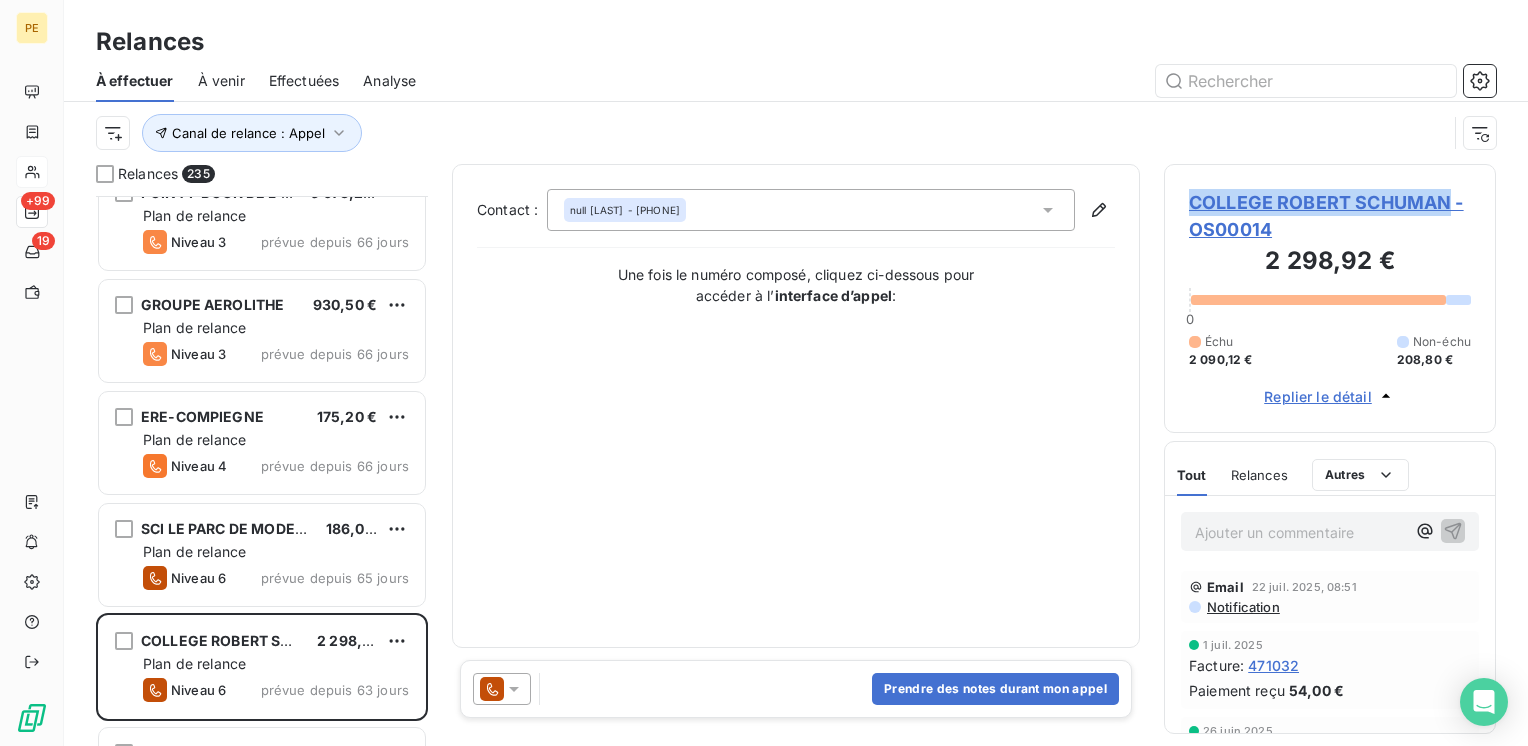 drag, startPoint x: 1180, startPoint y: 188, endPoint x: 1453, endPoint y: 202, distance: 273.35873 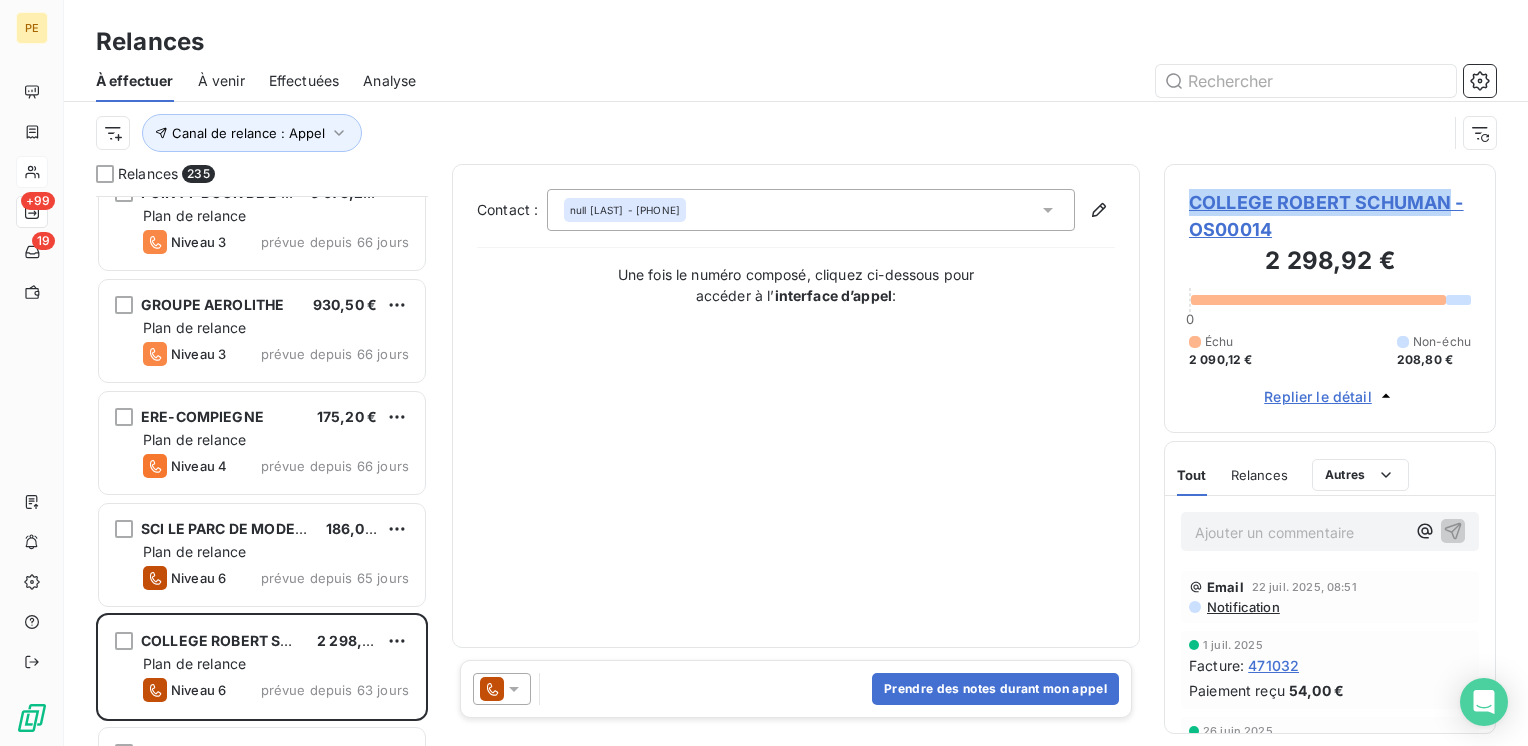 copy on "COLLEGE ROBERT SCHUMAN" 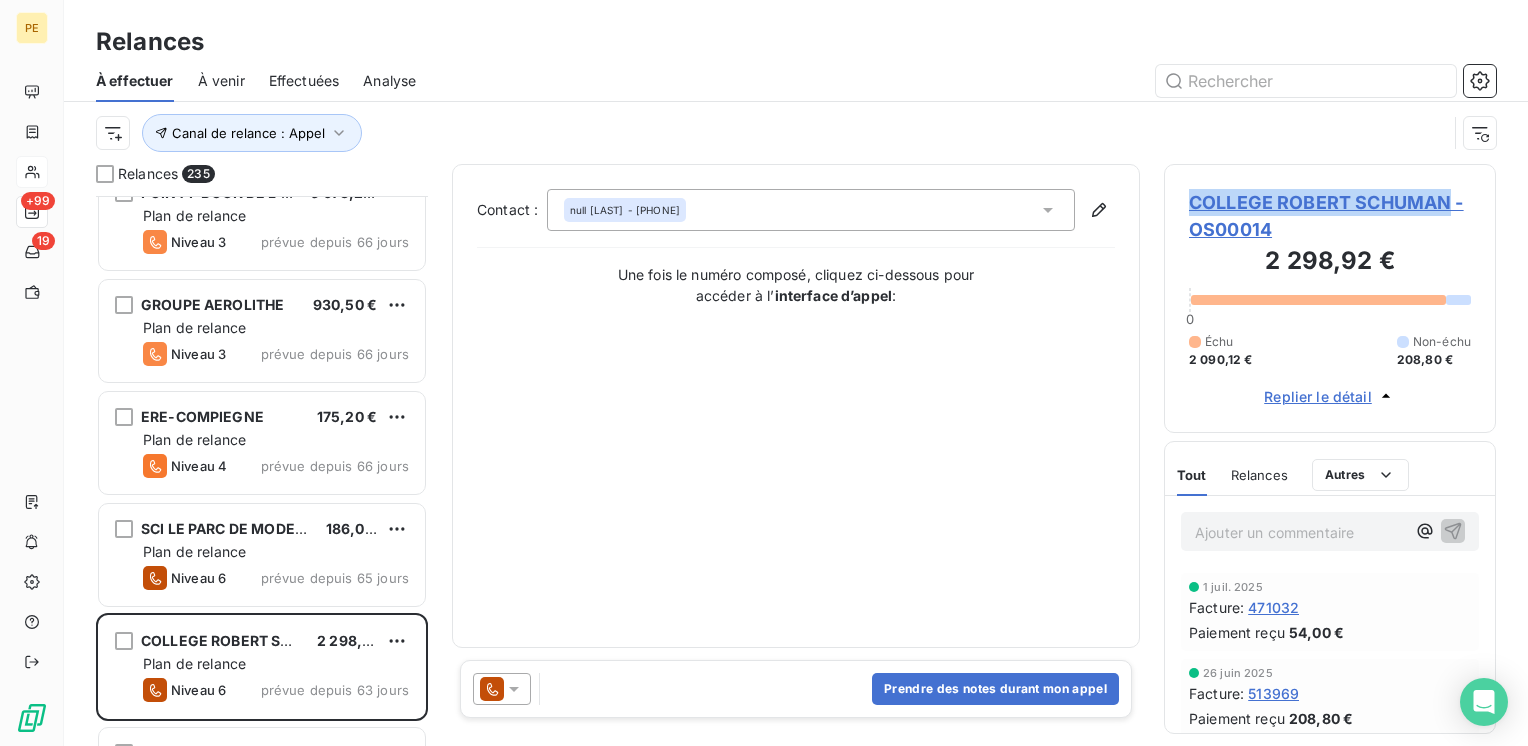 scroll, scrollTop: 0, scrollLeft: 0, axis: both 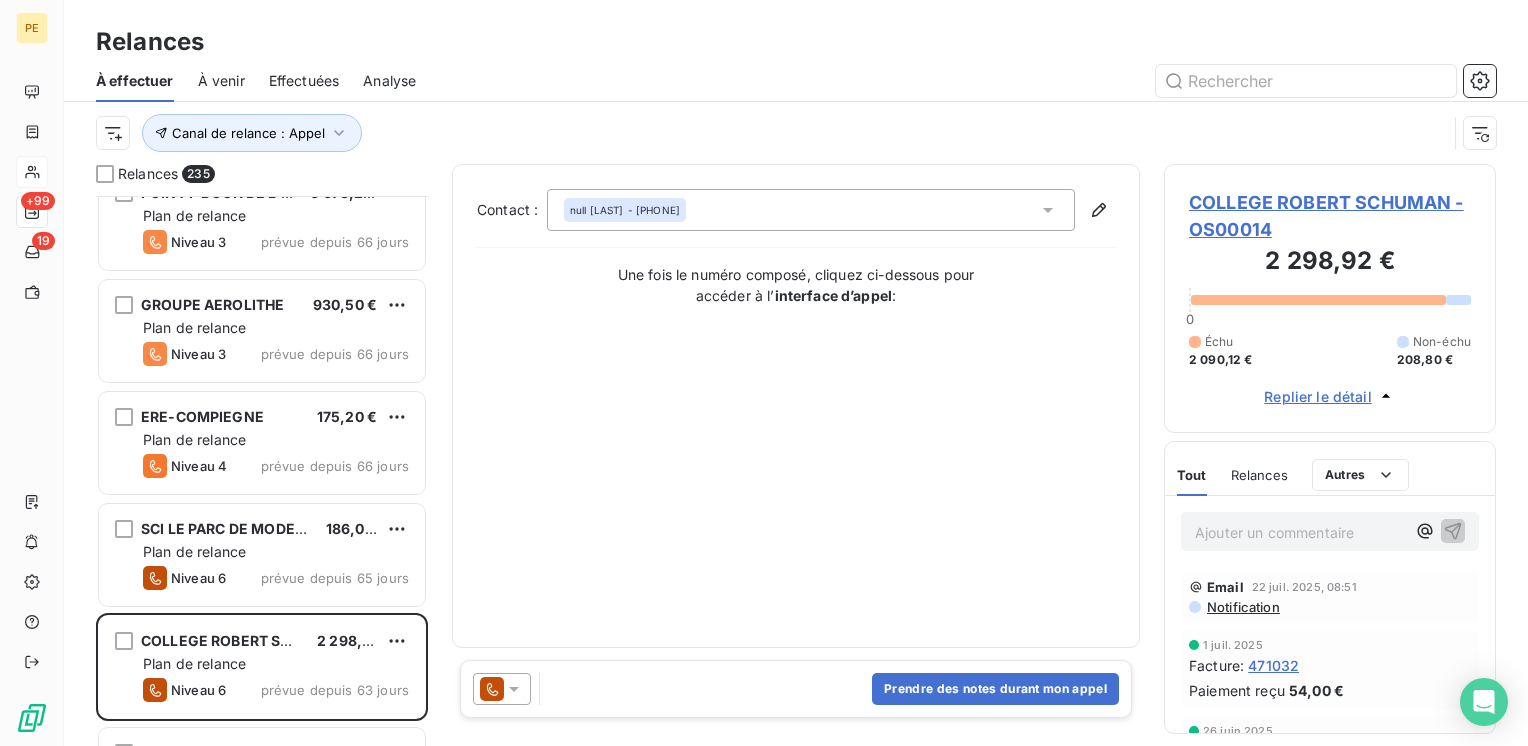 drag, startPoint x: 284, startPoint y: 683, endPoint x: 967, endPoint y: 454, distance: 720.368 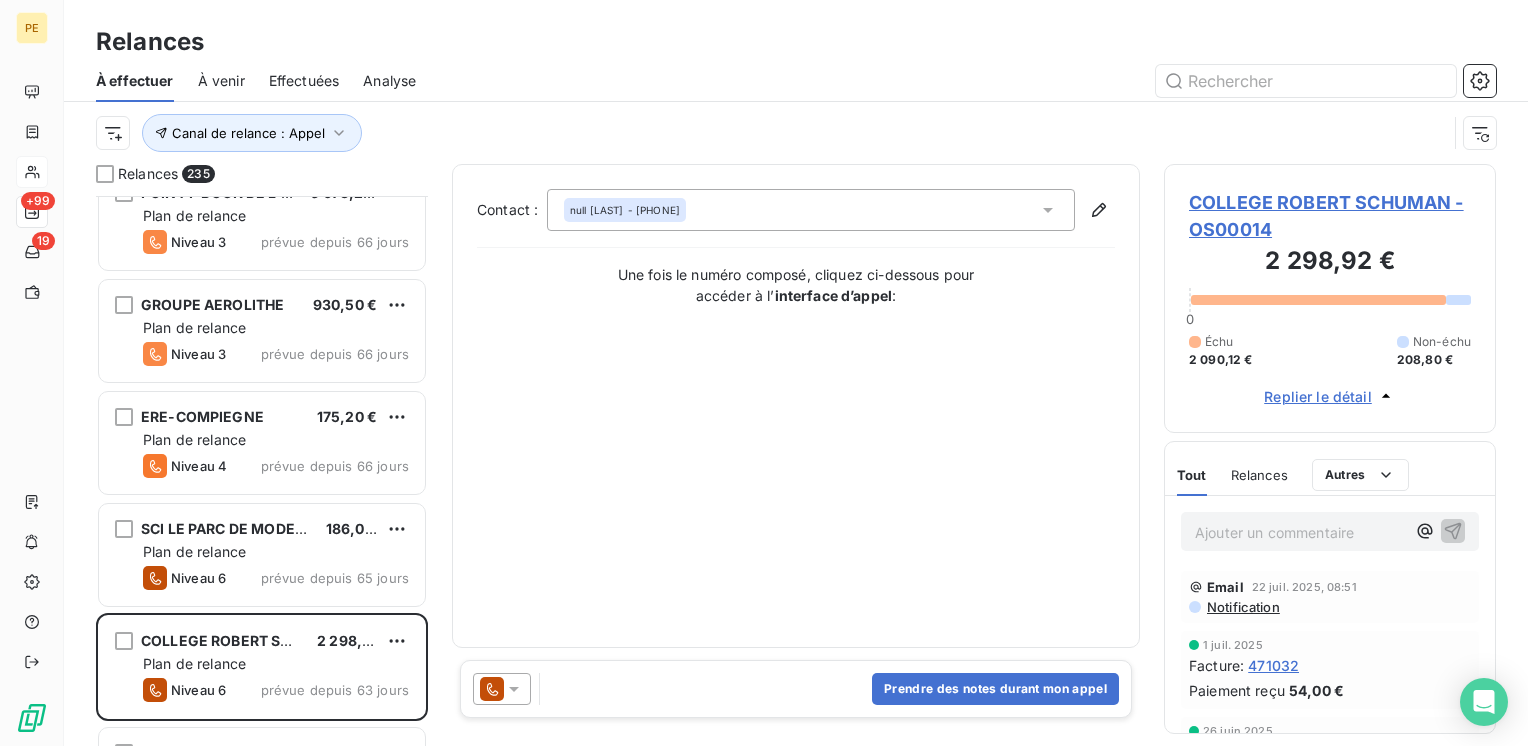 click on "null VALETON   - 03 89 72 29 76" at bounding box center (625, 210) 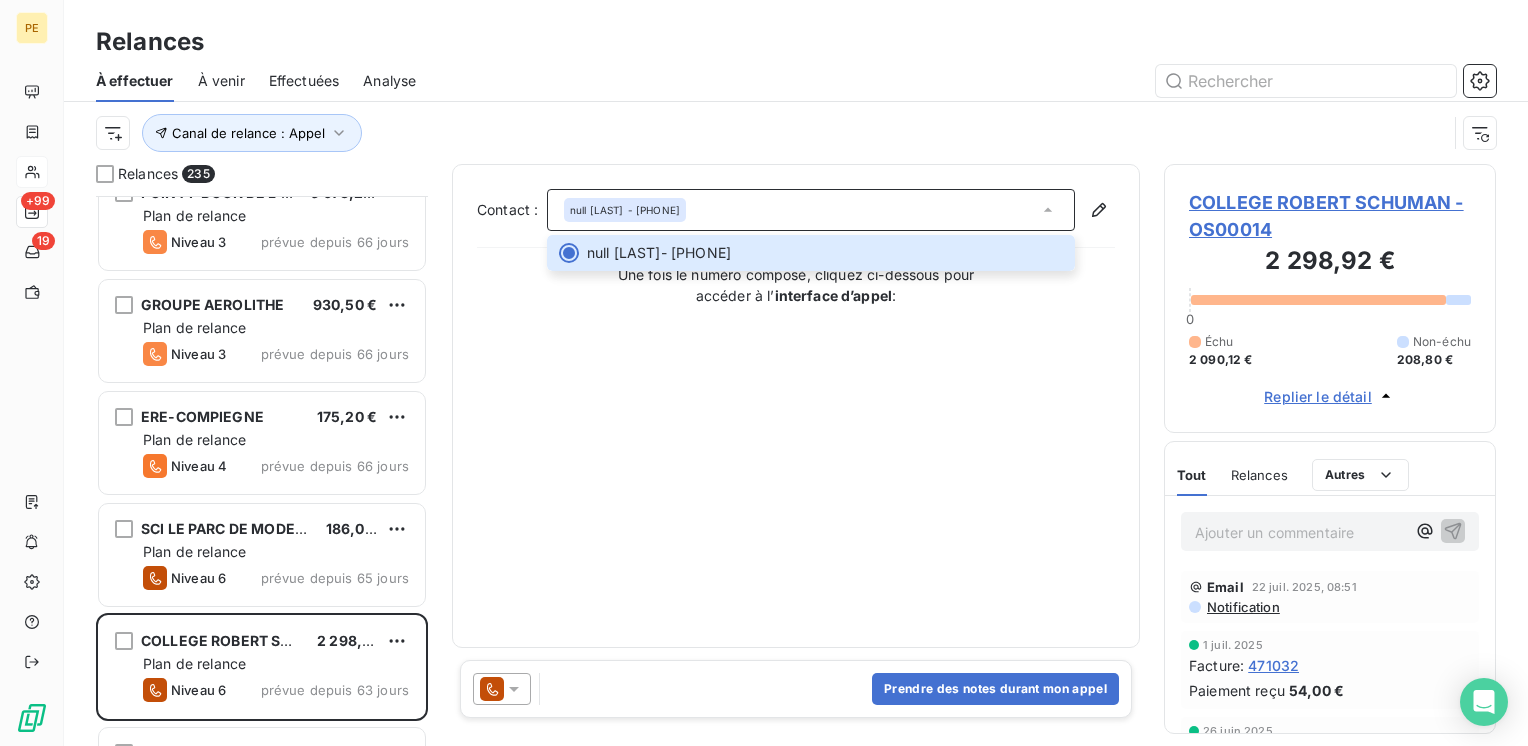 click on "COLLEGE ROBERT SCHUMAN - OS00014" at bounding box center [1330, 216] 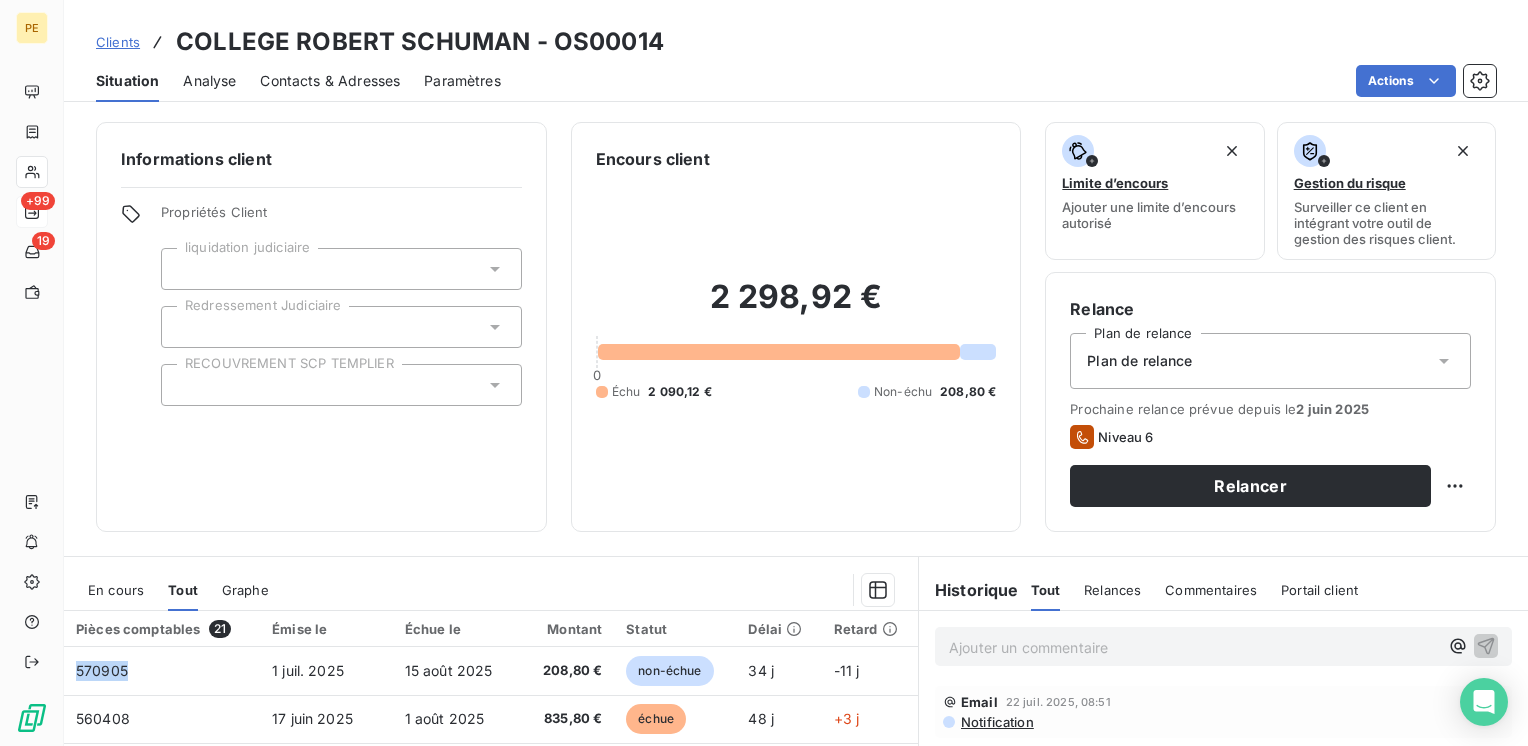 drag, startPoint x: 131, startPoint y: 676, endPoint x: 568, endPoint y: 638, distance: 438.64905 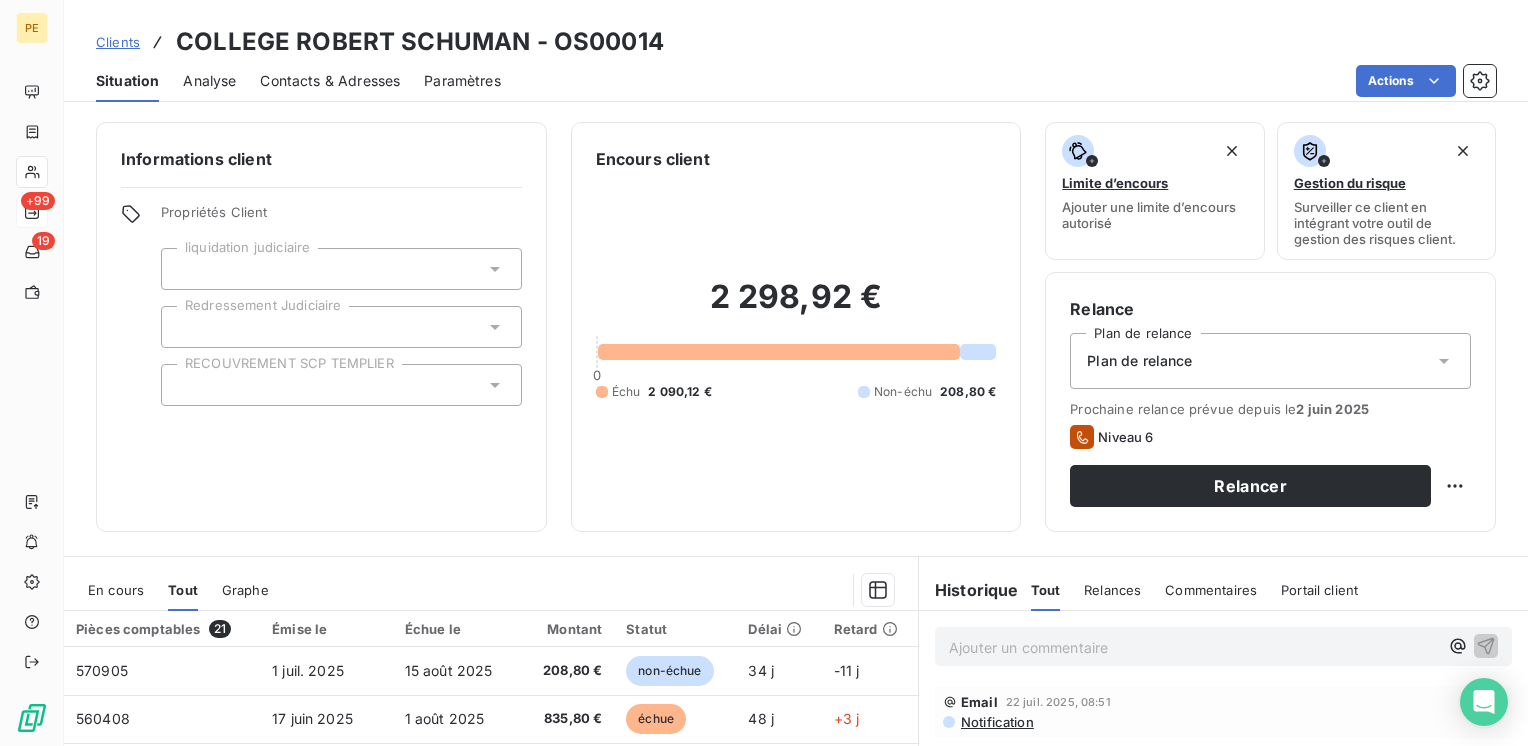 drag, startPoint x: 568, startPoint y: 638, endPoint x: 831, endPoint y: 472, distance: 311.00644 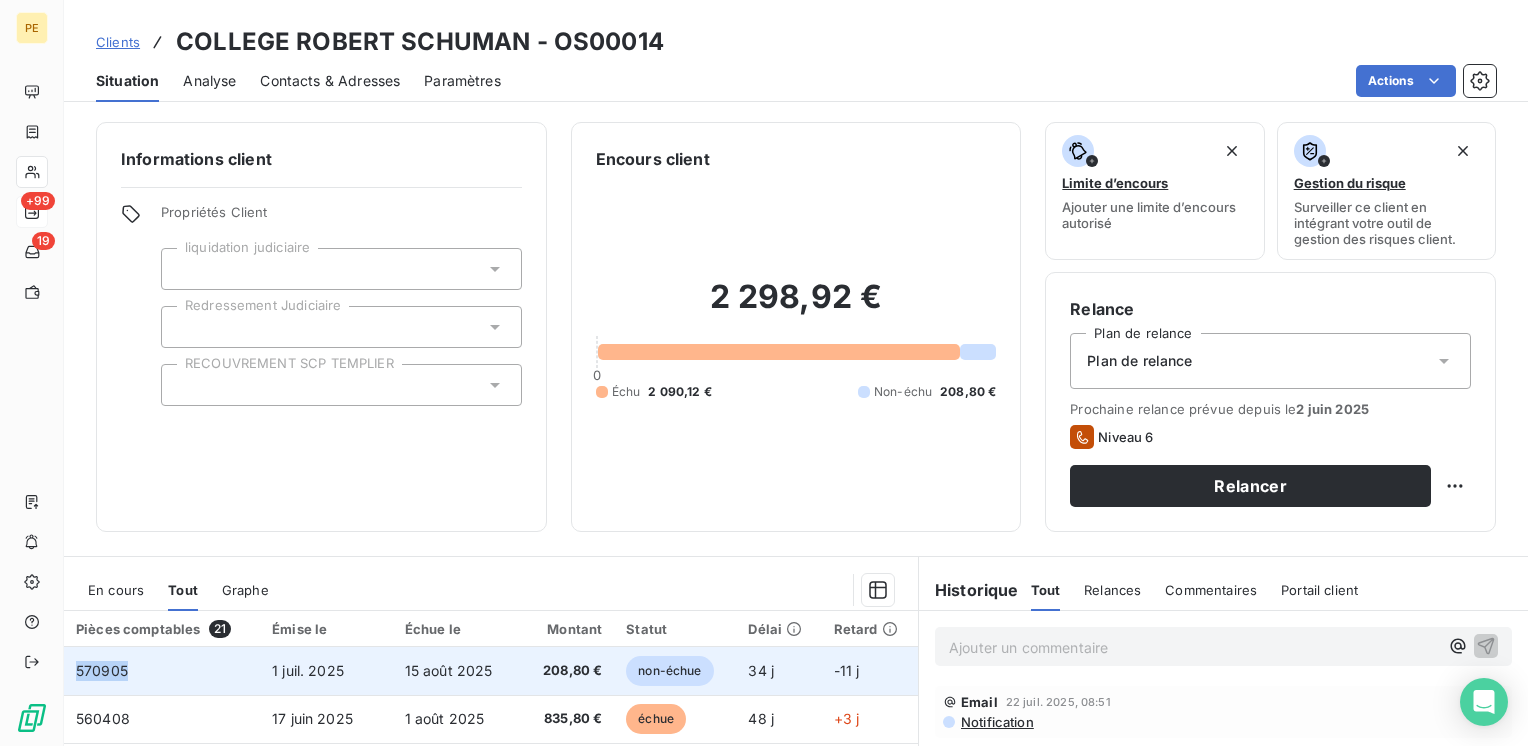 drag, startPoint x: 126, startPoint y: 674, endPoint x: 76, endPoint y: 679, distance: 50.24938 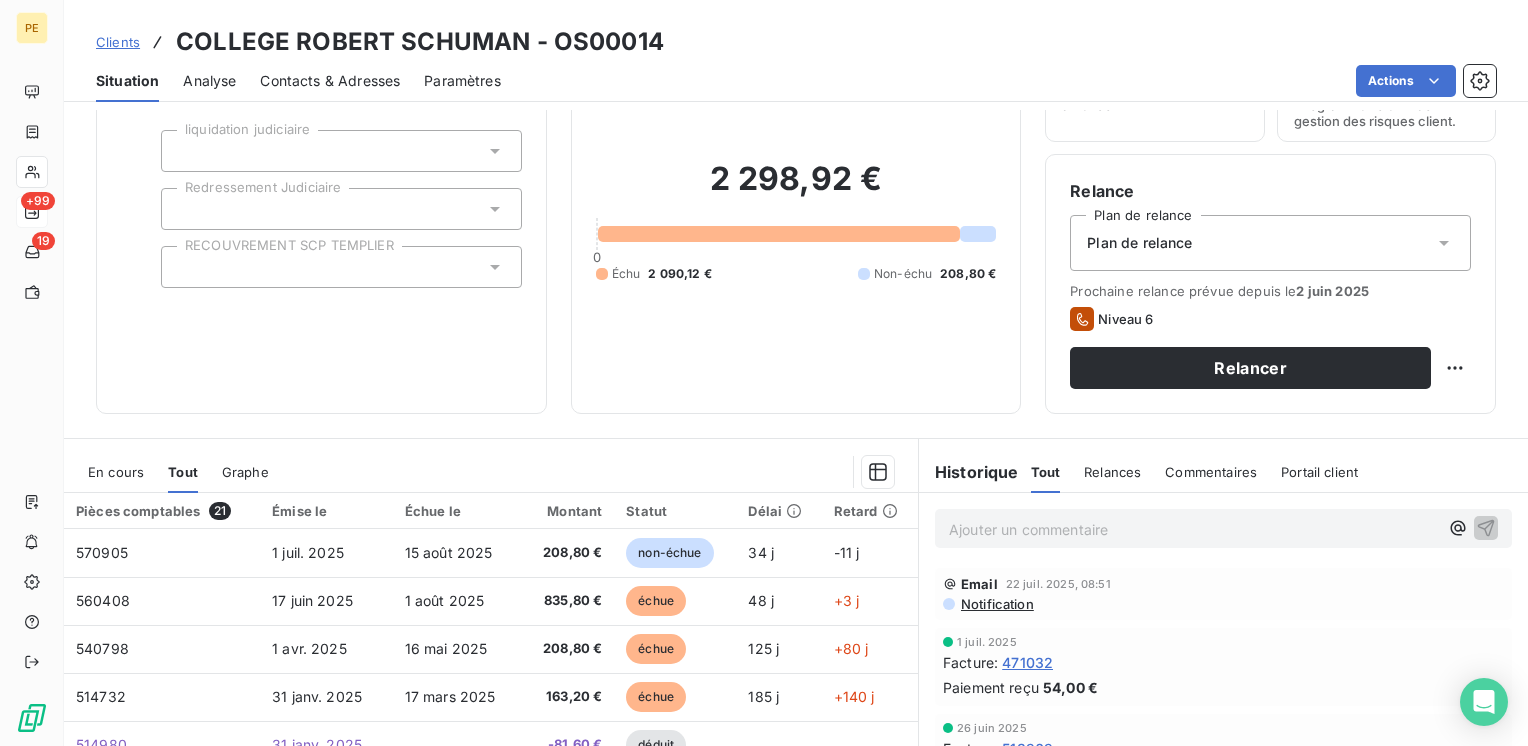 scroll, scrollTop: 133, scrollLeft: 0, axis: vertical 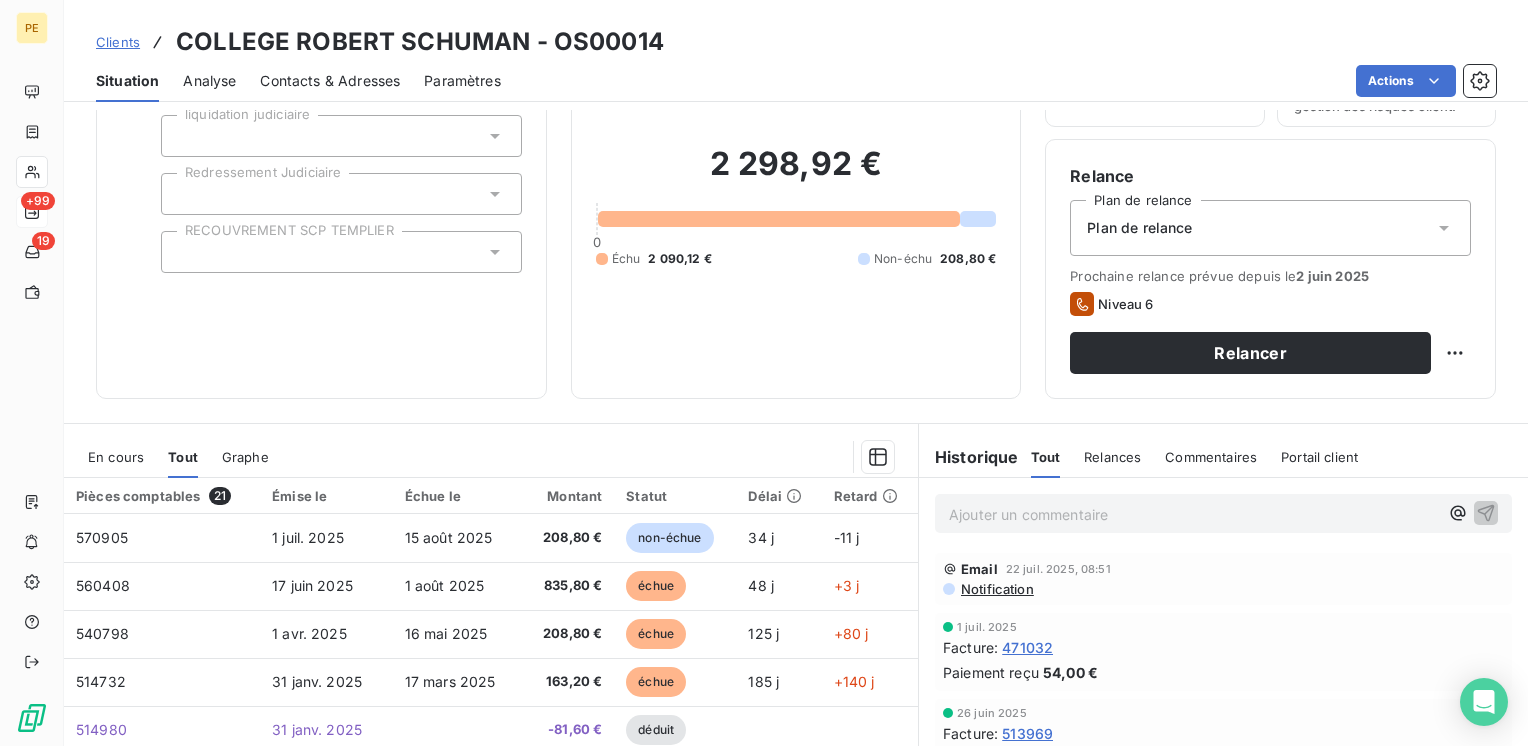 click on "Relances" at bounding box center [1112, 457] 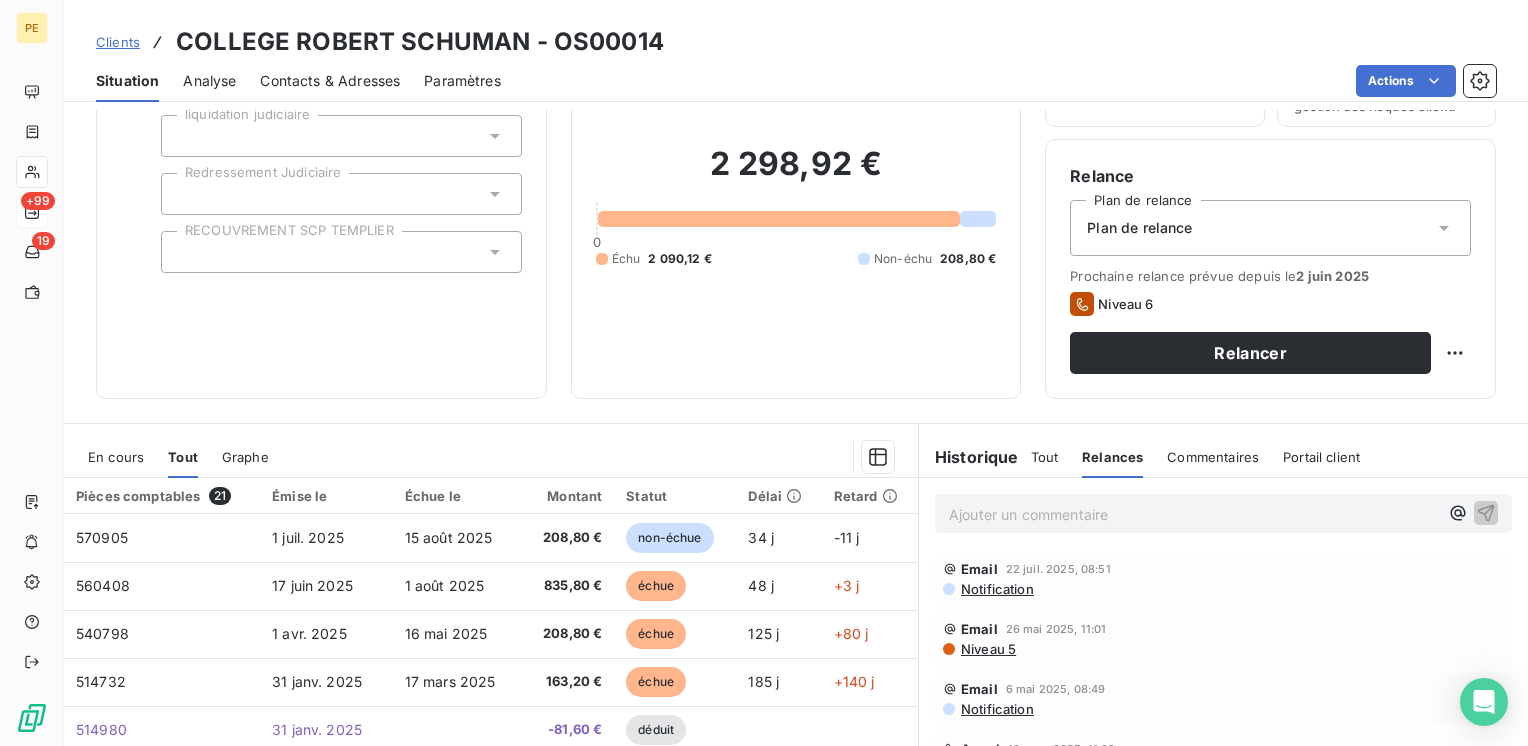 click on "En cours" at bounding box center [116, 457] 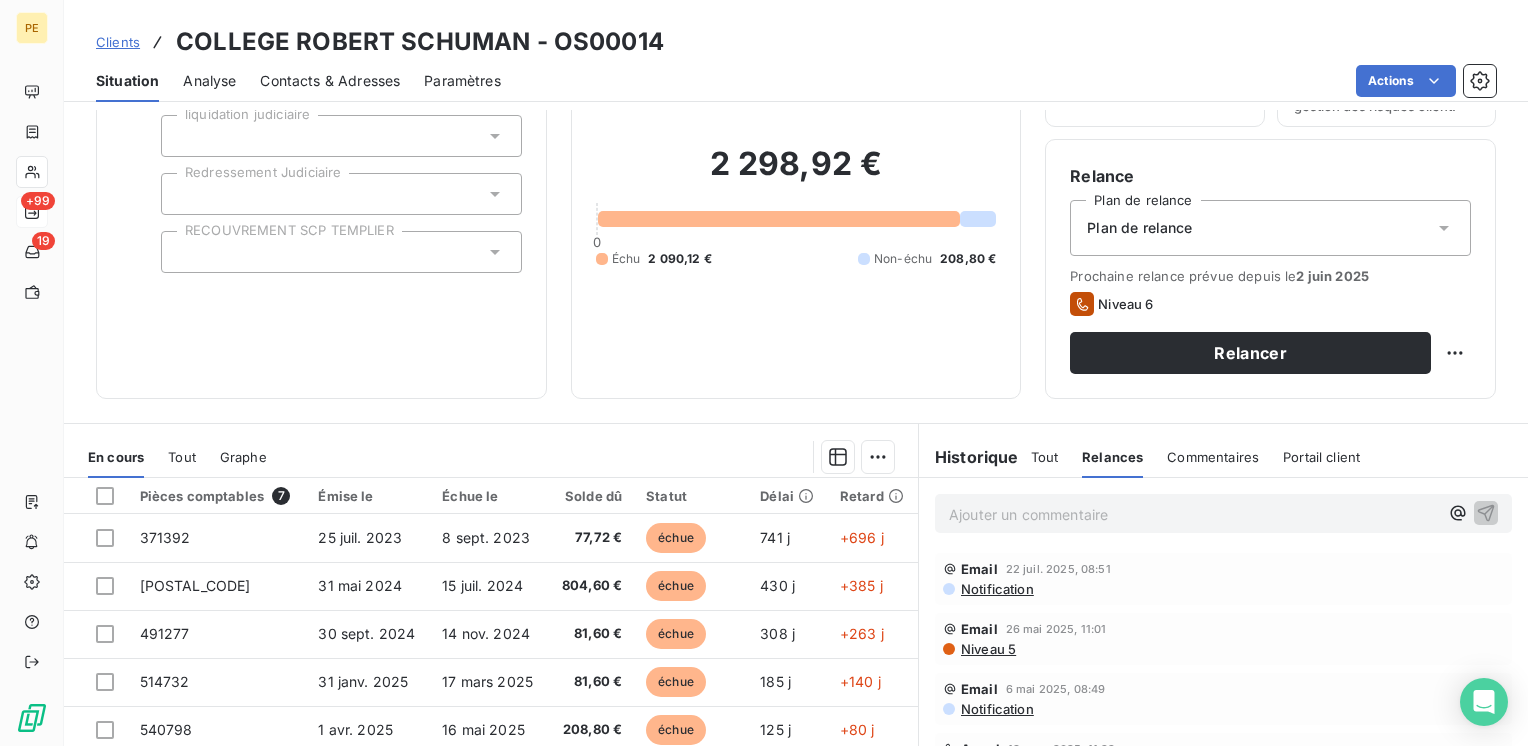click on "Historique" at bounding box center (969, 457) 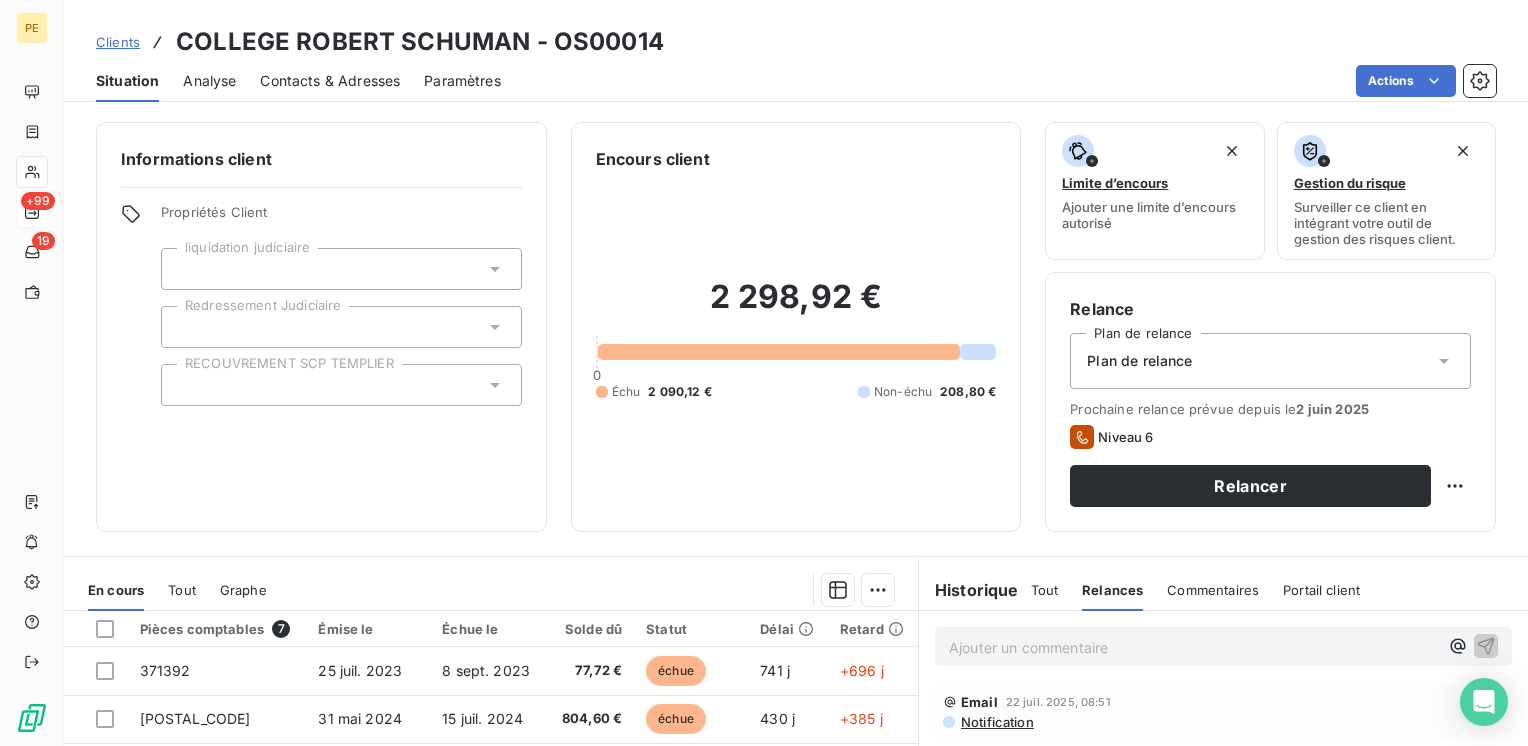 scroll, scrollTop: 0, scrollLeft: 0, axis: both 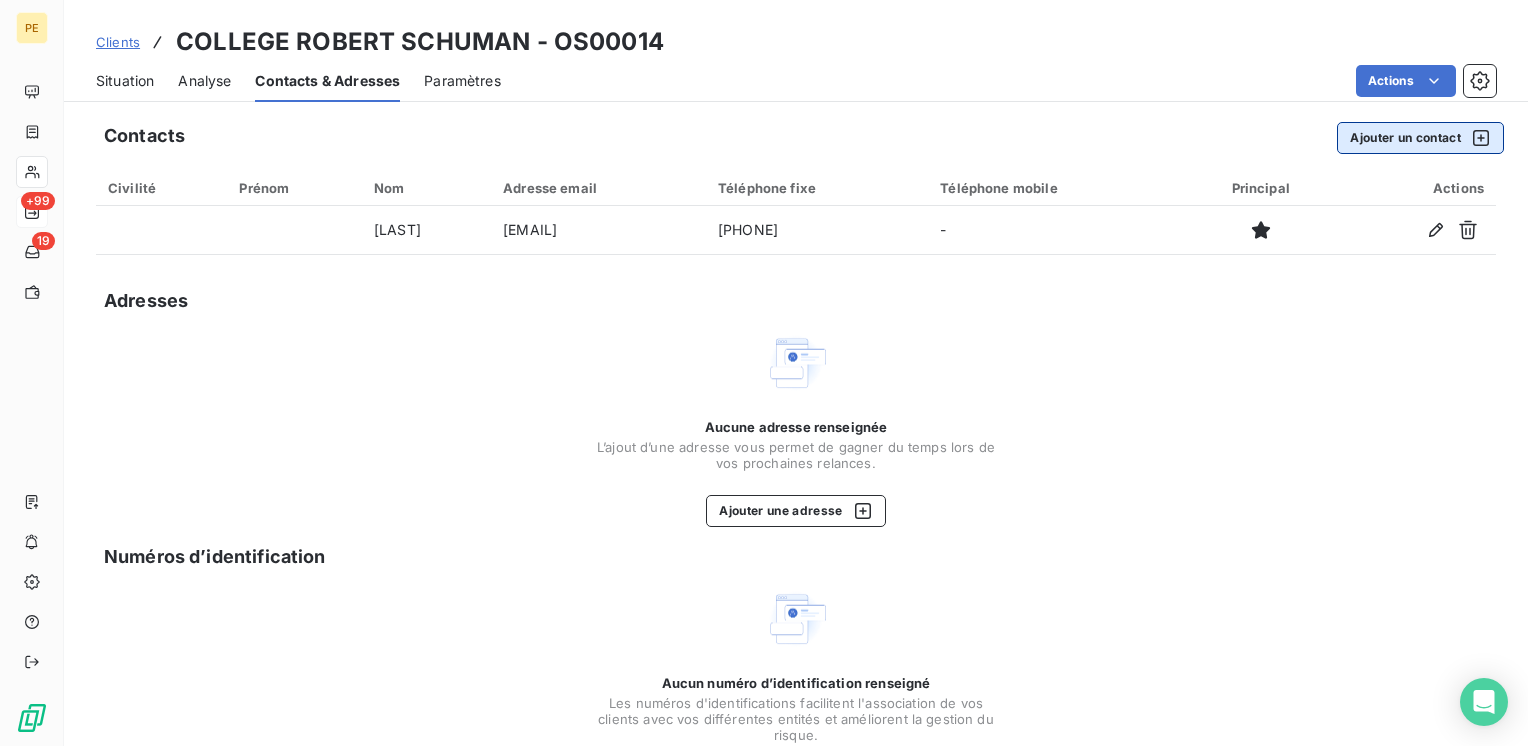 click on "Ajouter un contact" at bounding box center (1420, 138) 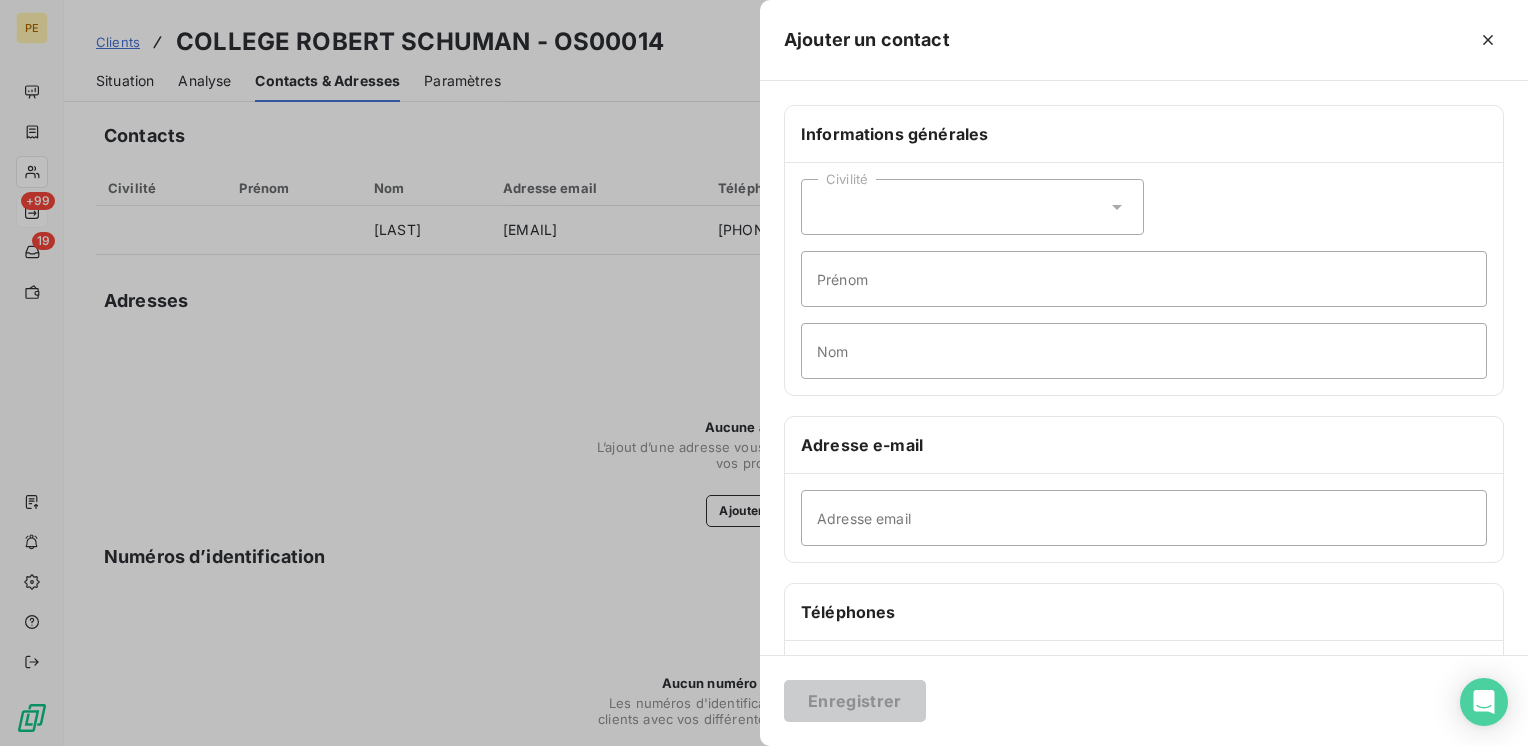 click on "Civilité" at bounding box center (972, 207) 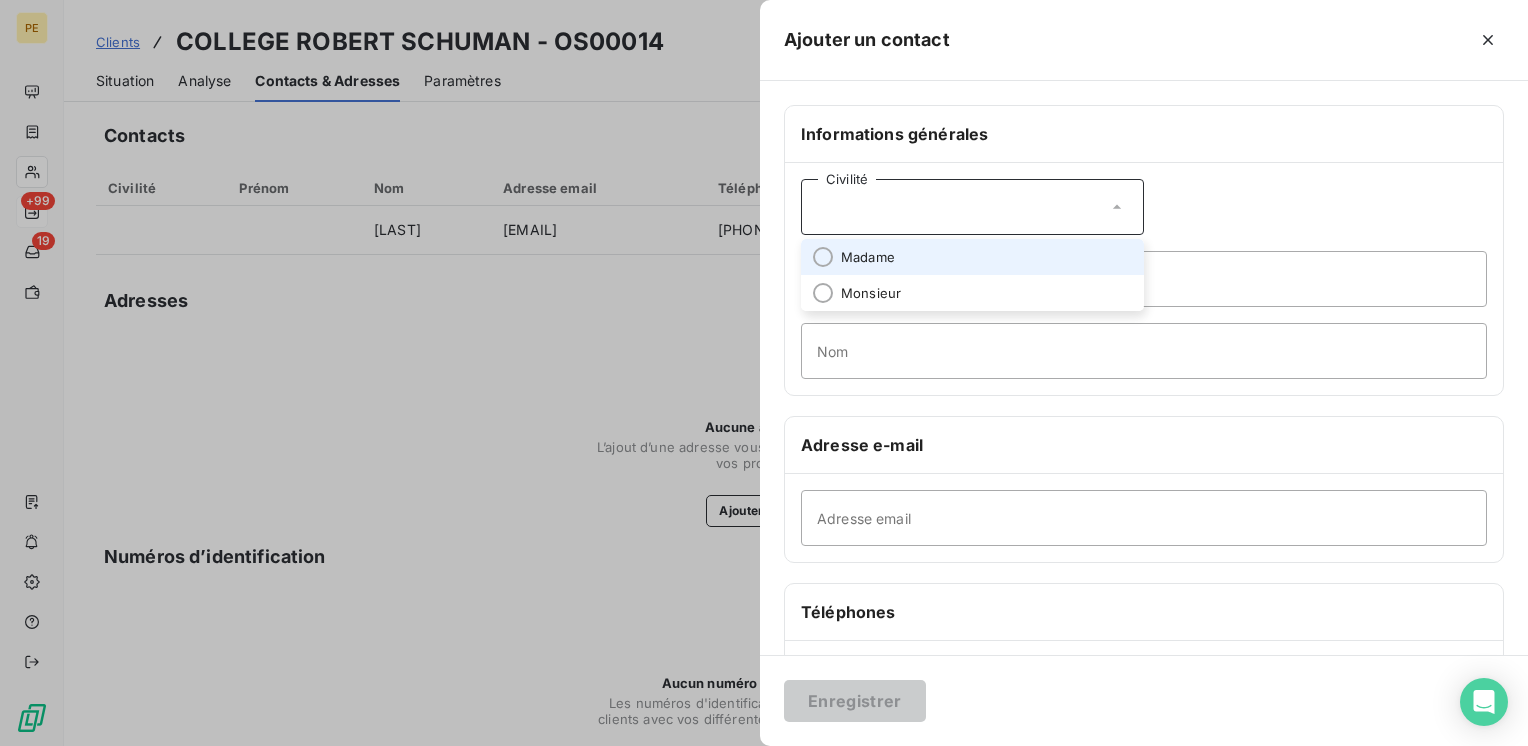 click on "Madame" at bounding box center (972, 257) 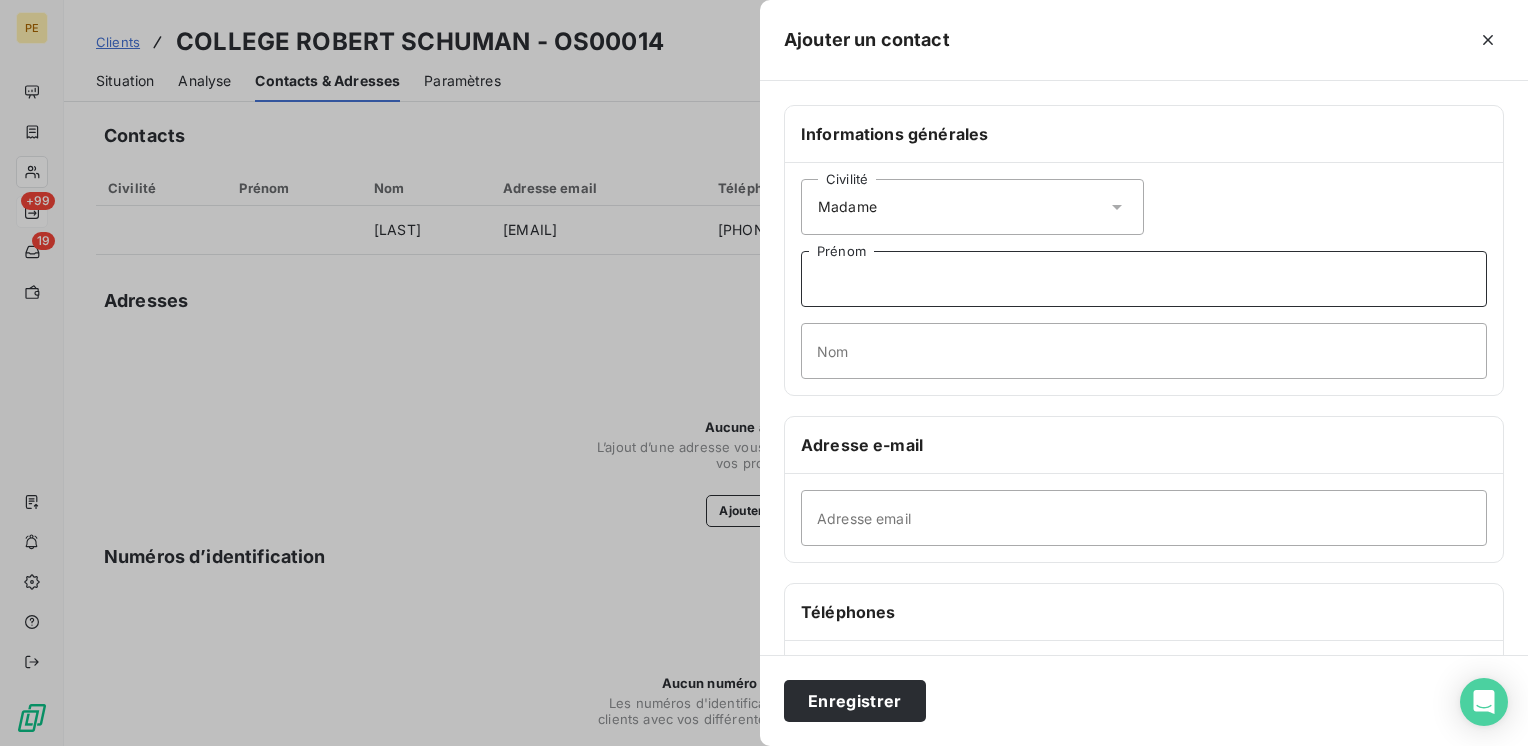 click on "Prénom" at bounding box center [1144, 279] 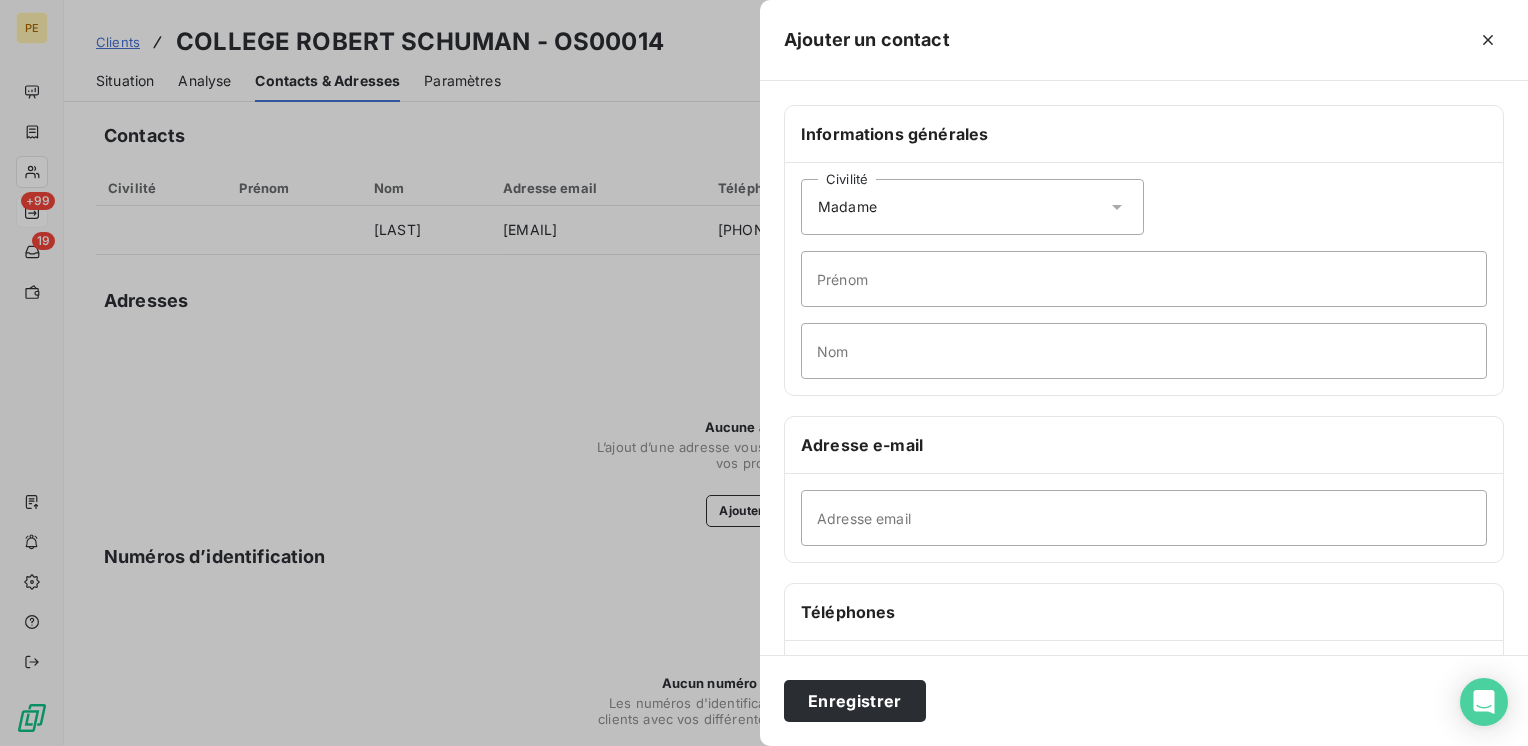 click on "Civilité Madame" at bounding box center [972, 207] 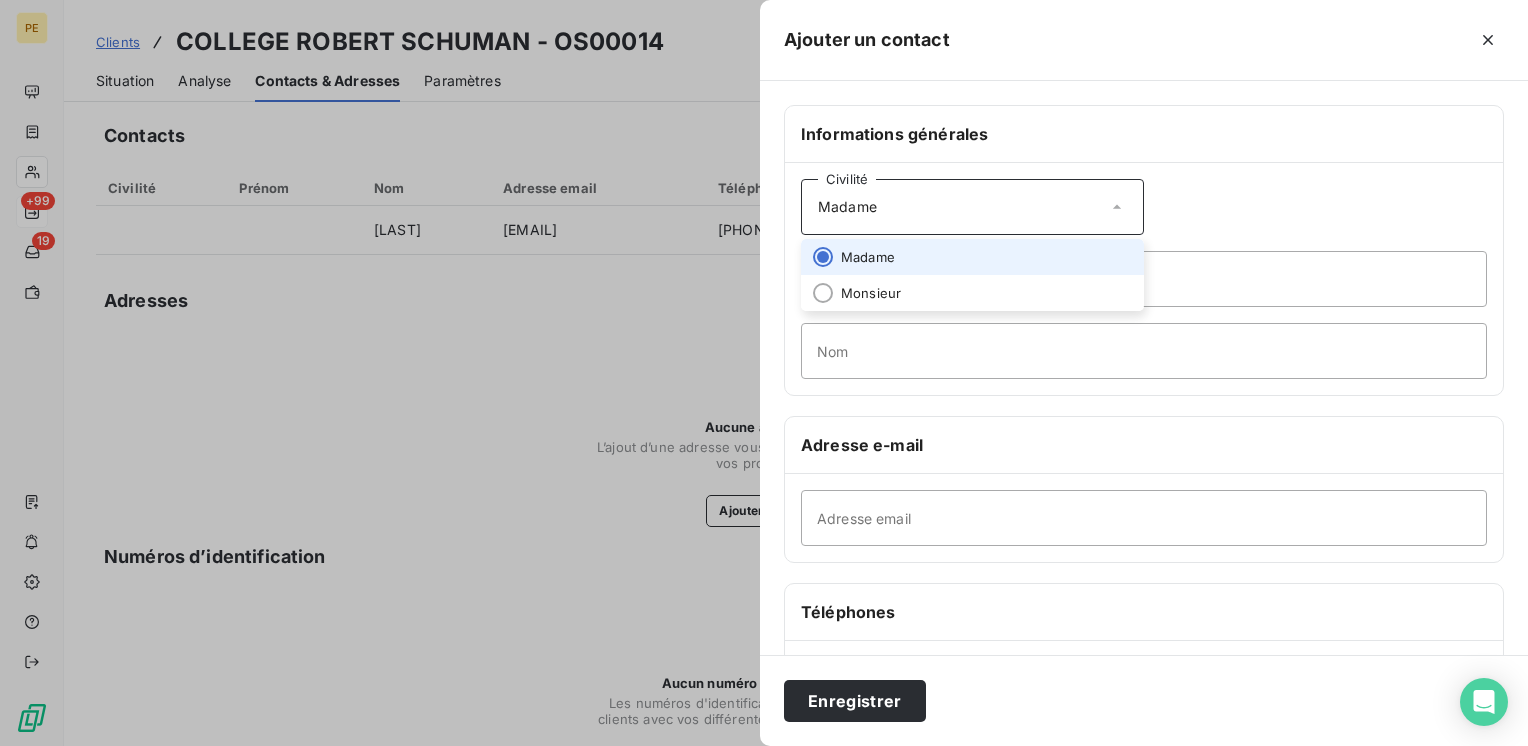click on "Civilité Madame" at bounding box center [972, 207] 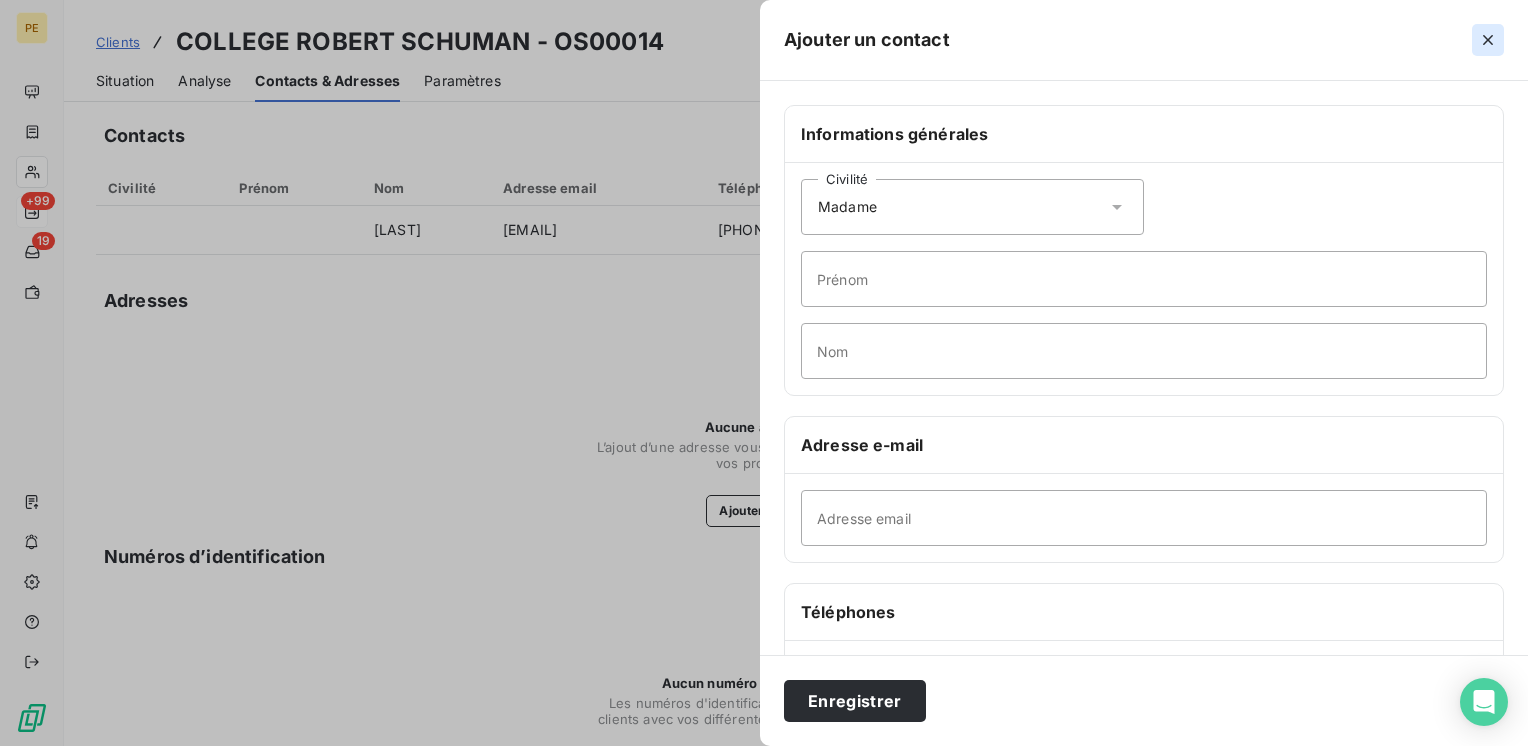 click 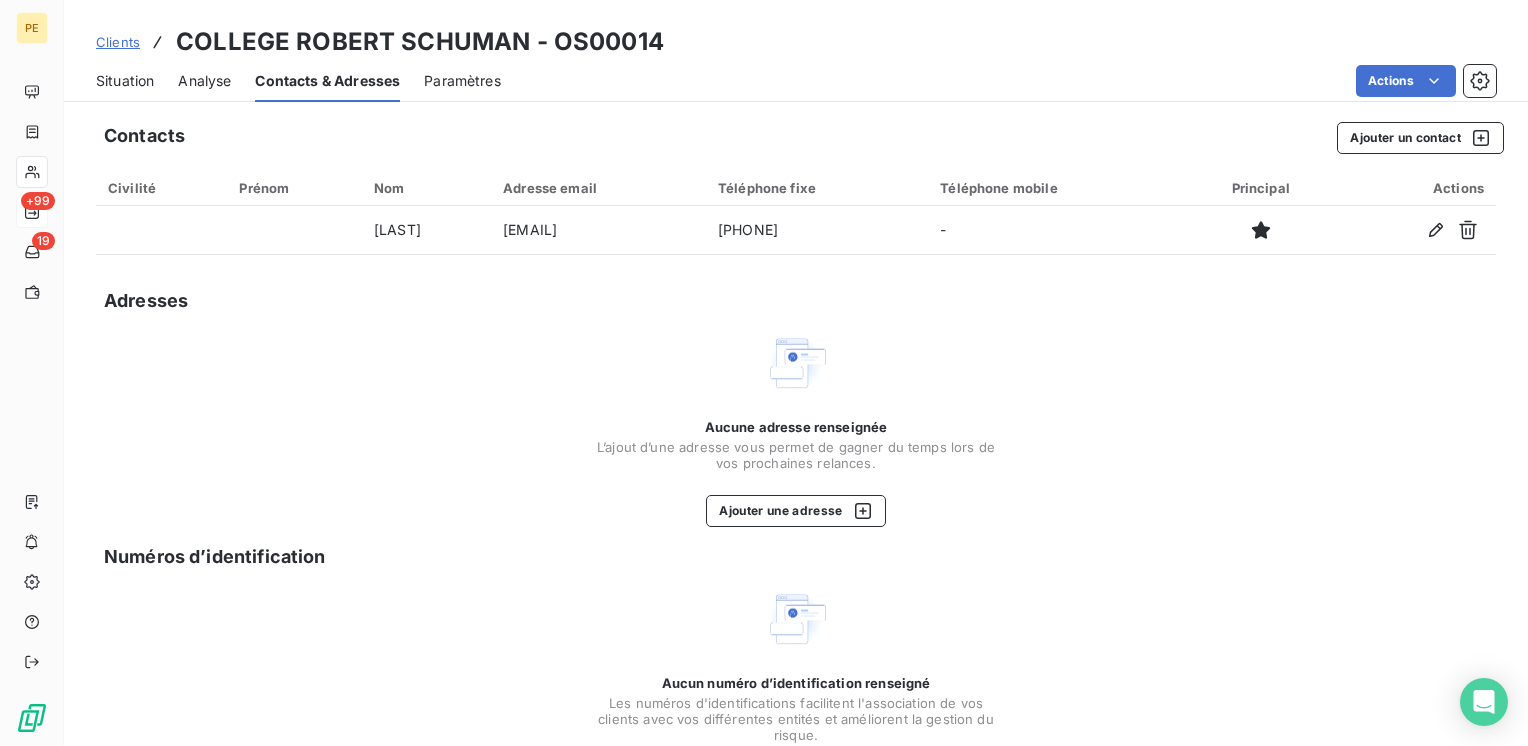 click on "Situation" at bounding box center (125, 81) 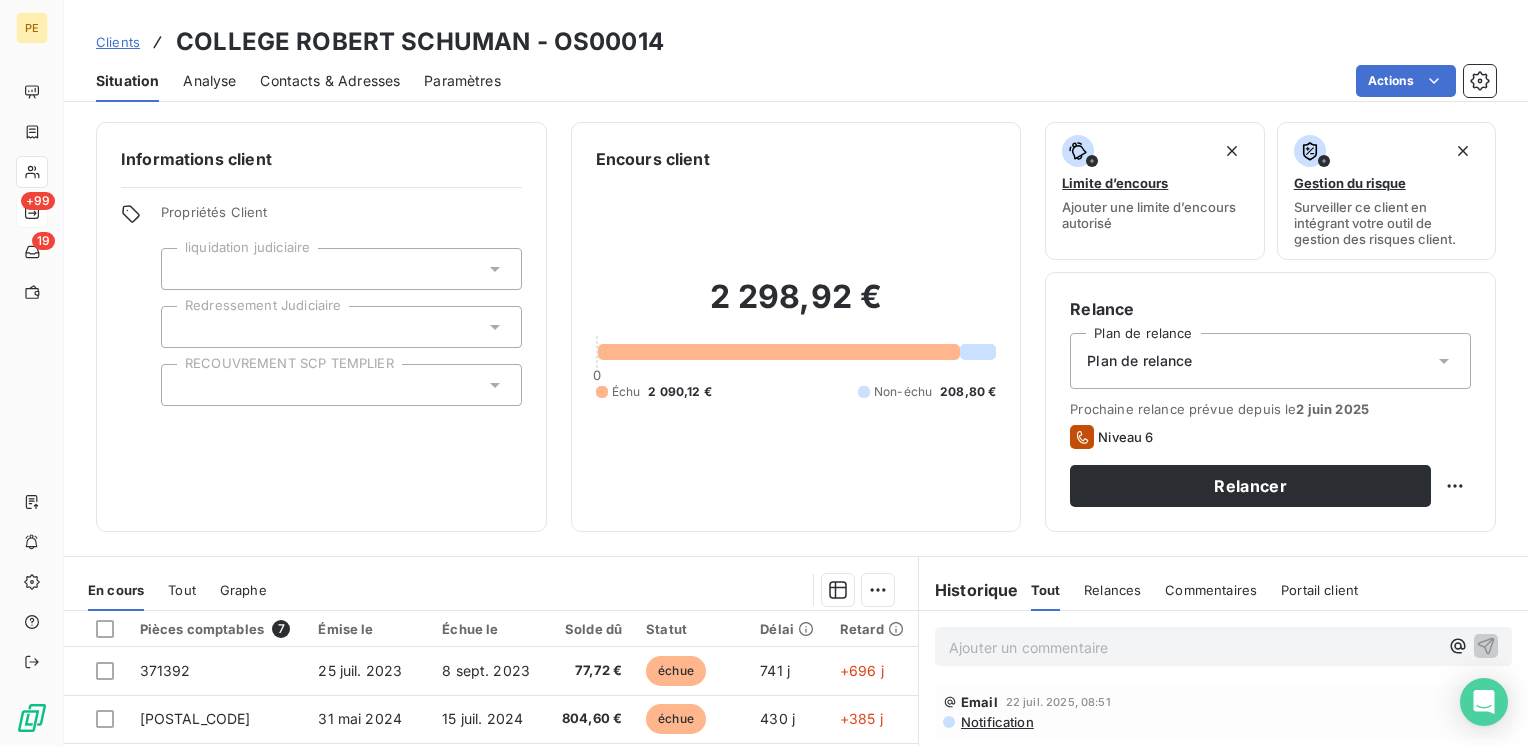 click on "Commentaires" at bounding box center [1211, 590] 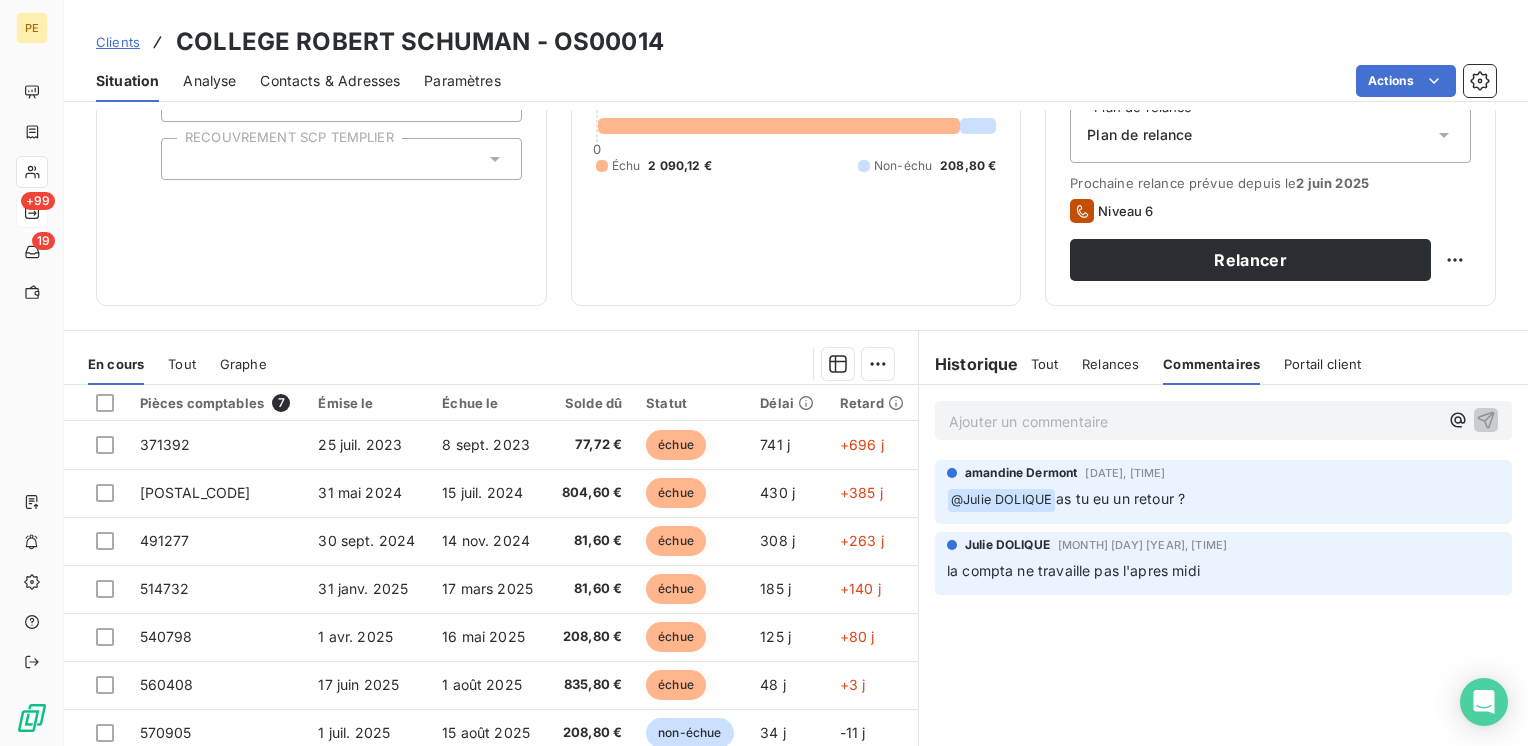 scroll, scrollTop: 266, scrollLeft: 0, axis: vertical 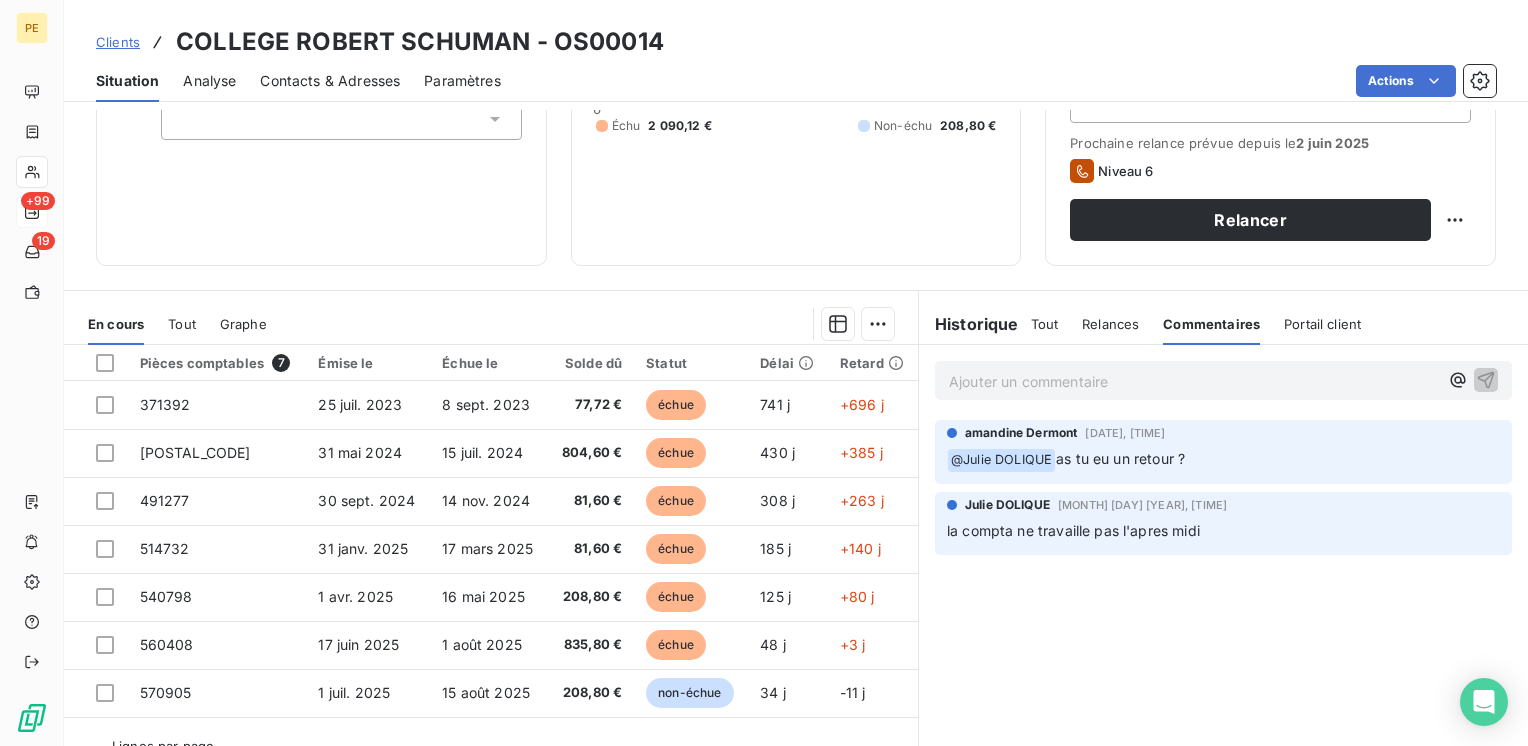 click on "Ajouter un commentaire ﻿" at bounding box center [1223, 380] 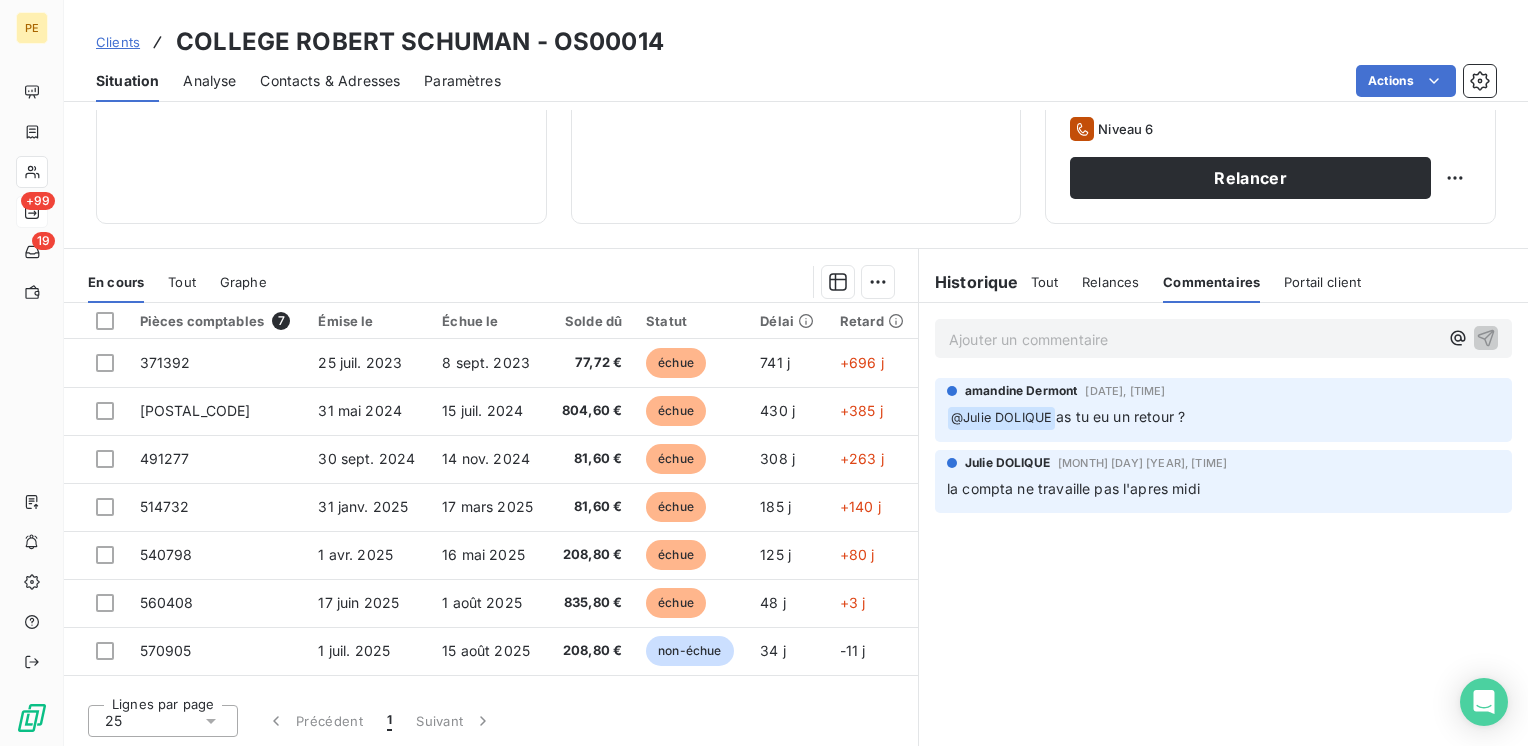 scroll, scrollTop: 0, scrollLeft: 0, axis: both 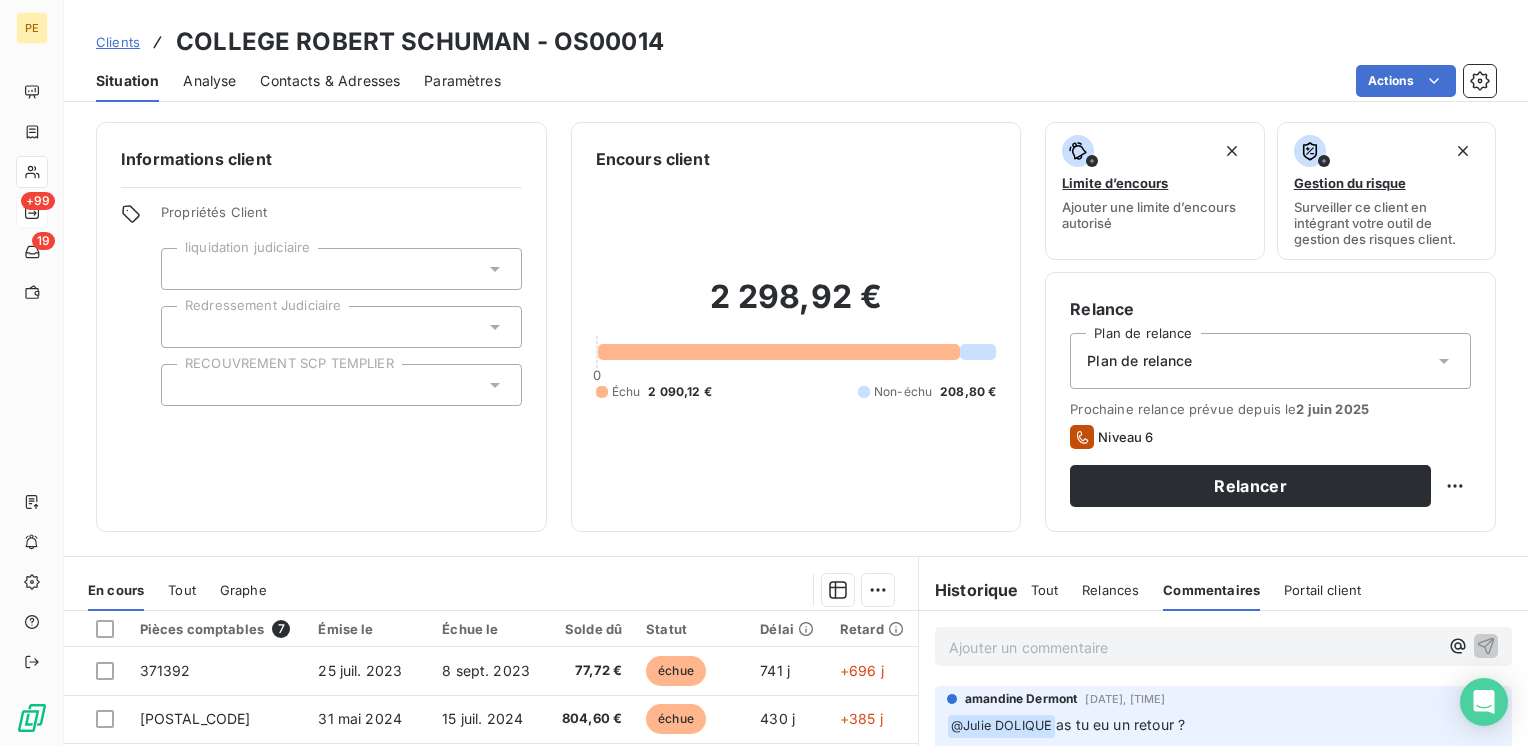 click 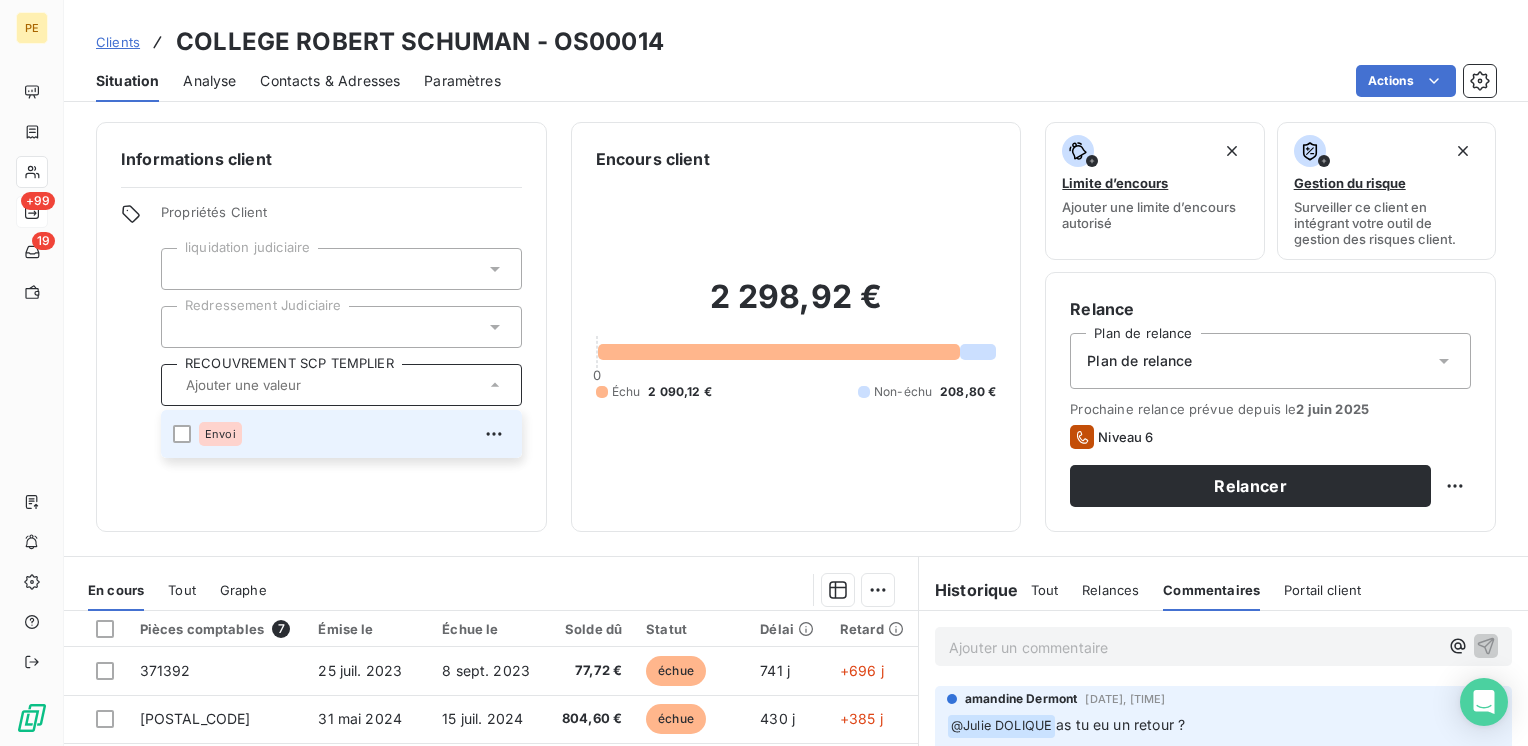 click 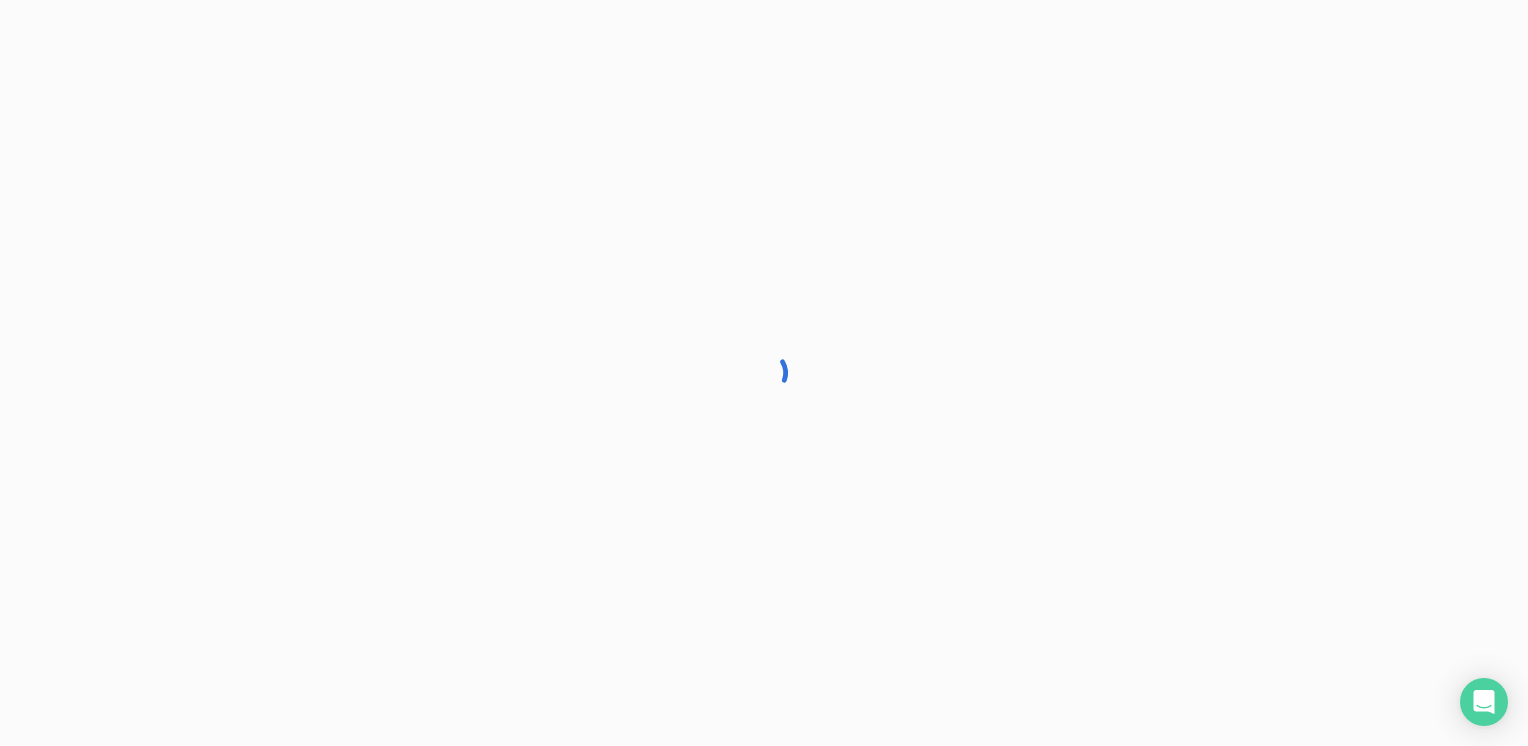 scroll, scrollTop: 0, scrollLeft: 0, axis: both 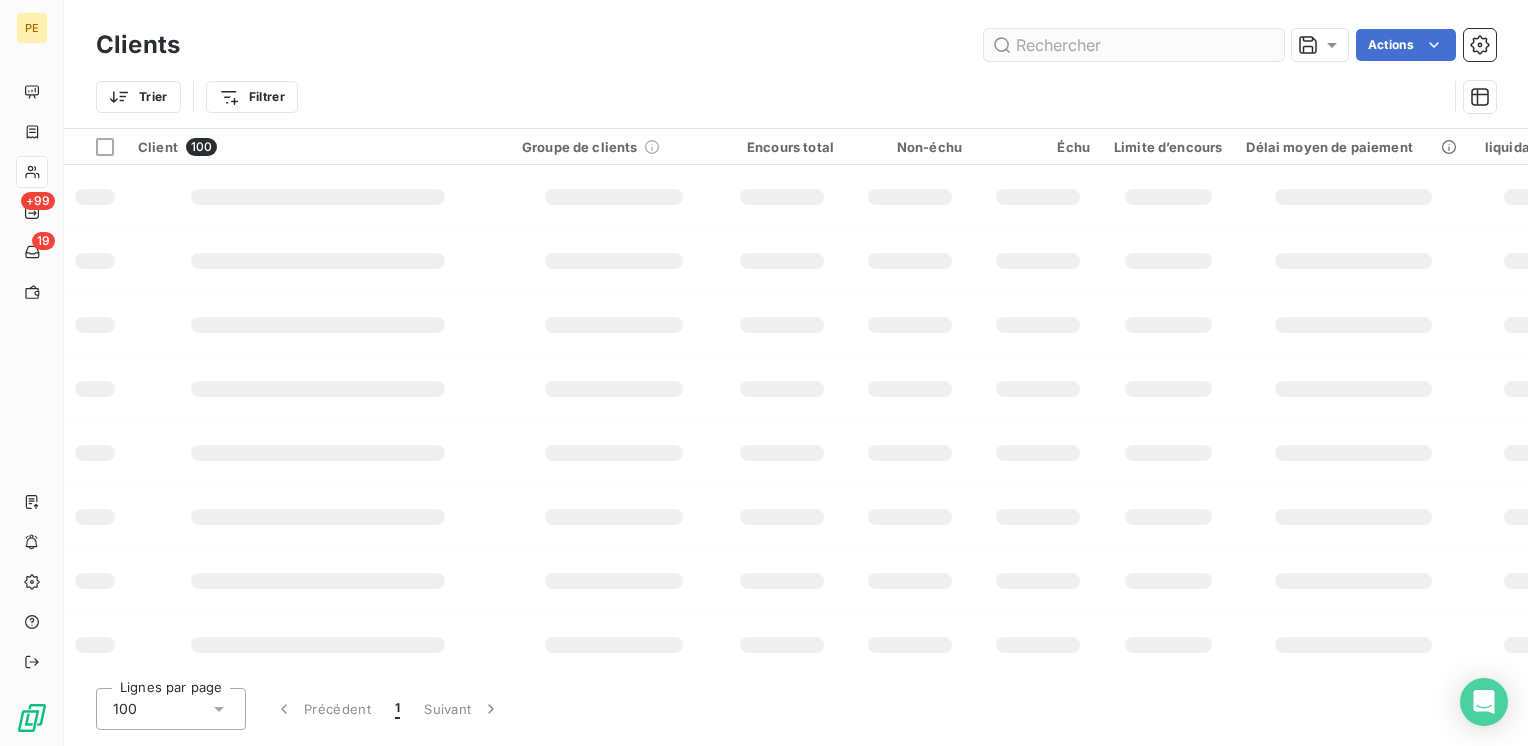 click at bounding box center (1134, 45) 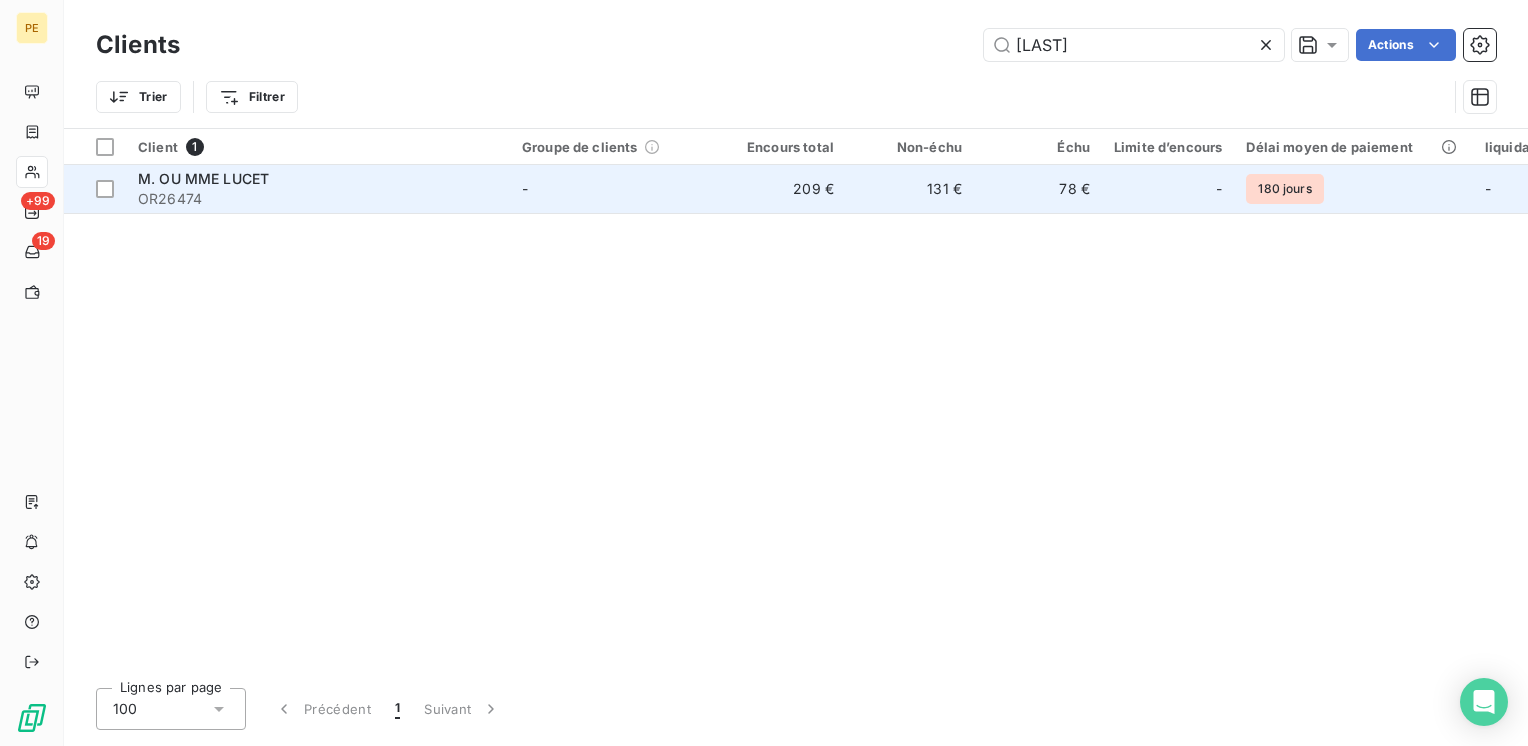 type on "[LAST]" 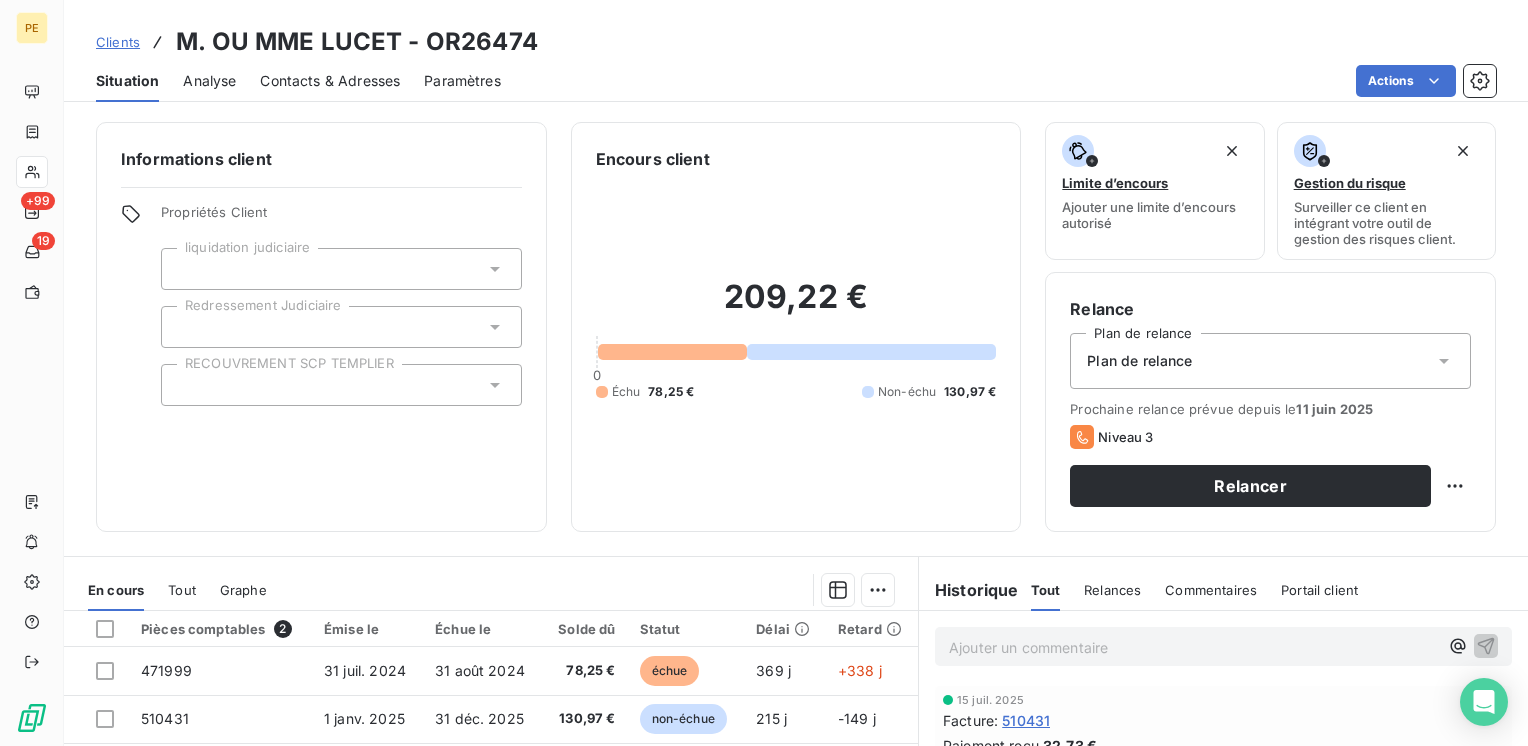 click on "Portail client" at bounding box center [1319, 590] 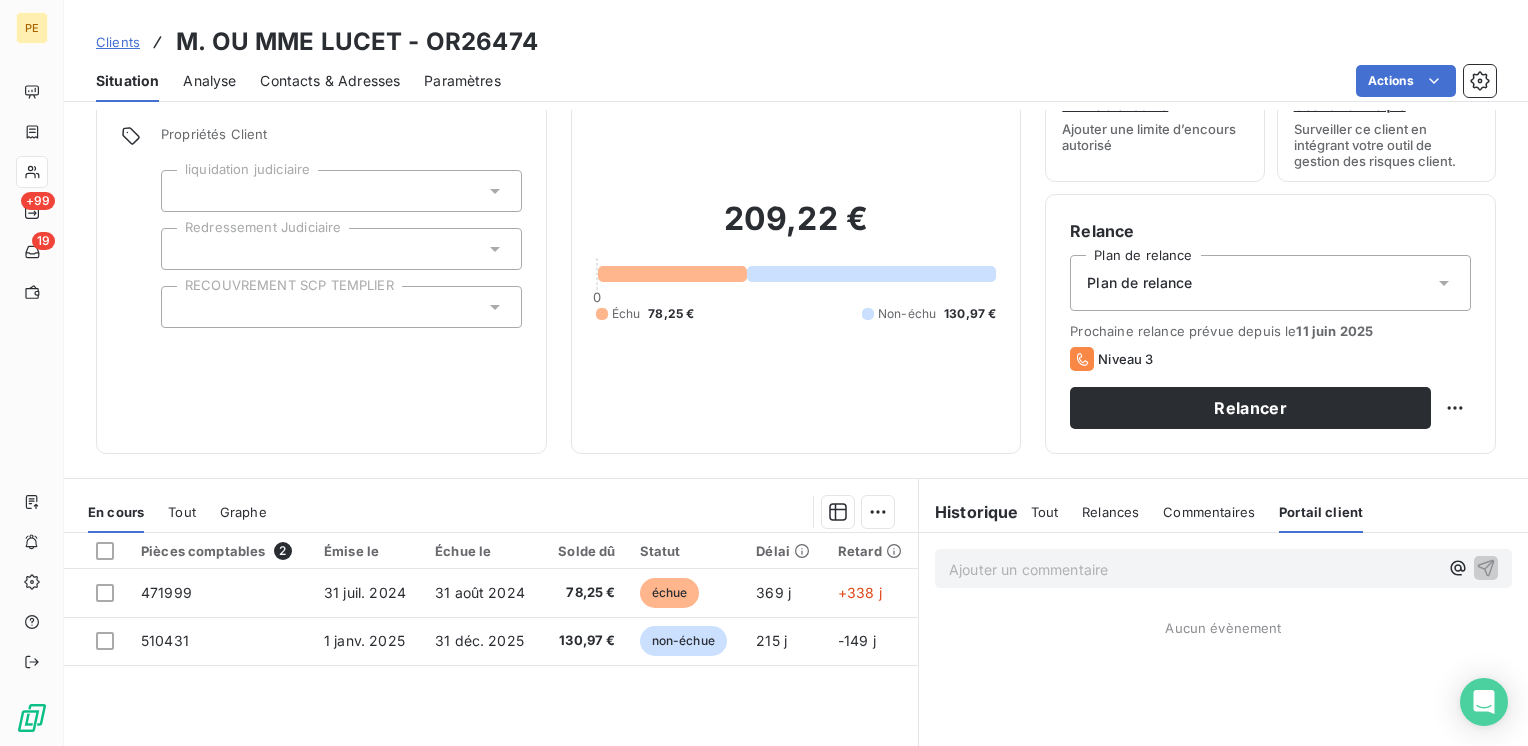 scroll, scrollTop: 0, scrollLeft: 0, axis: both 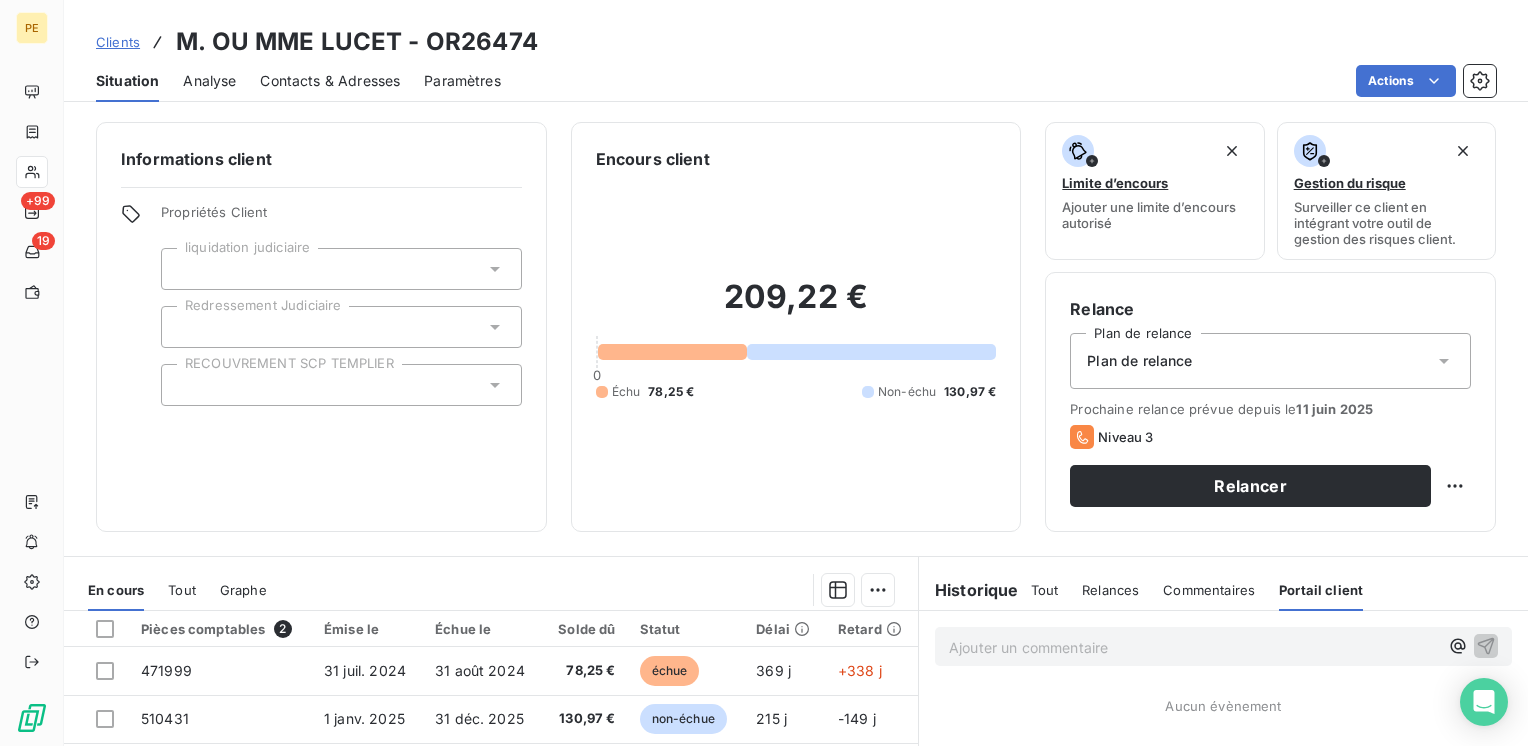 drag, startPoint x: 219, startPoint y: 208, endPoint x: 280, endPoint y: 225, distance: 63.324562 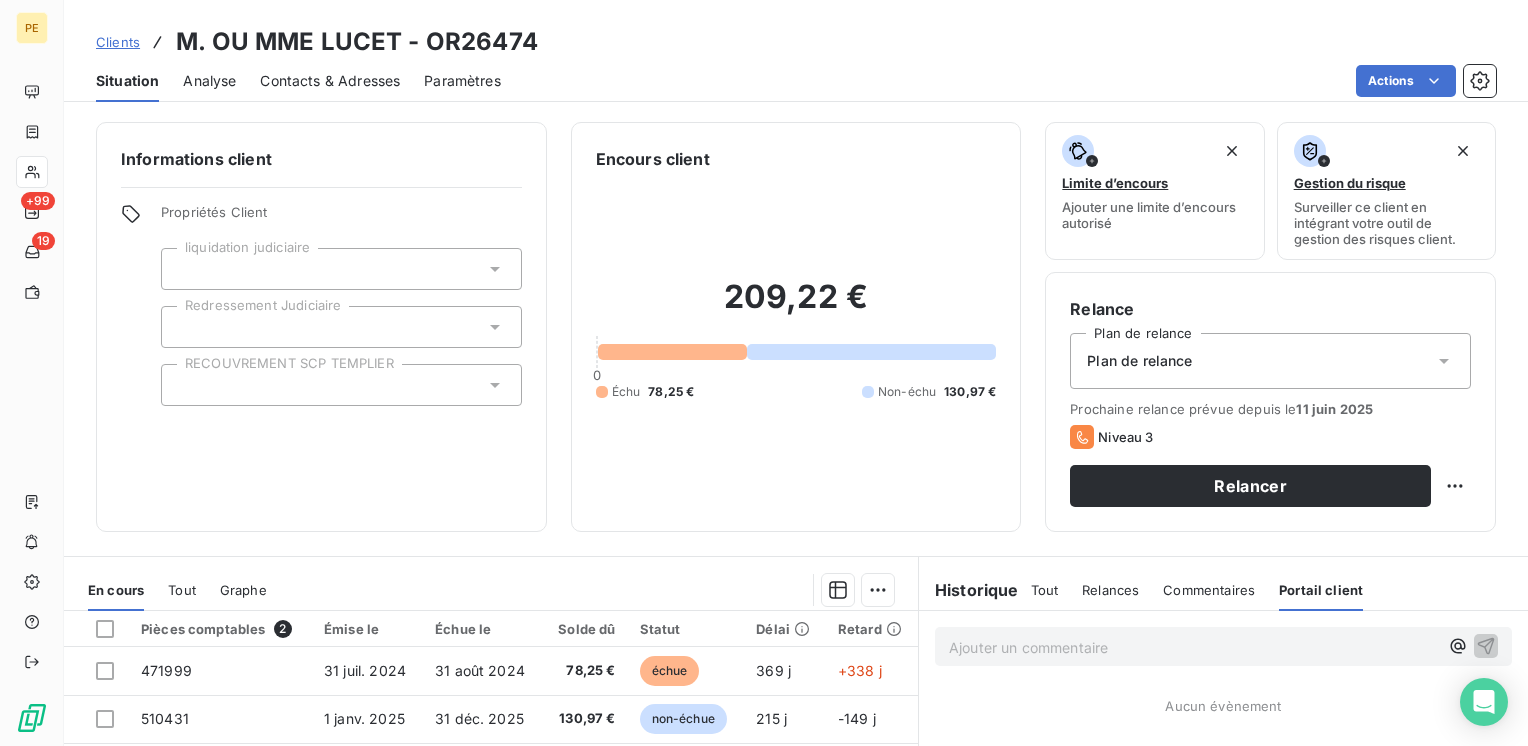 drag, startPoint x: 280, startPoint y: 225, endPoint x: 841, endPoint y: 104, distance: 573.9007 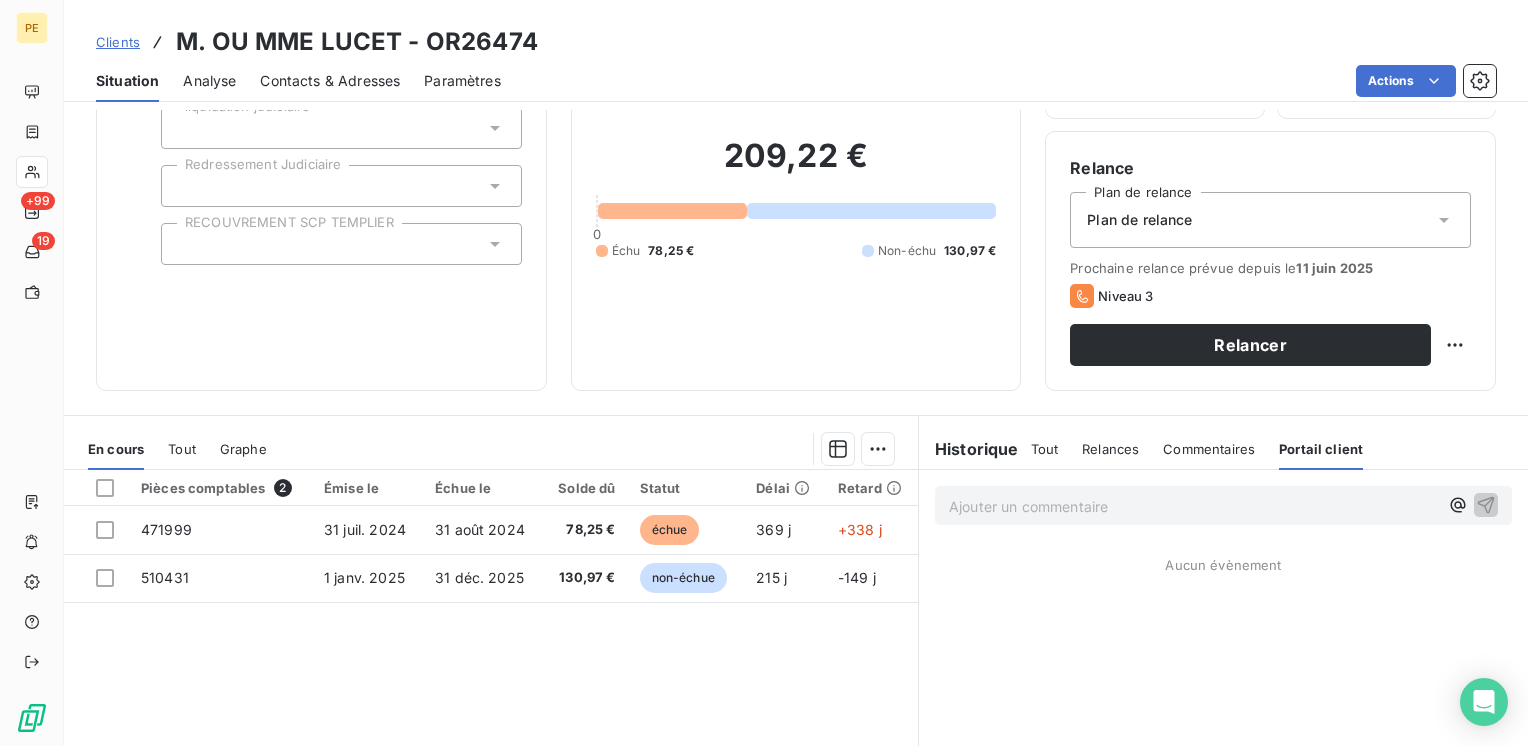 scroll, scrollTop: 0, scrollLeft: 0, axis: both 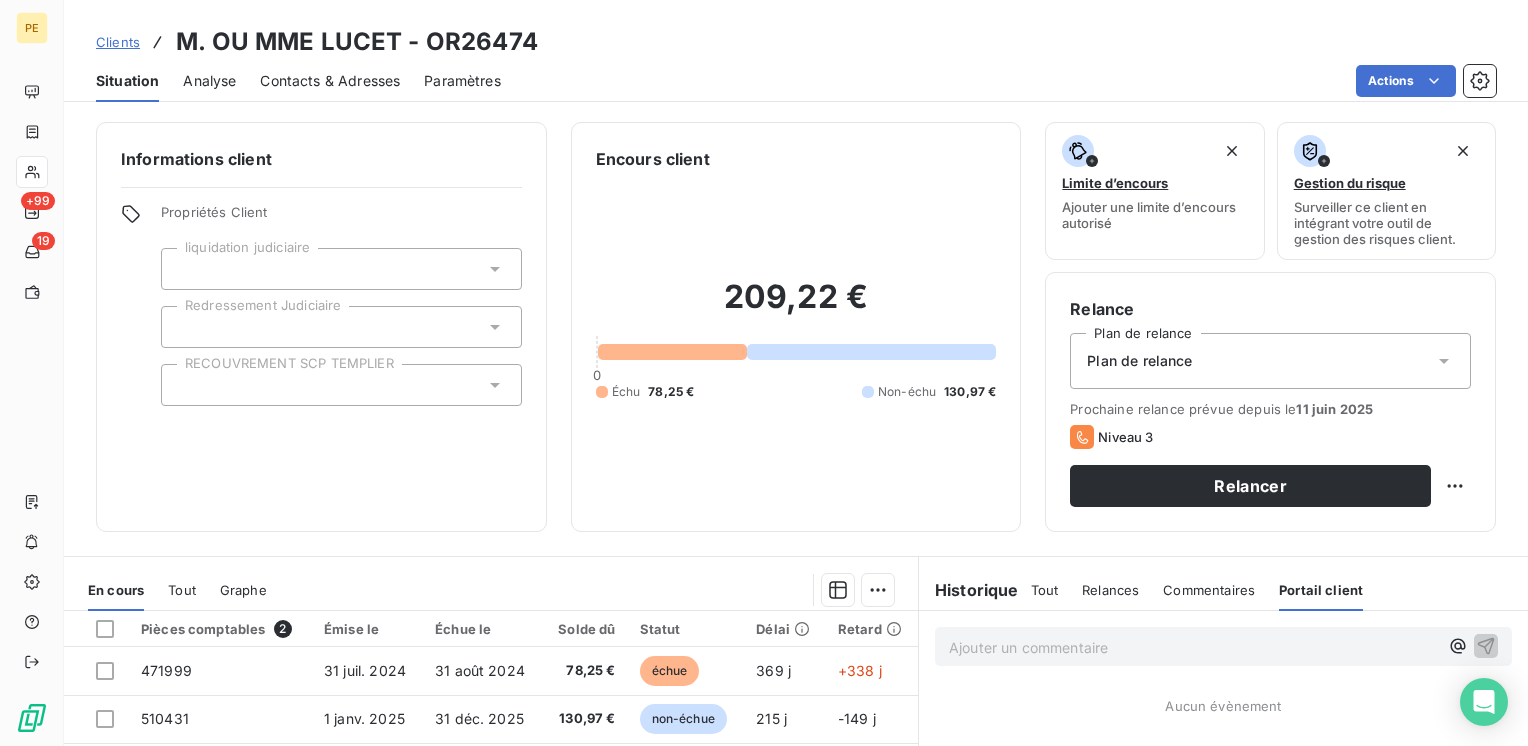 click on "Contacts & Adresses" at bounding box center (330, 81) 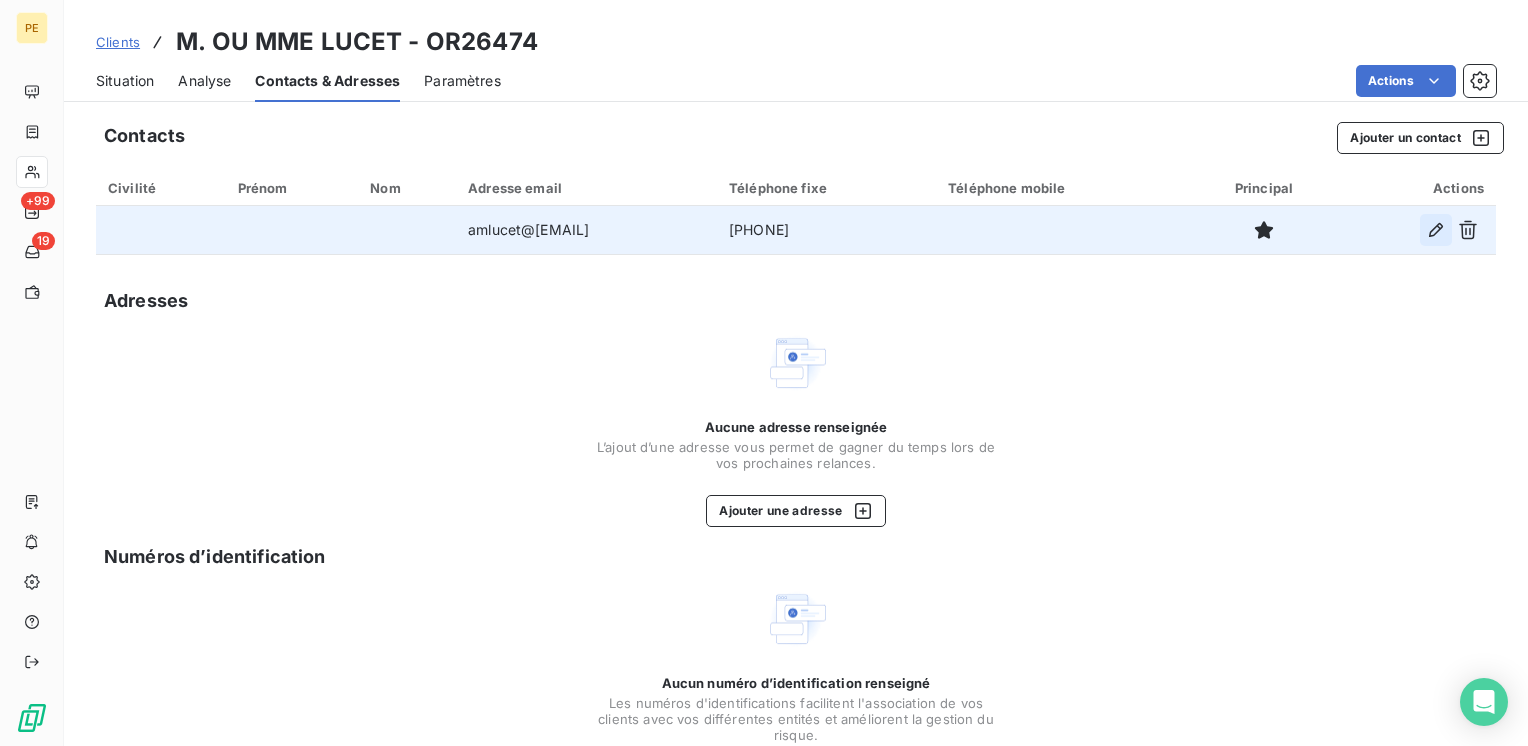 click 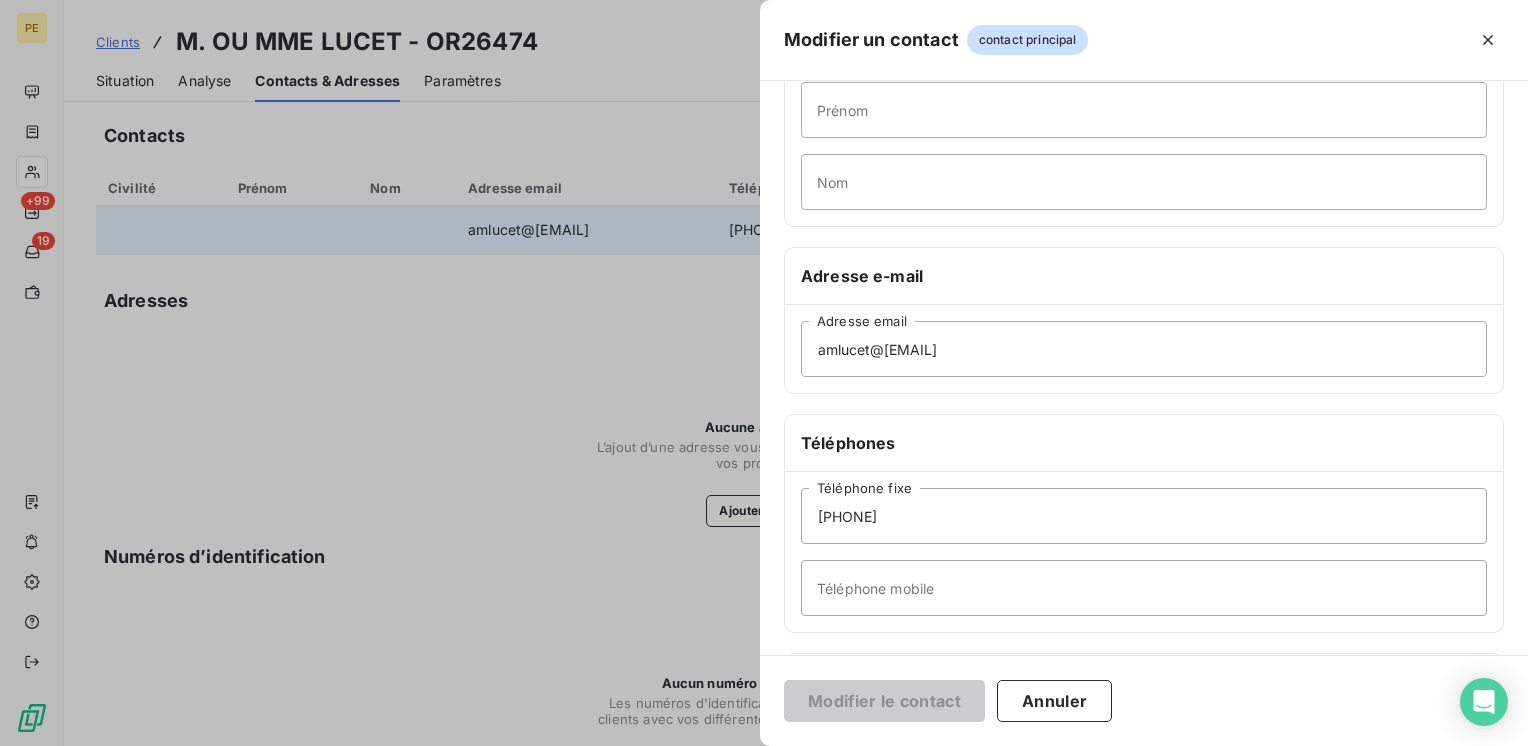 scroll, scrollTop: 133, scrollLeft: 0, axis: vertical 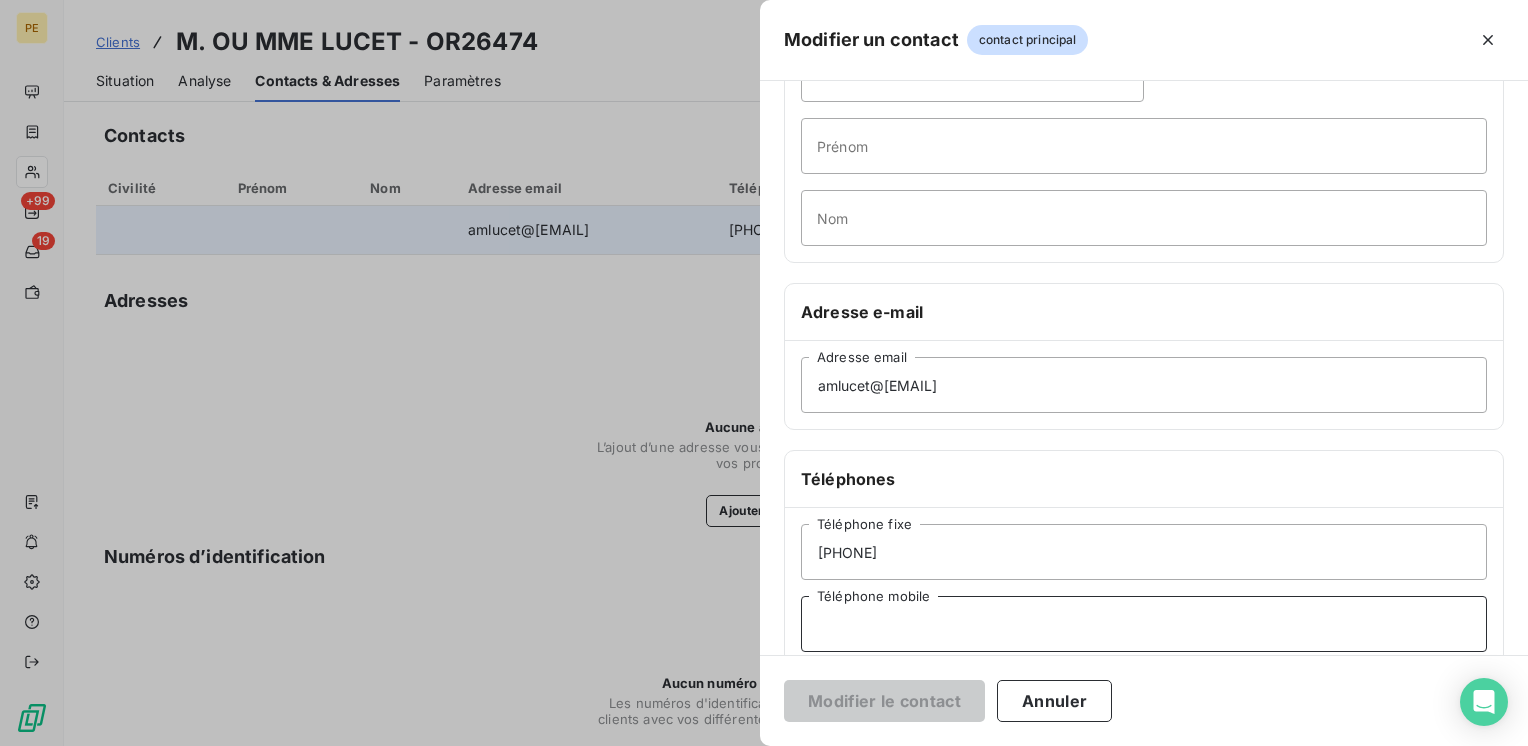 click on "Téléphone mobile" at bounding box center (1144, 624) 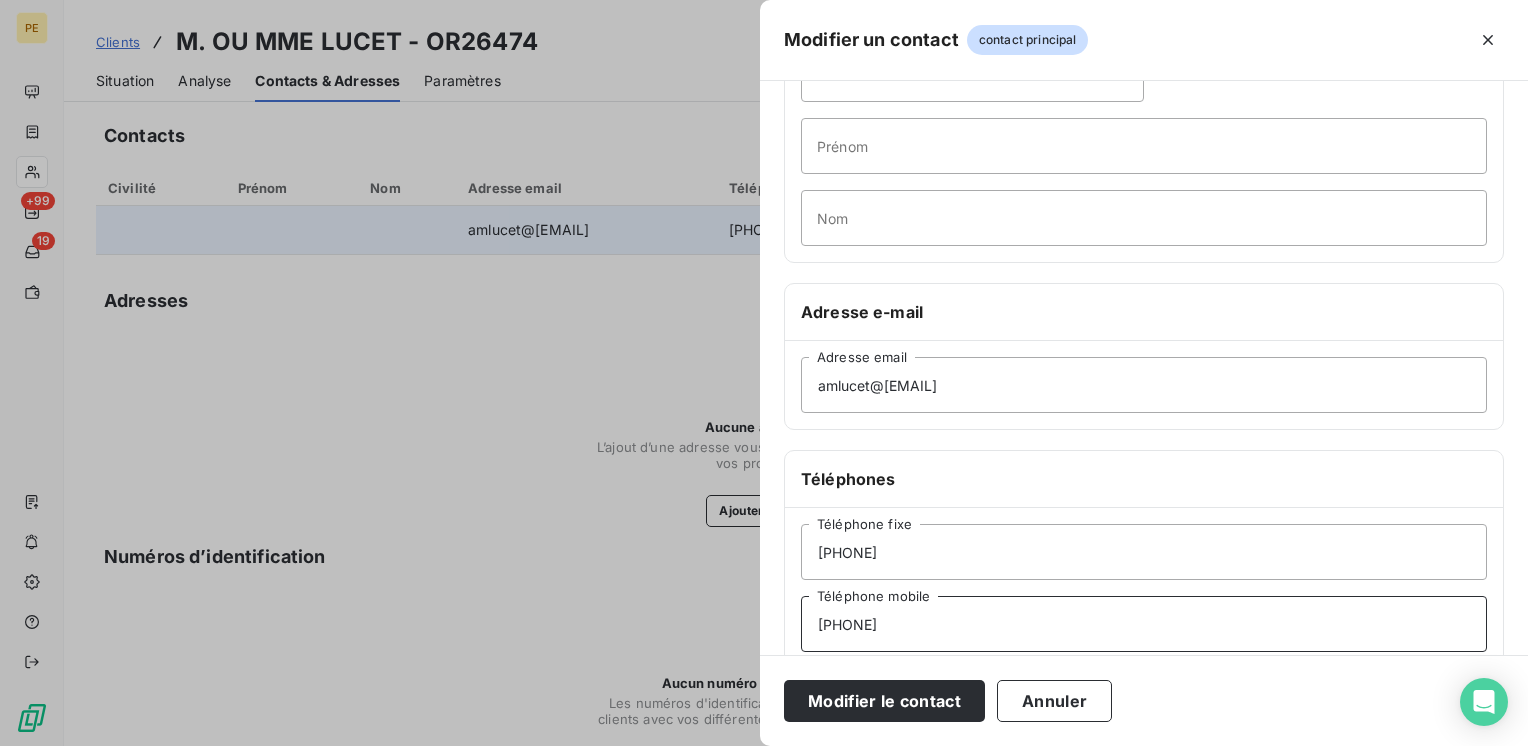 scroll, scrollTop: 334, scrollLeft: 0, axis: vertical 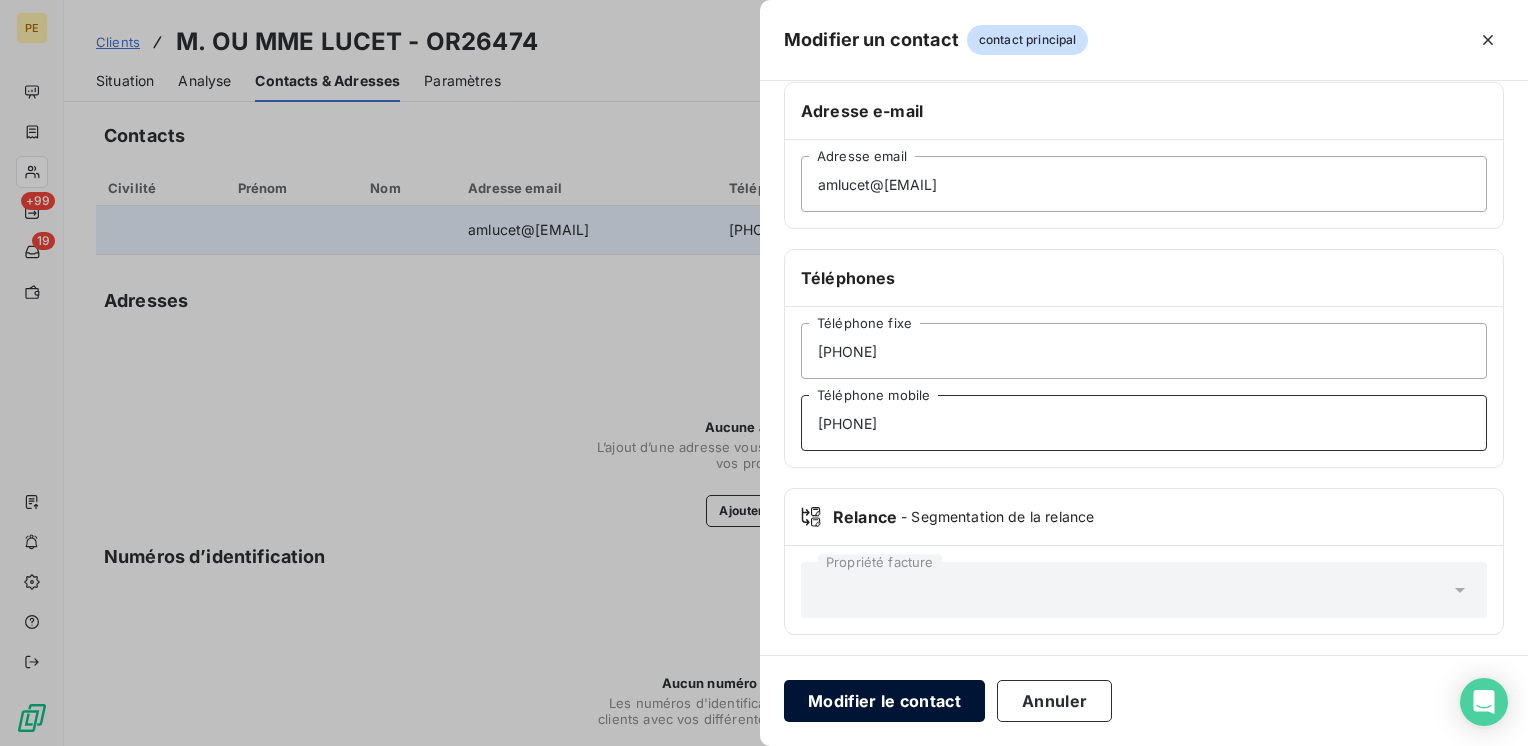 type on "06 83 89 52 22" 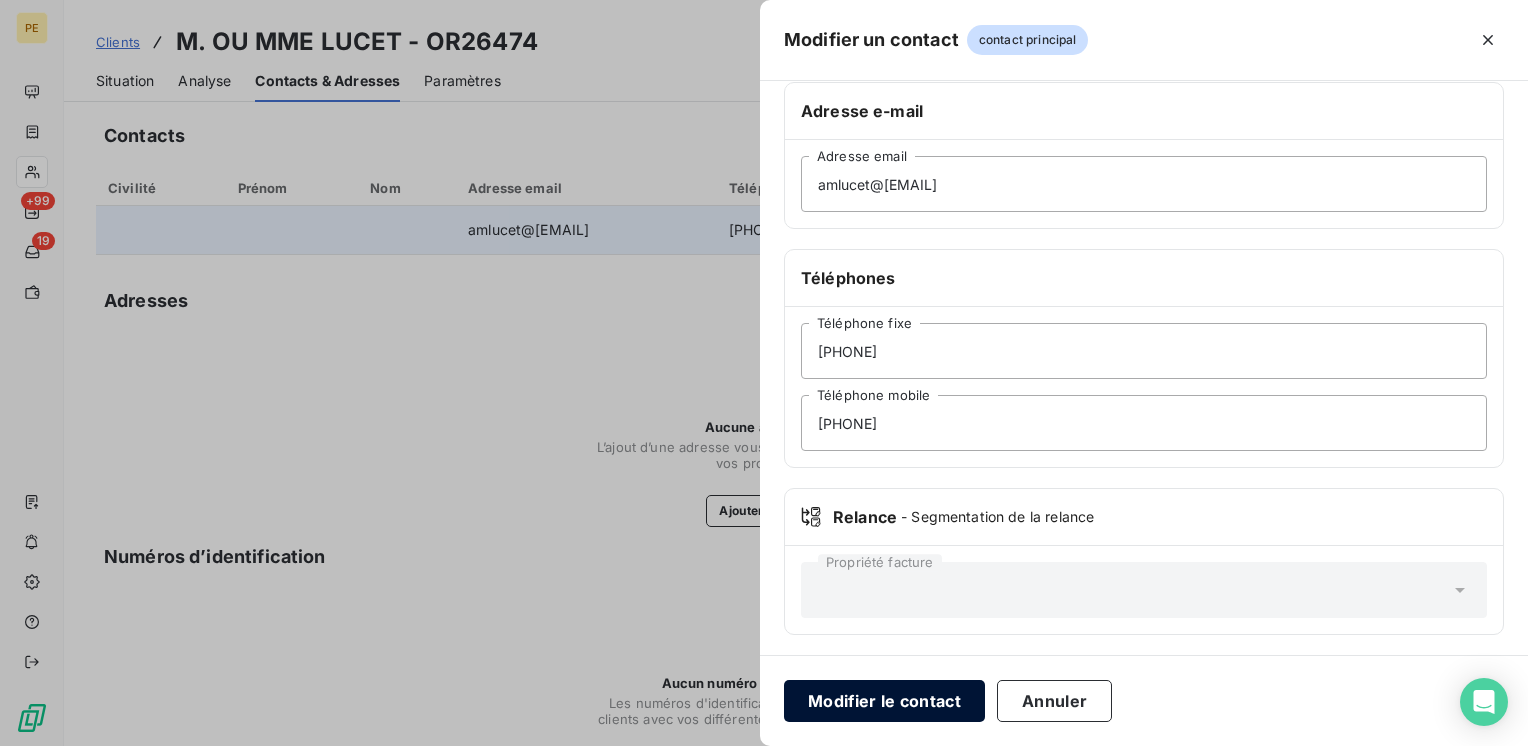 drag, startPoint x: 946, startPoint y: 702, endPoint x: 924, endPoint y: 685, distance: 27.802877 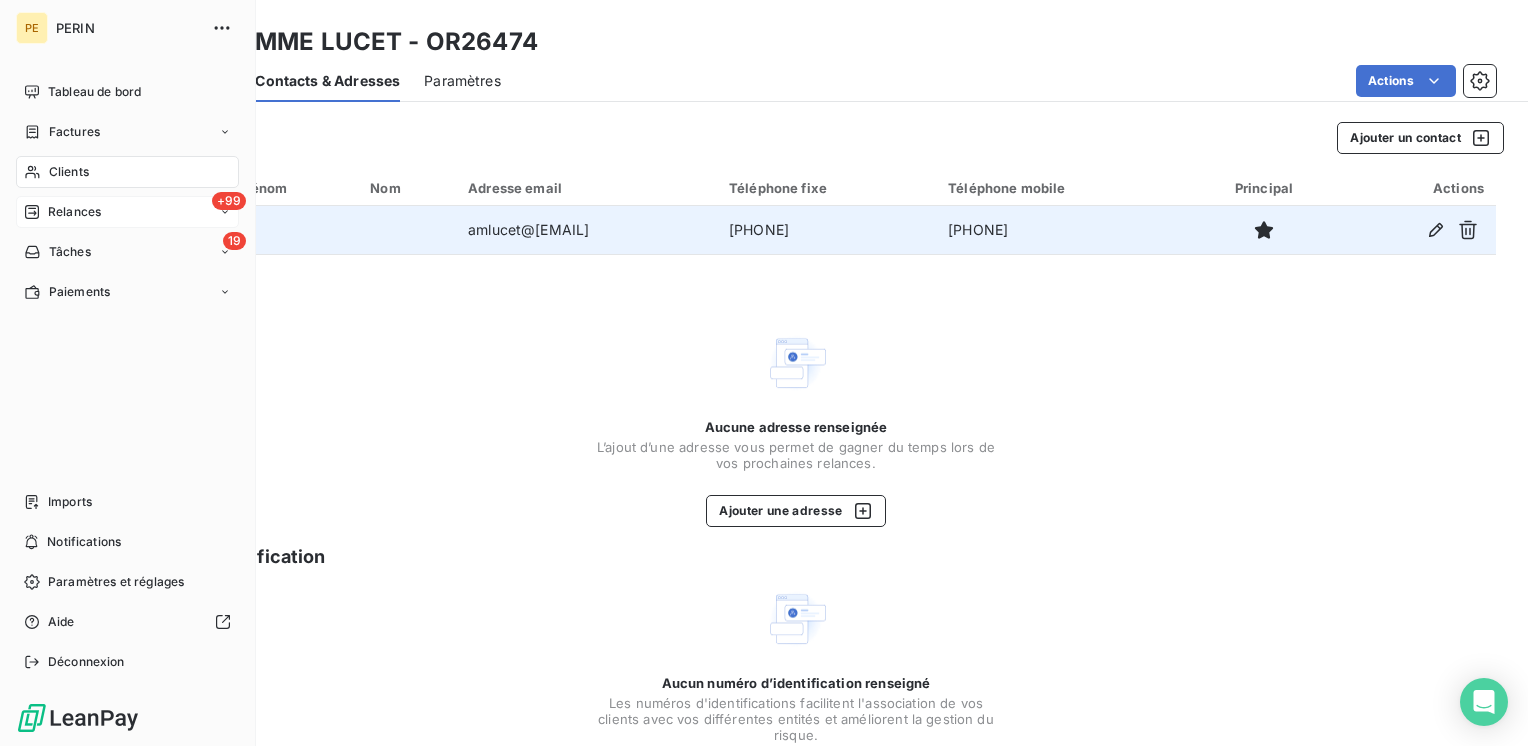 click on "Relances" at bounding box center (62, 212) 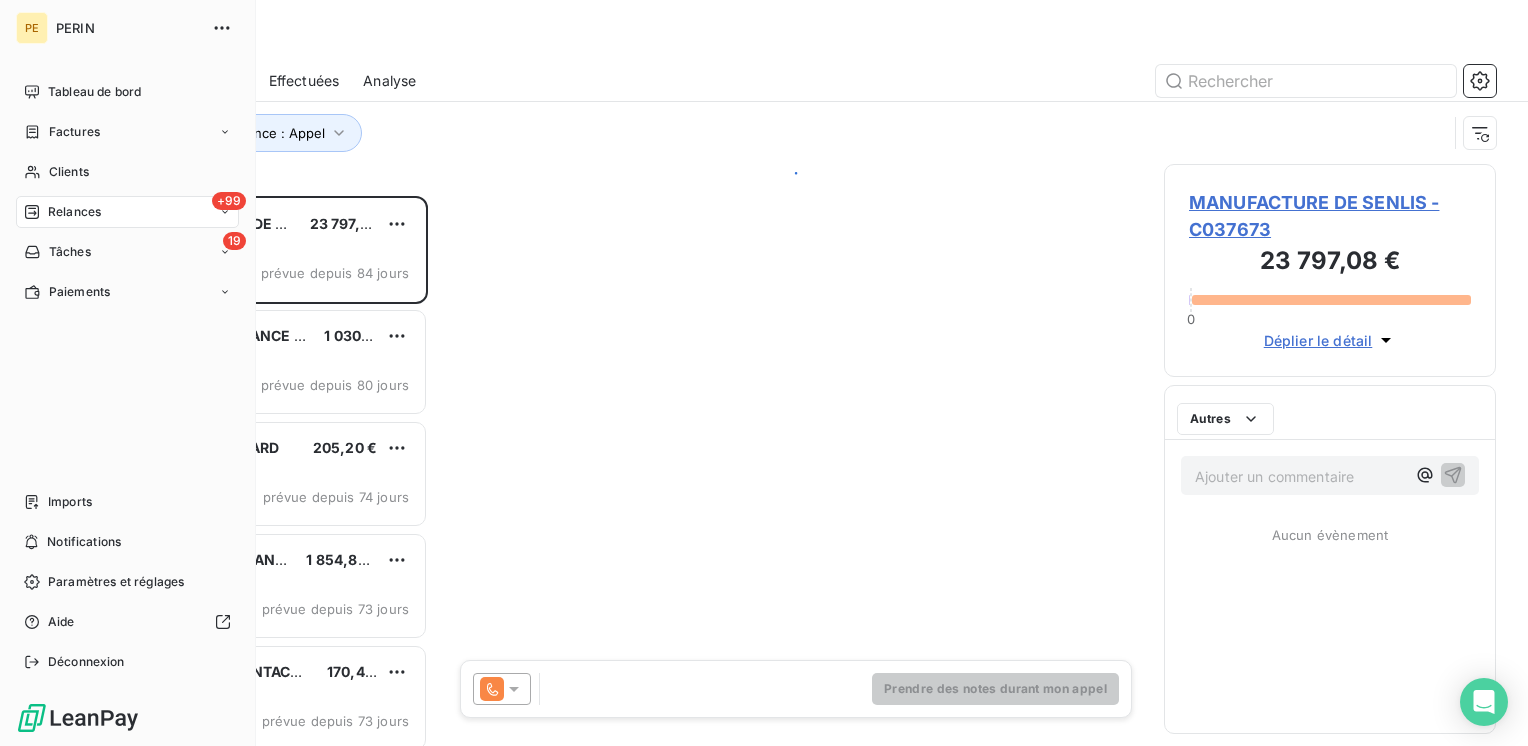 scroll, scrollTop: 16, scrollLeft: 16, axis: both 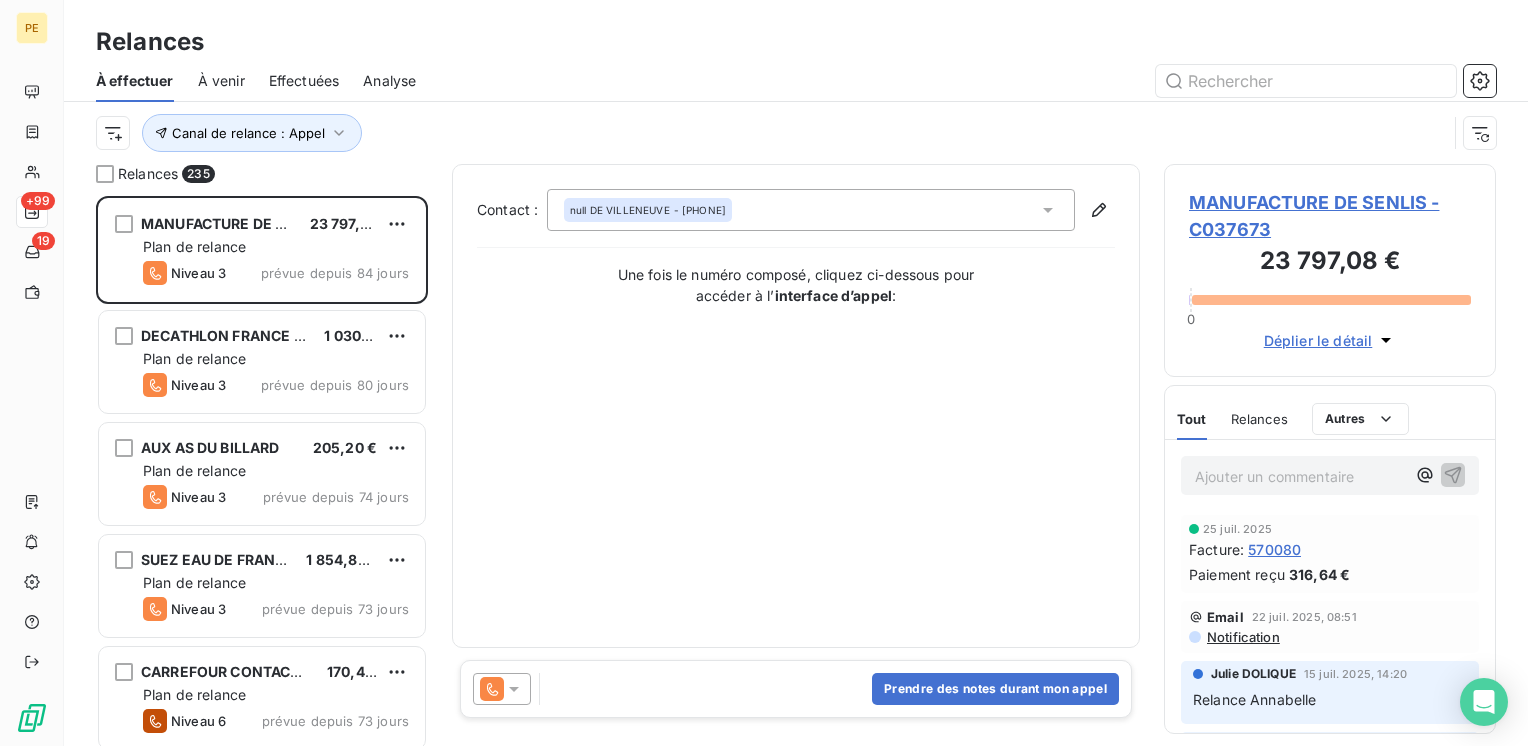 click on "Prendre des notes durant mon appel" at bounding box center (796, 689) 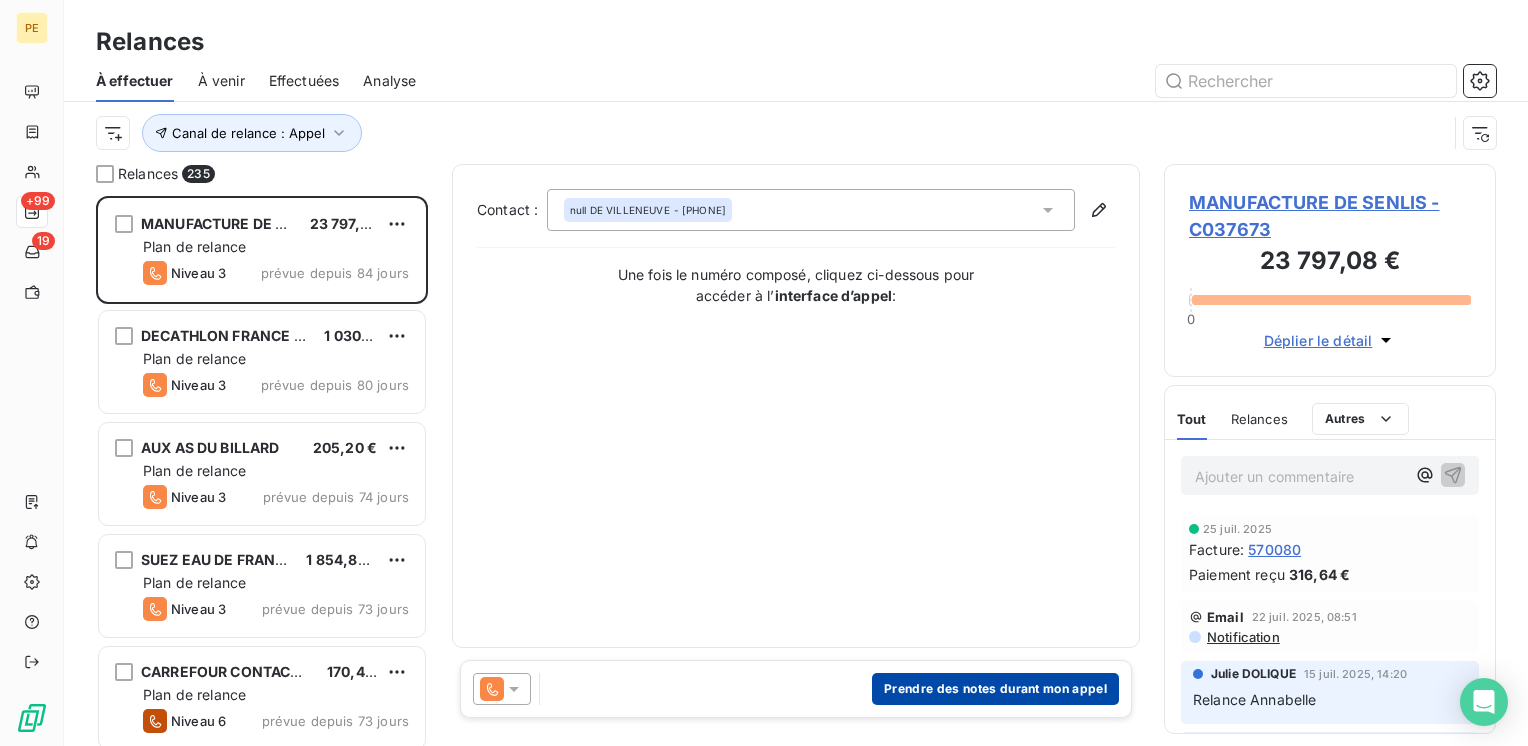 click on "Prendre des notes durant mon appel" at bounding box center [995, 689] 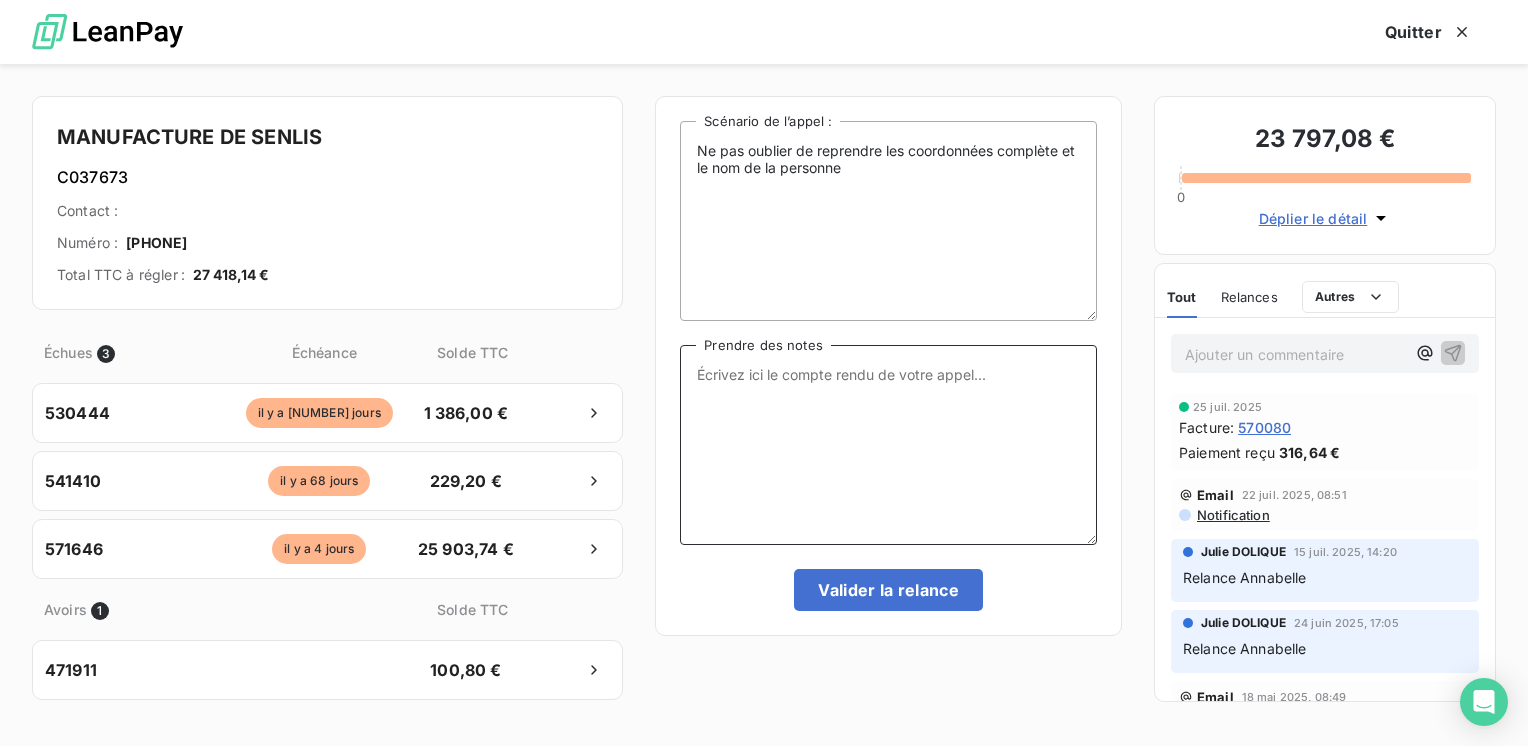 click on "Prendre des notes" at bounding box center [888, 445] 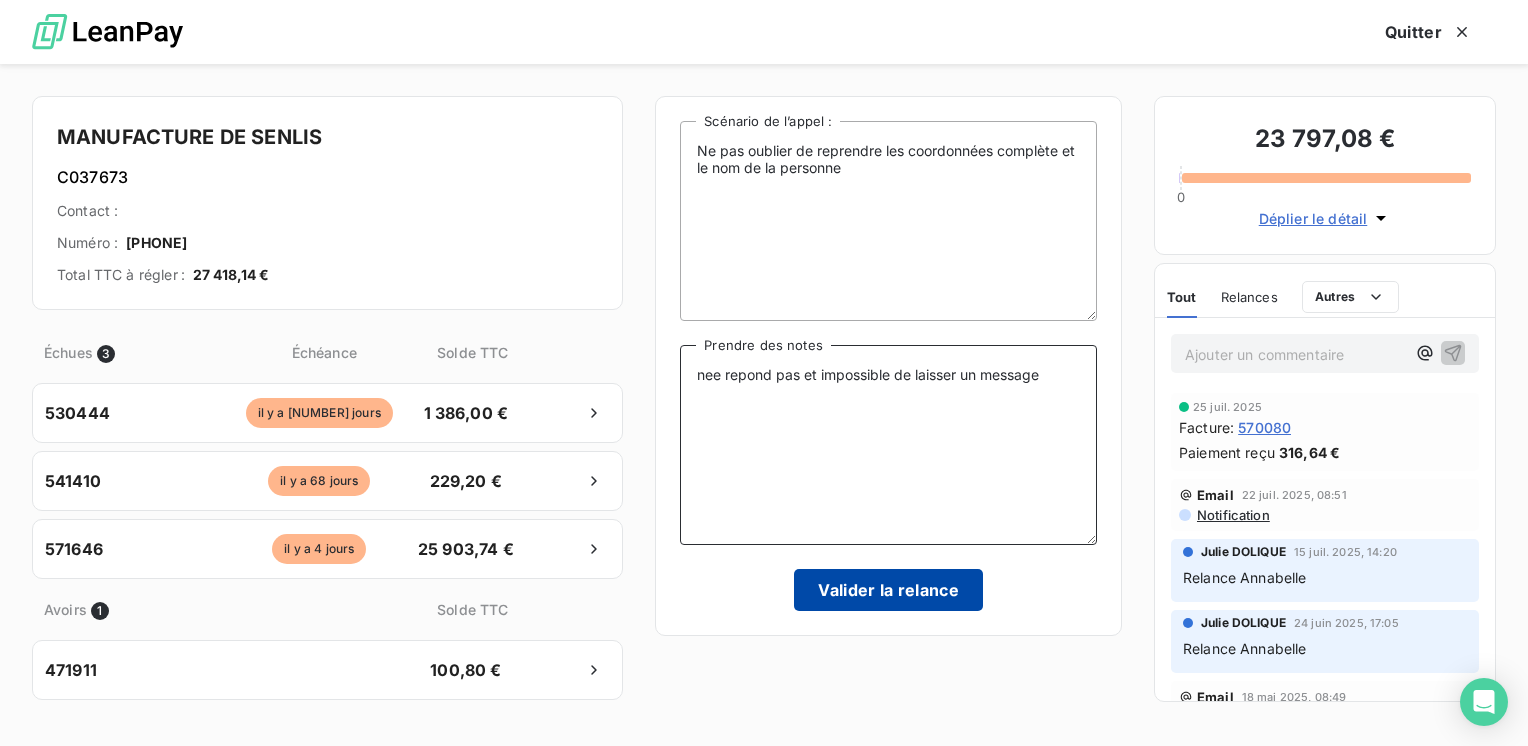 type on "nee repond pas et impossible de laisser un message" 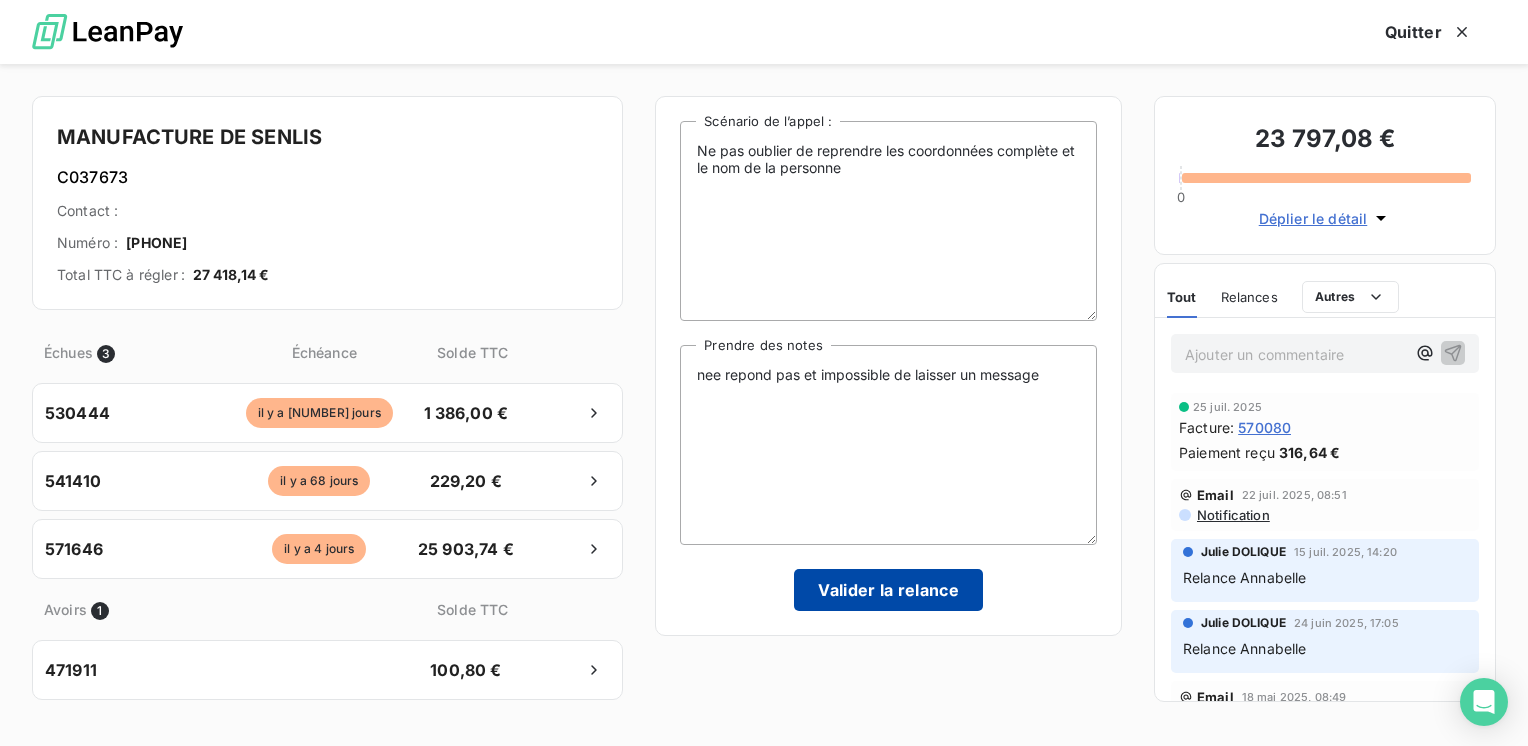 drag, startPoint x: 861, startPoint y: 603, endPoint x: 874, endPoint y: 588, distance: 19.849434 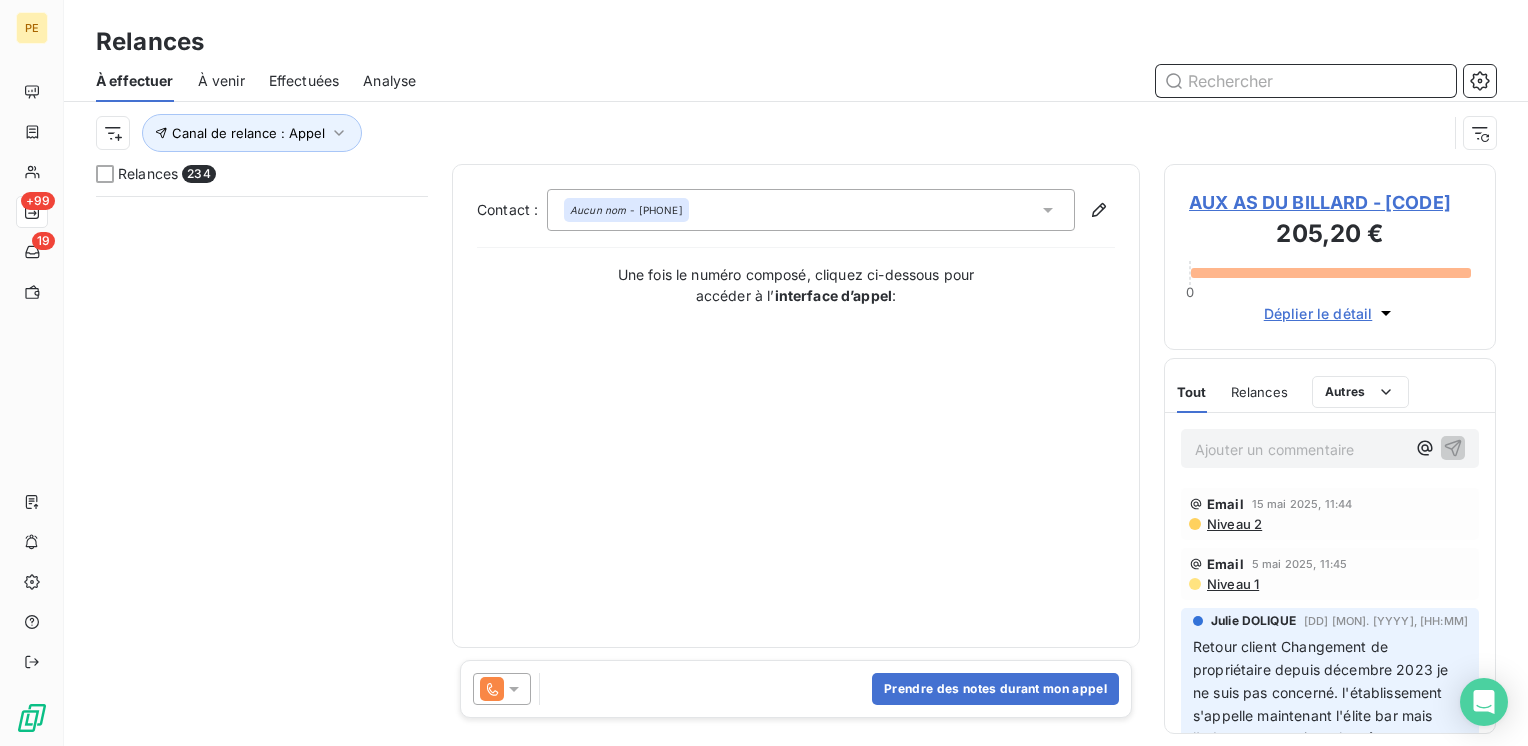 scroll, scrollTop: 1067, scrollLeft: 0, axis: vertical 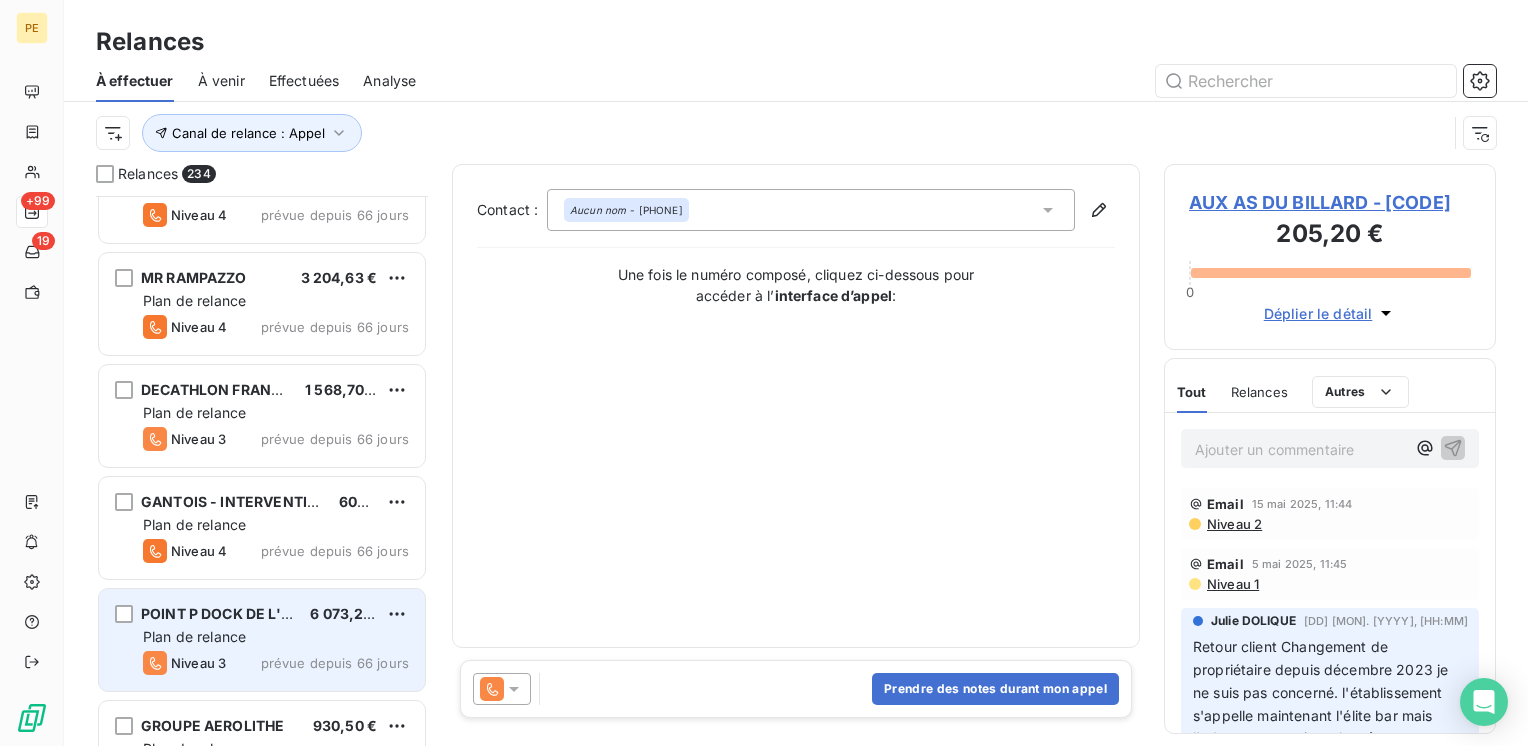 click on "POINT P DOCK DE L'OISE 6 073,20 € Plan de relance Niveau 3 prévue depuis 66 jours" at bounding box center (262, 640) 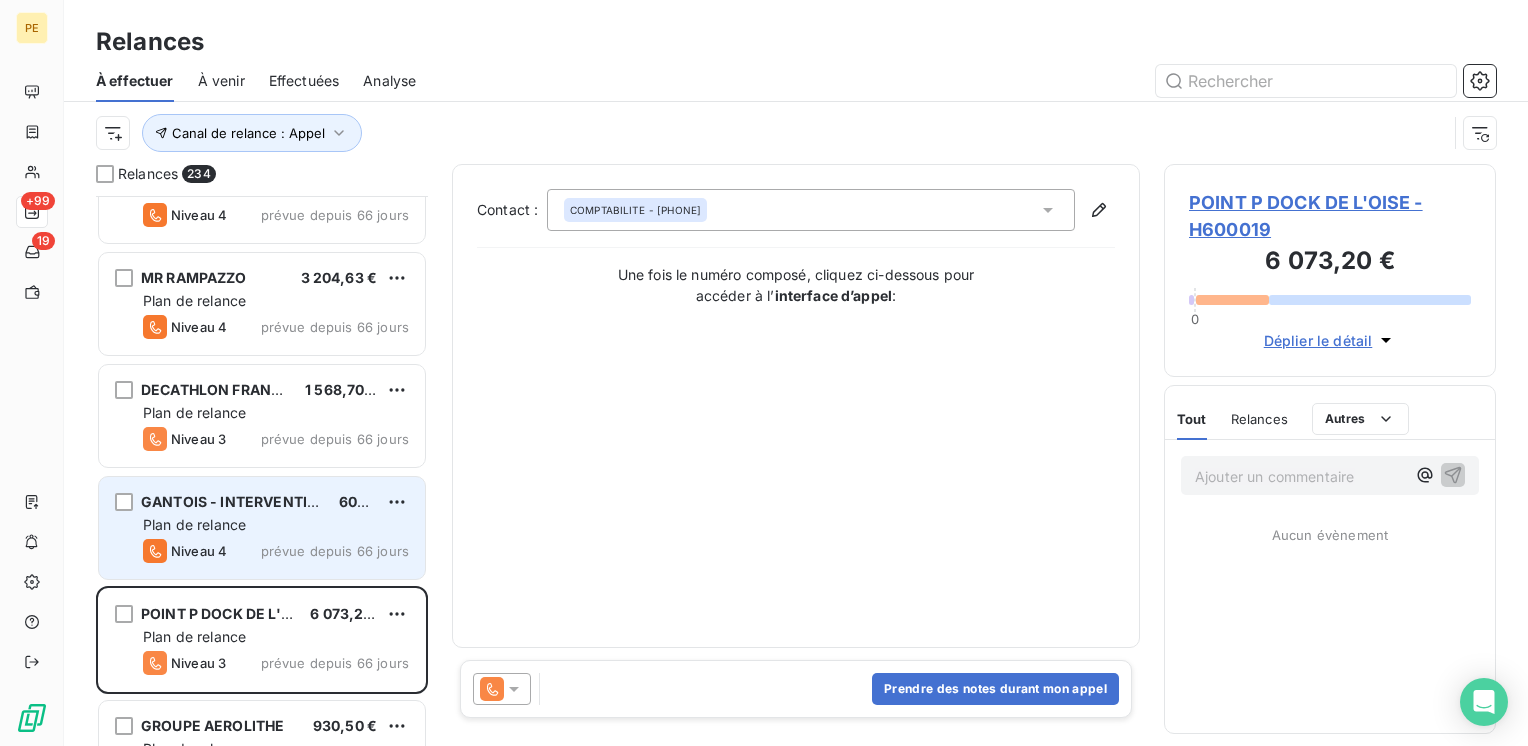 click on "Niveau 4 prévue depuis 66 jours" at bounding box center [276, 551] 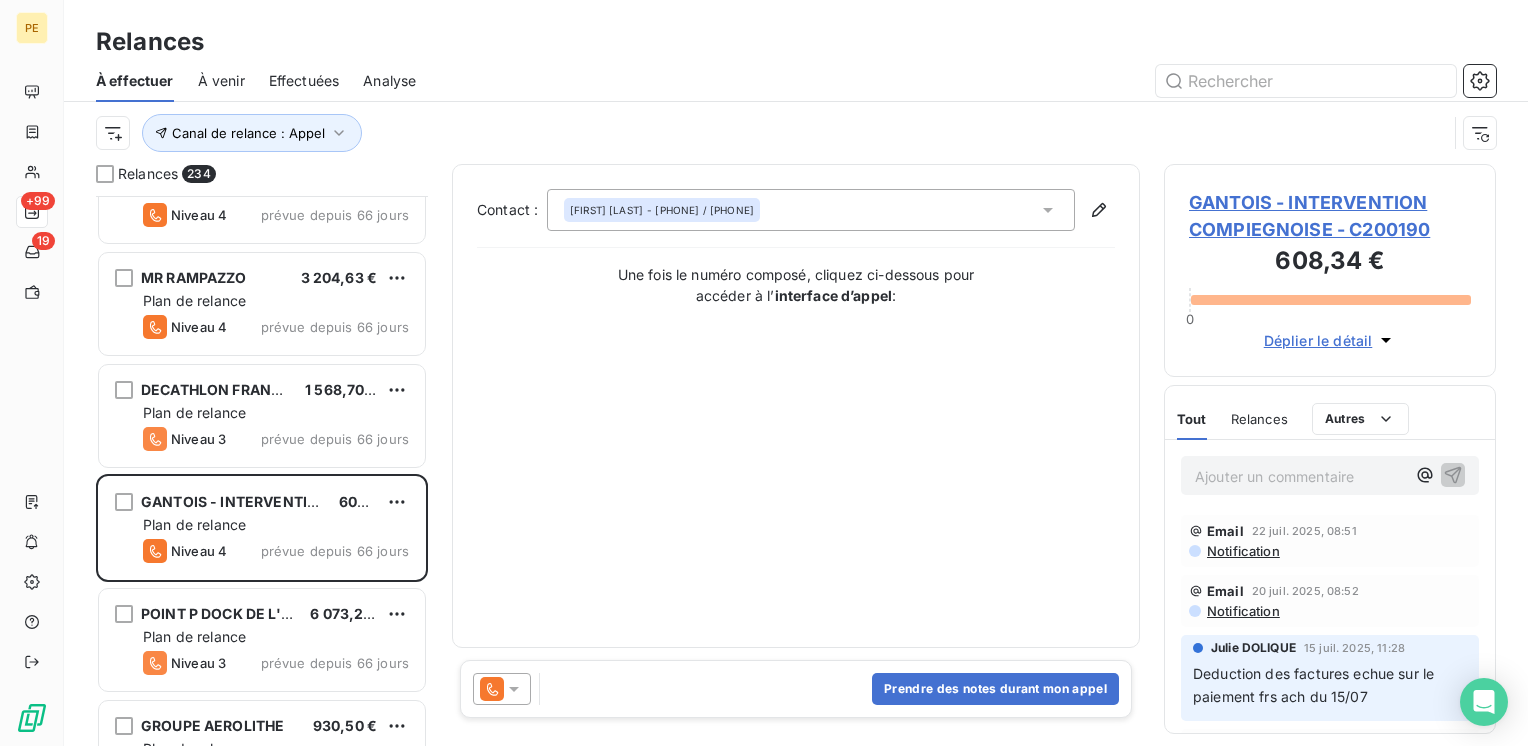 scroll, scrollTop: 1200, scrollLeft: 0, axis: vertical 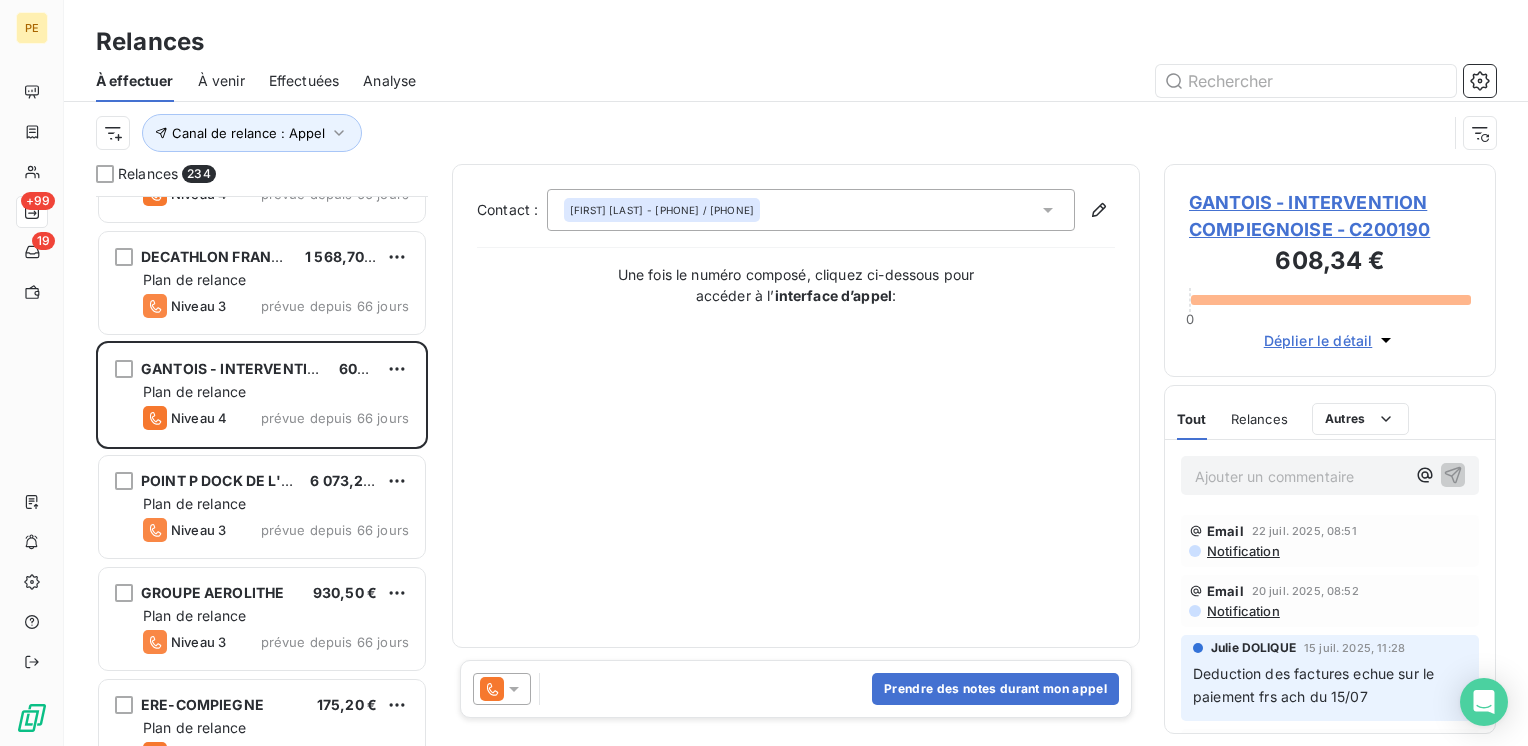 click on "GANTOIS - INTERVENTION COMPIEGNOISE - C200190 608,34 € 0 Déplier le détail" at bounding box center (1330, 270) 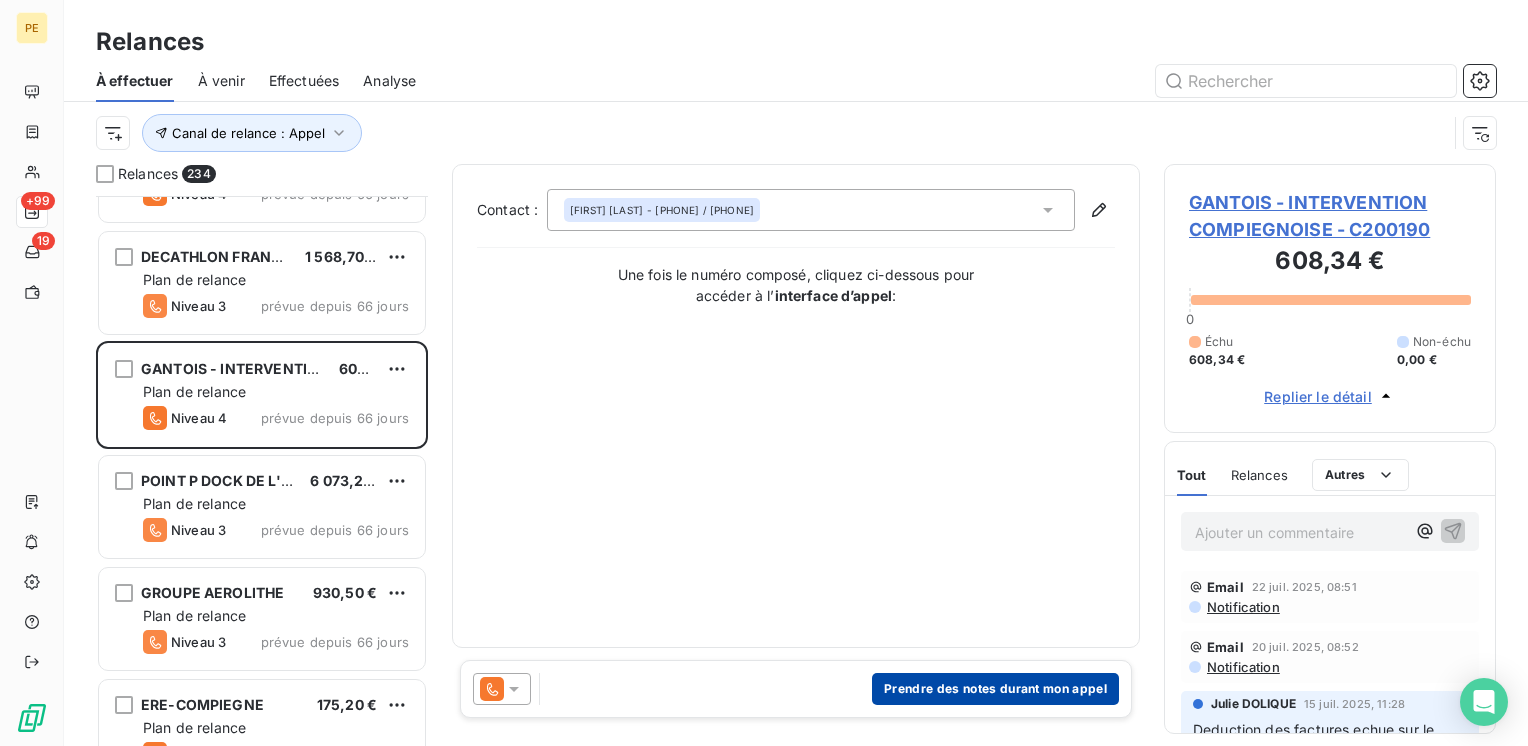 click on "Prendre des notes durant mon appel" at bounding box center [995, 689] 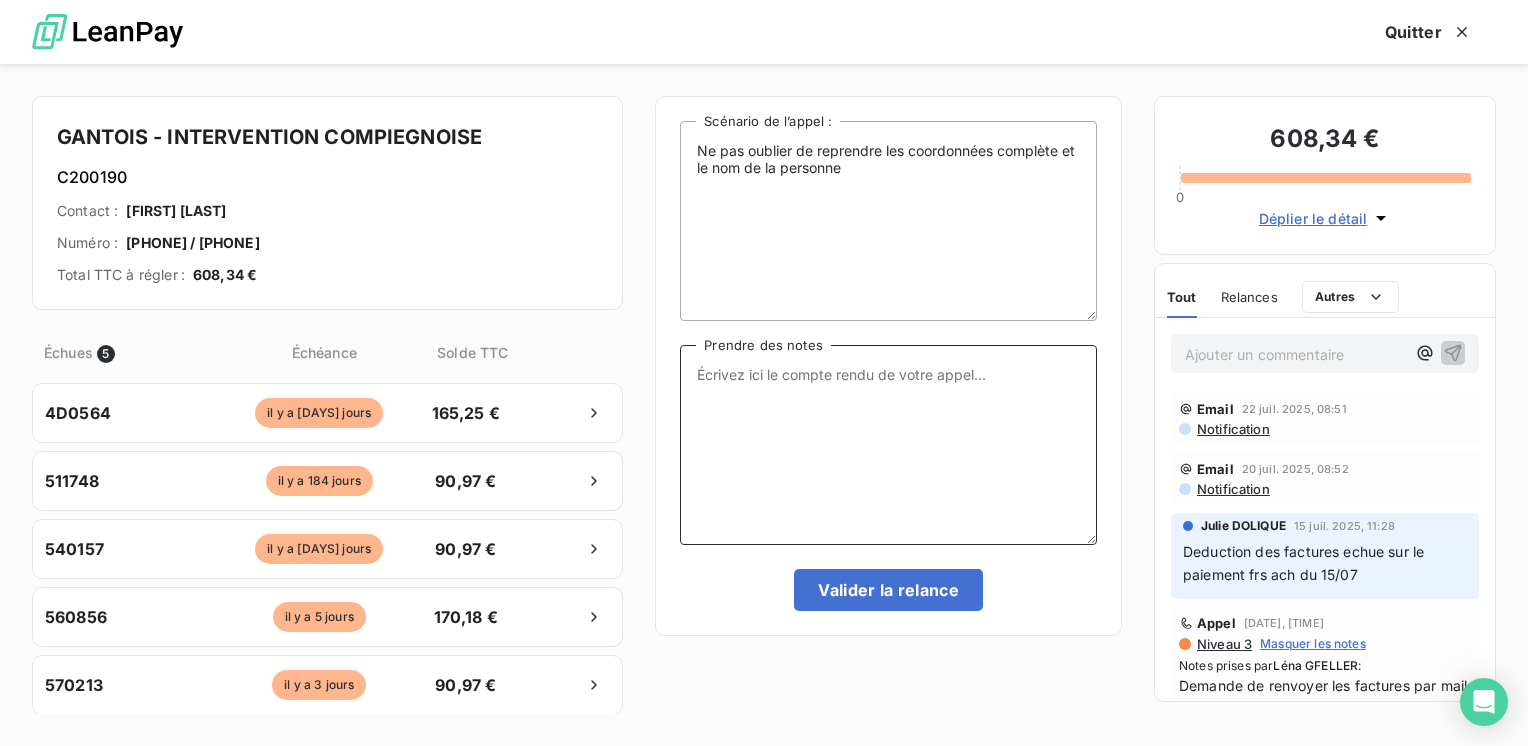 click on "Prendre des notes" at bounding box center (888, 445) 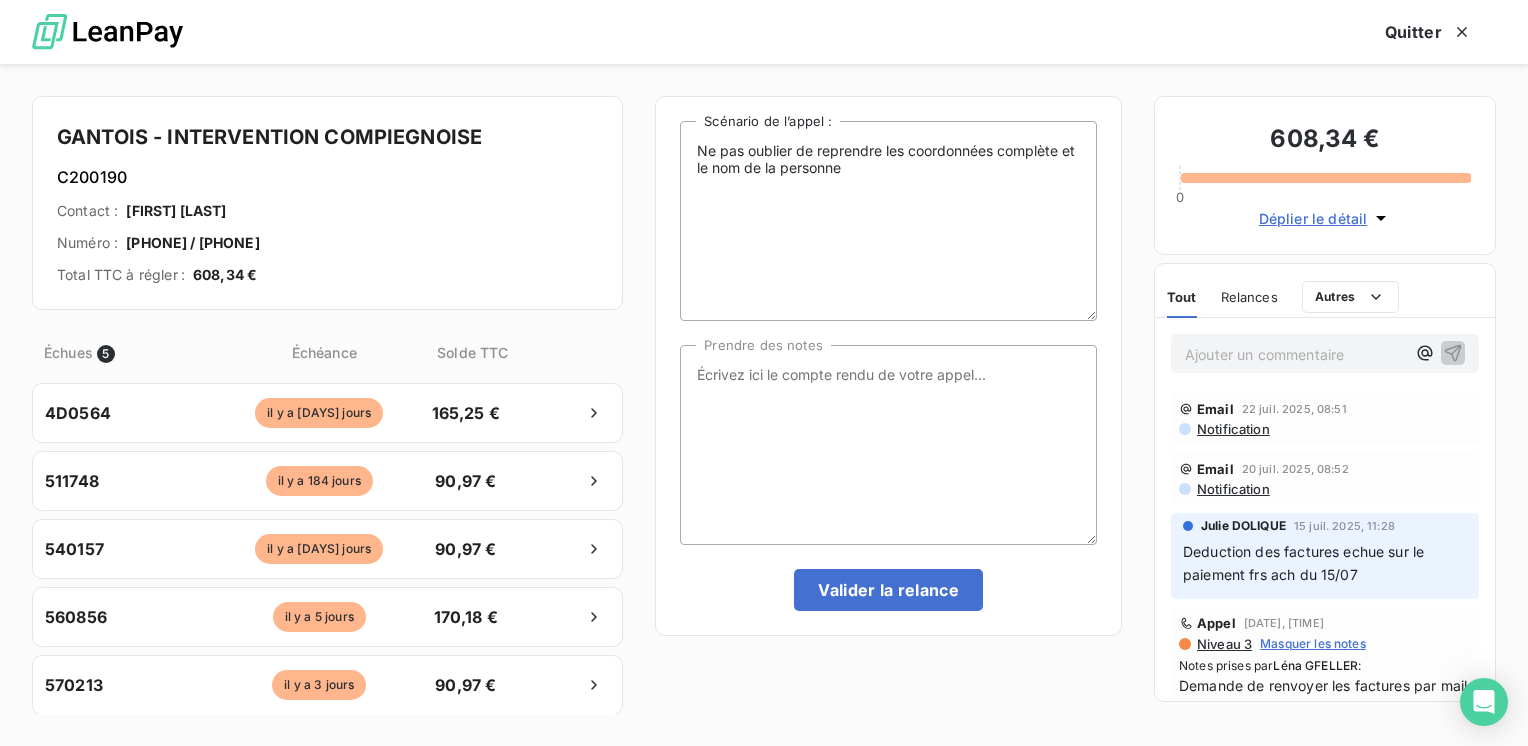 click on "Notification" at bounding box center (1232, 429) 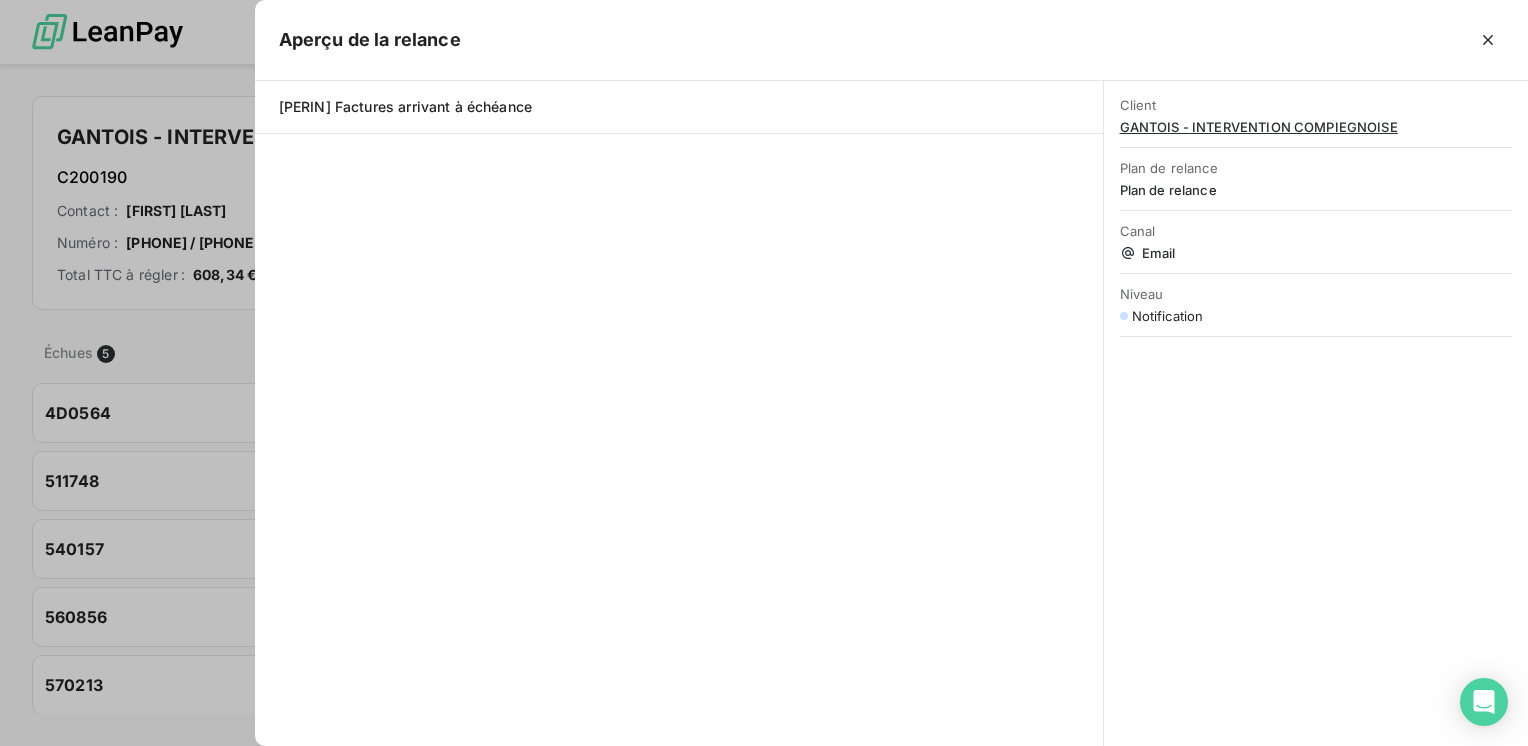 scroll, scrollTop: 1200, scrollLeft: 0, axis: vertical 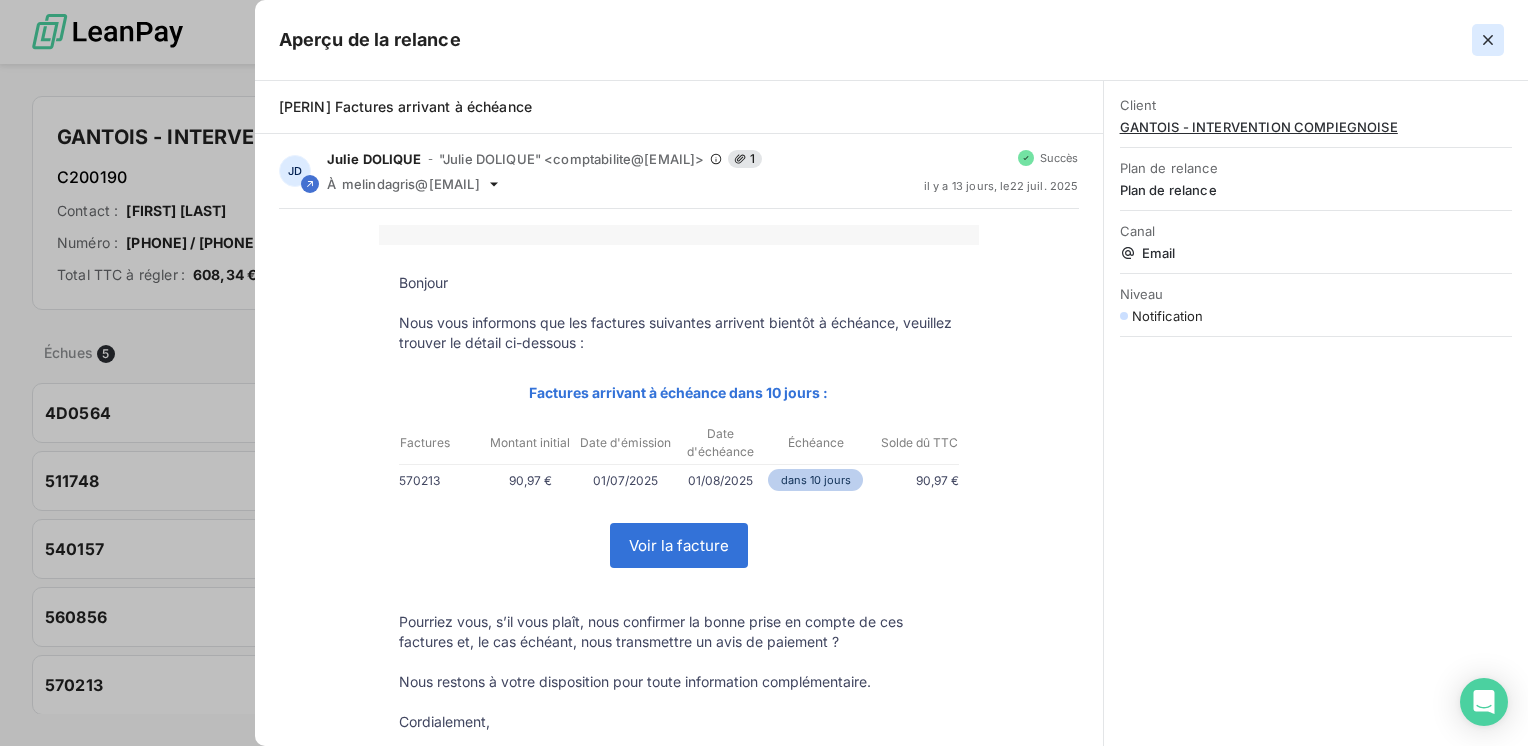 click 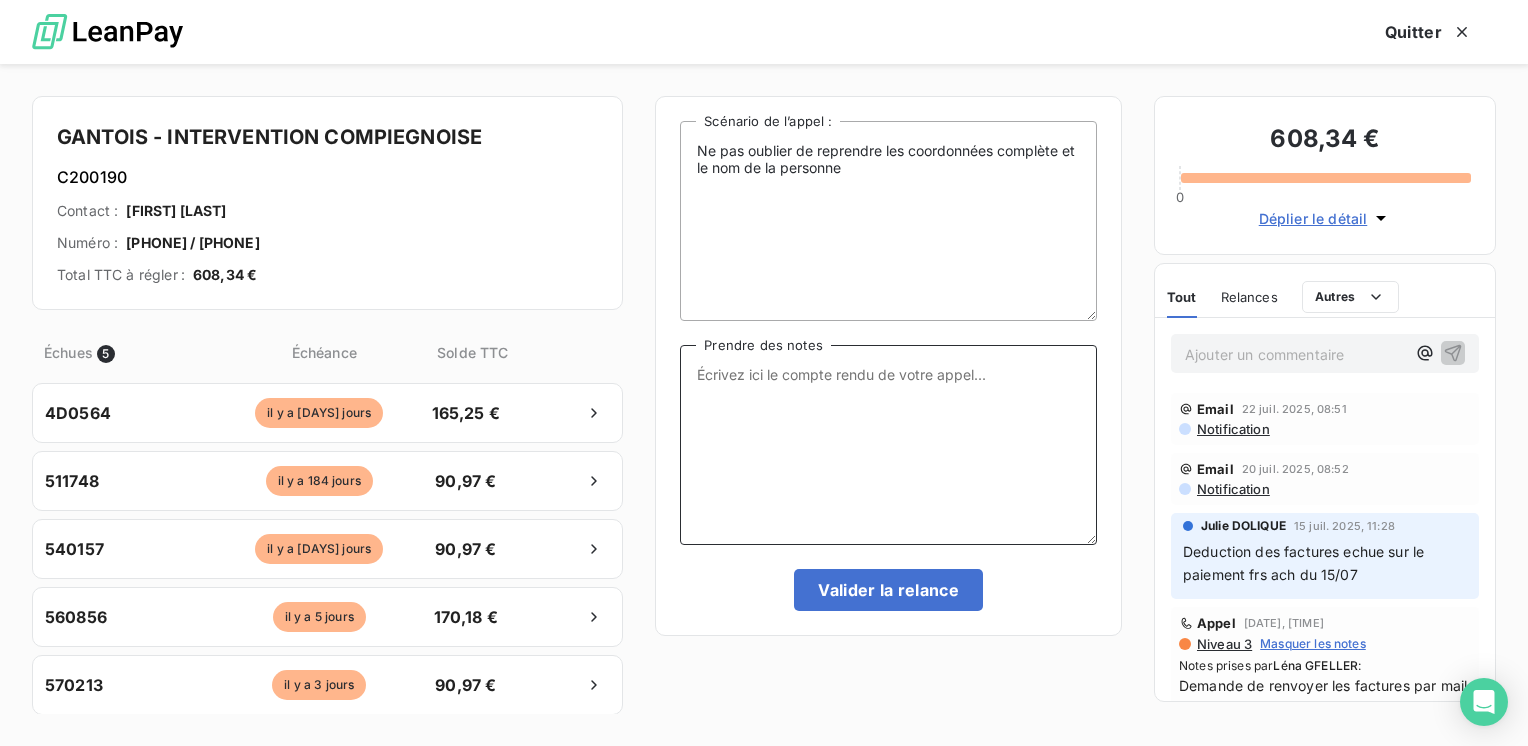 click on "Prendre des notes" at bounding box center (888, 445) 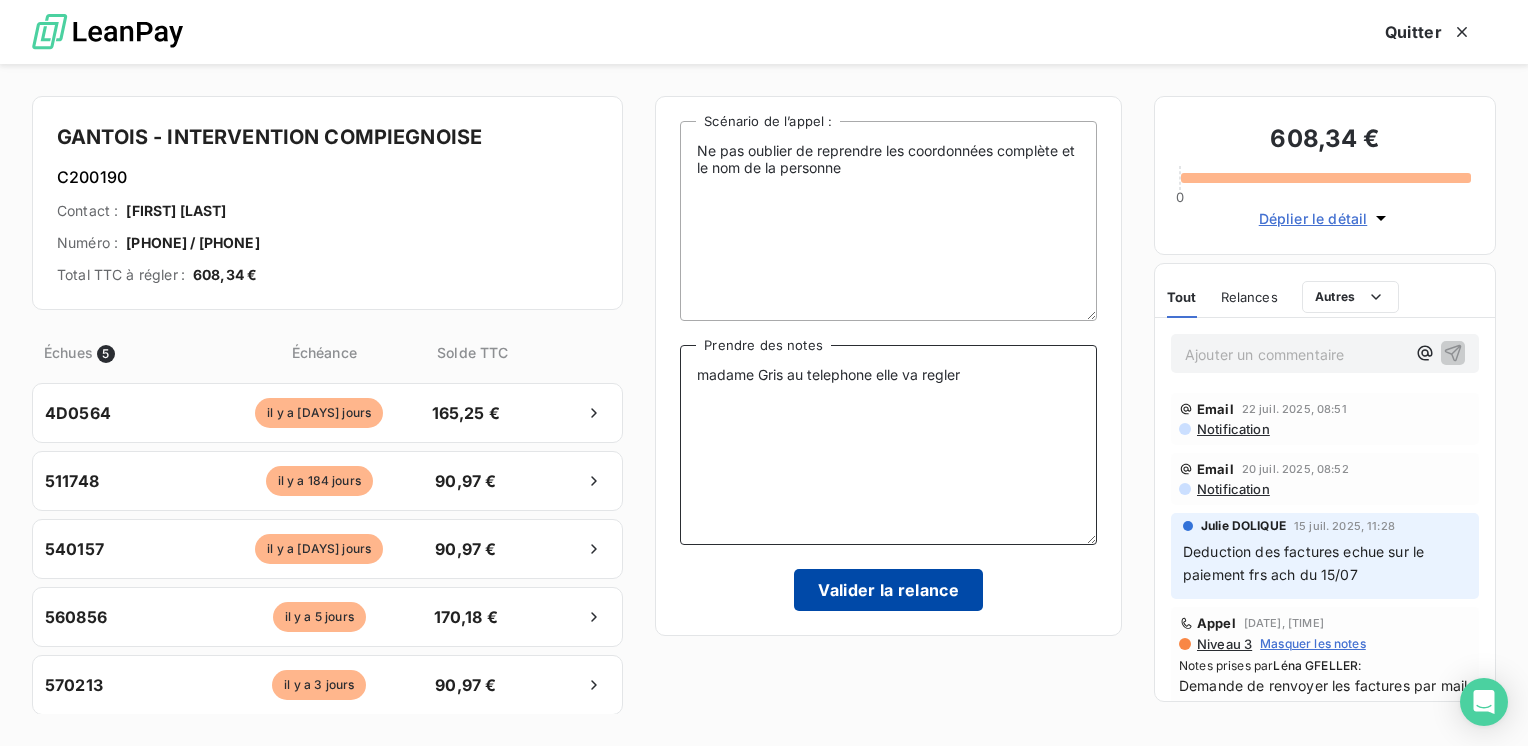 type on "madame Gris au telephone elle va regler" 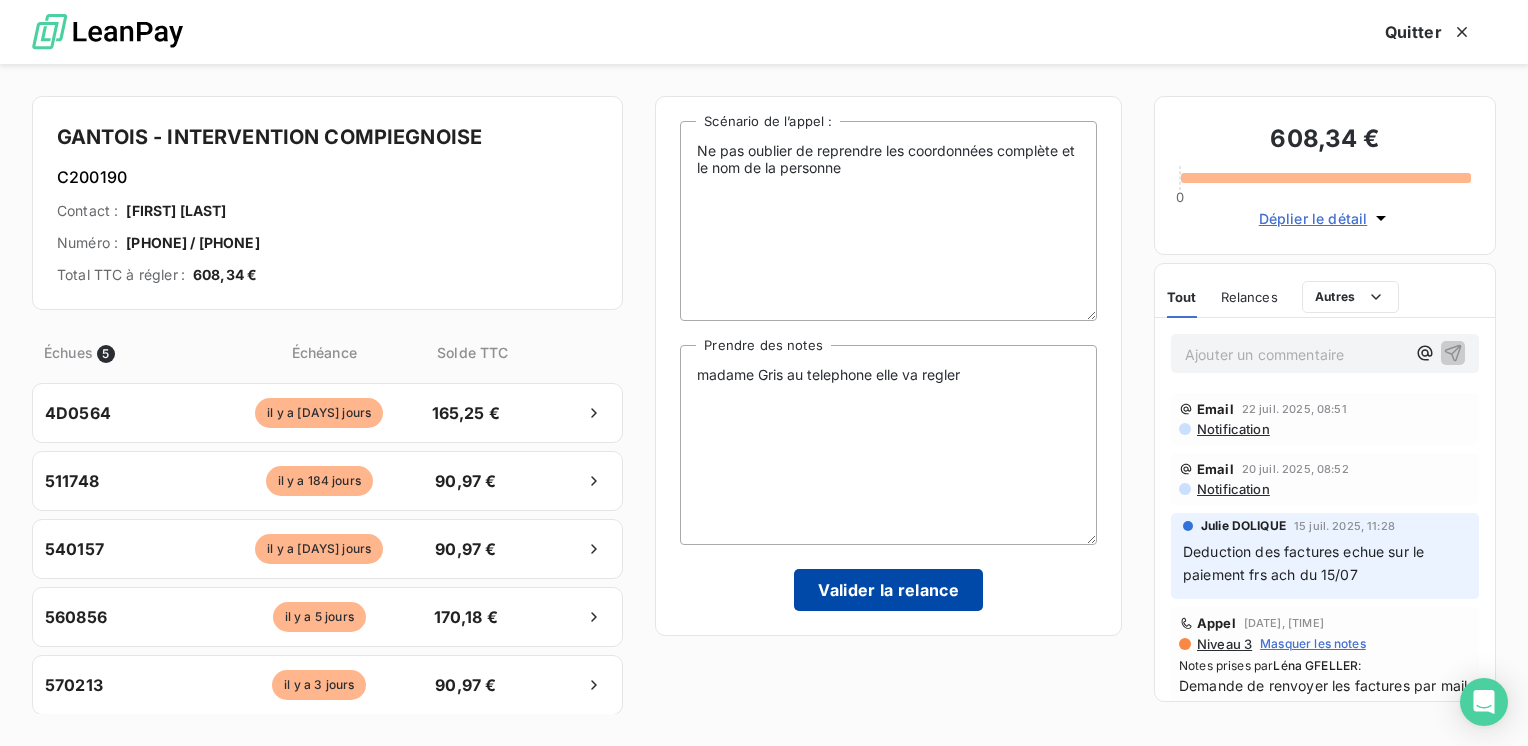 click on "Valider la relance" at bounding box center (888, 590) 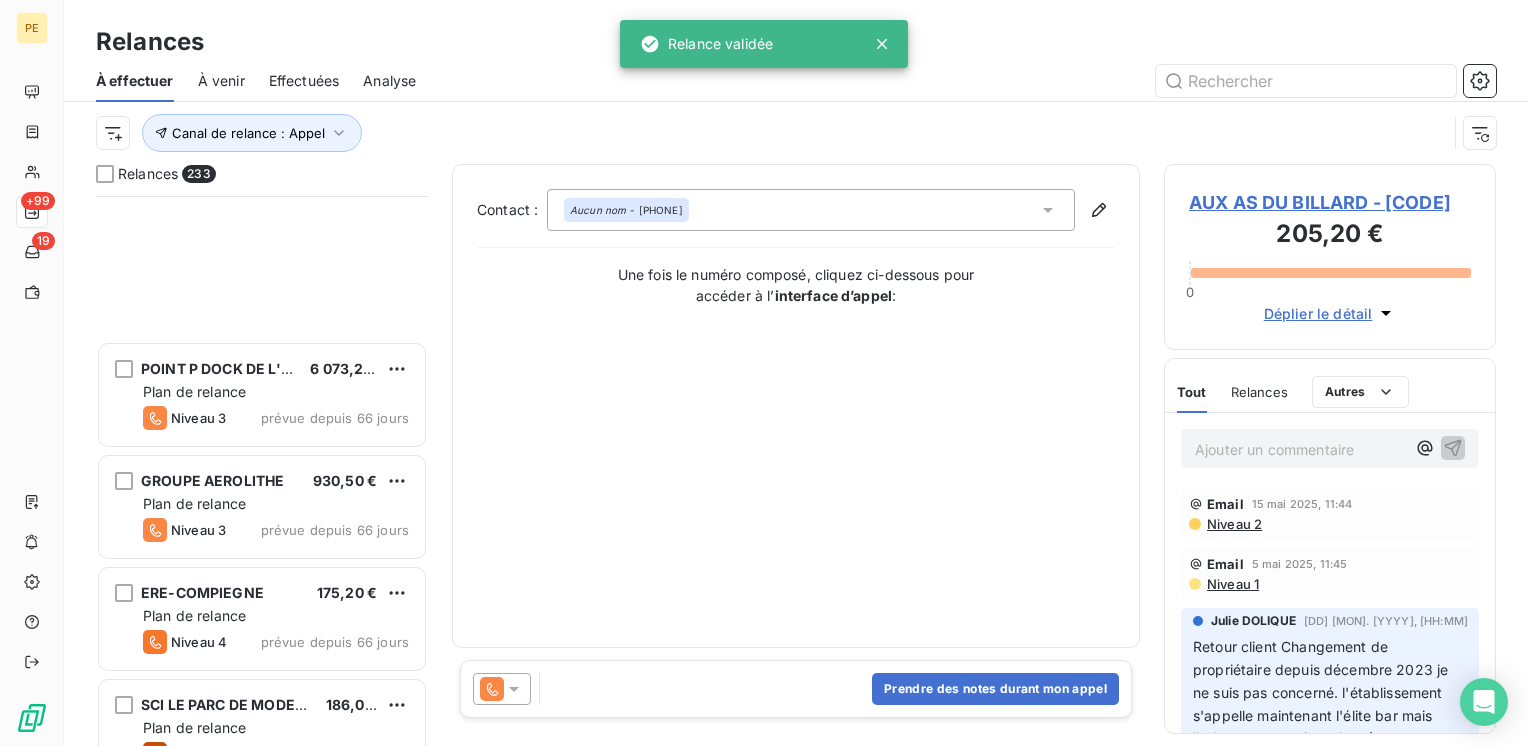 scroll, scrollTop: 1734, scrollLeft: 0, axis: vertical 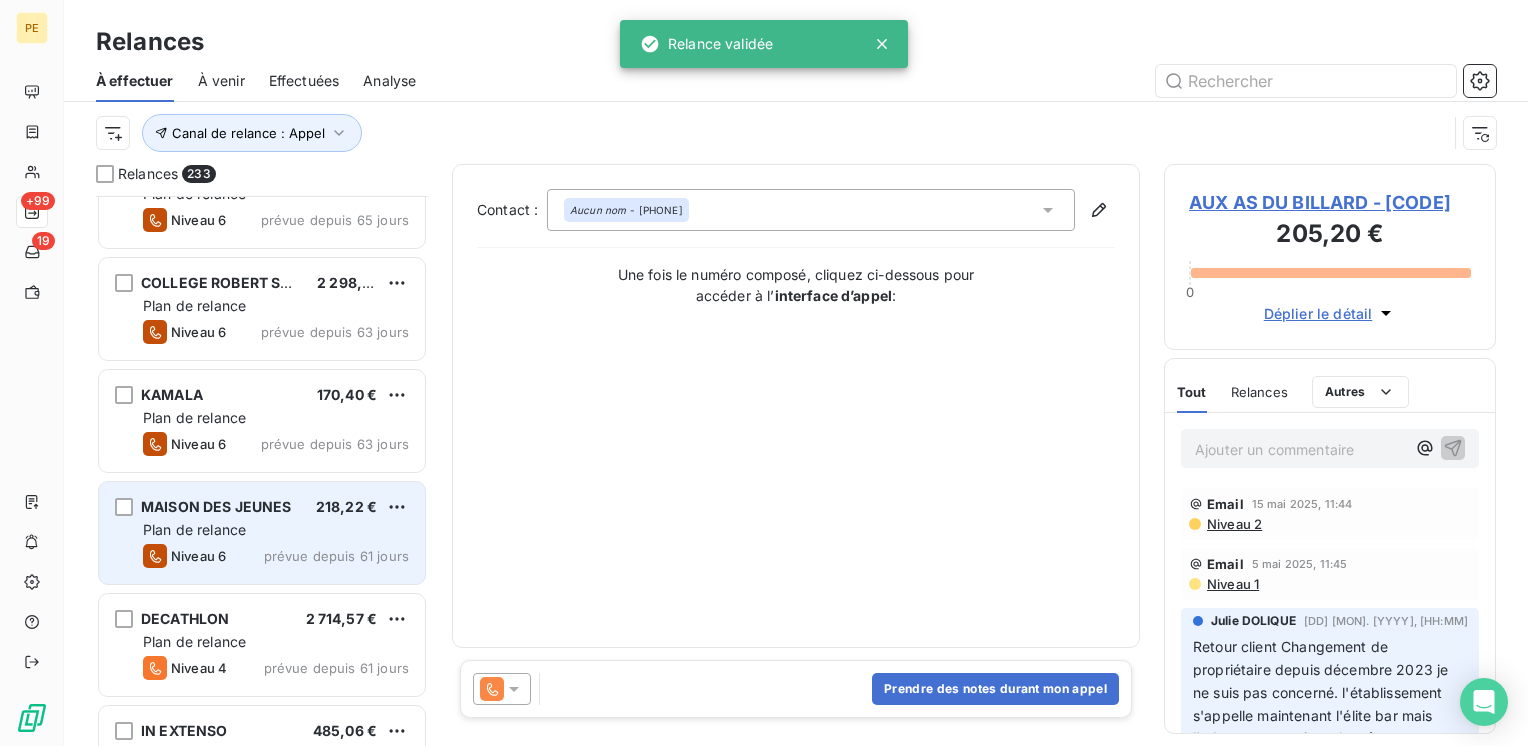 click on "Plan de relance" at bounding box center [276, 530] 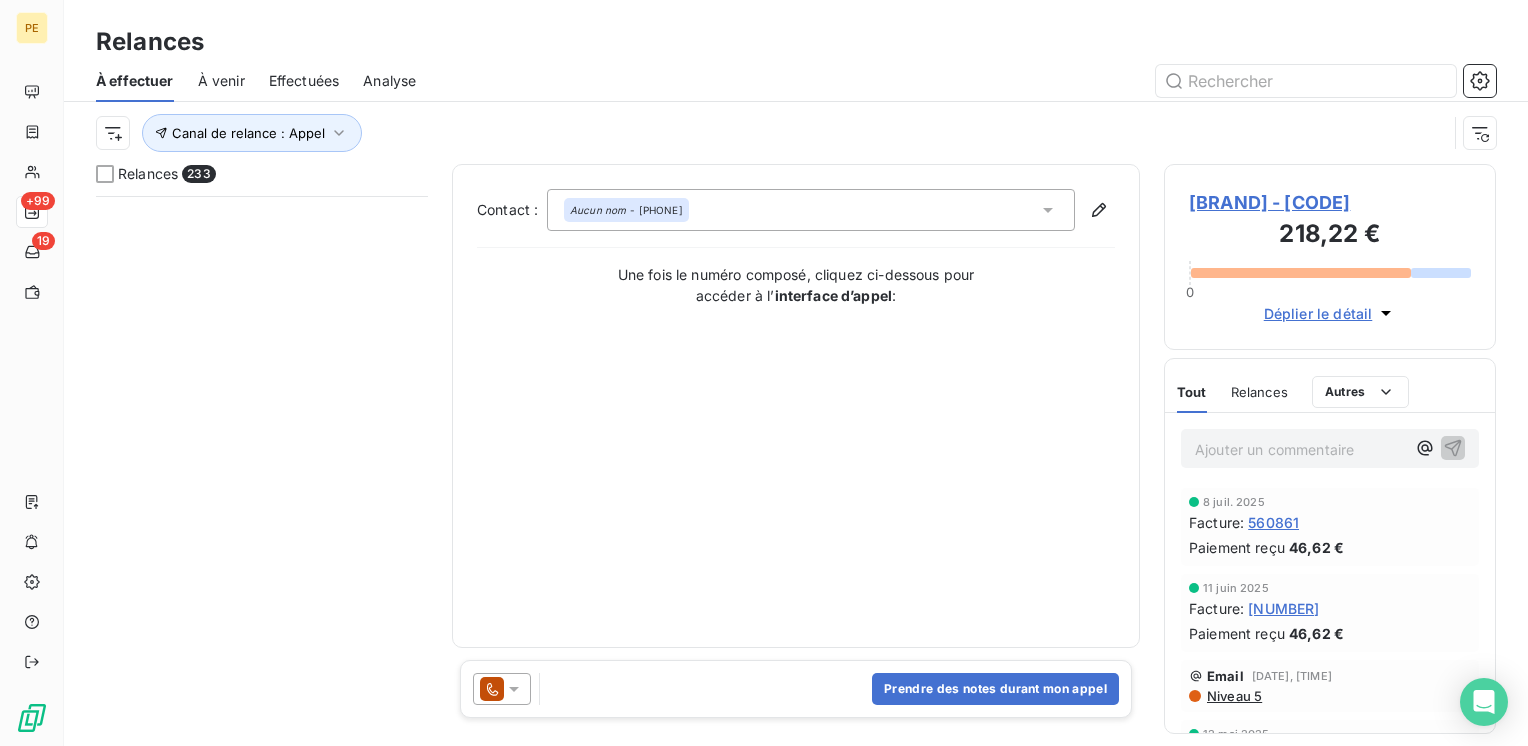 scroll, scrollTop: 3467, scrollLeft: 0, axis: vertical 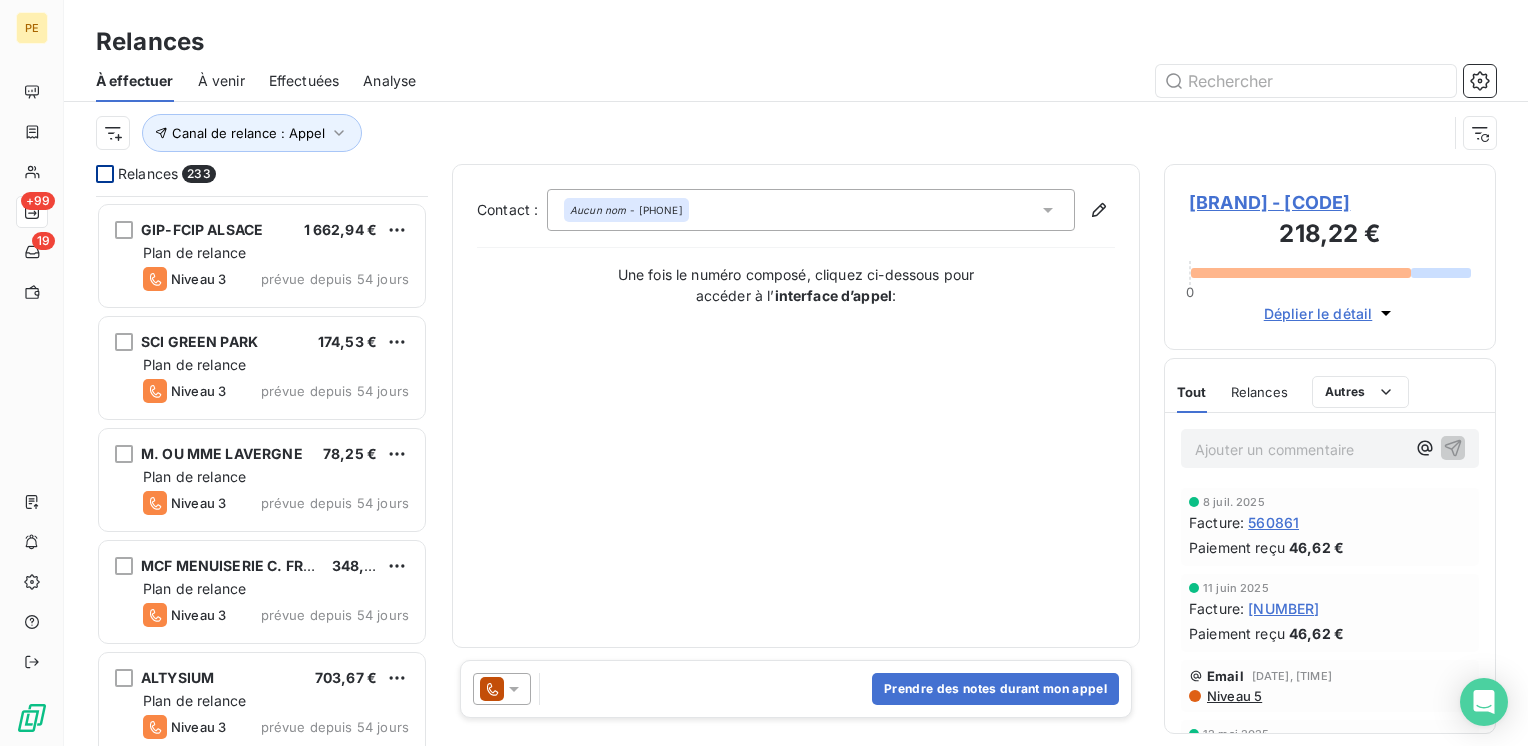 click at bounding box center [105, 174] 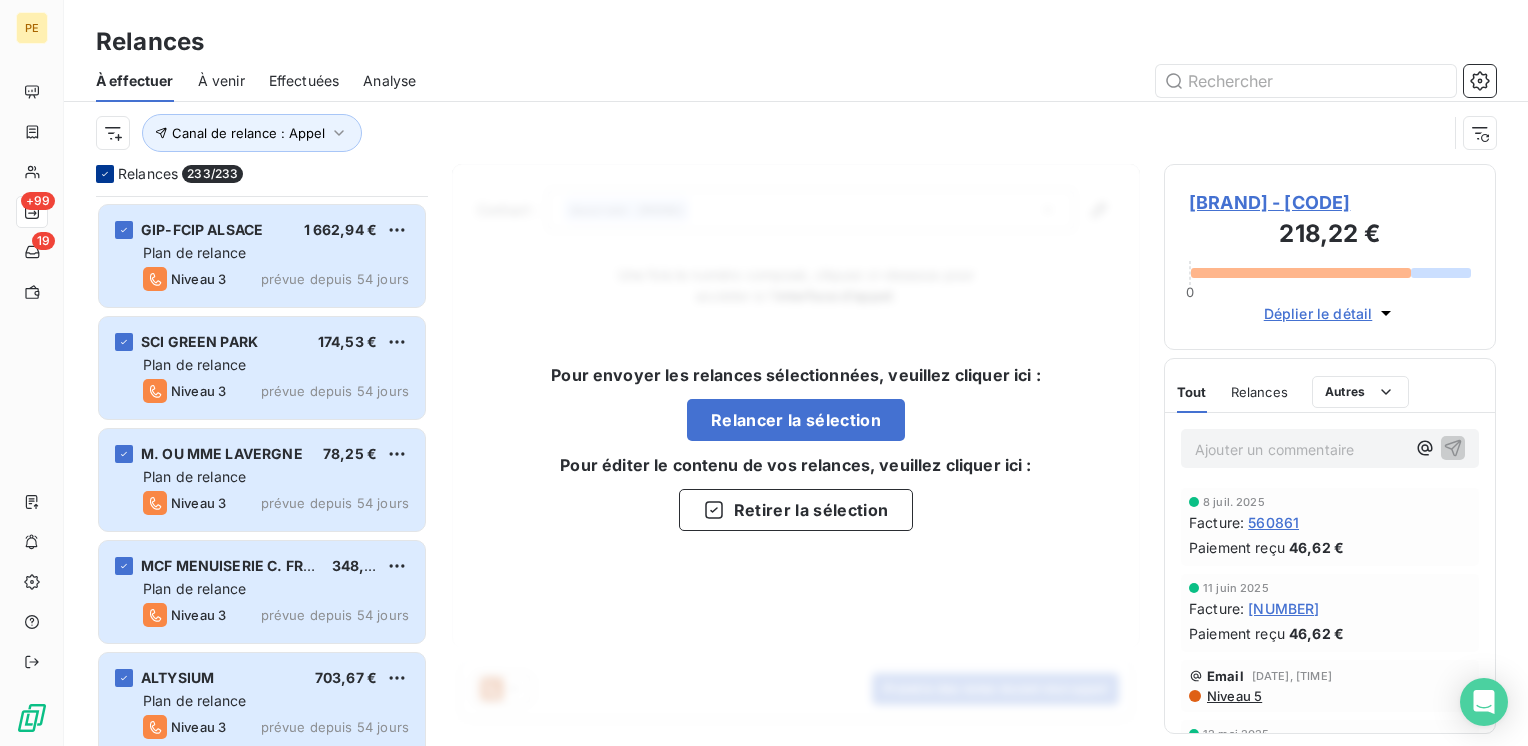 click 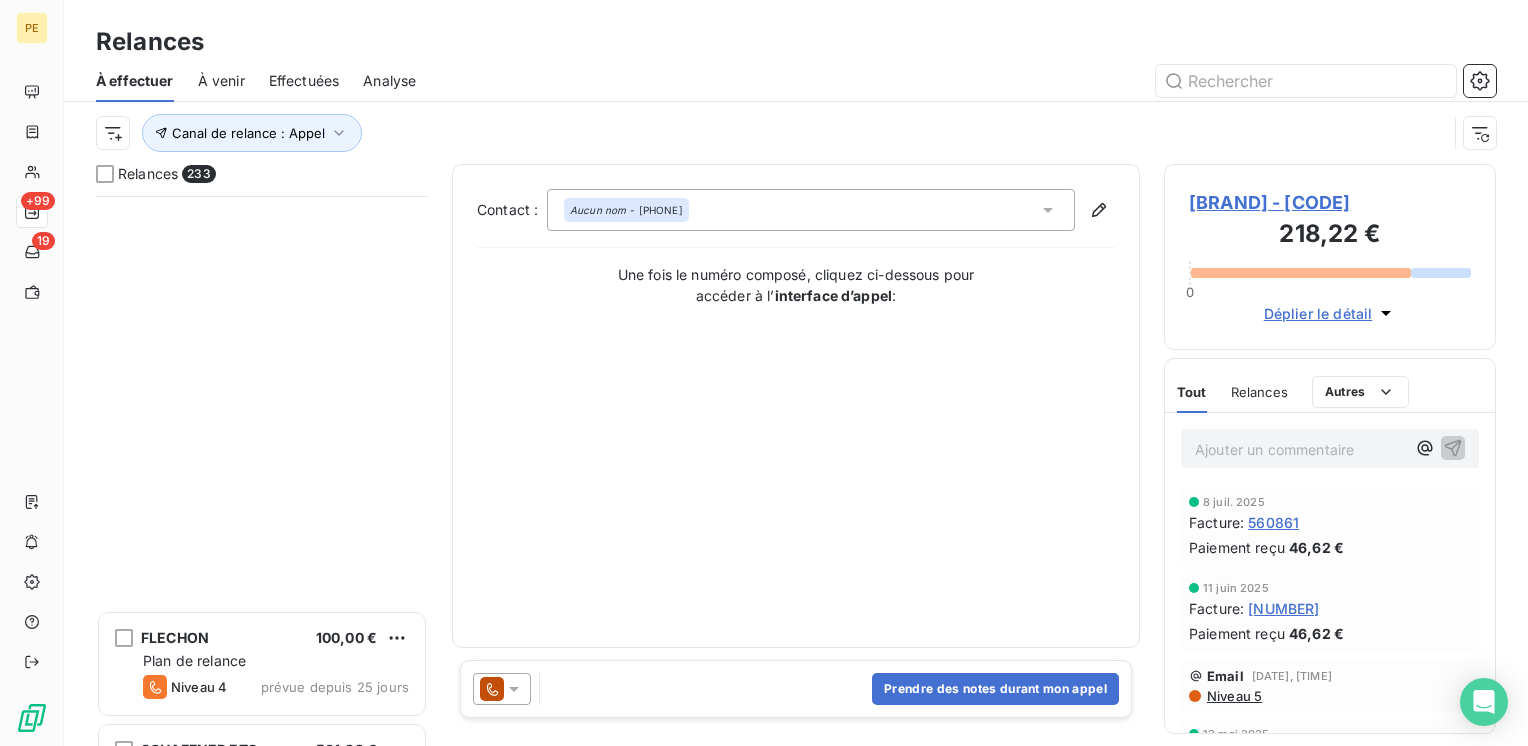 scroll, scrollTop: 17334, scrollLeft: 0, axis: vertical 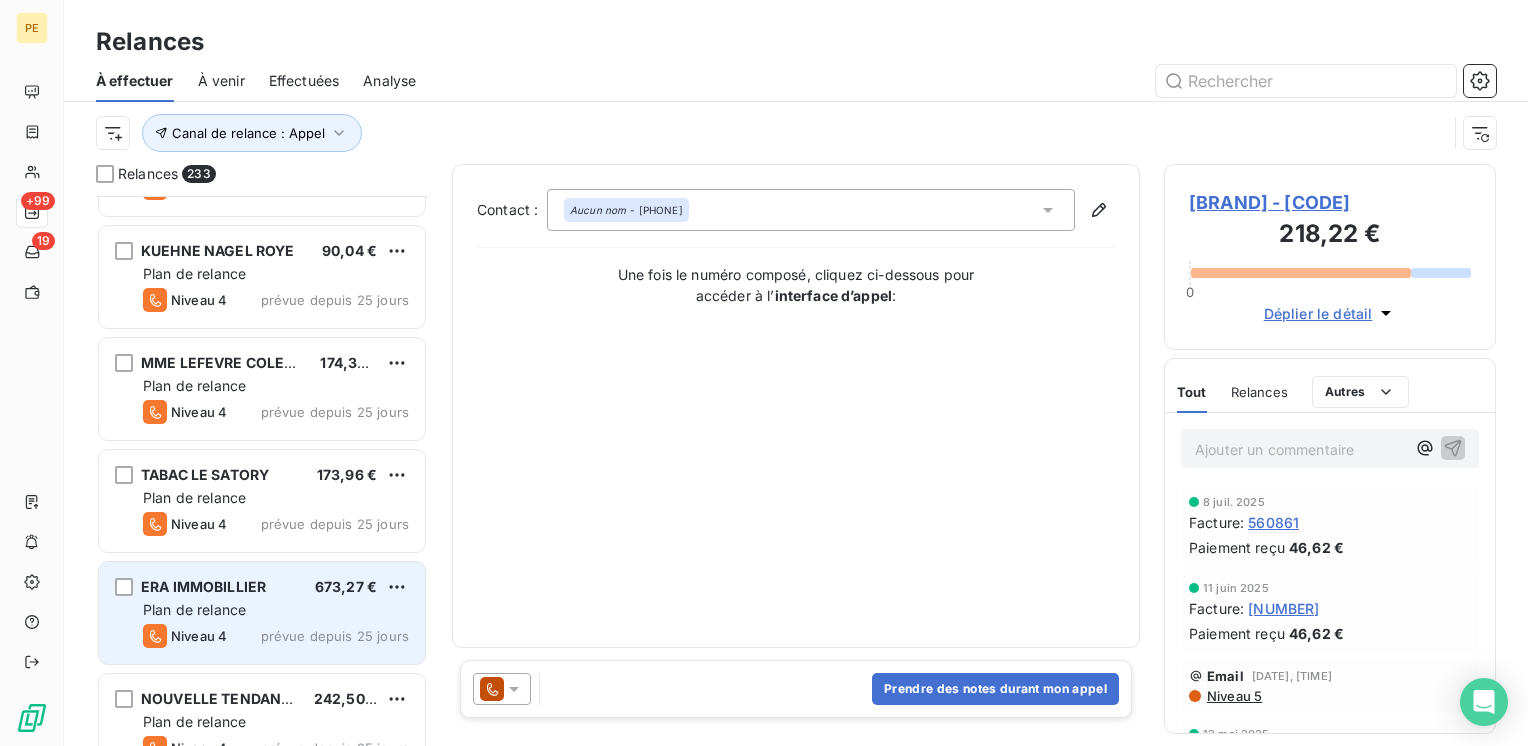 click on "ERA IMMOBILLIER 673,27 € Plan de relance Niveau 4 prévue depuis 25 jours" at bounding box center [262, 613] 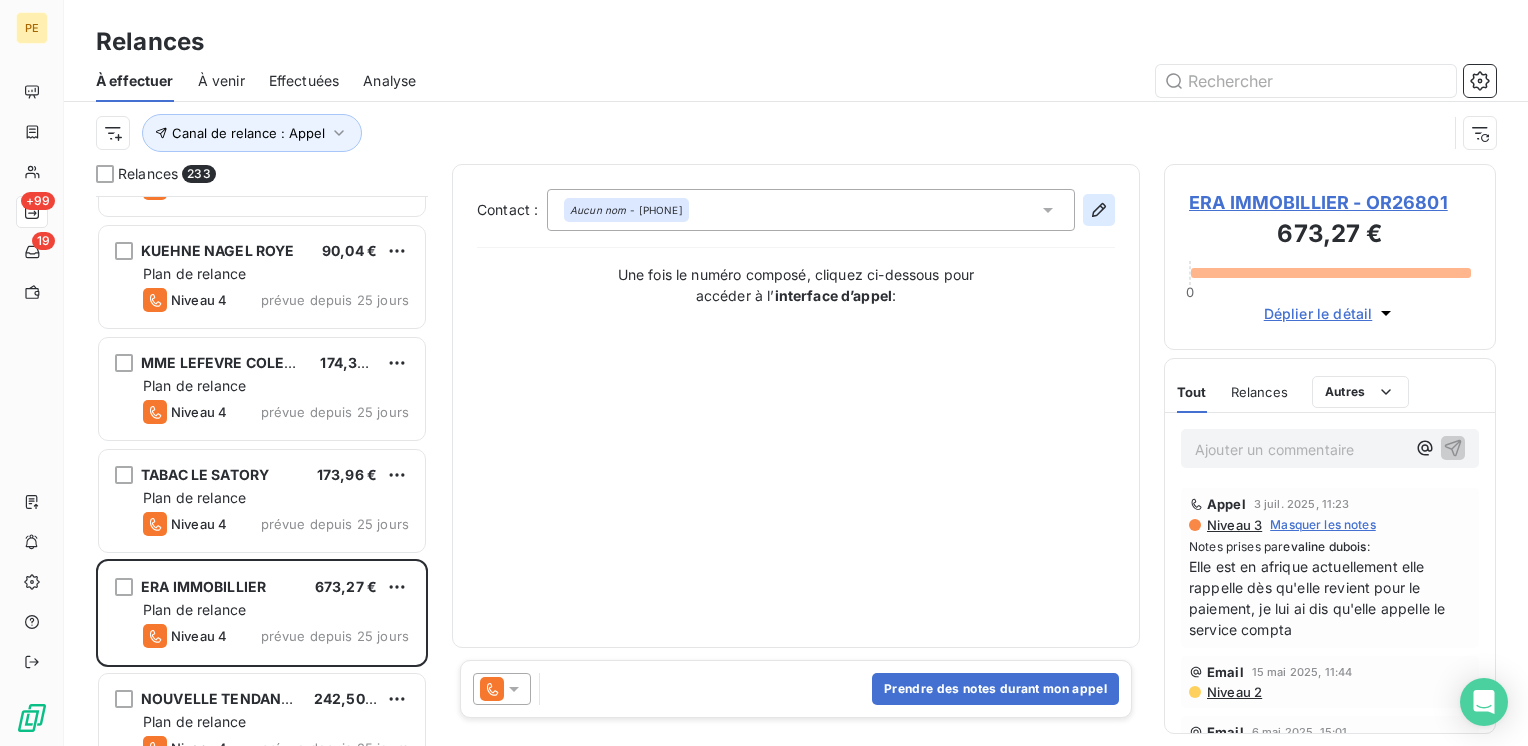 click 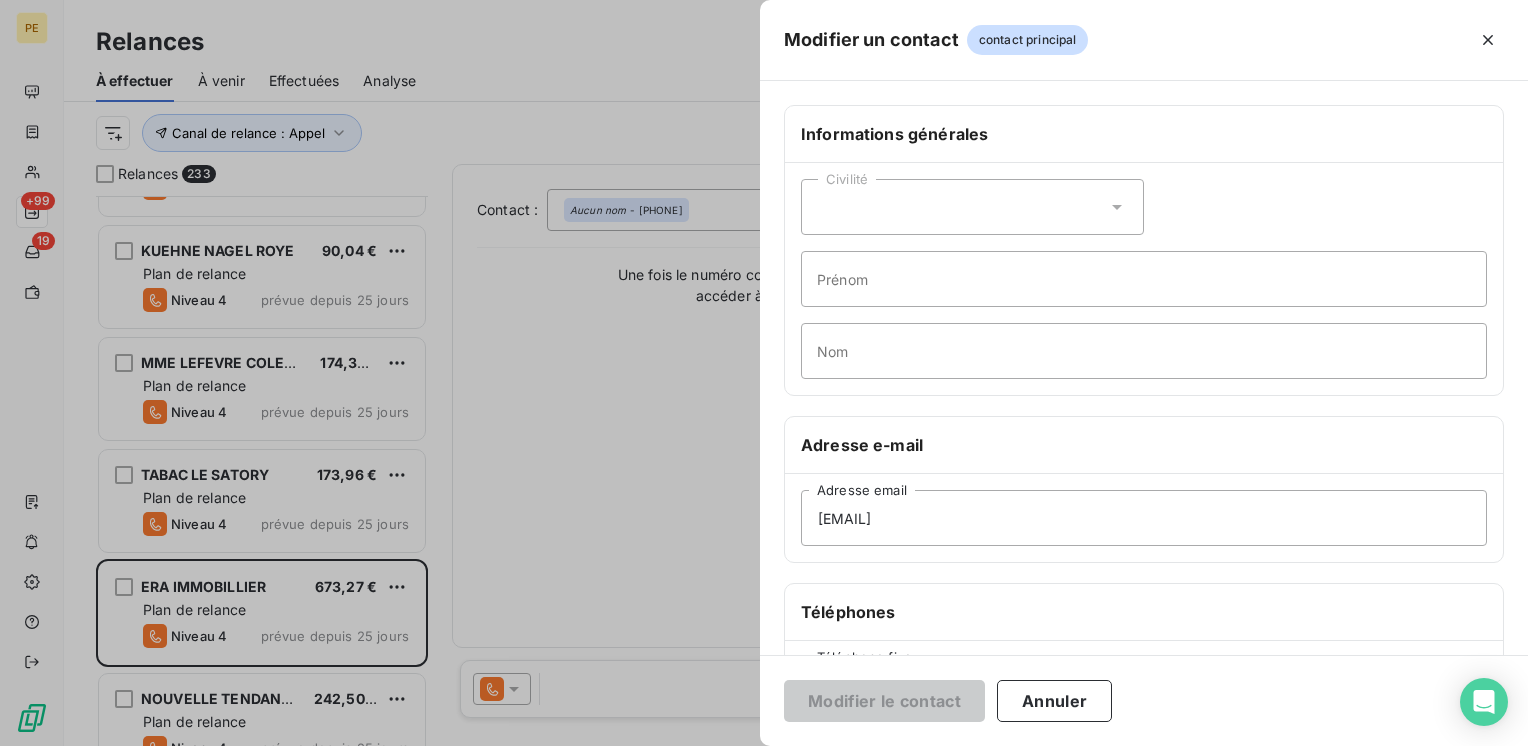 click on "Civilité" at bounding box center [972, 207] 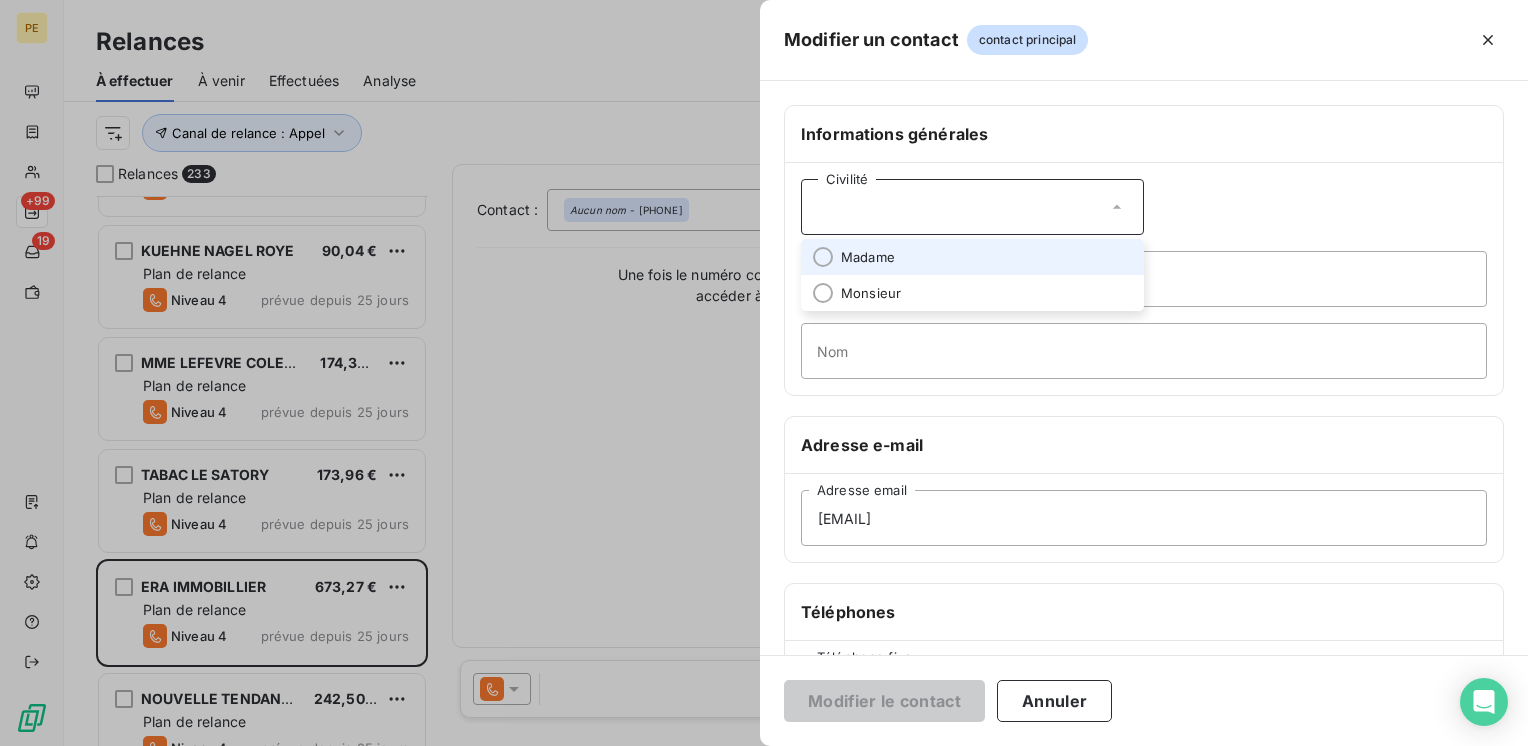 click on "Civilité" at bounding box center (972, 207) 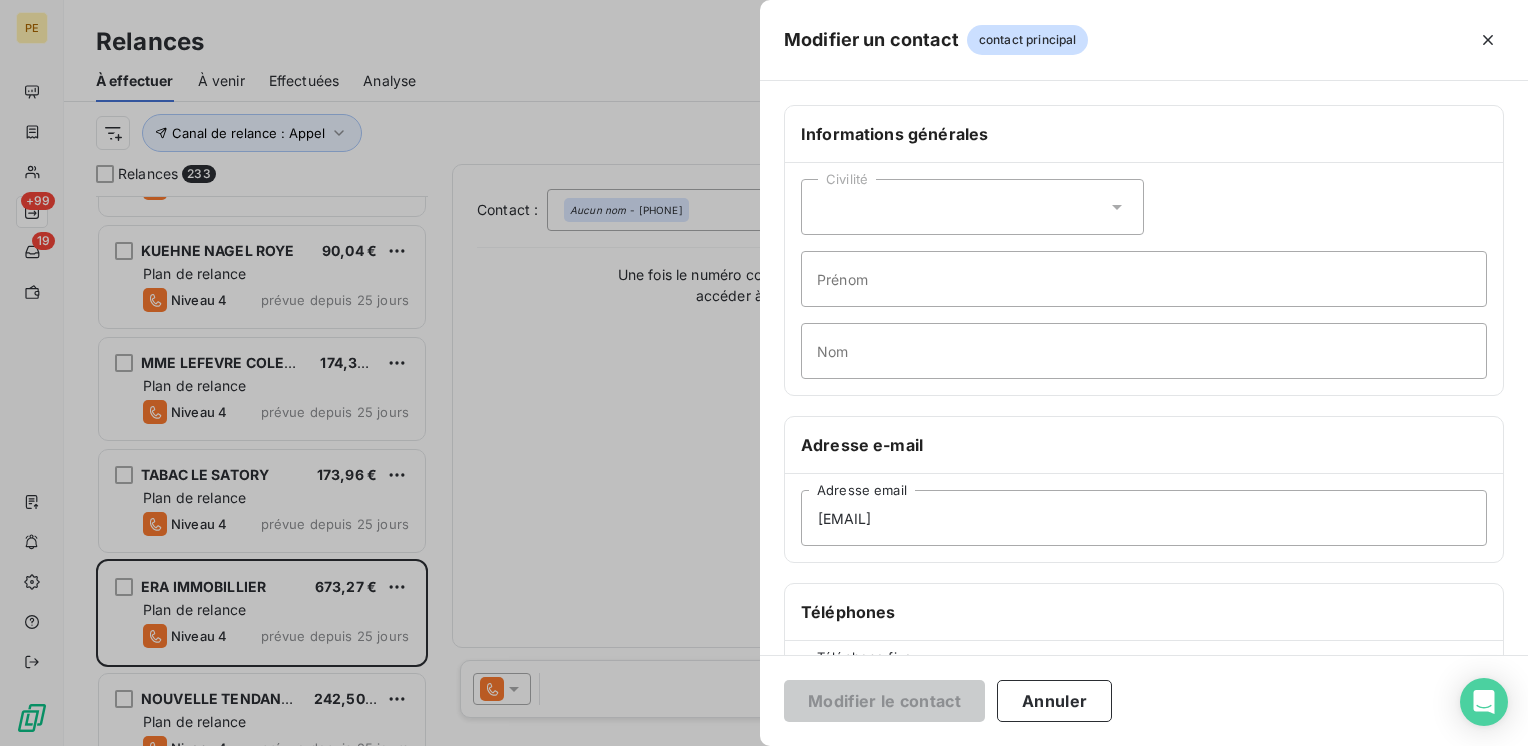 scroll, scrollTop: 266, scrollLeft: 0, axis: vertical 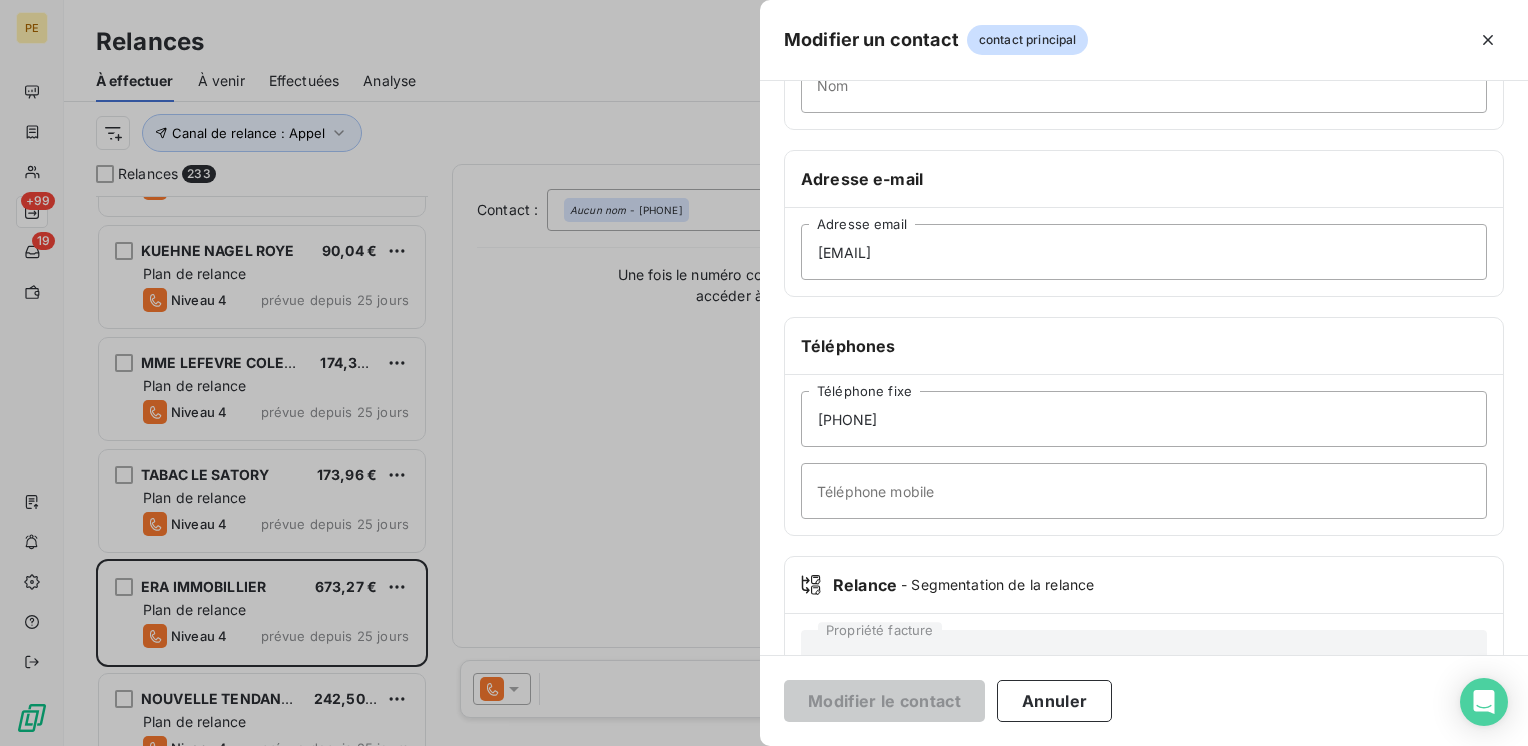 drag, startPoint x: 887, startPoint y: 517, endPoint x: 891, endPoint y: 502, distance: 15.524175 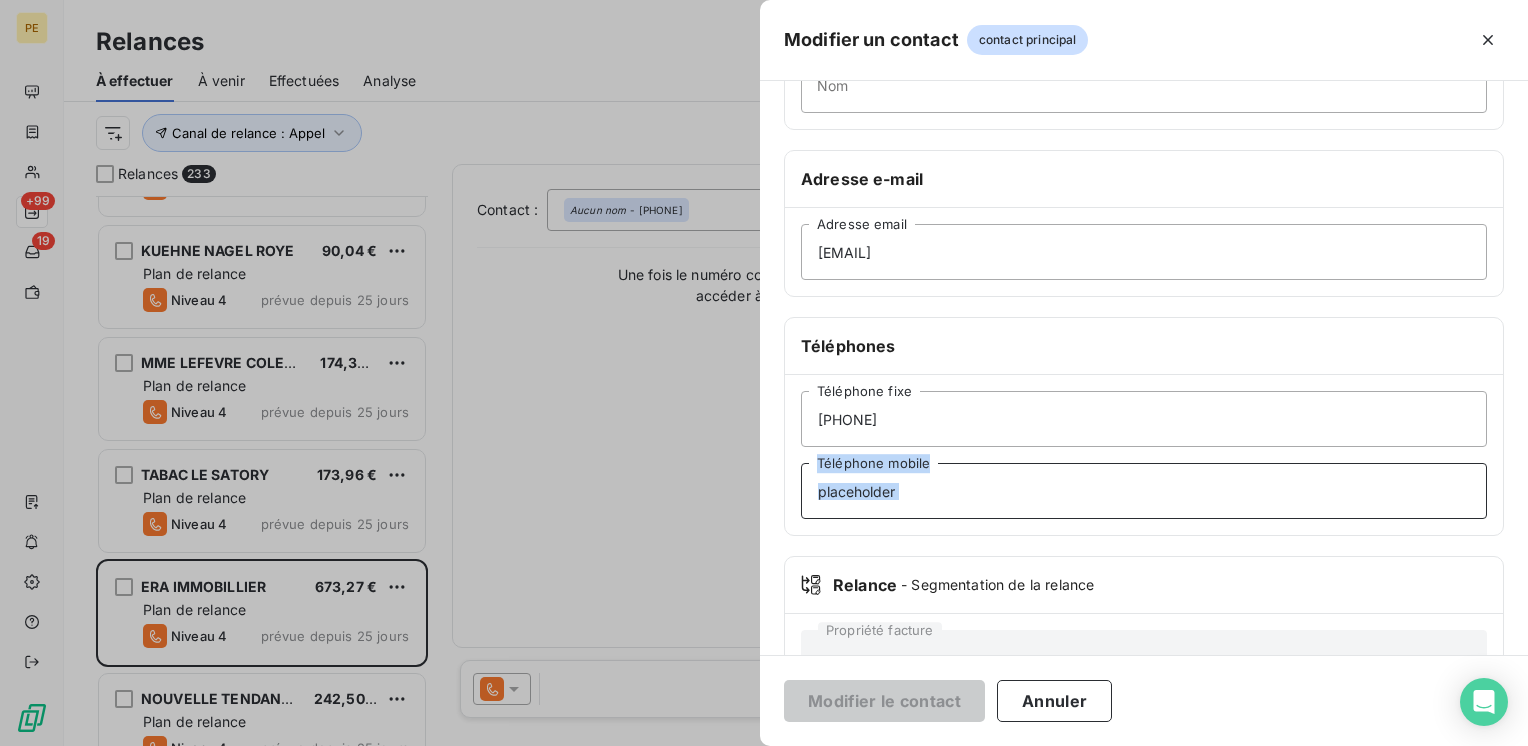 click on "Téléphone mobile" at bounding box center [1144, 491] 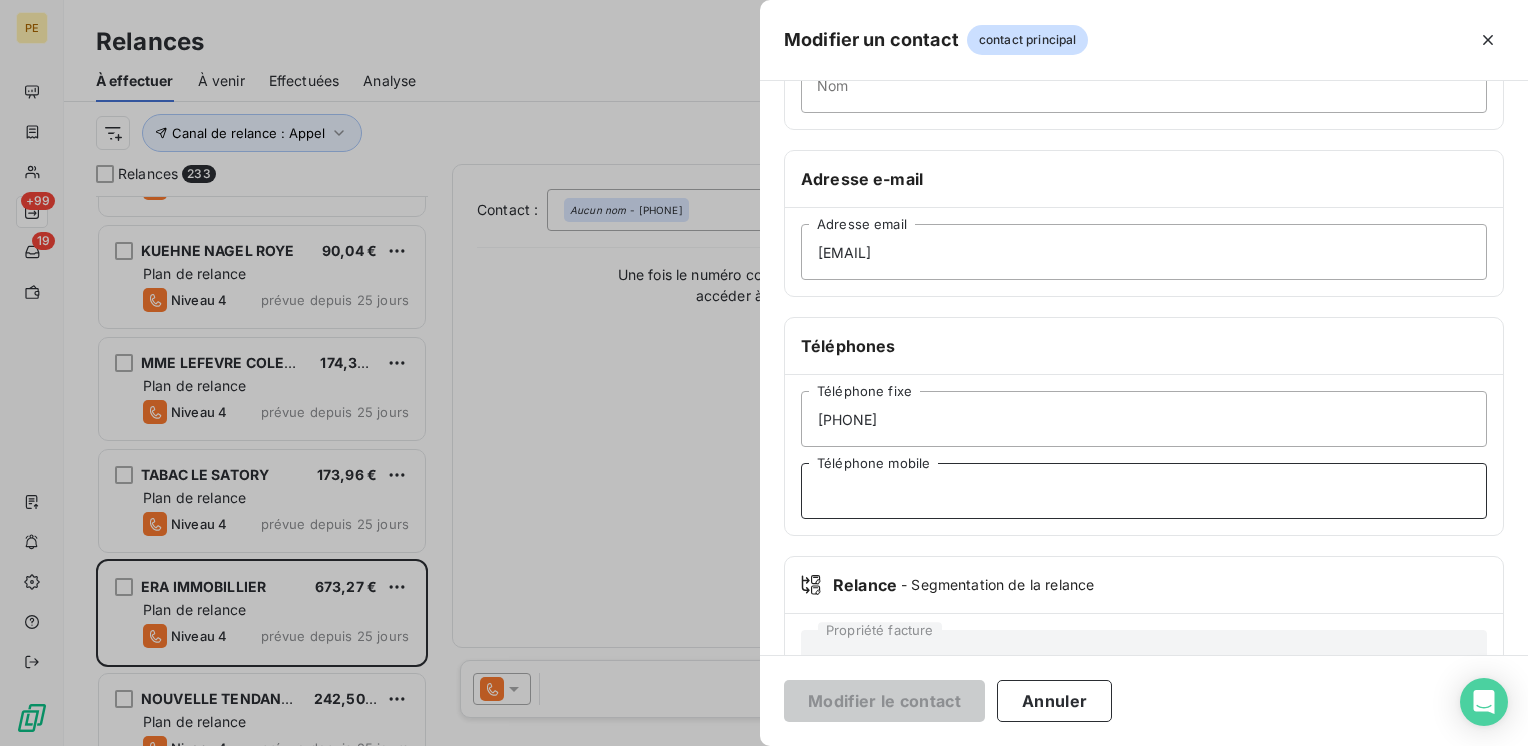 paste on "06 38 59 28 41" 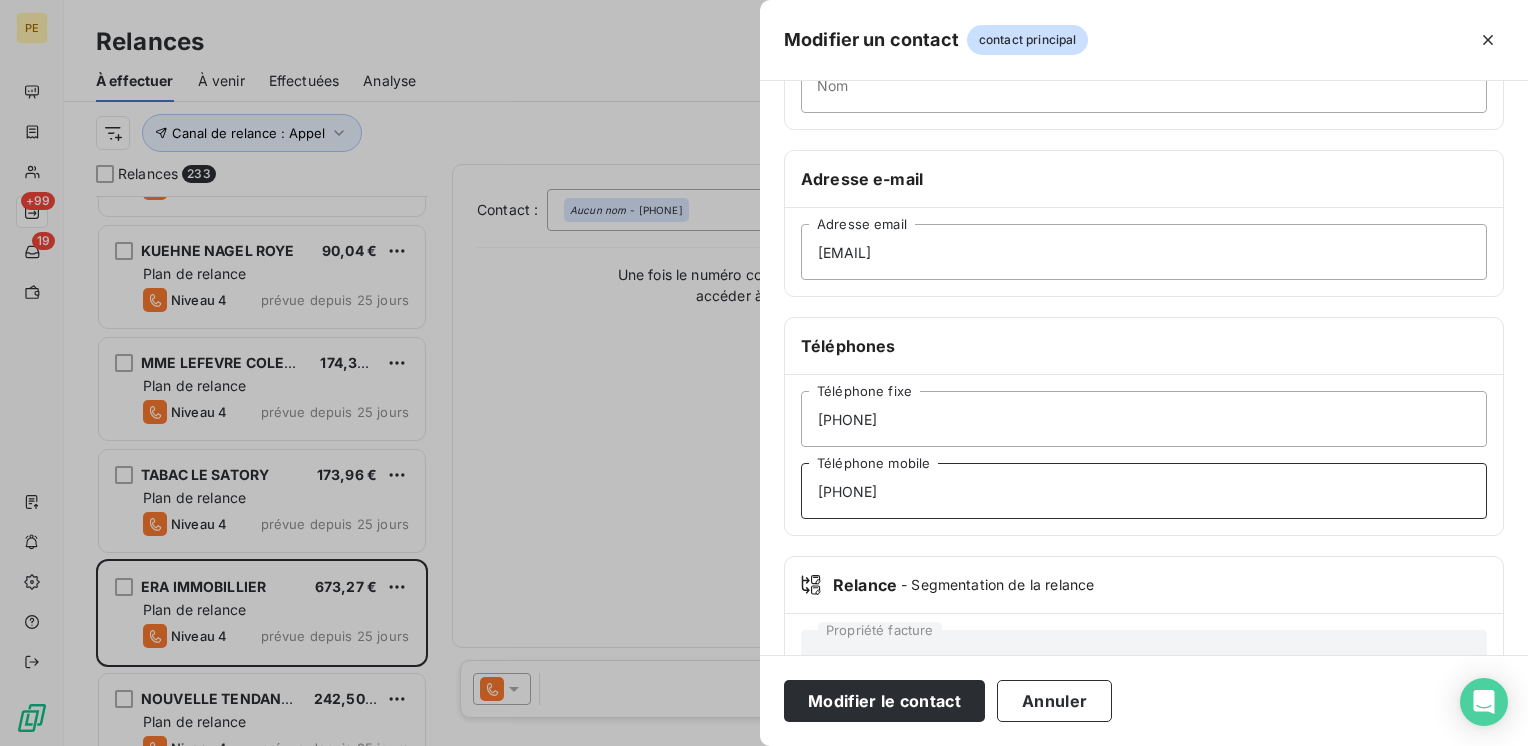 scroll, scrollTop: 0, scrollLeft: 0, axis: both 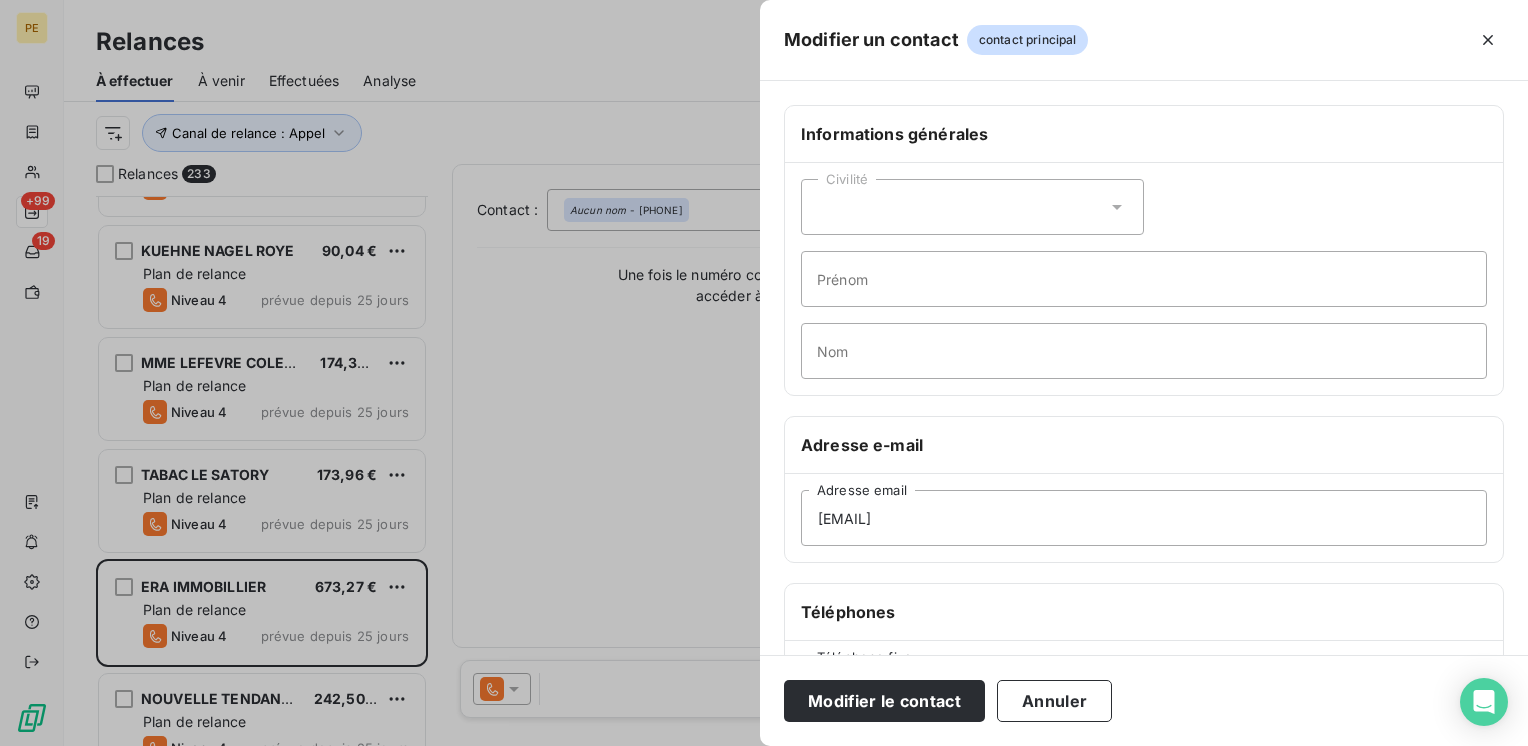 type on "06 38 59 28 41" 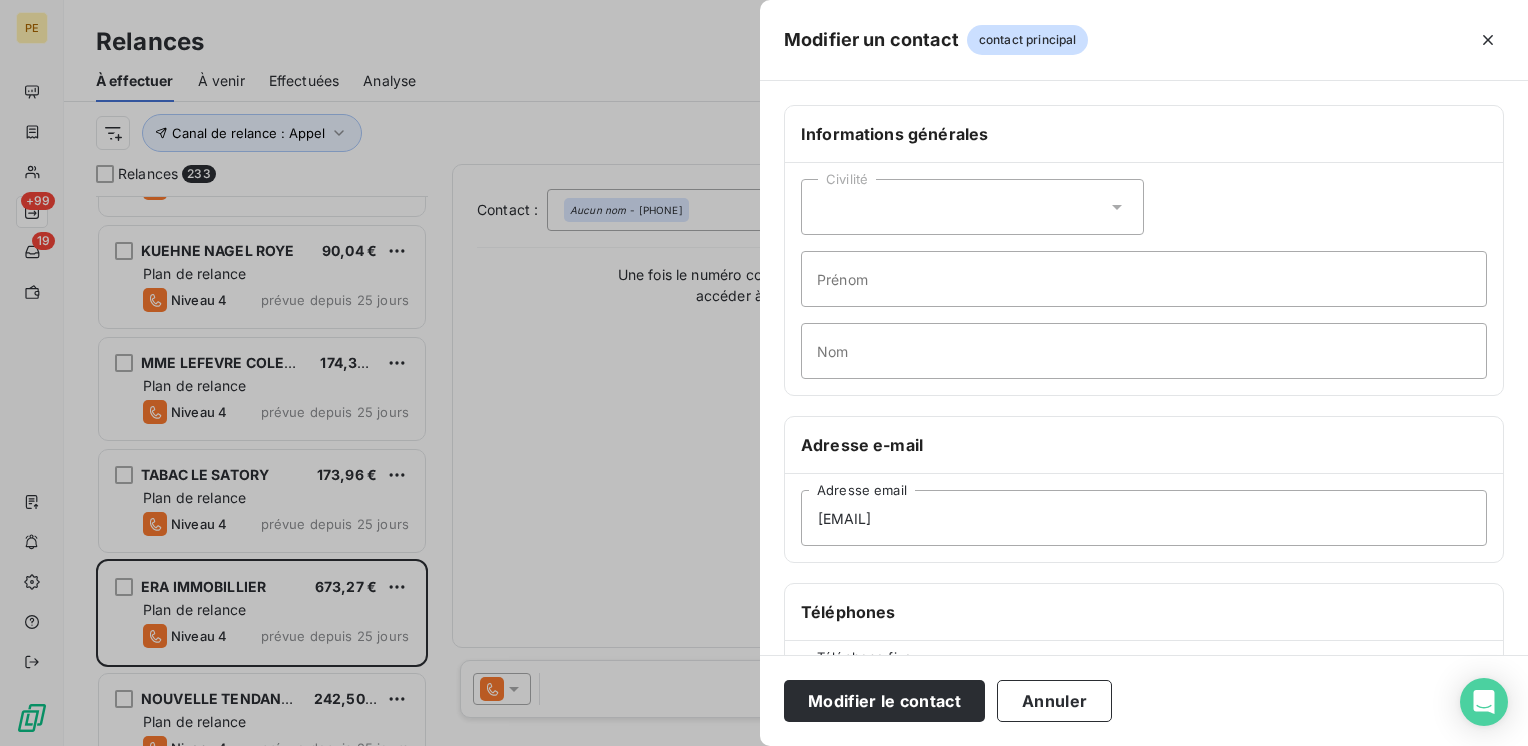 click on "Civilité" at bounding box center [972, 207] 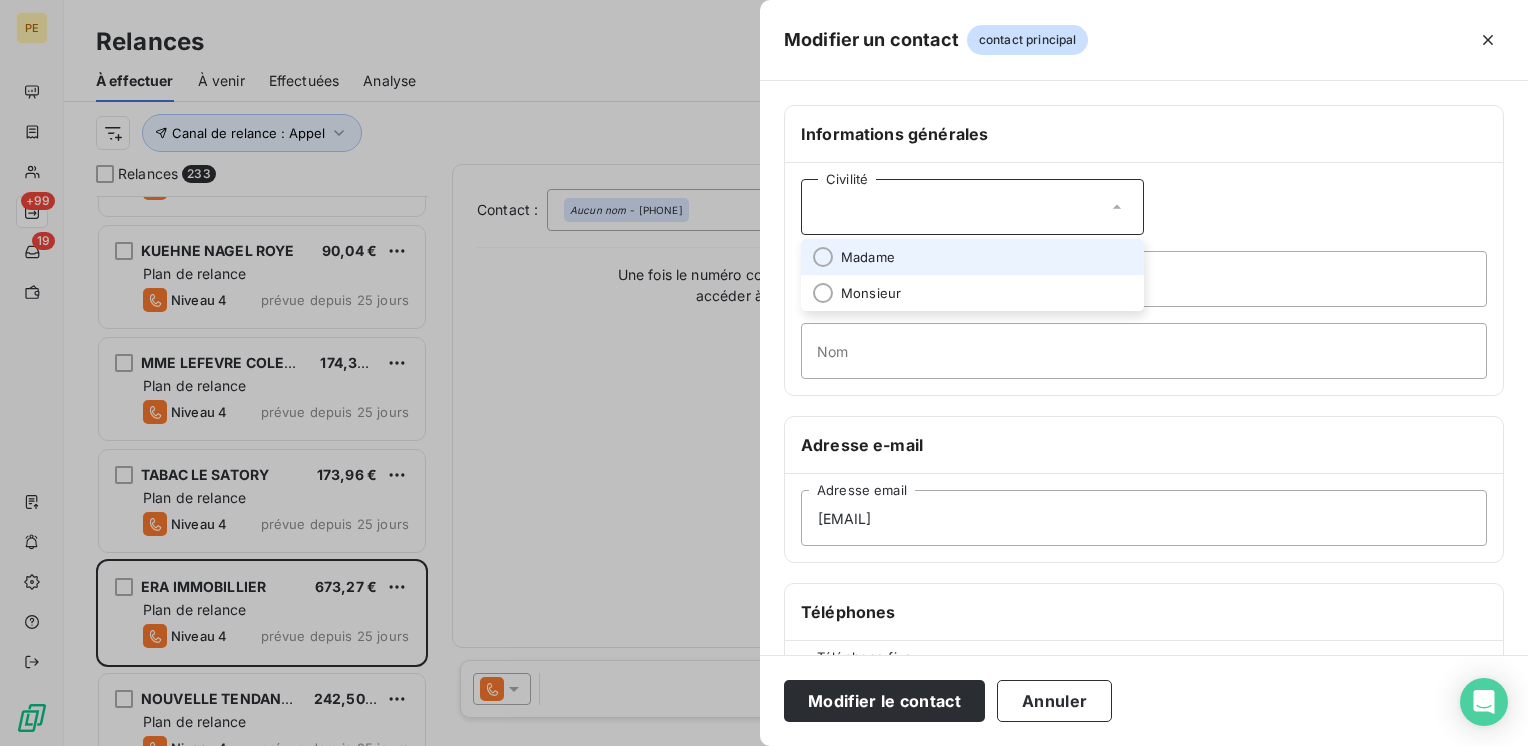 click on "Madame" at bounding box center (972, 257) 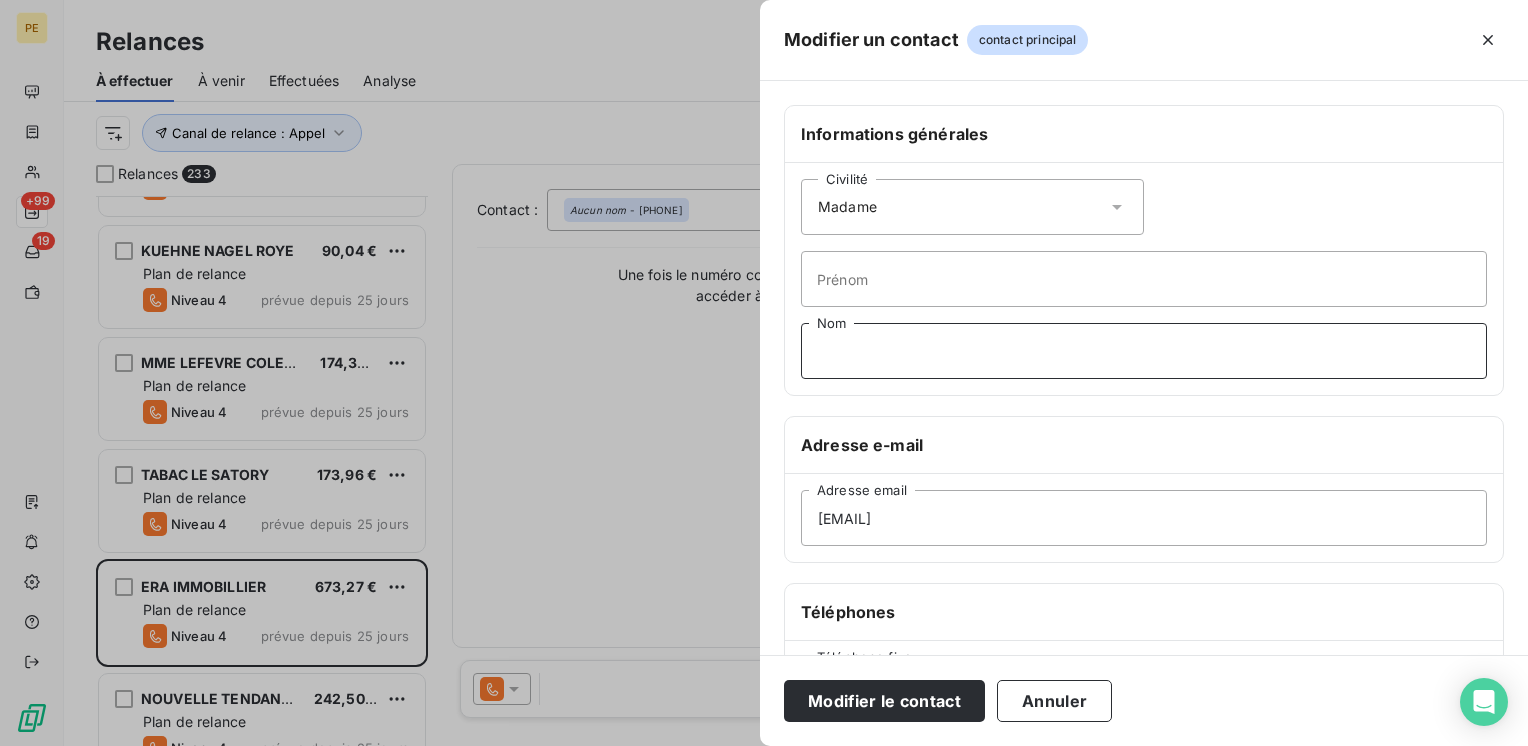 click on "Nom" at bounding box center [1144, 351] 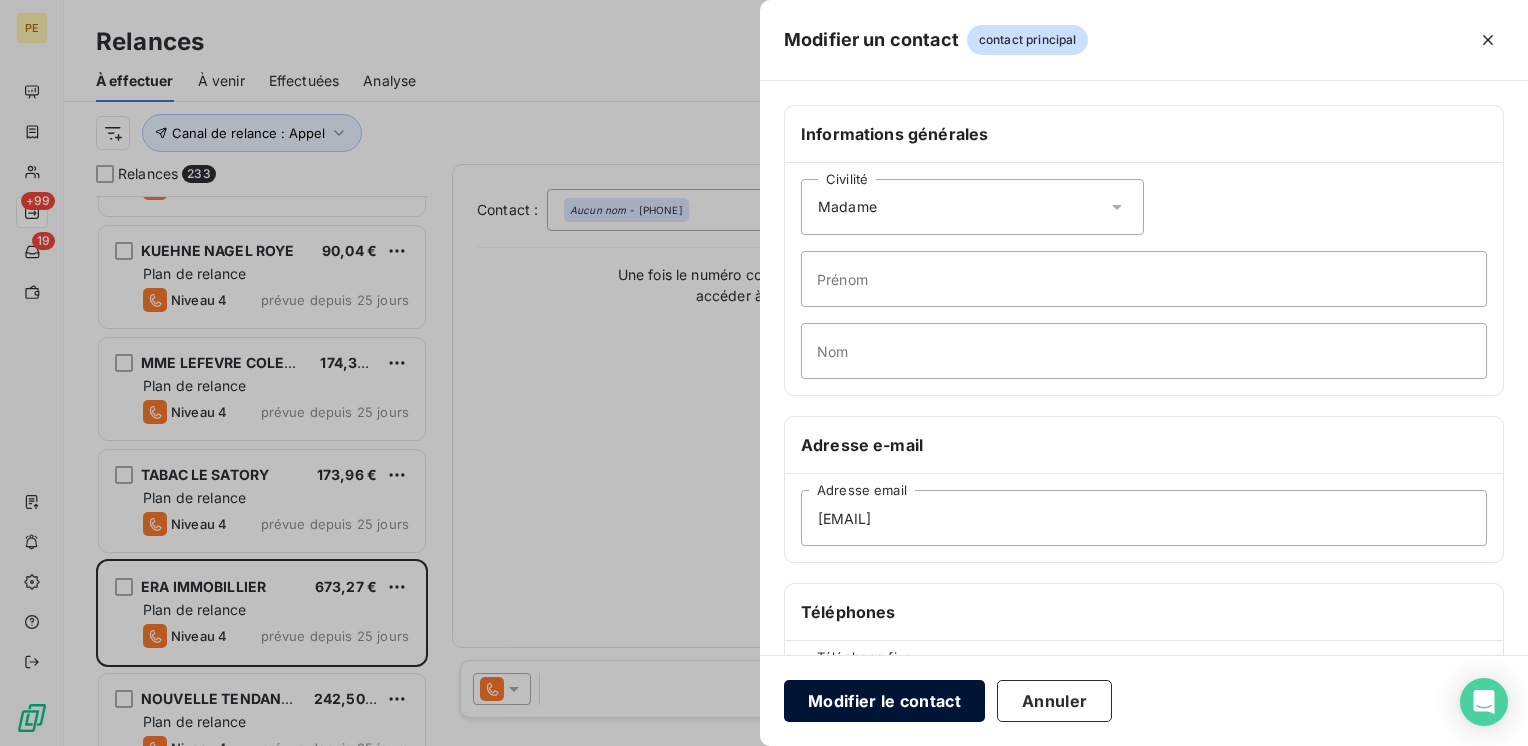 click on "Modifier le contact" at bounding box center (884, 701) 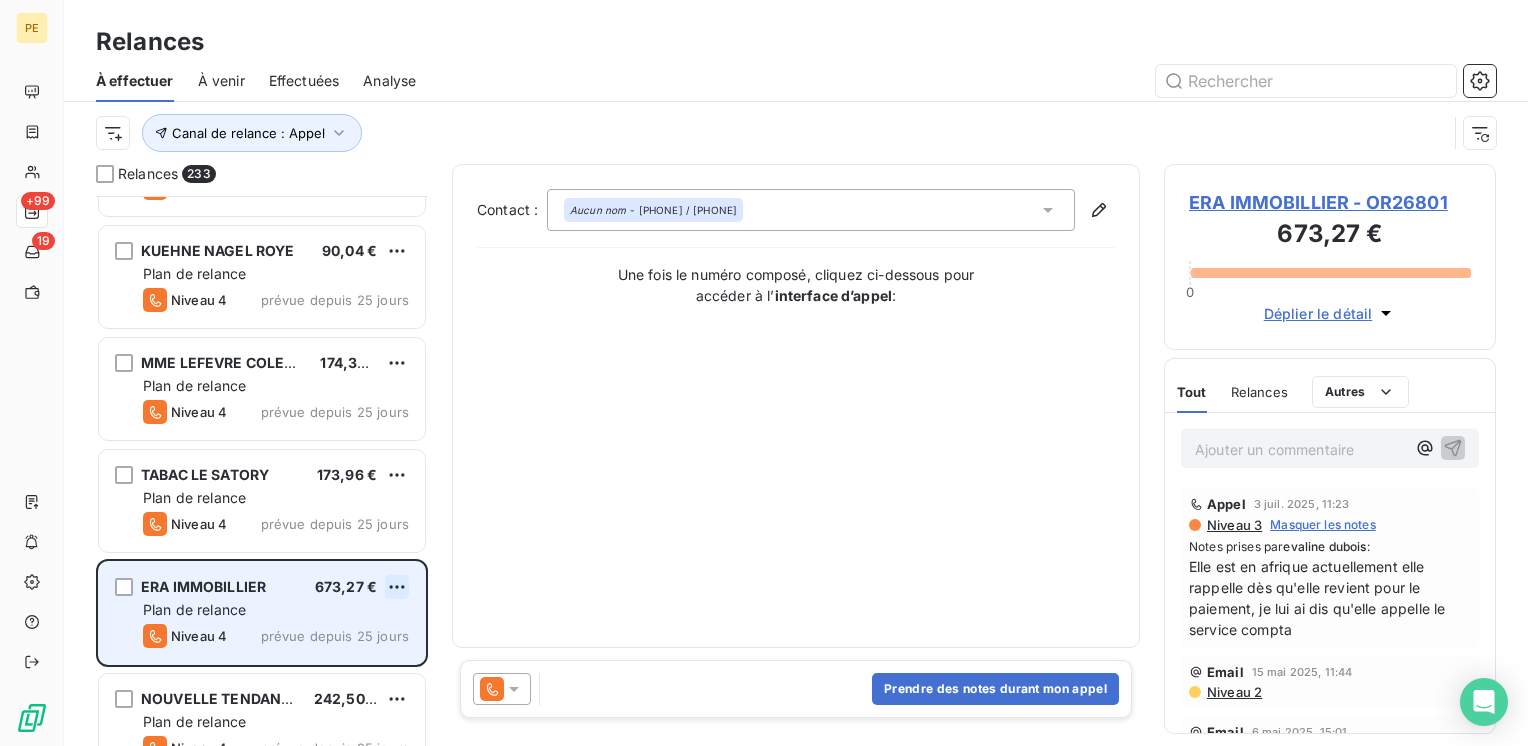 click on "PE +99 19 Relances À effectuer À venir Effectuées Analyse Canal de relance  : Appel  Relances 233 FLECHON 100,00 € Plan de relance Niveau 4 prévue depuis 25 jours SCHAFFNER ETS 501,32 € Plan de relance Niveau 4 prévue depuis 25 jours KUEHNE NAGEL ROYE 90,04 € Plan de relance Niveau 4 prévue depuis 25 jours MME LEFEVRE COLETTE 174,32 € Plan de relance Niveau 4 prévue depuis 25 jours TABAC LE SATORY 173,96 € Plan de relance Niveau 4 prévue depuis 25 jours ERA IMMOBILLIER 673,27 € Plan de relance Niveau 4 prévue depuis 25 jours NOUVELLE TENDANCE 242,50 € Plan de relance Niveau 4 prévue depuis 25 jours MME FRANCES 182,50 € Plan de relance Niveau 4 prévue depuis 25 jours ATRIUM GESTION 2 404,78 € Plan de relance Niveau 3 prévue depuis 24 jours EBI CERGY 1 784,38 € Plan de relance Niveau 3 prévue depuis 24 jours FRANPRIX 2 115,39 € Plan de relance Niveau 3 prévue depuis 24 jours COLLEGE MOLIERE 97,20 € Plan de relance Niveau 3 75,17 € Niveau 3" at bounding box center [764, 373] 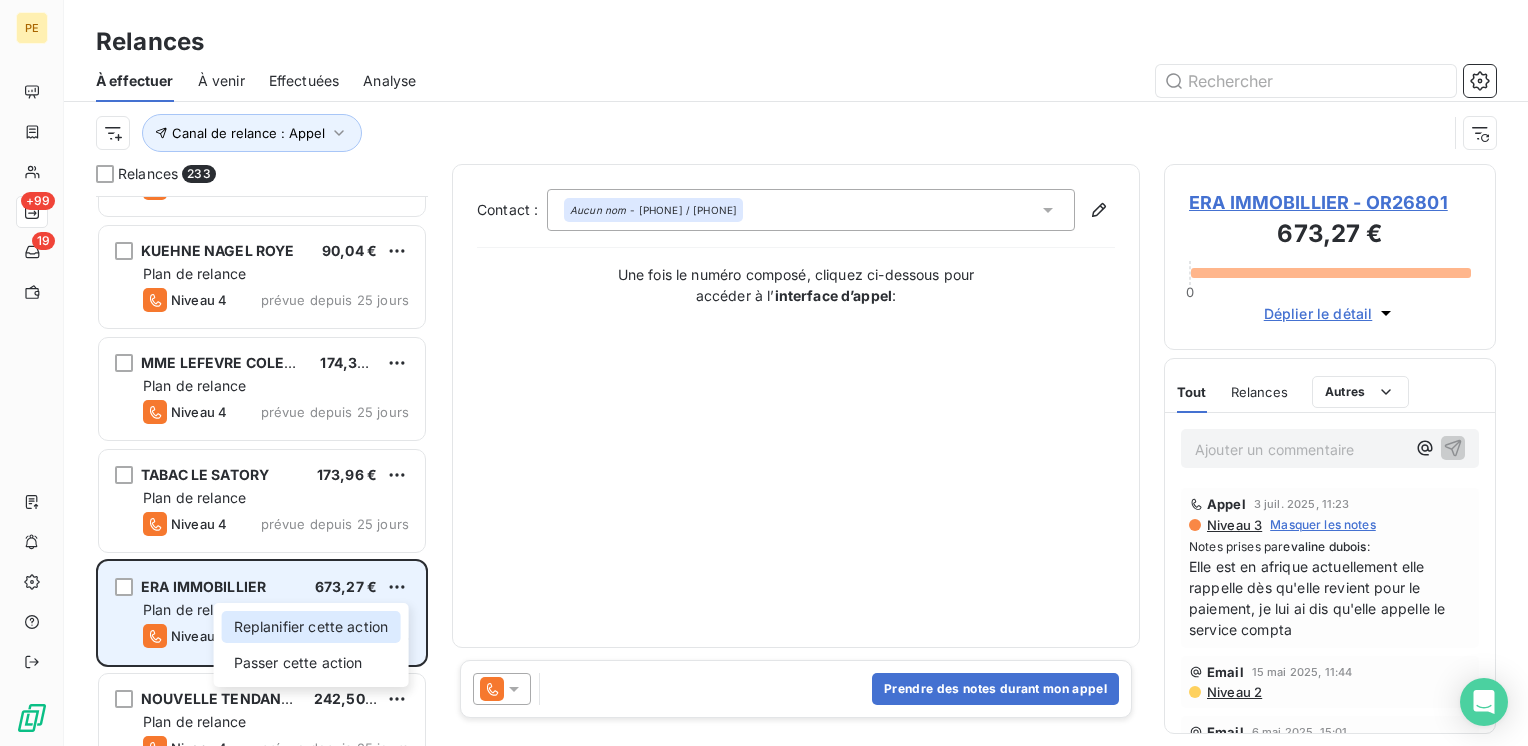 click on "Replanifier cette action" at bounding box center (311, 627) 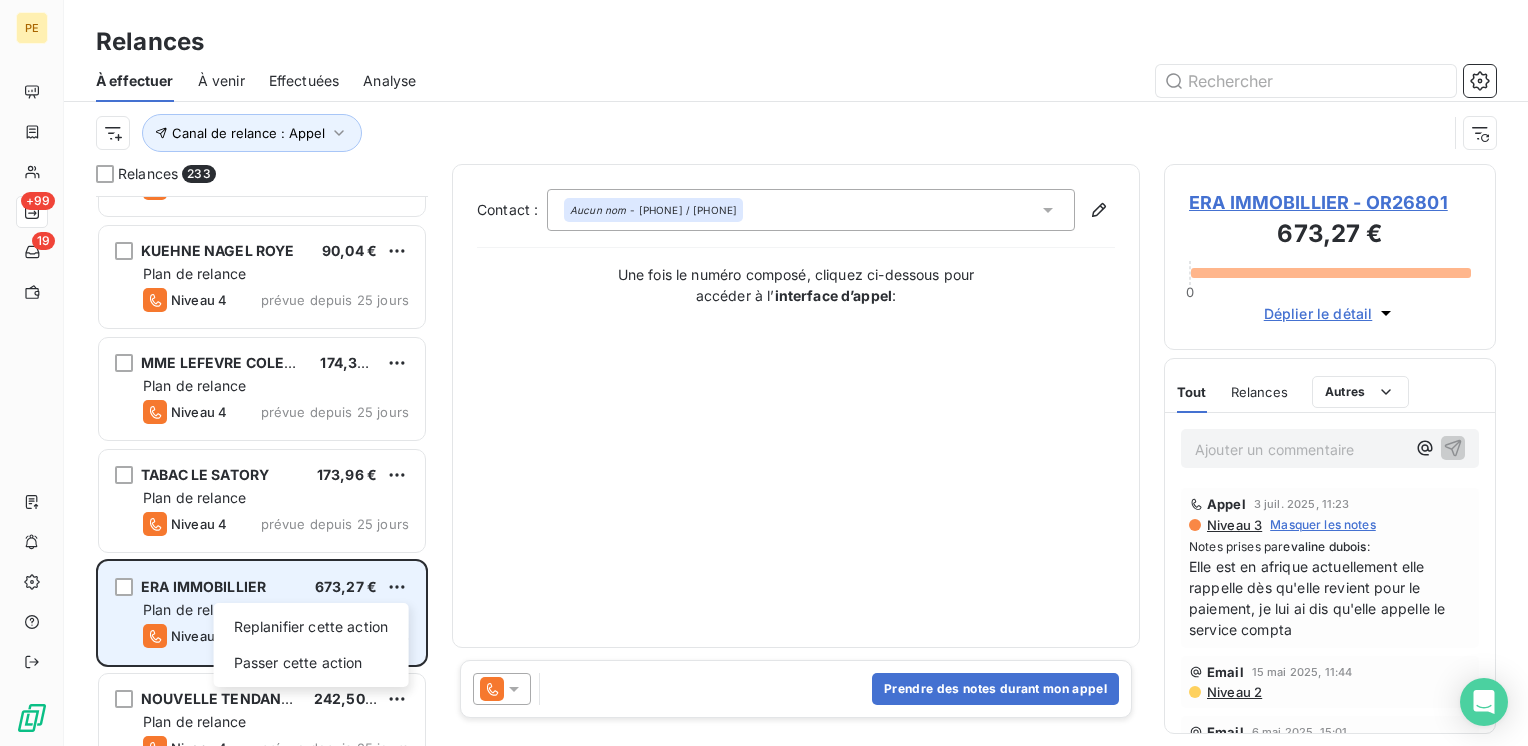 select on "7" 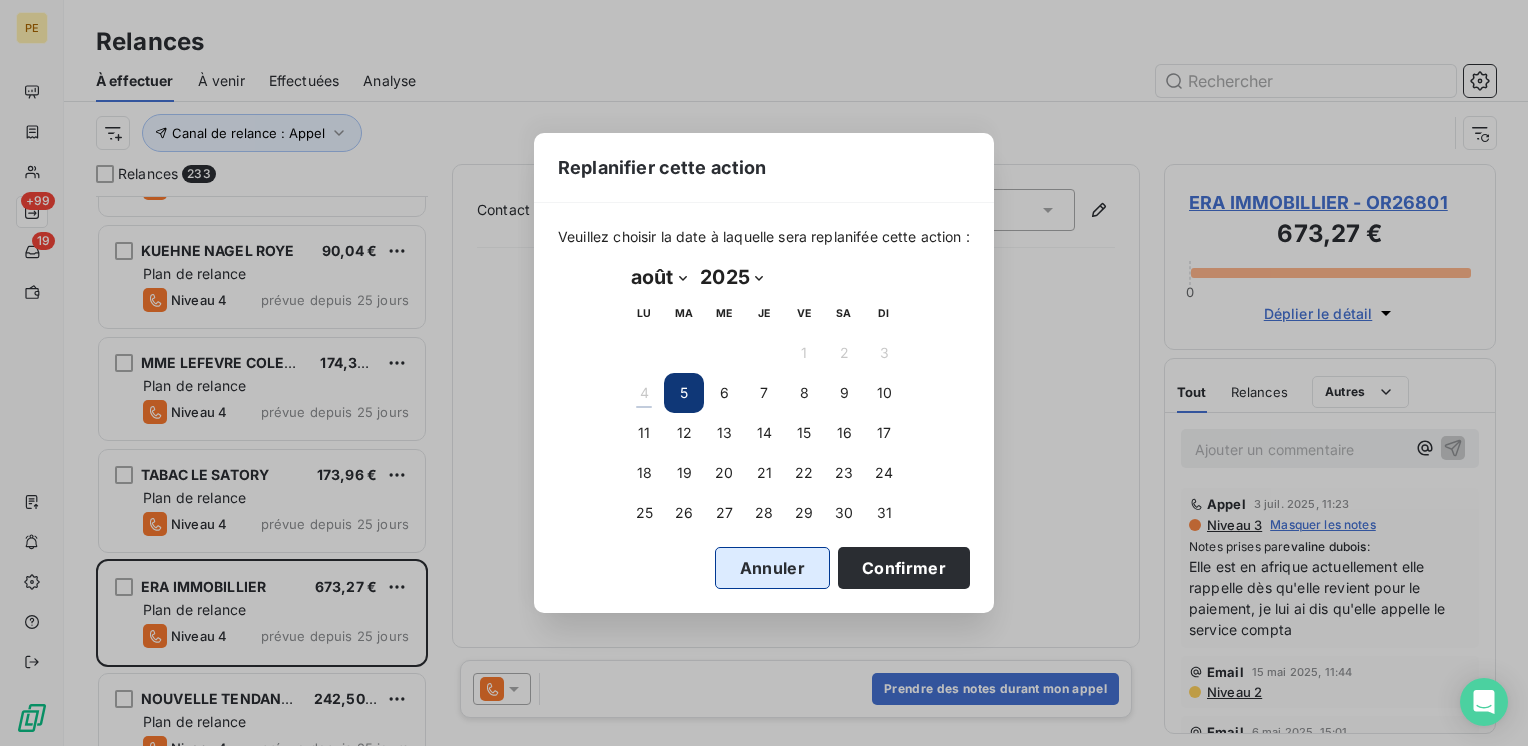 click on "Annuler" at bounding box center [772, 568] 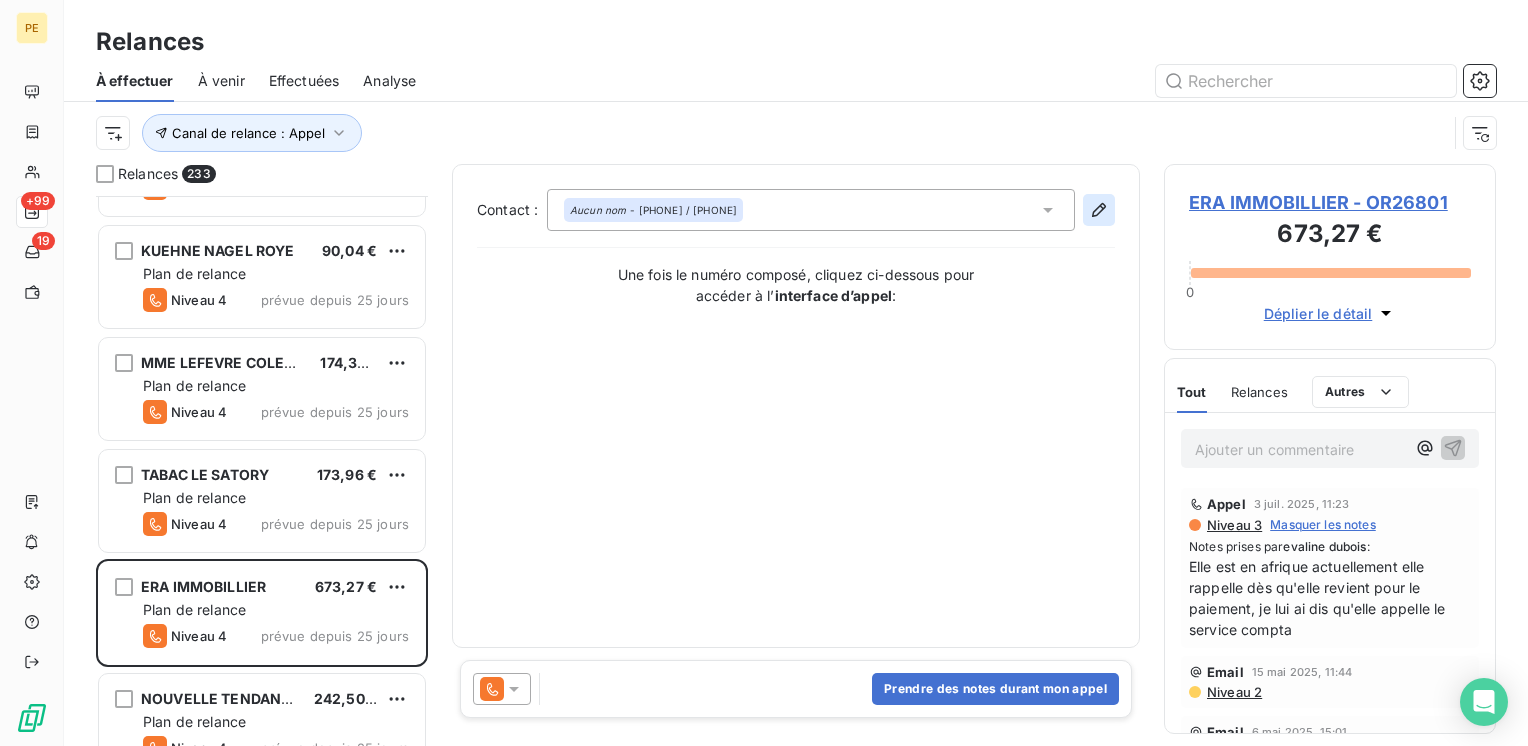 click 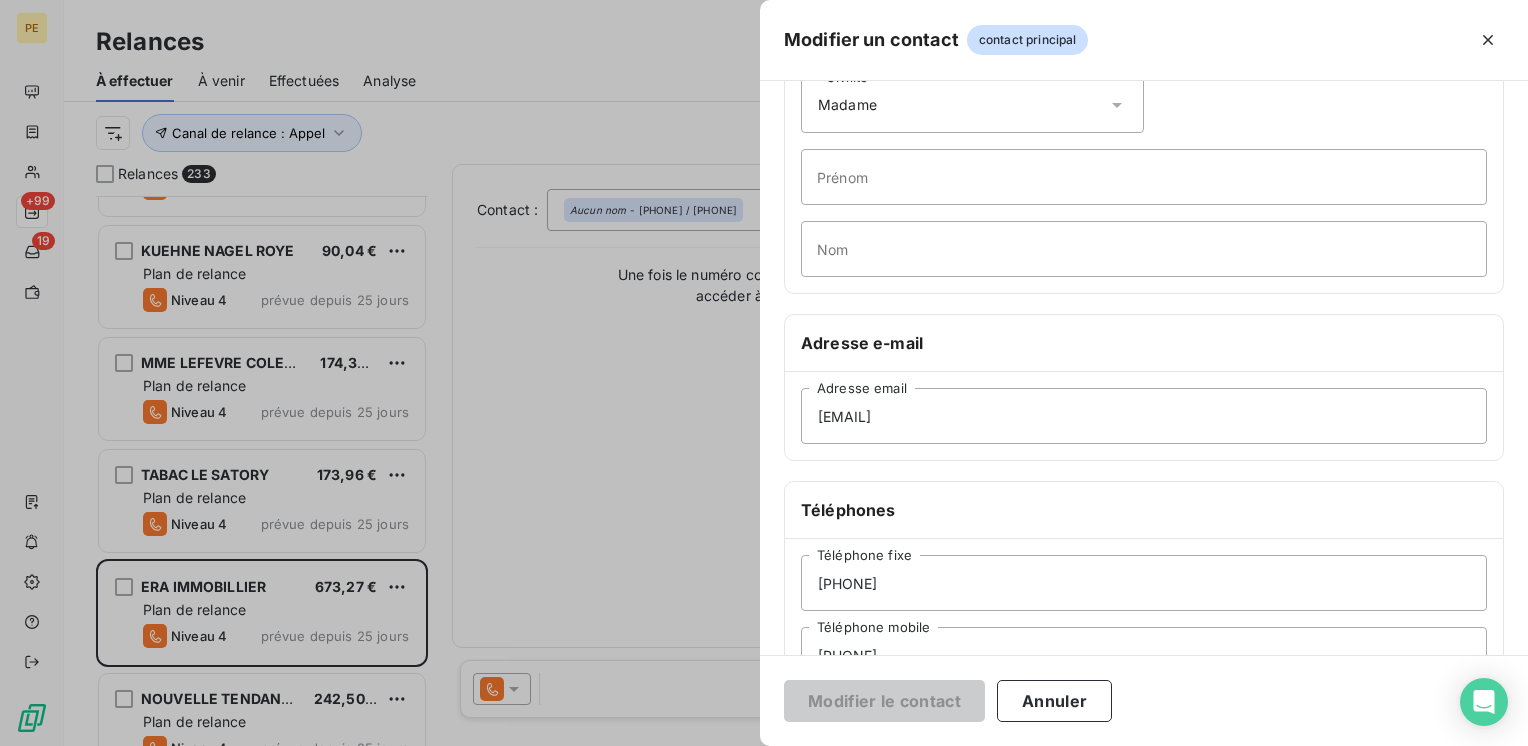 scroll, scrollTop: 133, scrollLeft: 0, axis: vertical 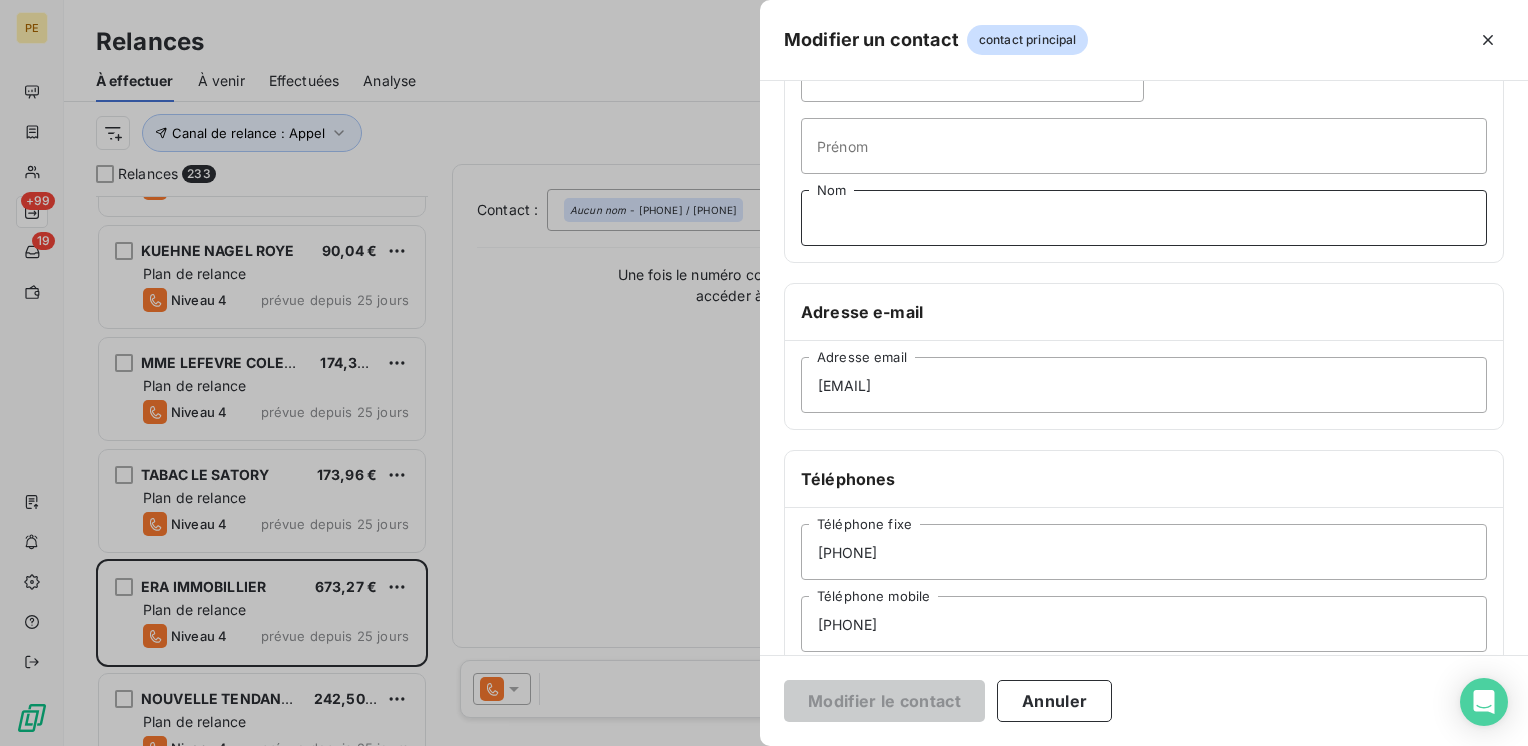 click on "Nom" at bounding box center (1144, 218) 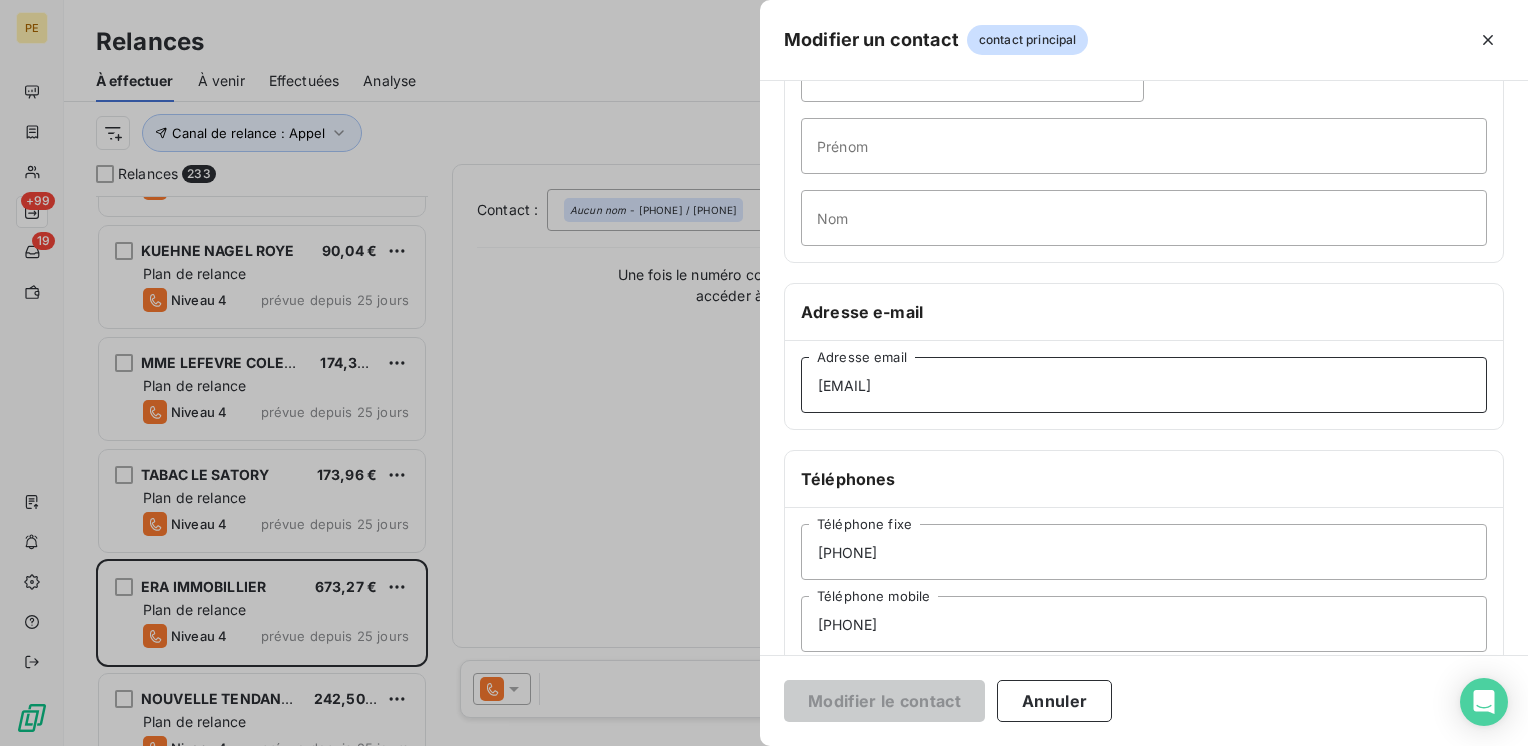 click on "lydiediatta@hotmail.fr" at bounding box center [1144, 385] 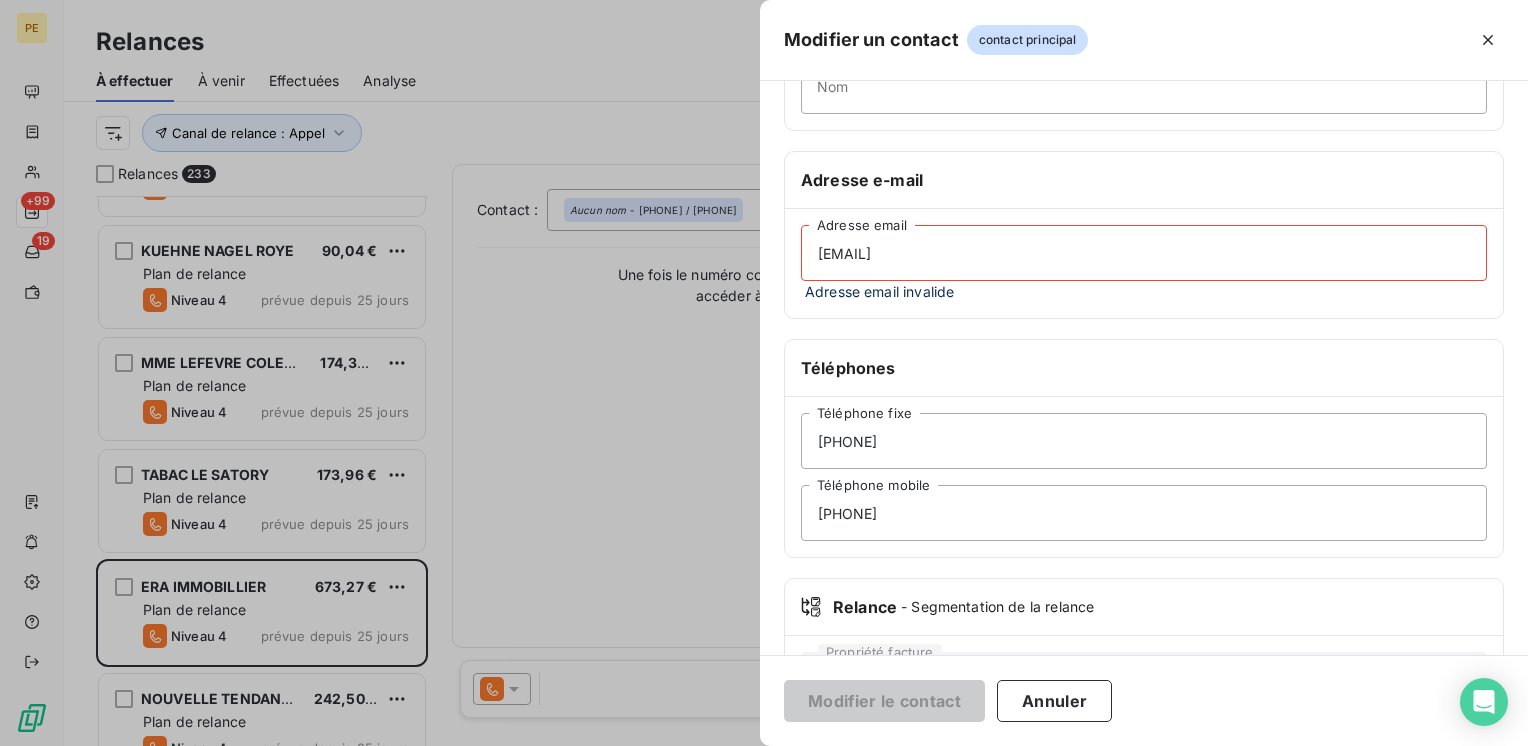 scroll, scrollTop: 355, scrollLeft: 0, axis: vertical 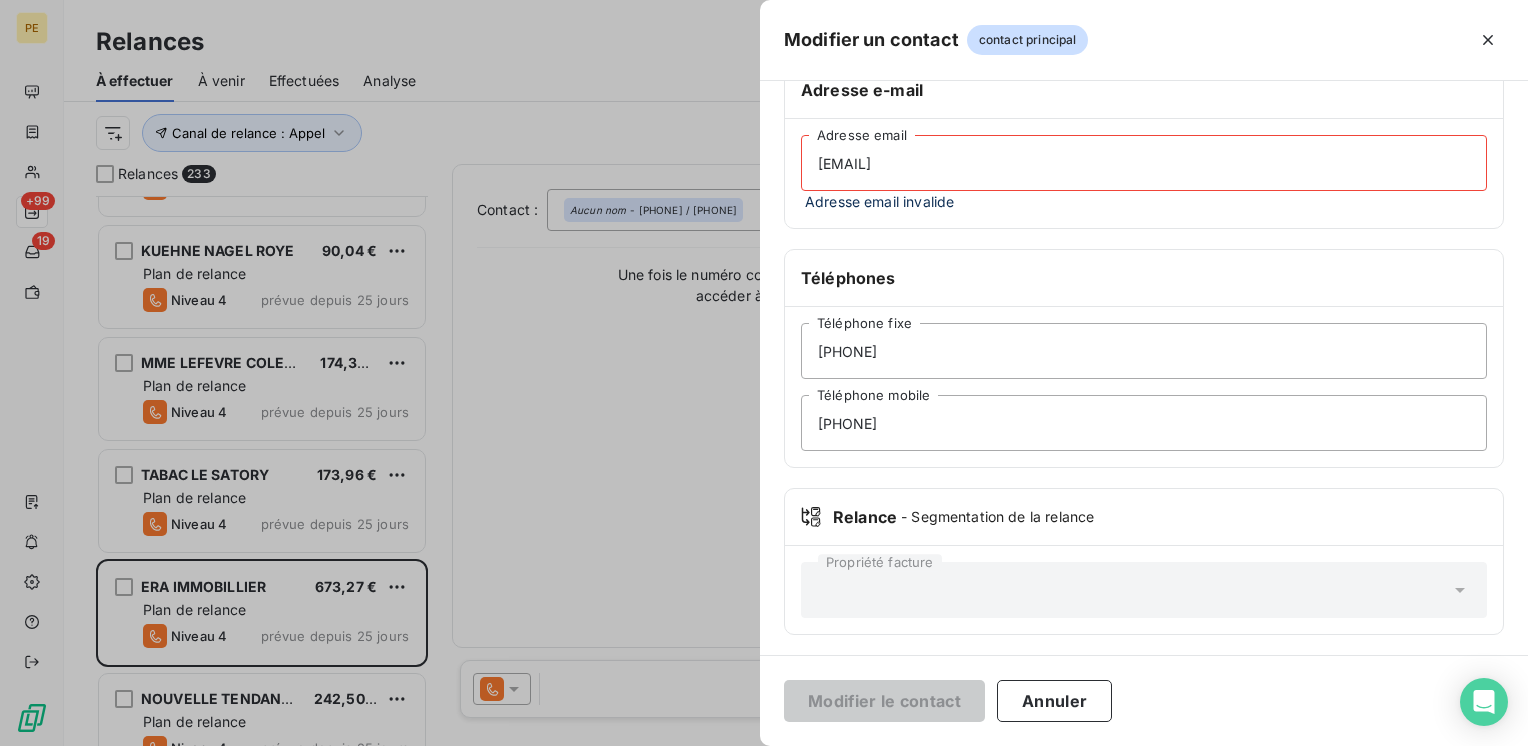 type on "lydiediatta@hotmail.fr" 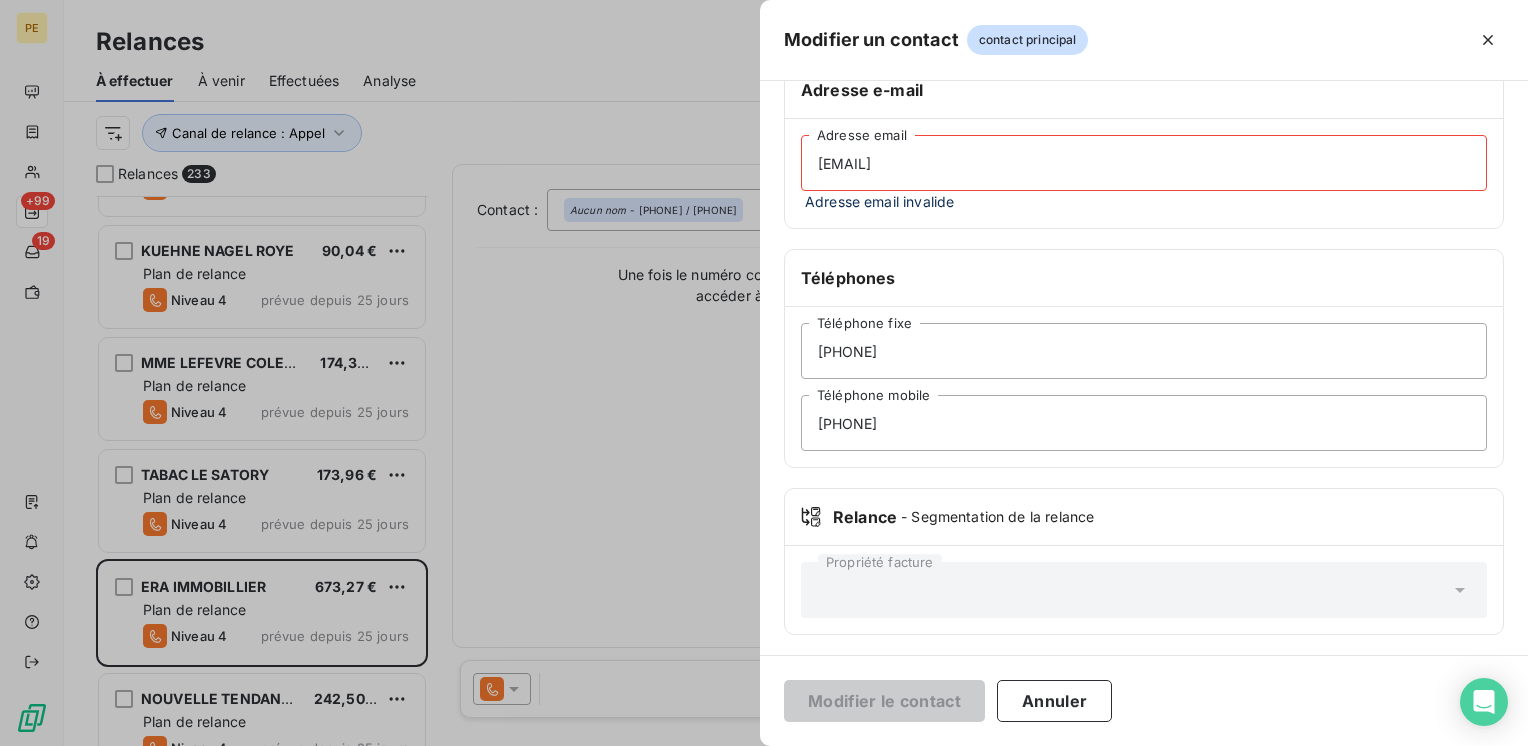 drag, startPoint x: 883, startPoint y: 569, endPoint x: 868, endPoint y: 585, distance: 21.931713 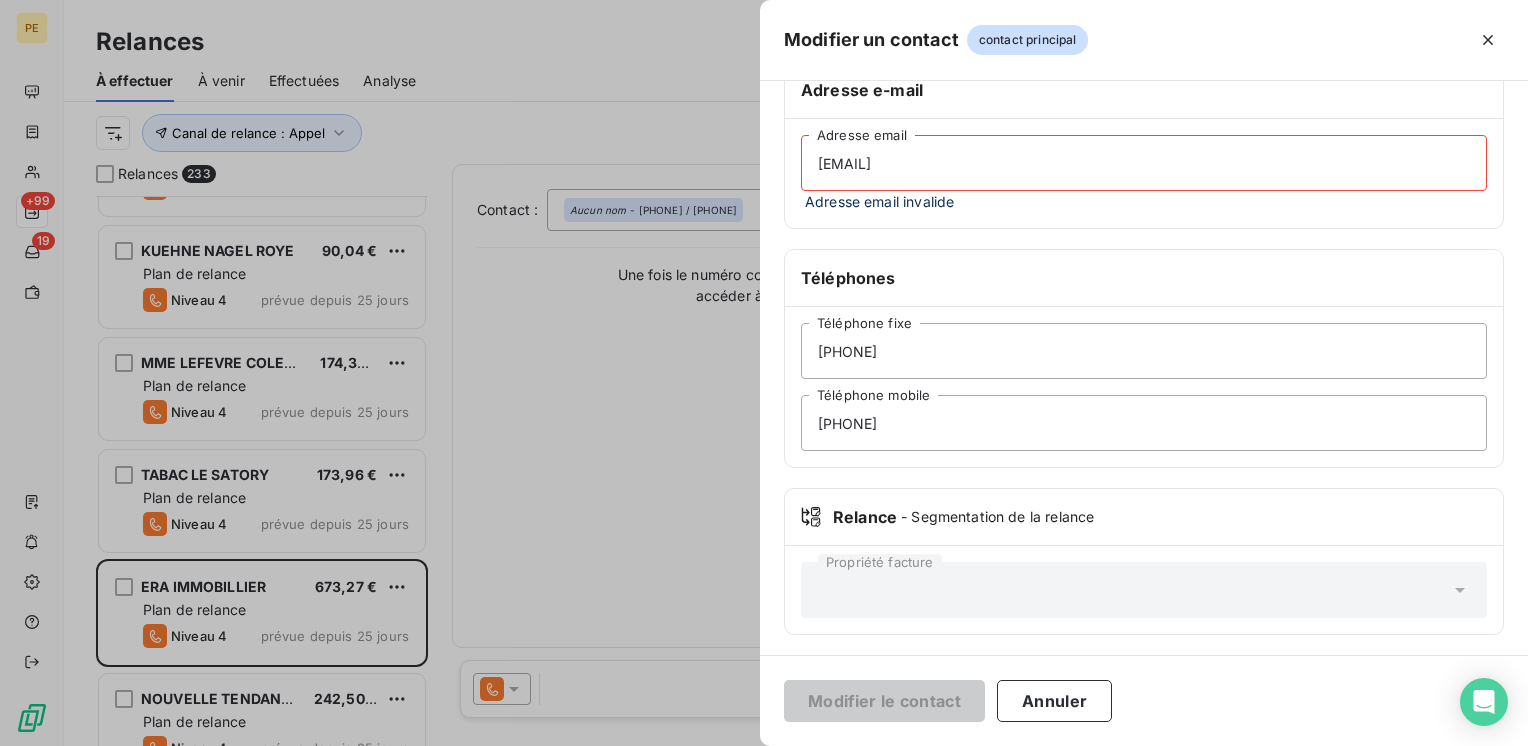 drag, startPoint x: 868, startPoint y: 585, endPoint x: 824, endPoint y: 181, distance: 406.38898 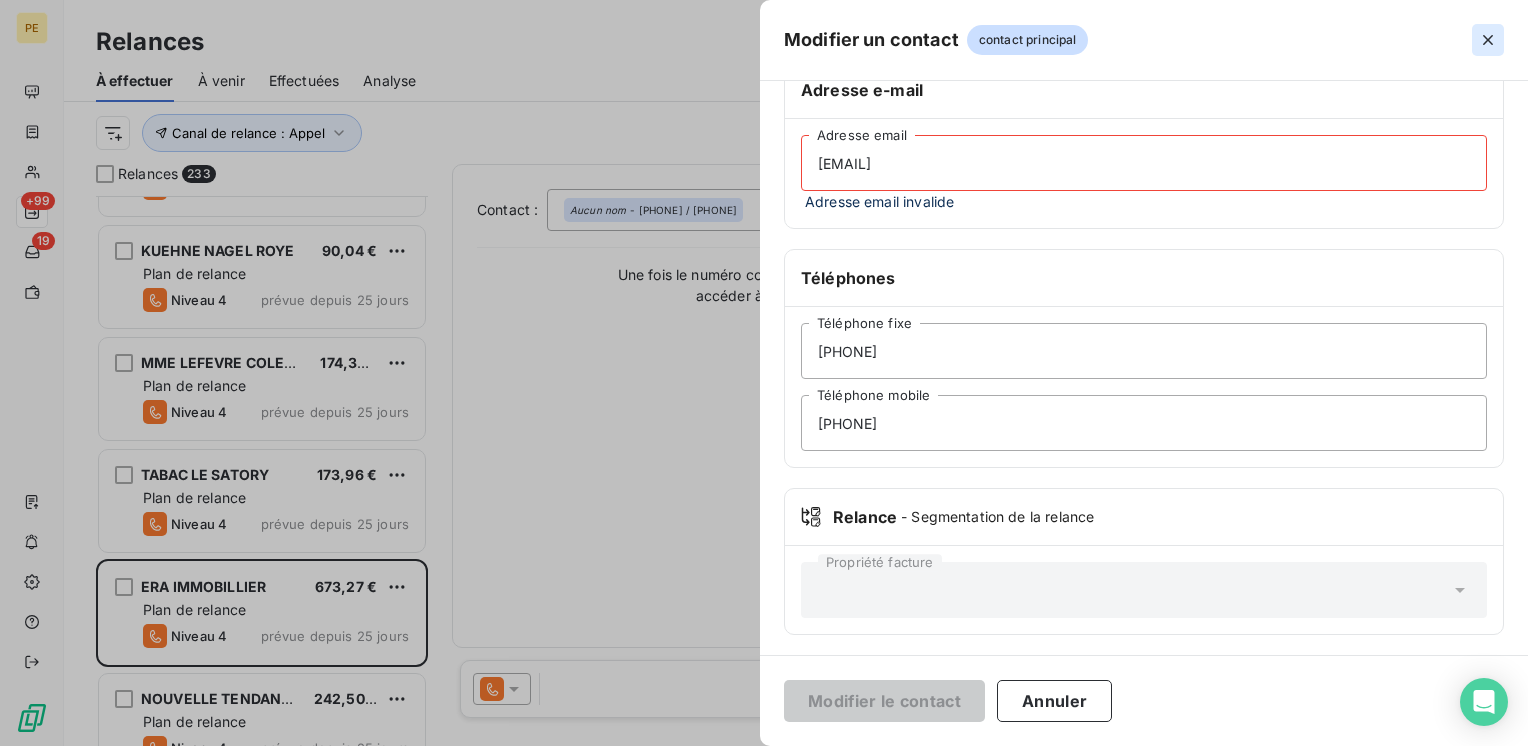 click at bounding box center (1488, 40) 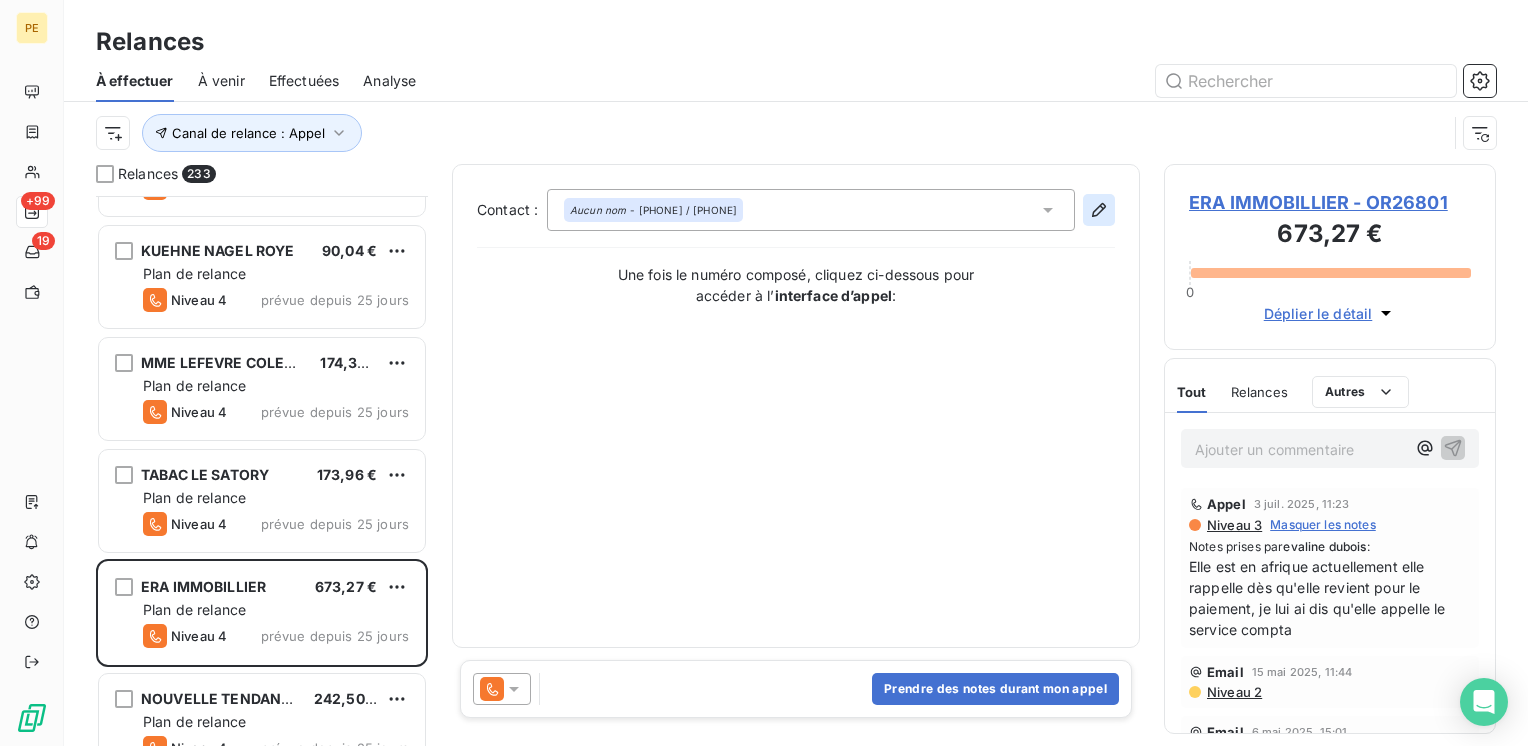 click at bounding box center [1099, 210] 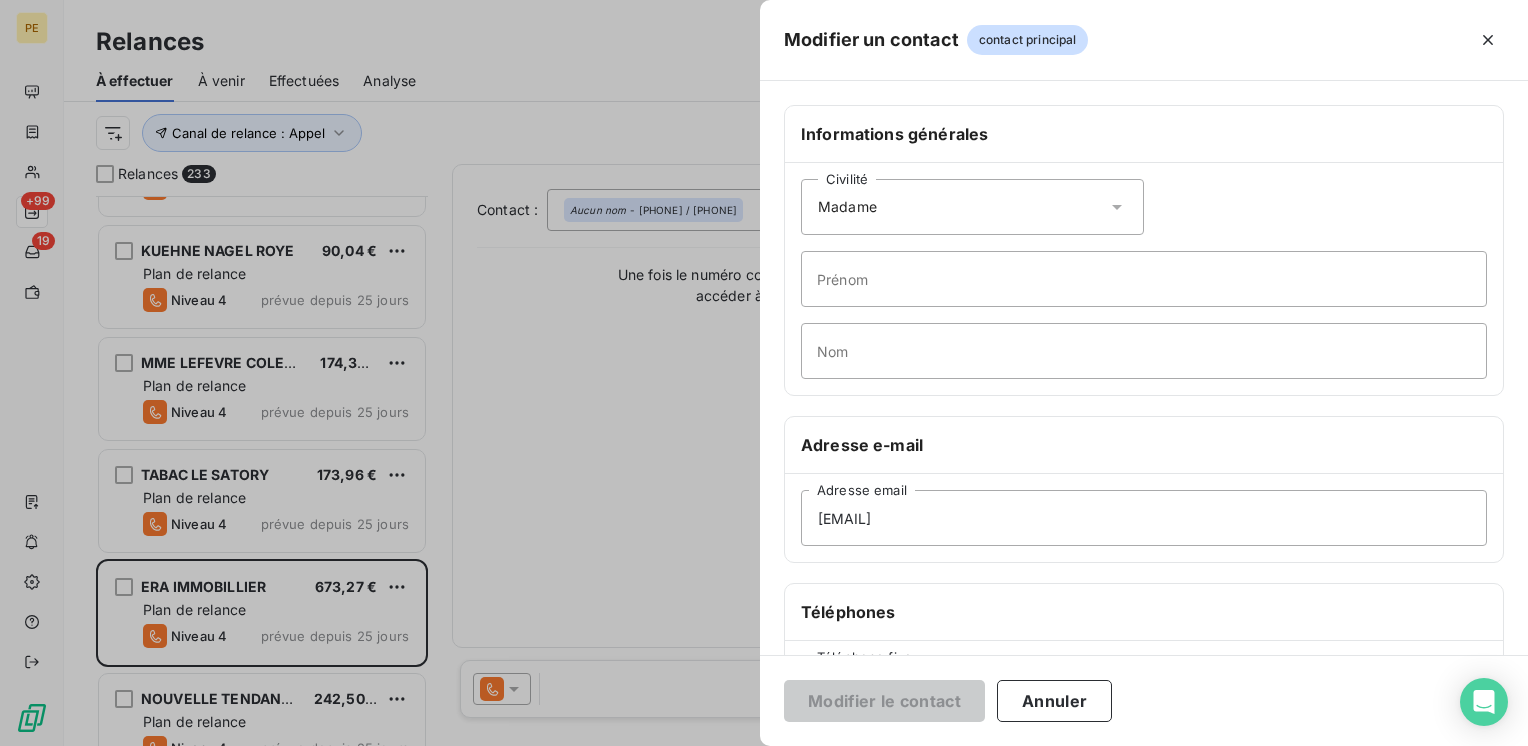 drag, startPoint x: 1018, startPoint y: 44, endPoint x: 1002, endPoint y: 50, distance: 17.088007 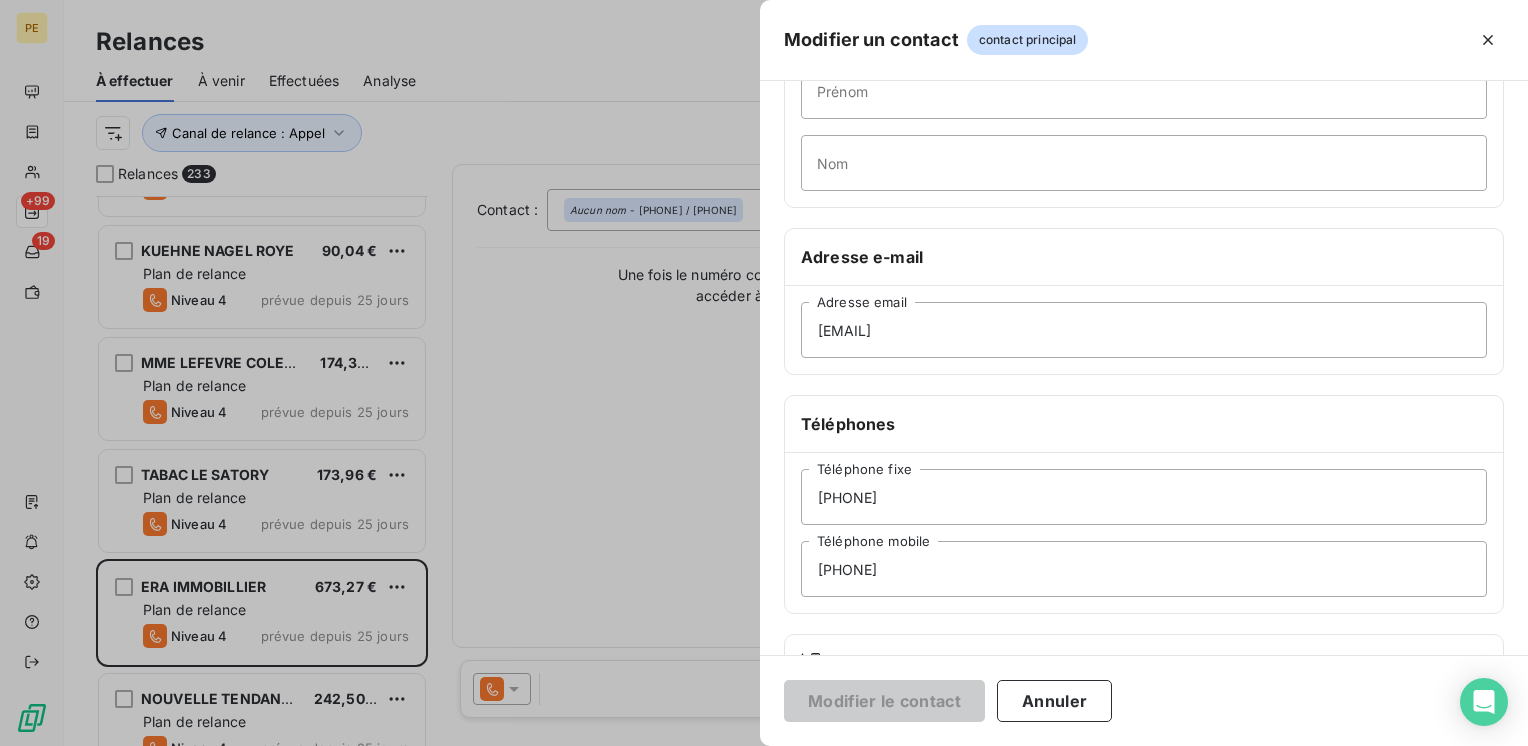scroll, scrollTop: 334, scrollLeft: 0, axis: vertical 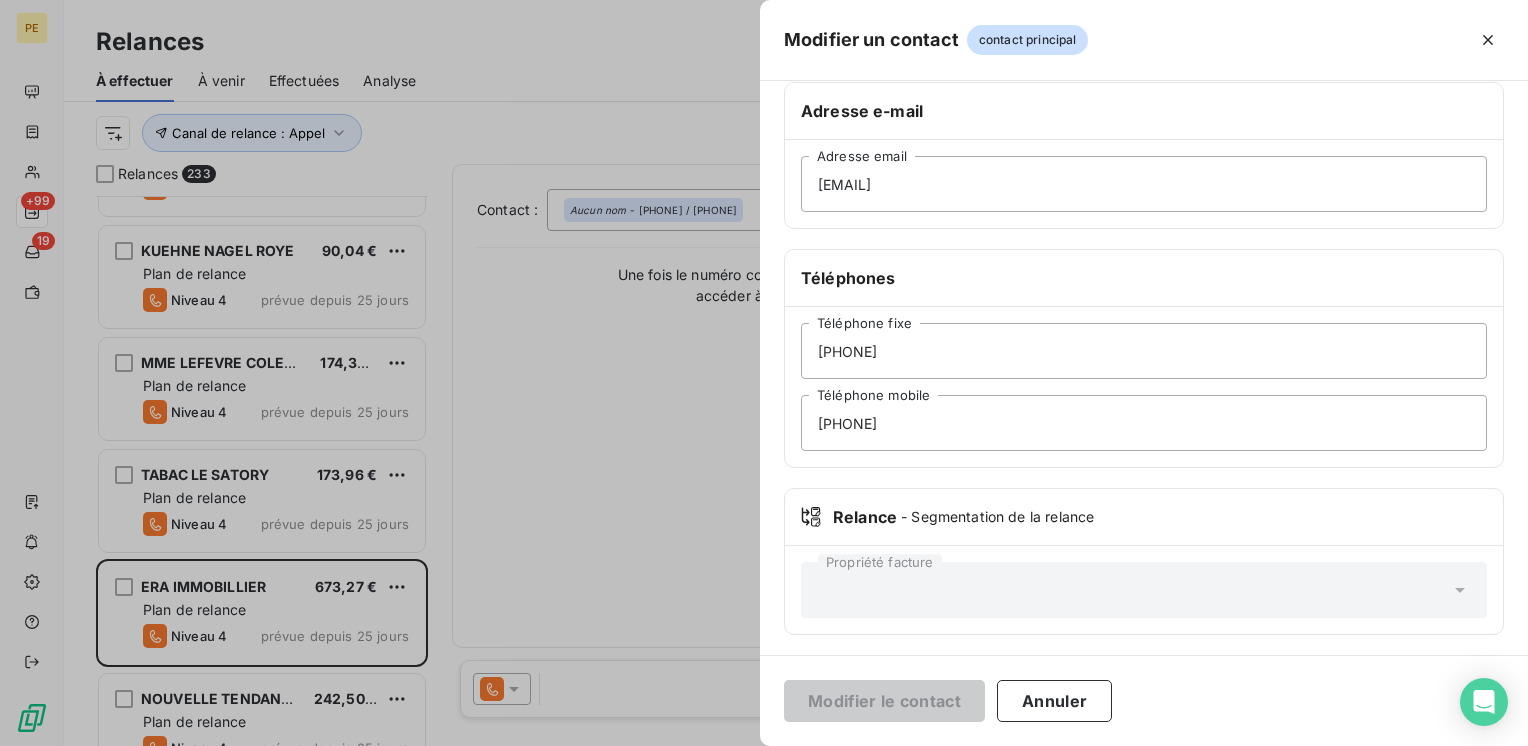 drag, startPoint x: 965, startPoint y: 595, endPoint x: 982, endPoint y: 426, distance: 169.85287 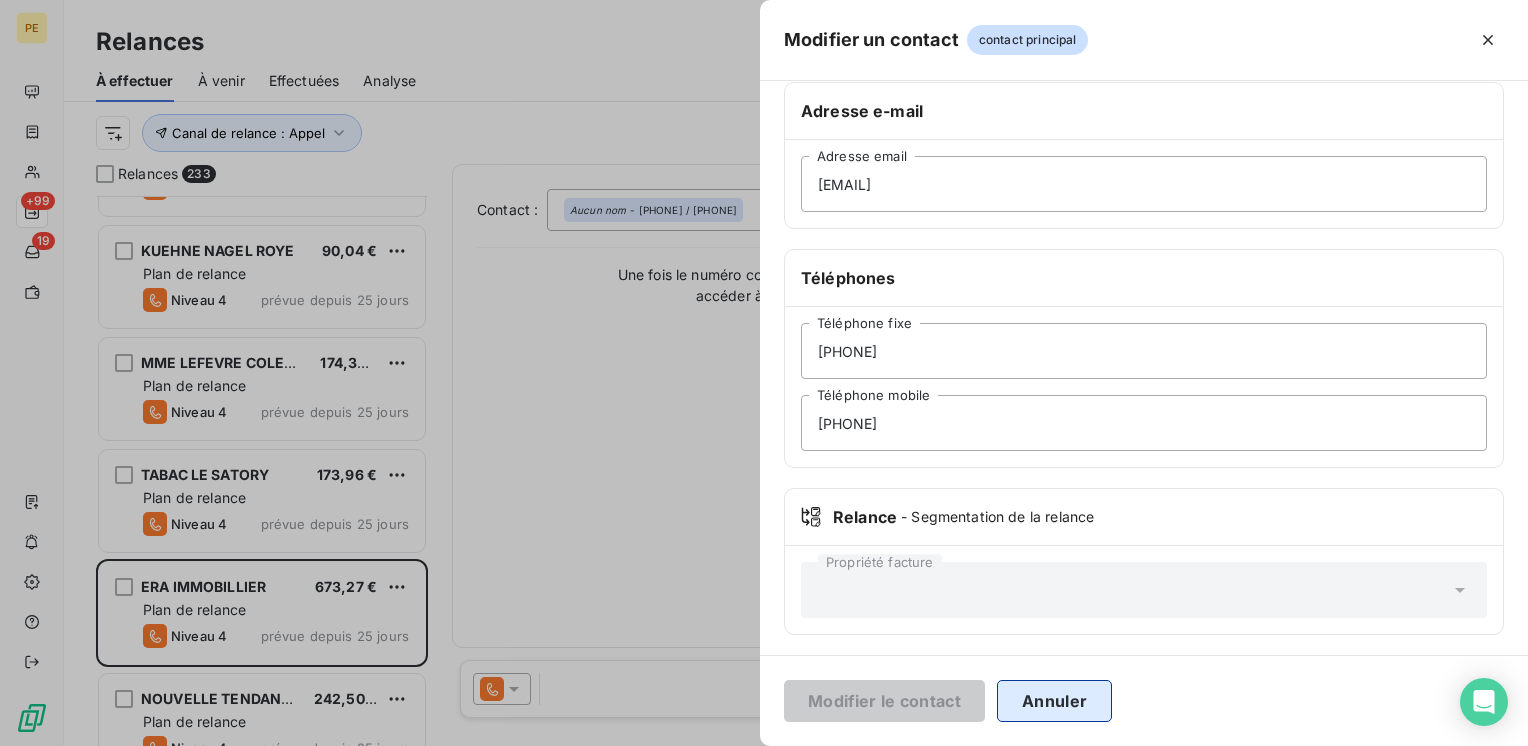 click on "Annuler" at bounding box center (1054, 701) 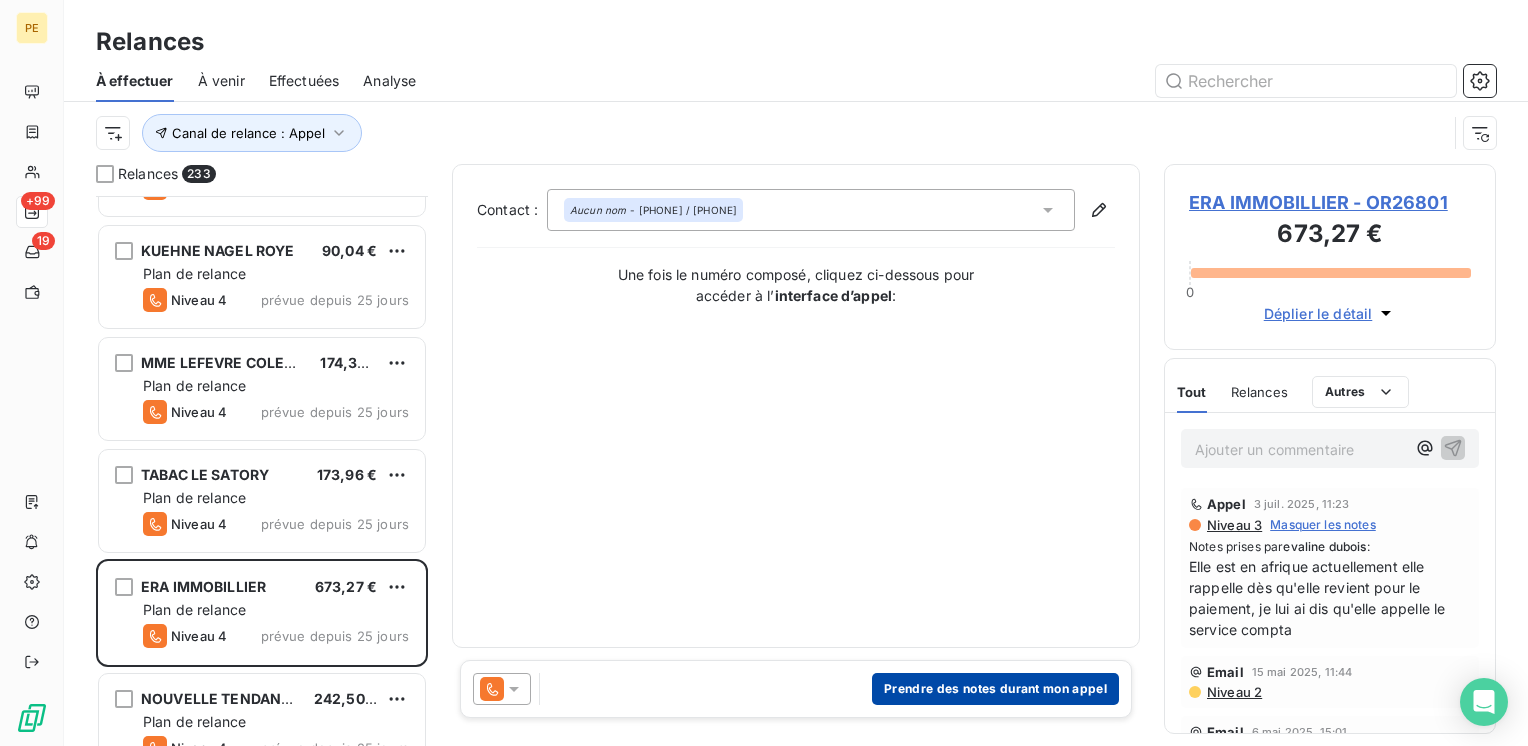 click on "Prendre des notes durant mon appel" at bounding box center (796, 689) 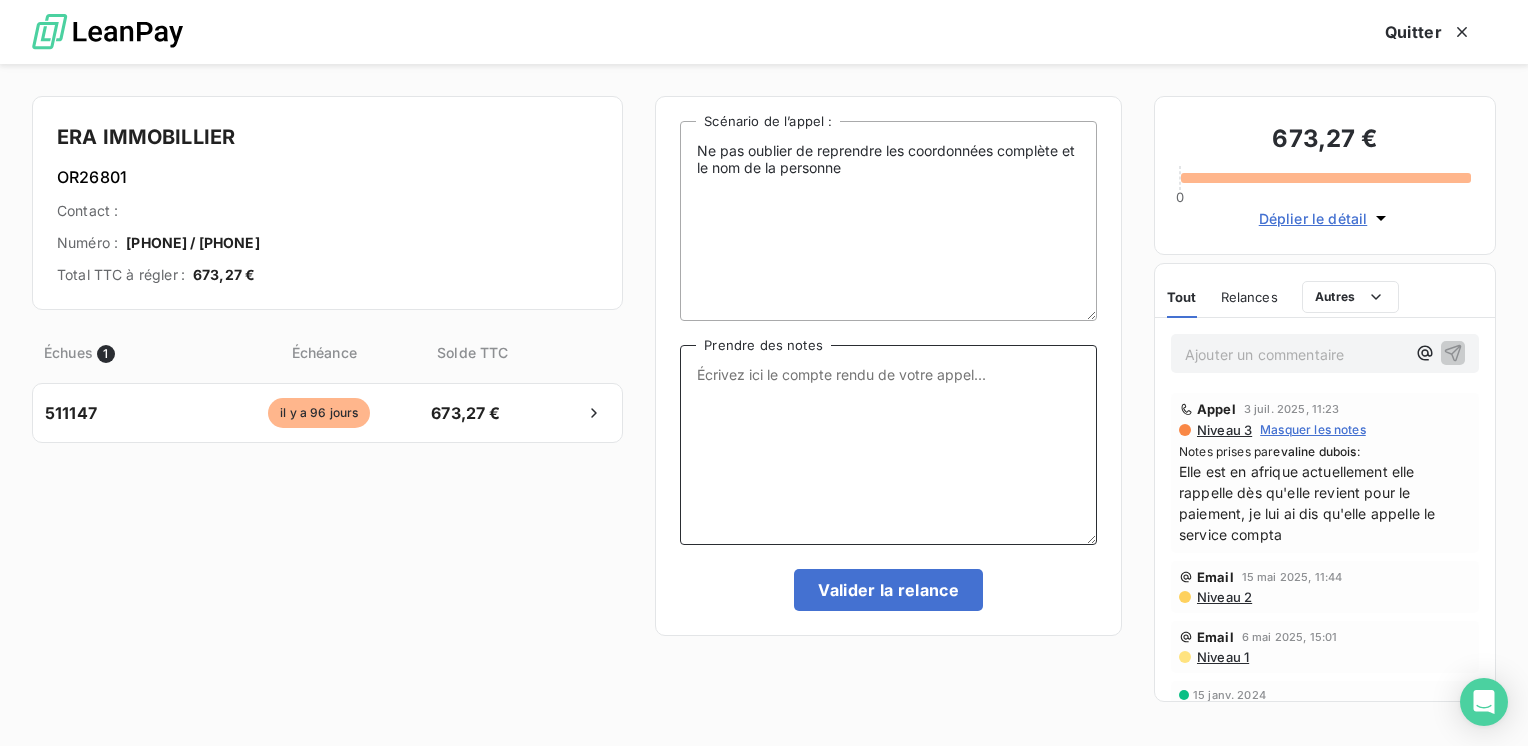 click on "Prendre des notes" at bounding box center (888, 445) 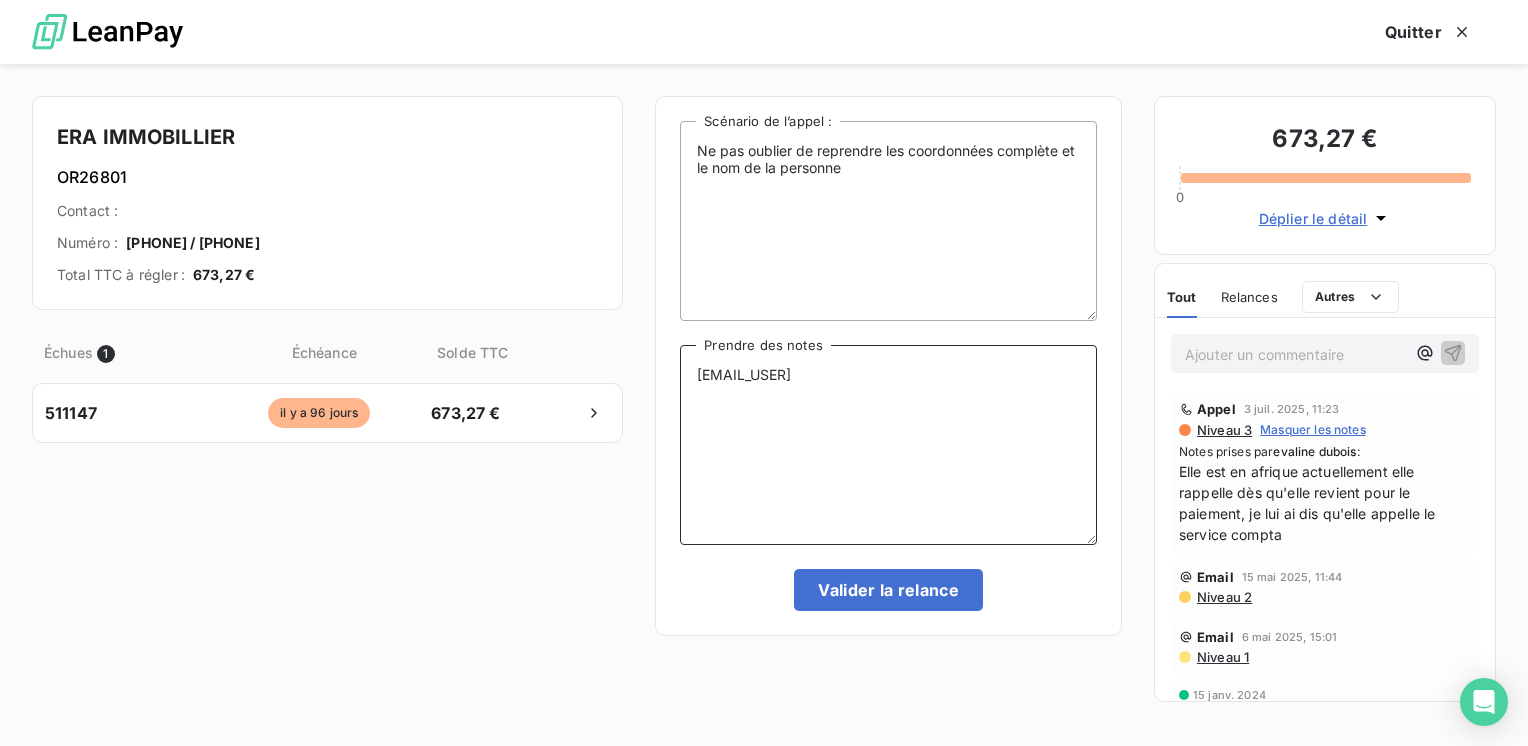 drag, startPoint x: 793, startPoint y: 396, endPoint x: 781, endPoint y: 386, distance: 15.6205 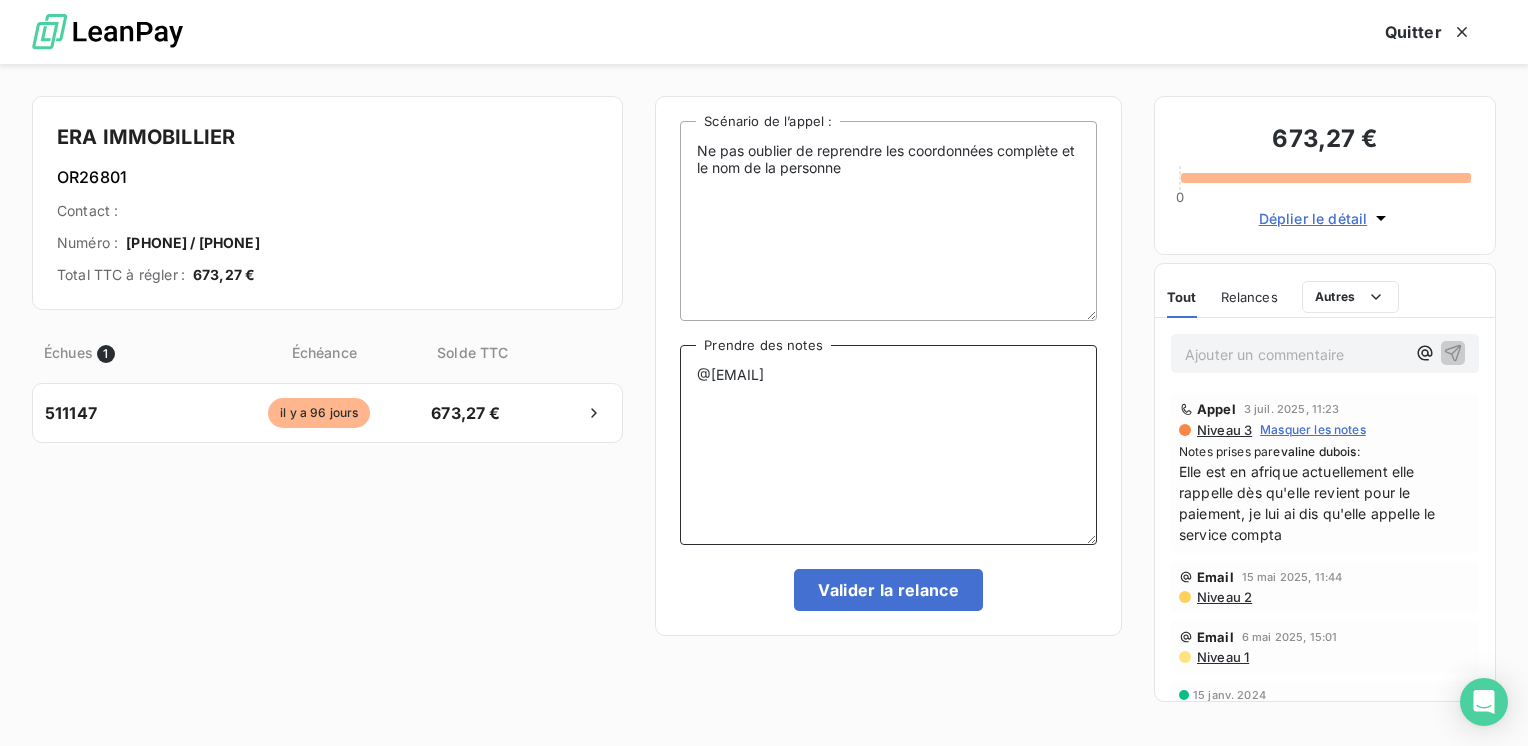 type on "@" 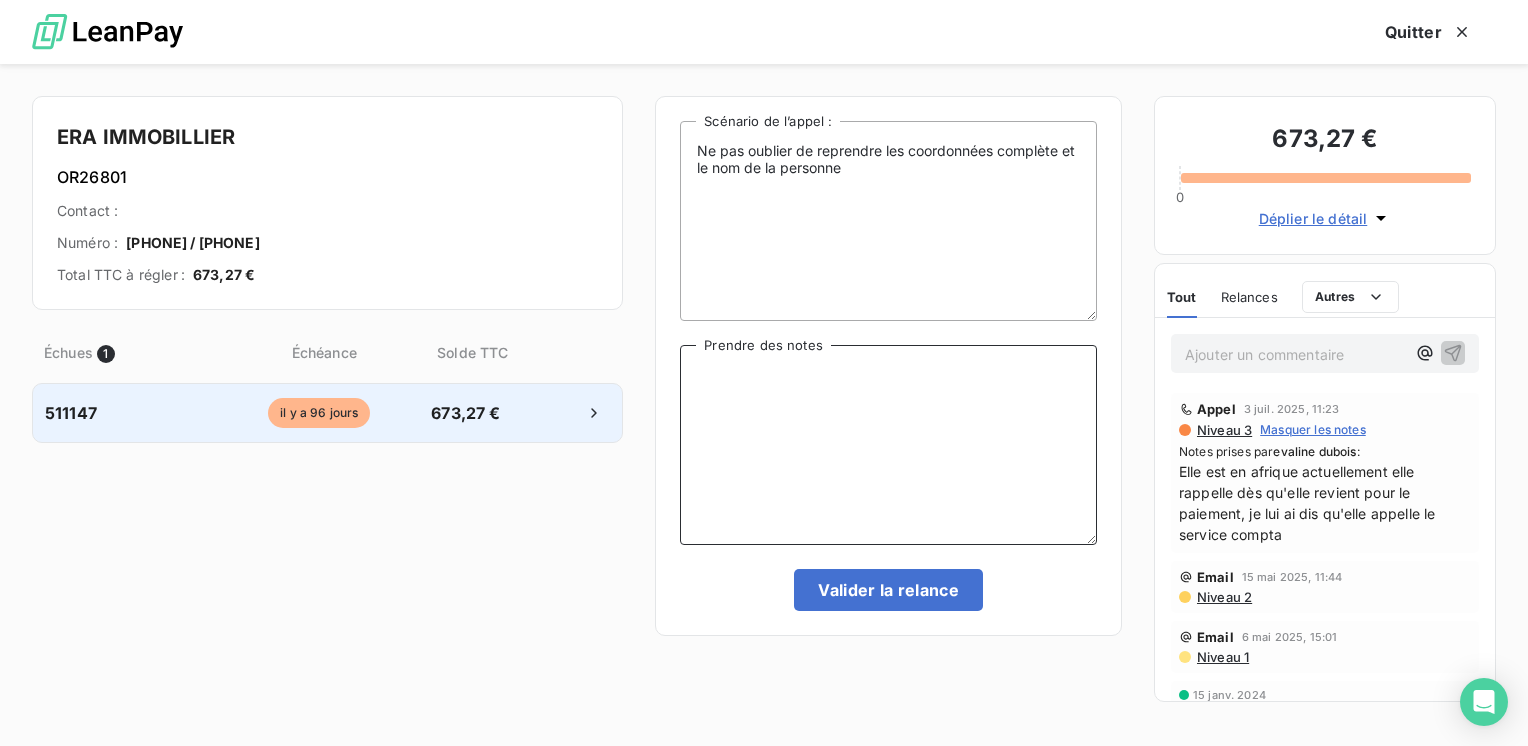 type 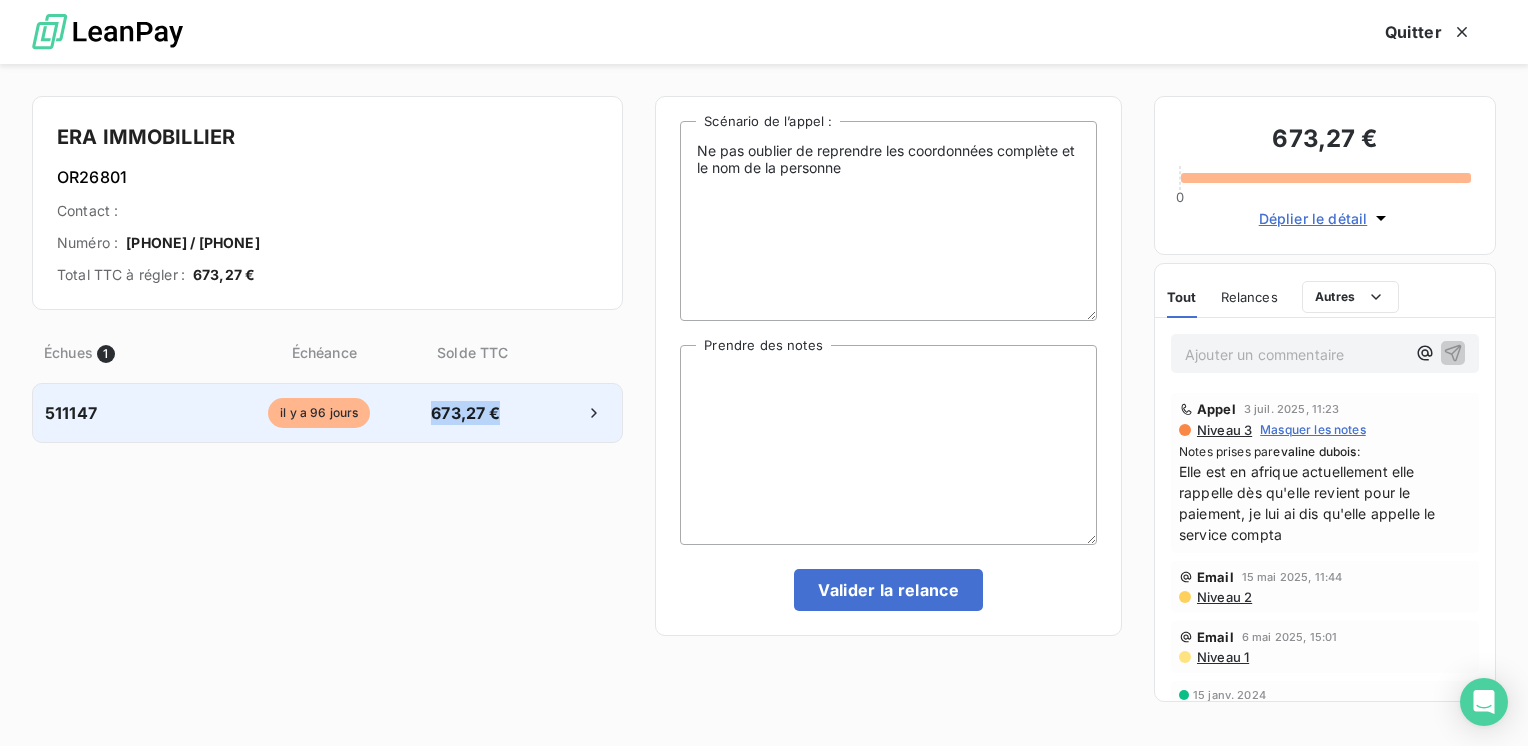 drag, startPoint x: 532, startPoint y: 401, endPoint x: 425, endPoint y: 399, distance: 107.01869 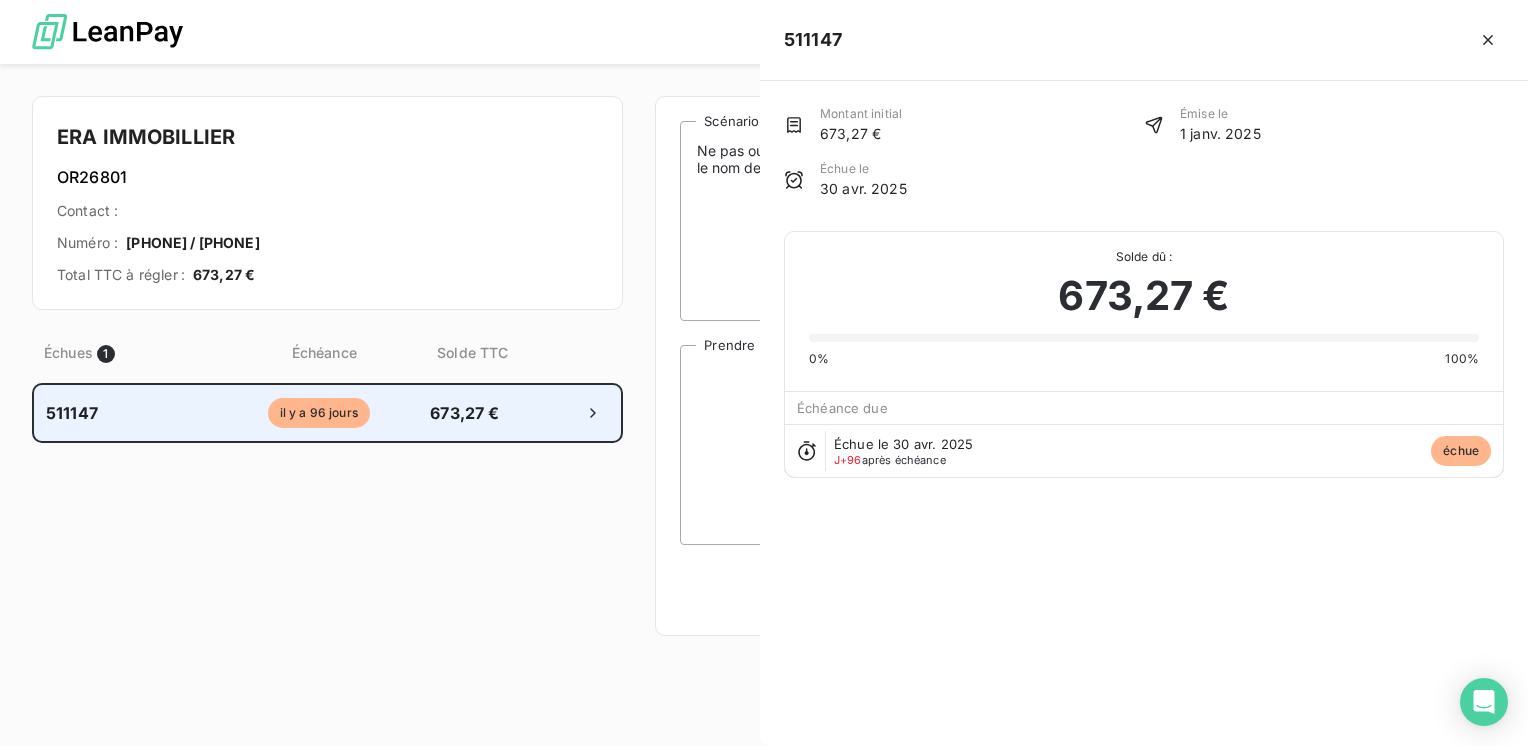 copy on "673,27 €" 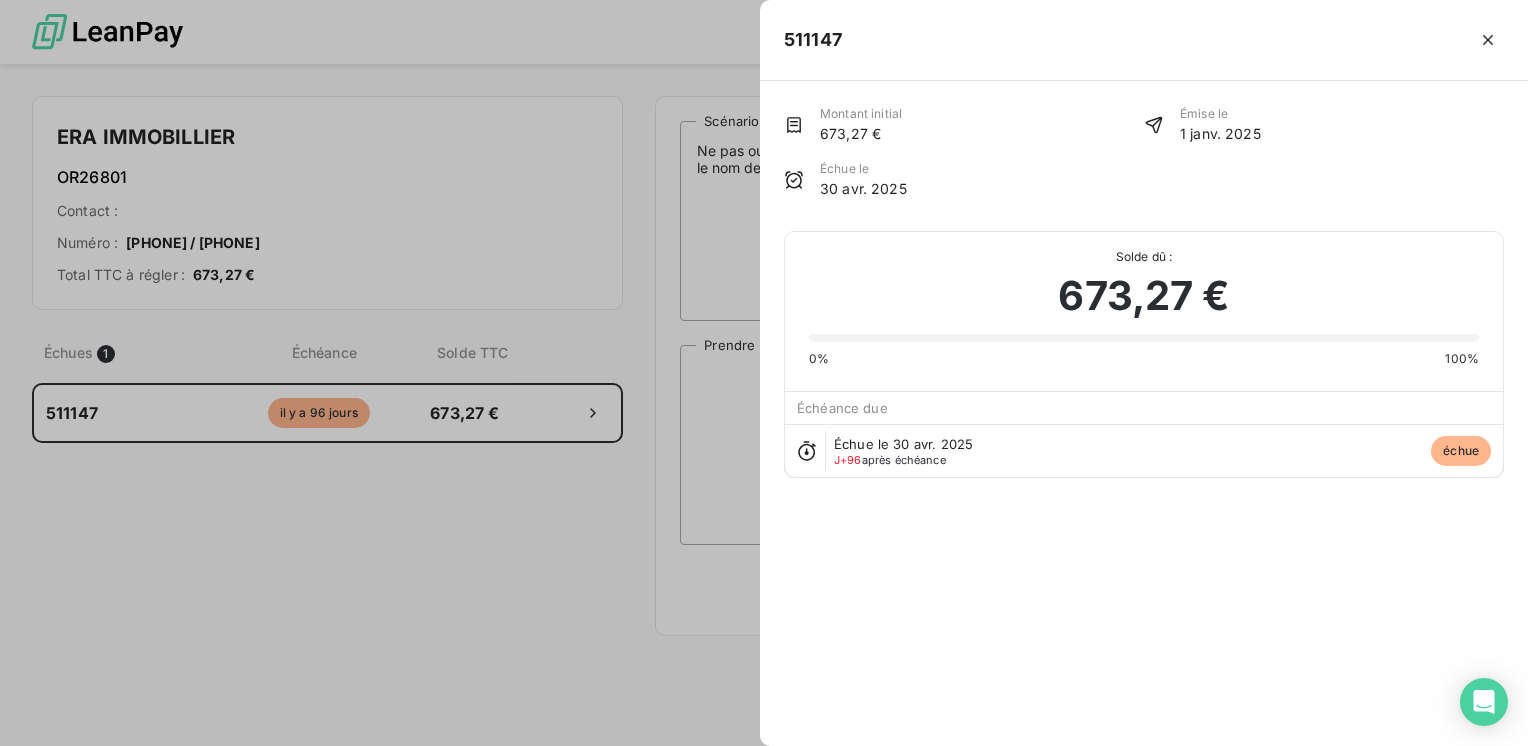 click at bounding box center (764, 373) 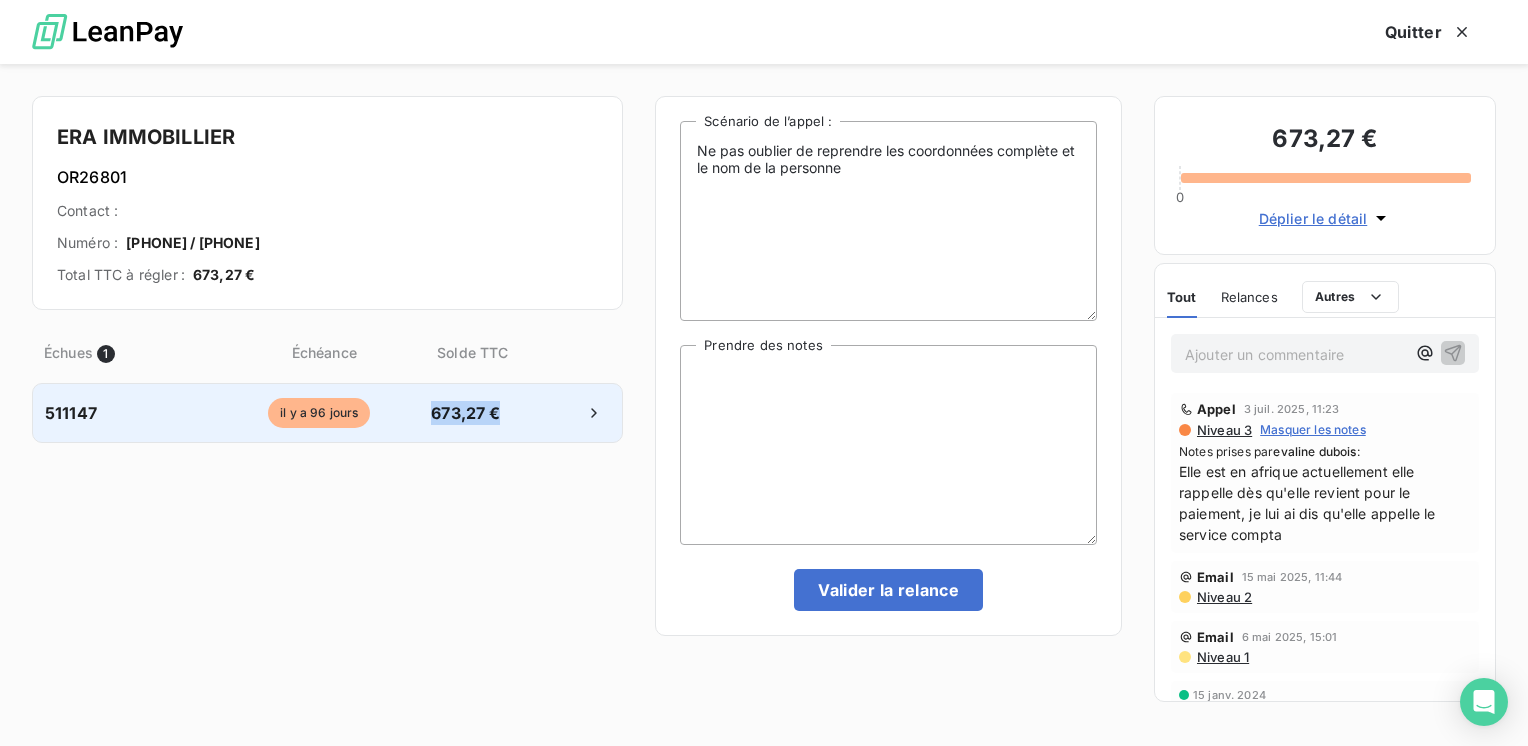 drag, startPoint x: 503, startPoint y: 416, endPoint x: 433, endPoint y: 399, distance: 72.03471 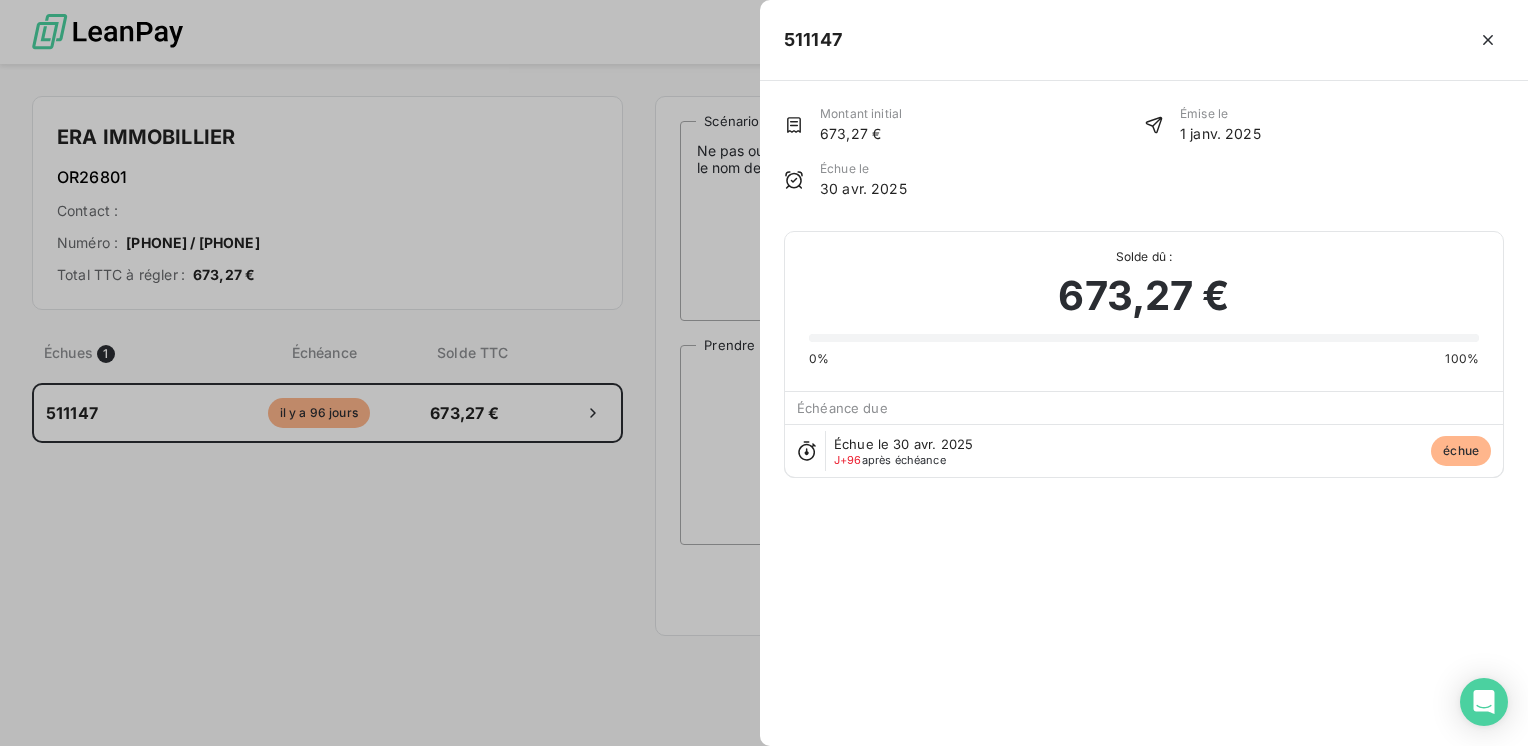 type 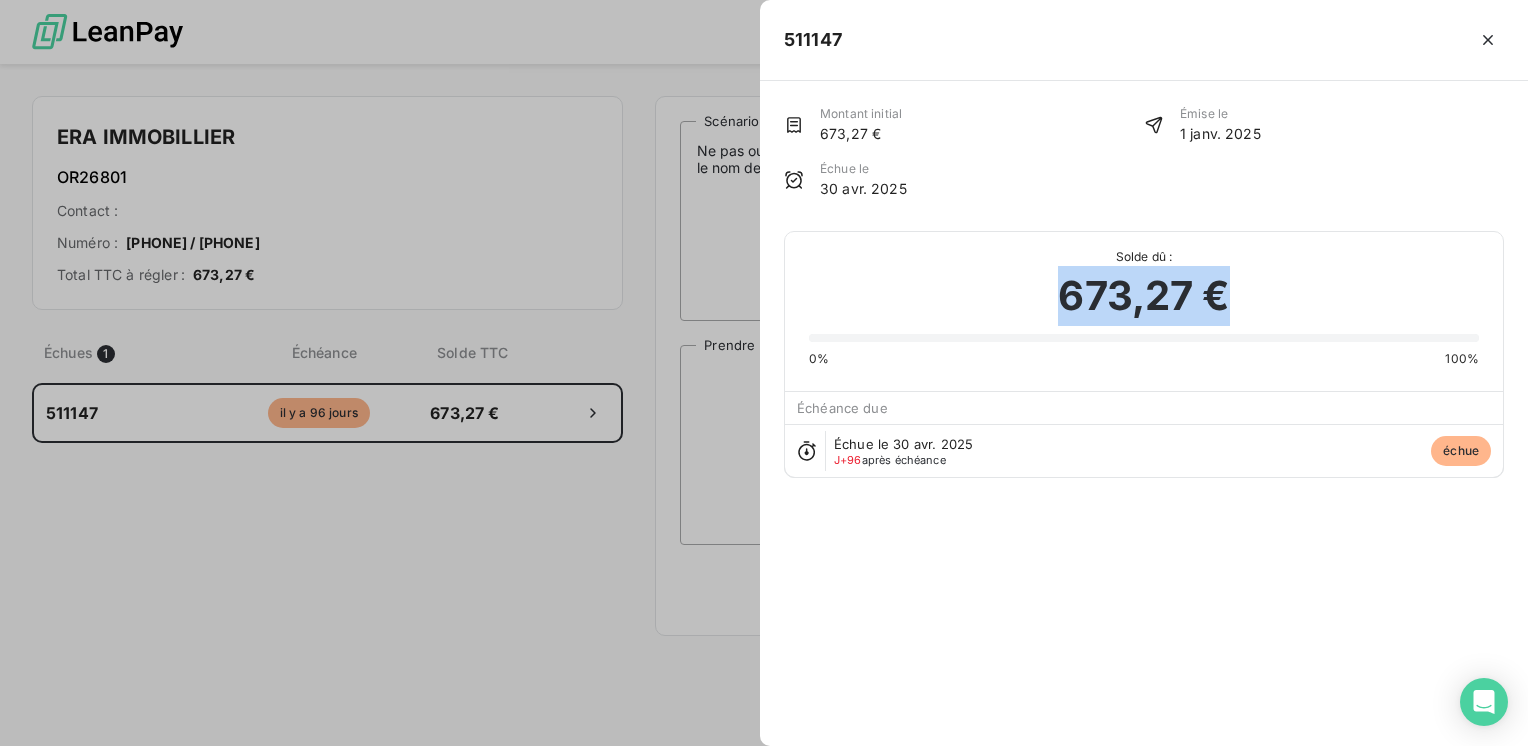 drag, startPoint x: 1225, startPoint y: 305, endPoint x: 1064, endPoint y: 284, distance: 162.36378 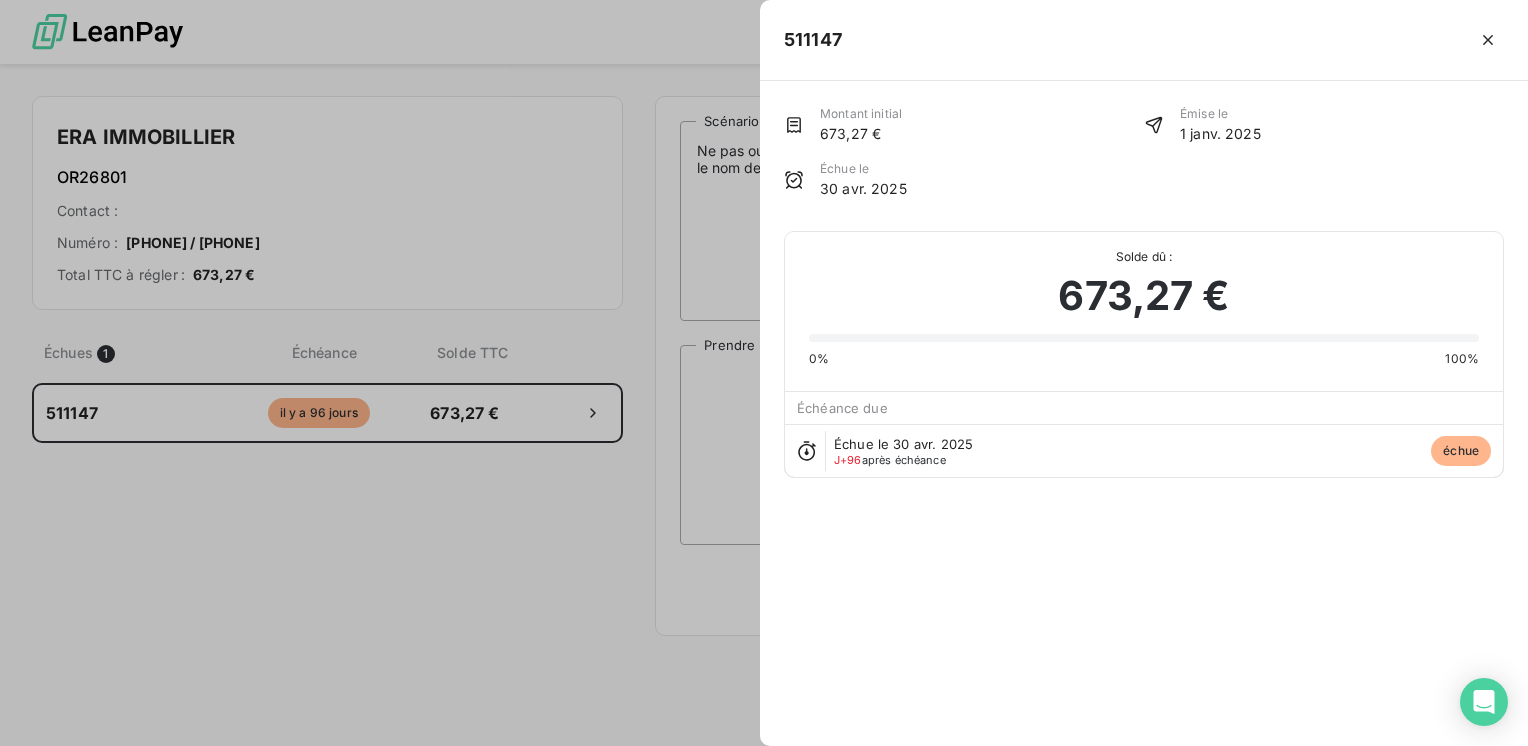 click at bounding box center (764, 373) 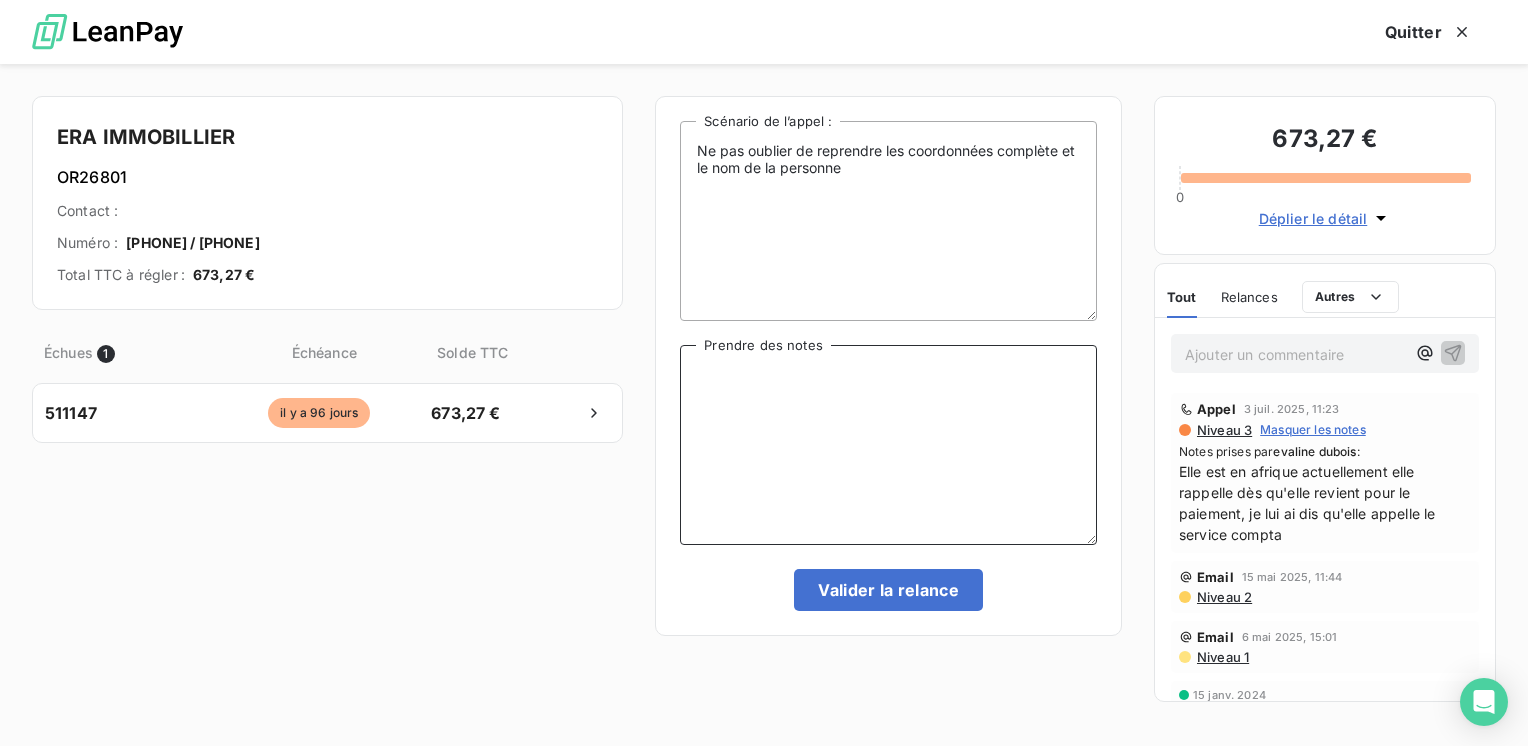 click on "Prendre des notes" at bounding box center (888, 445) 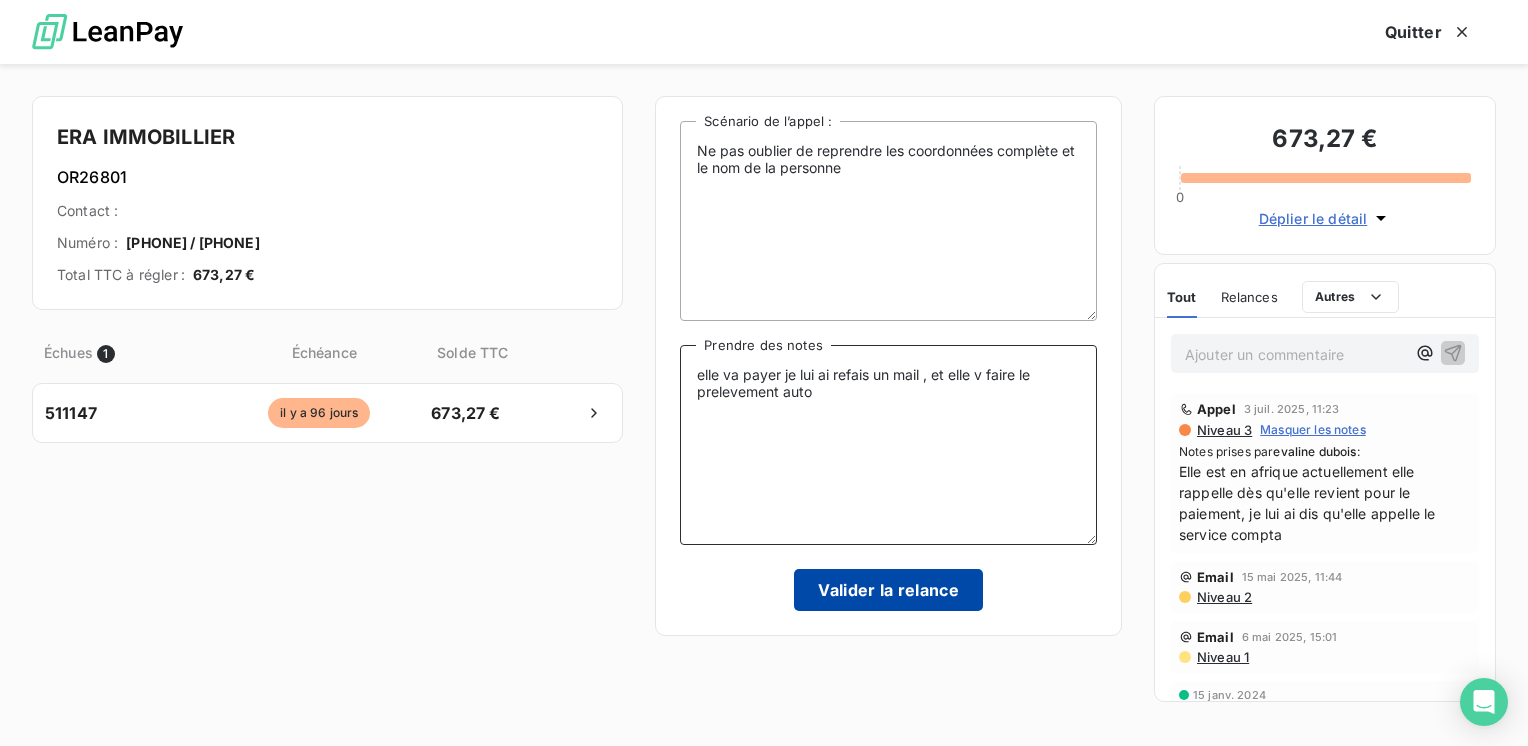 type on "elle va payer je lui ai refais un mail , et elle v faire le prelevement auto" 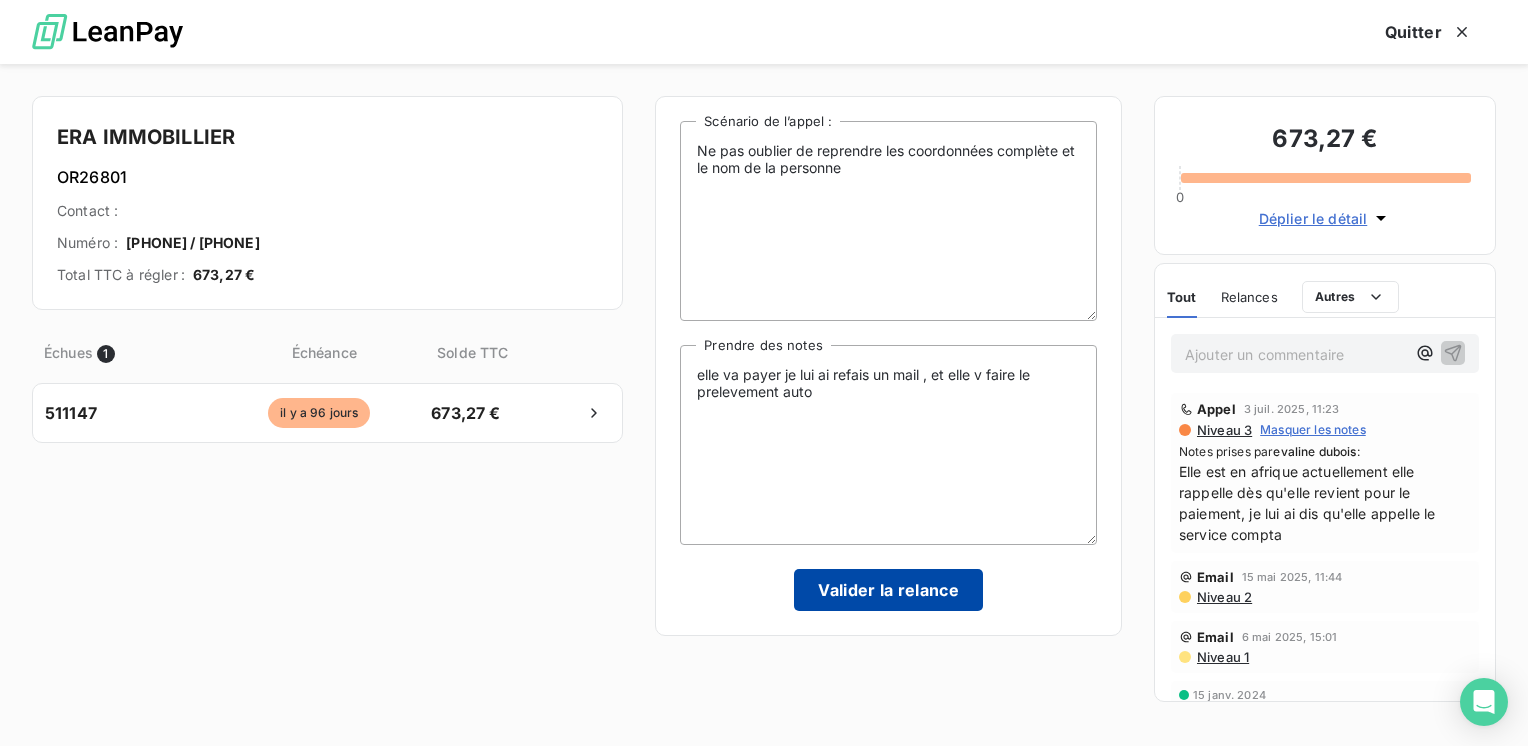 click on "Valider la relance" at bounding box center (888, 590) 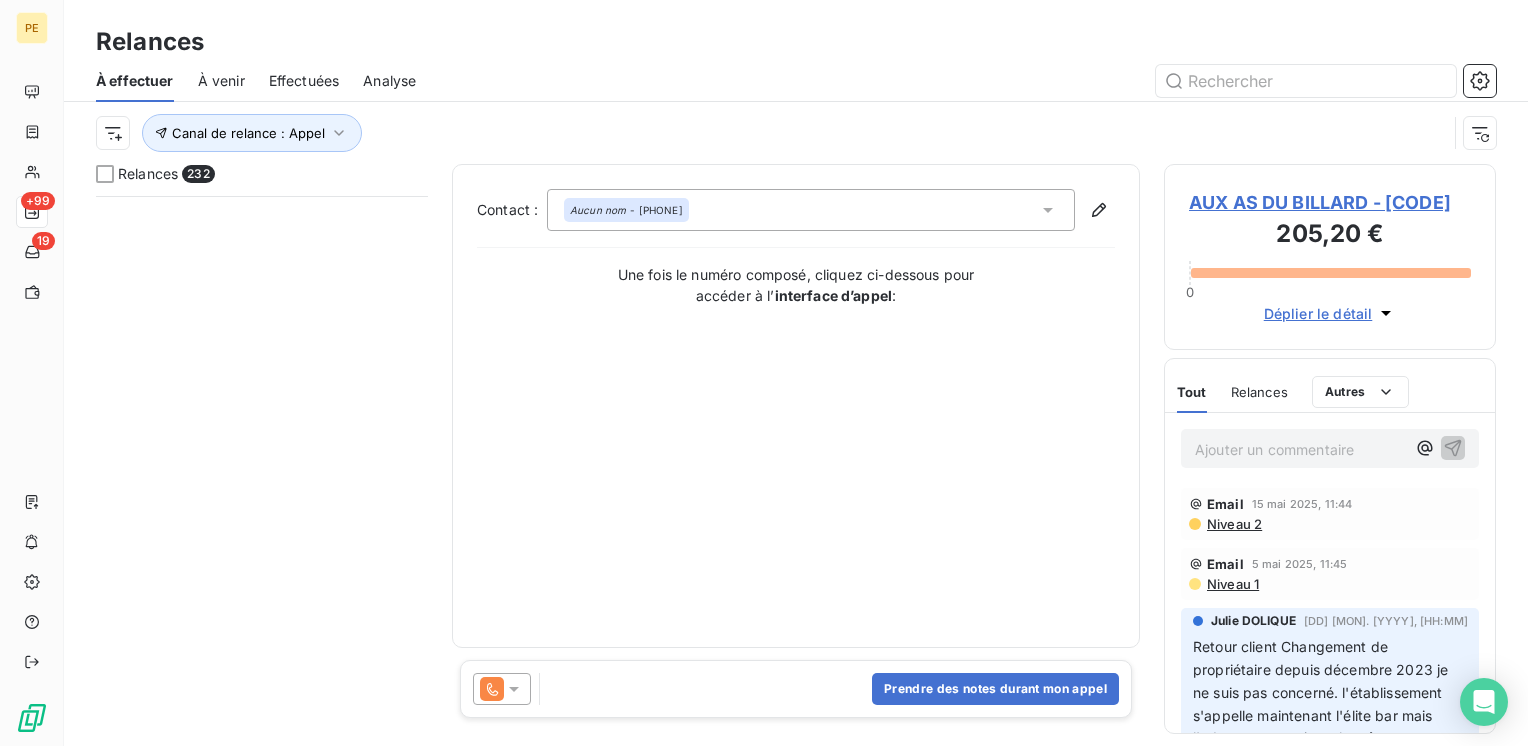scroll, scrollTop: 17867, scrollLeft: 0, axis: vertical 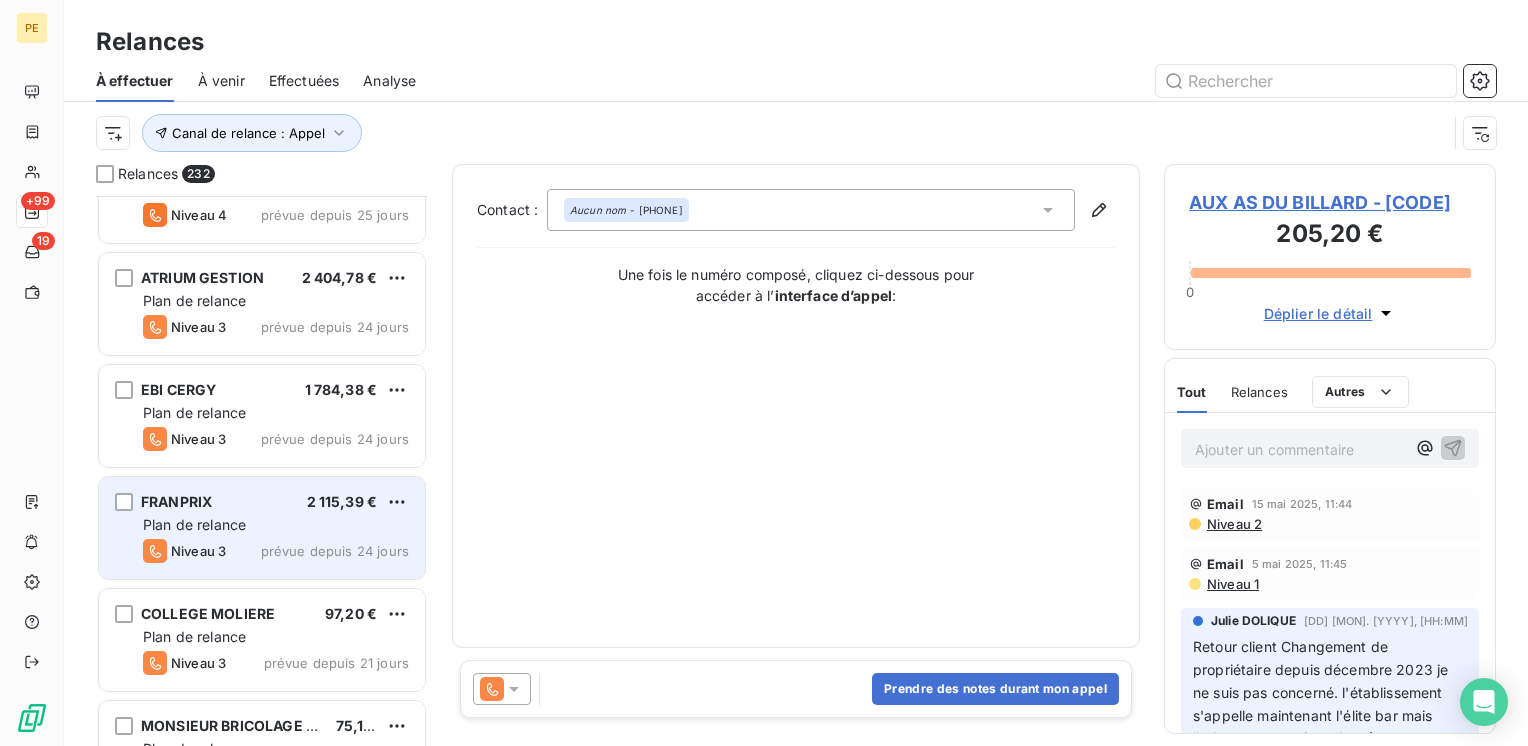 click on "Plan de relance" at bounding box center (276, 525) 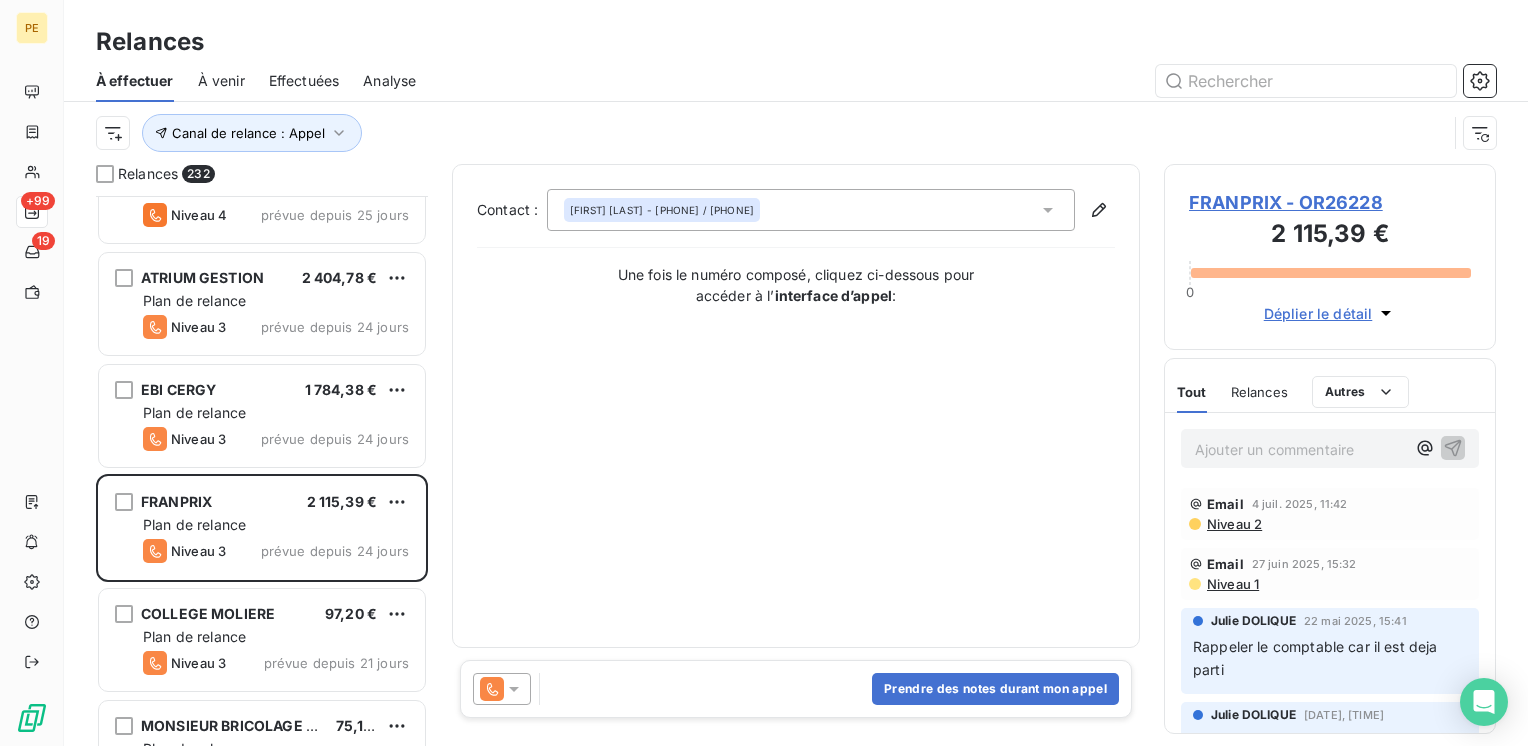 click on "Contact : Mike ELBAZ   - 01.34.12.37.39 / 06.11.83.02.98 Une fois le numéro composé, cliquez ci-dessous pour accéder à l’ interface d’appel  :" at bounding box center (796, 412) 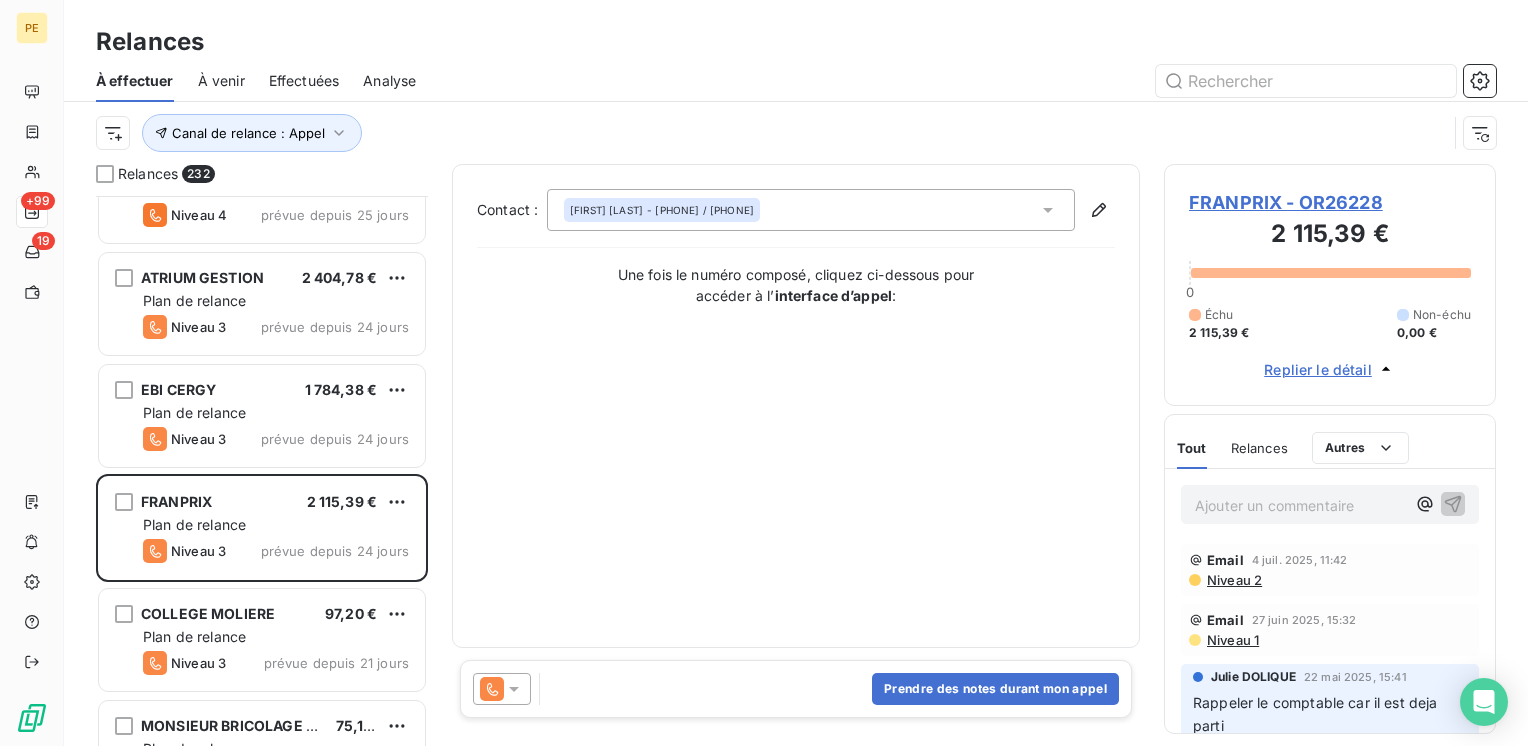 click on "Échu 2 115,39 € Non-échu 0,00 €   Replier le détail" at bounding box center [1330, 335] 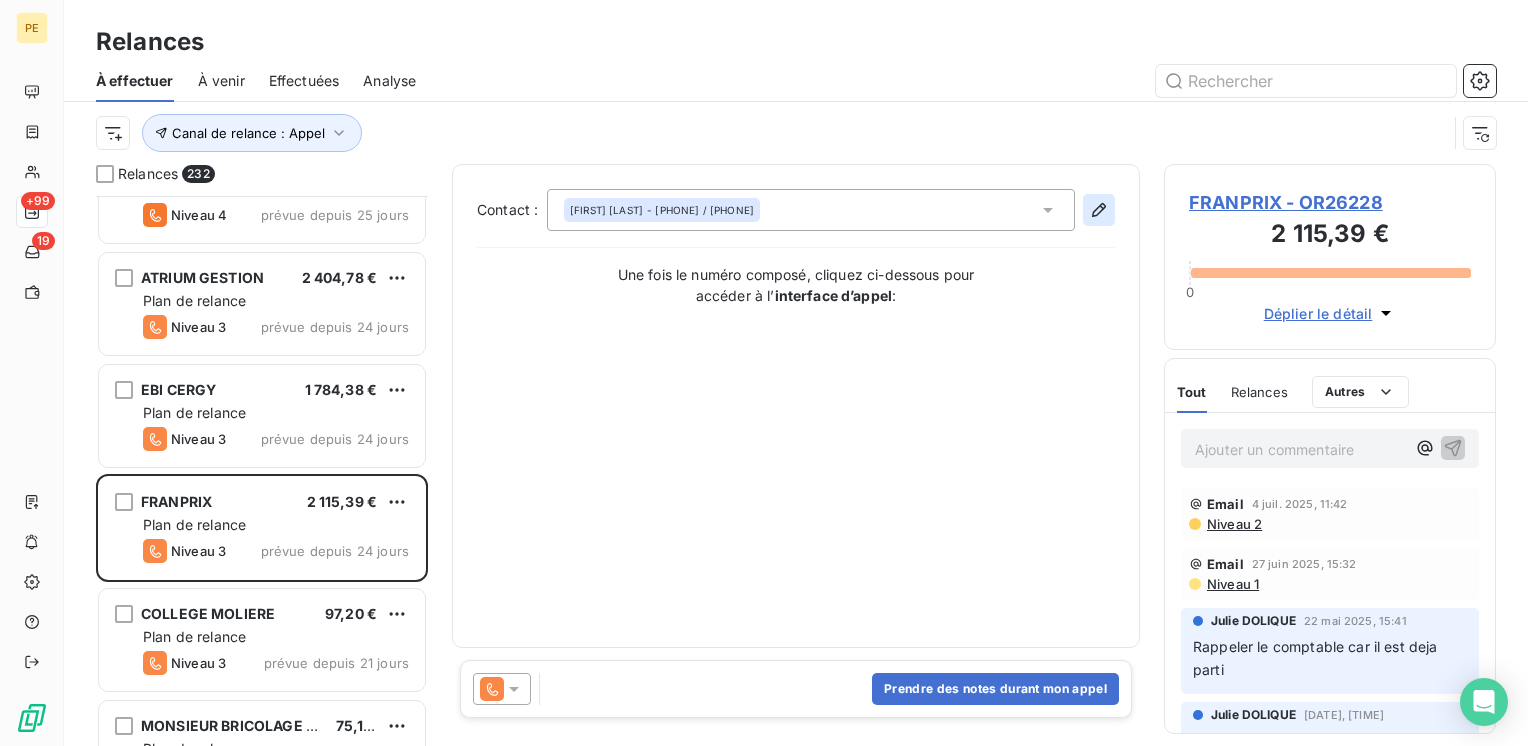 click 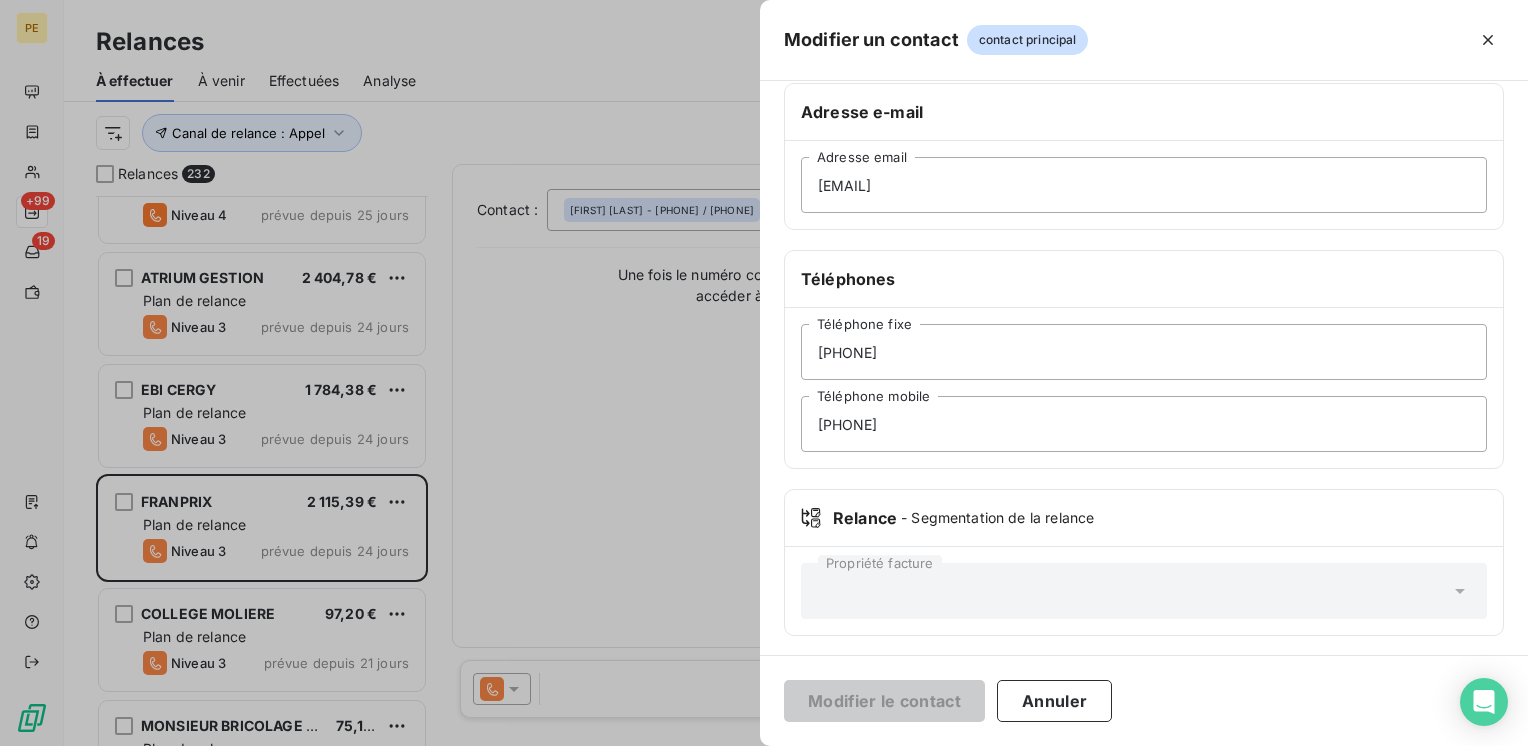scroll, scrollTop: 334, scrollLeft: 0, axis: vertical 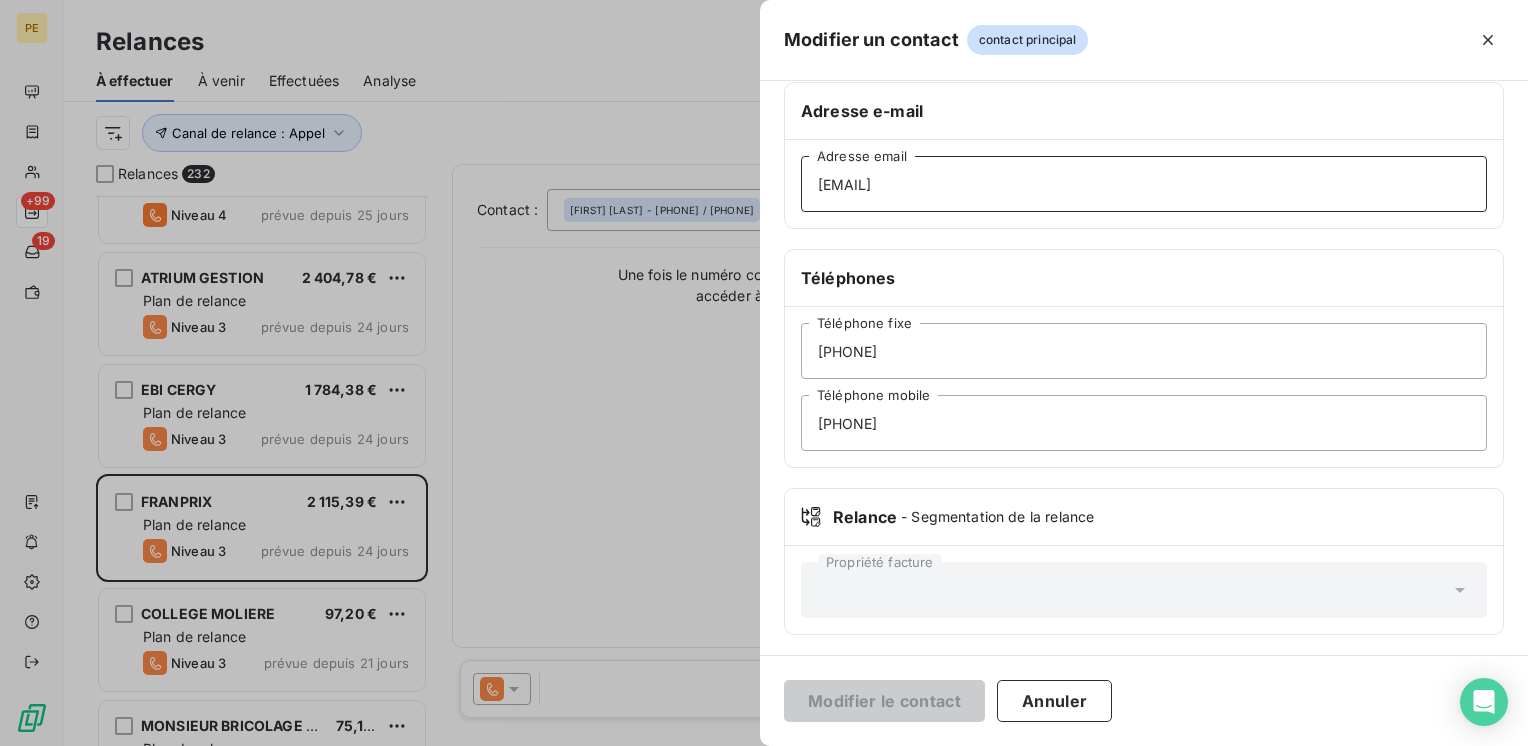 drag, startPoint x: 1008, startPoint y: 180, endPoint x: 740, endPoint y: 128, distance: 272.99817 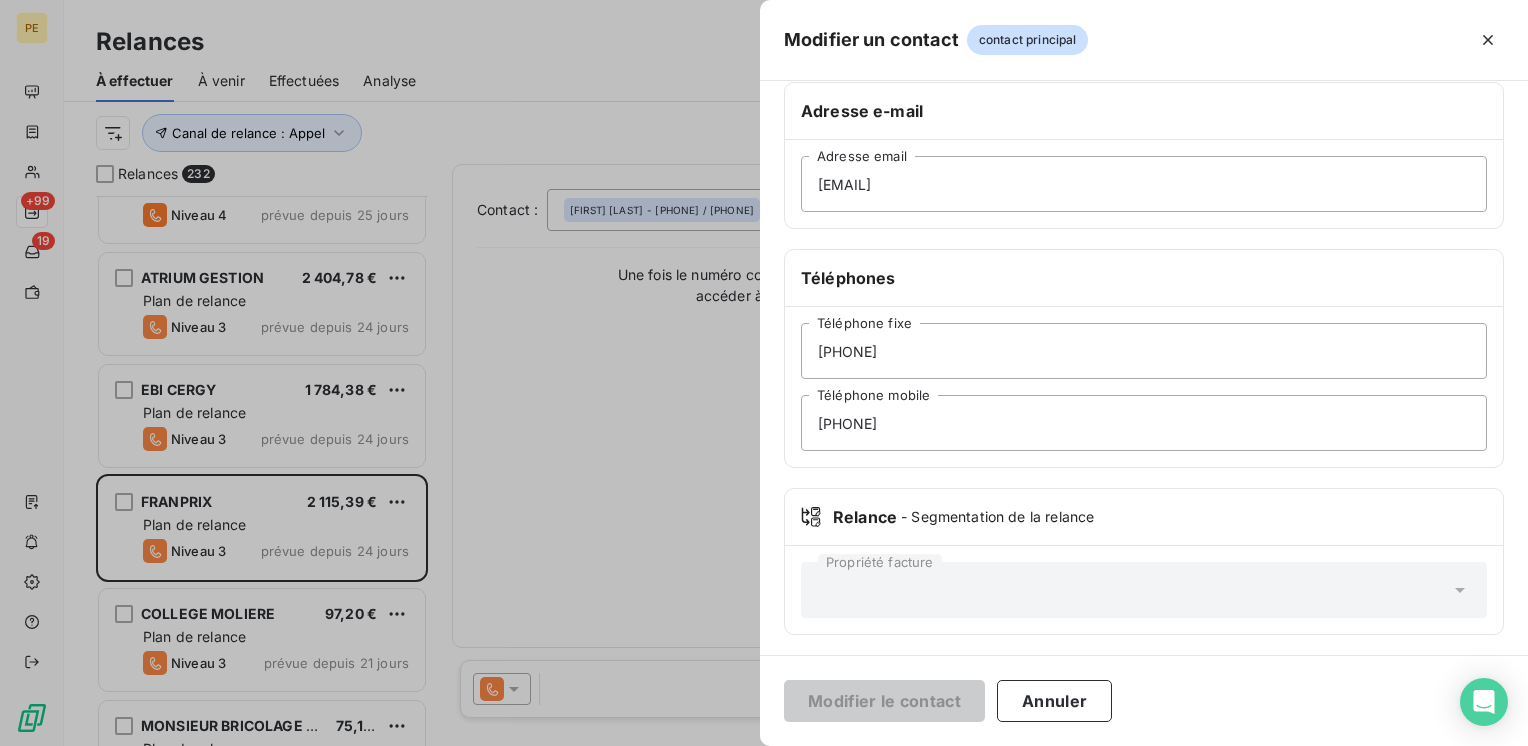 click at bounding box center (764, 373) 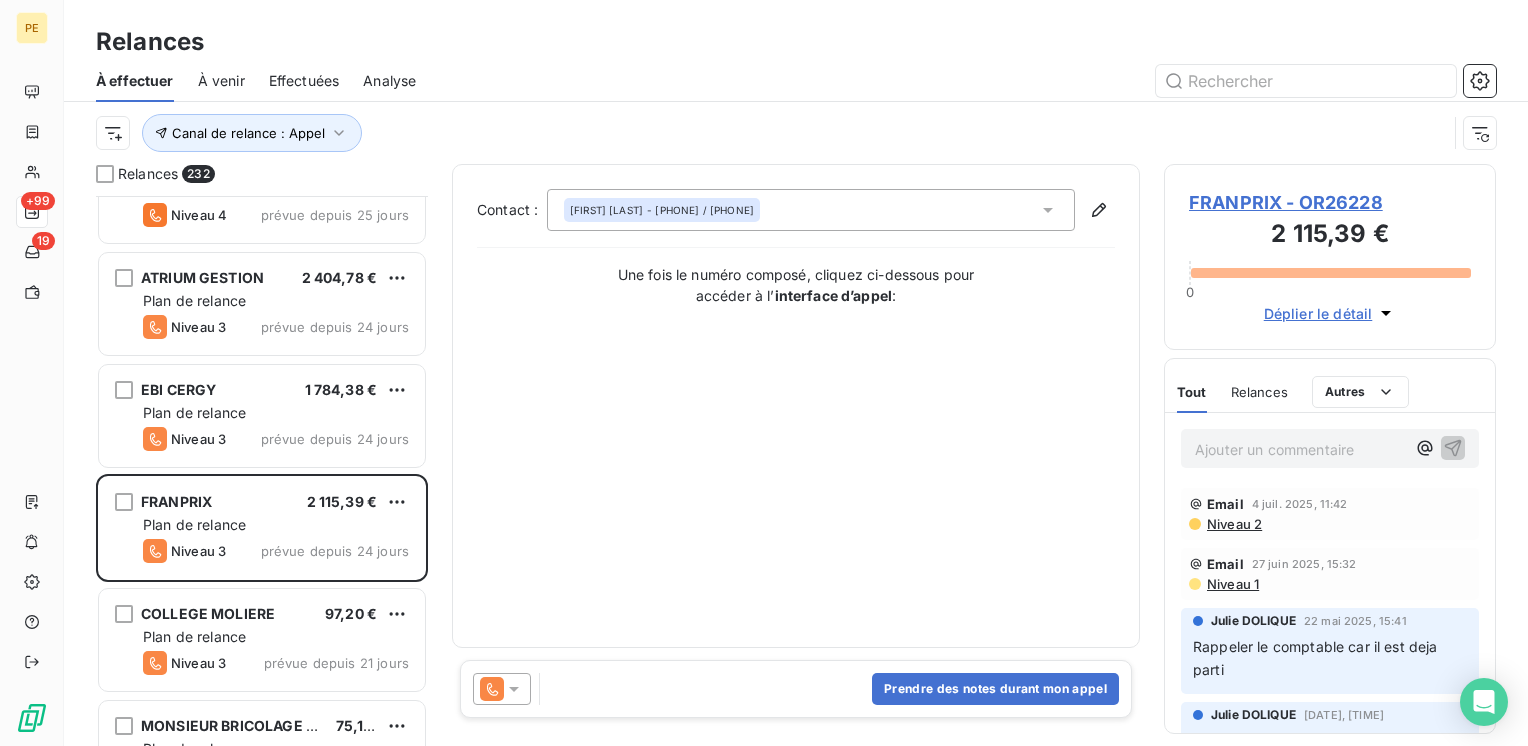 click on "Prendre des notes durant mon appel" at bounding box center (796, 689) 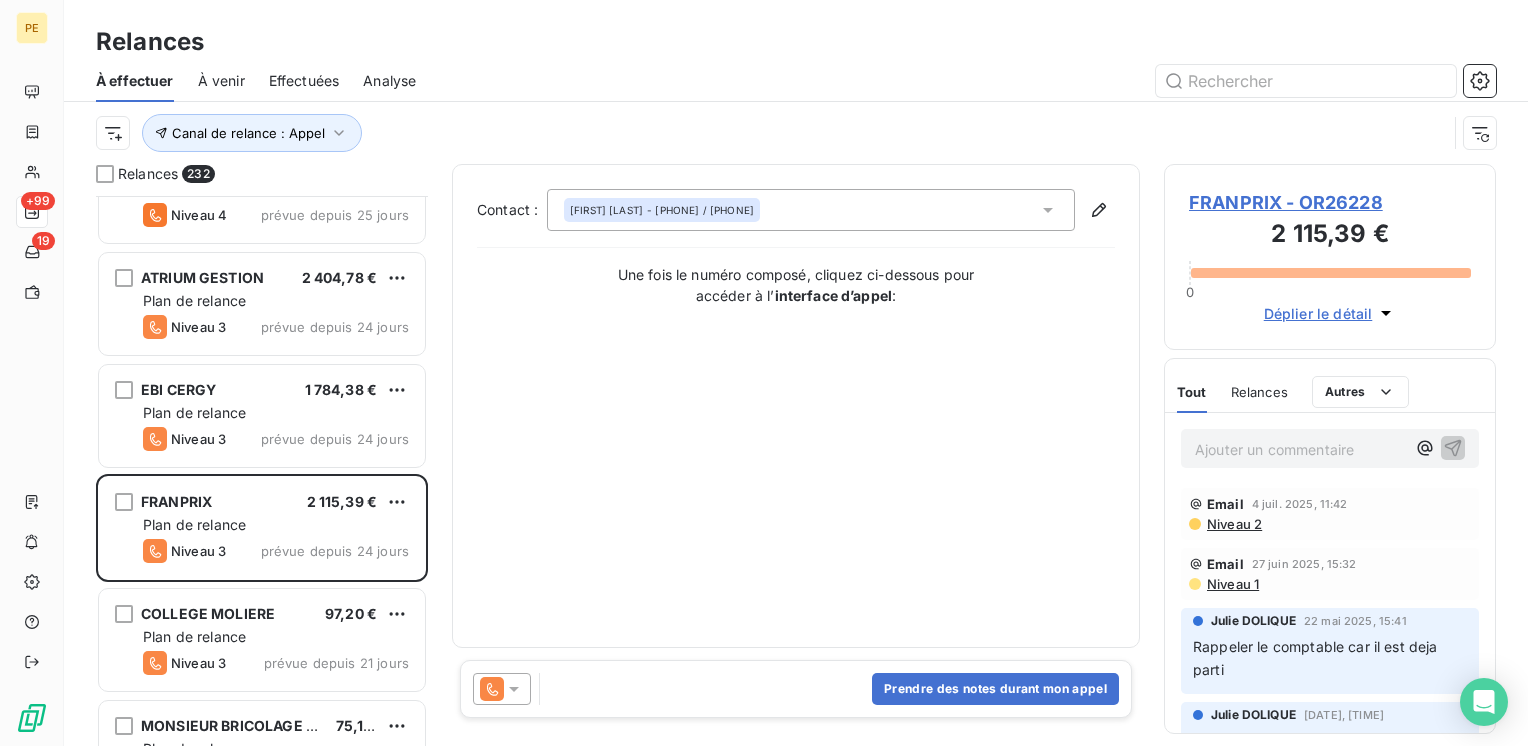 drag, startPoint x: 856, startPoint y: 682, endPoint x: 820, endPoint y: 674, distance: 36.878178 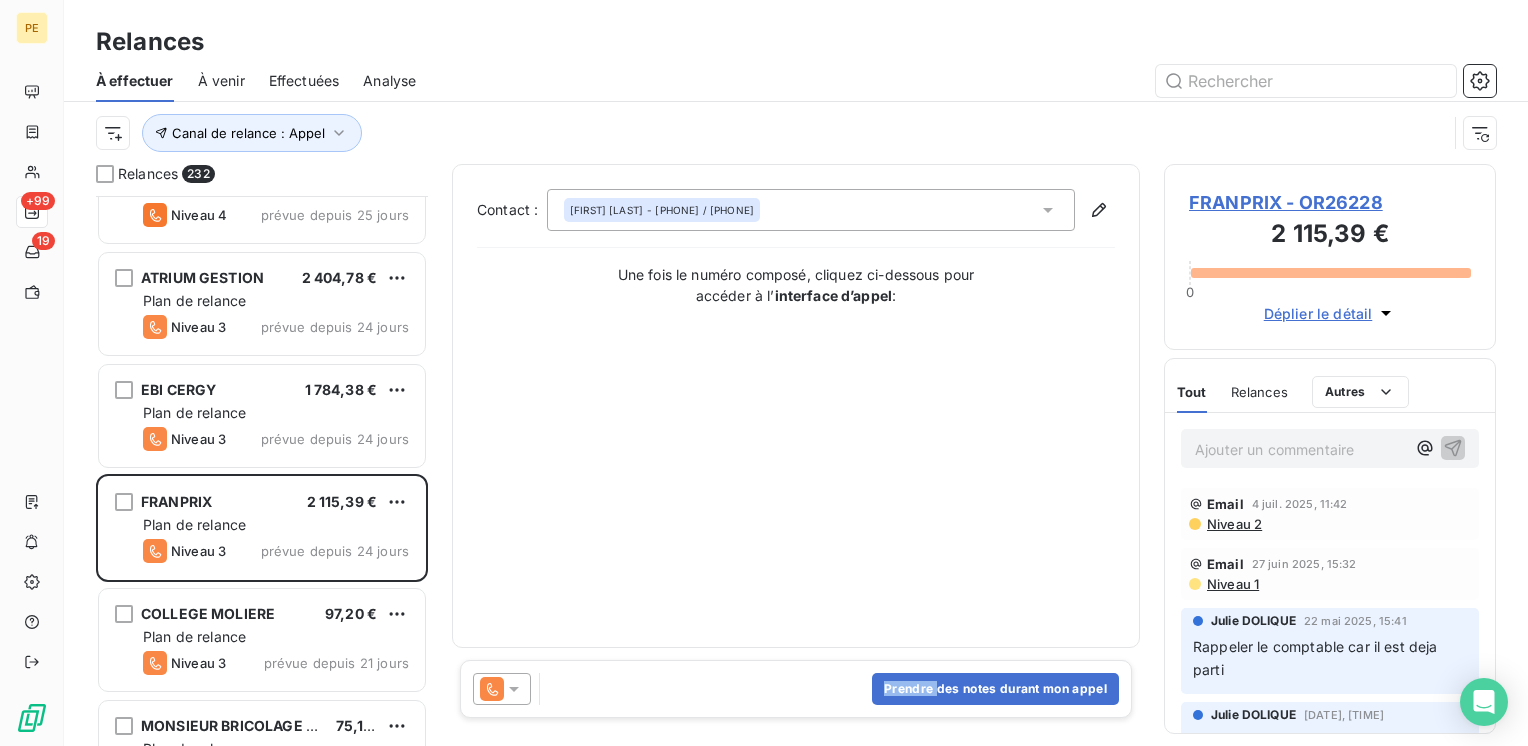 drag, startPoint x: 717, startPoint y: 688, endPoint x: 771, endPoint y: 678, distance: 54.91812 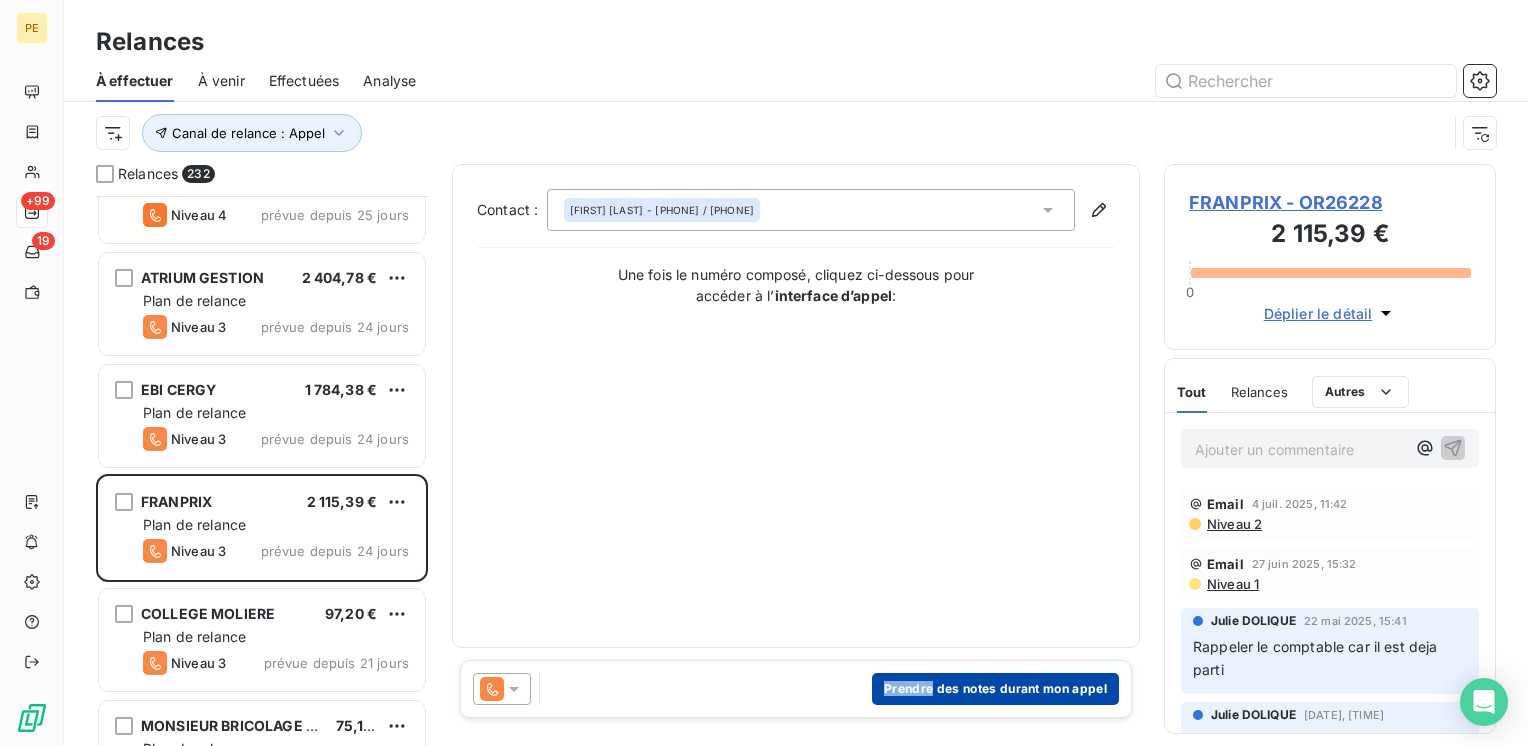 drag, startPoint x: 771, startPoint y: 678, endPoint x: 961, endPoint y: 682, distance: 190.0421 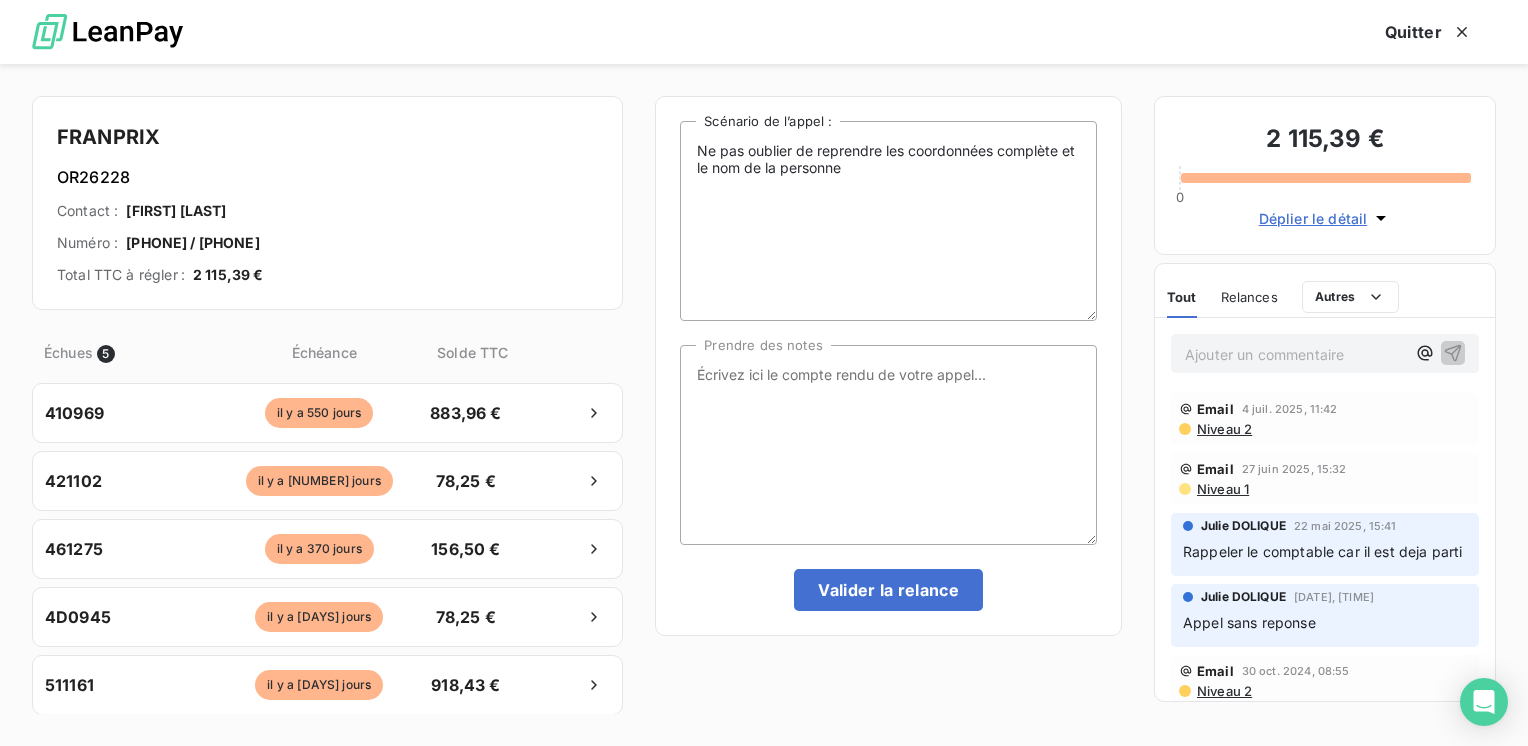 click on "Ne pas oublier de reprendre les coordonnées complète et le nom de la personne Scénario de l’appel : Prendre des notes Valider la relance" at bounding box center [888, 405] 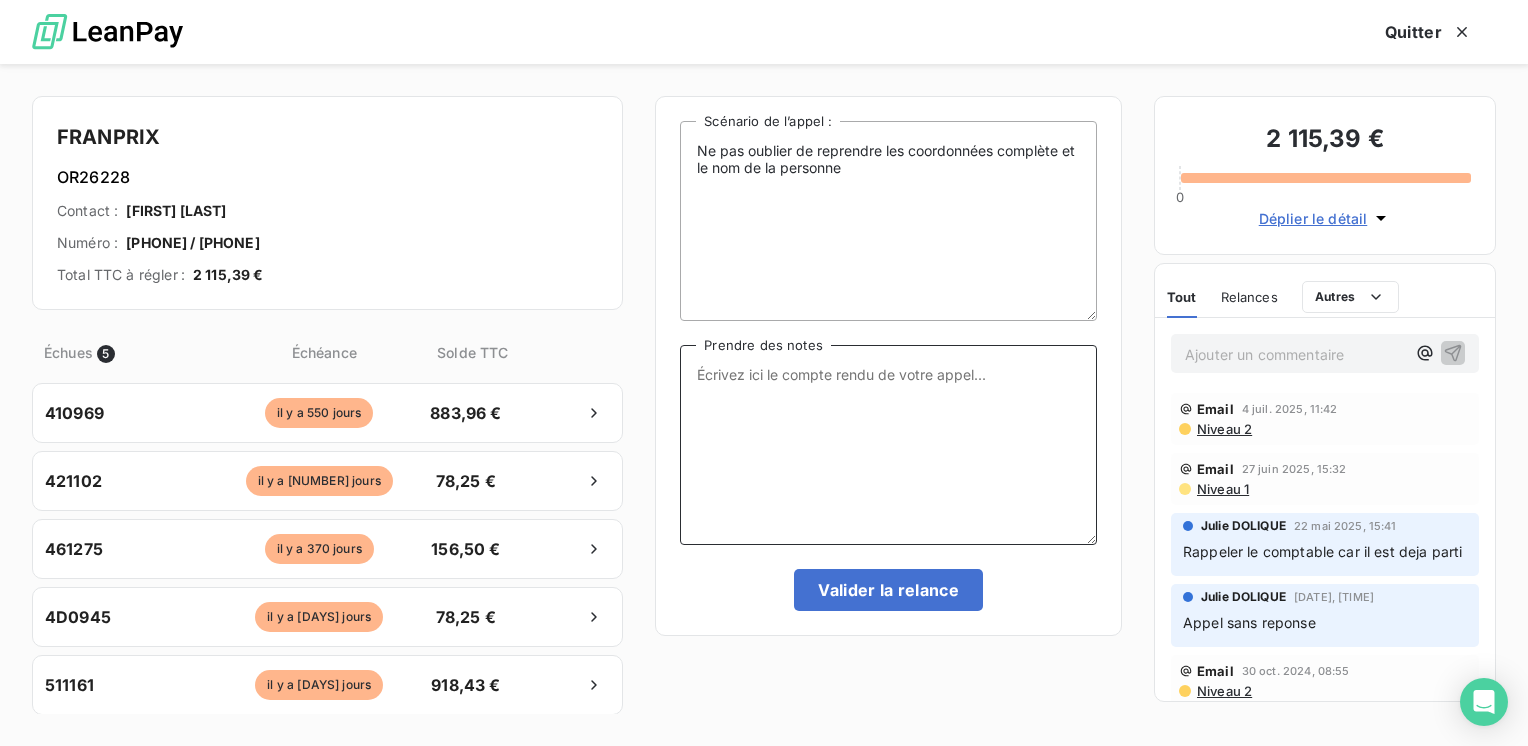 click on "Prendre des notes" at bounding box center [888, 445] 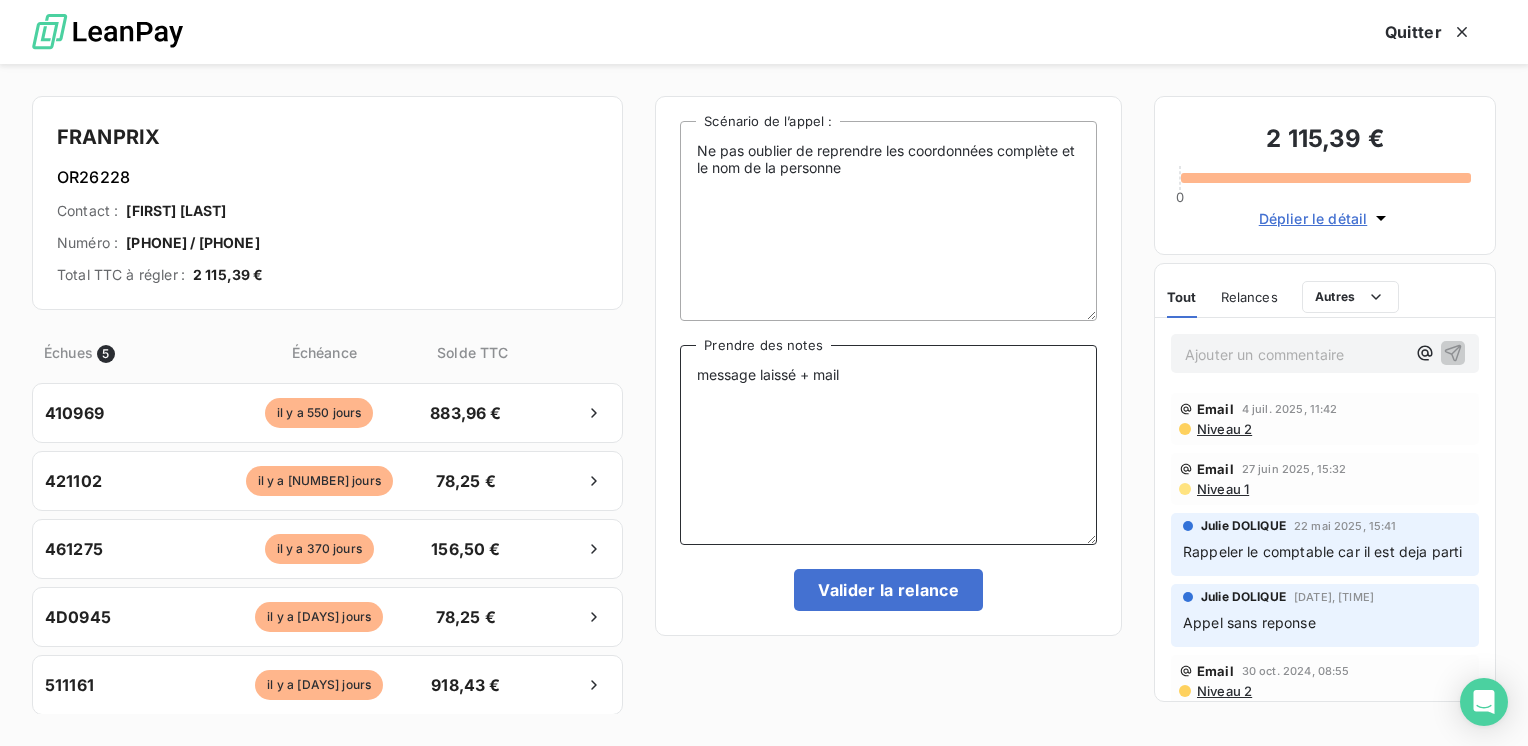 type on "message laissé + mail" 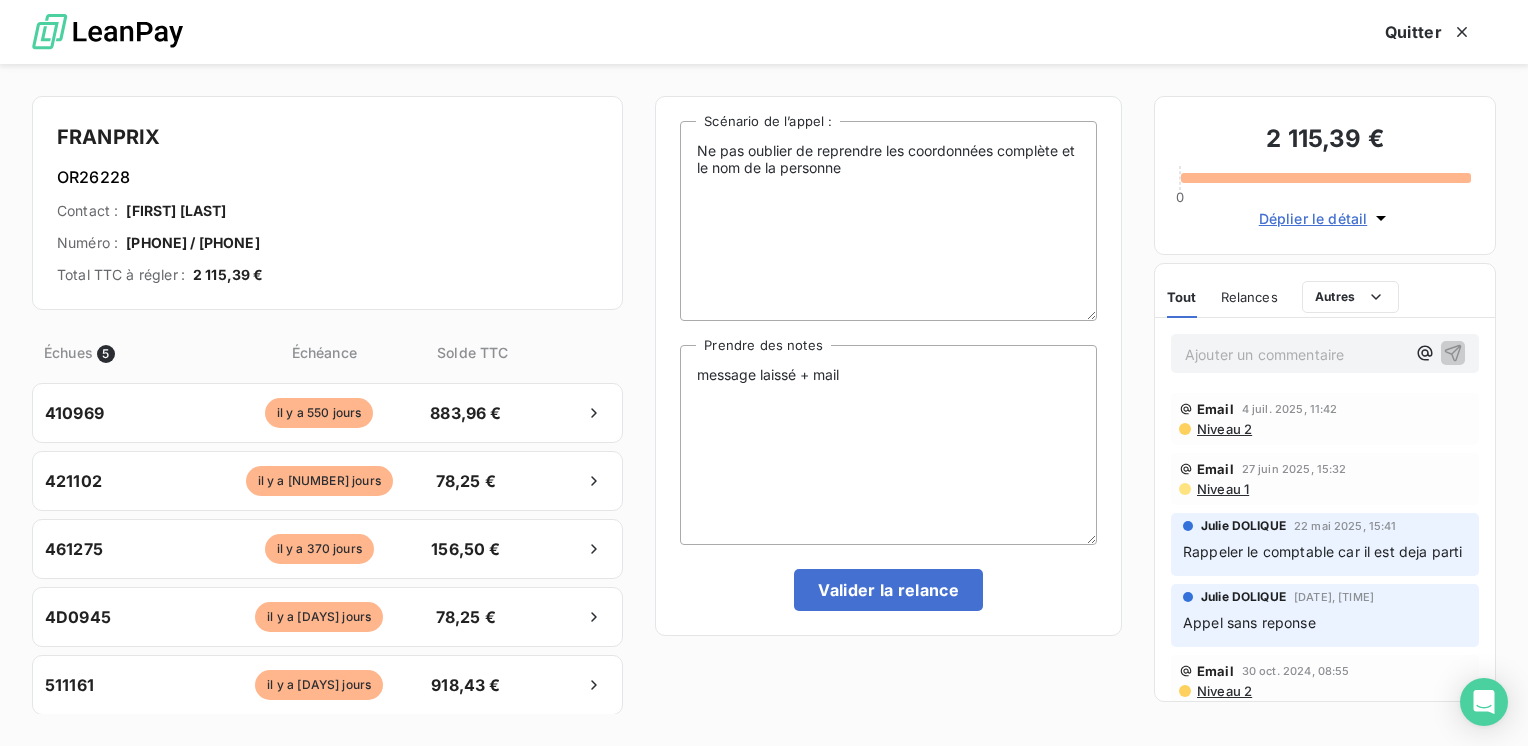 click on "Ne pas oublier de reprendre les coordonnées complète et le nom de la personne Scénario de l’appel : message laissé + mail Prendre des notes Valider la relance" at bounding box center [888, 366] 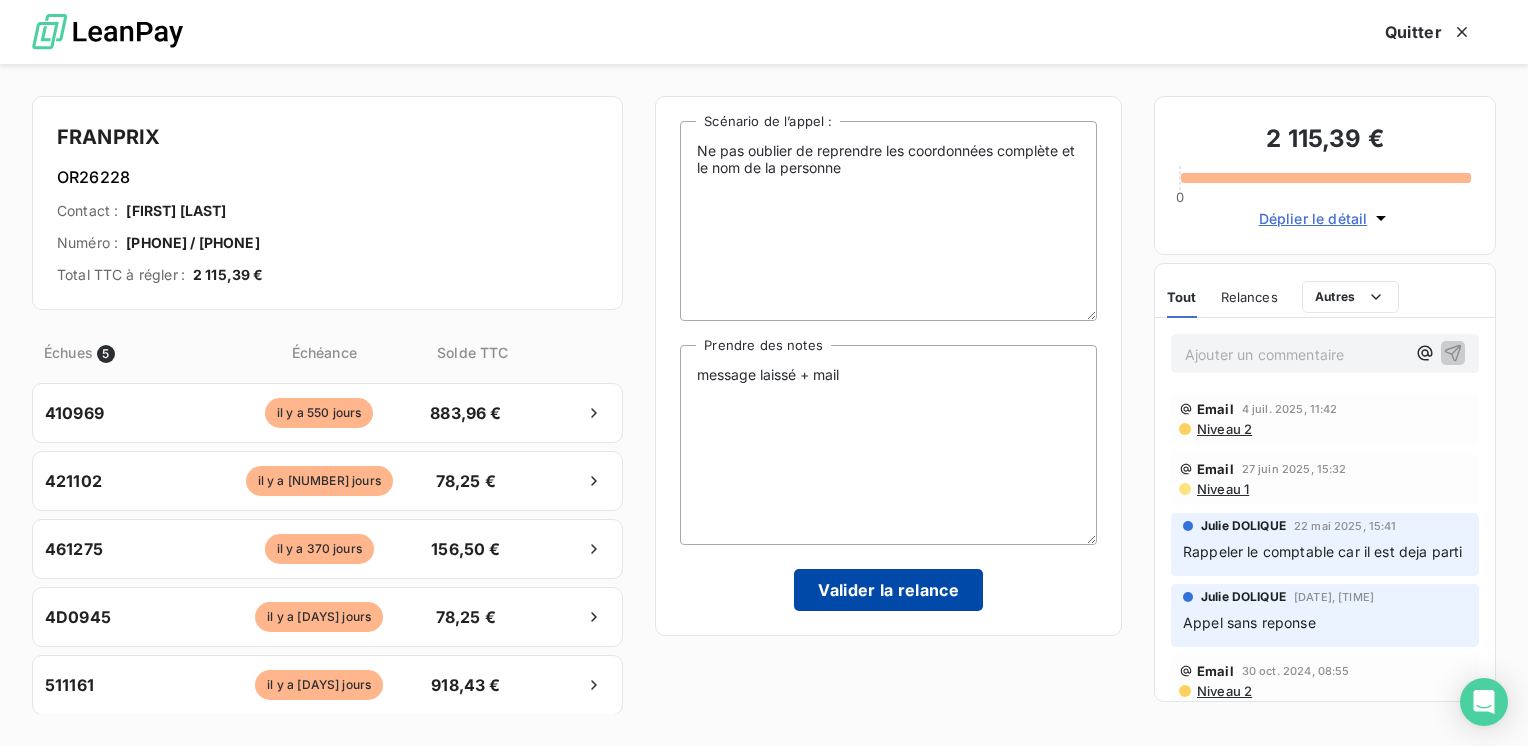 click on "Valider la relance" at bounding box center (888, 590) 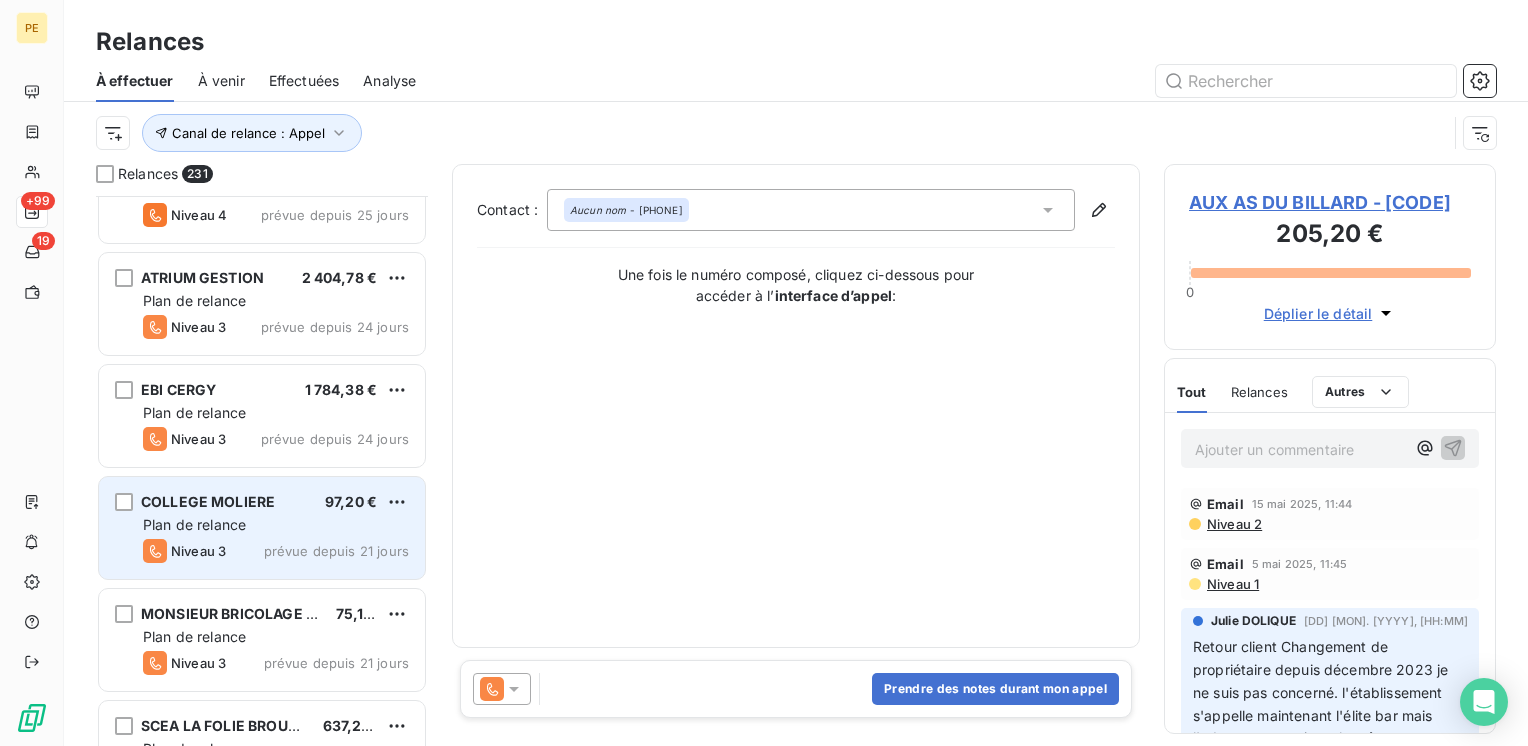 click on "COLLEGE MOLIERE 97,20 € Plan de relance Niveau 3 prévue depuis 21 jours" at bounding box center [262, 528] 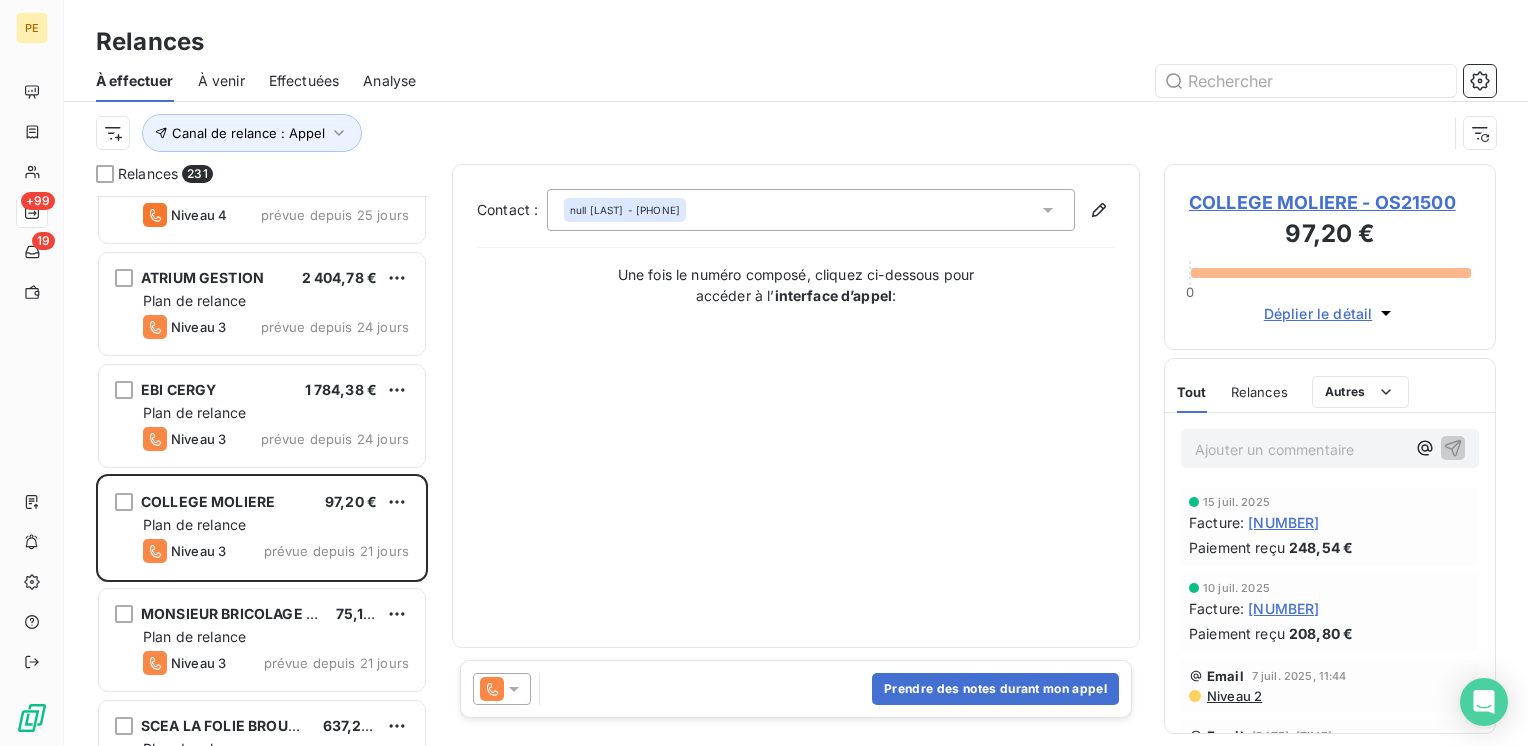 click on "Déplier le détail" at bounding box center (1318, 313) 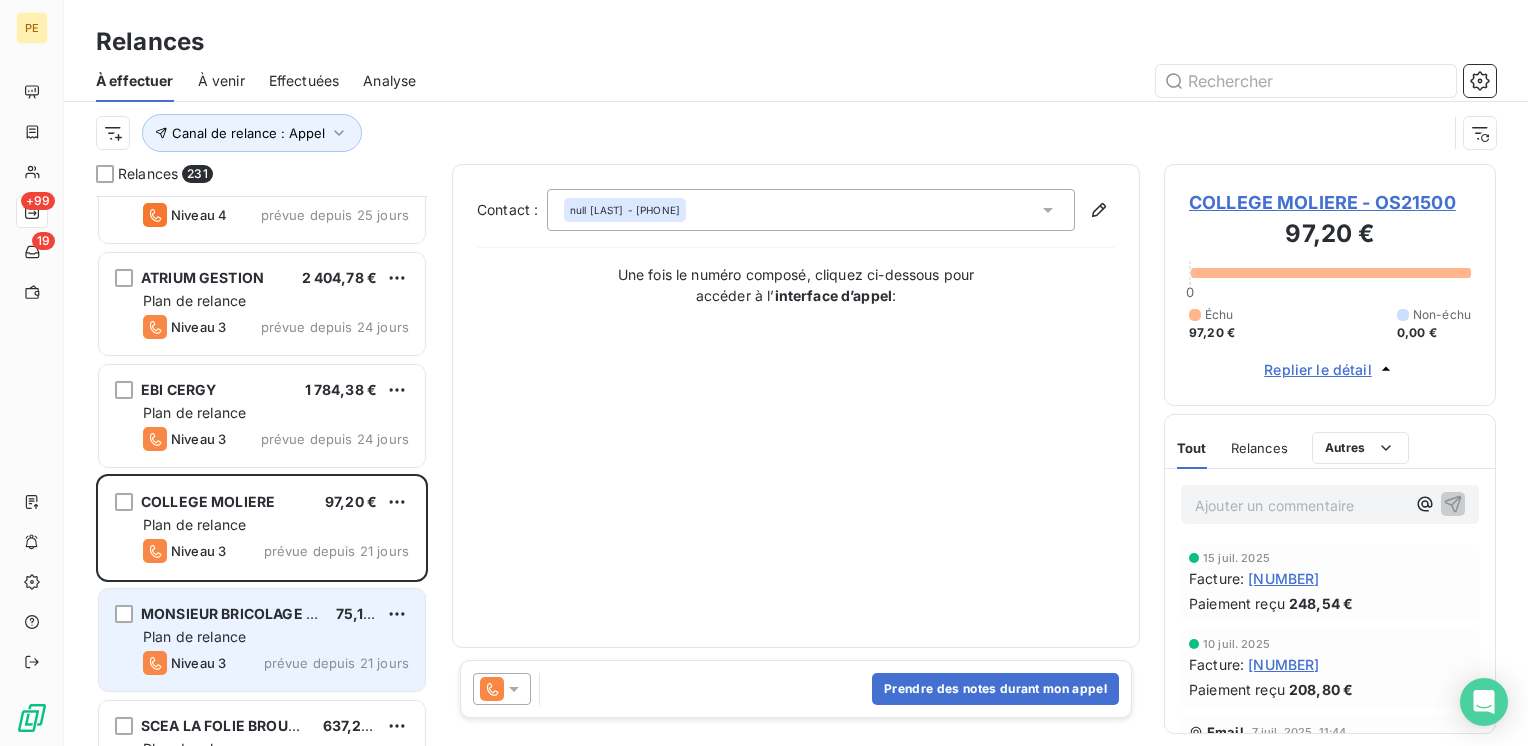 scroll, scrollTop: 18134, scrollLeft: 0, axis: vertical 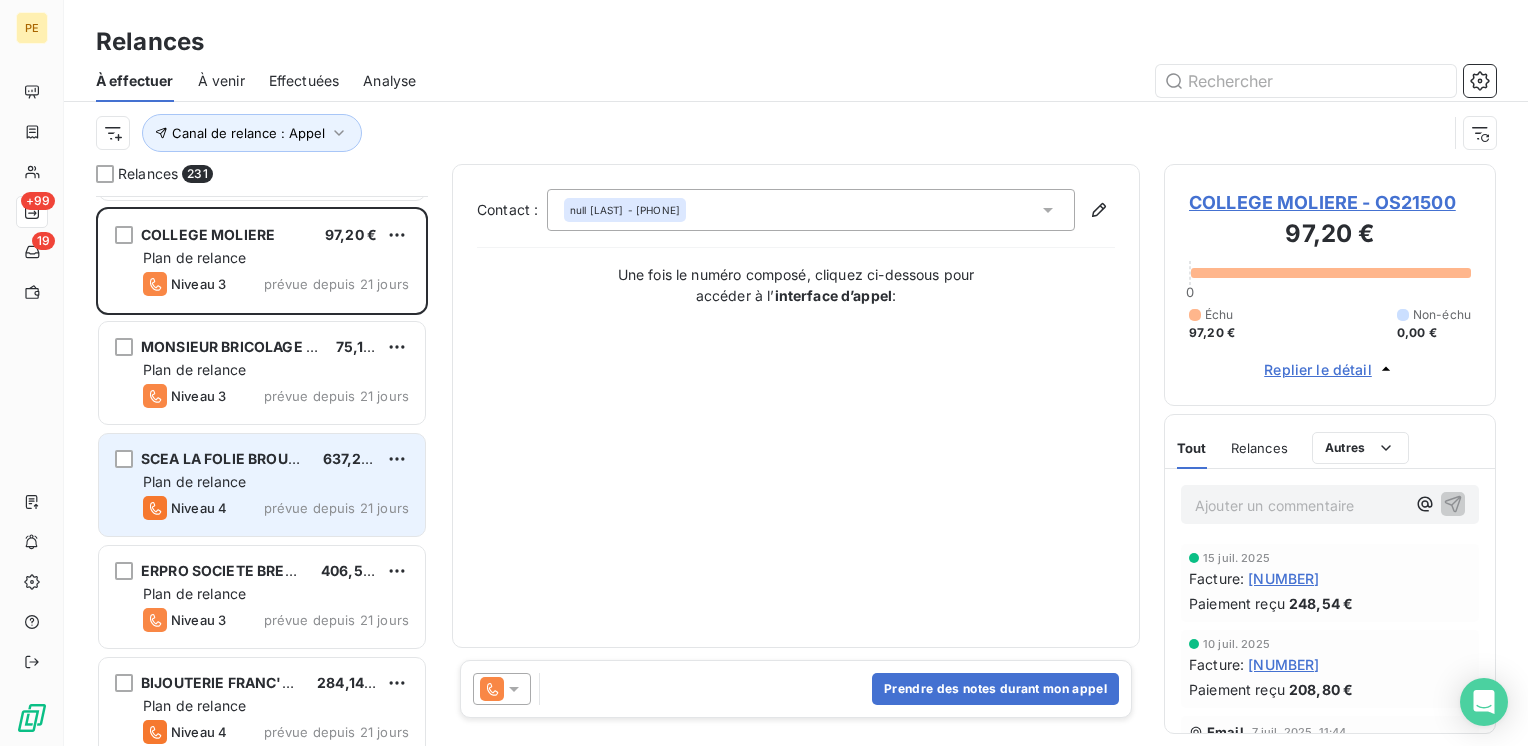 click on "Plan de relance" at bounding box center [276, 482] 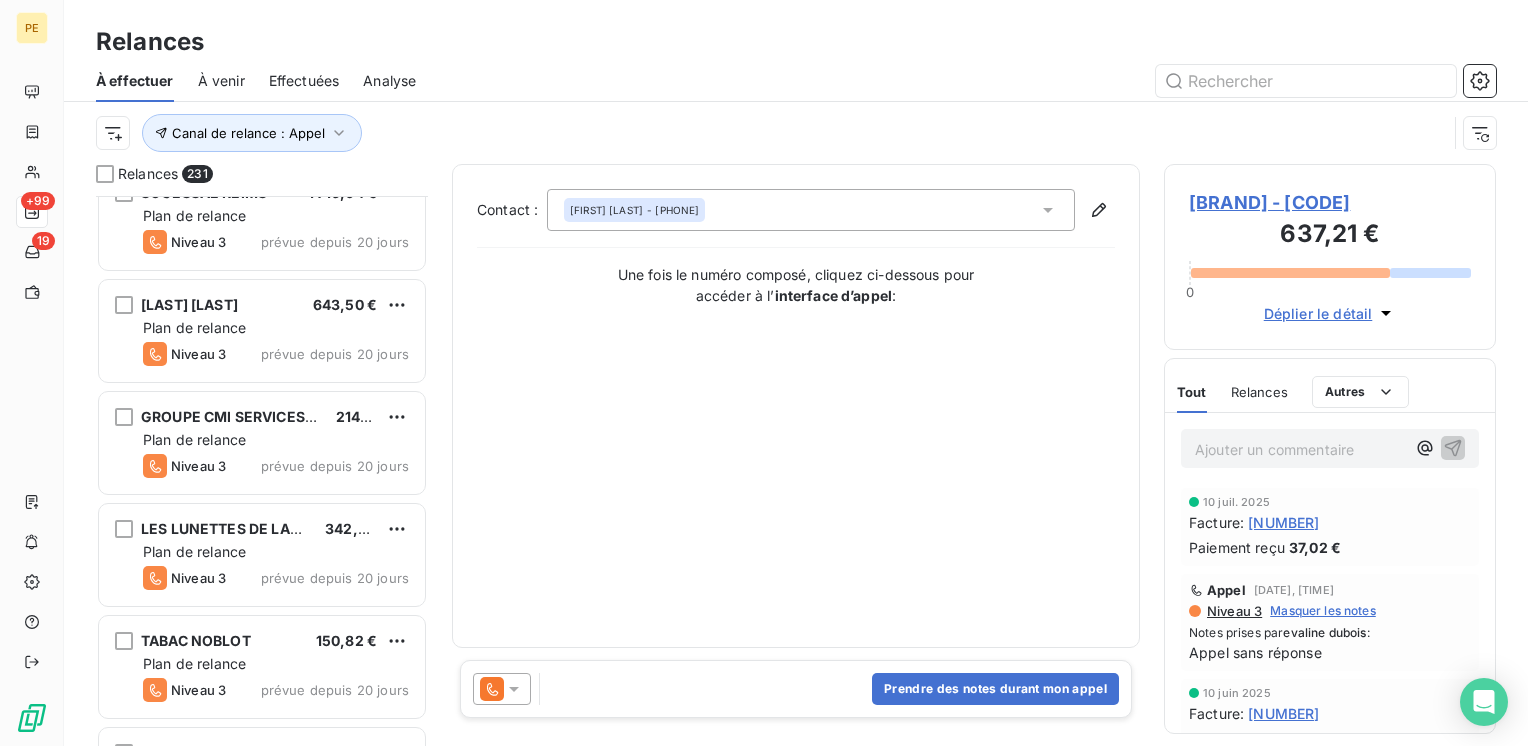 scroll, scrollTop: 20134, scrollLeft: 0, axis: vertical 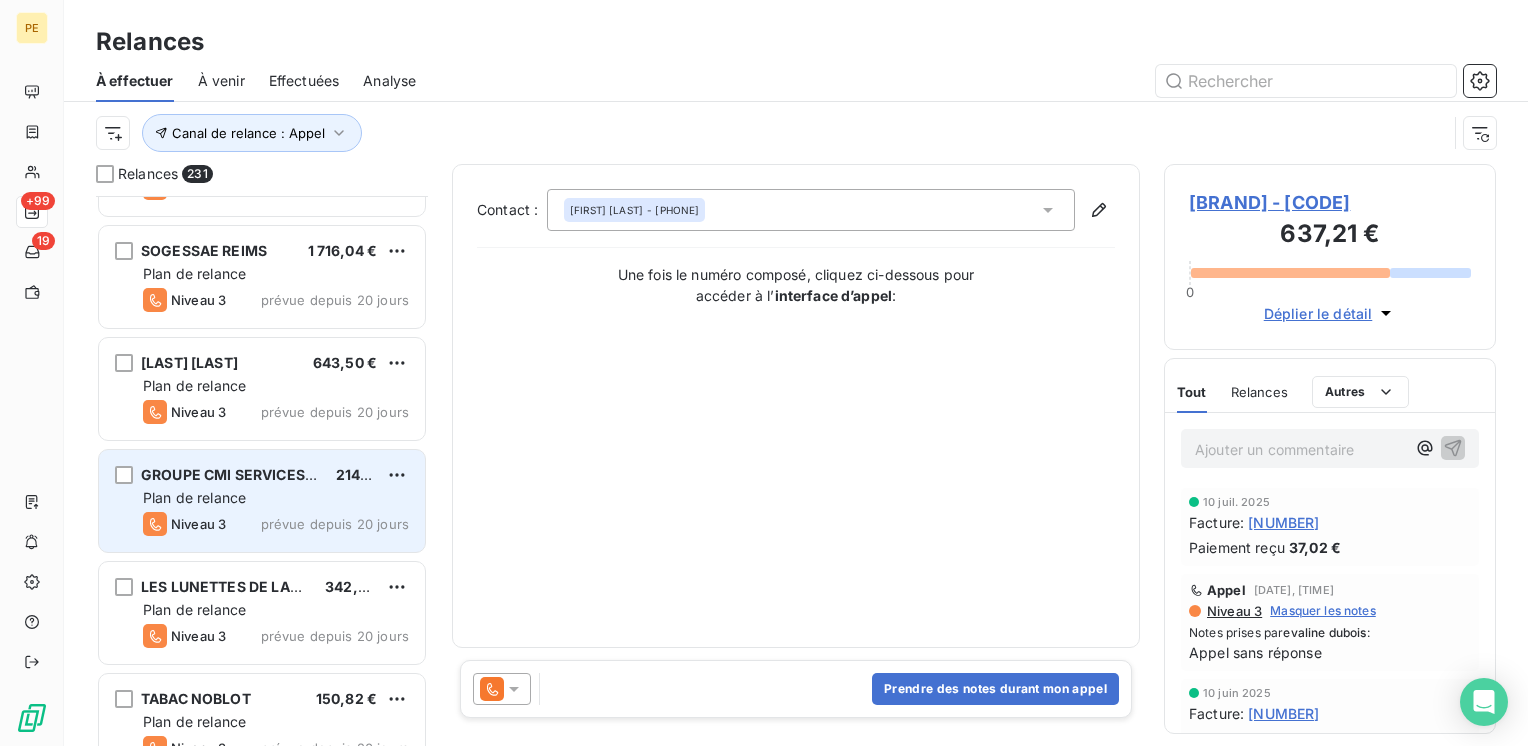 click on "Plan de relance" at bounding box center (194, 497) 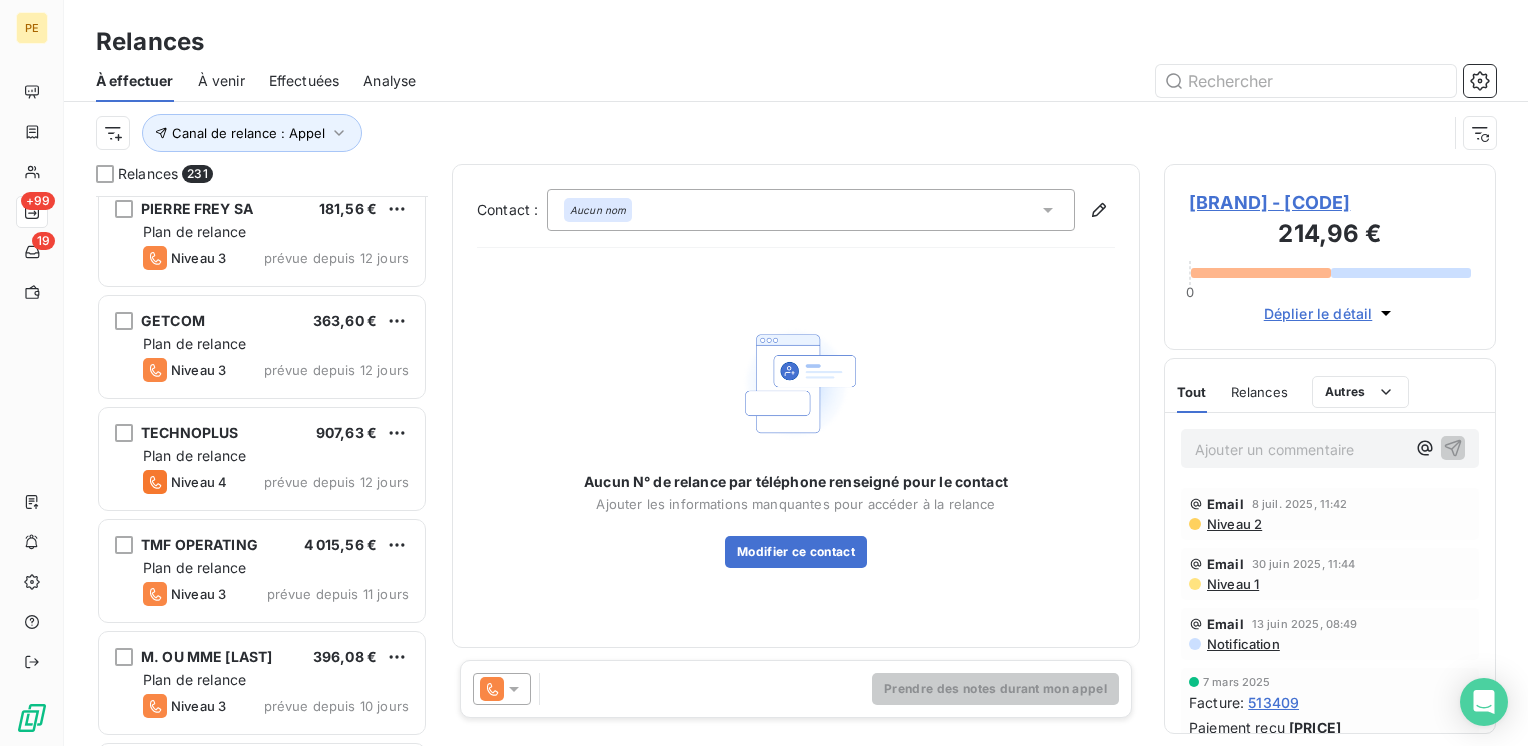 scroll, scrollTop: 23334, scrollLeft: 0, axis: vertical 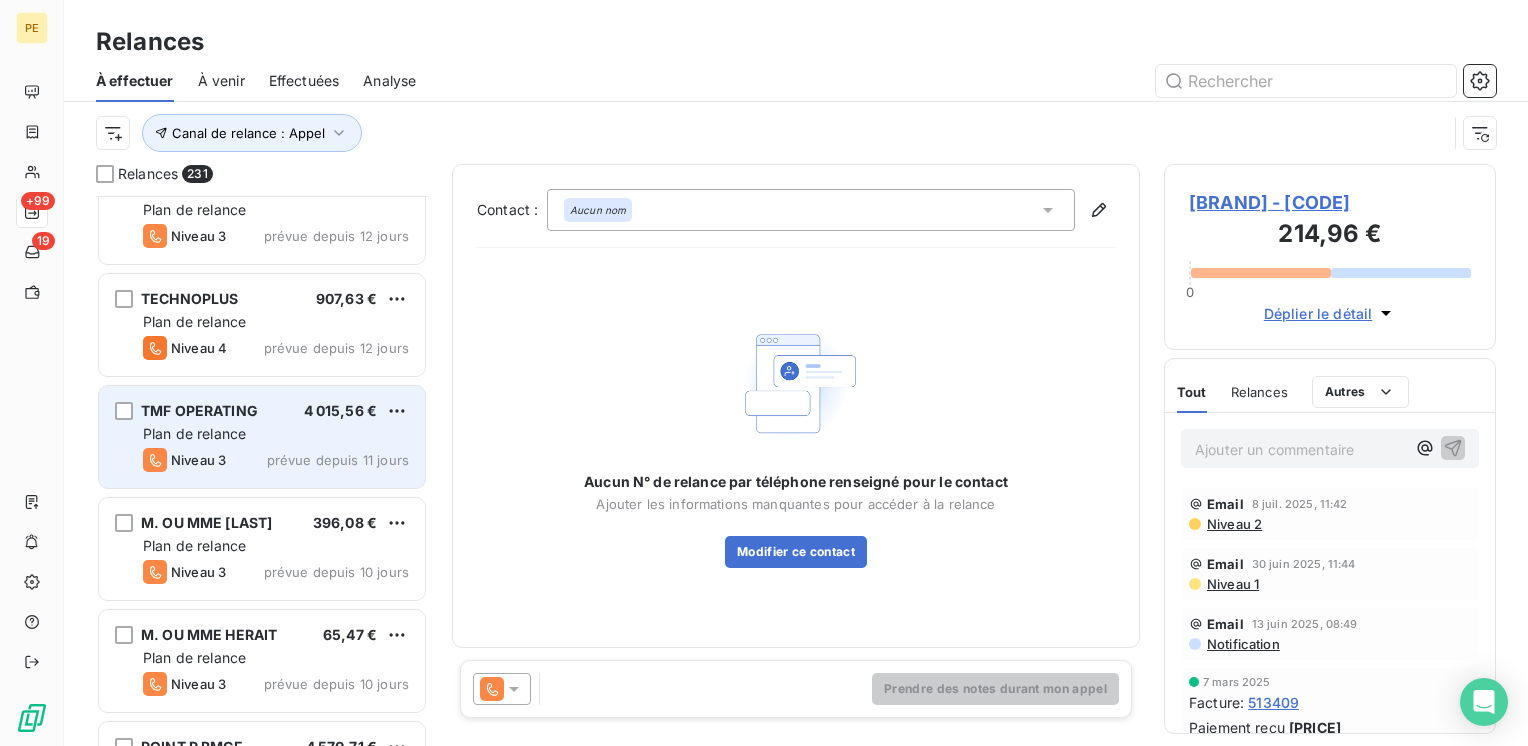 click on "Niveau 3 prévue depuis 11 jours" at bounding box center (276, 460) 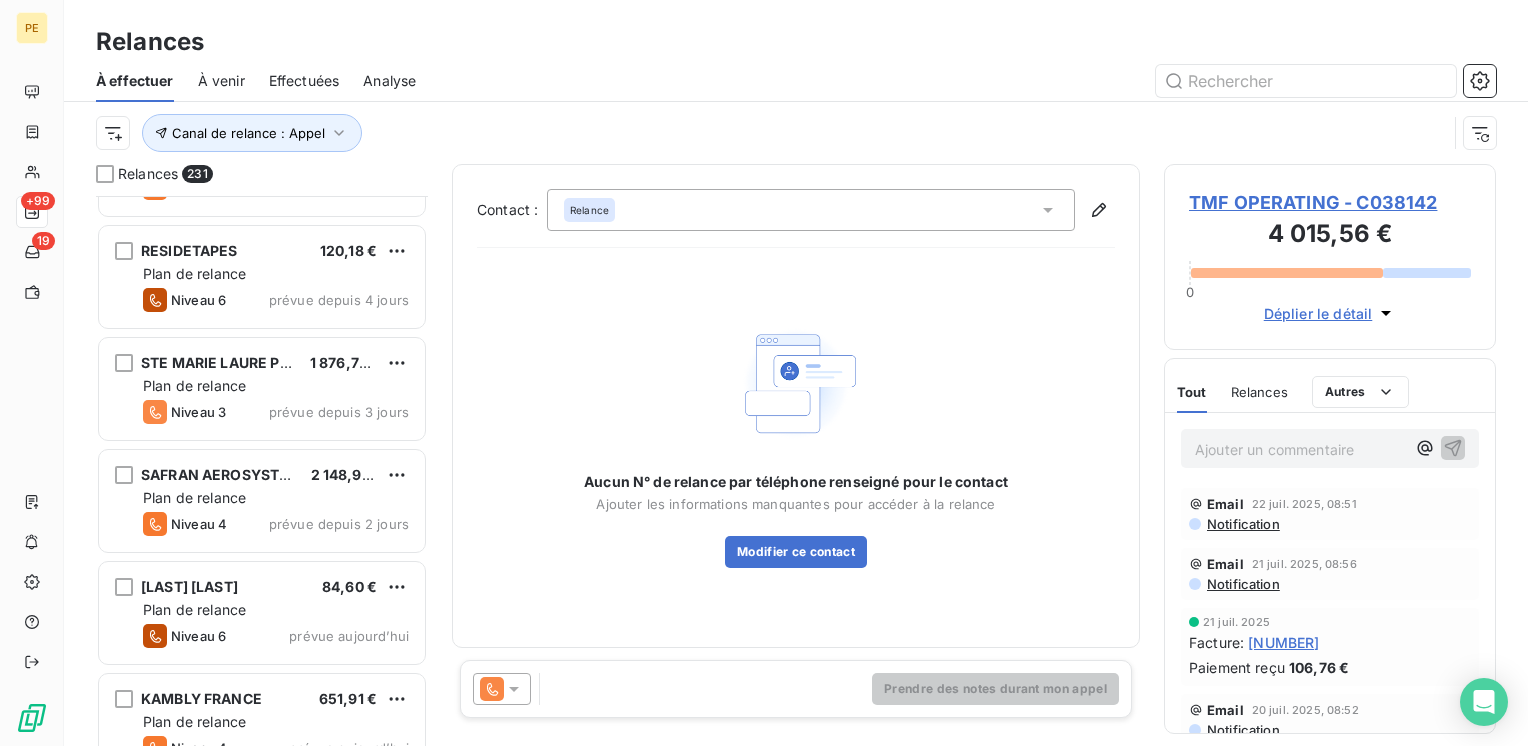 scroll, scrollTop: 24667, scrollLeft: 0, axis: vertical 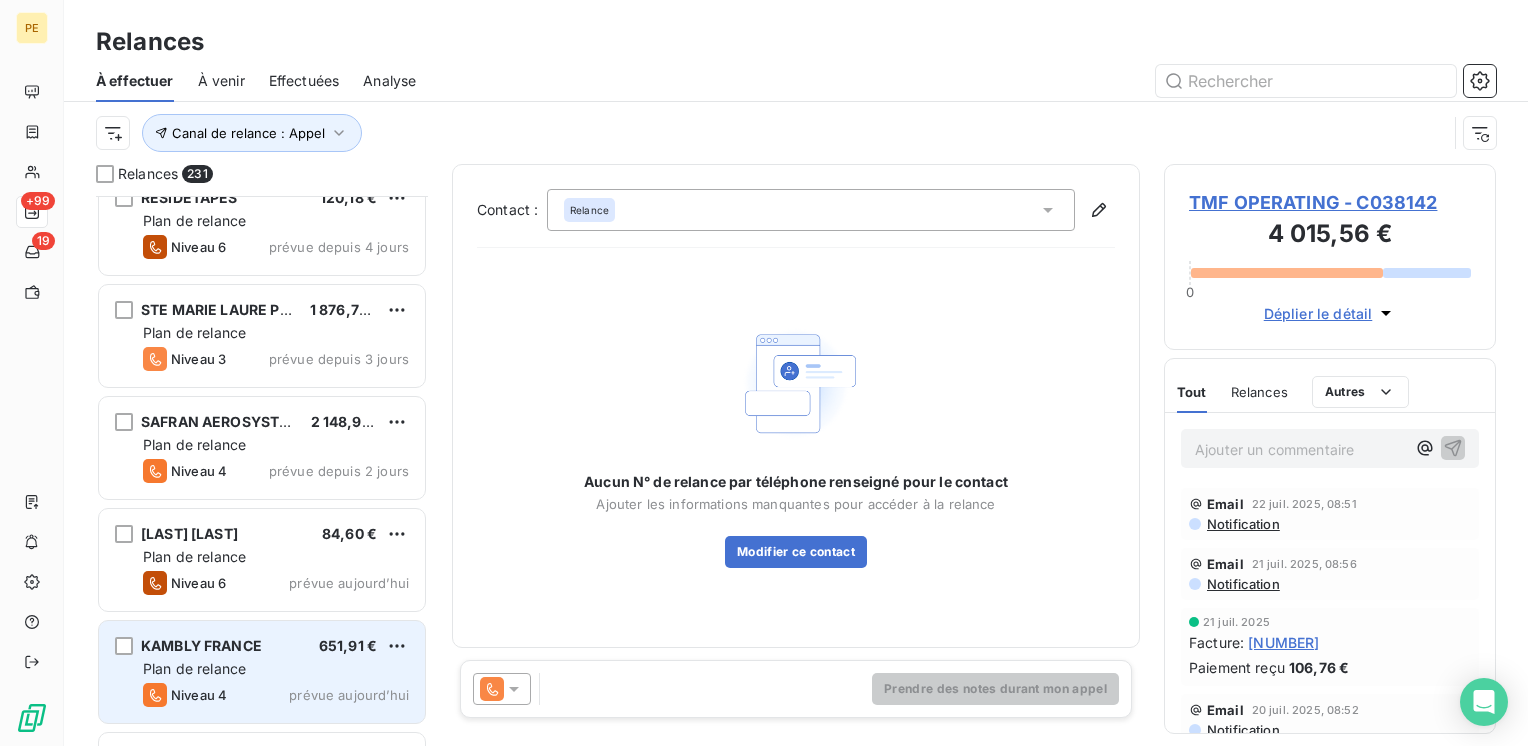click on "Plan de relance" at bounding box center (276, 669) 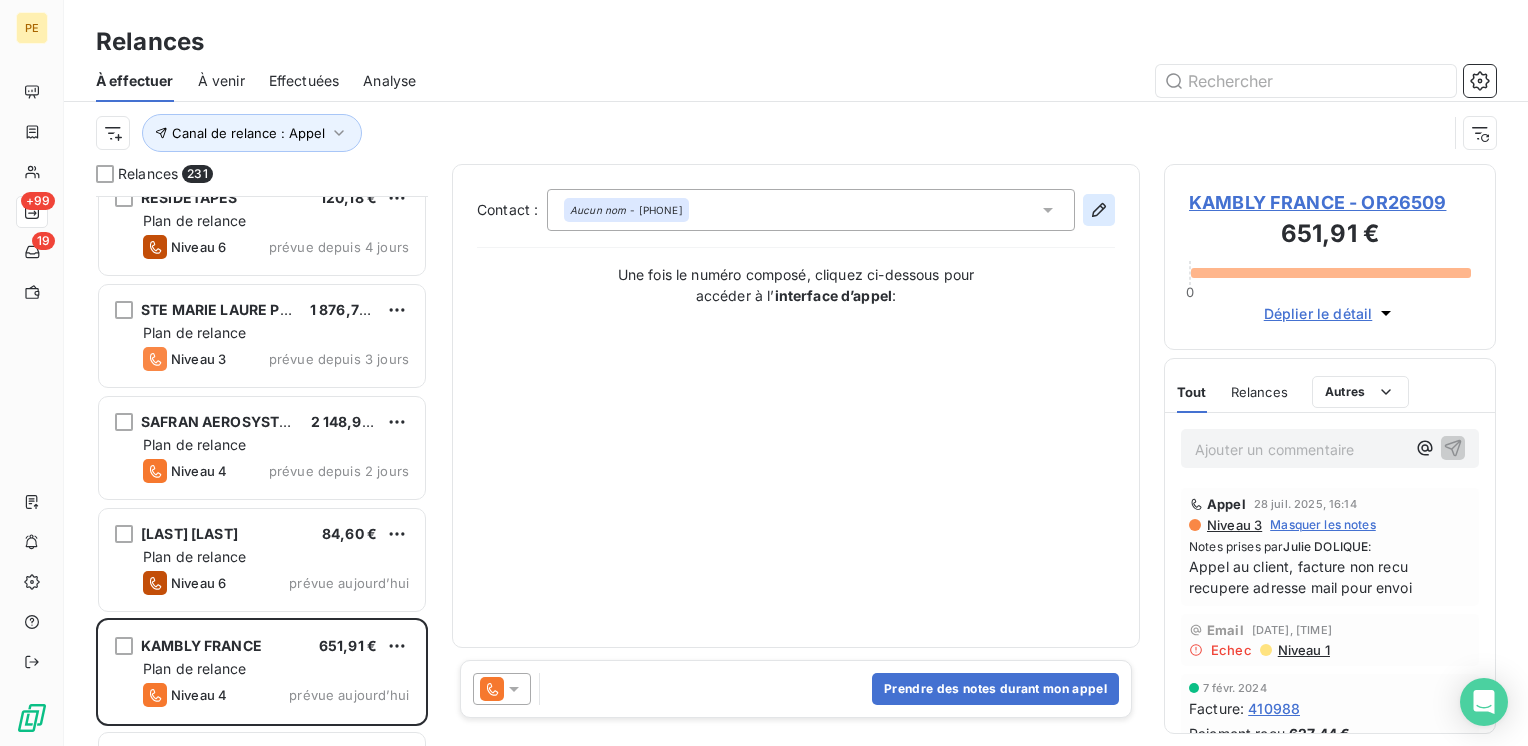 click 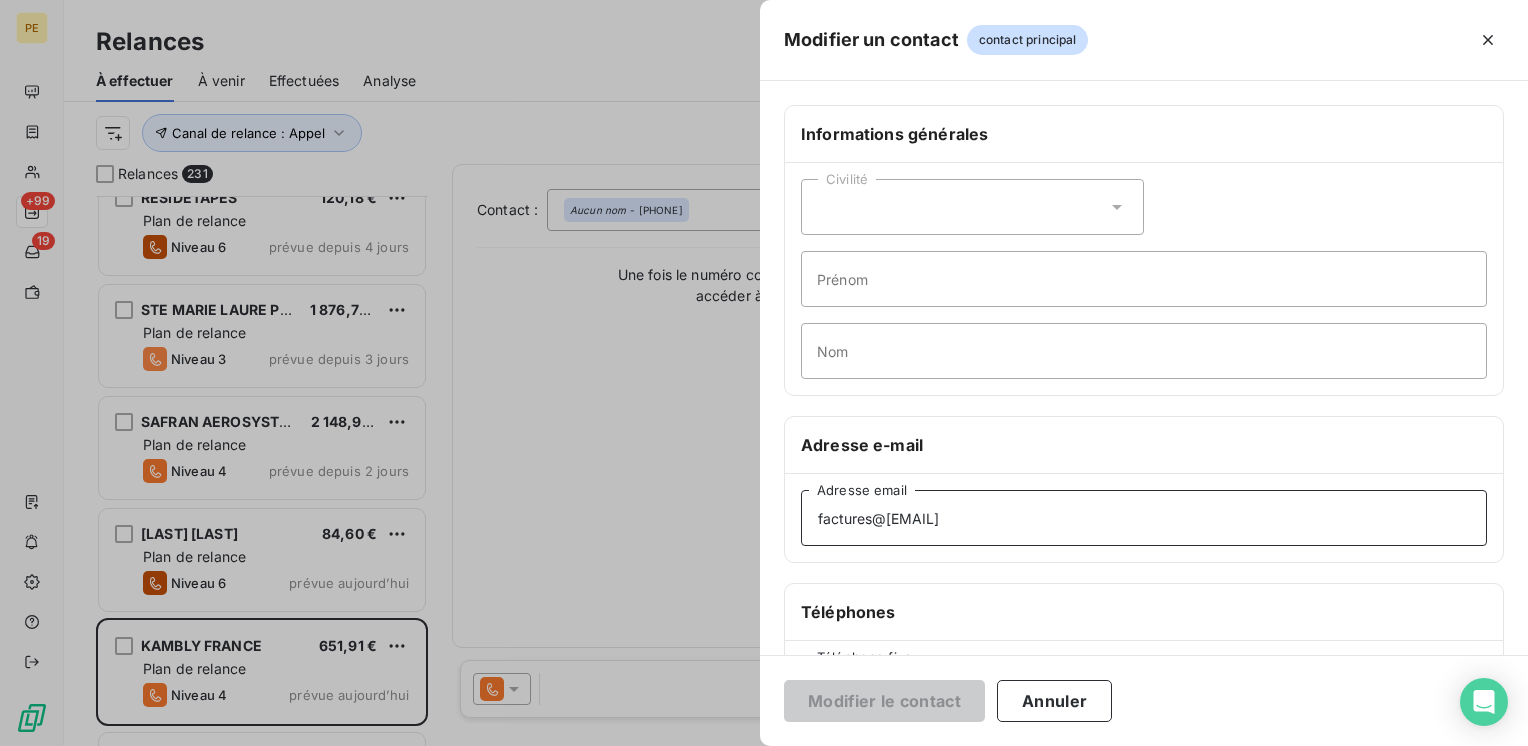 click on "factures@kambly.fr" at bounding box center (1144, 518) 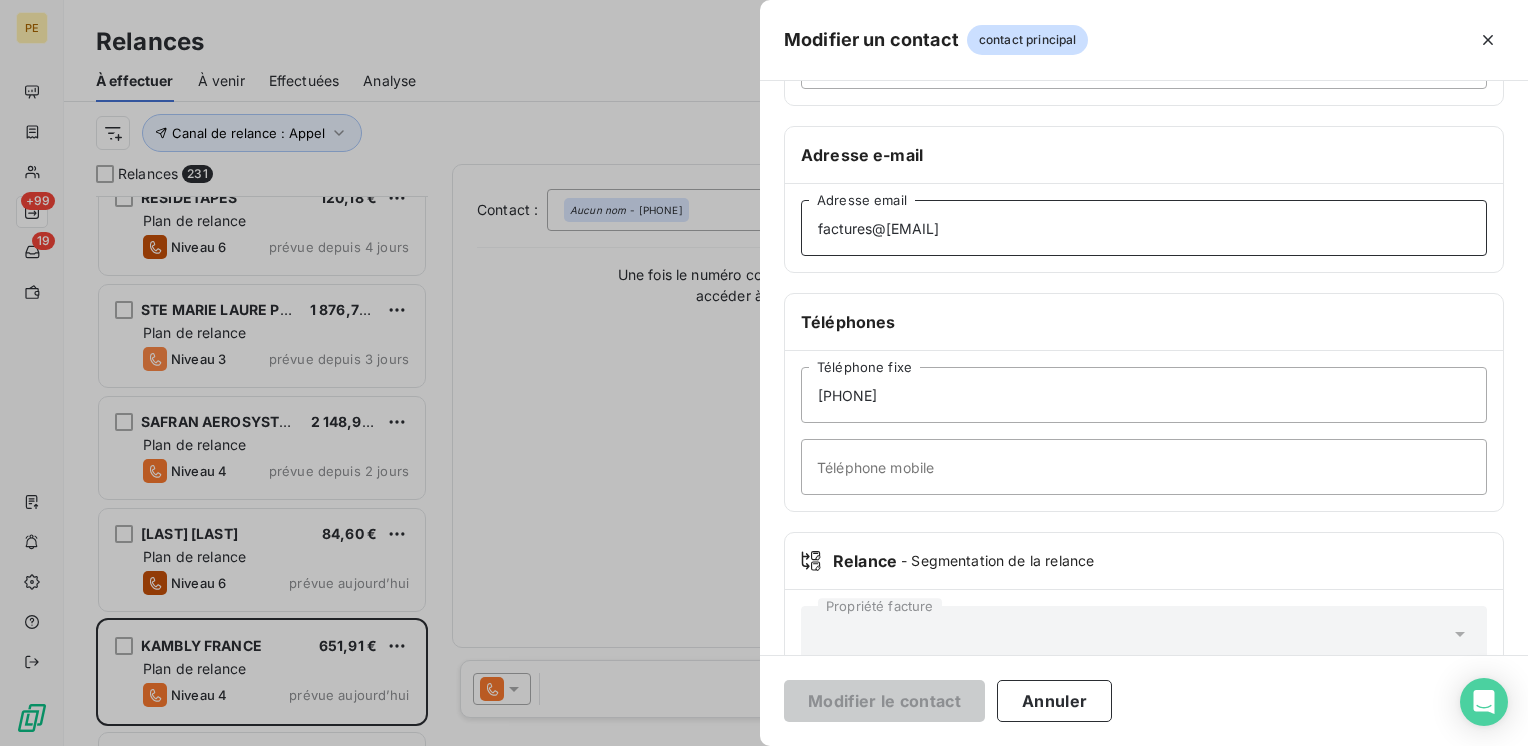 scroll, scrollTop: 334, scrollLeft: 0, axis: vertical 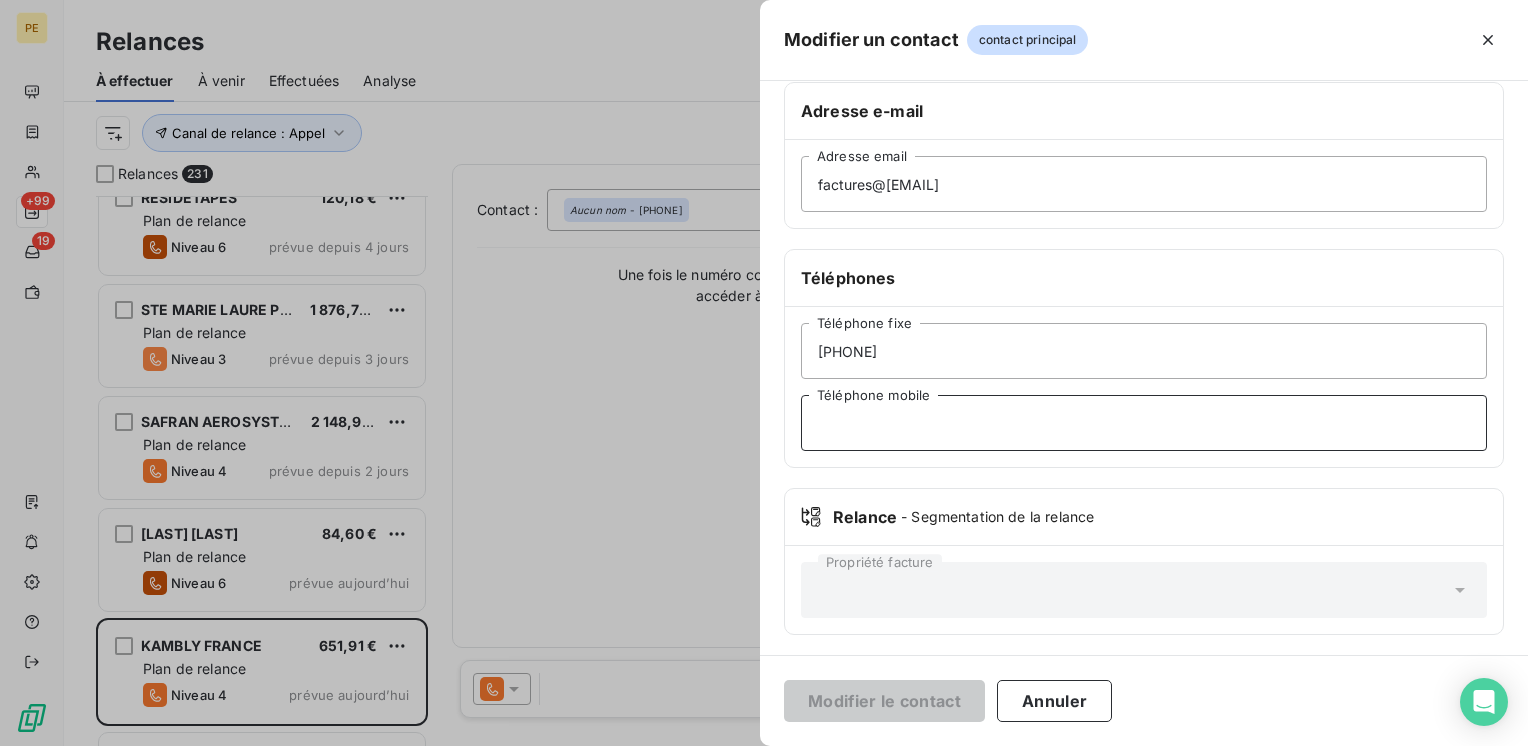 click on "Téléphone mobile" at bounding box center (1144, 423) 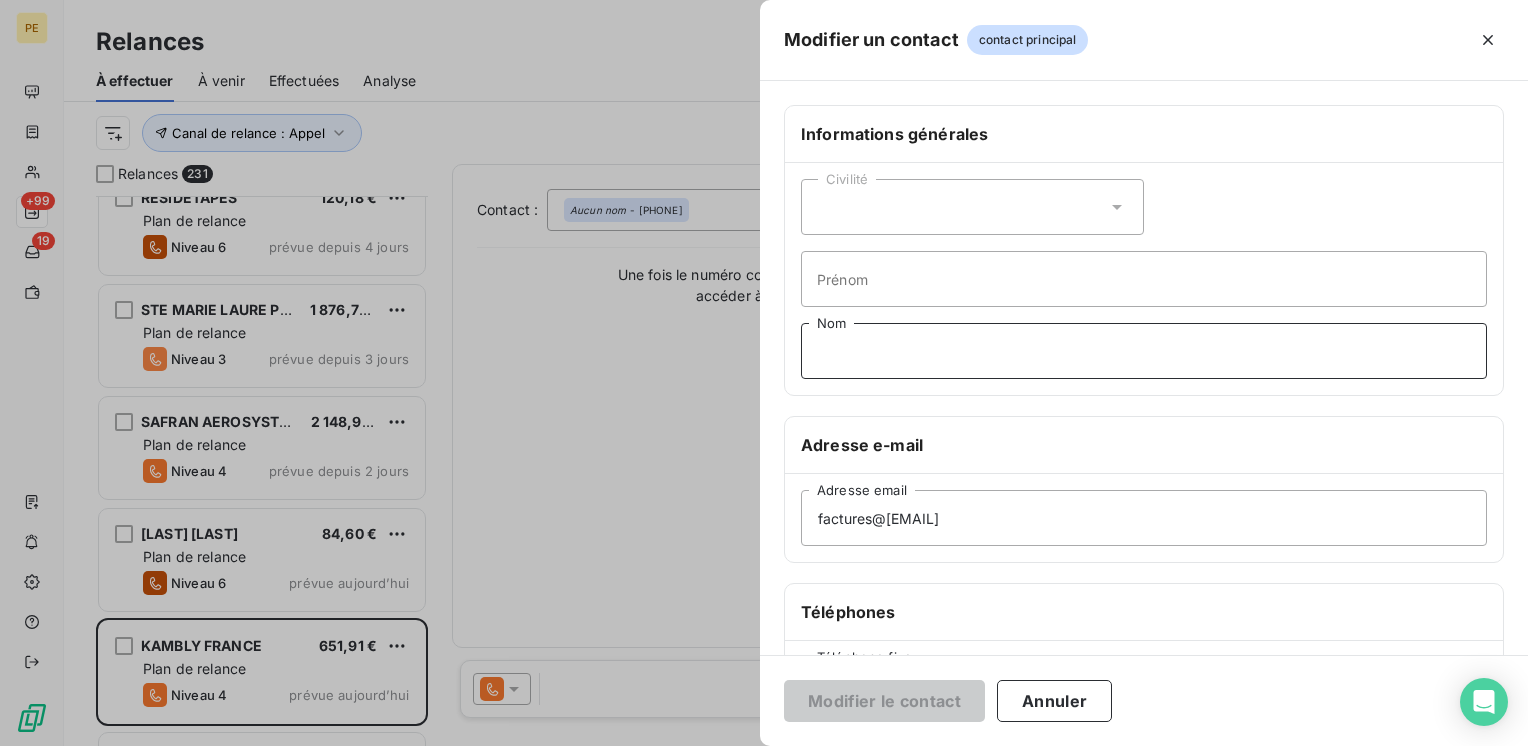 click on "Nom" at bounding box center [1144, 351] 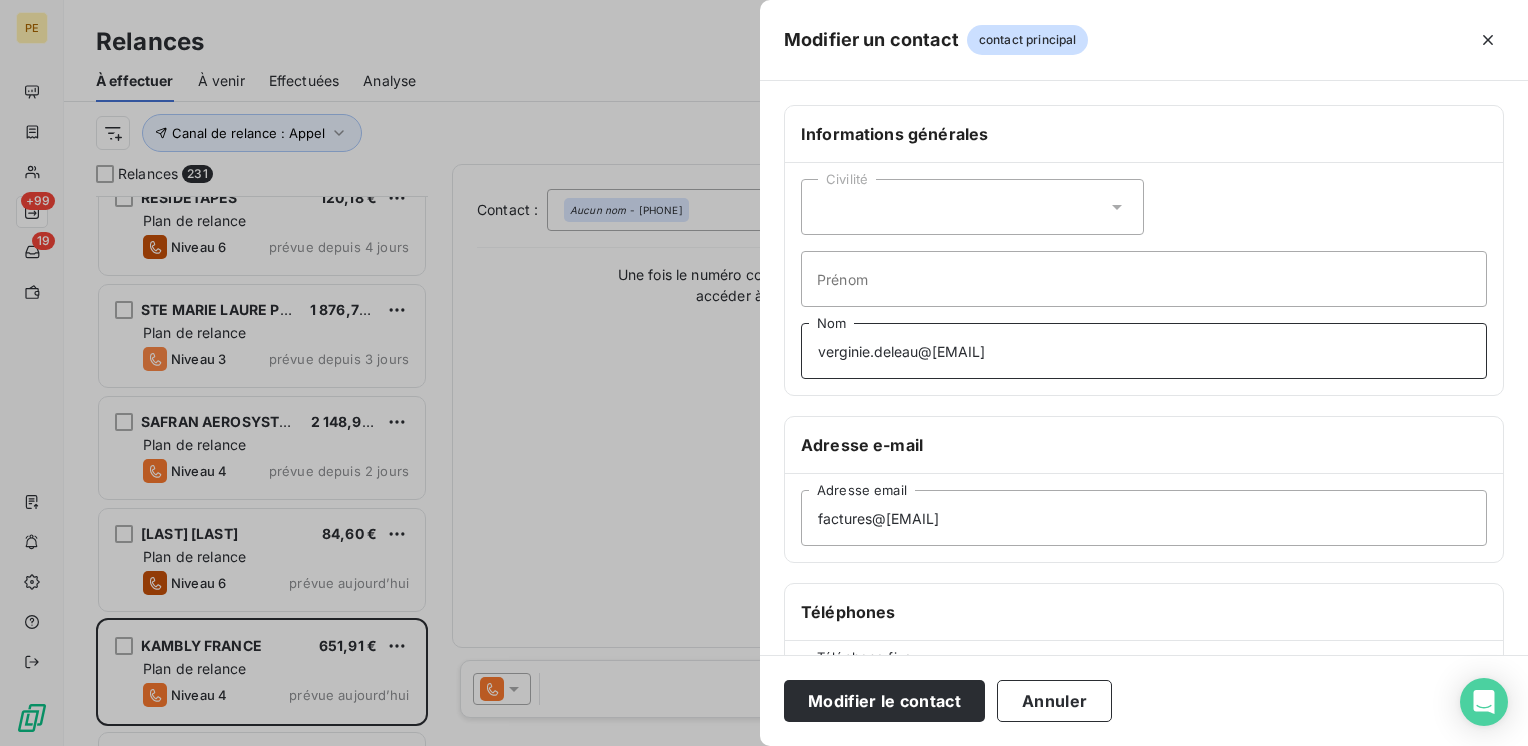 click on "verginie.deleau@kambly.fr" at bounding box center [1144, 351] 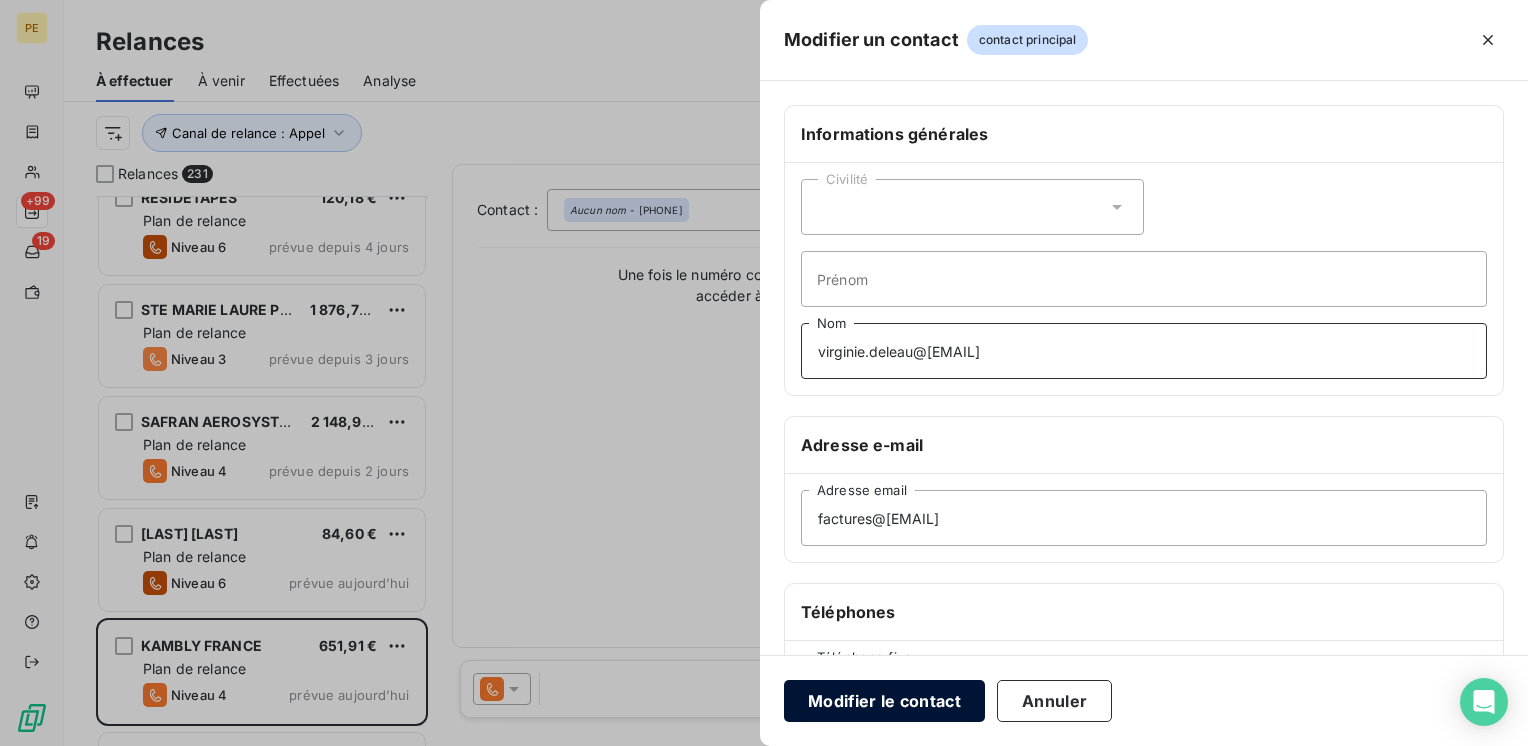 type on "virginie.deleau@kambly.fr" 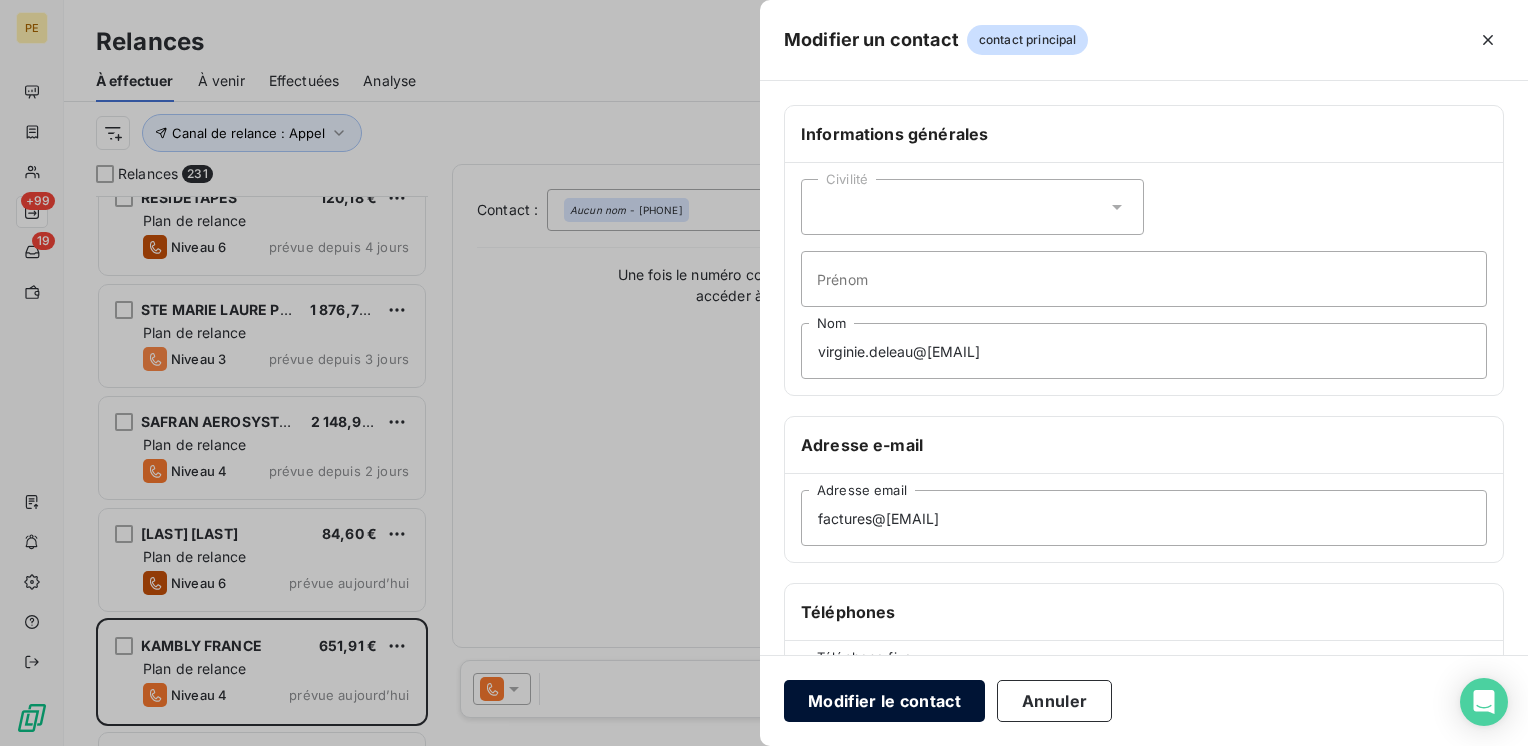 click on "Modifier le contact" at bounding box center (884, 701) 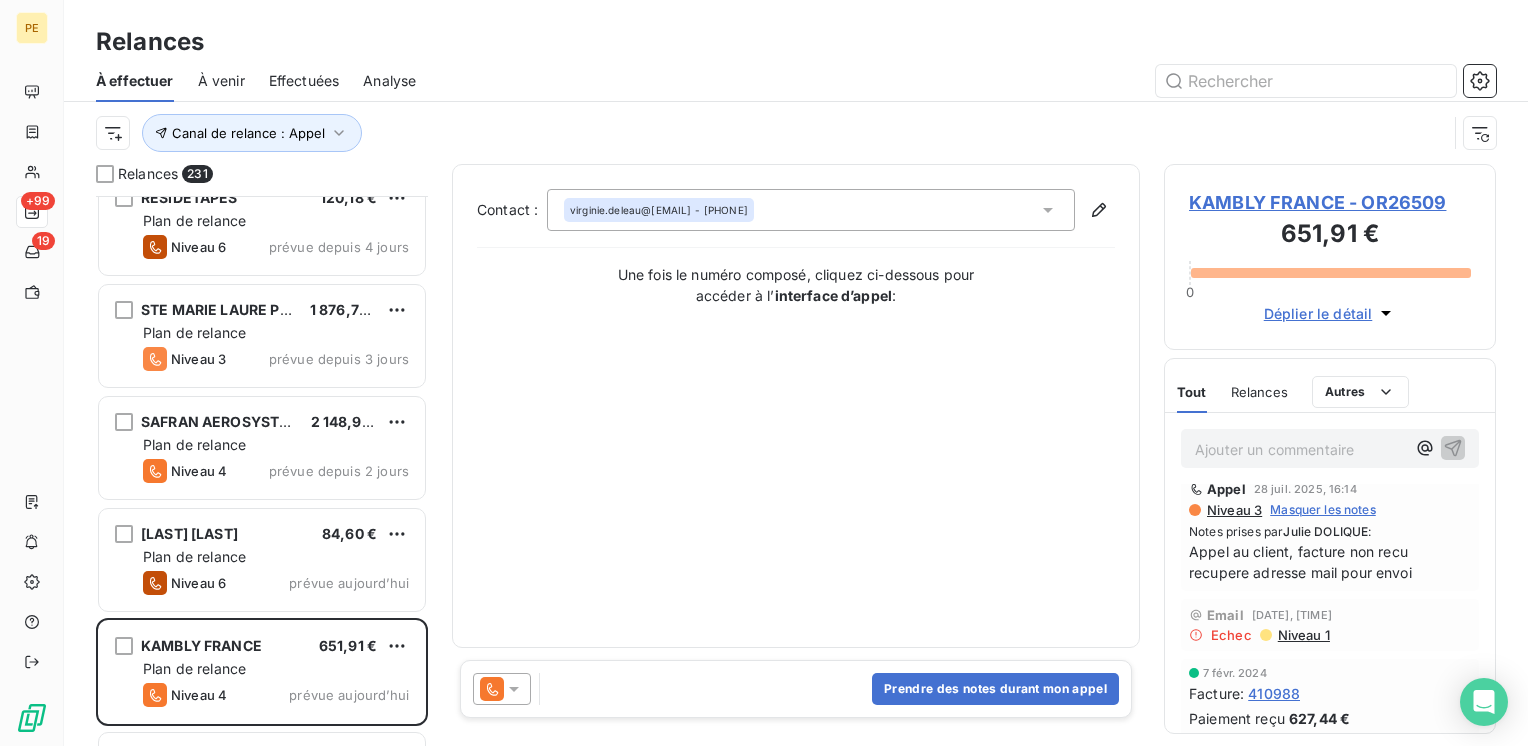 scroll, scrollTop: 21, scrollLeft: 0, axis: vertical 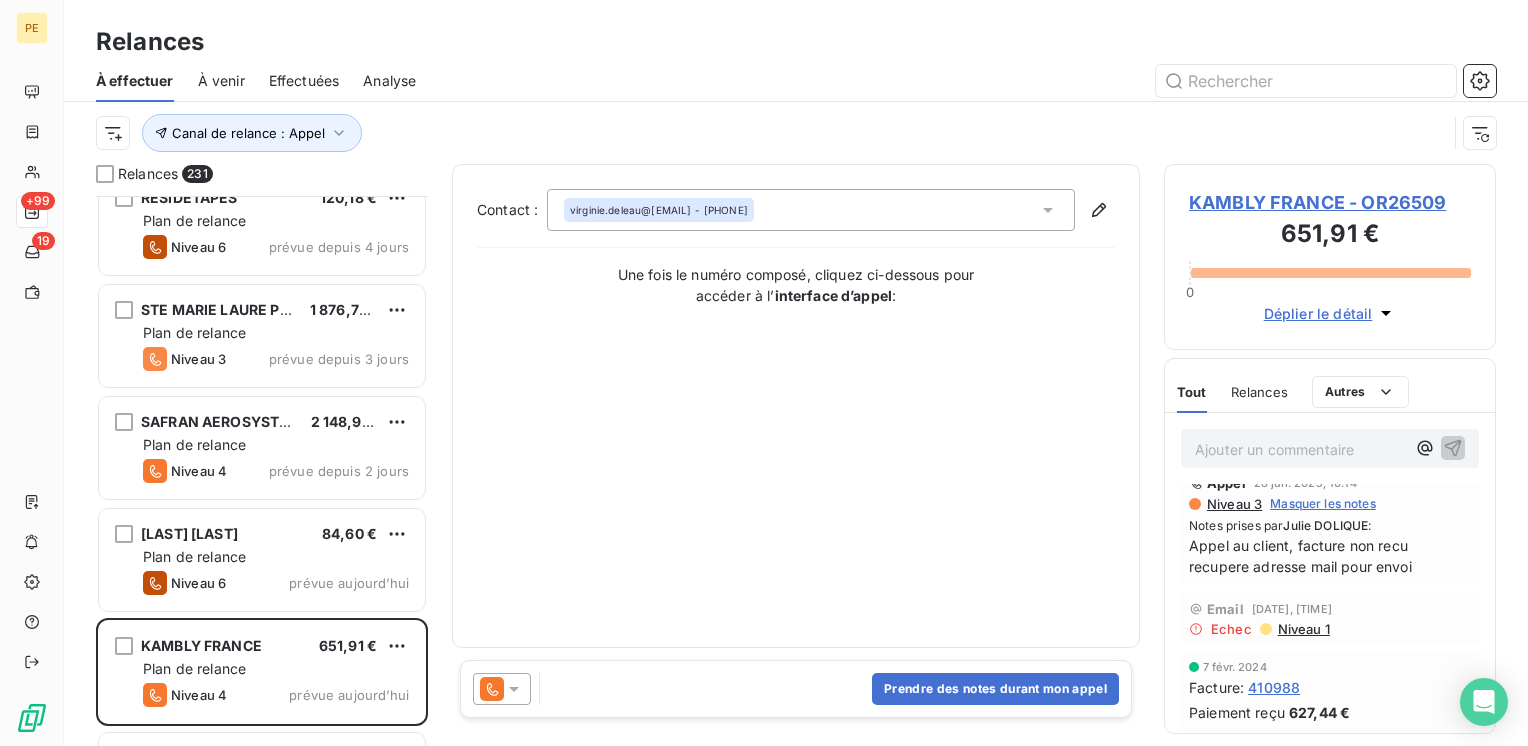 click on "Ajouter un commentaire ﻿" at bounding box center [1300, 449] 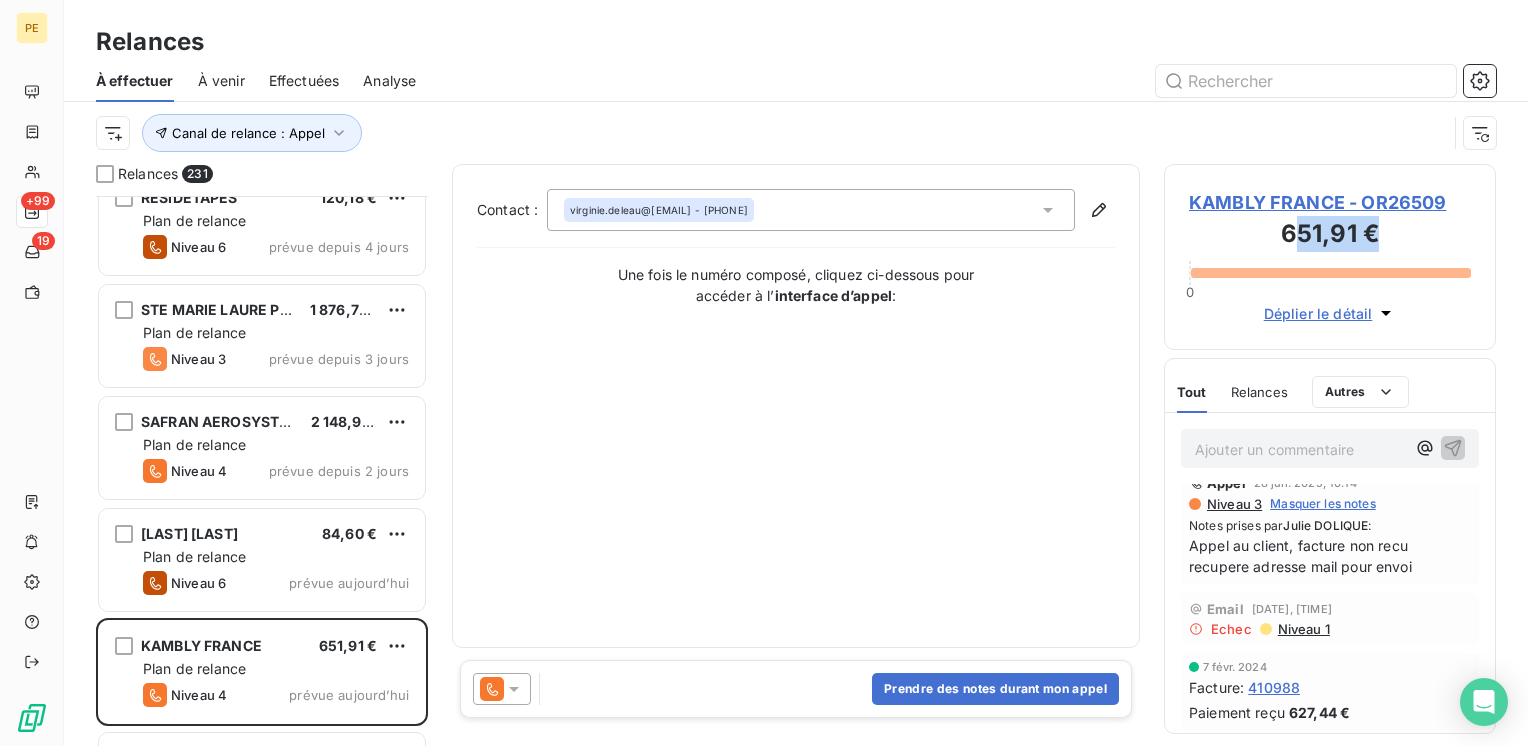 drag, startPoint x: 1387, startPoint y: 226, endPoint x: 1298, endPoint y: 227, distance: 89.005615 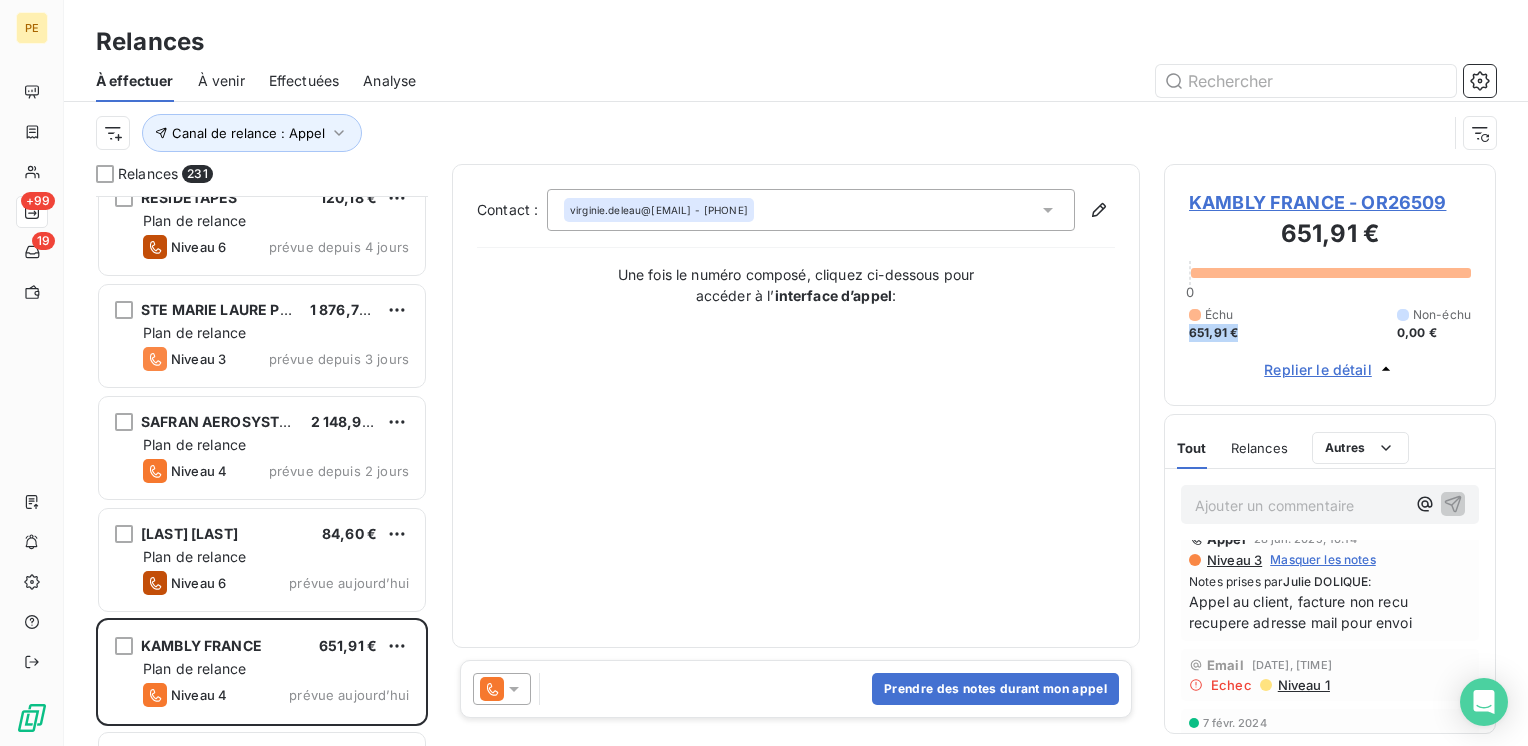 drag, startPoint x: 1234, startPoint y: 330, endPoint x: 1184, endPoint y: 334, distance: 50.159744 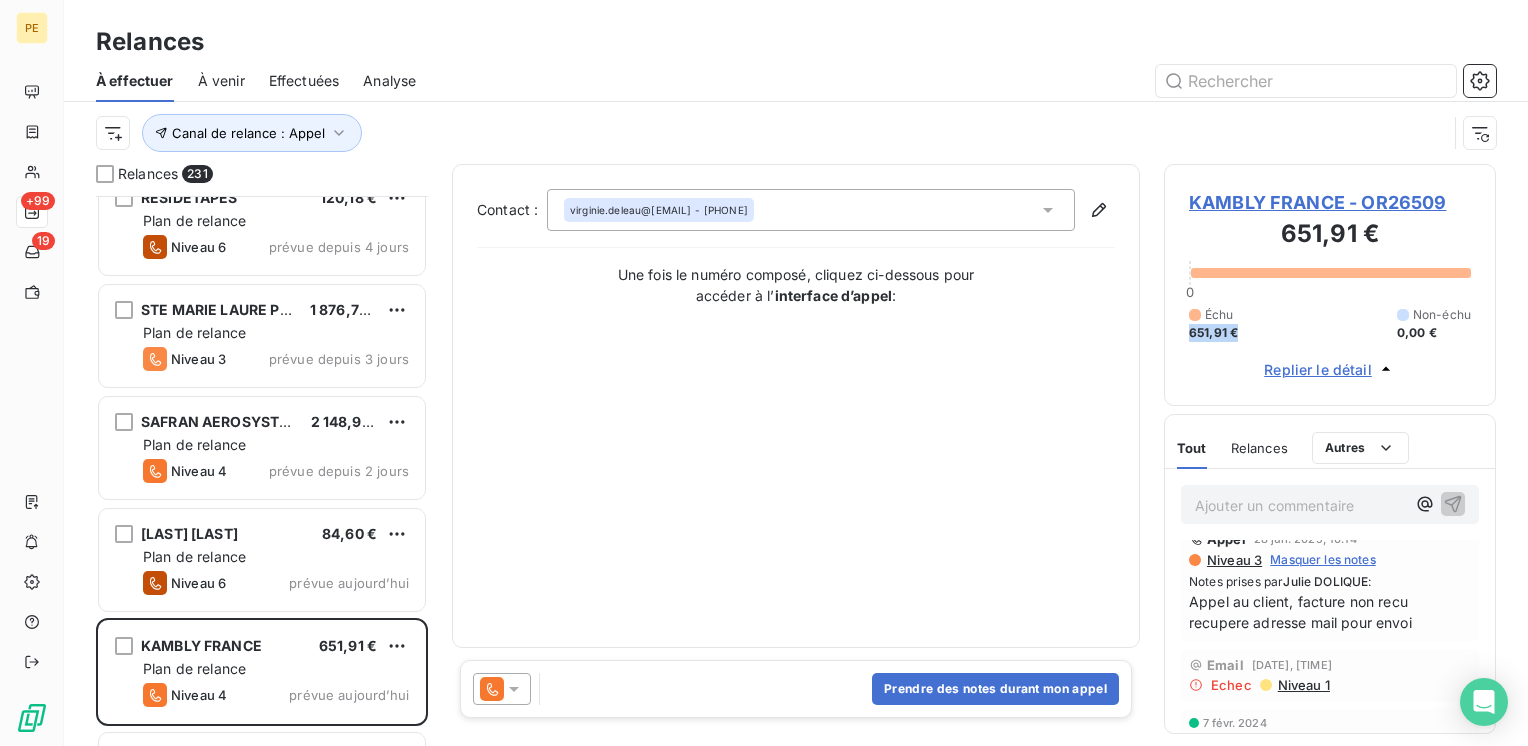 copy on "651,91 €" 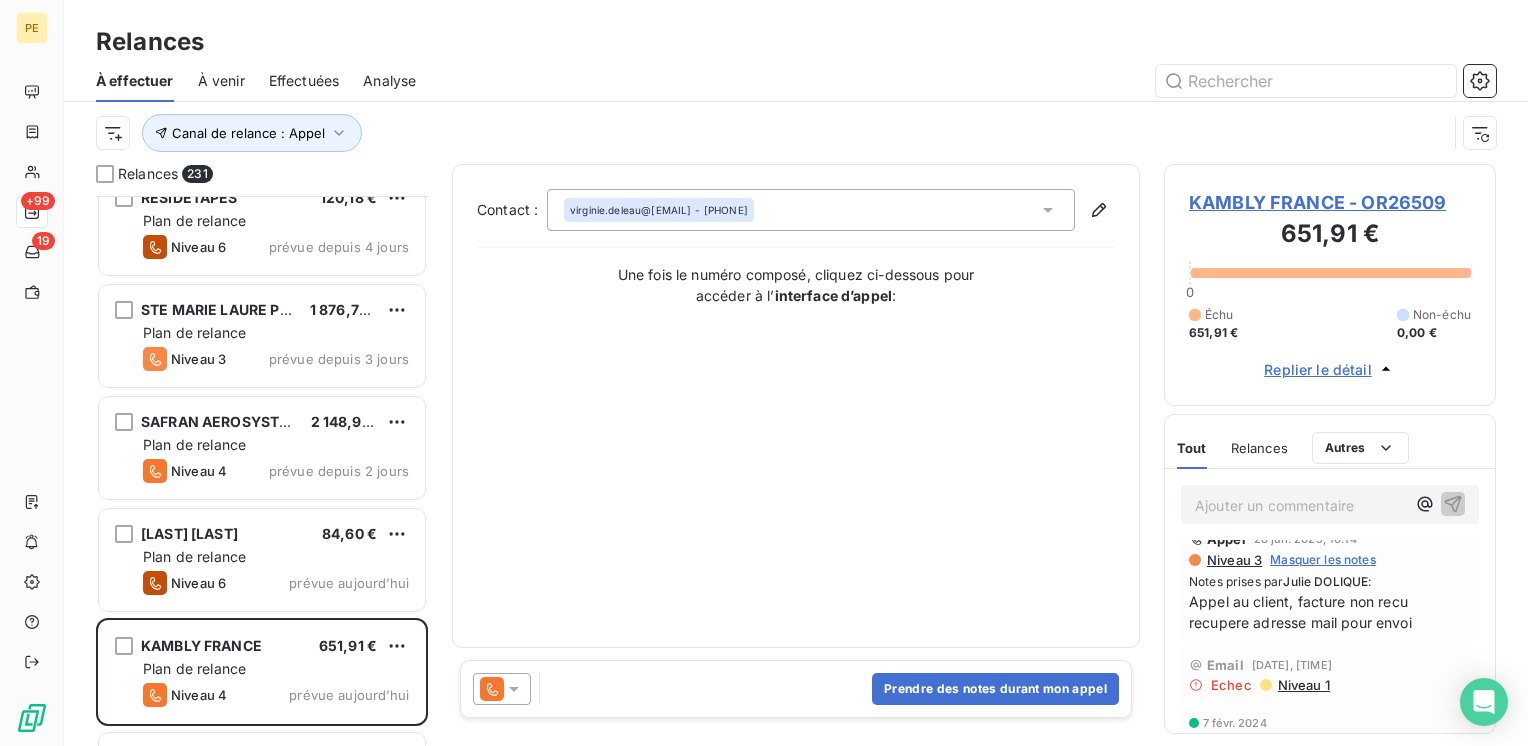 click on "Prendre des notes durant mon appel" at bounding box center (796, 689) 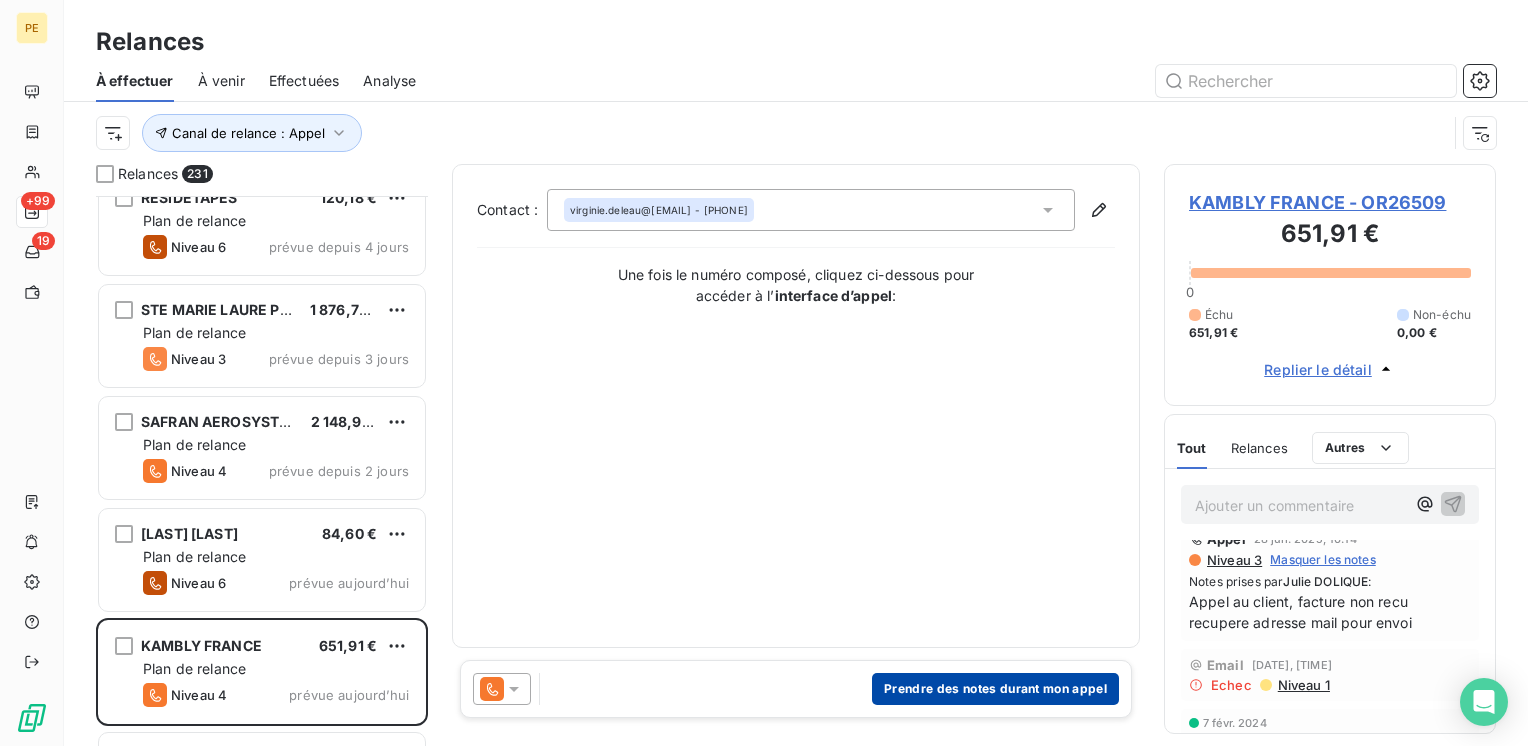 click on "Prendre des notes durant mon appel" at bounding box center (995, 689) 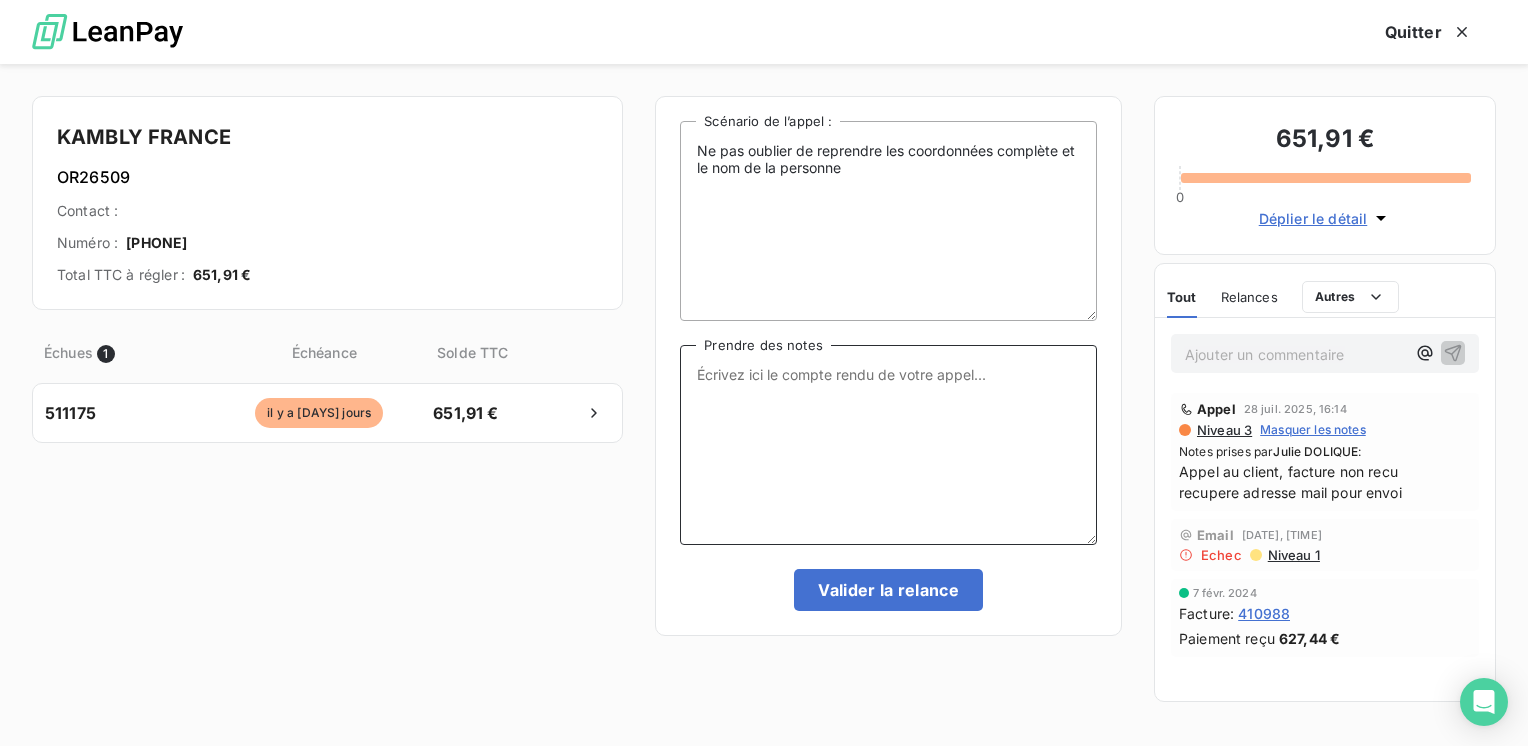 click on "Prendre des notes" at bounding box center [888, 445] 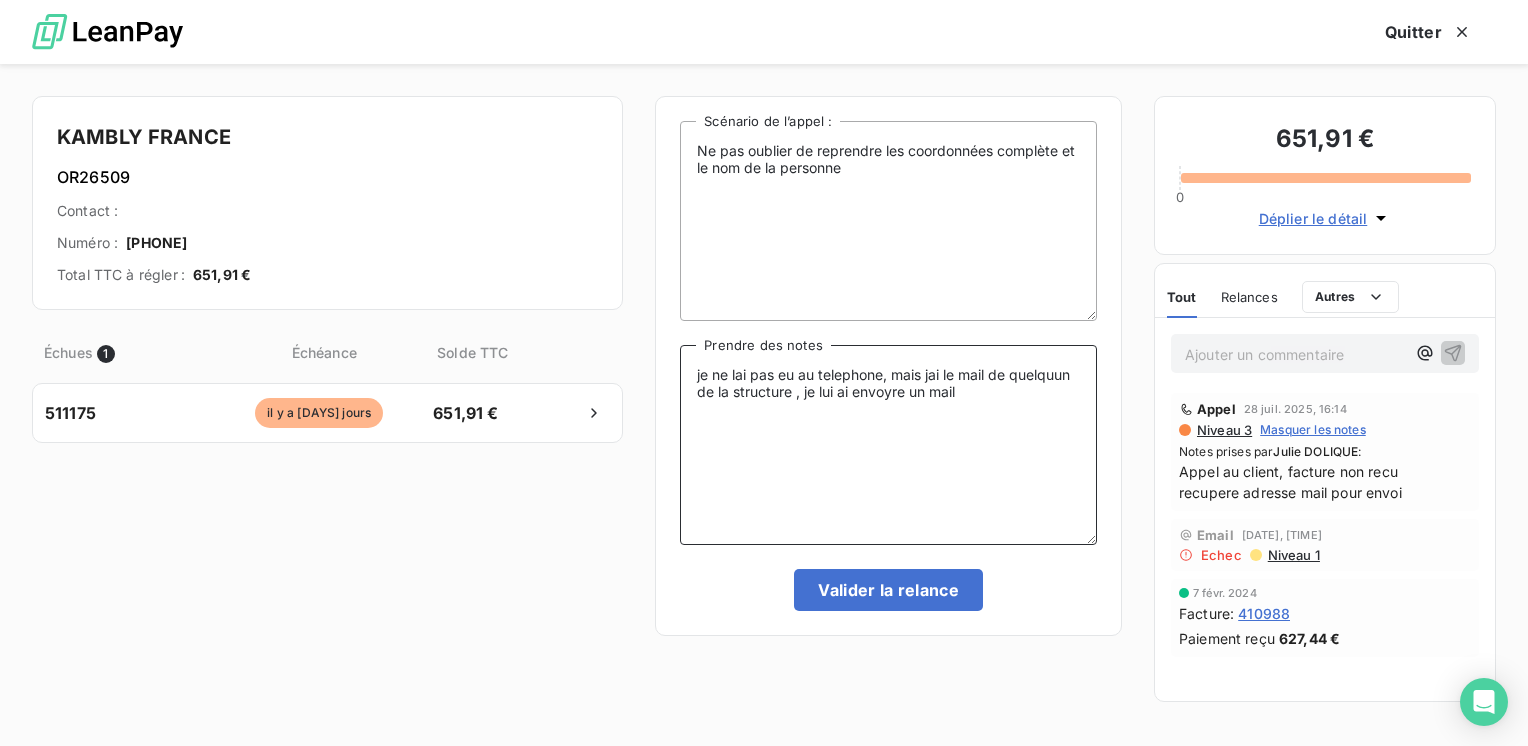 drag, startPoint x: 859, startPoint y: 373, endPoint x: 870, endPoint y: 385, distance: 16.27882 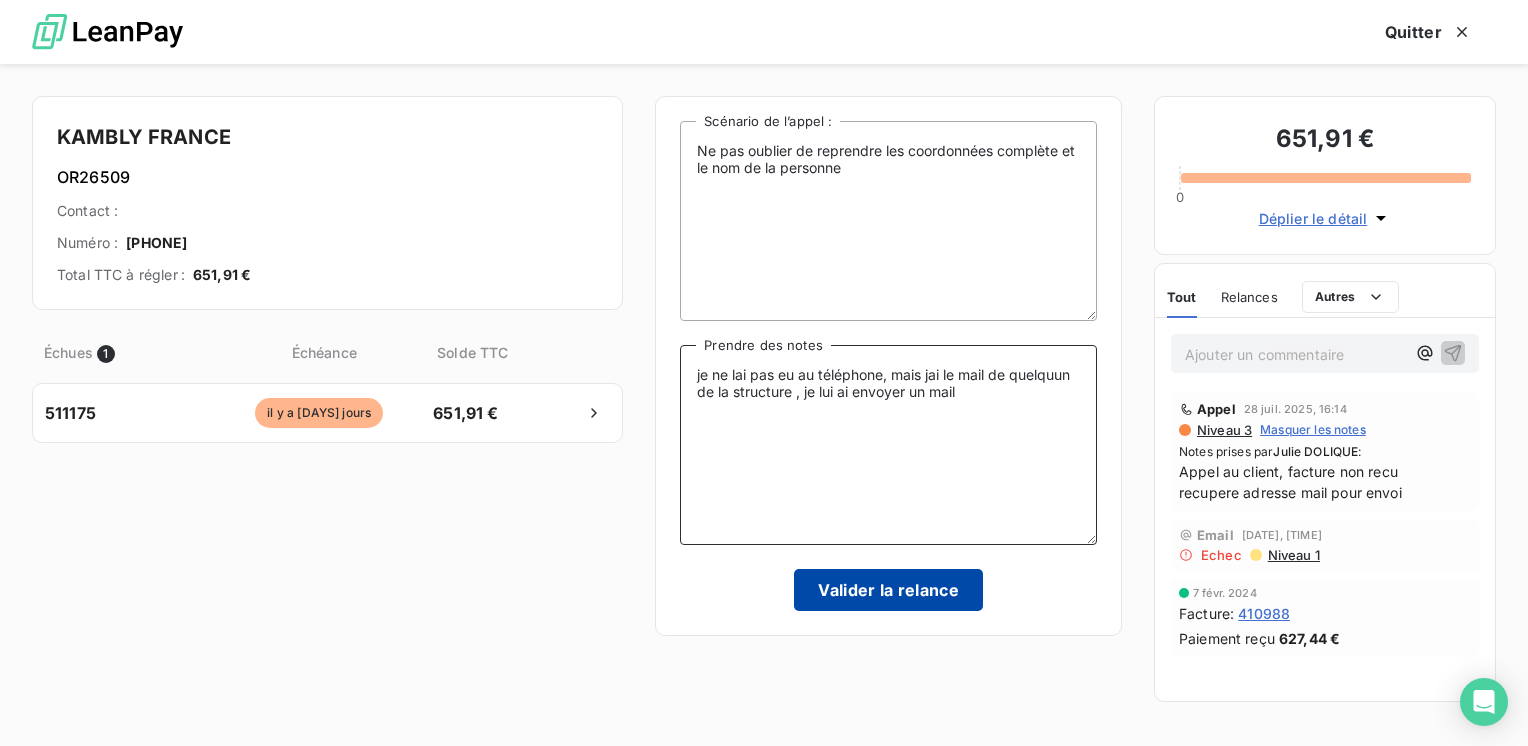 type on "je ne lai pas eu au téléphone, mais jai le mail de quelquun de la structure , je lui ai envoyer un mail" 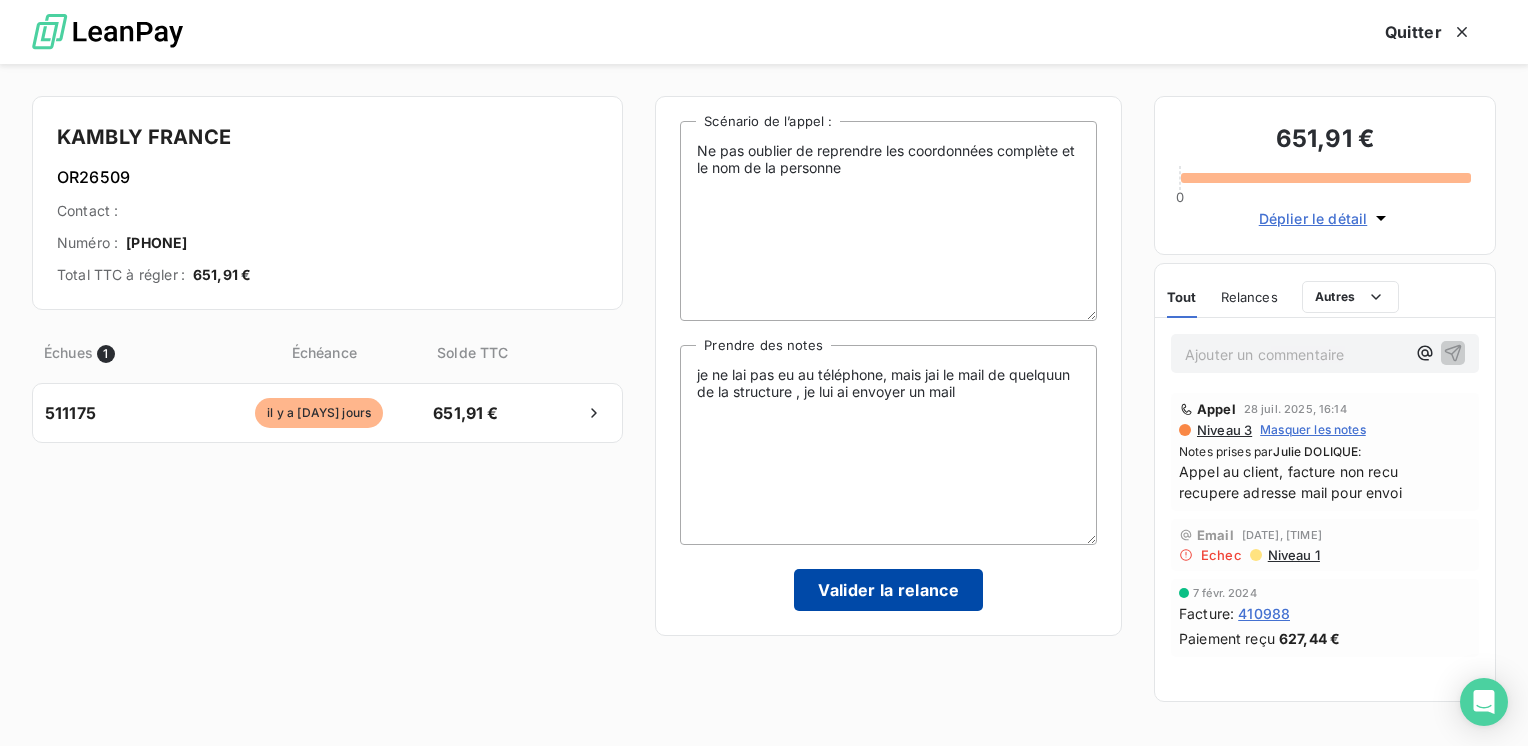 click on "Valider la relance" at bounding box center (888, 590) 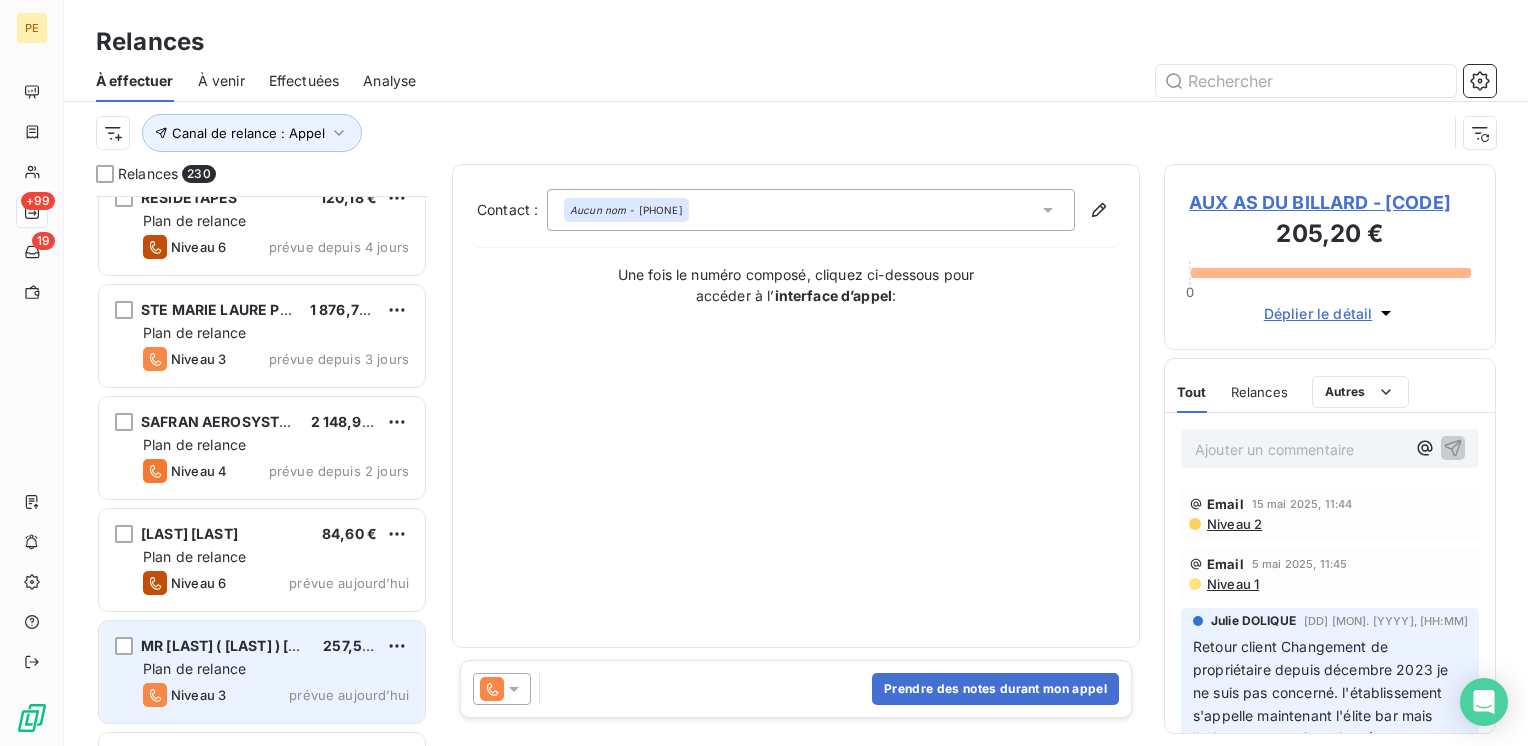 click on "Plan de relance" at bounding box center [276, 669] 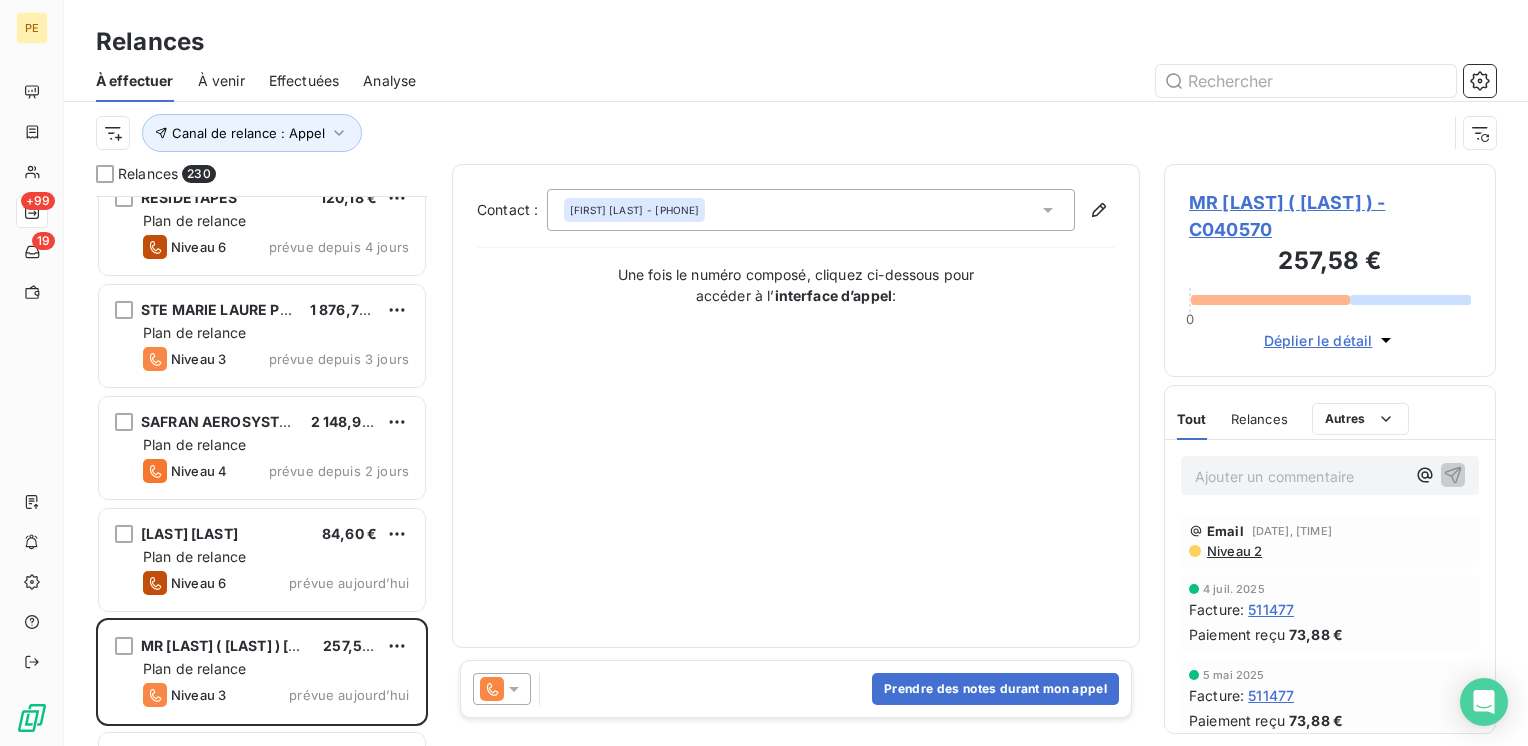 click on "Prendre des notes durant mon appel" at bounding box center (796, 689) 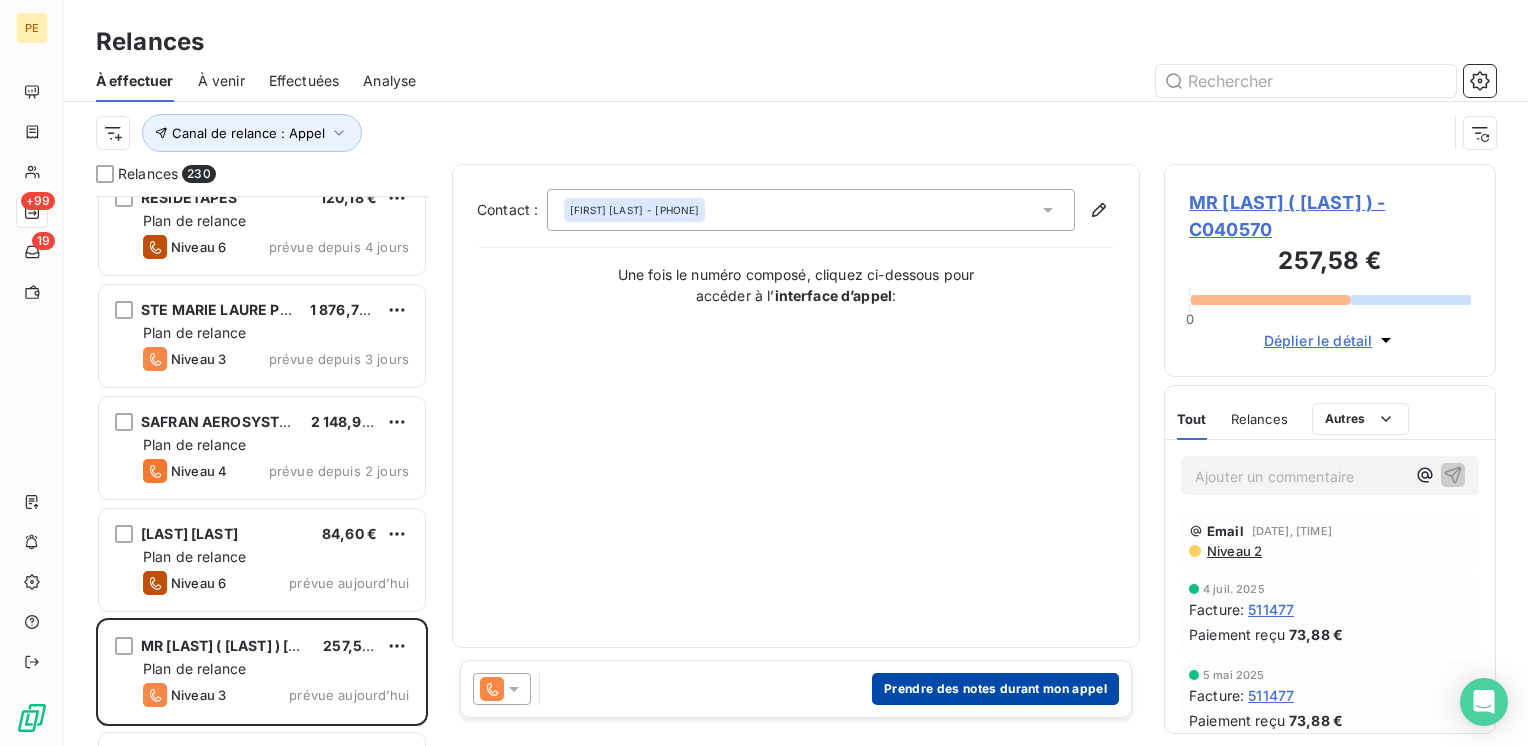 click on "Prendre des notes durant mon appel" at bounding box center (995, 689) 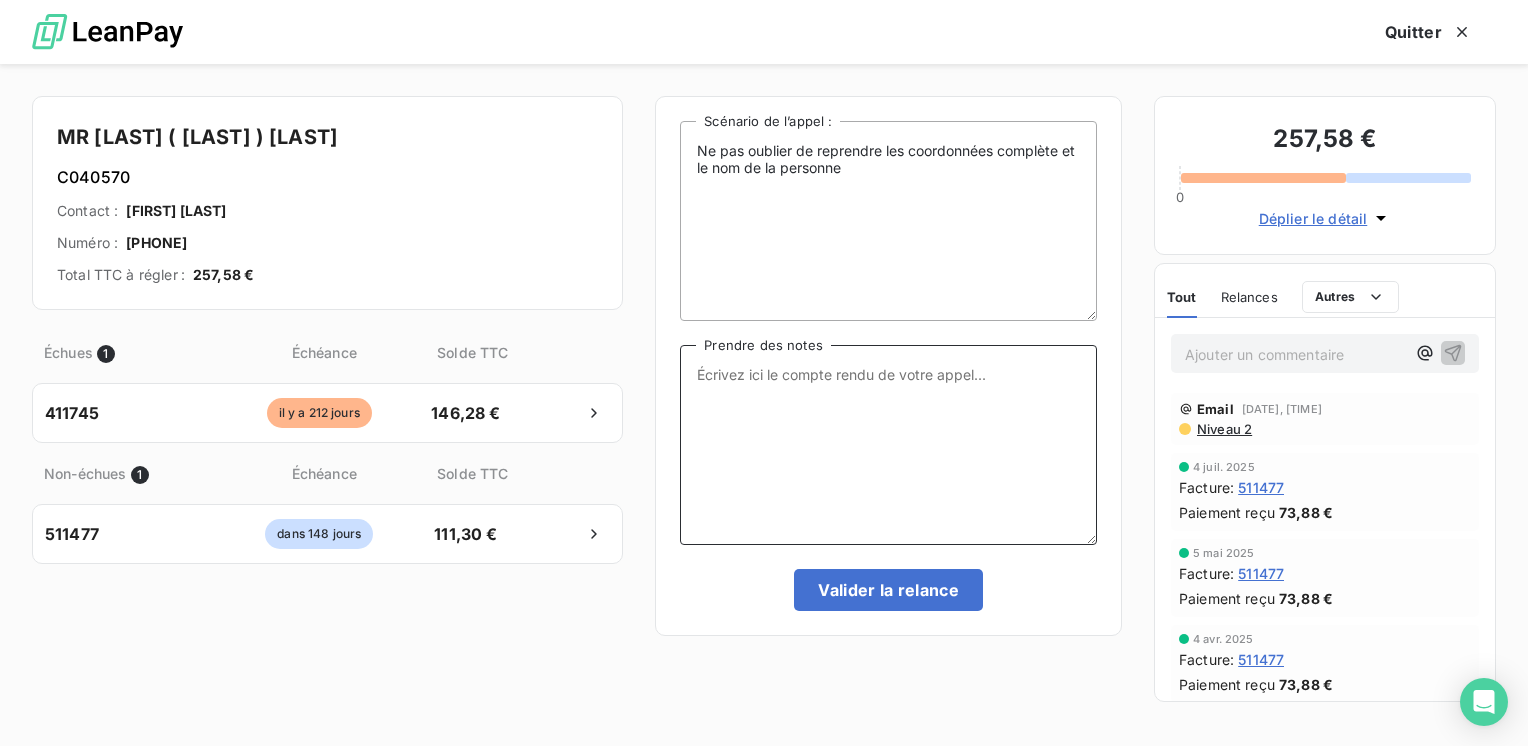 click on "Prendre des notes" at bounding box center (888, 445) 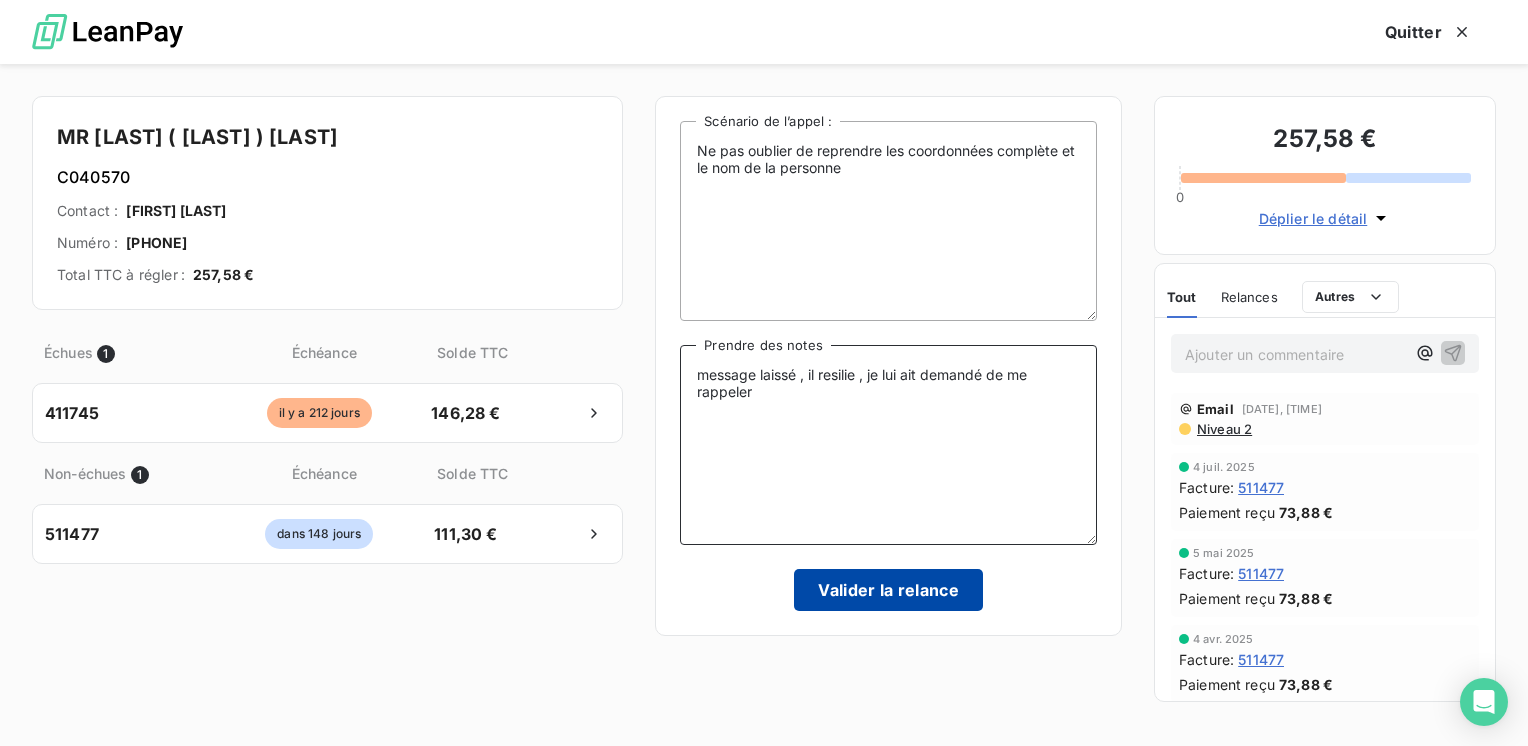 type on "message laissé , il resilie , je lui ait demandé de me rappeler" 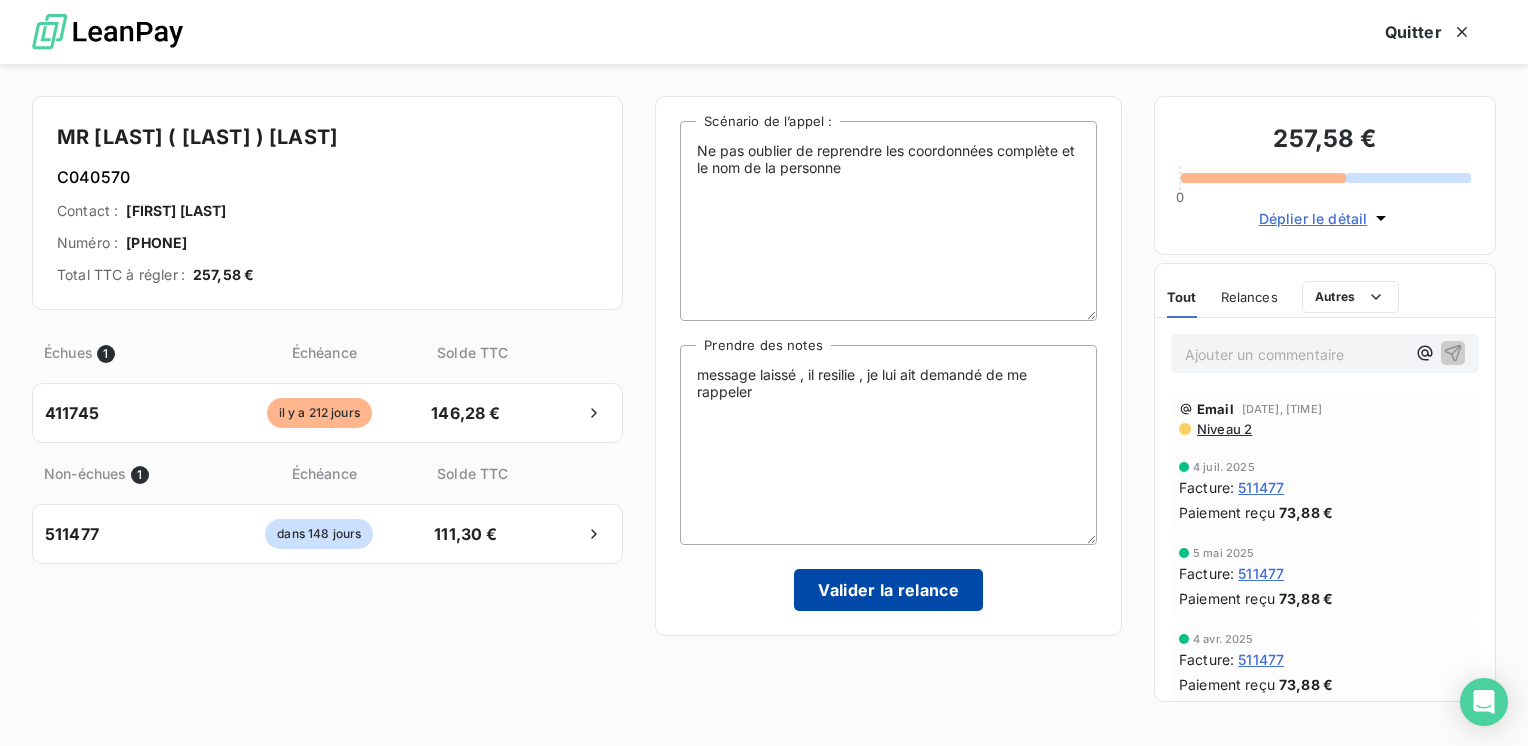 click on "Valider la relance" at bounding box center (888, 590) 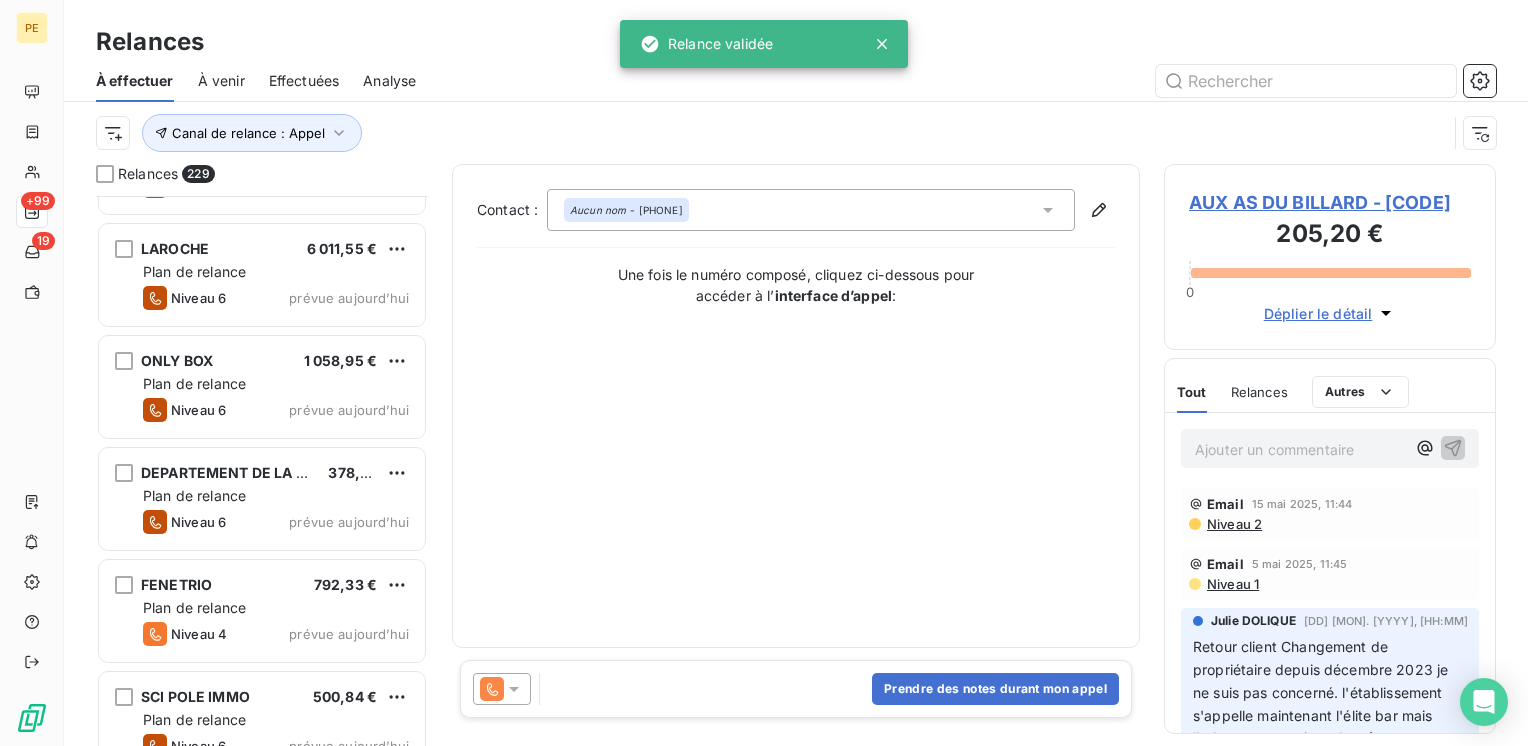 scroll, scrollTop: 25067, scrollLeft: 0, axis: vertical 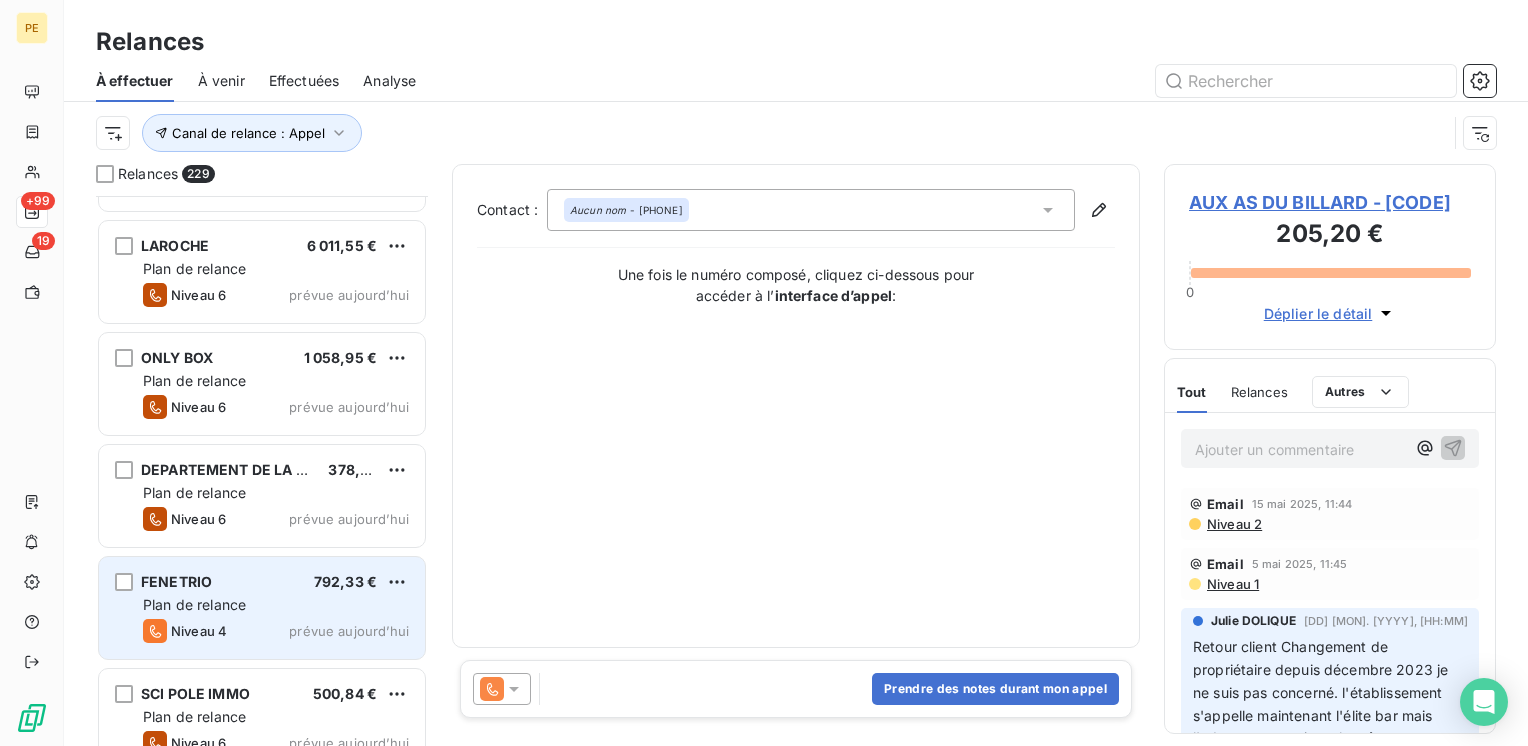 click on "FENETRIO 792,33 €" at bounding box center (276, 582) 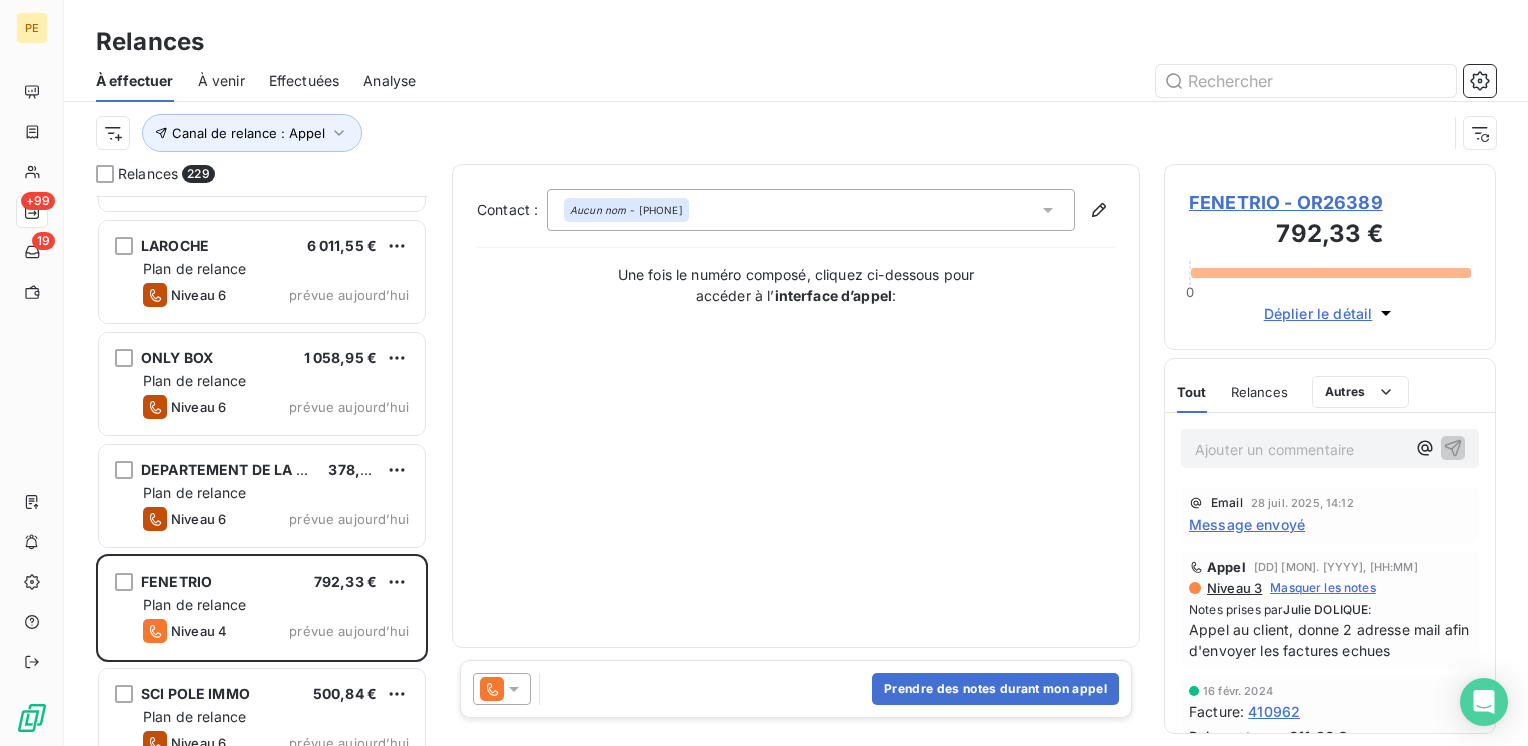 click on "Déplier le détail" at bounding box center (1318, 313) 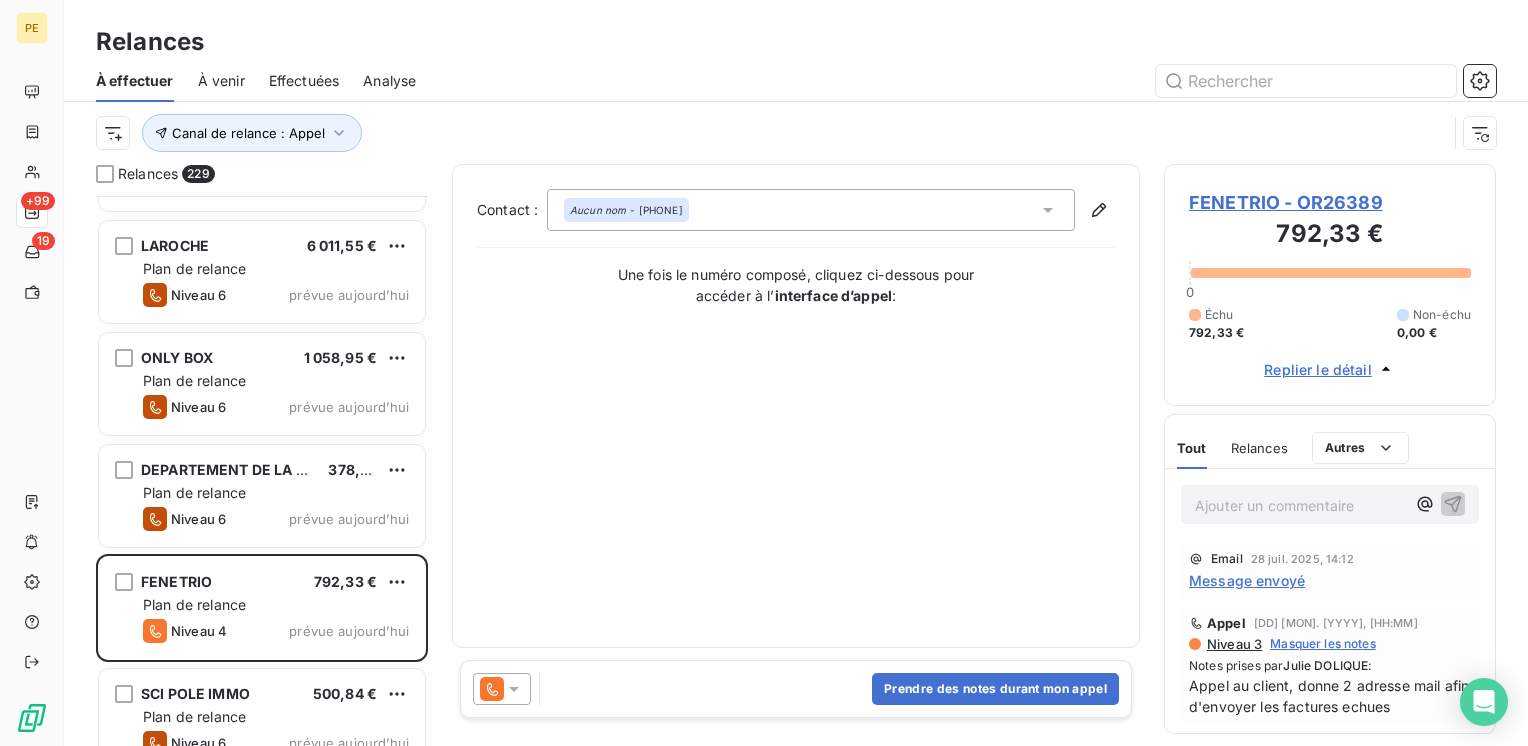 drag, startPoint x: 1318, startPoint y: 638, endPoint x: 1336, endPoint y: 647, distance: 20.12461 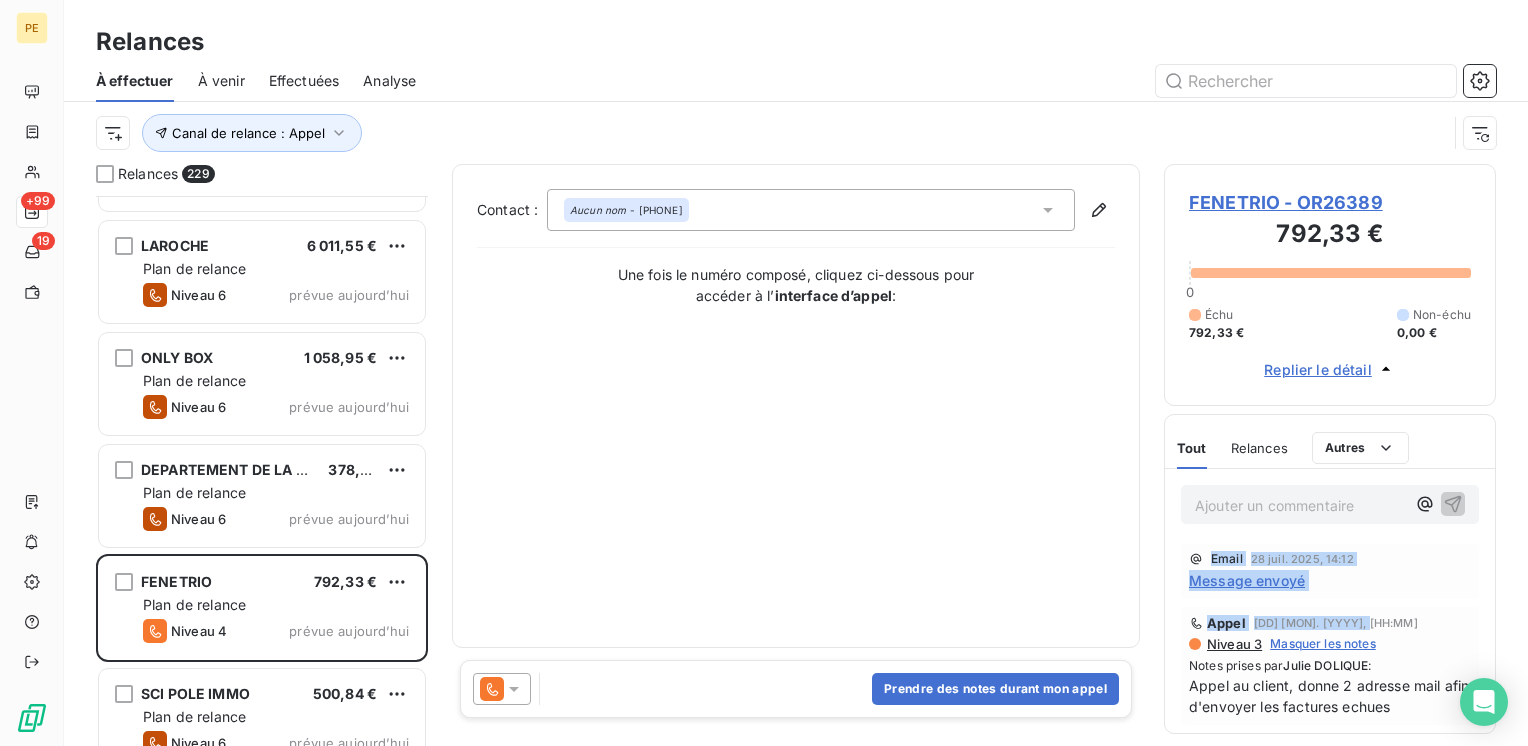 drag, startPoint x: 1403, startPoint y: 630, endPoint x: 997, endPoint y: 146, distance: 631.7373 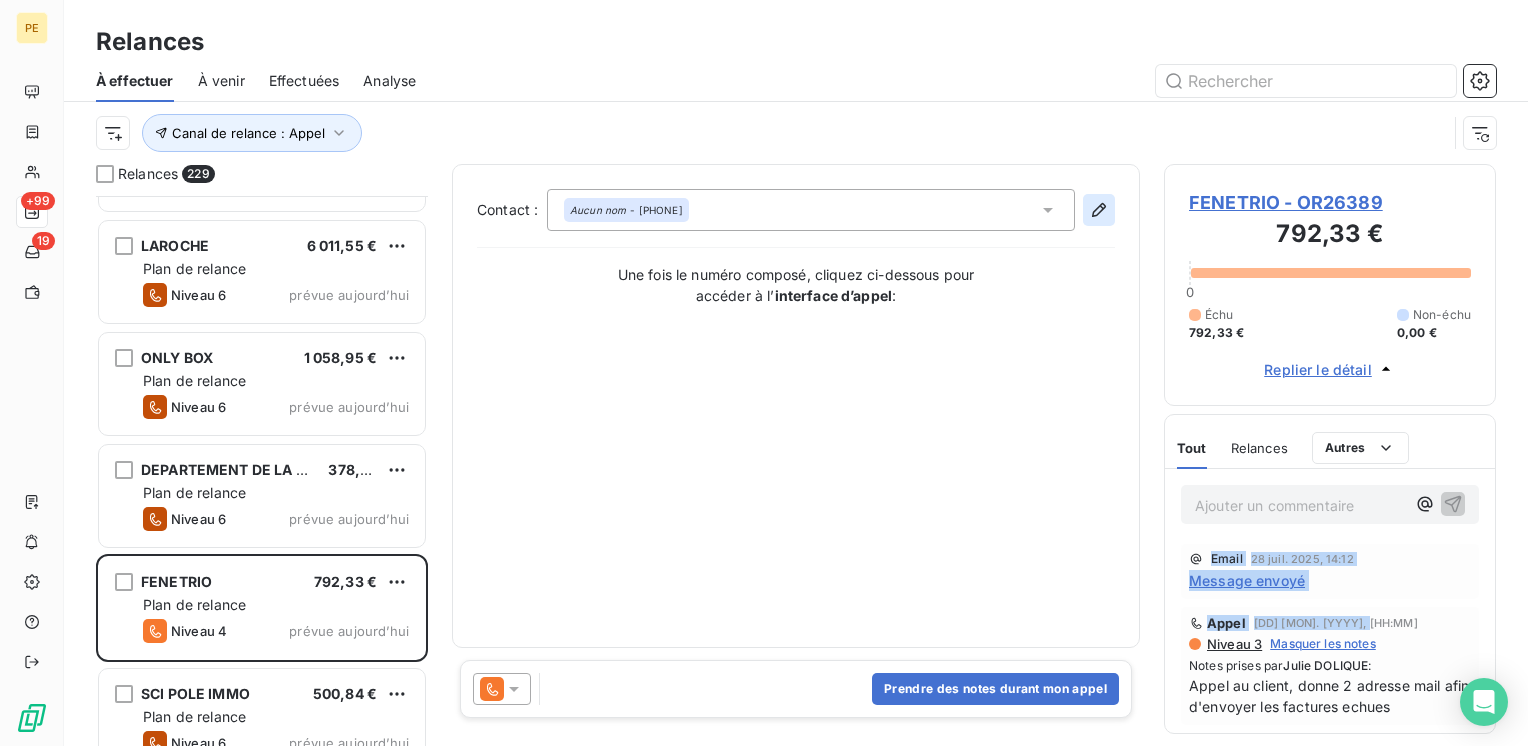 click 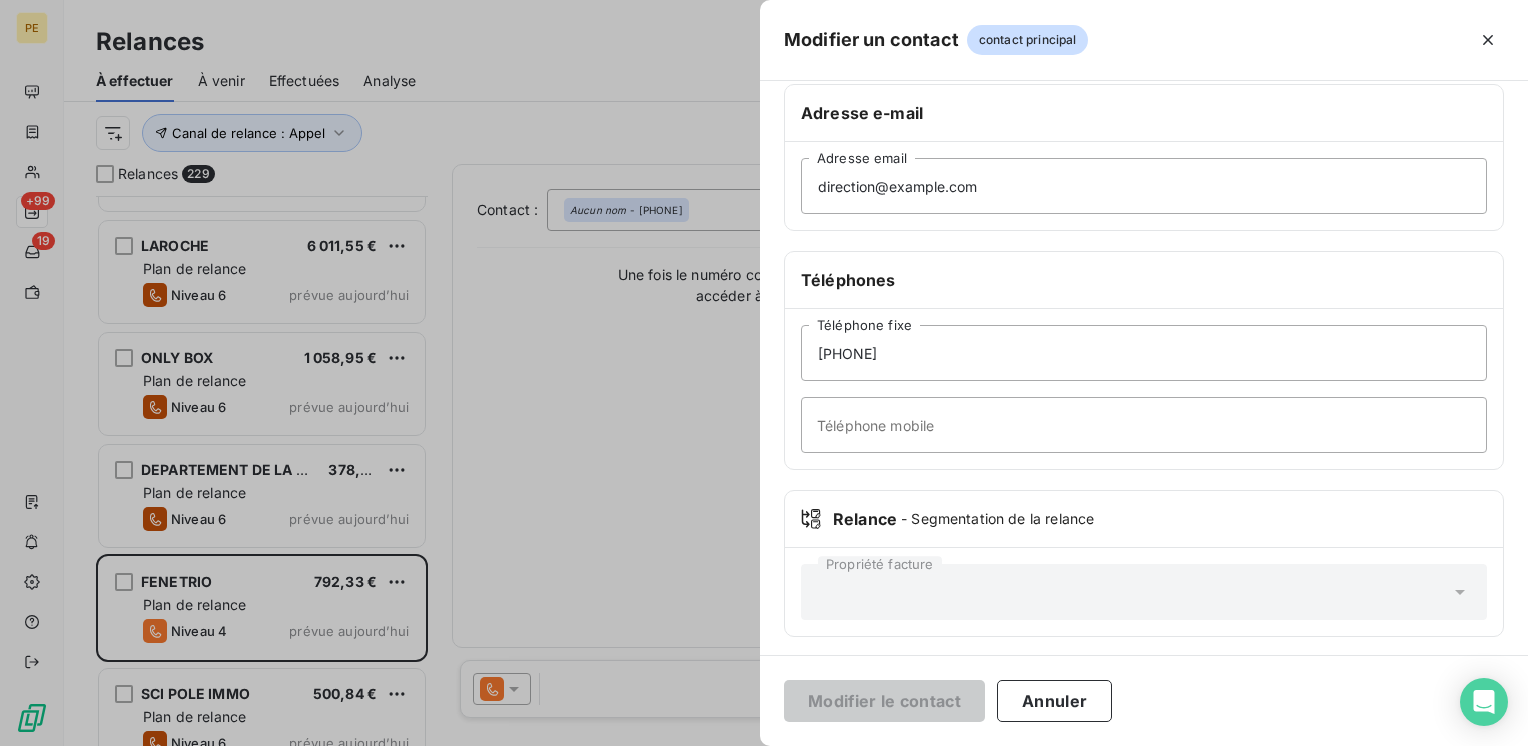 scroll, scrollTop: 334, scrollLeft: 0, axis: vertical 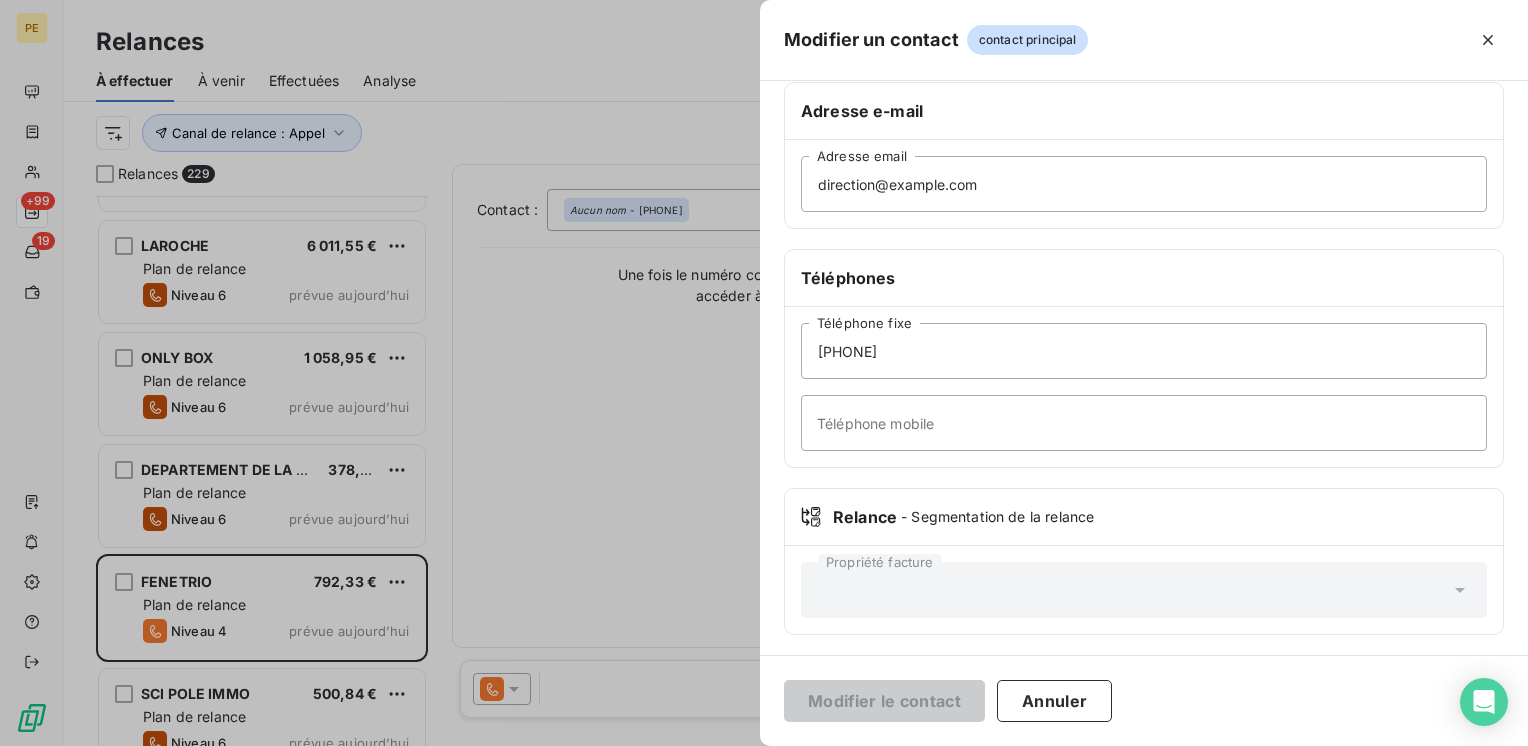 click at bounding box center [764, 373] 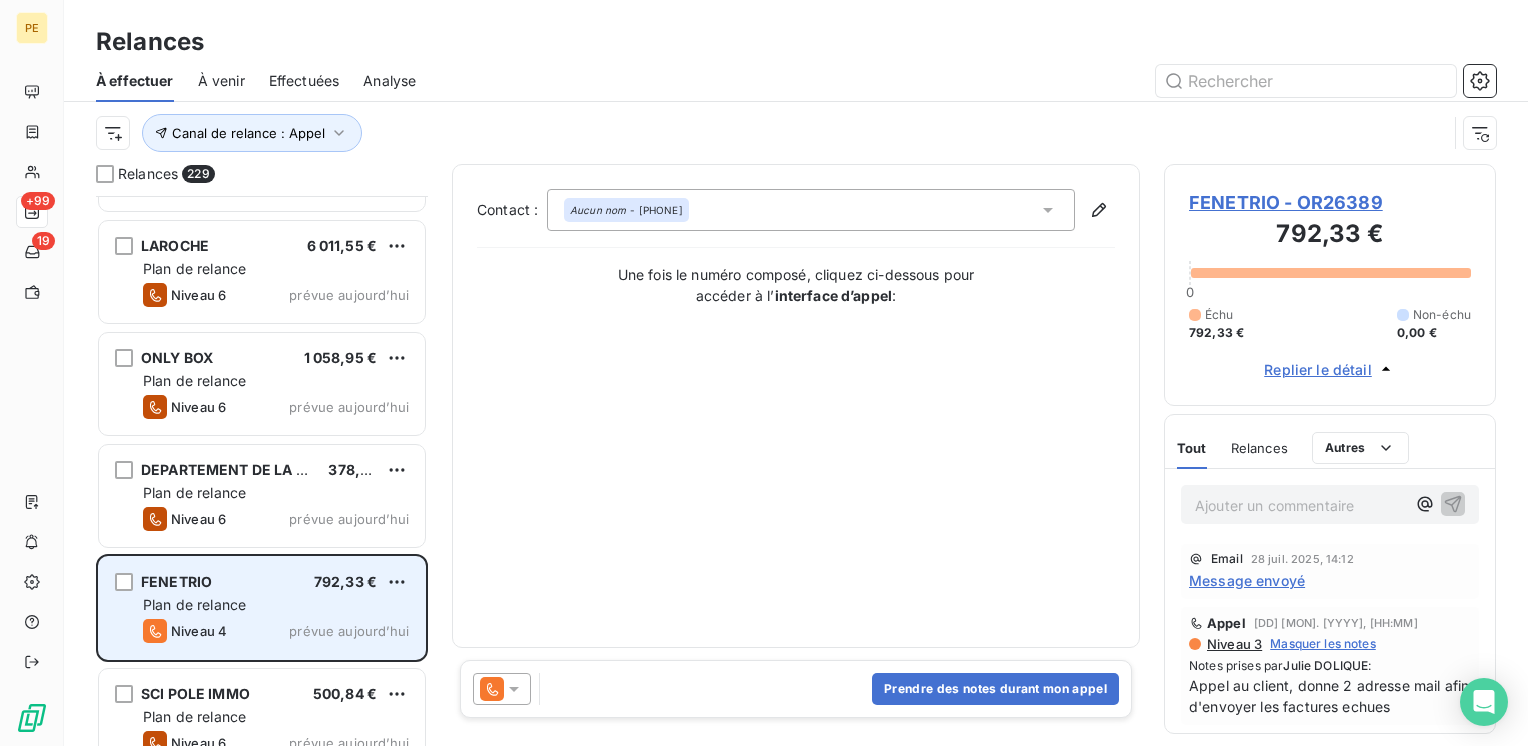 click on "FENETRIO 792,33 € Plan de relance Niveau 4 prévue aujourd’hui" at bounding box center (262, 608) 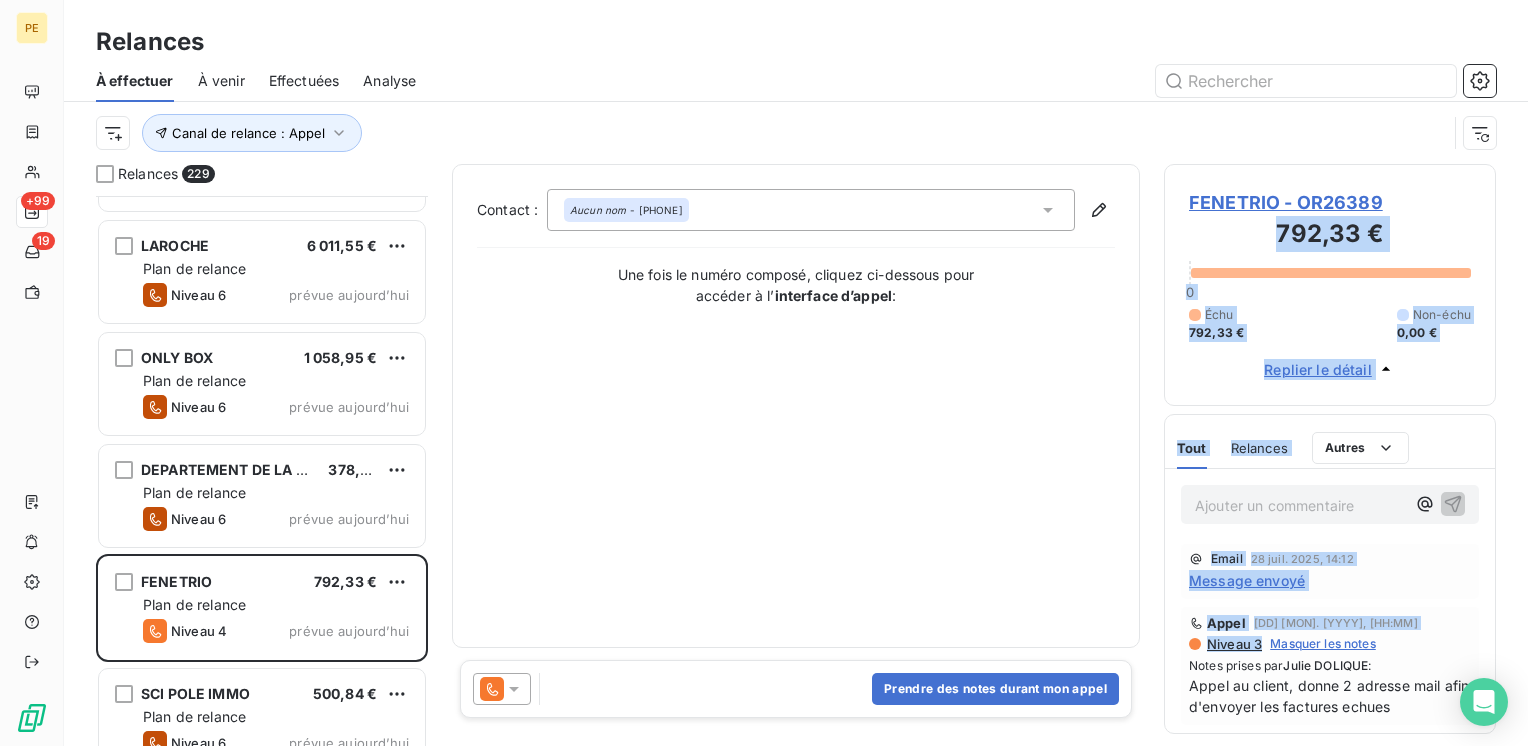 drag, startPoint x: 1400, startPoint y: 203, endPoint x: 1250, endPoint y: 624, distance: 446.92392 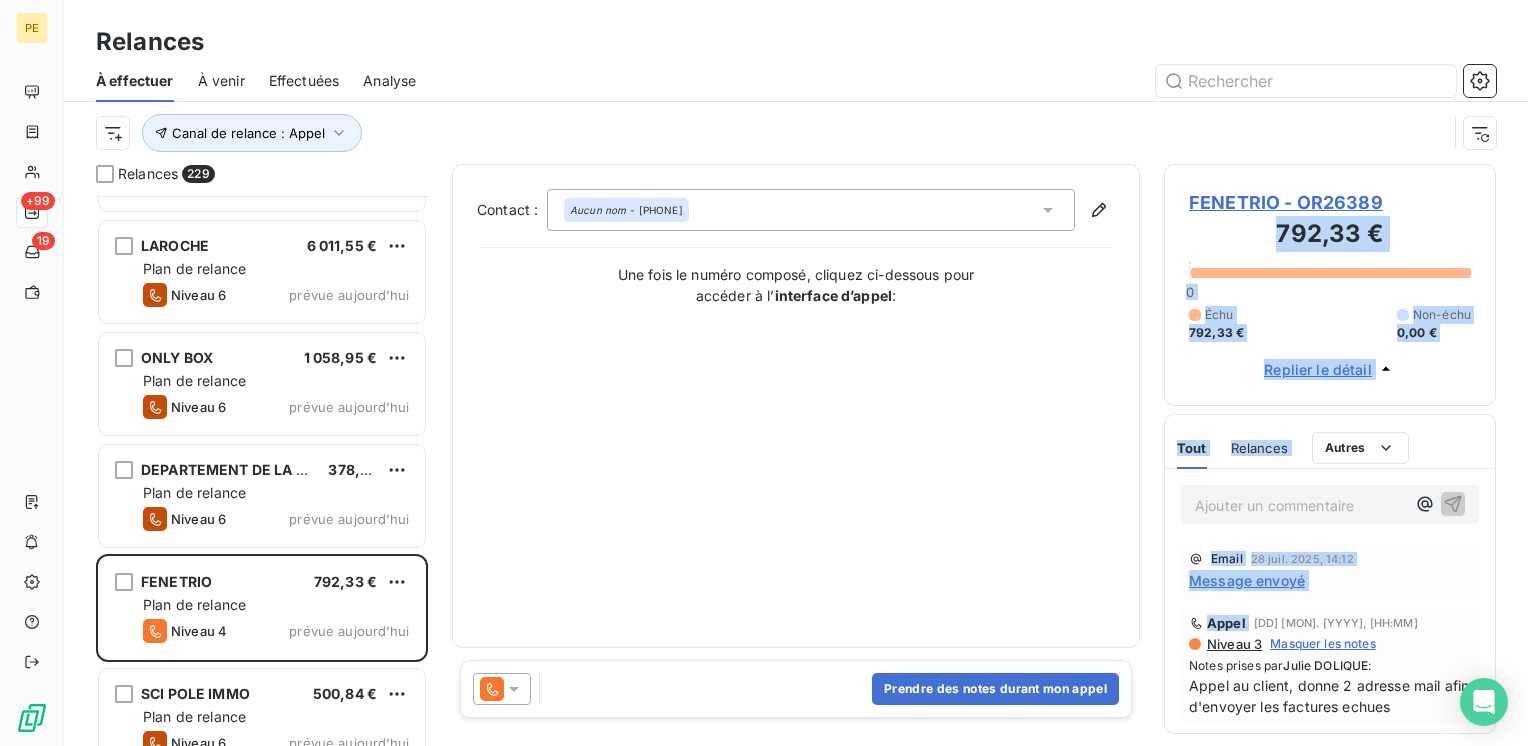click on "Email 28 juil. 2025, 14:12" at bounding box center (1330, 559) 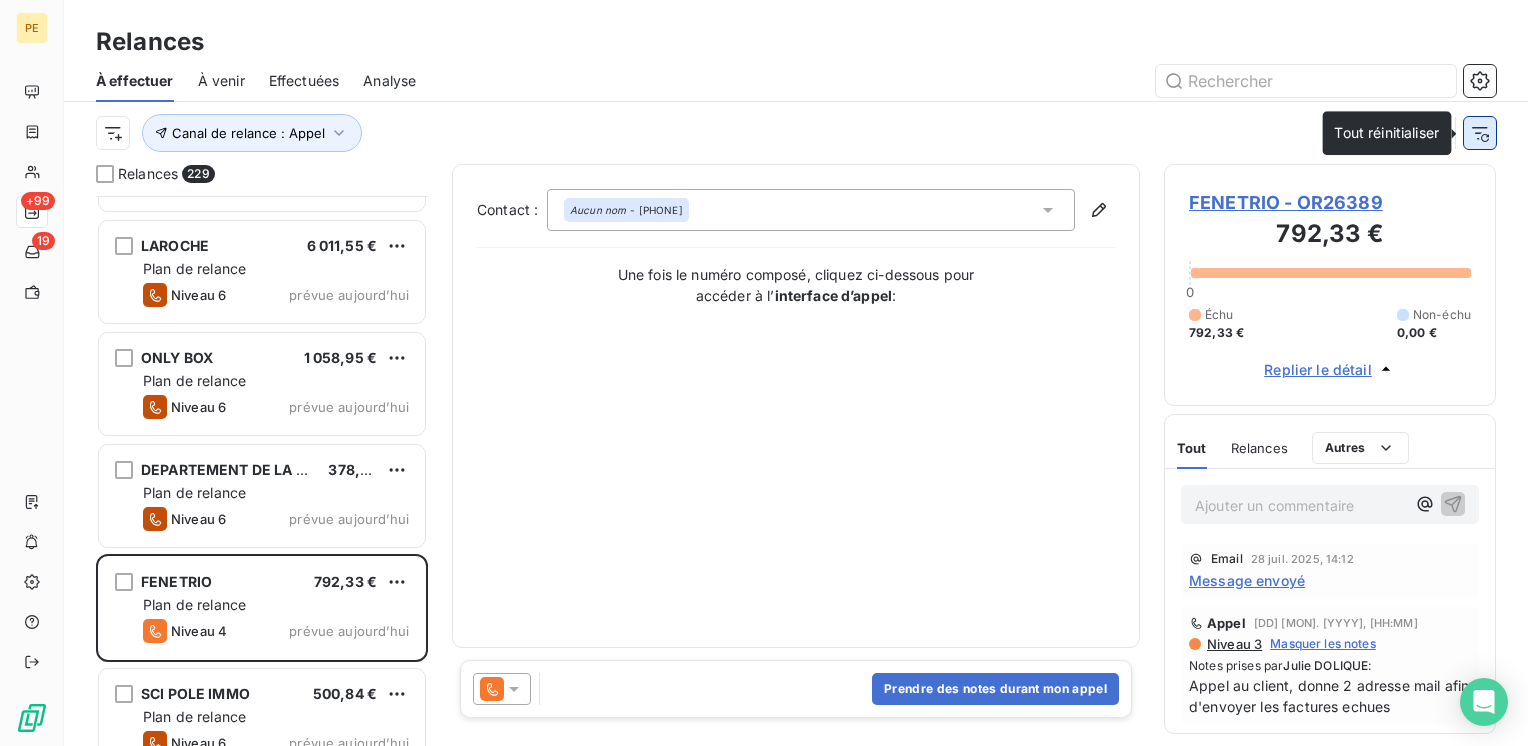click 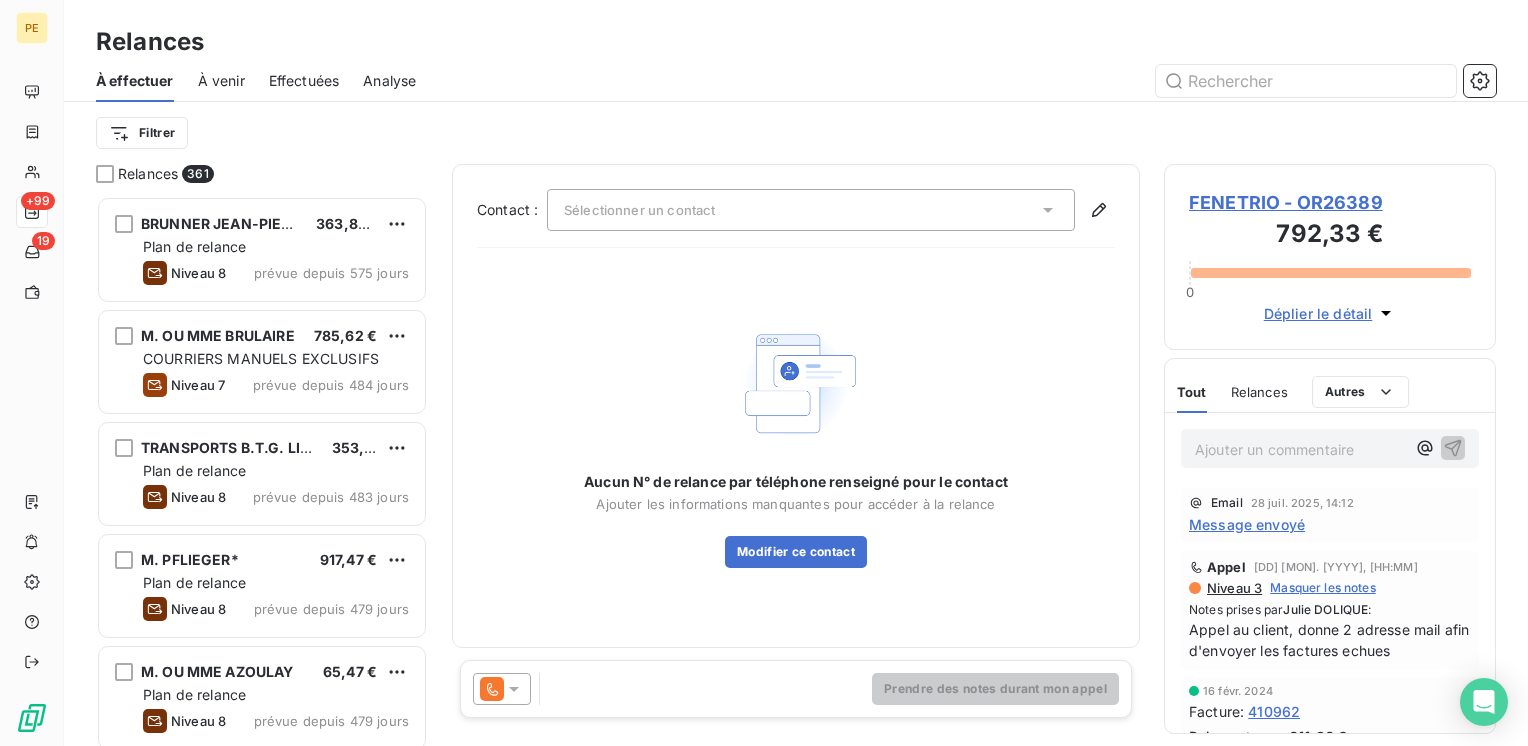 scroll, scrollTop: 16, scrollLeft: 16, axis: both 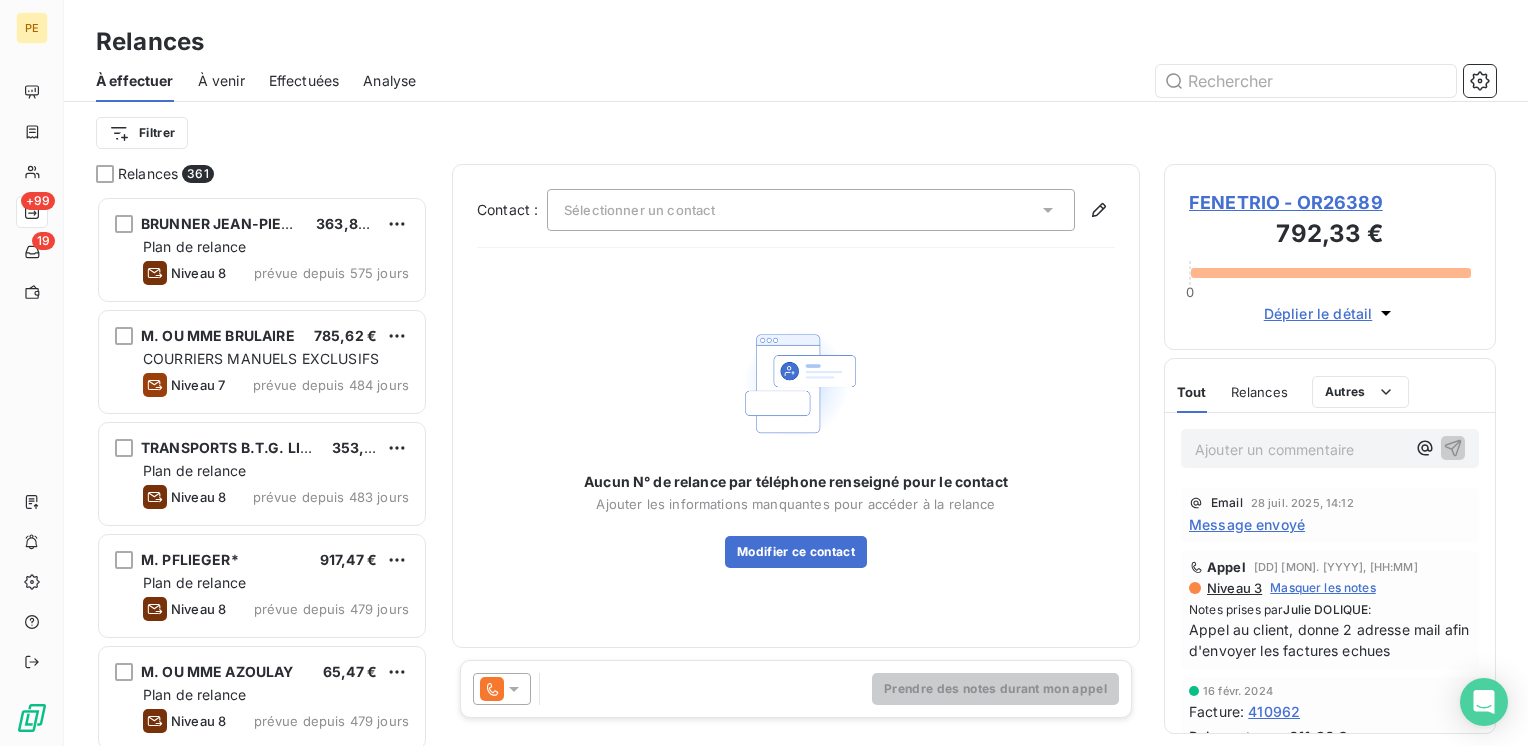 click on "FENETRIO - OR26389" at bounding box center [1330, 202] 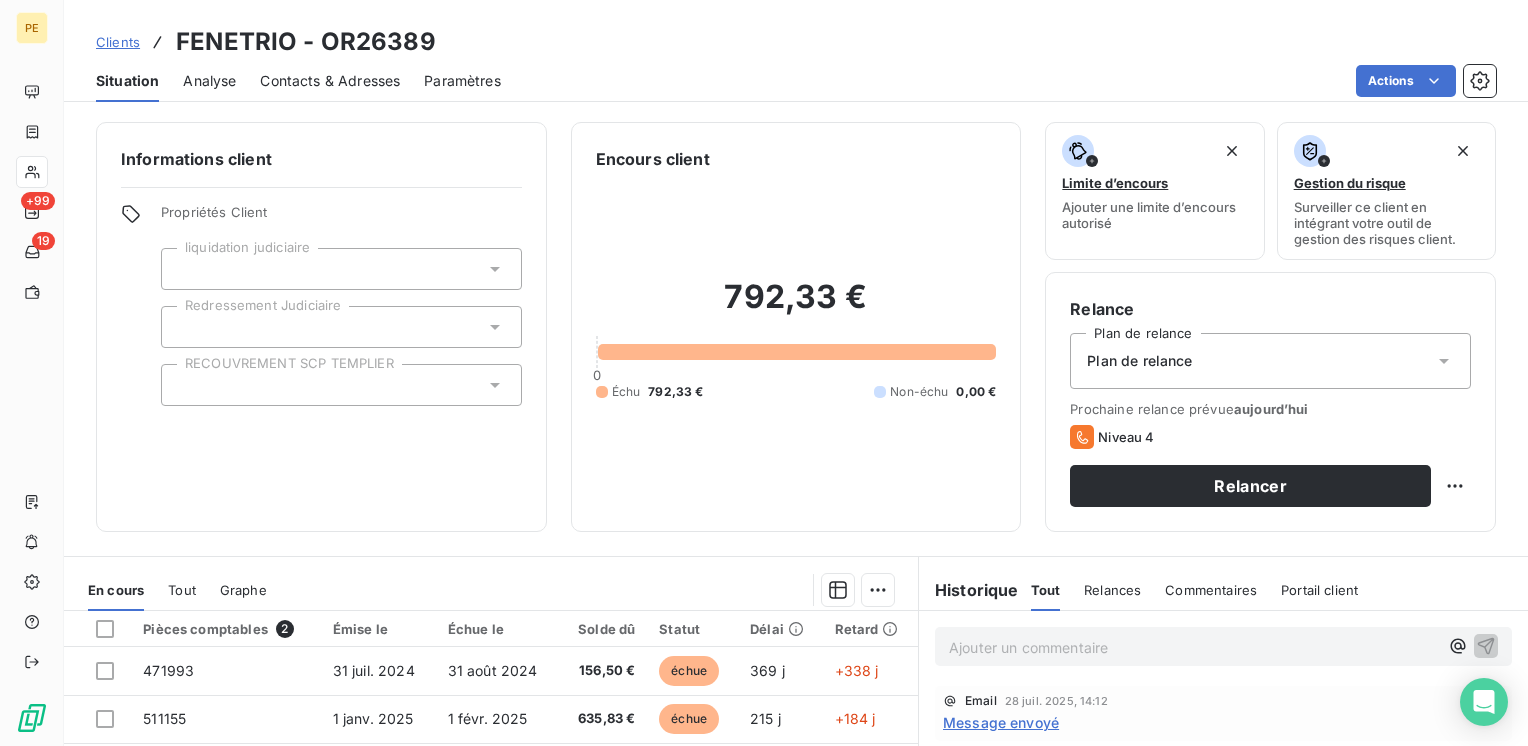 click on "Relances" at bounding box center (1112, 590) 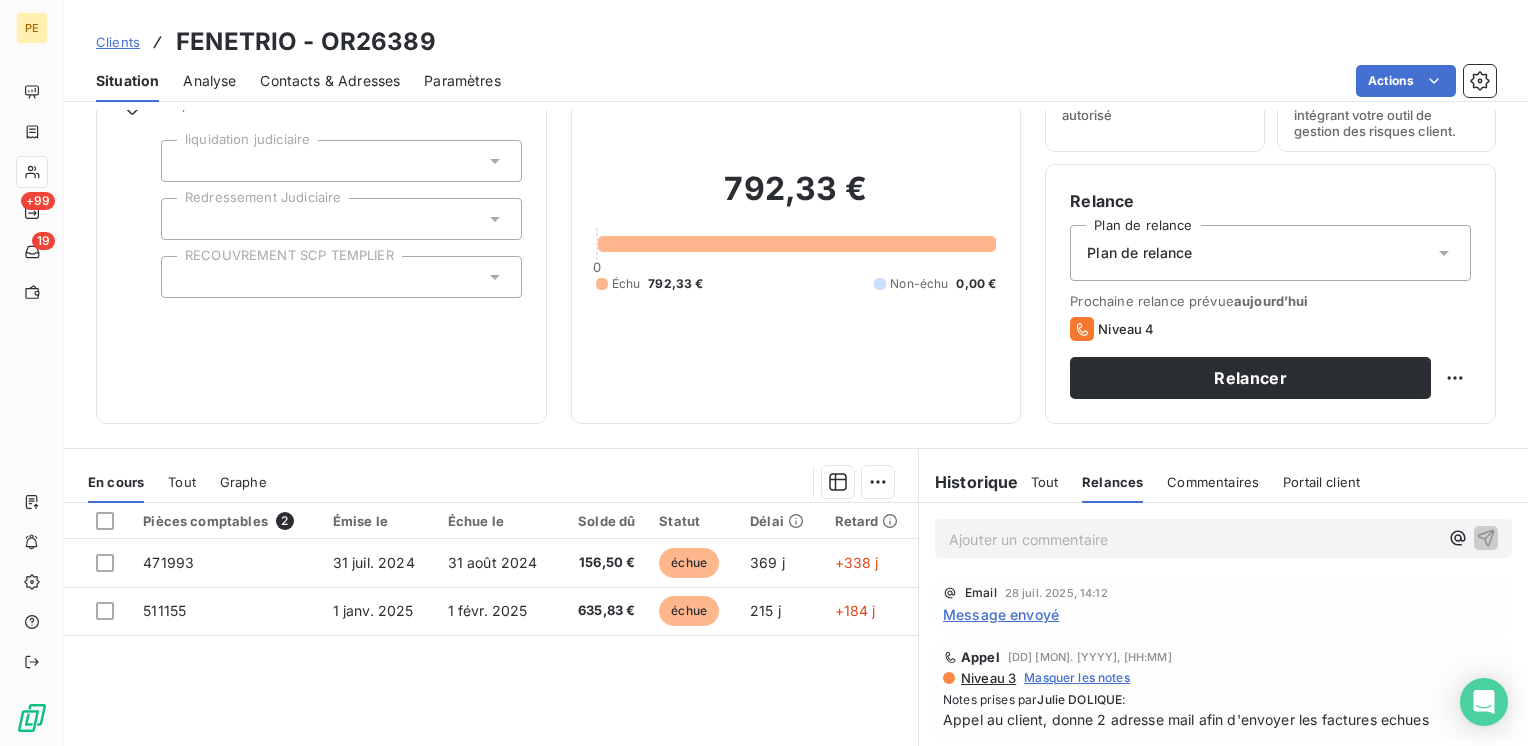 scroll, scrollTop: 266, scrollLeft: 0, axis: vertical 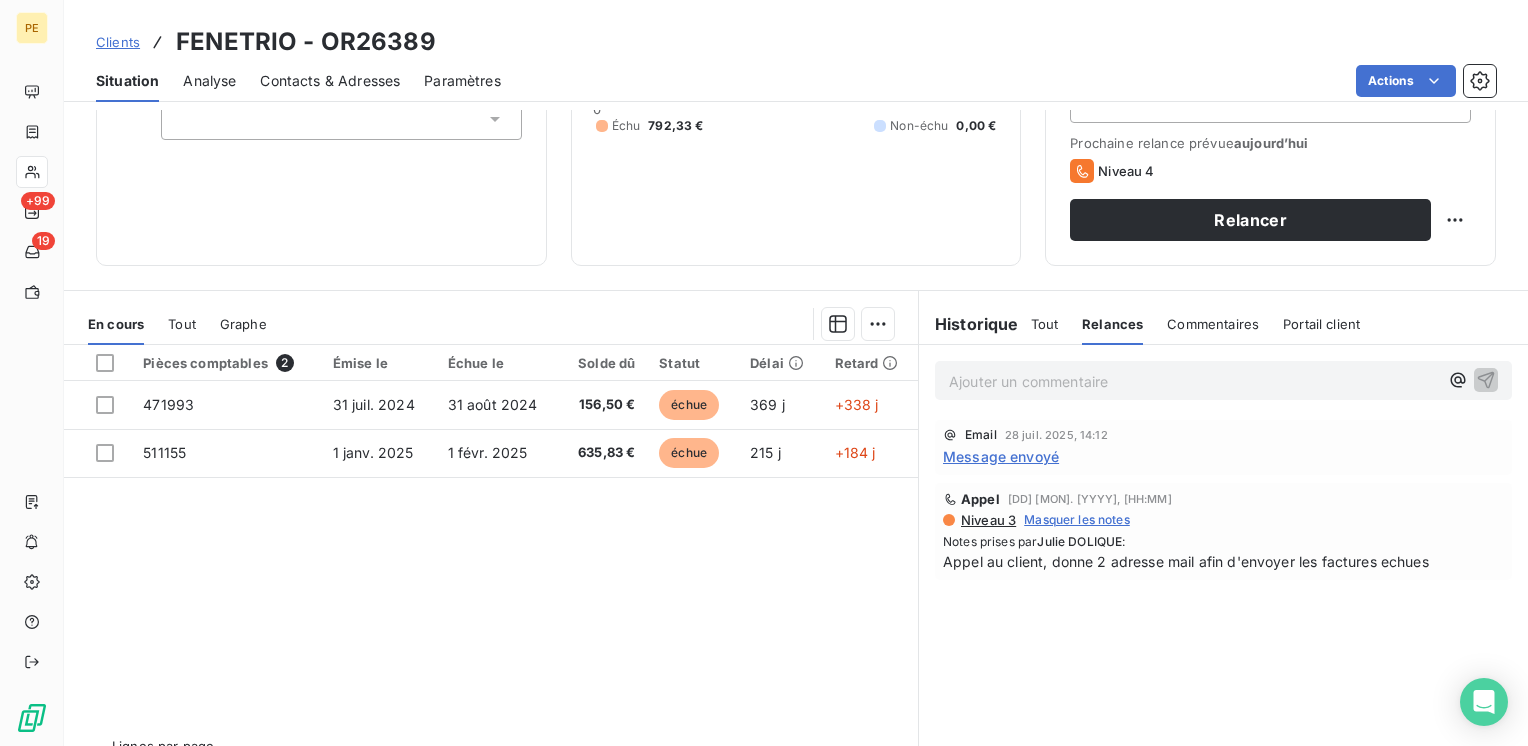 click on "Commentaires" at bounding box center (1213, 324) 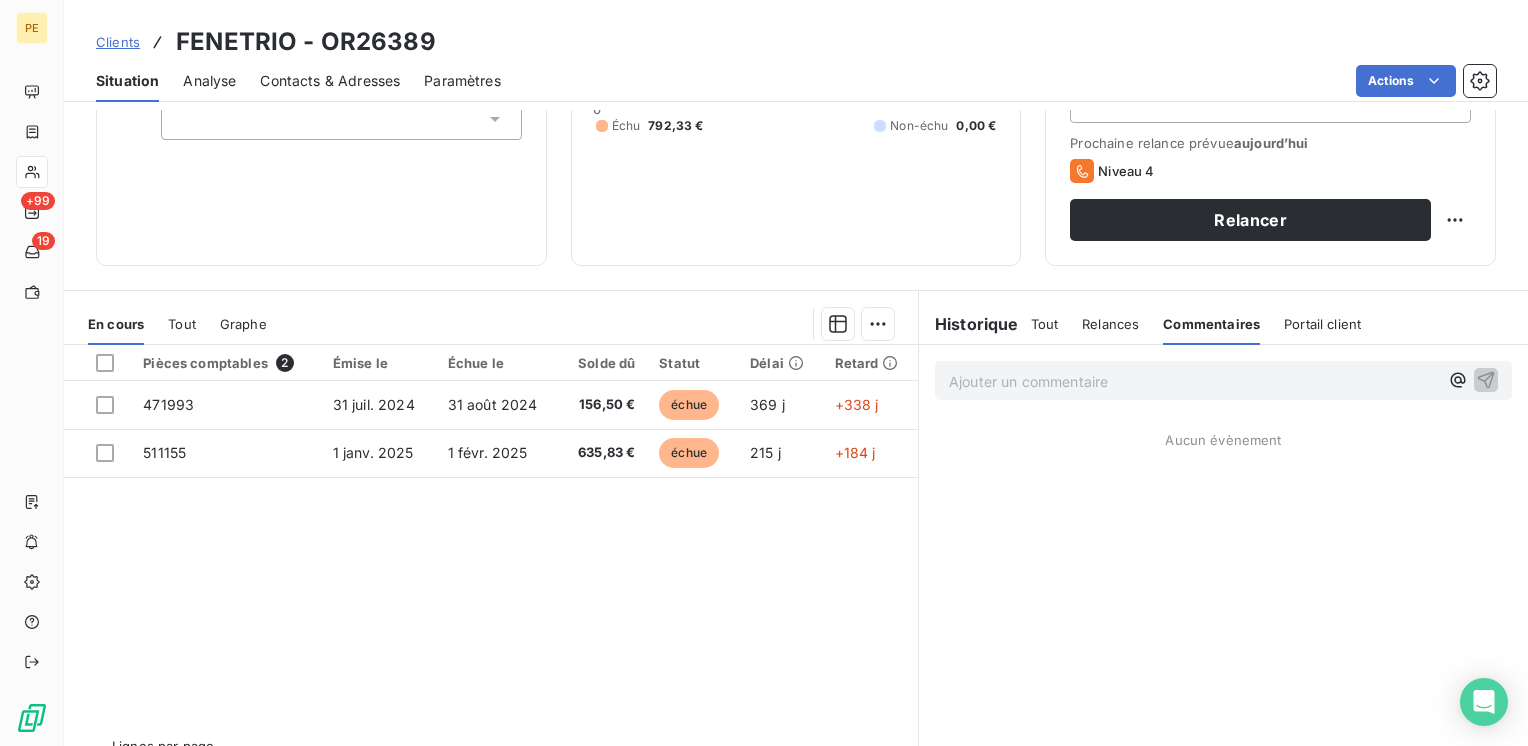 click on "Portail client" at bounding box center [1322, 324] 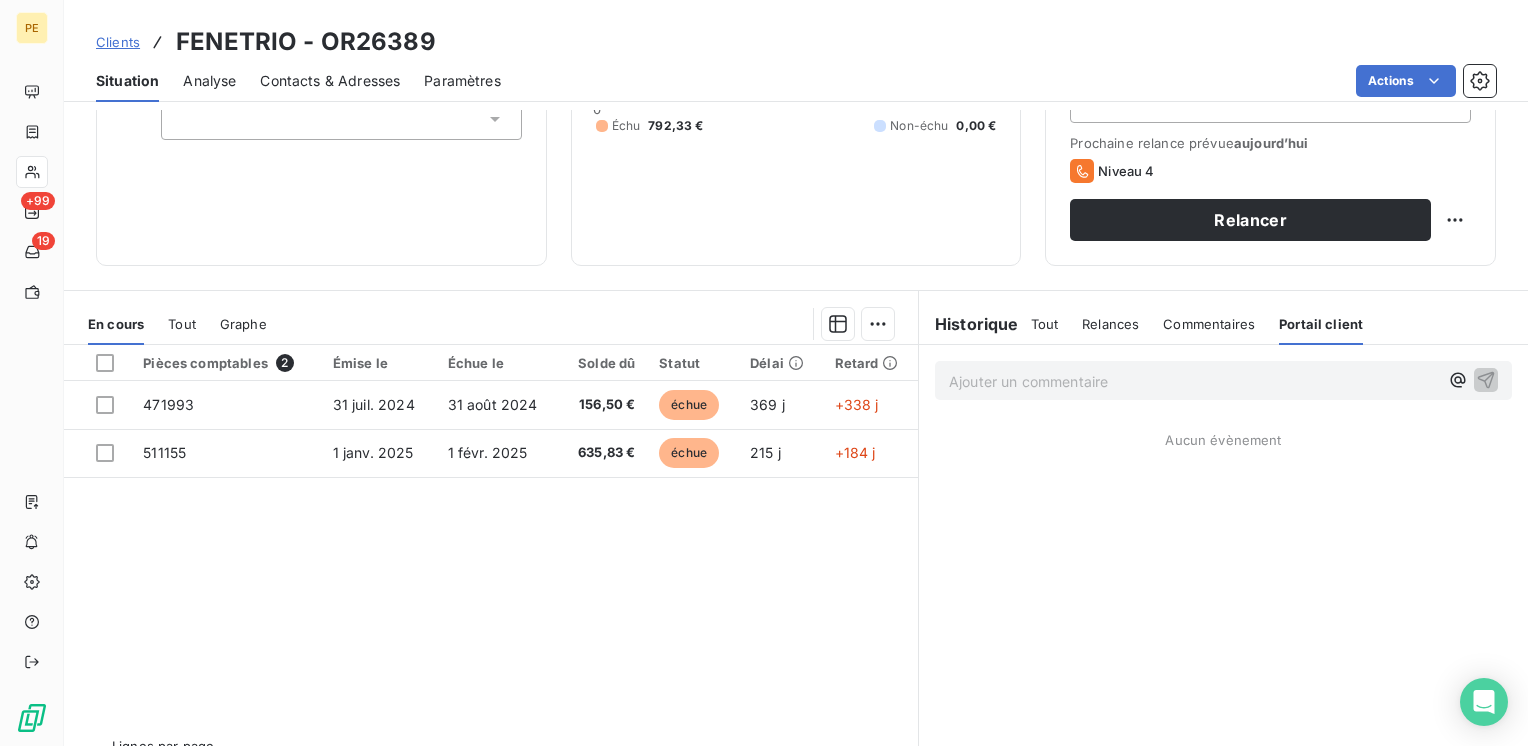 click on "Tout" at bounding box center (1045, 324) 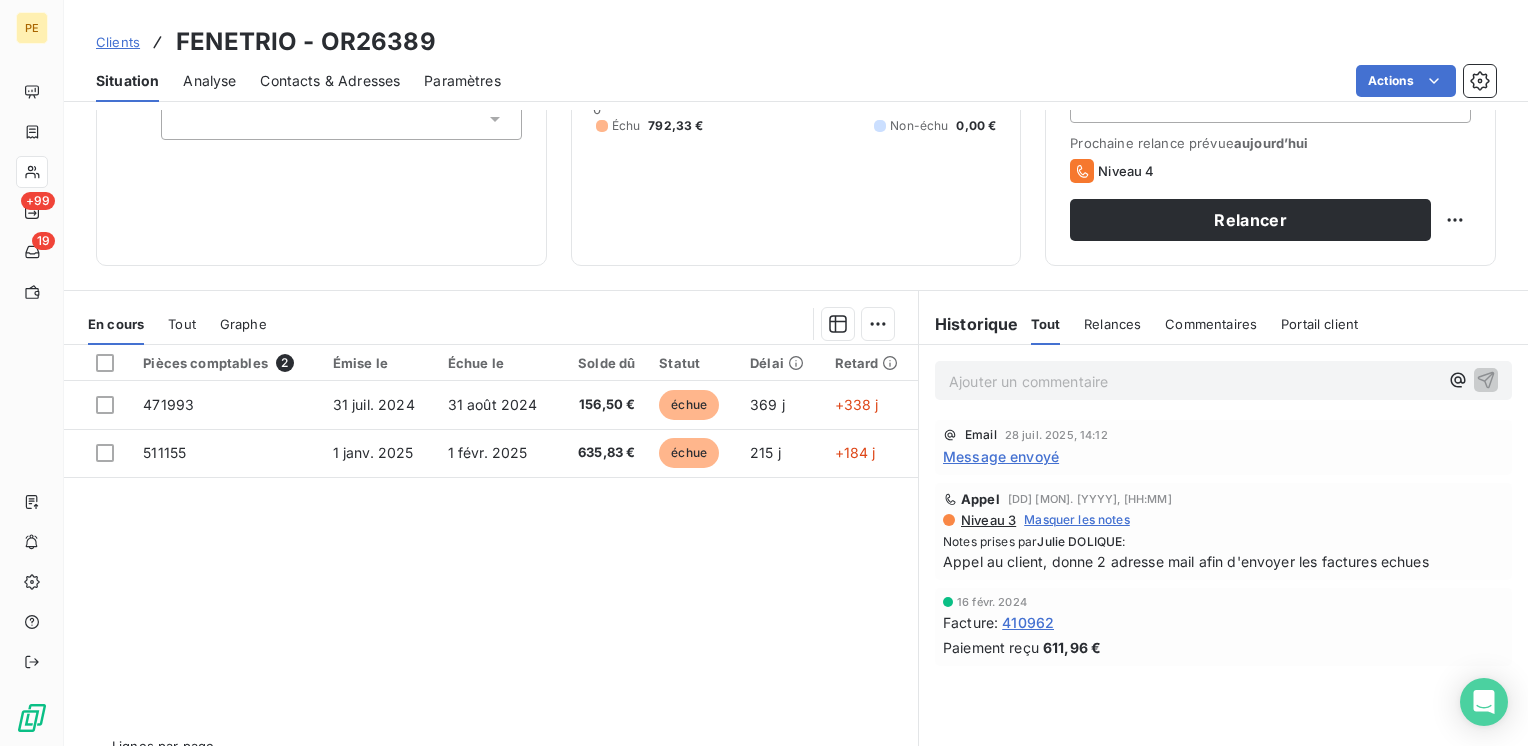 click on "Historique" at bounding box center (969, 324) 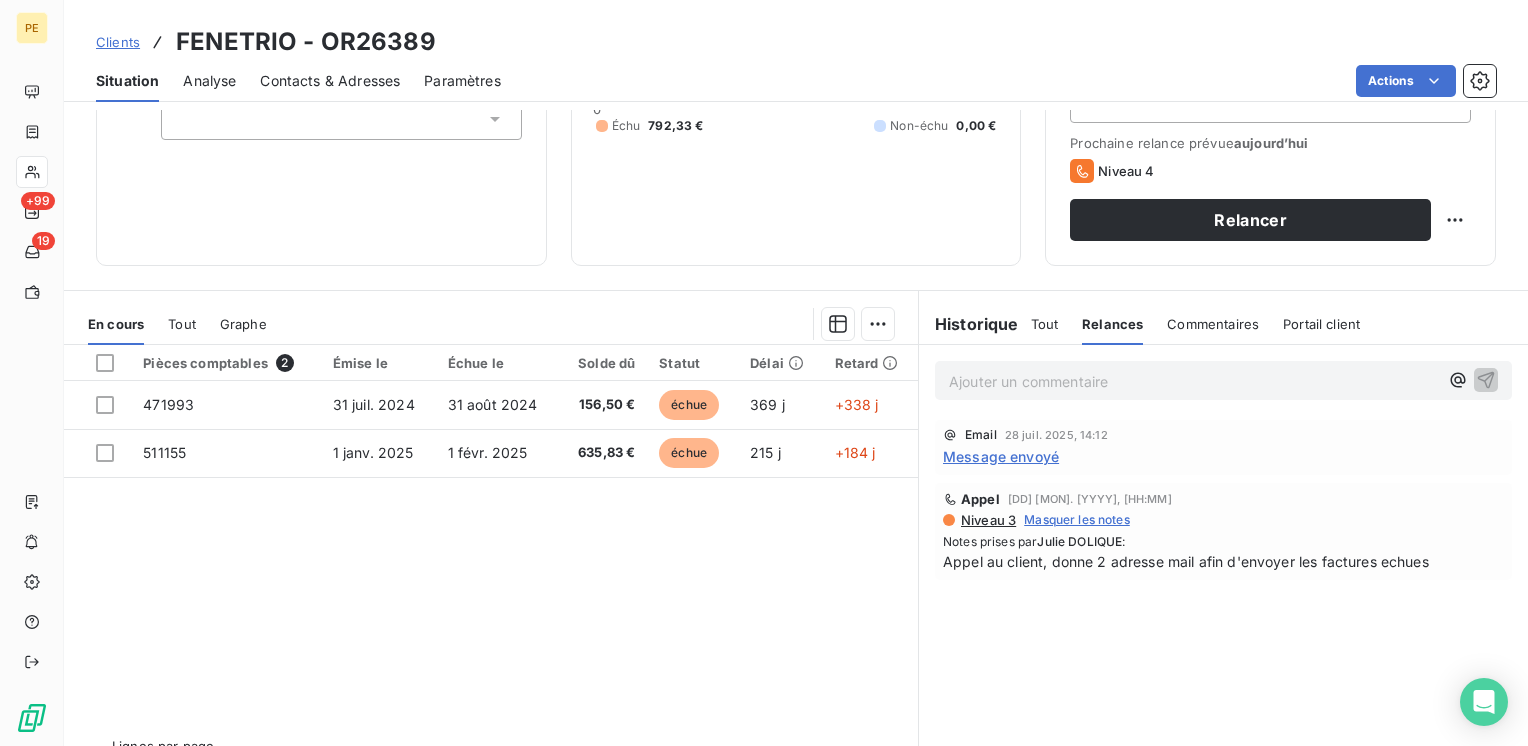 click on "Commentaires" at bounding box center (1213, 324) 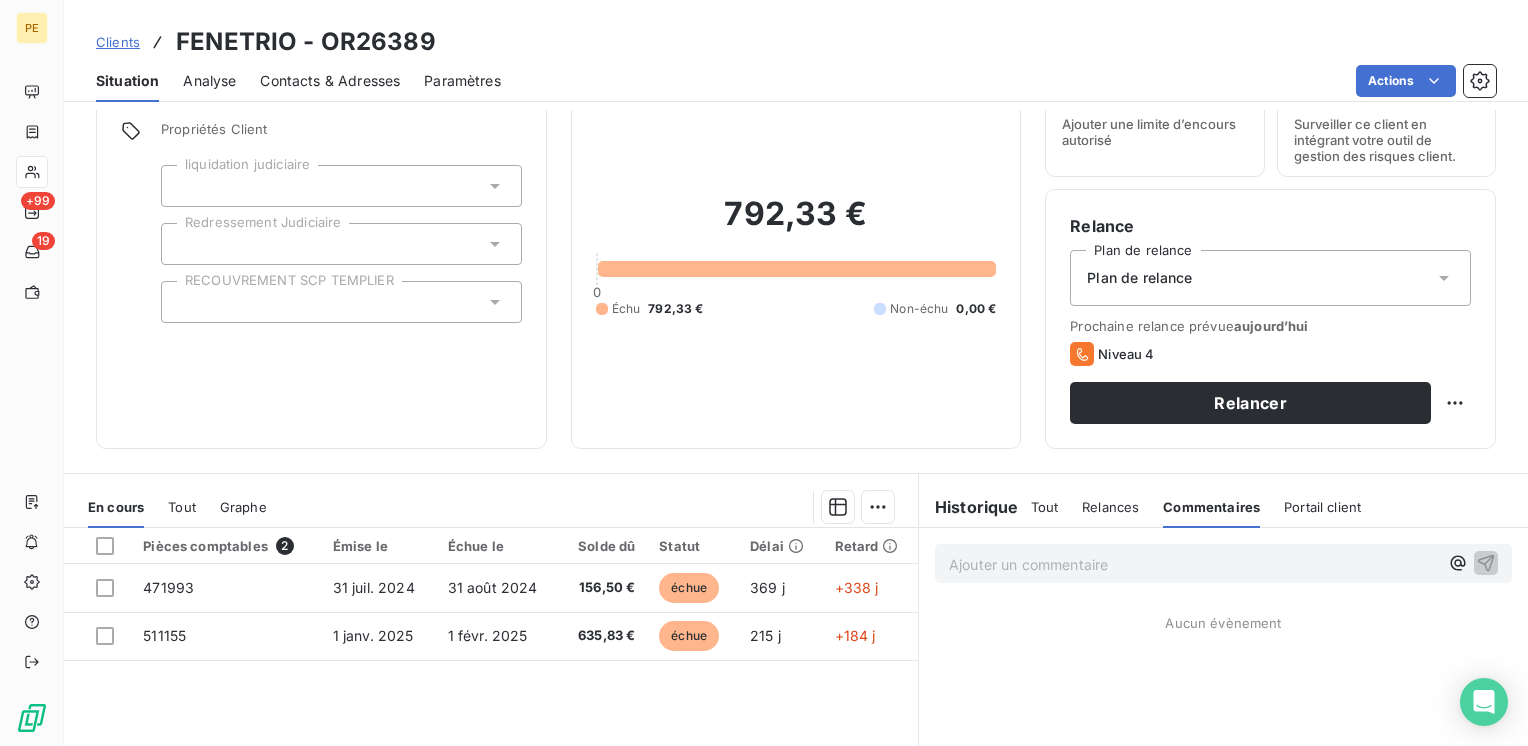 scroll, scrollTop: 0, scrollLeft: 0, axis: both 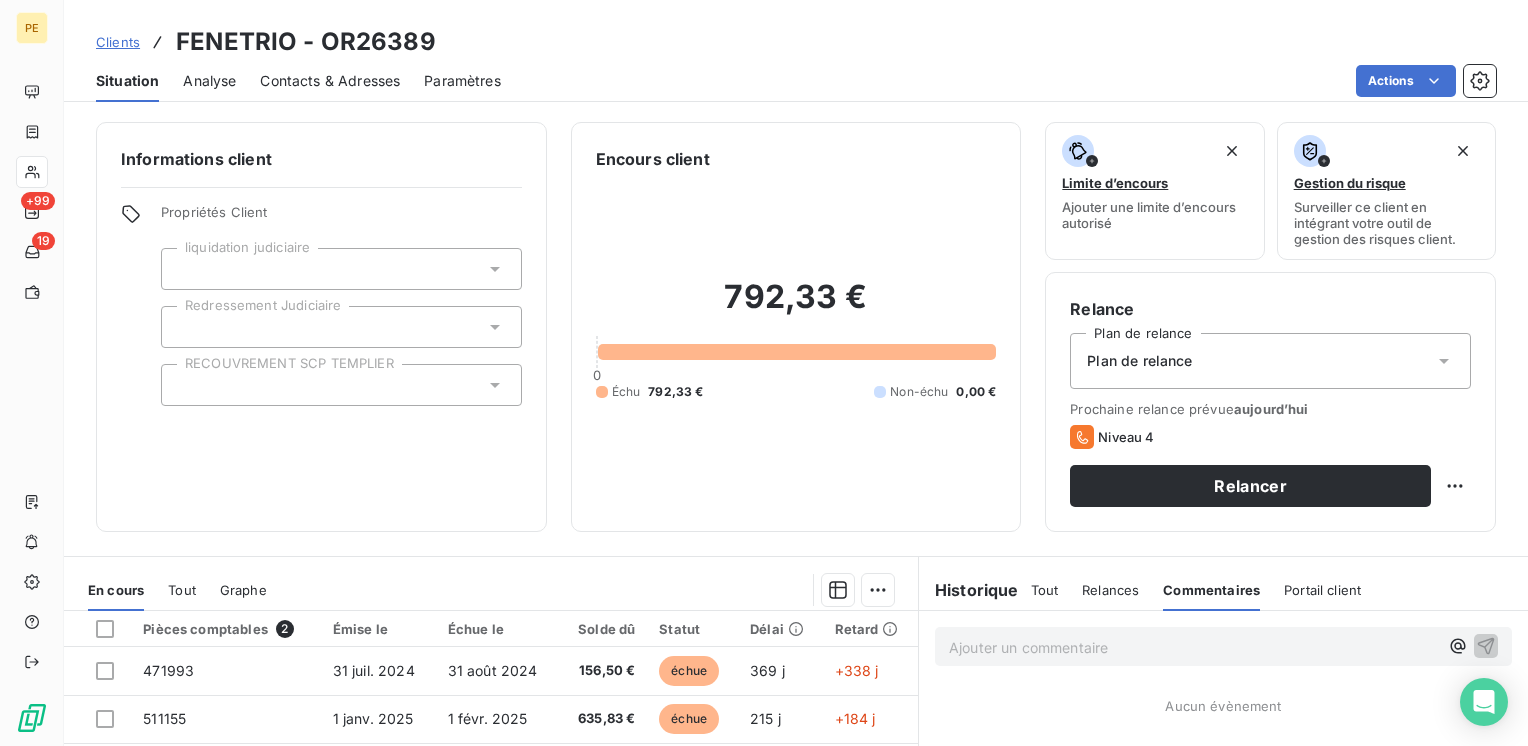 click on "Contacts & Adresses" at bounding box center (330, 81) 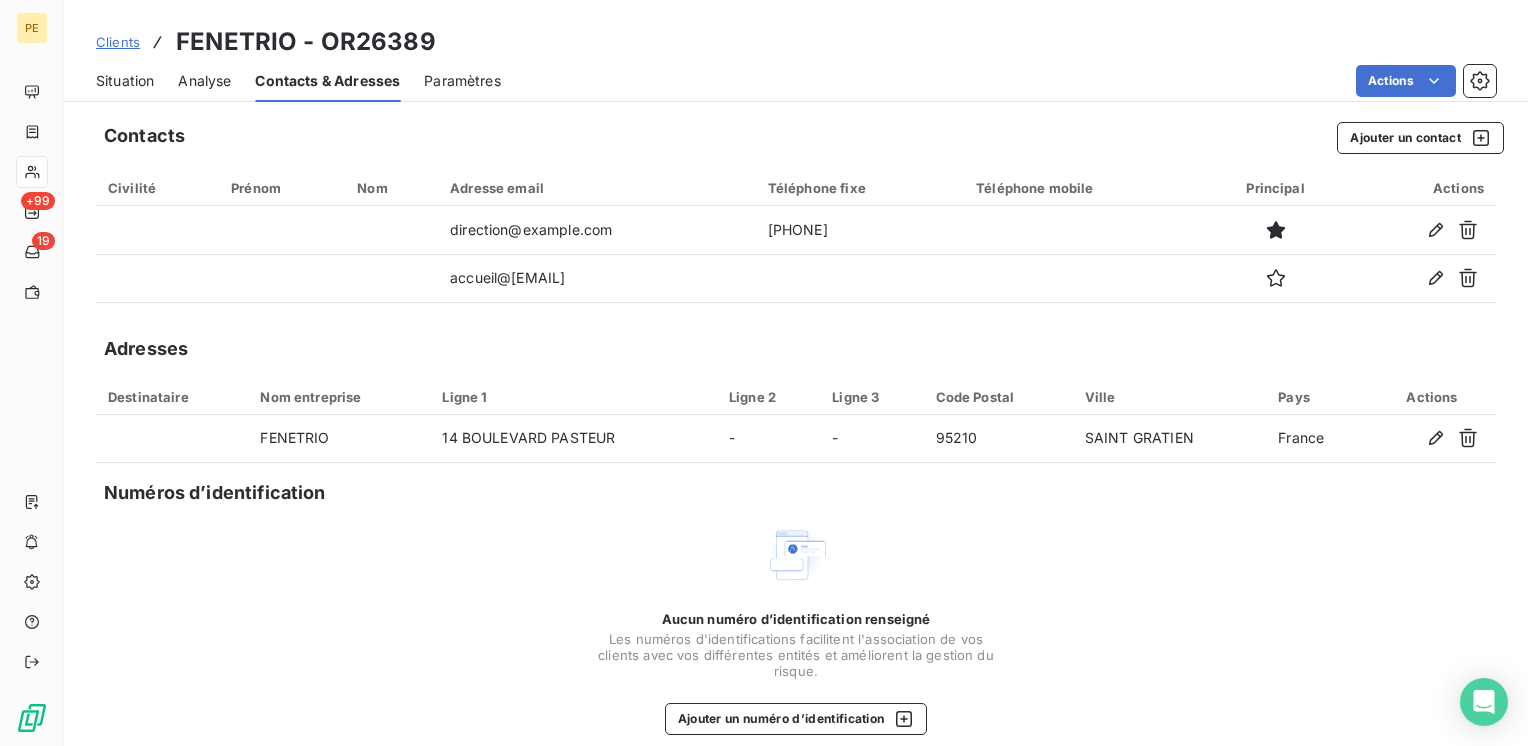 click on "Paramètres" at bounding box center [462, 81] 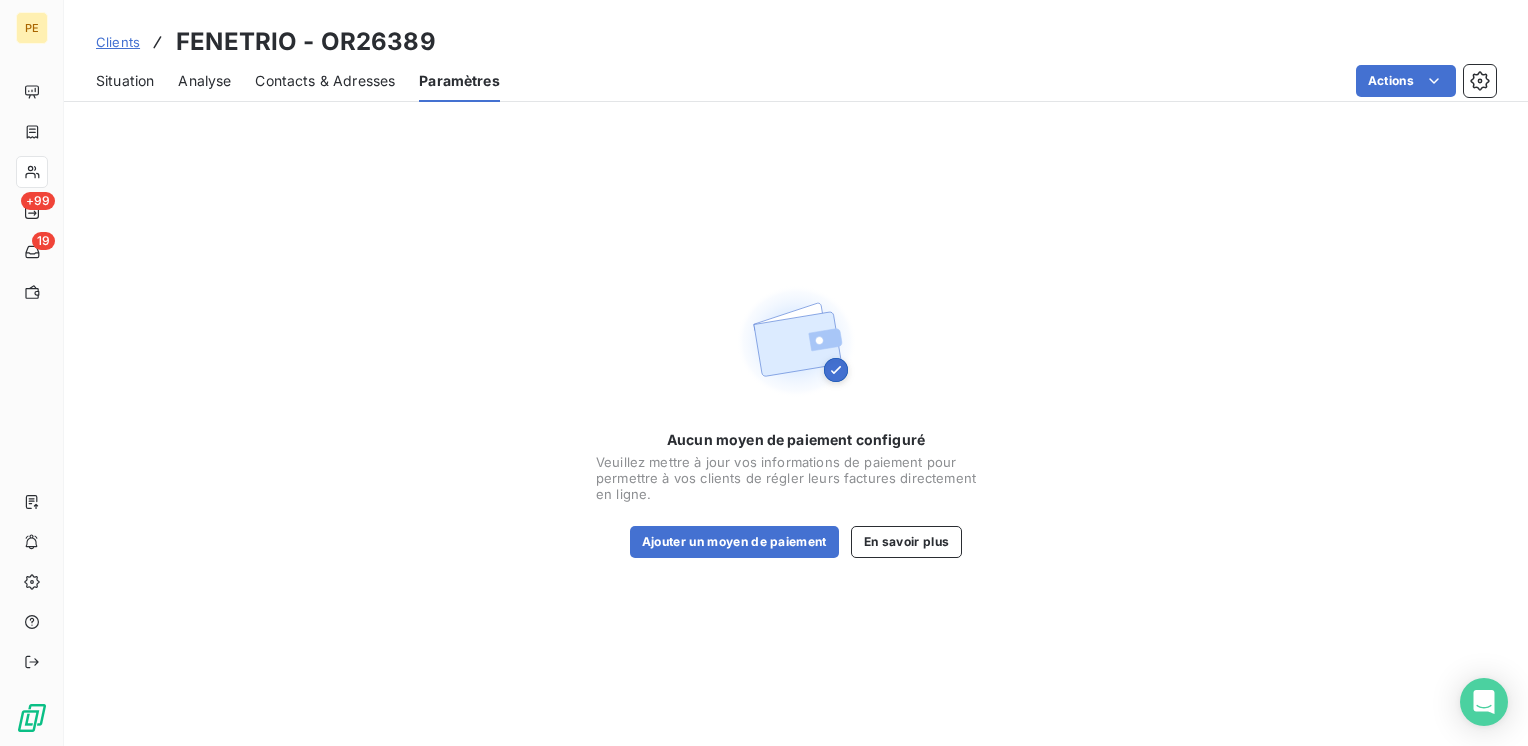 click on "Analyse" at bounding box center (204, 81) 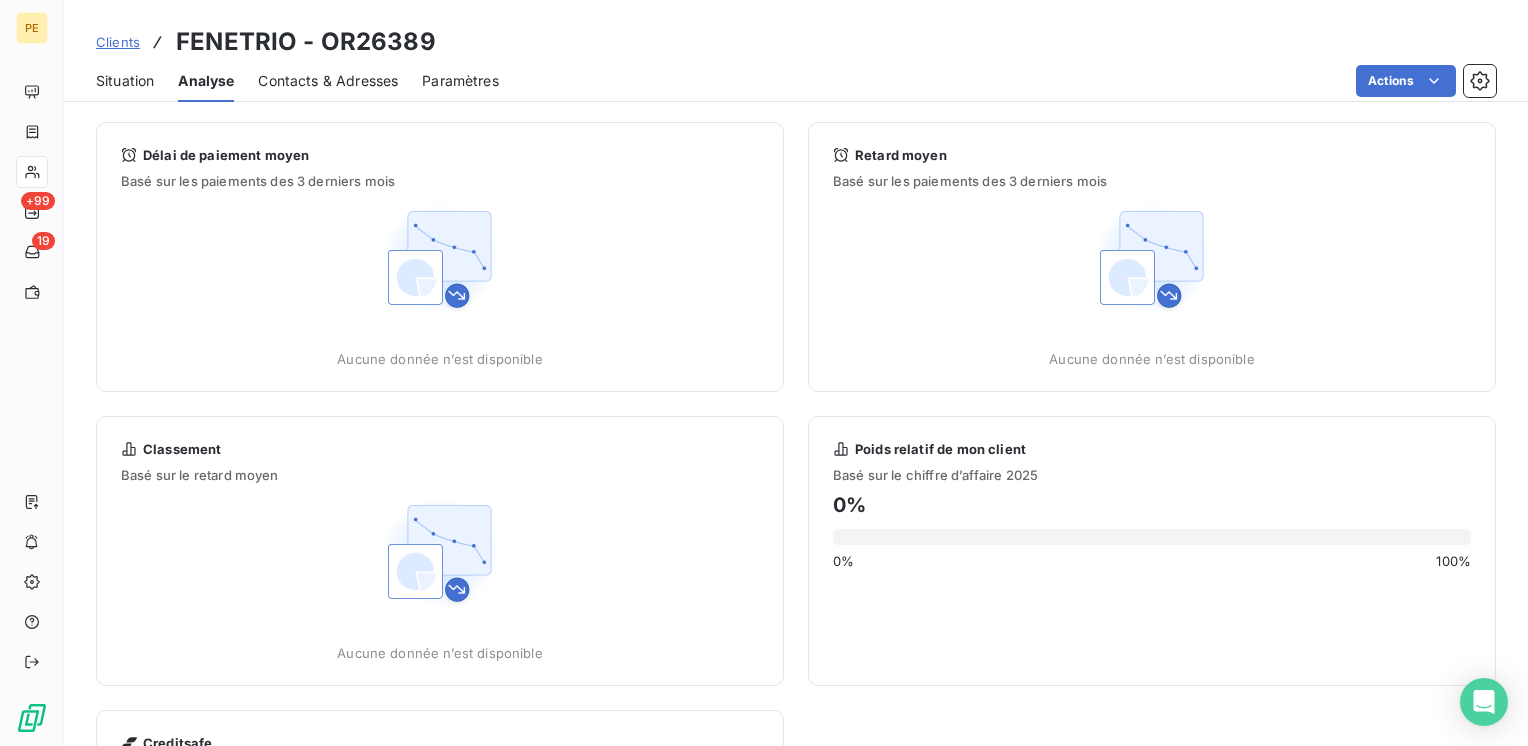 click on "Situation" at bounding box center [125, 81] 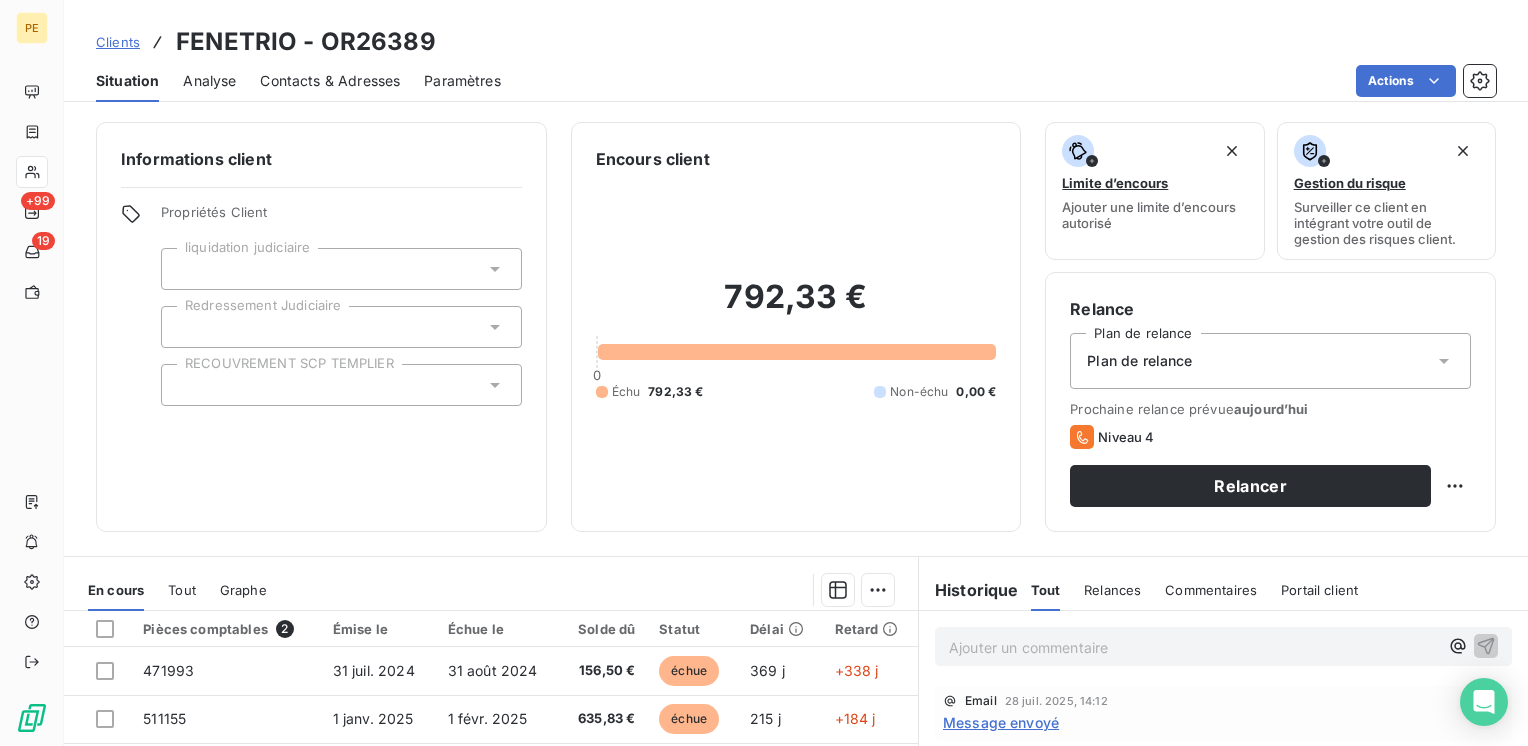 scroll, scrollTop: 308, scrollLeft: 0, axis: vertical 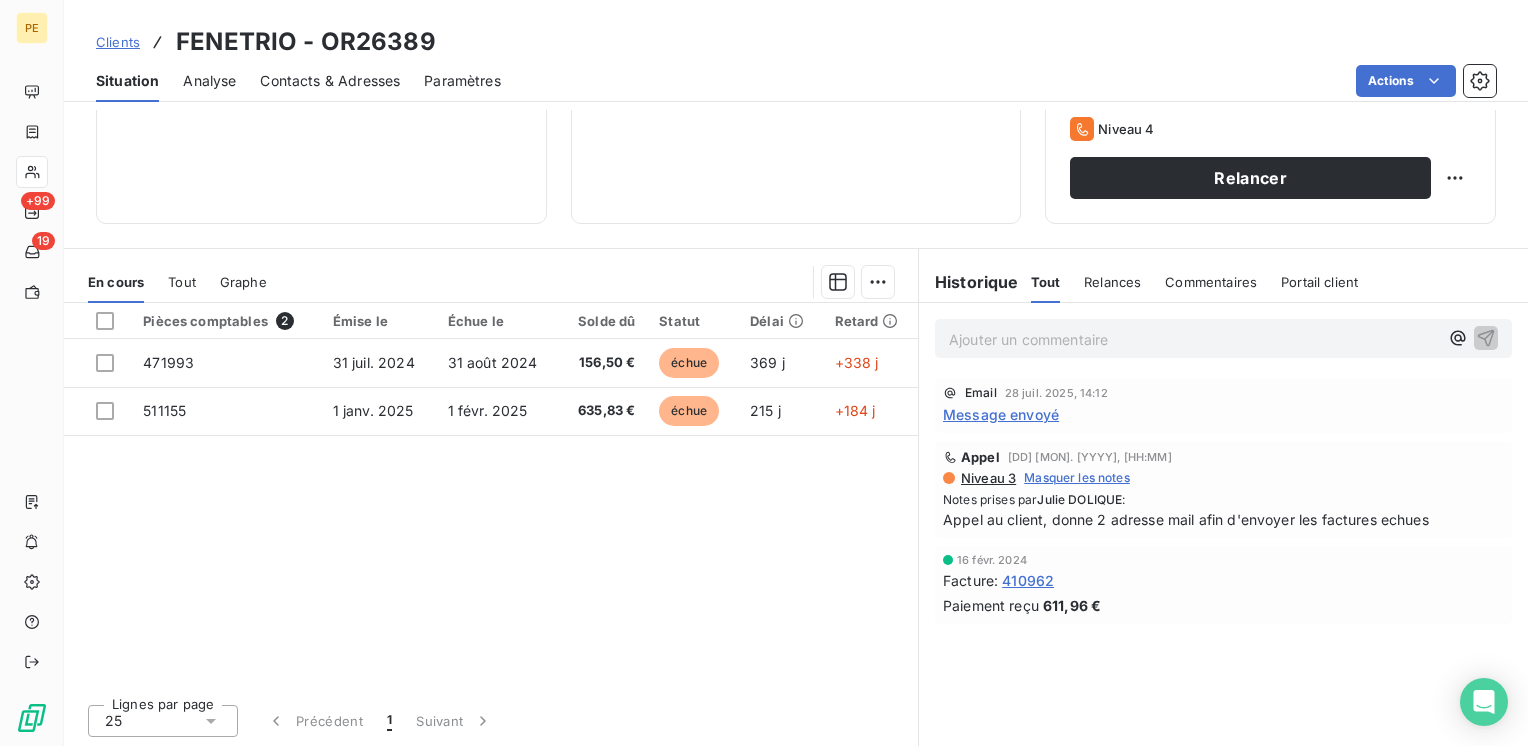 click on "Portail client" at bounding box center (1319, 282) 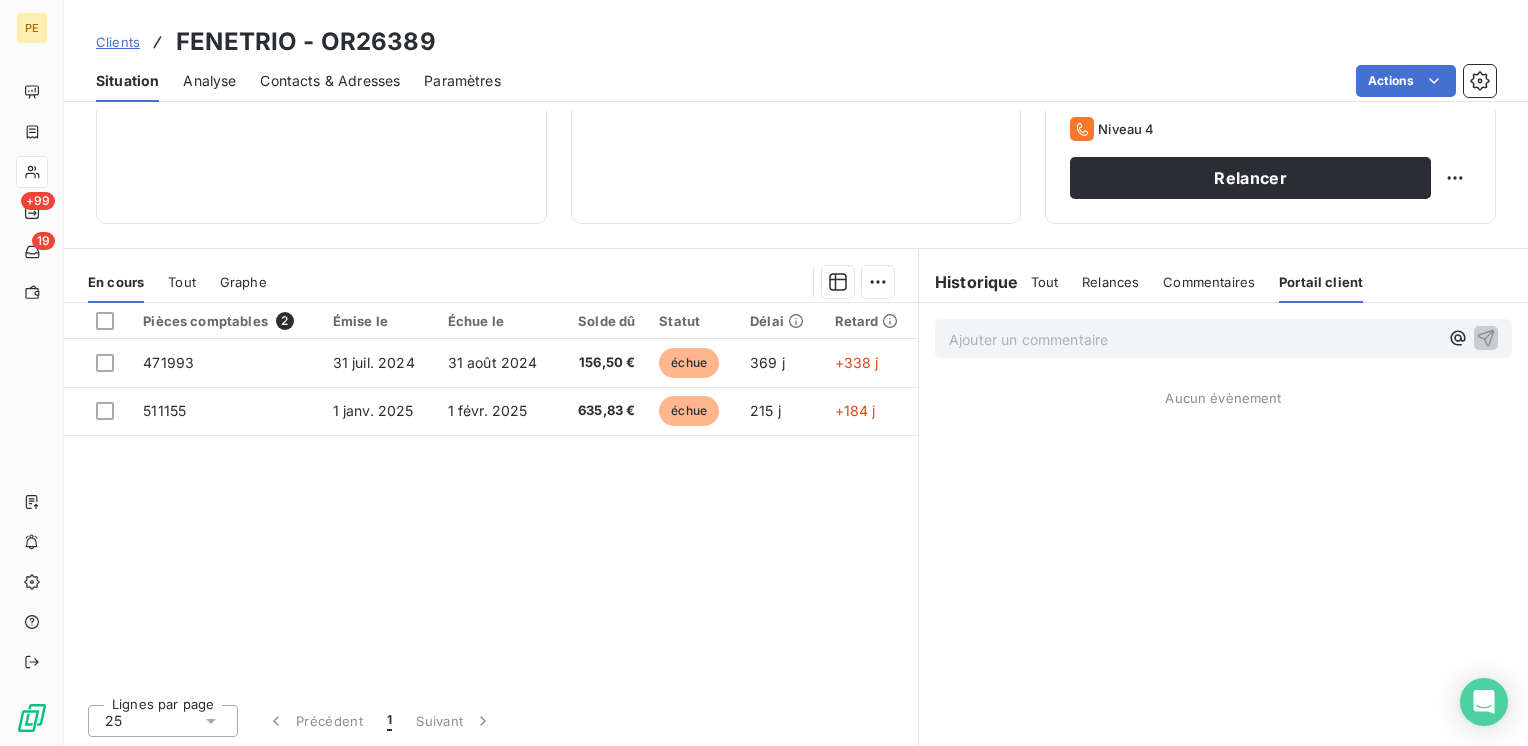 drag, startPoint x: 1180, startPoint y: 275, endPoint x: 1111, endPoint y: 286, distance: 69.87131 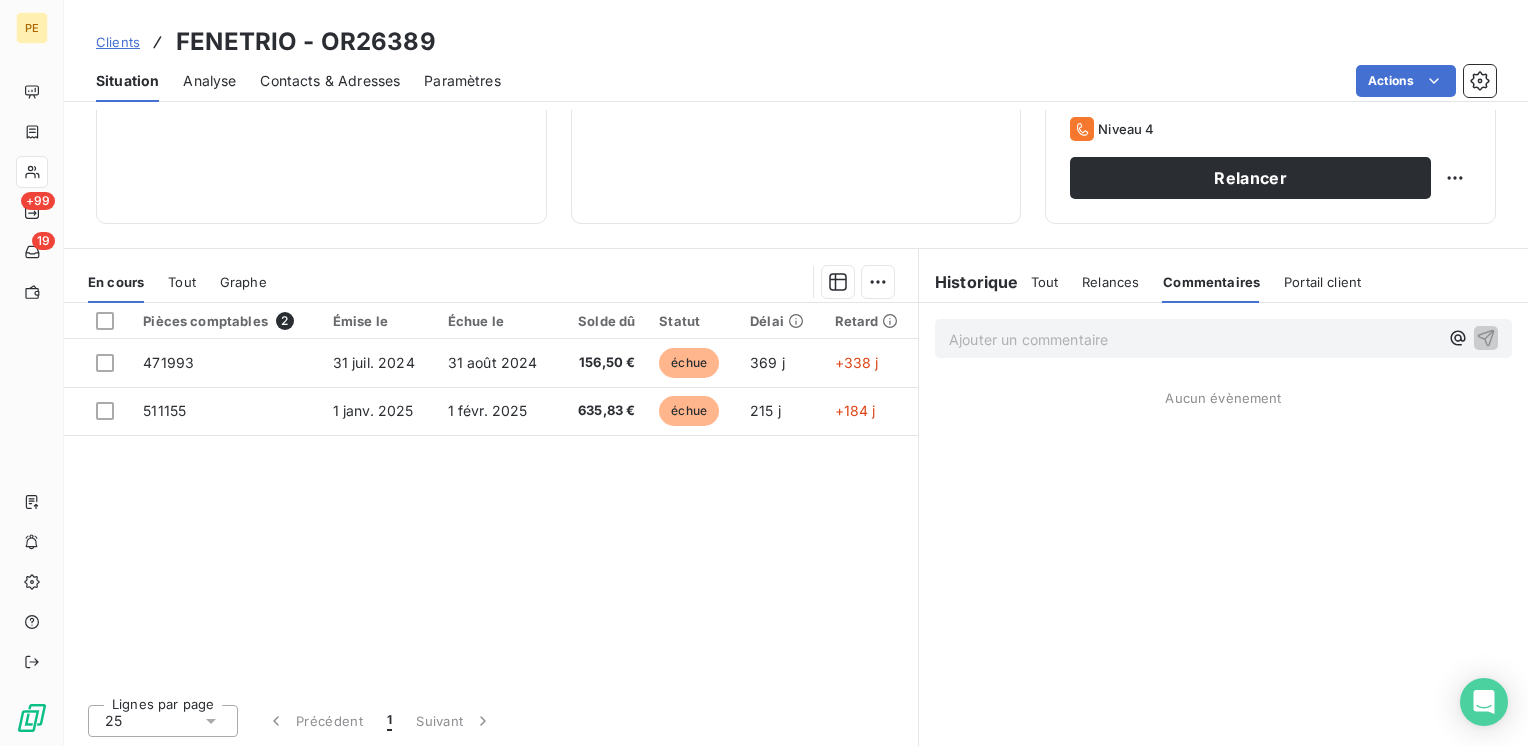 click on "Relances" at bounding box center (1110, 282) 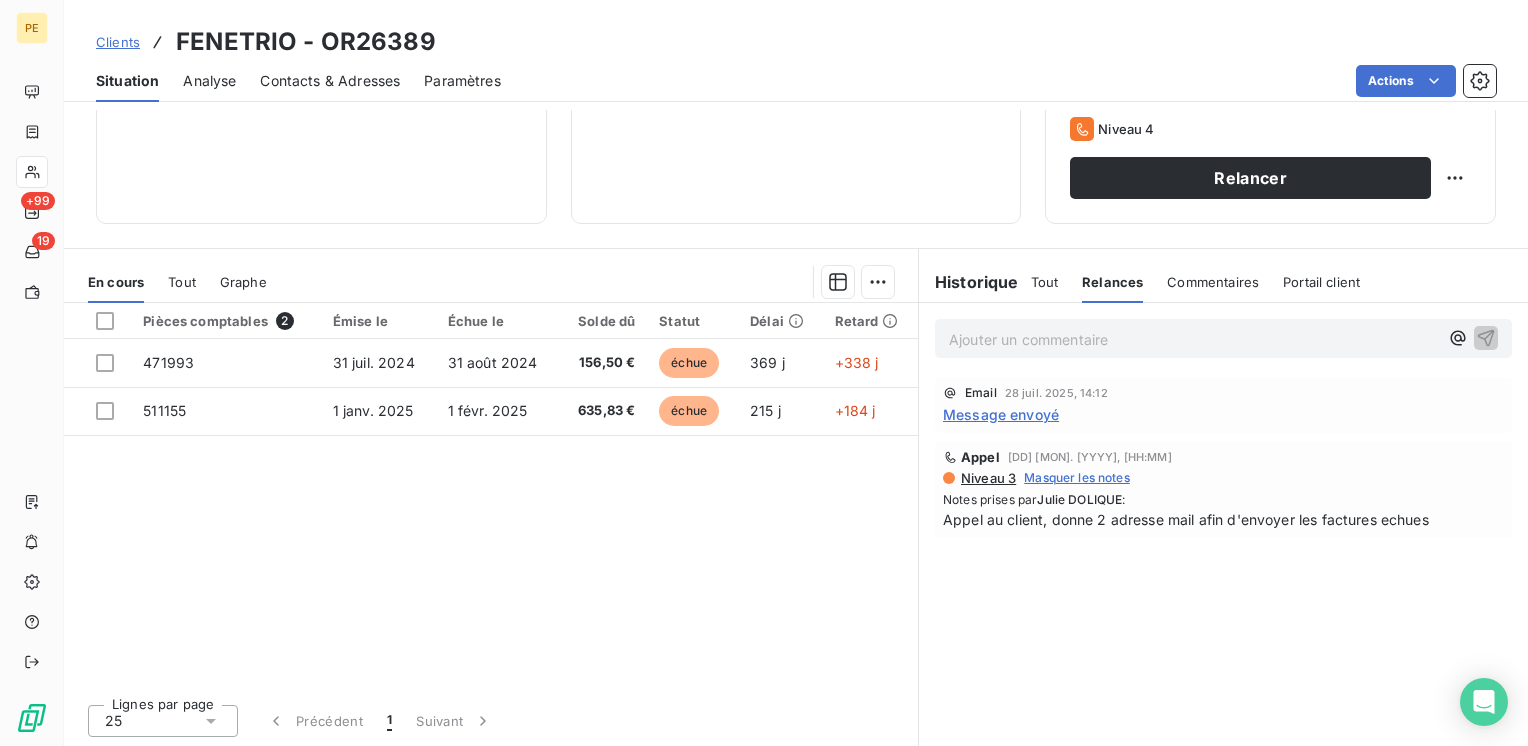 click on "Tout" at bounding box center [1045, 282] 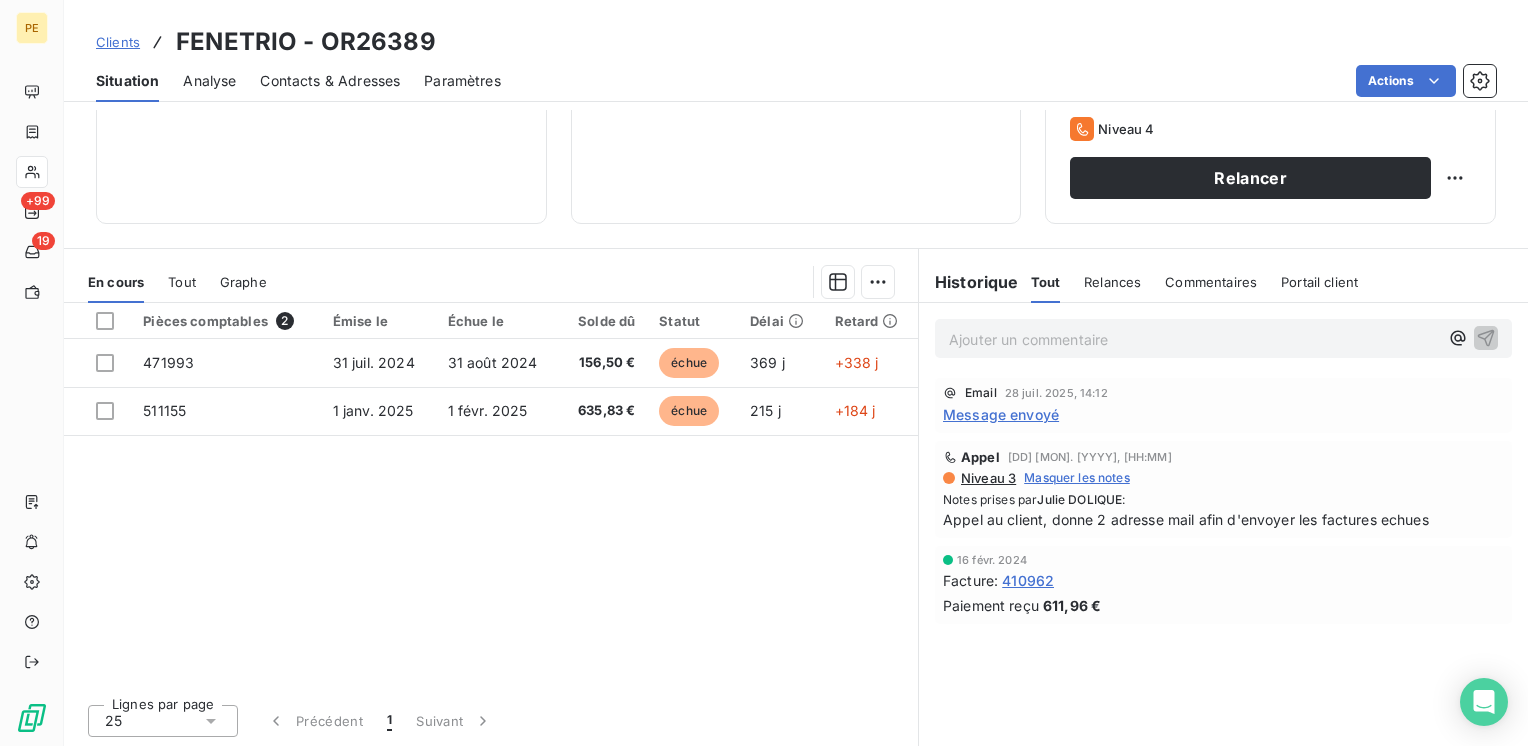click on "Historique" at bounding box center (969, 282) 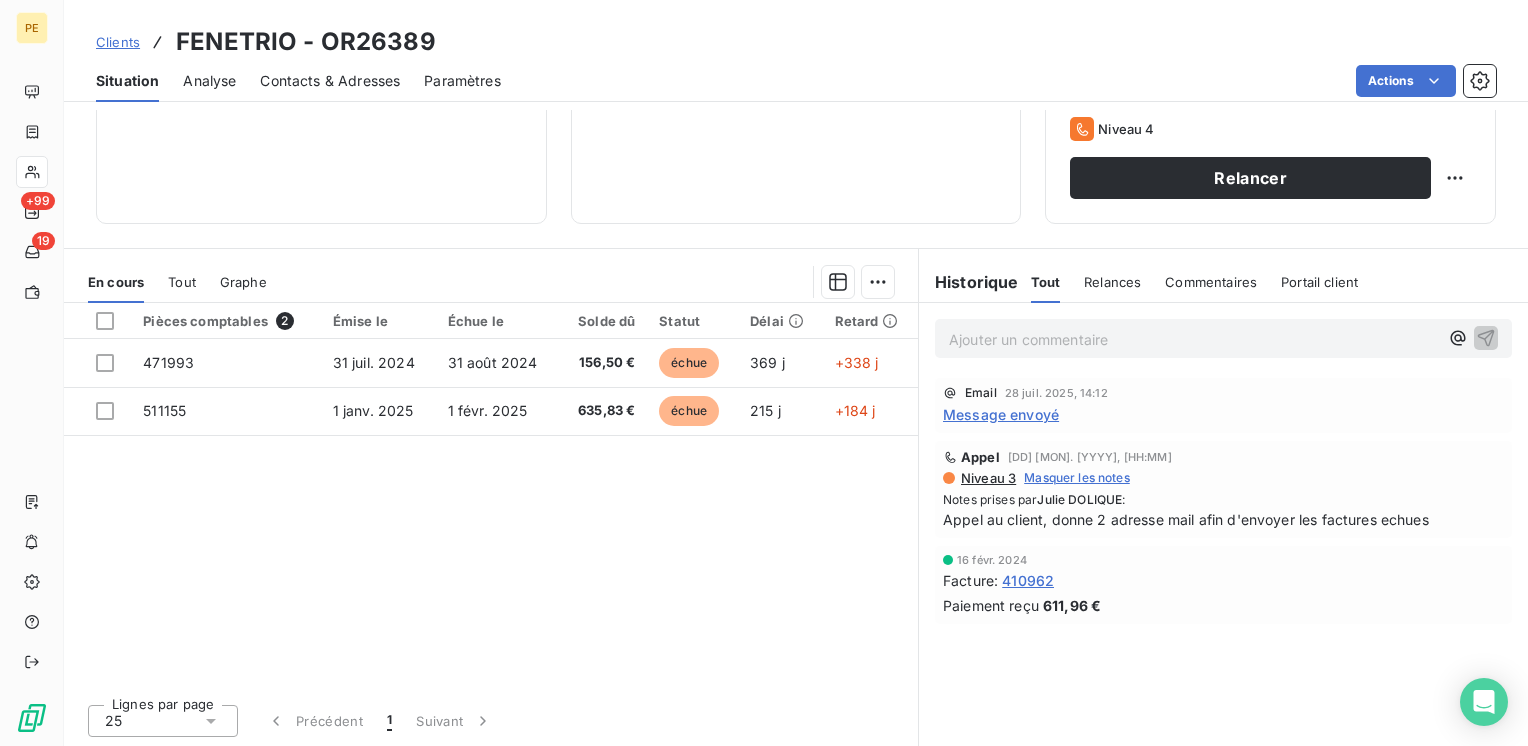 click on "Portail client" at bounding box center (1319, 282) 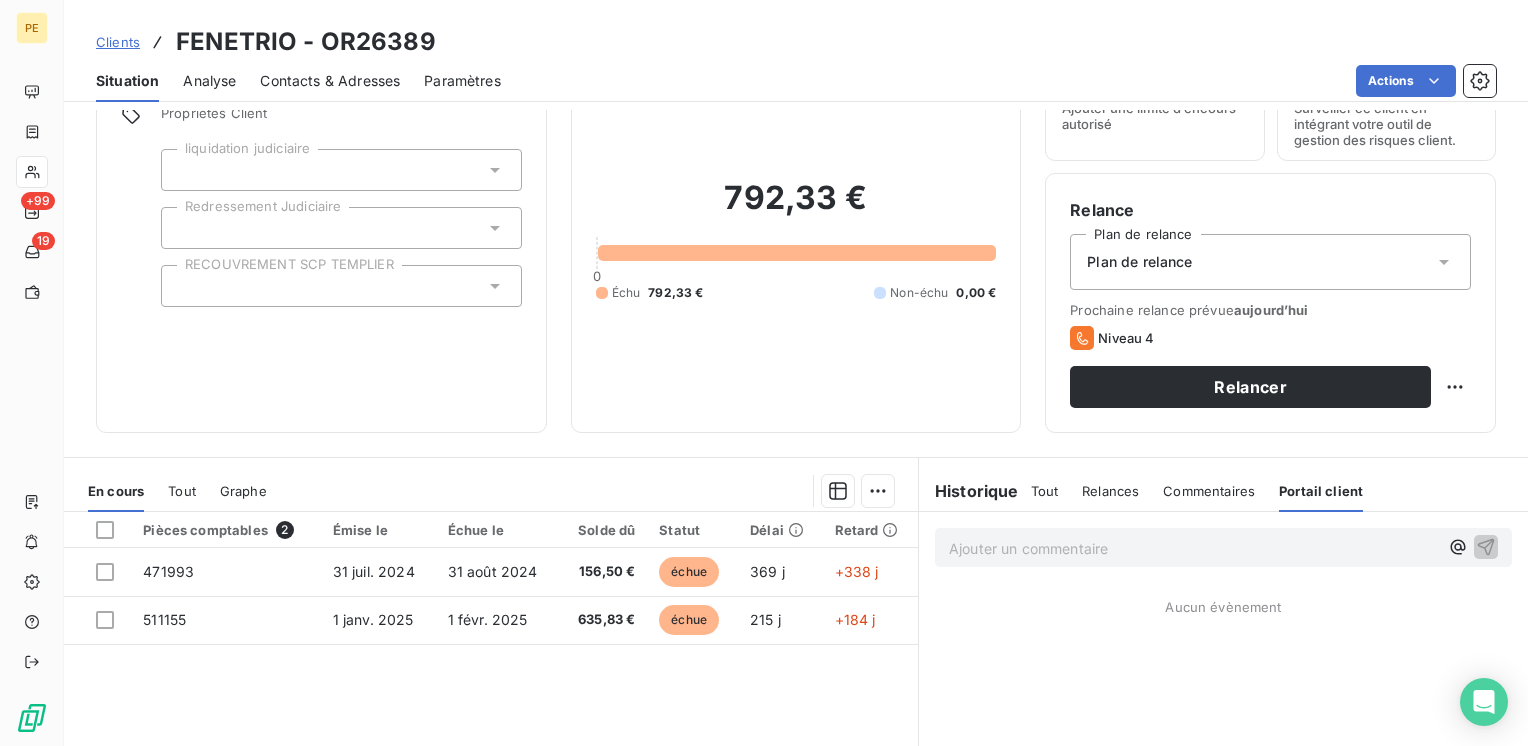scroll, scrollTop: 0, scrollLeft: 0, axis: both 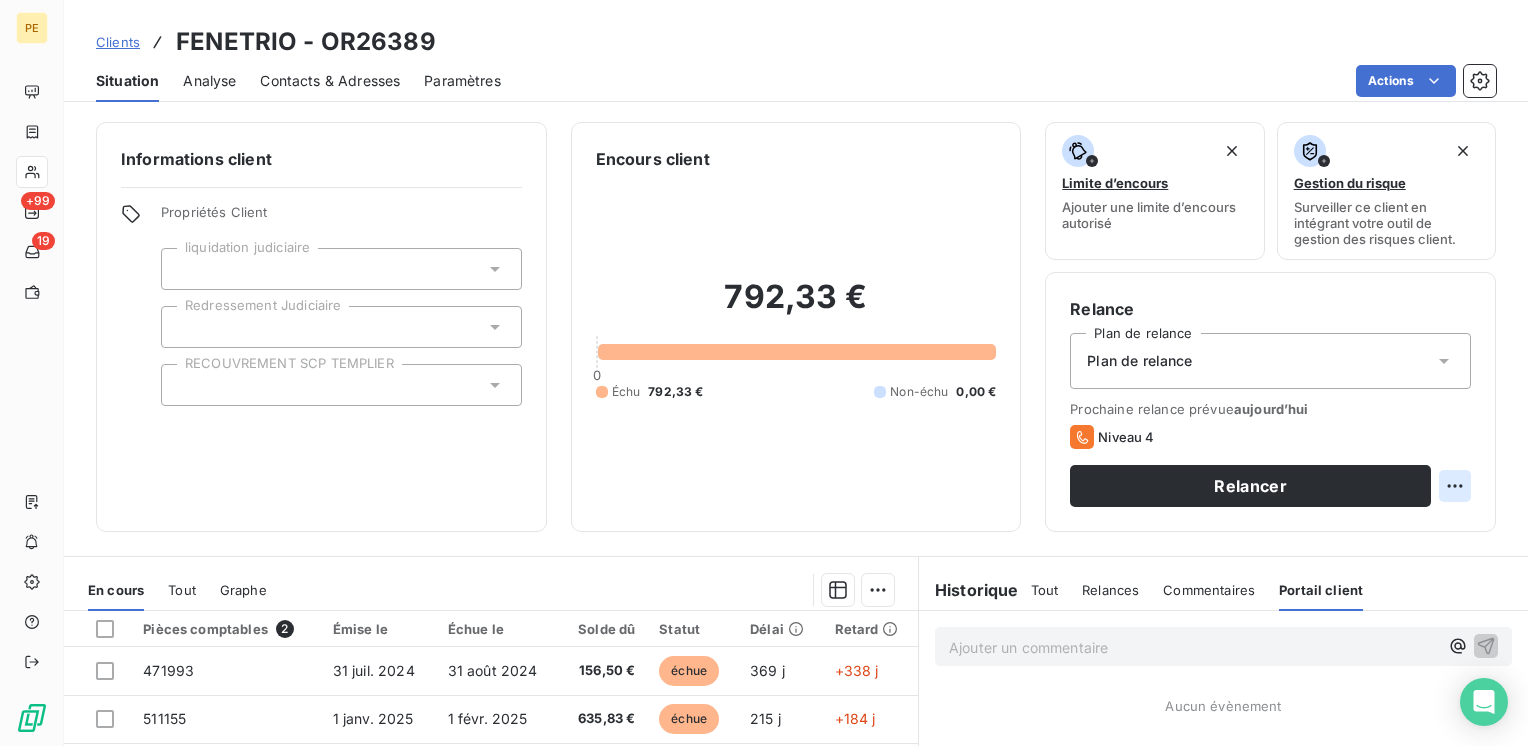 click on "PE +99 19 Clients FENETRIO - OR26389 Situation Analyse Contacts & Adresses Paramètres Actions Informations client Propriétés Client liquidation judiciaire Redressement Judiciaire RECOUVREMENT SCP TEMPLIER Encours client   792,33 € 0 Échu 792,33 € Non-échu 0,00 €     Limite d’encours Ajouter une limite d’encours autorisé Gestion du risque Surveiller ce client en intégrant votre outil de gestion des risques client. Relance Plan de relance Plan de relance Prochaine relance prévue  aujourd’hui Niveau 4 Relancer En cours Tout Graphe Pièces comptables 2 Émise le Échue le Solde dû Statut Délai   Retard   471993 31 juil. 2024 31 août 2024 156,50 € échue 369 j +338 j 511155 1 janv. 2025 1 févr. 2025 635,83 € échue 215 j +184 j Lignes par page 25 Précédent 1 Suivant Historique Tout Relances Commentaires Portail client Tout Relances Commentaires Portail client Ajouter un commentaire ﻿ Aucun évènement" at bounding box center (764, 373) 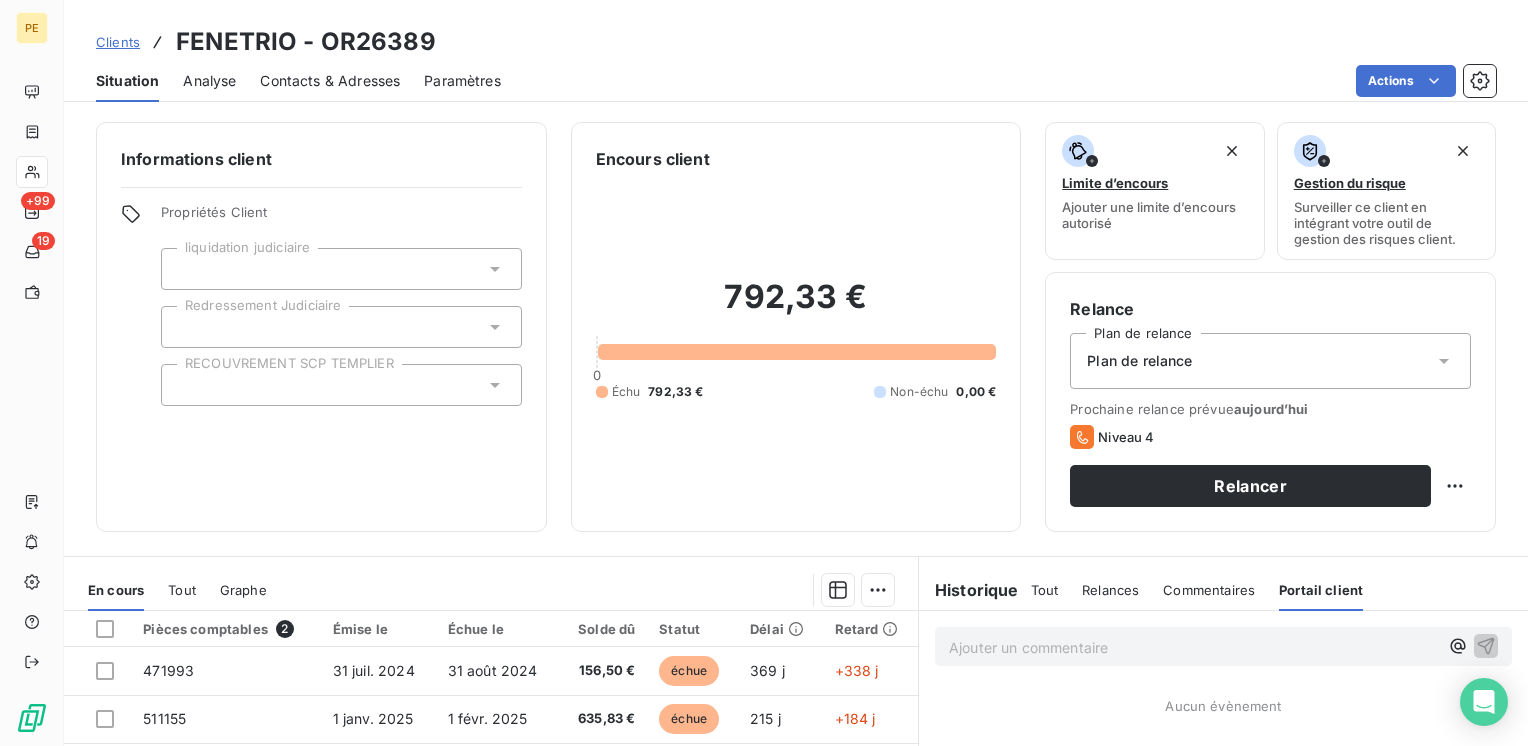 click on "PE +99 19 Clients FENETRIO - OR26389 Situation Analyse Contacts & Adresses Paramètres Actions Informations client Propriétés Client liquidation judiciaire Redressement Judiciaire RECOUVREMENT SCP TEMPLIER Encours client   792,33 € 0 Échu 792,33 € Non-échu 0,00 €     Limite d’encours Ajouter une limite d’encours autorisé Gestion du risque Surveiller ce client en intégrant votre outil de gestion des risques client. Relance Plan de relance Plan de relance Prochaine relance prévue  aujourd’hui Niveau 4 Relancer En cours Tout Graphe Pièces comptables 2 Émise le Échue le Solde dû Statut Délai   Retard   471993 31 juil. 2024 31 août 2024 156,50 € échue 369 j +338 j 511155 1 janv. 2025 1 févr. 2025 635,83 € échue 215 j +184 j Lignes par page 25 Précédent 1 Suivant Historique Tout Relances Commentaires Portail client Tout Relances Commentaires Portail client Ajouter un commentaire ﻿ Aucun évènement" at bounding box center [764, 373] 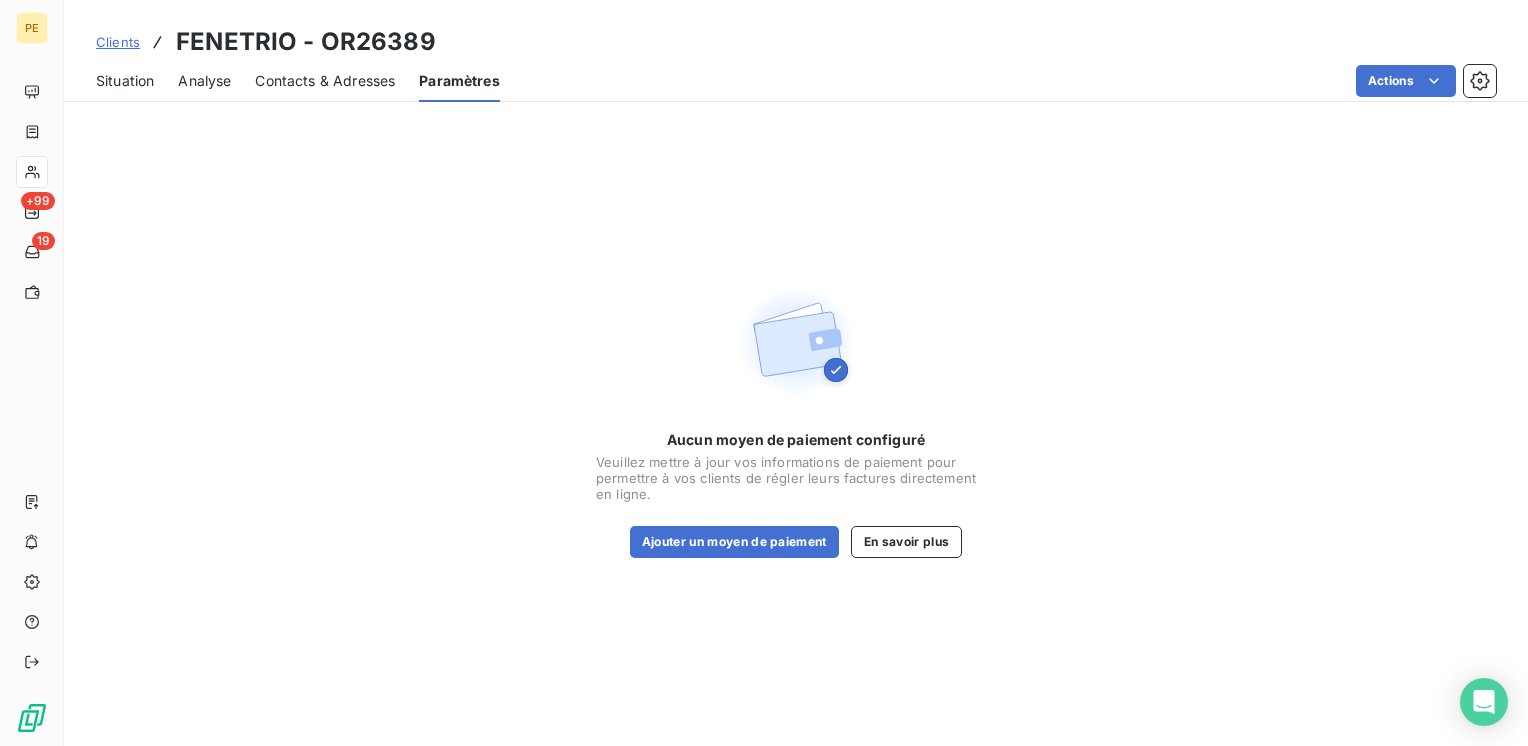 drag, startPoint x: 321, startPoint y: 82, endPoint x: 309, endPoint y: 80, distance: 12.165525 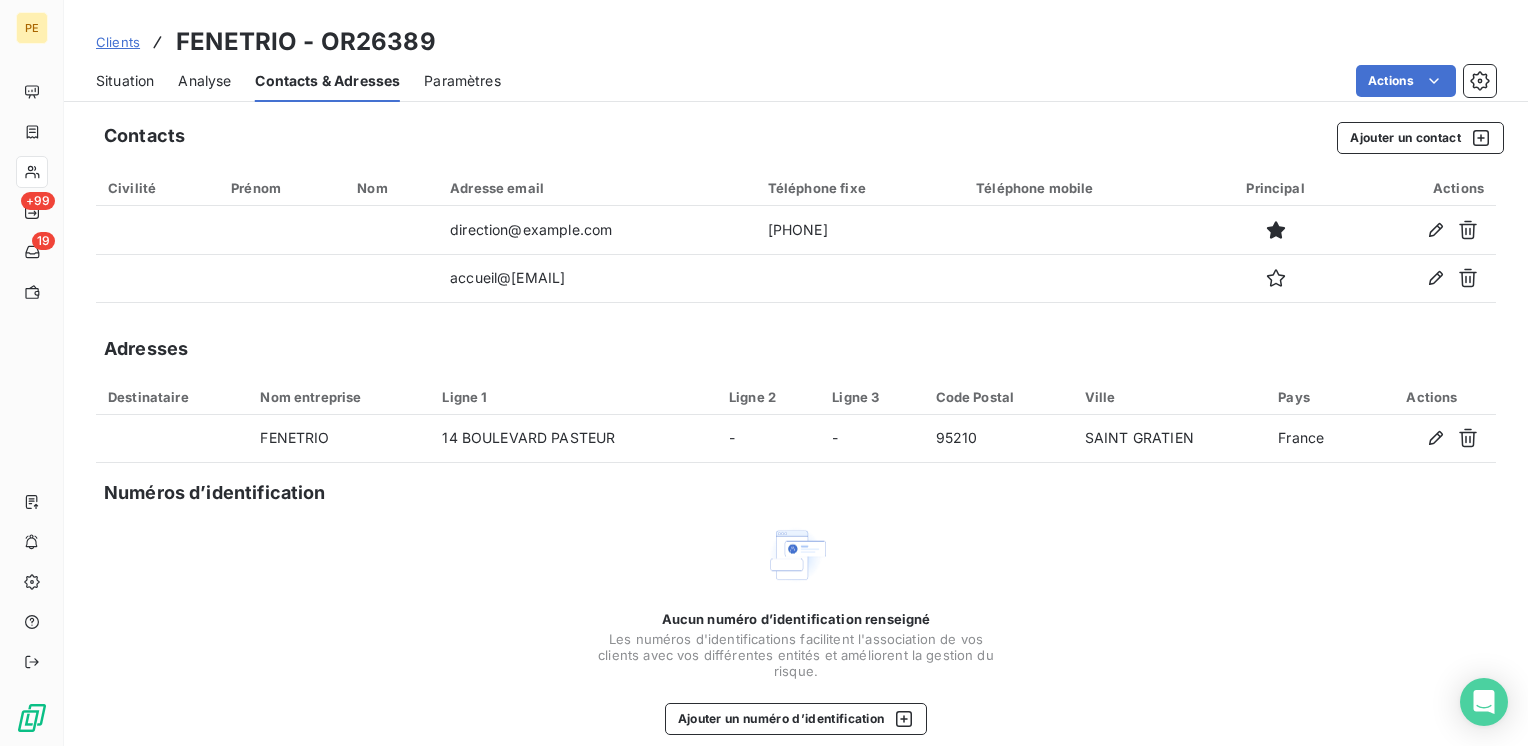click on "Analyse" at bounding box center [204, 81] 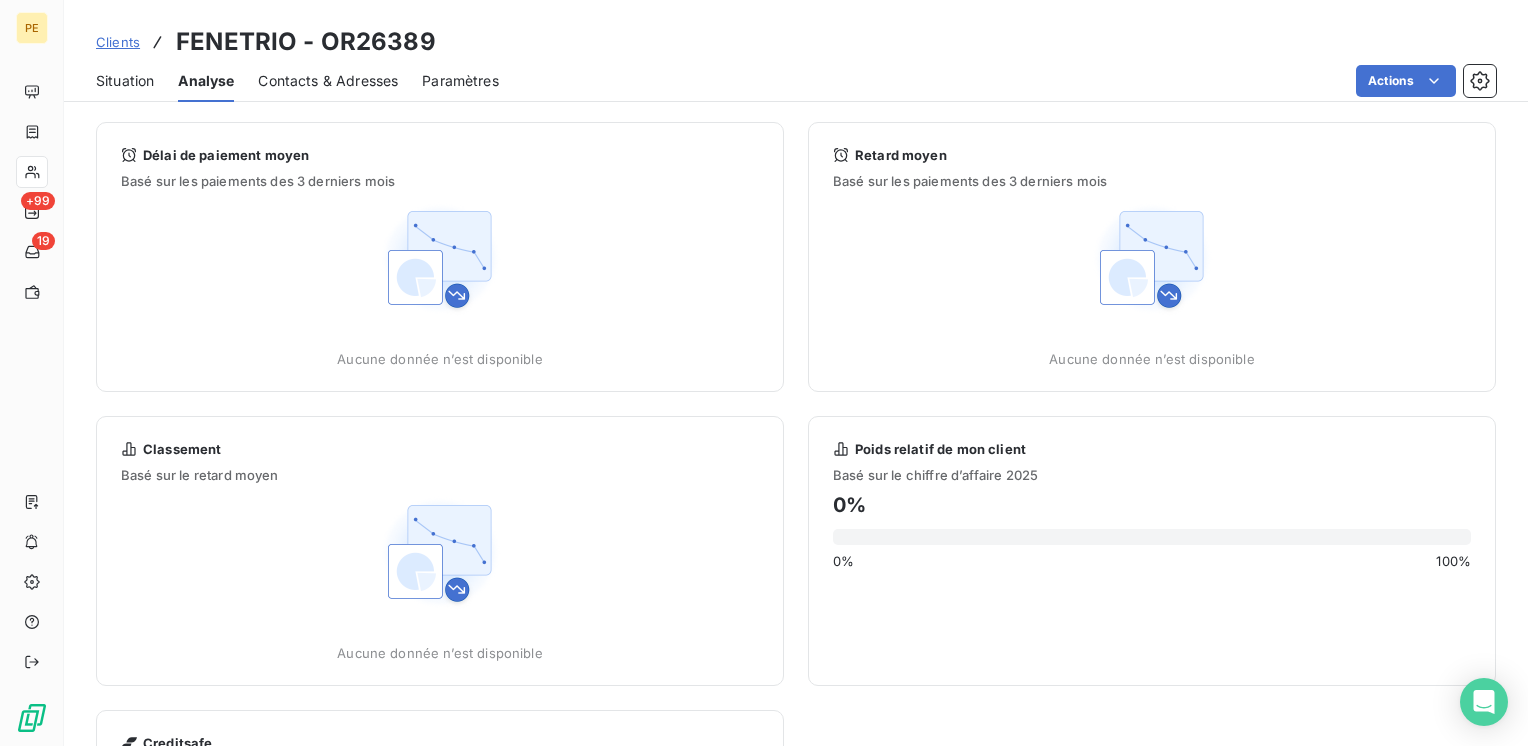 click on "Situation" at bounding box center (125, 81) 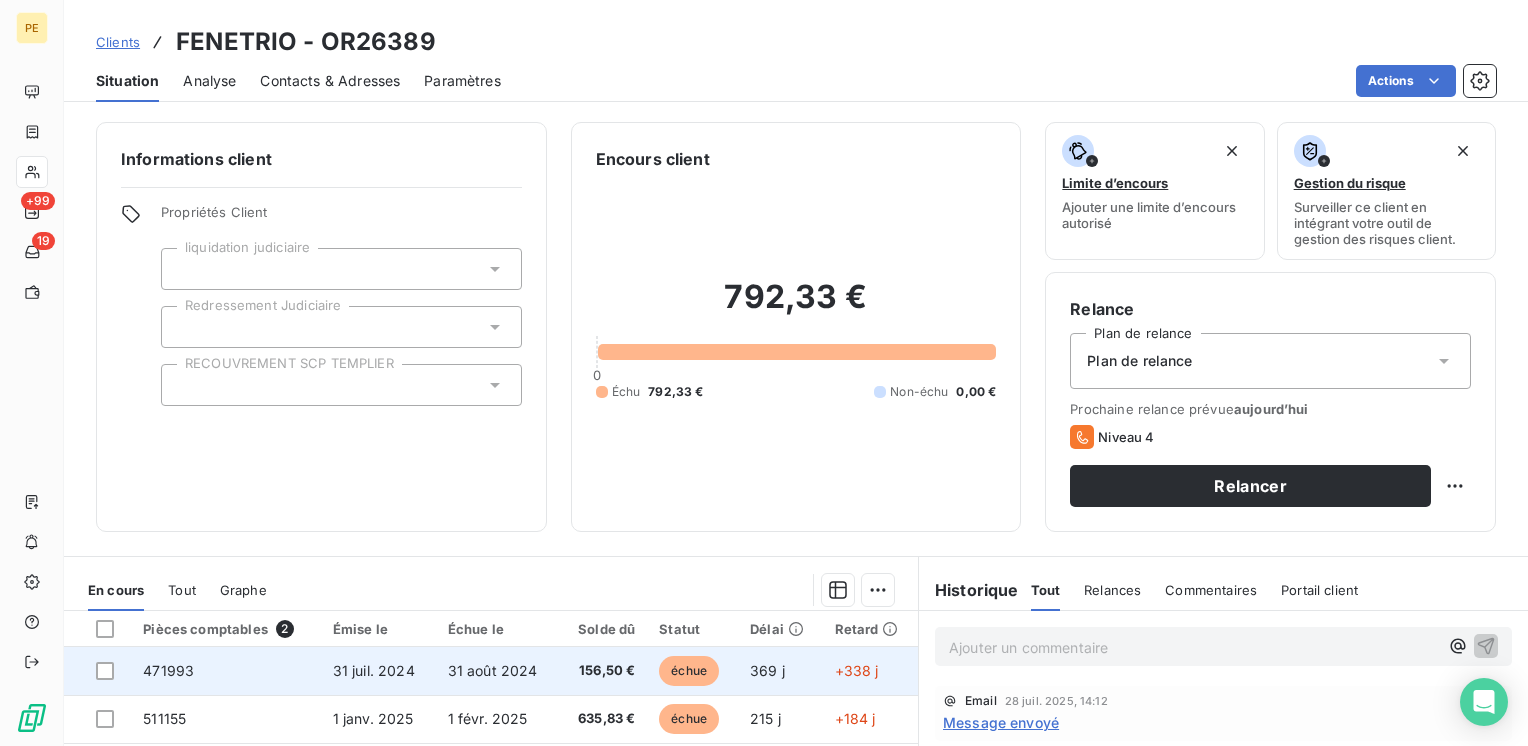 scroll, scrollTop: 308, scrollLeft: 0, axis: vertical 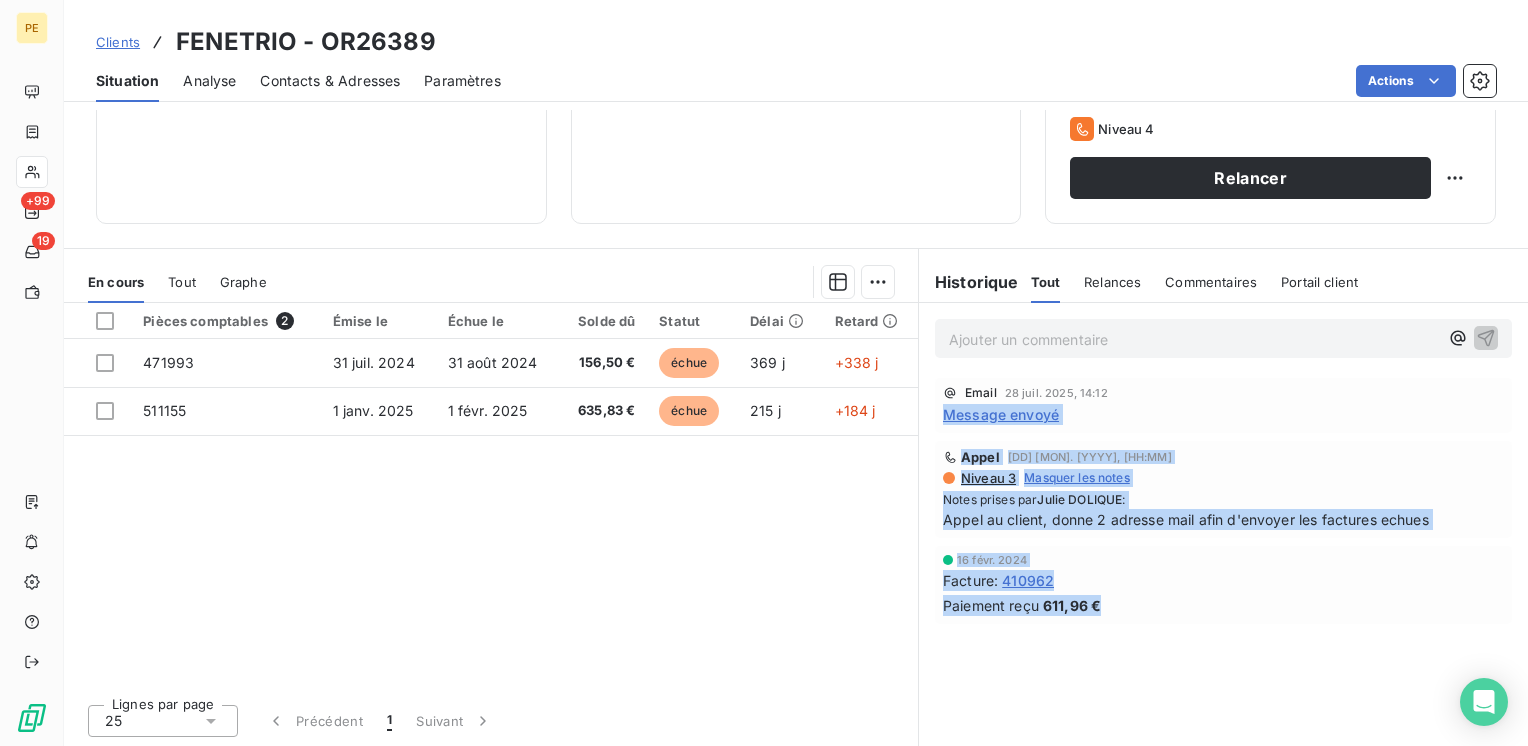 drag, startPoint x: 1152, startPoint y: 636, endPoint x: 940, endPoint y: 433, distance: 293.5183 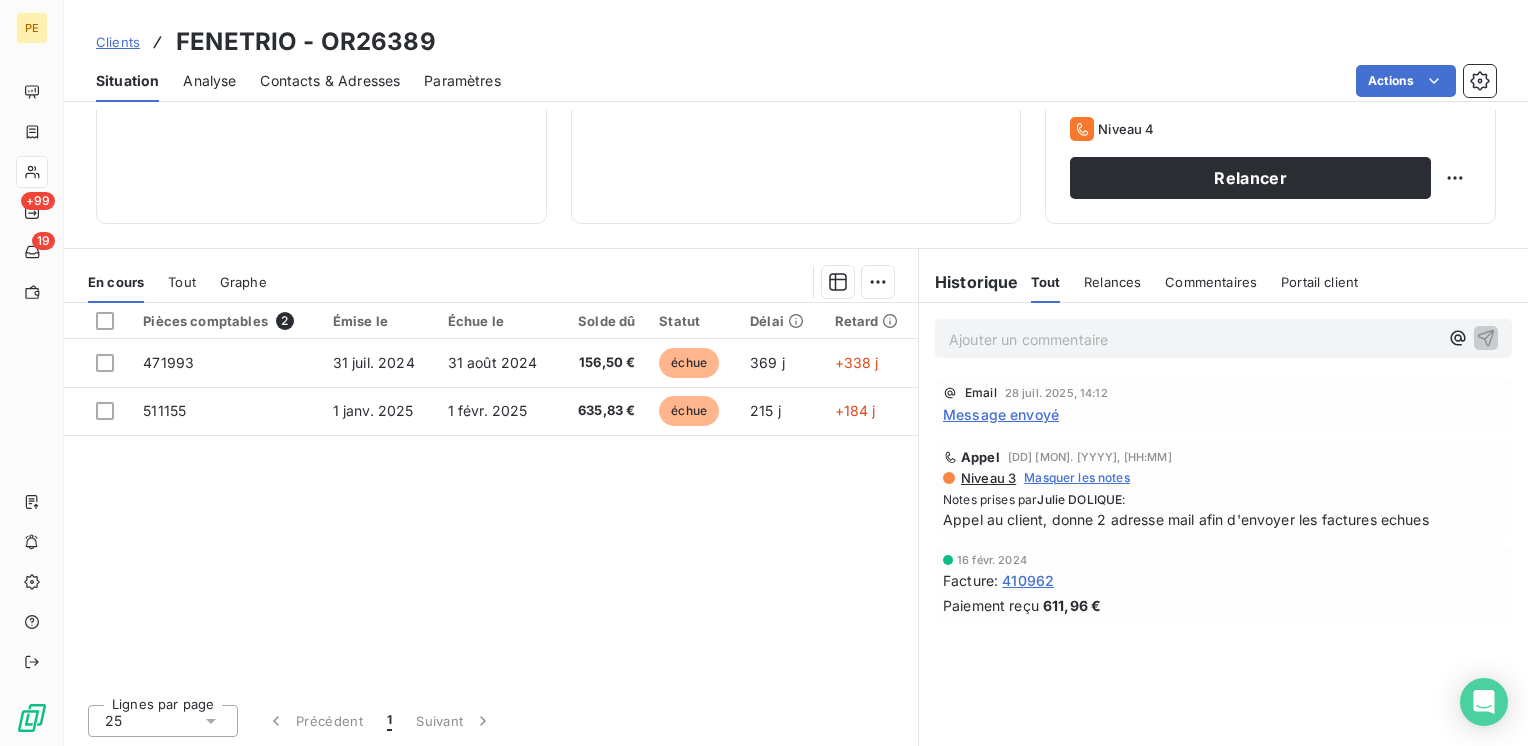 click on "Pièces comptables 2 Émise le Échue le Solde dû Statut Délai   Retard   471993 31 juil. 2024 31 août 2024 156,50 € échue 369 j +338 j 511155 1 janv. 2025 1 févr. 2025 635,83 € échue 215 j +184 j" at bounding box center [491, 495] 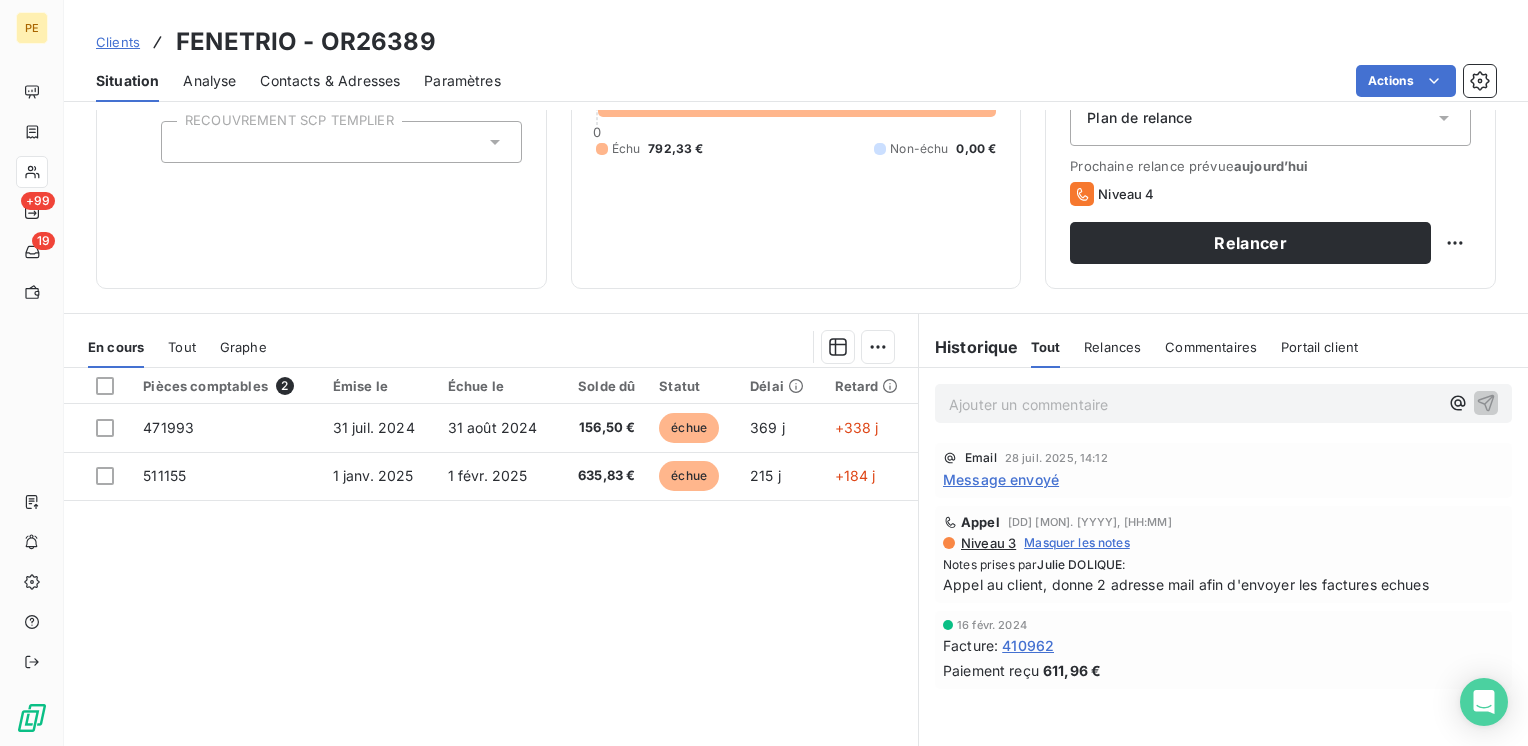 scroll, scrollTop: 308, scrollLeft: 0, axis: vertical 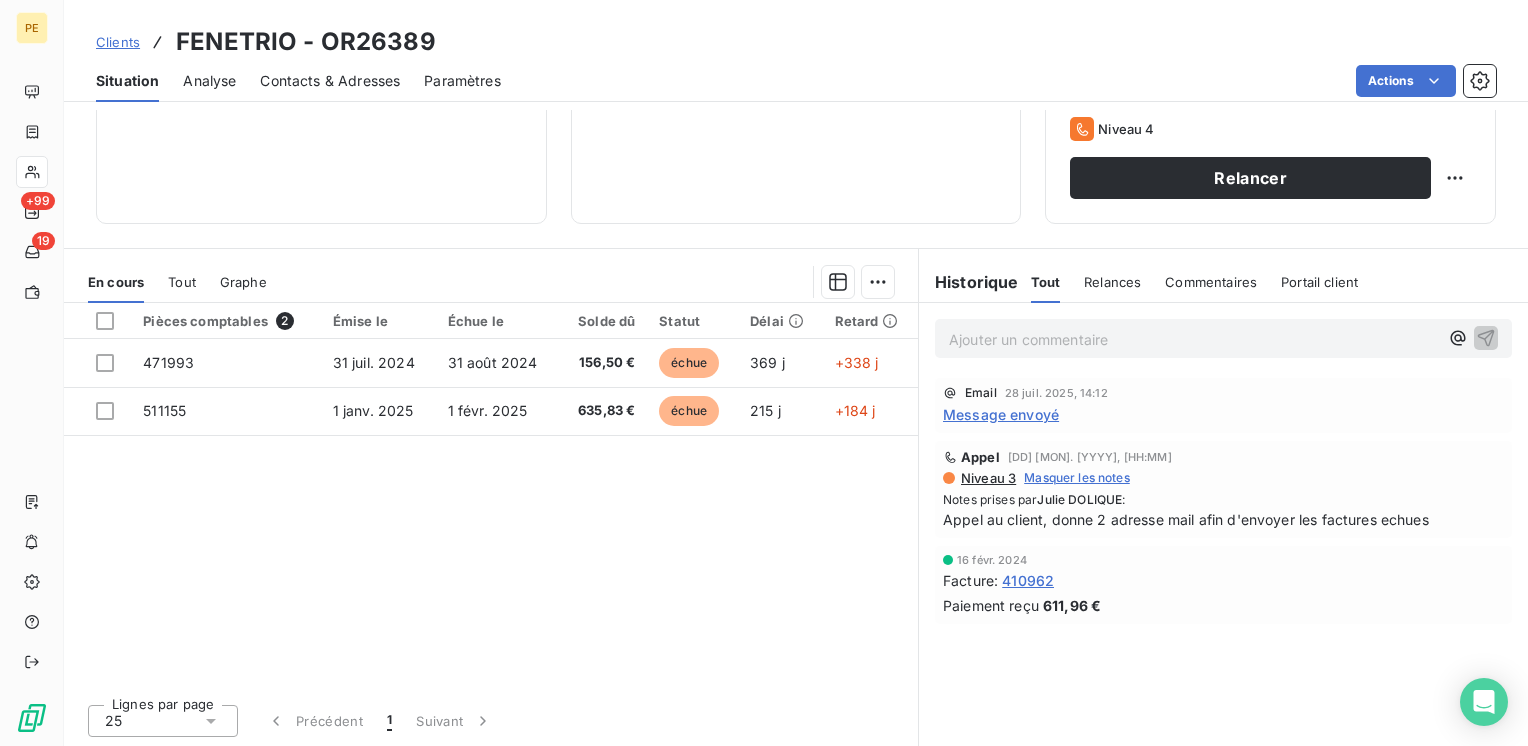 drag, startPoint x: 1076, startPoint y: 614, endPoint x: 1126, endPoint y: 602, distance: 51.41984 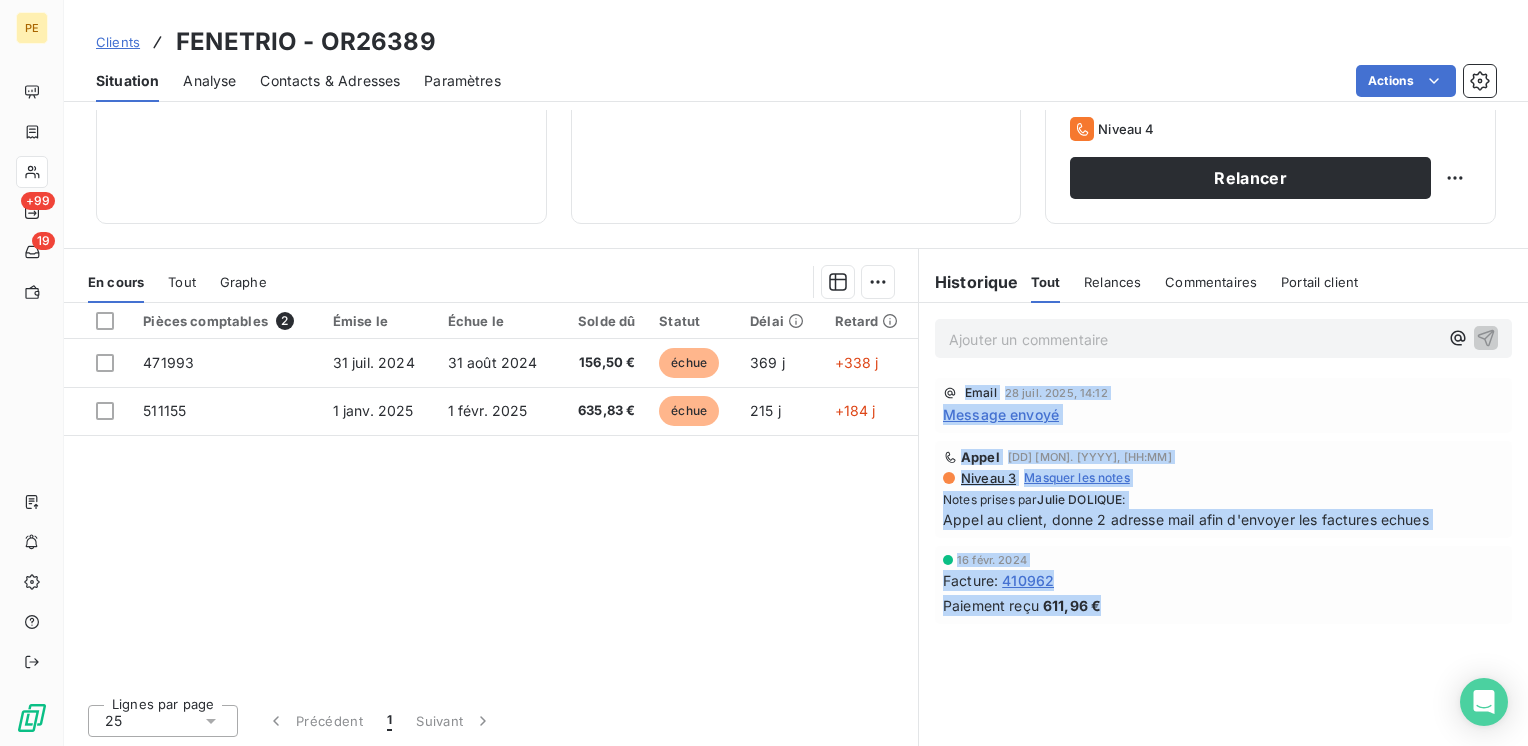 drag, startPoint x: 1123, startPoint y: 603, endPoint x: 915, endPoint y: 338, distance: 336.8813 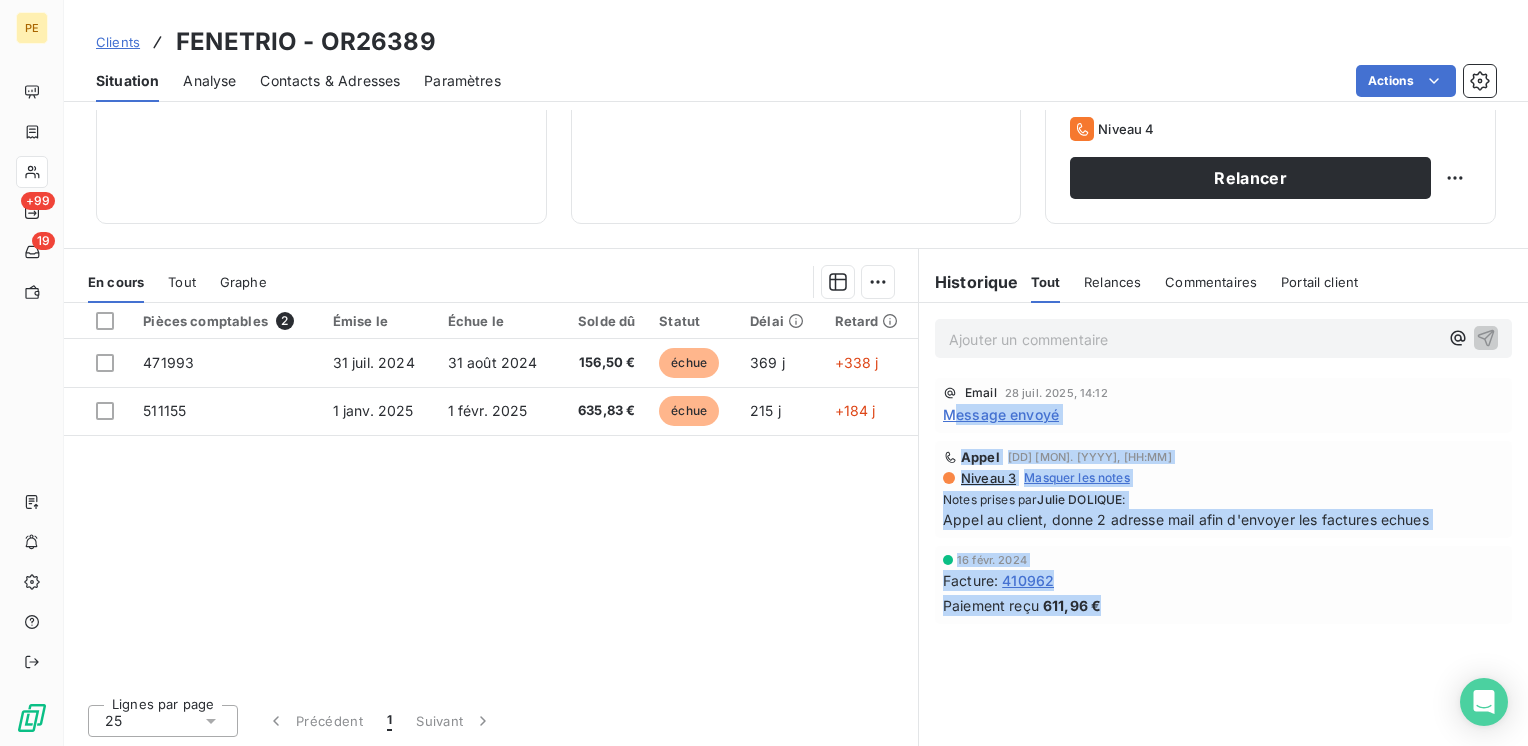 drag, startPoint x: 1124, startPoint y: 658, endPoint x: 945, endPoint y: 406, distance: 309.10355 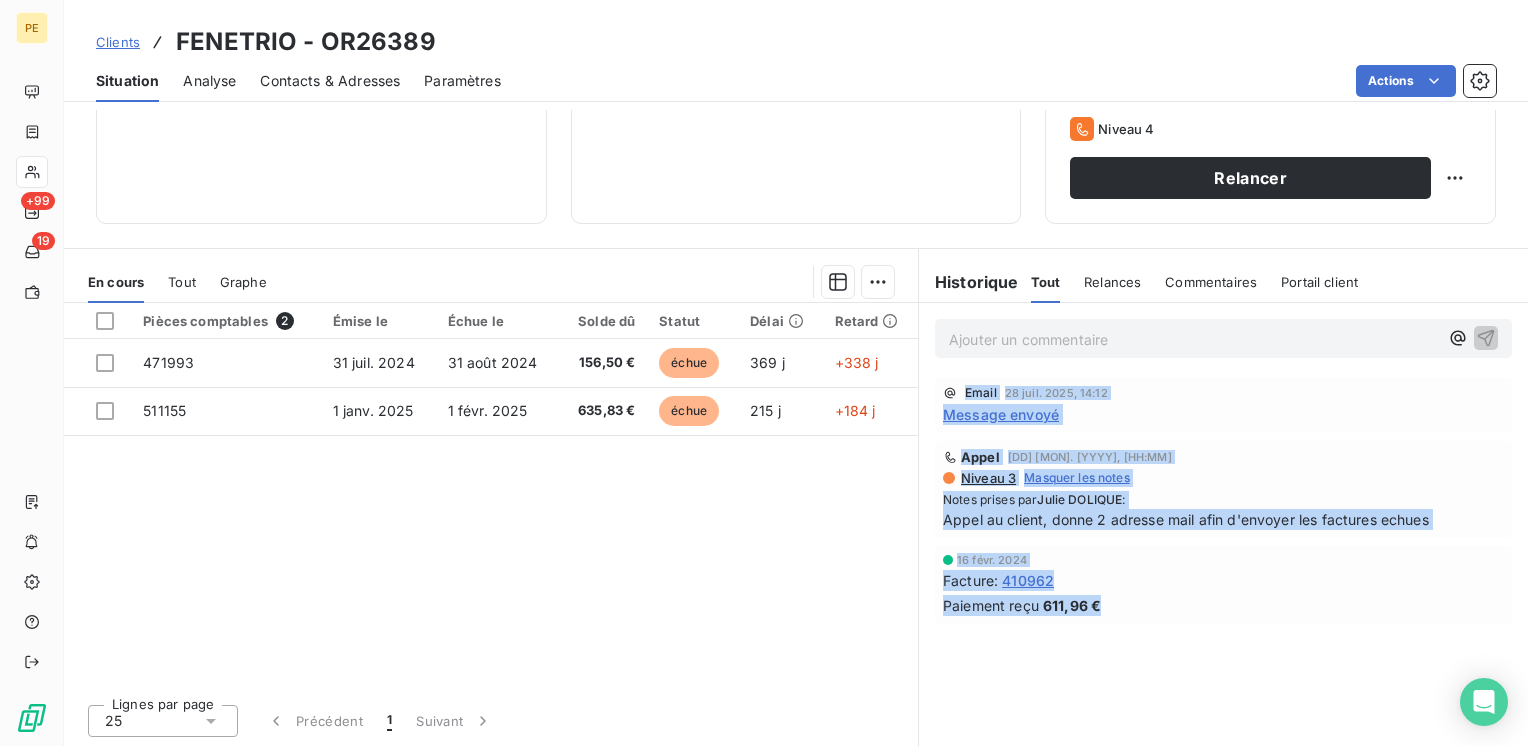 drag, startPoint x: 1178, startPoint y: 650, endPoint x: 924, endPoint y: 387, distance: 365.6296 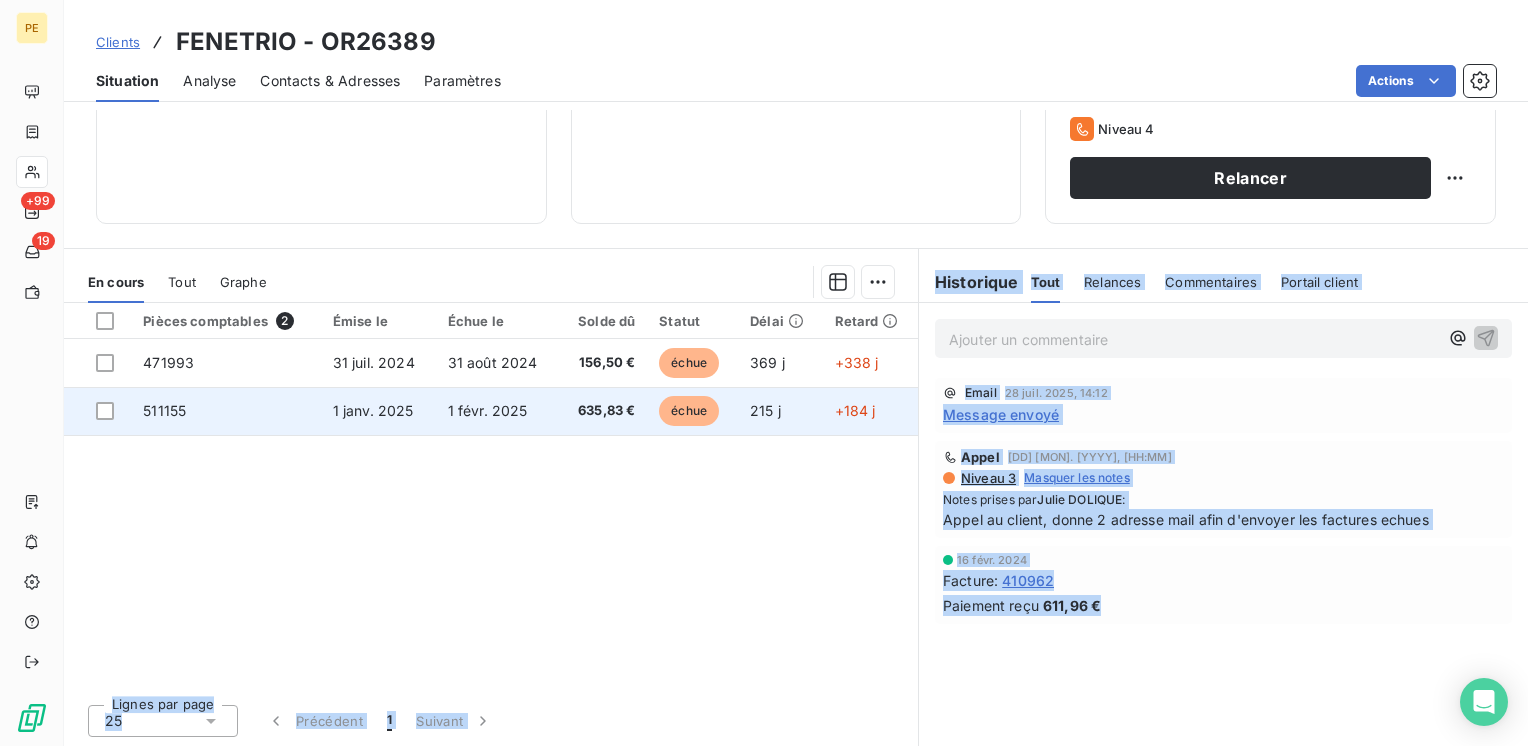 drag, startPoint x: 1113, startPoint y: 653, endPoint x: 870, endPoint y: 422, distance: 335.276 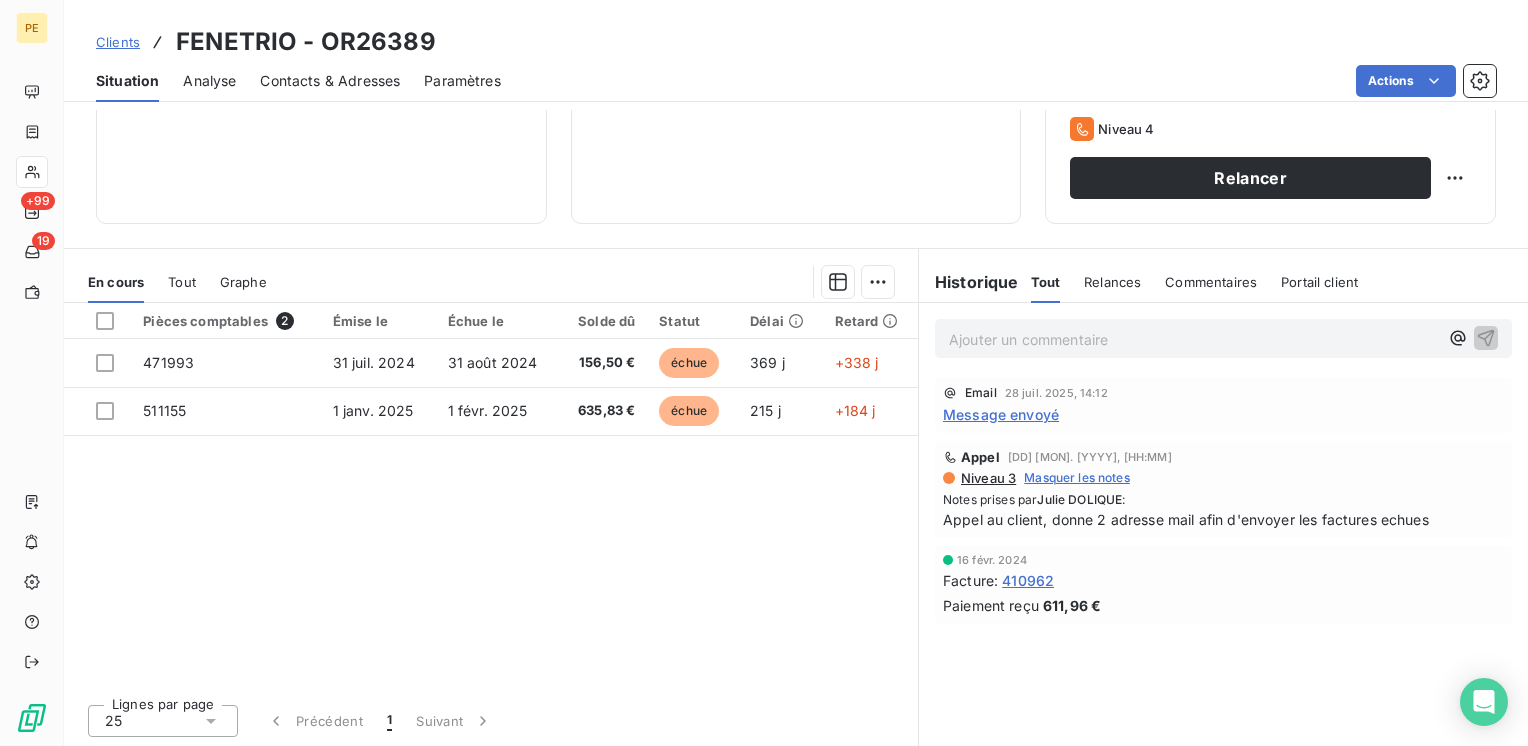 click on "Encours client   792,33 € 0 Échu 792,33 € Non-échu 0,00 €" at bounding box center [796, 19] 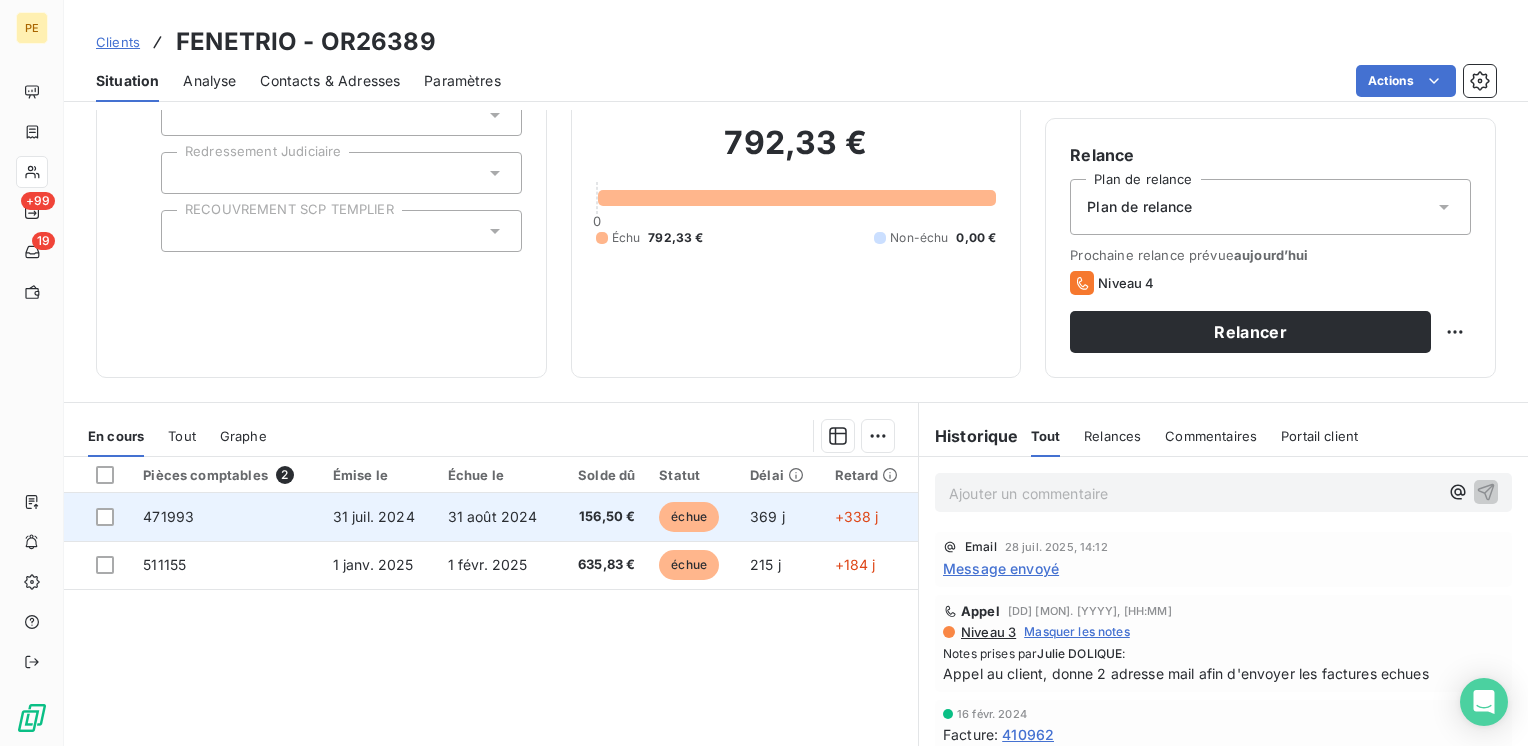 scroll, scrollTop: 308, scrollLeft: 0, axis: vertical 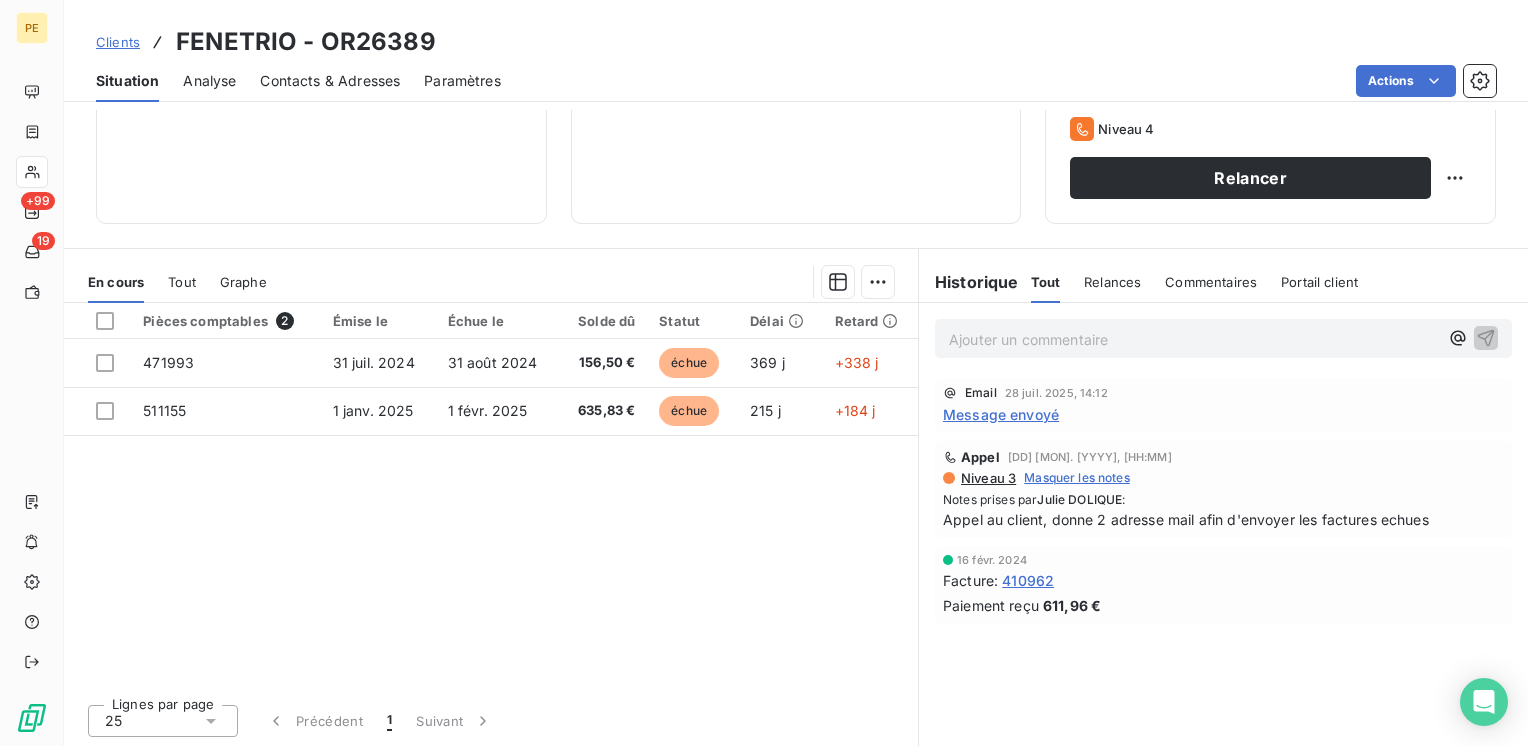 click on "Pièces comptables 2 Émise le Échue le Solde dû Statut Délai   Retard   471993 31 juil. 2024 31 août 2024 156,50 € échue 369 j +338 j 511155 1 janv. 2025 1 févr. 2025 635,83 € échue 215 j +184 j" at bounding box center (491, 495) 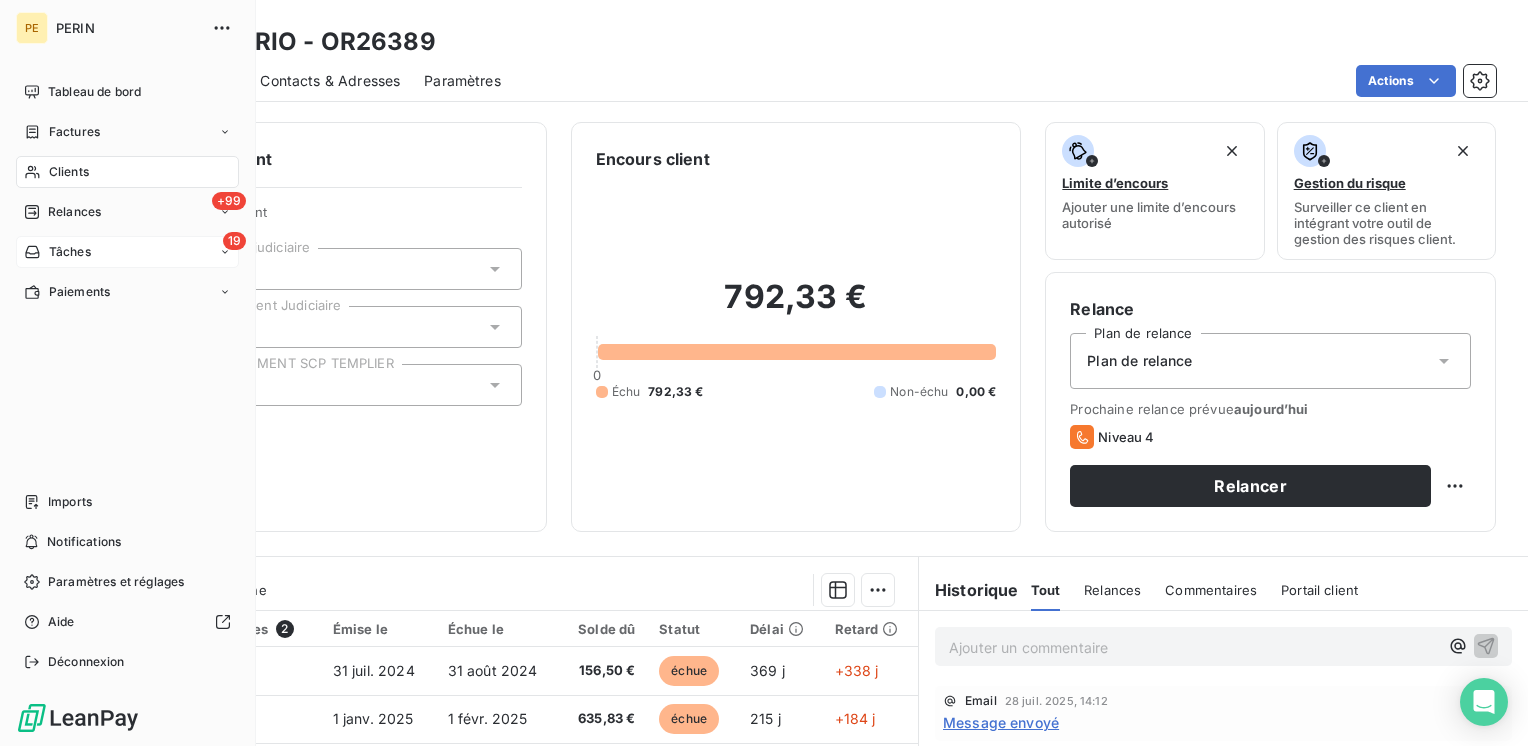 click on "Tâches" at bounding box center (70, 252) 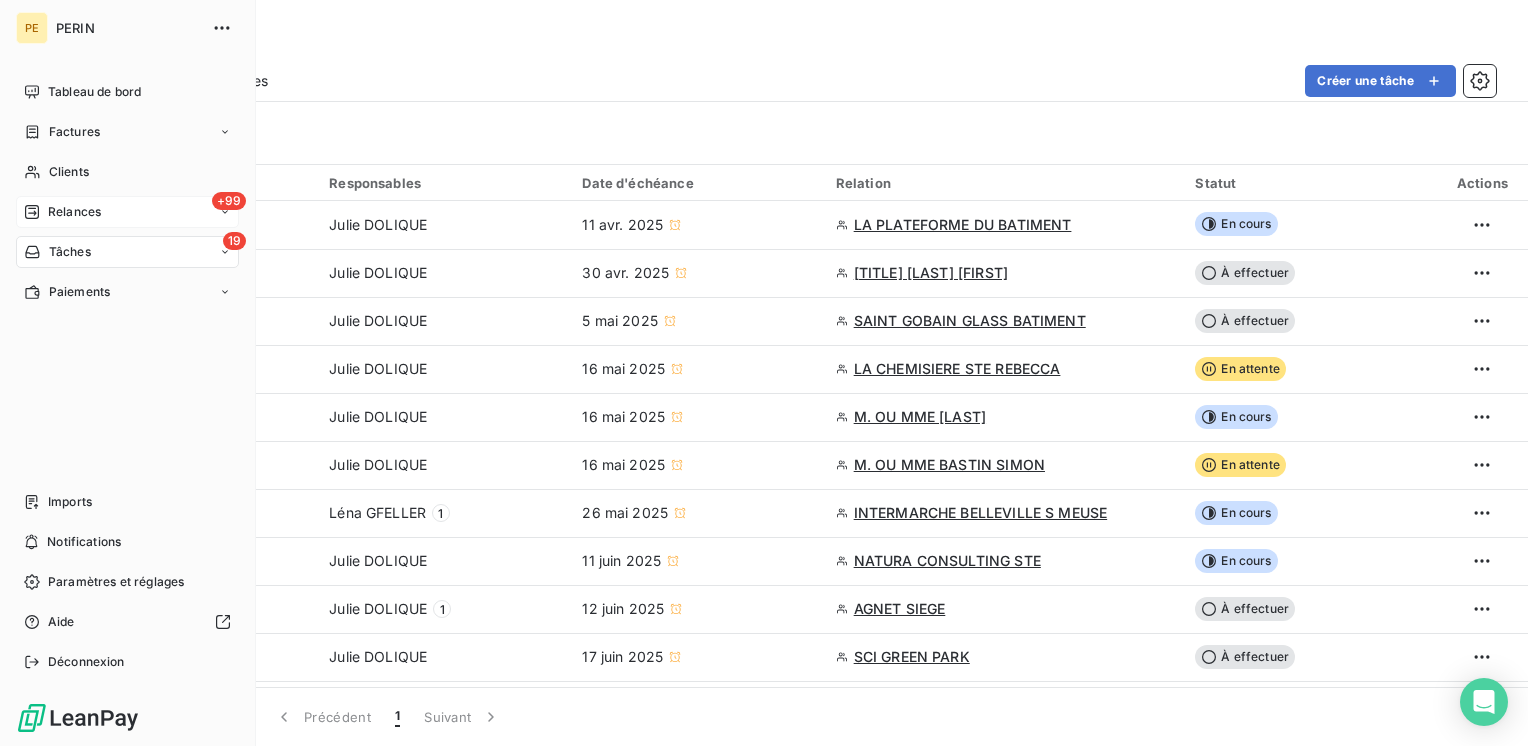 click on "Relances" at bounding box center (74, 212) 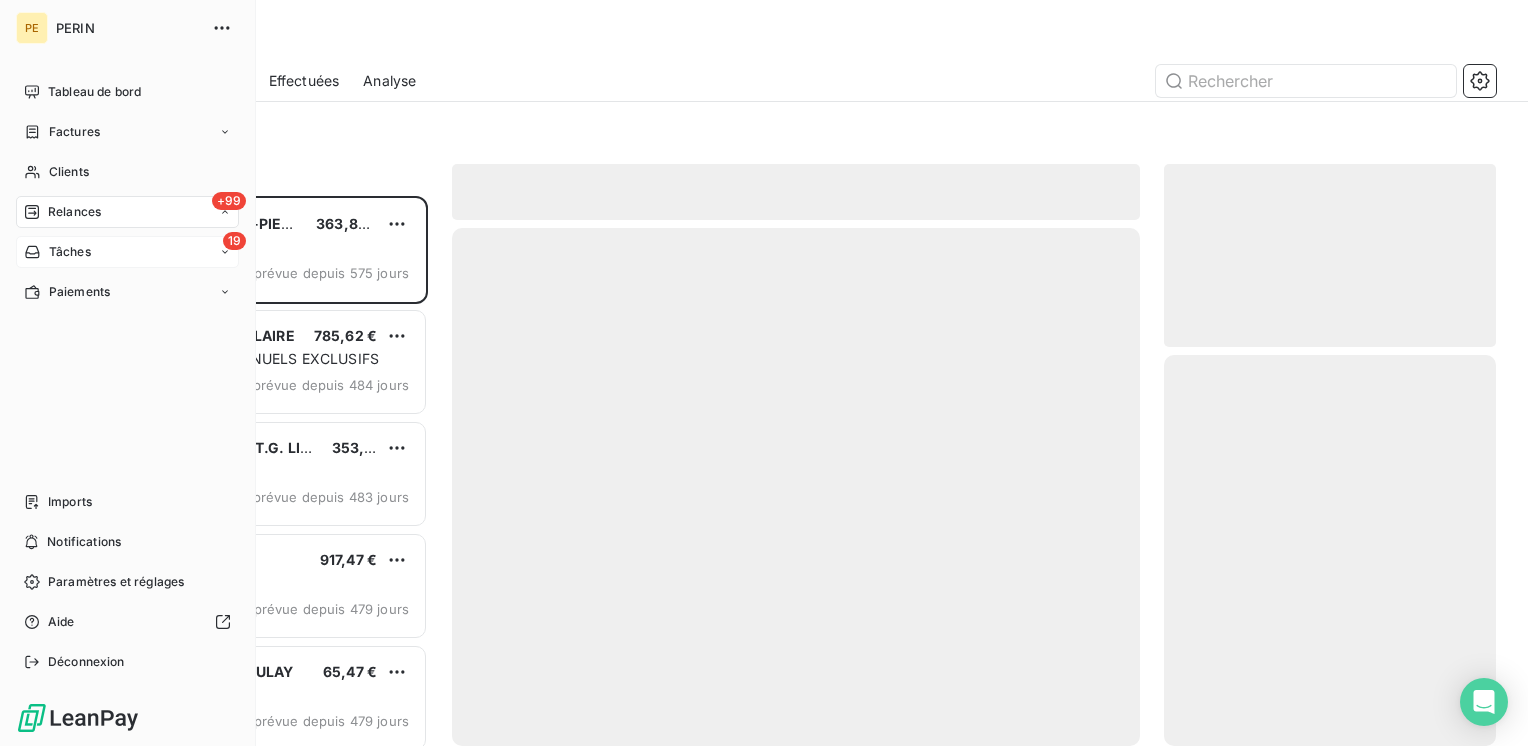 scroll, scrollTop: 16, scrollLeft: 16, axis: both 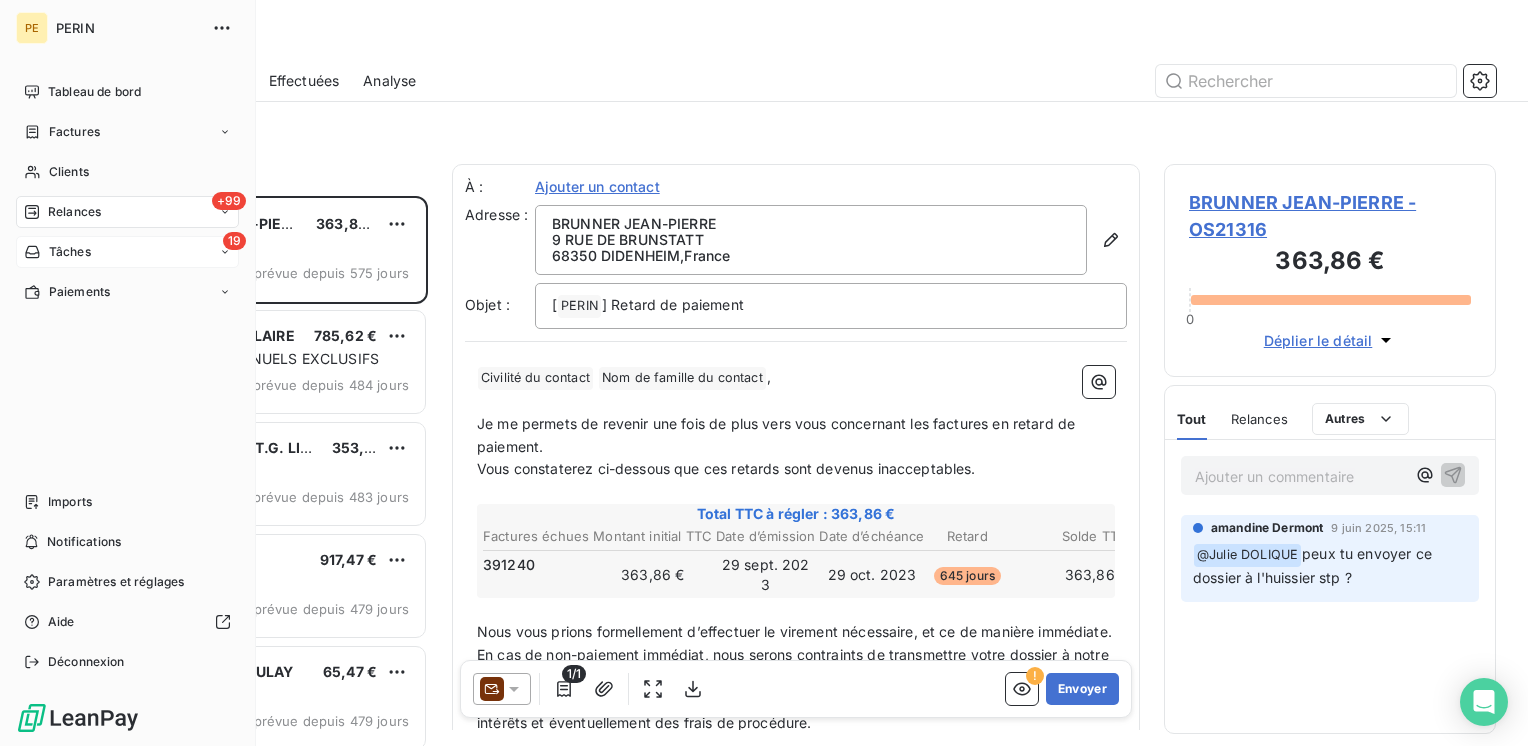 click on "Relances" at bounding box center [74, 212] 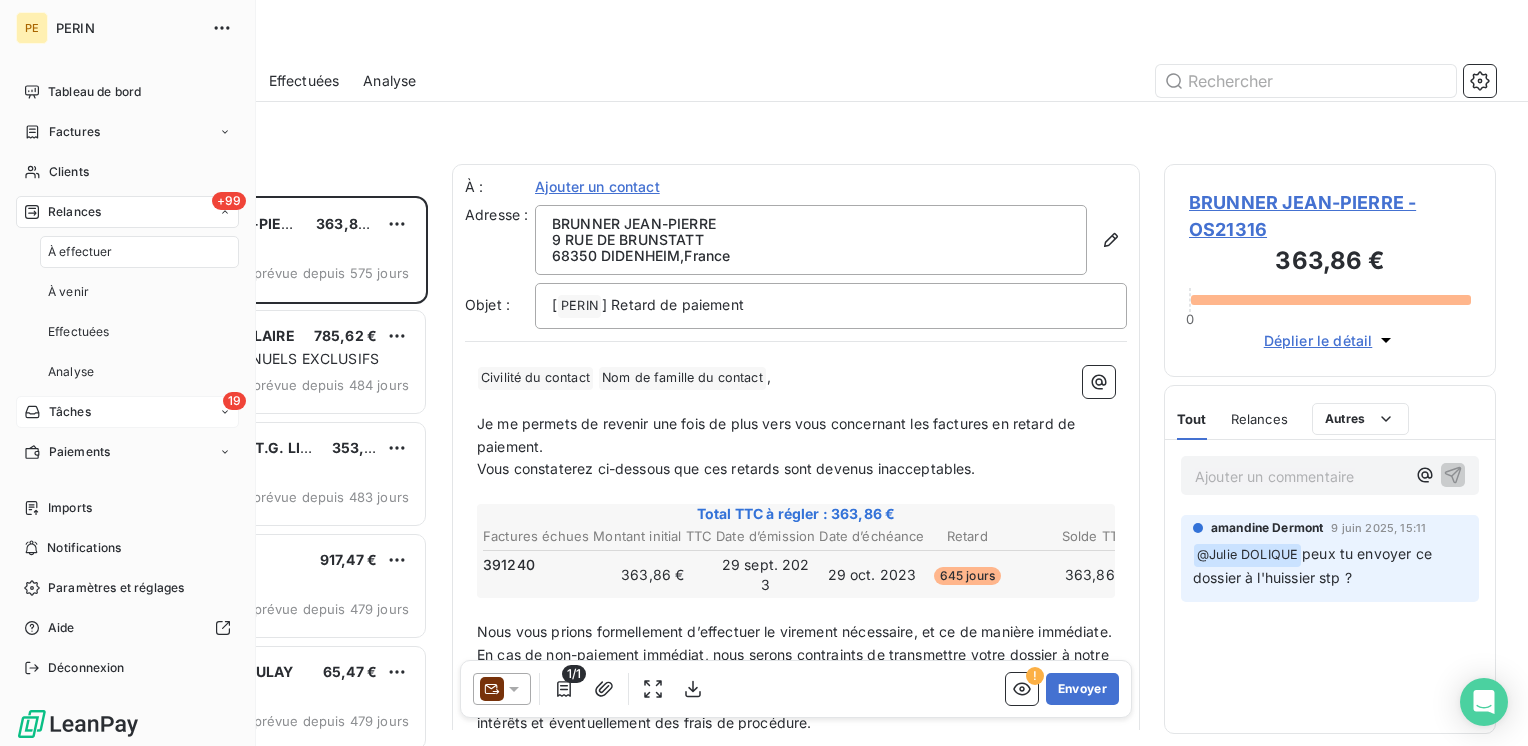 click on "À effectuer" at bounding box center (80, 252) 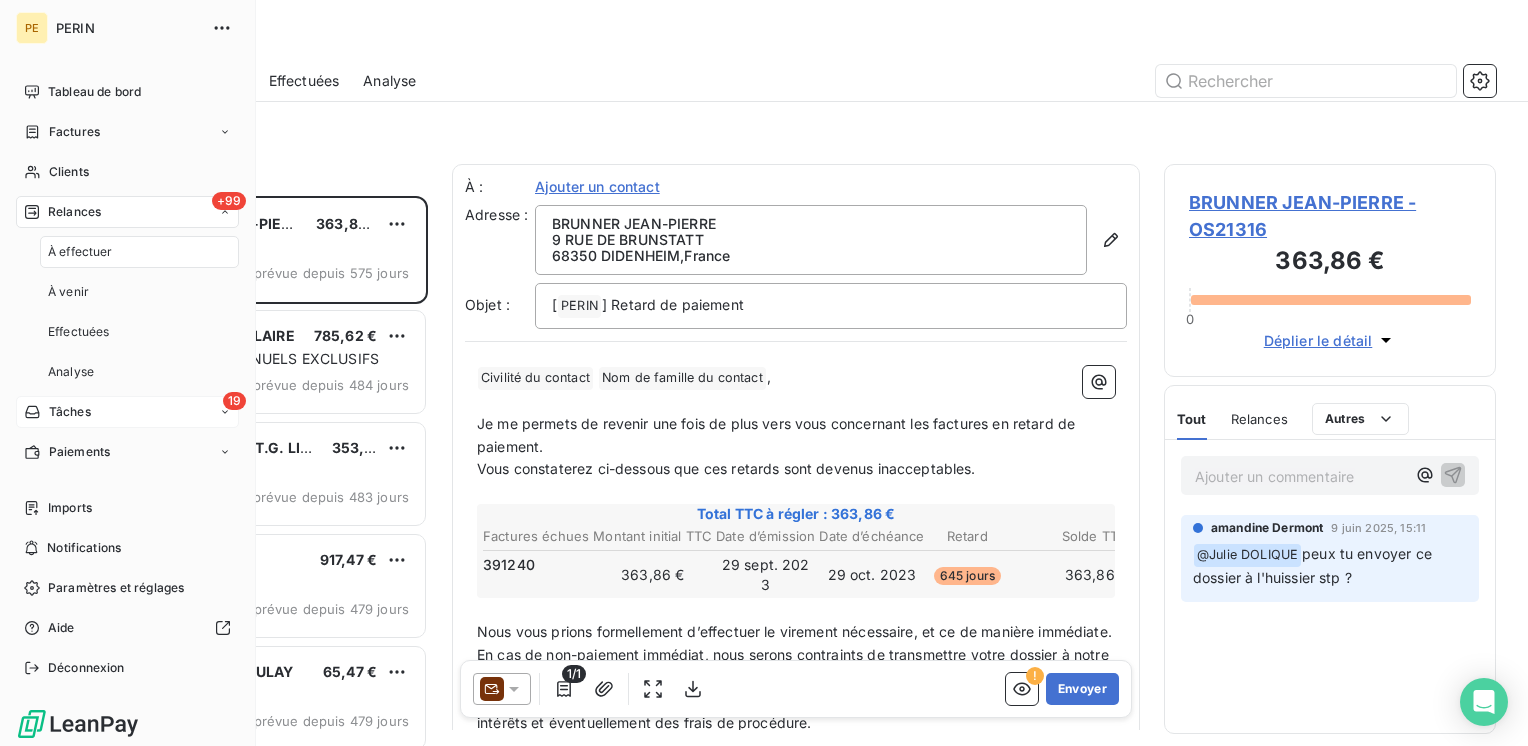click on "À effectuer" at bounding box center (80, 252) 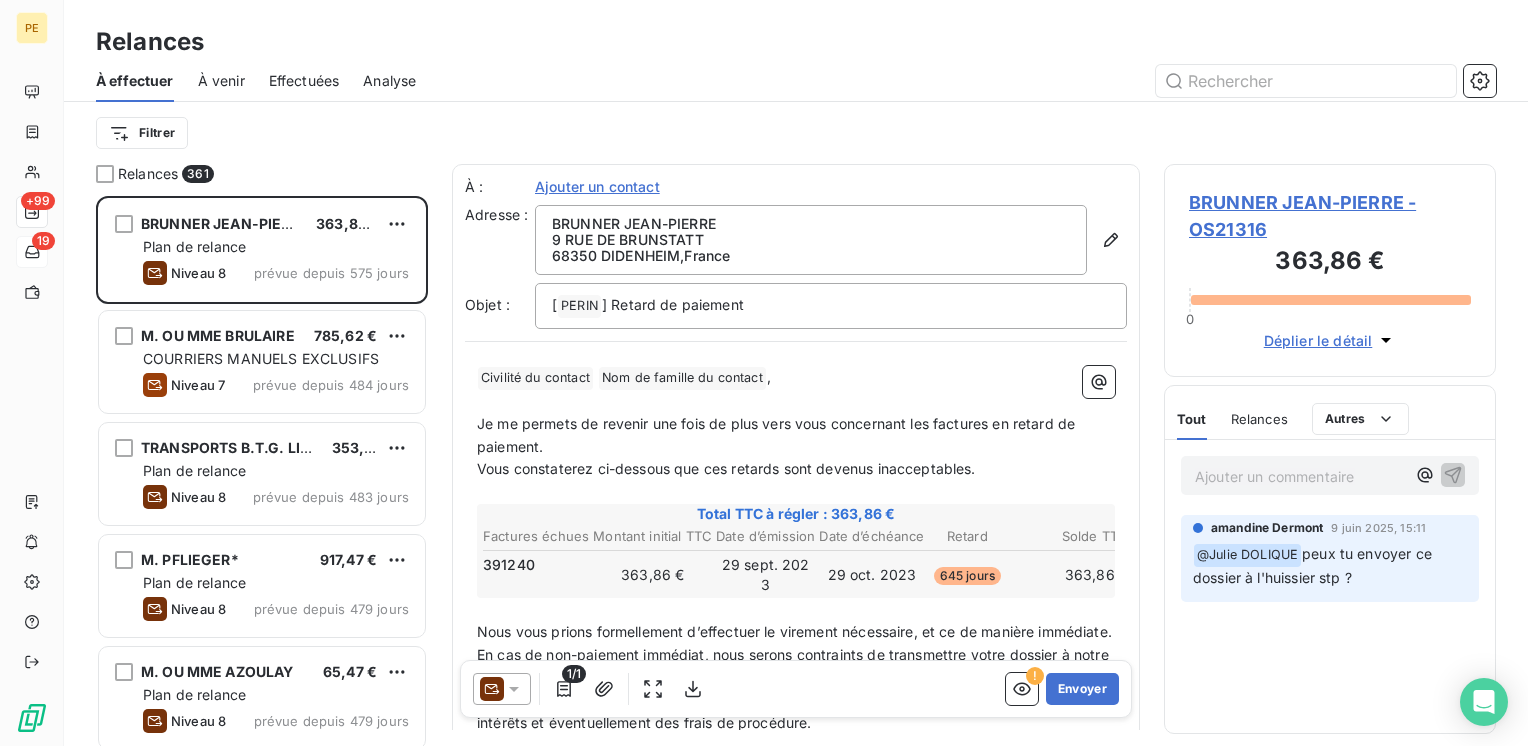 click on "Filtrer" at bounding box center (796, 133) 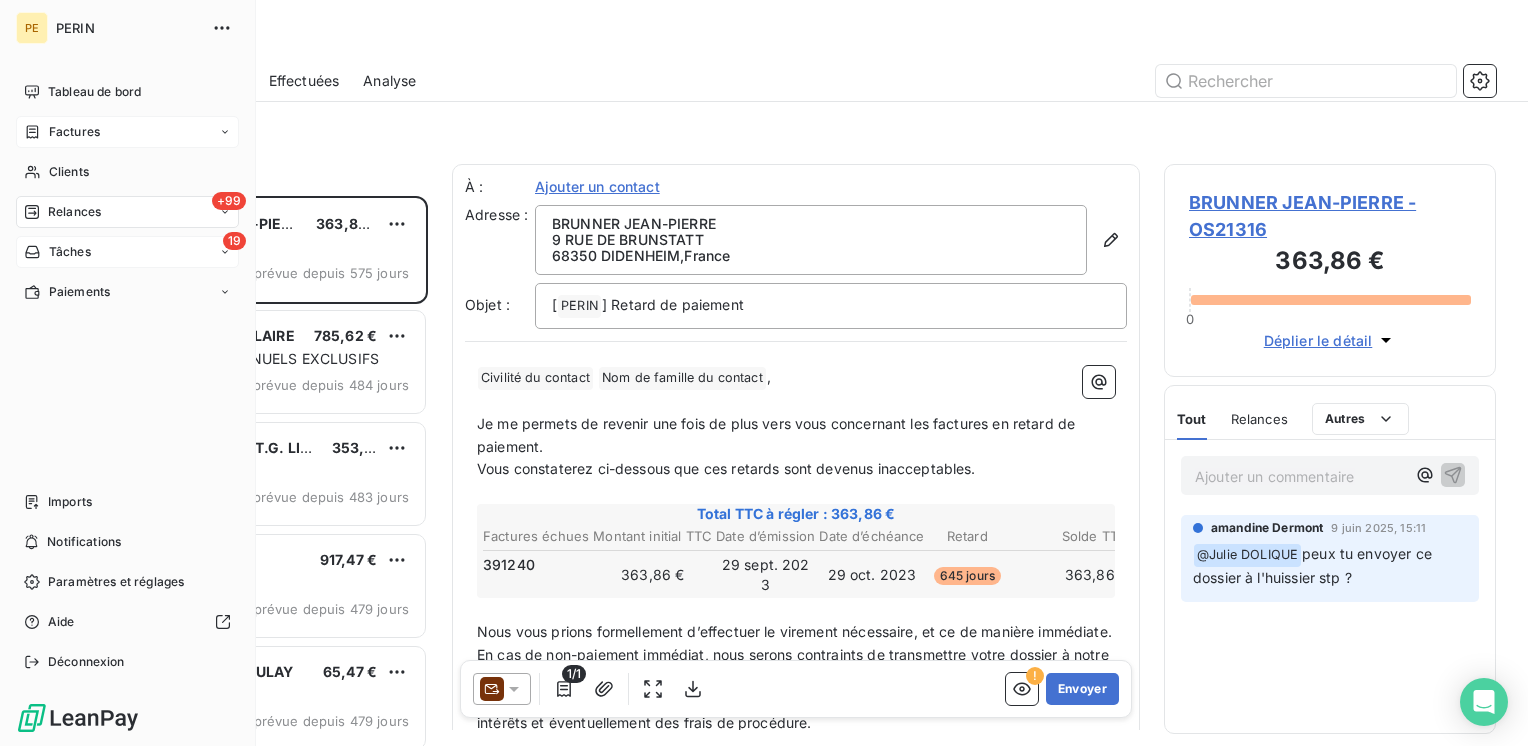 click on "Factures" at bounding box center [127, 132] 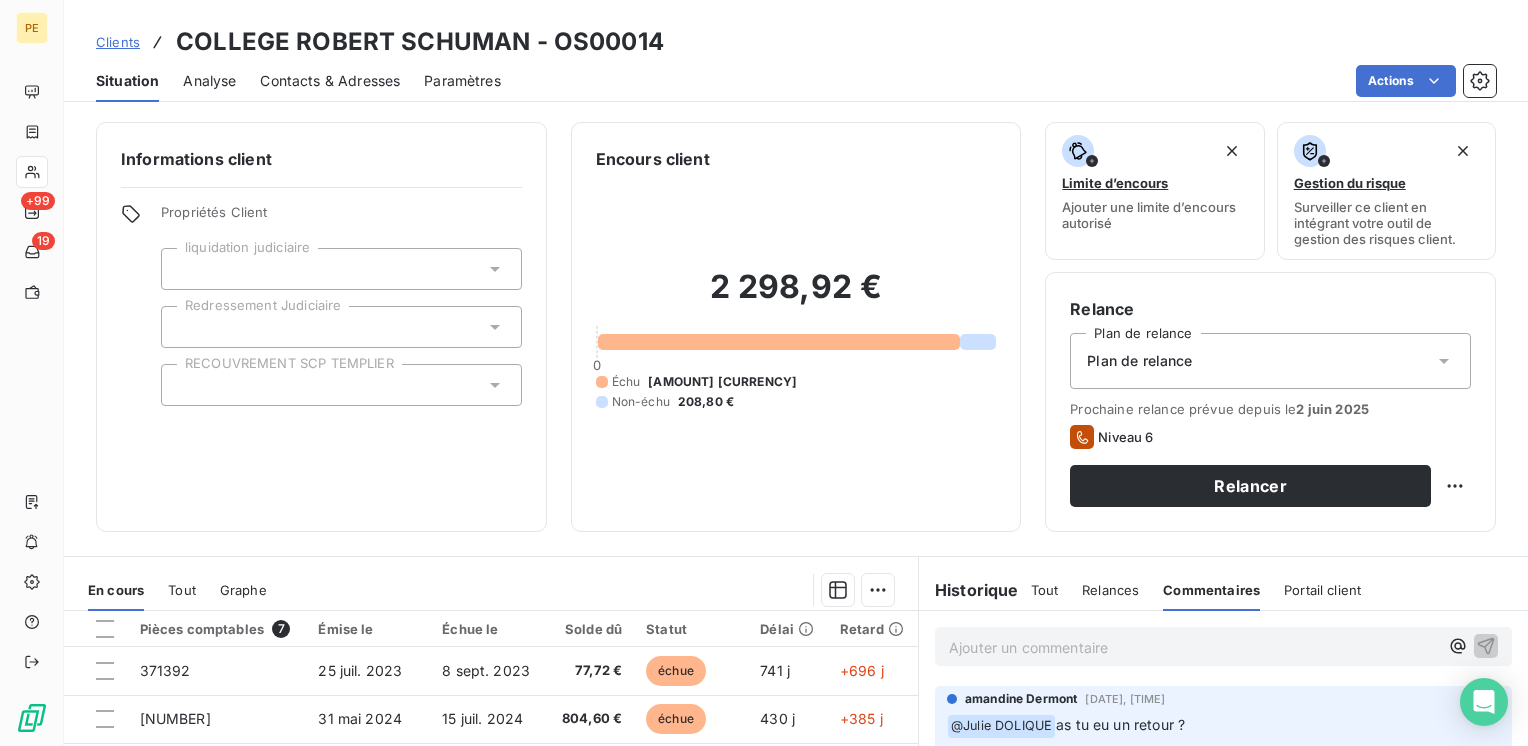 scroll, scrollTop: 0, scrollLeft: 0, axis: both 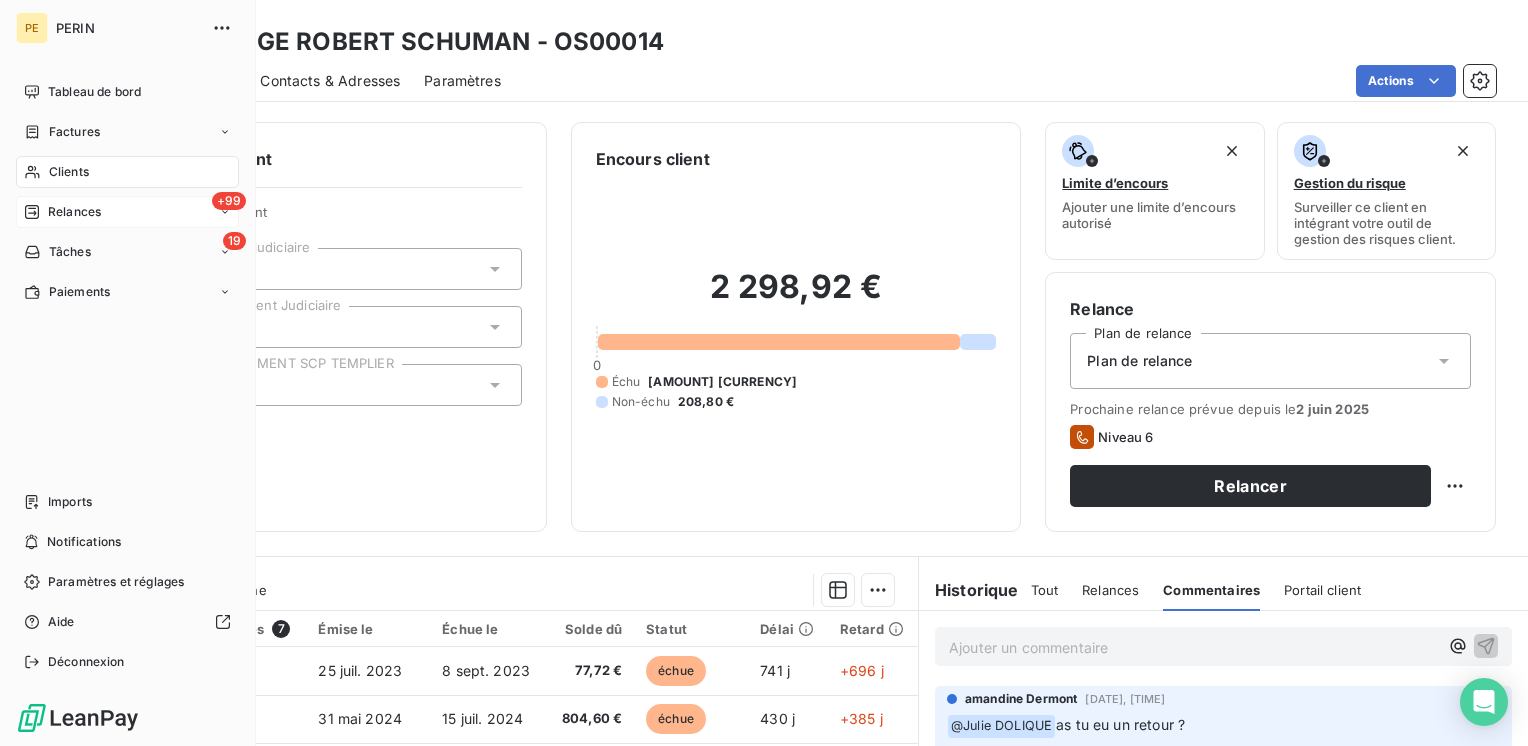 click on "Relances" at bounding box center (74, 212) 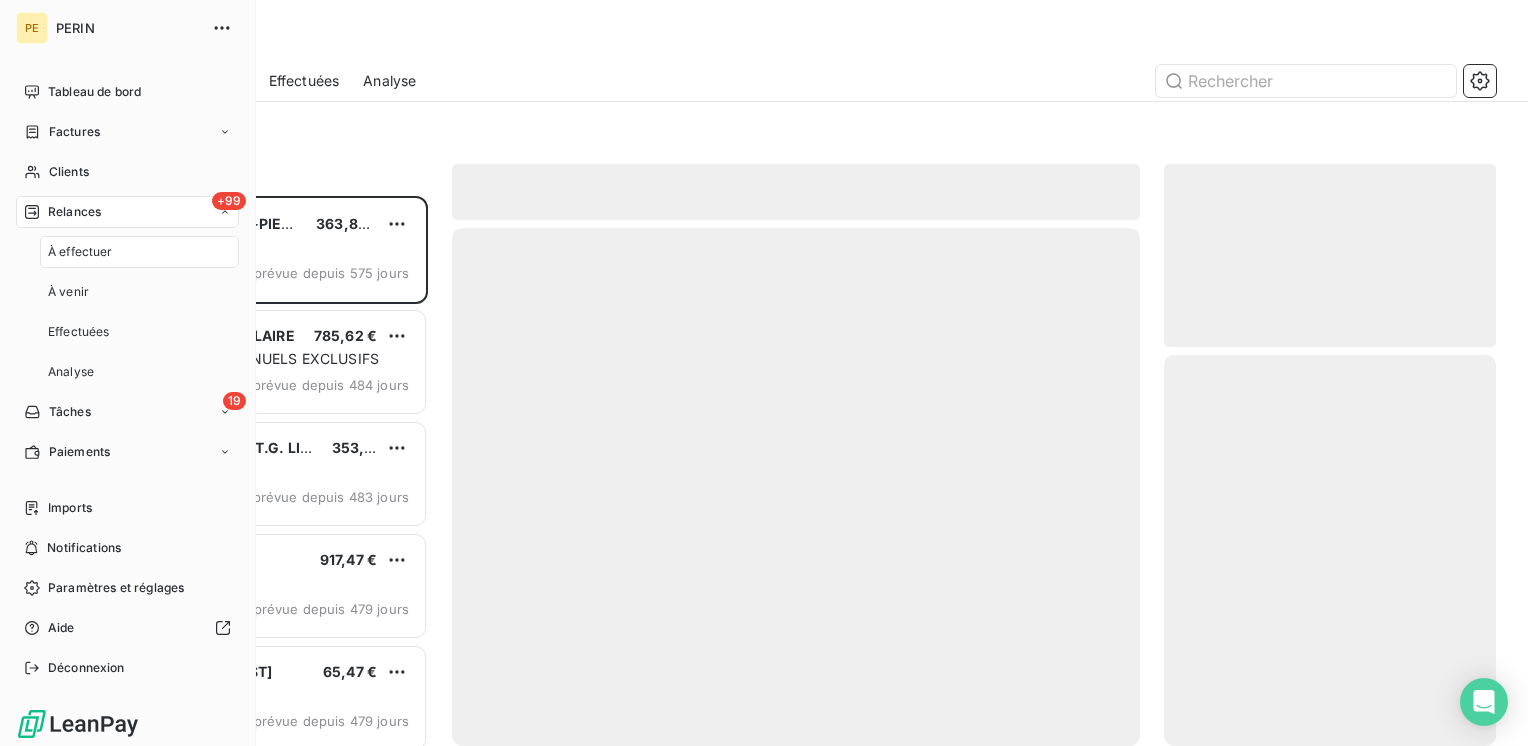 scroll, scrollTop: 16, scrollLeft: 16, axis: both 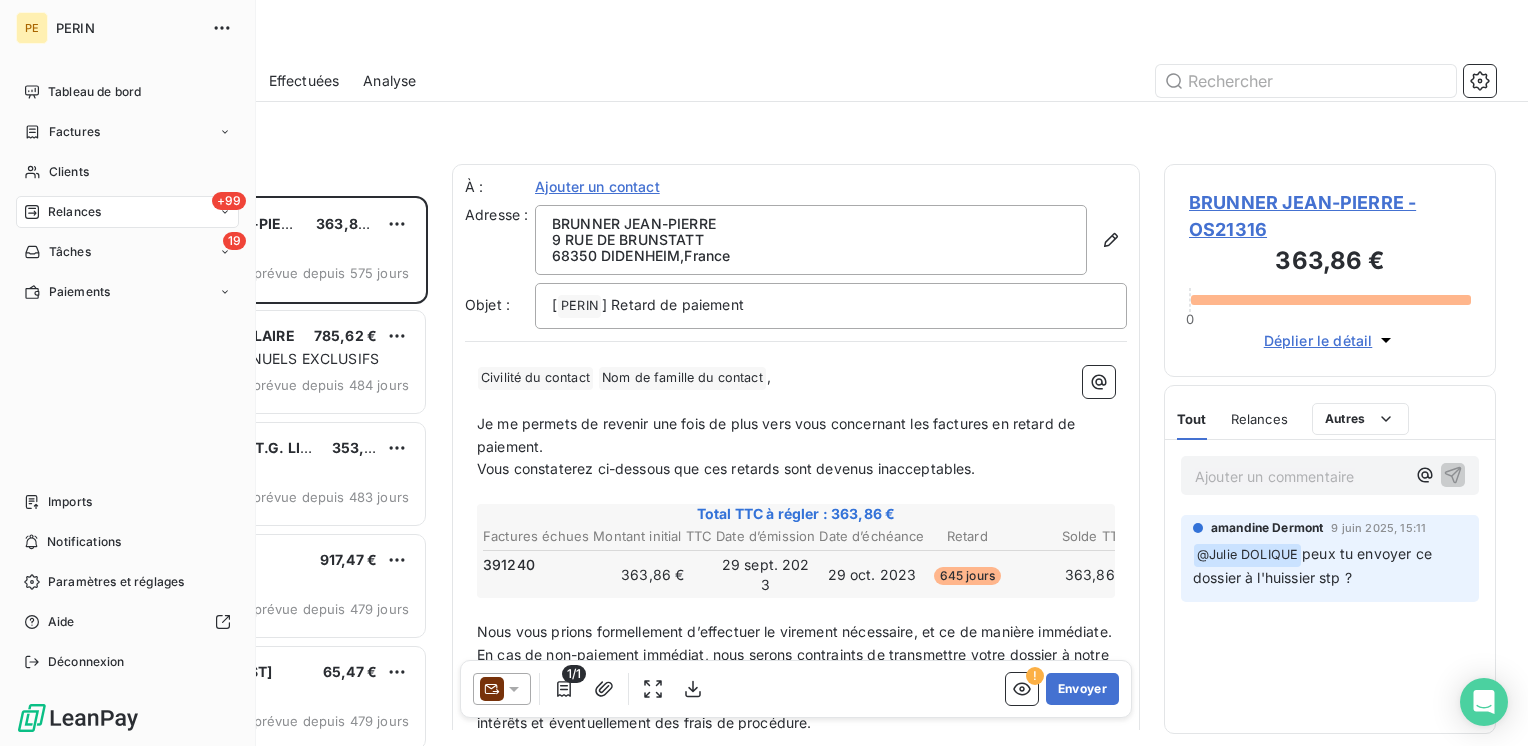 click on "Relances" at bounding box center (74, 212) 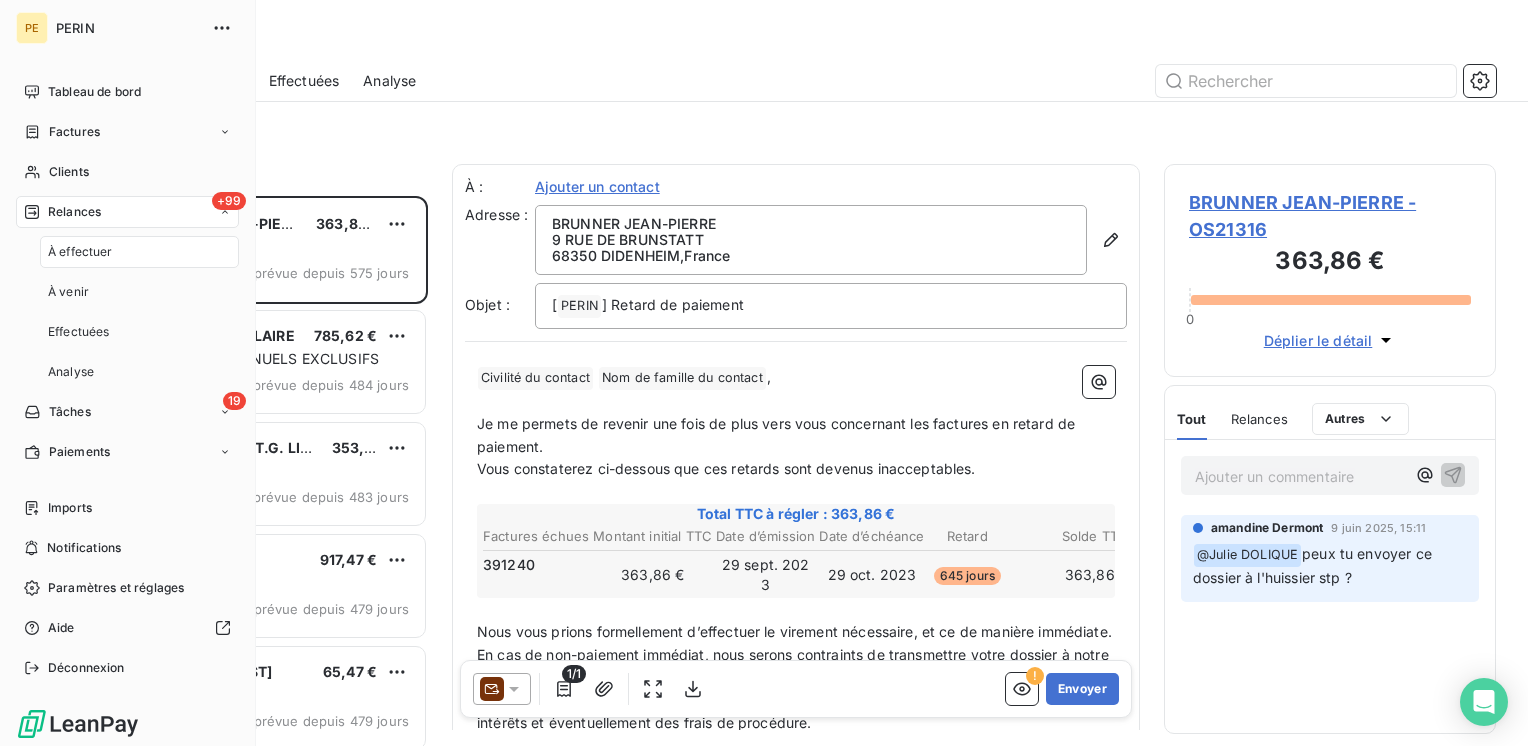 click on "À effectuer" at bounding box center (80, 252) 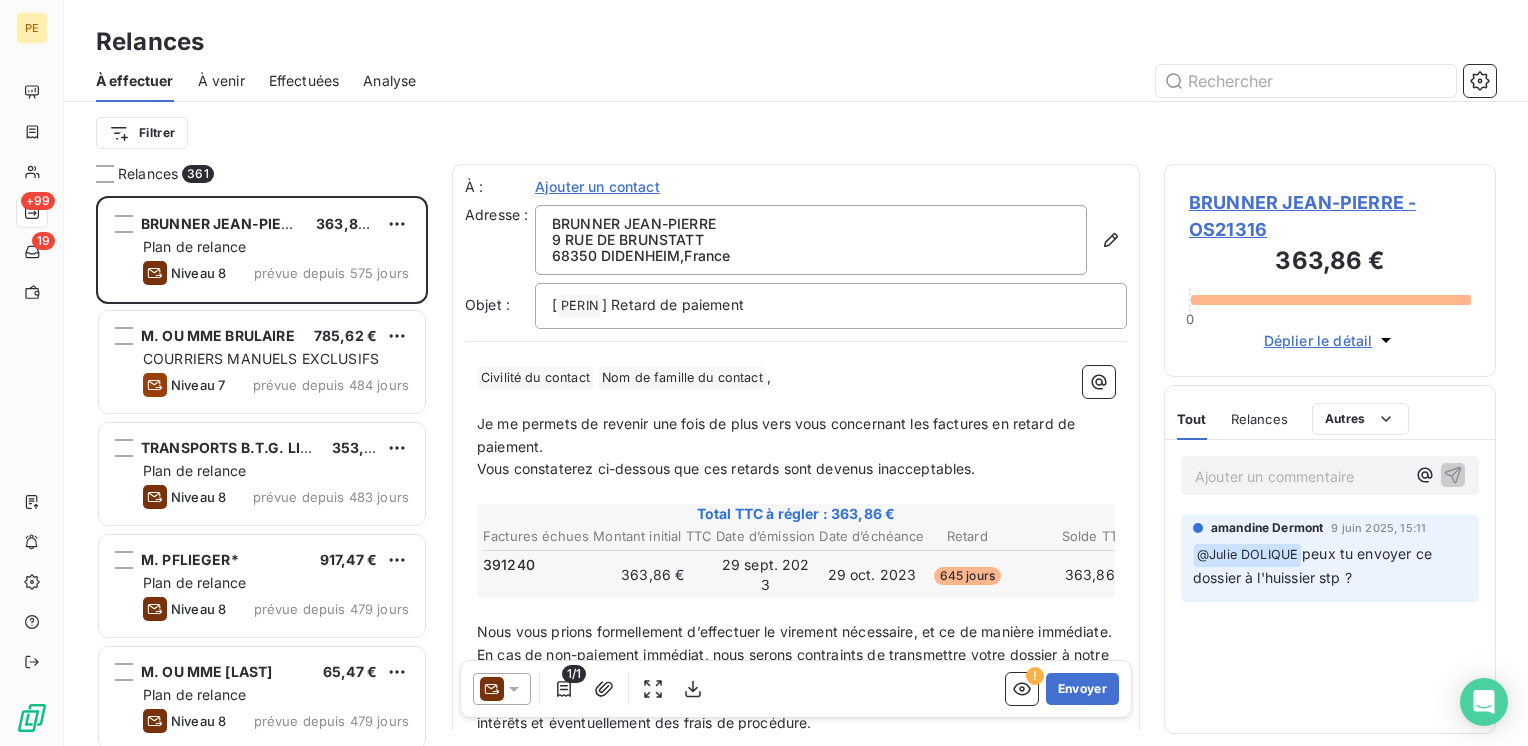 click on "À venir" at bounding box center [221, 81] 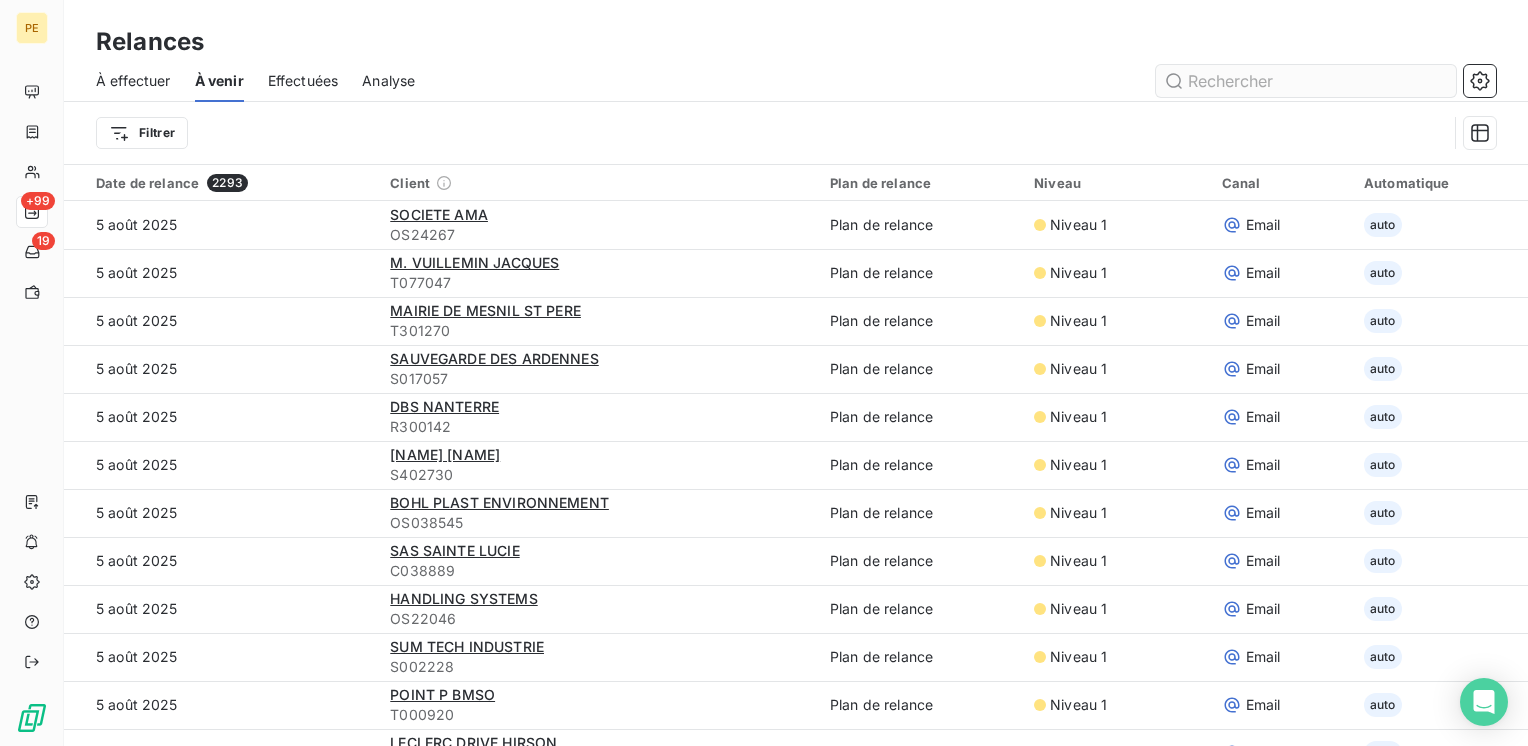 click at bounding box center [1306, 81] 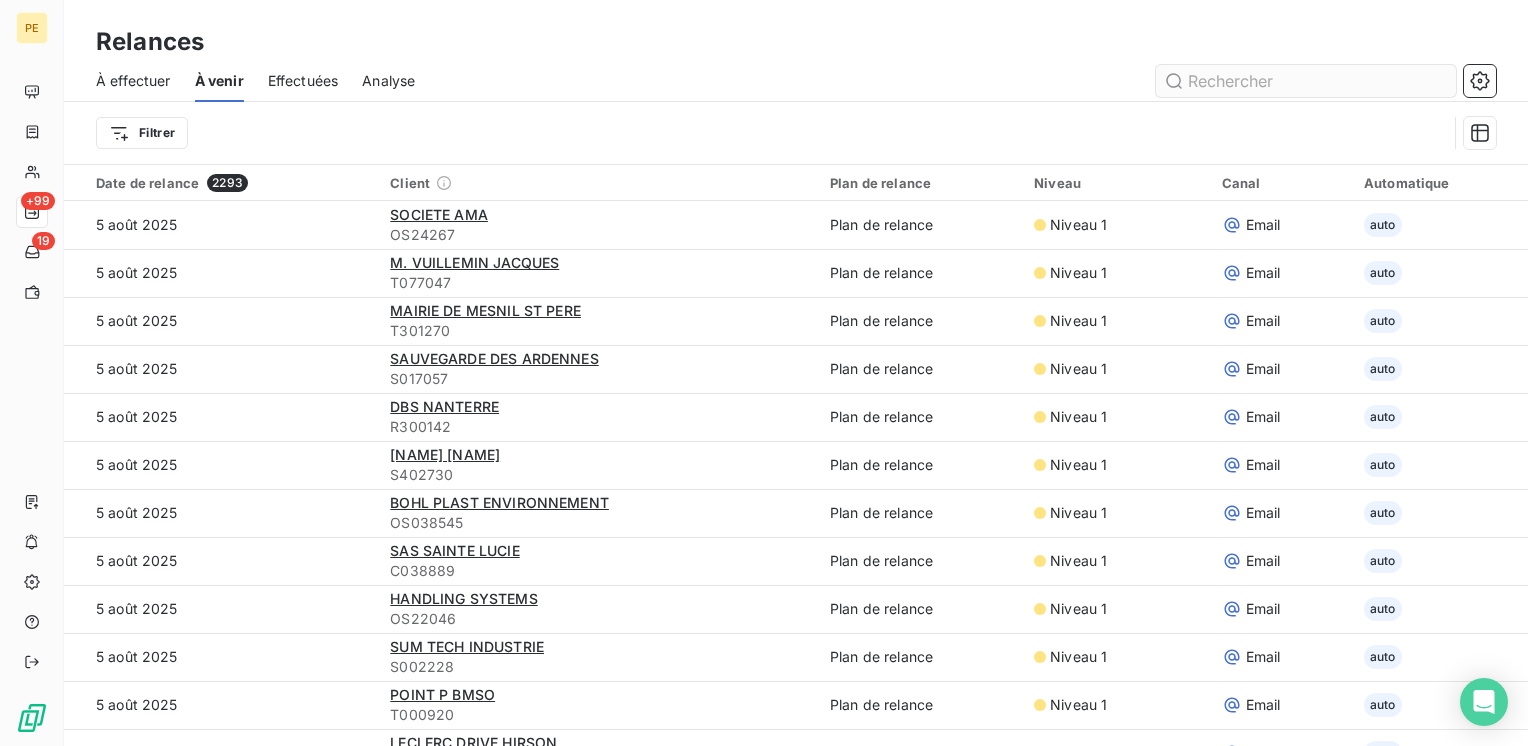 drag, startPoint x: 1269, startPoint y: 62, endPoint x: 1281, endPoint y: 72, distance: 15.6205 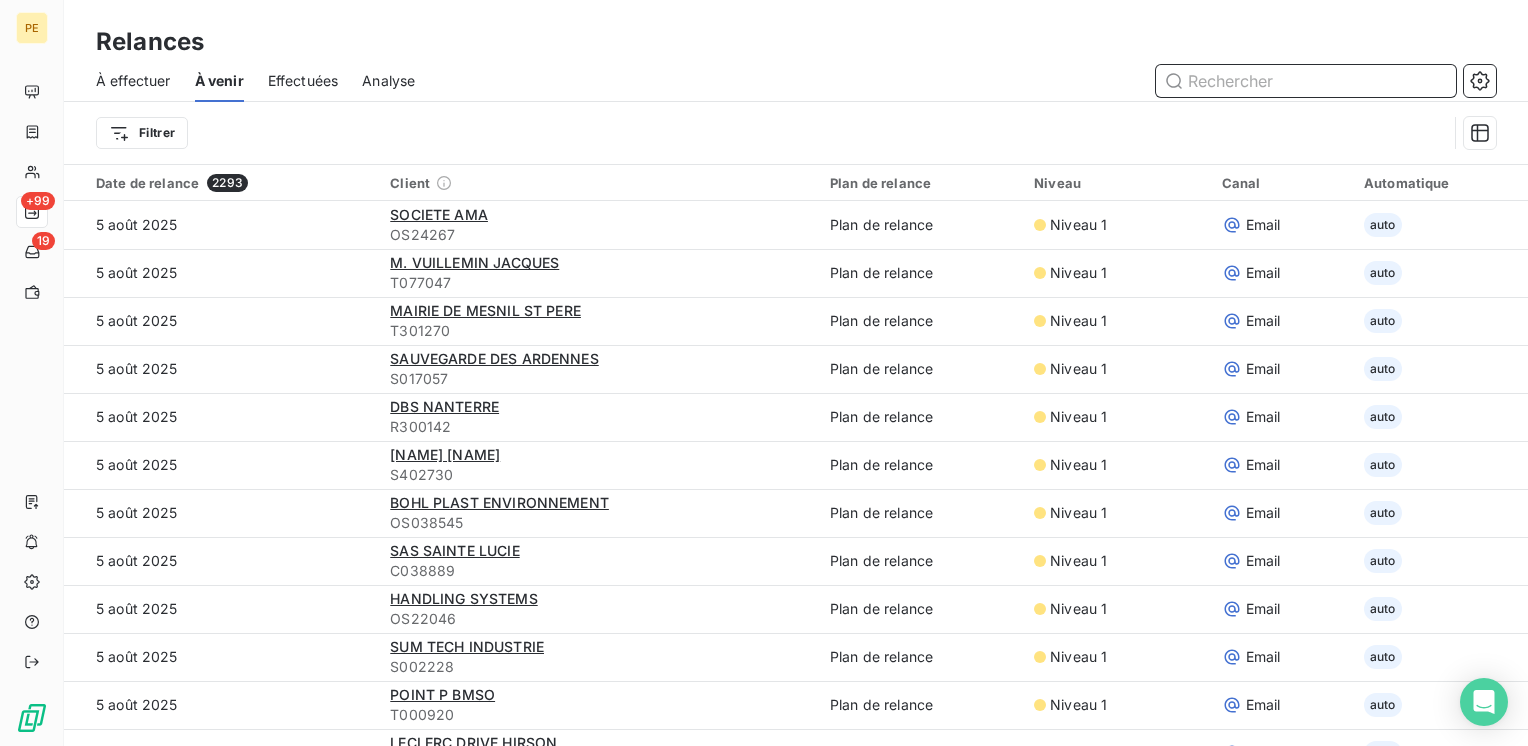 click at bounding box center [1306, 81] 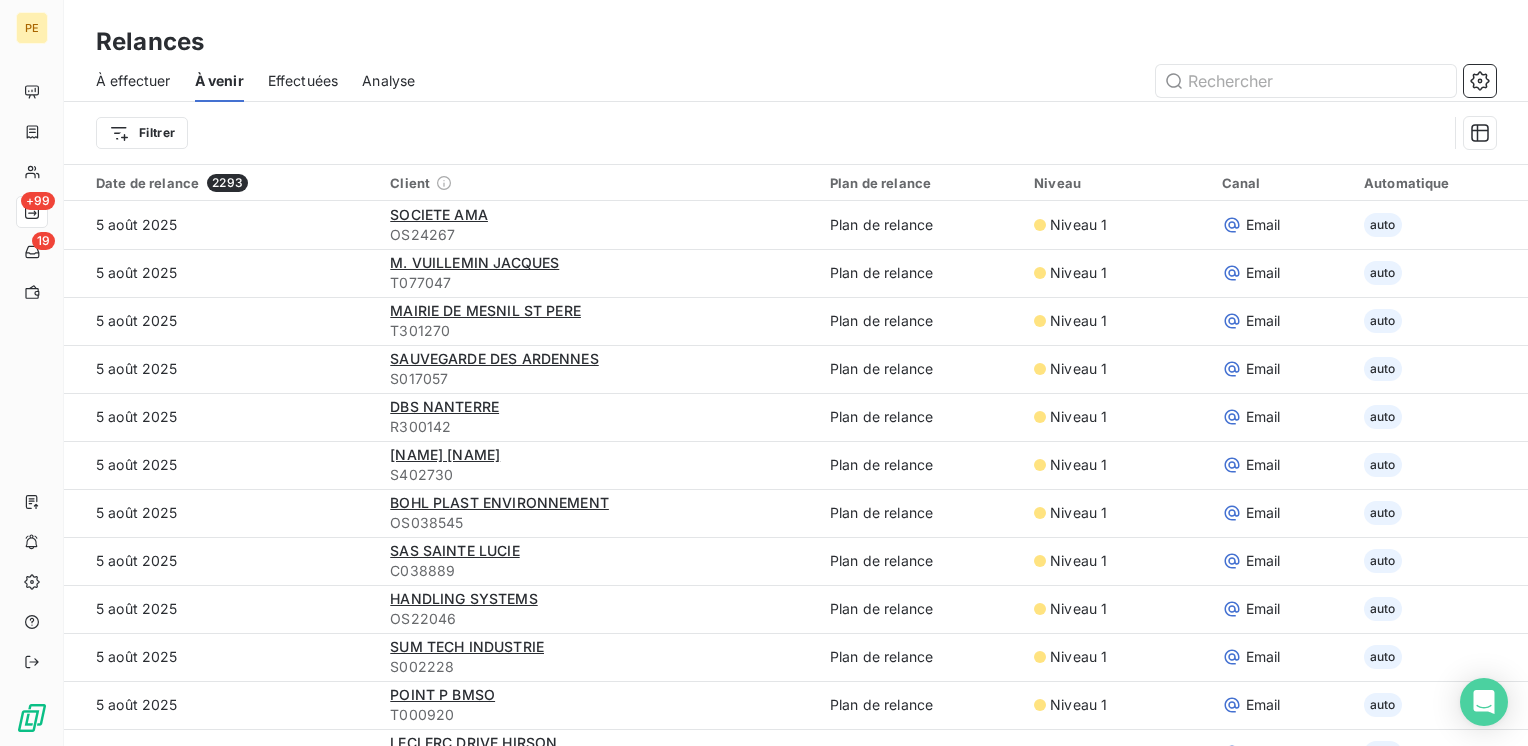 click on "À effectuer À venir Effectuées Analyse" at bounding box center (796, 81) 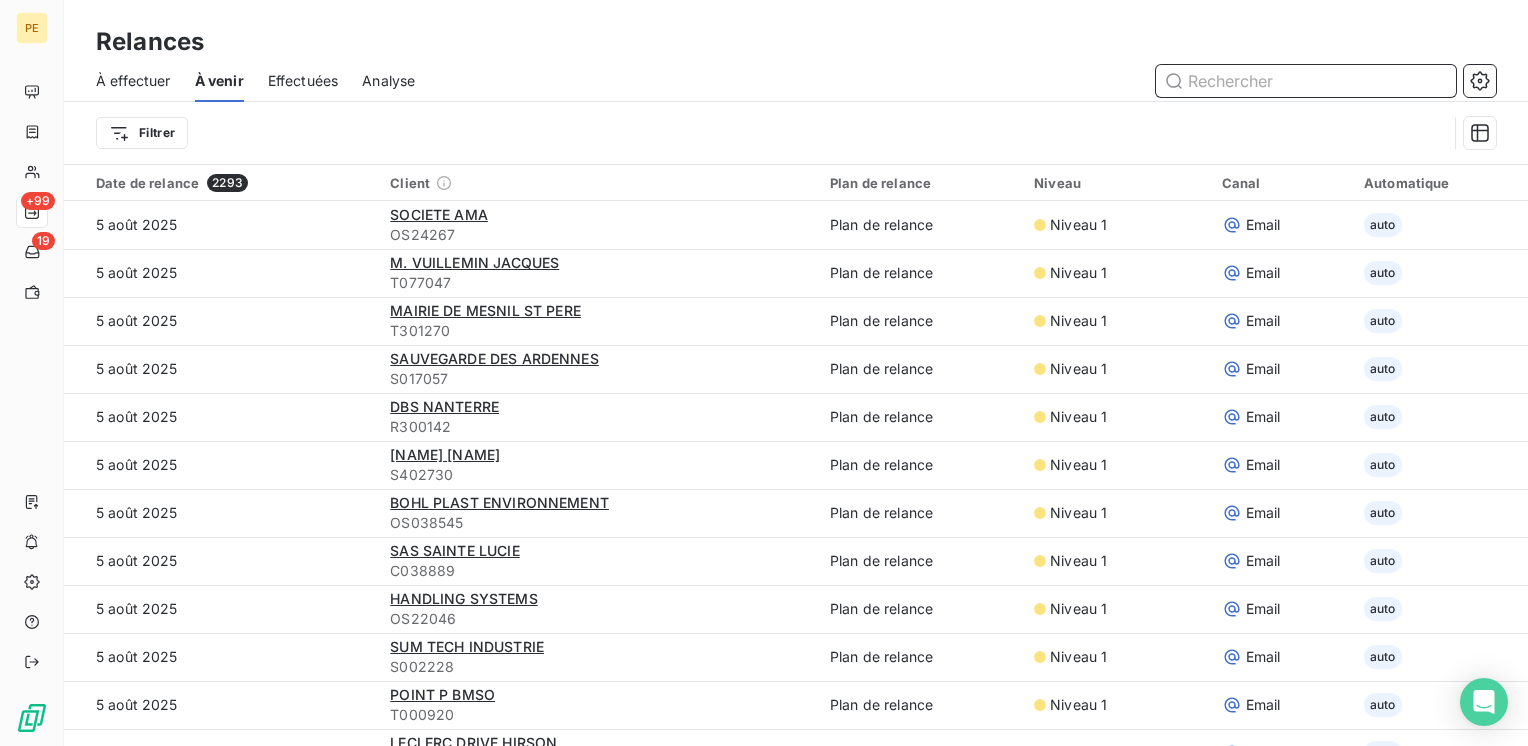 click at bounding box center (1306, 81) 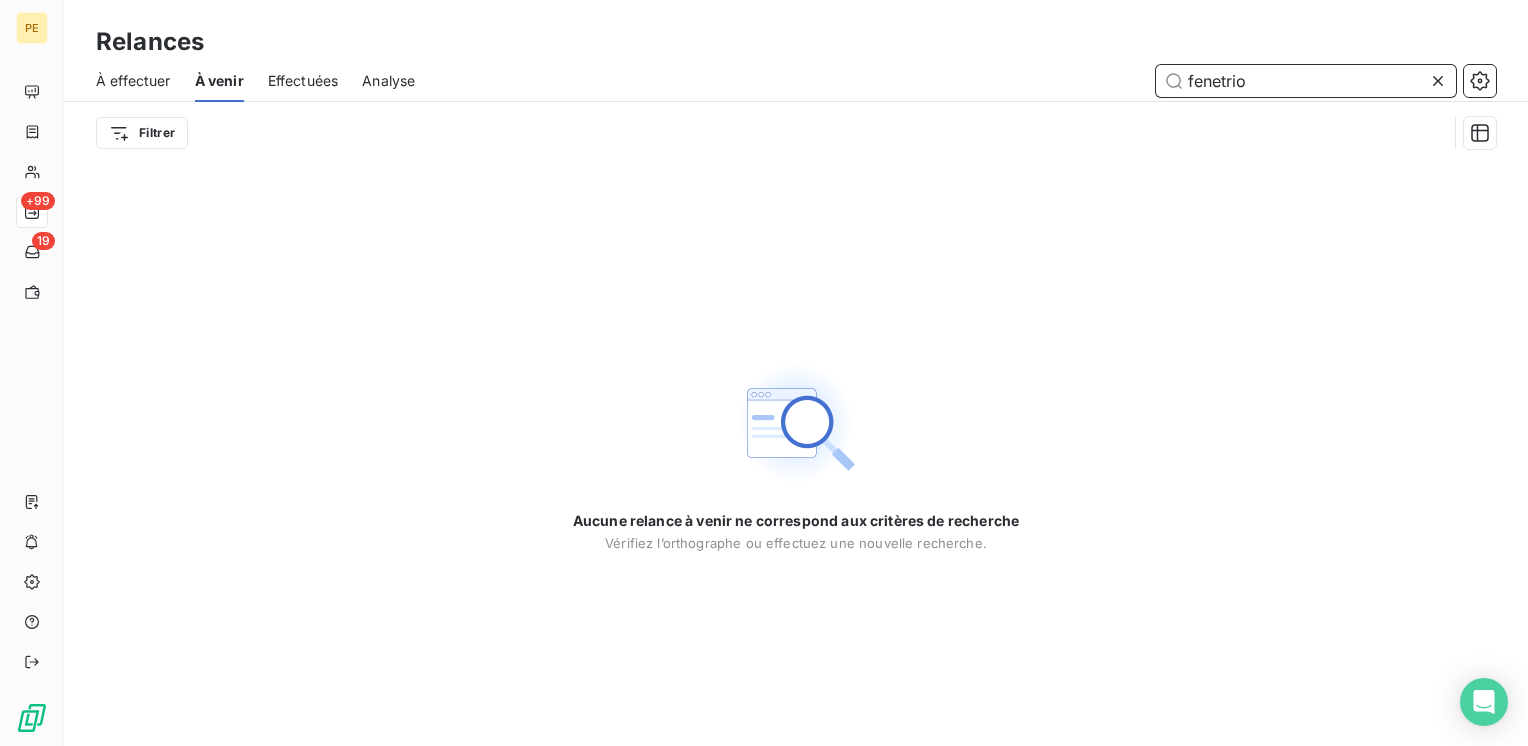 type on "fenetrio" 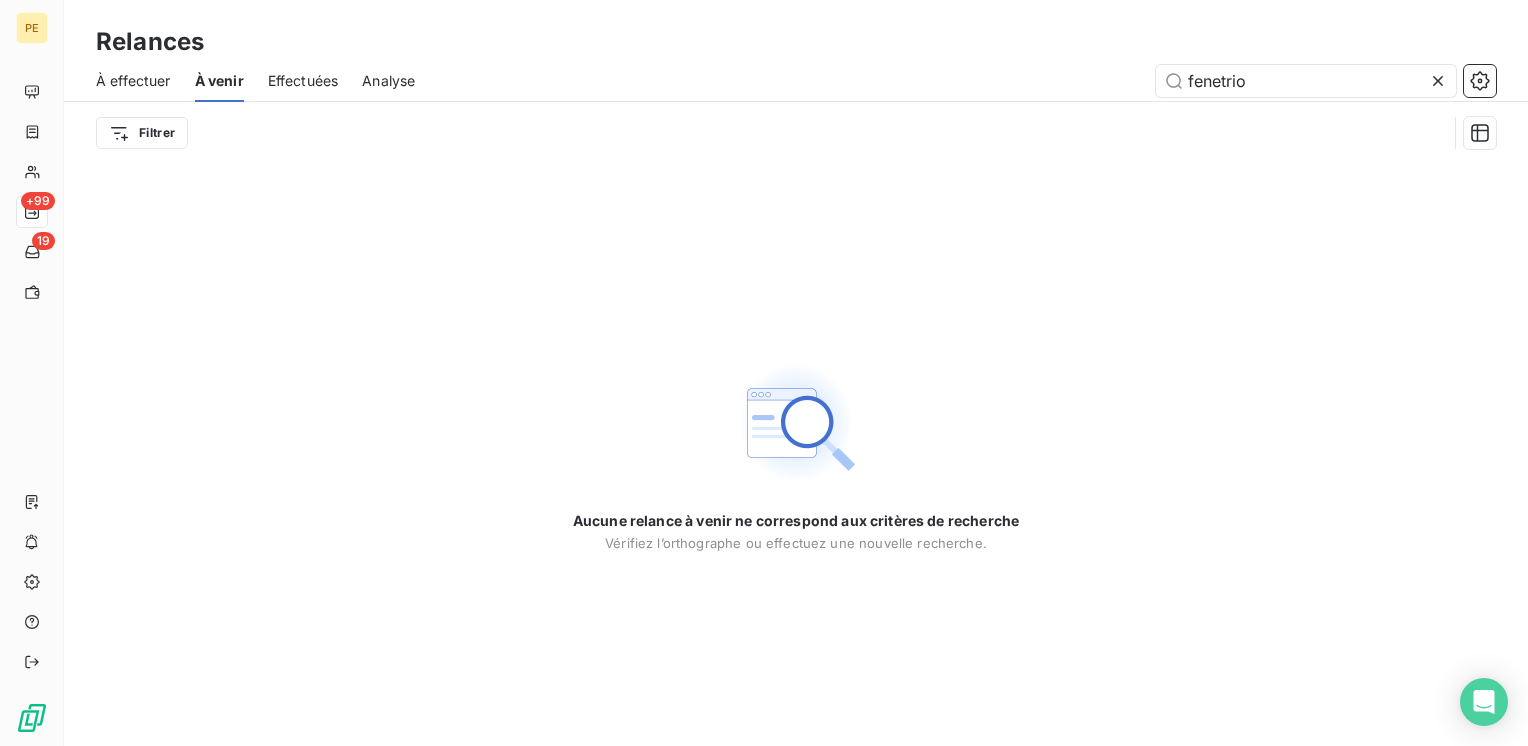 click on "Relances" at bounding box center [796, 42] 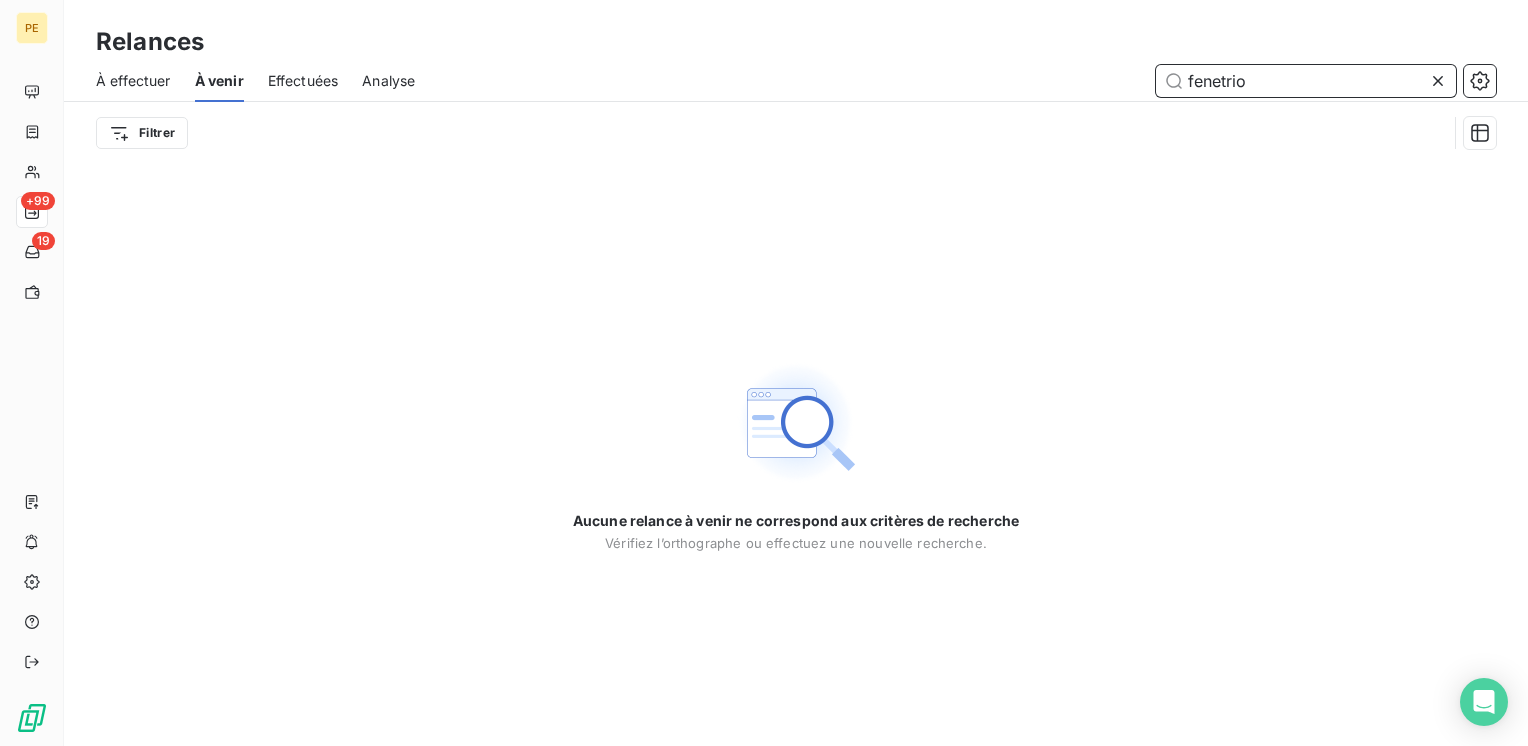 click on "fenetrio" at bounding box center (1306, 81) 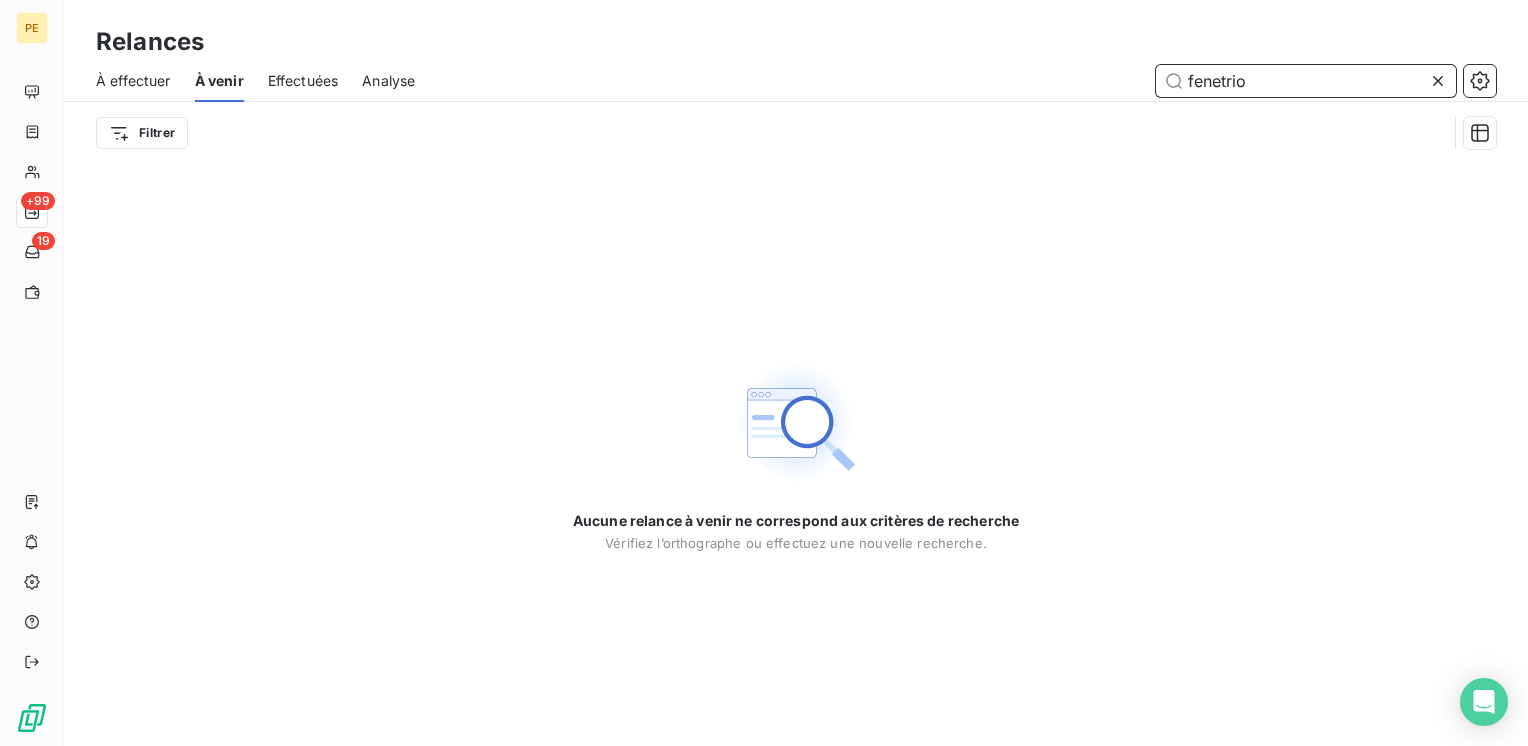 click on "À effectuer" at bounding box center (133, 81) 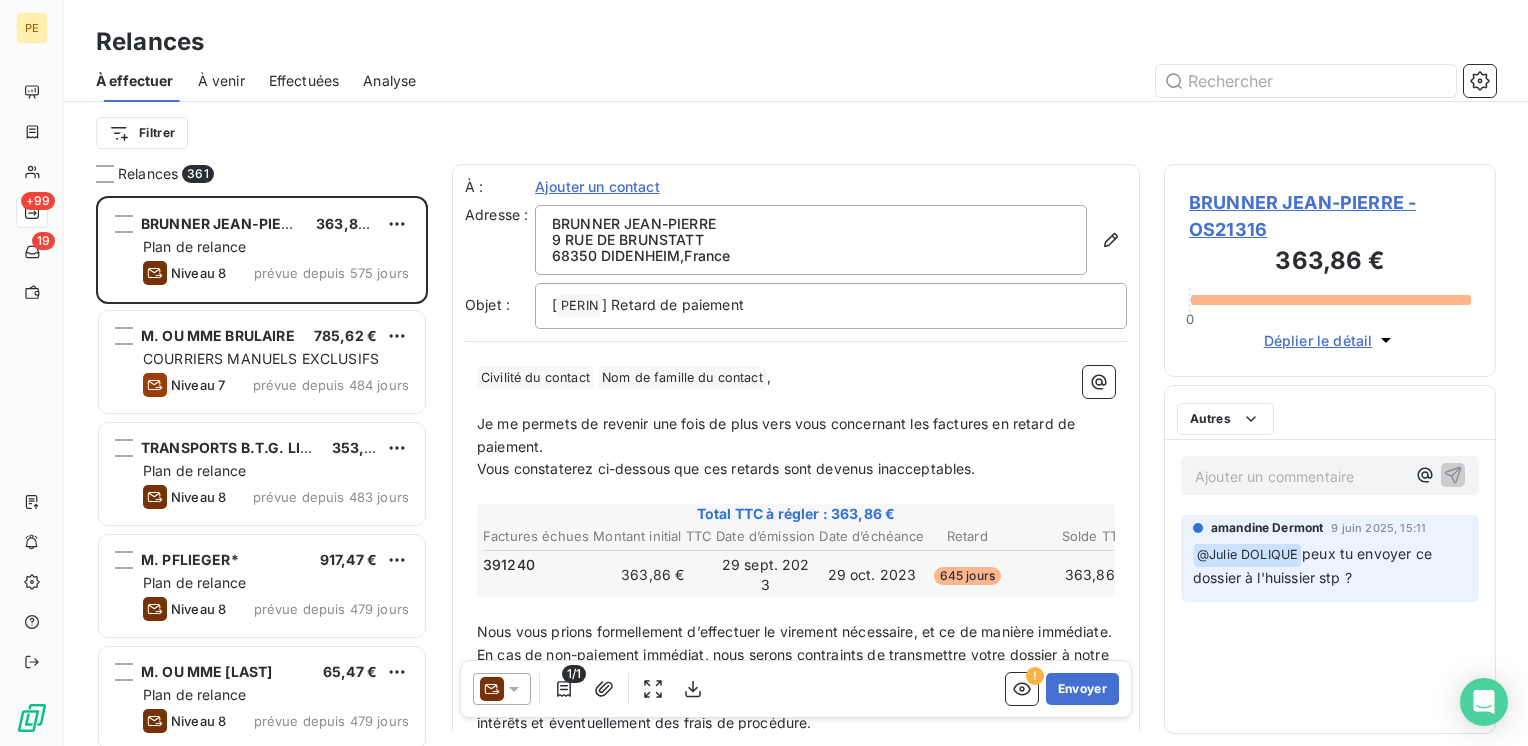 scroll, scrollTop: 16, scrollLeft: 16, axis: both 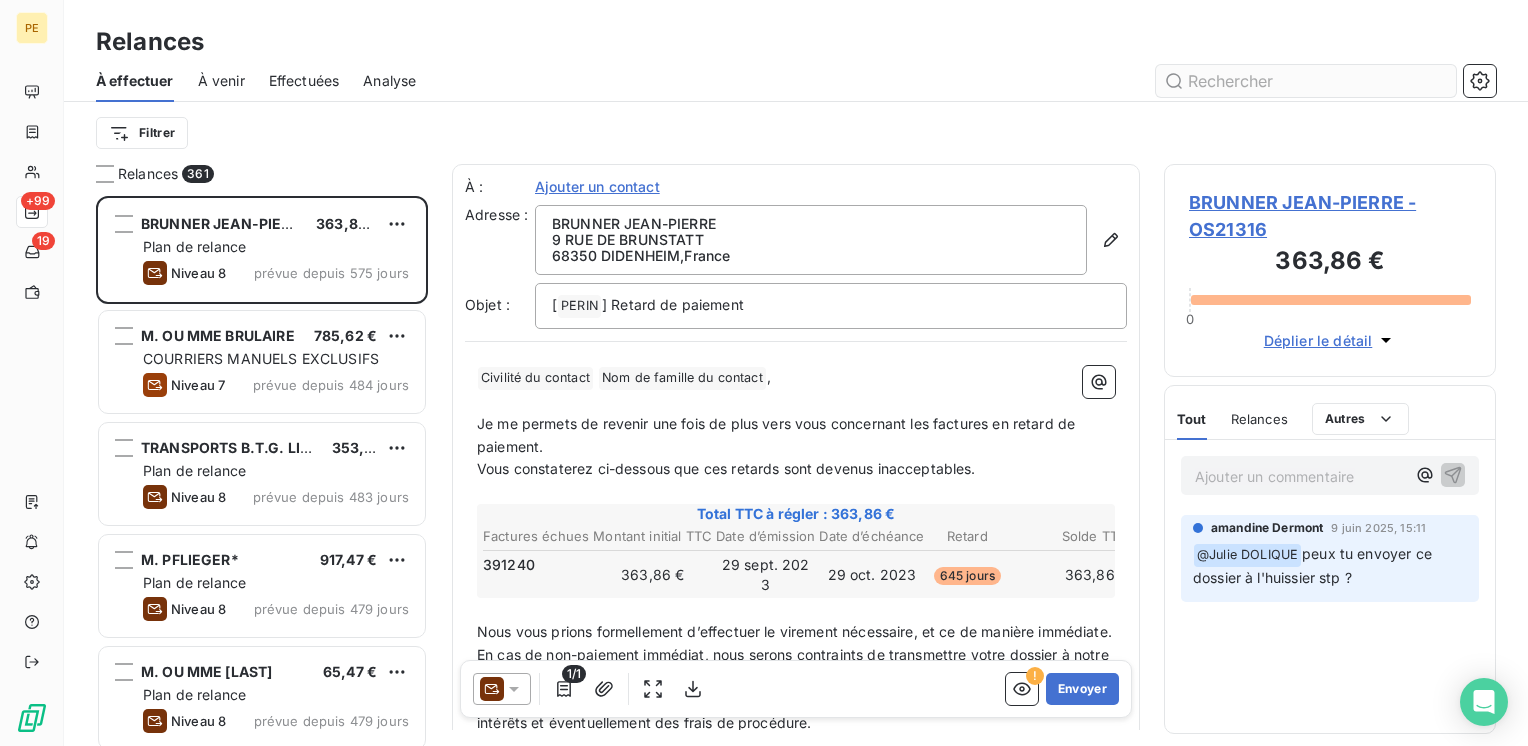 click at bounding box center [1306, 81] 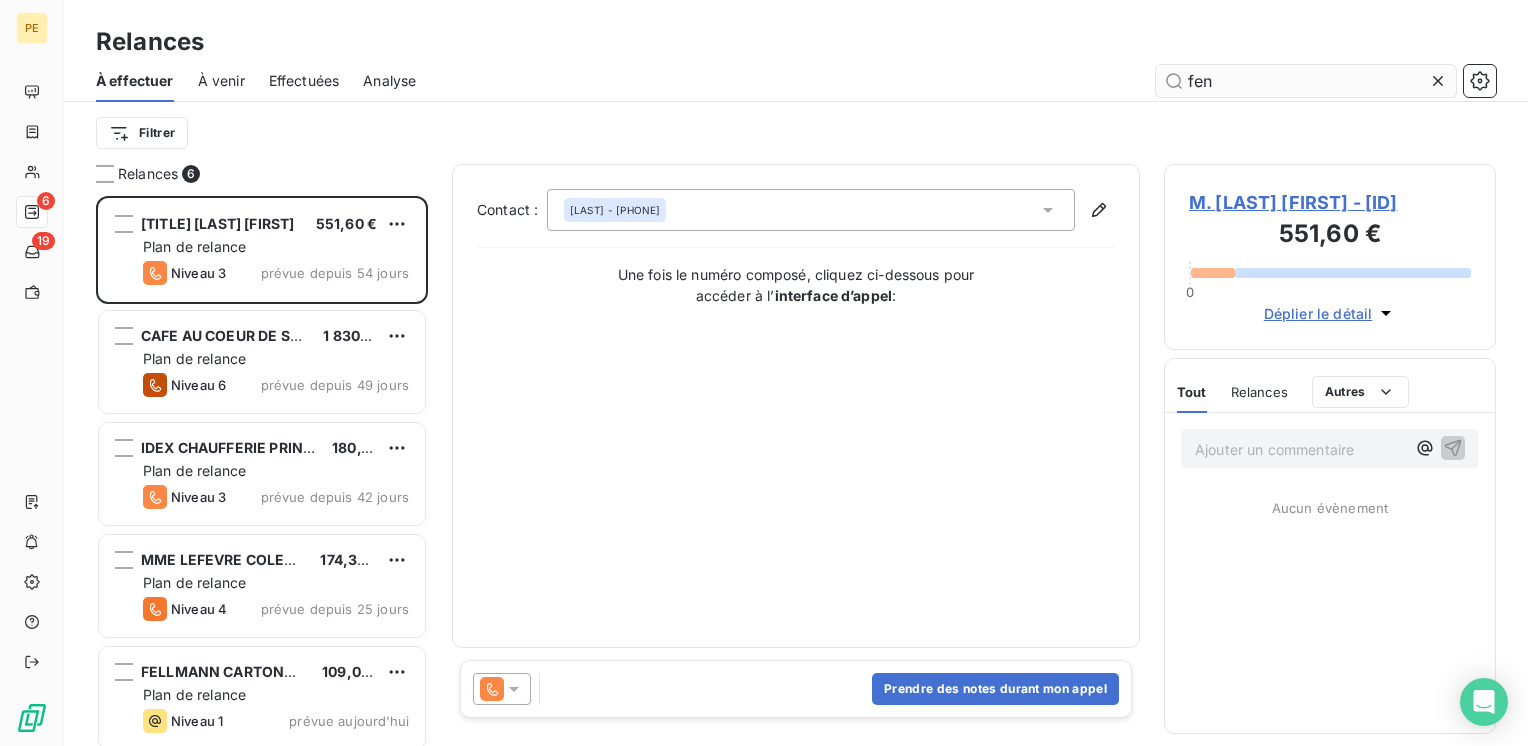 scroll, scrollTop: 16, scrollLeft: 16, axis: both 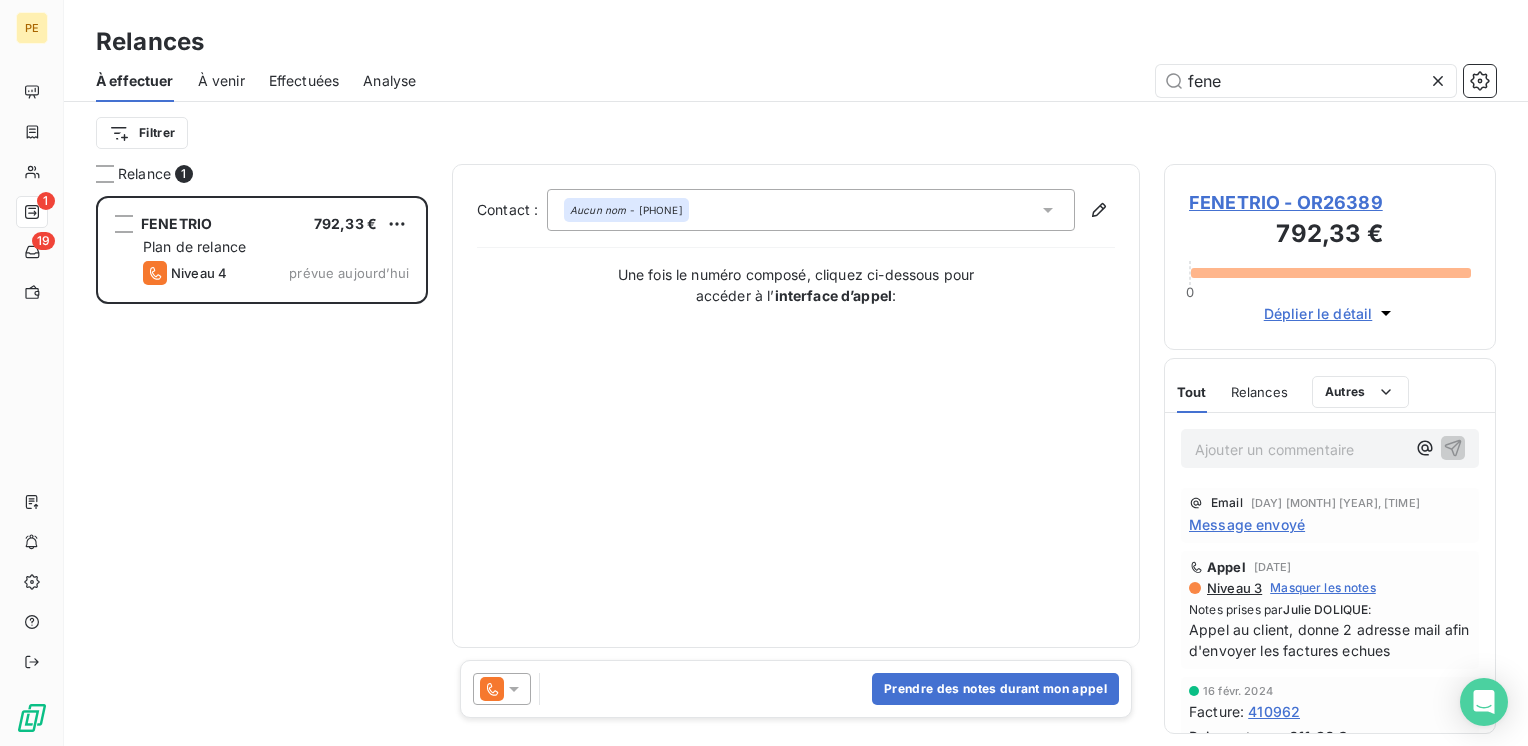 type on "fene" 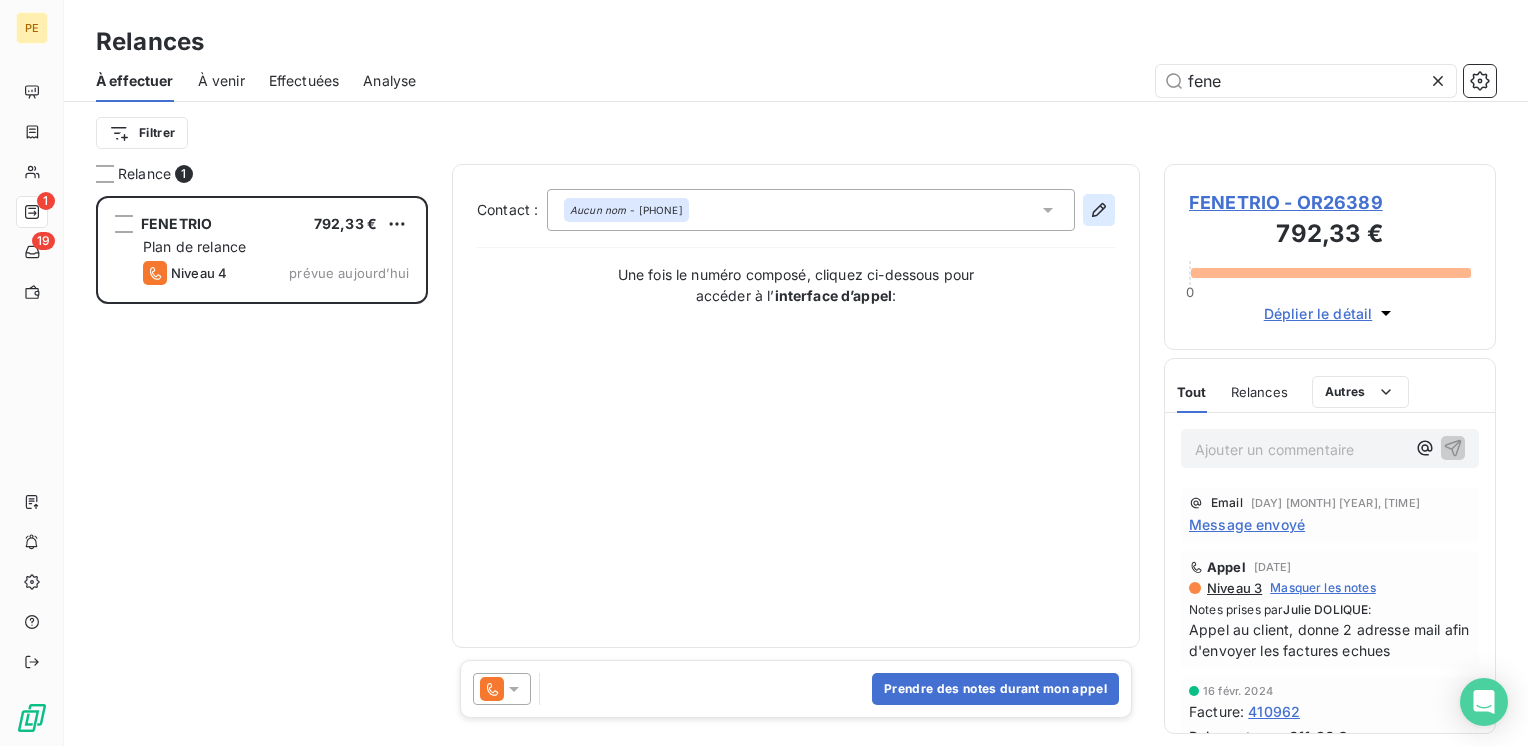 click 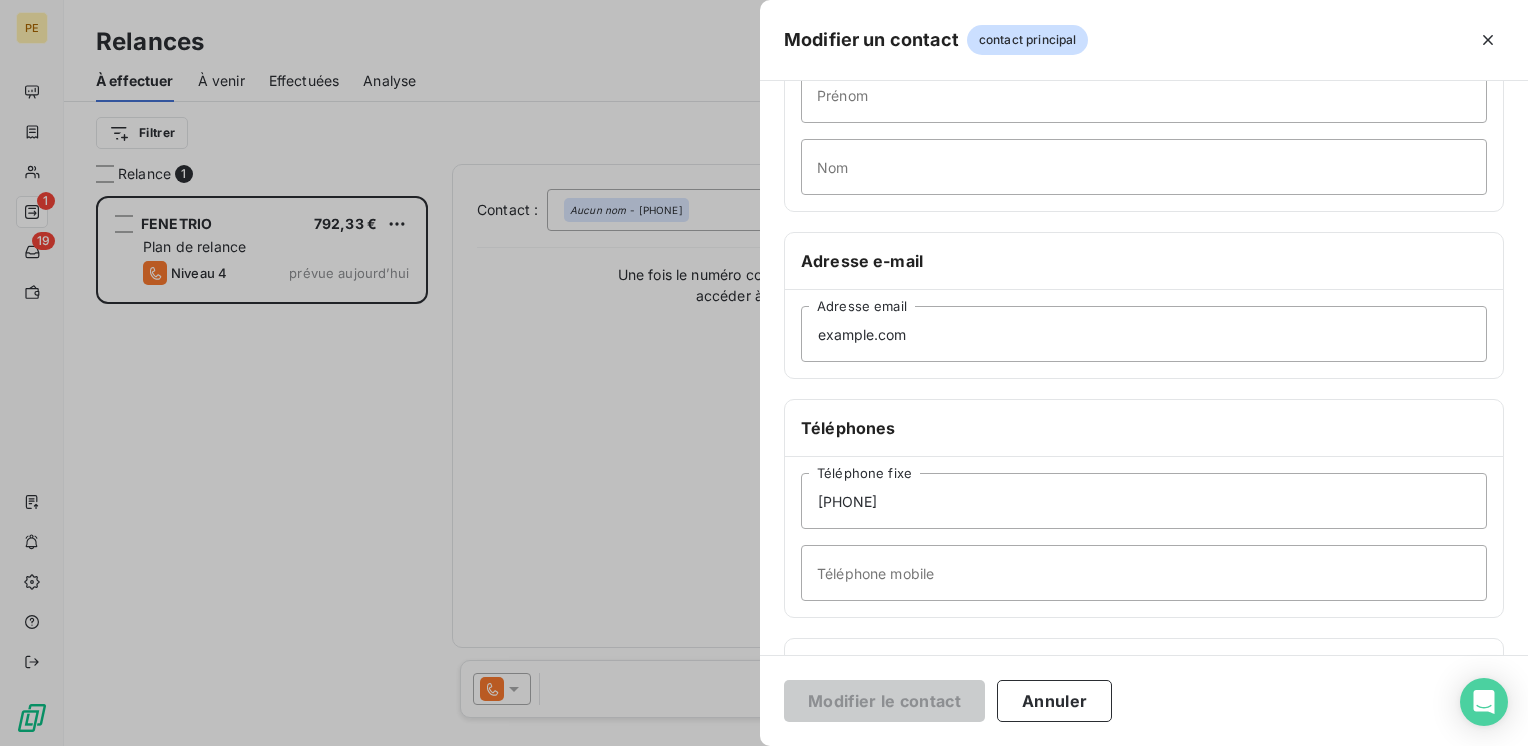 scroll, scrollTop: 266, scrollLeft: 0, axis: vertical 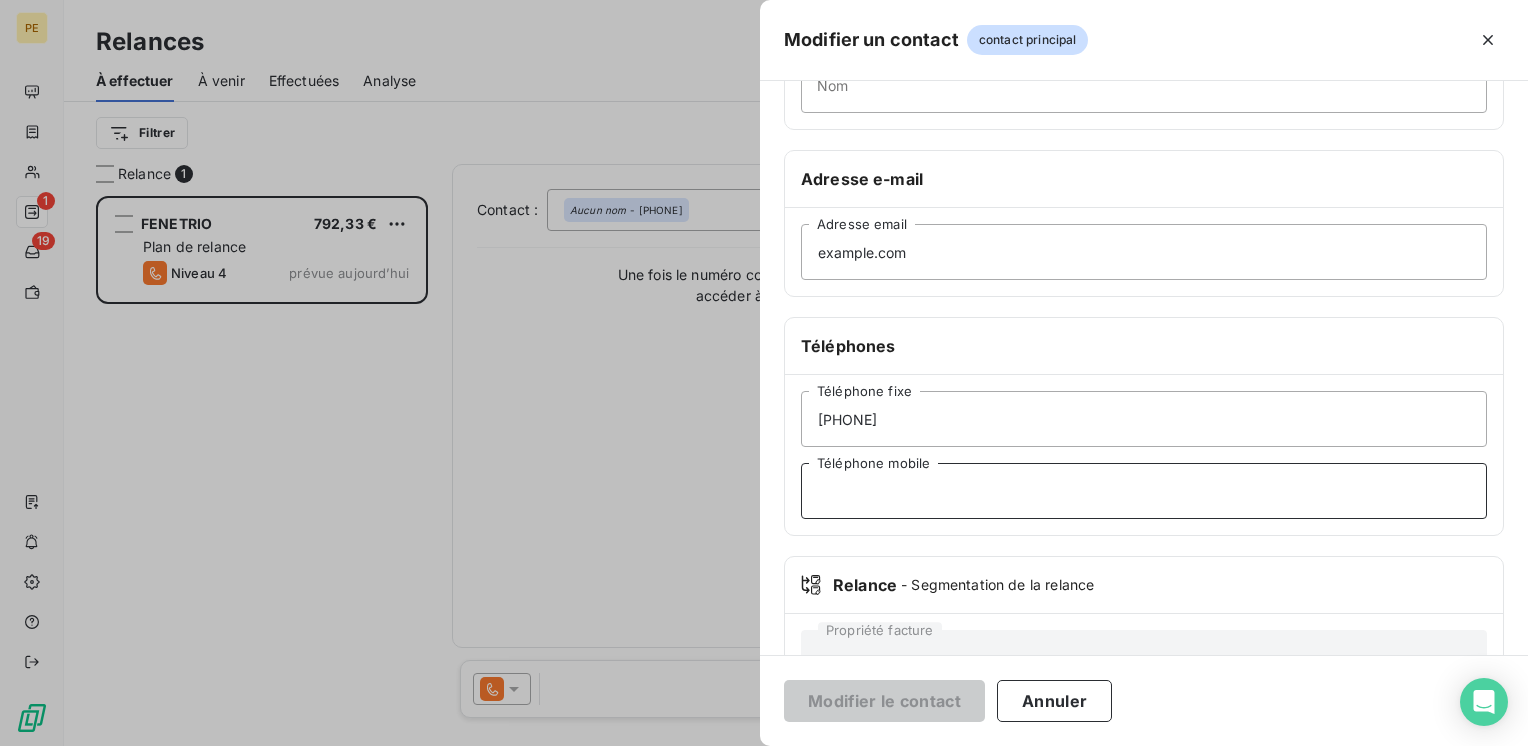 click on "Téléphone mobile" at bounding box center (1144, 491) 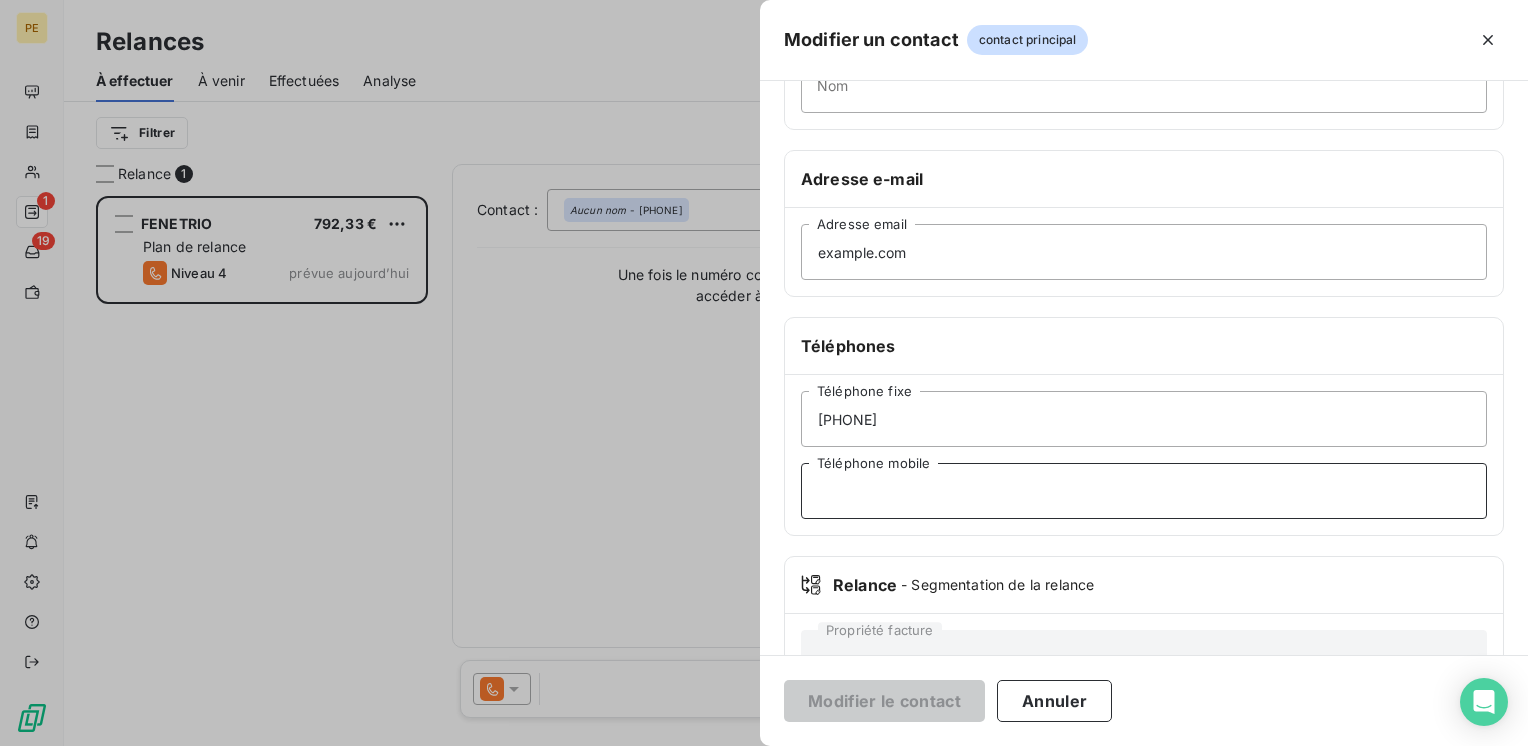 click on "Téléphone mobile" at bounding box center [1144, 491] 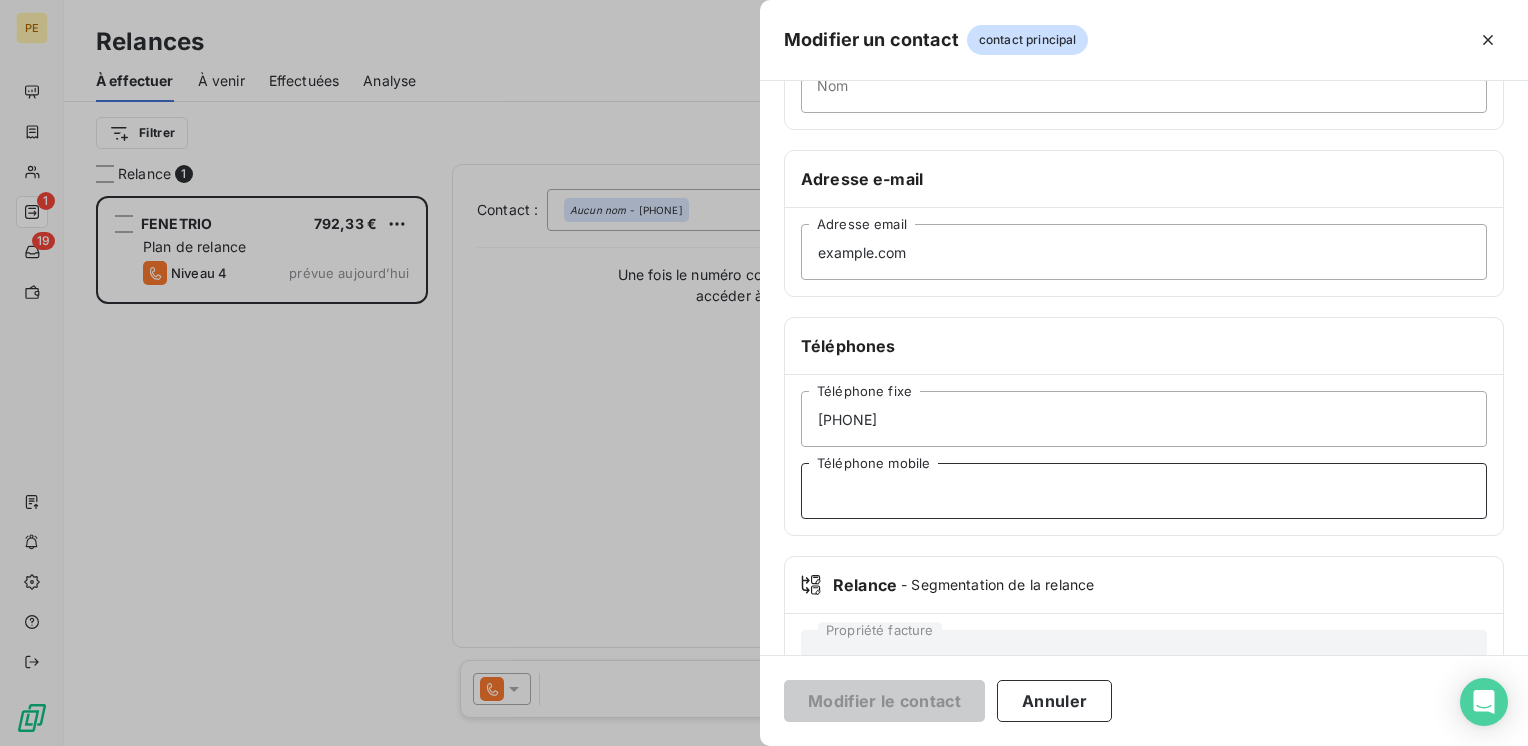 click on "Téléphone mobile" at bounding box center [1144, 491] 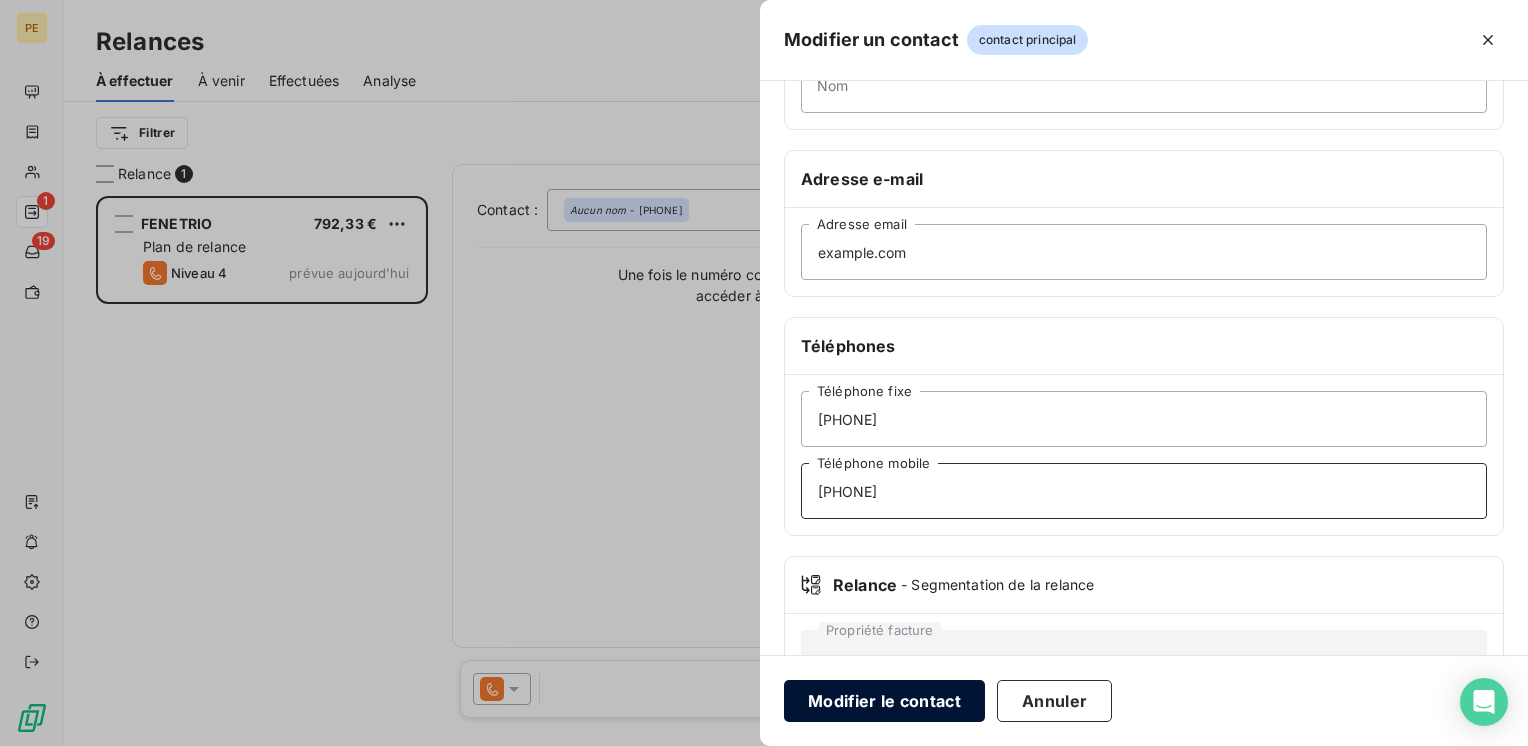 type on "[PHONE]" 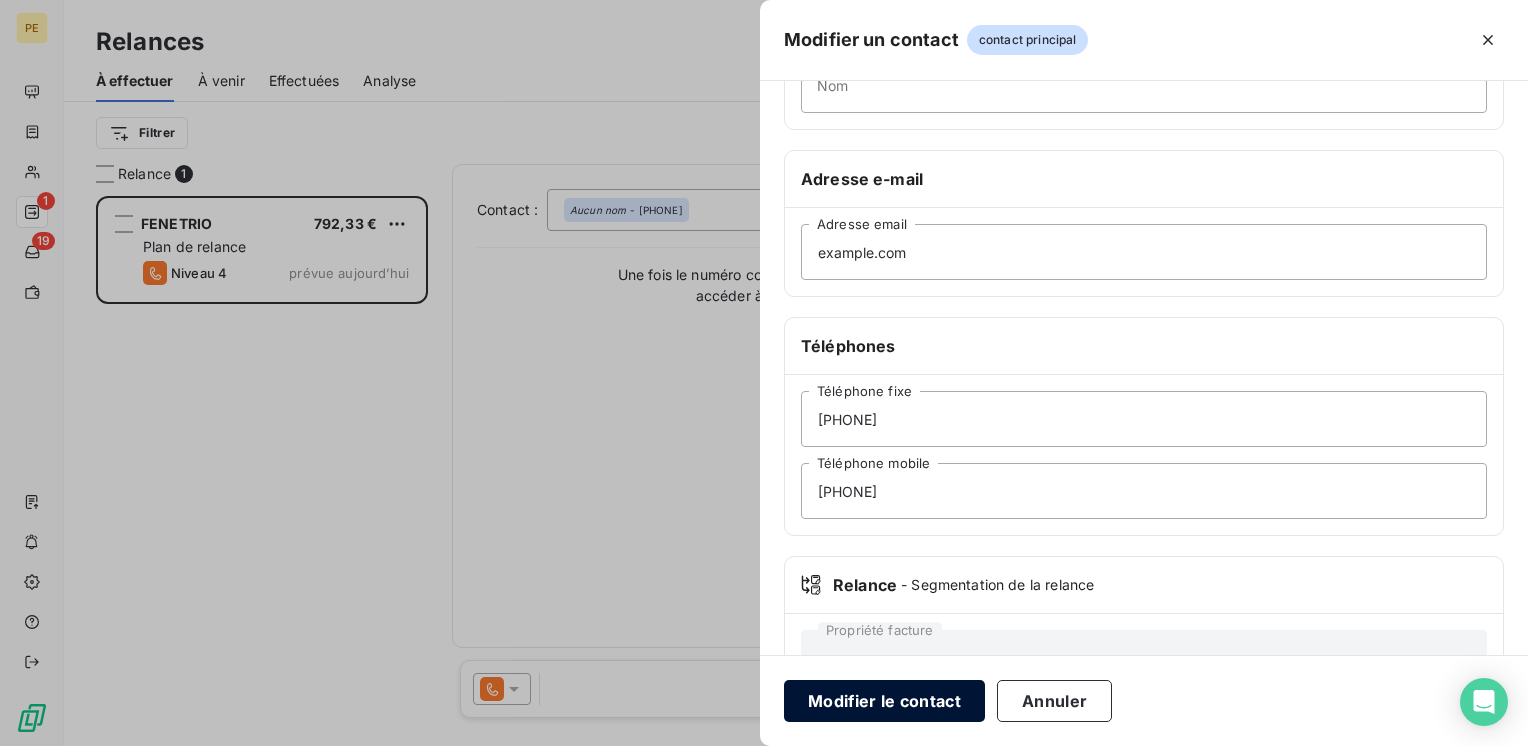 click on "Modifier le contact" at bounding box center [884, 701] 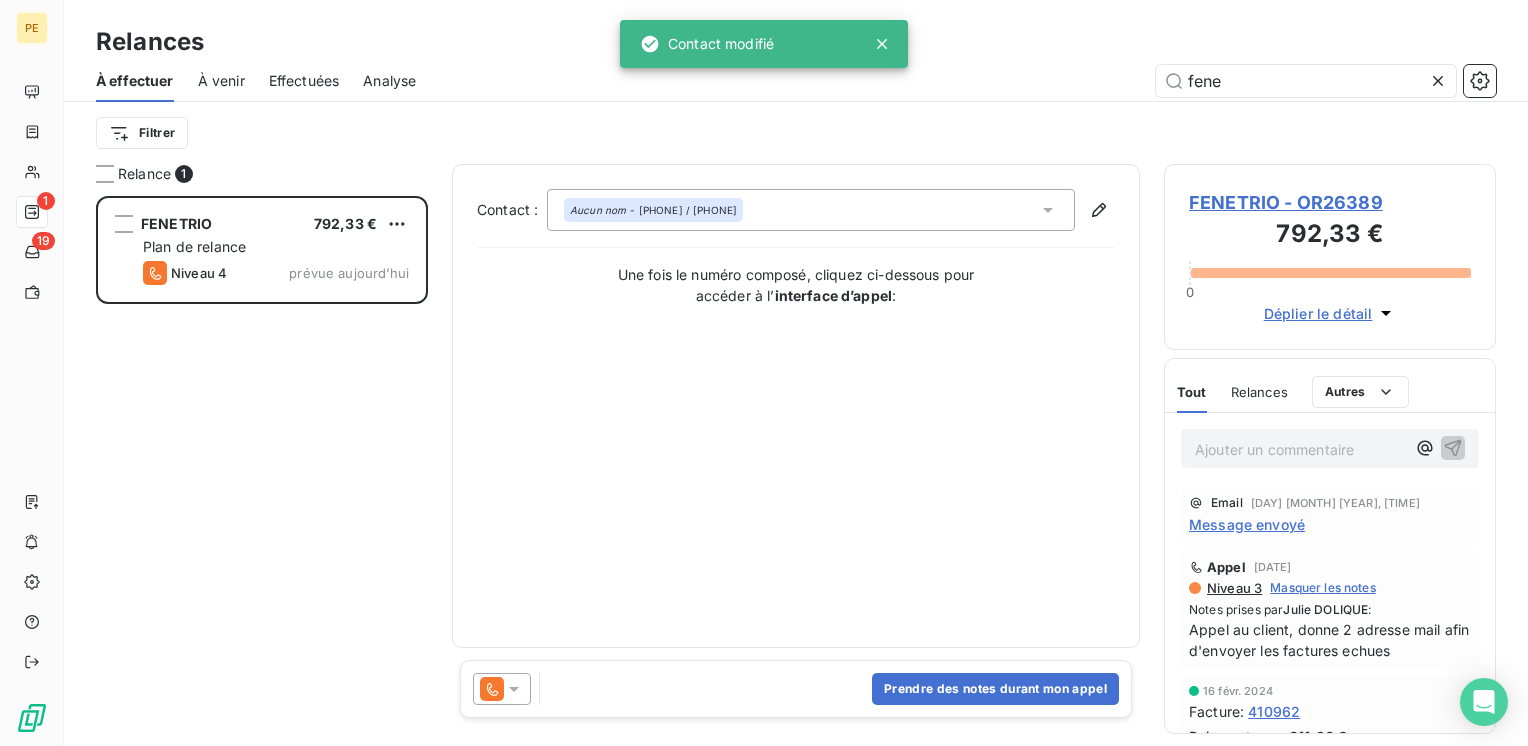 drag, startPoint x: 782, startPoint y: 652, endPoint x: 764, endPoint y: 676, distance: 30 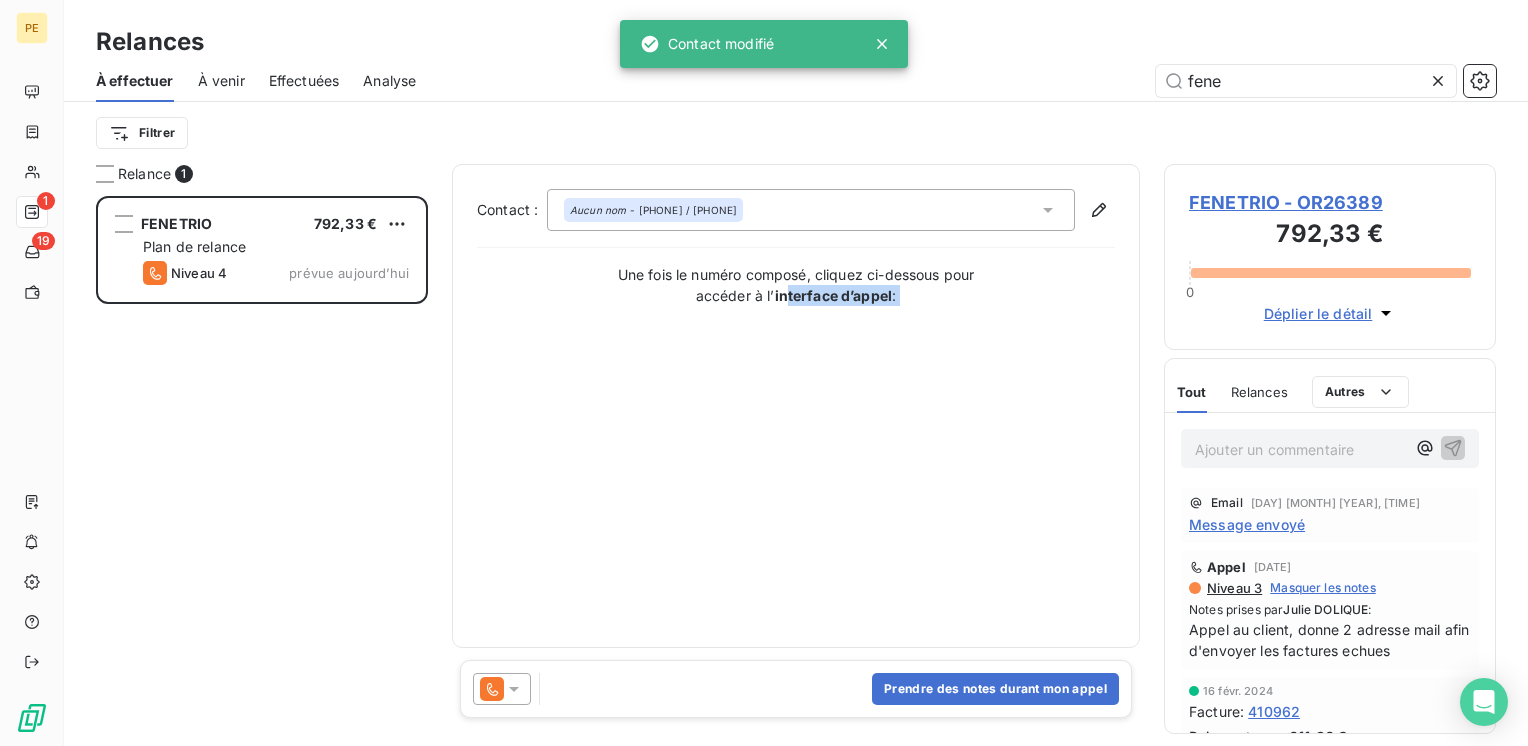 click on "Prendre des notes durant mon appel" at bounding box center (796, 689) 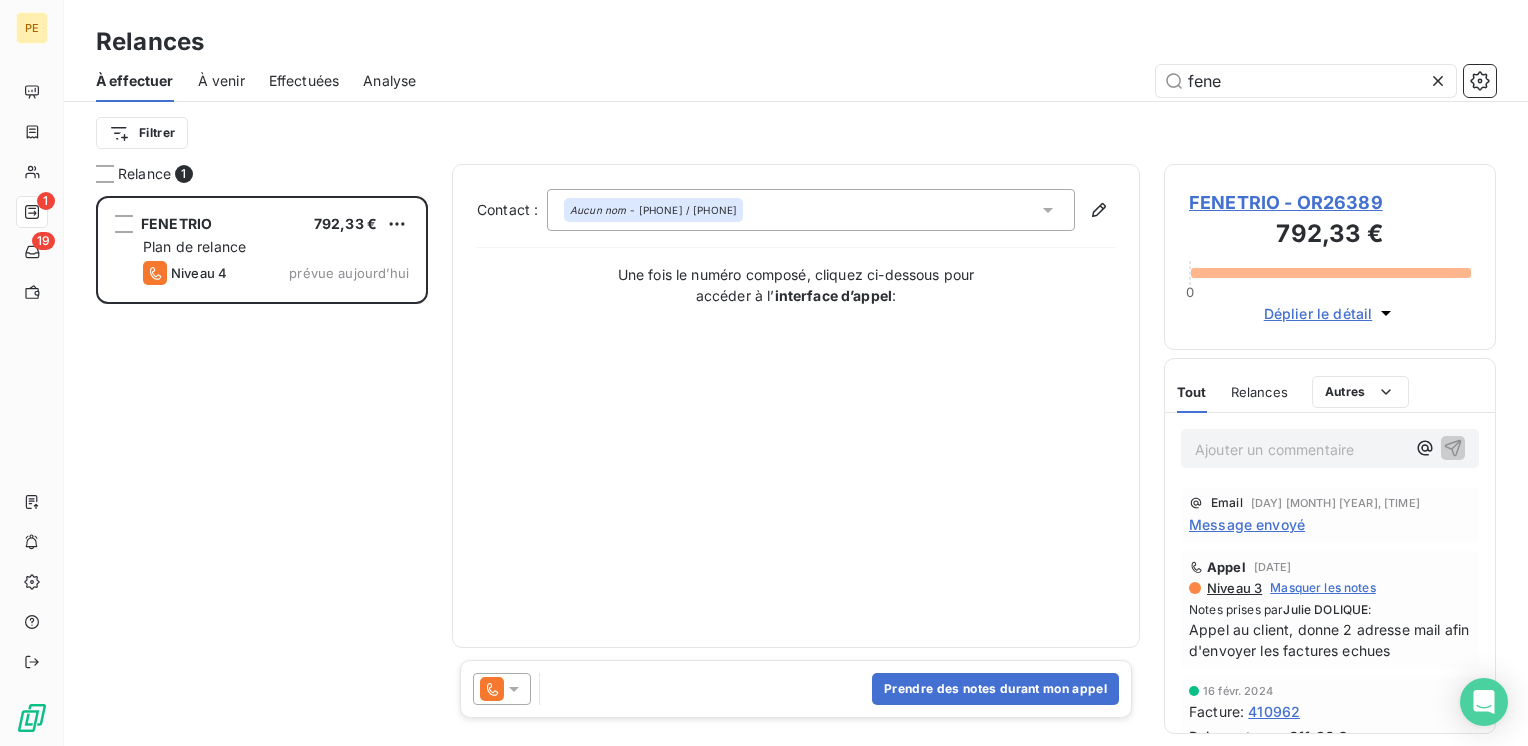 click on "Prendre des notes durant mon appel" at bounding box center [796, 689] 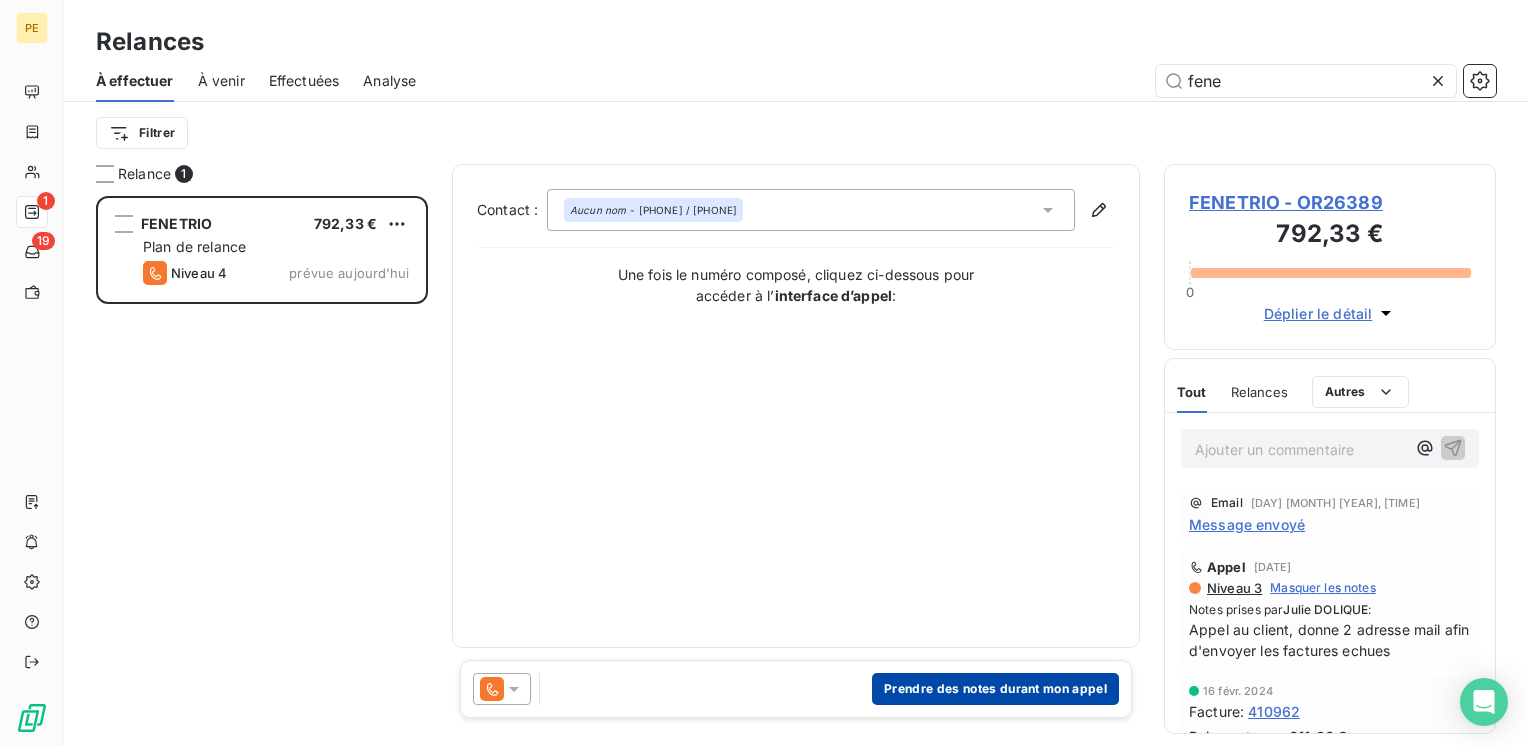 click on "Prendre des notes durant mon appel" at bounding box center (995, 689) 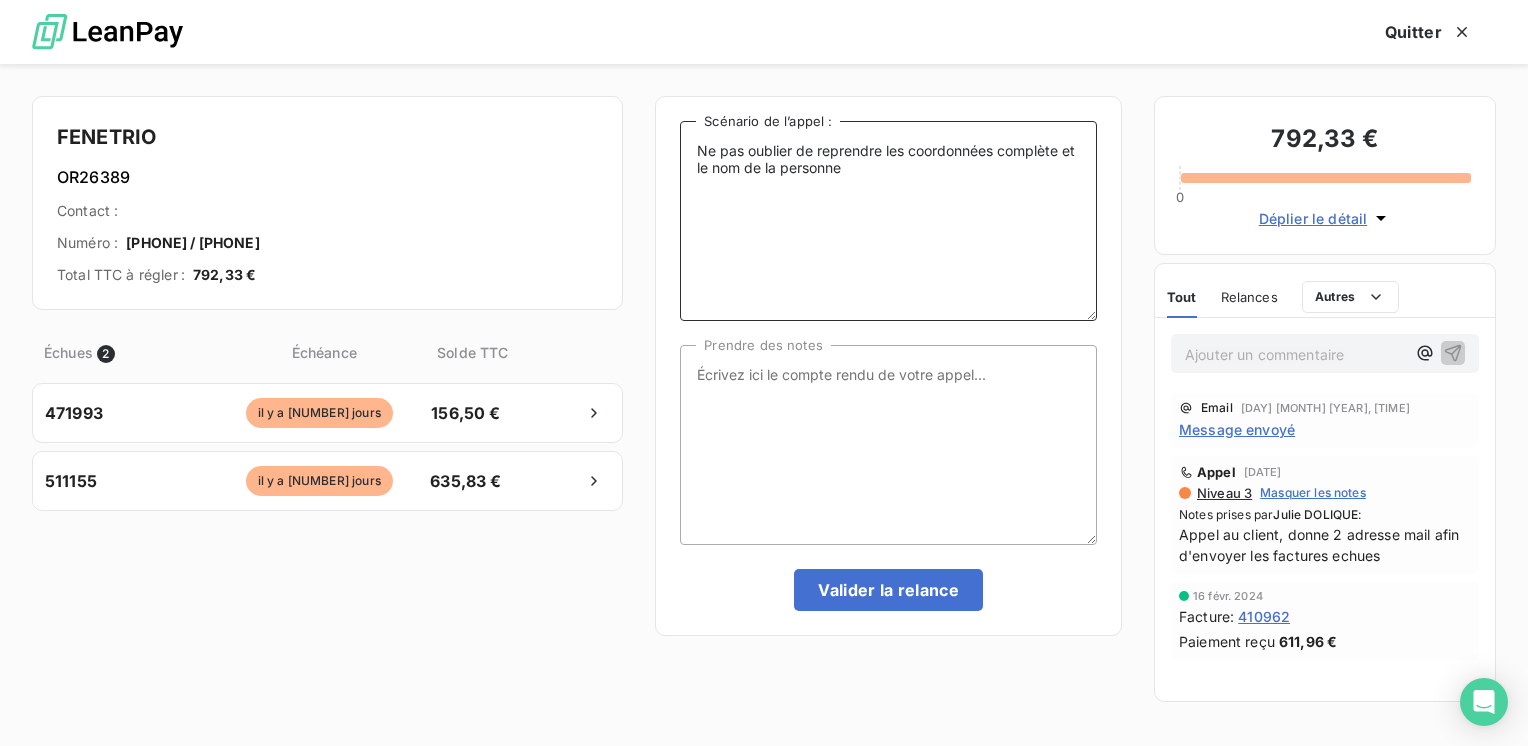 click on "Ne pas oublier de reprendre les coordonnées complète et le nom de la personne" at bounding box center (888, 221) 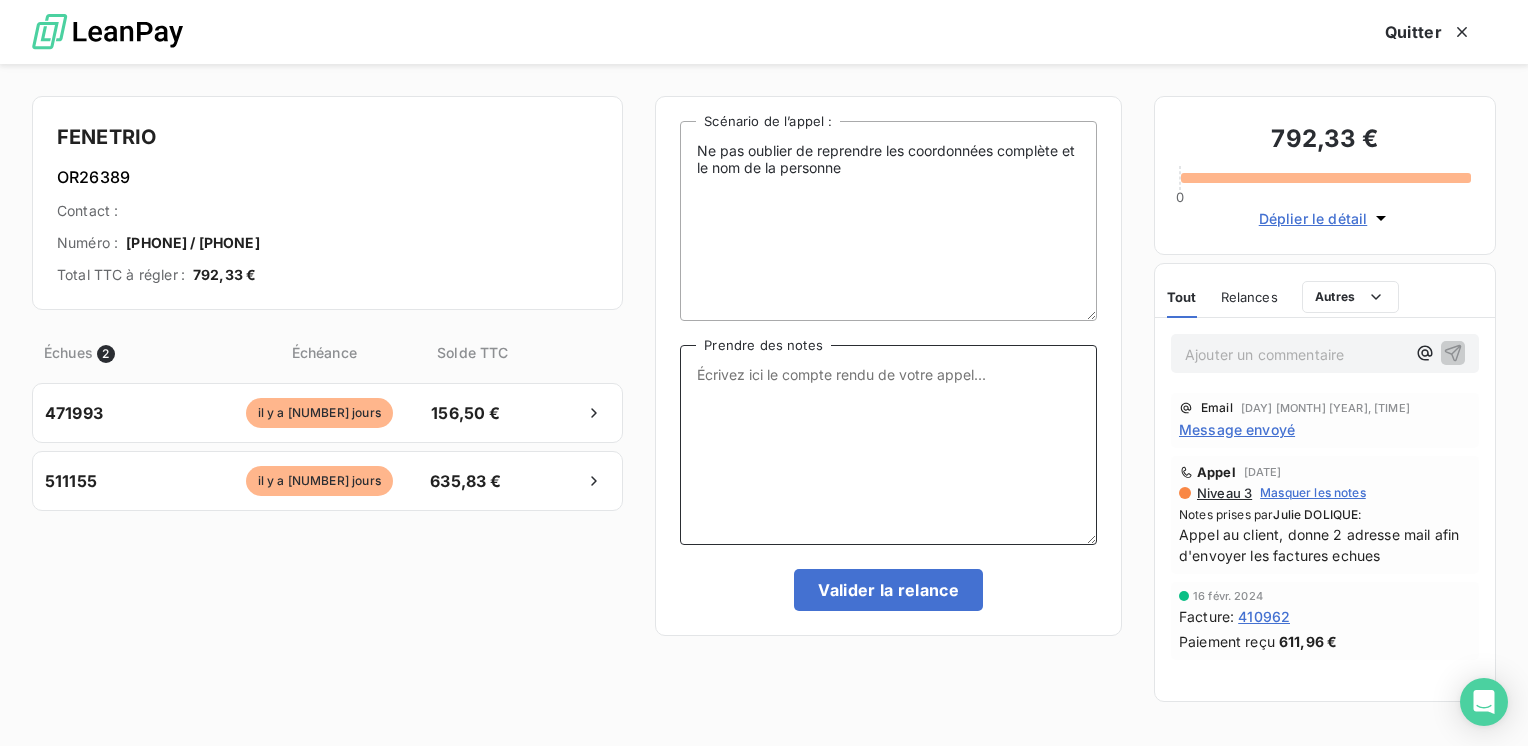 drag, startPoint x: 861, startPoint y: 526, endPoint x: 826, endPoint y: 458, distance: 76.47875 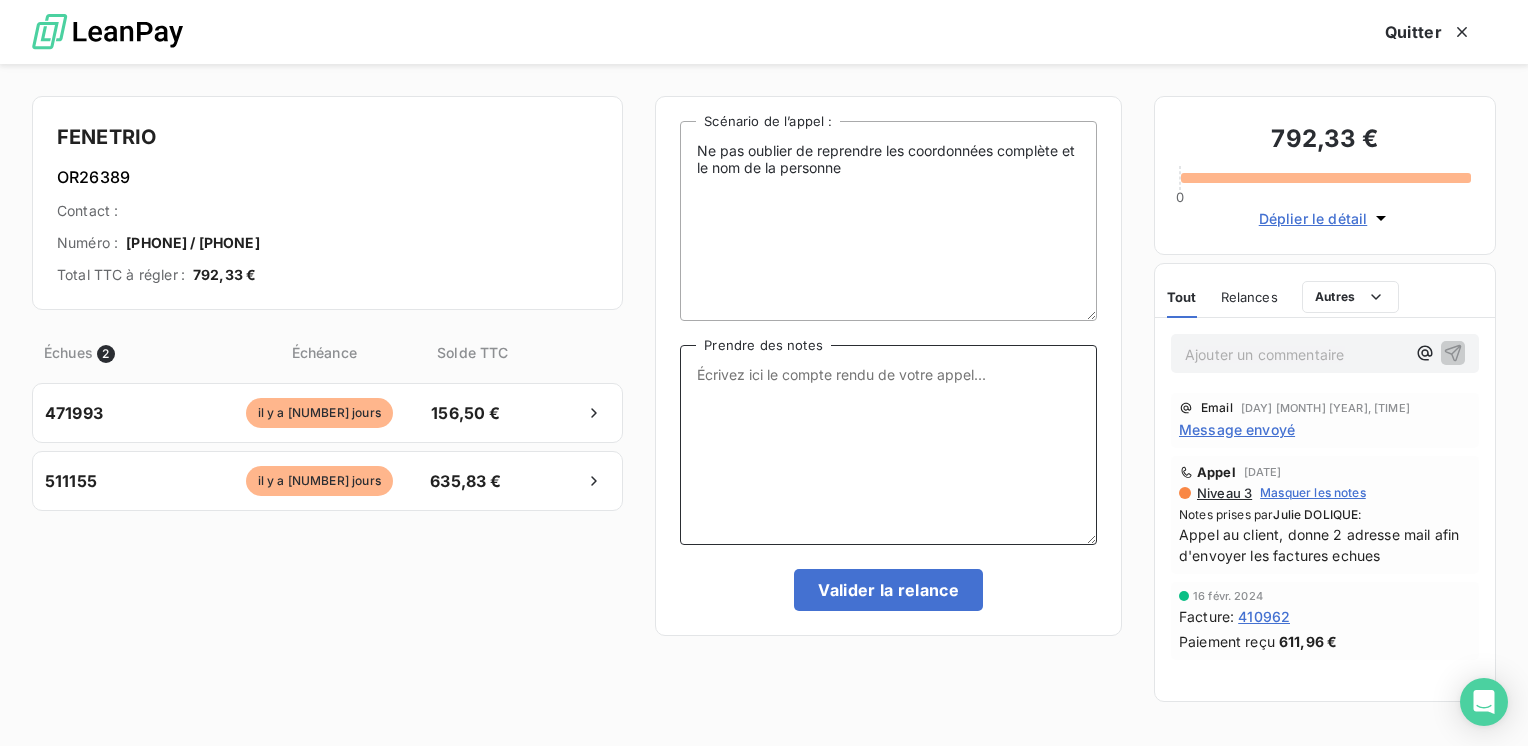 click on "Prendre des notes" at bounding box center (888, 445) 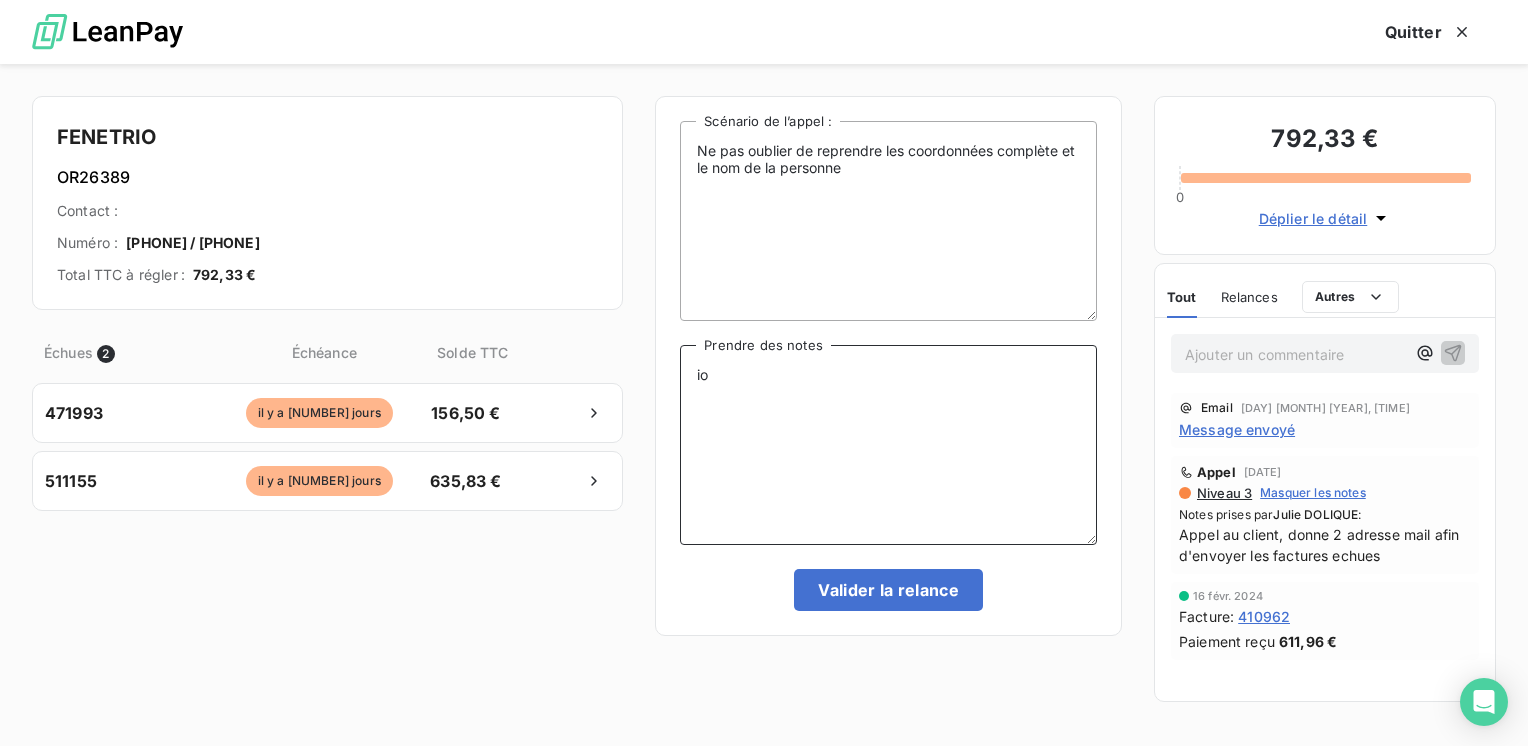 type on "i" 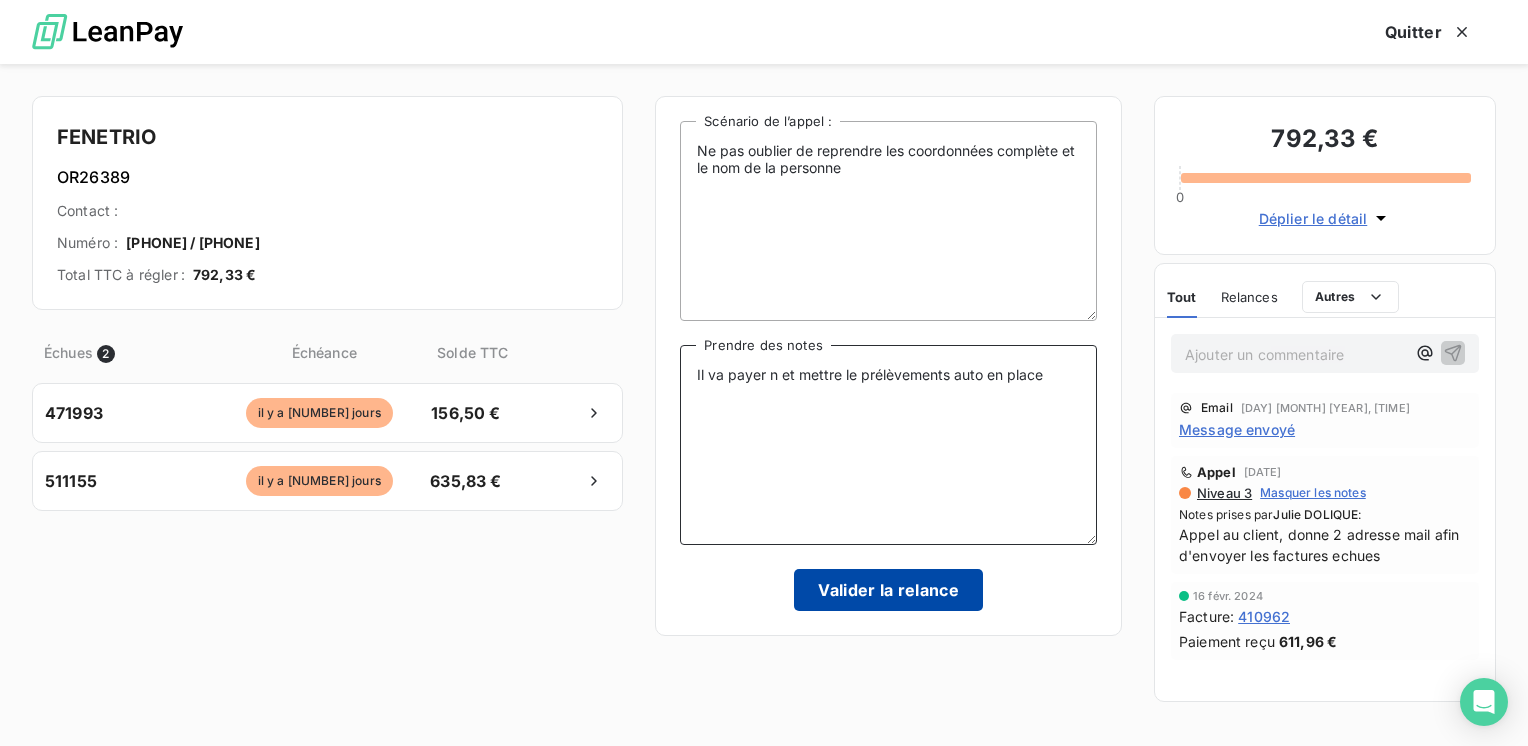 type on "Il va payer n et mettre le prélèvements auto en place" 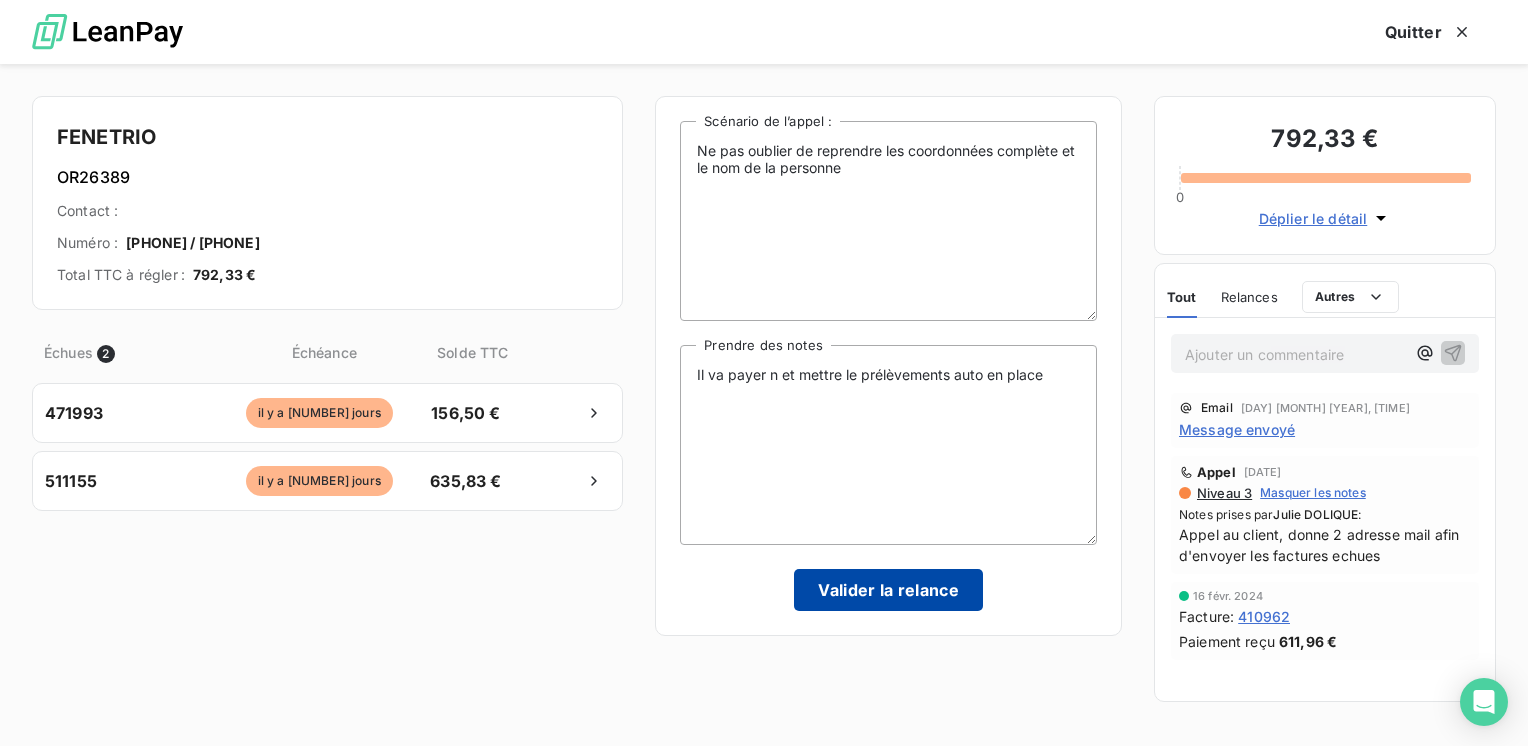 click on "Valider la relance" at bounding box center (888, 590) 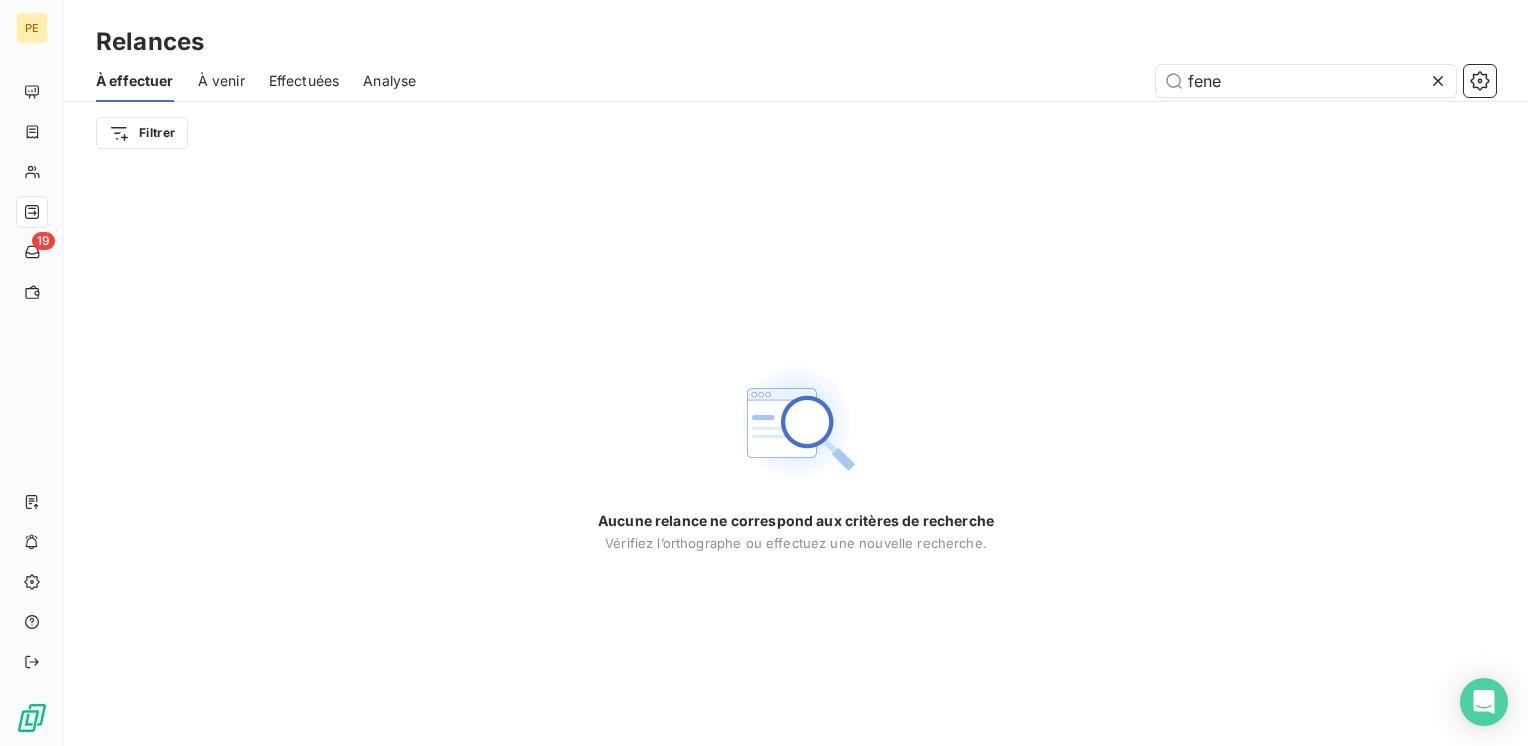 click on "Effectuées" at bounding box center [304, 81] 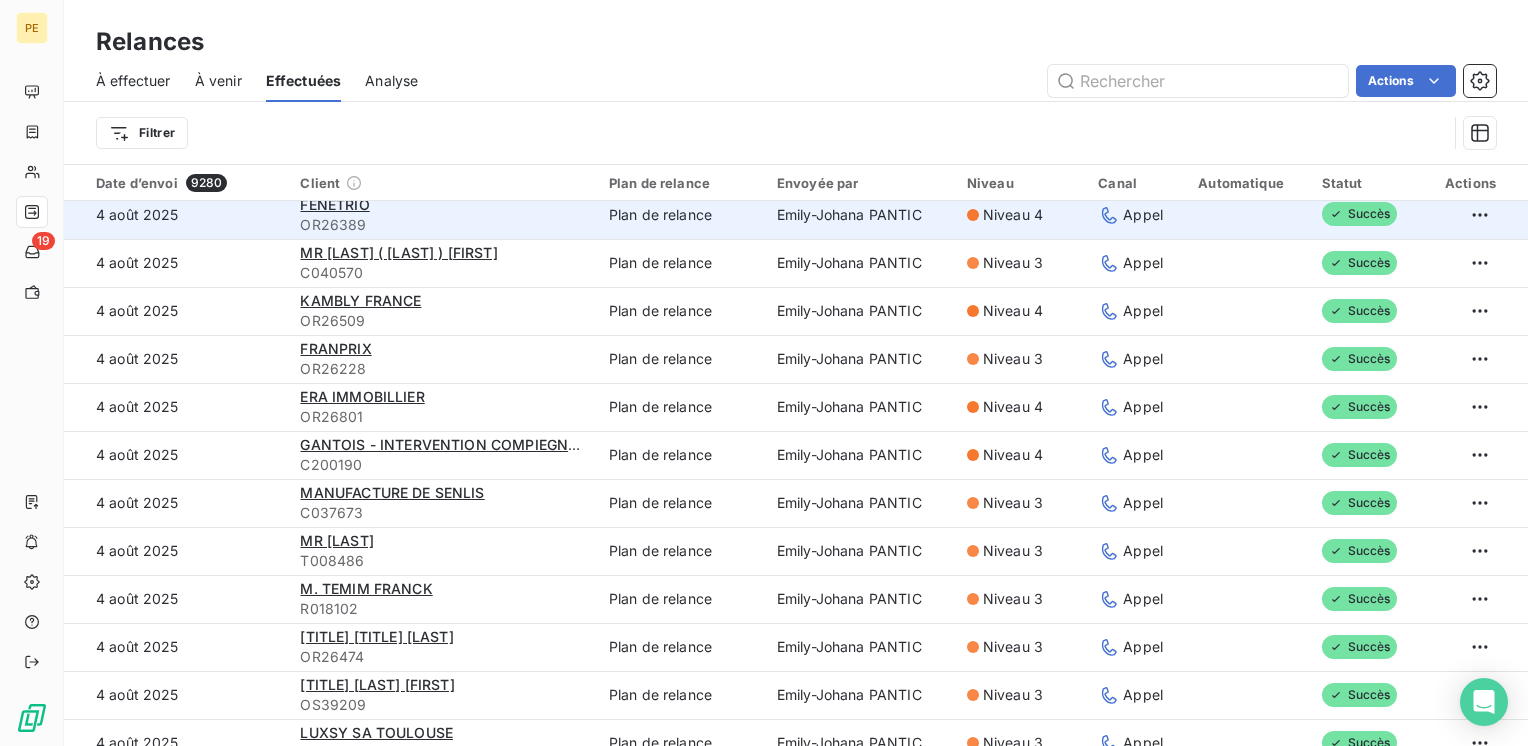scroll, scrollTop: 0, scrollLeft: 0, axis: both 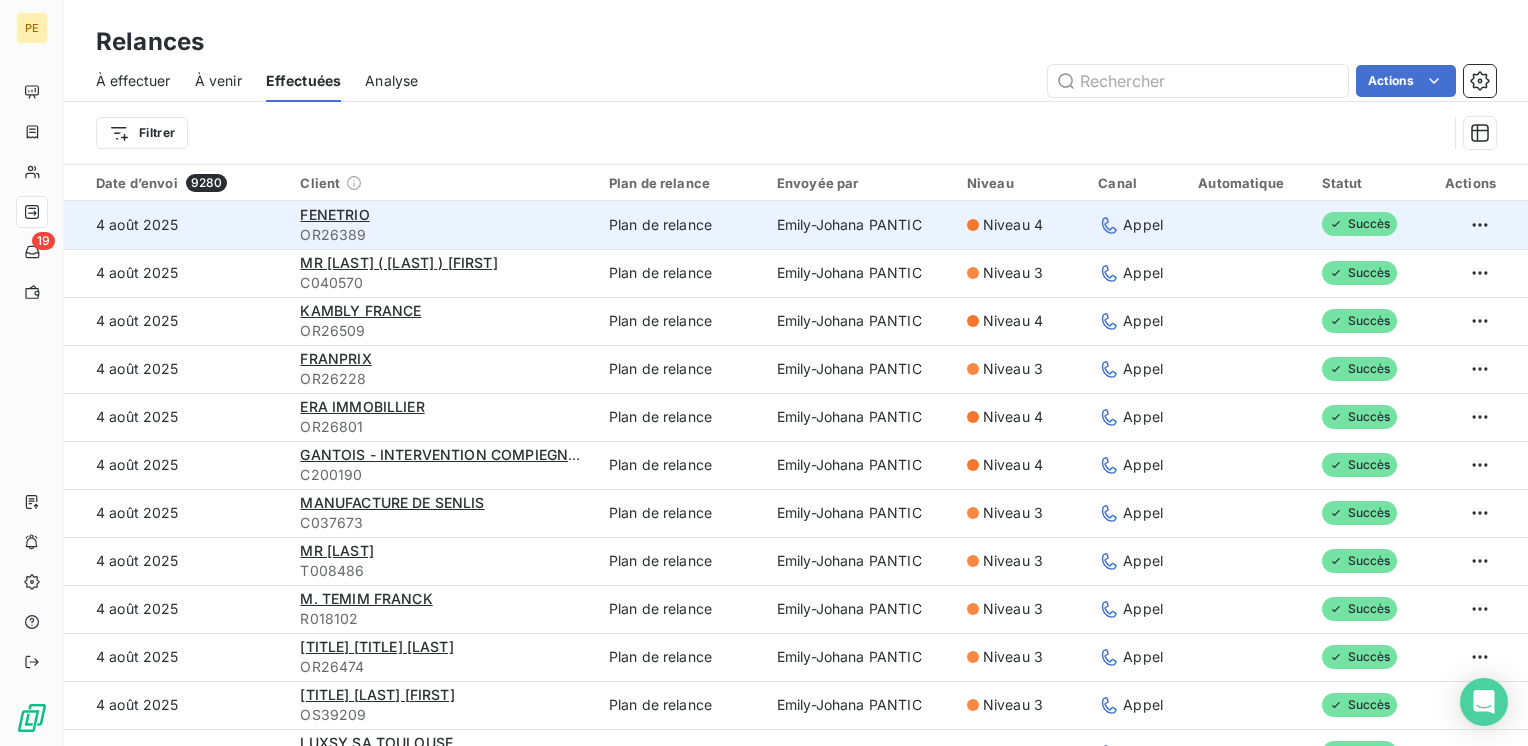 click on "OR26389" at bounding box center (442, 235) 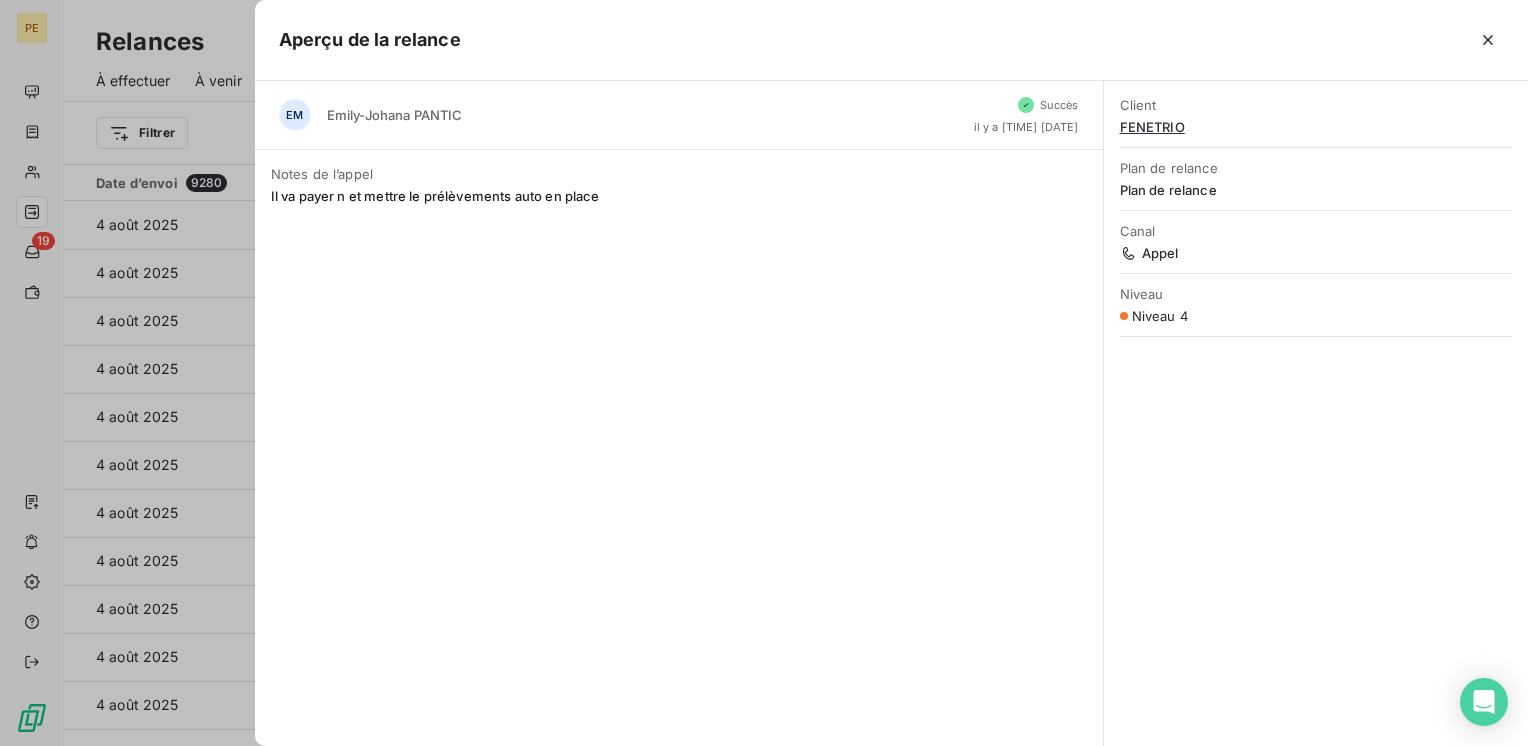 drag, startPoint x: 304, startPoint y: 122, endPoint x: 629, endPoint y: 66, distance: 329.78934 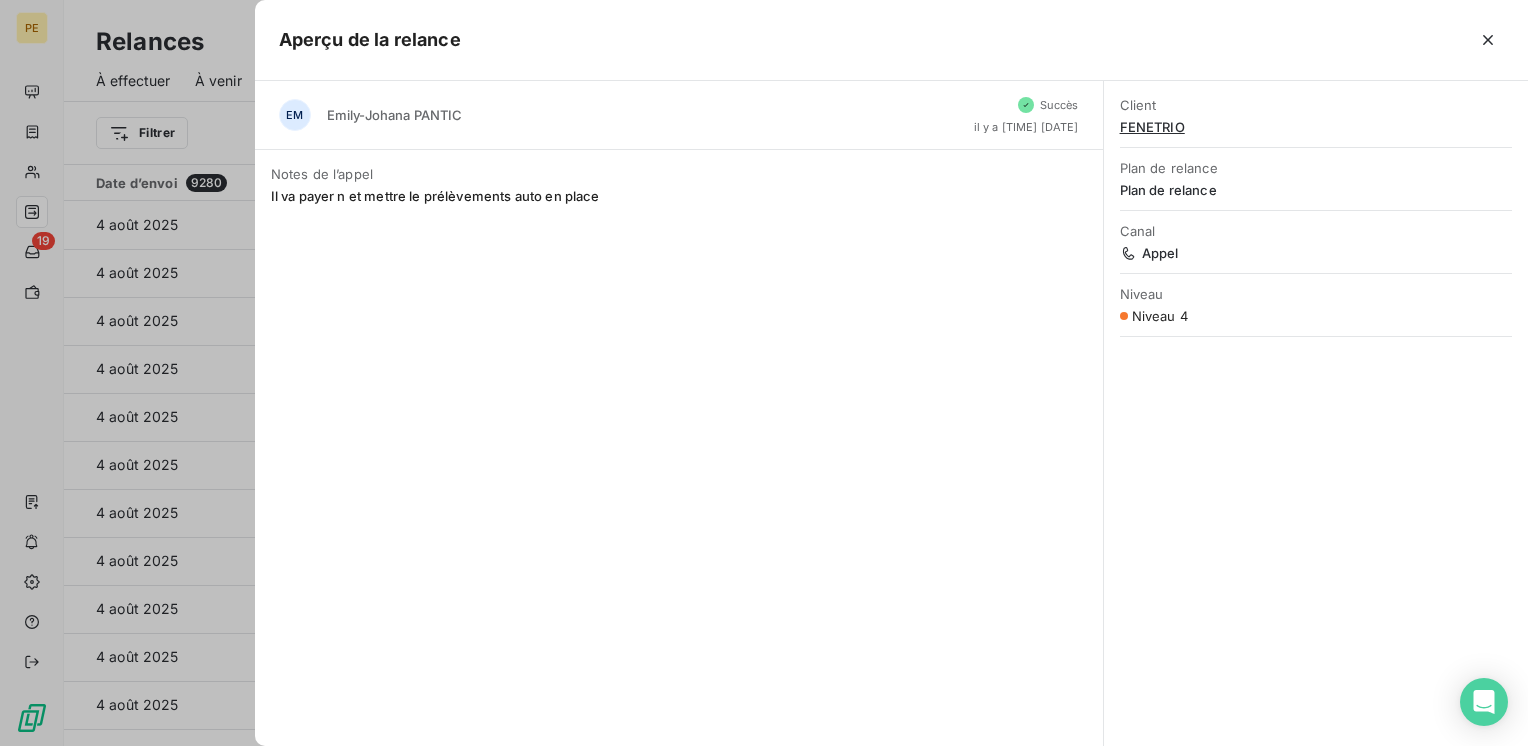 drag, startPoint x: 1481, startPoint y: 42, endPoint x: 1465, endPoint y: 44, distance: 16.124516 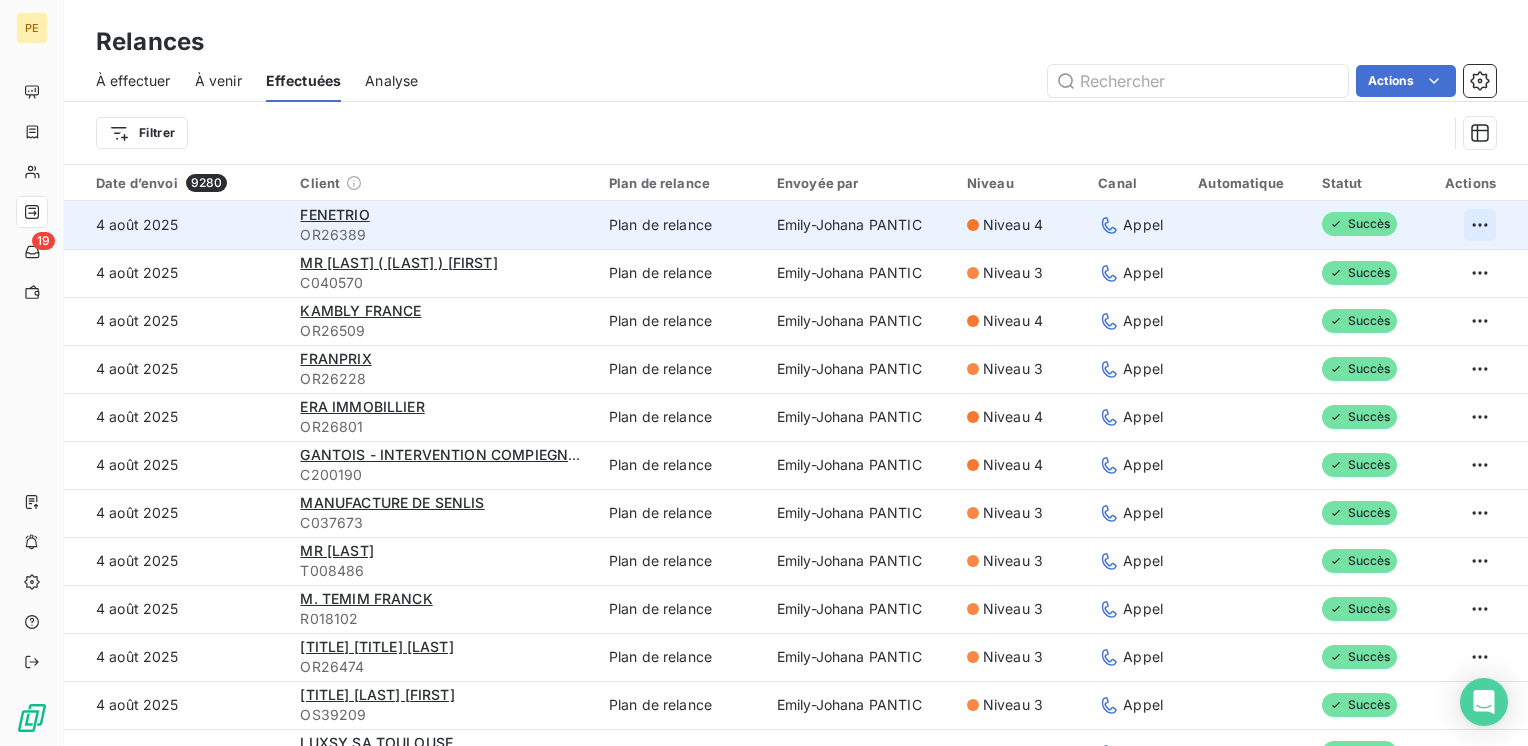 click on "PE 19 Relances À effectuer À venir Effectuées Analyse Actions Filtrer Date d’envoi 9280 Client Plan de relance Envoyée par Niveau Canal Automatique Statut Actions [DATE] [COMPANY] OR26389 Plan de relance [FIRST] [LAST] Niveau 4 Appel Succès [DATE] MR [LAST] ( KODJIA ) [FIRST] C040570 Plan de relance [FIRST] [LAST] Niveau 3 Appel Succès [DATE] [COMPANY] OR26509 Plan de relance [FIRST] [LAST] Niveau 4 Appel Succès [DATE] [COMPANY] OR26228 Plan de relance [FIRST] [LAST] Niveau 3 Appel Succès [DATE] [COMPANY] OR26801 Plan de relance [FIRST] [LAST] Niveau 4 Appel Succès [DATE] [COMPANY] C200190 Plan de relance [FIRST] [LAST] Niveau 4 Appel Succès [DATE] [COMPANY] C037673 Plan de relance [FIRST] [LAST] Niveau 3 Appel Succès [DATE] MR [LAST] T008486 Plan de relance [FIRST] [LAST] Niveau 3 Appel Succès [DATE] M. [LAST] [FIRST] R018102 Niveau 3 Appel" at bounding box center [764, 373] 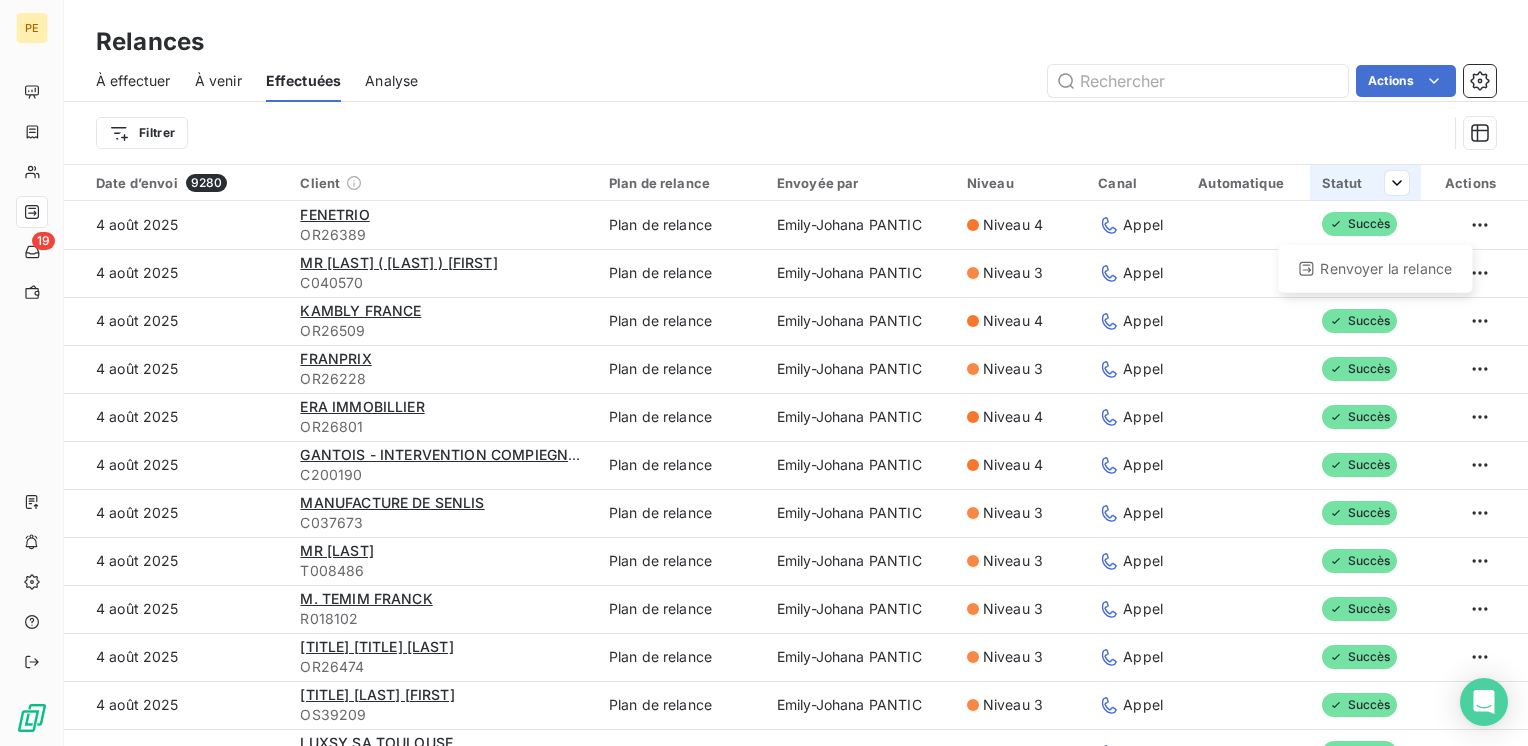 click on "PE 19 Relances À effectuer À venir Effectuées Analyse Actions Filtrer Date d’envoi 9280 Client Plan de relance Envoyée par Niveau Canal Automatique Statut Actions [DATE] [COMPANY] OR26389 Plan de relance [FIRST] [LAST] Niveau 4 Appel Succès Renvoyer la relance [DATE] MR [LAST] ( KODJIA ) [FIRST] C040570 Plan de relance [FIRST] [LAST] Niveau 3 Appel Succès [DATE] [COMPANY] OR26509 Plan de relance [FIRST] [LAST] Niveau 4 Appel Succès [DATE] [COMPANY] OR26228 Plan de relance [FIRST] [LAST] Niveau 3 Appel Succès [DATE] [COMPANY] OR26801 Plan de relance [FIRST] [LAST] Niveau 4 Appel Succès [DATE] [COMPANY] C200190 Plan de relance [FIRST] [LAST] Niveau 4 Appel Succès [DATE] [COMPANY] C037673 Plan de relance [FIRST] [LAST] Niveau 3 Appel Succès [DATE] MR [LAST] T008486 Plan de relance [FIRST] [LAST] Niveau 3 Appel Succès [DATE] M. [LAST] [FIRST] R018102 Niveau 3 Appel" at bounding box center (764, 373) 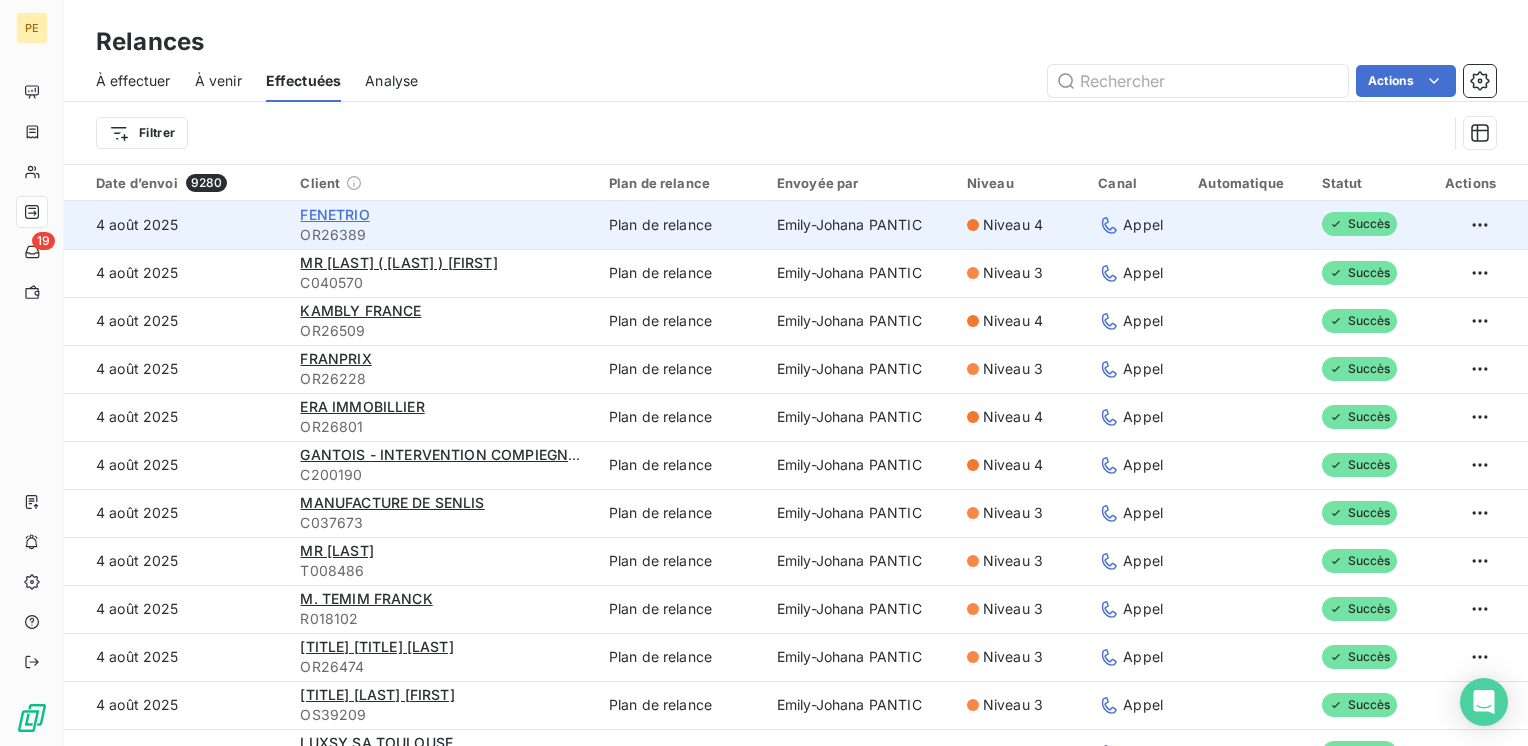 click on "FENETRIO" at bounding box center (334, 214) 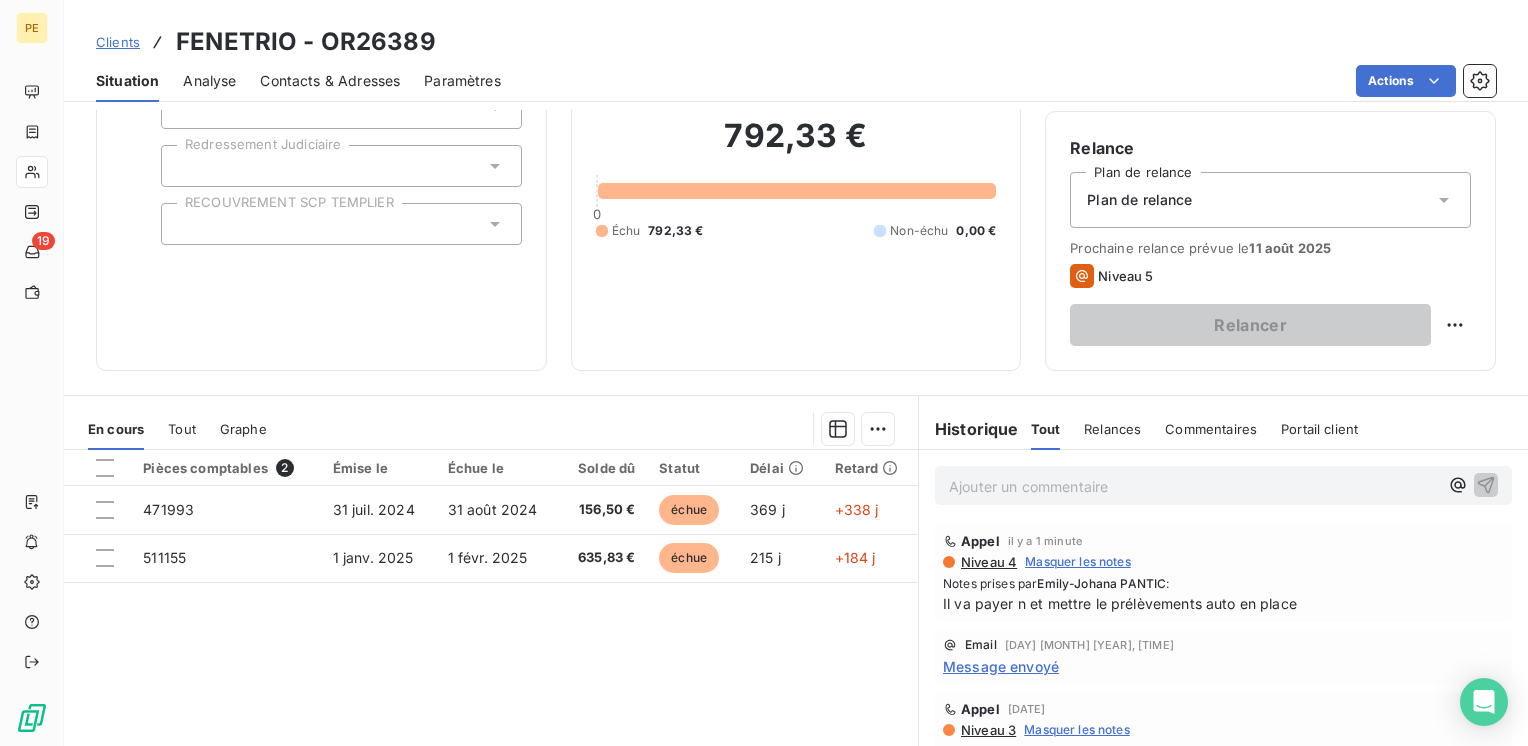 scroll, scrollTop: 0, scrollLeft: 0, axis: both 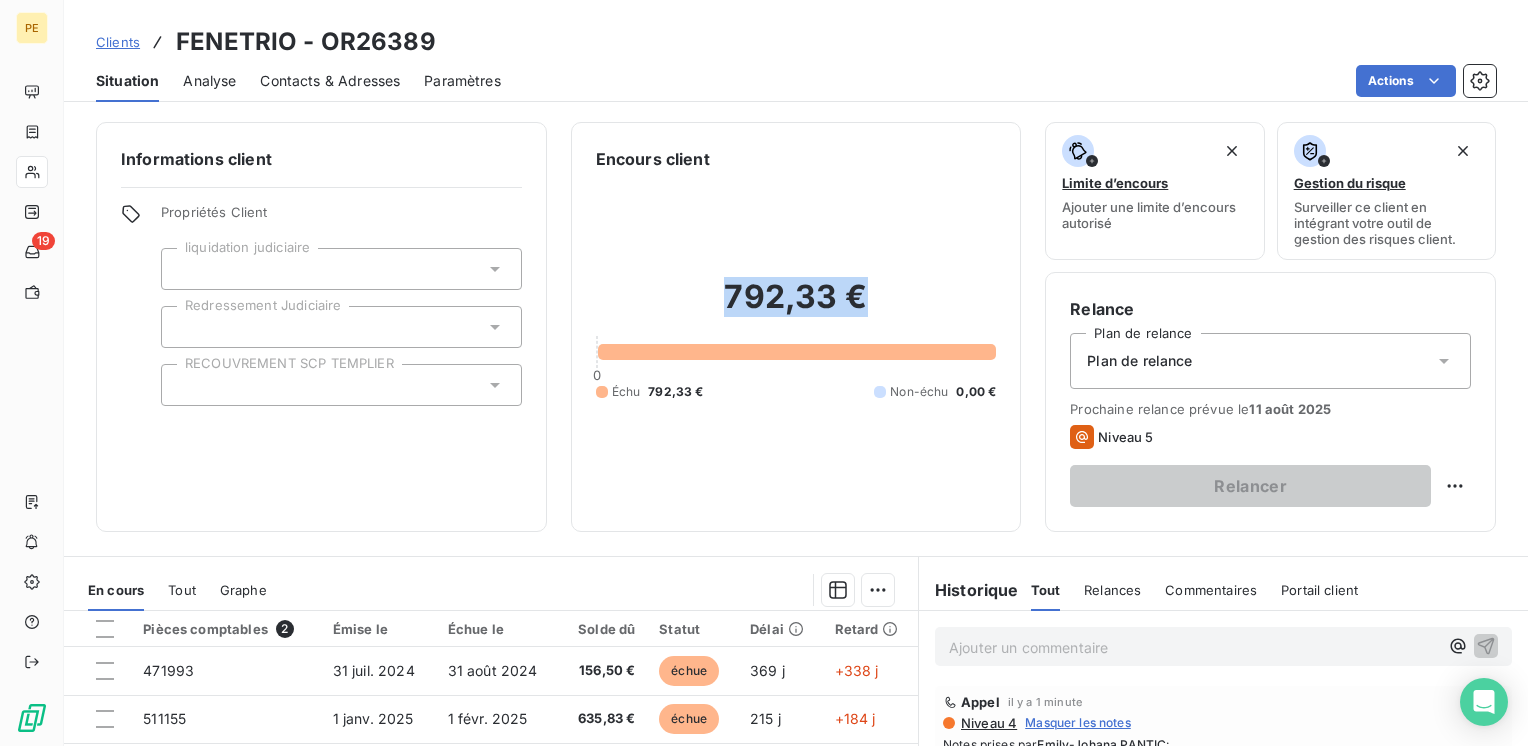 drag, startPoint x: 872, startPoint y: 289, endPoint x: 718, endPoint y: 278, distance: 154.39236 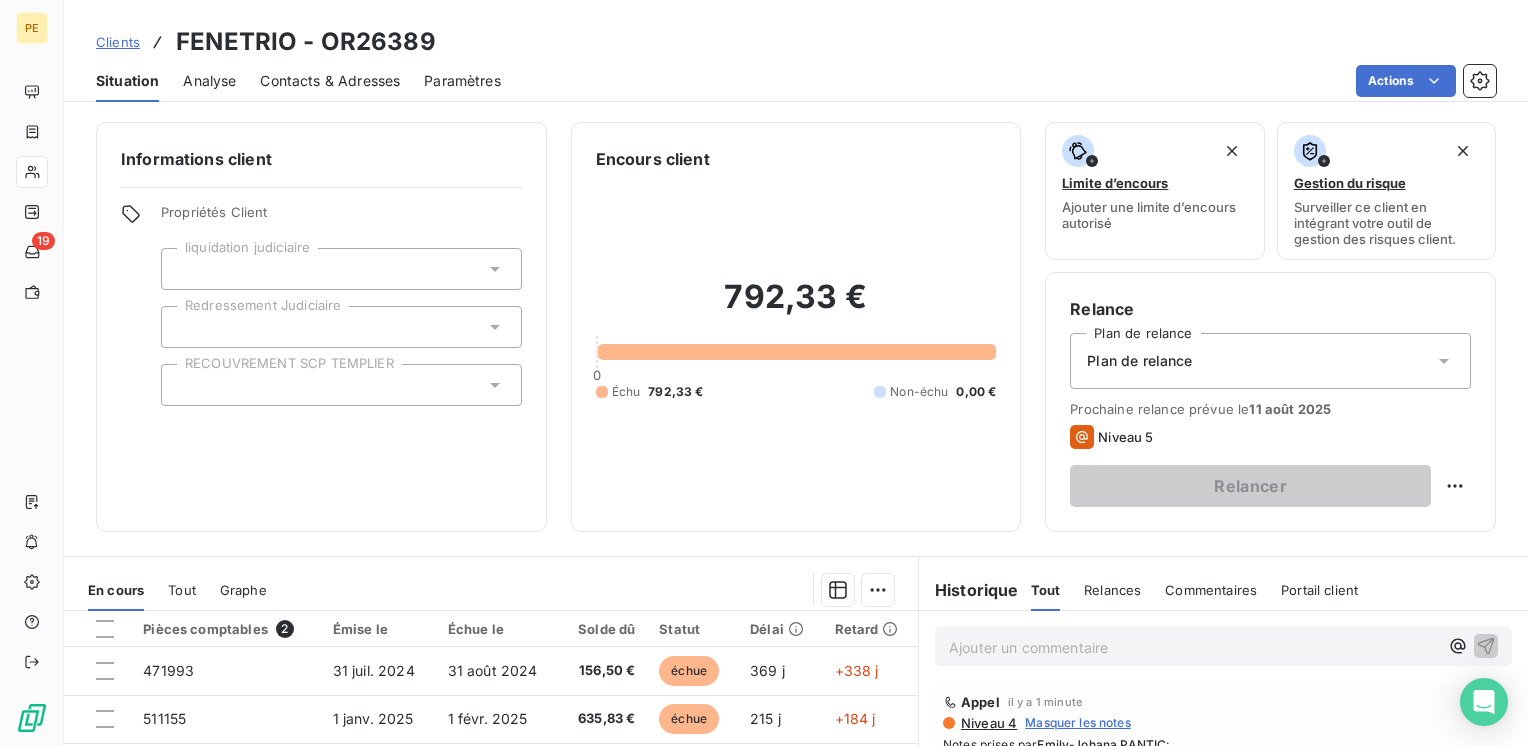 click on "[PRICE] [PRICE] Non-échu [PRICE]" at bounding box center (796, 339) 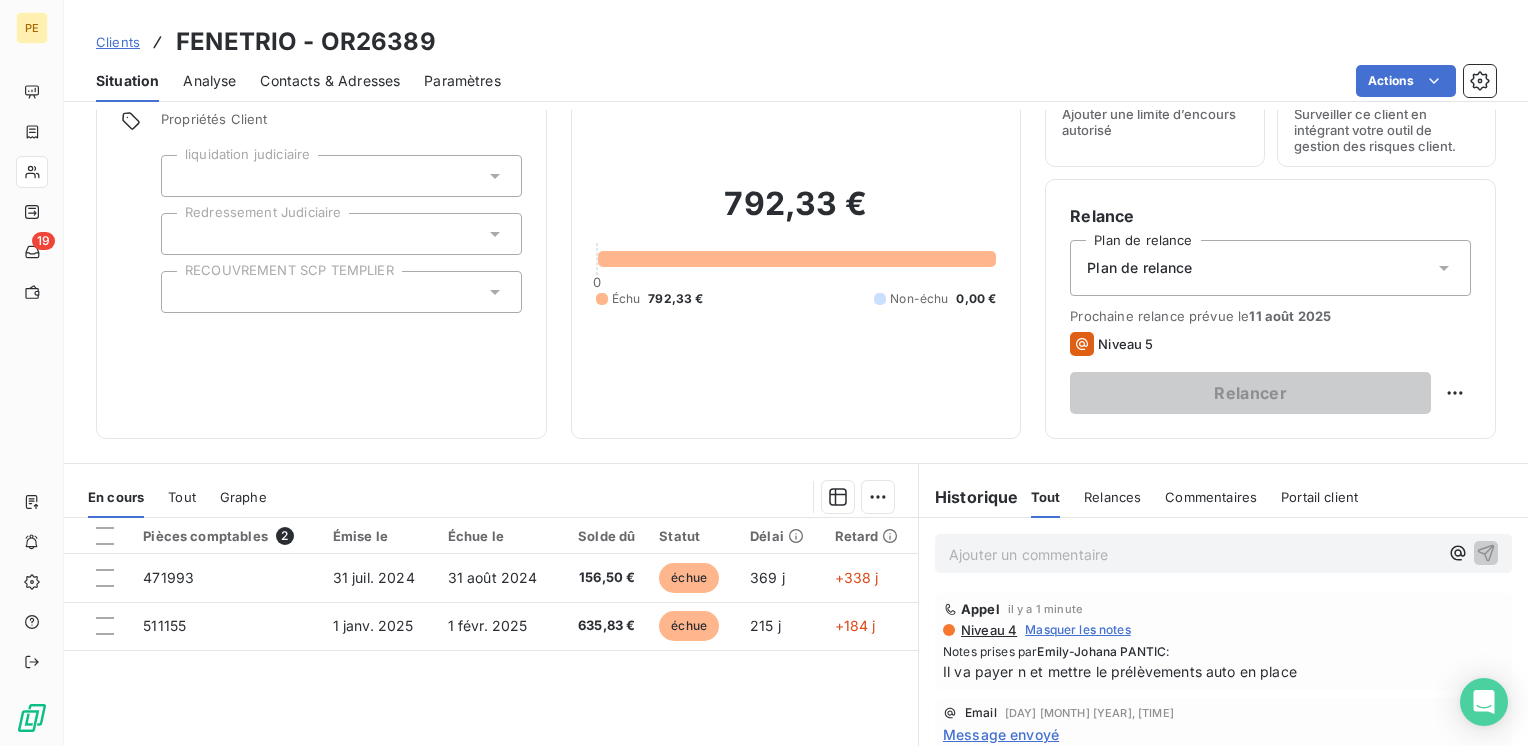 scroll, scrollTop: 0, scrollLeft: 0, axis: both 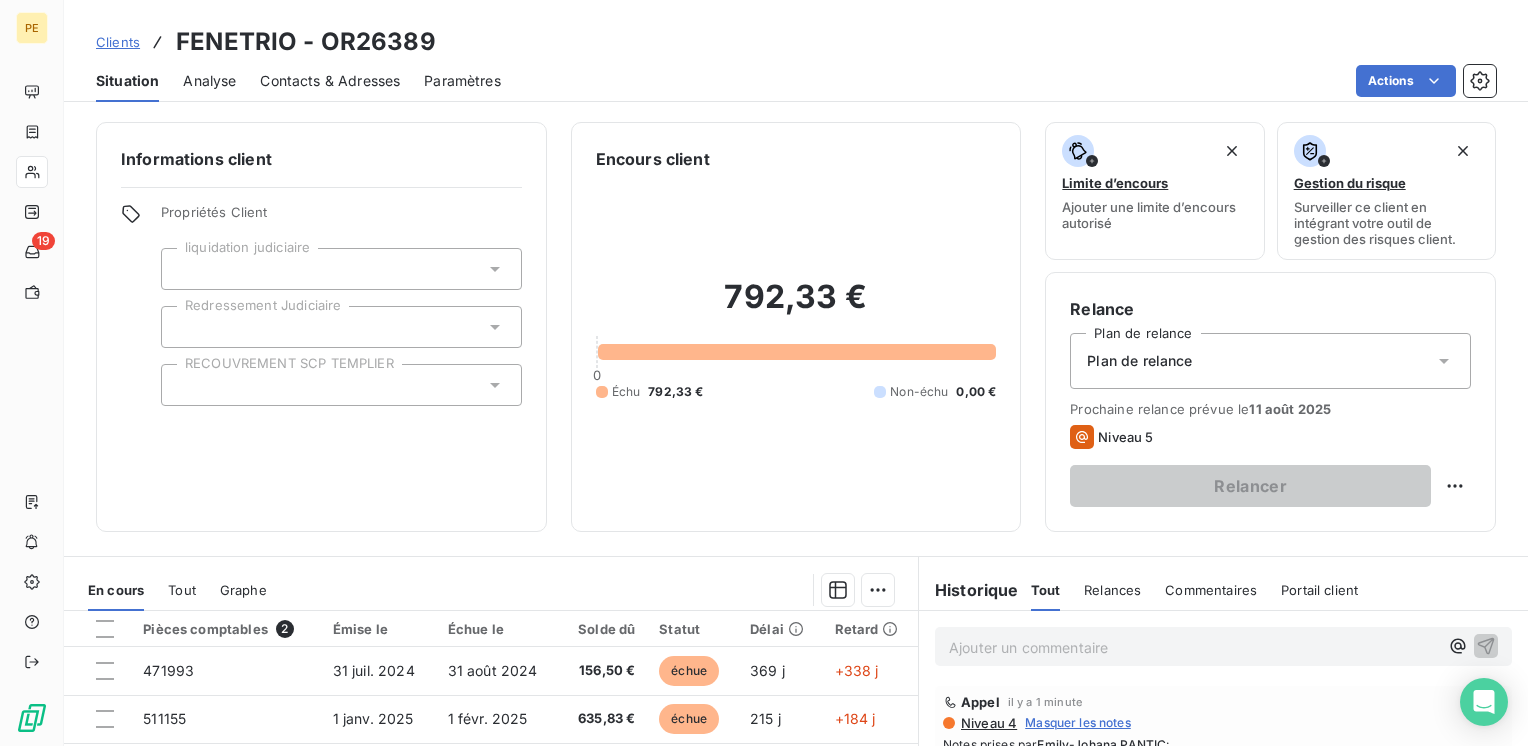 click on "Contacts & Adresses" at bounding box center [330, 81] 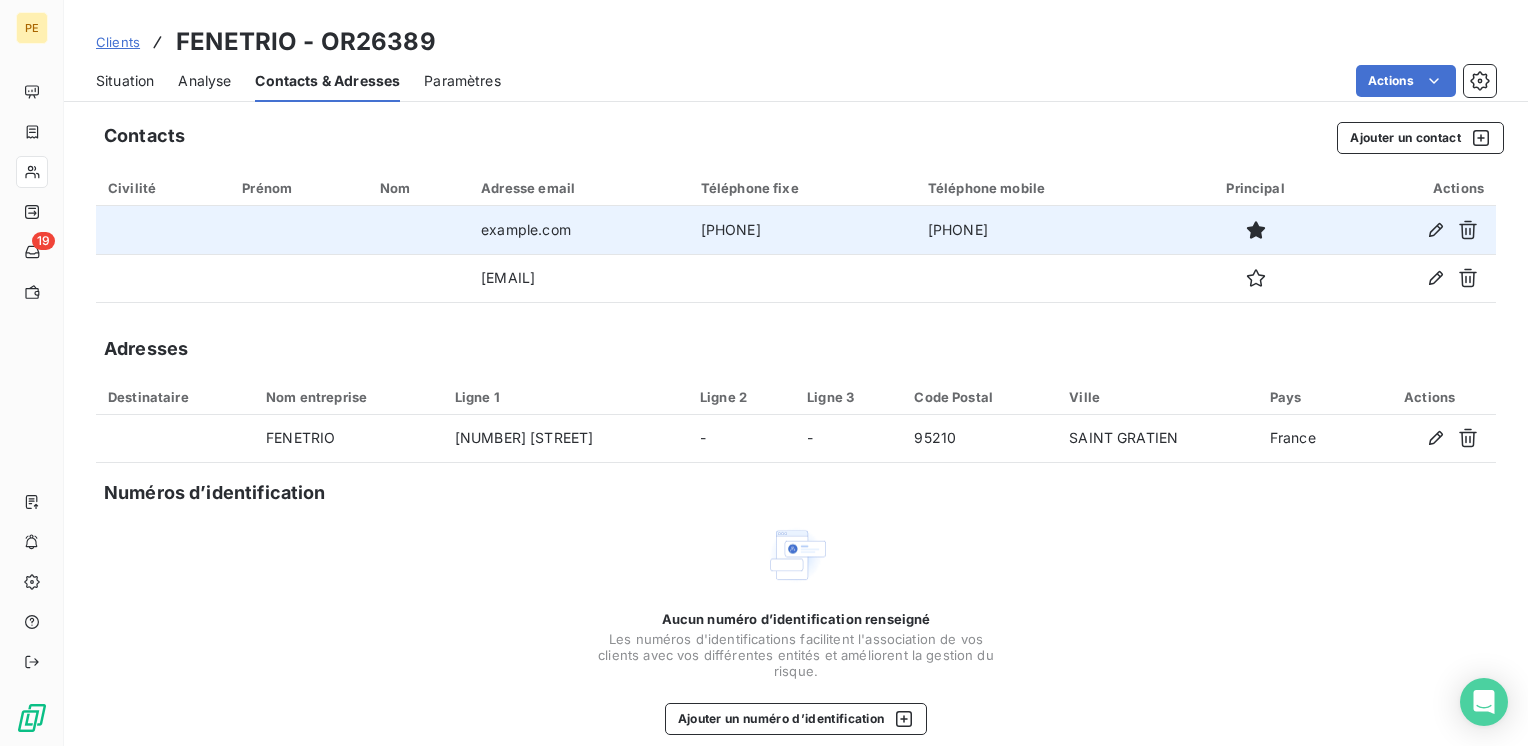 drag, startPoint x: 599, startPoint y: 235, endPoint x: 451, endPoint y: 246, distance: 148.40822 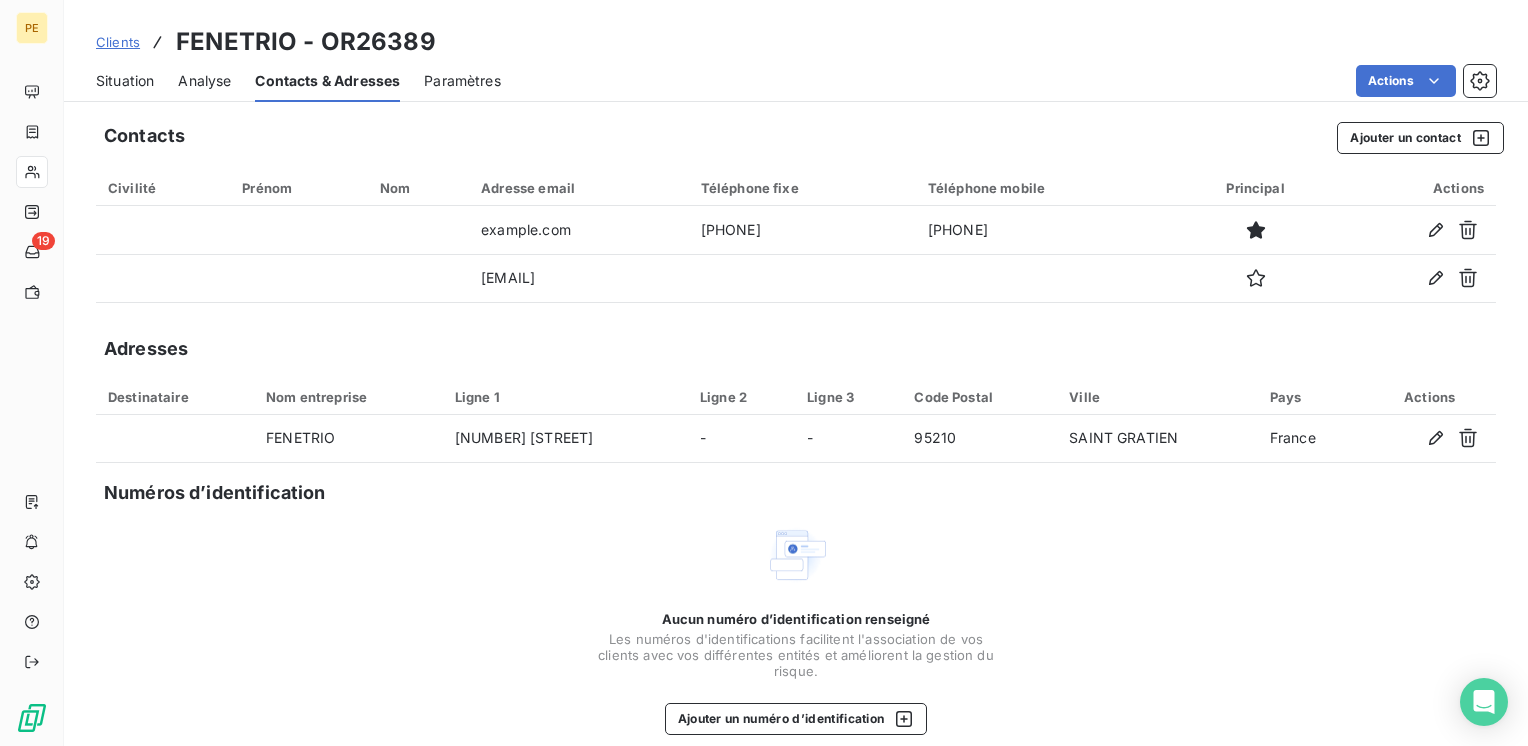 copy on "example.com" 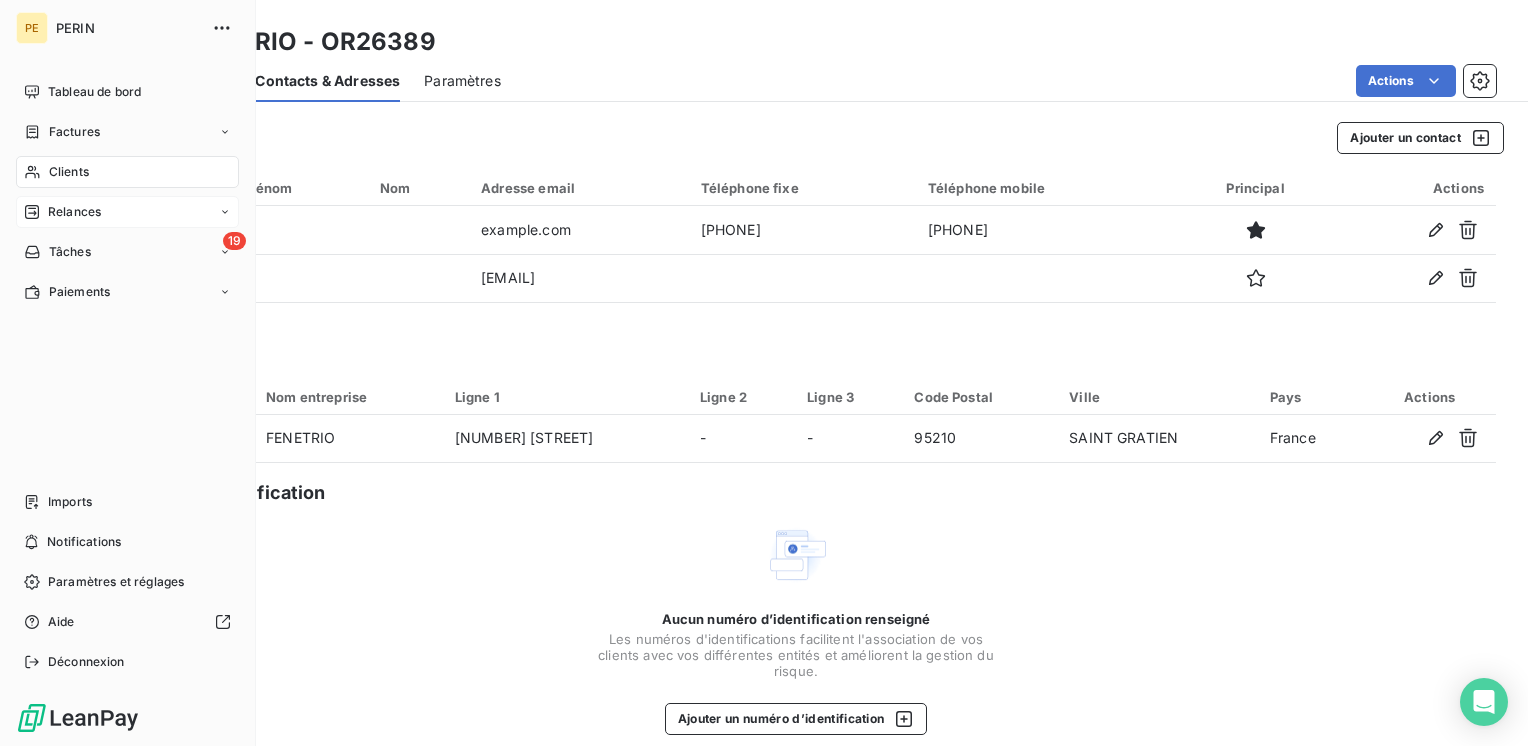 click on "Relances" at bounding box center (127, 212) 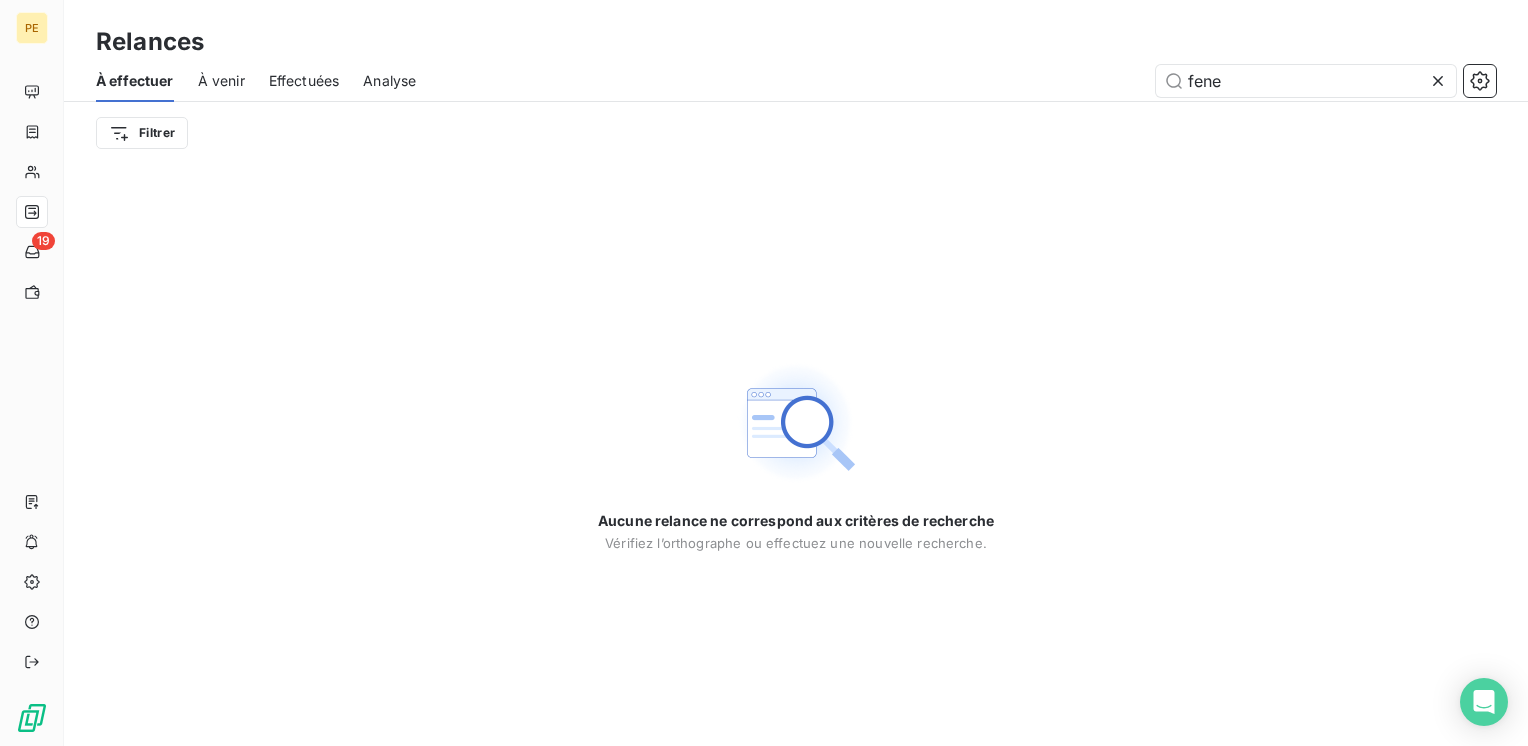 click on "À effectuer" at bounding box center (135, 81) 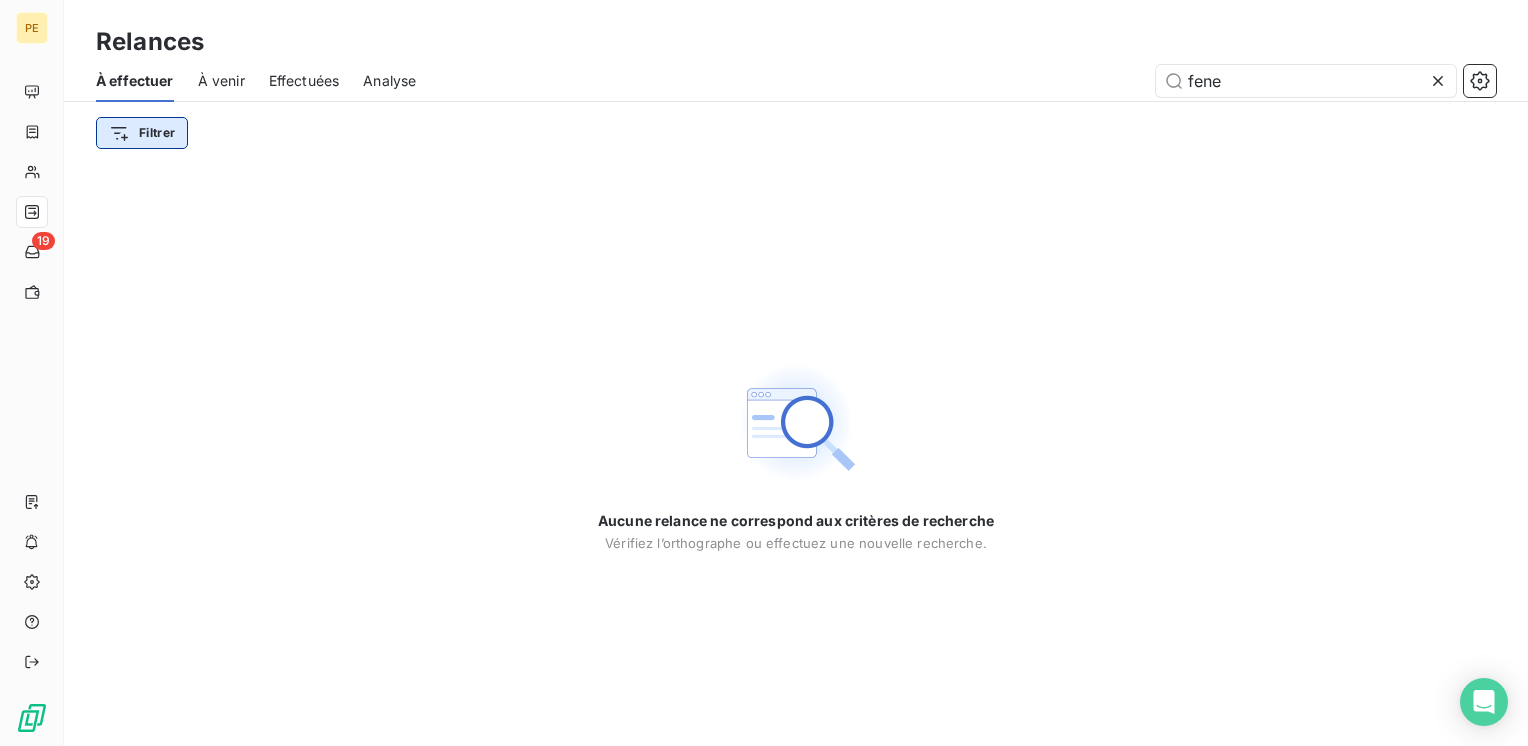 click on "PE 19 Relances À effectuer À venir Effectuées Analyse fene Filtrer Aucune relance ne correspond aux critères de recherche Vérifiez l’orthographe ou effectuez une nouvelle recherche." at bounding box center [764, 373] 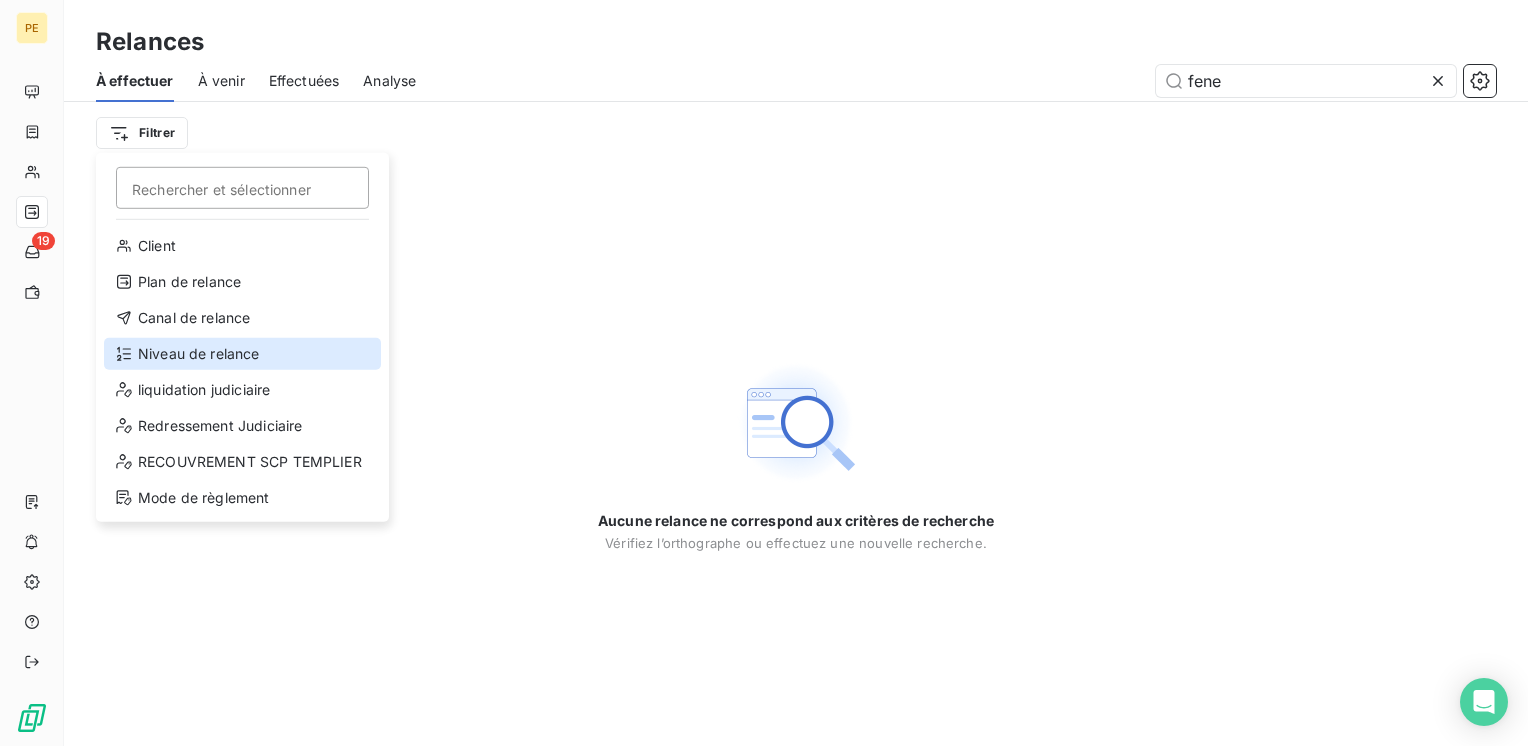 click on "Niveau de relance" at bounding box center (242, 354) 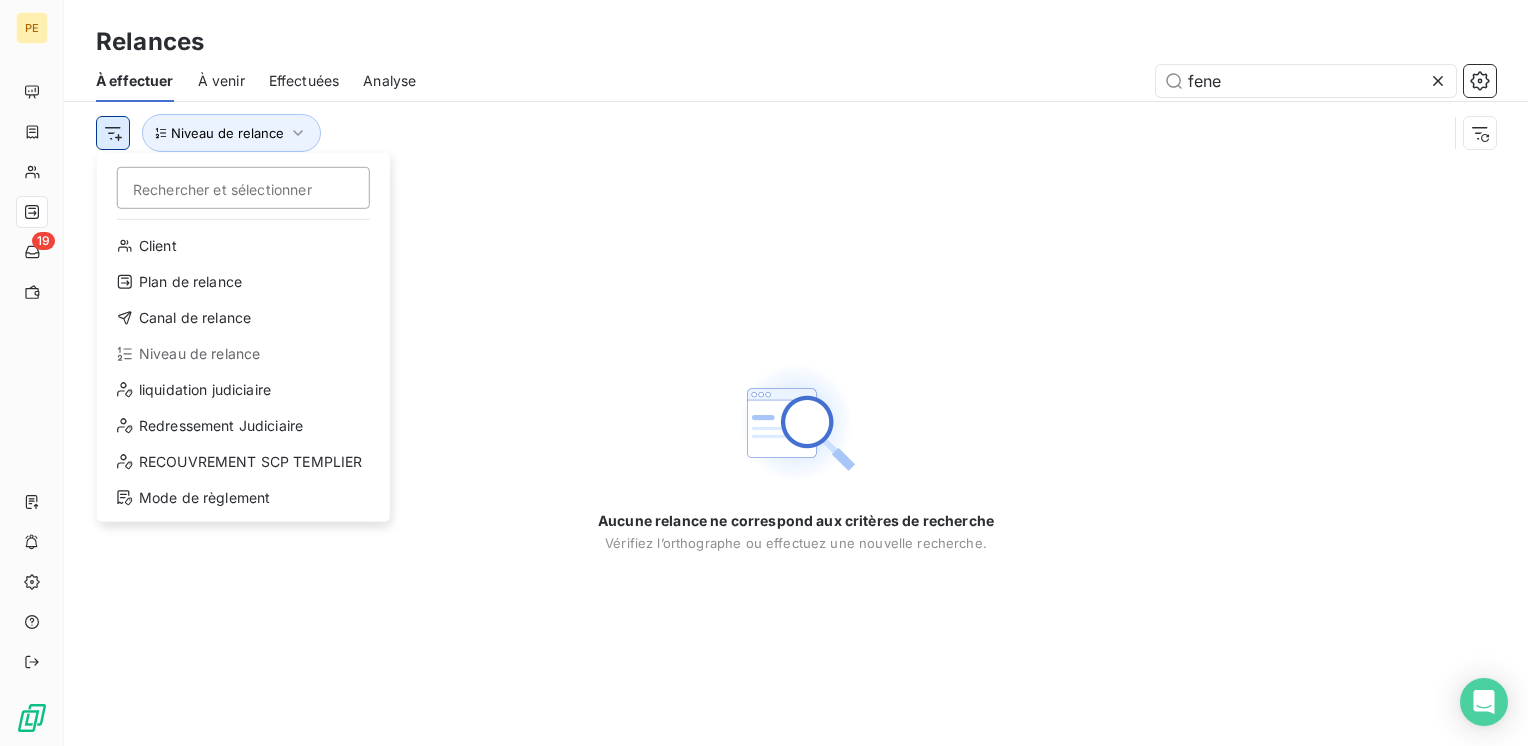 click on "PE [NUMBER] Relances À effectuer À venir Effectuées Analyse fene Rechercher et sélectionner Client Plan de relance Canal de relance Niveau de relance liquidation judiciaire Redressement Judiciaire RECOUVREMENT SCP TEMPLIER Mode de règlement Niveau de relance  Aucune relance ne correspond aux critères de recherche Vérifiez l’orthographe ou effectuez une nouvelle recherche." at bounding box center [764, 373] 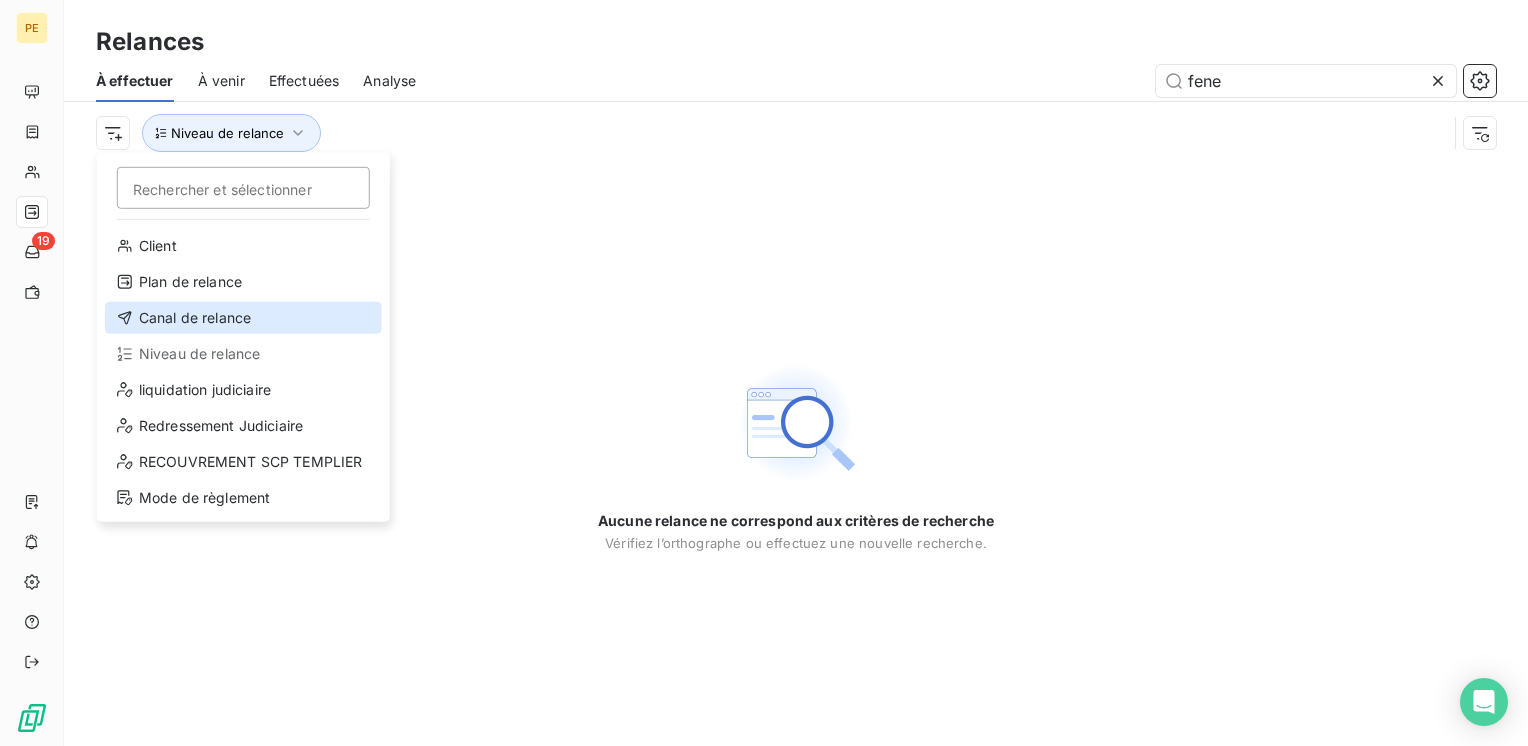 click on "Canal de relance" at bounding box center (243, 318) 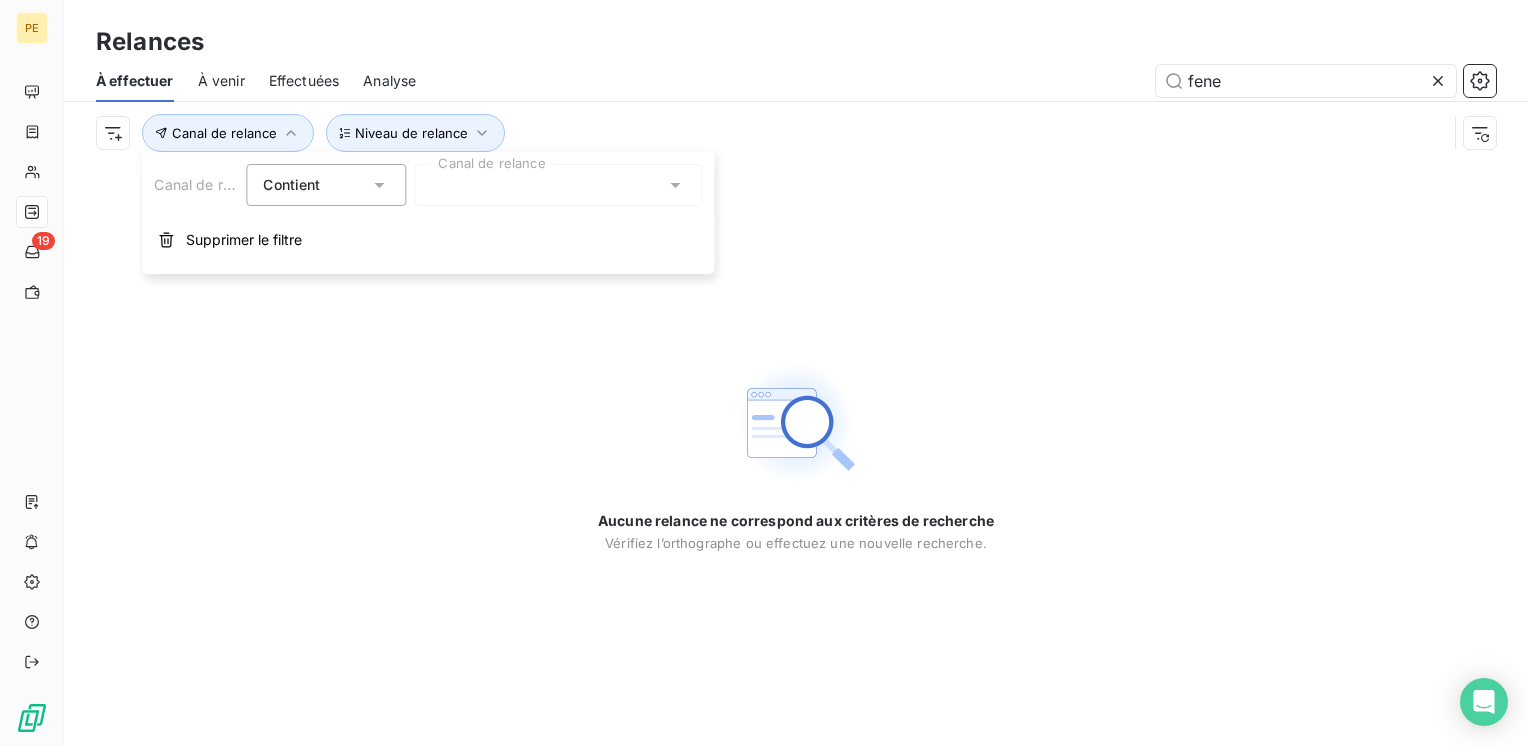click on "Canal de relance Contient is Canal de relance Supprimer le filtre" at bounding box center (428, 213) 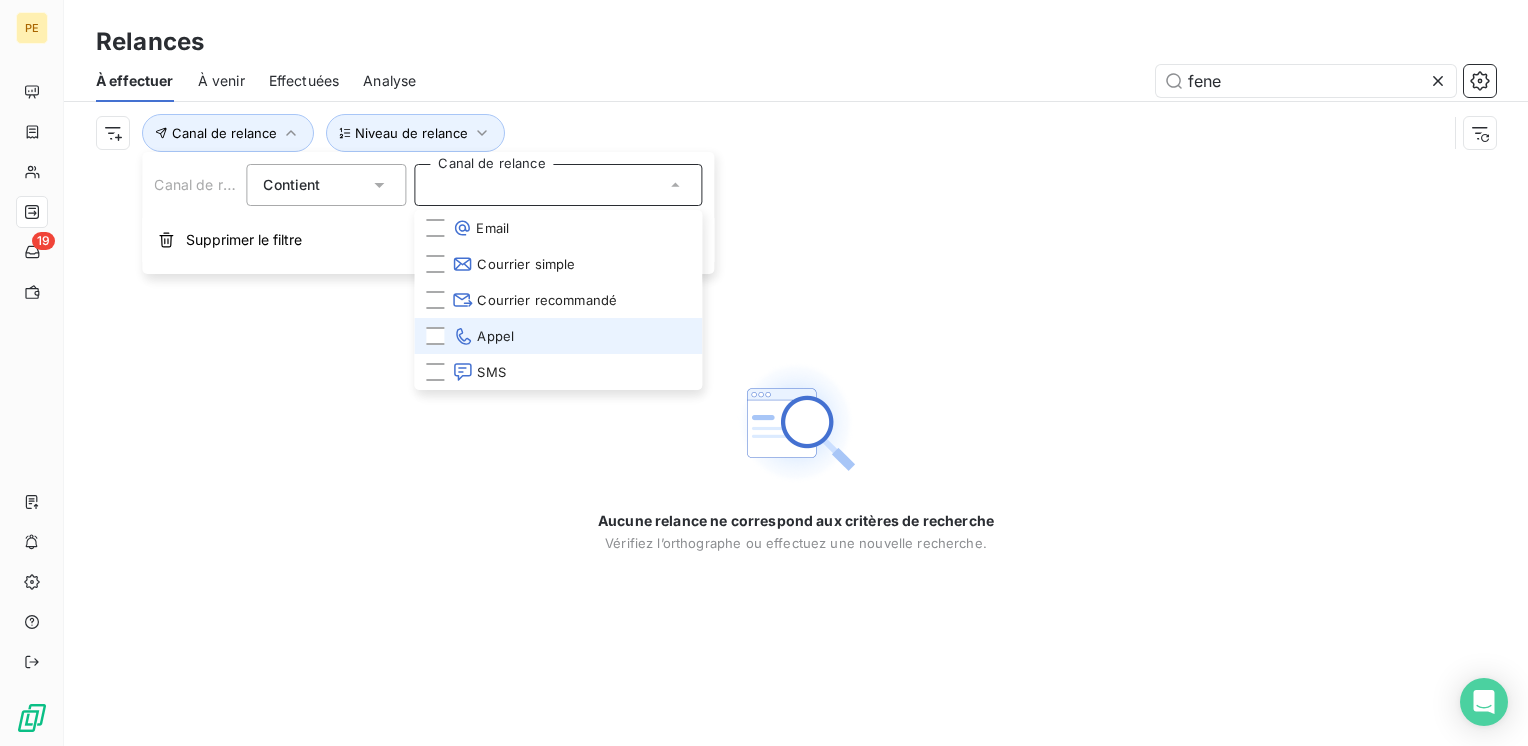 click on "Appel" at bounding box center (483, 336) 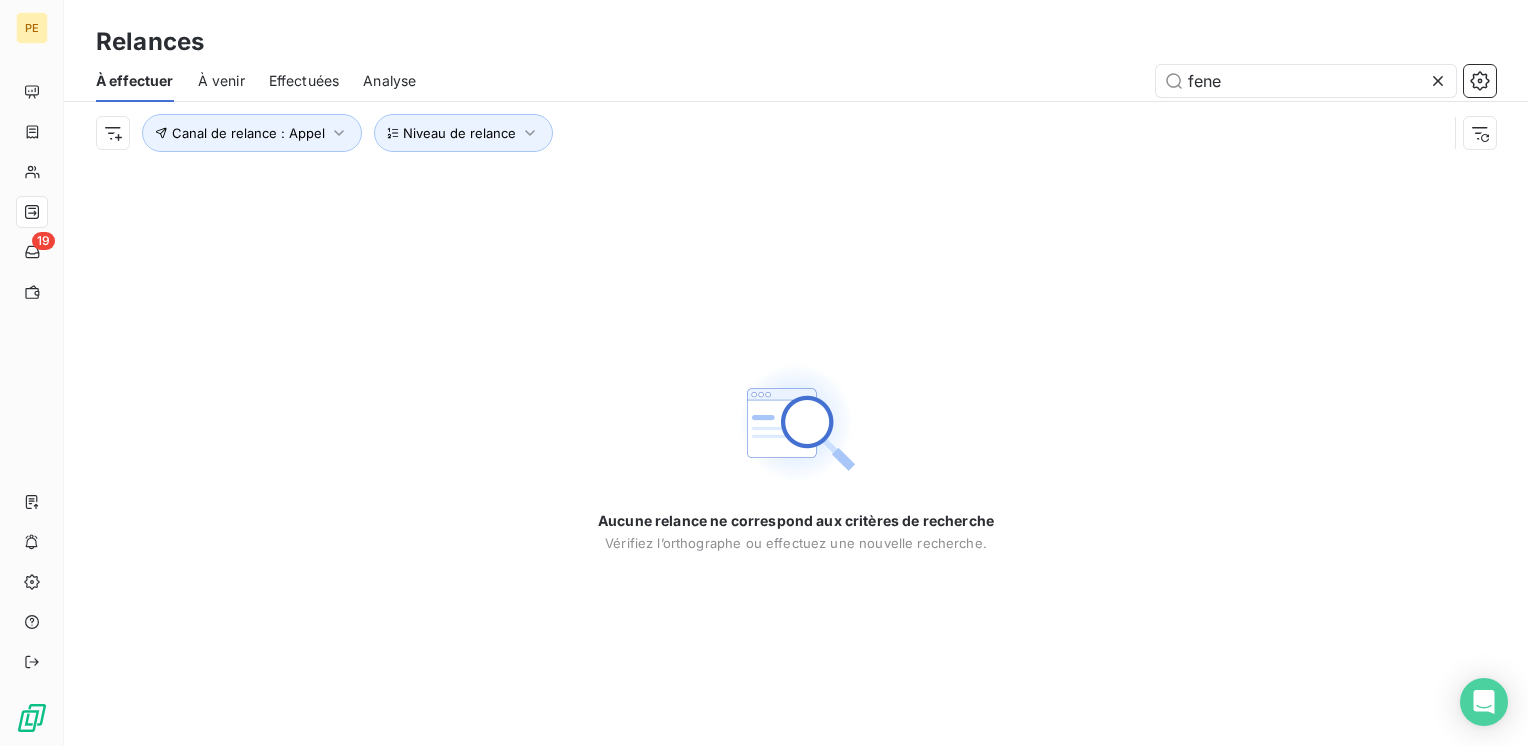 click on "Aucune relance ne correspond aux critères de recherche Vérifiez l’orthographe ou effectuez une nouvelle recherche." at bounding box center (796, 455) 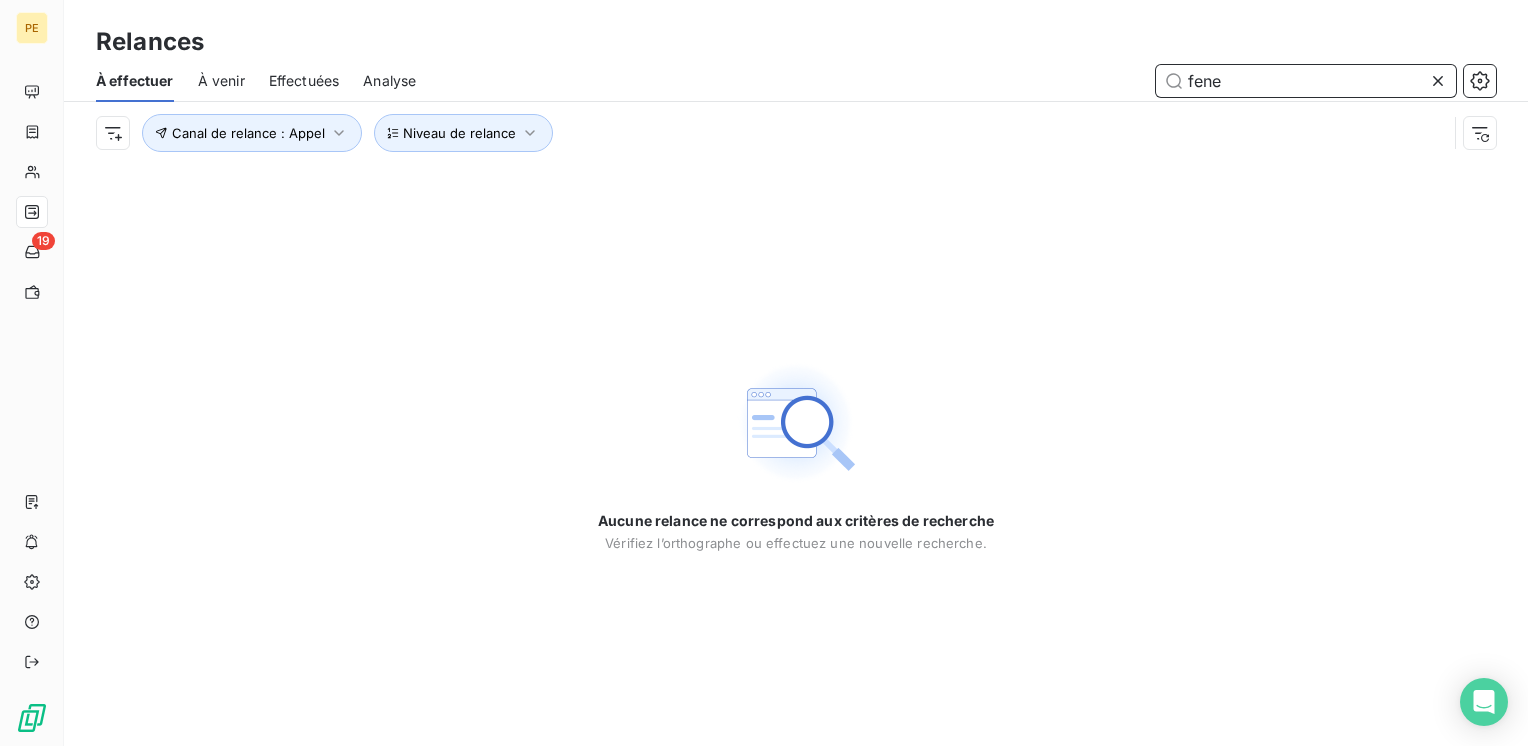 drag, startPoint x: 1244, startPoint y: 66, endPoint x: 1079, endPoint y: 79, distance: 165.51132 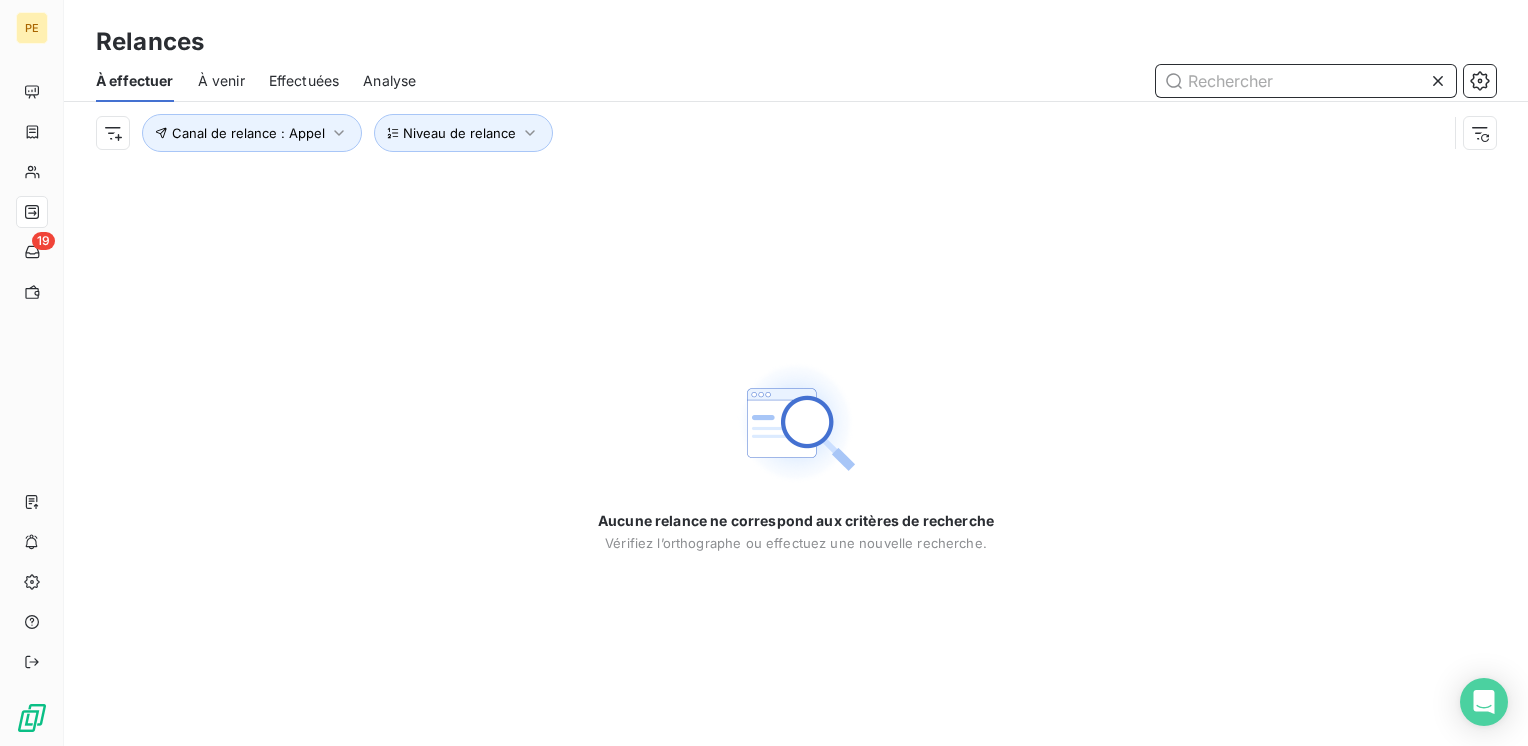 type 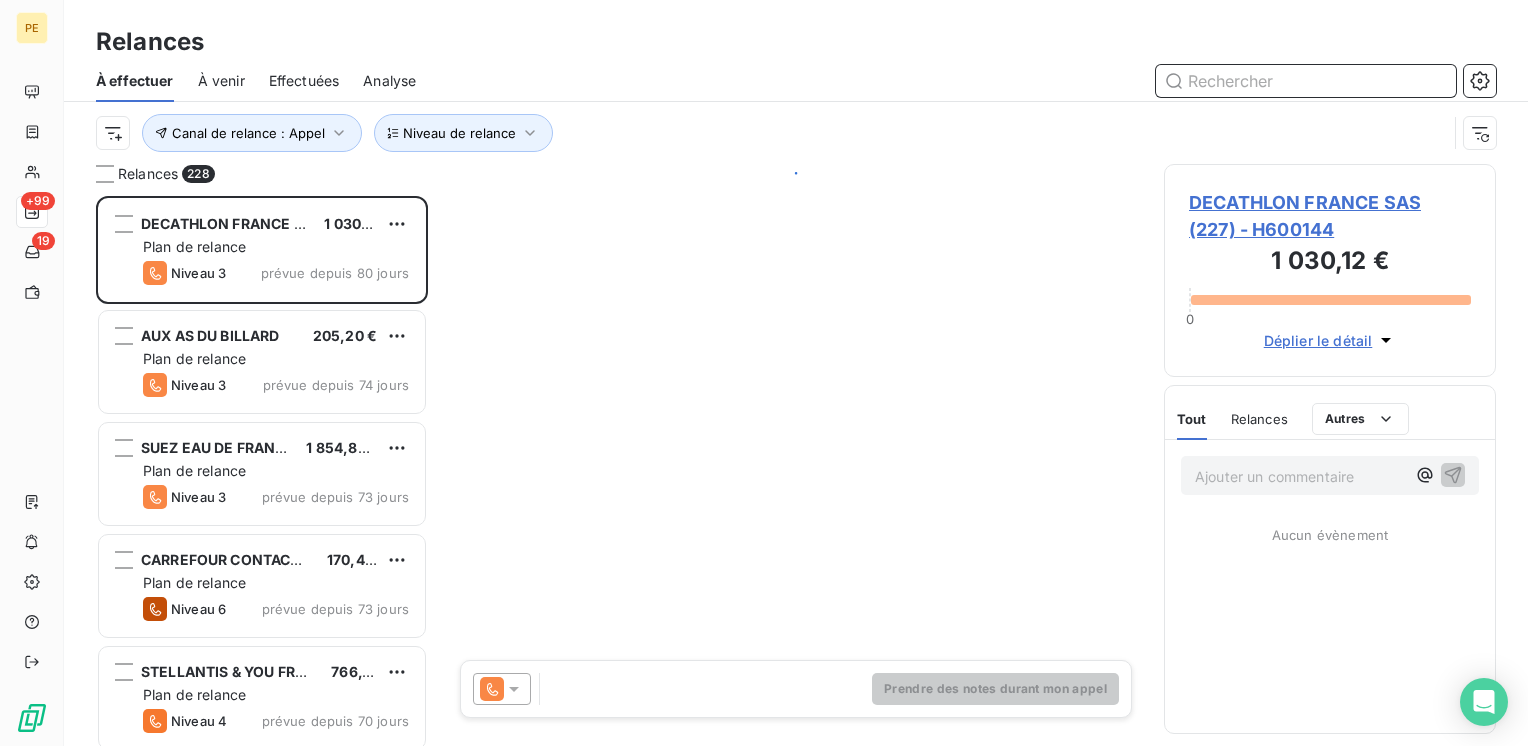 scroll, scrollTop: 16, scrollLeft: 16, axis: both 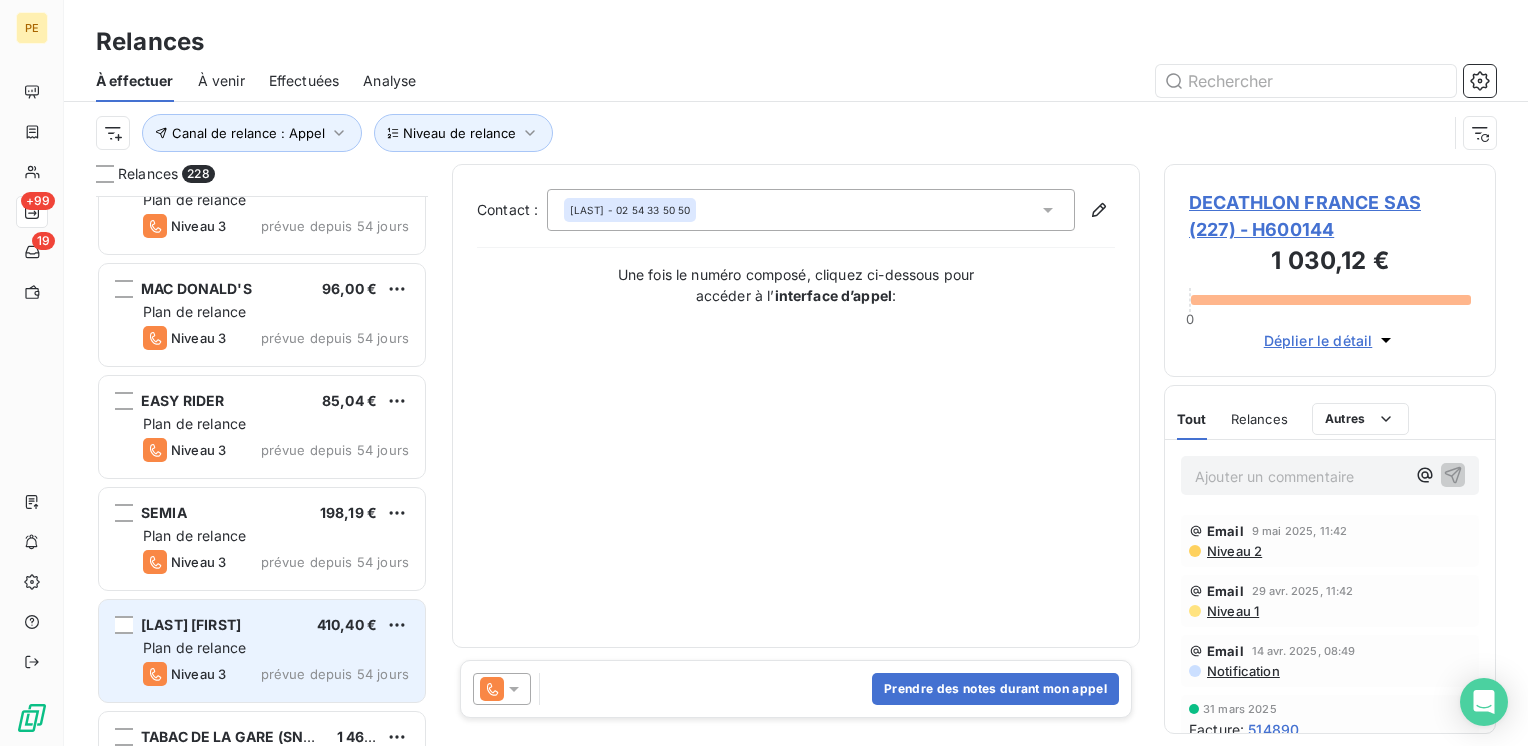 click on "[LAST] [LAST] [PRICE]" at bounding box center (276, 625) 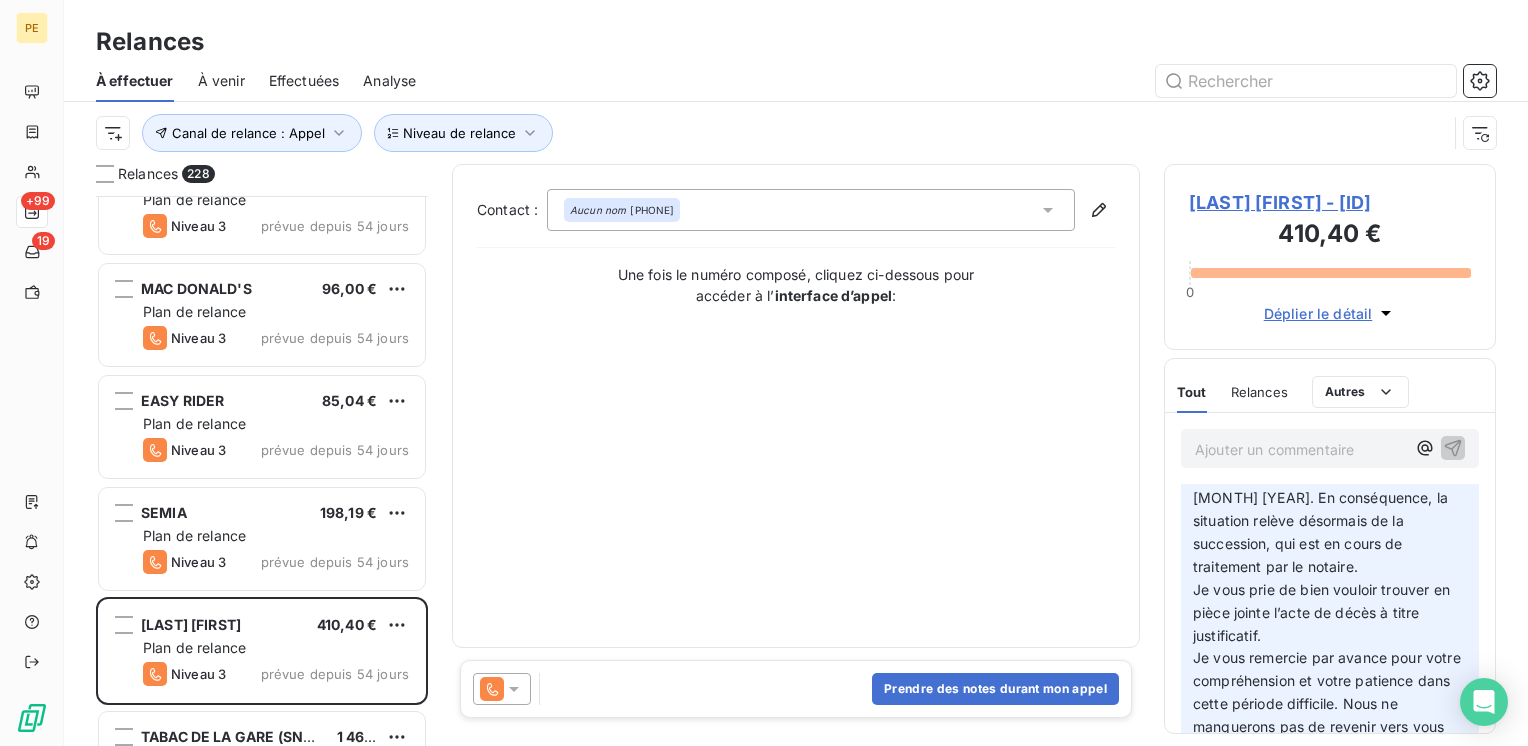 scroll, scrollTop: 409, scrollLeft: 0, axis: vertical 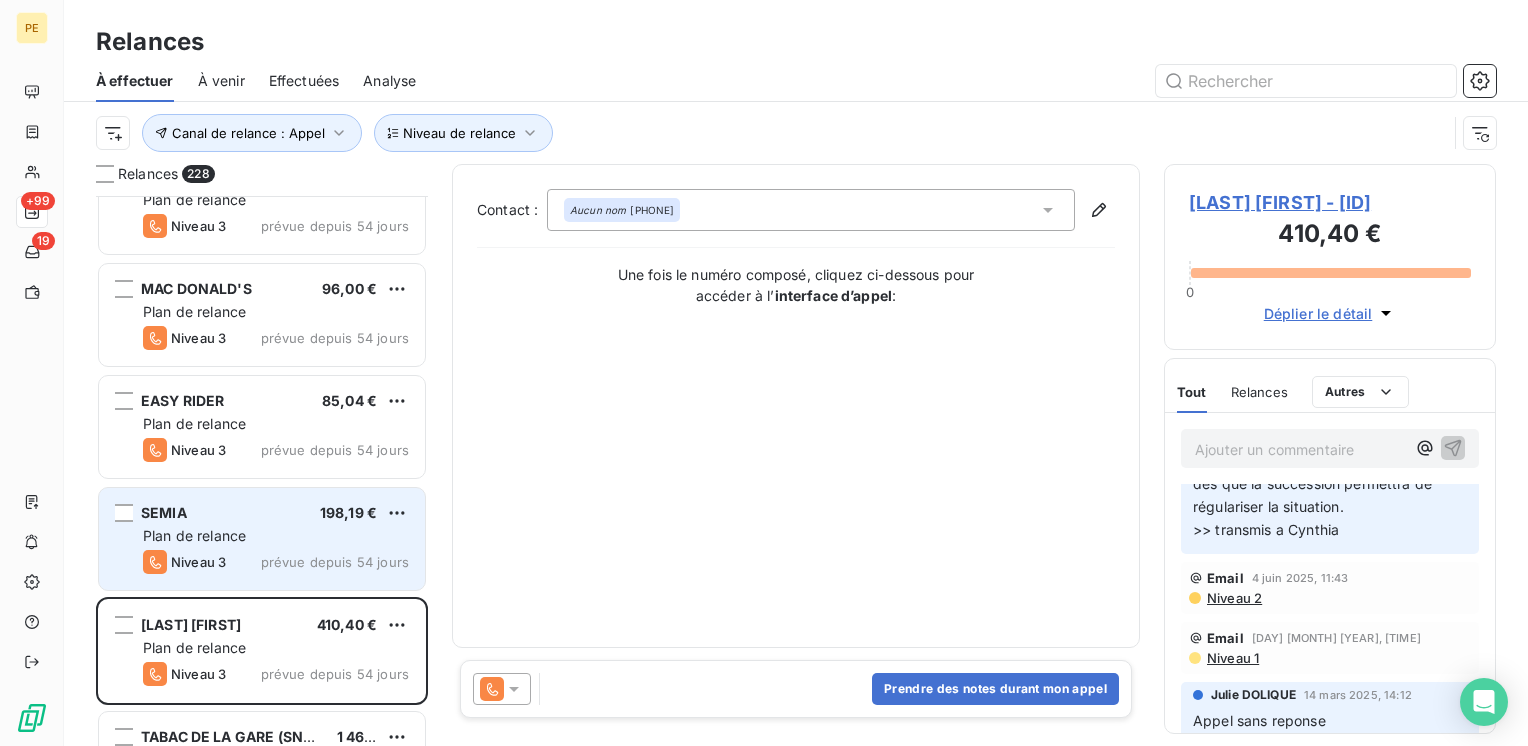 drag, startPoint x: 244, startPoint y: 524, endPoint x: 258, endPoint y: 525, distance: 14.035668 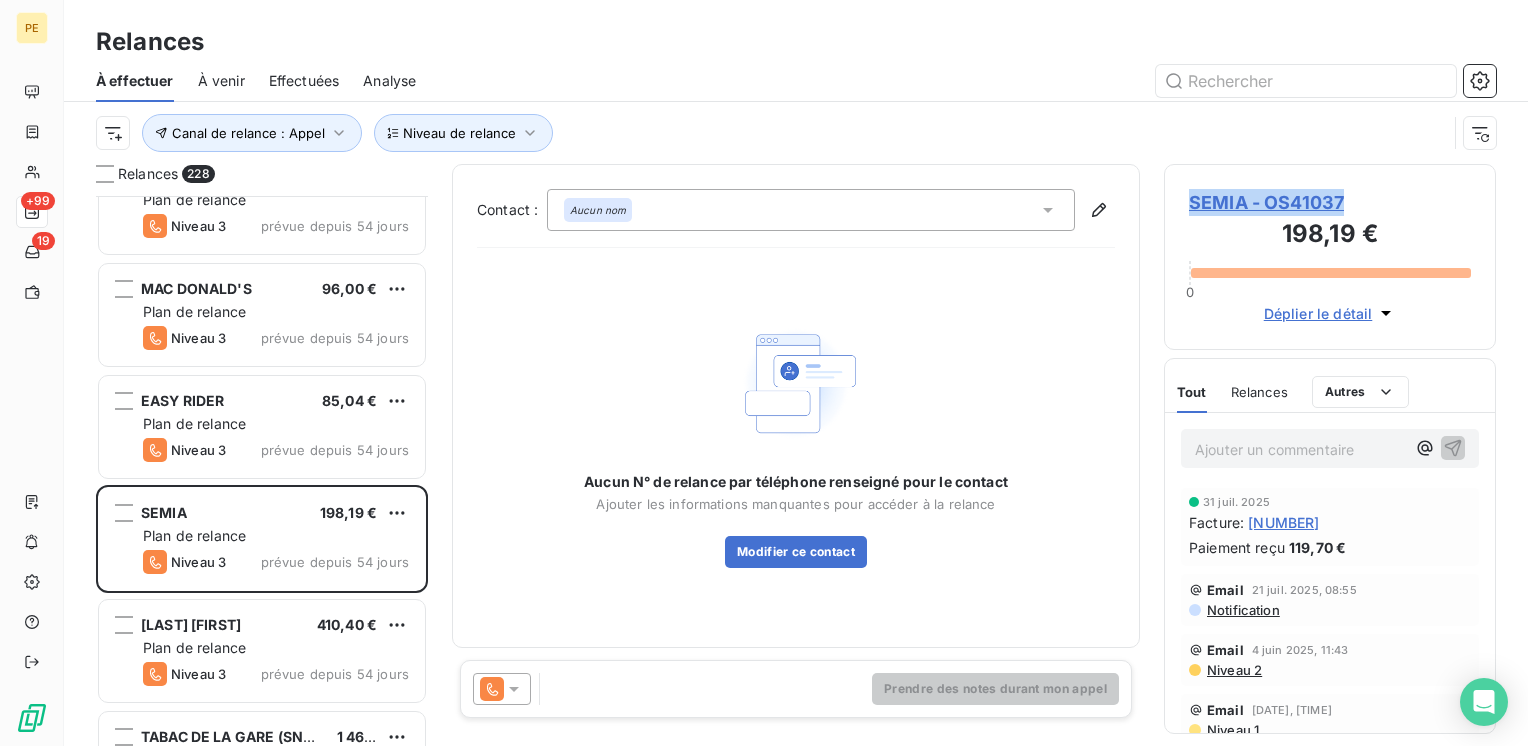 drag, startPoint x: 1398, startPoint y: 194, endPoint x: 1191, endPoint y: 200, distance: 207.08694 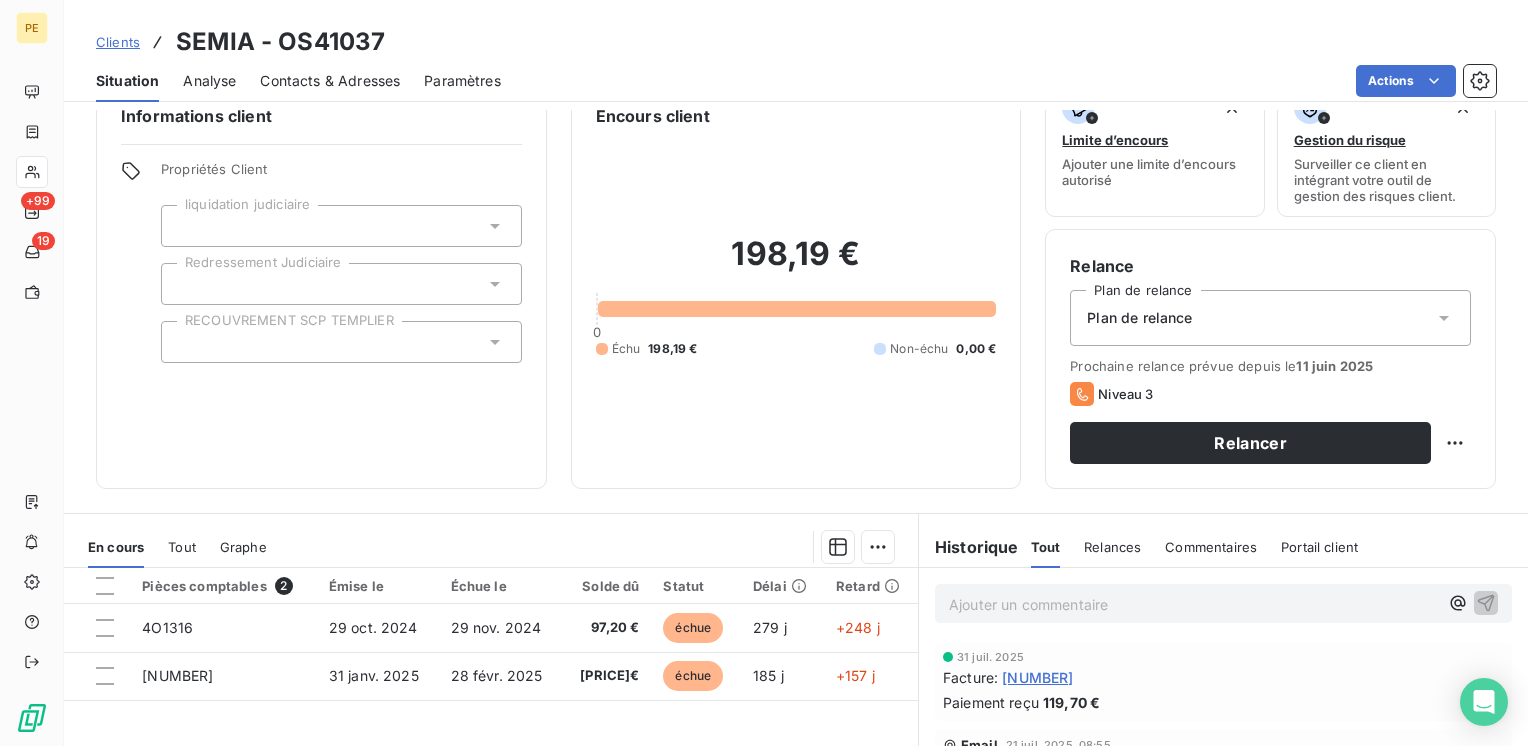 scroll, scrollTop: 0, scrollLeft: 0, axis: both 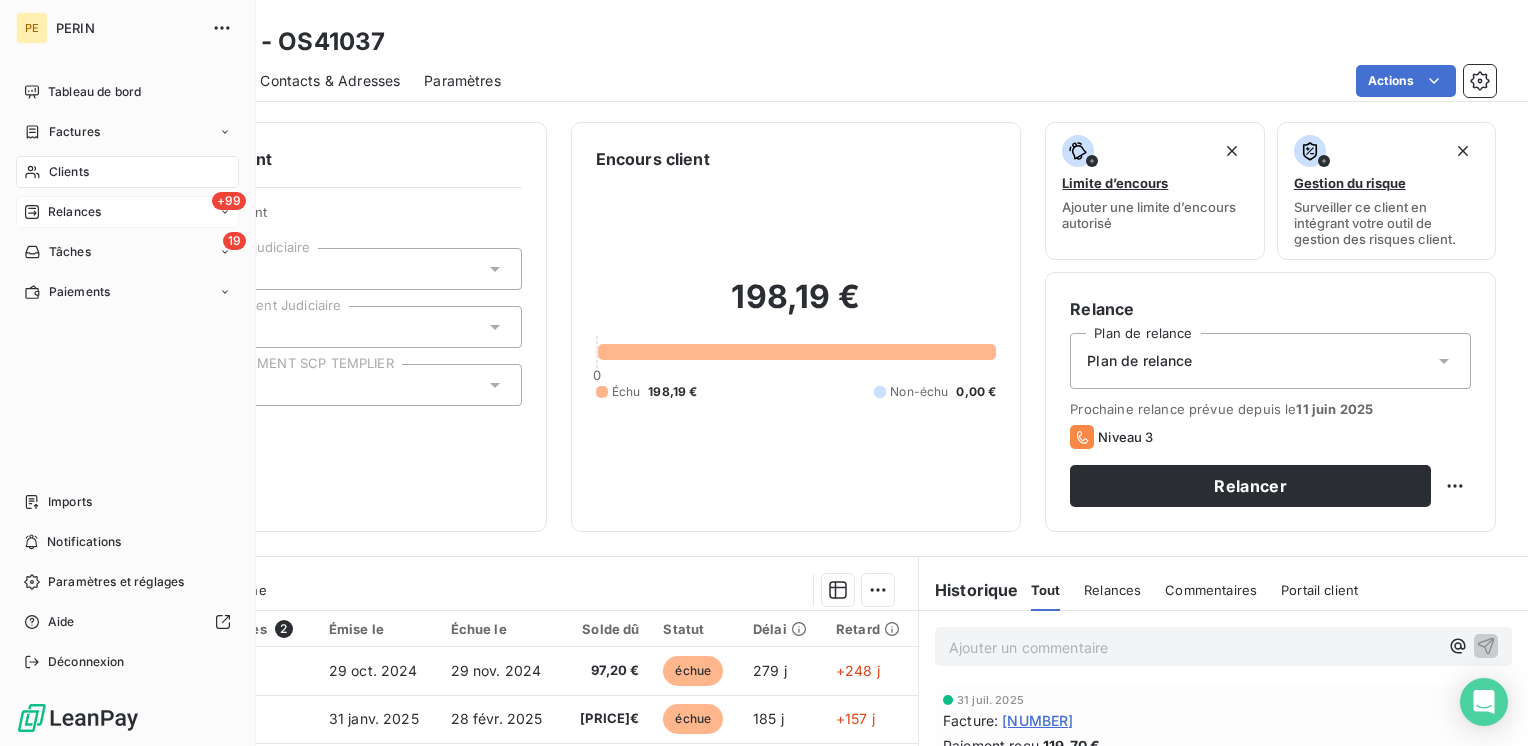click on "Relances" at bounding box center (74, 212) 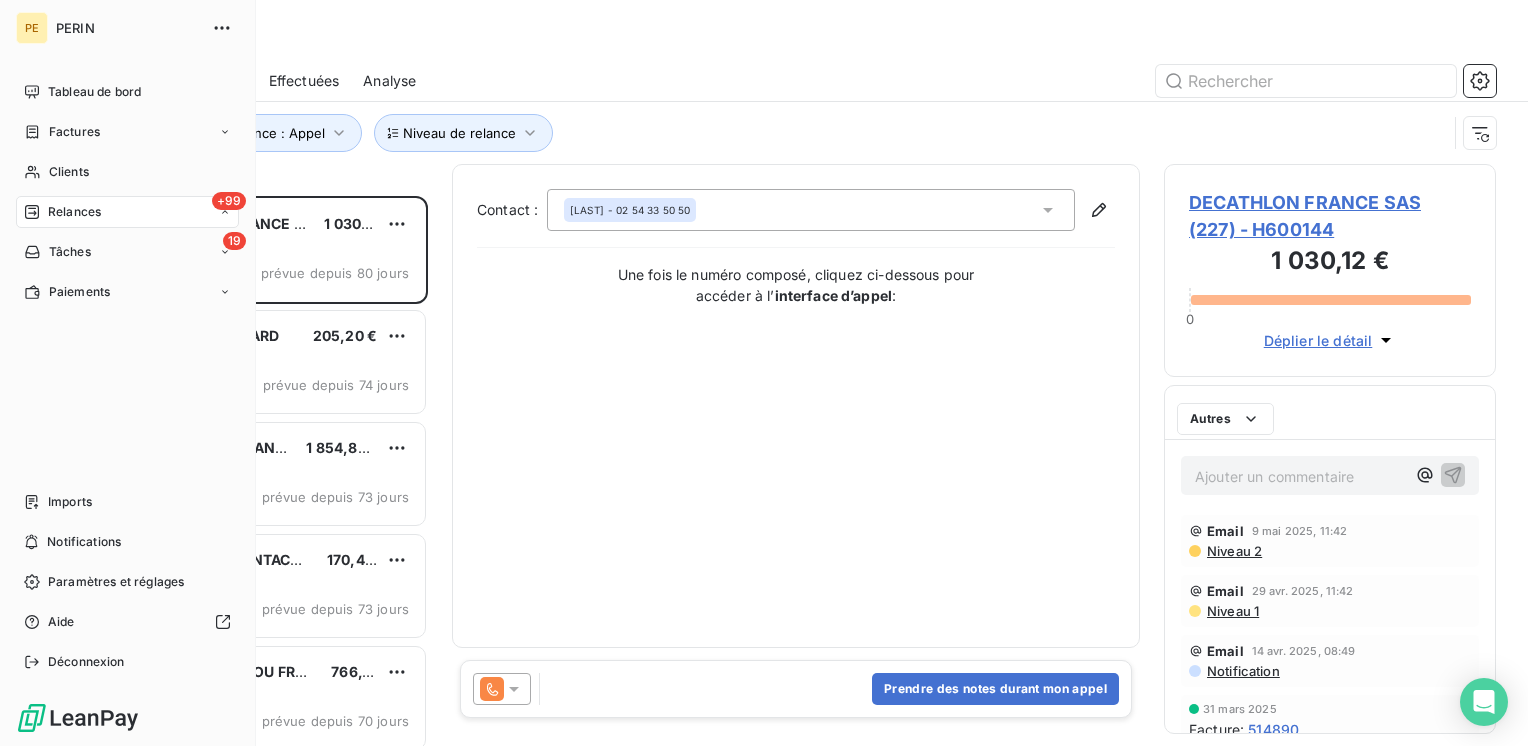 scroll, scrollTop: 16, scrollLeft: 16, axis: both 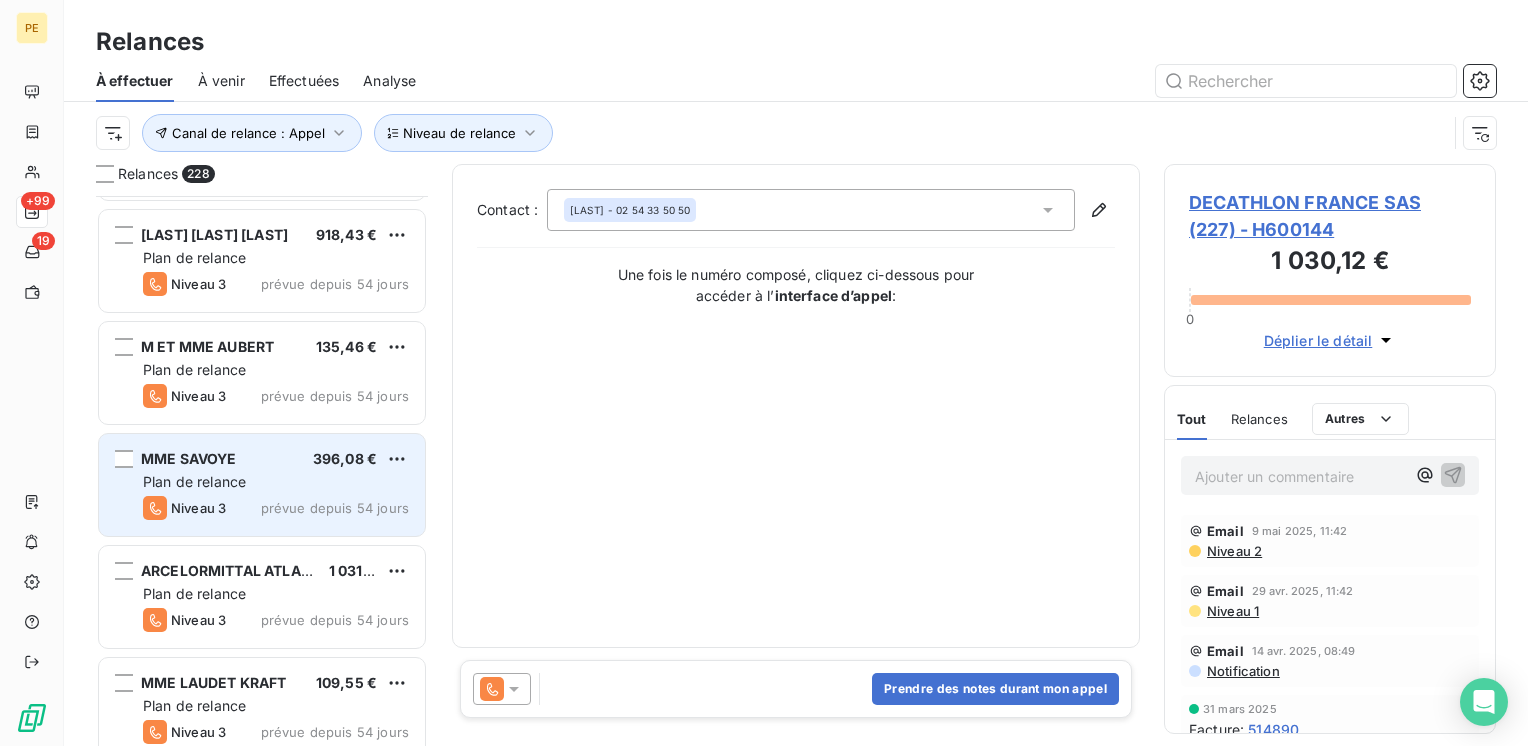 click on "Plan de relance" at bounding box center [276, 482] 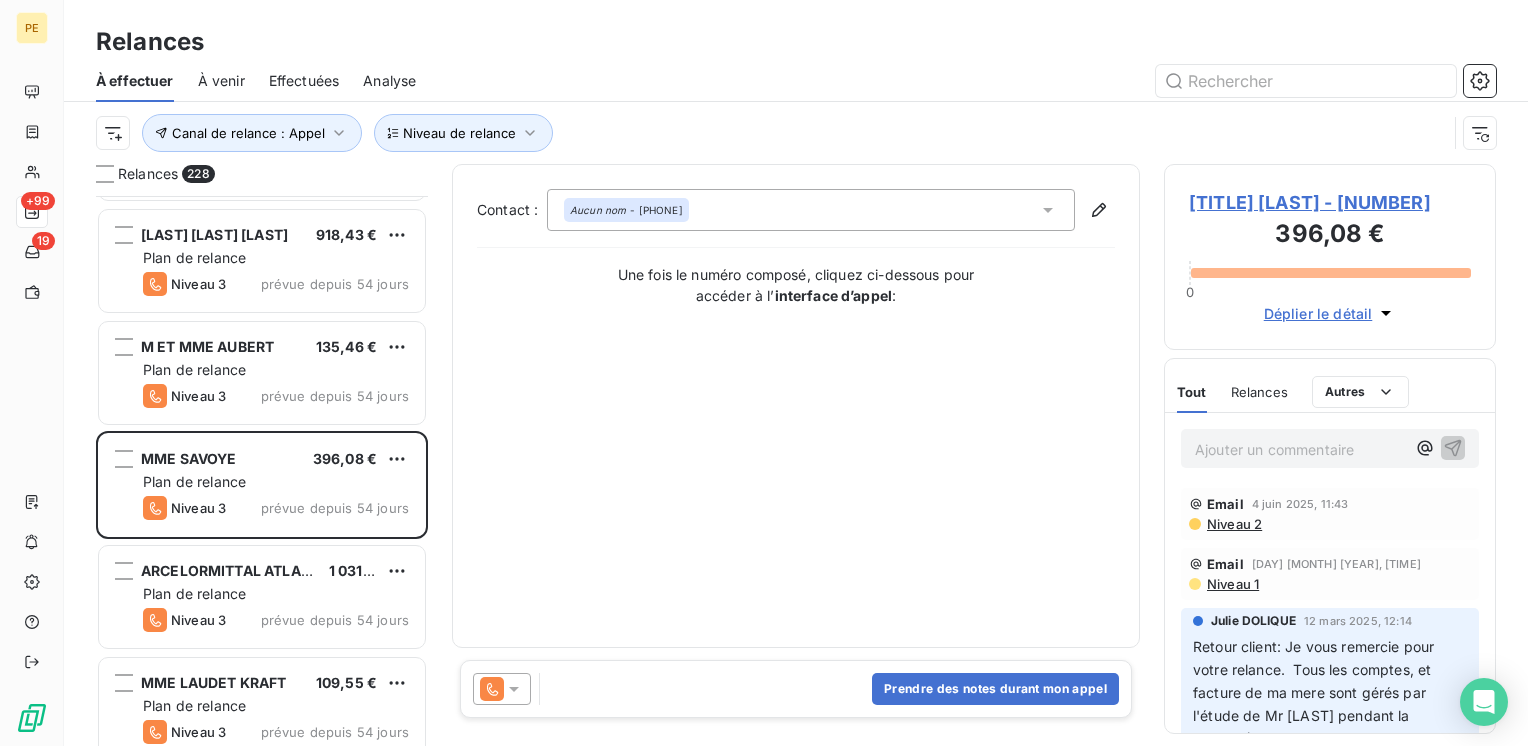 click on "[TITLE] [LAST] - [NUMBER]" at bounding box center [1330, 202] 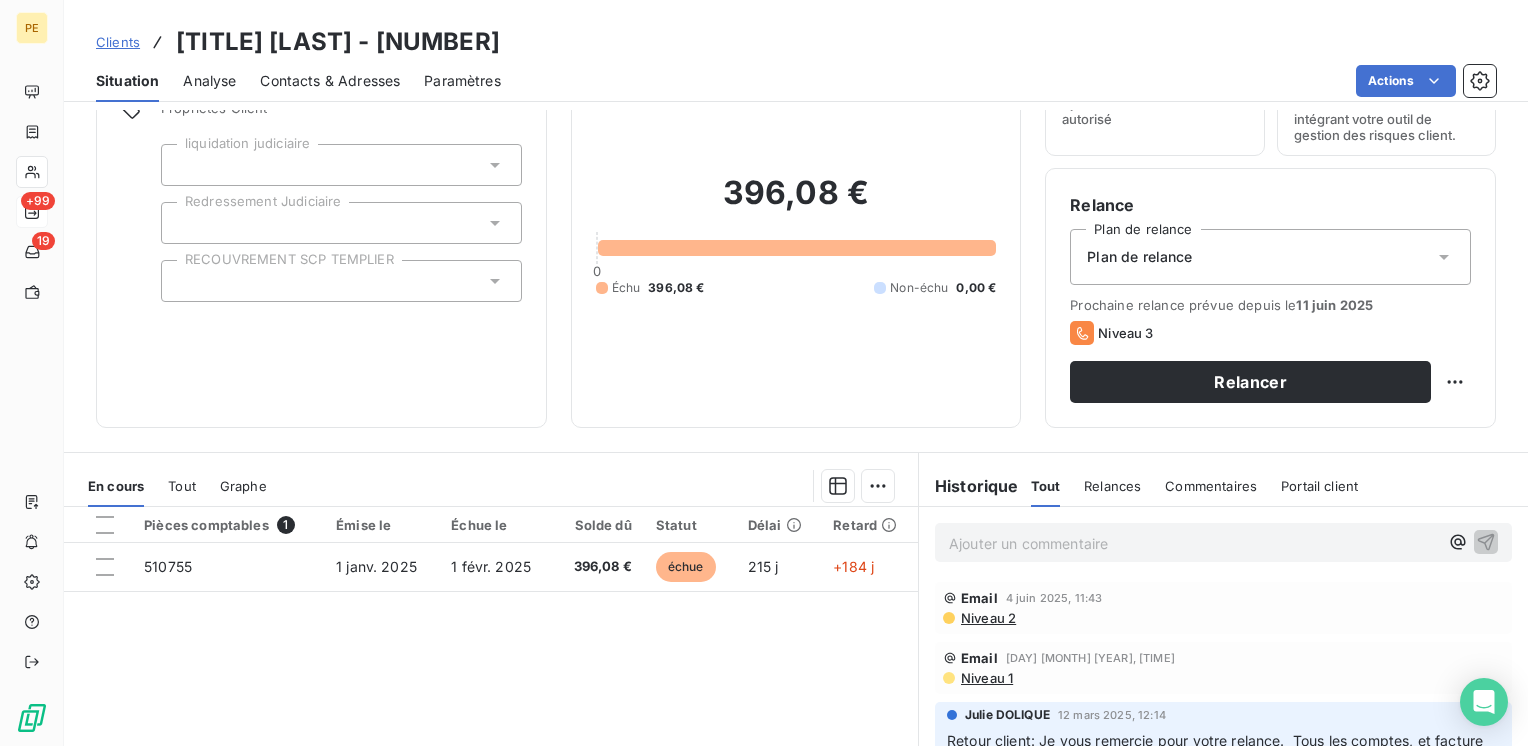 scroll, scrollTop: 0, scrollLeft: 0, axis: both 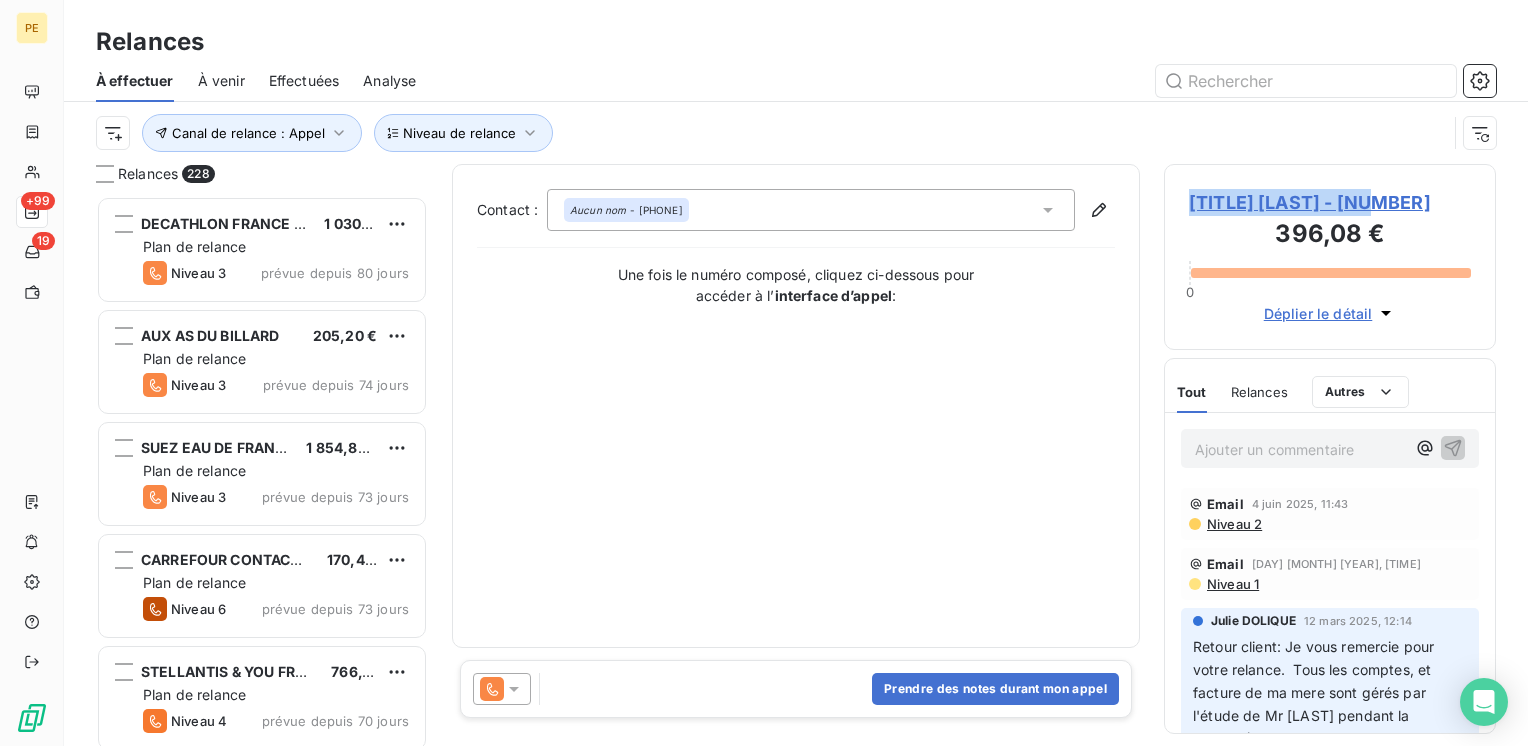 drag, startPoint x: 1417, startPoint y: 211, endPoint x: 1189, endPoint y: 200, distance: 228.2652 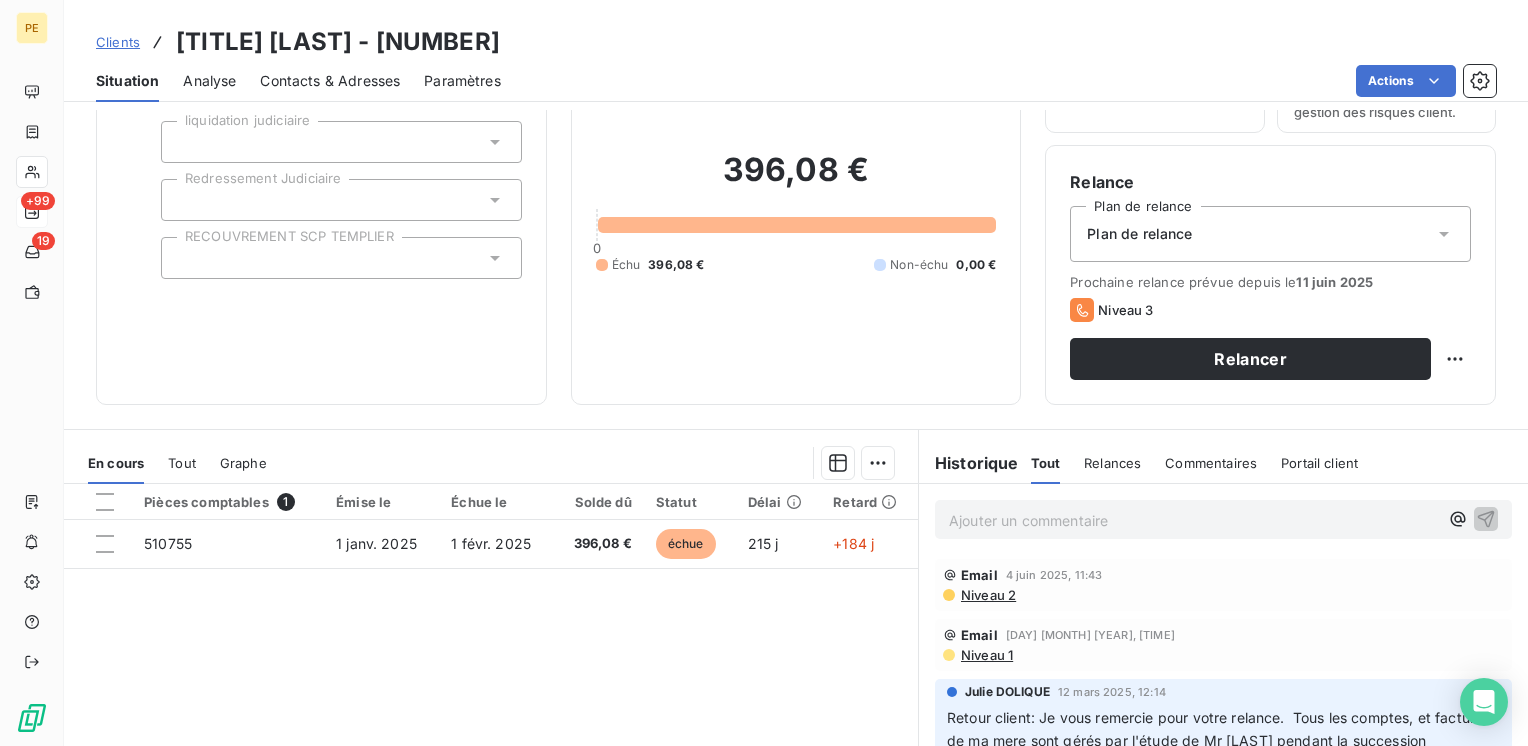 scroll, scrollTop: 308, scrollLeft: 0, axis: vertical 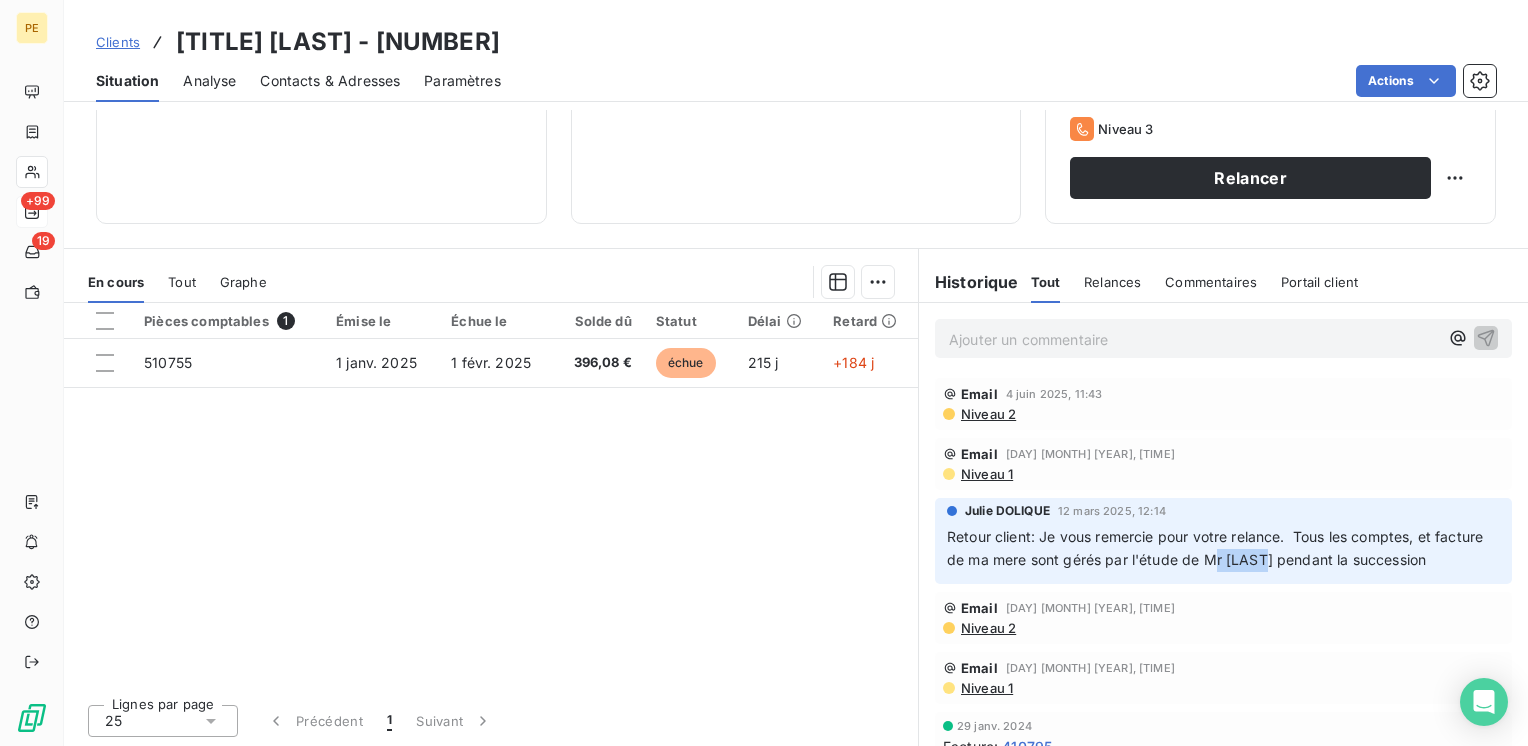 drag, startPoint x: 1254, startPoint y: 553, endPoint x: 1310, endPoint y: 554, distance: 56.008926 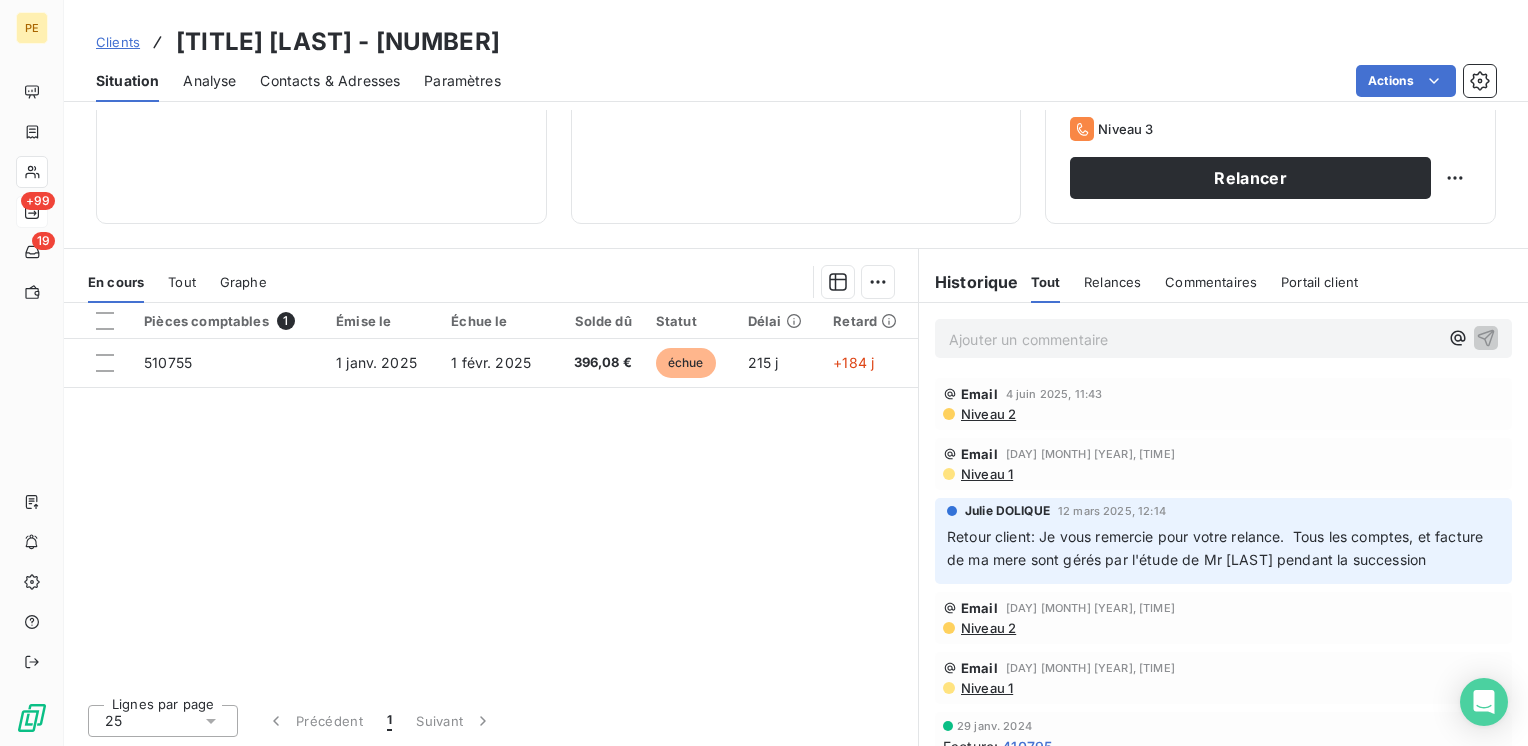 click on "Retour client: Je vous remercie pour votre relance.  Tous les comptes, et facture de ma mere sont gérés par l'étude de Mr [LAST] pendant la succession" at bounding box center (1217, 548) 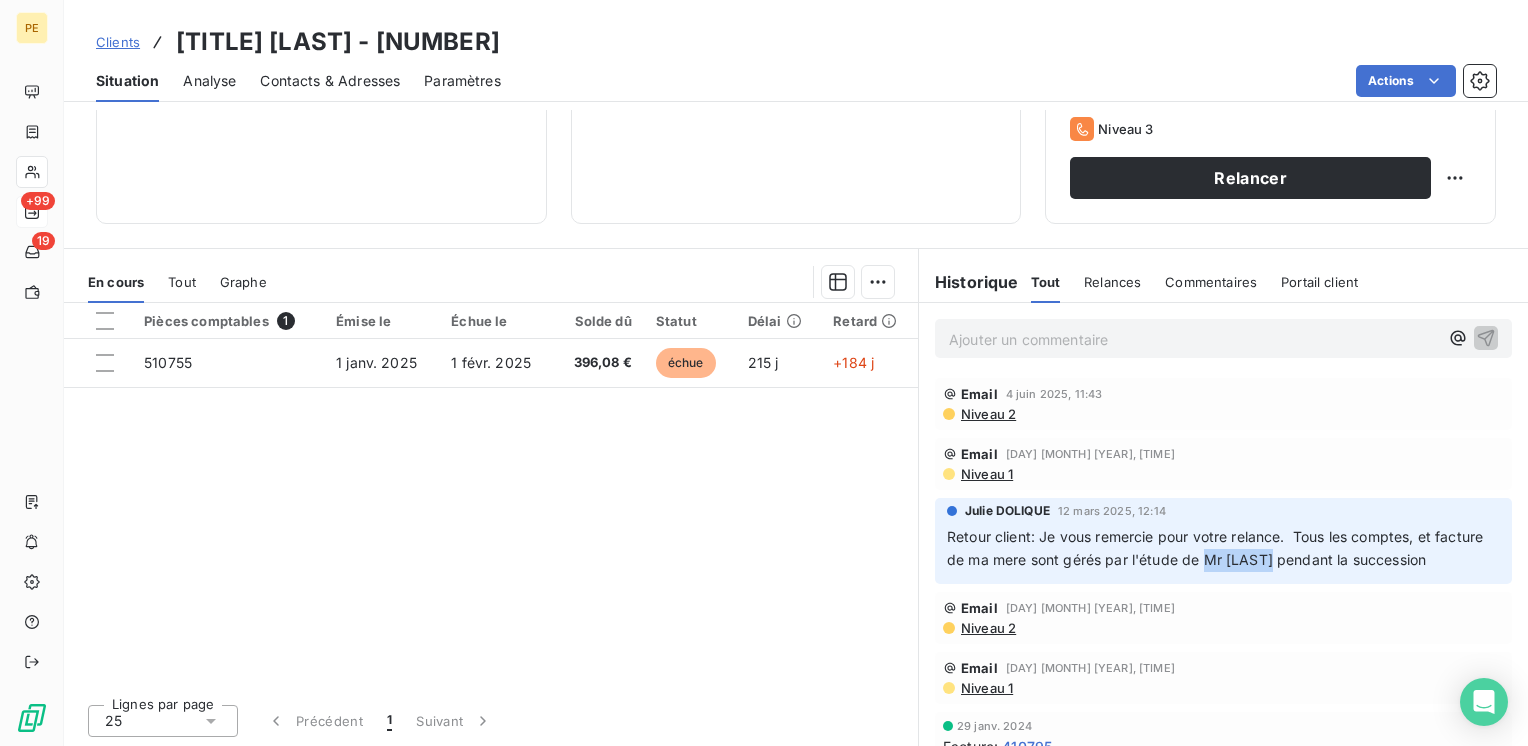 drag, startPoint x: 1312, startPoint y: 558, endPoint x: 1252, endPoint y: 553, distance: 60.207973 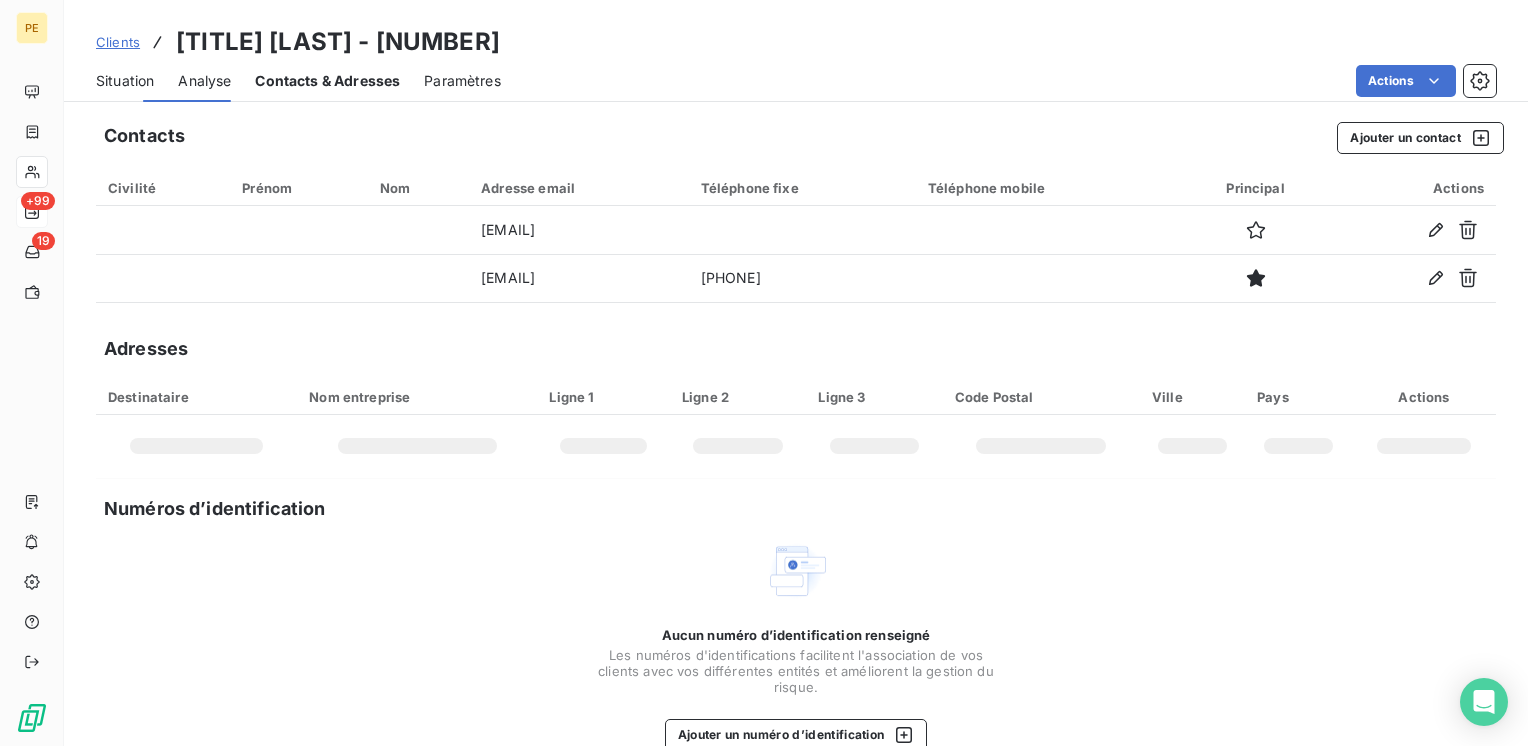 click on "Contacts & Adresses" at bounding box center [327, 81] 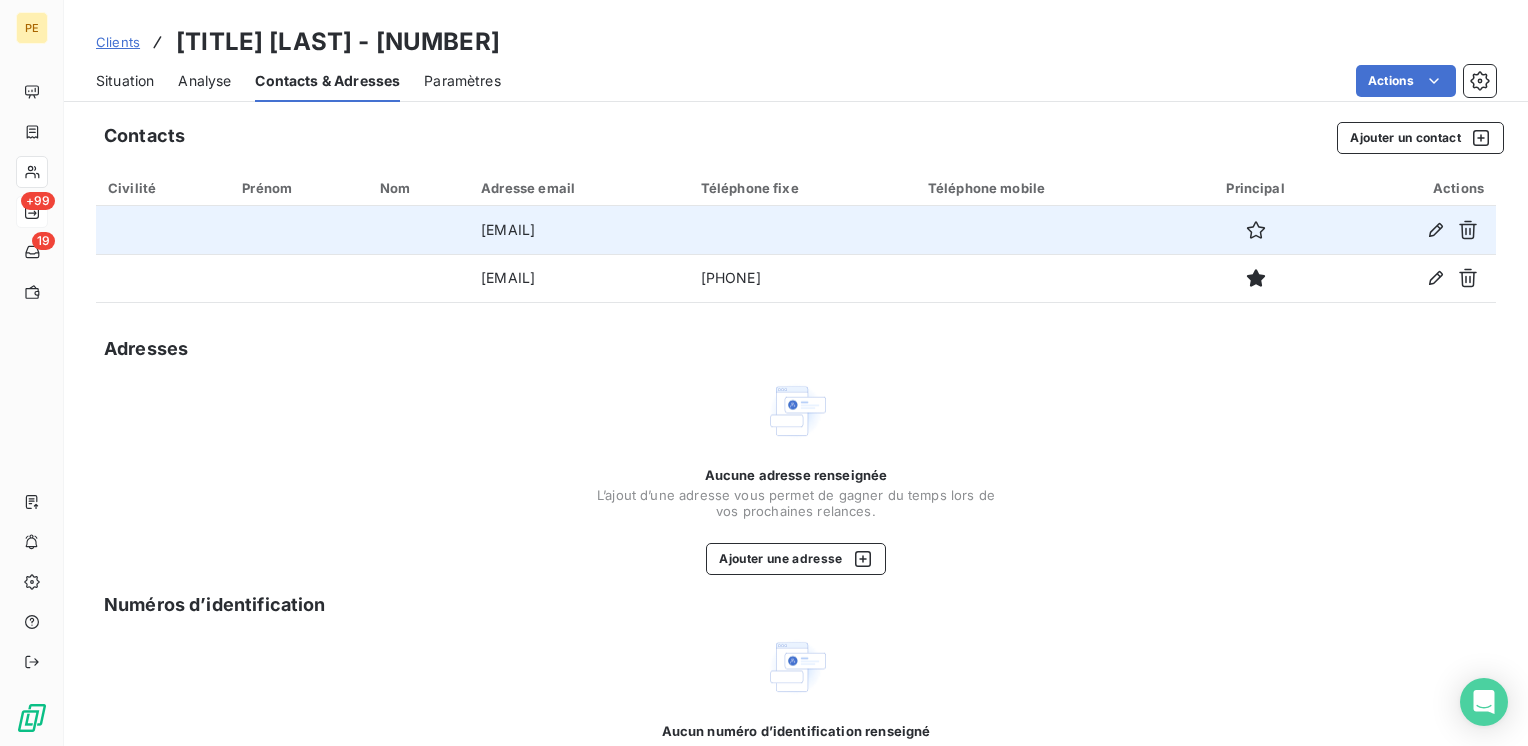 drag, startPoint x: 653, startPoint y: 240, endPoint x: 376, endPoint y: 237, distance: 277.01624 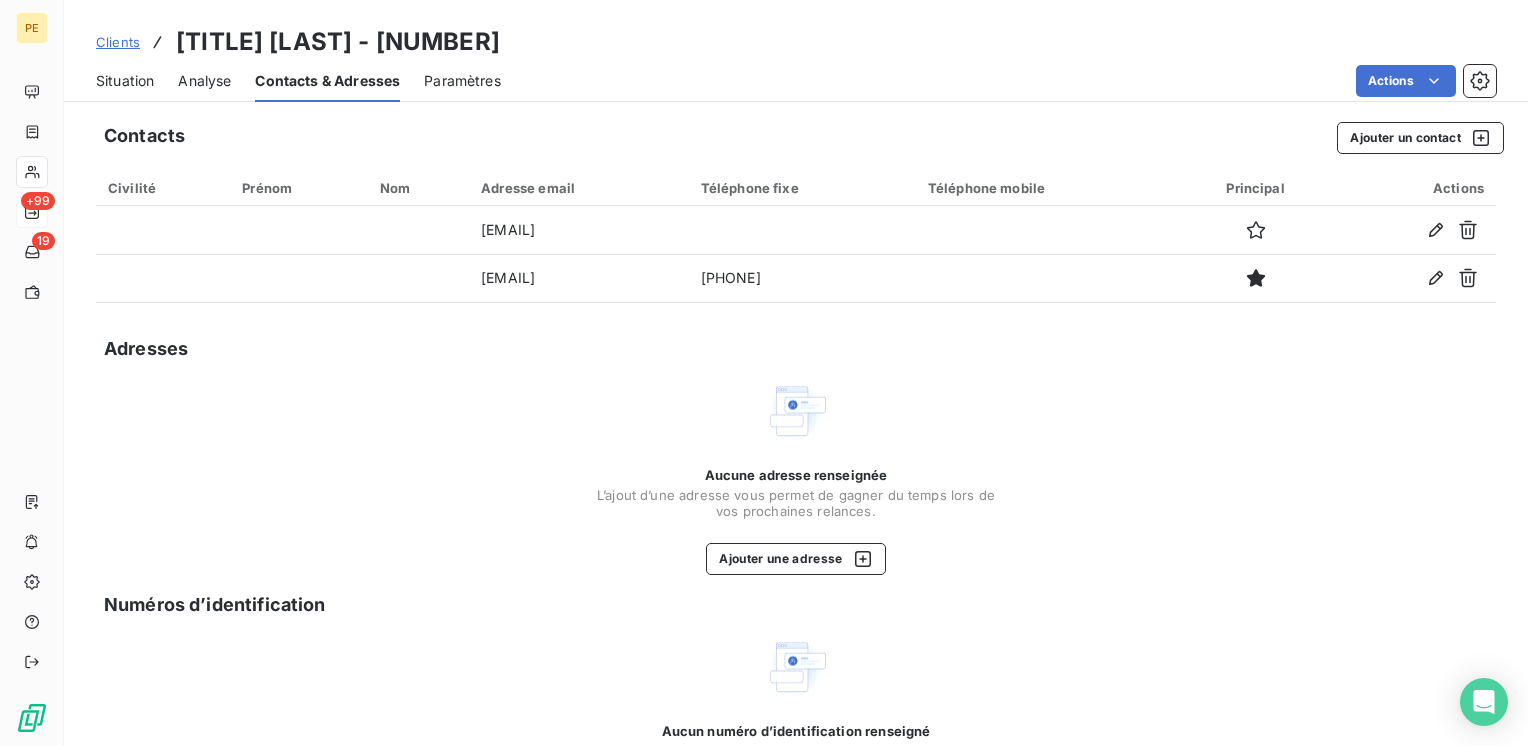 click on "Contacts Ajouter un contact Civilité Prénom Nom Adresse e-mail Téléphone fixe Téléphone mobile Principal Actions [EMAIL] [EMAIL] [PHONE] Adresses Aucune adresse renseignée L’ajout d’une adresse vous permet de gagner du temps lors de vos prochaines relances. Ajouter une adresse Numéros d’identification Aucun numéro d’identification renseigné Les numéros d'identifications facilitent l'association de vos clients avec vos différentes entités et améliorent la gestion du risque. Ajouter un numéro d’identification" at bounding box center [796, 494] 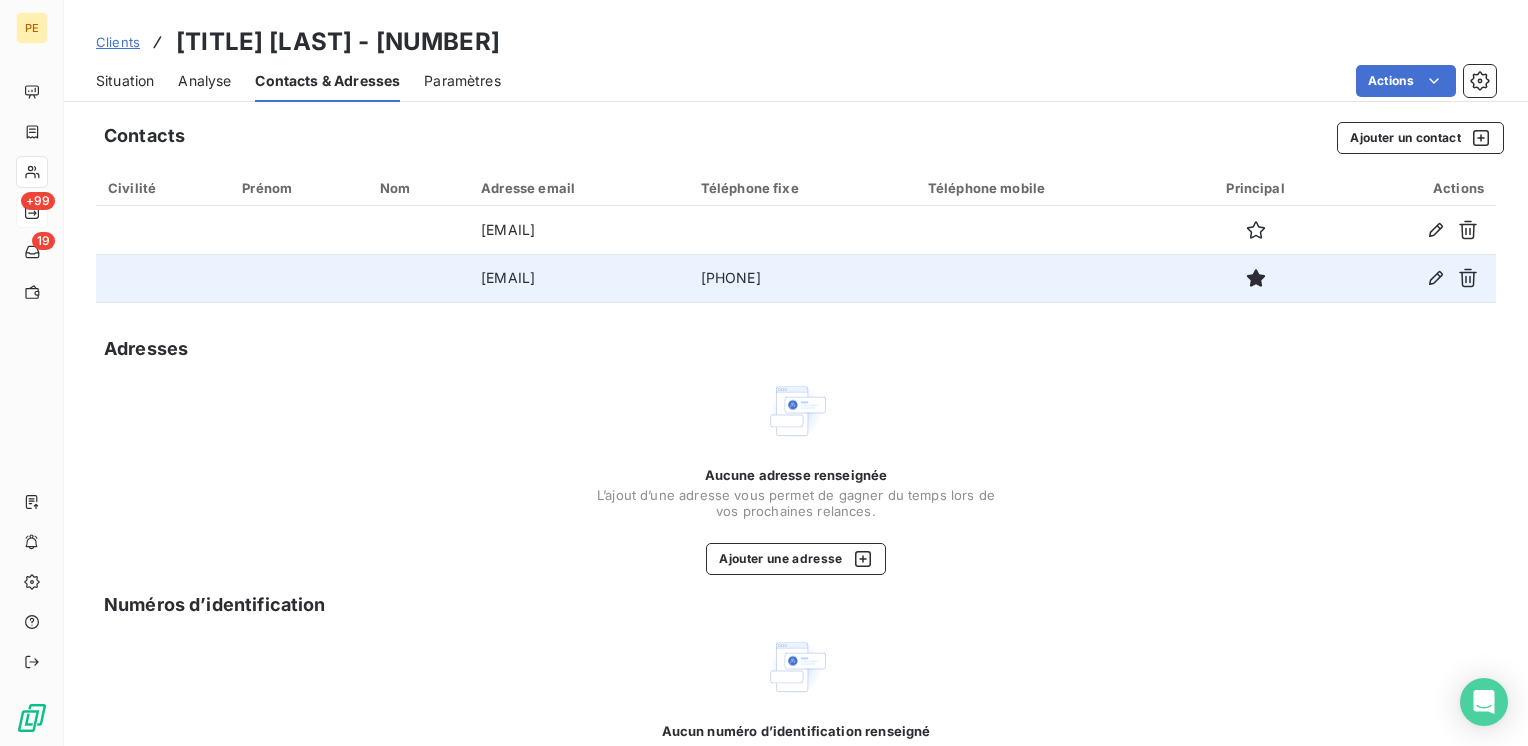 drag, startPoint x: 626, startPoint y: 285, endPoint x: 354, endPoint y: 287, distance: 272.00735 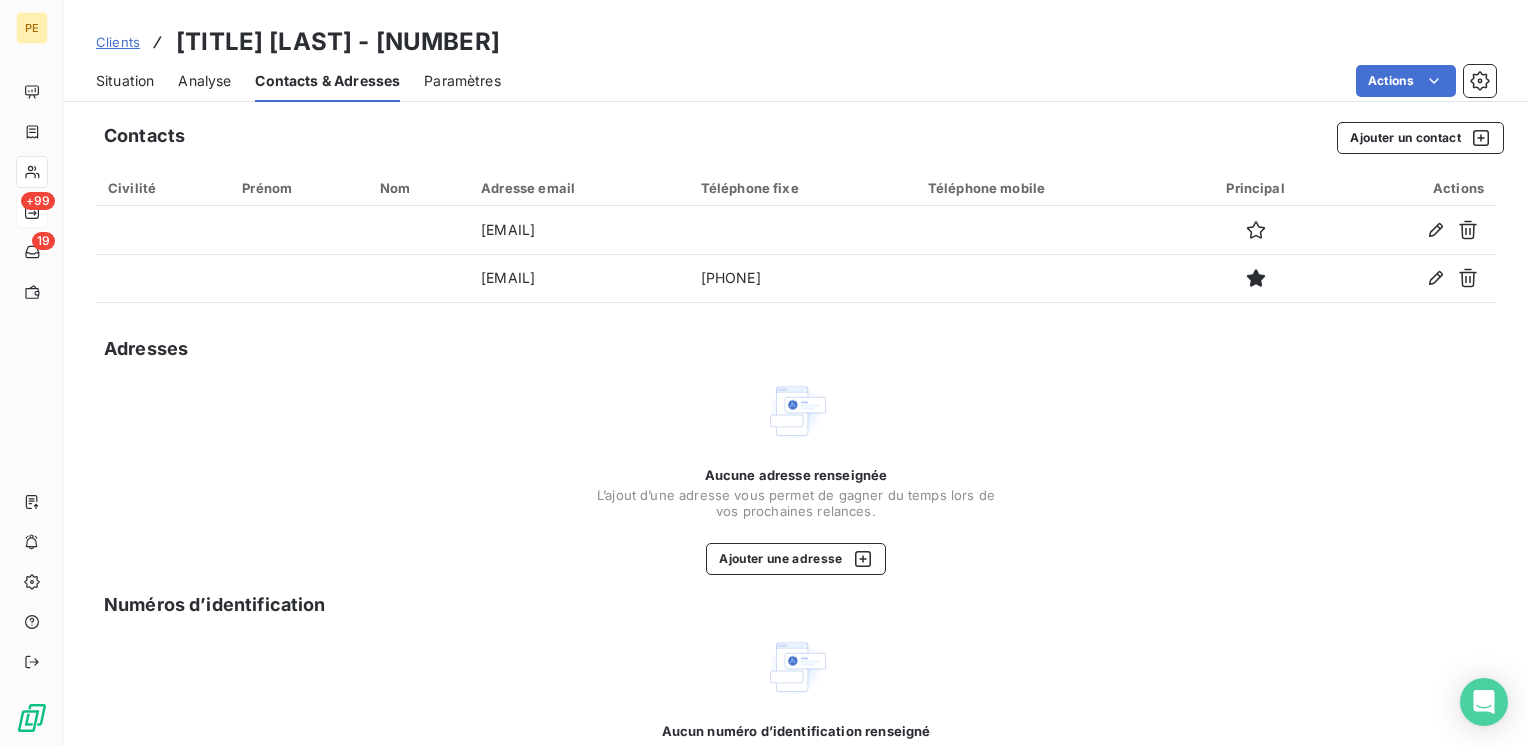 click on "Civilité" at bounding box center [163, 188] 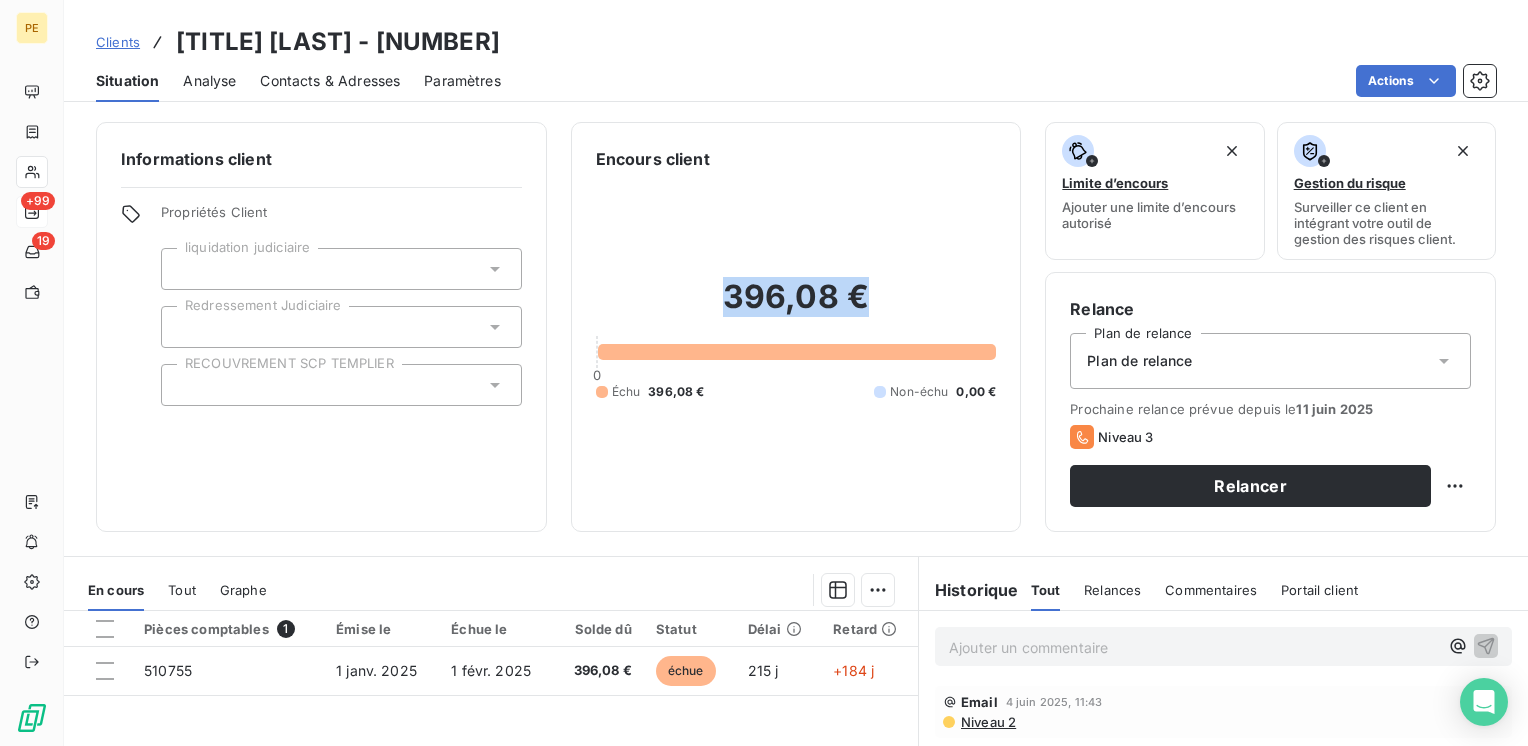 drag, startPoint x: 851, startPoint y: 304, endPoint x: 633, endPoint y: 310, distance: 218.08255 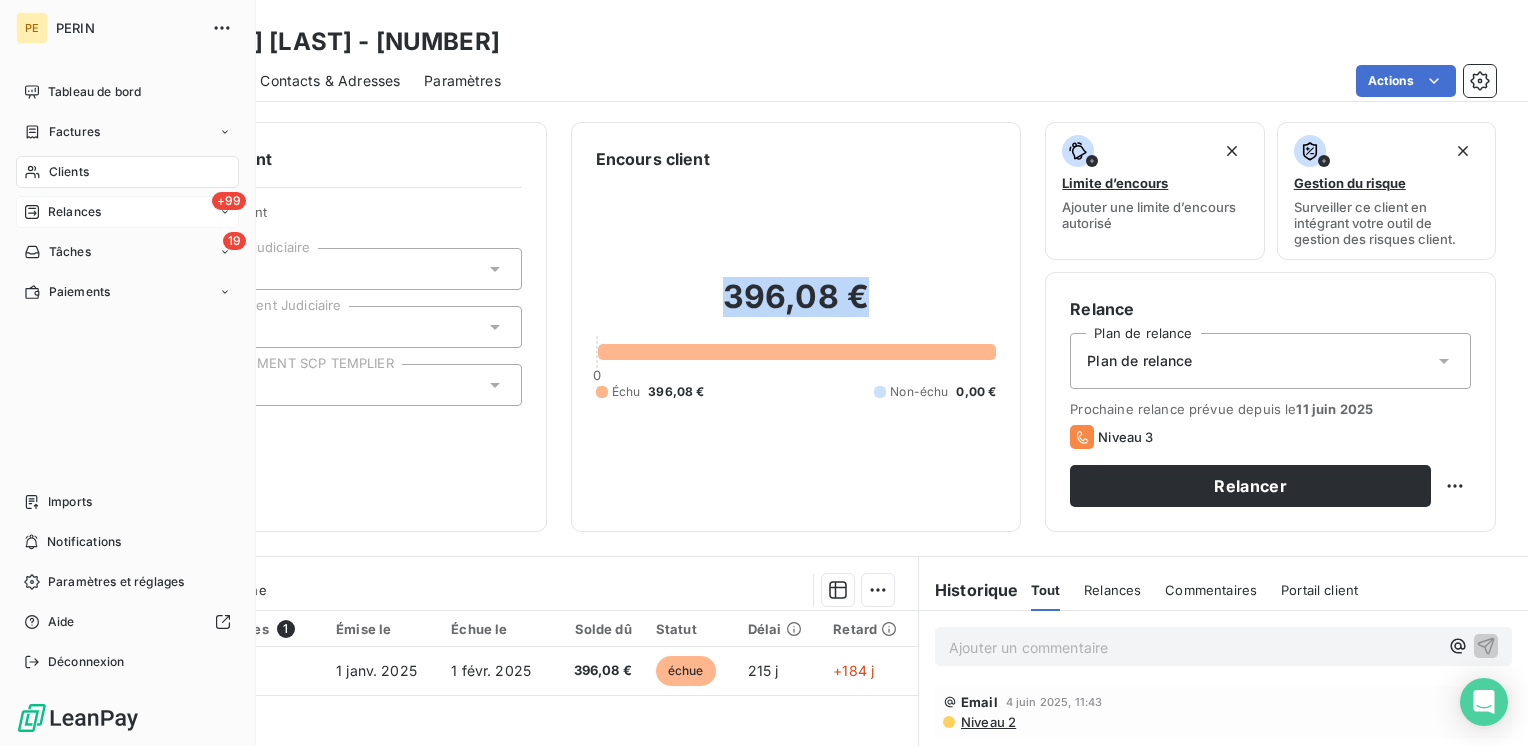 click on "Relances" at bounding box center [74, 212] 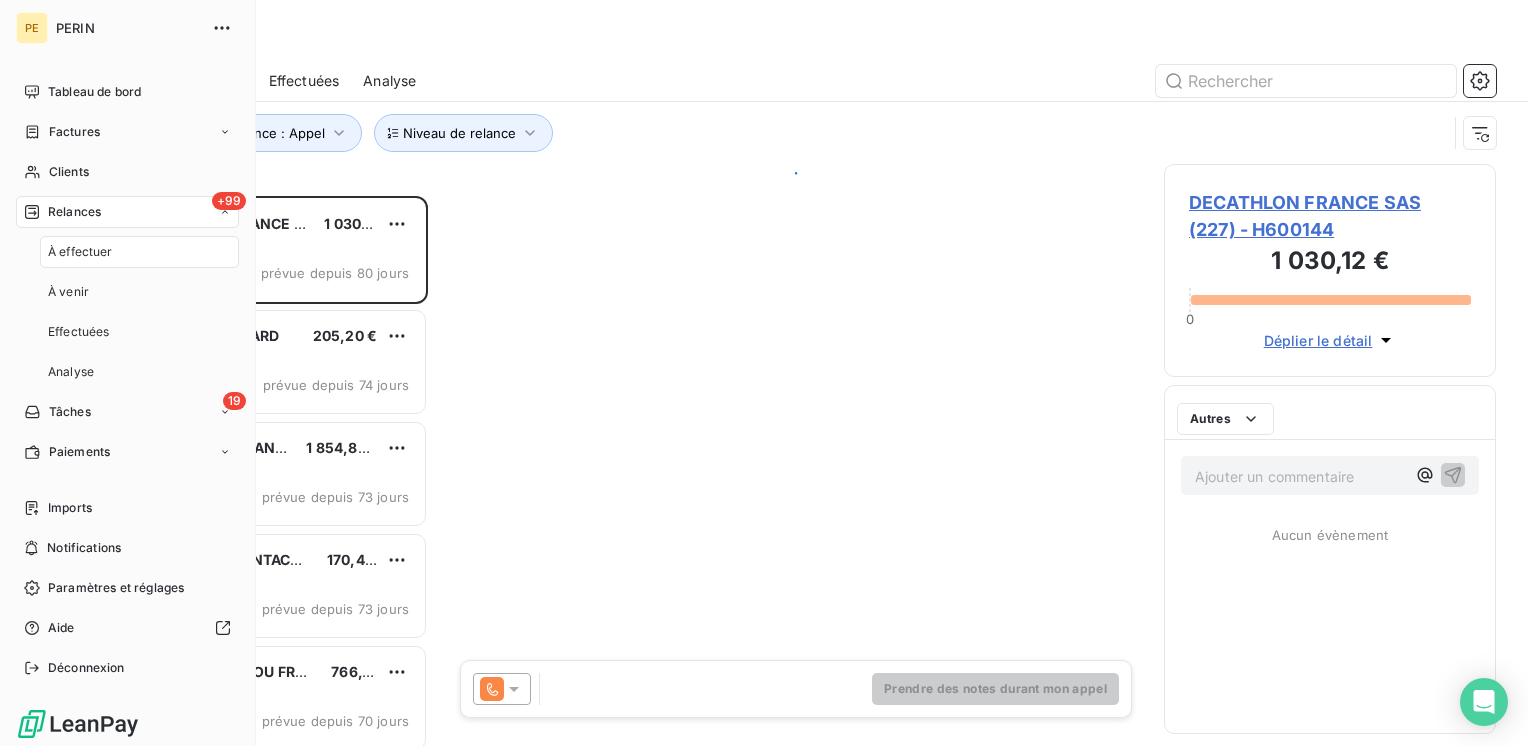 scroll, scrollTop: 16, scrollLeft: 16, axis: both 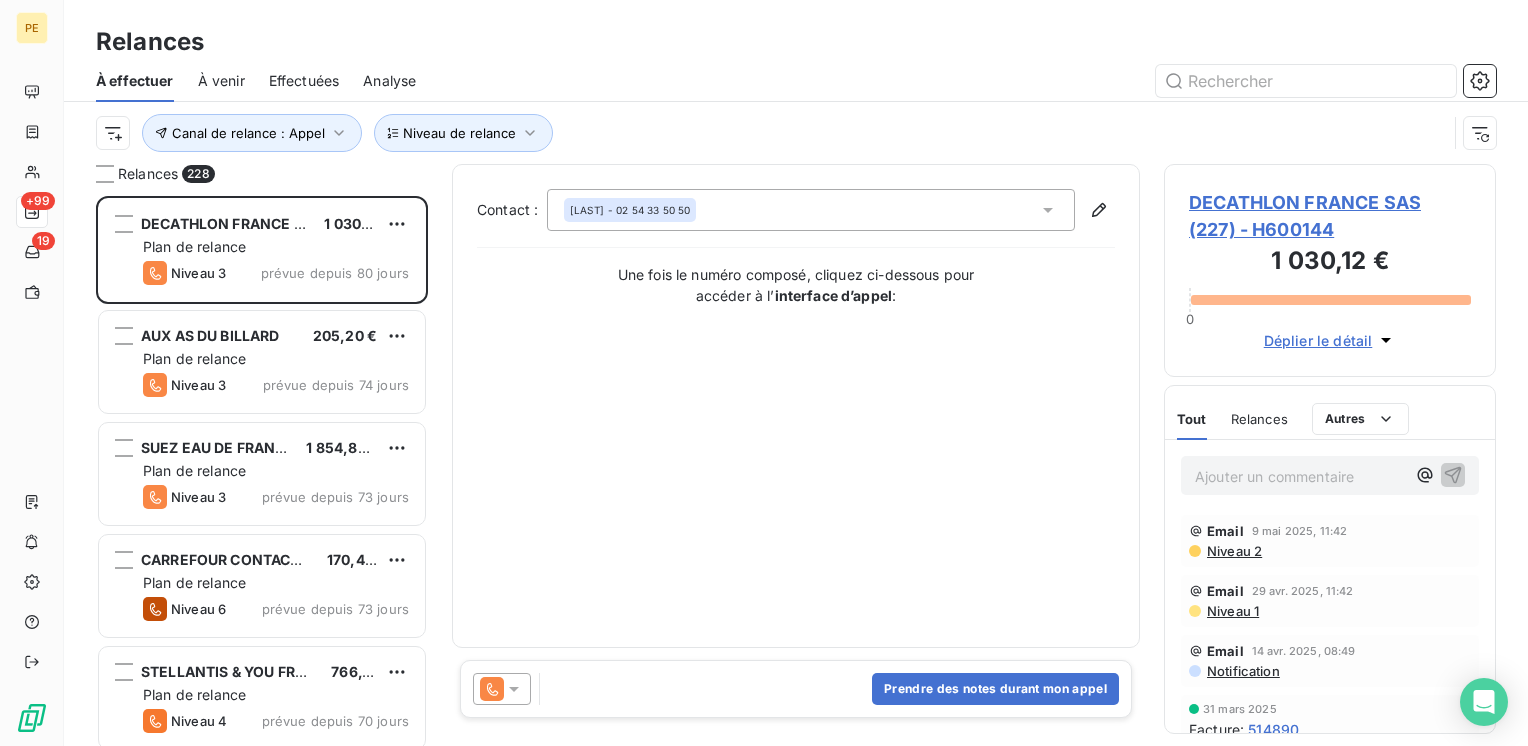click on "Prendre des notes durant mon appel" at bounding box center [796, 689] 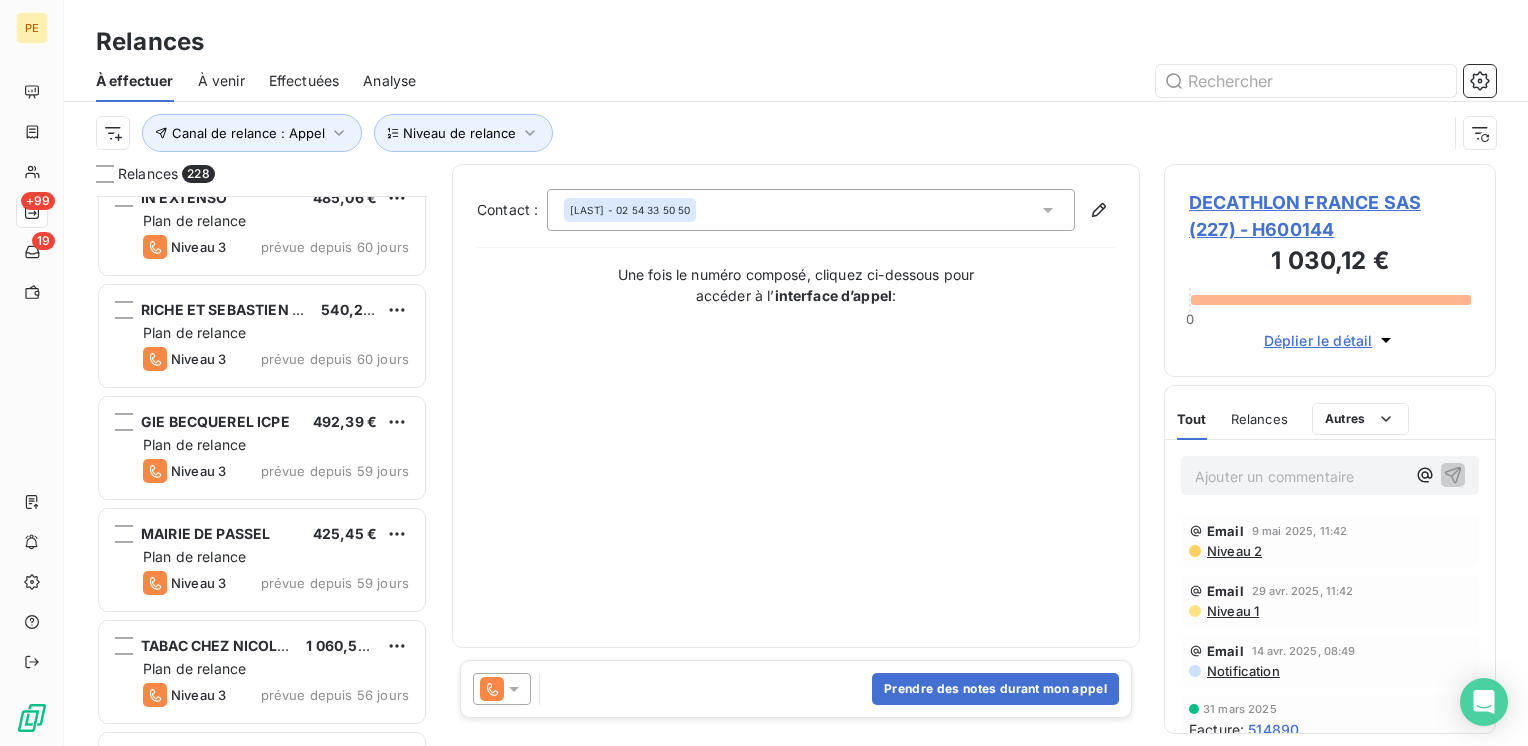 scroll, scrollTop: 3067, scrollLeft: 0, axis: vertical 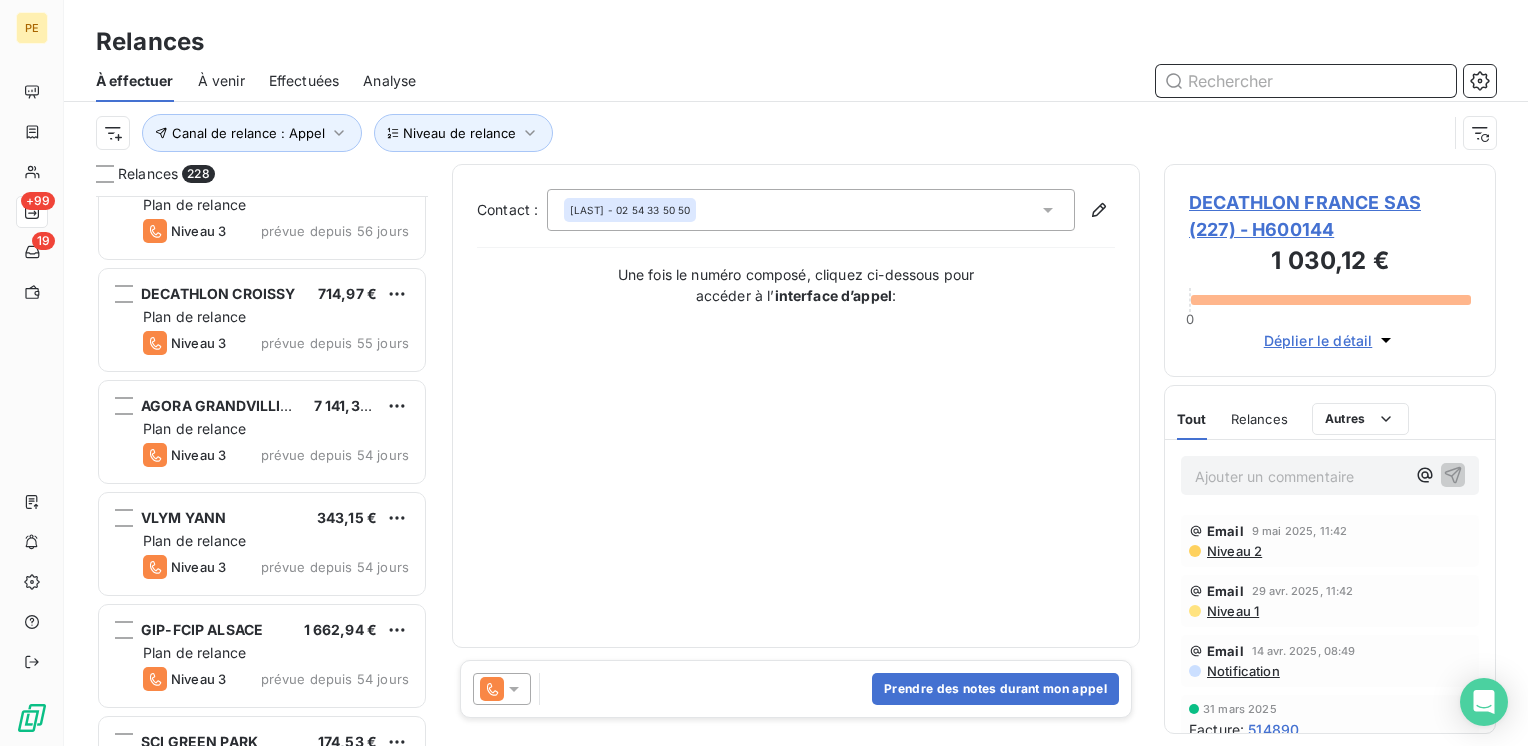 click at bounding box center (1306, 81) 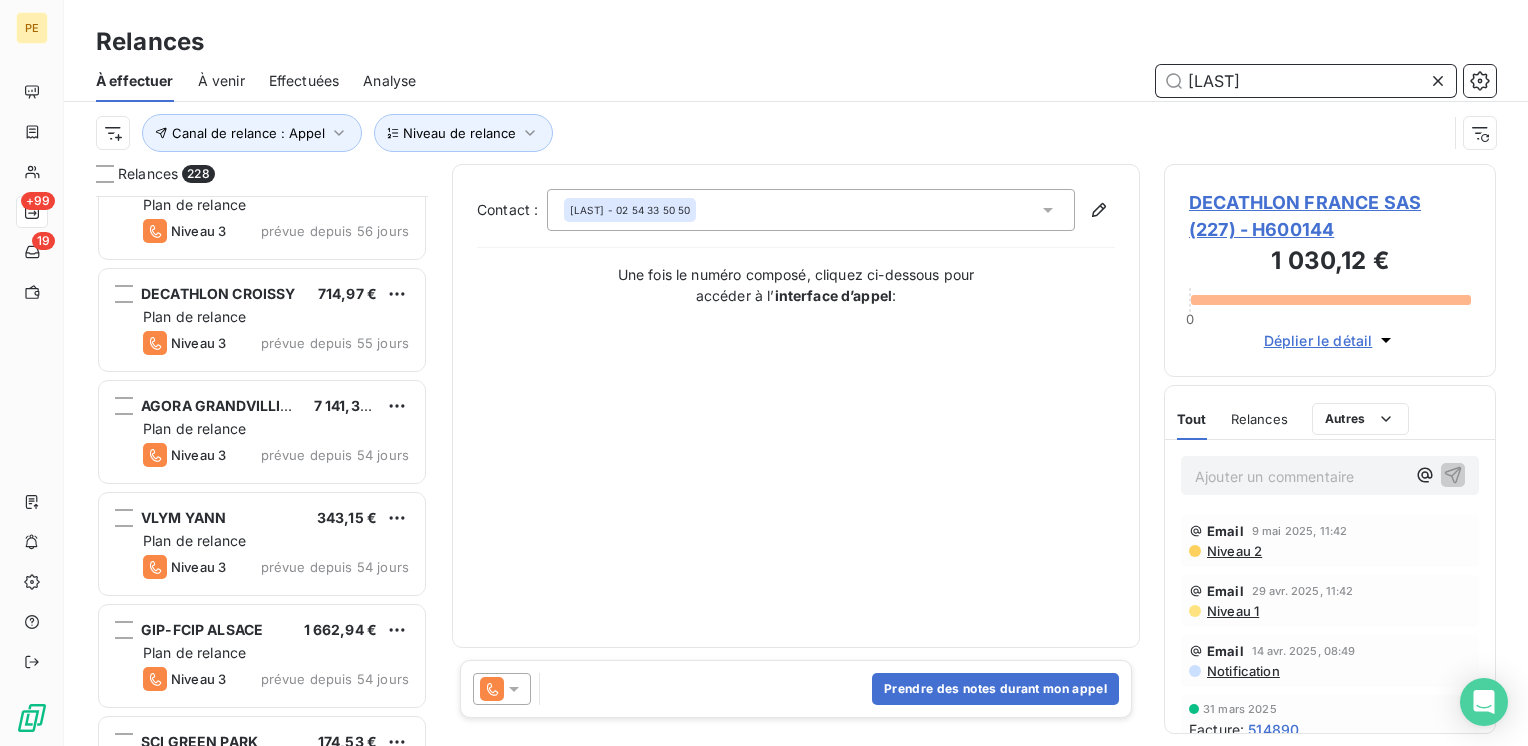 type on "[LAST]" 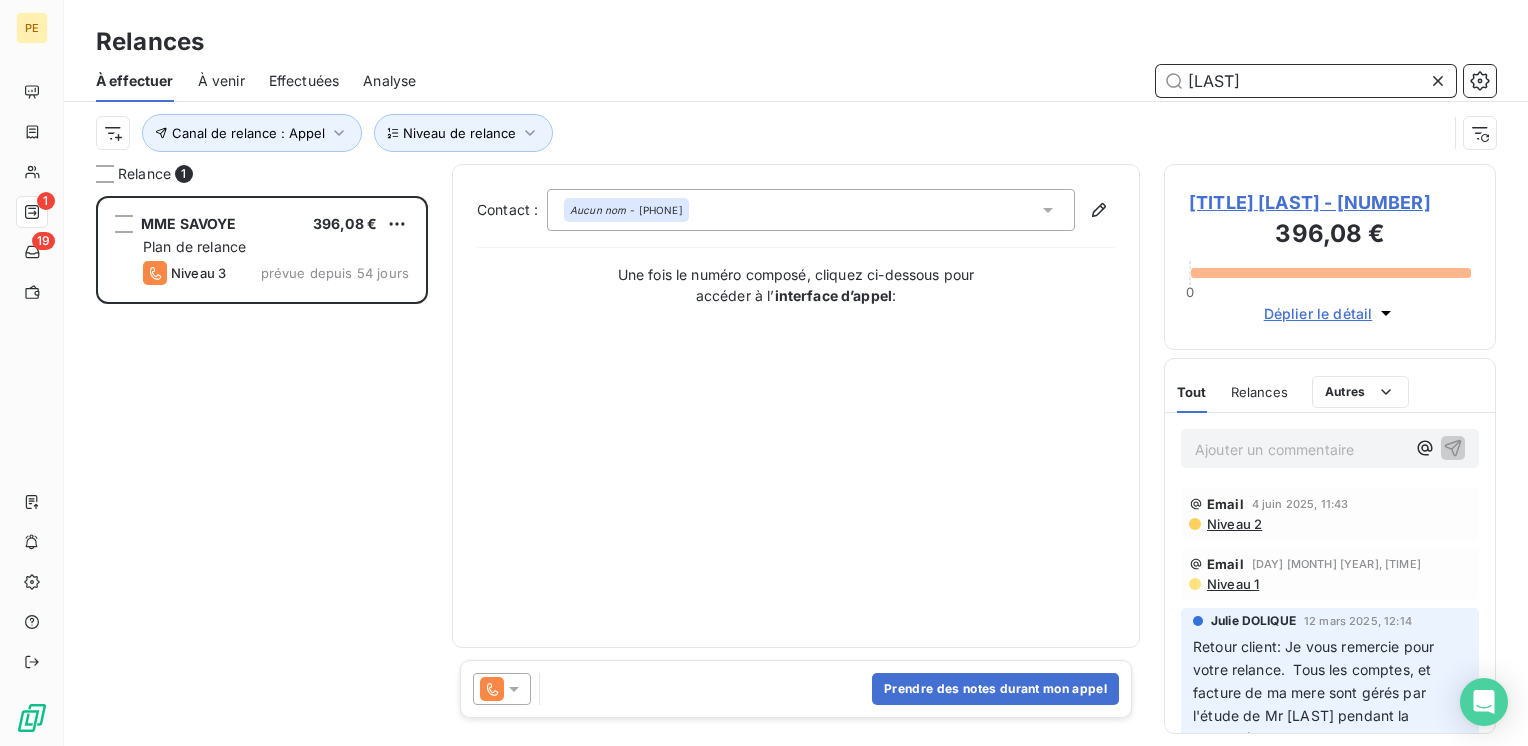 scroll, scrollTop: 16, scrollLeft: 16, axis: both 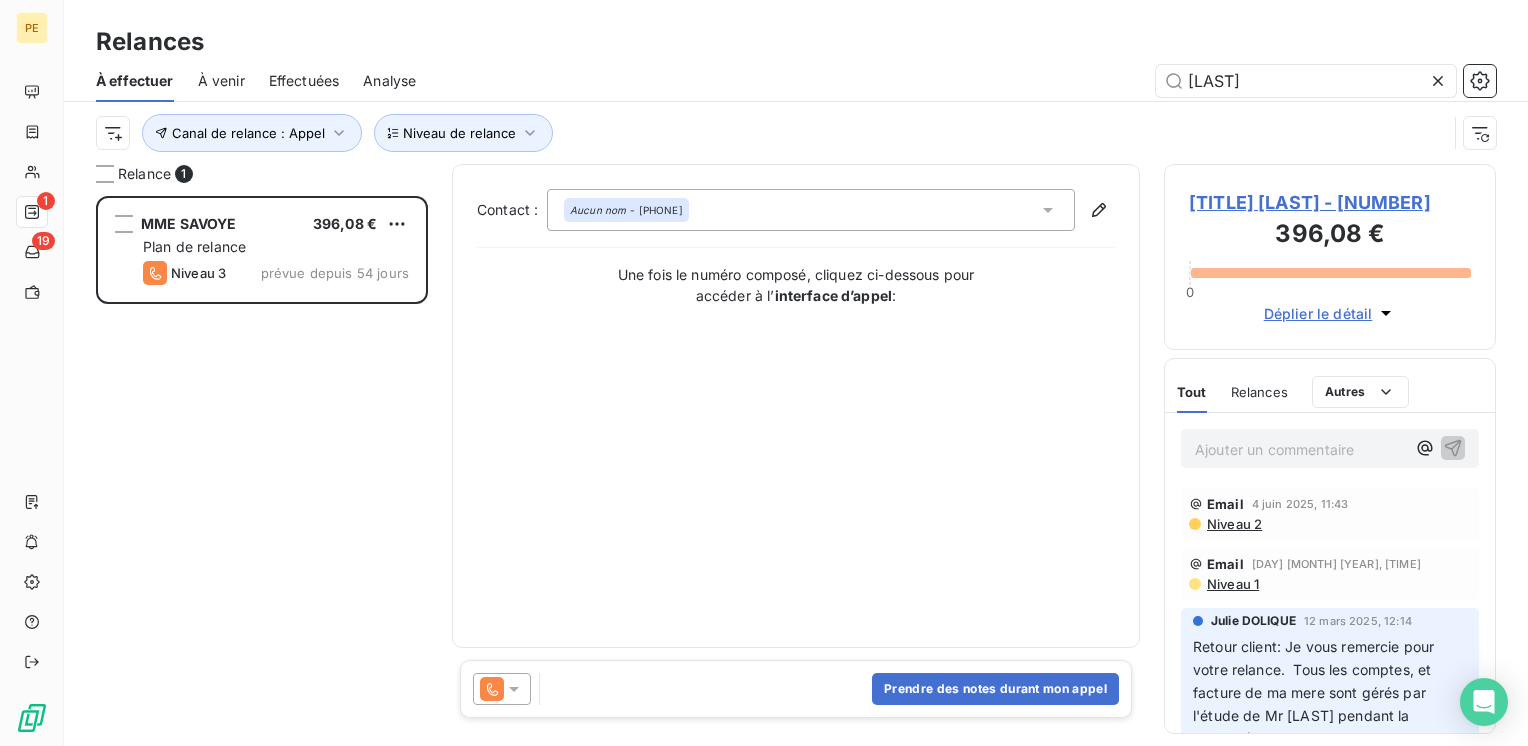 click on "Prendre des notes durant mon appel" at bounding box center [796, 689] 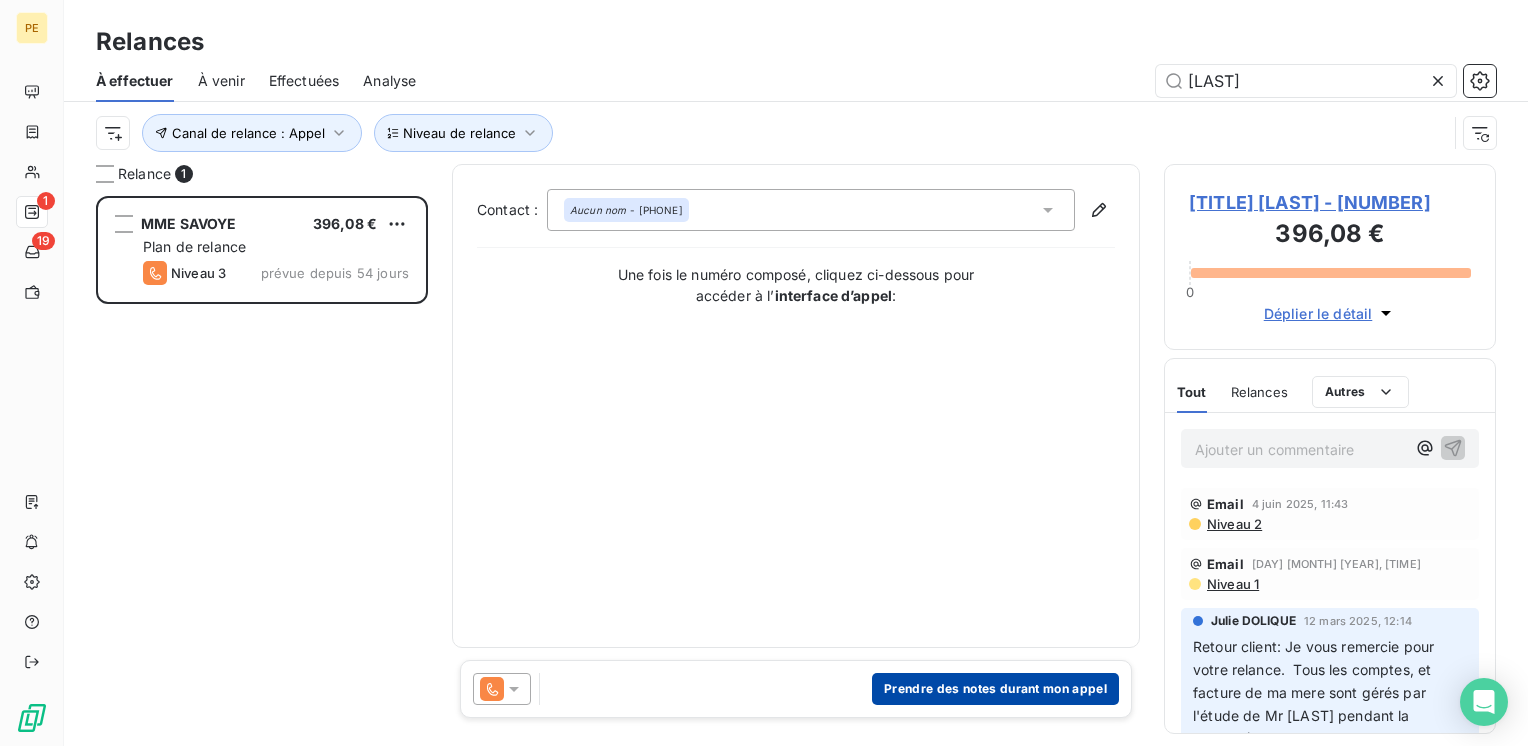 click on "Prendre des notes durant mon appel" at bounding box center [995, 689] 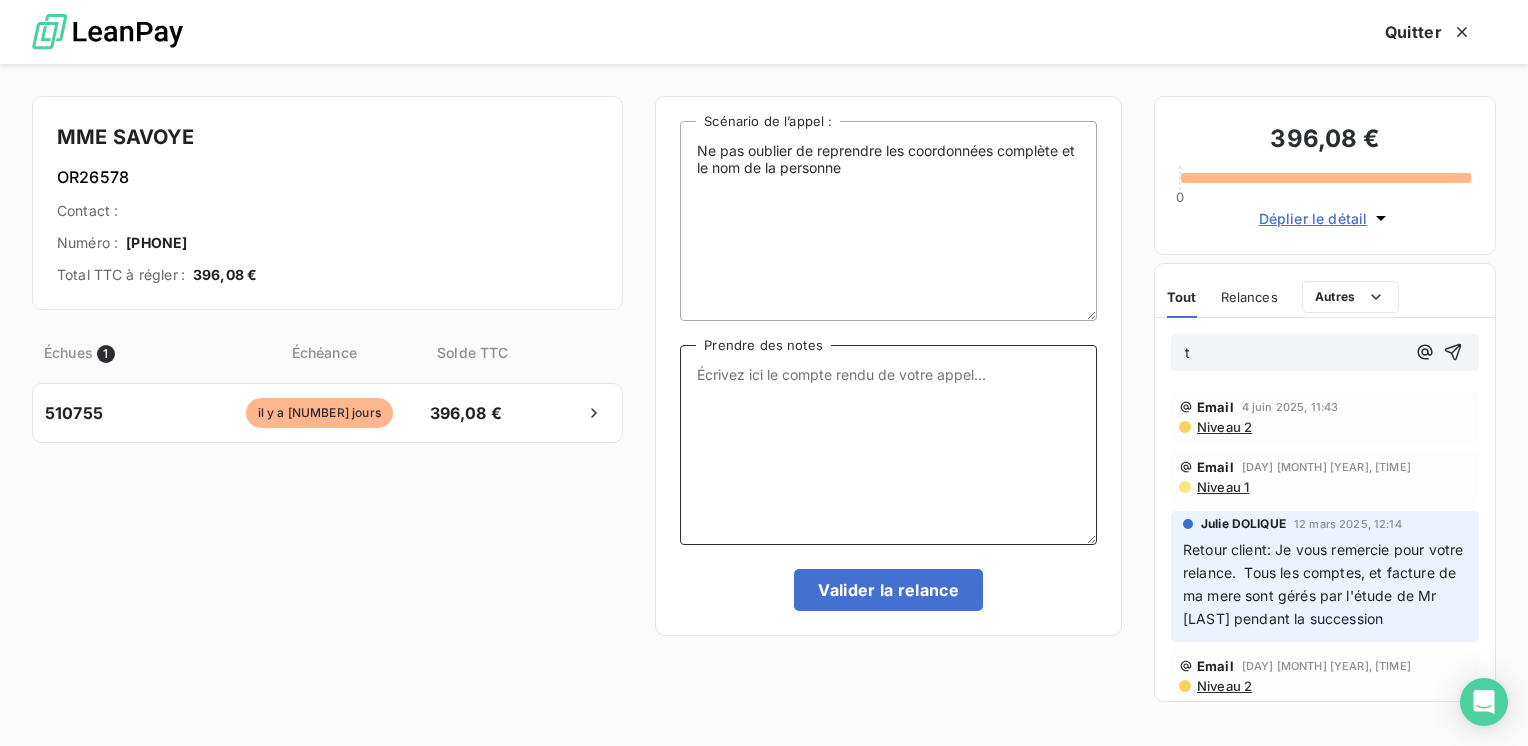 drag, startPoint x: 940, startPoint y: 430, endPoint x: 926, endPoint y: 422, distance: 16.124516 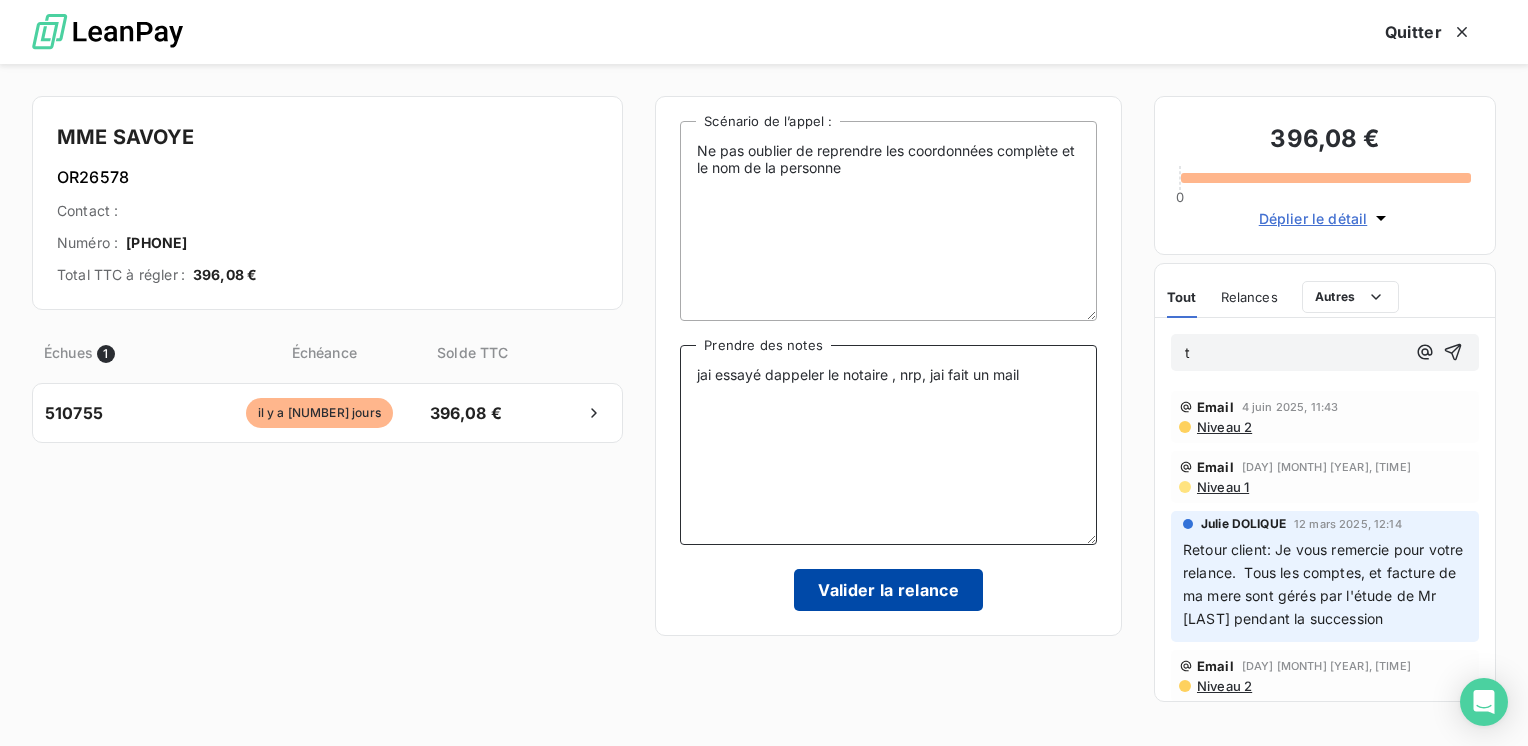 type on "jai essayé dappeler le notaire , nrp, jai fait un mail" 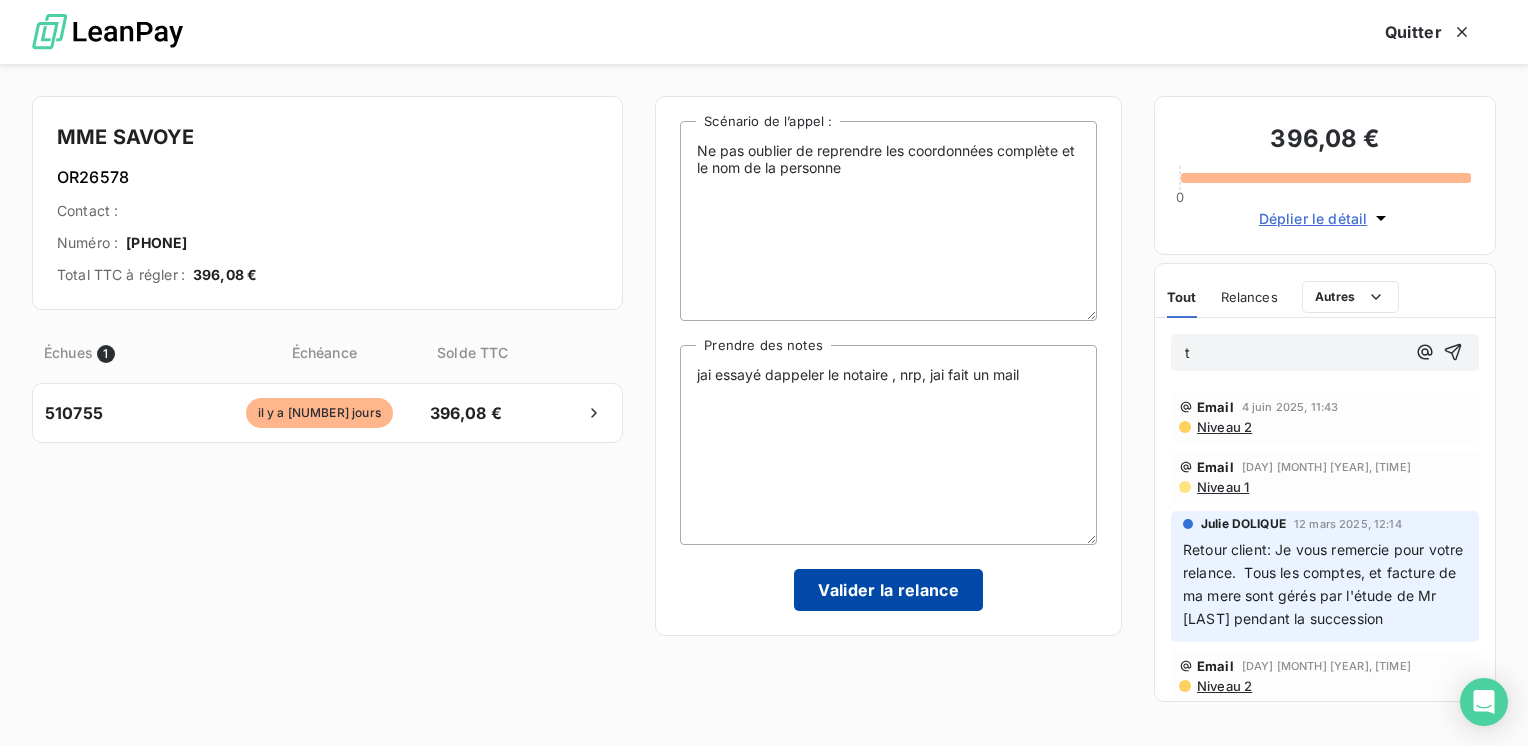 click on "Valider la relance" at bounding box center [888, 590] 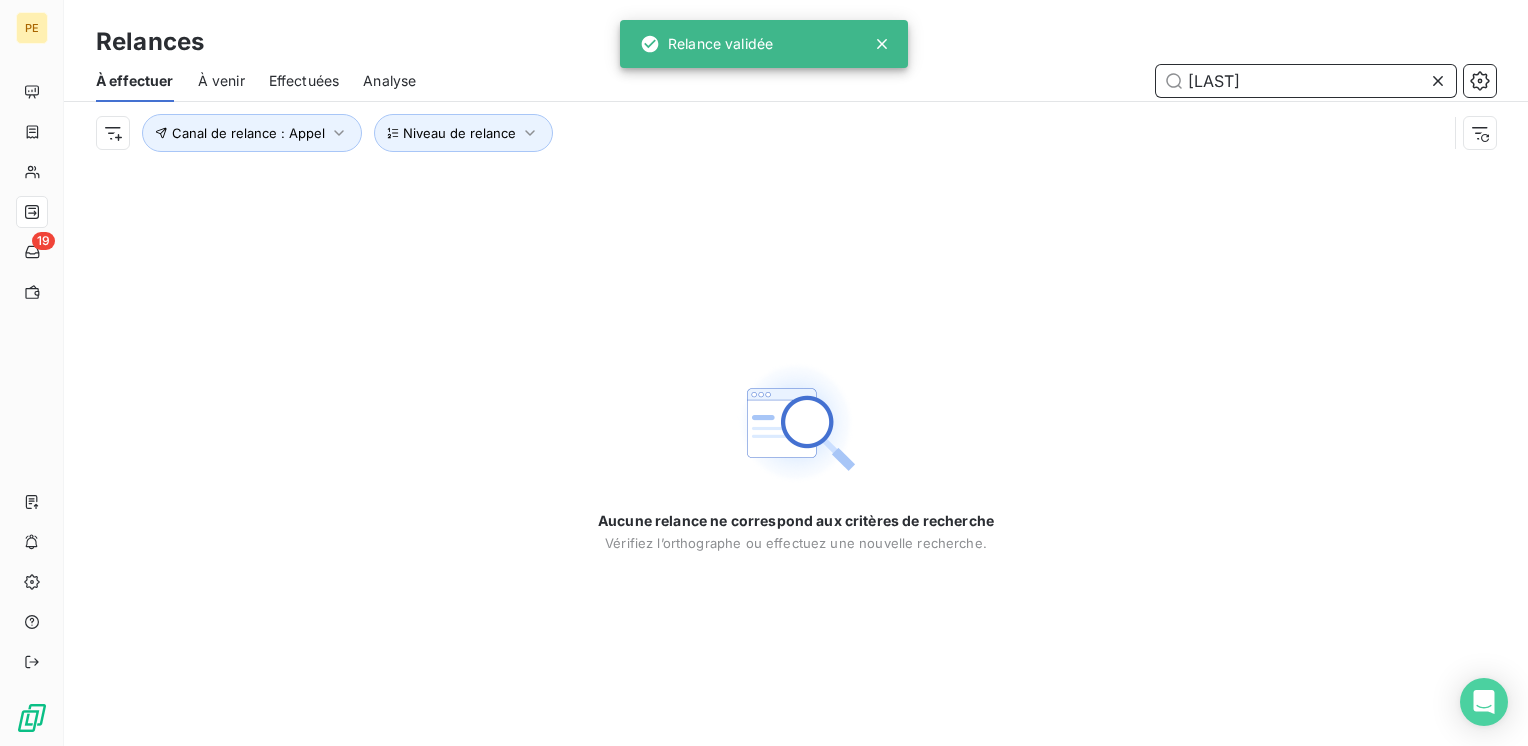 click on "À effectuer" at bounding box center [135, 81] 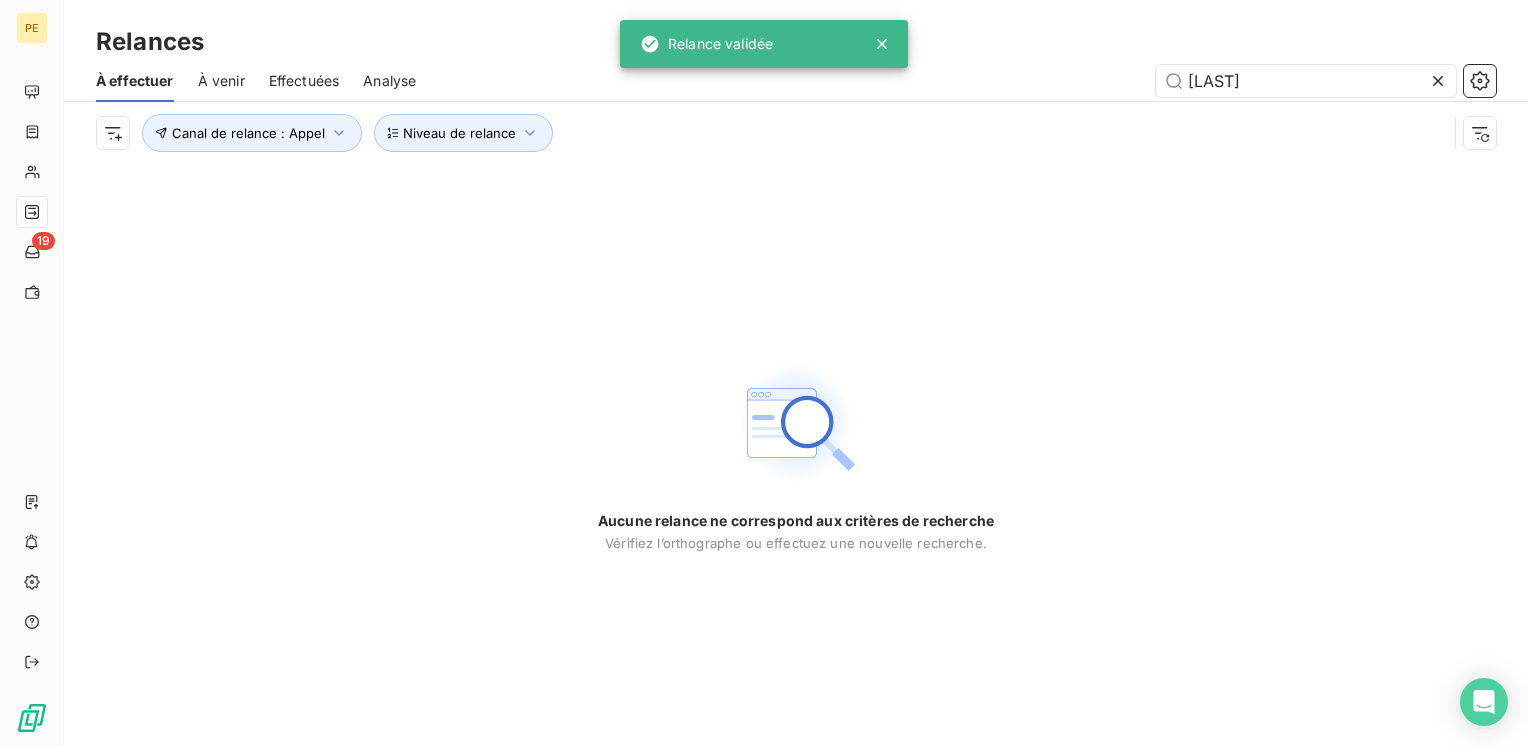 click 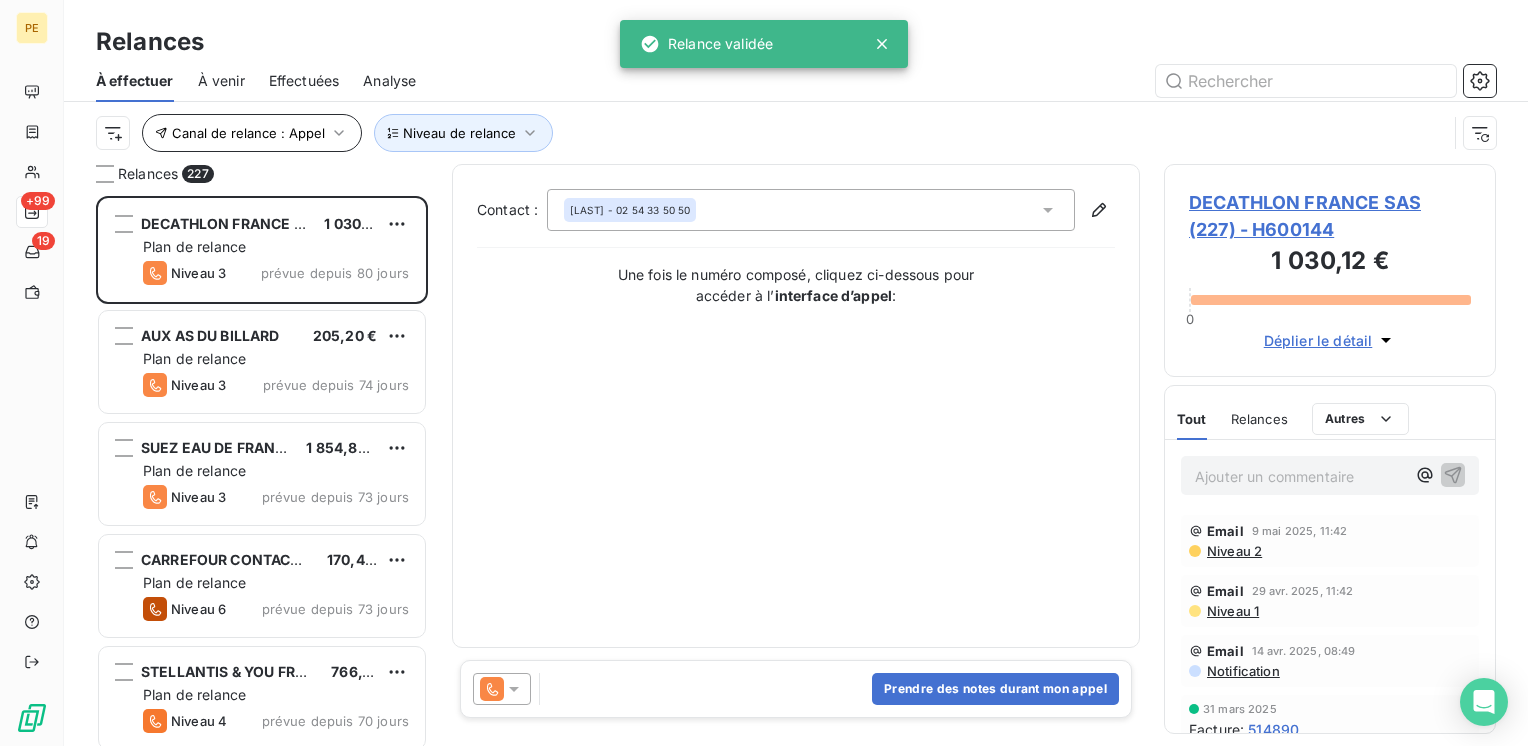 scroll, scrollTop: 16, scrollLeft: 16, axis: both 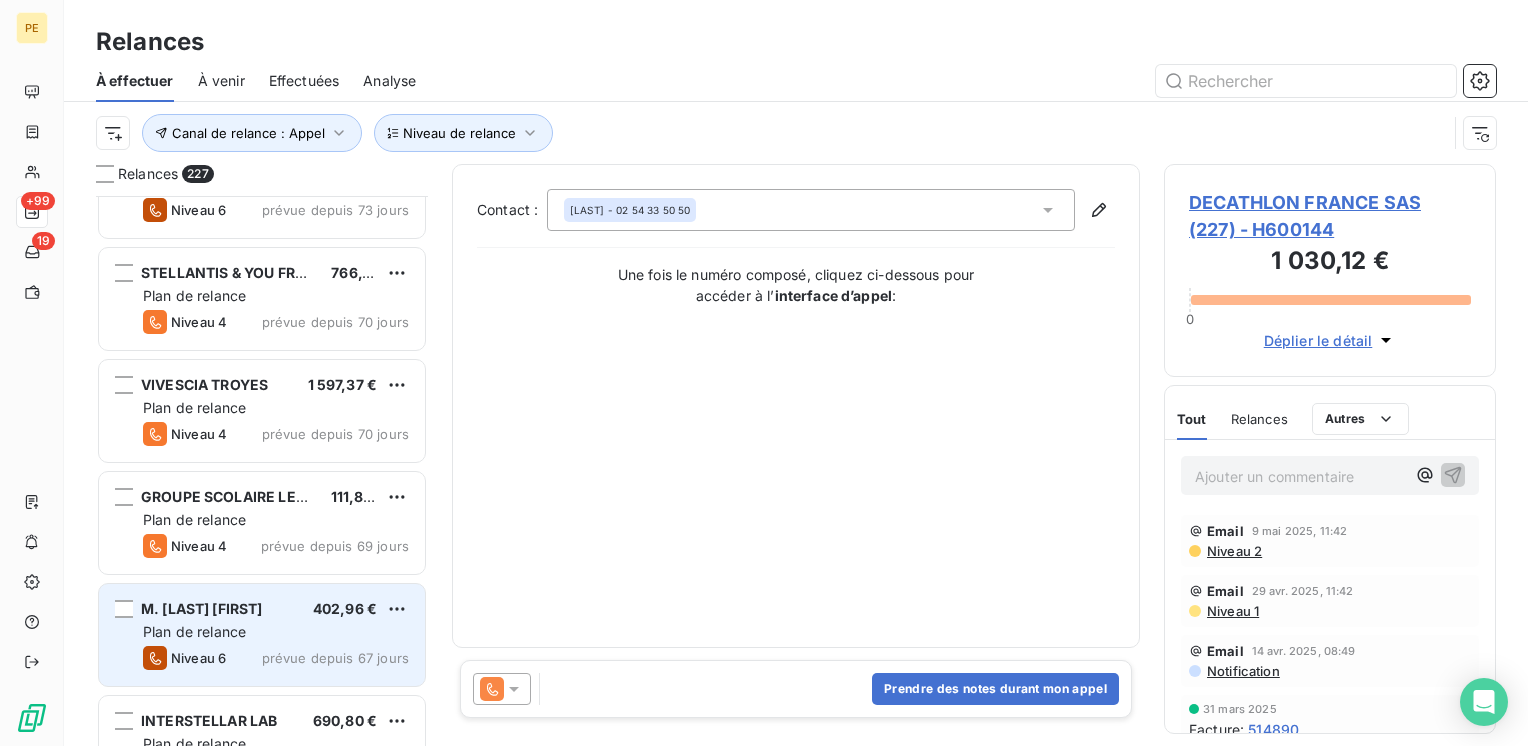 click on "Plan de relance" at bounding box center (194, 631) 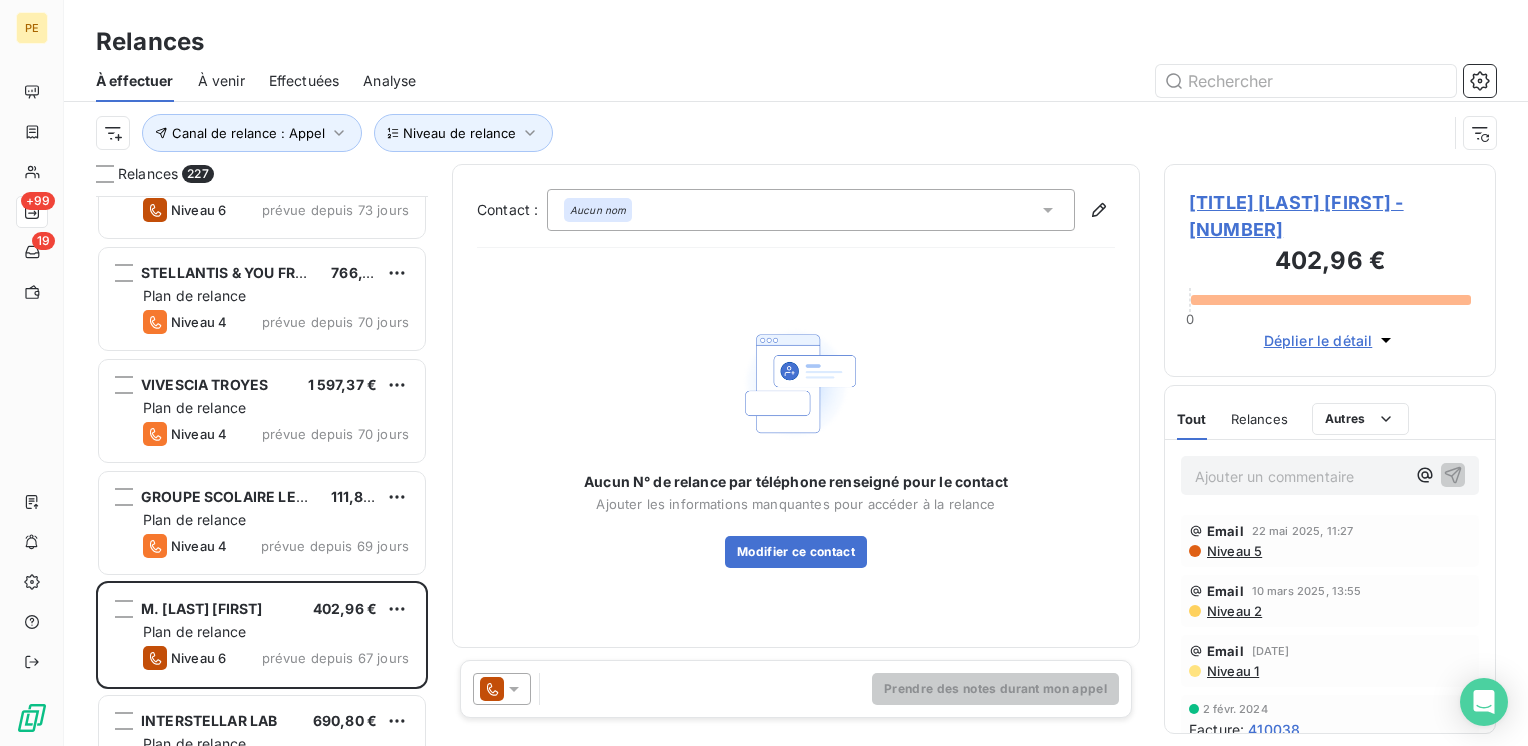 click on "[TITLE] [LAST] [FIRST] - [NUMBER]" at bounding box center [1330, 216] 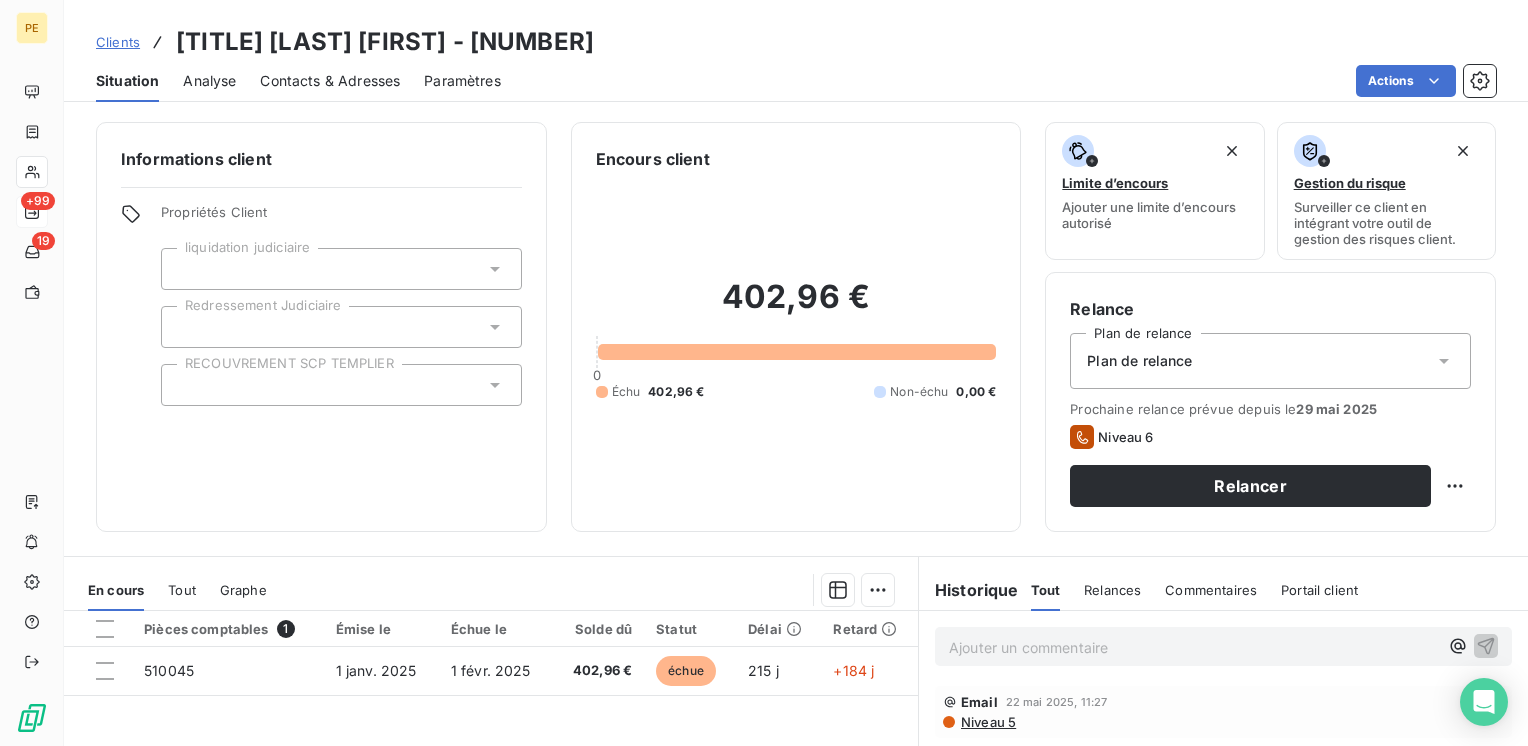 click on "Contacts & Adresses" at bounding box center [330, 81] 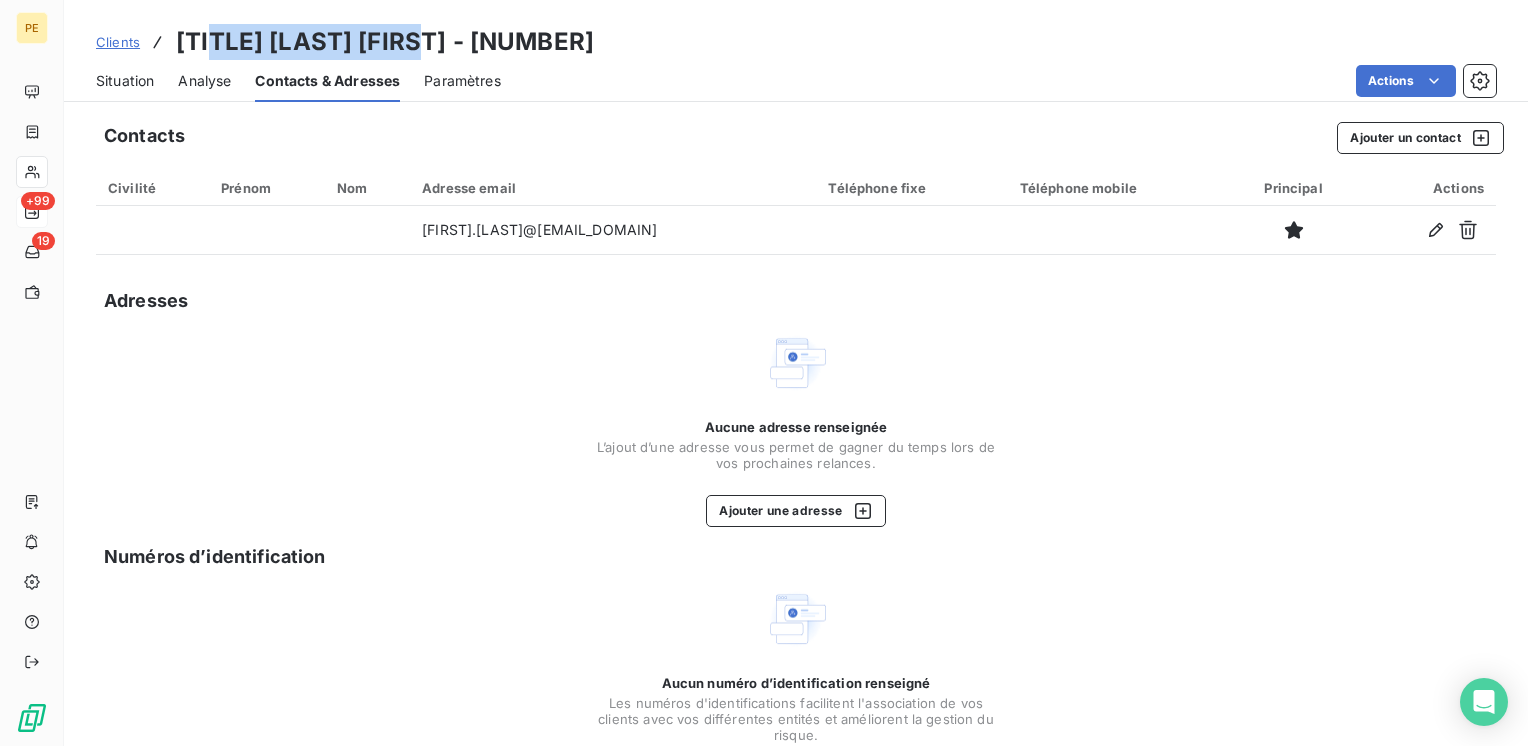 drag, startPoint x: 213, startPoint y: 42, endPoint x: 472, endPoint y: 36, distance: 259.0695 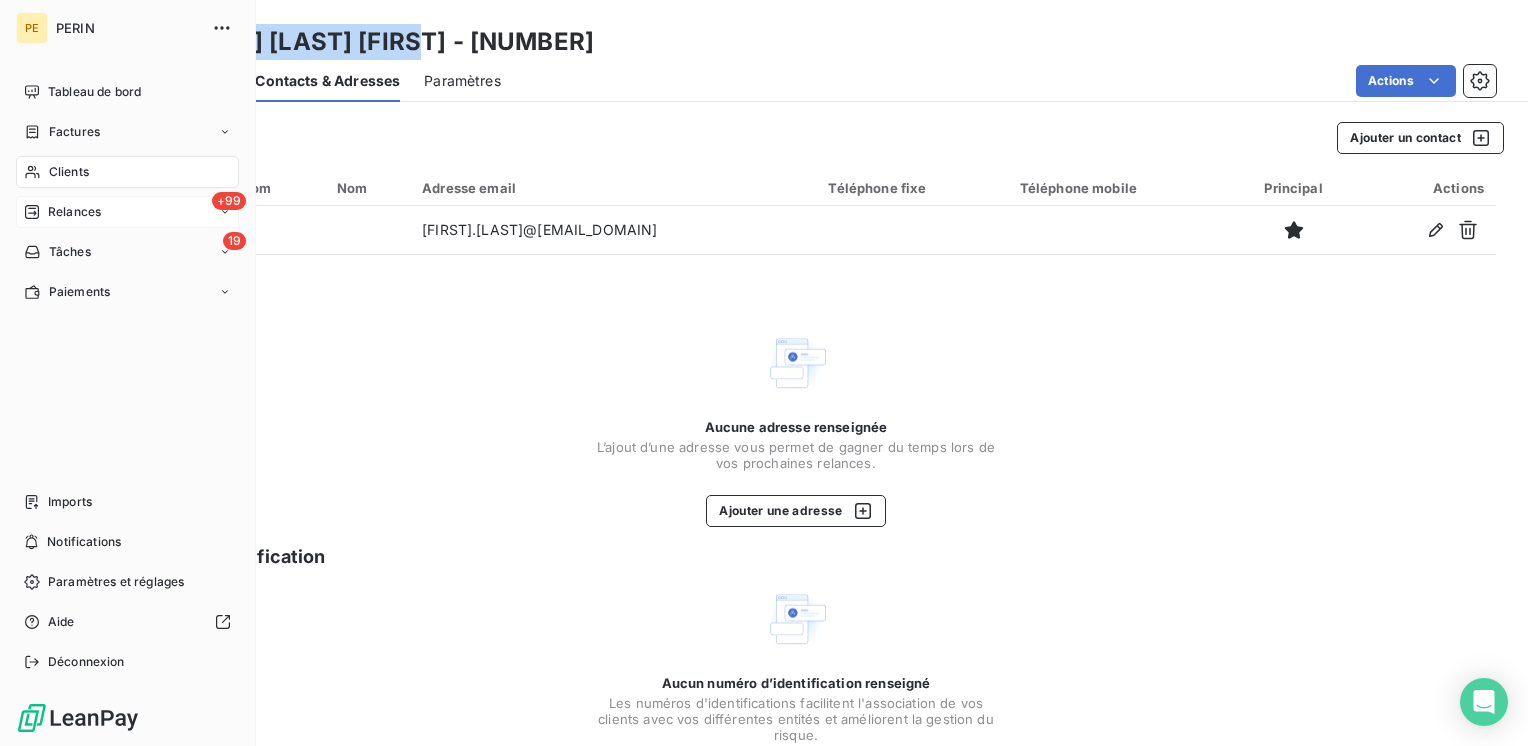 click on "Relances" at bounding box center [74, 212] 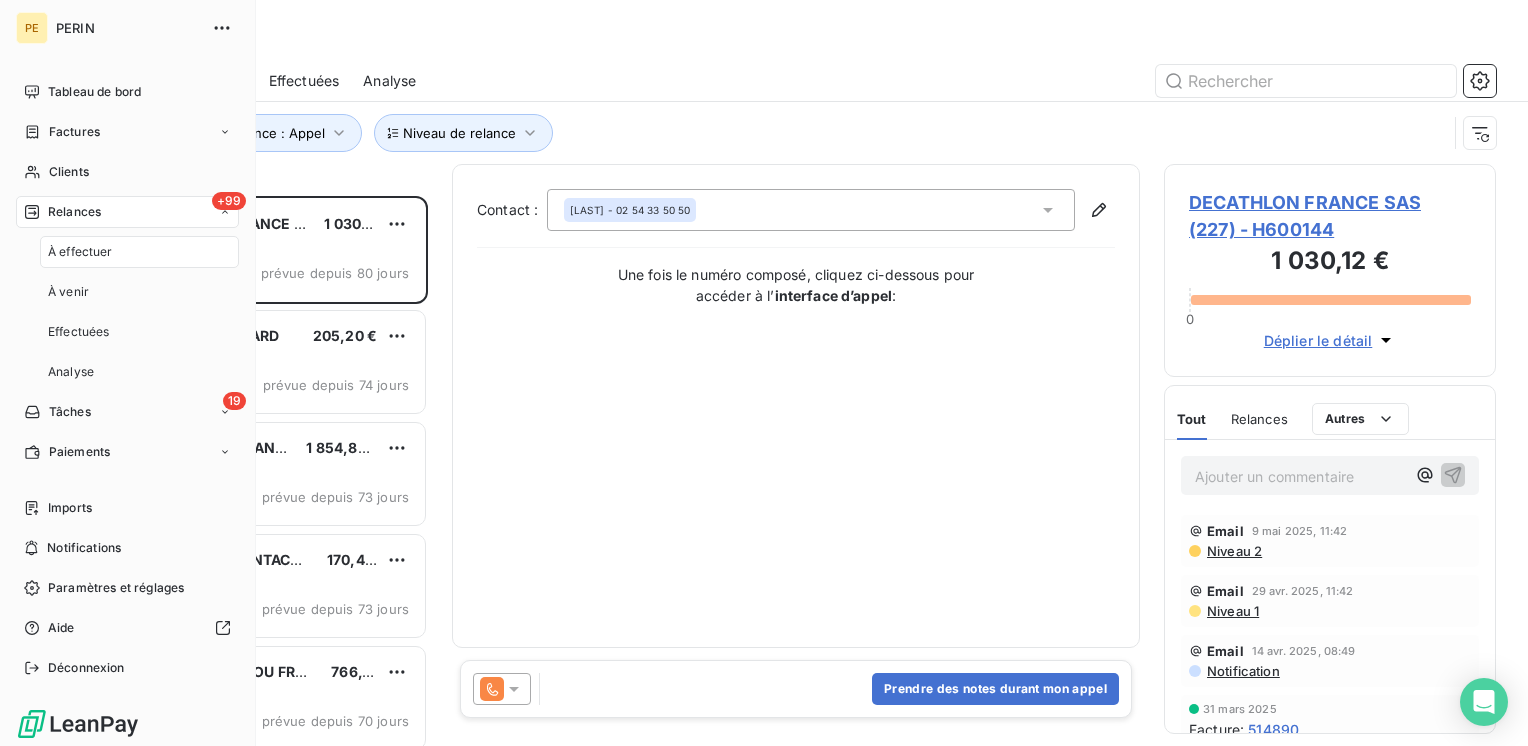 scroll, scrollTop: 16, scrollLeft: 16, axis: both 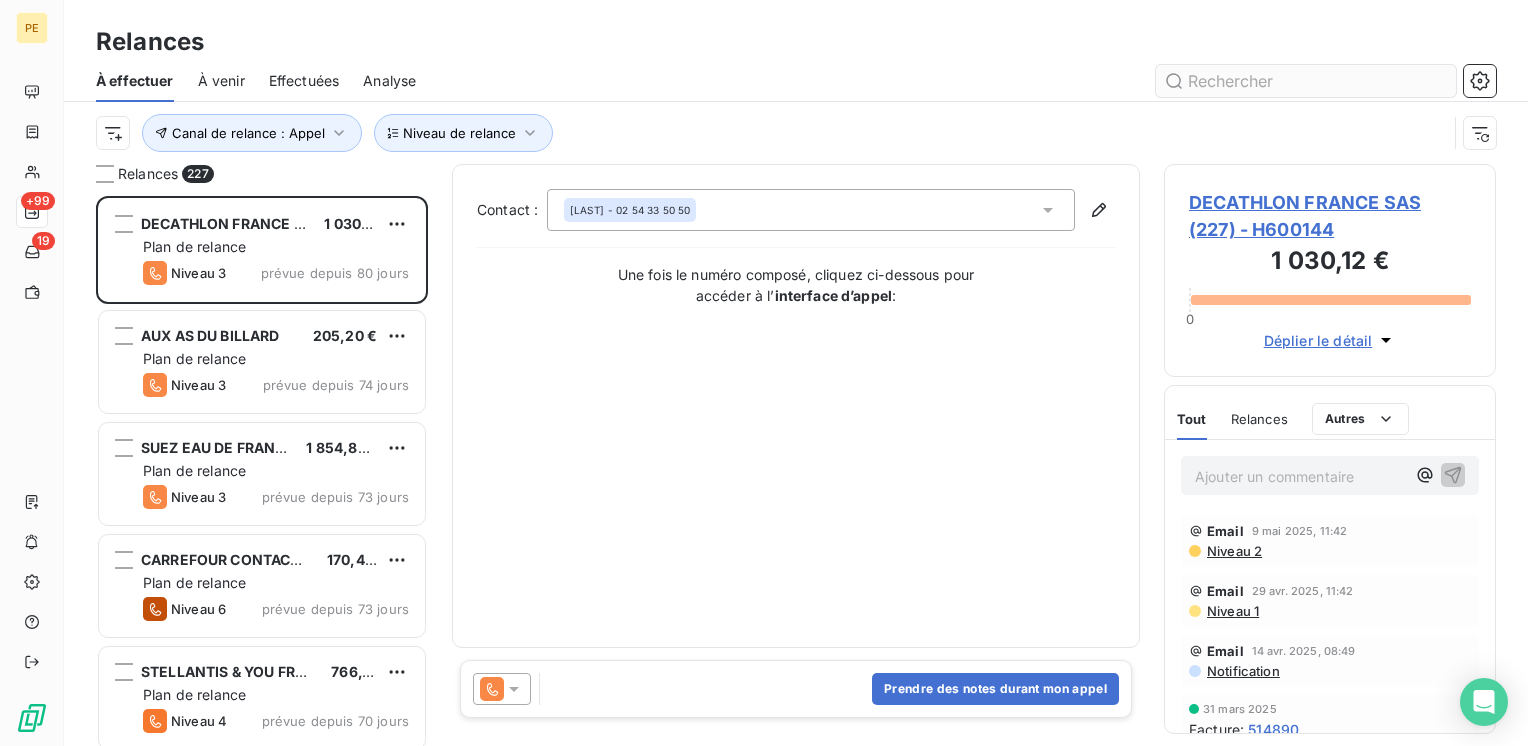 drag, startPoint x: 1343, startPoint y: 82, endPoint x: 1341, endPoint y: 71, distance: 11.18034 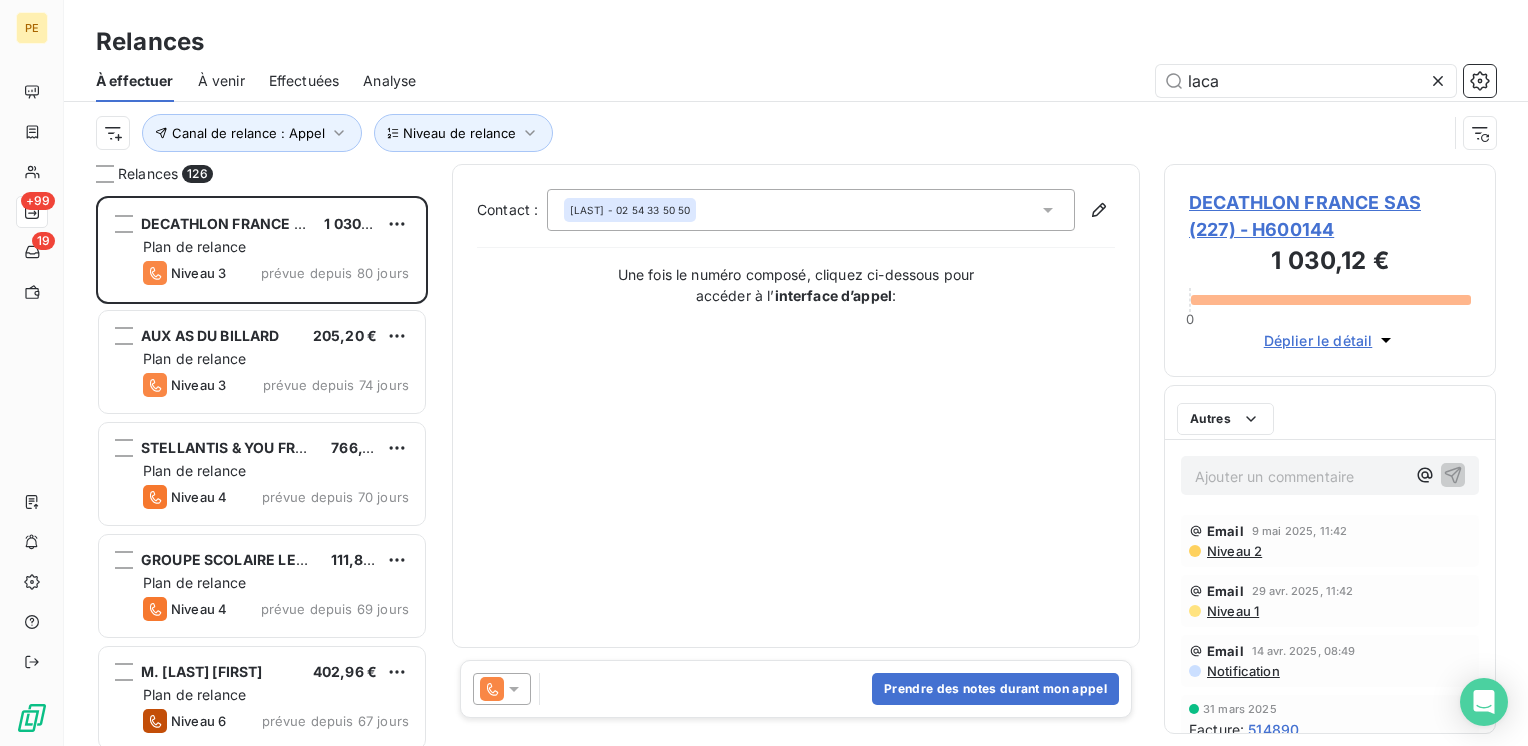 scroll, scrollTop: 16, scrollLeft: 16, axis: both 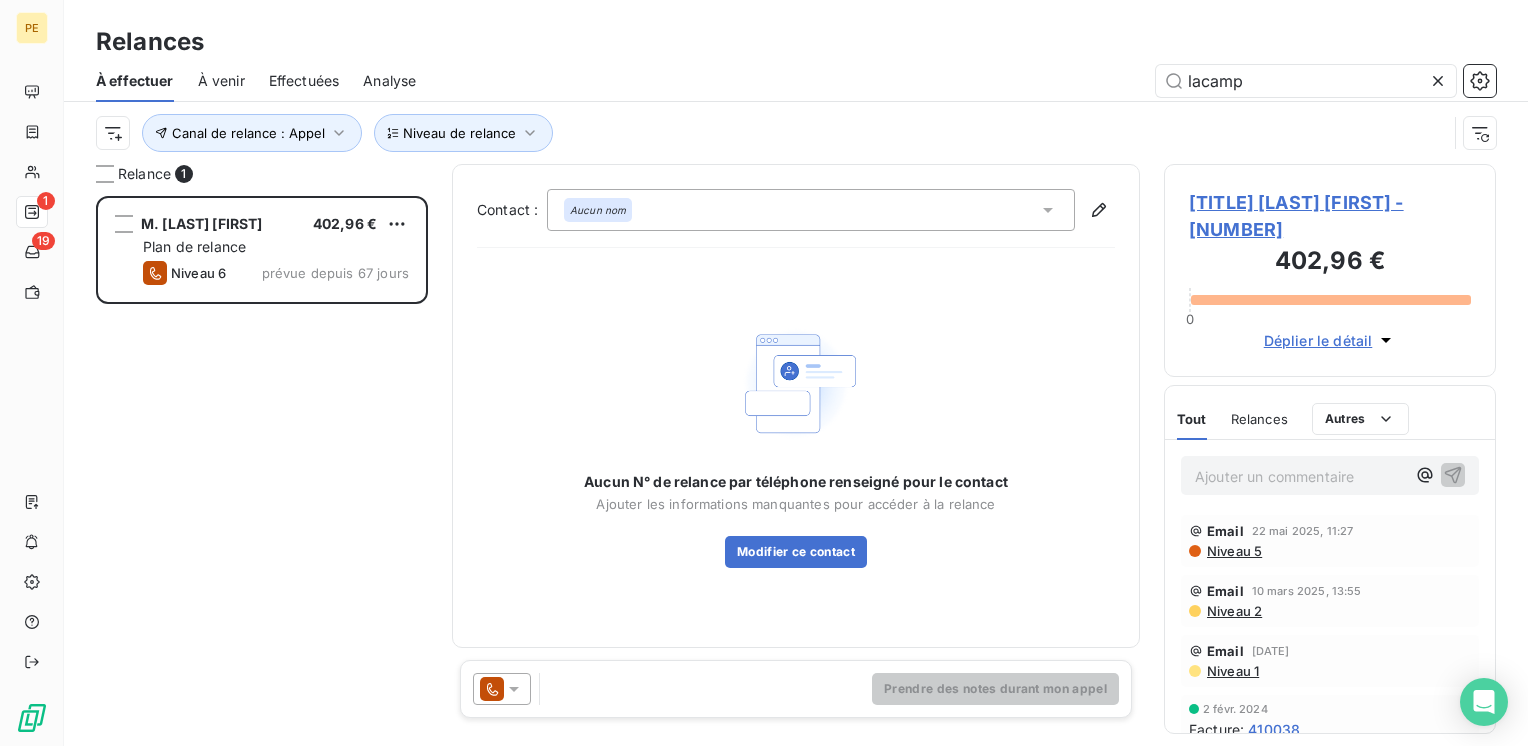 type on "lacamp" 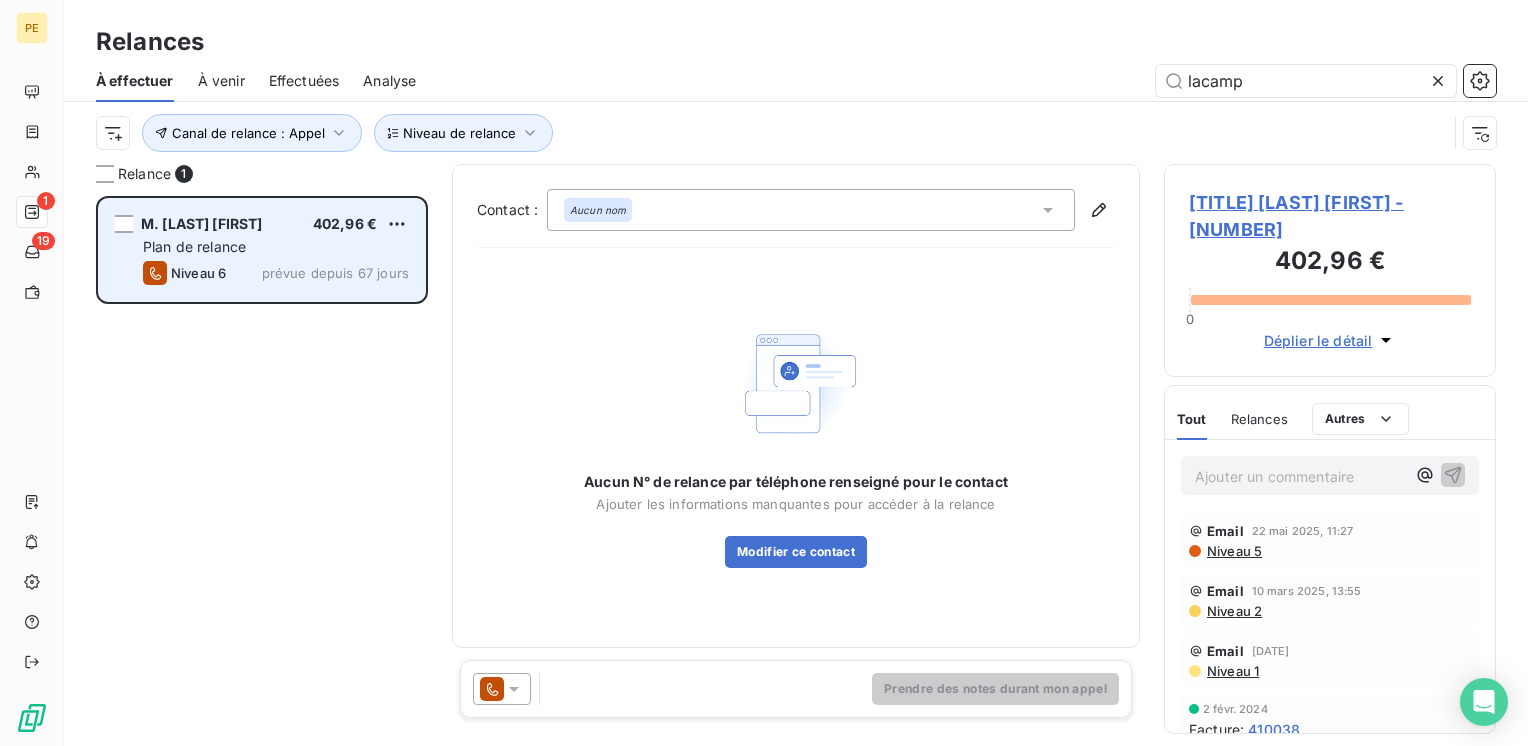 click on "Plan de relance" at bounding box center (276, 247) 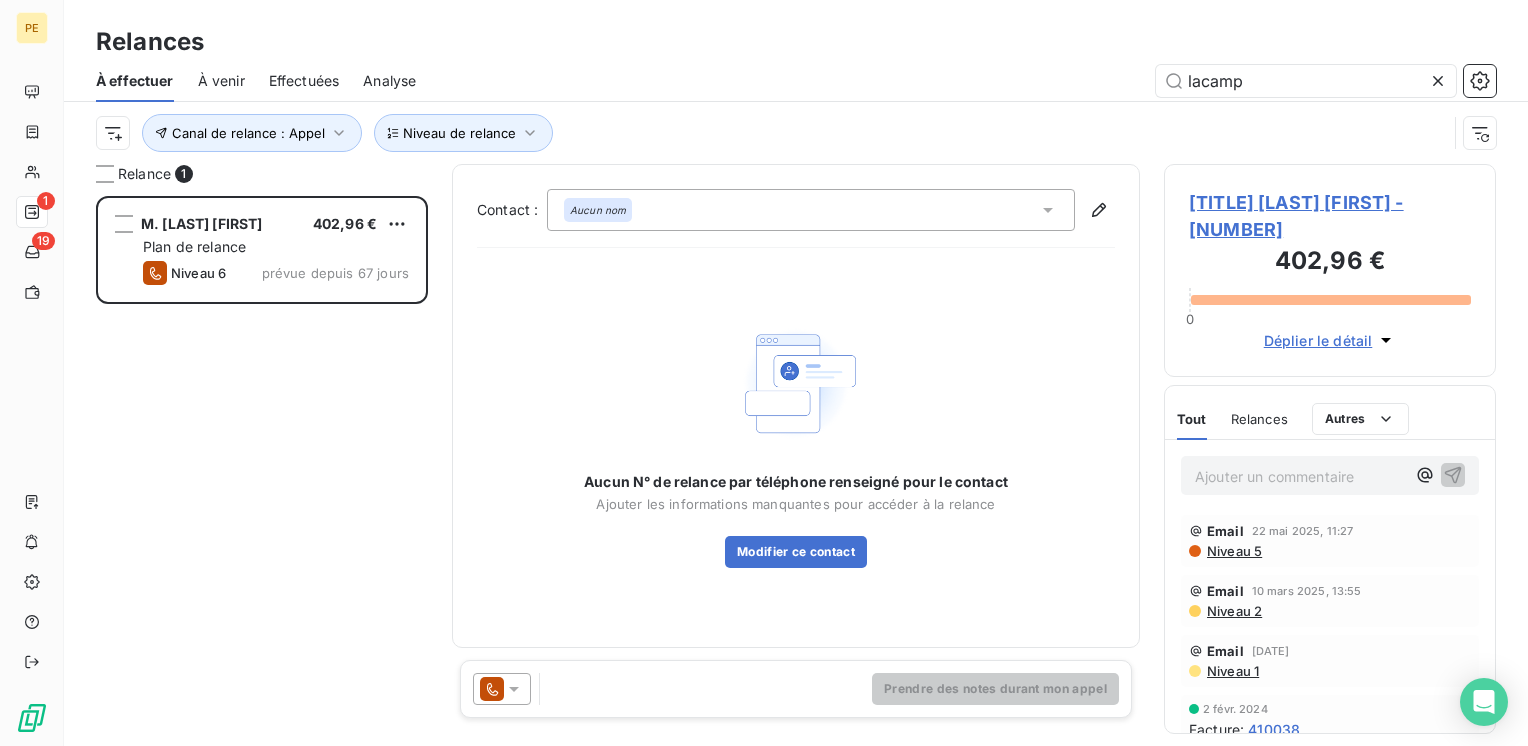click on "Prendre des notes durant mon appel" at bounding box center (796, 689) 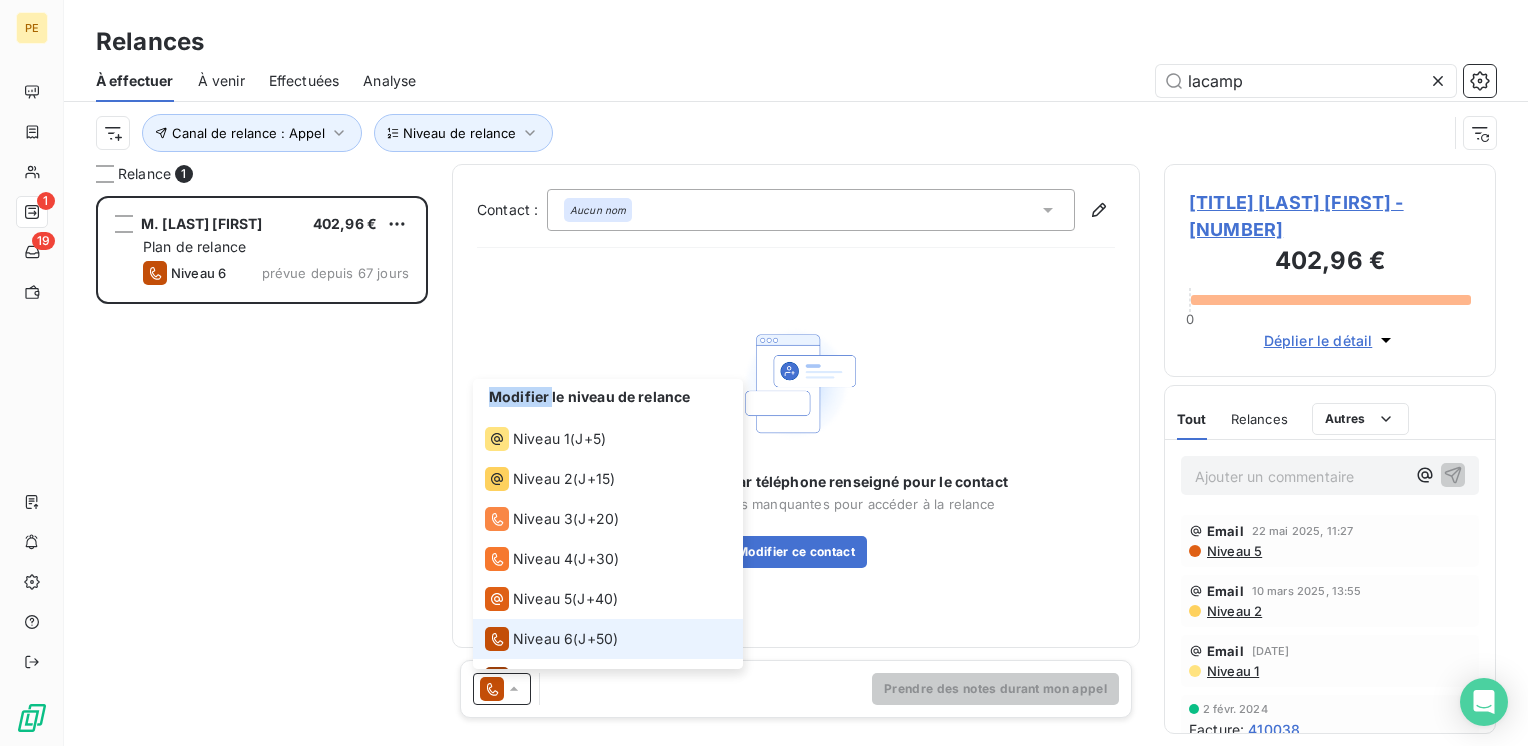 click 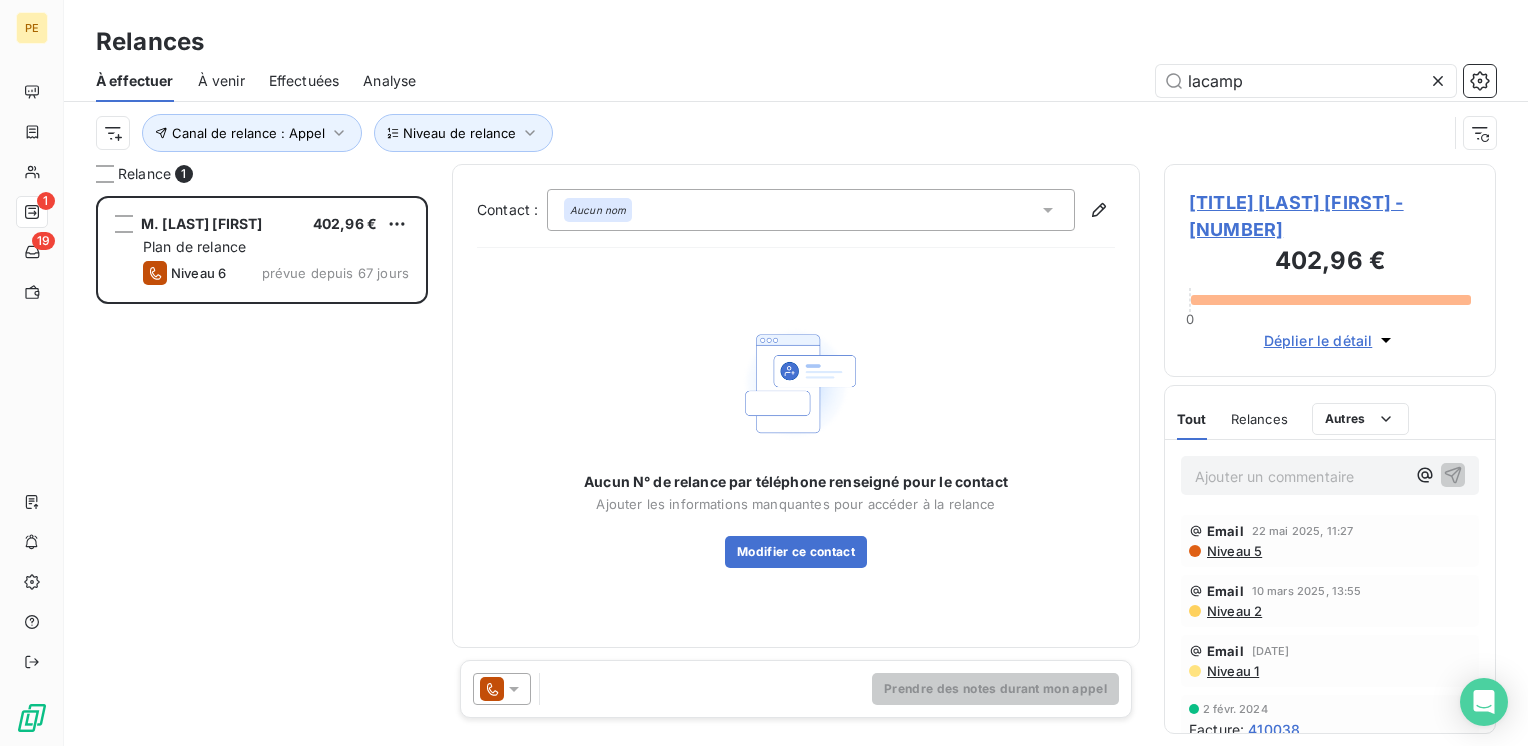 click 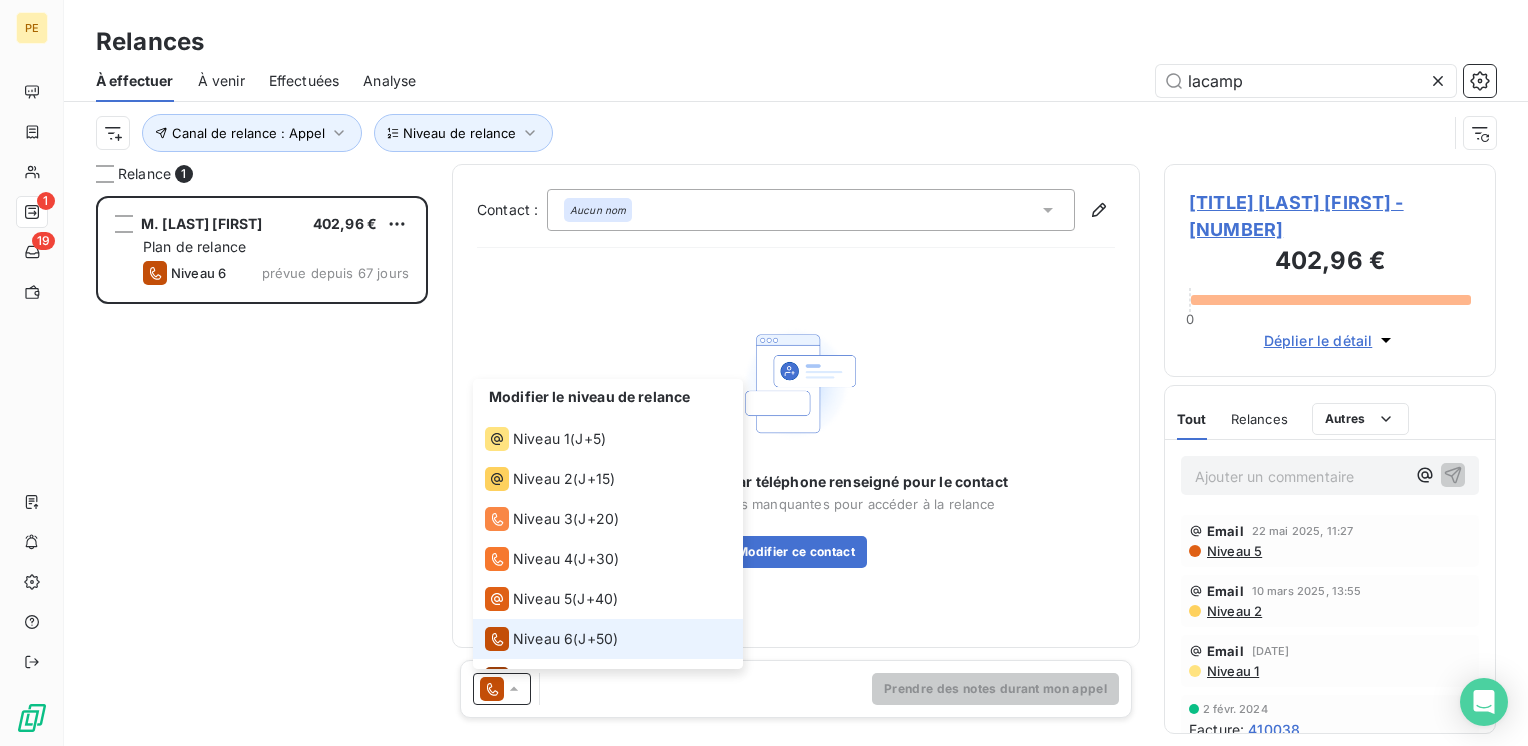click 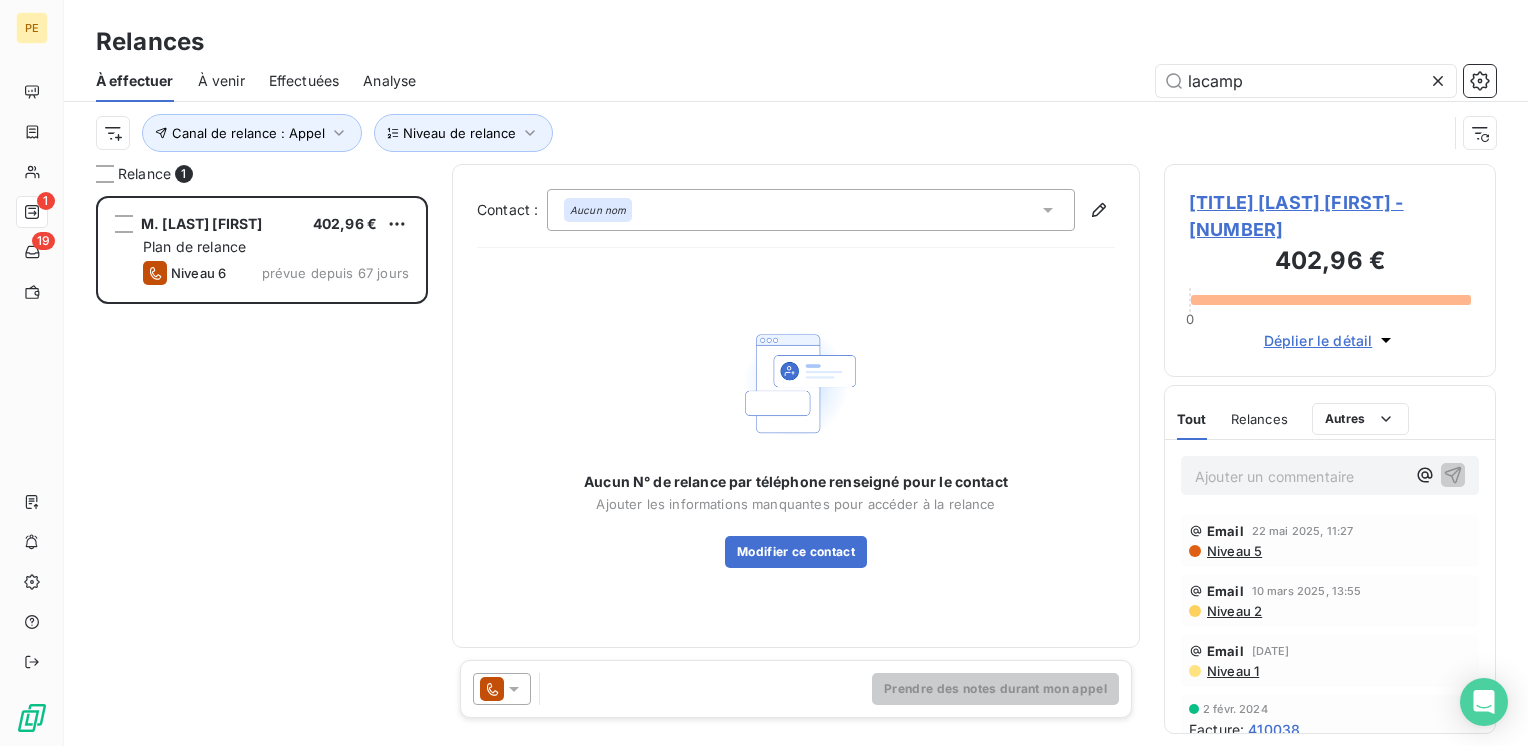 click 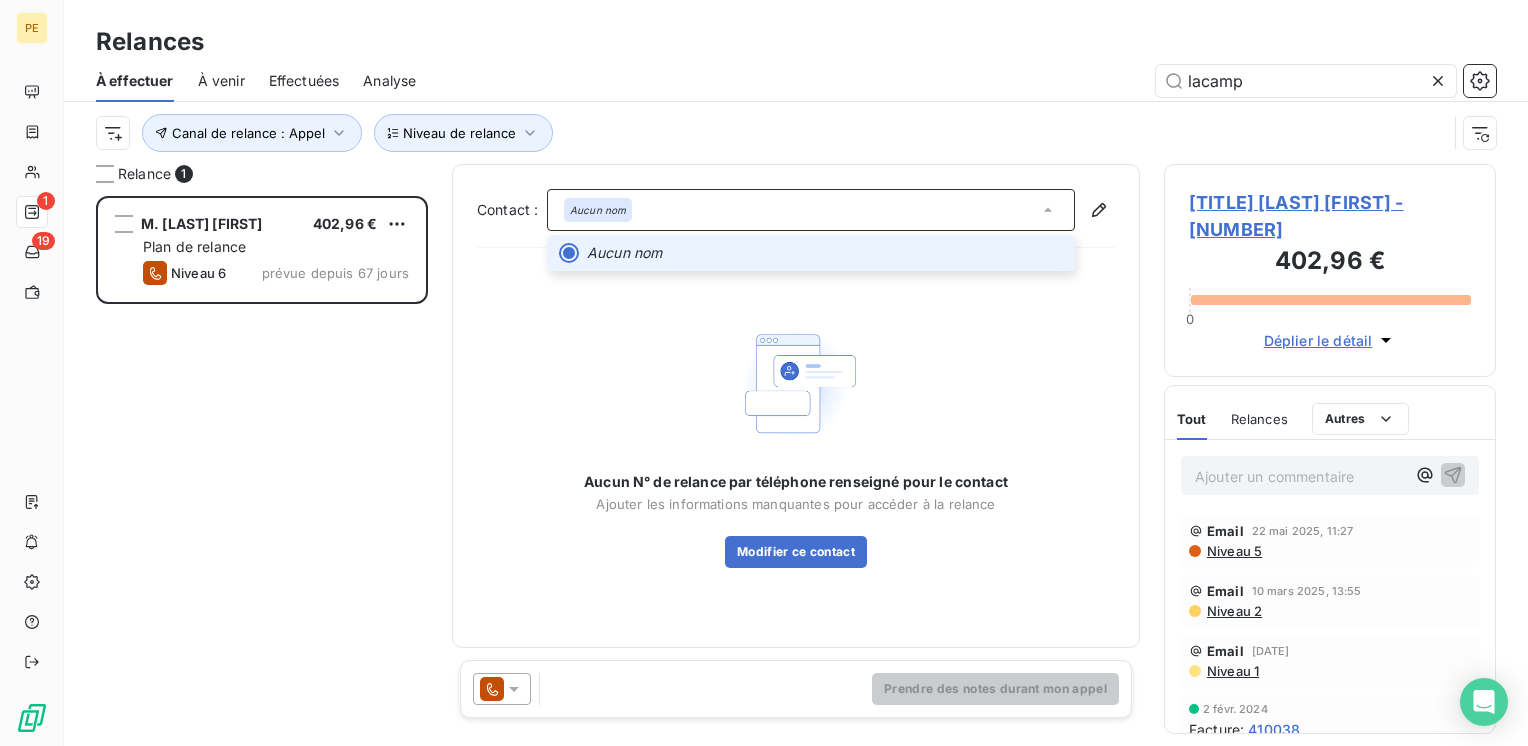 click 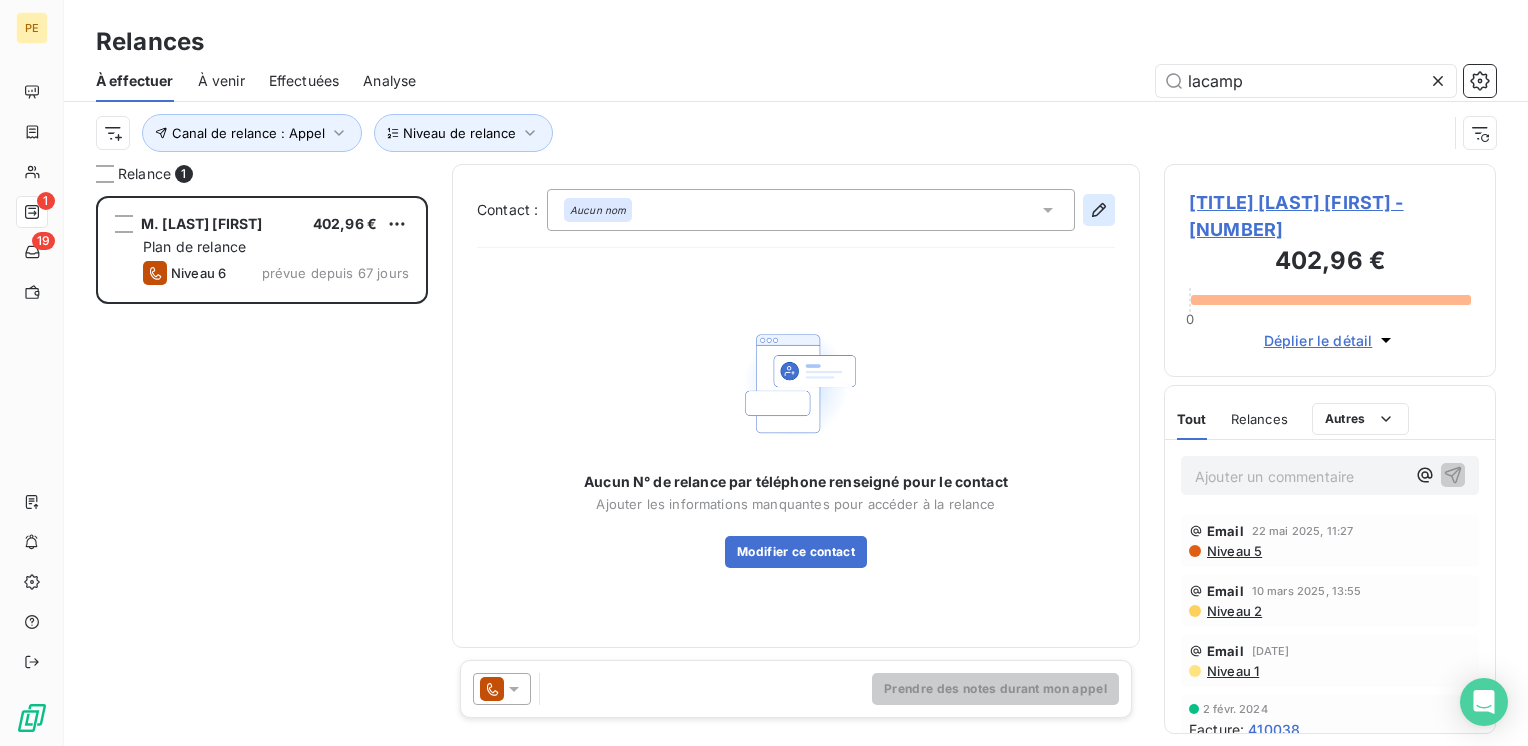 click 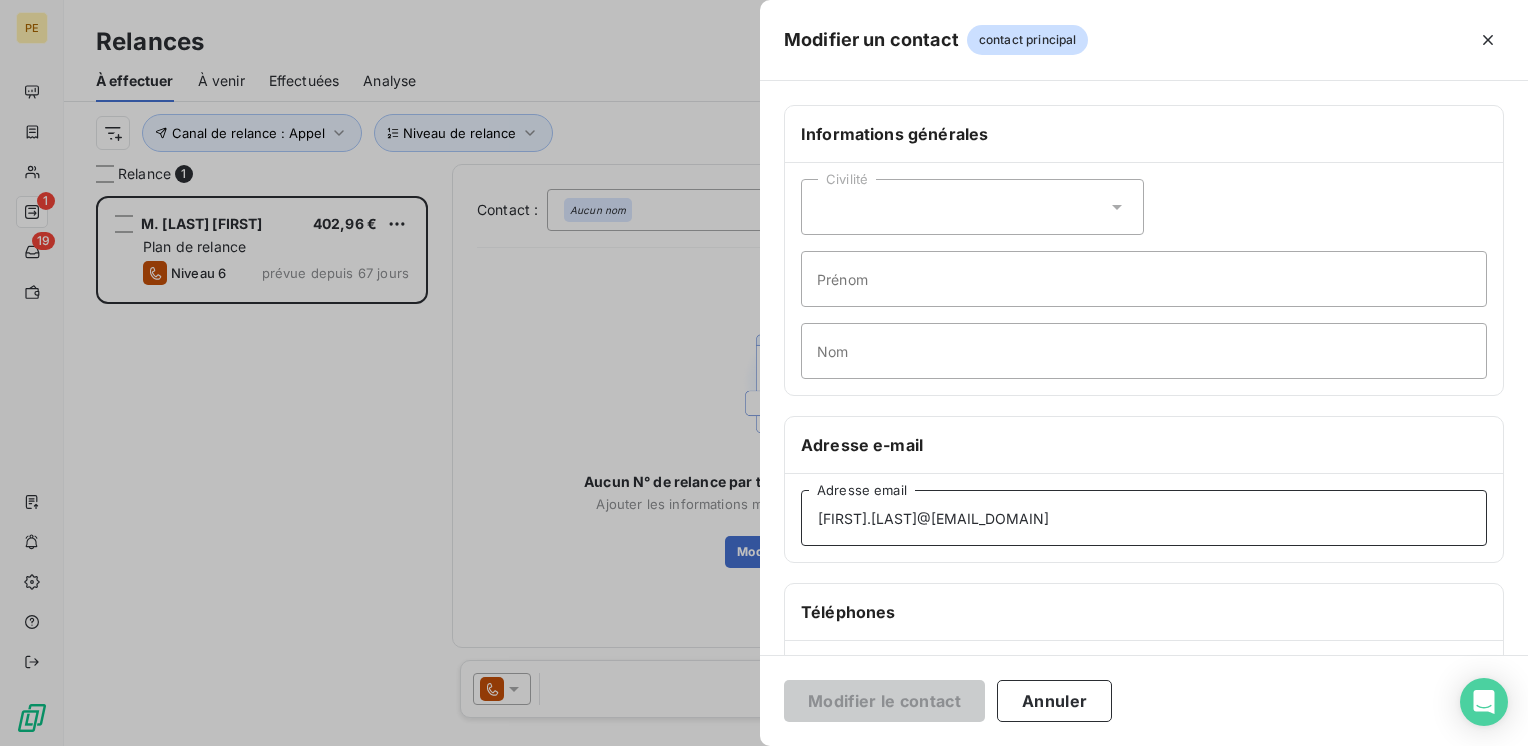 drag, startPoint x: 1032, startPoint y: 516, endPoint x: 604, endPoint y: 422, distance: 438.20087 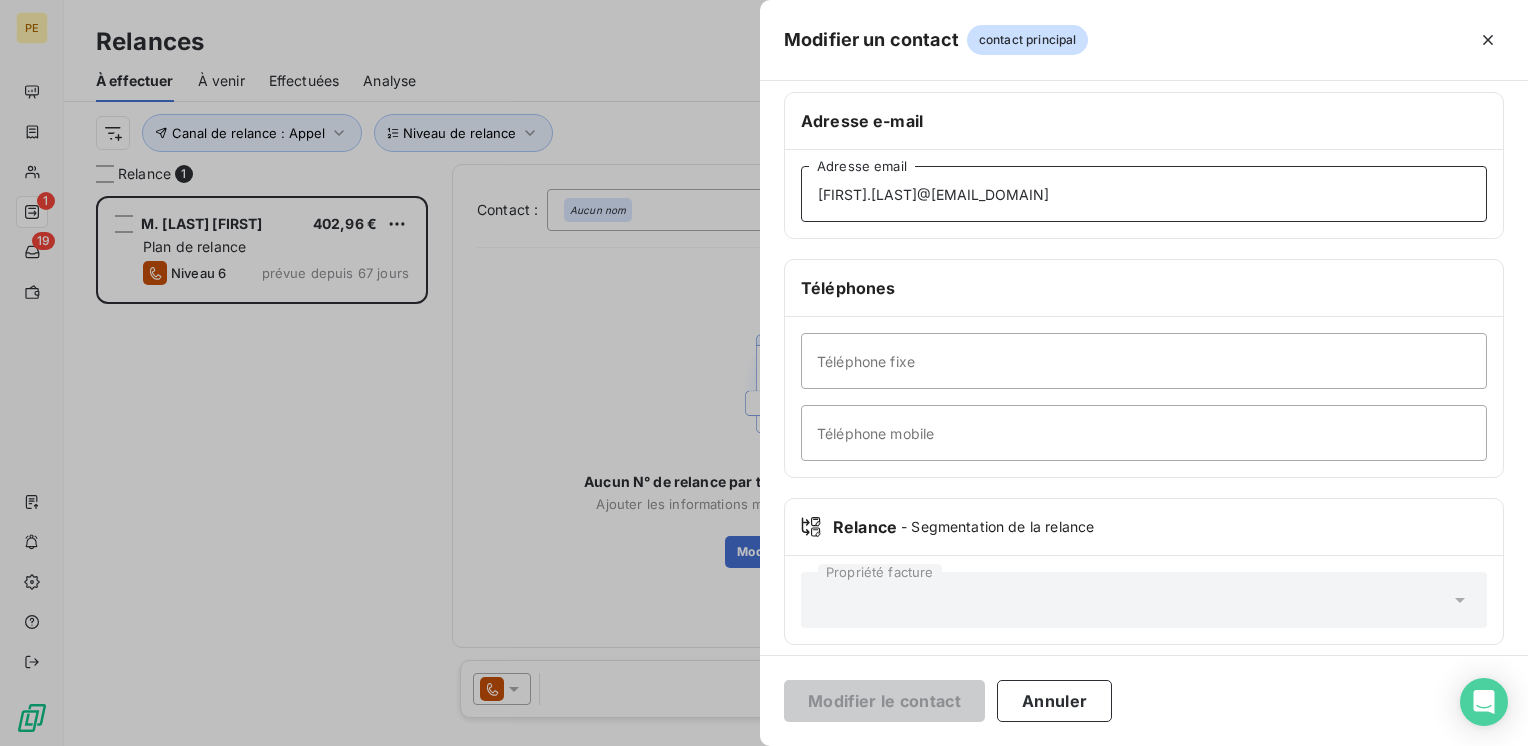 scroll, scrollTop: 334, scrollLeft: 0, axis: vertical 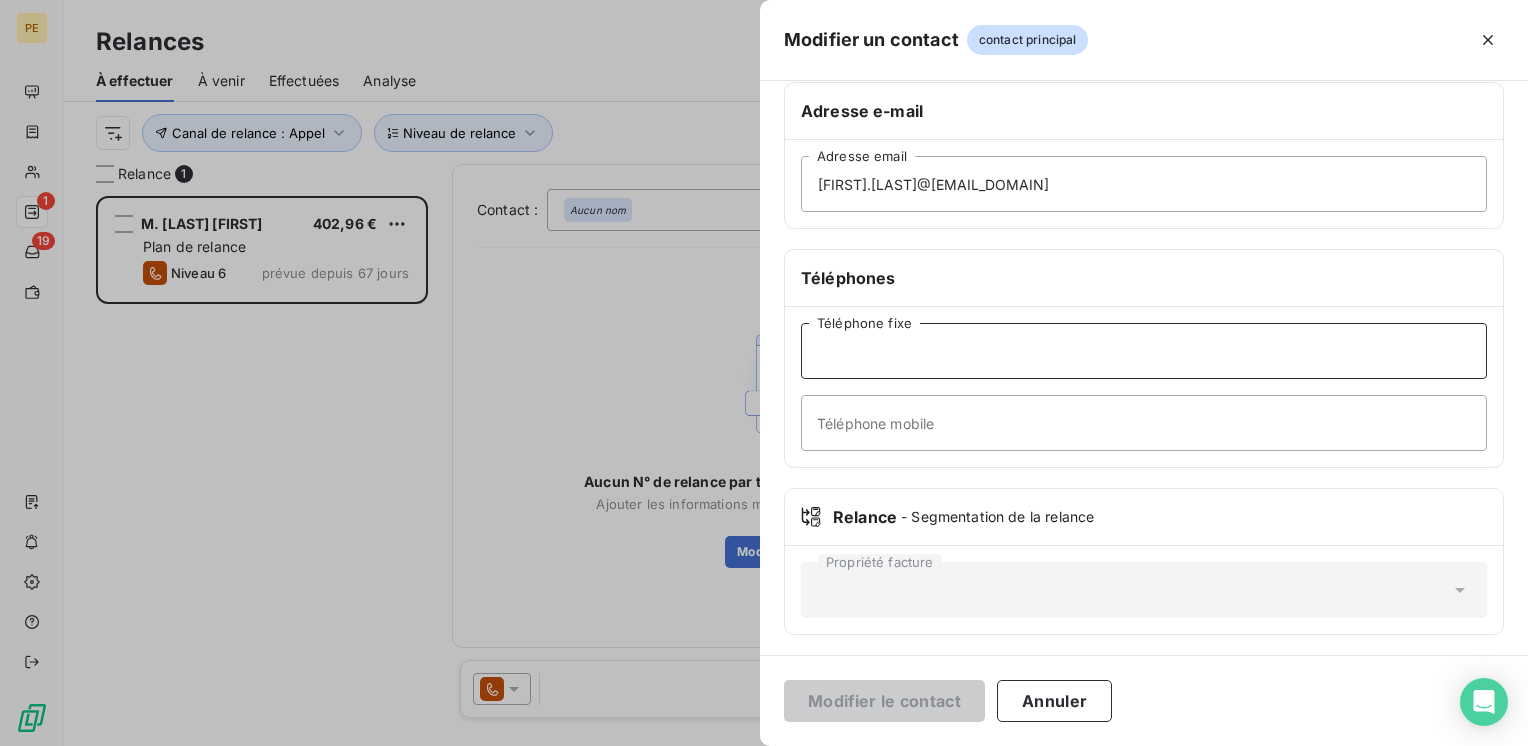 drag, startPoint x: 894, startPoint y: 369, endPoint x: 893, endPoint y: 349, distance: 20.024984 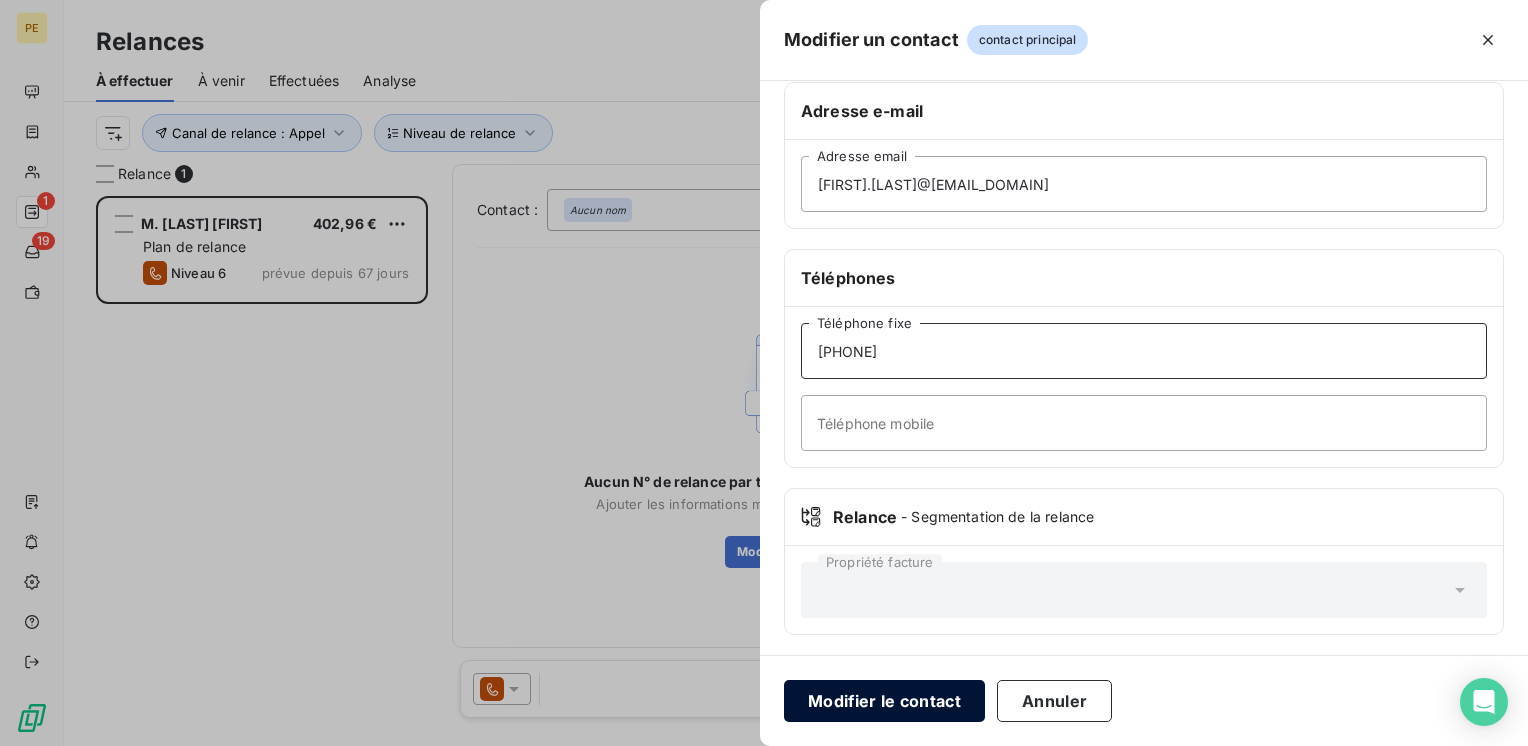 type on "[PHONE]" 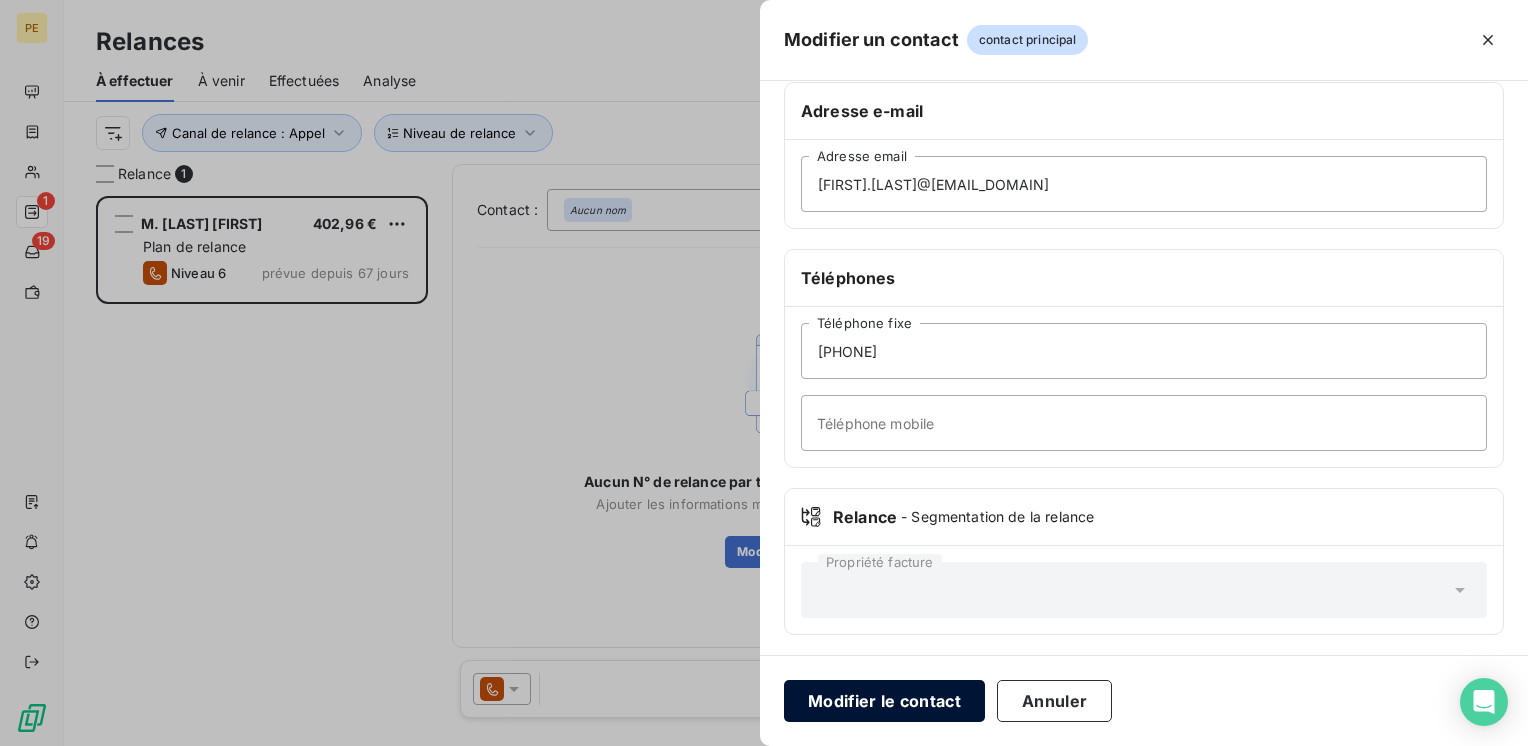 click on "Modifier le contact" at bounding box center (884, 701) 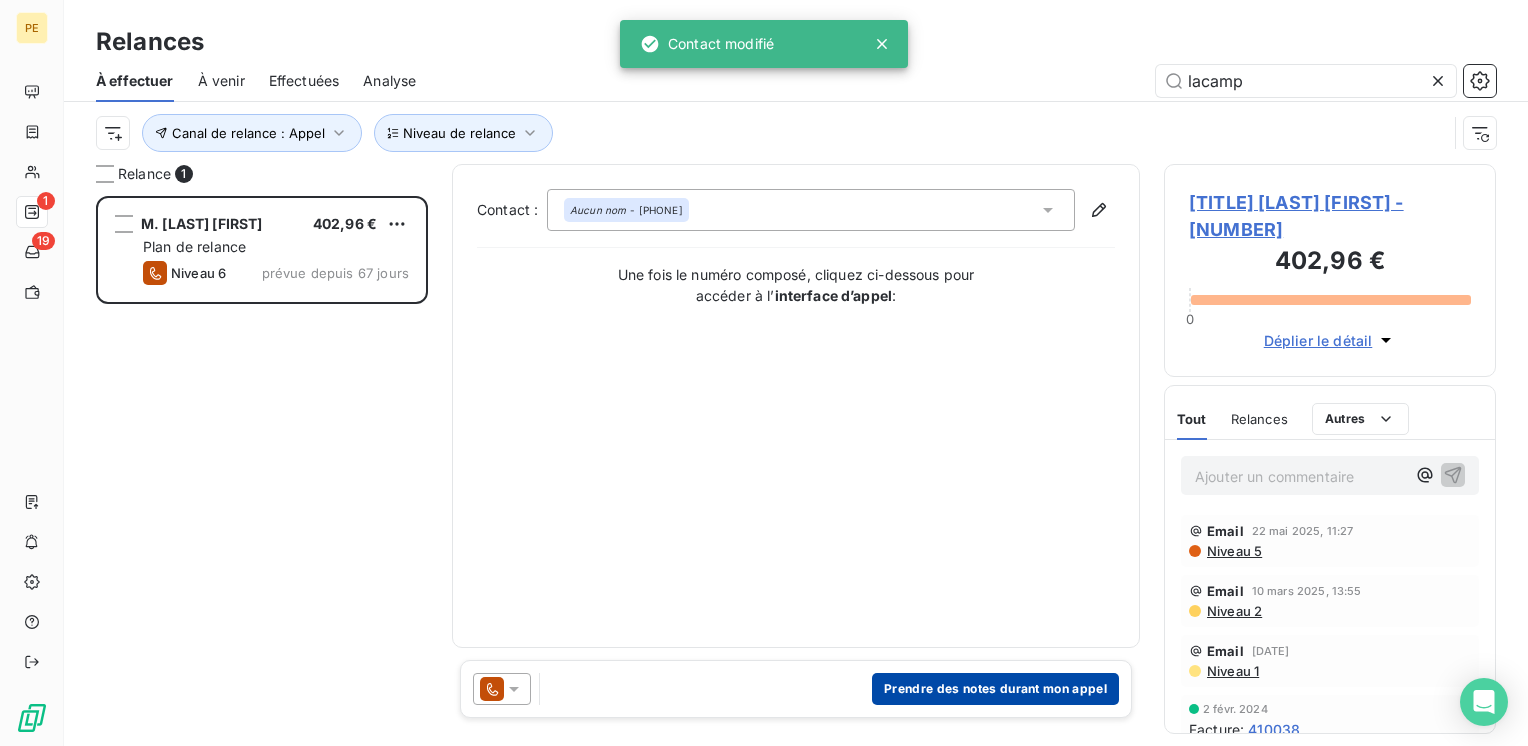 click on "Prendre des notes durant mon appel" at bounding box center (995, 689) 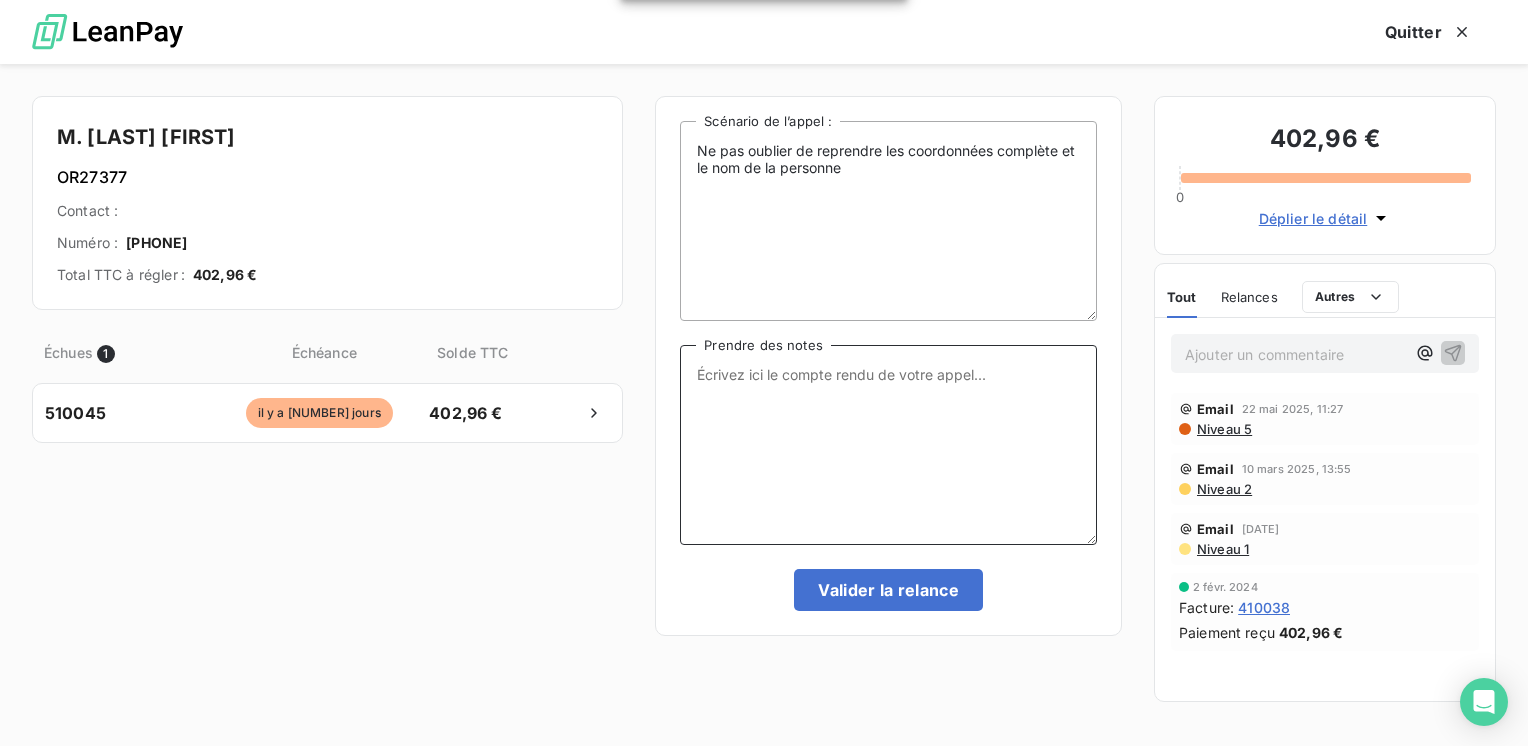 click on "Prendre des notes" at bounding box center (888, 445) 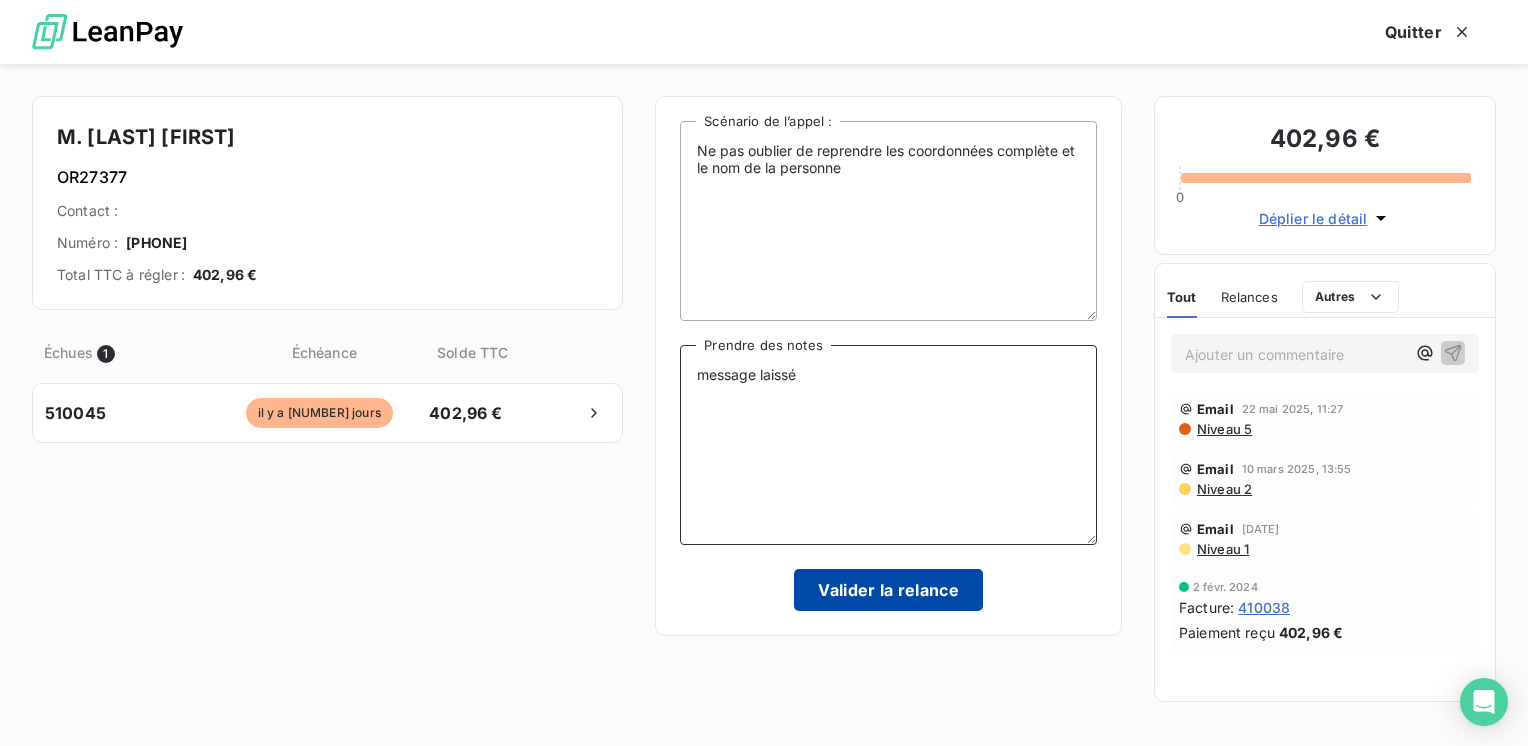 type on "message laissé" 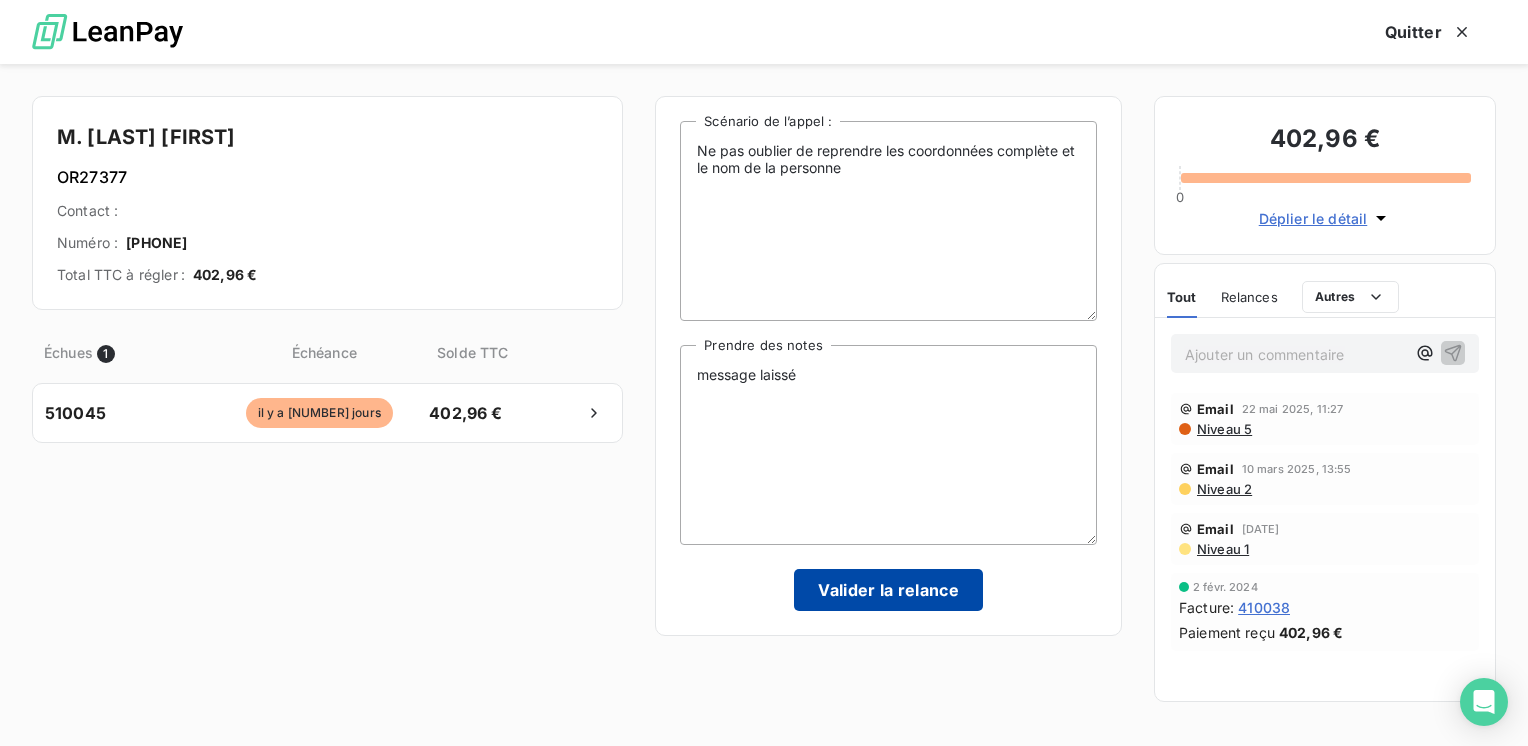 click on "Valider la relance" at bounding box center (888, 590) 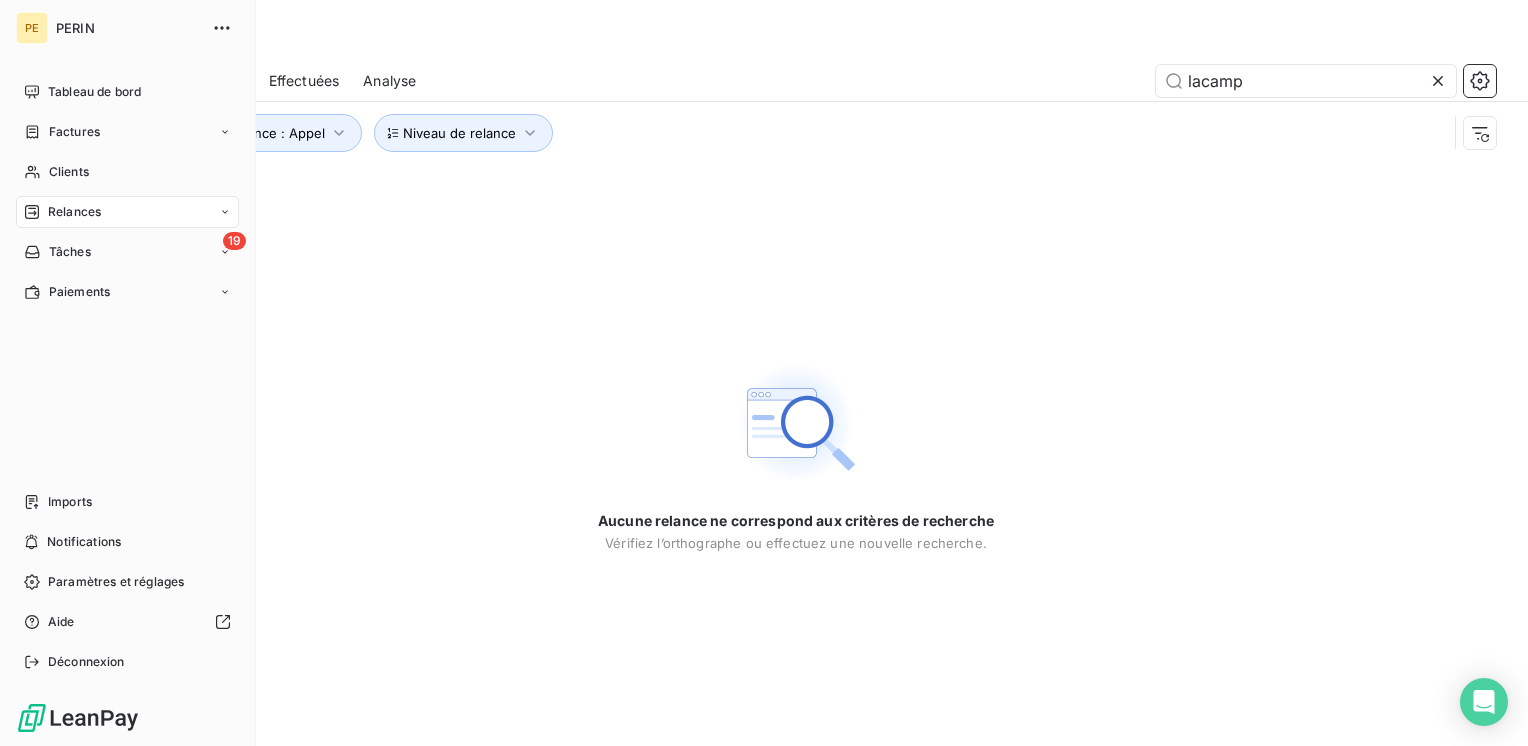 click on "Relances" at bounding box center [74, 212] 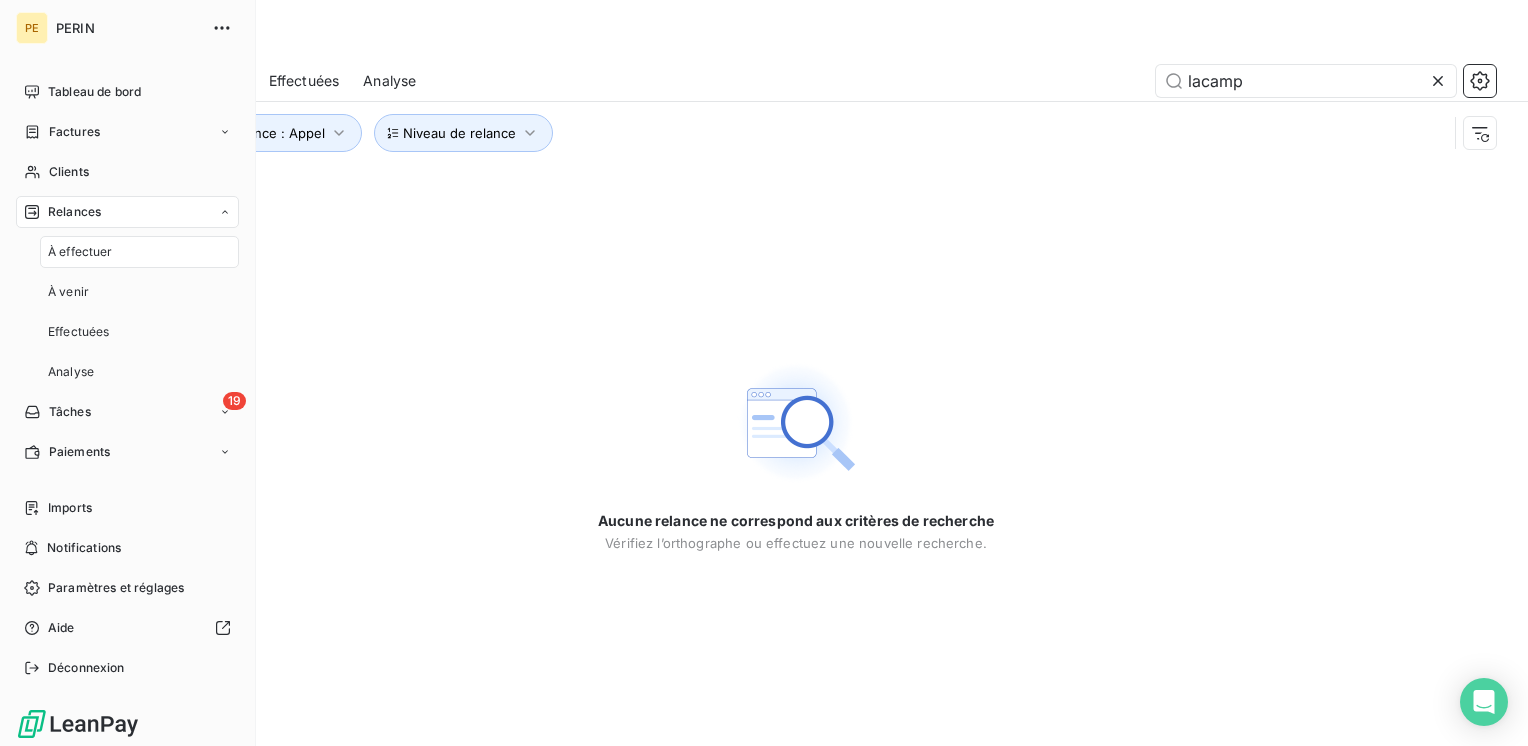 click on "À effectuer" at bounding box center [80, 252] 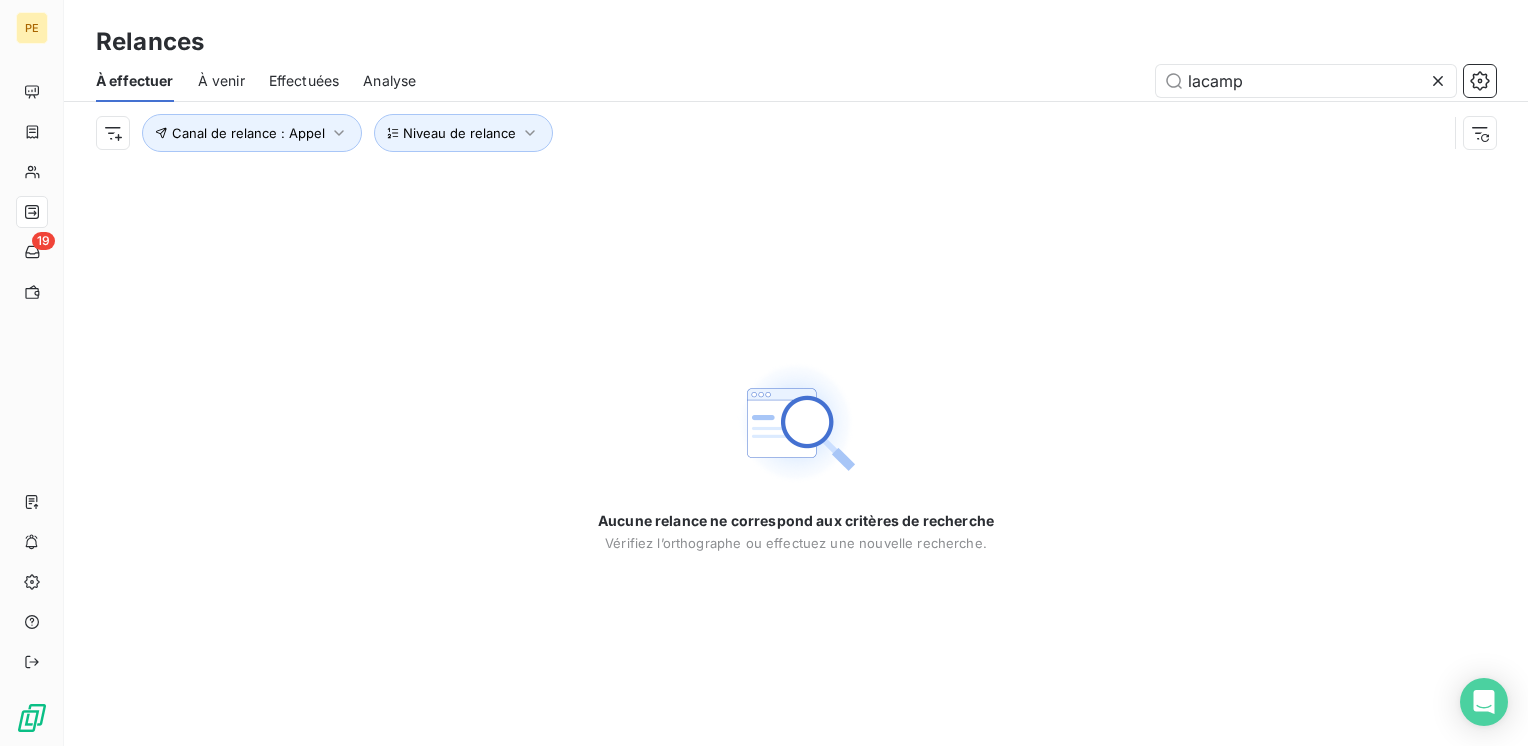 click on "À effectuer" at bounding box center (135, 81) 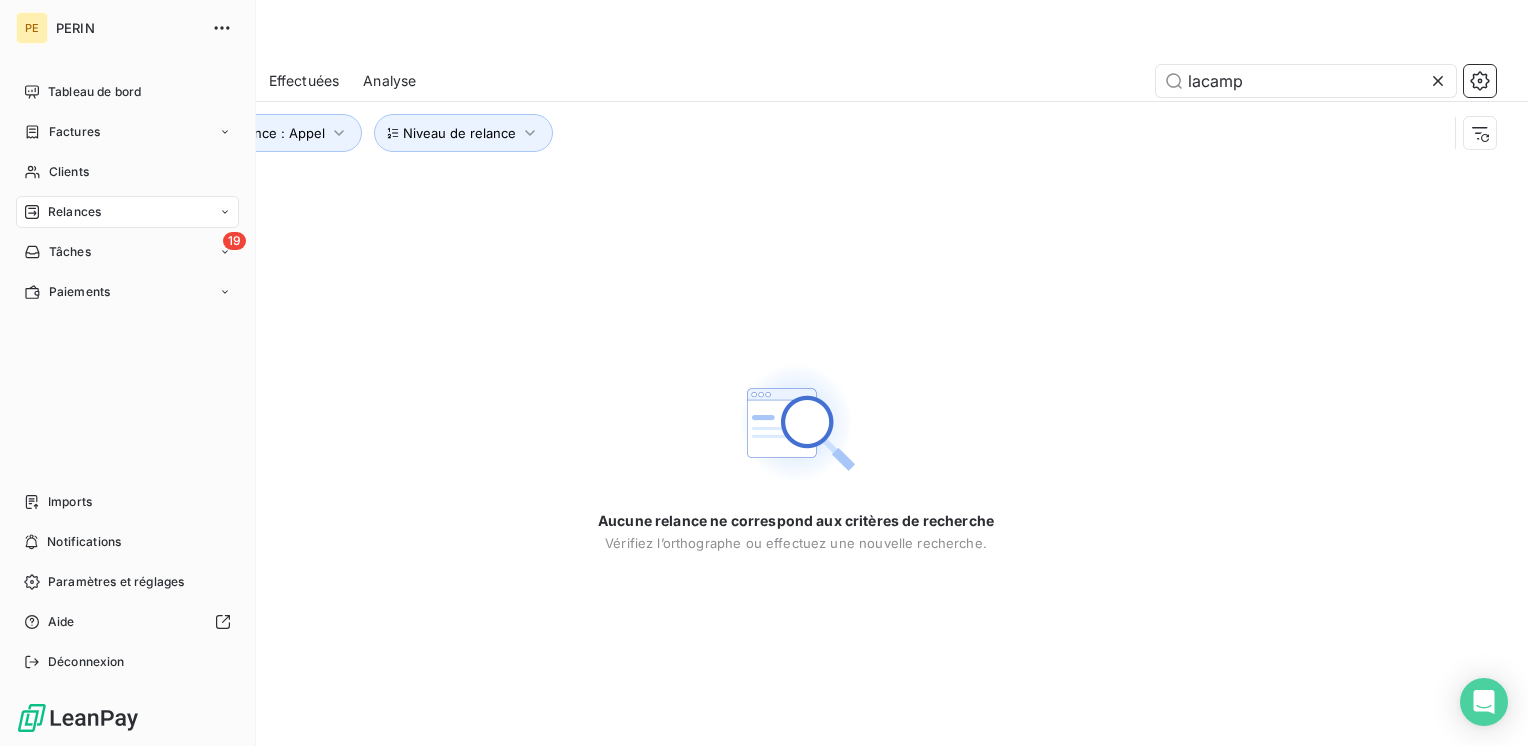 click on "Relances" at bounding box center [74, 212] 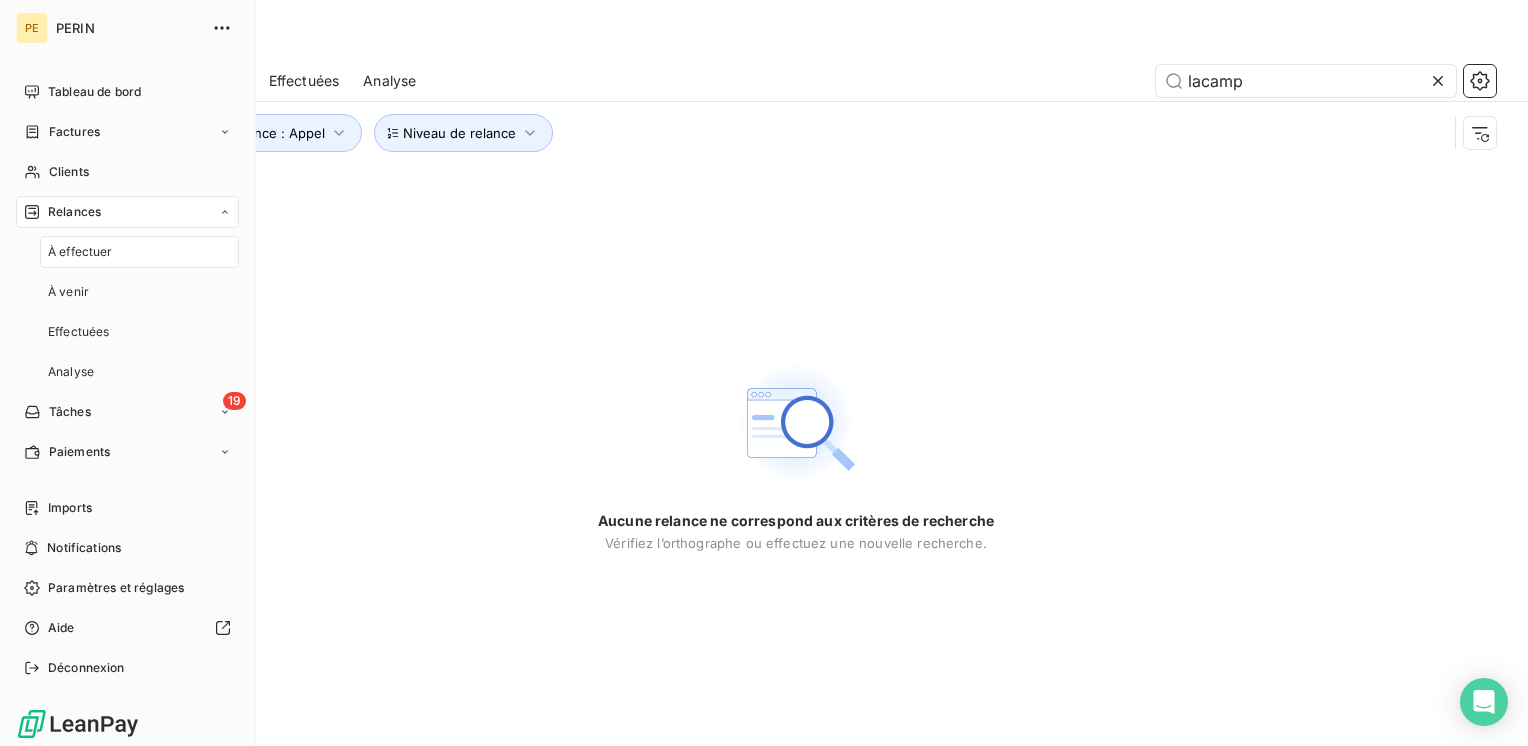 click on "À effectuer" at bounding box center (80, 252) 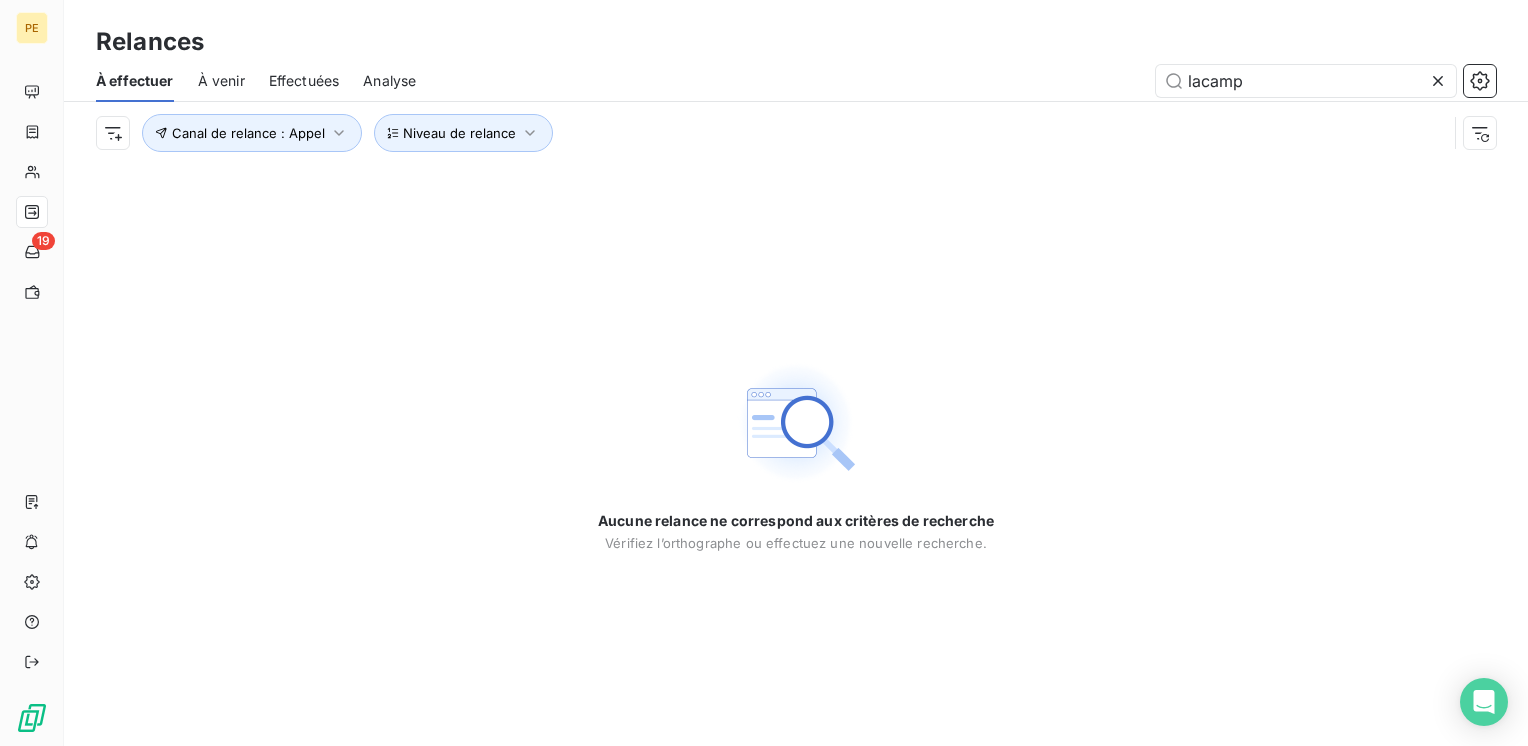 click 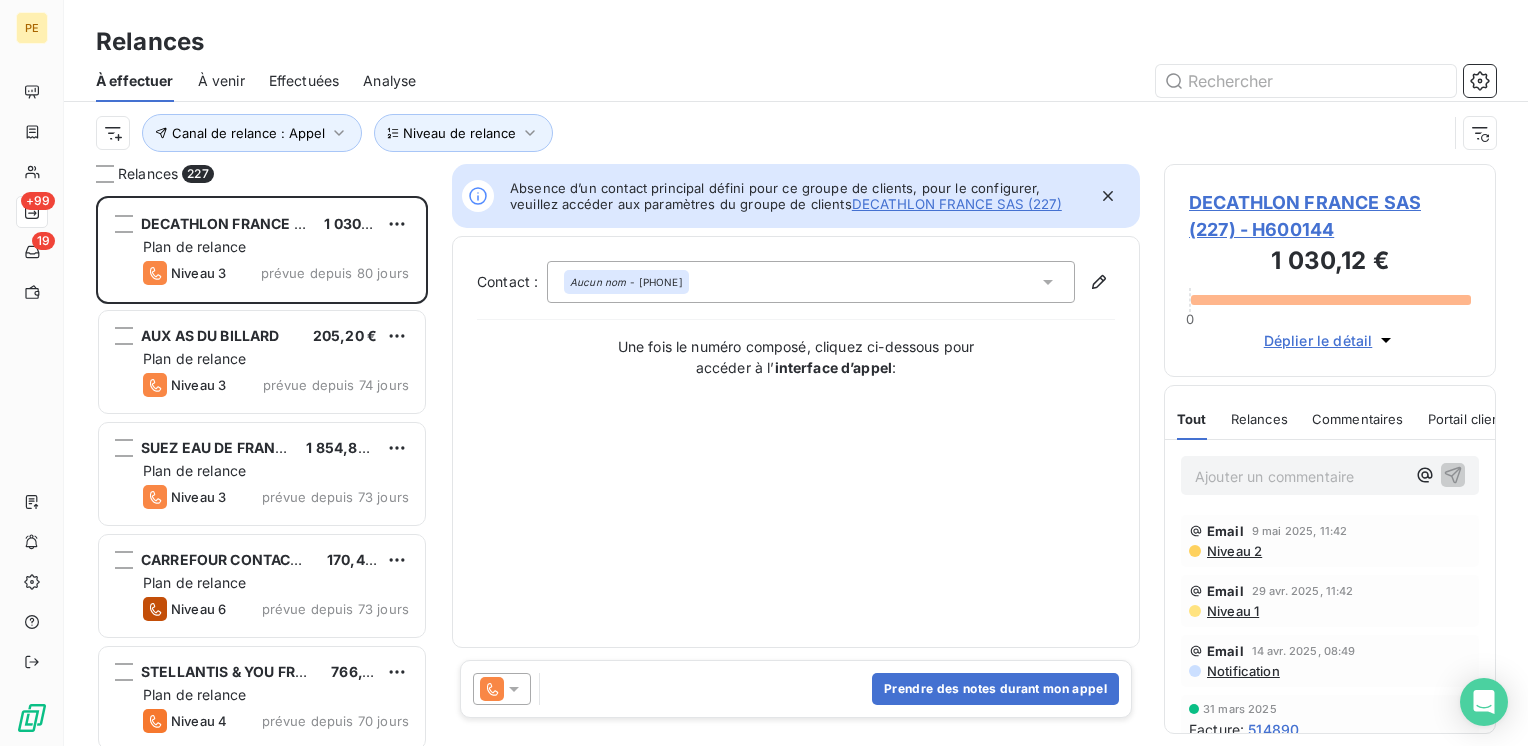 scroll, scrollTop: 16, scrollLeft: 16, axis: both 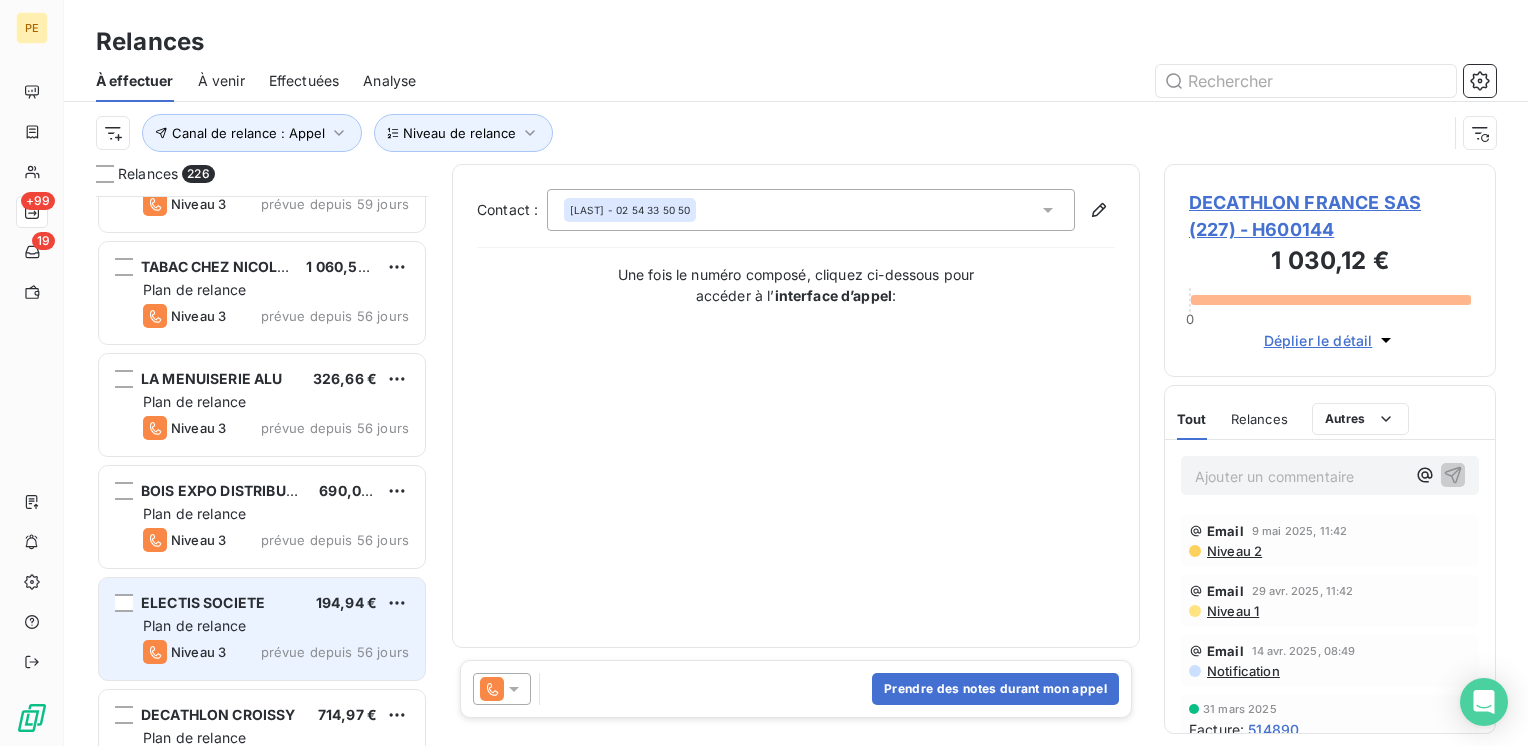 click on "ELECTIS SOCIETE" at bounding box center (203, 603) 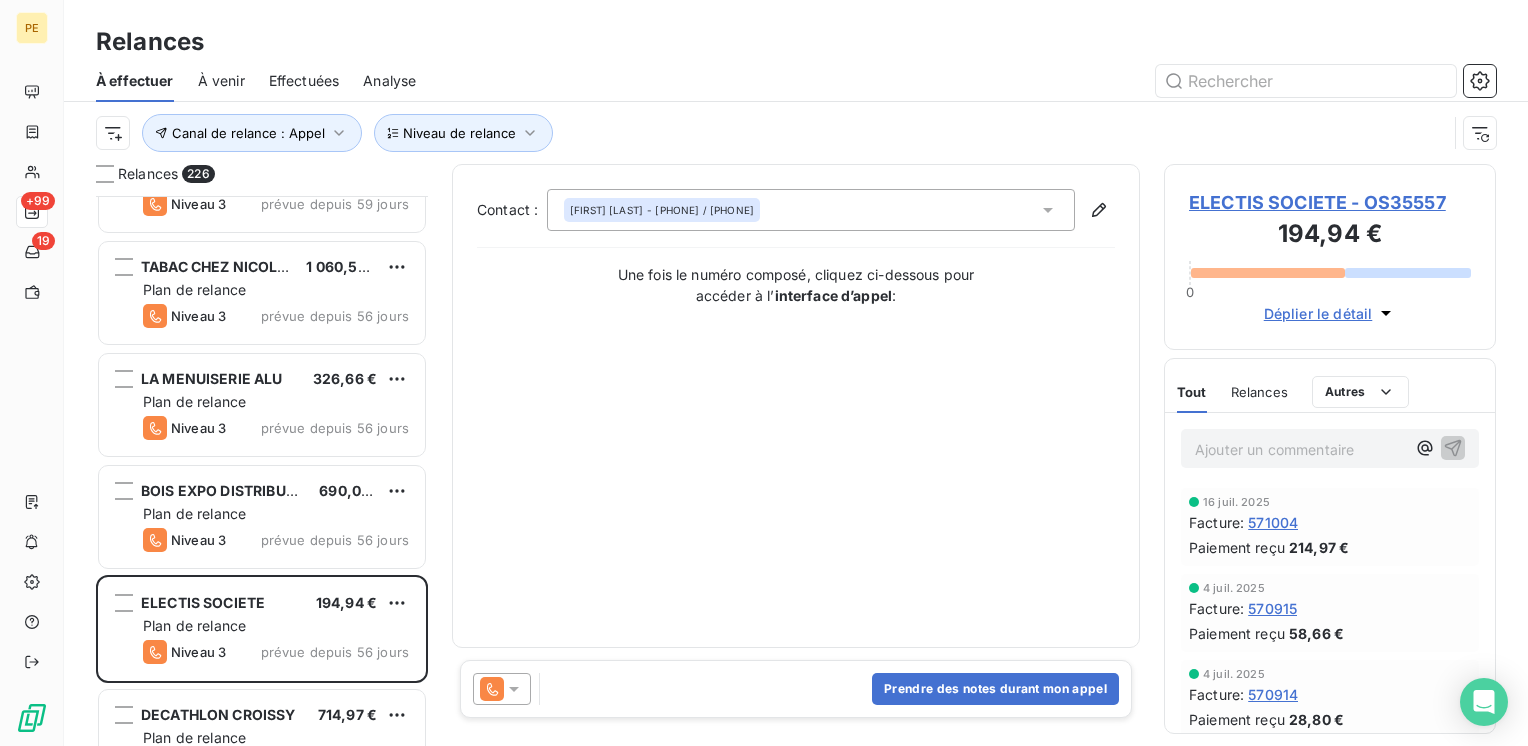 click on "Déplier le détail" at bounding box center [1318, 313] 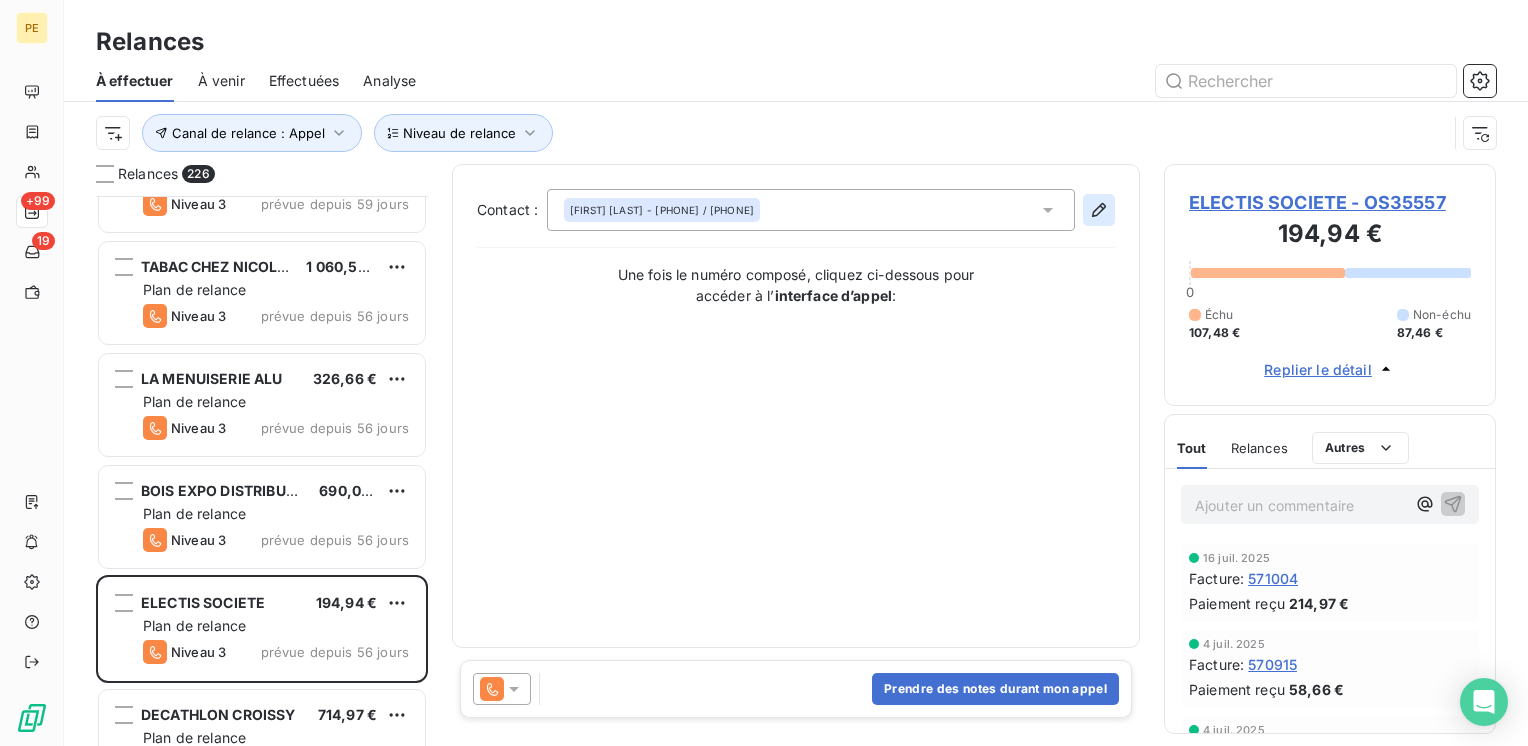 click 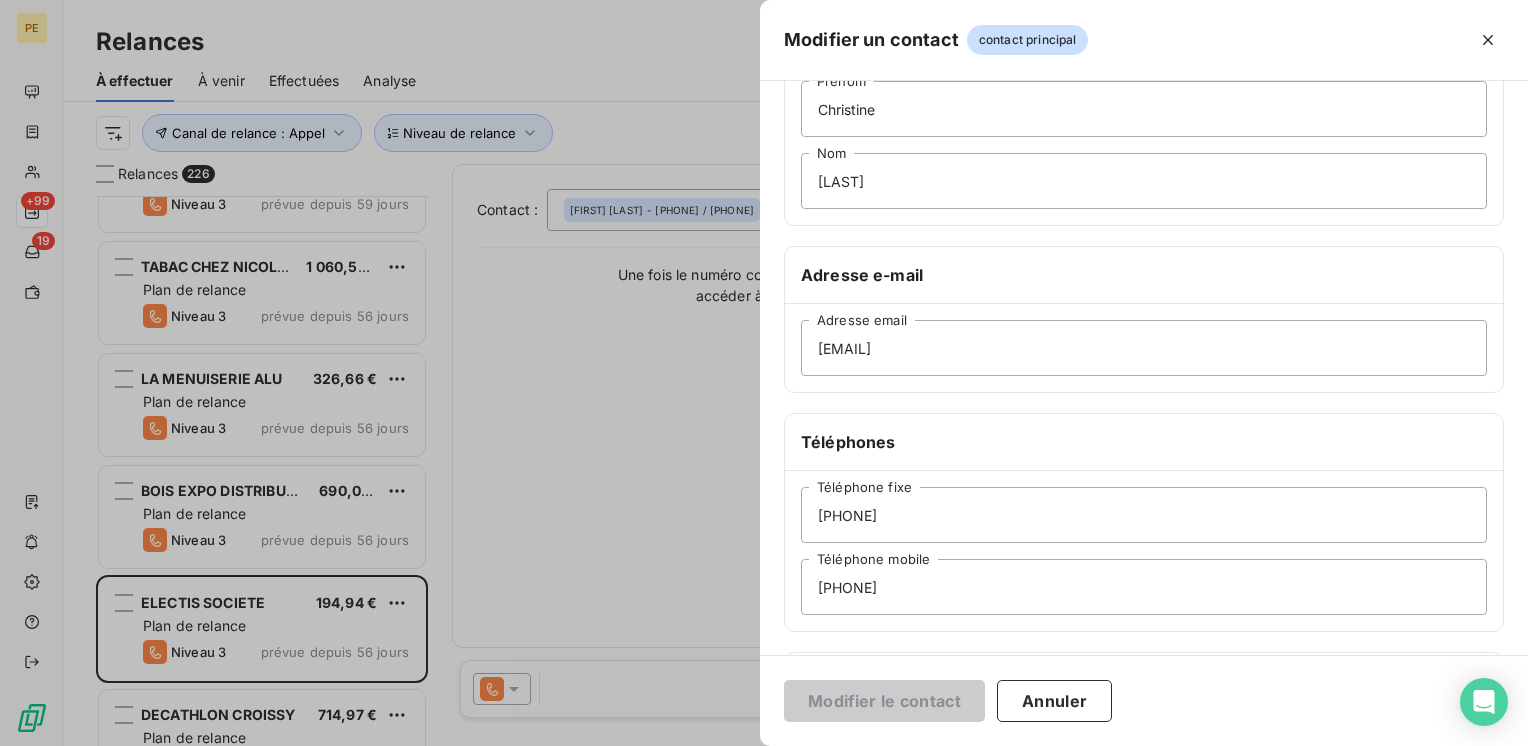 scroll, scrollTop: 334, scrollLeft: 0, axis: vertical 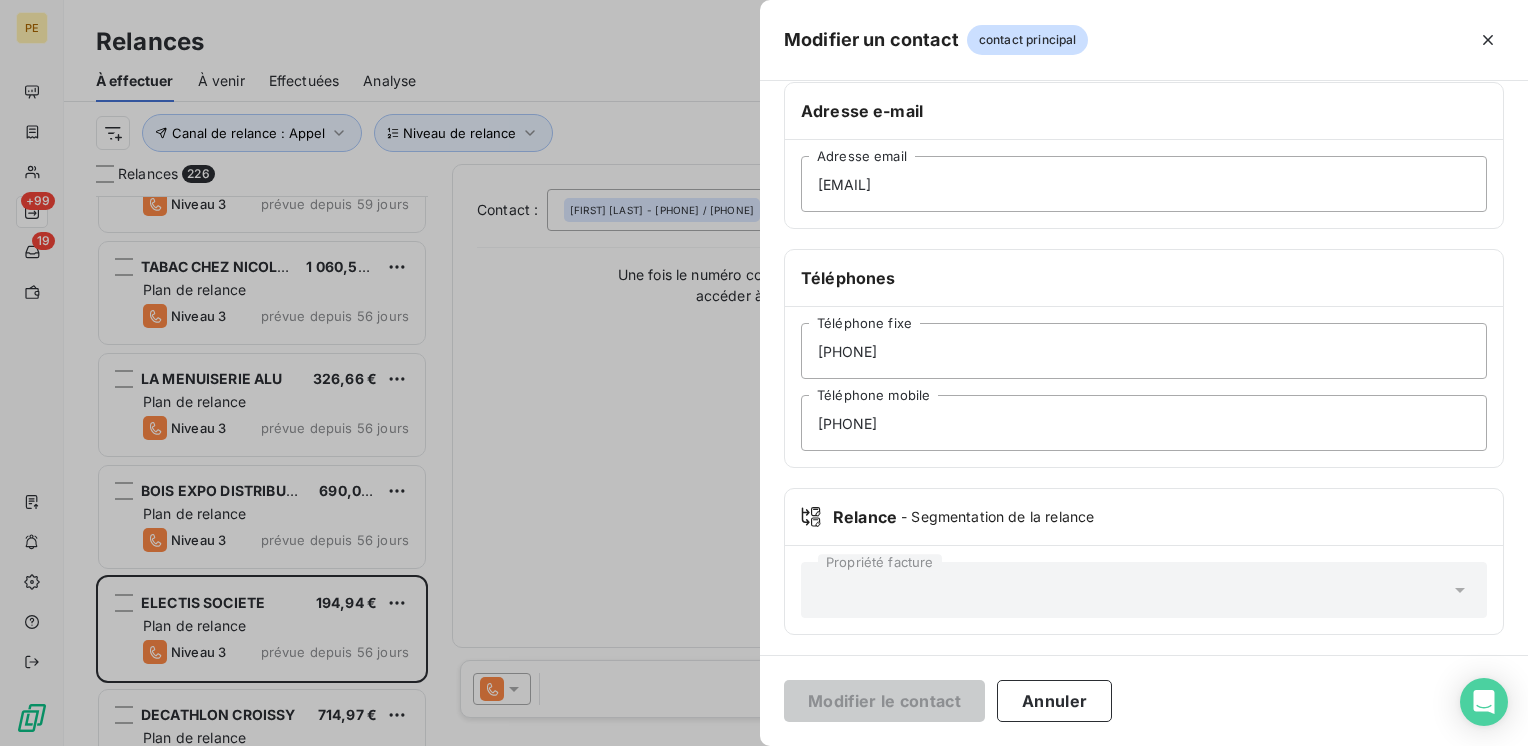 click on "Propriété facture" at bounding box center (1144, 590) 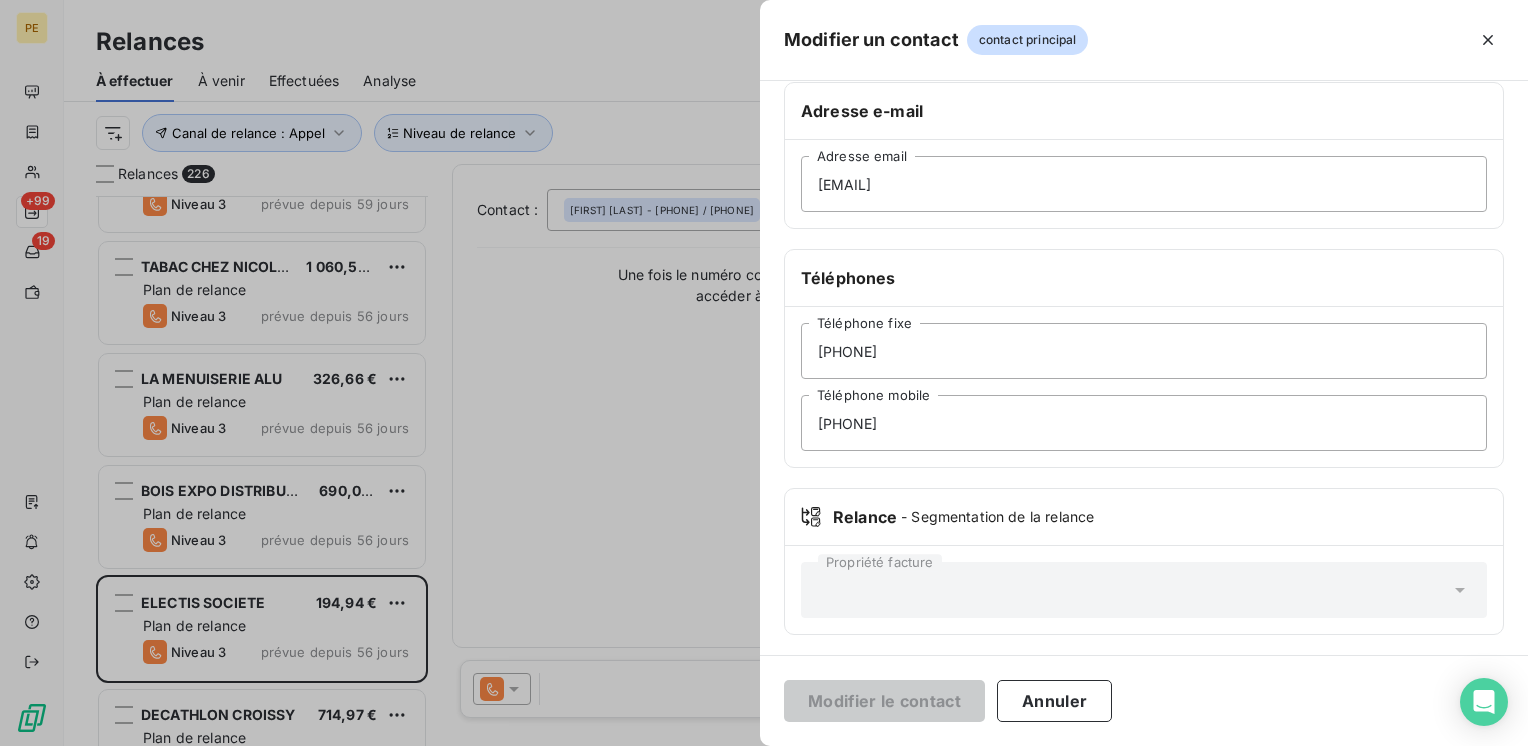 click at bounding box center (764, 373) 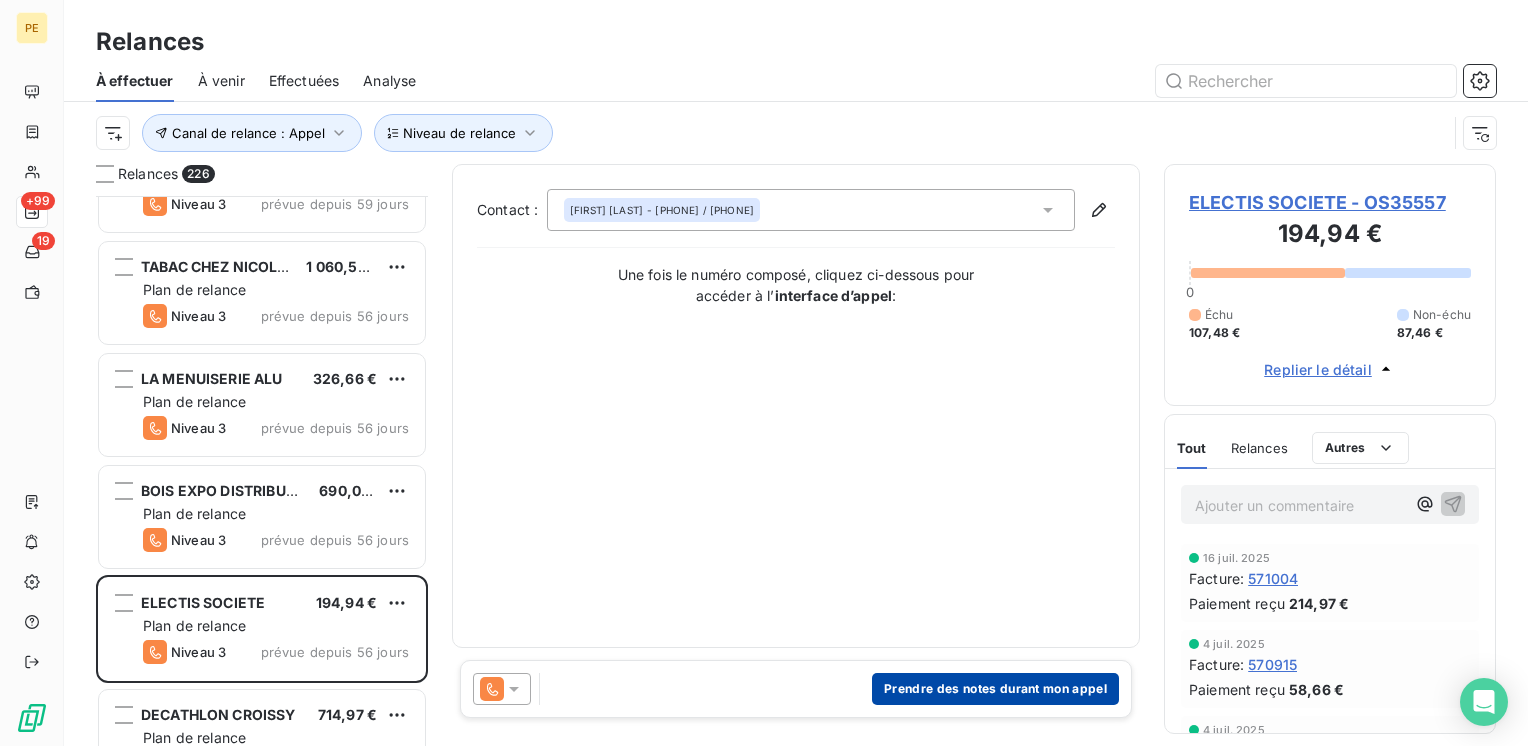 click on "Prendre des notes durant mon appel" at bounding box center (995, 689) 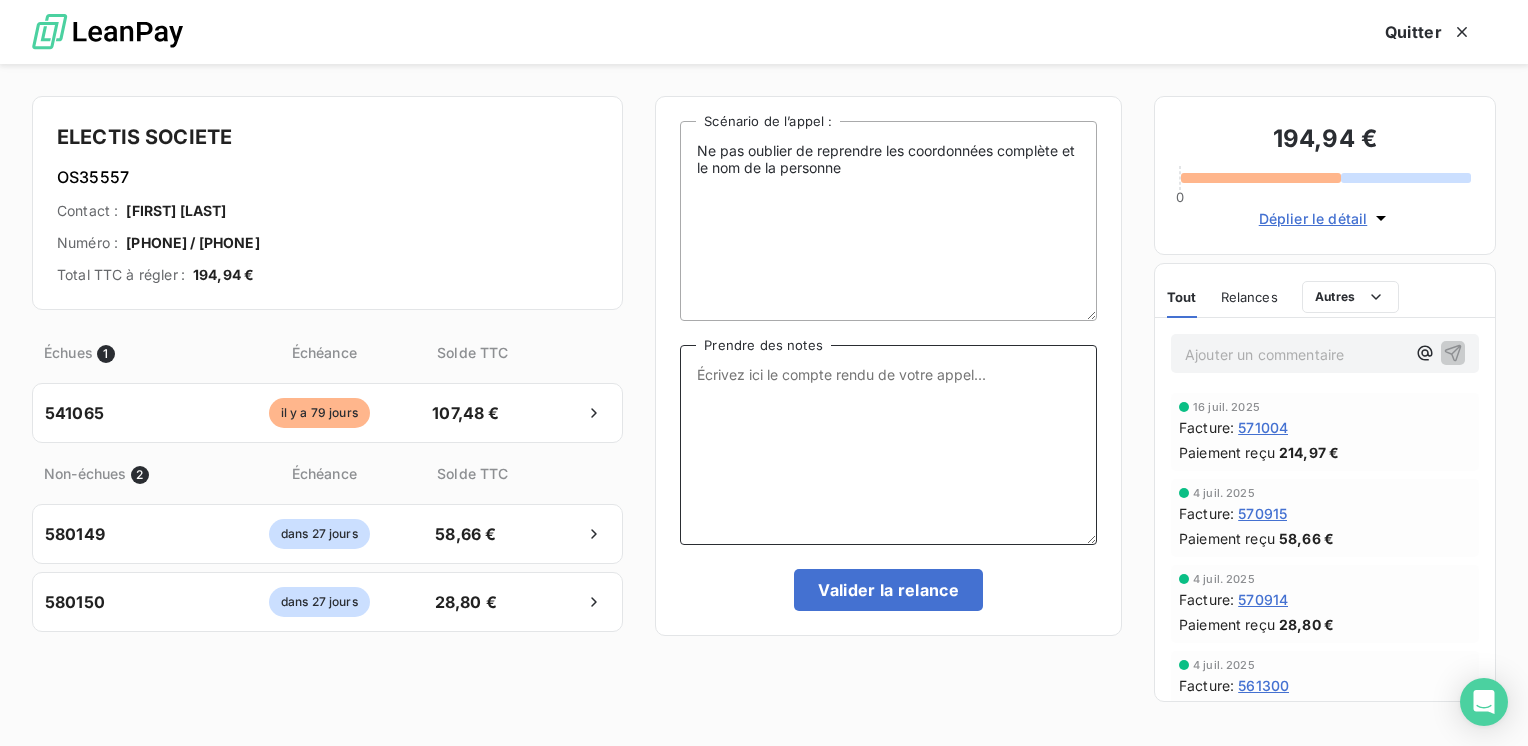 click on "Prendre des notes" at bounding box center [888, 445] 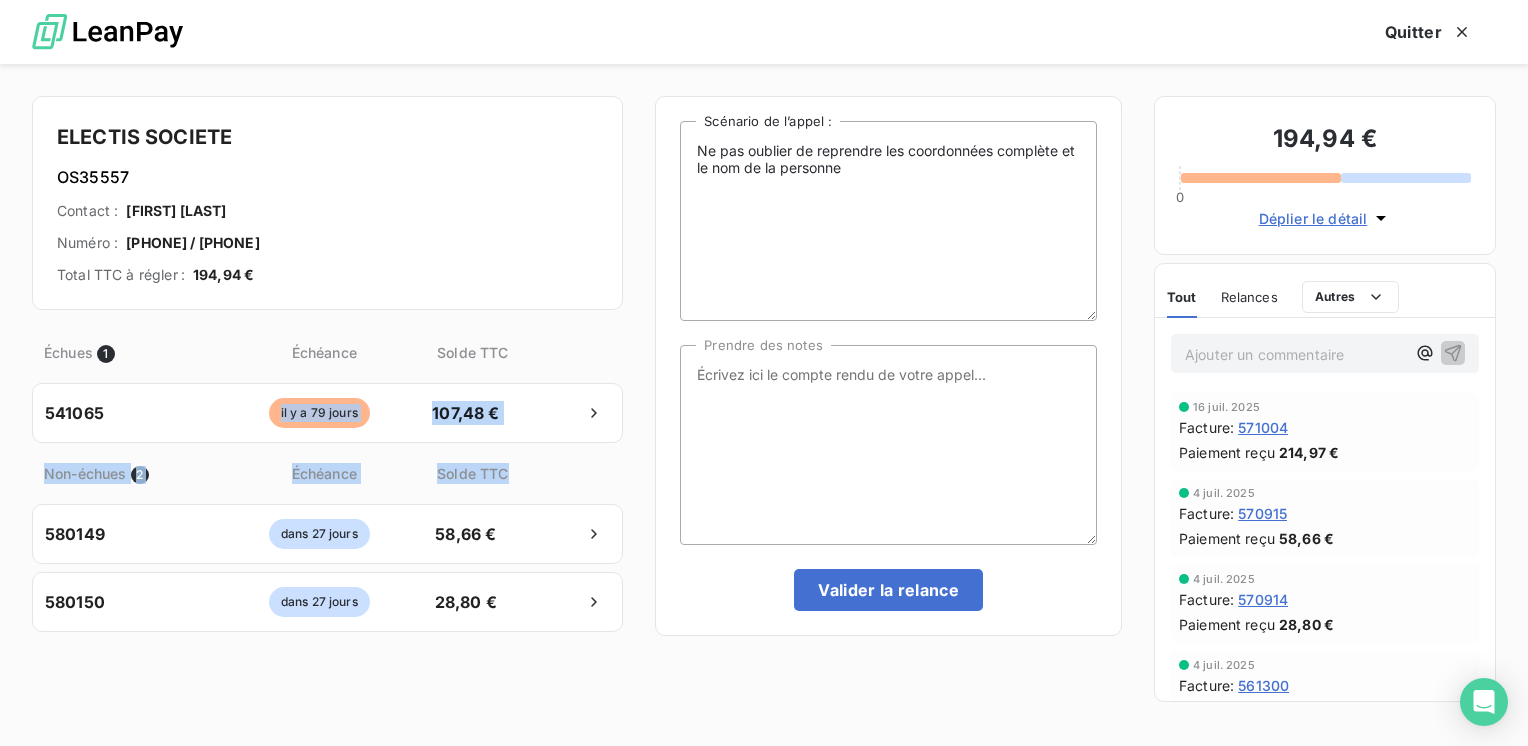 drag, startPoint x: 112, startPoint y: 415, endPoint x: 603, endPoint y: 450, distance: 492.24588 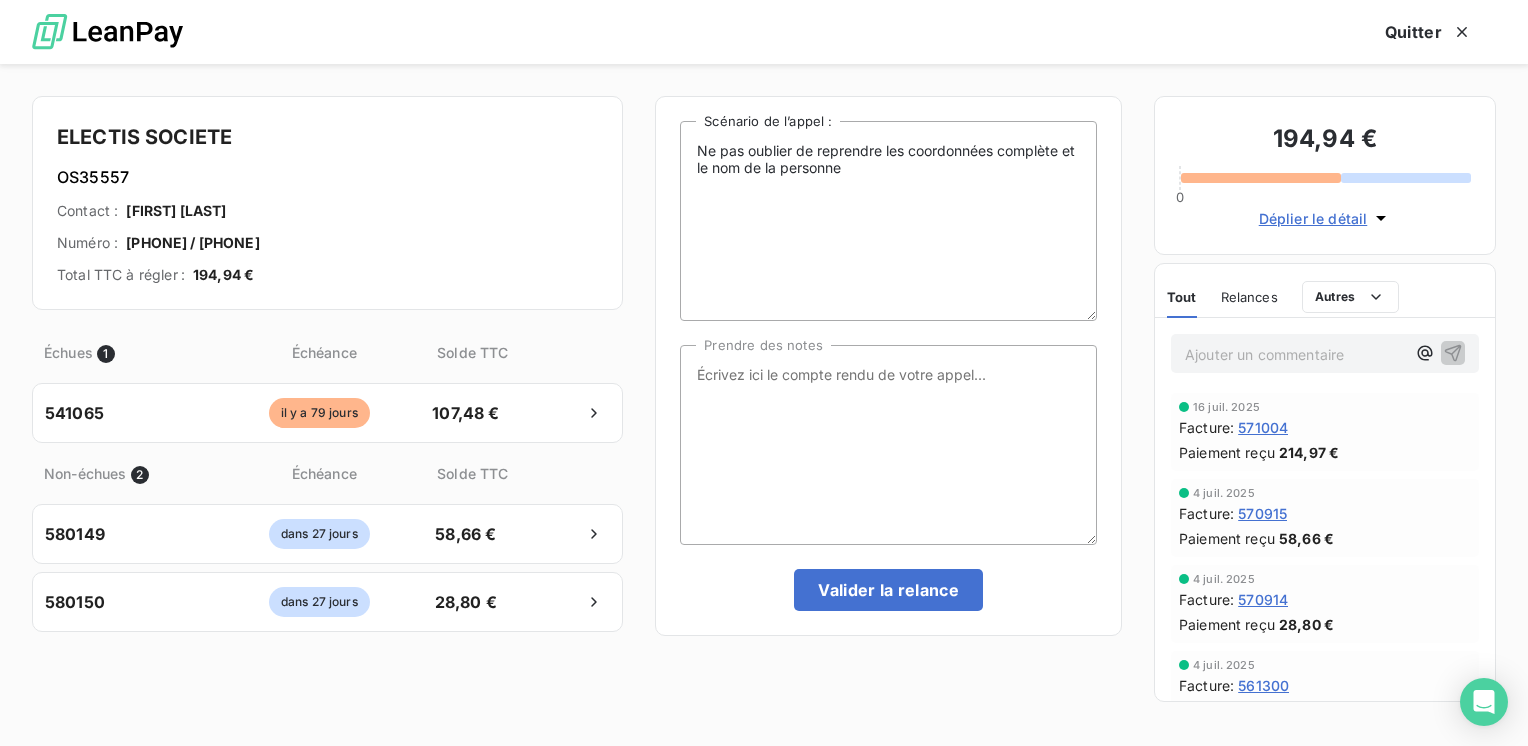 click on "Ne pas oublier de reprendre les coordonnées complète et le nom de la personne Scénario de l’appel : Prendre des notes Valider la relance" at bounding box center (888, 405) 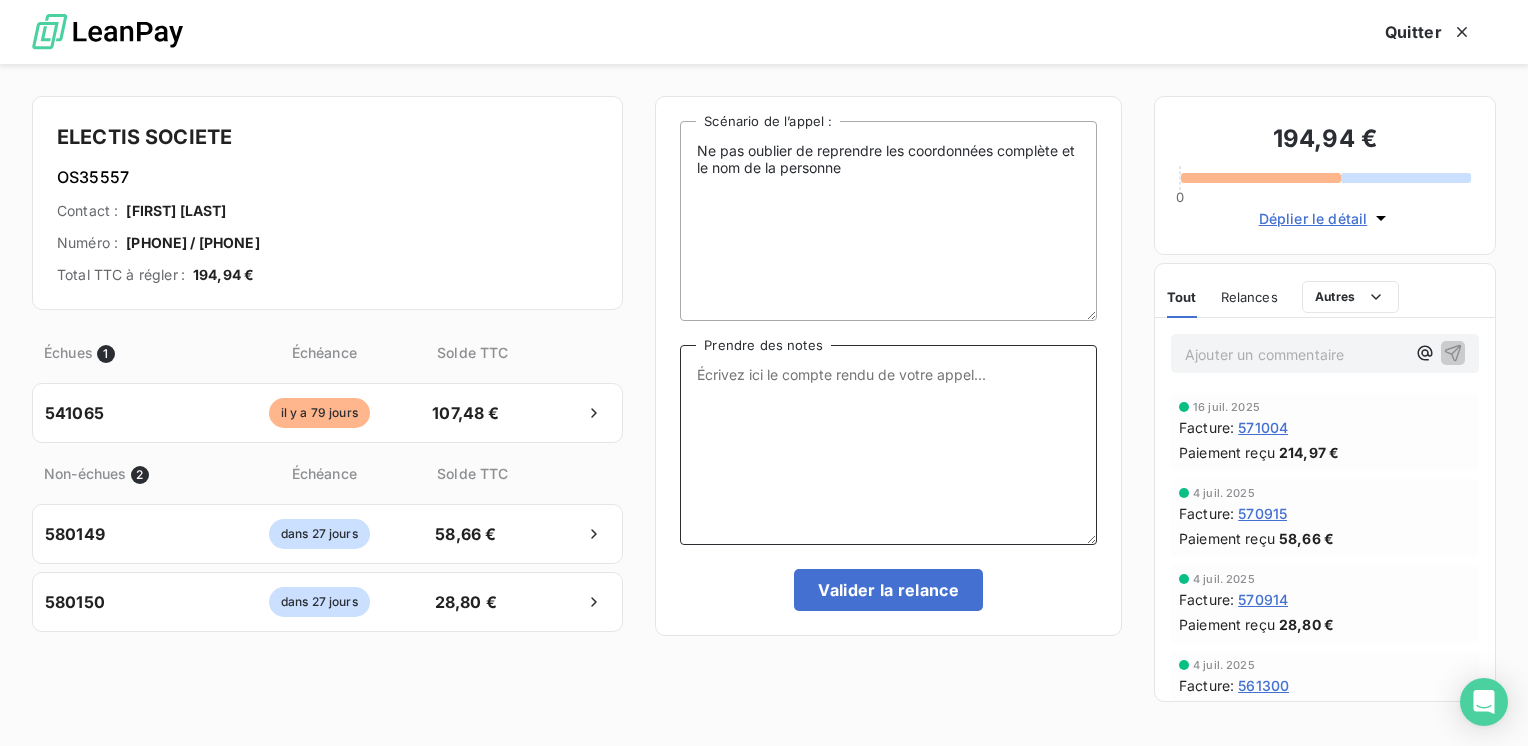 click on "Prendre des notes" at bounding box center [888, 445] 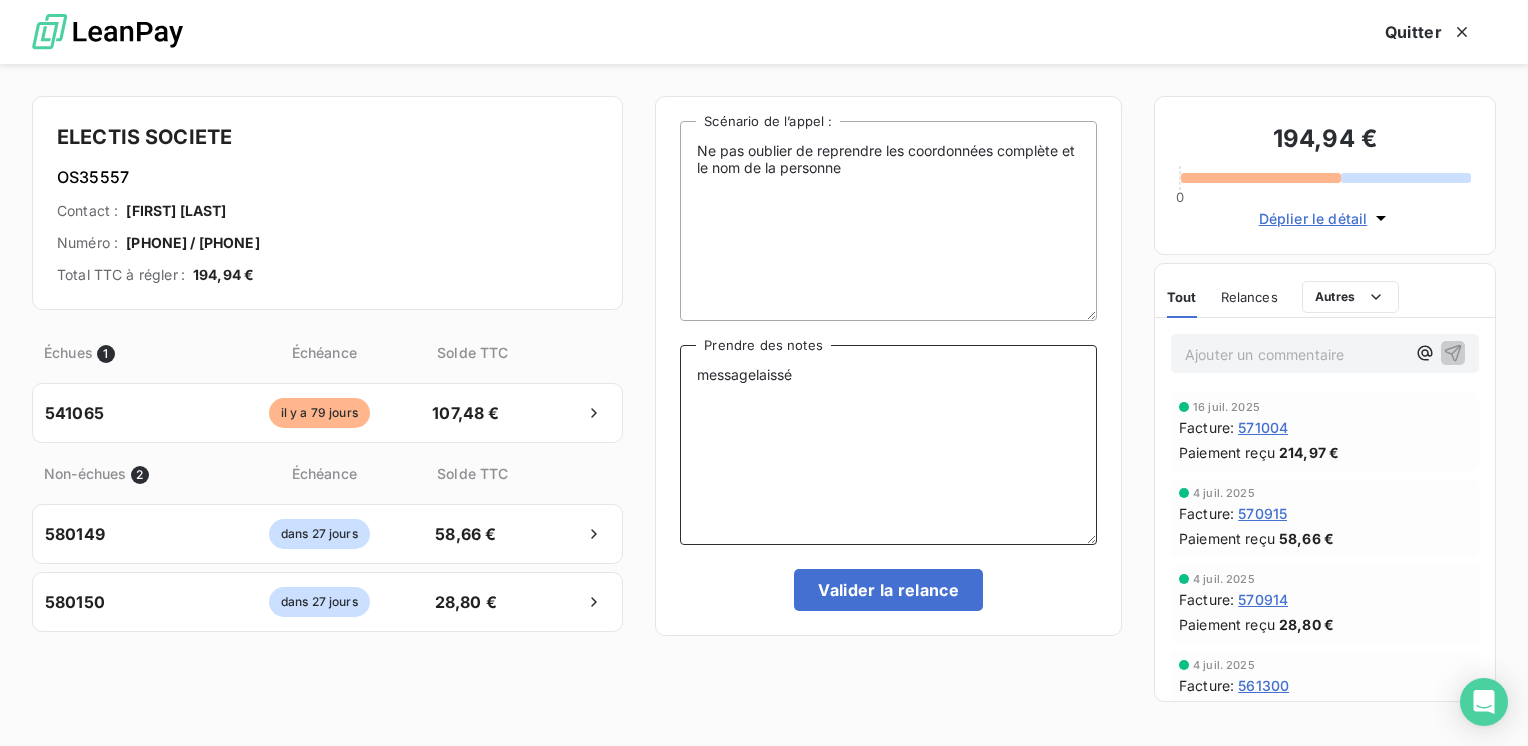 click on "messagelaissé" at bounding box center [888, 445] 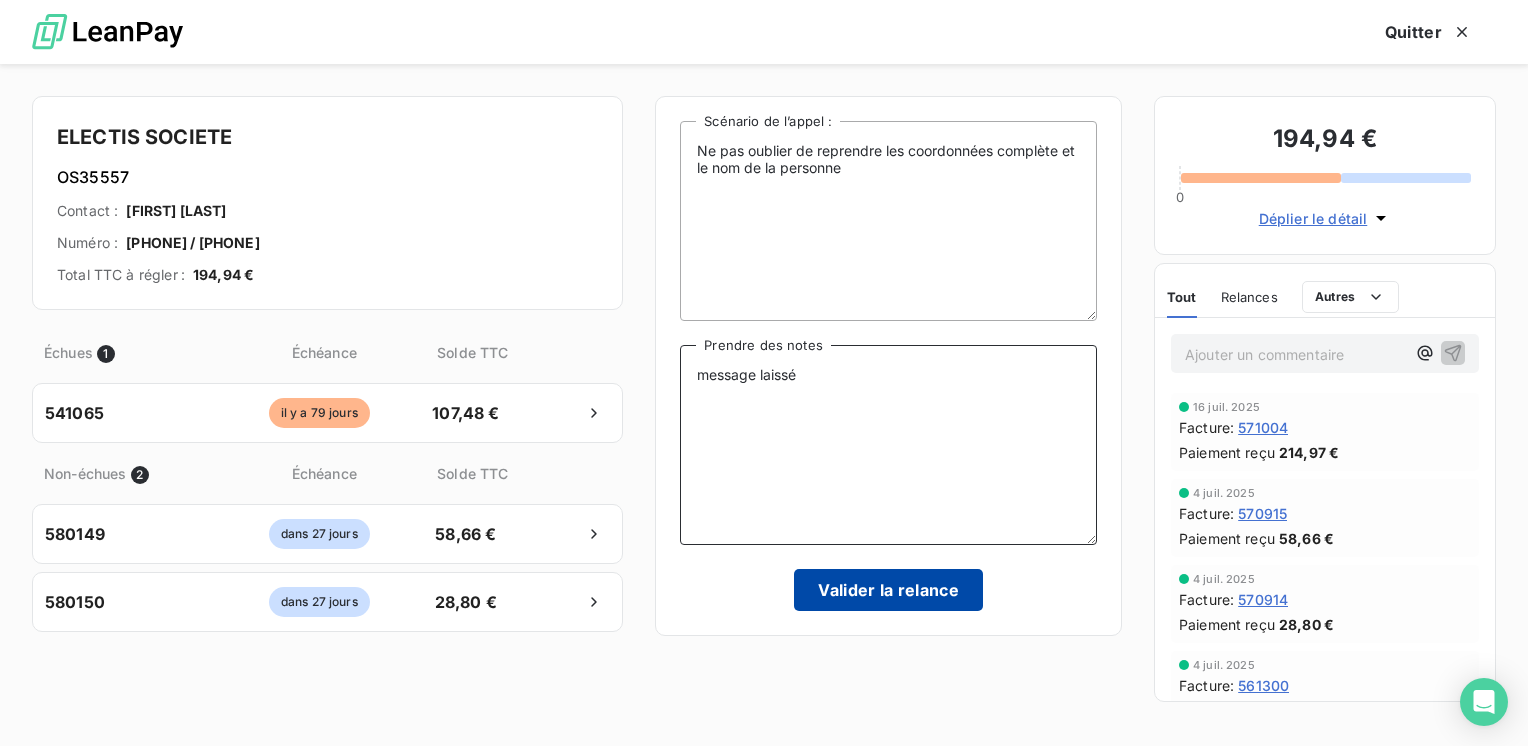 type on "message laissé" 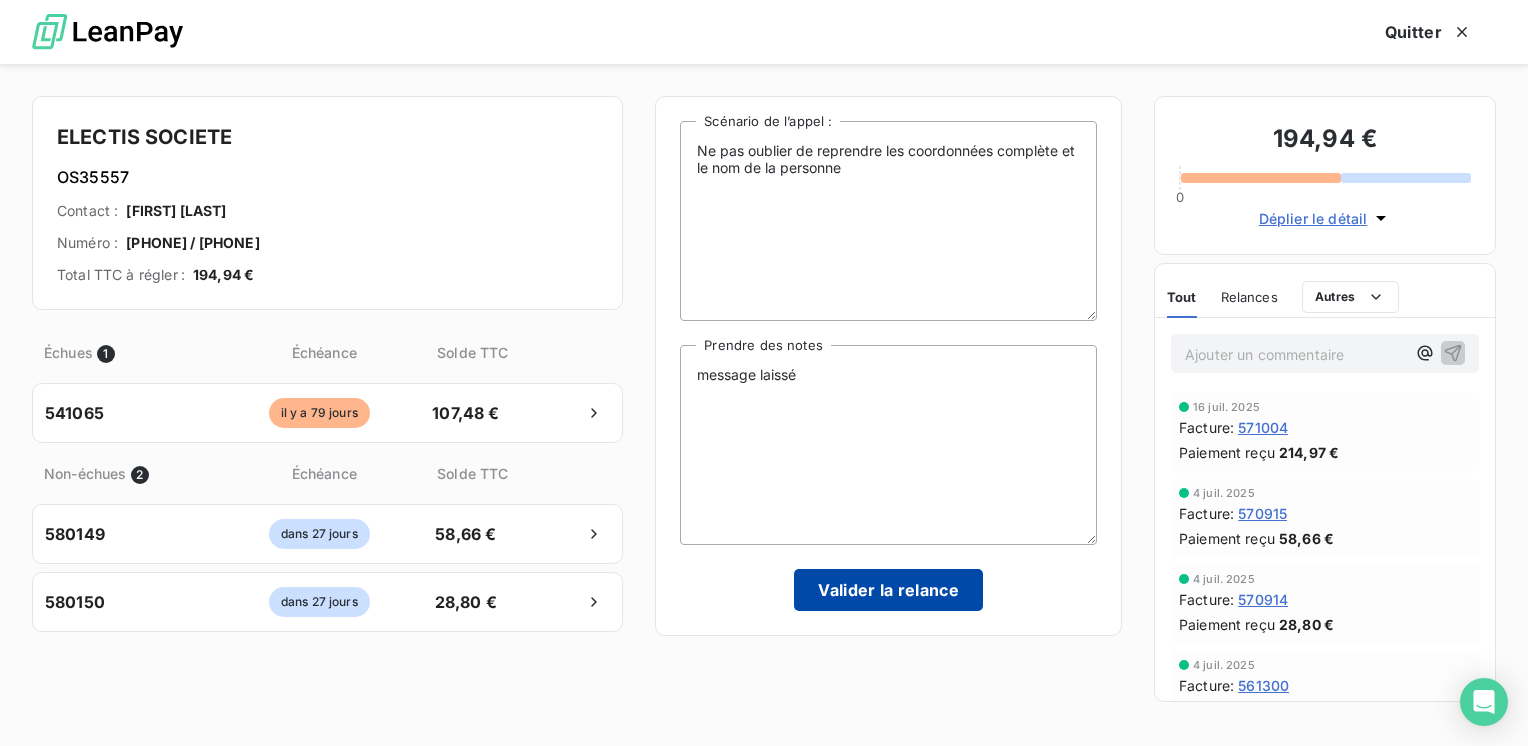 click on "Valider la relance" at bounding box center [888, 590] 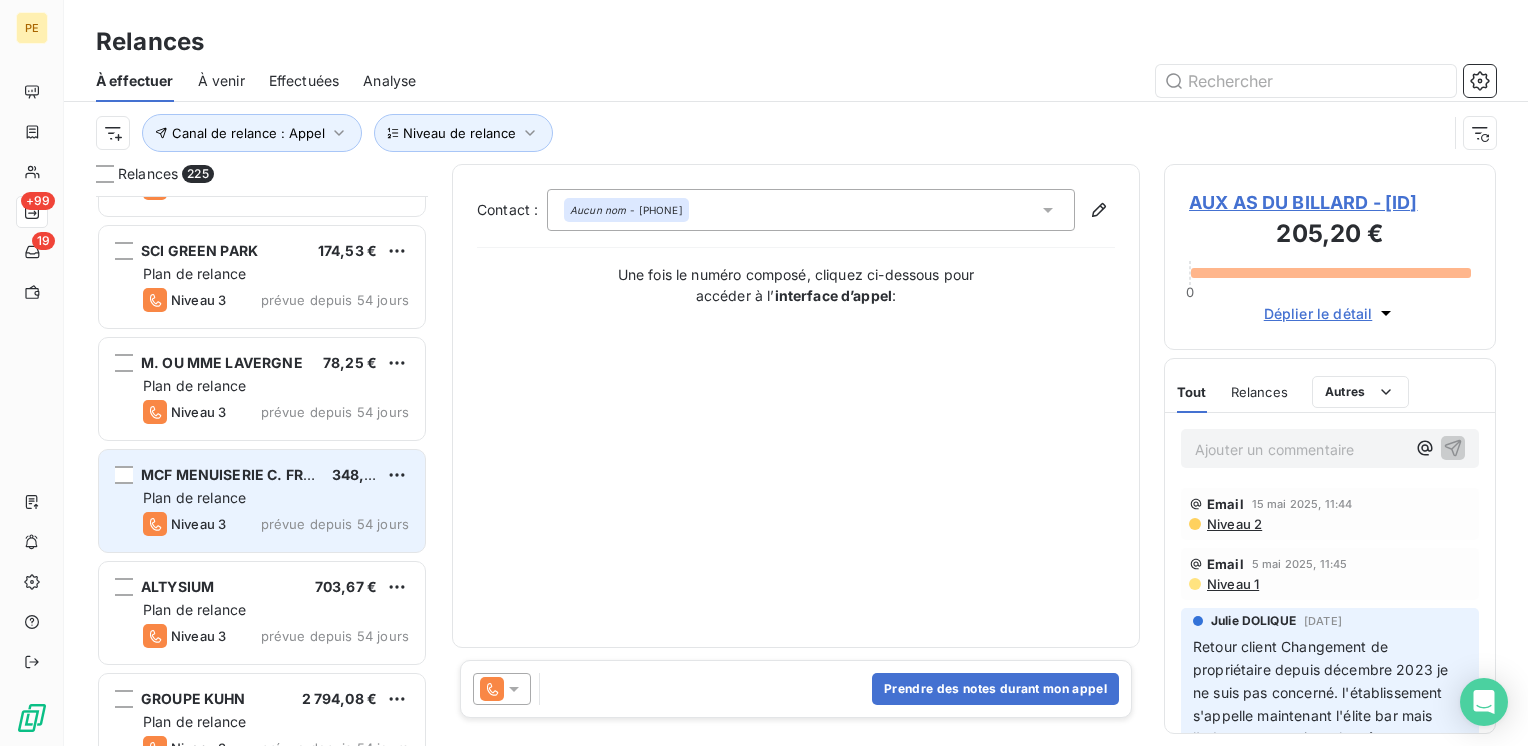scroll, scrollTop: 3600, scrollLeft: 0, axis: vertical 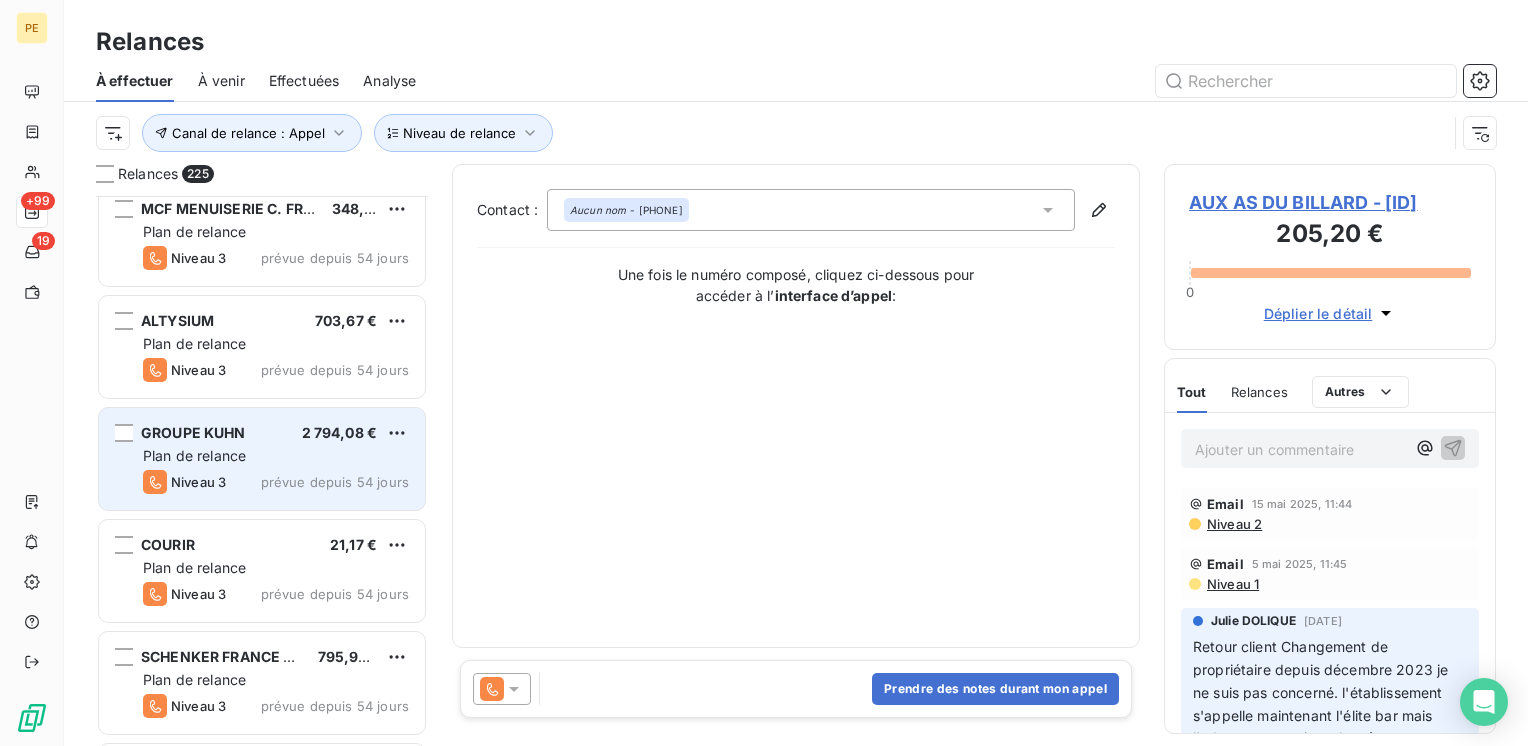 click on "Plan de relance" at bounding box center (276, 456) 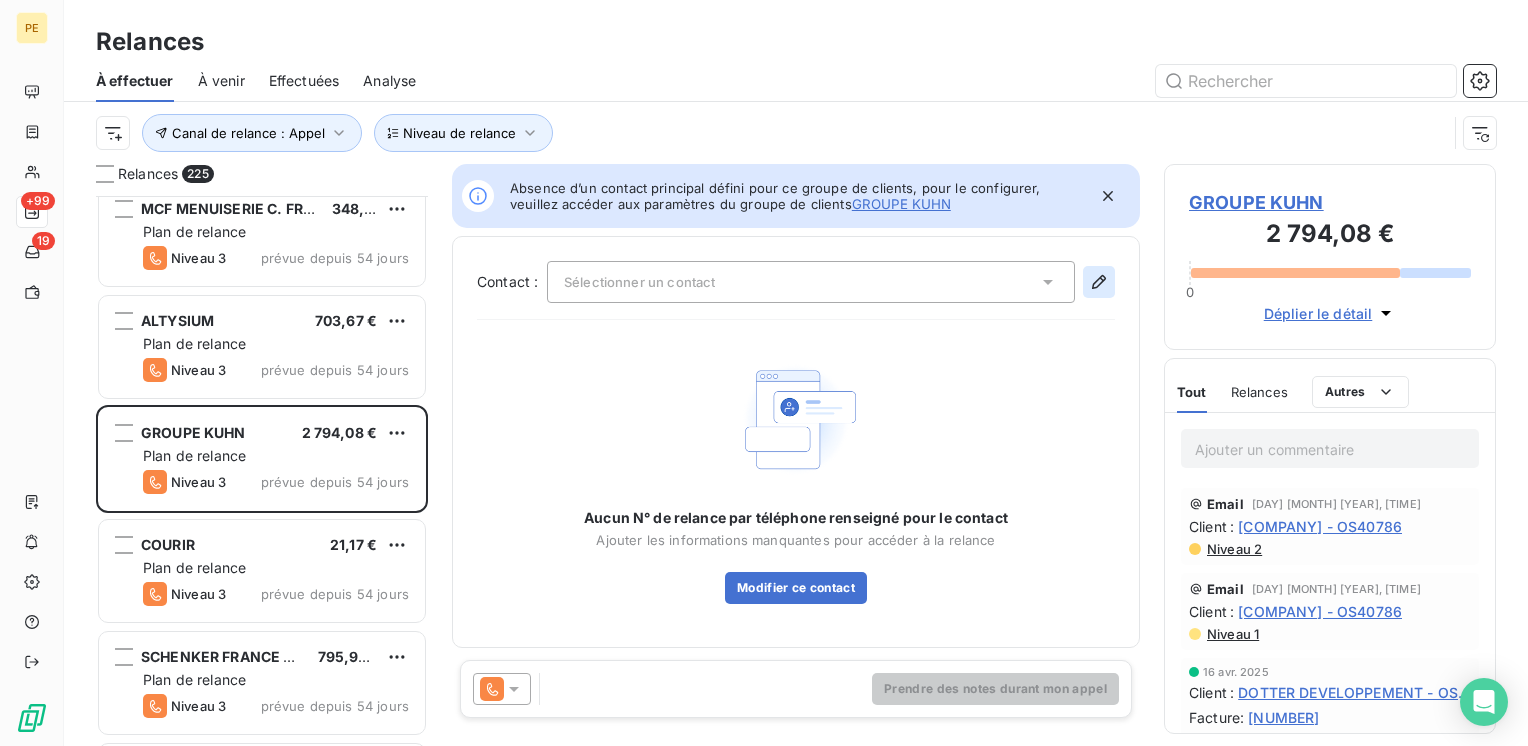 click 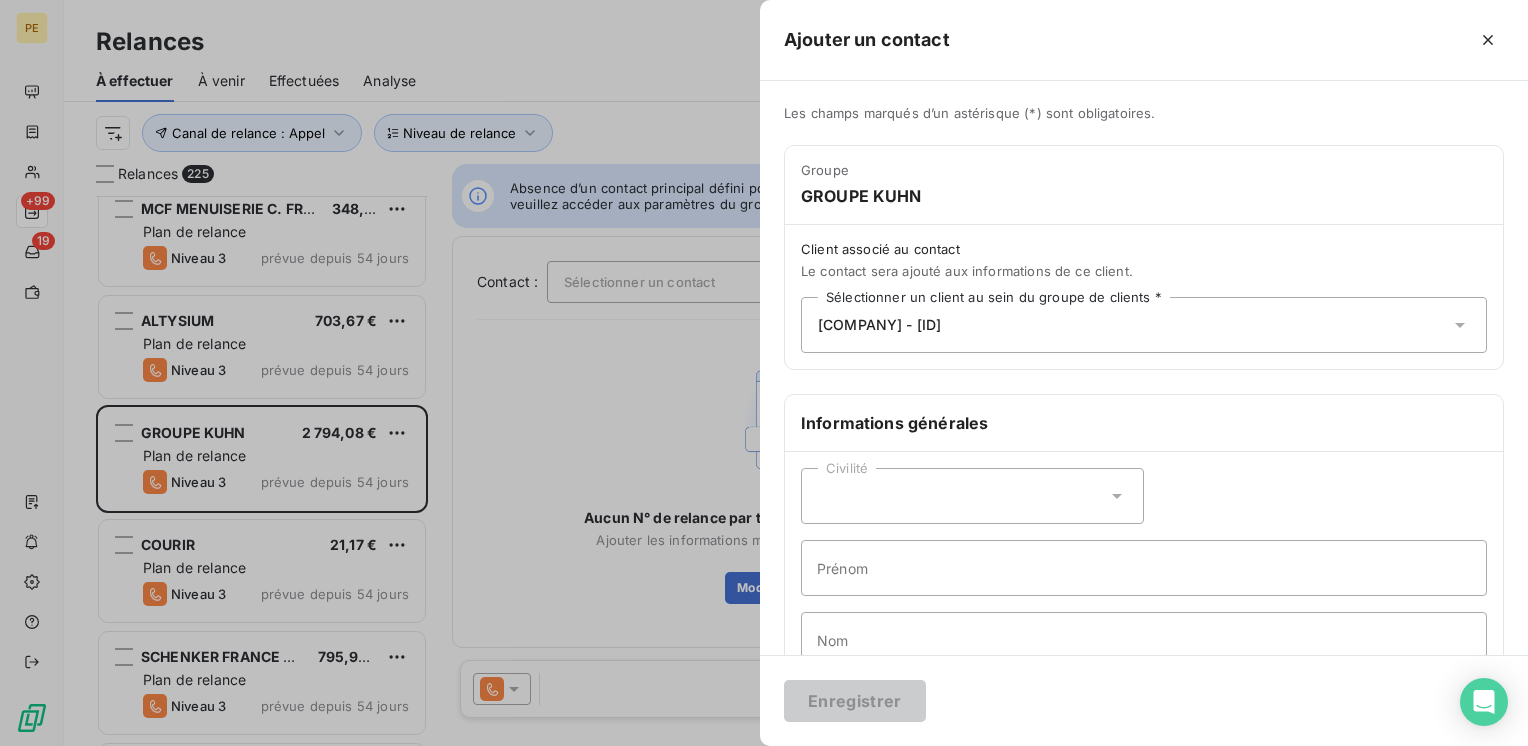 click on "[COMPANY] - [ID]" at bounding box center [879, 325] 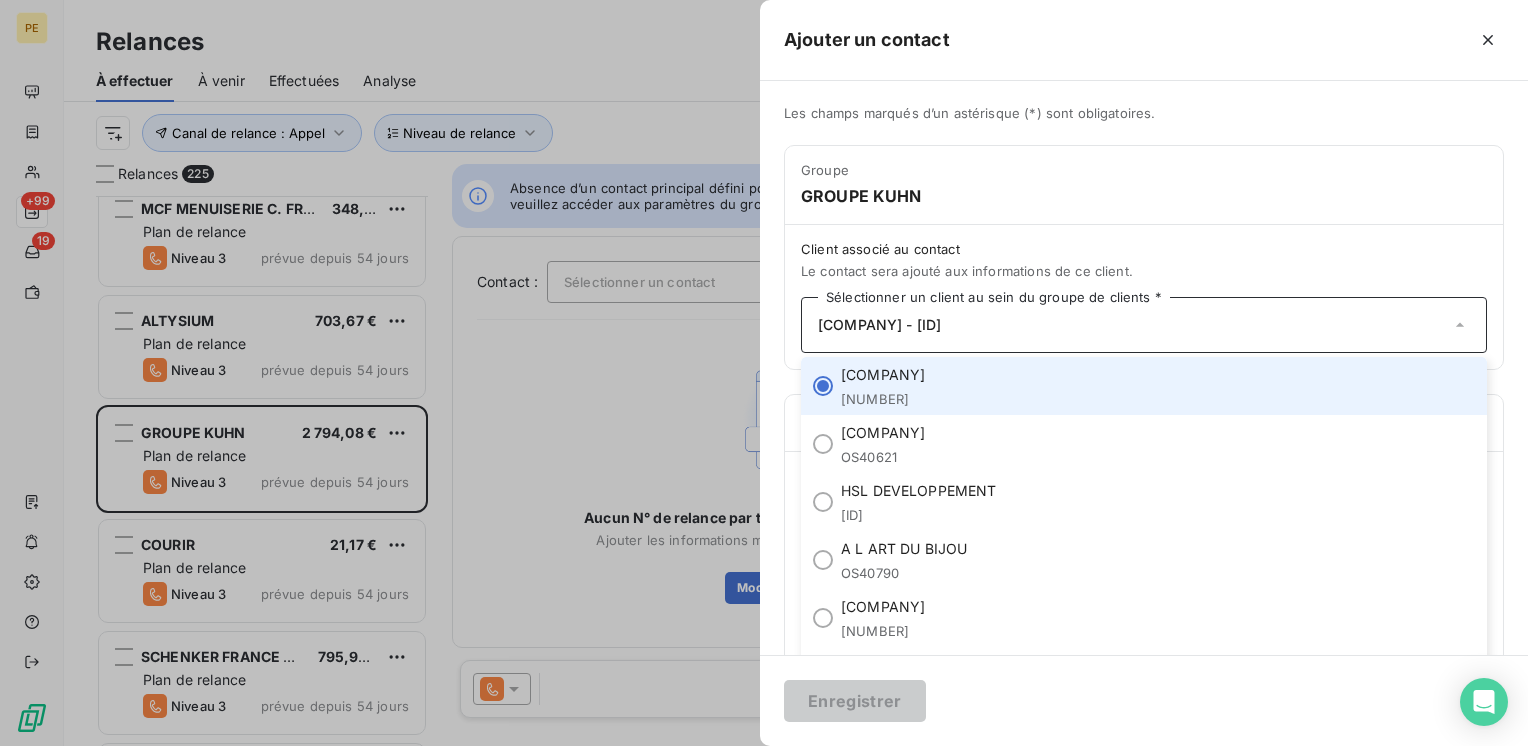 click on "[COMPANY] - [ID]" at bounding box center (879, 325) 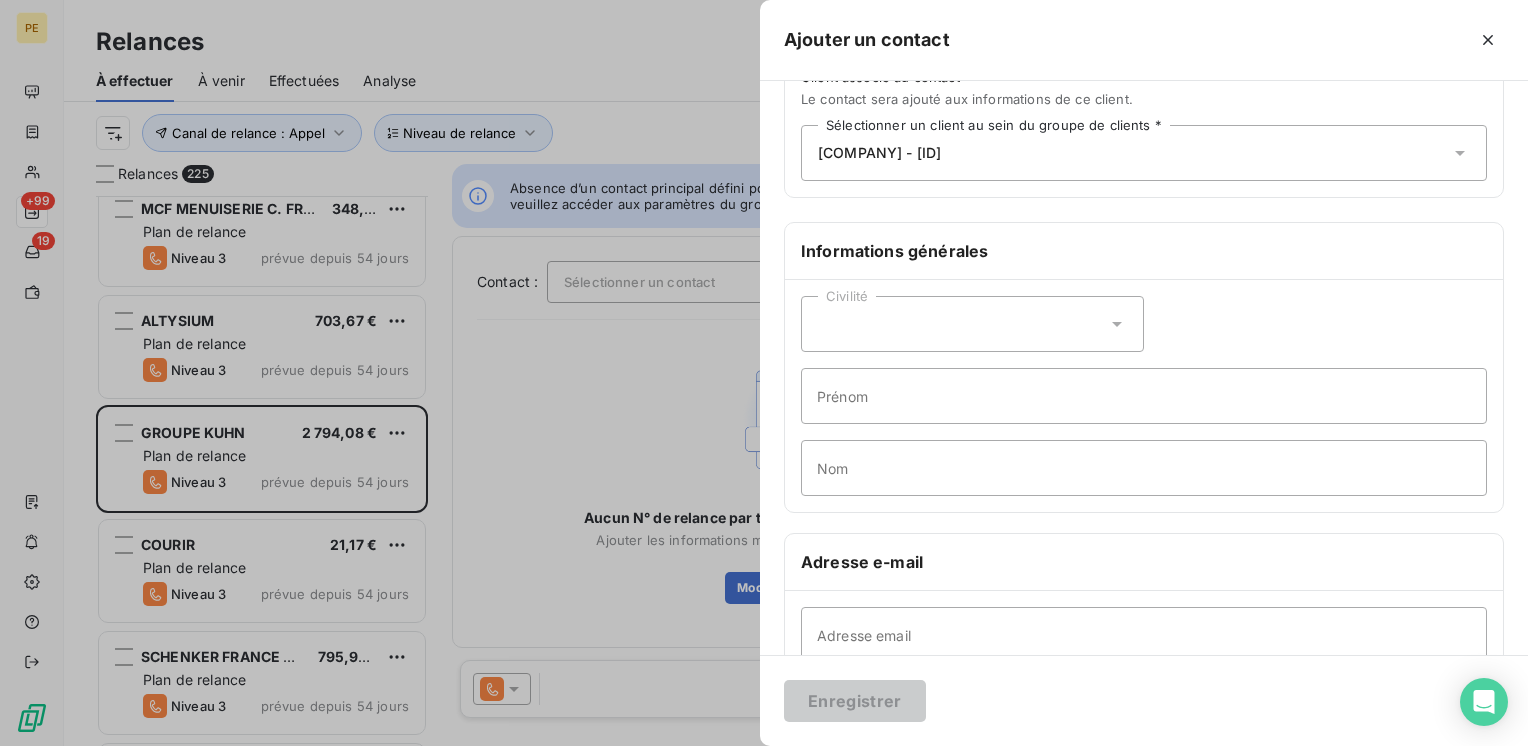 scroll, scrollTop: 0, scrollLeft: 0, axis: both 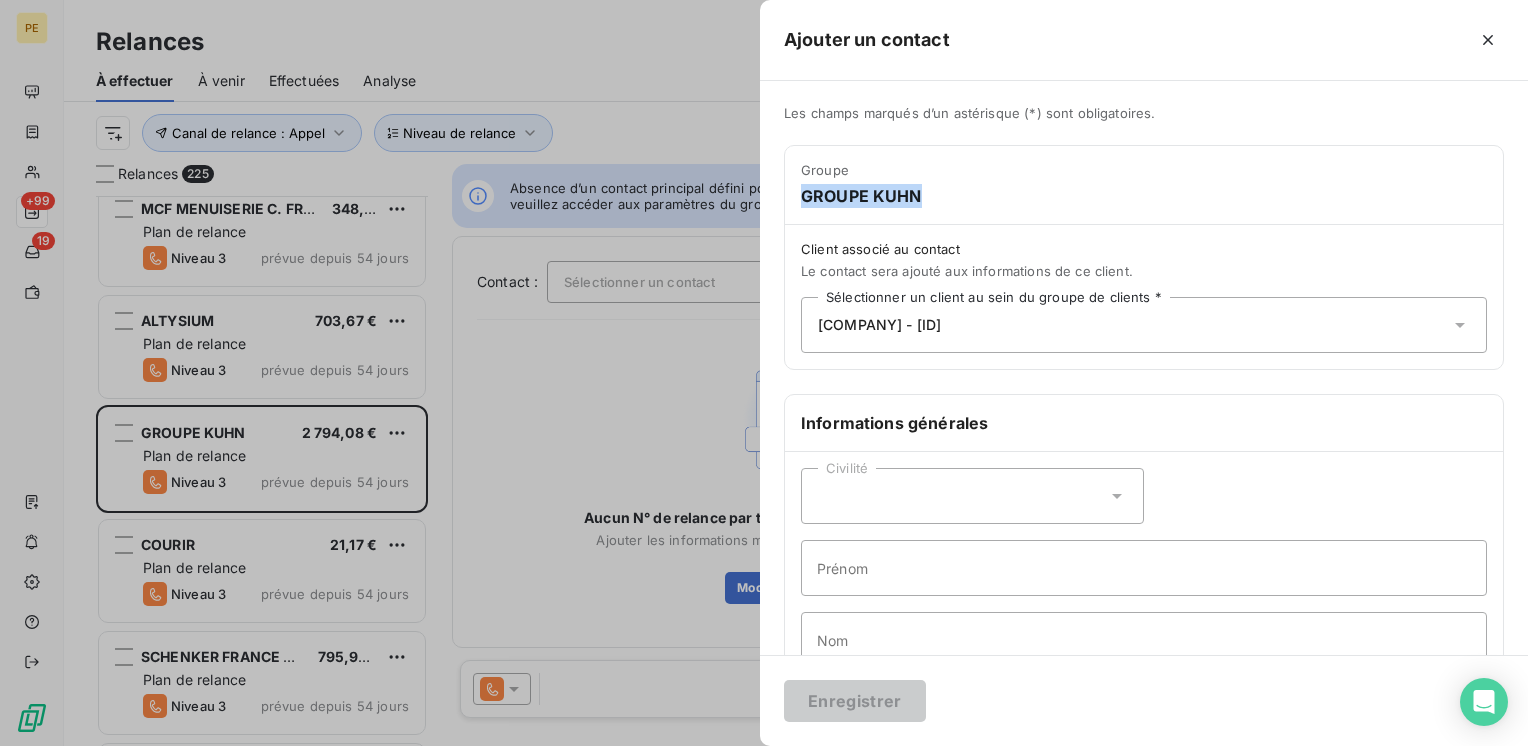 drag, startPoint x: 933, startPoint y: 193, endPoint x: 804, endPoint y: 200, distance: 129.18979 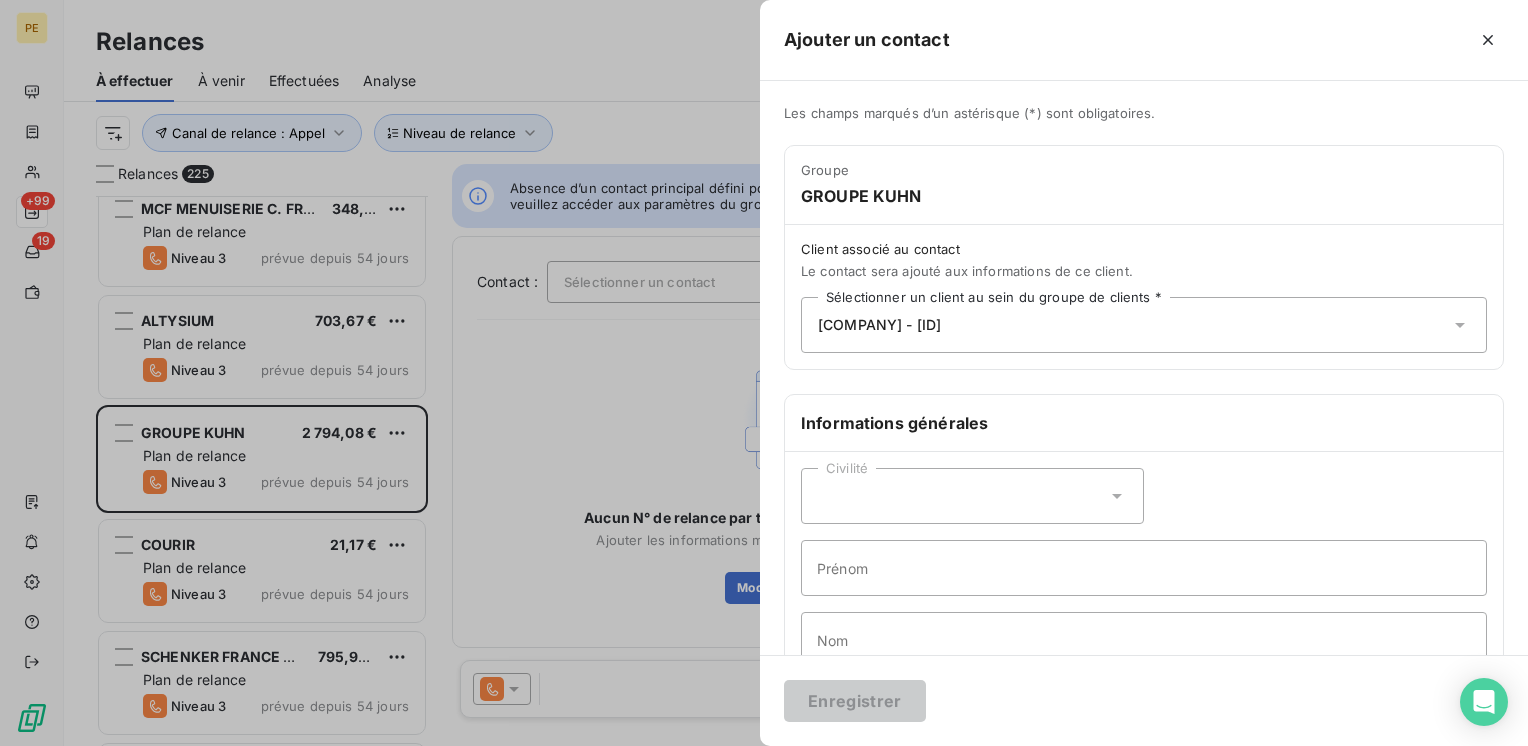 click at bounding box center [764, 373] 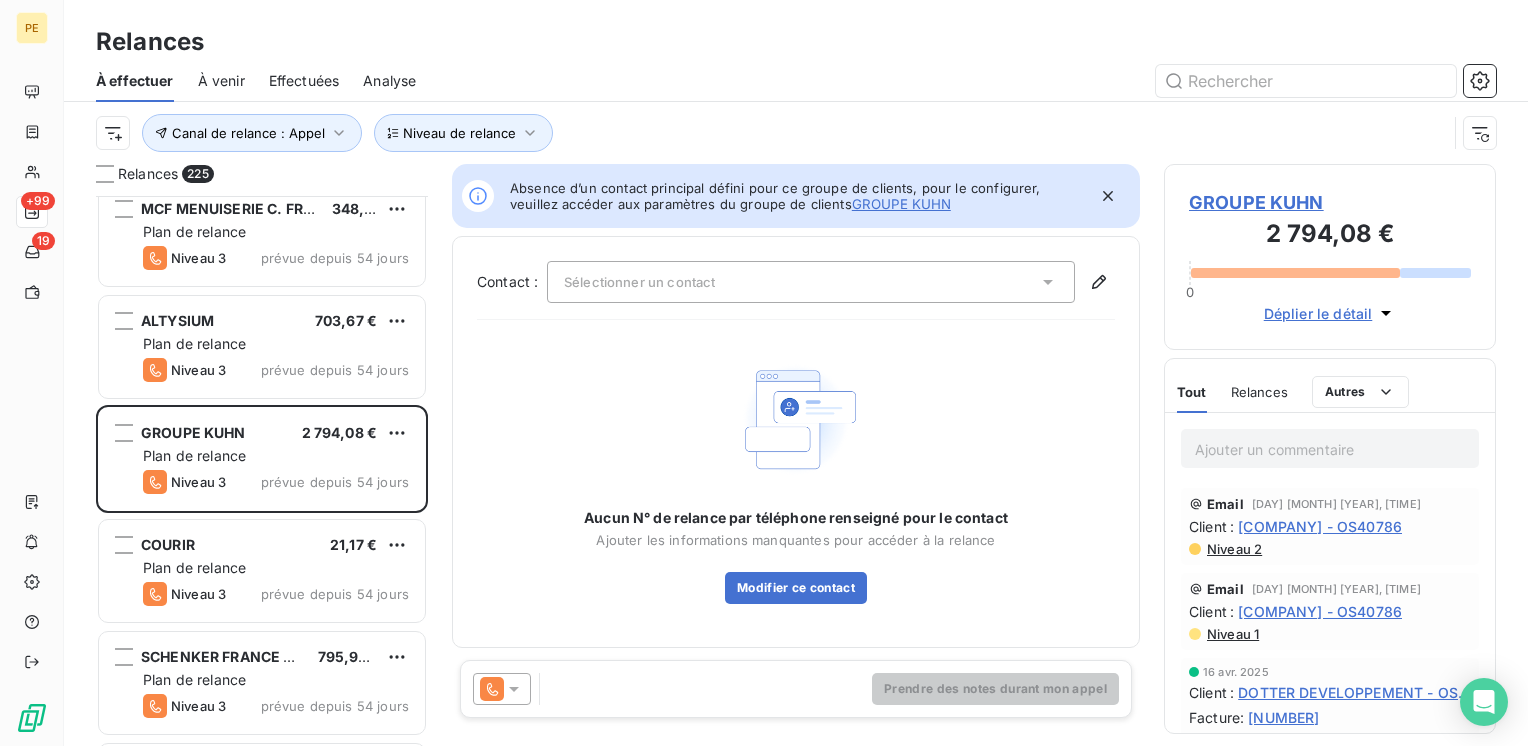 click on "GROUPE KUHN" at bounding box center [1330, 202] 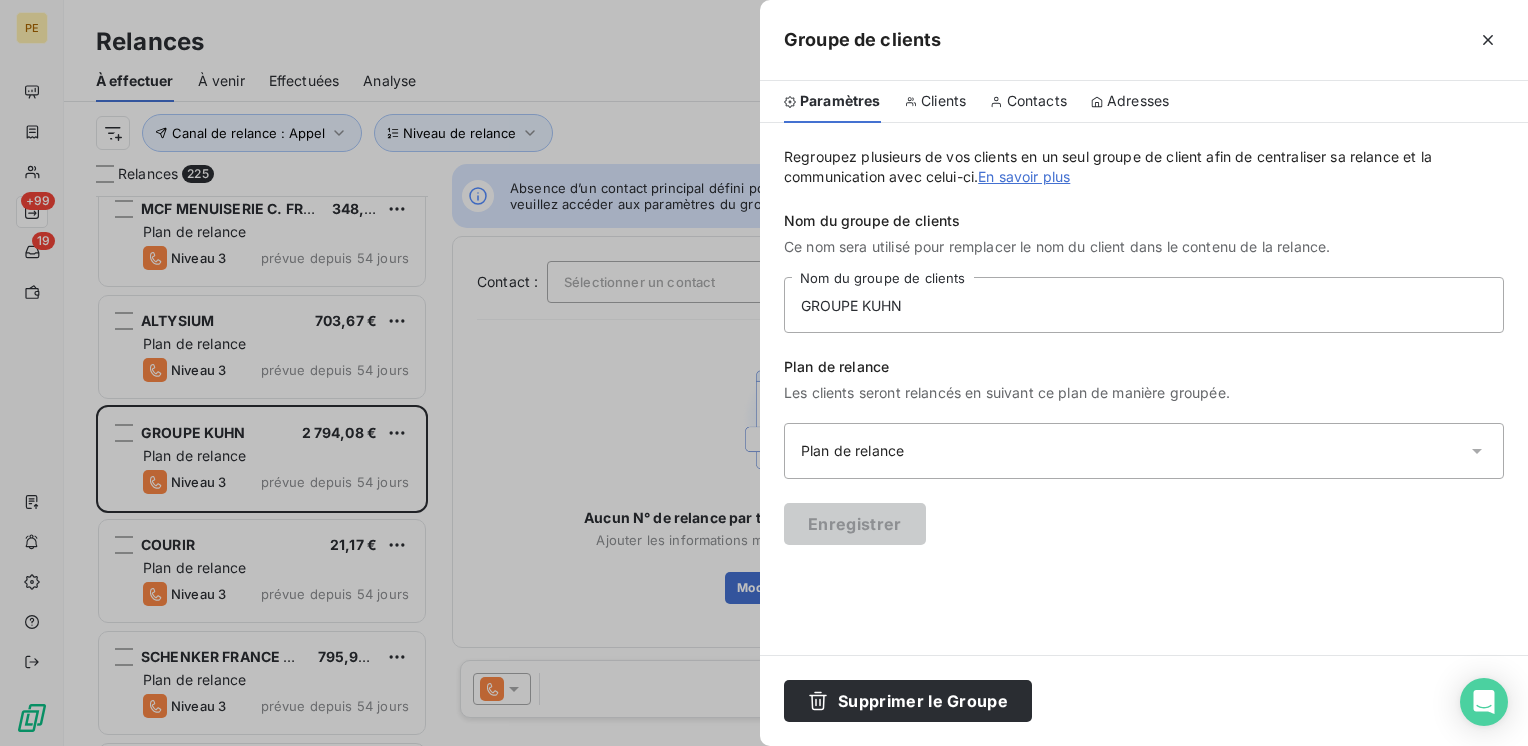 click on "Clients" at bounding box center (943, 101) 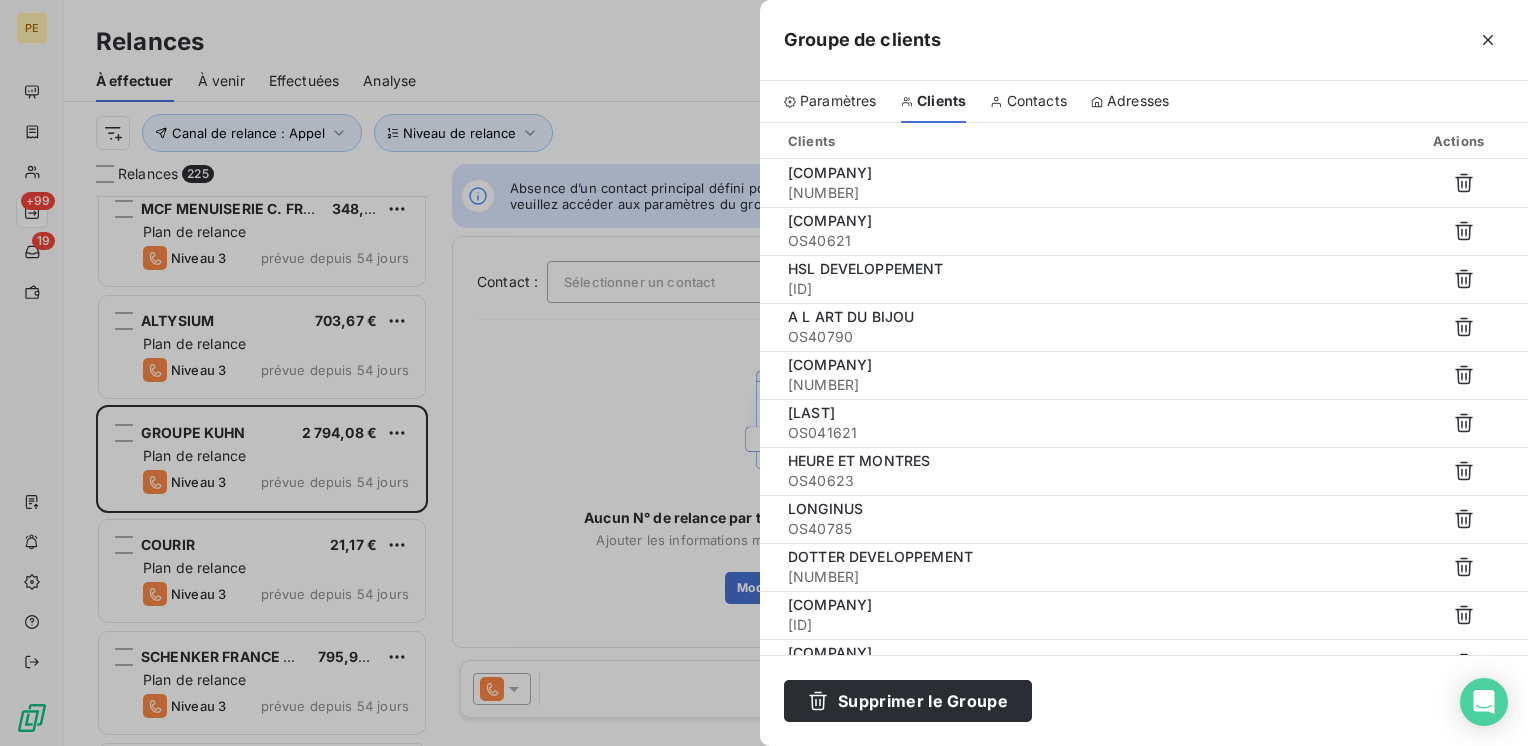 click on "Contacts" at bounding box center (1037, 101) 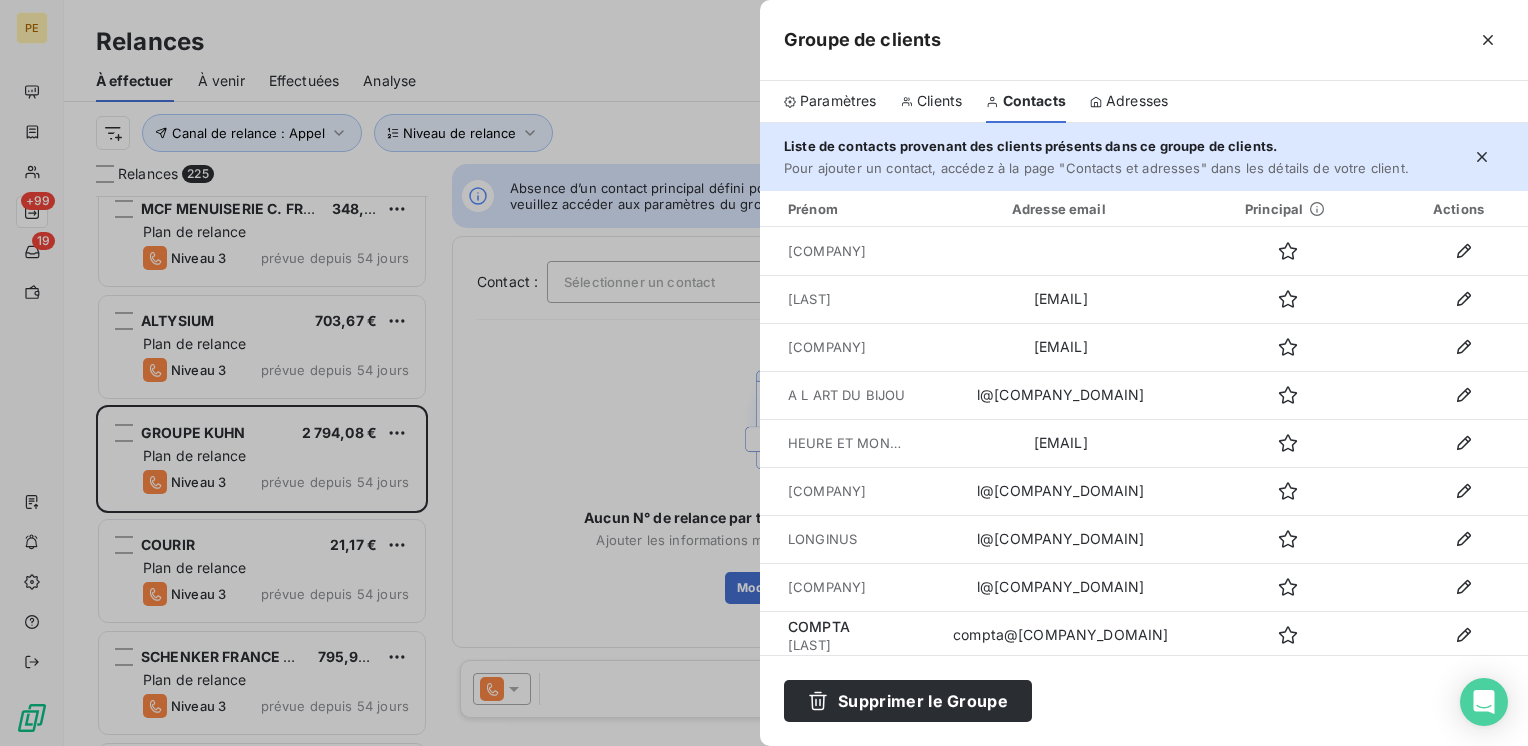 click on "Paramètres" at bounding box center [838, 101] 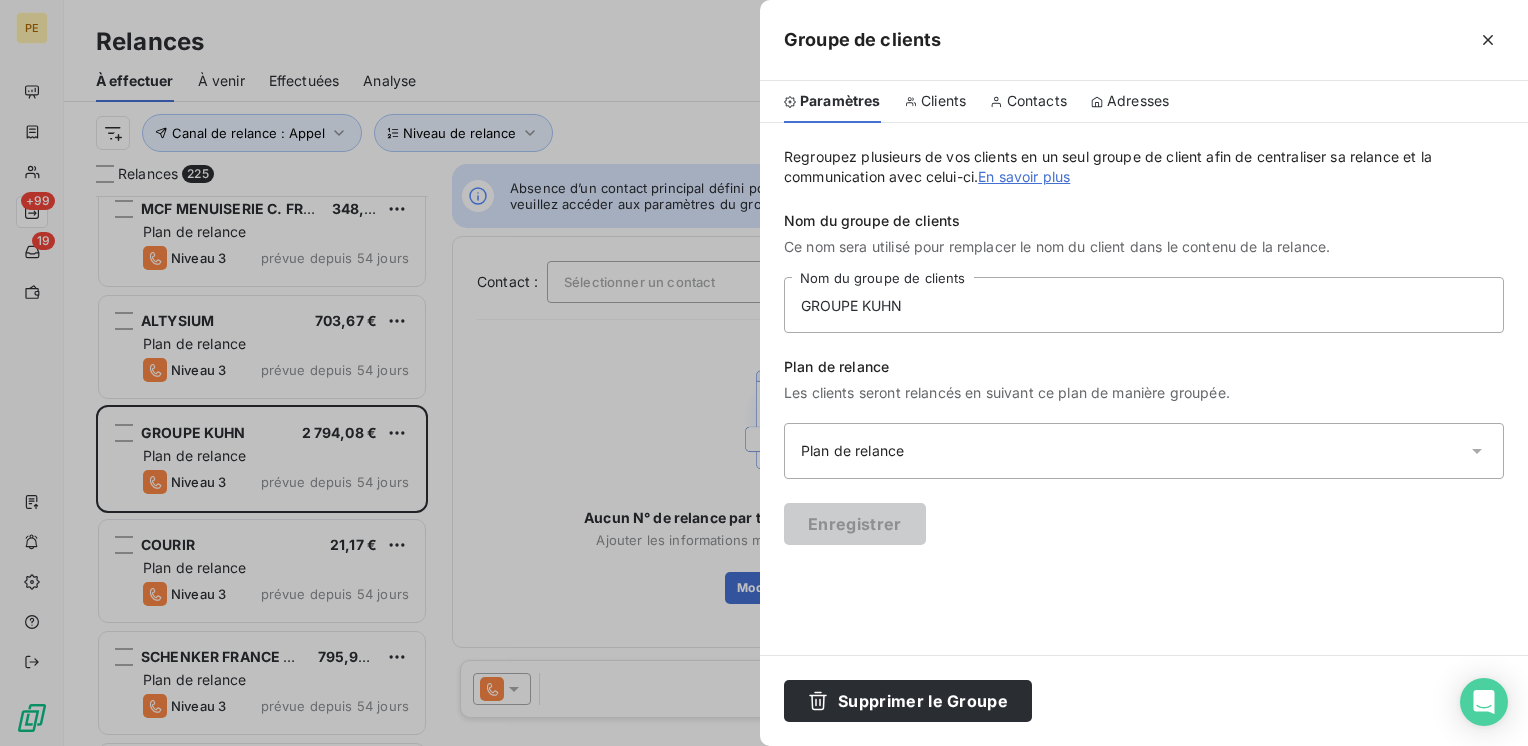 click on "Adresses" at bounding box center [1130, 102] 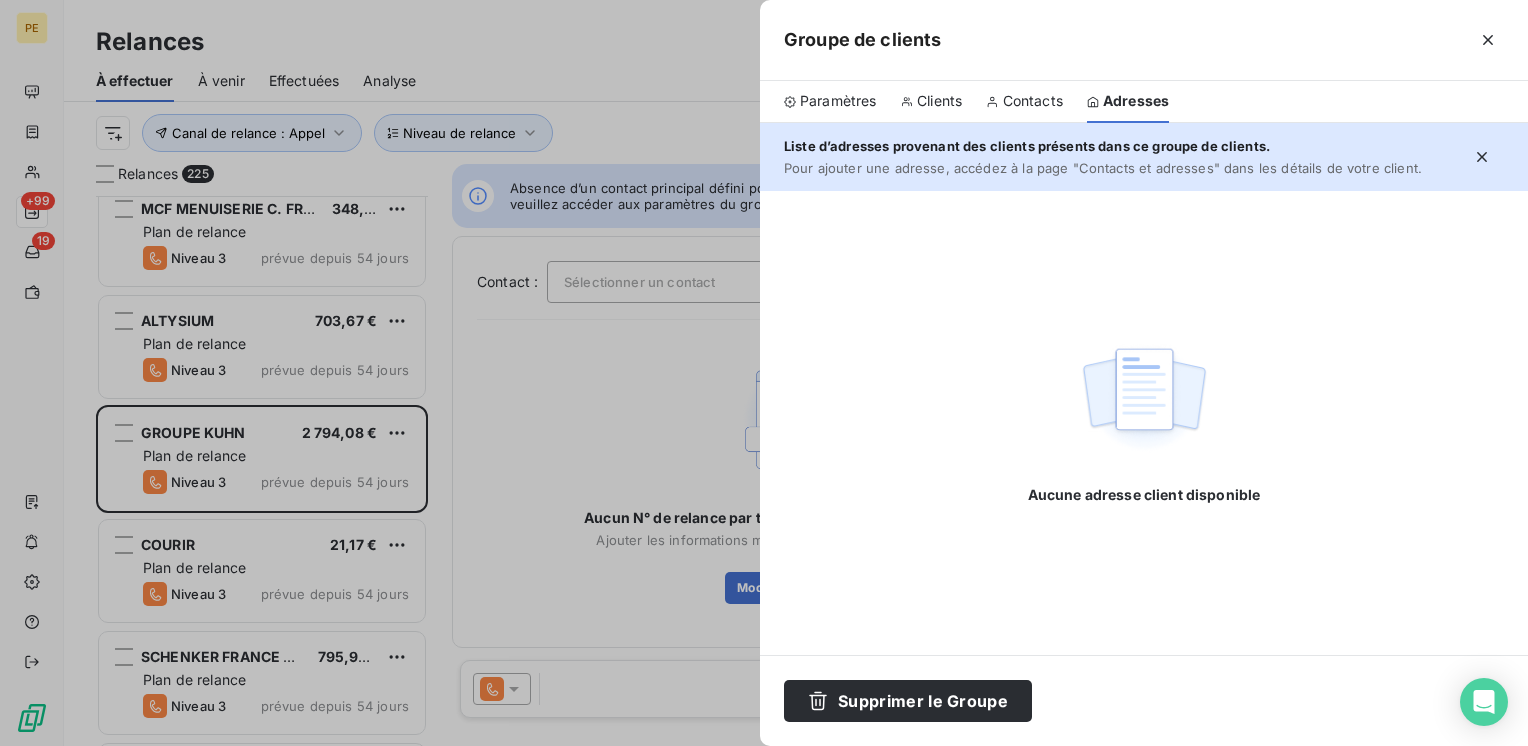 click on "Paramètres" at bounding box center (838, 101) 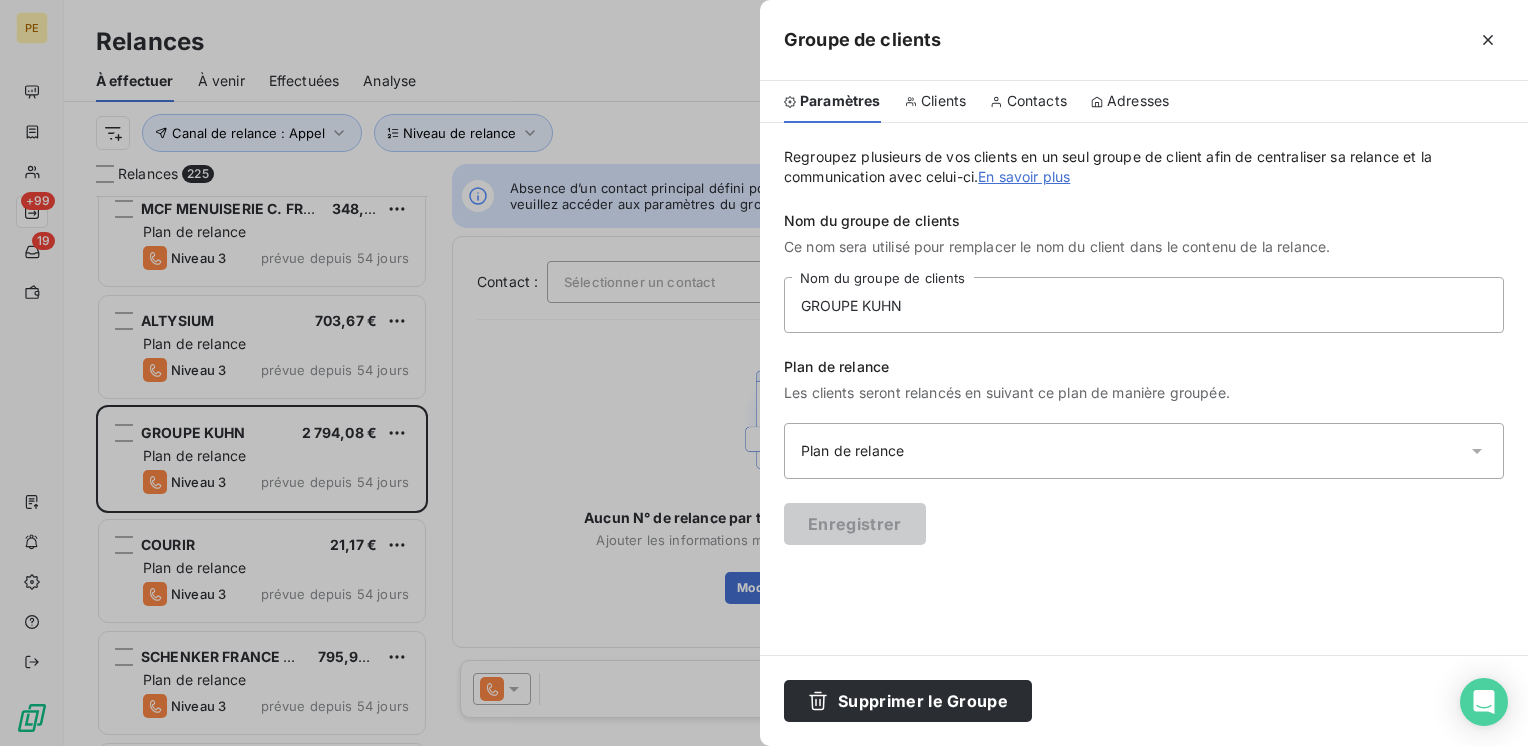 click 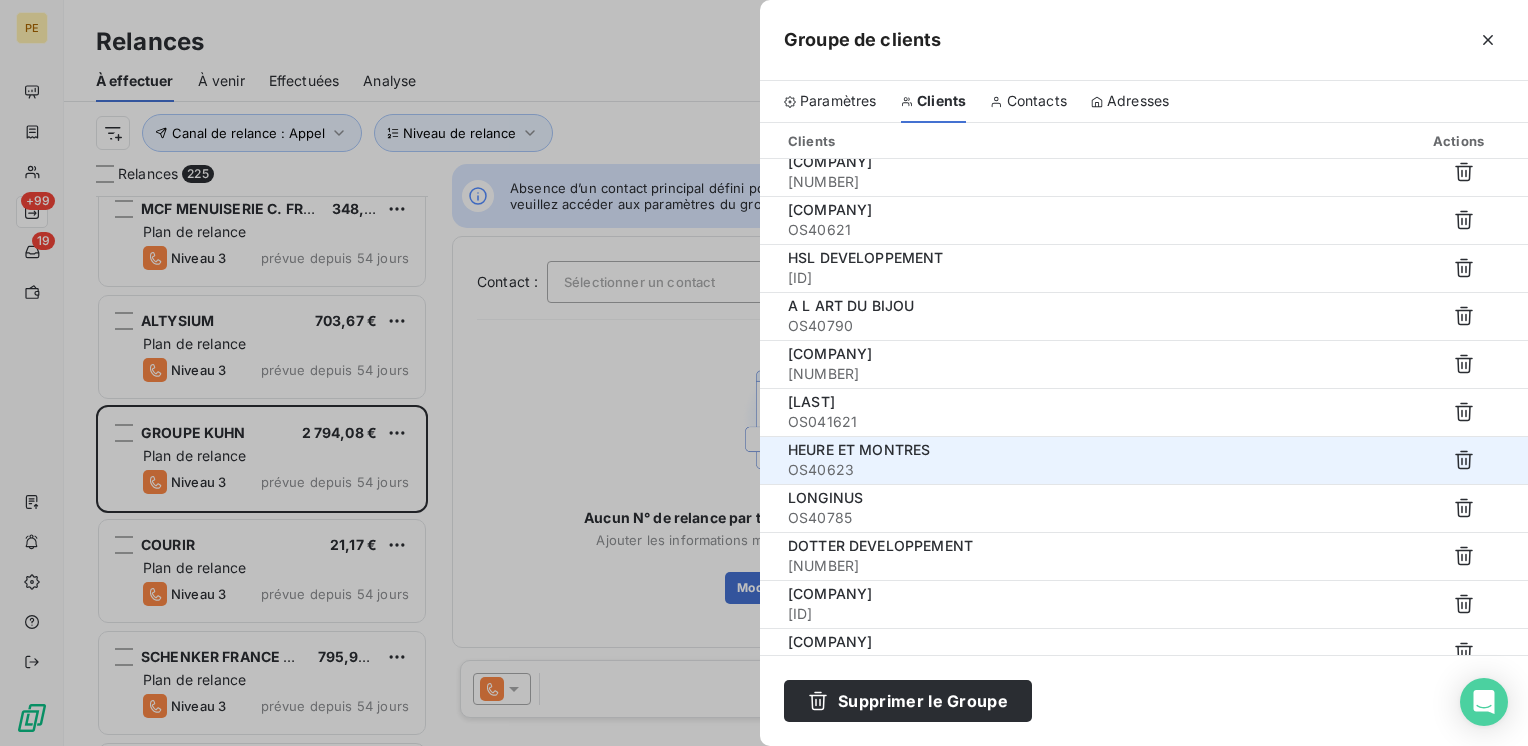 scroll, scrollTop: 0, scrollLeft: 0, axis: both 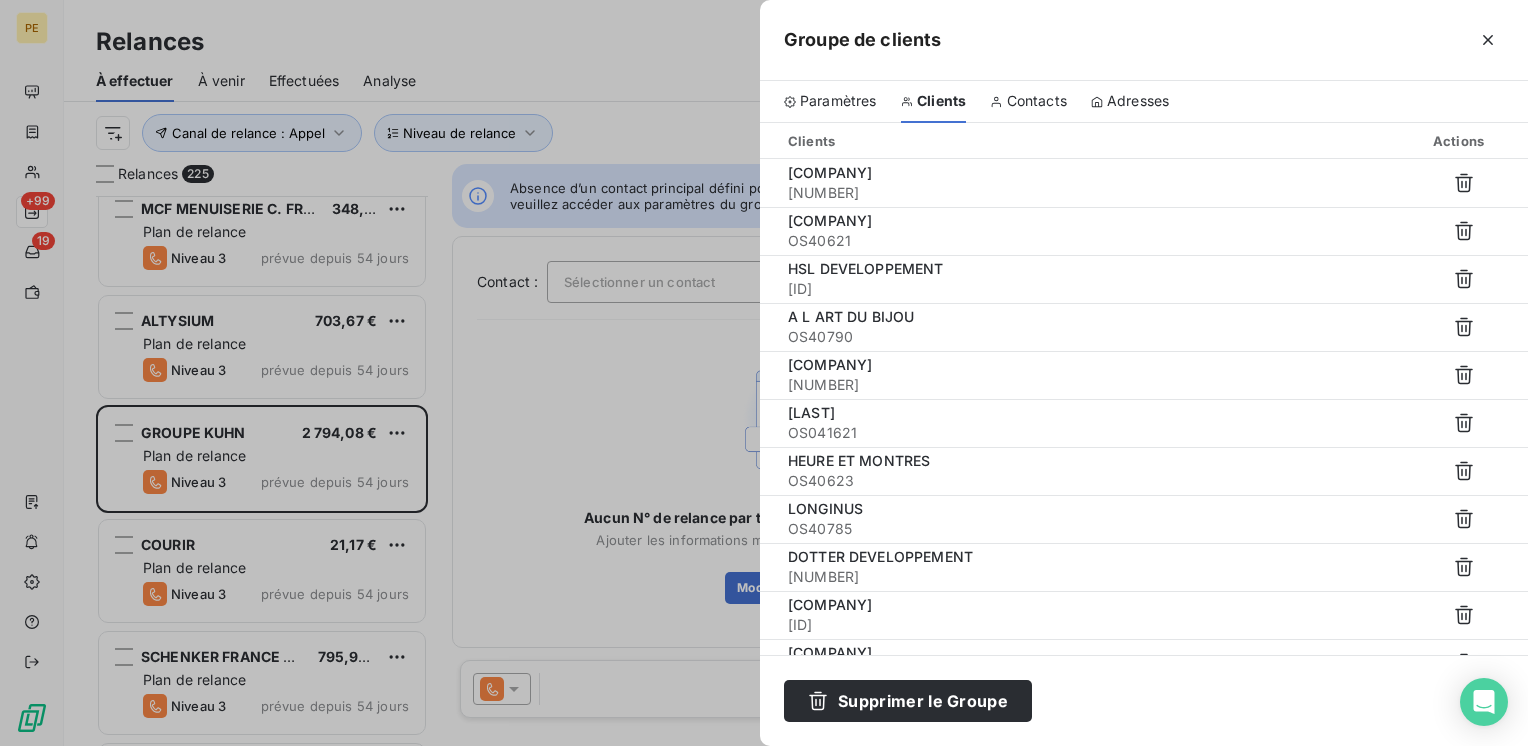 click at bounding box center [764, 373] 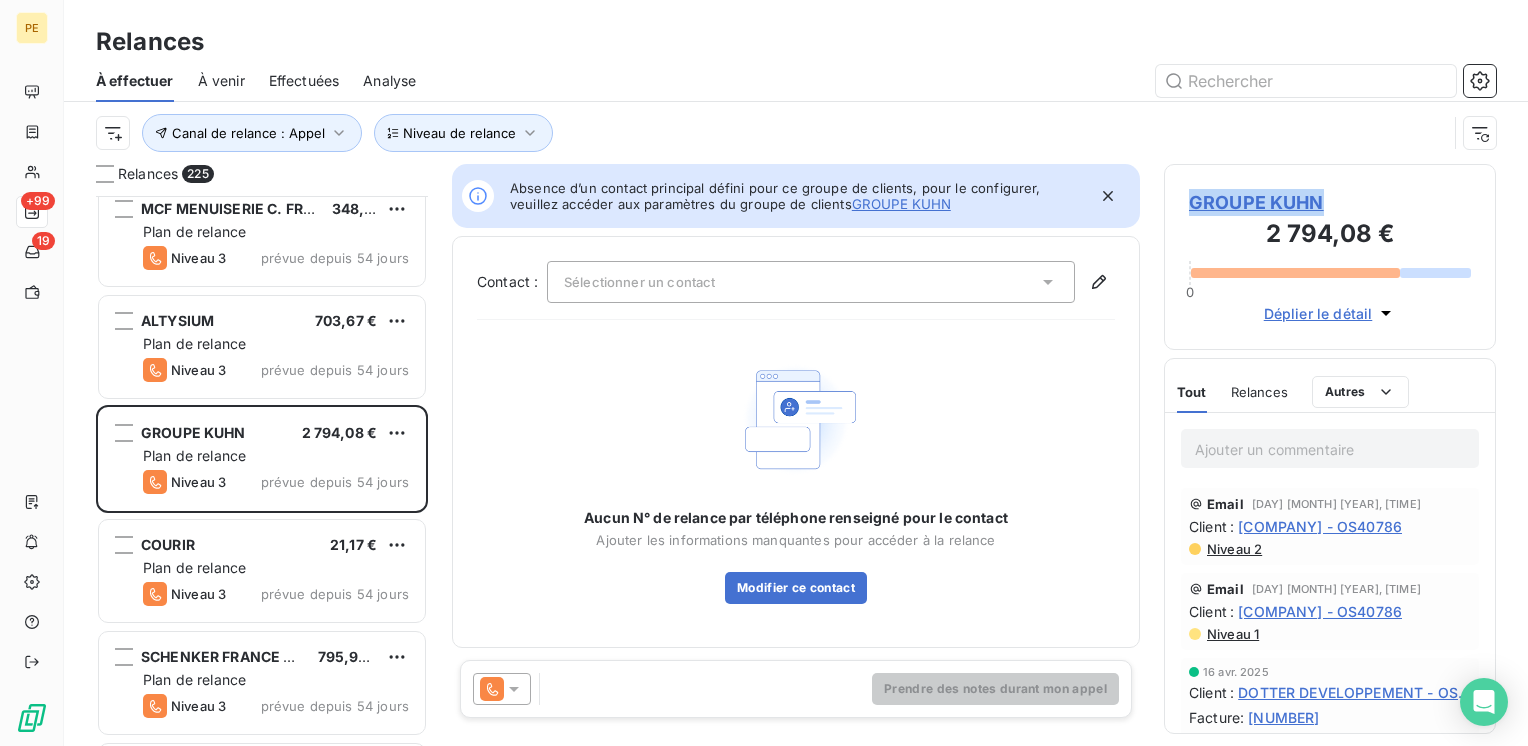 drag, startPoint x: 1325, startPoint y: 205, endPoint x: 1191, endPoint y: 204, distance: 134.00374 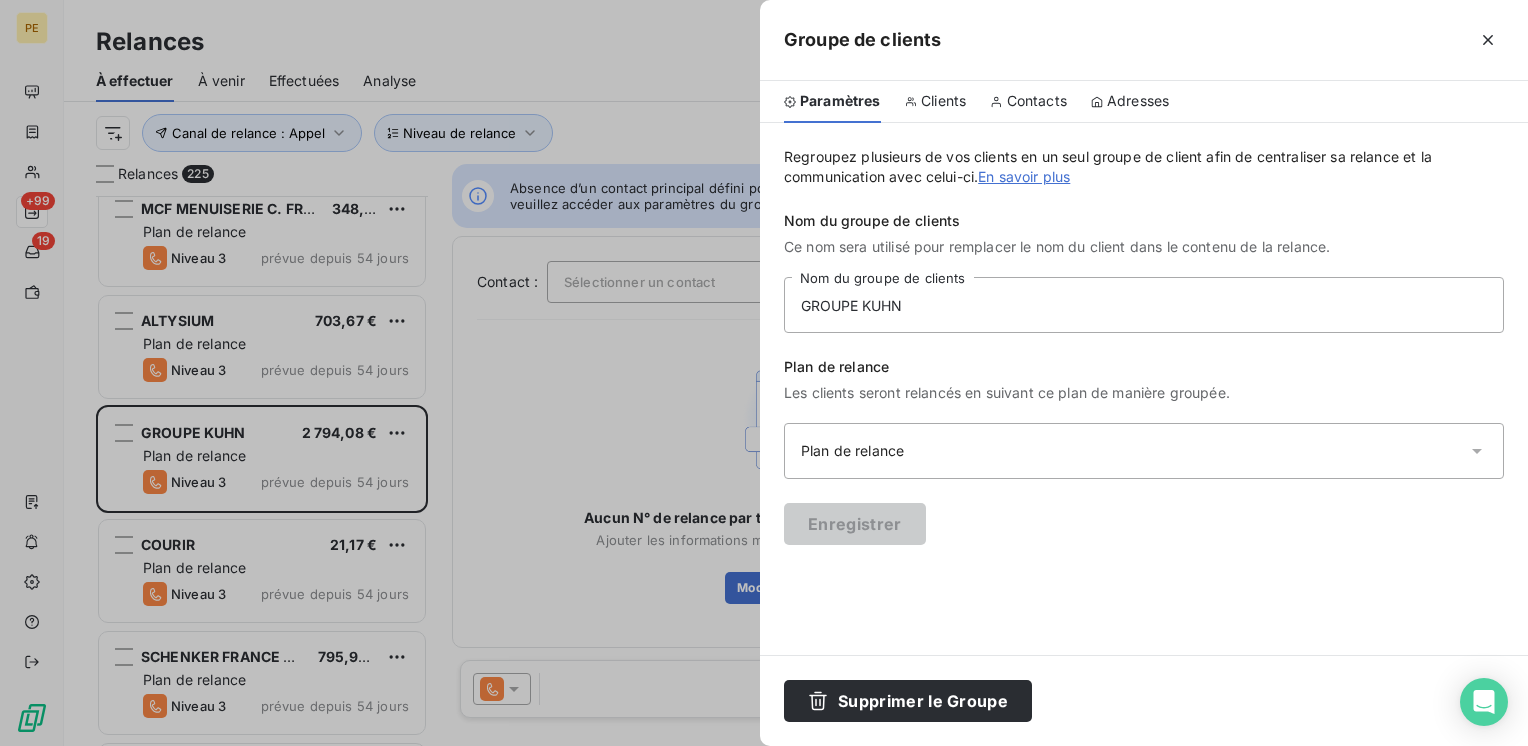 type 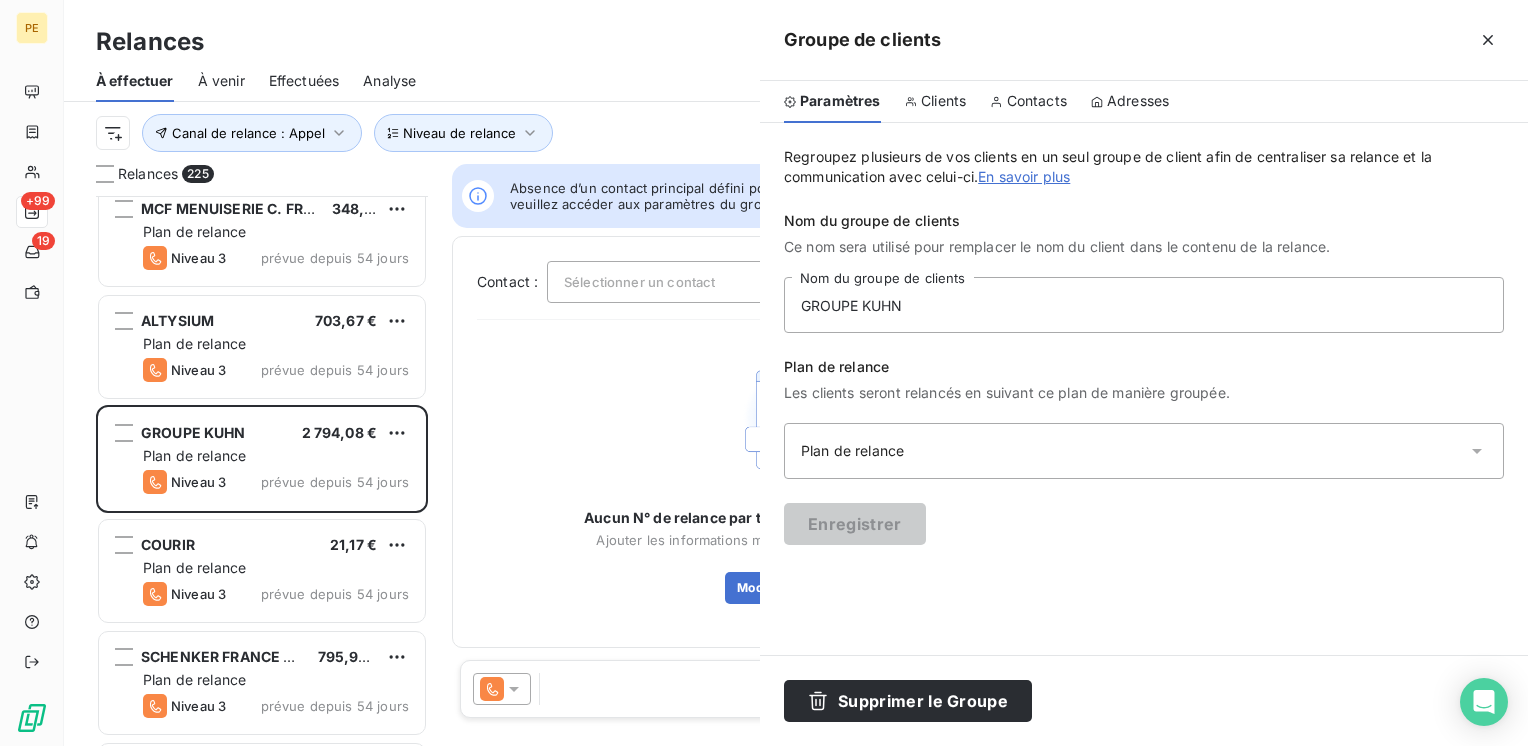 type 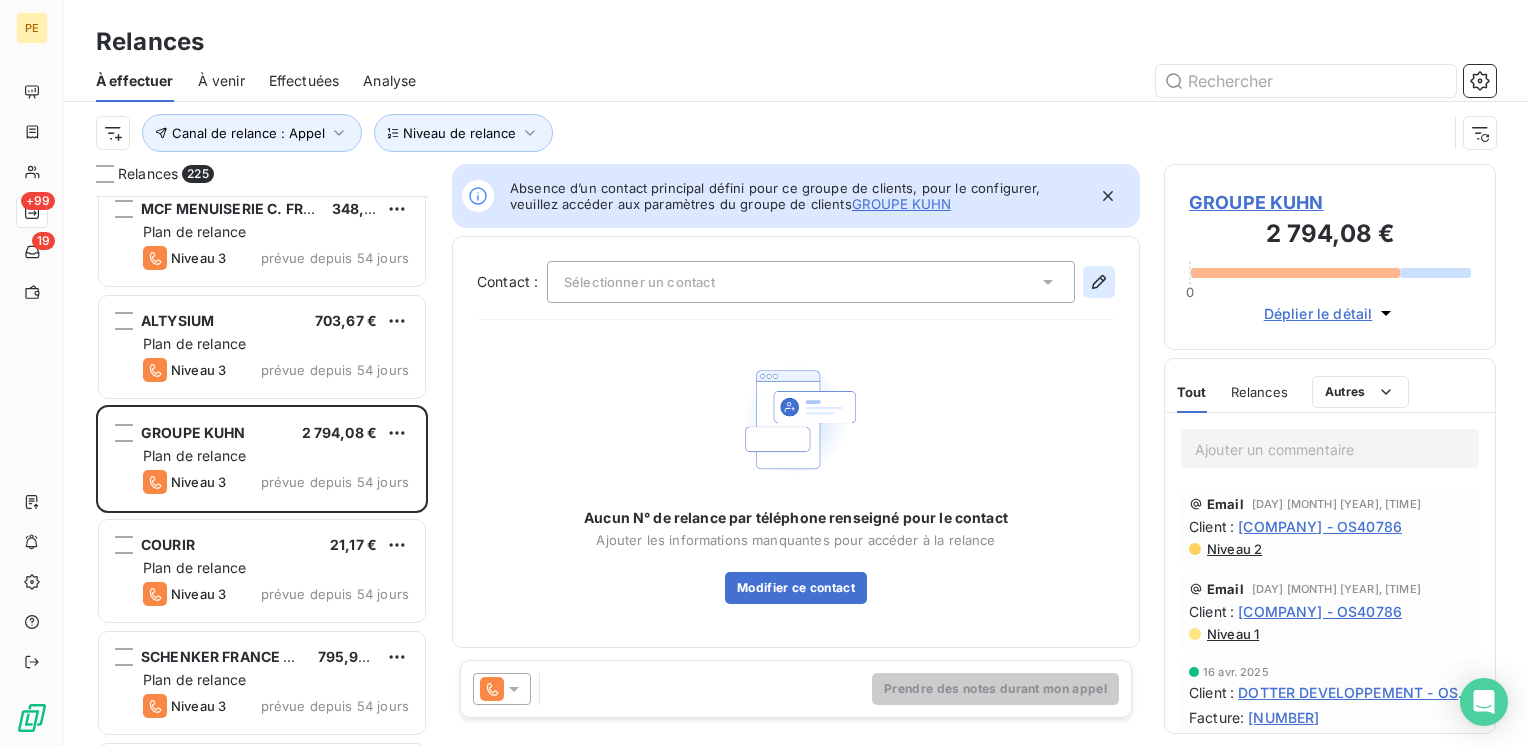 click 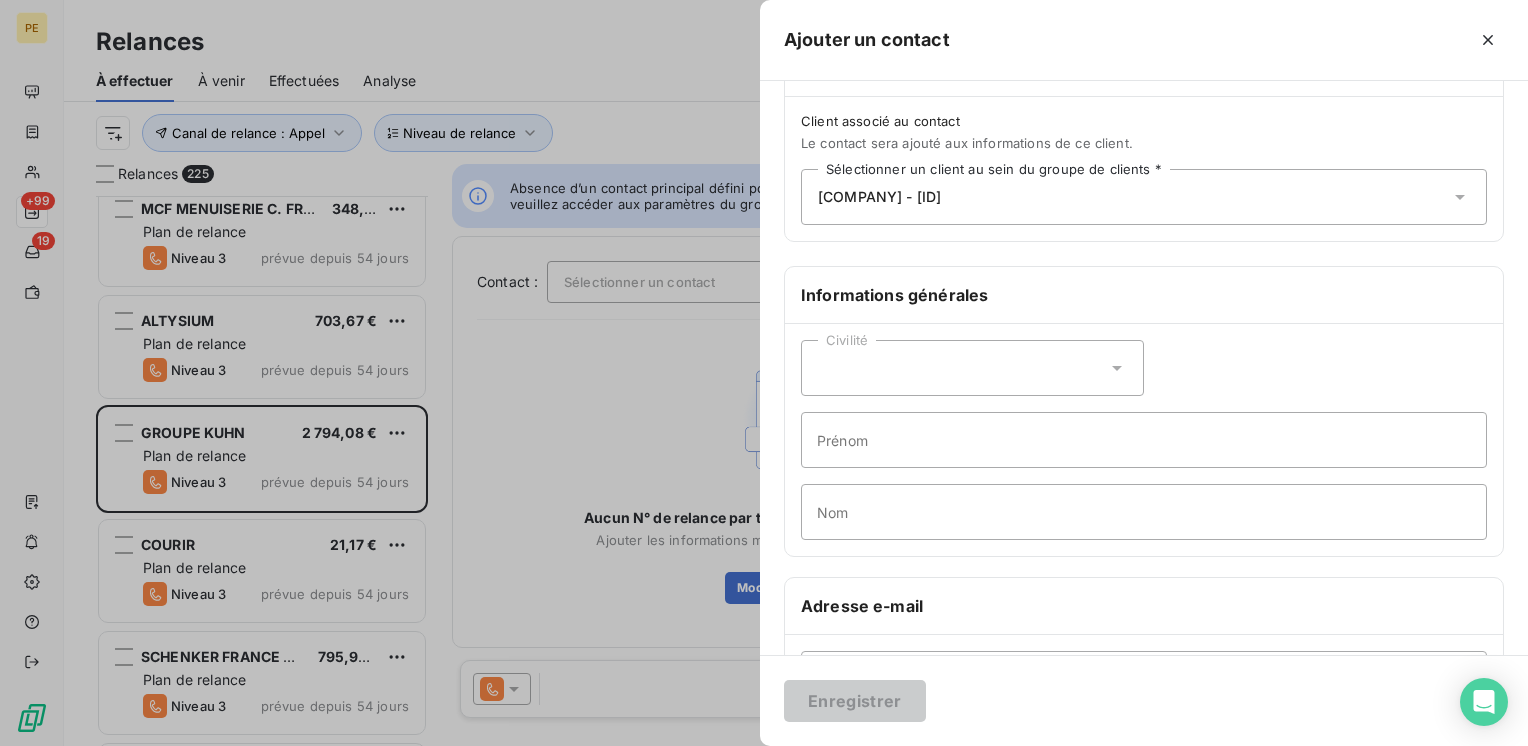 scroll, scrollTop: 400, scrollLeft: 0, axis: vertical 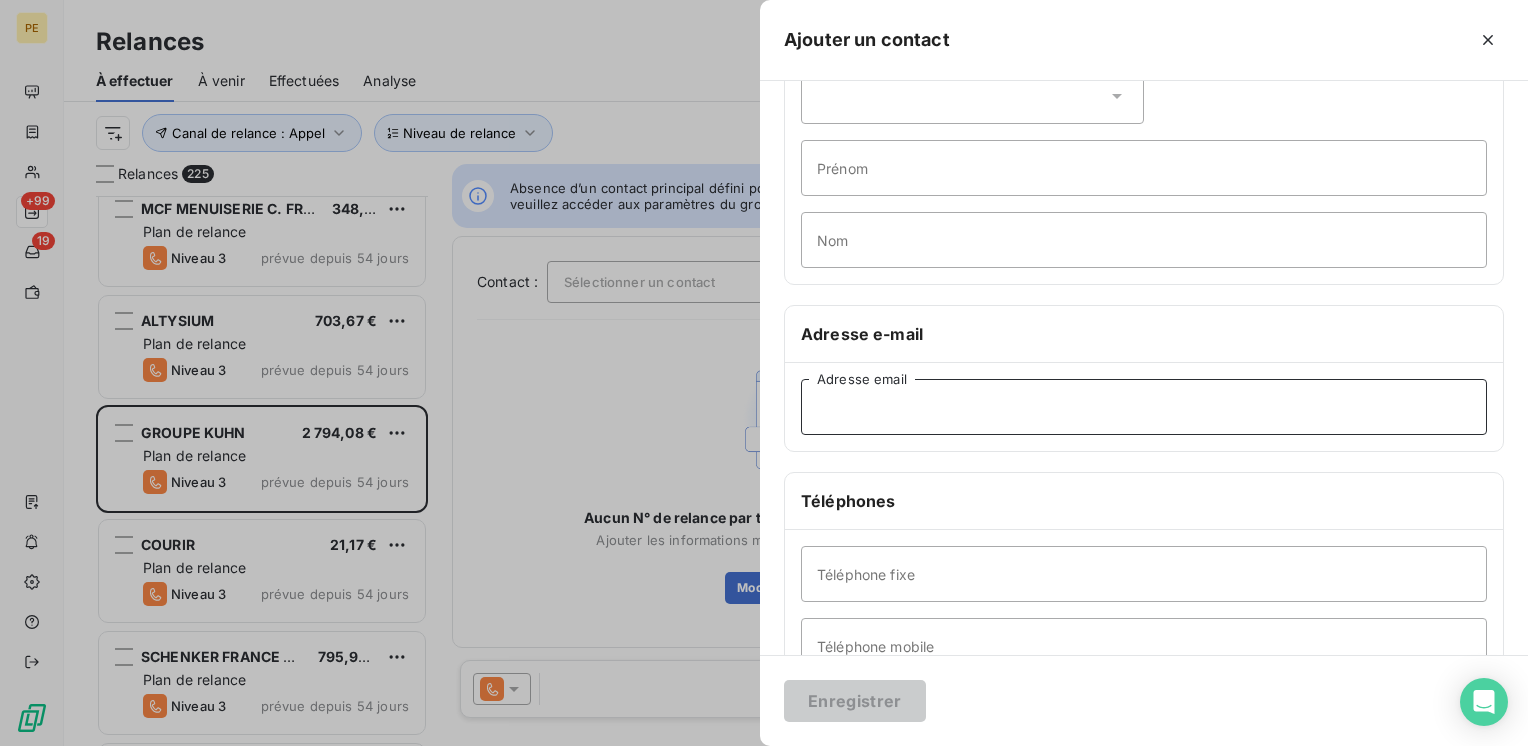 click on "Adresse email" at bounding box center (1144, 407) 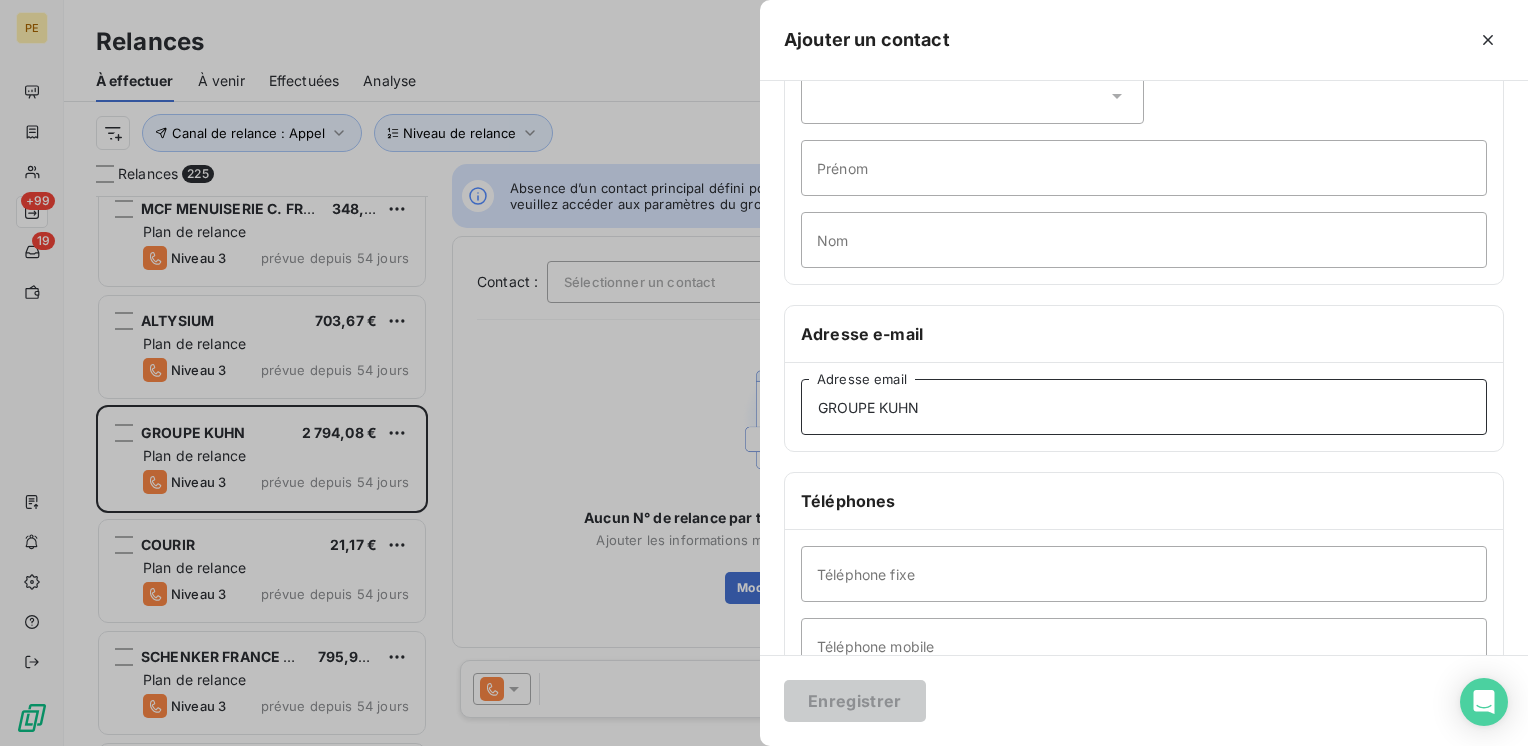type on "GROUPE KUHN" 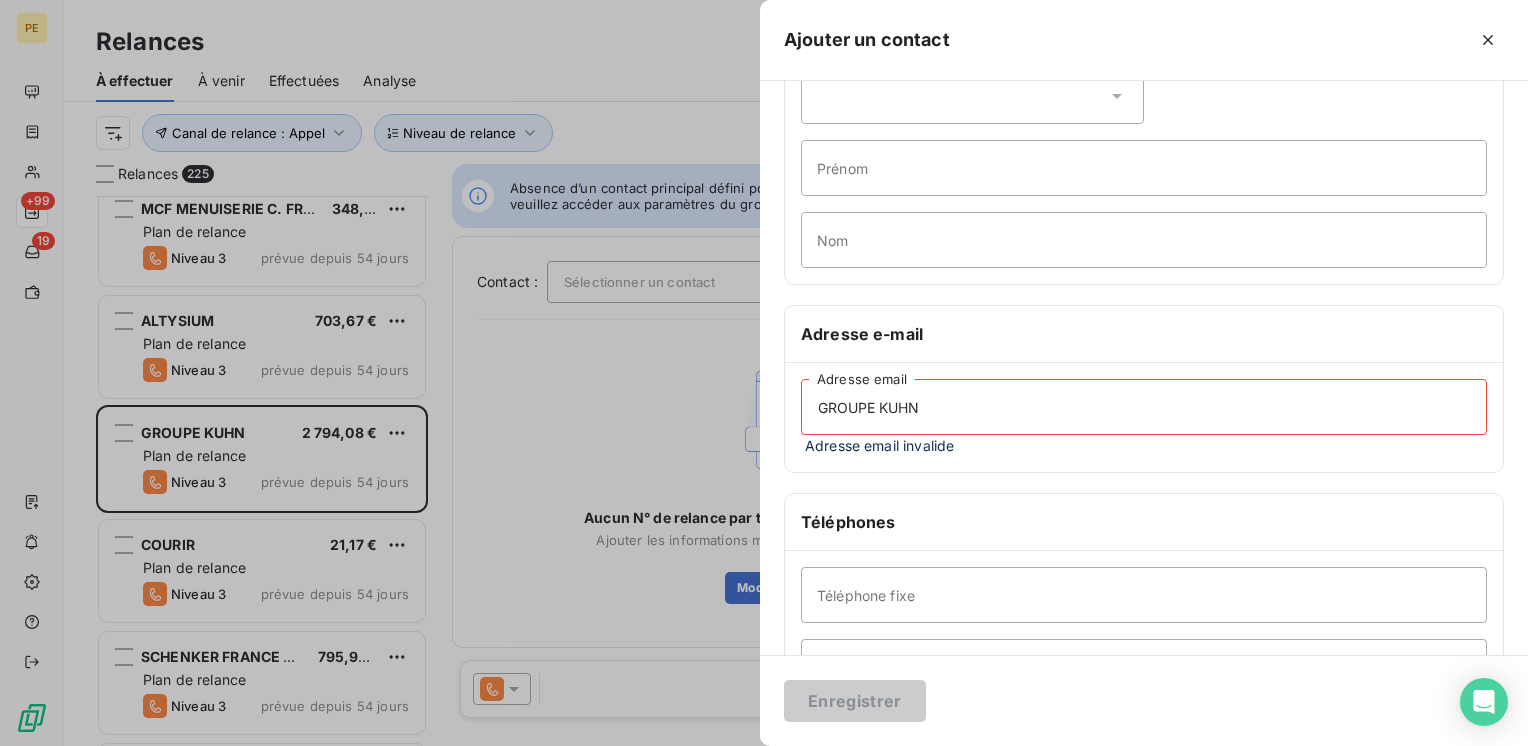 click on "Informations générales Civilité Prénom Nom Adresse e-mail GROUPE KUHN Adresse email Adresse email invalide Téléphones Téléphone fixe Téléphone mobile Relance - Segmentation de la relance Propriété facture" at bounding box center [1144, 448] 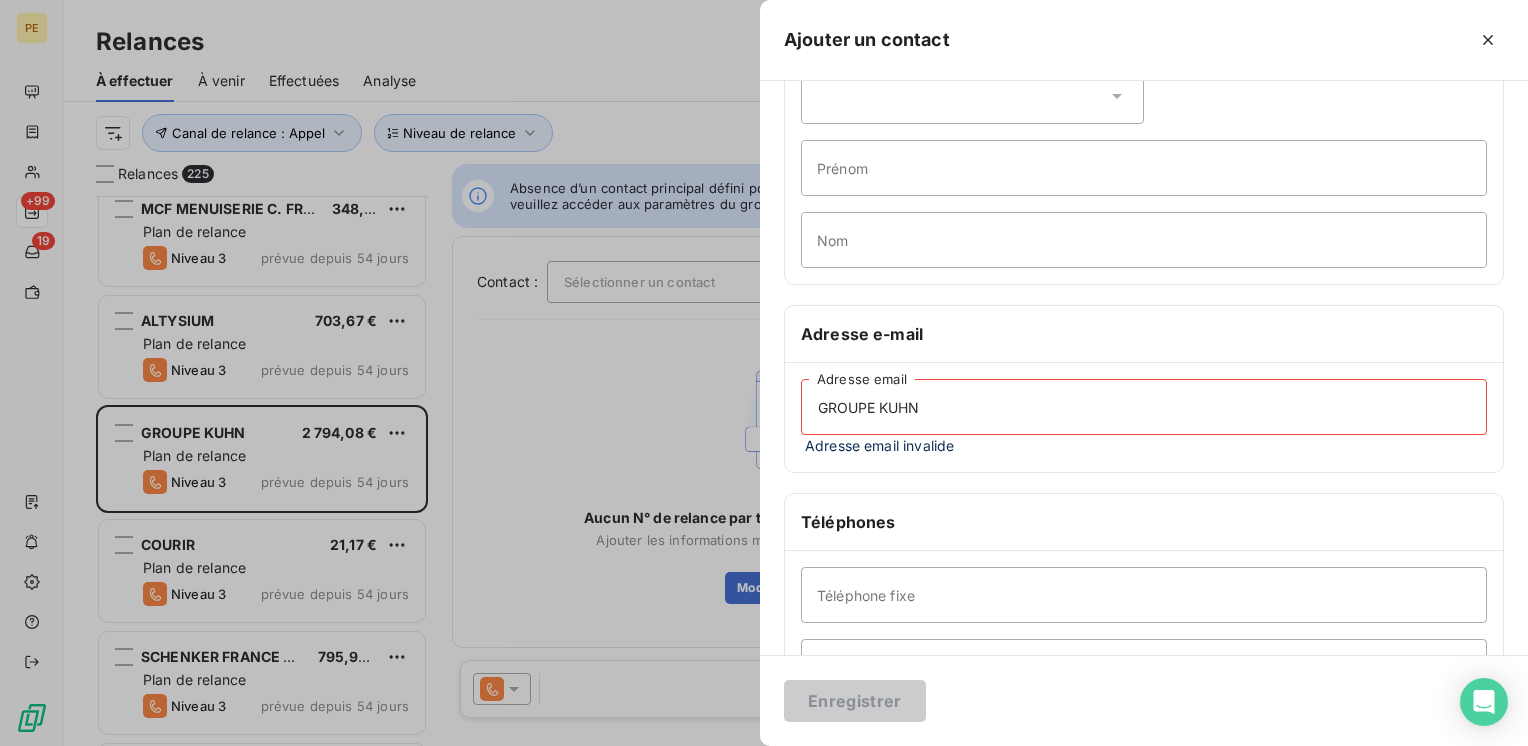click at bounding box center (1488, 40) 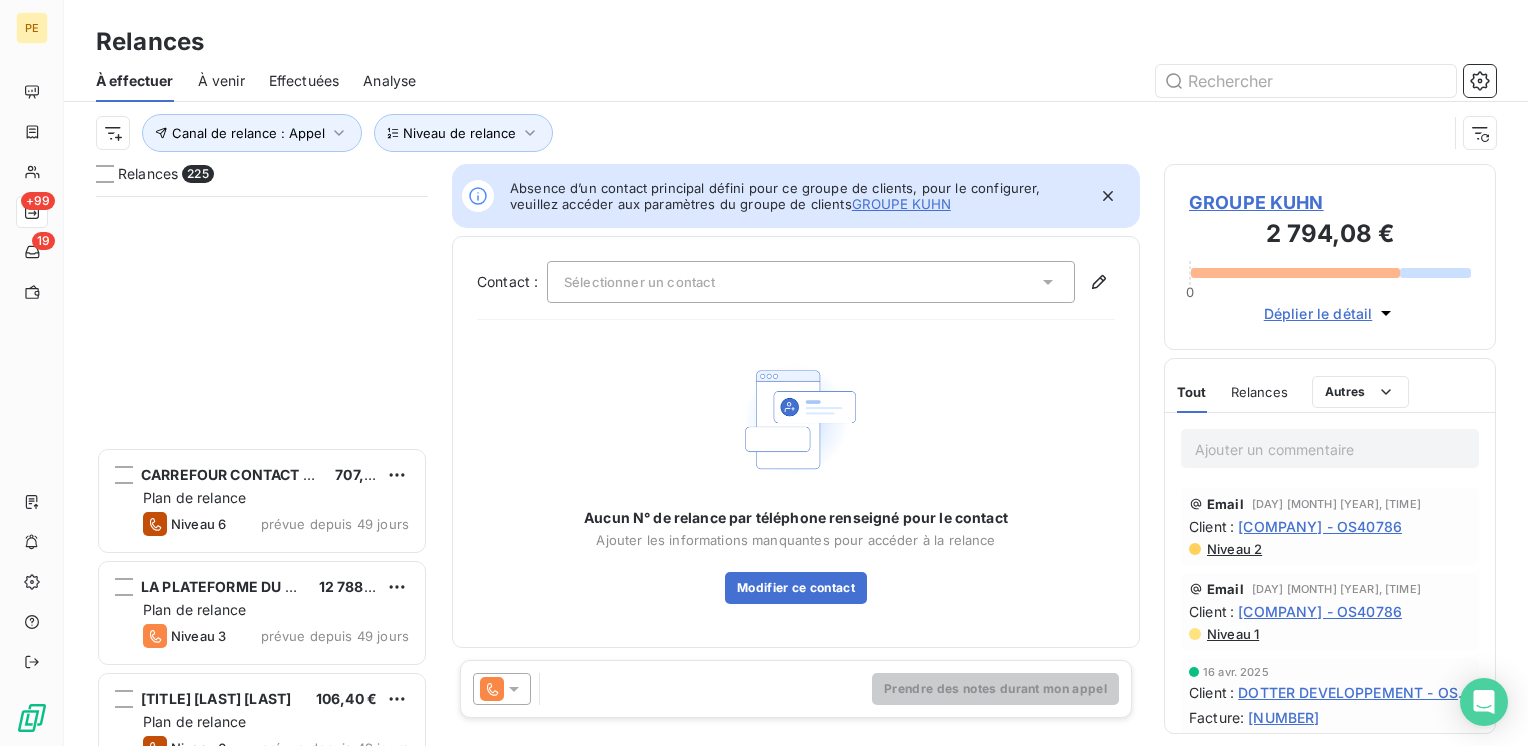 scroll, scrollTop: 8000, scrollLeft: 0, axis: vertical 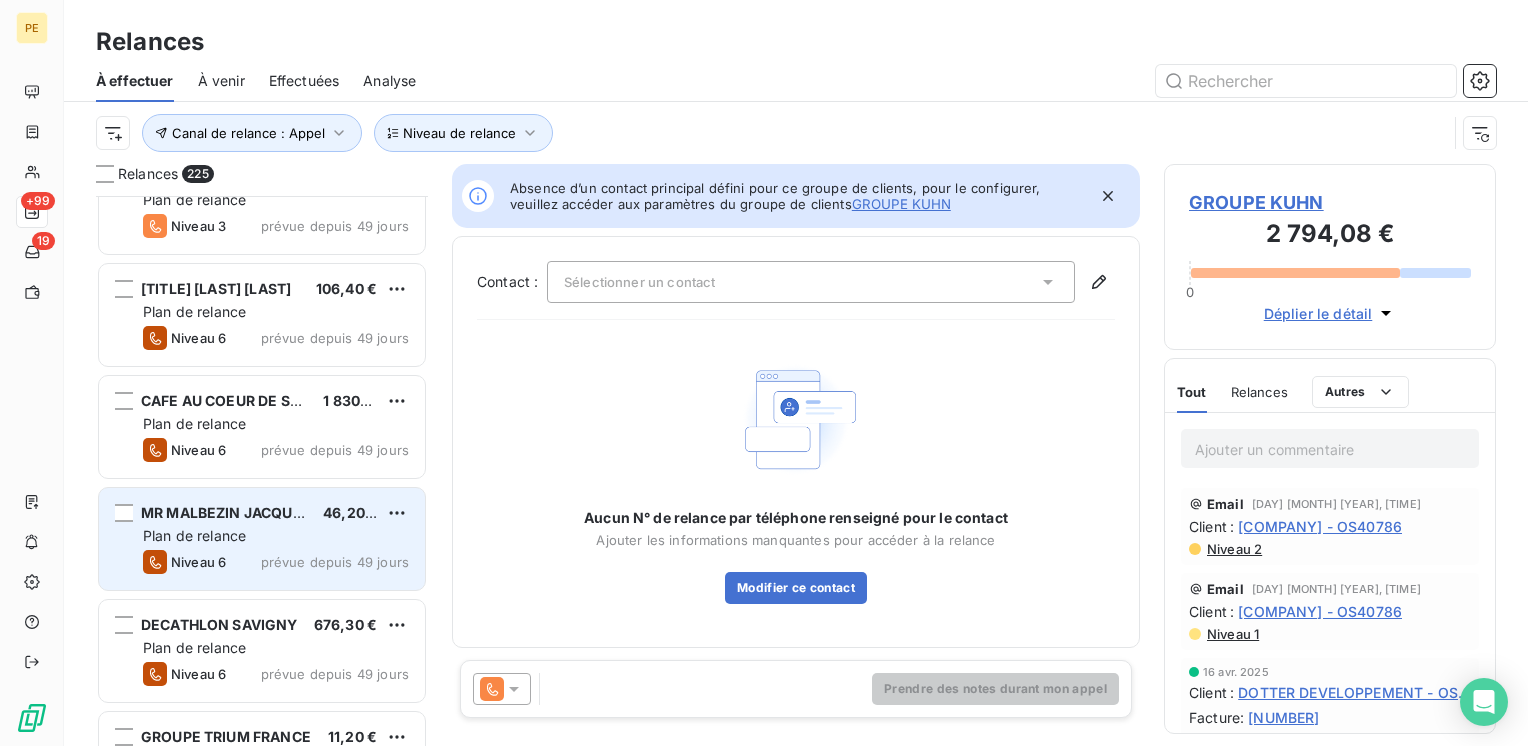 click on "Plan de relance" at bounding box center (194, 535) 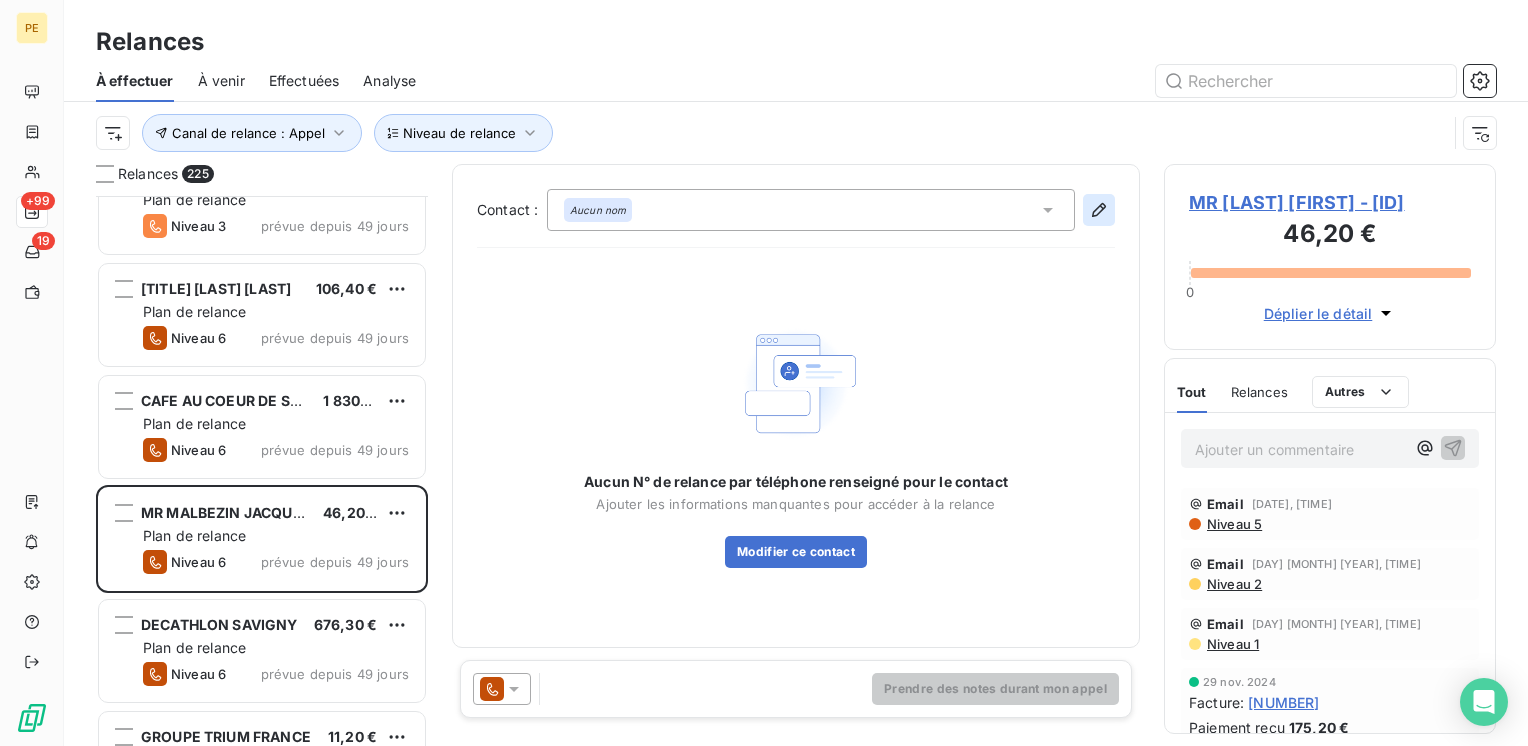 click at bounding box center [1099, 210] 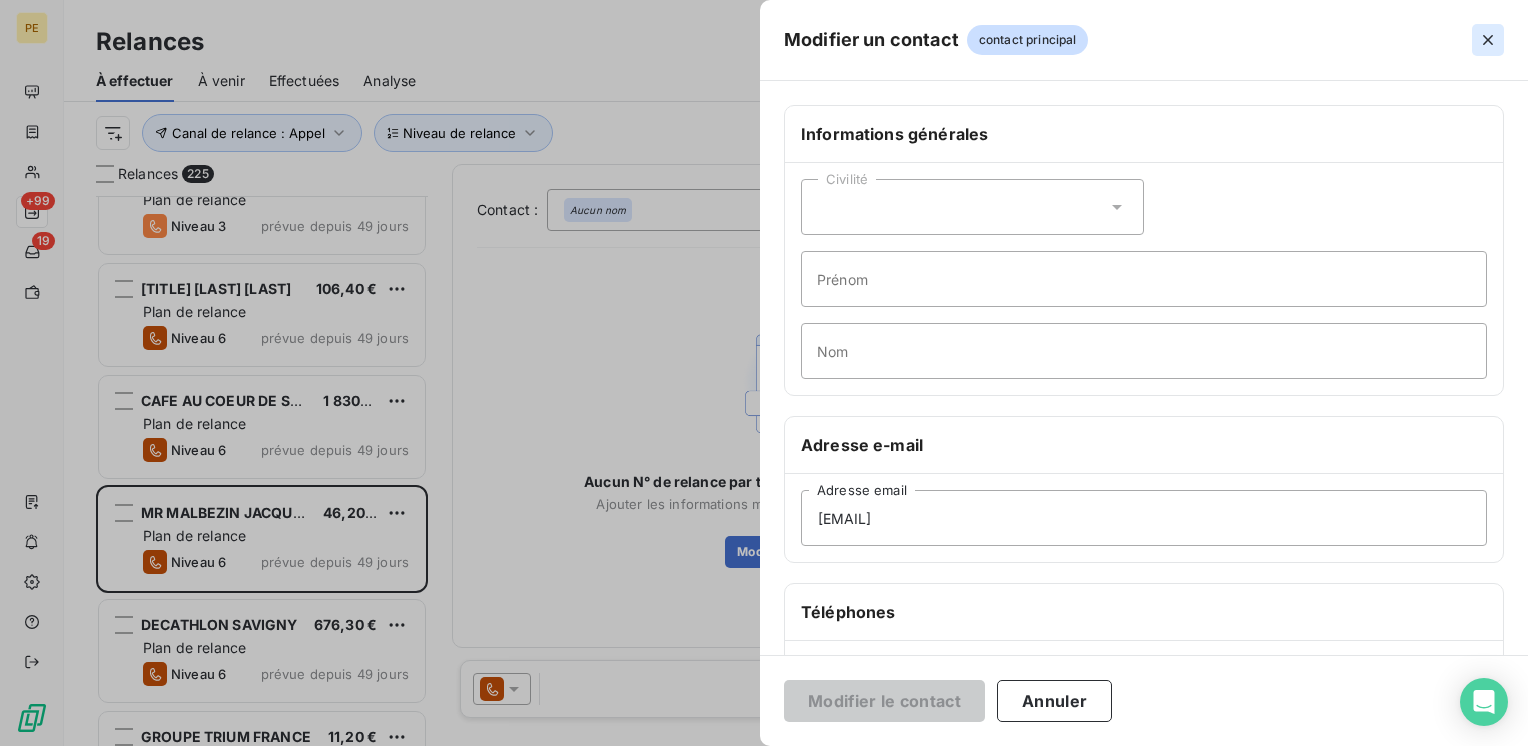 click 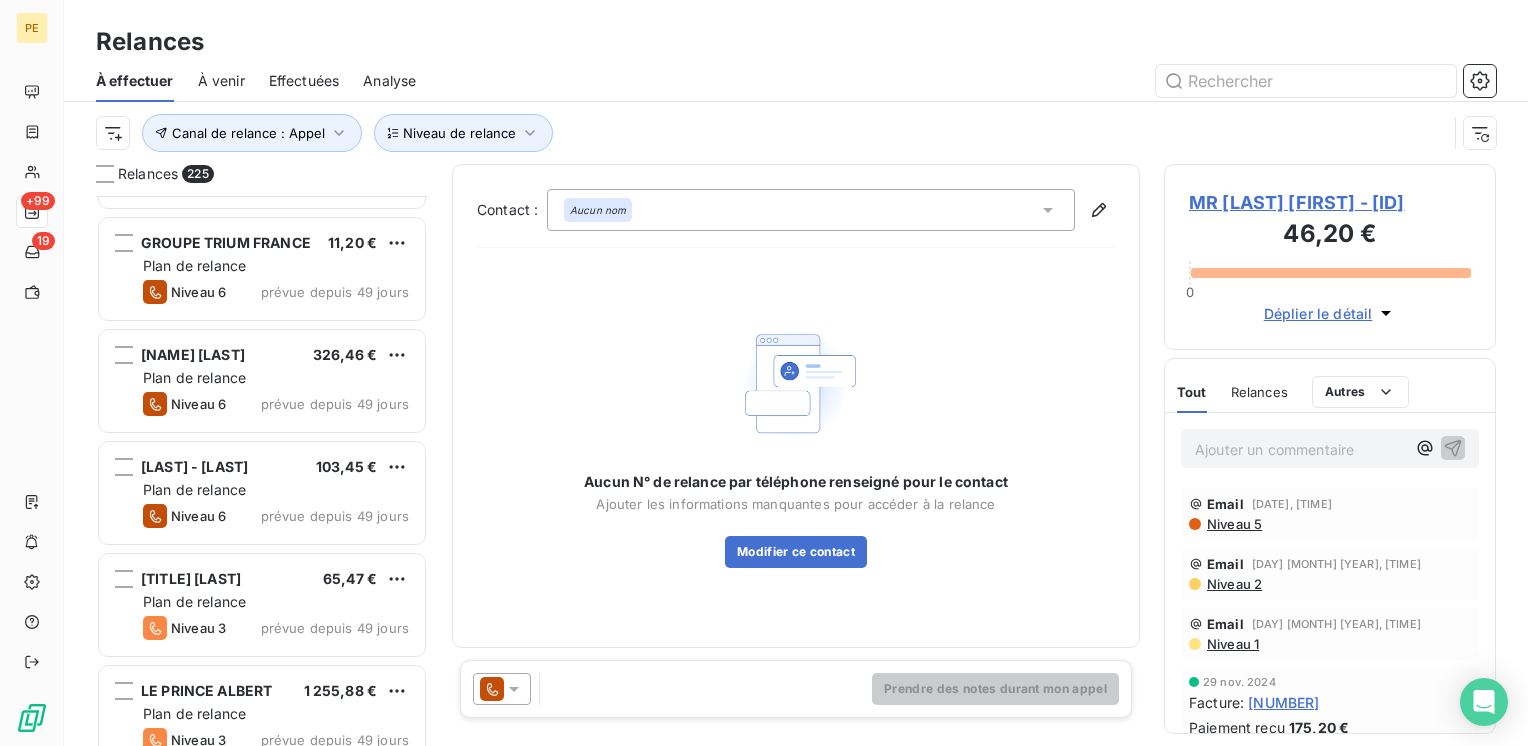scroll, scrollTop: 8800, scrollLeft: 0, axis: vertical 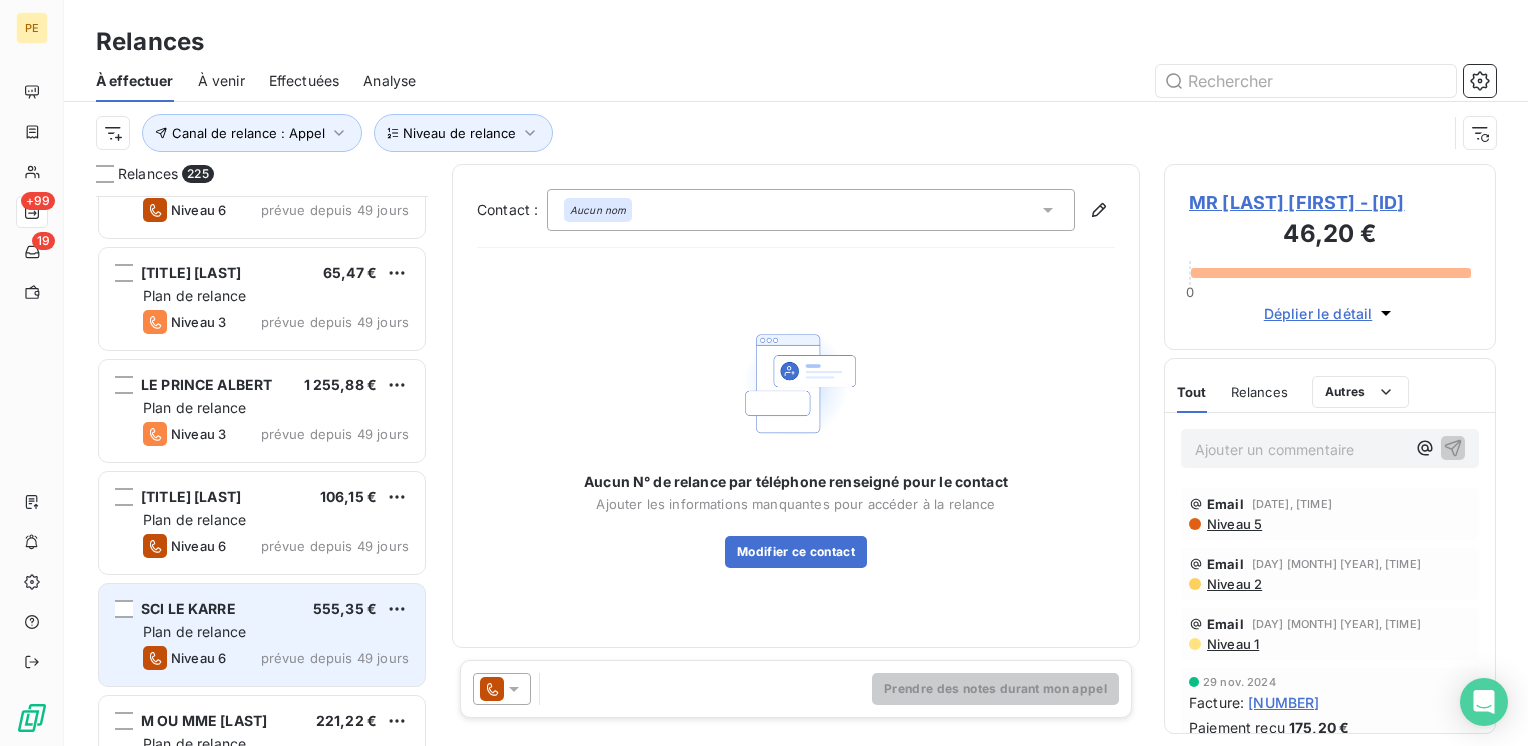 click on "Plan de relance" at bounding box center [276, 632] 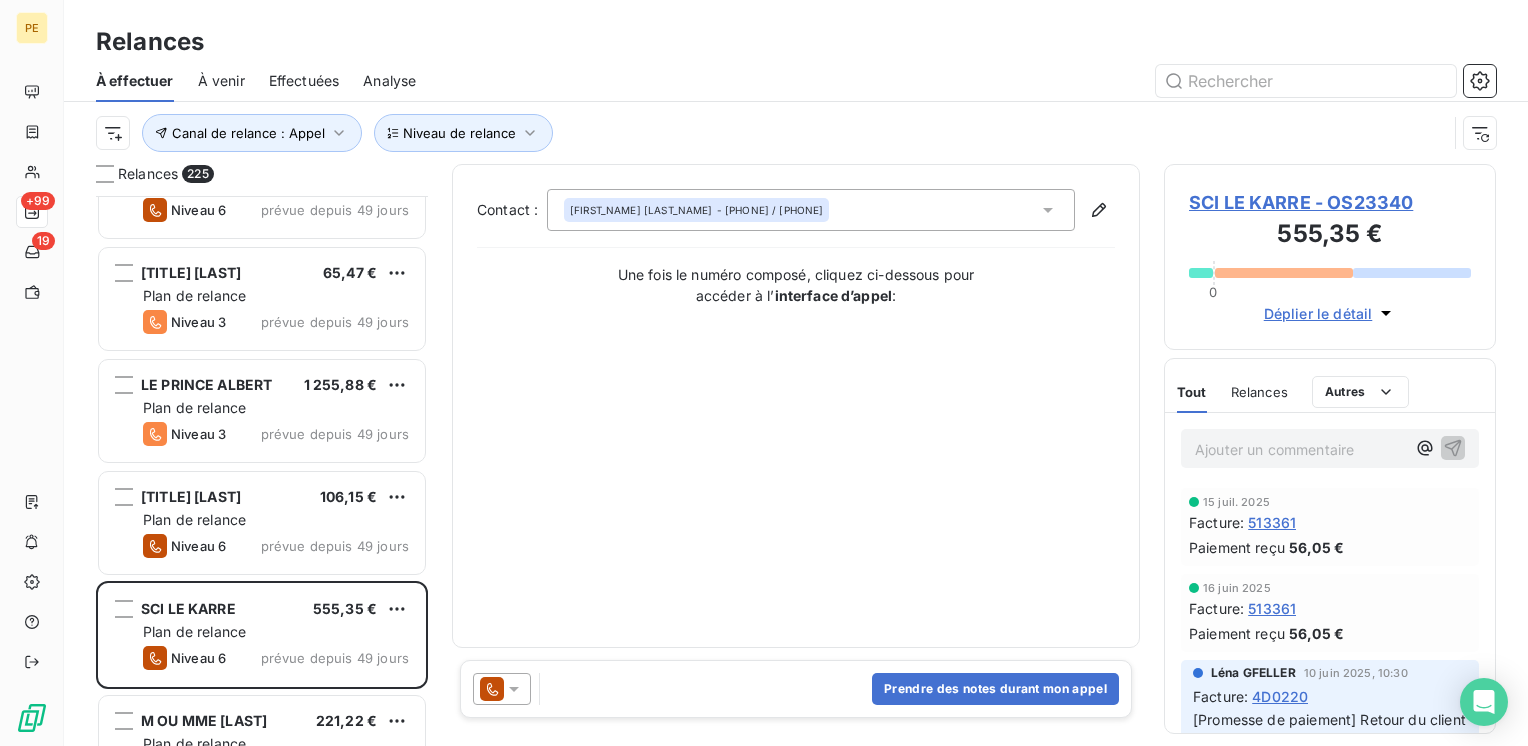 click on "Déplier le détail" at bounding box center (1318, 313) 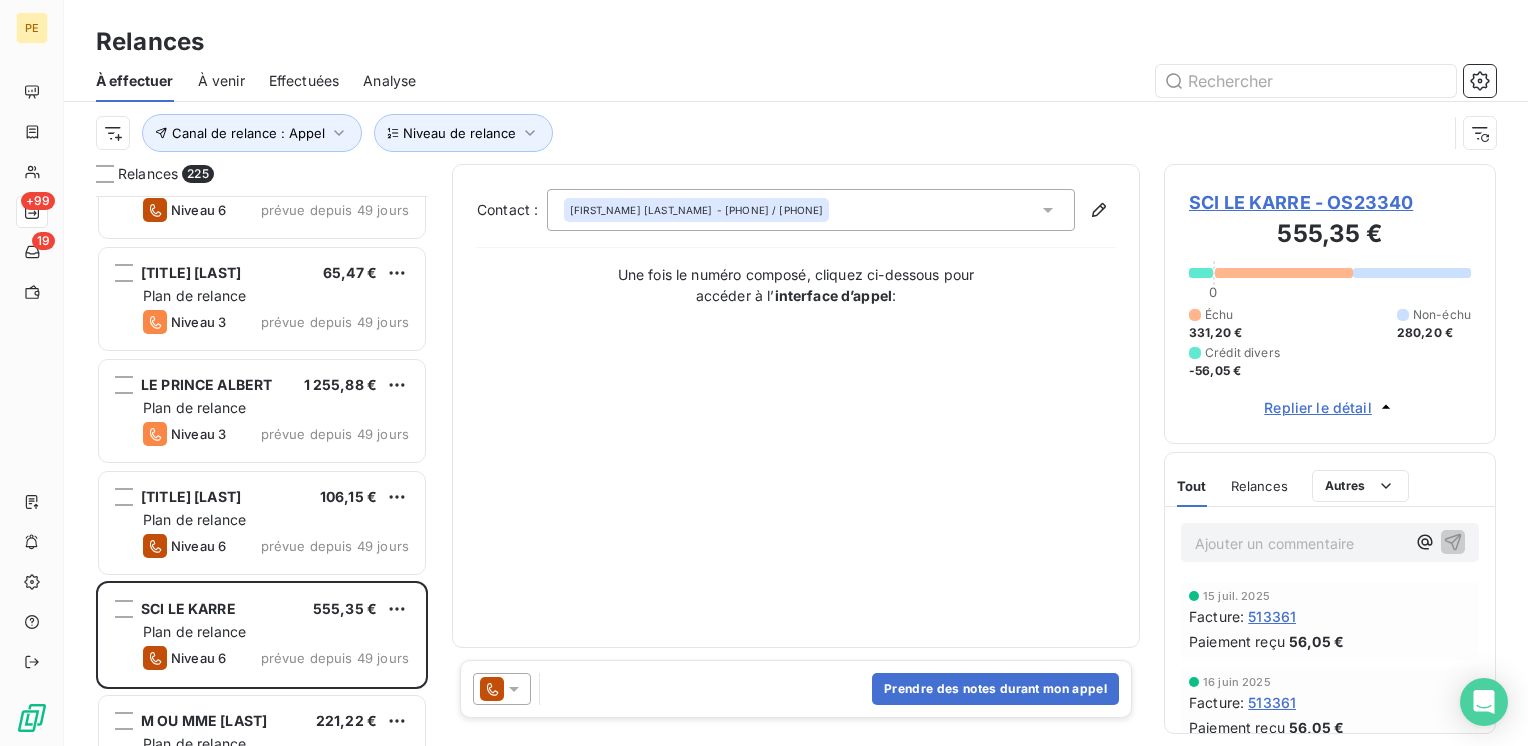 click on "Paiement reçu [PRICE]" at bounding box center [1330, 641] 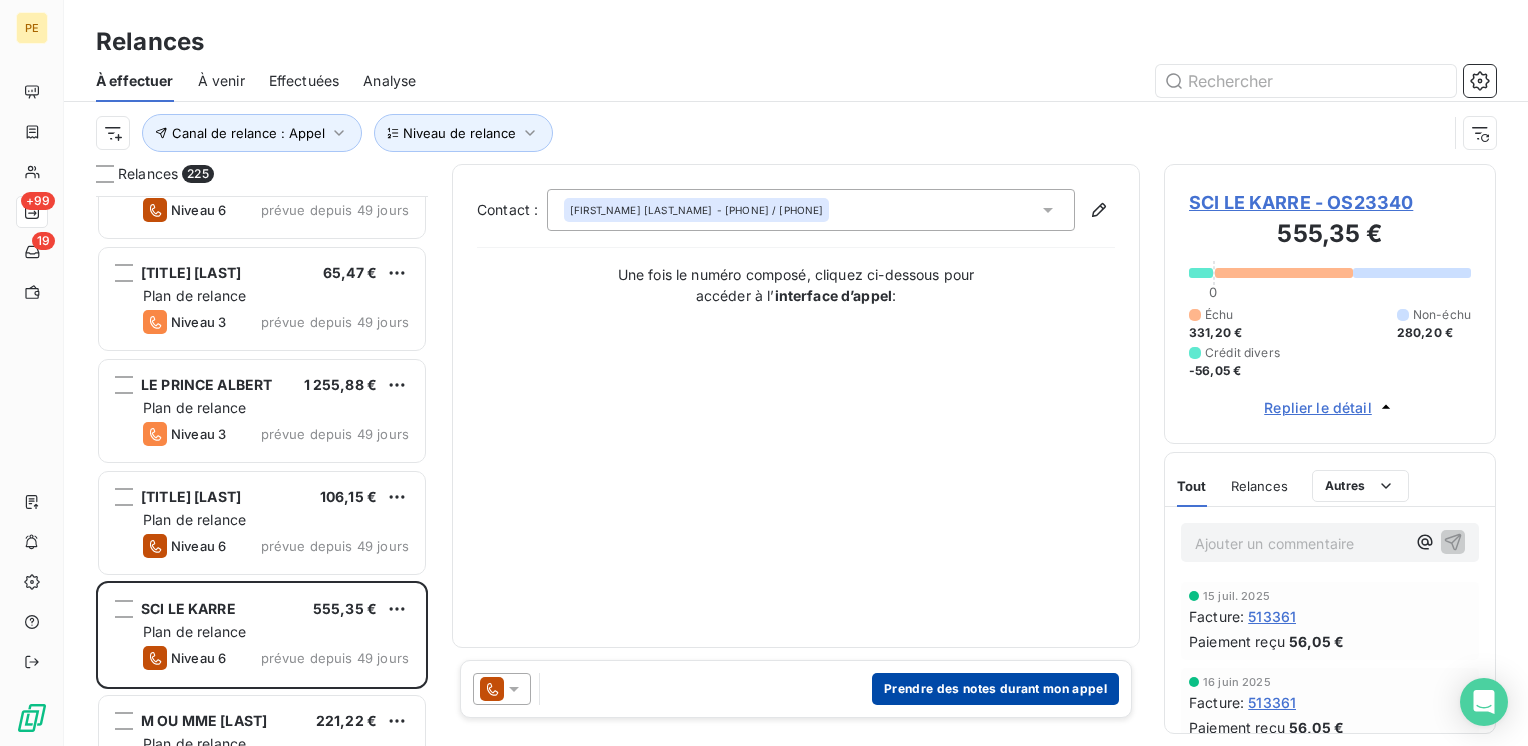 click on "Prendre des notes durant mon appel" at bounding box center (995, 689) 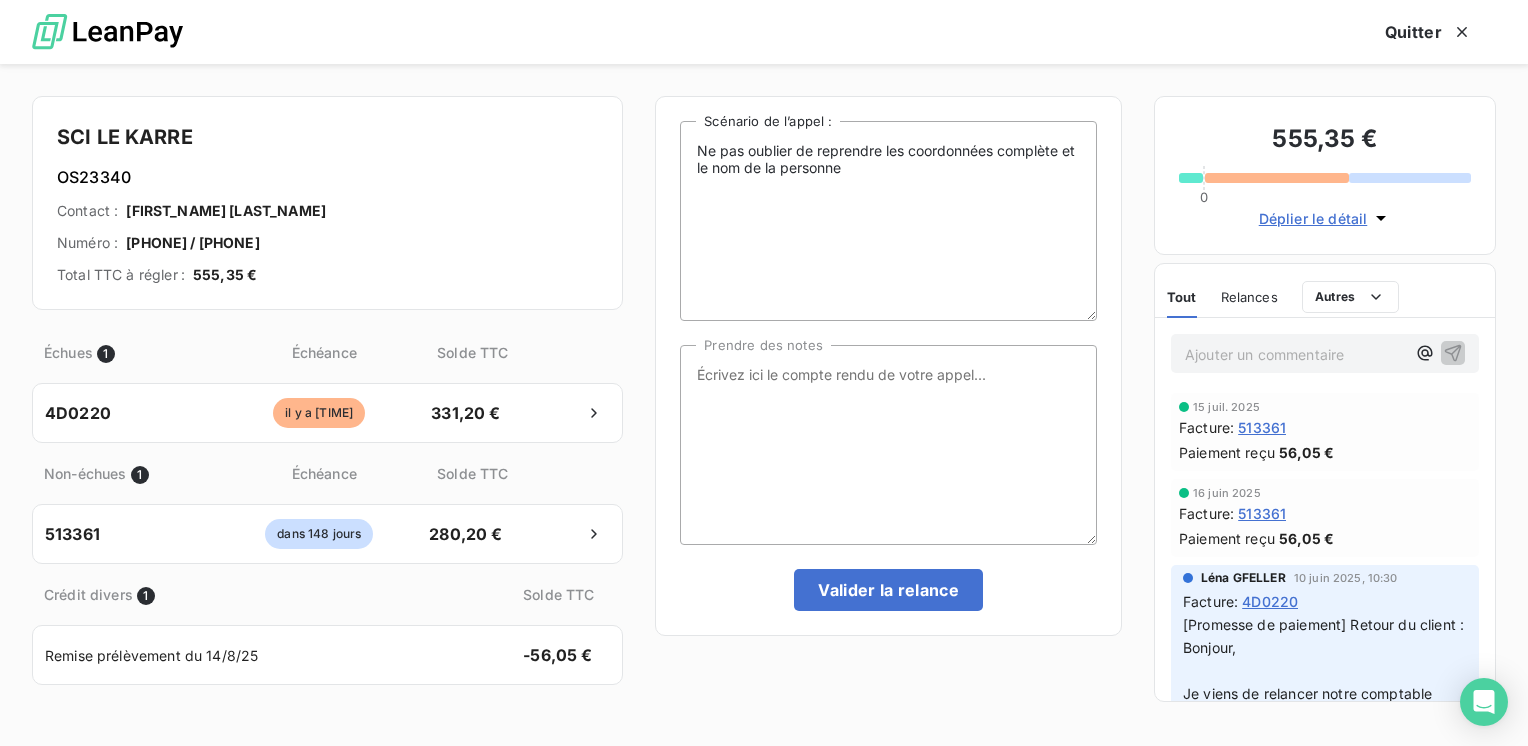 click on "Ne pas oublier de reprendre les coordonnées complète et le nom de la personne Scénario de l’appel : Prendre des notes Valider la relance" at bounding box center (888, 366) 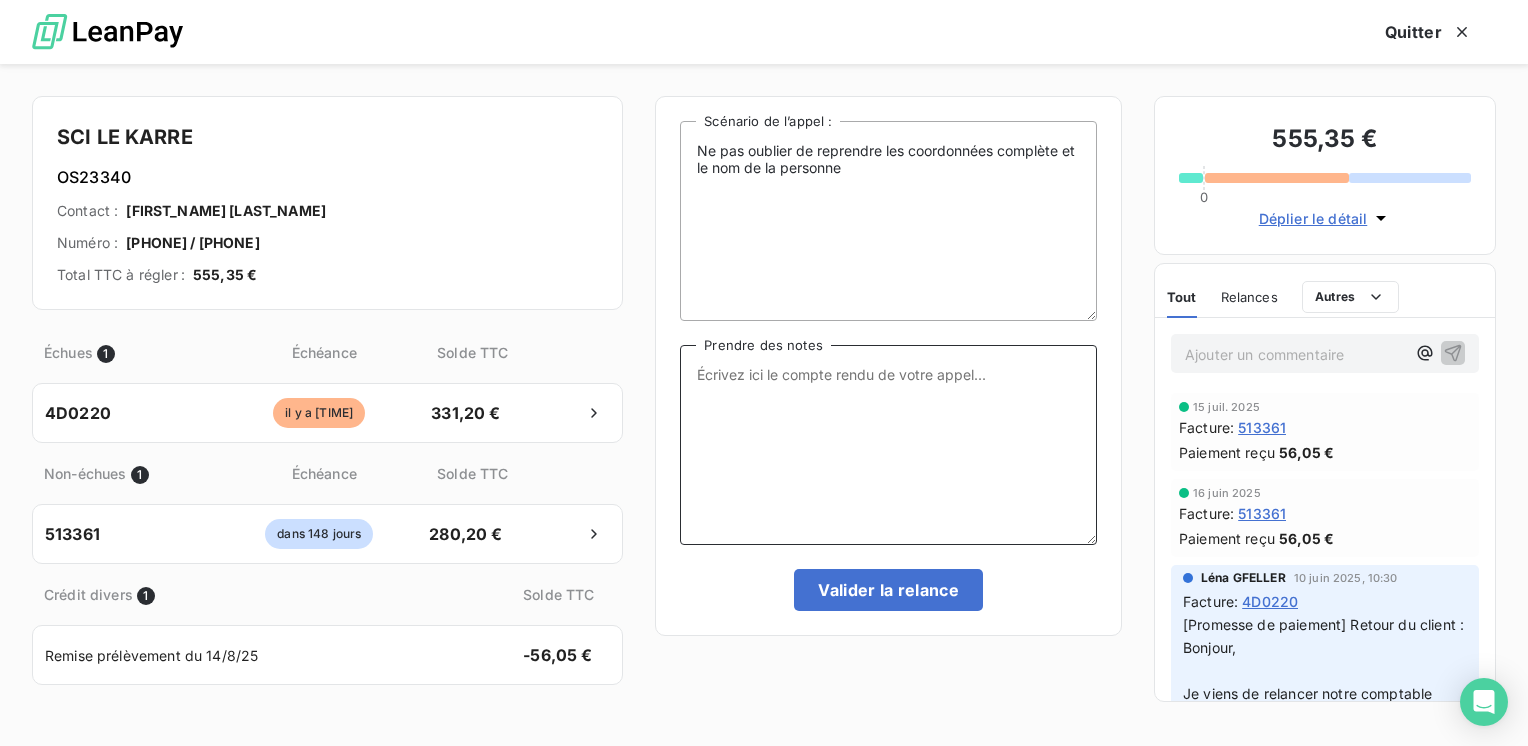 click on "Prendre des notes" at bounding box center [888, 445] 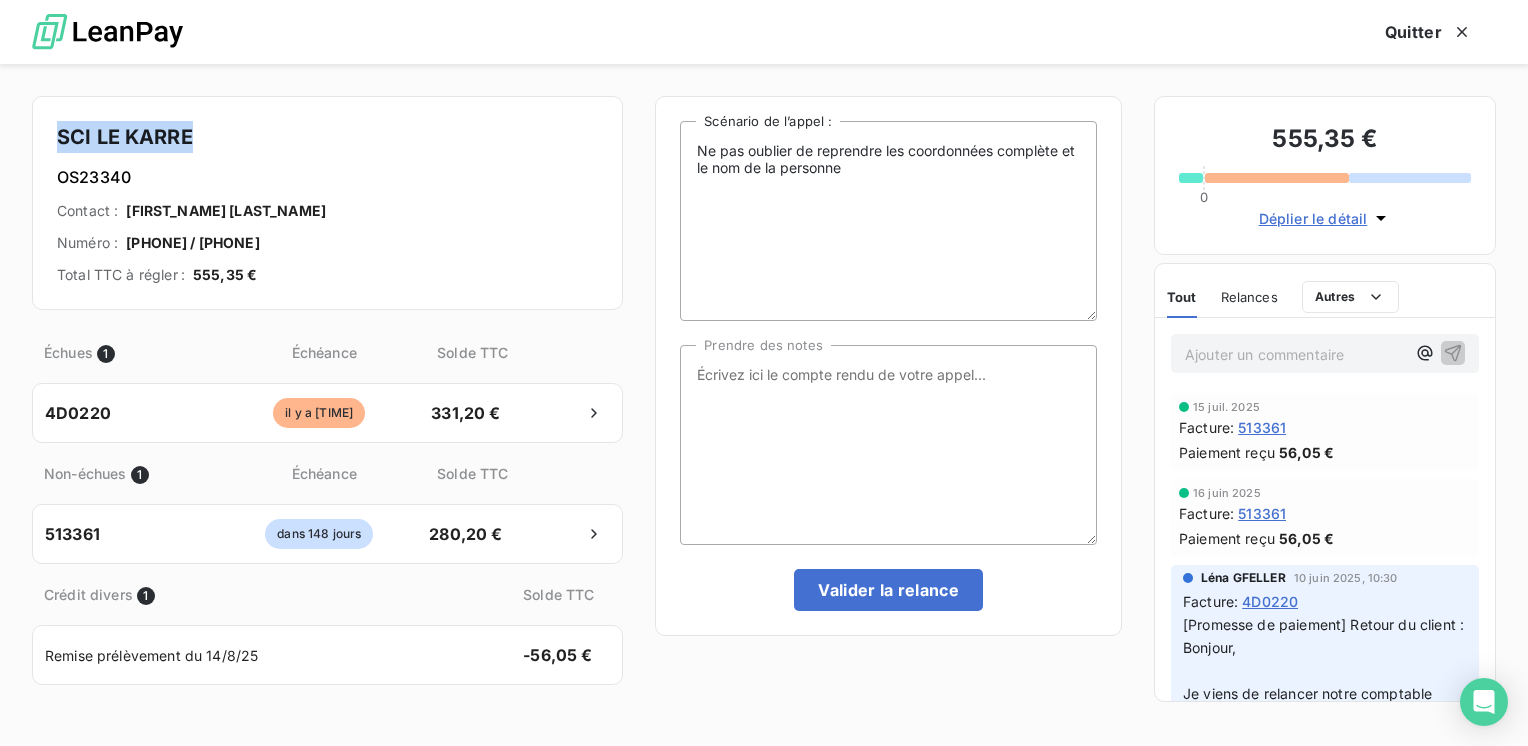 drag, startPoint x: 192, startPoint y: 138, endPoint x: 55, endPoint y: 114, distance: 139.0863 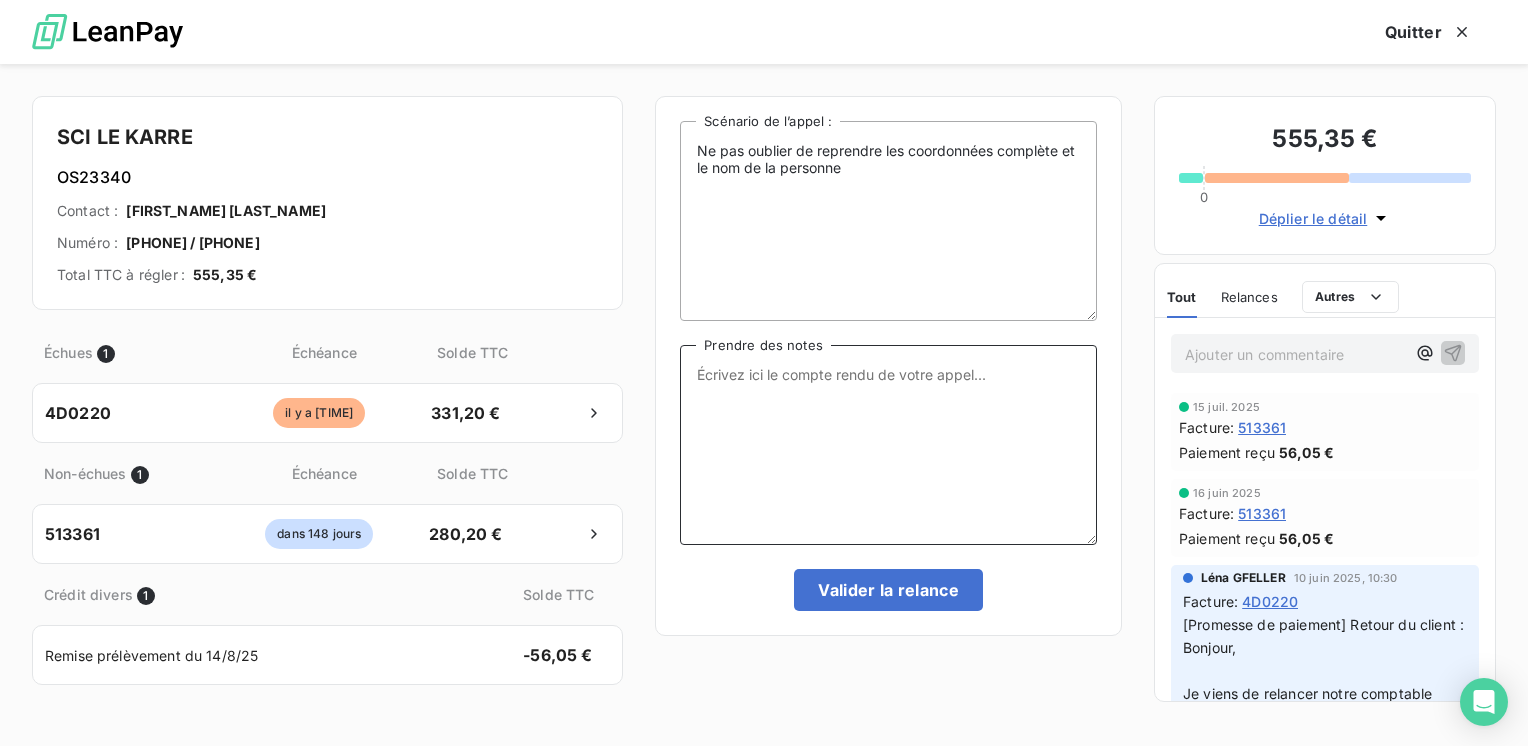 click on "Prendre des notes" at bounding box center (888, 445) 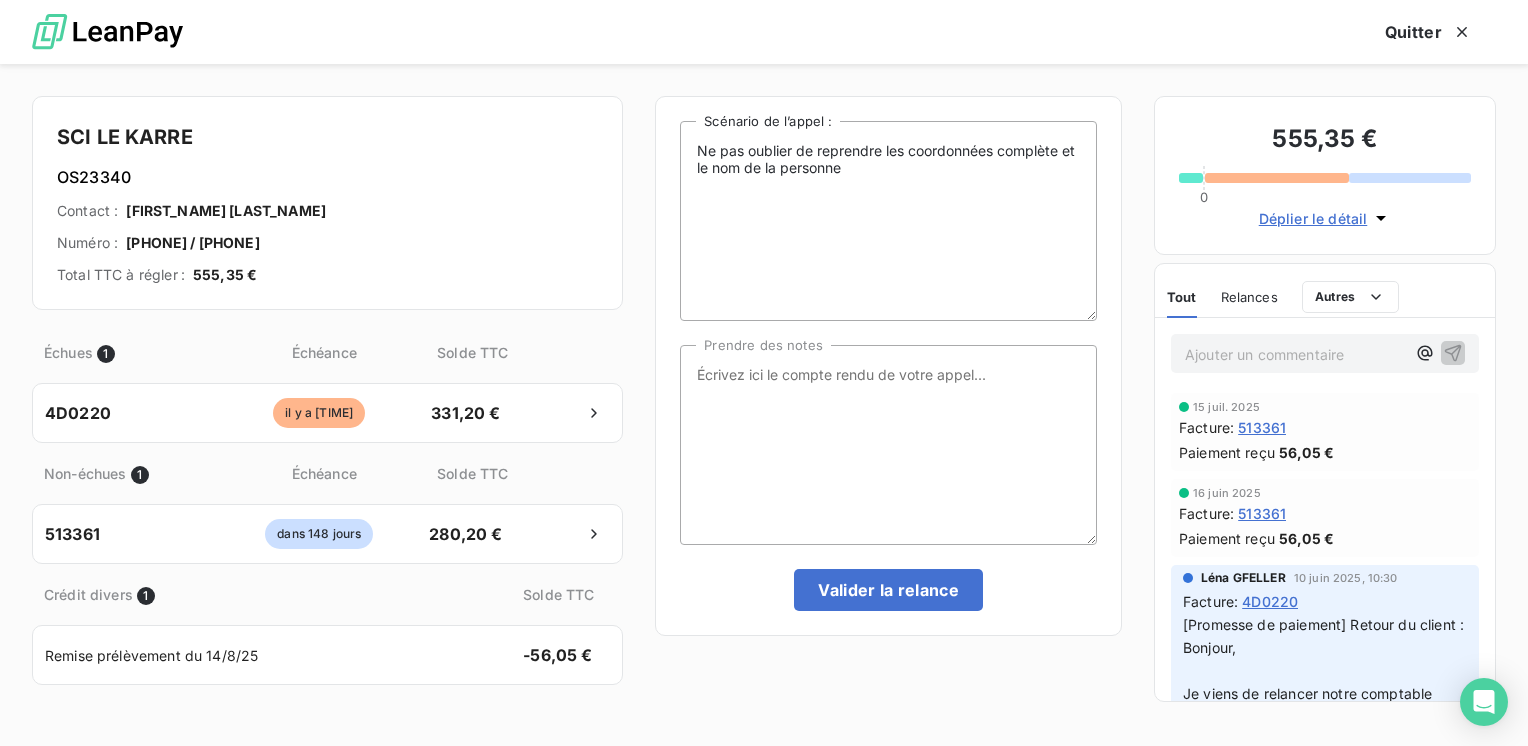 click on "Ne pas oublier de reprendre les coordonnées complète et le nom de la personne Scénario de l’appel : Prendre des notes Valider la relance" at bounding box center (888, 366) 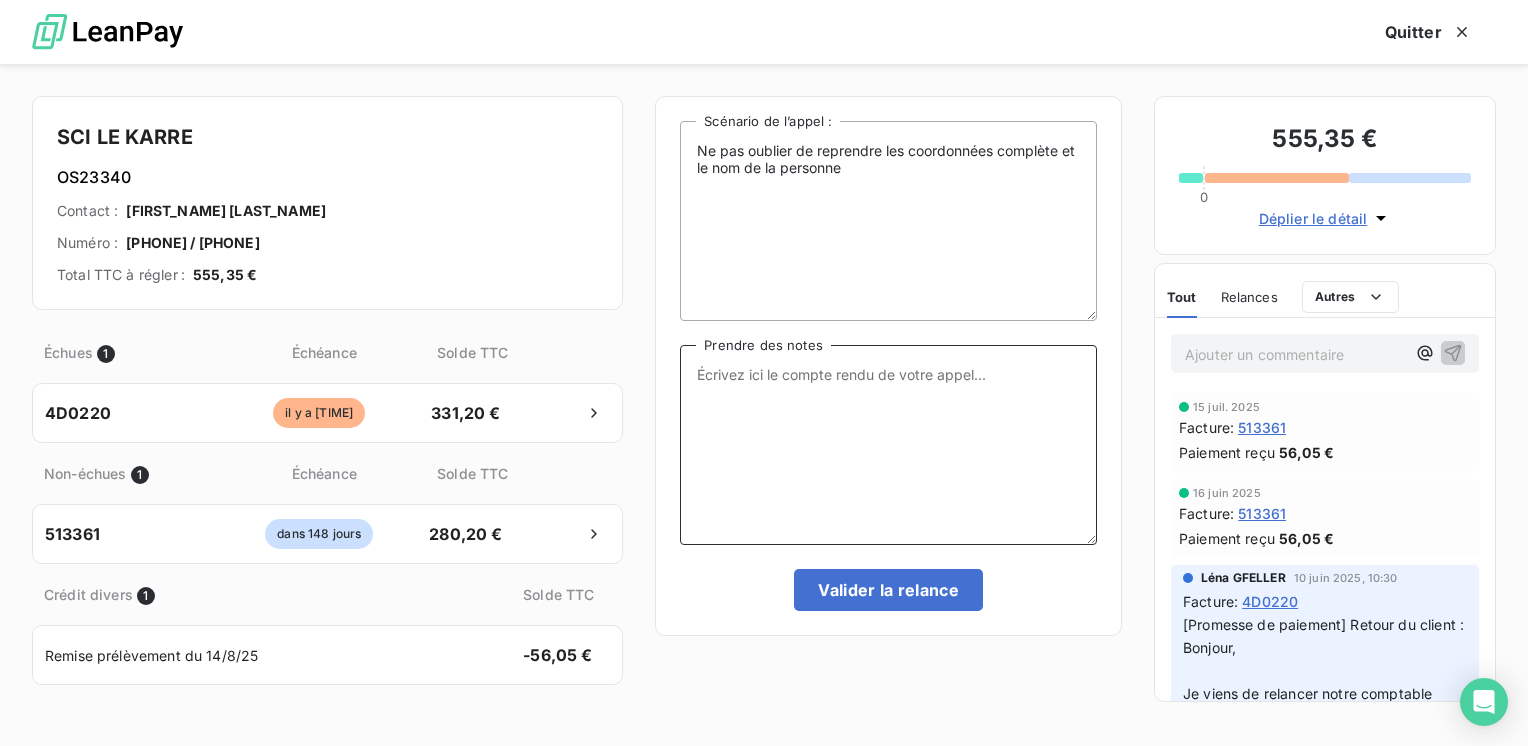 click on "Prendre des notes" at bounding box center [888, 445] 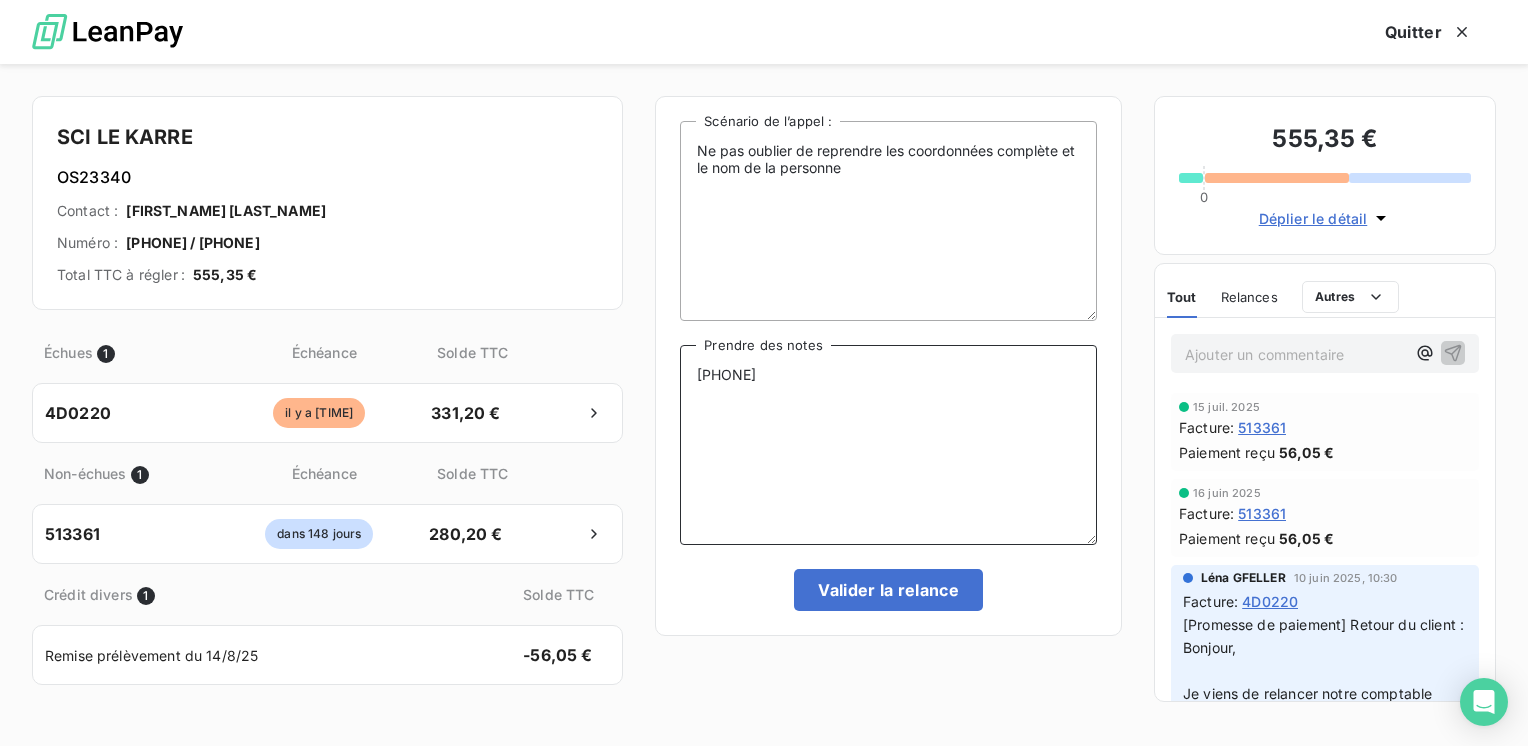 drag, startPoint x: 792, startPoint y: 358, endPoint x: 689, endPoint y: 374, distance: 104.23531 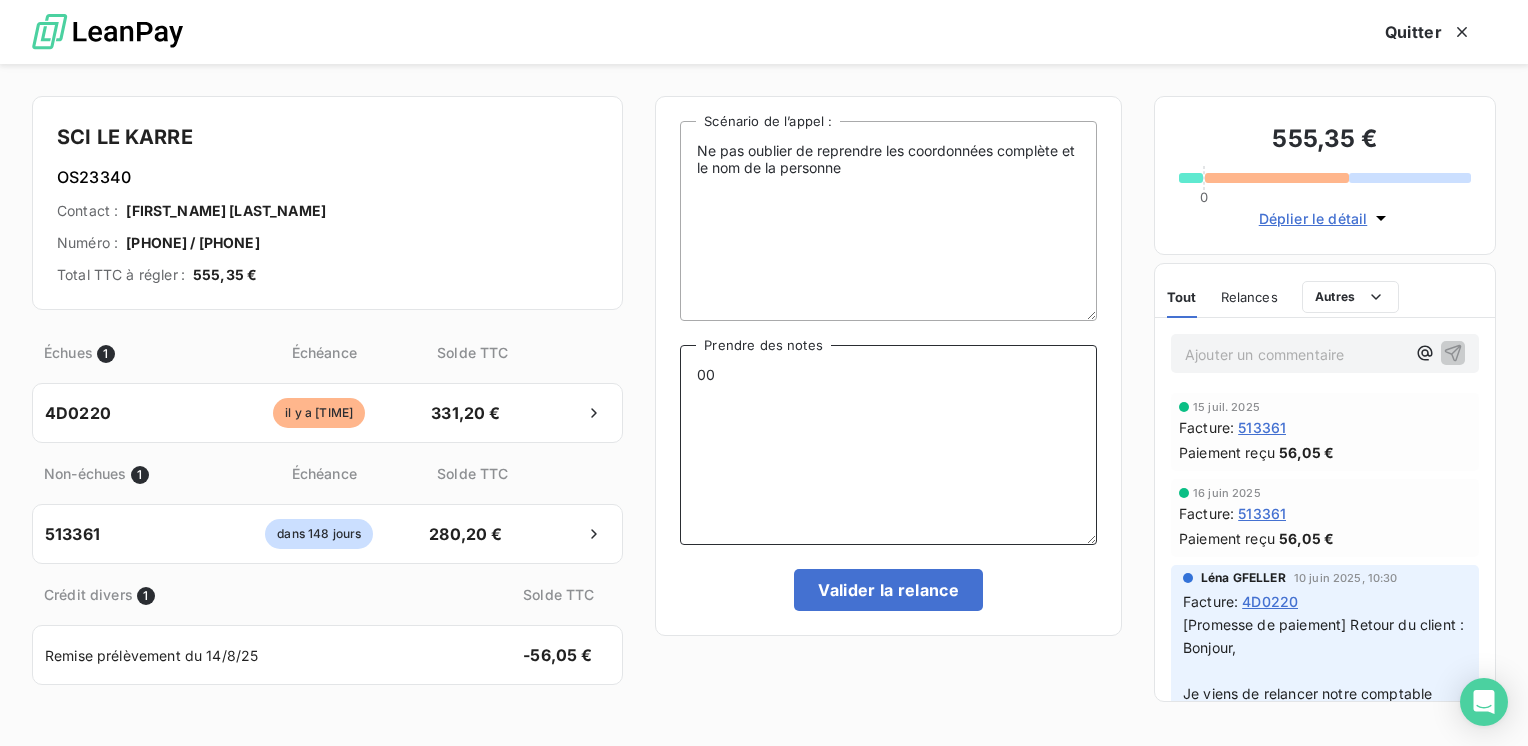 drag, startPoint x: 852, startPoint y: 418, endPoint x: 565, endPoint y: 346, distance: 295.89355 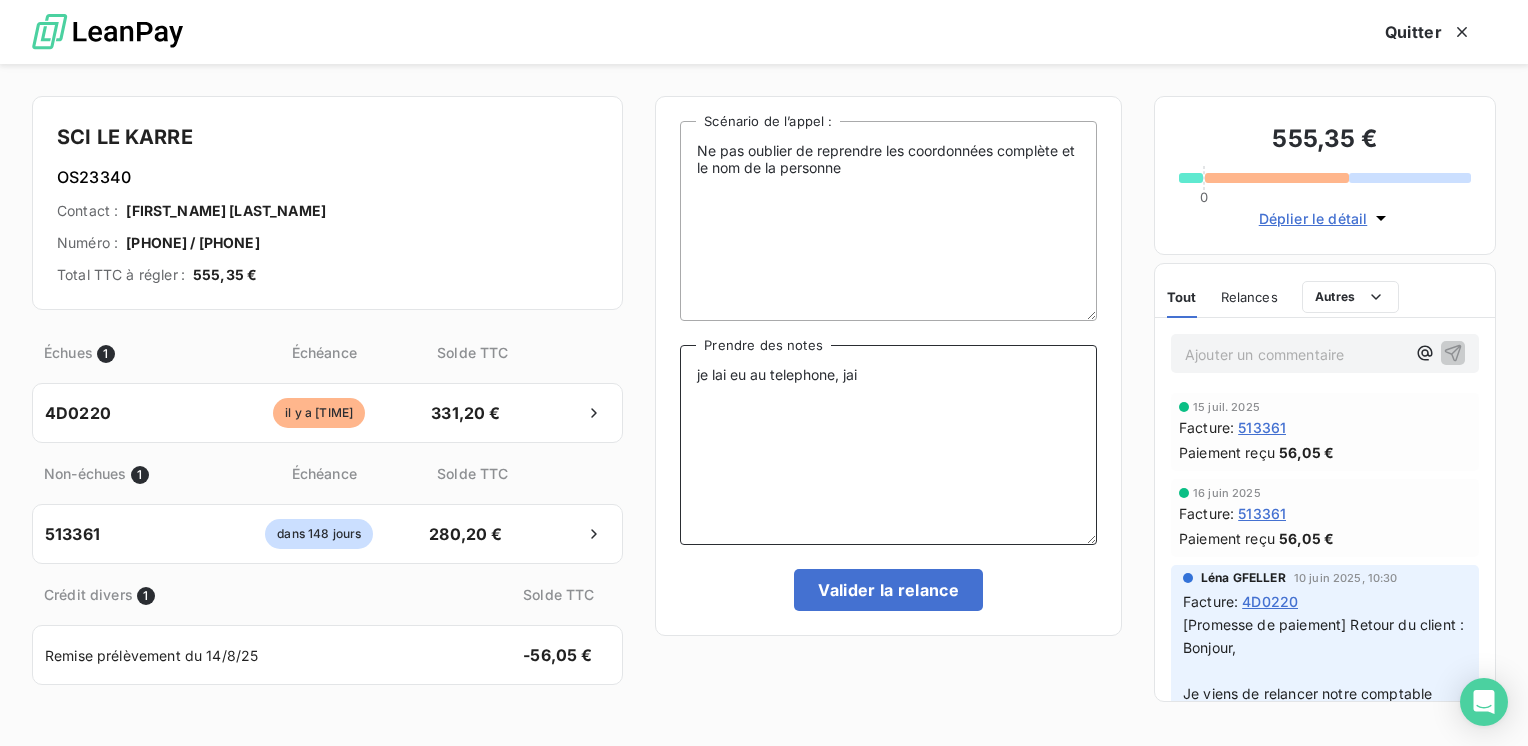 type on "je lai eu au telephone, jai" 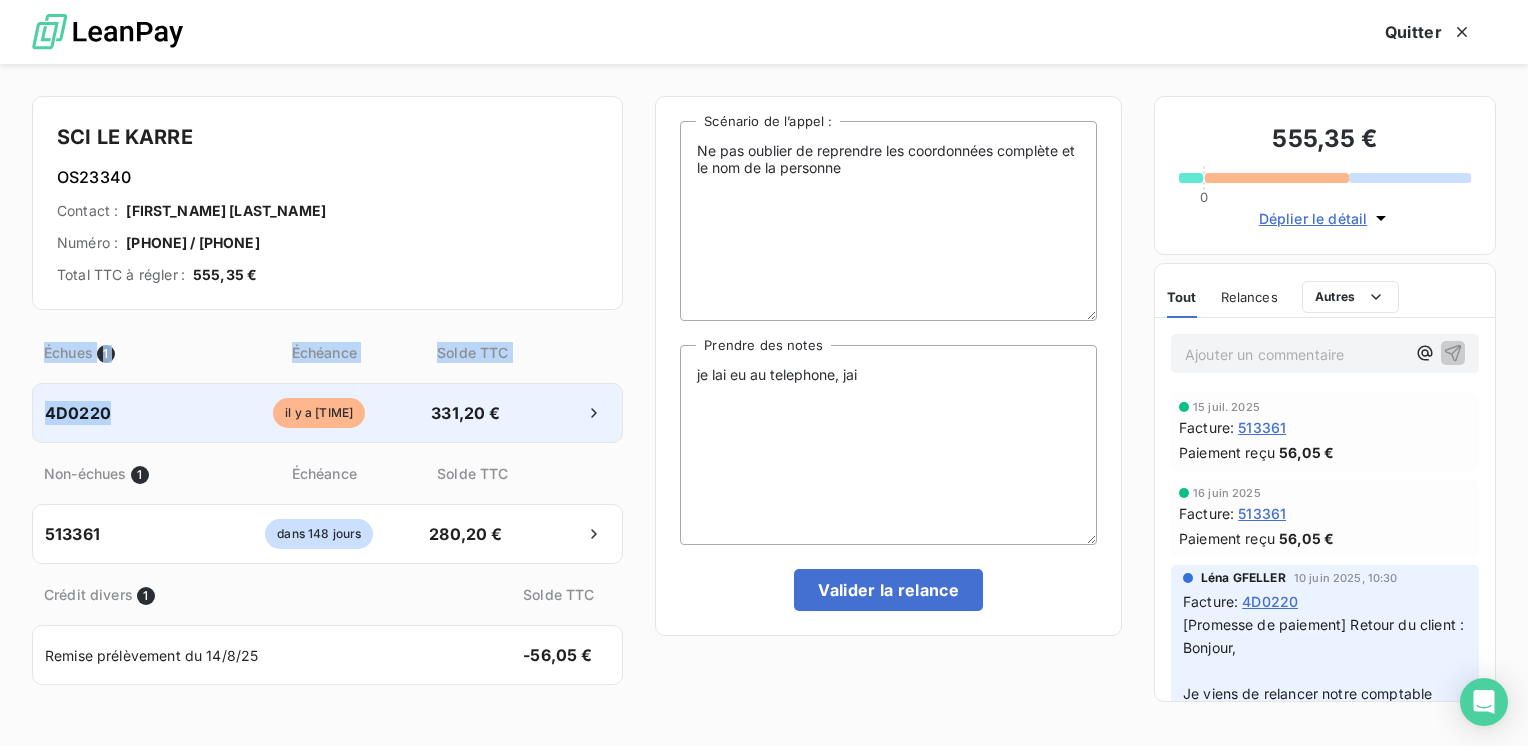 drag, startPoint x: 110, startPoint y: 418, endPoint x: 33, endPoint y: 407, distance: 77.781746 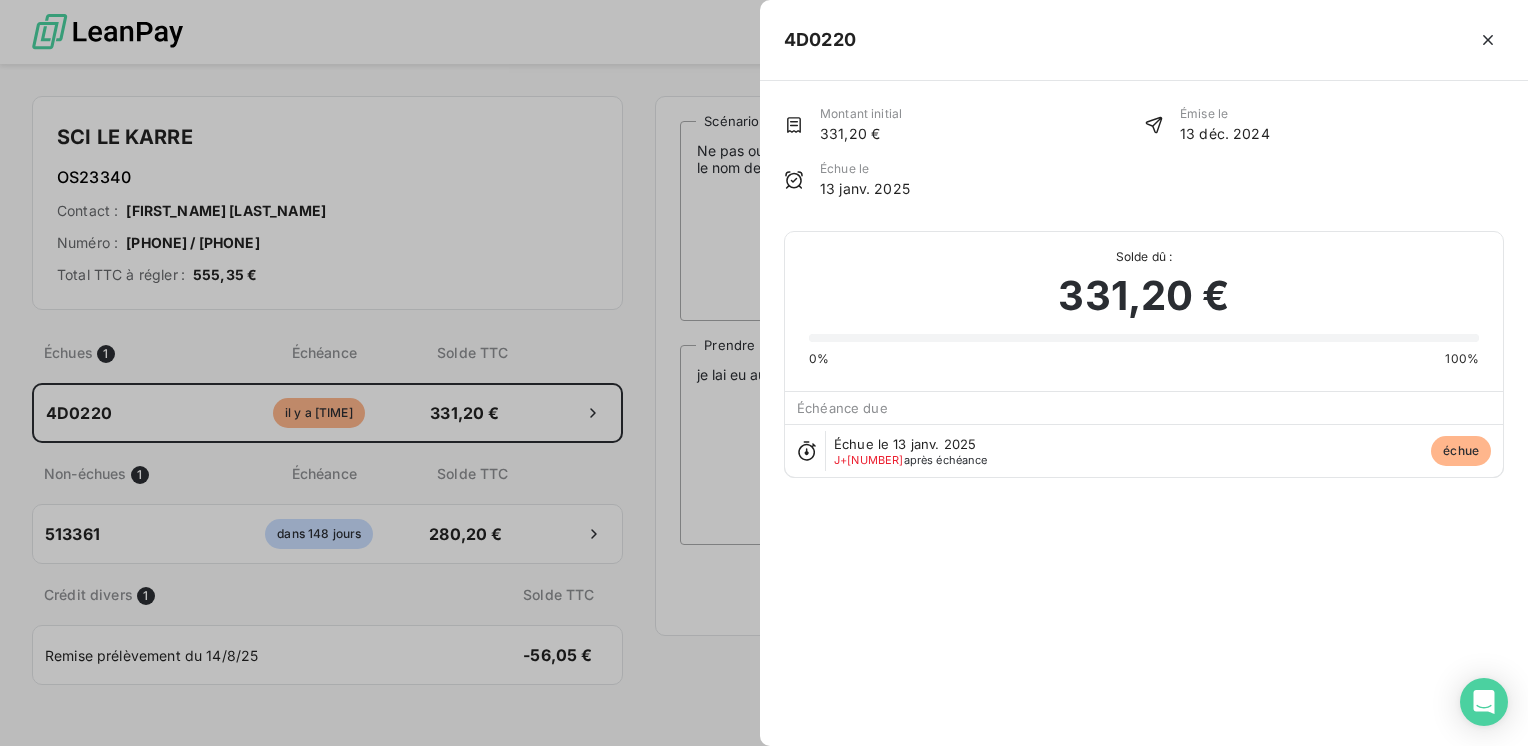 click at bounding box center (764, 373) 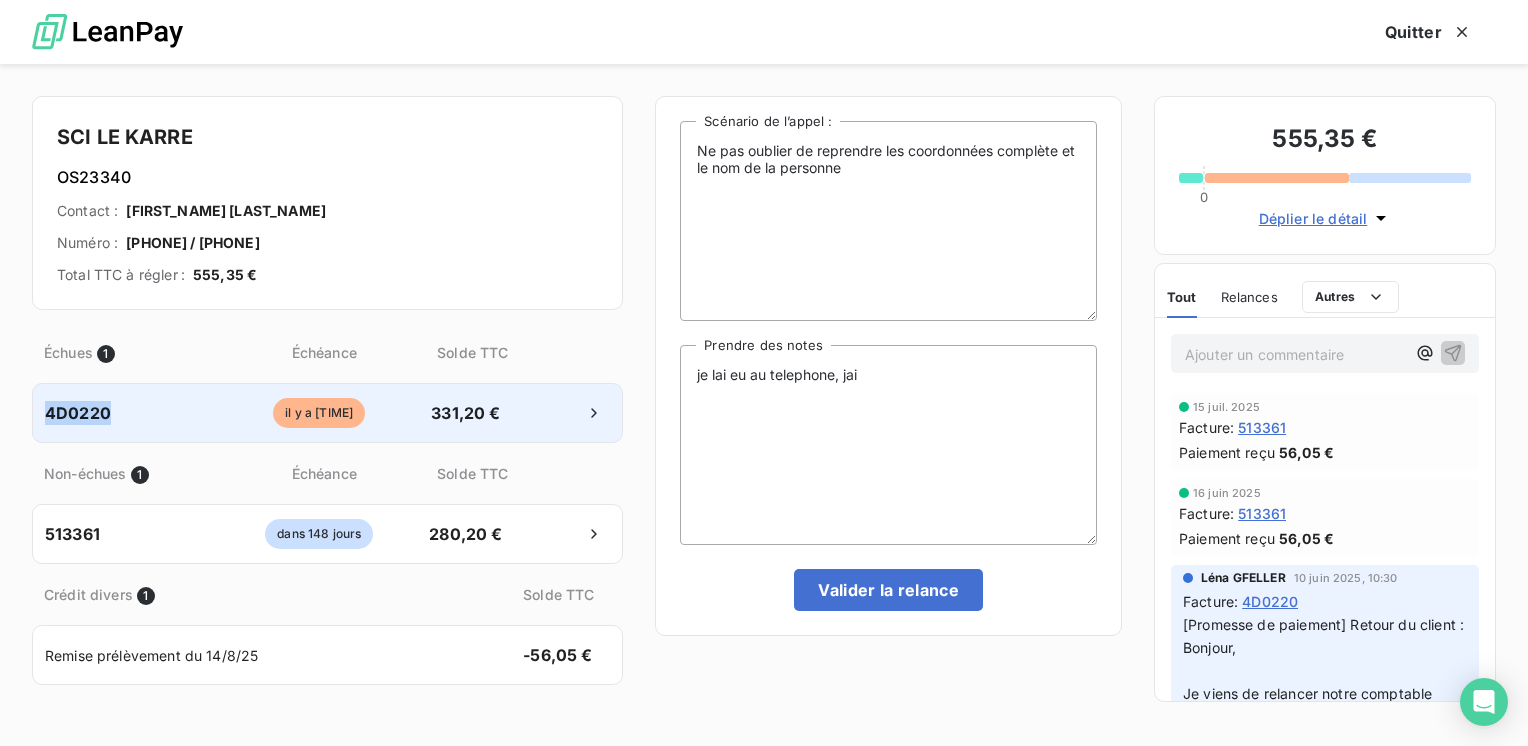 drag, startPoint x: 110, startPoint y: 413, endPoint x: 48, endPoint y: 407, distance: 62.289646 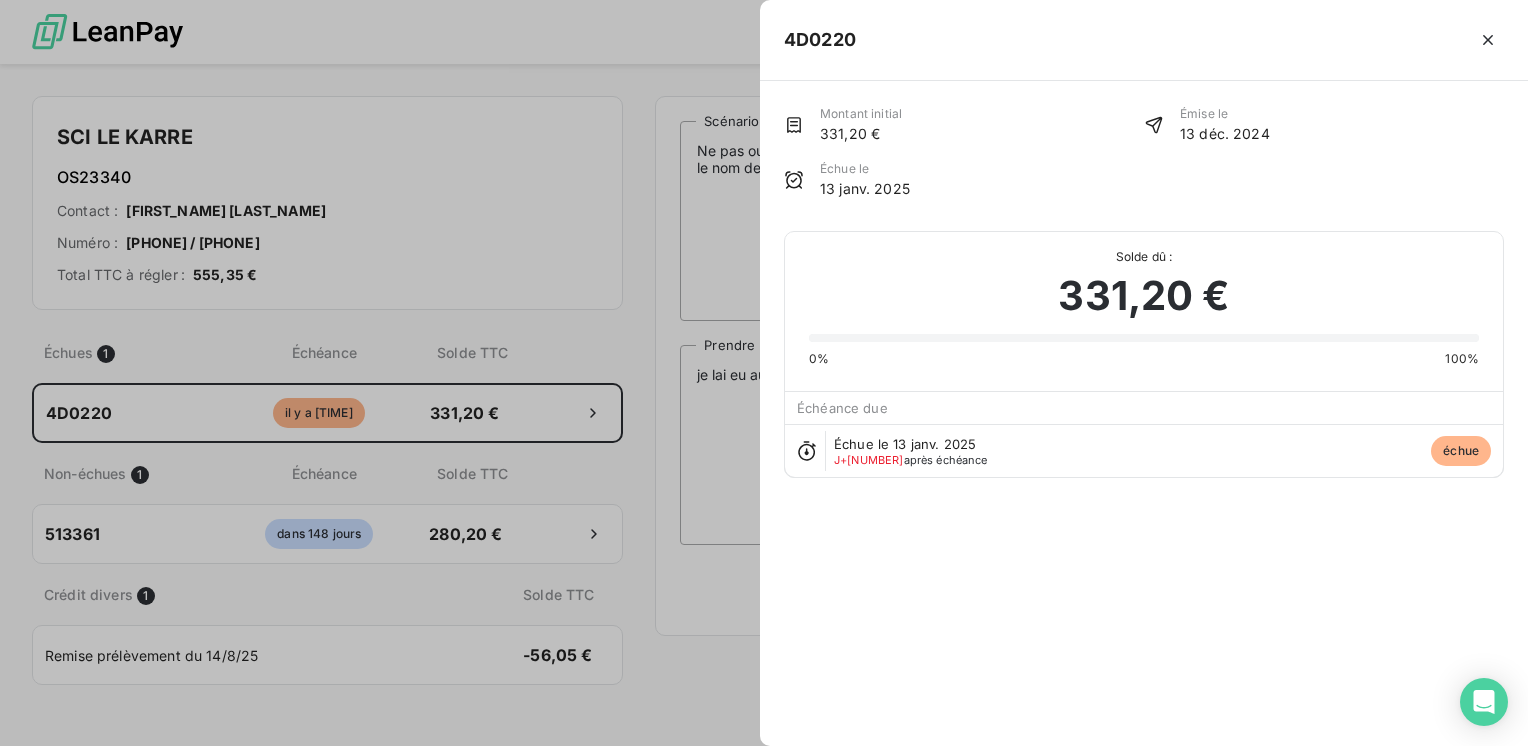 type 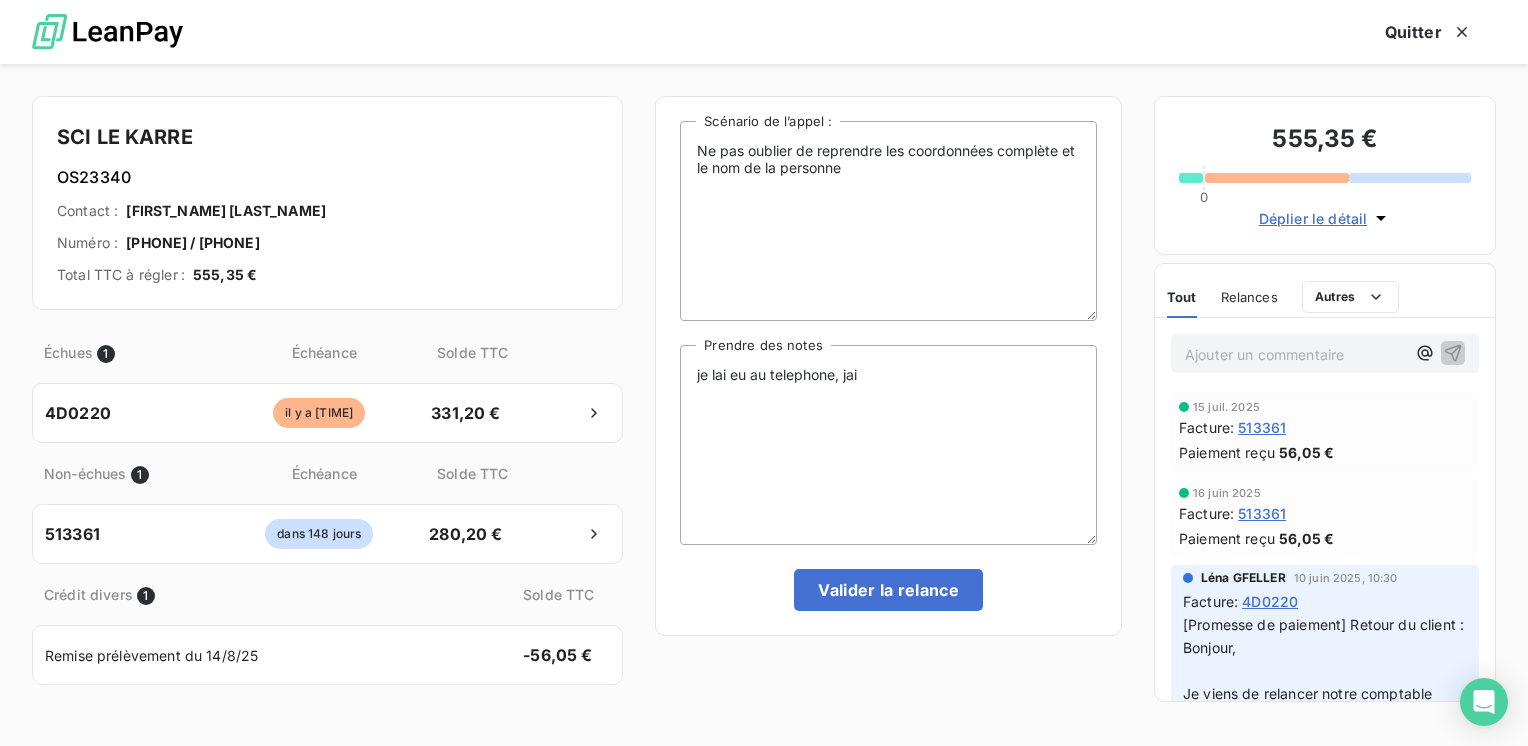 drag, startPoint x: 113, startPoint y: 414, endPoint x: 101, endPoint y: 461, distance: 48.507732 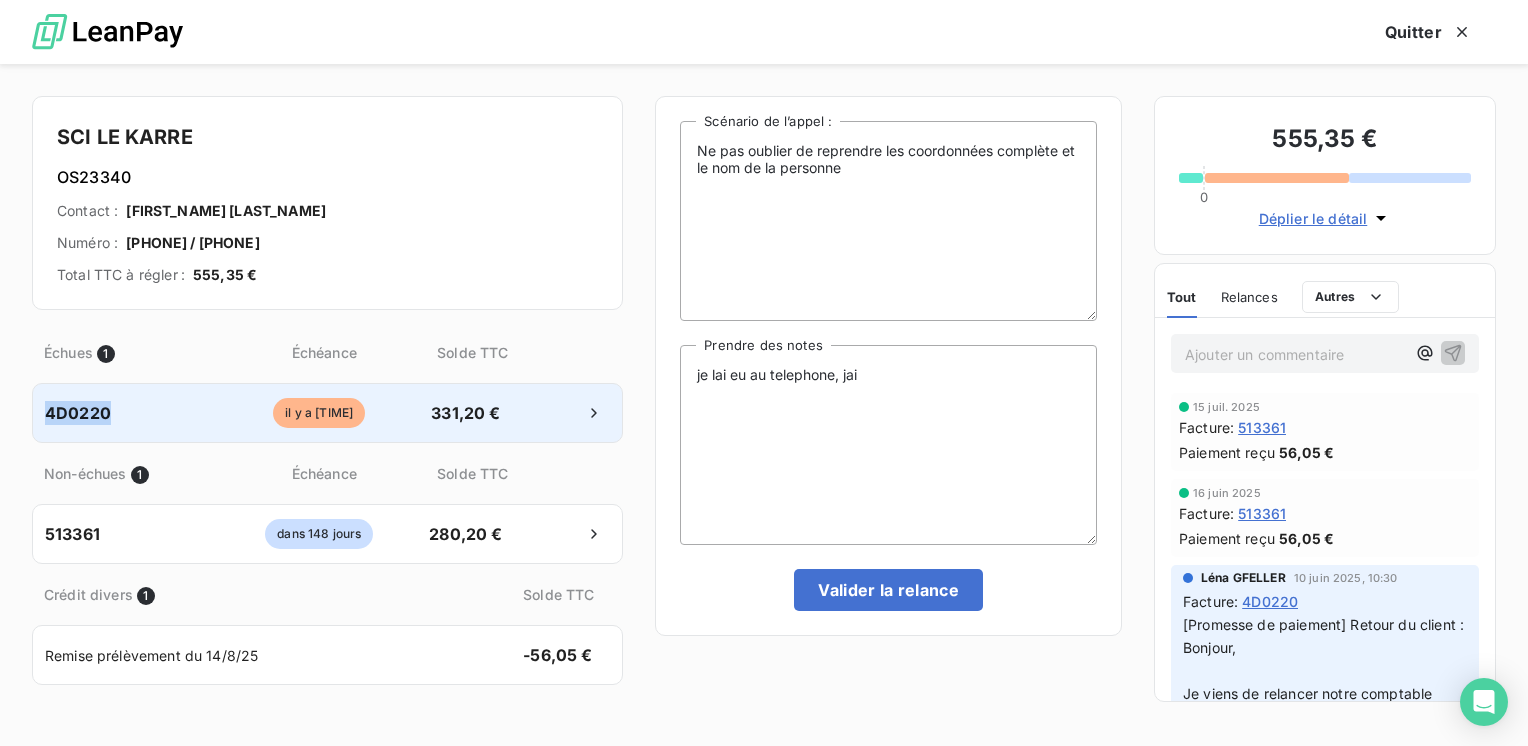 drag, startPoint x: 108, startPoint y: 412, endPoint x: 48, endPoint y: 412, distance: 60 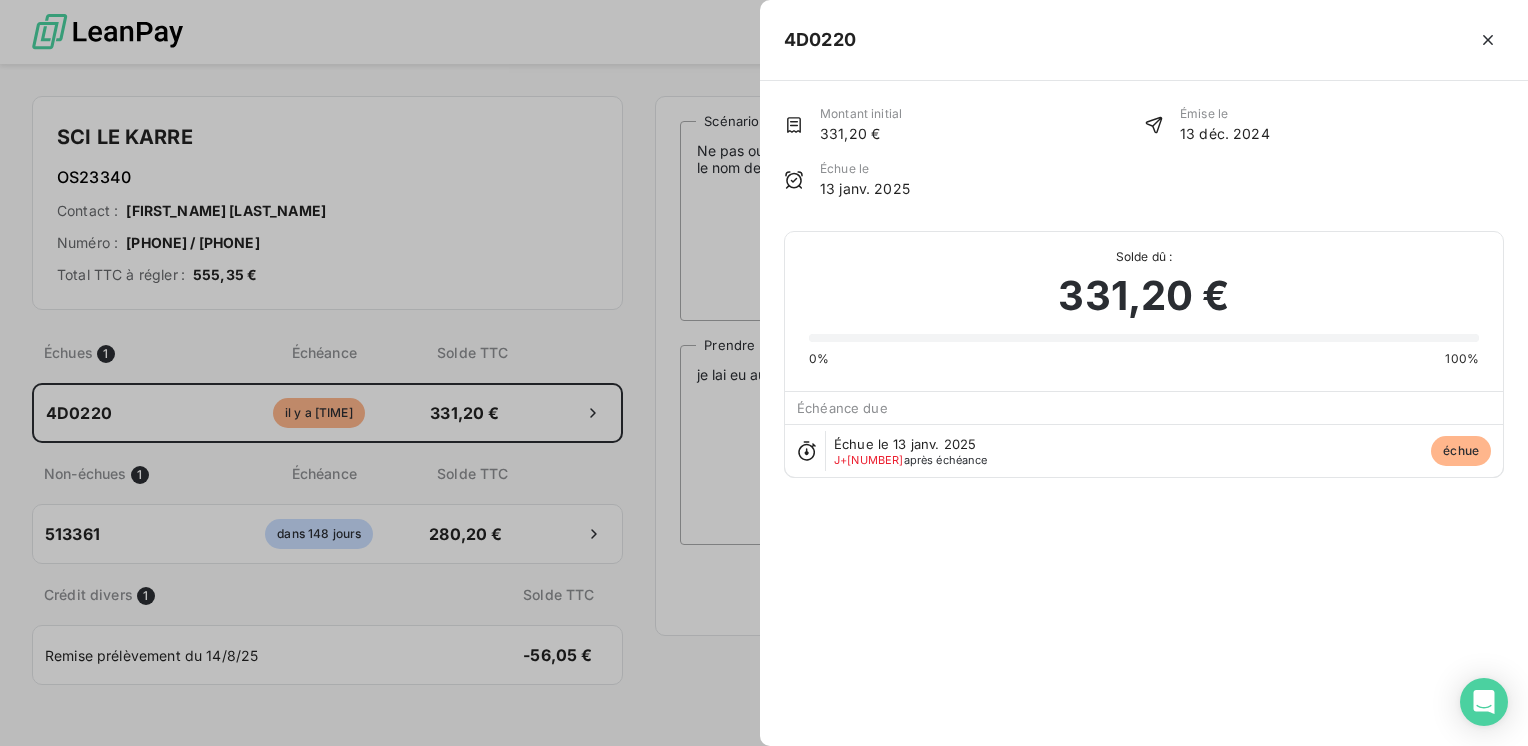 type 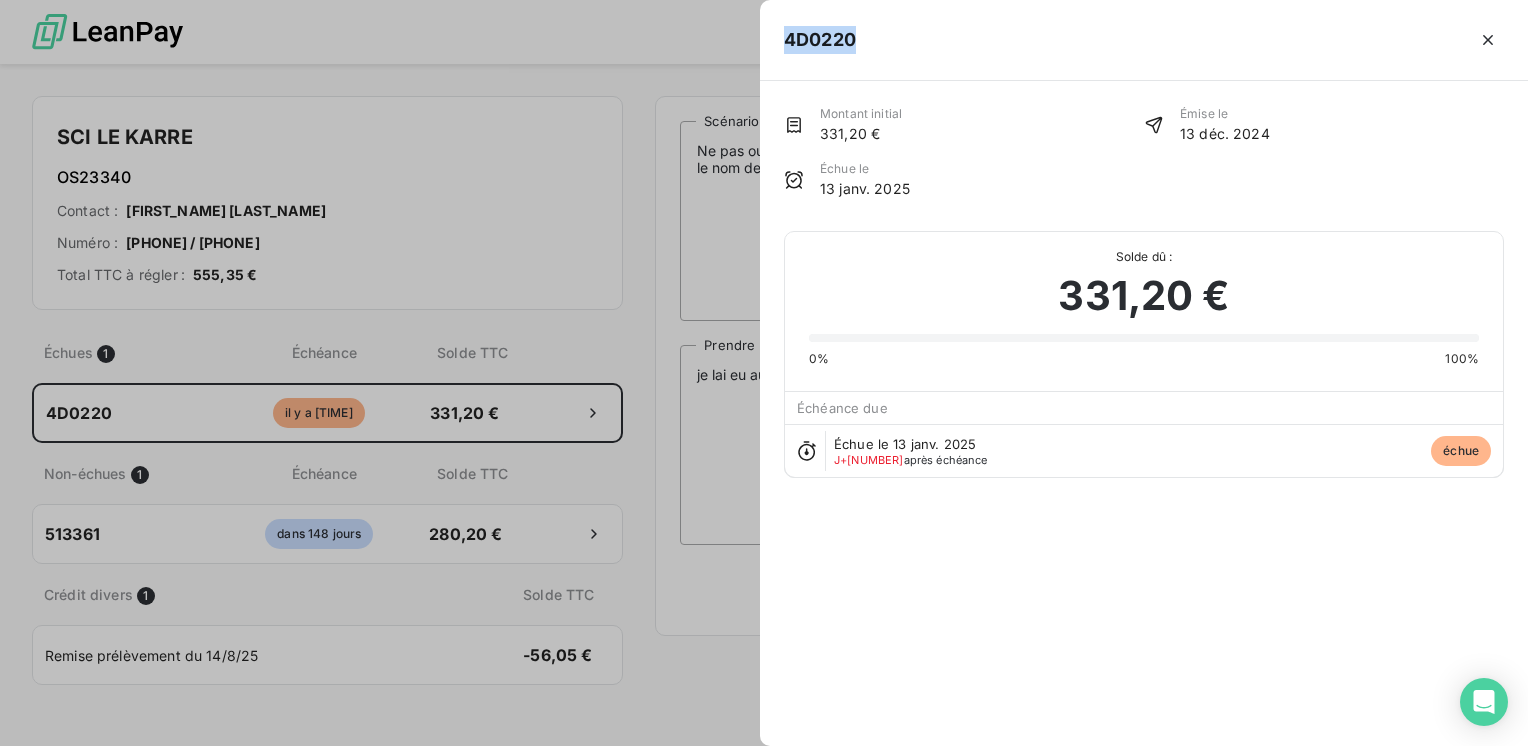 drag, startPoint x: 858, startPoint y: 44, endPoint x: 781, endPoint y: 51, distance: 77.31753 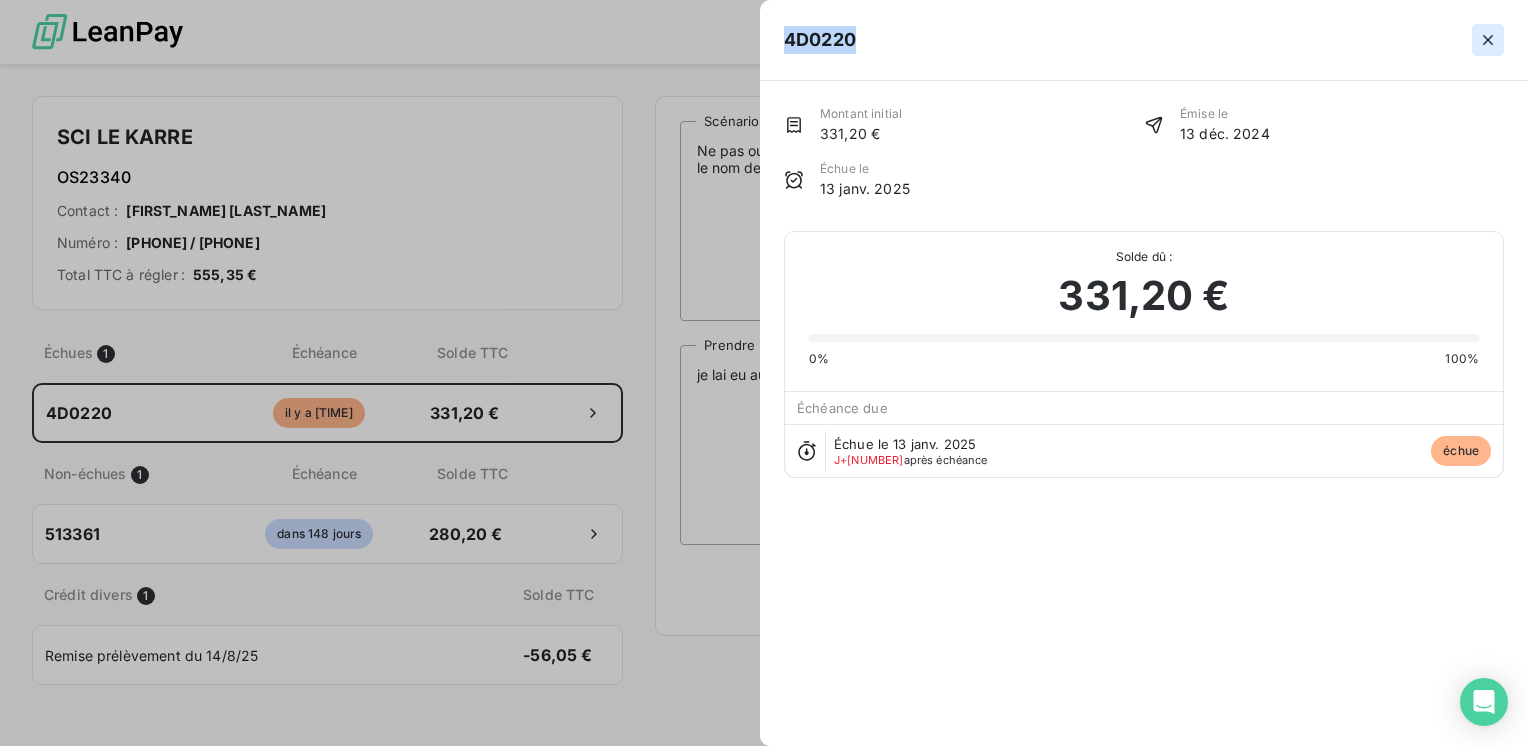 click 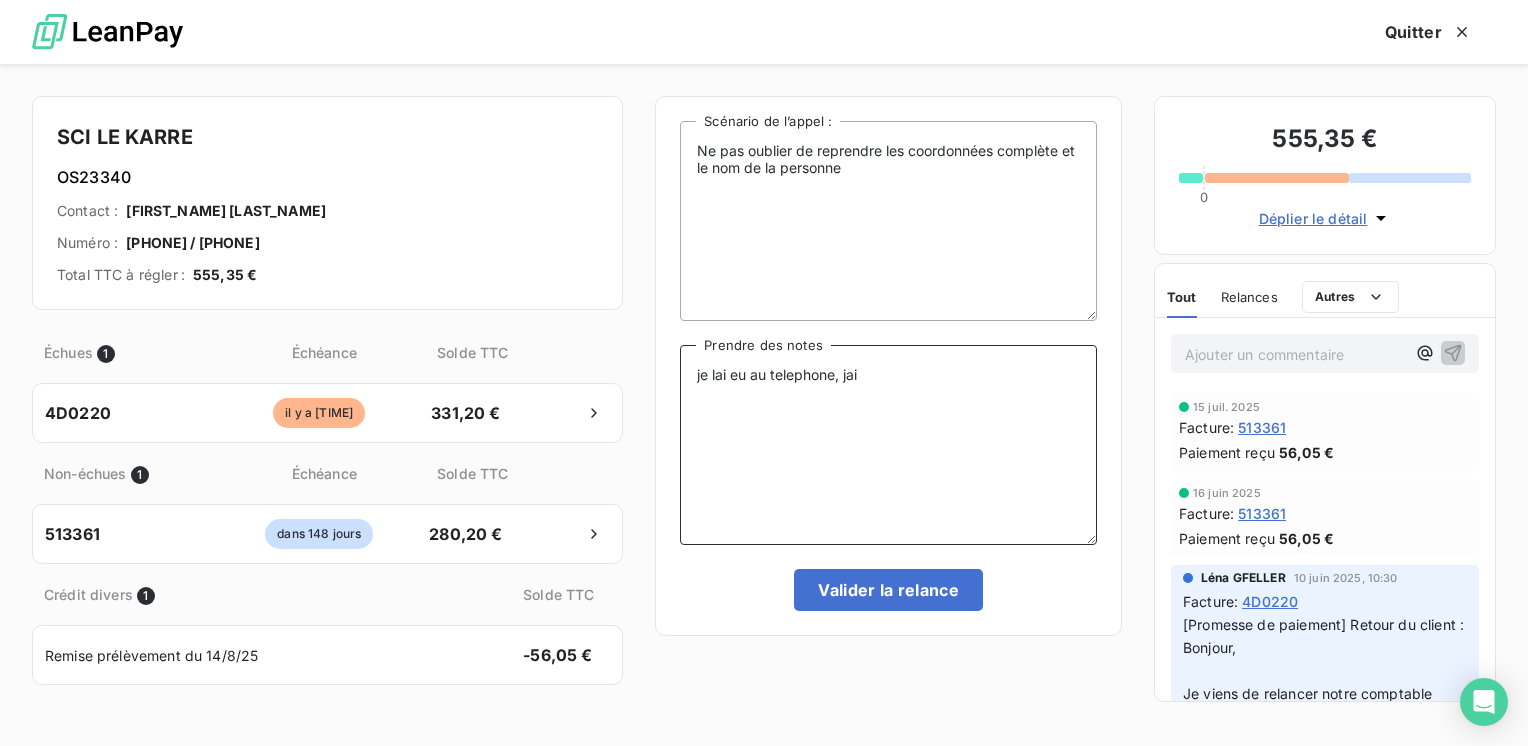 click on "je lai eu au telephone, jai" at bounding box center [888, 445] 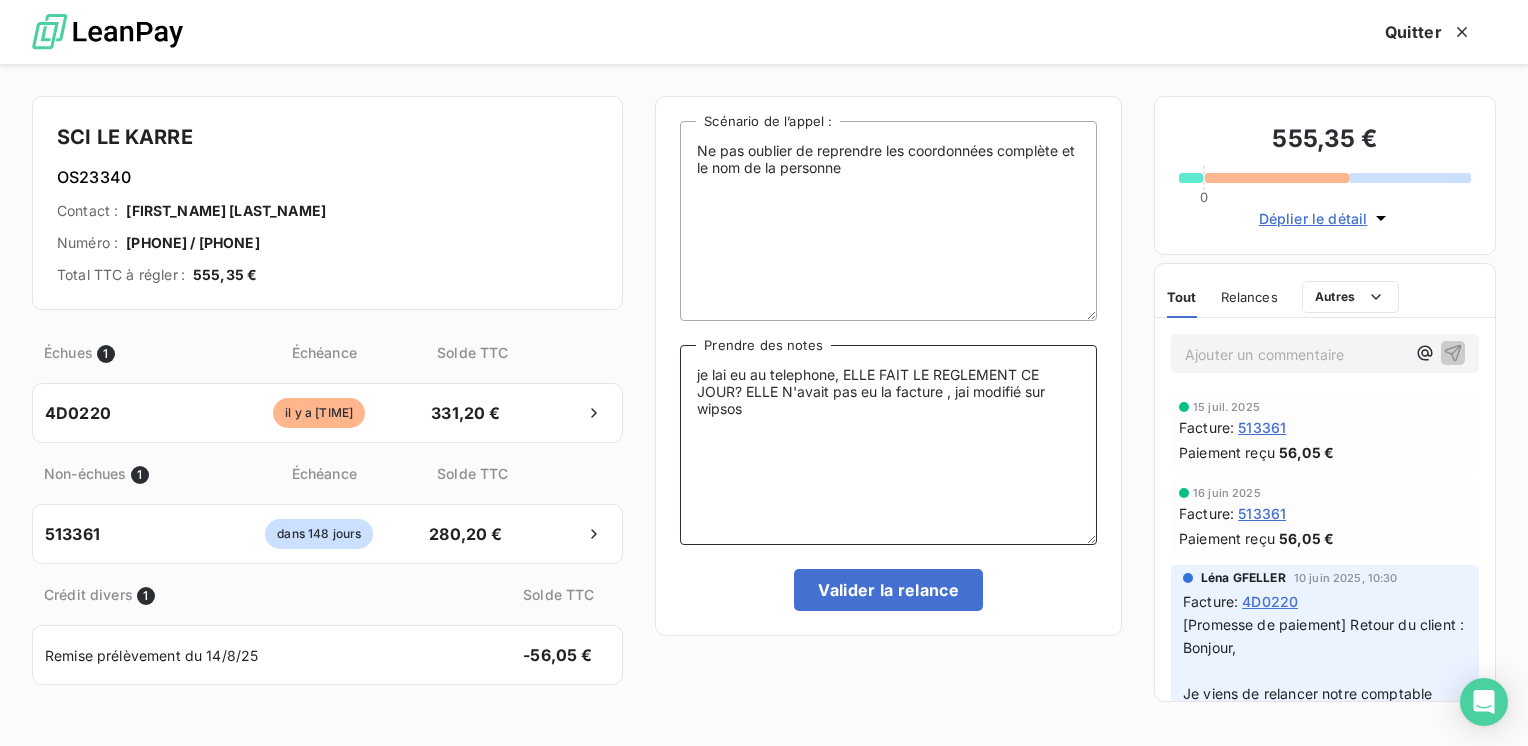 drag, startPoint x: 717, startPoint y: 407, endPoint x: 821, endPoint y: 459, distance: 116.275536 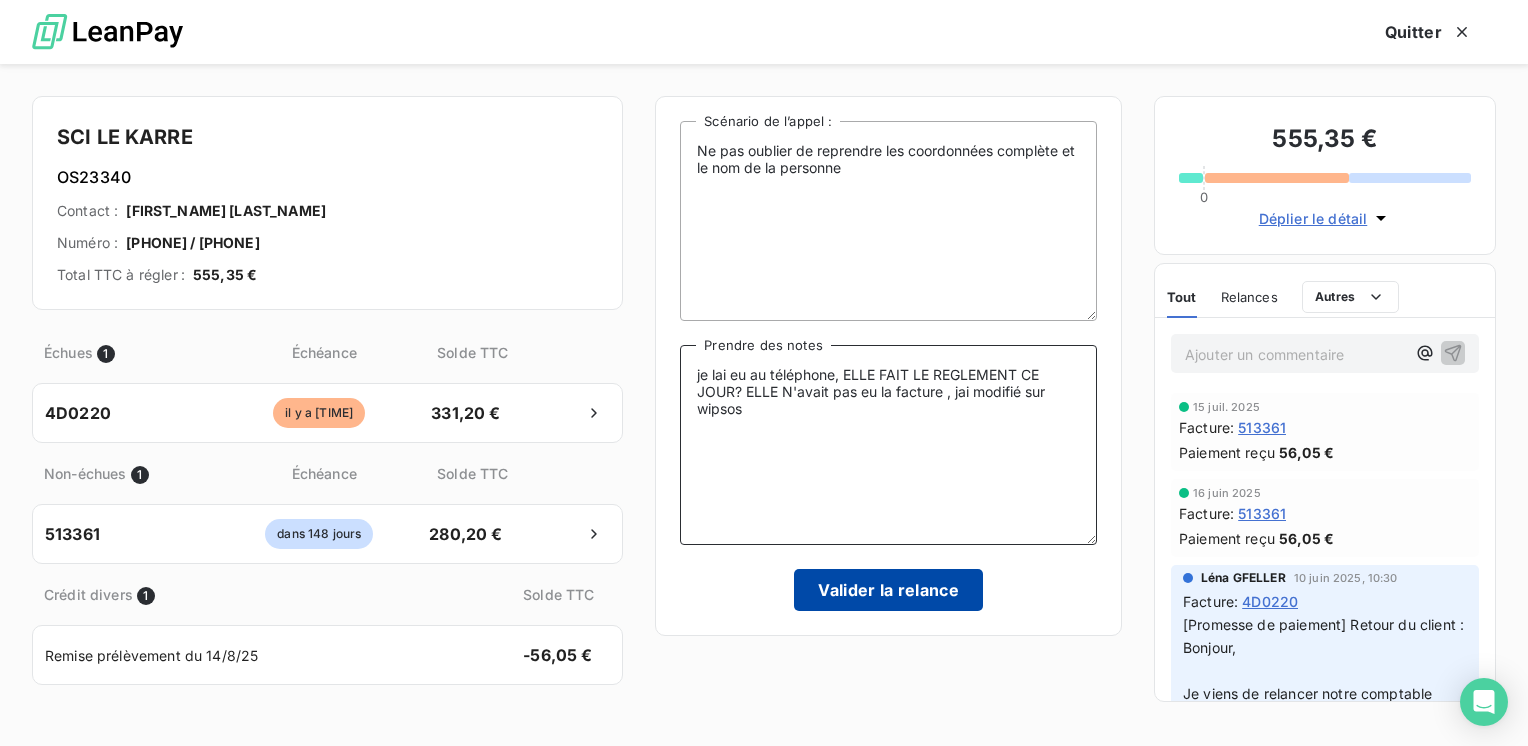 type on "je lai eu au téléphone, ELLE FAIT LE REGLEMENT CE JOUR? ELLE N'avait pas eu la facture , jai modifié sur wipsos" 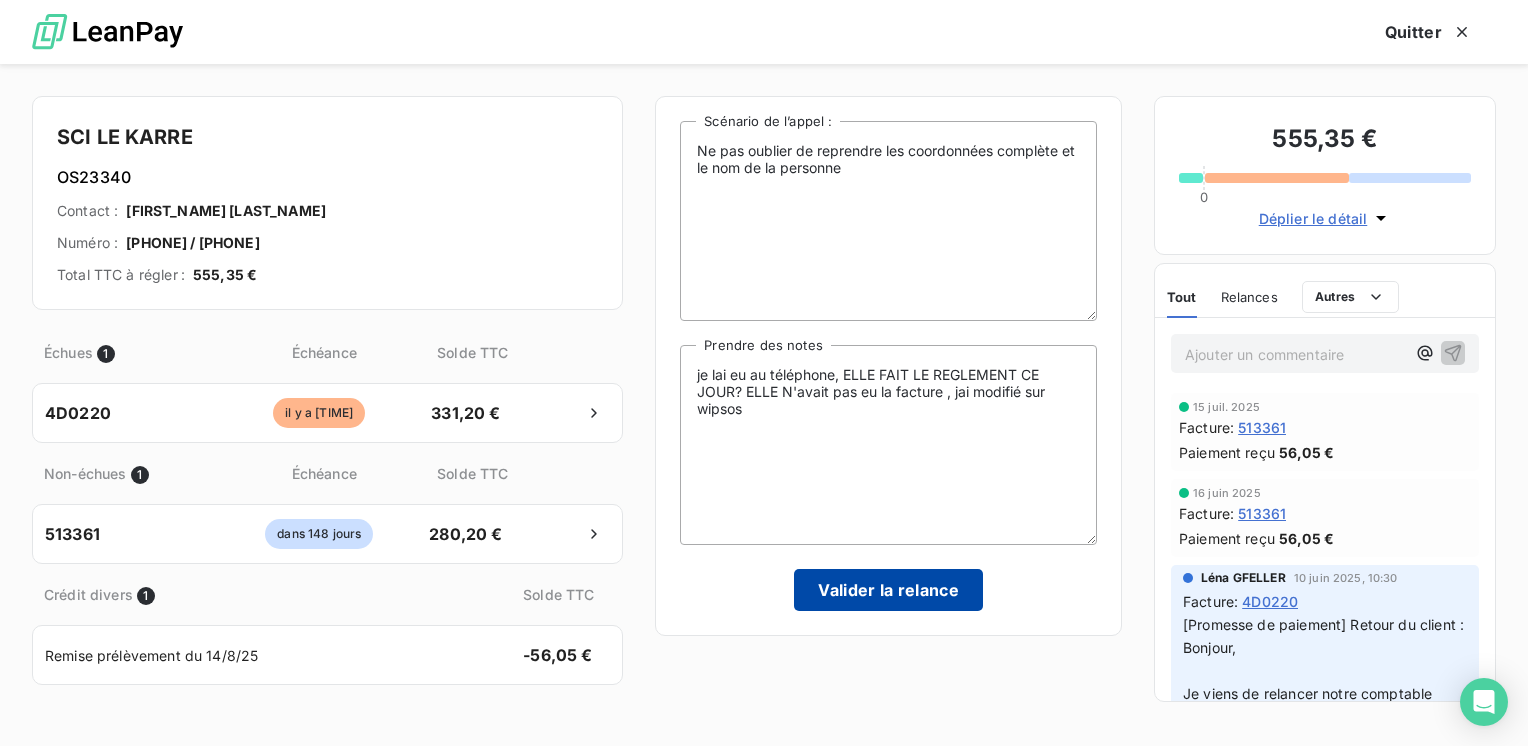 click on "Valider la relance" at bounding box center (888, 590) 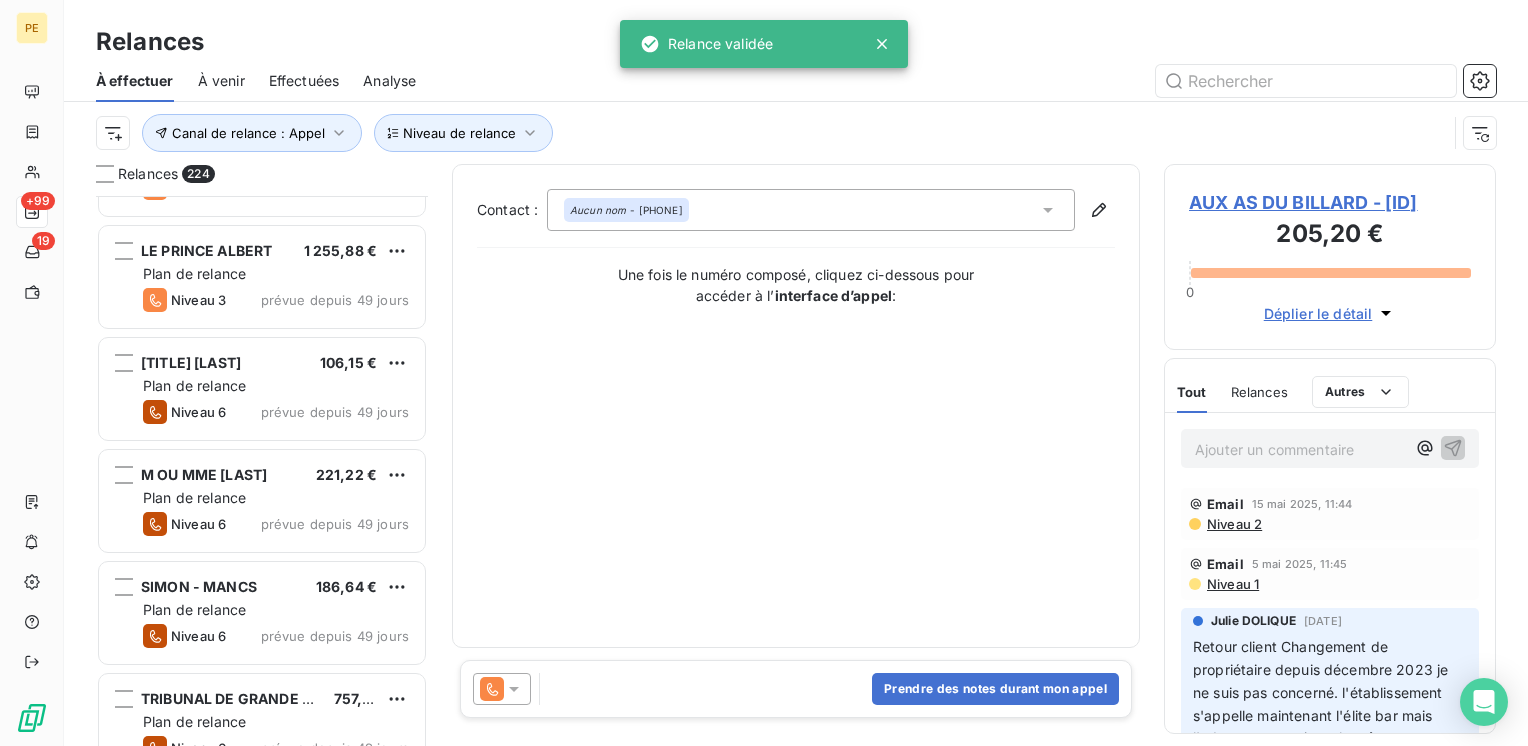 scroll, scrollTop: 9200, scrollLeft: 0, axis: vertical 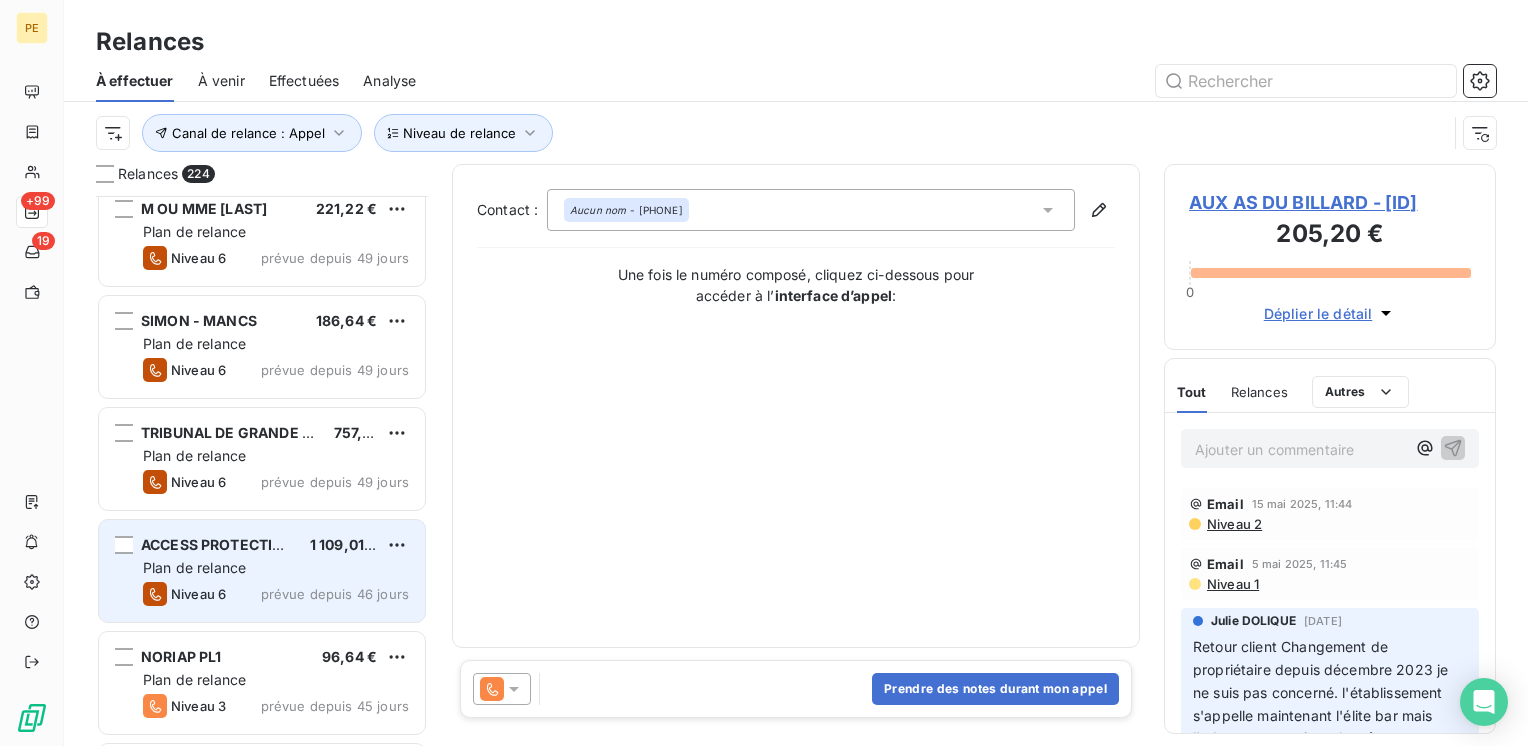 click on "Plan de relance" at bounding box center [276, 568] 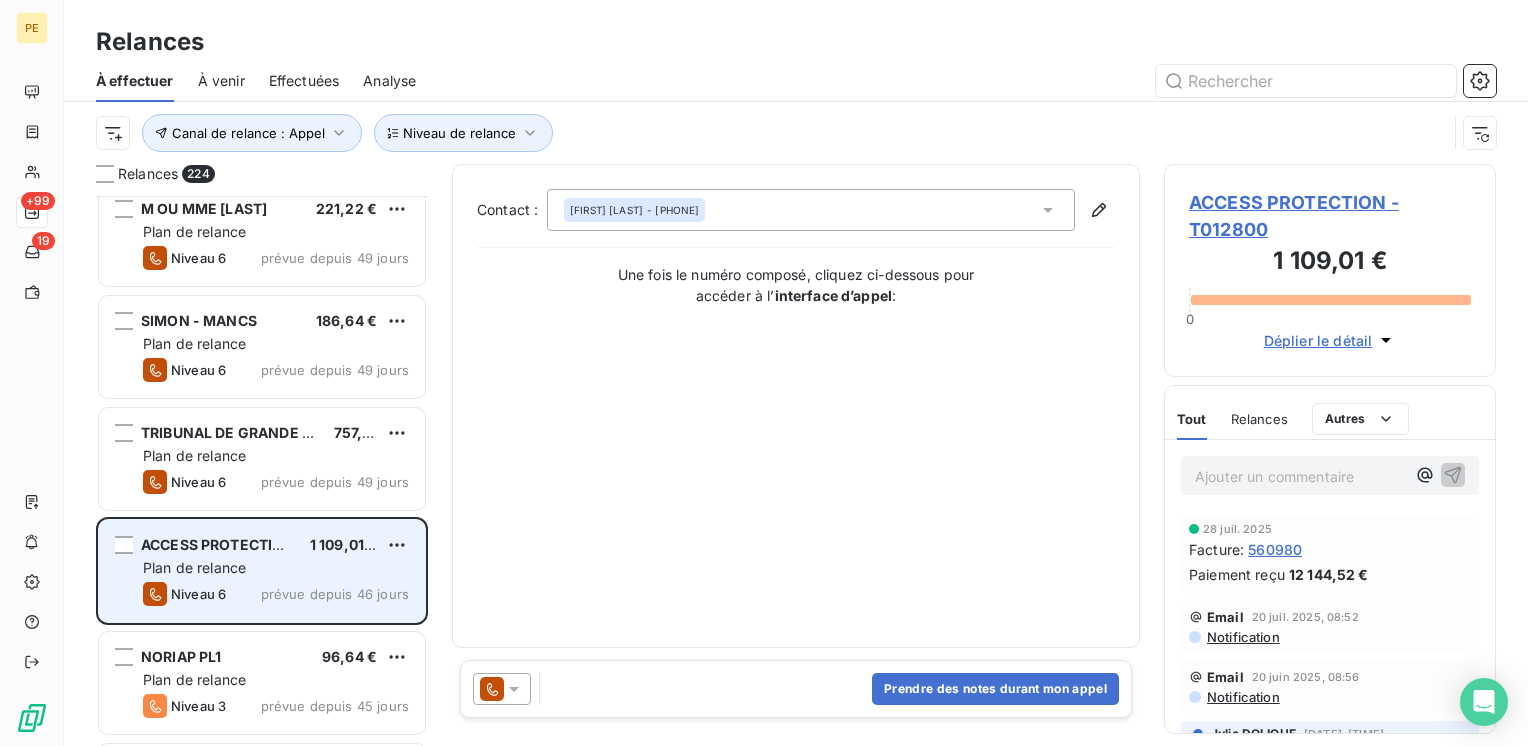 click on "ACCESS PROTECTION" at bounding box center [218, 544] 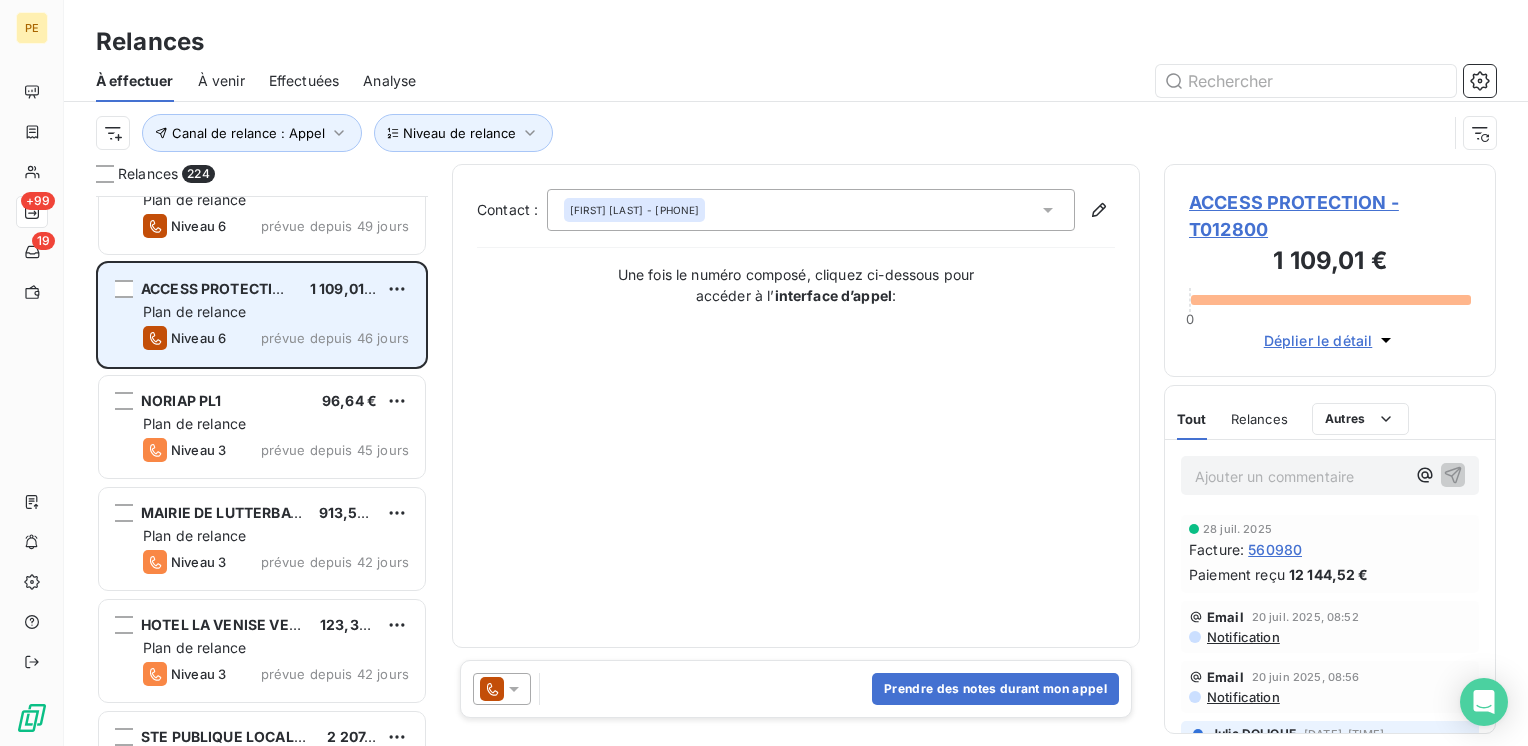 scroll, scrollTop: 9467, scrollLeft: 0, axis: vertical 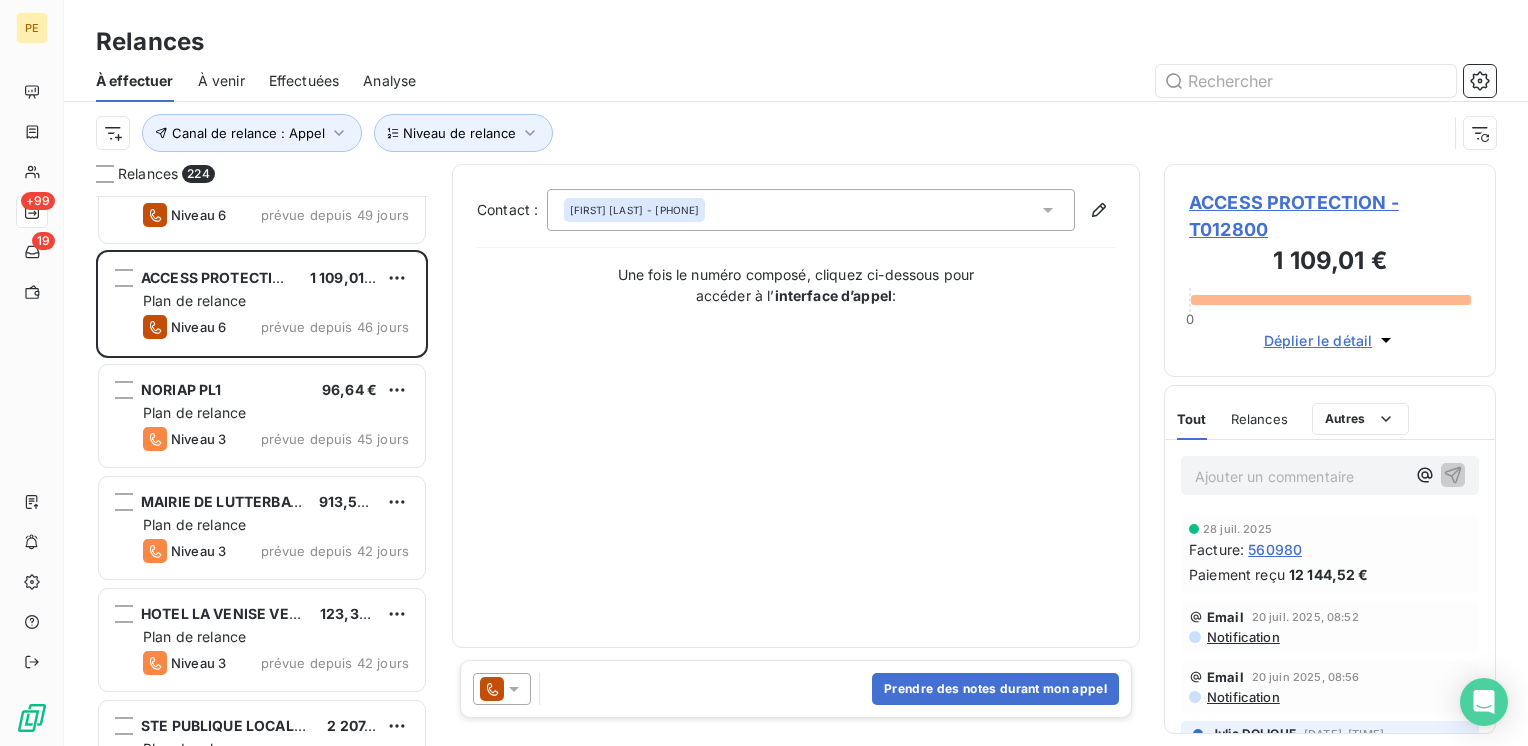 click on "PE +99 19 Relances À effectuer À venir Effectuées Analyse Canal de relance  : Appel  Niveau de relance  Relances 224 SIMON - MANCS 186,64 € Plan de relance Niveau 6 prévue depuis 49 jours TRIBUNAL DE GRANDE INSTANCE 757,01 € Plan de relance Niveau 6 prévue depuis 49 jours ACCESS PROTECTION 1 109,01 € Plan de relance Niveau 6 prévue depuis 46 jours NORIAP PL1 96,64 € Plan de relance Niveau 3 prévue depuis 45 jours MAIRIE DE LUTTERBACH 913,54 € Plan de relance Niveau 3 prévue depuis 42 jours HOTEL LA VENISE VERTE 123,34 € Plan de relance Niveau 3 prévue depuis 42 jours STE PUBLIQUE LOCALE SEINE PARK 2 207,37 € Plan de relance Niveau 3 prévue depuis 42 jours MR ET MME TANGUY 345,72 € Plan de relance Niveau 3 prévue depuis 42 jours LYCEE JEAN CHARLES 220,70 € Plan de relance Niveau 3 prévue depuis 42 jours POINT P IDF FGX 6 001,71 € Plan de relance Niveau 3 prévue depuis 42 jours ZERROUG MAGIDE 505,16 € Plan de relance Niveau 3 615,60 € Niveau 3" at bounding box center [764, 373] 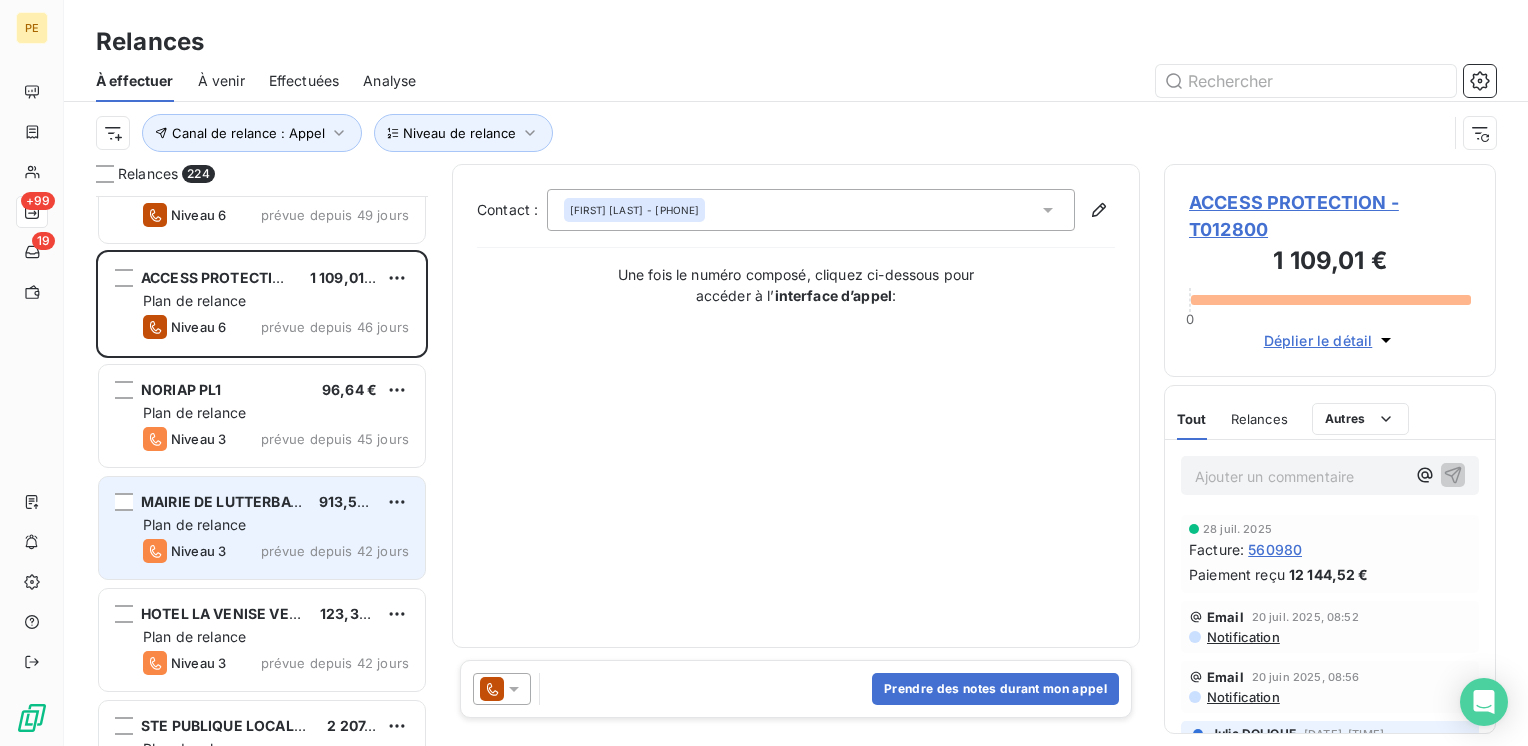 scroll, scrollTop: 10267, scrollLeft: 0, axis: vertical 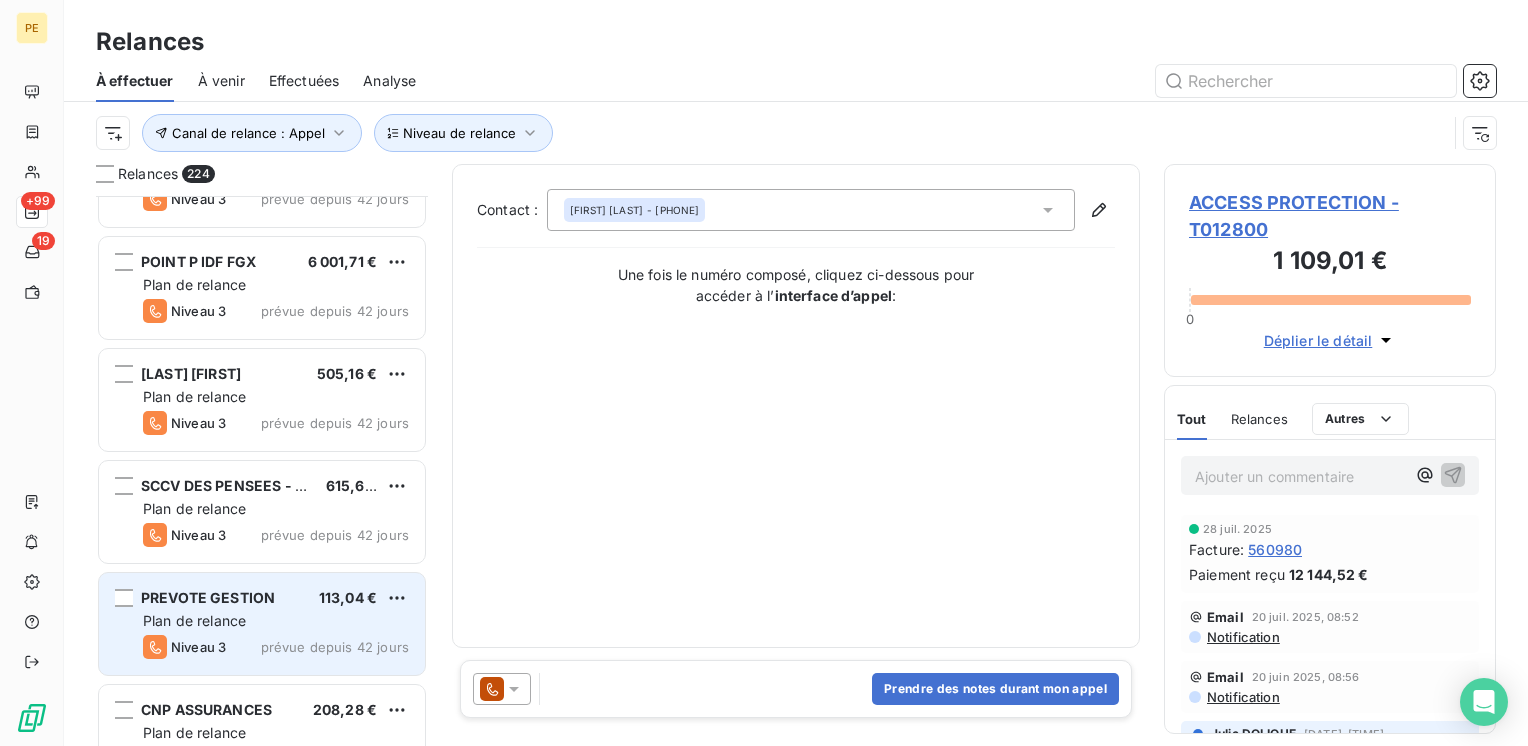 click on "Plan de relance" at bounding box center (194, 620) 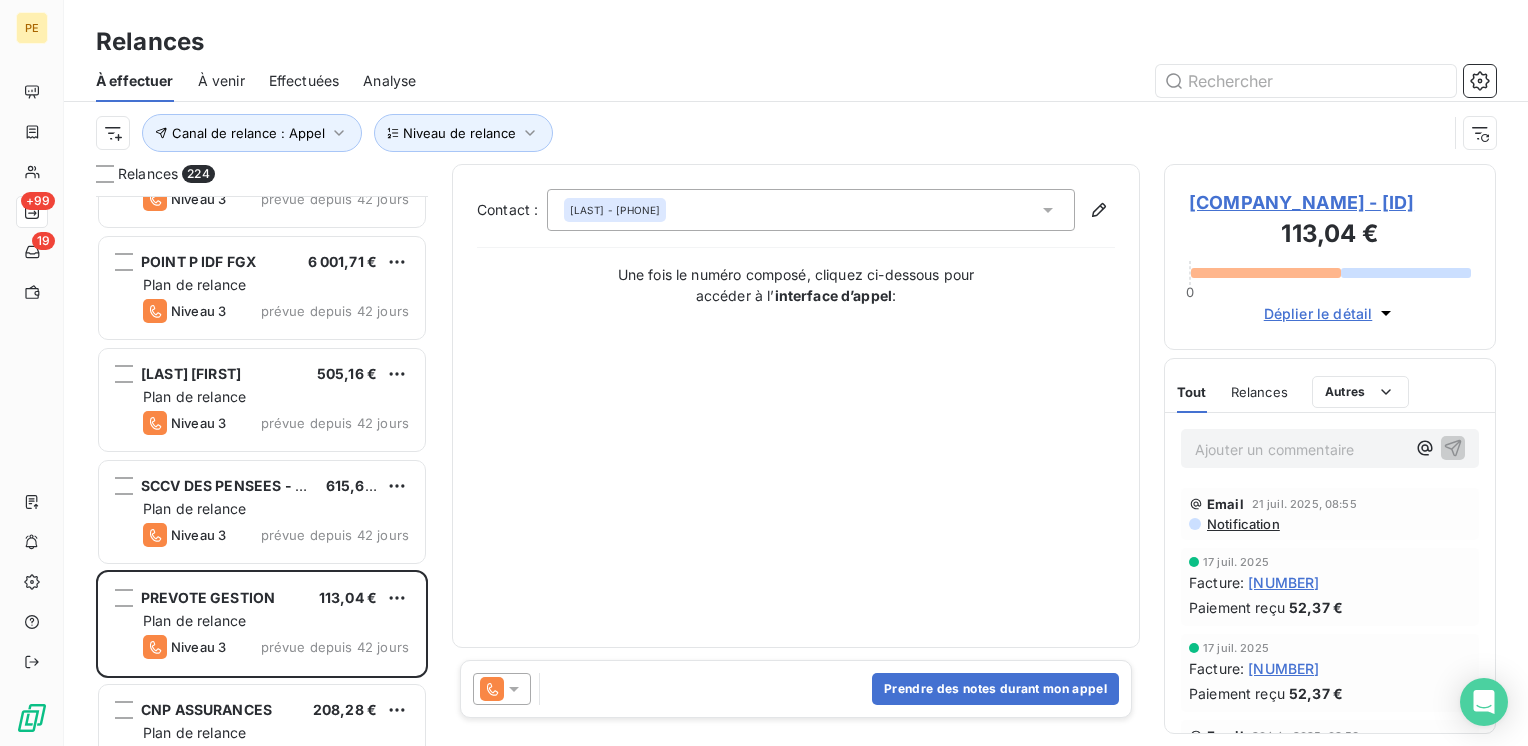 click on "PREVOTE GESTION - C212600" at bounding box center (1330, 202) 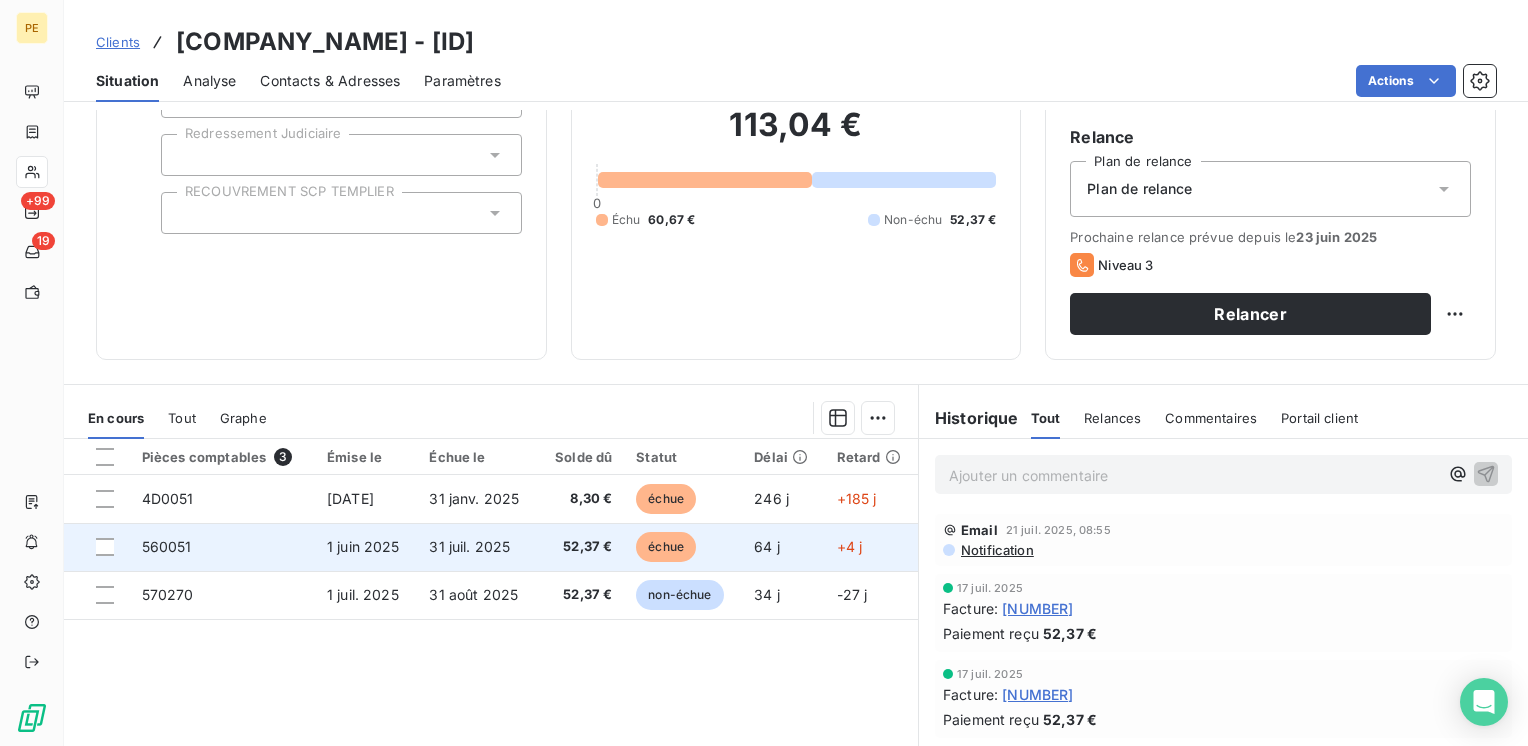 scroll, scrollTop: 133, scrollLeft: 0, axis: vertical 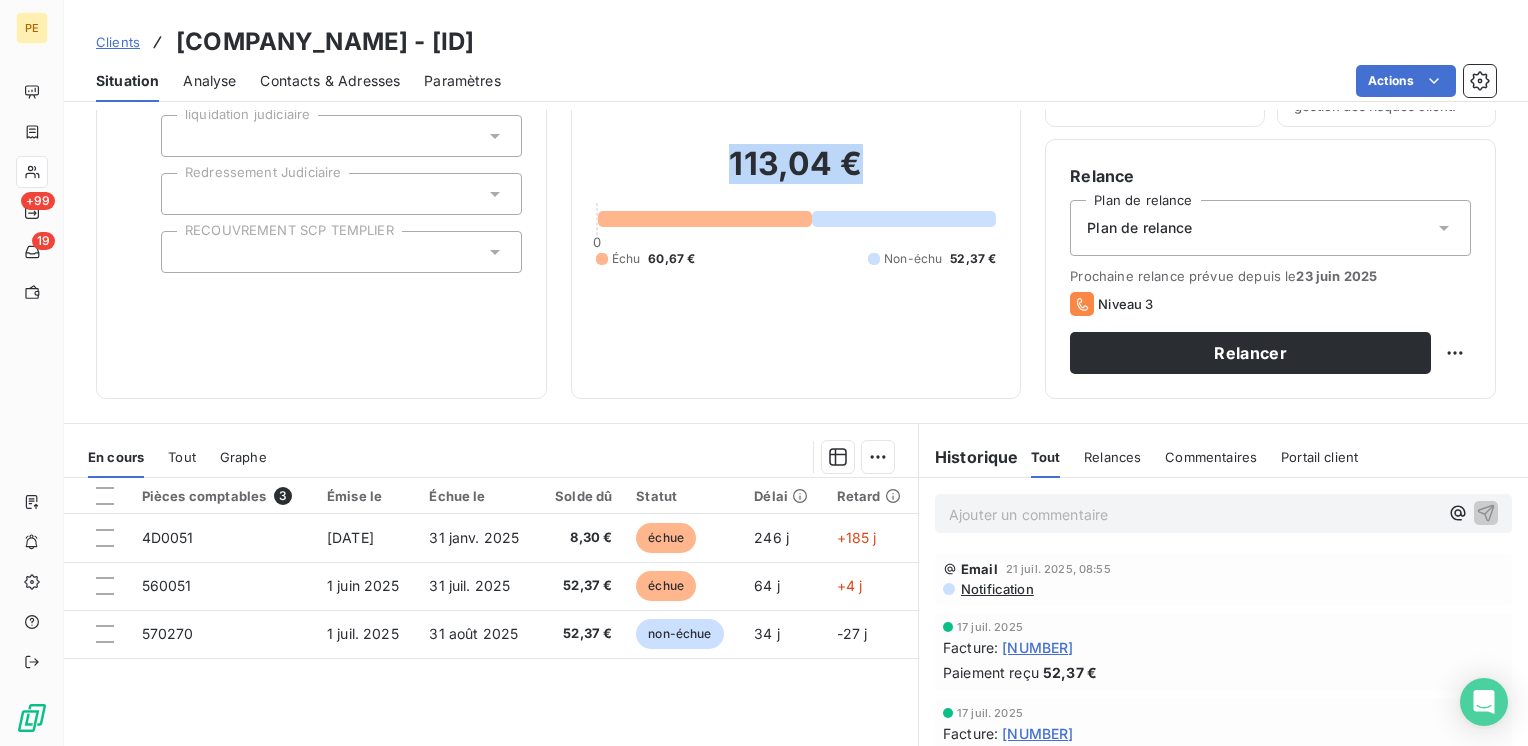 drag, startPoint x: 857, startPoint y: 161, endPoint x: 618, endPoint y: 162, distance: 239.00209 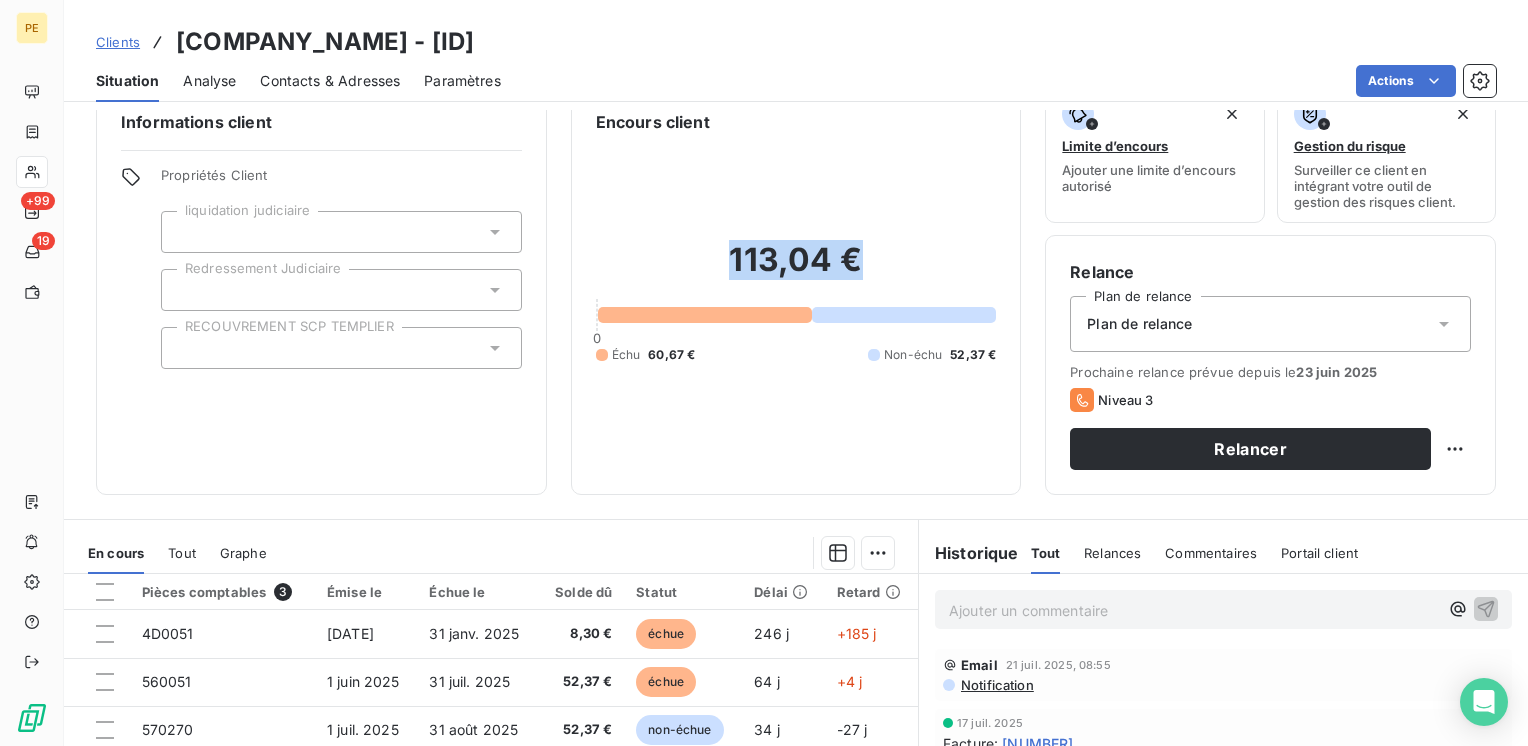 scroll, scrollTop: 0, scrollLeft: 0, axis: both 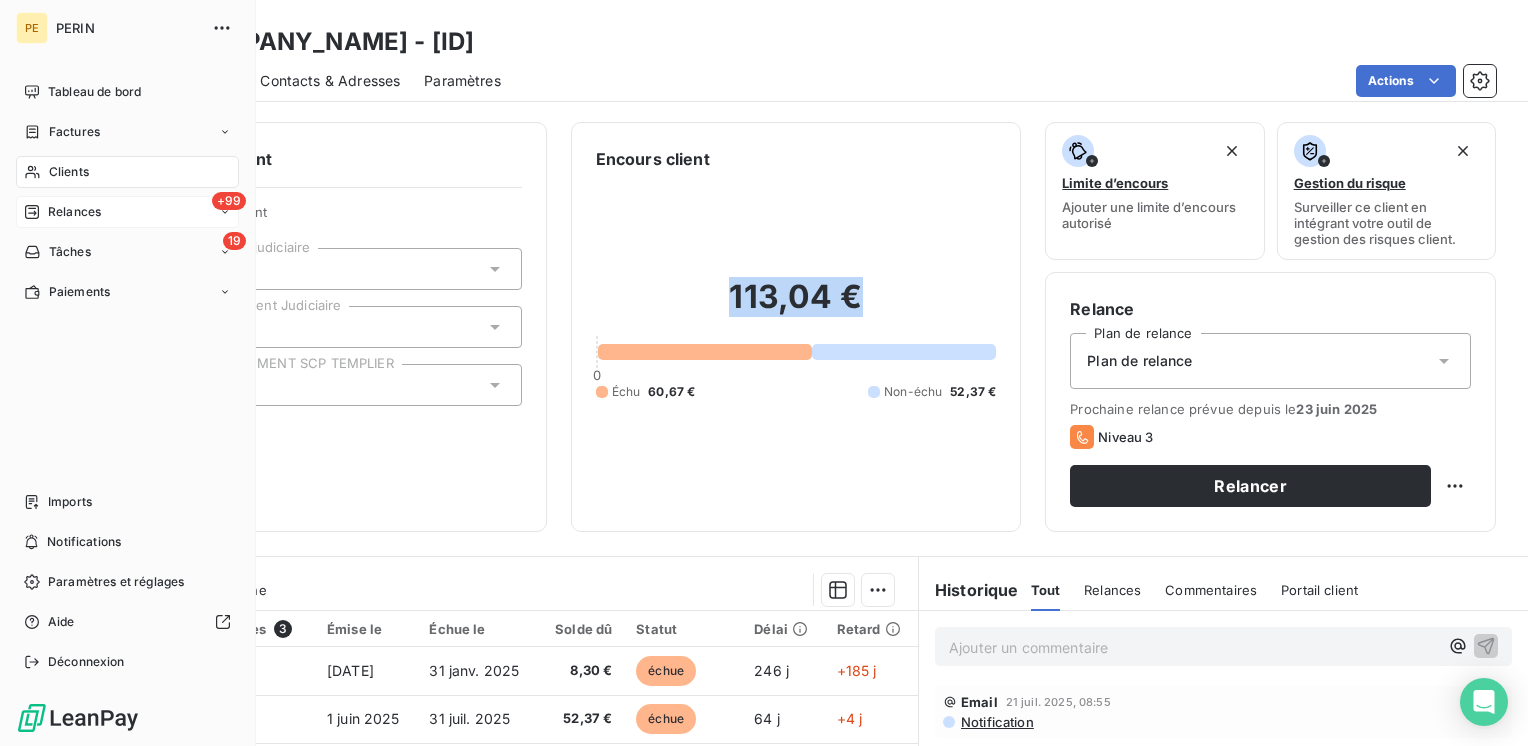 click on "+99 Relances" at bounding box center [127, 212] 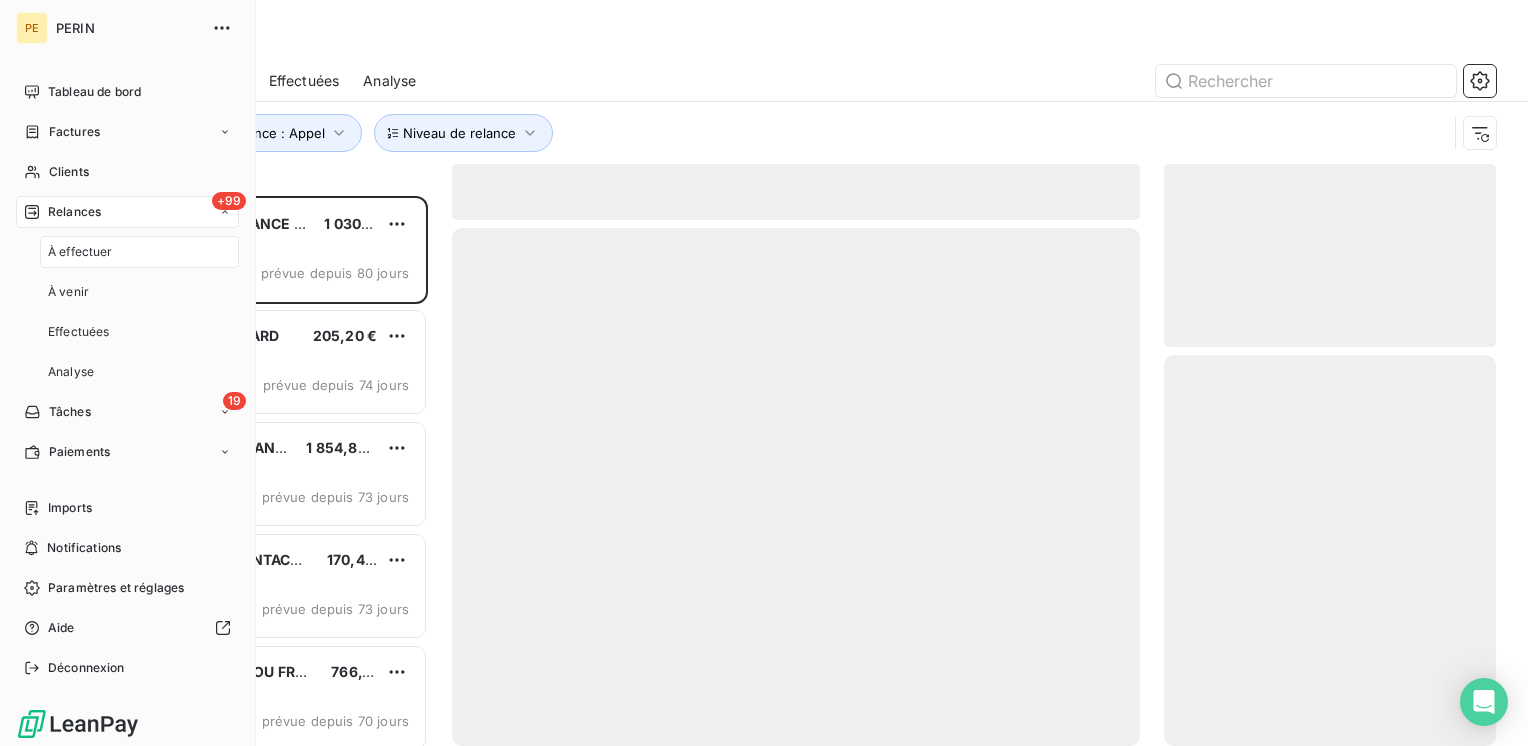scroll, scrollTop: 16, scrollLeft: 16, axis: both 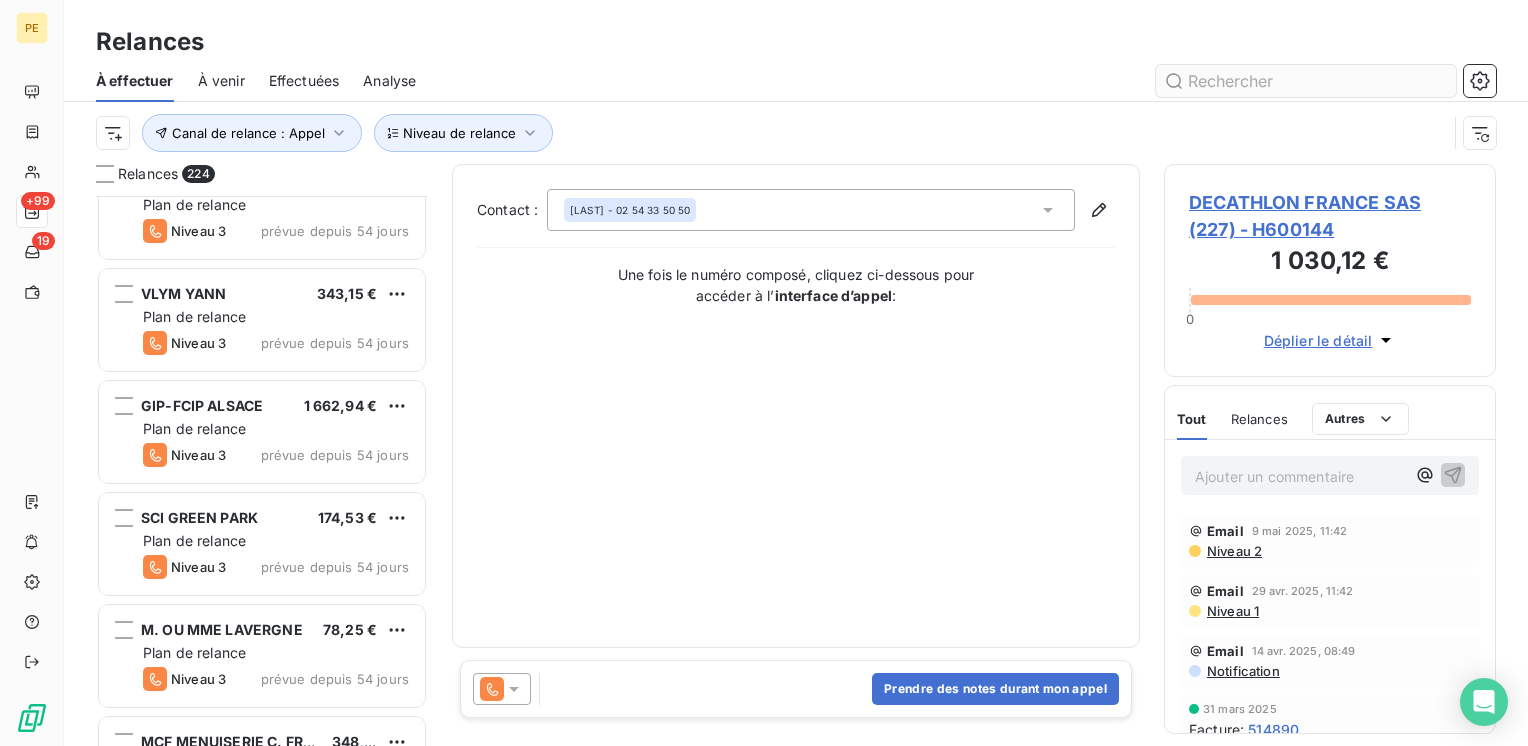 click at bounding box center [1306, 81] 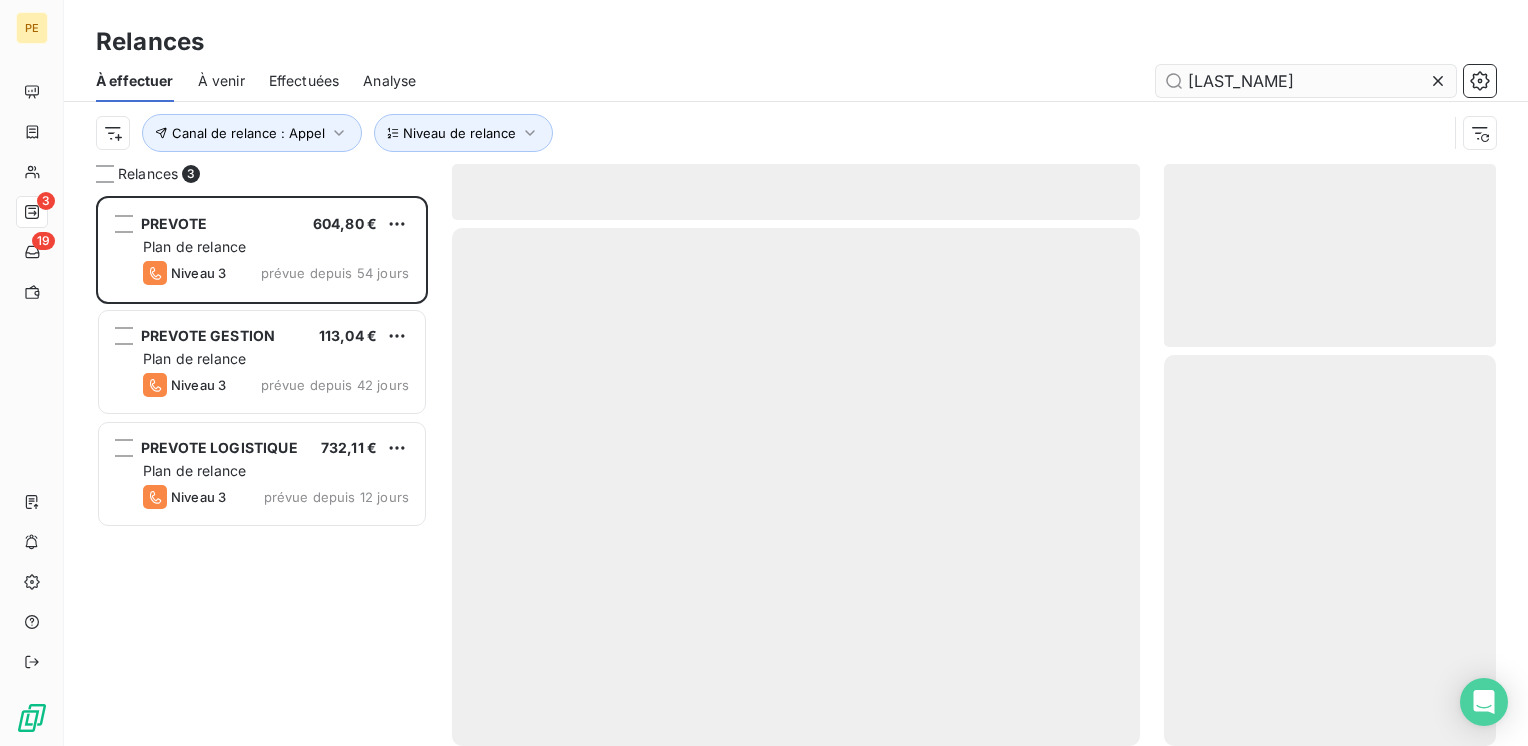 scroll, scrollTop: 16, scrollLeft: 16, axis: both 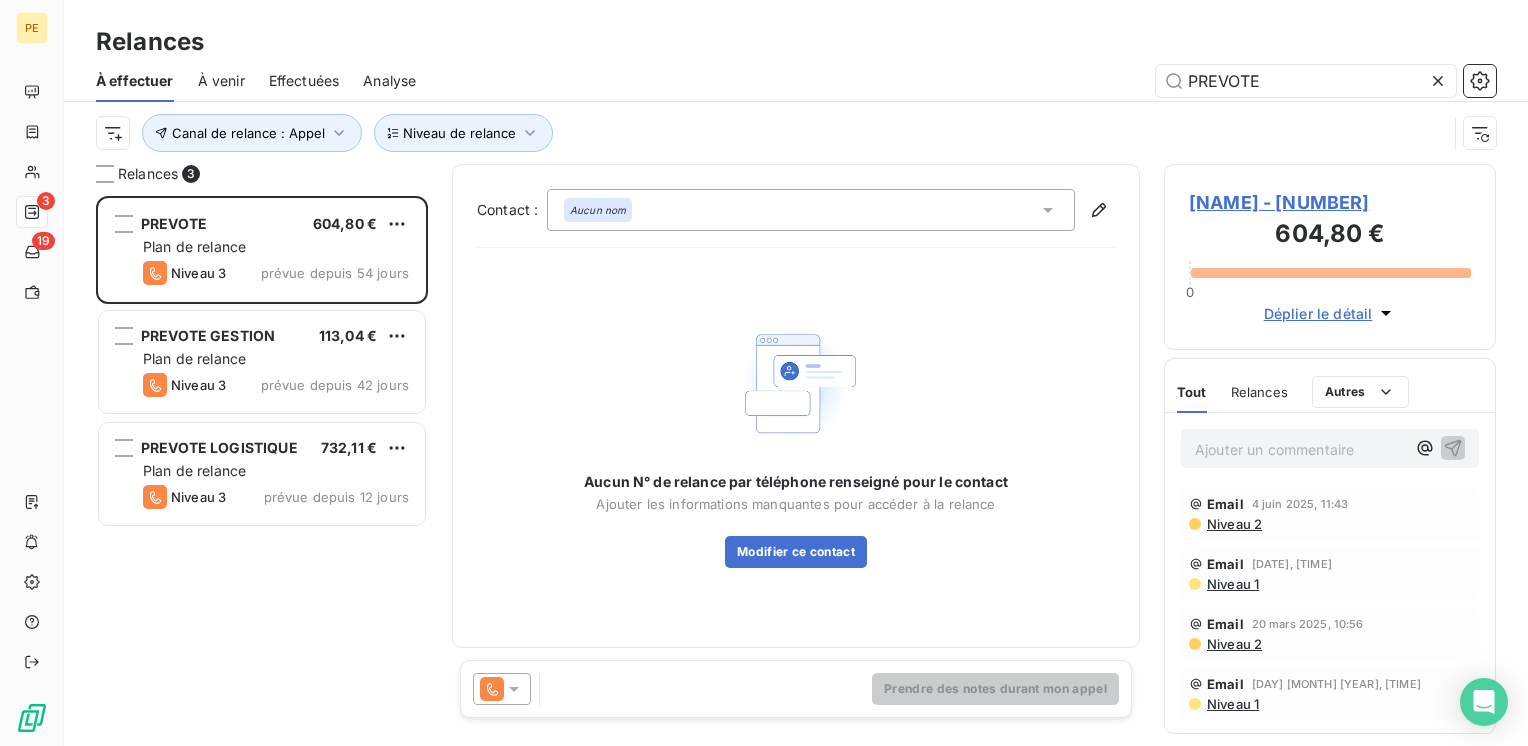type on "PREVOTE" 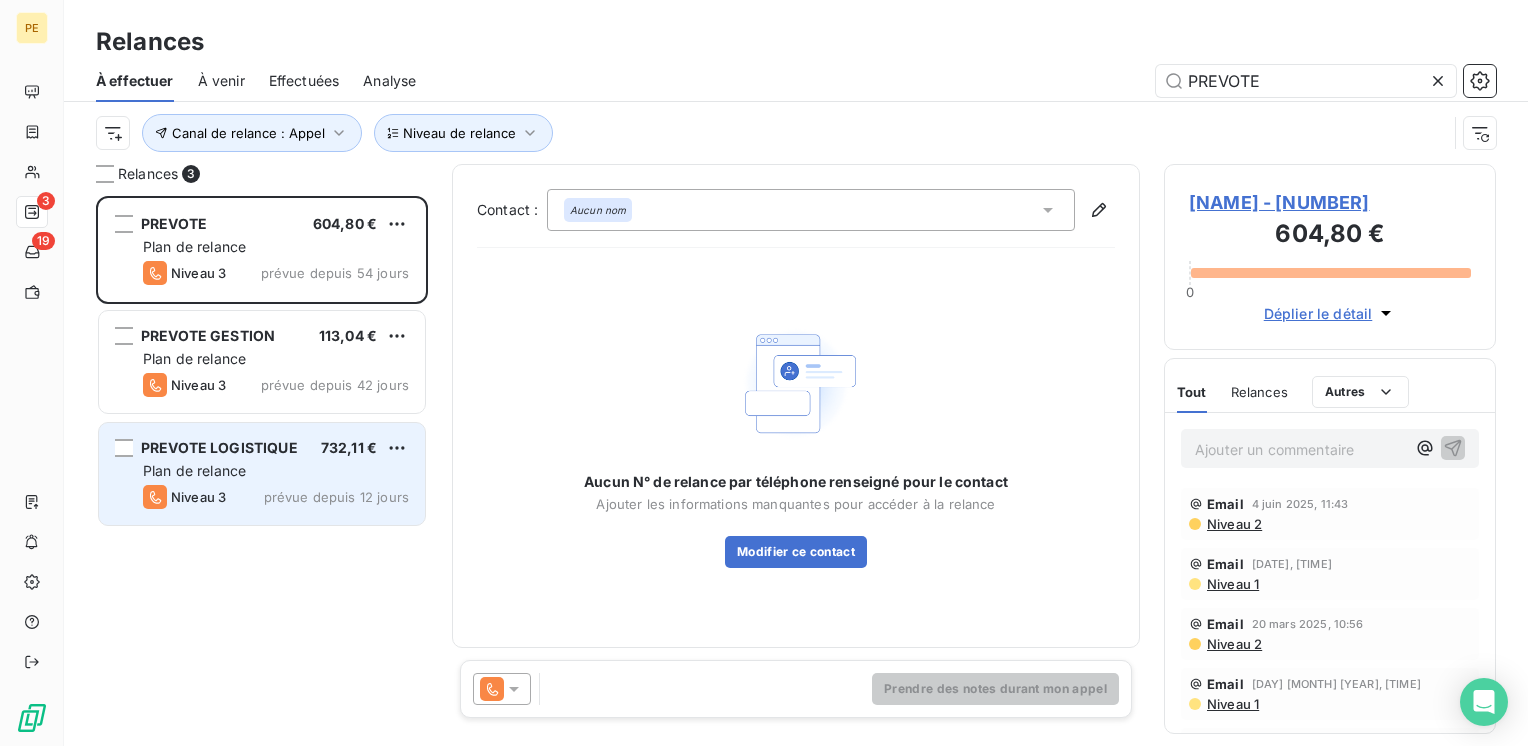 click on "Plan de relance" at bounding box center [276, 471] 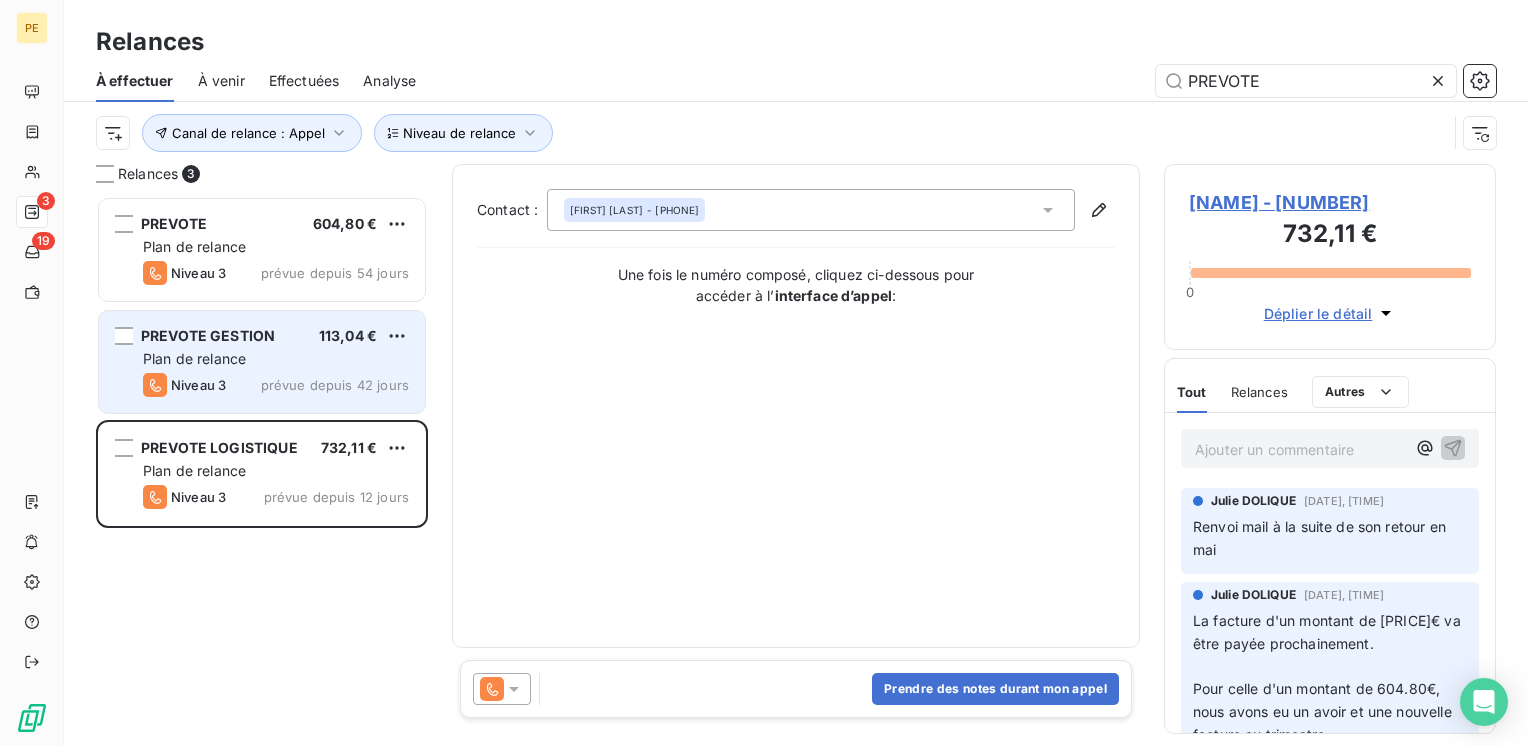 click on "Niveau 3 prévue depuis 42 jours" at bounding box center [276, 385] 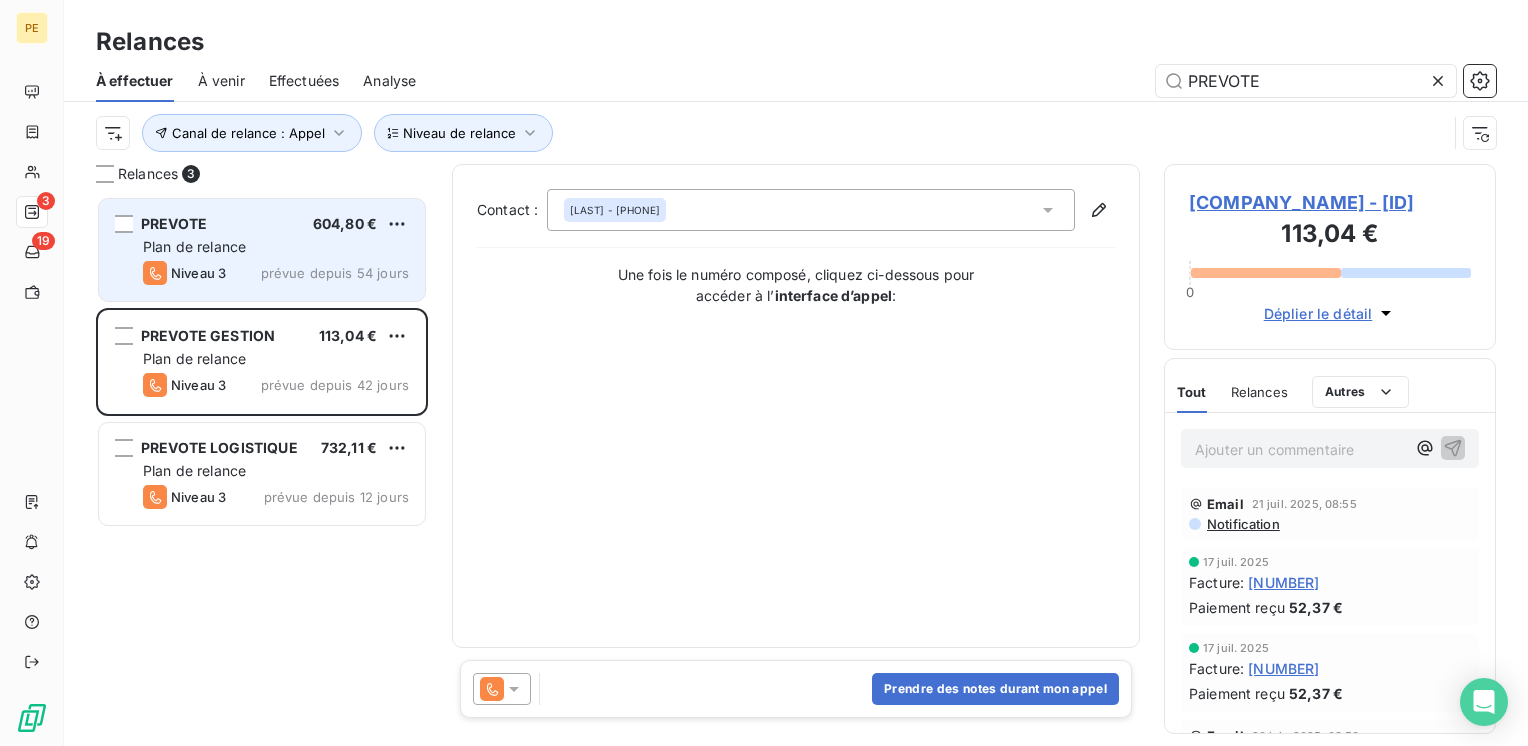 click on "prévue depuis 54 jours" at bounding box center (335, 273) 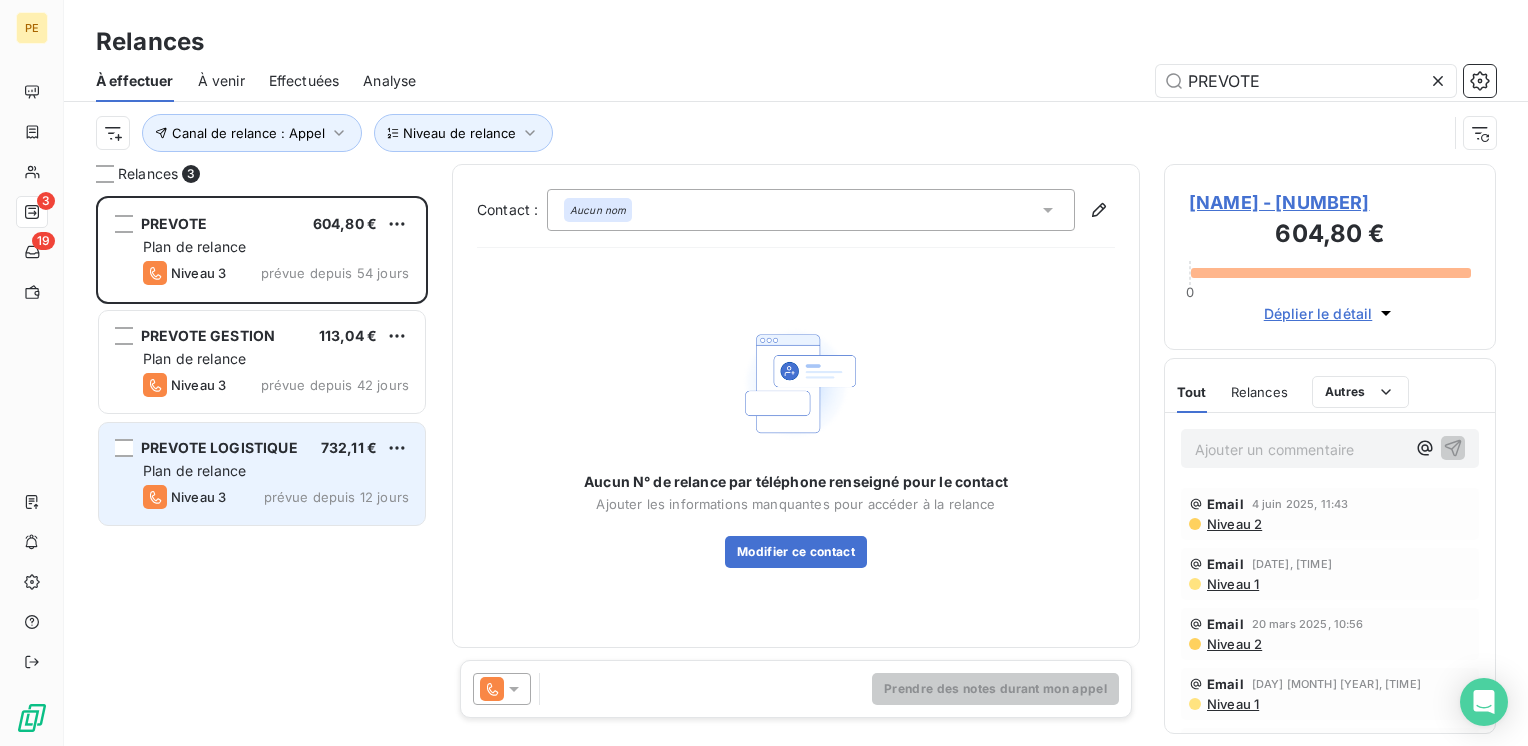 click on "PREVOTE LOGISTIQUE  732,11 € Plan de relance Niveau 3 prévue depuis 12 jours" at bounding box center (262, 474) 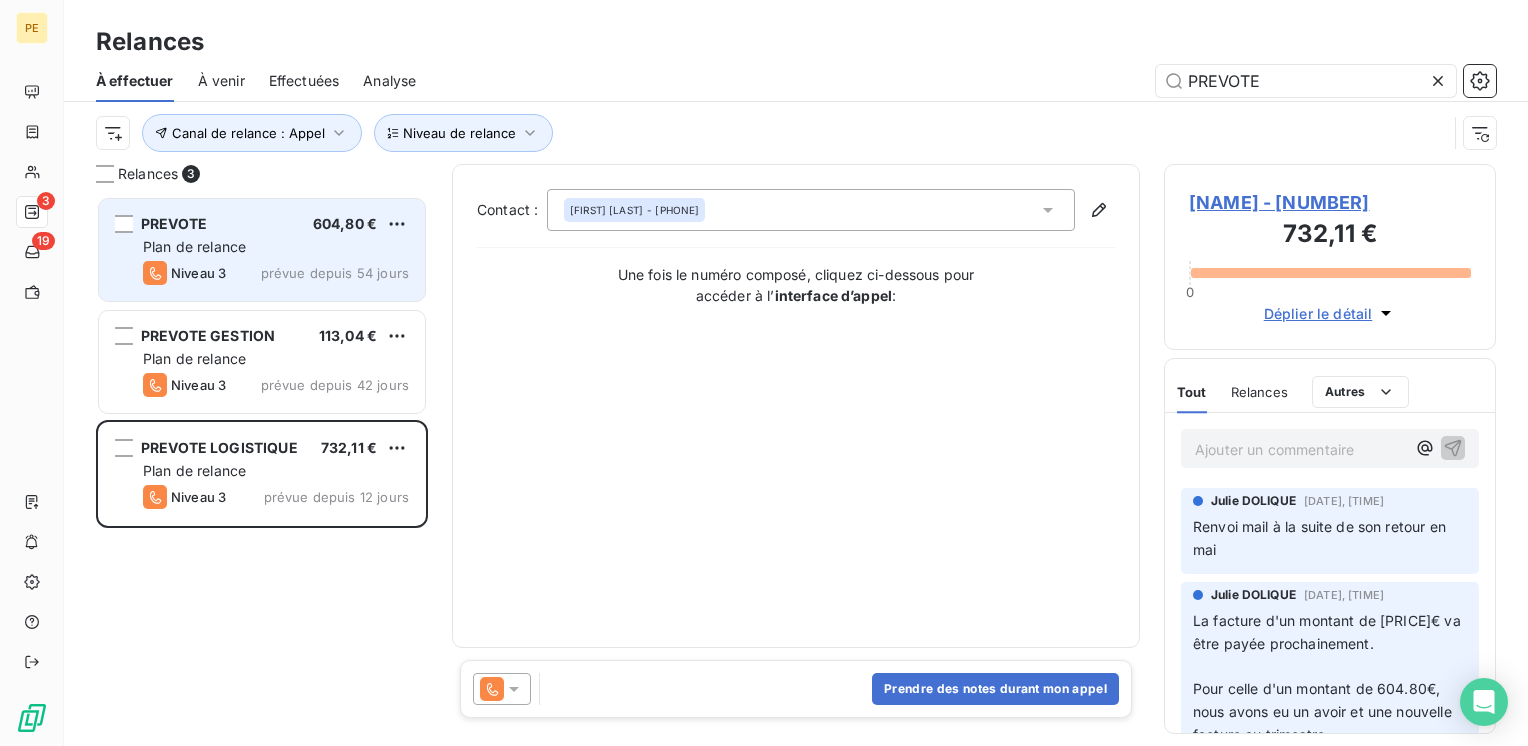 click on "Plan de relance" at bounding box center [276, 247] 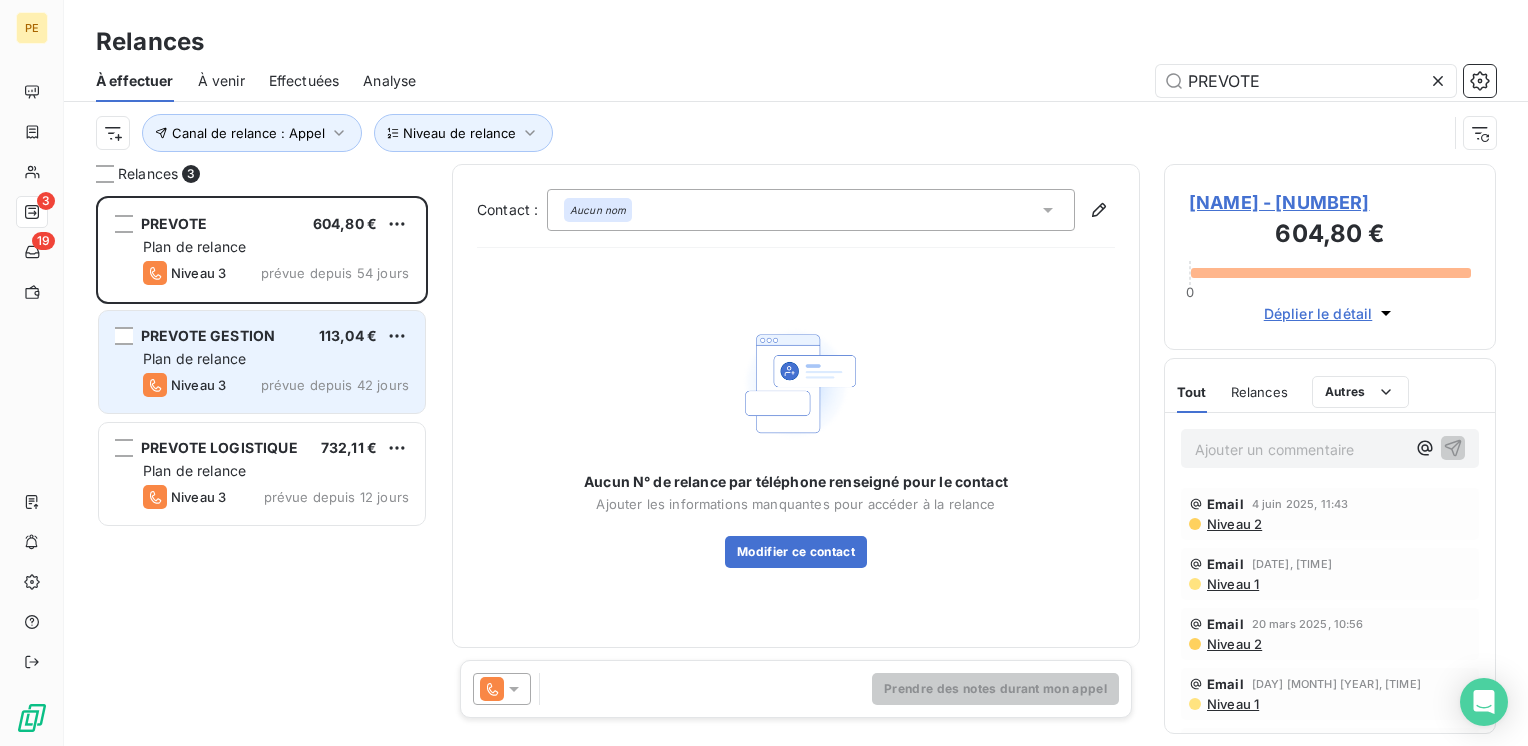 click on "PREVOTE GESTION 113,04 € Plan de relance Niveau 3 prévue depuis 42 jours" at bounding box center (262, 362) 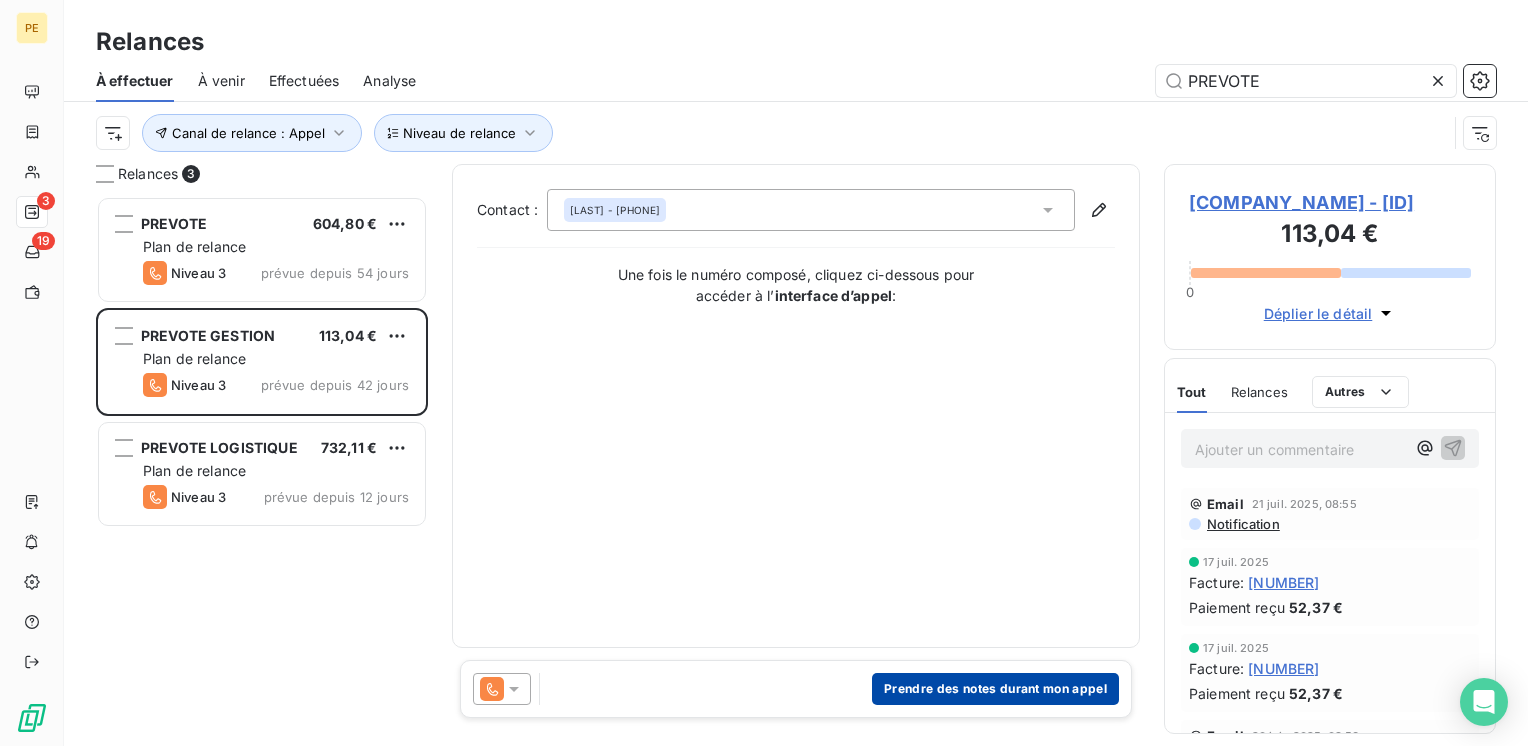 click on "Prendre des notes durant mon appel" at bounding box center (995, 689) 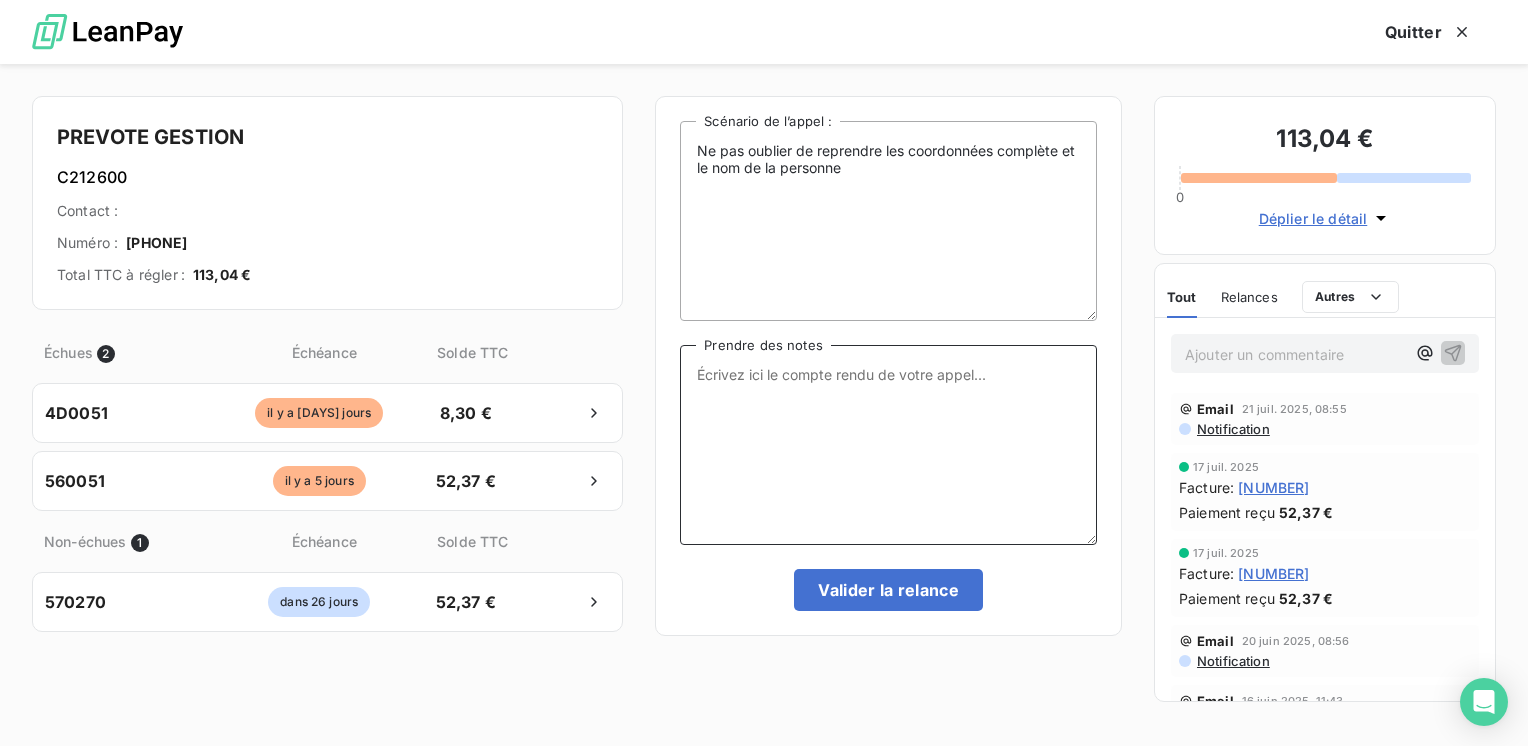 click on "Prendre des notes" at bounding box center [888, 445] 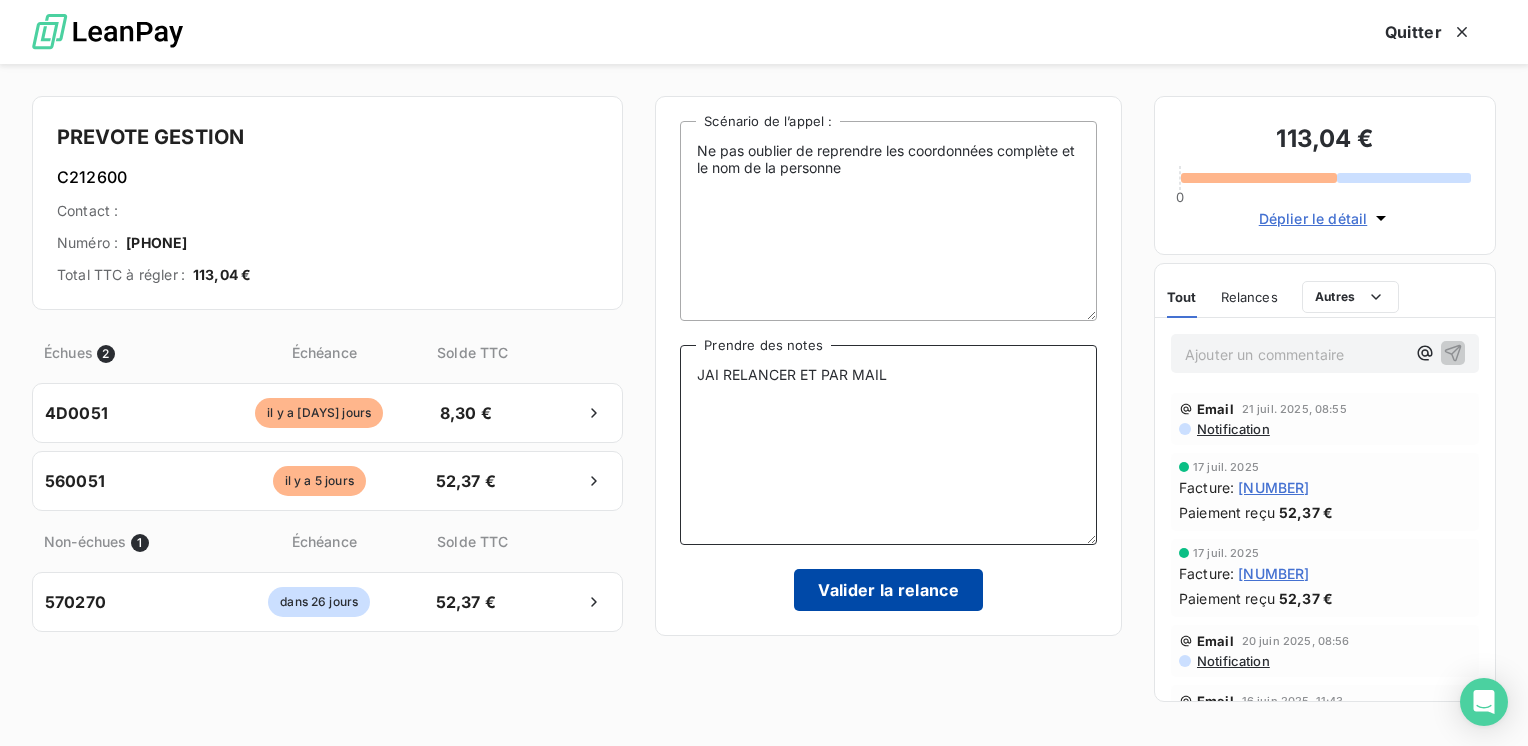 type on "JAI RELANCER ET PAR MAIL" 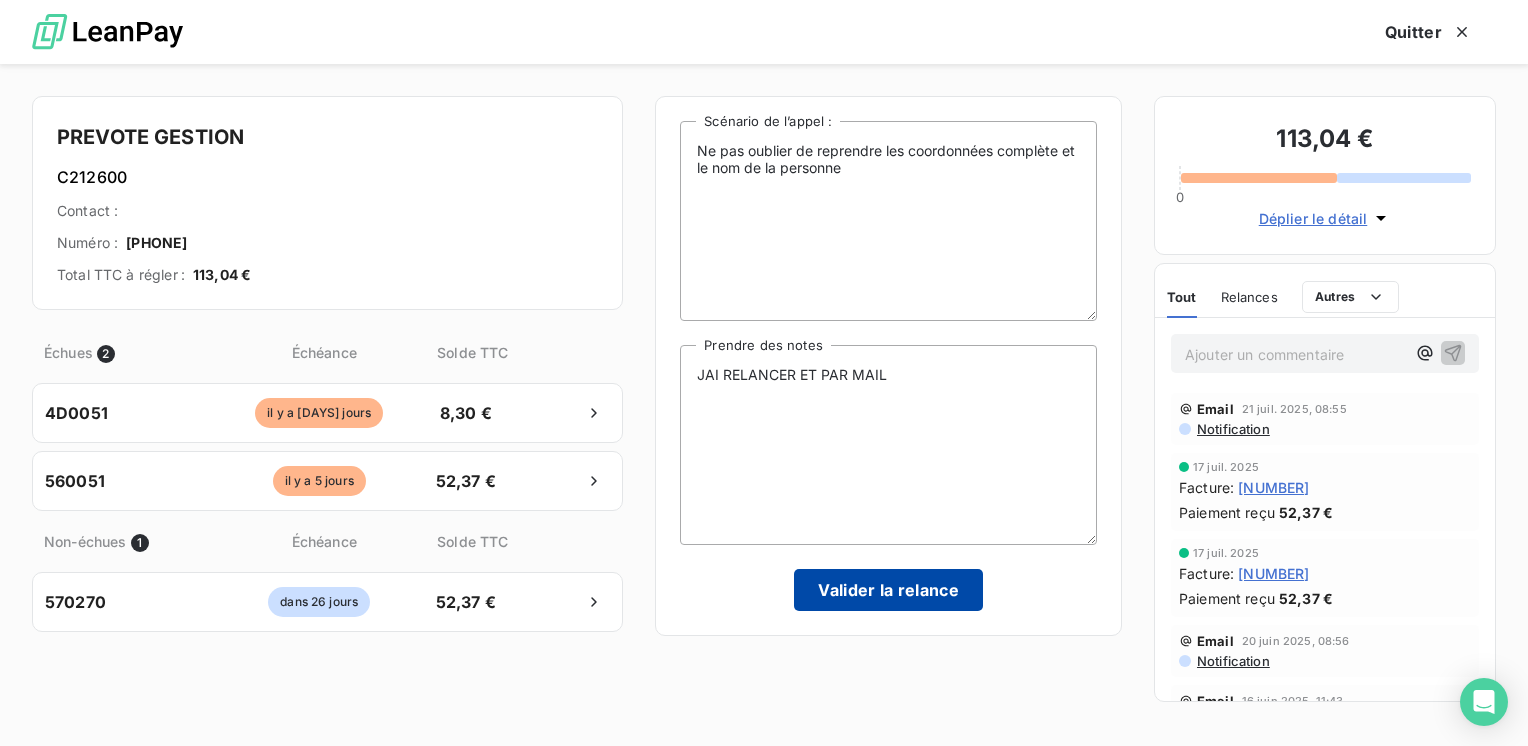 click on "Valider la relance" at bounding box center [888, 590] 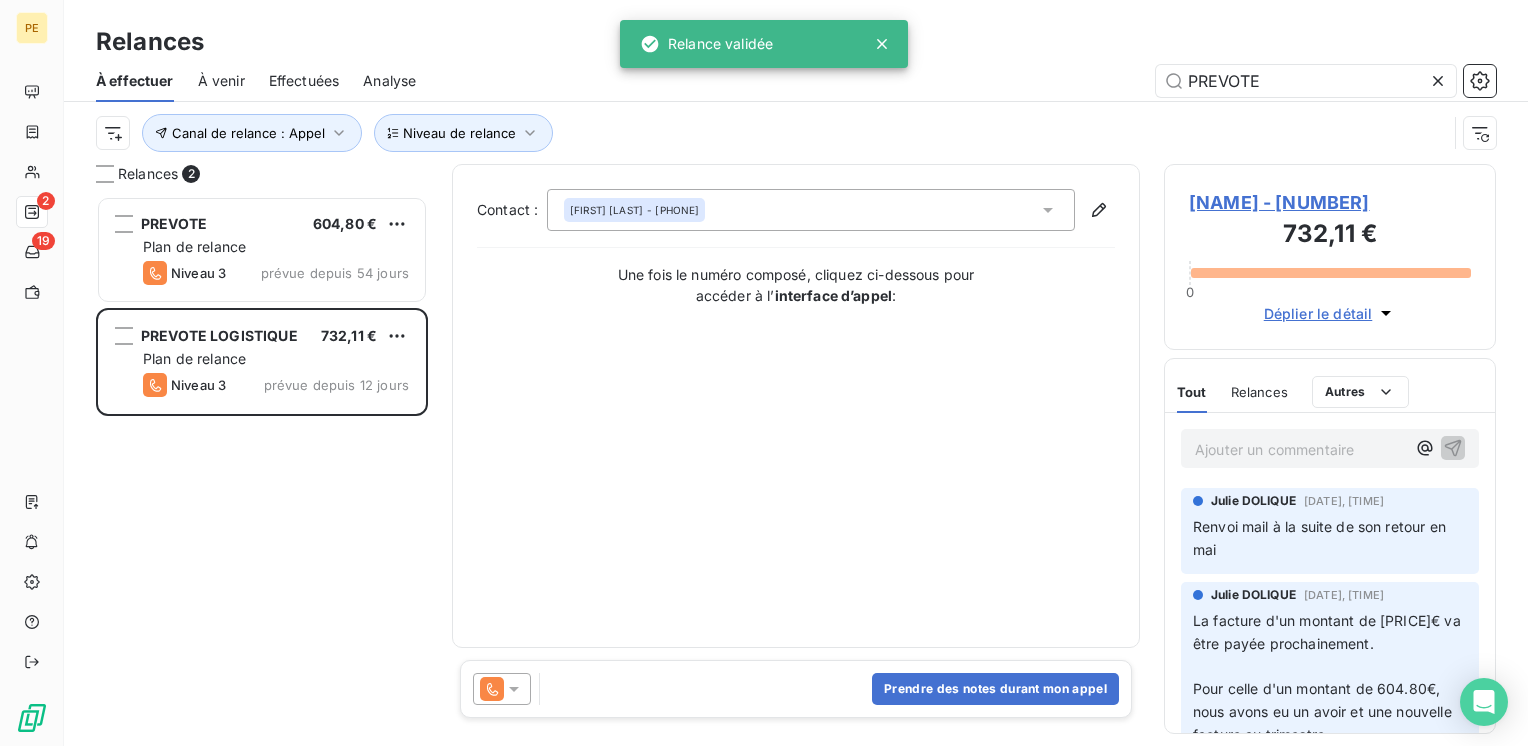 click 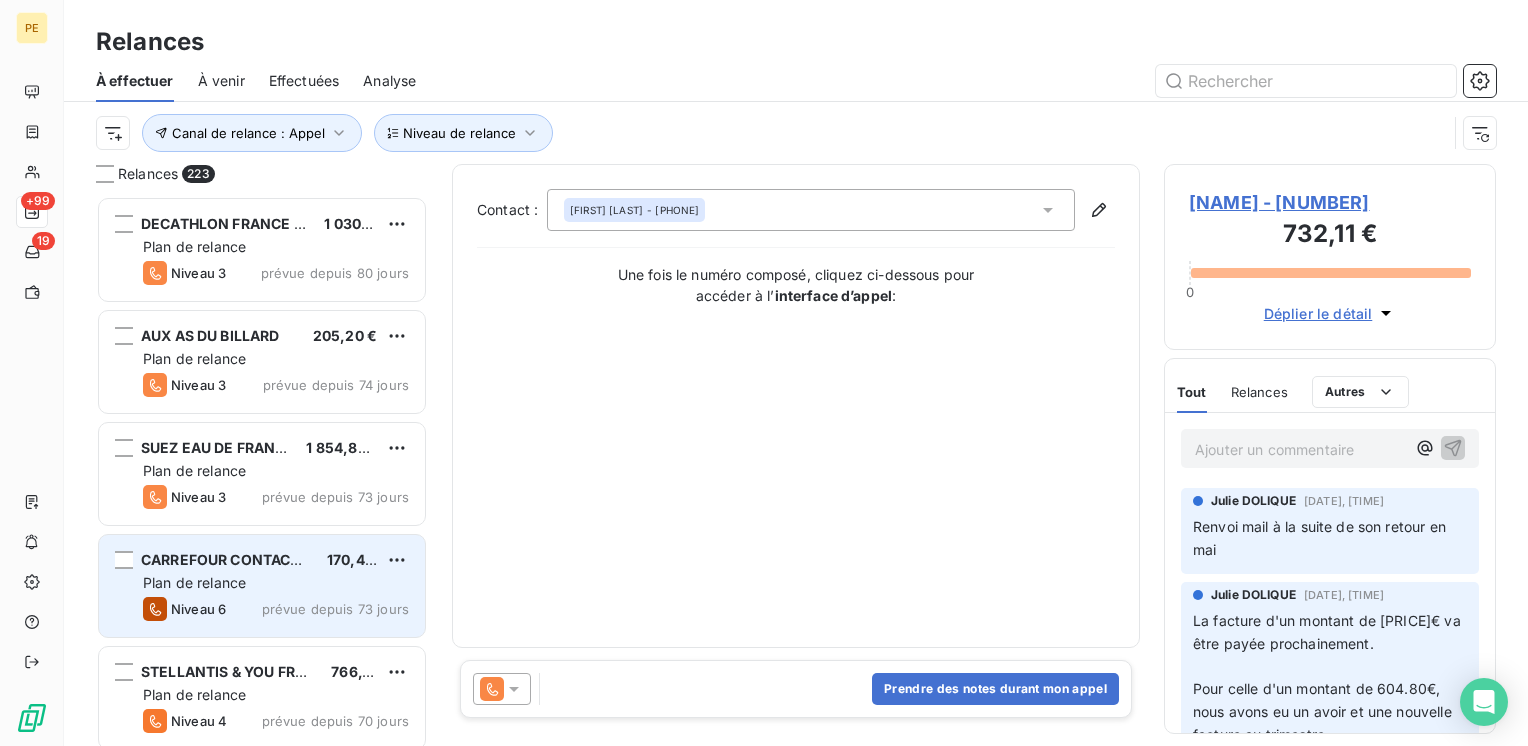 click on "Plan de relance" at bounding box center [276, 583] 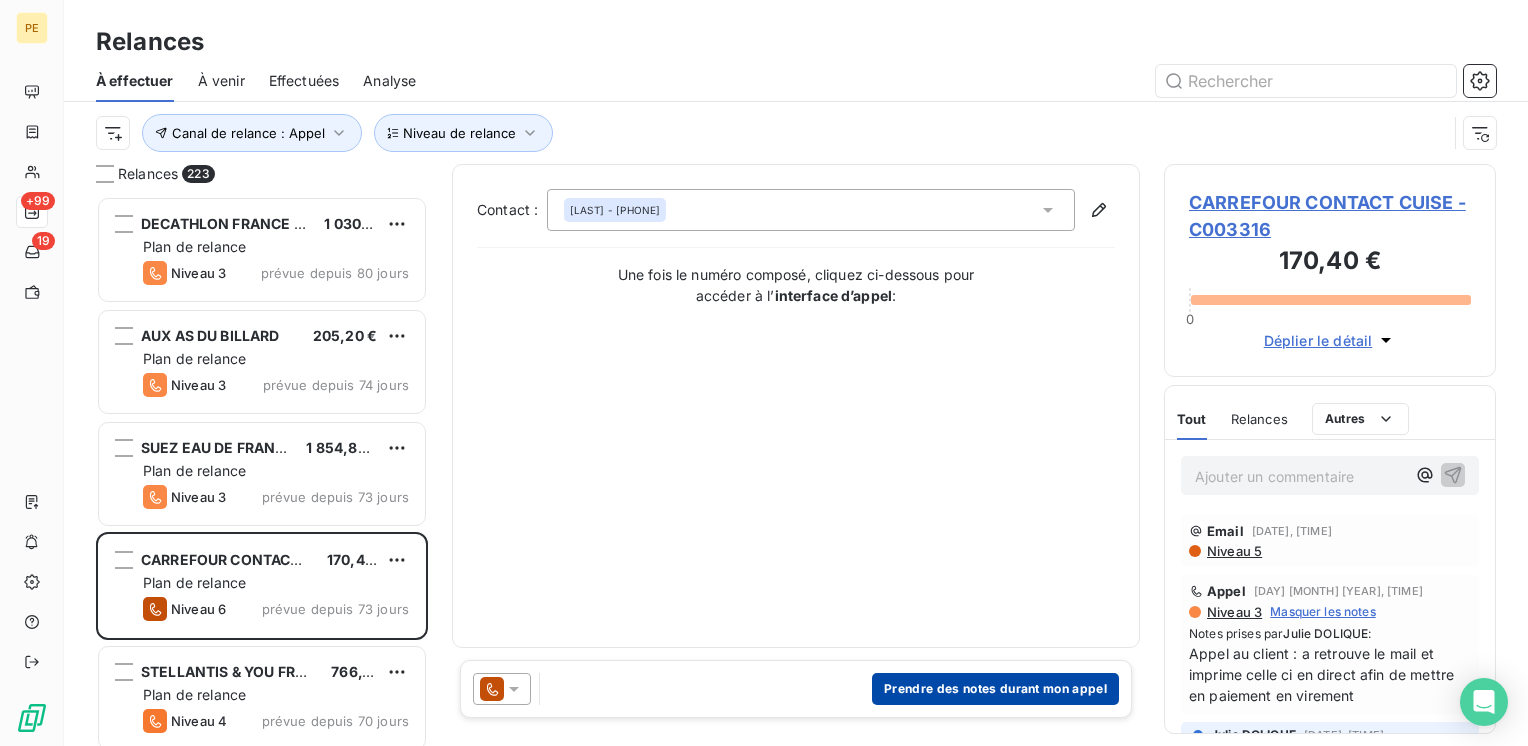 click on "Prendre des notes durant mon appel" at bounding box center [995, 689] 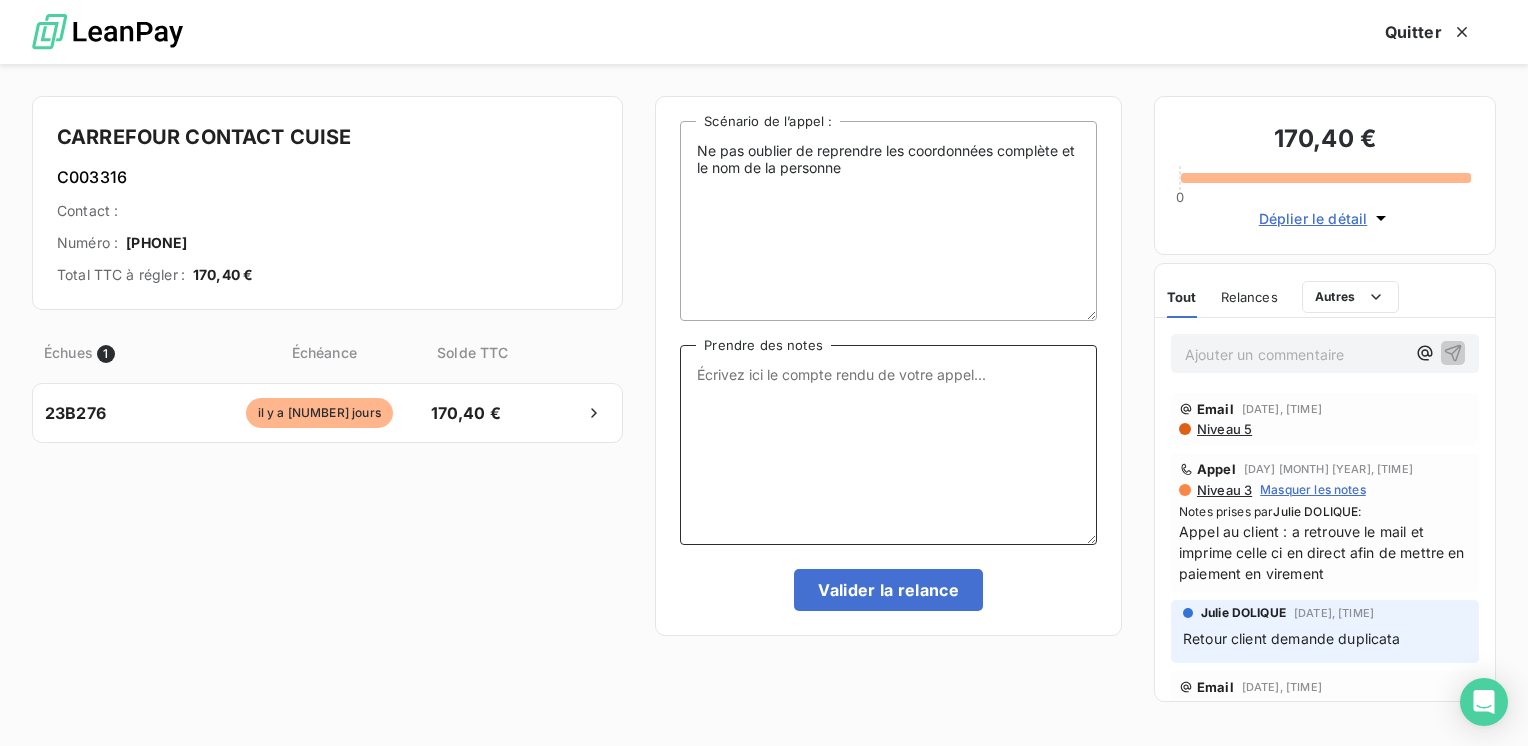 click on "Prendre des notes" at bounding box center [888, 445] 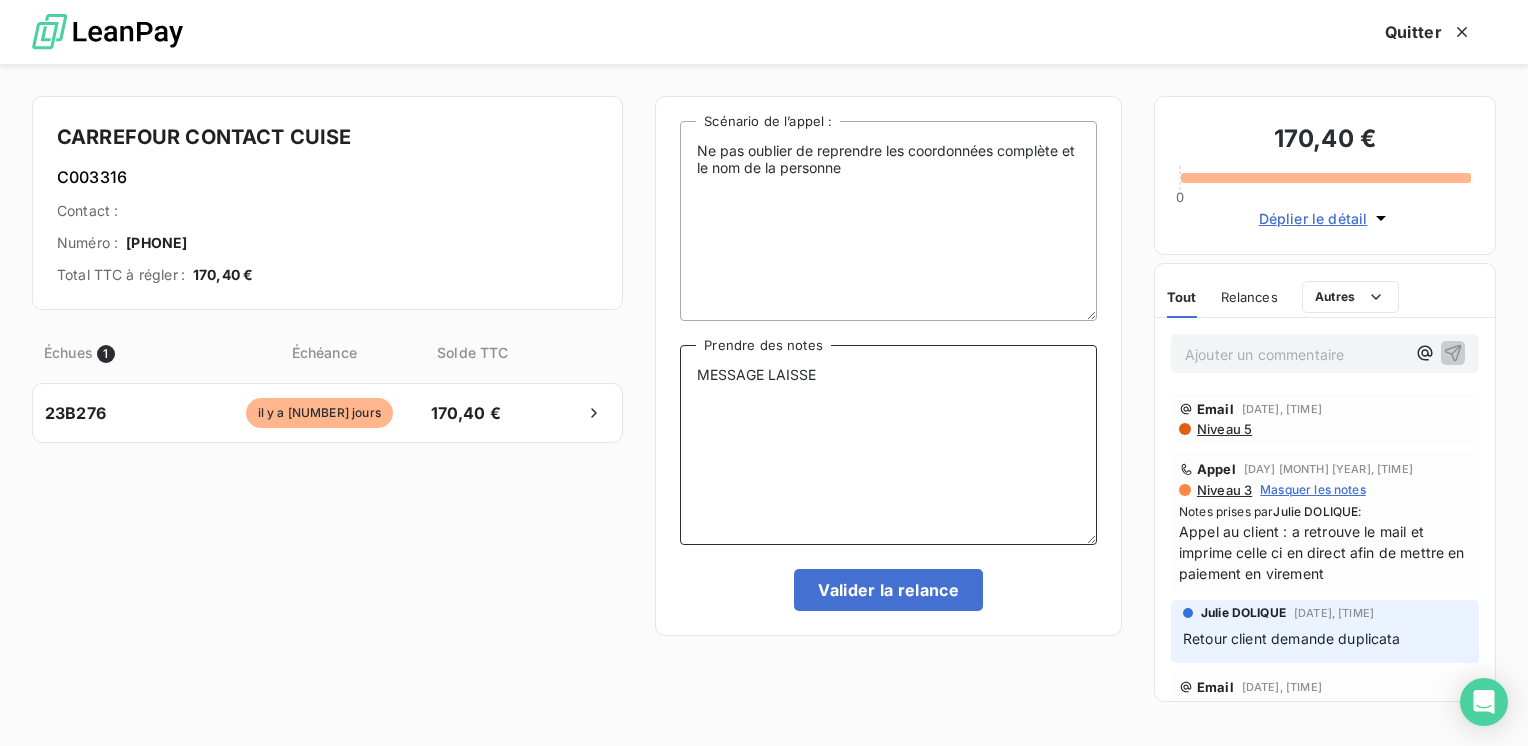 type on "MESSAGE LAISSE" 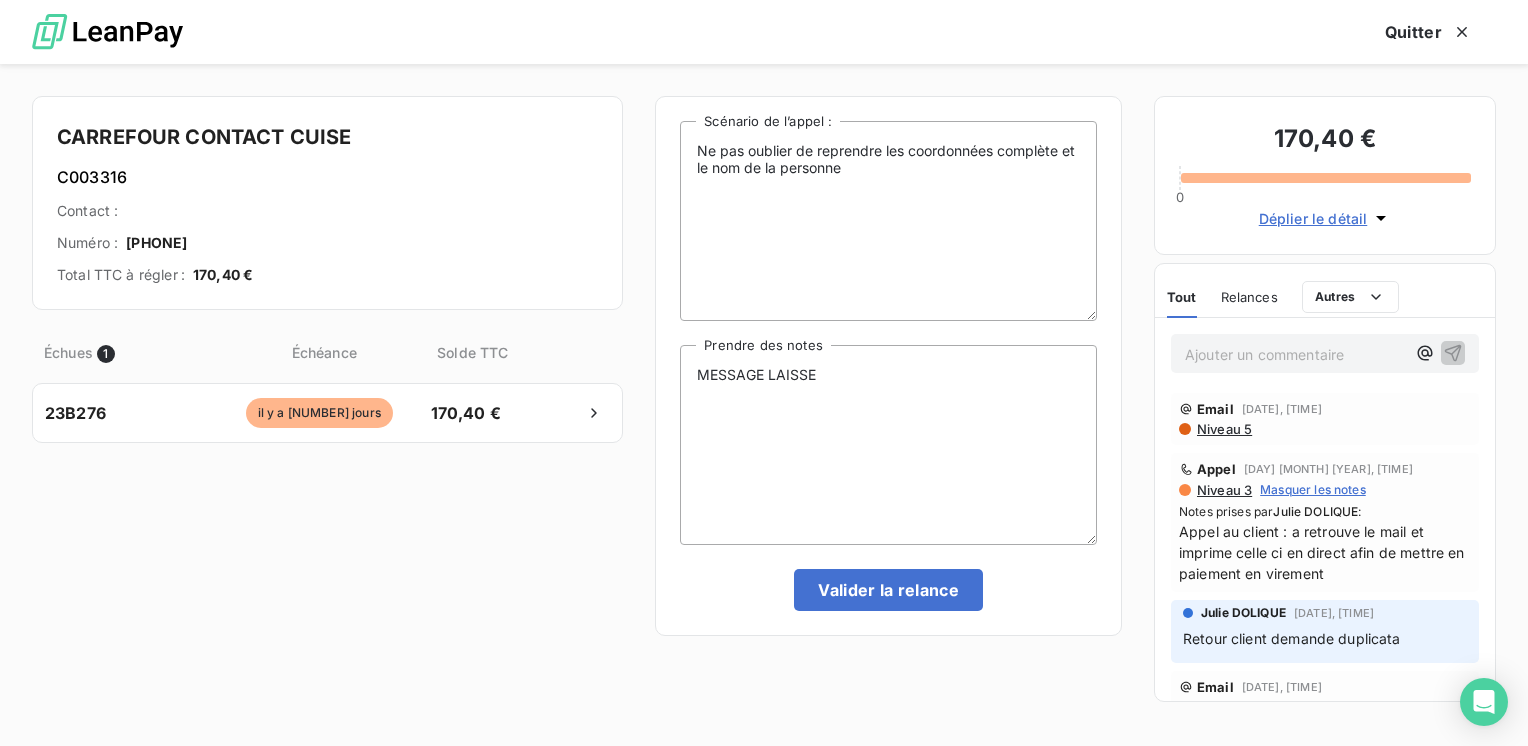 drag, startPoint x: 888, startPoint y: 598, endPoint x: 324, endPoint y: 348, distance: 616.9246 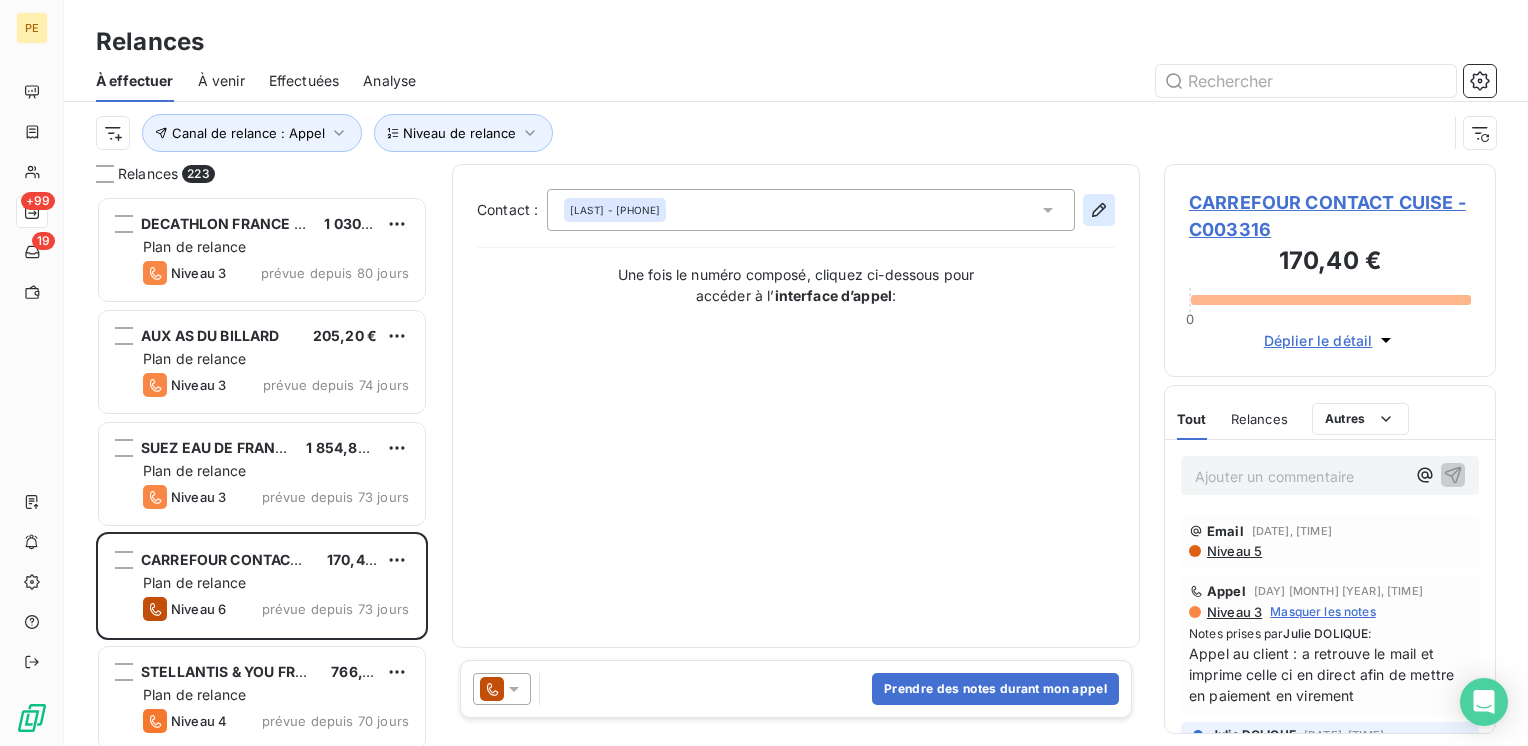 click 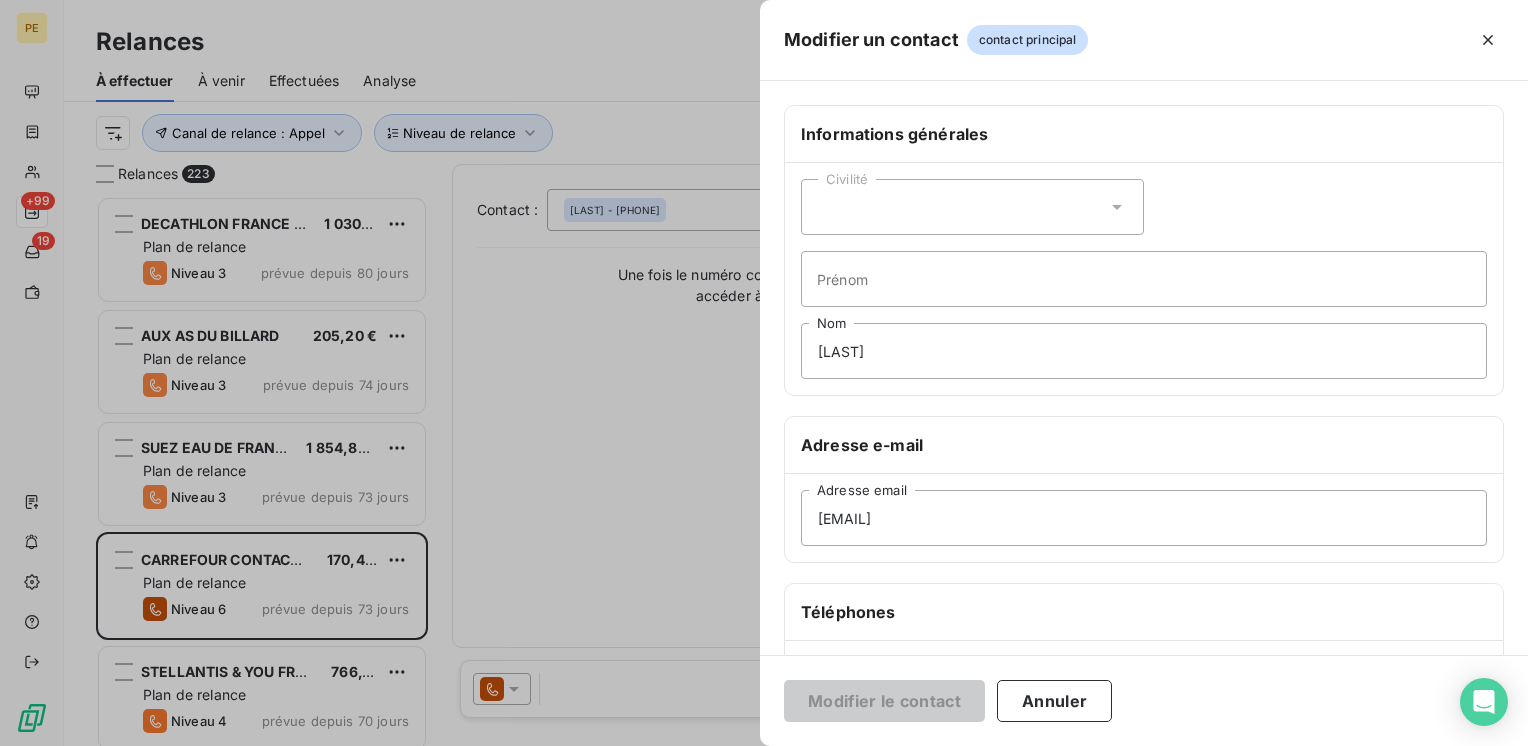 click on "Civilité" at bounding box center [972, 207] 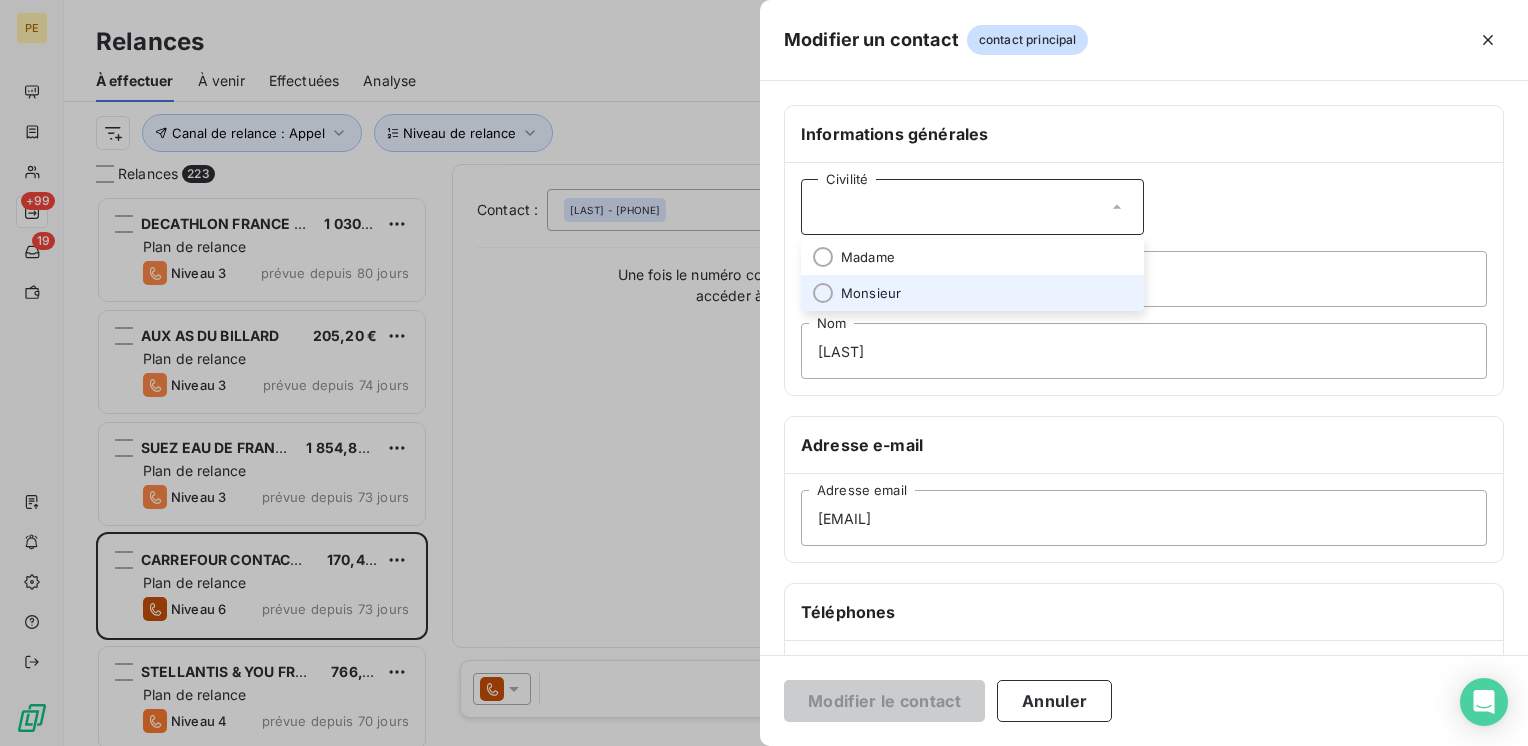click on "Monsieur" at bounding box center (972, 293) 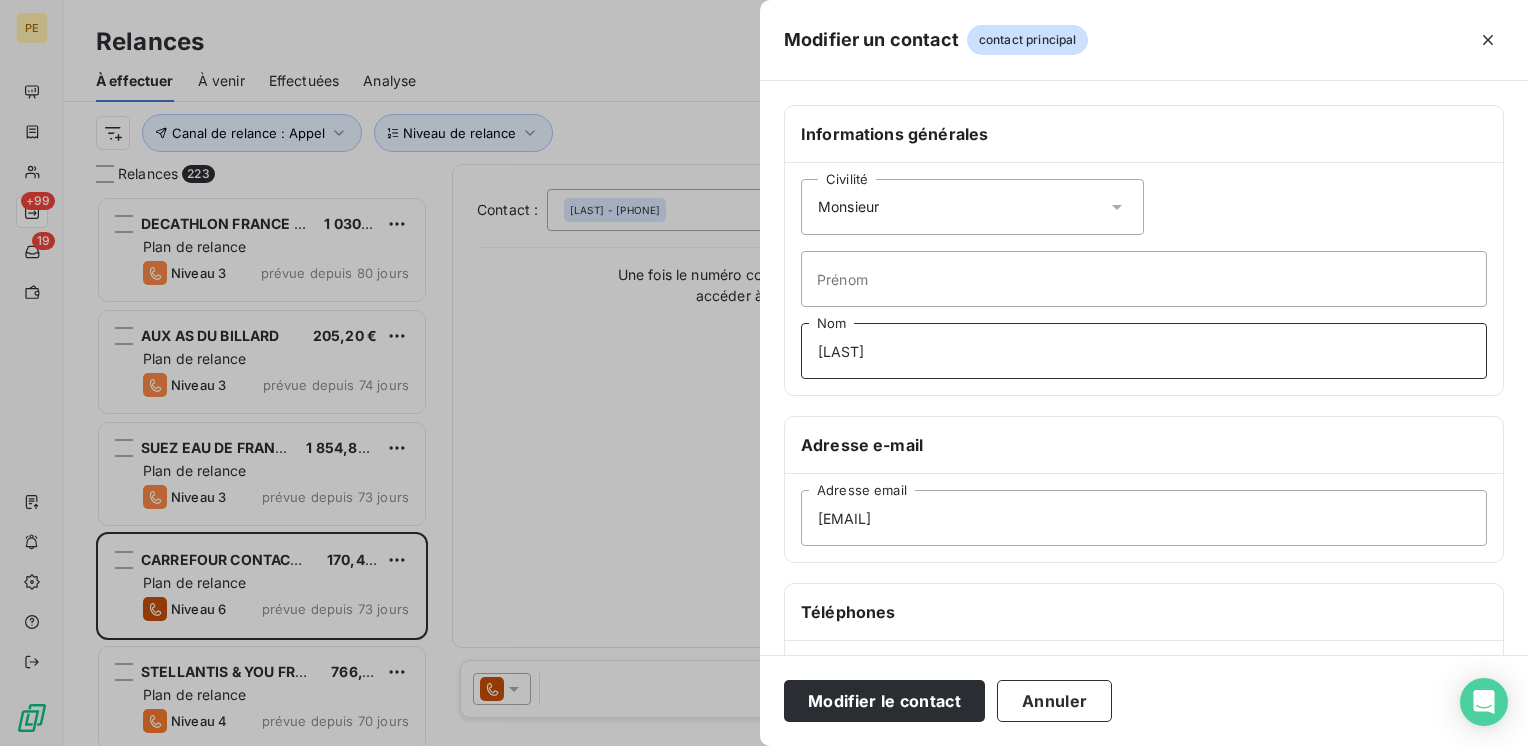 drag, startPoint x: 920, startPoint y: 351, endPoint x: 448, endPoint y: 303, distance: 474.4344 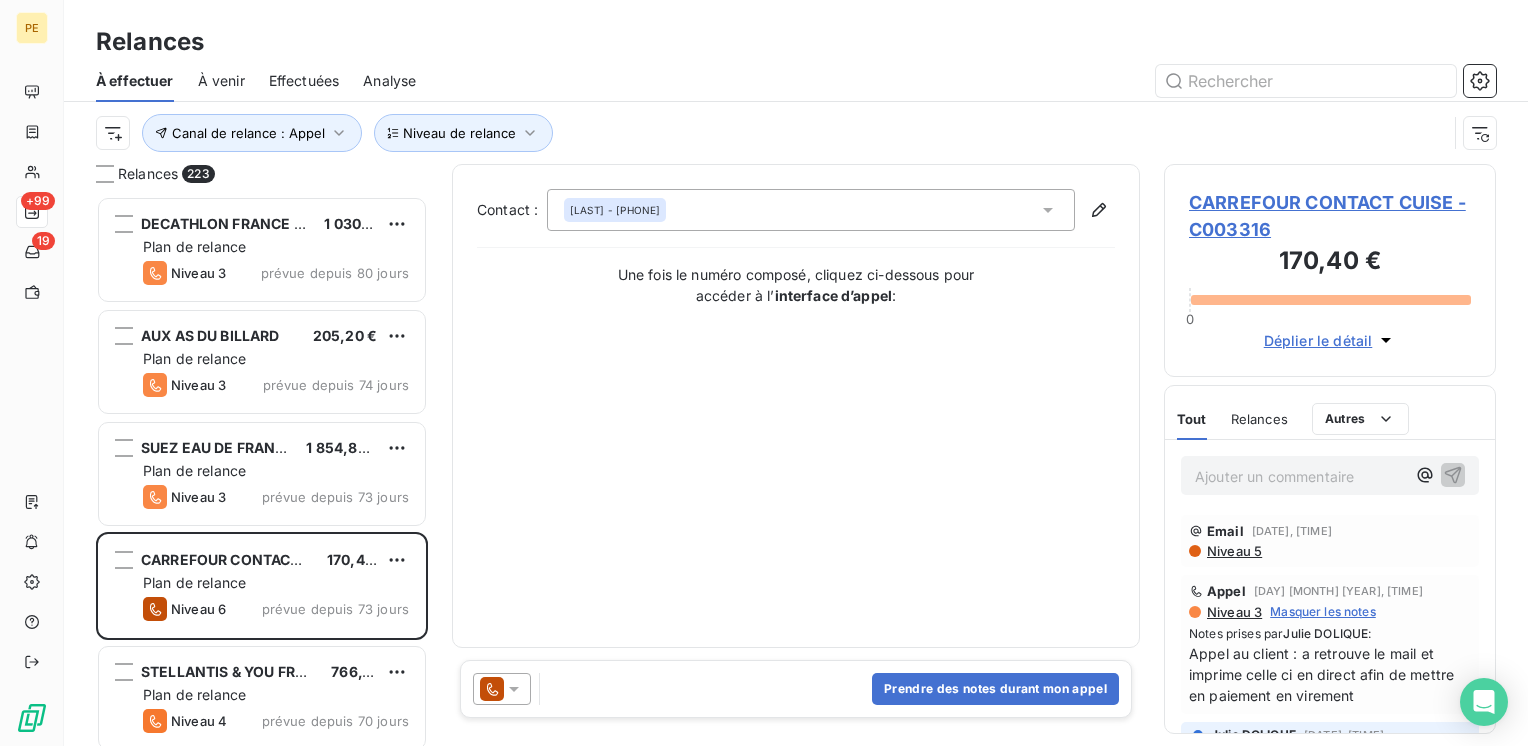 click 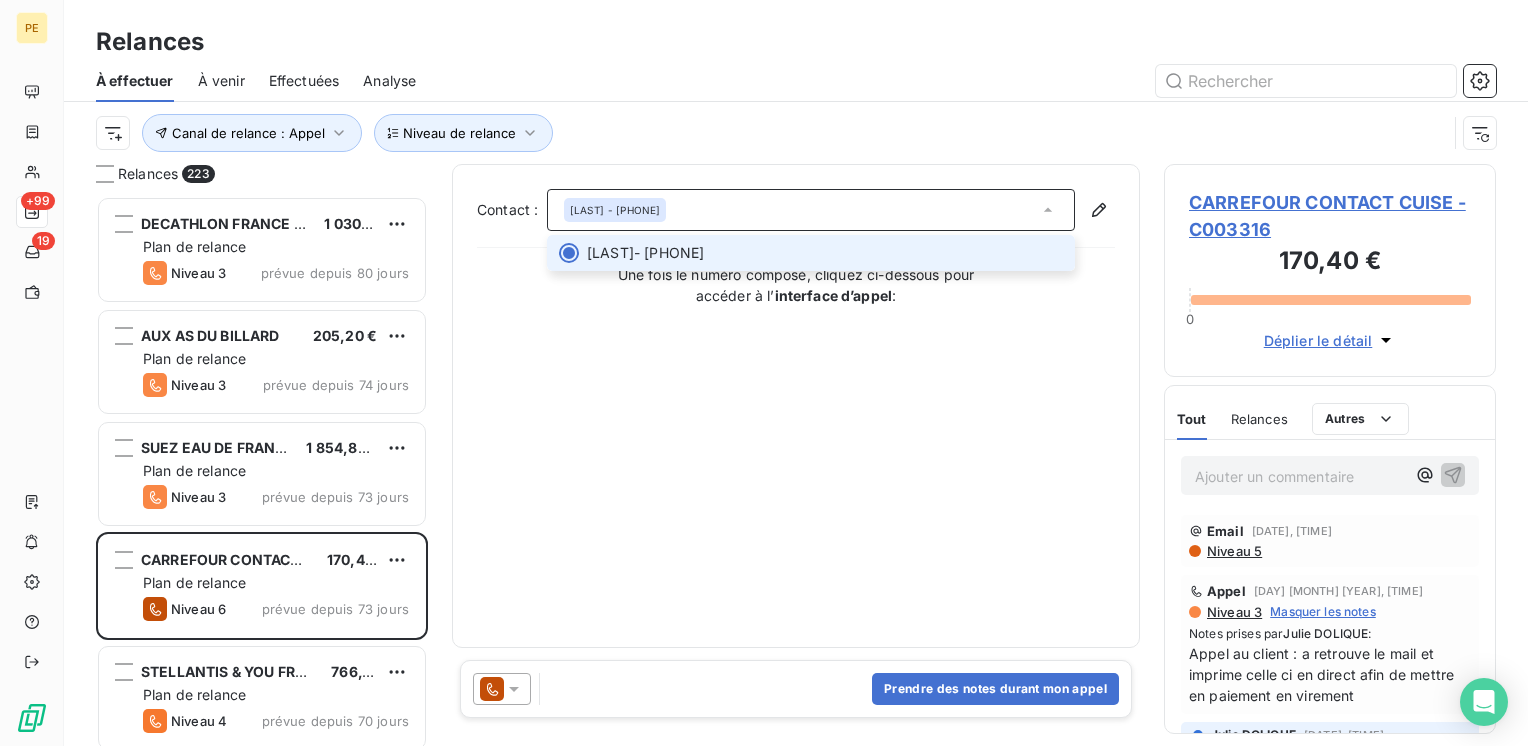 drag, startPoint x: 1054, startPoint y: 206, endPoint x: 964, endPoint y: 219, distance: 90.934044 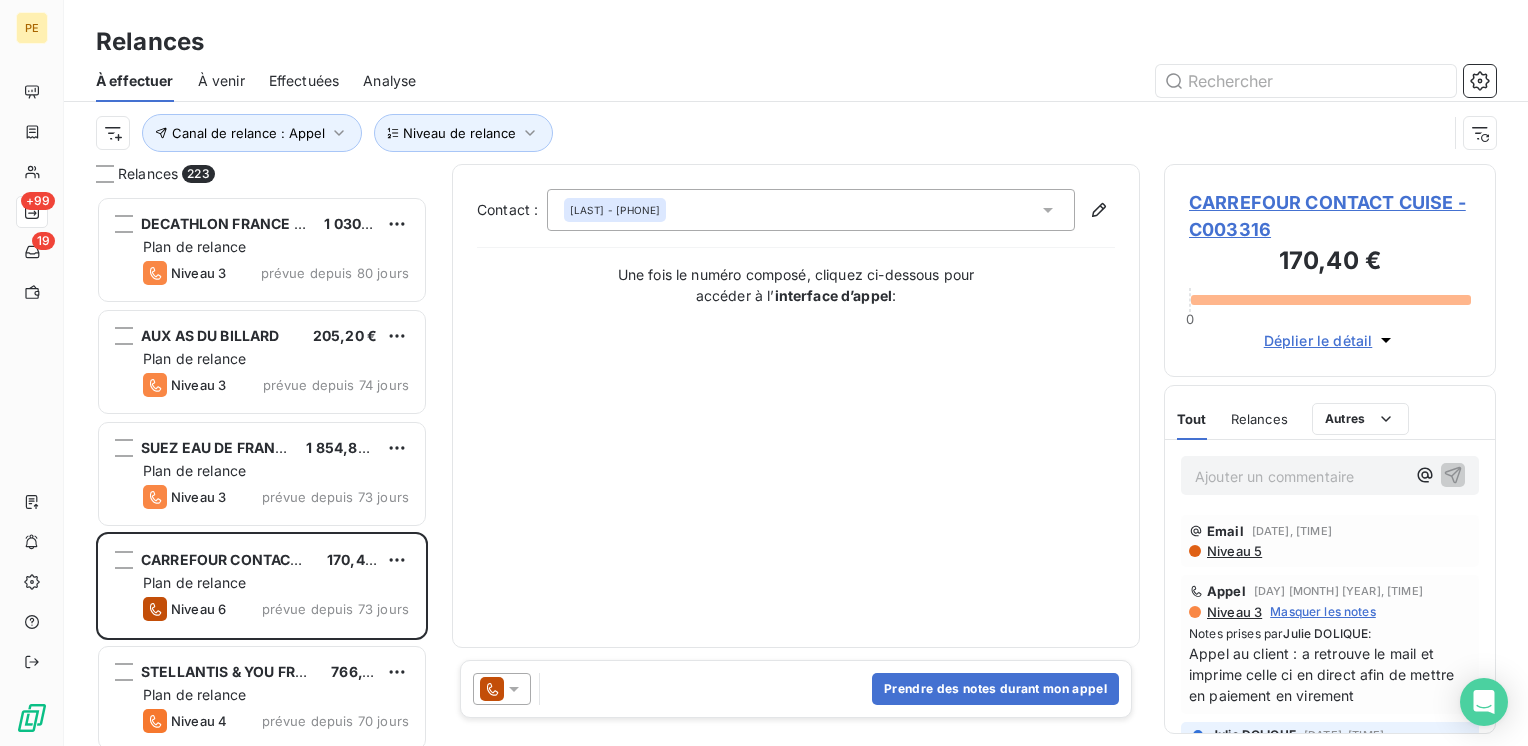 click on "Contact :  TRANCARD   - 06.21.67.53.32 Une fois le numéro composé, cliquez ci-dessous pour accéder à l’ interface d’appel  :" at bounding box center [796, 406] 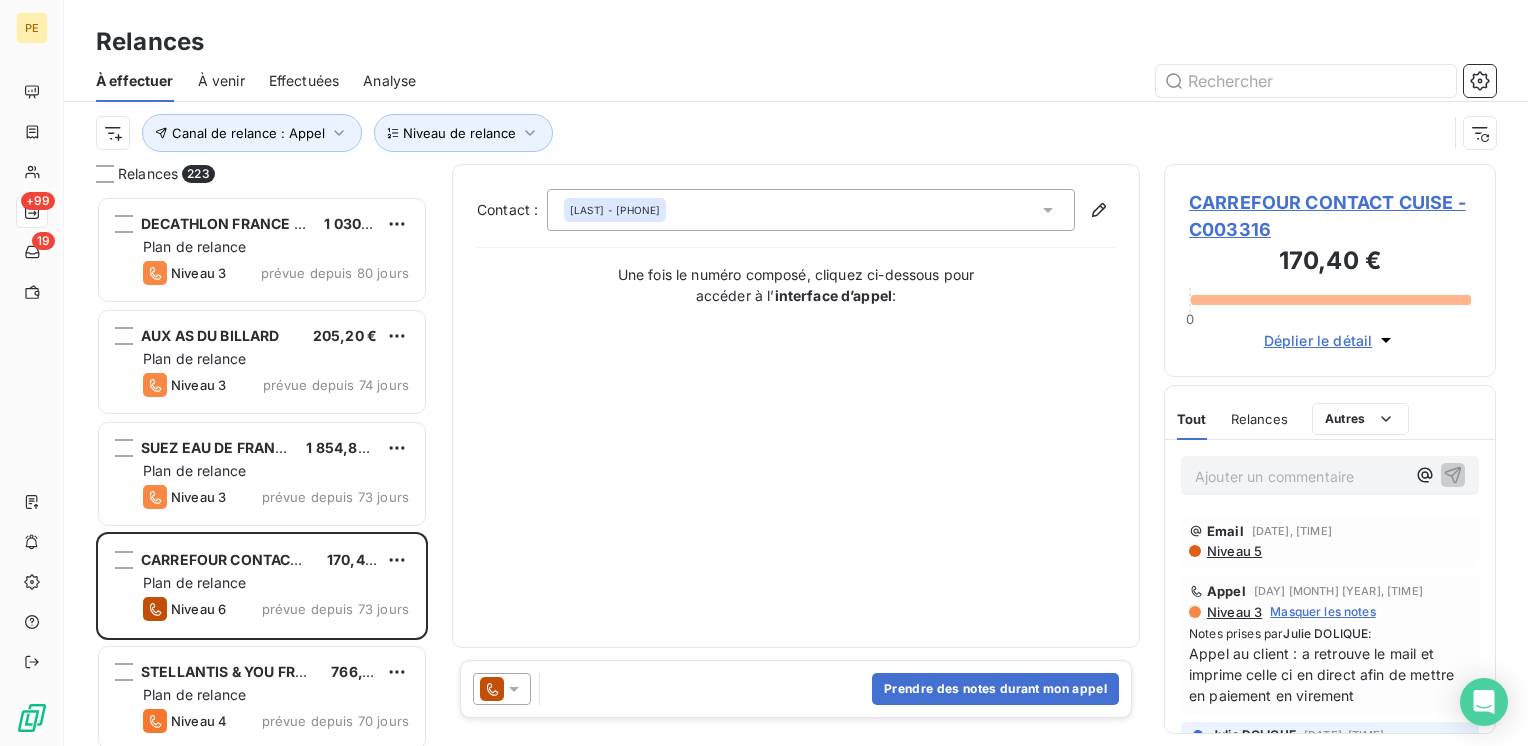 click on "TRANCARD" at bounding box center (587, 210) 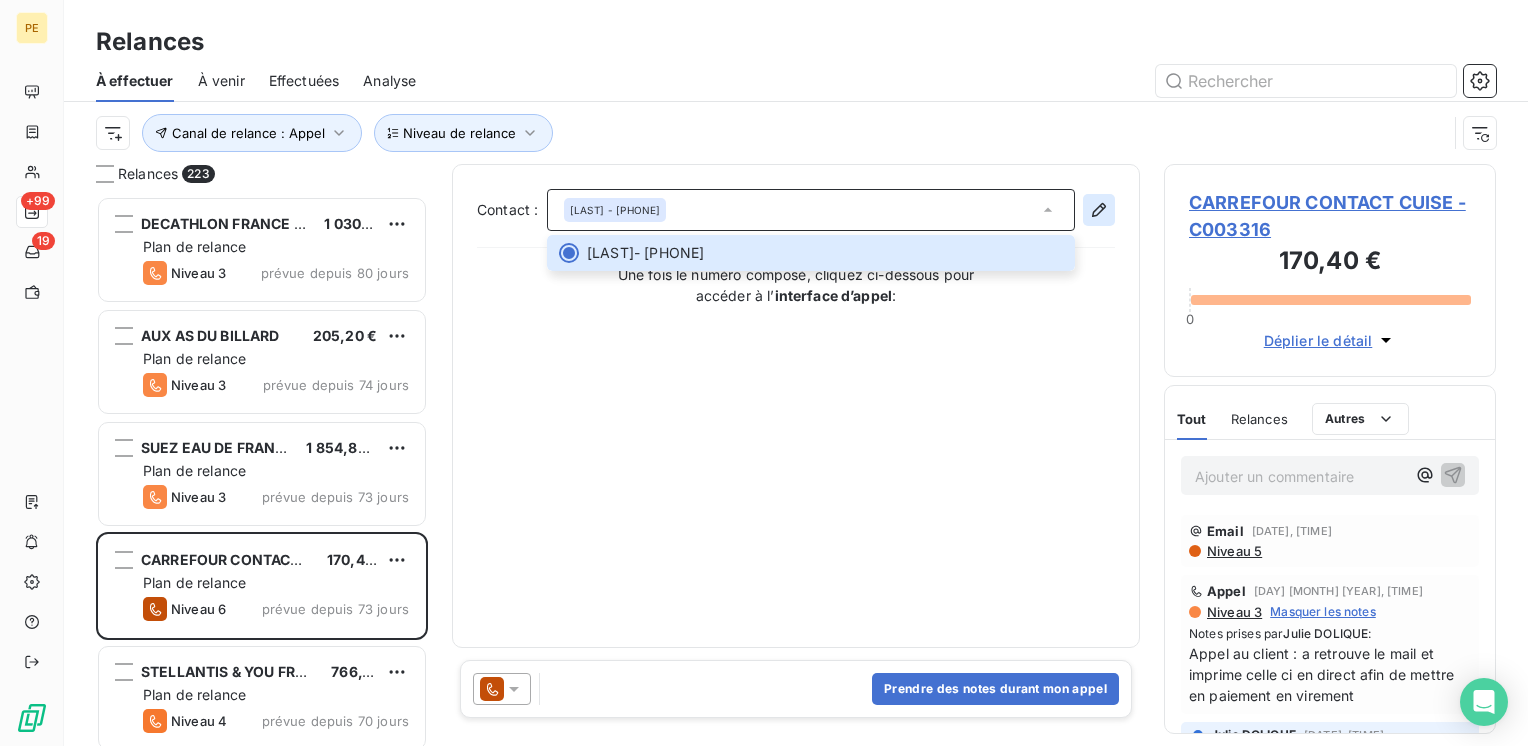click 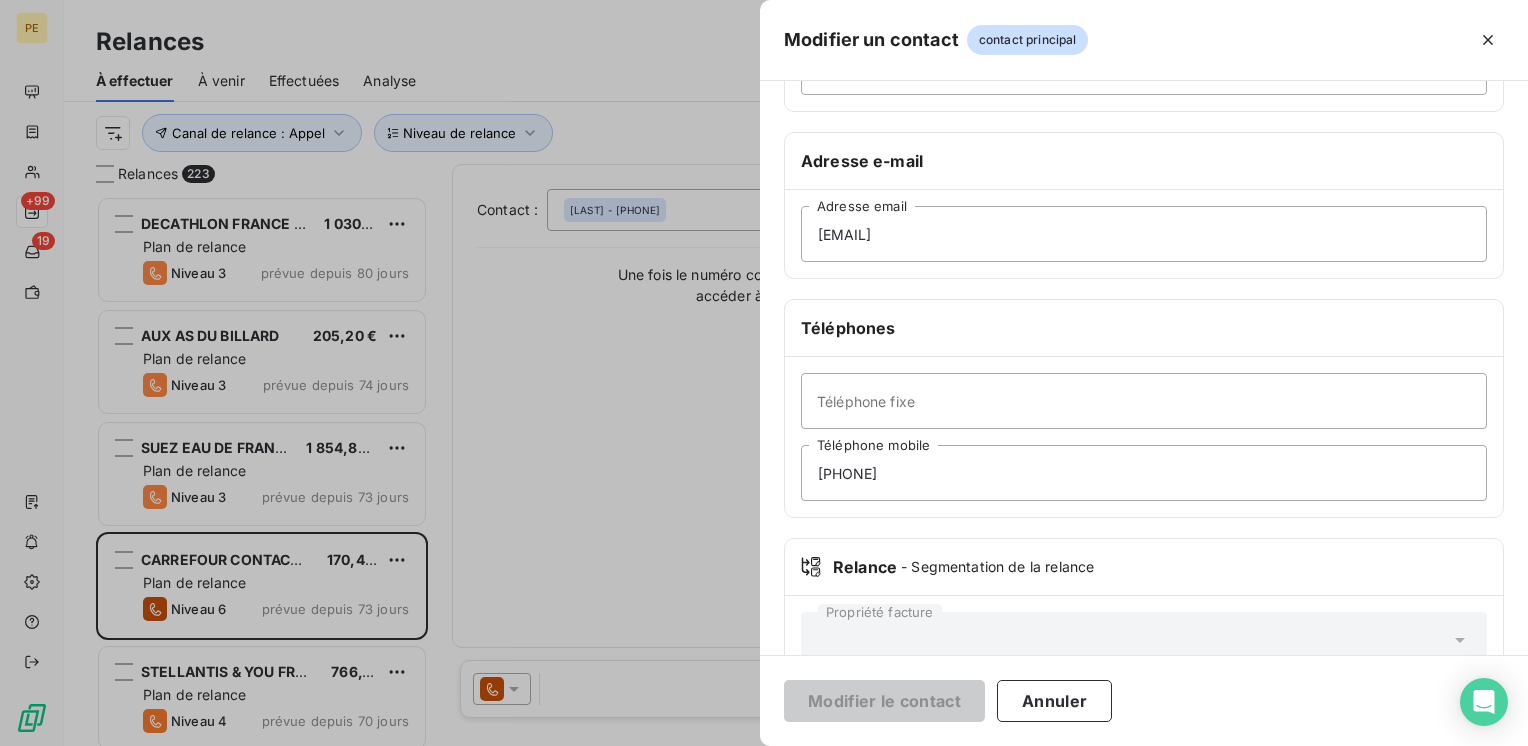 scroll, scrollTop: 334, scrollLeft: 0, axis: vertical 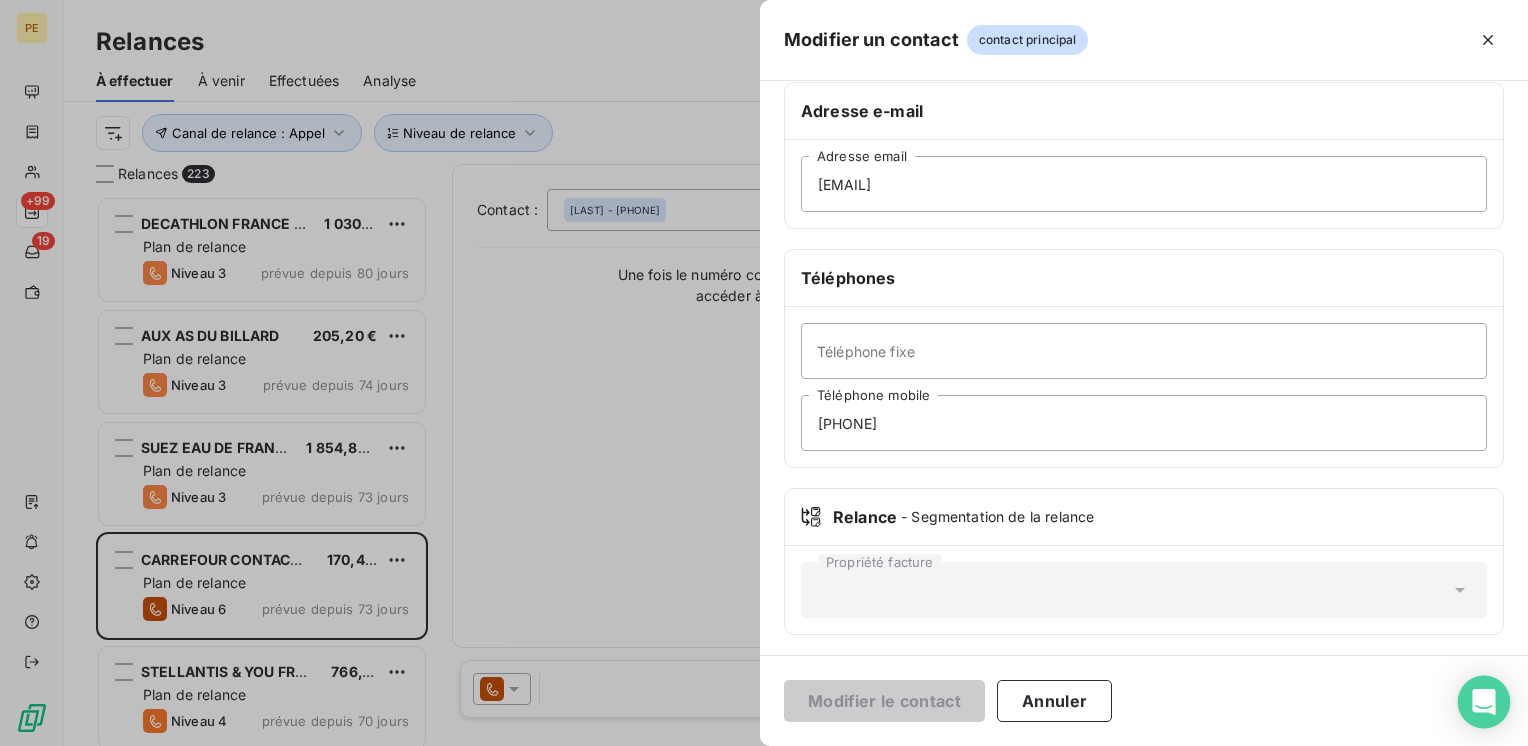 click 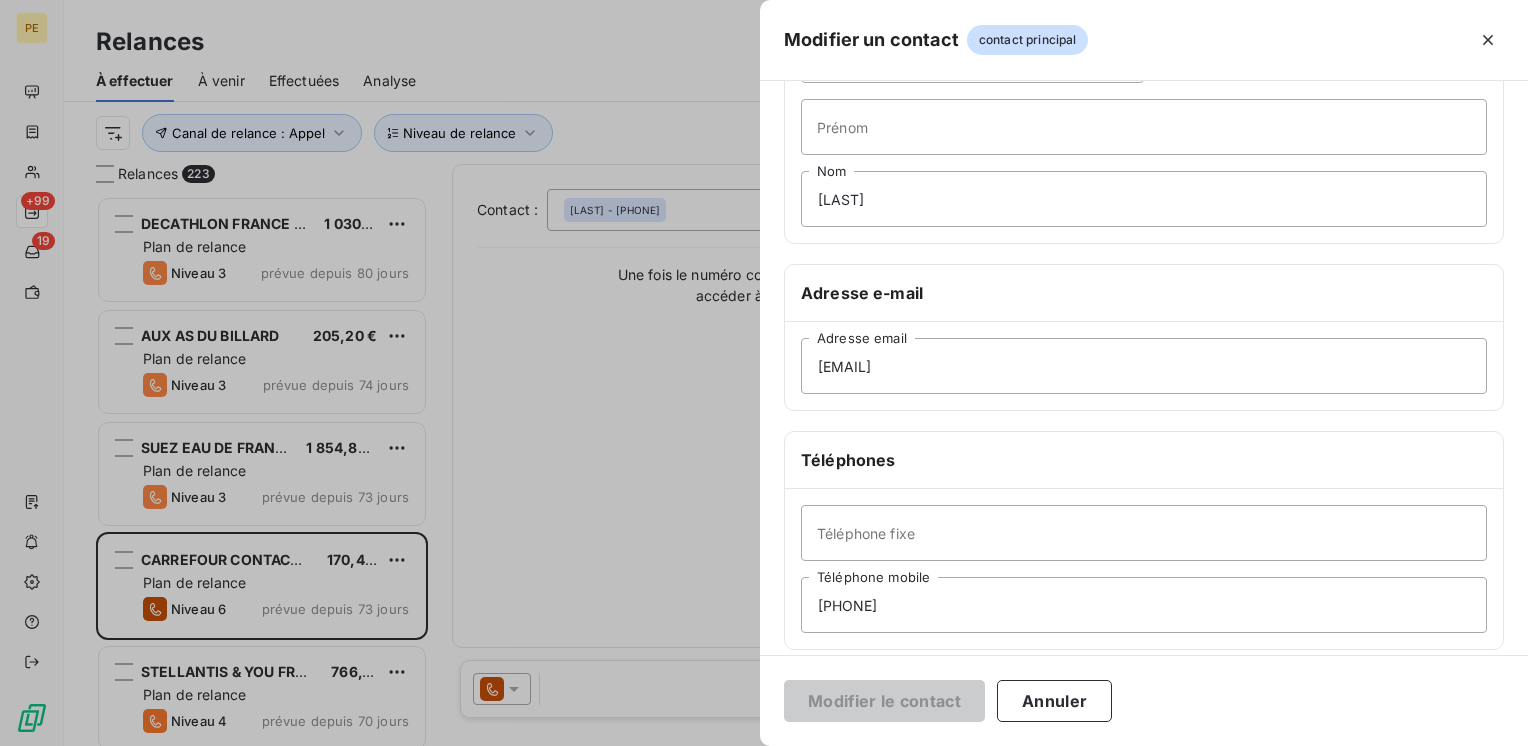 scroll, scrollTop: 0, scrollLeft: 0, axis: both 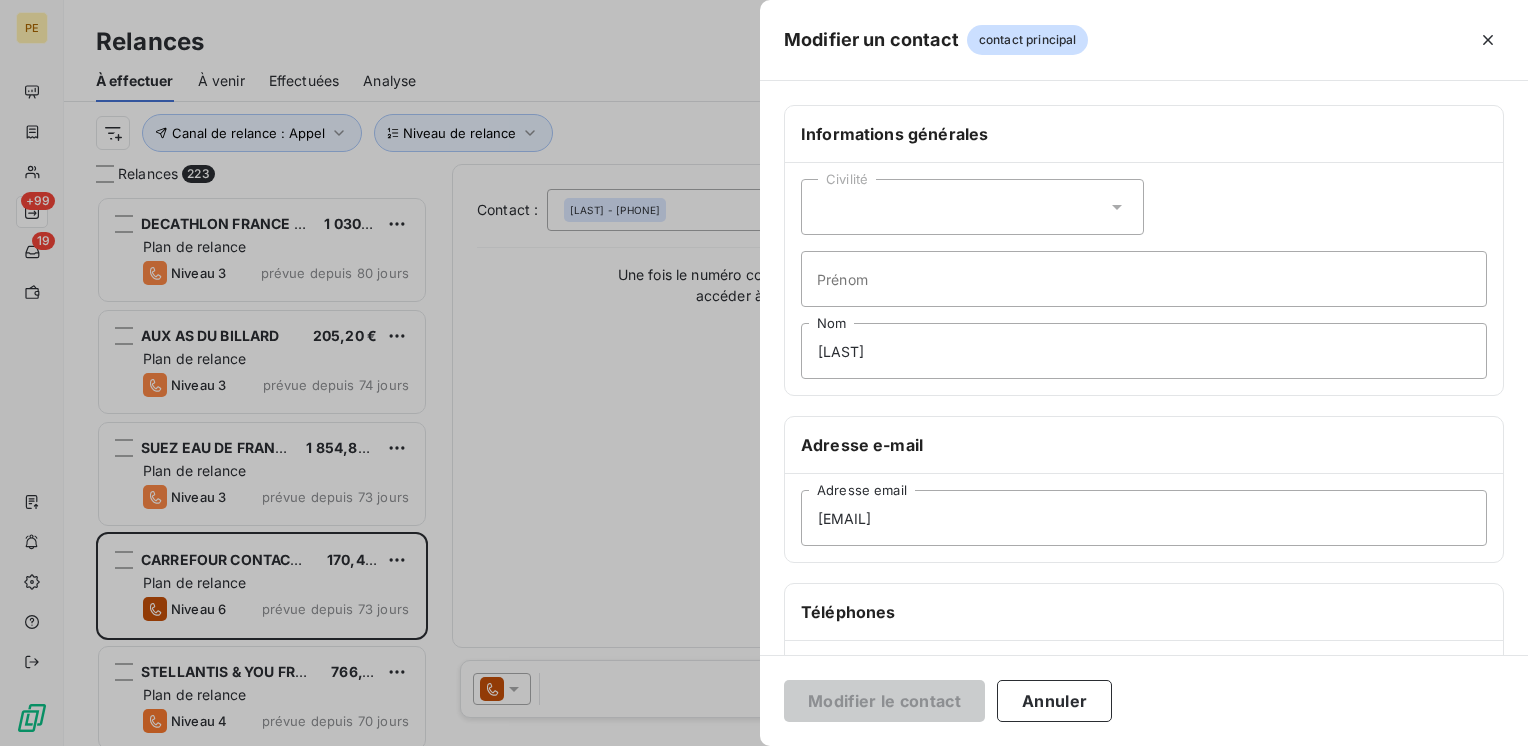 click on "Modifier un contact contact principal" at bounding box center (1144, 40) 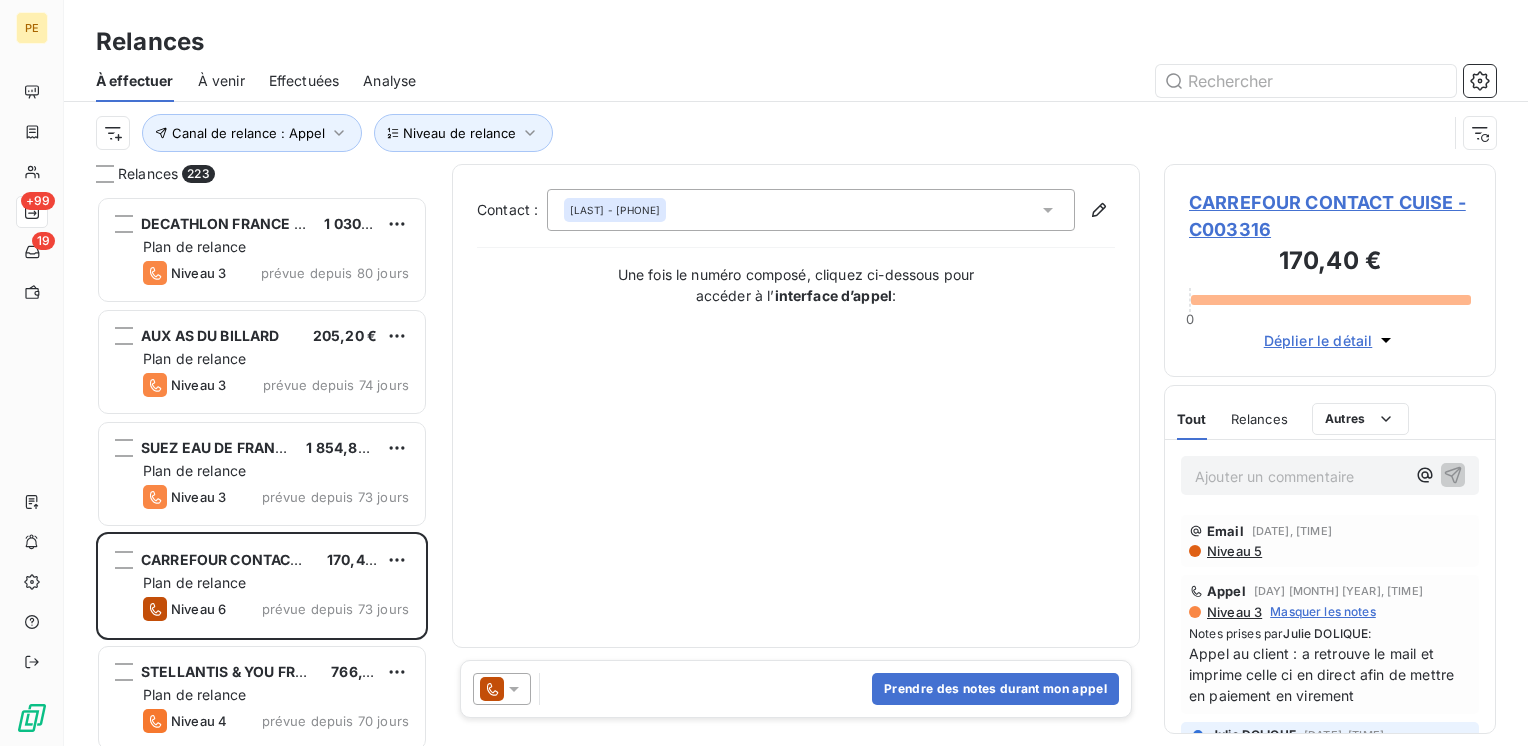 click on "Contact :  TRANCARD   - 06.21.67.53.32 Une fois le numéro composé, cliquez ci-dessous pour accéder à l’ interface d’appel  :" at bounding box center [796, 406] 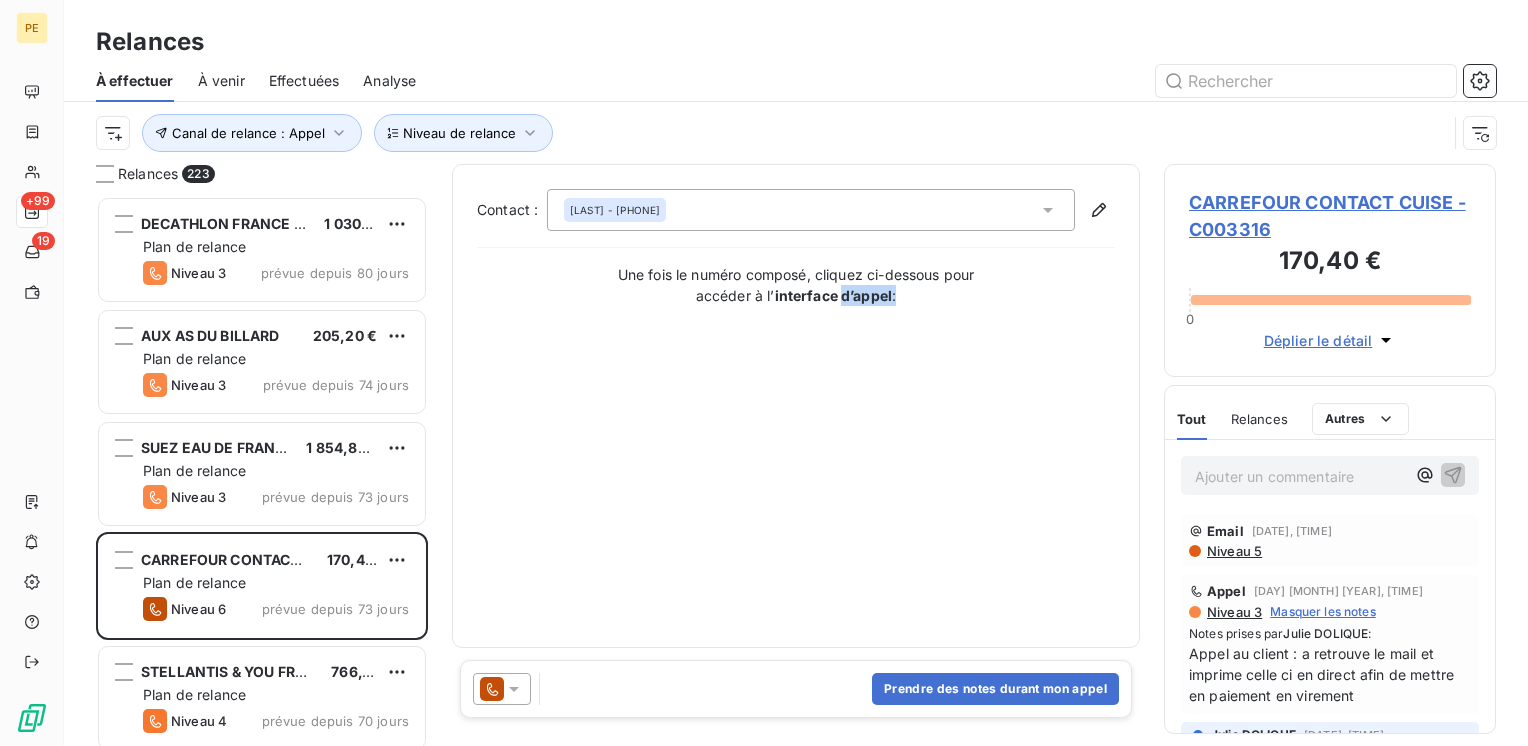 click on "Contact :  TRANCARD   - 06.21.67.53.32 Une fois le numéro composé, cliquez ci-dessous pour accéder à l’ interface d’appel  :" at bounding box center (796, 406) 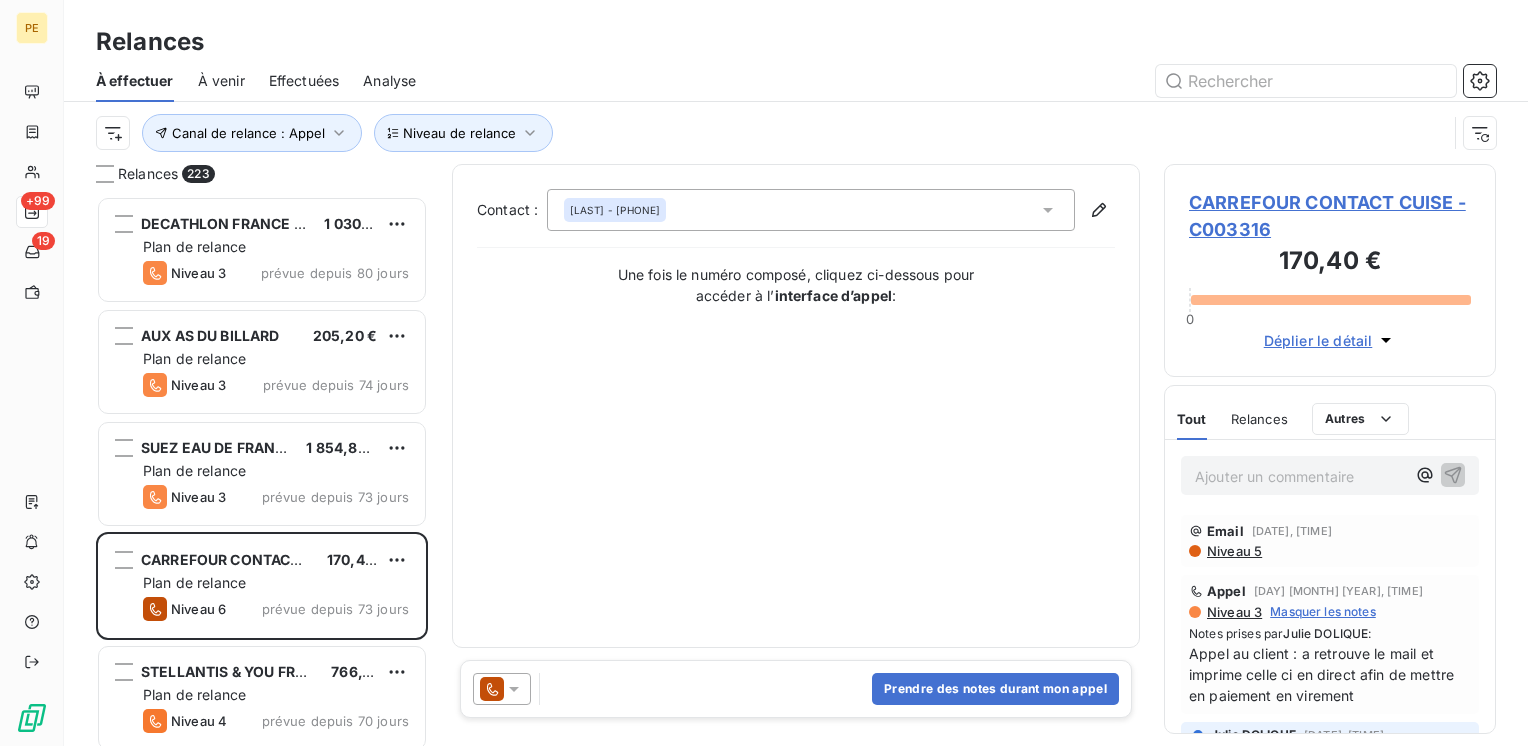 click on "TRANCARD   - 06.21.67.53.32" at bounding box center (615, 210) 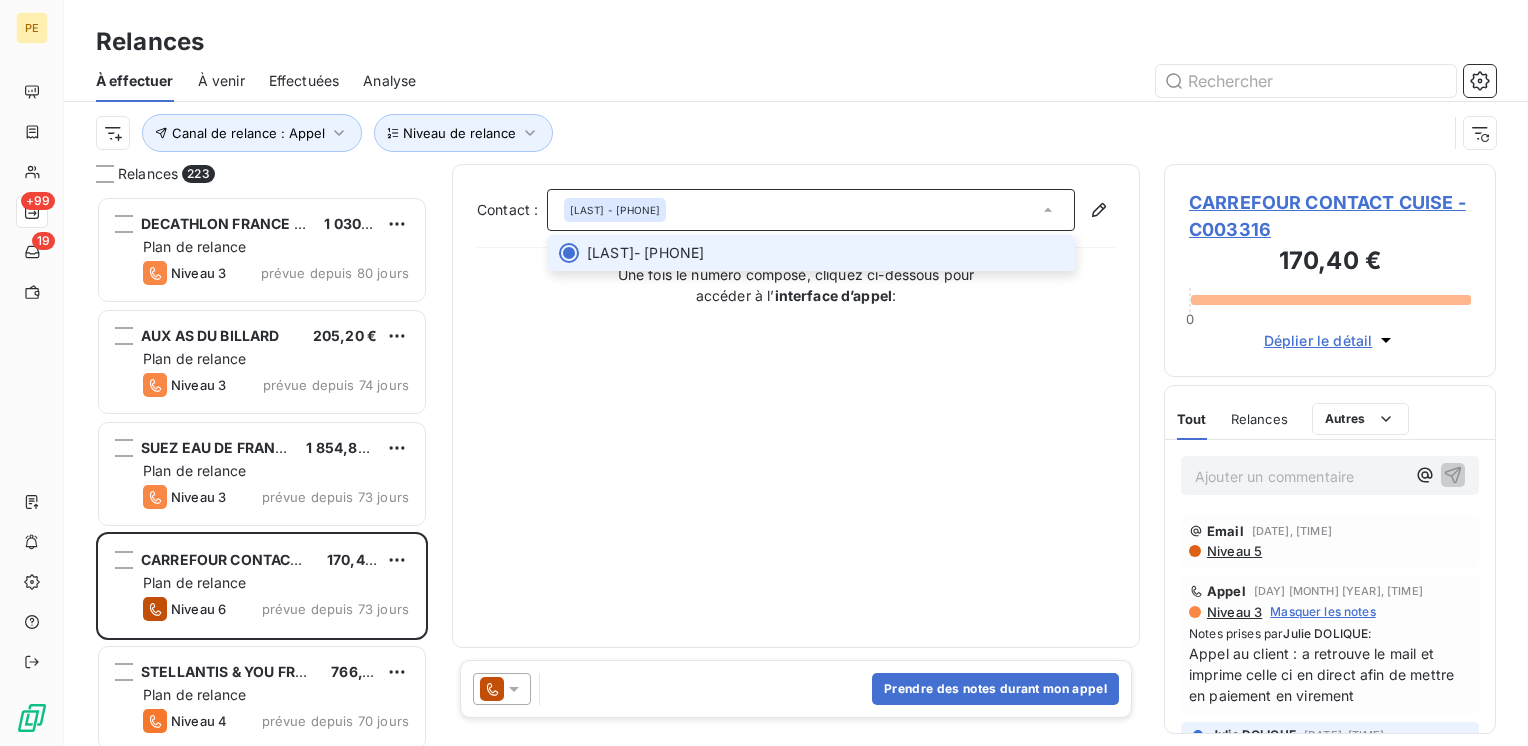 click on "TRANCARD   - 06.21.67.53.32" at bounding box center (825, 253) 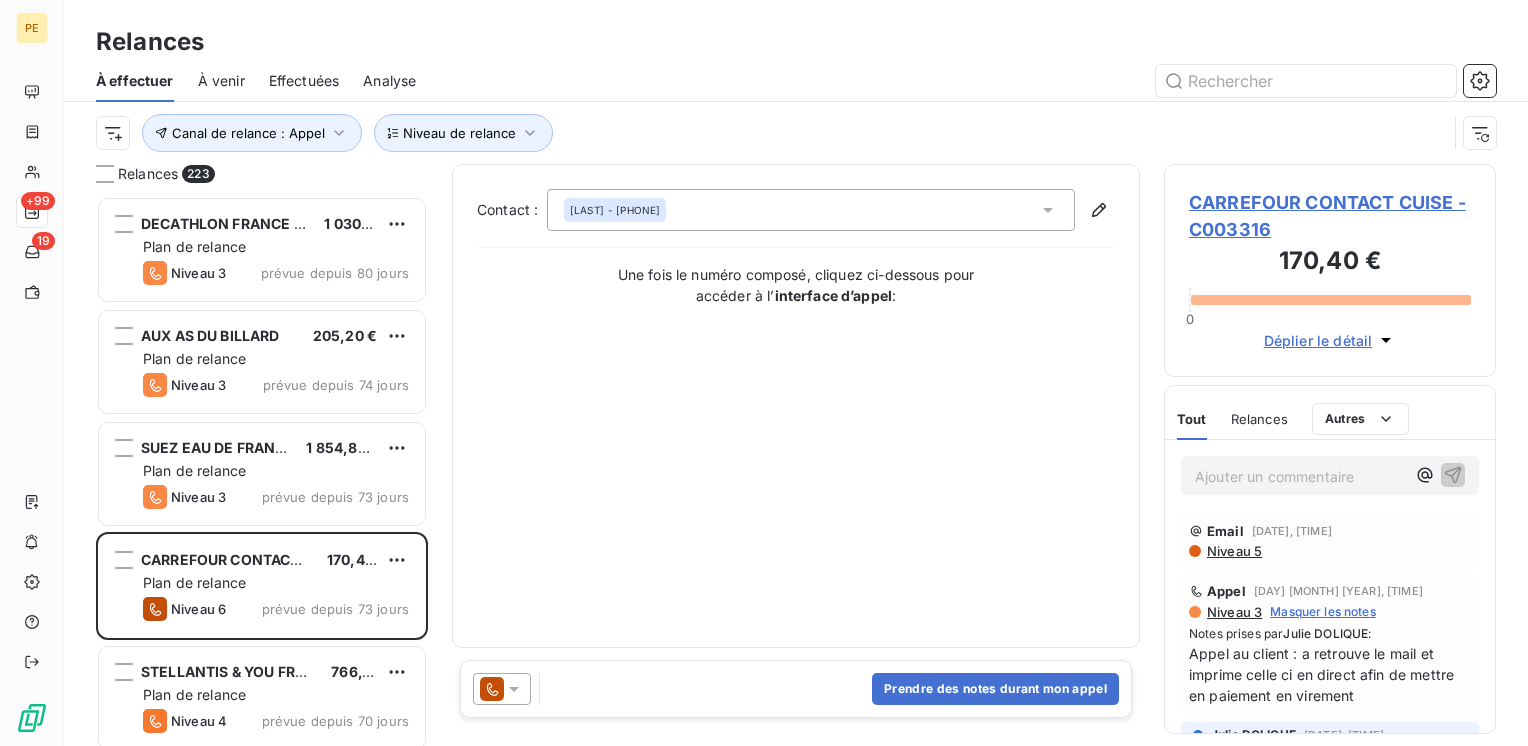 click 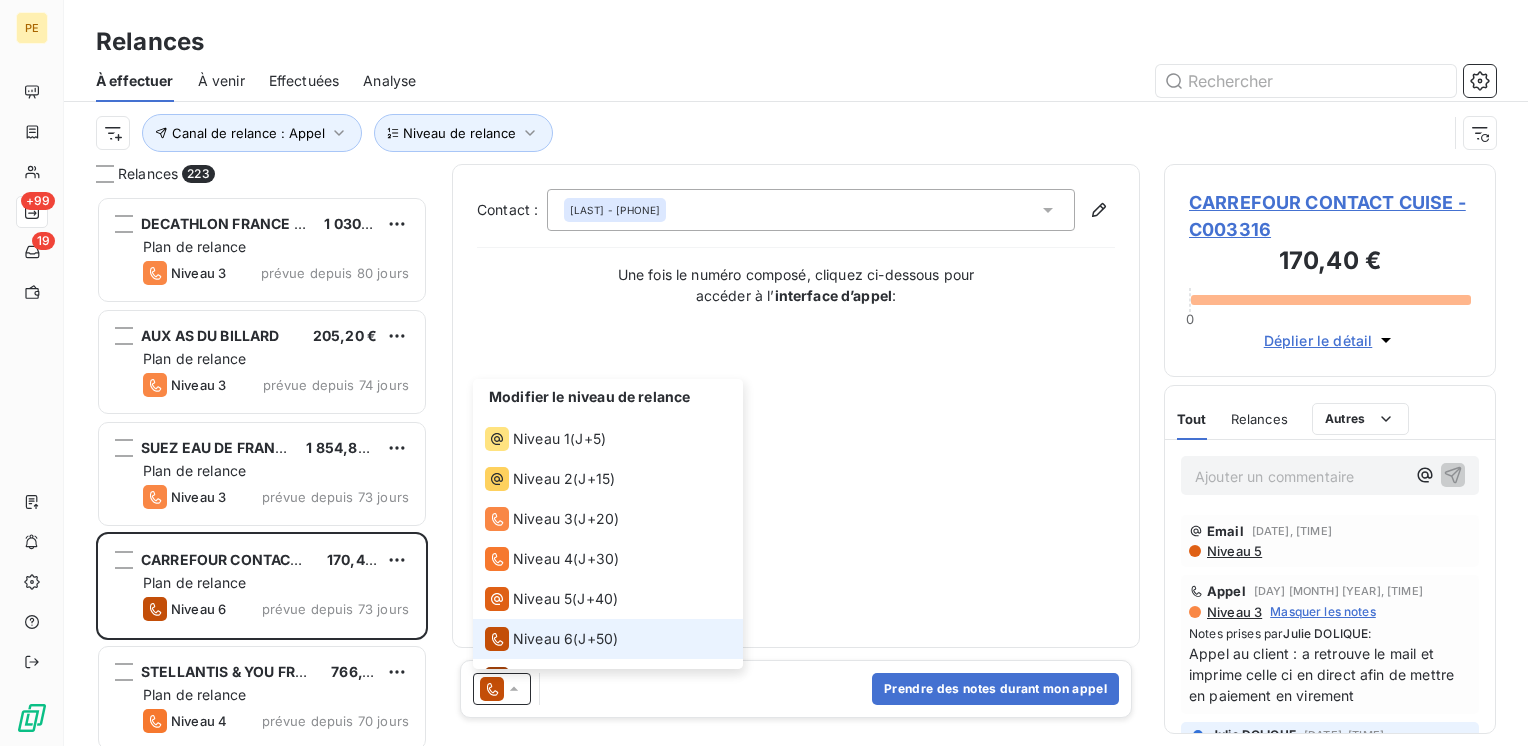 click on "Contact :  TRANCARD   - 06.21.67.53.32 Une fois le numéro composé, cliquez ci-dessous pour accéder à l’ interface d’appel  :" at bounding box center [796, 406] 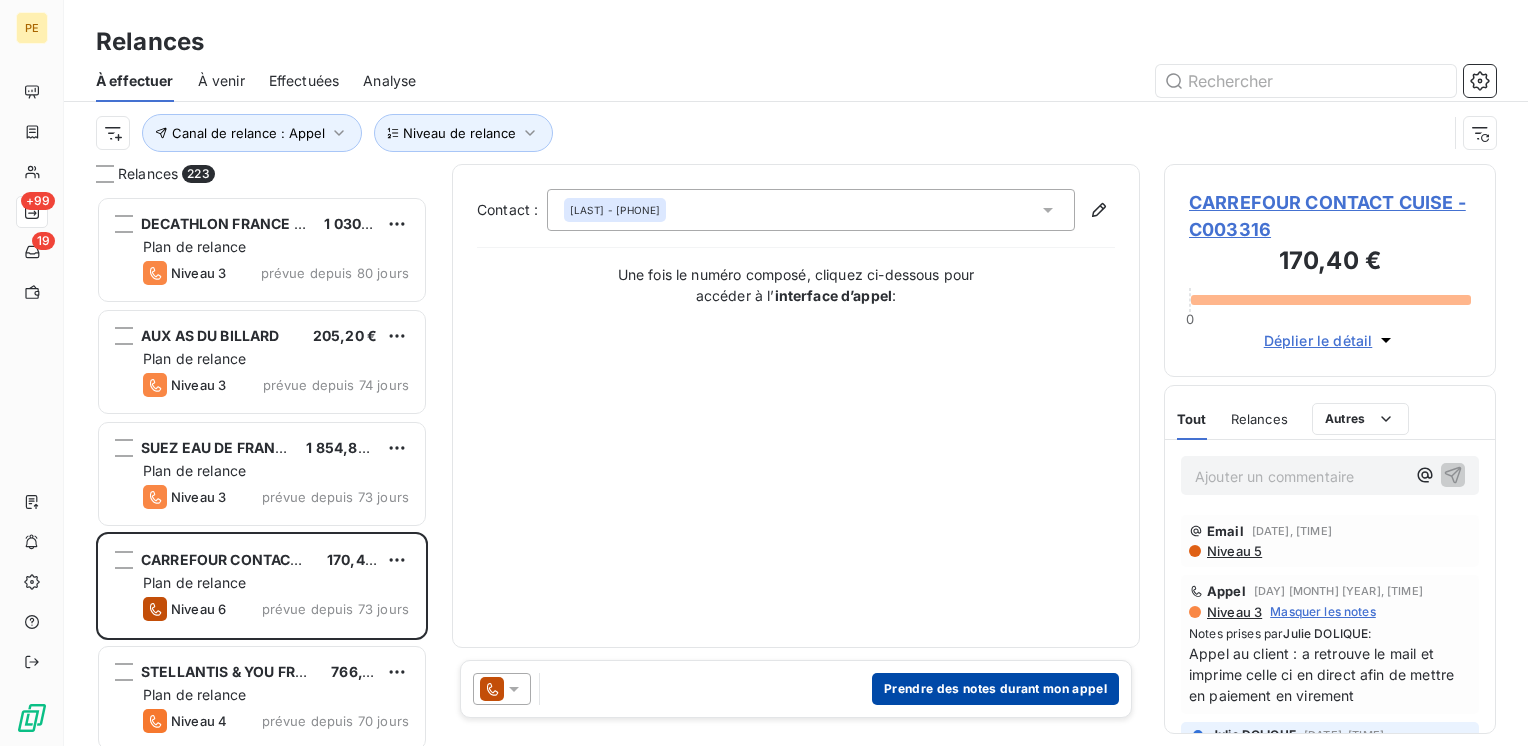 click on "Prendre des notes durant mon appel" at bounding box center (995, 689) 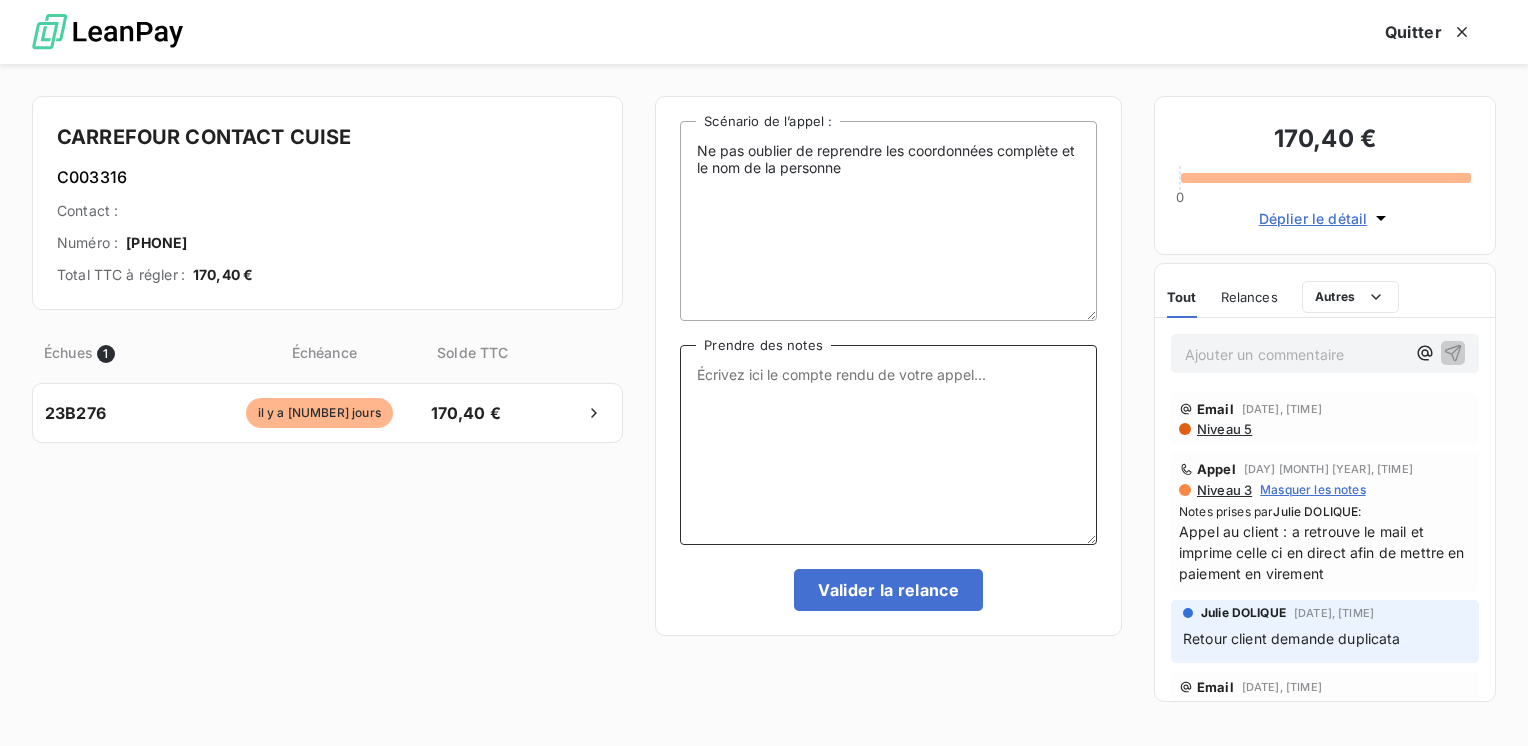 click on "Prendre des notes" at bounding box center (888, 445) 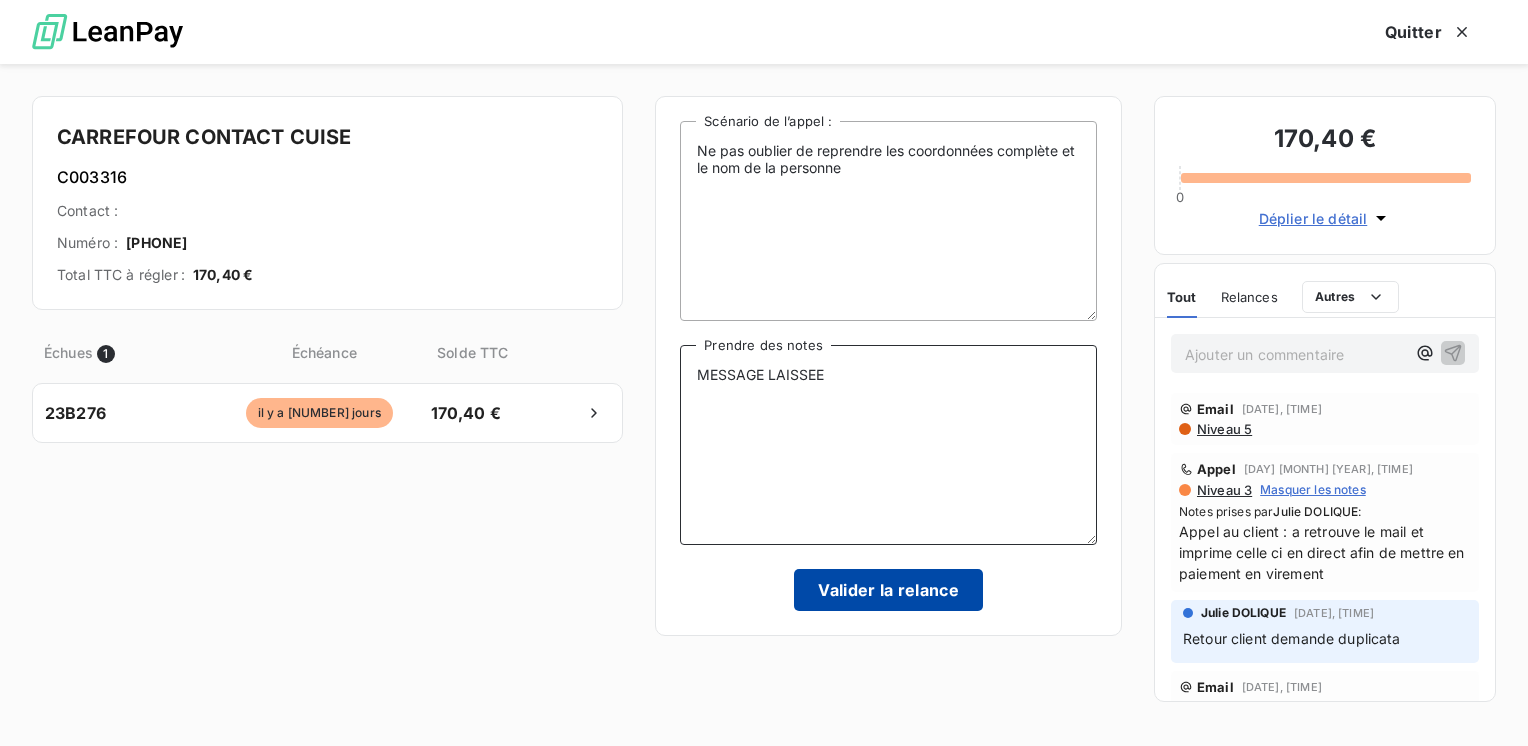 type on "MESSAGE LAISSEE" 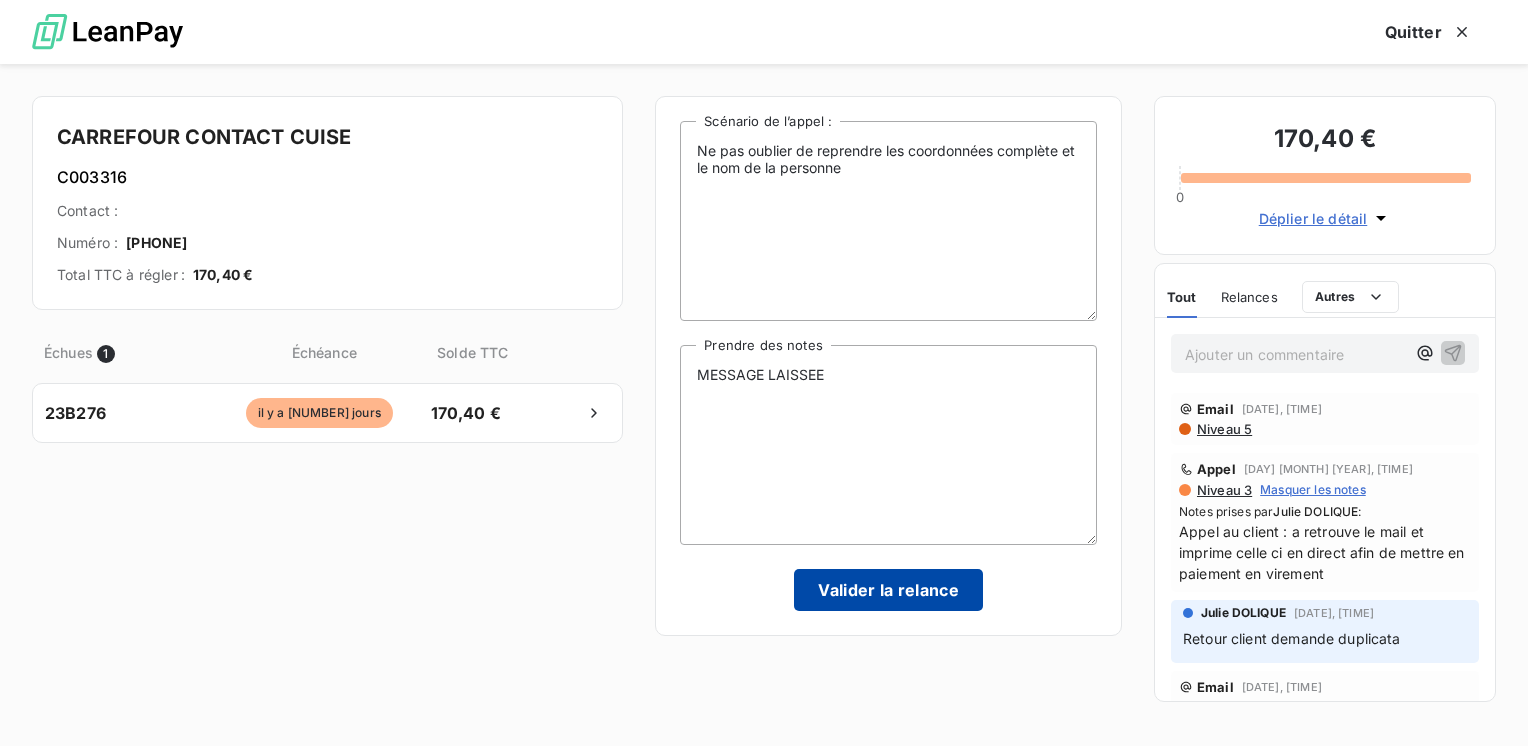 click on "Valider la relance" at bounding box center (888, 590) 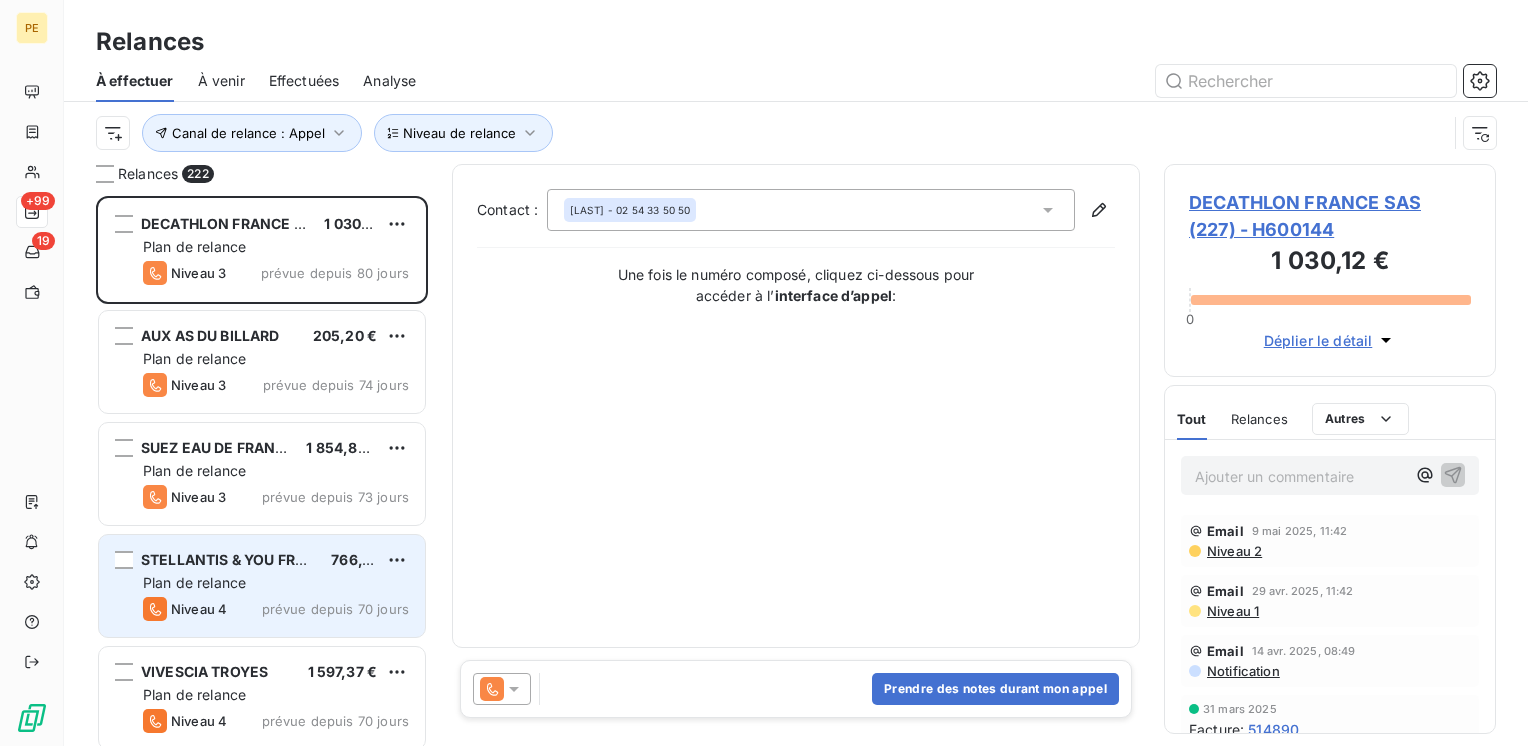 click on "prévue depuis 70 jours" at bounding box center (335, 609) 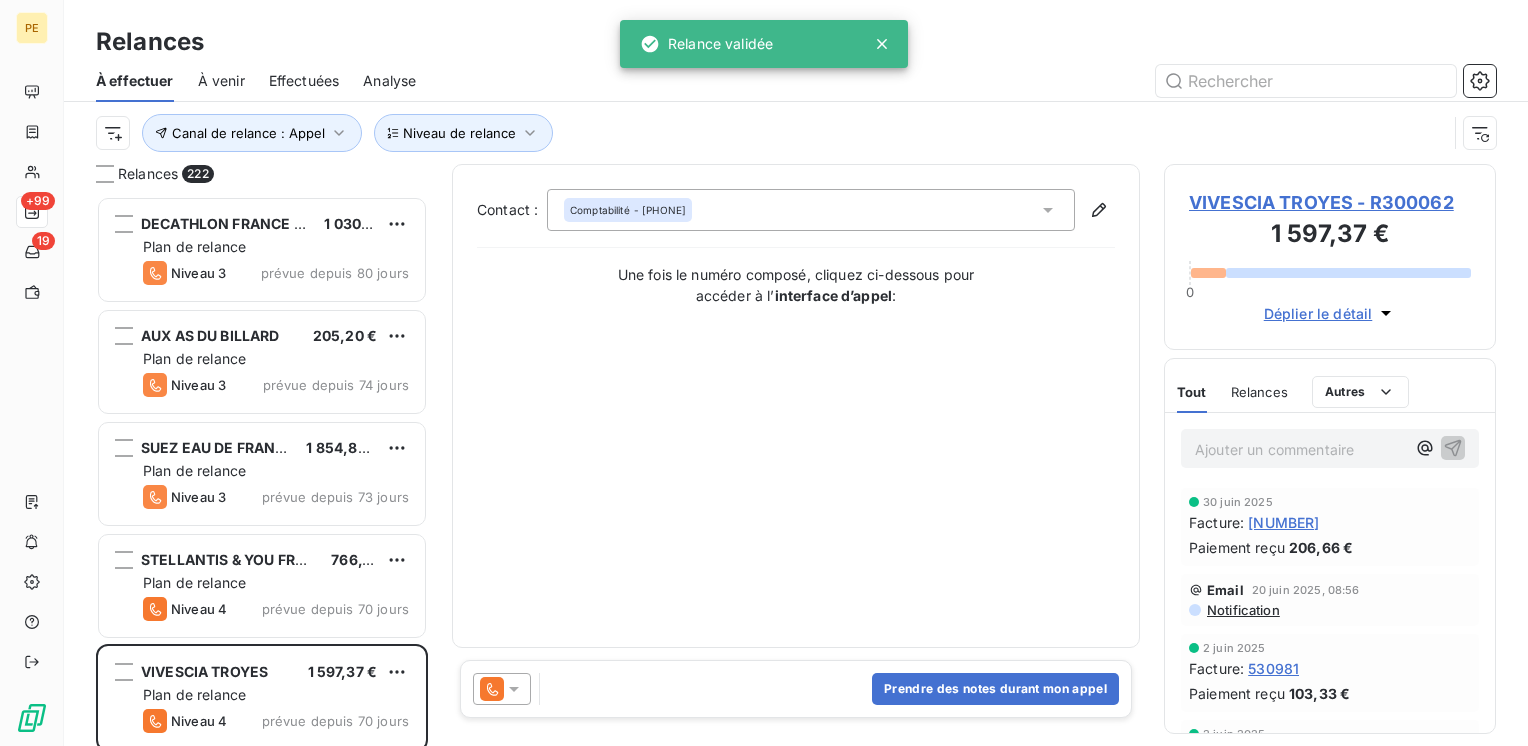 click on "VIVESCIA TROYES - R300062" at bounding box center (1330, 202) 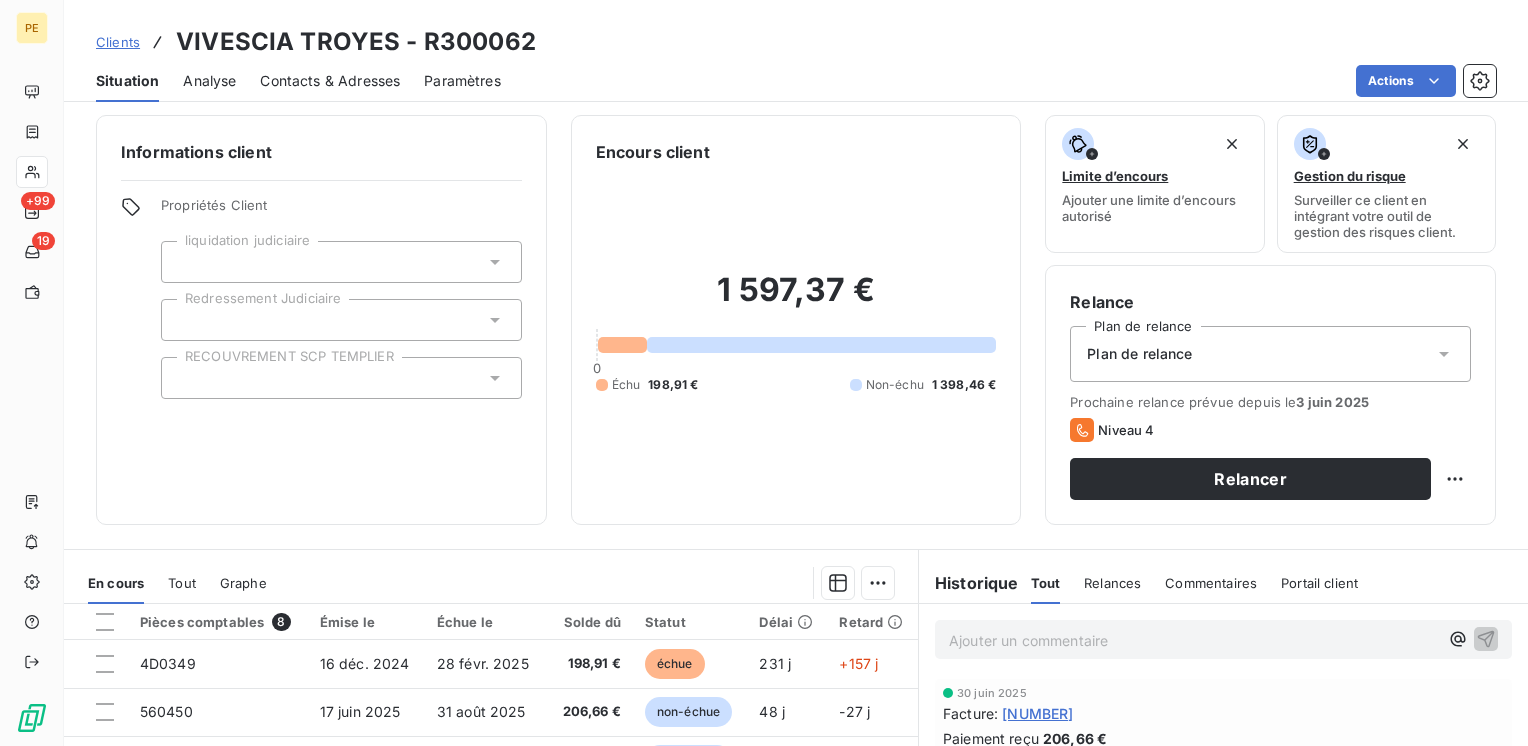 scroll, scrollTop: 0, scrollLeft: 0, axis: both 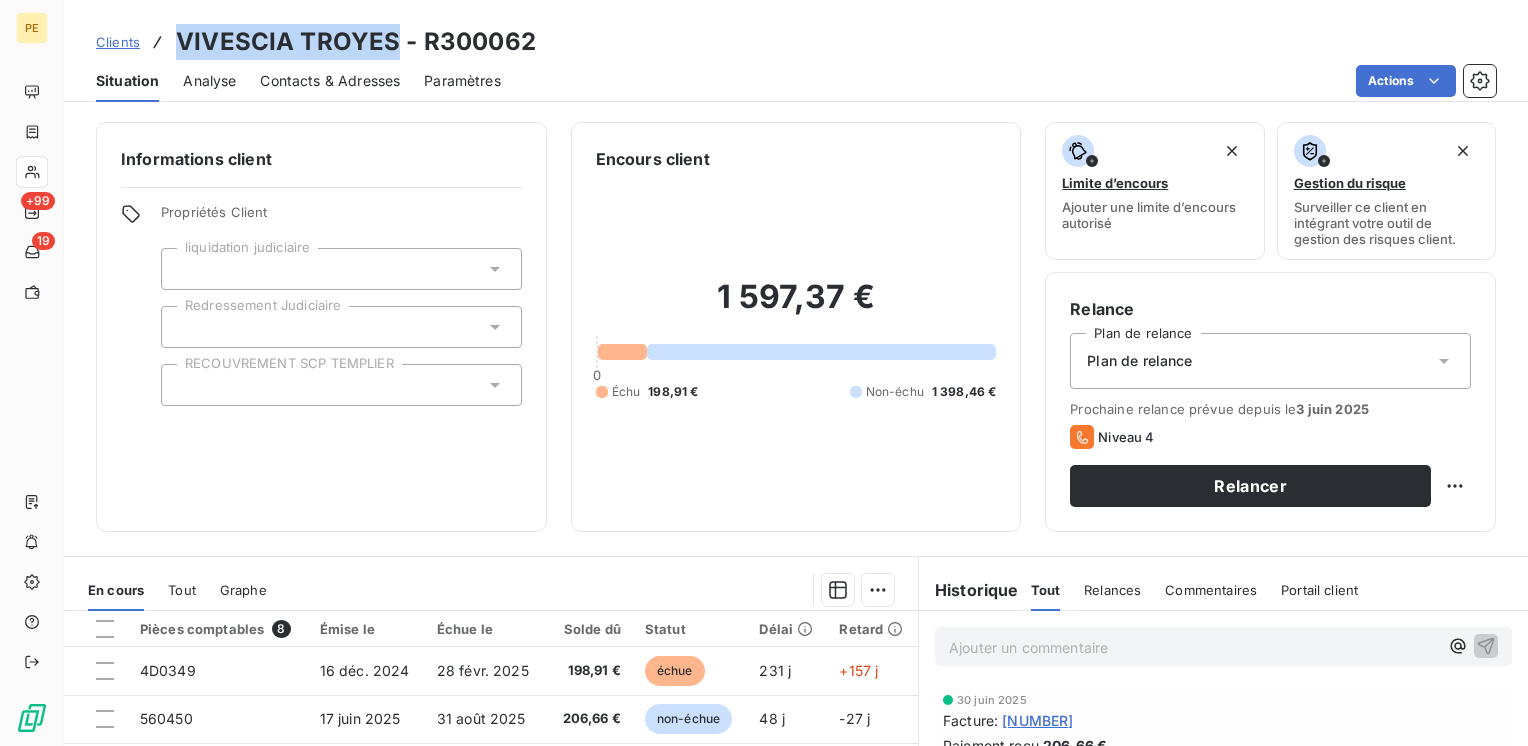 drag, startPoint x: 180, startPoint y: 41, endPoint x: 391, endPoint y: 37, distance: 211.03792 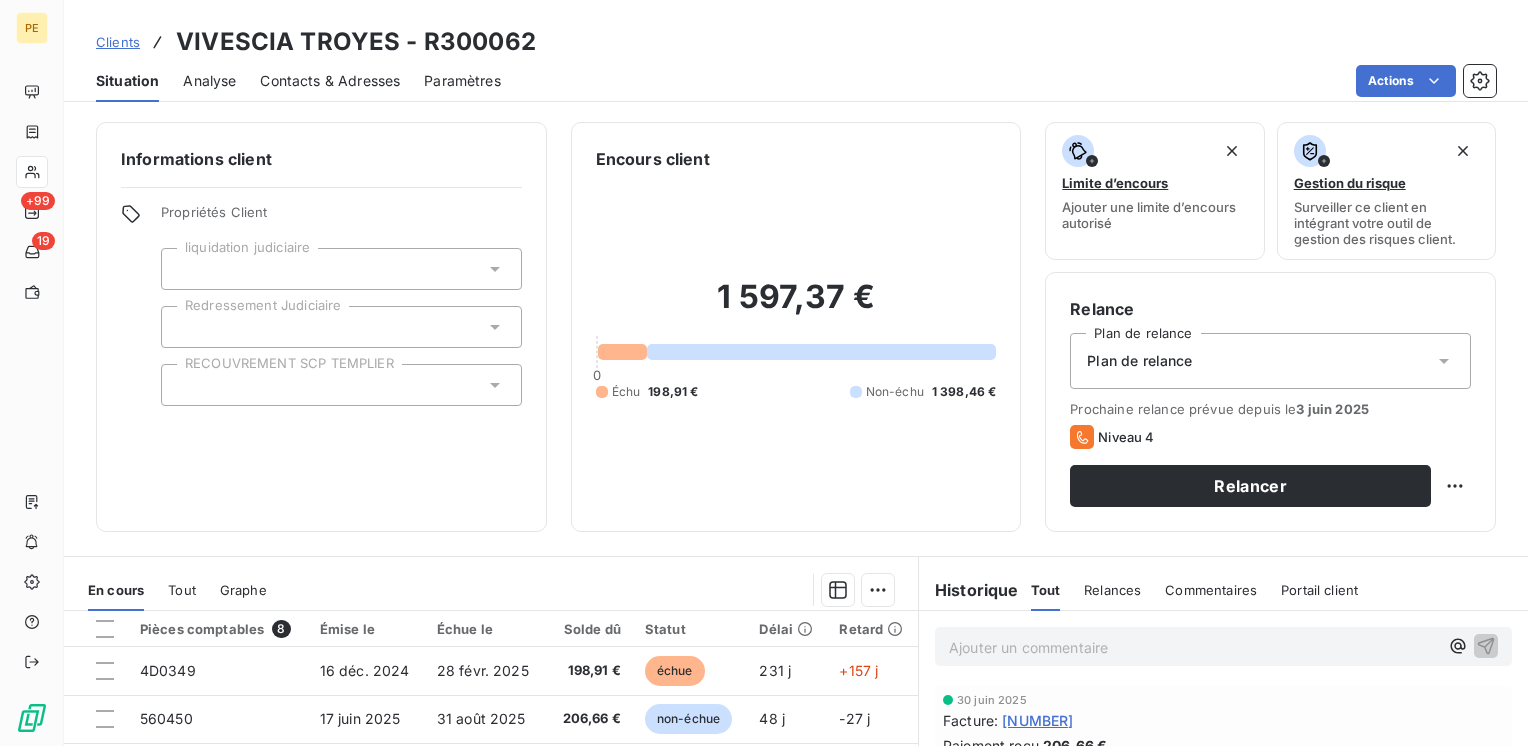 click on "1 597,37 € 0 Échu 198,91 € Non-échu 1 398,46 €" at bounding box center (796, 339) 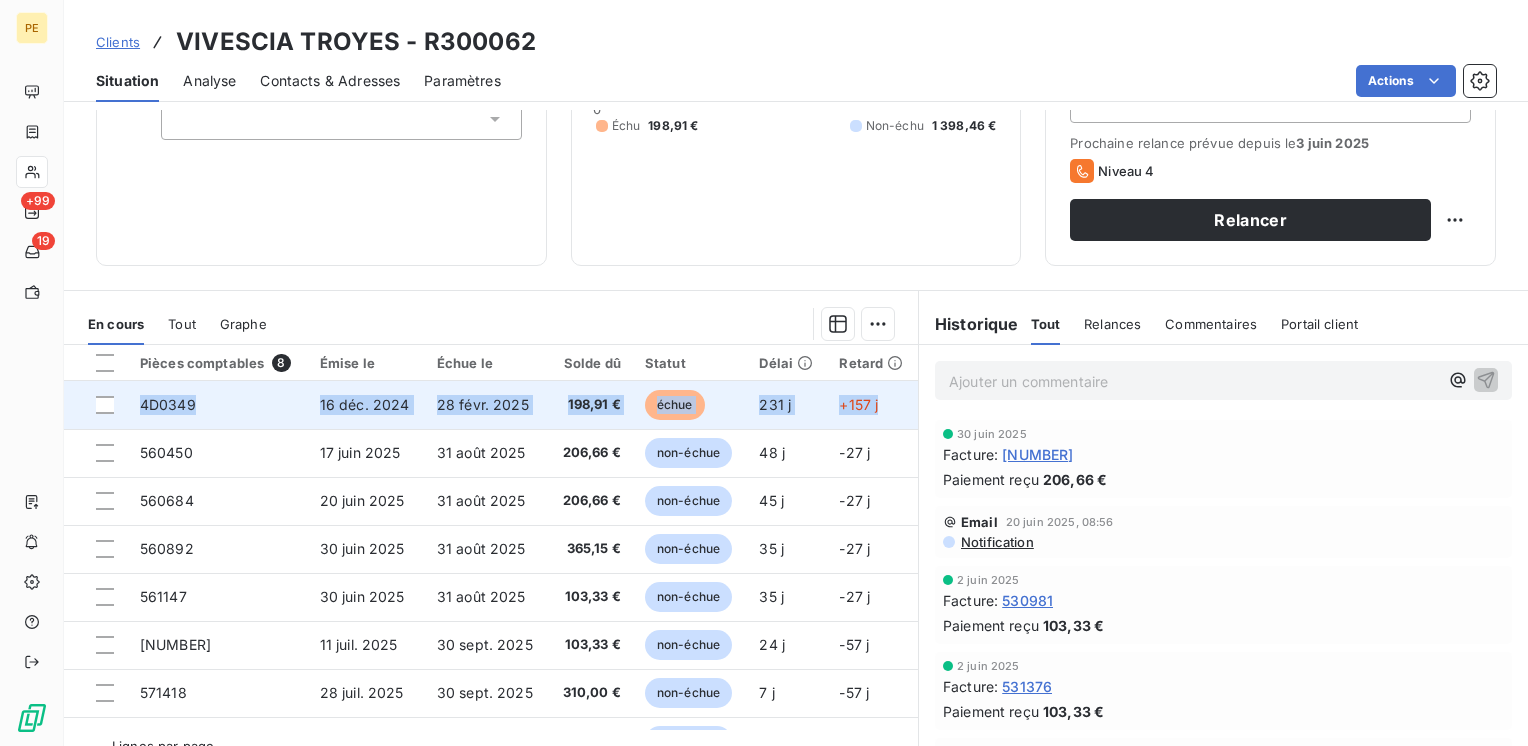 drag, startPoint x: 867, startPoint y: 413, endPoint x: 131, endPoint y: 386, distance: 736.49506 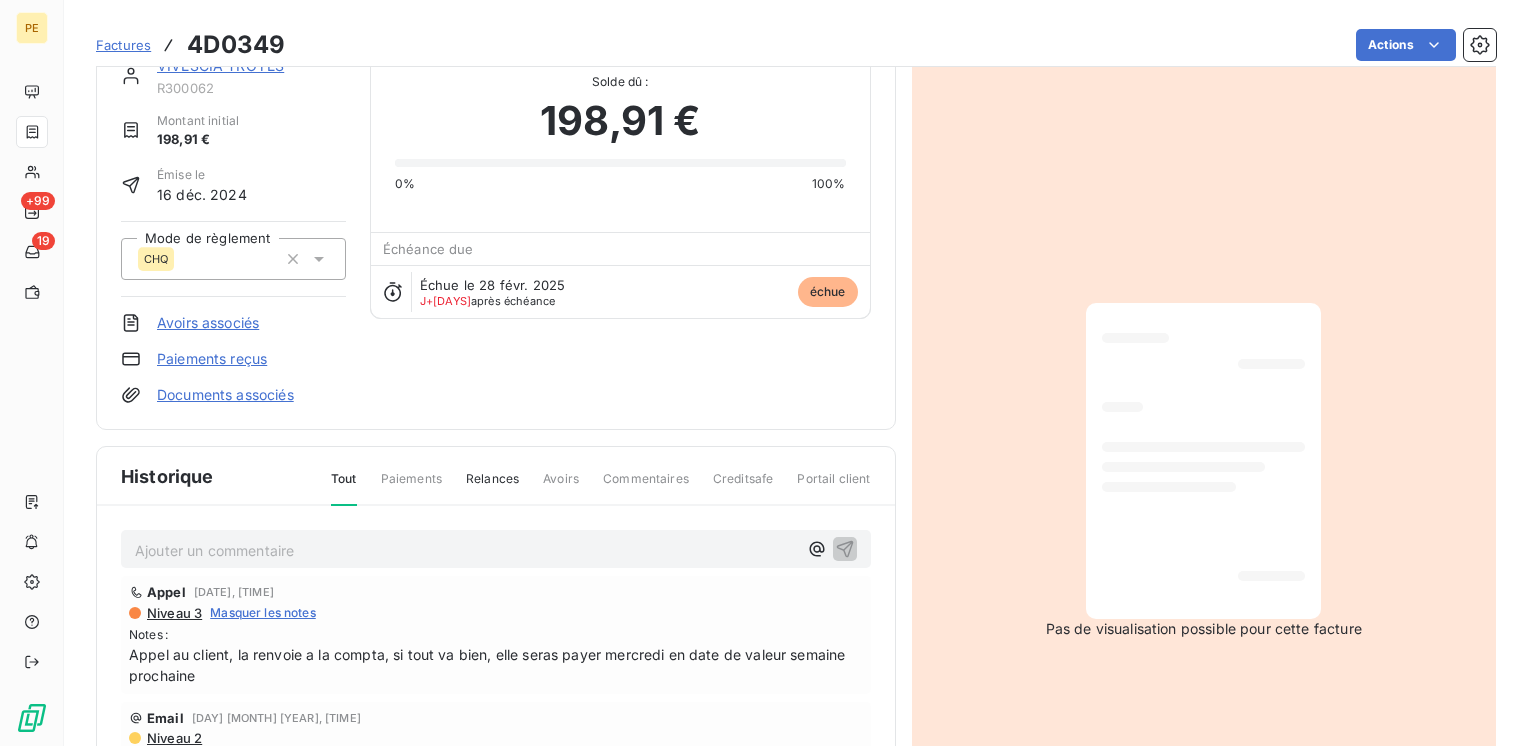 scroll, scrollTop: 0, scrollLeft: 0, axis: both 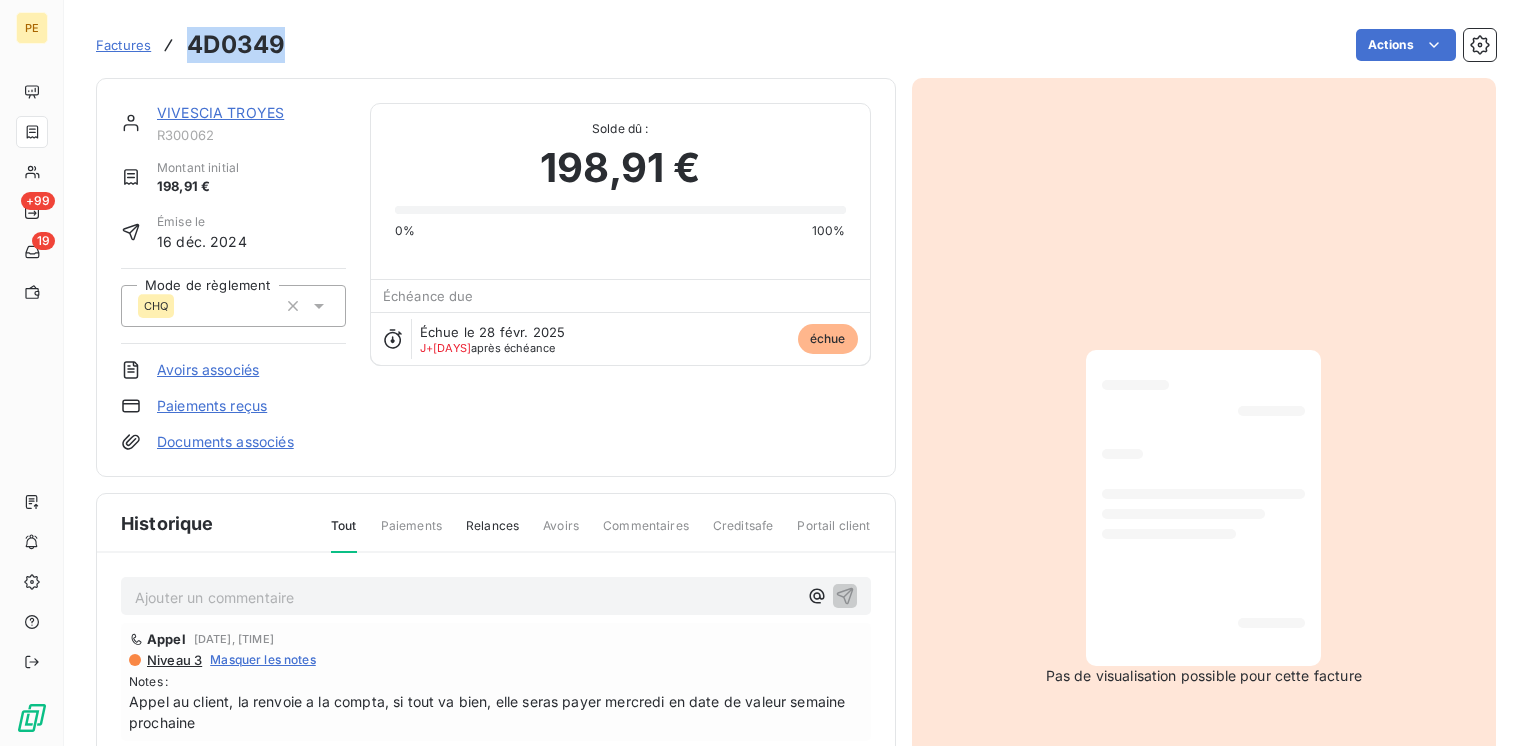 drag, startPoint x: 287, startPoint y: 58, endPoint x: 188, endPoint y: 58, distance: 99 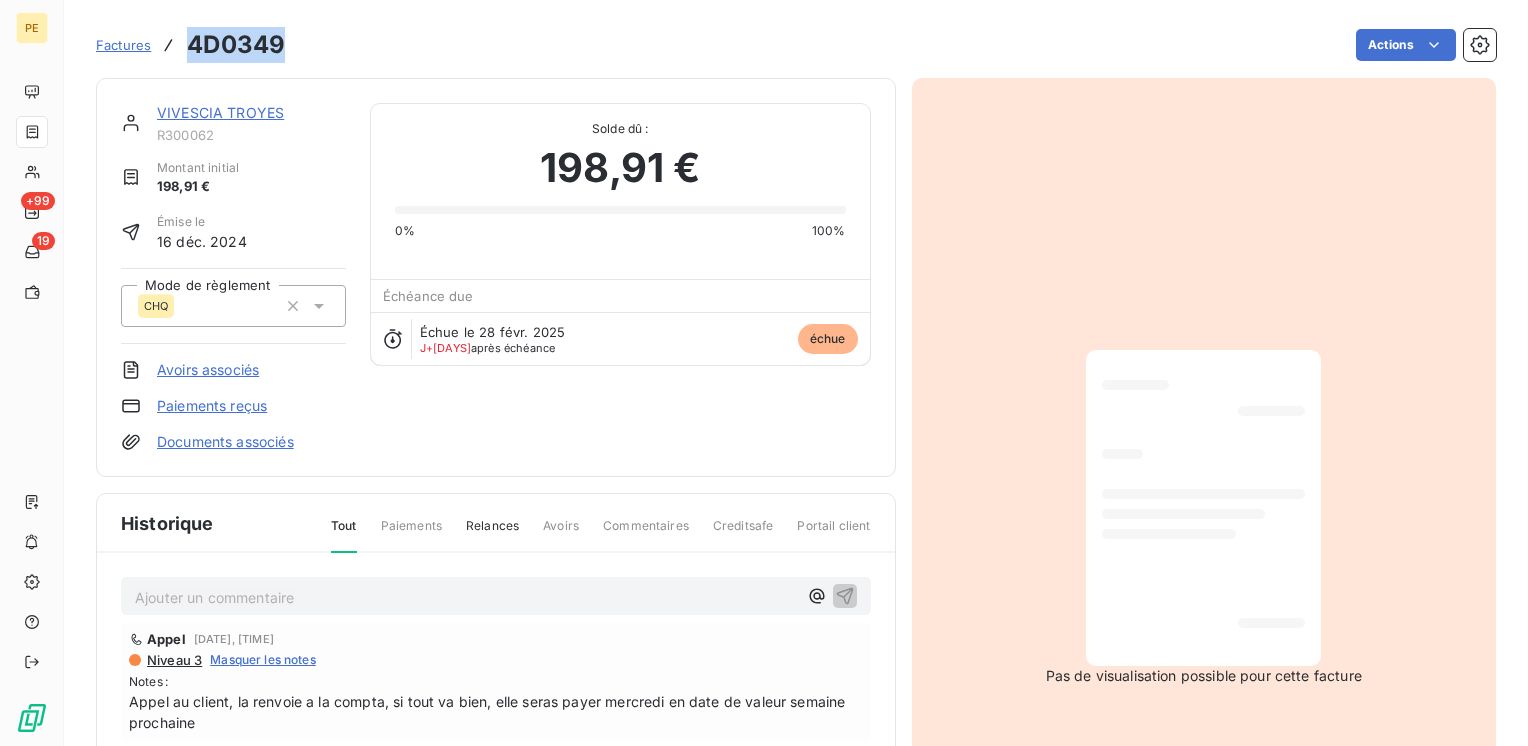 click on "Factures 4D0349 Actions" at bounding box center (796, 45) 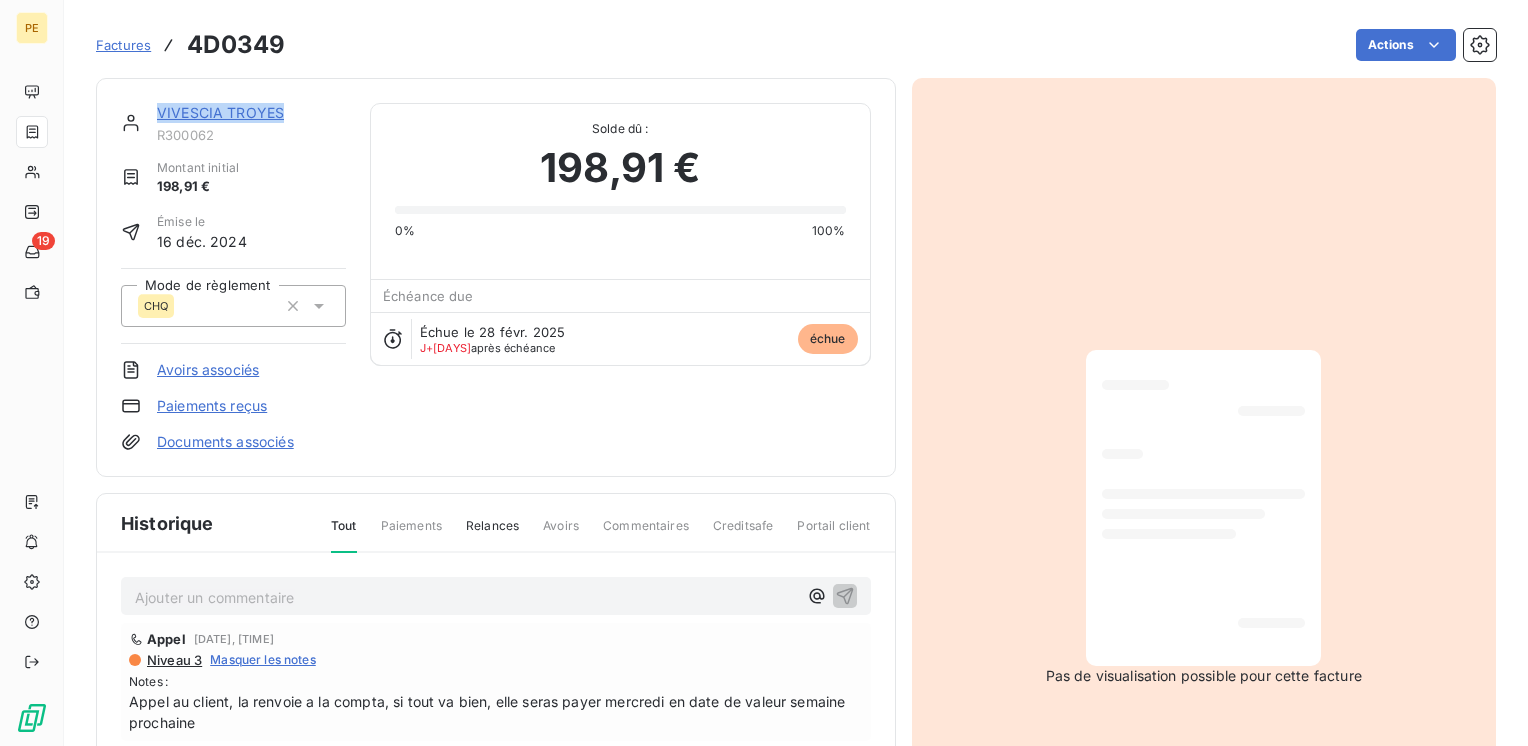 drag, startPoint x: 300, startPoint y: 116, endPoint x: 146, endPoint y: 88, distance: 156.52477 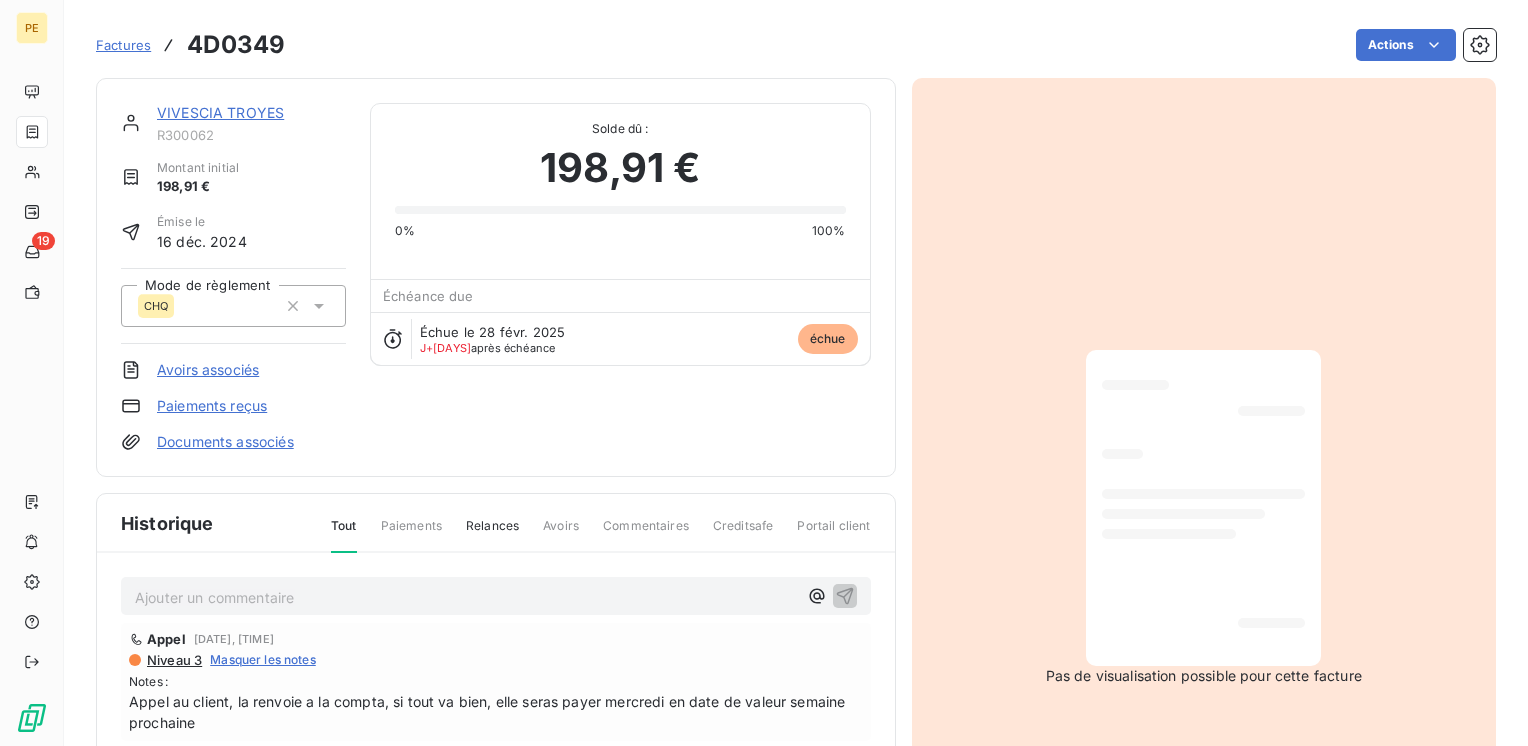 click on "4D0349" at bounding box center (236, 45) 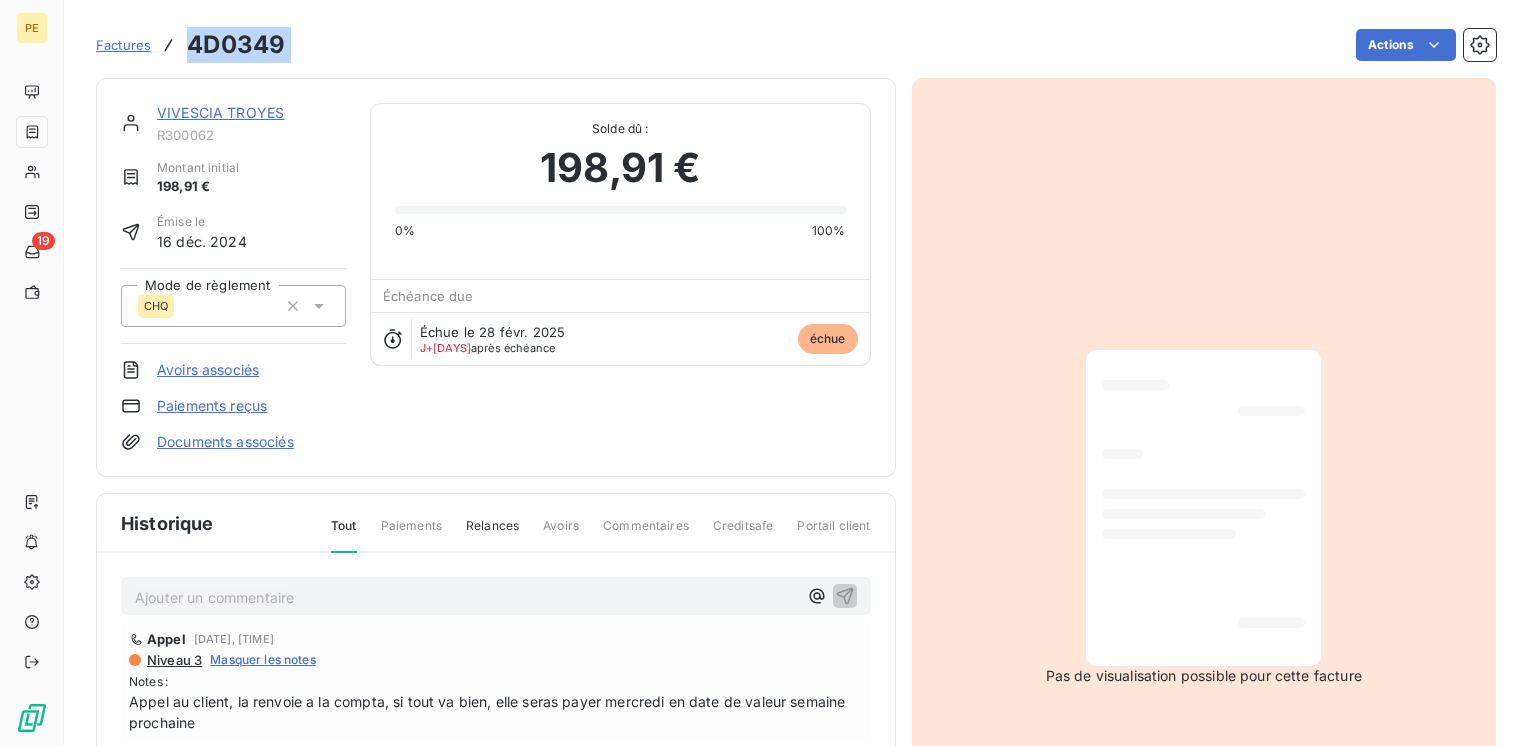 drag, startPoint x: 296, startPoint y: 45, endPoint x: 181, endPoint y: 42, distance: 115.03912 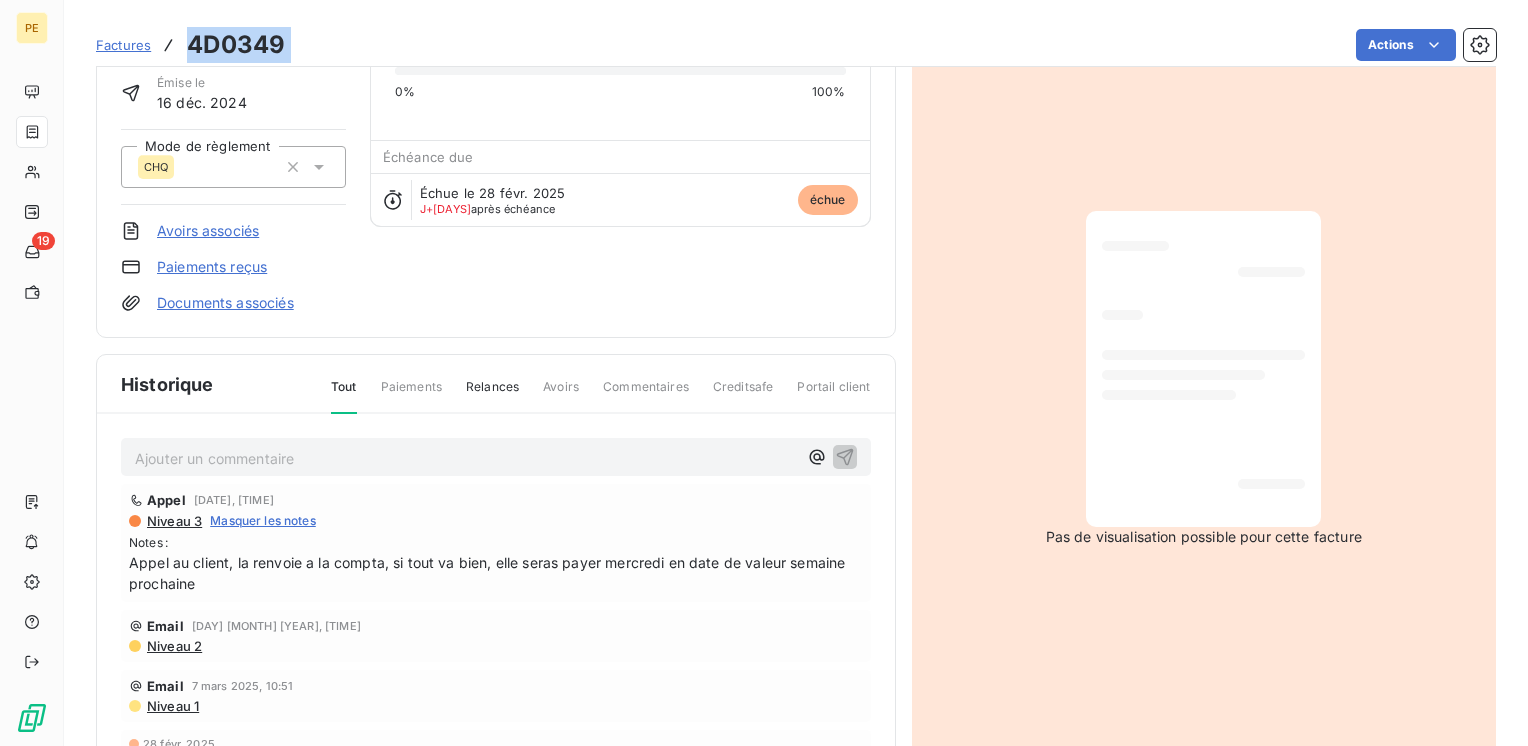 scroll, scrollTop: 0, scrollLeft: 0, axis: both 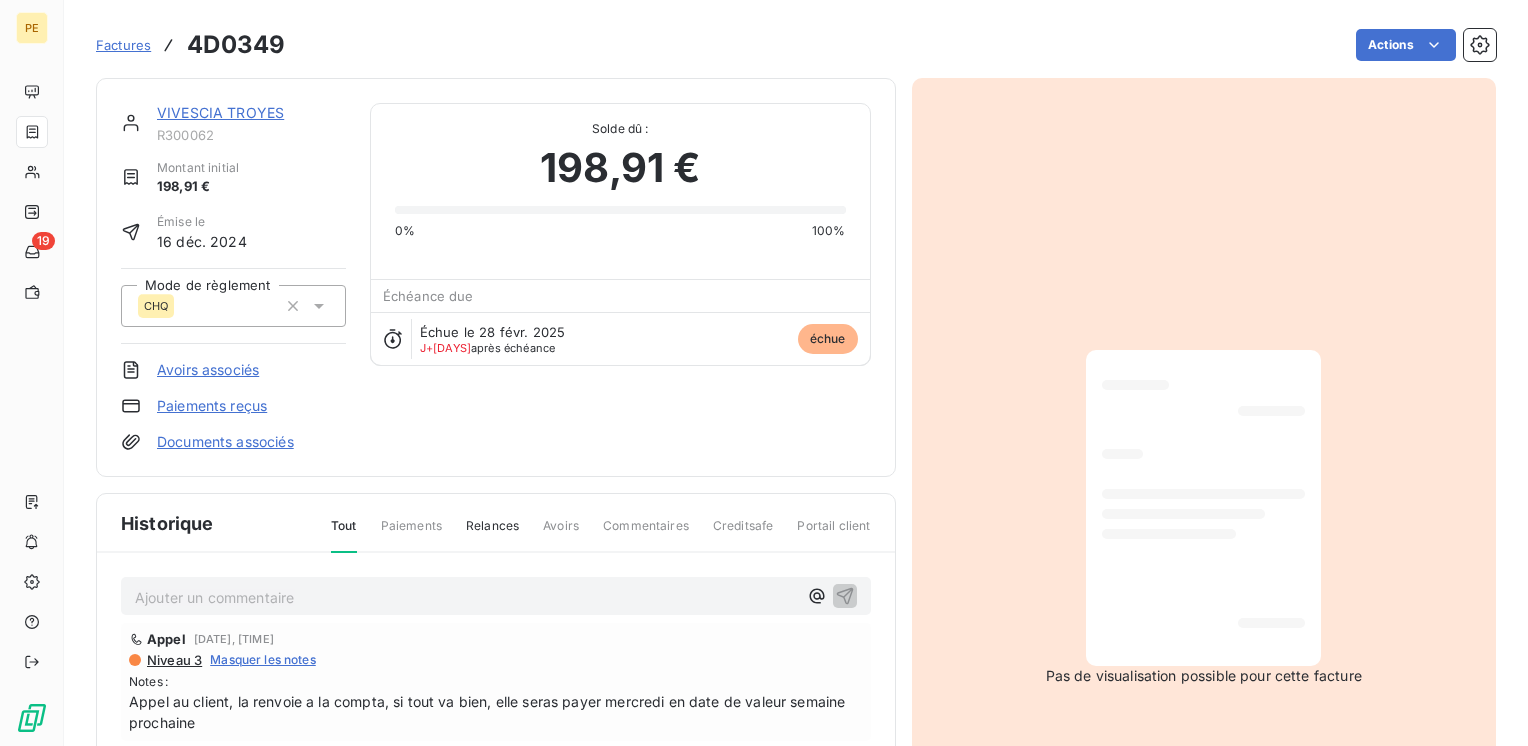click on "Documents associés" at bounding box center (225, 442) 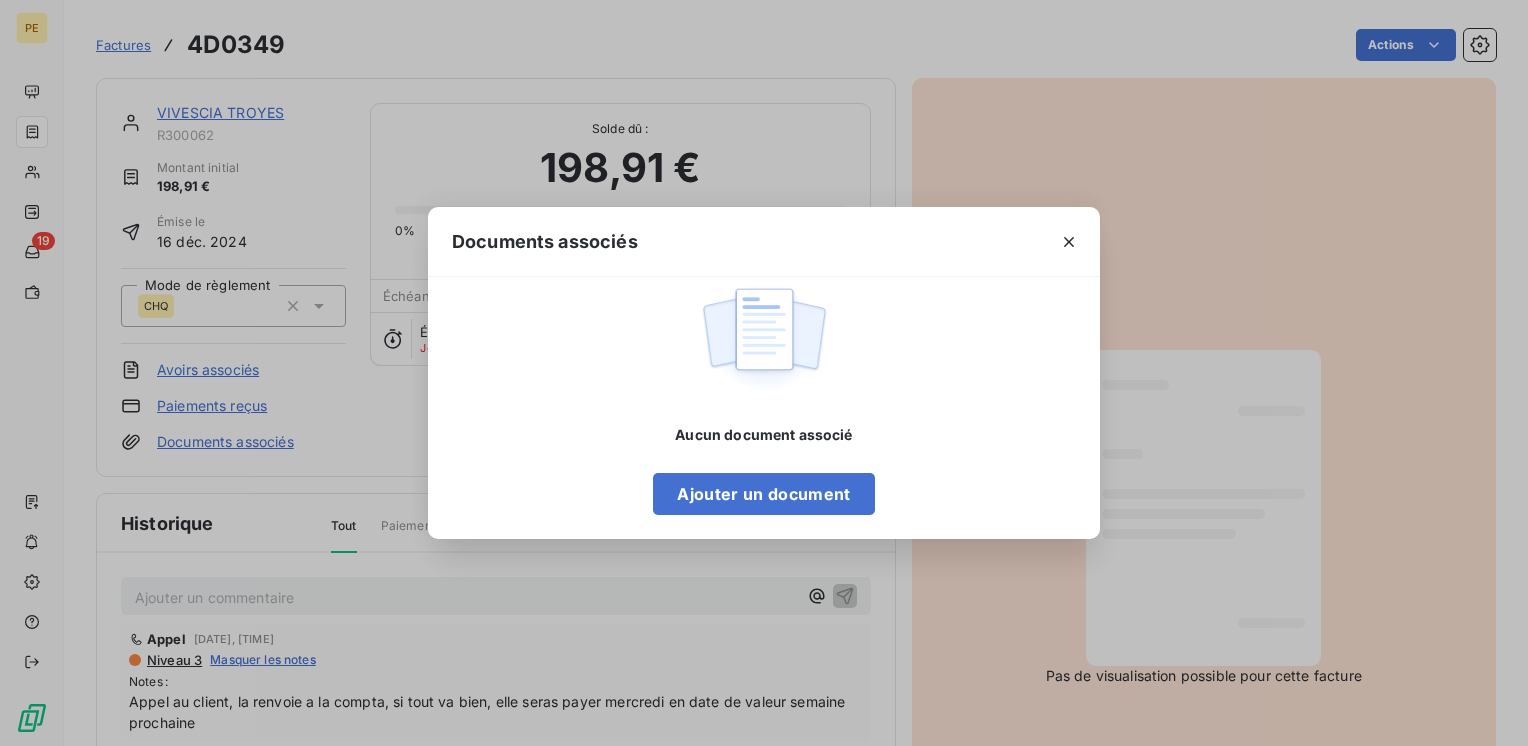 drag, startPoint x: 1066, startPoint y: 233, endPoint x: 938, endPoint y: 266, distance: 132.18547 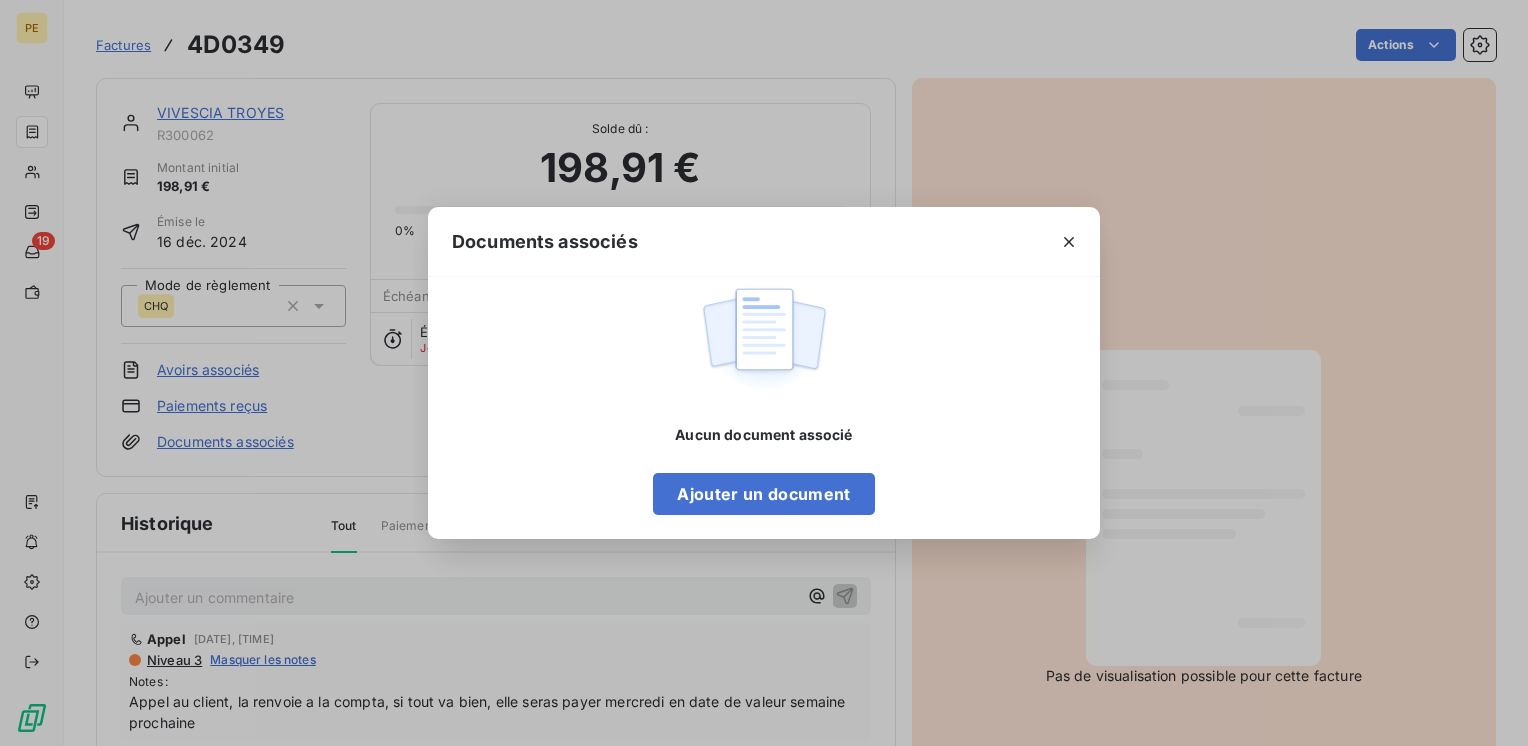 click 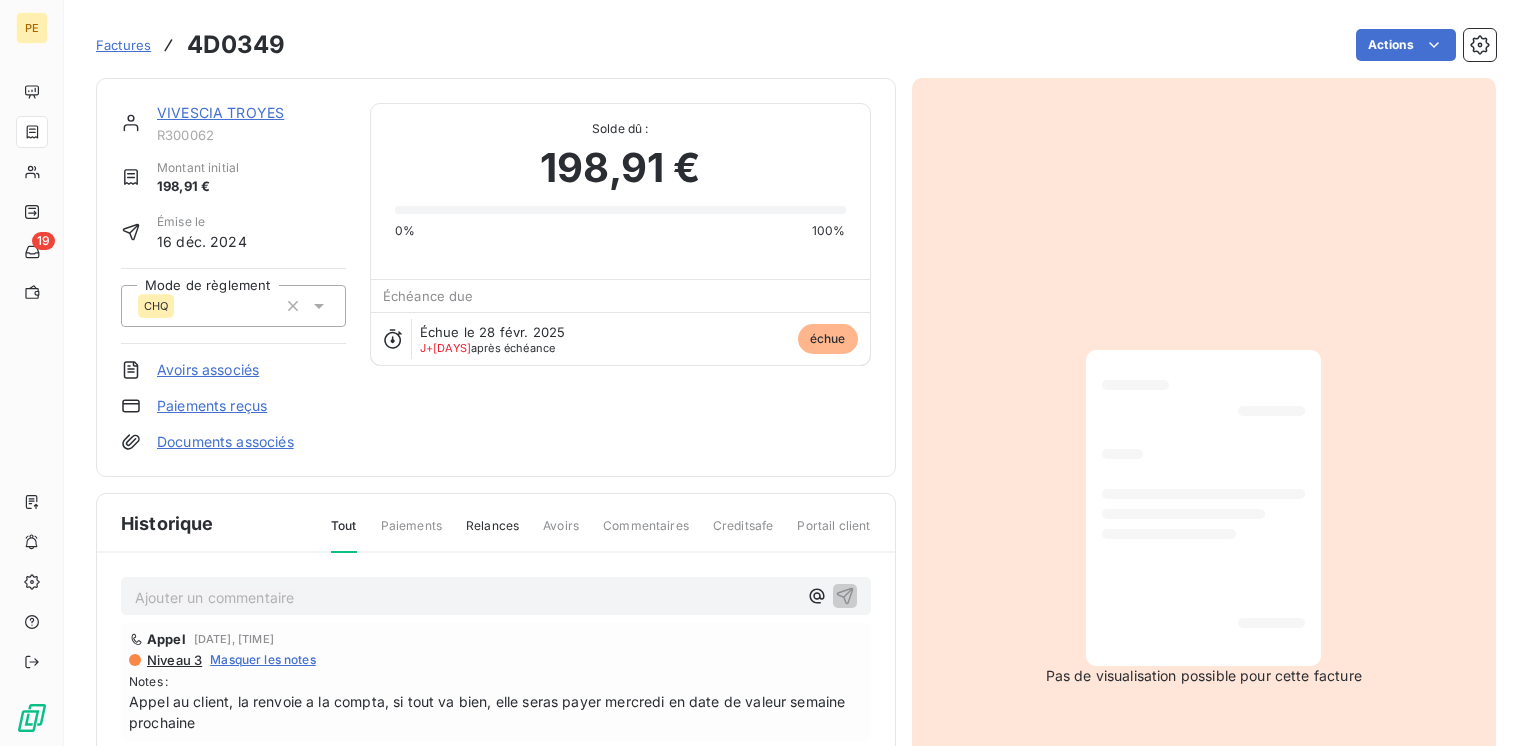 click at bounding box center [1203, 508] 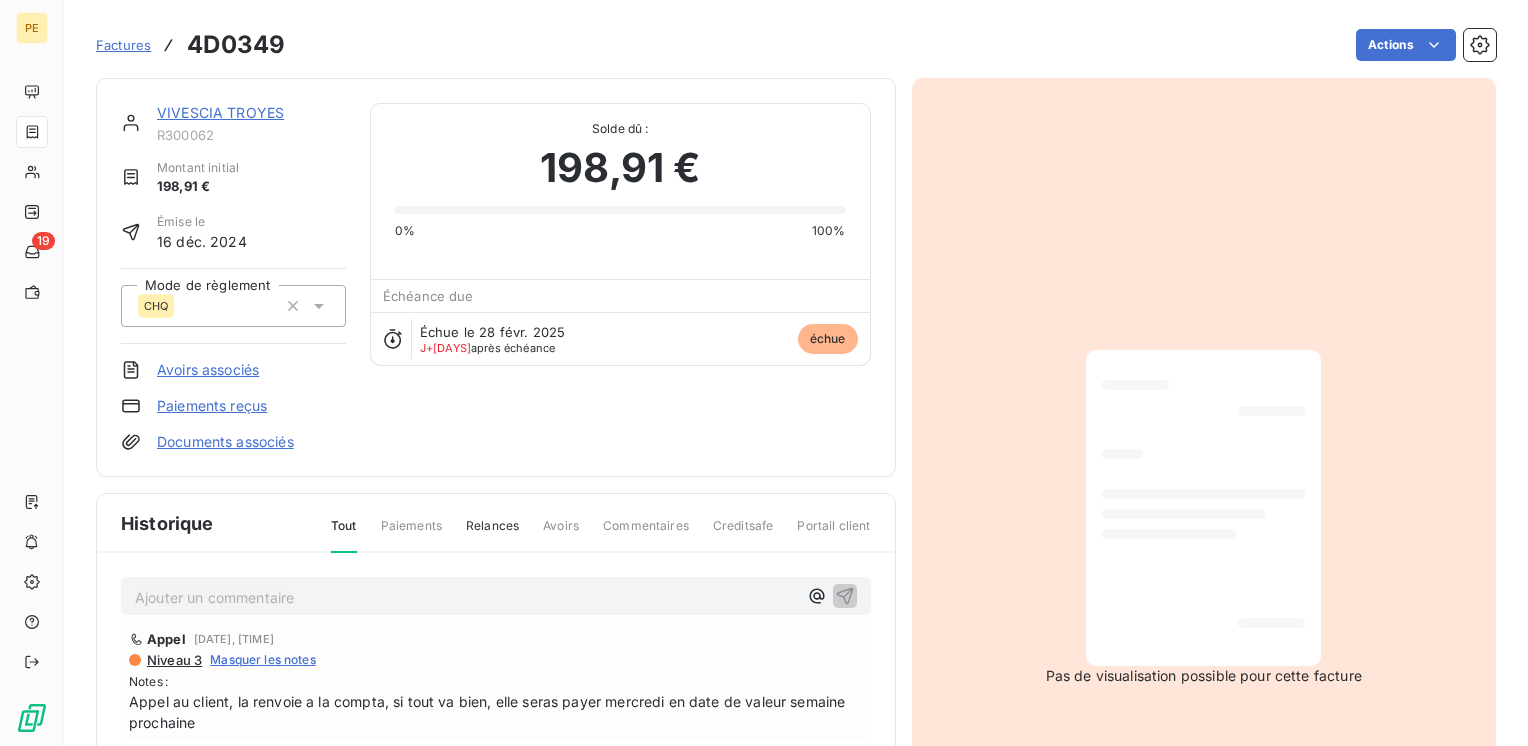 click on "J+157  après échéance" at bounding box center (487, 348) 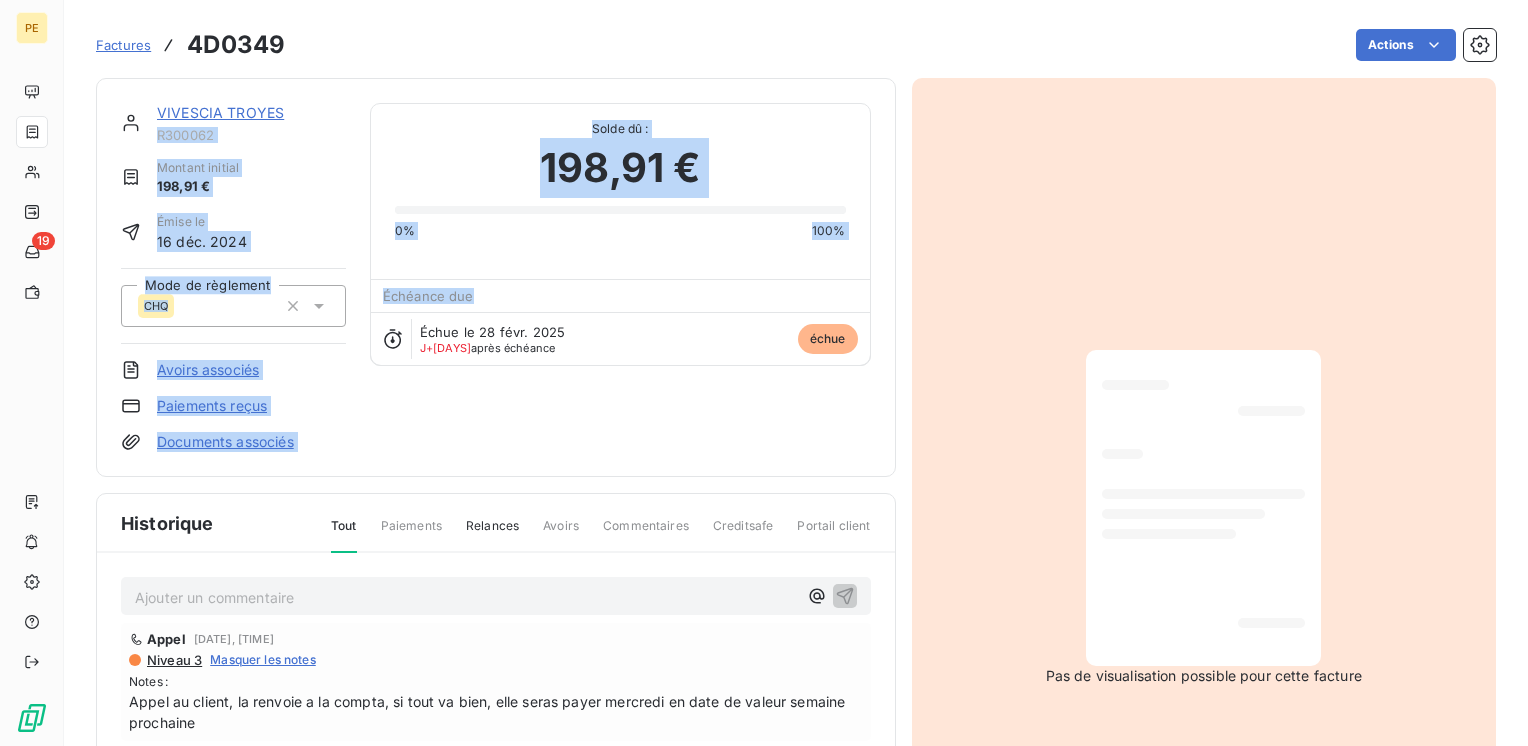drag, startPoint x: 293, startPoint y: 108, endPoint x: 586, endPoint y: 277, distance: 338.24548 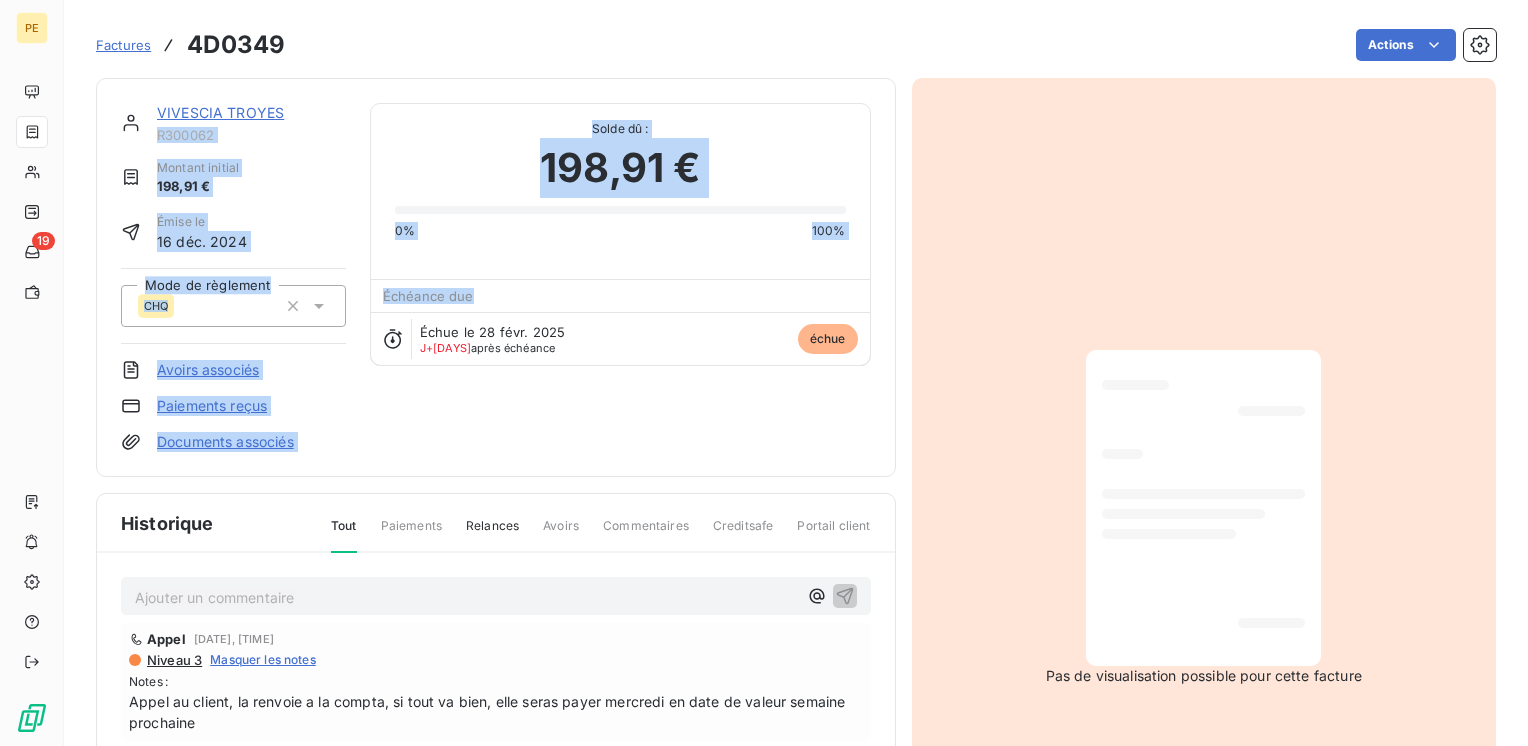 click on "VIVESCIA TROYES R300062 Montant initial 198,91 € Émise le 16 déc. 2024 Mode de règlement CHQ Avoirs associés Paiements reçus Documents associés Solde dû : 198,91 € 0% 100% Échéance due Échue le 28 févr. 2025 J+157  après échéance échue" at bounding box center [496, 277] 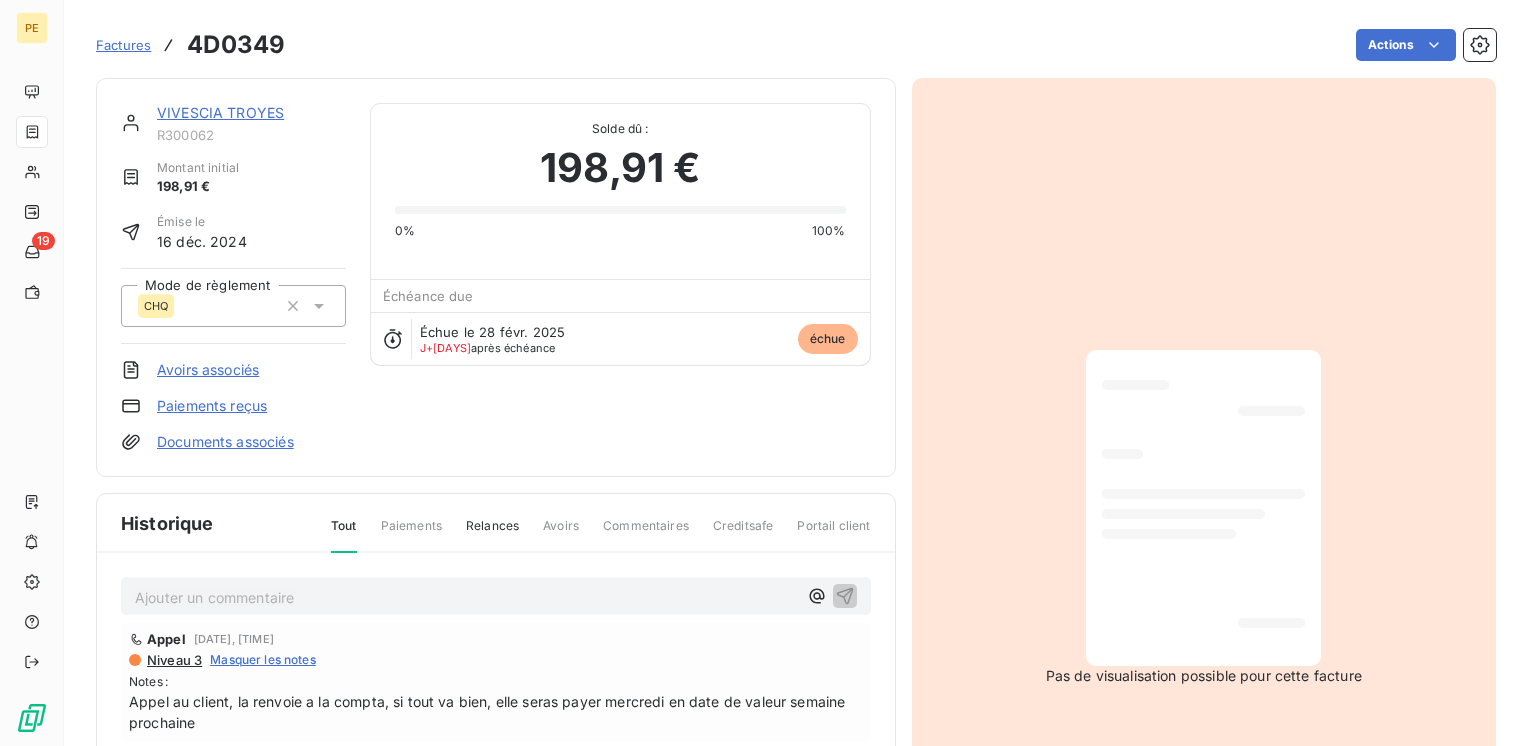 drag, startPoint x: 586, startPoint y: 277, endPoint x: 737, endPoint y: 442, distance: 223.66493 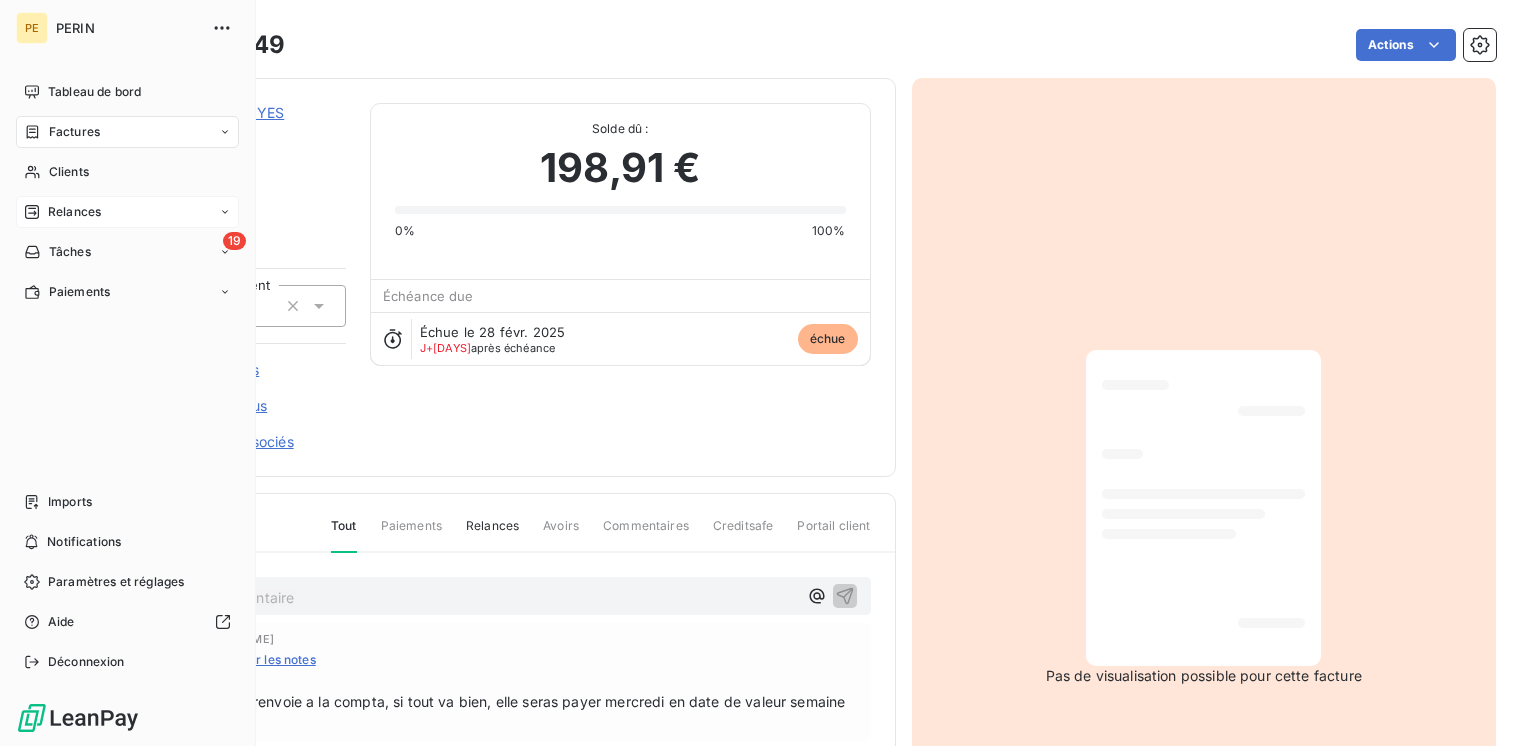 click on "Relances" at bounding box center (74, 212) 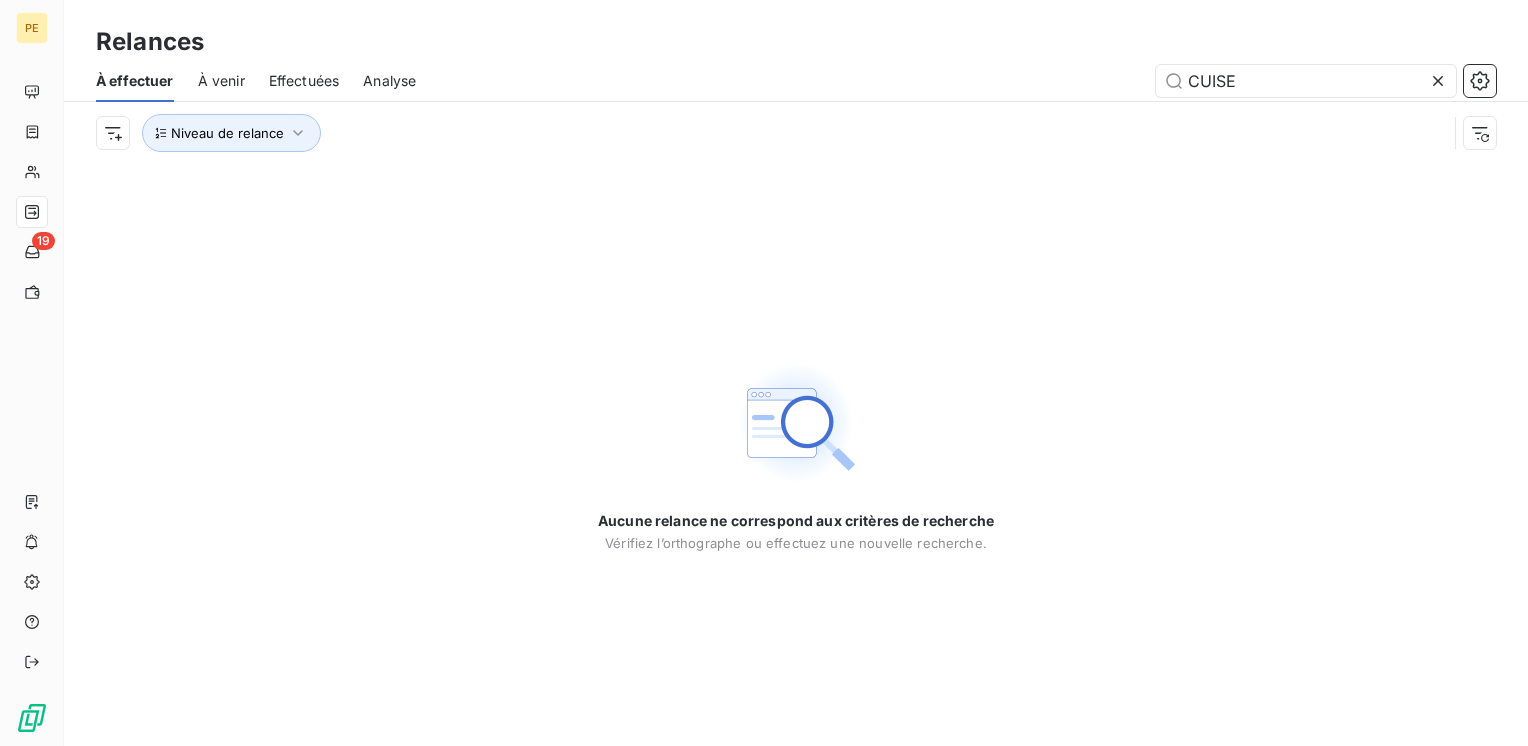drag, startPoint x: 1325, startPoint y: 81, endPoint x: 983, endPoint y: 107, distance: 342.98688 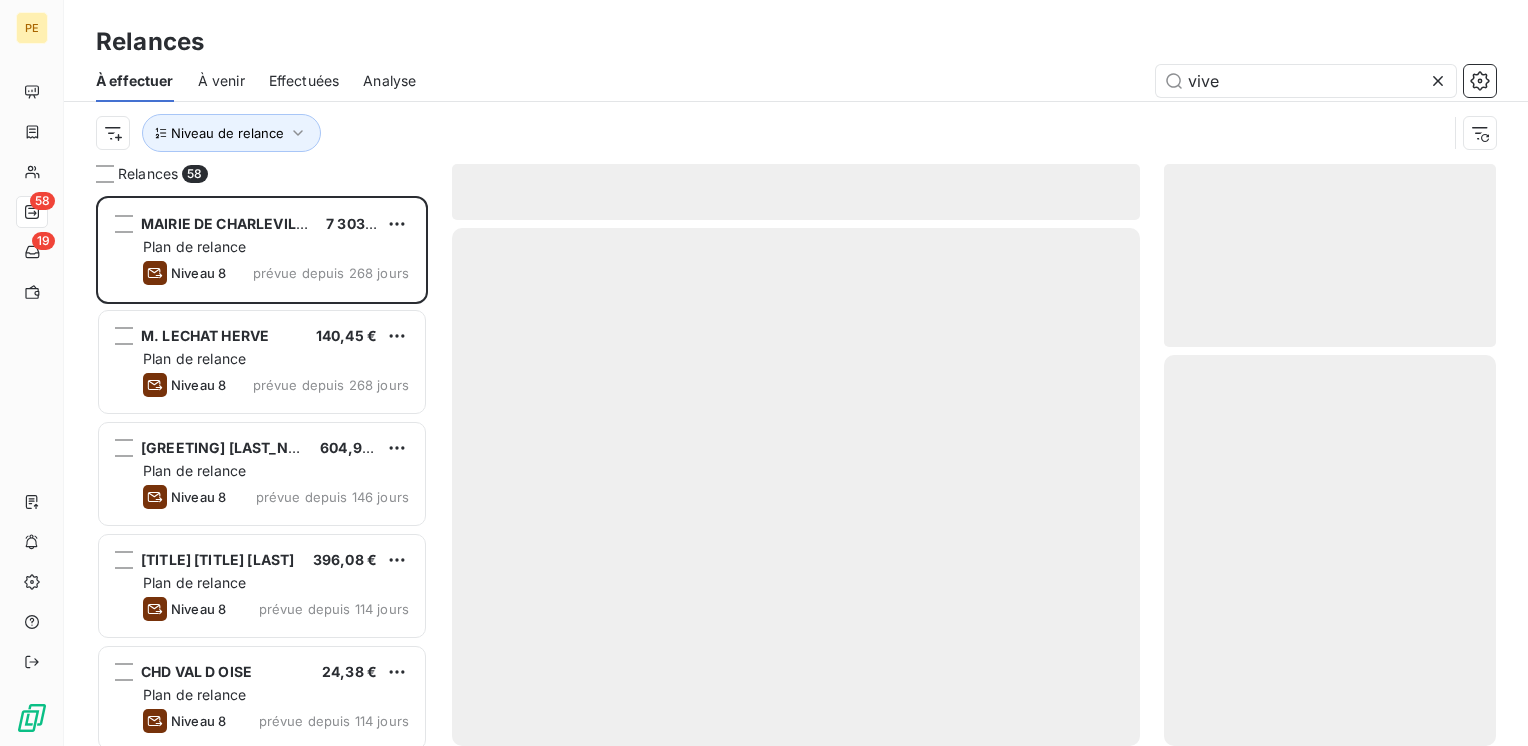 scroll, scrollTop: 16, scrollLeft: 16, axis: both 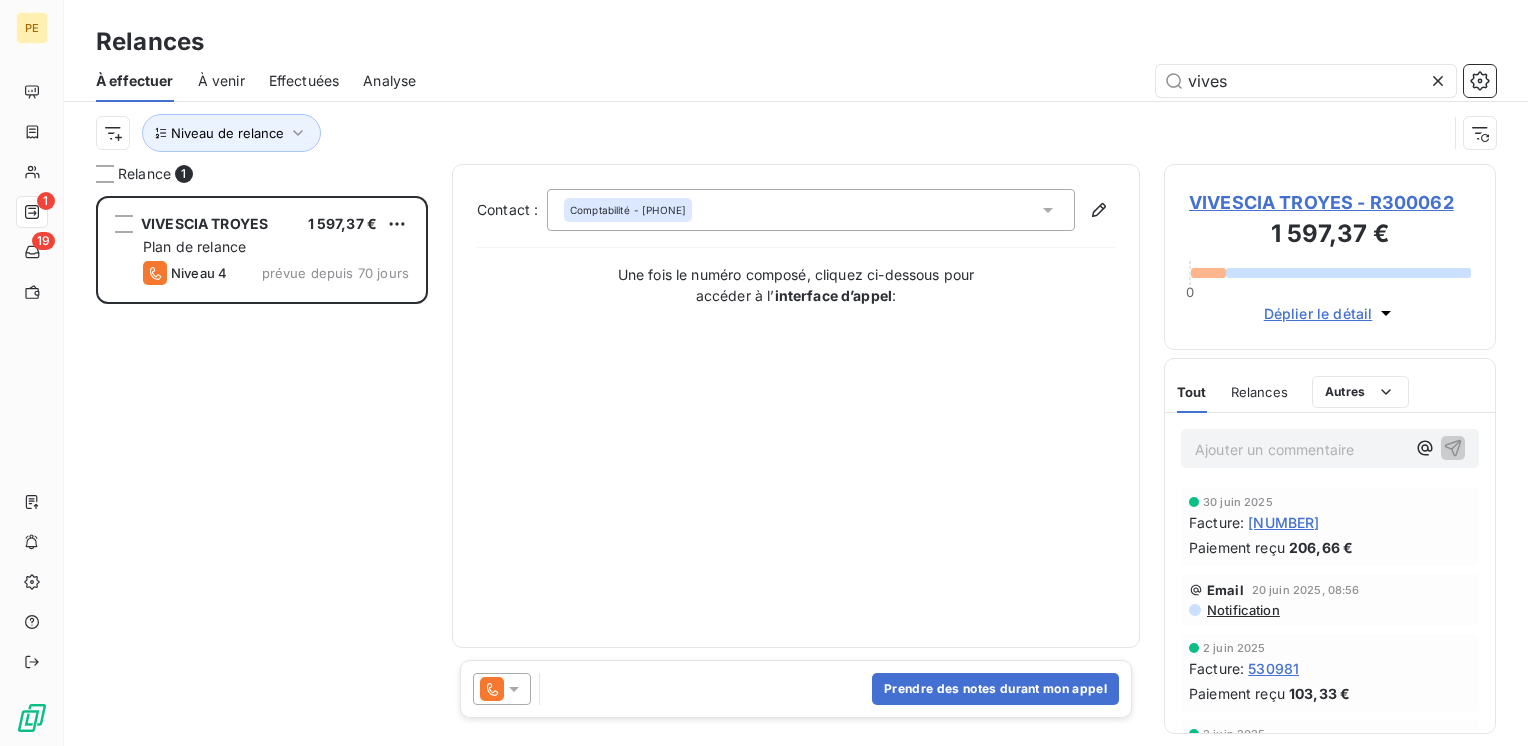 type on "vives" 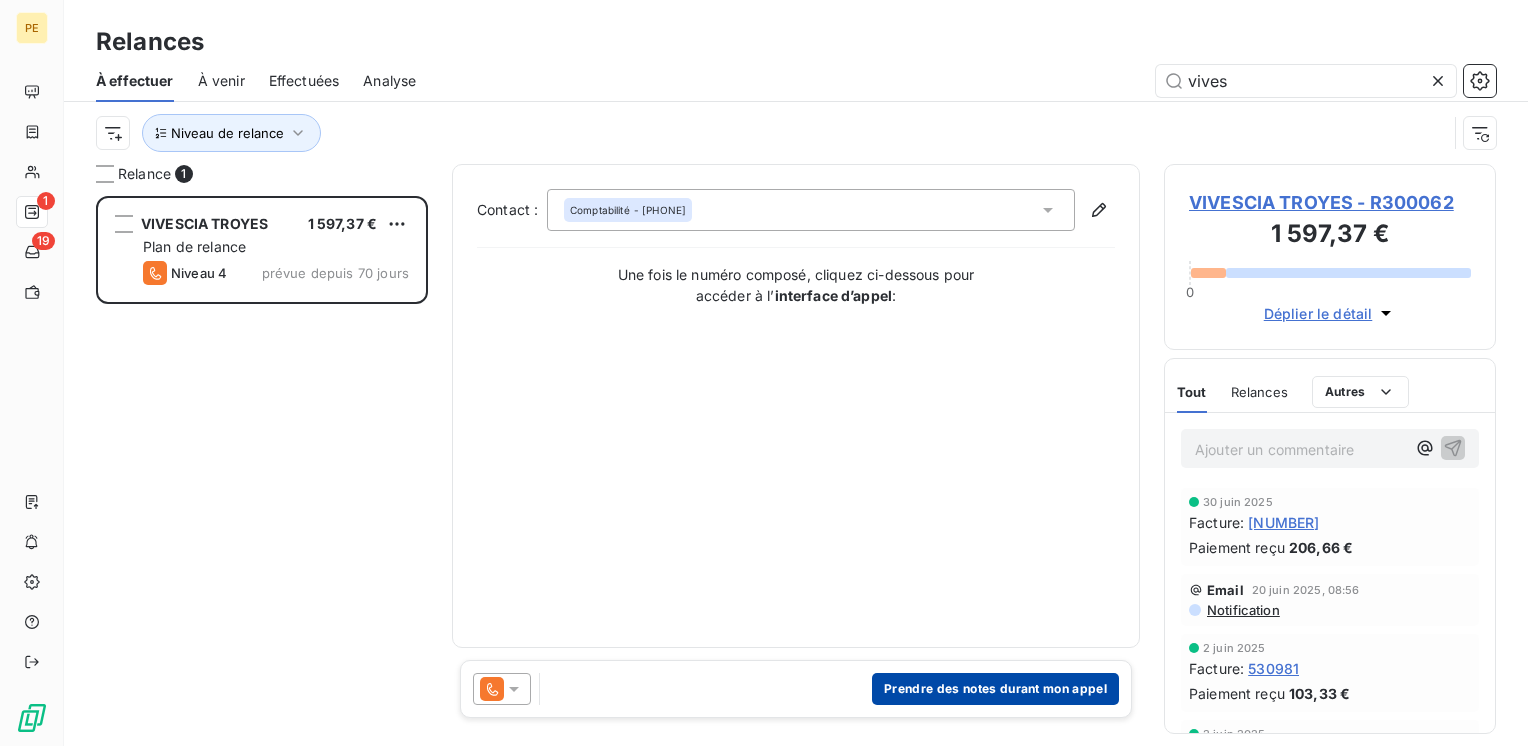 click on "Prendre des notes durant mon appel" at bounding box center [995, 689] 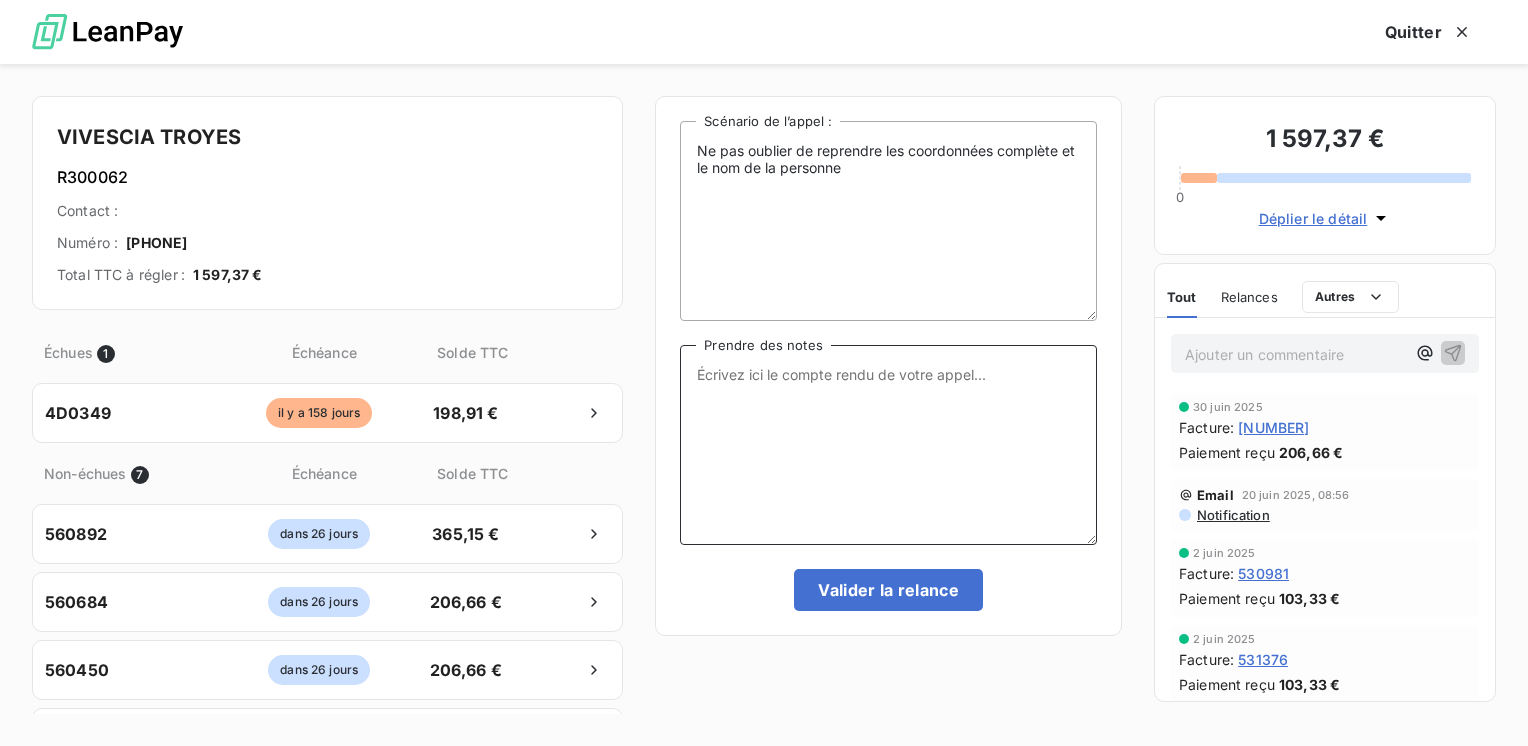 click on "Prendre des notes" at bounding box center (888, 445) 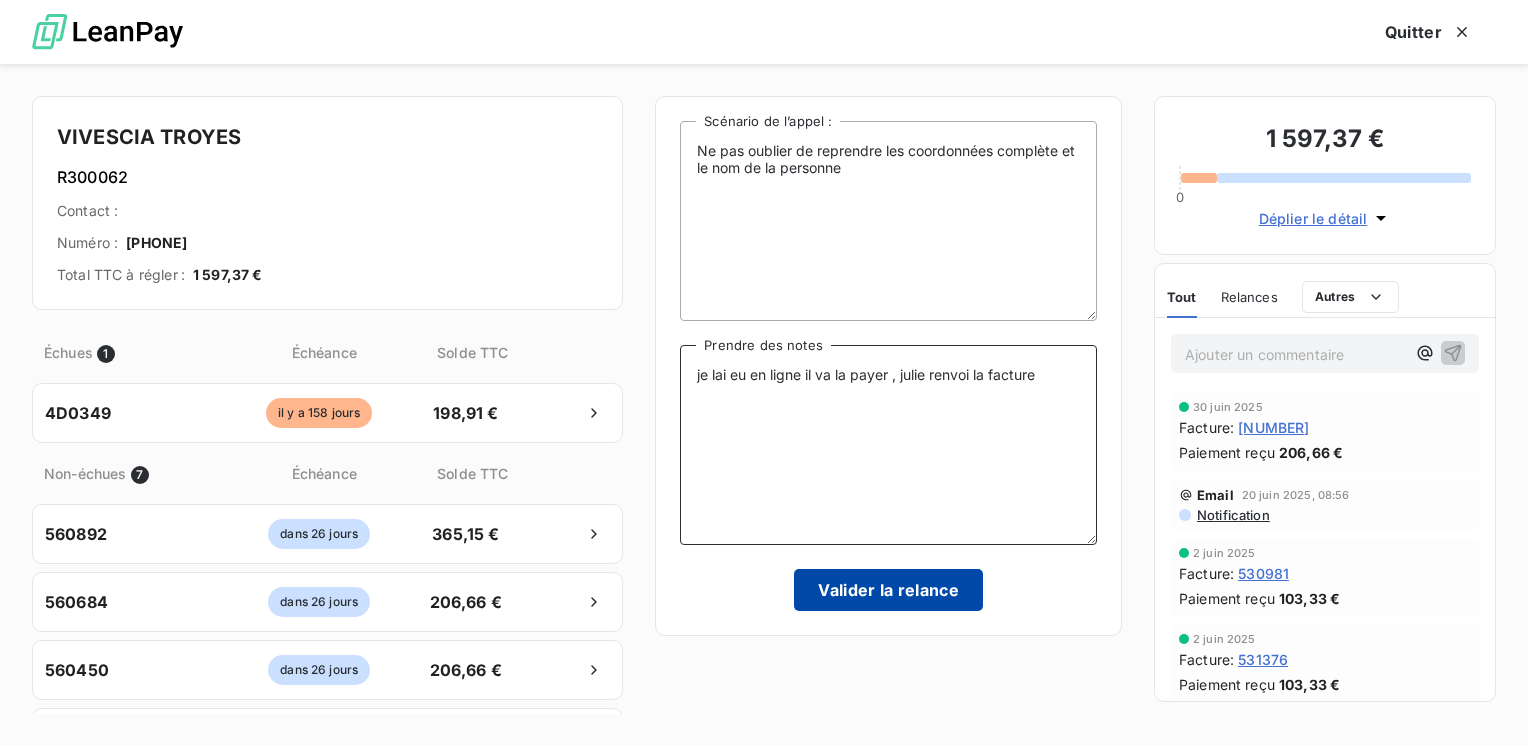 type on "je lai eu en ligne il va la payer , julie renvoi la facture" 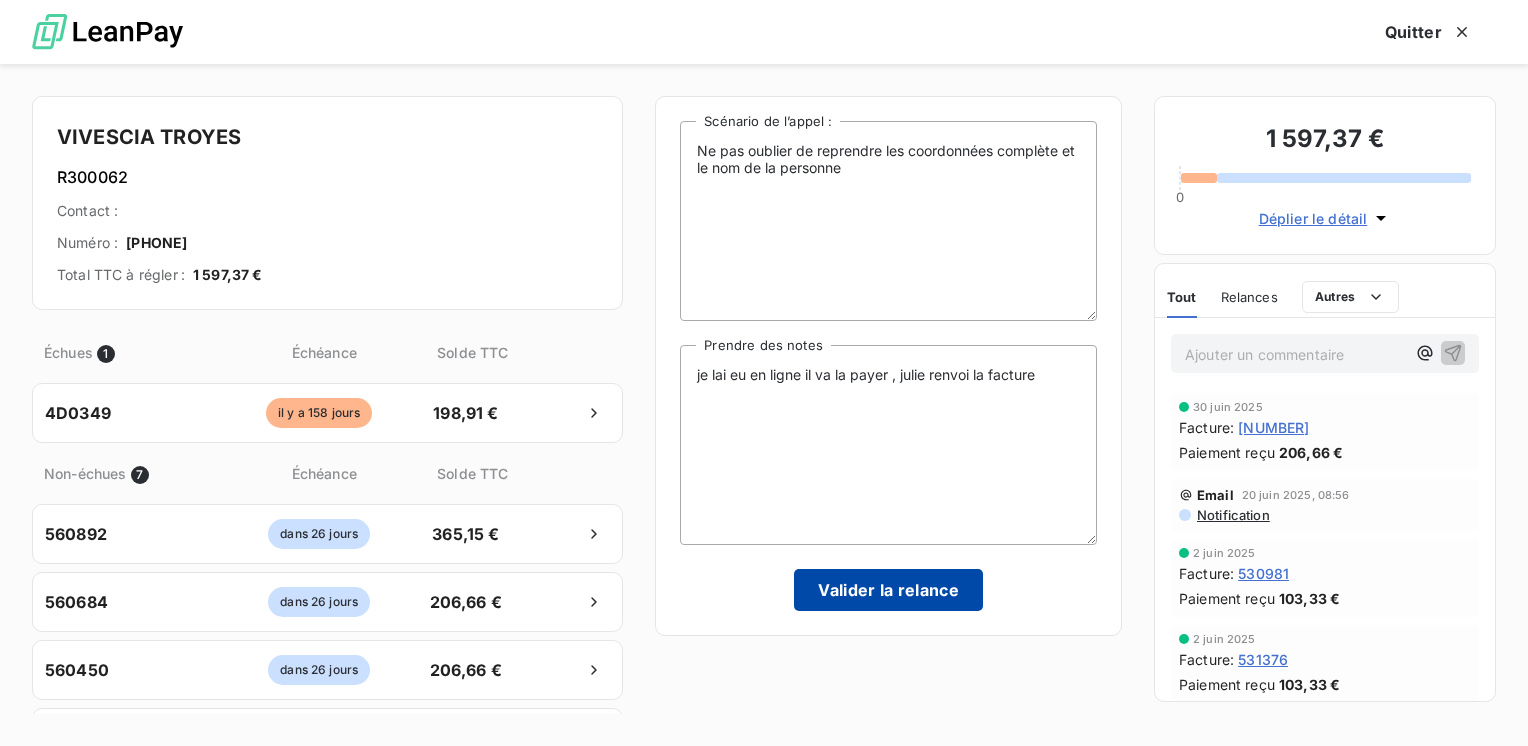click on "Valider la relance" at bounding box center [888, 590] 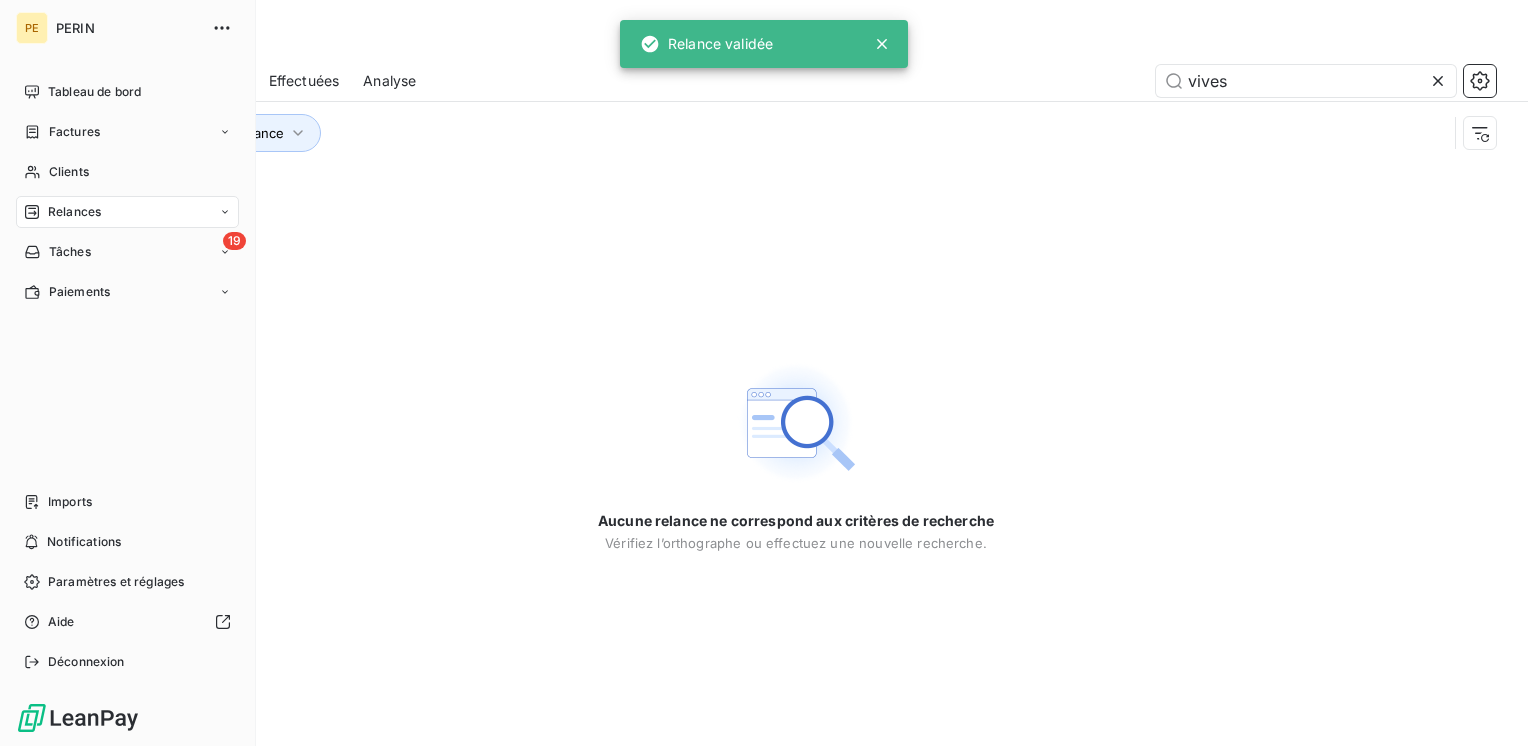 click 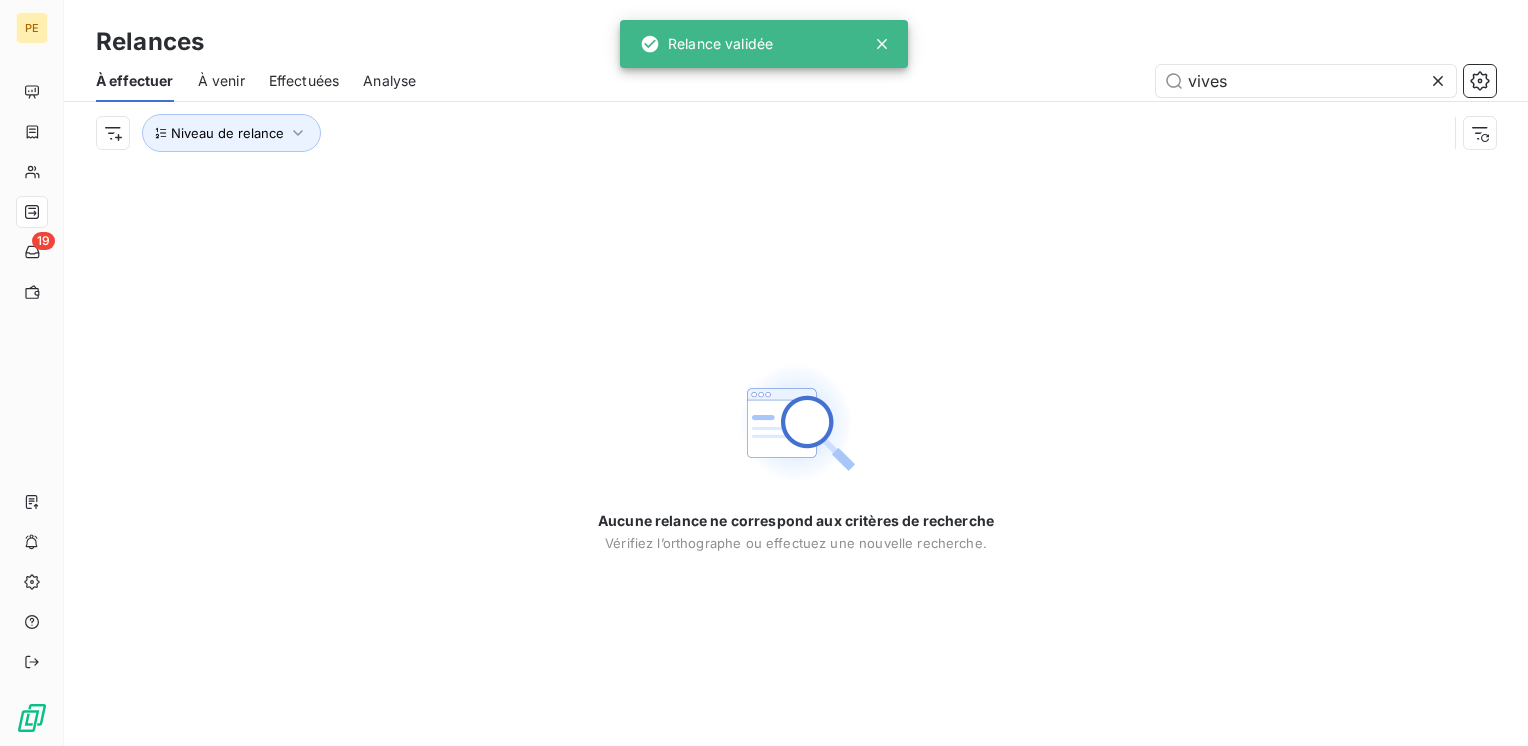 click 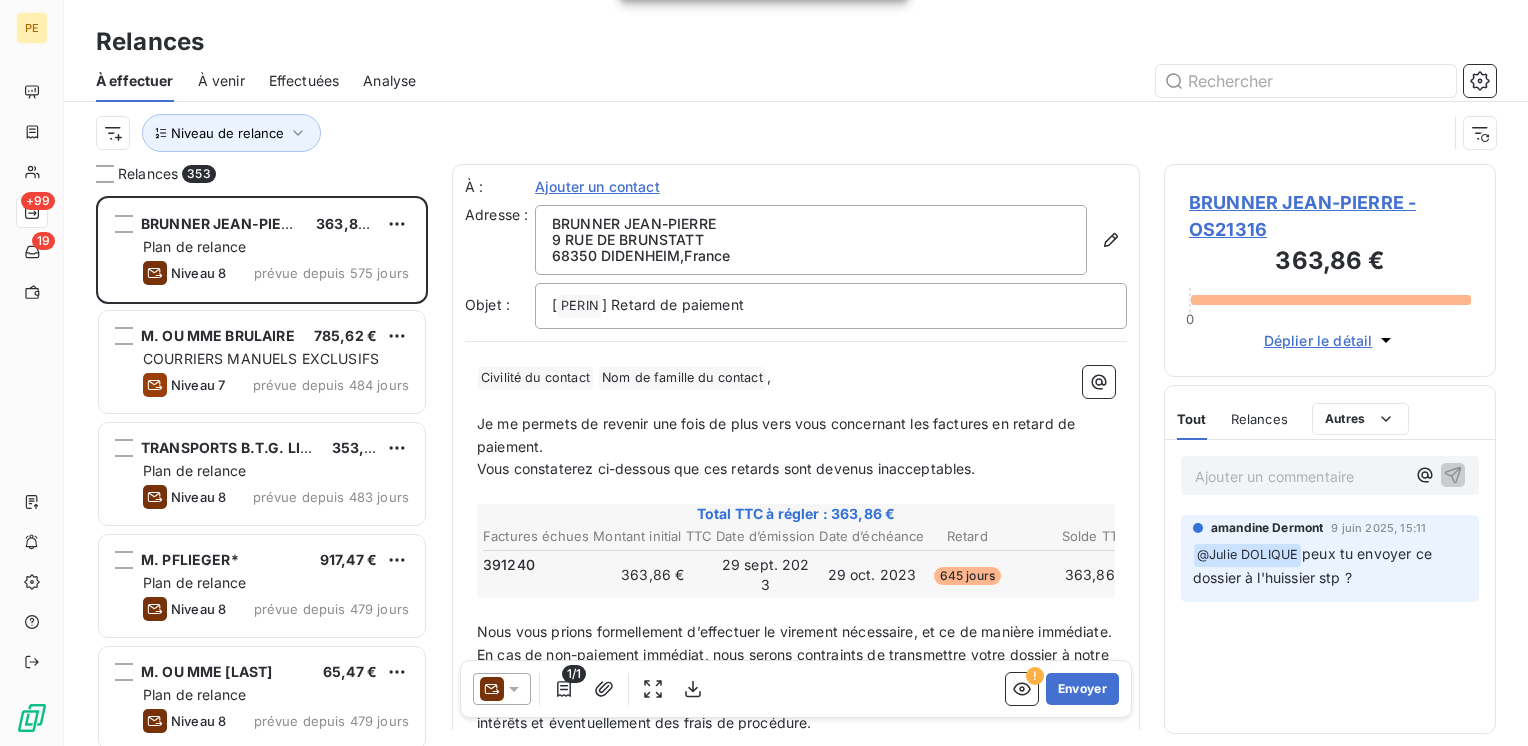 scroll, scrollTop: 16, scrollLeft: 16, axis: both 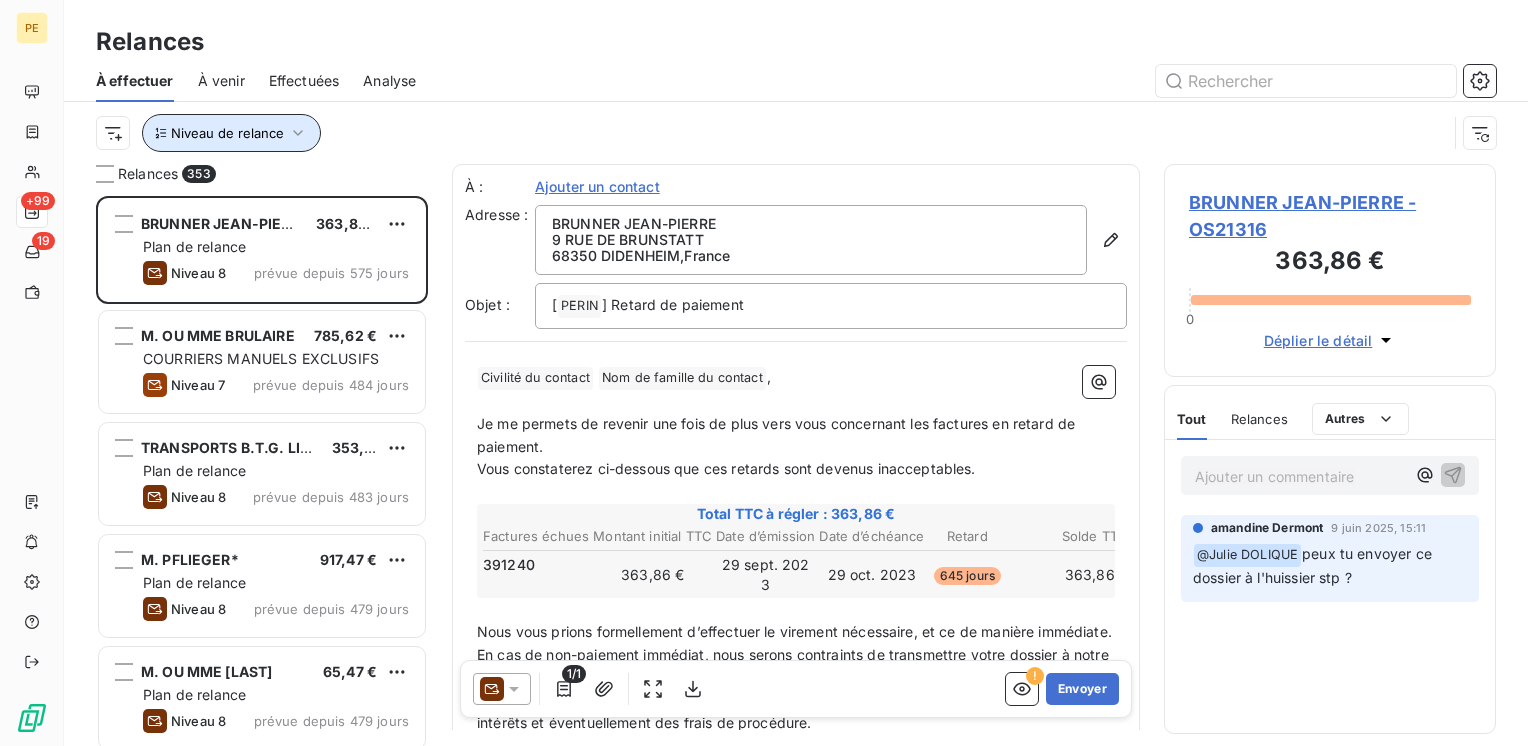 click on "Niveau de relance" at bounding box center [227, 133] 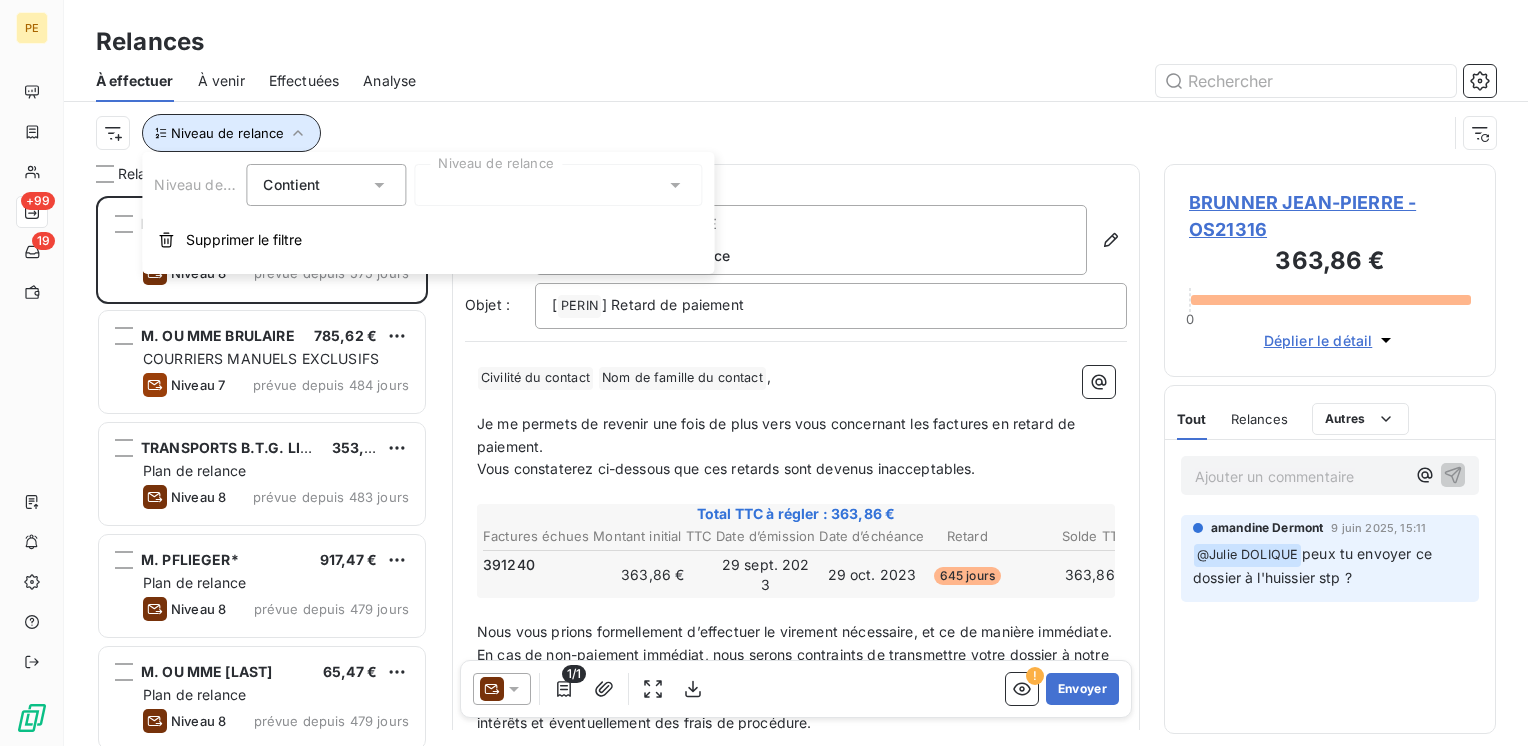 click 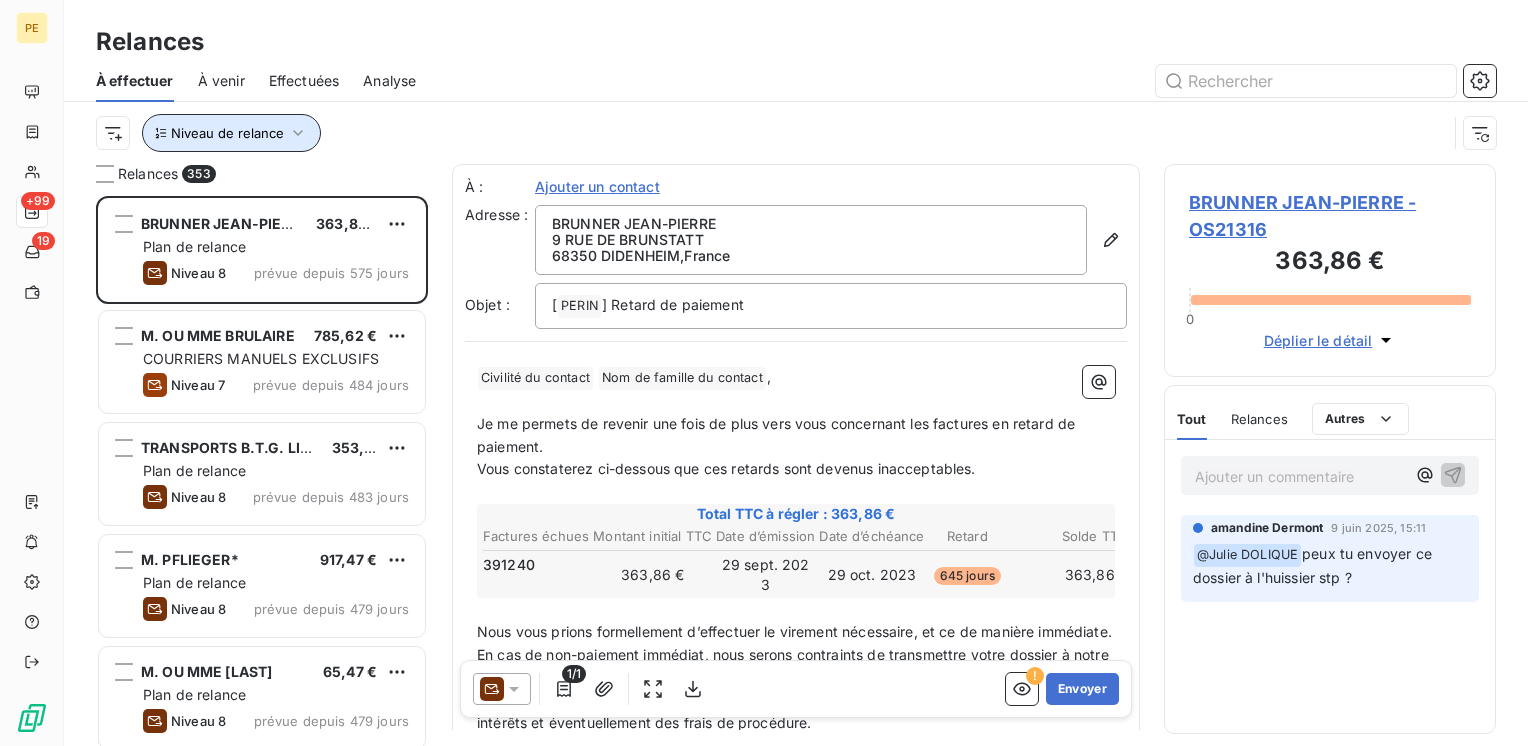 drag, startPoint x: 233, startPoint y: 130, endPoint x: 221, endPoint y: 146, distance: 20 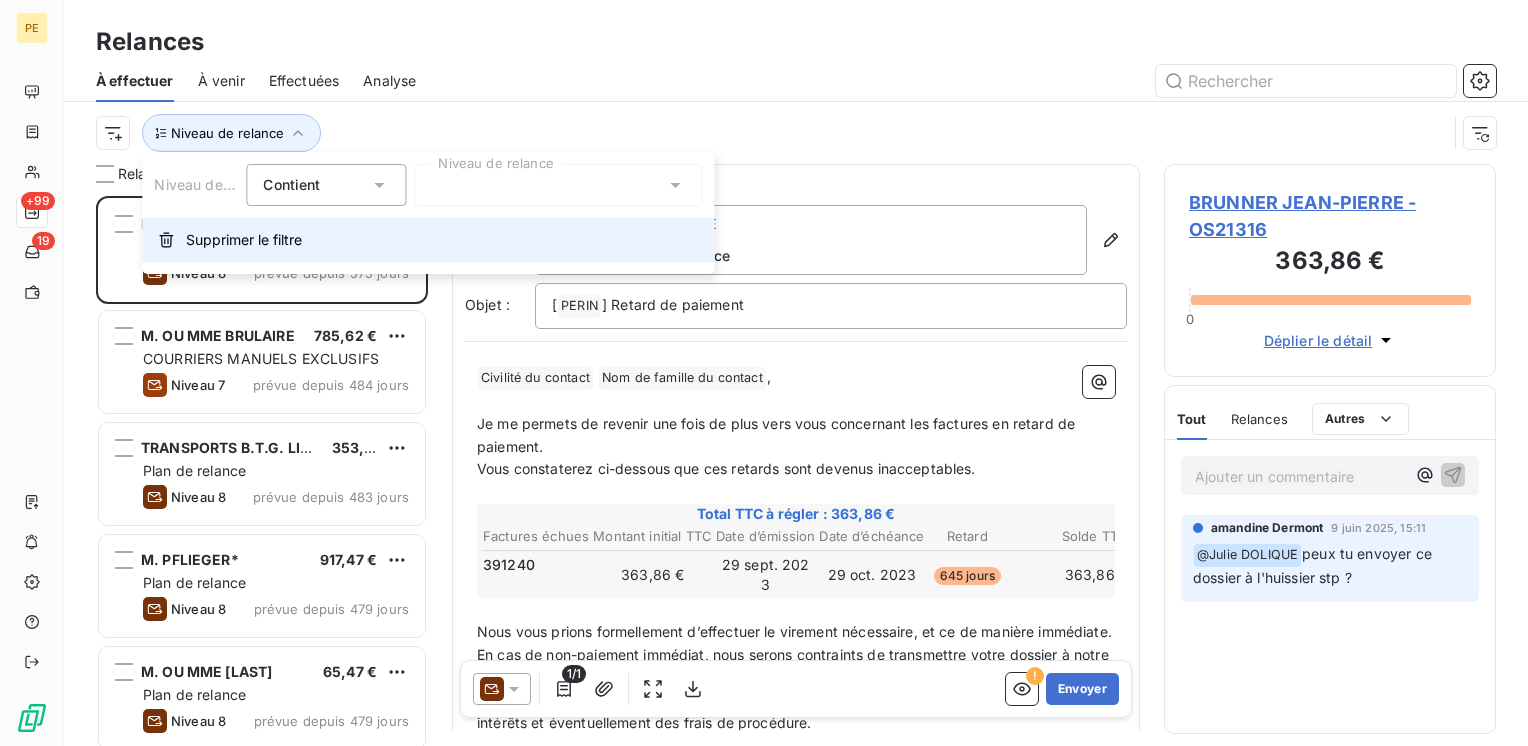 click on "Supprimer le filtre" at bounding box center (244, 240) 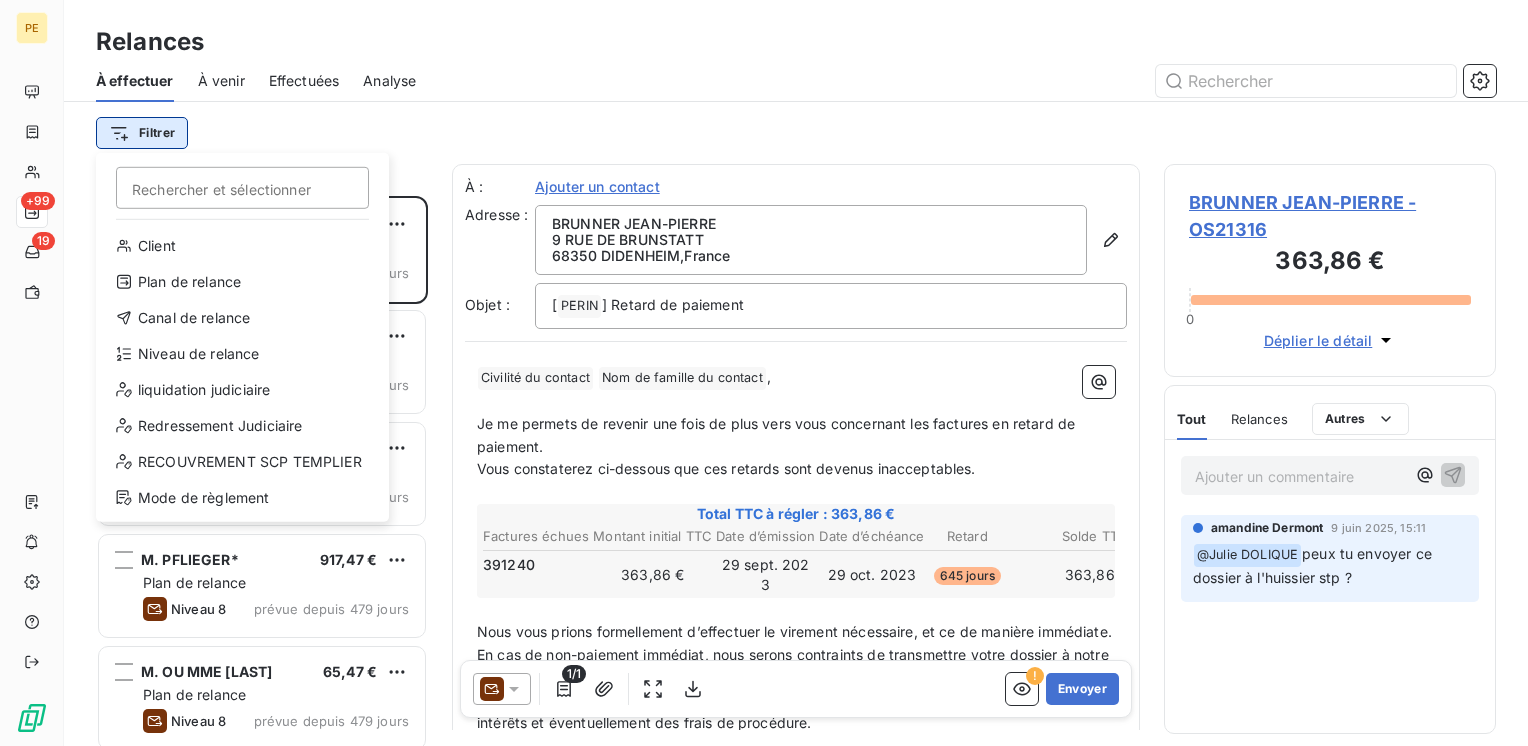 click on "PE +99 19 Relances À effectuer À venir Effectuées Analyse Filtrer Rechercher et sélectionner Client Plan de relance Canal de relance Niveau de relance liquidation judiciaire Redressement Judiciaire RECOUVREMENT SCP TEMPLIER Mode de règlement Relances 353 BRUNNER JEAN-PIERRE 363,86 € Plan de relance Niveau 8 prévue depuis 575 jours M. OU MME BRULAIRE 785,62 € COURRIERS MANUELS EXCLUSIFS Niveau 7 prévue depuis 484 jours TRANSPORTS B.T.G. LIBRECY SARL 353,26 € Plan de relance Niveau 8 prévue depuis 483 jours M. PFLIEGER* 917,47 € Plan de relance Niveau 8 prévue depuis 479 jours M. OU MME AZOULAY 65,47 € Plan de relance Niveau 8 prévue depuis 479 jours LA CHEMISIERE  STE REBECCA 223,12 € Plan de relance Niveau 8 prévue depuis 479 jours M. OU MME CHAMEN 785,62 € Plan de relance Niveau 8 prévue depuis 479 jours KELBER JEAN 903,36 € Plan de relance Niveau 8 prévue depuis 479 jours ENGIE GREEN FRANCE 666,00 € Plan de relance Niveau 2 prévue depuis 447 jours" at bounding box center [764, 373] 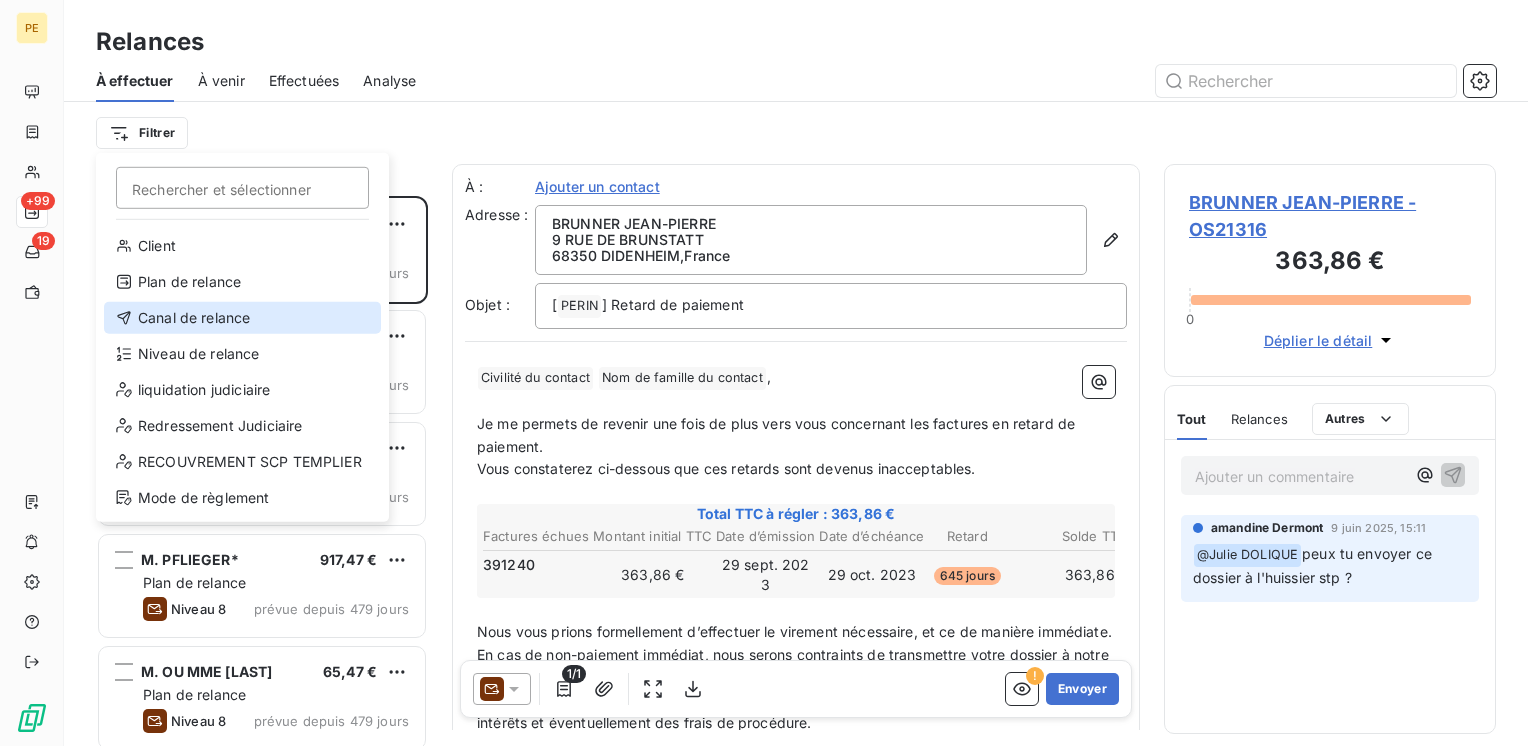 drag, startPoint x: 206, startPoint y: 312, endPoint x: 269, endPoint y: 304, distance: 63.505905 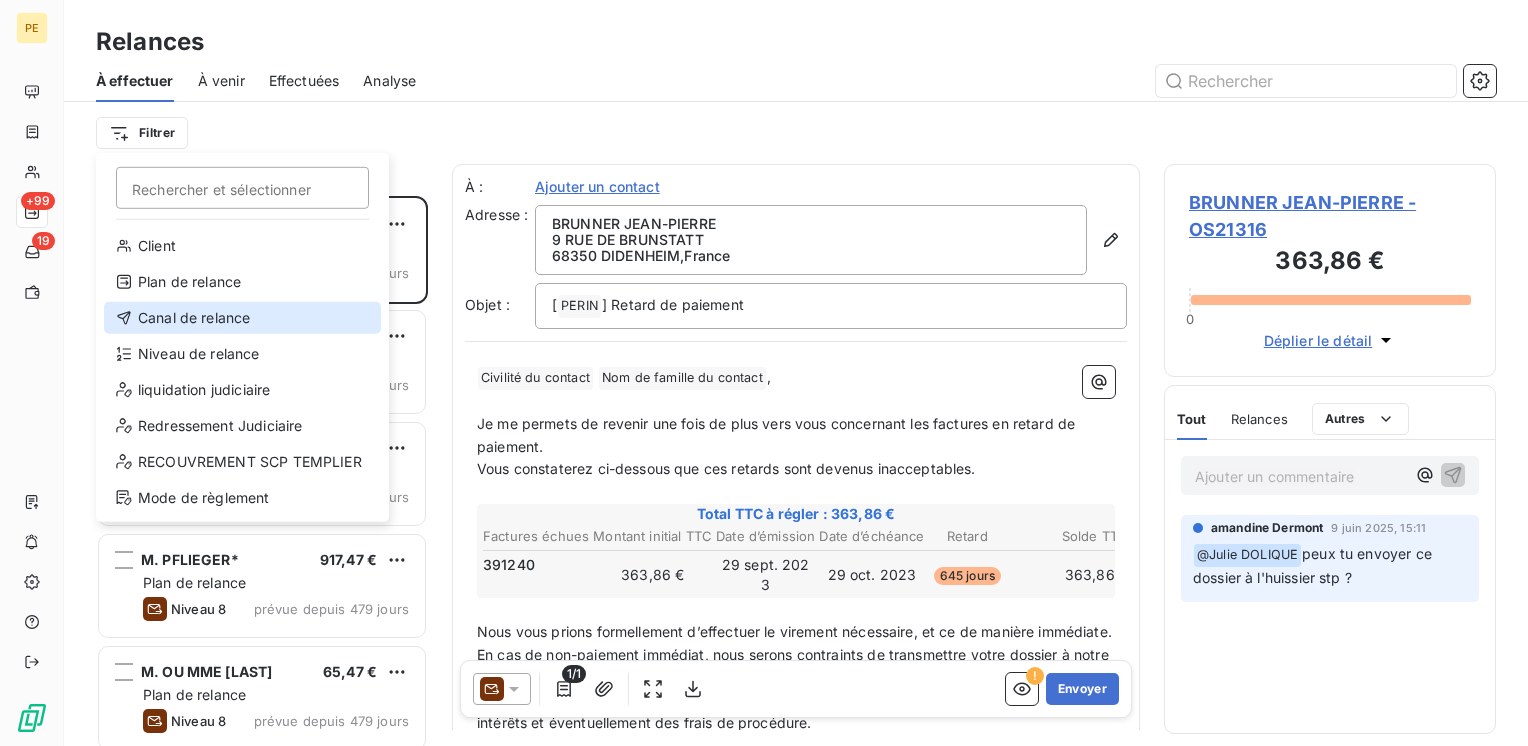 click on "Canal de relance" at bounding box center (242, 318) 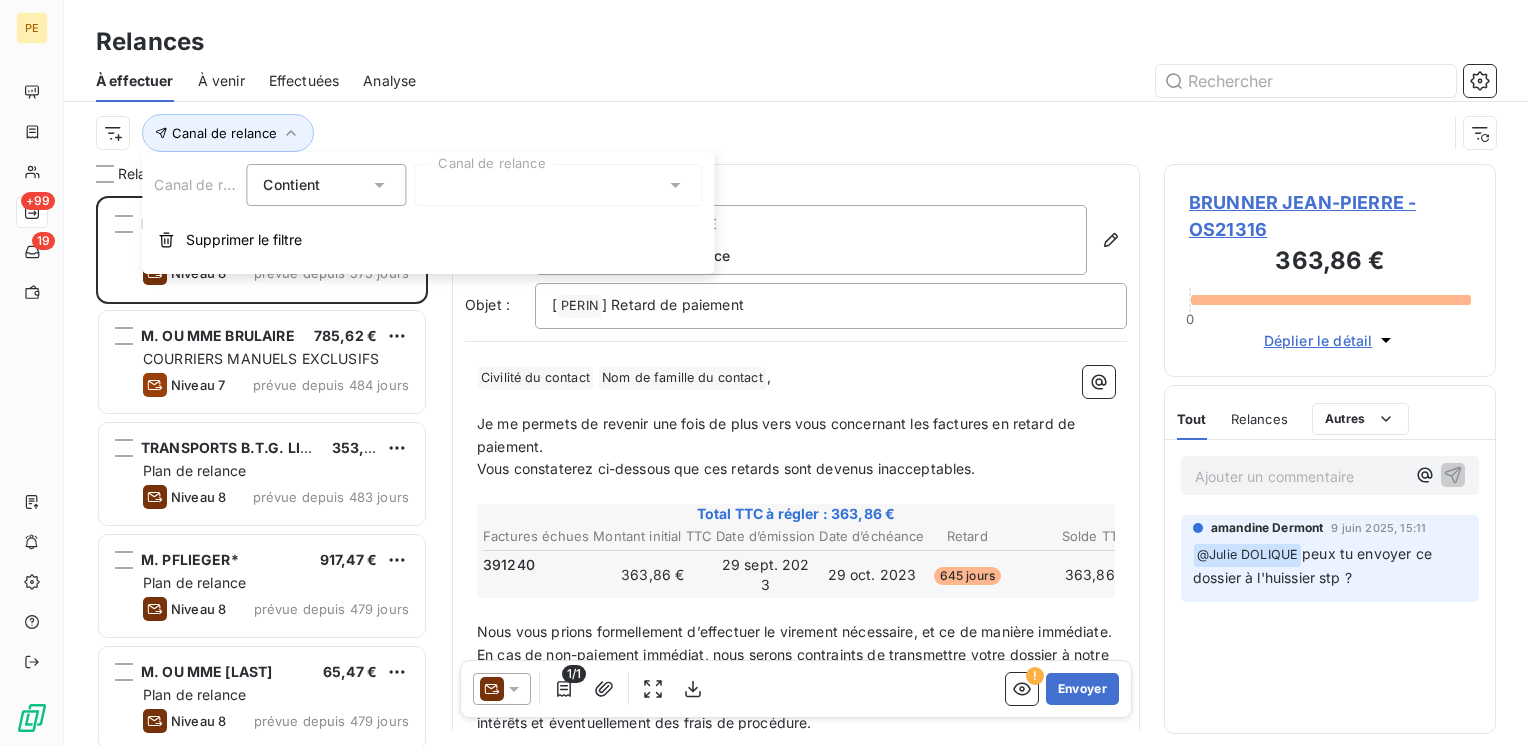 click at bounding box center (558, 185) 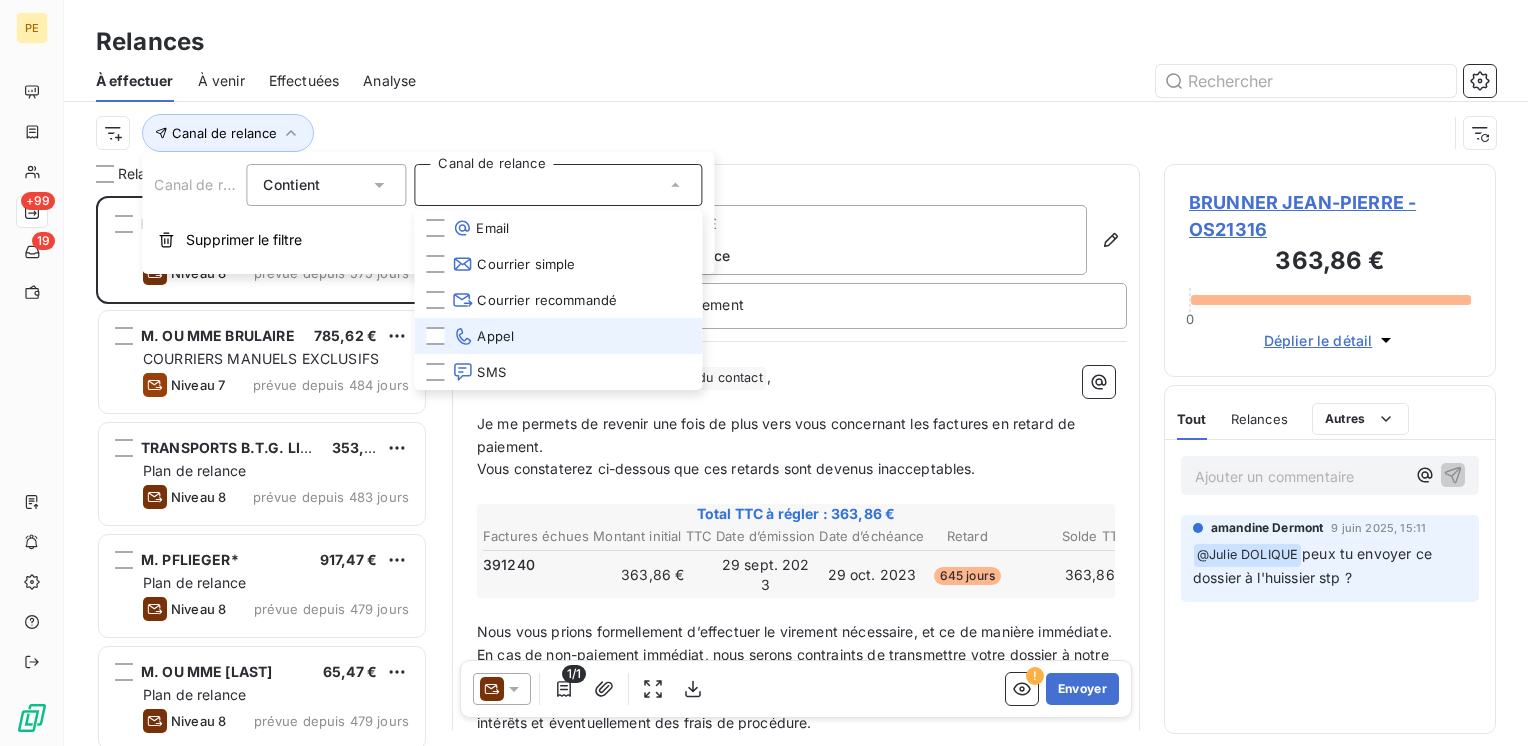 click on "Appel" at bounding box center [558, 336] 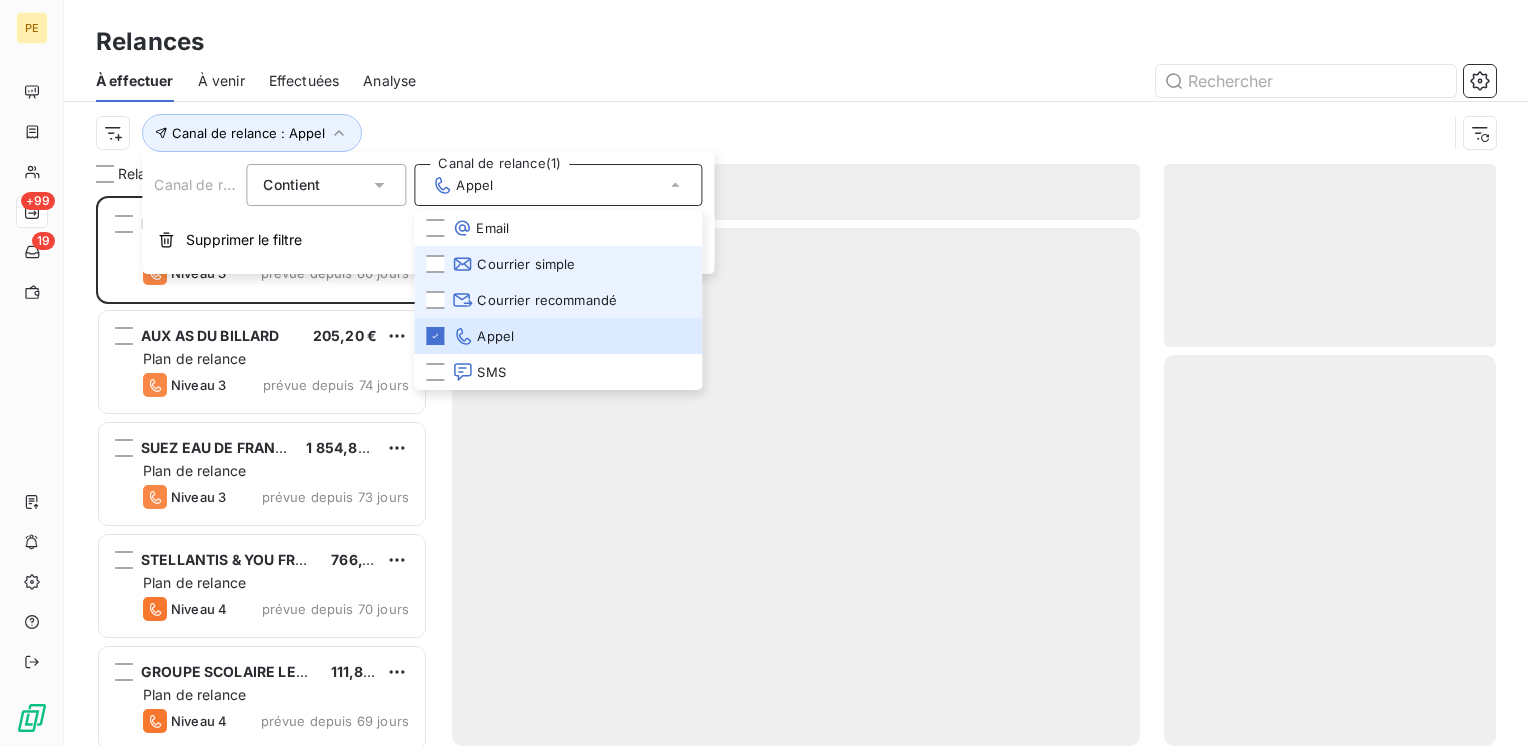 scroll, scrollTop: 16, scrollLeft: 16, axis: both 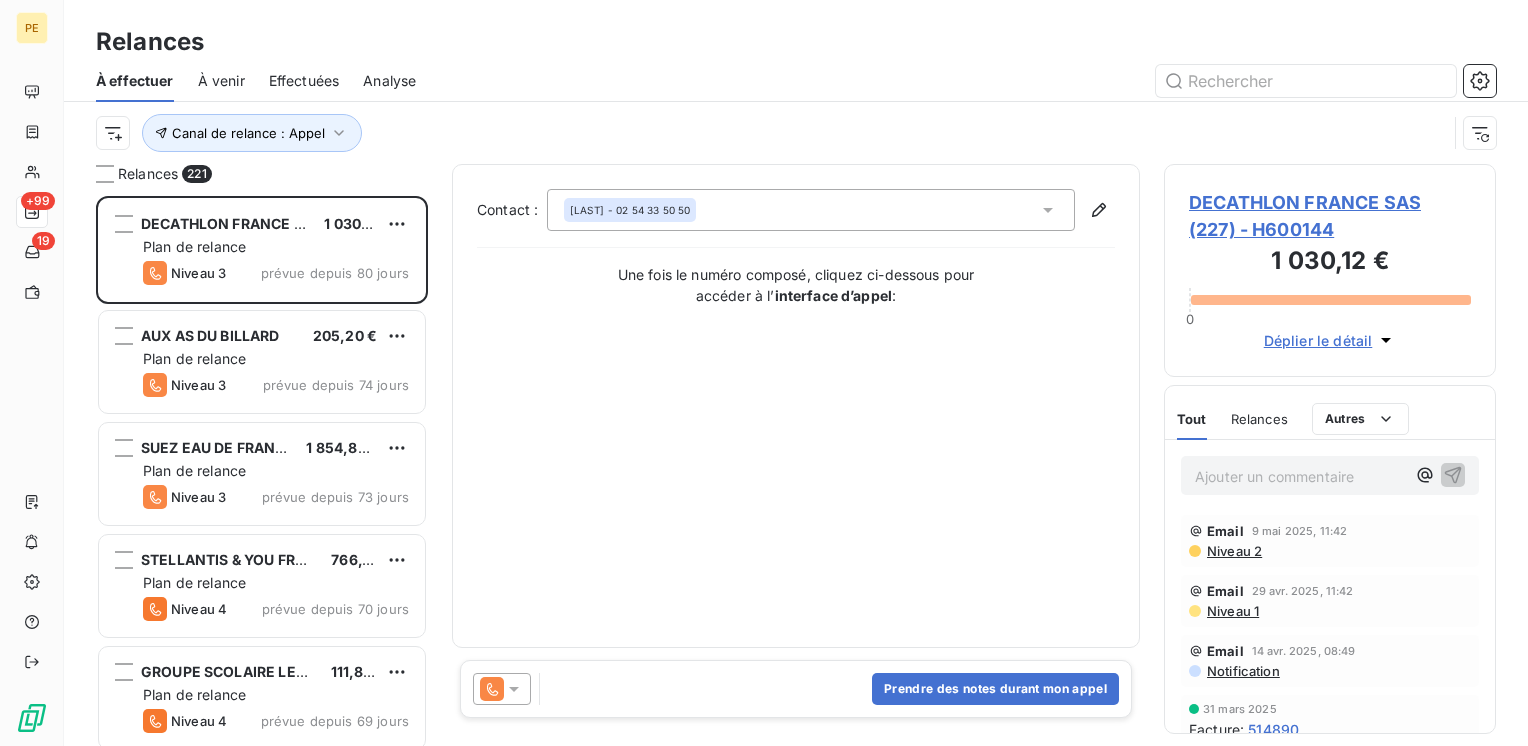 click on "Contact :  Baudinaud   - 02 54 33 50 50 Une fois le numéro composé, cliquez ci-dessous pour accéder à l’ interface d’appel  :" at bounding box center [796, 406] 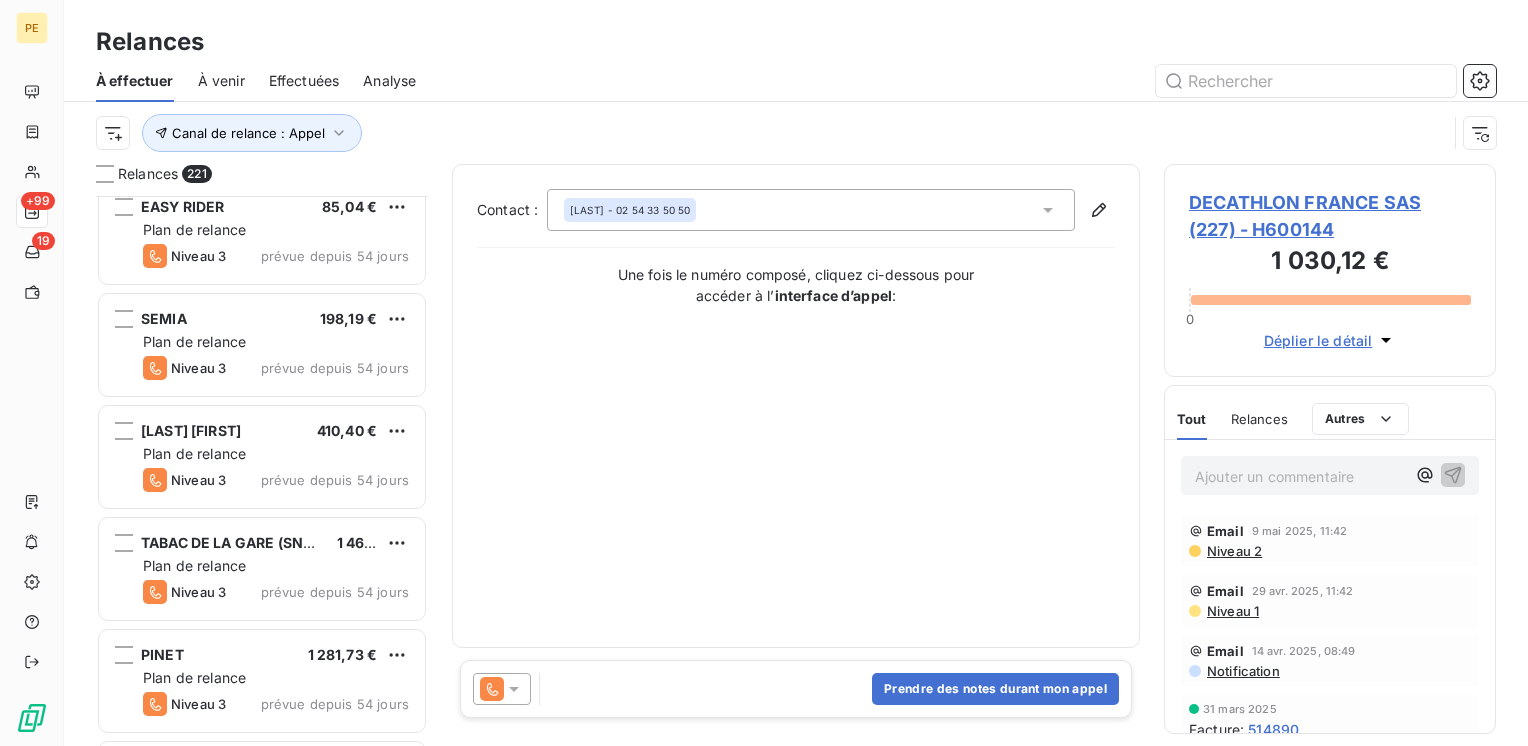 scroll, scrollTop: 4934, scrollLeft: 0, axis: vertical 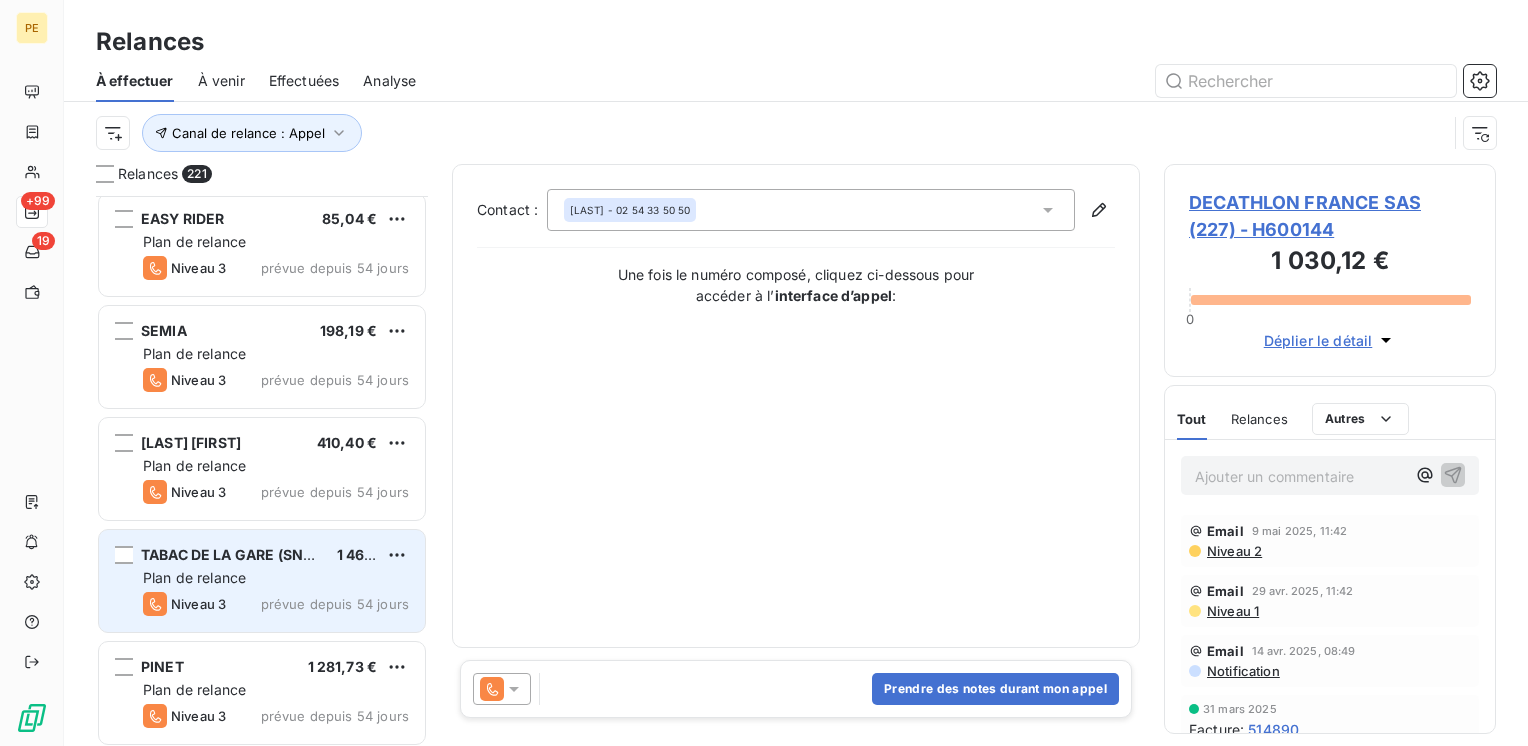 click on "Plan de relance" at bounding box center (276, 578) 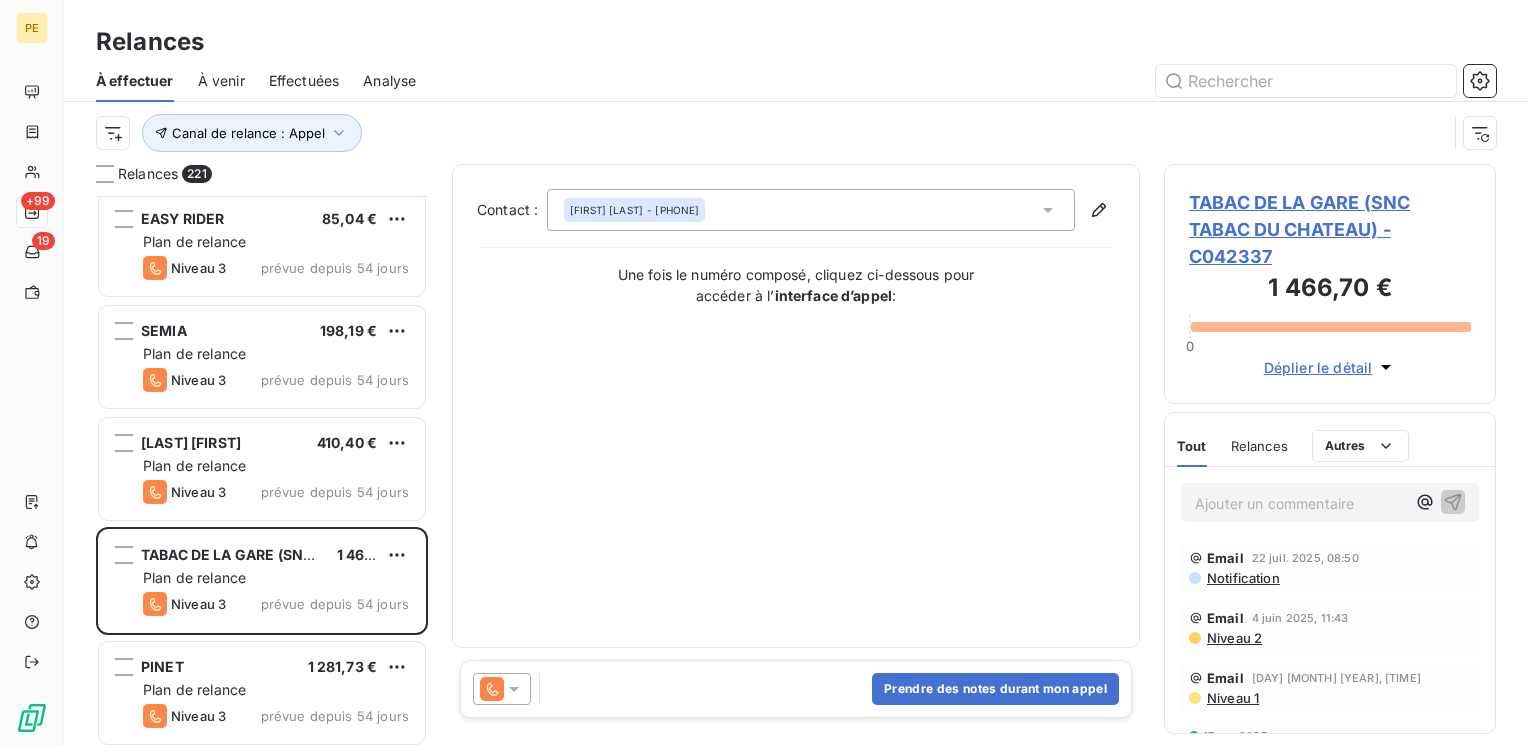 click on "Déplier le détail" at bounding box center [1318, 367] 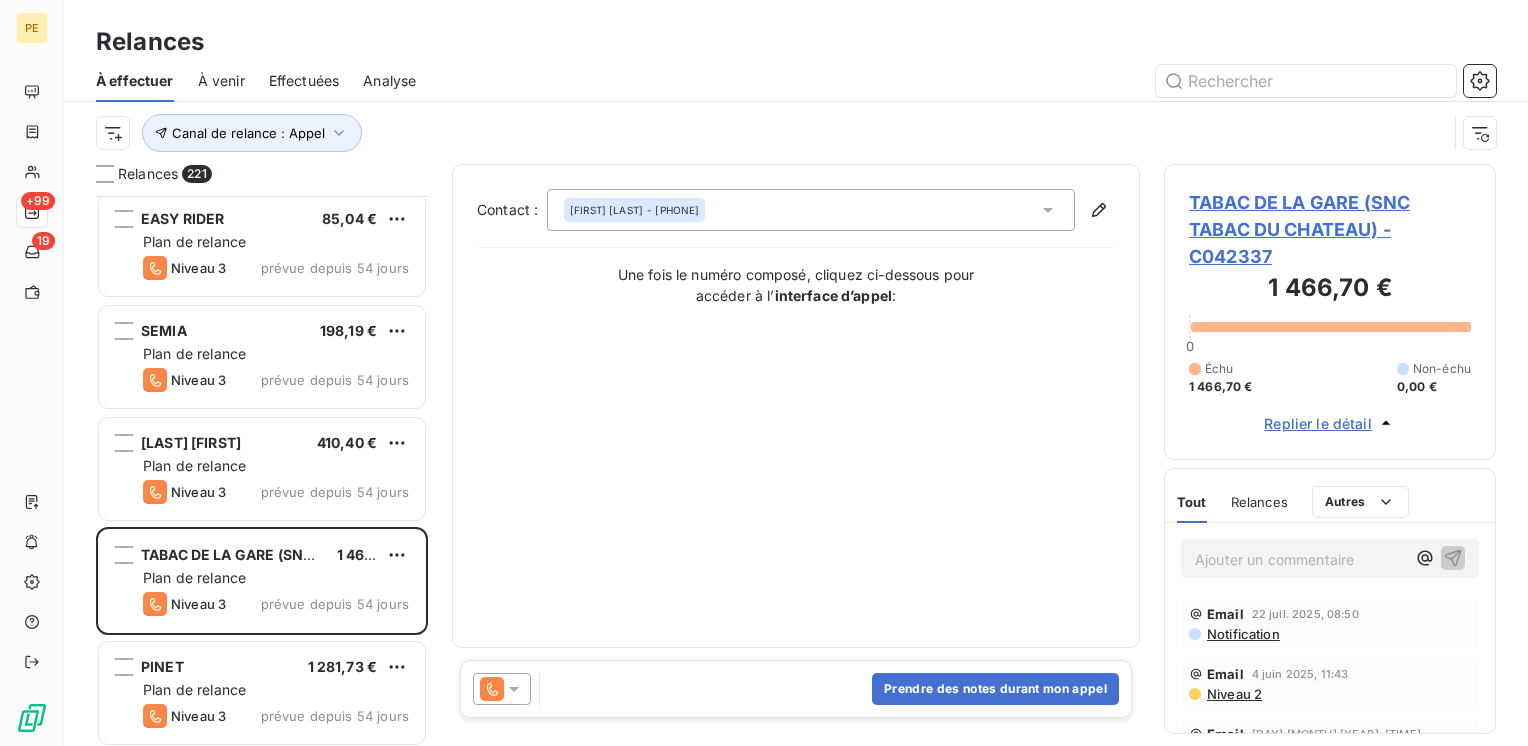 drag, startPoint x: 1369, startPoint y: 319, endPoint x: 832, endPoint y: 358, distance: 538.41437 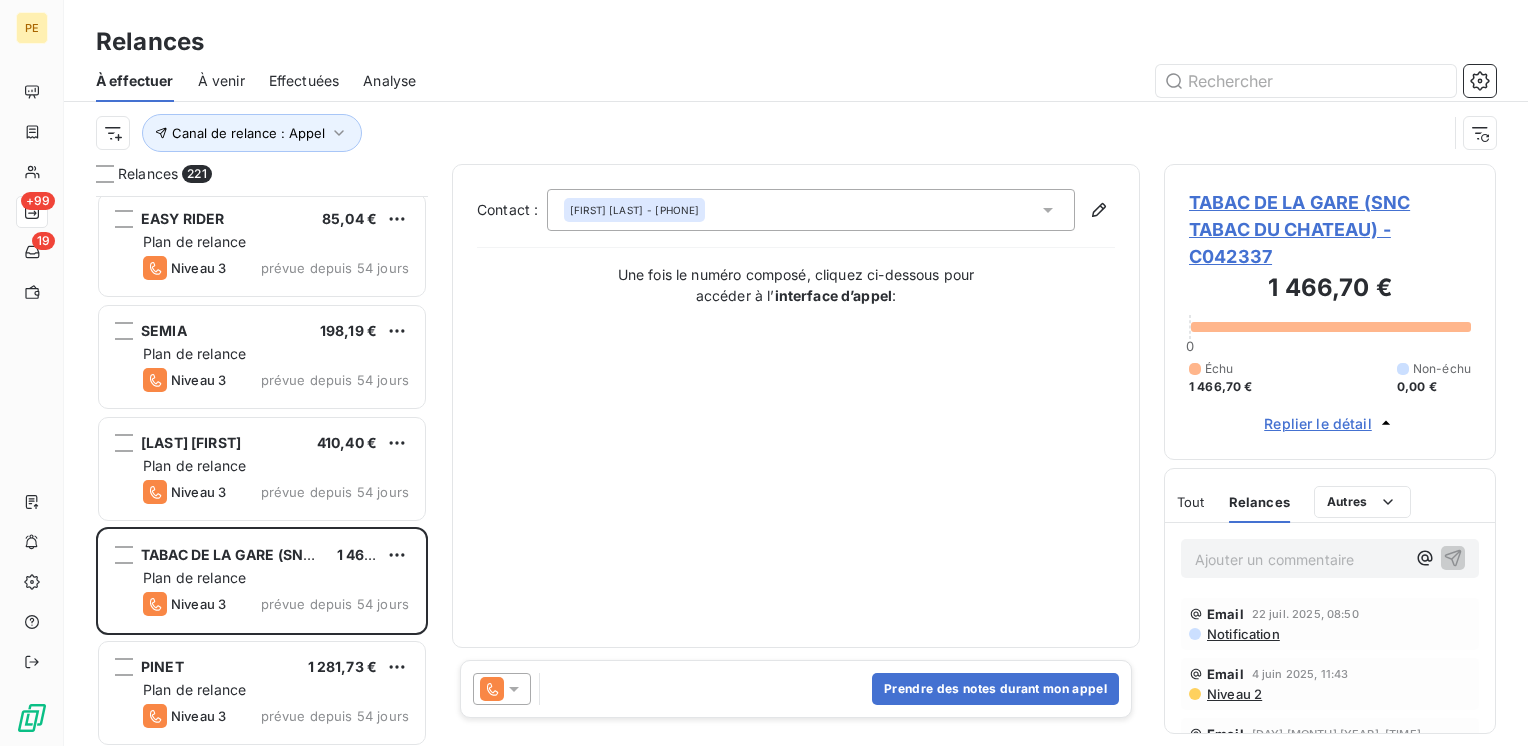 click on "Tout" at bounding box center (1191, 502) 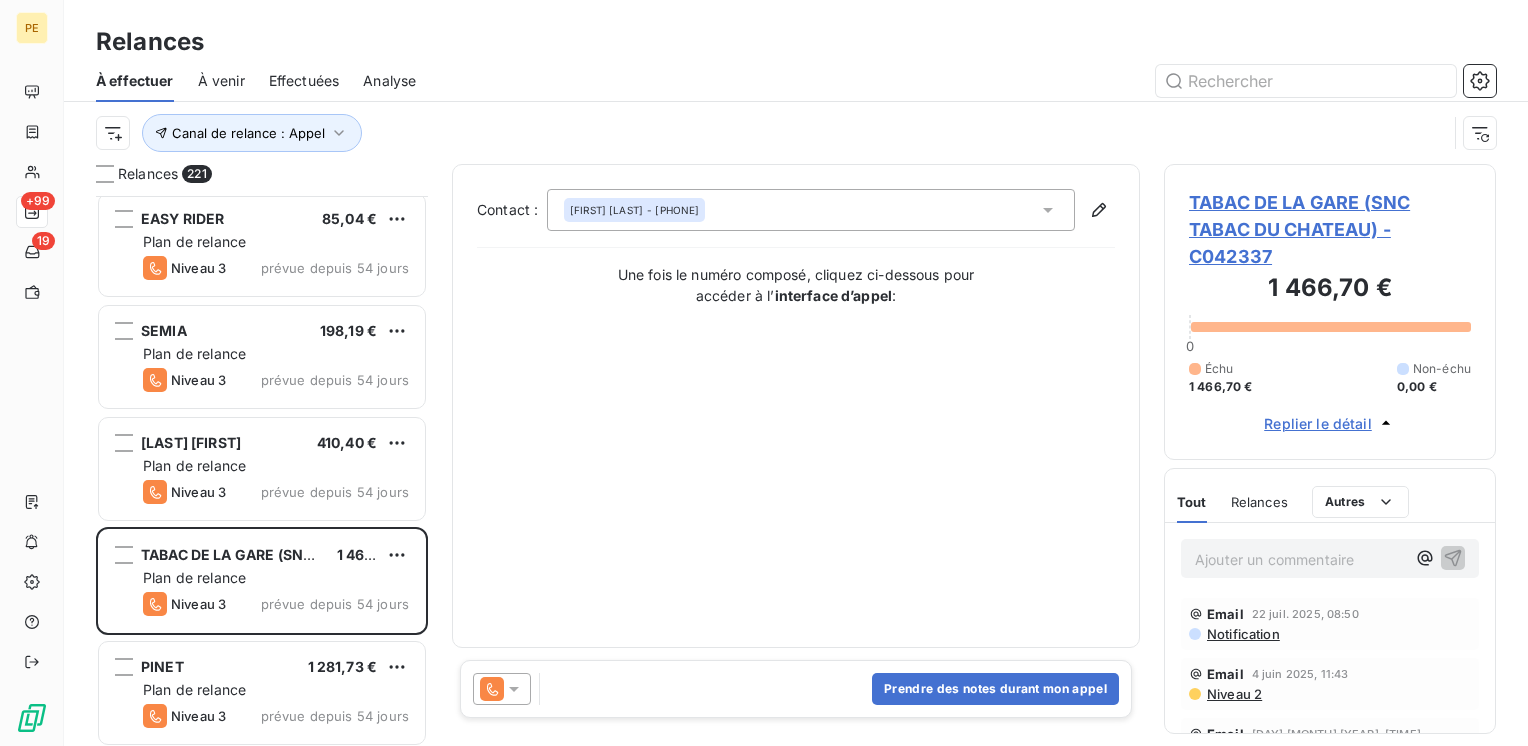 click on "TABAC DE LA GARE (SNC TABAC DU CHATEAU) - C042337" at bounding box center (1330, 229) 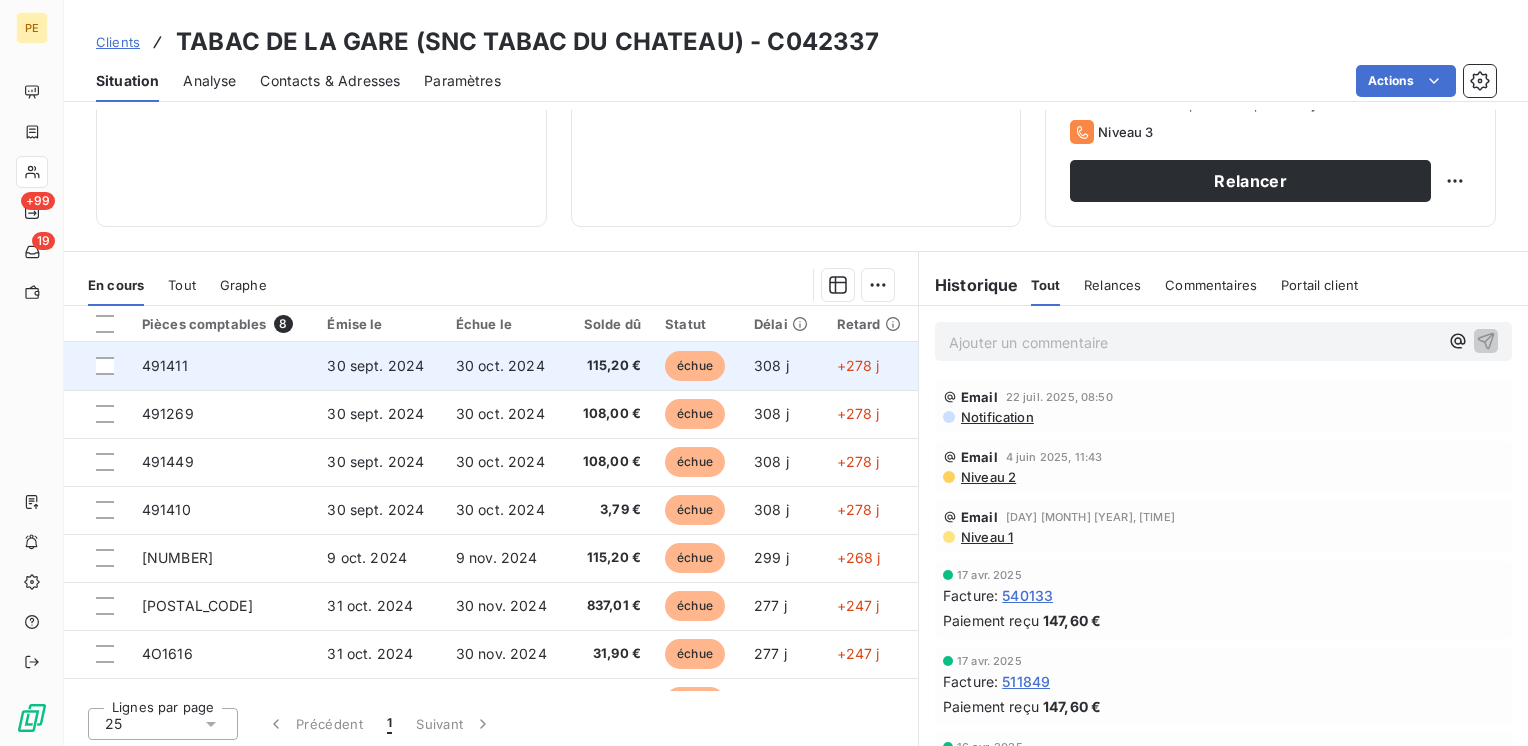 scroll, scrollTop: 308, scrollLeft: 0, axis: vertical 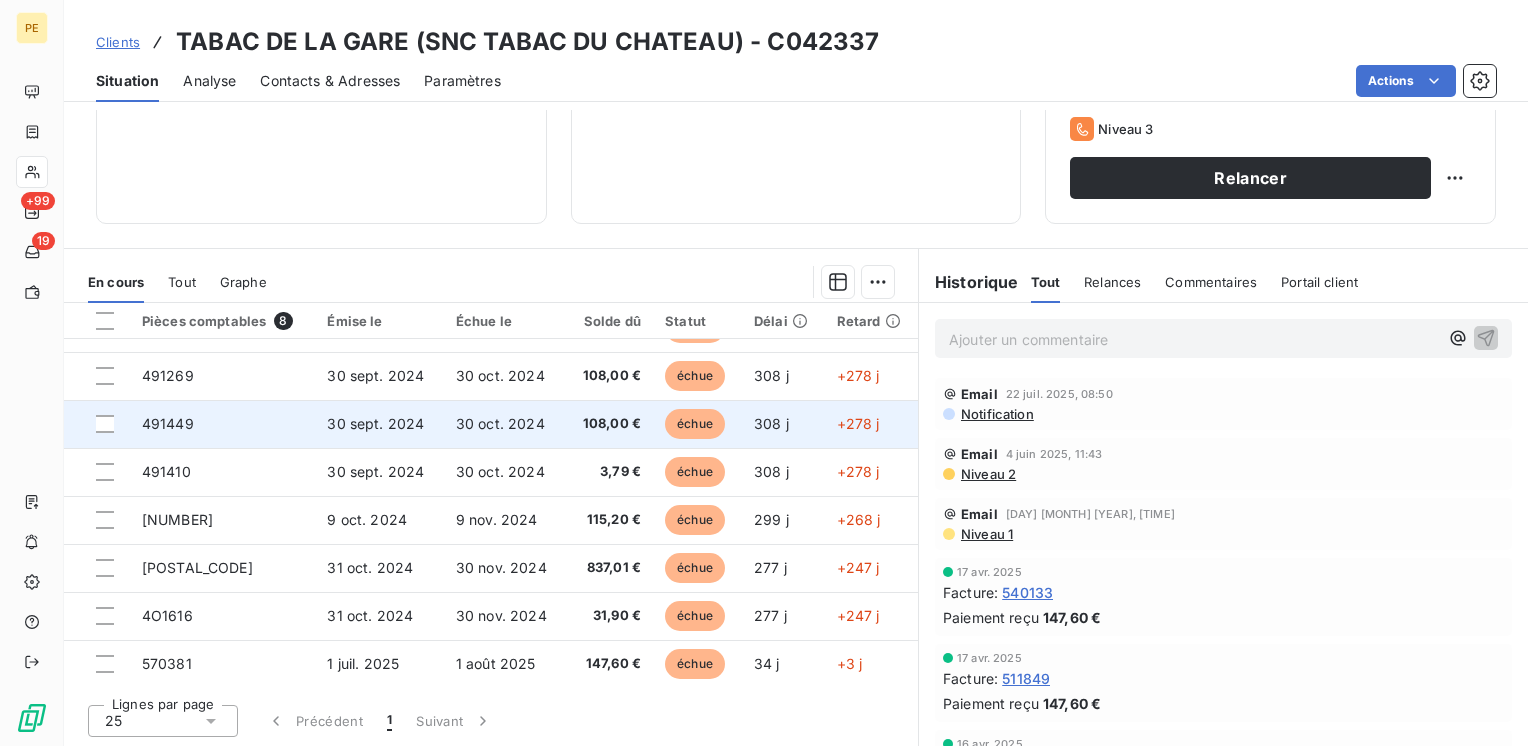 click on "108,00 €" at bounding box center (609, 424) 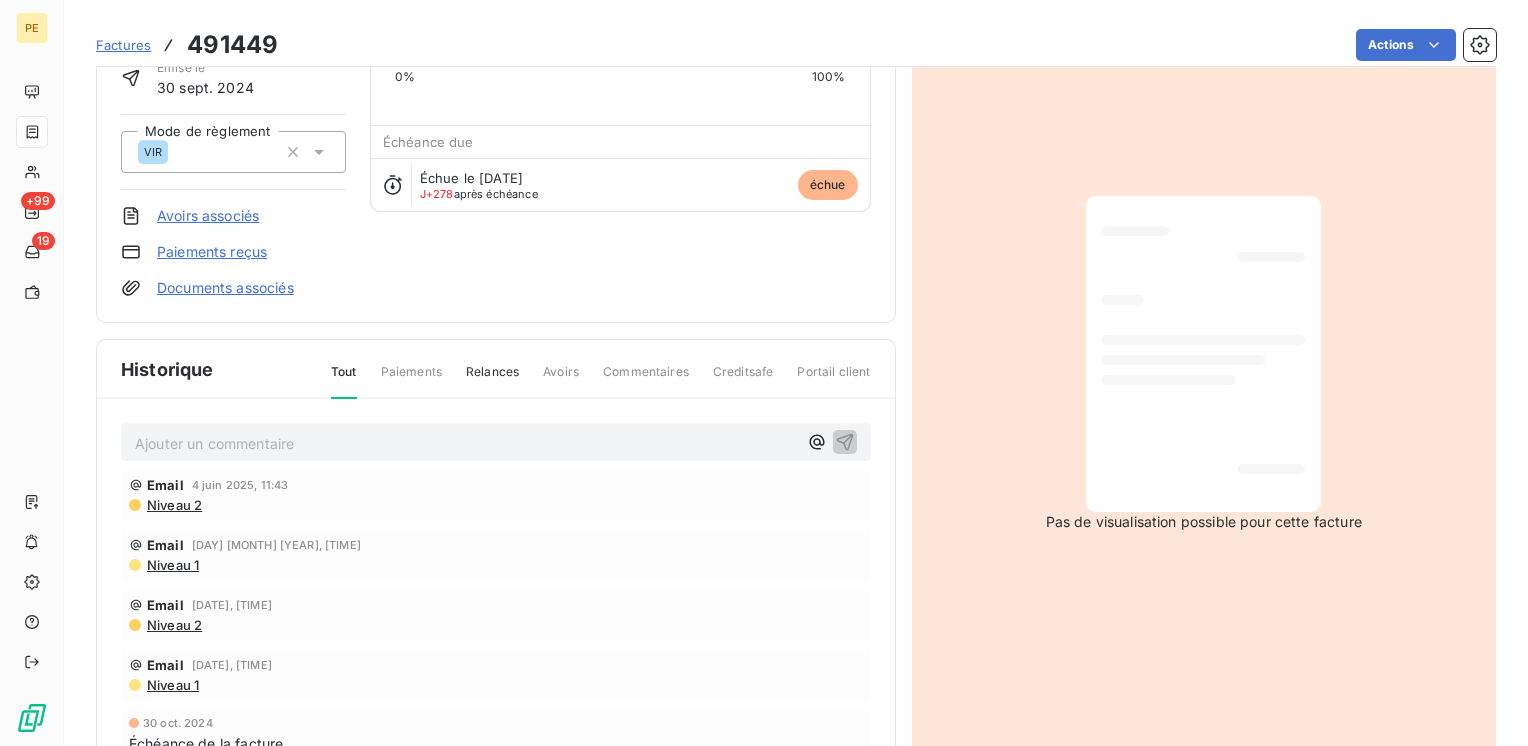 scroll, scrollTop: 0, scrollLeft: 0, axis: both 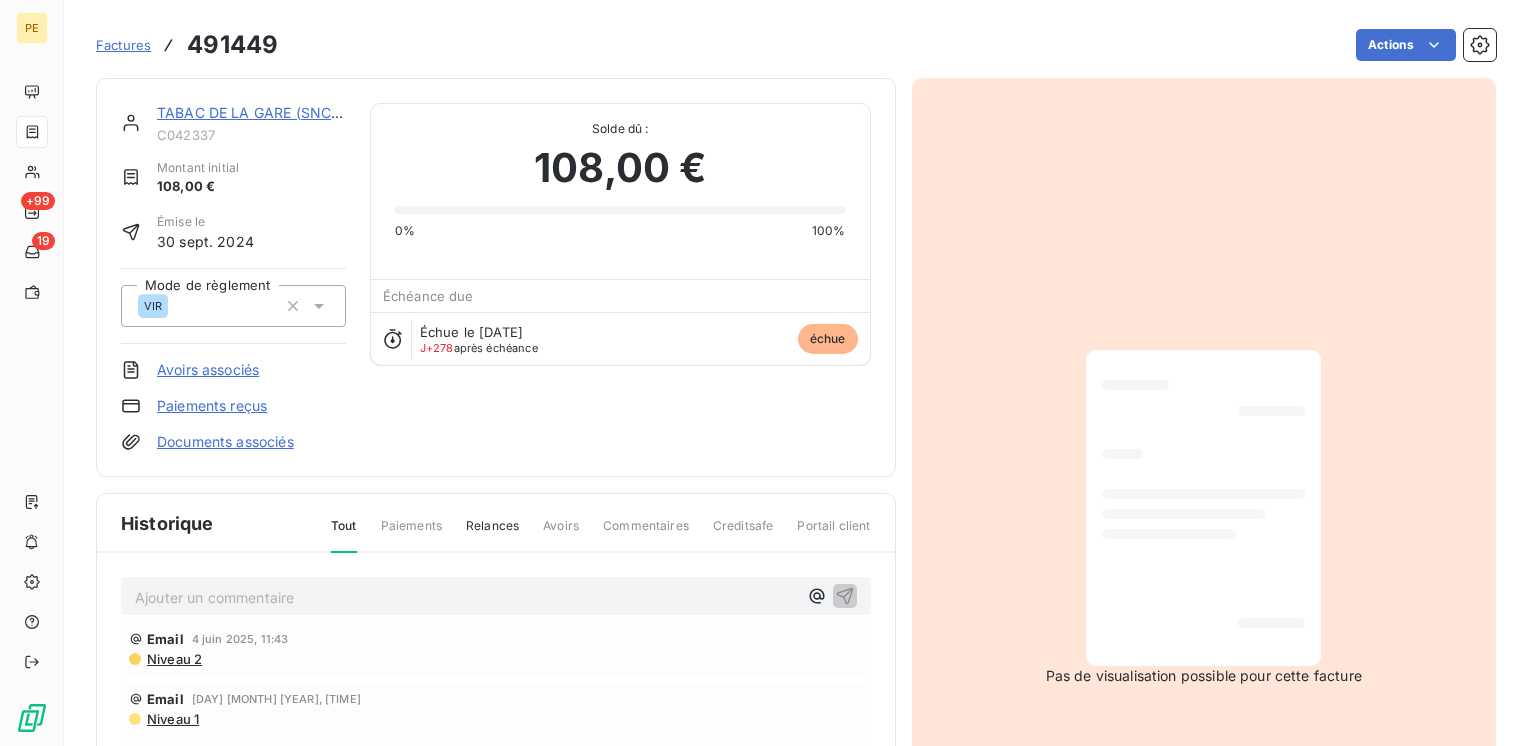 click on "TABAC DE LA GARE (SNC TABAC DU CHATEAU)" at bounding box center (320, 112) 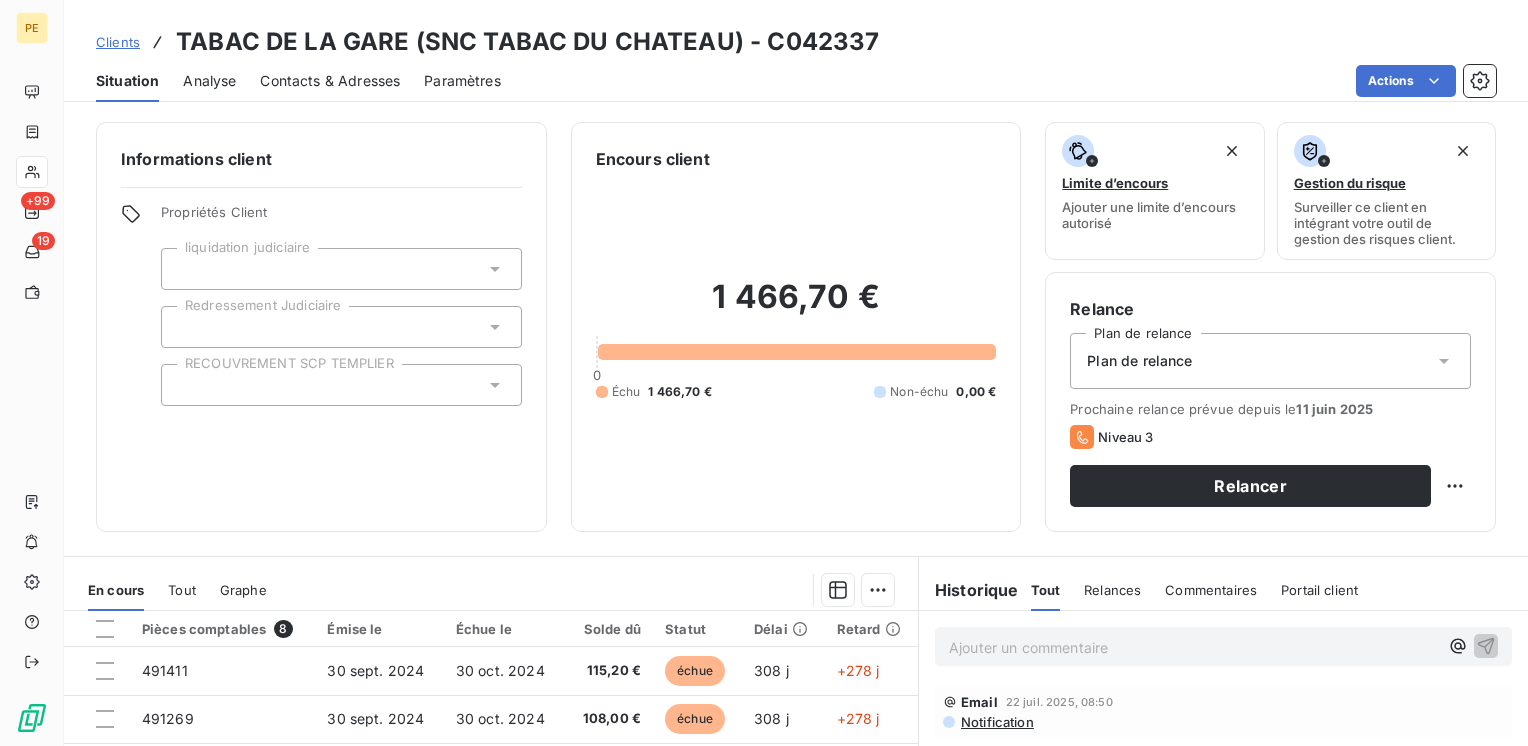 click on "Contacts & Adresses" at bounding box center (330, 81) 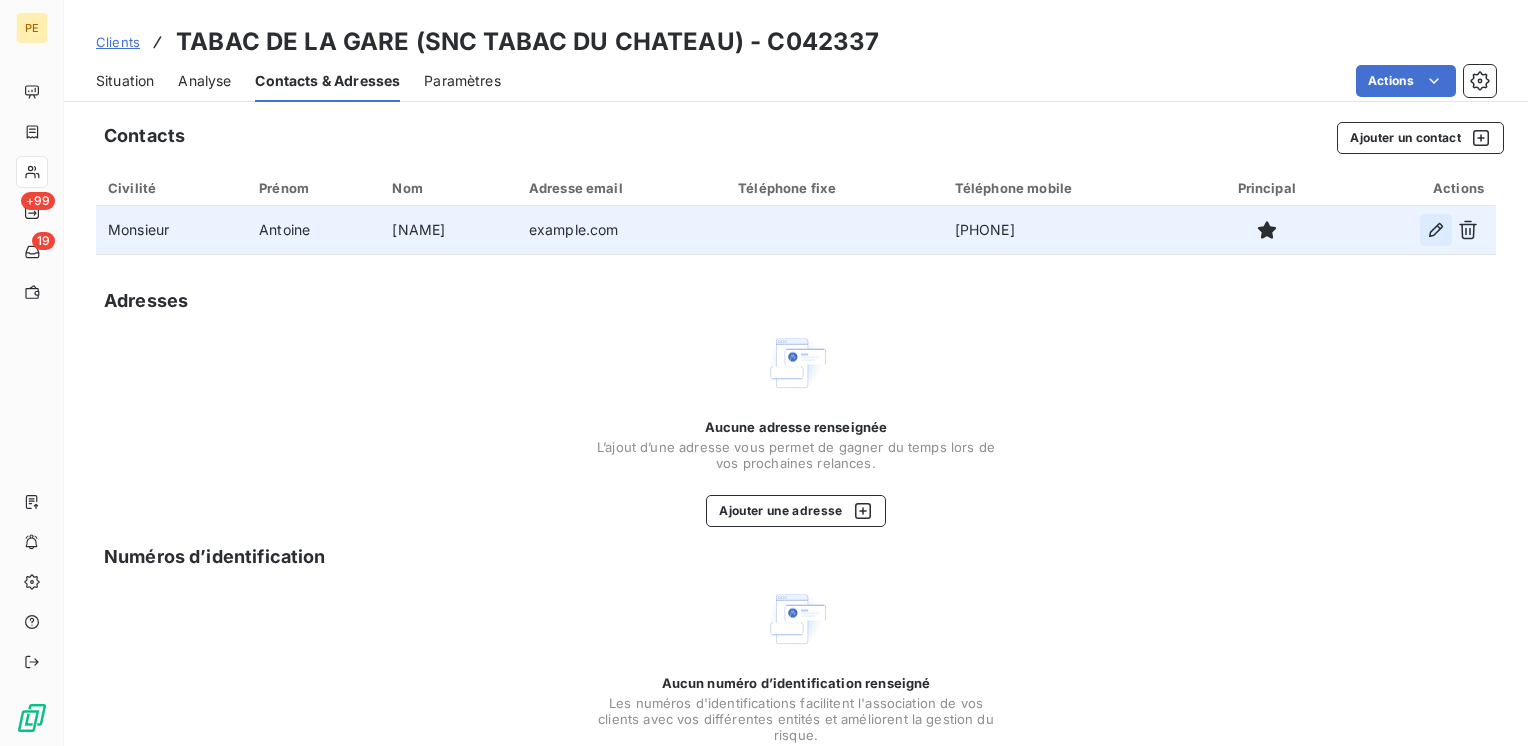 click 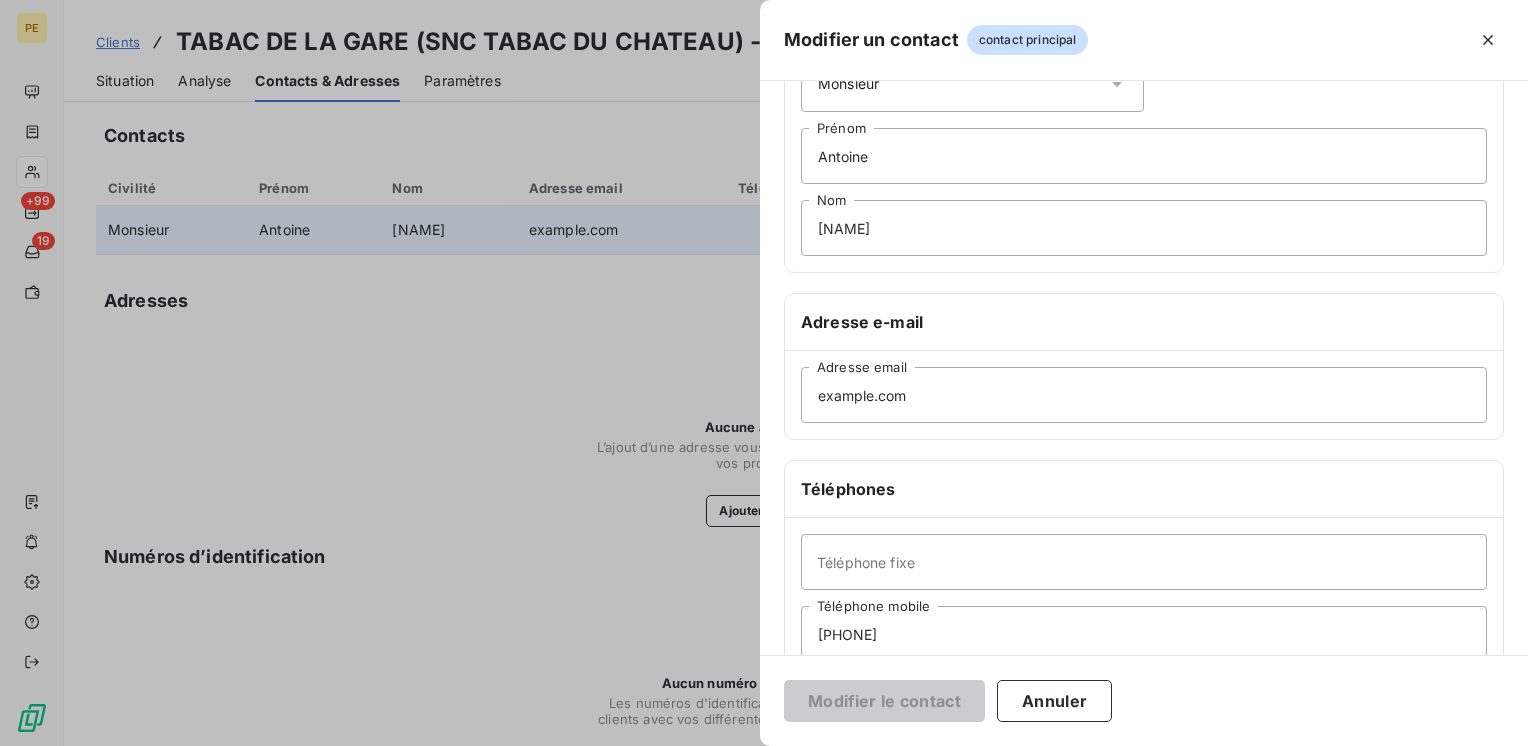 scroll, scrollTop: 266, scrollLeft: 0, axis: vertical 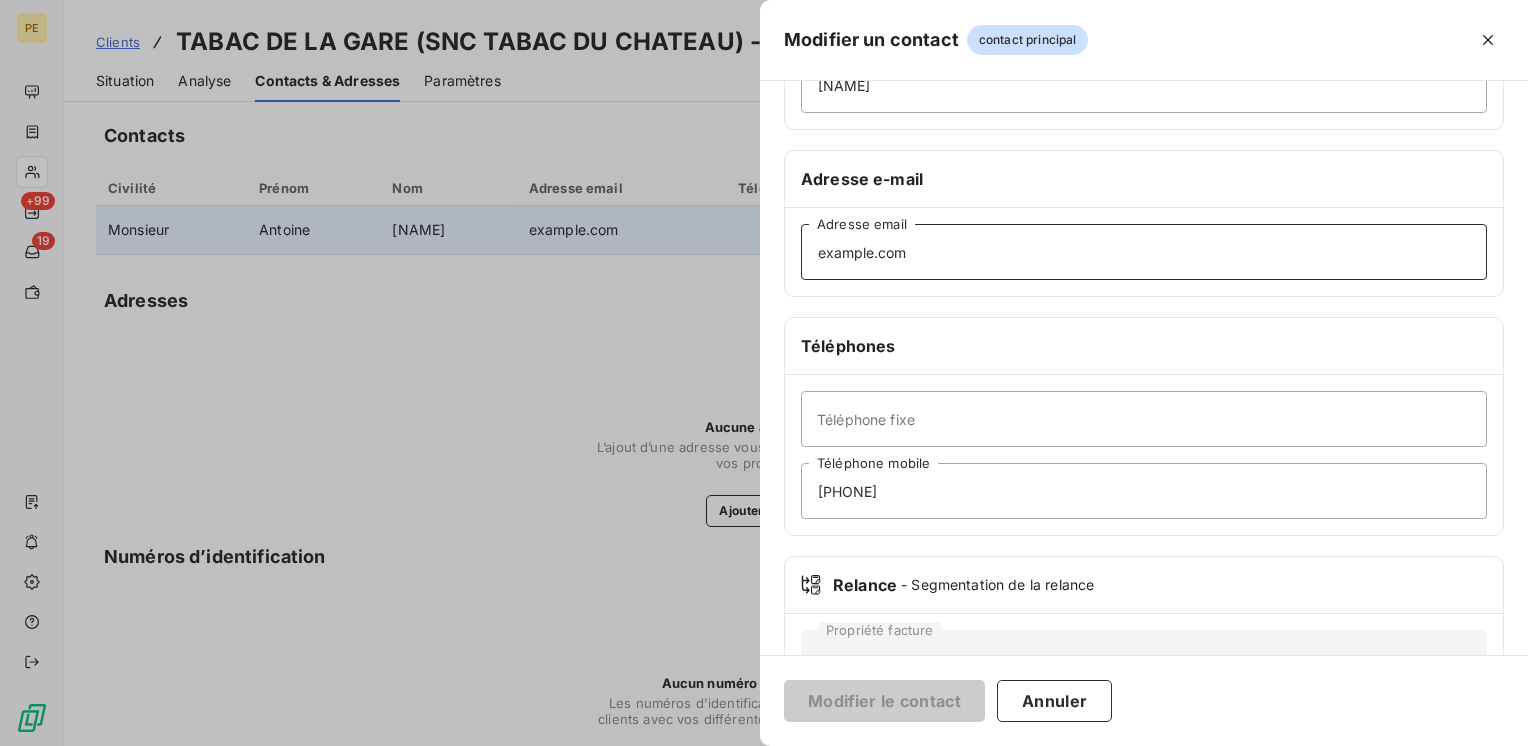drag, startPoint x: 1034, startPoint y: 240, endPoint x: 647, endPoint y: 286, distance: 389.72427 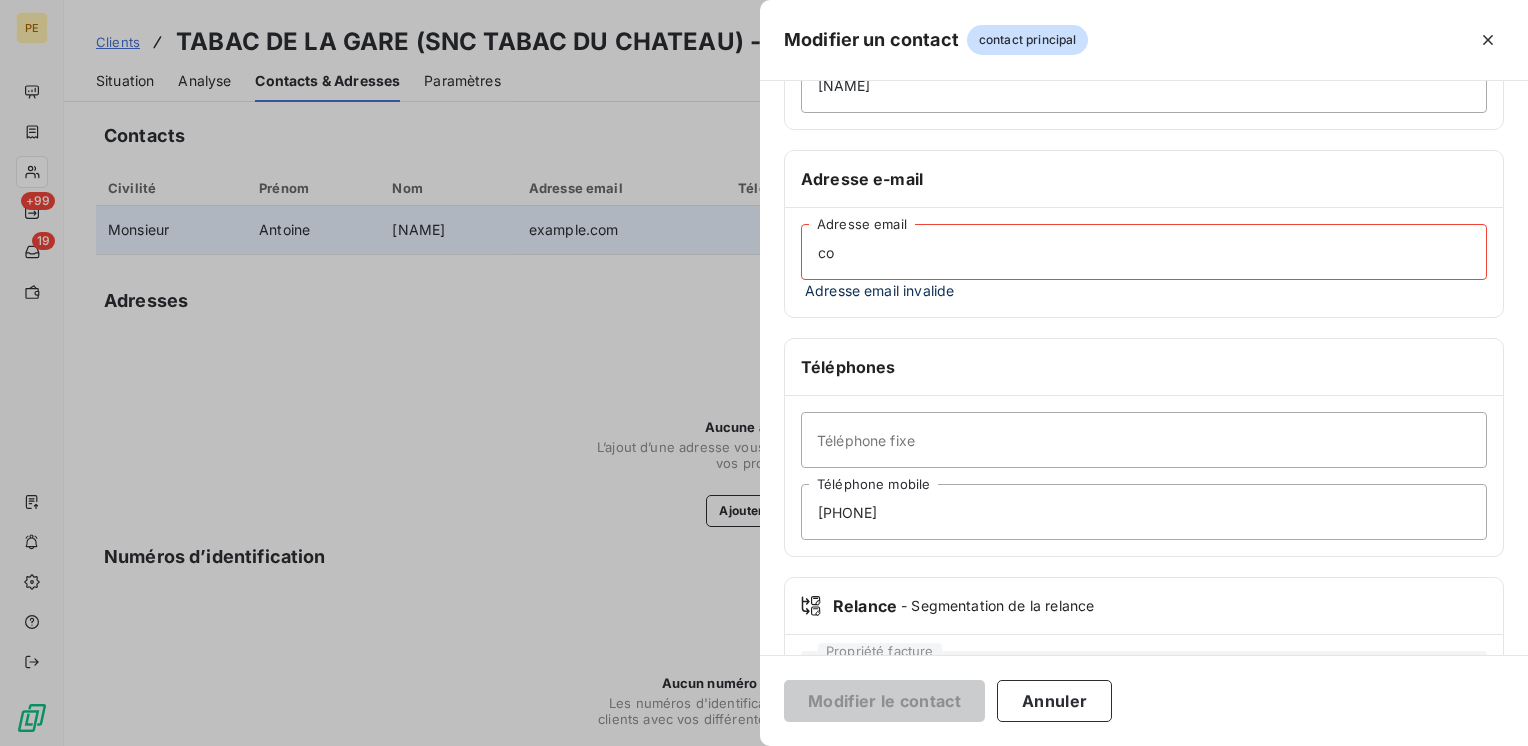 type on "c" 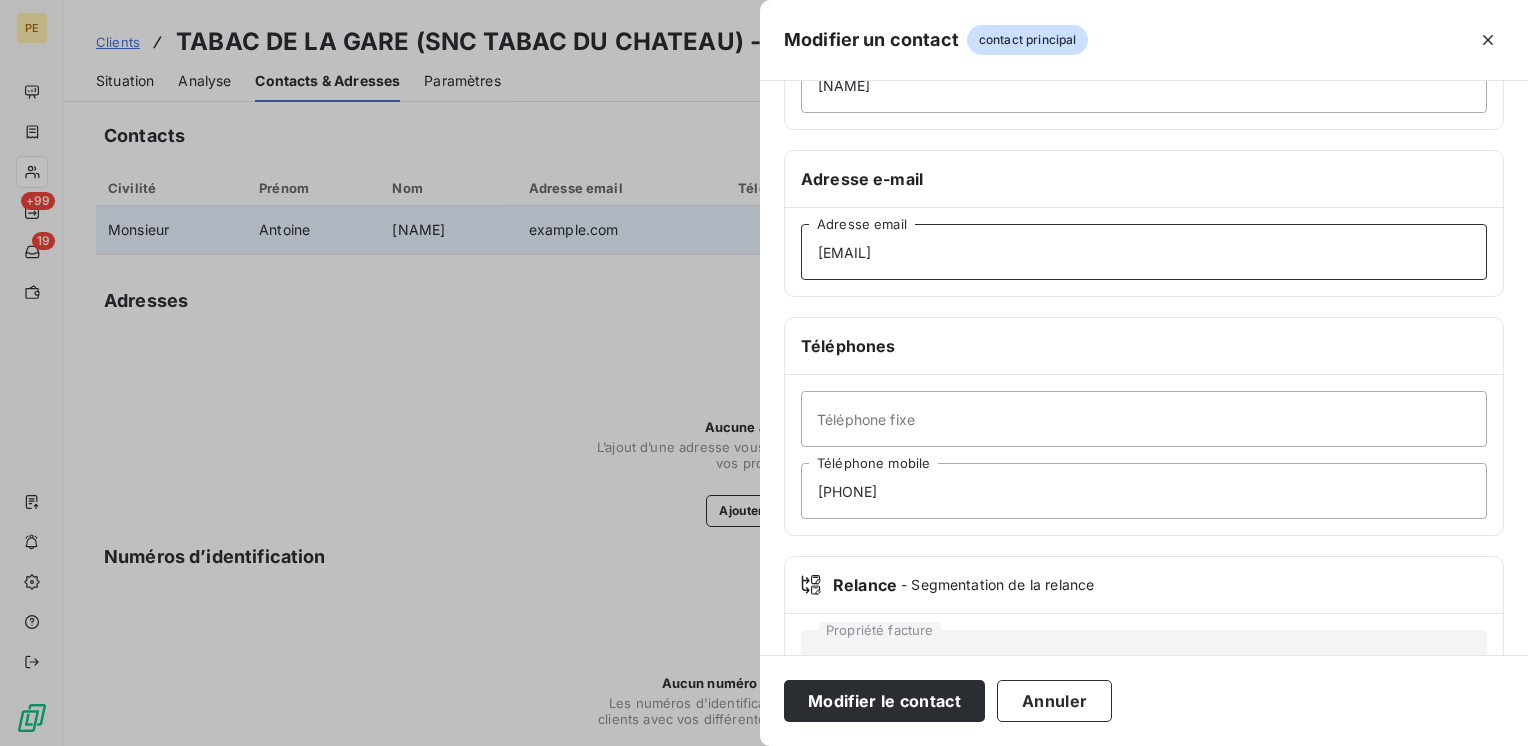 drag, startPoint x: 1039, startPoint y: 256, endPoint x: 768, endPoint y: 222, distance: 273.1245 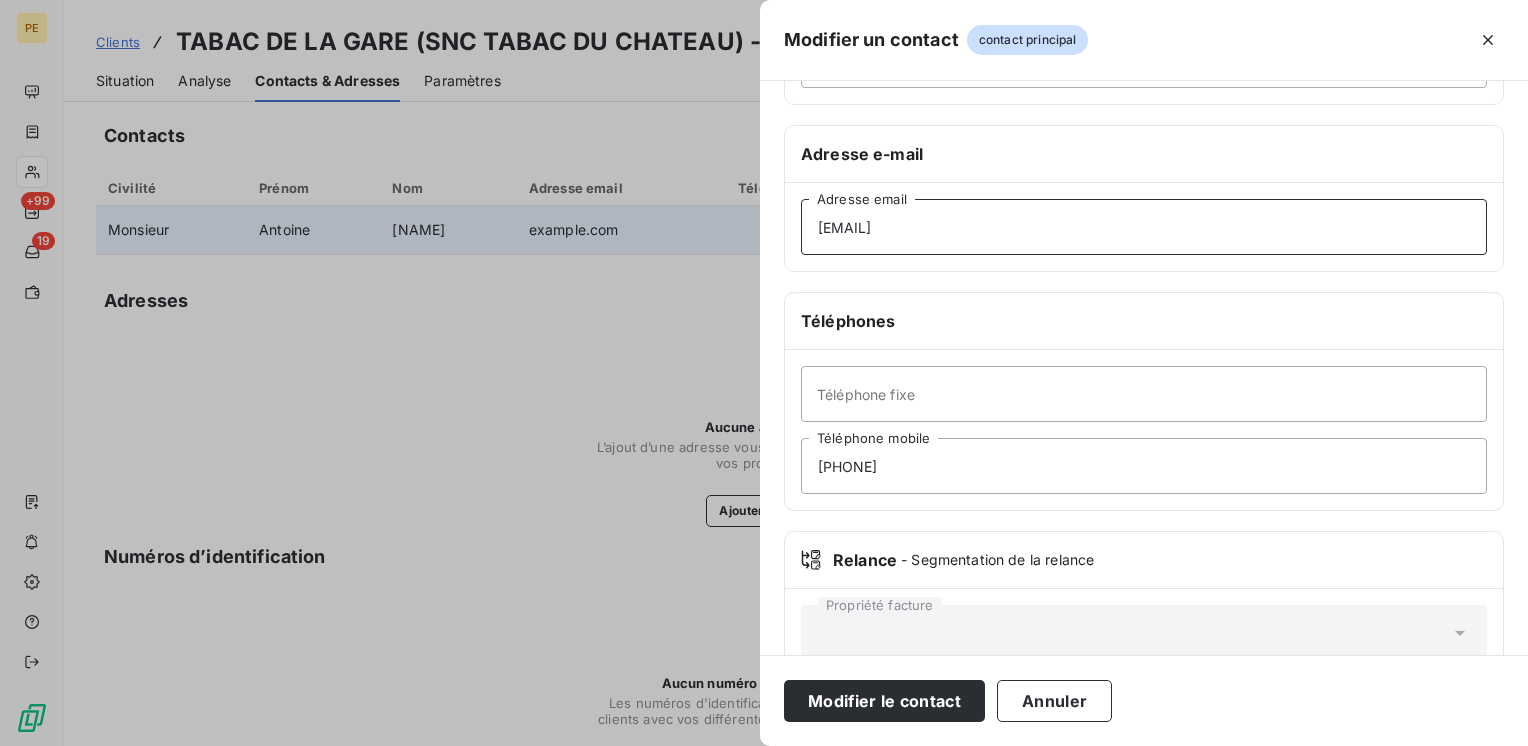 scroll, scrollTop: 334, scrollLeft: 0, axis: vertical 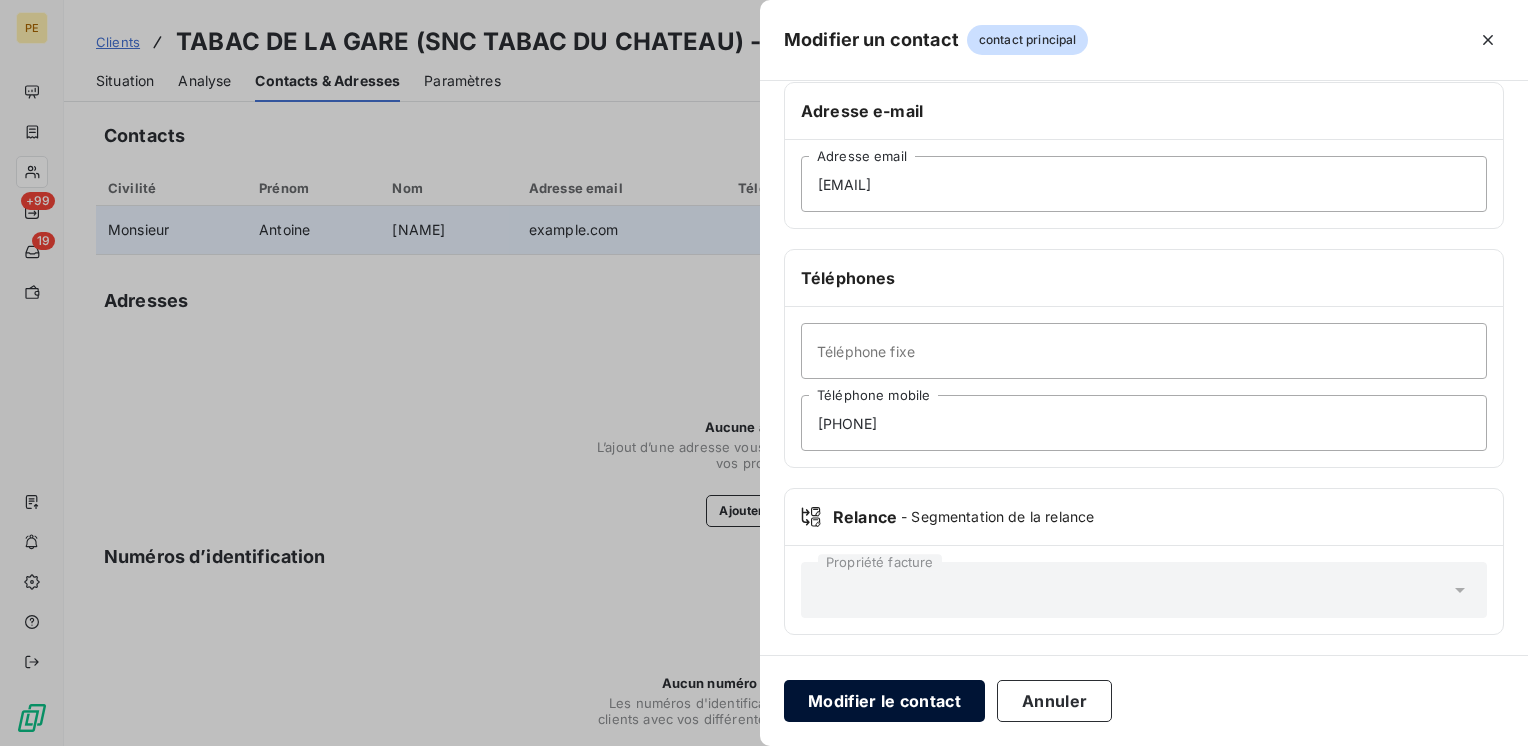 drag, startPoint x: 878, startPoint y: 707, endPoint x: 873, endPoint y: 698, distance: 10.29563 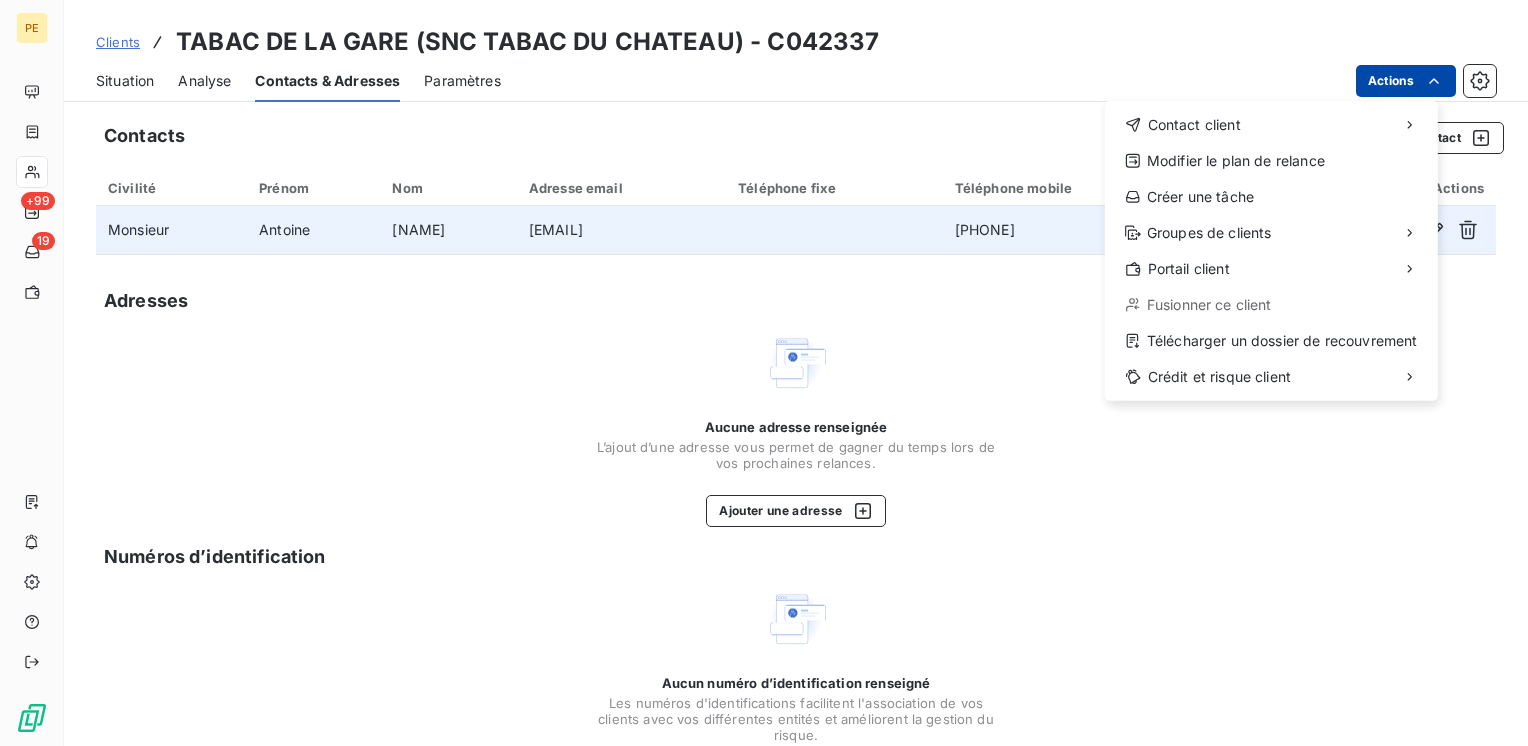 click on "PE +99 19 Clients TABAC DE LA GARE (SNC TABAC DU CHATEAU) - C042337 Situation Analyse Contacts & Adresses Paramètres Actions Contact client Modifier le plan de relance Créer une tâche Groupes de clients Portail client Fusionner ce client Télécharger un dossier de recouvrement Crédit et risque client Contacts Ajouter un contact Civilité Prénom Nom Adresse email Téléphone fixe Téléphone mobile Principal Actions Monsieur Antoine ADIKTI cafedelagare.stleu@outlook.com 06 25 32 01 91 Adresses Aucune adresse renseignée L’ajout d’une adresse vous permet de gagner du temps lors de vos prochaines relances. Ajouter une adresse Numéros d’identification Aucun numéro d’identification renseigné Les numéros d'identifications facilitent l'association de vos clients avec vos différentes entités et améliorent la gestion du risque. Ajouter un numéro d’identification" at bounding box center [764, 373] 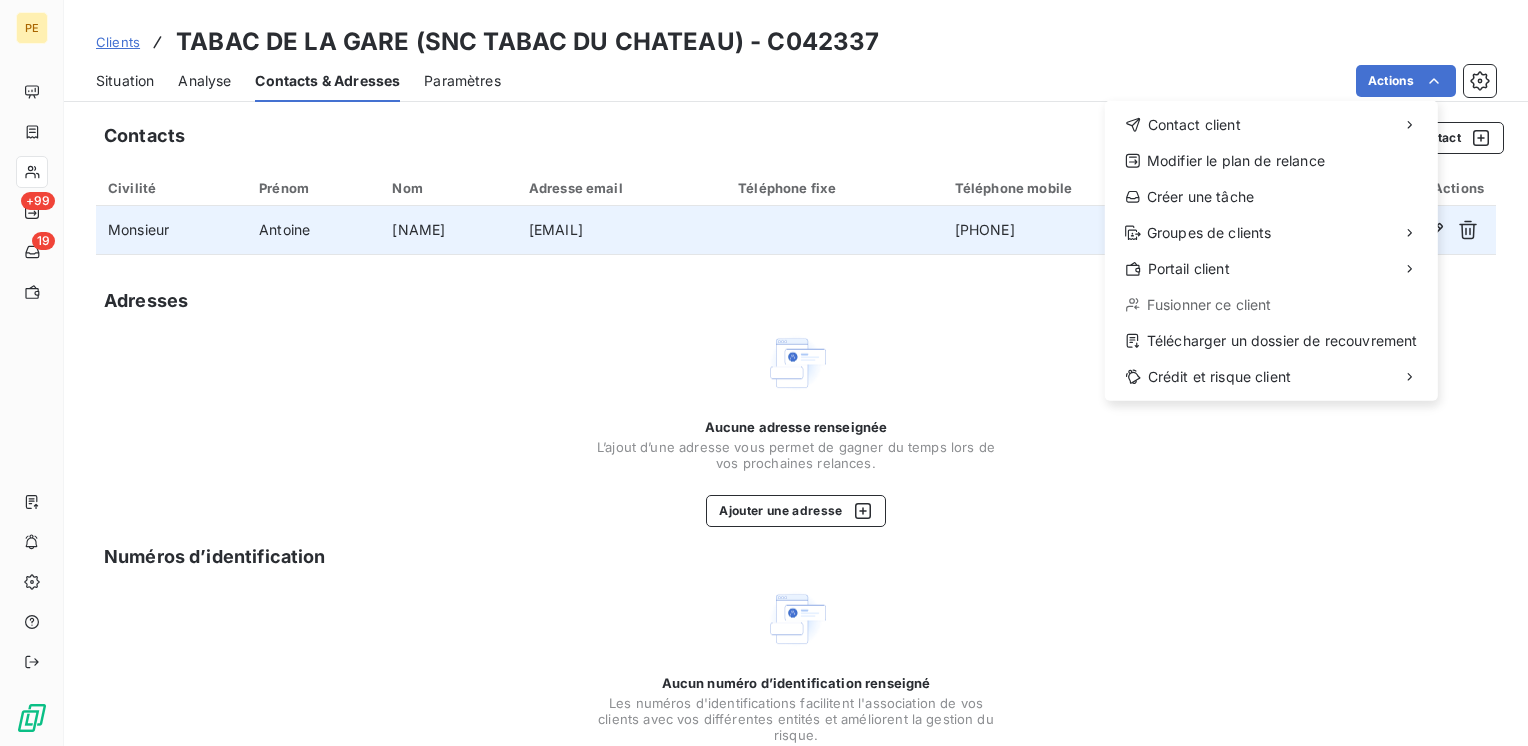click on "PE +99 19 Clients TABAC DE LA GARE (SNC TABAC DU CHATEAU) - C042337 Situation Analyse Contacts & Adresses Paramètres Actions Contact client Modifier le plan de relance Créer une tâche Groupes de clients Portail client Fusionner ce client Télécharger un dossier de recouvrement Crédit et risque client Contacts Ajouter un contact Civilité Prénom Nom Adresse email Téléphone fixe Téléphone mobile Principal Actions Monsieur Antoine ADIKTI cafedelagare.stleu@outlook.com 06 25 32 01 91 Adresses Aucune adresse renseignée L’ajout d’une adresse vous permet de gagner du temps lors de vos prochaines relances. Ajouter une adresse Numéros d’identification Aucun numéro d’identification renseigné Les numéros d'identifications facilitent l'association de vos clients avec vos différentes entités et améliorent la gestion du risque. Ajouter un numéro d’identification" at bounding box center [764, 373] 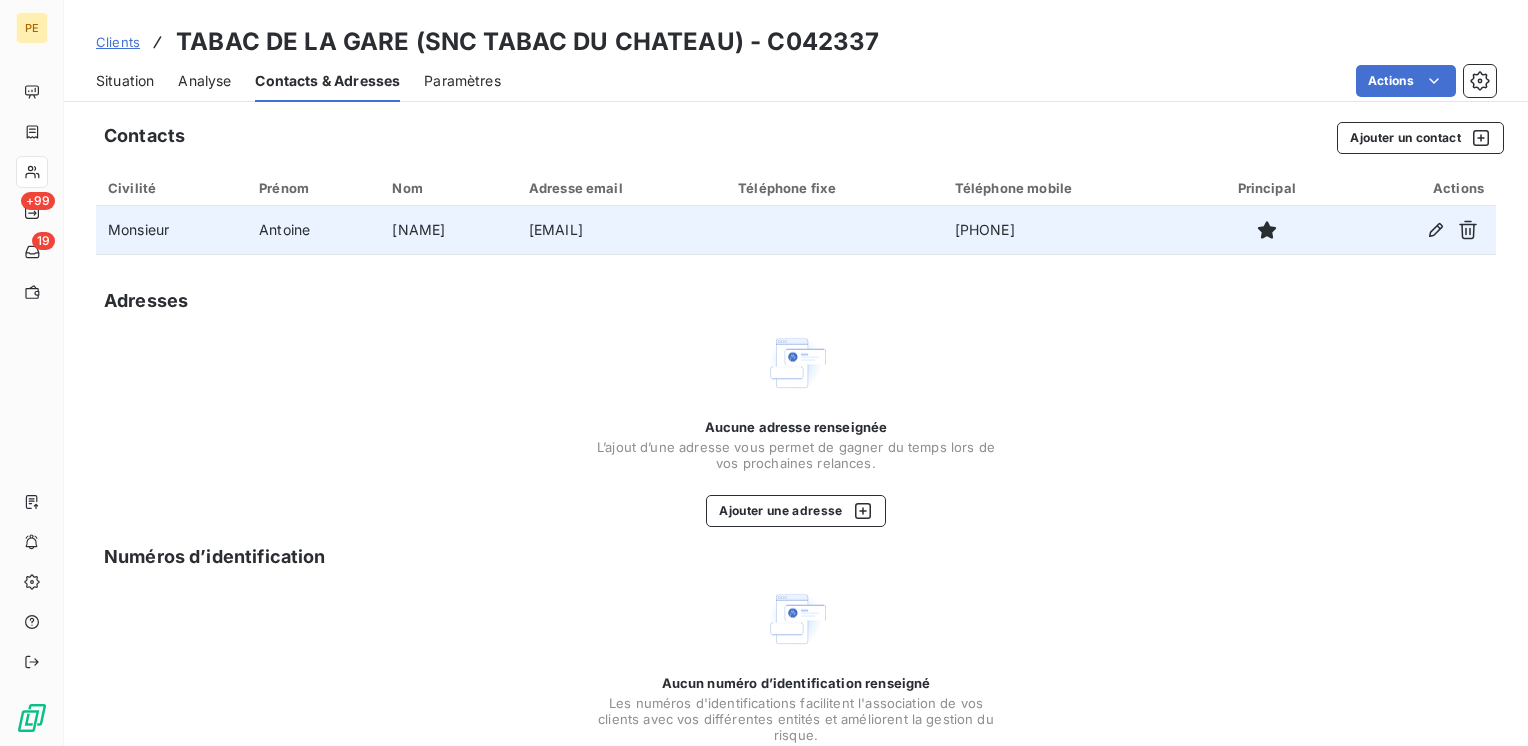 click on "Situation" at bounding box center [125, 81] 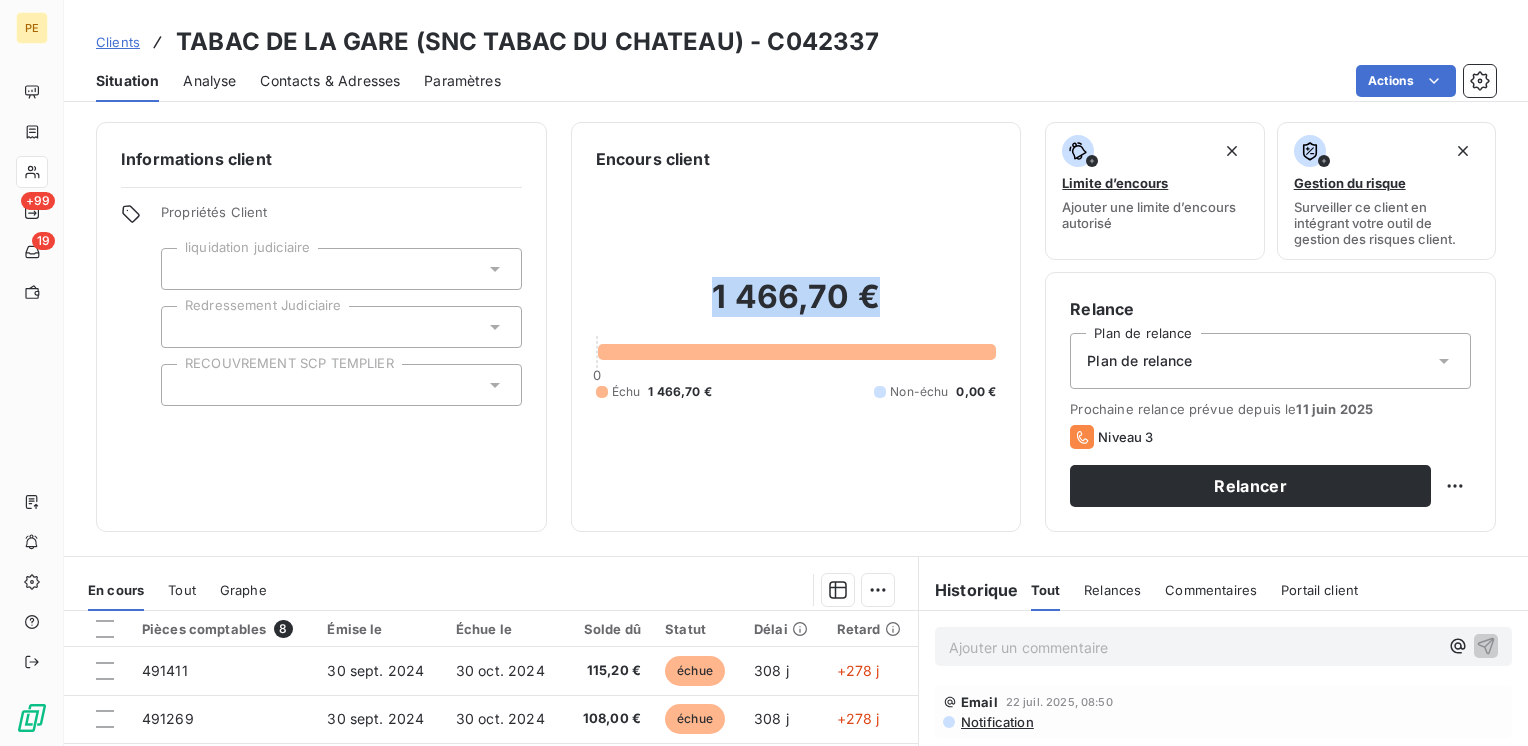 drag, startPoint x: 849, startPoint y: 304, endPoint x: 624, endPoint y: 281, distance: 226.1725 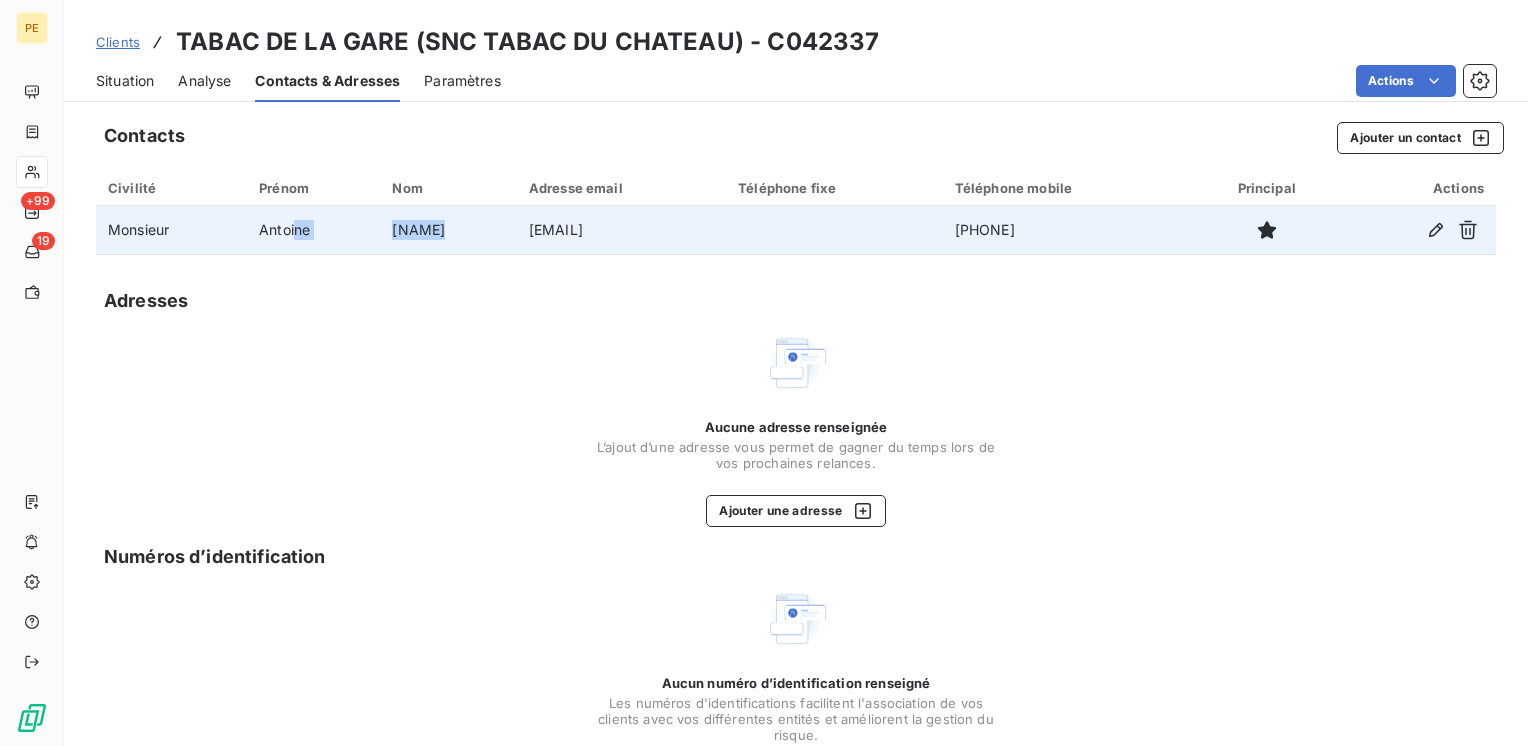 drag, startPoint x: 410, startPoint y: 227, endPoint x: 279, endPoint y: 240, distance: 131.64346 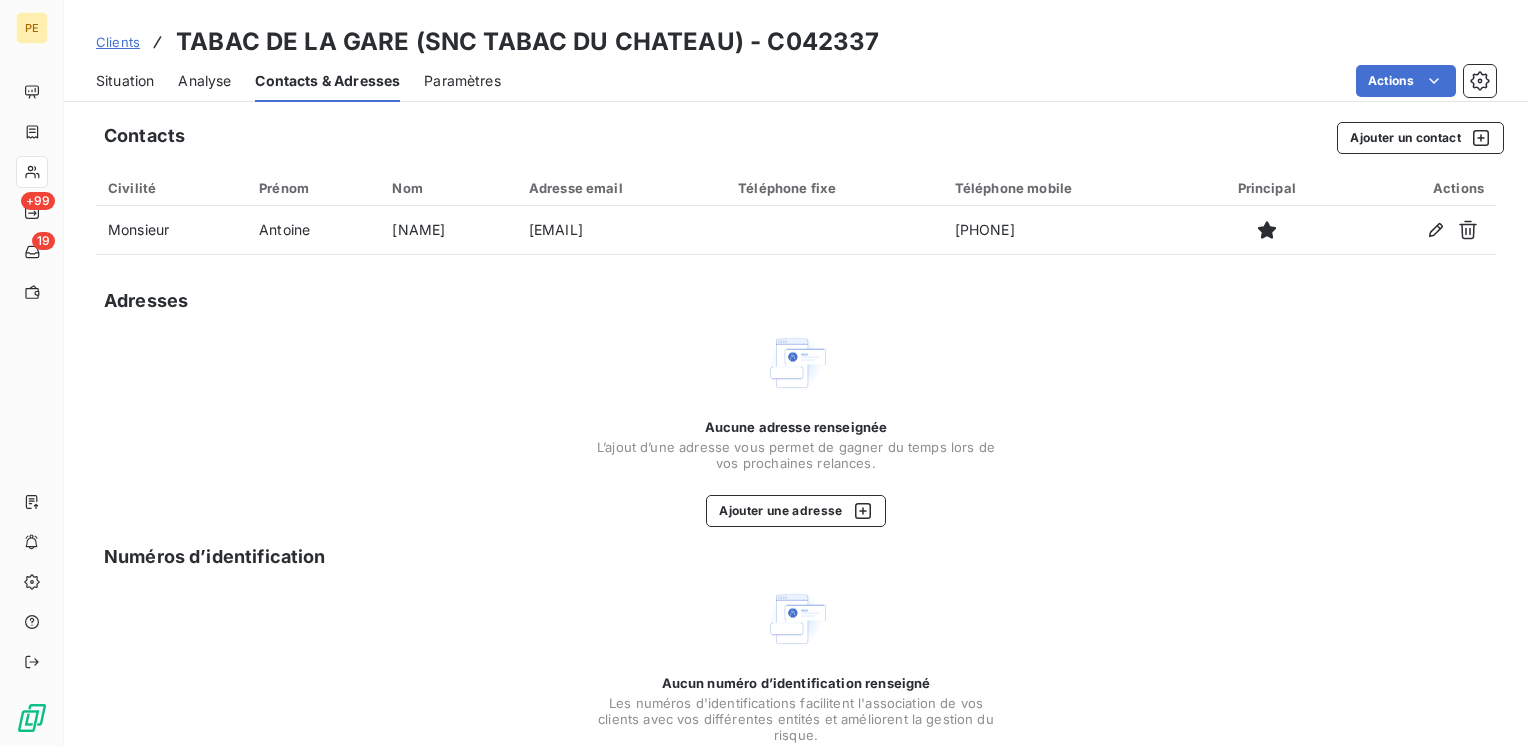 drag, startPoint x: 382, startPoint y: 258, endPoint x: 354, endPoint y: 267, distance: 29.410883 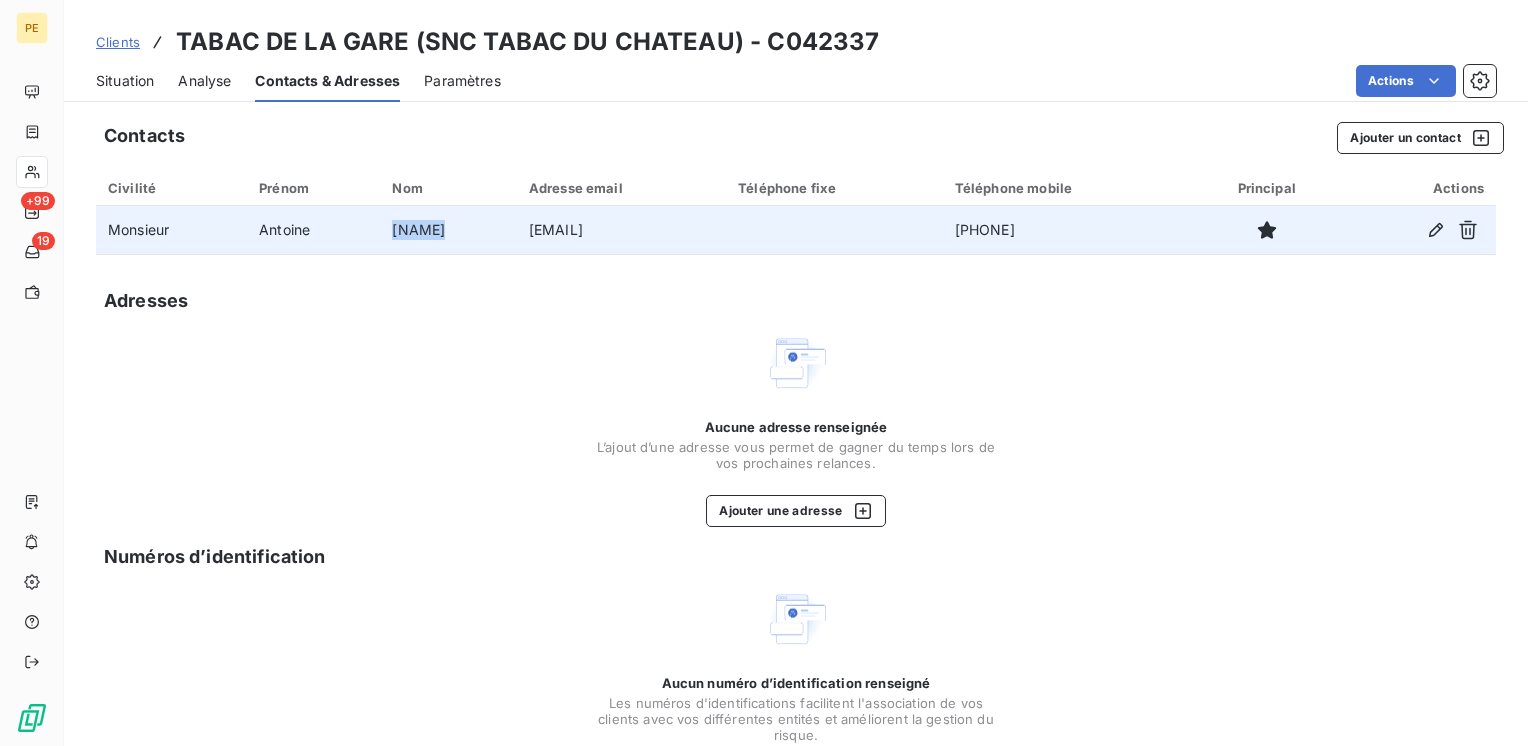 drag, startPoint x: 406, startPoint y: 230, endPoint x: 353, endPoint y: 236, distance: 53.338543 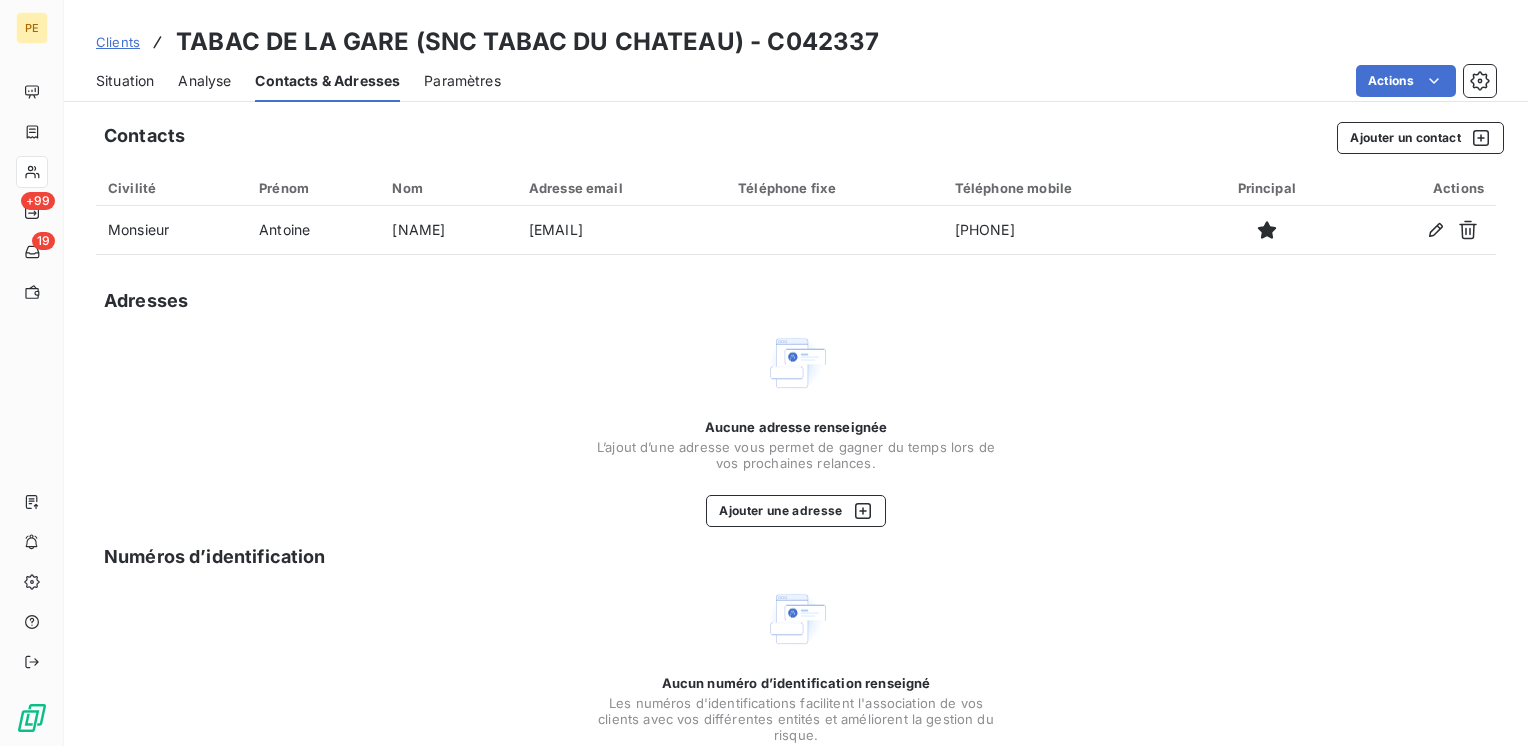drag, startPoint x: 240, startPoint y: 669, endPoint x: 398, endPoint y: 534, distance: 207.81963 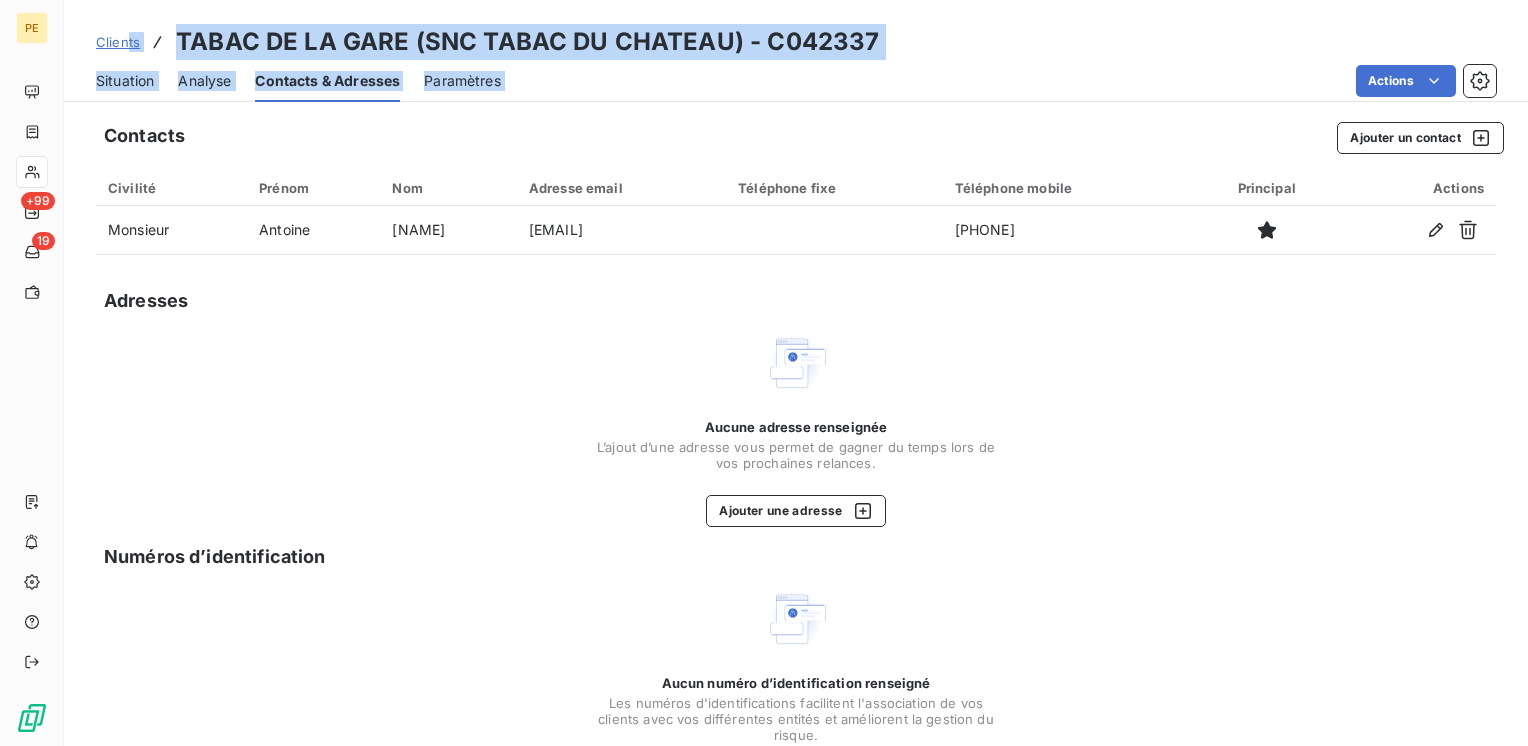 drag, startPoint x: 871, startPoint y: 97, endPoint x: 132, endPoint y: 38, distance: 741.35144 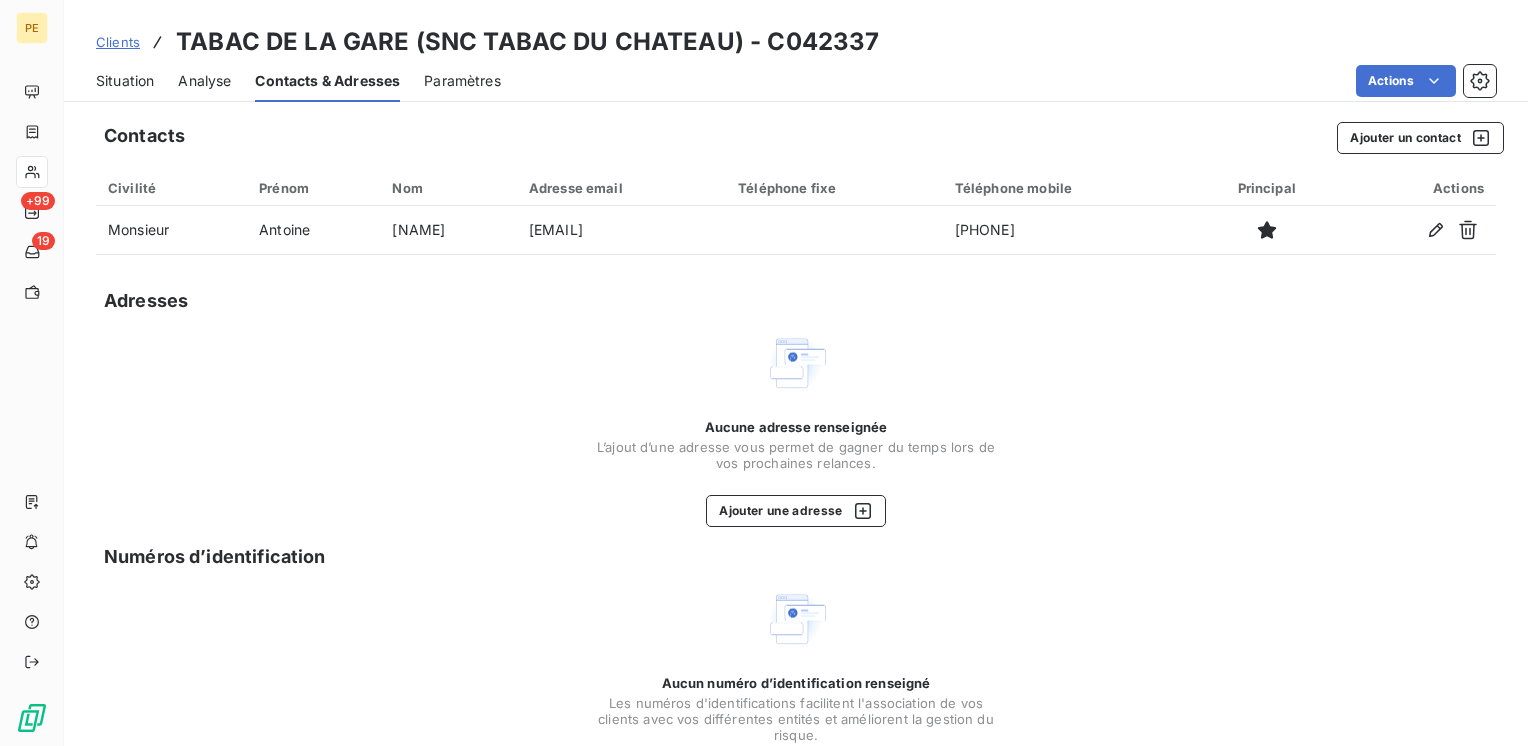 drag, startPoint x: 561, startPoint y: 499, endPoint x: 537, endPoint y: 482, distance: 29.410883 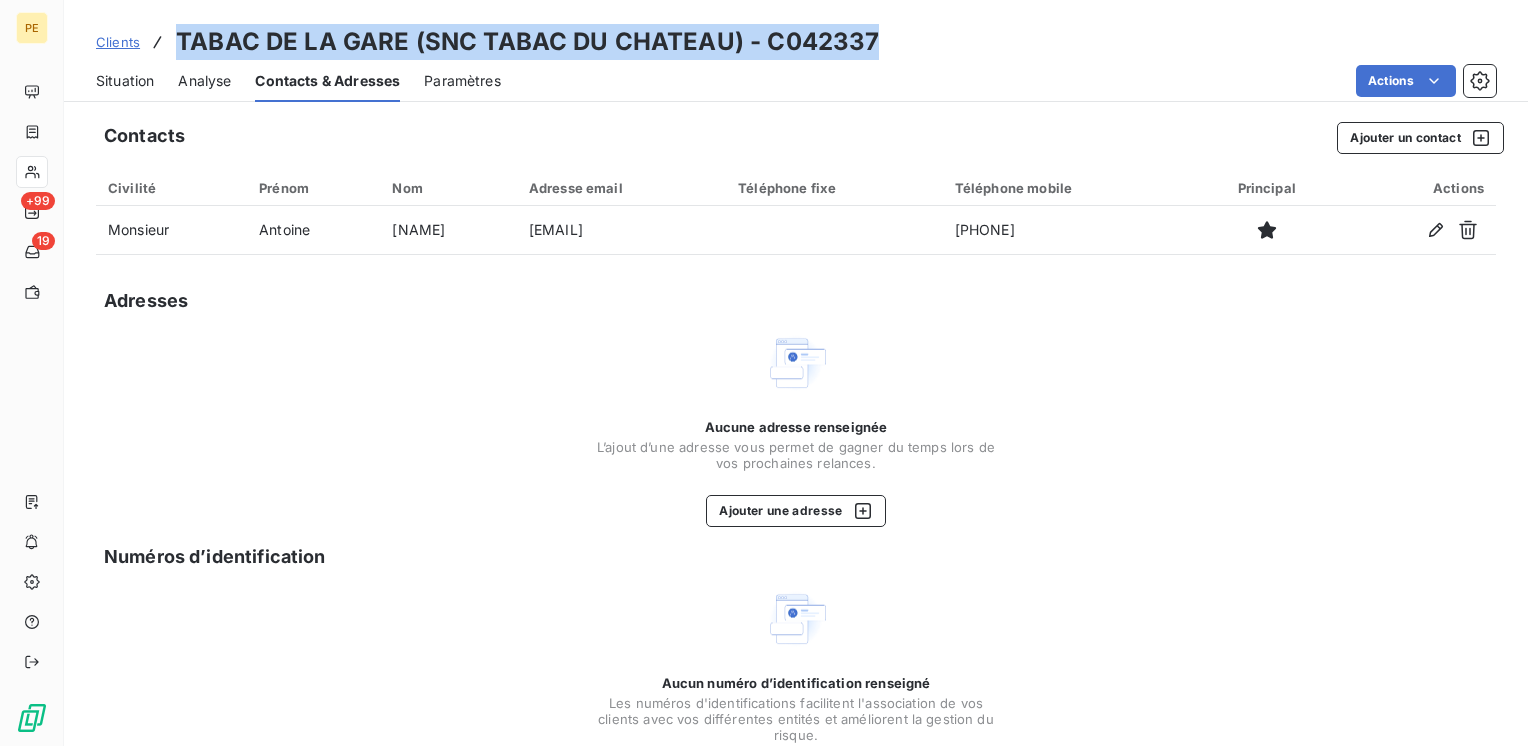 drag, startPoint x: 872, startPoint y: 44, endPoint x: 164, endPoint y: 55, distance: 708.08545 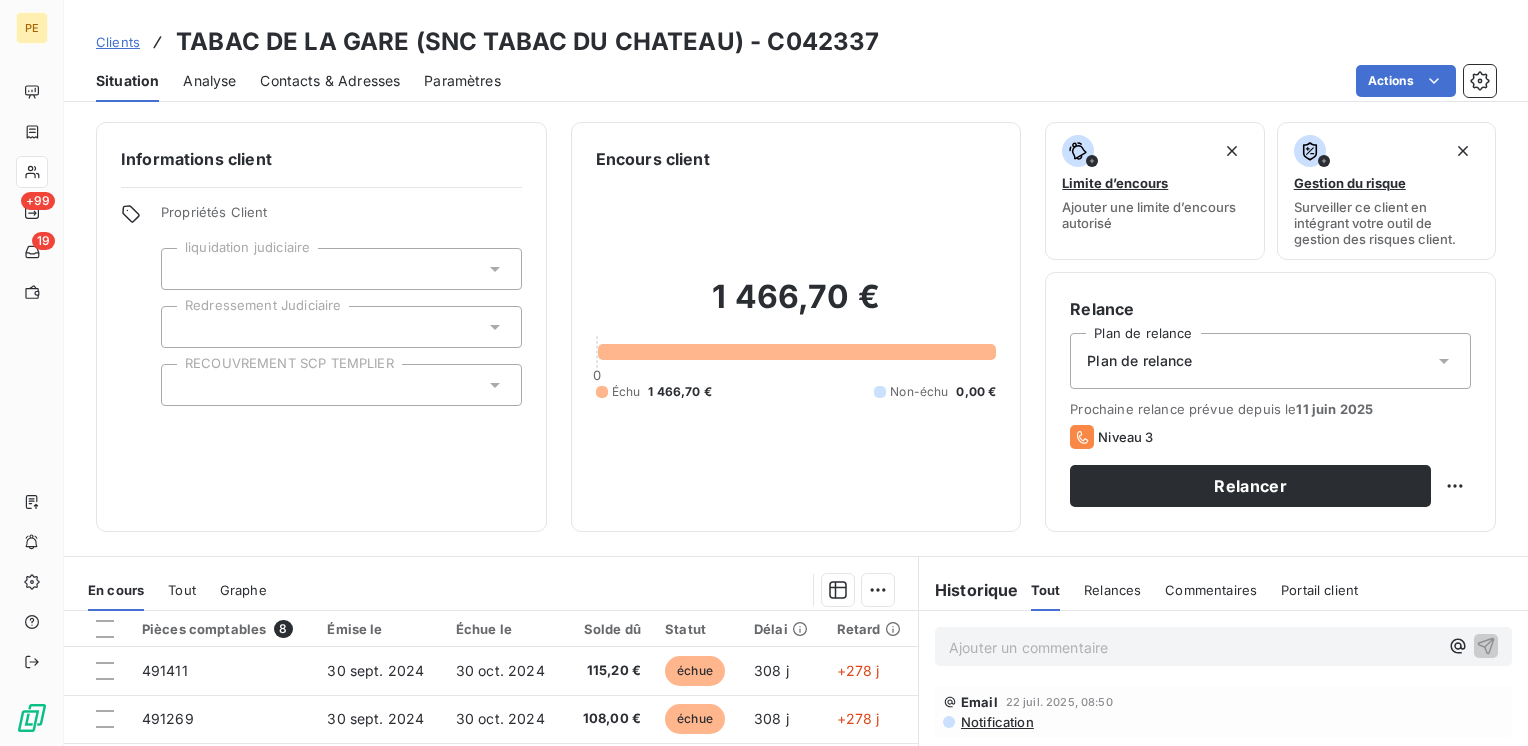 click on "Plan de relance" at bounding box center [1139, 361] 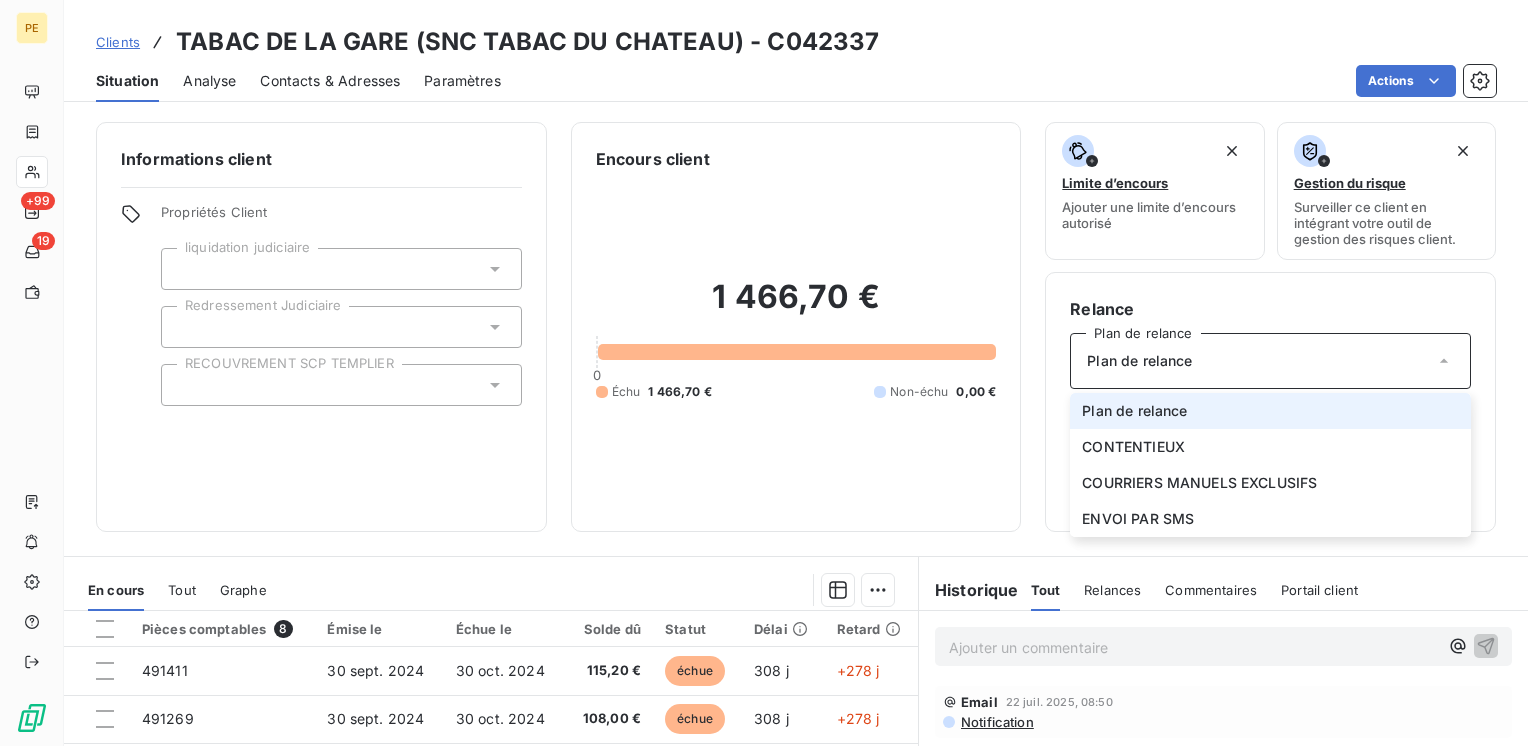 drag, startPoint x: 1168, startPoint y: 356, endPoint x: 1153, endPoint y: 355, distance: 15.033297 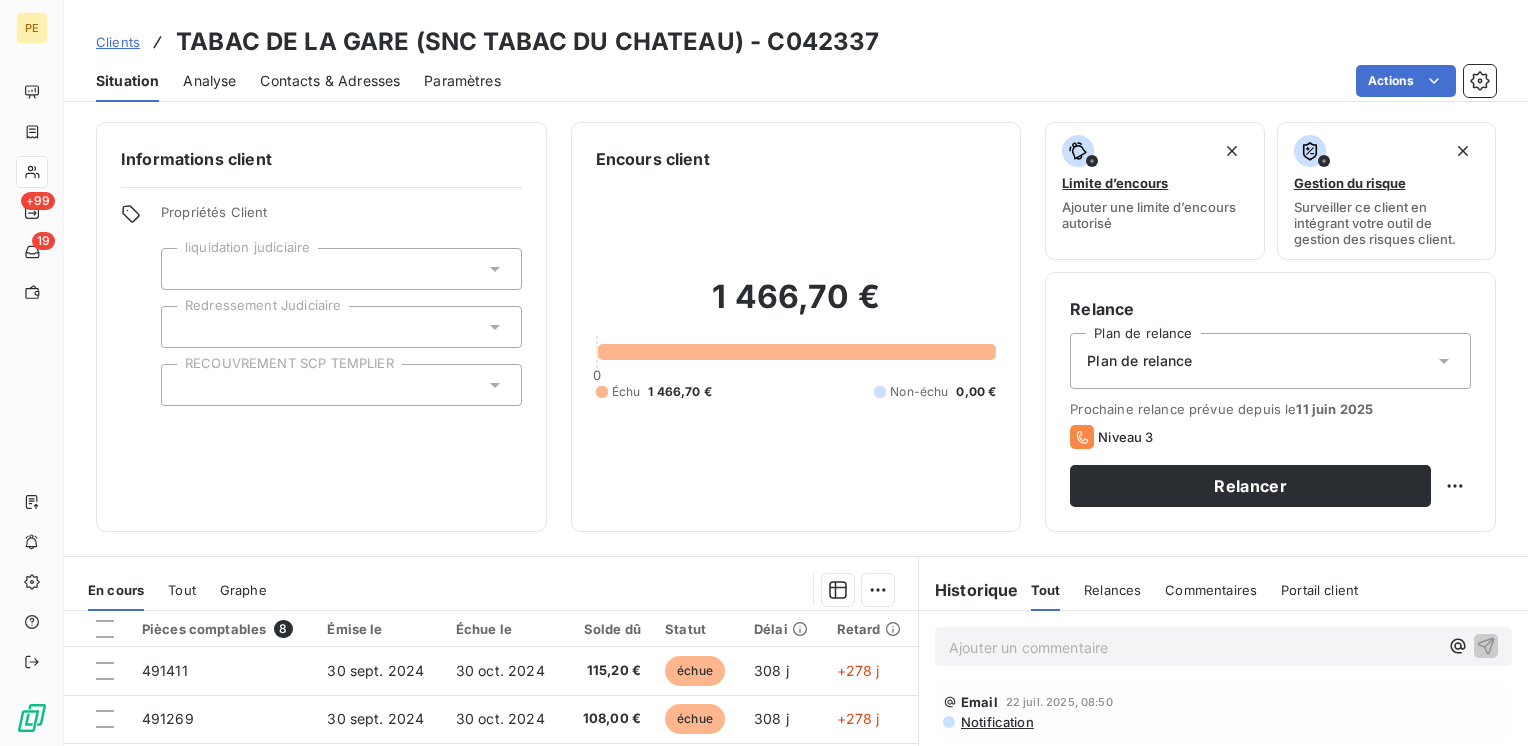drag, startPoint x: 251, startPoint y: 500, endPoint x: 274, endPoint y: 382, distance: 120.22063 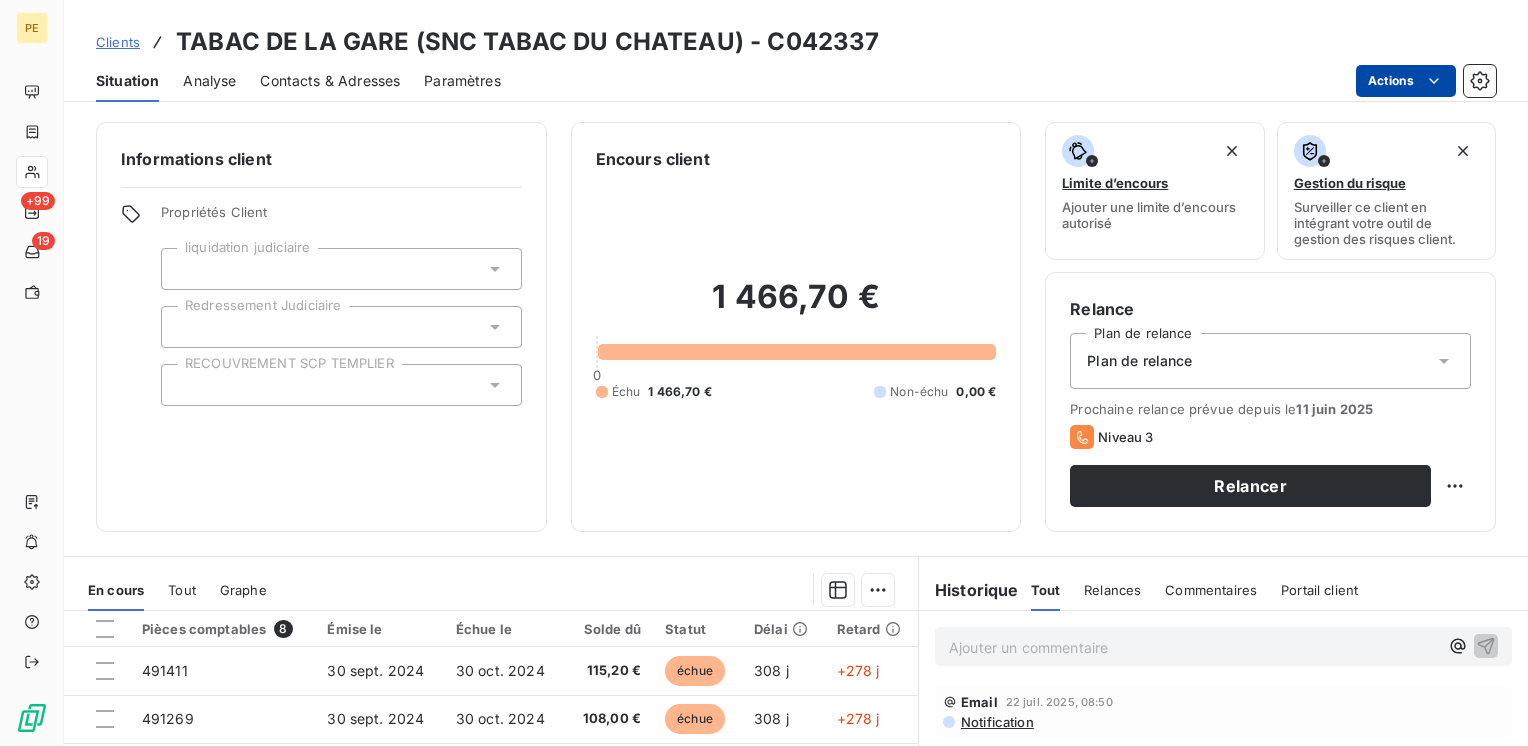 drag, startPoint x: 1458, startPoint y: 66, endPoint x: 1441, endPoint y: 71, distance: 17.720045 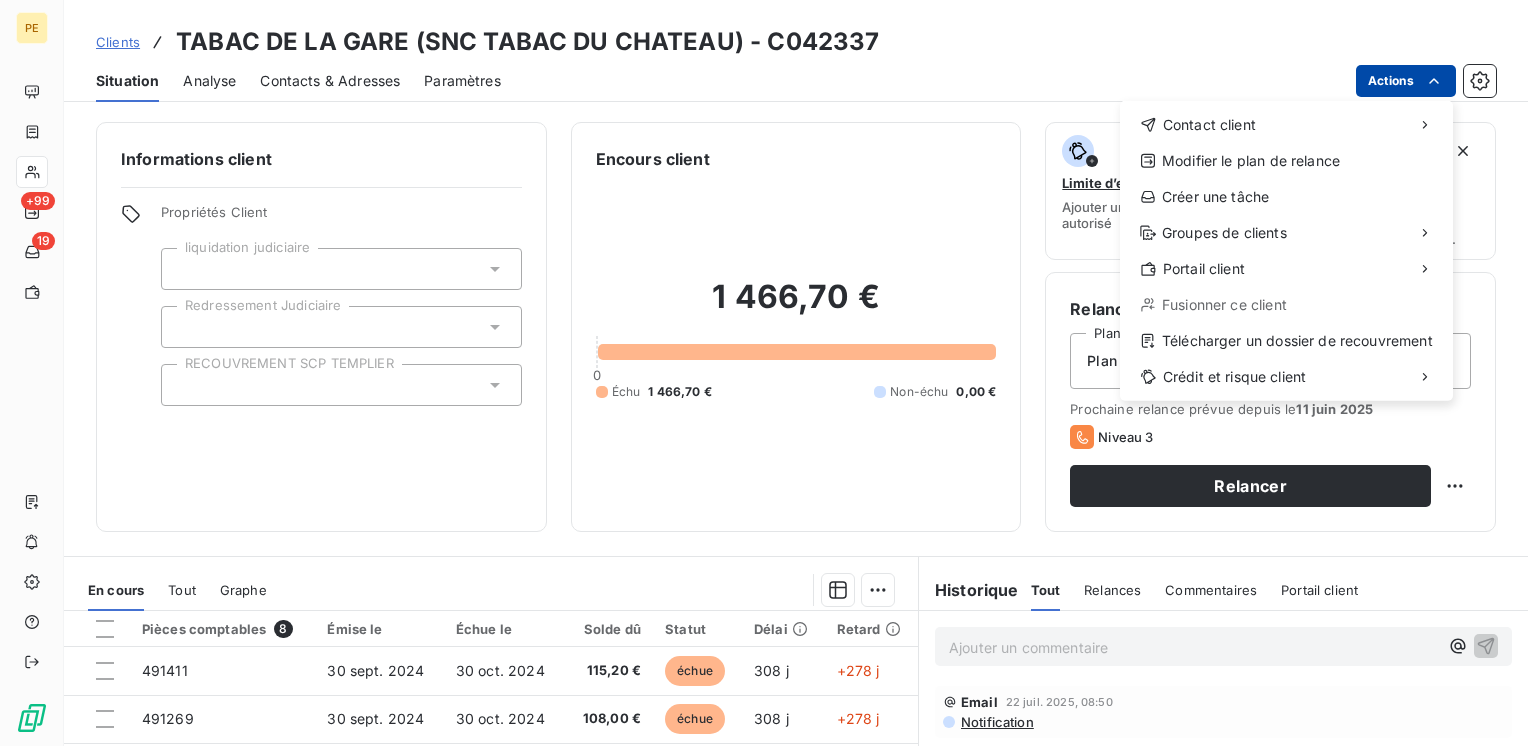 drag, startPoint x: 128, startPoint y: 525, endPoint x: 144, endPoint y: 275, distance: 250.51147 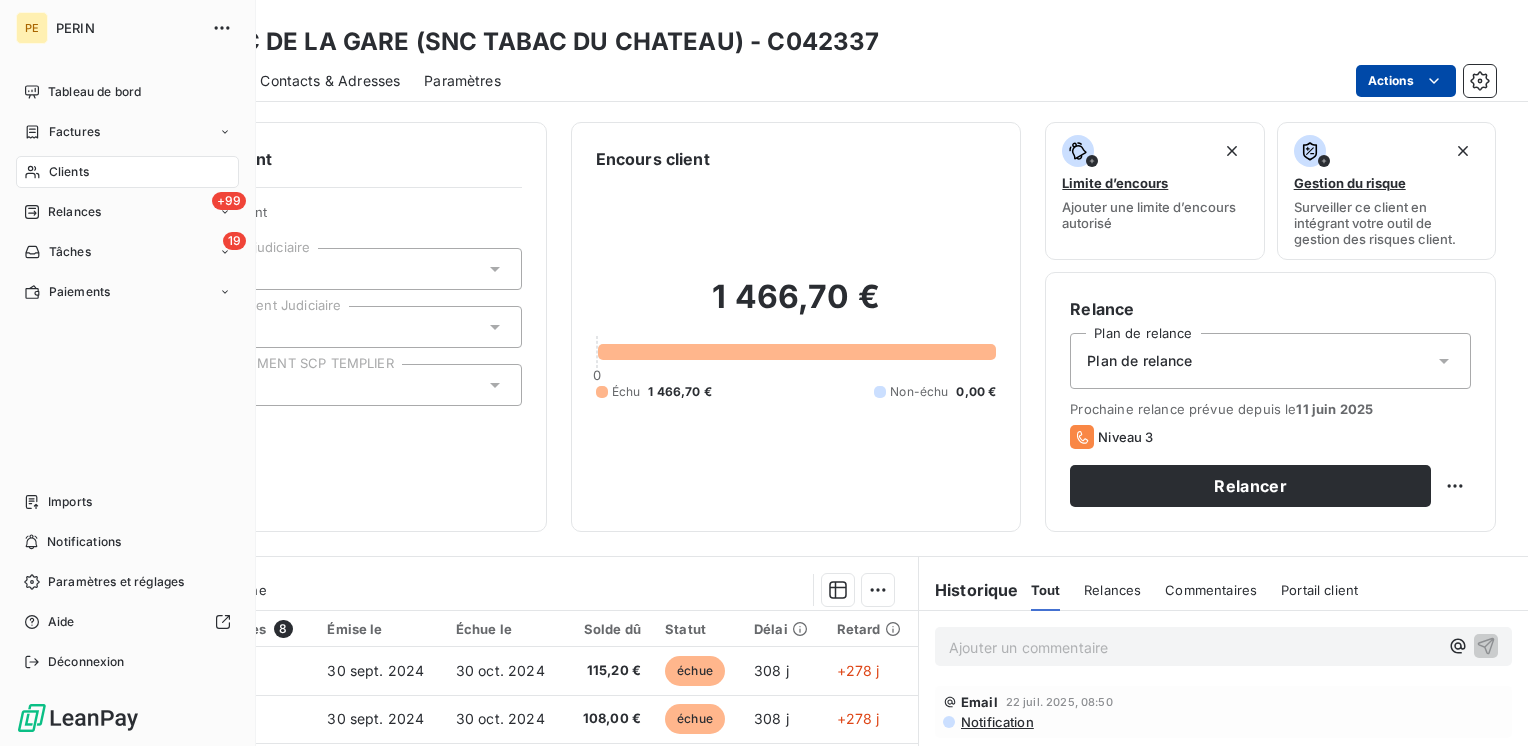 click on "Clients" at bounding box center [69, 172] 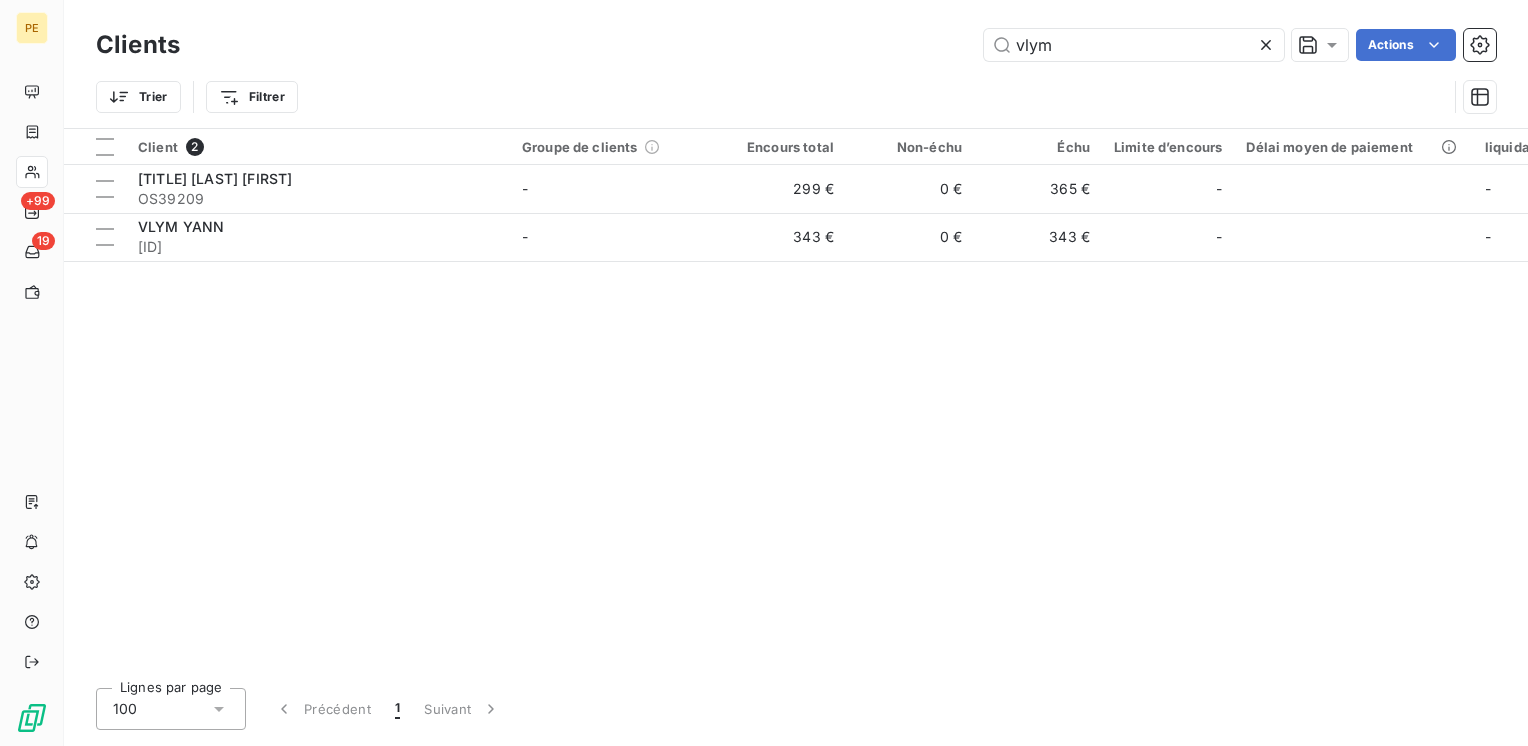 click 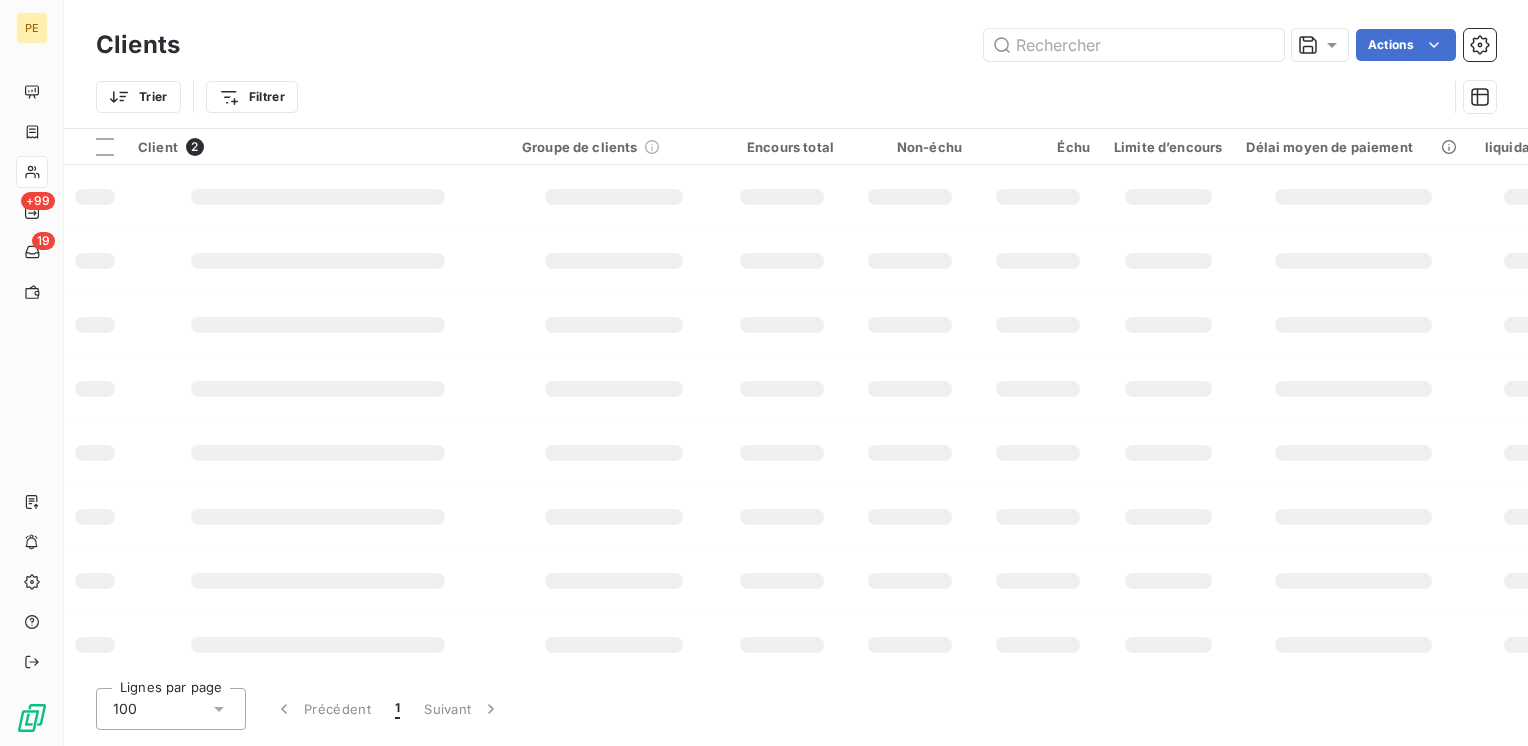 type 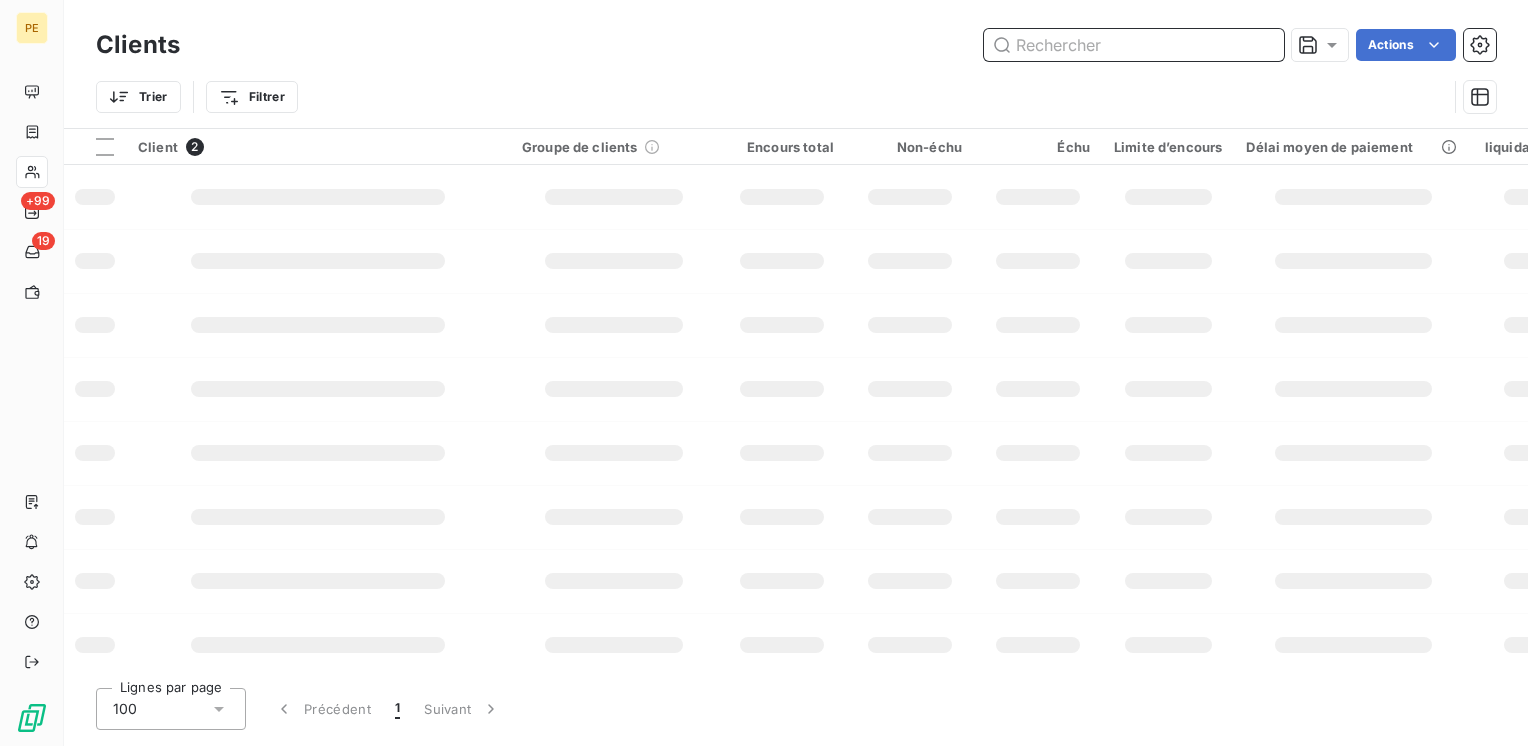 click at bounding box center [1134, 45] 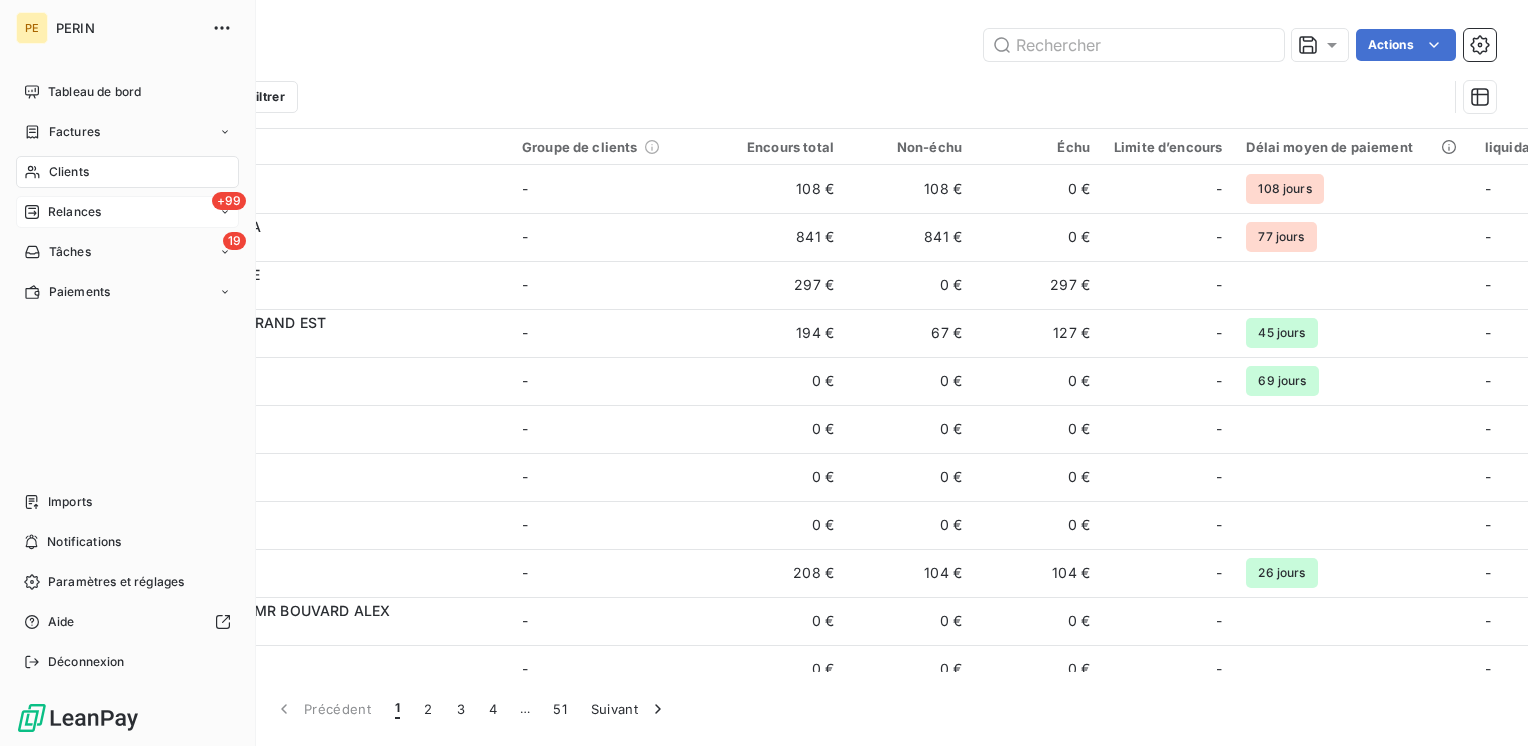 click on "Relances" at bounding box center [74, 212] 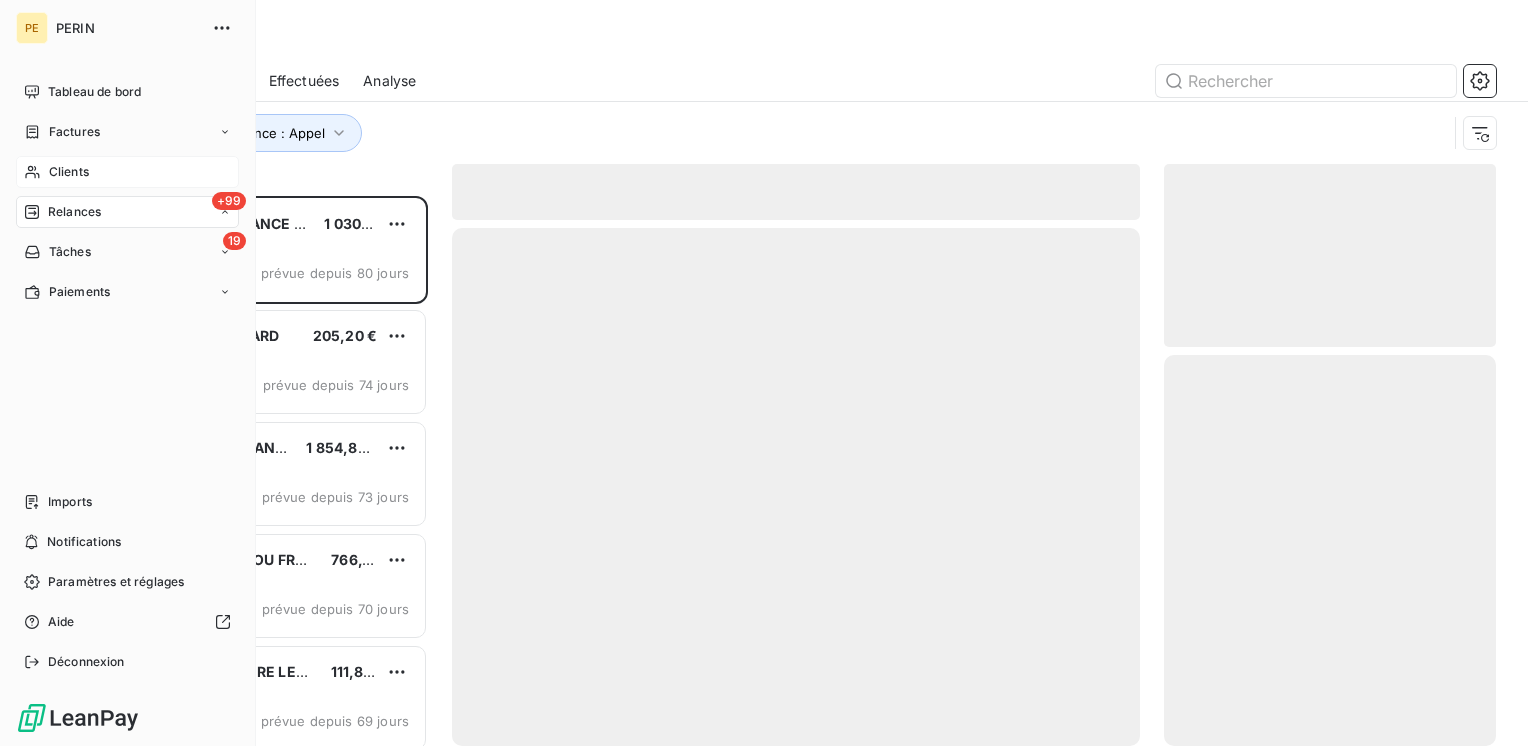 scroll, scrollTop: 16, scrollLeft: 16, axis: both 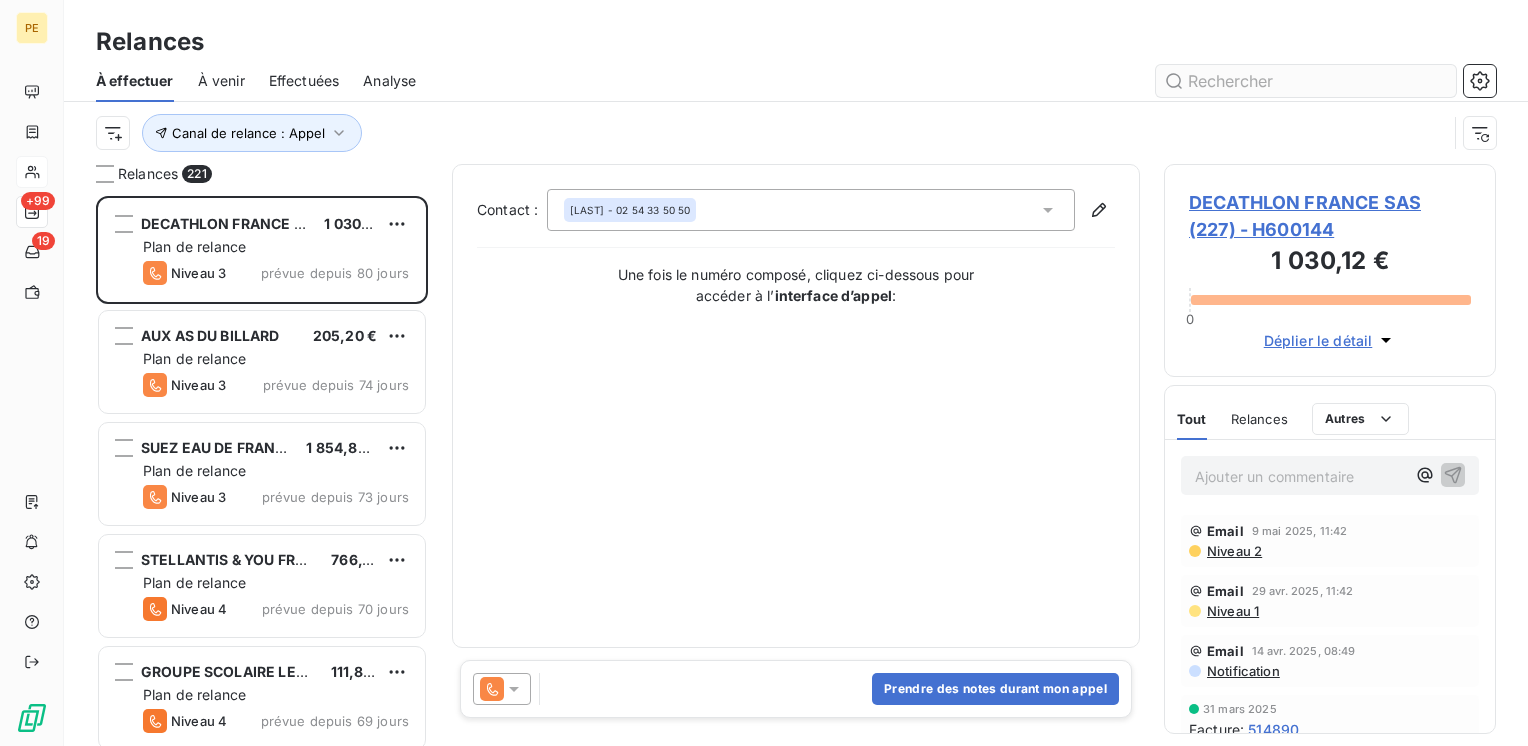 click at bounding box center [1306, 81] 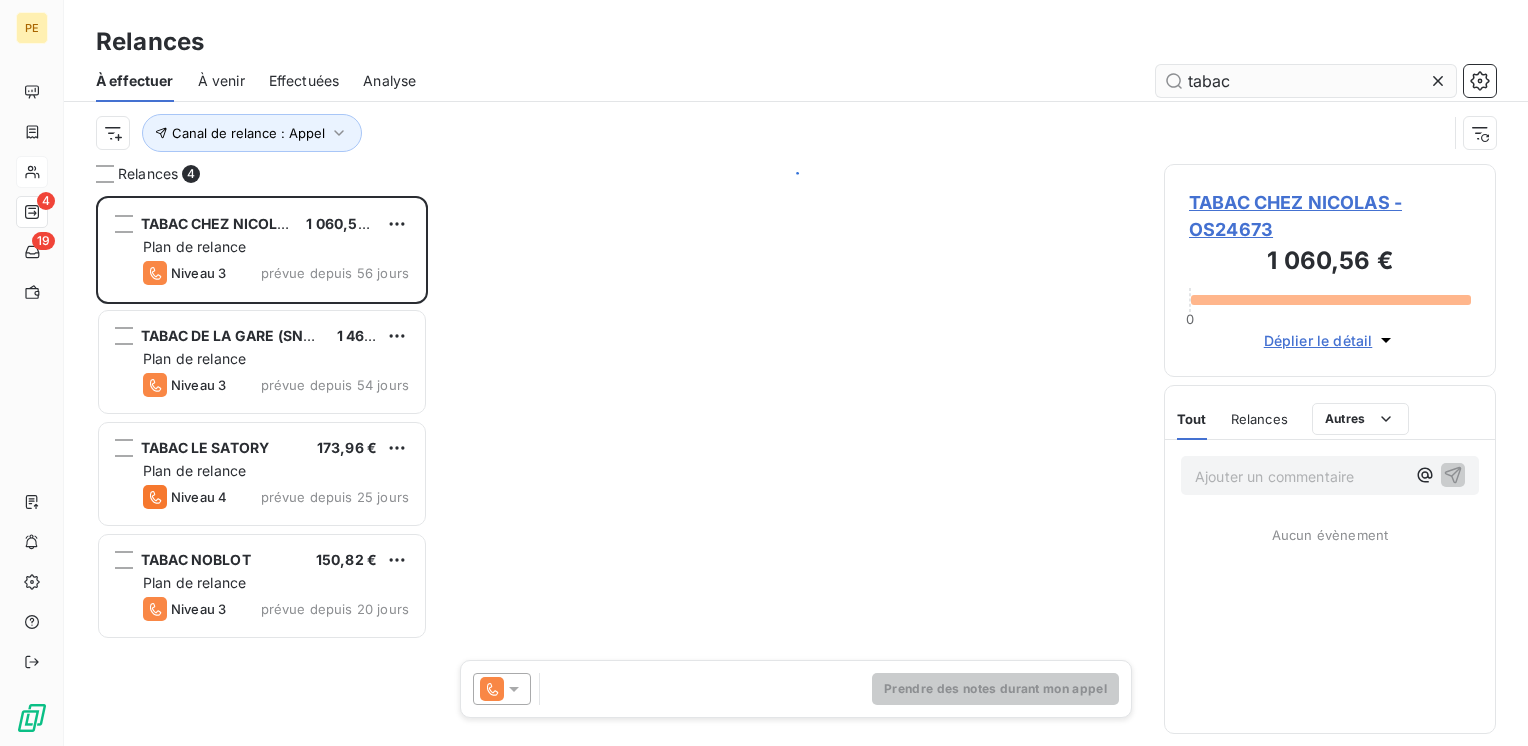 scroll, scrollTop: 16, scrollLeft: 16, axis: both 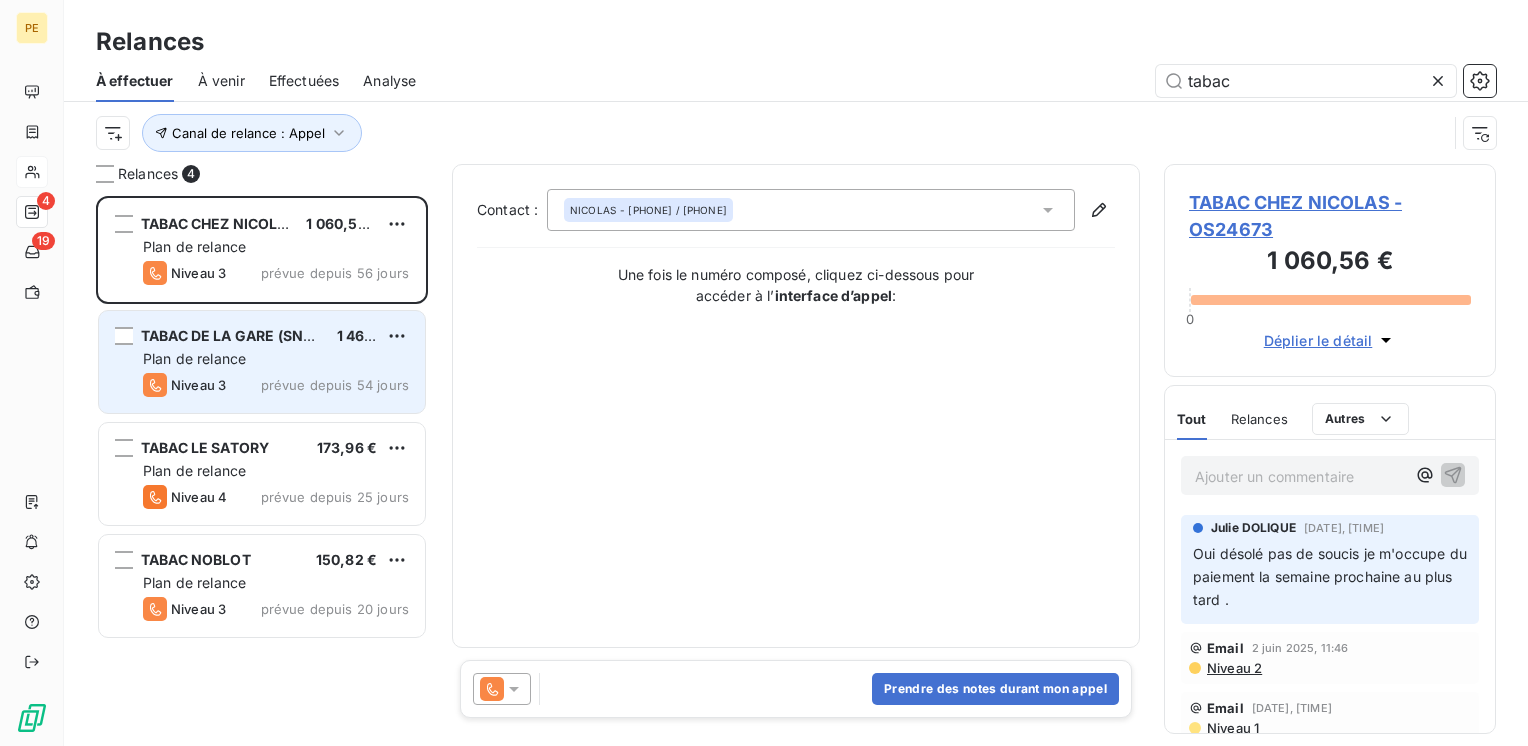 type on "tabac" 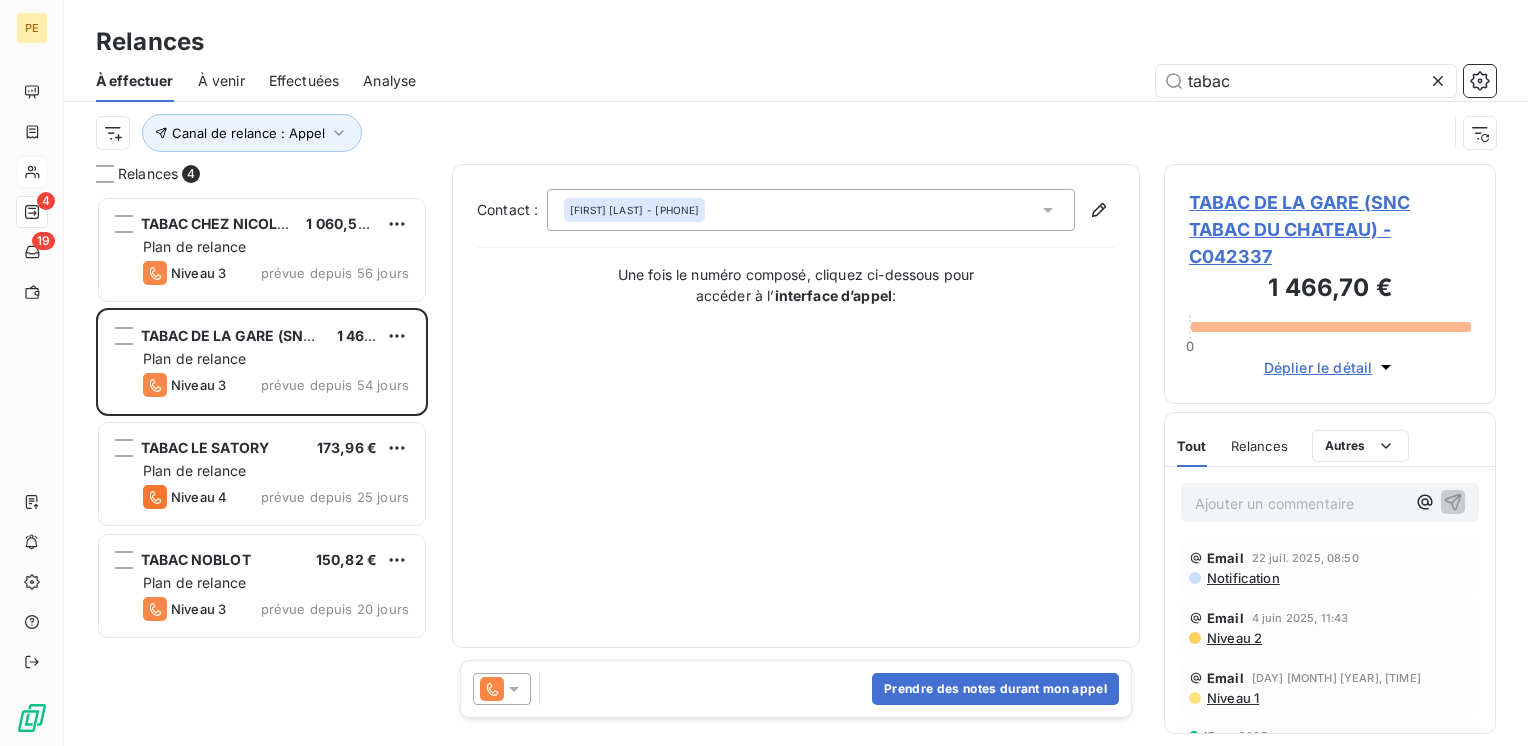 click on "Prendre des notes durant mon appel" at bounding box center [796, 689] 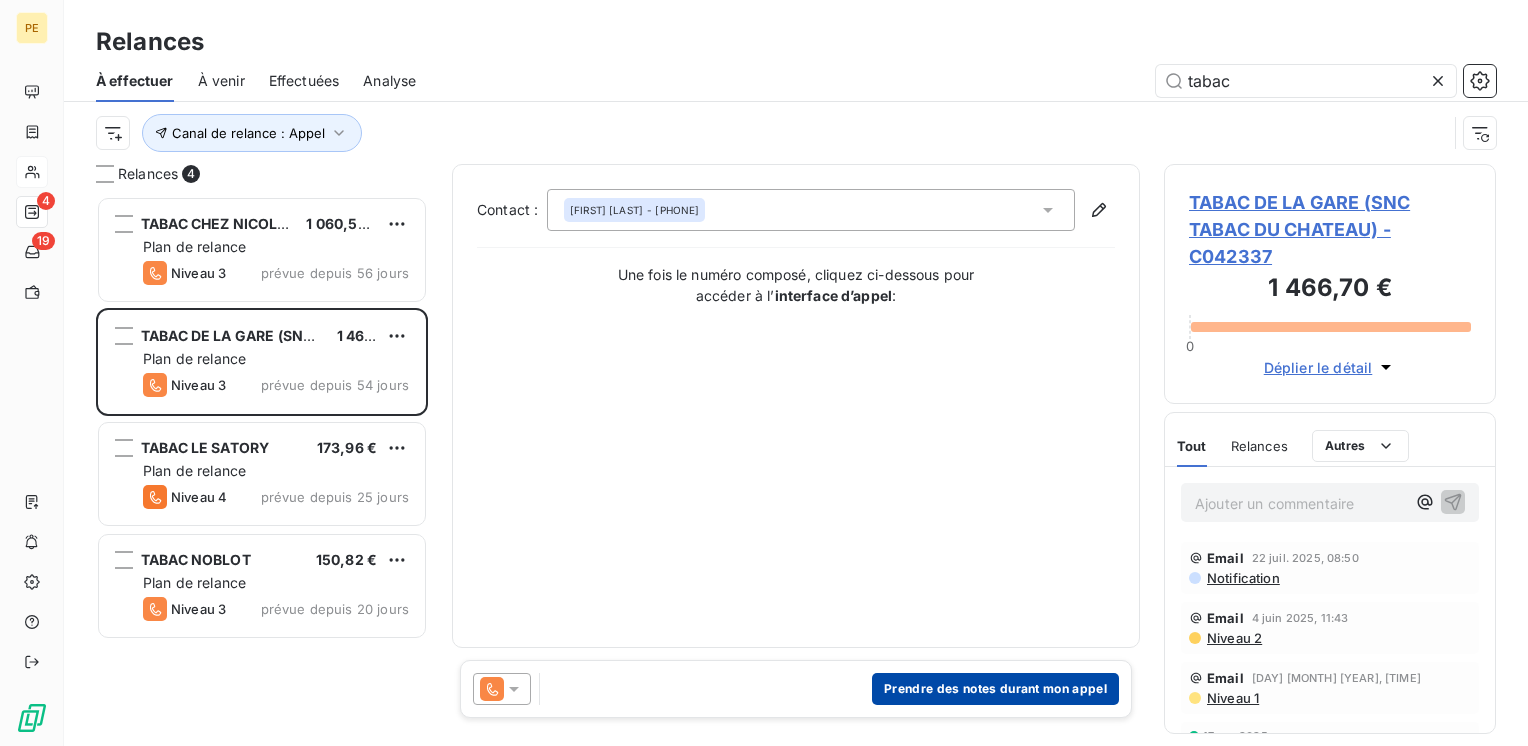 click on "Prendre des notes durant mon appel" at bounding box center [995, 689] 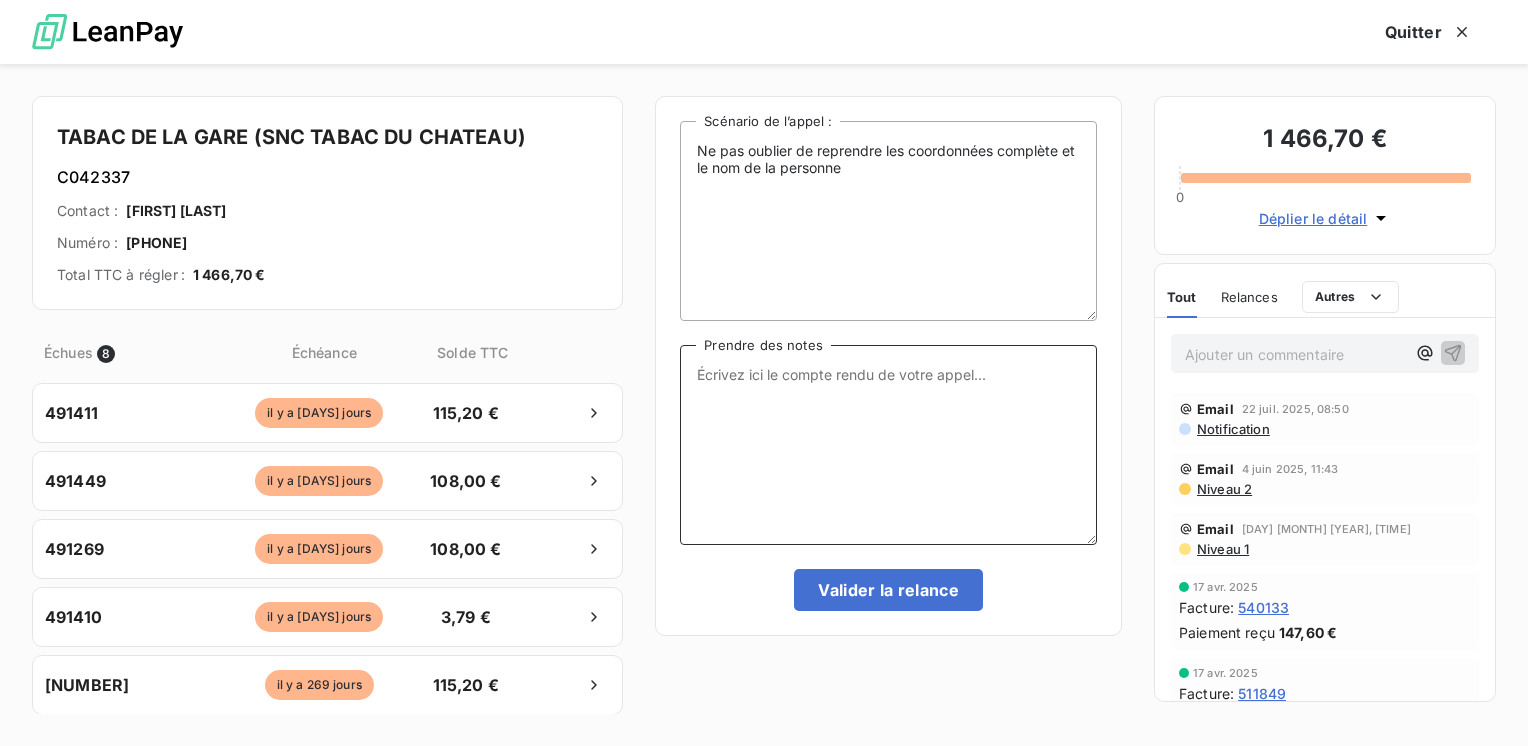 click on "Prendre des notes" at bounding box center (888, 445) 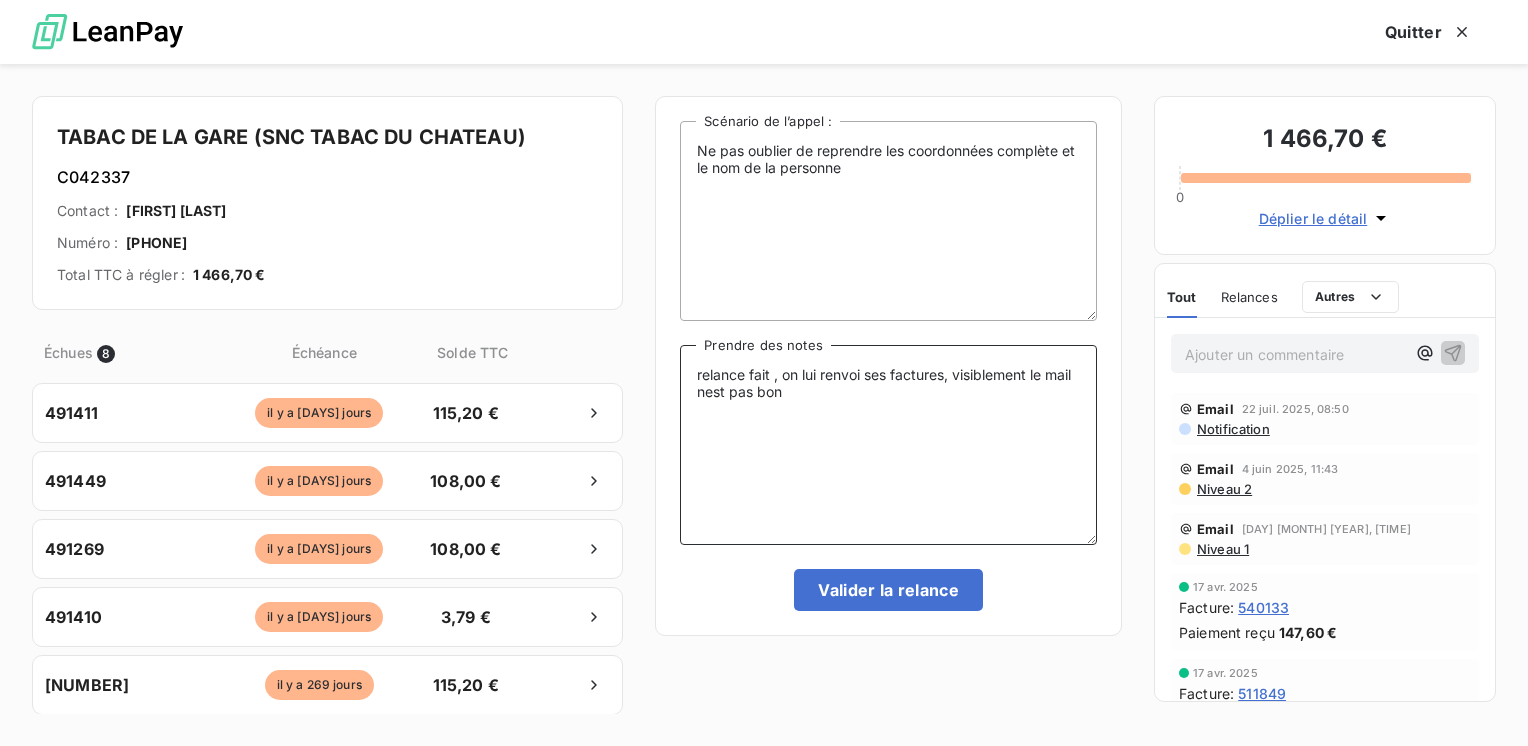 drag, startPoint x: 724, startPoint y: 394, endPoint x: 714, endPoint y: 393, distance: 10.049875 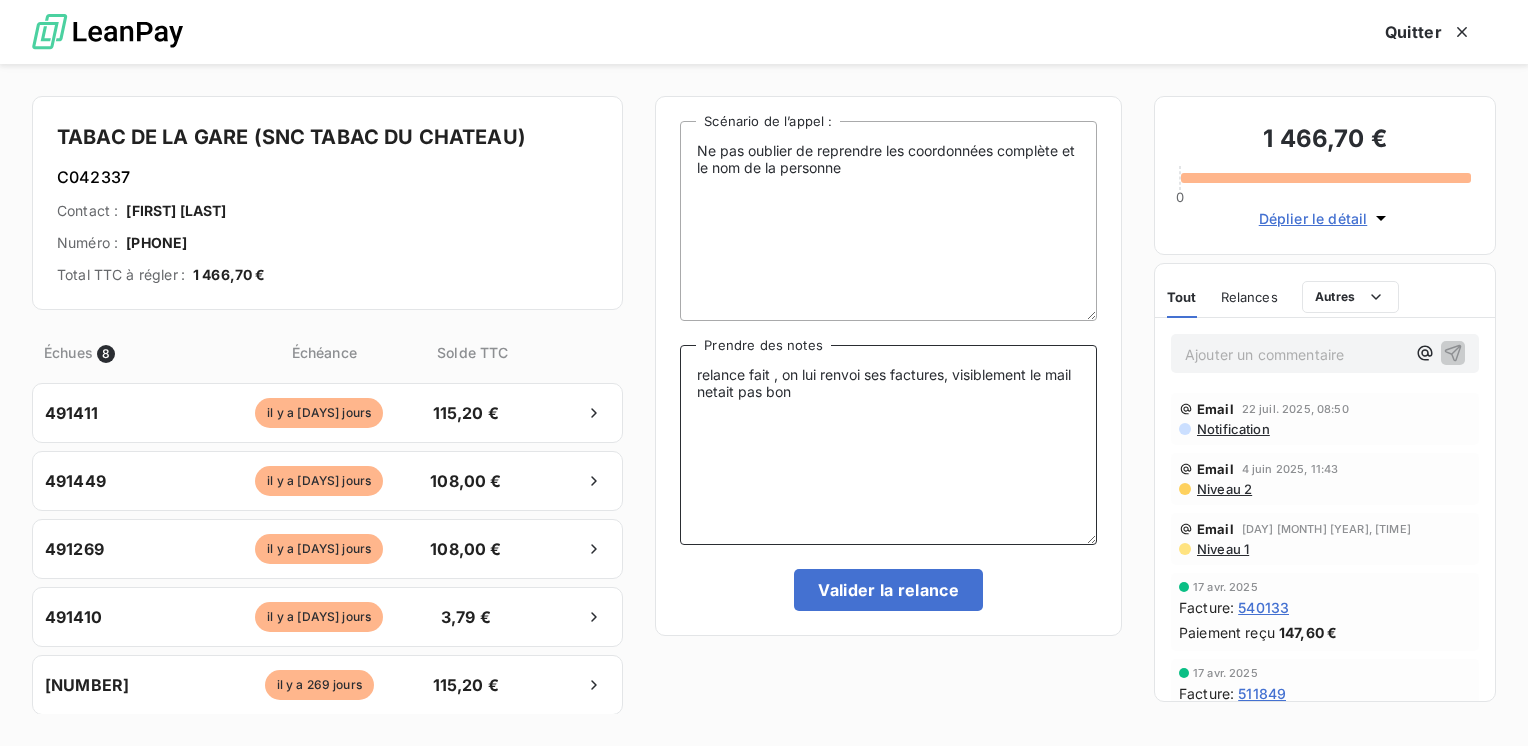 click on "relance fait , on lui renvoi ses factures, visiblement le mail netait pas bon" at bounding box center [888, 445] 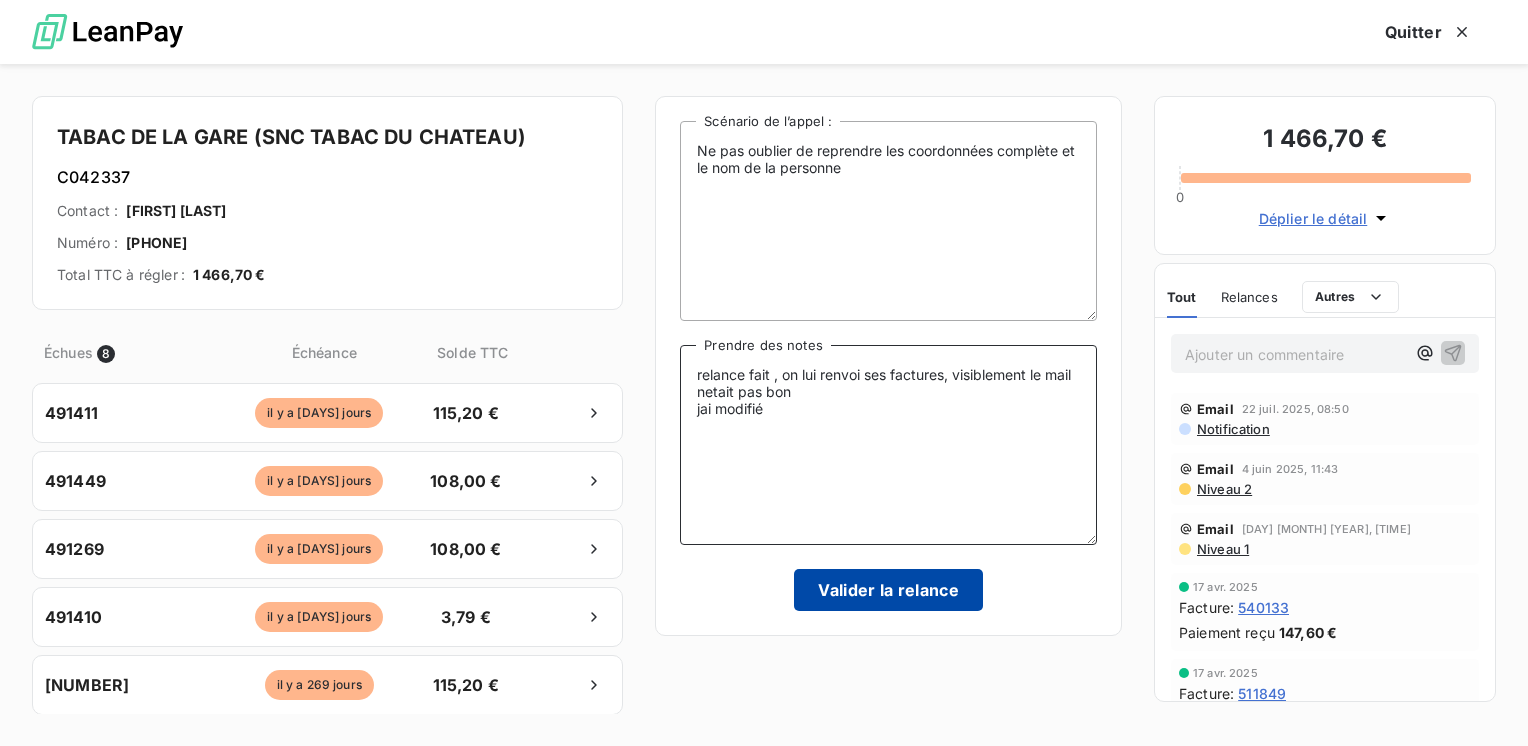 type on "relance fait , on lui renvoi ses factures, visiblement le mail netait pas bon
jai modifié" 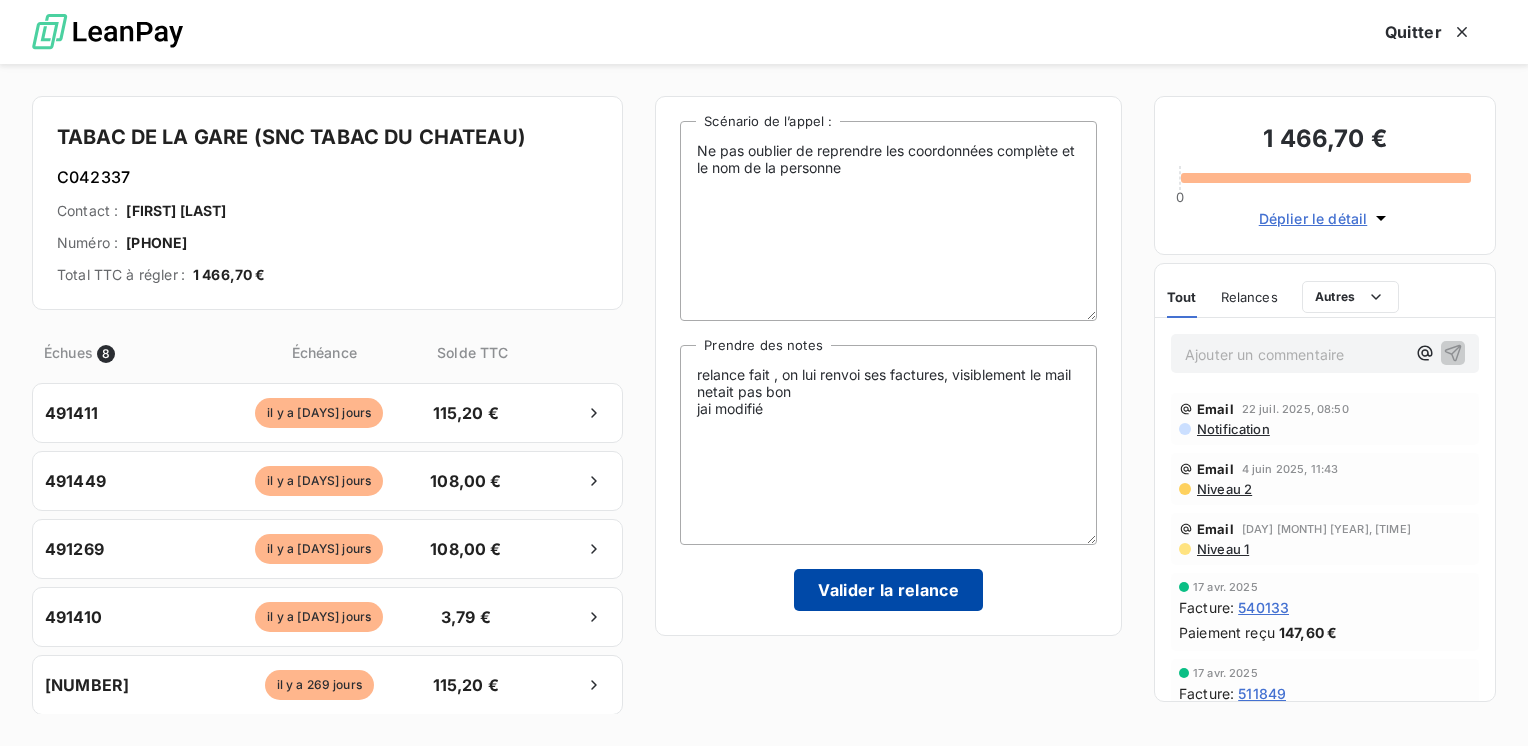 click on "Valider la relance" at bounding box center (888, 590) 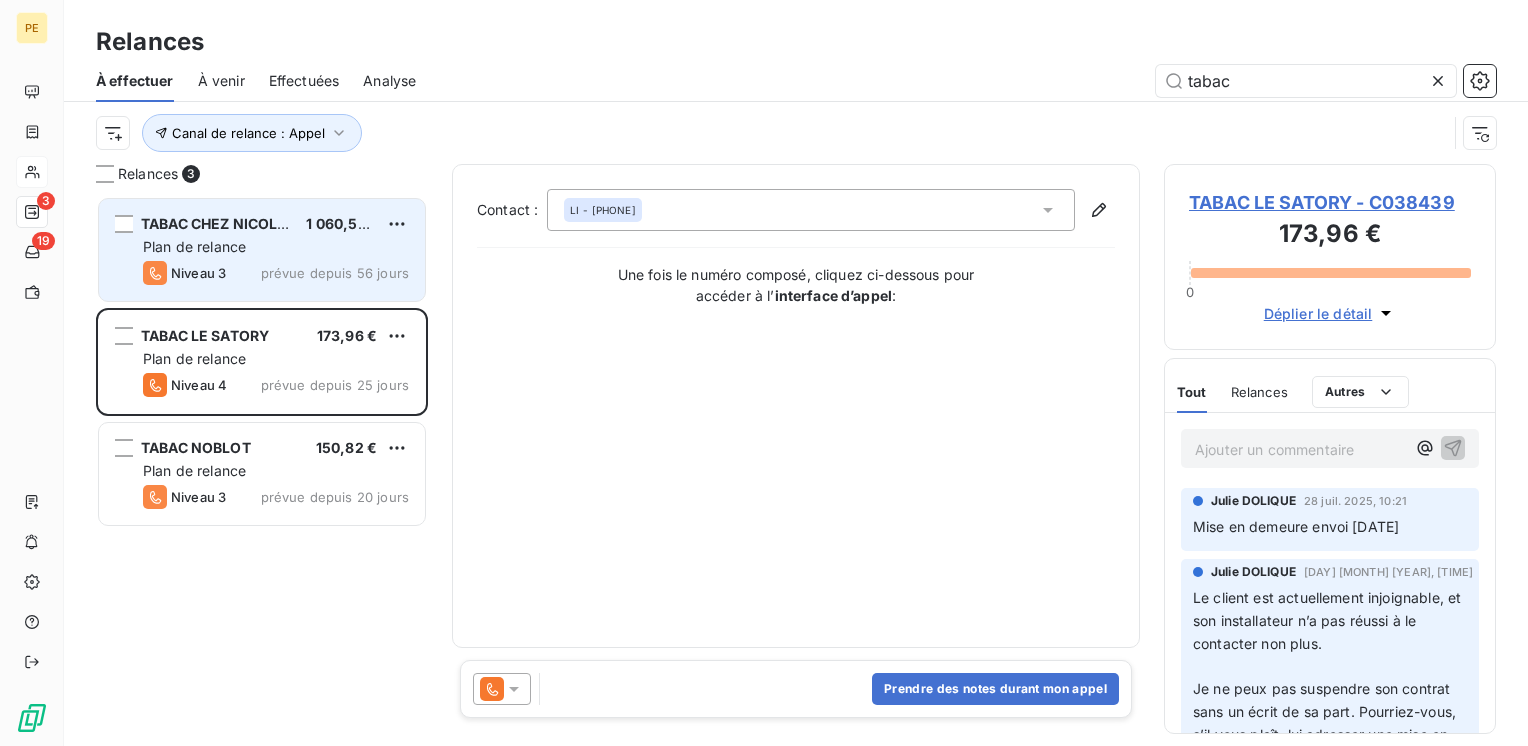 click on "TABAC CHEZ NICOLAS 1 060,56 € Plan de relance Niveau 3 prévue depuis 56 jours" at bounding box center [262, 250] 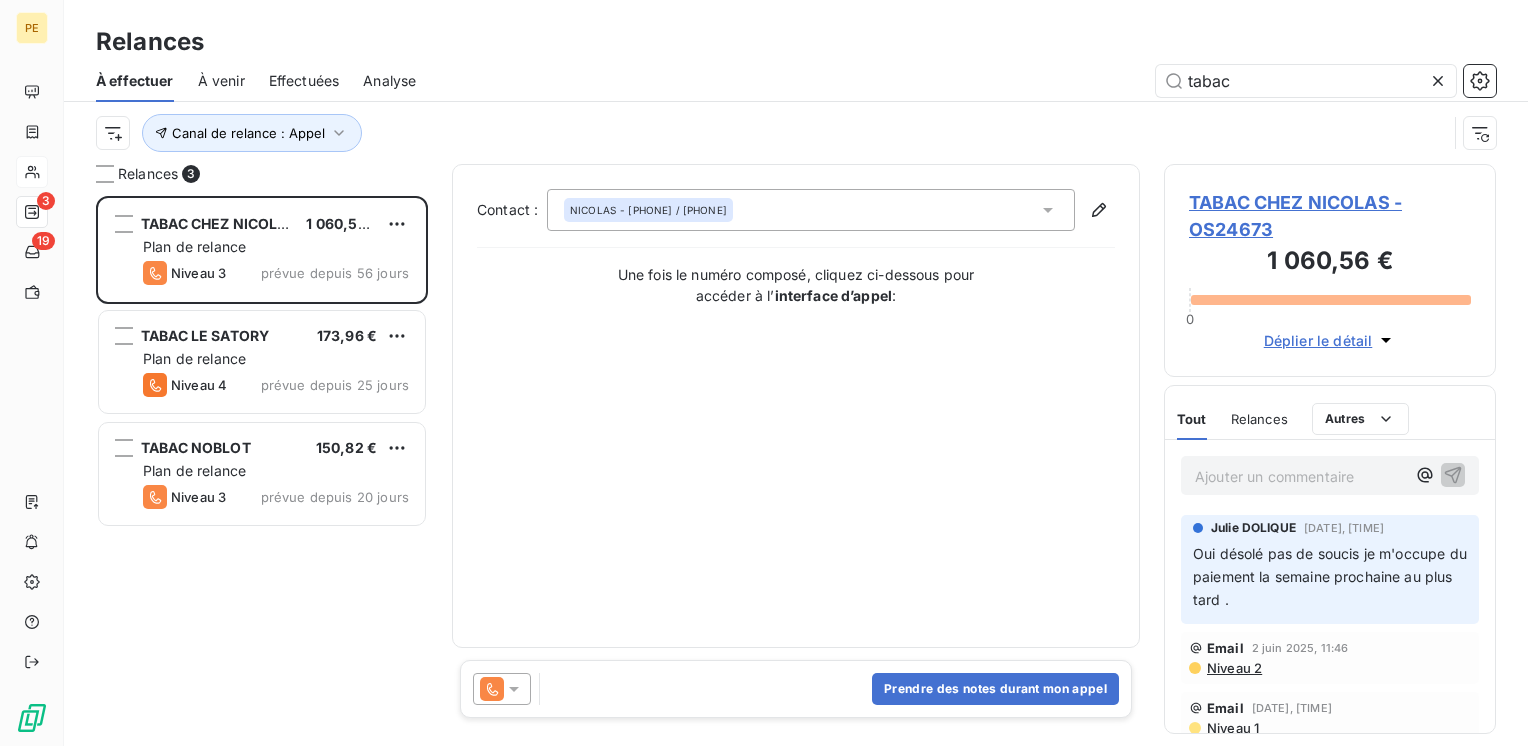 click on "Prendre des notes durant mon appel" at bounding box center (796, 689) 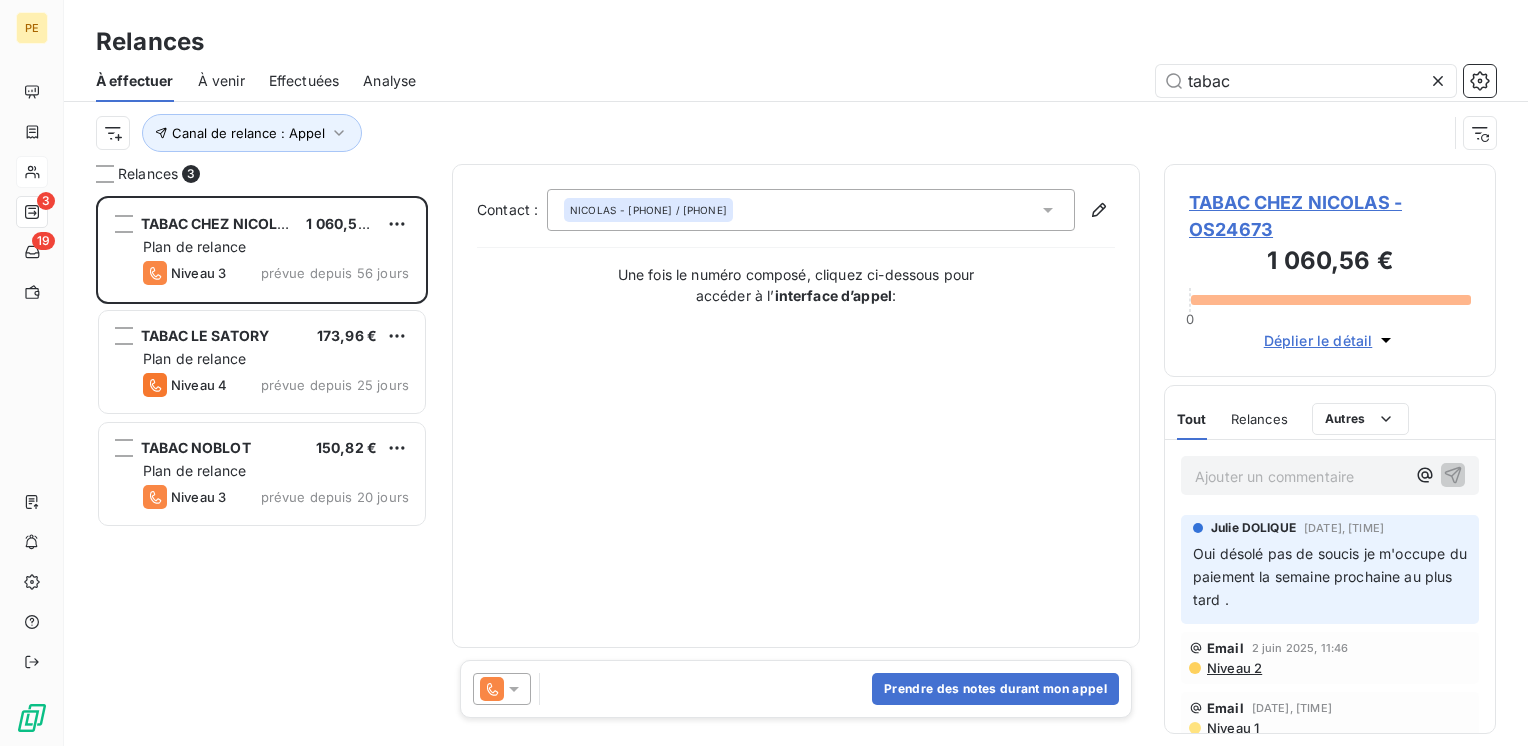 click on "Prendre des notes durant mon appel" at bounding box center (796, 689) 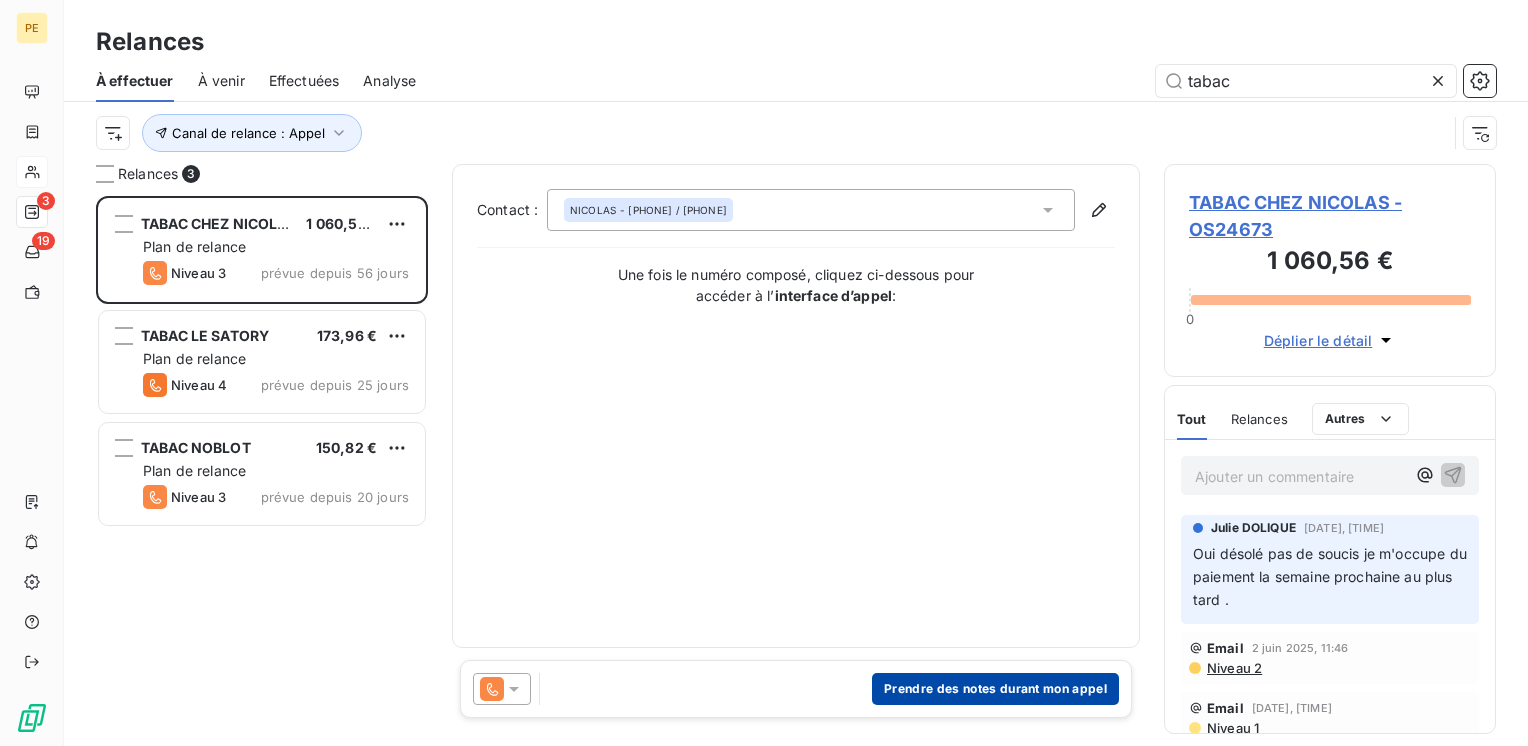 drag, startPoint x: 961, startPoint y: 740, endPoint x: 955, endPoint y: 704, distance: 36.496574 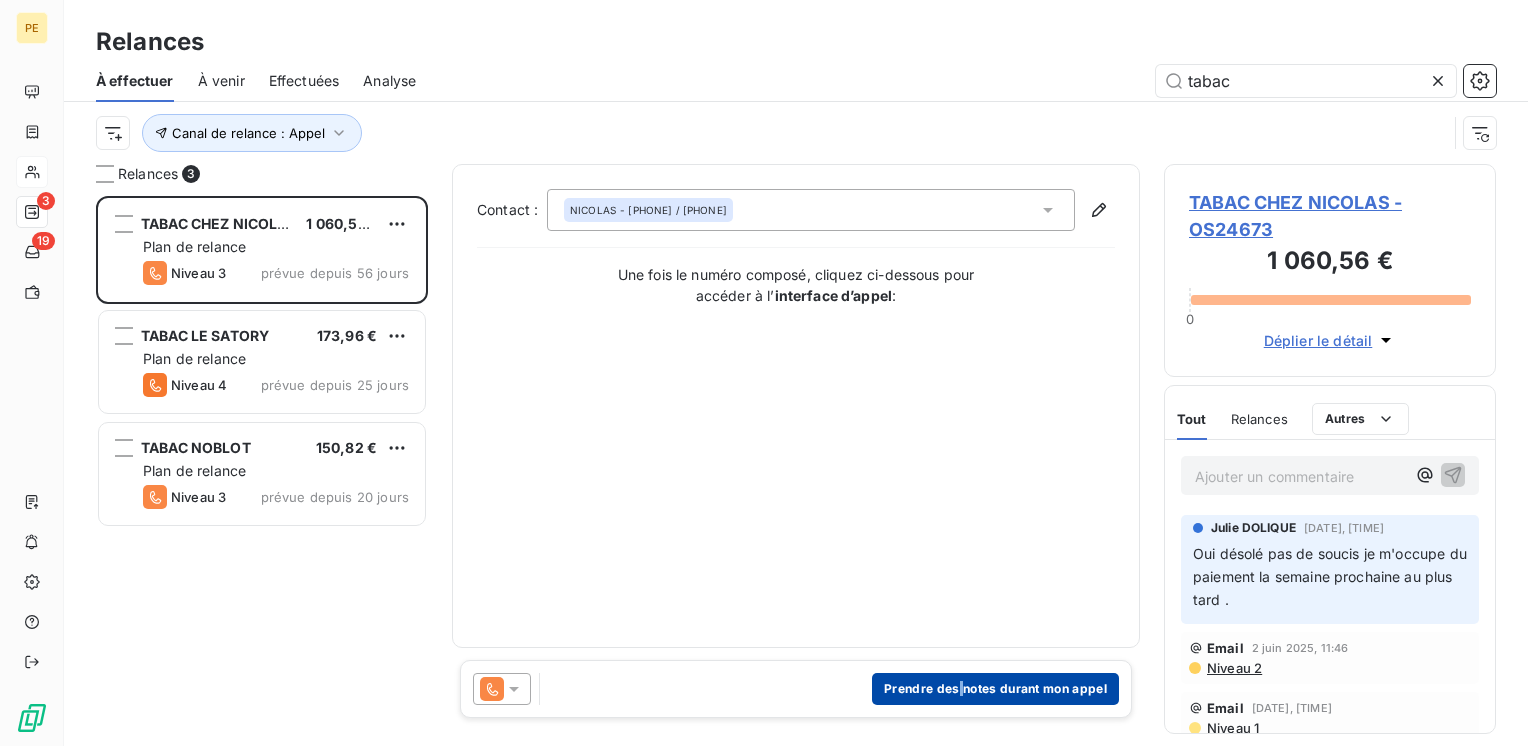 click on "Prendre des notes durant mon appel" at bounding box center [995, 689] 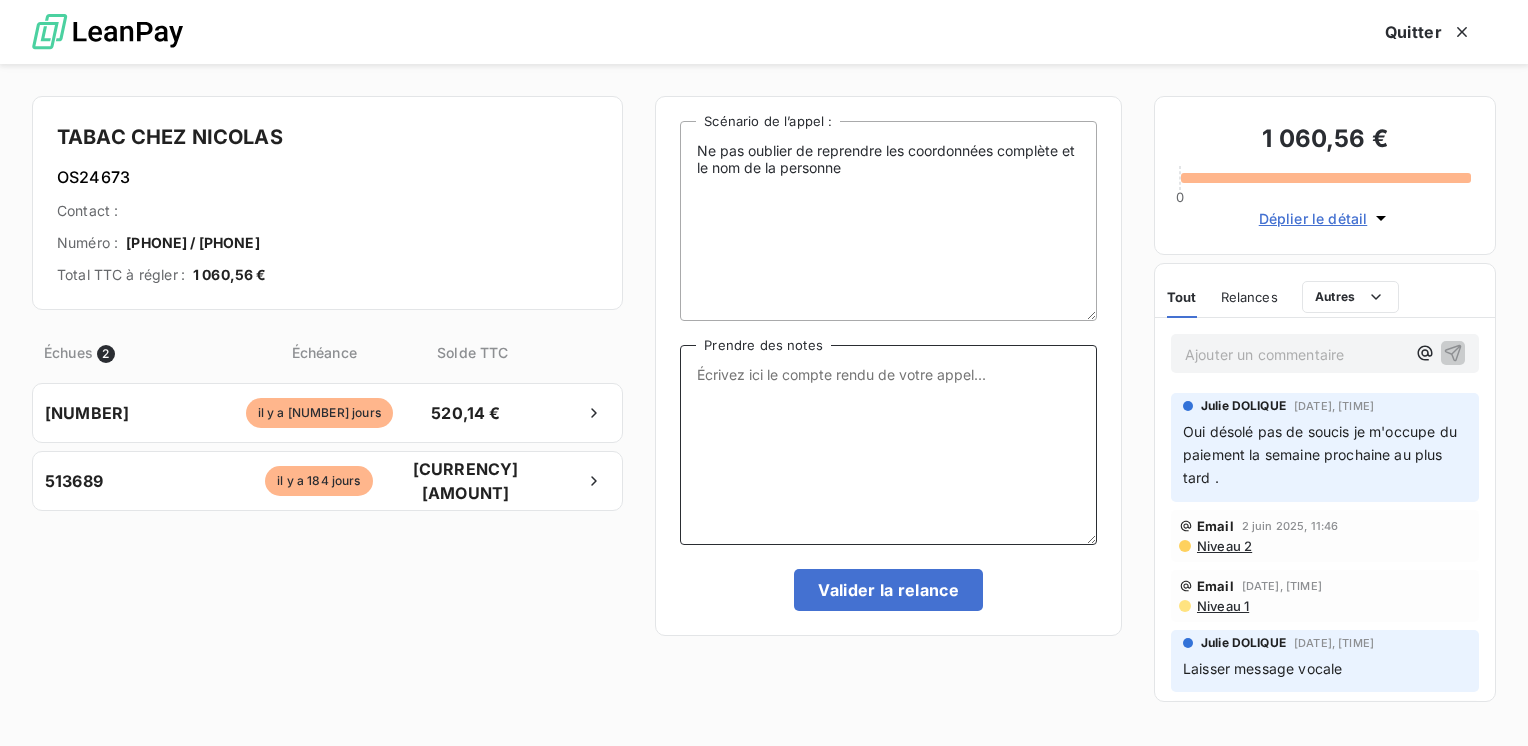 click on "Prendre des notes" at bounding box center [888, 445] 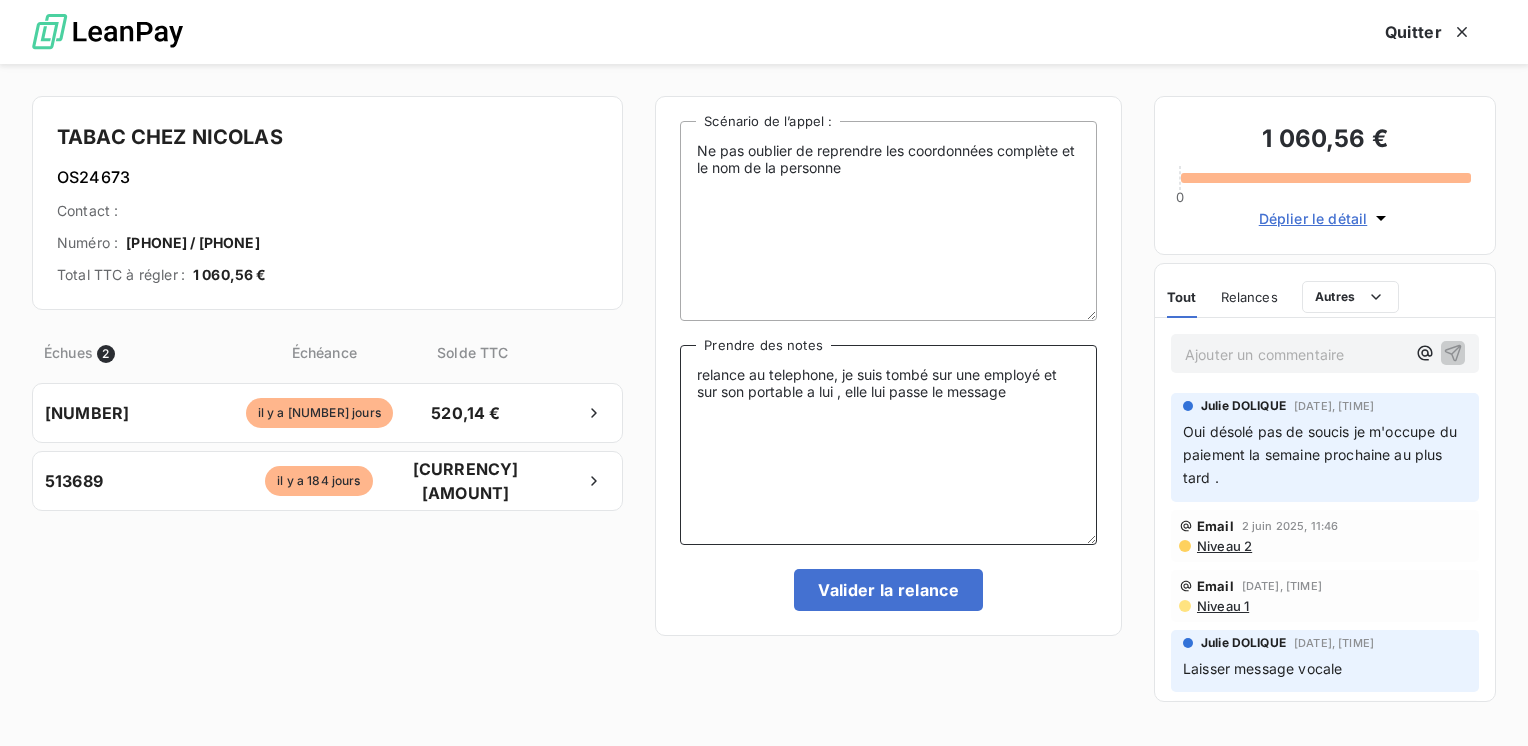 type on "relance au telephone, je suis tombé sur une employé et sur son portable a lui , elle lui passe le message" 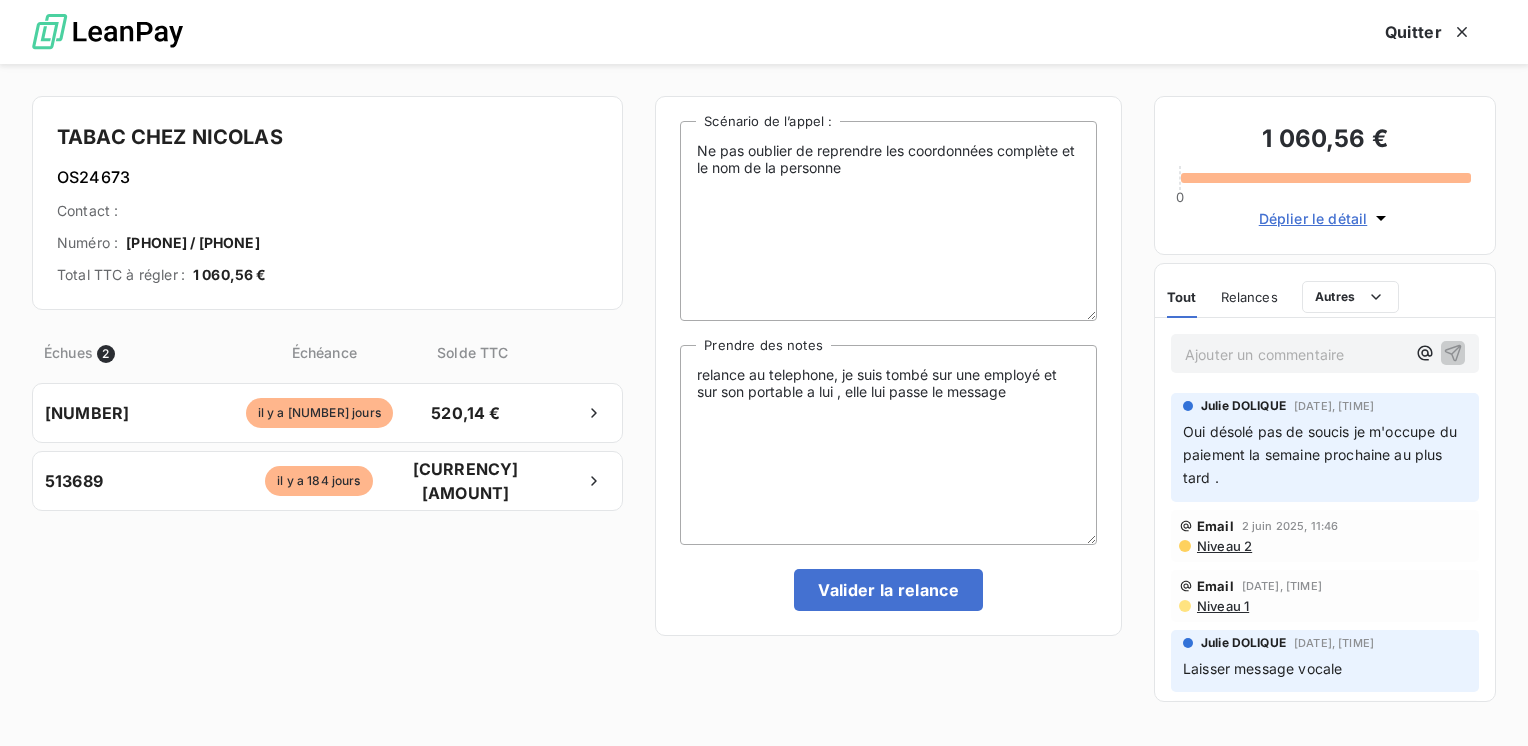 drag, startPoint x: 880, startPoint y: 610, endPoint x: 1248, endPoint y: 447, distance: 402.48355 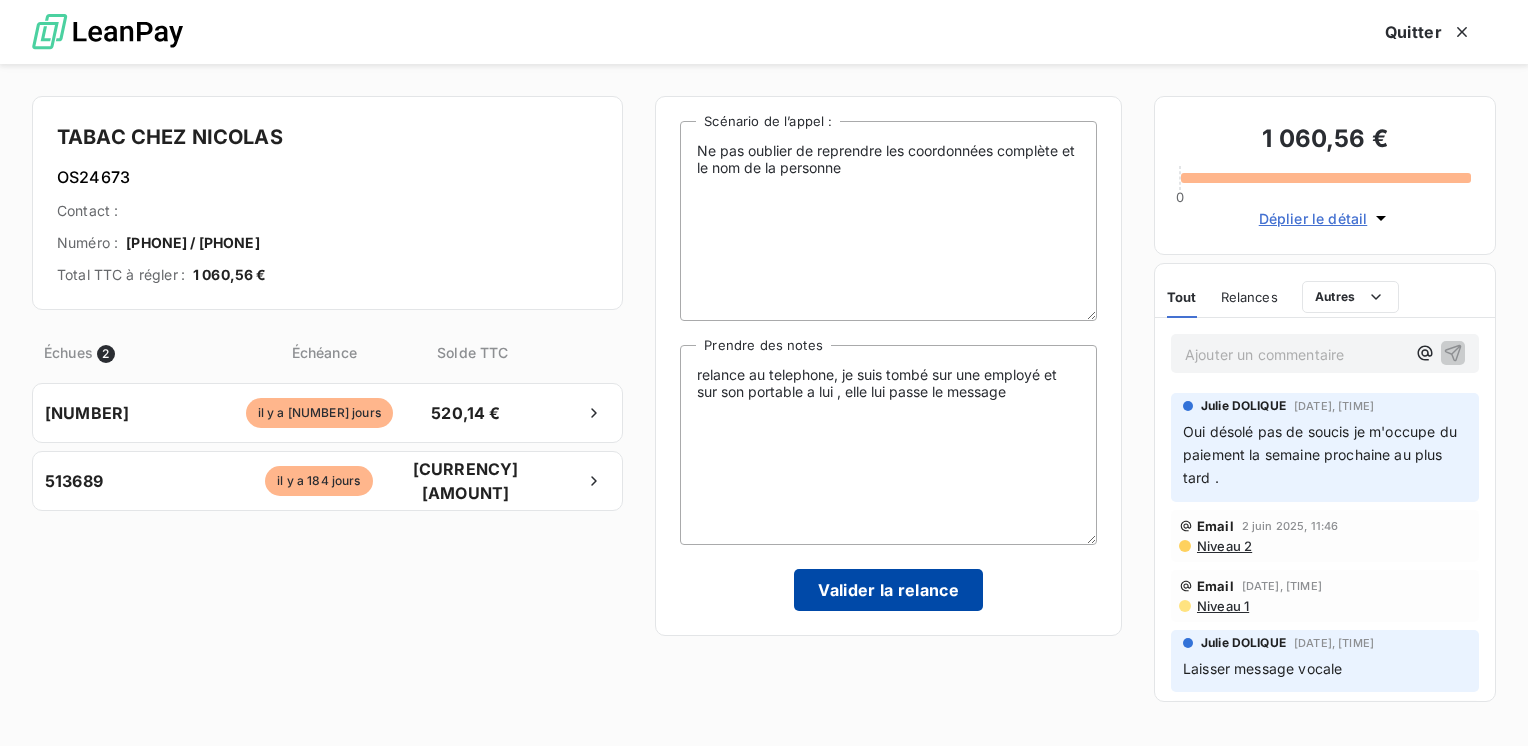 click on "Valider la relance" at bounding box center (888, 590) 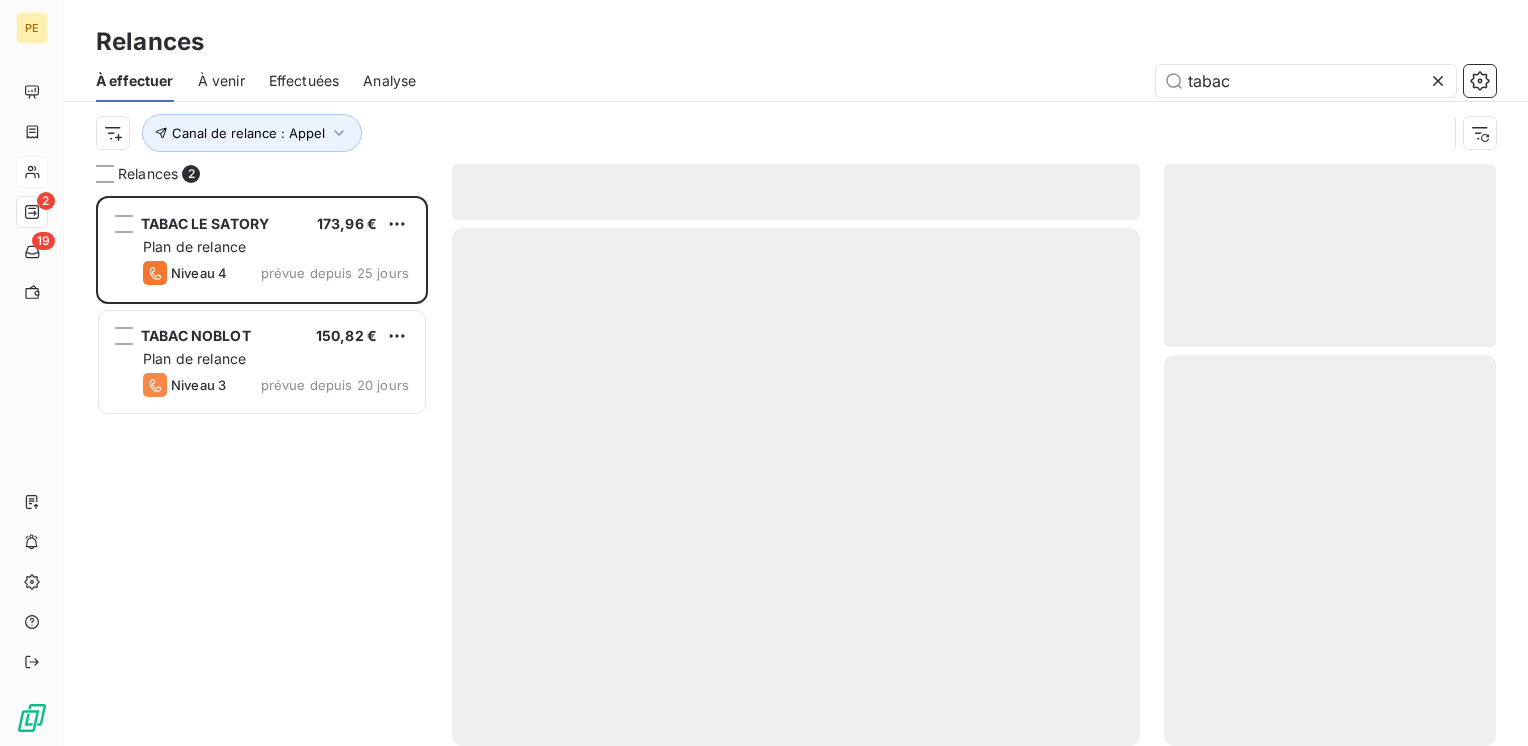 click on "À venir" at bounding box center [221, 81] 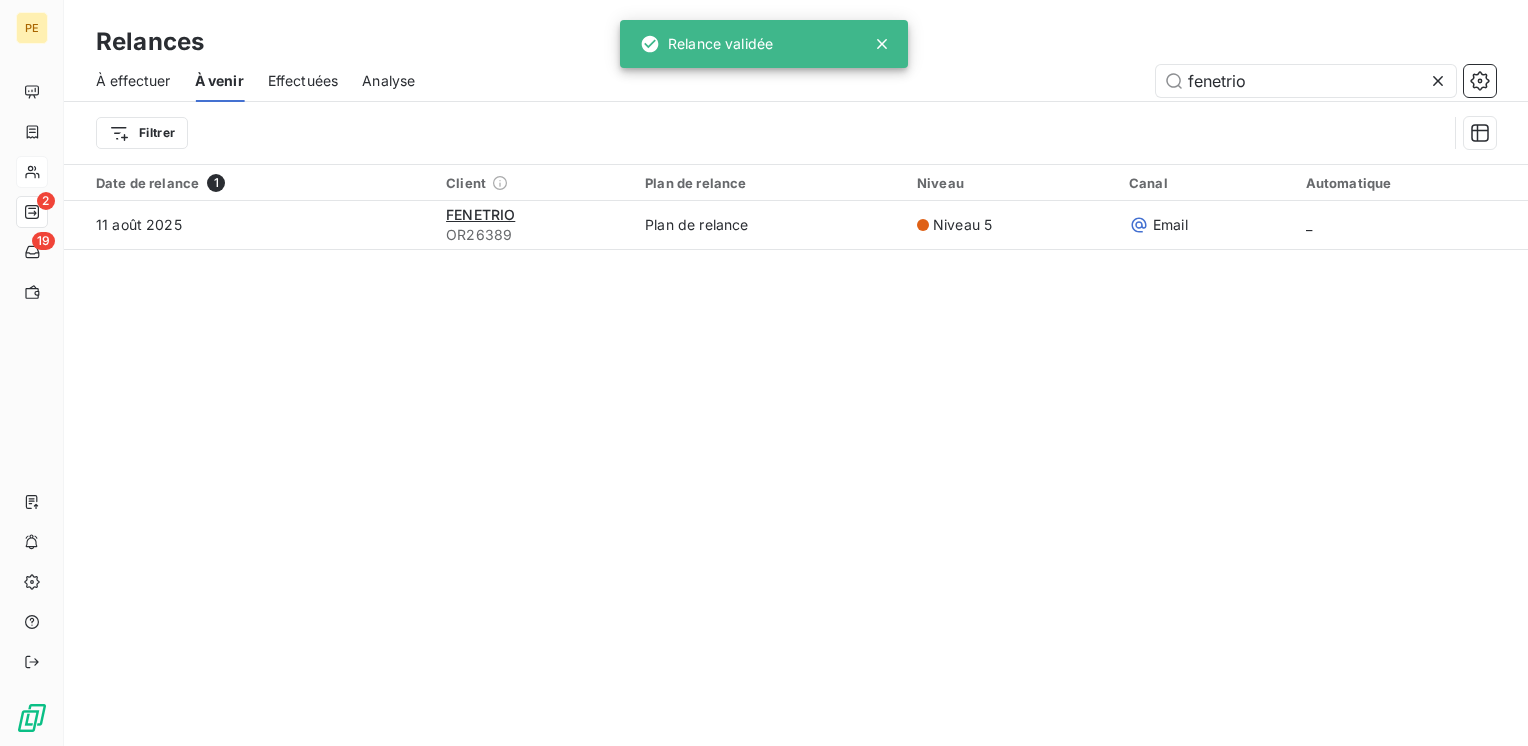 click on "Effectuées" at bounding box center [303, 81] 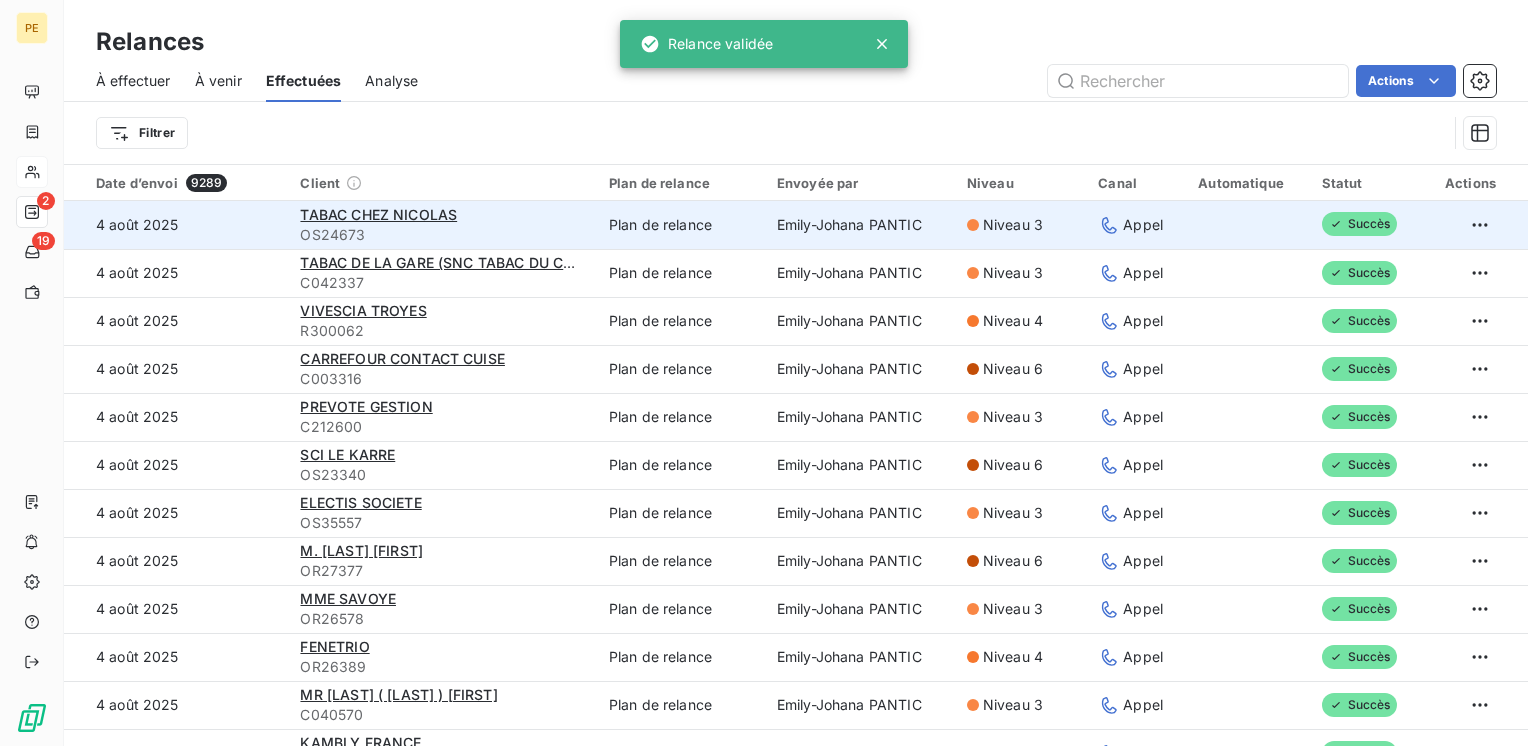 click on "OS24673" at bounding box center (442, 235) 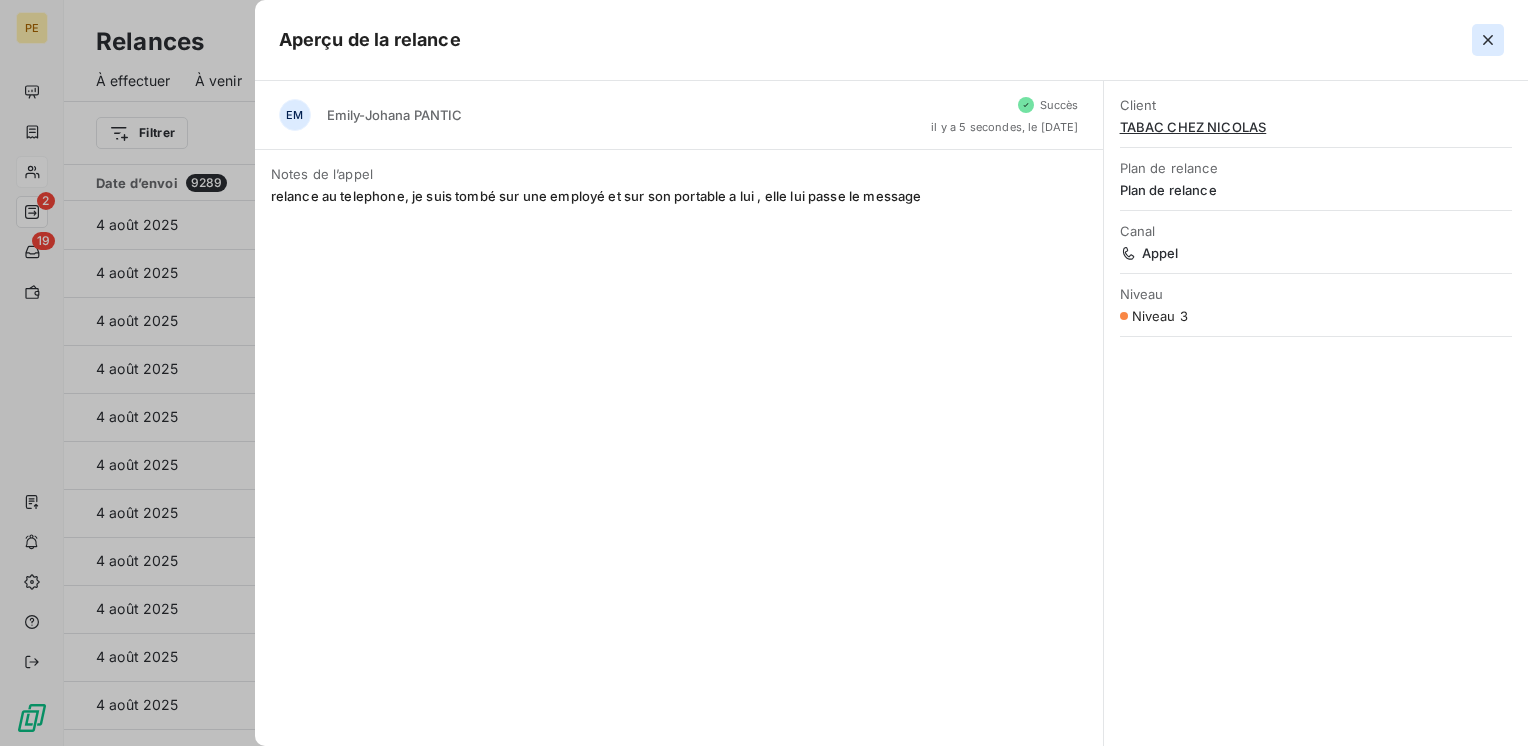 click 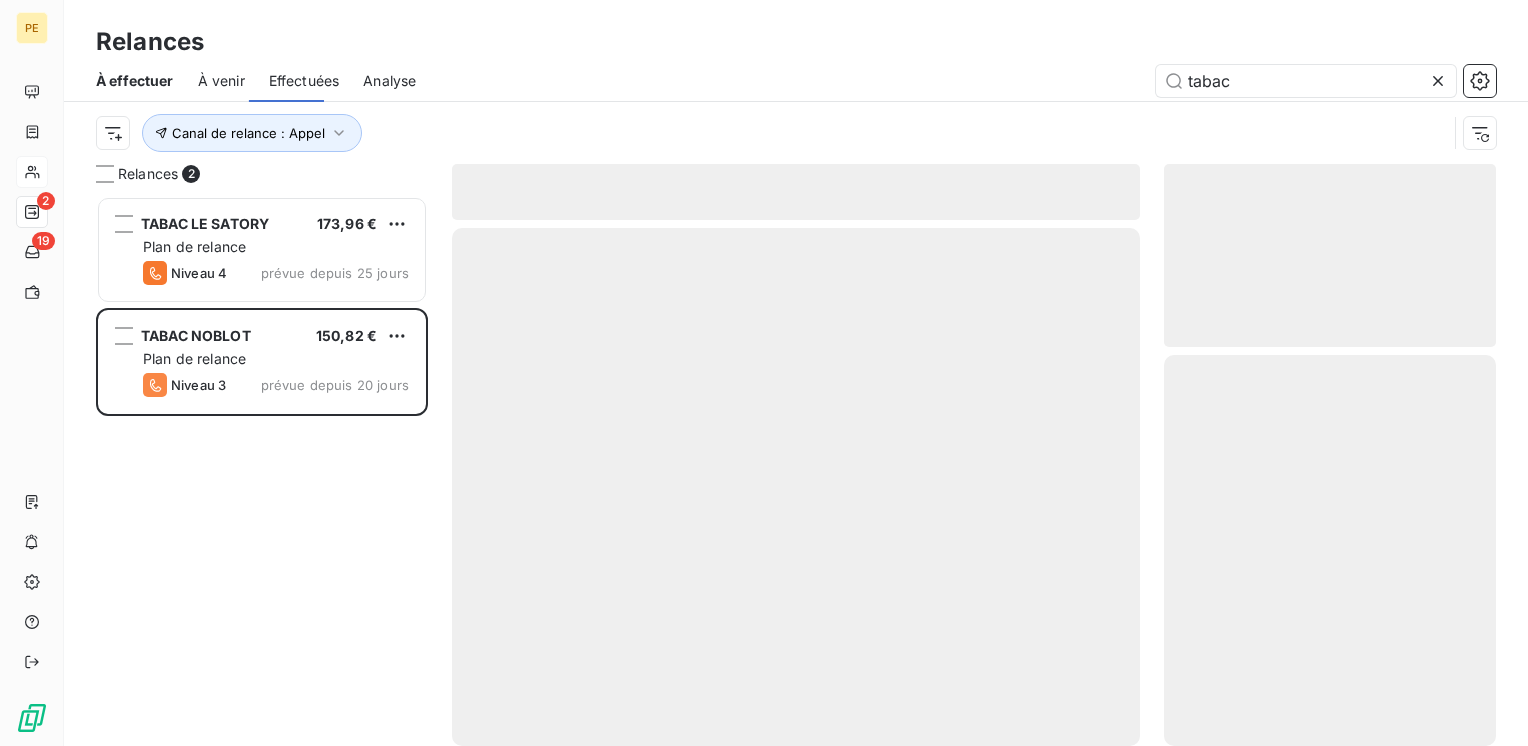scroll, scrollTop: 16, scrollLeft: 16, axis: both 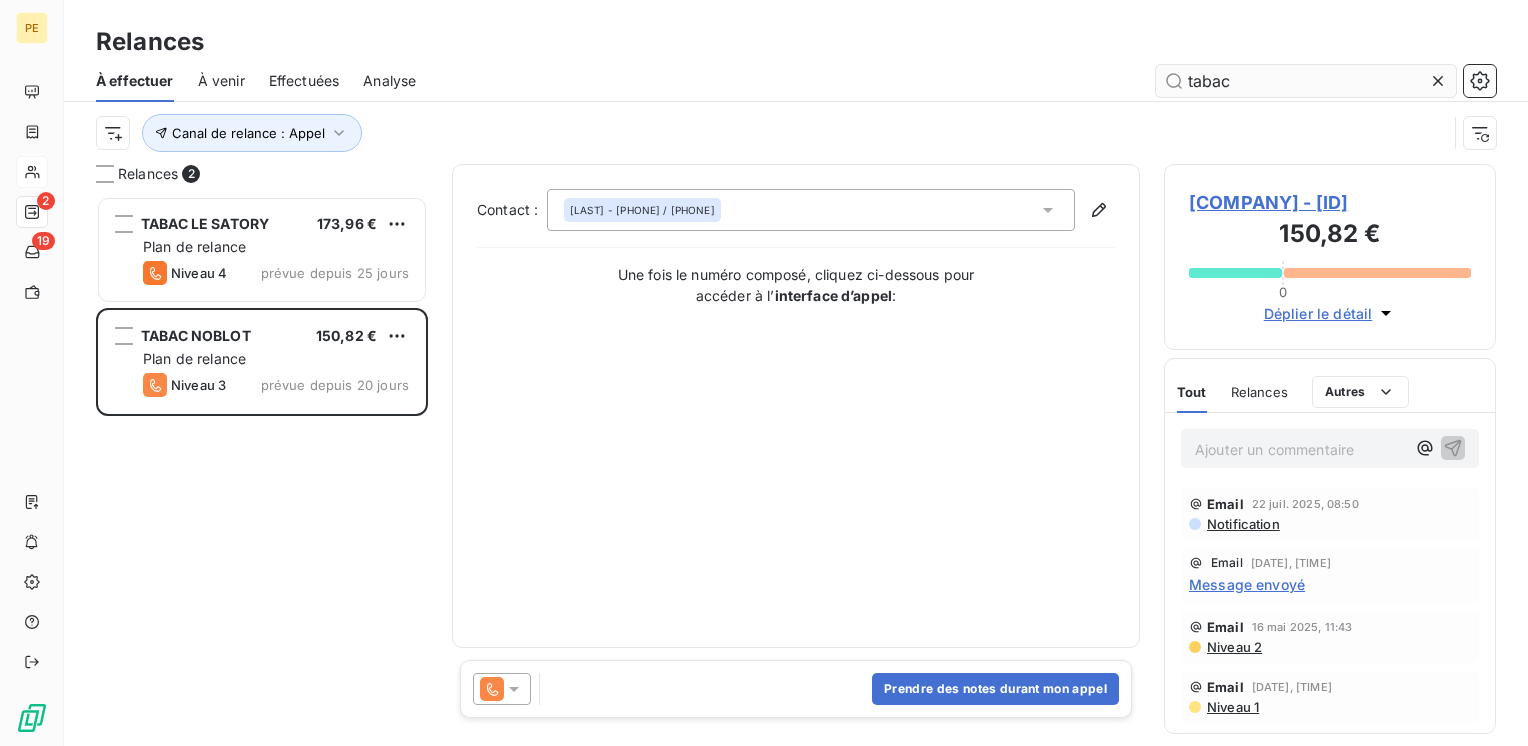 click 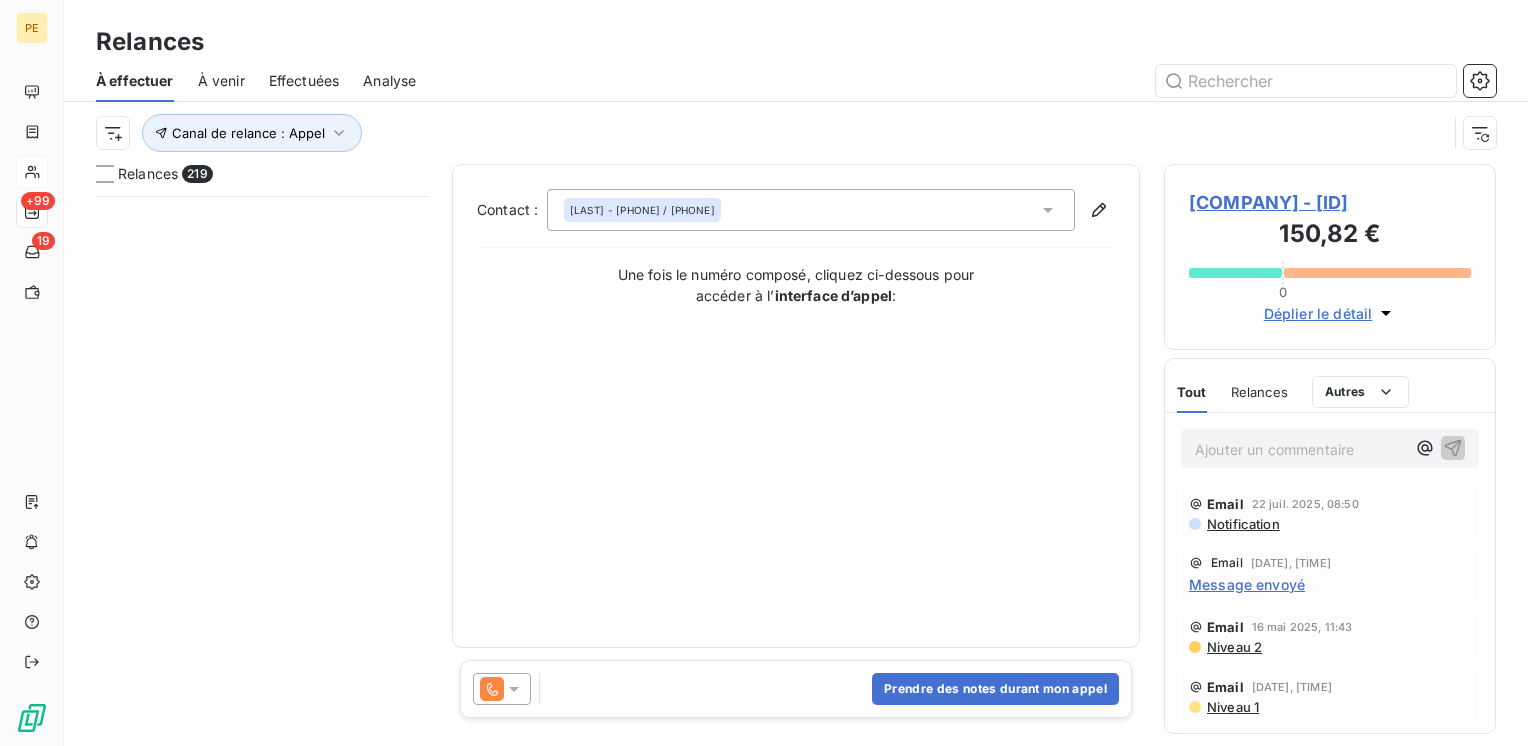 scroll, scrollTop: 2934, scrollLeft: 0, axis: vertical 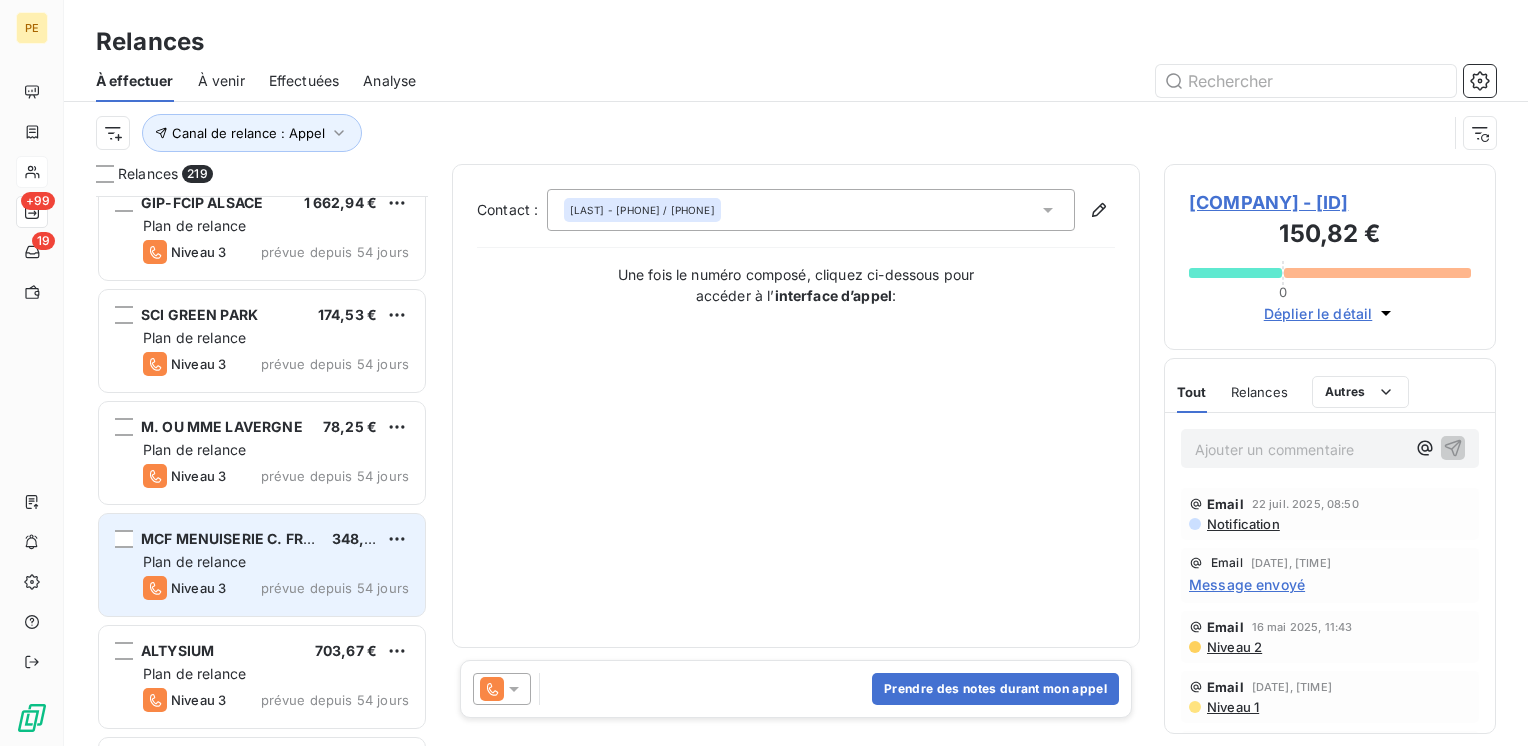 click on "Plan de relance" at bounding box center [194, 561] 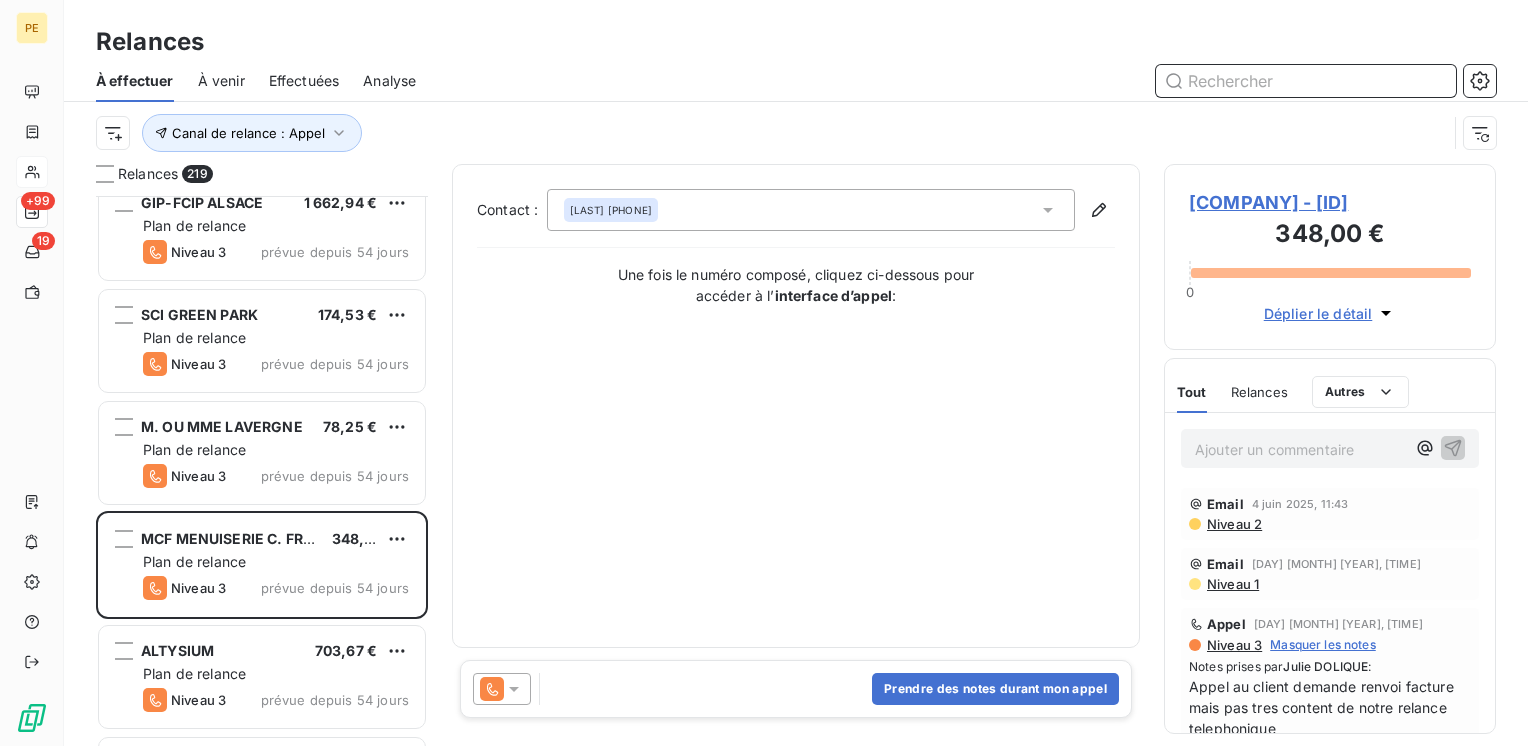click at bounding box center [1306, 81] 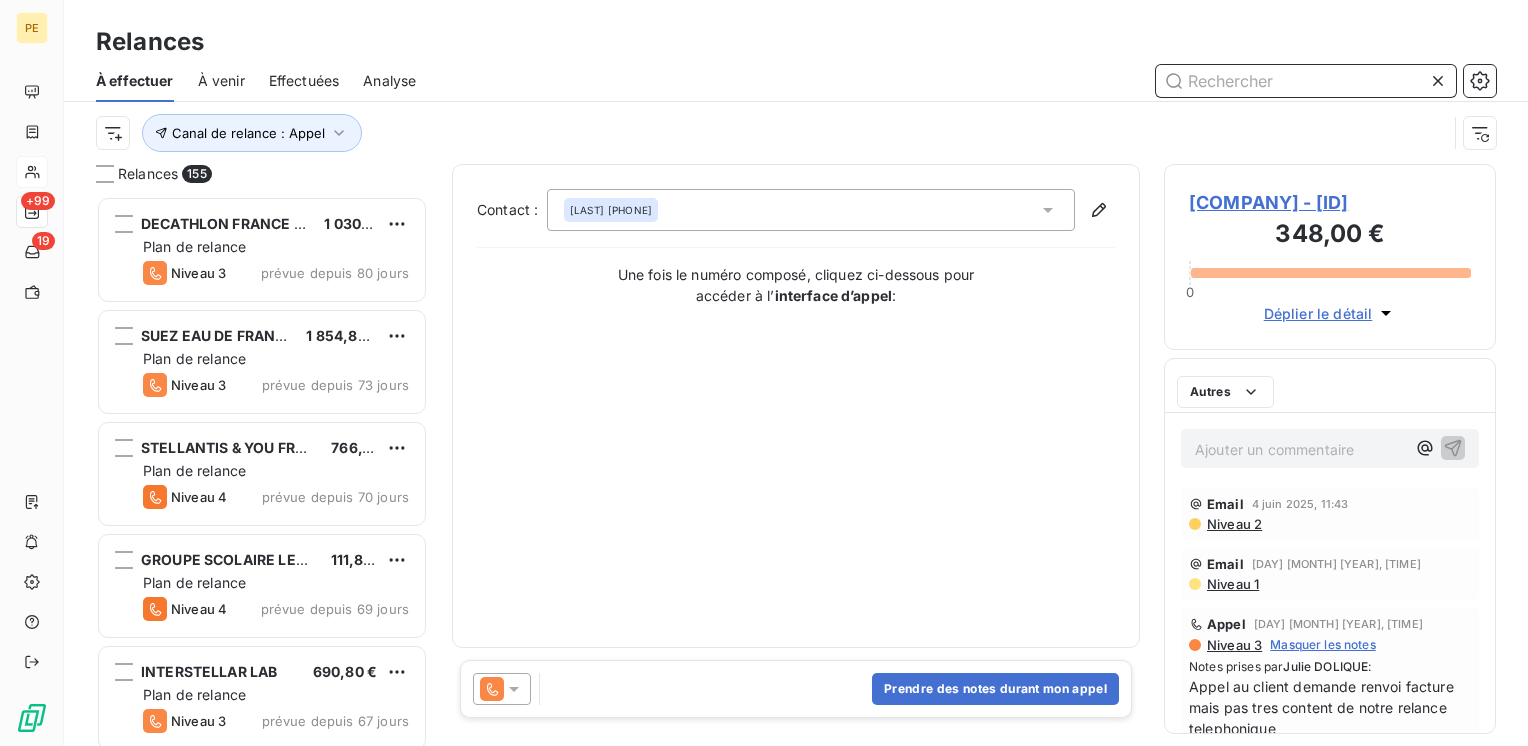 scroll, scrollTop: 16, scrollLeft: 16, axis: both 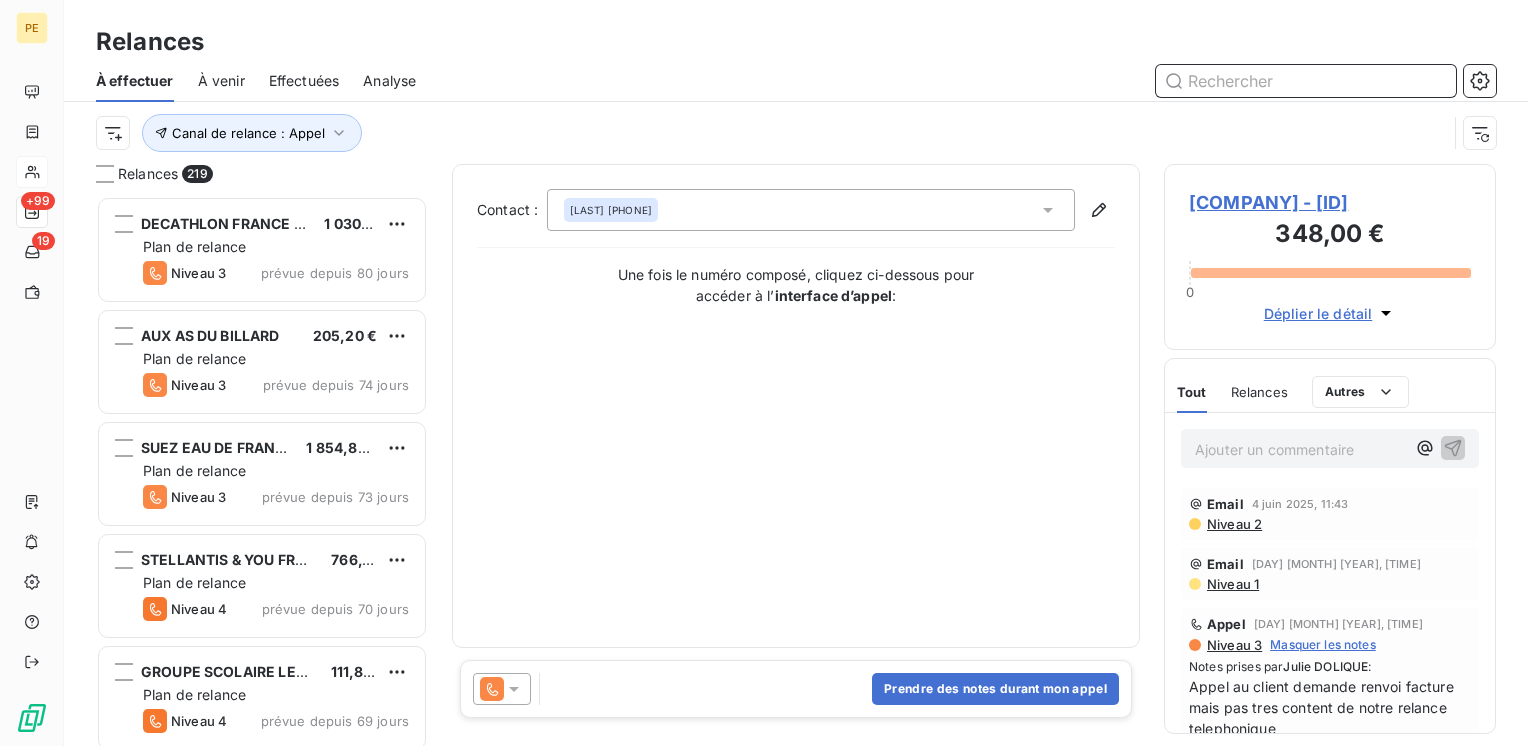 click at bounding box center [1306, 81] 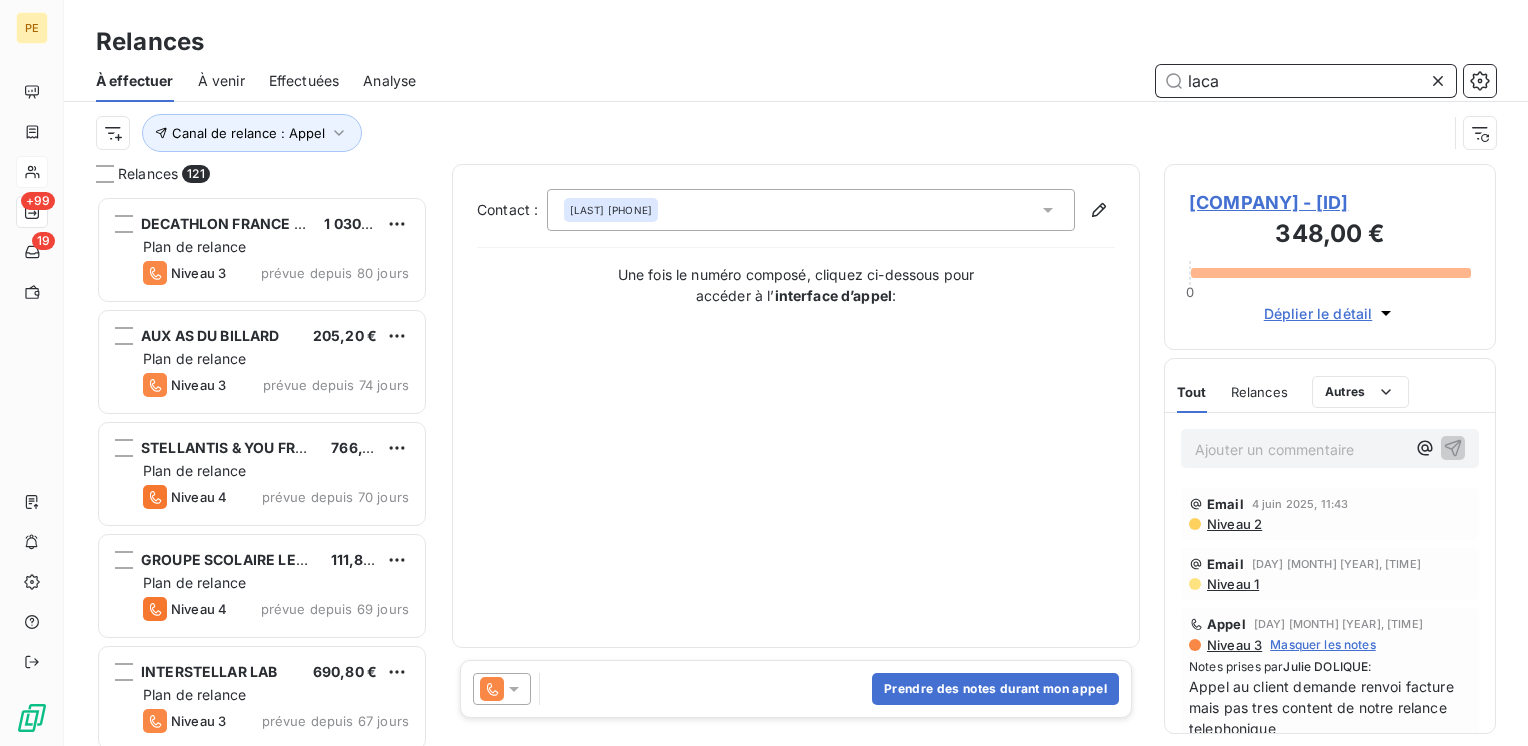 scroll, scrollTop: 16, scrollLeft: 16, axis: both 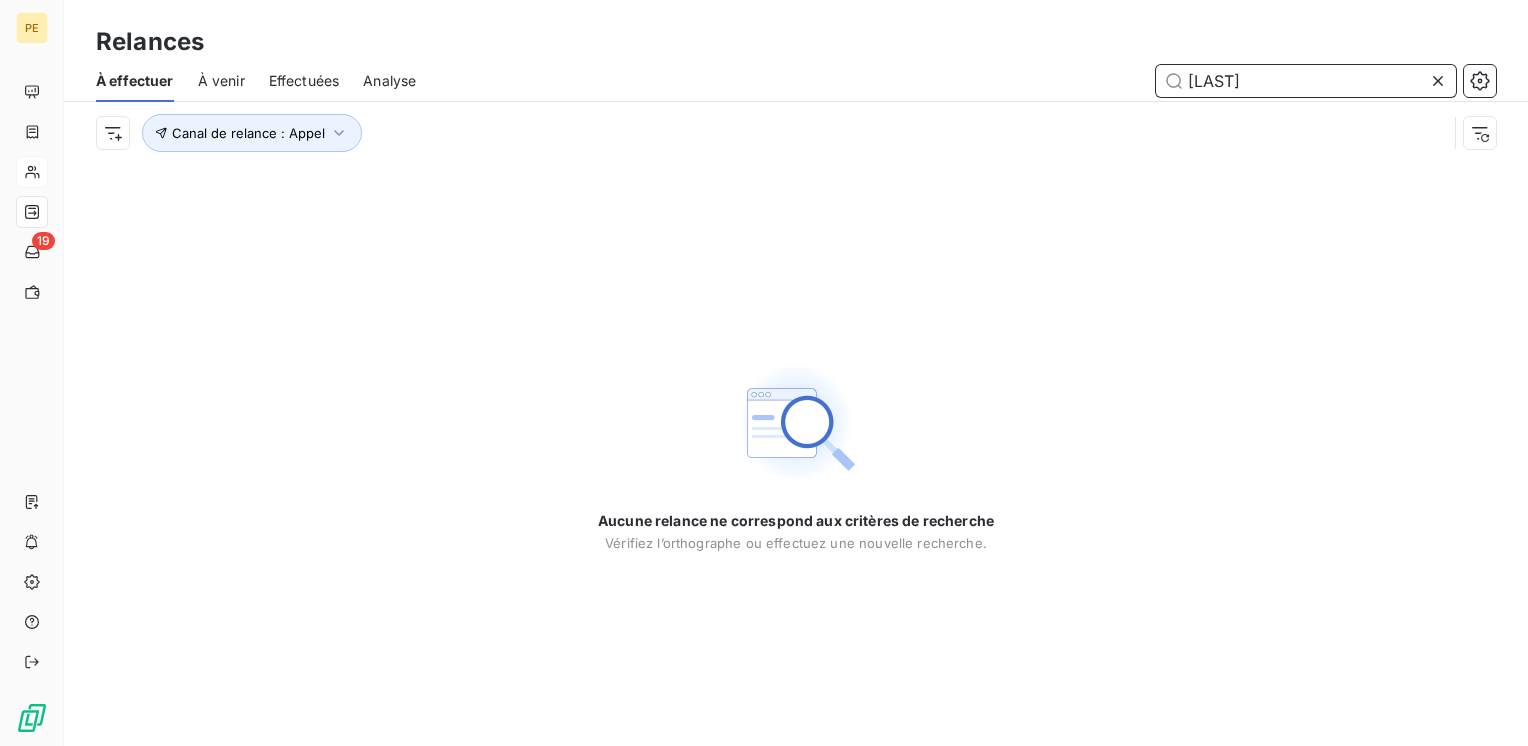 type on "lacampagne" 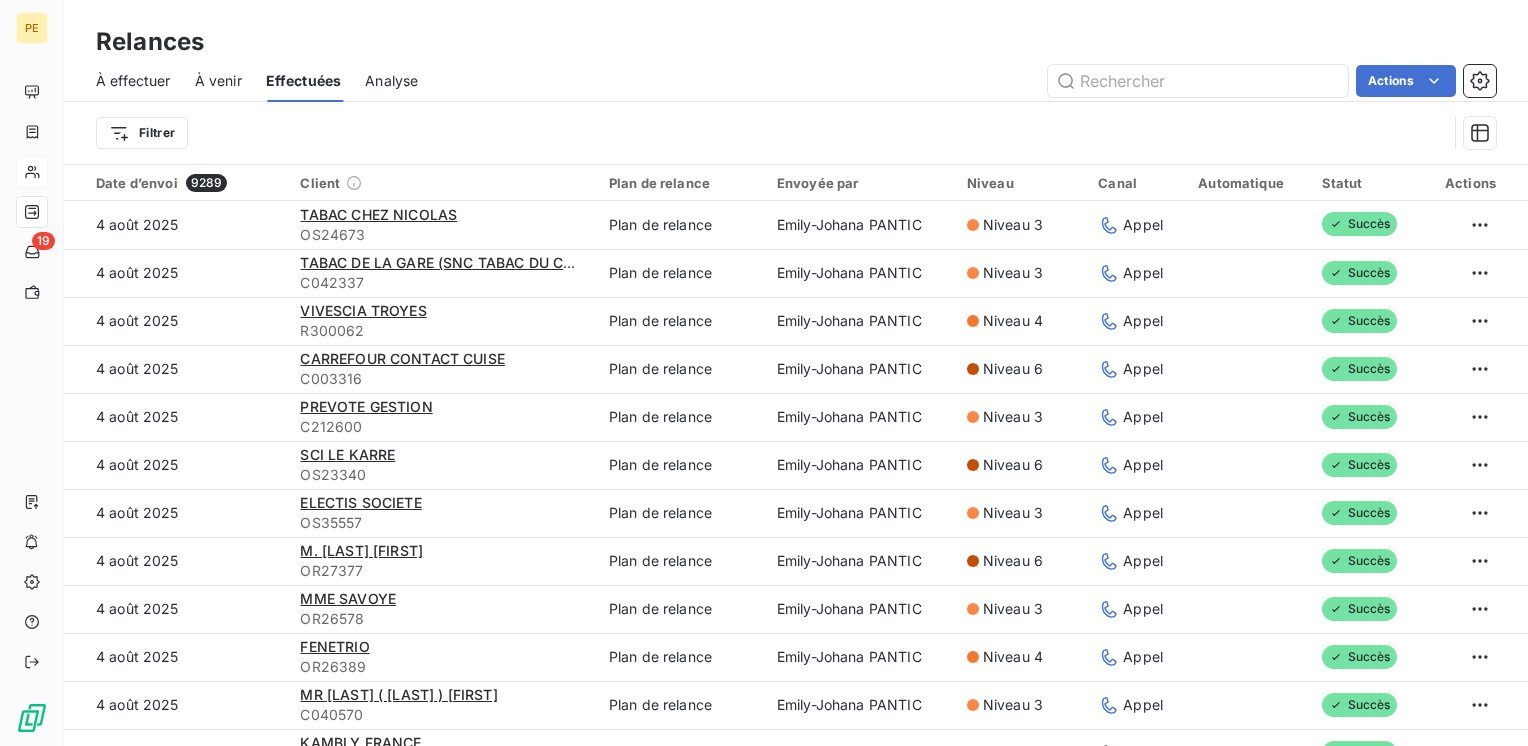click on "Effectuées" at bounding box center [304, 81] 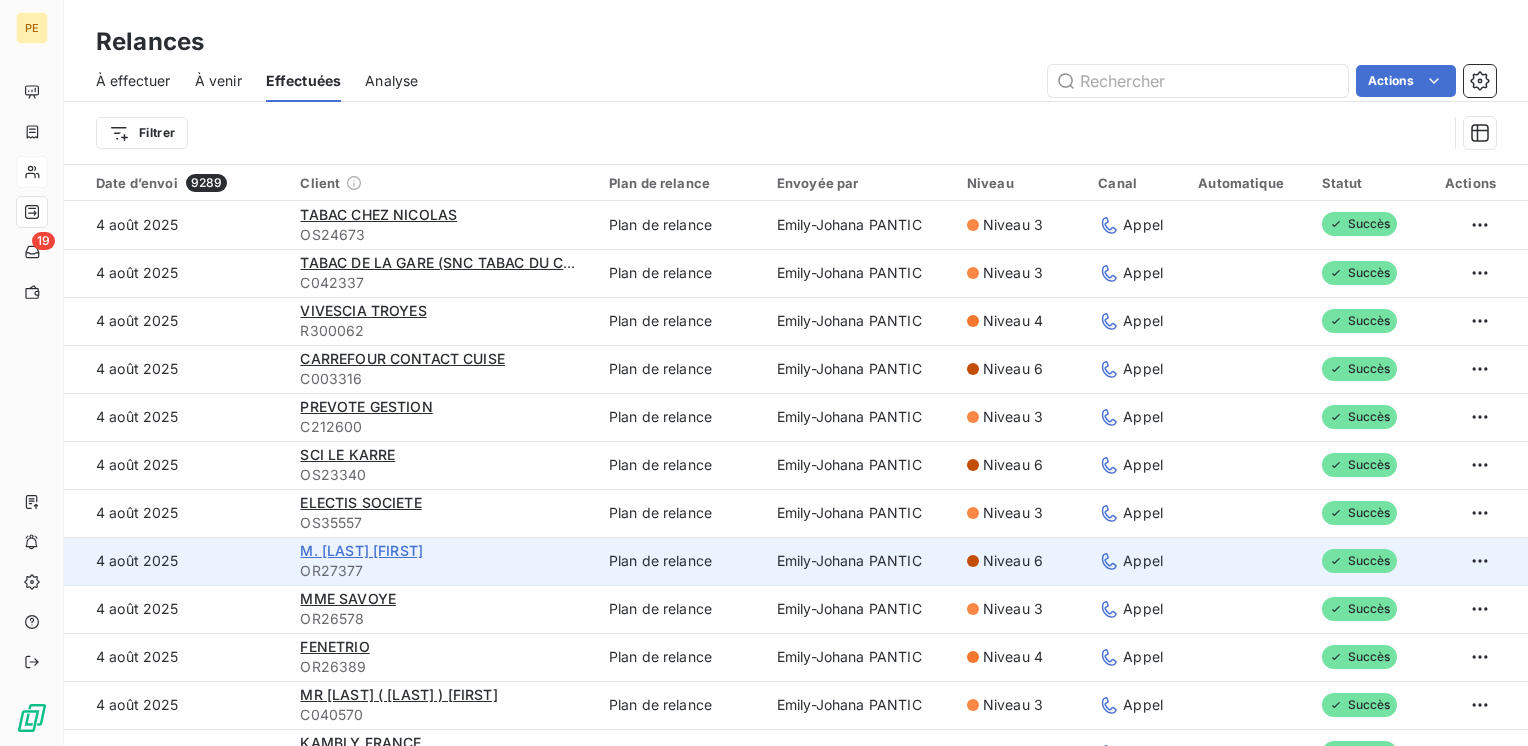 click on "M. LACAMPAGNE GILLES" at bounding box center [361, 550] 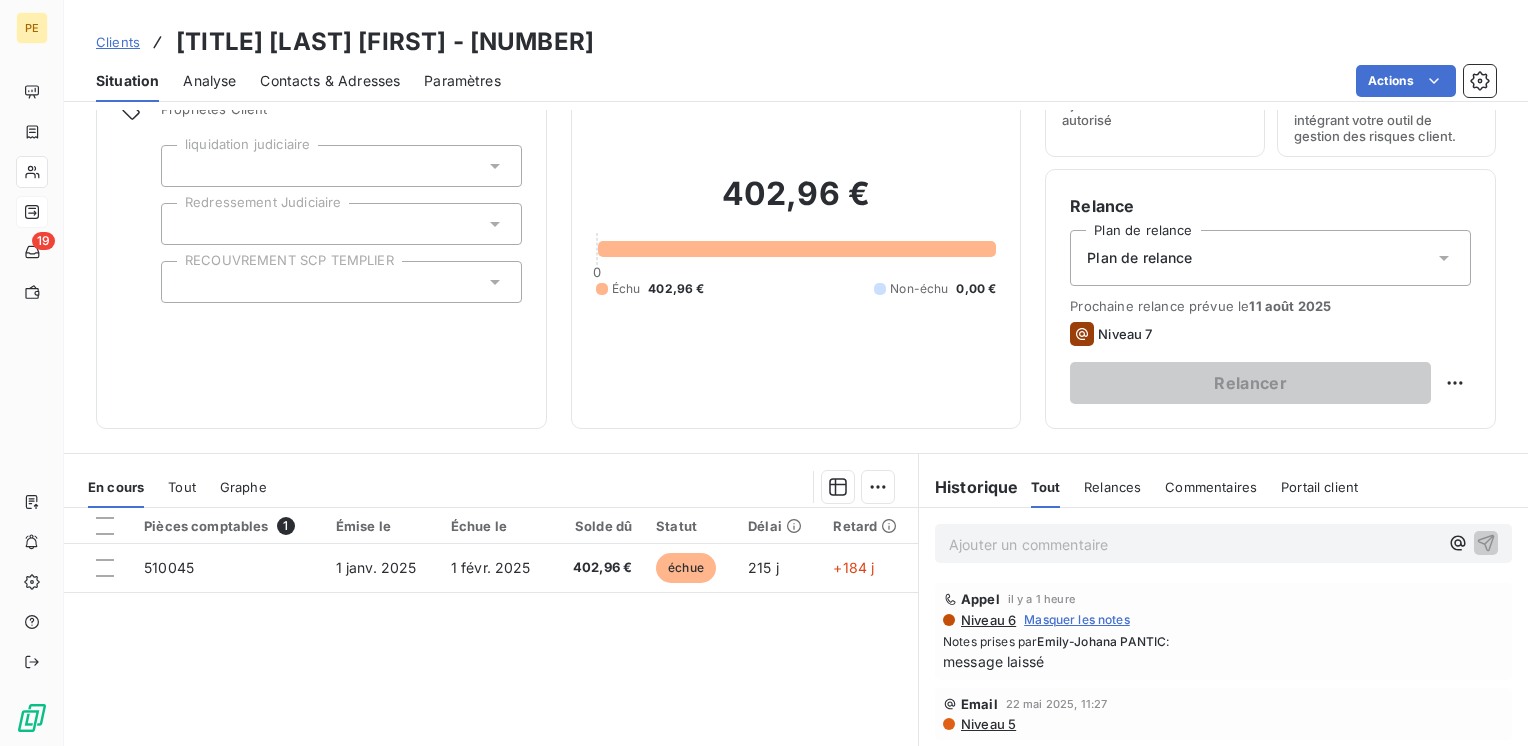 scroll, scrollTop: 133, scrollLeft: 0, axis: vertical 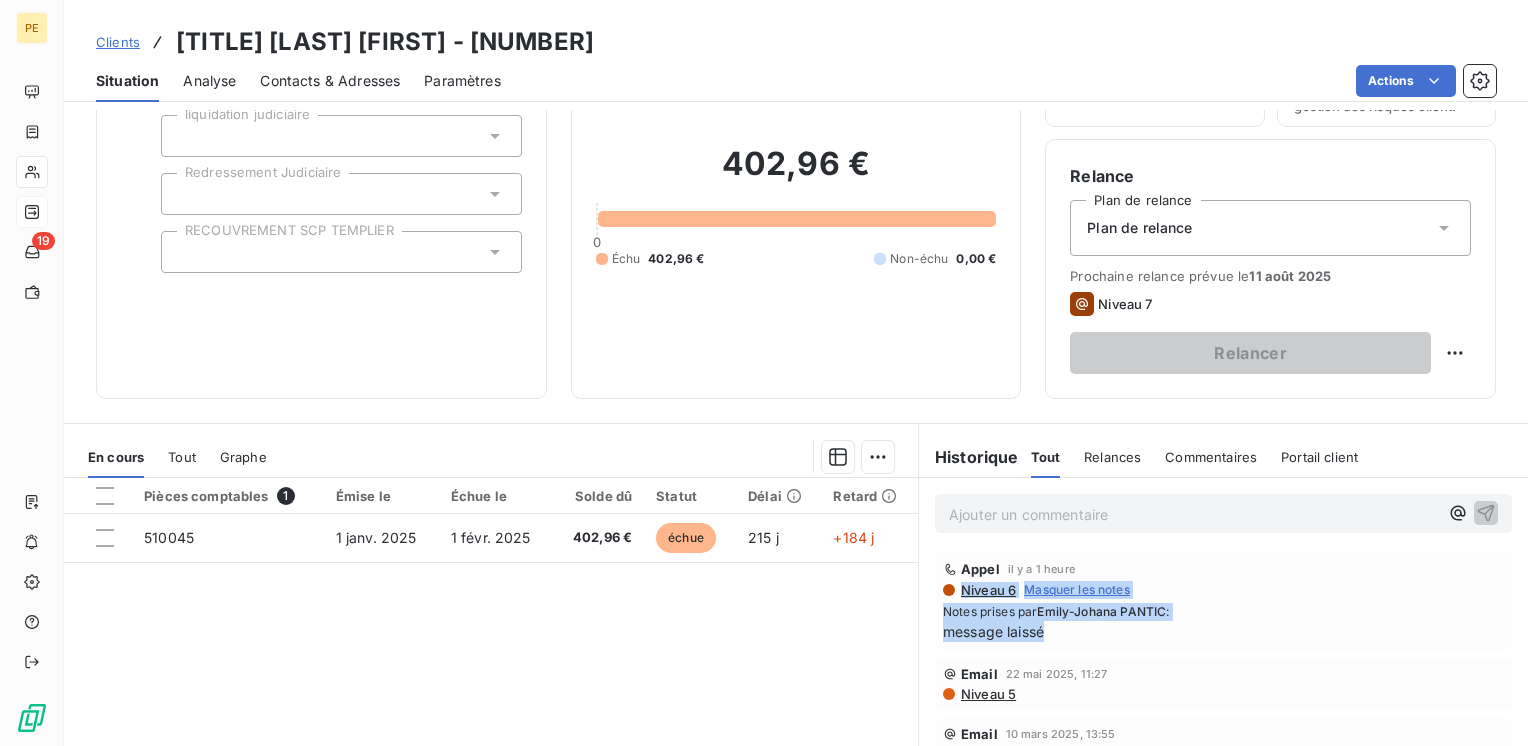 drag, startPoint x: 1073, startPoint y: 640, endPoint x: 942, endPoint y: 598, distance: 137.56816 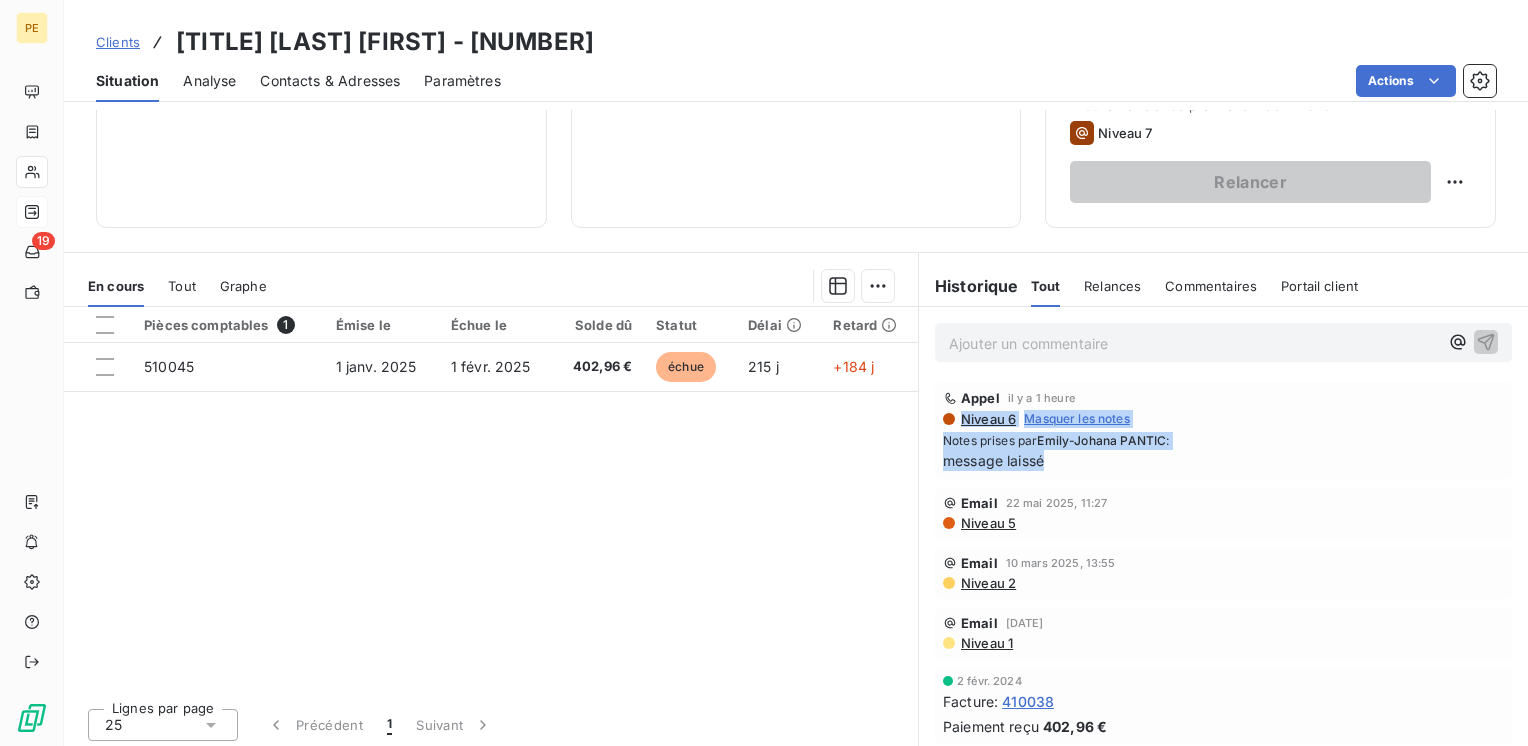 scroll, scrollTop: 308, scrollLeft: 0, axis: vertical 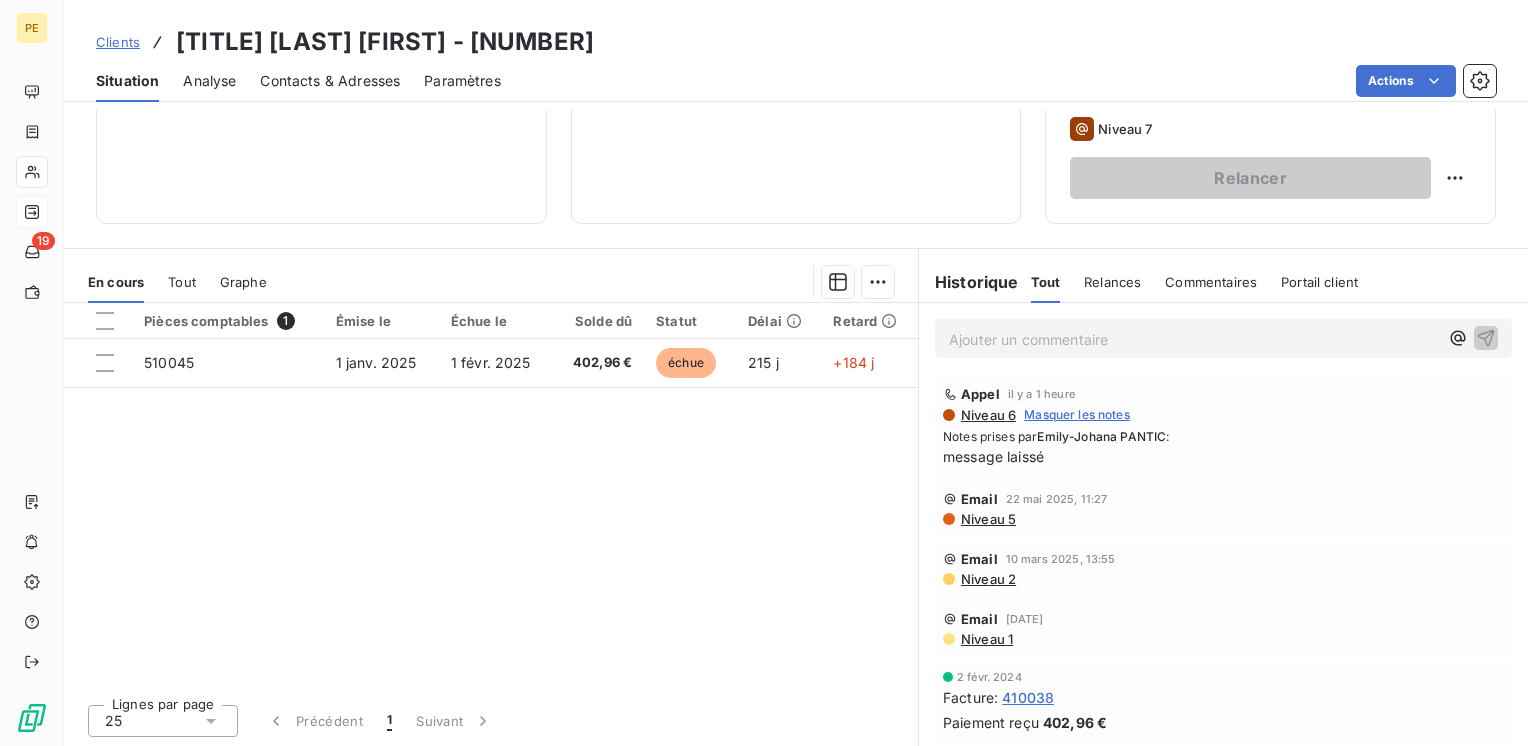 click on "Email 10 mars 2025, 13:55 Niveau 2" at bounding box center [1223, 569] 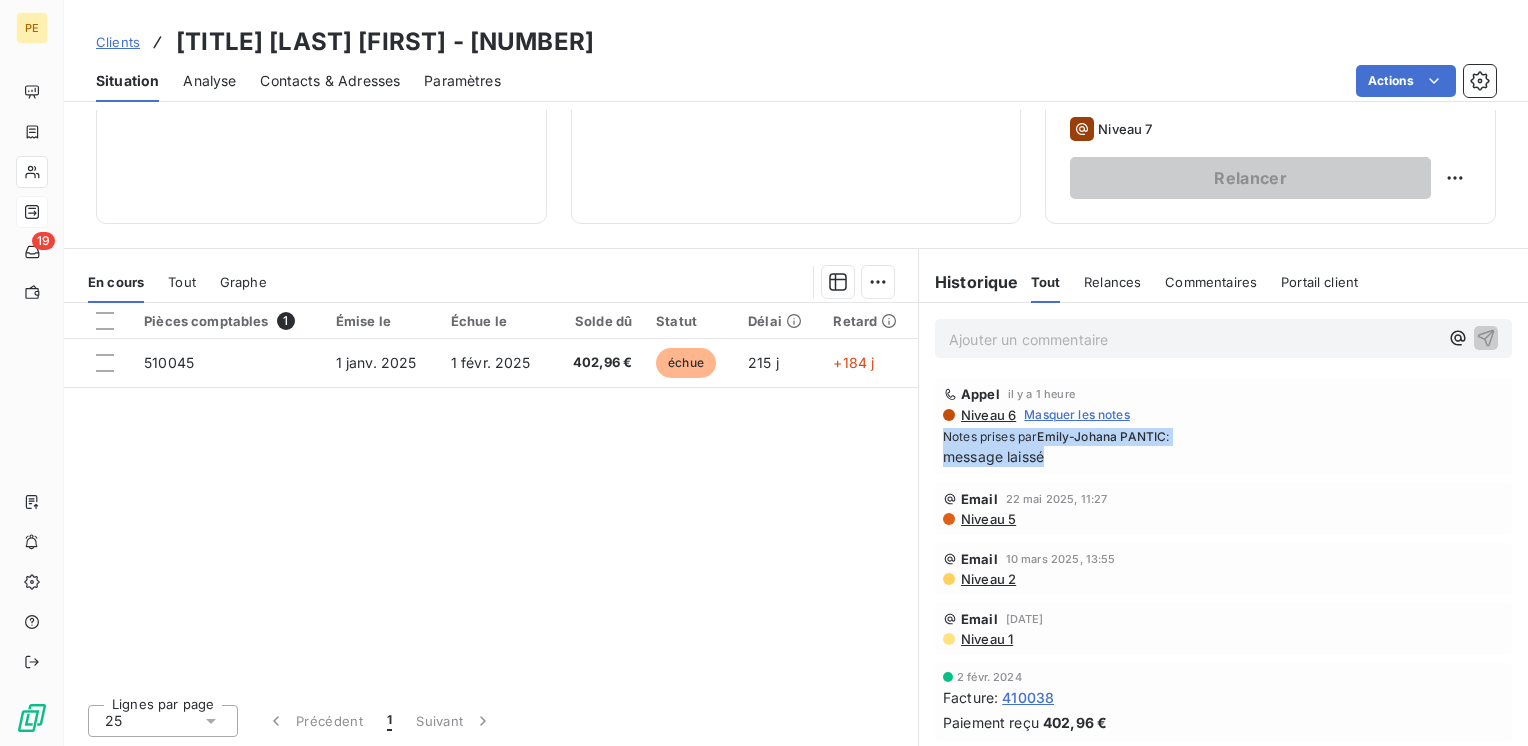 drag, startPoint x: 1052, startPoint y: 458, endPoint x: 908, endPoint y: 425, distance: 147.73286 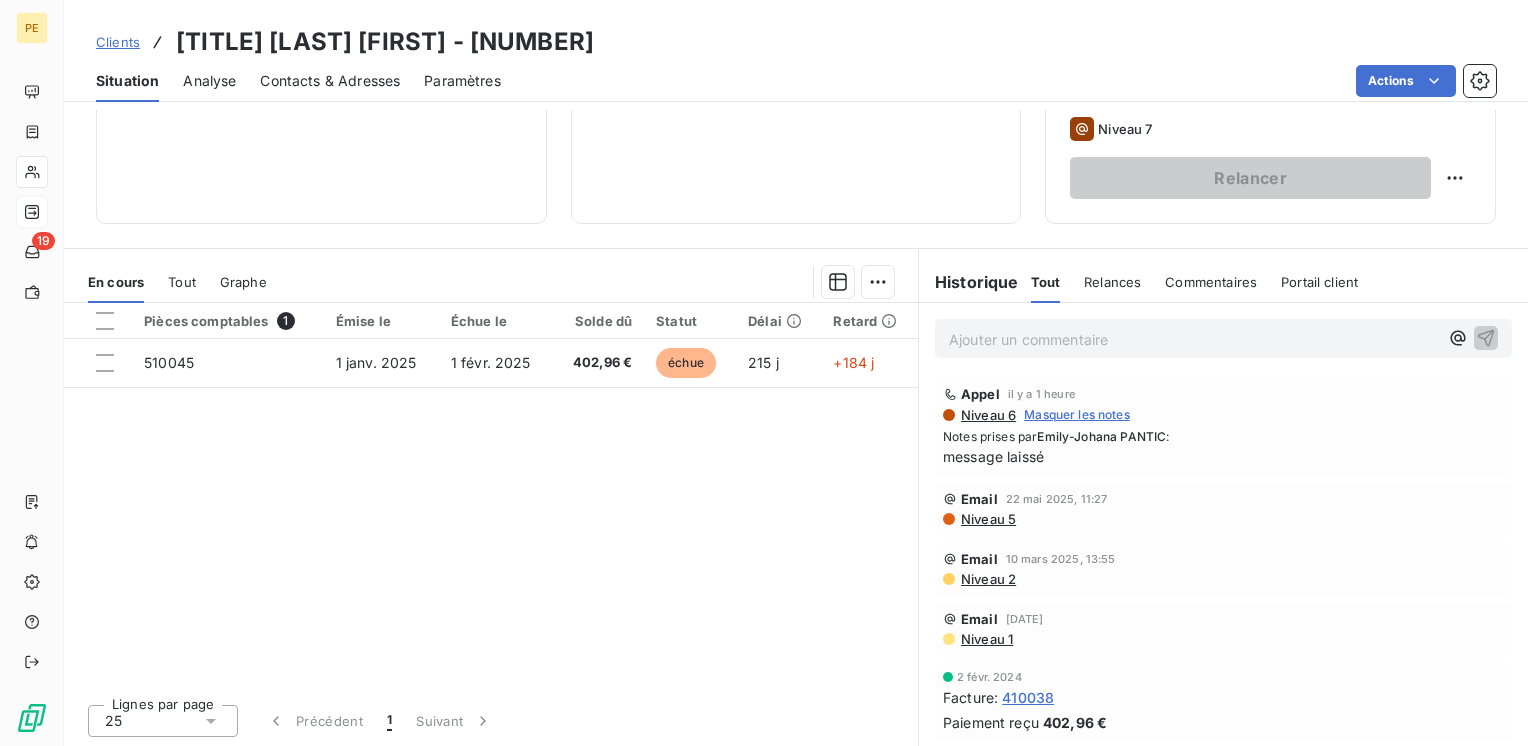 drag, startPoint x: 908, startPoint y: 425, endPoint x: 731, endPoint y: 510, distance: 196.35173 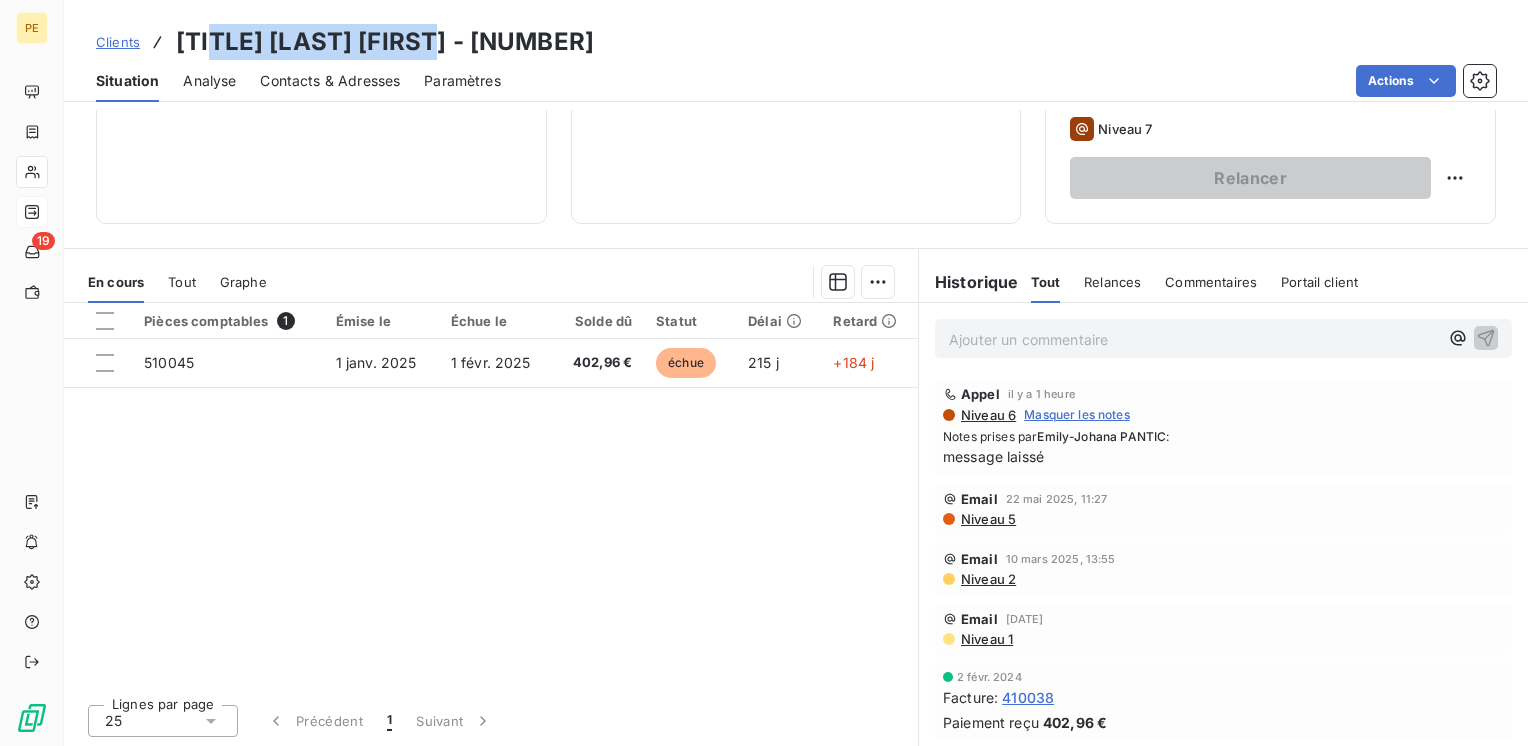 drag, startPoint x: 474, startPoint y: 57, endPoint x: 214, endPoint y: 38, distance: 260.6933 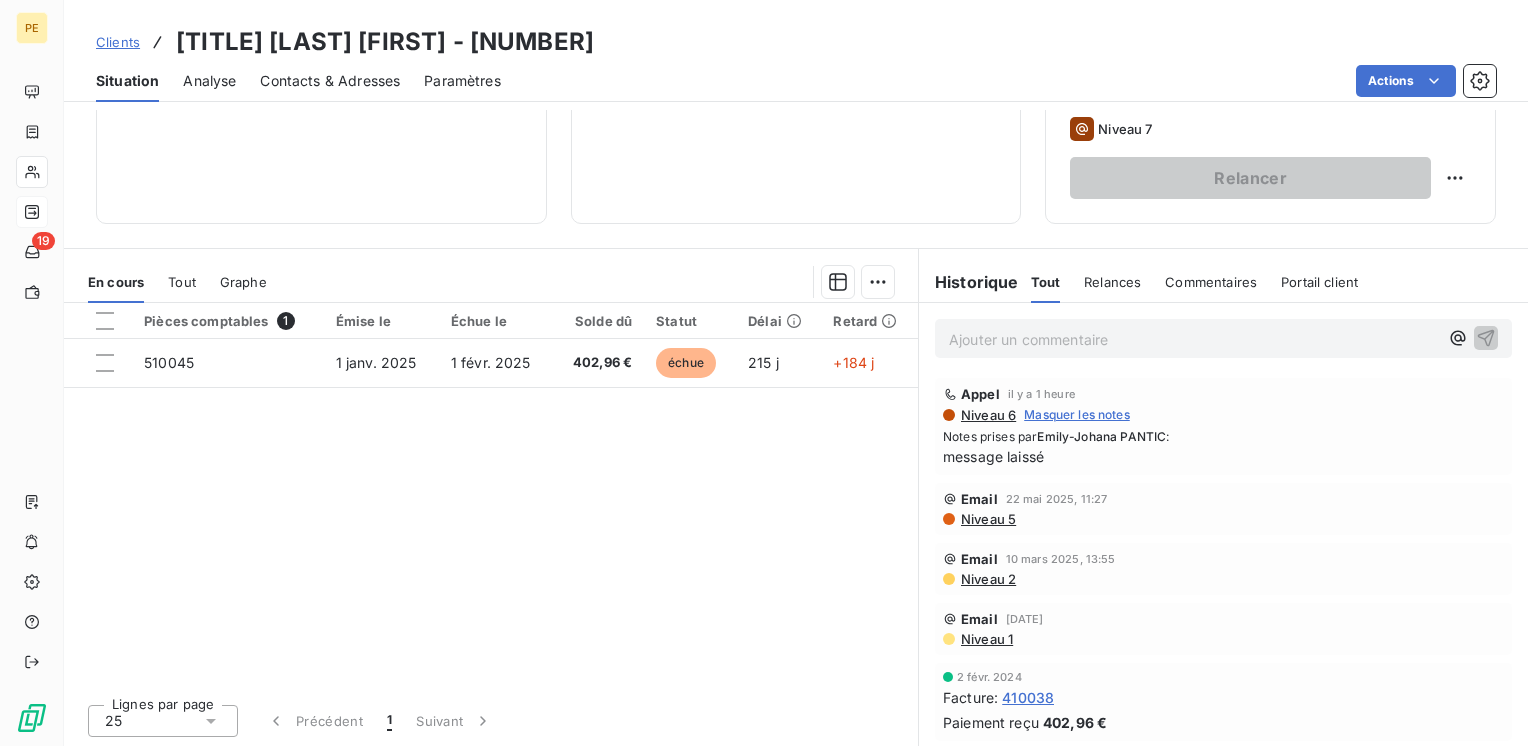 click on "Pièces comptables 1 Émise le Échue le Solde dû Statut Délai   Retard   510045 1 janv. 2025 1 févr. 2025 402,96 € échue 215 j +184 j" at bounding box center [491, 495] 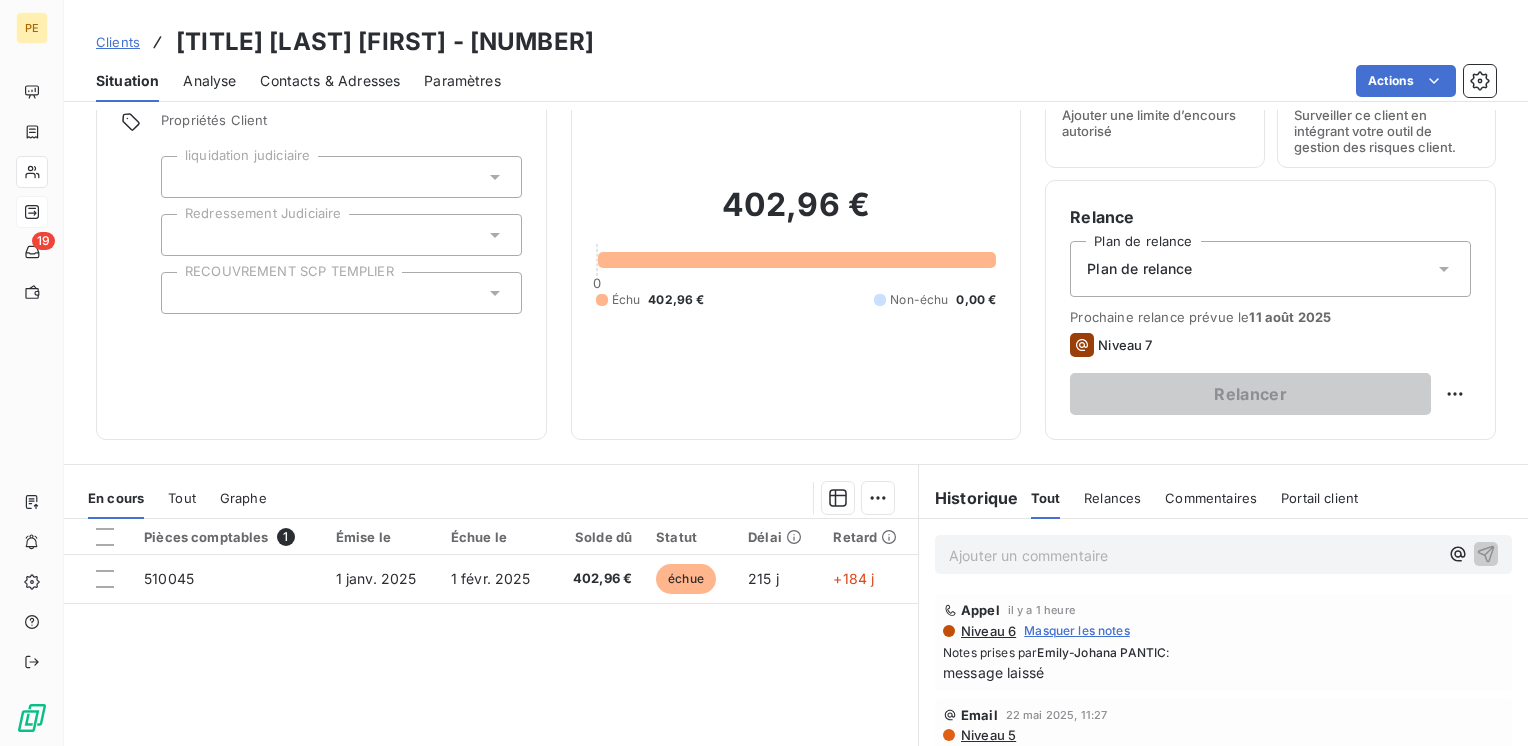 scroll, scrollTop: 0, scrollLeft: 0, axis: both 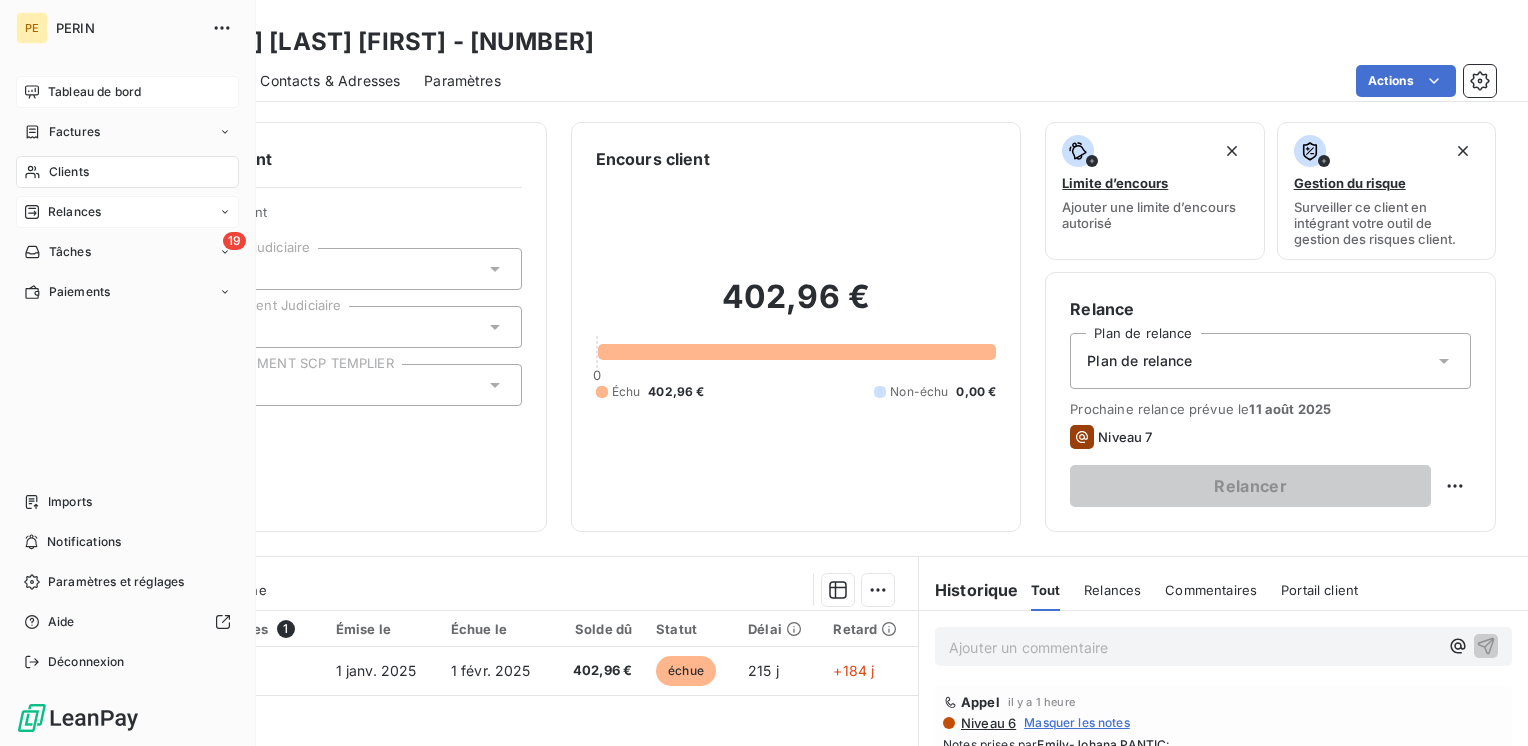 click on "Tableau de bord" at bounding box center (94, 92) 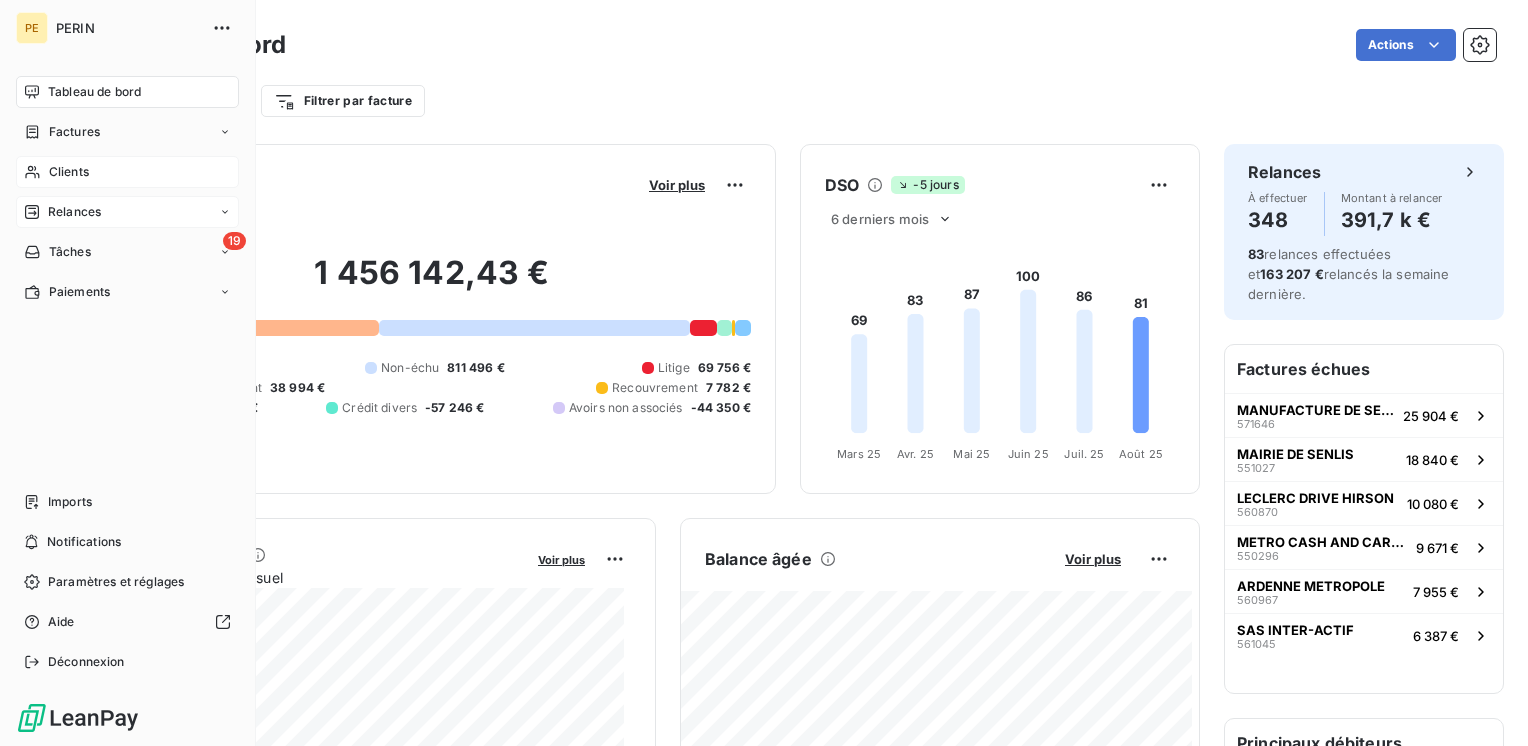 click on "Relances" at bounding box center (127, 212) 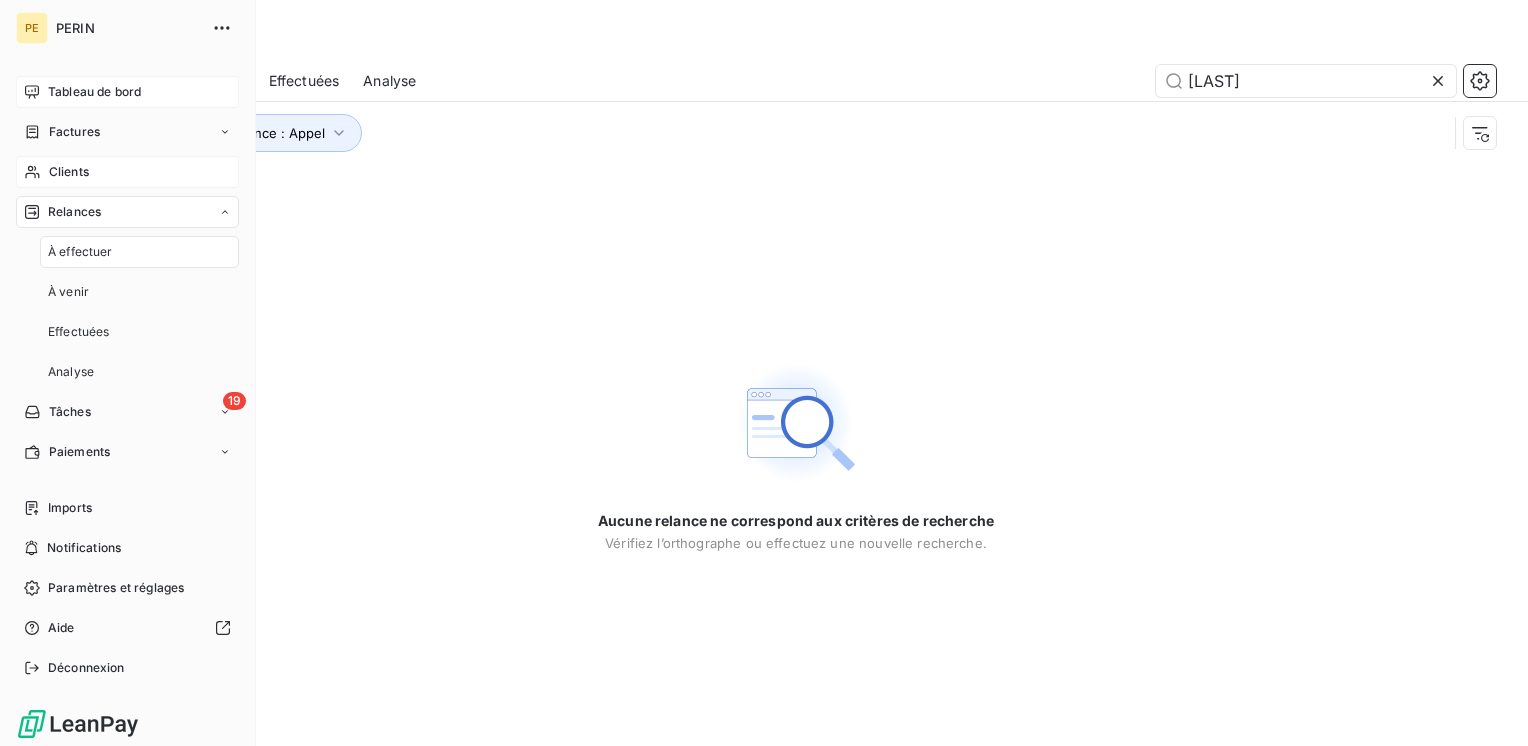click on "À effectuer" at bounding box center [139, 252] 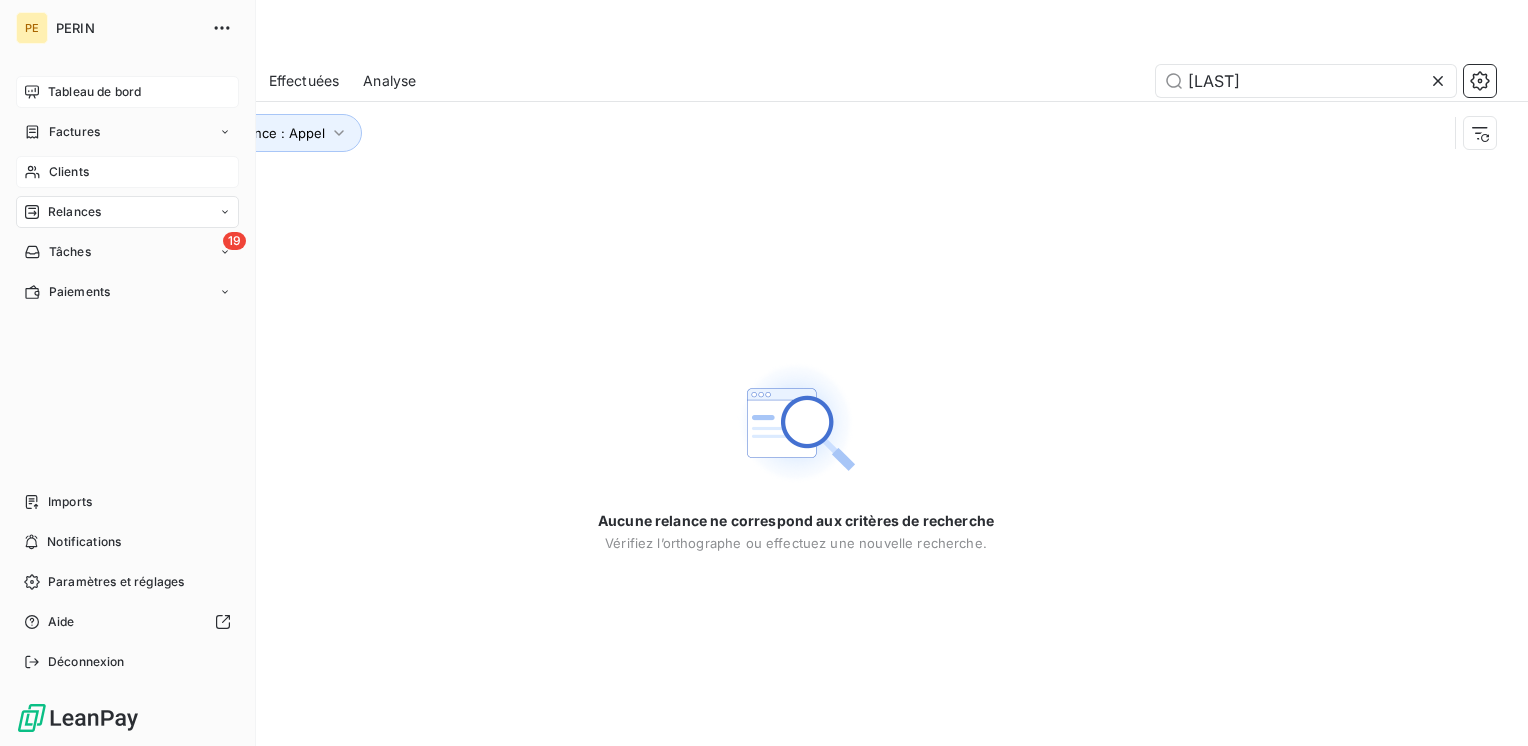 click on "Relances" at bounding box center (127, 212) 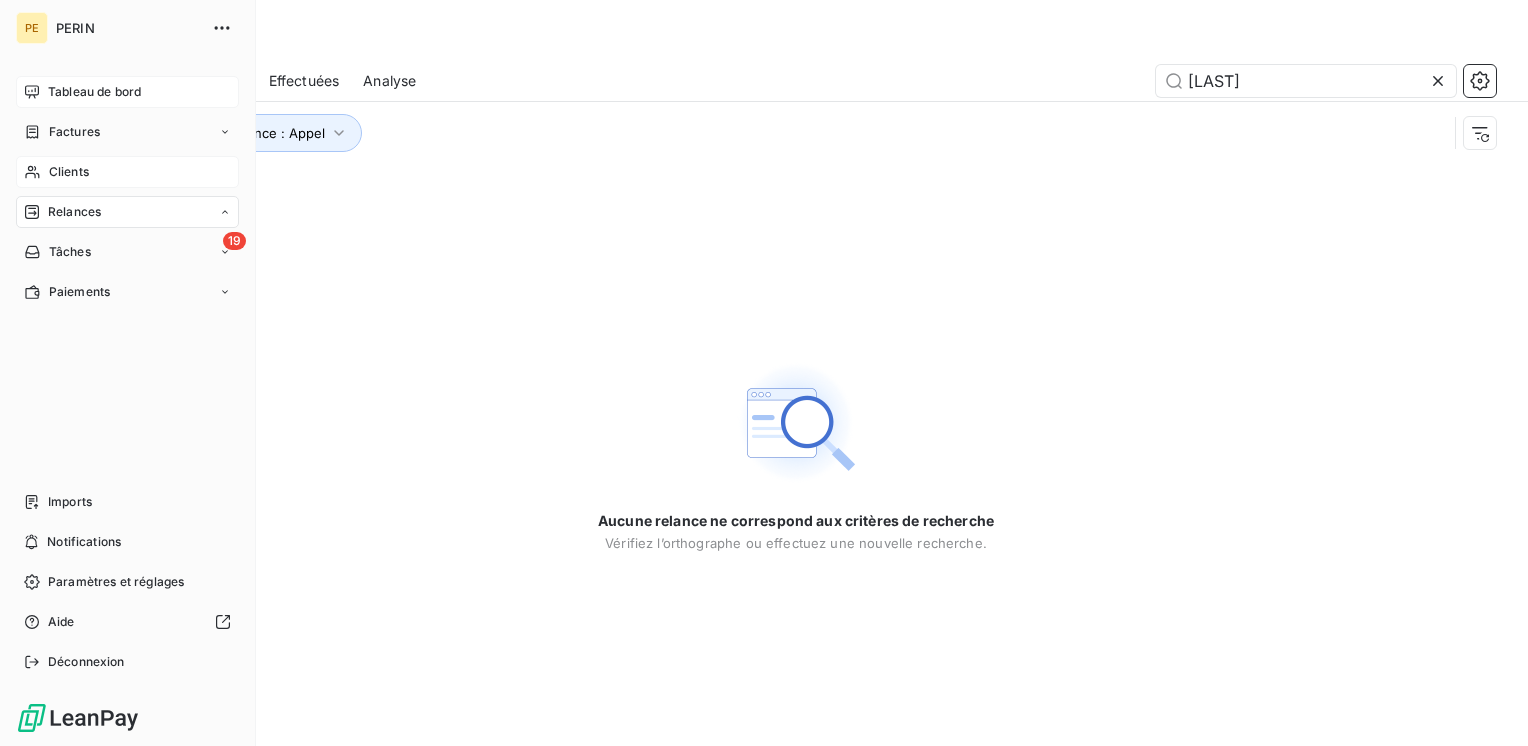 click on "Relances" at bounding box center (127, 212) 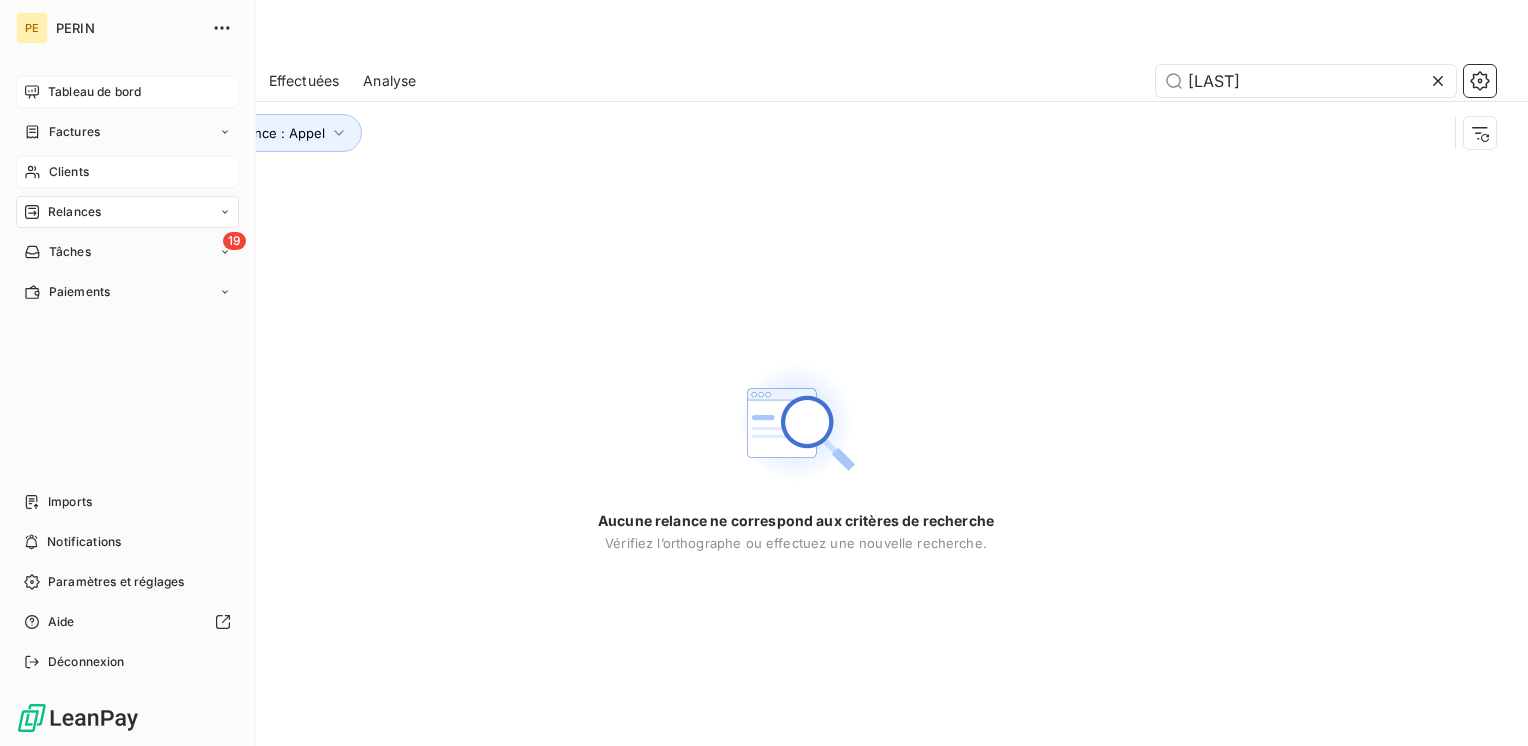 click on "Relances" at bounding box center [127, 212] 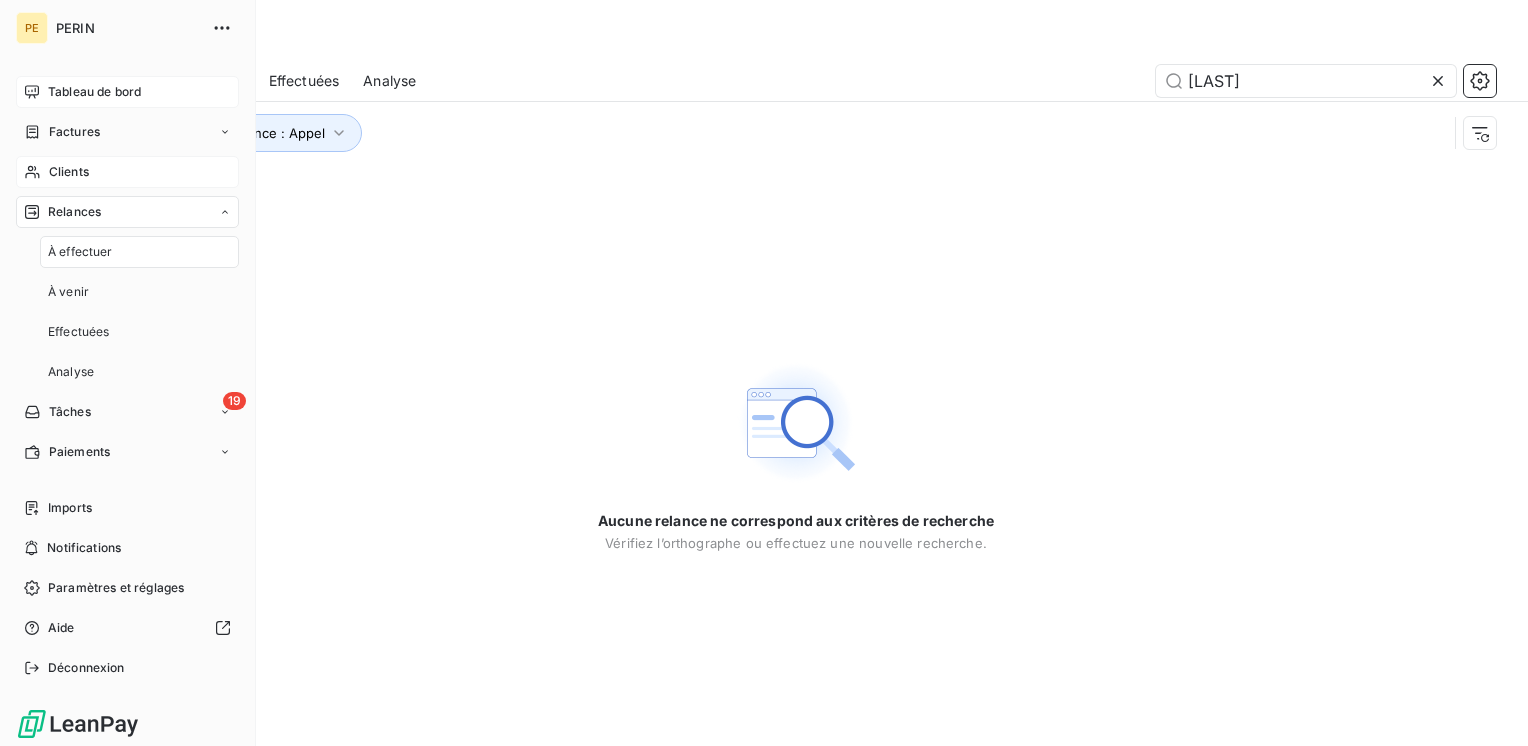 click on "À effectuer" at bounding box center [80, 252] 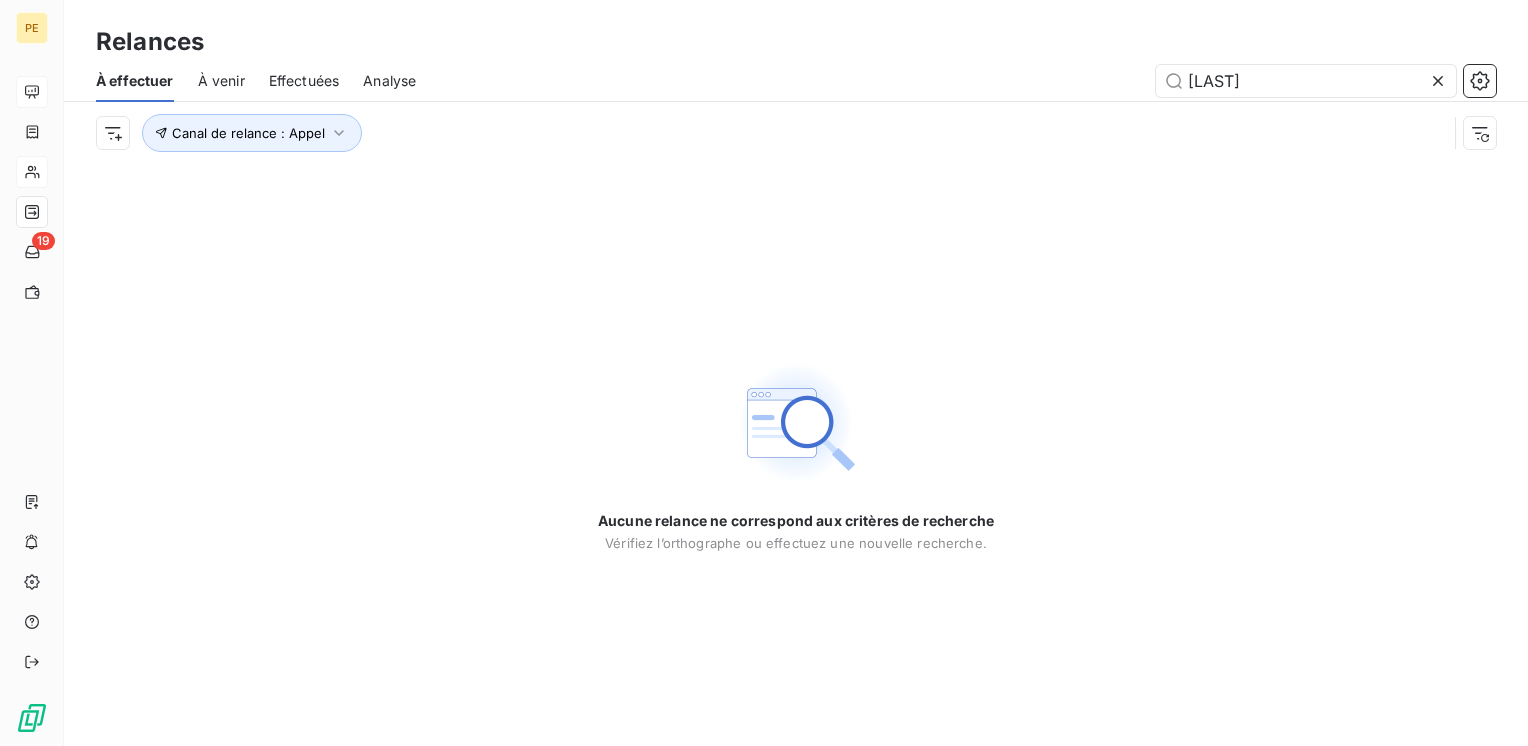 click on "Aucune relance ne correspond aux critères de recherche Vérifiez l’orthographe ou effectuez une nouvelle recherche." at bounding box center [796, 455] 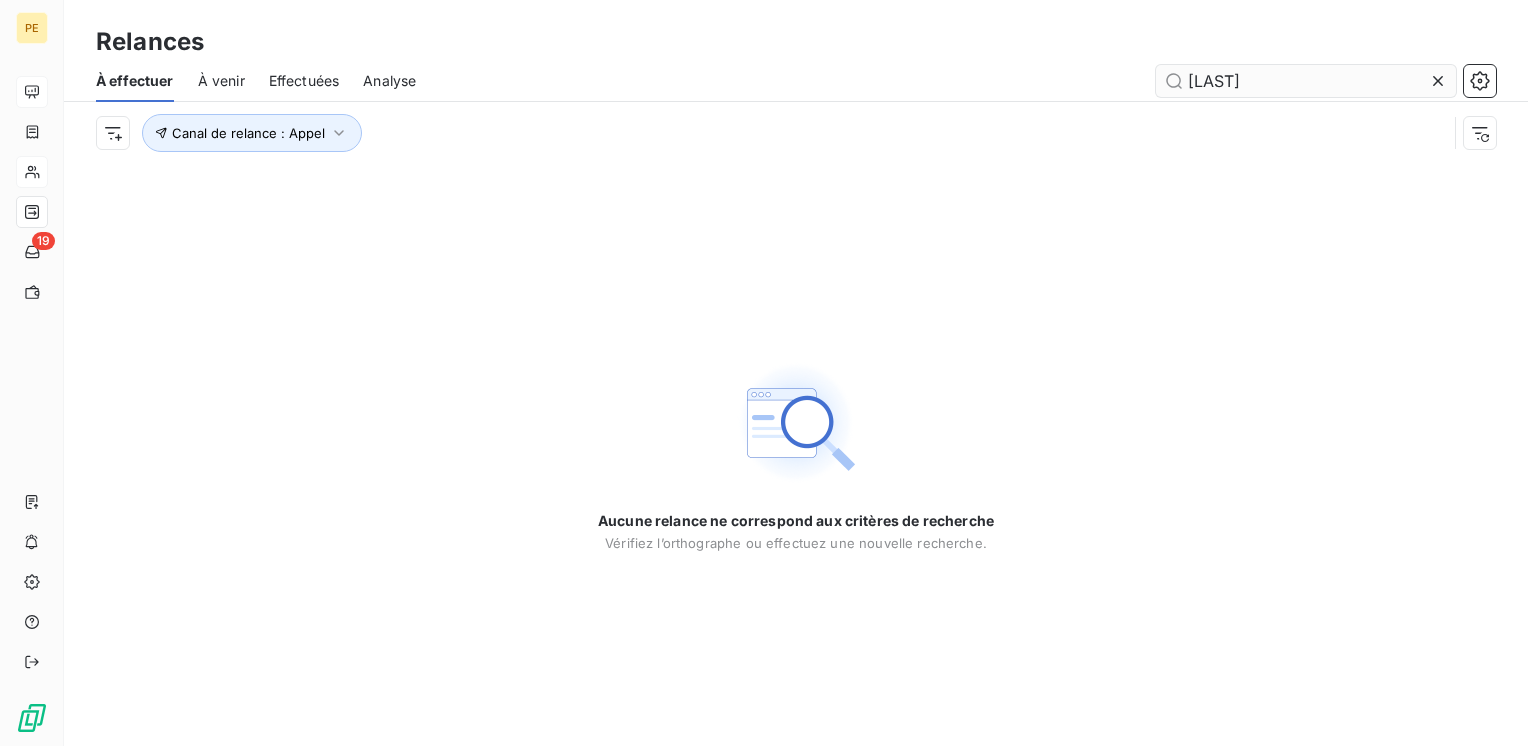 drag, startPoint x: 1439, startPoint y: 74, endPoint x: 1432, endPoint y: 66, distance: 10.630146 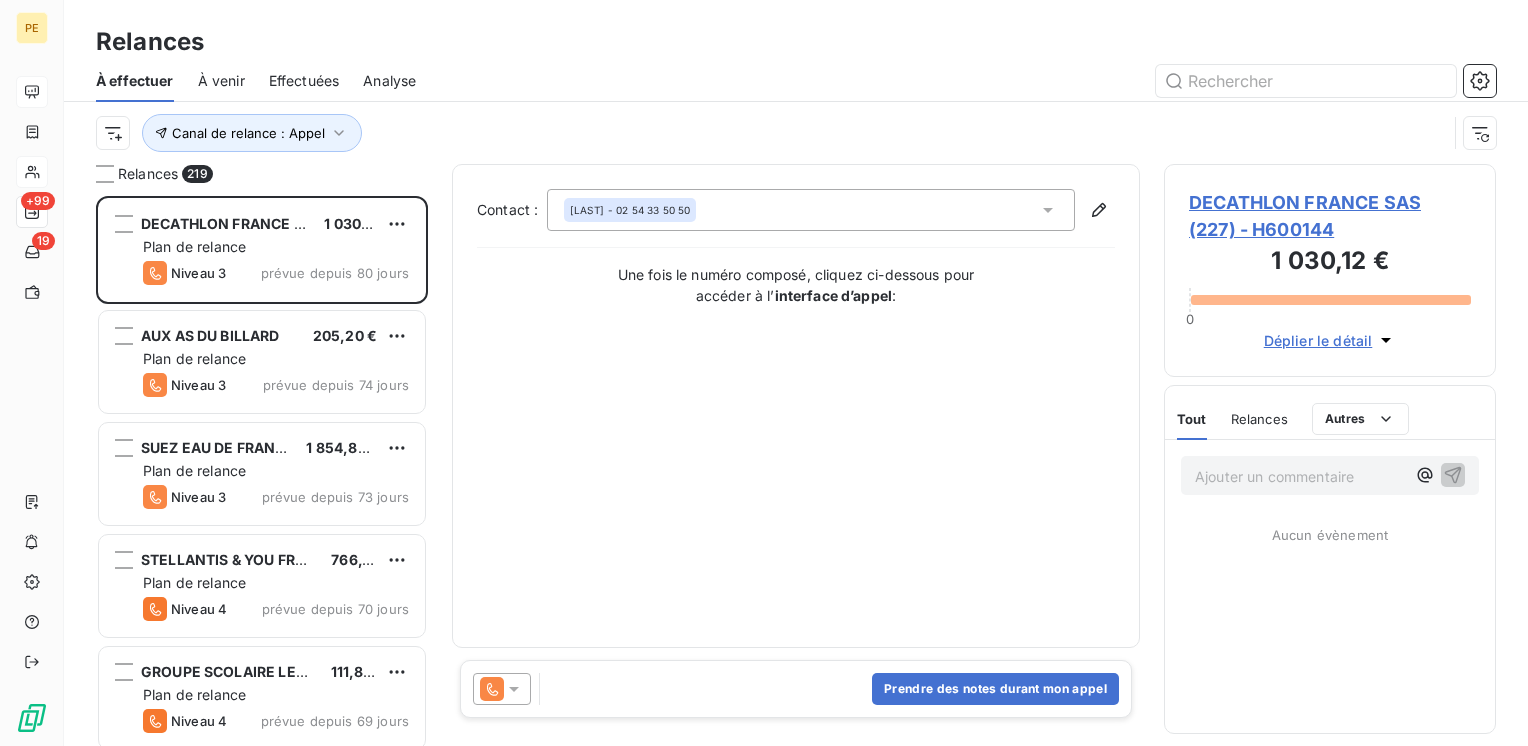 scroll, scrollTop: 16, scrollLeft: 16, axis: both 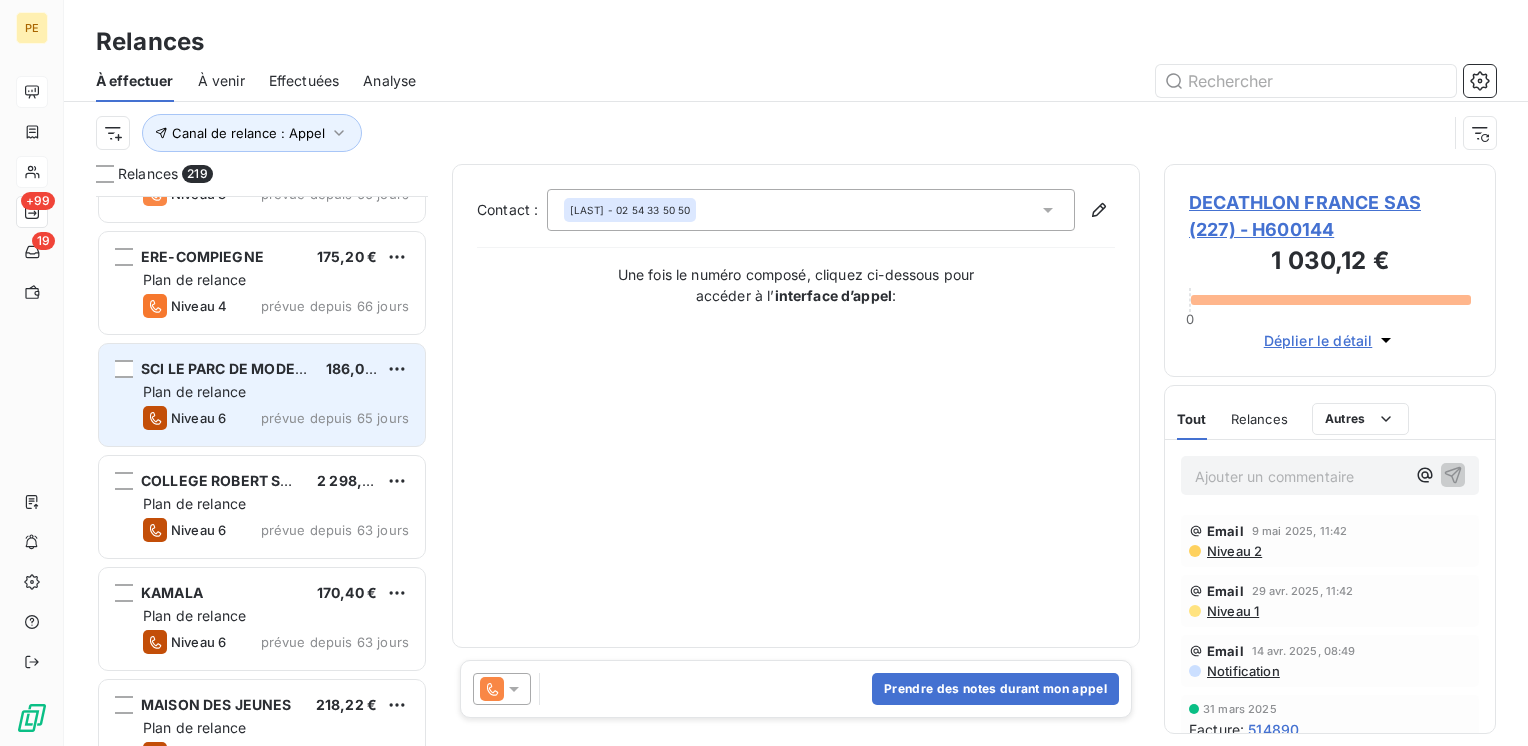 click on "SCI LE PARC DE MODENHEIM" at bounding box center (242, 368) 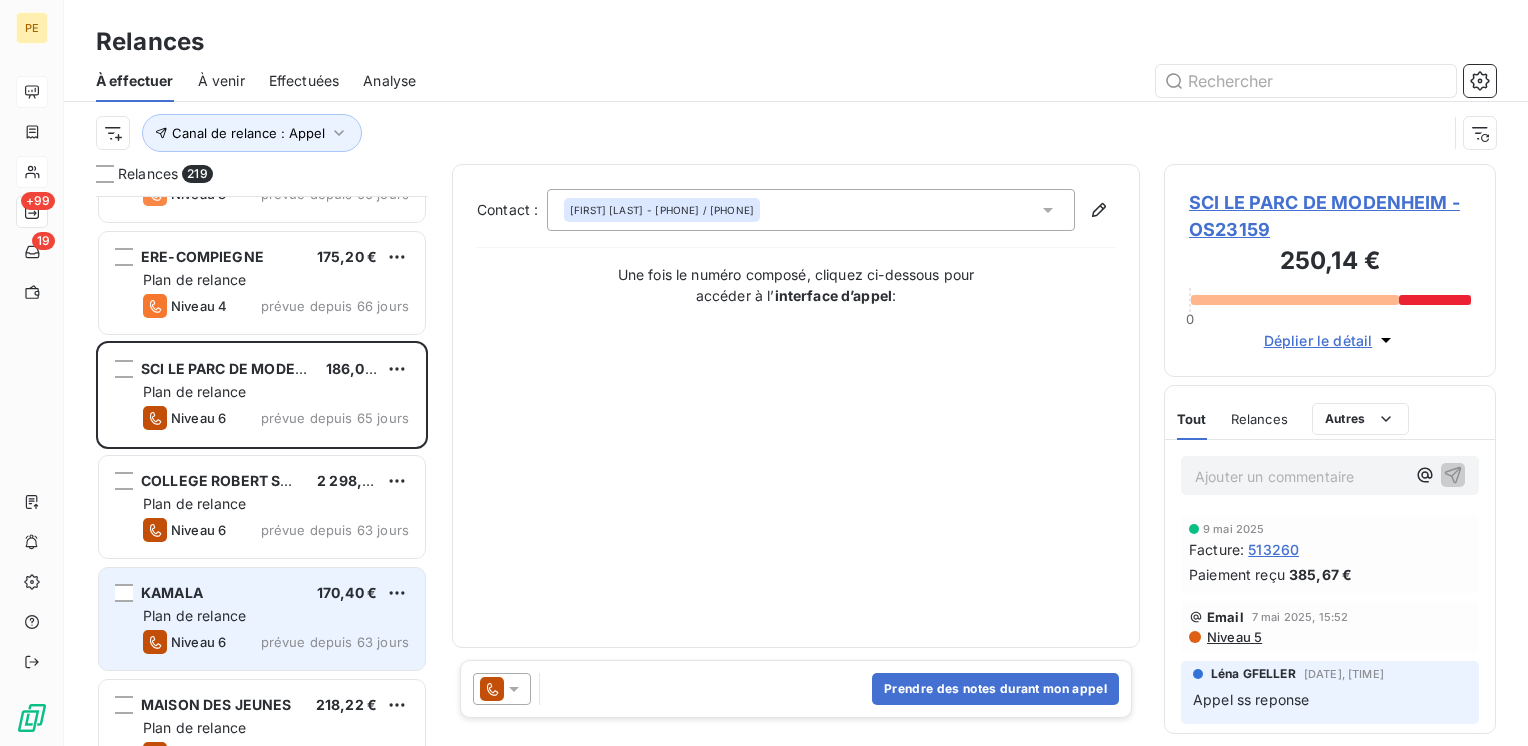 click on "Plan de relance" at bounding box center [276, 616] 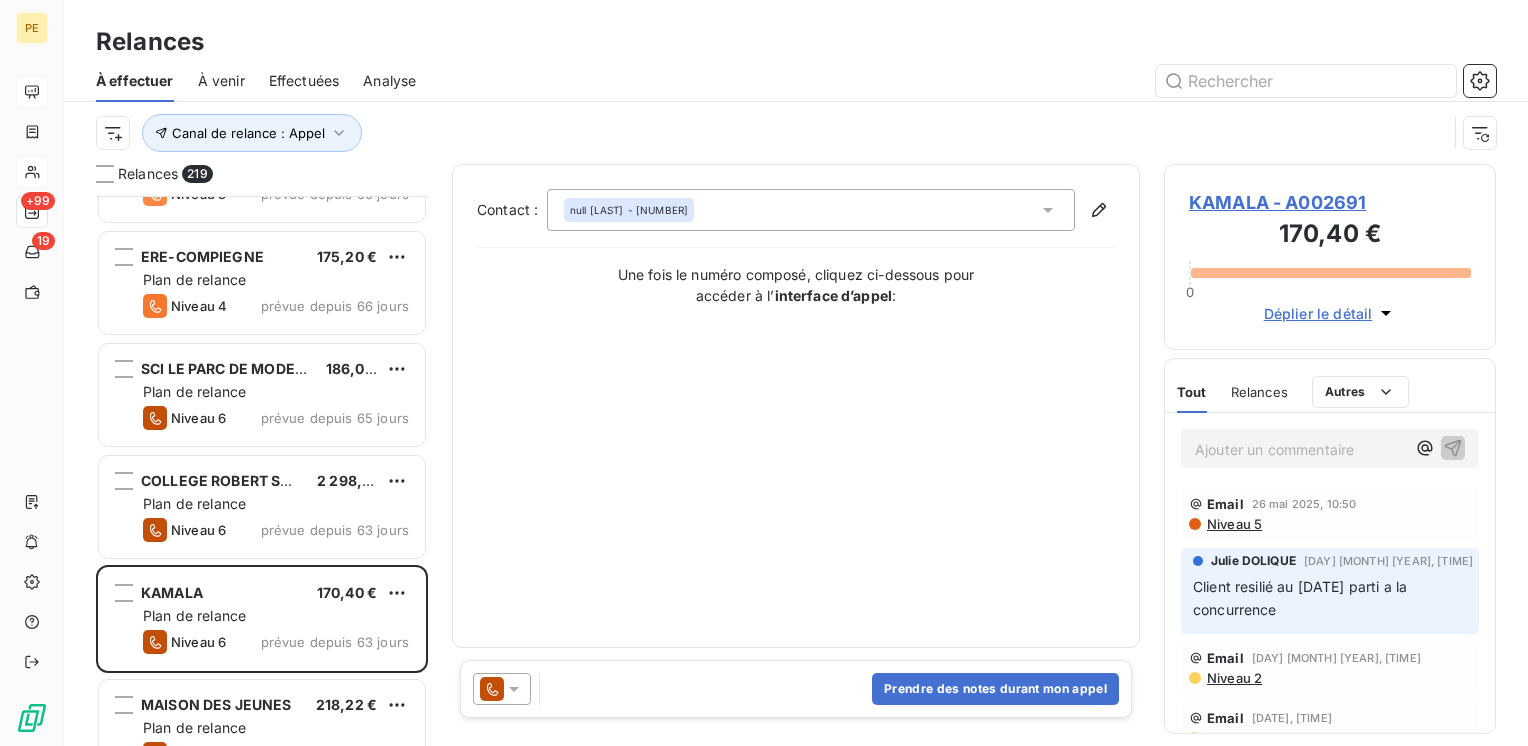 click on "KAMALA - A002691" at bounding box center (1330, 202) 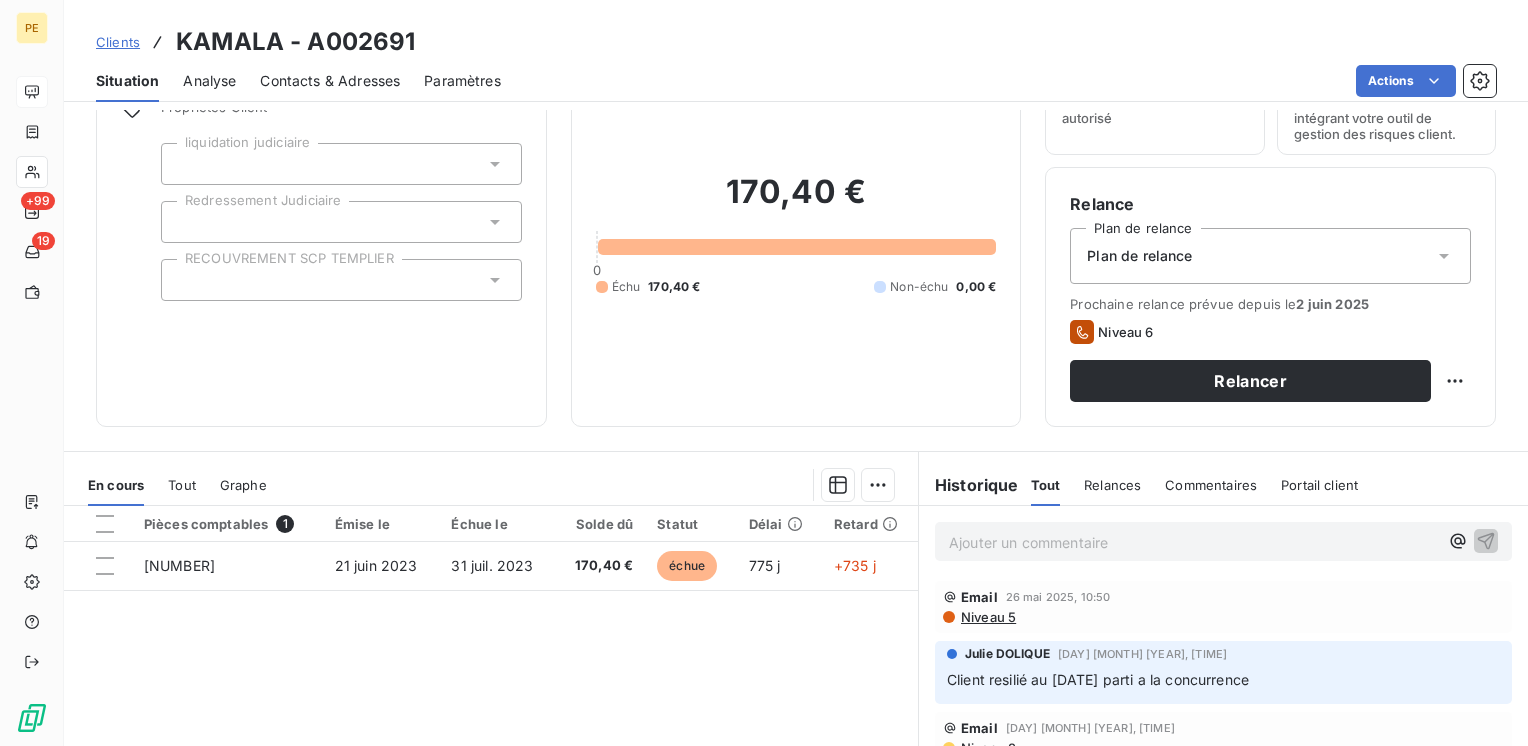scroll, scrollTop: 0, scrollLeft: 0, axis: both 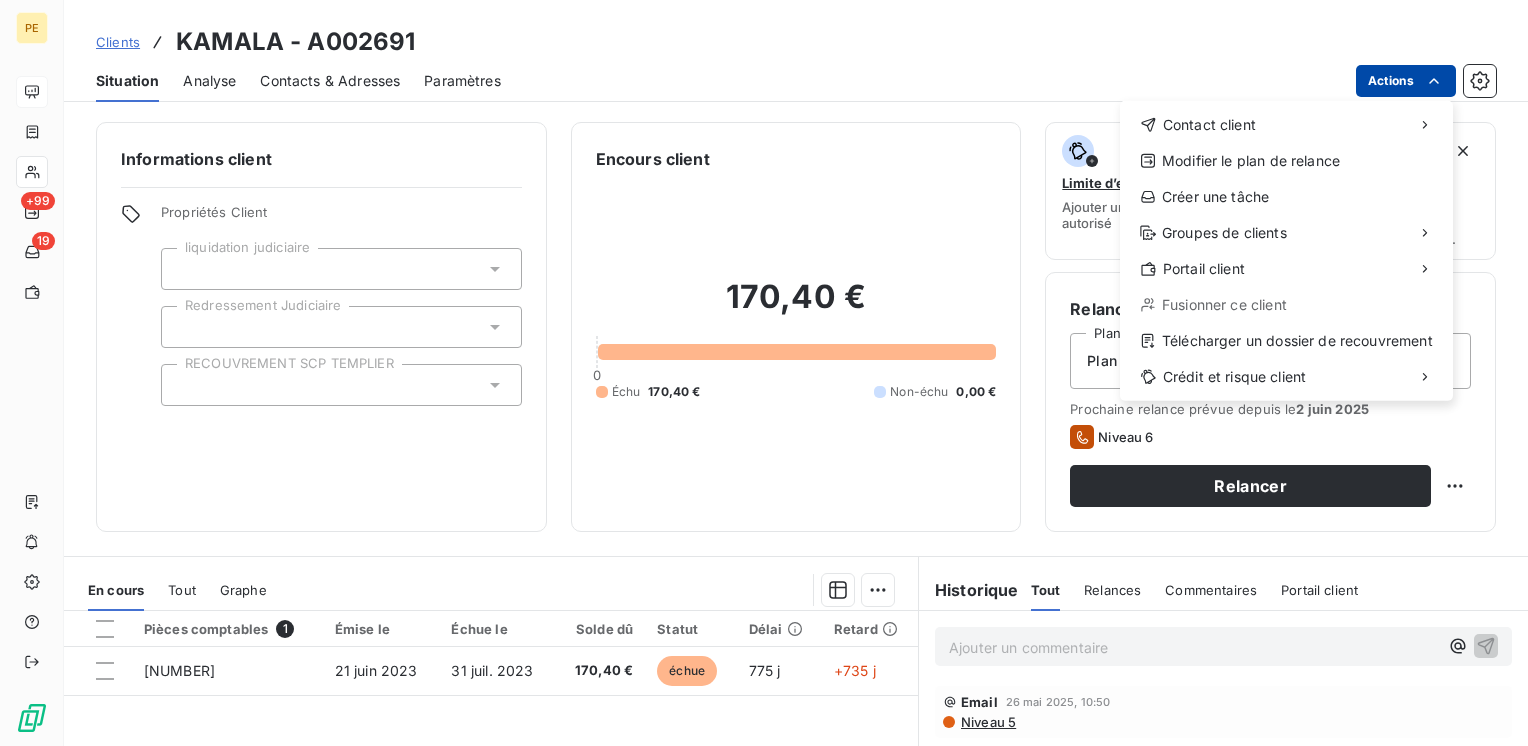 click on "PE +99 19 Clients KAMALA - A002691 Situation Analyse Contacts & Adresses Paramètres Actions Contact client Modifier le plan de relance Créer une tâche Groupes de clients Portail client Fusionner ce client Télécharger un dossier de recouvrement Crédit et risque client Informations client Propriétés Client liquidation judiciaire Redressement Judiciaire RECOUVREMENT SCP TEMPLIER Encours client   170,40 € 0 Échu 170,40 € Non-échu 0,00 €     Limite d’encours Ajouter une limite d’encours autorisé Gestion du risque Surveiller ce client en intégrant votre outil de gestion des risques client. Relance Plan de relance Plan de relance Prochaine relance prévue depuis le  2 juin 2025 Niveau 6 Relancer En cours Tout Graphe Pièces comptables 1 Émise le Échue le Solde dû Statut Délai   Retard   360551 21 juin 2023 31 juil. 2023 170,40 € échue 775 j +735 j Lignes par page 25 Précédent 1 Suivant Historique Tout Relances Commentaires Portail client Tout Relances Commentaires" at bounding box center (764, 373) 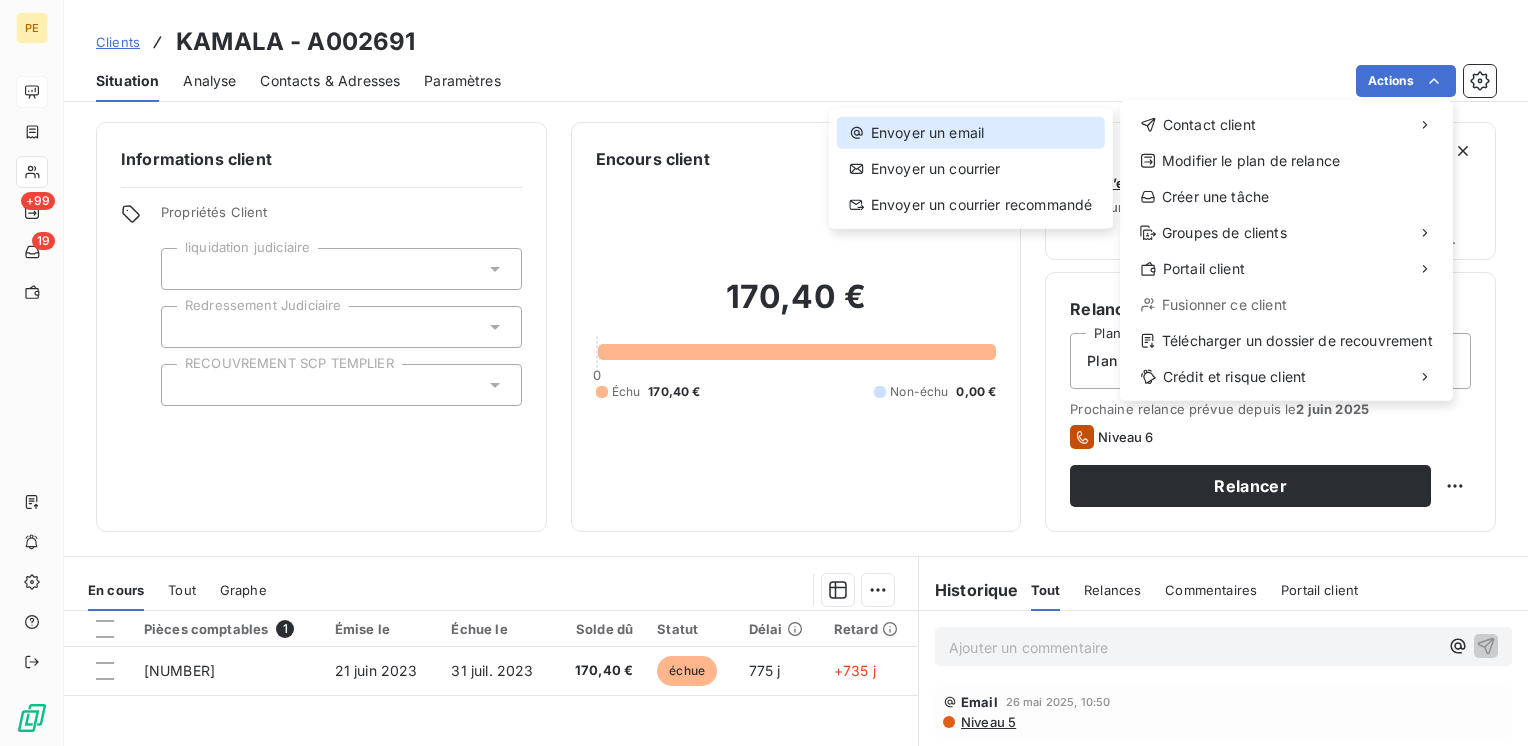 click on "Envoyer un email" at bounding box center (971, 133) 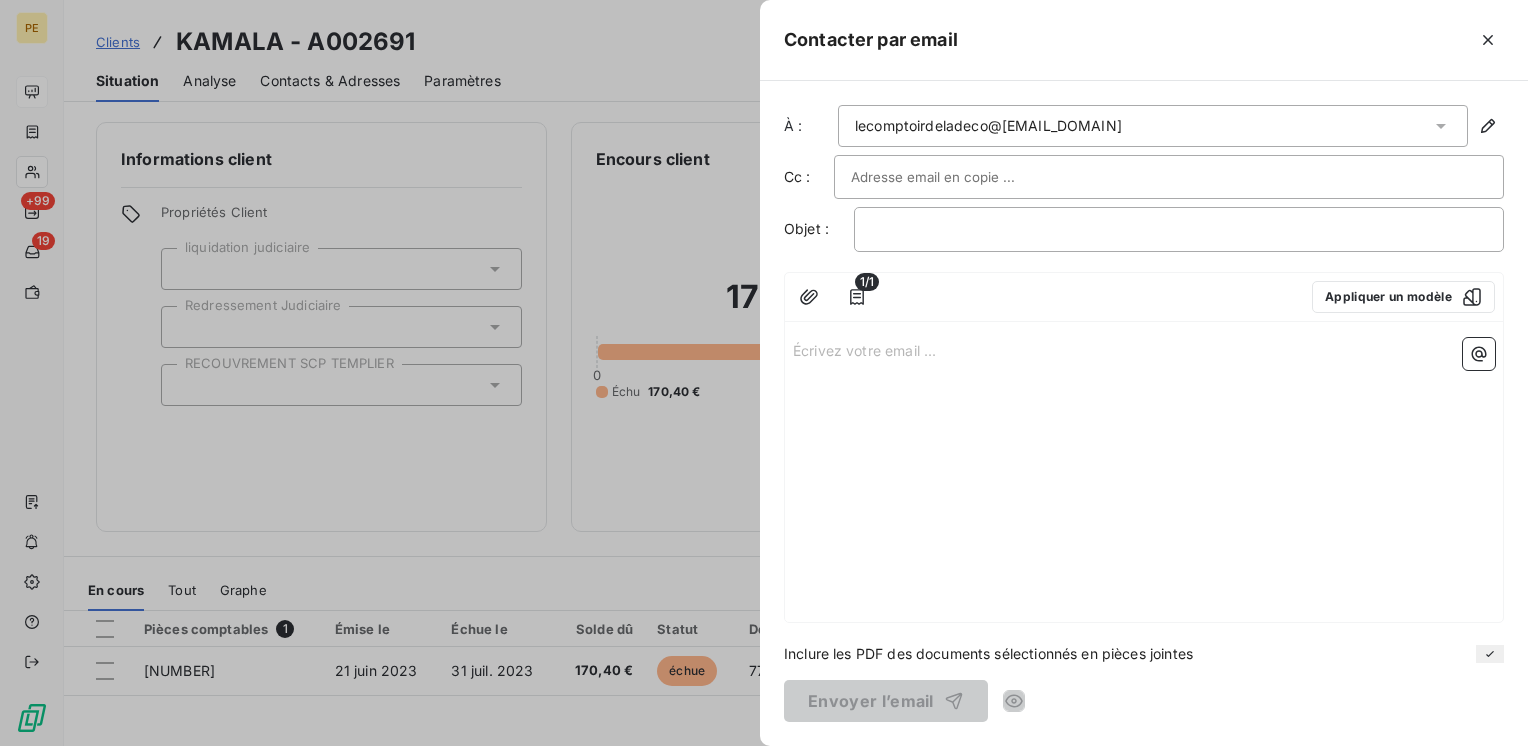click on "lecomptoirdeladeco@gmail.com" at bounding box center [1153, 126] 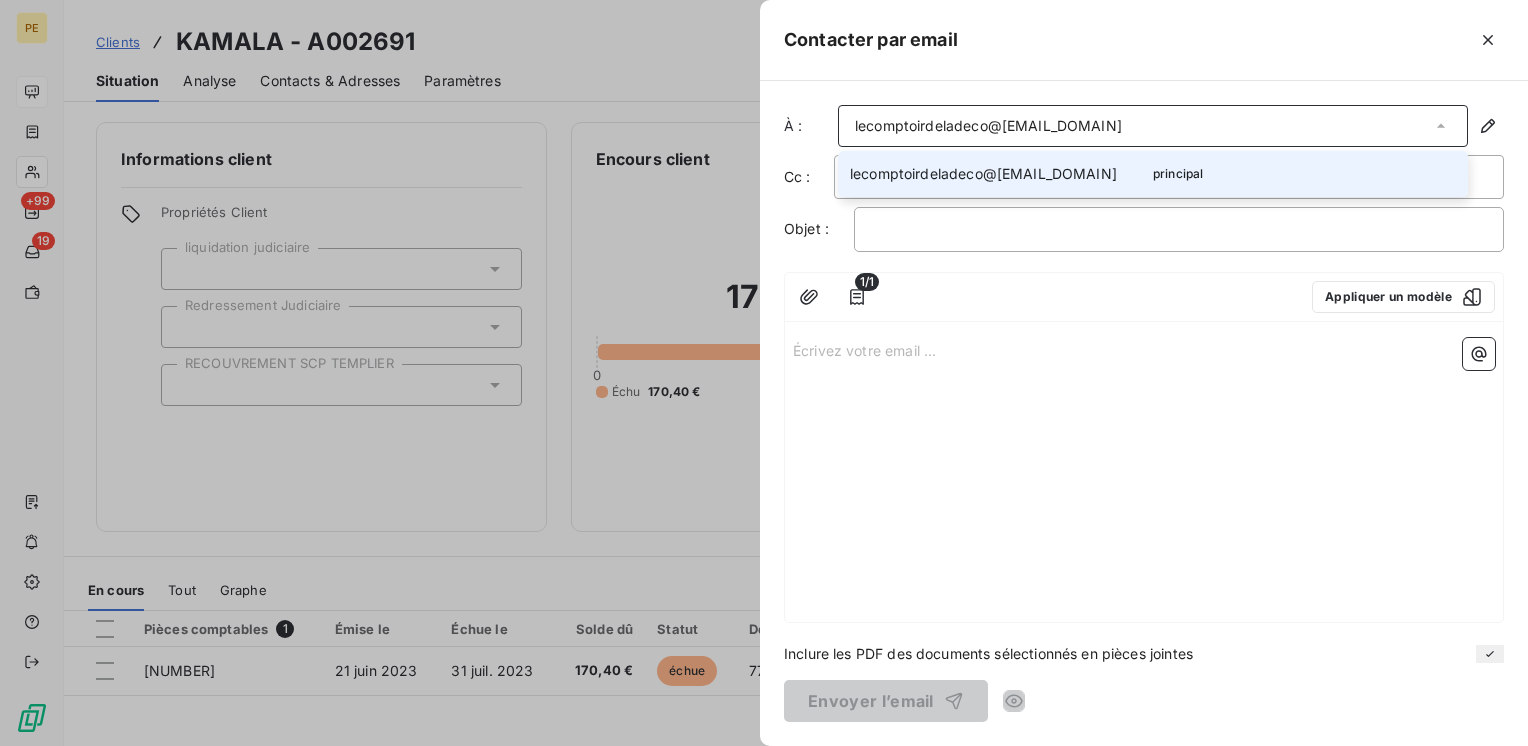 click on "principal" at bounding box center (1178, 174) 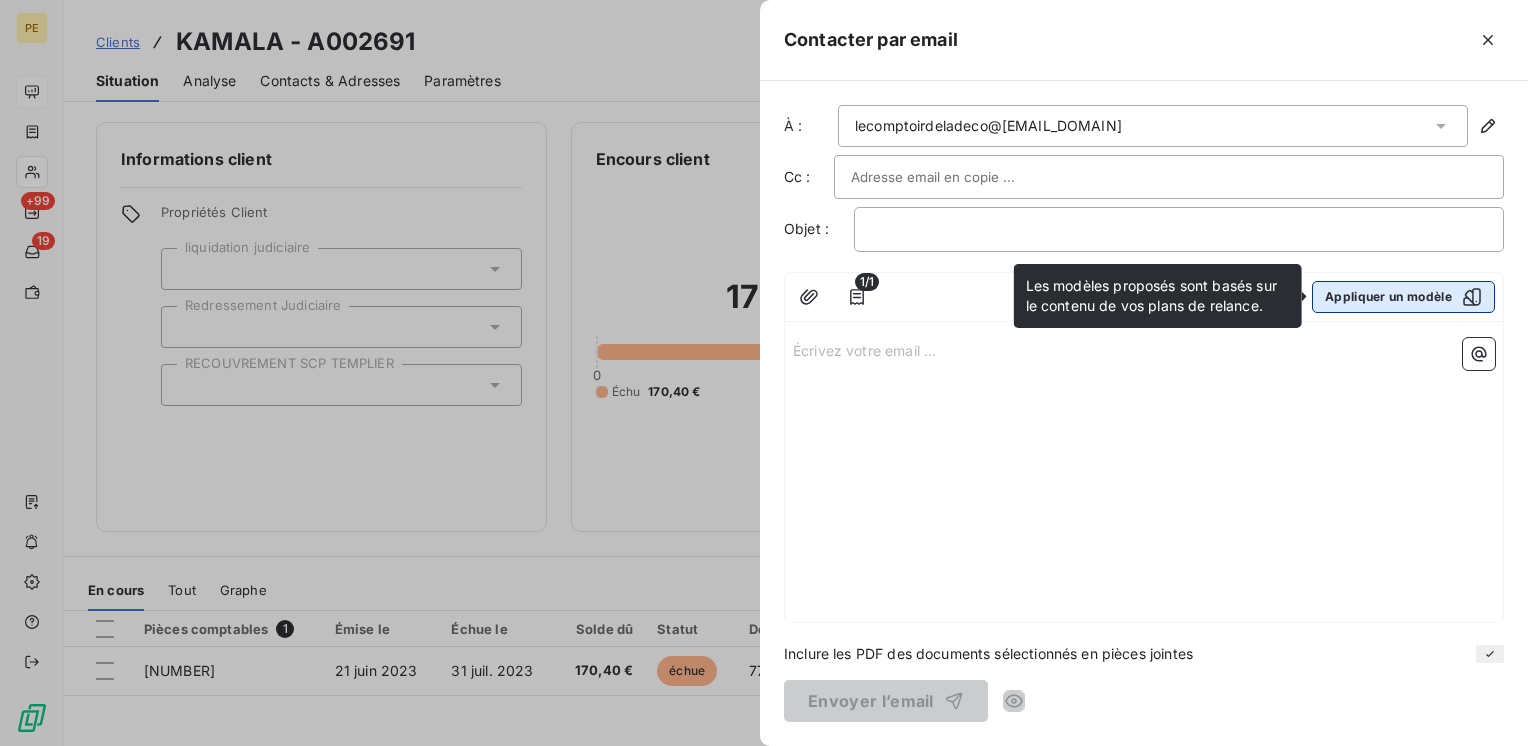 click on "Appliquer un modèle" at bounding box center (1403, 297) 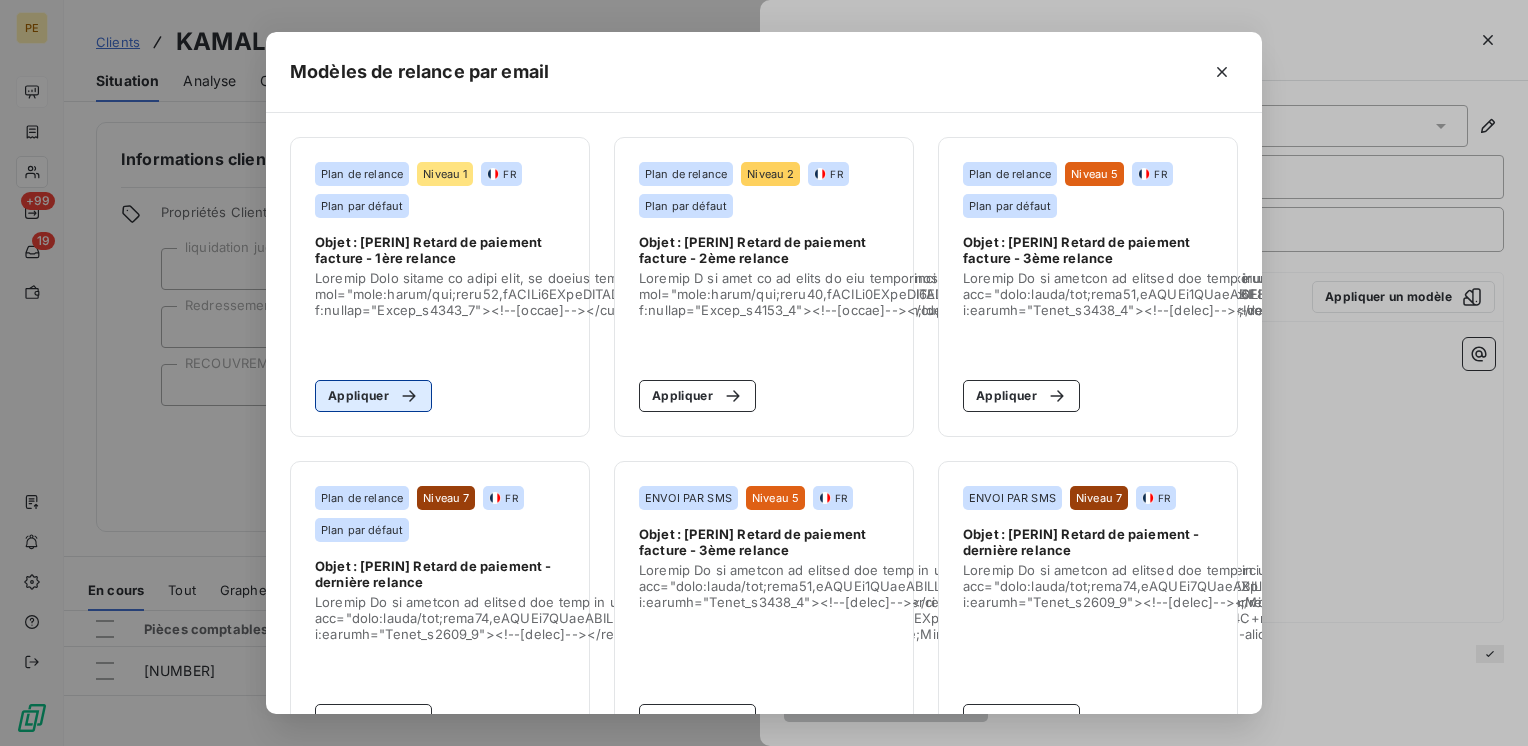 click on "Appliquer" at bounding box center (373, 396) 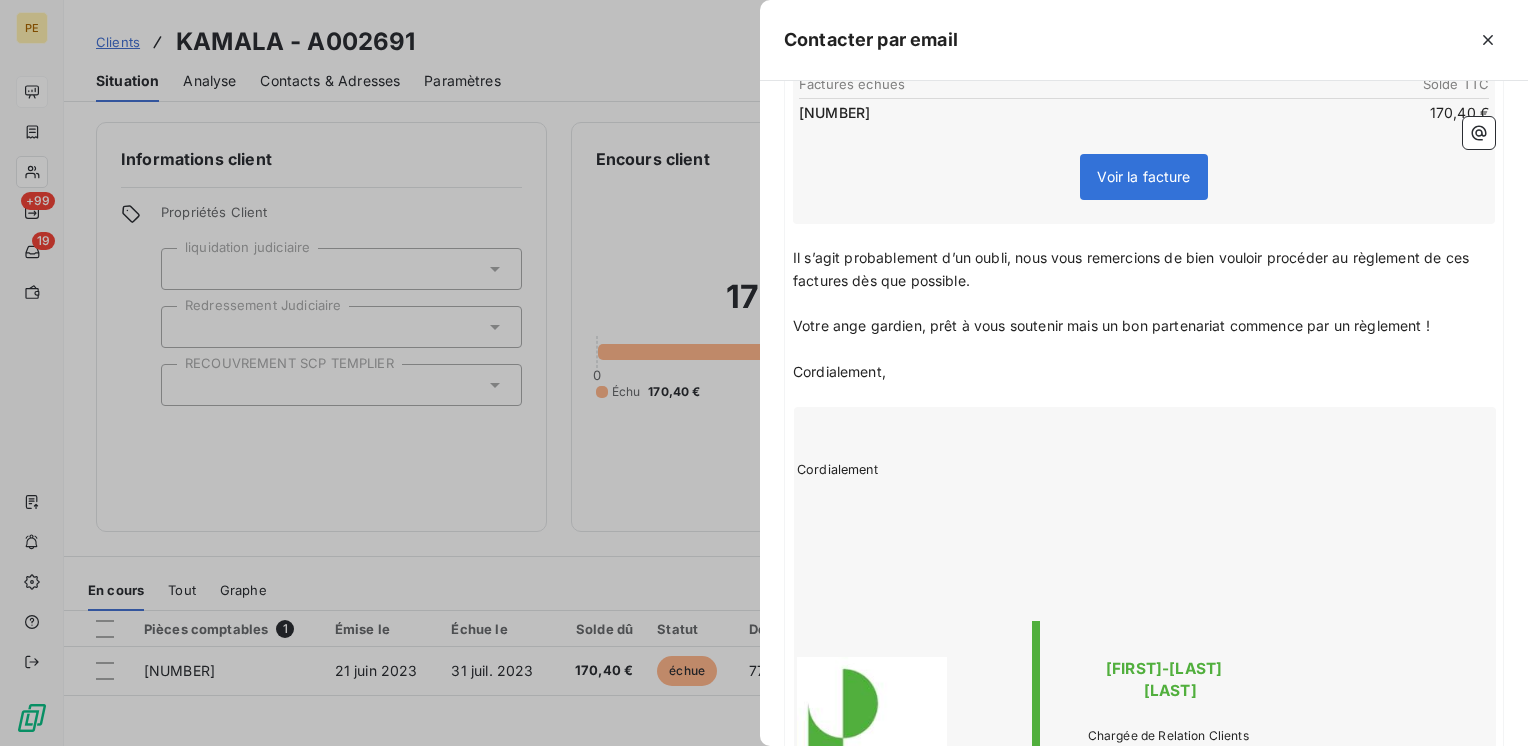 scroll, scrollTop: 0, scrollLeft: 0, axis: both 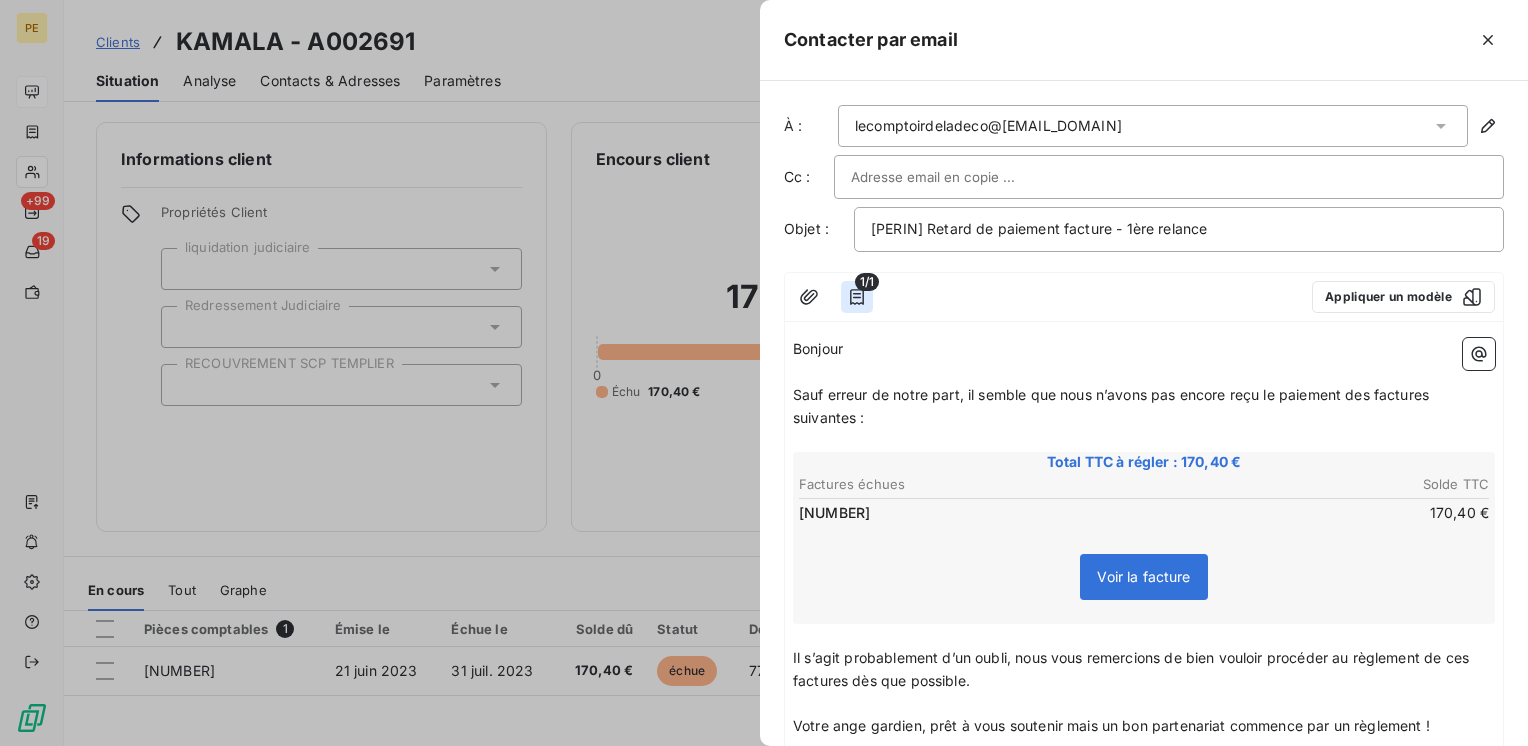 click 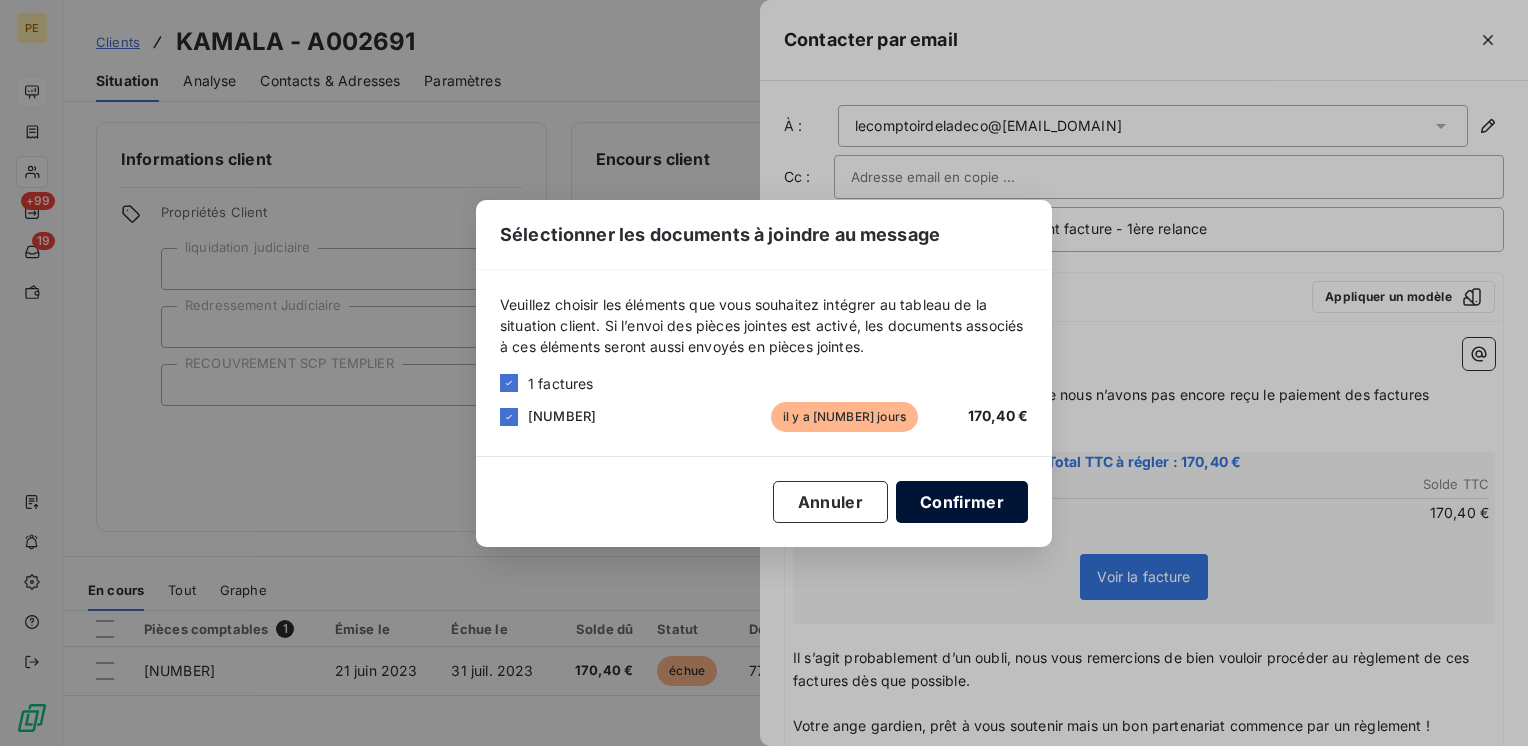 click on "Confirmer" at bounding box center [962, 502] 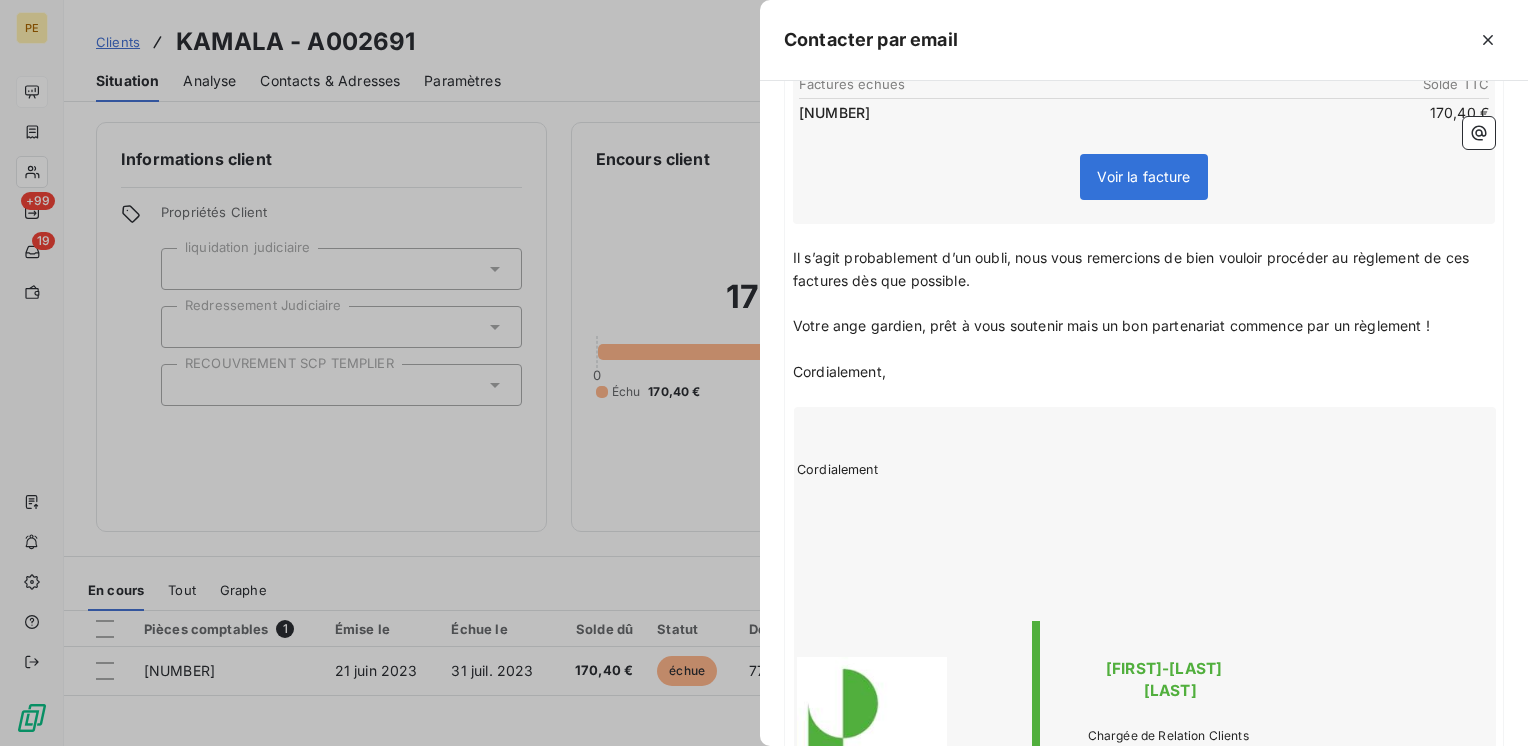 scroll, scrollTop: 0, scrollLeft: 0, axis: both 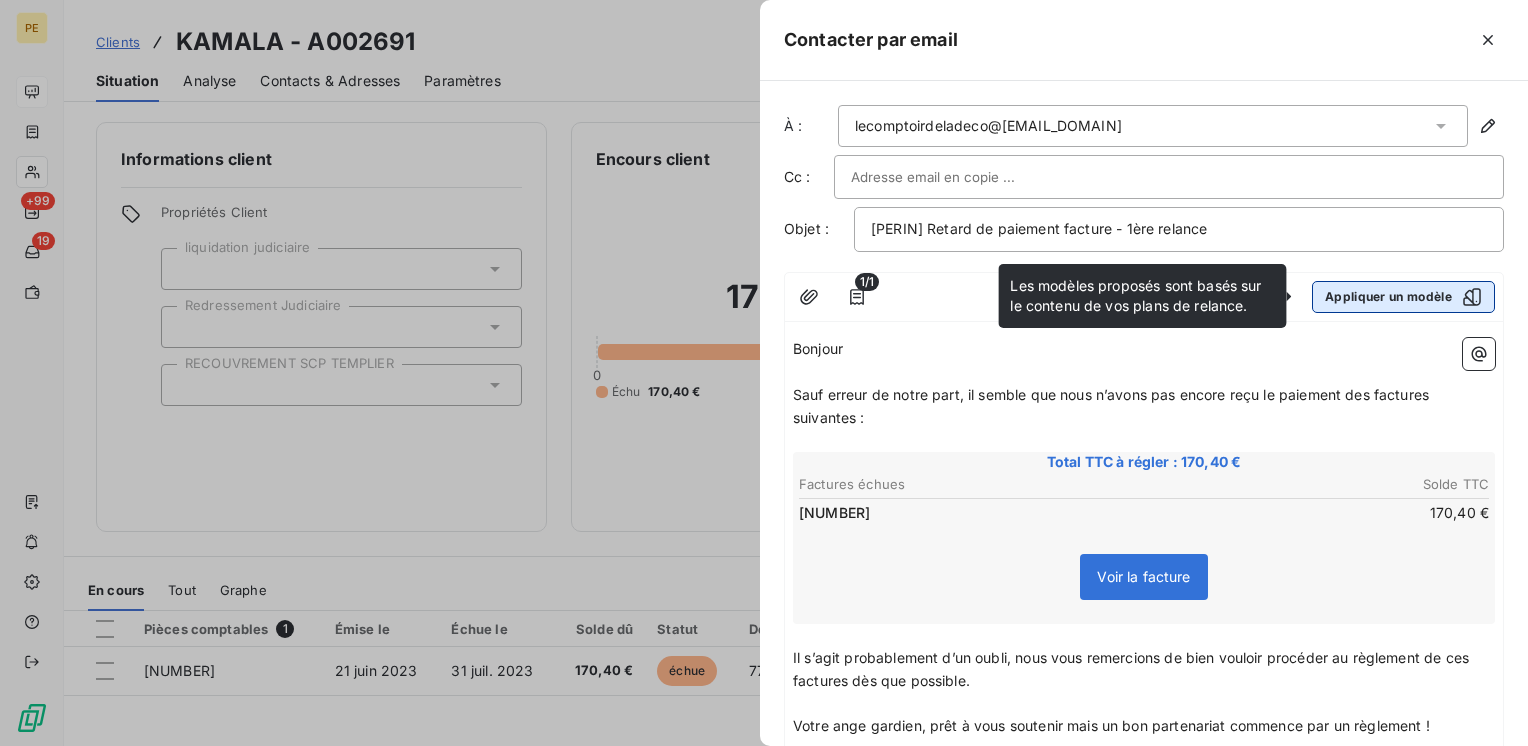 click on "Appliquer un modèle" at bounding box center (1403, 297) 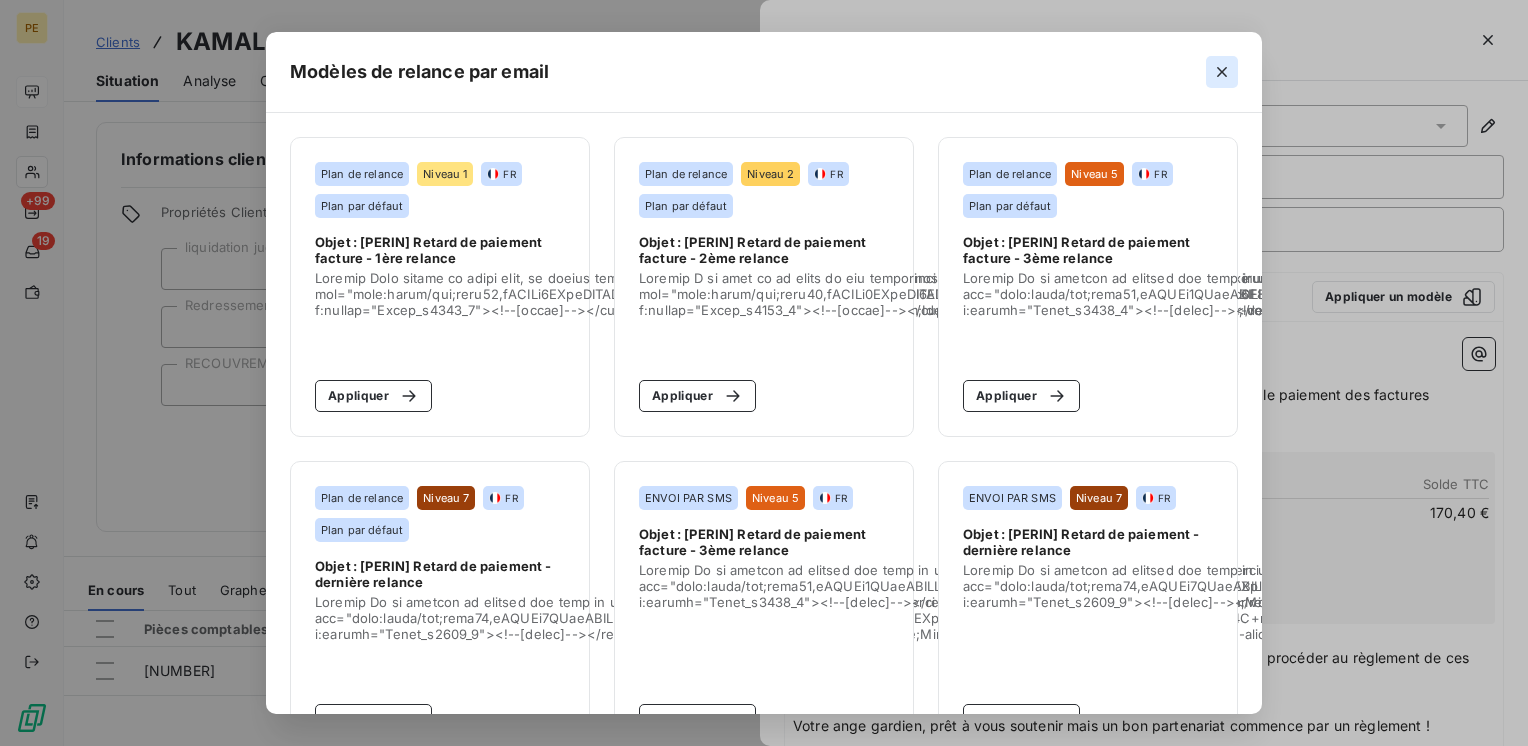 click at bounding box center [1222, 72] 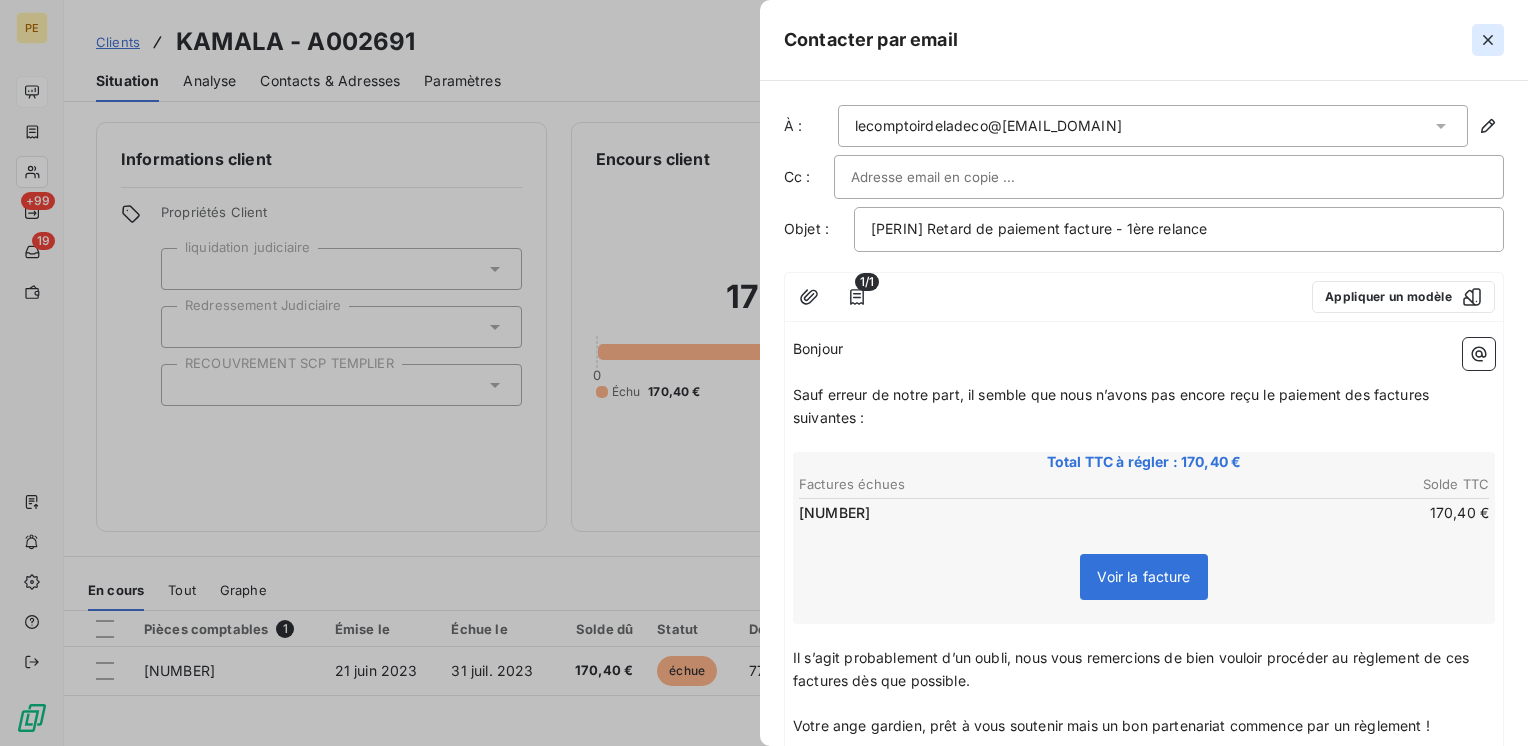 click 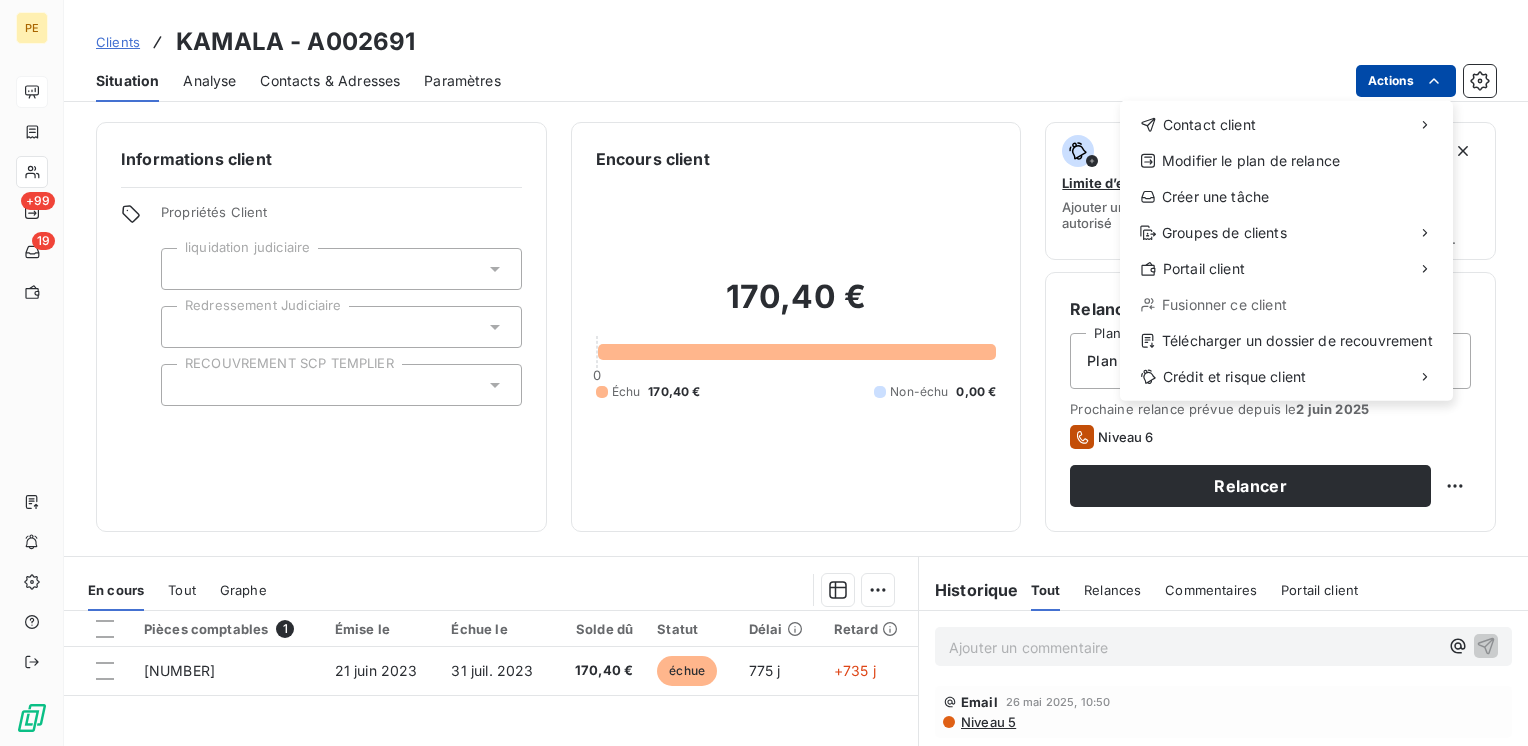 click on "PE +99 19 Clients KAMALA - A002691 Situation Analyse Contacts & Adresses Paramètres Actions Contact client Modifier le plan de relance Créer une tâche Groupes de clients Portail client Fusionner ce client Télécharger un dossier de recouvrement Crédit et risque client Informations client Propriétés Client liquidation judiciaire Redressement Judiciaire RECOUVREMENT SCP TEMPLIER Encours client   170,40 € 0 Échu 170,40 € Non-échu 0,00 €     Limite d’encours Ajouter une limite d’encours autorisé Gestion du risque Surveiller ce client en intégrant votre outil de gestion des risques client. Relance Plan de relance Plan de relance Prochaine relance prévue depuis le  2 juin 2025 Niveau 6 Relancer En cours Tout Graphe Pièces comptables 1 Émise le Échue le Solde dû Statut Délai   Retard   360551 21 juin 2023 31 juil. 2023 170,40 € échue 775 j +735 j Lignes par page 25 Précédent 1 Suivant Historique Tout Relances Commentaires Portail client Tout Relances Commentaires" at bounding box center [764, 373] 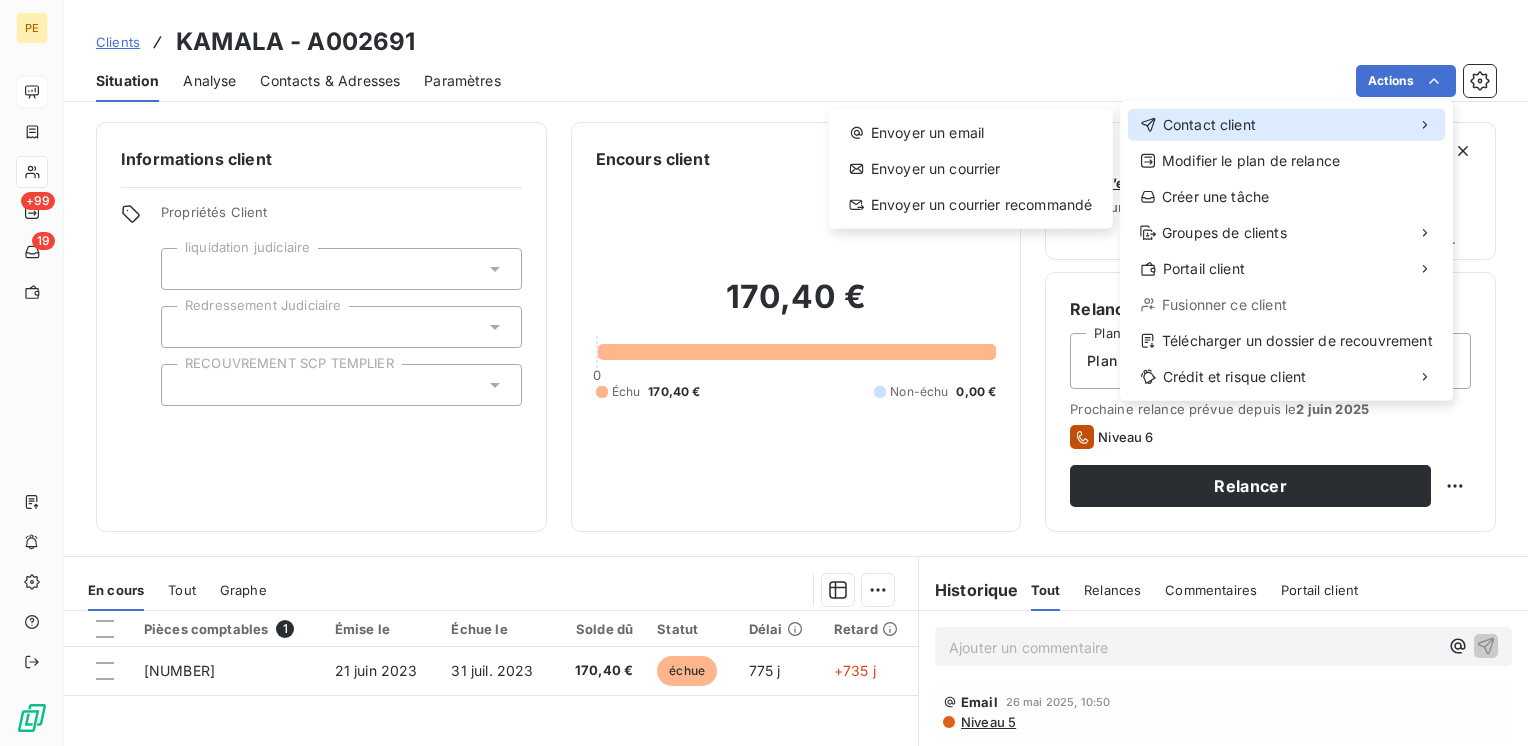 click on "Contact client" at bounding box center [1286, 125] 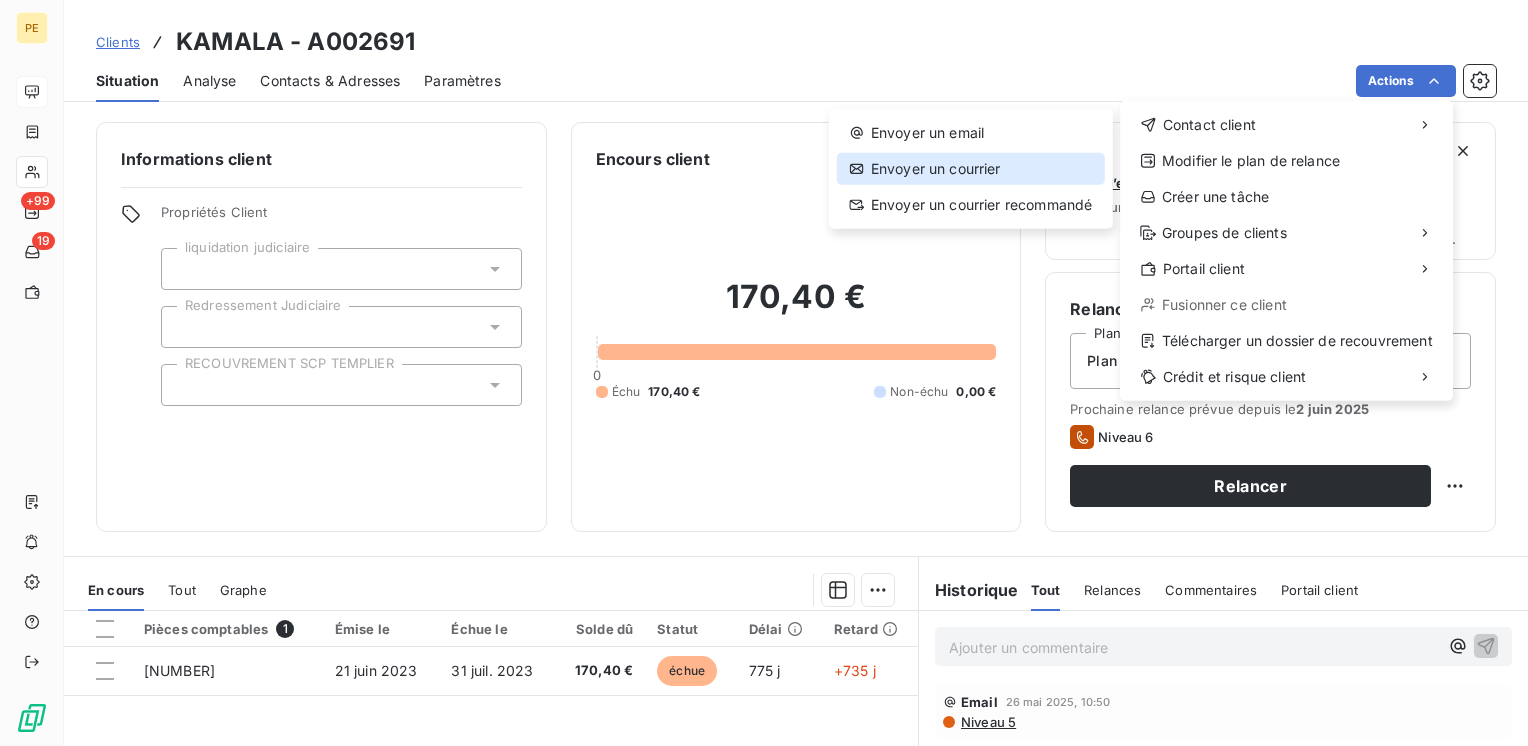 click on "Envoyer un courrier" at bounding box center [971, 169] 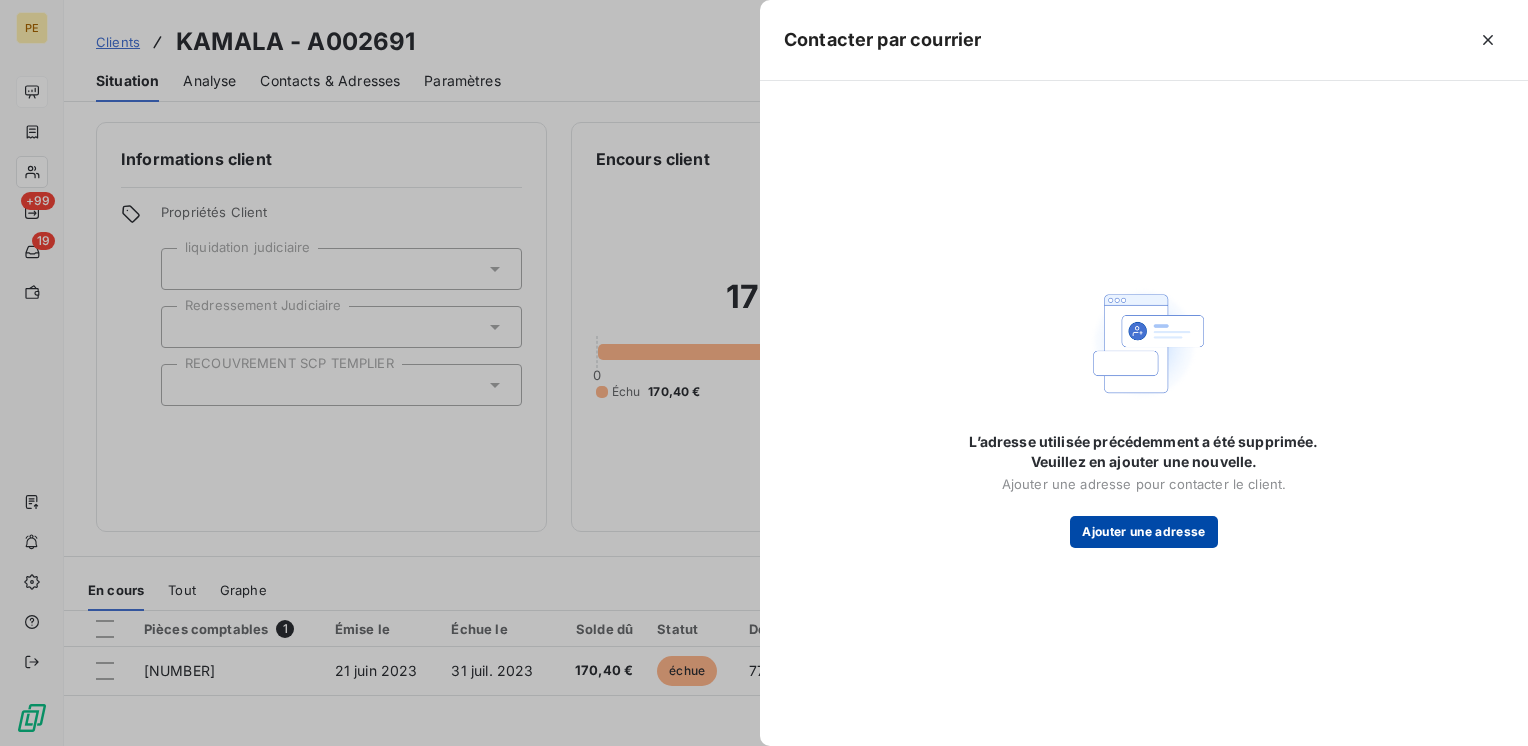 click on "Ajouter une adresse" at bounding box center (1143, 532) 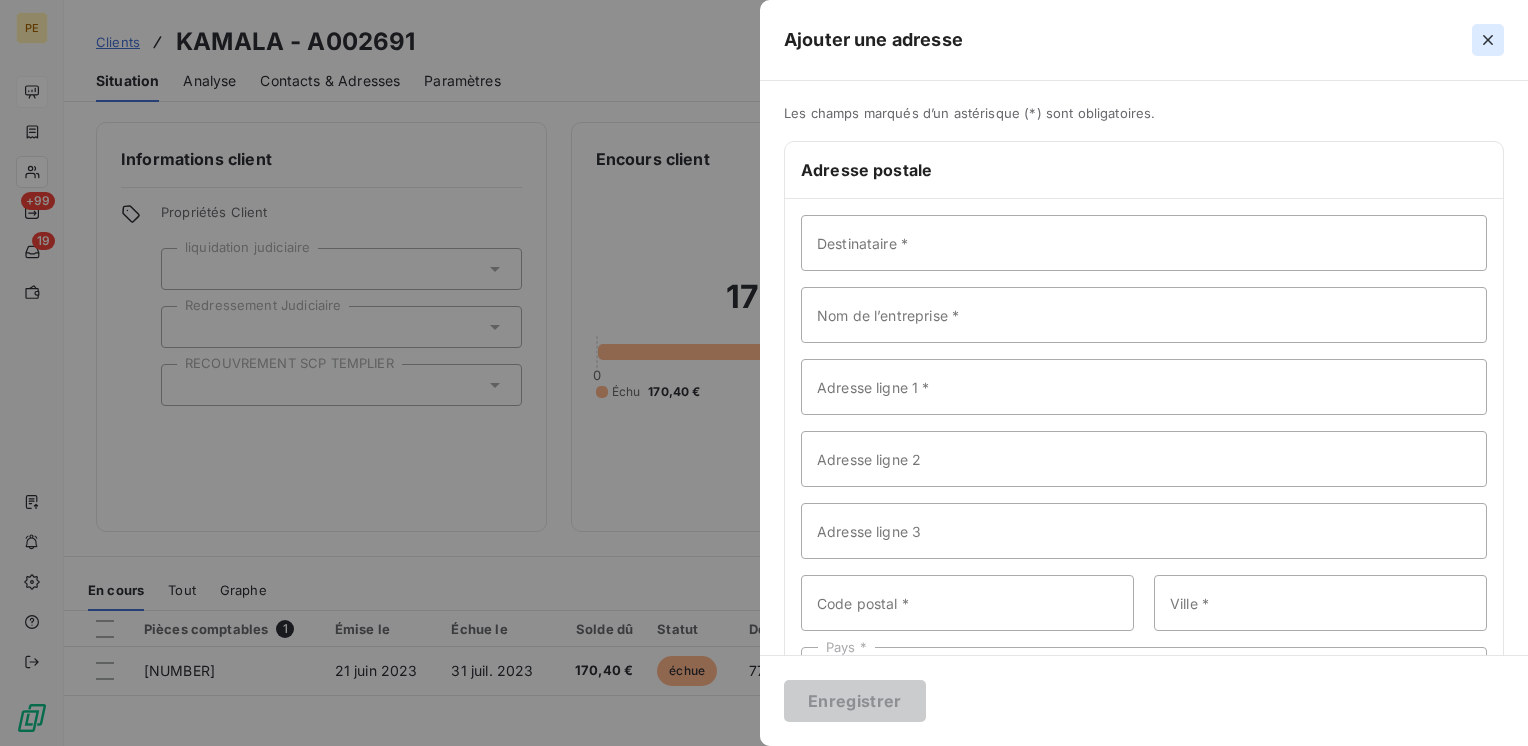 click 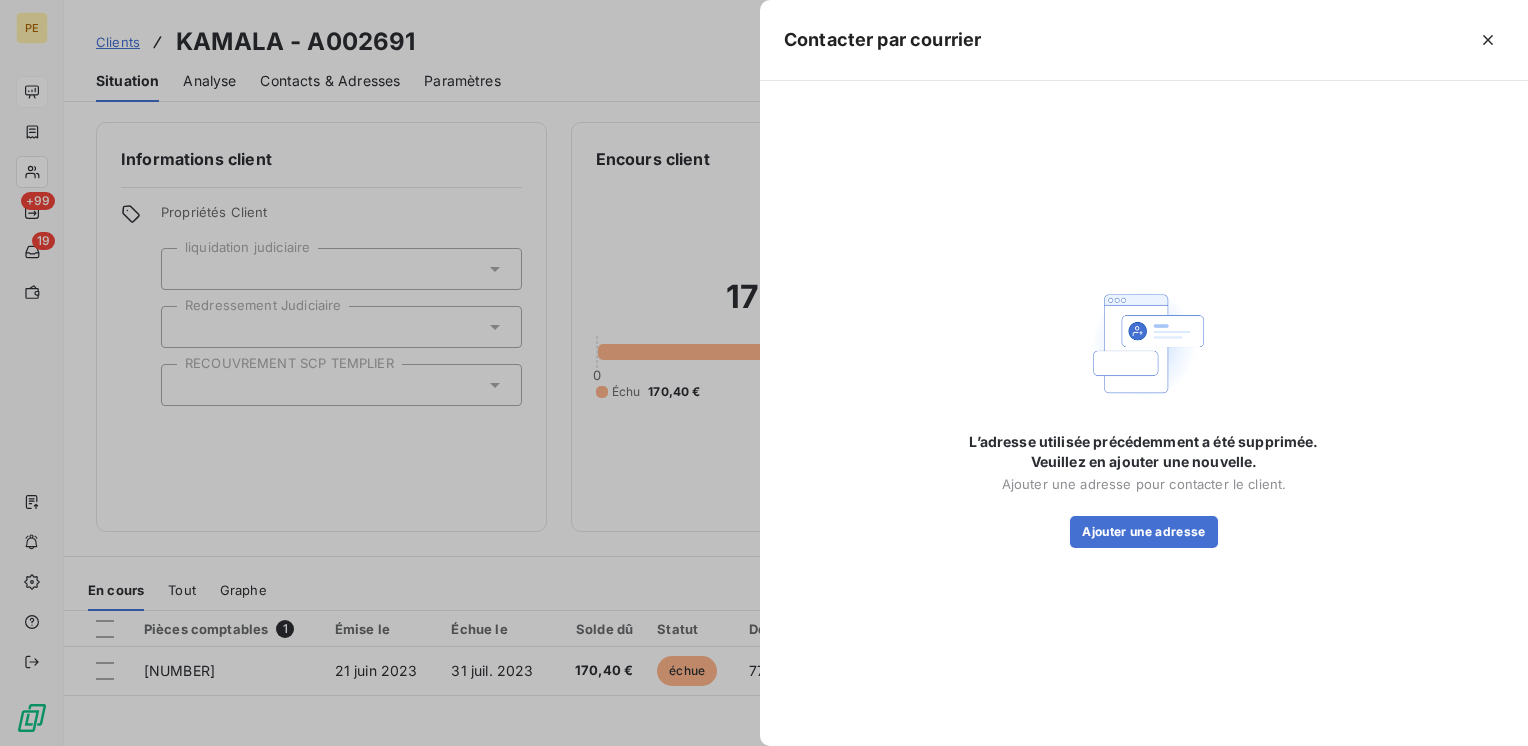 click 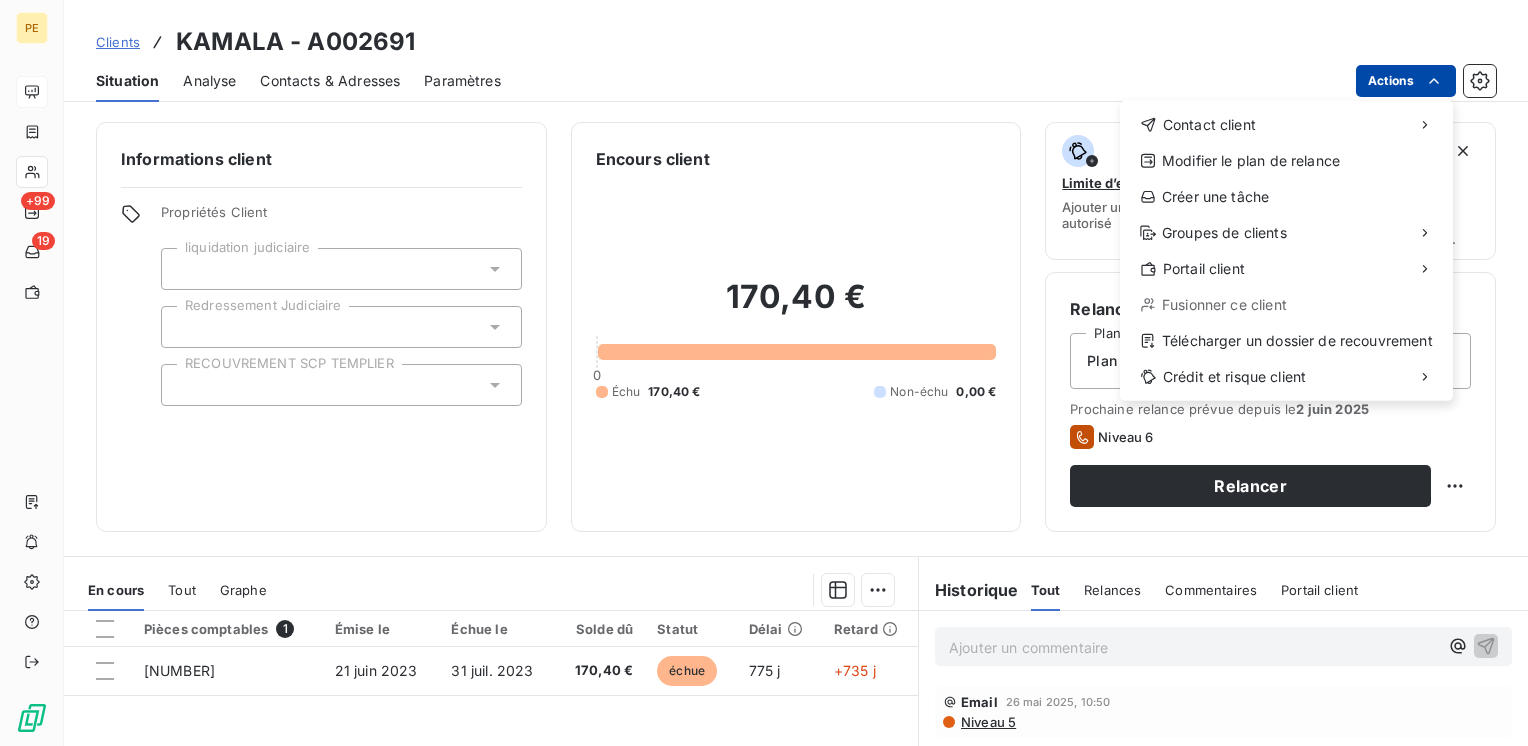 click on "PE +99 19 Clients KAMALA - A002691 Situation Analyse Contacts & Adresses Paramètres Actions Contact client Modifier le plan de relance Créer une tâche Groupes de clients Portail client Fusionner ce client Télécharger un dossier de recouvrement Crédit et risque client Informations client Propriétés Client liquidation judiciaire Redressement Judiciaire RECOUVREMENT SCP TEMPLIER Encours client   170,40 € 0 Échu 170,40 € Non-échu 0,00 €     Limite d’encours Ajouter une limite d’encours autorisé Gestion du risque Surveiller ce client en intégrant votre outil de gestion des risques client. Relance Plan de relance Plan de relance Prochaine relance prévue depuis le  2 juin 2025 Niveau 6 Relancer En cours Tout Graphe Pièces comptables 1 Émise le Échue le Solde dû Statut Délai   Retard   360551 21 juin 2023 31 juil. 2023 170,40 € échue 775 j +735 j Lignes par page 25 Précédent 1 Suivant Historique Tout Relances Commentaires Portail client Tout Relances Commentaires" at bounding box center (764, 373) 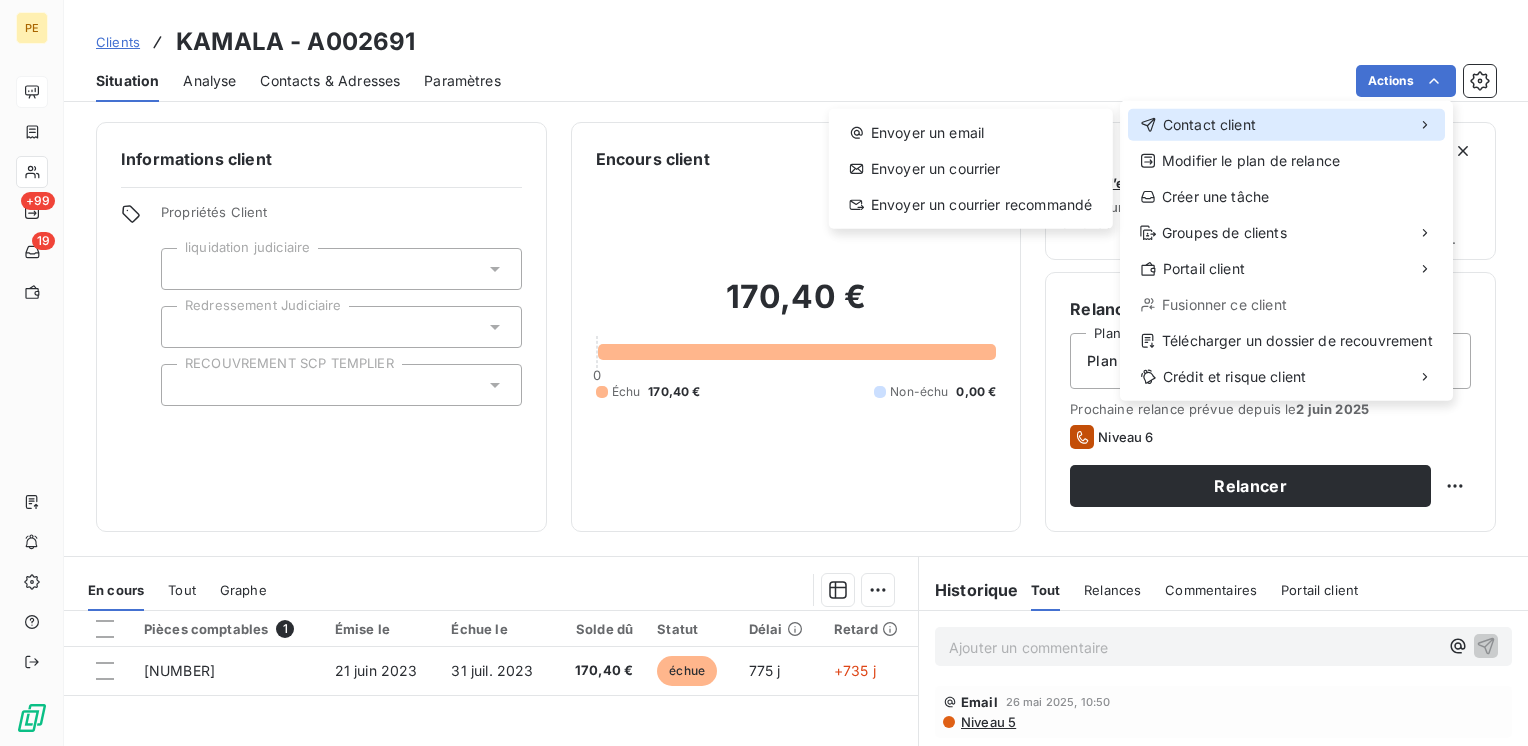 click on "Contact client" at bounding box center (1209, 125) 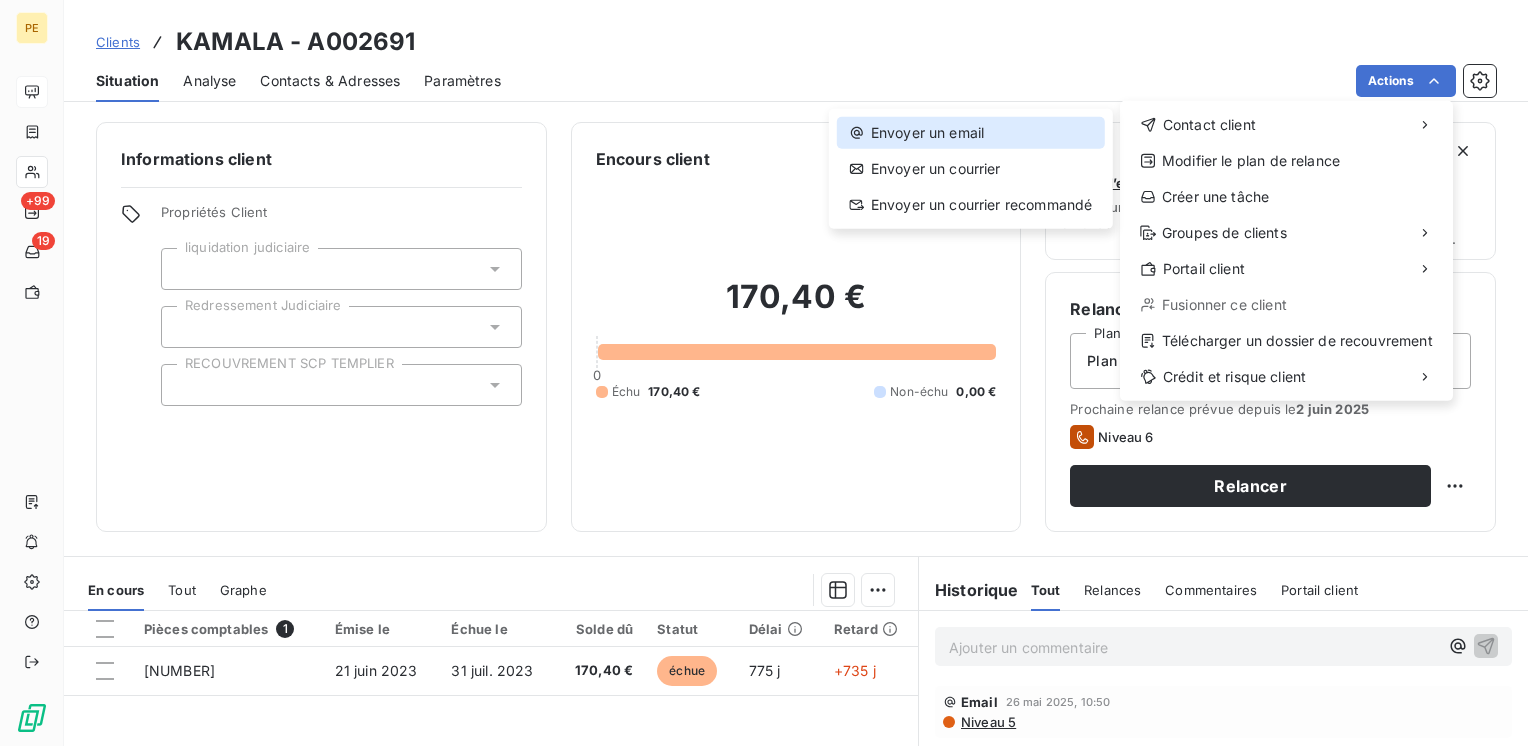 click on "Envoyer un email" at bounding box center [971, 133] 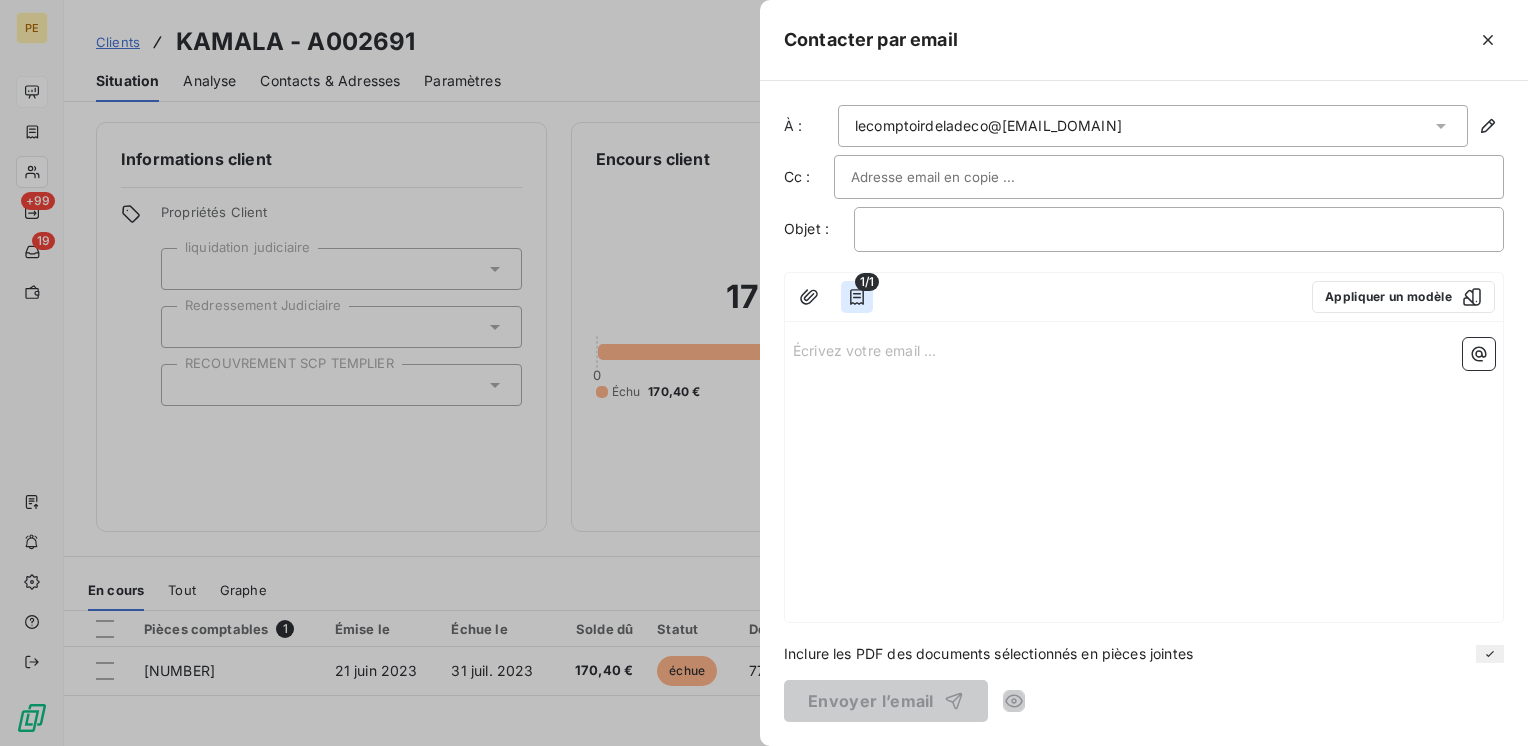 click 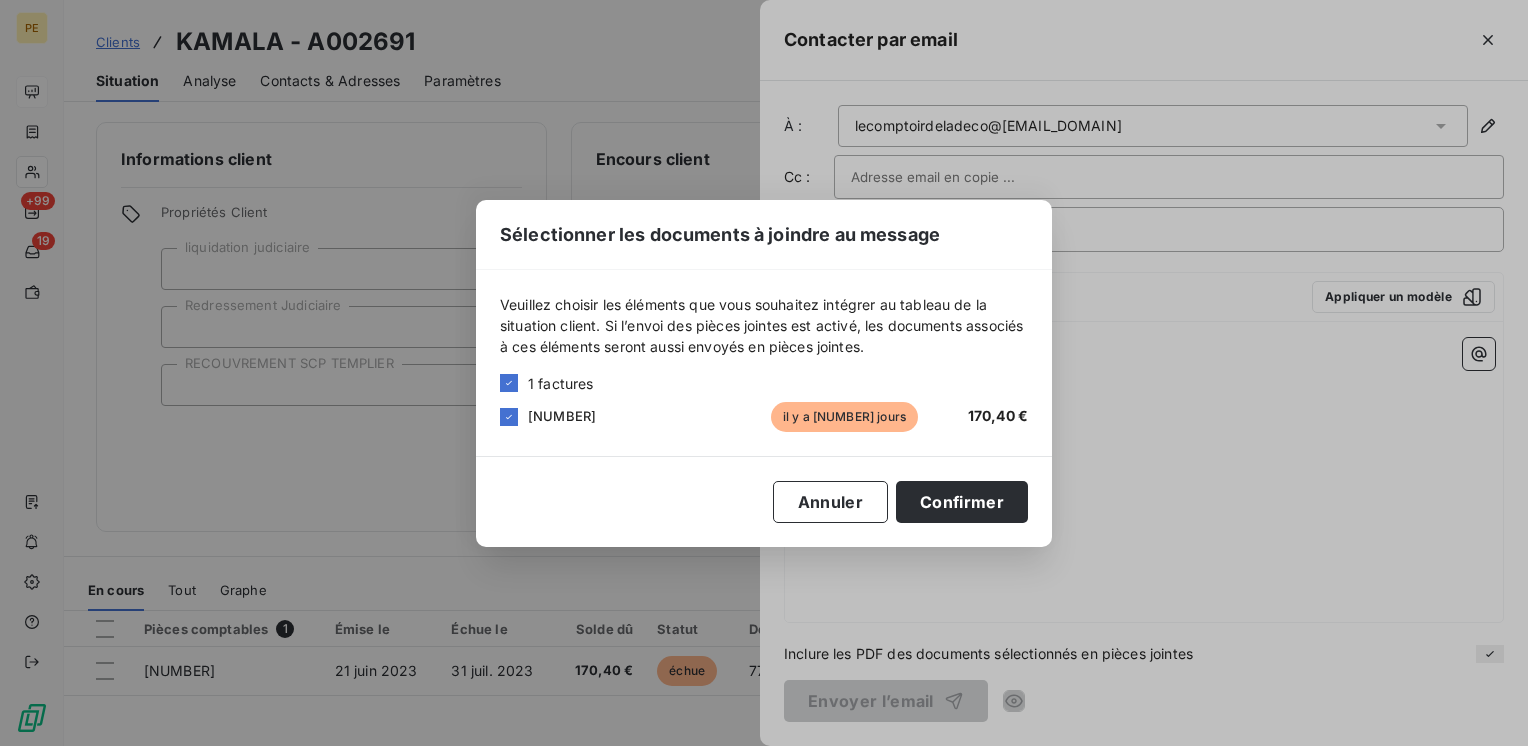 click on "il y a 736 jours" at bounding box center (844, 417) 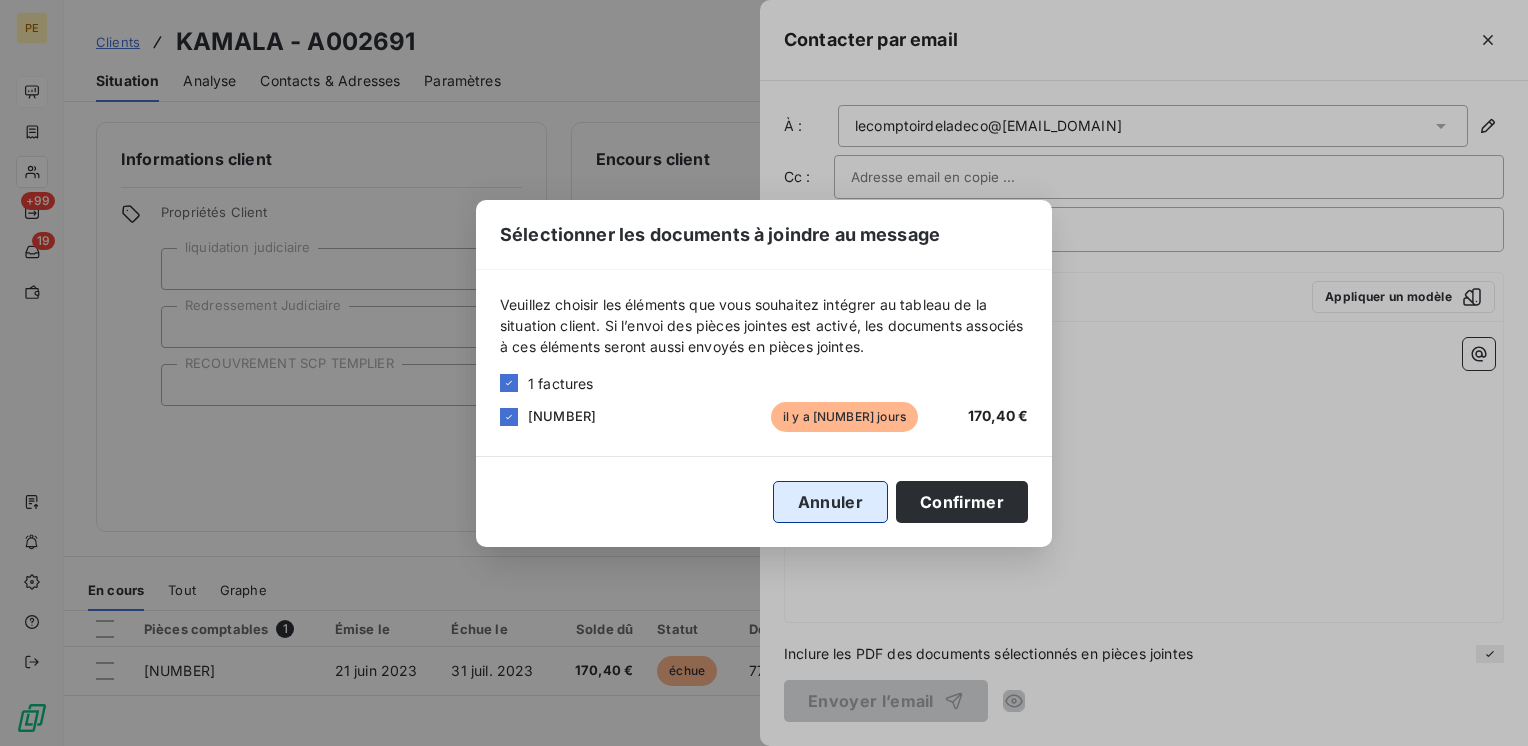 click on "Annuler" at bounding box center [830, 502] 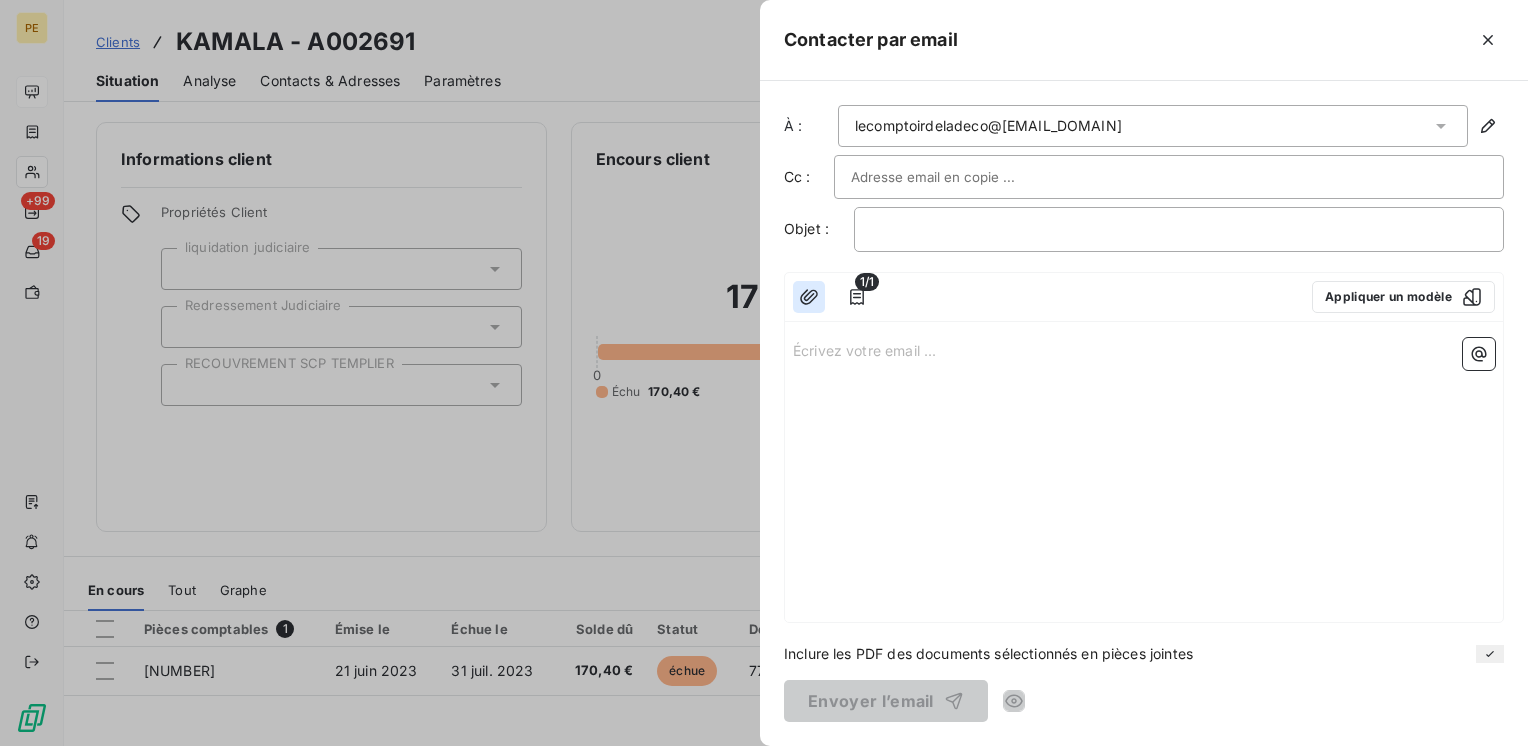 click 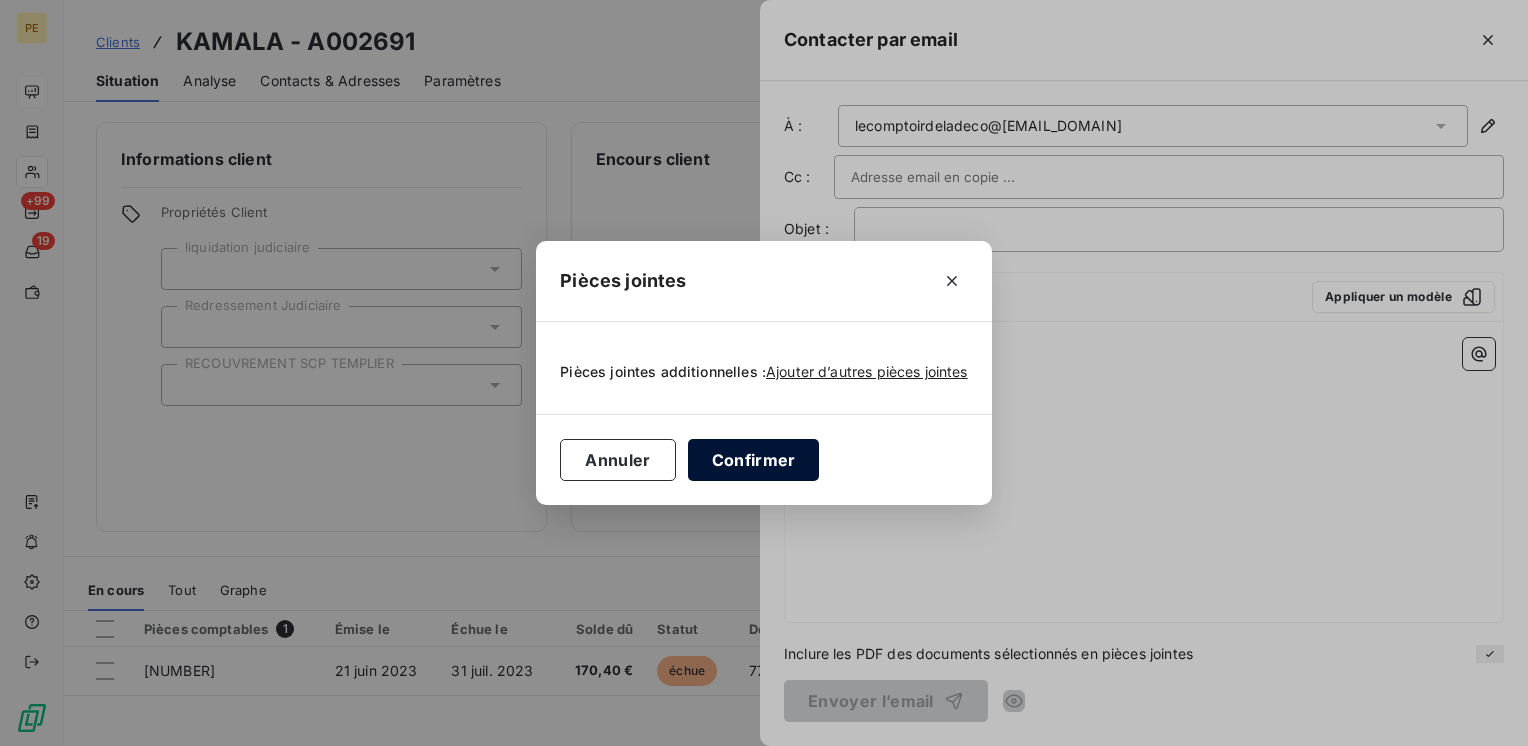 click on "Confirmer" at bounding box center (754, 460) 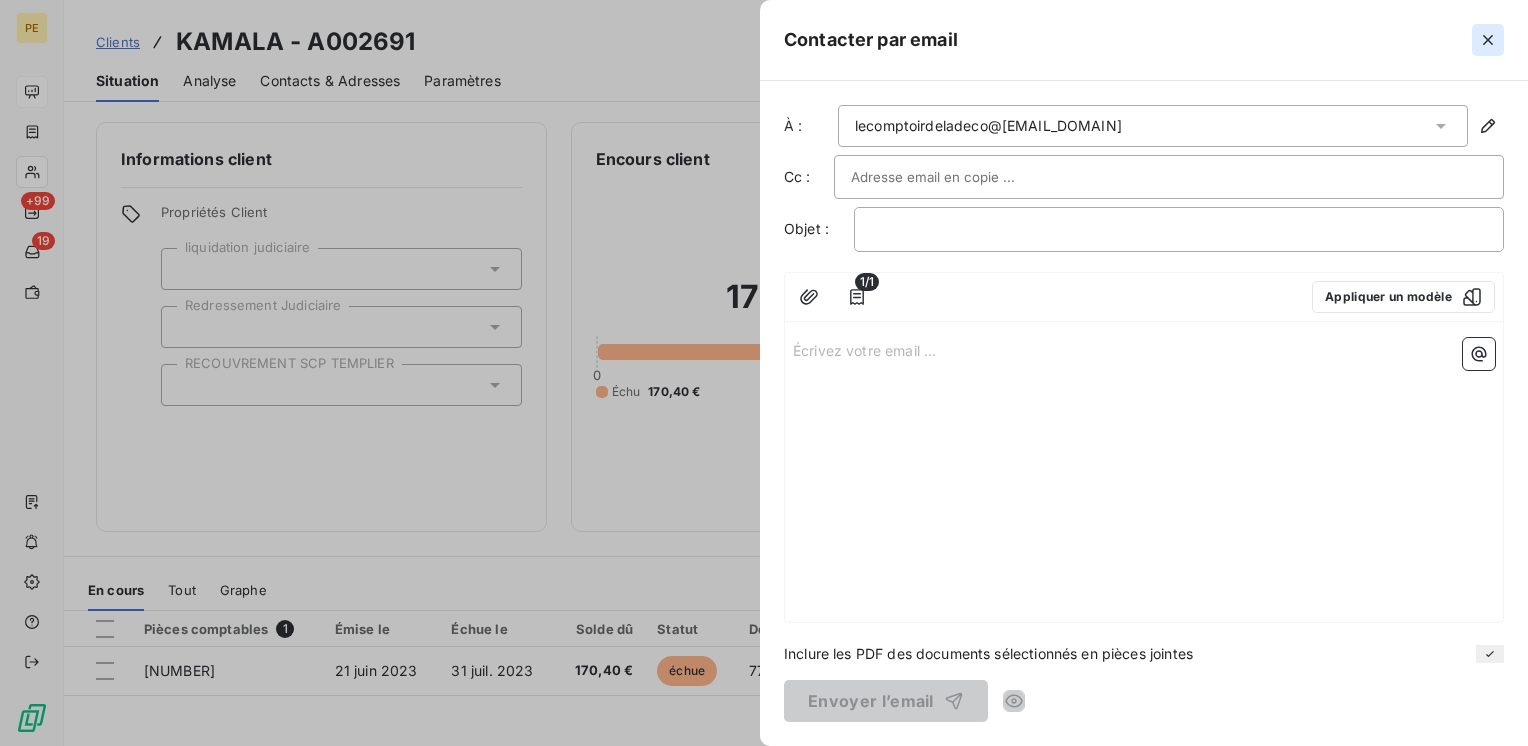 click 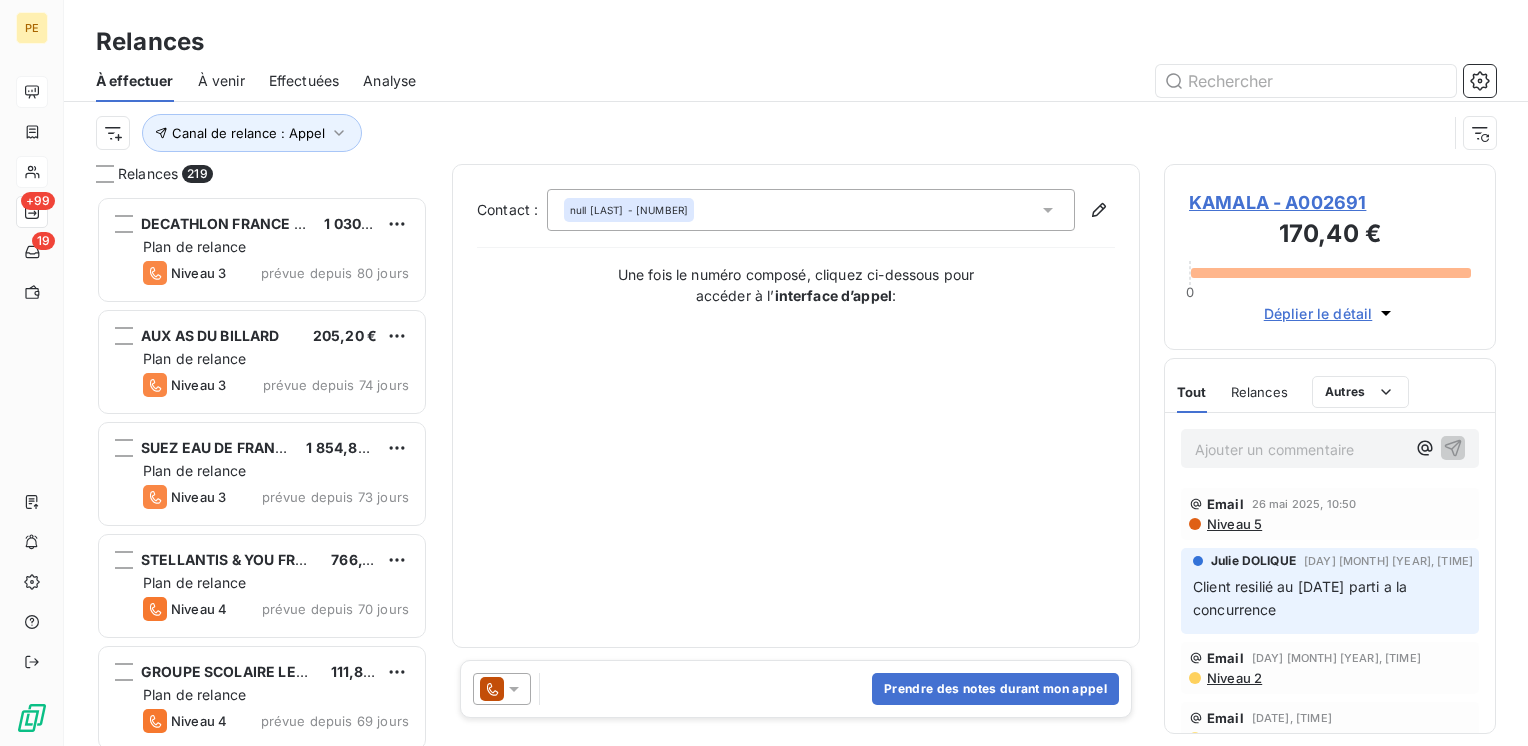 scroll, scrollTop: 16, scrollLeft: 16, axis: both 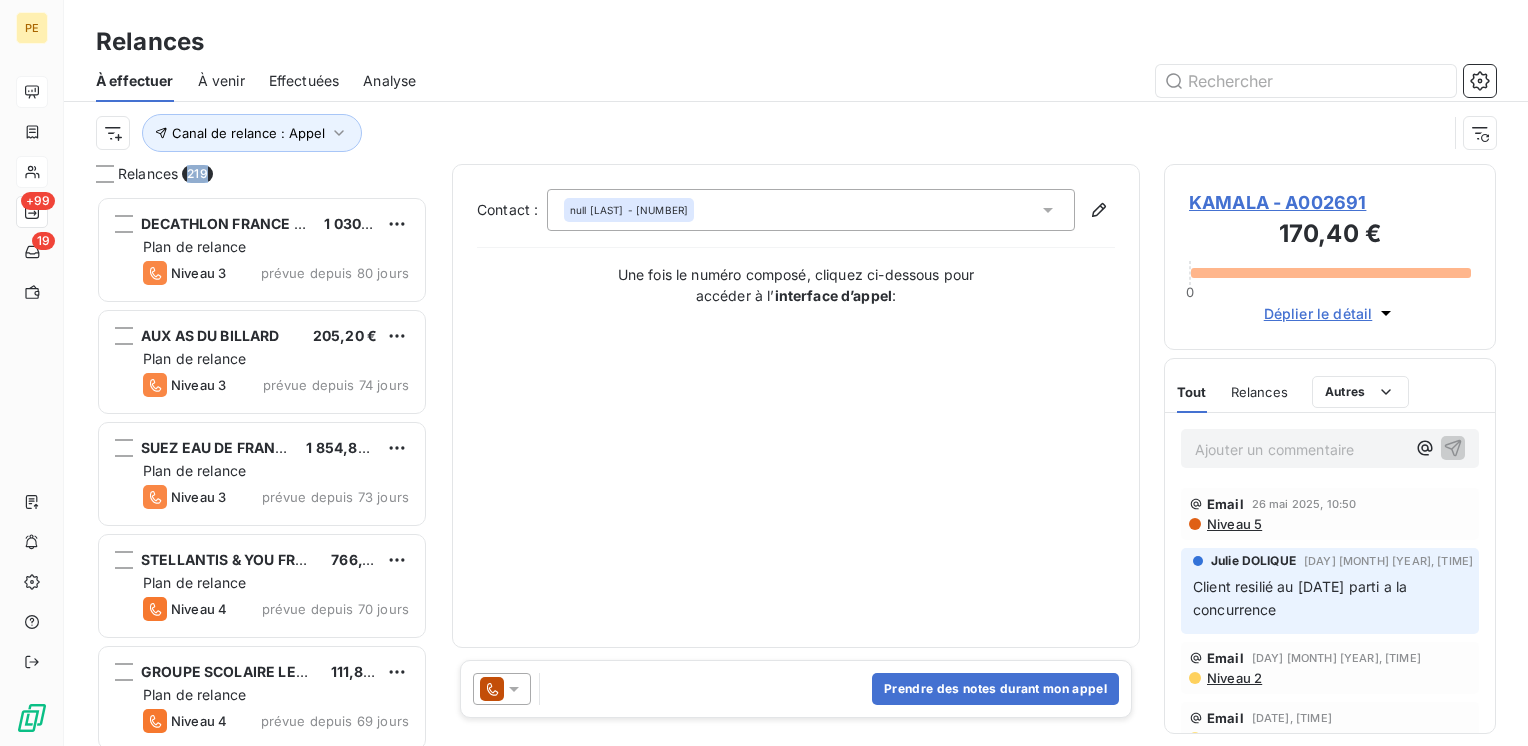 drag, startPoint x: 218, startPoint y: 177, endPoint x: 190, endPoint y: 166, distance: 30.083218 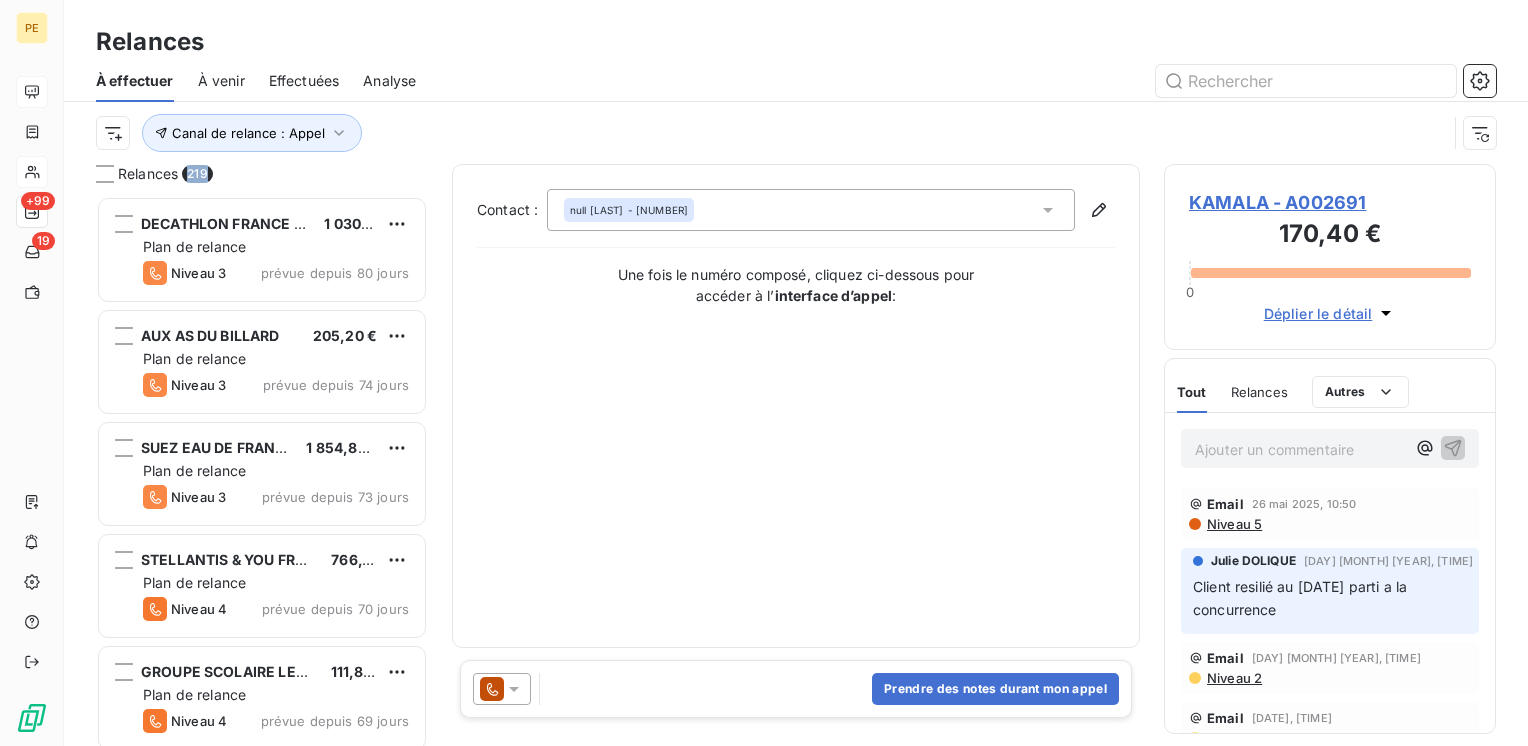 click on "Relances" at bounding box center (1259, 392) 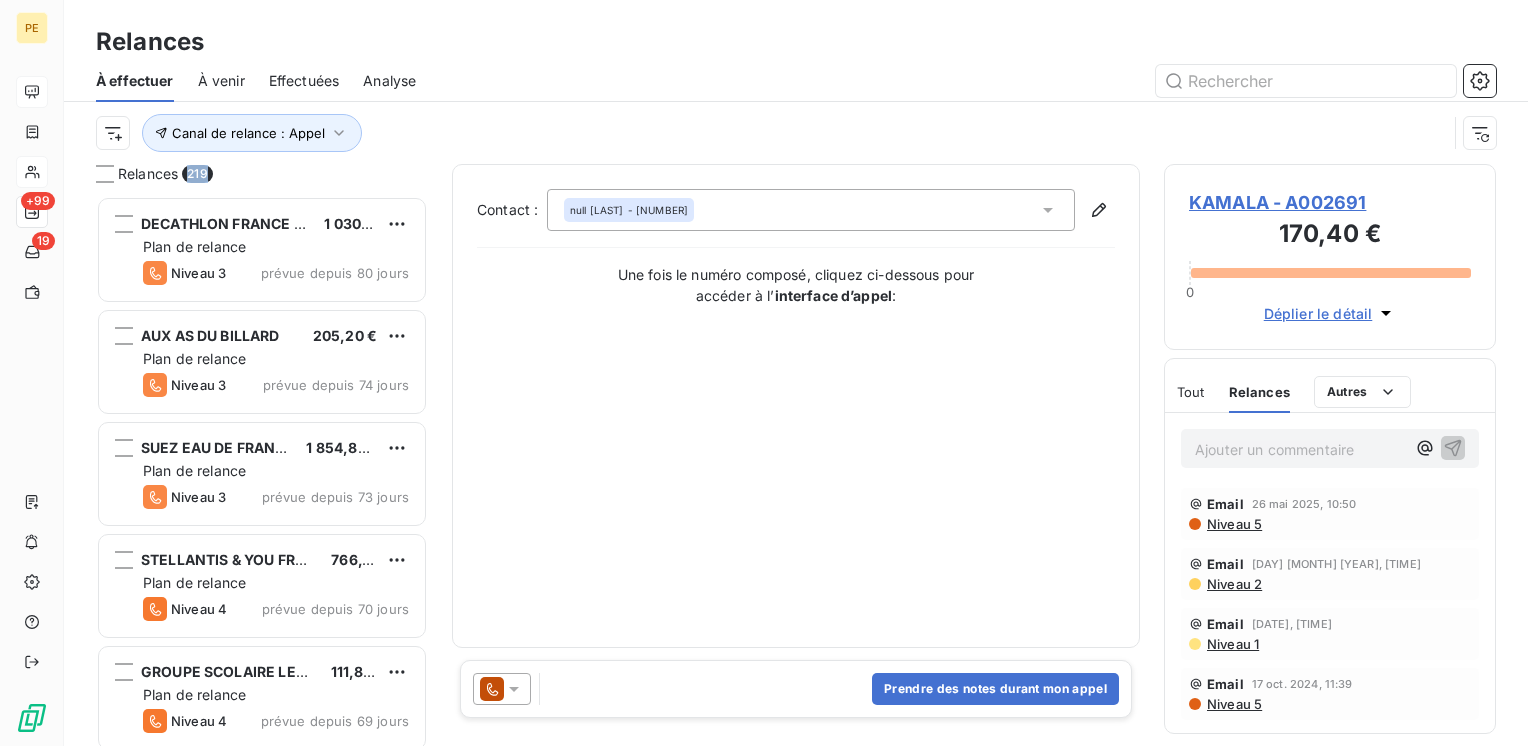 click on "Tout" at bounding box center (1191, 392) 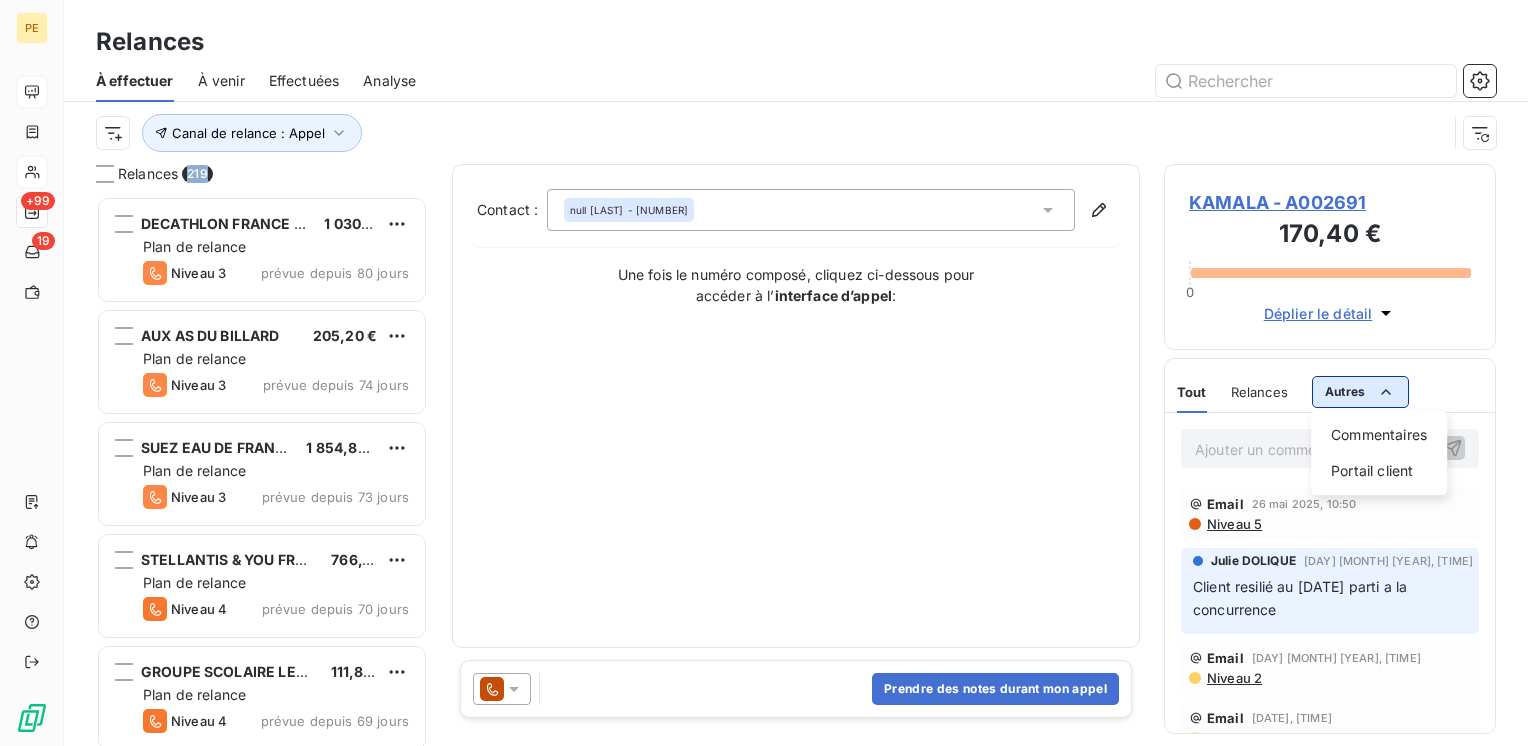 click on "PE +99 19 Relances À effectuer À venir Effectuées Analyse Canal de relance  : Appel  Relances 219 DECATHLON FRANCE SAS (227) 1 030,12 € Plan de relance Niveau 3 prévue depuis 80 jours AUX AS DU BILLARD 205,20 € Plan de relance Niveau 3 prévue depuis 74 jours SUEZ EAU DE FRANCE 1 854,87 € Plan de relance Niveau 3 prévue depuis 73 jours STELLANTIS & YOU FRANCE SAS 766,16 € Plan de relance Niveau 4 prévue depuis 70 jours GROUPE SCOLAIRE LEMOINE 111,87 € Plan de relance Niveau 4 prévue depuis 69 jours INTERSTELLAR LAB 690,80 € Plan de relance Niveau 3 prévue depuis 67 jours VS CONSEIL 519,40 € Plan de relance Niveau 4 prévue depuis 66 jours MR RAMPAZZO 3 204,63 € Plan de relance Niveau 4 prévue depuis 66 jours DECATHLON FRANCE 1 568,70 € Plan de relance Niveau 3 prévue depuis 66 jours POINT P DOCK DE L'OISE 6 073,20 € Plan de relance Niveau 3 prévue depuis 66 jours GROUPE AEROLITHE 930,50 € Plan de relance Niveau 3 prévue depuis 66 jours KAMALA" at bounding box center [764, 373] 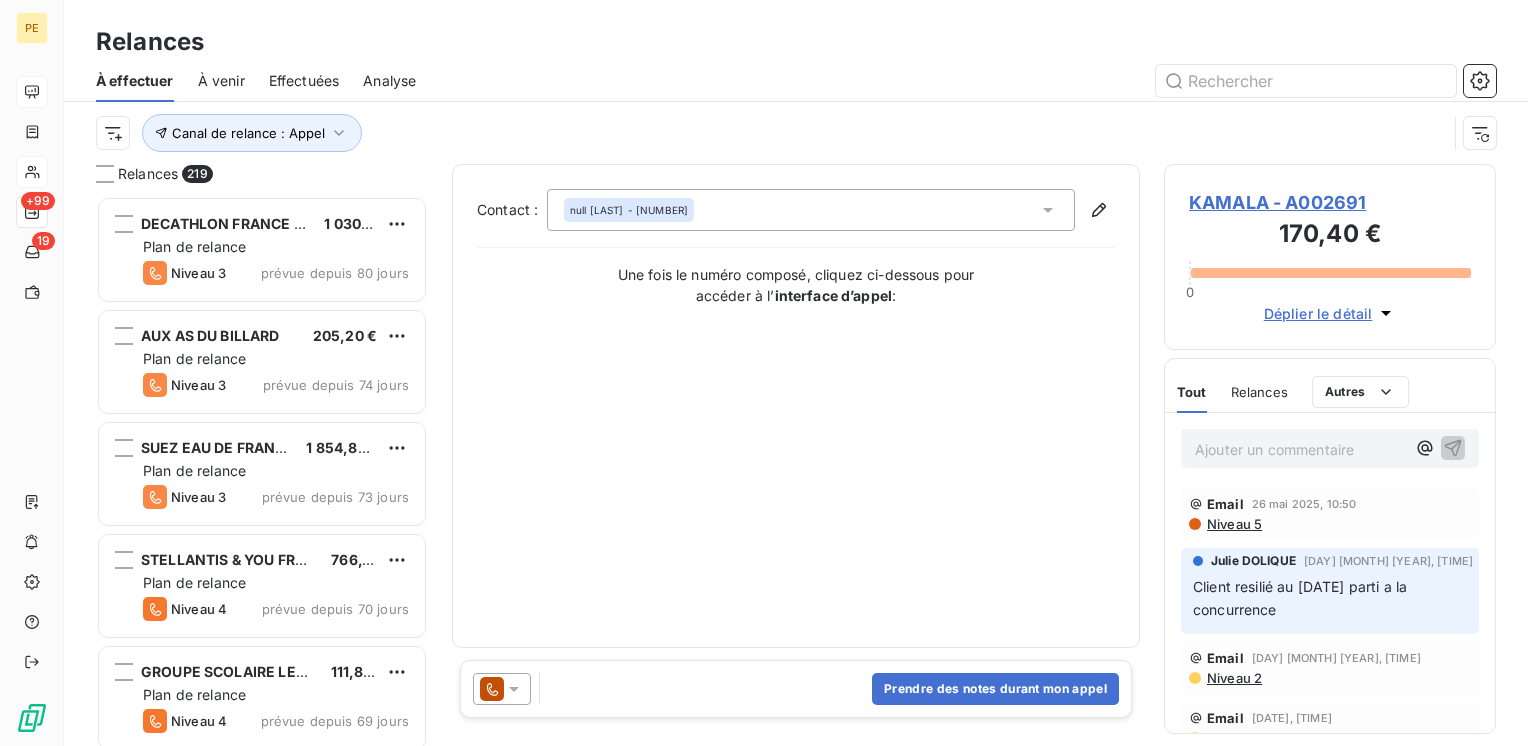 click on "PE +99 19 Relances À effectuer À venir Effectuées Analyse Canal de relance  : Appel  Relances 219 DECATHLON FRANCE SAS (227) 1 030,12 € Plan de relance Niveau 3 prévue depuis 80 jours AUX AS DU BILLARD 205,20 € Plan de relance Niveau 3 prévue depuis 74 jours SUEZ EAU DE FRANCE 1 854,87 € Plan de relance Niveau 3 prévue depuis 73 jours STELLANTIS & YOU FRANCE SAS 766,16 € Plan de relance Niveau 4 prévue depuis 70 jours GROUPE SCOLAIRE LEMOINE 111,87 € Plan de relance Niveau 4 prévue depuis 69 jours INTERSTELLAR LAB 690,80 € Plan de relance Niveau 3 prévue depuis 67 jours VS CONSEIL 519,40 € Plan de relance Niveau 4 prévue depuis 66 jours MR RAMPAZZO 3 204,63 € Plan de relance Niveau 4 prévue depuis 66 jours DECATHLON FRANCE 1 568,70 € Plan de relance Niveau 3 prévue depuis 66 jours POINT P DOCK DE L'OISE 6 073,20 € Plan de relance Niveau 3 prévue depuis 66 jours GROUPE AEROLITHE 930,50 € Plan de relance Niveau 3 prévue depuis 66 jours KAMALA" at bounding box center [764, 373] 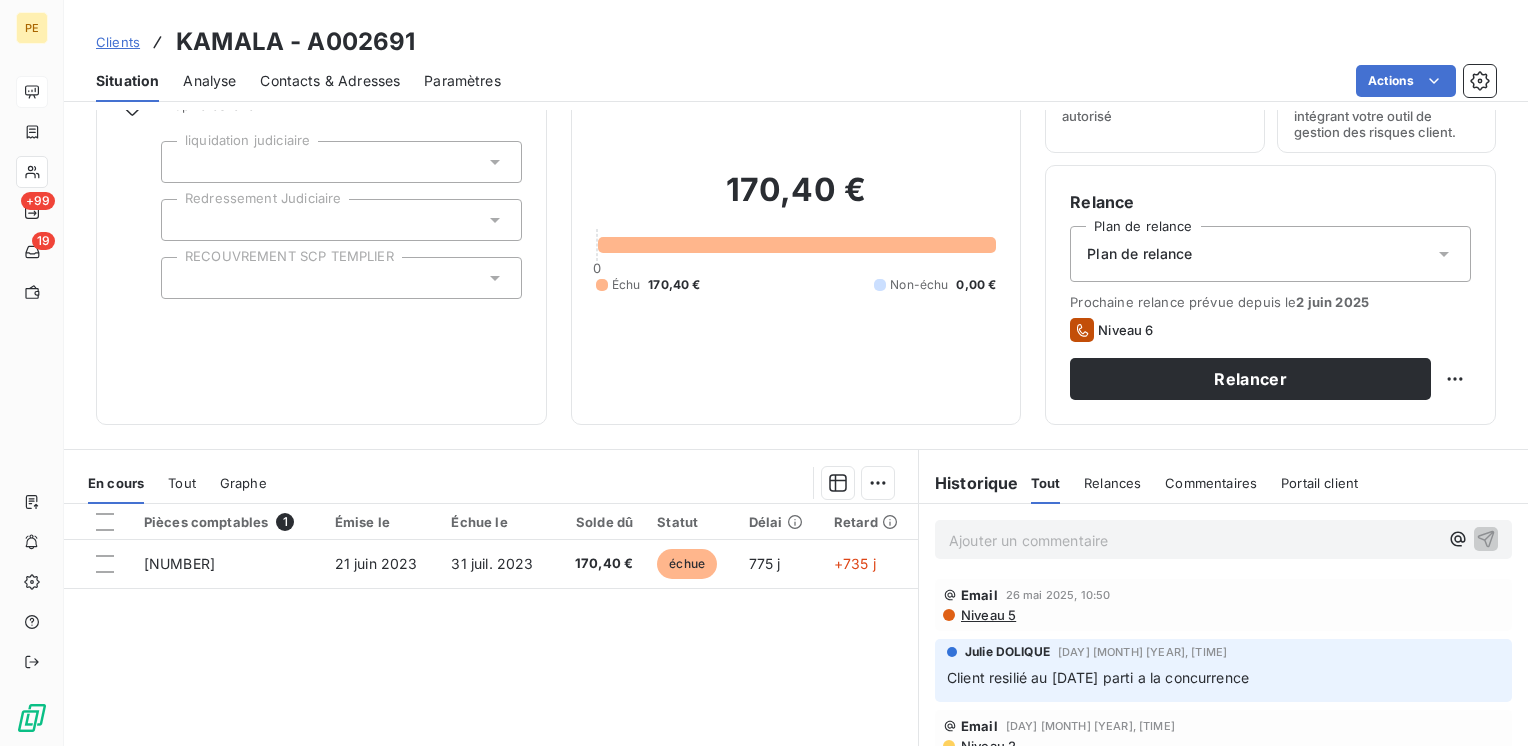 scroll, scrollTop: 0, scrollLeft: 0, axis: both 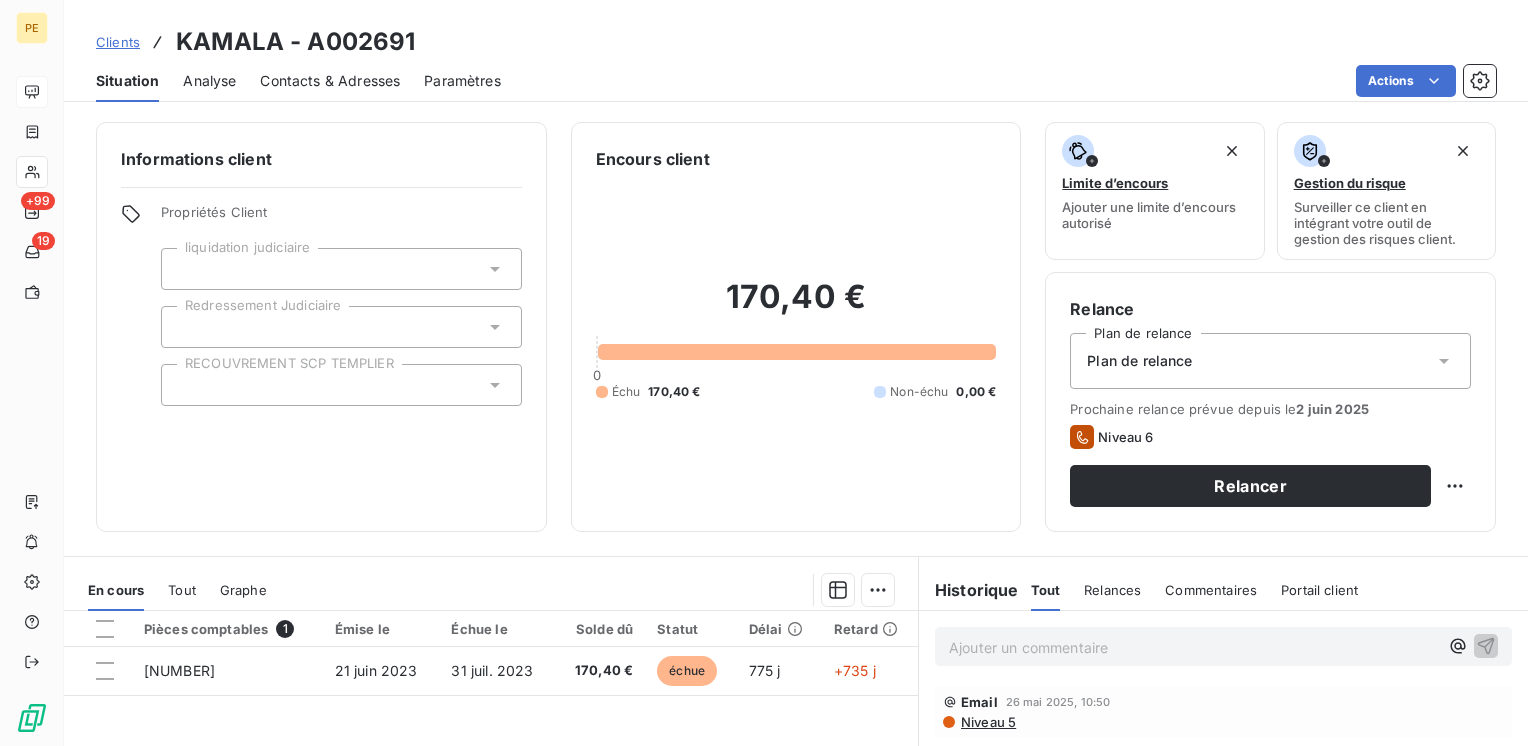 click on "Contacts & Adresses" at bounding box center (330, 81) 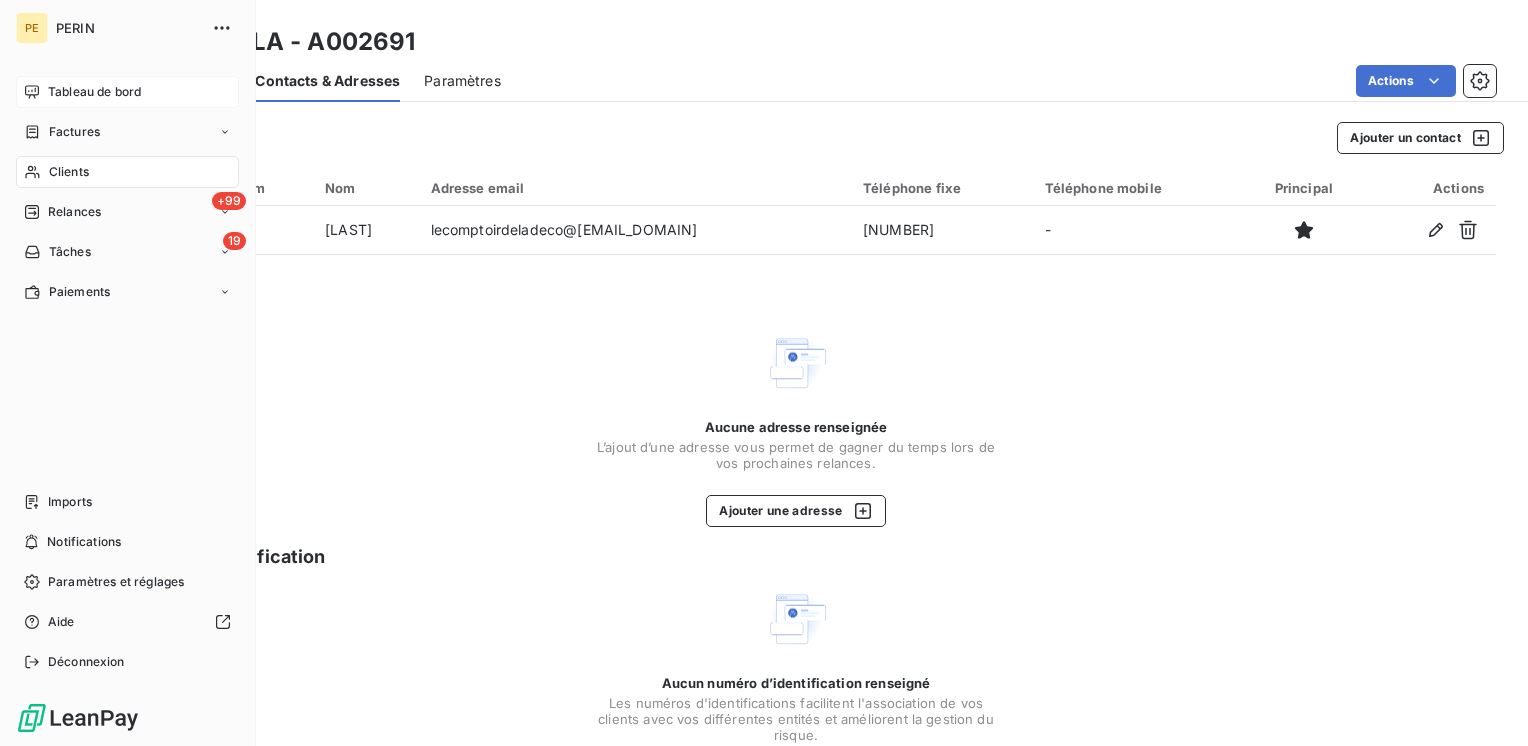click on "Relances" at bounding box center (74, 212) 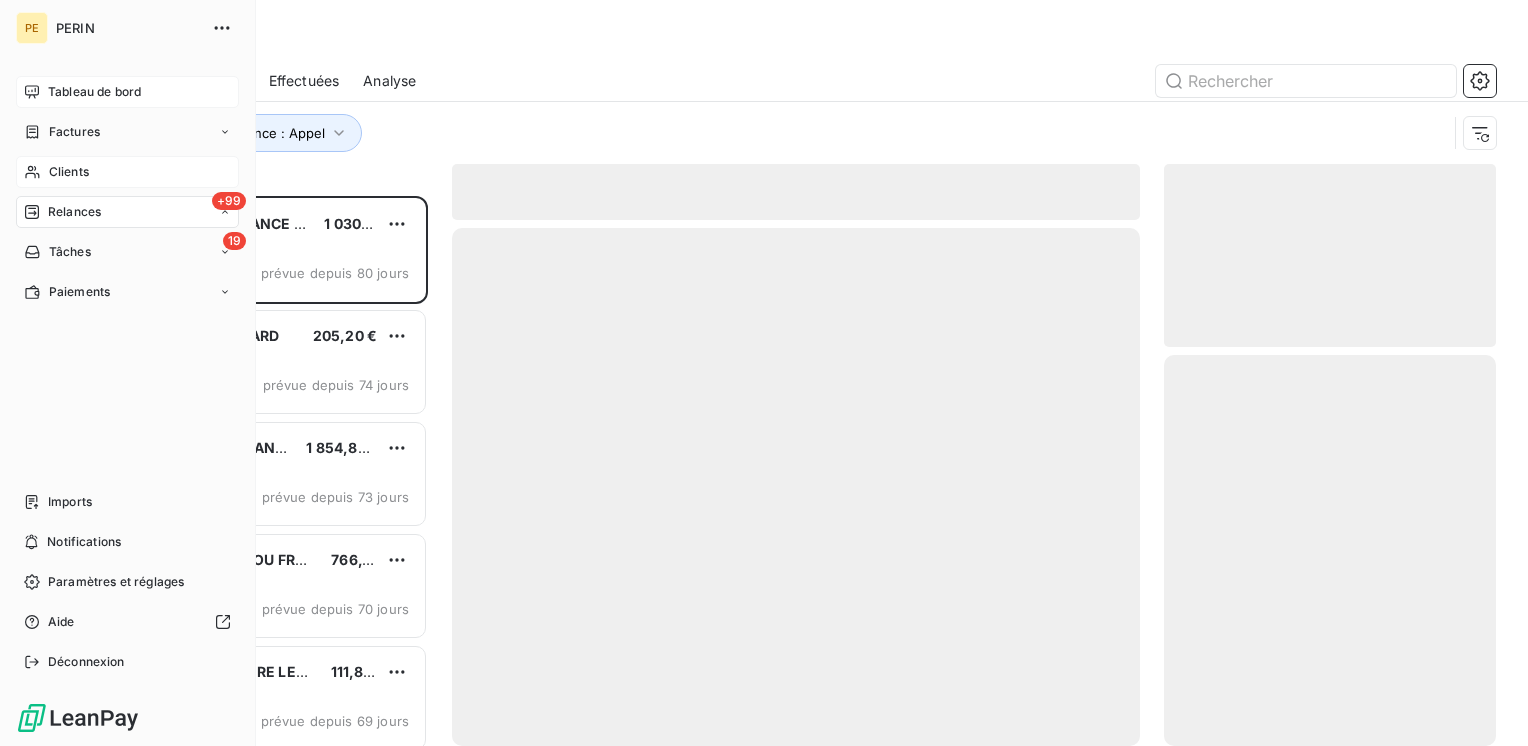 scroll, scrollTop: 16, scrollLeft: 16, axis: both 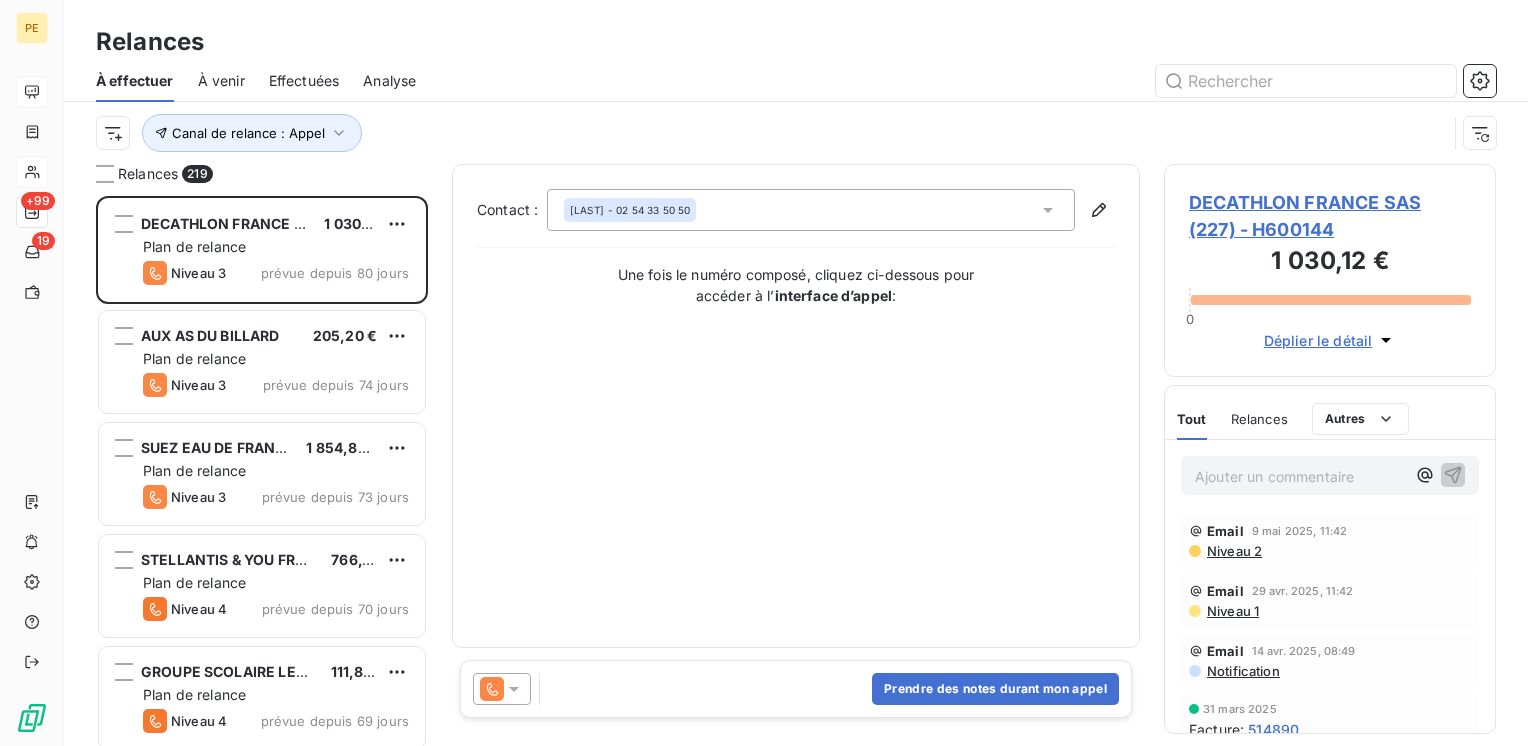 click on "Canal de relance  : Appel" at bounding box center [796, 133] 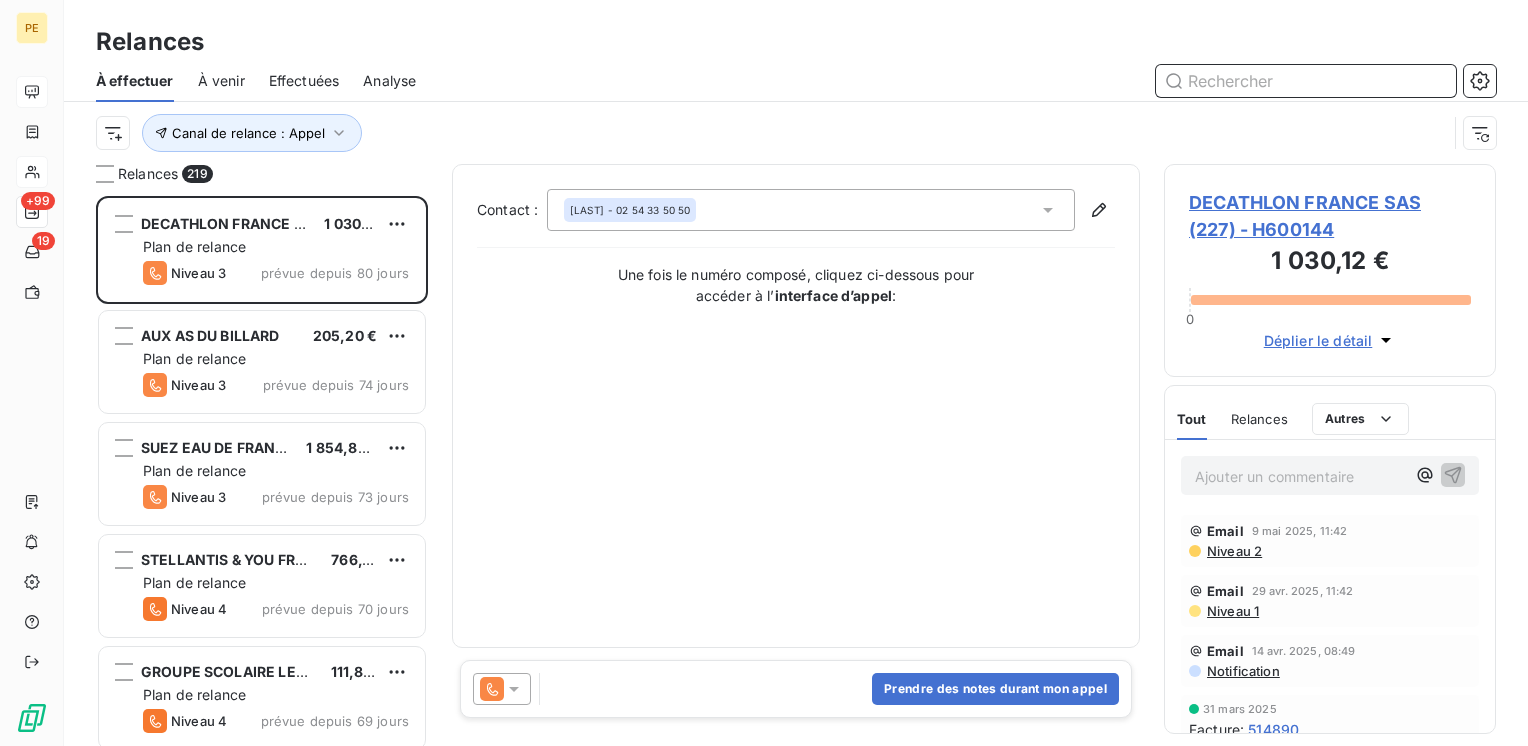 click at bounding box center [1306, 81] 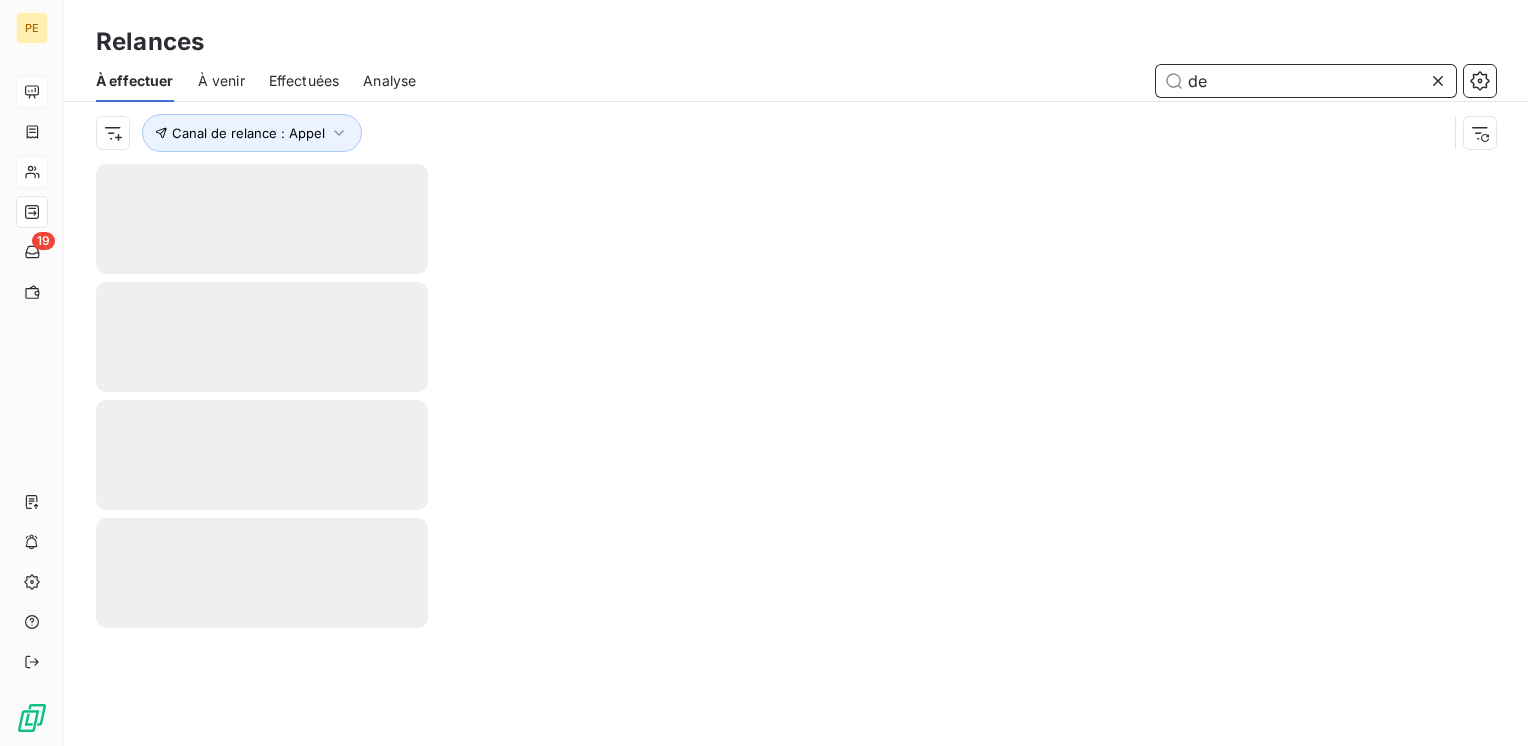 type on "d" 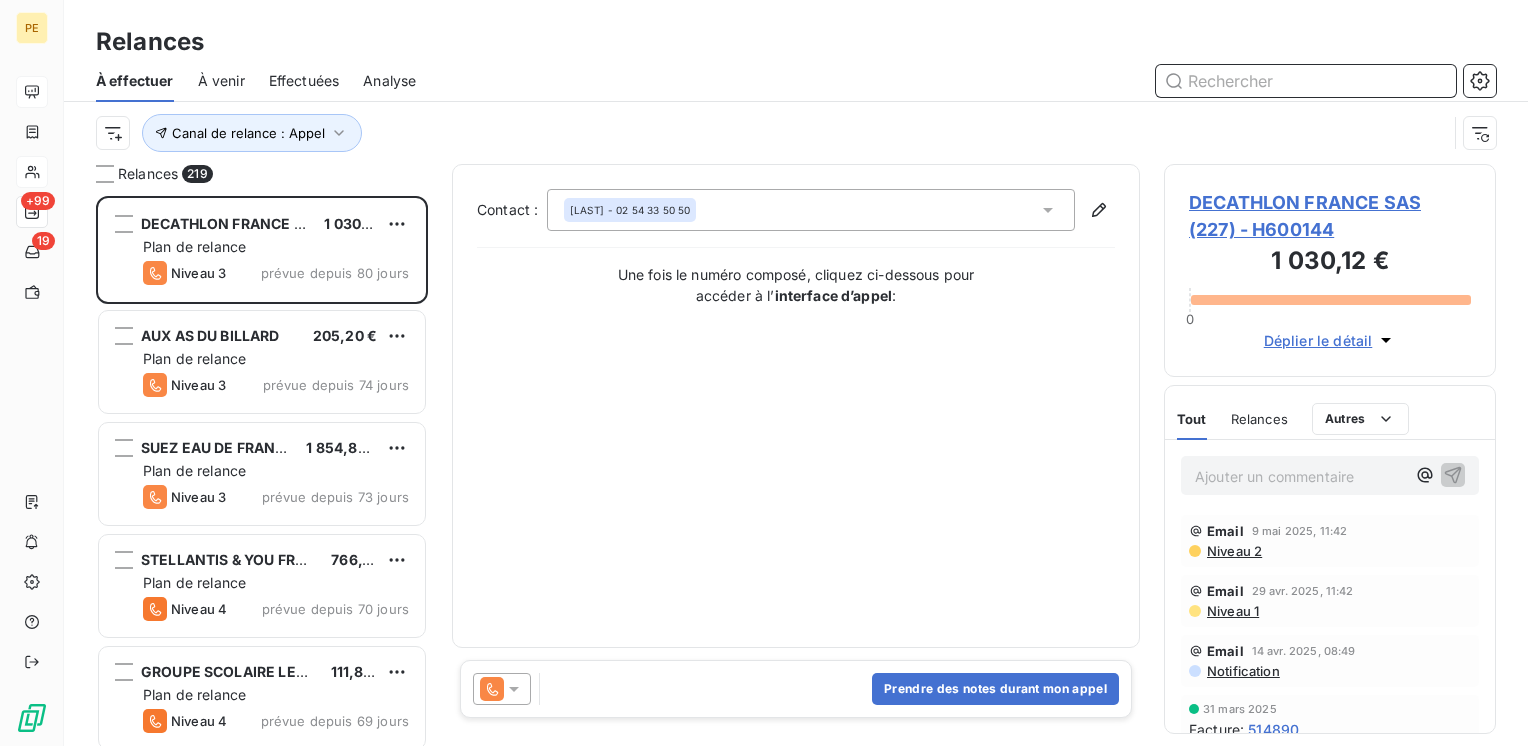 scroll, scrollTop: 16, scrollLeft: 16, axis: both 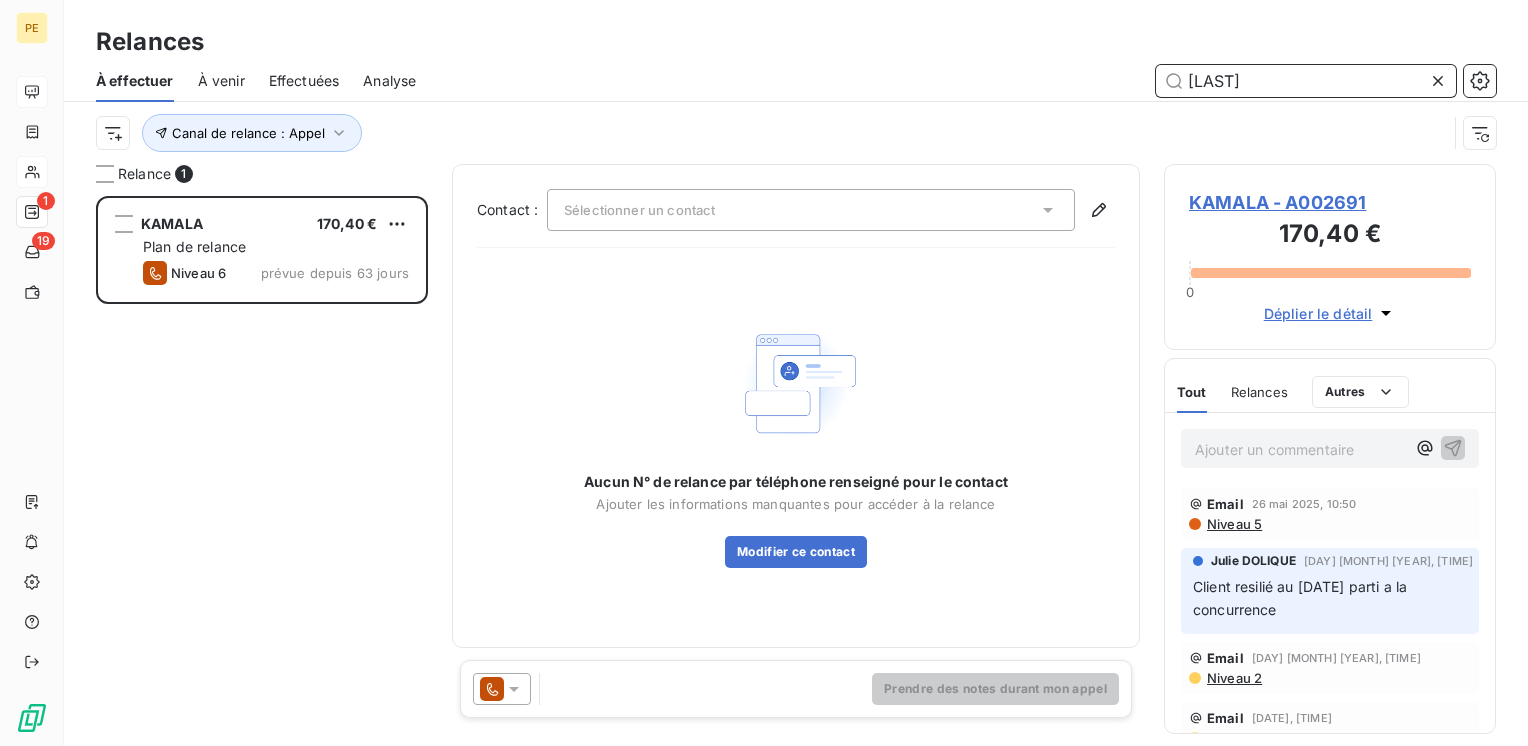 type on "kamala" 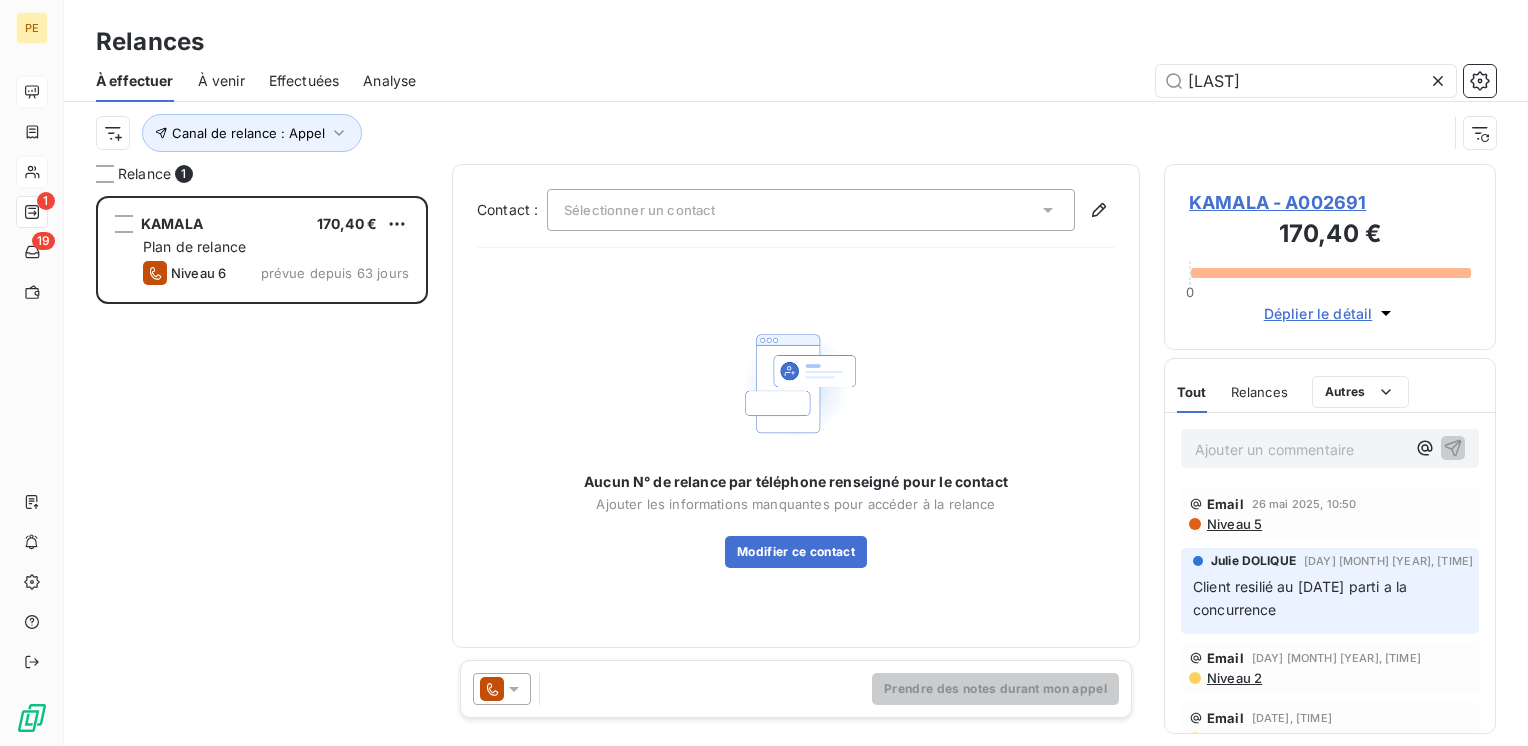 drag, startPoint x: 662, startPoint y: 685, endPoint x: 920, endPoint y: 708, distance: 259.02316 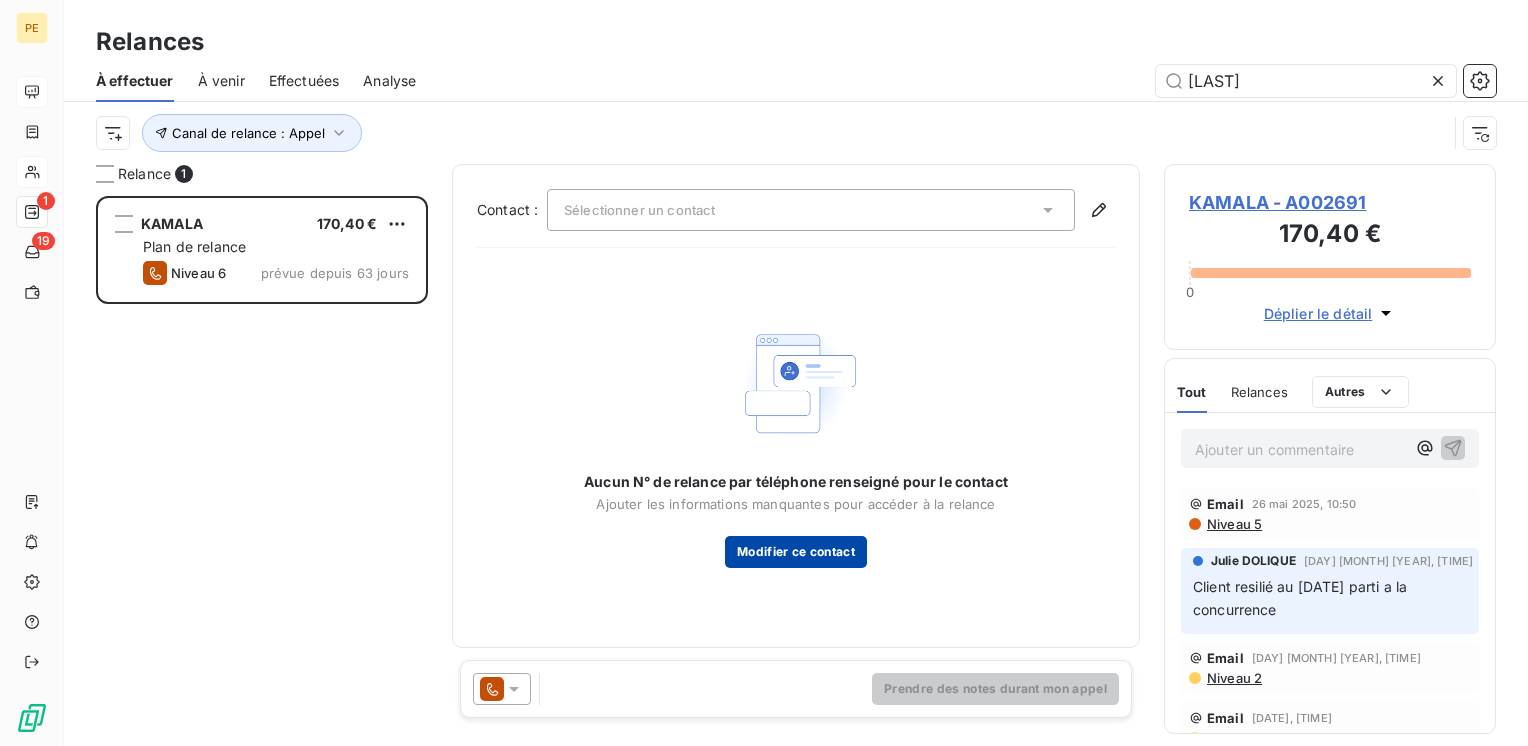click on "Modifier ce contact" at bounding box center (796, 552) 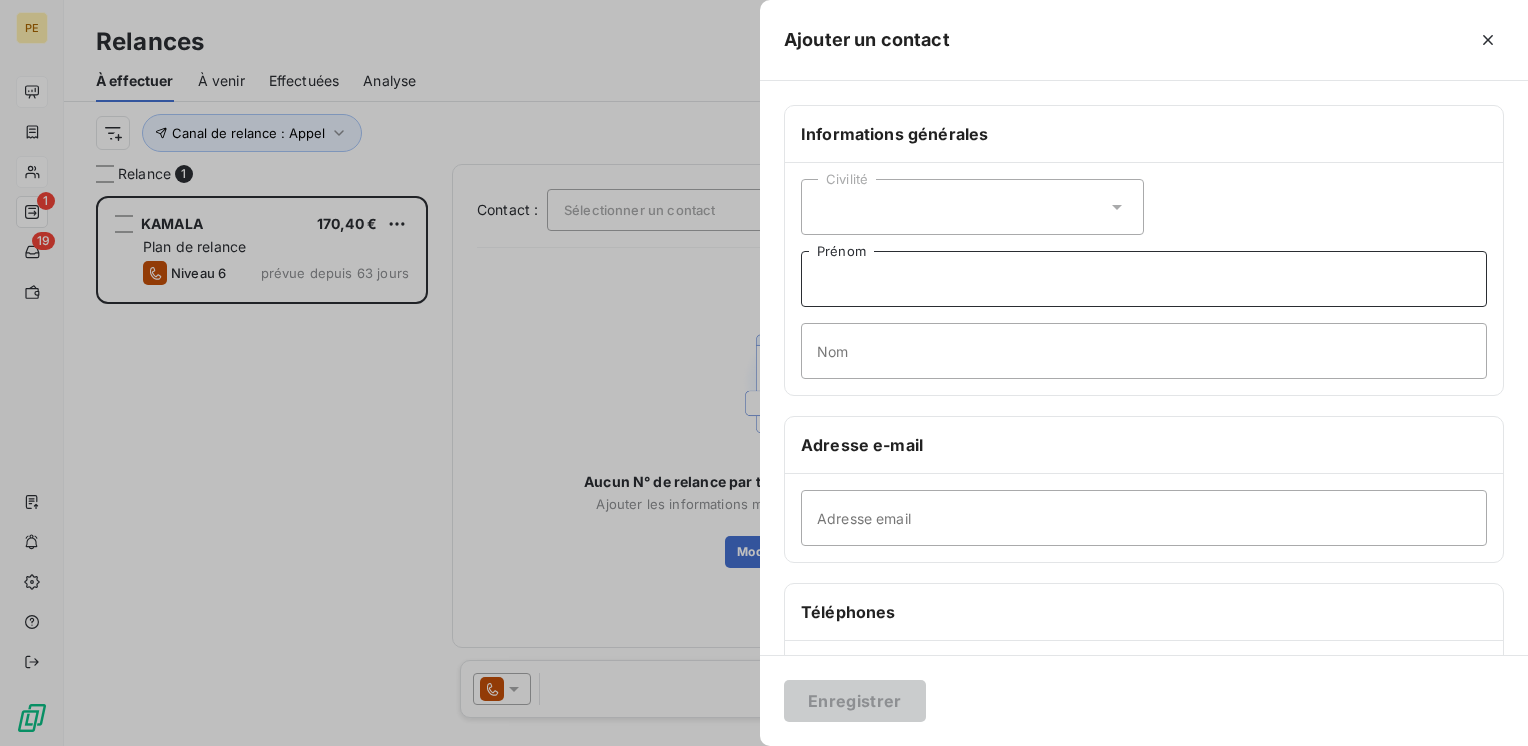 click on "Prénom" at bounding box center (1144, 279) 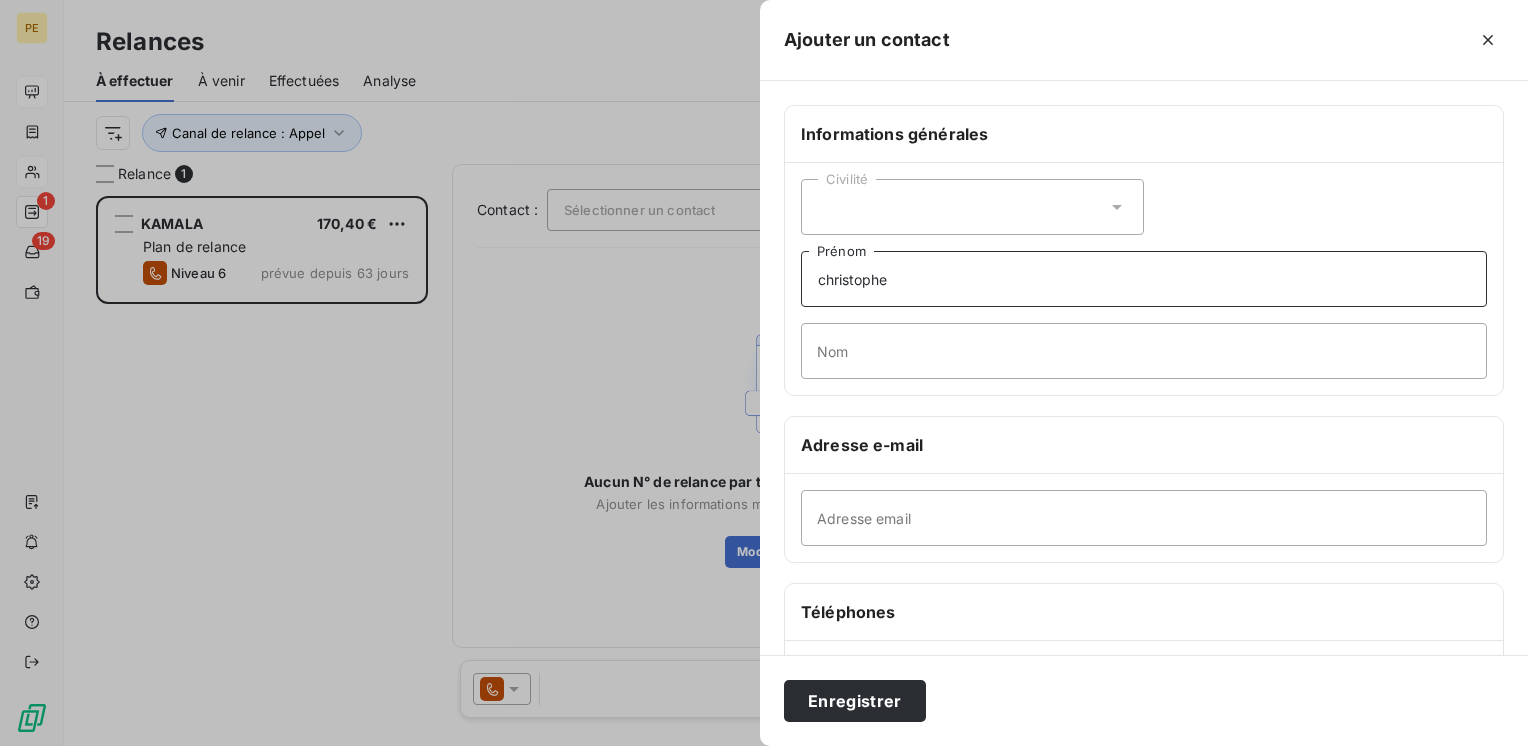 type on "christophe" 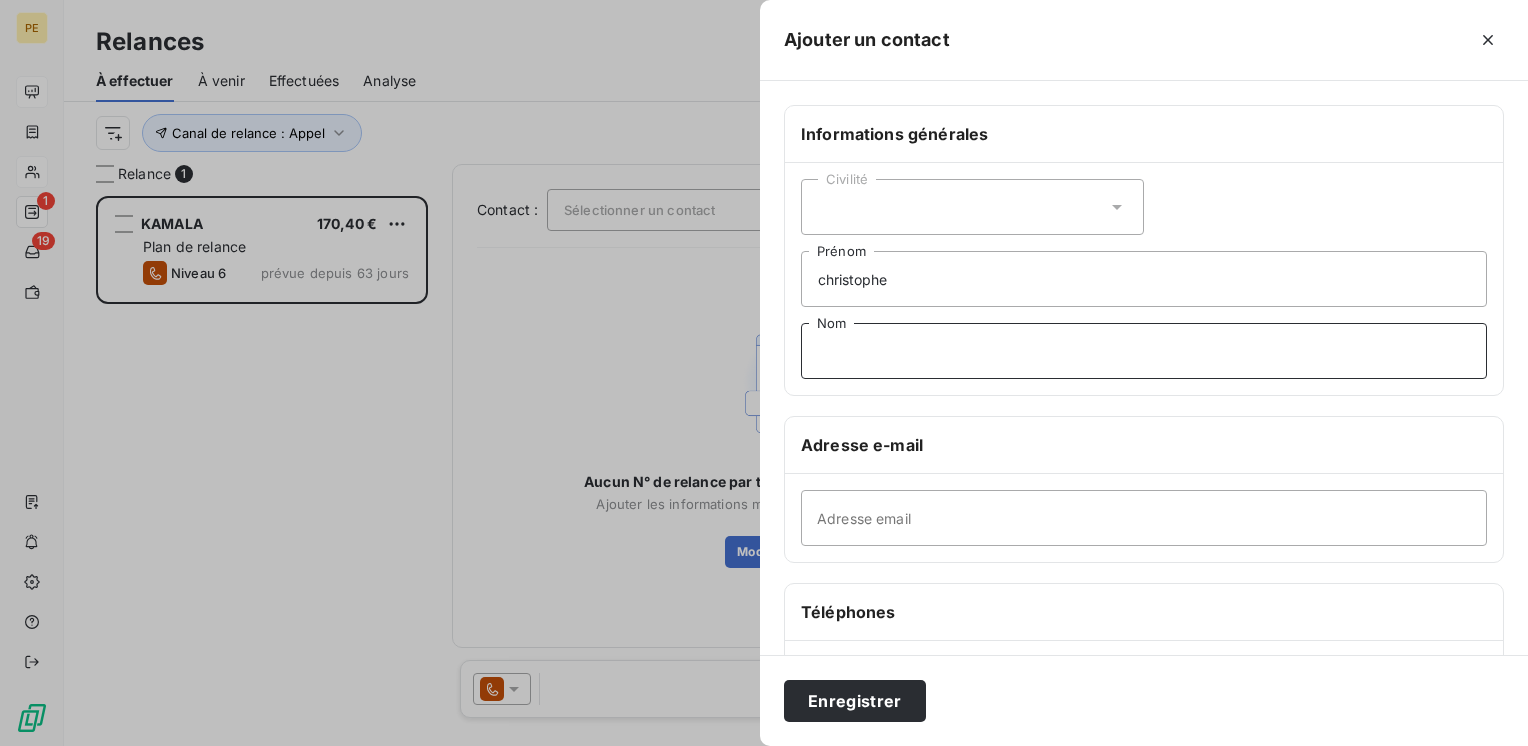 click on "Nom" at bounding box center [1144, 351] 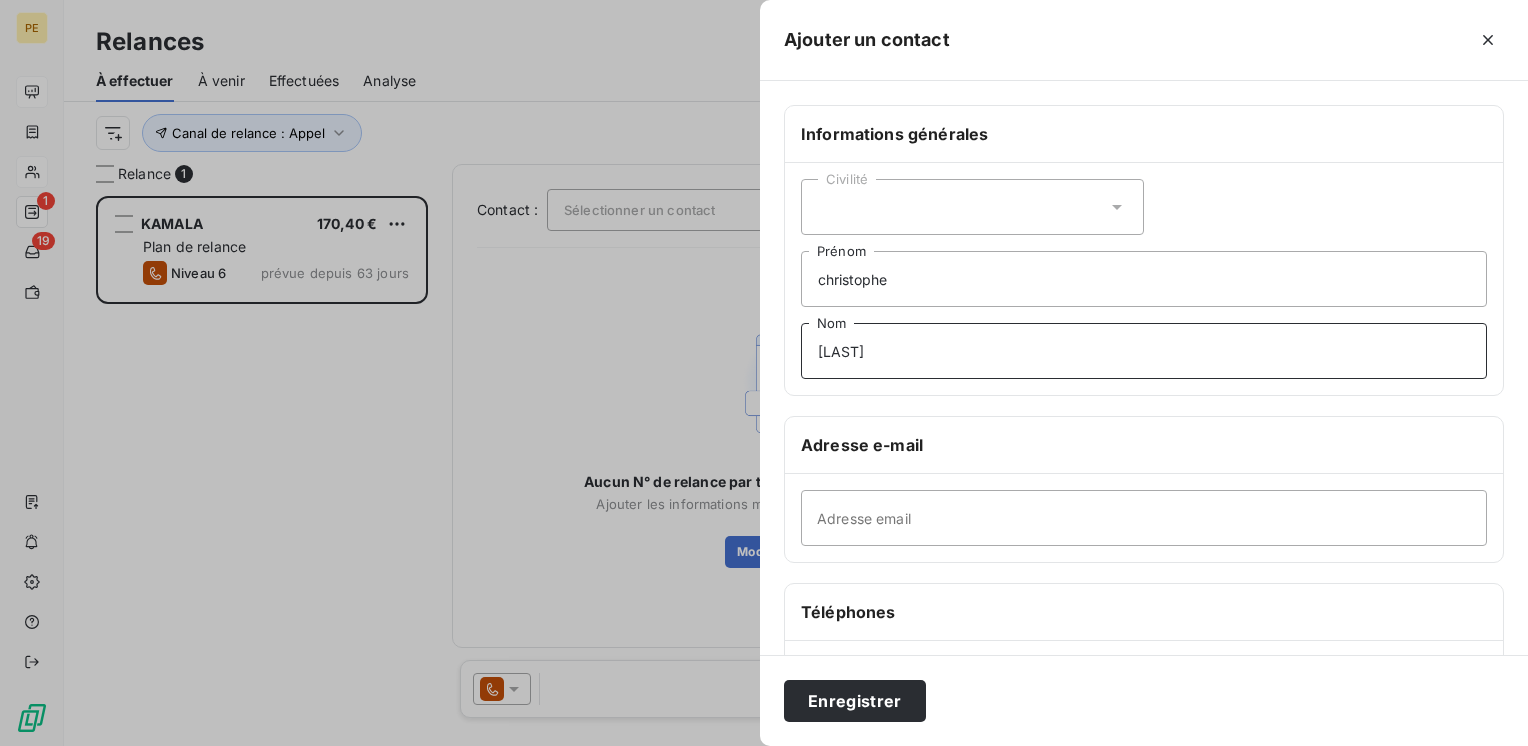 type on "descombes" 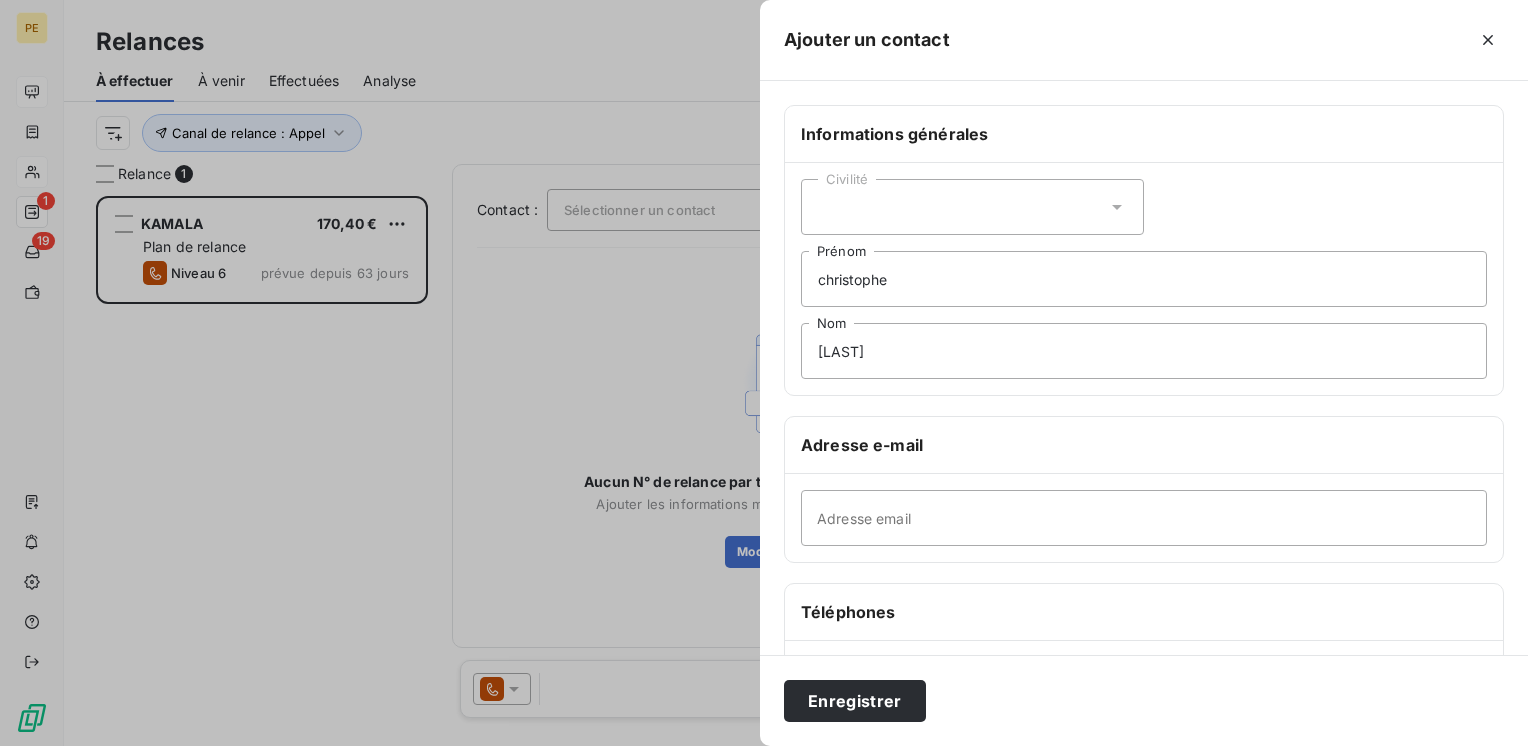 click 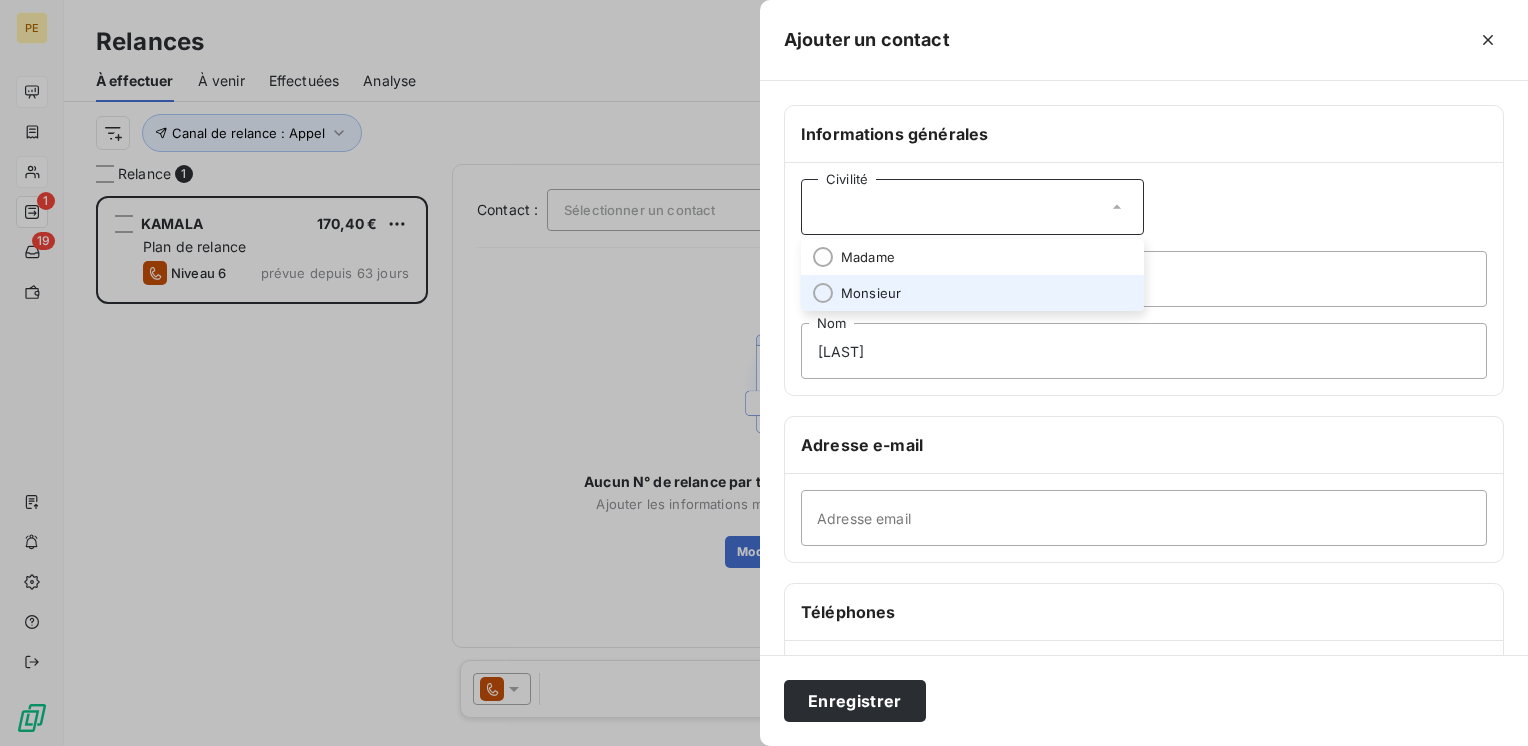 click on "Monsieur" at bounding box center [972, 293] 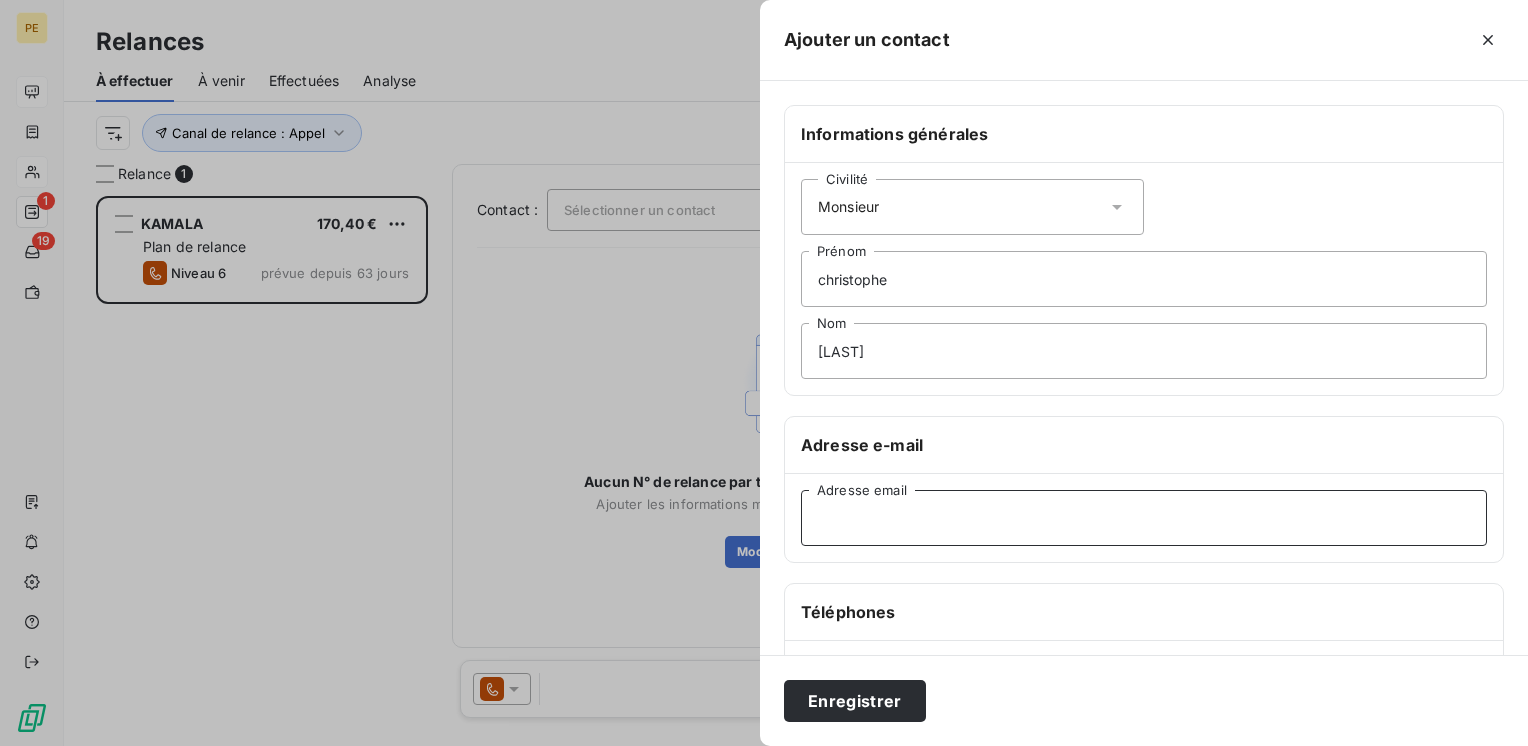 click on "Adresse email" at bounding box center (1144, 518) 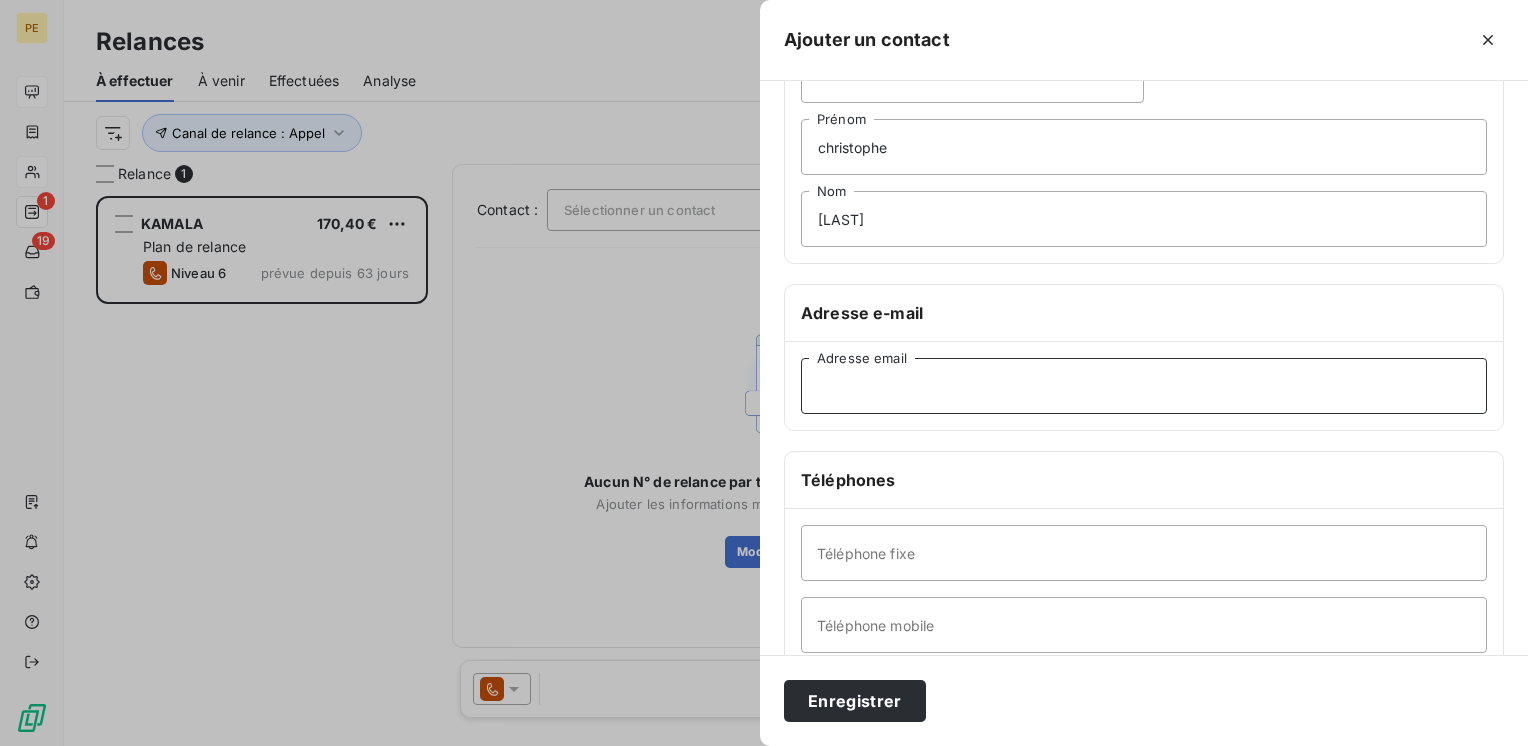 scroll, scrollTop: 334, scrollLeft: 0, axis: vertical 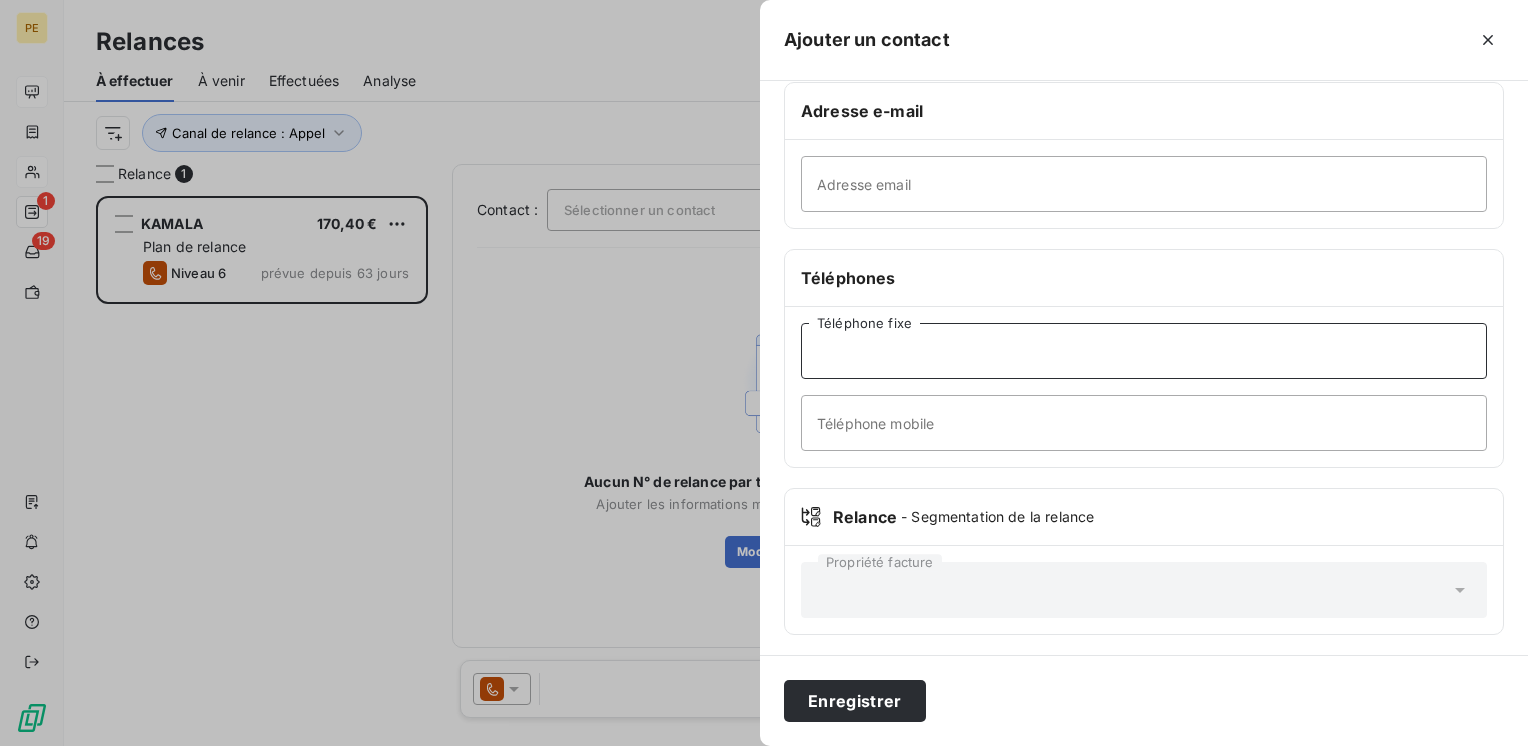 click on "Téléphone fixe" at bounding box center (1144, 351) 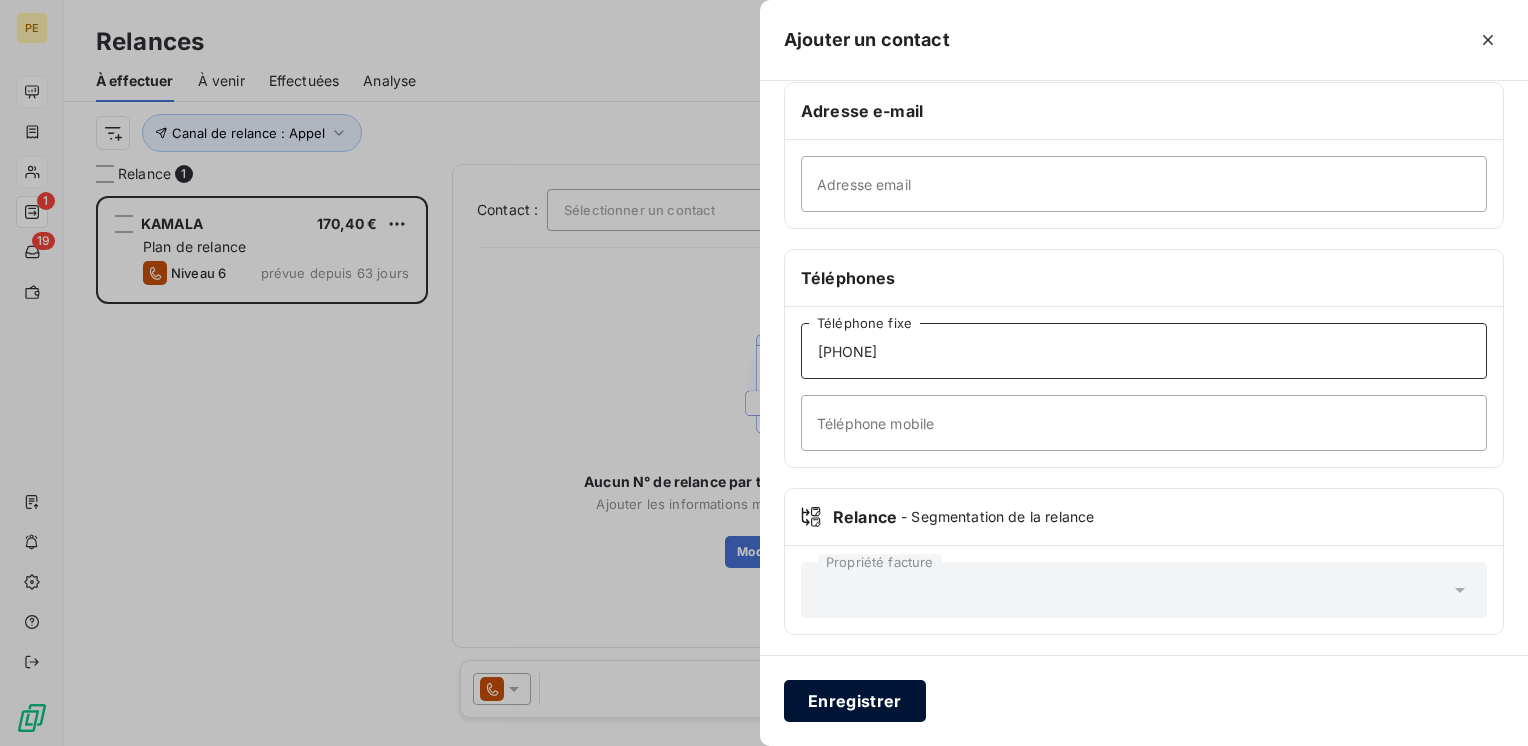 type on "0663796409" 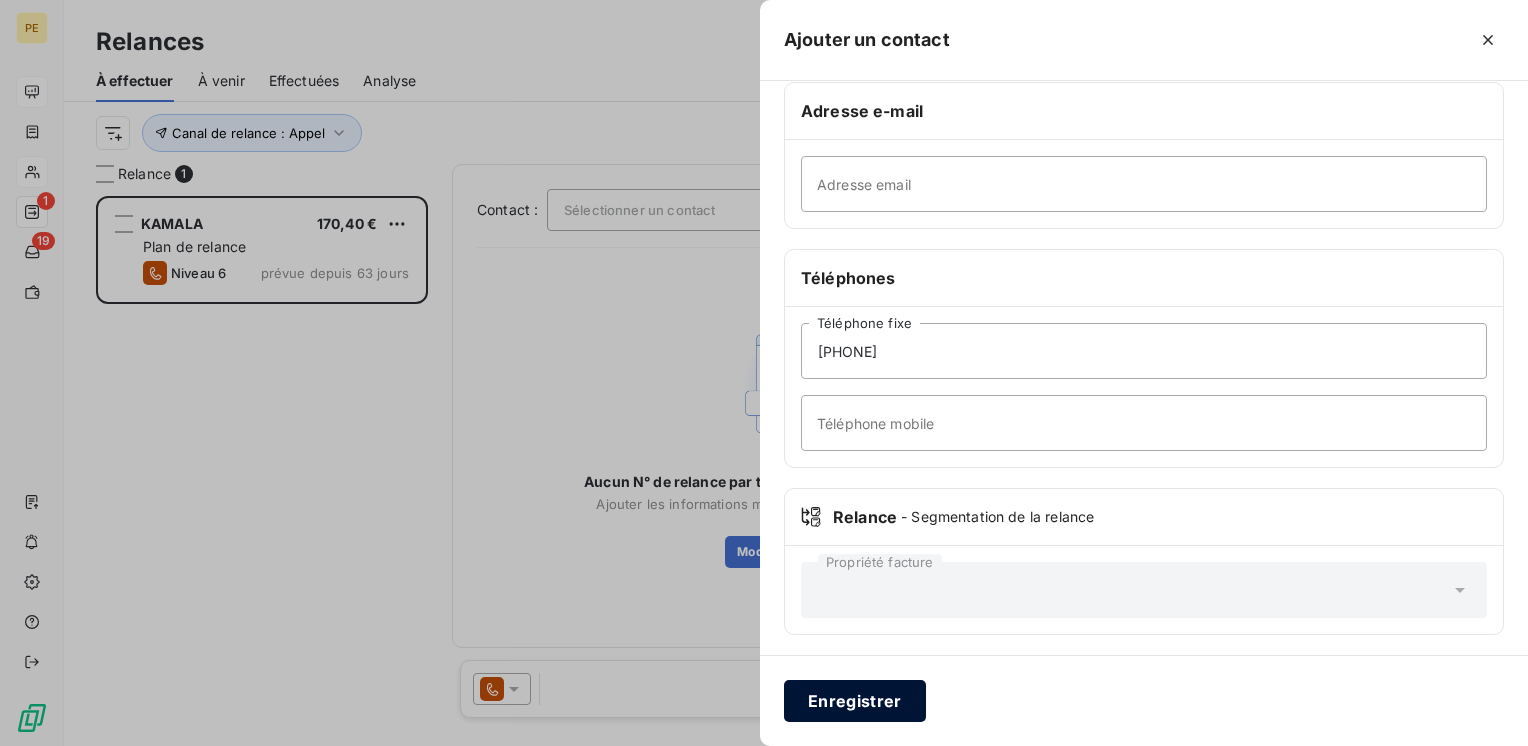 click on "Enregistrer" at bounding box center (855, 701) 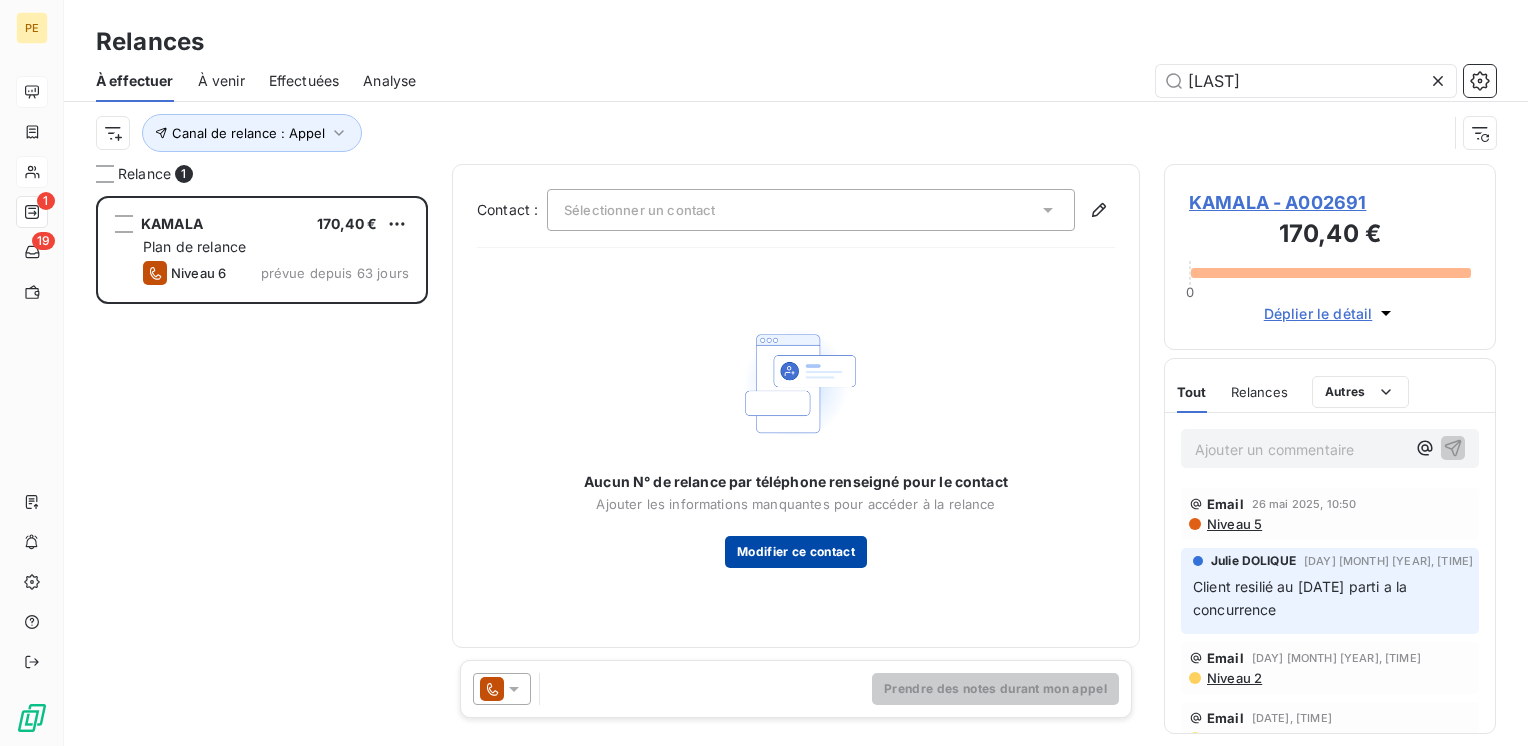 click on "Modifier ce contact" at bounding box center [796, 552] 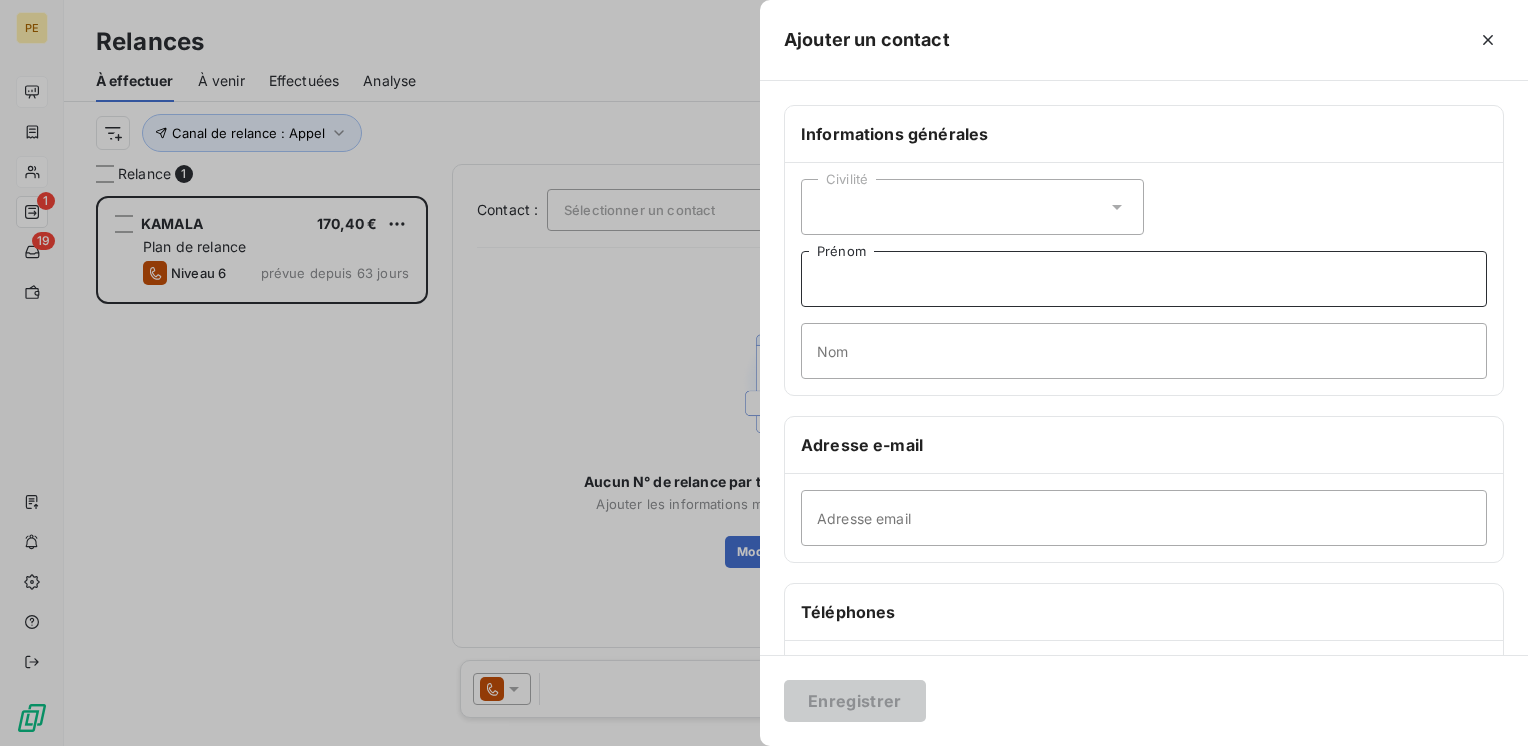 click on "Prénom" at bounding box center [1144, 279] 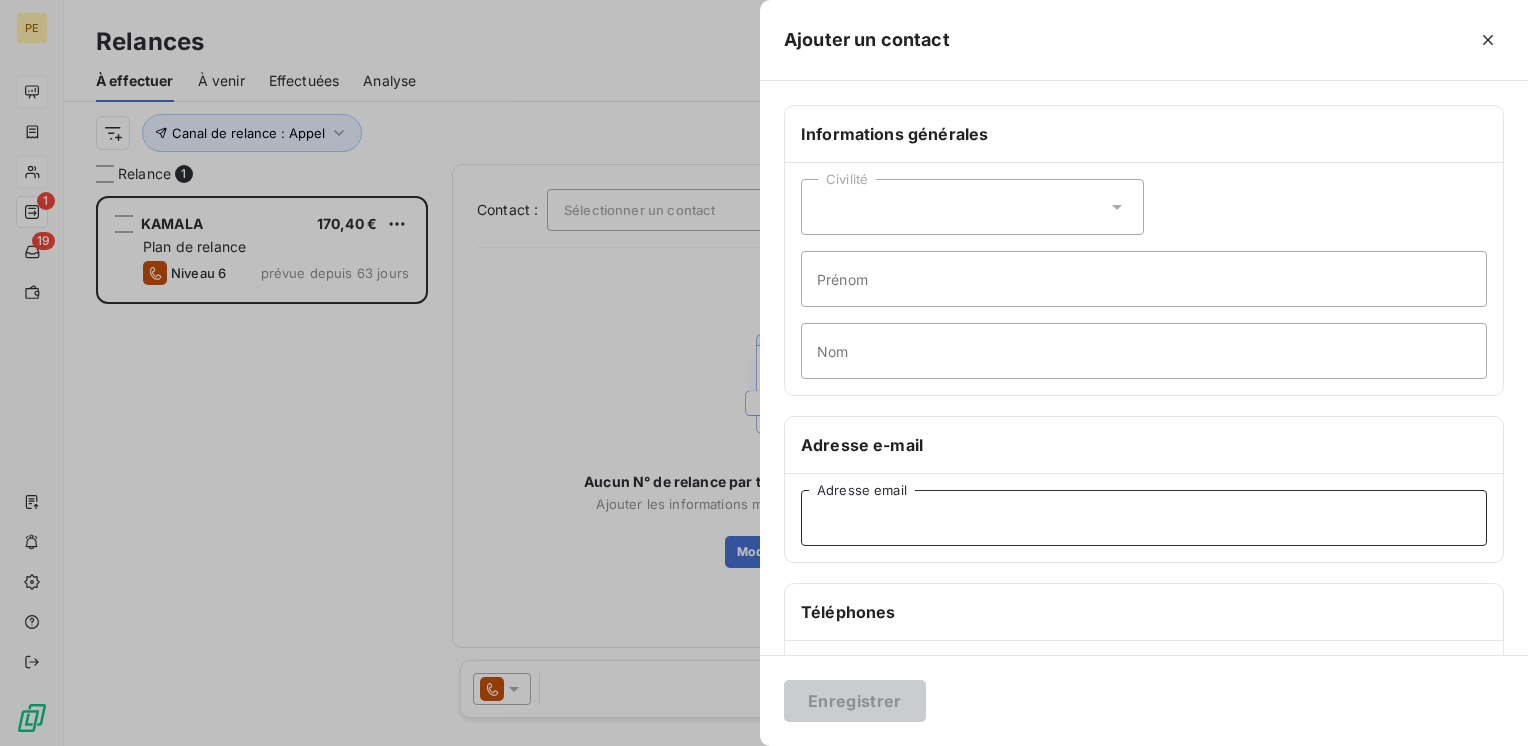 click on "Adresse email" at bounding box center [1144, 518] 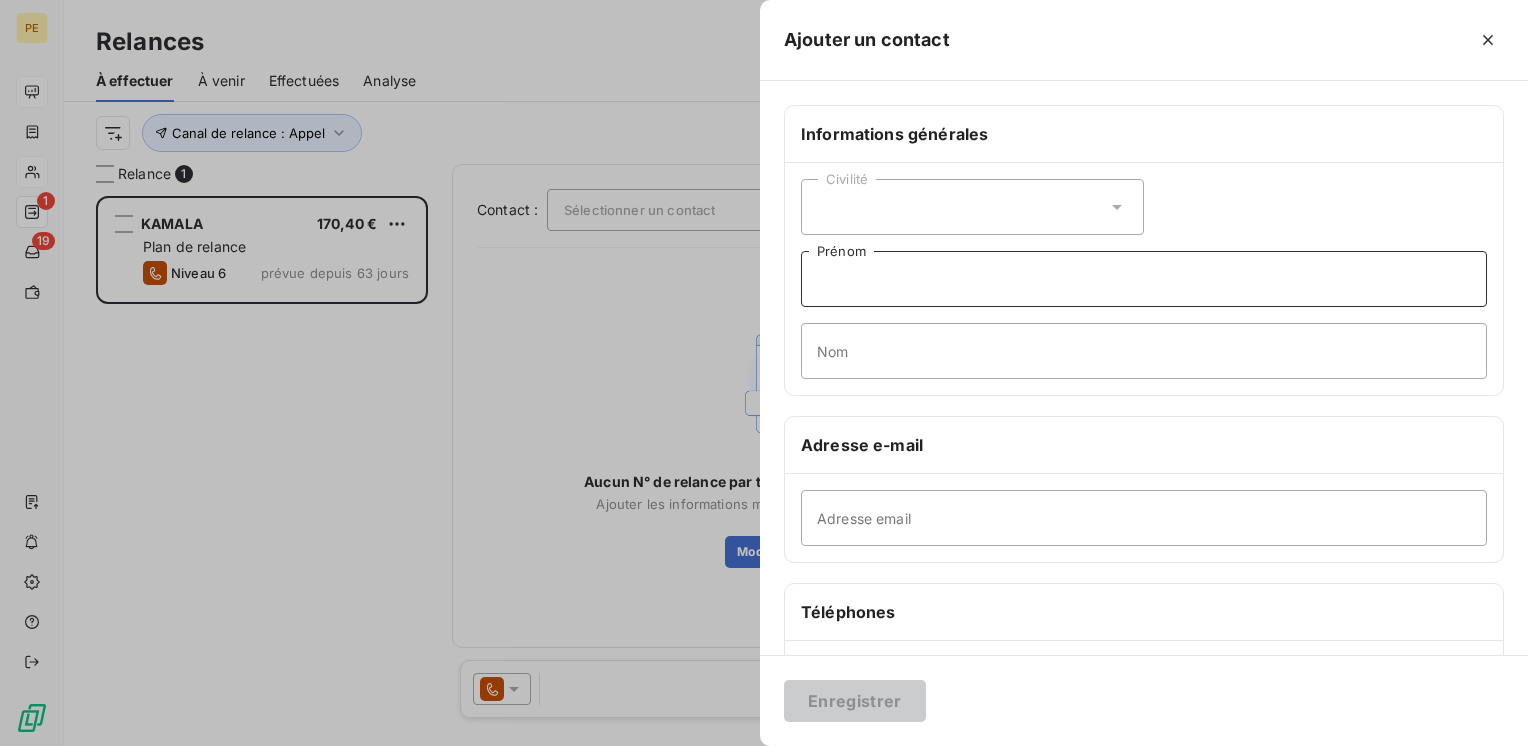 click on "Prénom" at bounding box center (1144, 279) 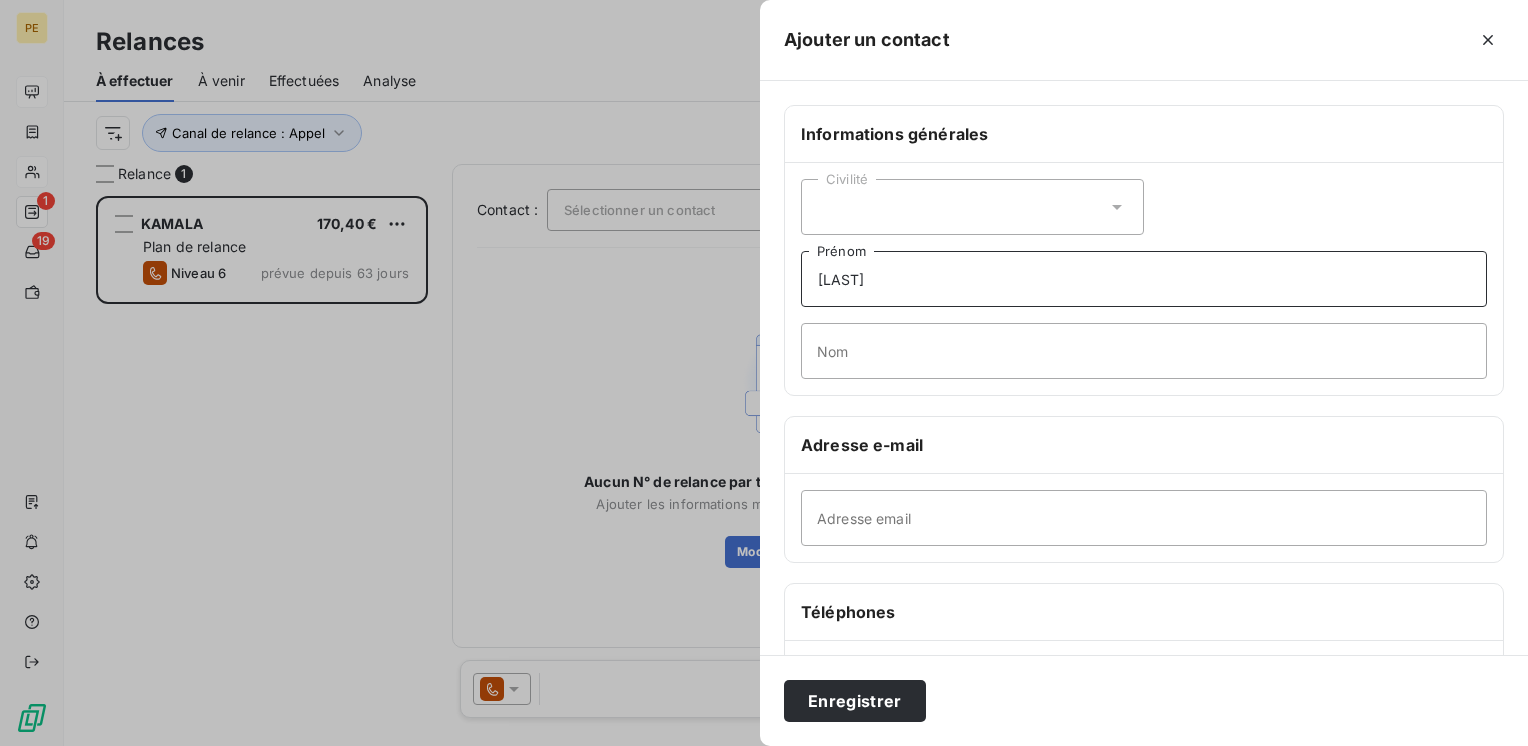 type on "descombes" 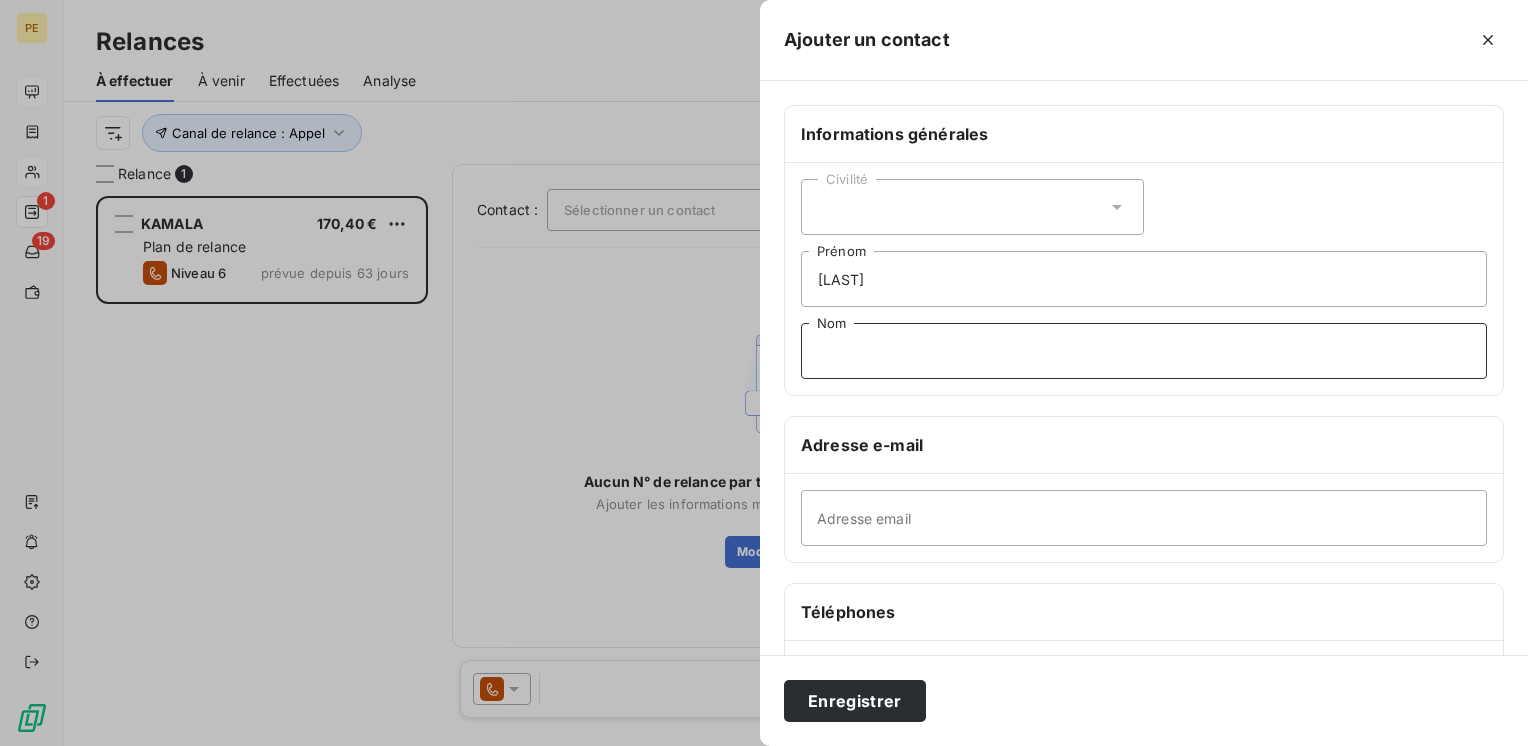 click on "Nom" at bounding box center (1144, 351) 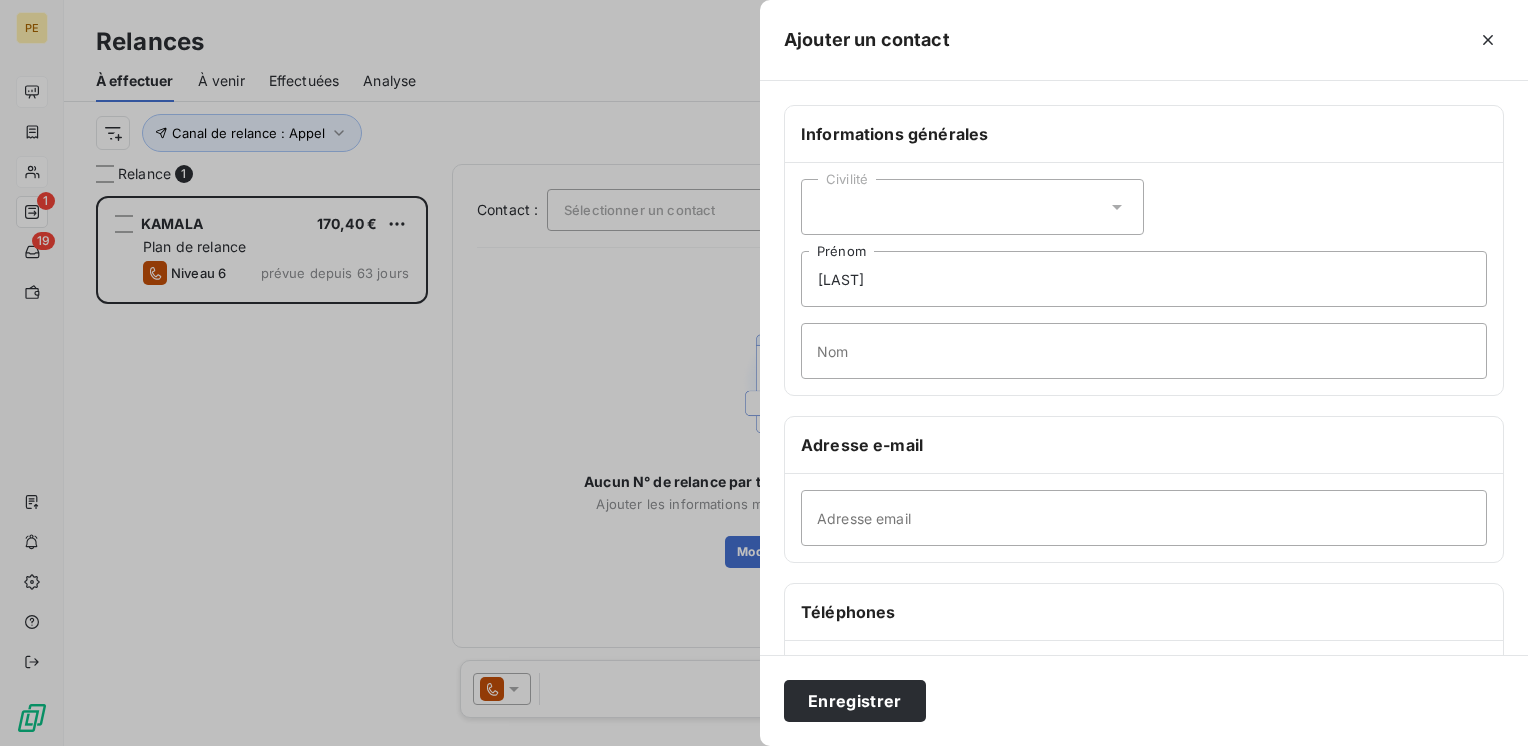 drag, startPoint x: 897, startPoint y: 341, endPoint x: 848, endPoint y: 320, distance: 53.310413 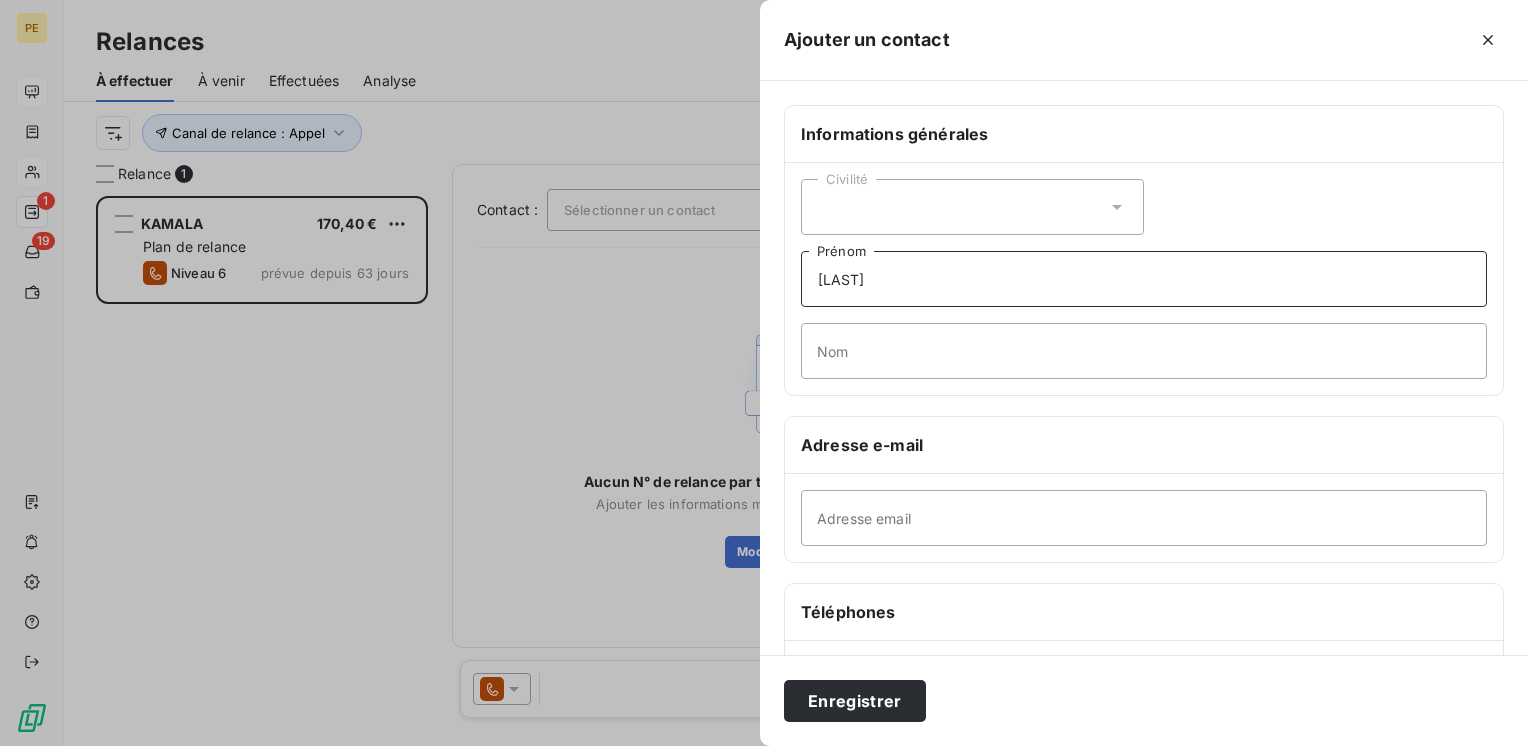 drag, startPoint x: 993, startPoint y: 291, endPoint x: 981, endPoint y: 304, distance: 17.691807 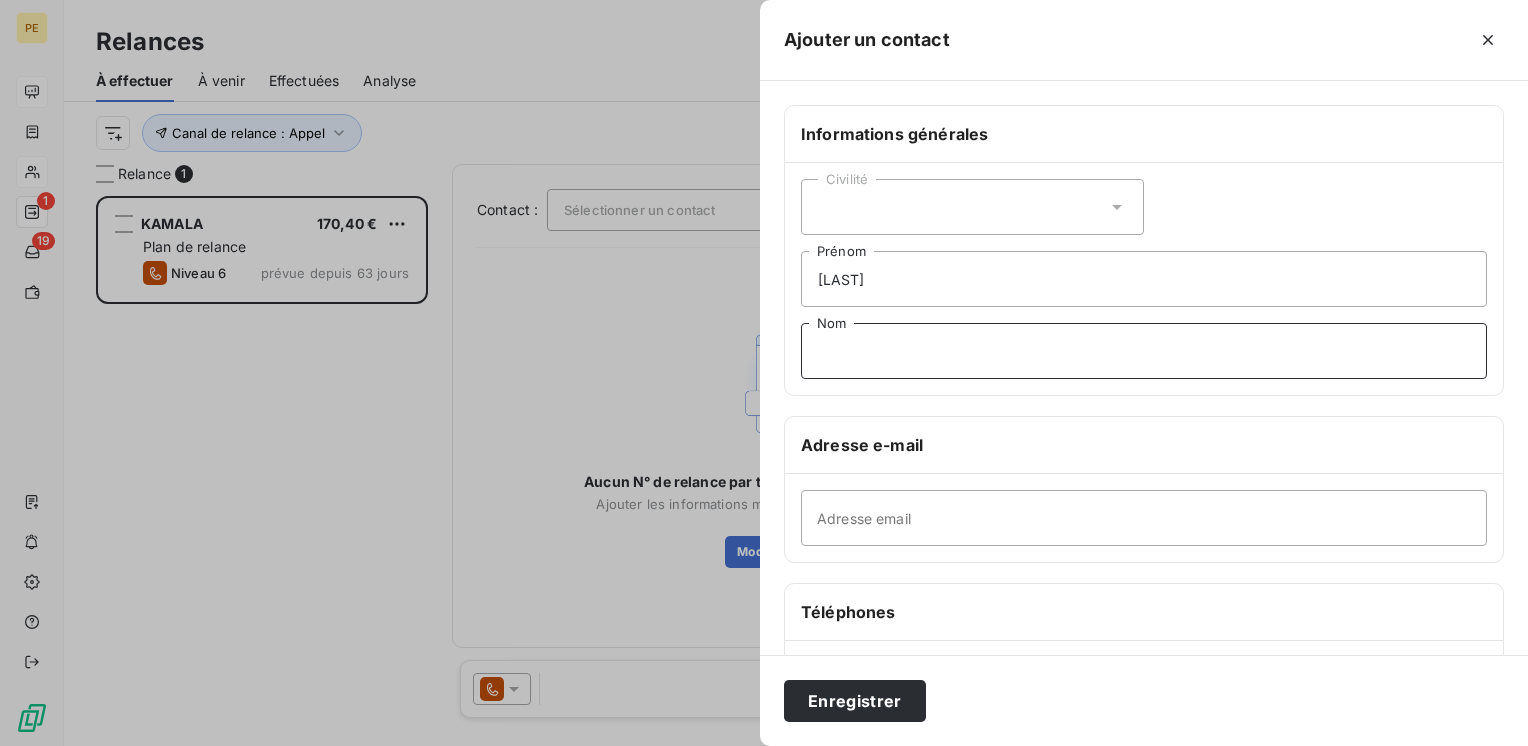 drag, startPoint x: 885, startPoint y: 362, endPoint x: 916, endPoint y: 329, distance: 45.276924 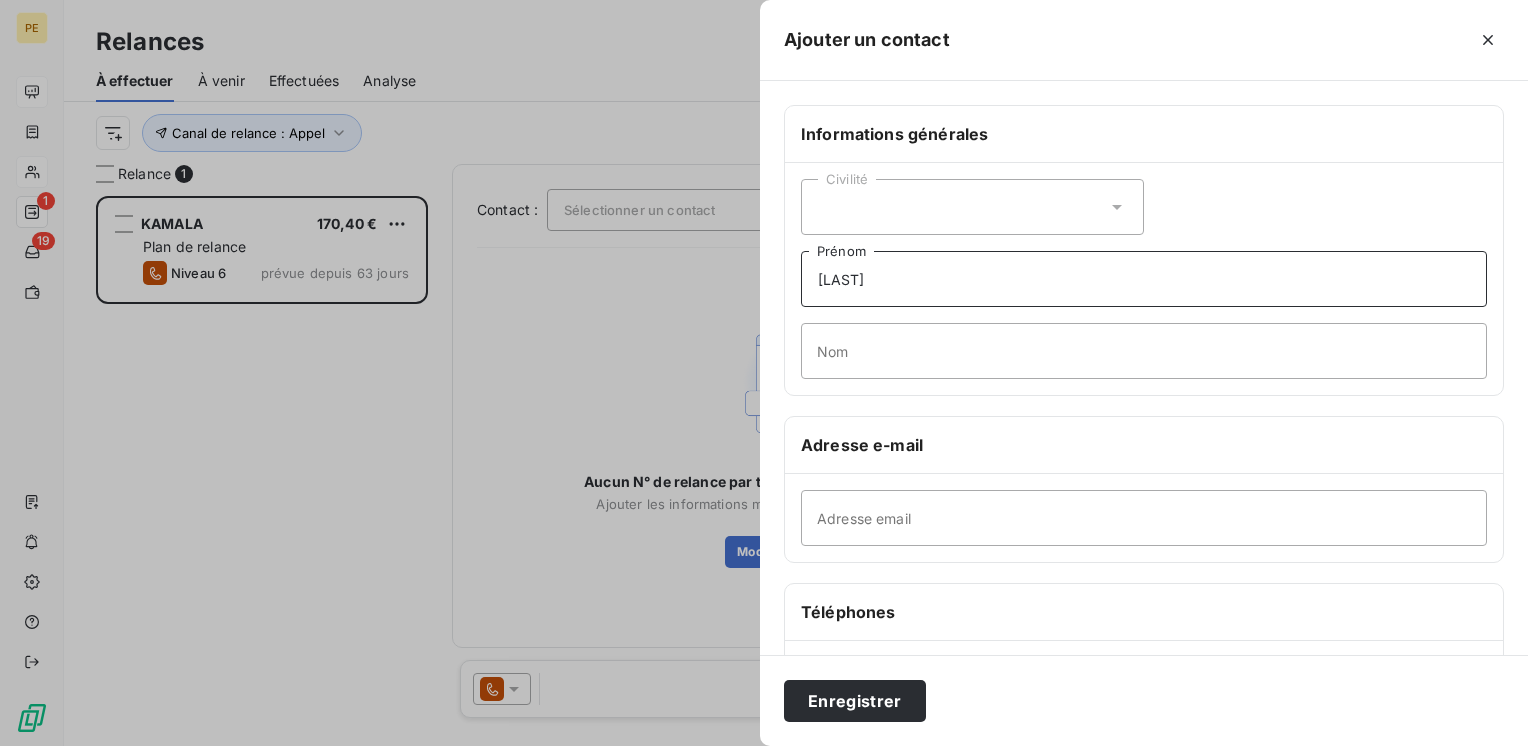 drag, startPoint x: 921, startPoint y: 299, endPoint x: 913, endPoint y: 285, distance: 16.124516 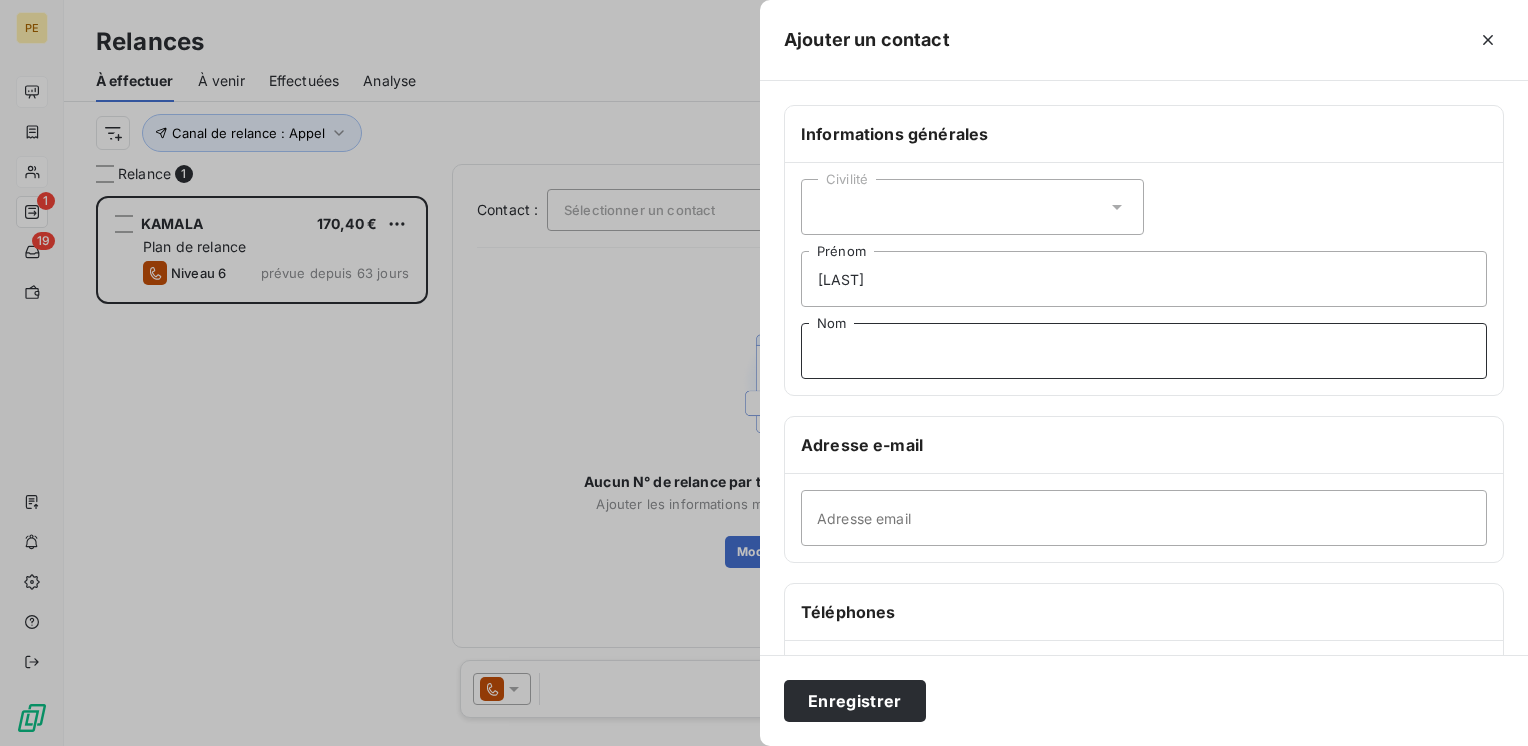 click on "Nom" at bounding box center (1144, 351) 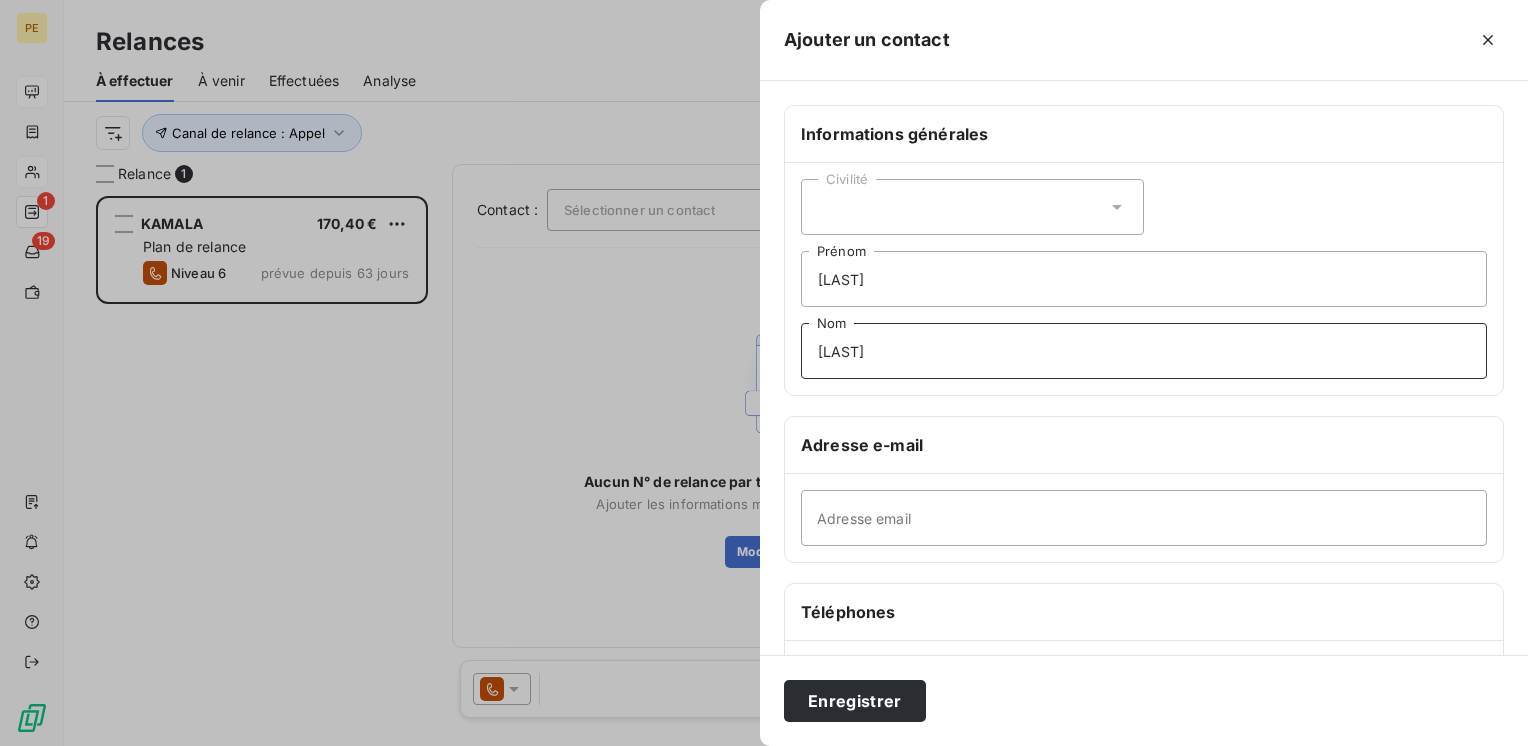 type on "descombes" 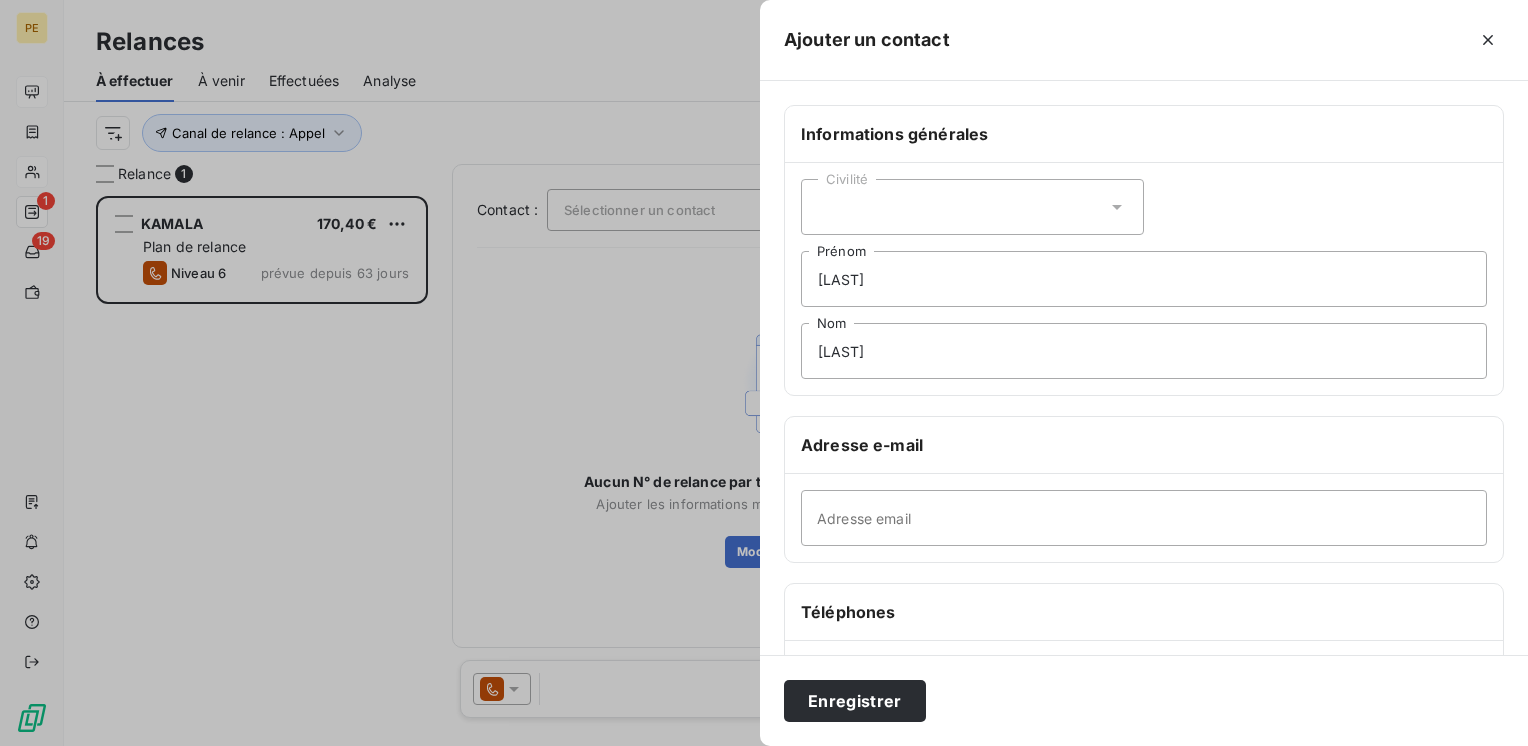 drag, startPoint x: 876, startPoint y: 198, endPoint x: 880, endPoint y: 170, distance: 28.284271 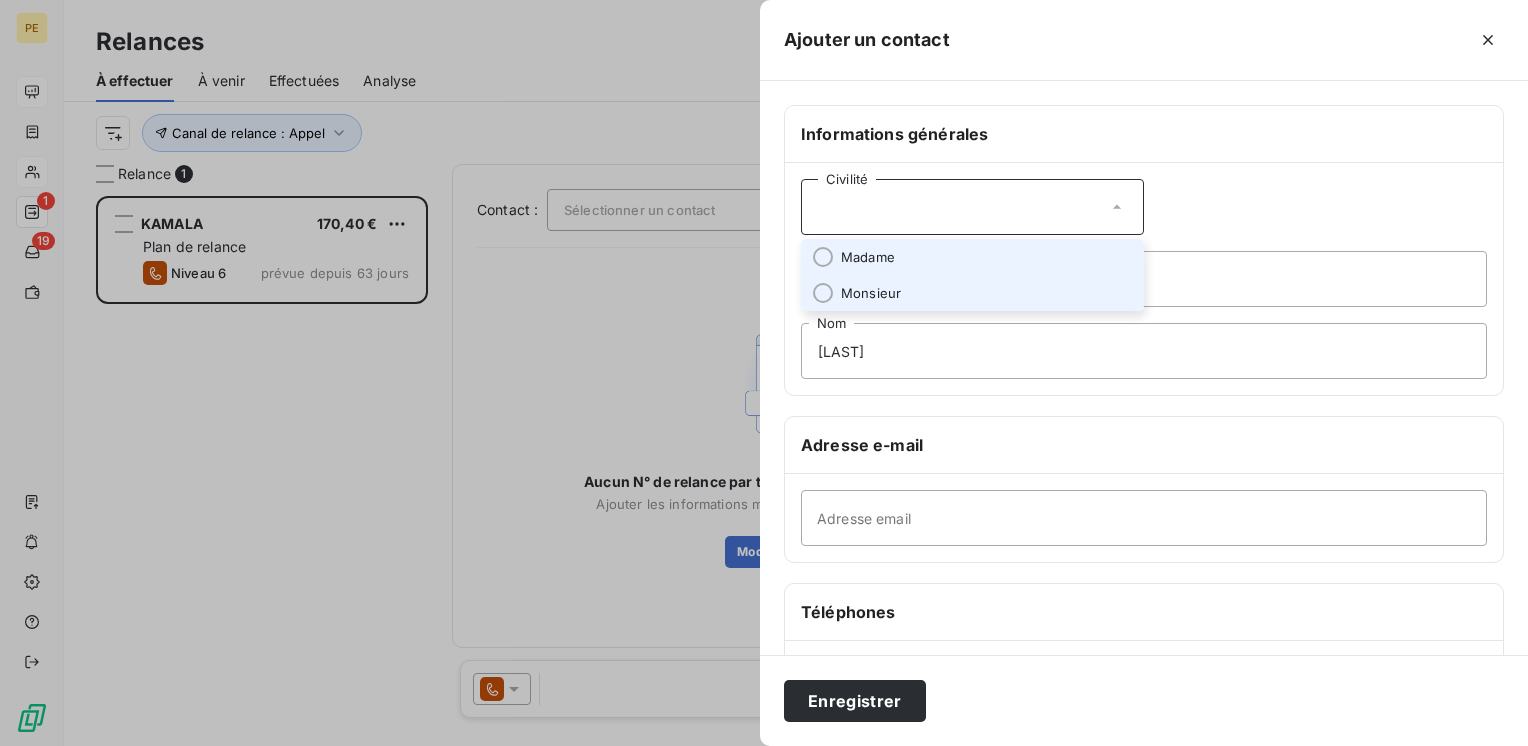 drag, startPoint x: 879, startPoint y: 174, endPoint x: 863, endPoint y: 295, distance: 122.05327 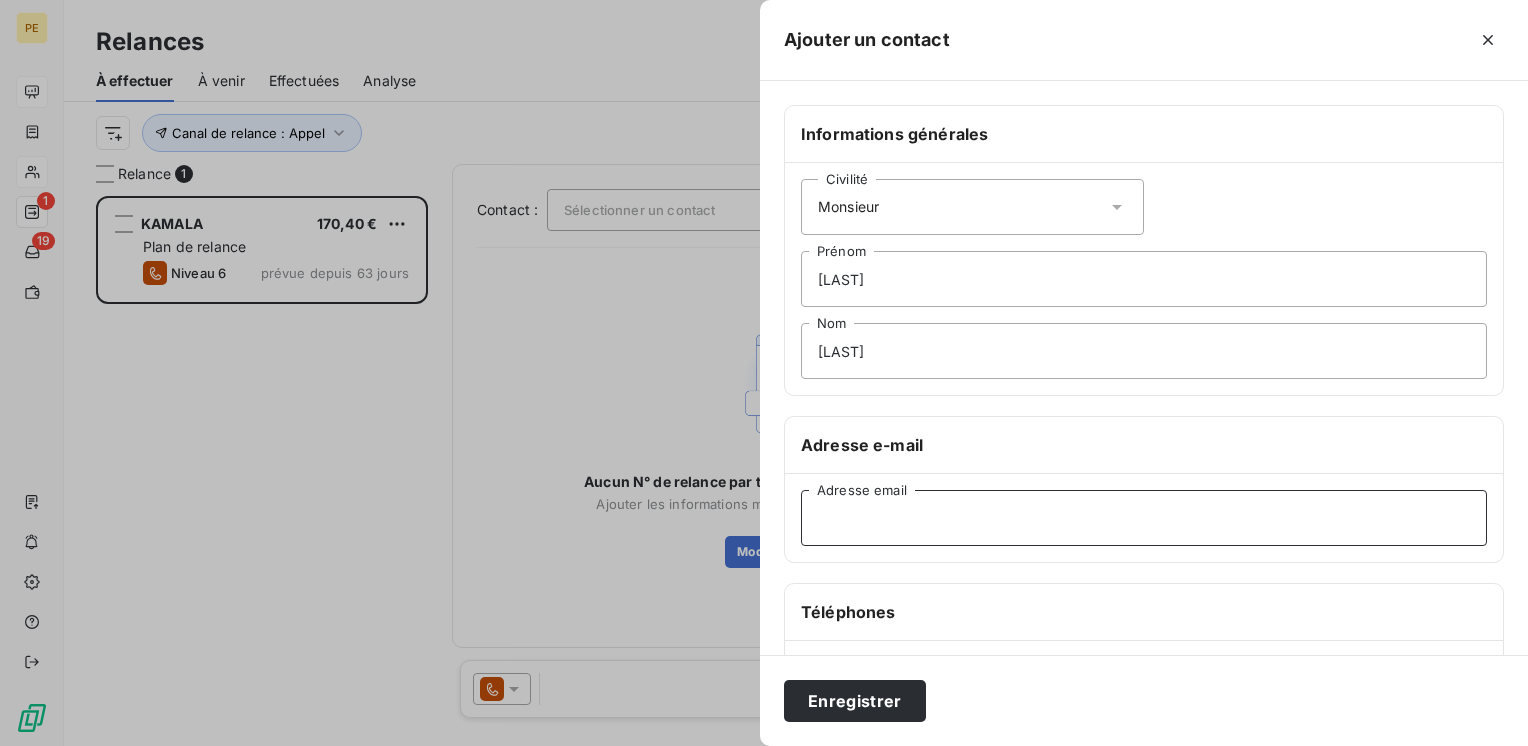 click on "Adresse email" at bounding box center (1144, 518) 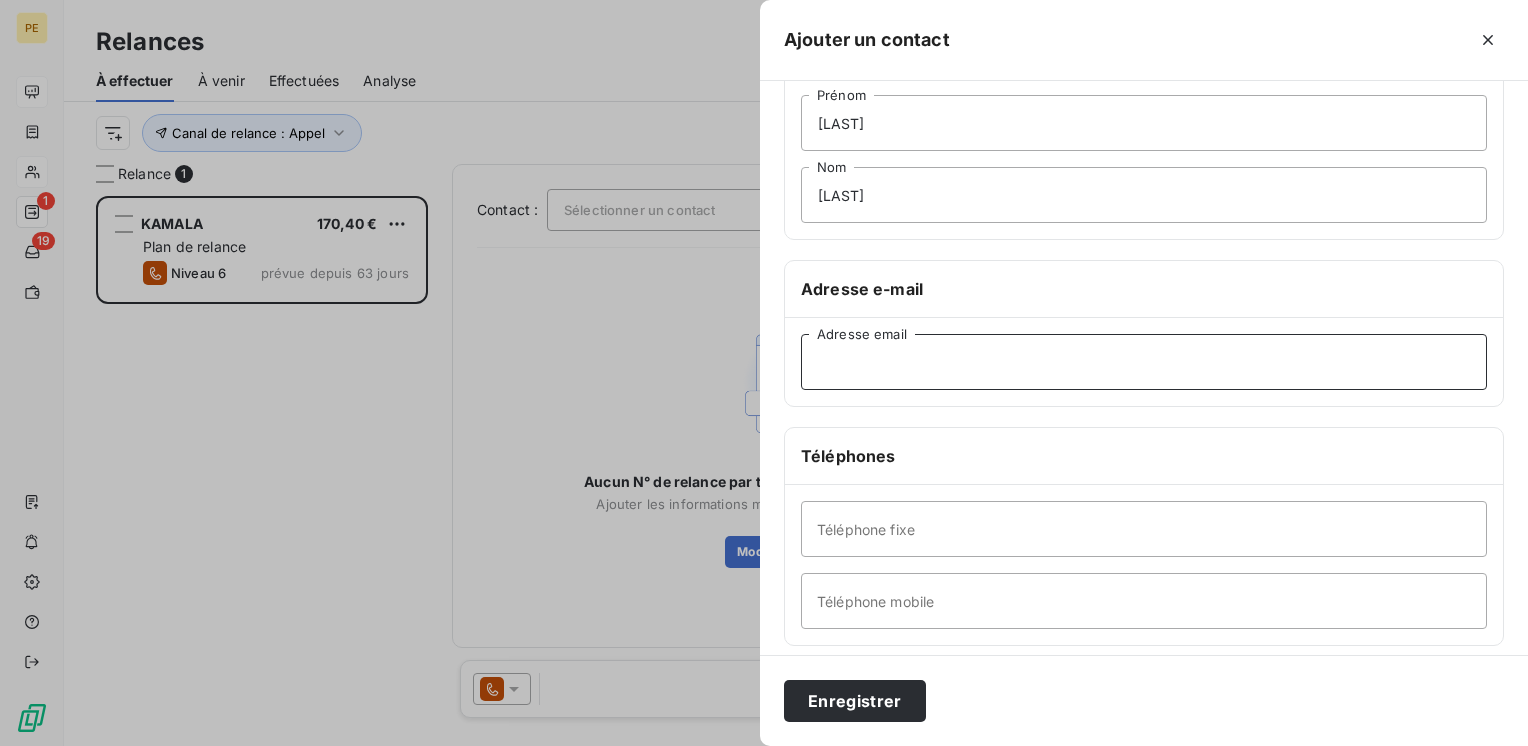 scroll, scrollTop: 334, scrollLeft: 0, axis: vertical 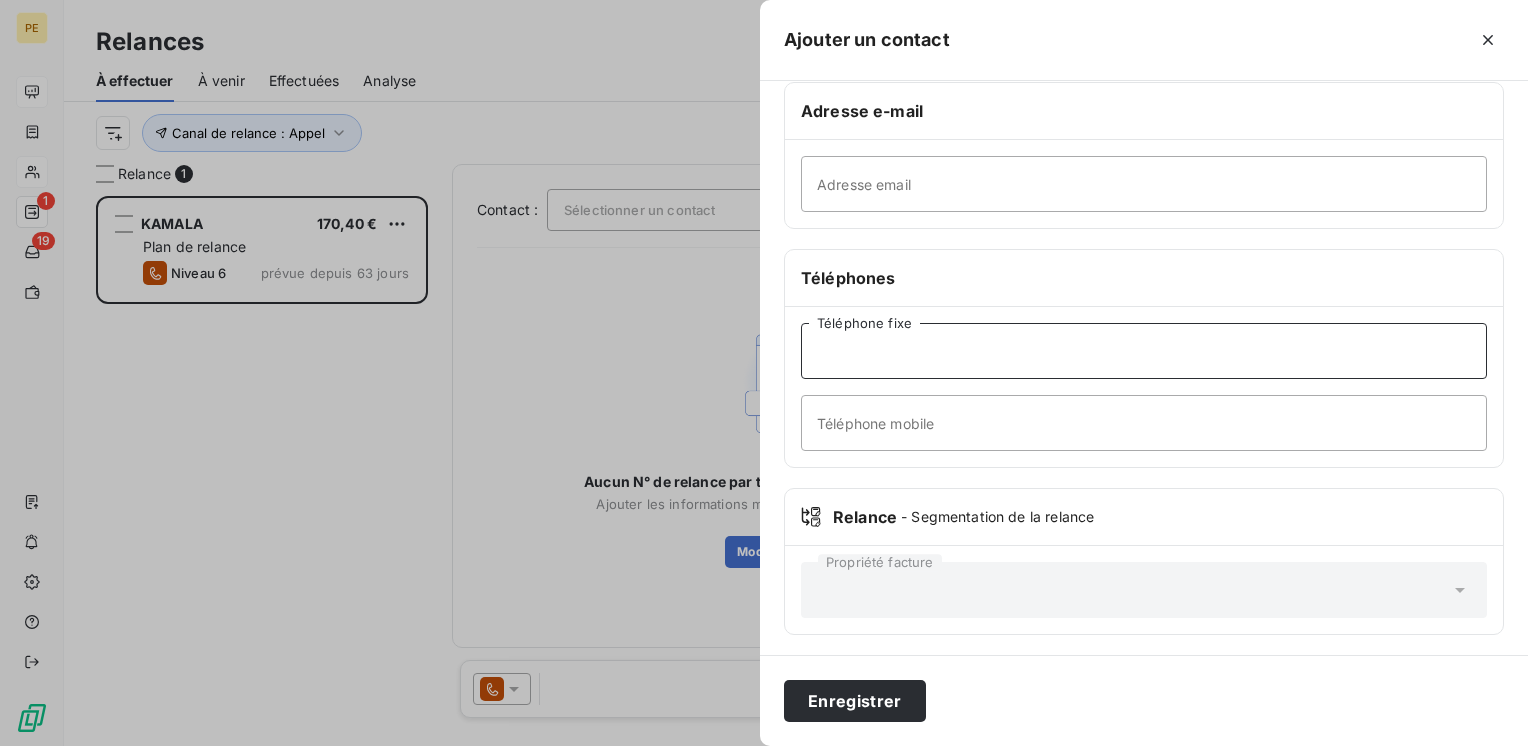 click on "Téléphone fixe" at bounding box center (1144, 351) 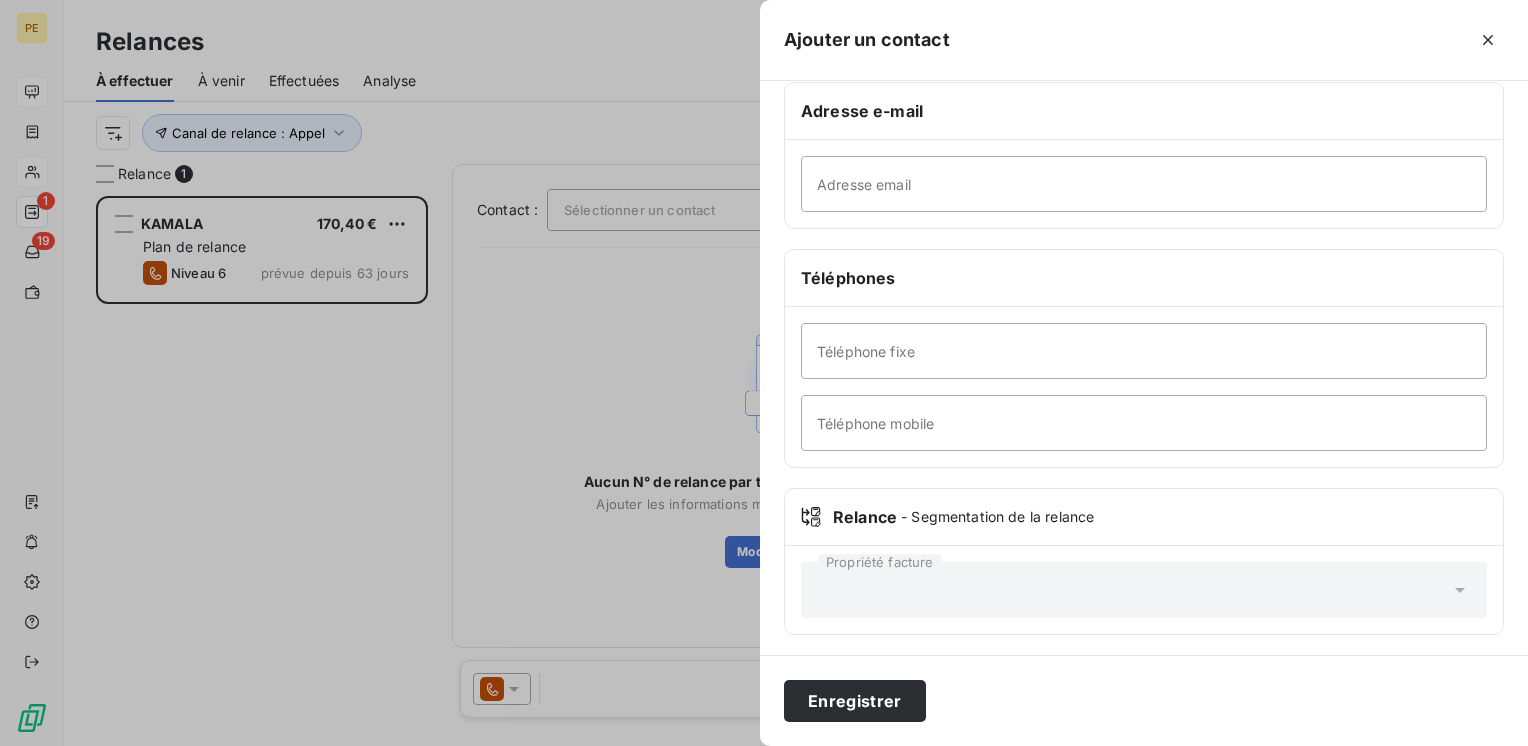 drag, startPoint x: 1108, startPoint y: 297, endPoint x: 1062, endPoint y: 322, distance: 52.35456 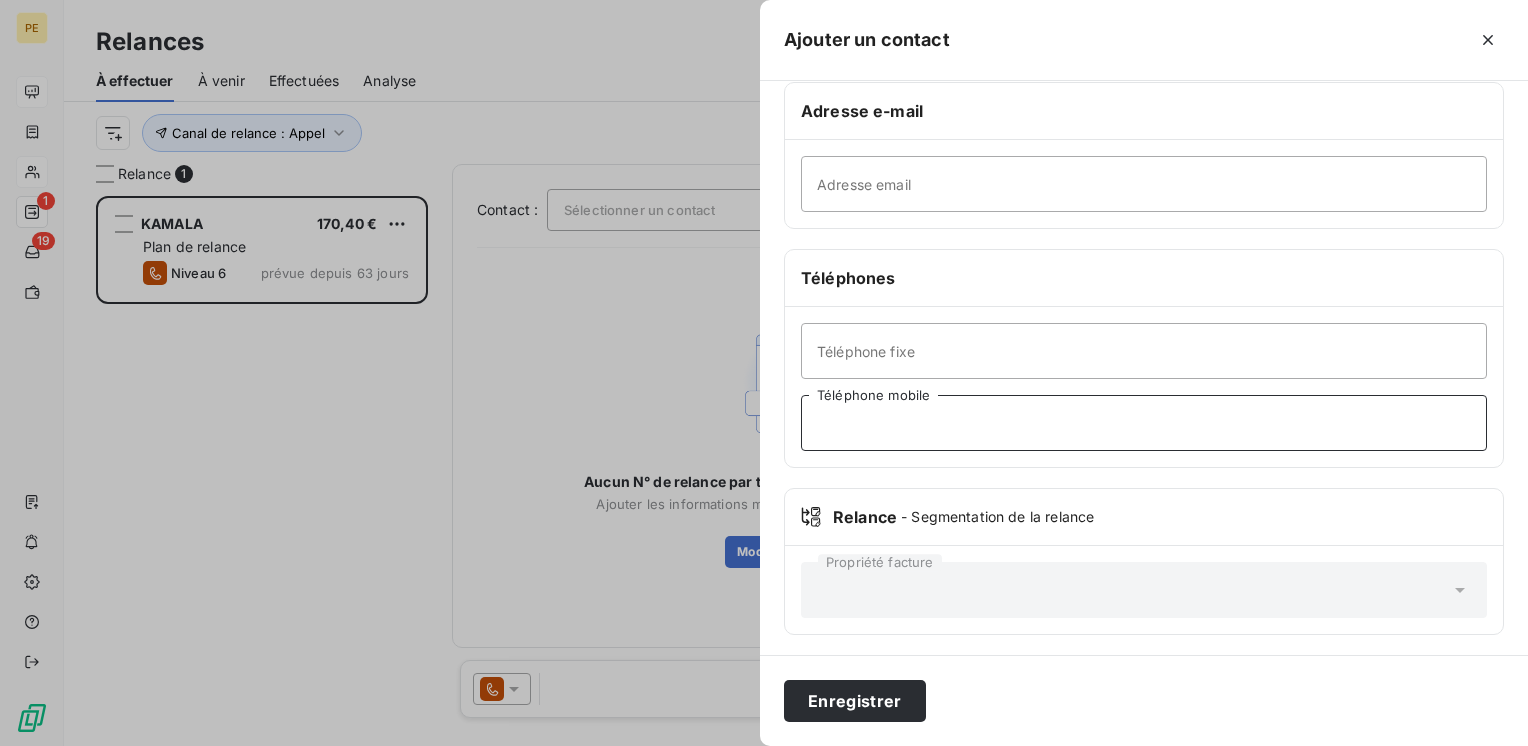 drag, startPoint x: 919, startPoint y: 446, endPoint x: 922, endPoint y: 427, distance: 19.235384 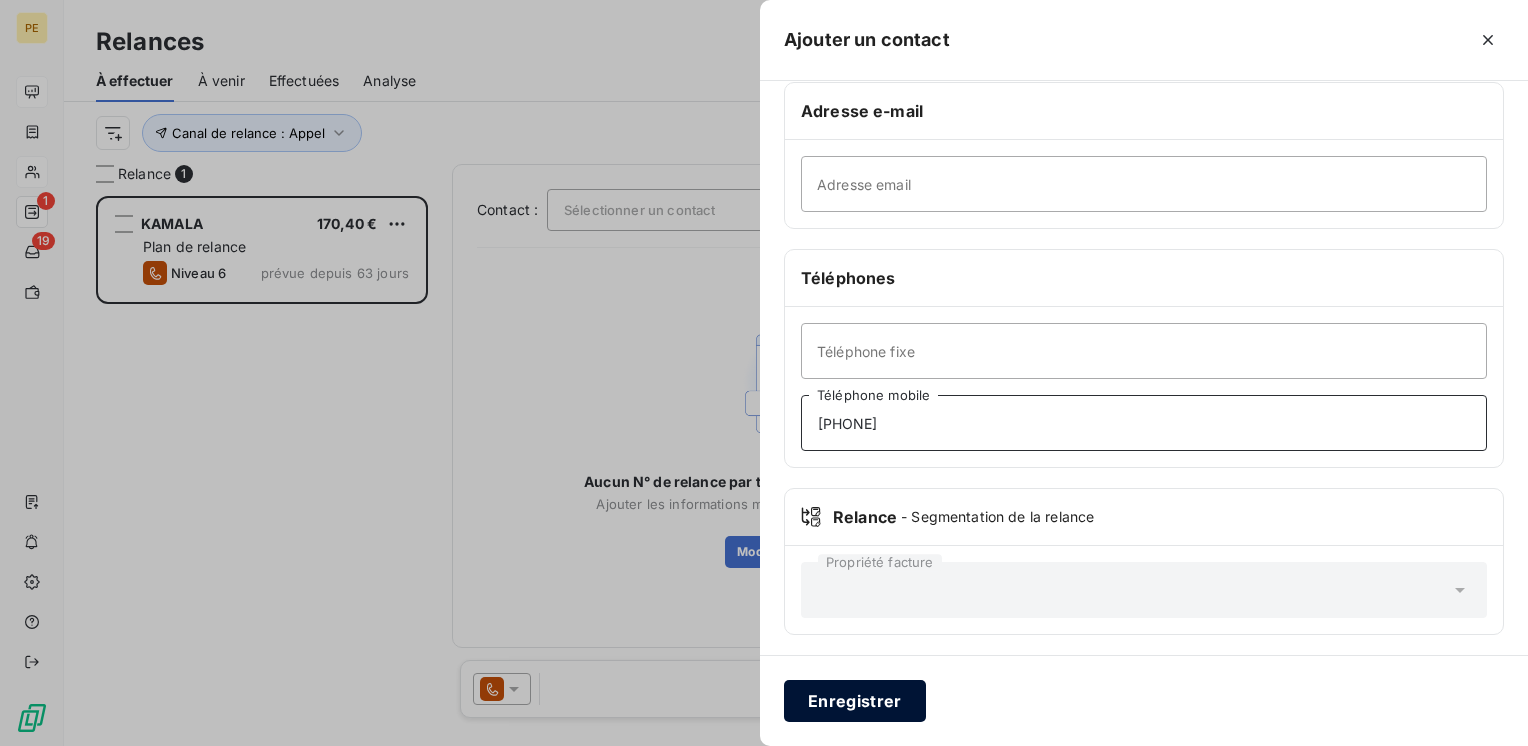 type on "06.63.79.64.09" 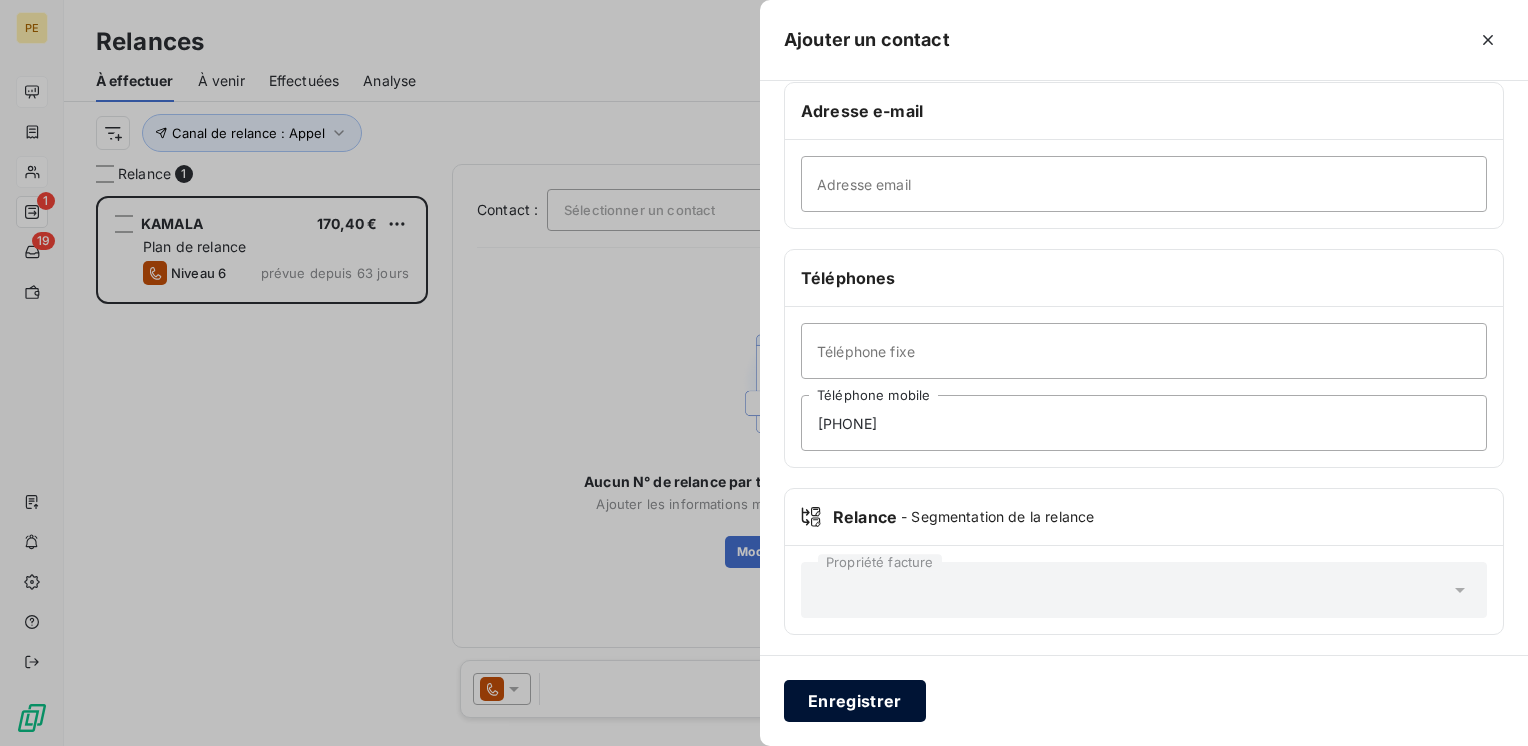 click on "Enregistrer" at bounding box center [855, 701] 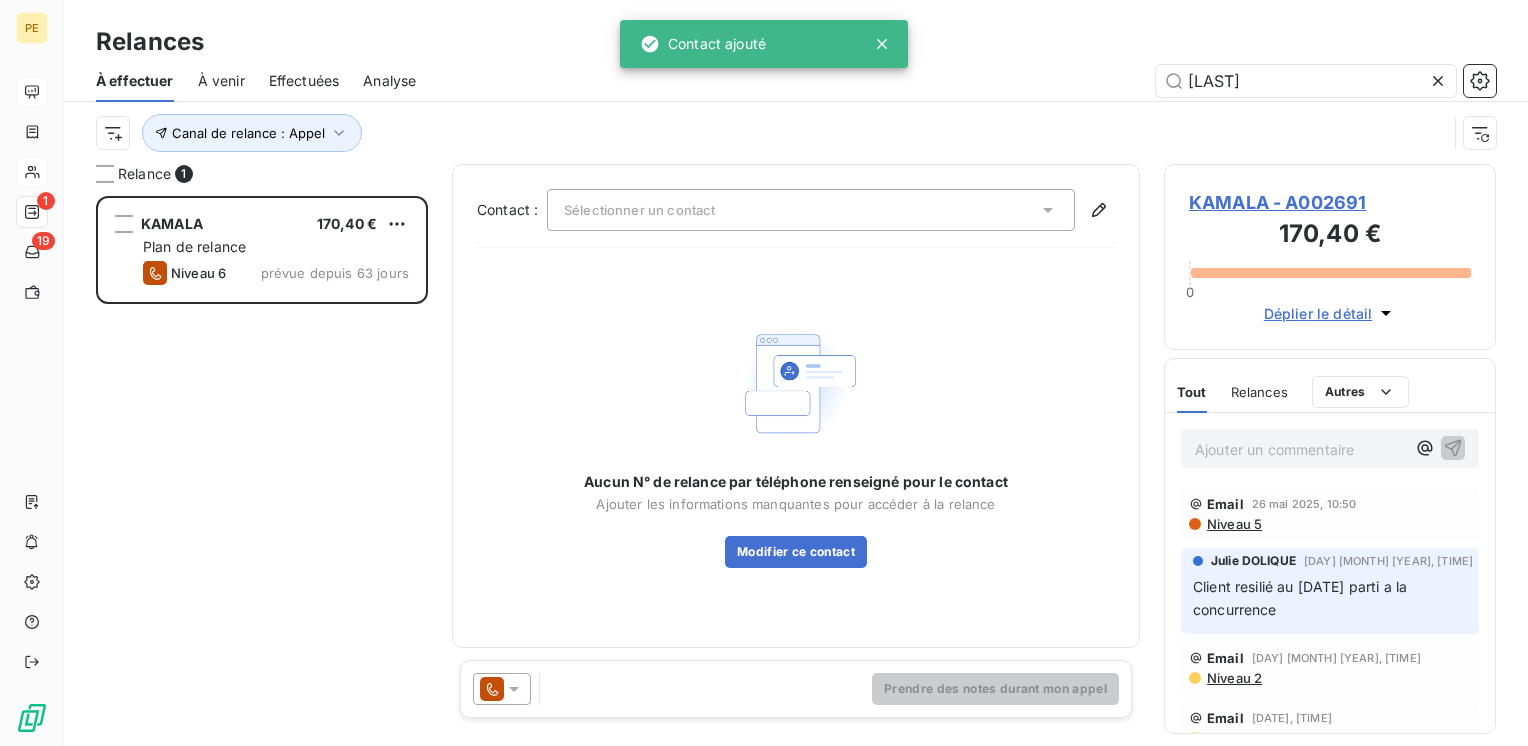drag, startPoint x: 832, startPoint y: 681, endPoint x: 534, endPoint y: 503, distance: 347.1138 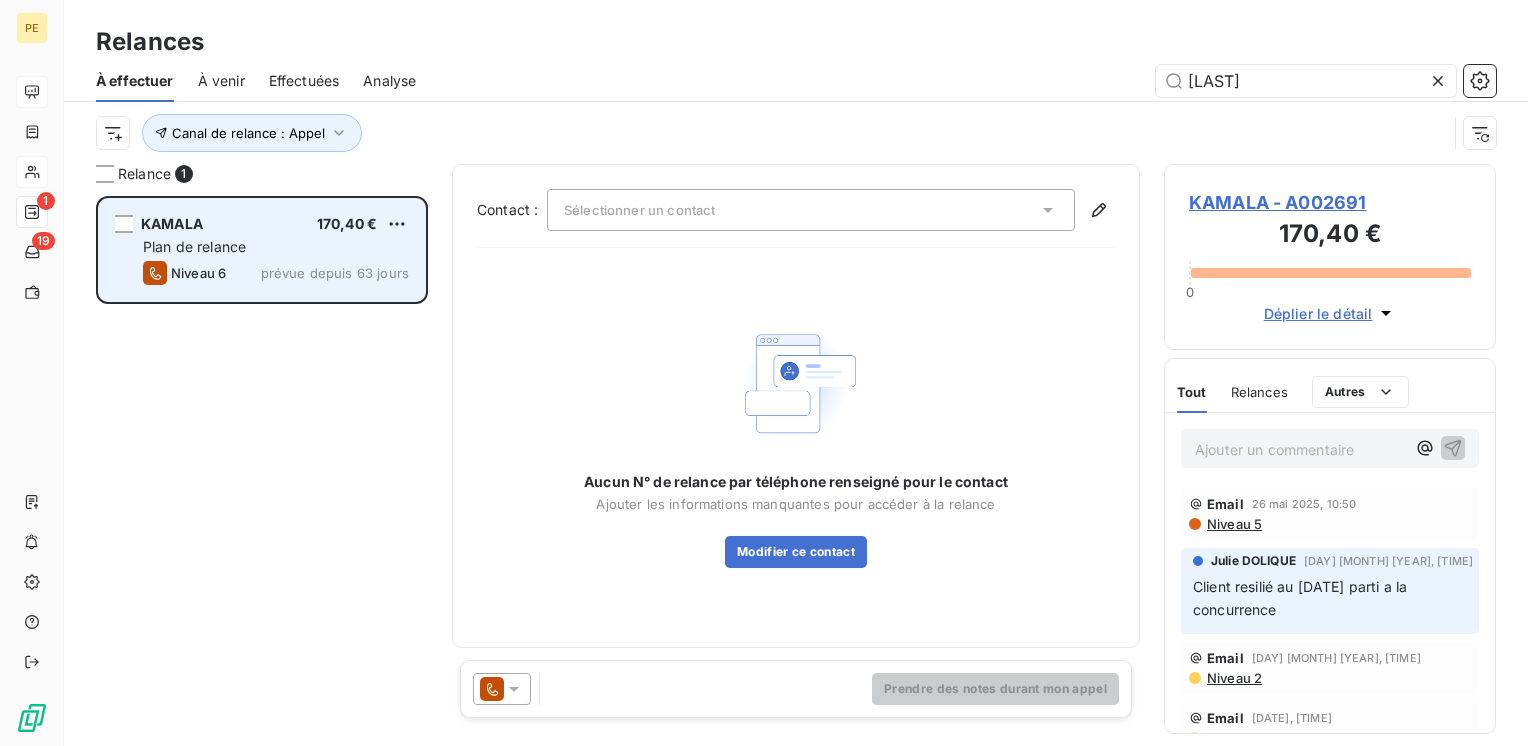click on "prévue depuis 63 jours" at bounding box center [335, 273] 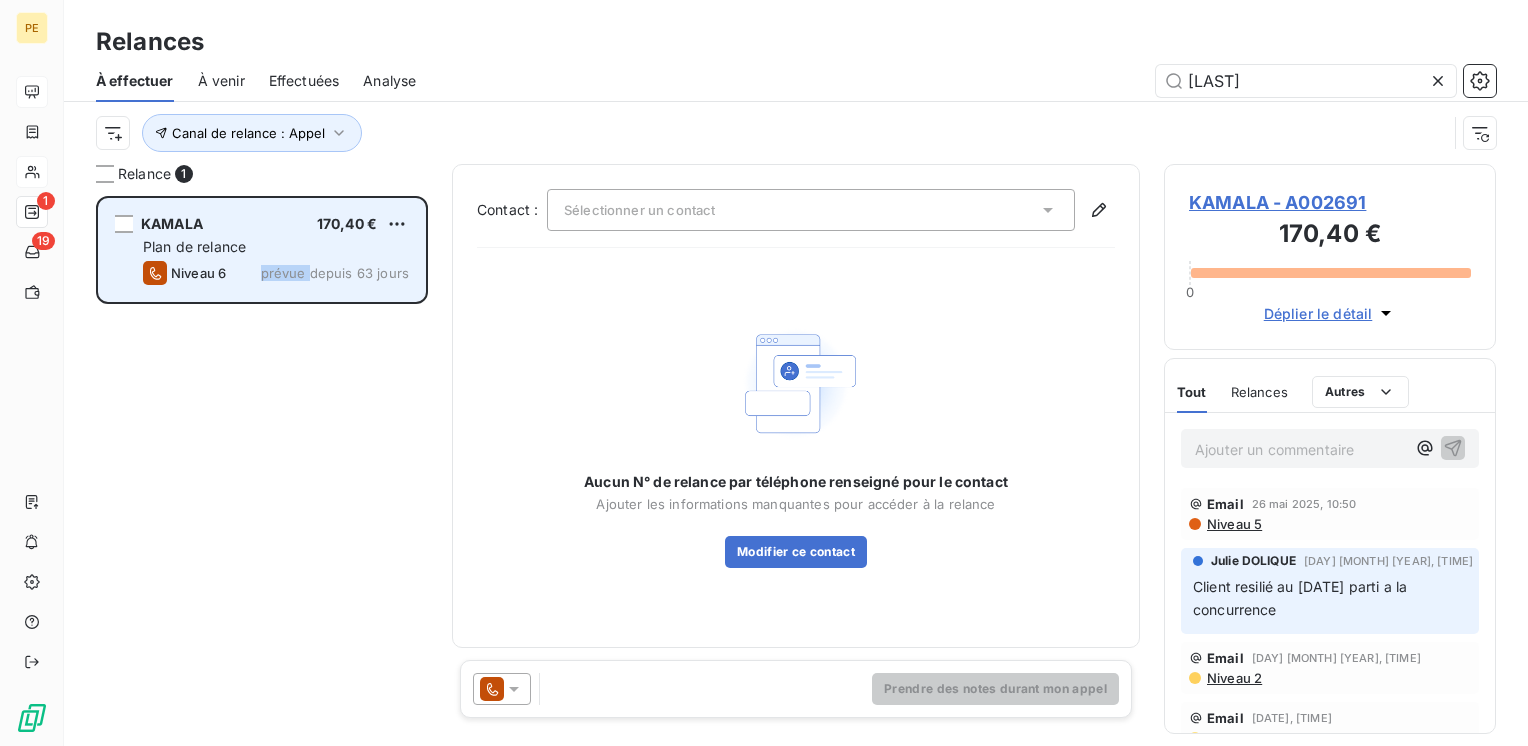 click on "prévue depuis 63 jours" at bounding box center (335, 273) 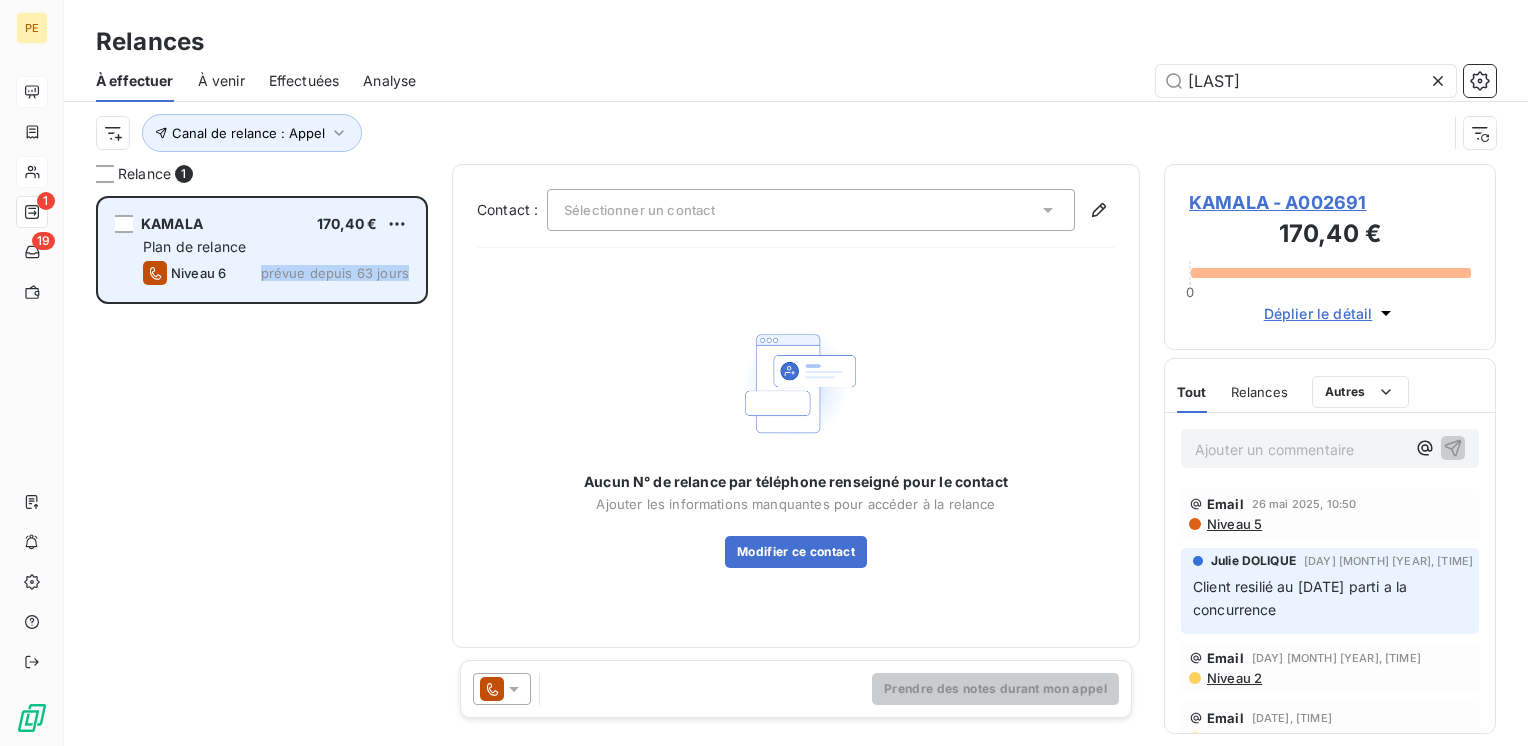 click on "prévue depuis 63 jours" at bounding box center (335, 273) 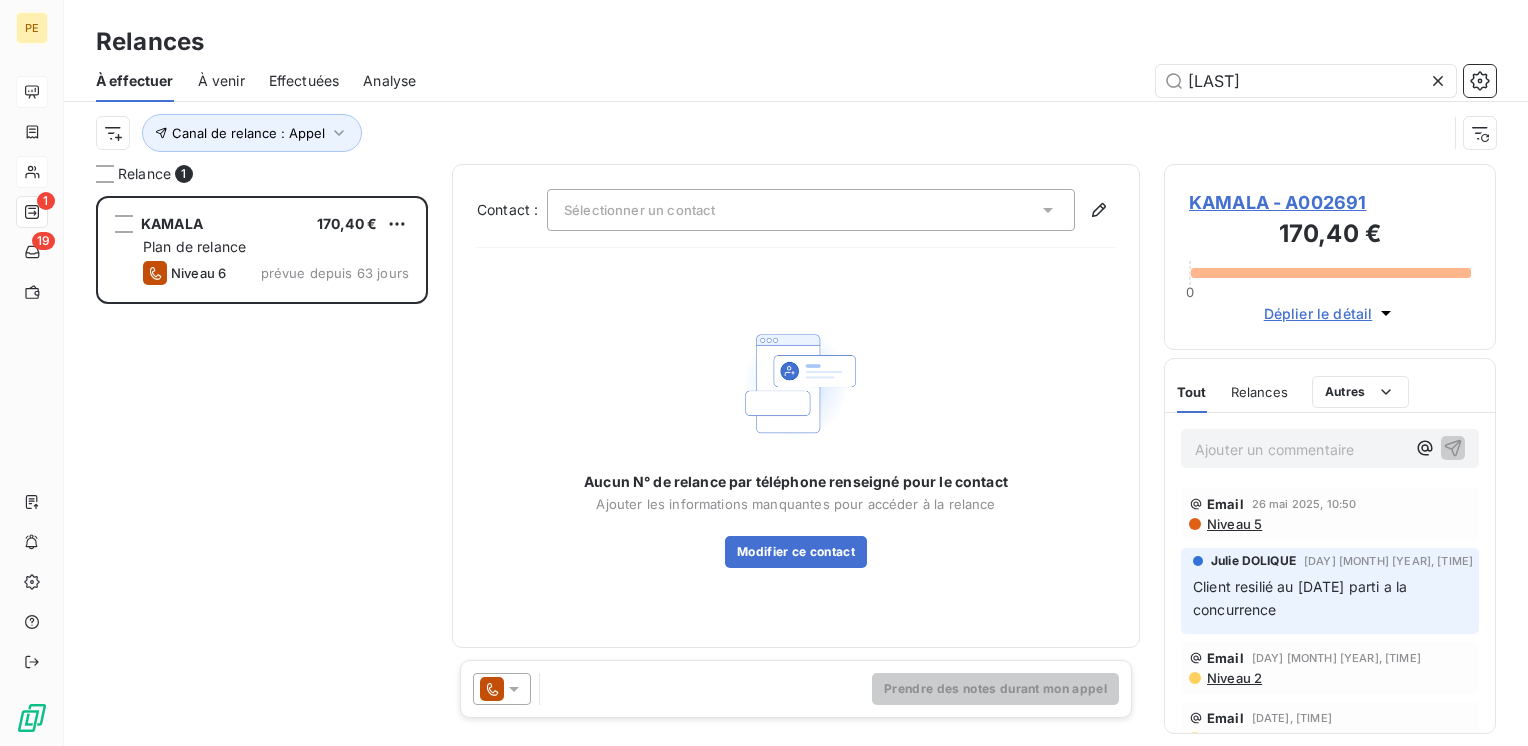 click on "Aucun N° de relance par téléphone renseigné pour le contact Ajouter les informations manquantes pour accéder à la relance Modifier ce contact" at bounding box center [796, 443] 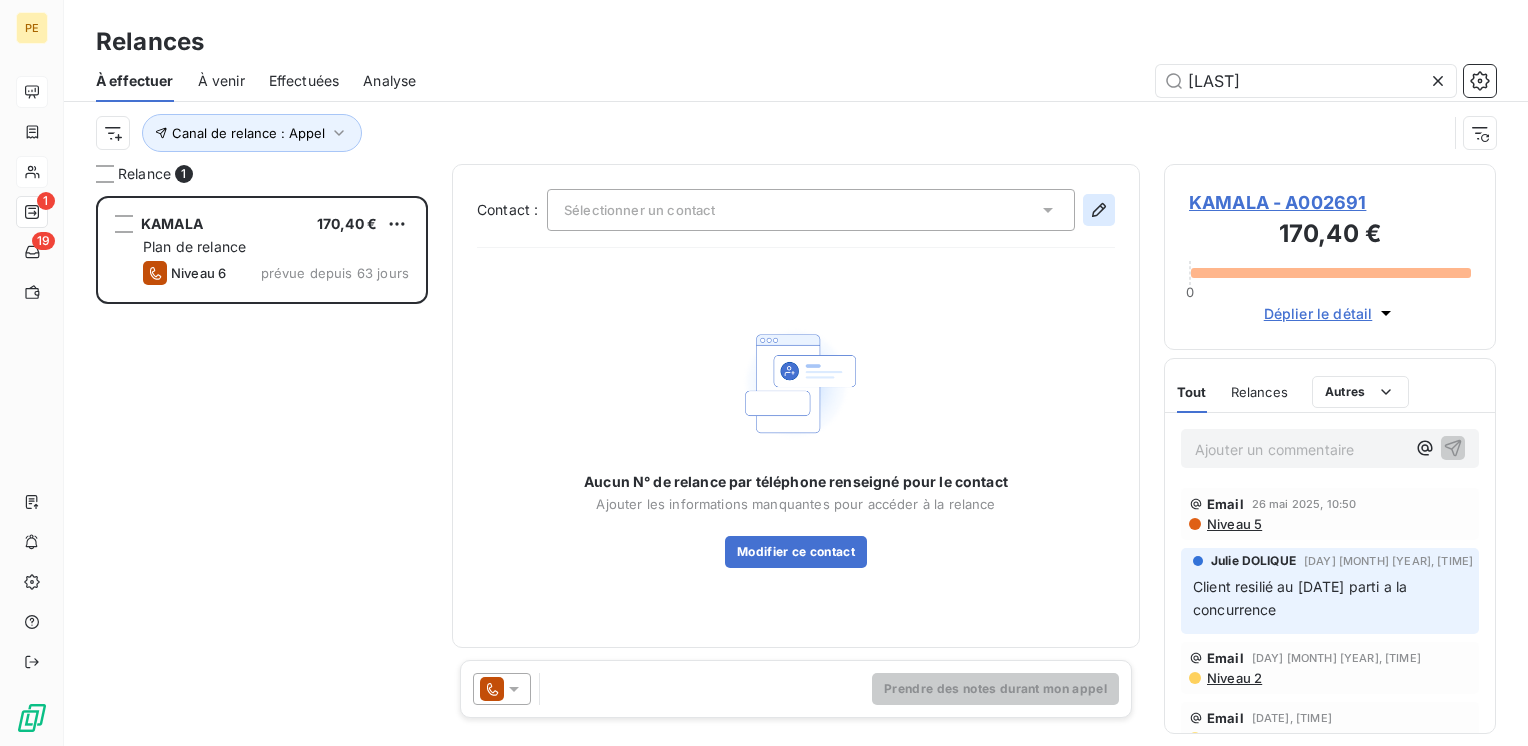 click 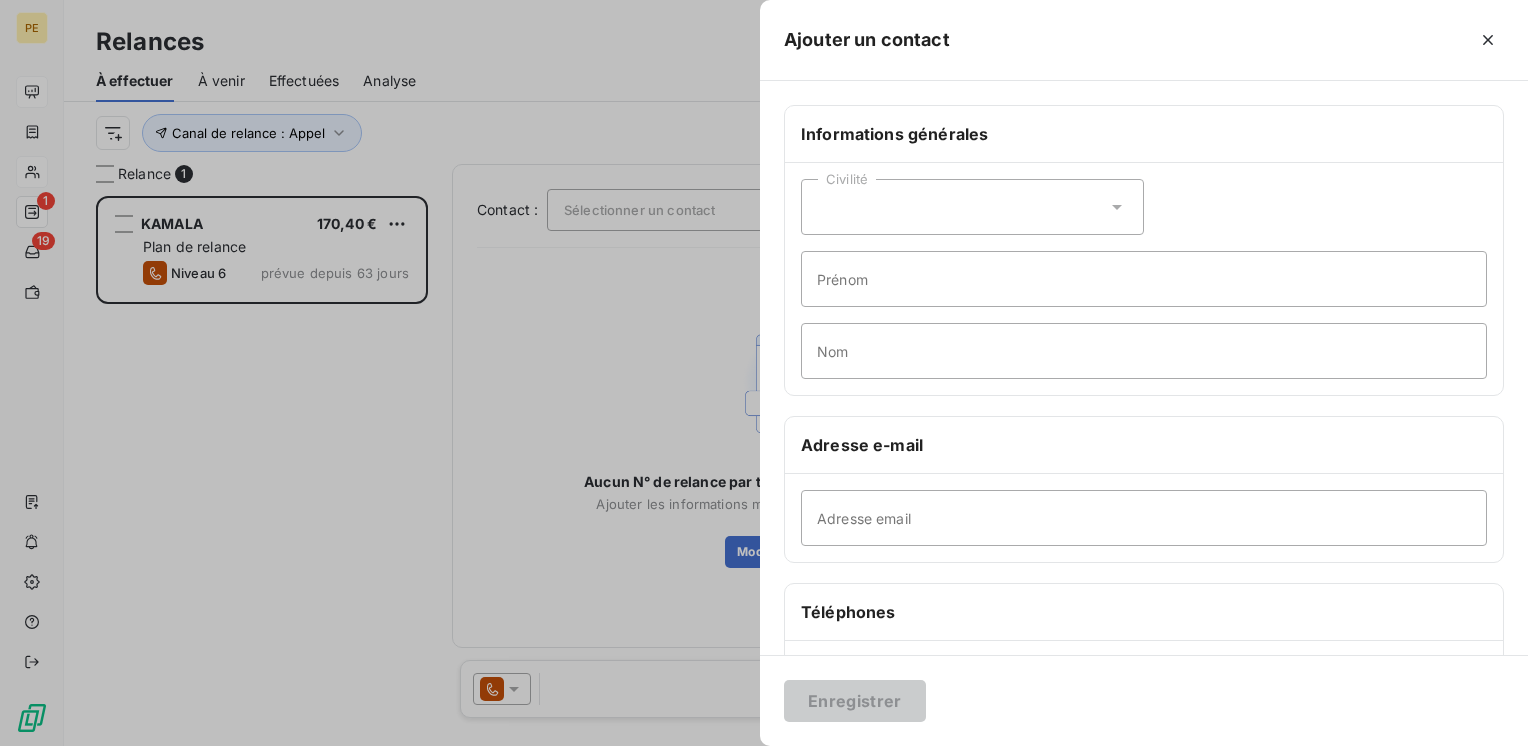 drag, startPoint x: 1484, startPoint y: 41, endPoint x: 1274, endPoint y: 139, distance: 231.74124 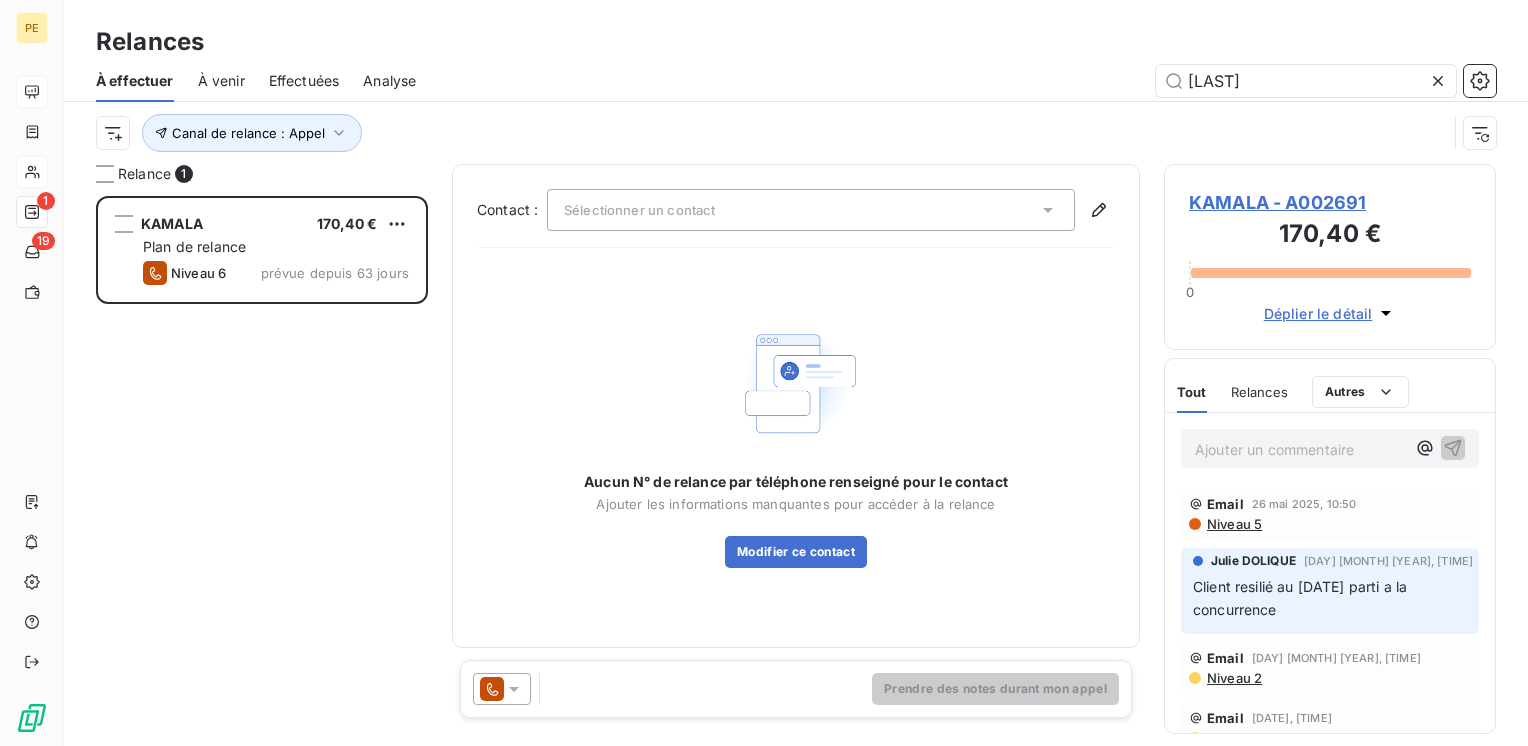 type 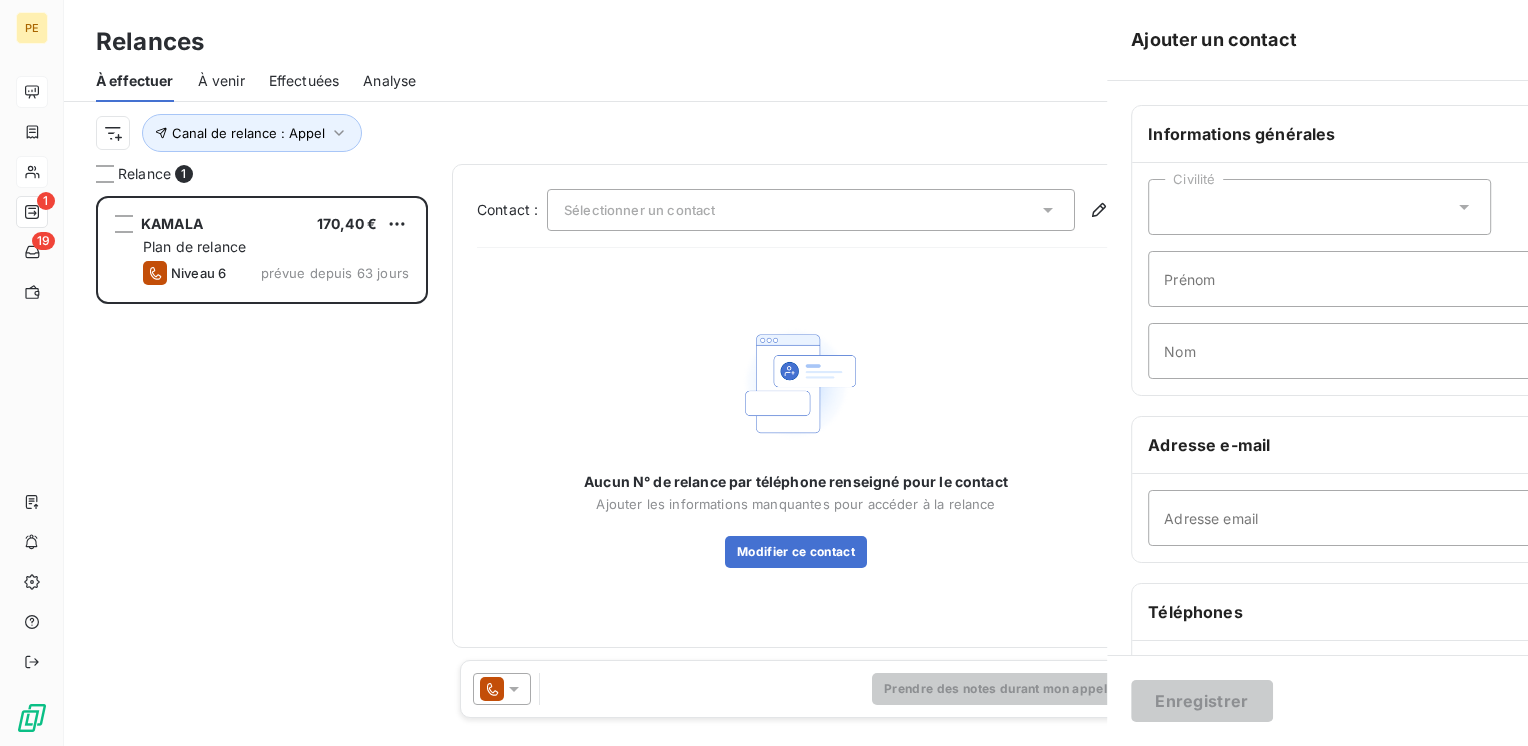 click at bounding box center [764, 373] 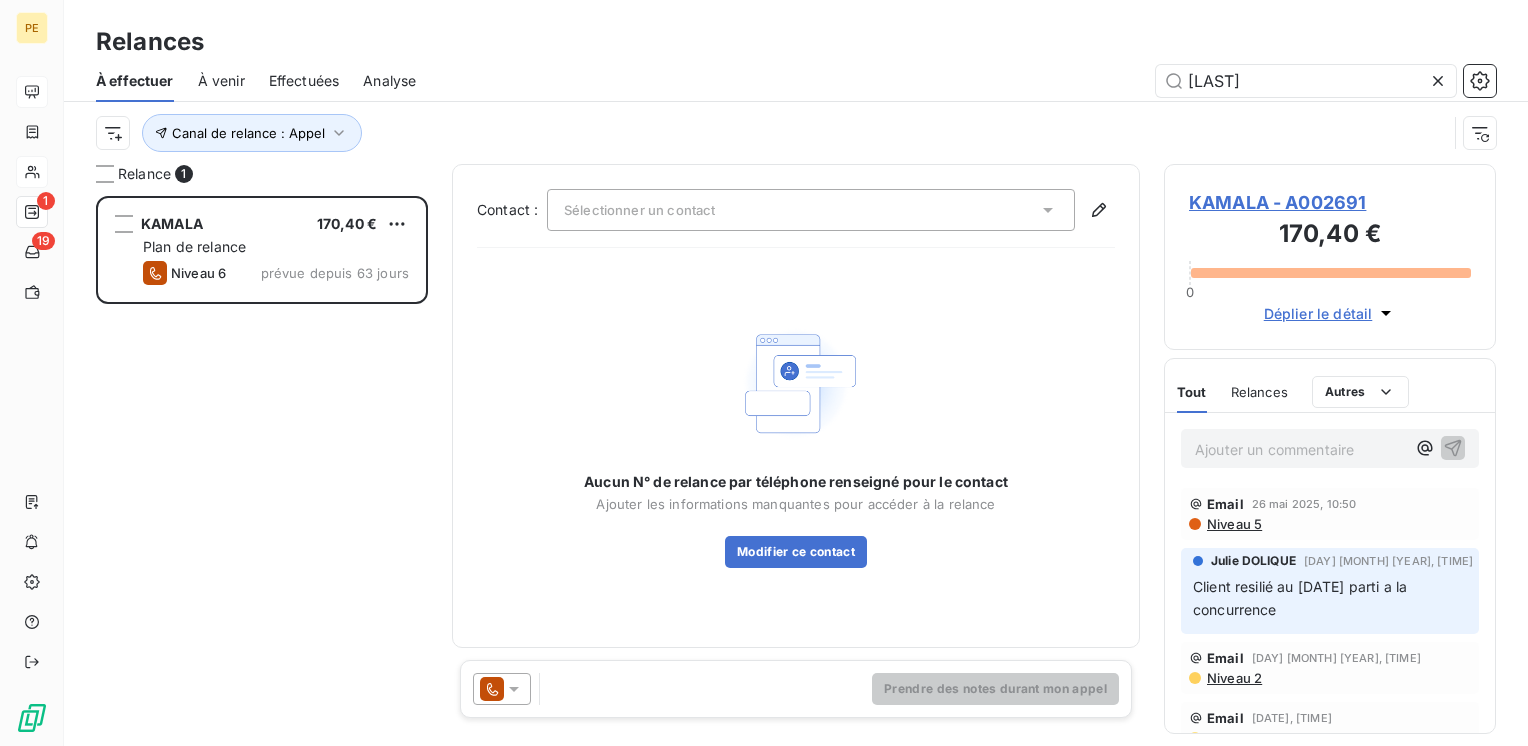 click on "Prendre des notes durant mon appel" at bounding box center (796, 689) 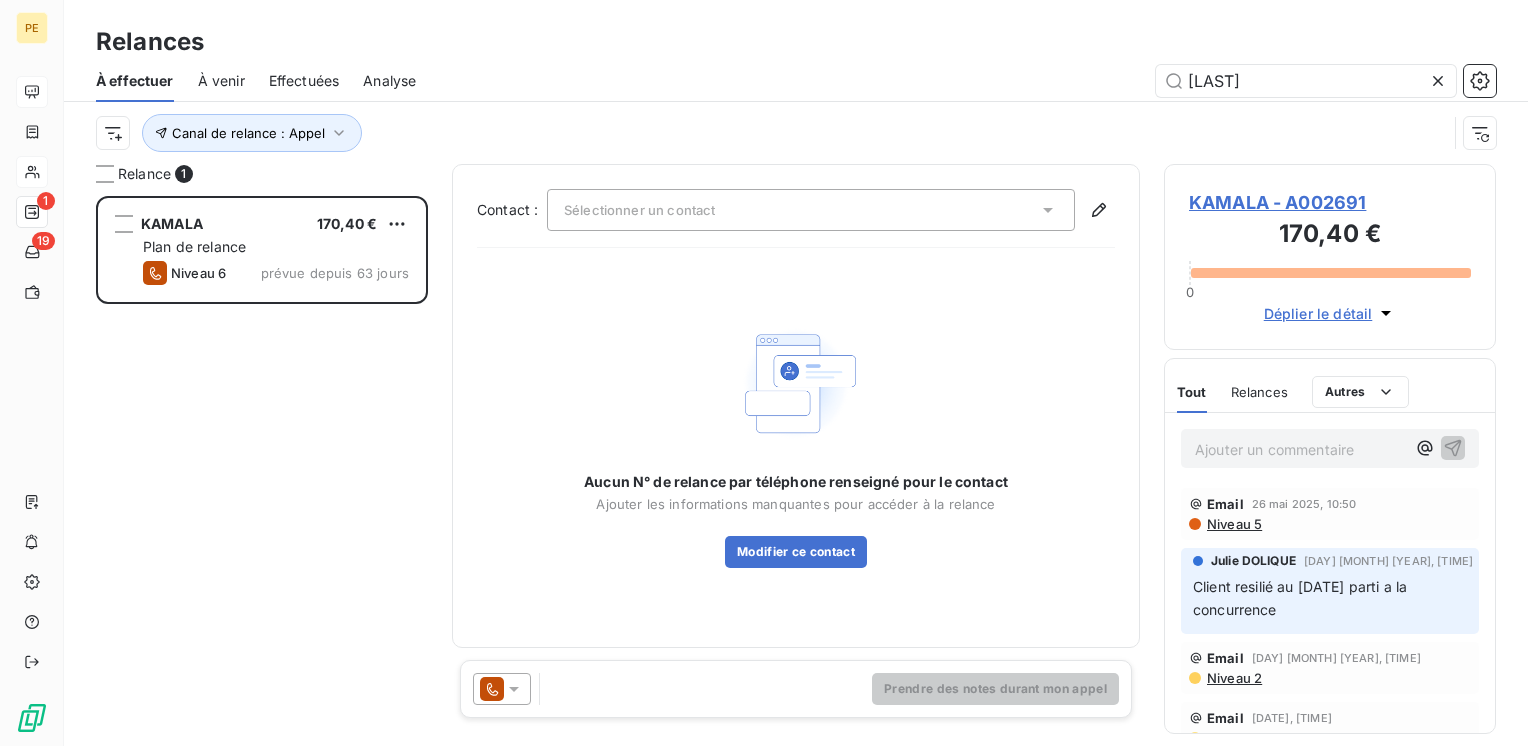 click on "Client resilié au 30/09/23 parti a la concurrence" at bounding box center [1302, 598] 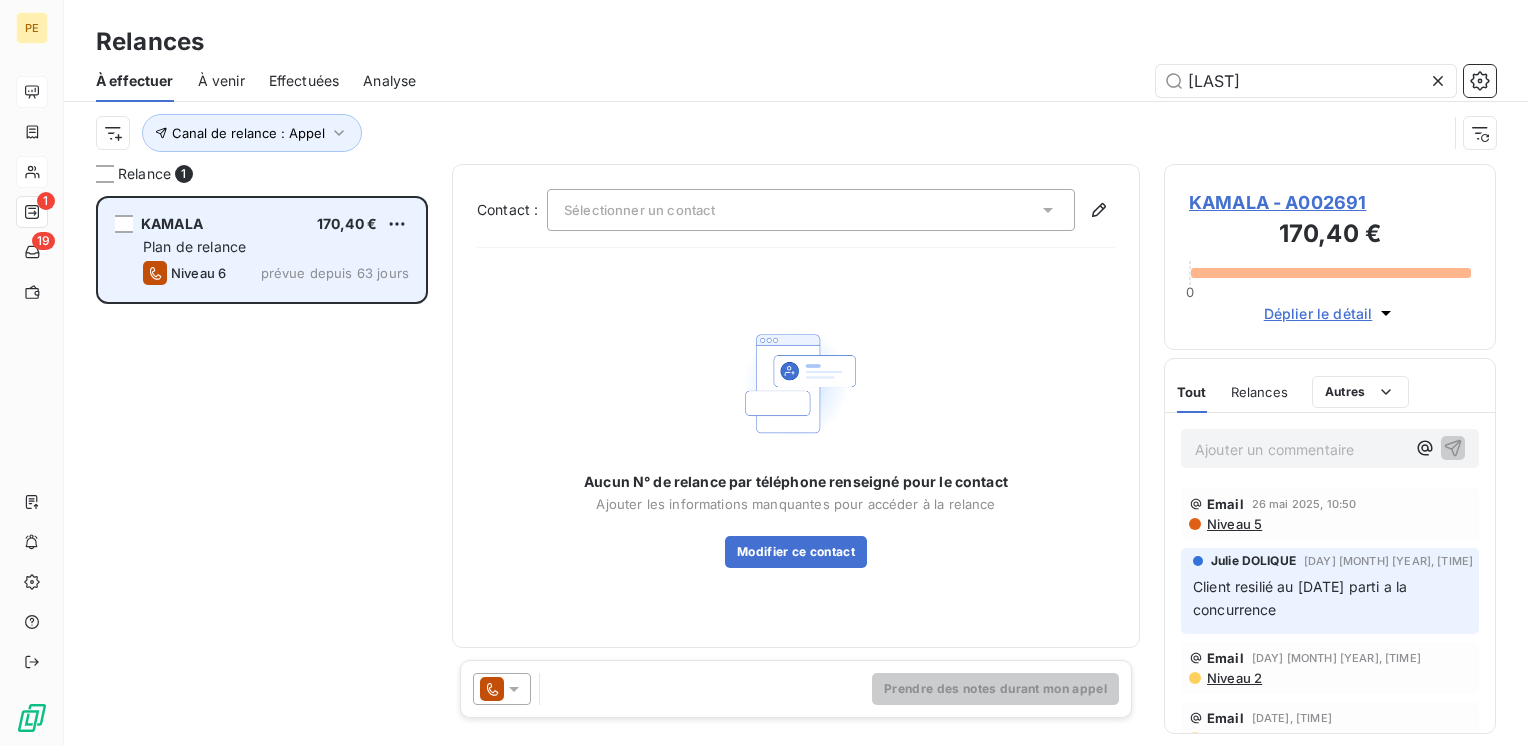 click on "KAMALA 170,40 € Plan de relance Niveau 6 prévue depuis 63 jours" at bounding box center (262, 250) 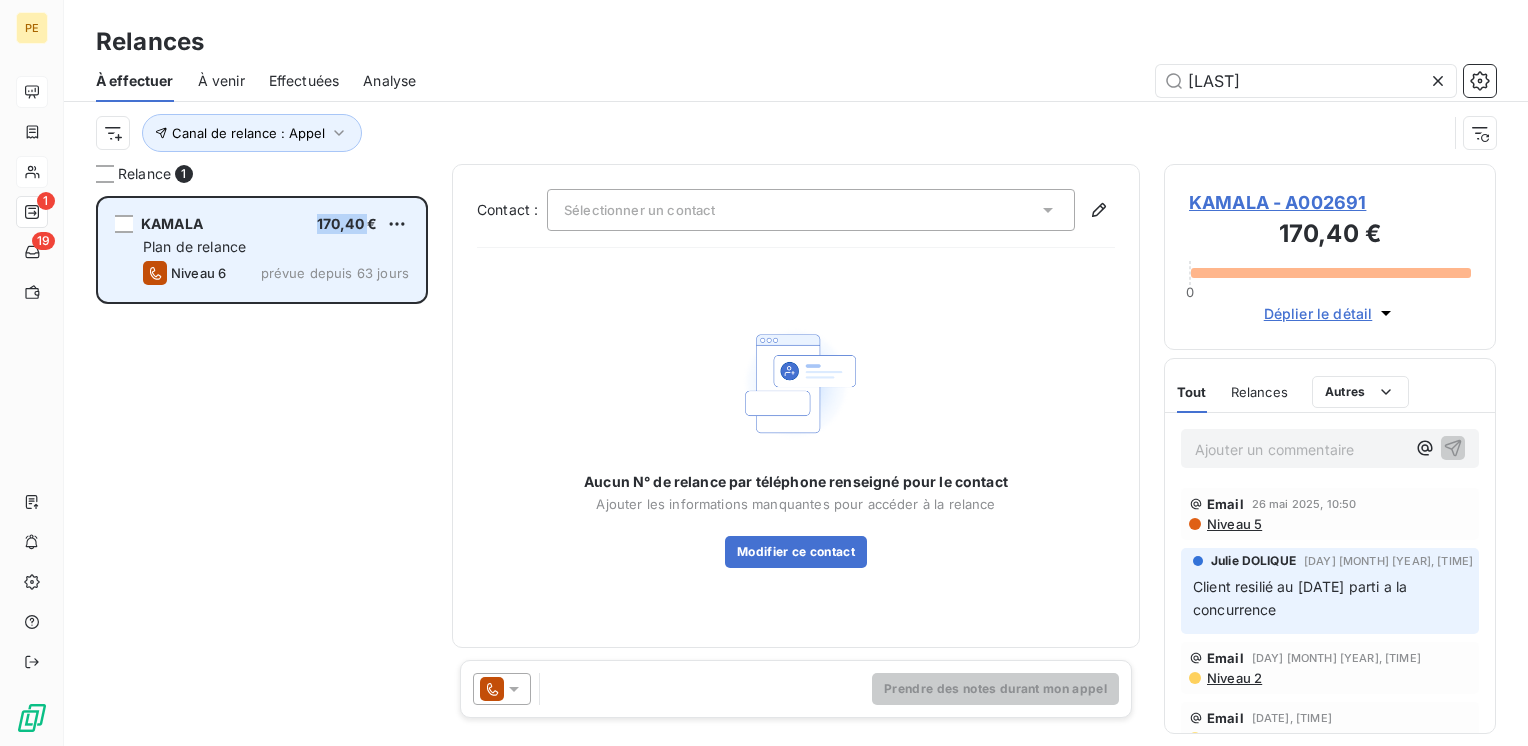 click on "KAMALA 170,40 € Plan de relance Niveau 6 prévue depuis 63 jours" at bounding box center (262, 250) 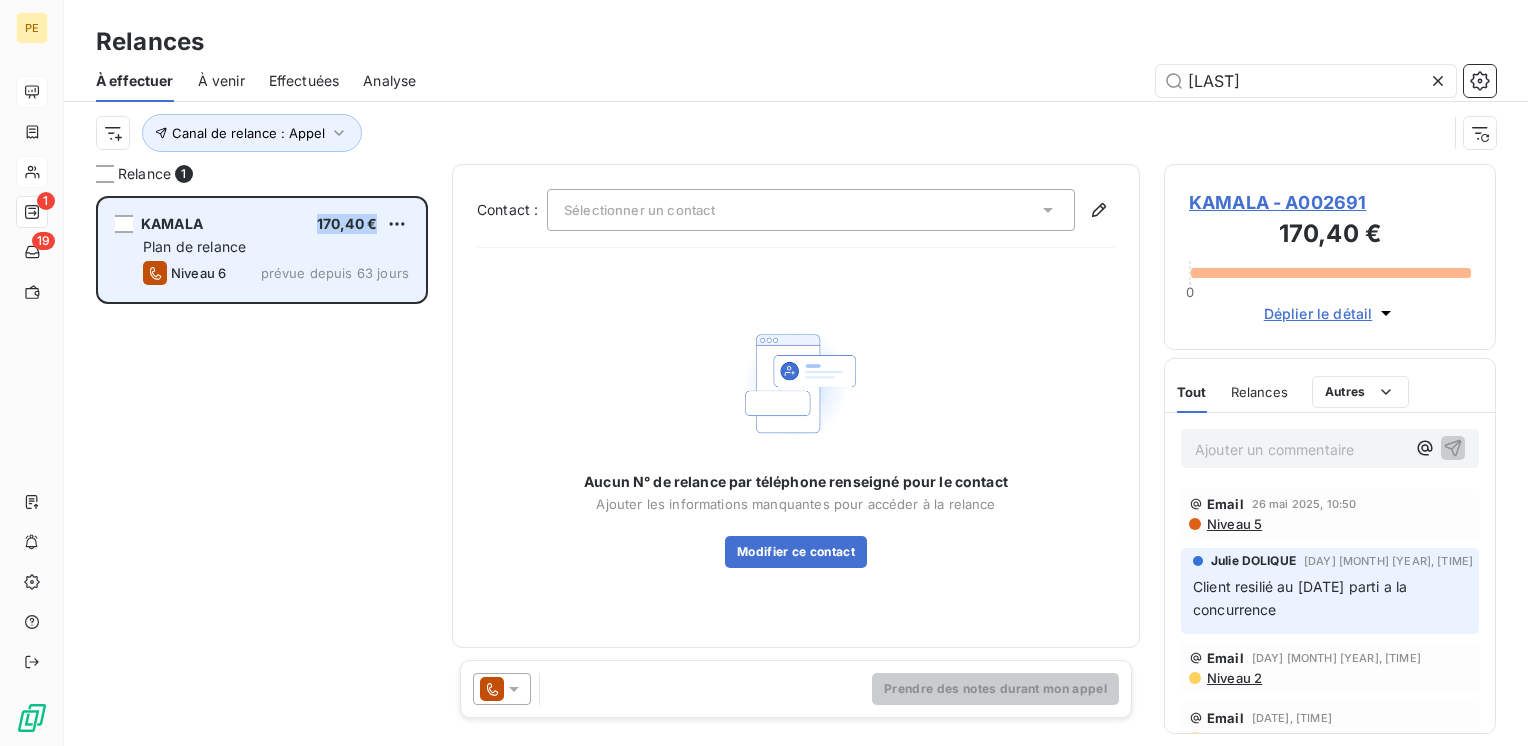 click on "KAMALA 170,40 € Plan de relance Niveau 6 prévue depuis 63 jours" at bounding box center [262, 250] 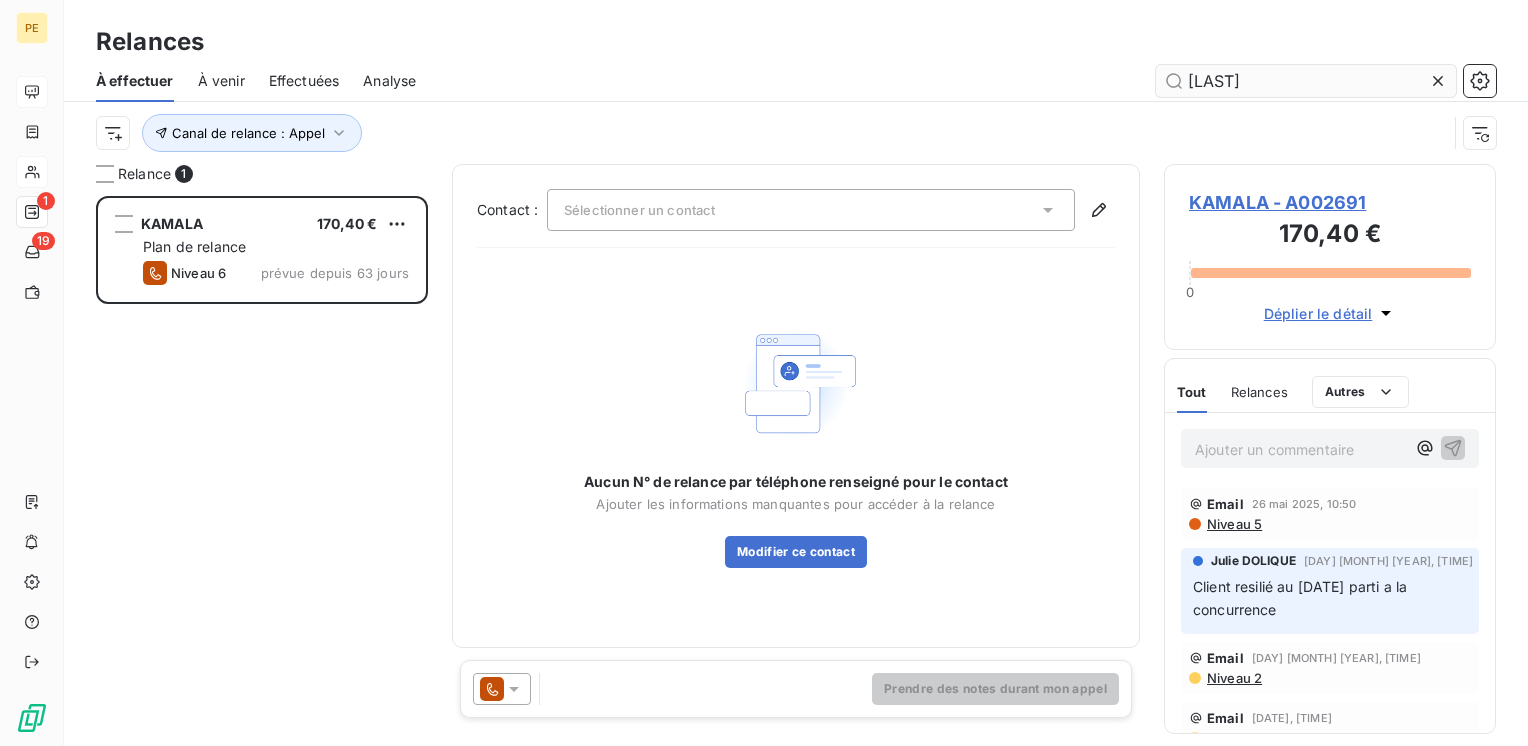 click 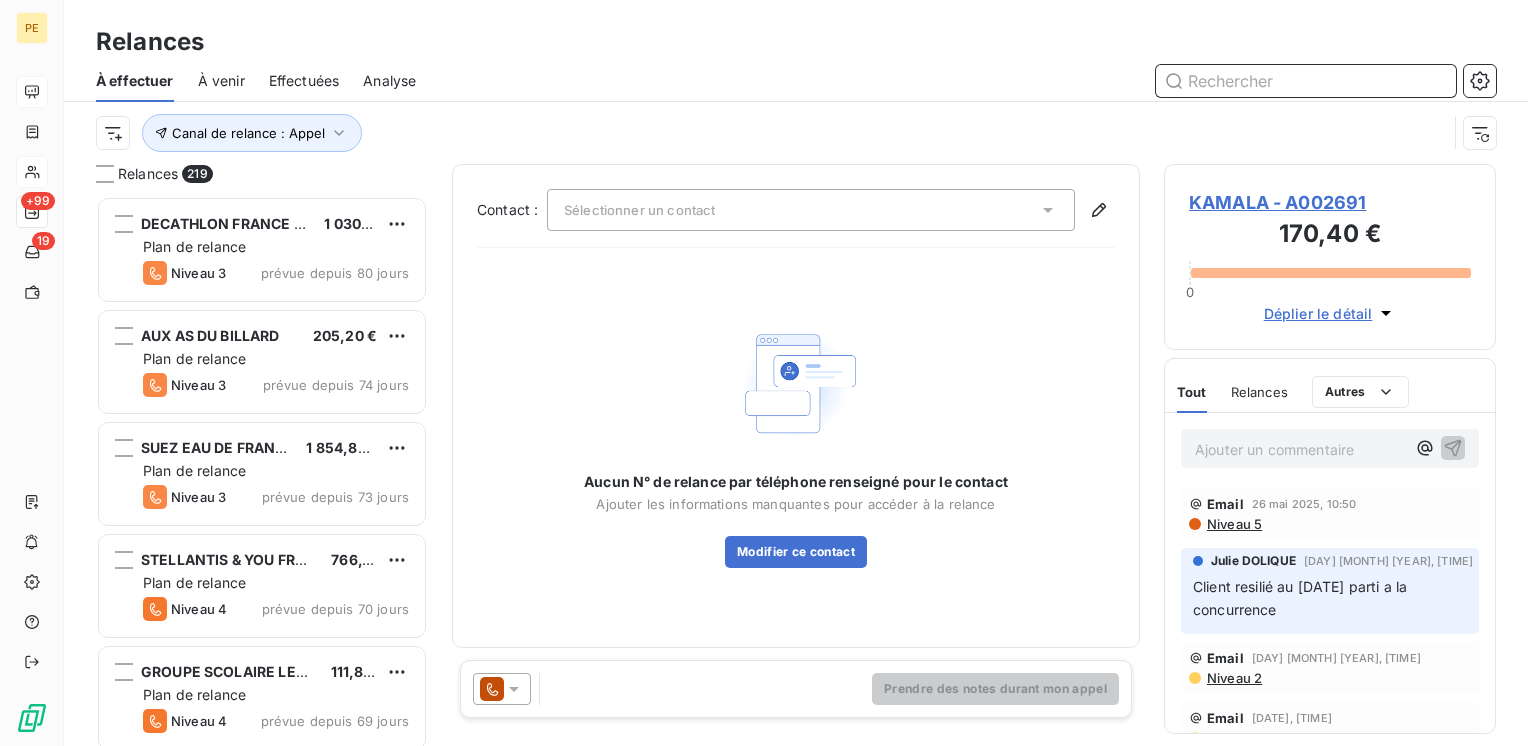 click at bounding box center (1306, 81) 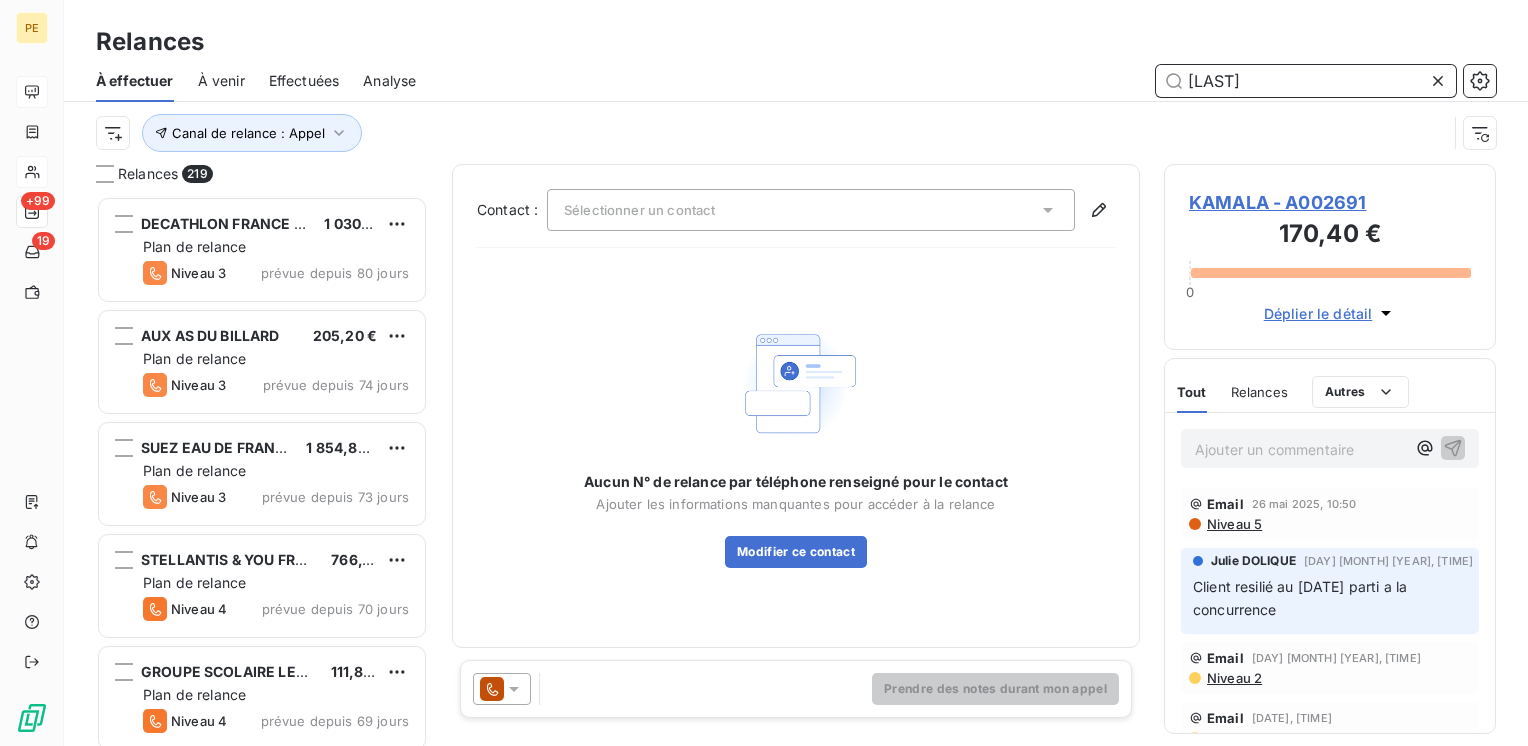 type on "kamala" 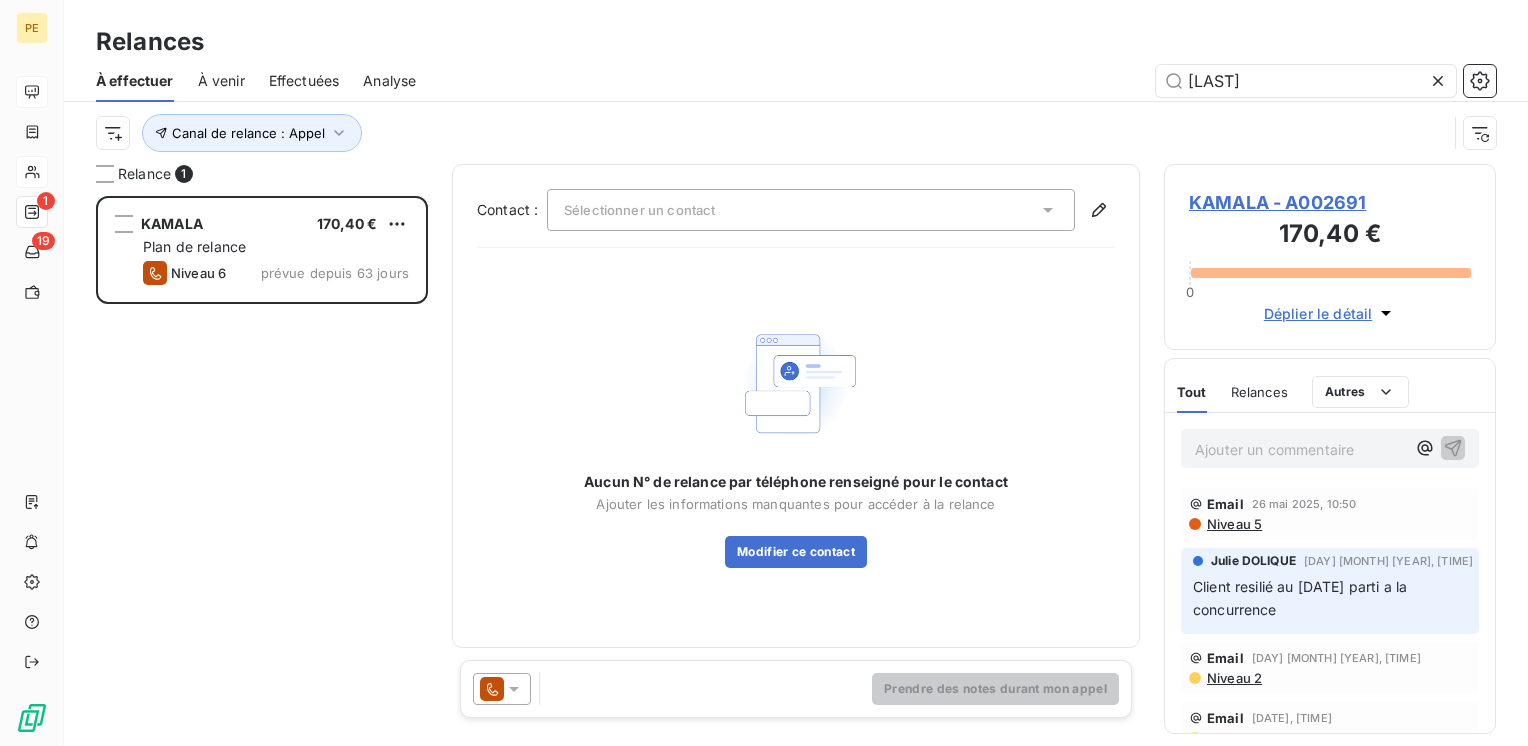 click on "Aucun N° de relance par téléphone renseigné pour le contact Ajouter les informations manquantes pour accéder à la relance Modifier ce contact" at bounding box center (796, 443) 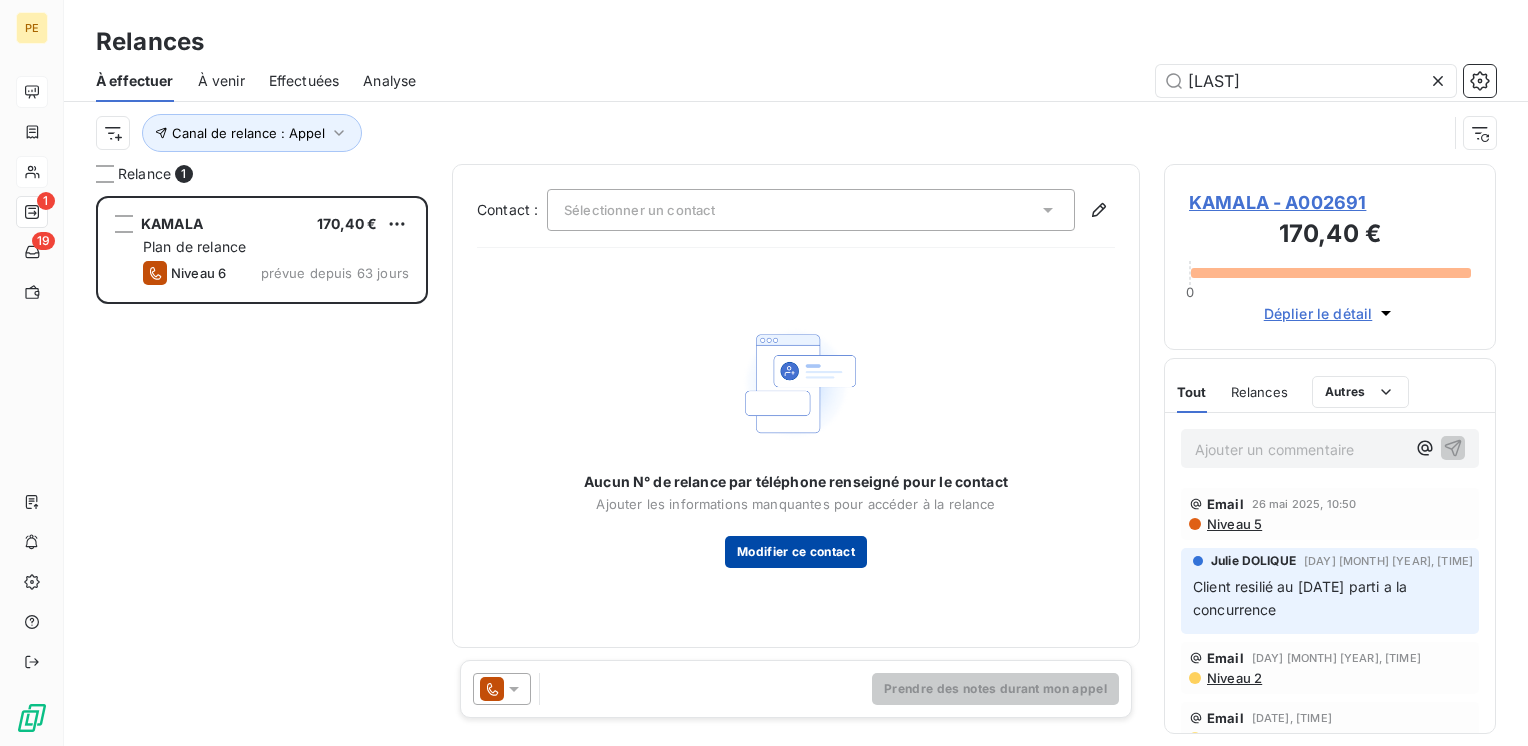 click on "Modifier ce contact" at bounding box center [796, 552] 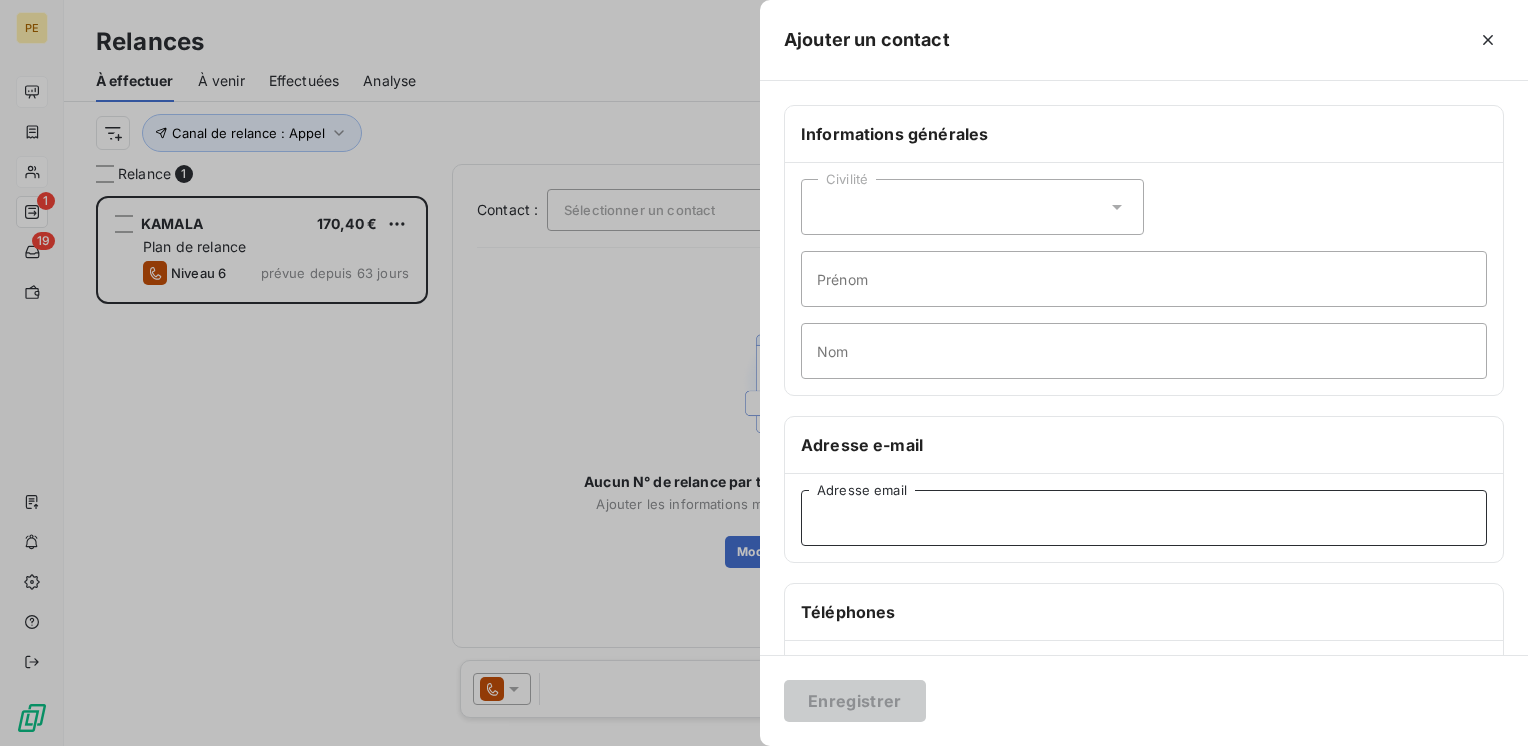 click on "Adresse email" at bounding box center [1144, 518] 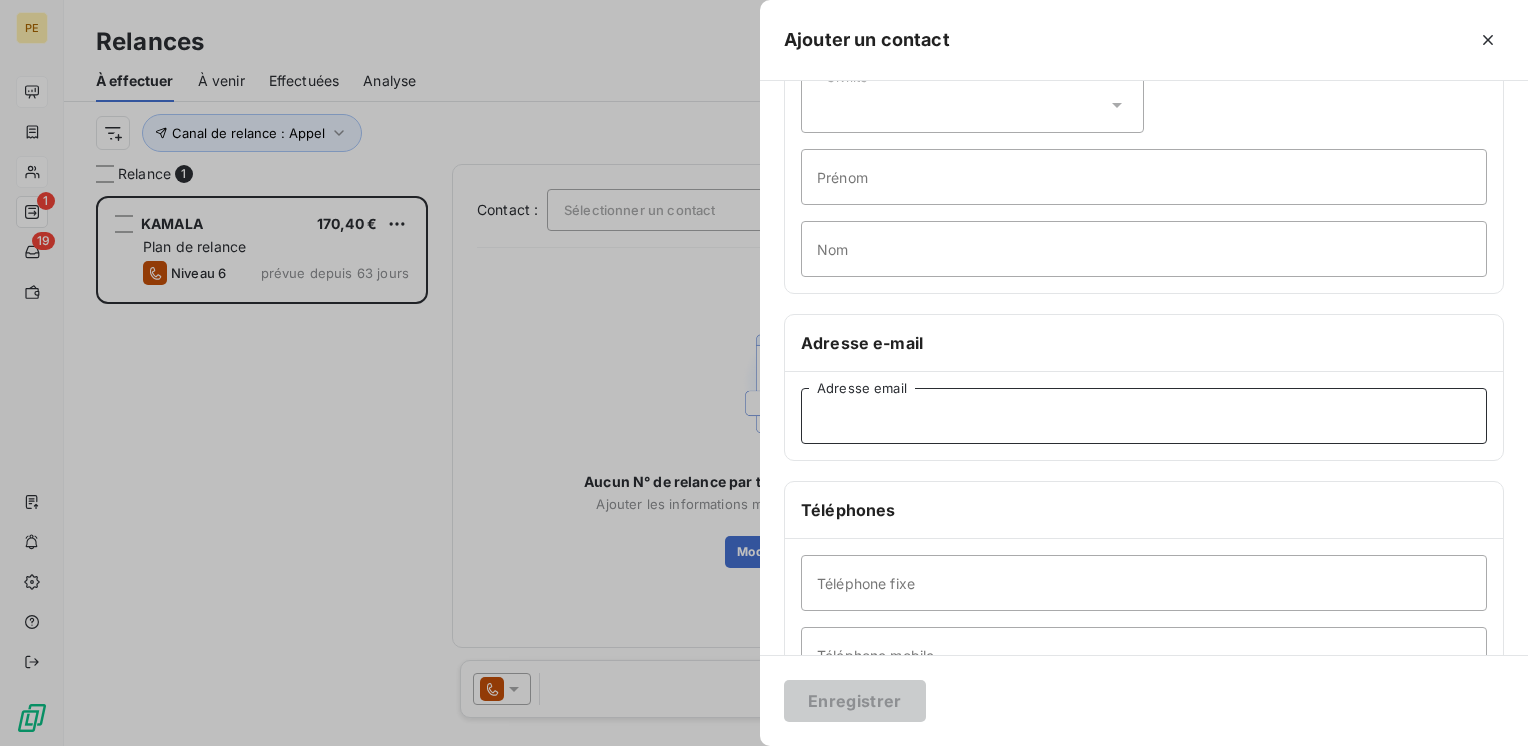 scroll, scrollTop: 133, scrollLeft: 0, axis: vertical 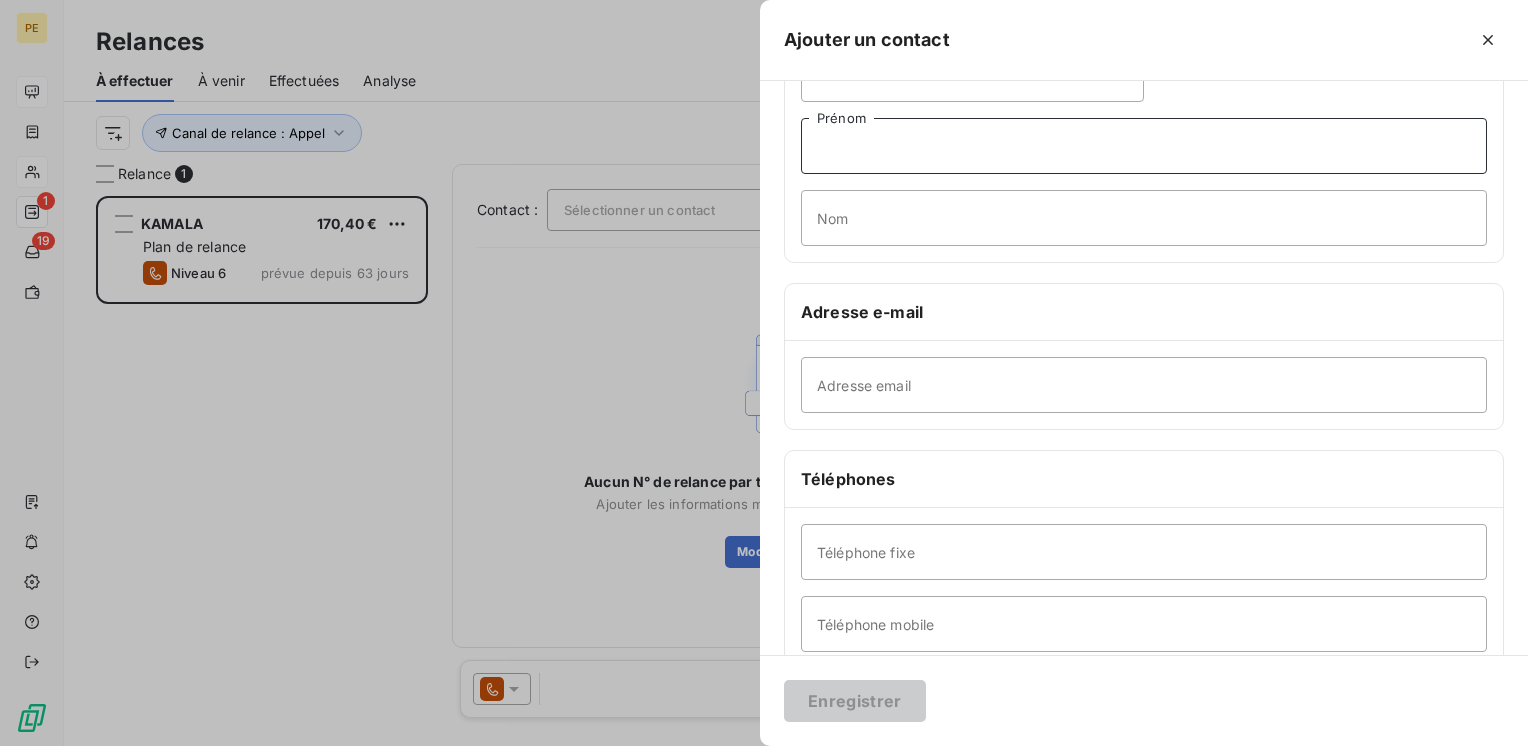 click on "Prénom" at bounding box center (1144, 146) 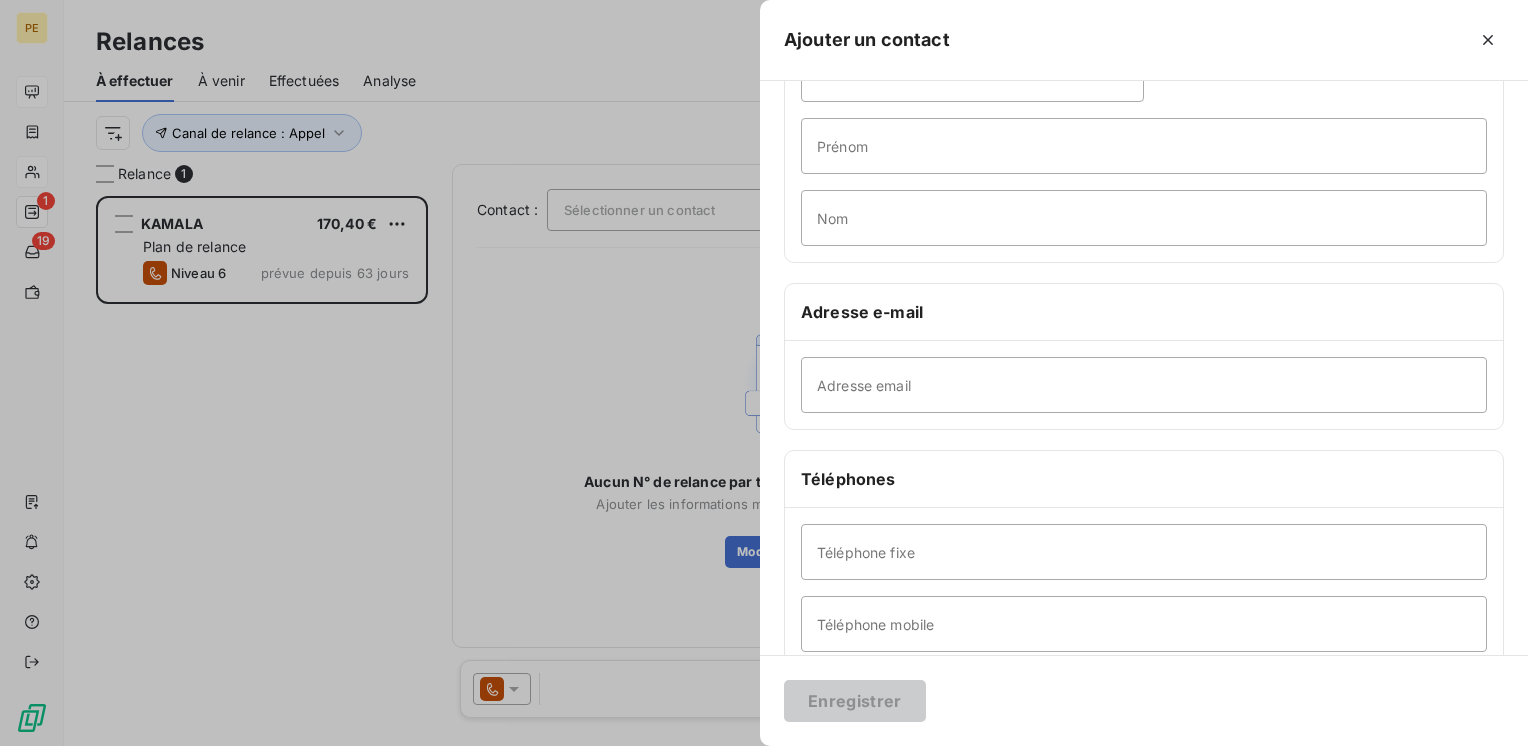click on "Civilité" at bounding box center [972, 74] 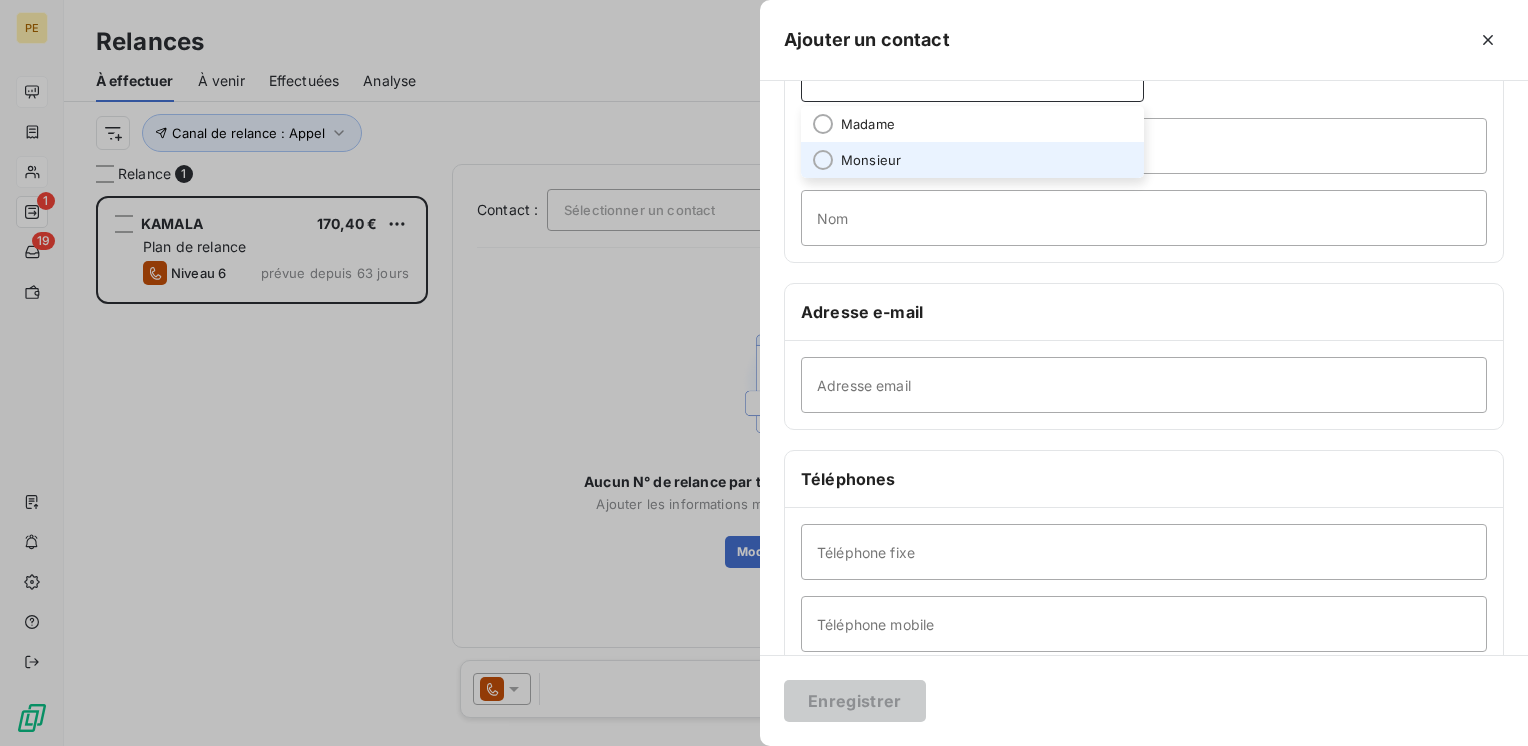 click on "Monsieur" at bounding box center (972, 160) 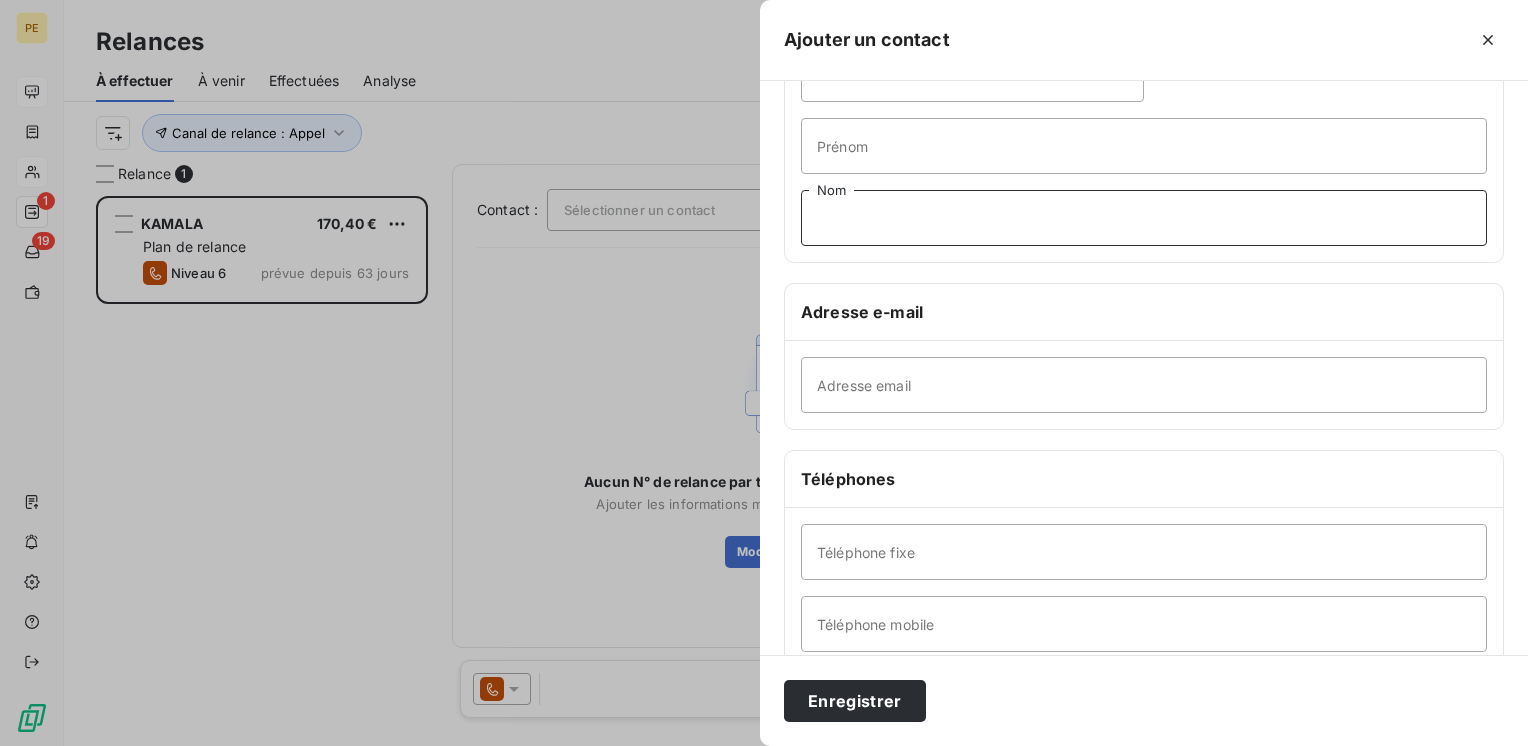 click on "Nom" at bounding box center [1144, 218] 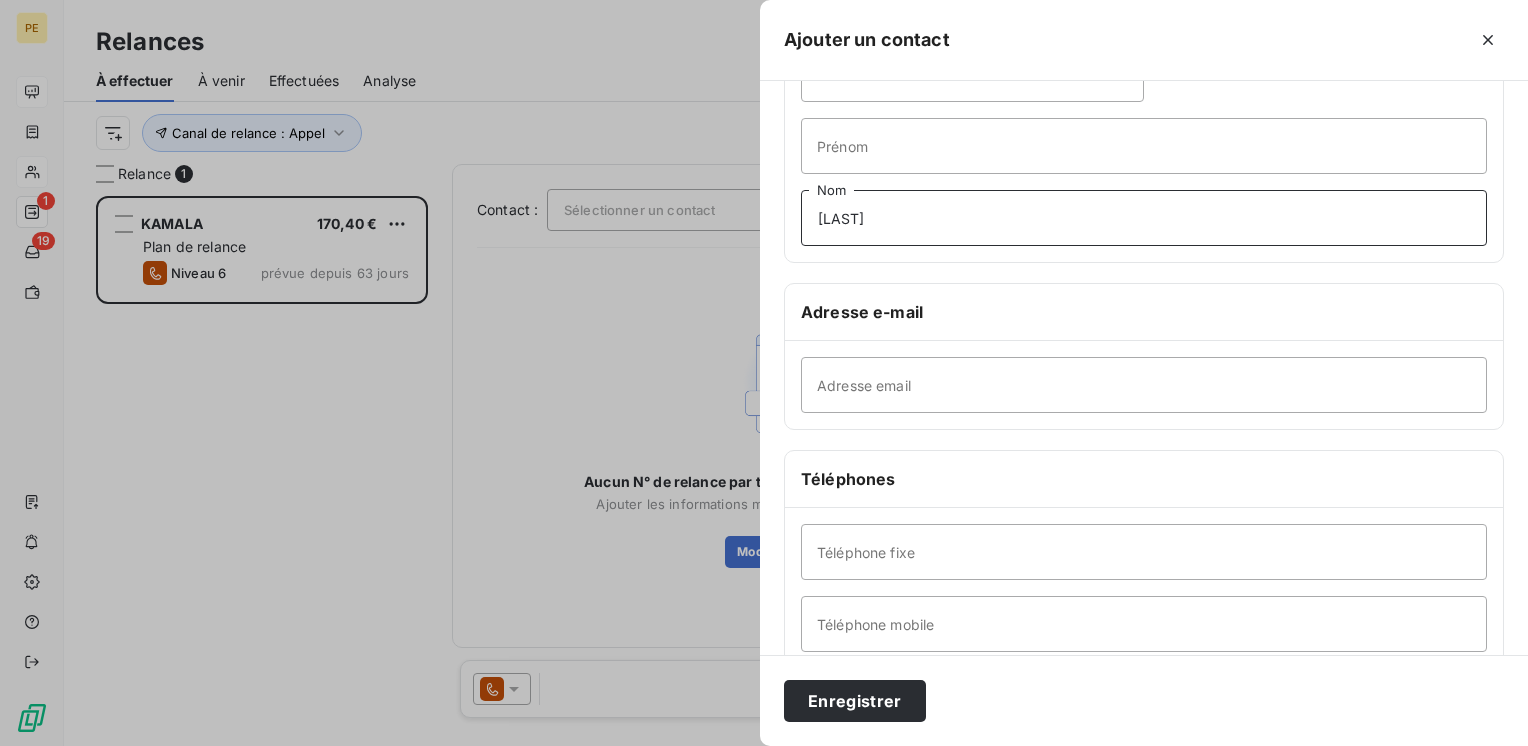 type on "descombes" 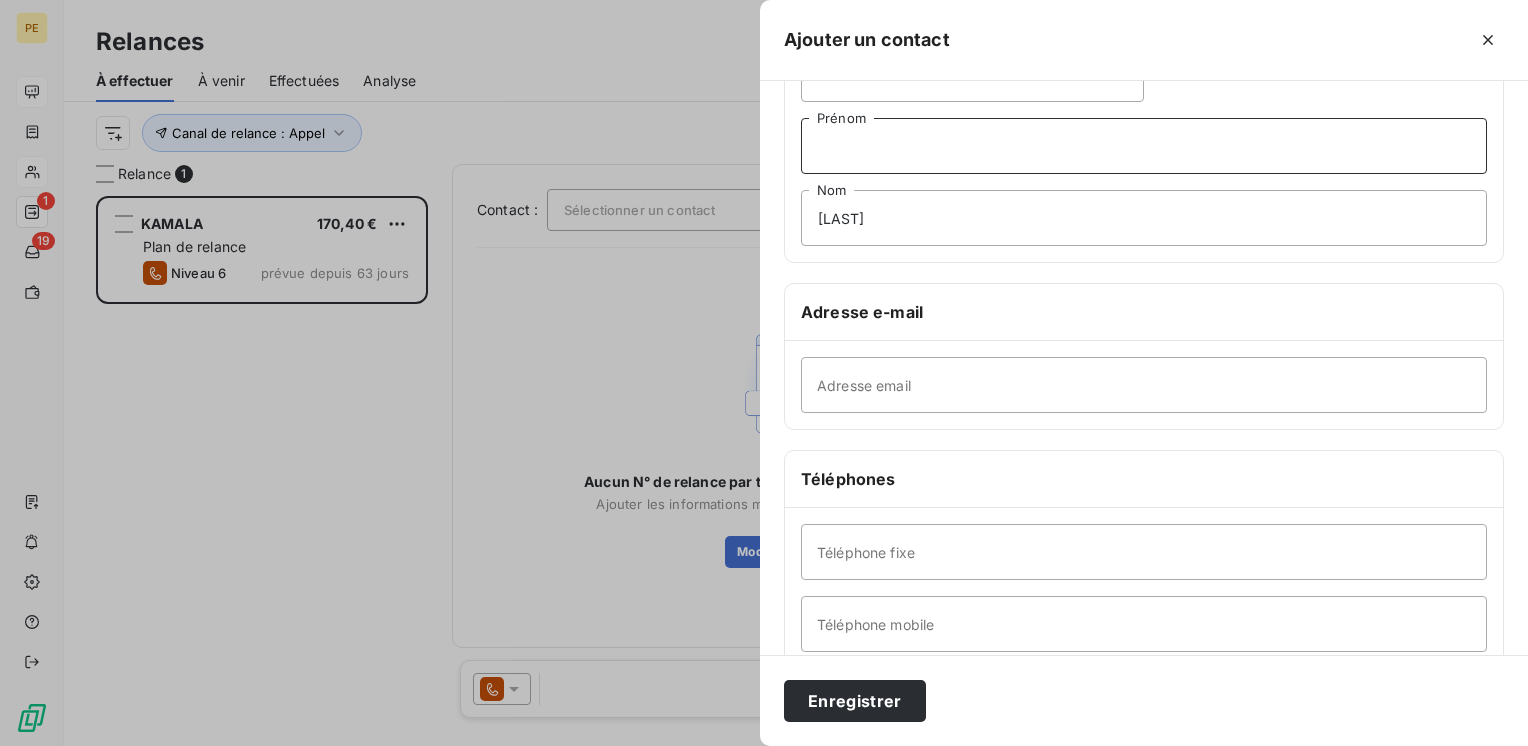 click on "Prénom" at bounding box center (1144, 146) 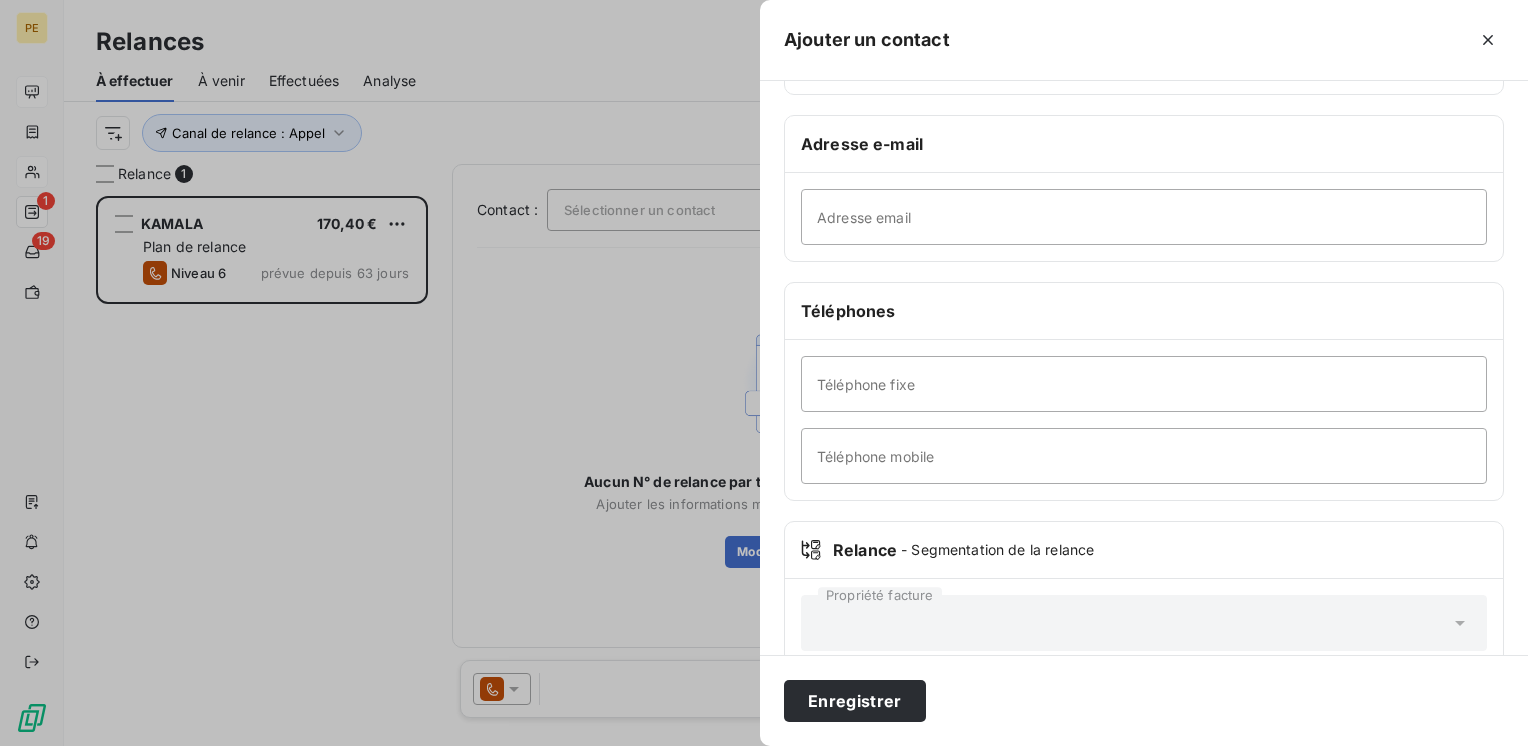 scroll, scrollTop: 334, scrollLeft: 0, axis: vertical 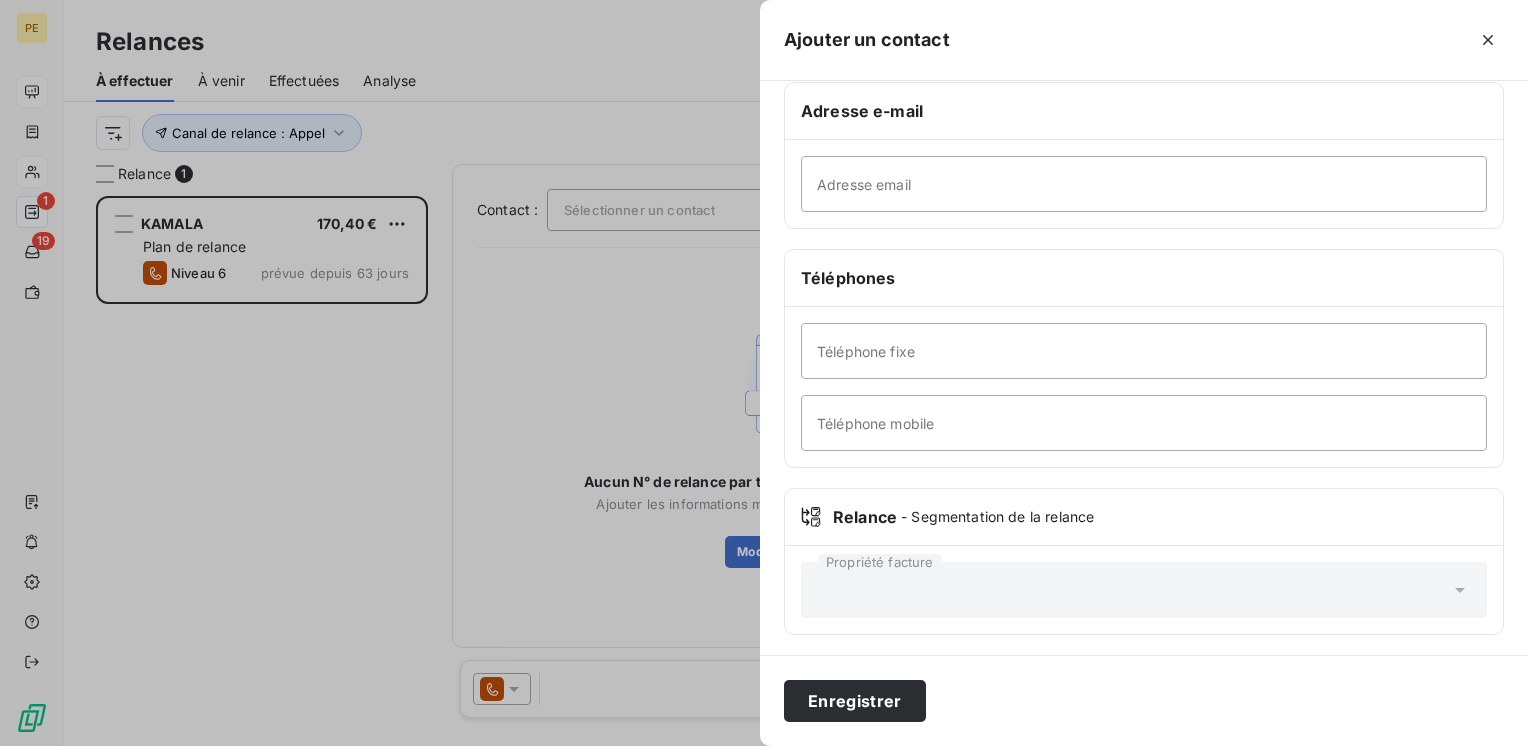 type on "christophe" 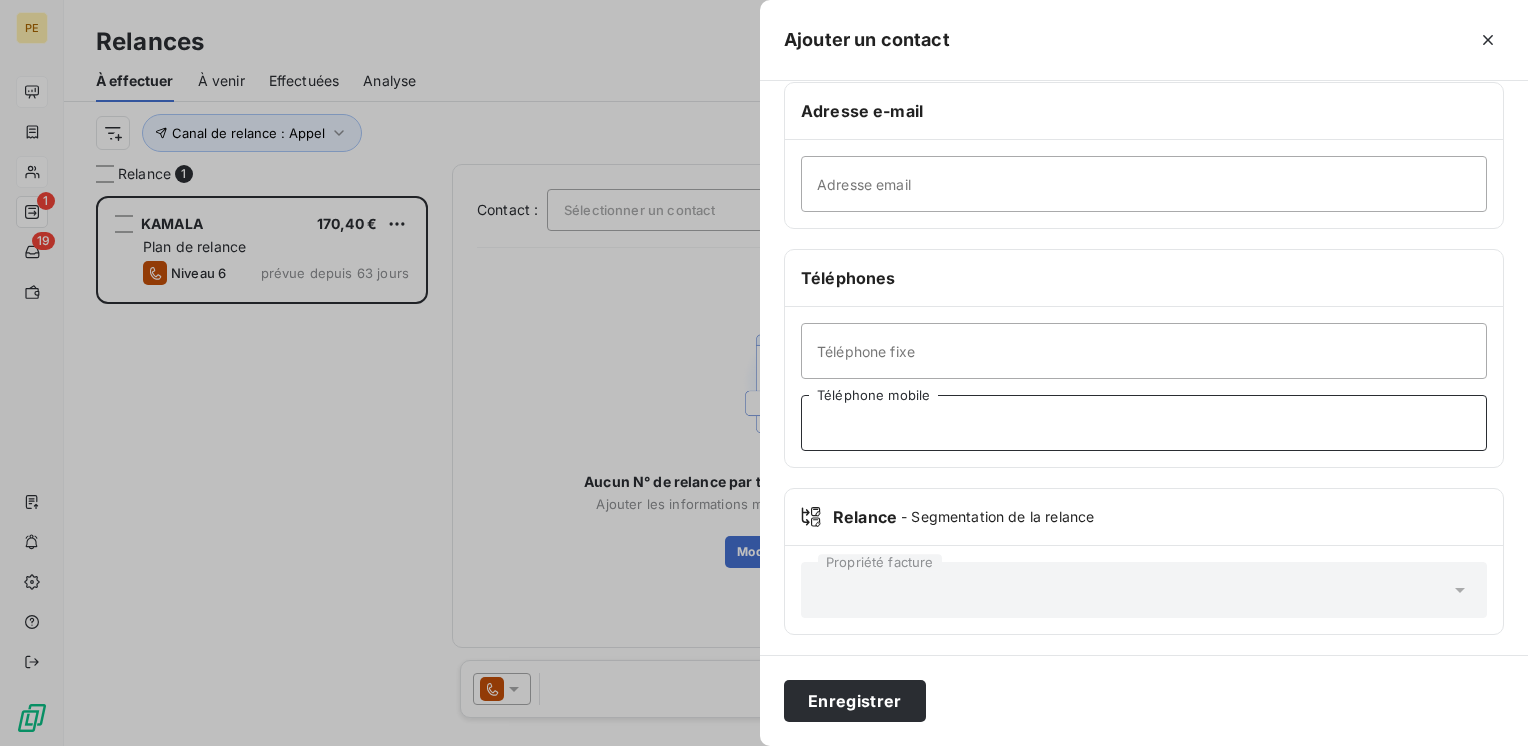 click on "Téléphone mobile" at bounding box center [1144, 423] 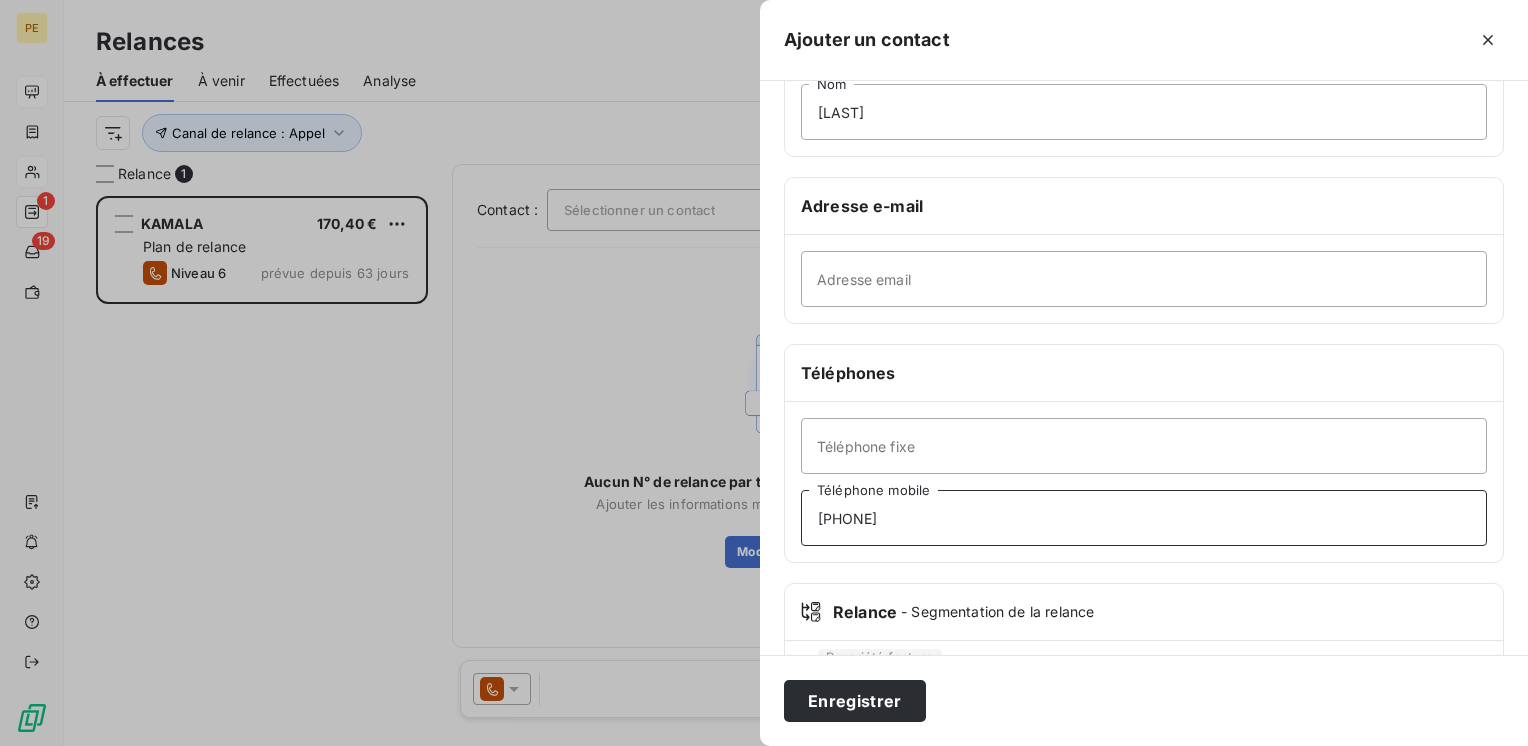 scroll, scrollTop: 334, scrollLeft: 0, axis: vertical 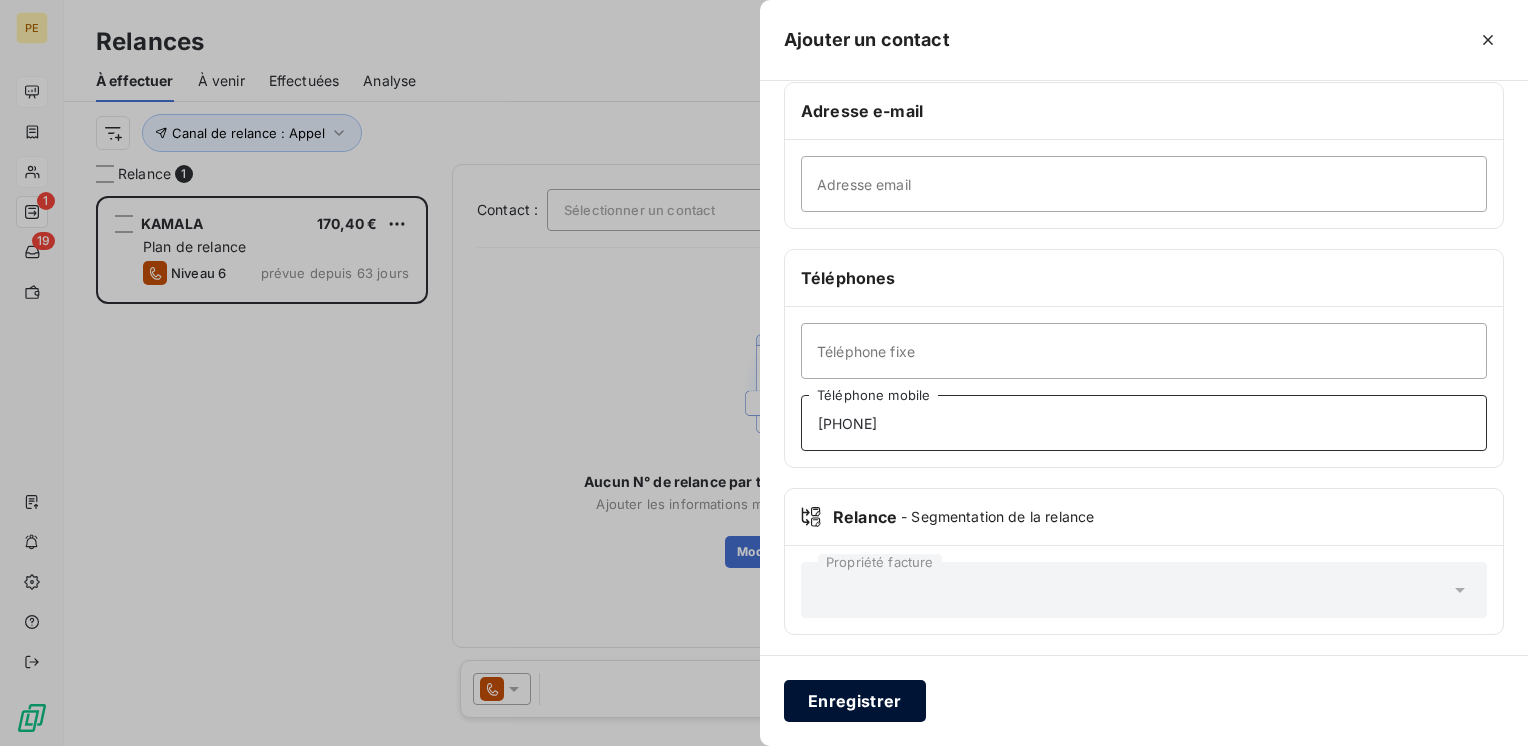 type on "06.63.79.64.09" 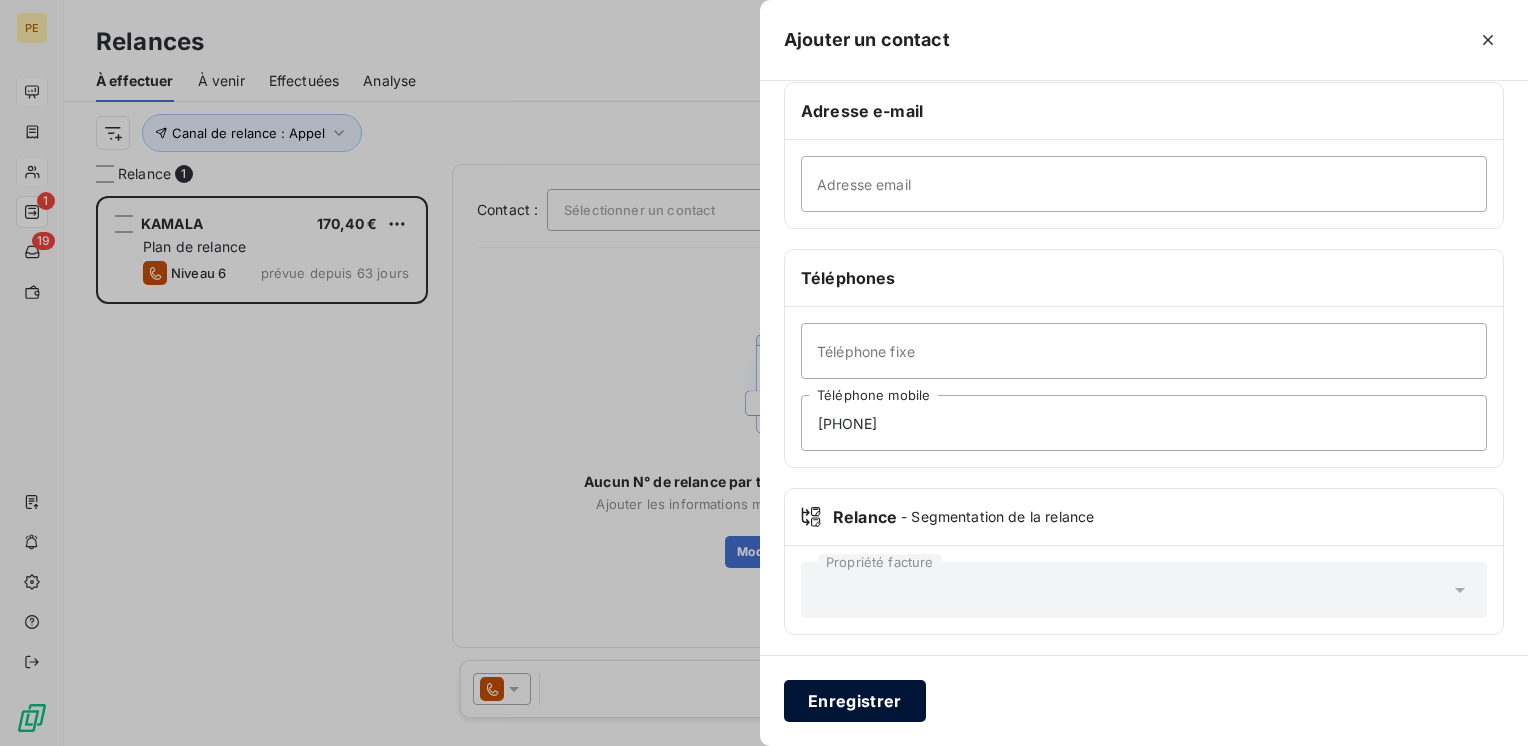 click on "Enregistrer" at bounding box center [855, 701] 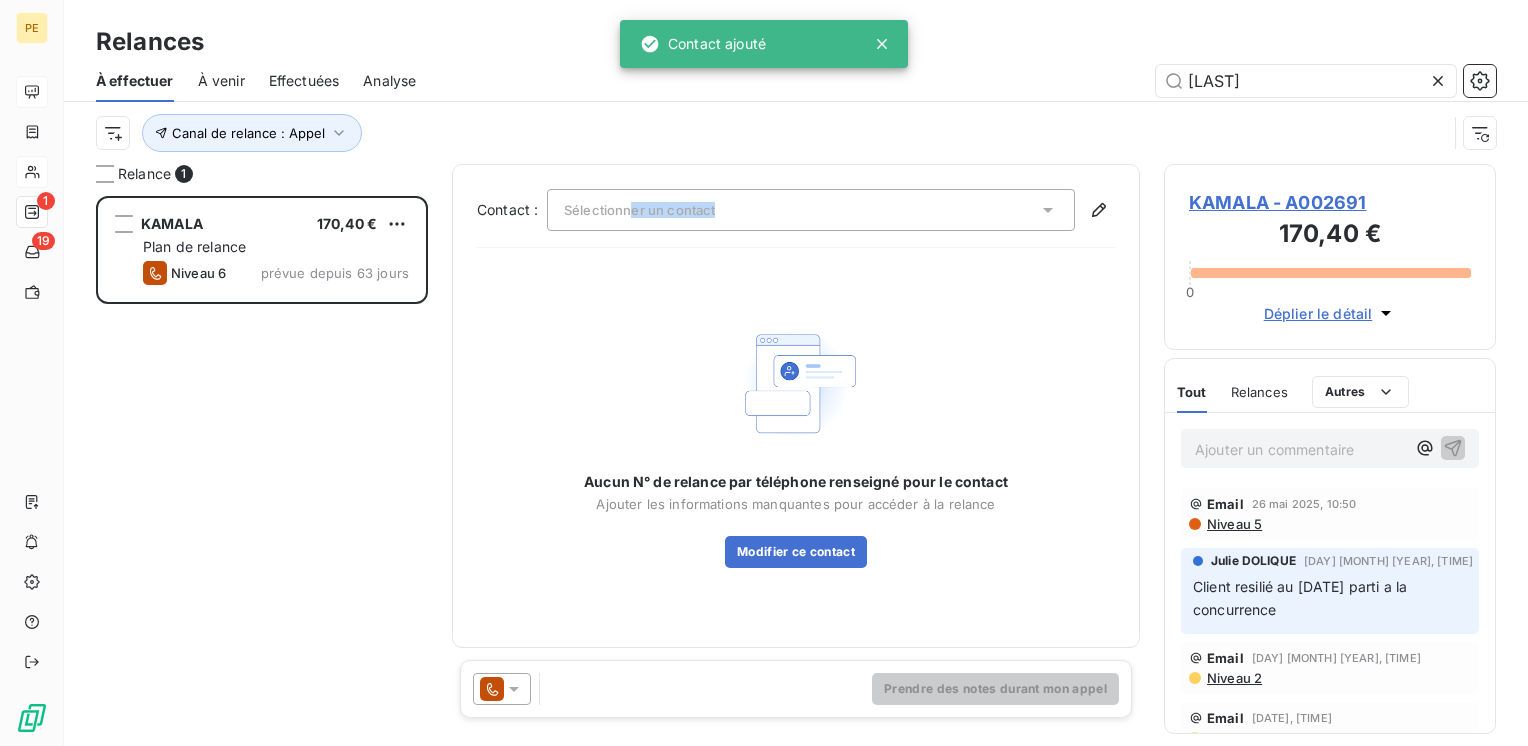 drag, startPoint x: 628, startPoint y: 242, endPoint x: 630, endPoint y: 227, distance: 15.132746 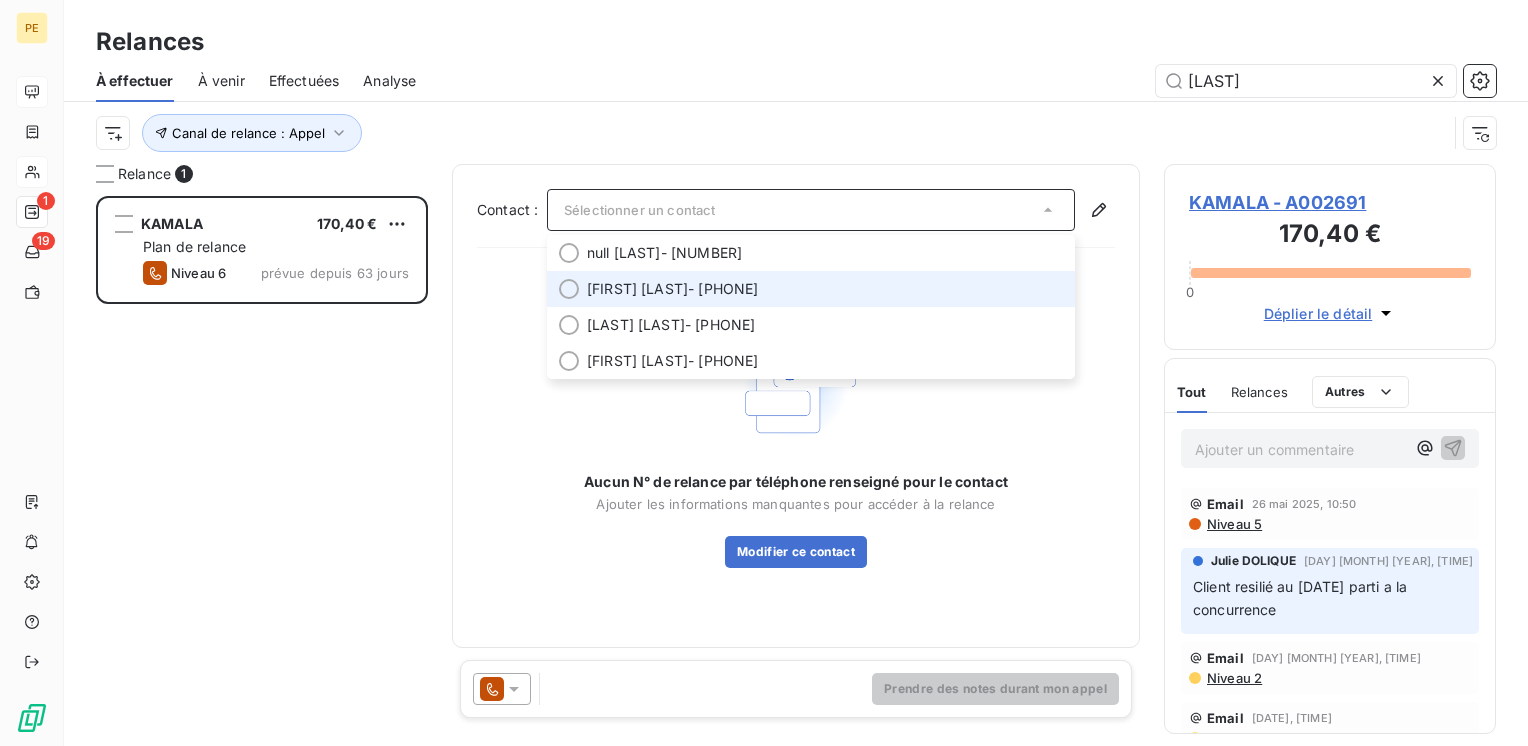 click on "christophe  descombes" at bounding box center (637, 289) 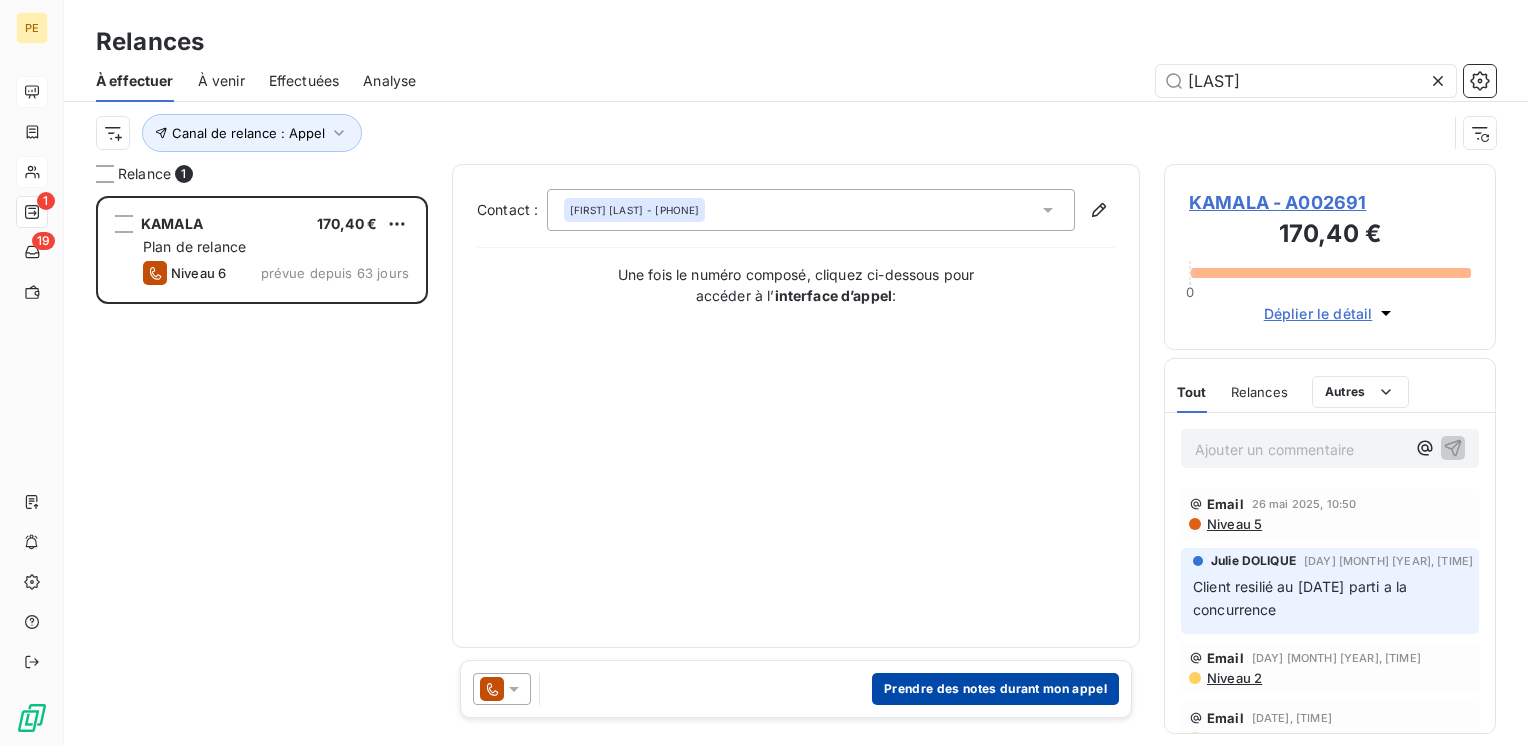 click on "Prendre des notes durant mon appel" at bounding box center (995, 689) 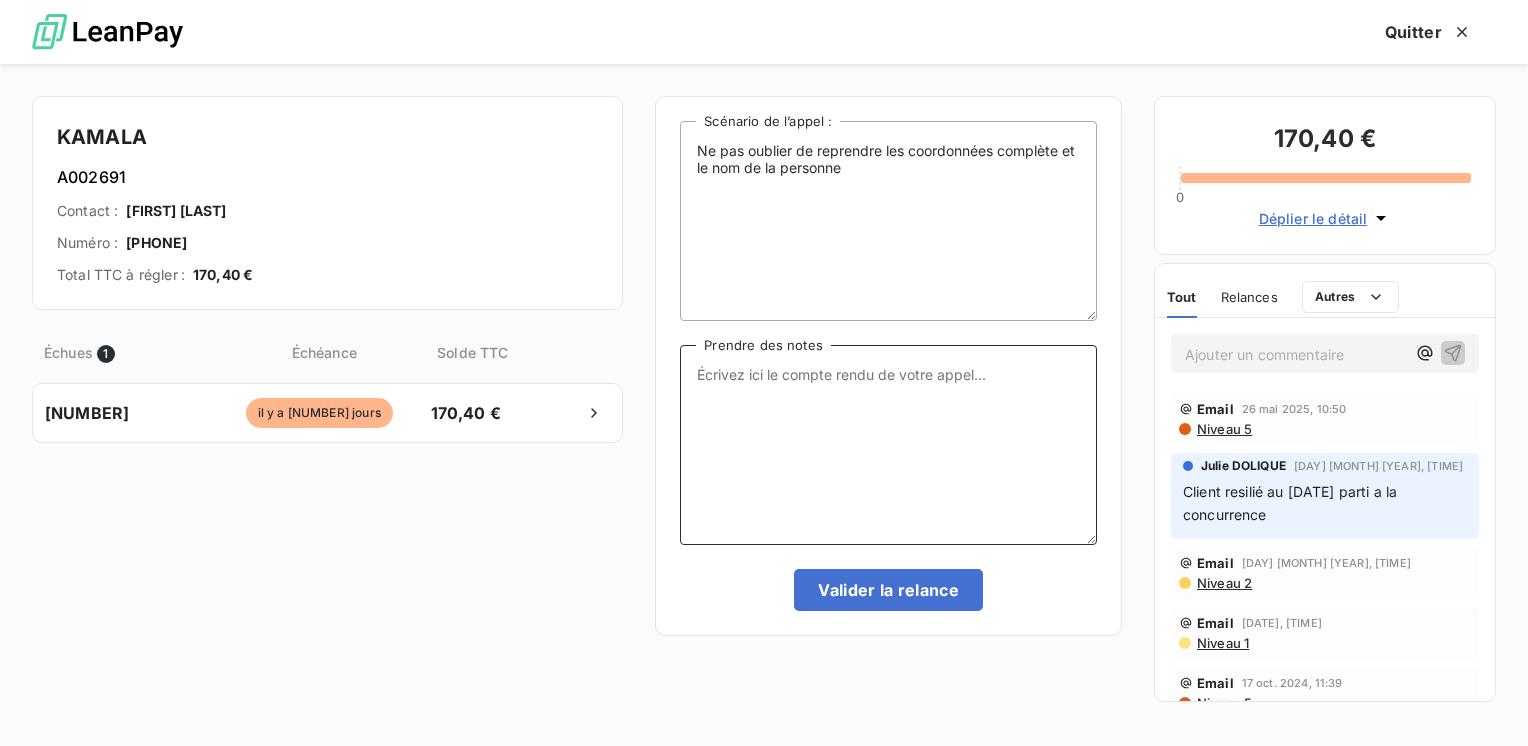 click on "Prendre des notes" at bounding box center [888, 445] 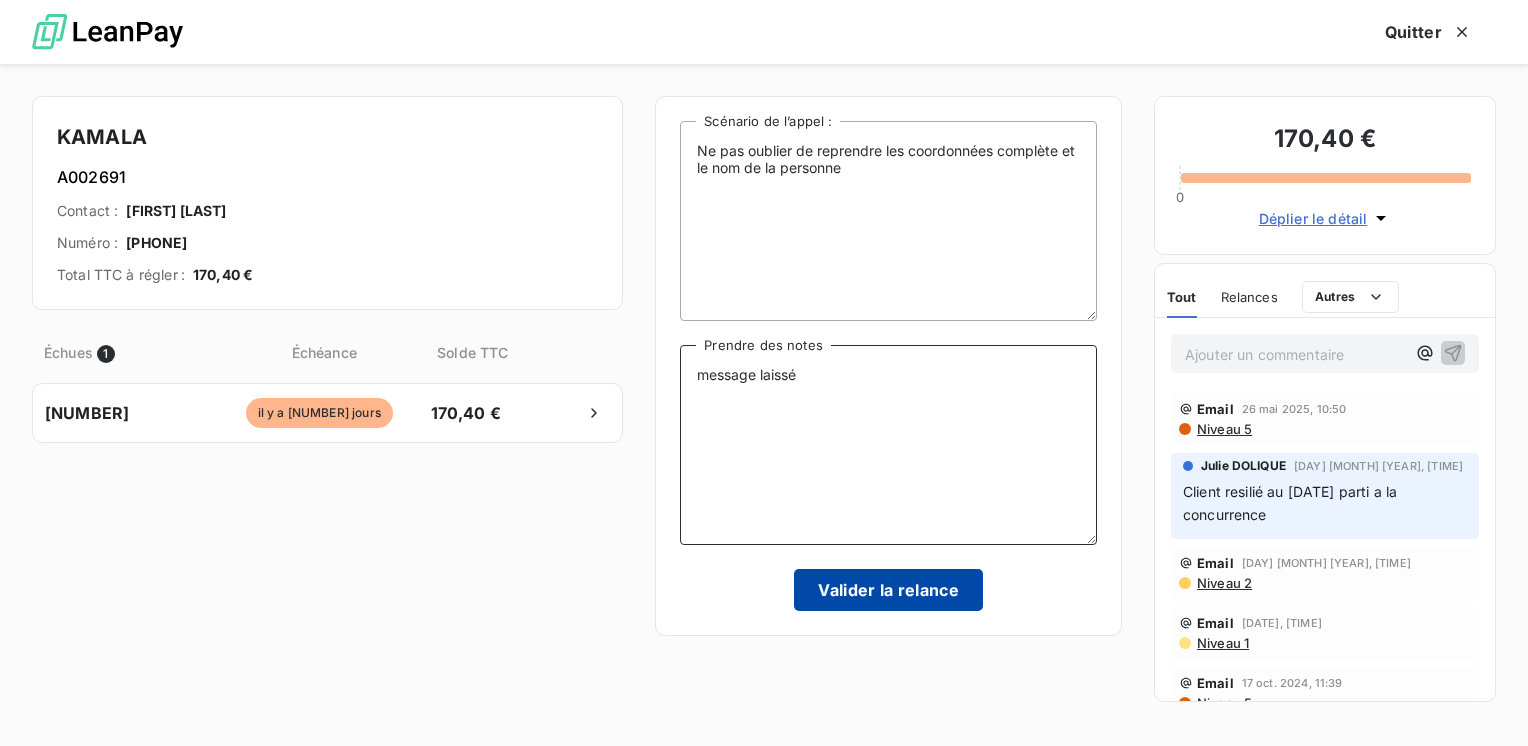 type on "message laissé" 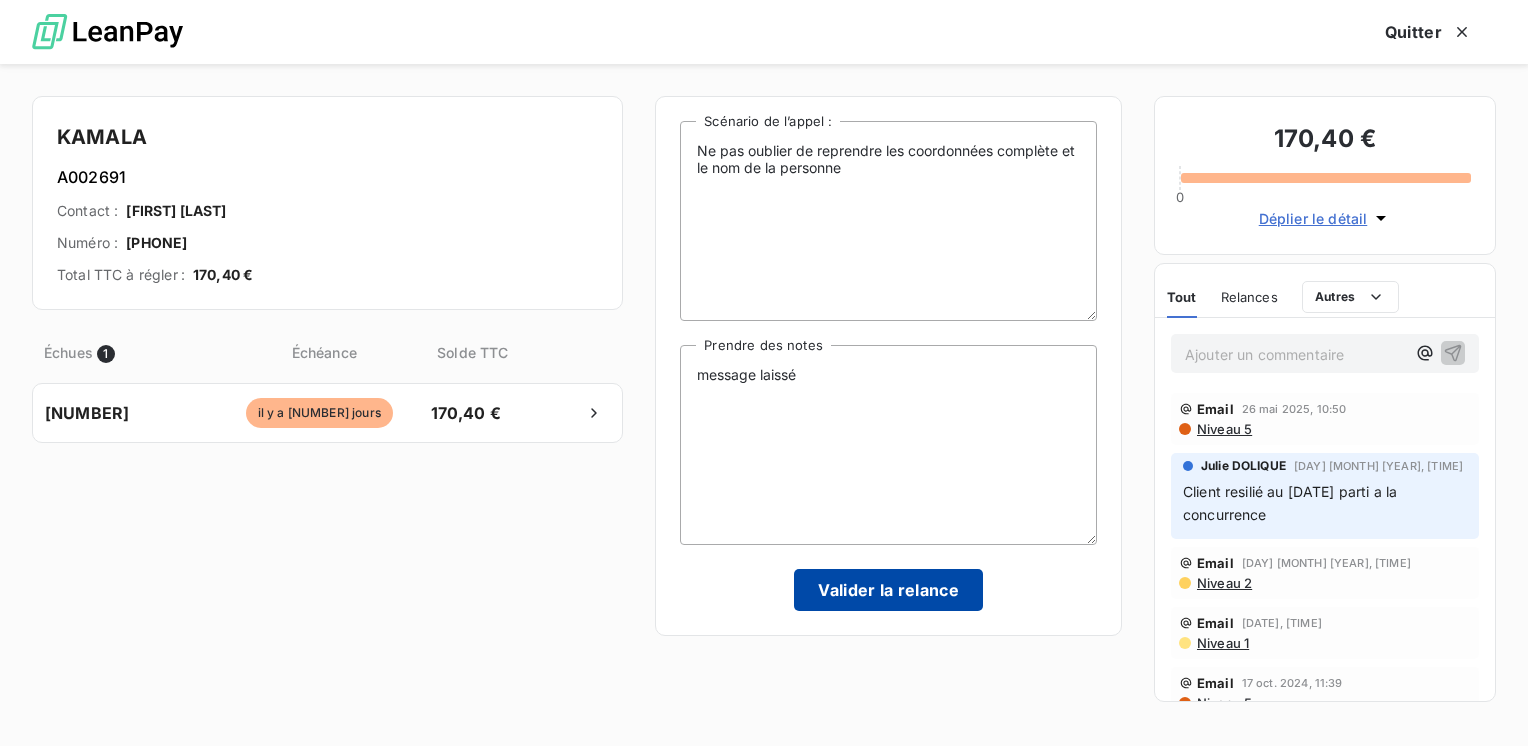 click on "Valider la relance" at bounding box center [888, 590] 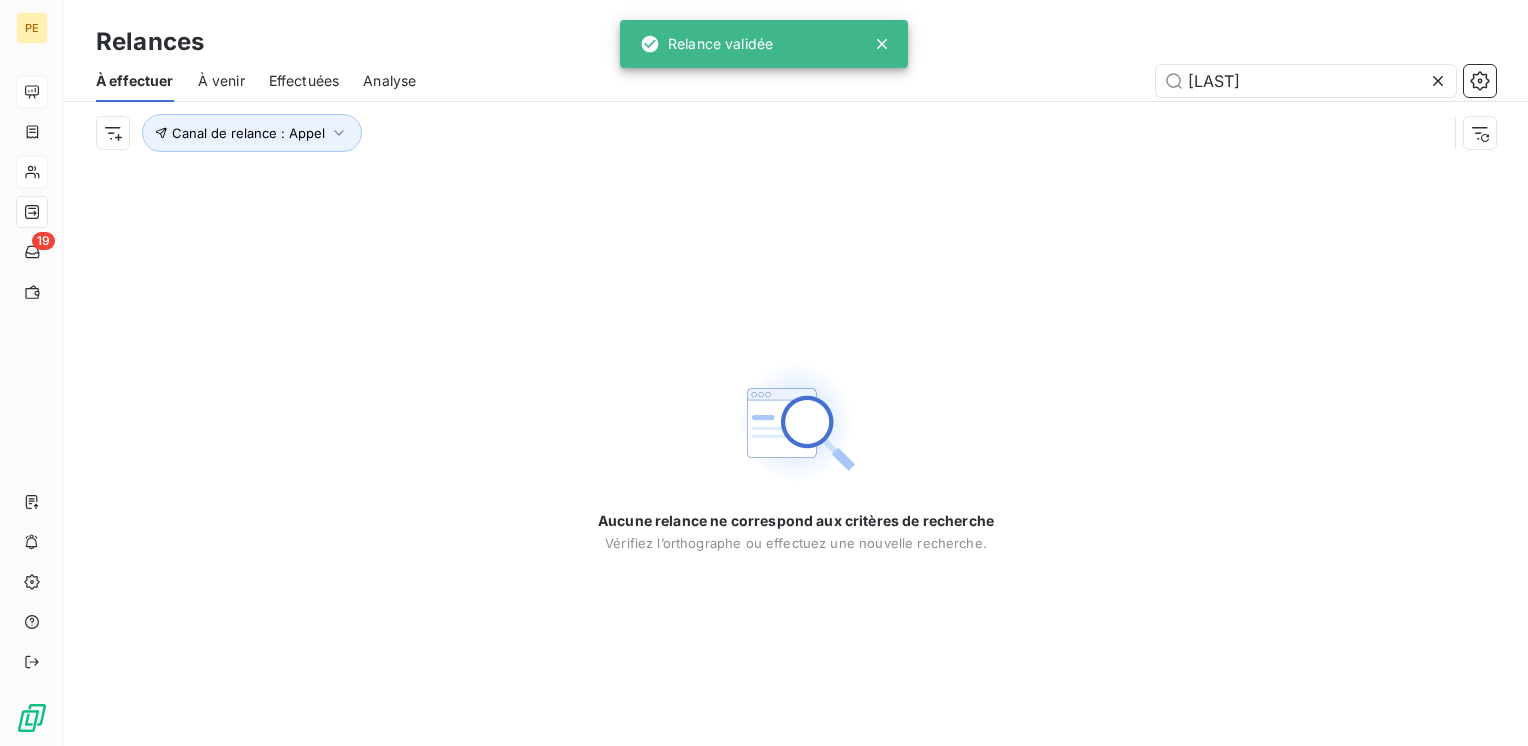 click on "À effectuer" at bounding box center [135, 81] 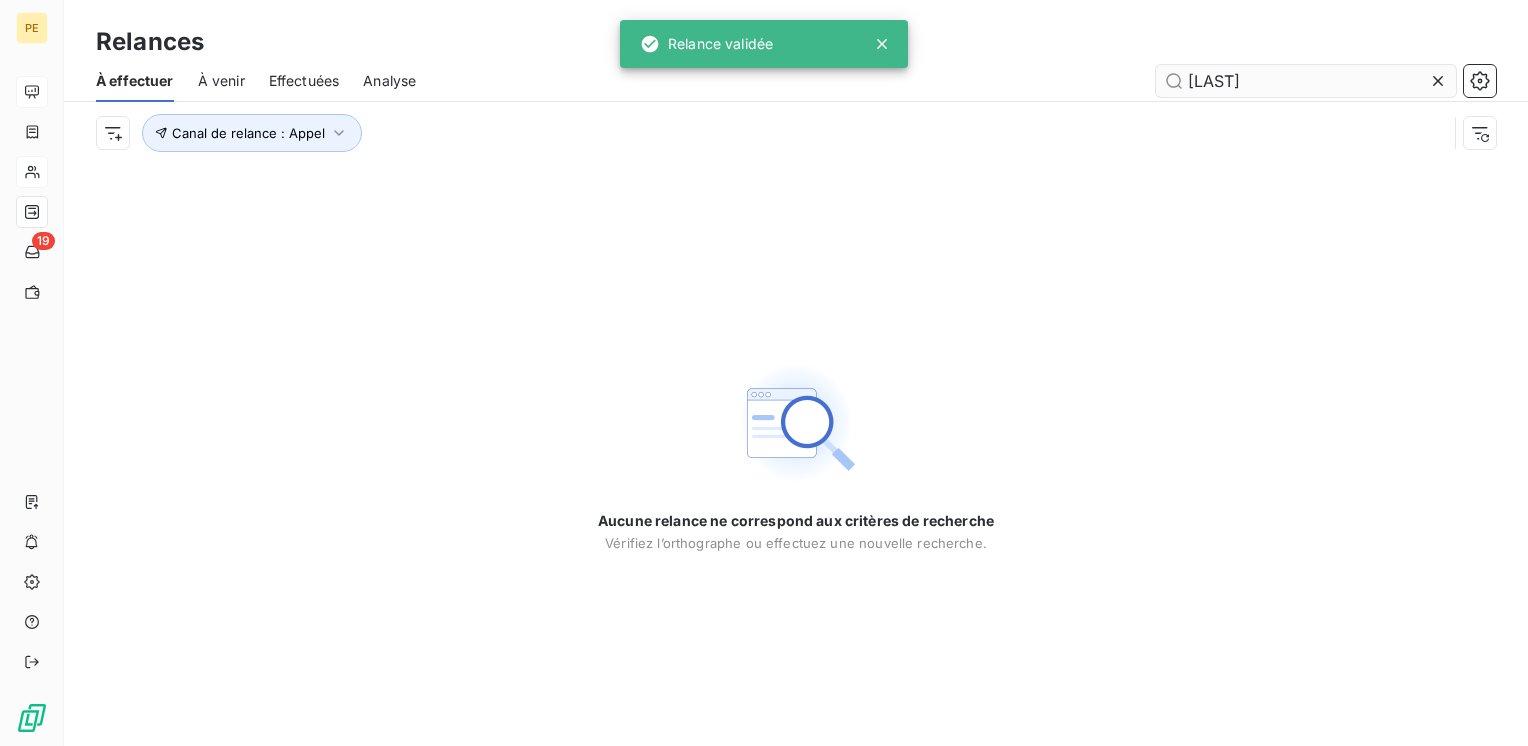 click 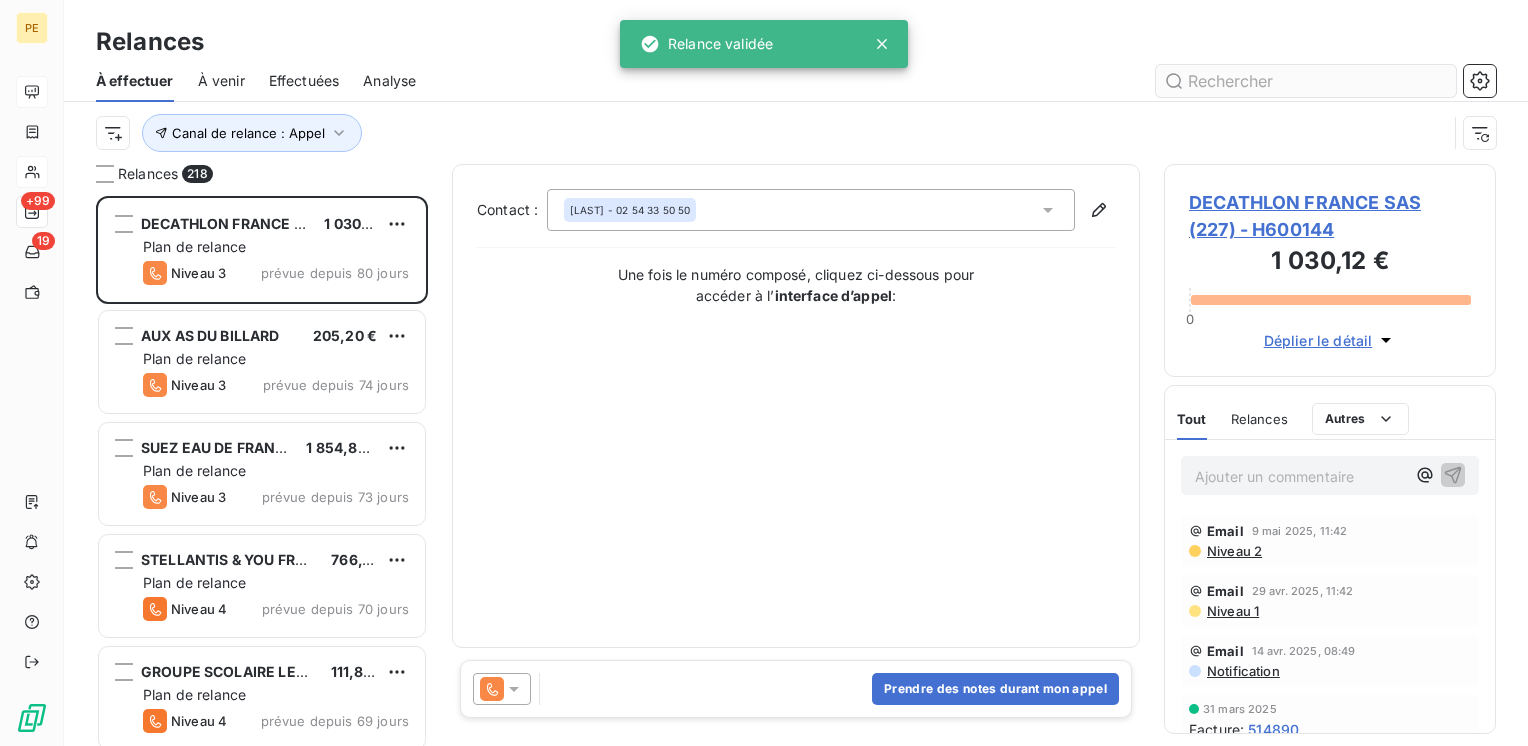 scroll, scrollTop: 16, scrollLeft: 16, axis: both 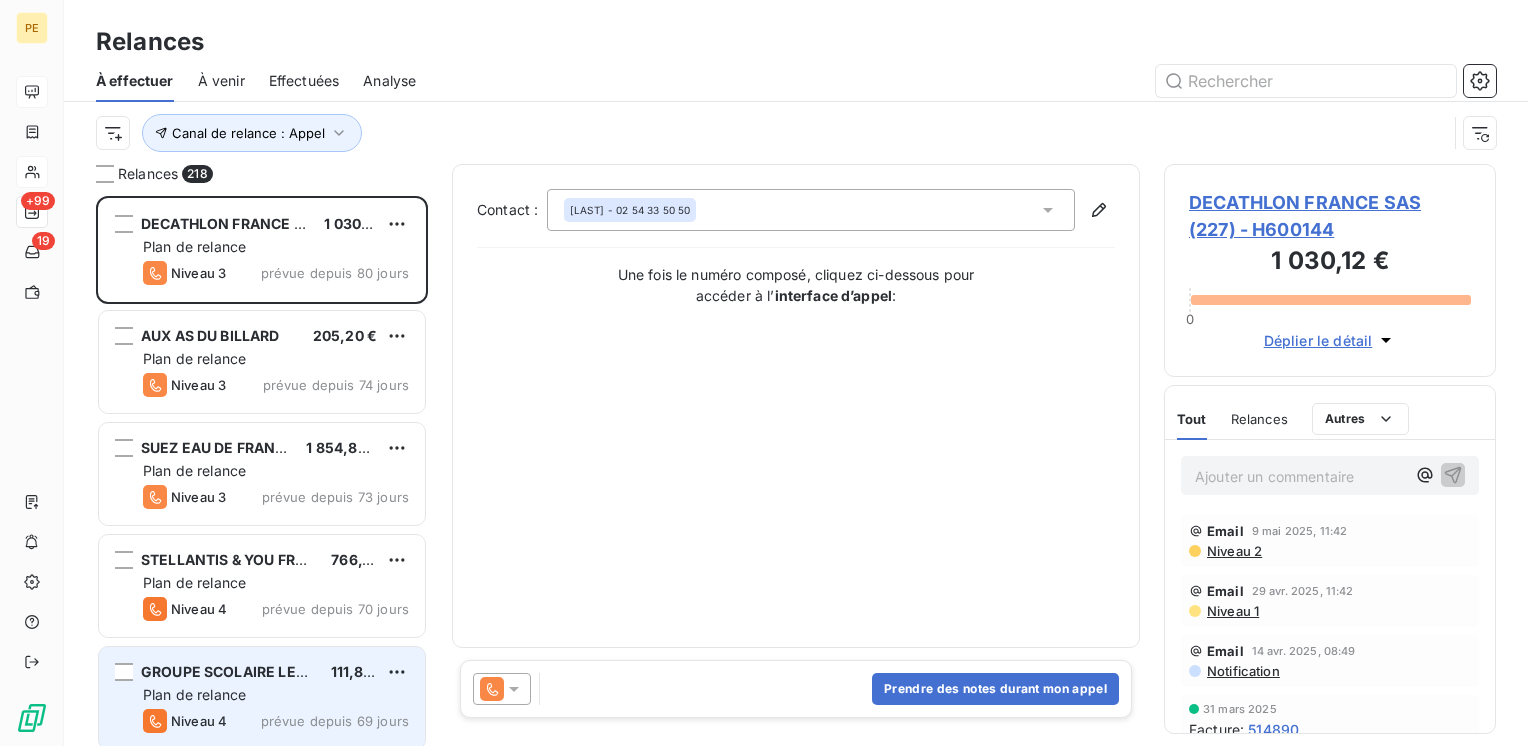 click on "GROUPE SCOLAIRE LEMOINE" at bounding box center [242, 671] 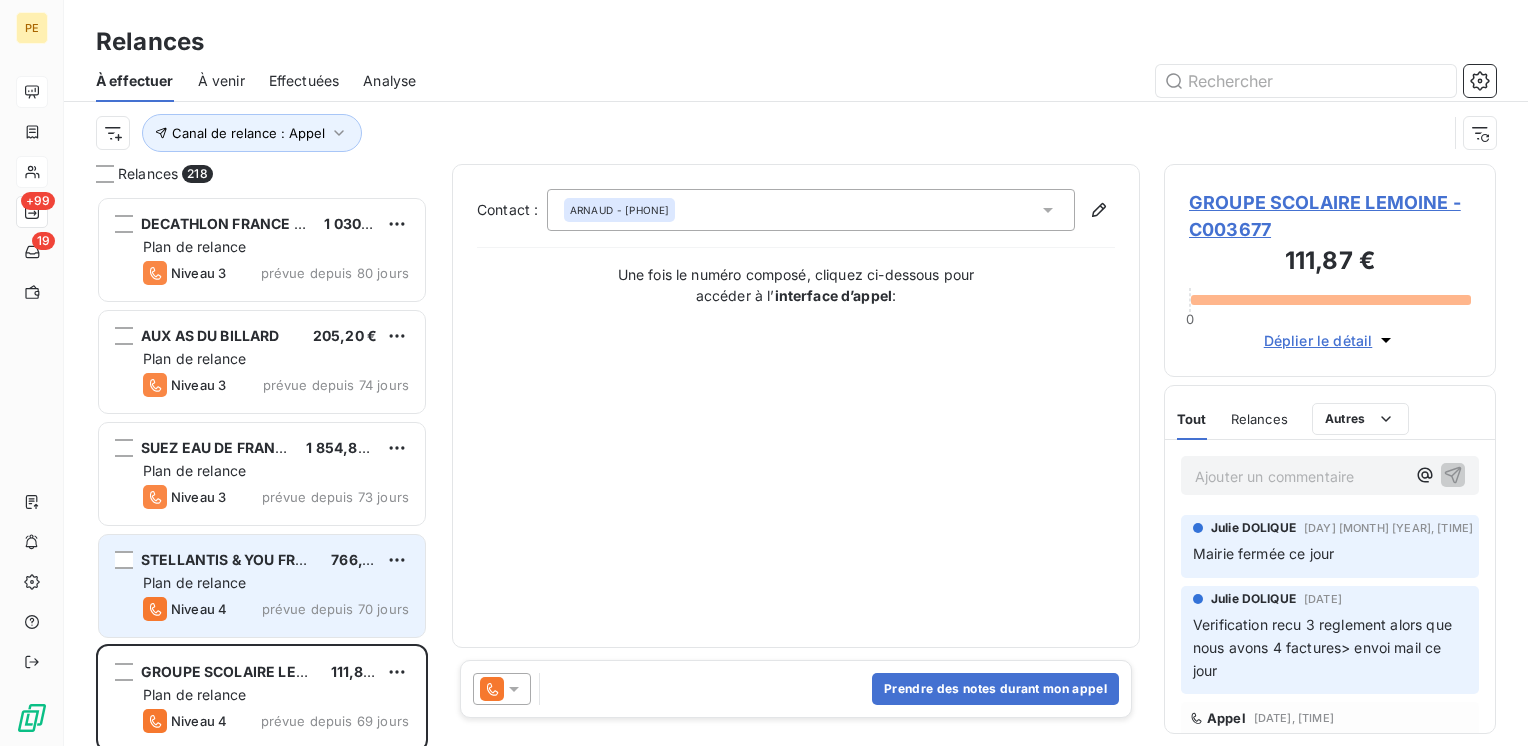 click on "STELLANTIS & YOU FRANCE SAS 766,16 € Plan de relance Niveau 4 prévue depuis 70 jours" at bounding box center [262, 586] 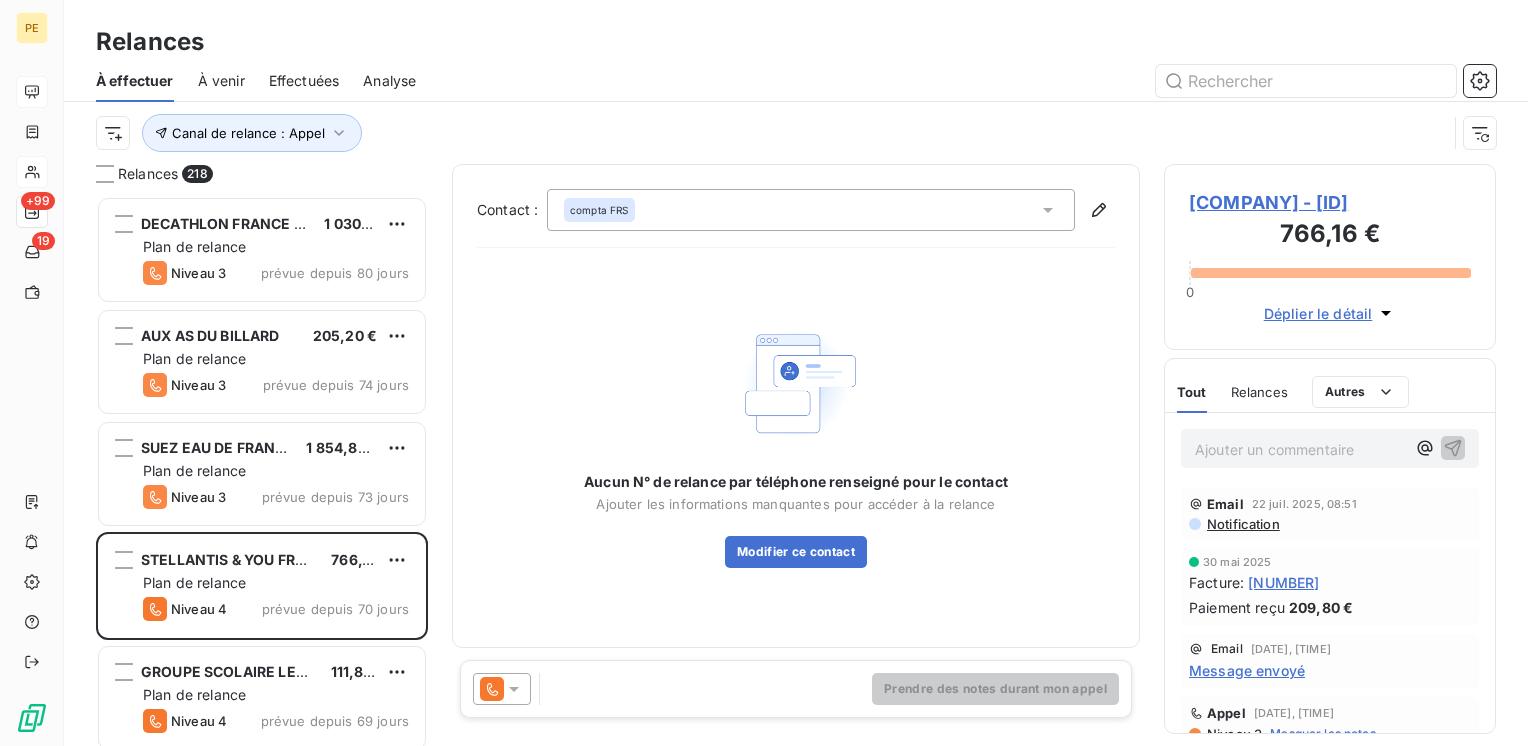 click 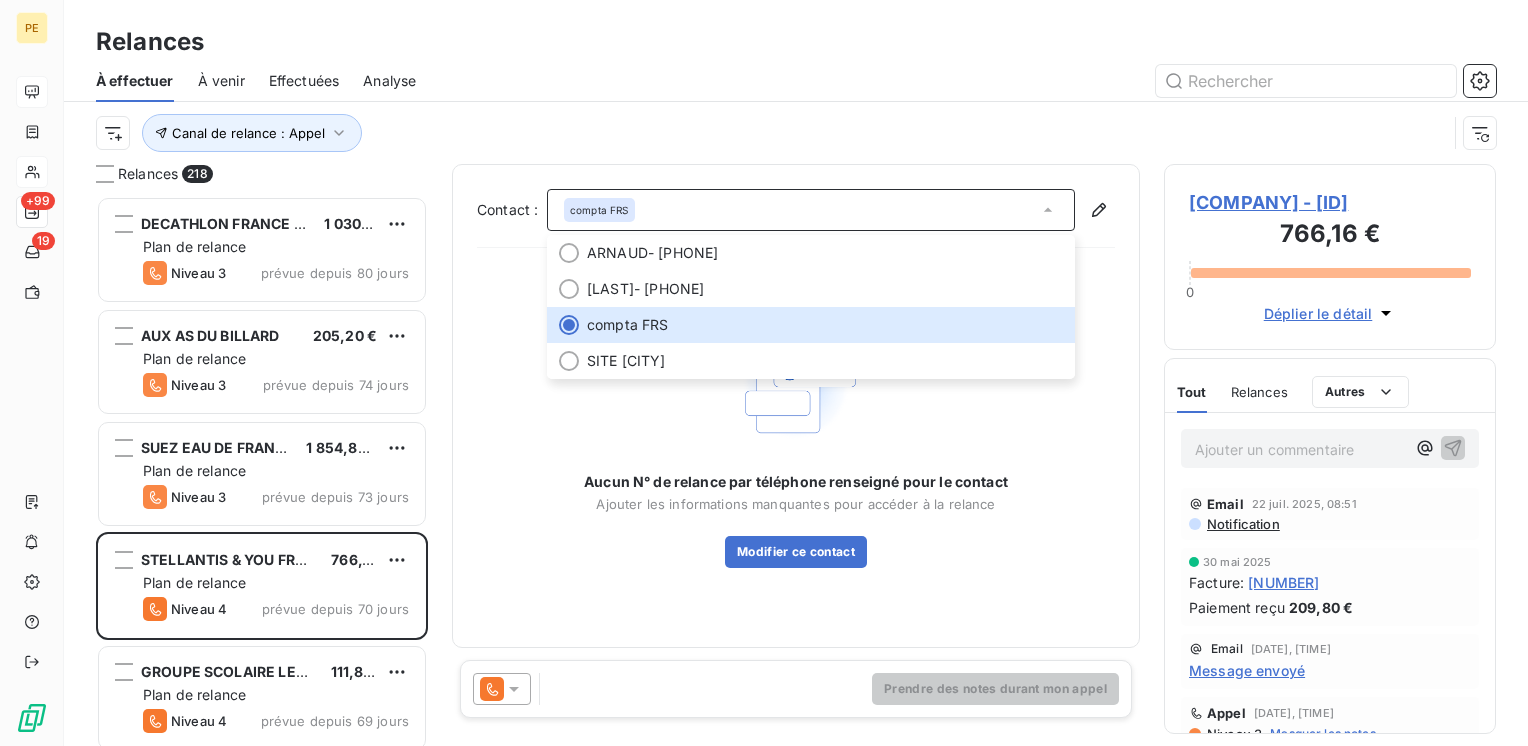 click on "Déplier le détail" at bounding box center [1318, 313] 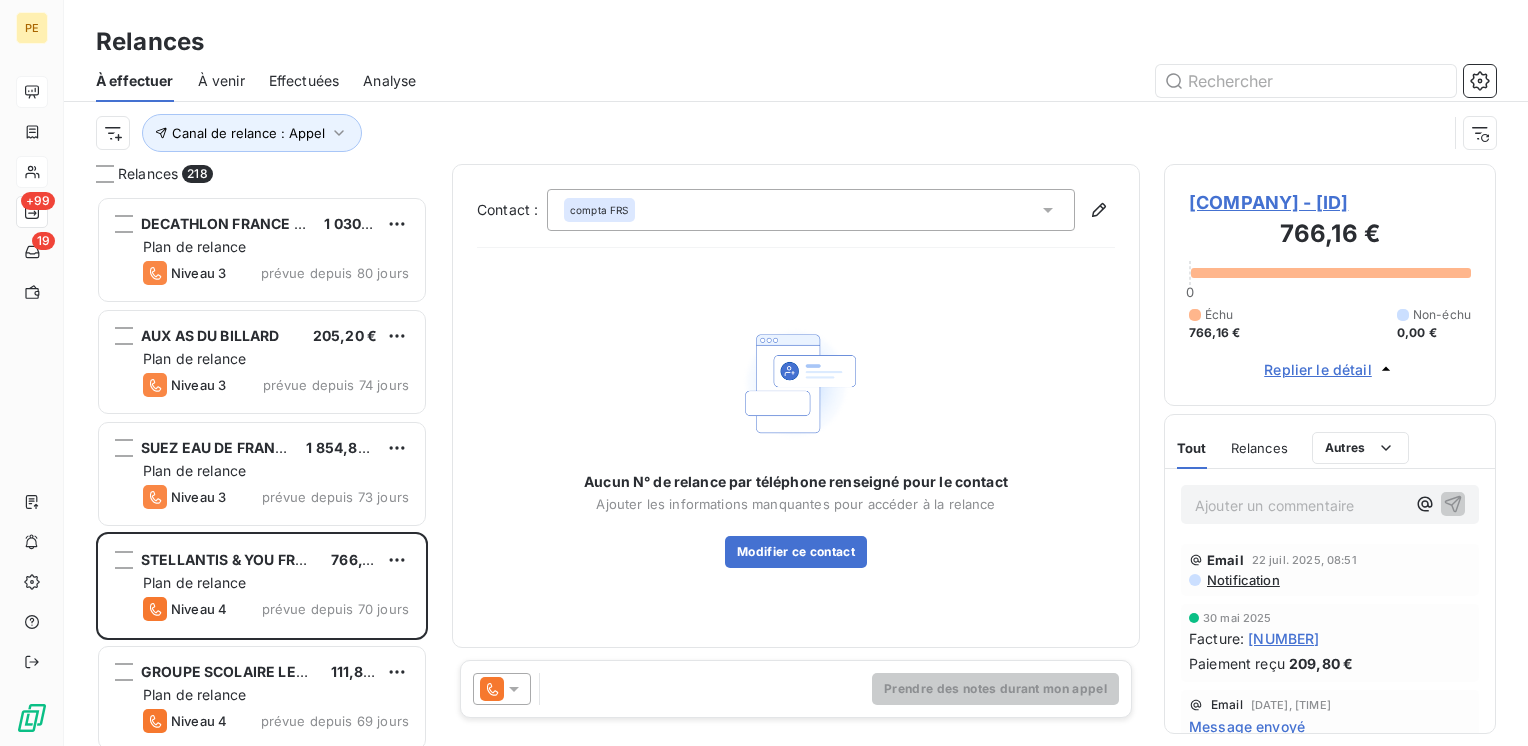 click 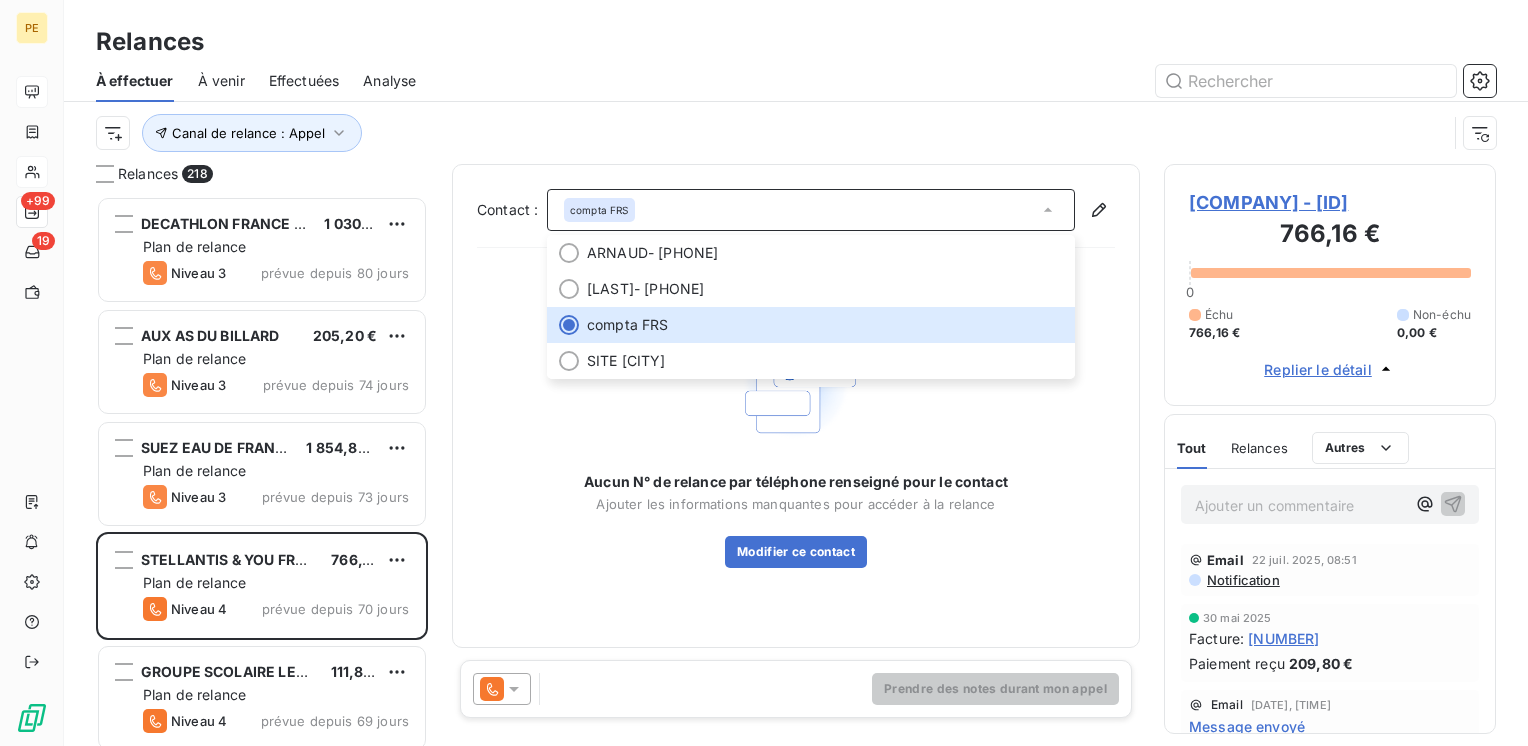 click on "STELLANTIS & YOU FRANCE SAS - C041476" at bounding box center [1330, 202] 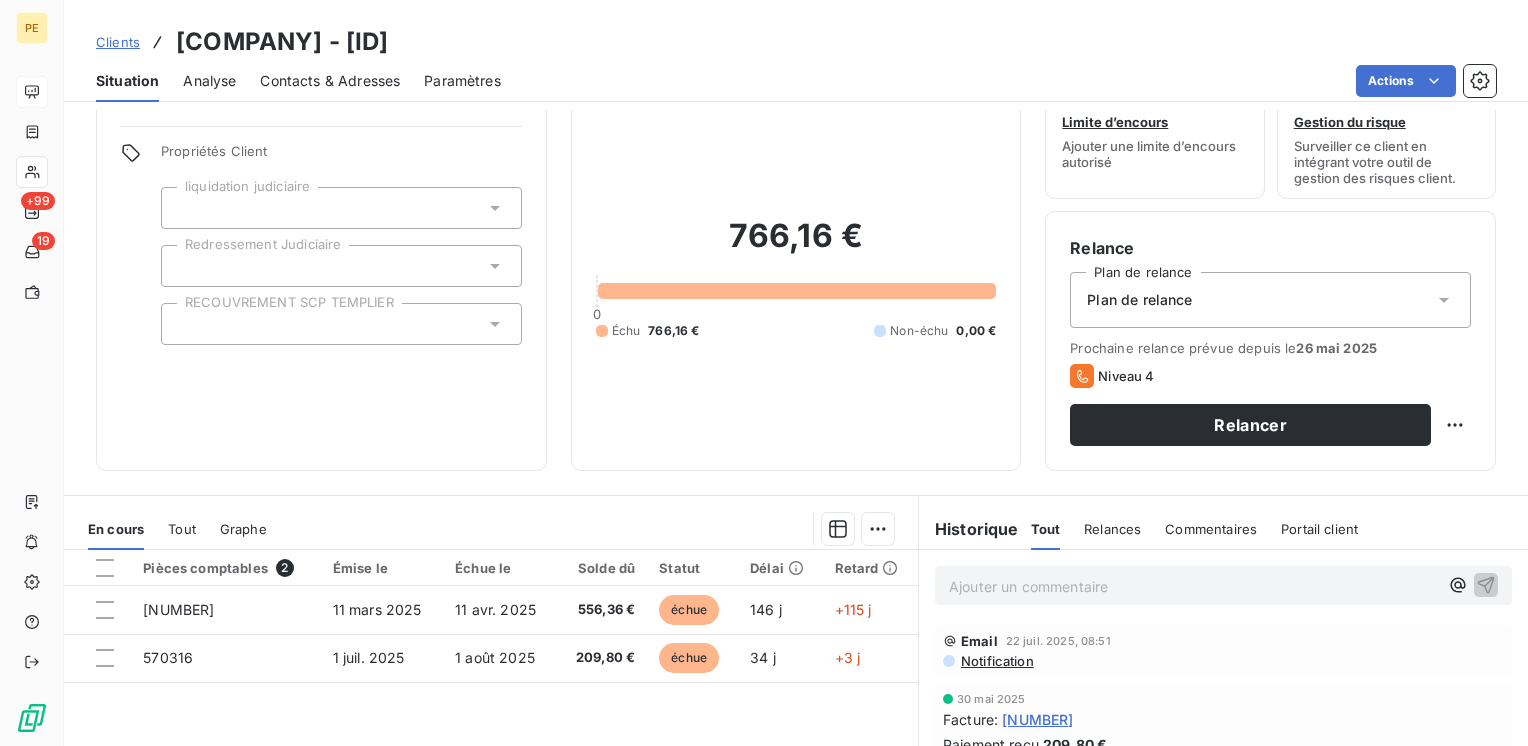 scroll, scrollTop: 0, scrollLeft: 0, axis: both 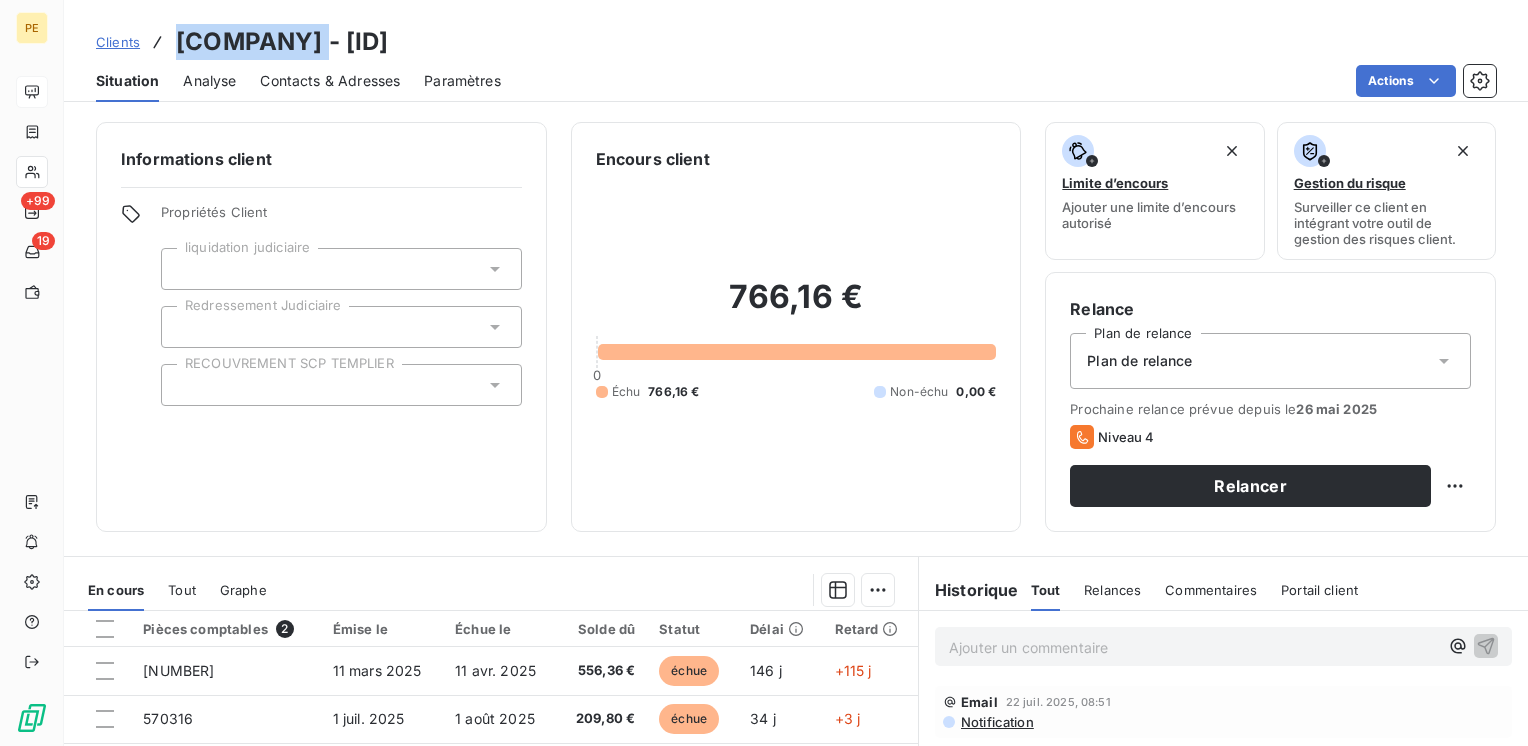 drag, startPoint x: 176, startPoint y: 39, endPoint x: 322, endPoint y: 47, distance: 146.21901 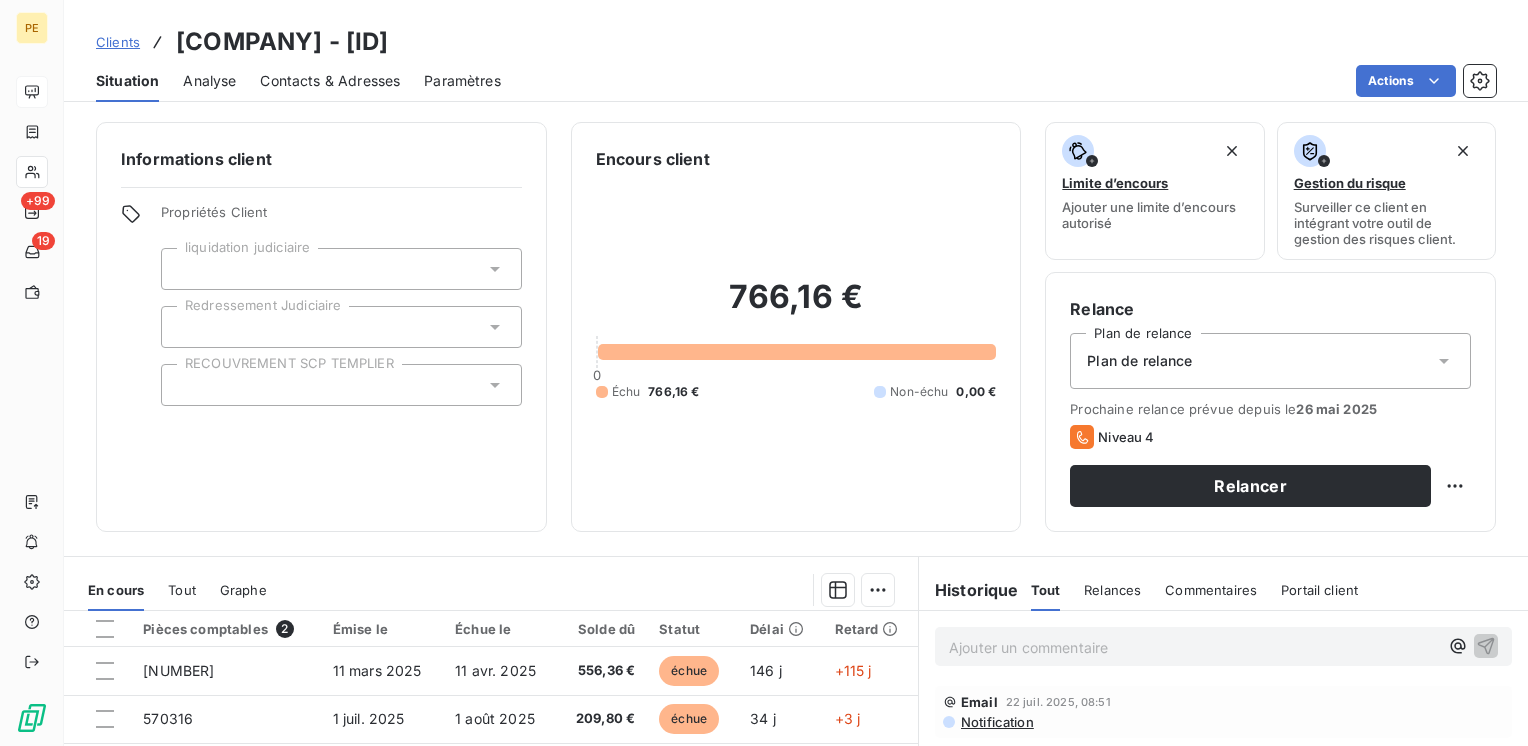click at bounding box center (341, 269) 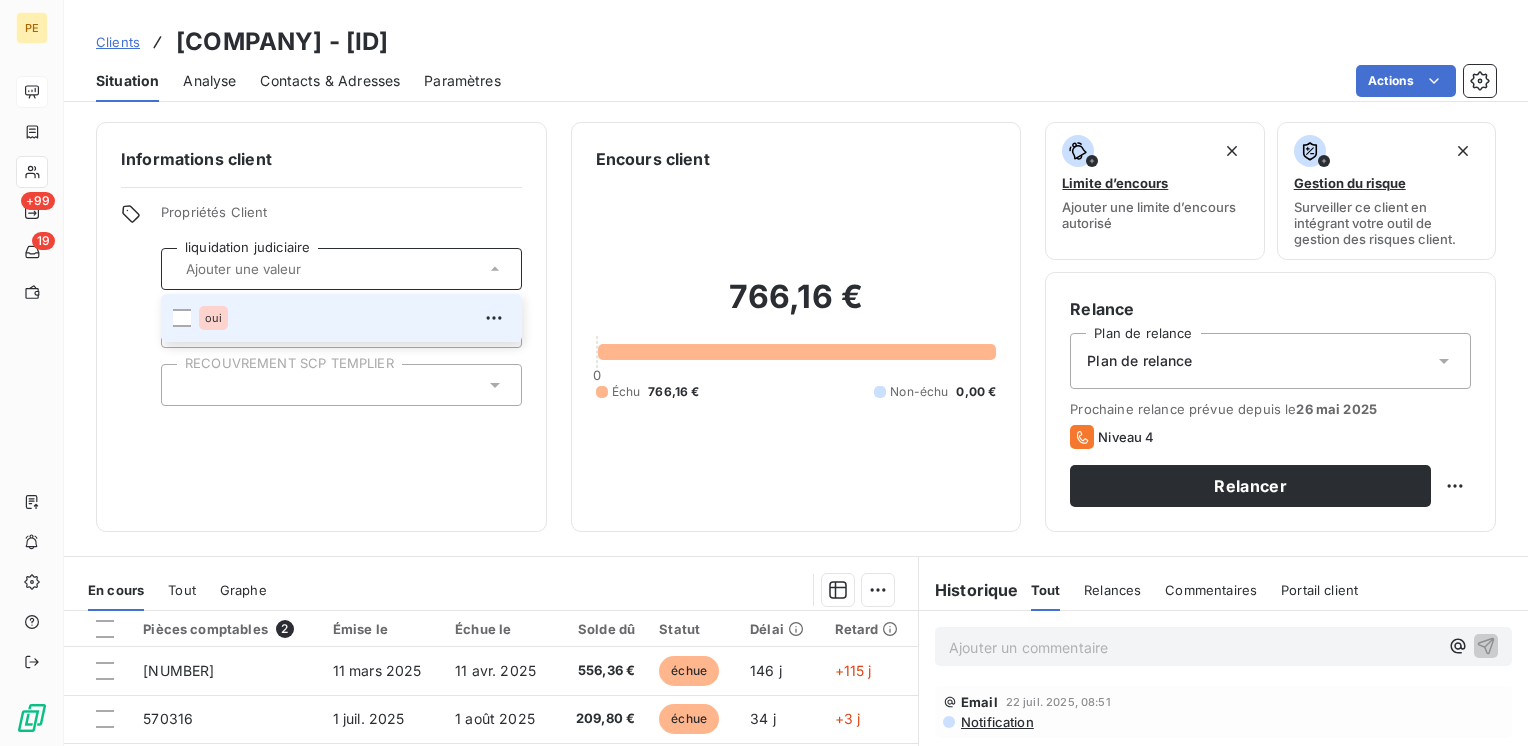 click at bounding box center (331, 269) 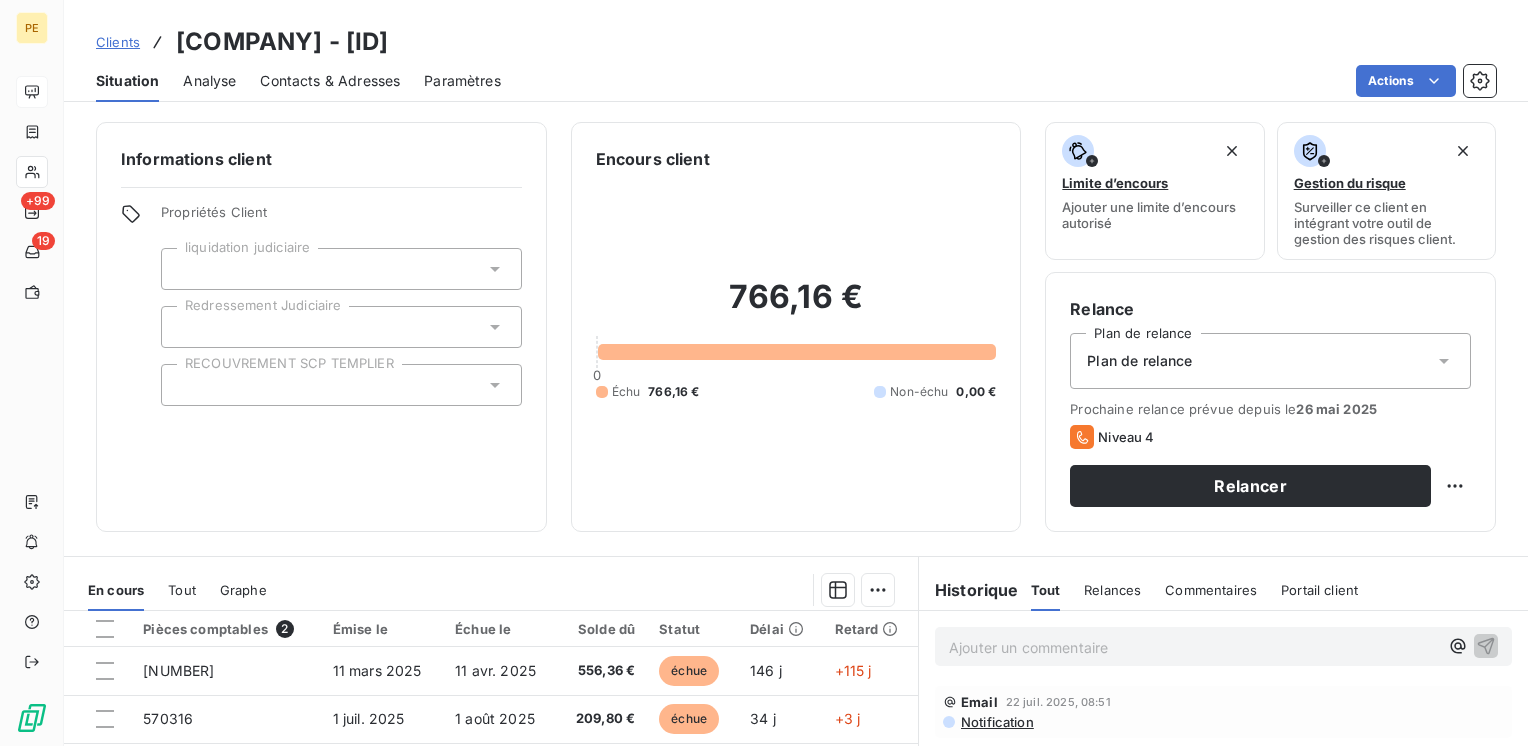 click on "766,16 € 0 Échu 766,16 € Non-échu 0,00 €" at bounding box center [796, 339] 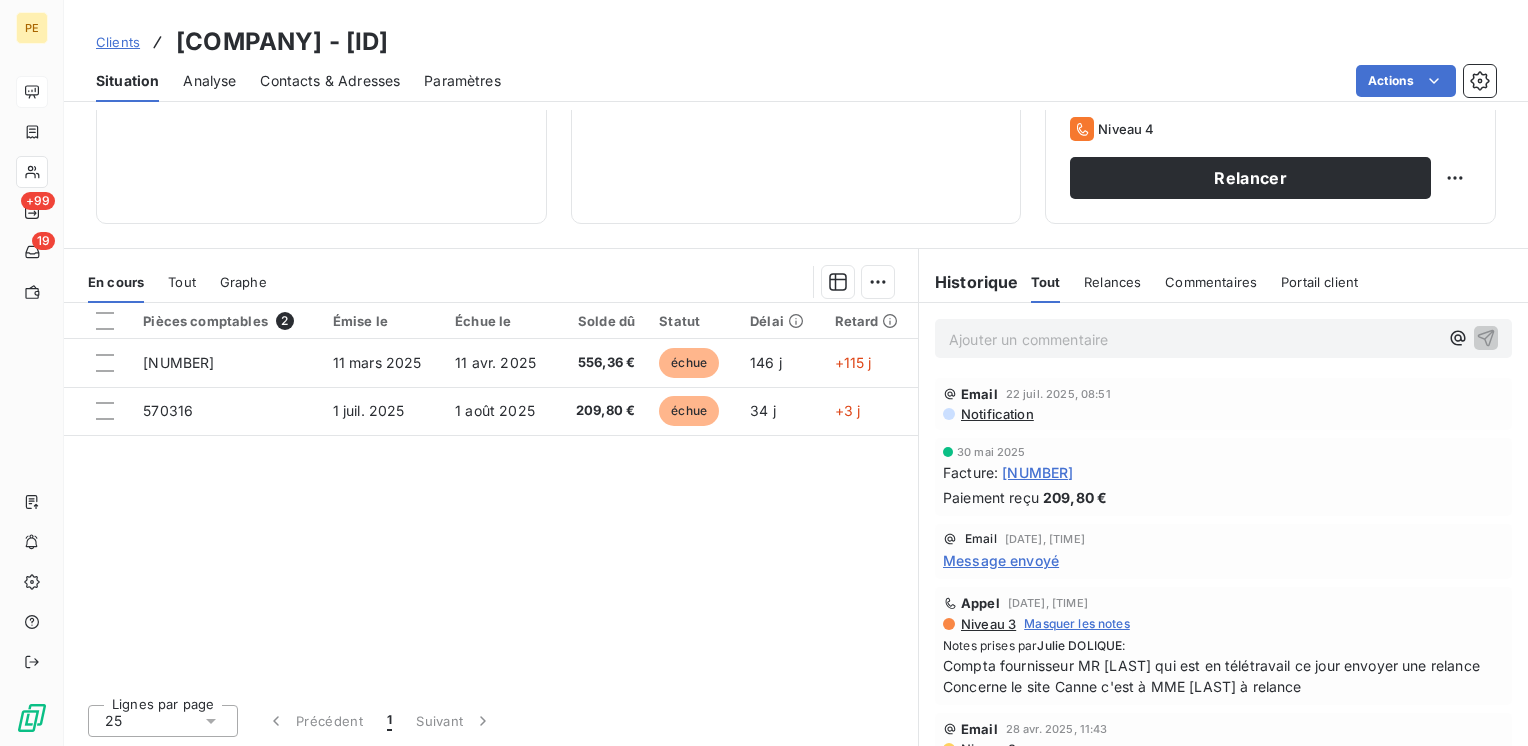 scroll, scrollTop: 0, scrollLeft: 0, axis: both 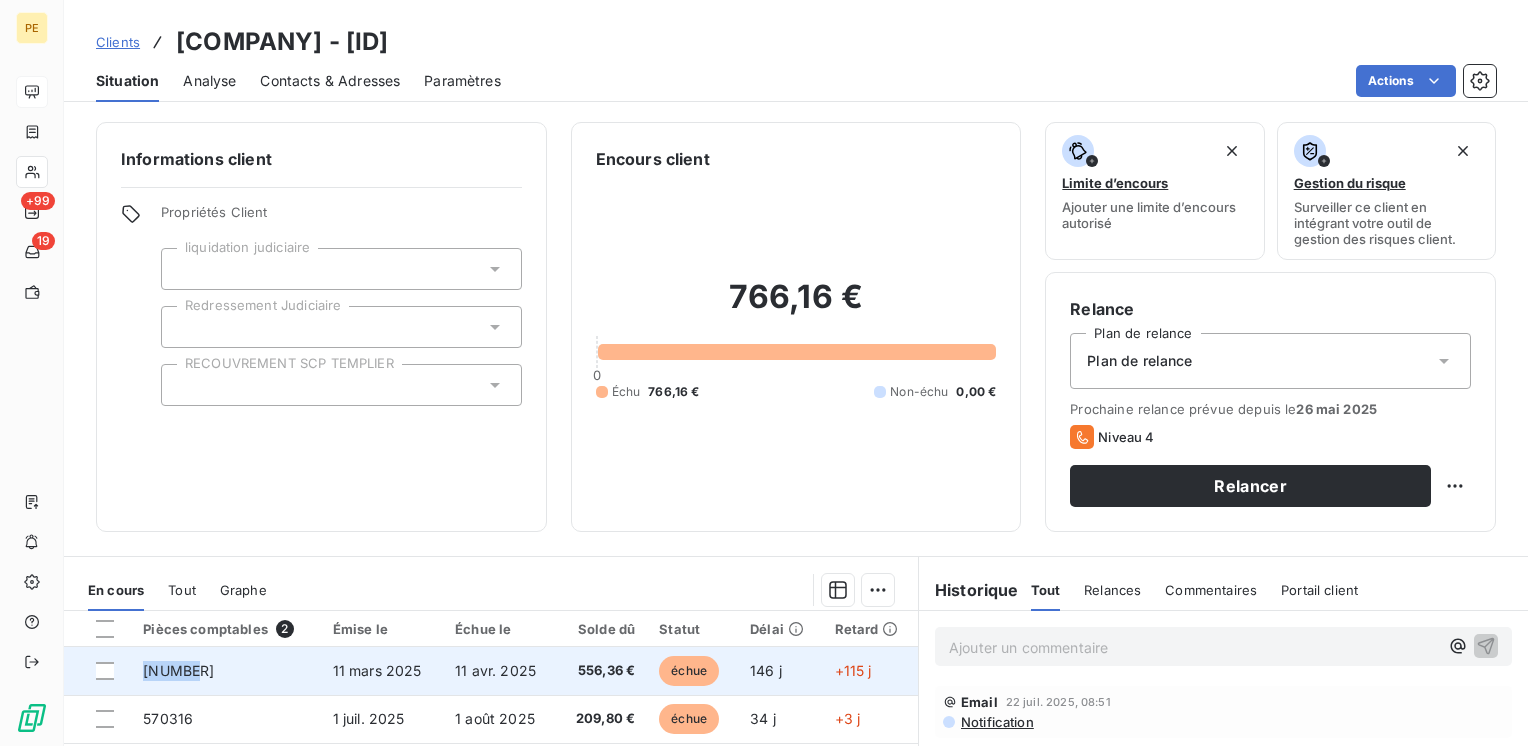drag, startPoint x: 194, startPoint y: 667, endPoint x: 141, endPoint y: 654, distance: 54.571056 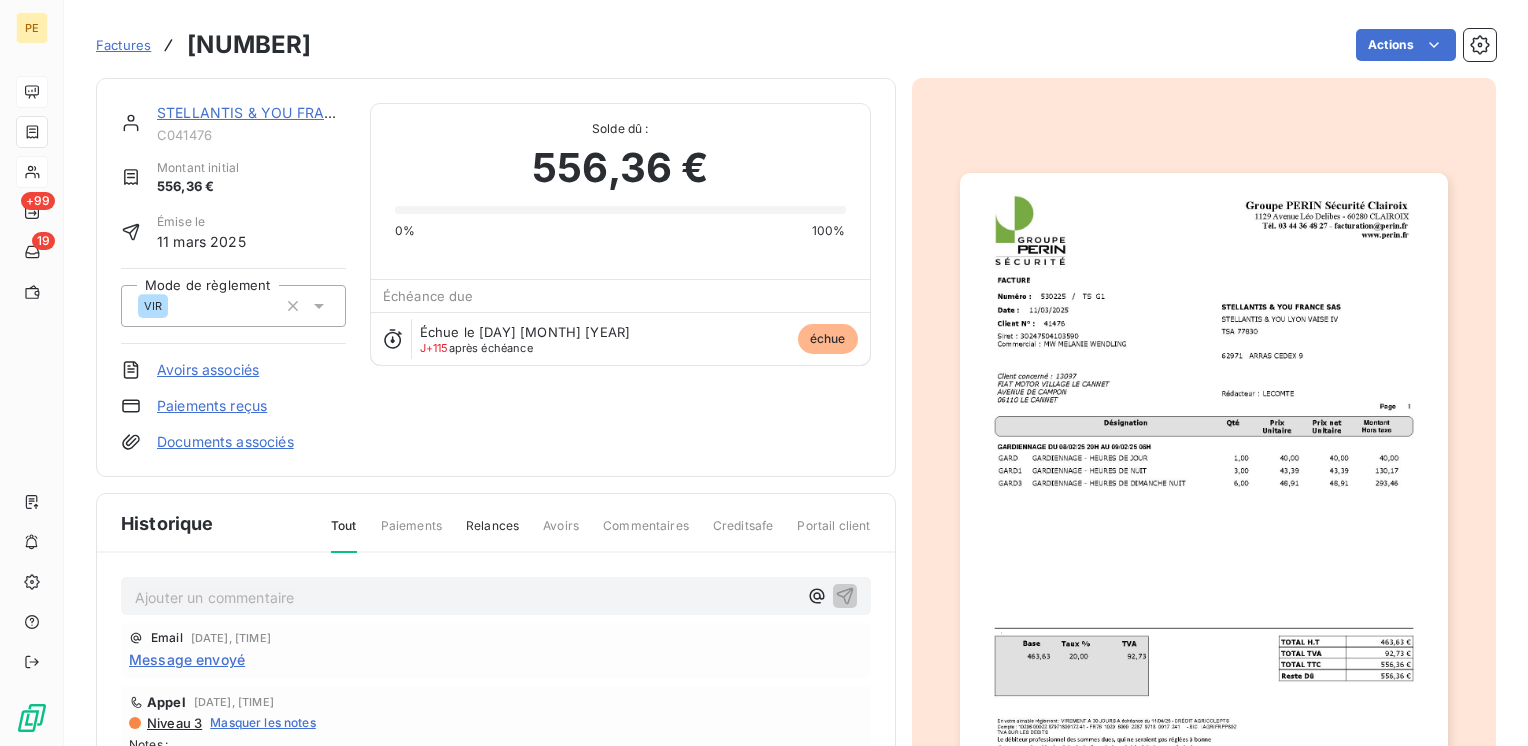 click on "STELLANTIS & YOU FRANCE SAS C041476 Montant initial 556,36 € Émise le 11 mars 2025 Mode de règlement VIR Avoirs associés Paiements reçus Documents associés" at bounding box center (233, 277) 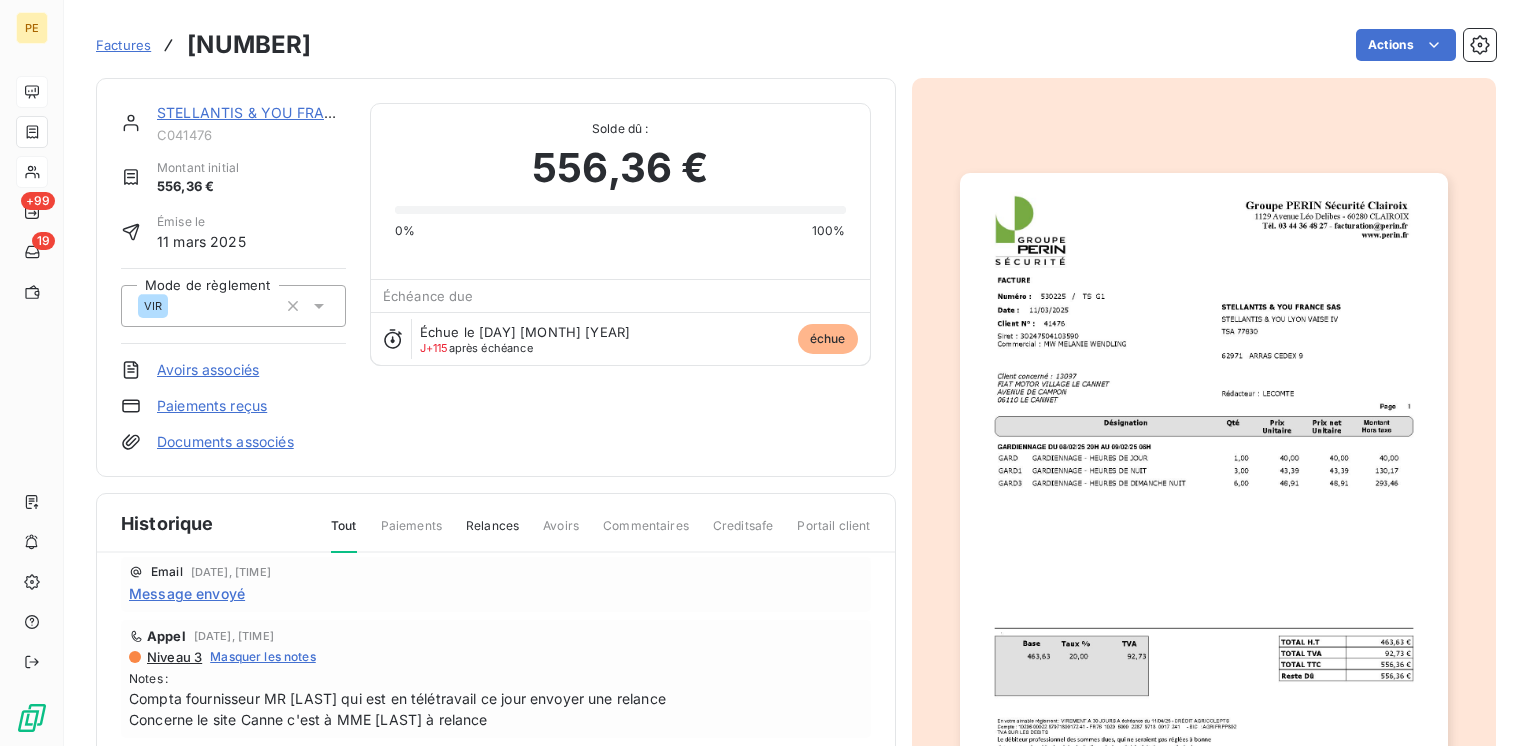 scroll, scrollTop: 0, scrollLeft: 0, axis: both 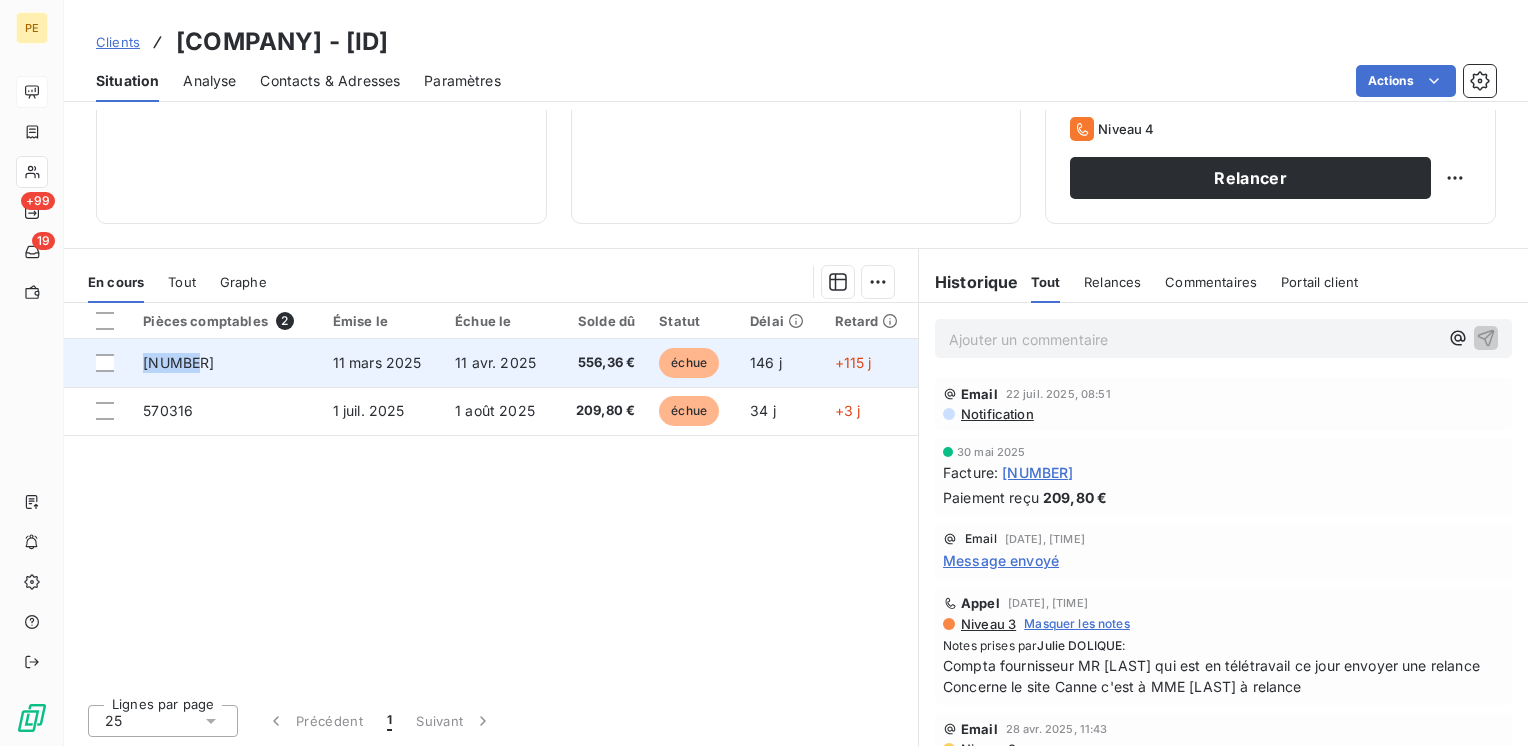 drag, startPoint x: 193, startPoint y: 358, endPoint x: 136, endPoint y: 365, distance: 57.428215 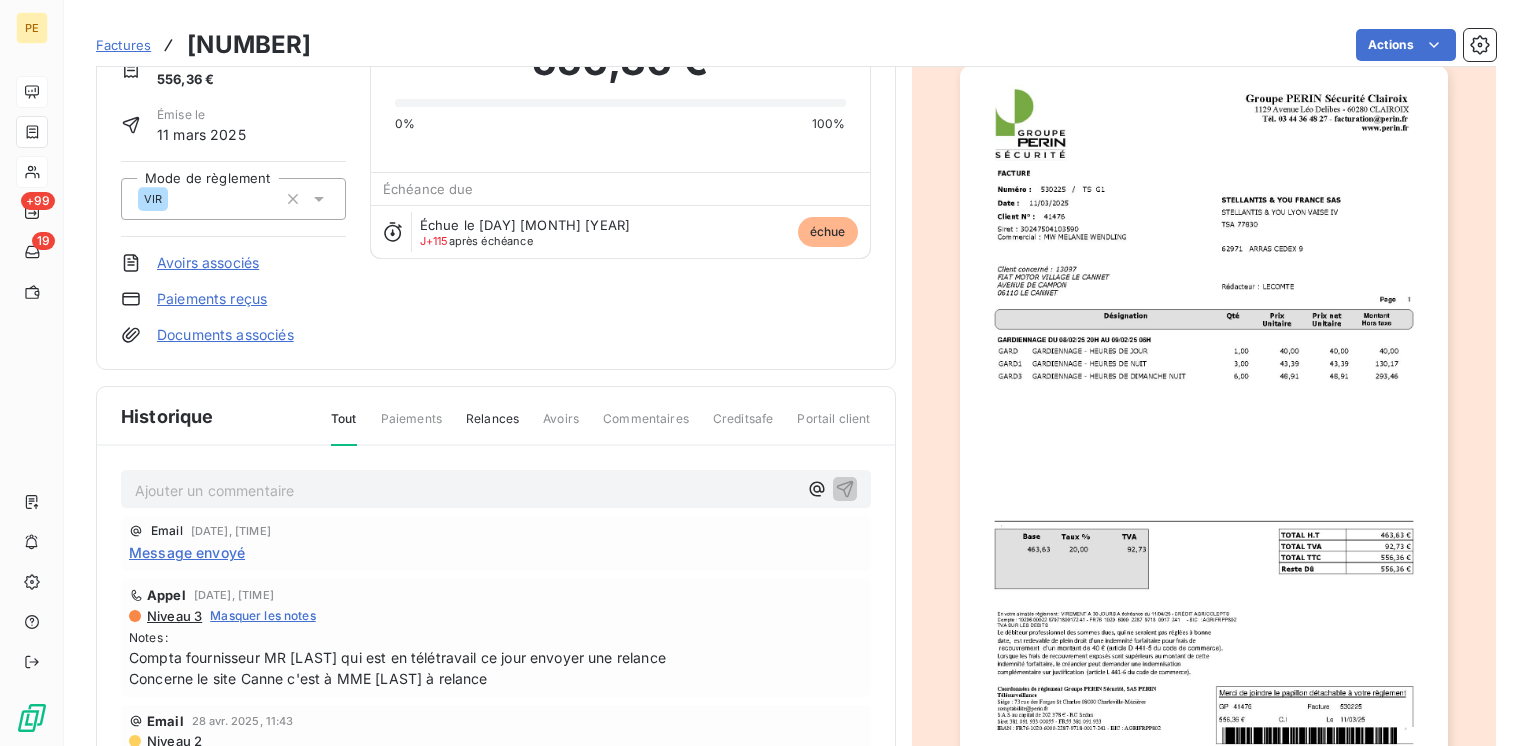 scroll, scrollTop: 0, scrollLeft: 0, axis: both 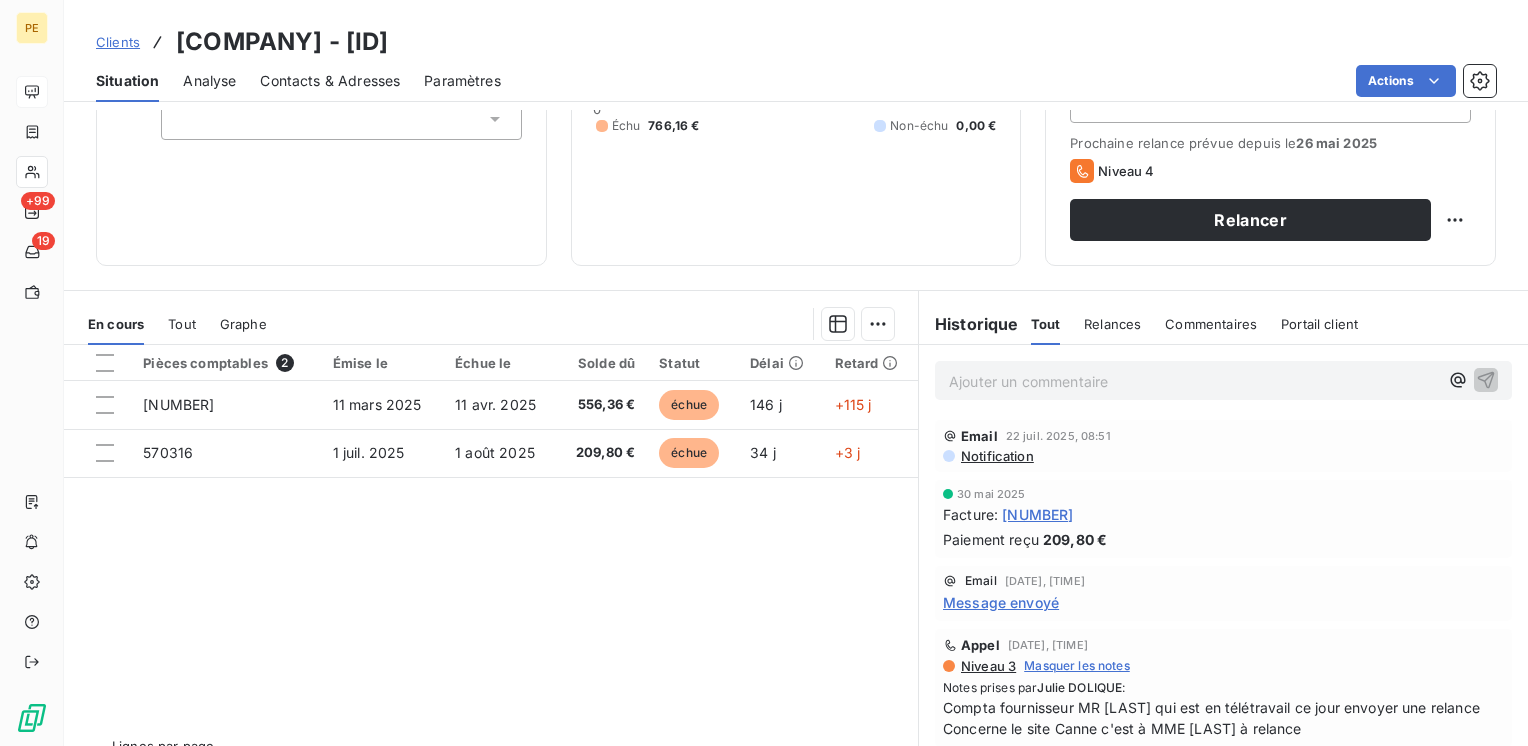 click on "Notification" at bounding box center [996, 456] 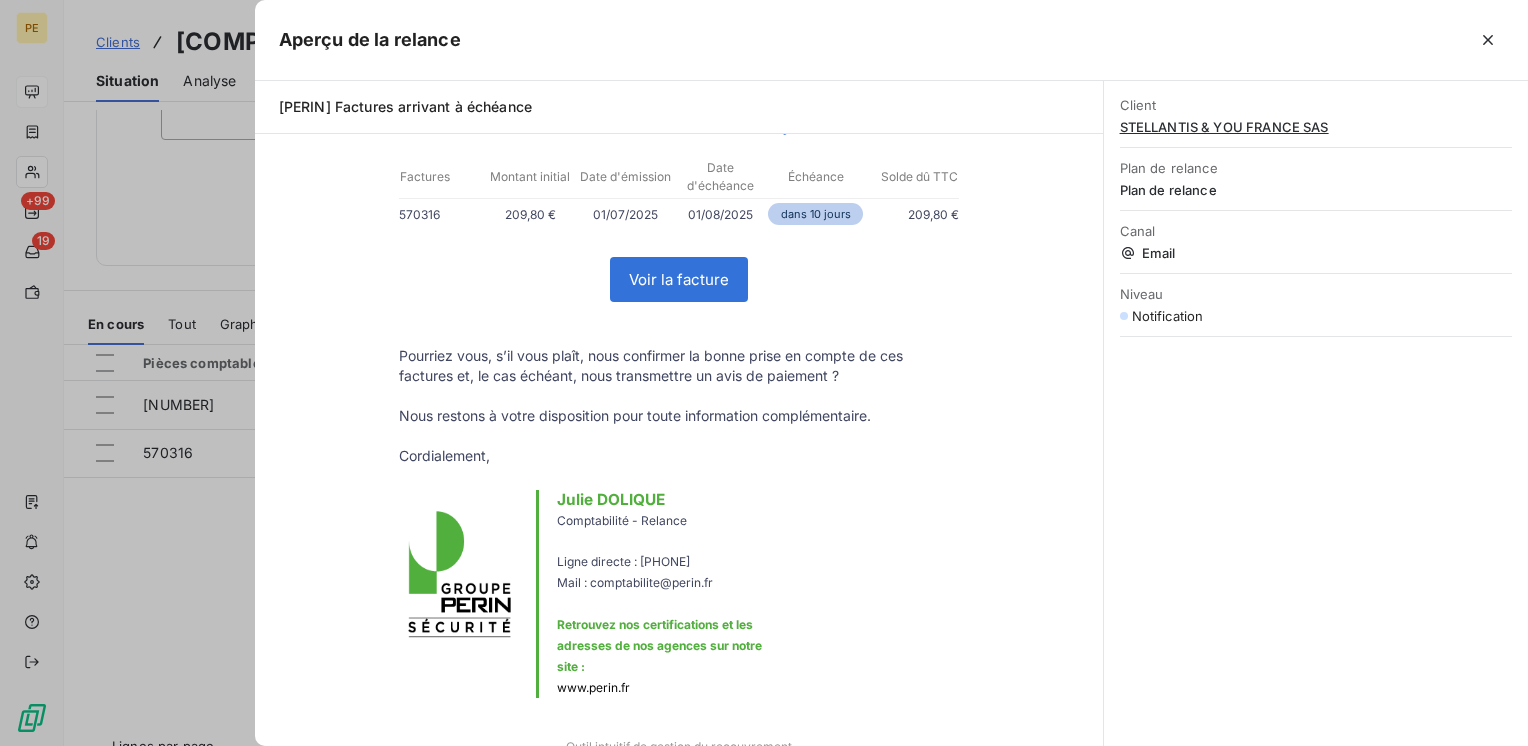 scroll, scrollTop: 0, scrollLeft: 0, axis: both 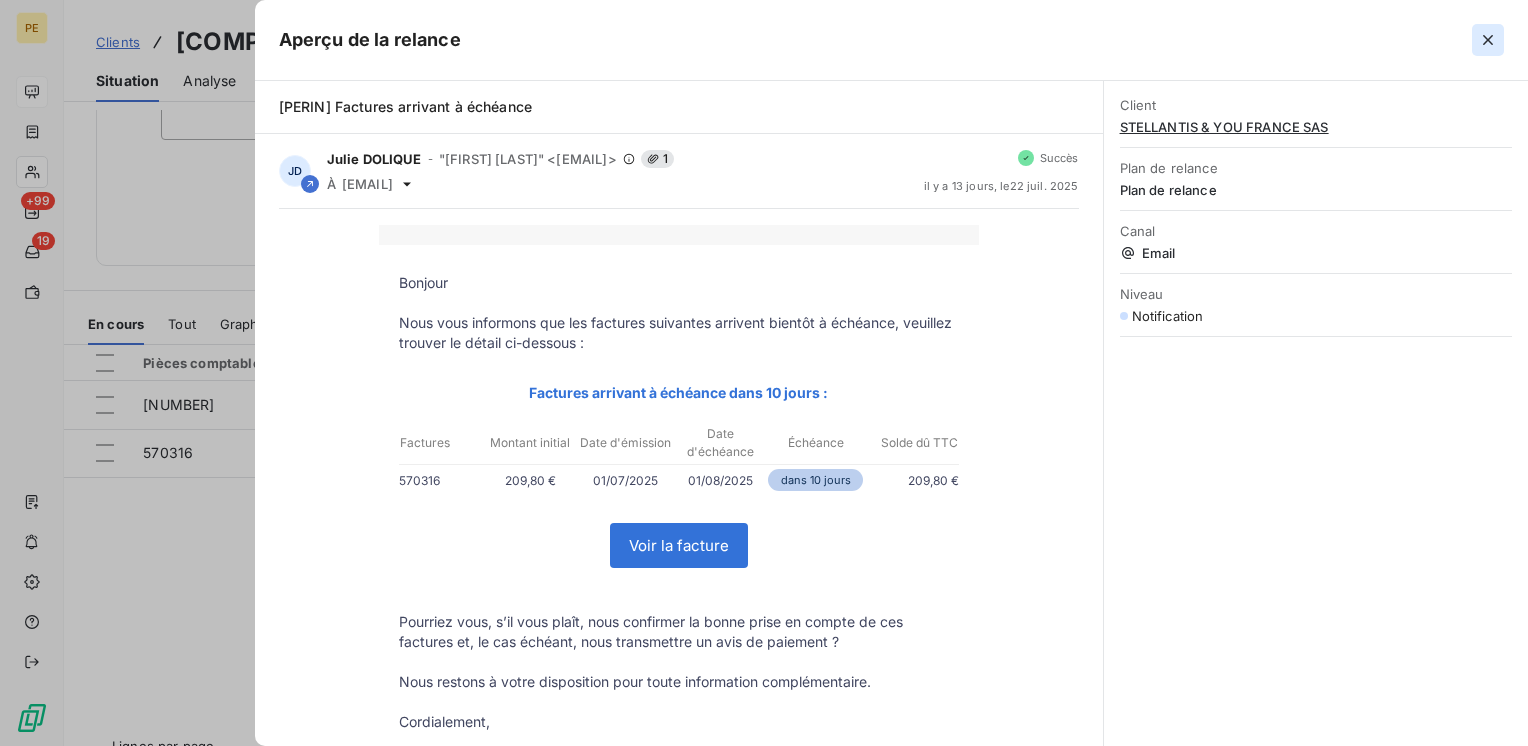 click at bounding box center (1488, 40) 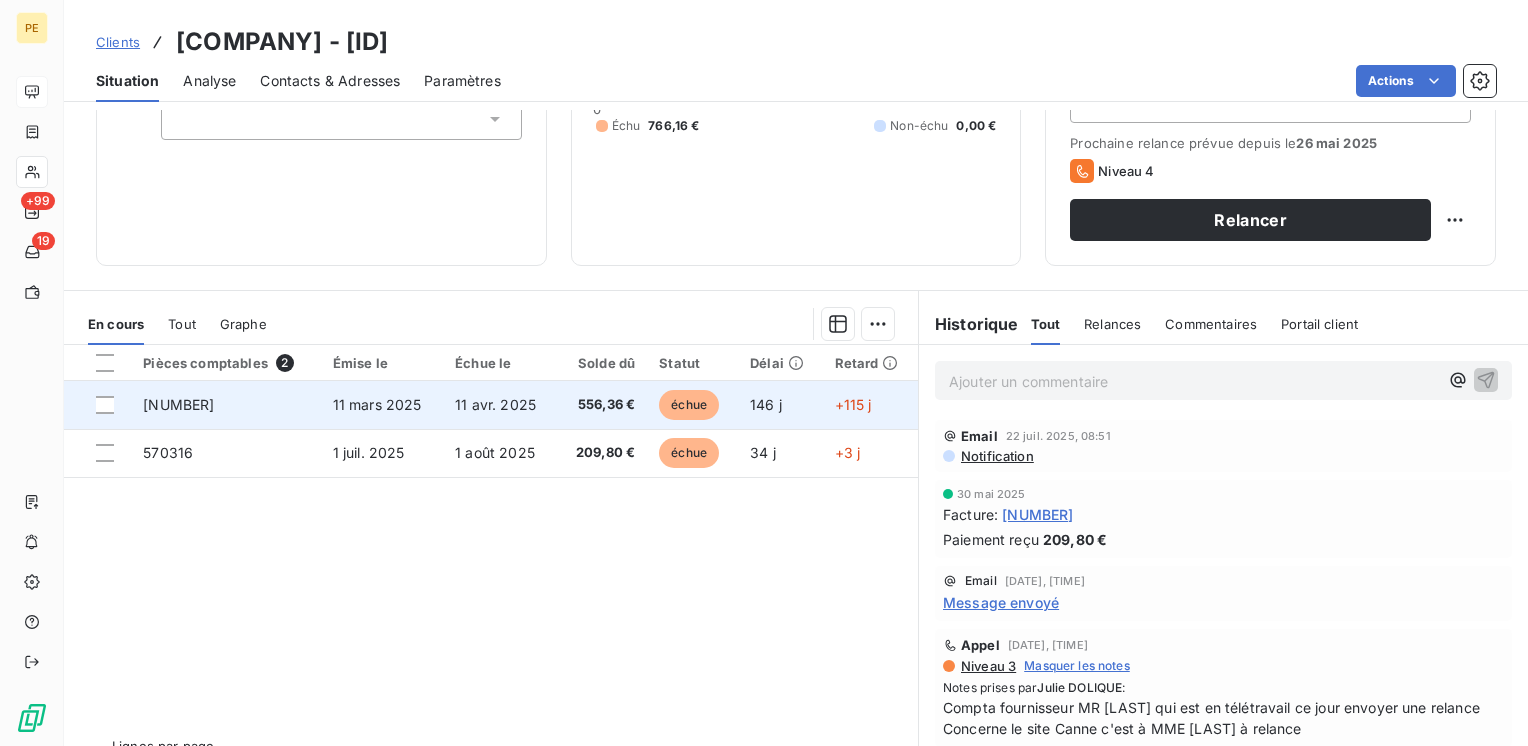 scroll, scrollTop: 0, scrollLeft: 0, axis: both 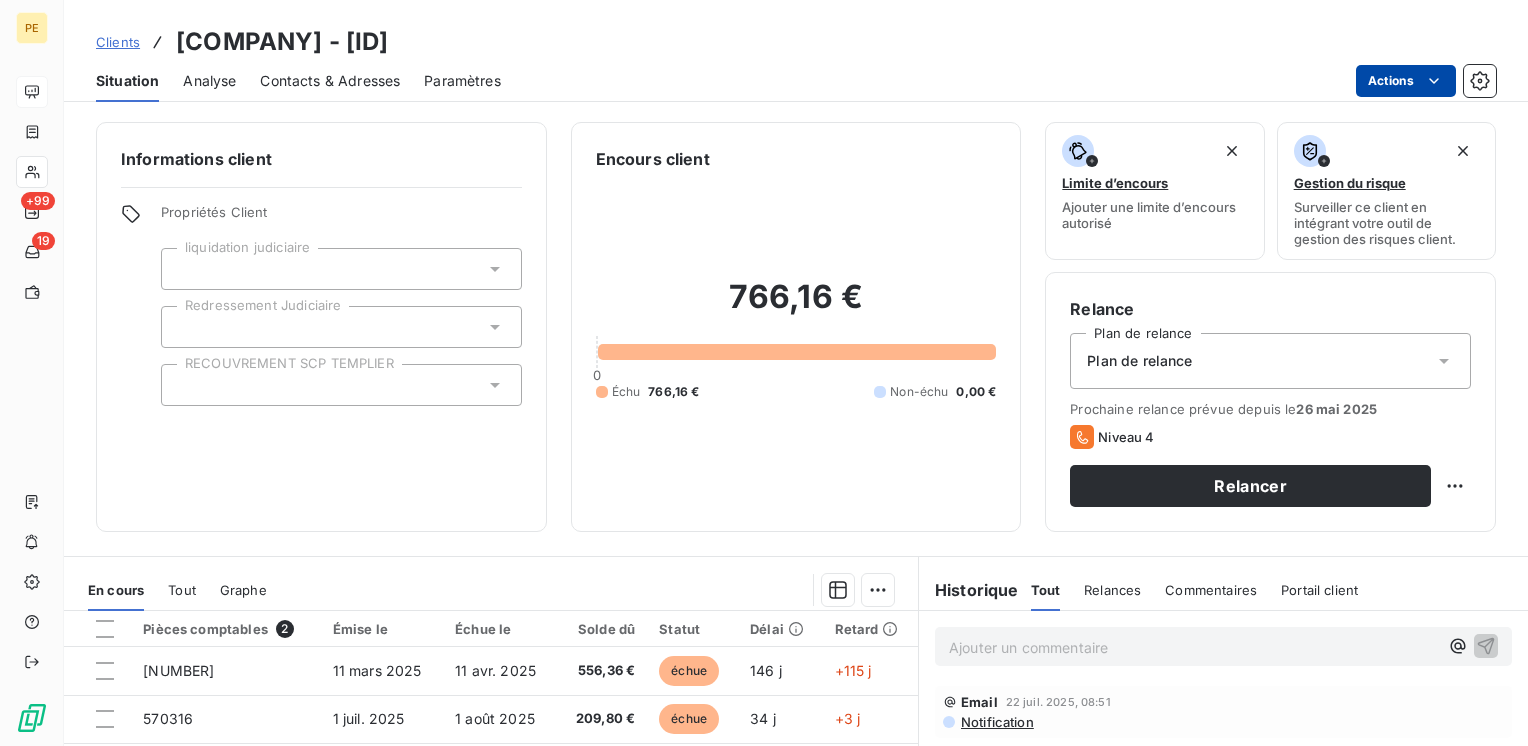 click on "PE +99 19 Clients STELLANTIS & YOU FRANCE SAS - C041476 Situation Analyse Contacts & Adresses Paramètres Actions Informations client Propriétés Client liquidation judiciaire Redressement Judiciaire RECOUVREMENT SCP TEMPLIER Encours client   766,16 € 0 Échu 766,16 € Non-échu 0,00 €     Limite d’encours Ajouter une limite d’encours autorisé Gestion du risque Surveiller ce client en intégrant votre outil de gestion des risques client. Relance Plan de relance Plan de relance Prochaine relance prévue depuis le  26 mai 2025 Niveau 4 Relancer En cours Tout Graphe Pièces comptables 2 Émise le Échue le Solde dû Statut Délai   Retard   530225 11 mars 2025 11 avr. 2025 556,36 € échue 146 j +115 j 570316 1 juil. 2025 1 août 2025 209,80 € échue 34 j +3 j Lignes par page 25 Précédent 1 Suivant Historique Tout Relances Commentaires Portail client Tout Relances Commentaires Portail client Ajouter un commentaire ﻿ Email 22 juil. 2025, 08:51 Notification 30 mai 2025  :  :" at bounding box center [764, 373] 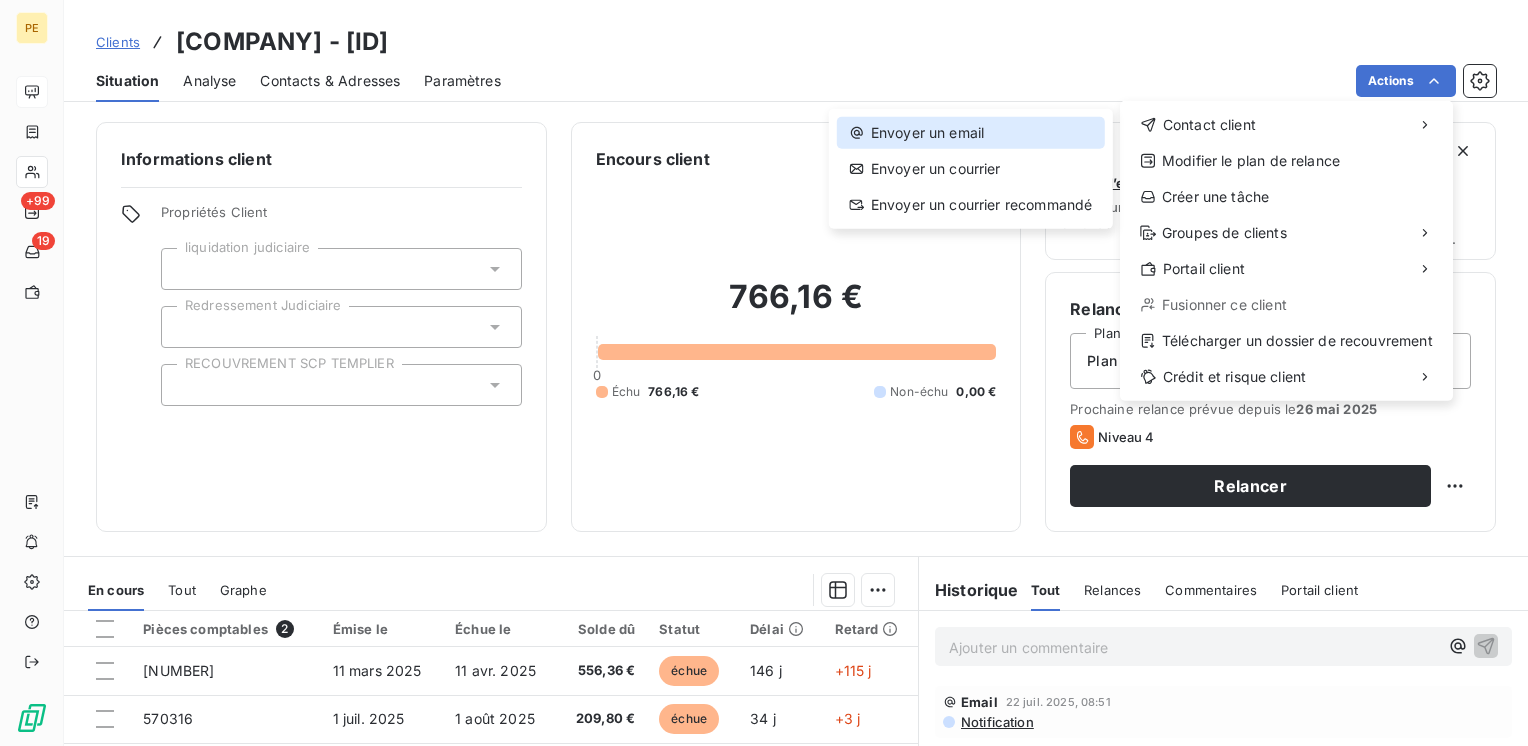 click on "Envoyer un email" at bounding box center (971, 133) 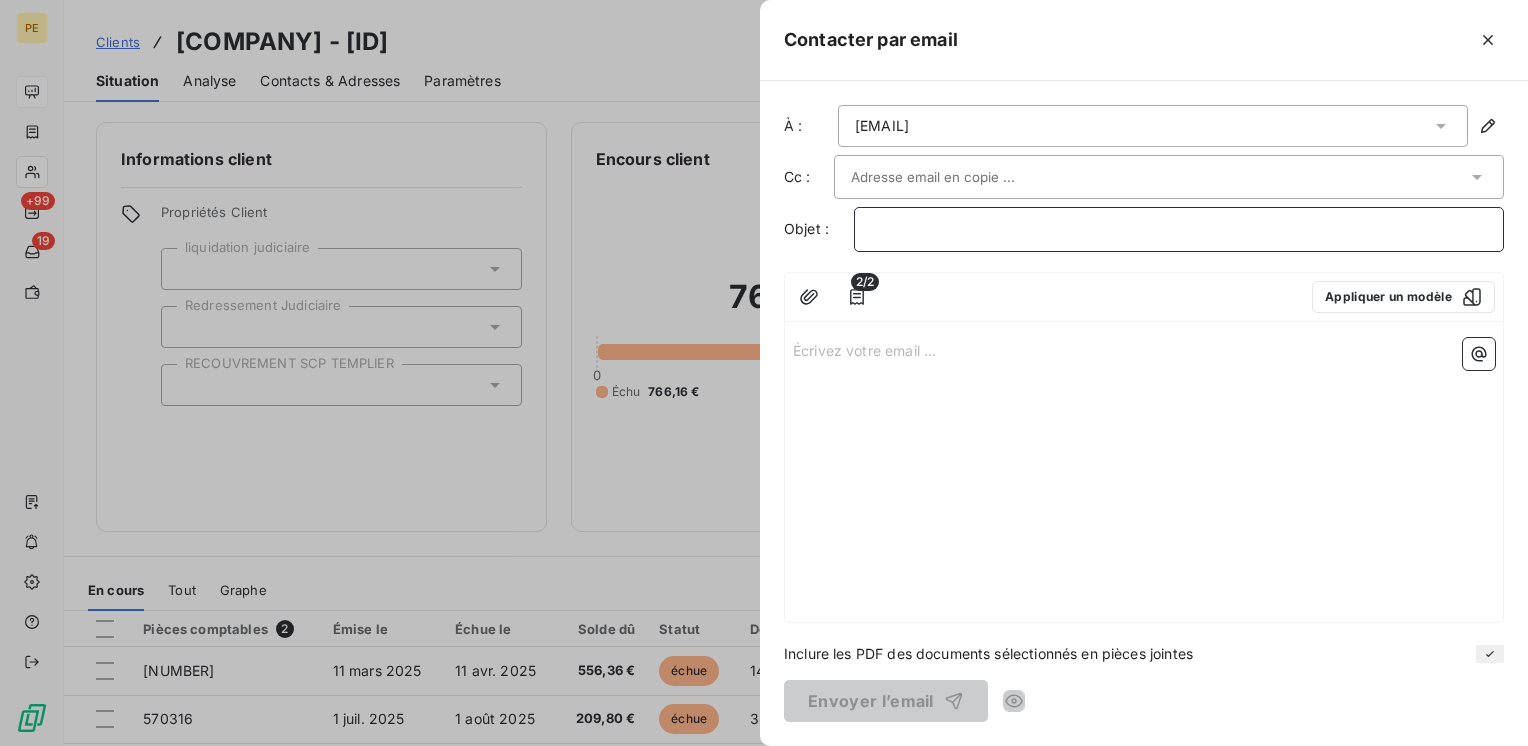 click on "﻿" at bounding box center (1179, 229) 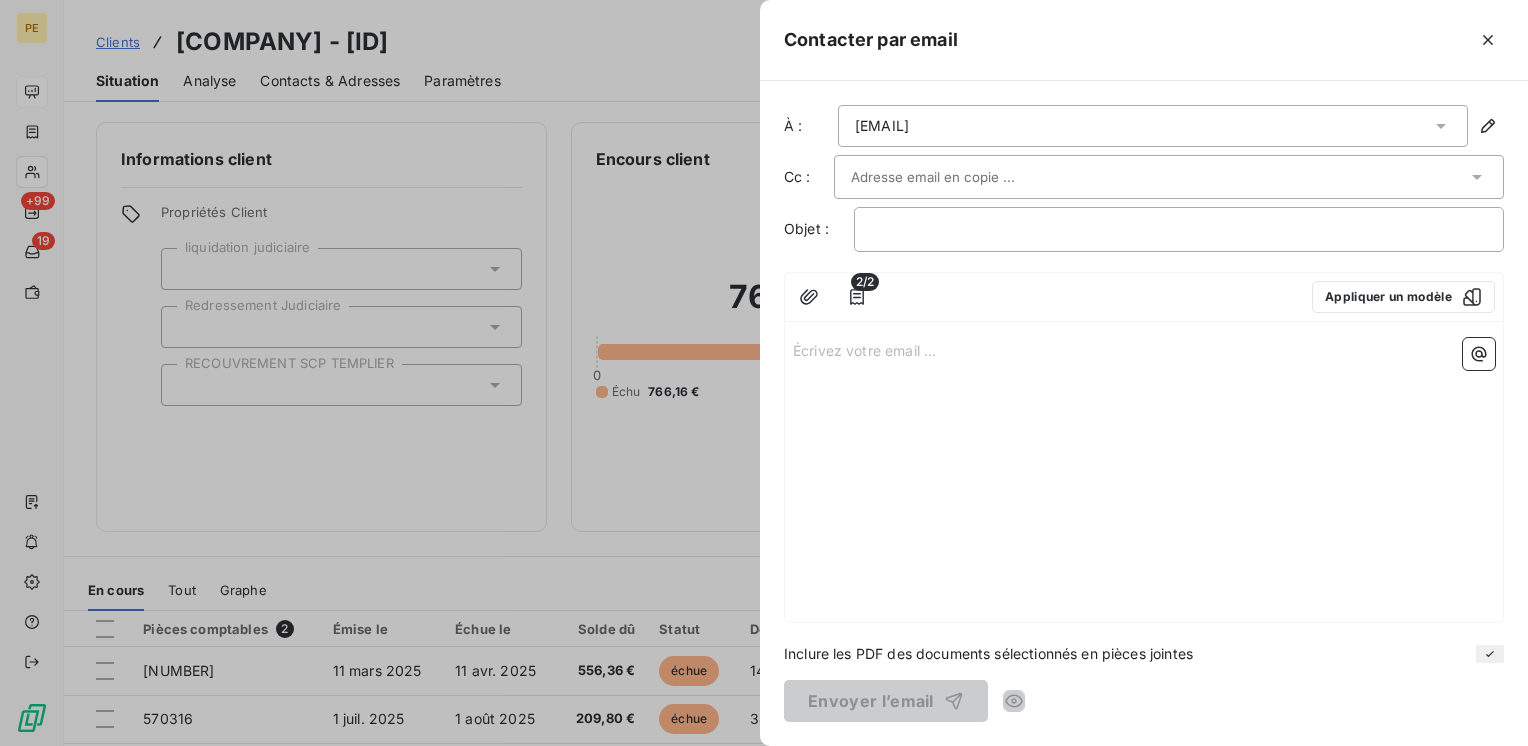 click on "pierre.johnson@stellantis.com" at bounding box center (1153, 126) 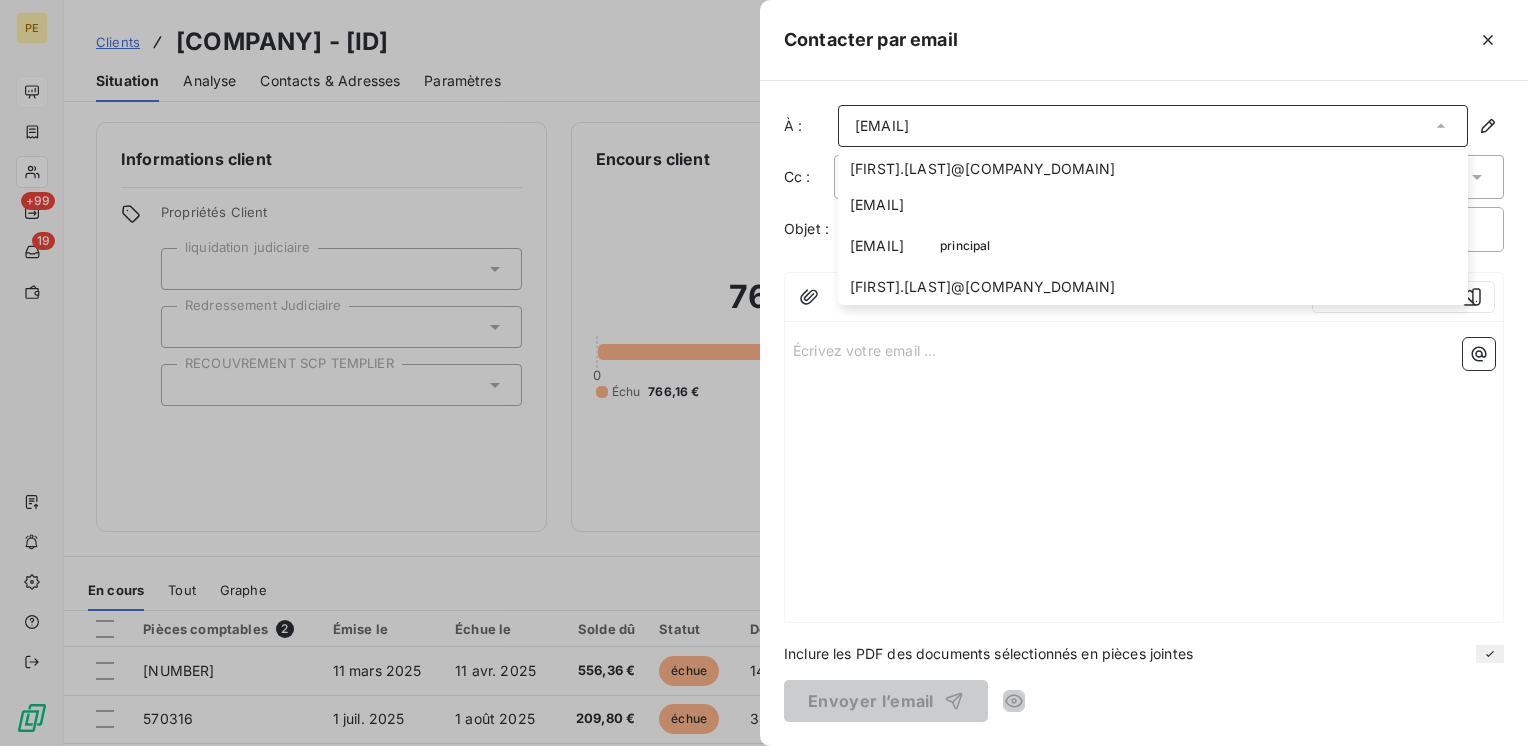 click on "pierre.johnson@stellantis.com" at bounding box center (1153, 126) 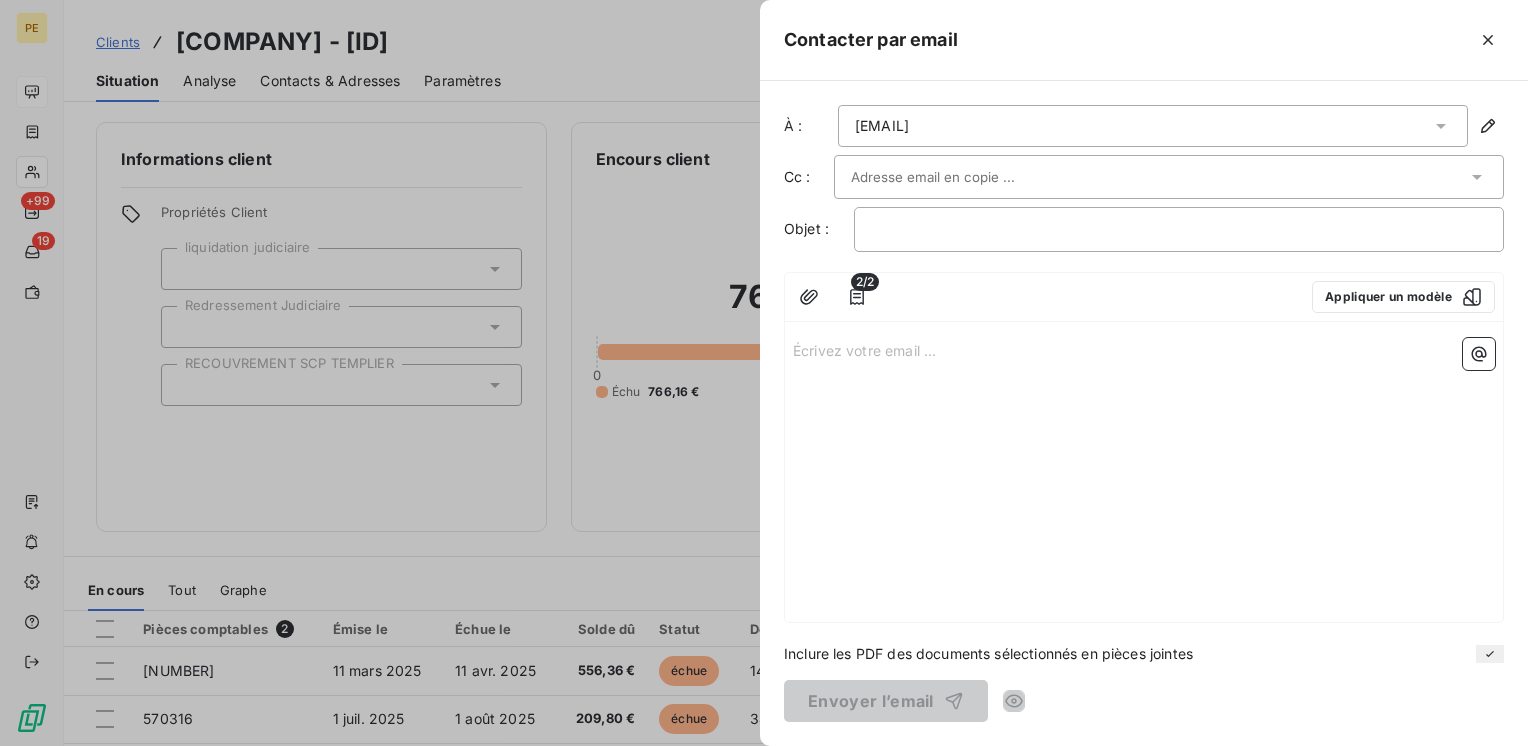 drag, startPoint x: 1061, startPoint y: 128, endPoint x: 791, endPoint y: 84, distance: 273.5617 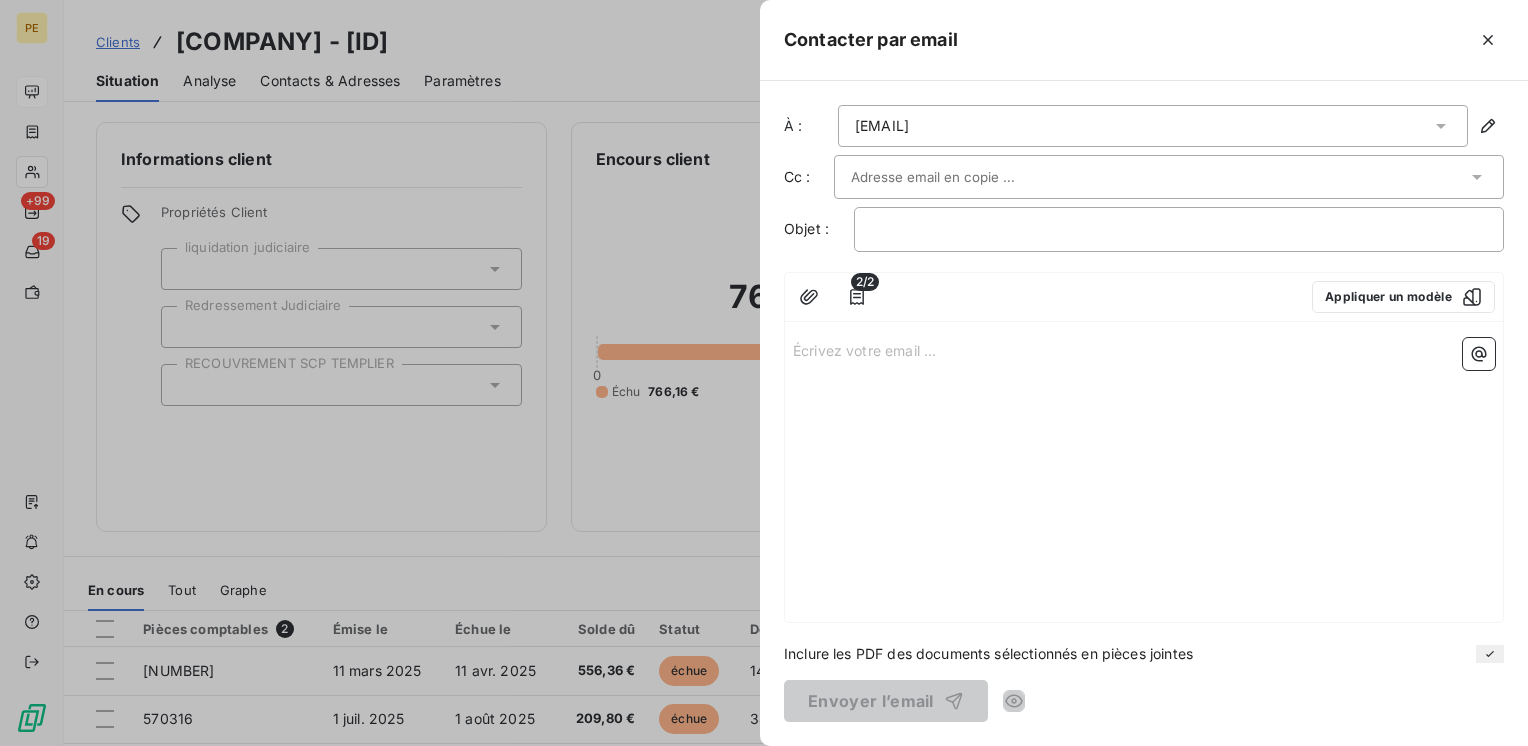 drag, startPoint x: 791, startPoint y: 84, endPoint x: 1068, endPoint y: 133, distance: 281.30054 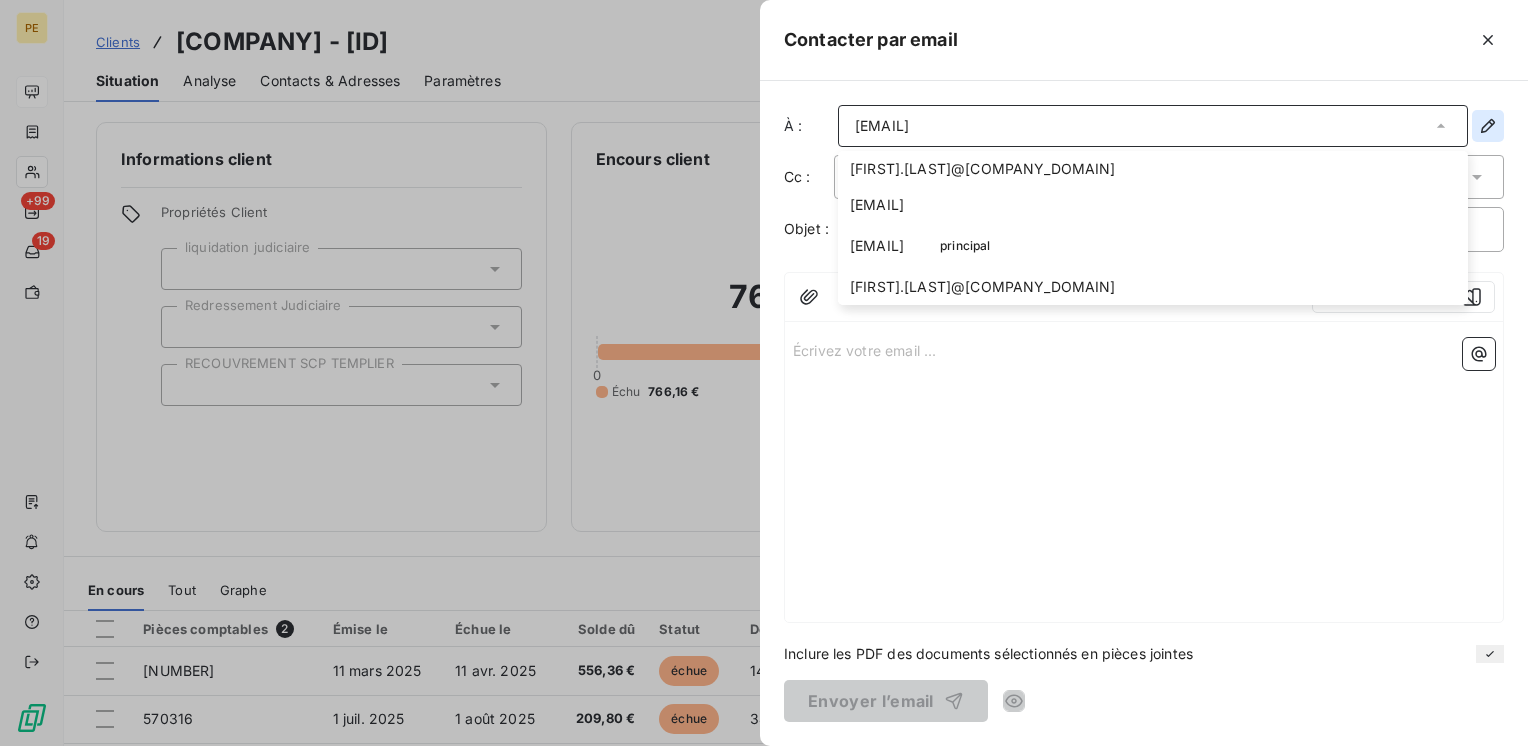 click 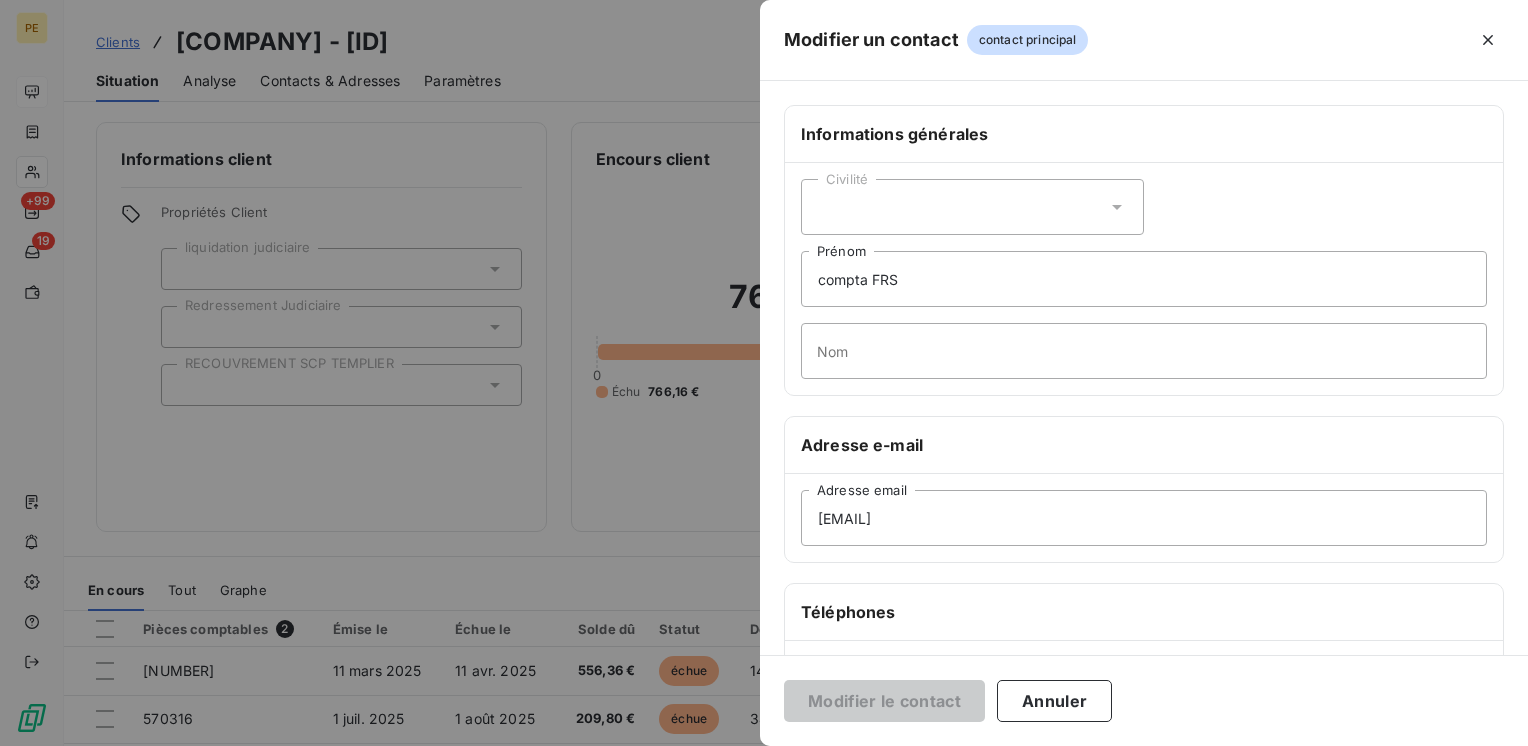 drag, startPoint x: 986, startPoint y: 17, endPoint x: 991, endPoint y: 26, distance: 10.29563 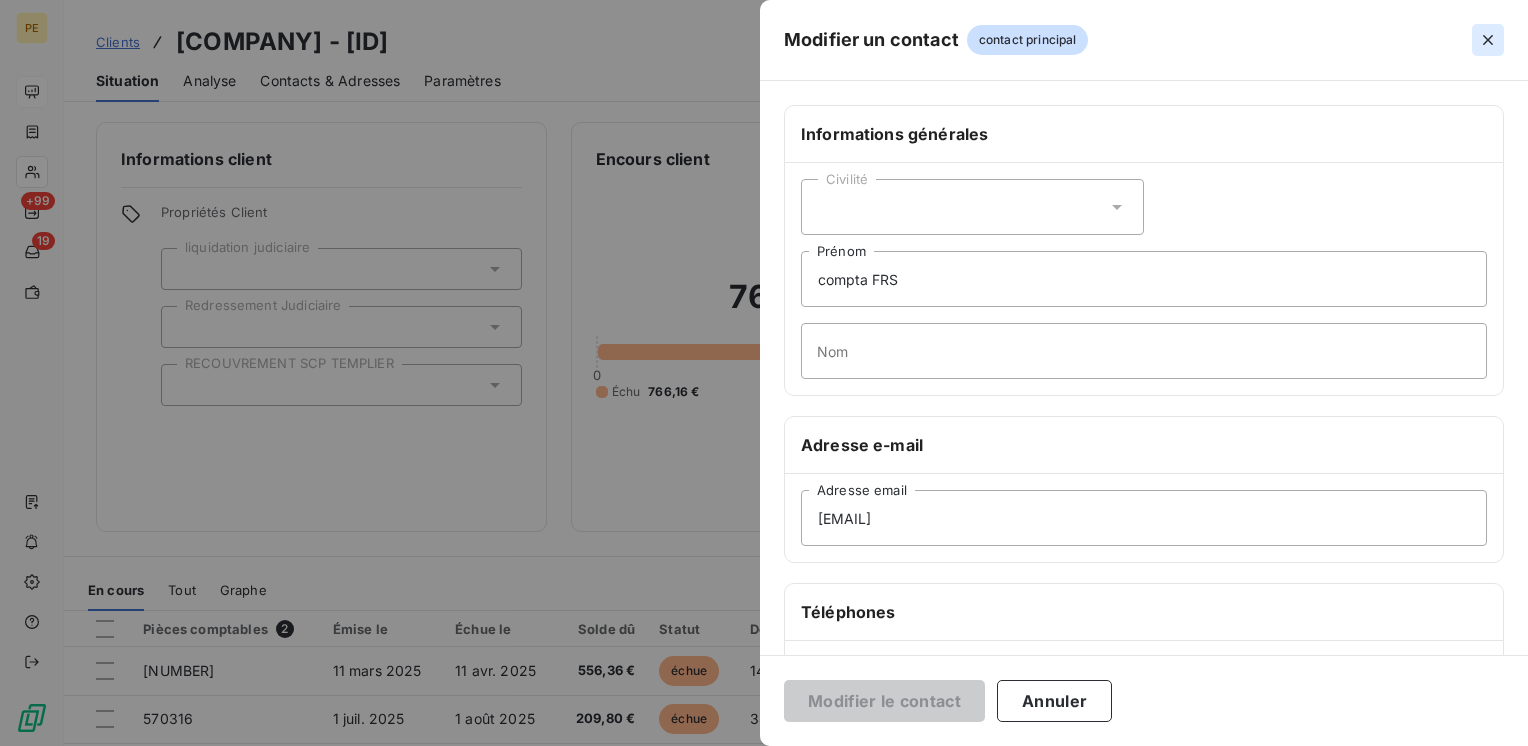 click 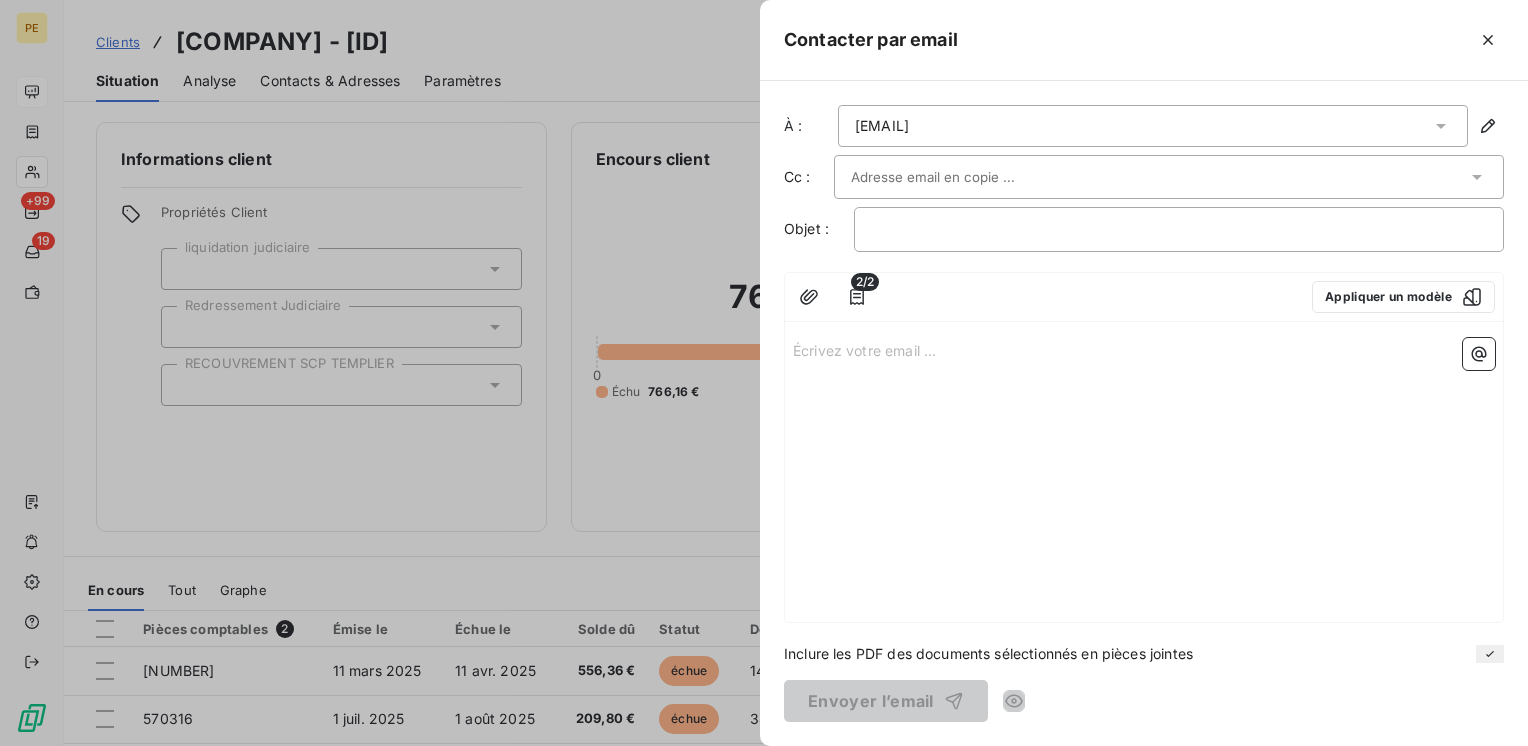 drag, startPoint x: 1087, startPoint y: 119, endPoint x: 784, endPoint y: 110, distance: 303.13364 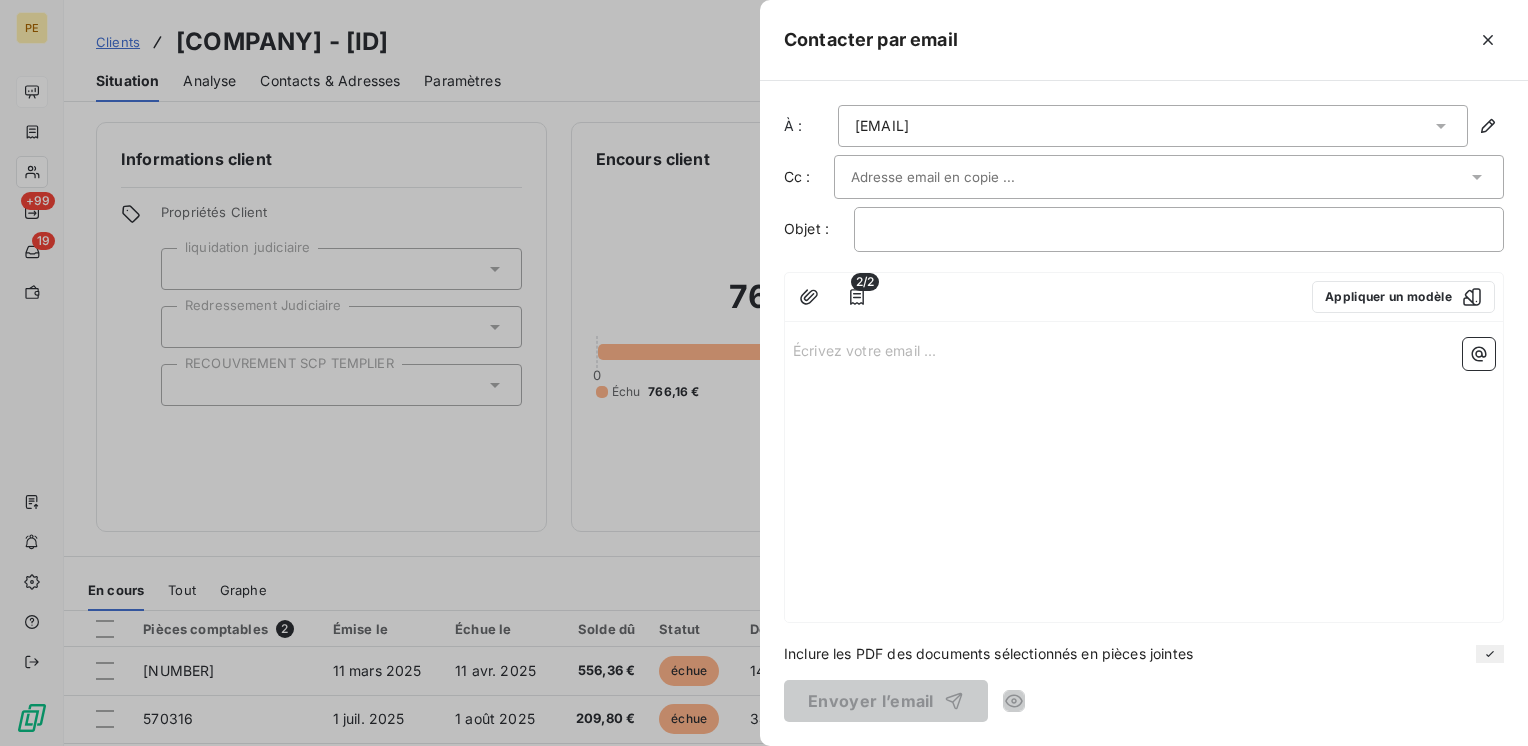 click 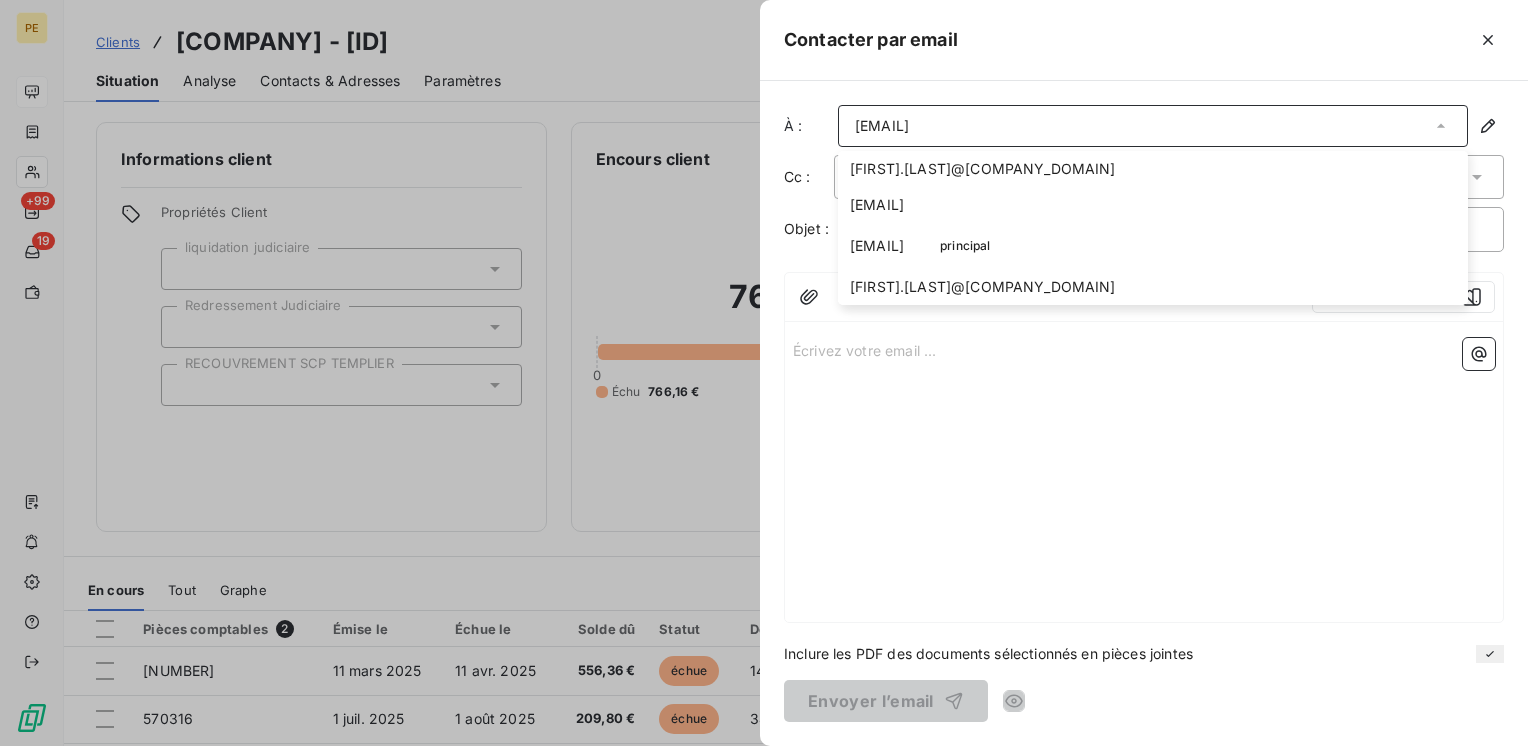 click on "Écrivez votre email ... ﻿" at bounding box center (1144, 476) 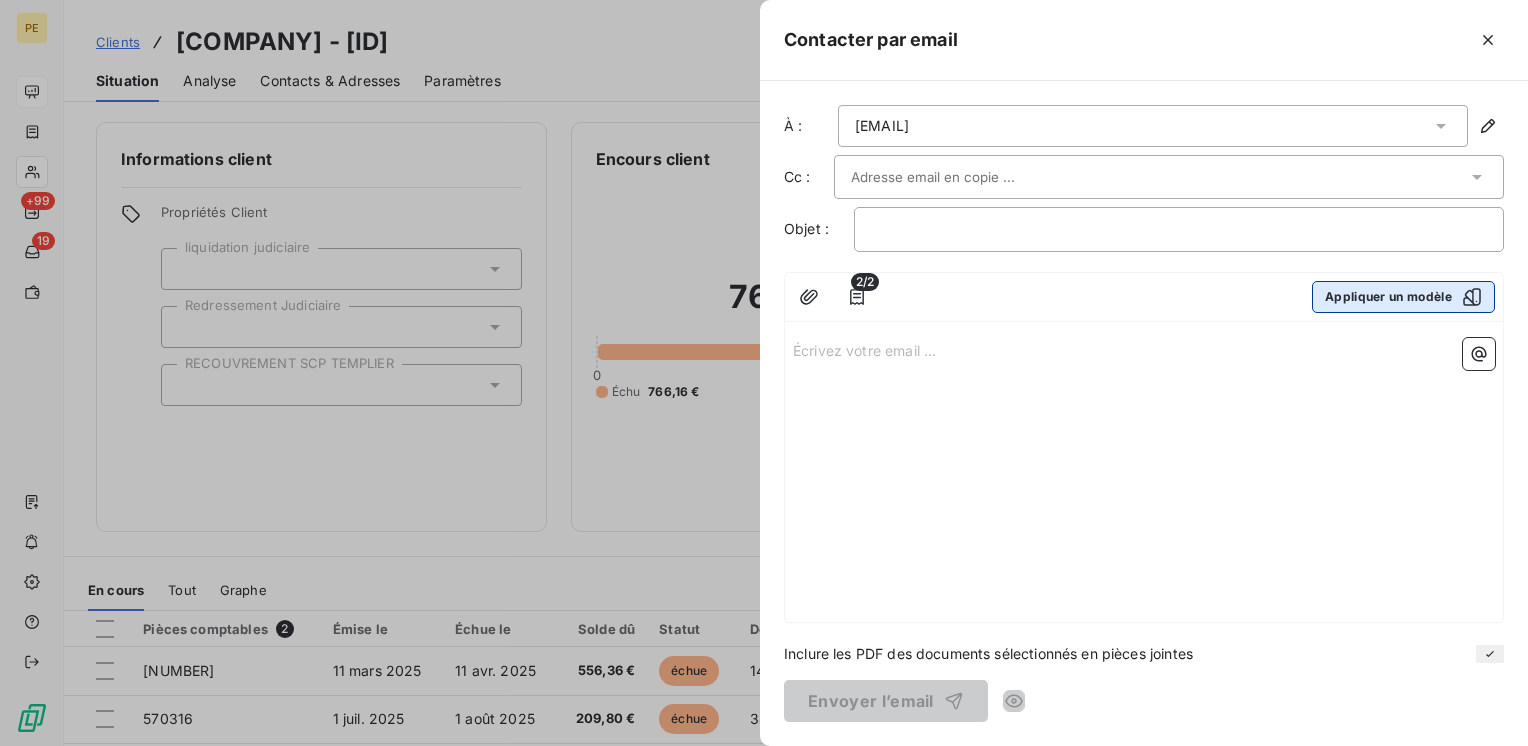 click on "Appliquer un modèle" at bounding box center [1403, 297] 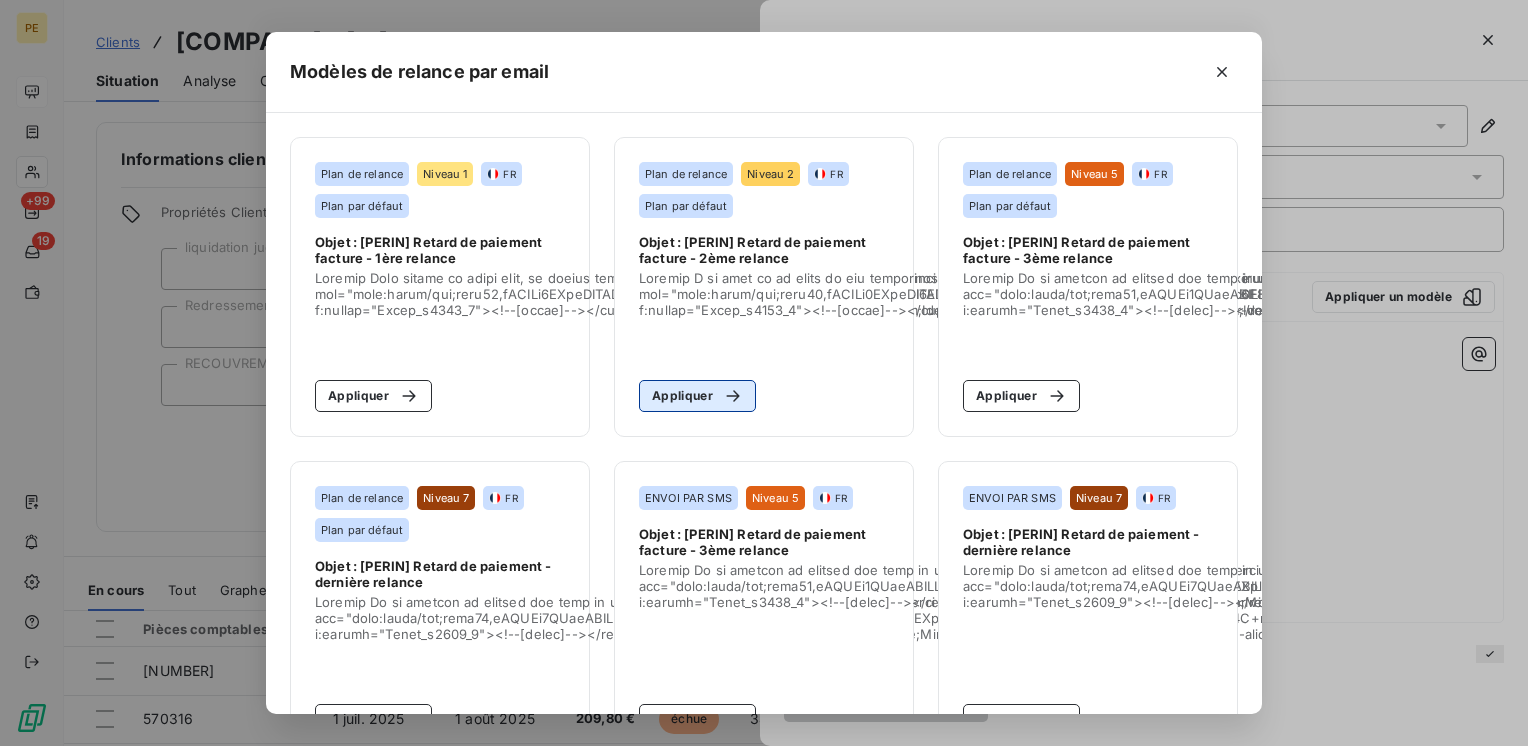 click on "Appliquer" at bounding box center (697, 396) 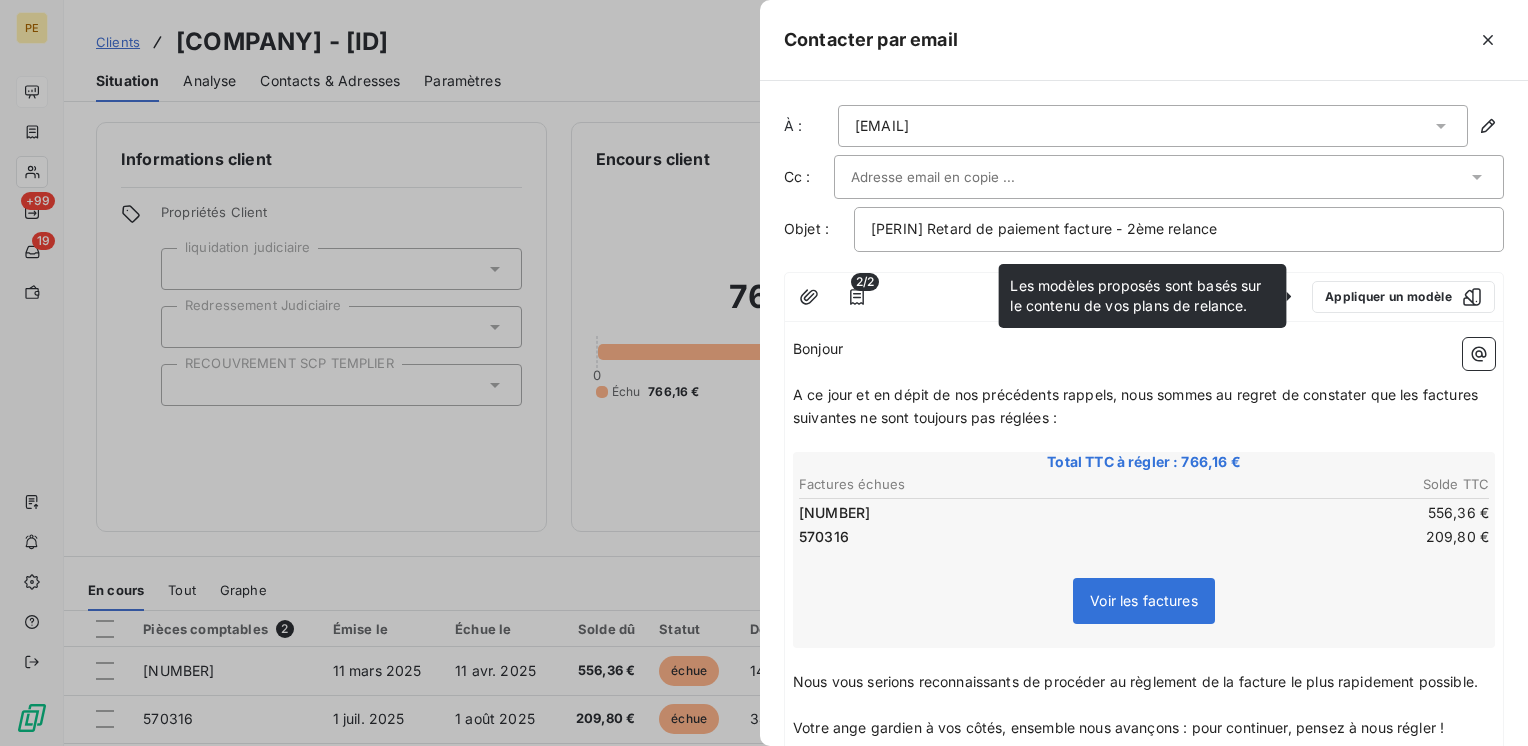click on "pierre.johnson@stellantis.com" at bounding box center (882, 126) 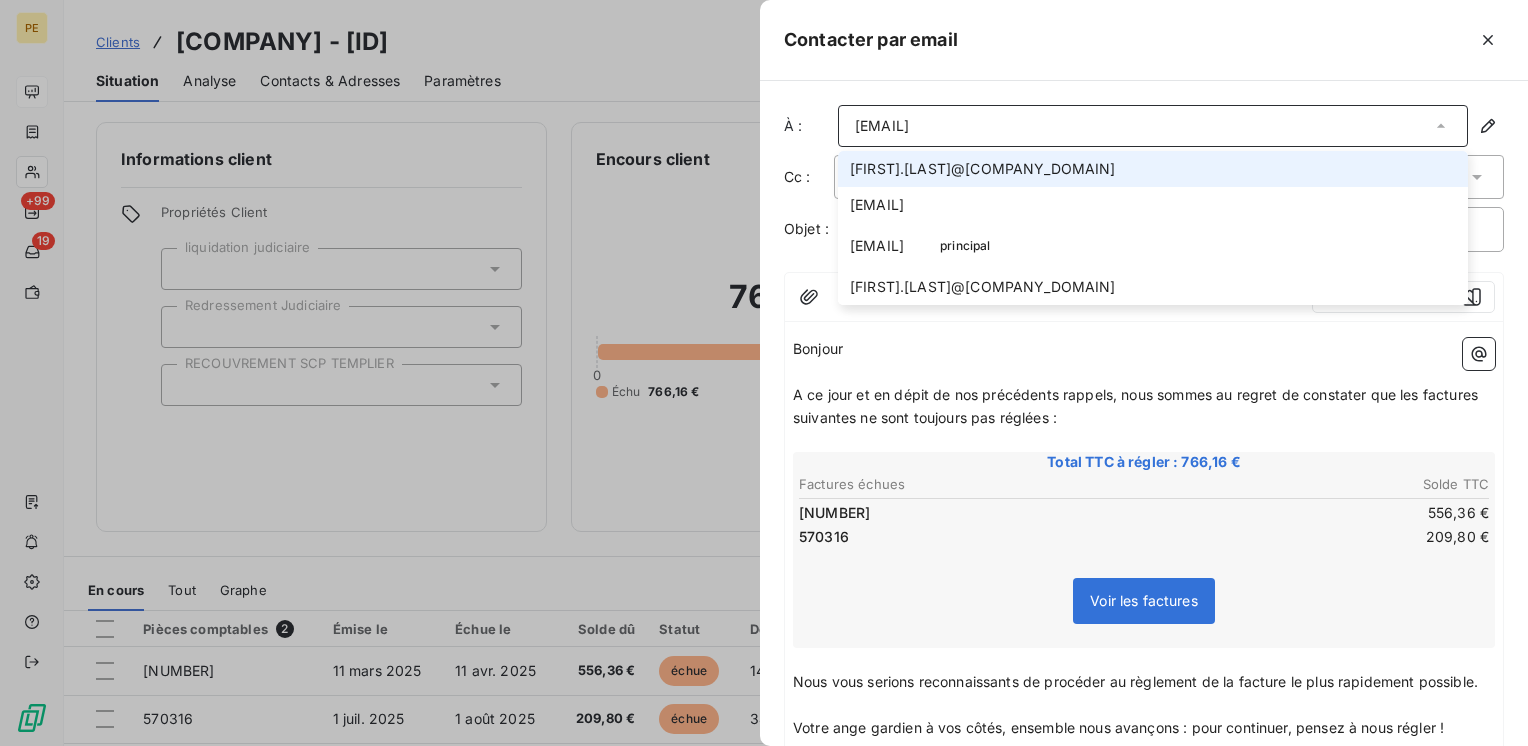 click on "pierre.johnson@stellantis.com" at bounding box center [1153, 126] 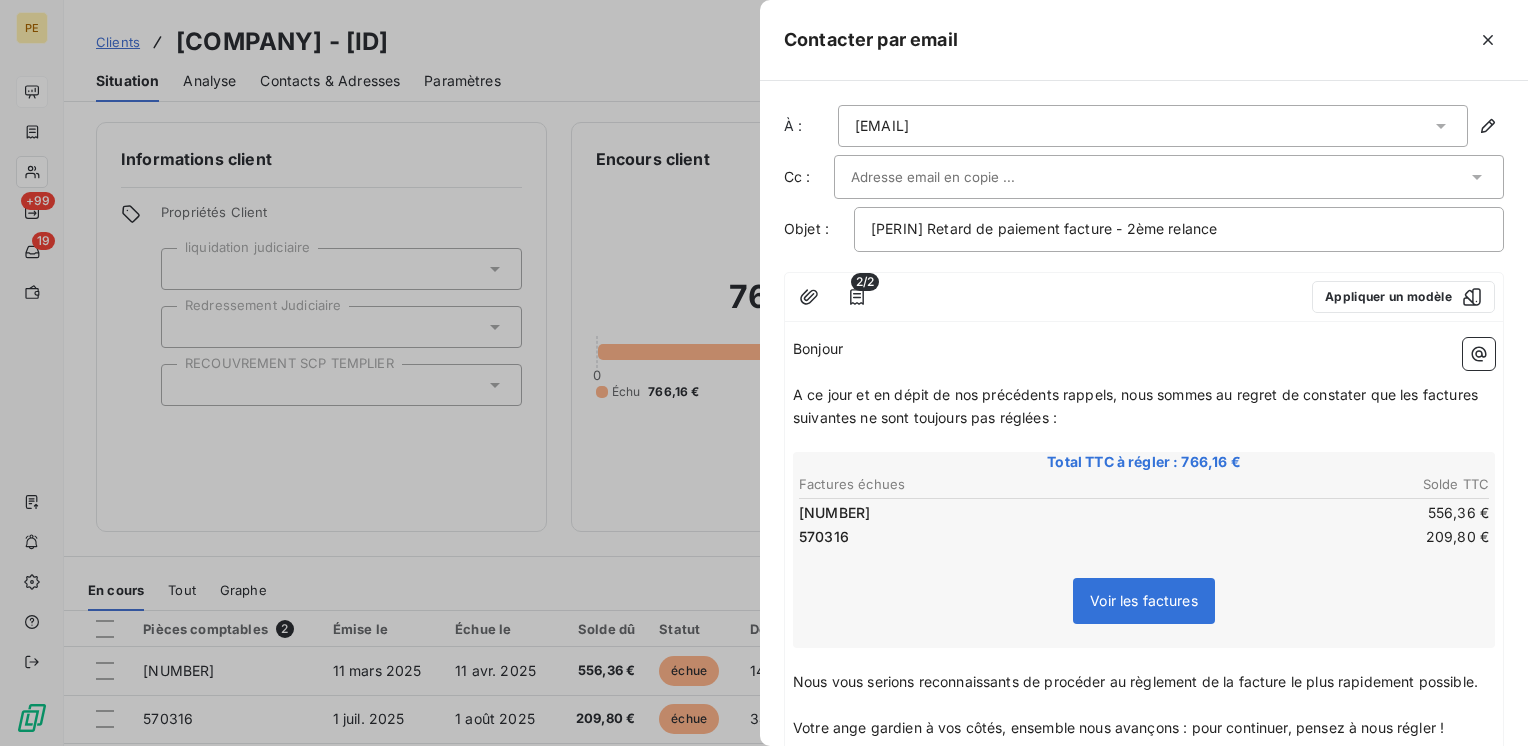 click on "pierre.johnson@stellantis.com" at bounding box center (1153, 126) 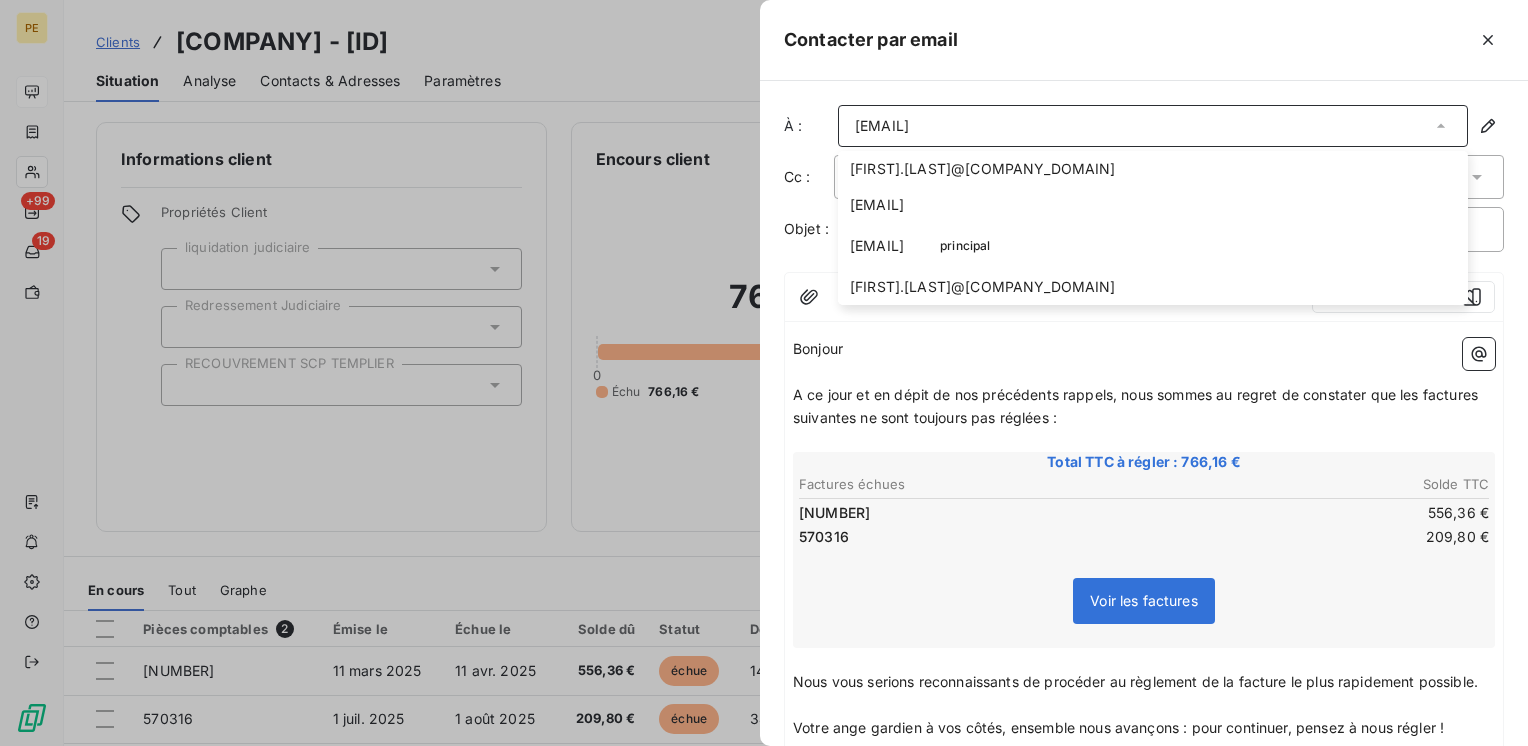 click at bounding box center [764, 373] 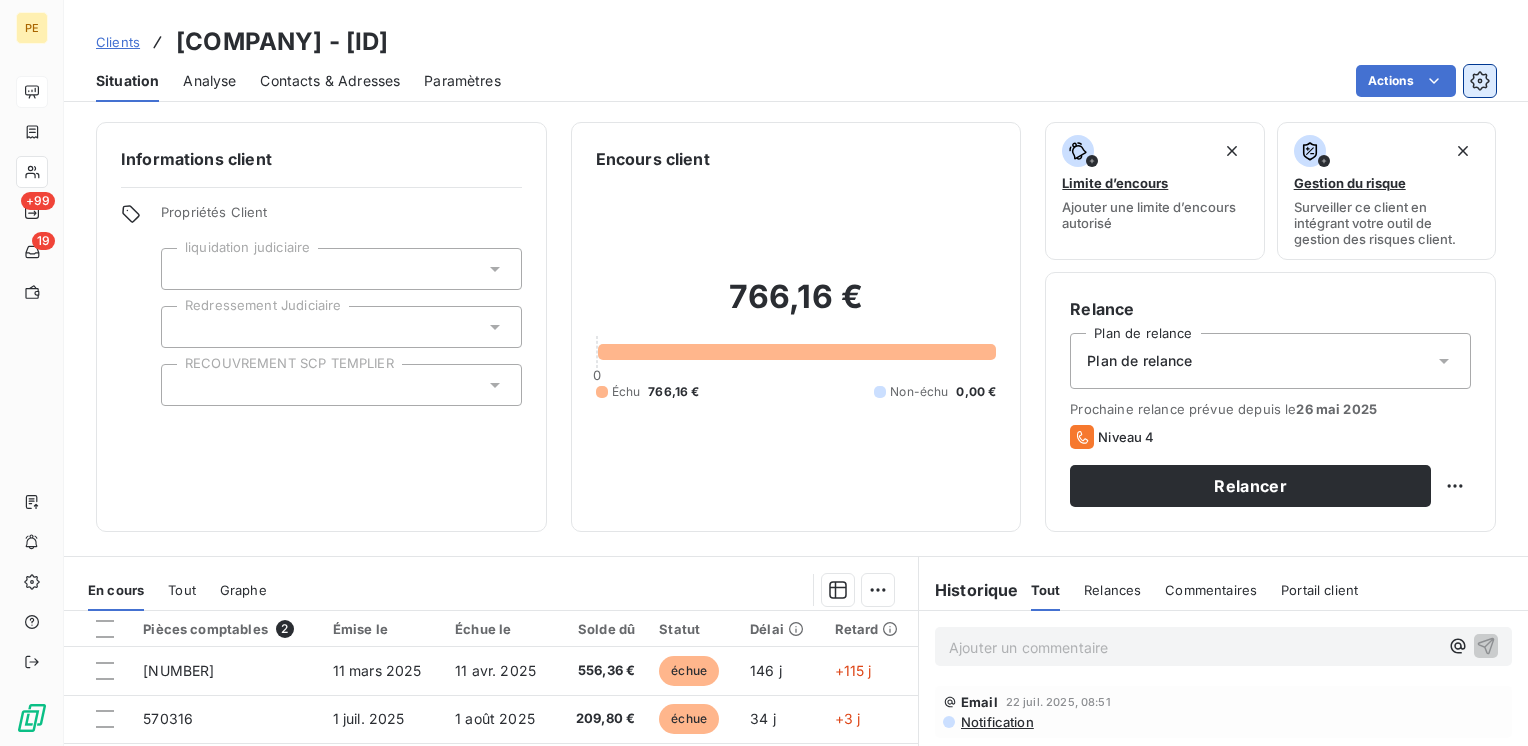 click at bounding box center (1480, 81) 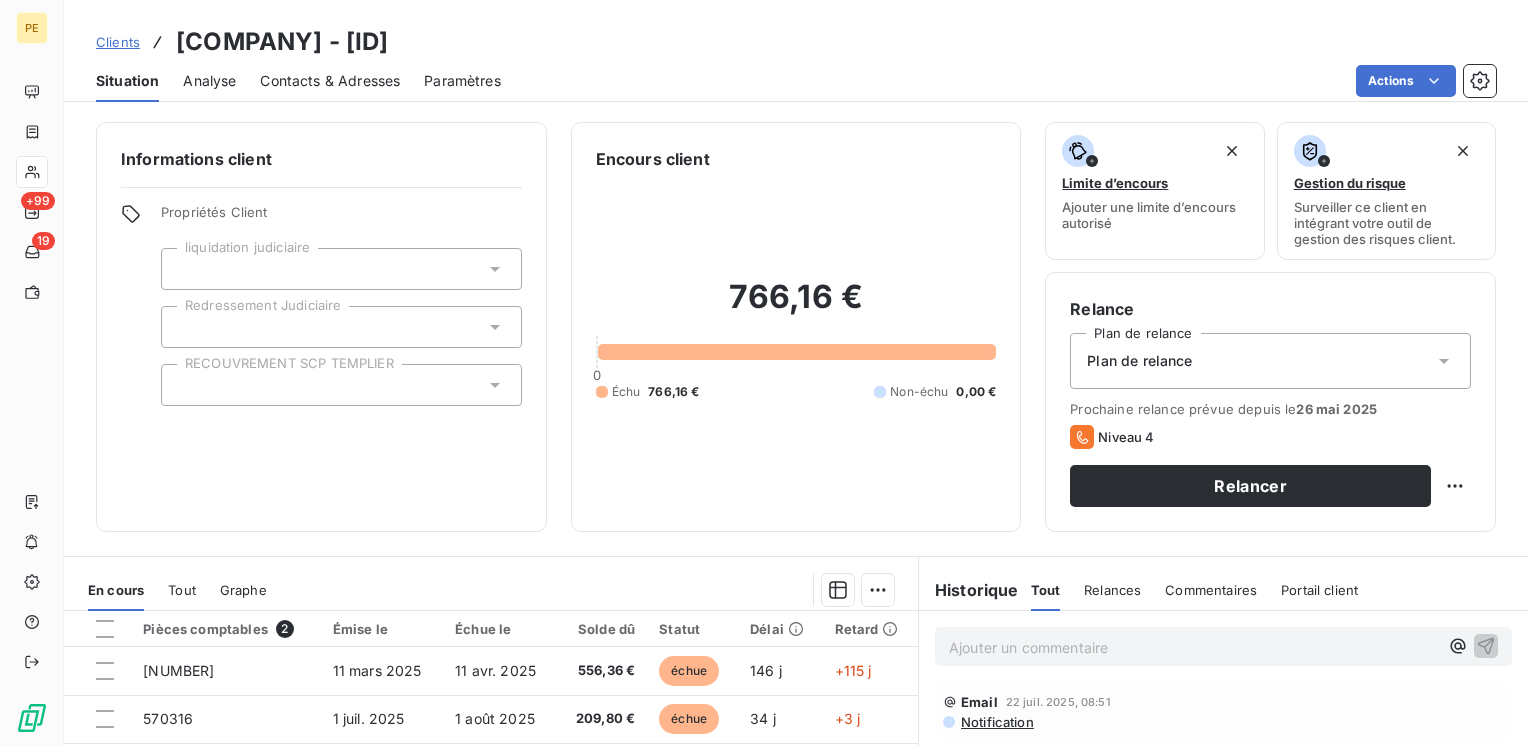 click on "Contacts & Adresses" at bounding box center (330, 81) 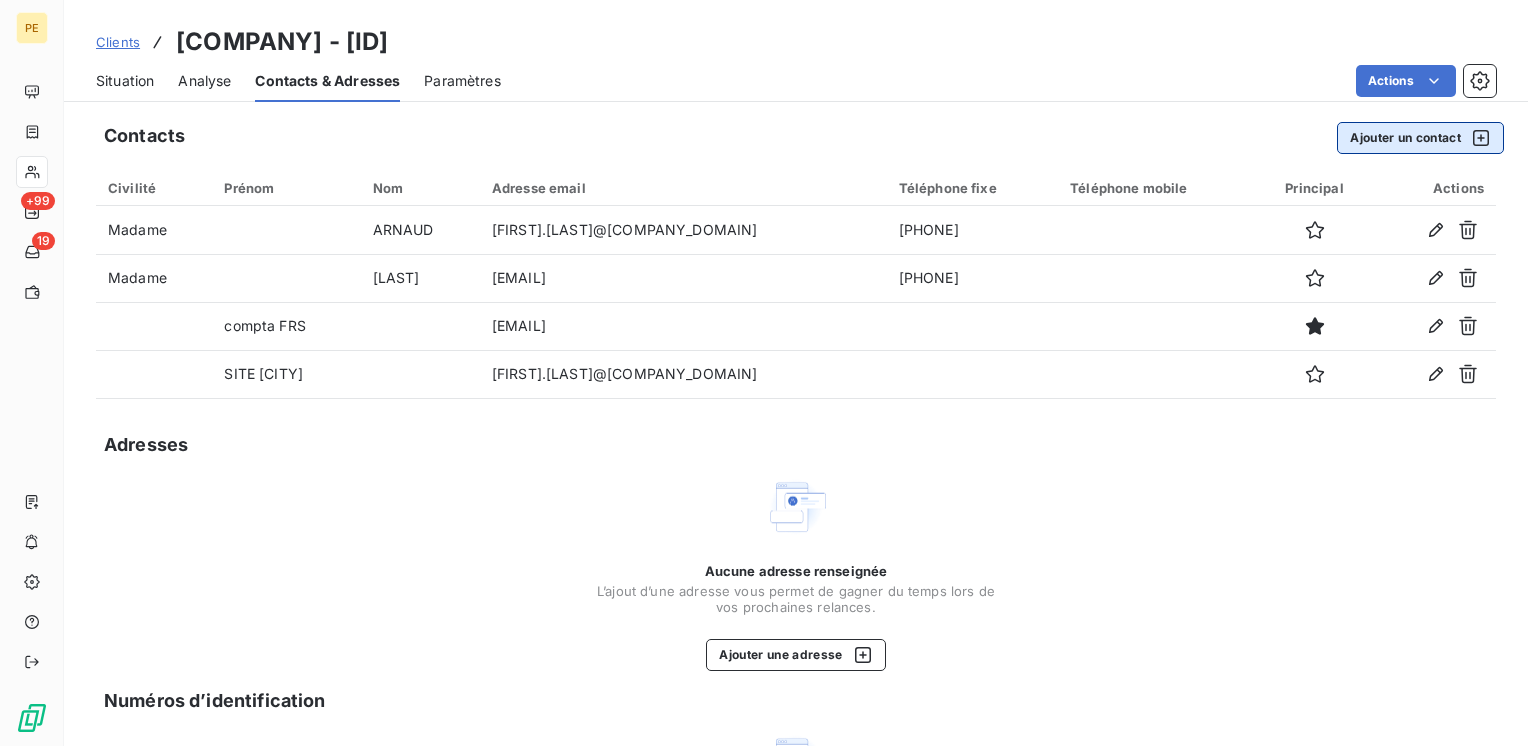click on "Ajouter un contact" at bounding box center (1420, 138) 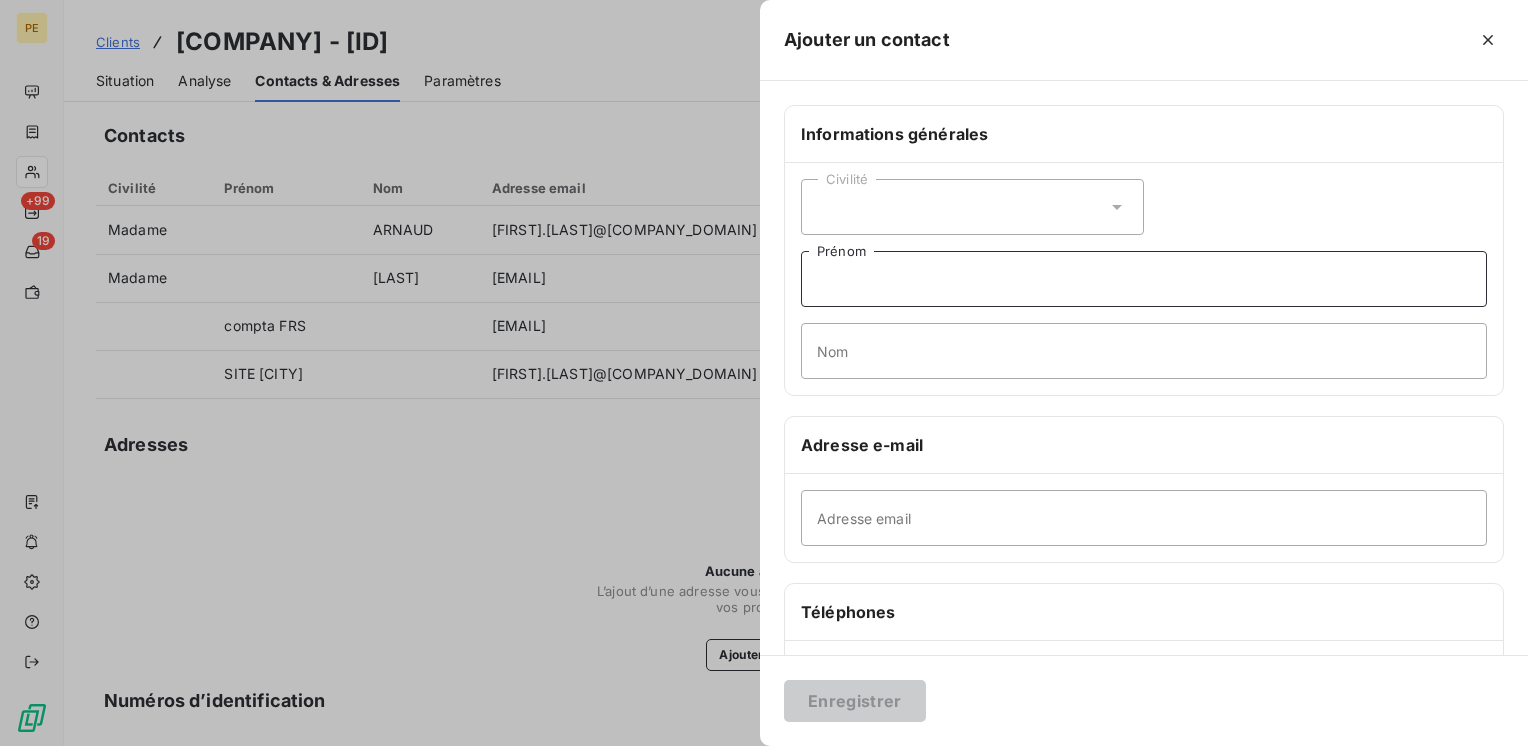 click on "Prénom" at bounding box center (1144, 279) 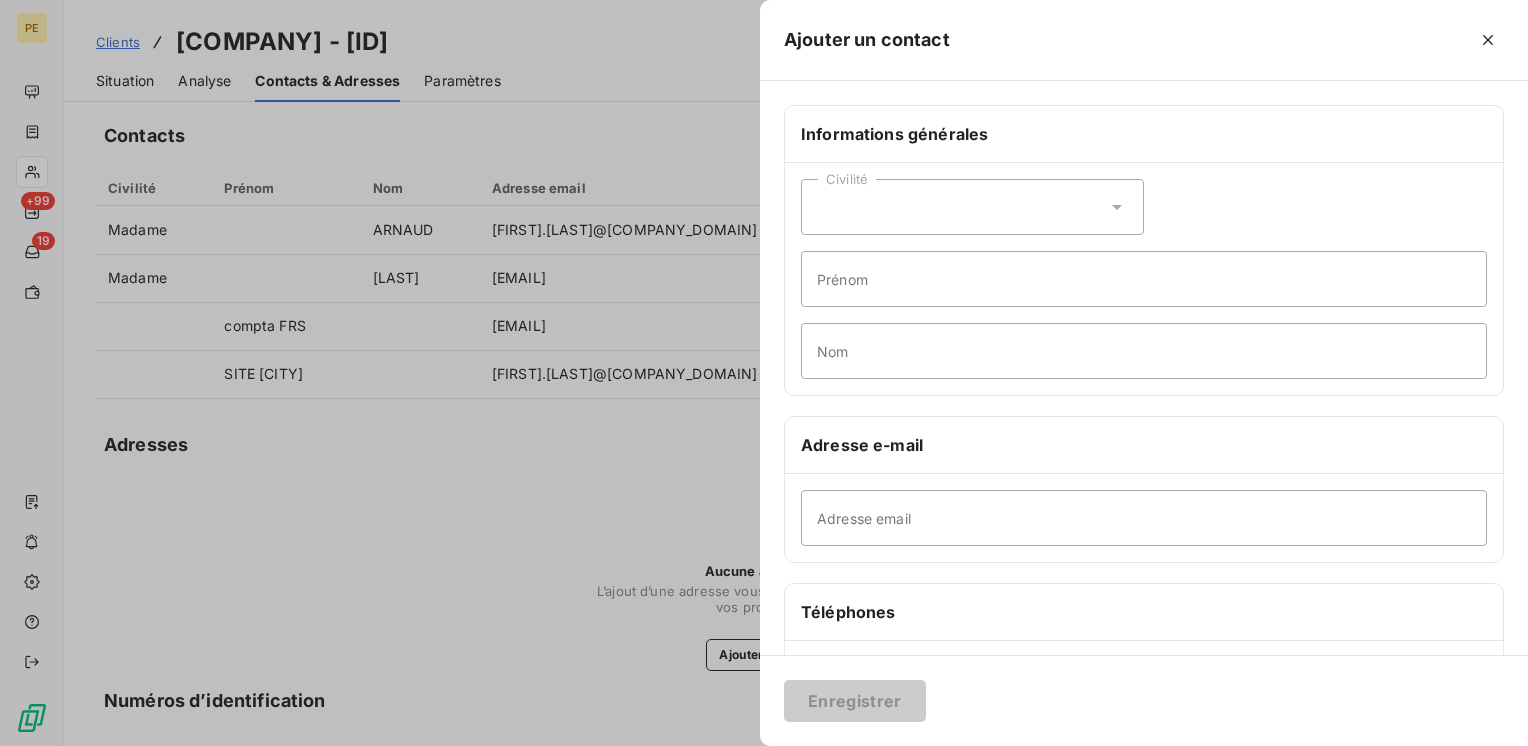 click on "Civilité" at bounding box center [972, 207] 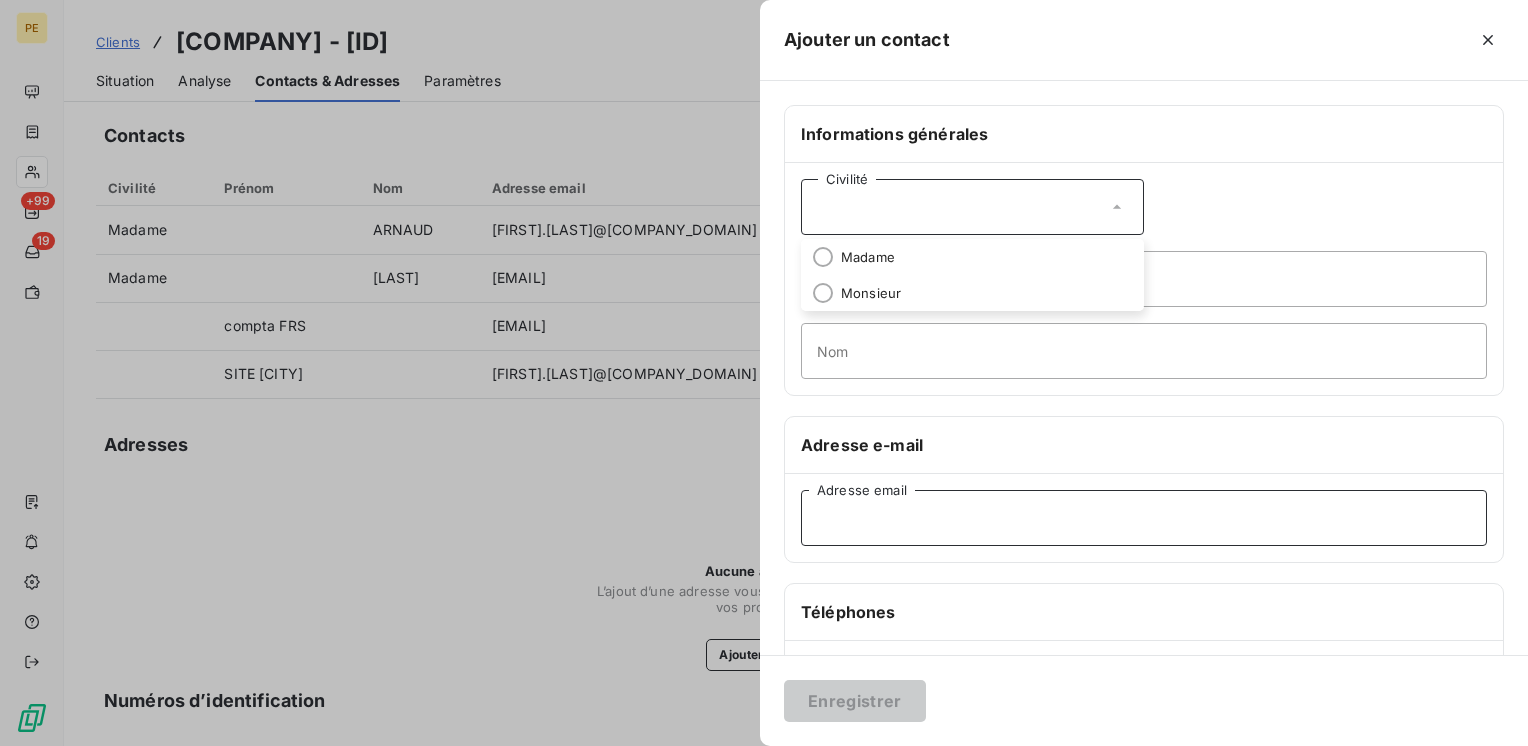 drag, startPoint x: 1443, startPoint y: 509, endPoint x: 1248, endPoint y: 520, distance: 195.31001 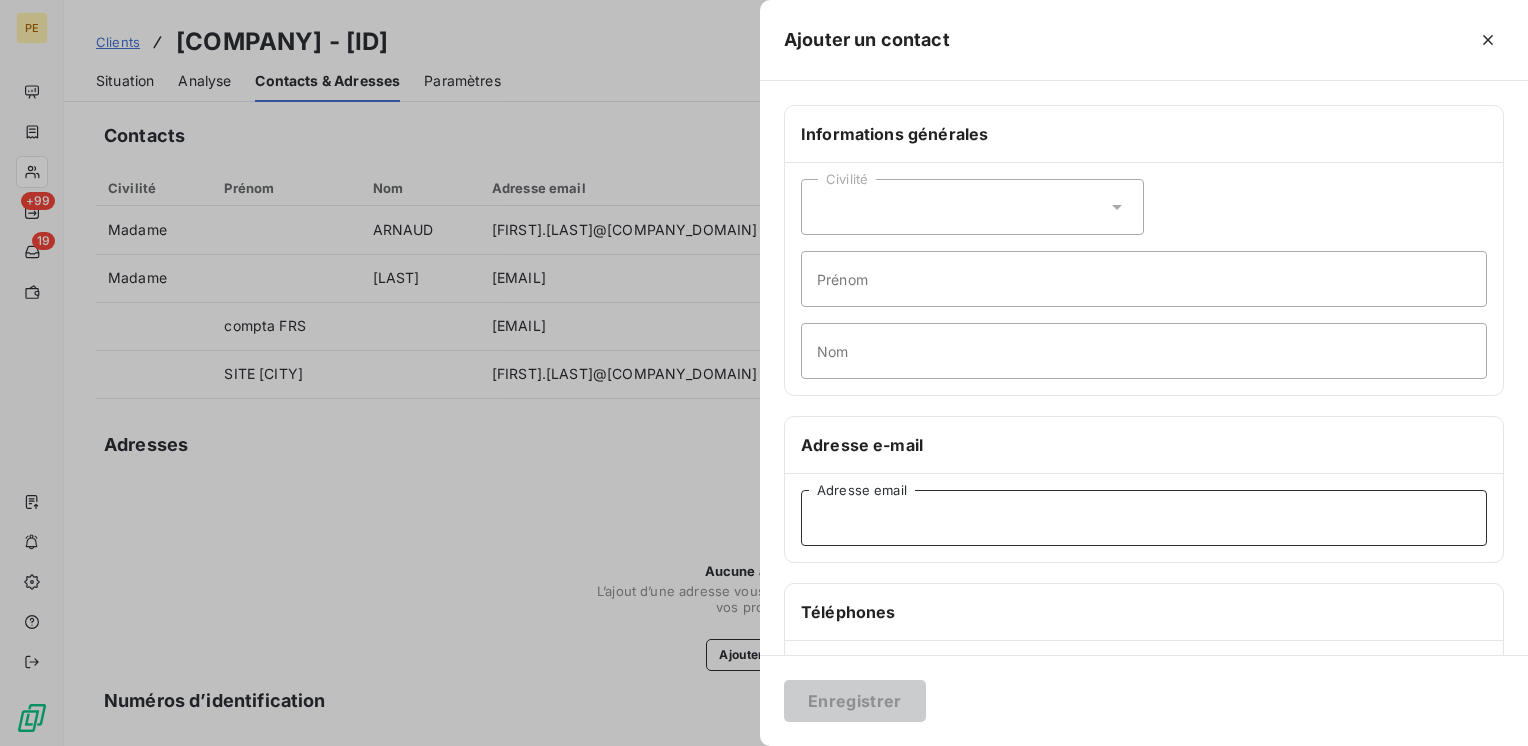 paste on "demat-retail@stellantis.com" 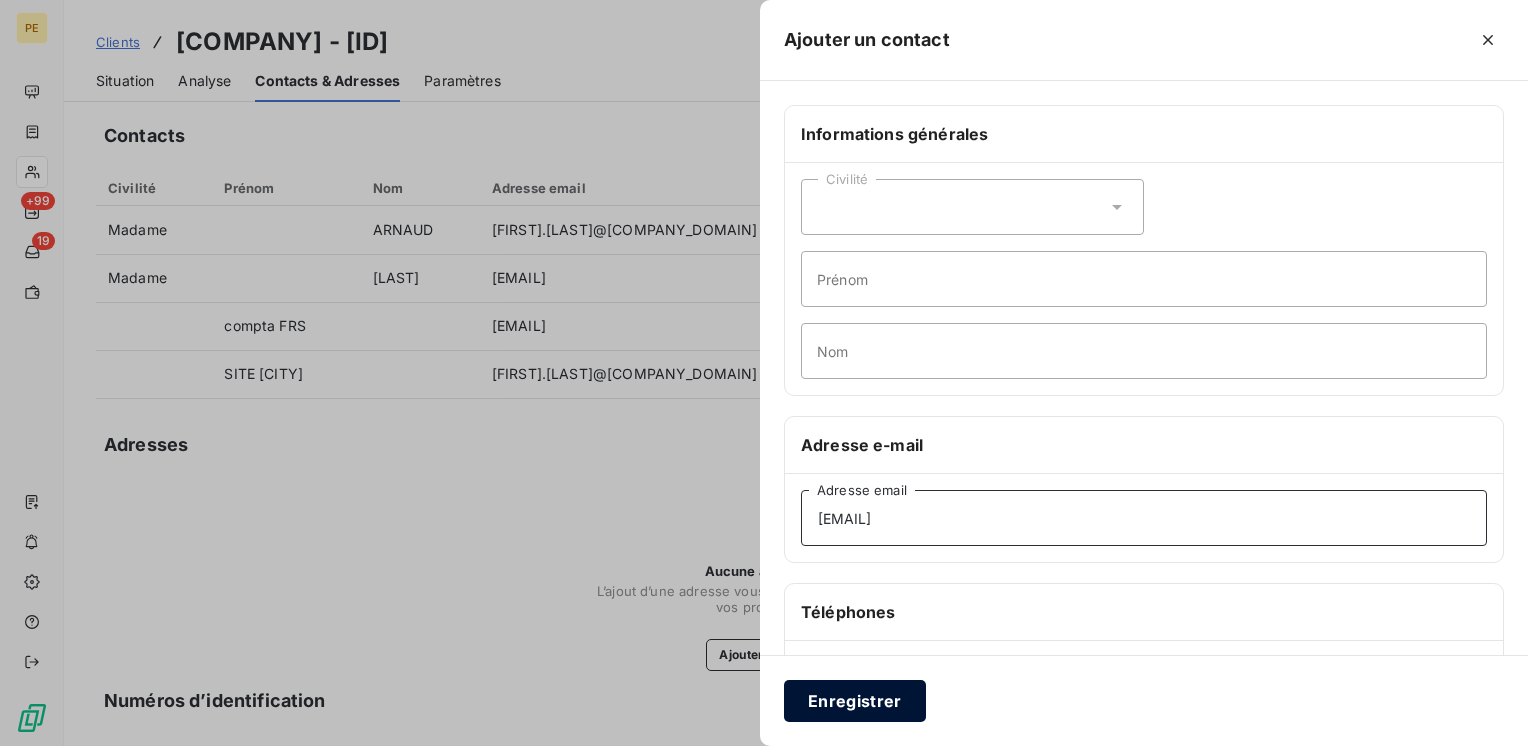 type on "demat-retail@stellantis.com" 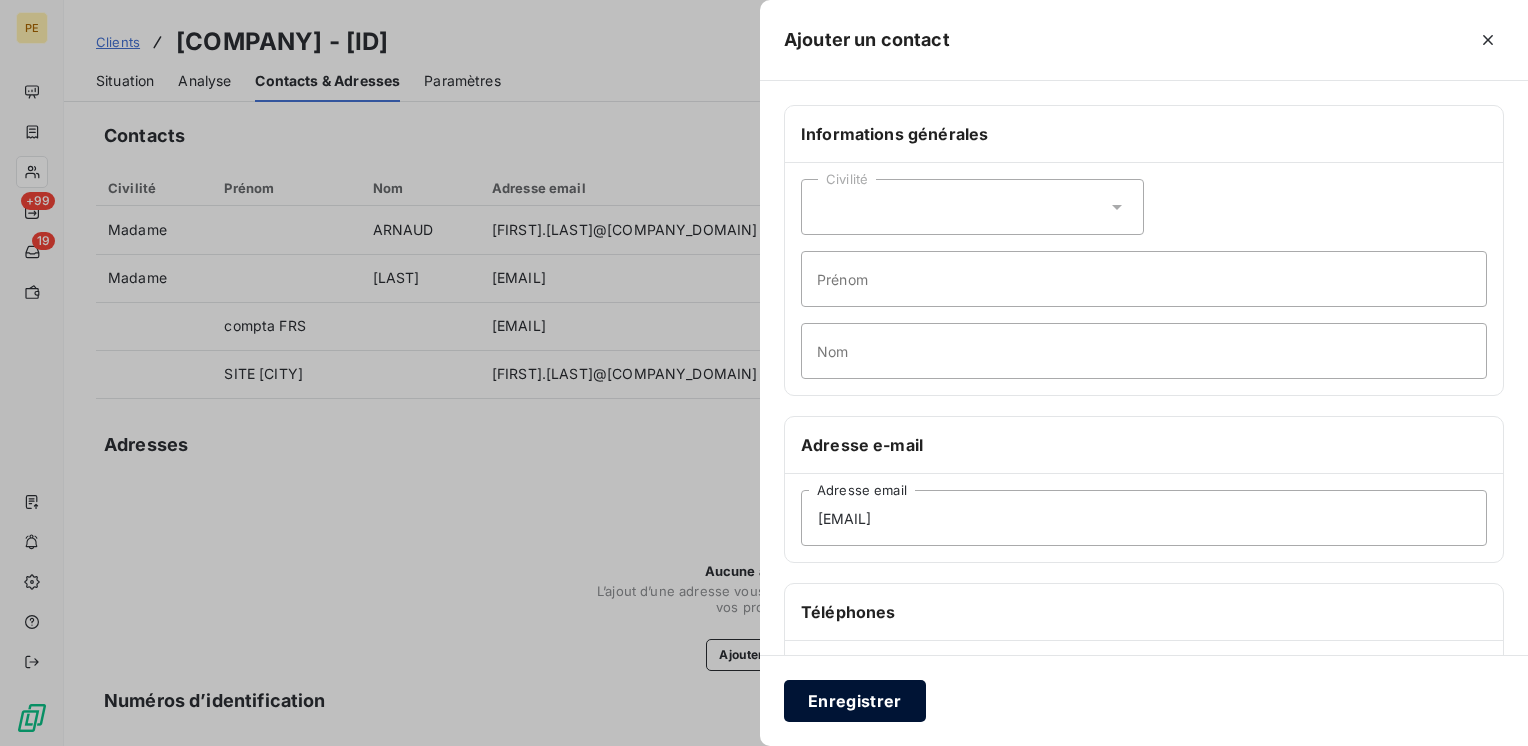 click on "Enregistrer" at bounding box center [855, 701] 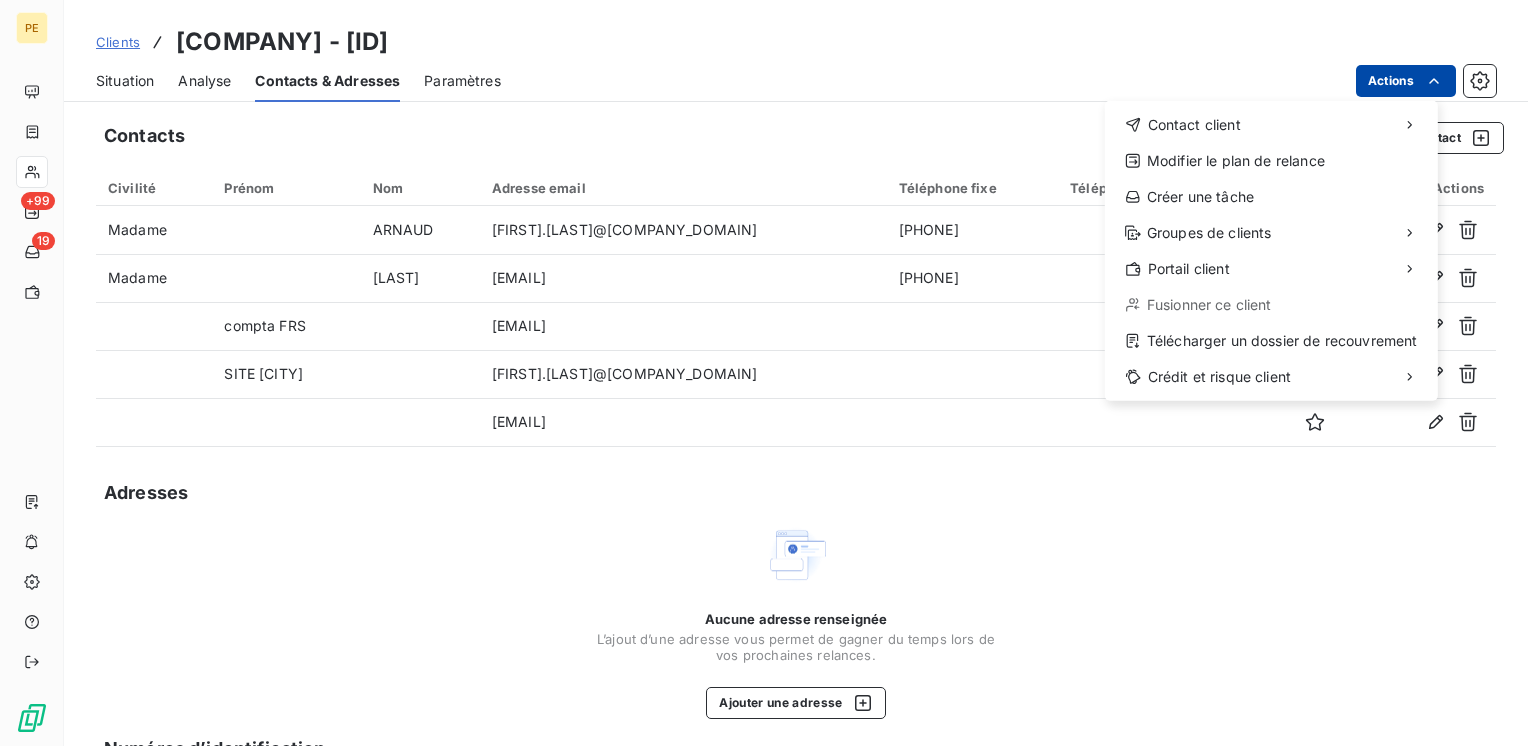 click on "PE +99 19 Clients STELLANTIS & YOU FRANCE SAS - C041476 Situation Analyse Contacts & Adresses Paramètres Actions Contact client Modifier le plan de relance Créer une tâche Groupes de clients Portail client Fusionner ce client Télécharger un dossier de recouvrement Crédit et risque client Contacts Ajouter un contact Civilité Prénom Nom Adresse email Téléphone fixe Téléphone mobile Principal Actions Madame ARNAUD mariepierre.arnaud@stellantis.com 04.37.90.18.22 Madame AMIRZAYAN sylvie.amirzayan@stellantis.com 04.37.50.25.90 compta FRS pierre.johnson@stellantis.com SITE CANNE nathalie.bres@stellantis.com demat-retail@stellantis.com Adresses Aucune adresse renseignée L’ajout d’une adresse vous permet de gagner du temps lors de vos prochaines relances. Ajouter une adresse Numéros d’identification Aucun numéro d’identification renseigné Les numéros d'identifications facilitent l'association de vos clients avec vos différentes entités et améliorent la gestion du risque." at bounding box center [764, 373] 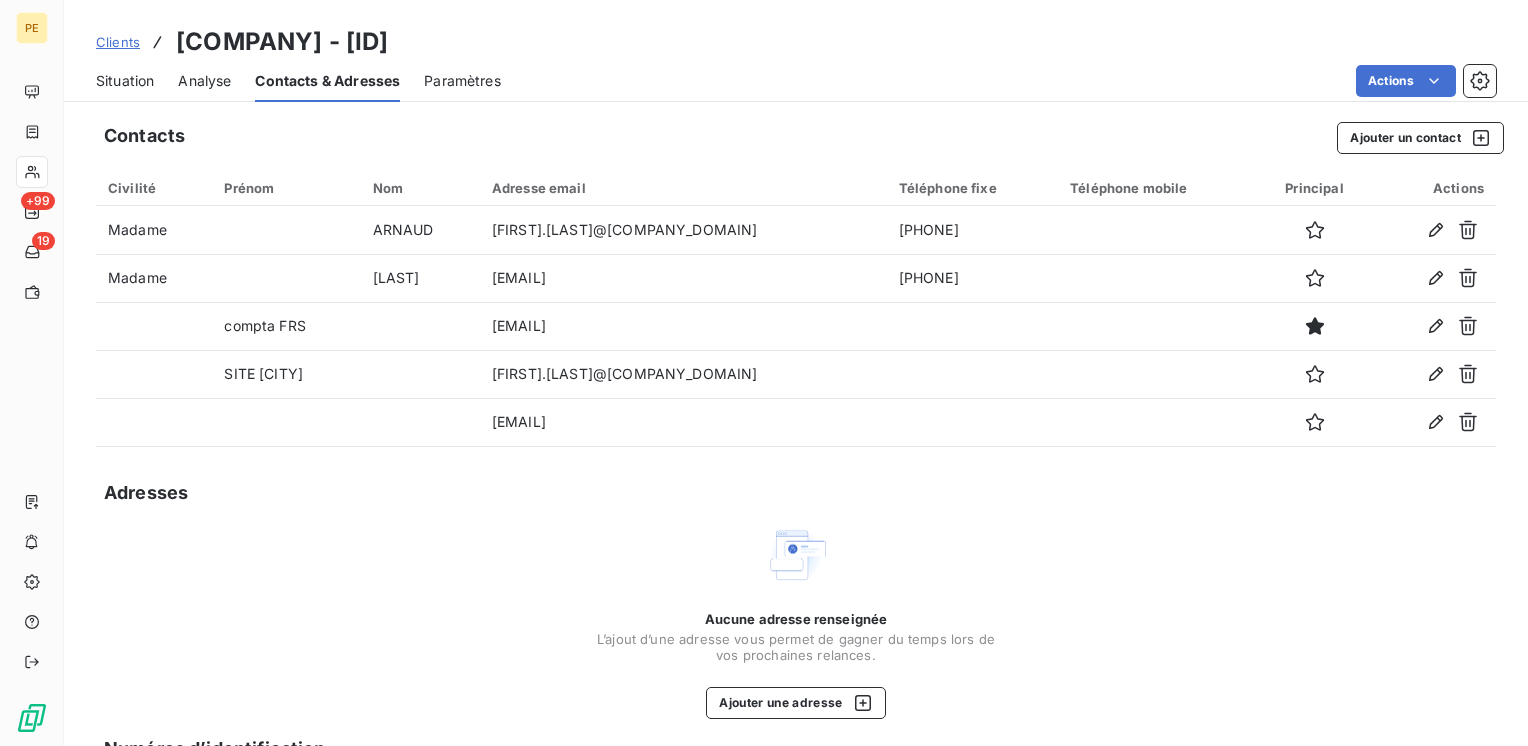 click on "PE +99 19 Clients STELLANTIS & YOU FRANCE SAS - C041476 Situation Analyse Contacts & Adresses Paramètres Actions Contacts Ajouter un contact Civilité Prénom Nom Adresse email Téléphone fixe Téléphone mobile Principal Actions Madame ARNAUD mariepierre.arnaud@stellantis.com 04.37.90.18.22 Madame AMIRZAYAN sylvie.amirzayan@stellantis.com 04.37.50.25.90 compta FRS pierre.johnson@stellantis.com SITE CANNE nathalie.bres@stellantis.com demat-retail@stellantis.com Adresses Aucune adresse renseignée L’ajout d’une adresse vous permet de gagner du temps lors de vos prochaines relances. Ajouter une adresse Numéros d’identification Aucun numéro d’identification renseigné Les numéros d'identifications facilitent l'association de vos clients avec vos différentes entités et améliorent la gestion du risque. Ajouter un numéro d’identification" at bounding box center (764, 373) 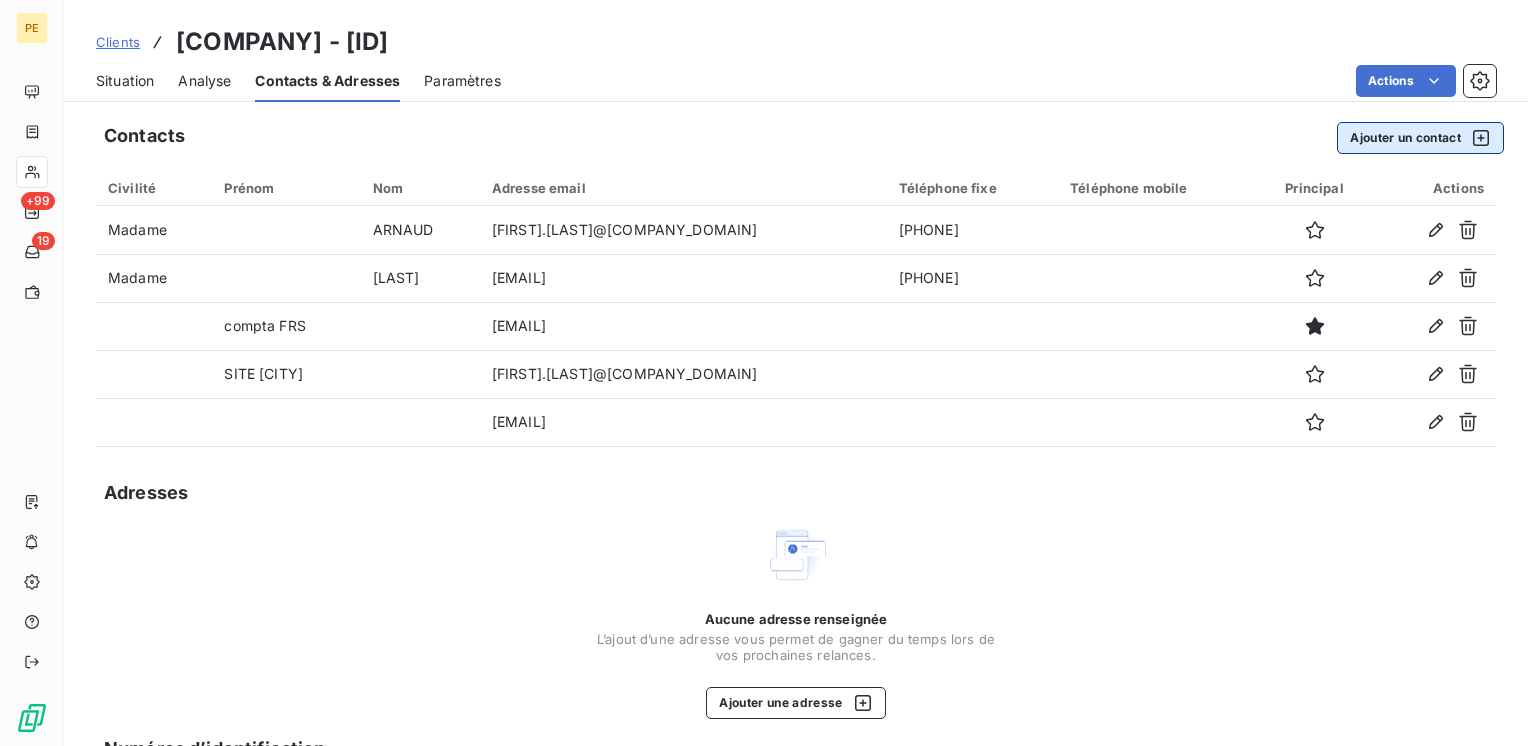 click on "Ajouter un contact" at bounding box center (1420, 138) 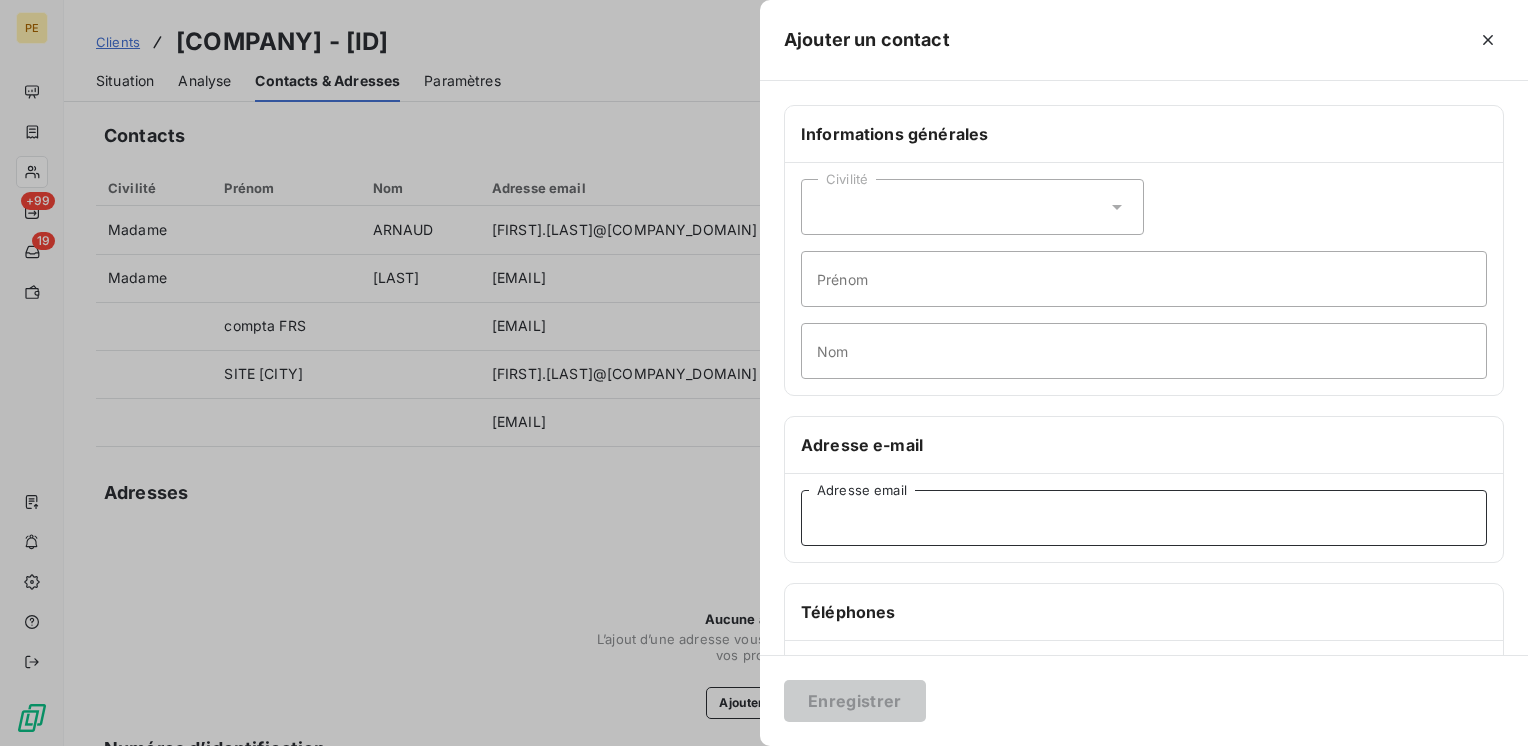 click on "Adresse email" at bounding box center (1144, 518) 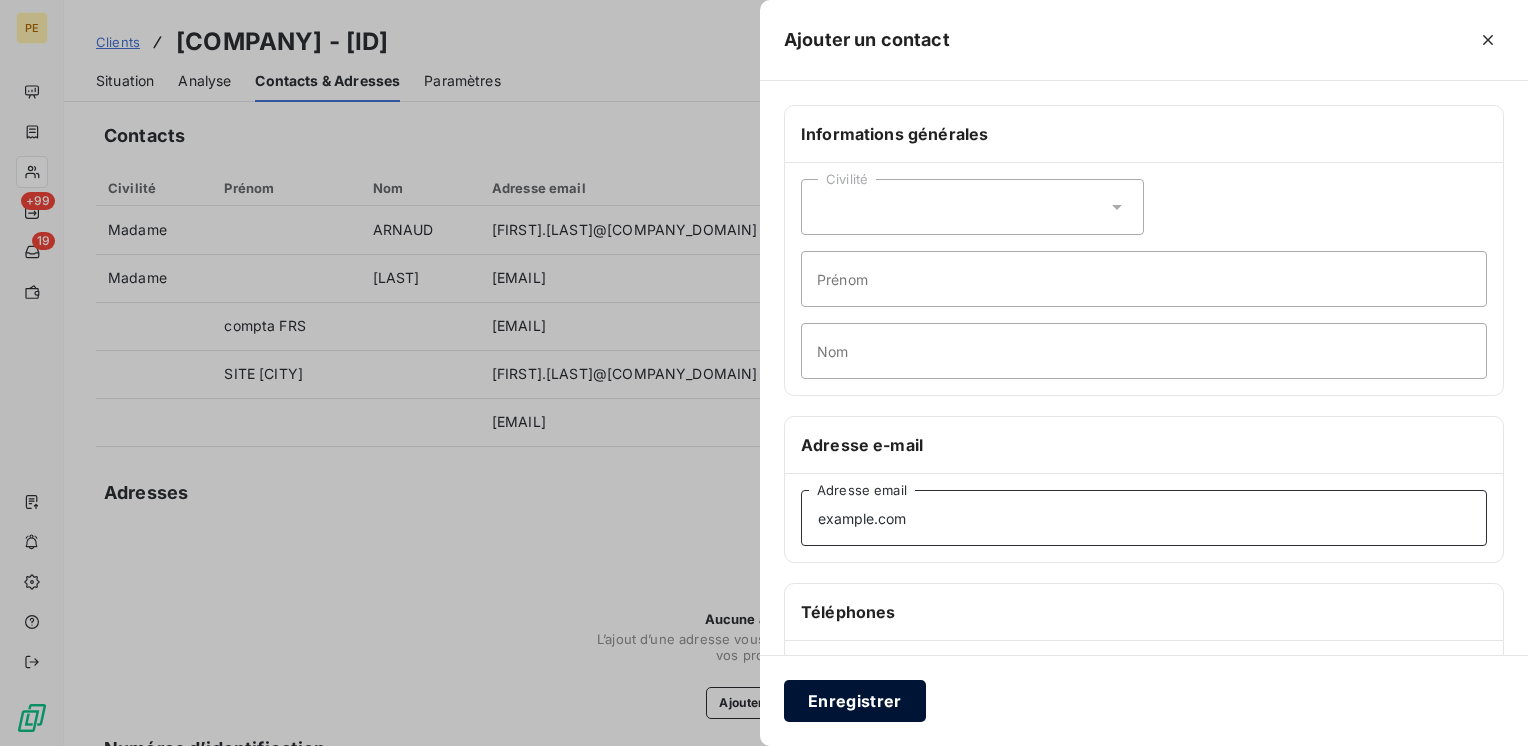 type on "Retail.pdf.inv@conduent.com" 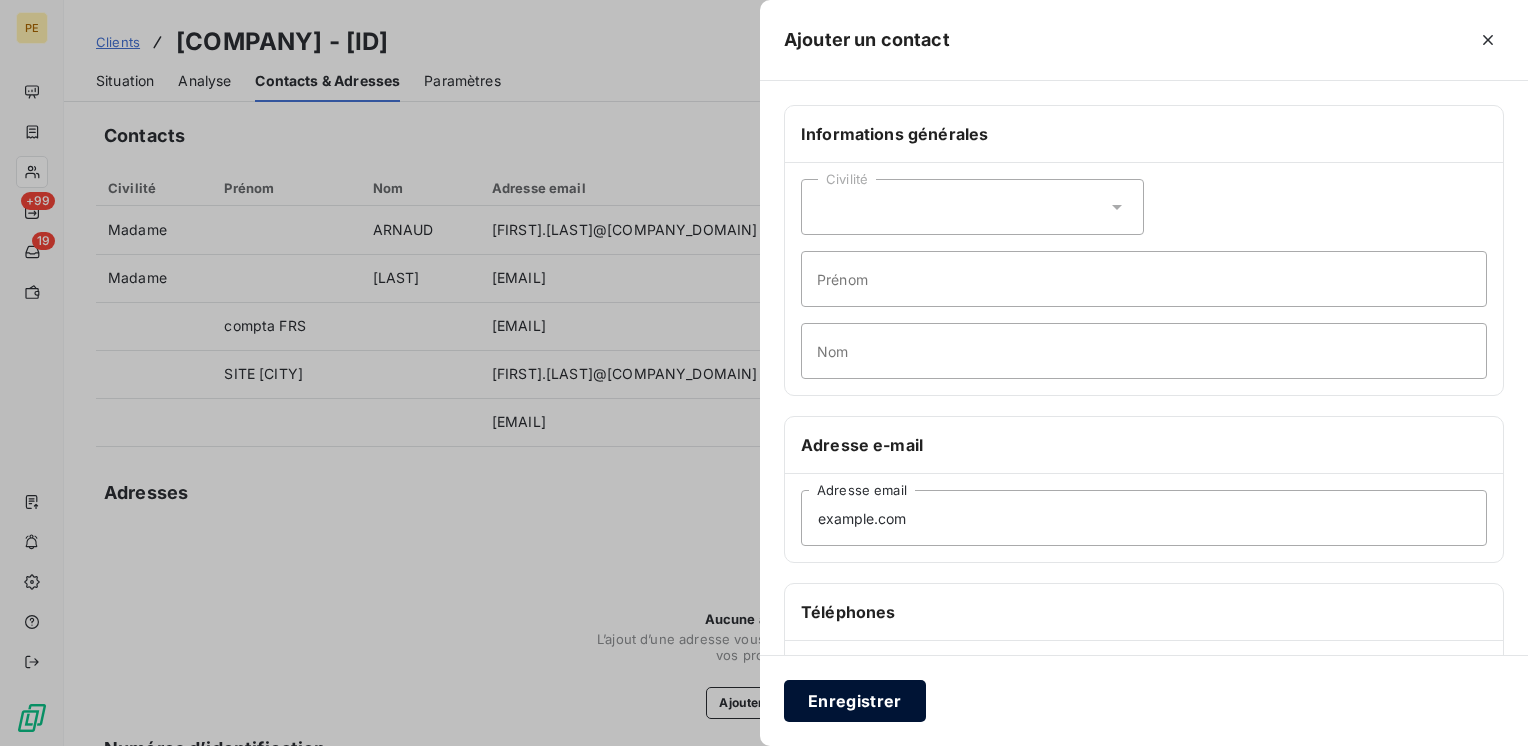 click on "Enregistrer" at bounding box center (855, 701) 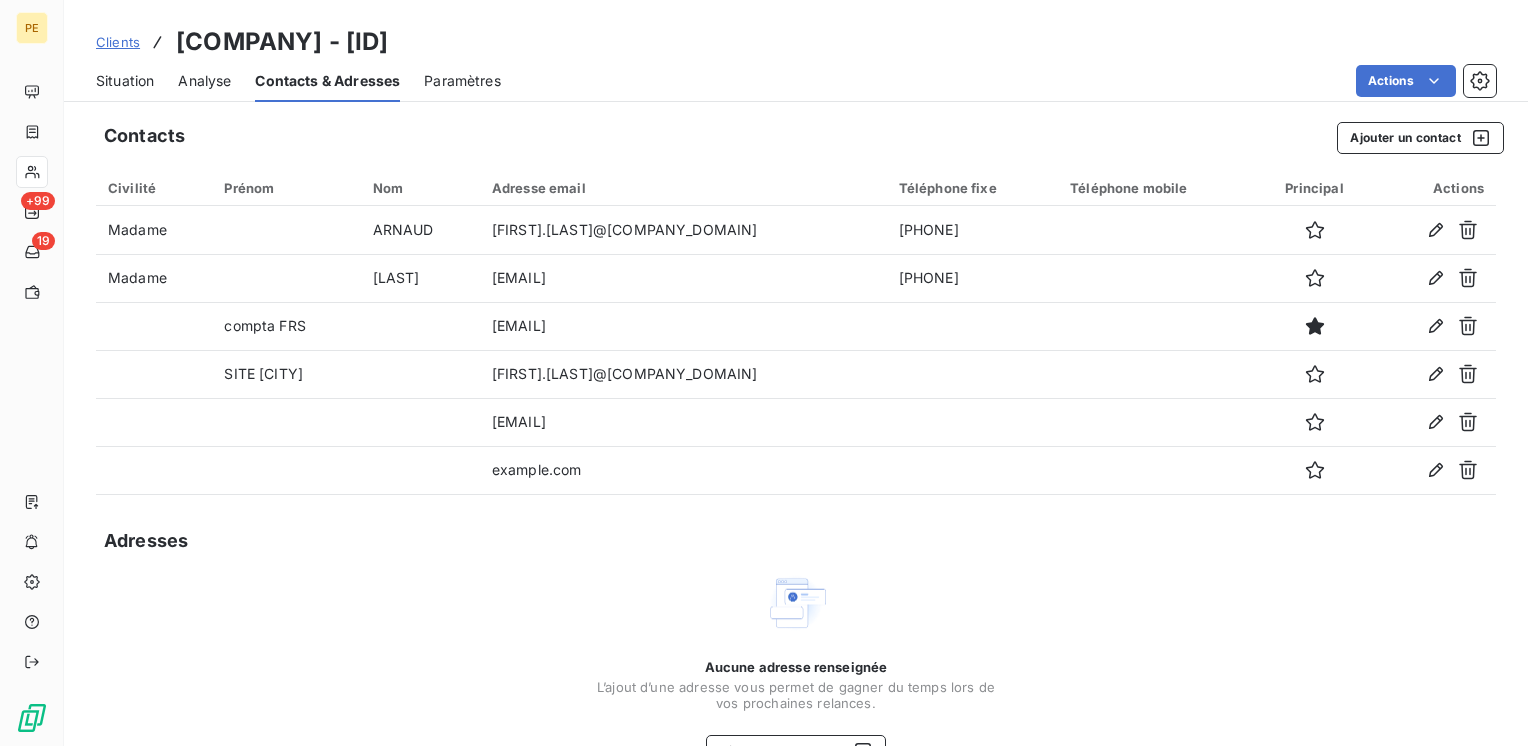 click on "Aucune adresse renseignée L’ajout d’une adresse vous permet de gagner du temps lors de vos prochaines relances. Ajouter une adresse" at bounding box center [796, 669] 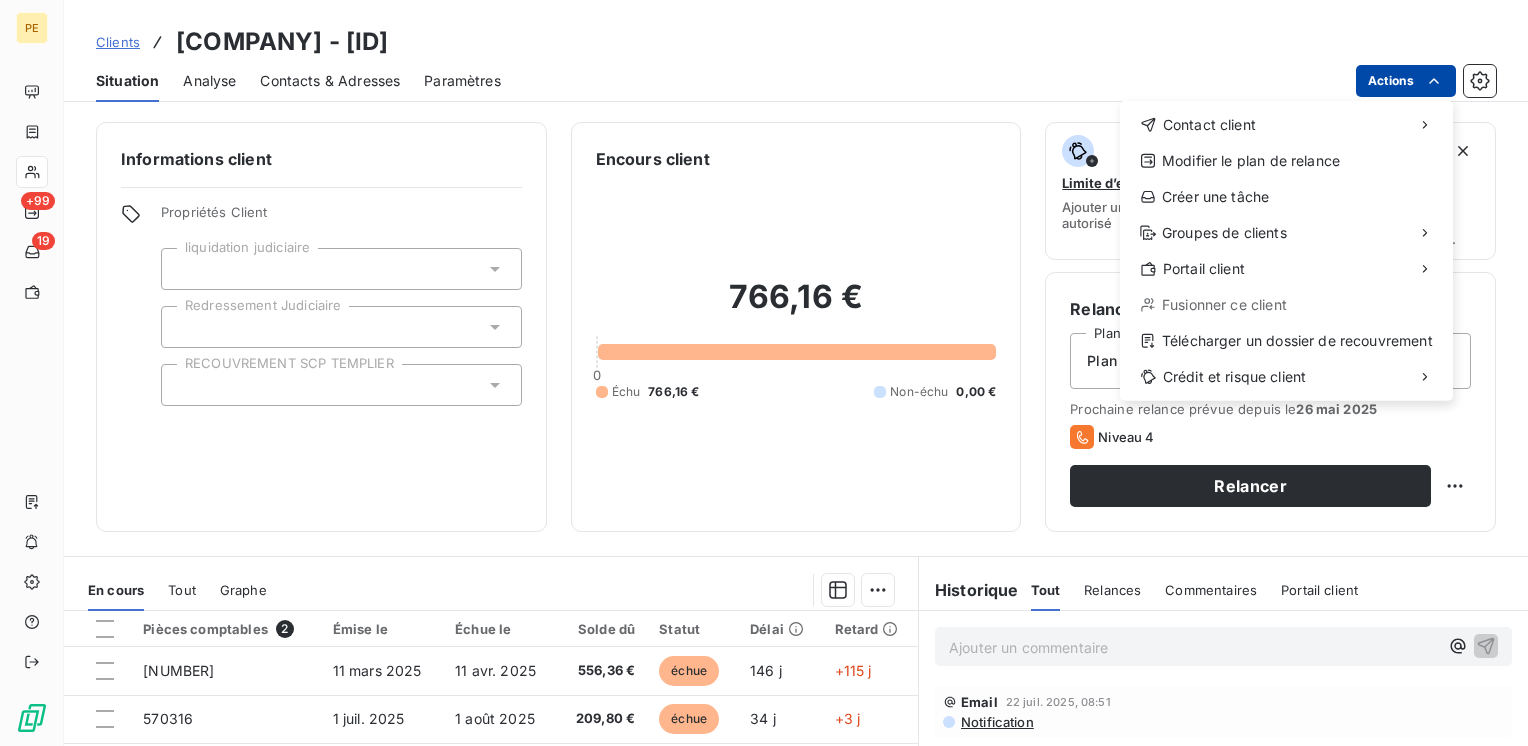 click on "PE +99 19 Clients STELLANTIS & YOU FRANCE SAS - C041476 Situation Analyse Contacts & Adresses Paramètres Actions Contact client Modifier le plan de relance Créer une tâche Groupes de clients Portail client Fusionner ce client Télécharger un dossier de recouvrement Crédit et risque client Informations client Propriétés Client liquidation judiciaire Redressement Judiciaire RECOUVREMENT SCP TEMPLIER Encours client   766,16 € 0 Échu 766,16 € Non-échu 0,00 €     Limite d’encours Ajouter une limite d’encours autorisé Gestion du risque Surveiller ce client en intégrant votre outil de gestion des risques client. Relance Plan de relance Plan de relance Prochaine relance prévue depuis le  26 mai 2025 Niveau 4 Relancer En cours Tout Graphe Pièces comptables 2 Émise le Échue le Solde dû Statut Délai   Retard   530225 11 mars 2025 11 avr. 2025 556,36 € échue 146 j +115 j 570316 1 juil. 2025 1 août 2025 209,80 € échue 34 j +3 j Lignes par page 25 Précédent 1 Tout" at bounding box center (764, 373) 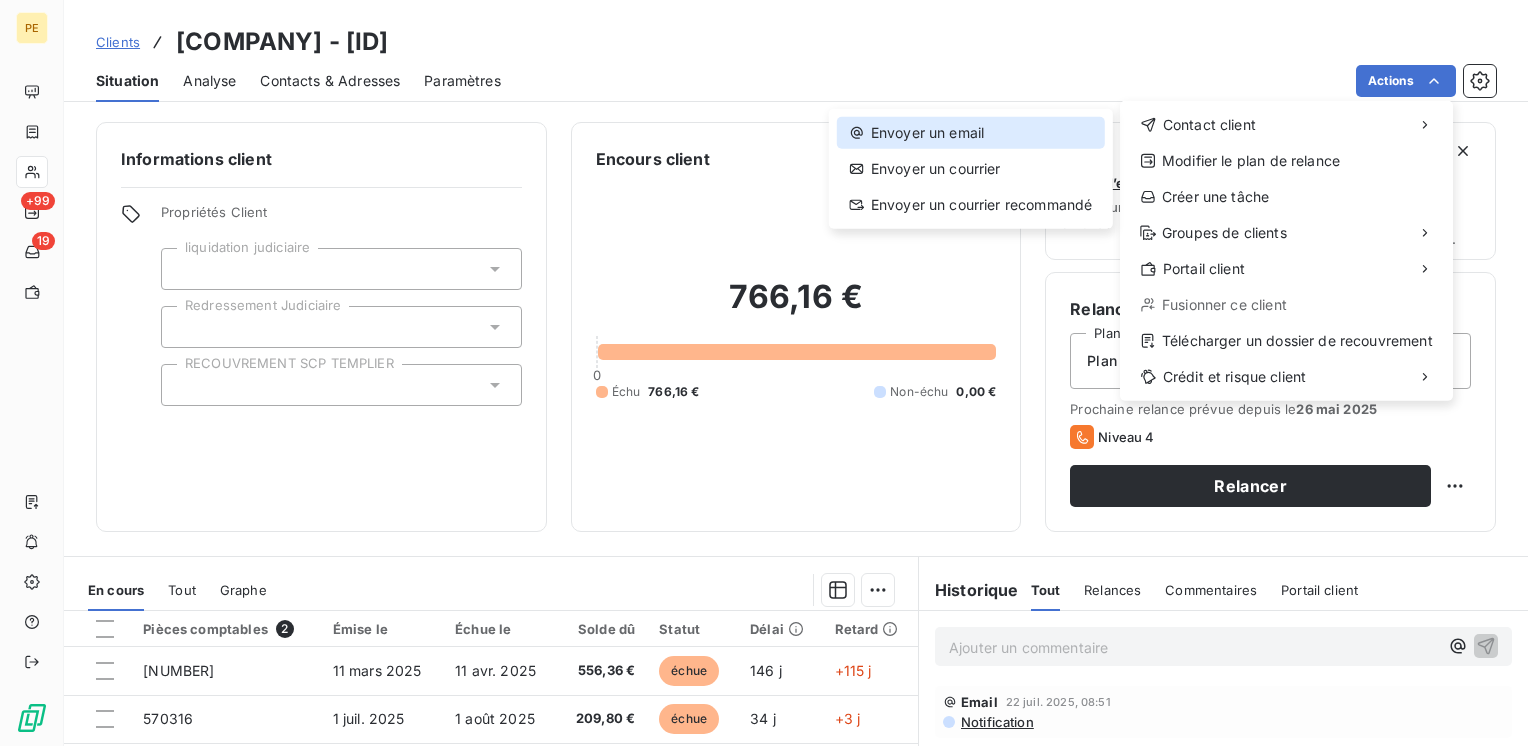 click on "Envoyer un email" at bounding box center [971, 133] 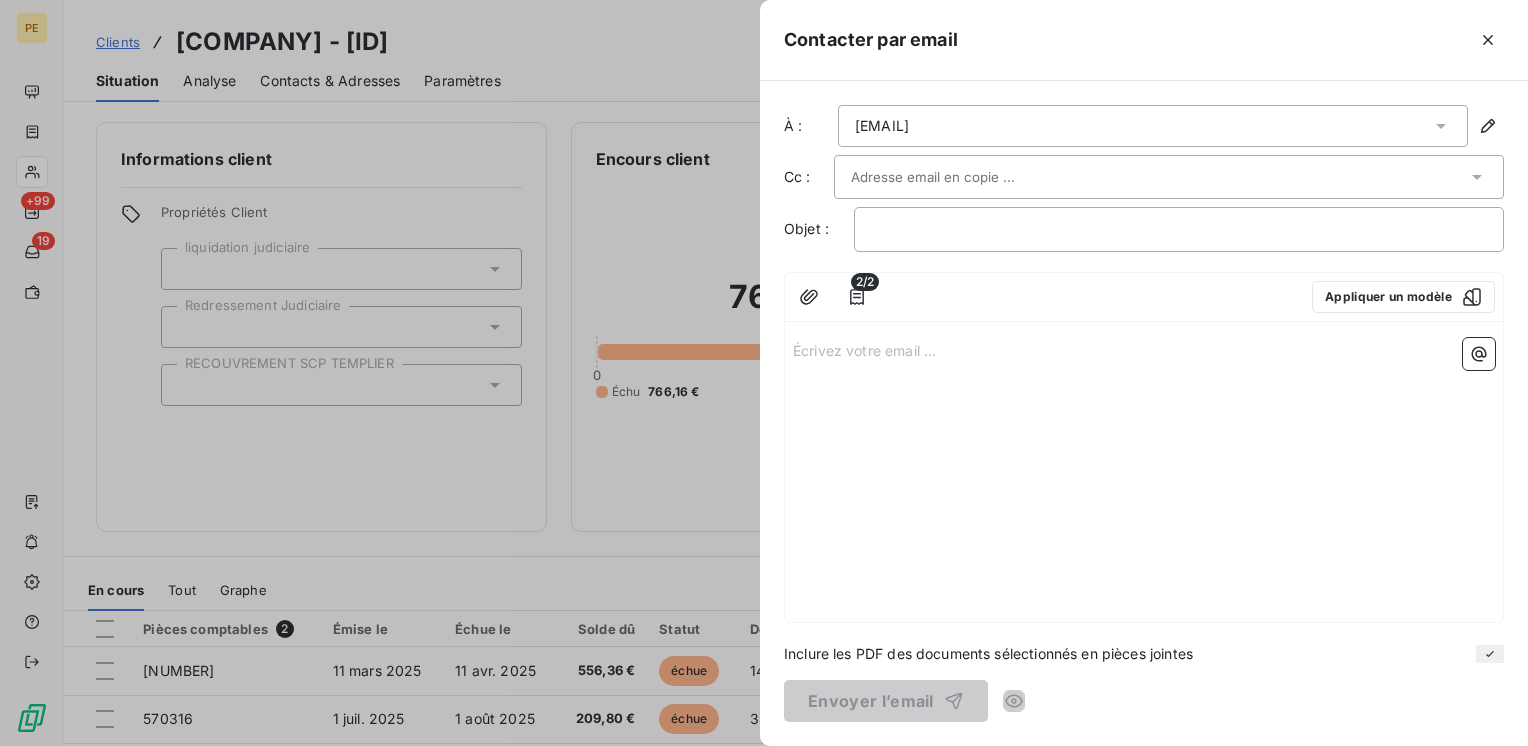 click on "﻿" at bounding box center [1179, 229] 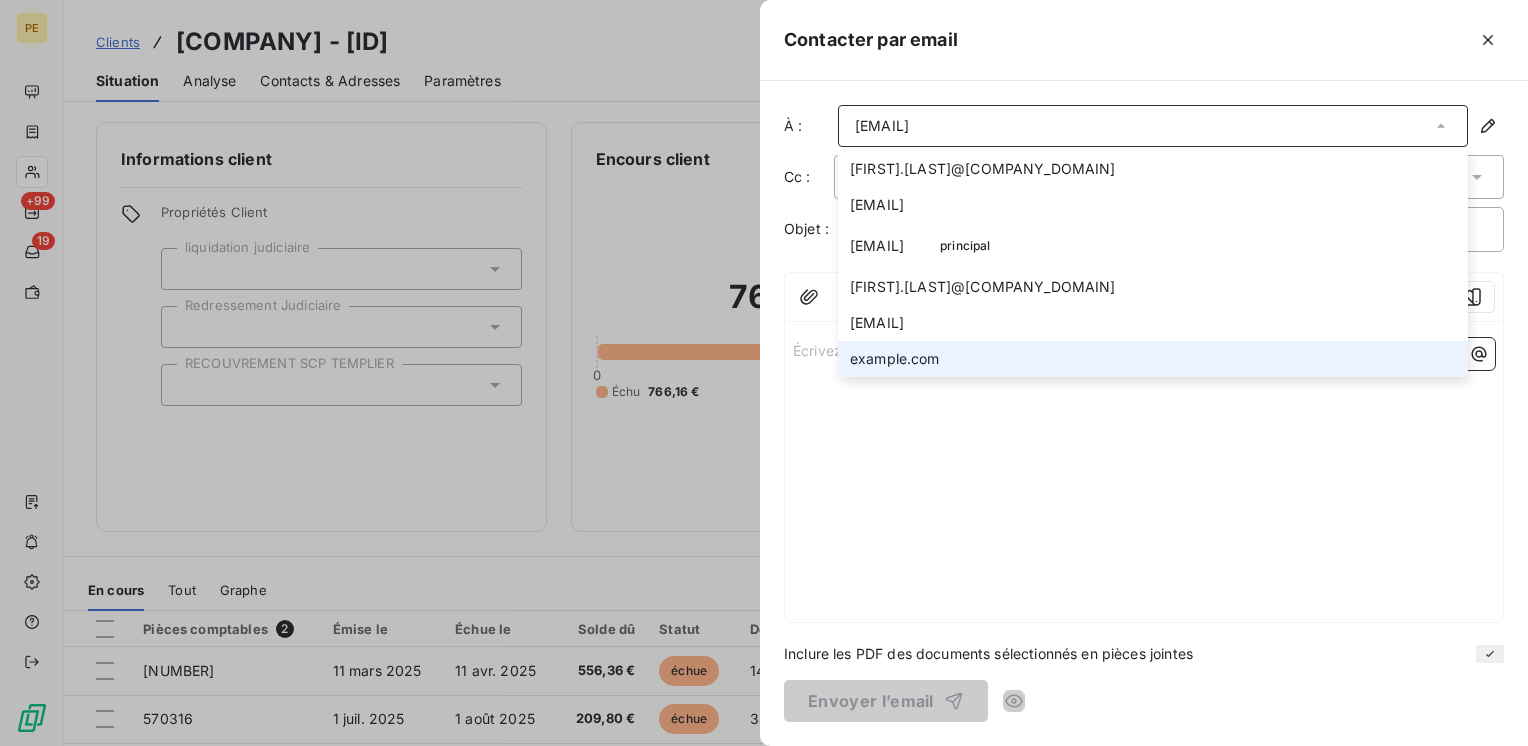 click on "retail.pdf.inv@conduent.com" at bounding box center [895, 359] 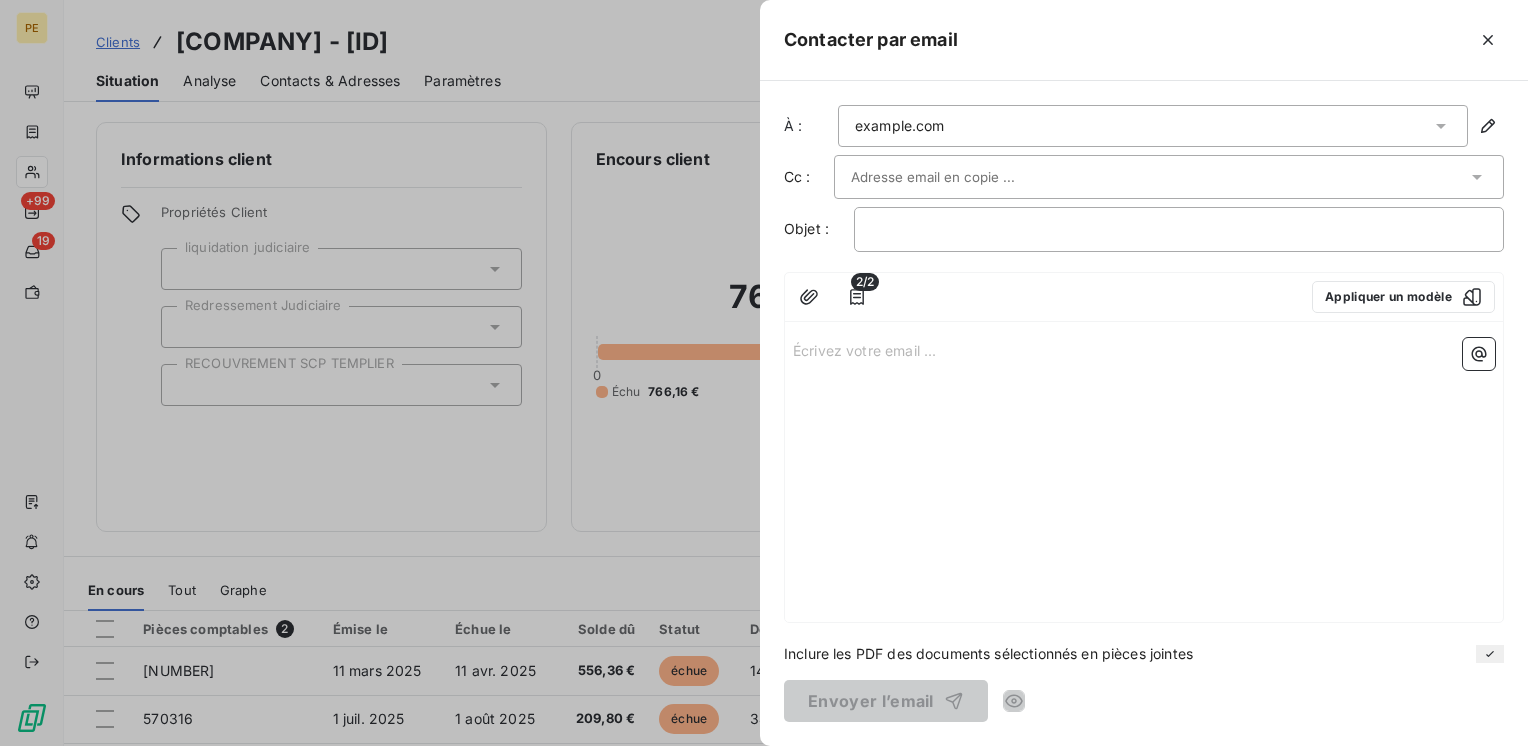 click at bounding box center (1159, 177) 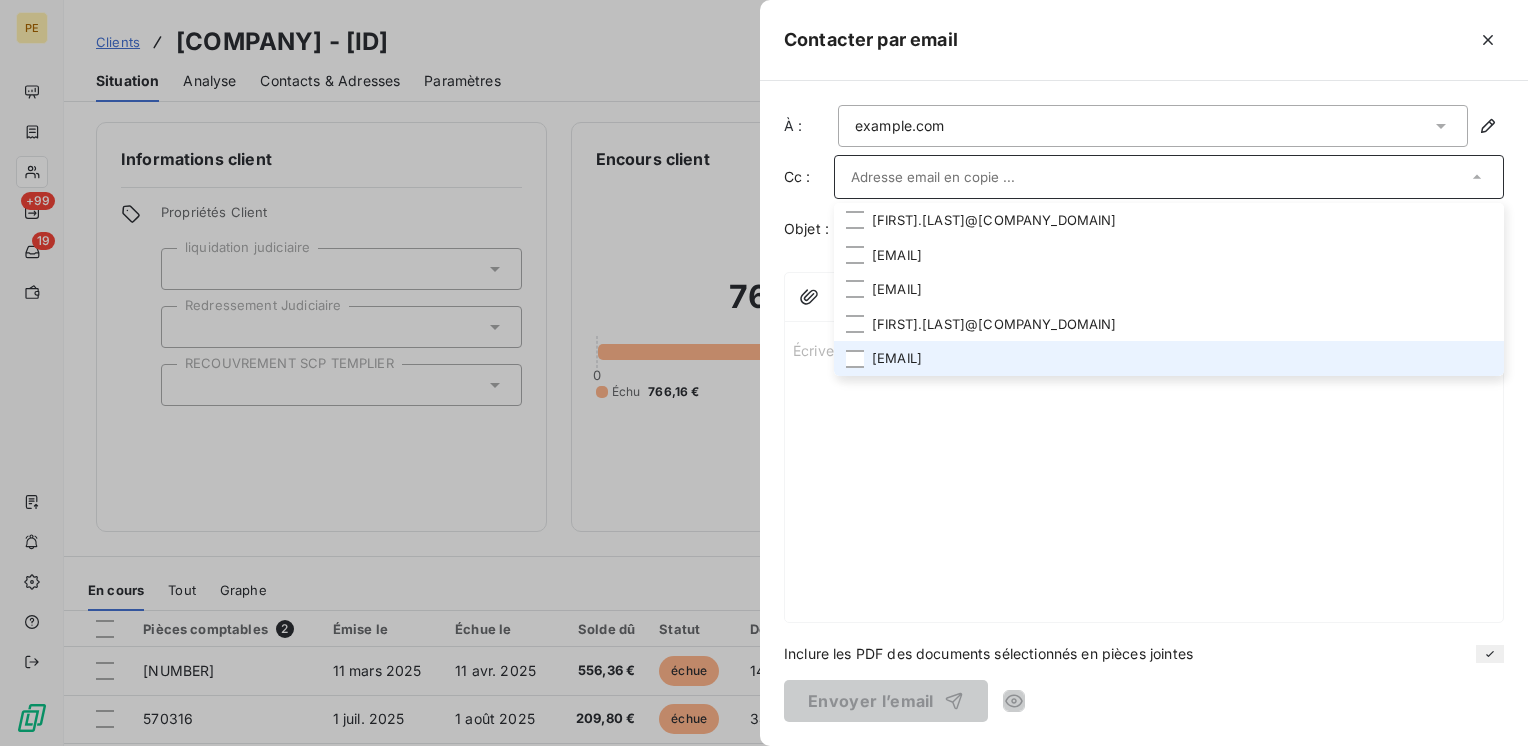 click on "demat-retail@stellantis.com" at bounding box center (1169, 358) 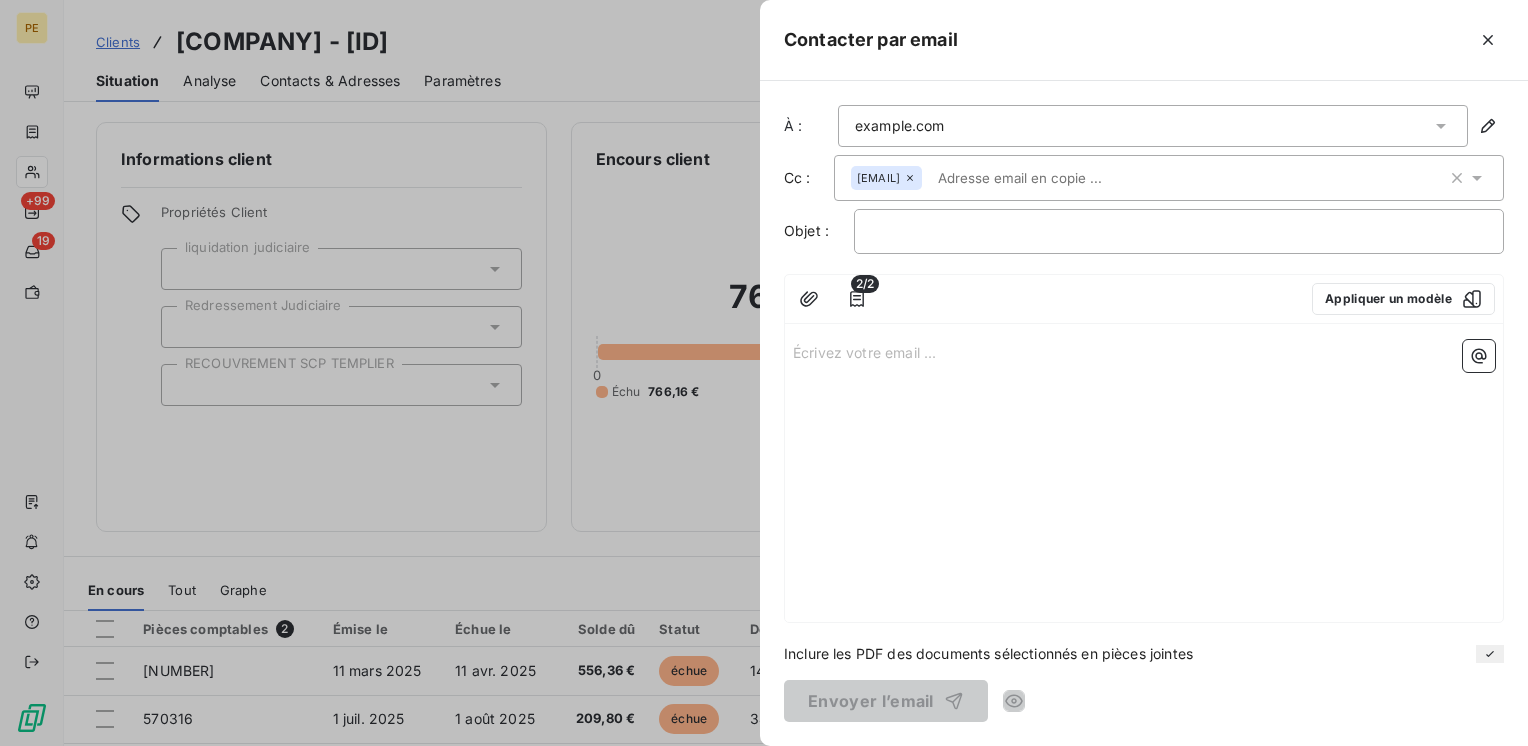 click on "Écrivez votre email ... ﻿" at bounding box center (1144, 477) 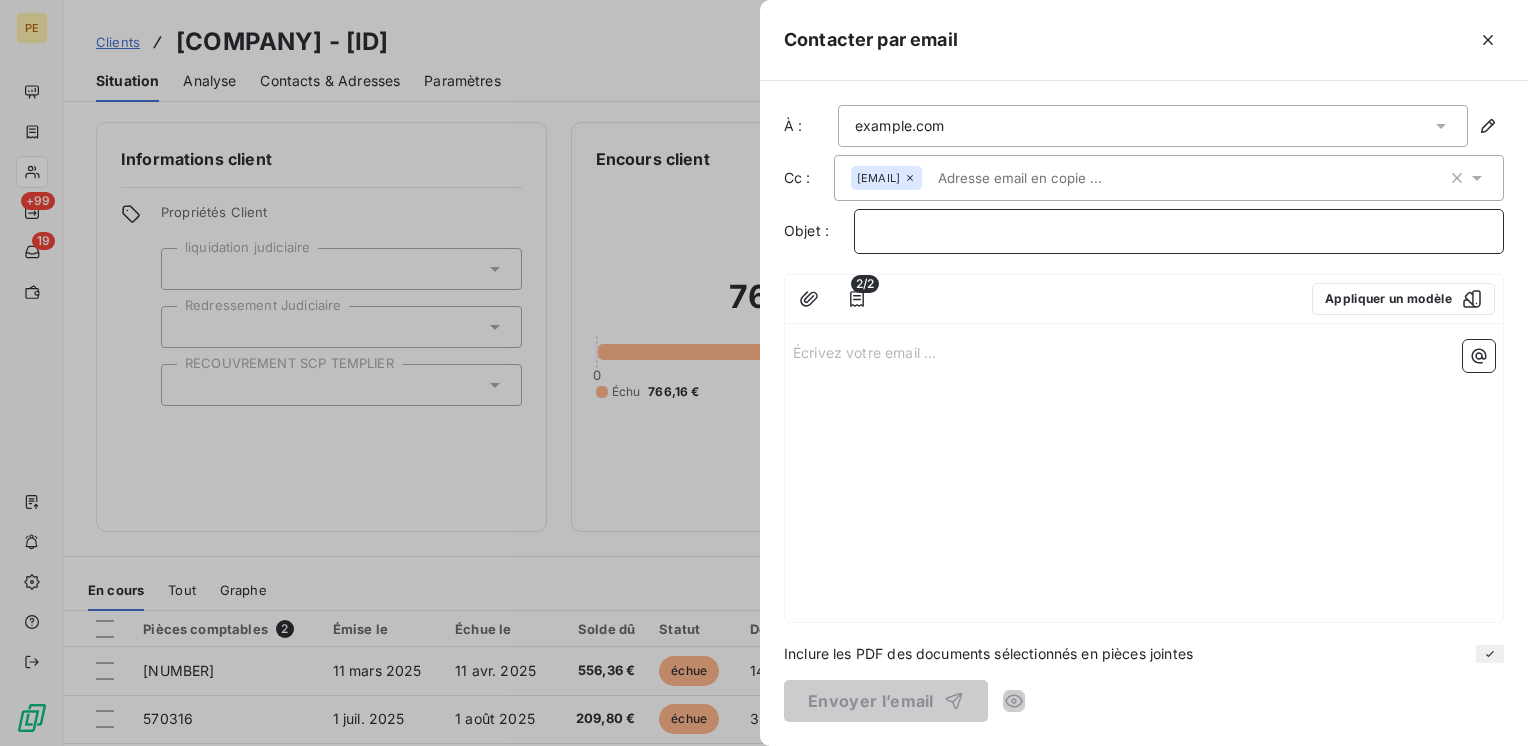 click on "﻿" at bounding box center (1179, 231) 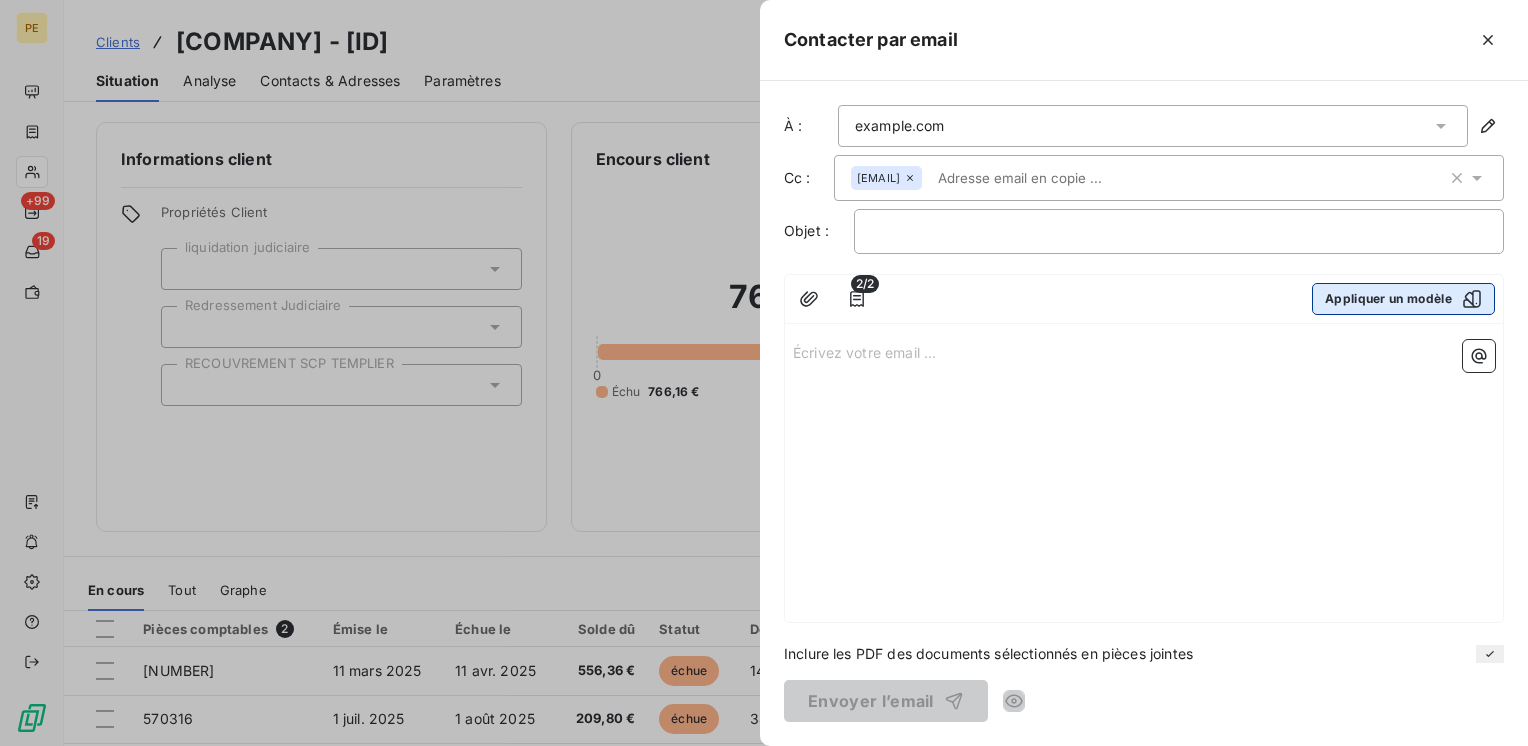 click on "Appliquer un modèle" at bounding box center [1403, 299] 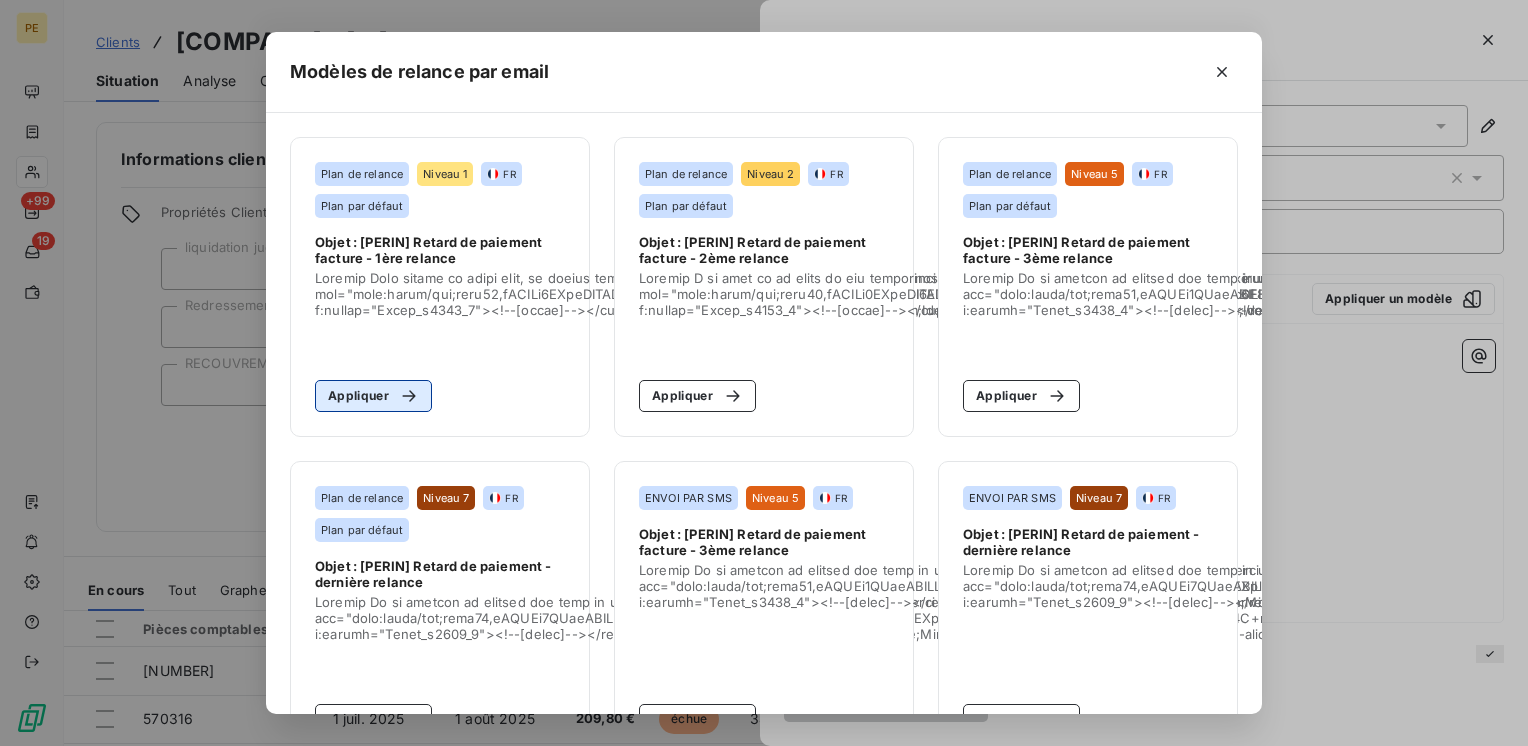 click on "Appliquer" at bounding box center [373, 396] 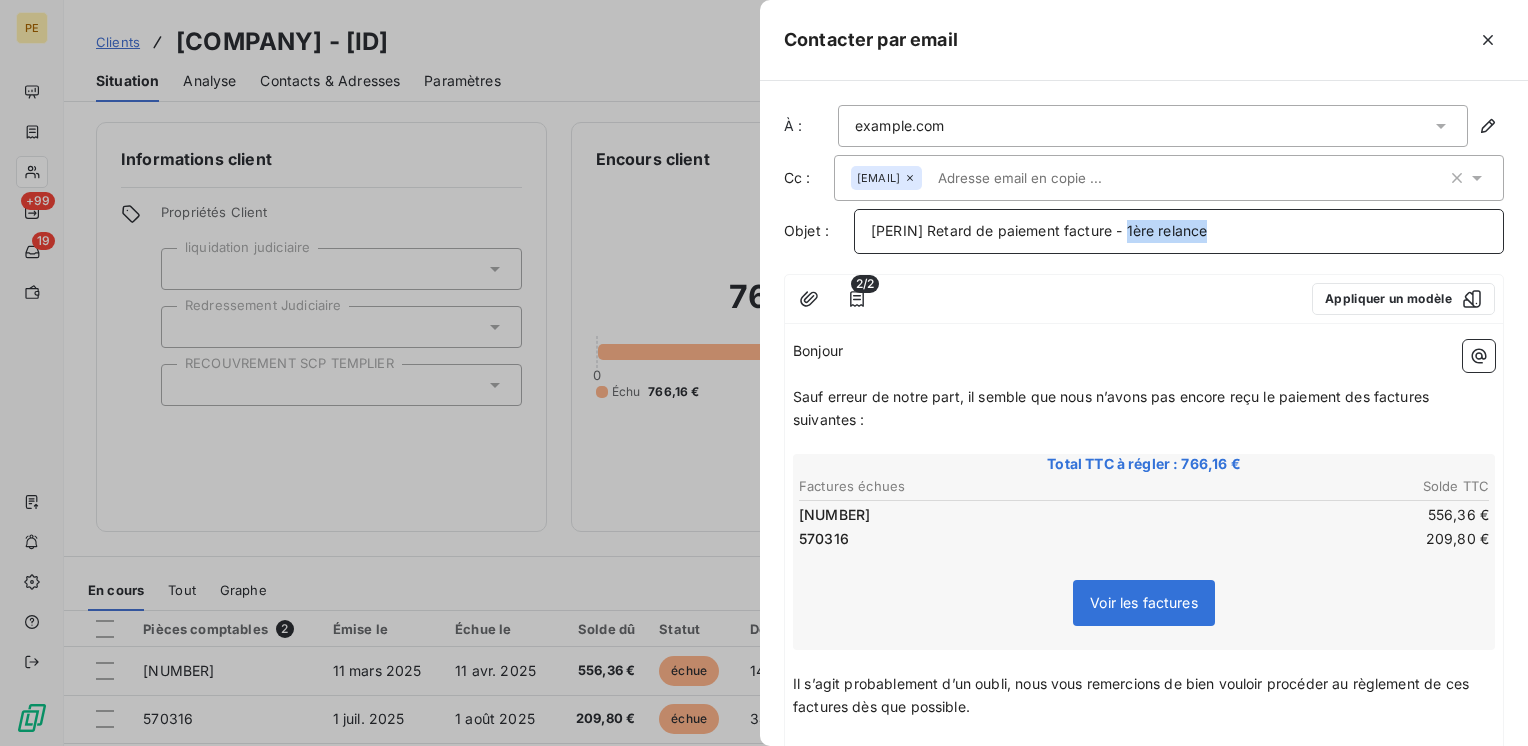 drag, startPoint x: 1228, startPoint y: 230, endPoint x: 1132, endPoint y: 226, distance: 96.0833 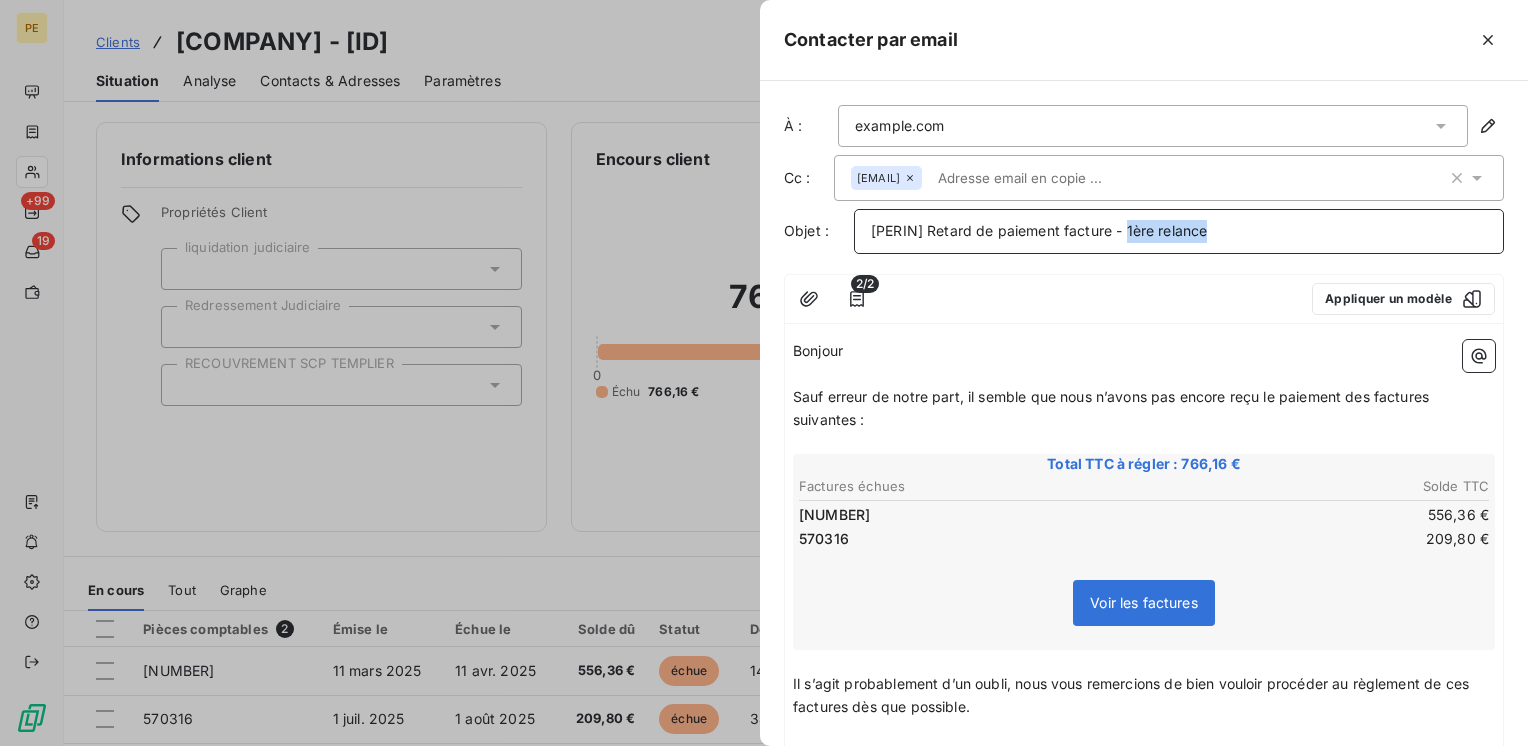 click on "[PERIN] Retard de paiement facture - 1ère relance" at bounding box center (1179, 231) 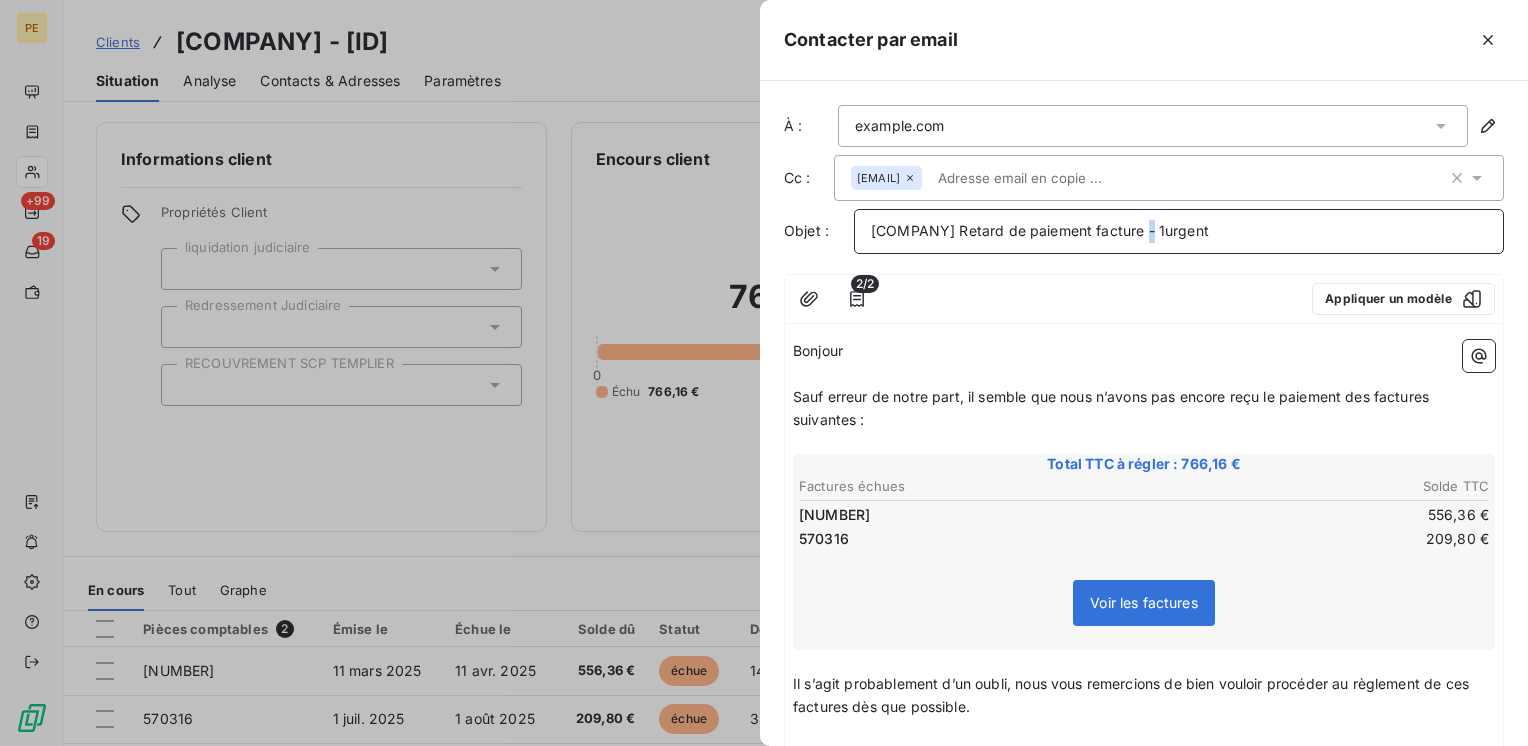 click on "[PERIN] Retard de paiement facture - 1urgent" at bounding box center (1040, 230) 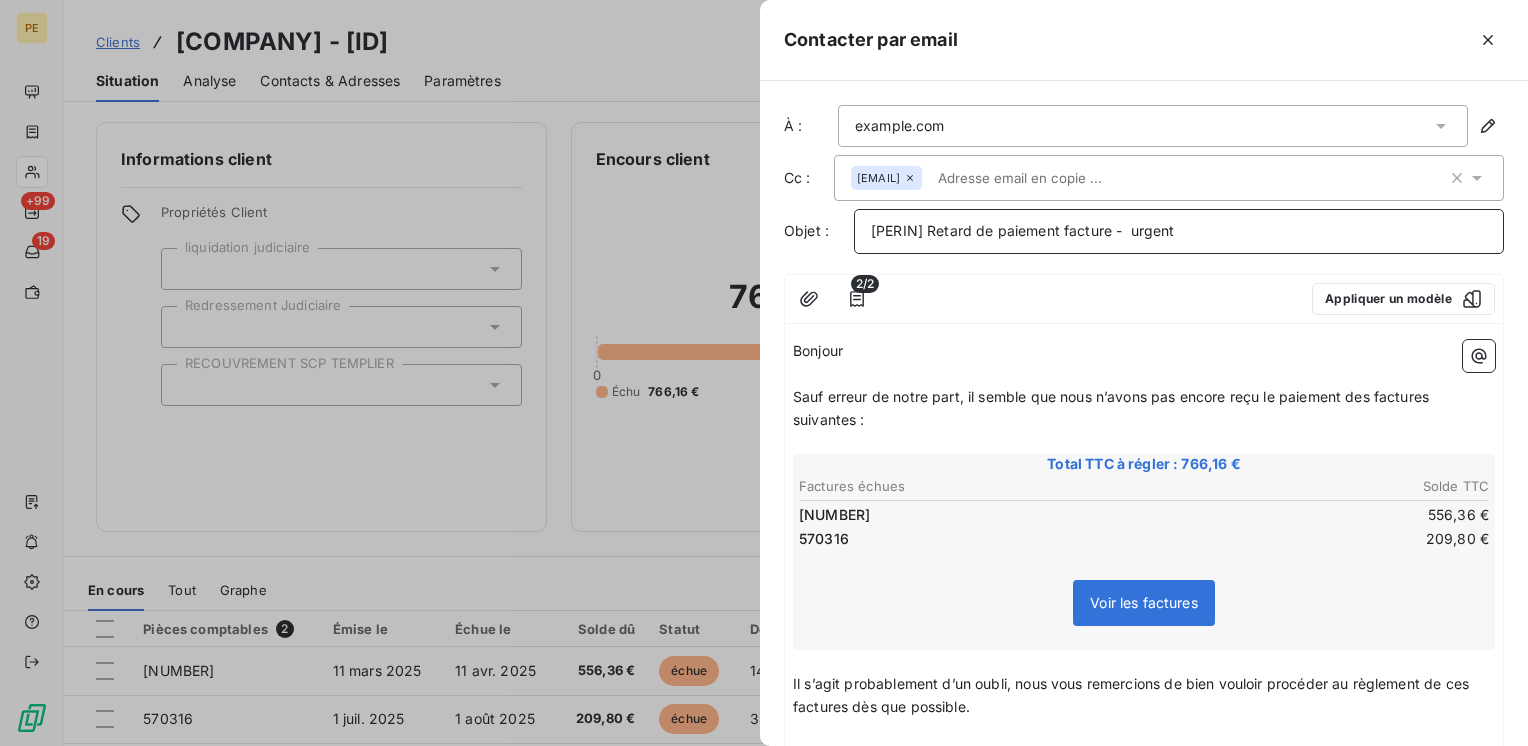 scroll, scrollTop: 266, scrollLeft: 0, axis: vertical 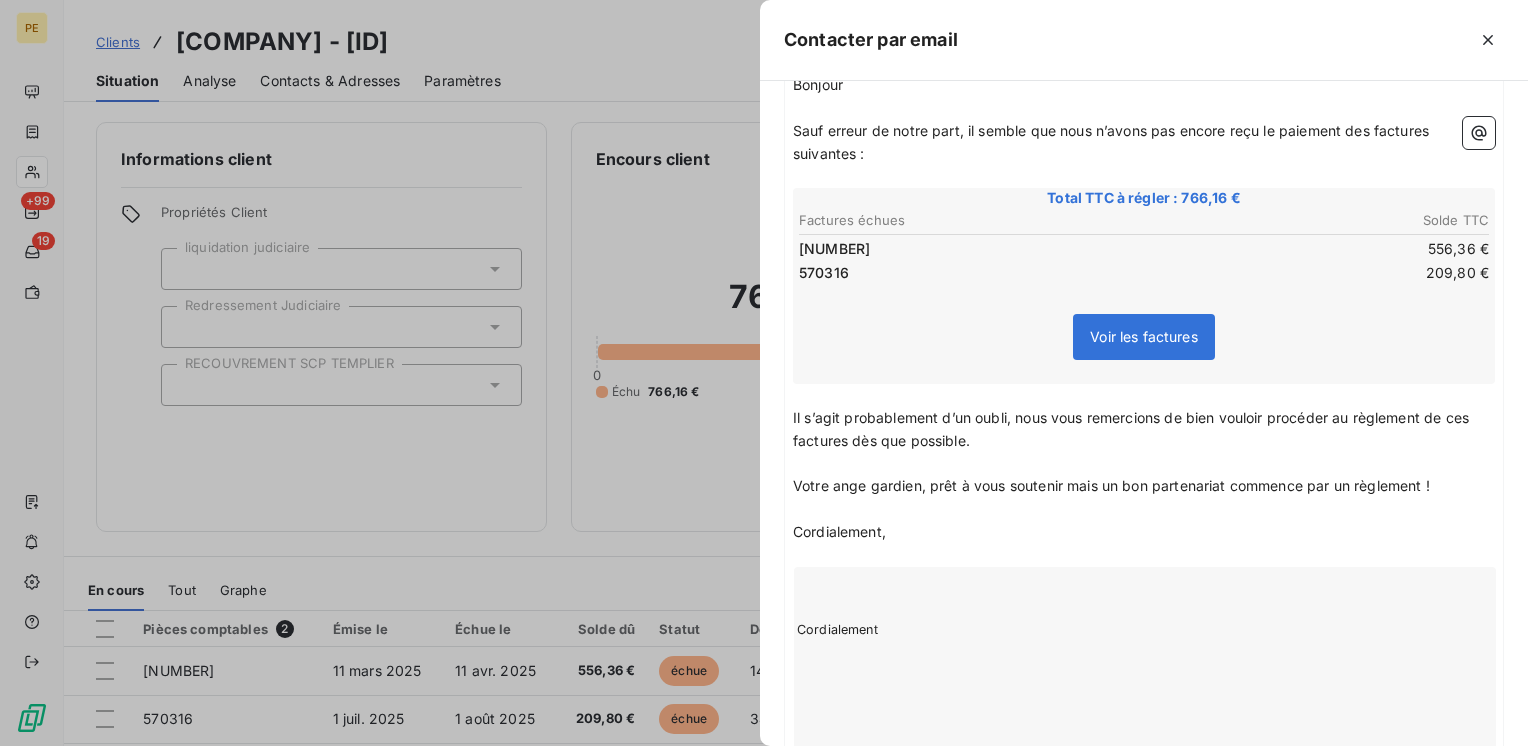 click on "﻿" at bounding box center [1144, 464] 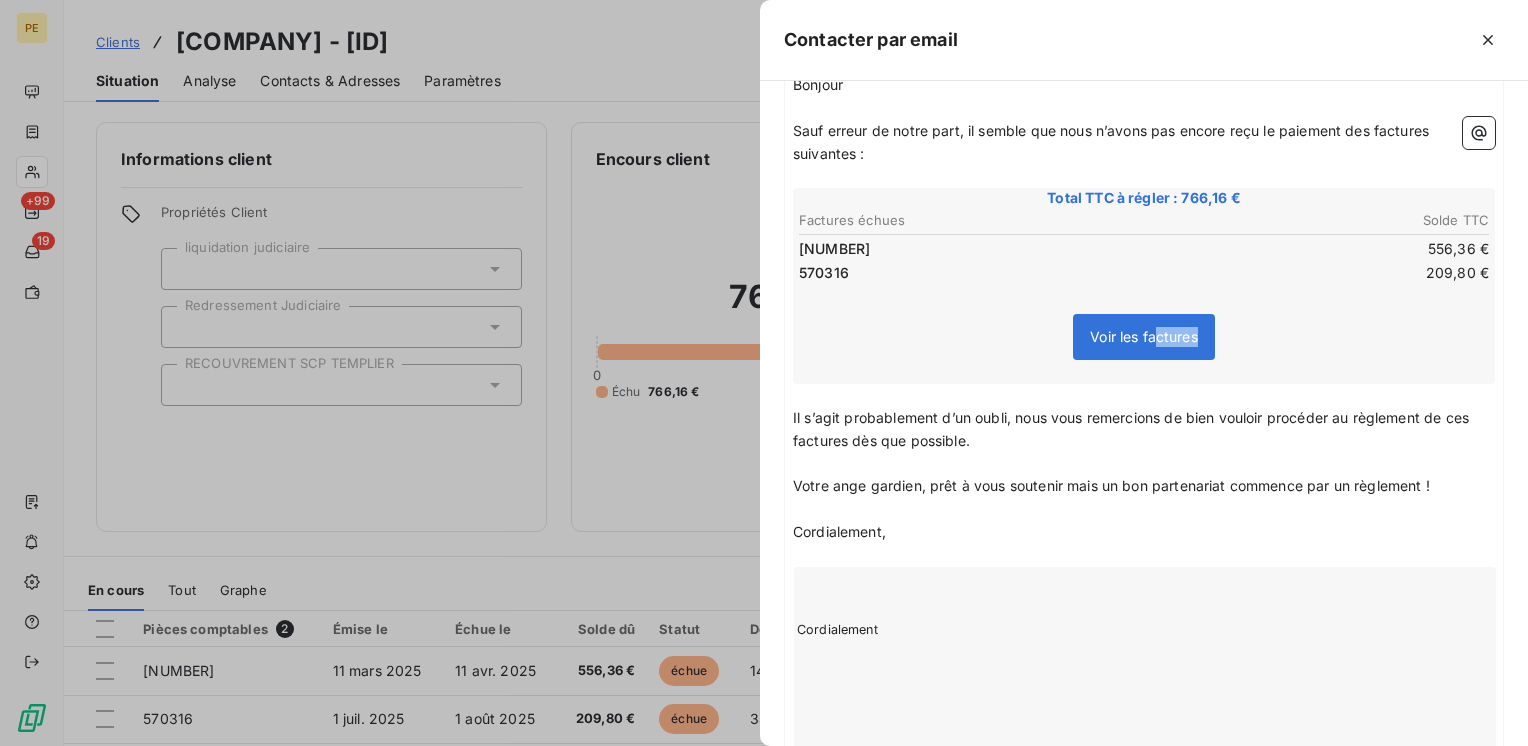 drag, startPoint x: 1147, startPoint y: 336, endPoint x: 1115, endPoint y: 600, distance: 265.9323 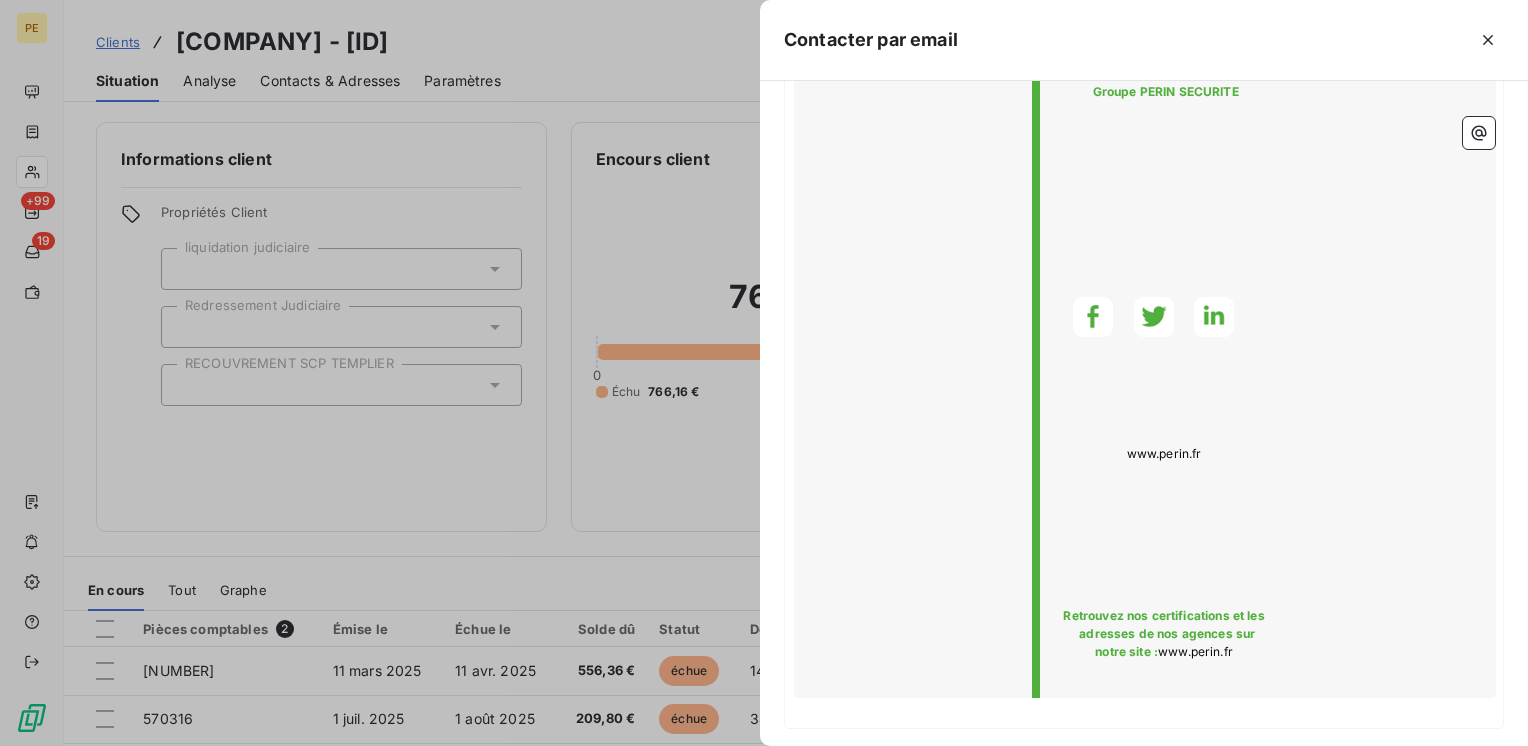 scroll, scrollTop: 1794, scrollLeft: 0, axis: vertical 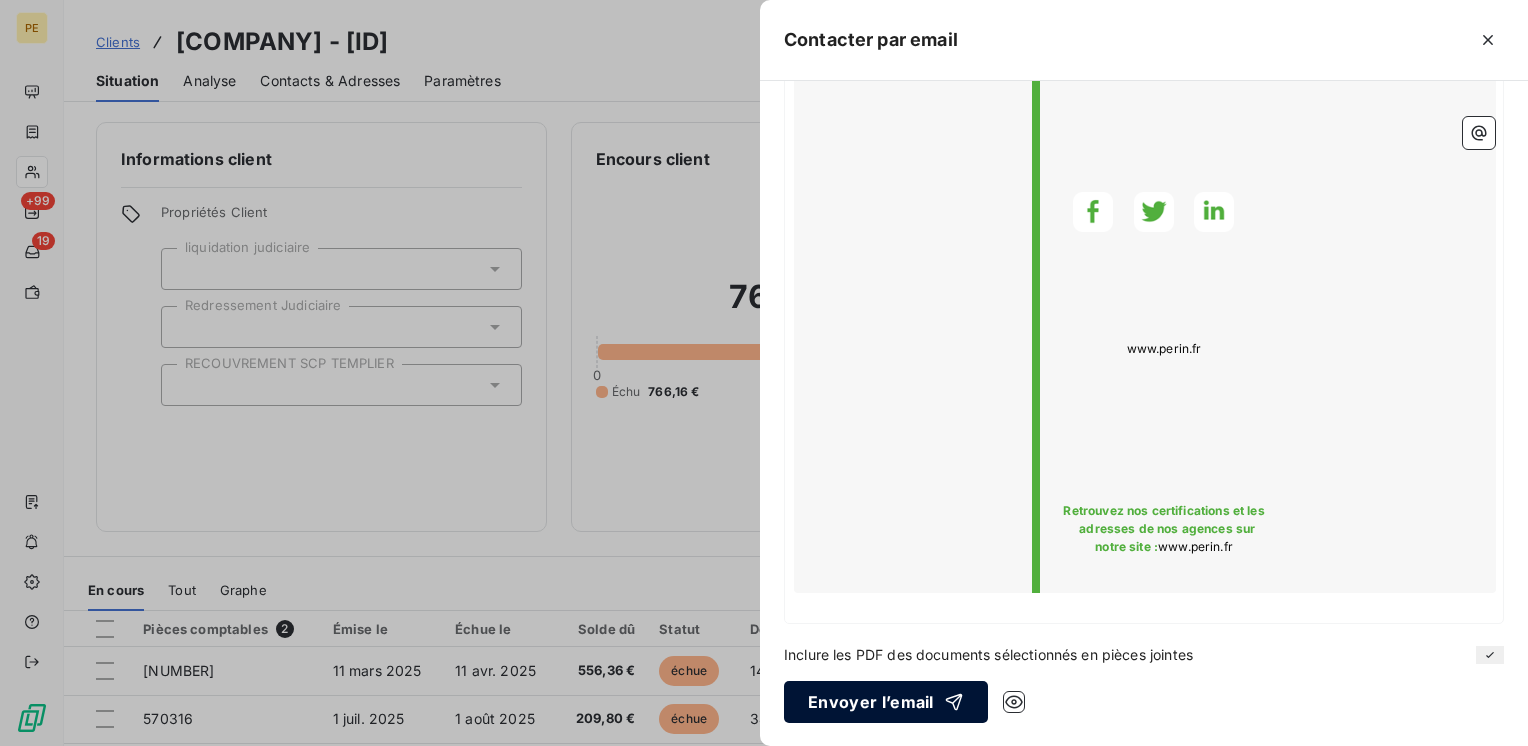 click on "Envoyer l’email" at bounding box center (886, 702) 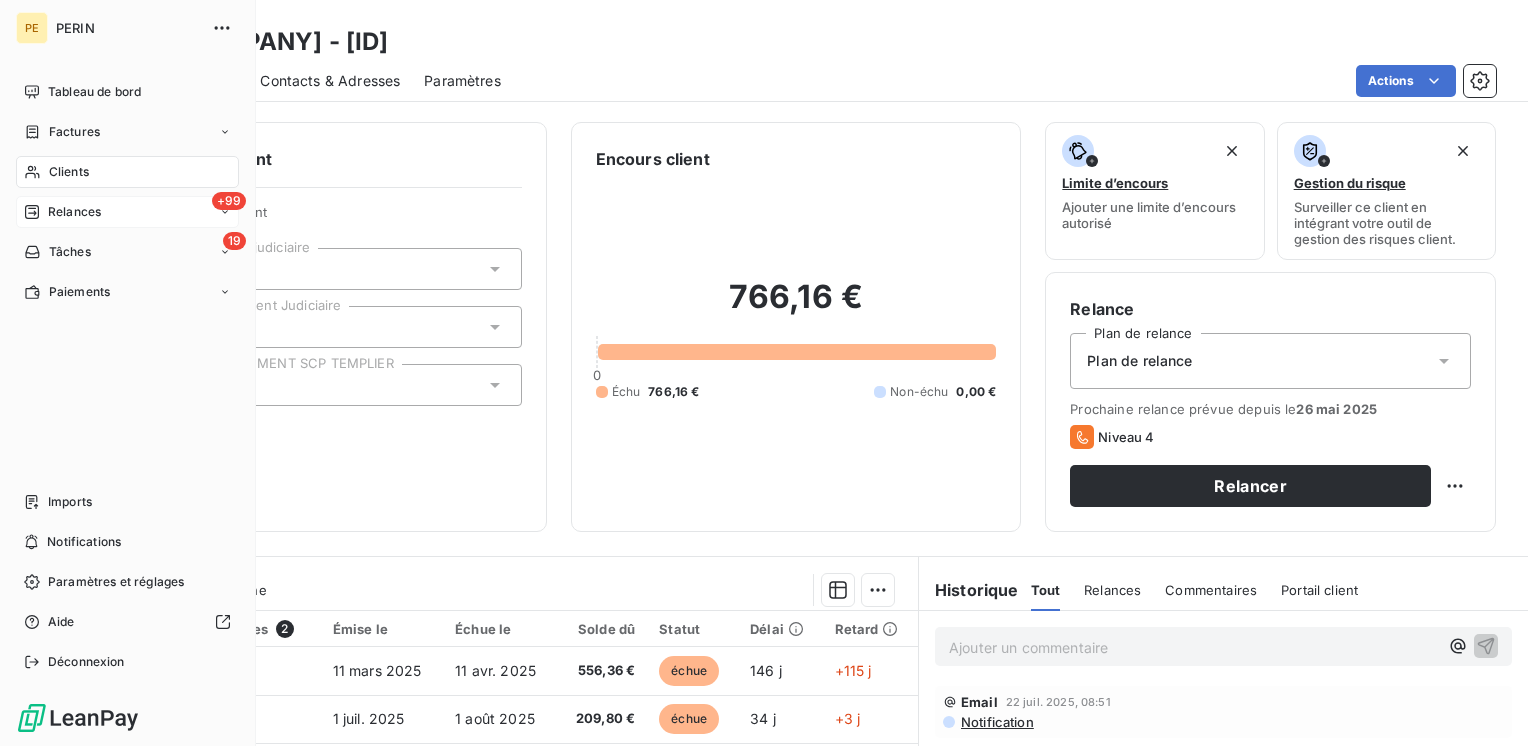 click on "Relances" at bounding box center [74, 212] 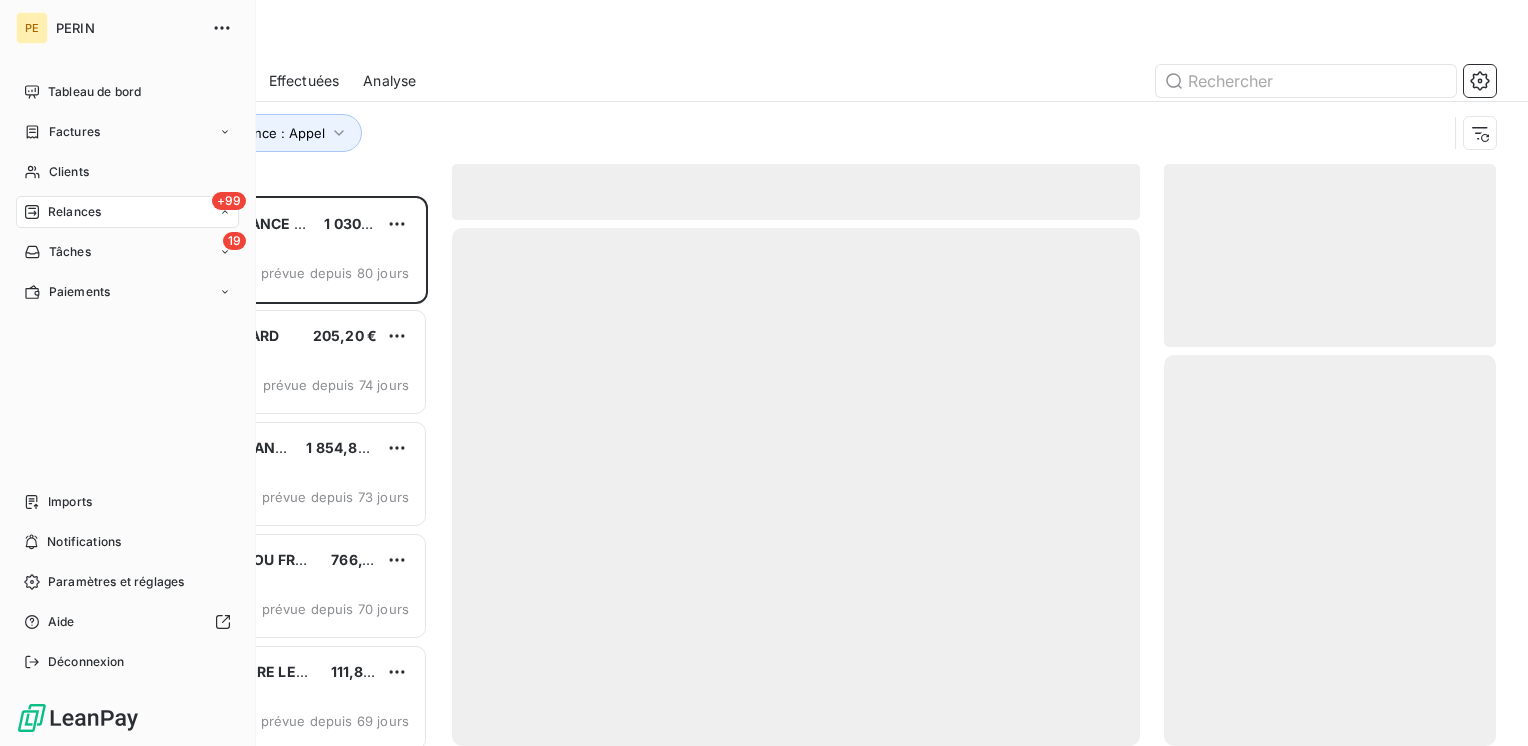 scroll, scrollTop: 16, scrollLeft: 16, axis: both 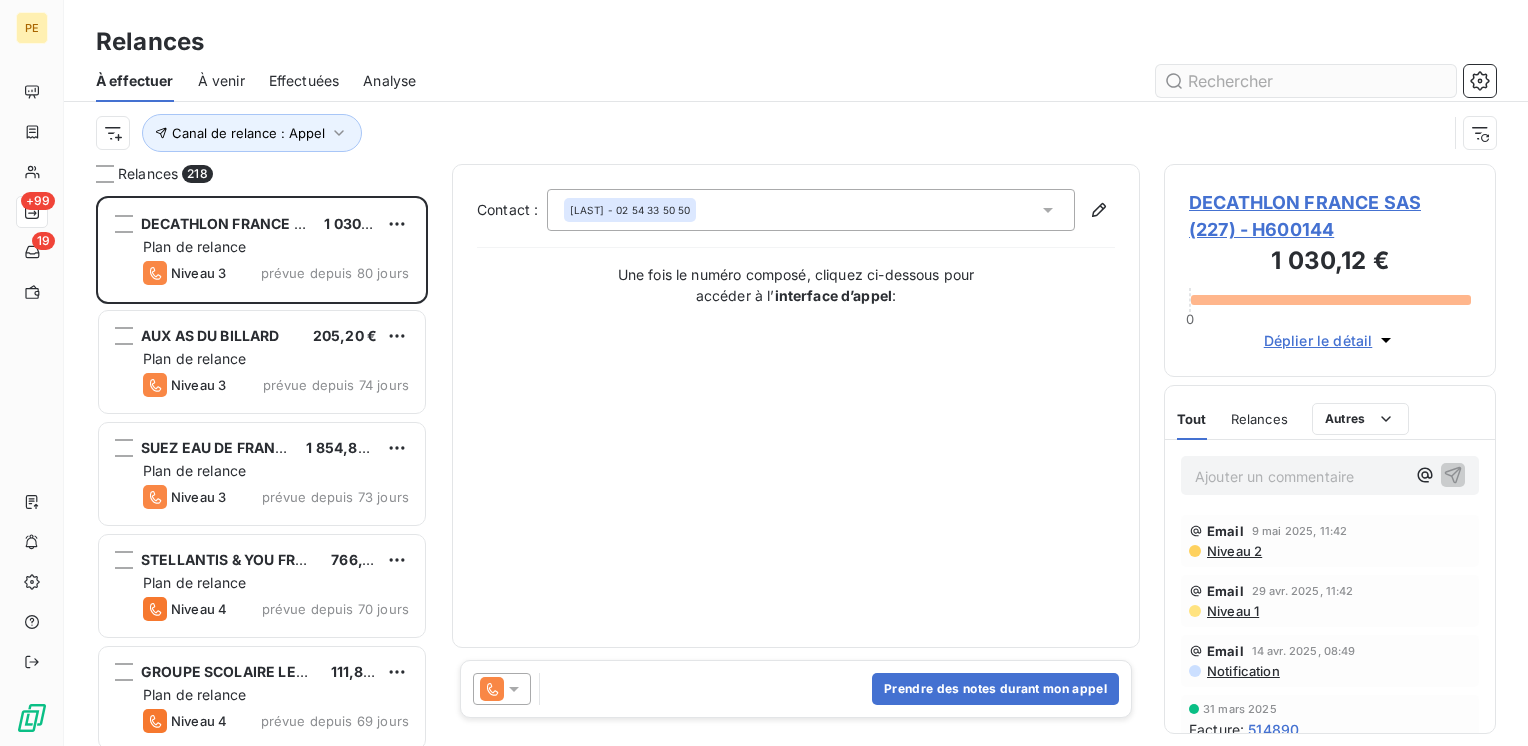 click at bounding box center [1306, 81] 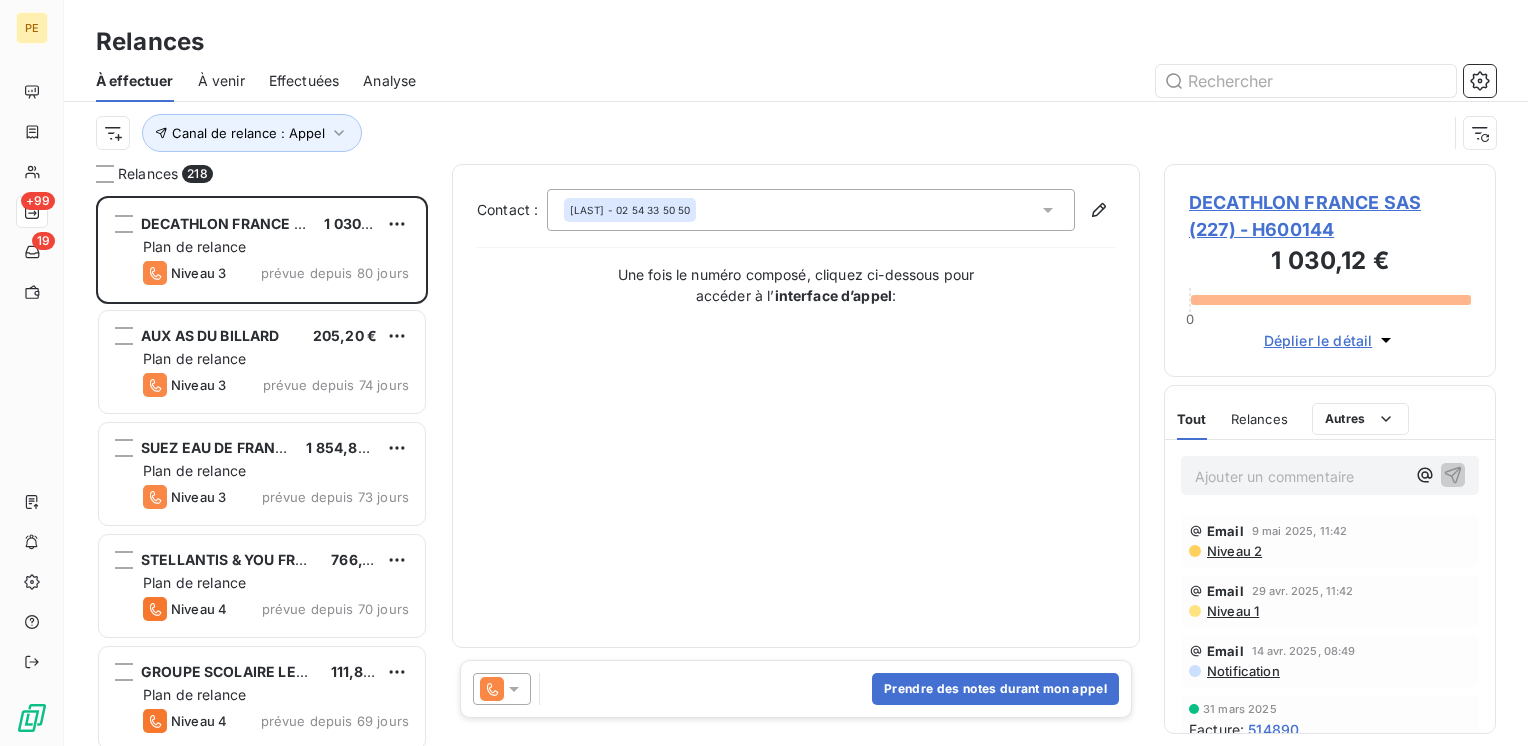 click on "Effectuées" at bounding box center [304, 81] 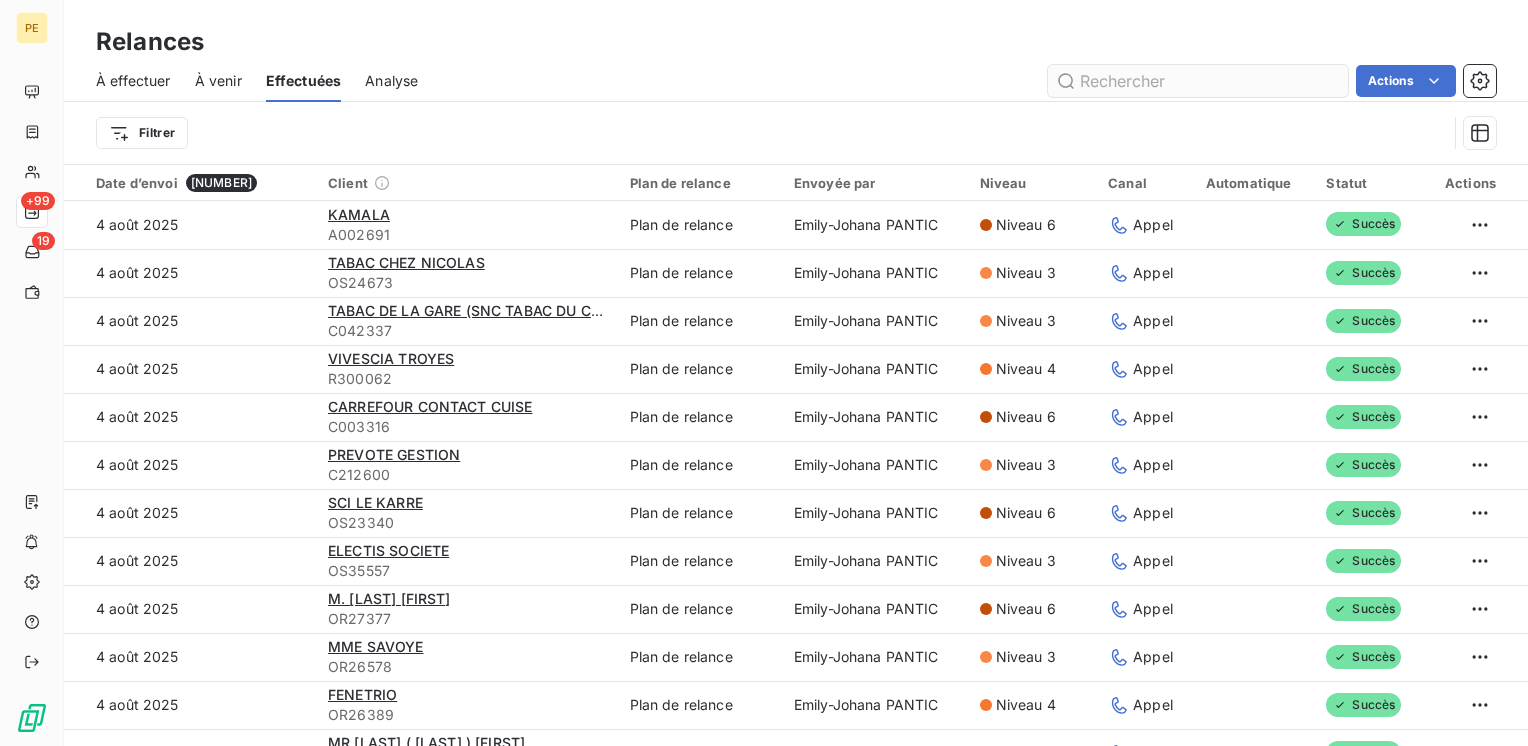click at bounding box center (1198, 81) 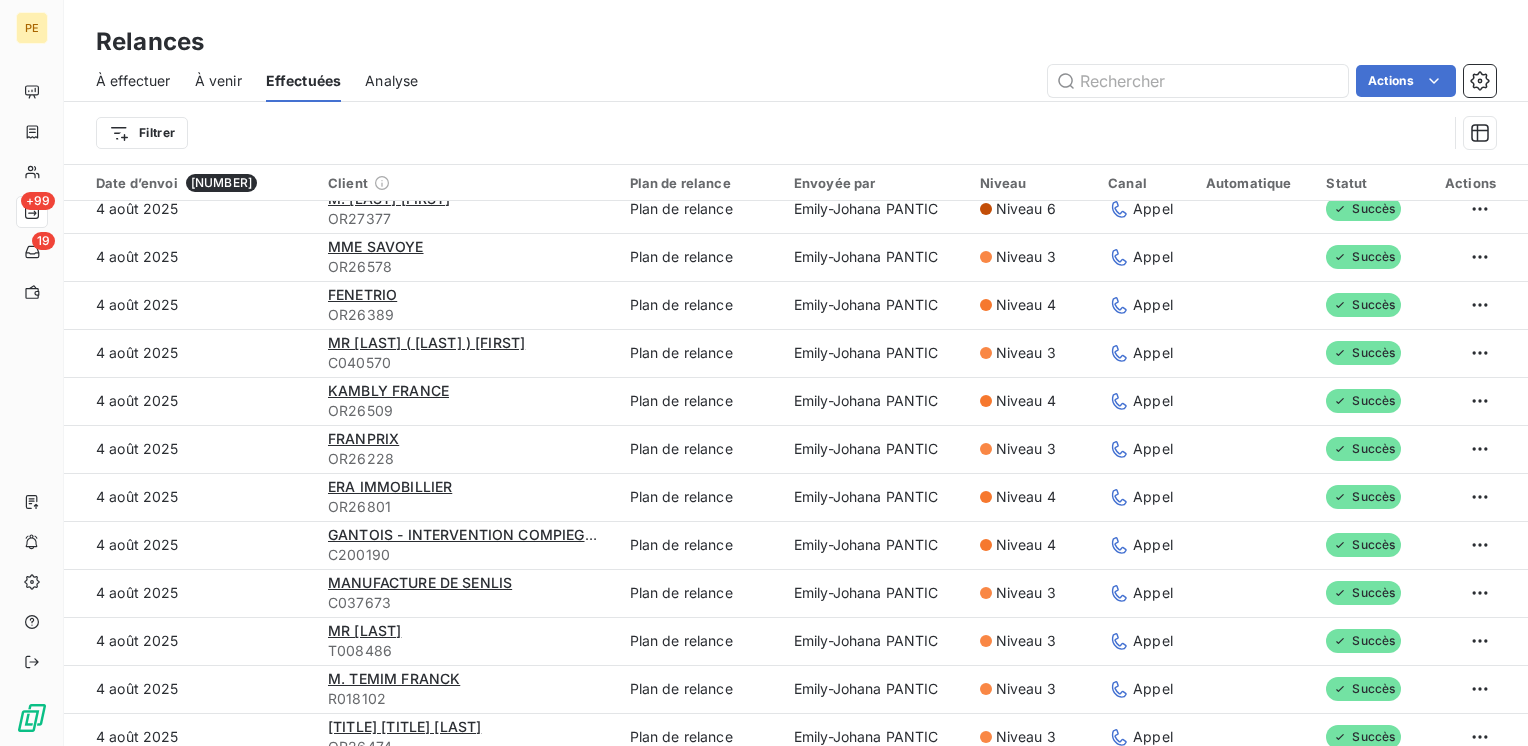 scroll, scrollTop: 0, scrollLeft: 0, axis: both 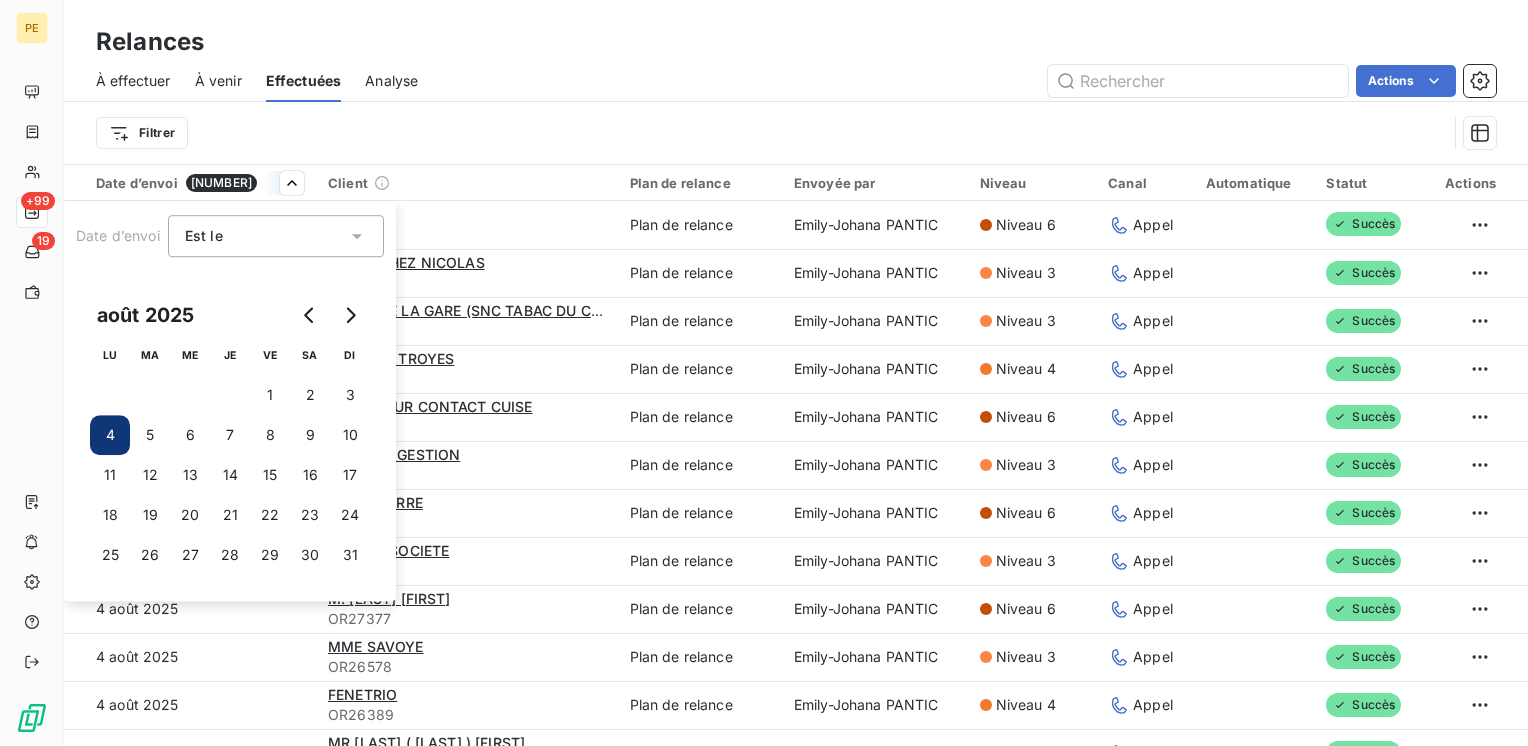 click on "PE +99 19 Relances À effectuer À venir Effectuées Analyse Actions Filtrer Date d’envoi 9290 Client Plan de relance Envoyée par Niveau Canal Automatique Statut Actions 4 août 2025 KAMALA A002691 Plan de relance Emily-Johana PANTIC Niveau 6 Appel Succès 4 août 2025 TABAC CHEZ NICOLAS OS24673 Plan de relance Emily-Johana PANTIC Niveau 3 Appel Succès 4 août 2025 TABAC DE LA GARE (SNC TABAC DU CHATEAU) C042337 Plan de relance Emily-Johana PANTIC Niveau 3 Appel Succès 4 août 2025 VIVESCIA TROYES R300062 Plan de relance Emily-Johana PANTIC Niveau 4 Appel Succès 4 août 2025 CARREFOUR CONTACT CUISE C003316 Plan de relance Emily-Johana PANTIC Niveau 6 Appel Succès 4 août 2025 PREVOTE GESTION C212600 Plan de relance Emily-Johana PANTIC Niveau 3 Appel Succès 4 août 2025 SCI LE KARRE OS23340 Plan de relance Emily-Johana PANTIC Niveau 6 Appel Succès 4 août 2025 ELECTIS SOCIETE OS35557 Plan de relance Emily-Johana PANTIC Niveau 3 Appel Succès 4 août 2025 M. LACAMPAGNE GILLES OR27377 1" at bounding box center (764, 373) 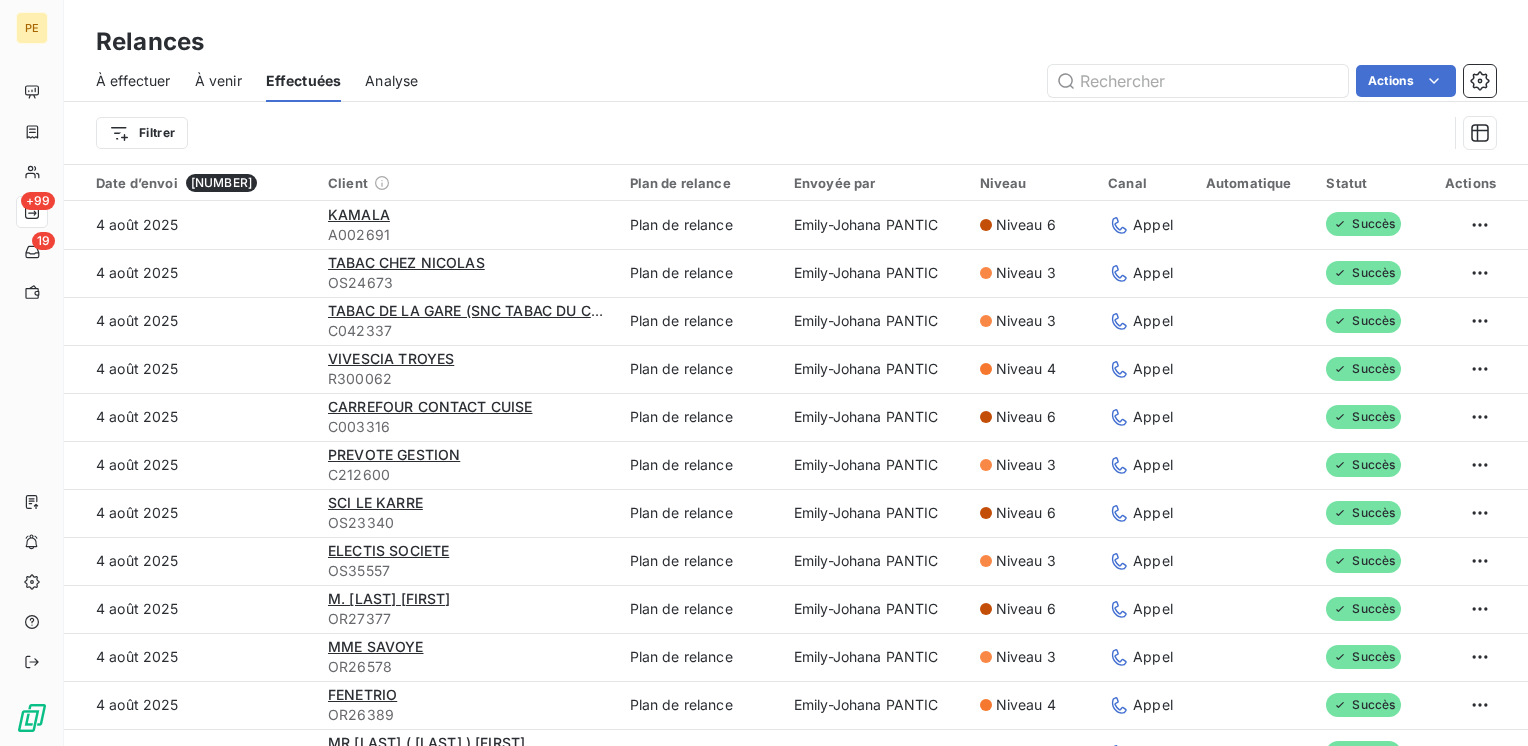 click on "Filtrer" at bounding box center [771, 133] 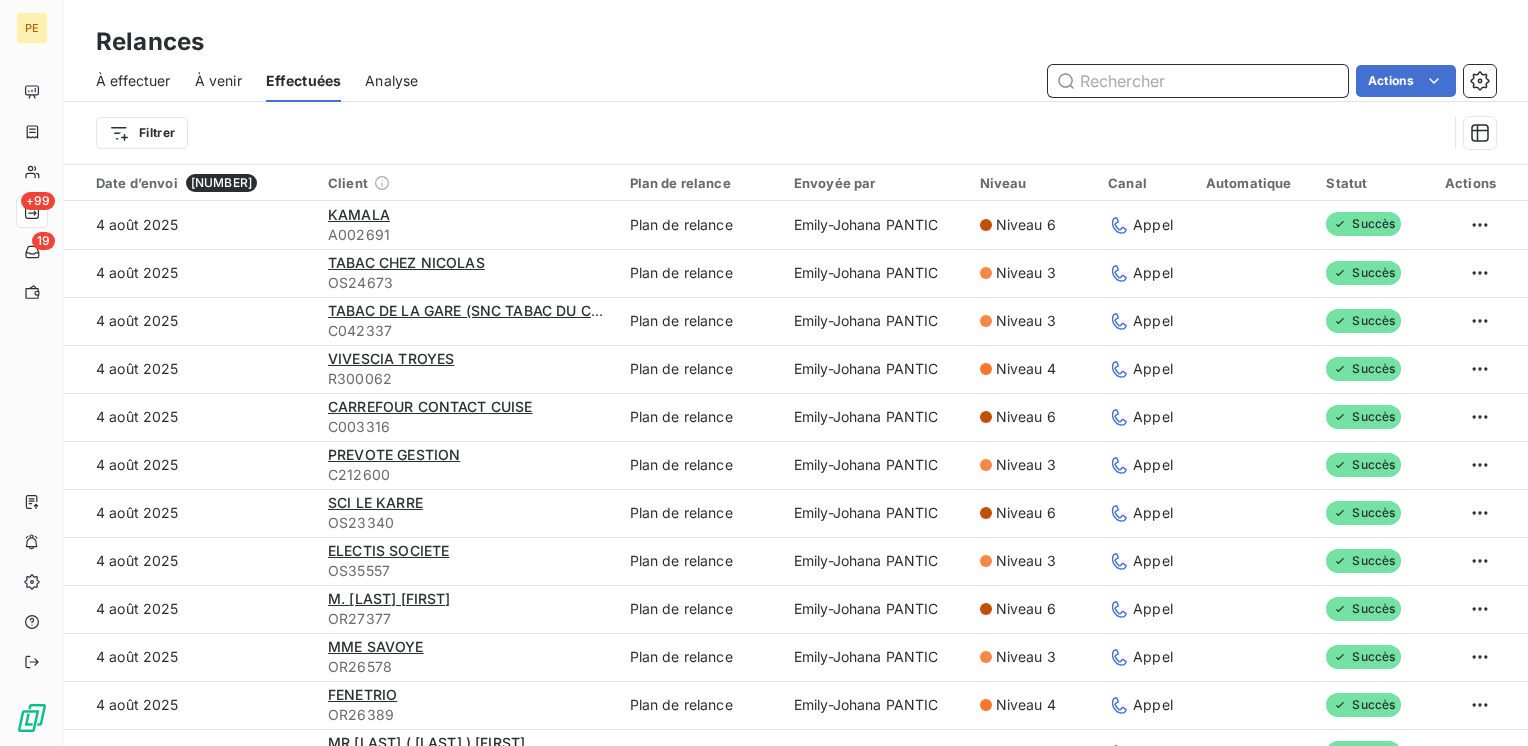 click at bounding box center (1198, 81) 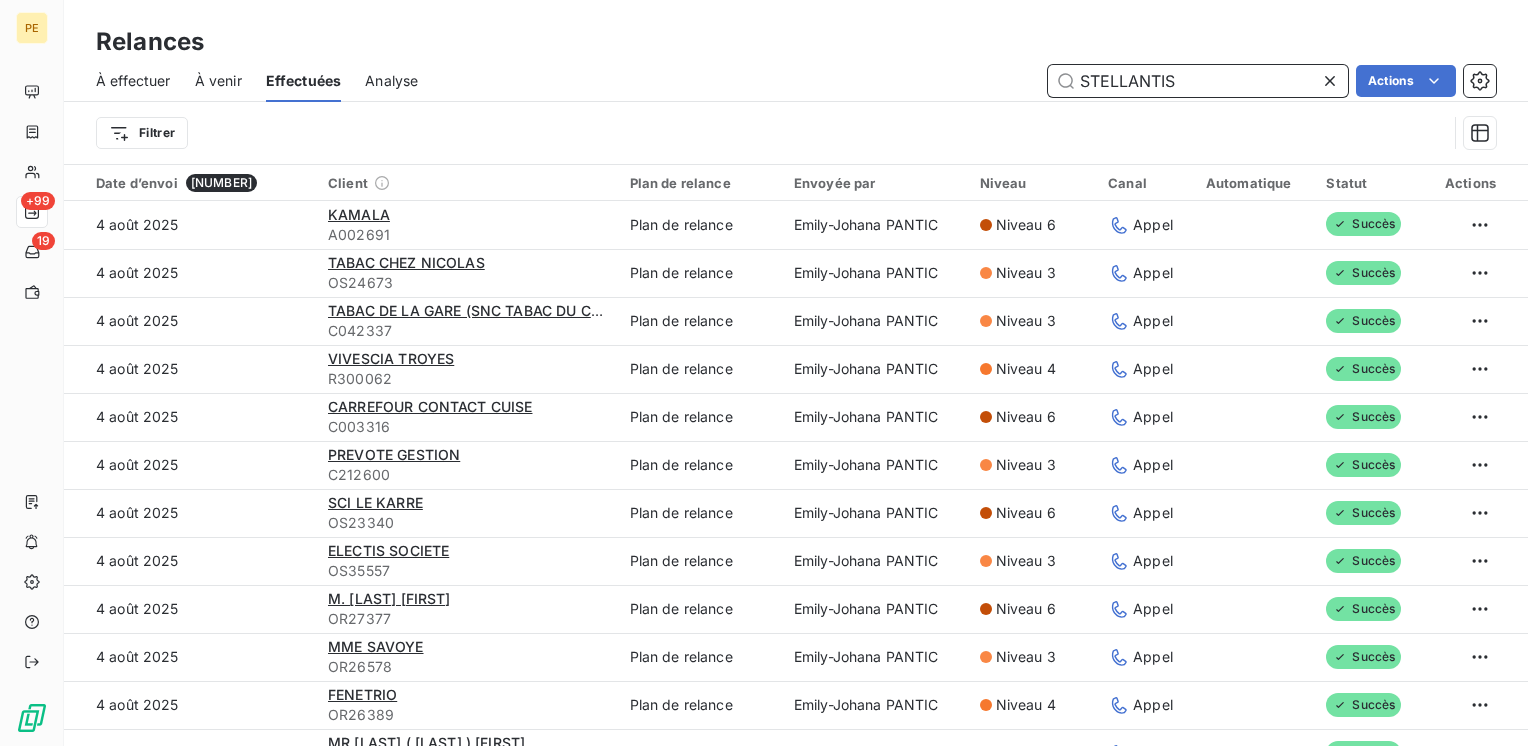 type on "STELLANTIS" 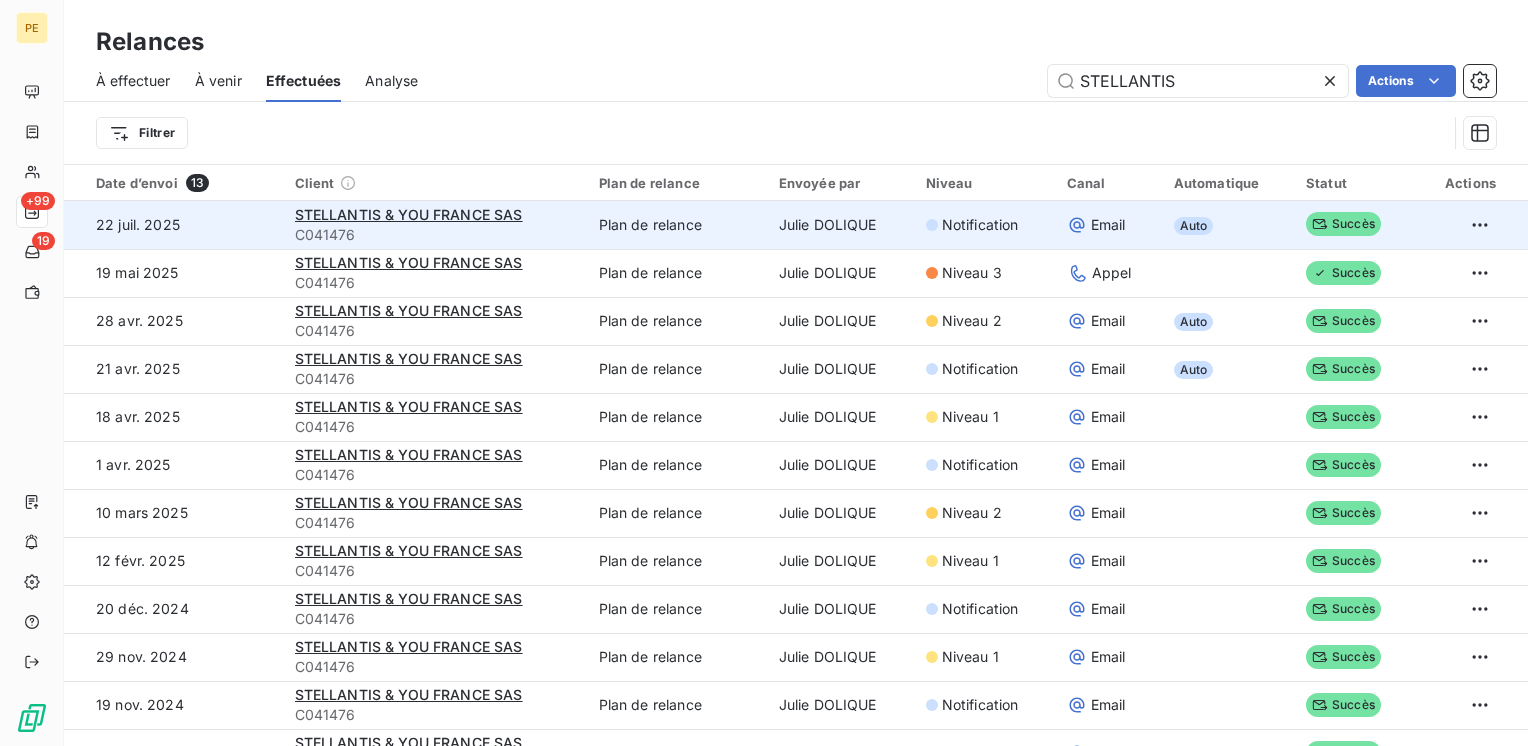 click on "C041476" at bounding box center (435, 235) 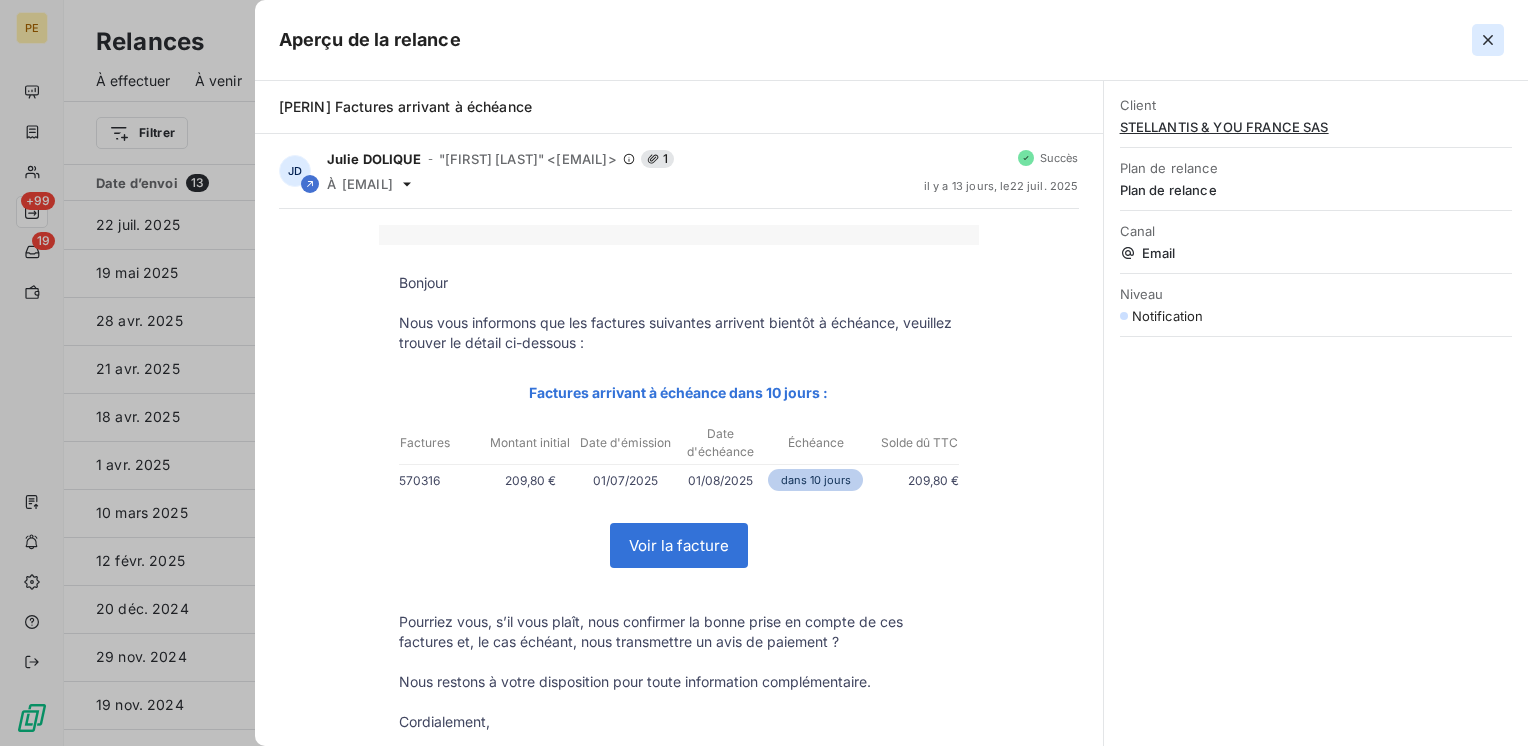 click 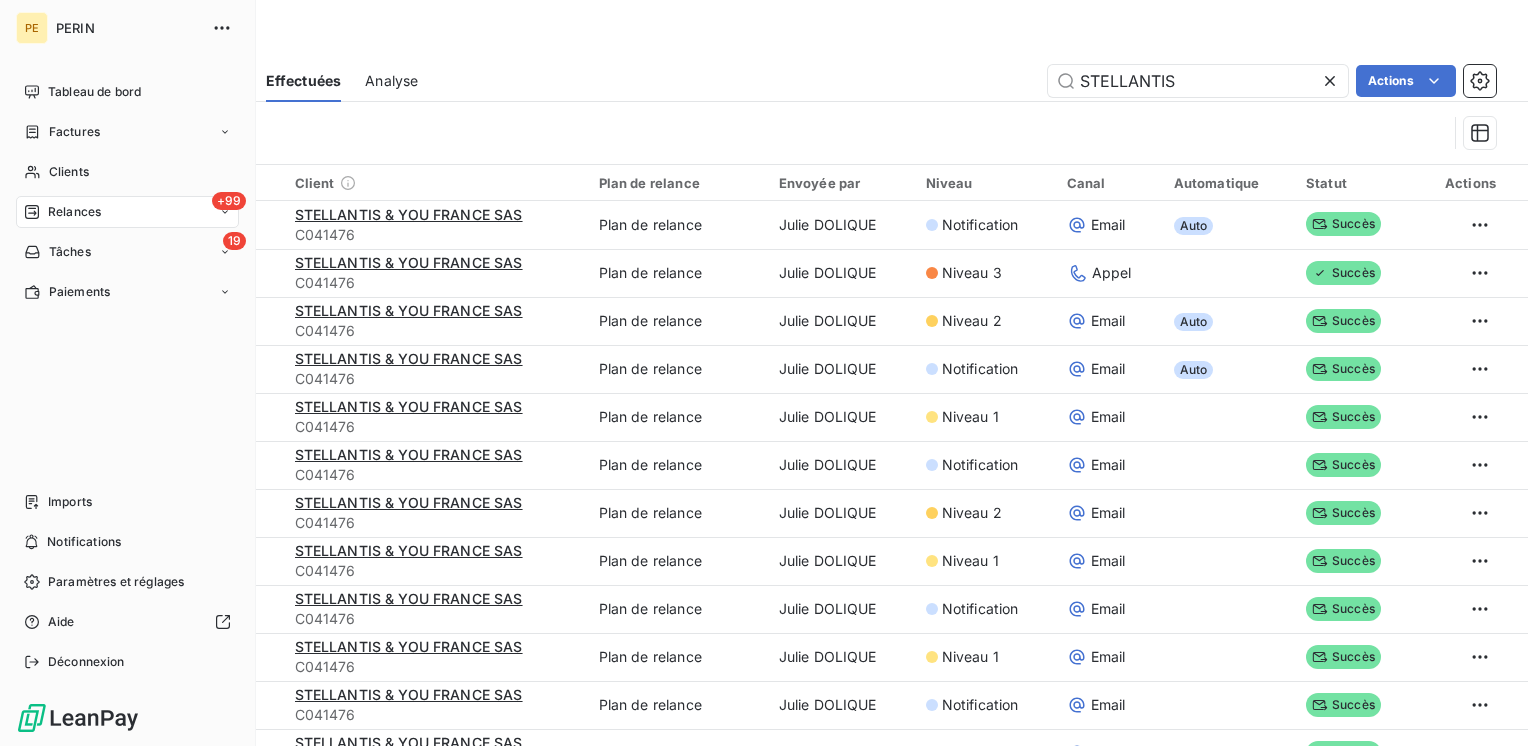 click on "Relances" at bounding box center (74, 212) 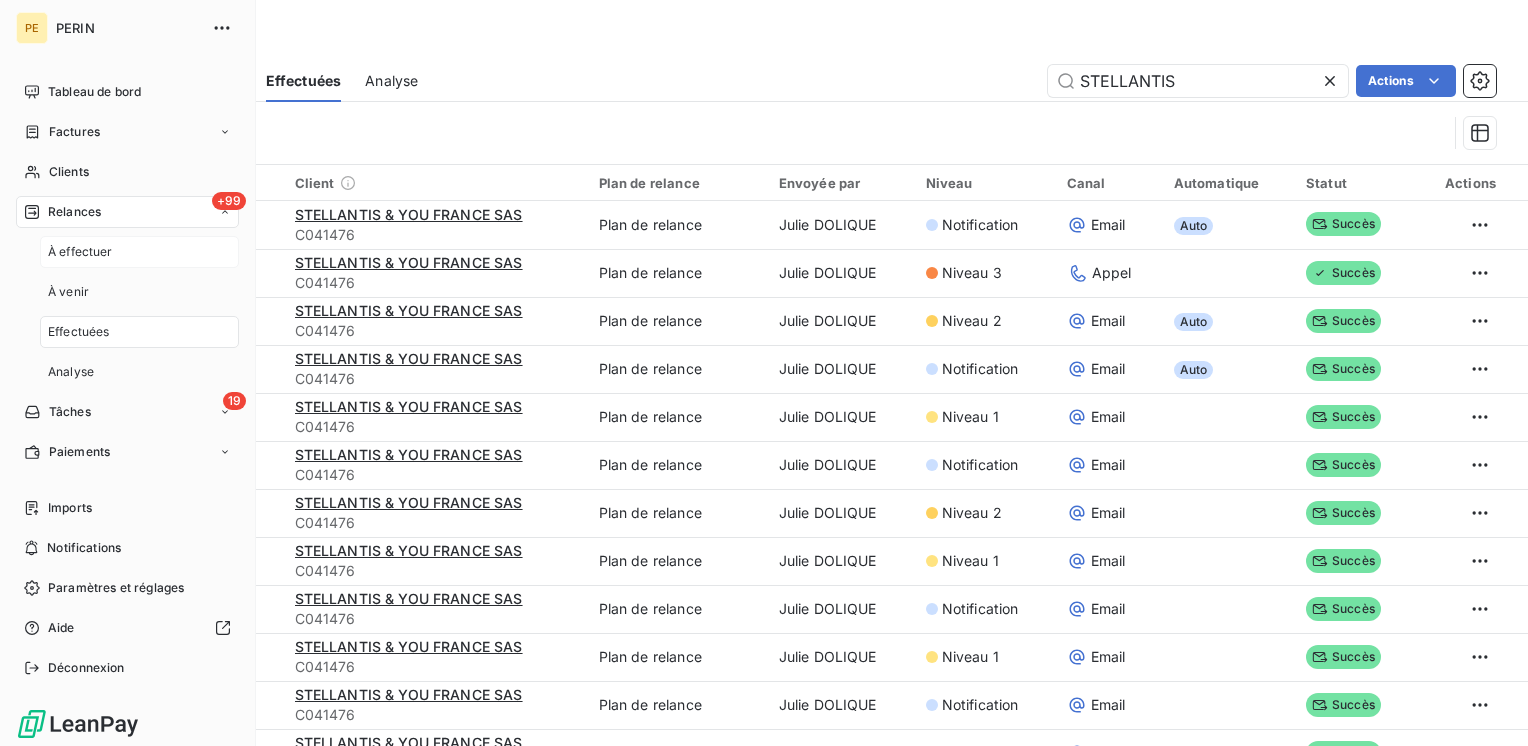 click on "À effectuer" at bounding box center (80, 252) 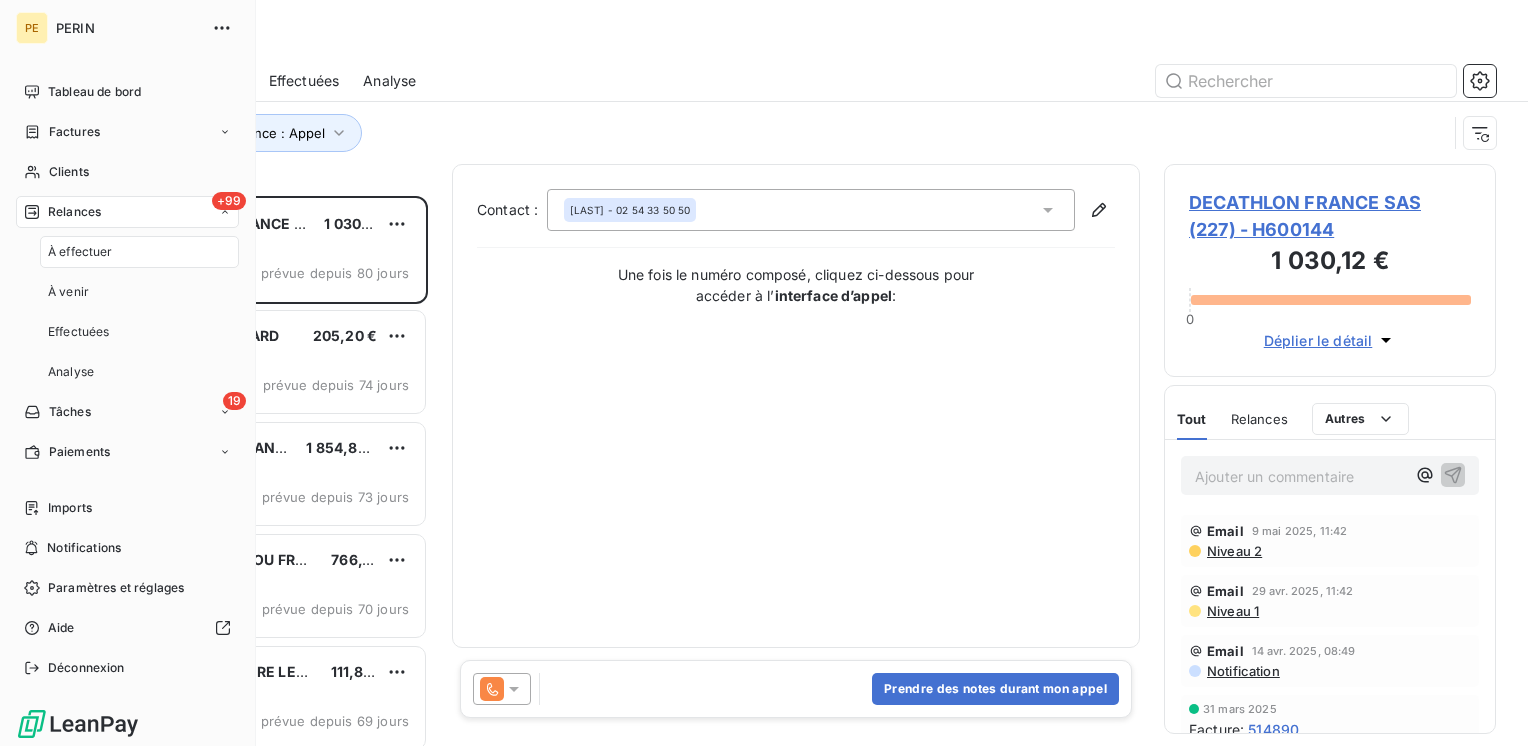 scroll, scrollTop: 16, scrollLeft: 16, axis: both 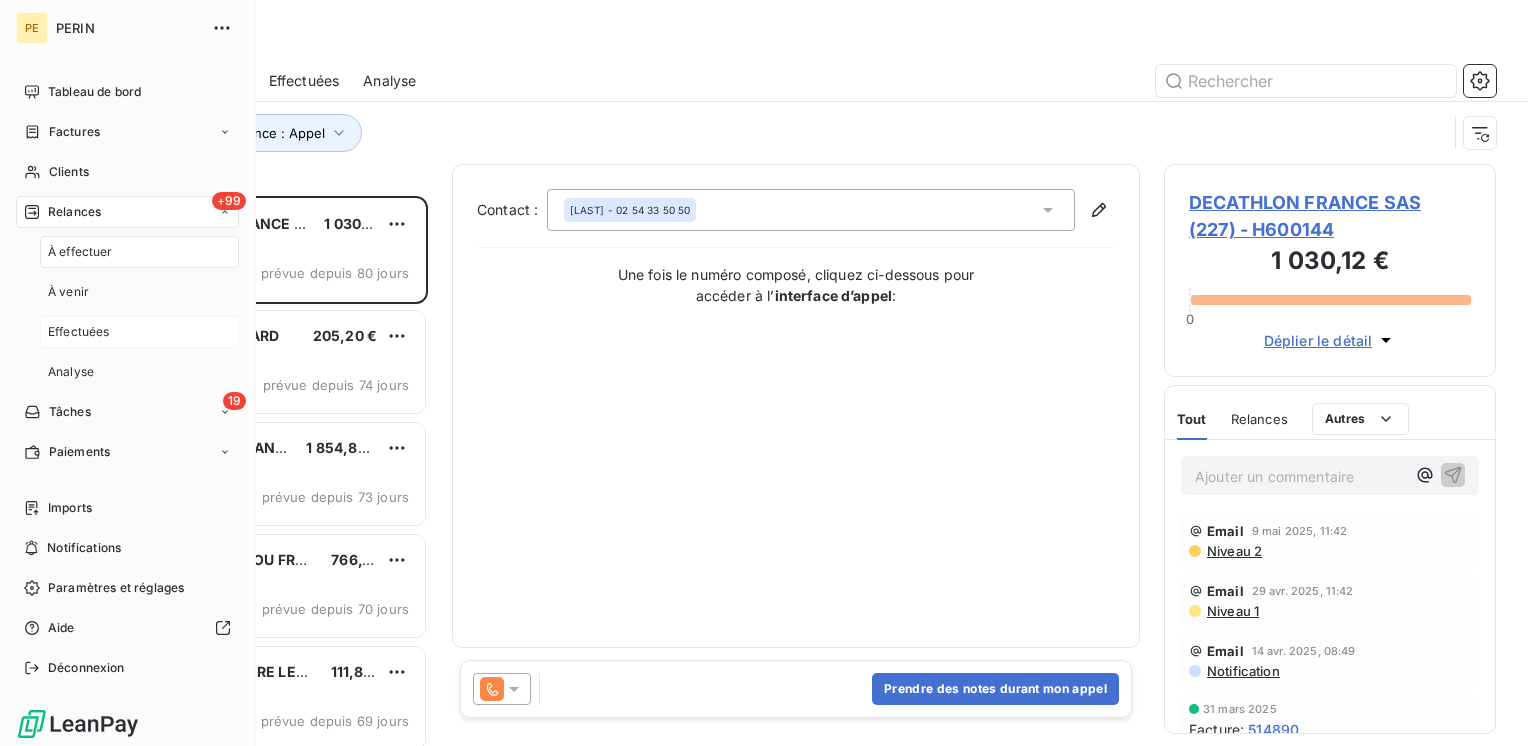 click on "Effectuées" at bounding box center [79, 332] 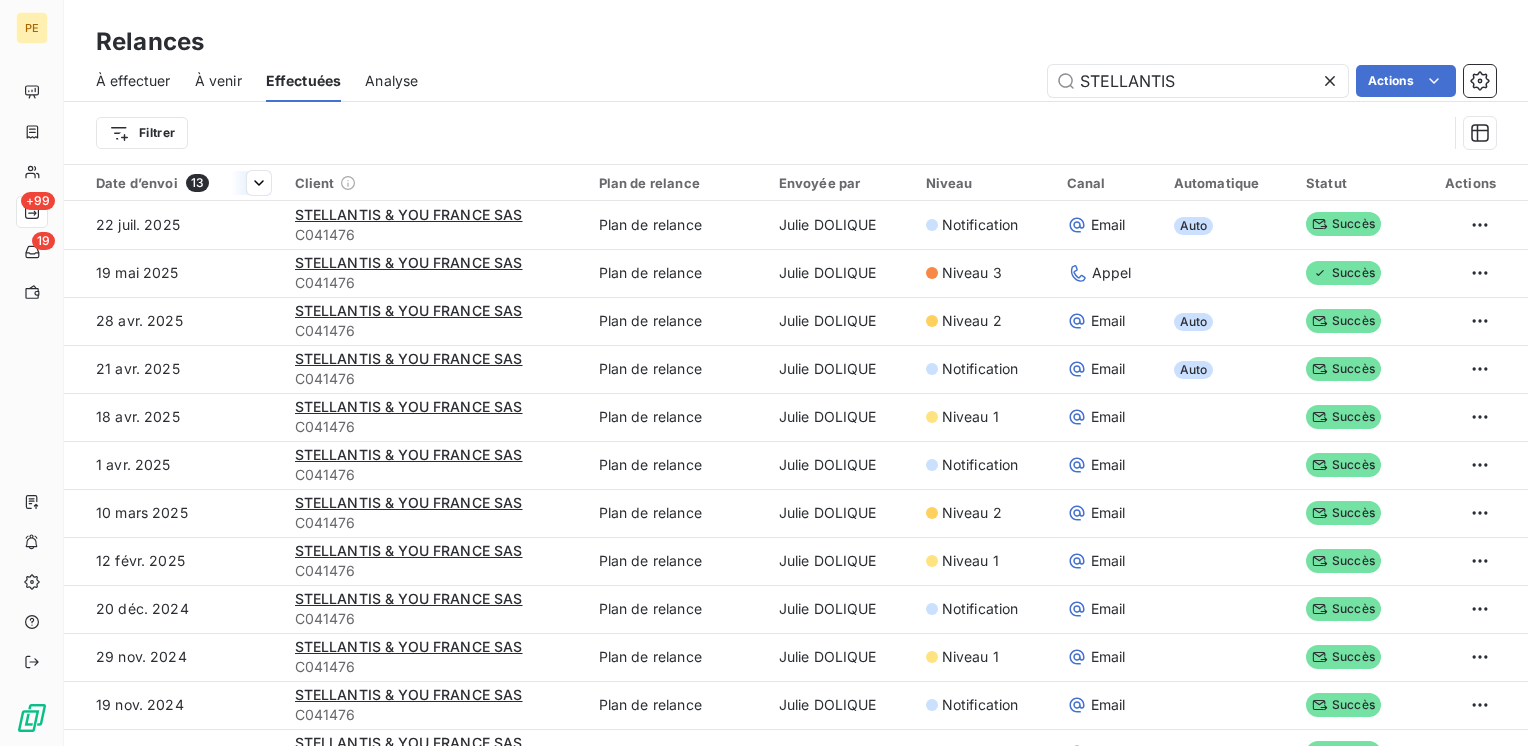 click on "Date d’envoi 13" at bounding box center (183, 183) 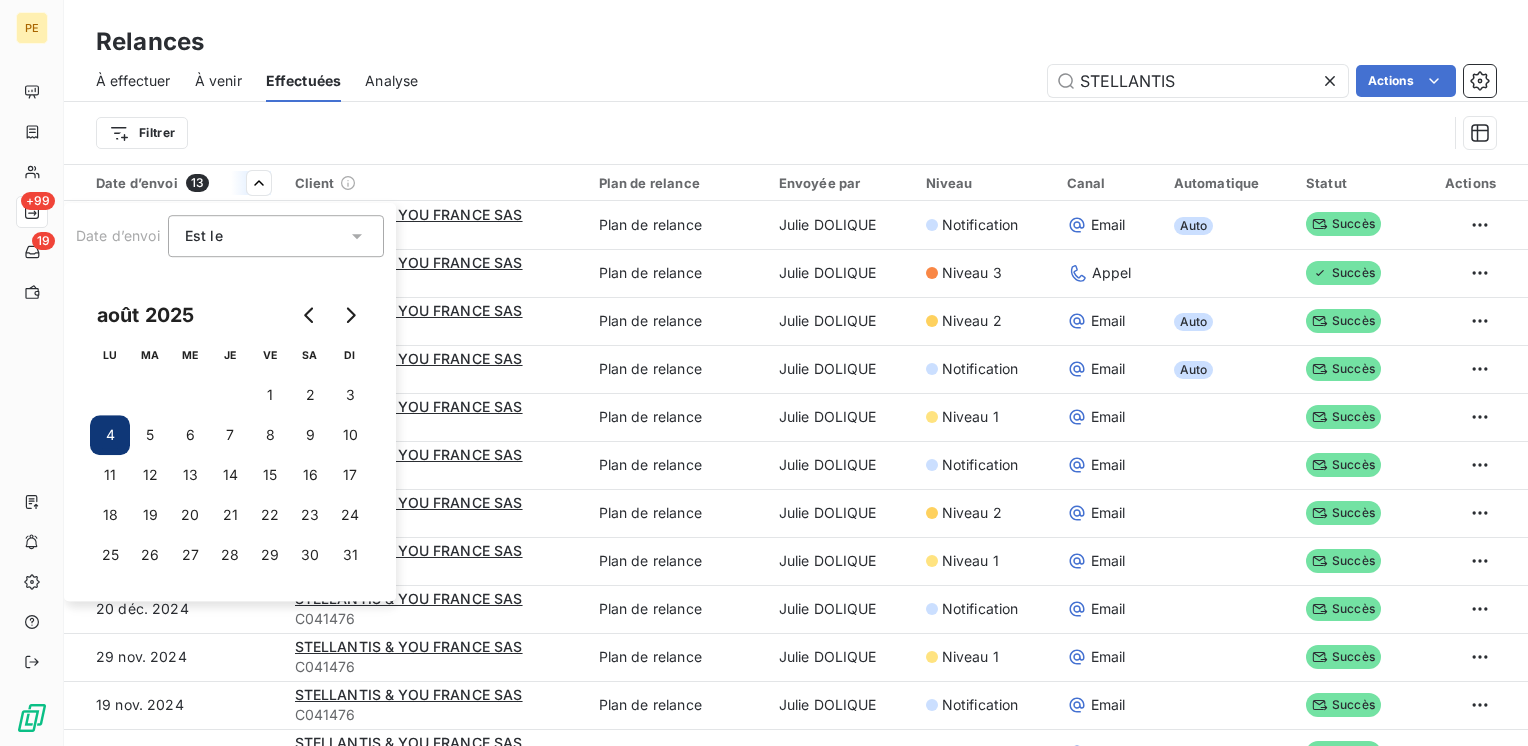 click on "4" at bounding box center [110, 435] 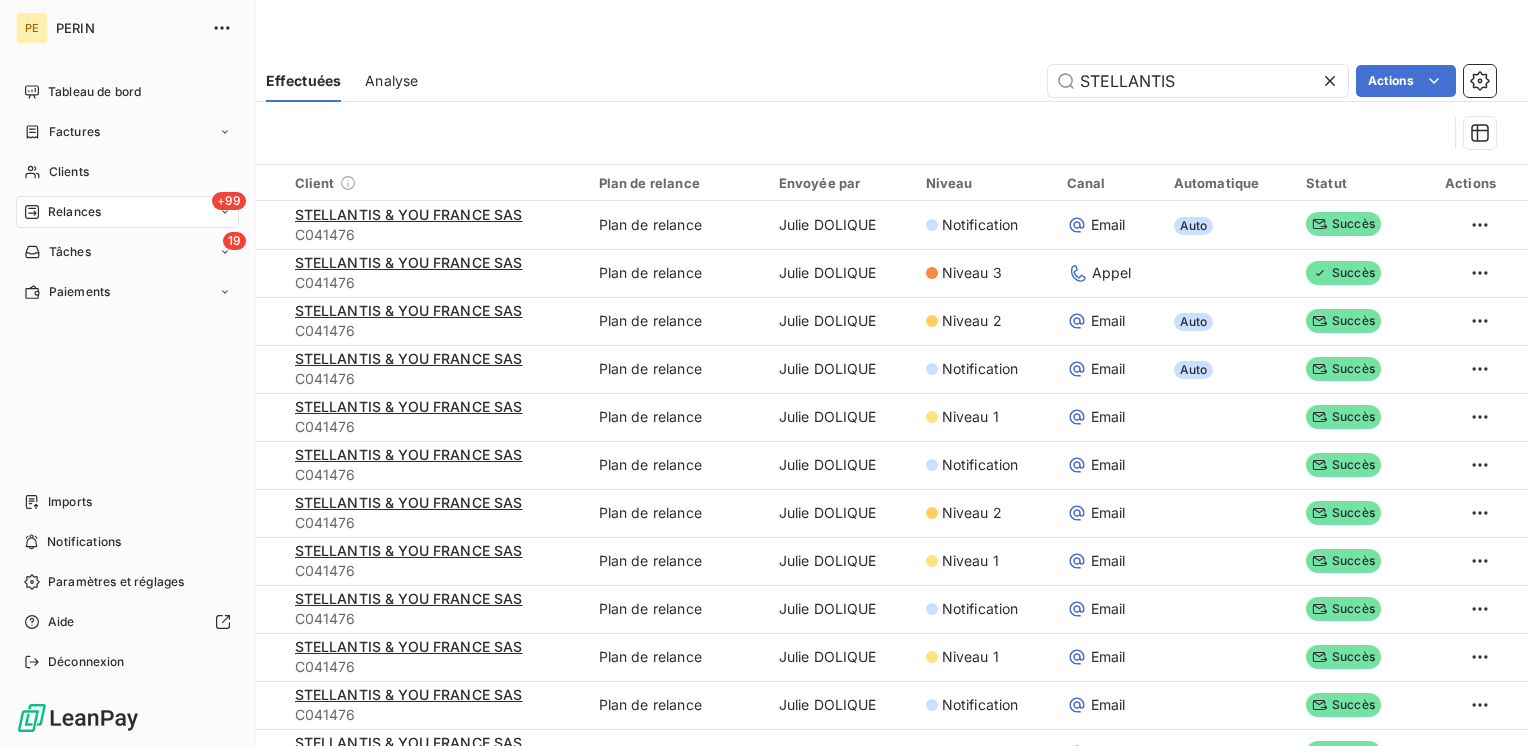 click on "Relances" at bounding box center [74, 212] 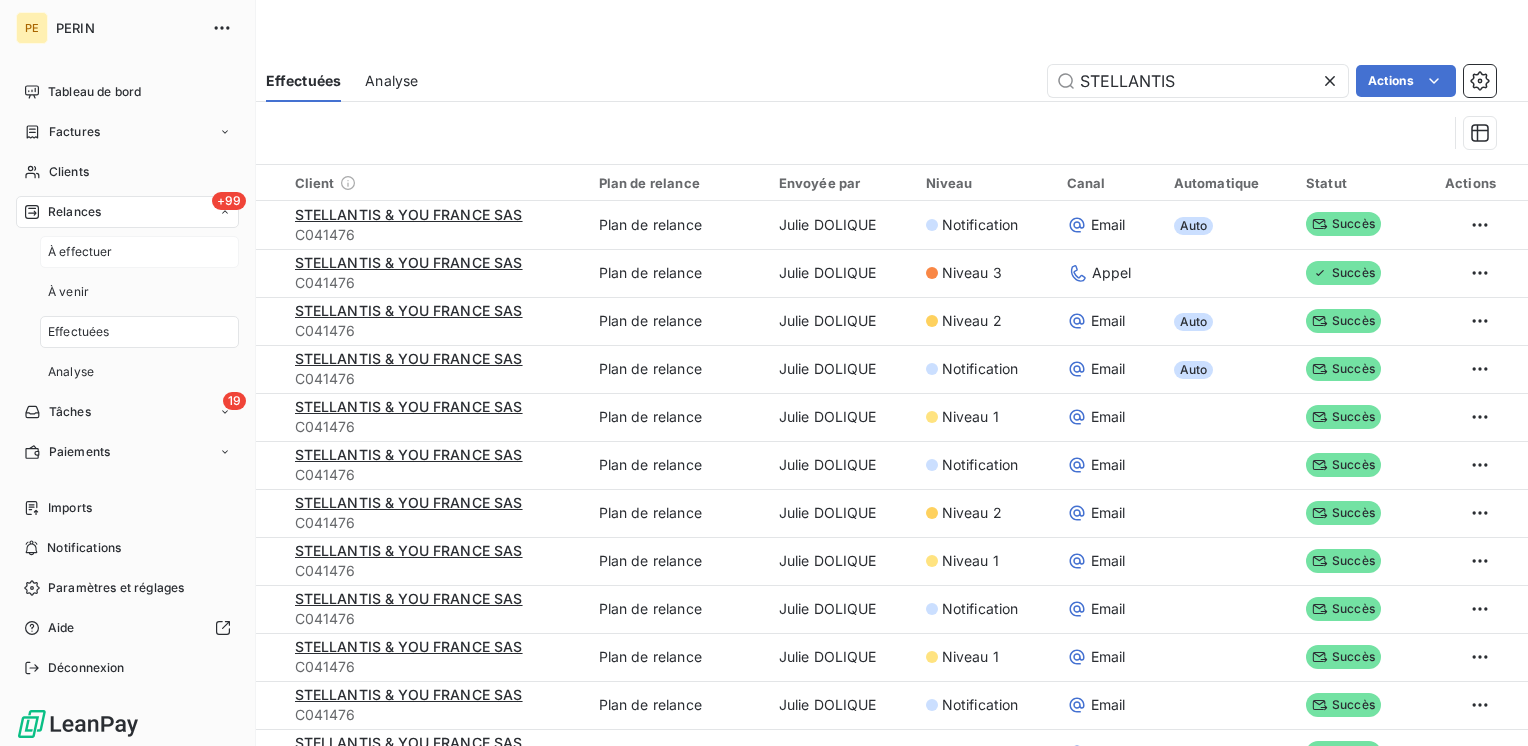 click on "À effectuer" at bounding box center [80, 252] 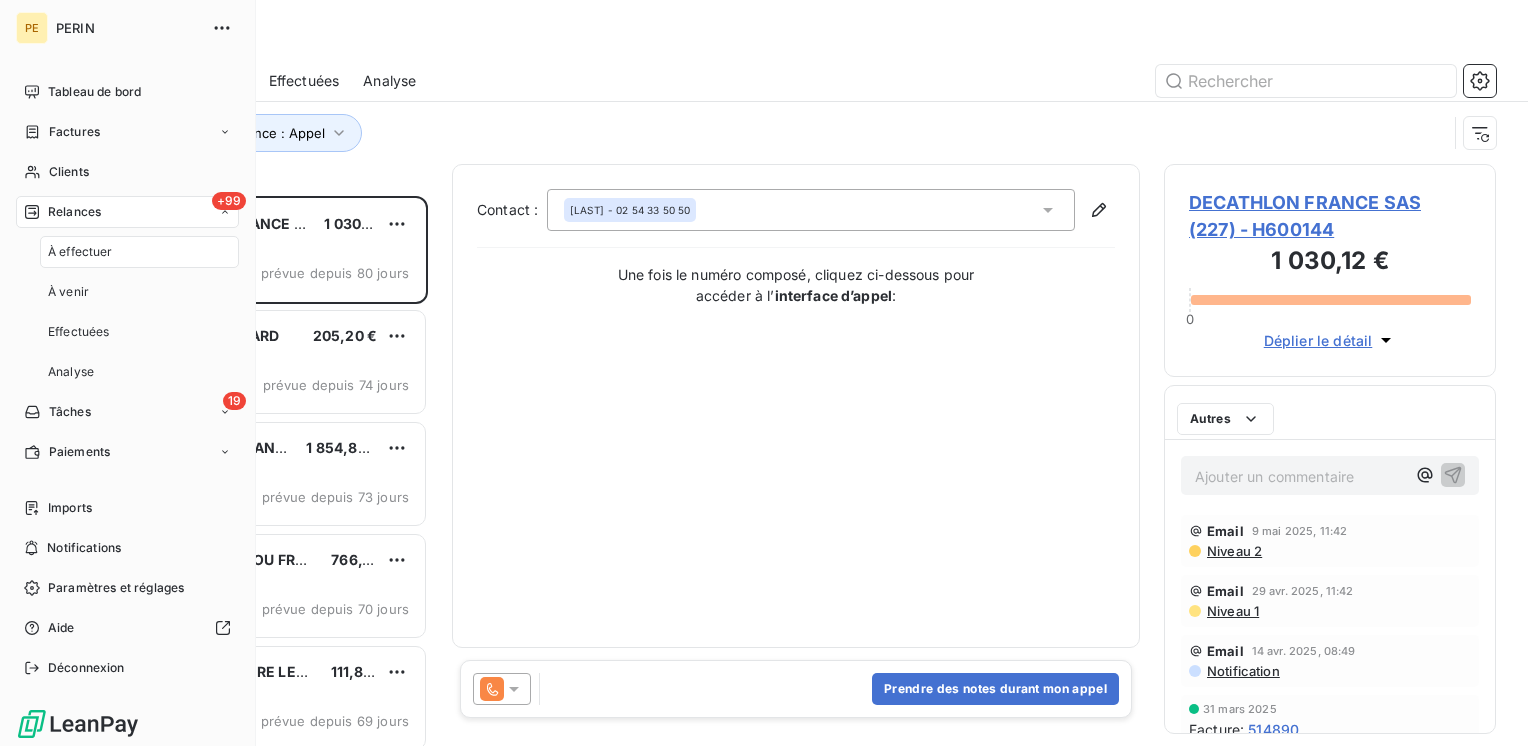 scroll, scrollTop: 16, scrollLeft: 16, axis: both 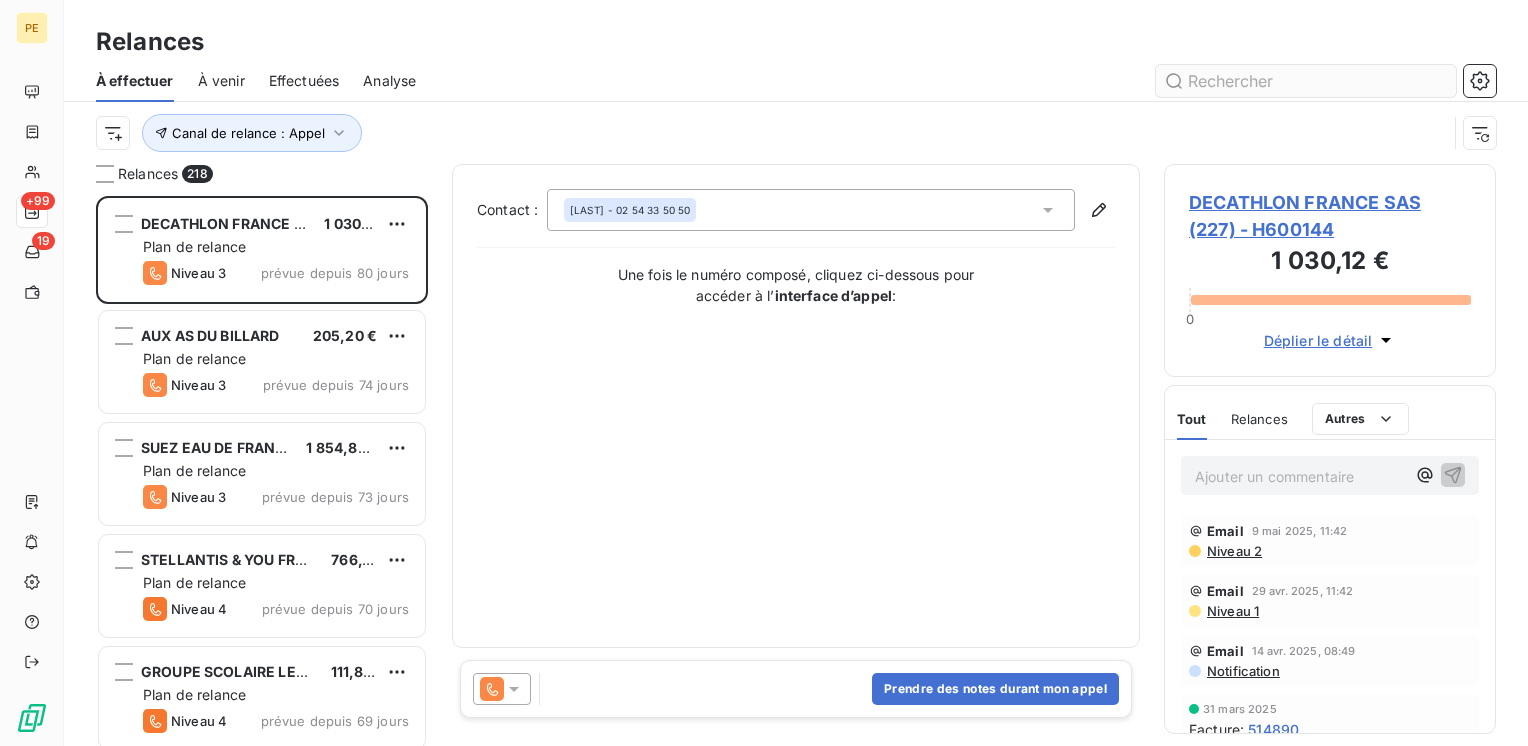 click at bounding box center (1306, 81) 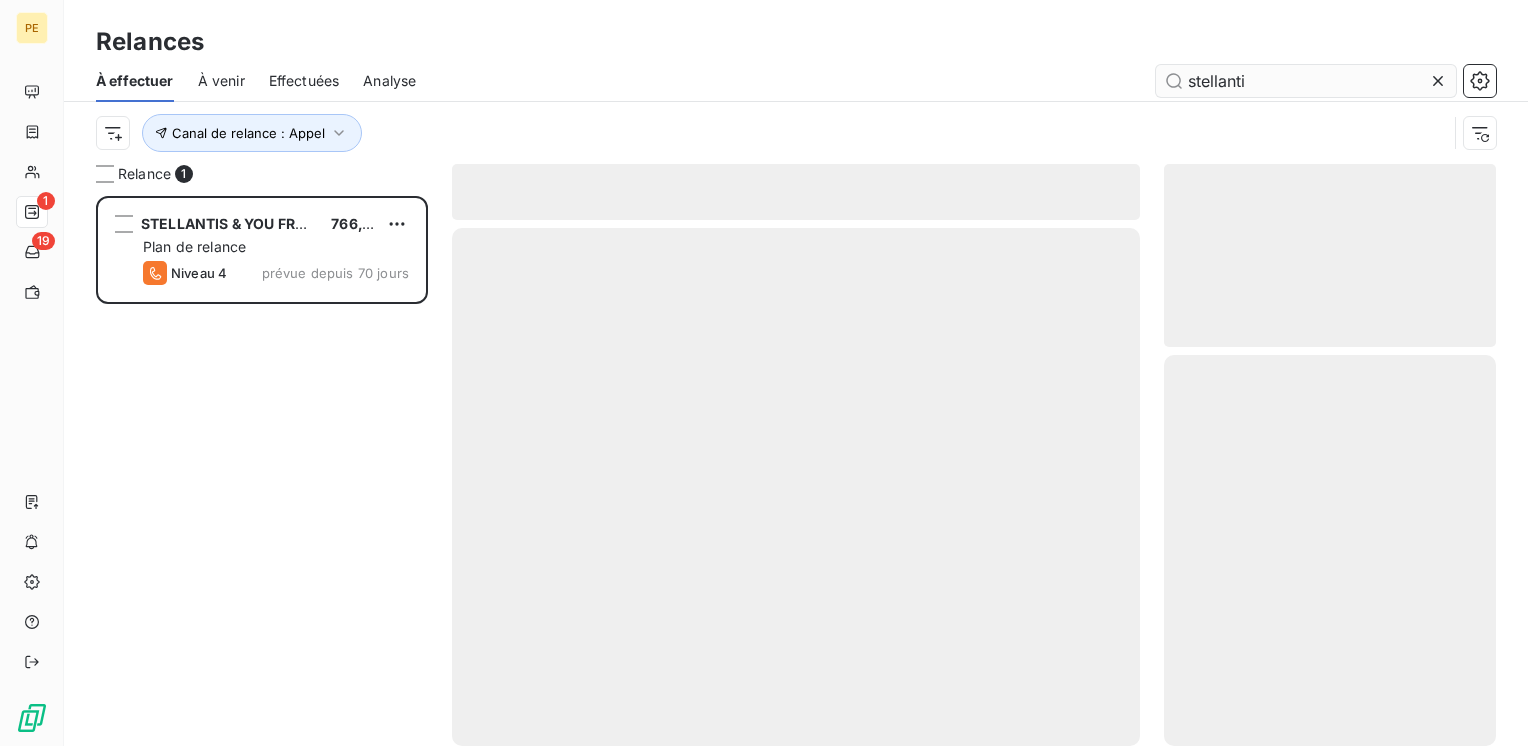 scroll, scrollTop: 16, scrollLeft: 16, axis: both 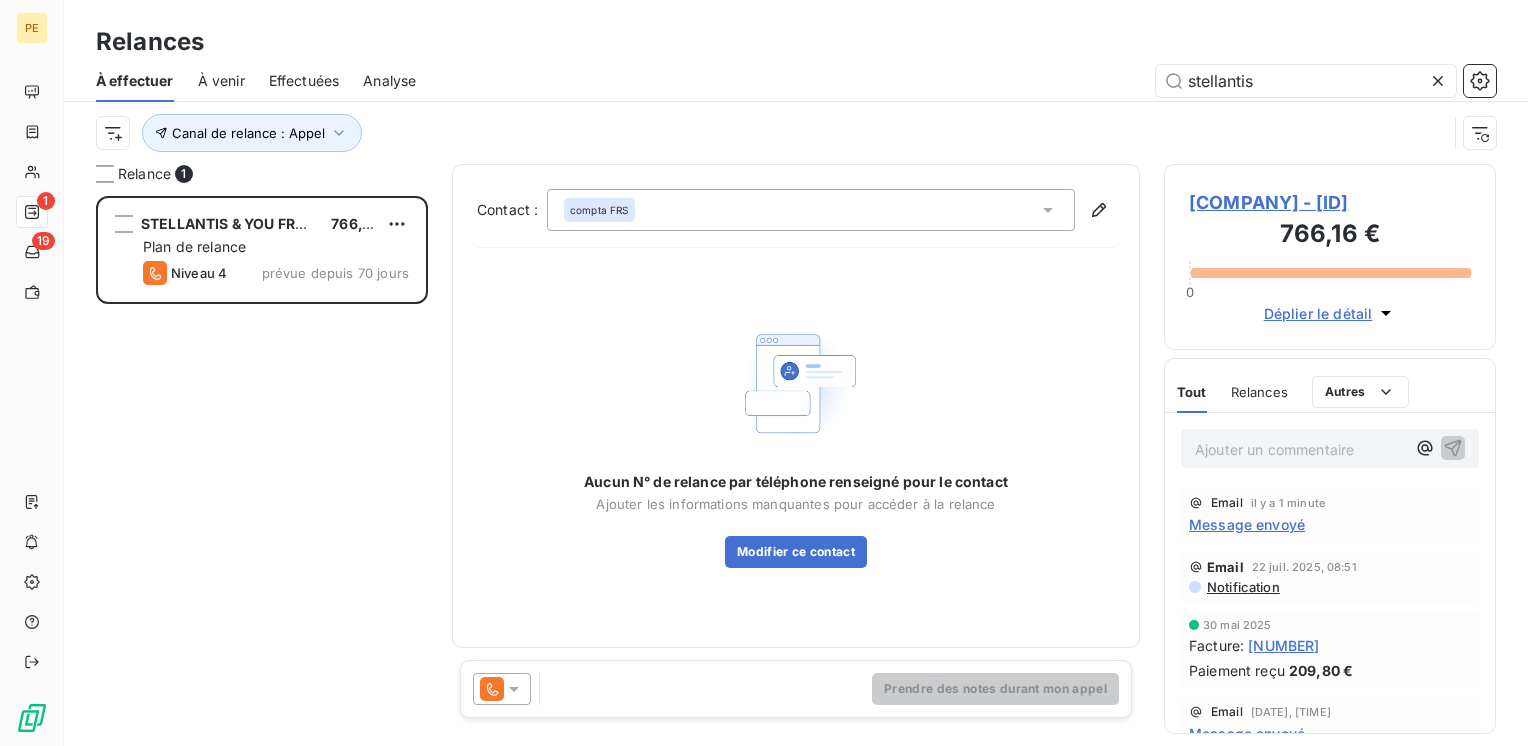 type on "stellantis" 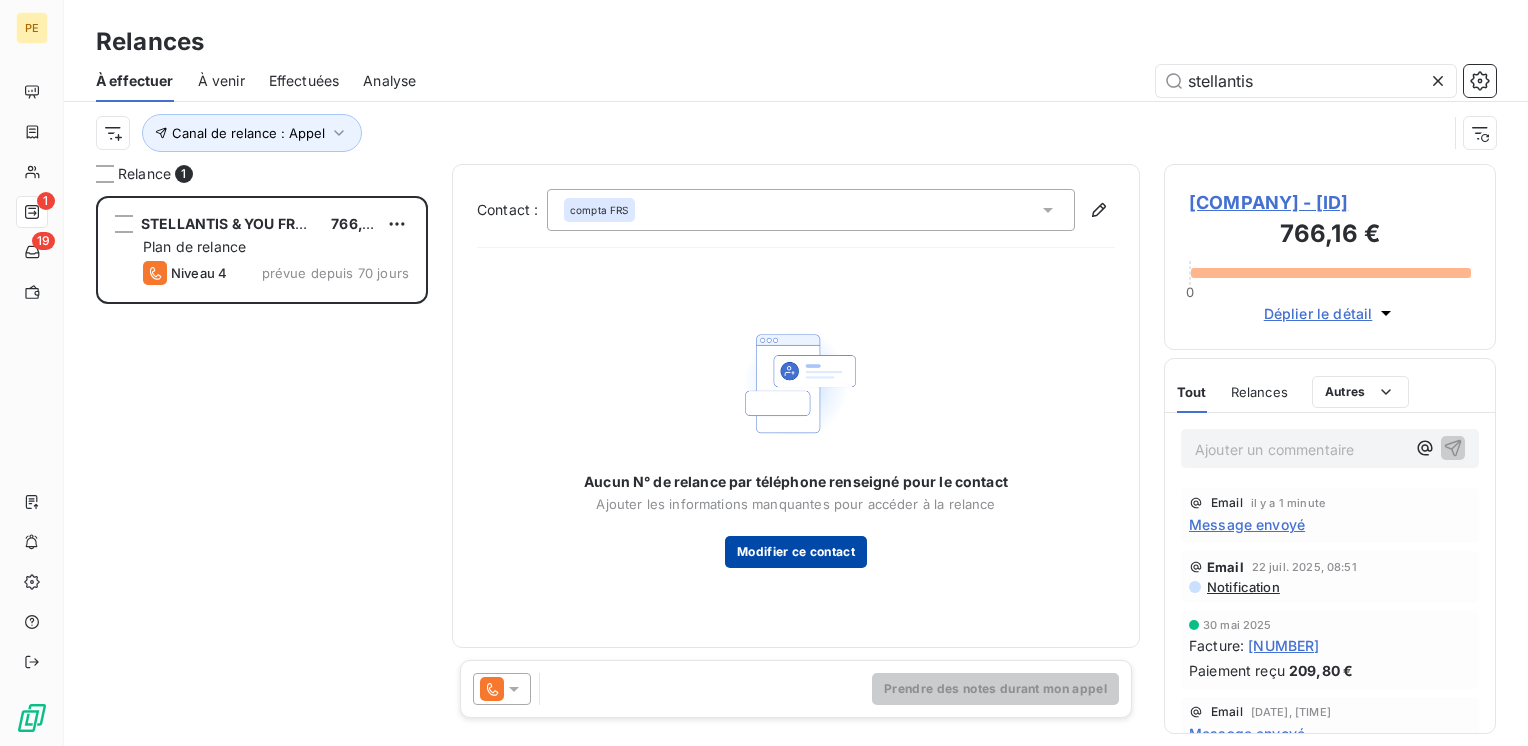 click on "Modifier ce contact" at bounding box center (796, 552) 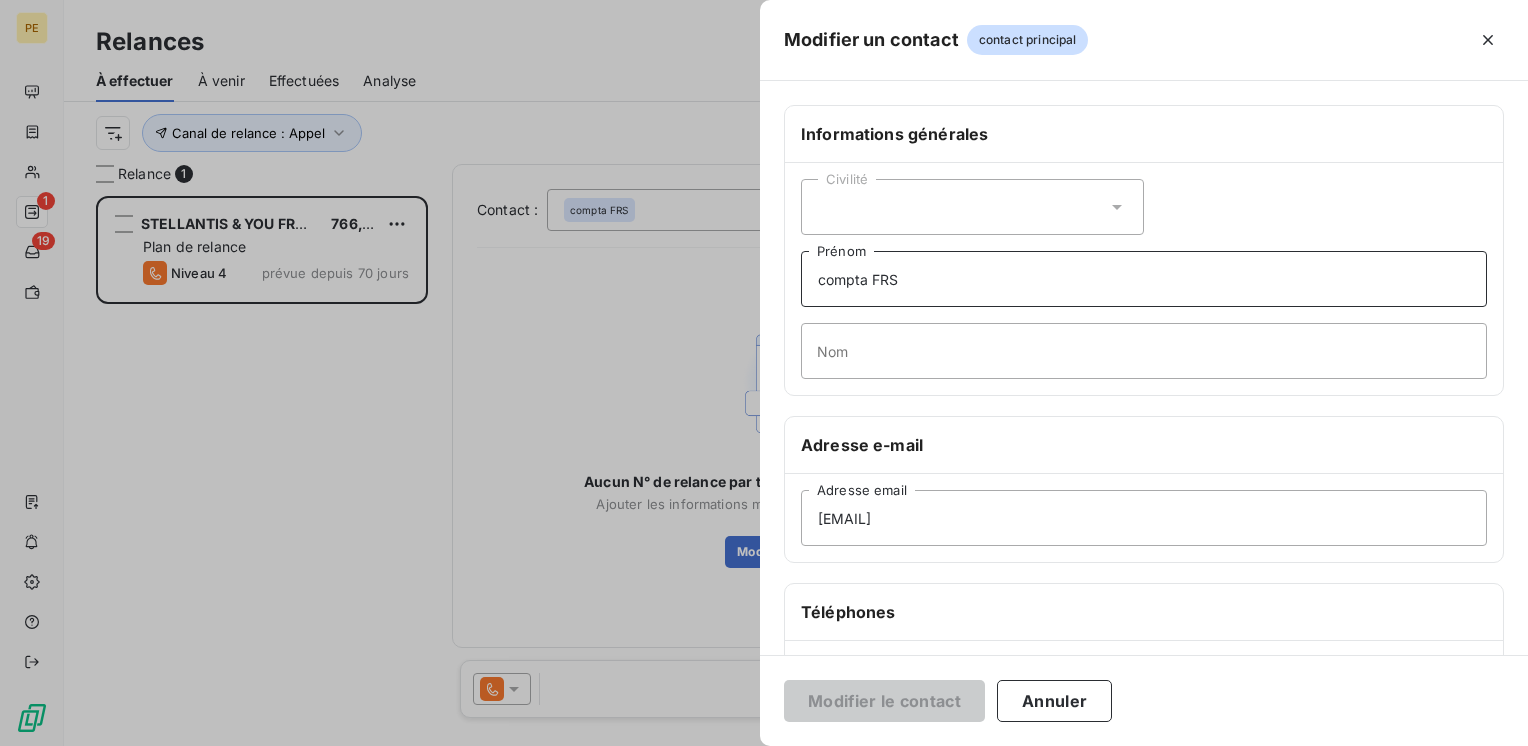 click on "compta FRS" at bounding box center [1144, 279] 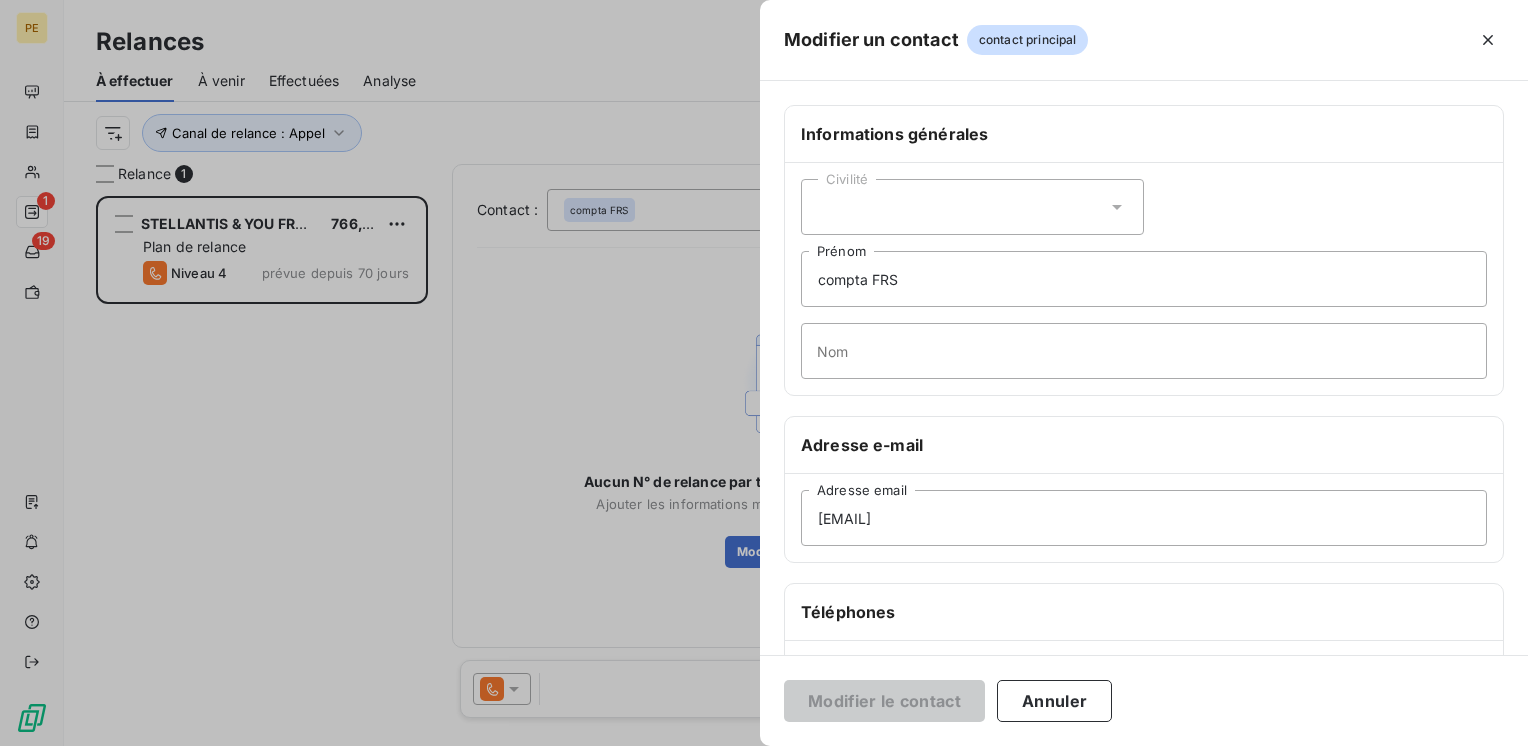 click on "Civilité" at bounding box center (972, 207) 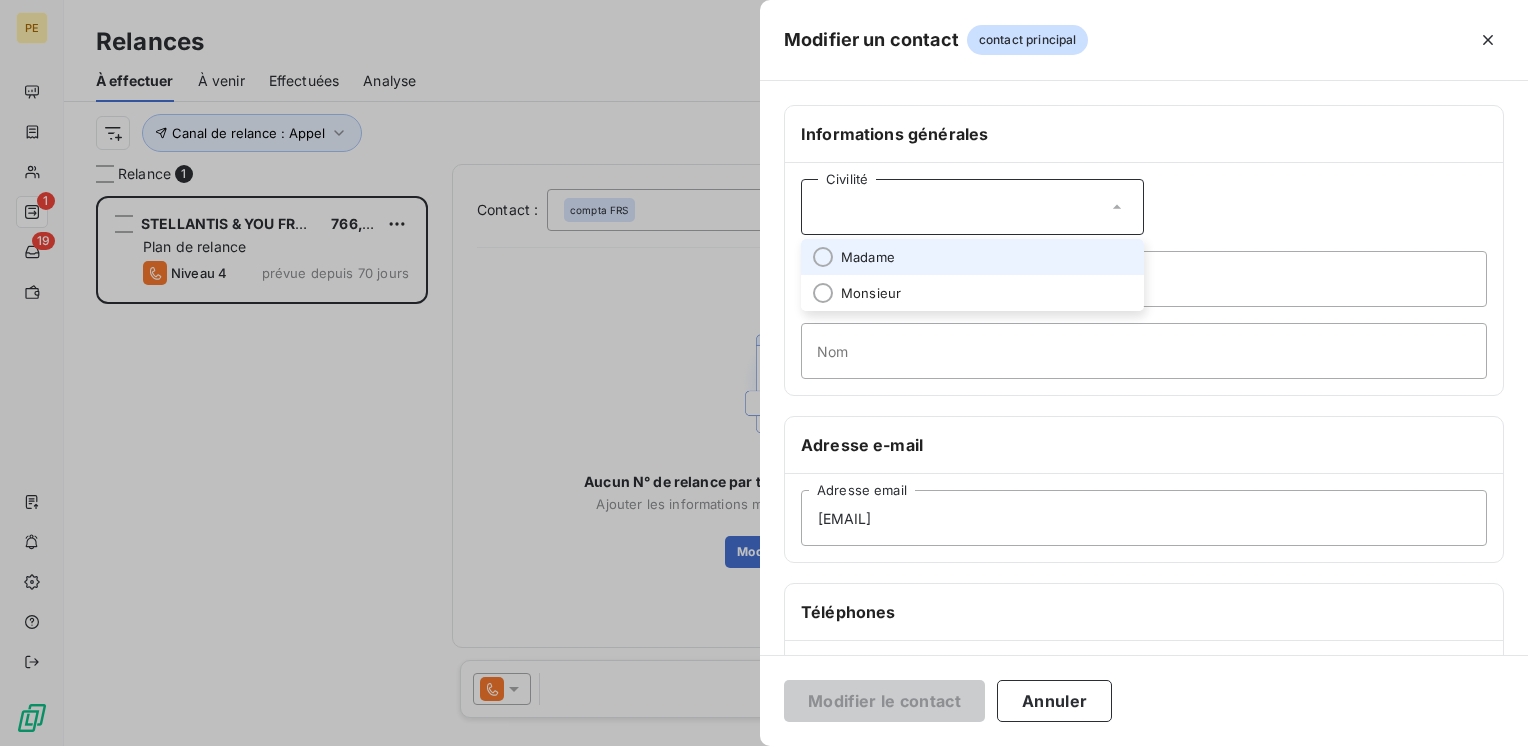 drag, startPoint x: 1004, startPoint y: 199, endPoint x: 1003, endPoint y: 188, distance: 11.045361 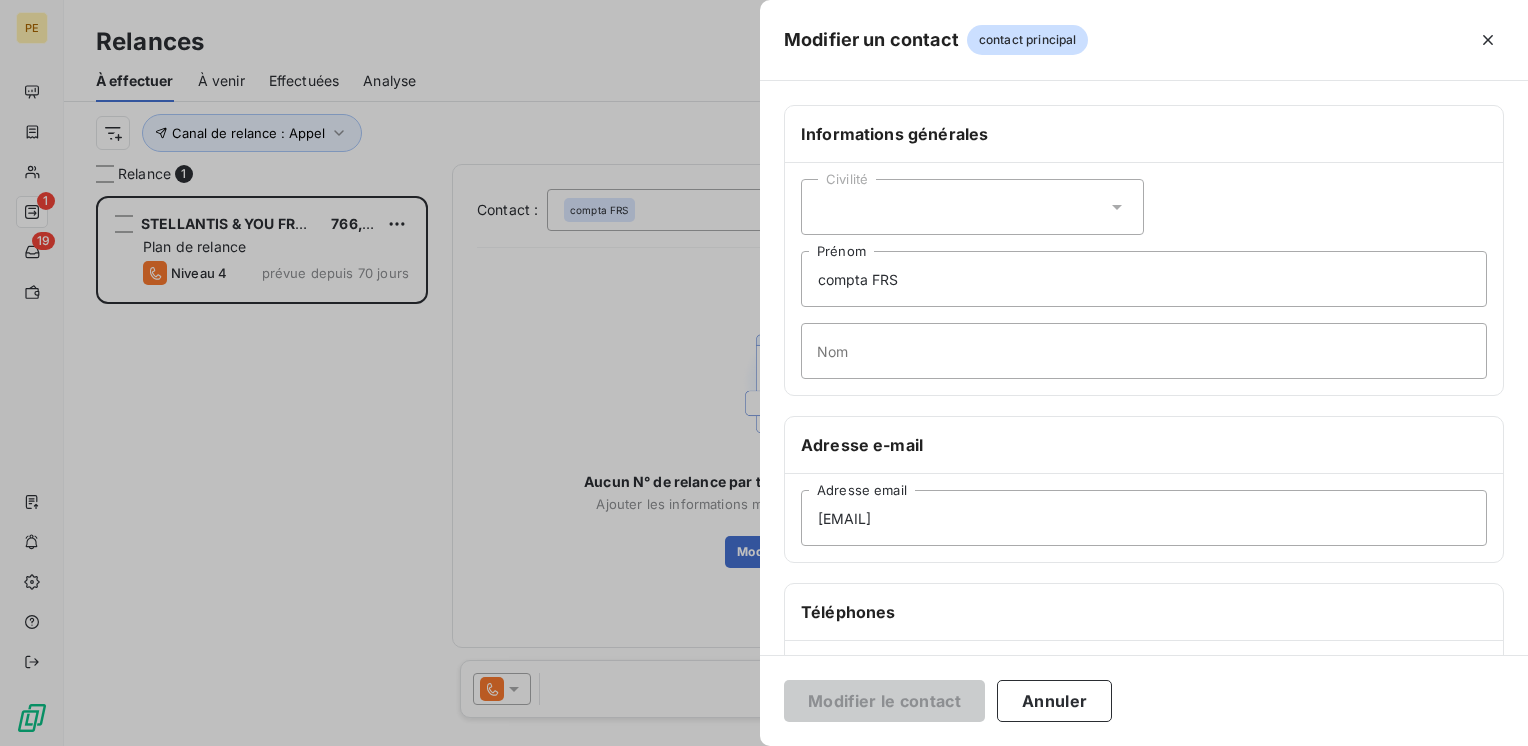 click on "contact principal" at bounding box center [1028, 40] 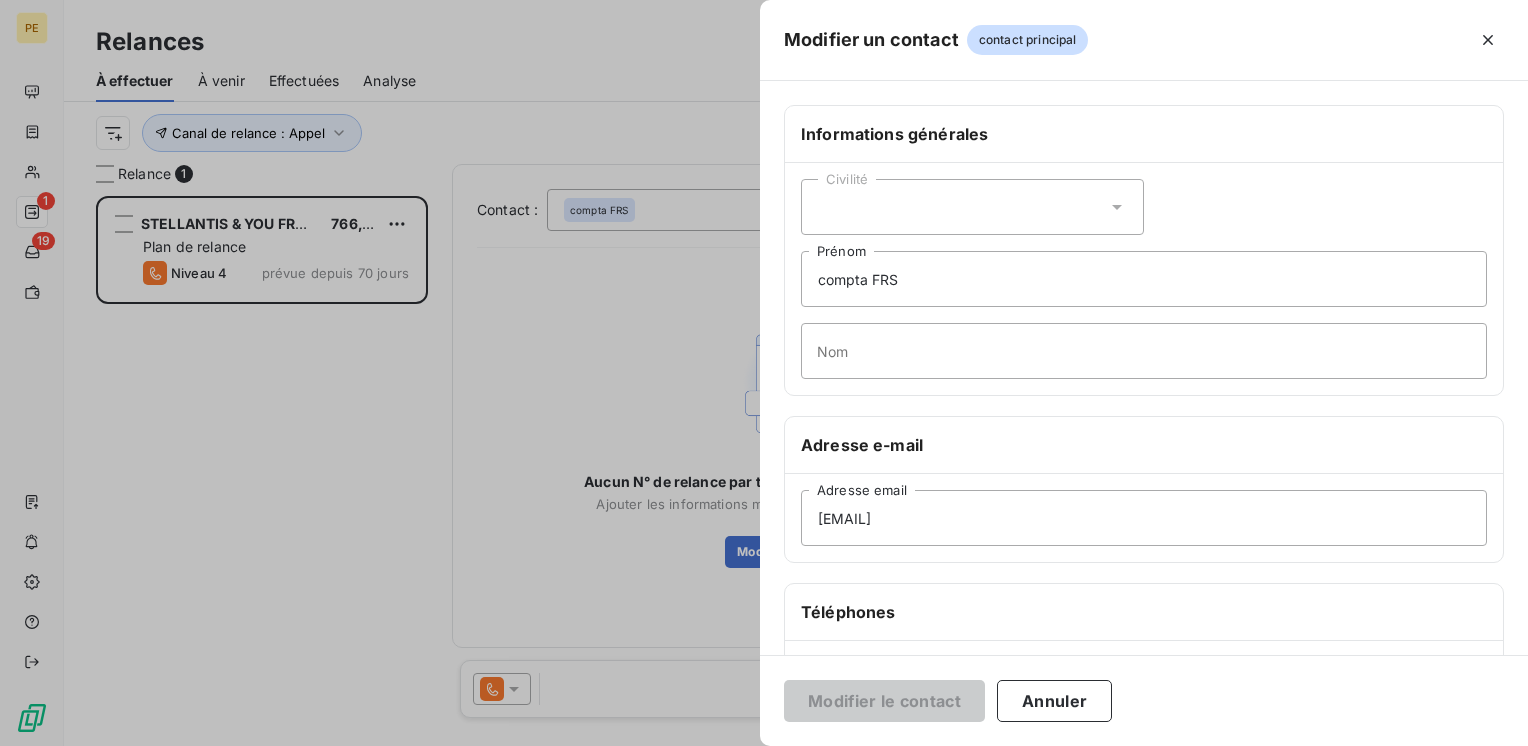 click 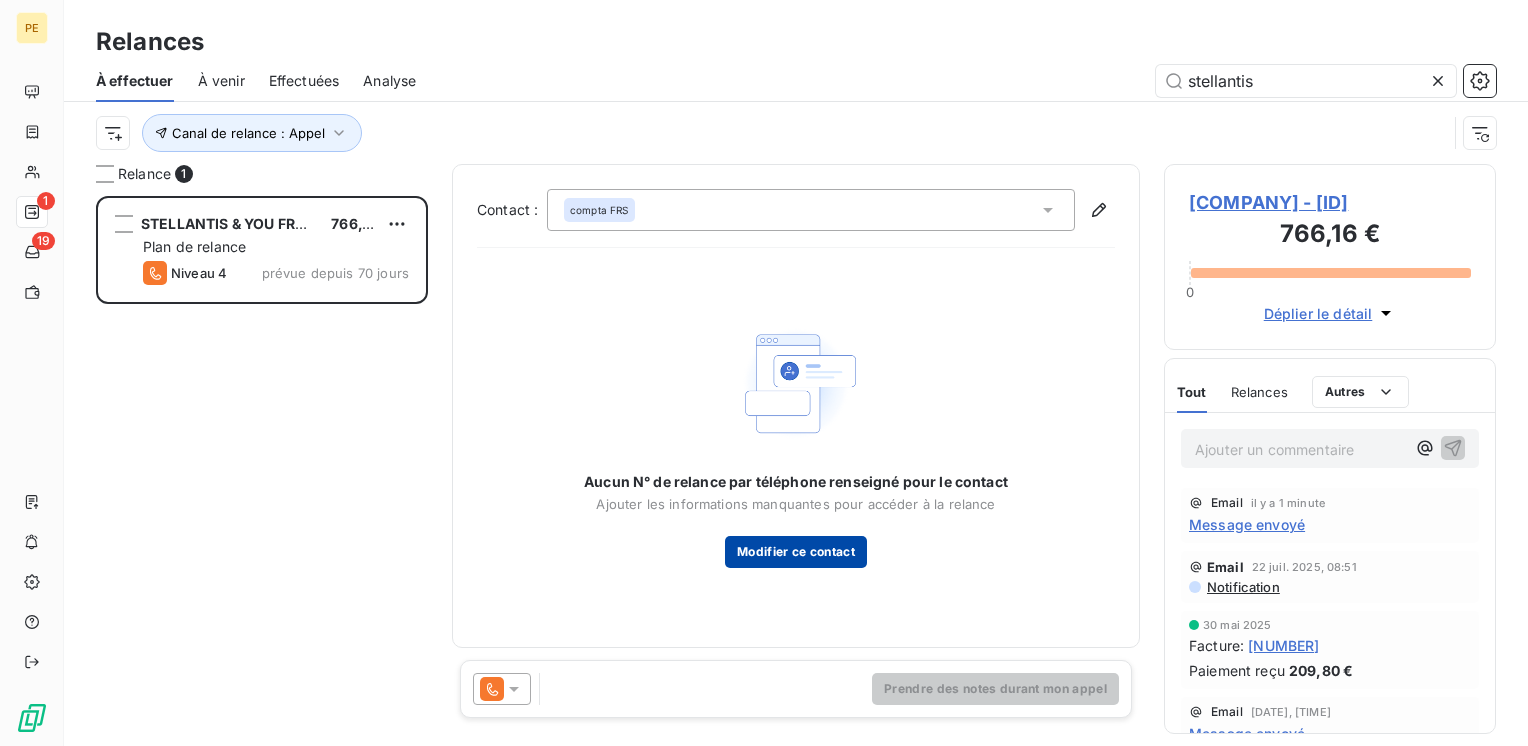 click on "Modifier ce contact" at bounding box center (796, 552) 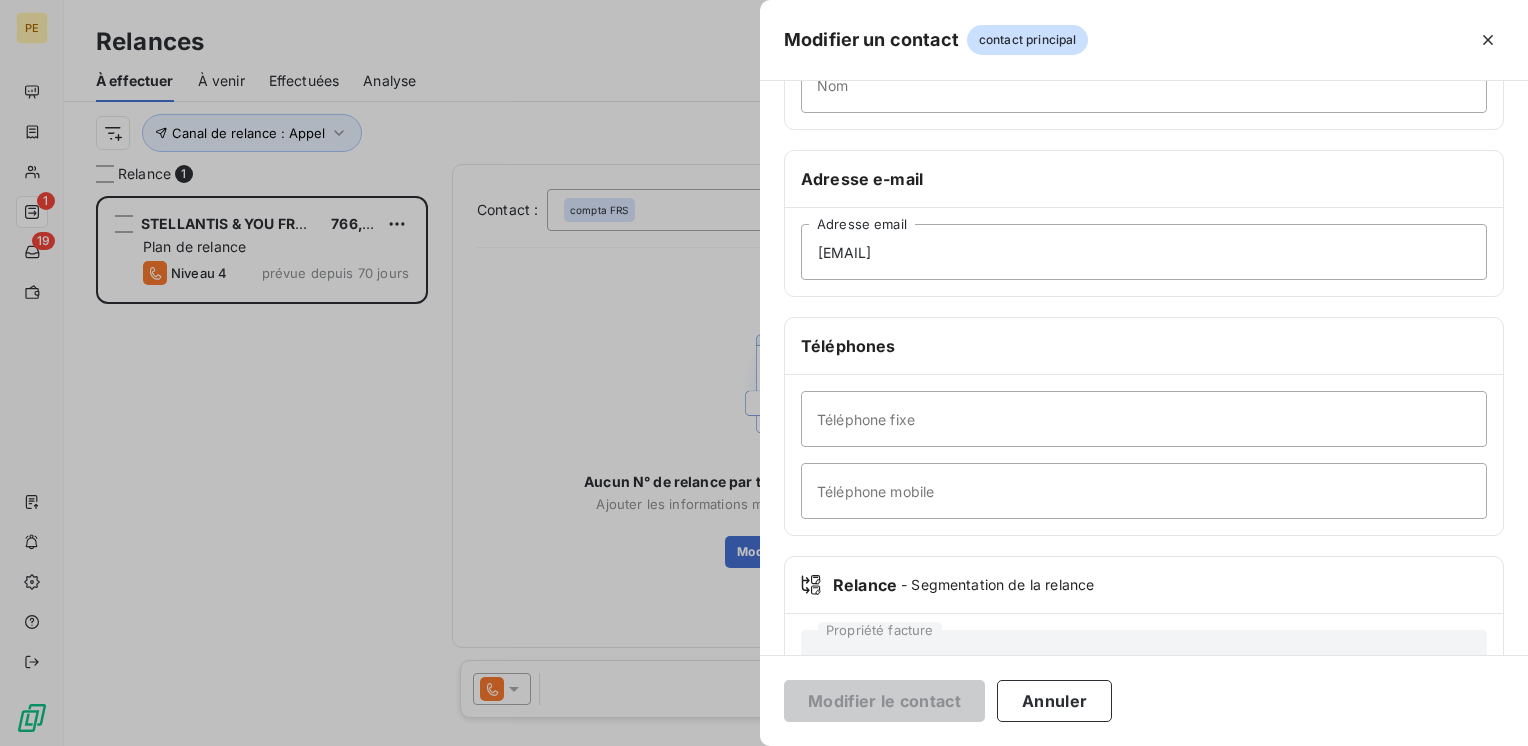 scroll, scrollTop: 334, scrollLeft: 0, axis: vertical 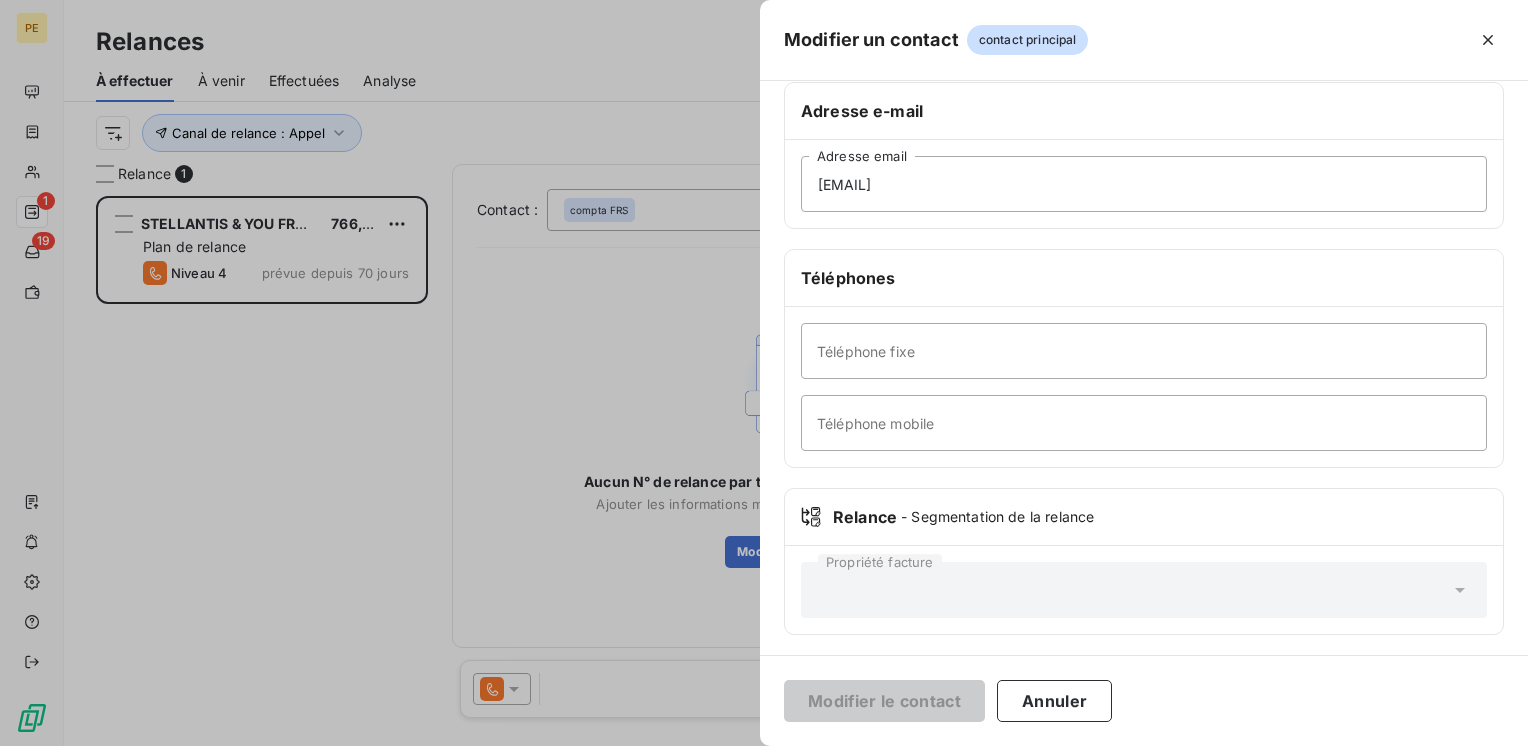 drag, startPoint x: 915, startPoint y: 379, endPoint x: 912, endPoint y: 366, distance: 13.341664 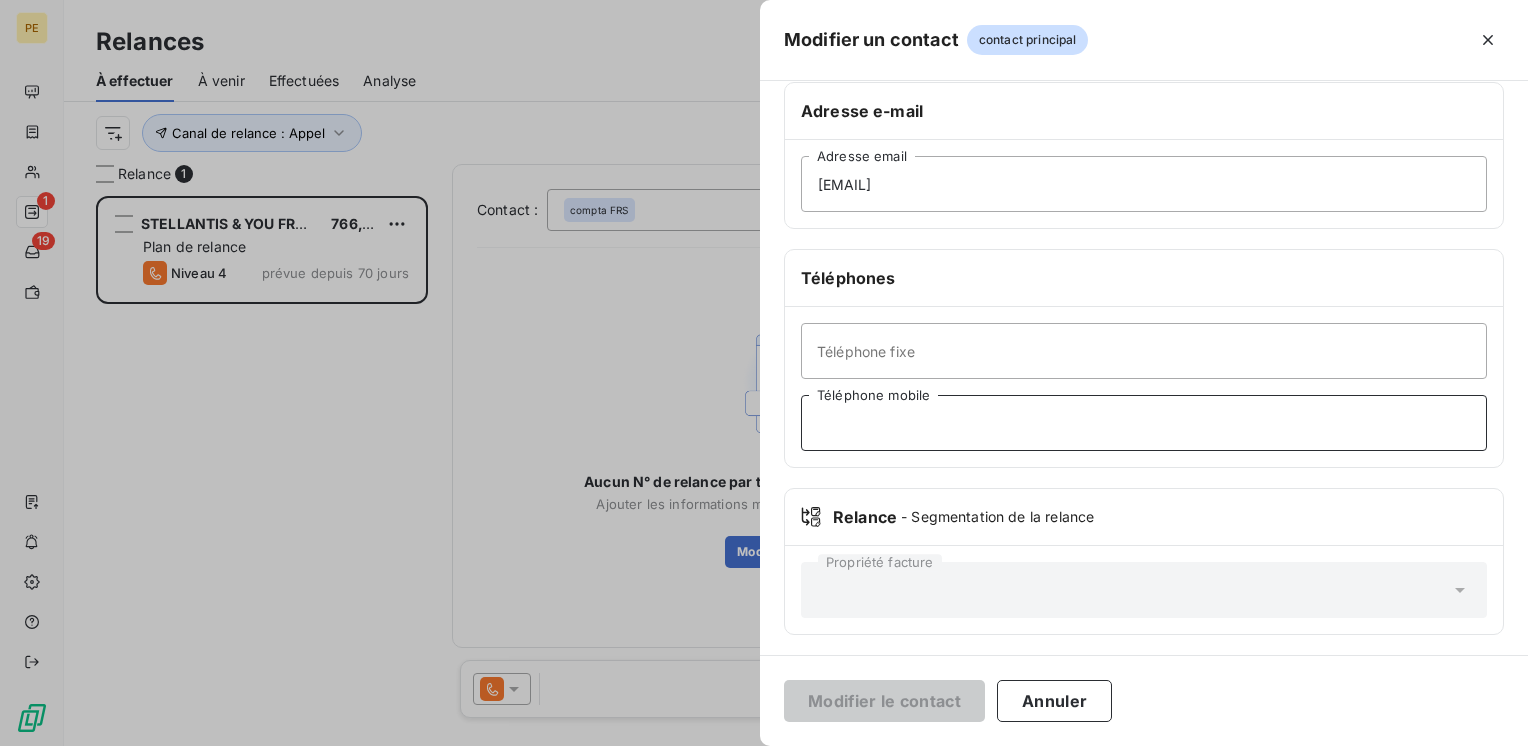 click on "Téléphone mobile" at bounding box center [1144, 423] 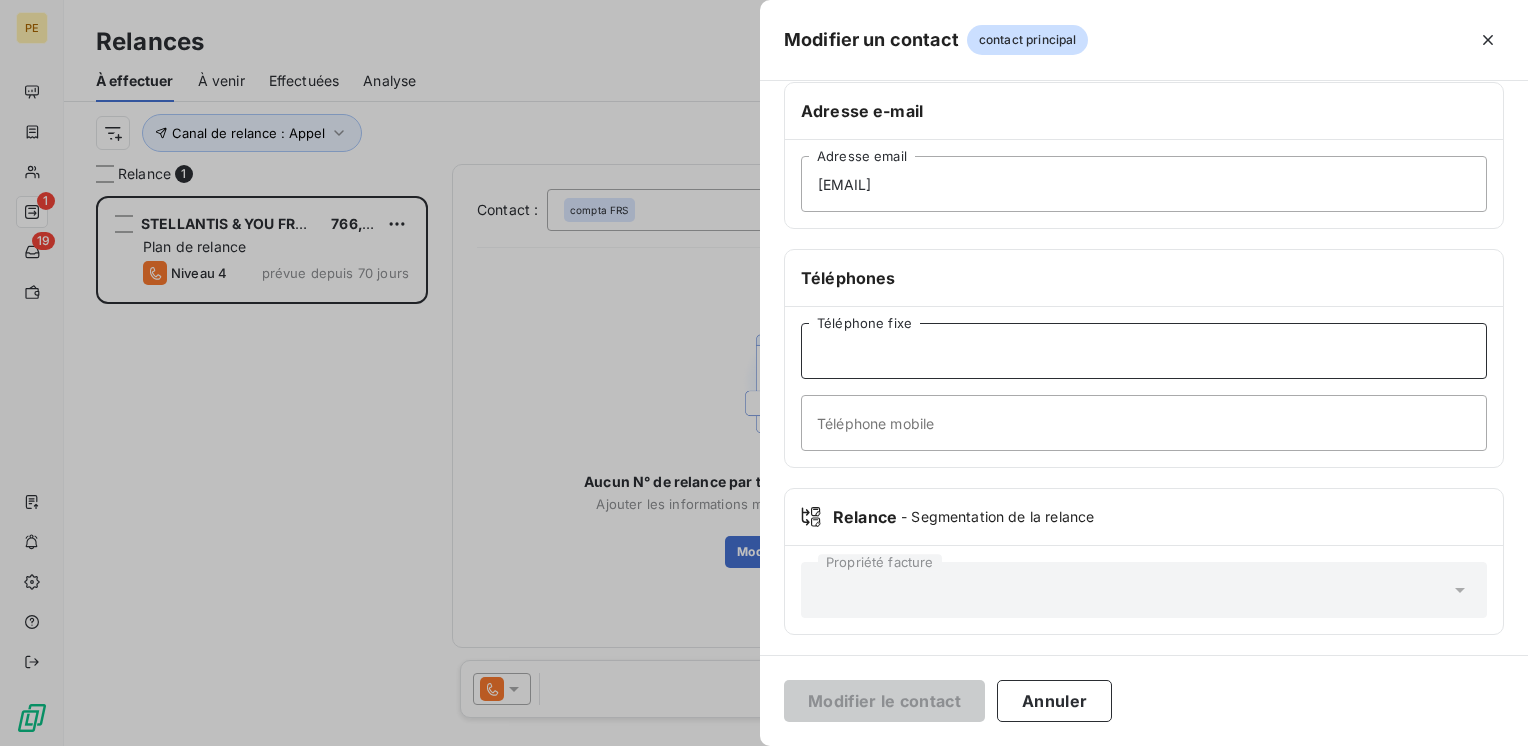 click on "Téléphone fixe" at bounding box center [1144, 351] 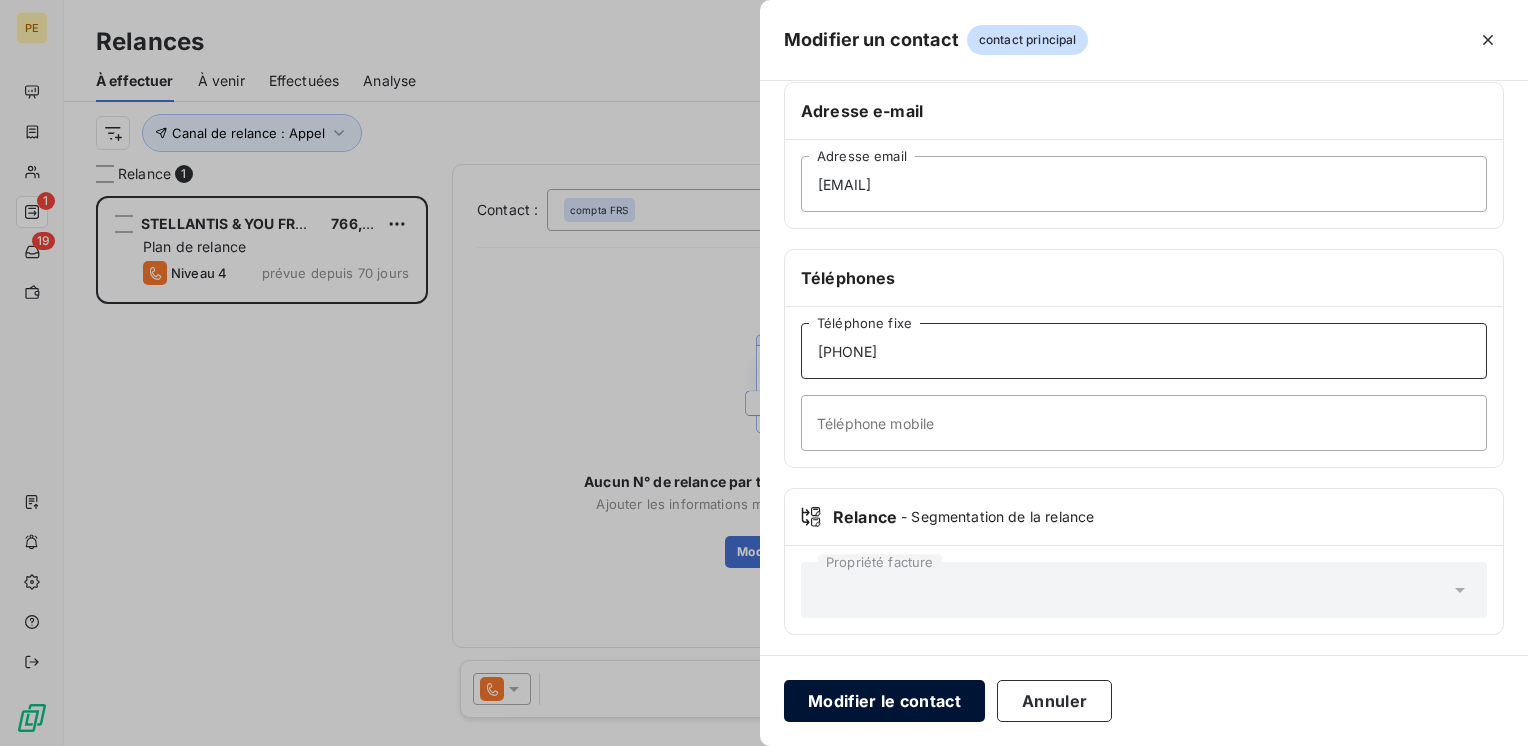 type on "04.37.50.25.90" 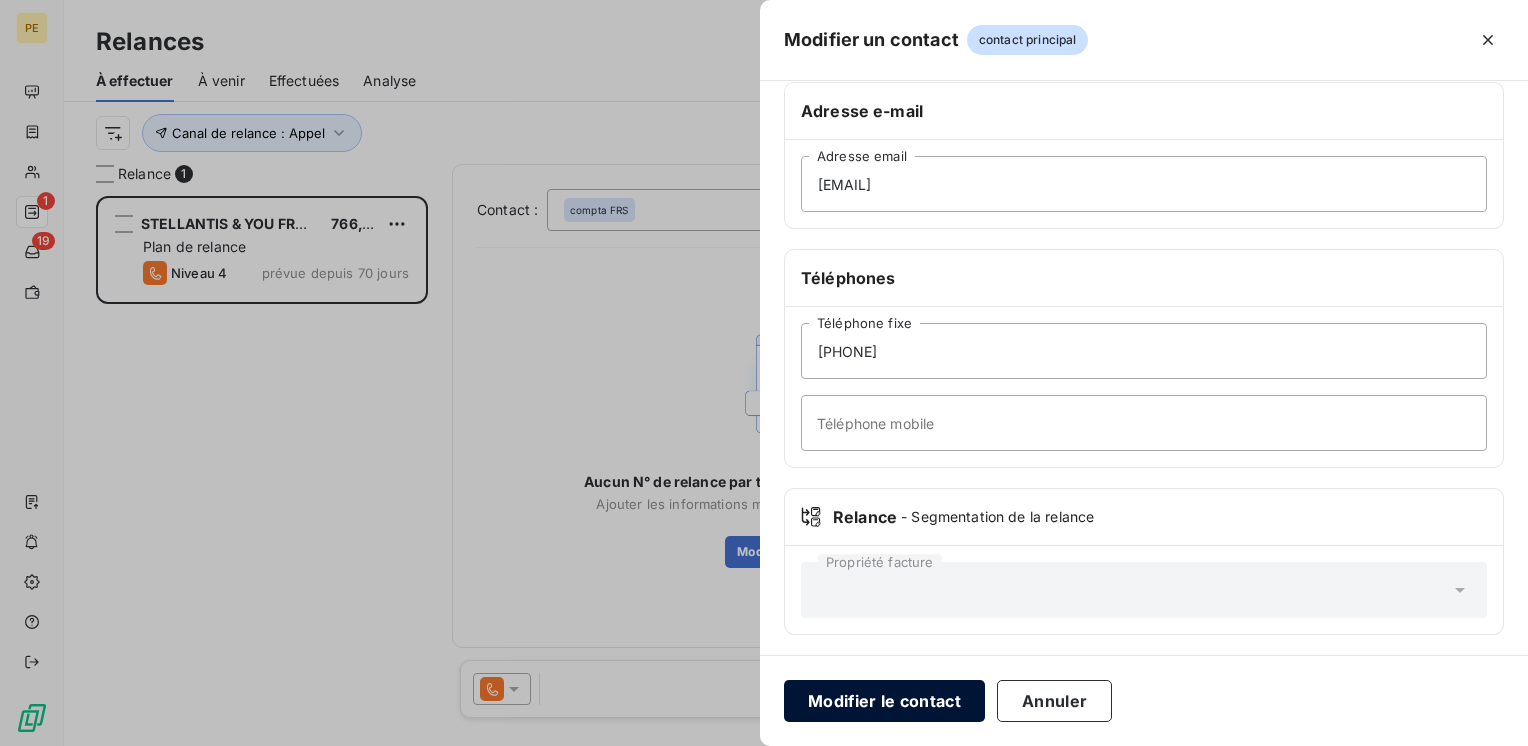 click on "Modifier le contact" at bounding box center [884, 701] 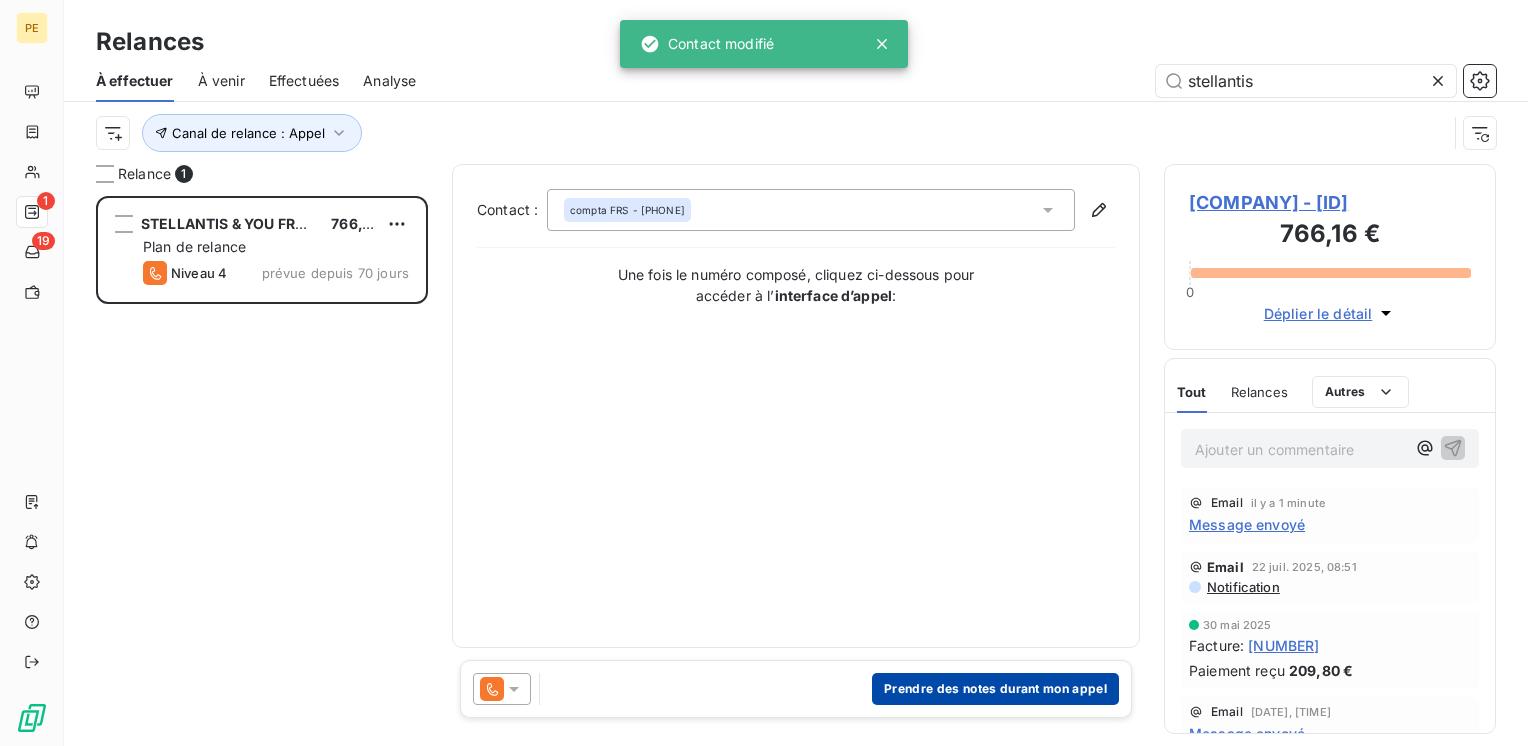 click on "Prendre des notes durant mon appel" at bounding box center (995, 689) 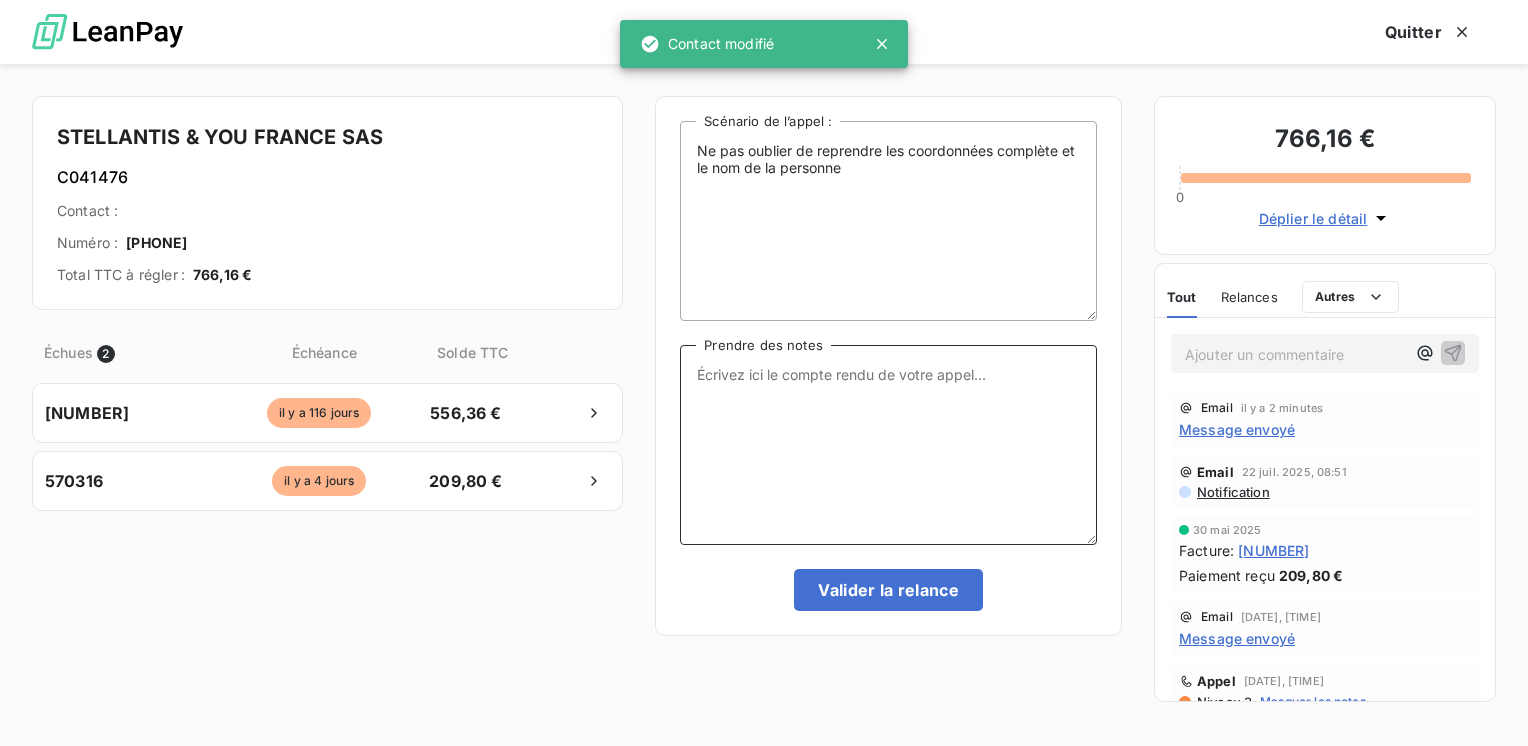 click on "Prendre des notes" at bounding box center [888, 445] 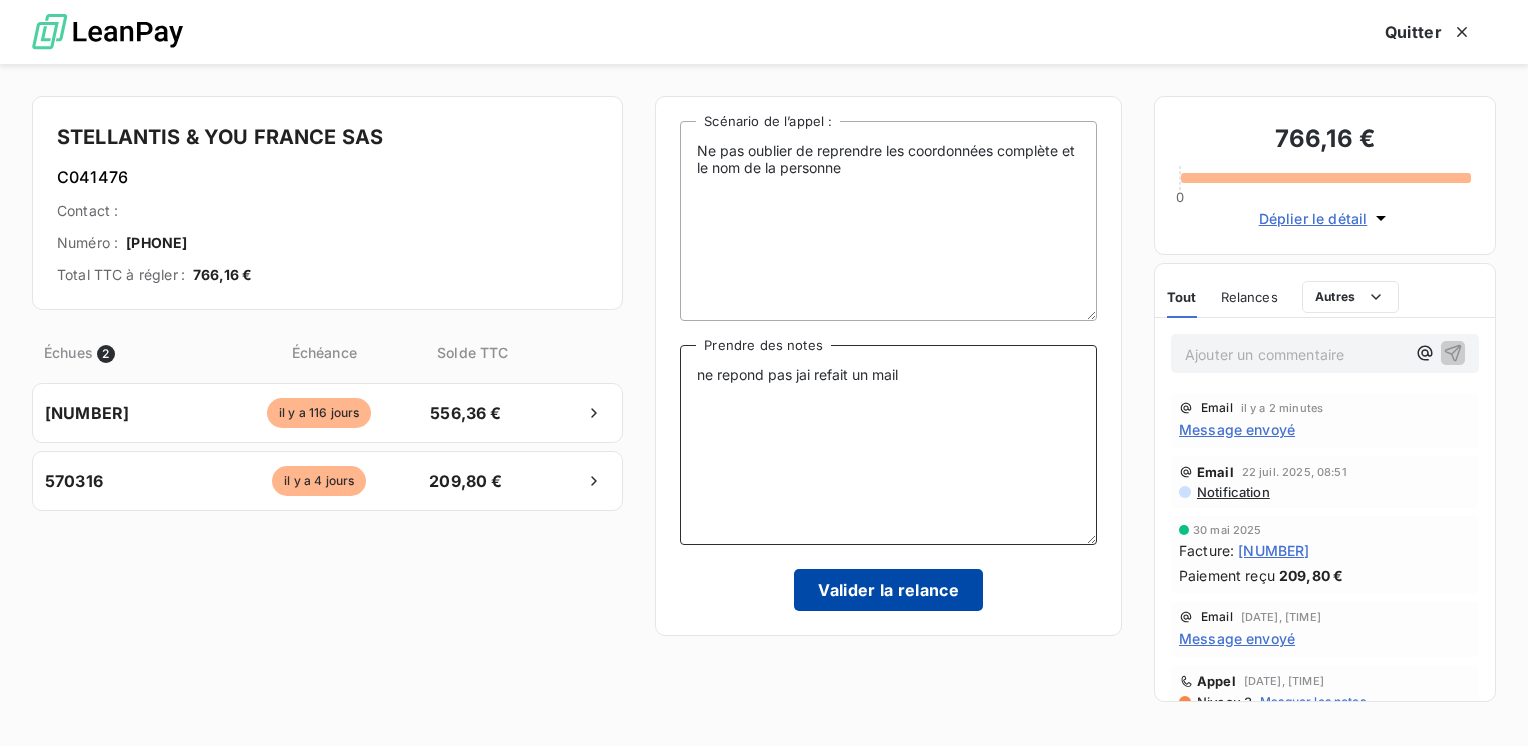 type on "ne repond pas jai refait un mail" 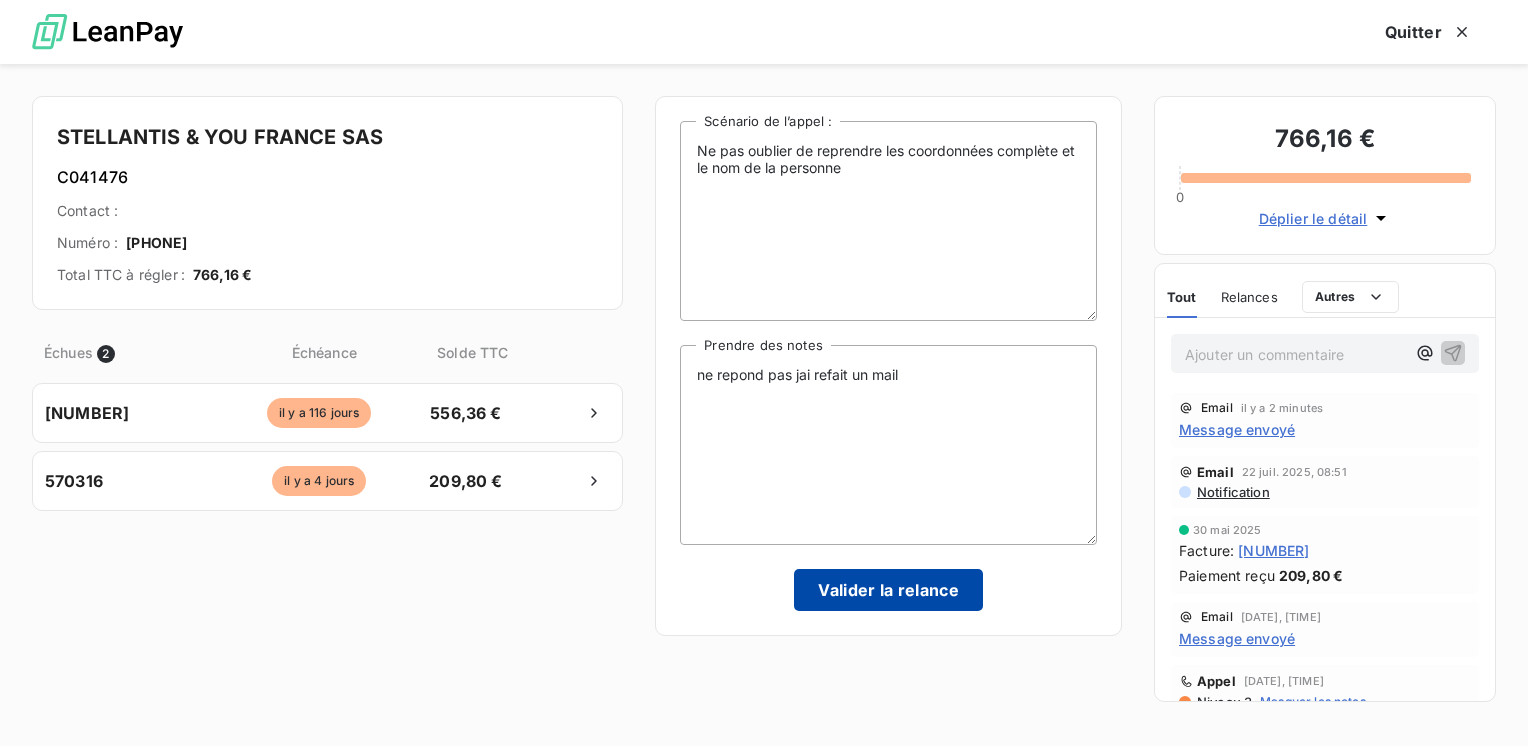 click on "Valider la relance" at bounding box center [888, 590] 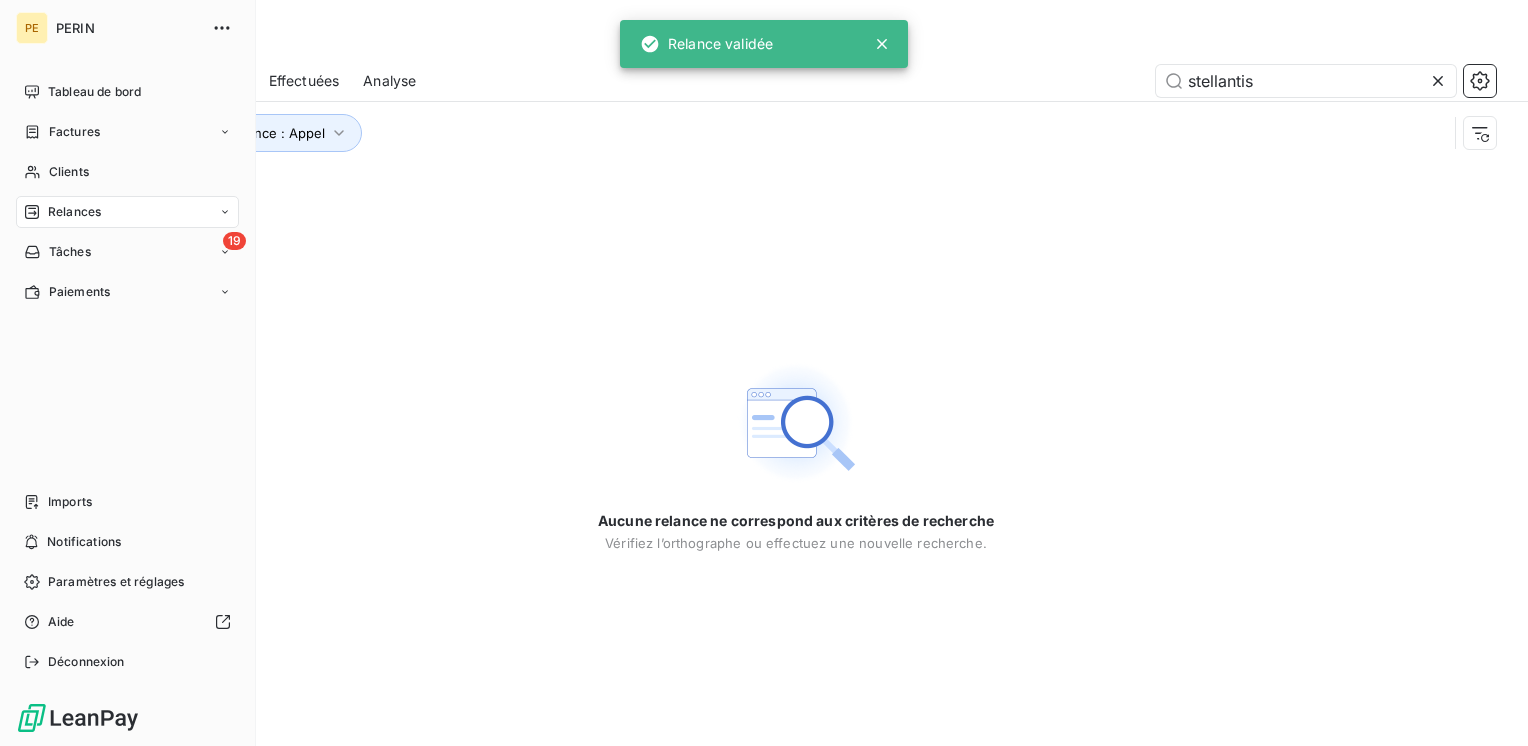 click on "Relances" at bounding box center (74, 212) 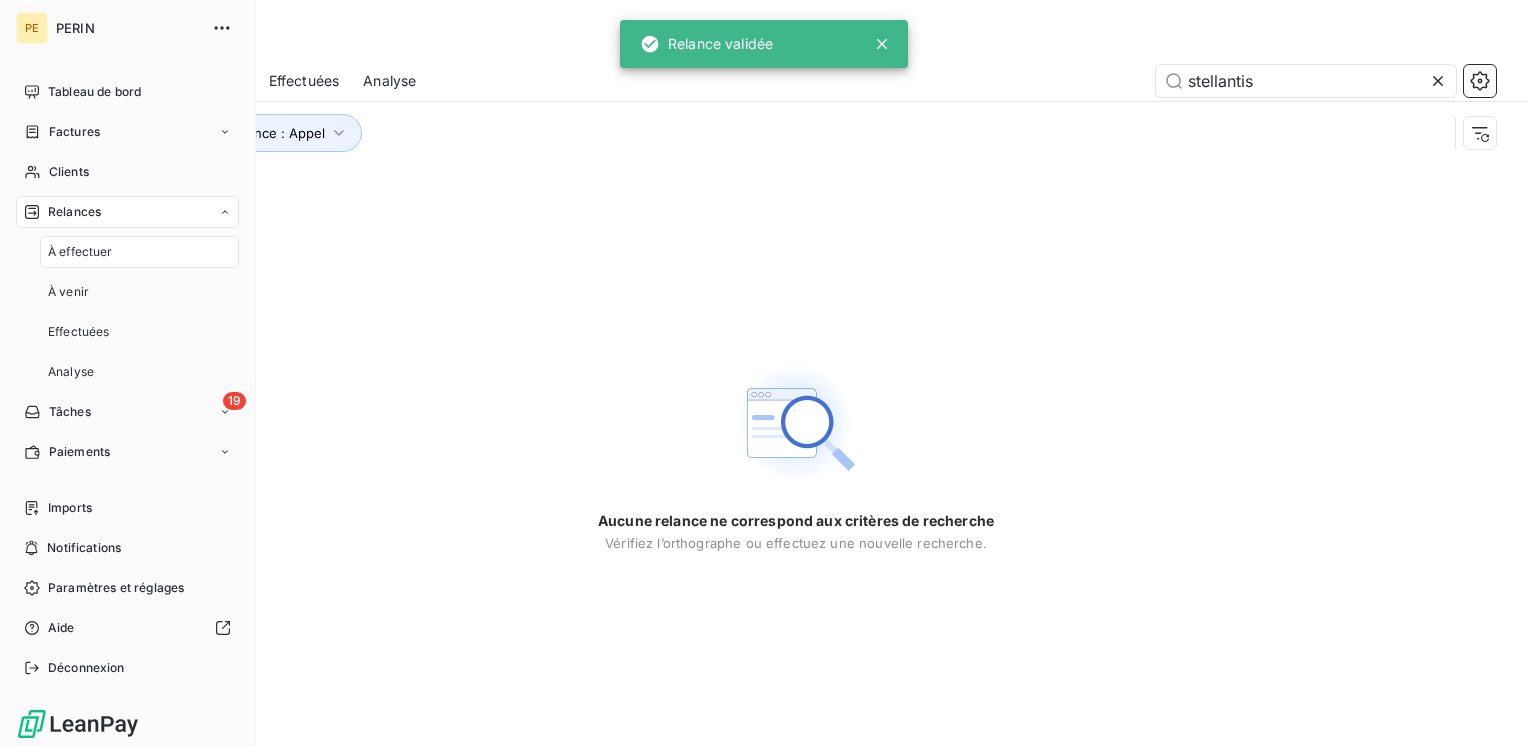 click on "À effectuer" at bounding box center (80, 252) 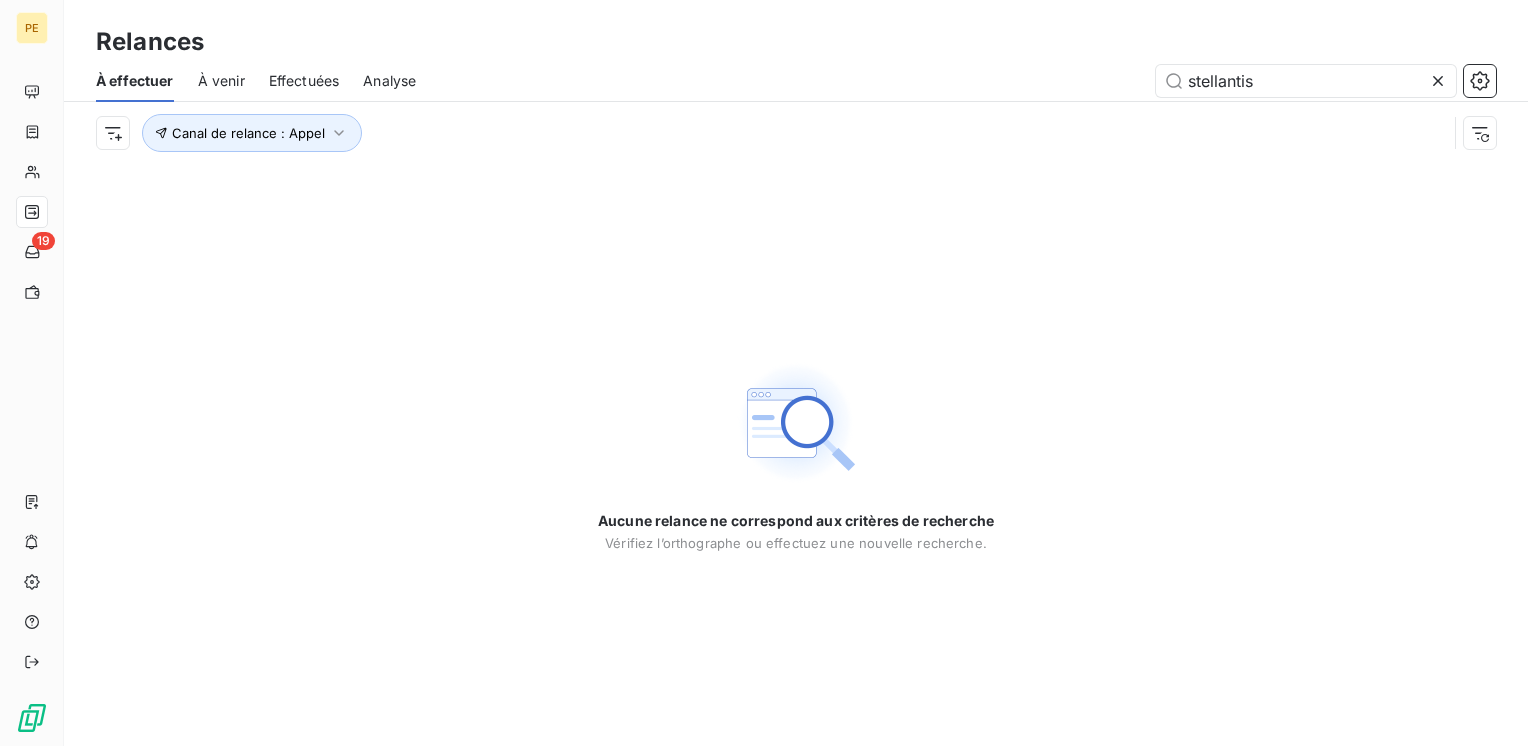 click on "Aucune relance ne correspond aux critères de recherche Vérifiez l’orthographe ou effectuez une nouvelle recherche." at bounding box center [796, 455] 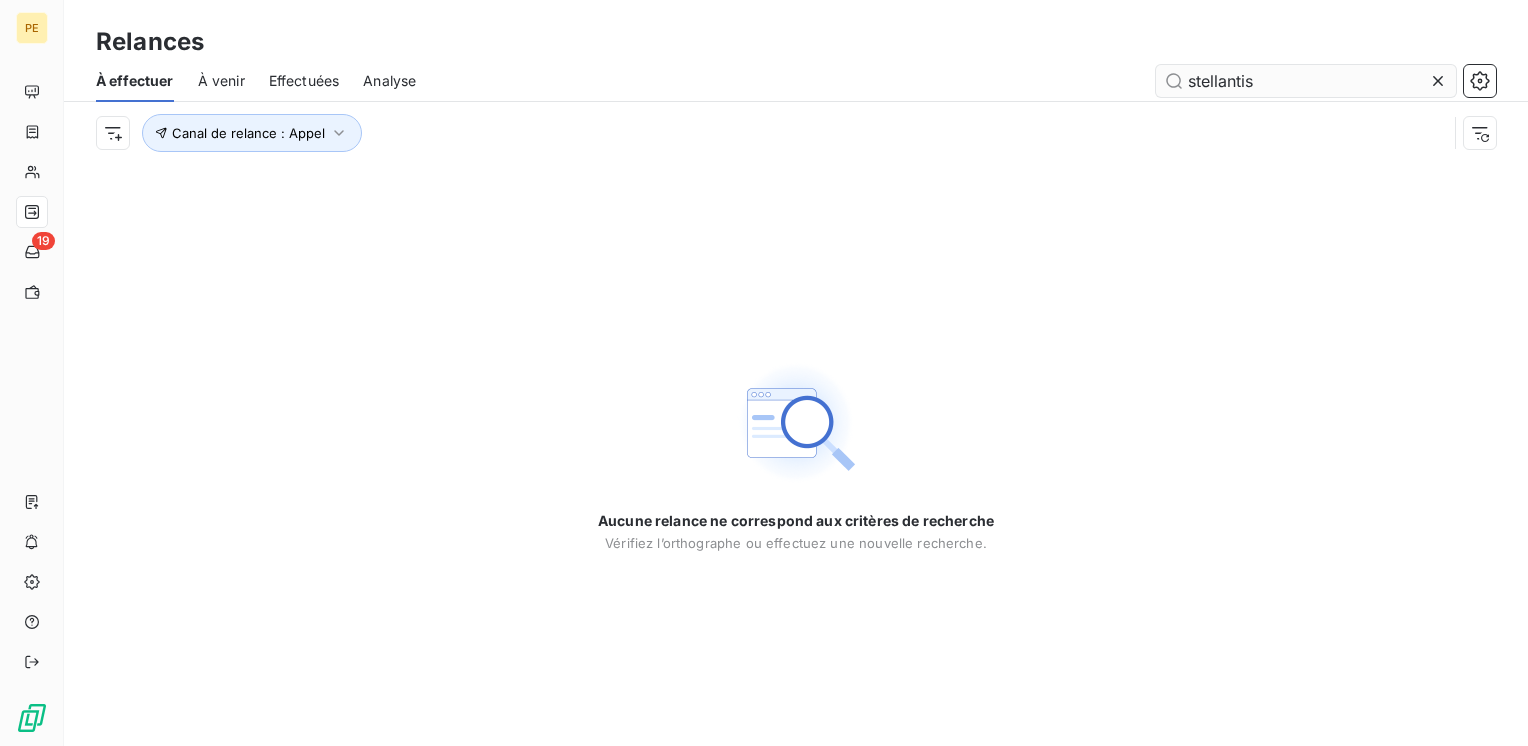 type 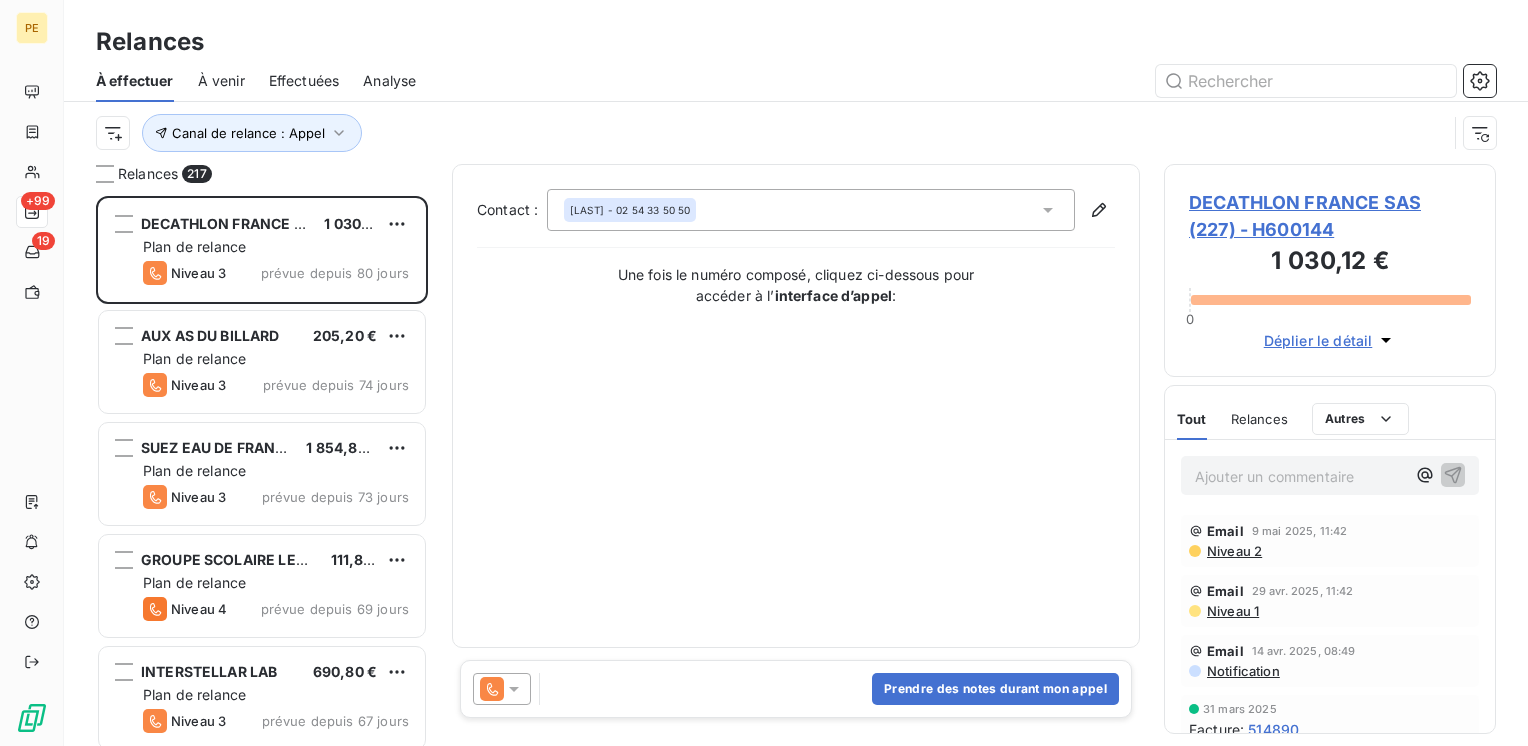 scroll, scrollTop: 16, scrollLeft: 16, axis: both 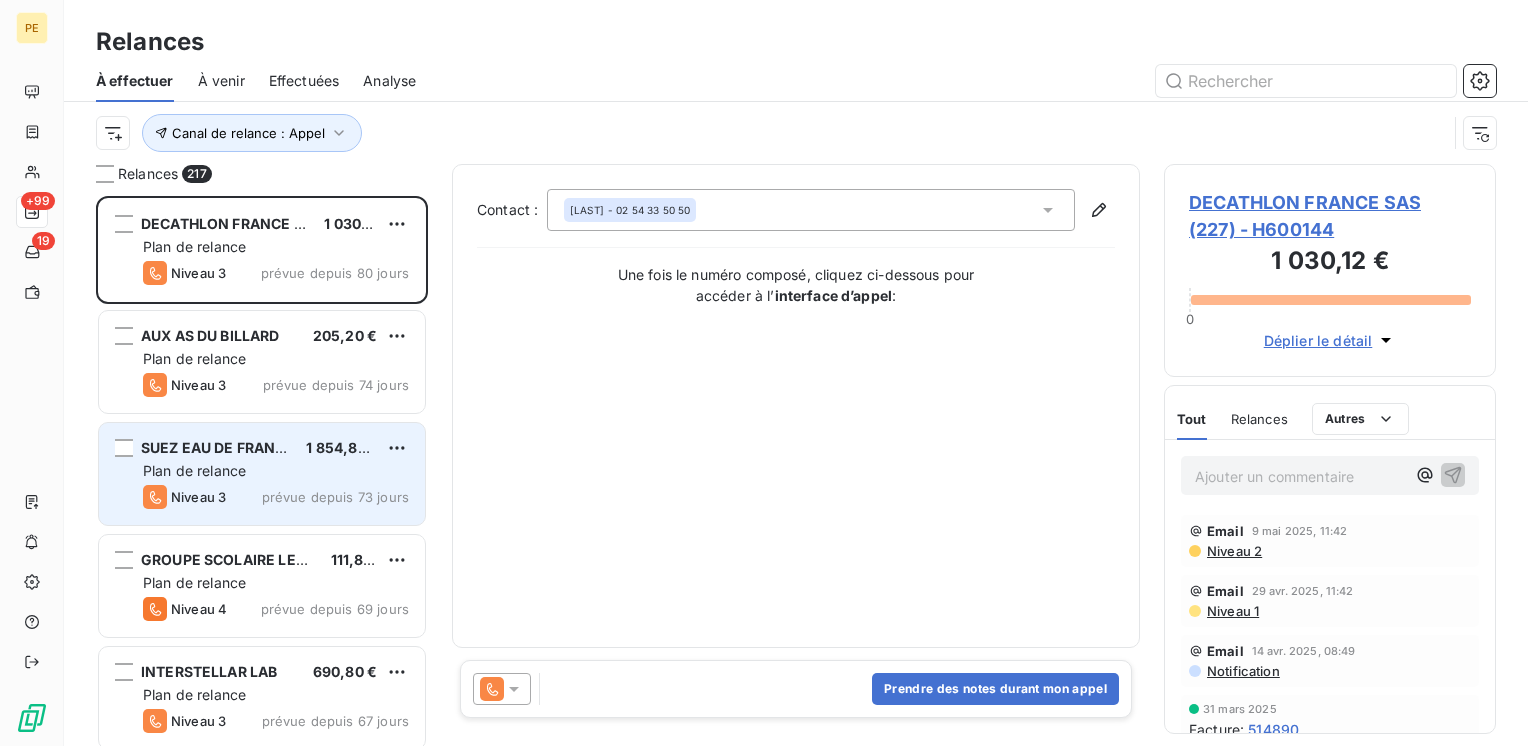 click on "Plan de relance" at bounding box center [276, 471] 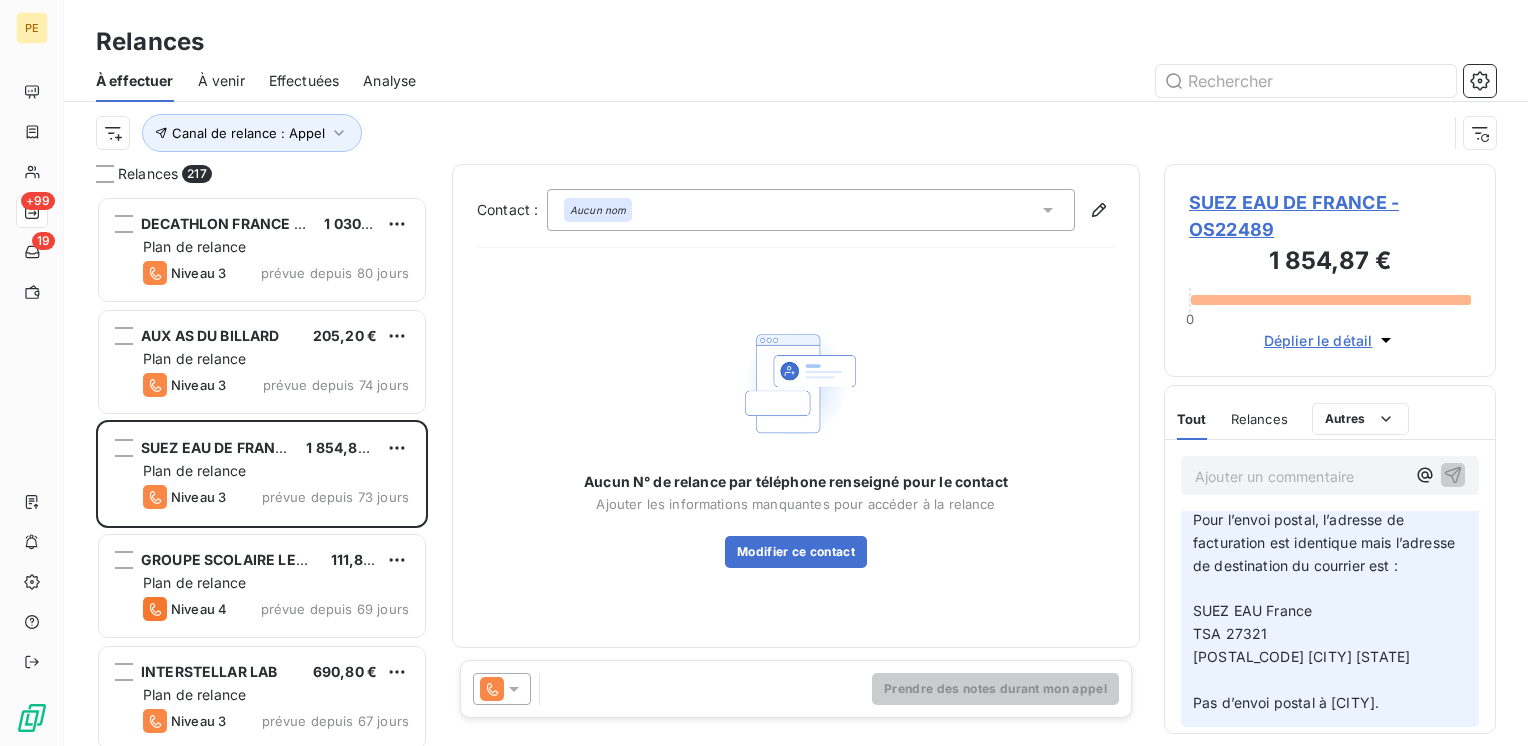 scroll, scrollTop: 266, scrollLeft: 0, axis: vertical 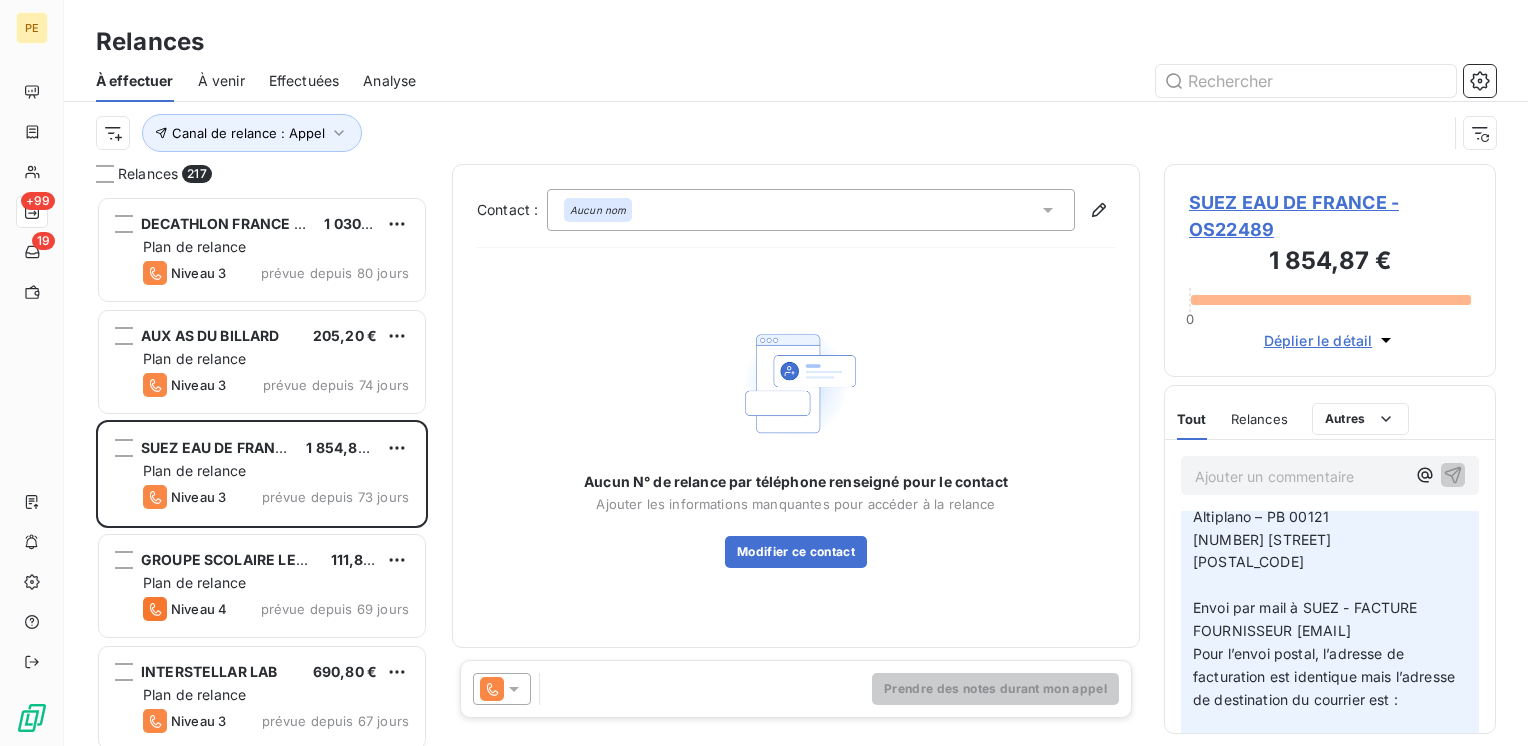 drag, startPoint x: 1436, startPoint y: 647, endPoint x: 1179, endPoint y: 639, distance: 257.12448 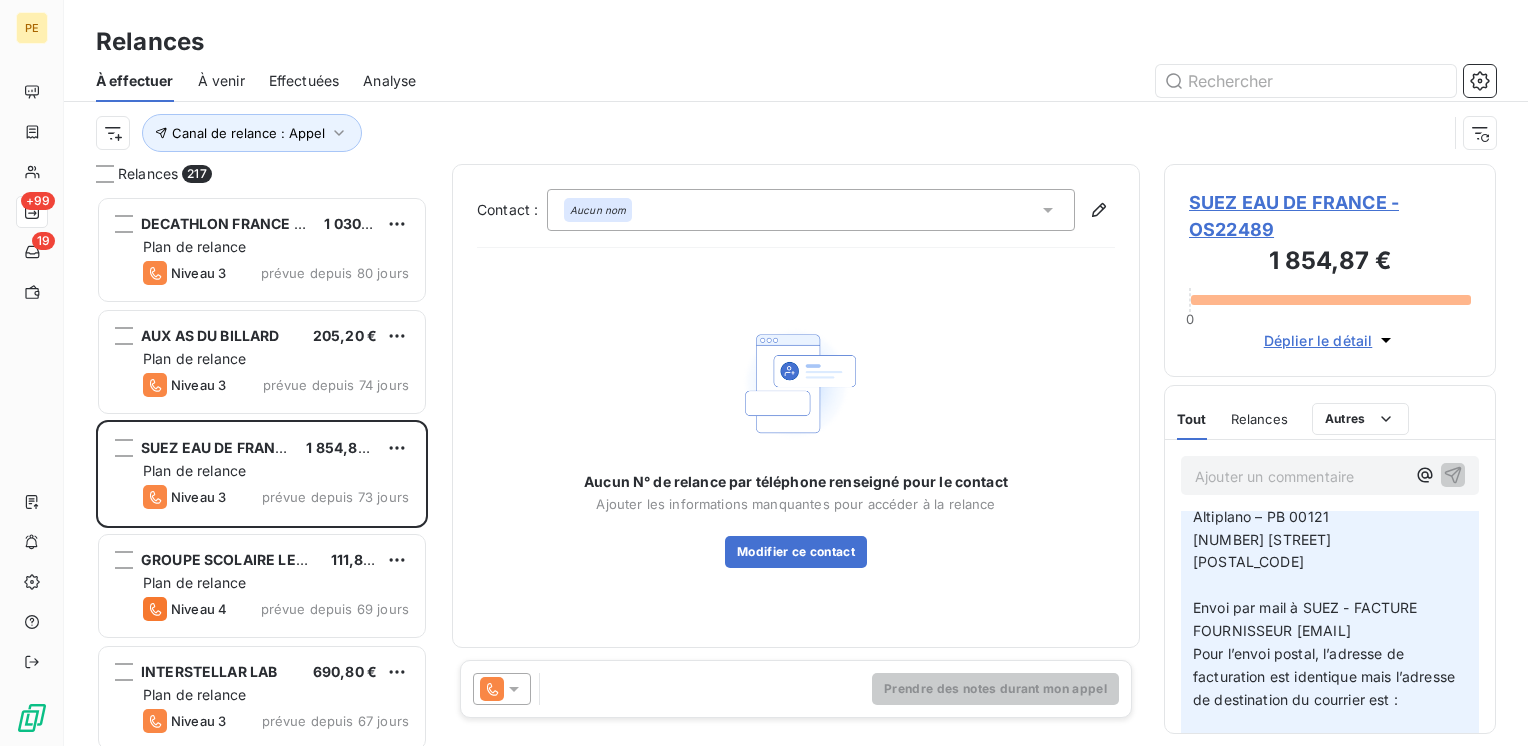 scroll, scrollTop: 0, scrollLeft: 0, axis: both 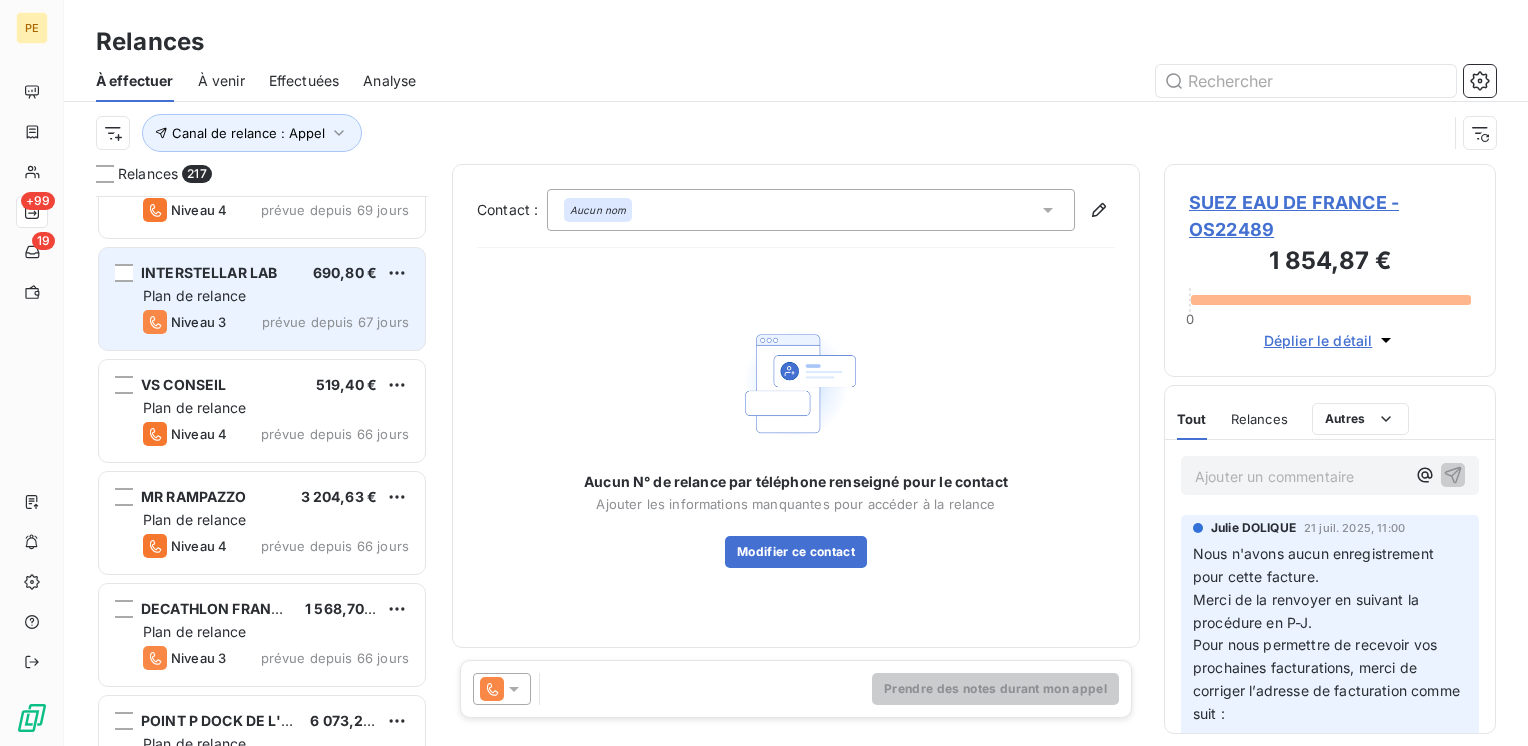 click on "Plan de relance" at bounding box center (276, 296) 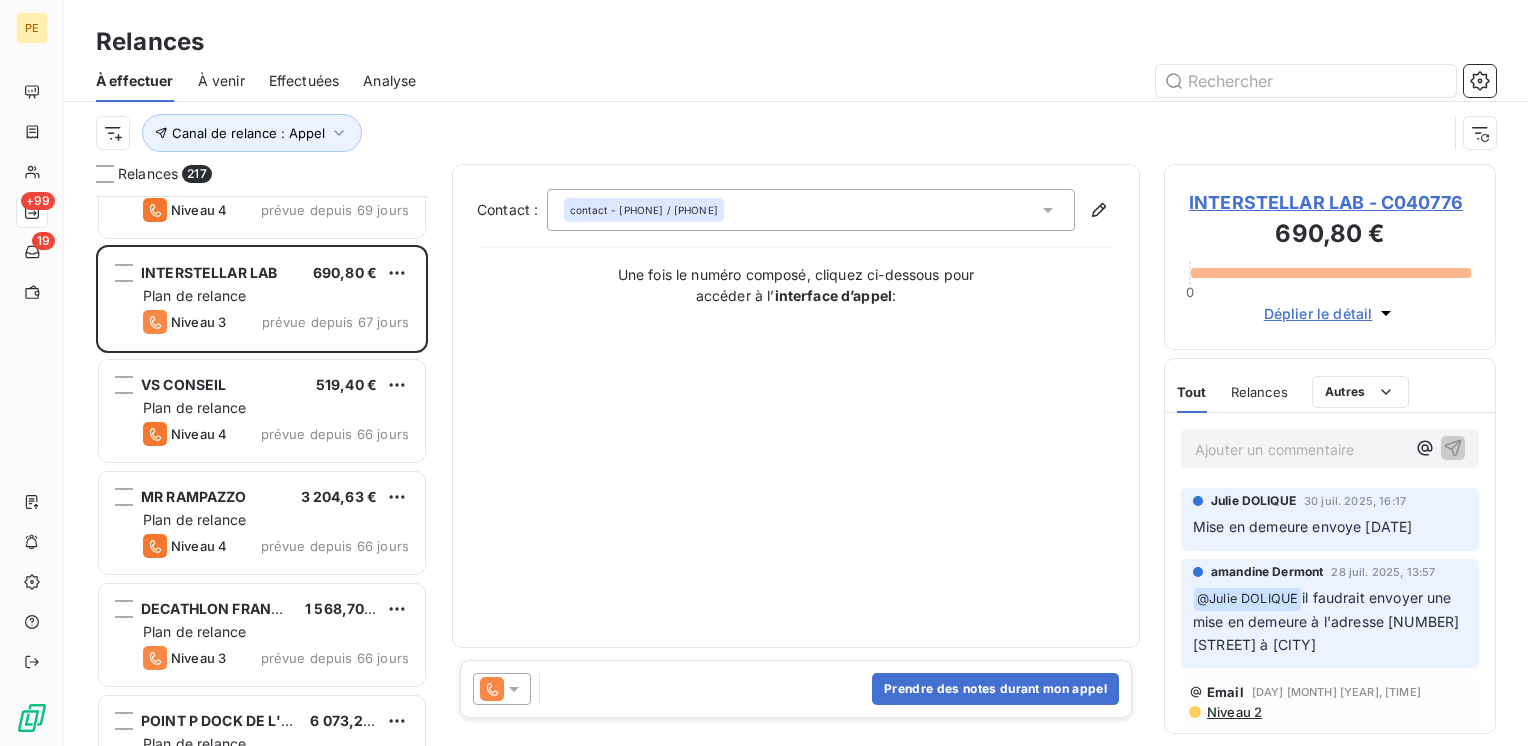 click on "Déplier le détail" at bounding box center [1318, 313] 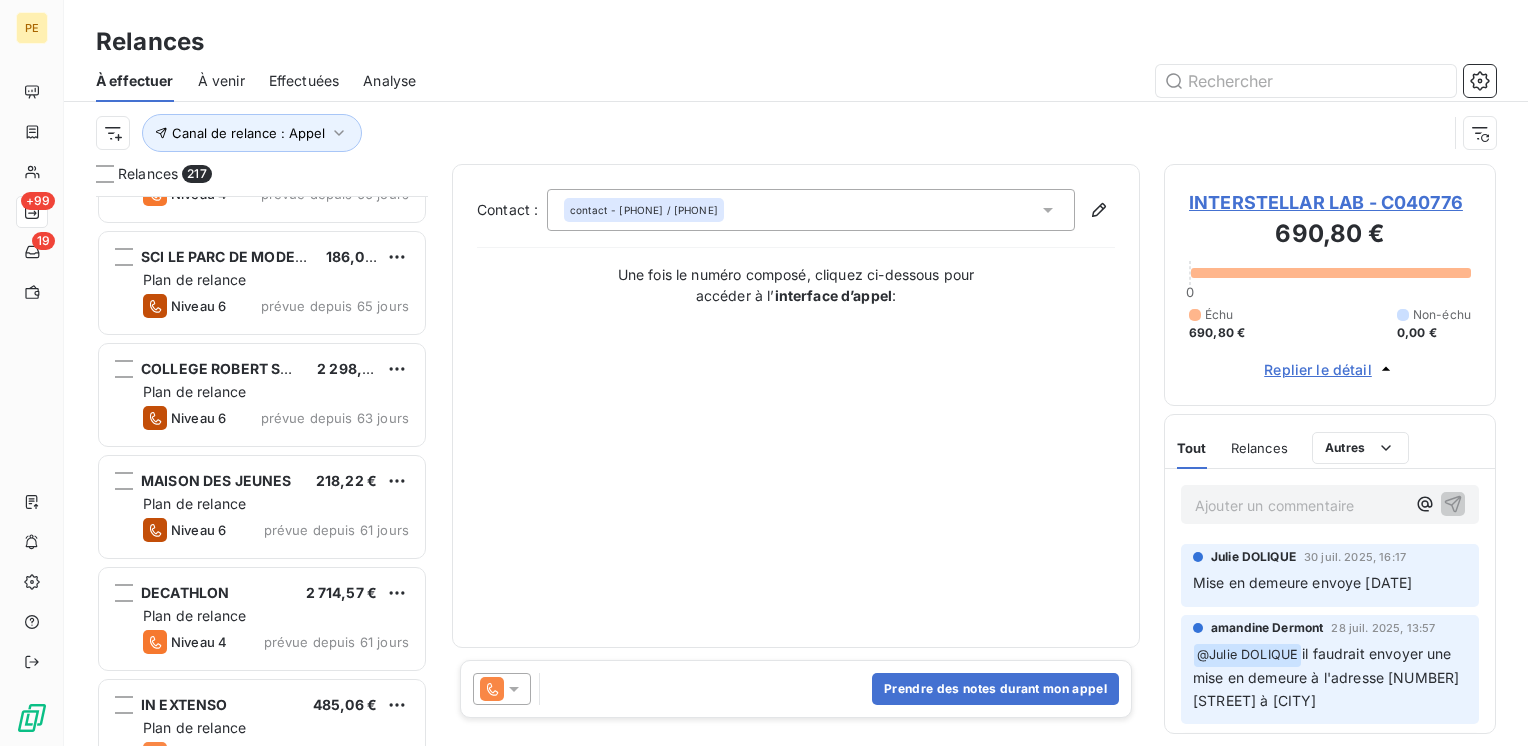 scroll, scrollTop: 1200, scrollLeft: 0, axis: vertical 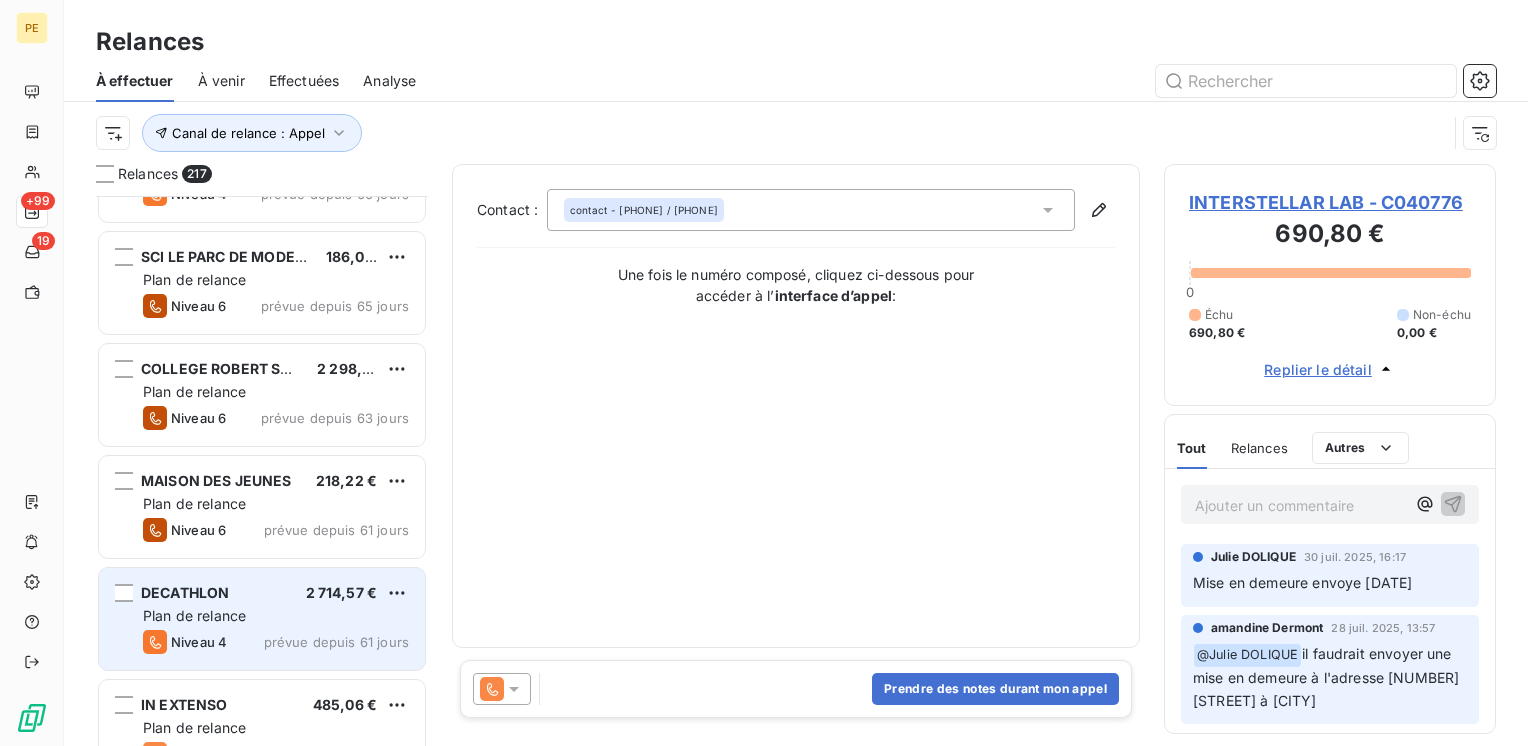 click on "Plan de relance" at bounding box center [276, 616] 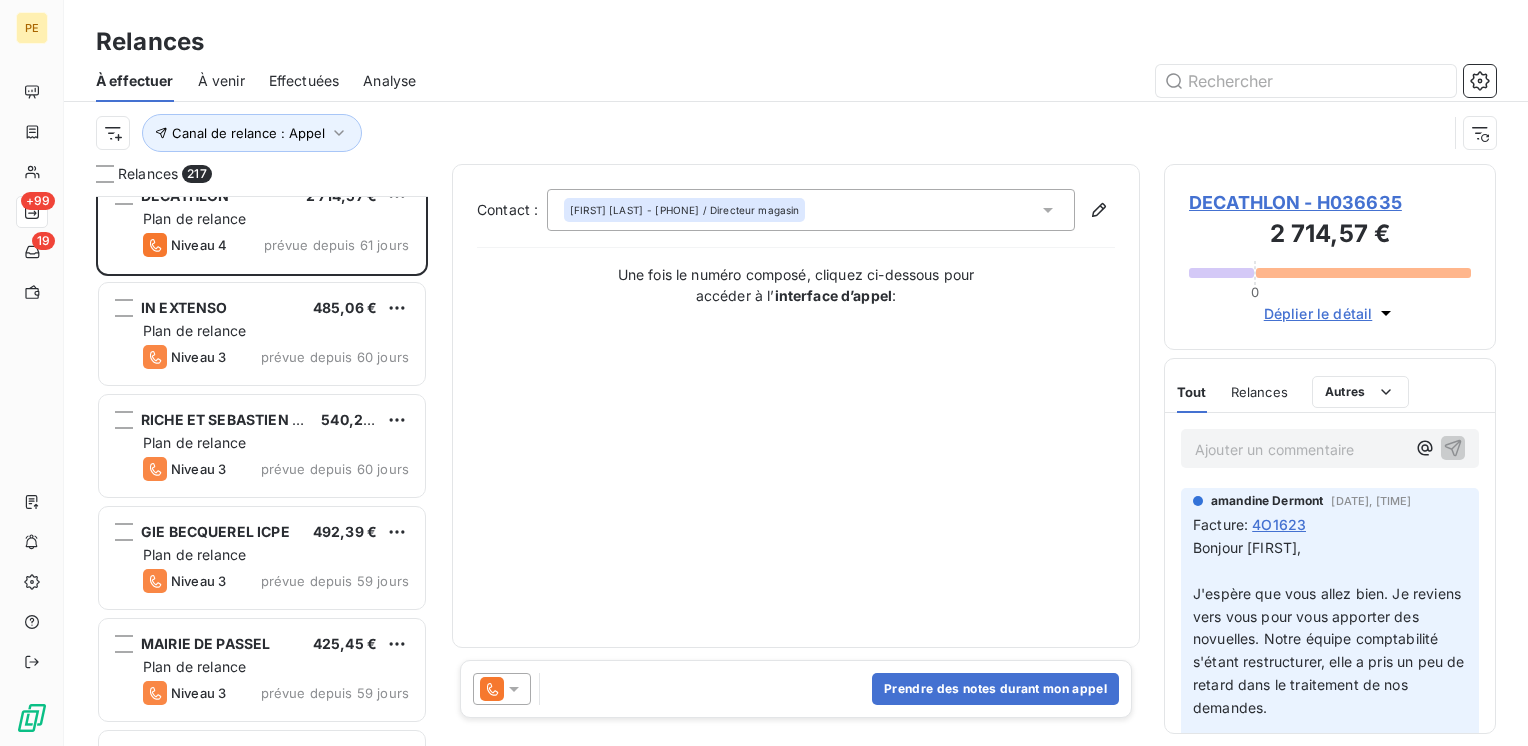 scroll, scrollTop: 1600, scrollLeft: 0, axis: vertical 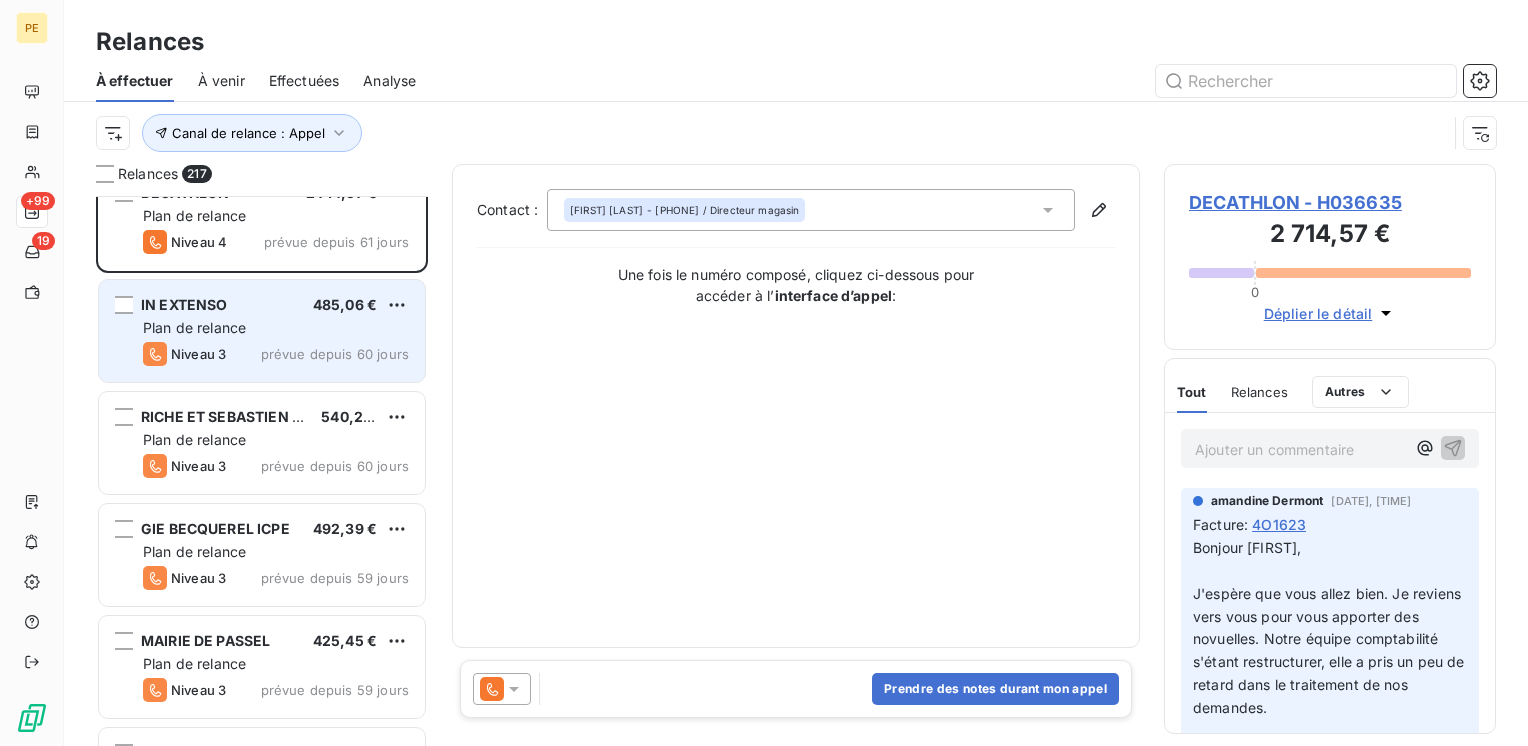 click on "Niveau 3 prévue depuis 60 jours" at bounding box center [276, 354] 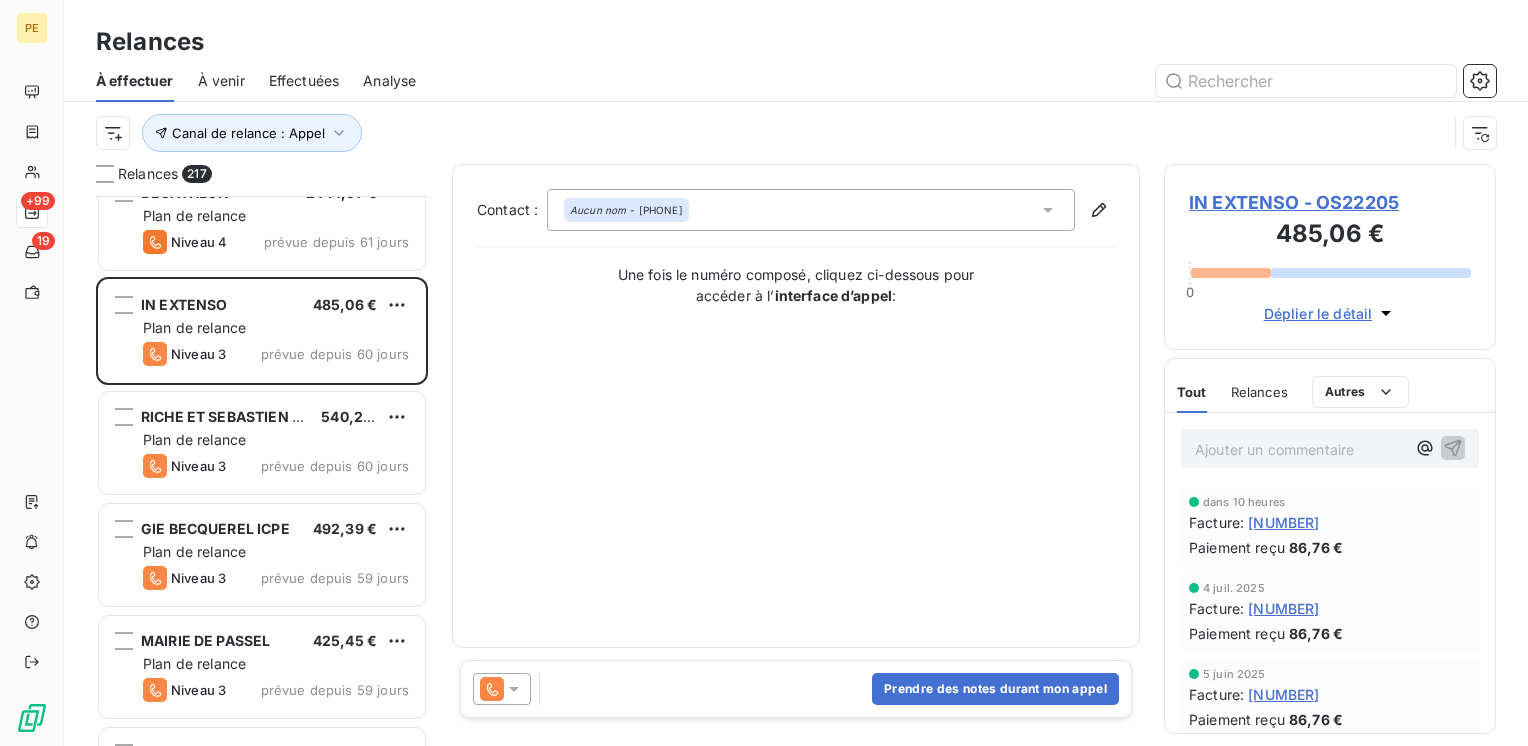 click on "Déplier le détail" at bounding box center (1318, 313) 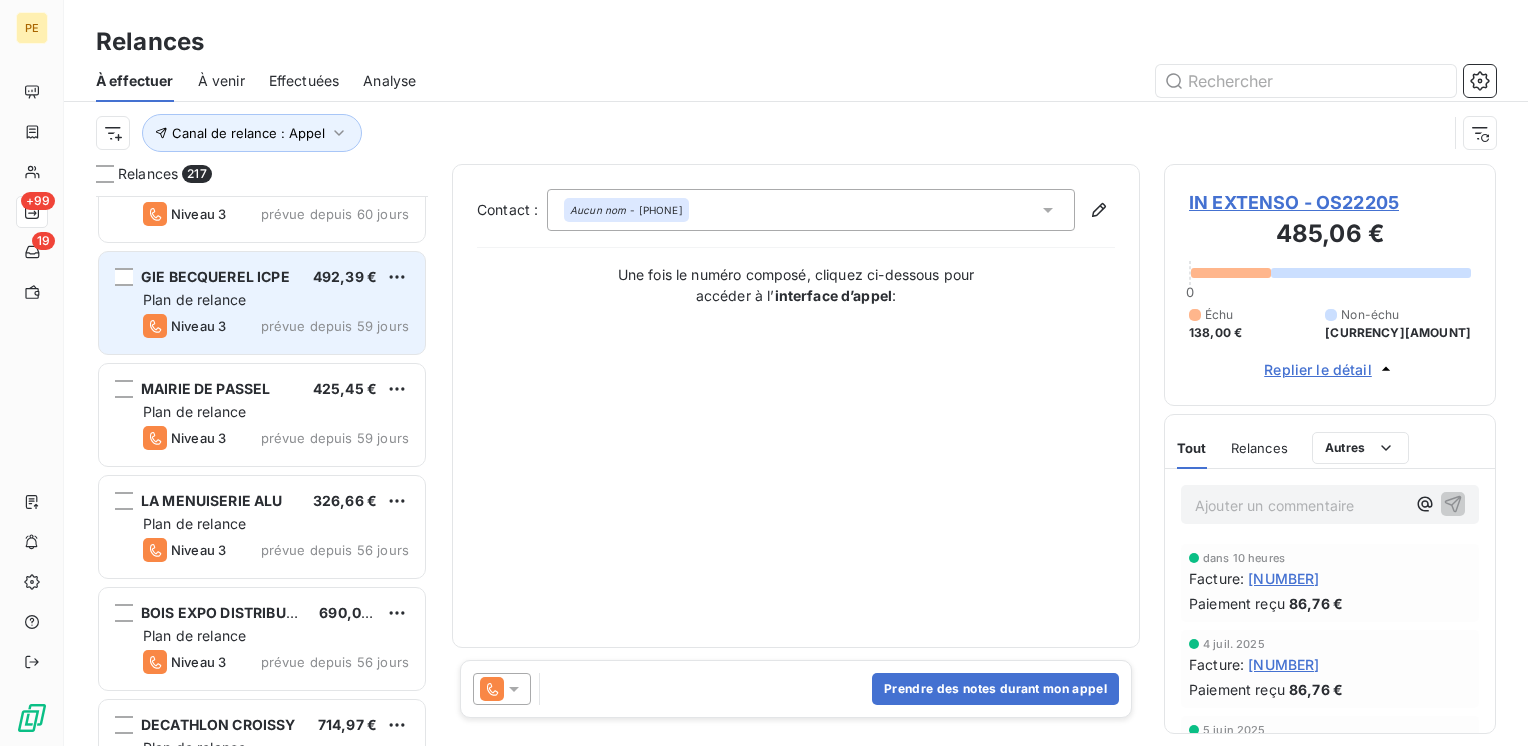 scroll, scrollTop: 1867, scrollLeft: 0, axis: vertical 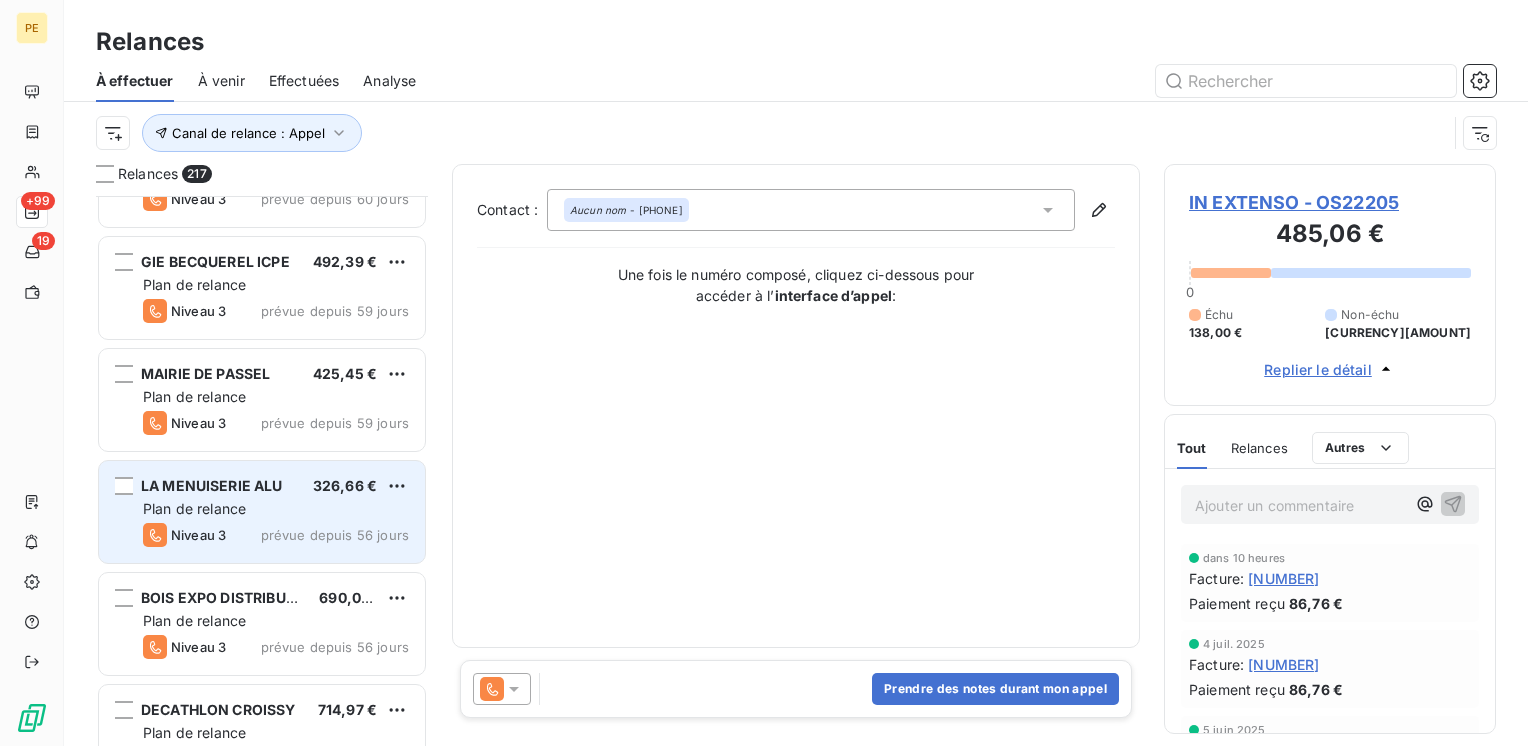 click on "Plan de relance" at bounding box center [194, 508] 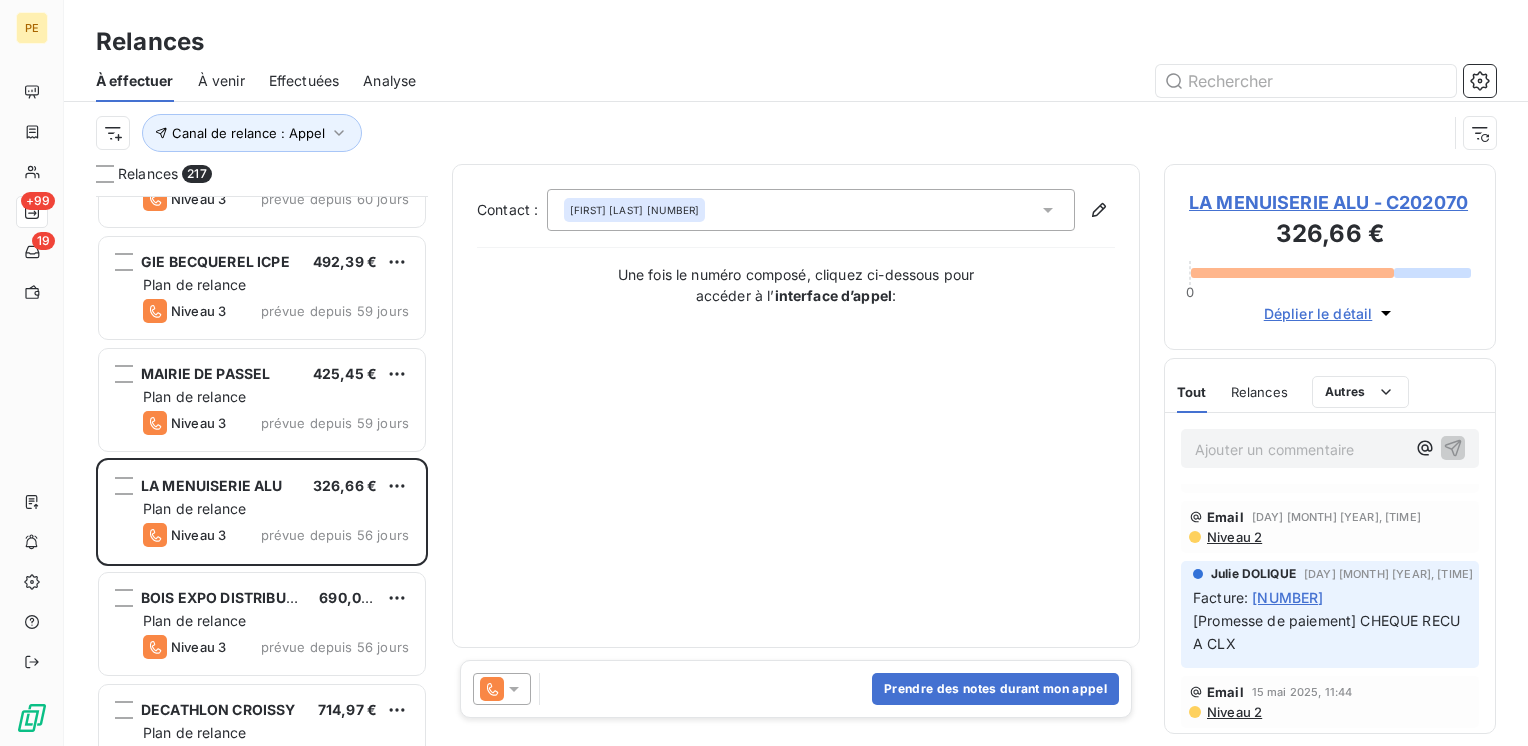 scroll, scrollTop: 0, scrollLeft: 0, axis: both 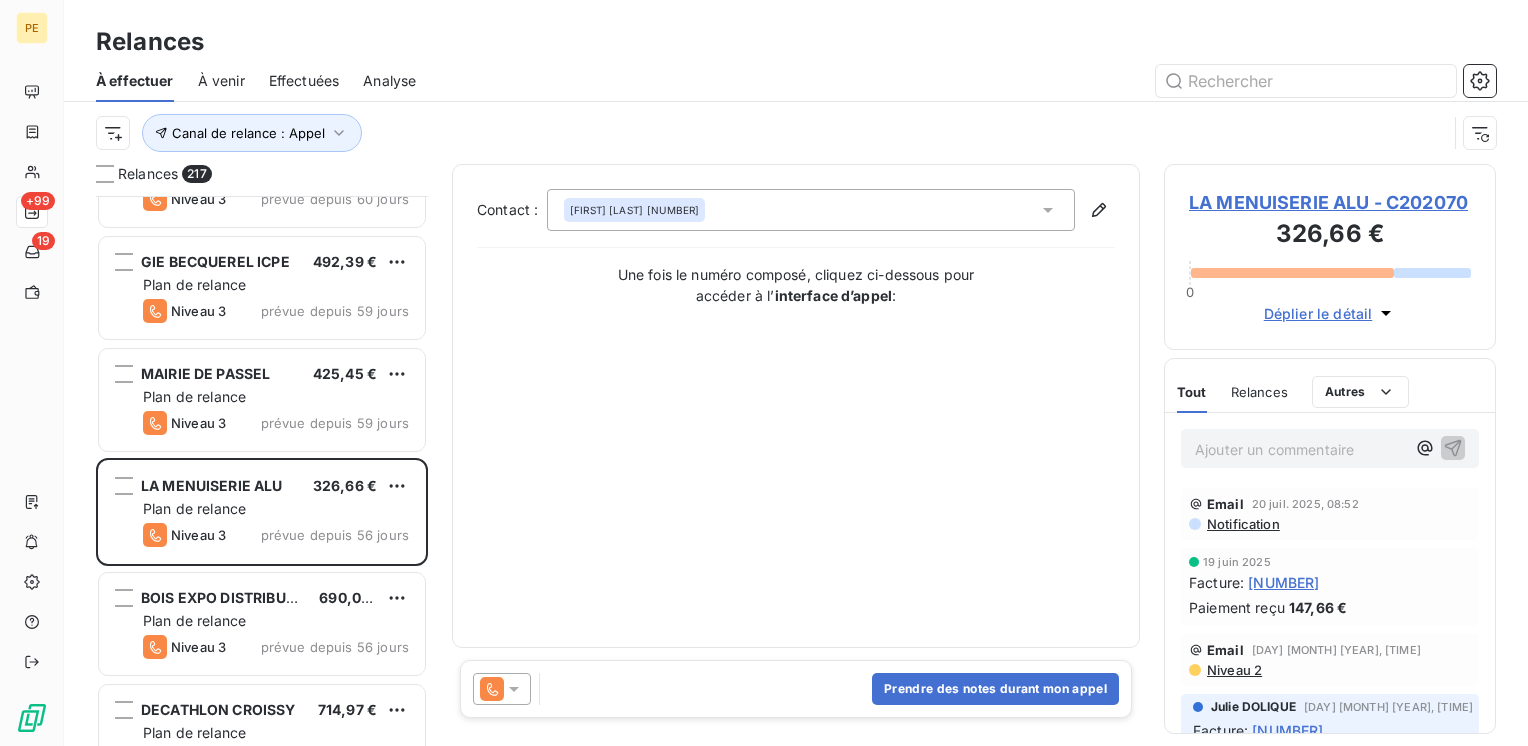 click on "Déplier le détail" at bounding box center [1318, 313] 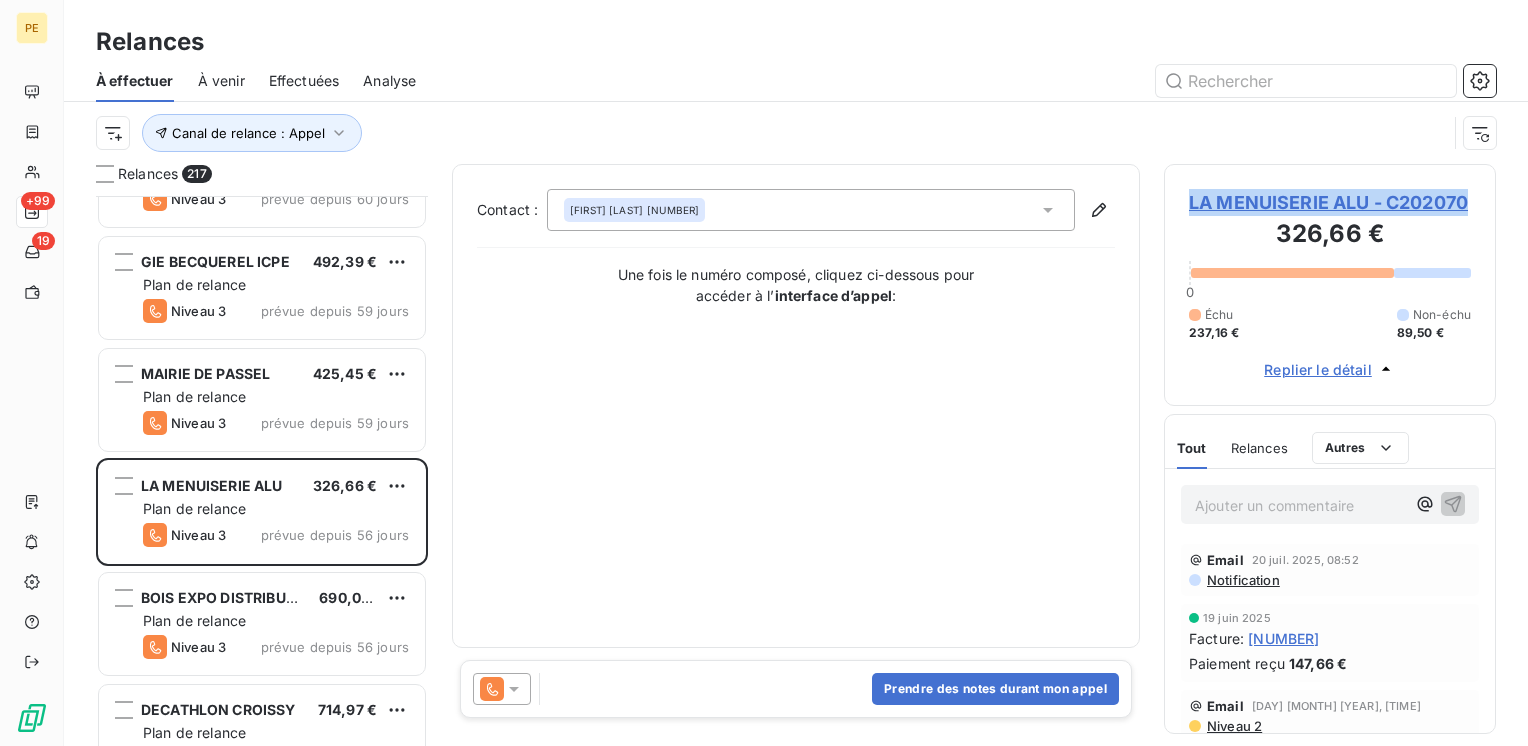 drag, startPoint x: 1476, startPoint y: 202, endPoint x: 1183, endPoint y: 200, distance: 293.00684 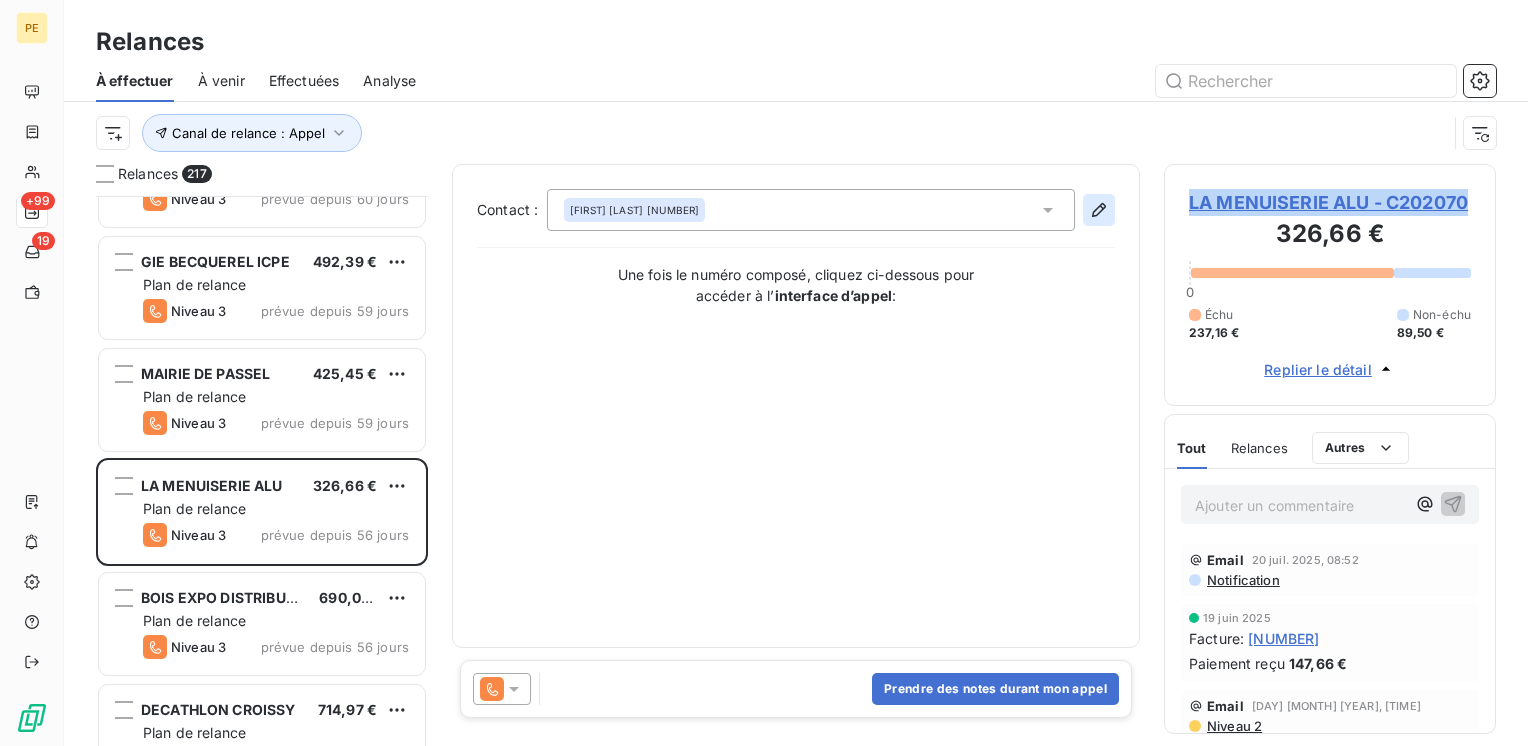 click 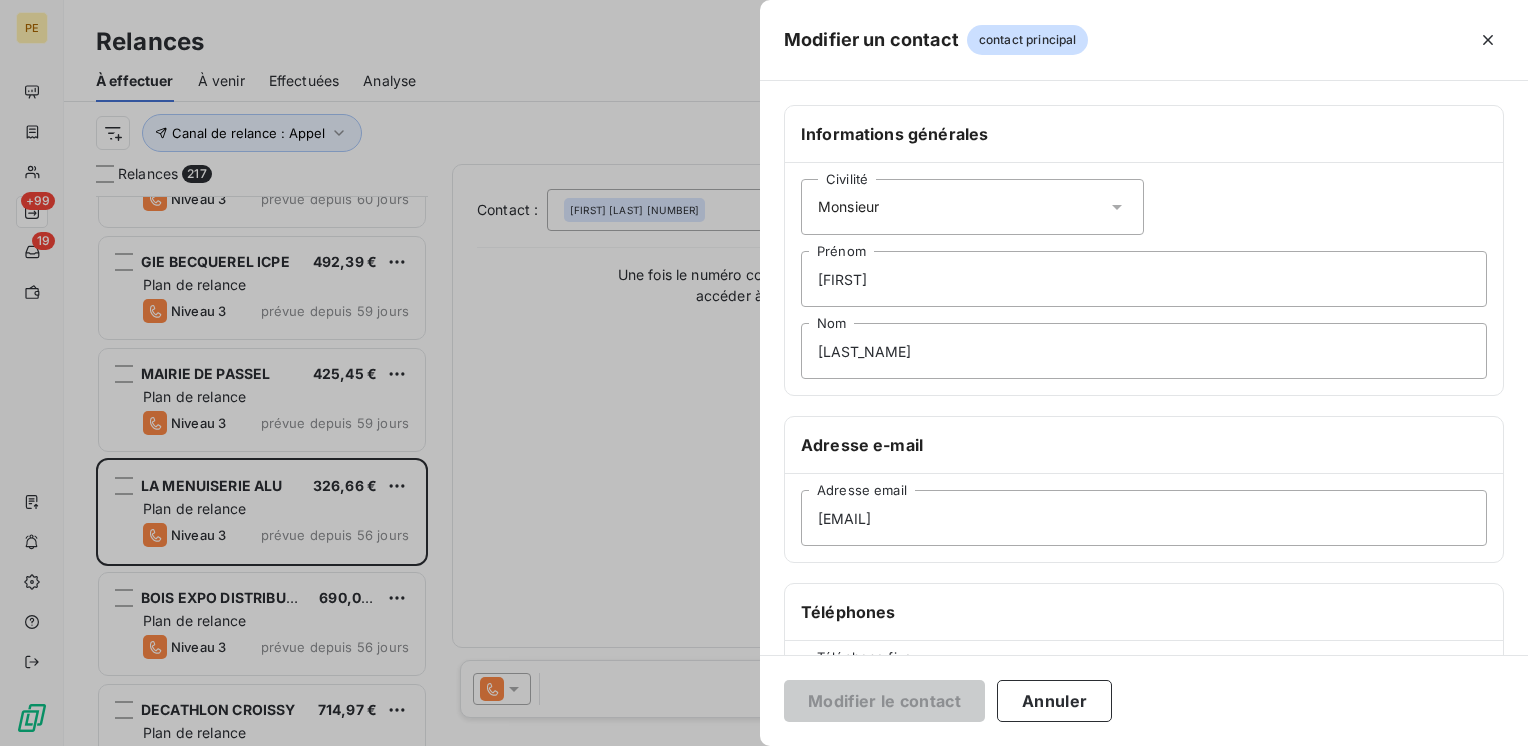 scroll, scrollTop: 334, scrollLeft: 0, axis: vertical 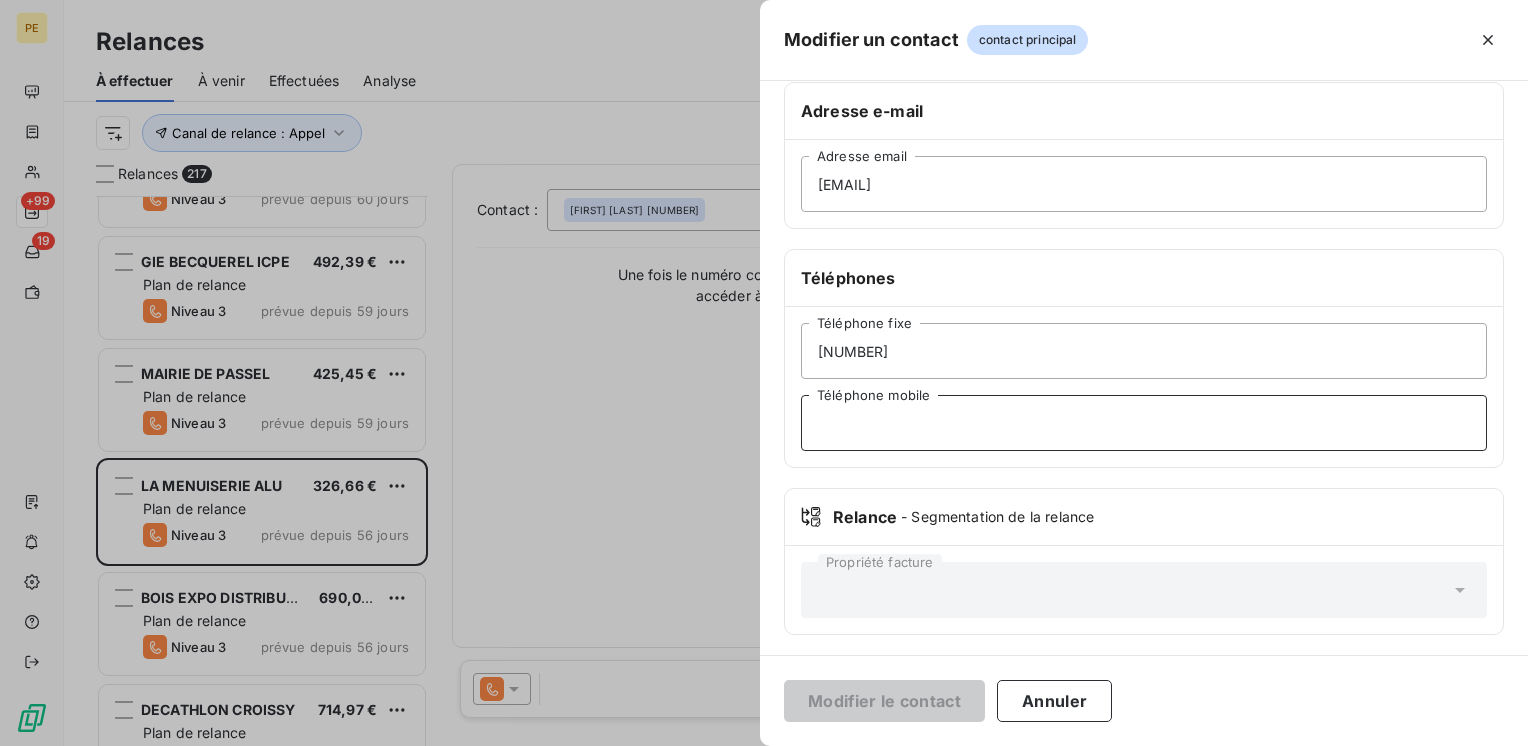 click on "Téléphone mobile" at bounding box center [1144, 423] 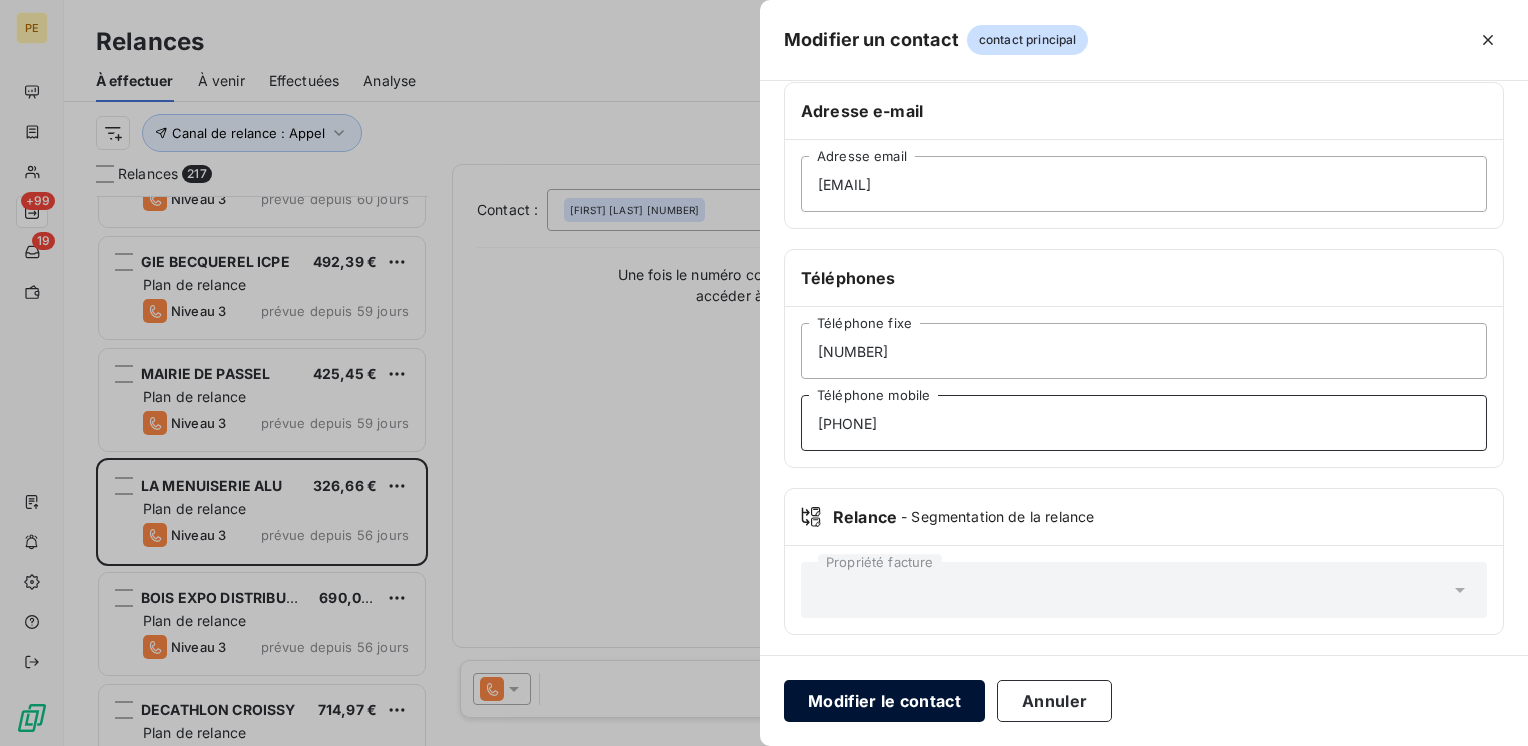 type on "0676299505" 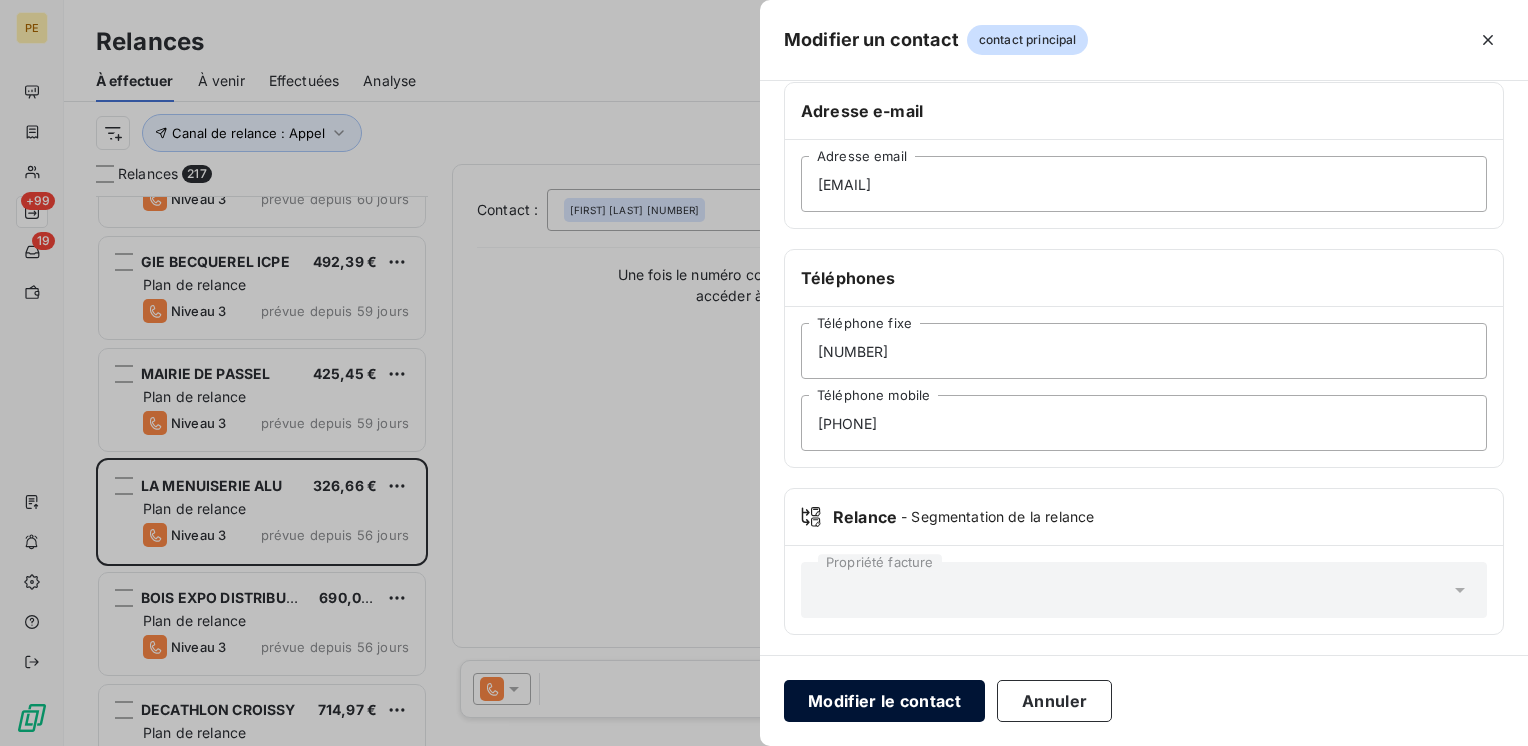 click on "Modifier le contact" at bounding box center [884, 701] 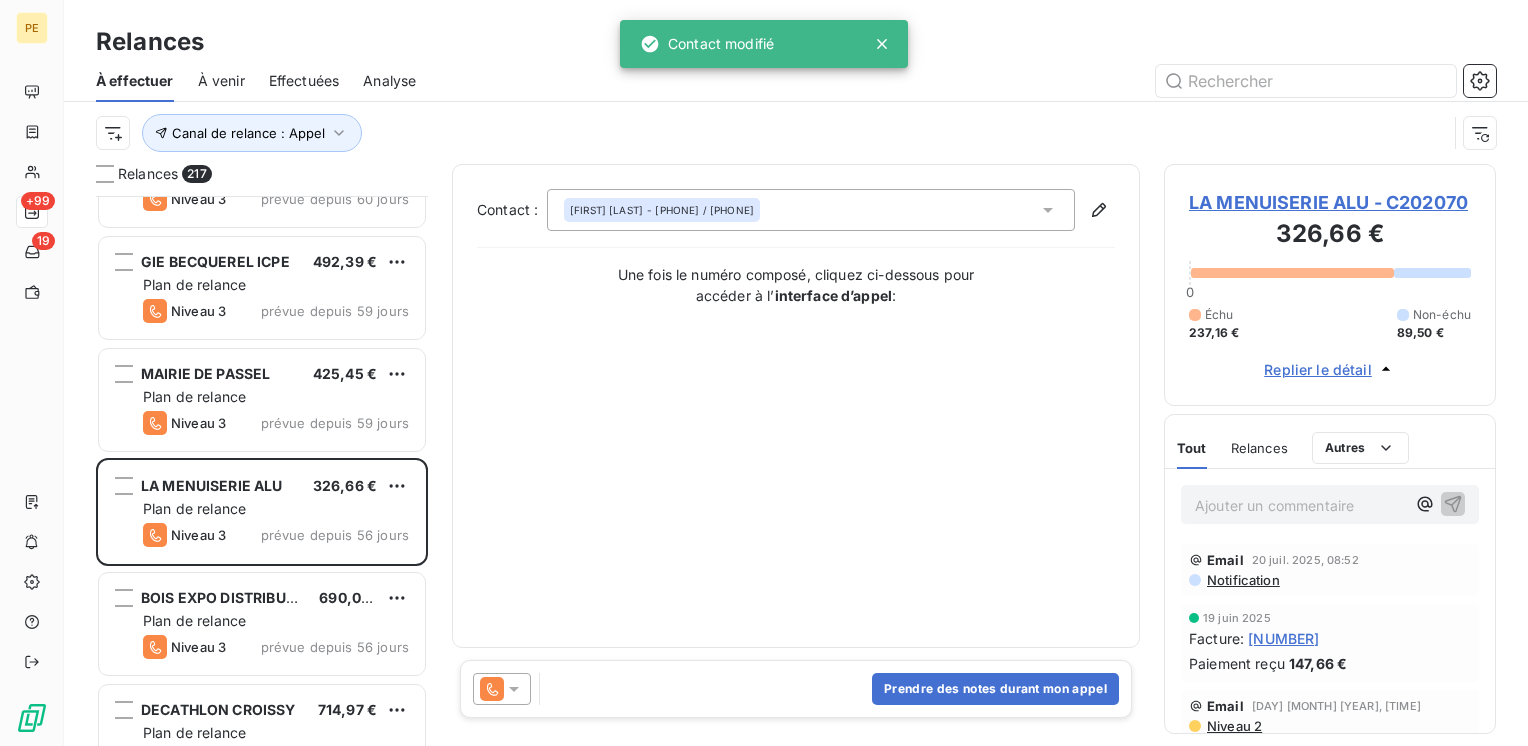 click on "Prendre des notes durant mon appel" at bounding box center [796, 689] 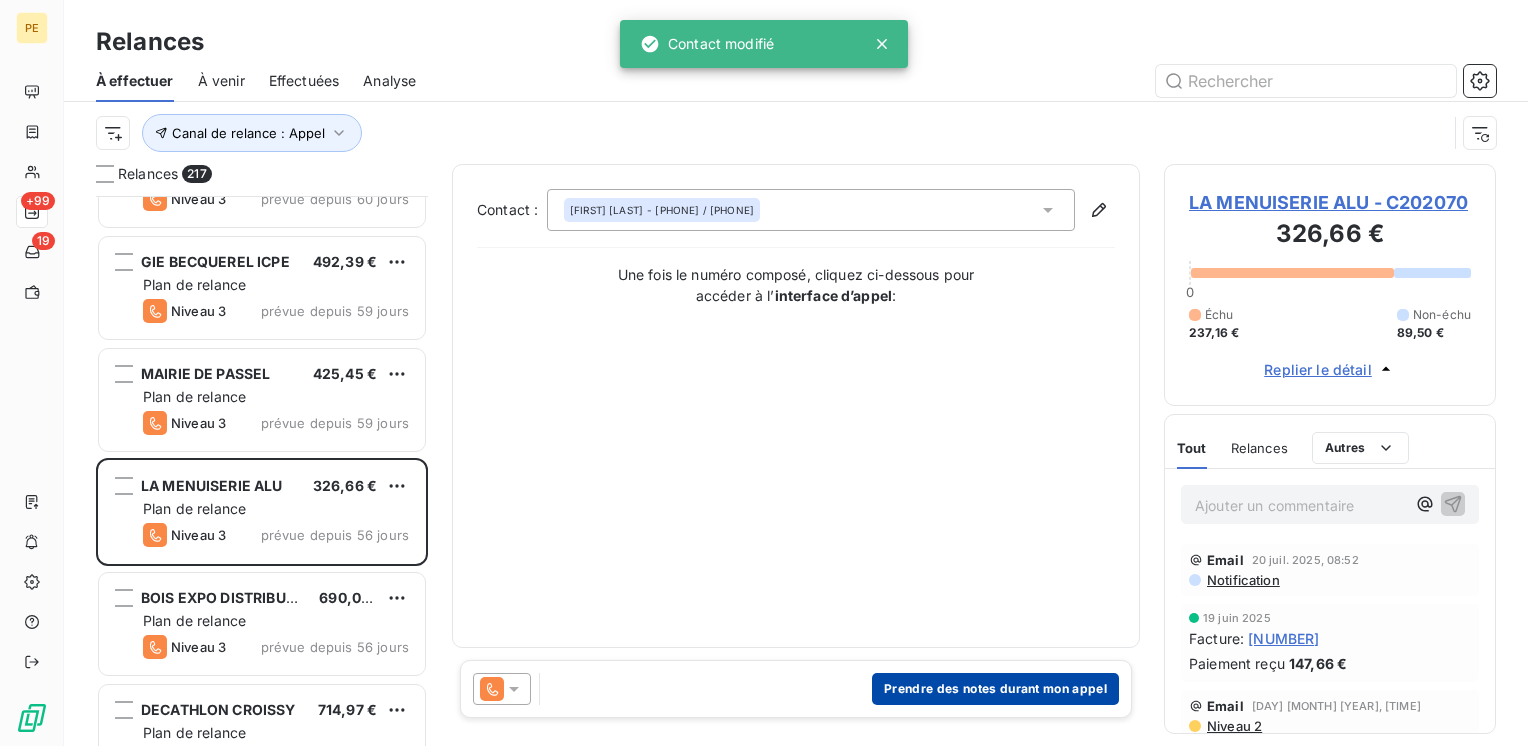 drag, startPoint x: 979, startPoint y: 728, endPoint x: 972, endPoint y: 694, distance: 34.713108 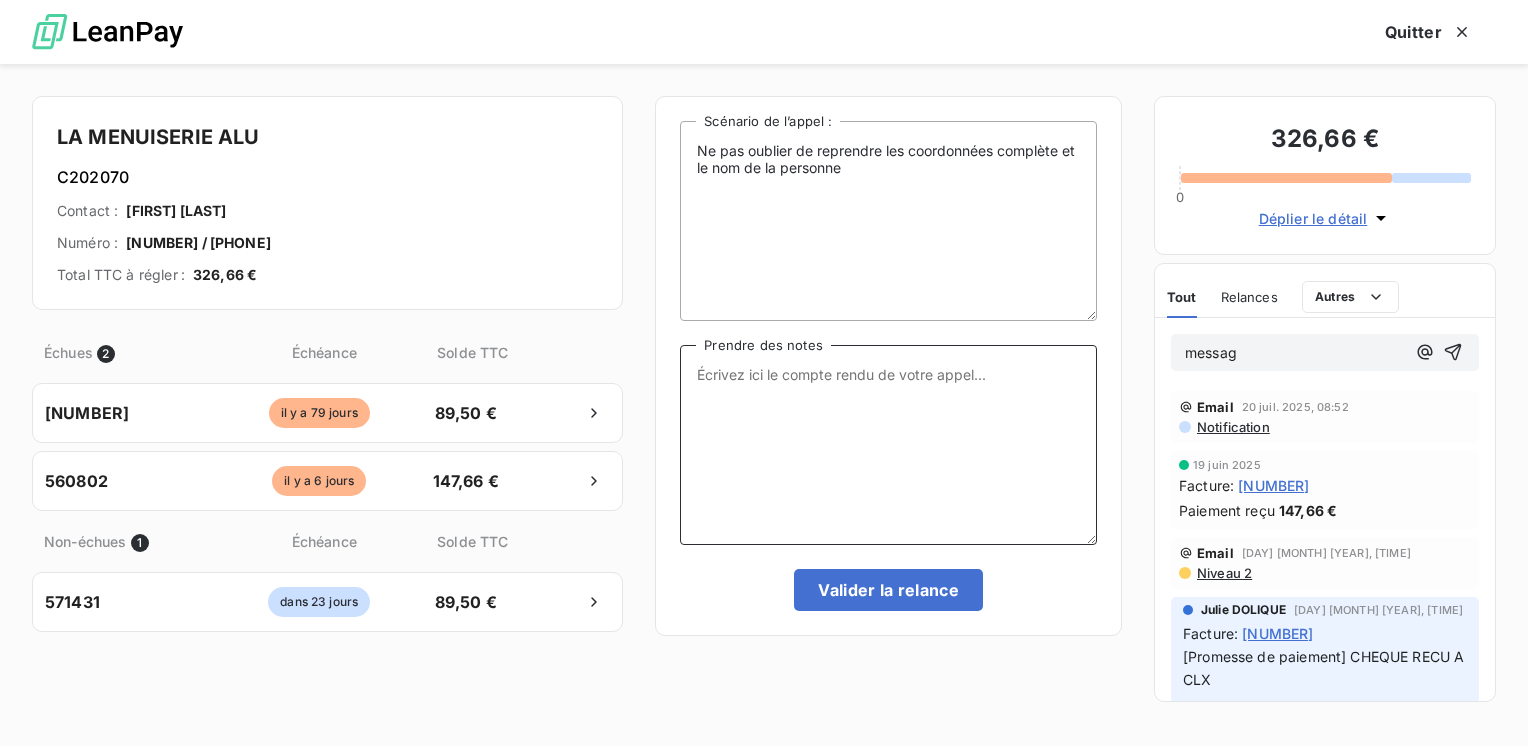 click on "Prendre des notes" at bounding box center (888, 445) 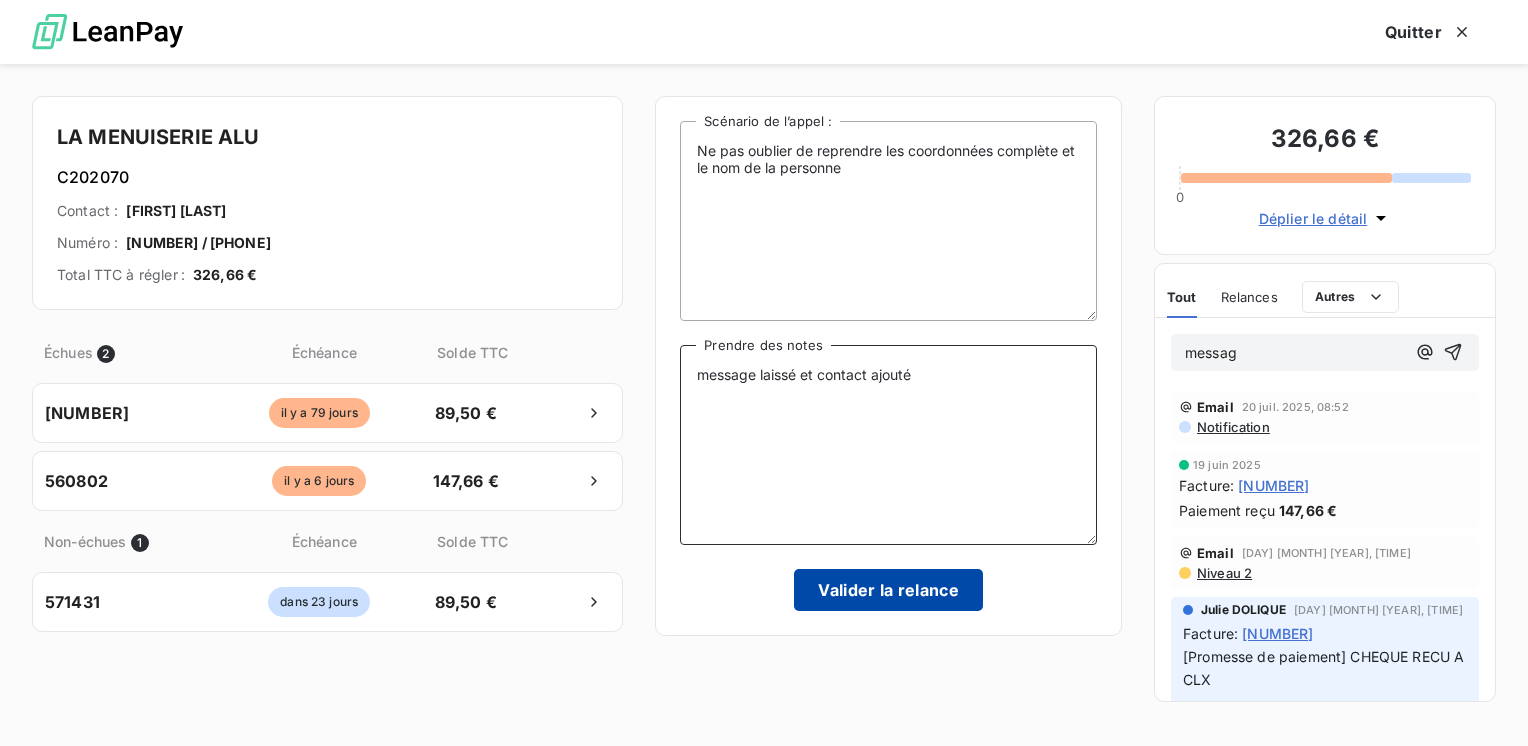 type on "message laissé et contact ajouté" 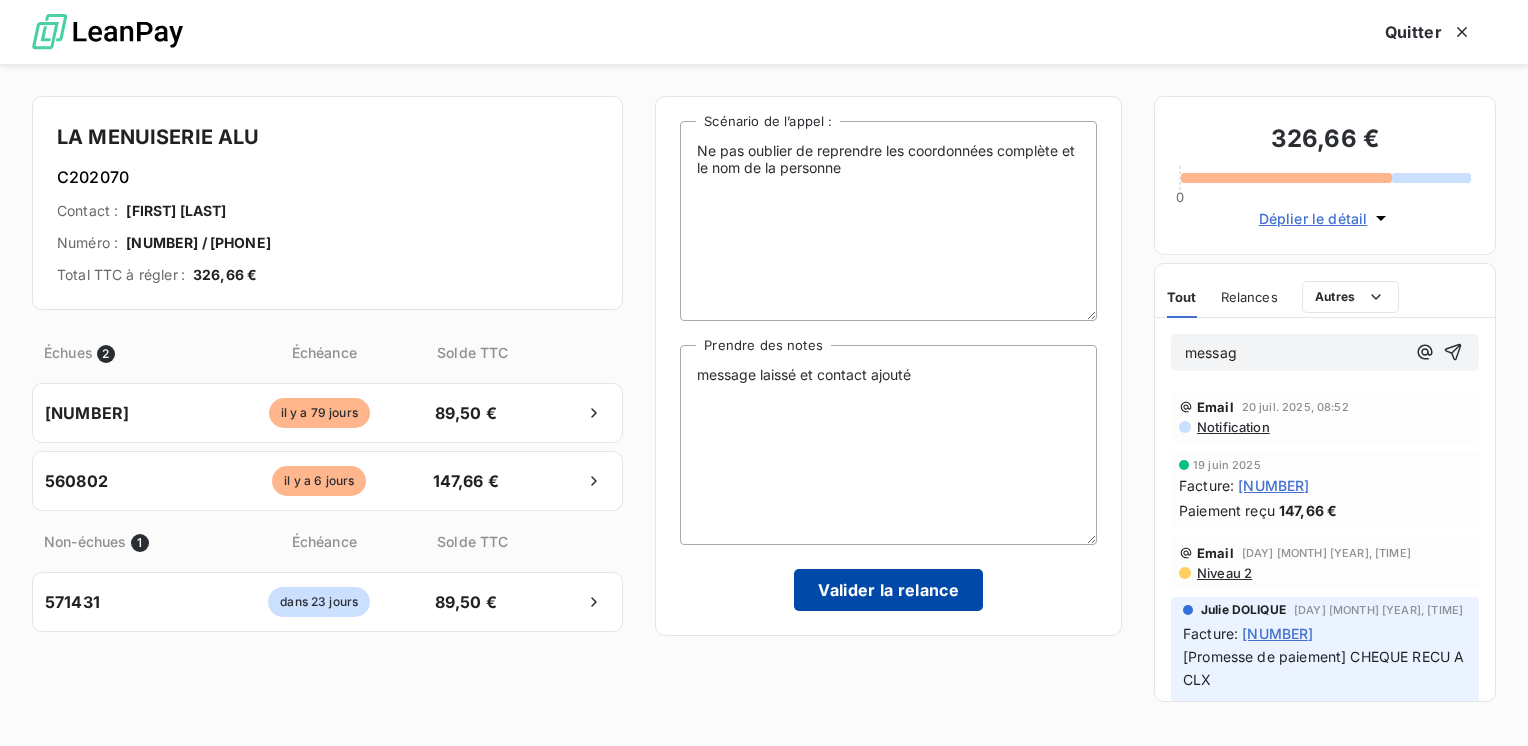 click on "Valider la relance" at bounding box center [888, 590] 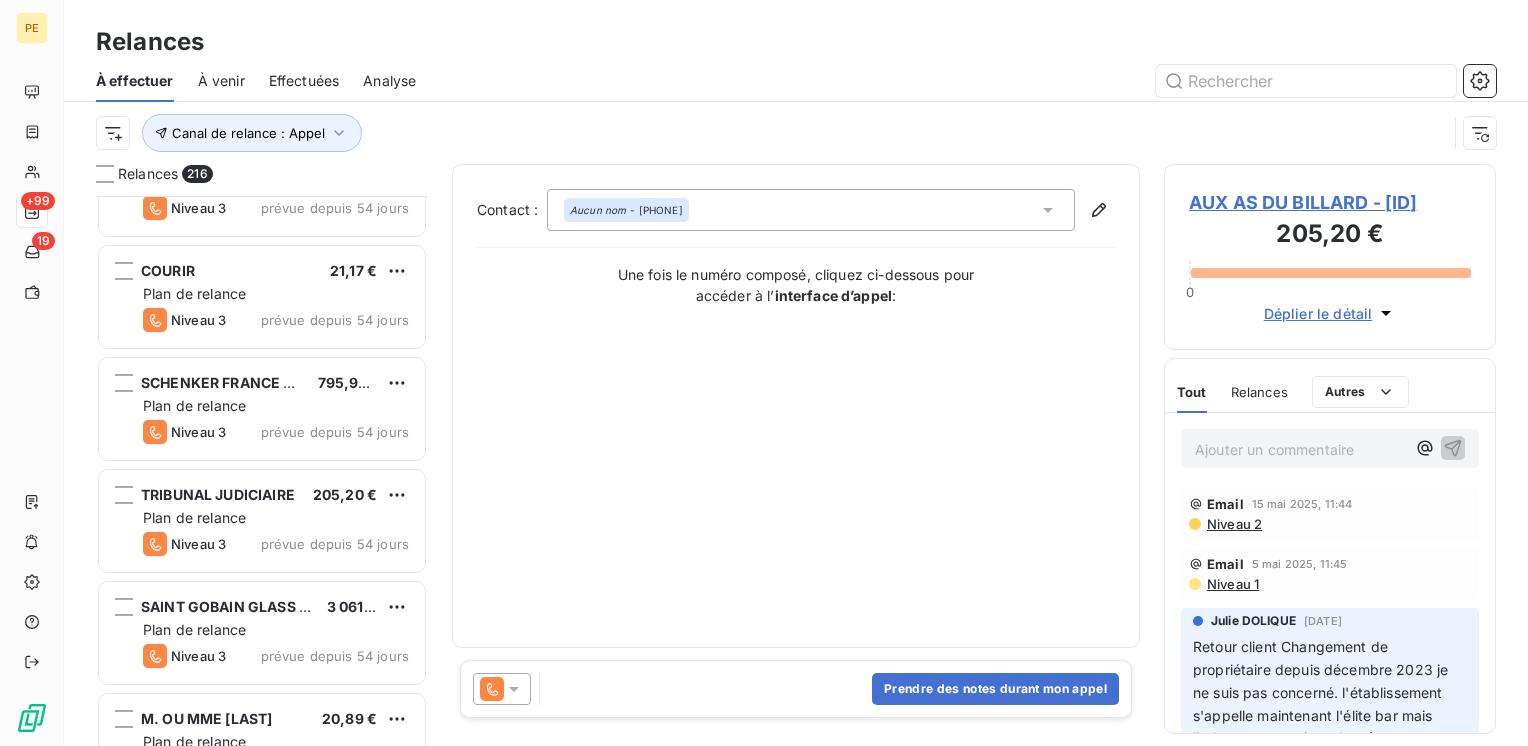 scroll, scrollTop: 3200, scrollLeft: 0, axis: vertical 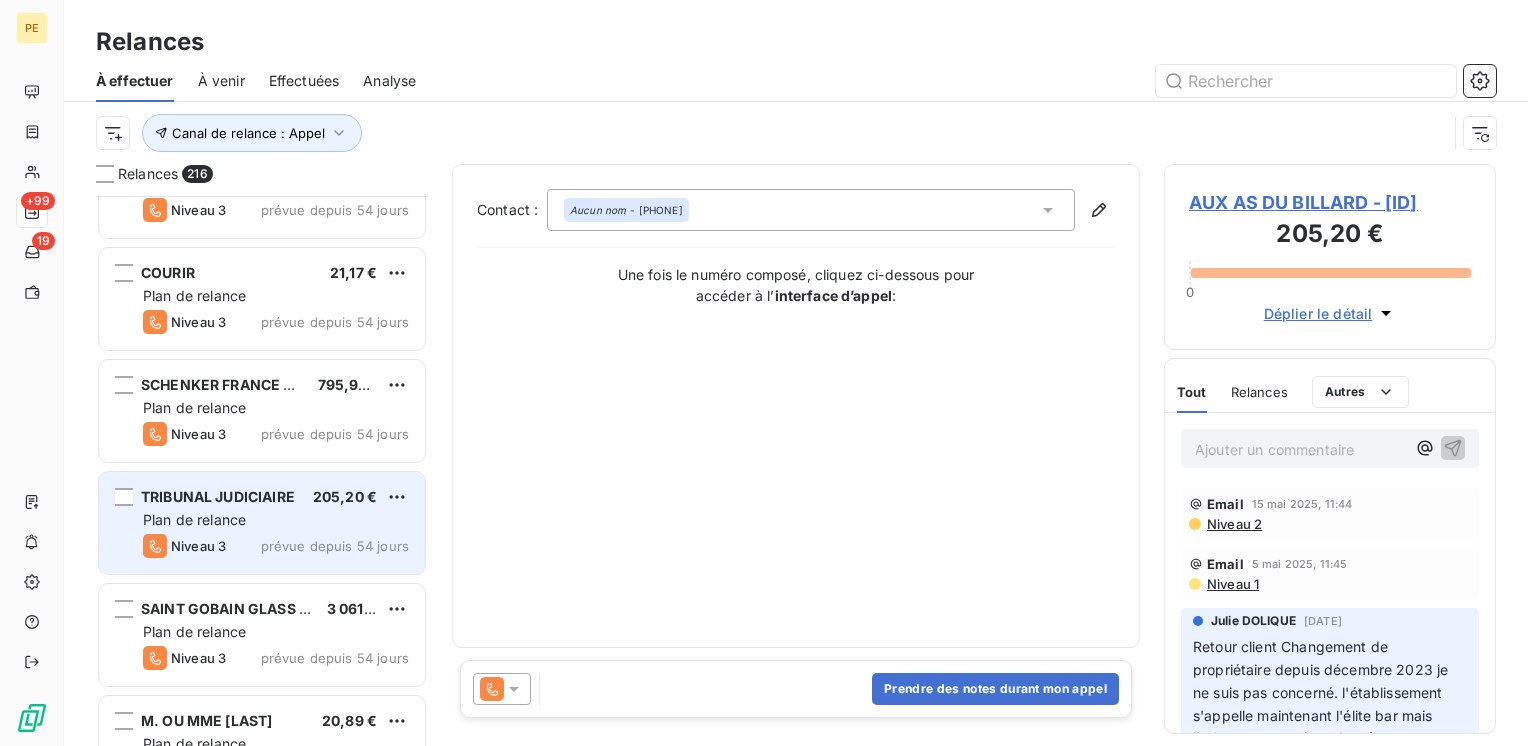 click on "Plan de relance" at bounding box center (276, 520) 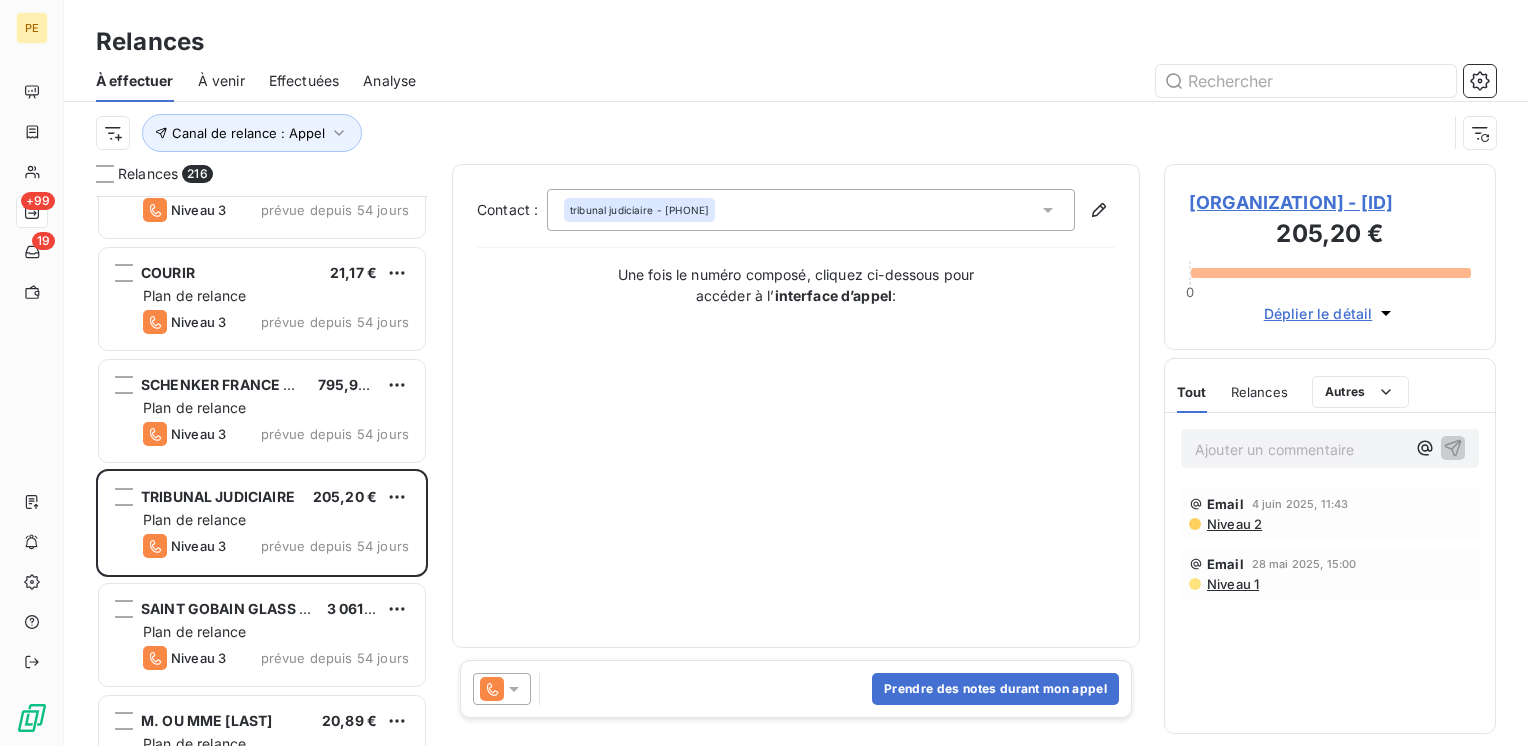 click on "Déplier le détail" at bounding box center [1318, 313] 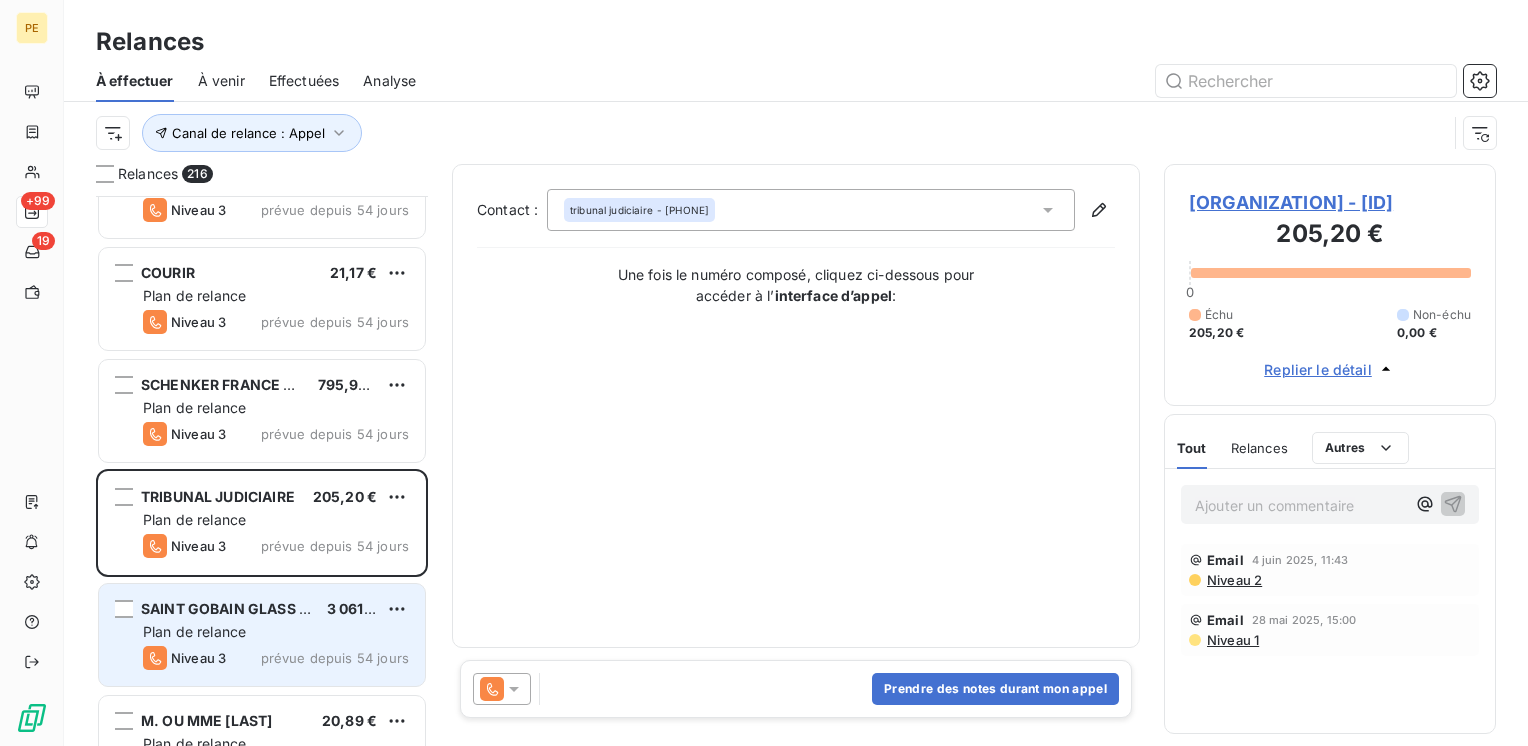 scroll, scrollTop: 3334, scrollLeft: 0, axis: vertical 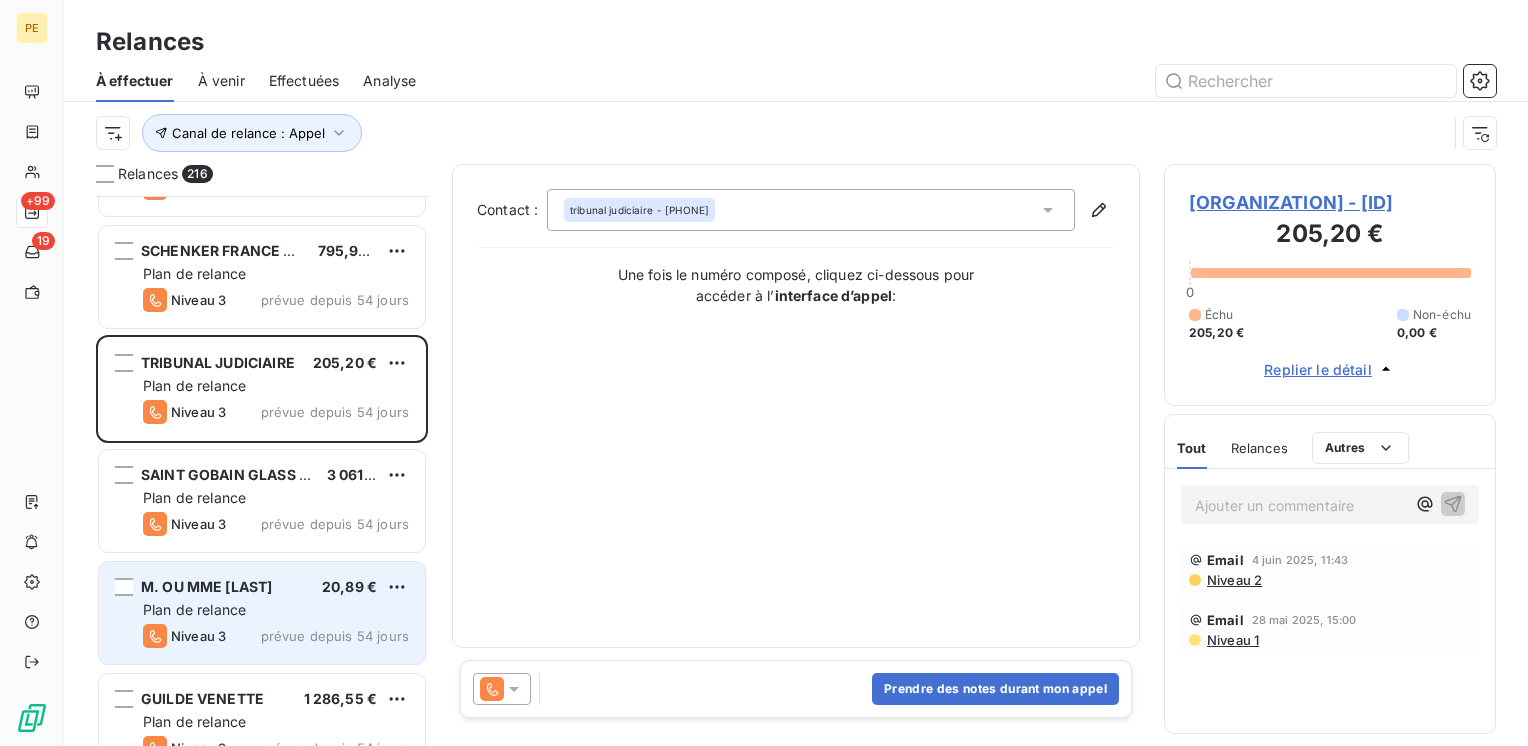 click on "Plan de relance" at bounding box center [194, 609] 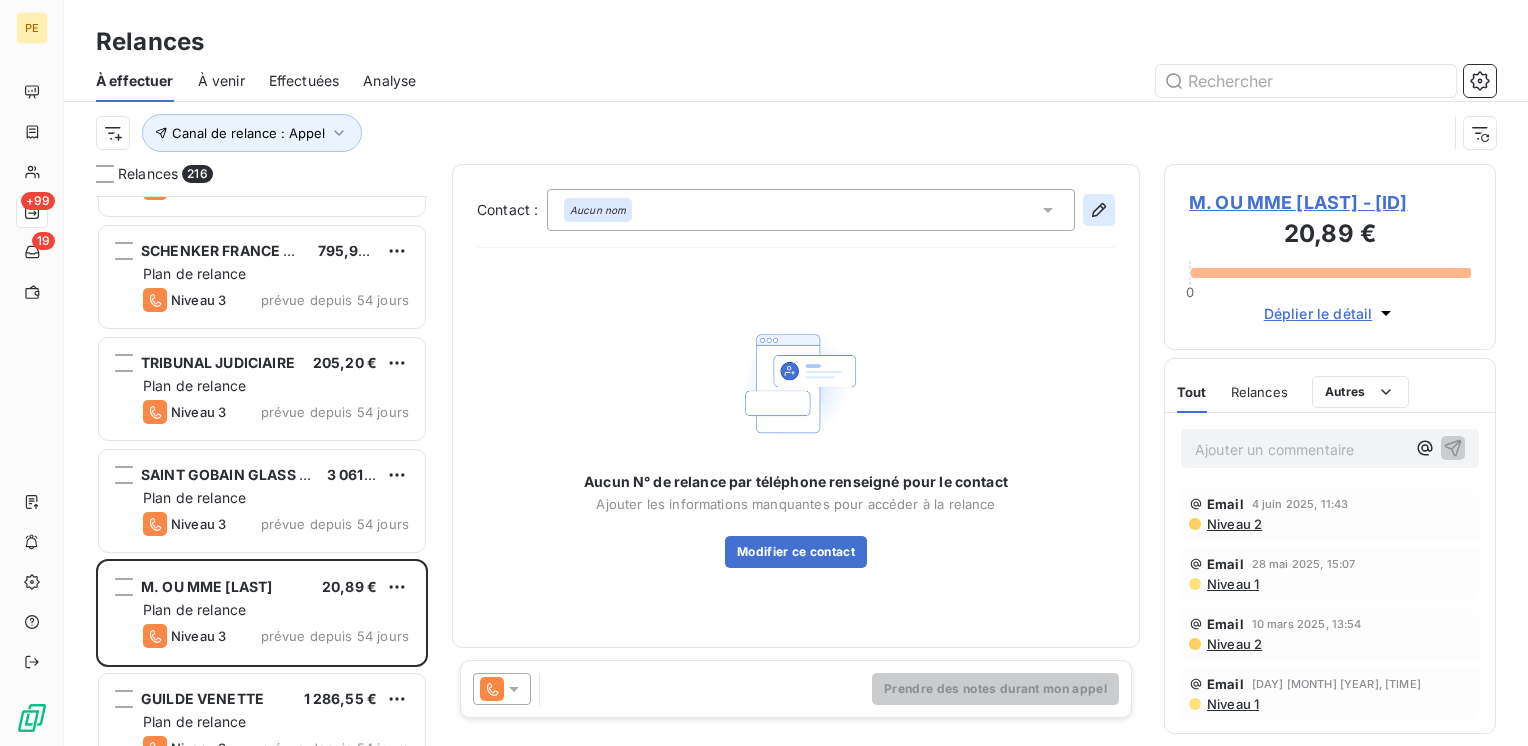 click 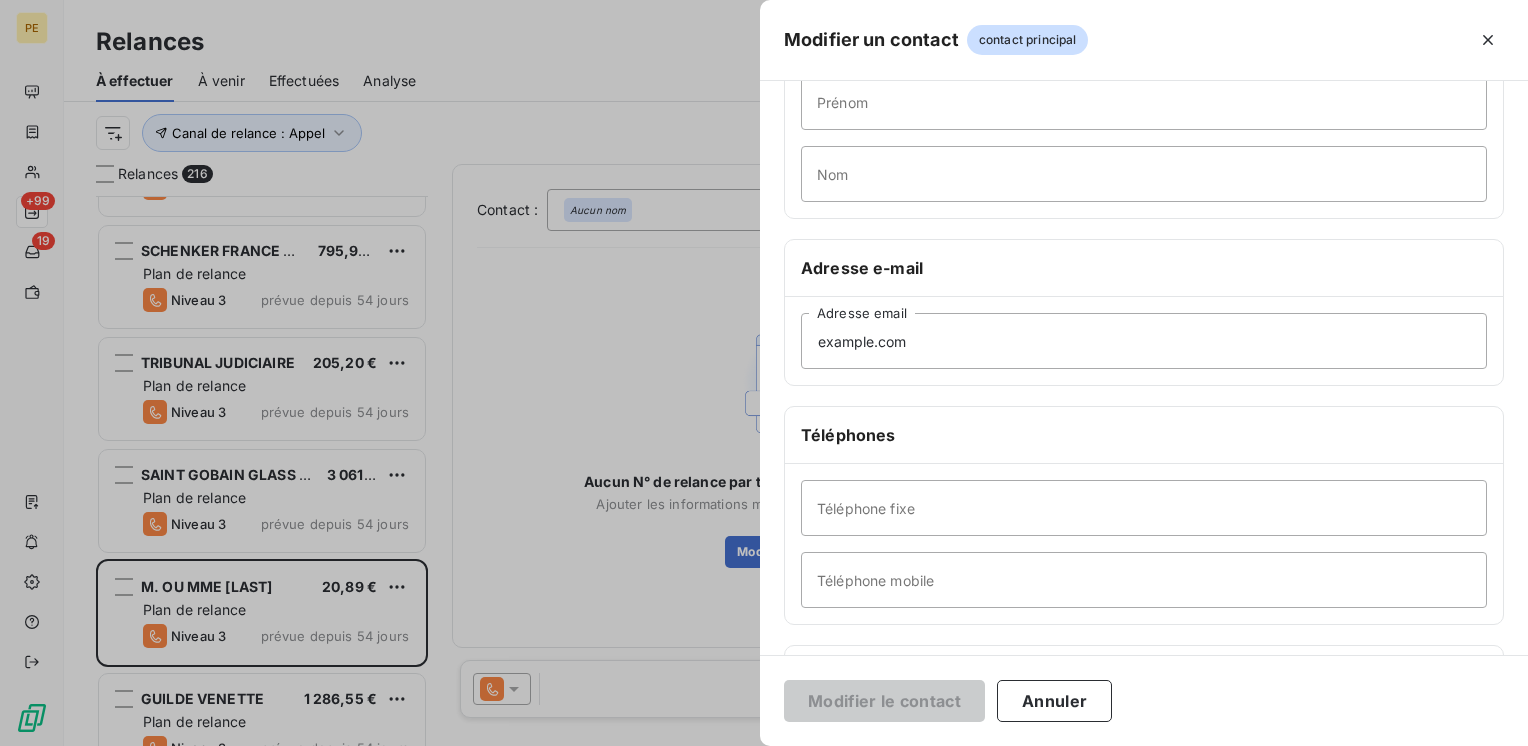scroll, scrollTop: 334, scrollLeft: 0, axis: vertical 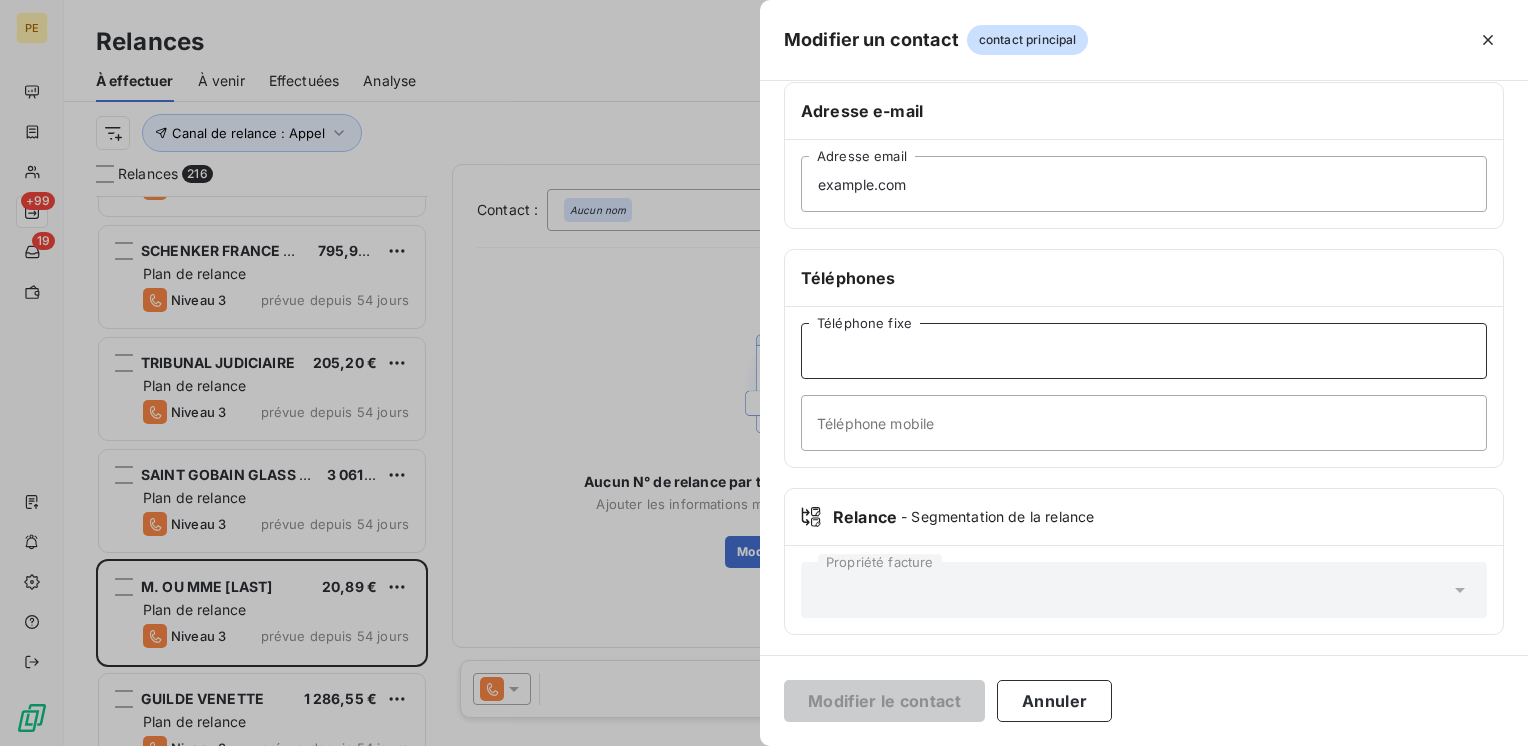 drag, startPoint x: 901, startPoint y: 372, endPoint x: 900, endPoint y: 351, distance: 21.023796 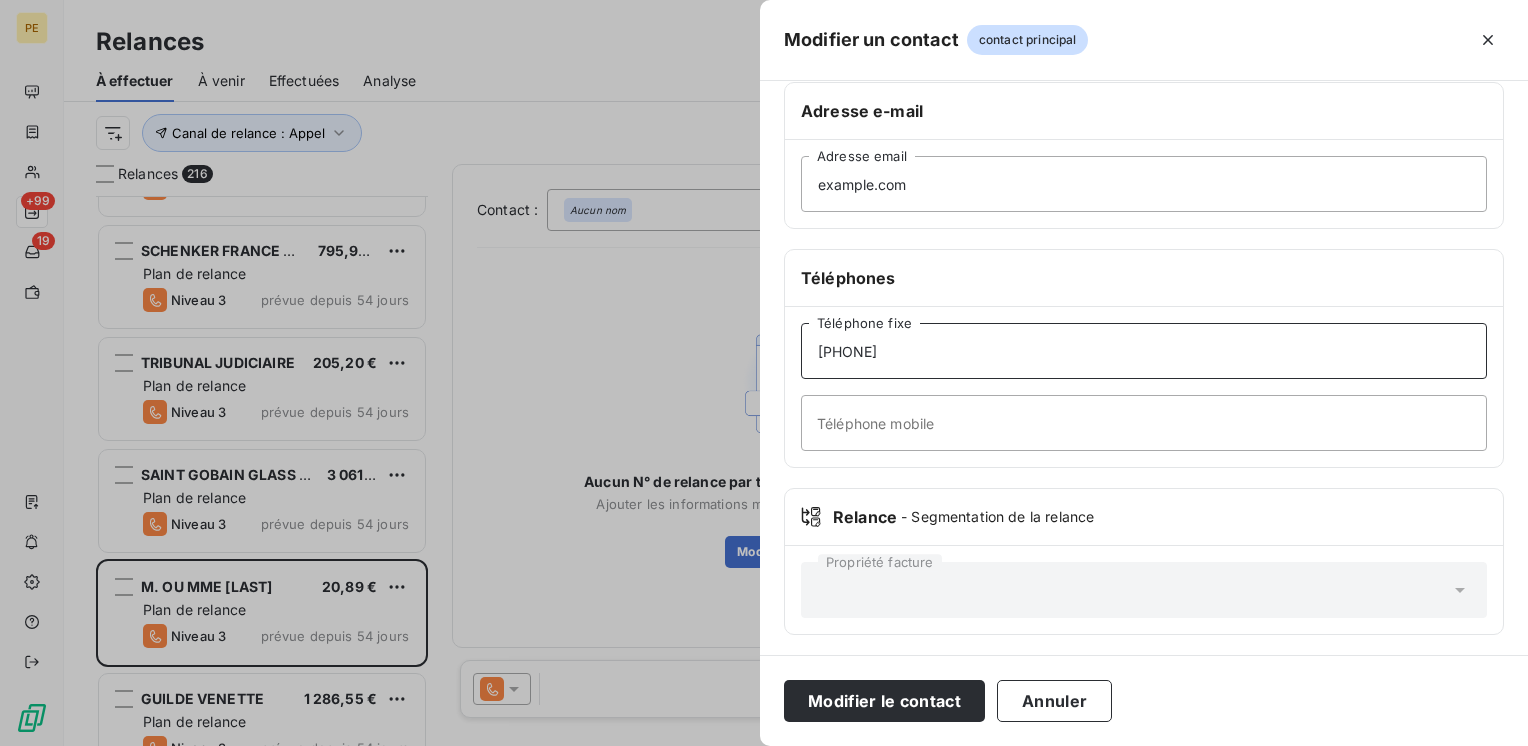 click on "06581684737" at bounding box center (1144, 351) 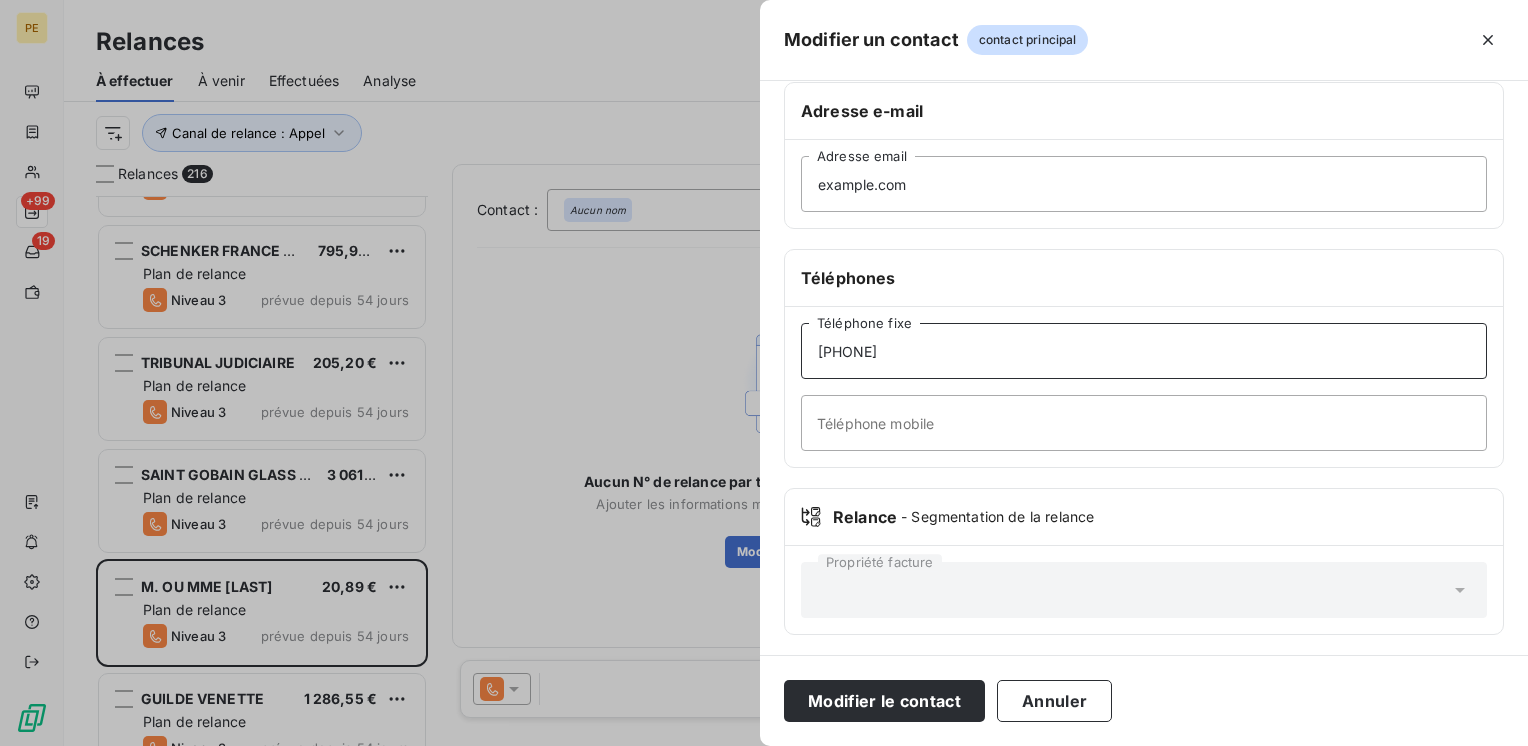 click on "0681684737" at bounding box center [1144, 351] 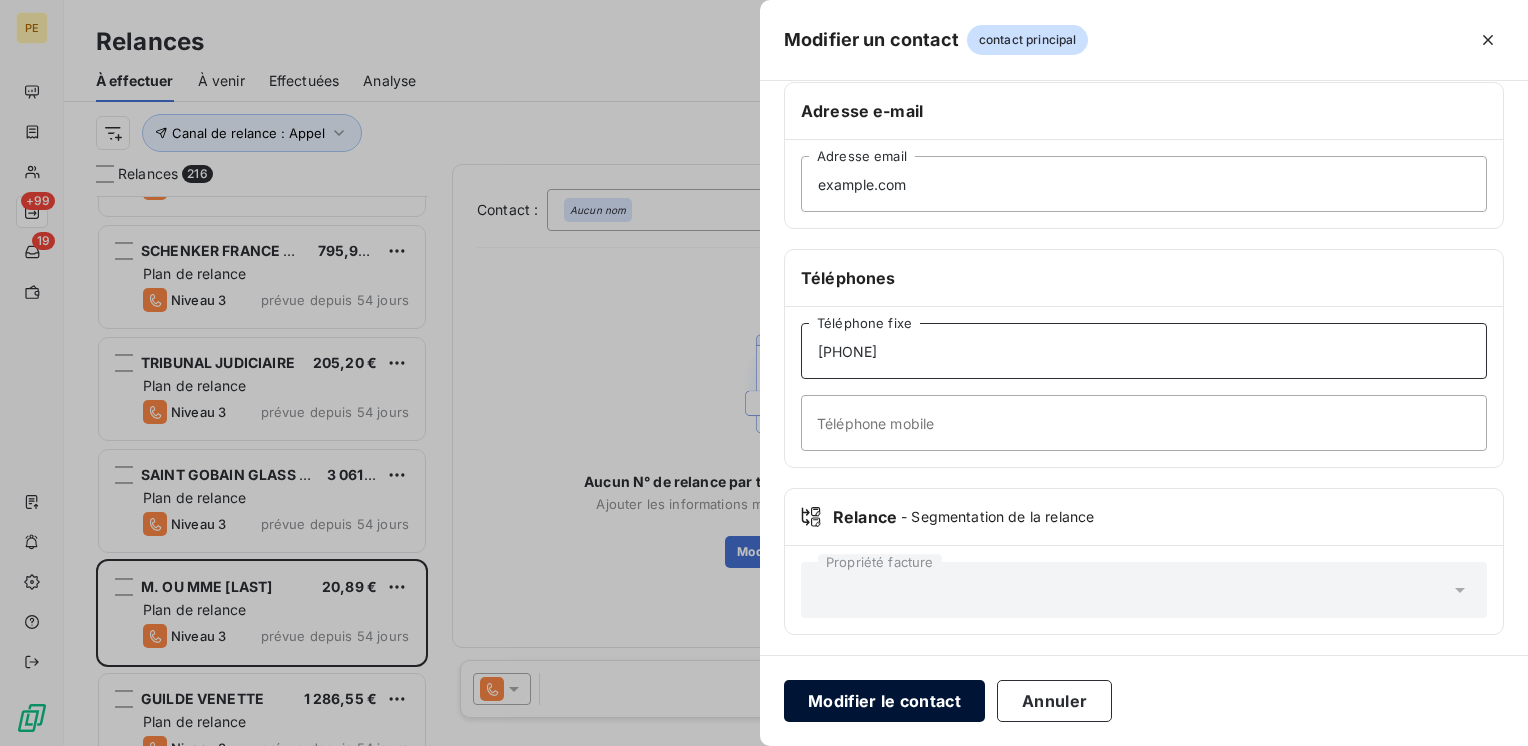 type on "0681684737" 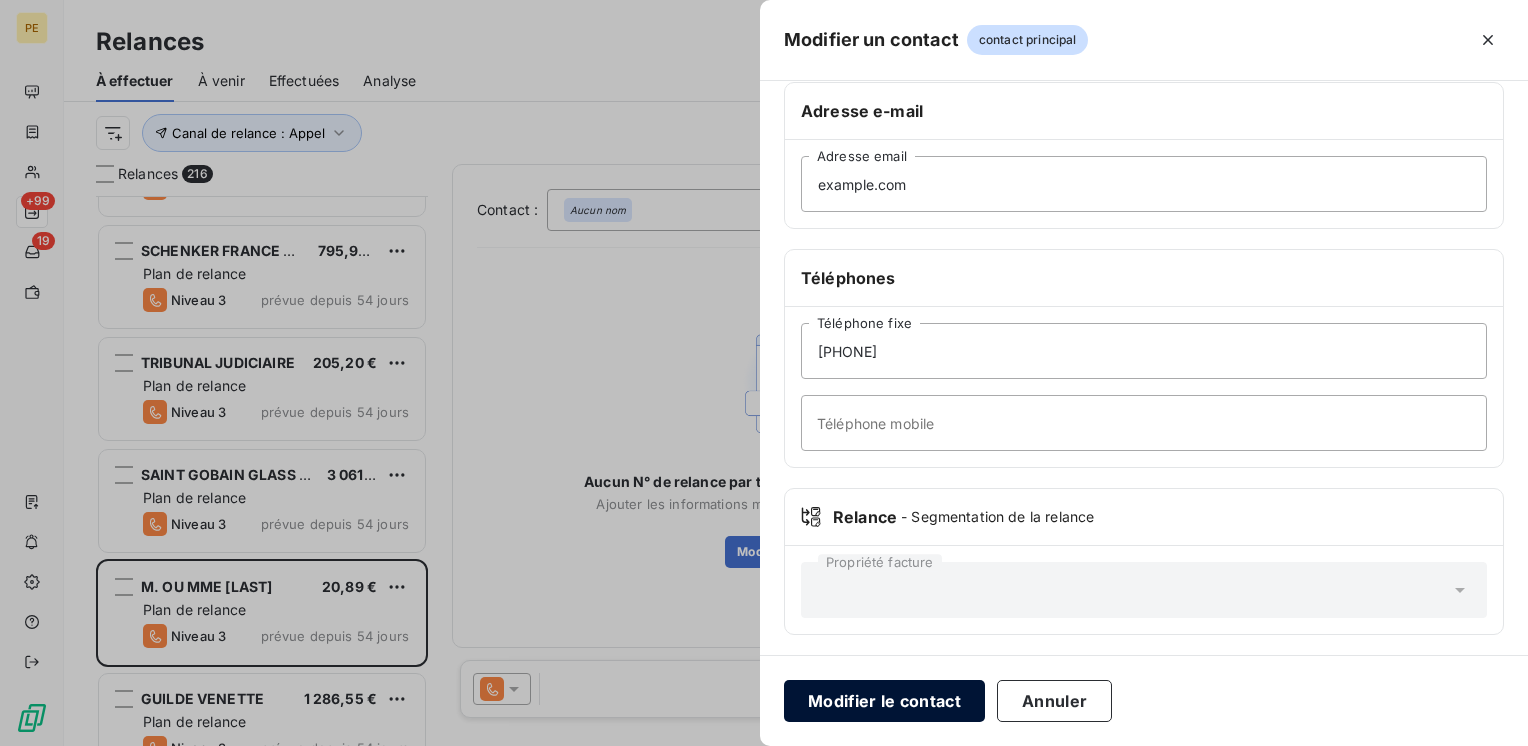 click on "Modifier le contact" at bounding box center (884, 701) 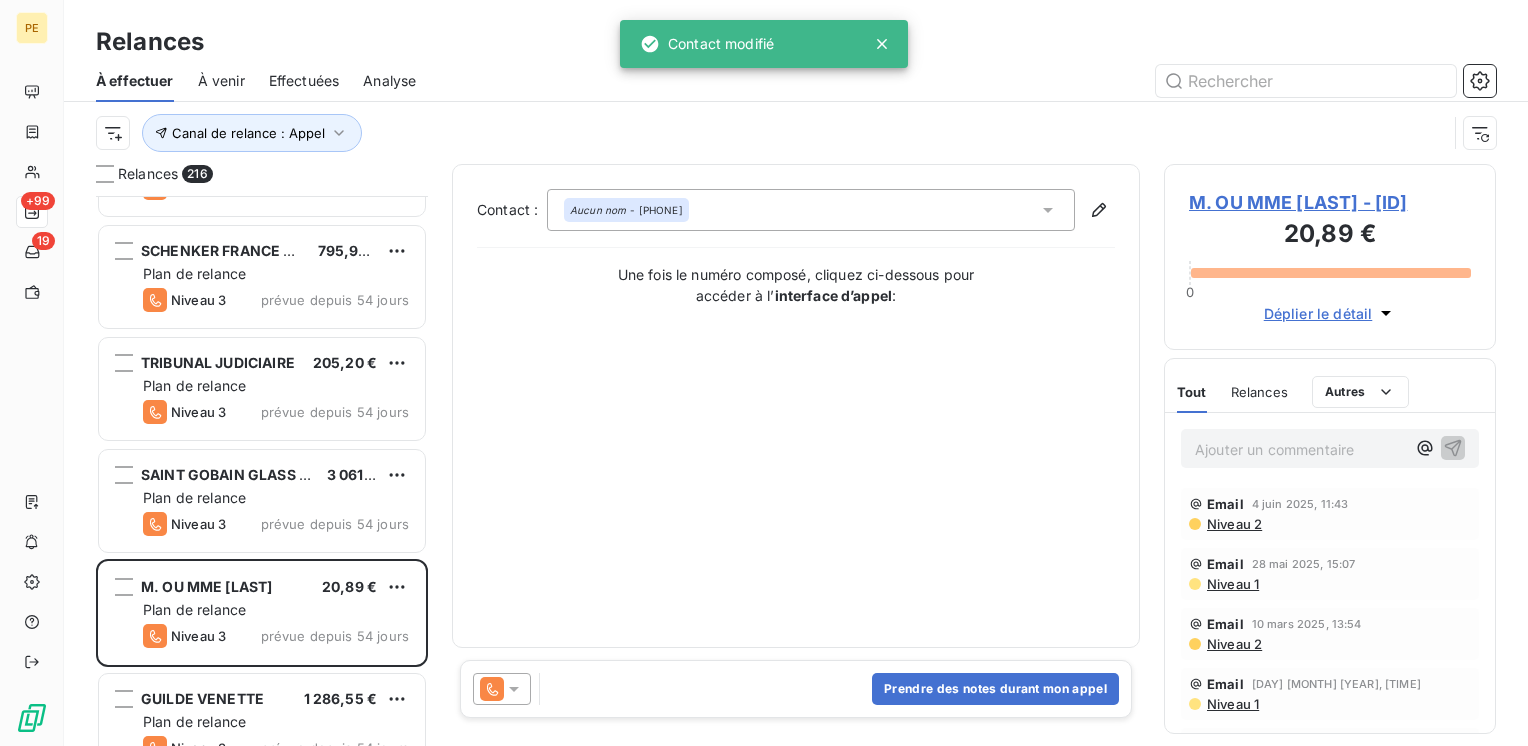 click on "Contact : Aucun nom   - 06 81 68 47 37 Une fois le numéro composé, cliquez ci-dessous pour accéder à l’ interface d’appel  :" at bounding box center (796, 412) 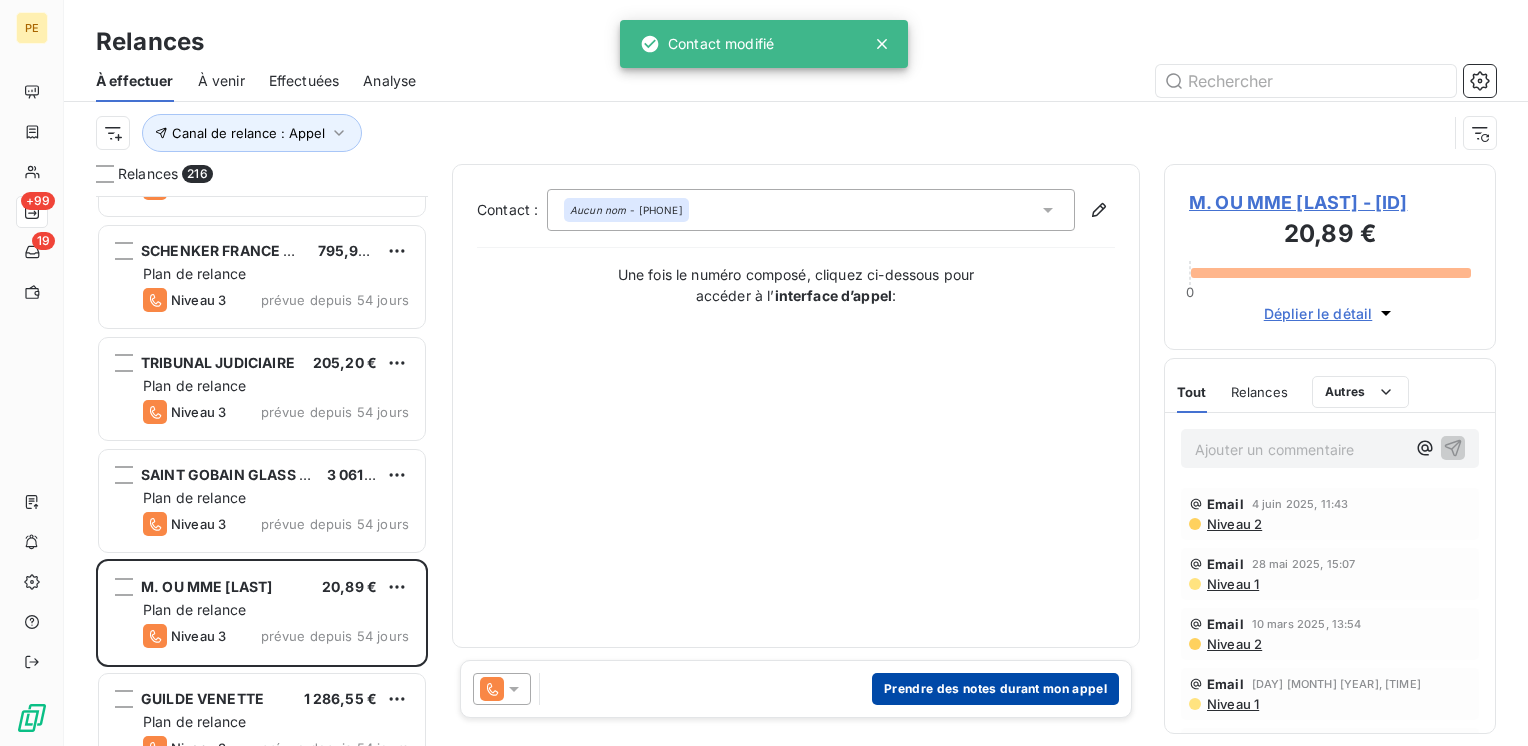 click on "Prendre des notes durant mon appel" at bounding box center (995, 689) 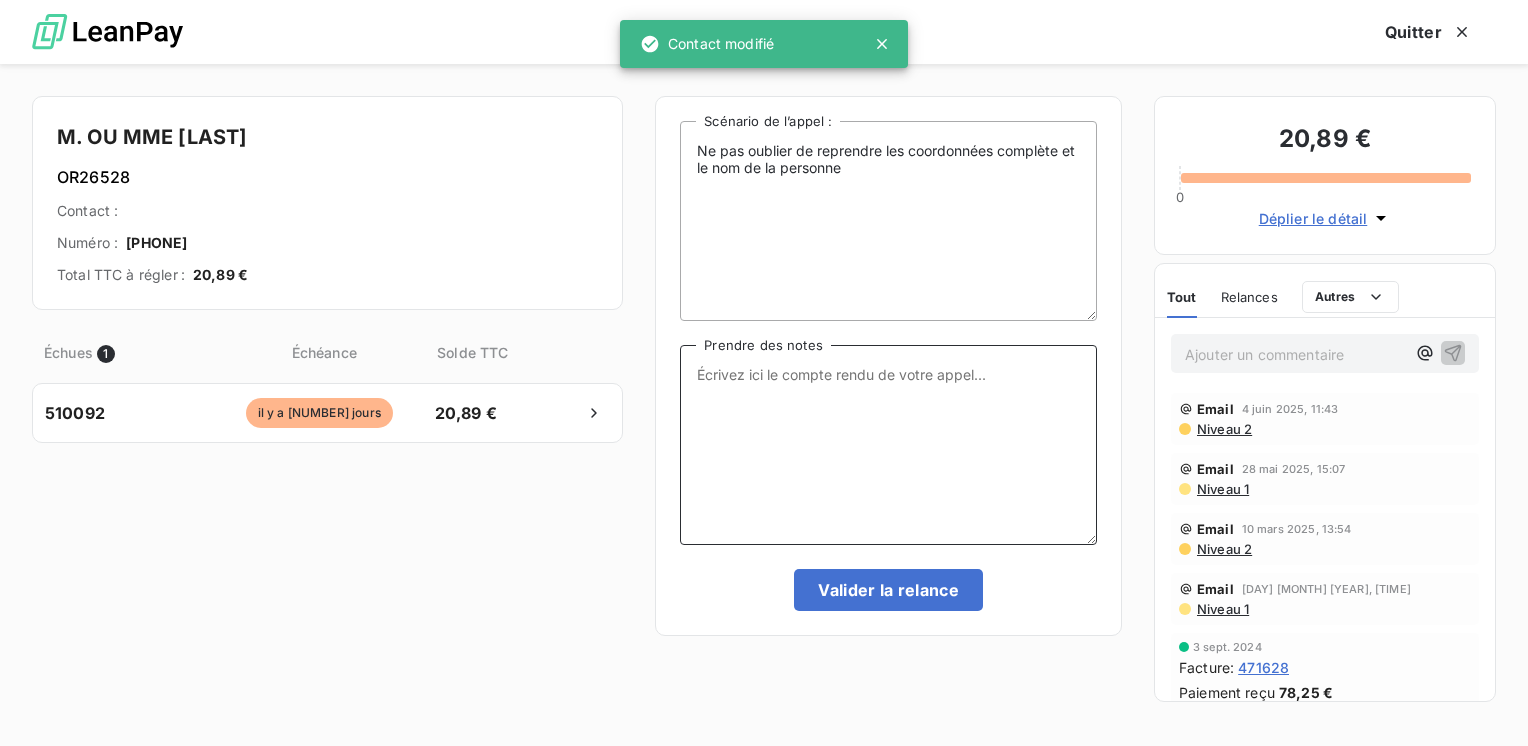 click on "Prendre des notes" at bounding box center [888, 445] 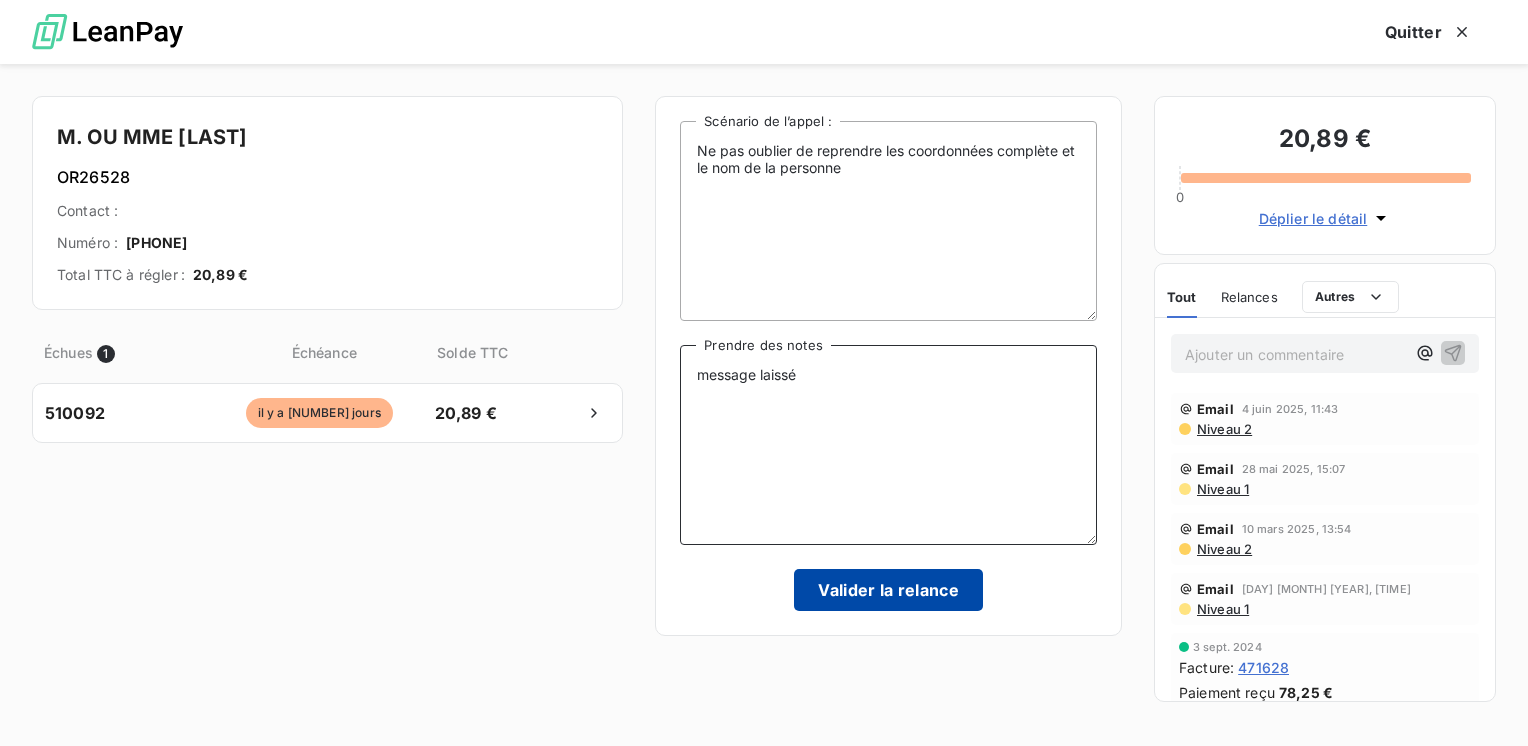 type on "message laissé" 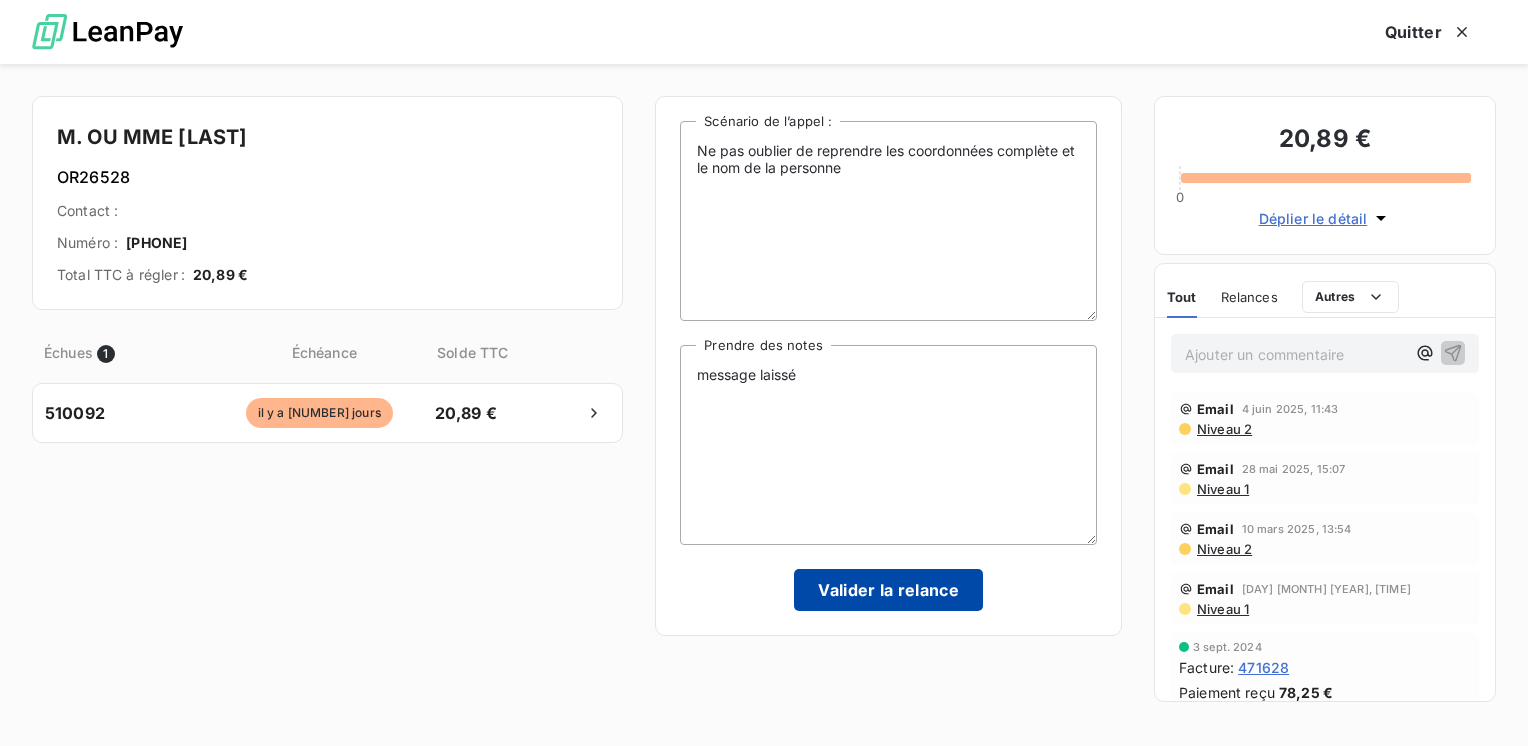 click on "Valider la relance" at bounding box center [888, 590] 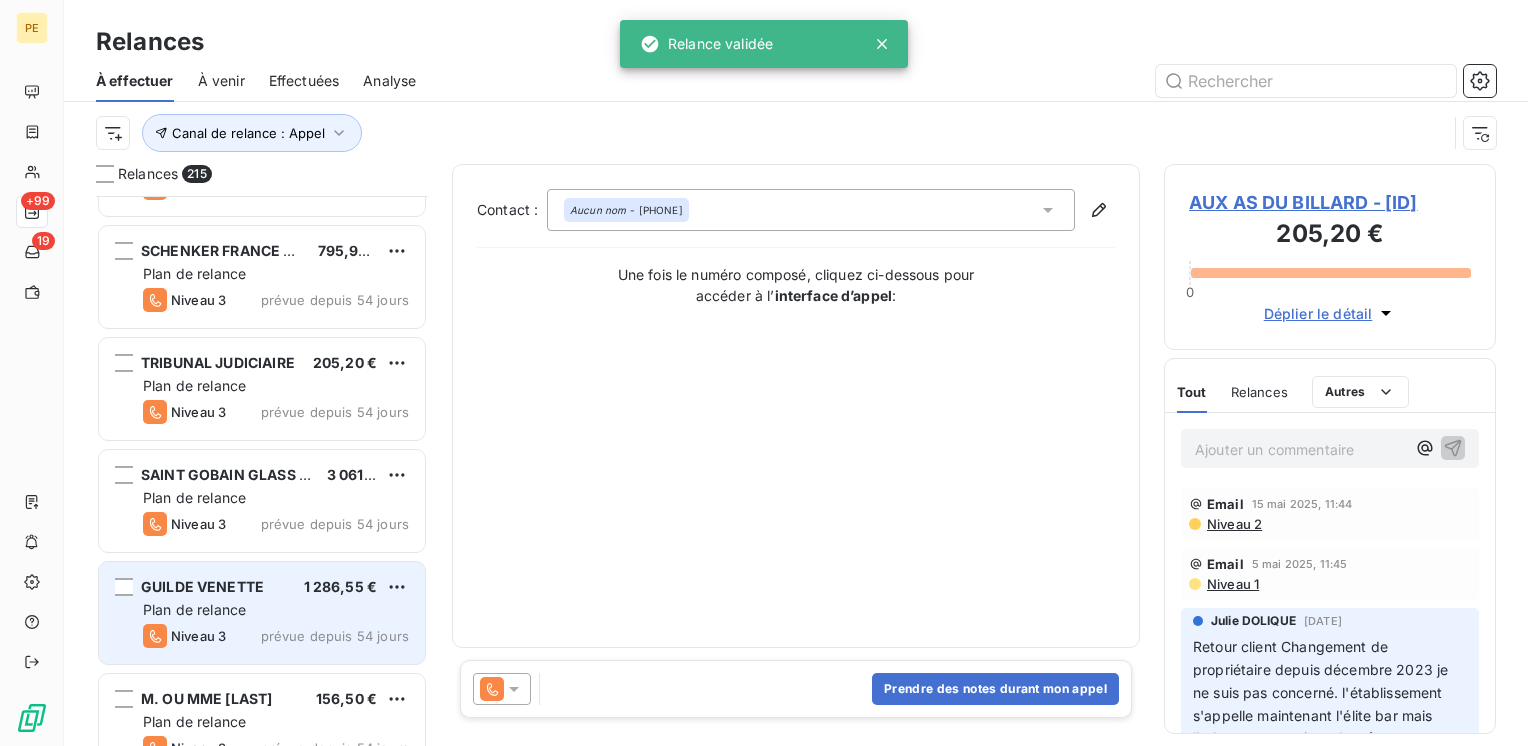click on "Plan de relance" at bounding box center (276, 610) 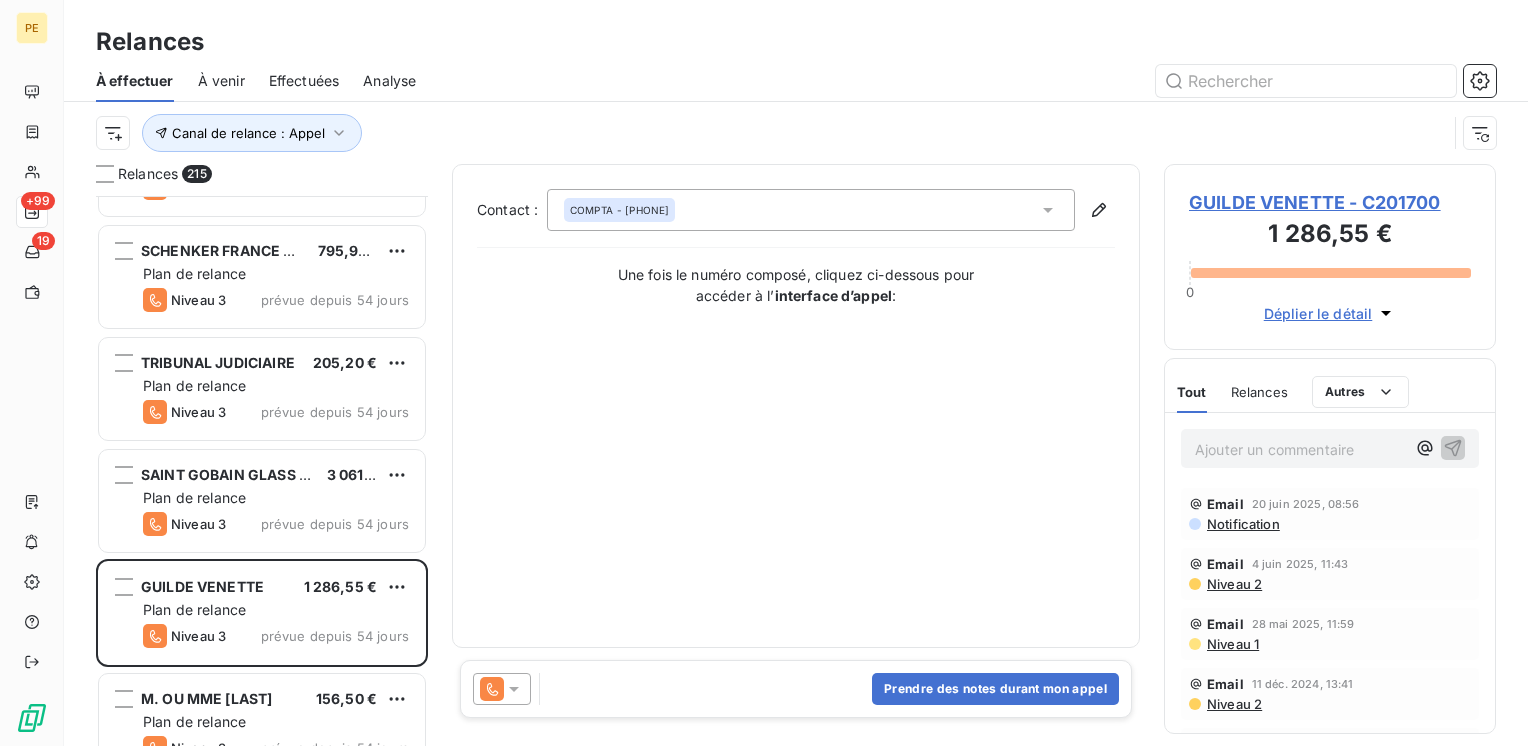click on "COMPTA    - 03.44.23.35.85" at bounding box center (619, 210) 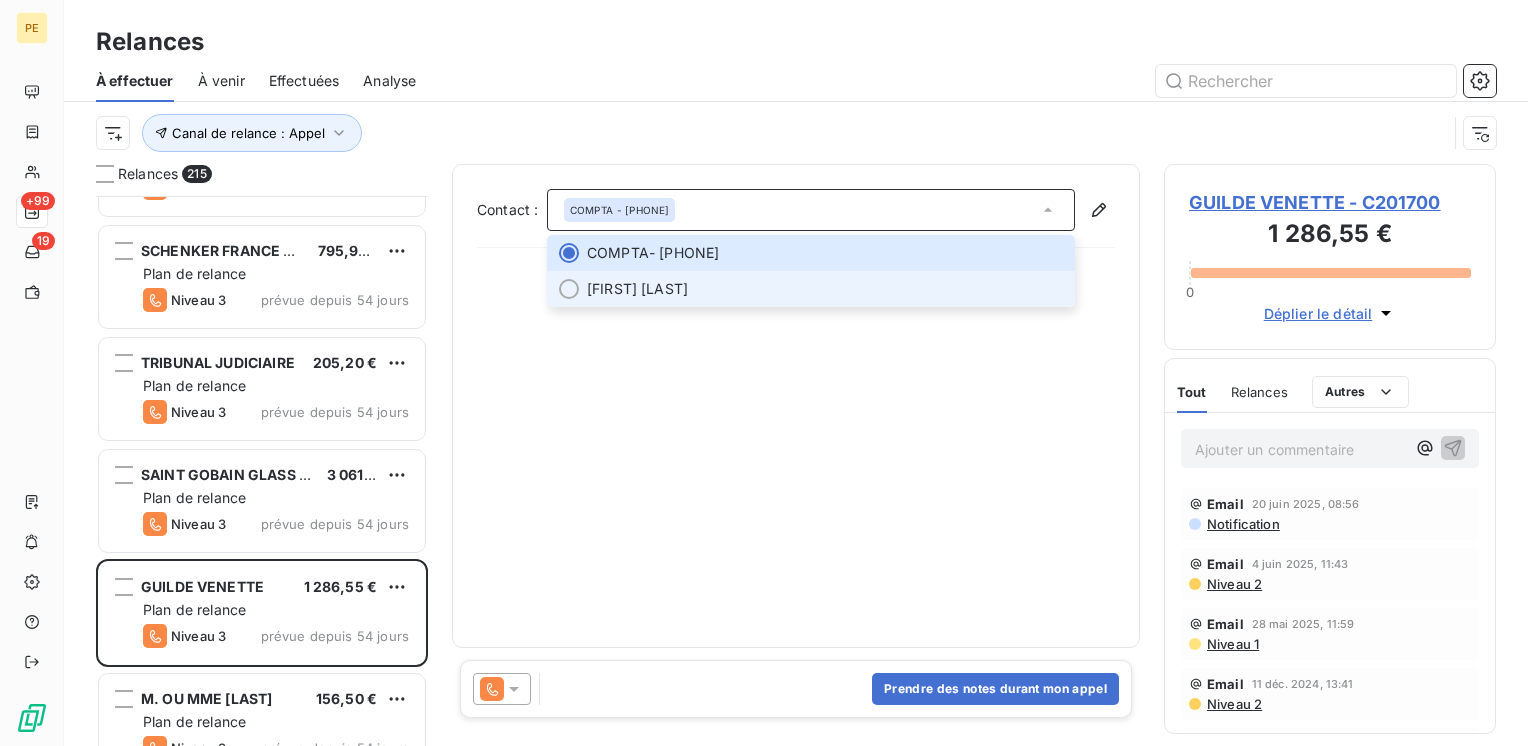 click on "JENNIFER CALVEZ" at bounding box center [637, 289] 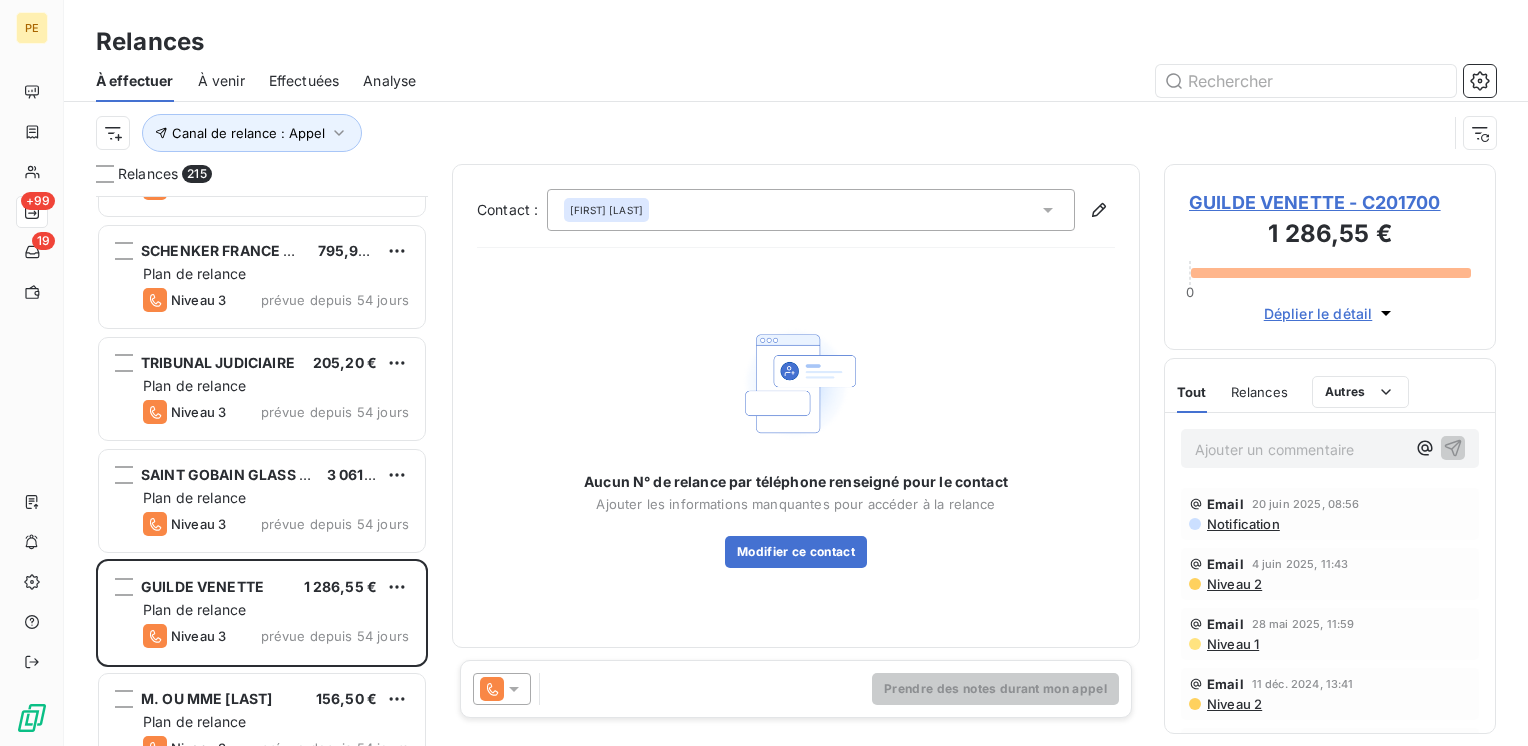 click on "JENNIFER CALVEZ" at bounding box center [606, 210] 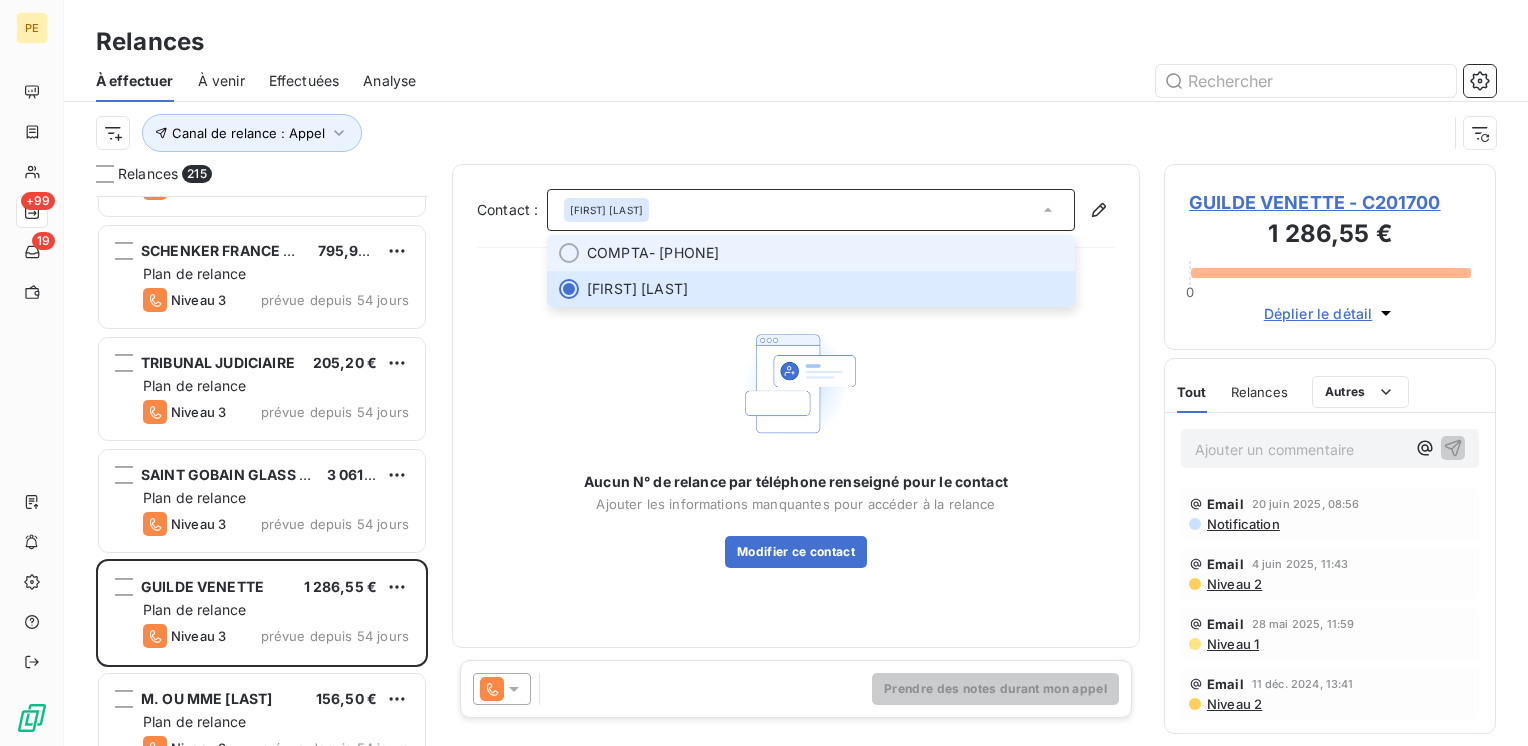 click on "COMPTA    - 03.44.23.35.85" at bounding box center [825, 253] 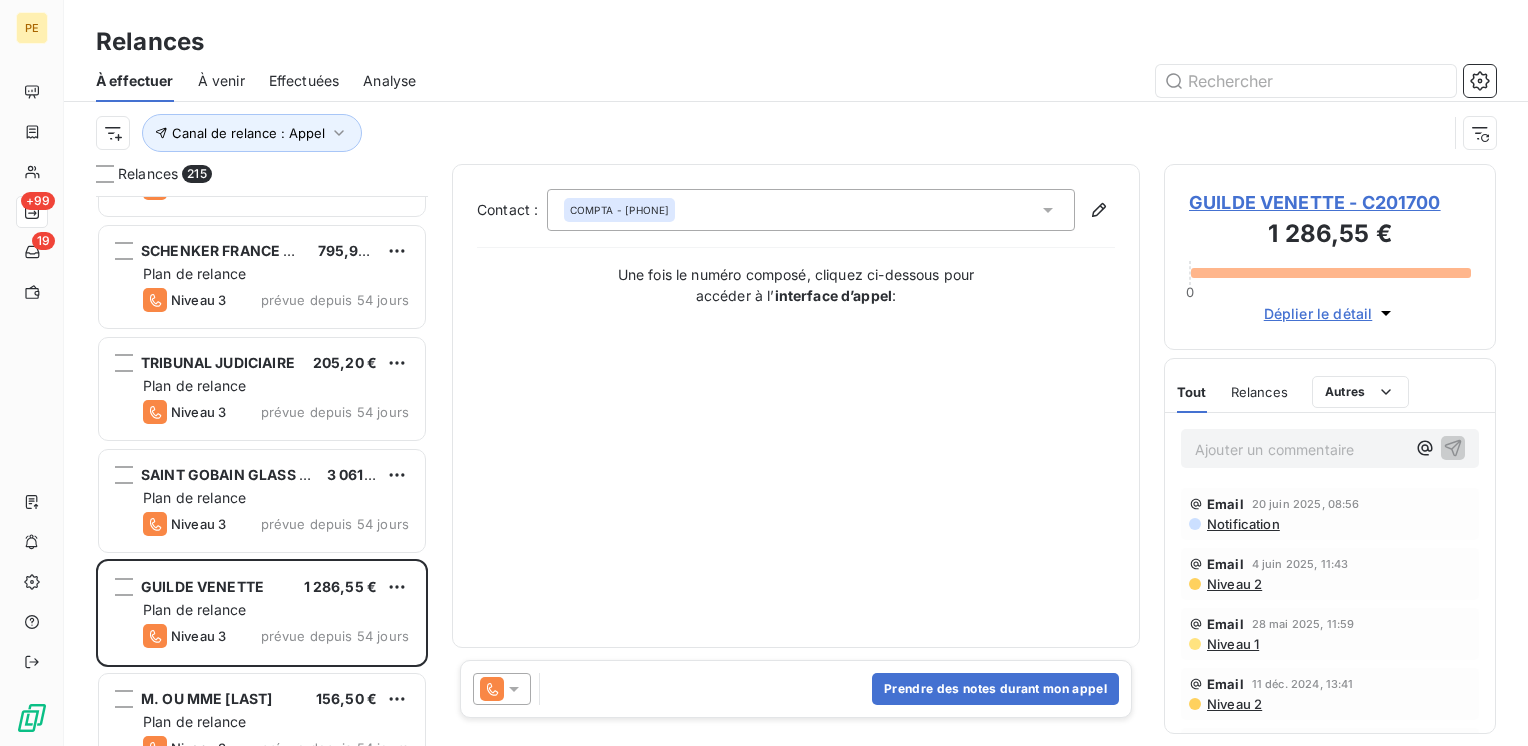 click on "GUILDE VENETTE - C201700" at bounding box center (1330, 202) 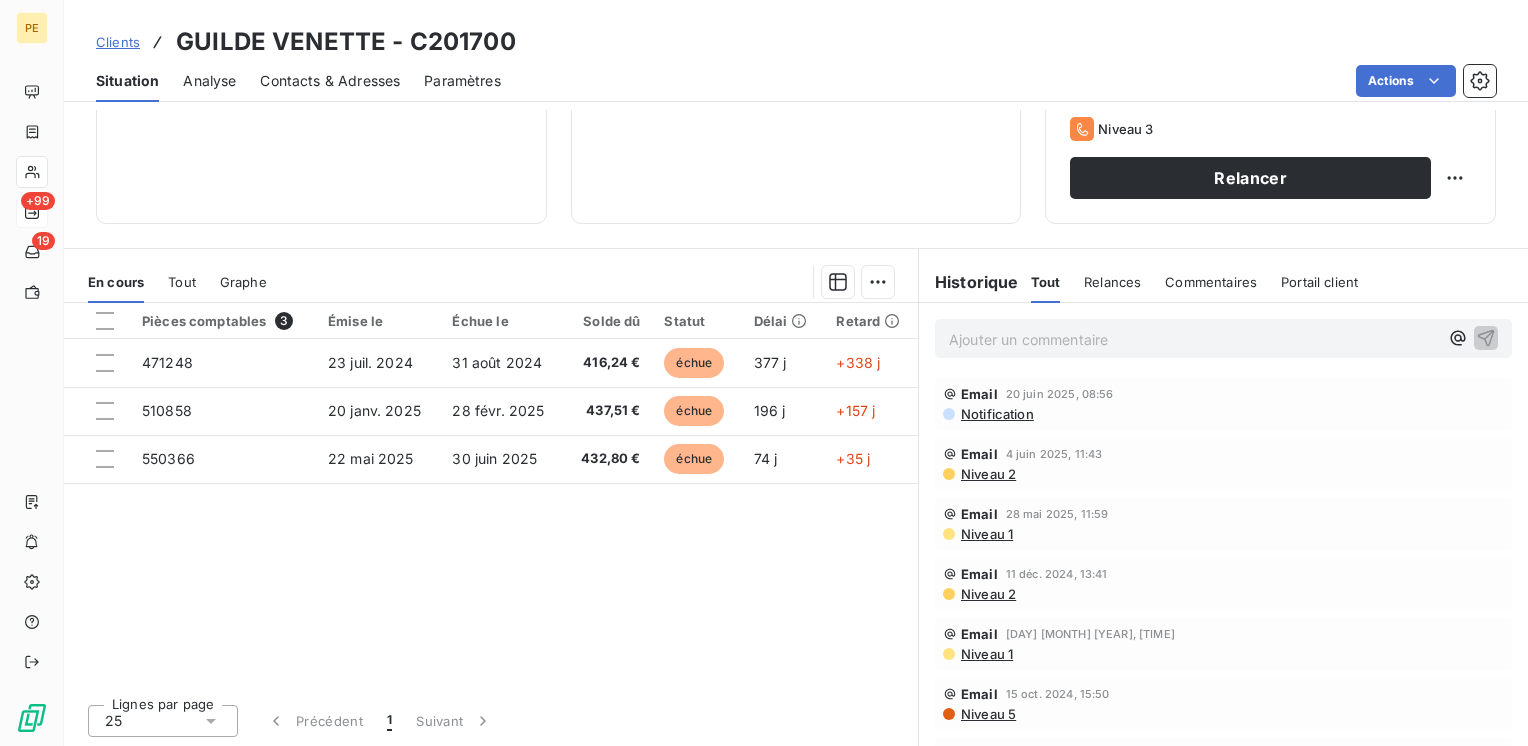 scroll, scrollTop: 0, scrollLeft: 0, axis: both 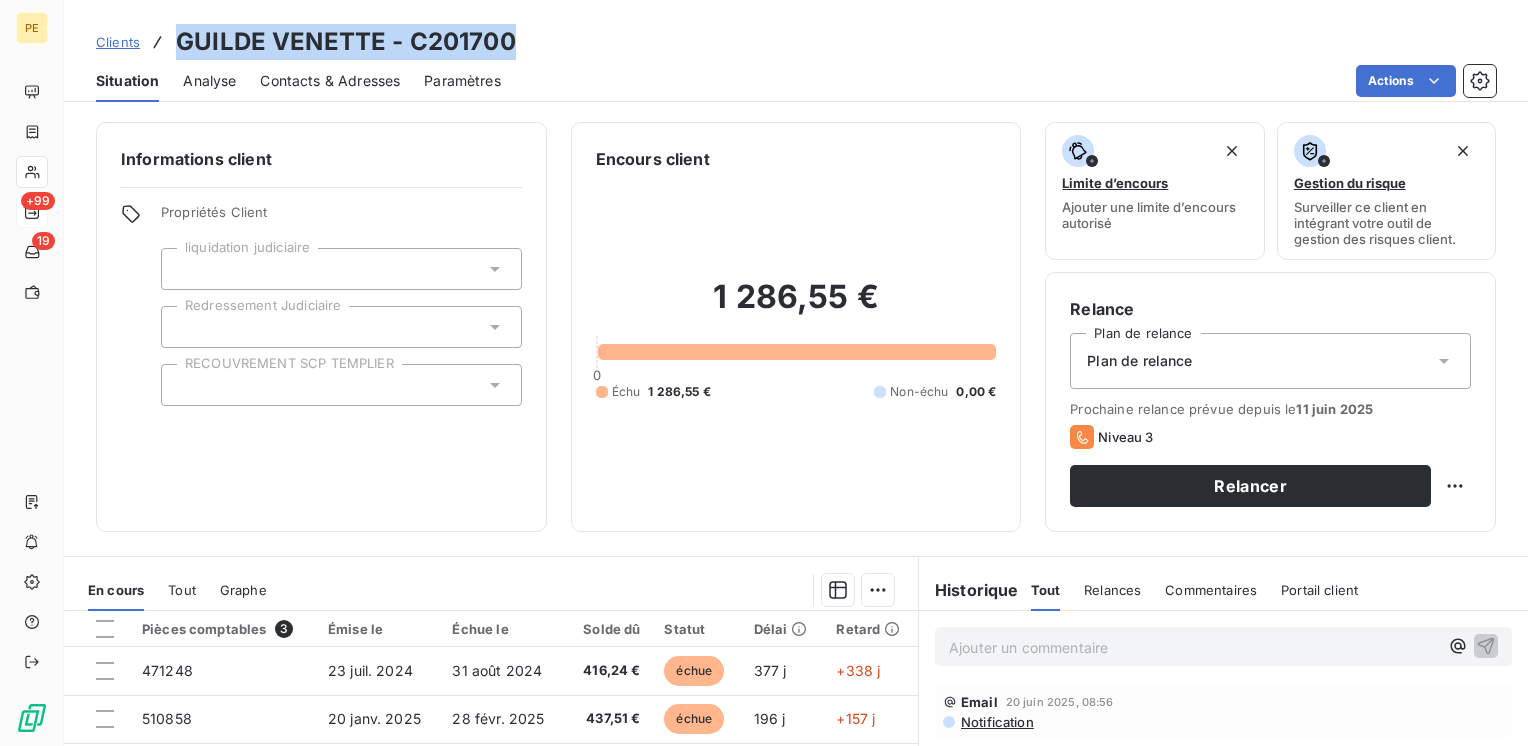 drag, startPoint x: 515, startPoint y: 41, endPoint x: 142, endPoint y: 37, distance: 373.02145 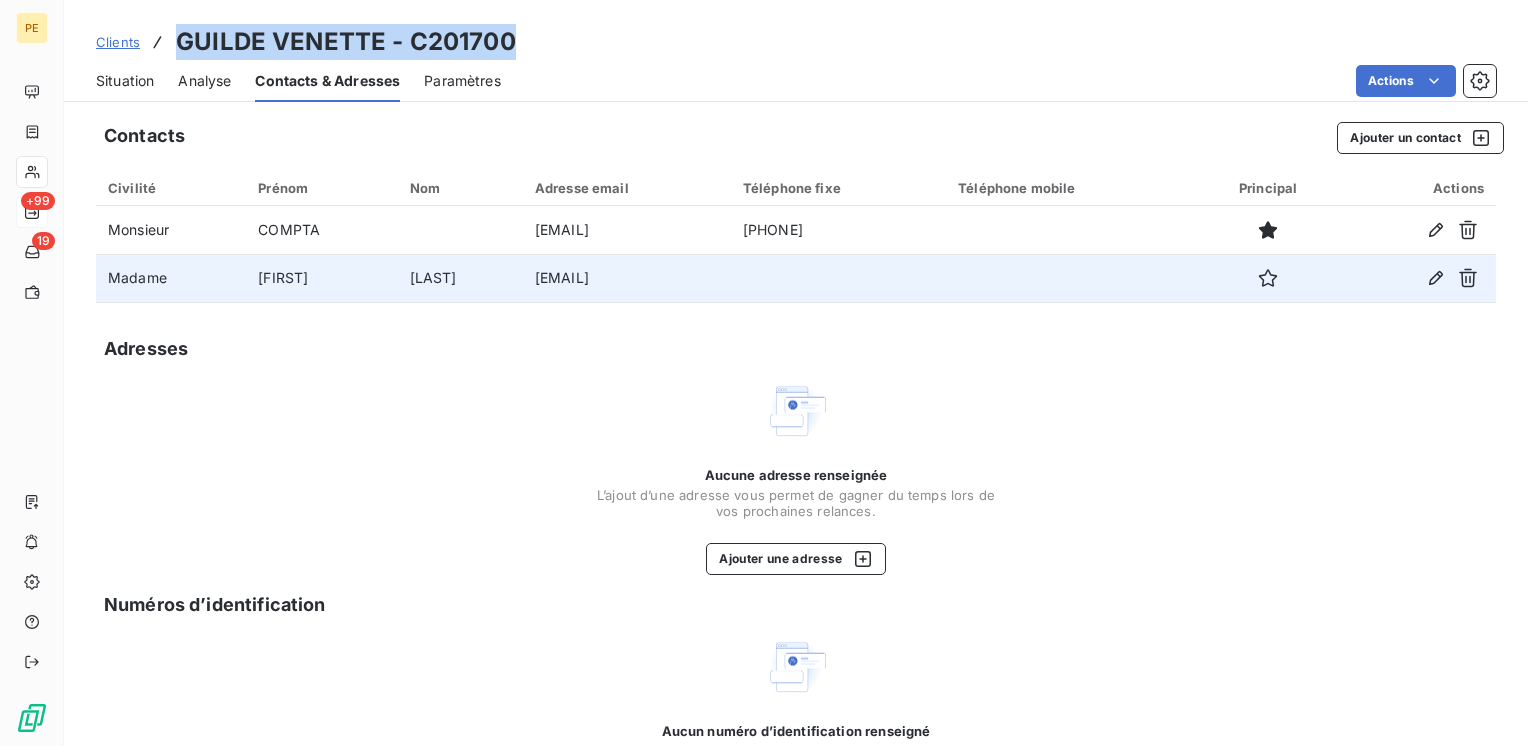 drag, startPoint x: 679, startPoint y: 276, endPoint x: 428, endPoint y: 262, distance: 251.39014 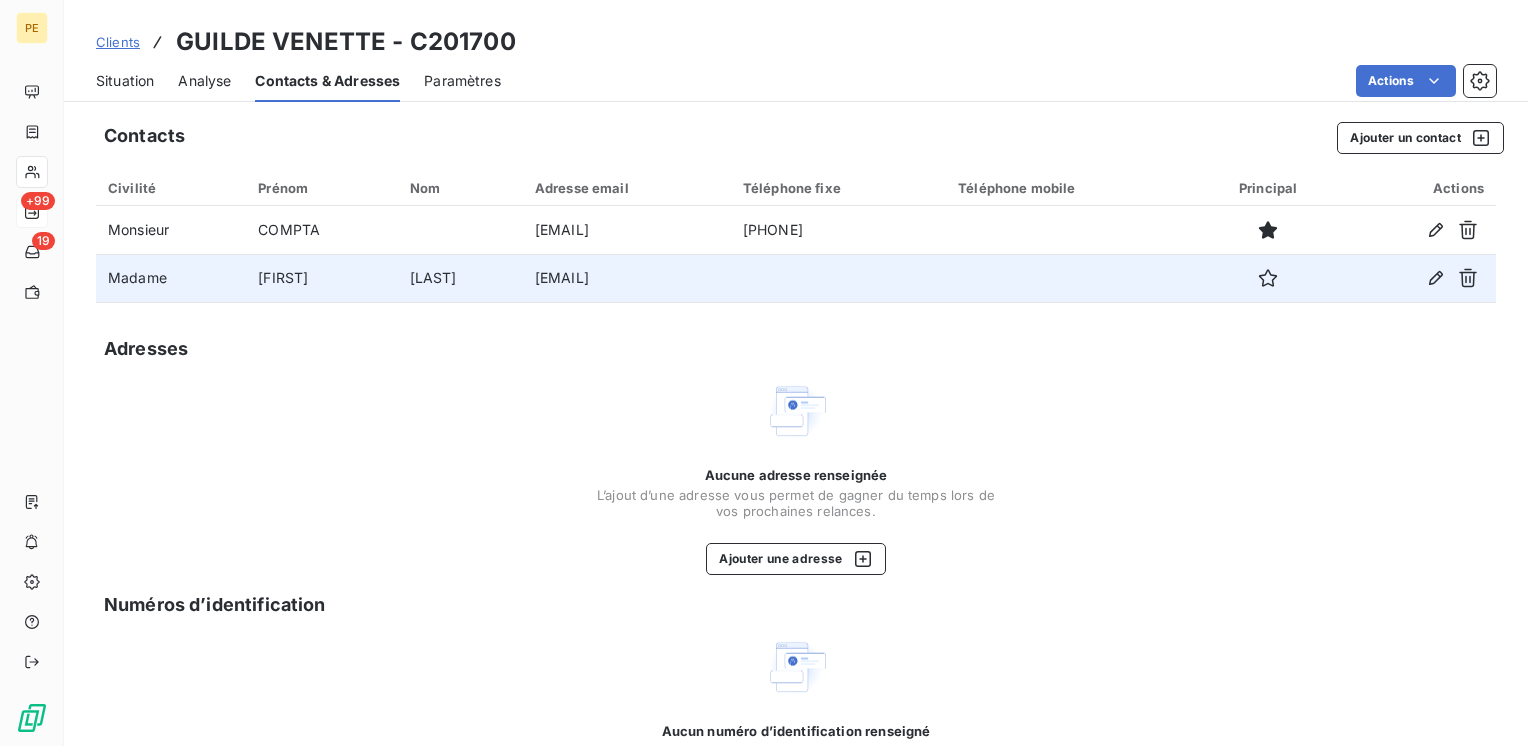 drag, startPoint x: 956, startPoint y: 276, endPoint x: 1084, endPoint y: 288, distance: 128.56126 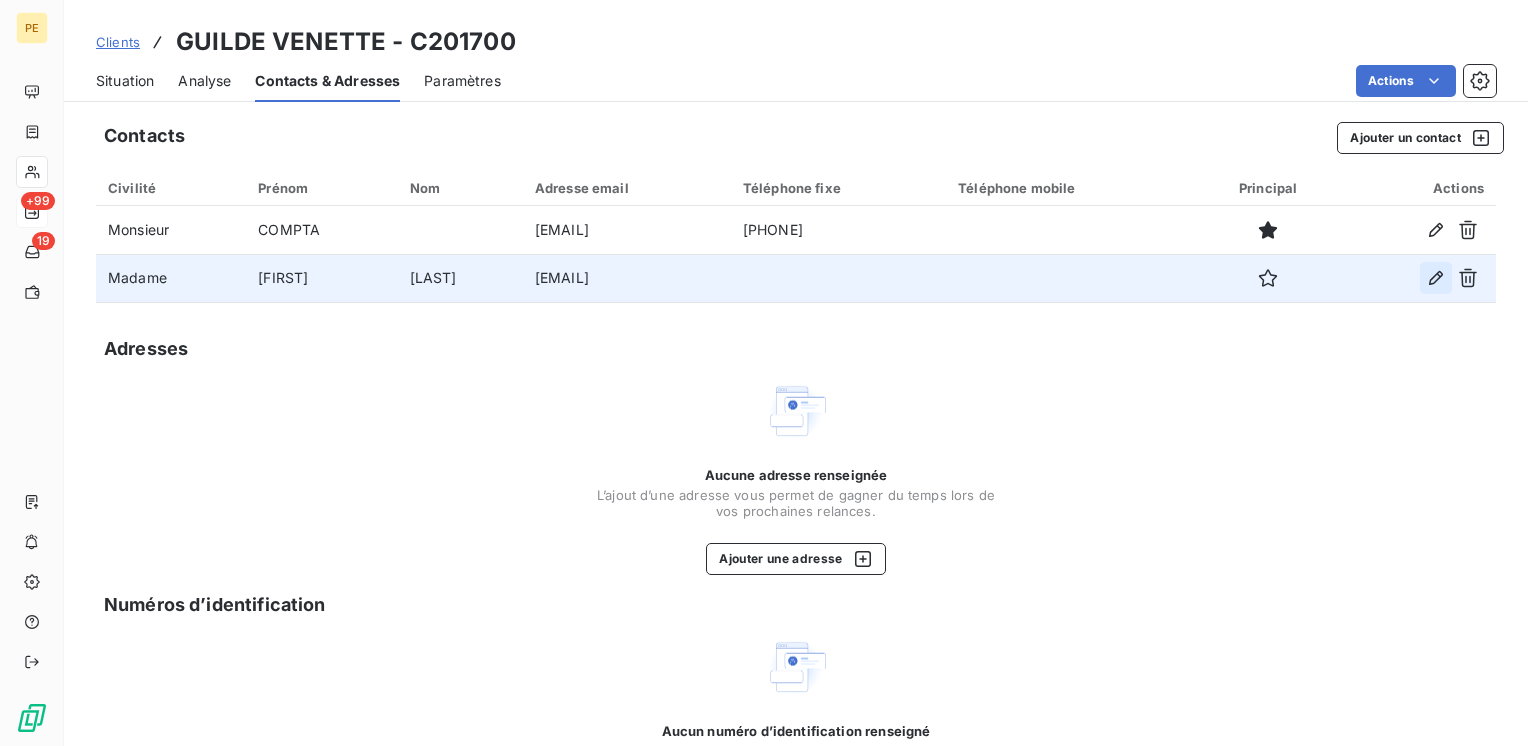 click 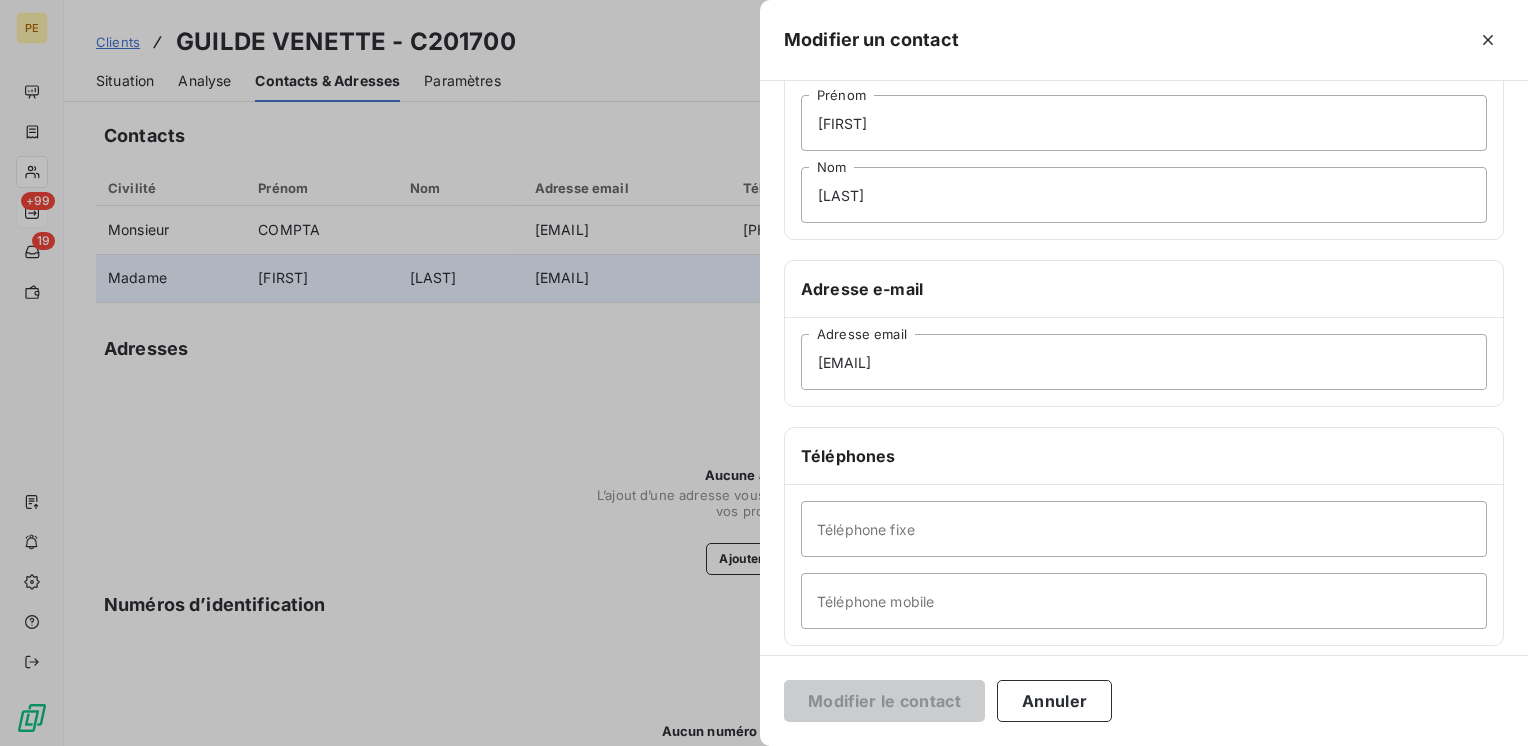 scroll, scrollTop: 334, scrollLeft: 0, axis: vertical 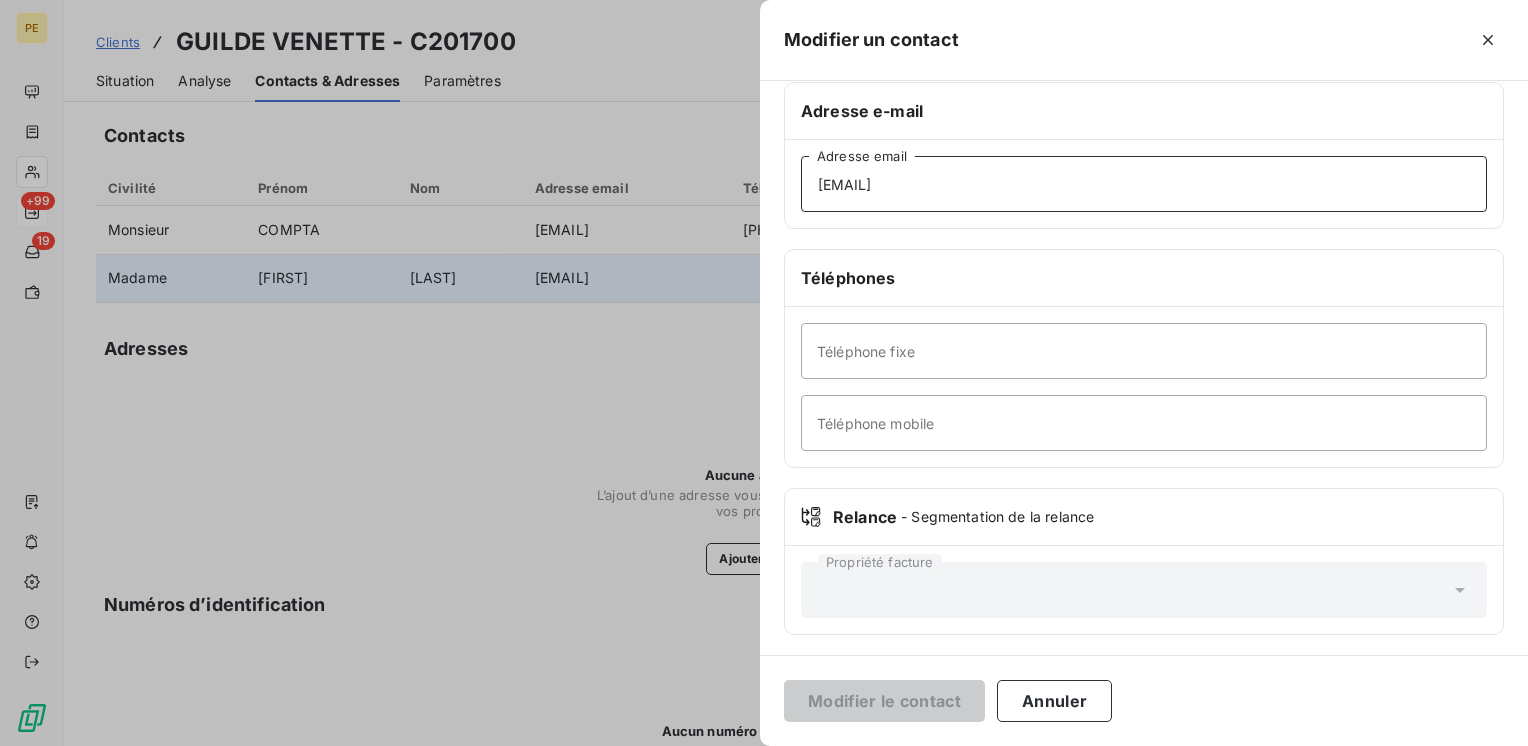 drag, startPoint x: 1058, startPoint y: 181, endPoint x: 688, endPoint y: 206, distance: 370.84363 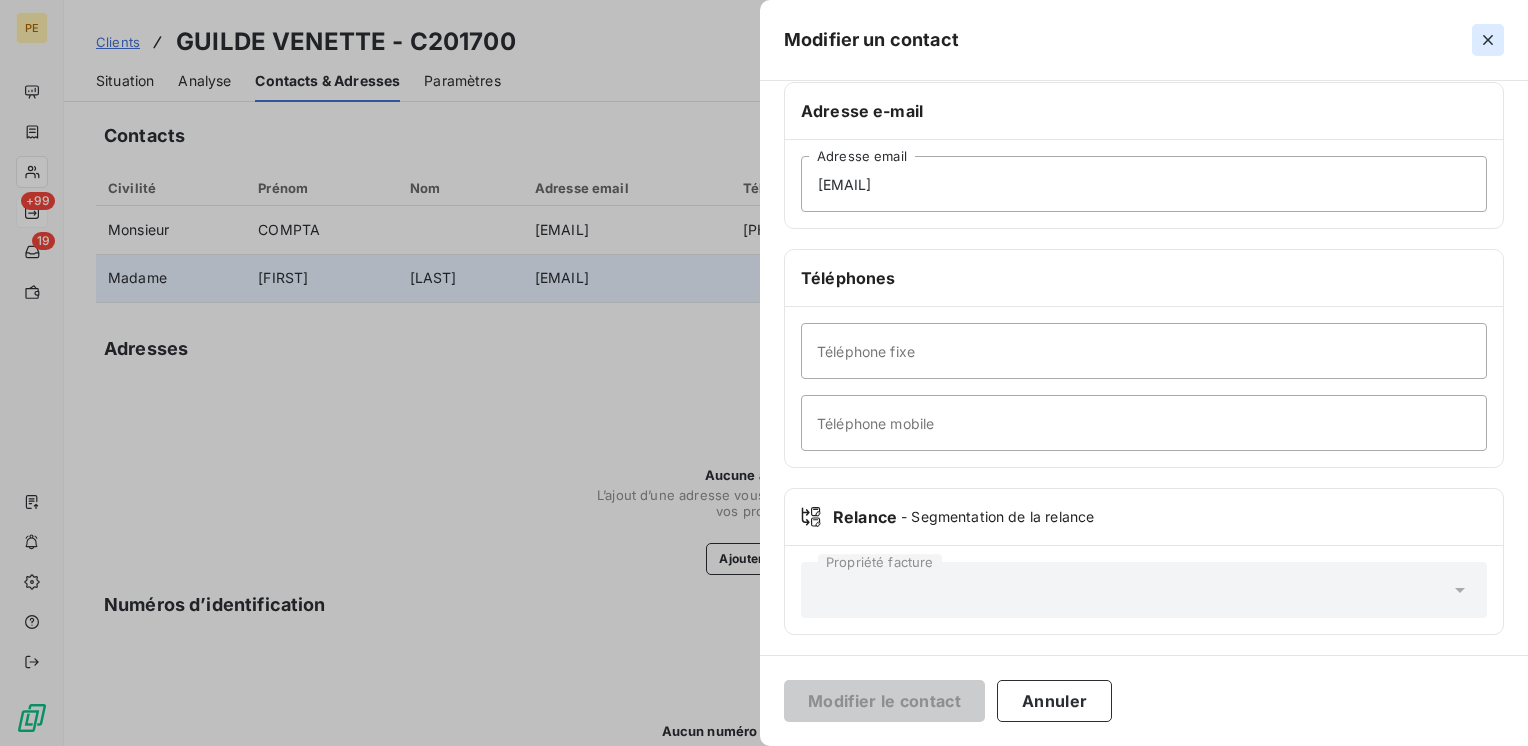 click 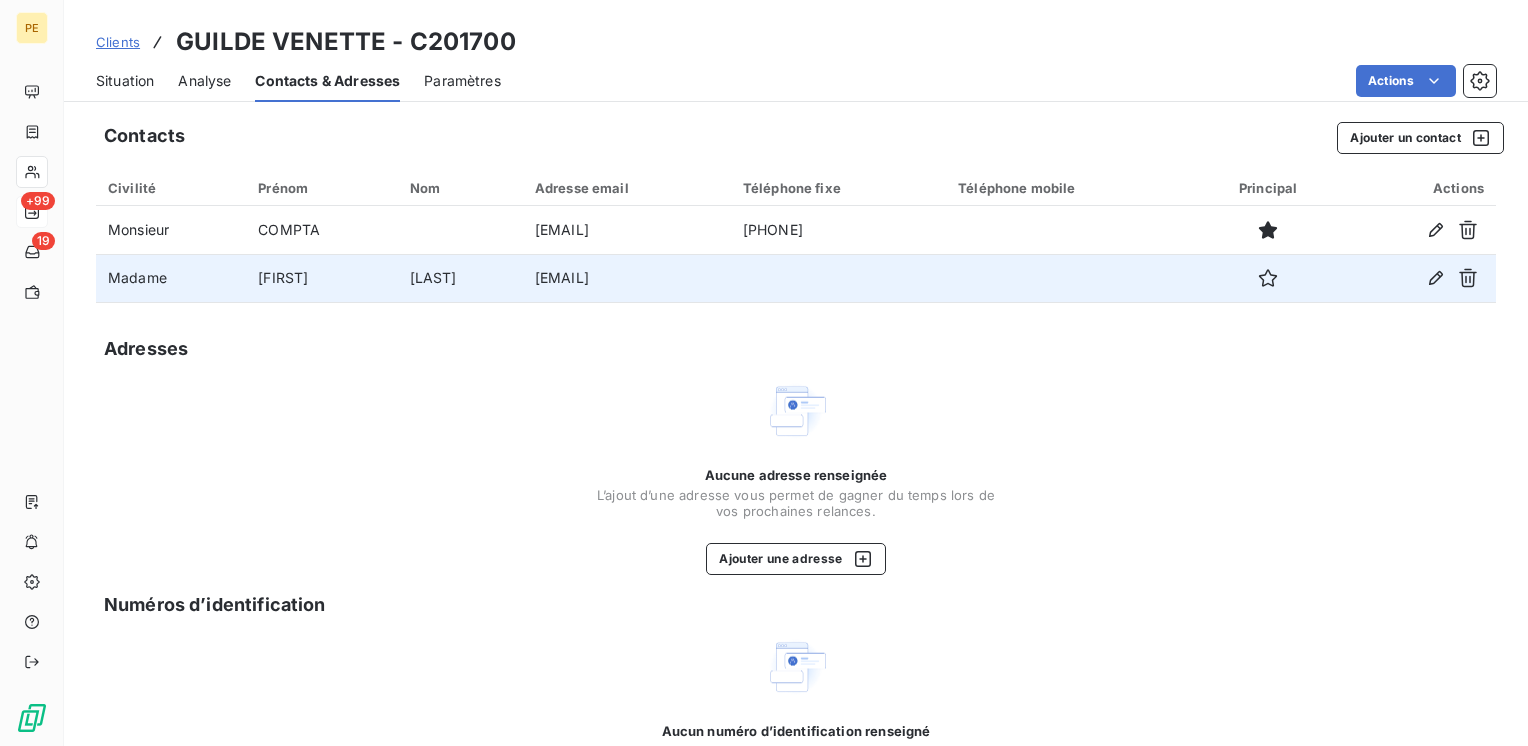 click on "jennifer.calvez@vsconseil.net" at bounding box center (627, 278) 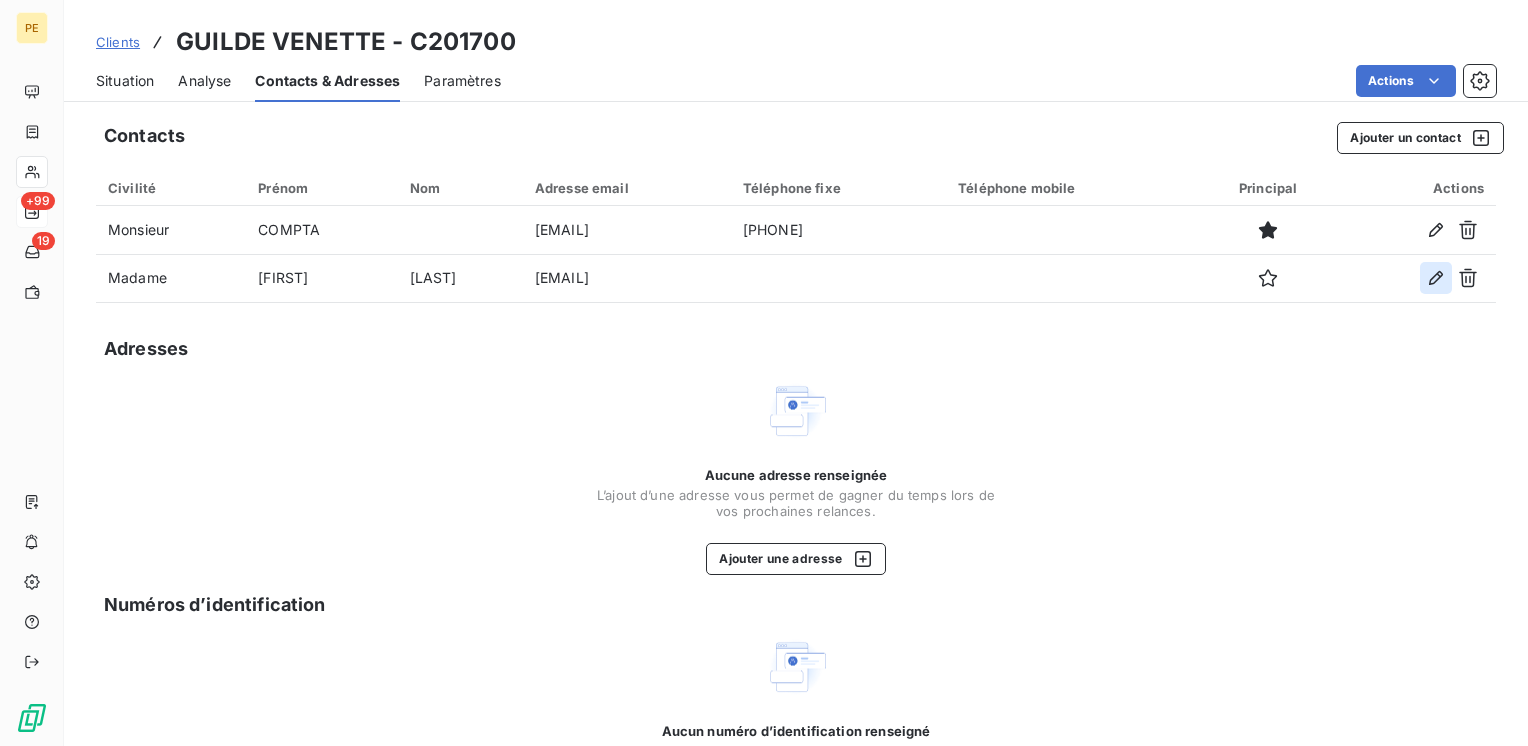click 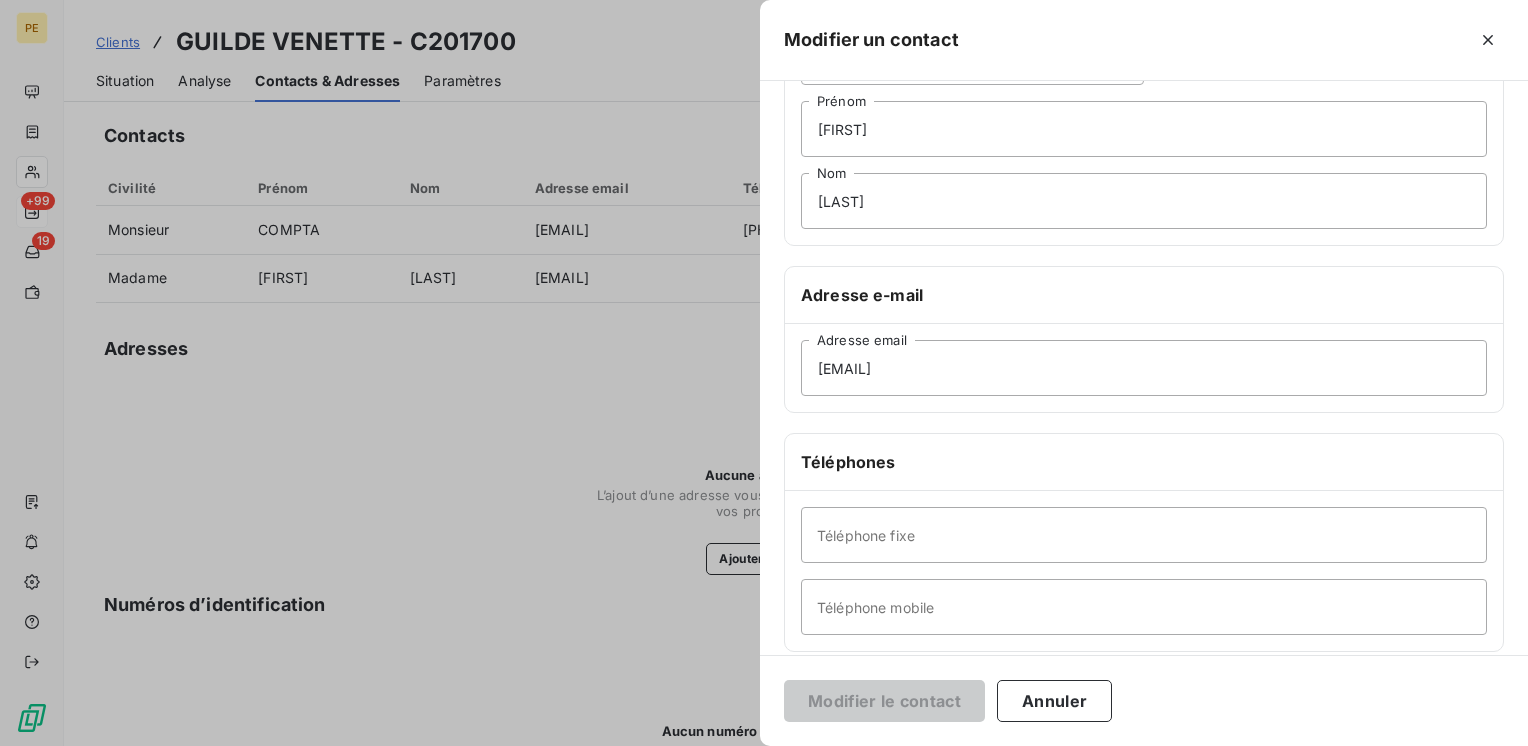 scroll, scrollTop: 266, scrollLeft: 0, axis: vertical 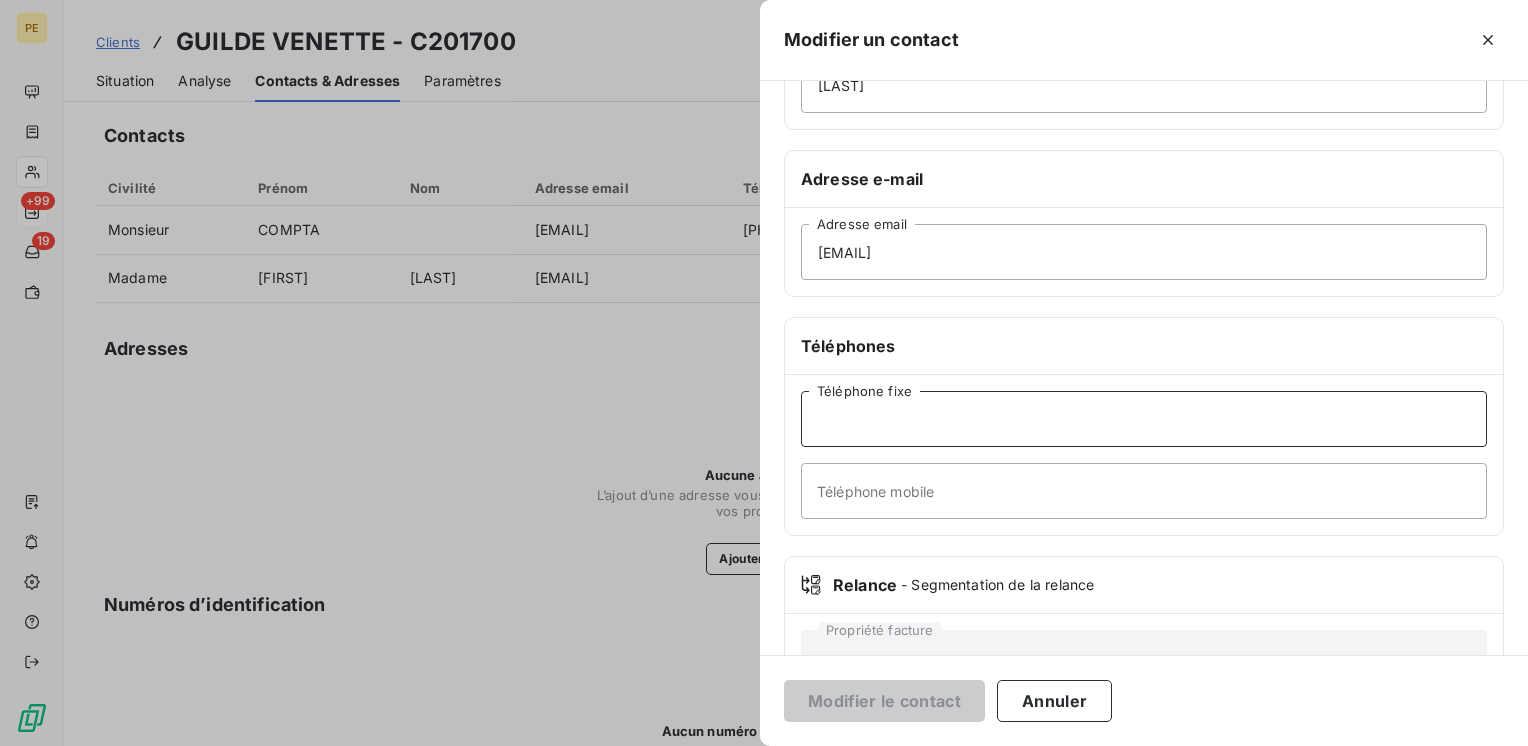 click on "Téléphone fixe" at bounding box center (1144, 419) 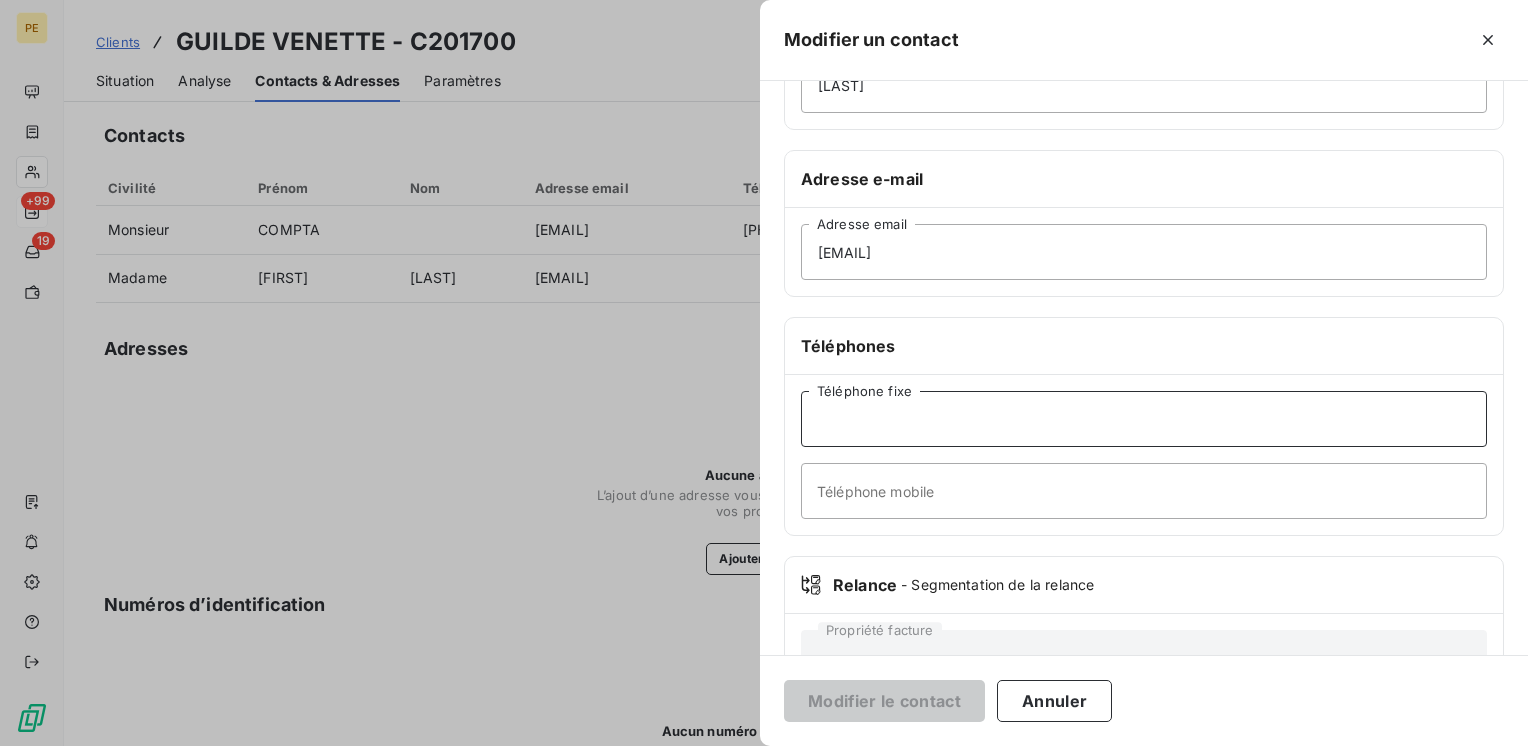 paste on "03.22.47.05.73" 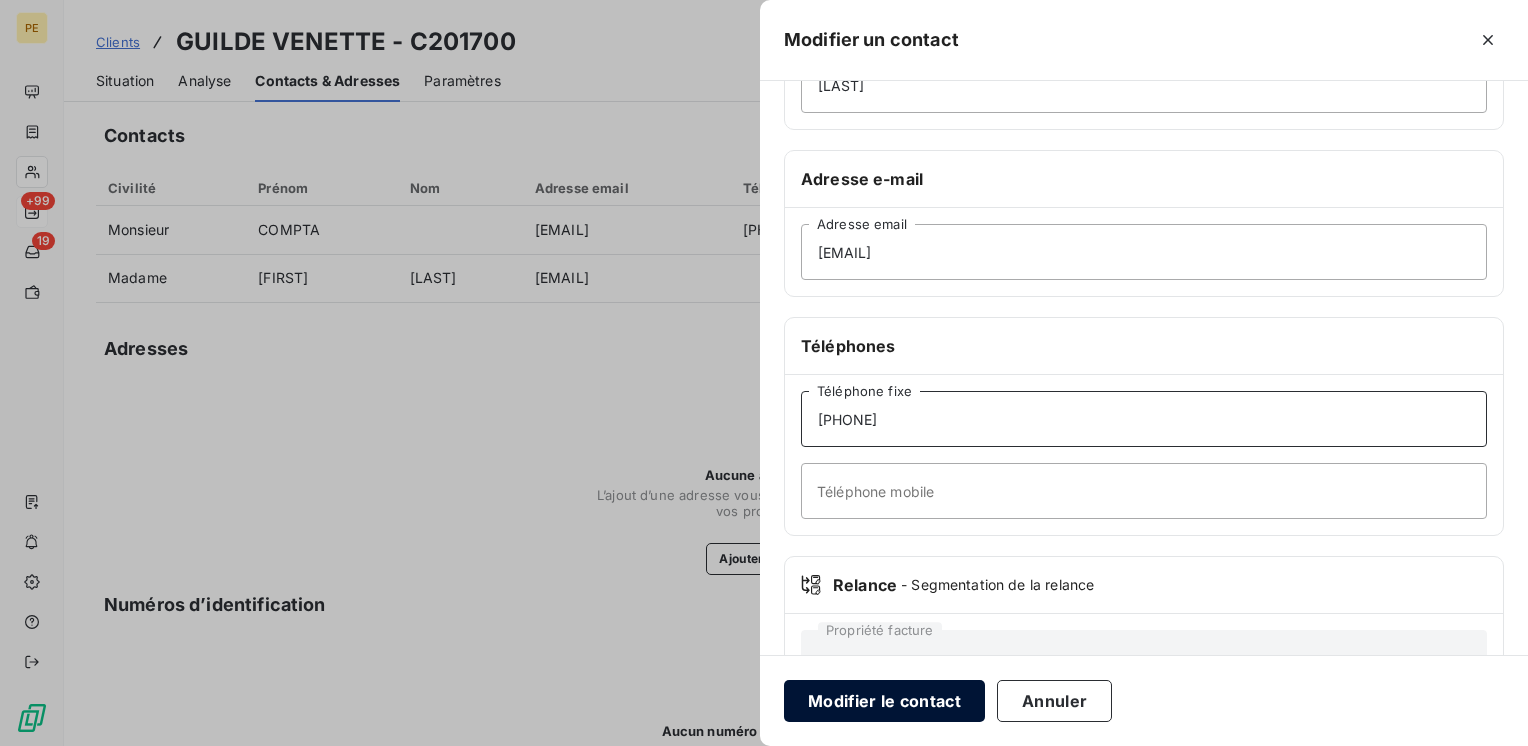 type on "03.22.47.05.73" 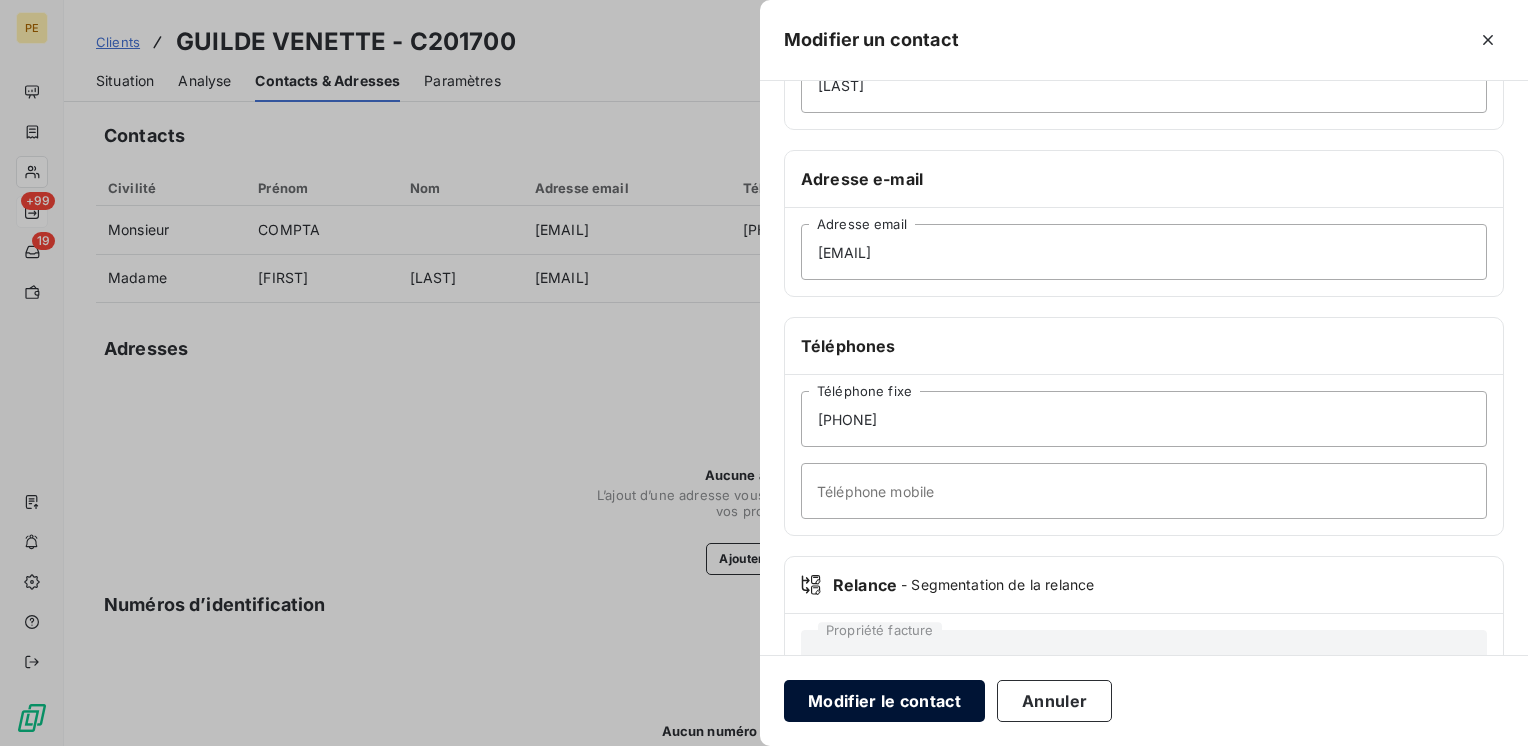 click on "Modifier le contact" at bounding box center (884, 701) 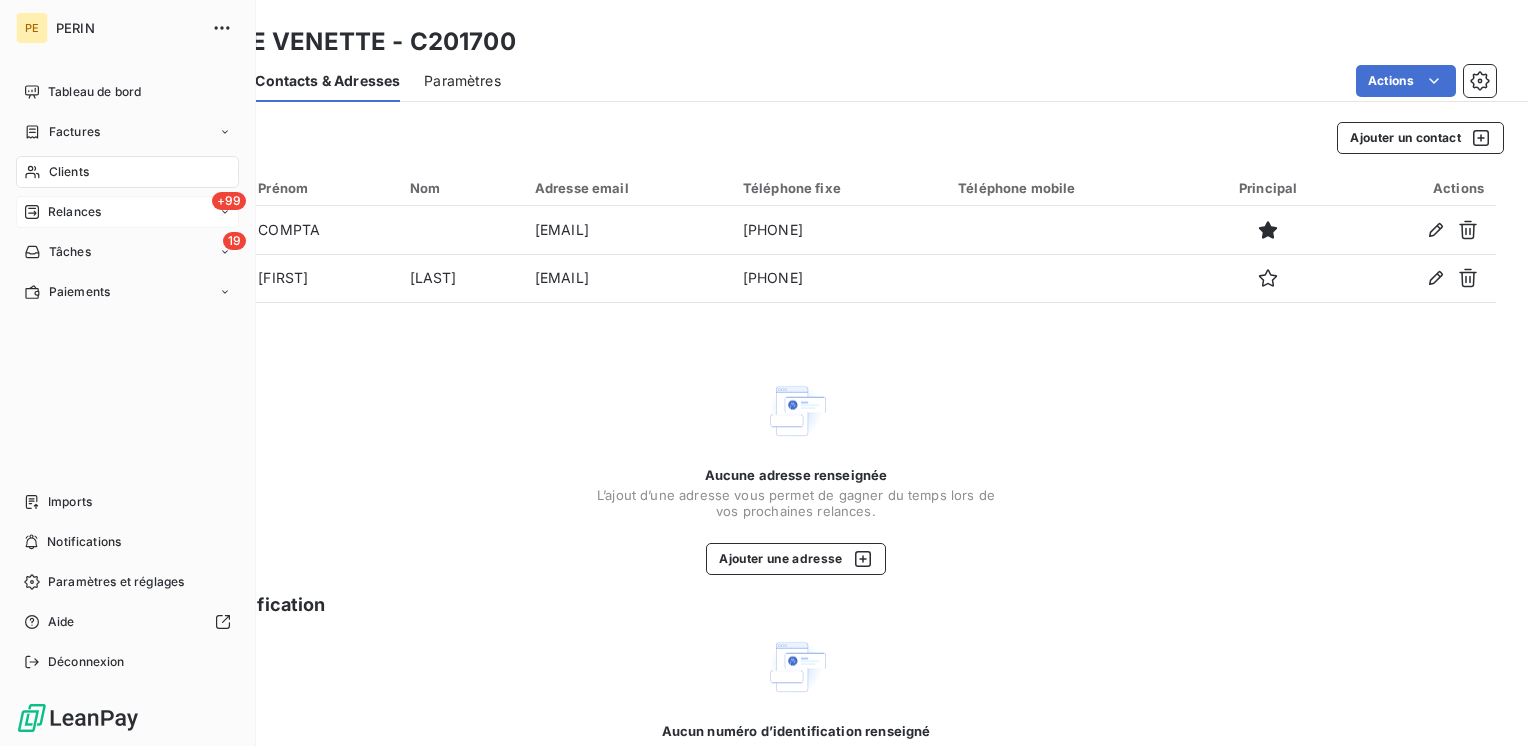 click on "Relances" at bounding box center (74, 212) 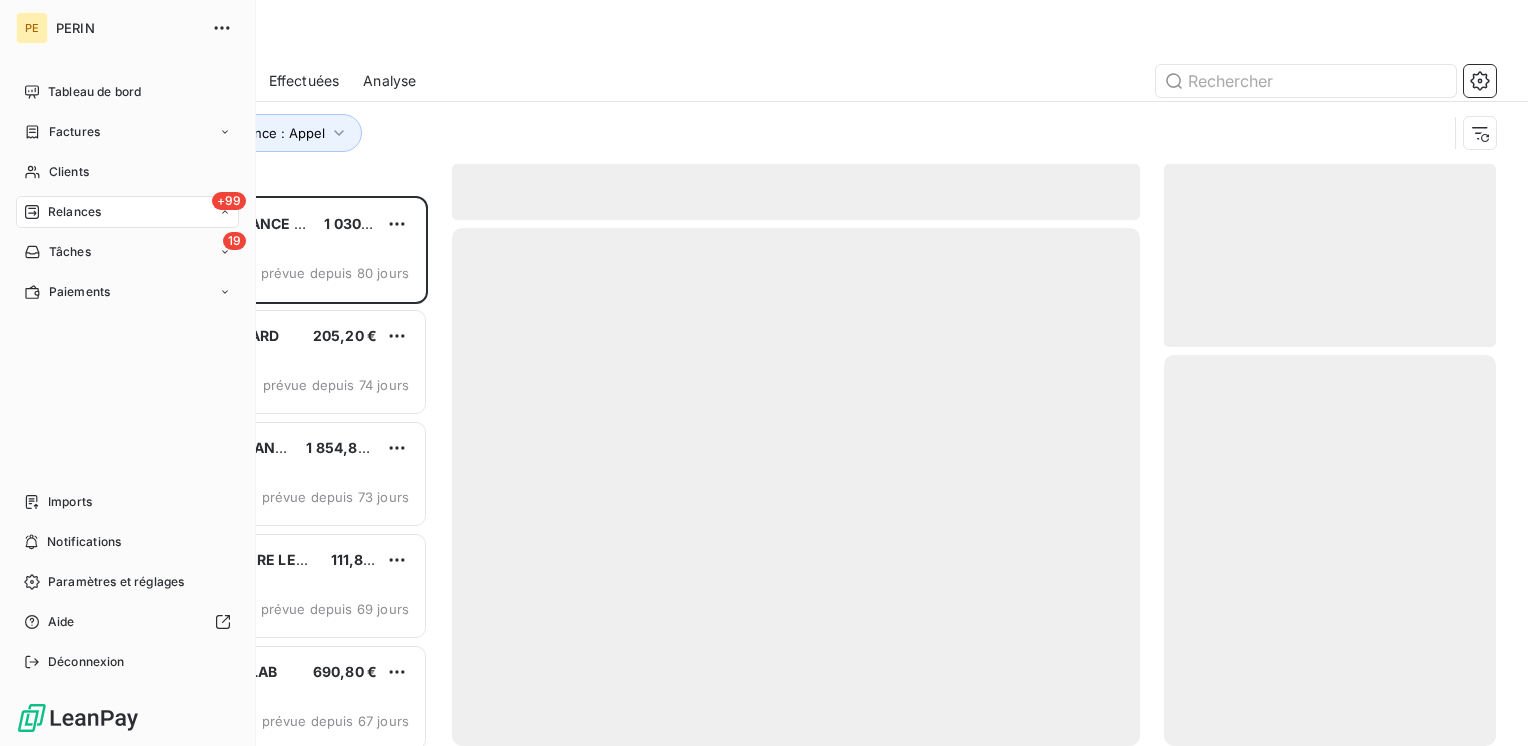 scroll, scrollTop: 16, scrollLeft: 16, axis: both 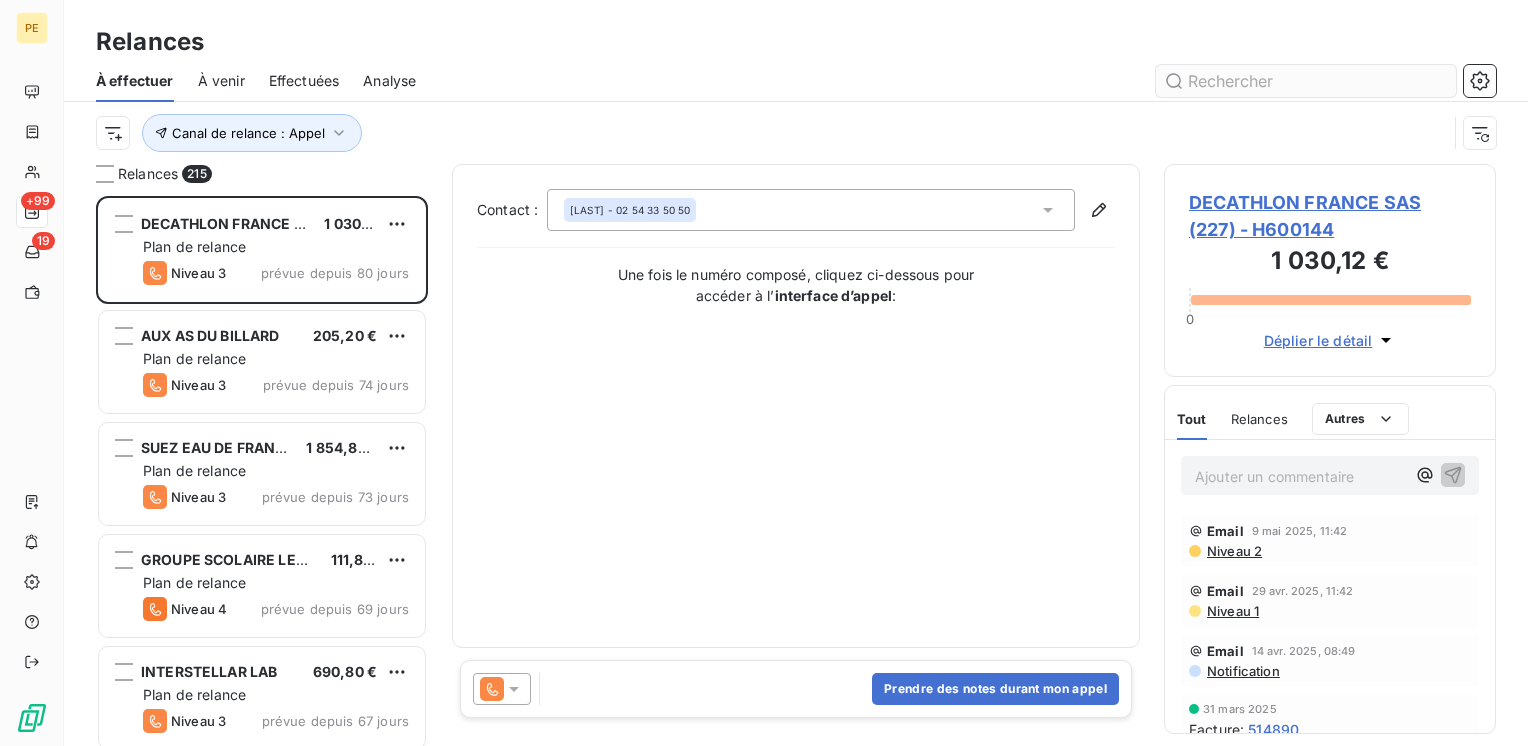 click at bounding box center (1306, 81) 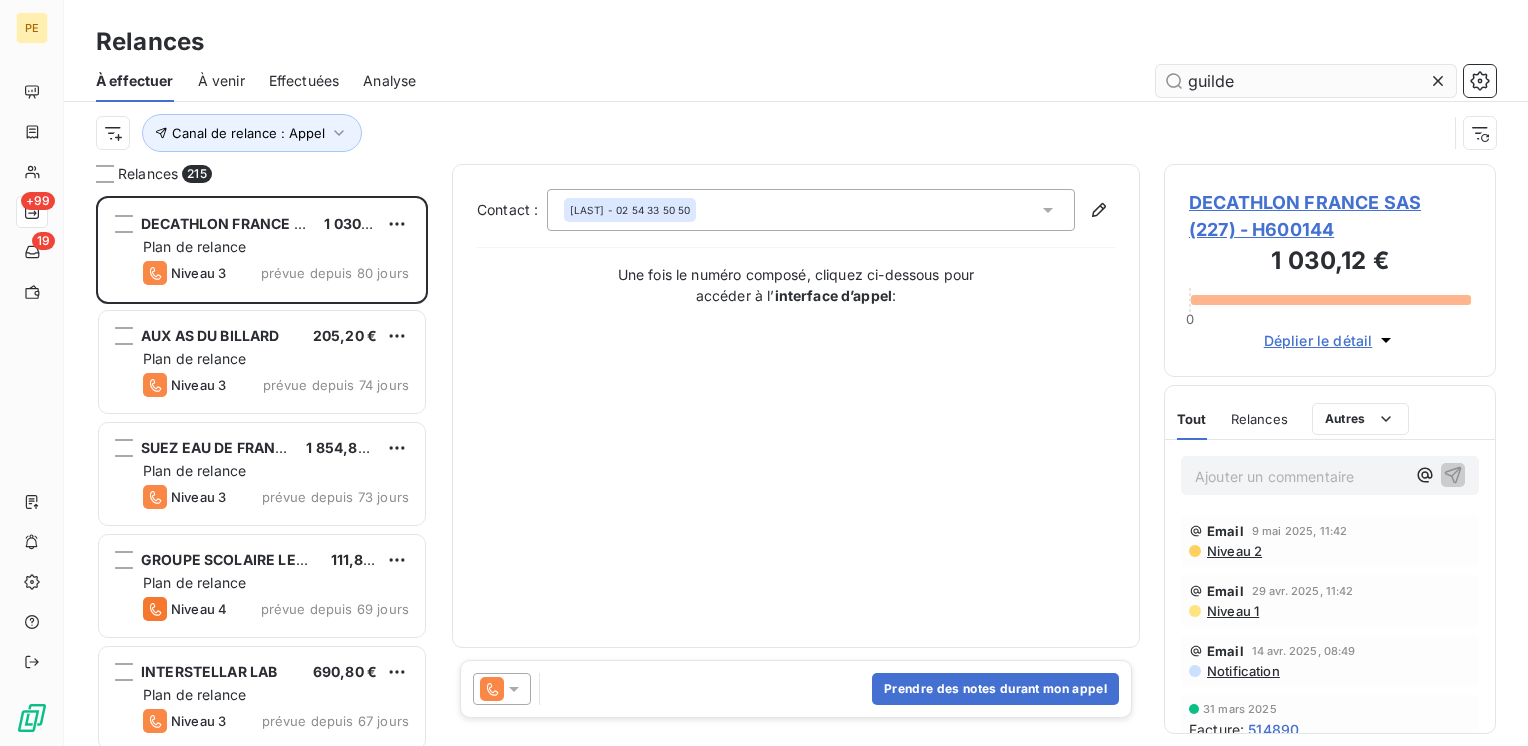 type on "guilde" 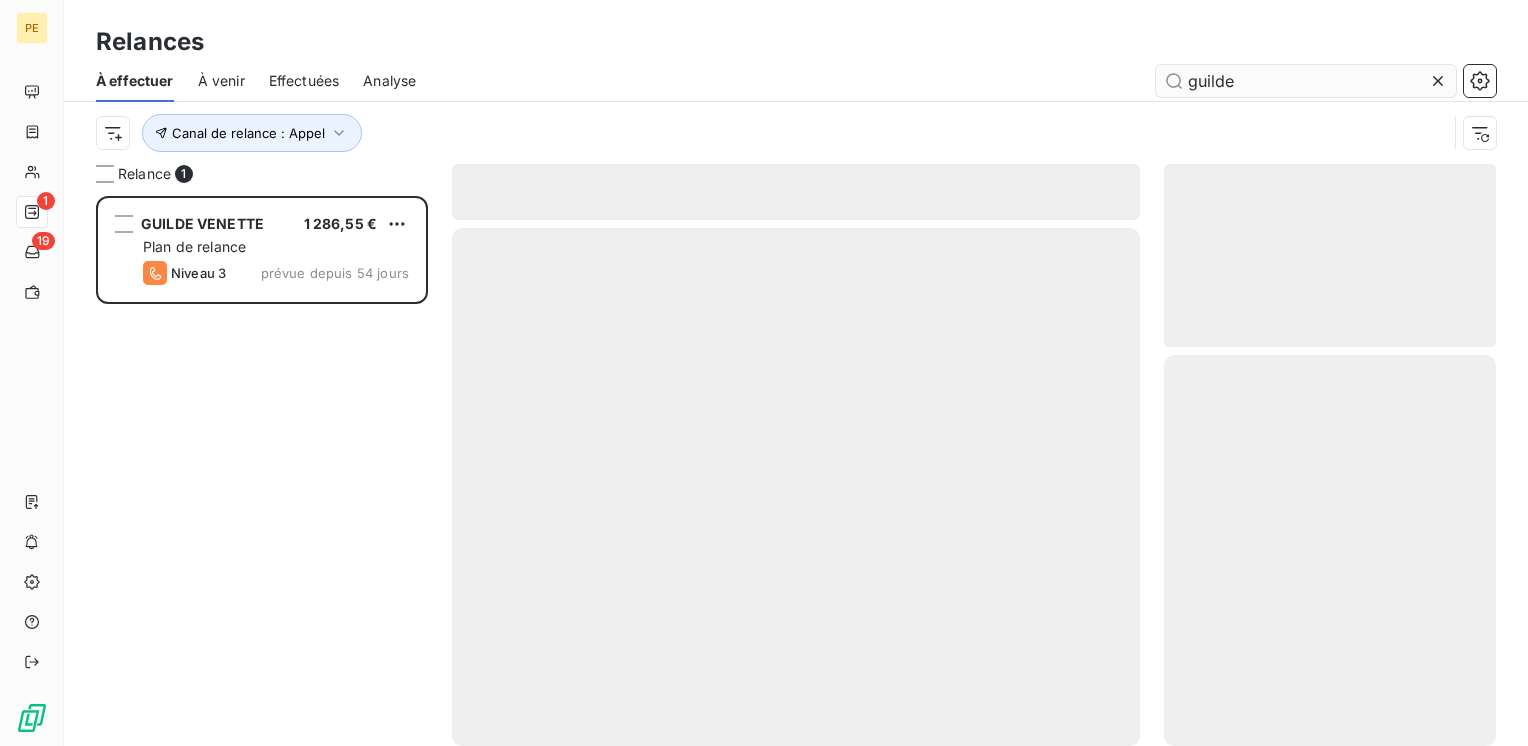scroll, scrollTop: 16, scrollLeft: 16, axis: both 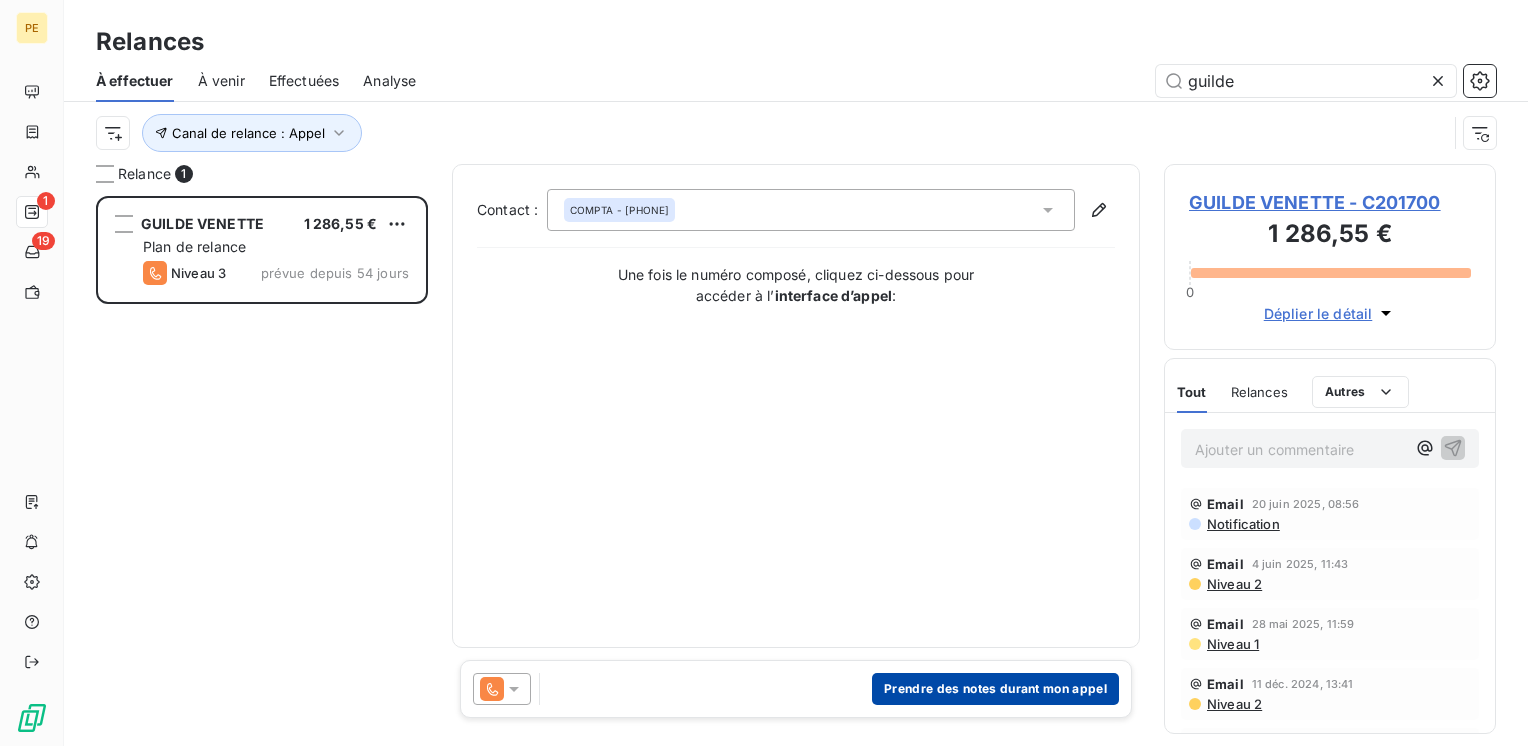 click on "Prendre des notes durant mon appel" at bounding box center (995, 689) 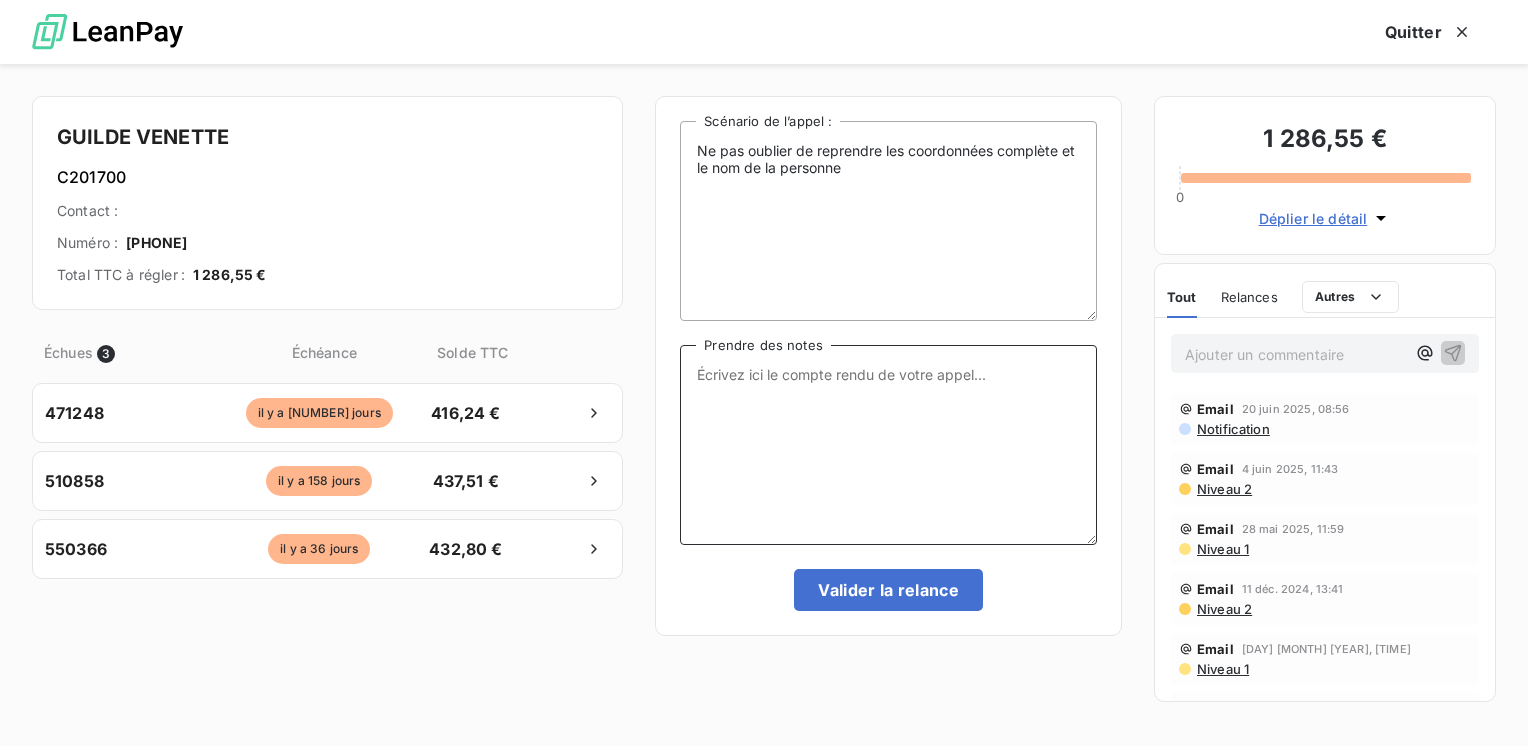 click on "Prendre des notes" at bounding box center [888, 445] 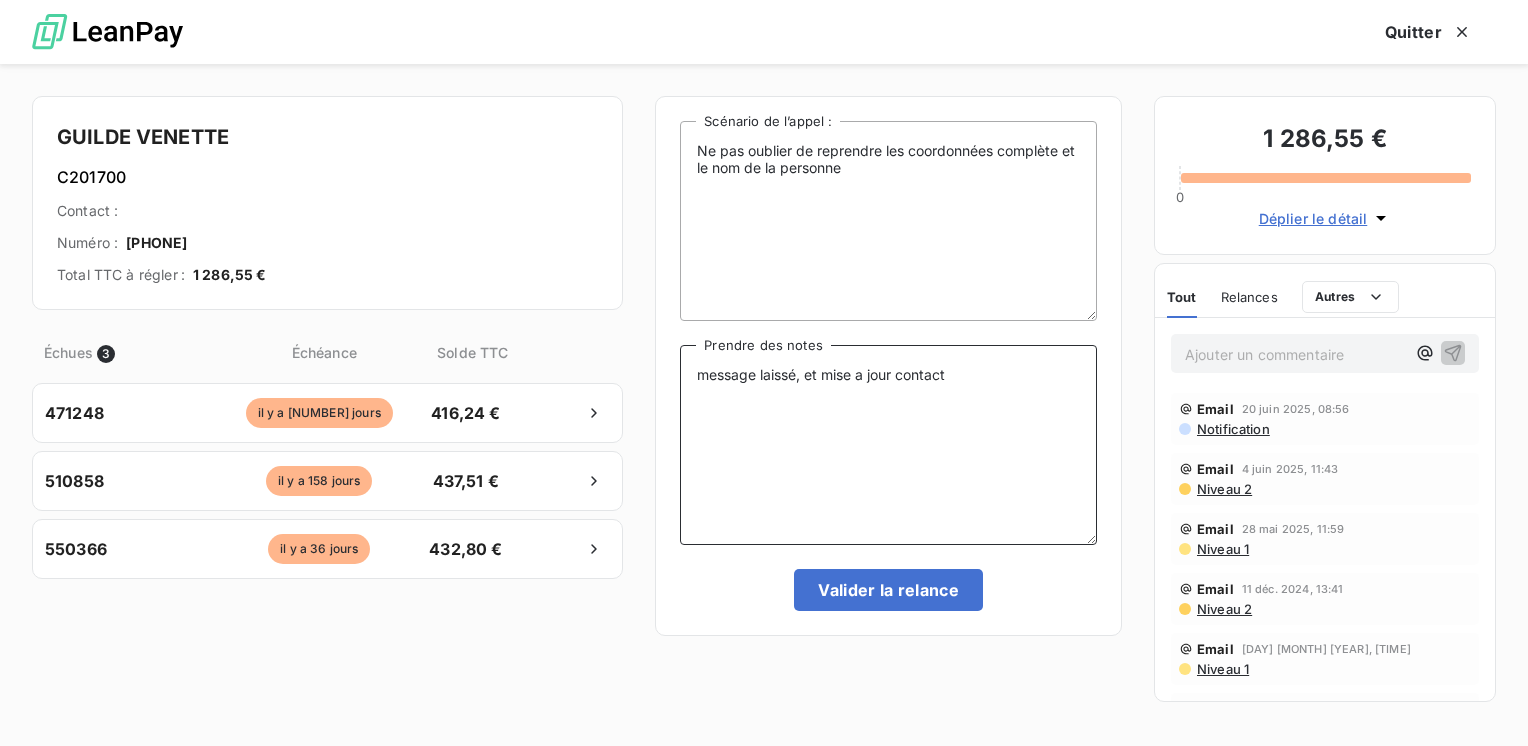 click on "message laissé, et mise a jour contact" at bounding box center [888, 445] 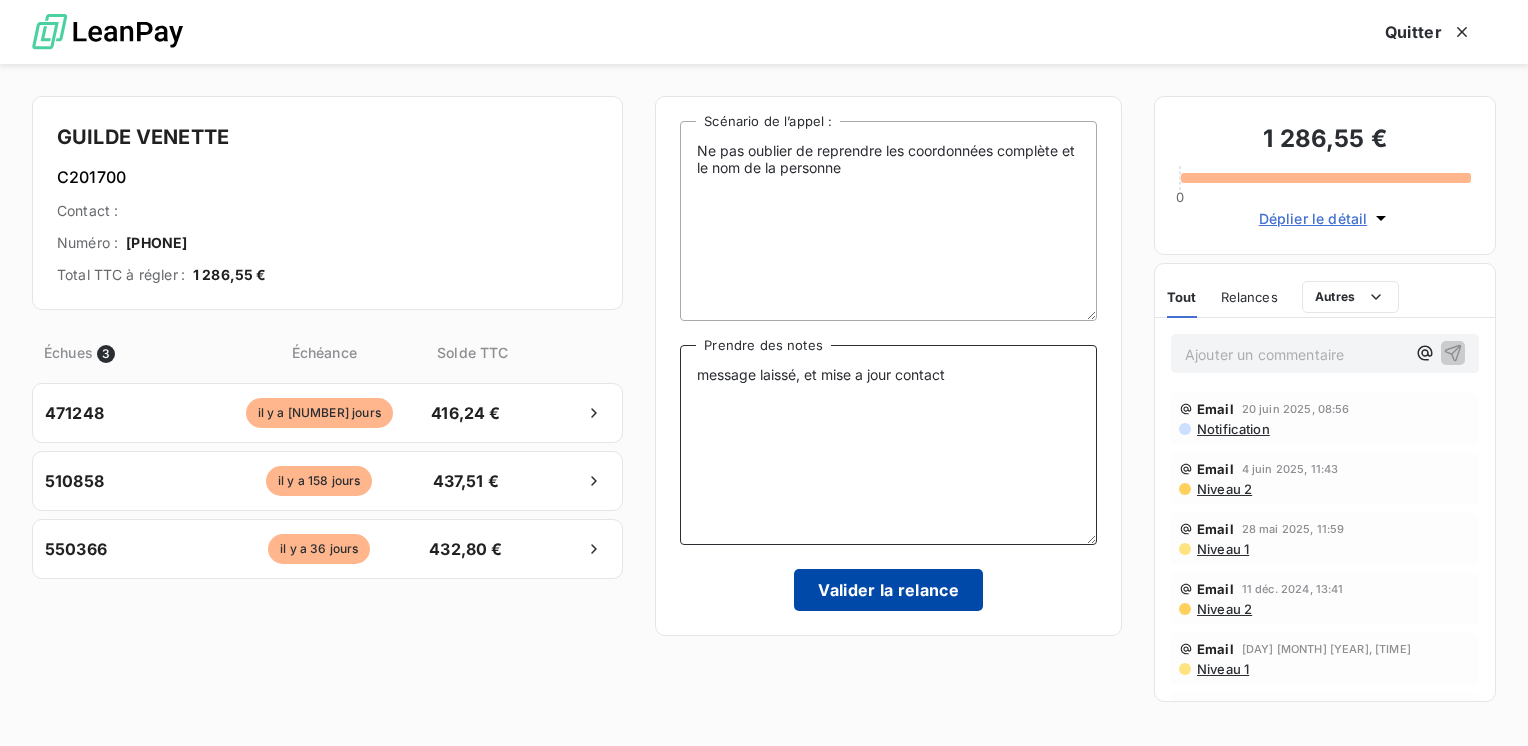 type on "message laissé, et mise a jour contact" 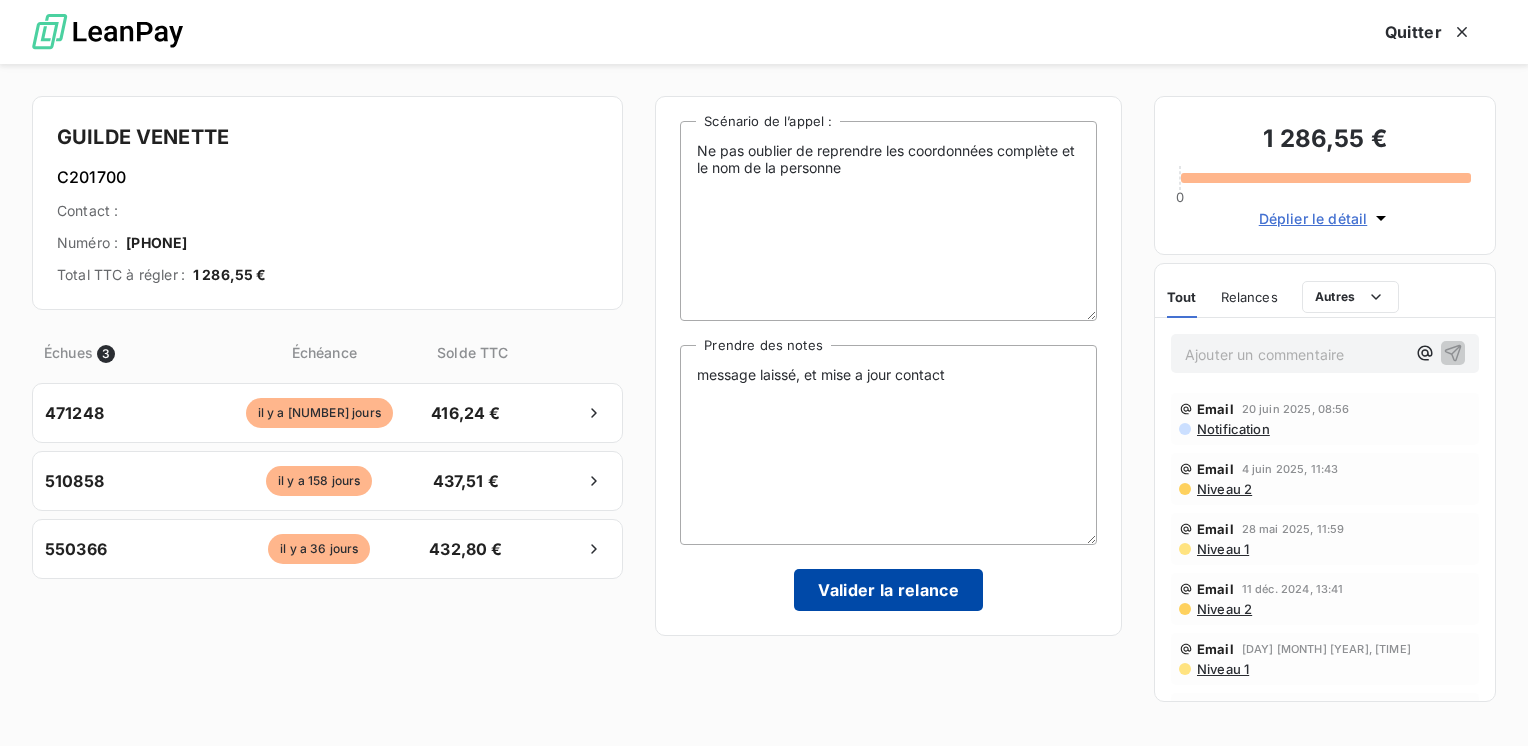 click on "Valider la relance" at bounding box center [888, 590] 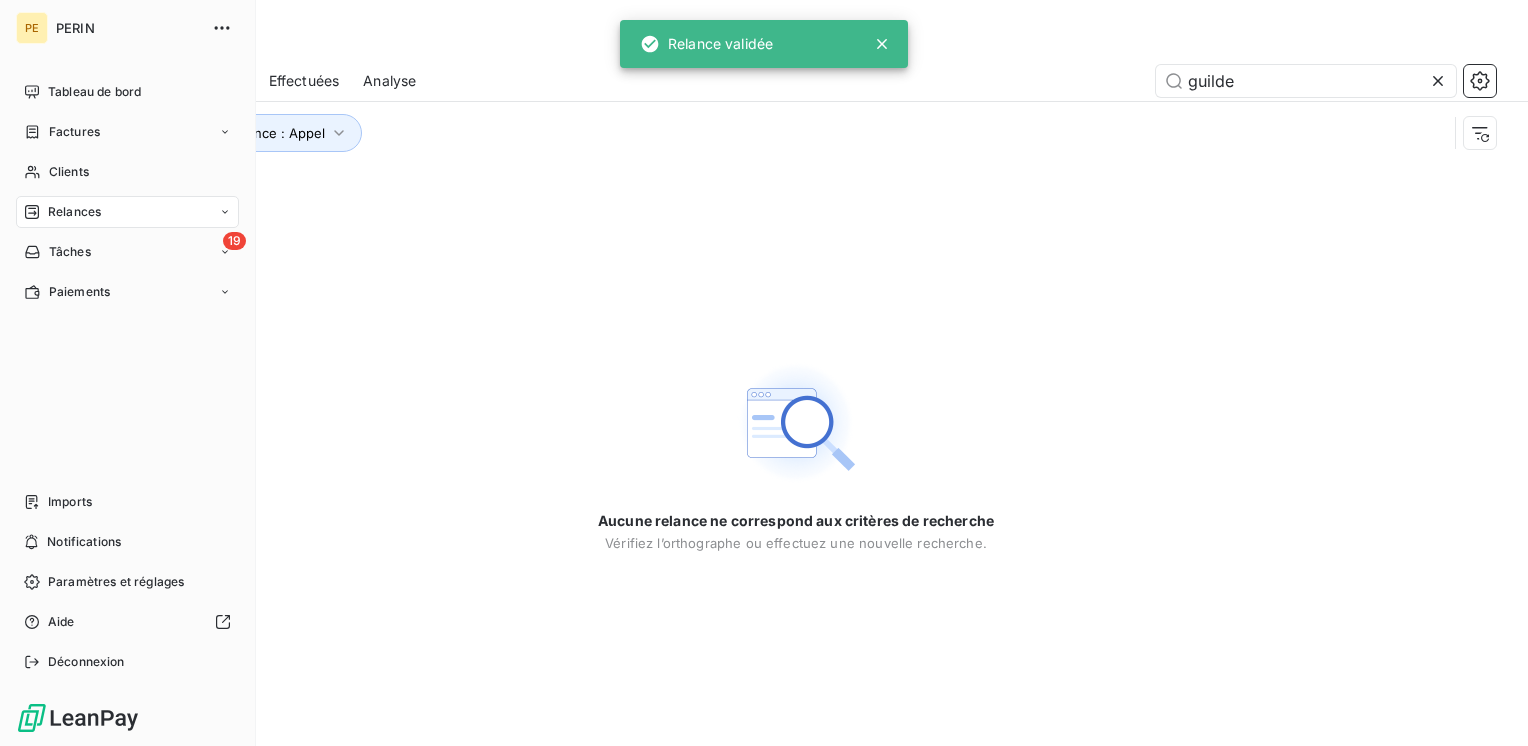 click on "Relances" at bounding box center (74, 212) 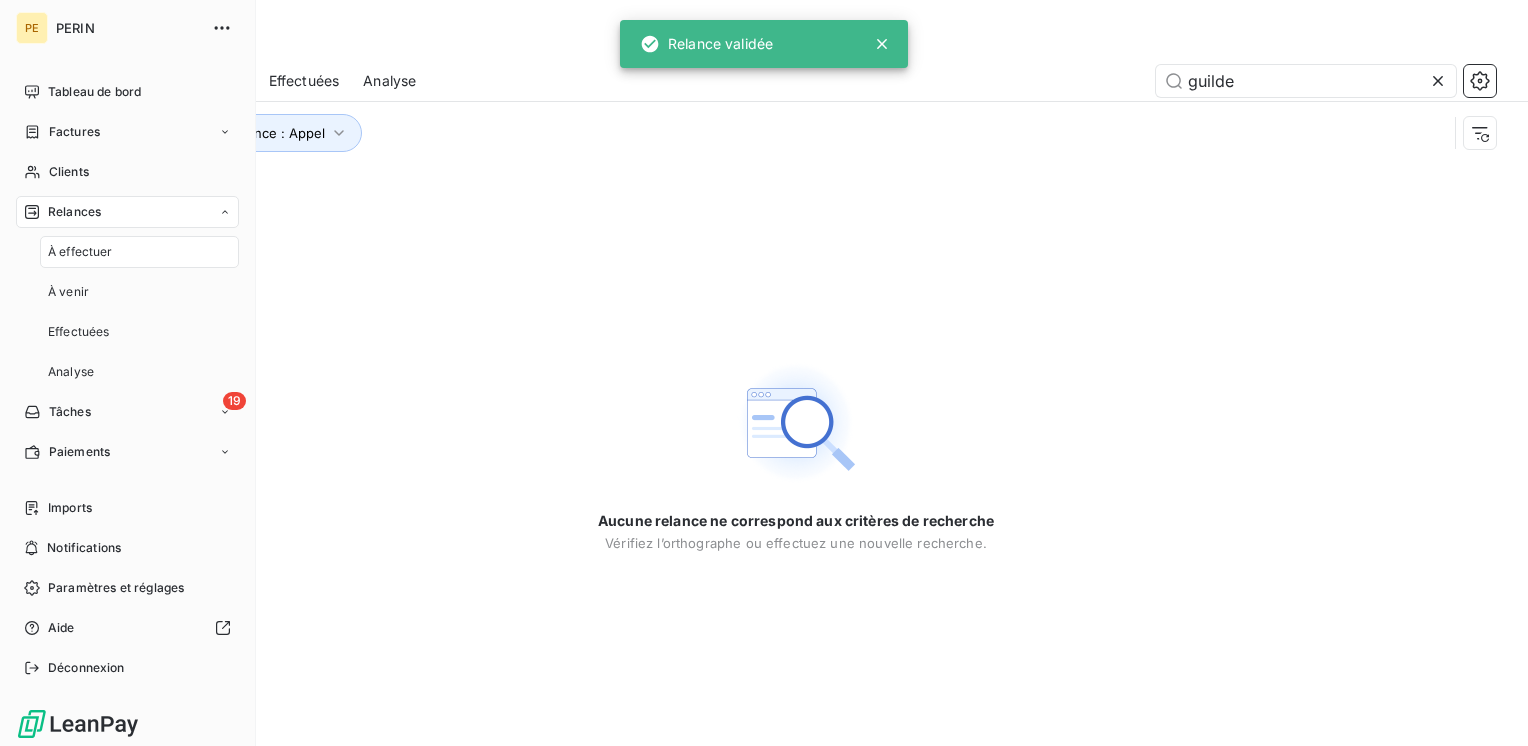 click on "Relances" at bounding box center (74, 212) 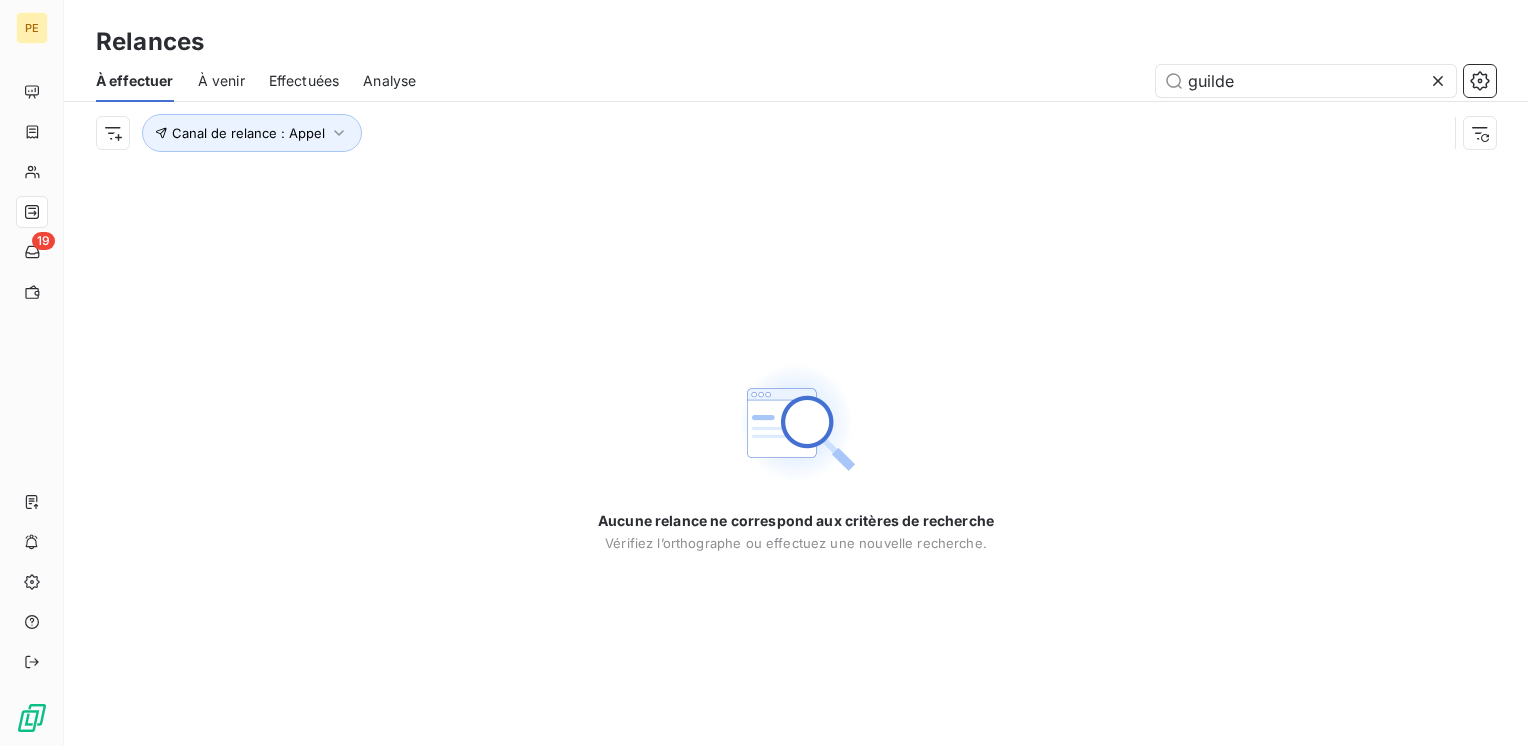 click on "À venir" at bounding box center [221, 81] 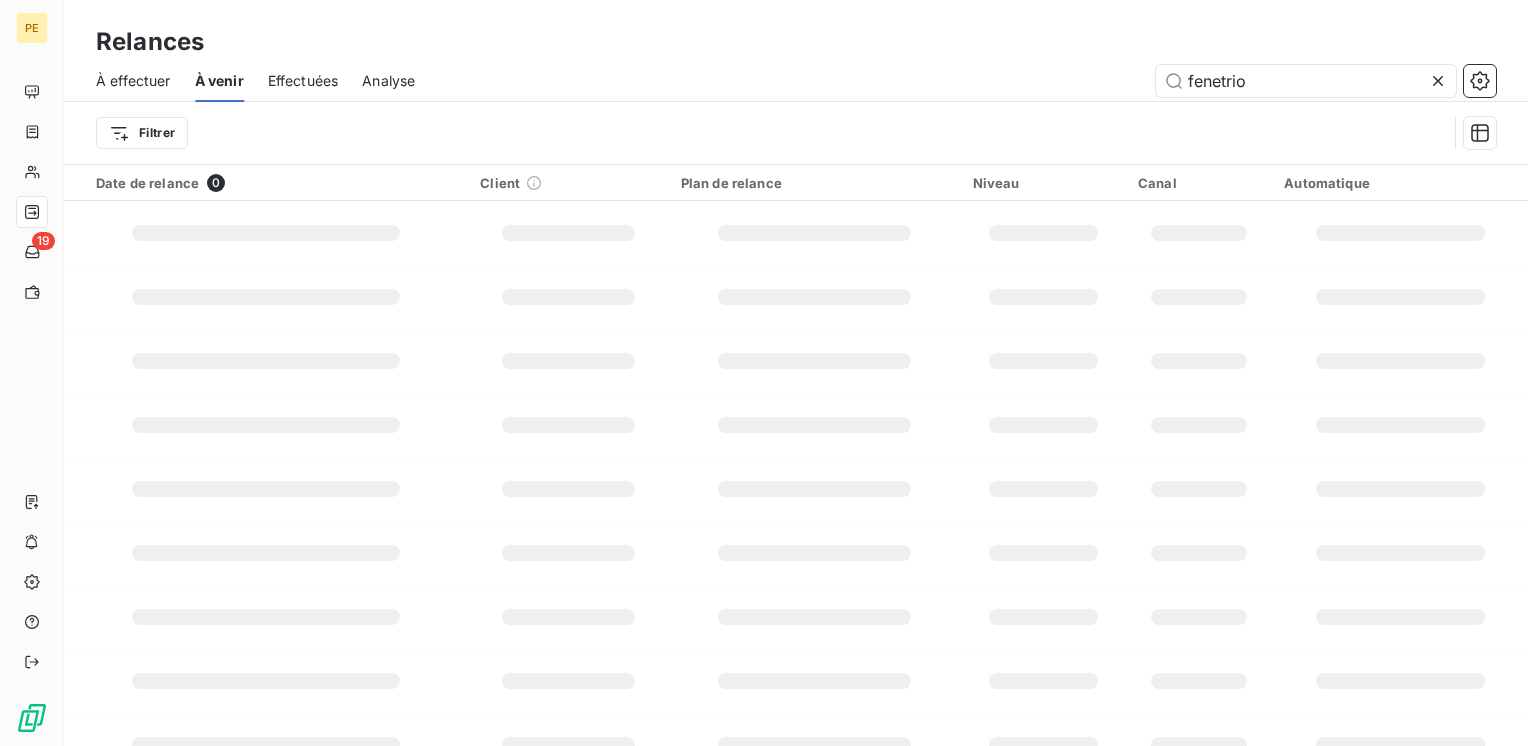 click on "Effectuées" at bounding box center (303, 81) 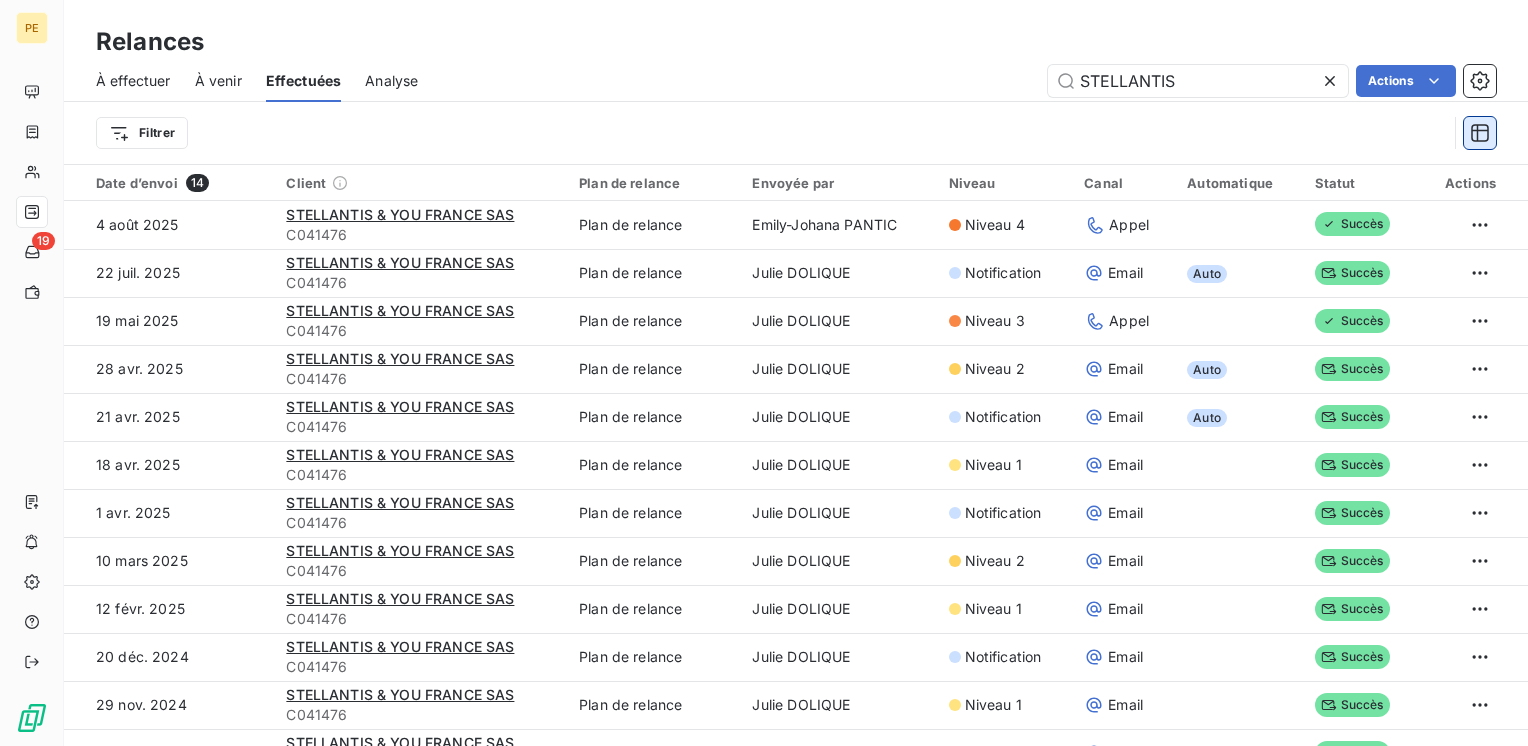 click 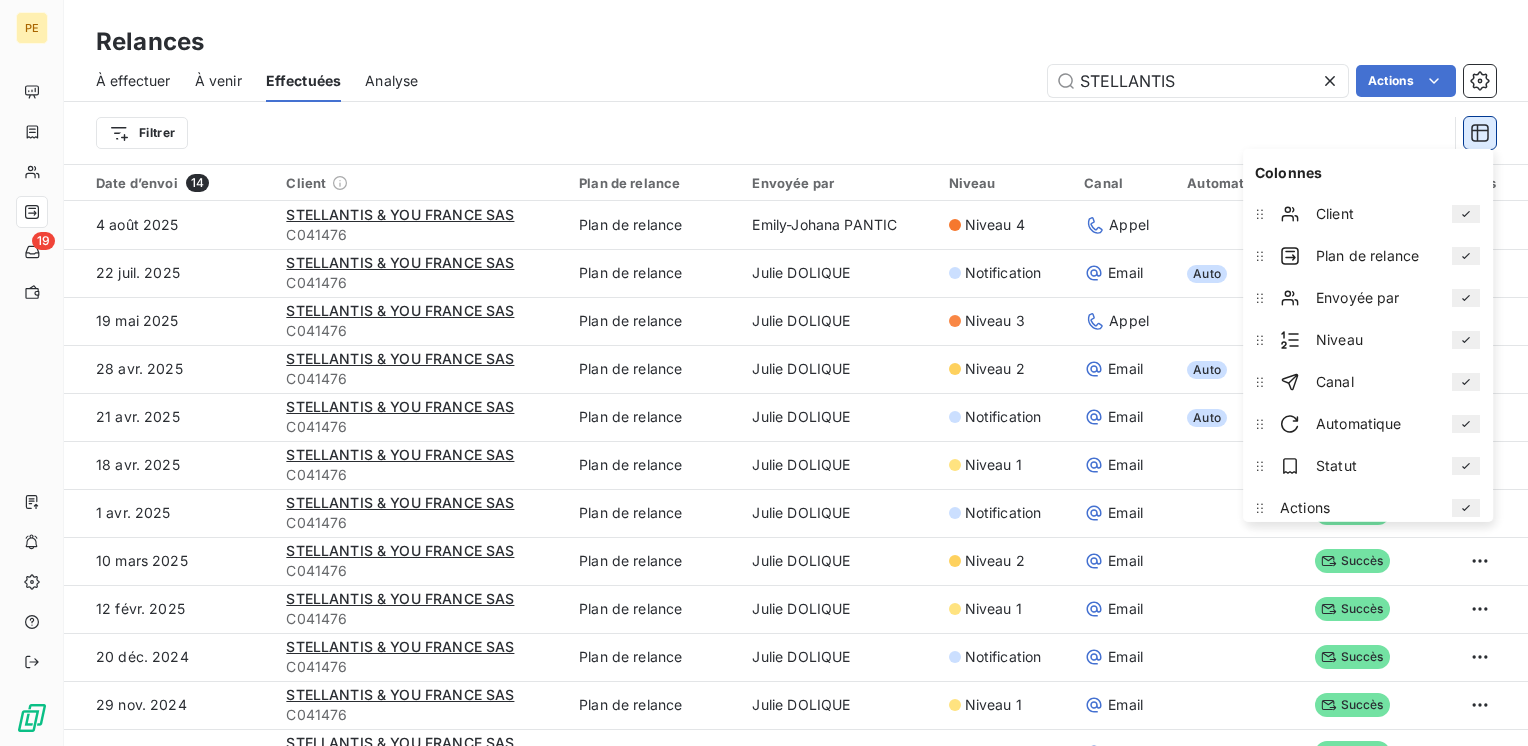 click 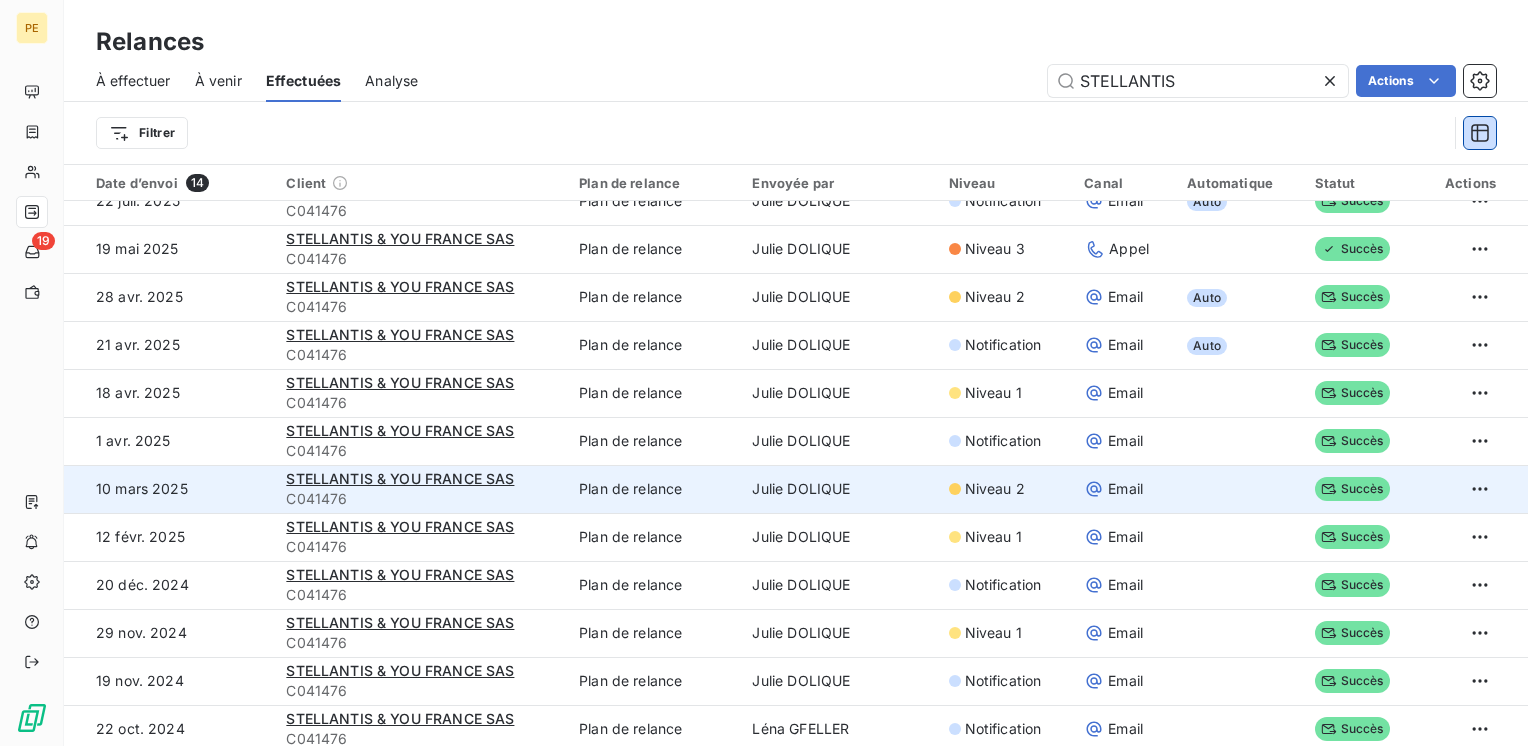 scroll, scrollTop: 127, scrollLeft: 0, axis: vertical 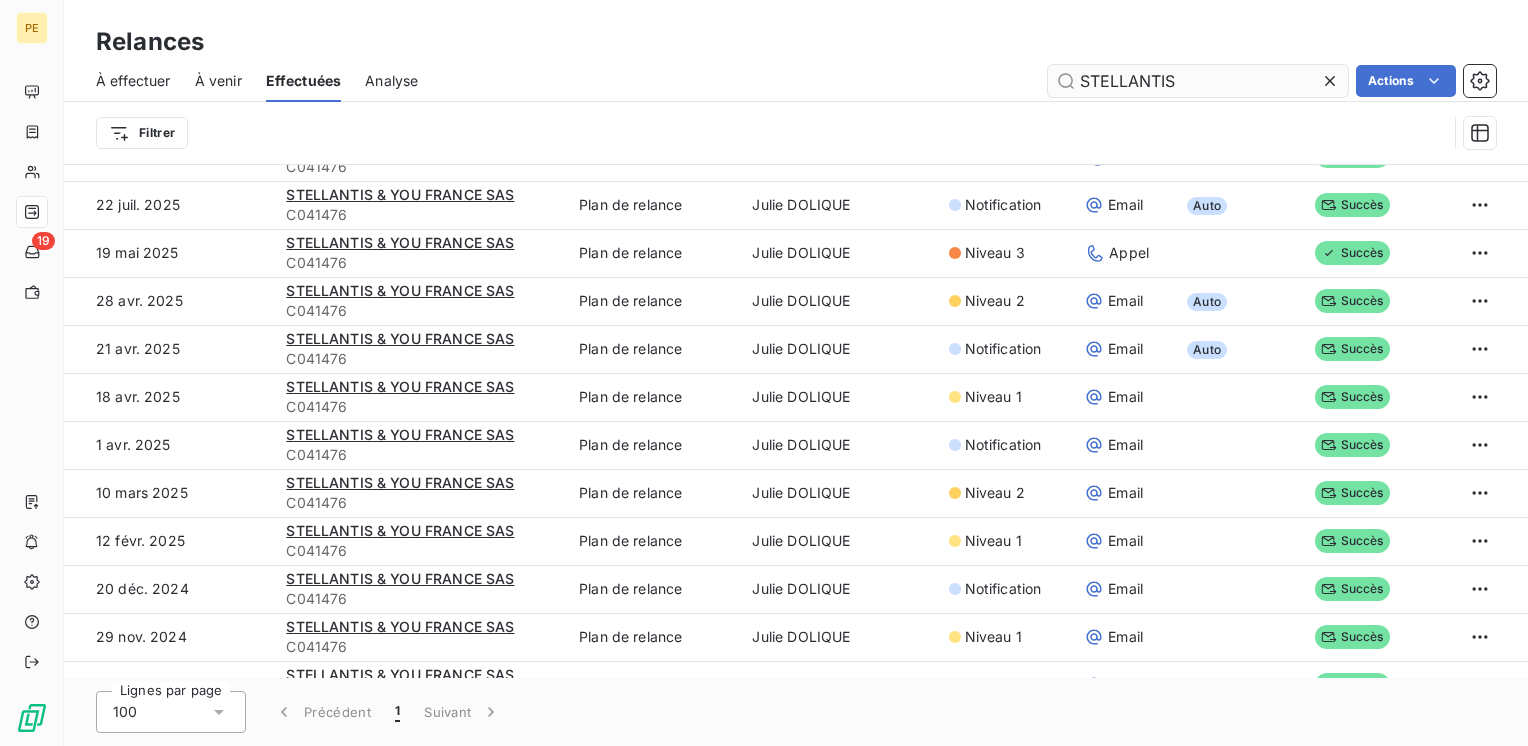 click 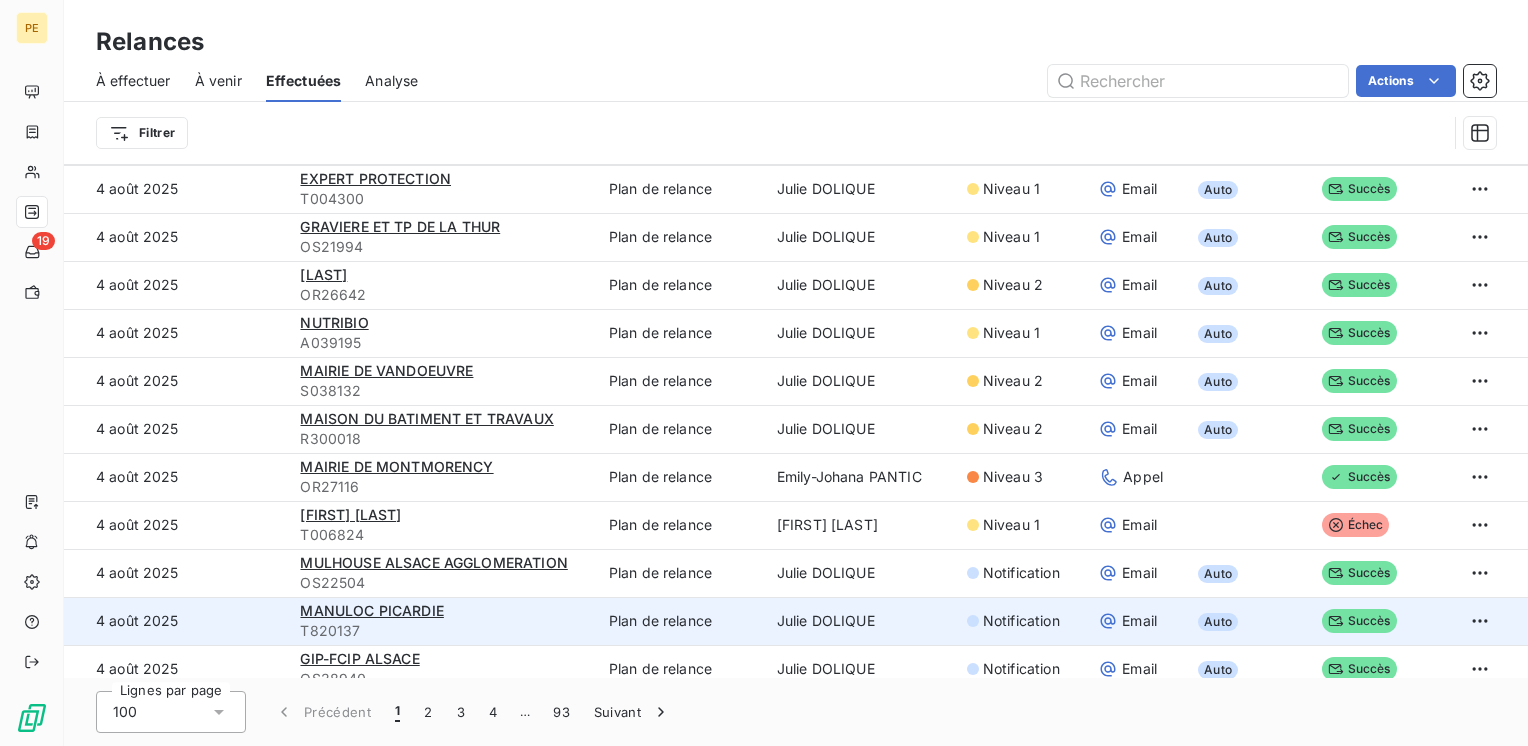 scroll, scrollTop: 4255, scrollLeft: 0, axis: vertical 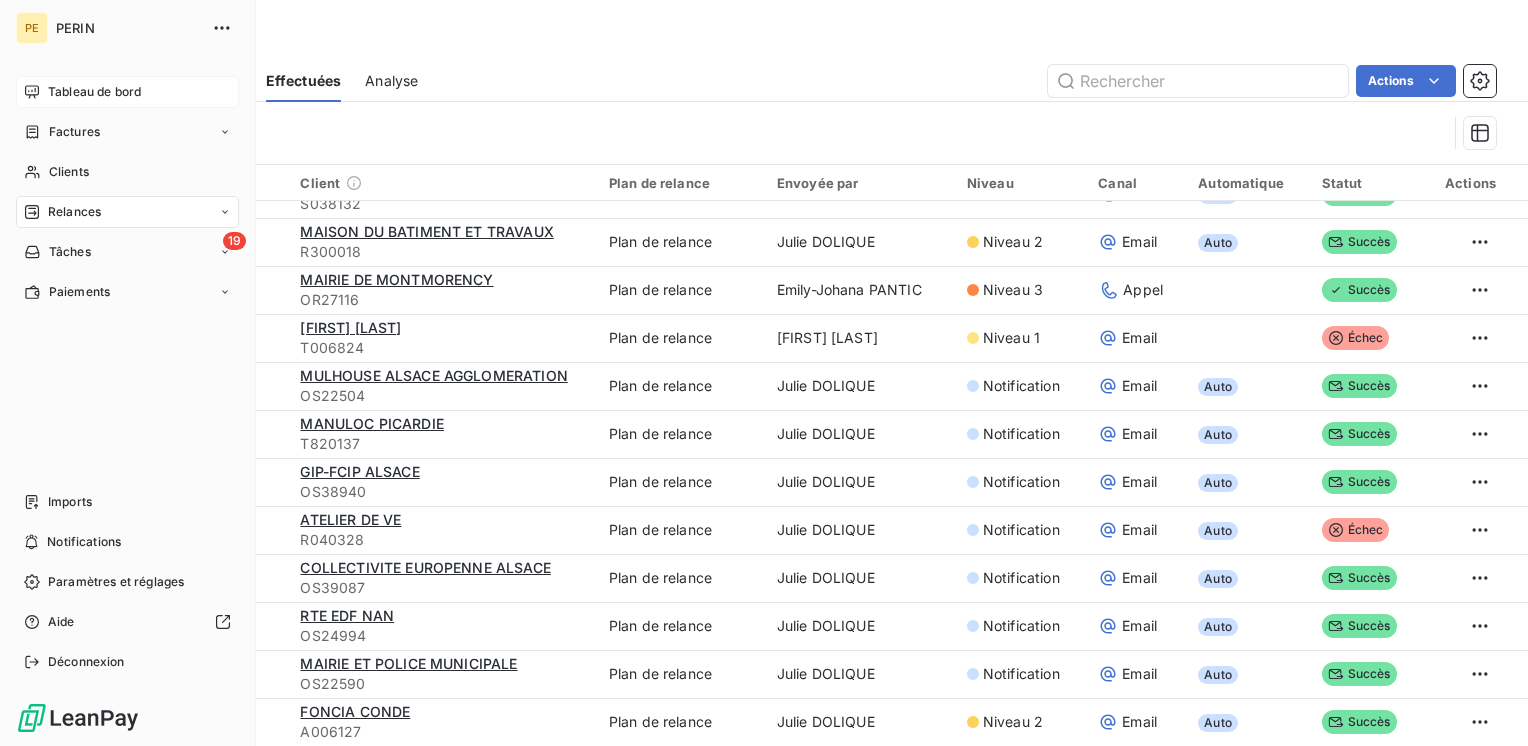 click on "Tableau de bord" at bounding box center [127, 92] 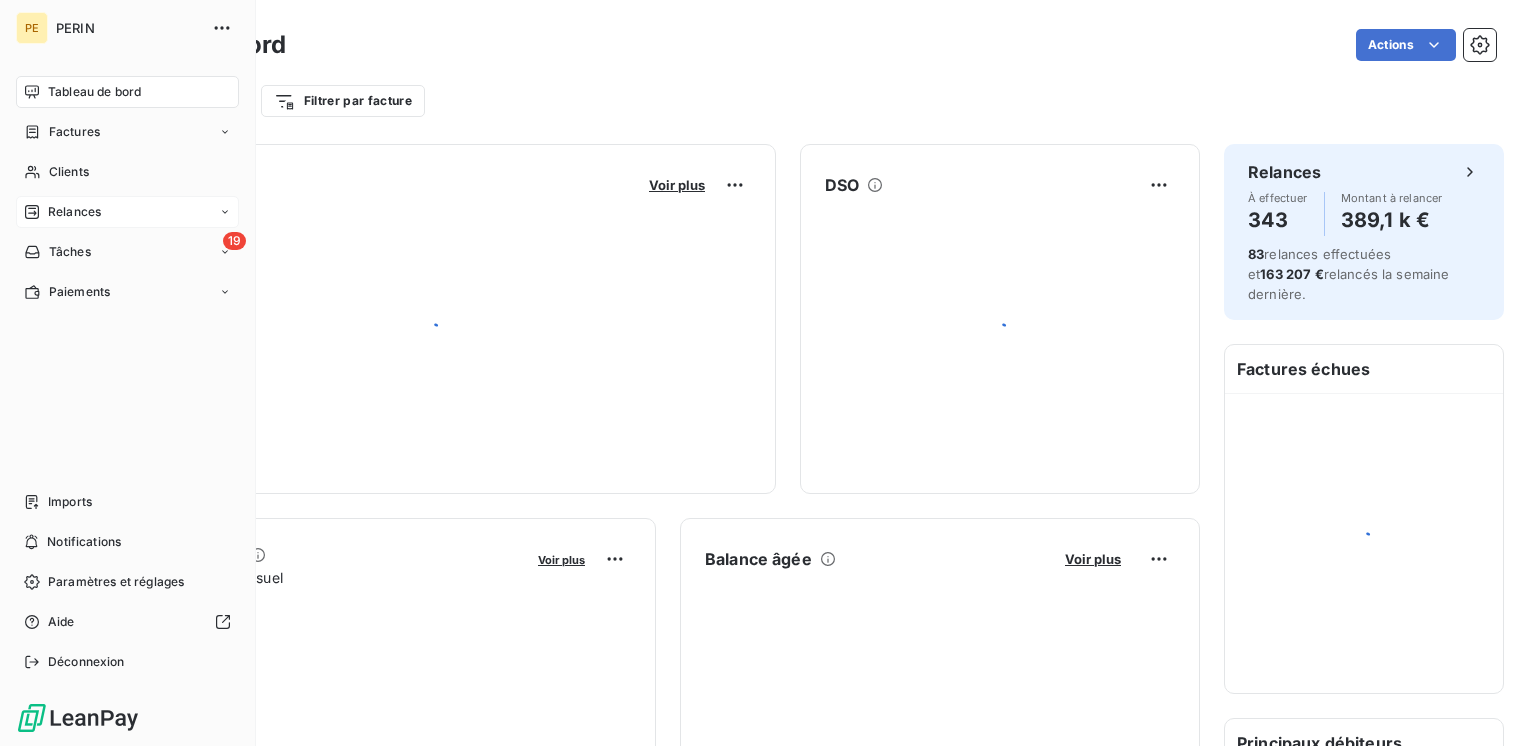 click on "Relances" at bounding box center [127, 212] 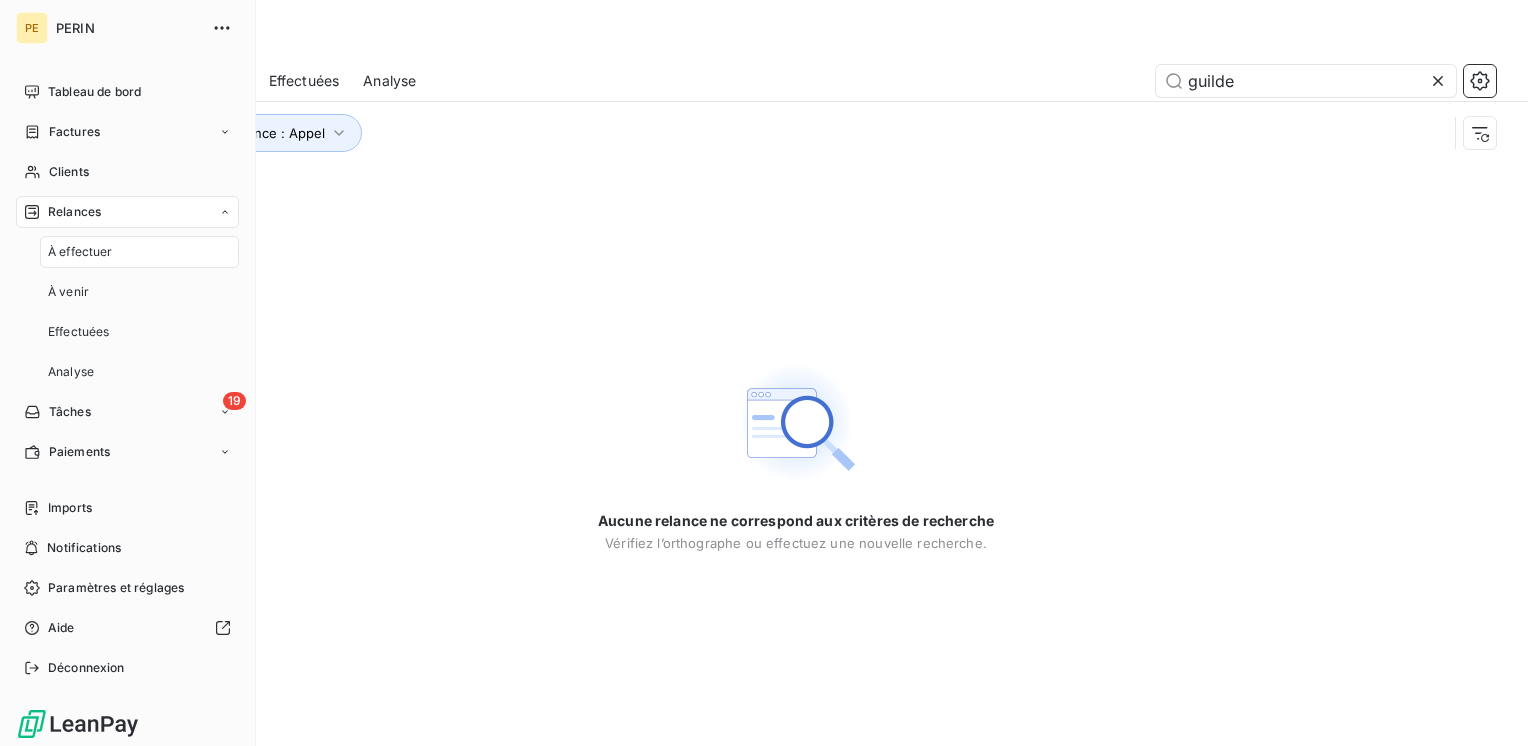 click on "Relances" at bounding box center [127, 212] 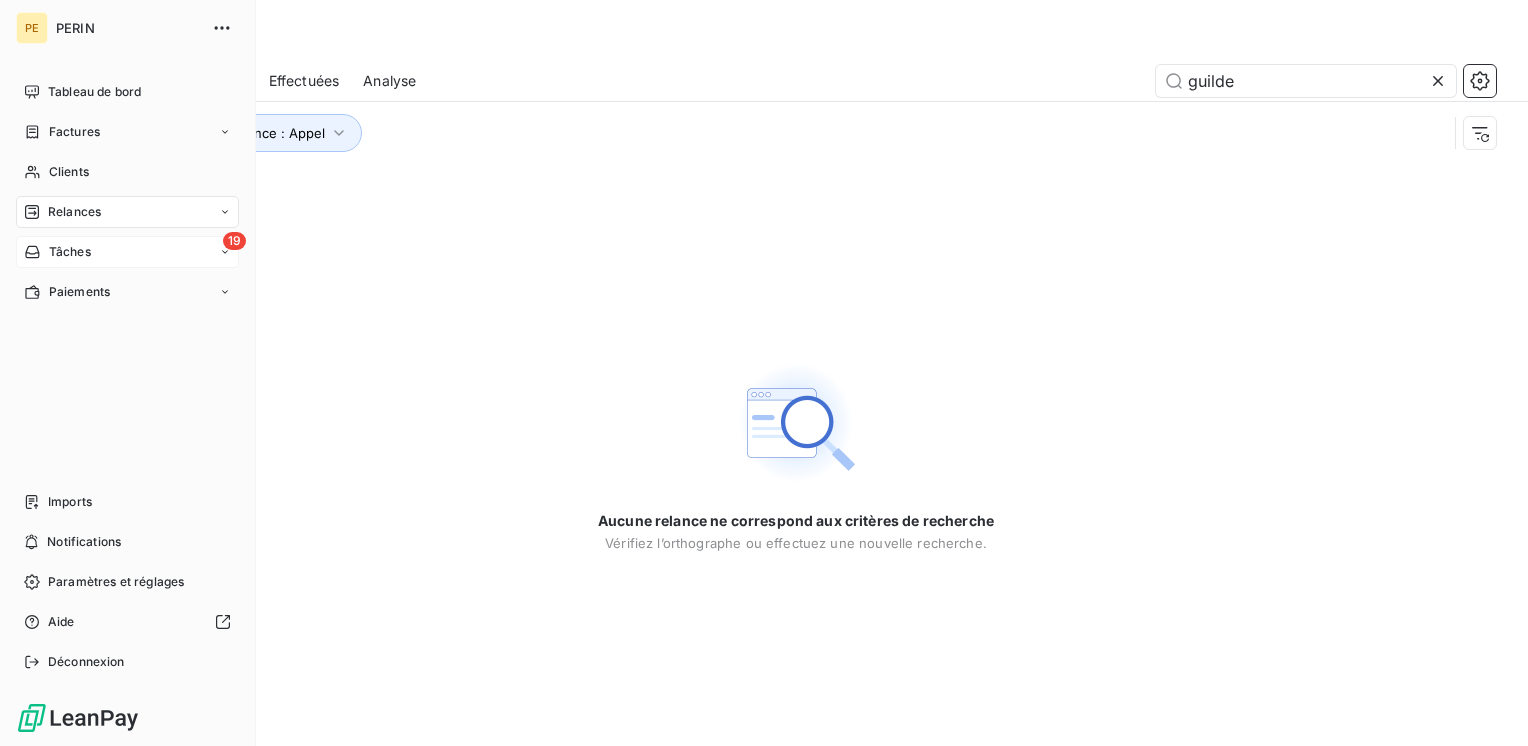 click on "19 Tâches" at bounding box center (127, 252) 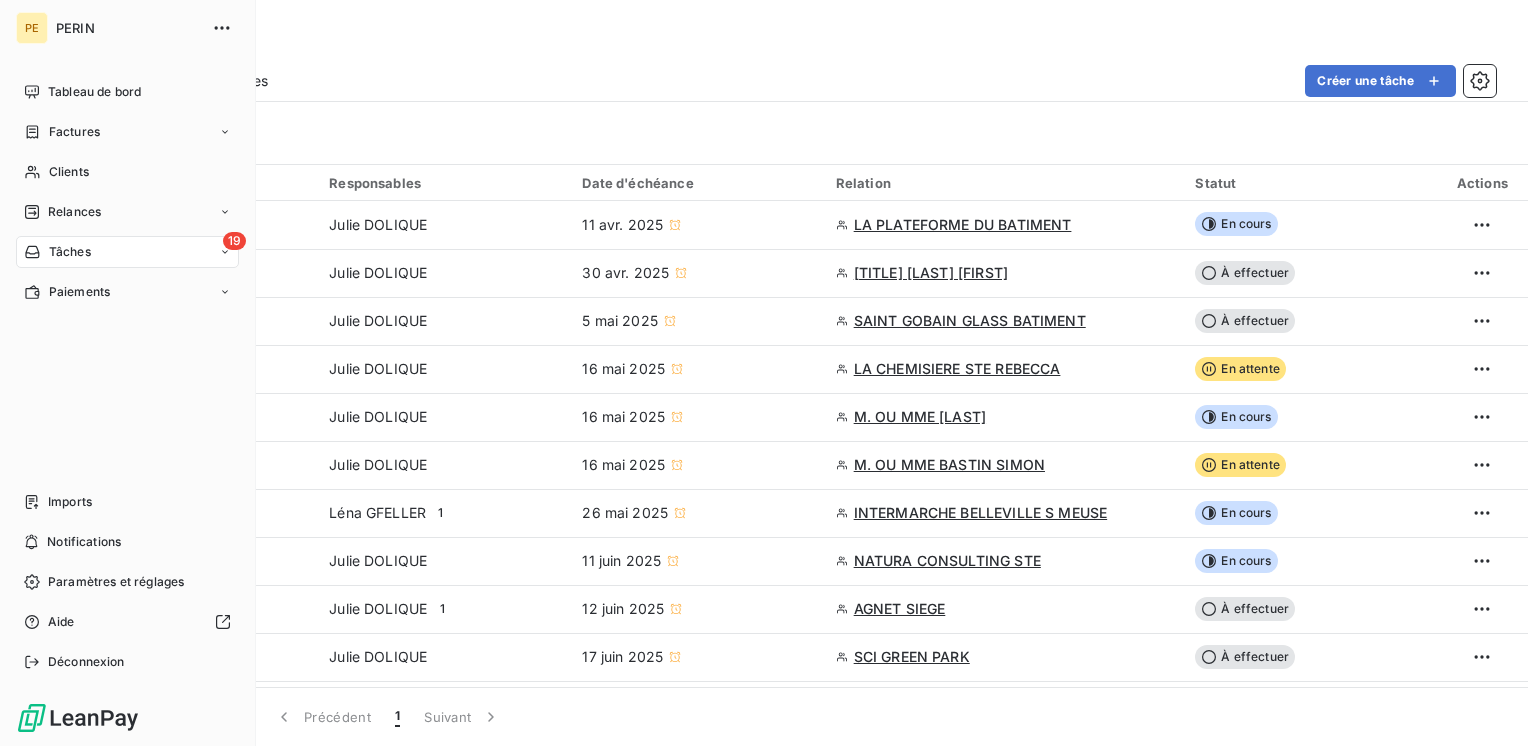 click on "Relances" at bounding box center [74, 212] 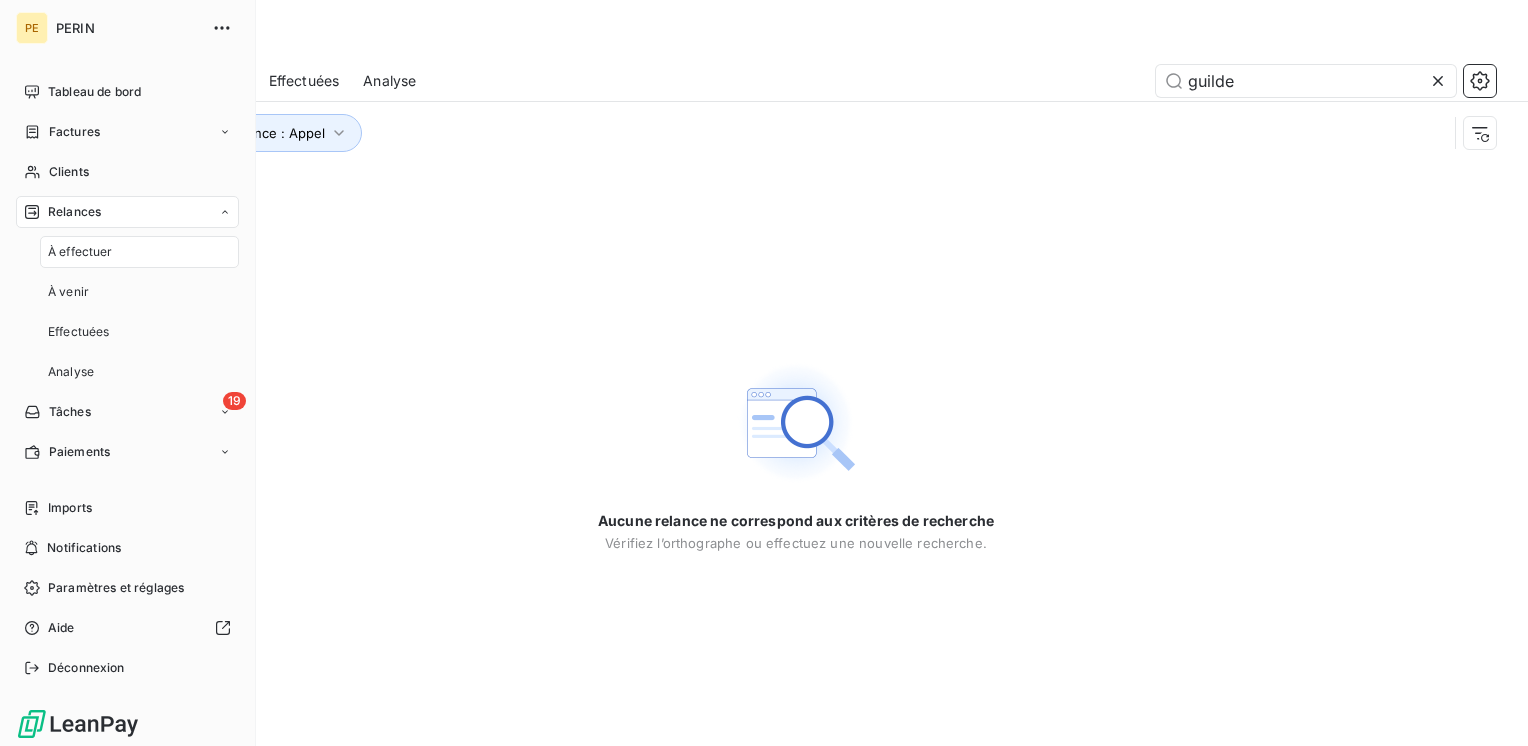 click on "À effectuer" at bounding box center [80, 252] 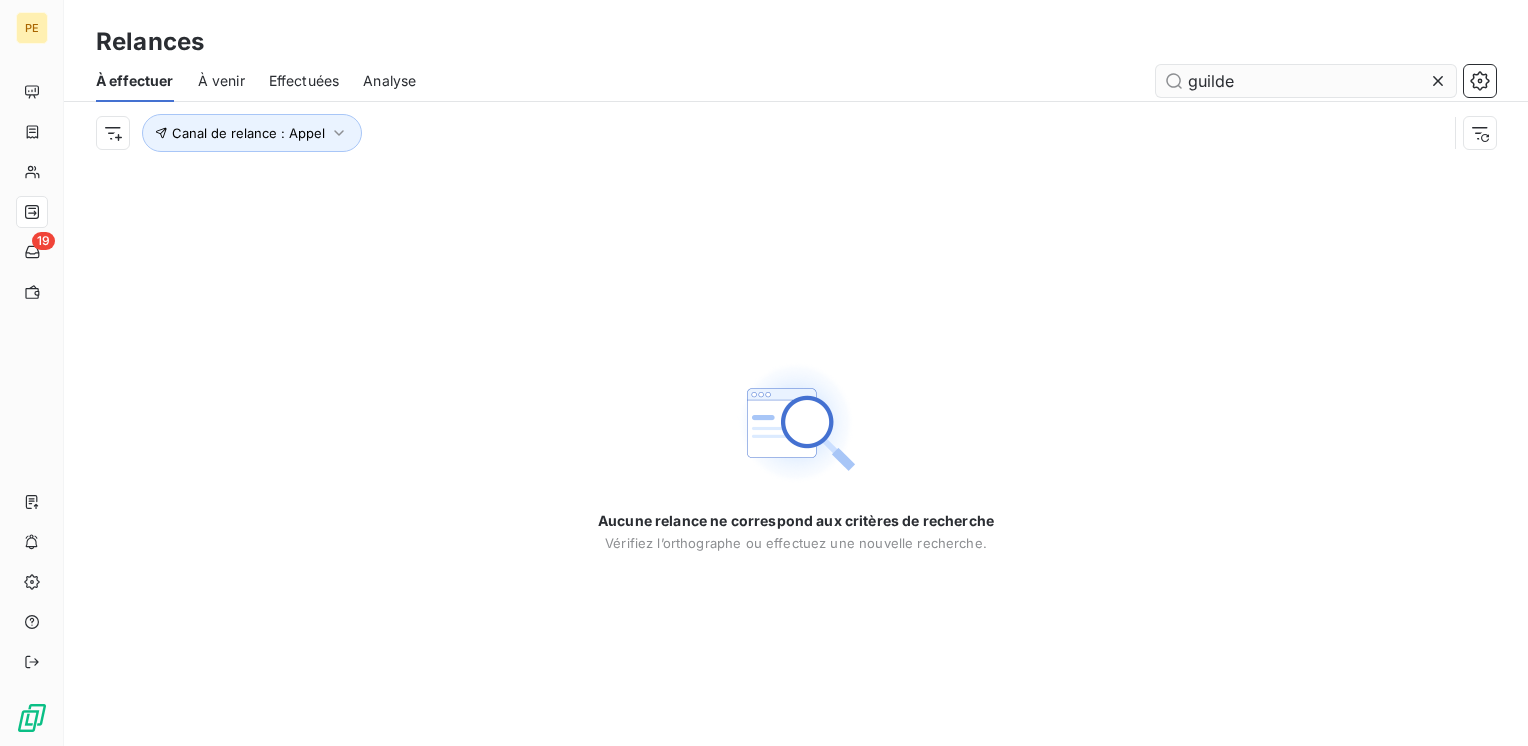 click 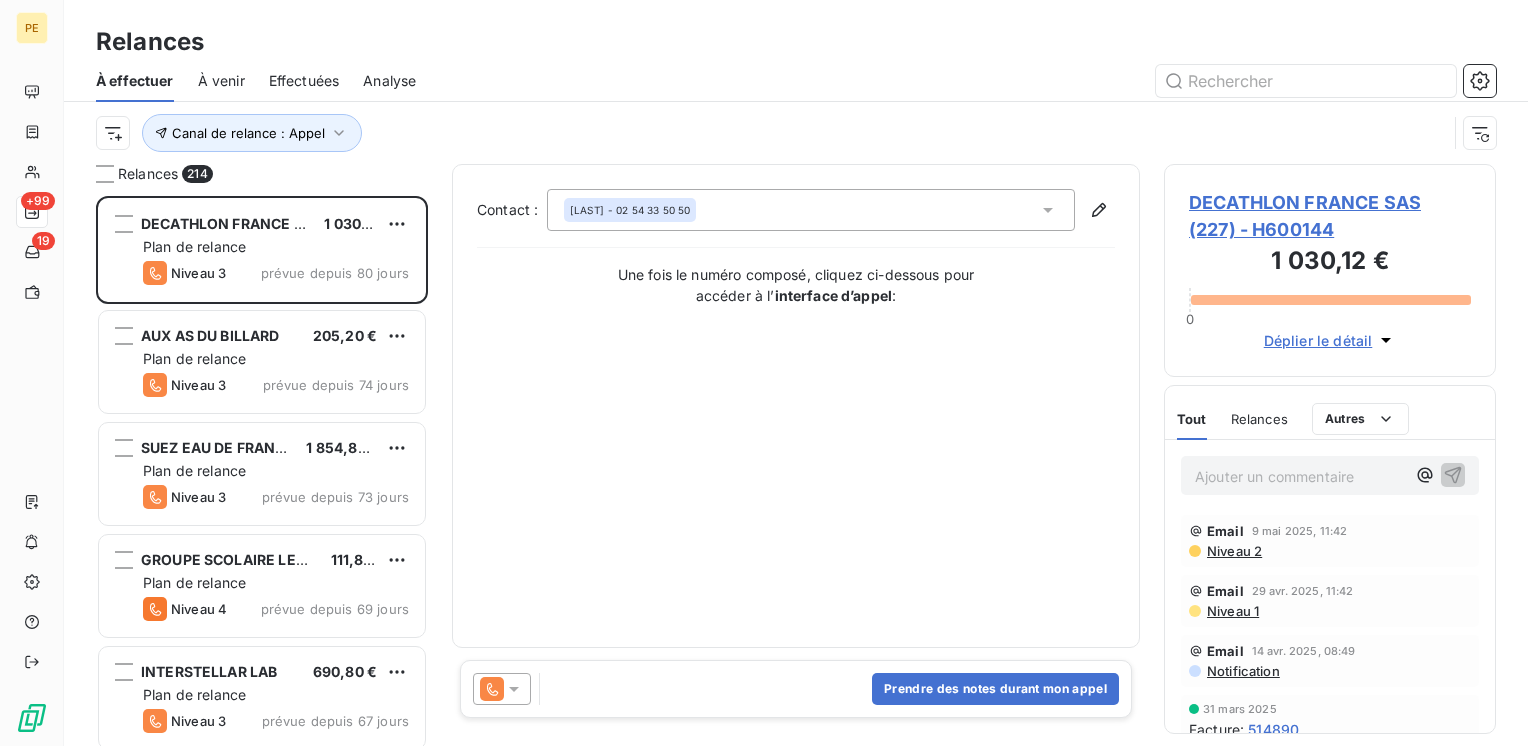 scroll, scrollTop: 16, scrollLeft: 16, axis: both 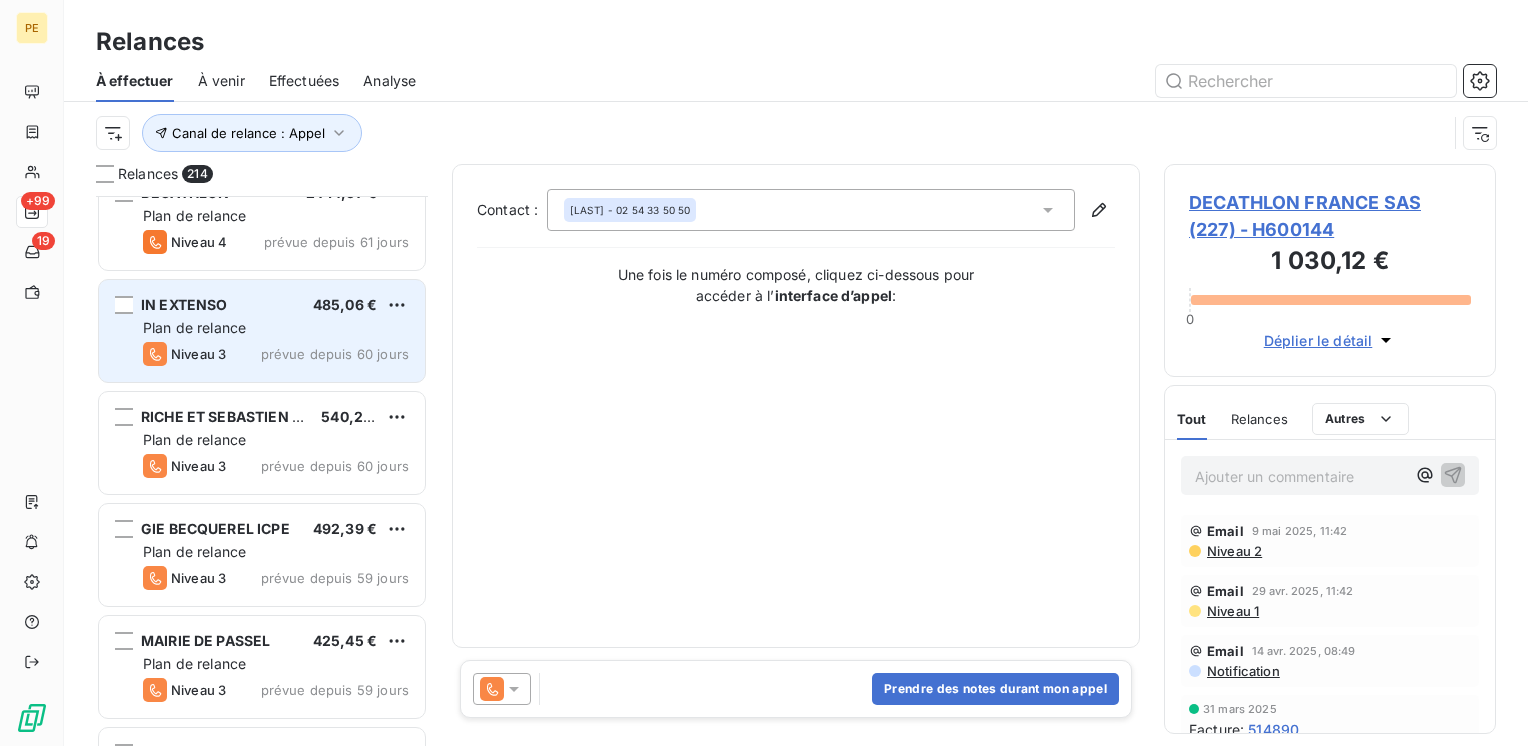 click on "Plan de relance" at bounding box center (276, 328) 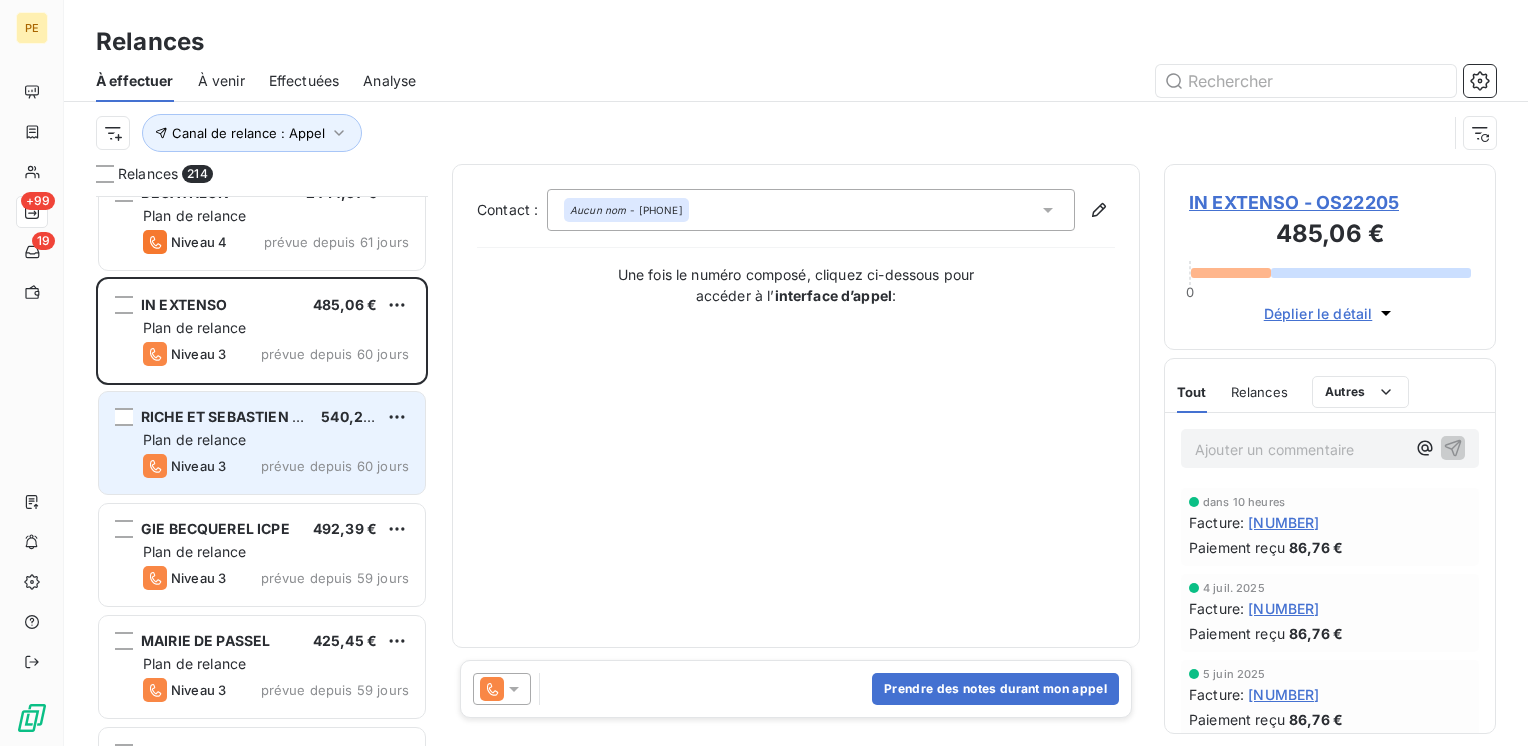 click on "Plan de relance" at bounding box center (194, 439) 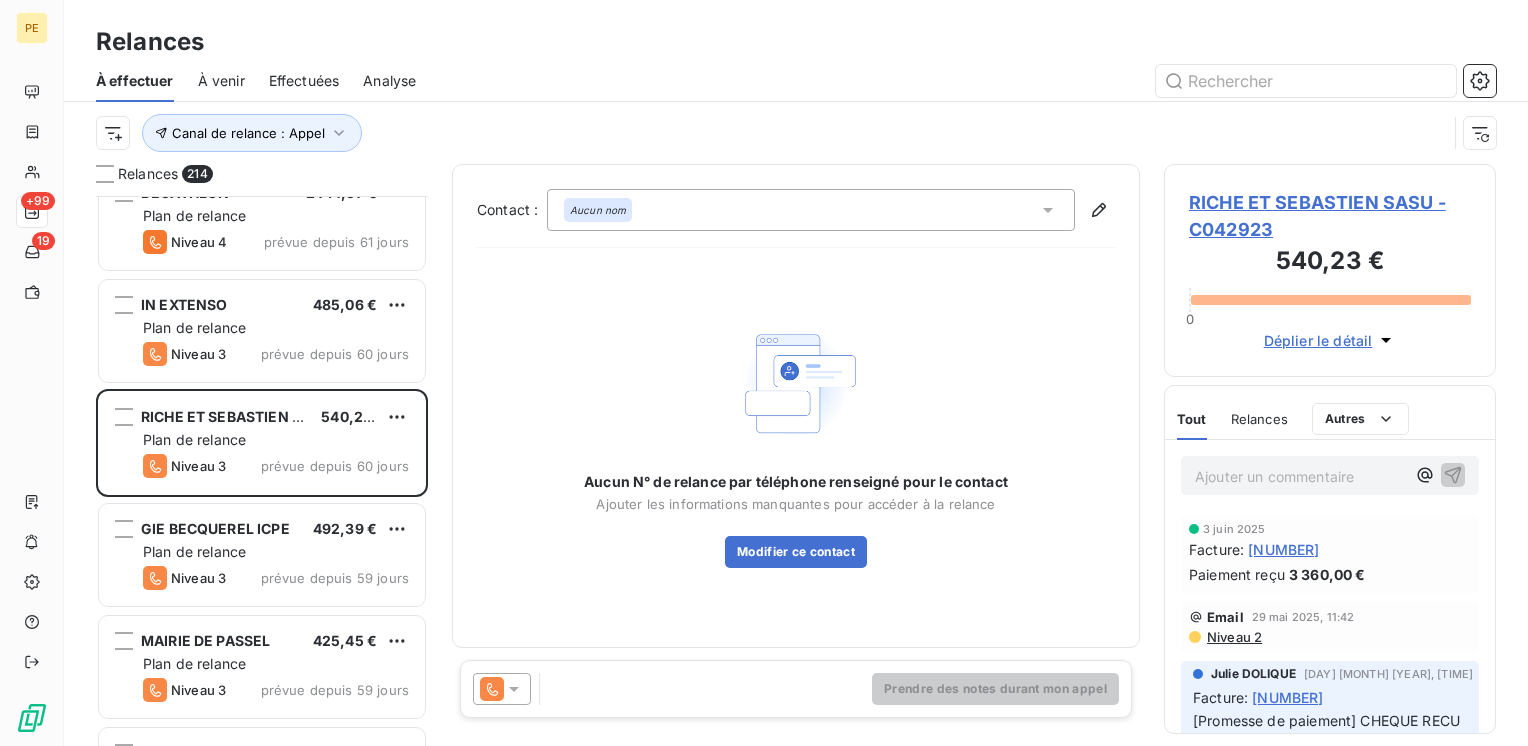 drag, startPoint x: 285, startPoint y: 314, endPoint x: 988, endPoint y: 342, distance: 703.5574 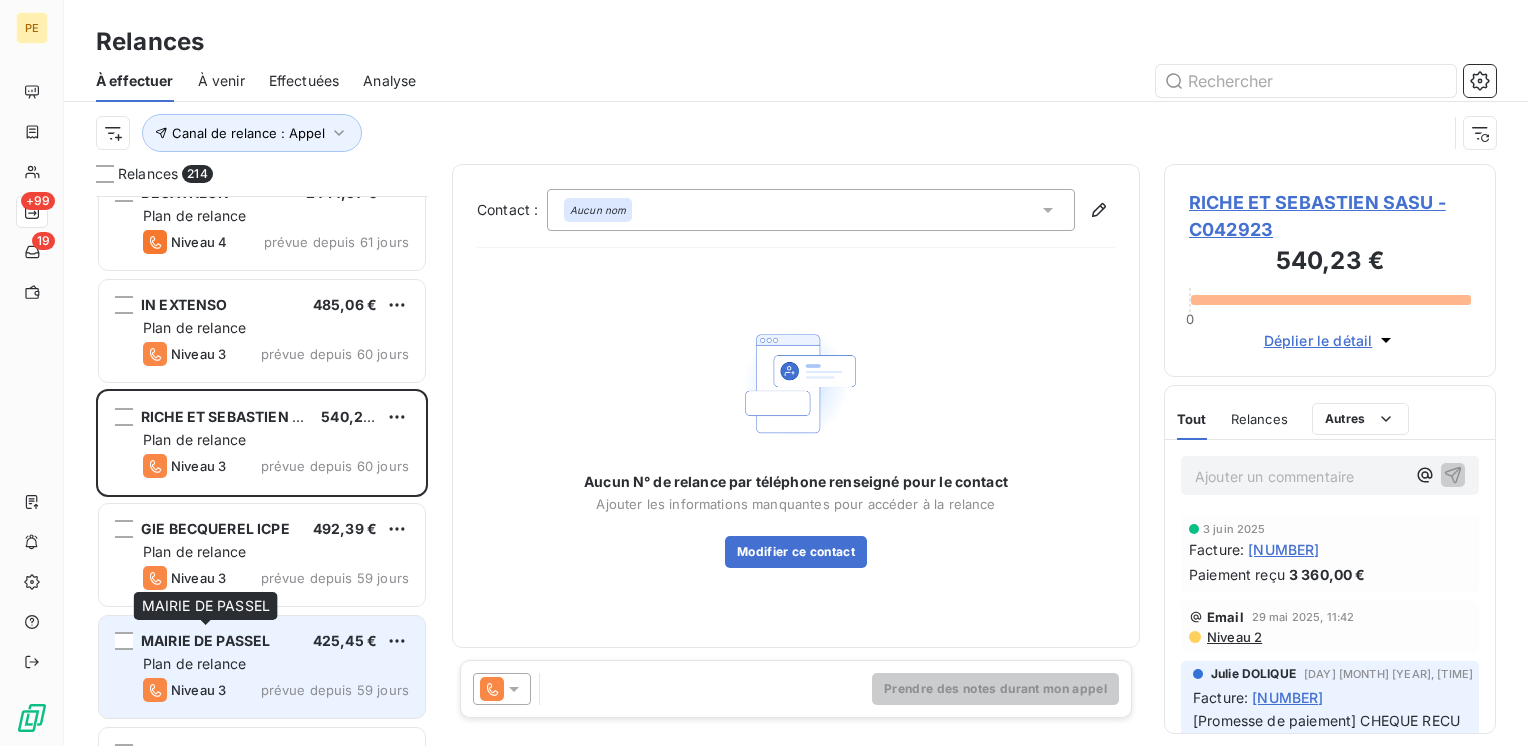 click on "MAIRIE DE PASSEL" at bounding box center (205, 640) 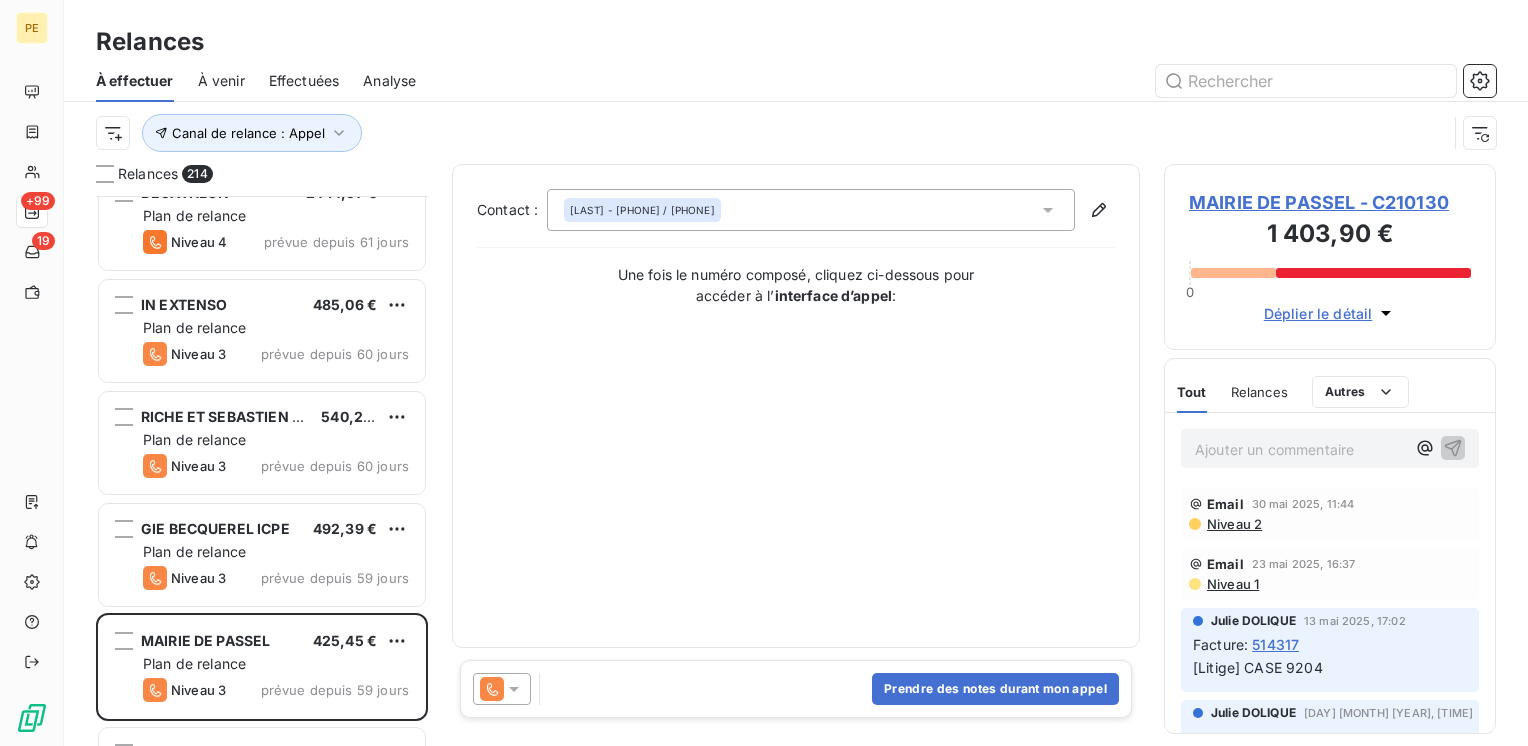 scroll, scrollTop: 133, scrollLeft: 0, axis: vertical 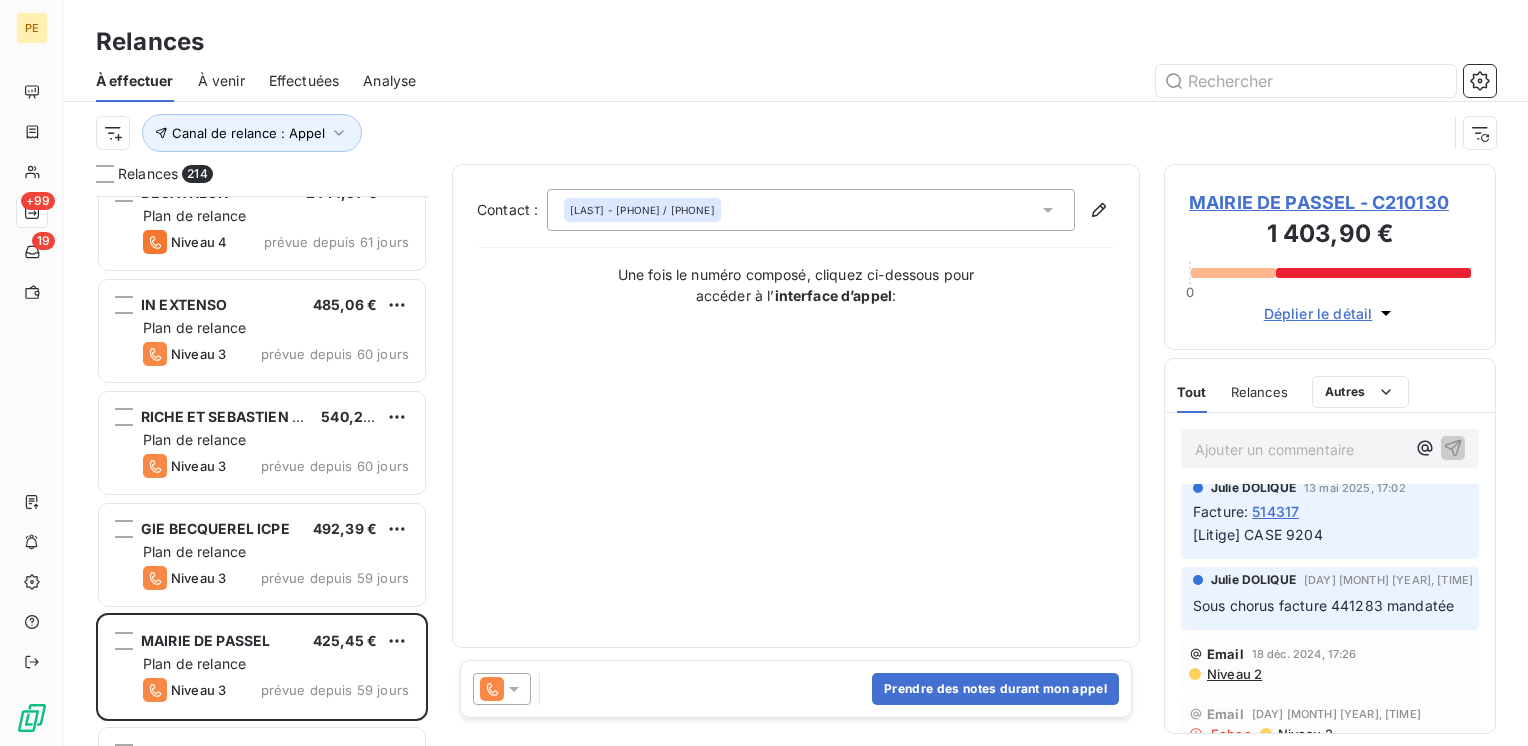 click on "Prendre des notes durant mon appel" at bounding box center (796, 689) 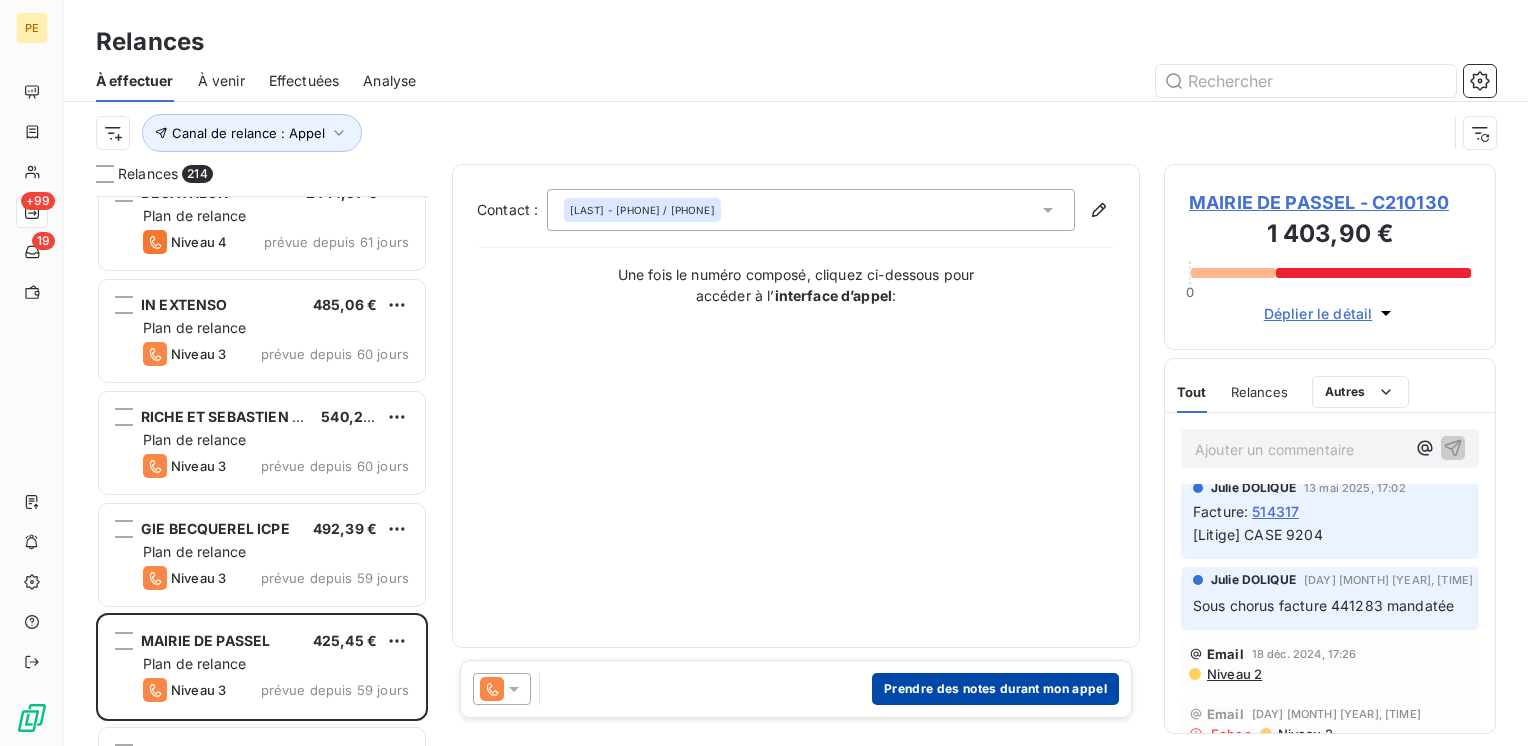 click on "Prendre des notes durant mon appel" at bounding box center (995, 689) 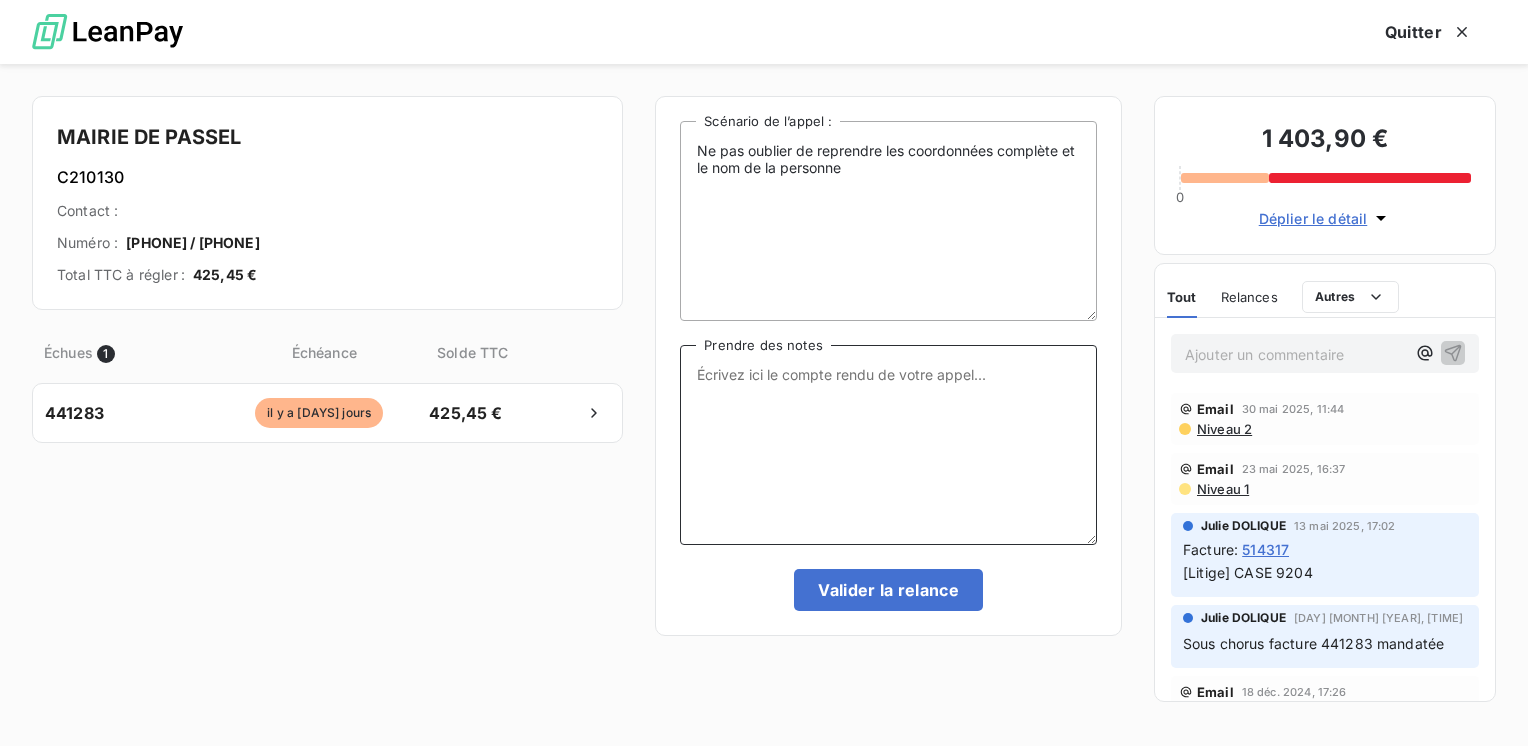 drag, startPoint x: 784, startPoint y: 482, endPoint x: 800, endPoint y: 465, distance: 23.345236 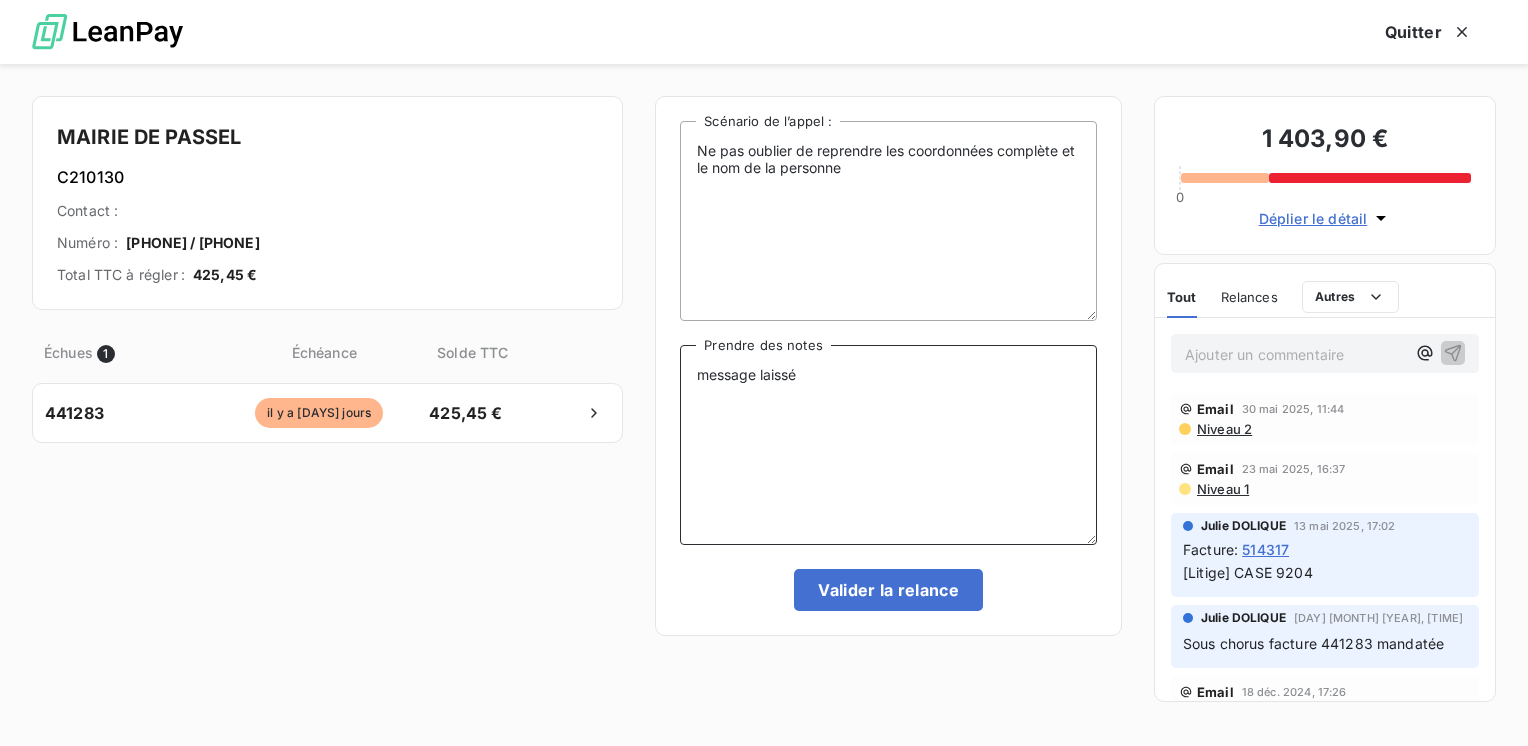 type on "message laissé" 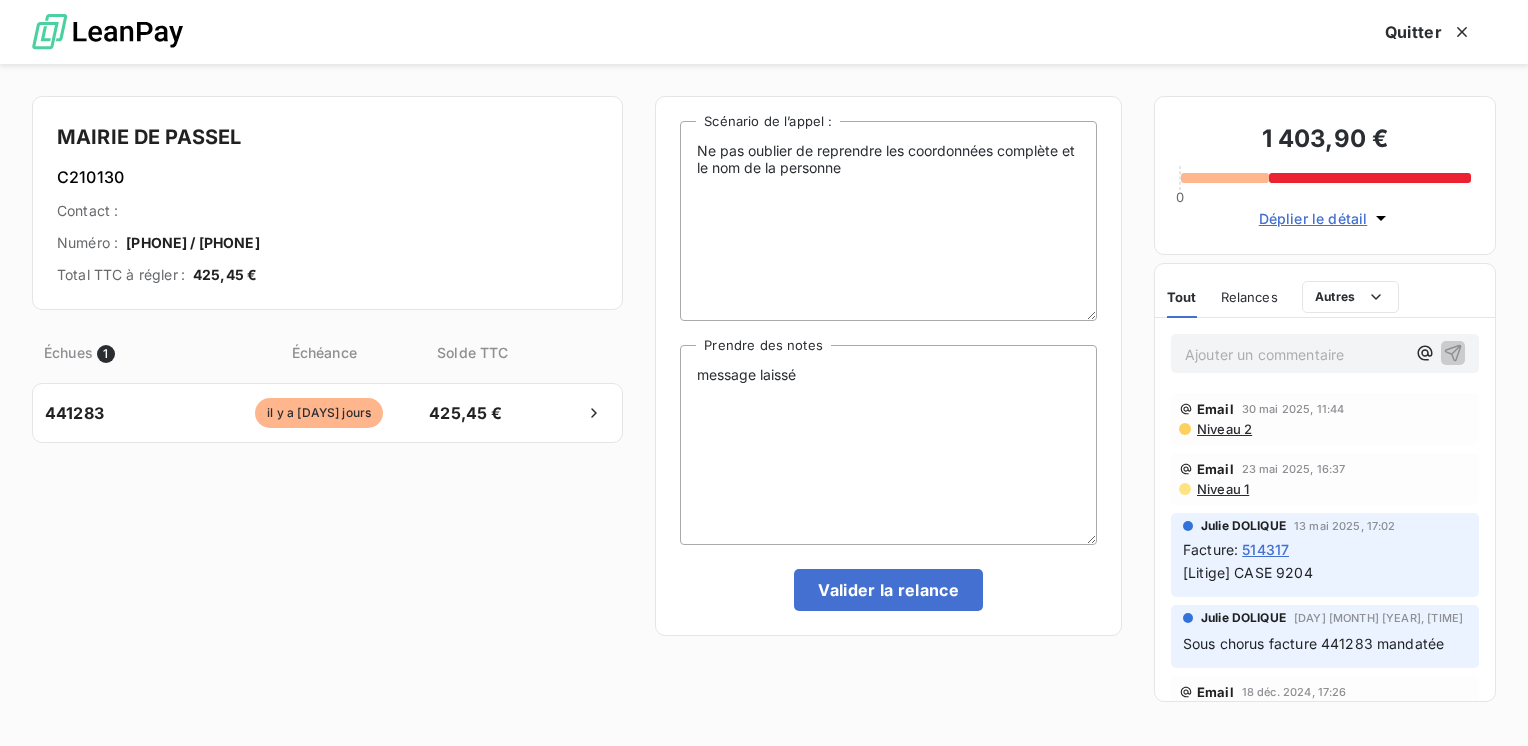 click on "Déplier le détail" at bounding box center (1313, 218) 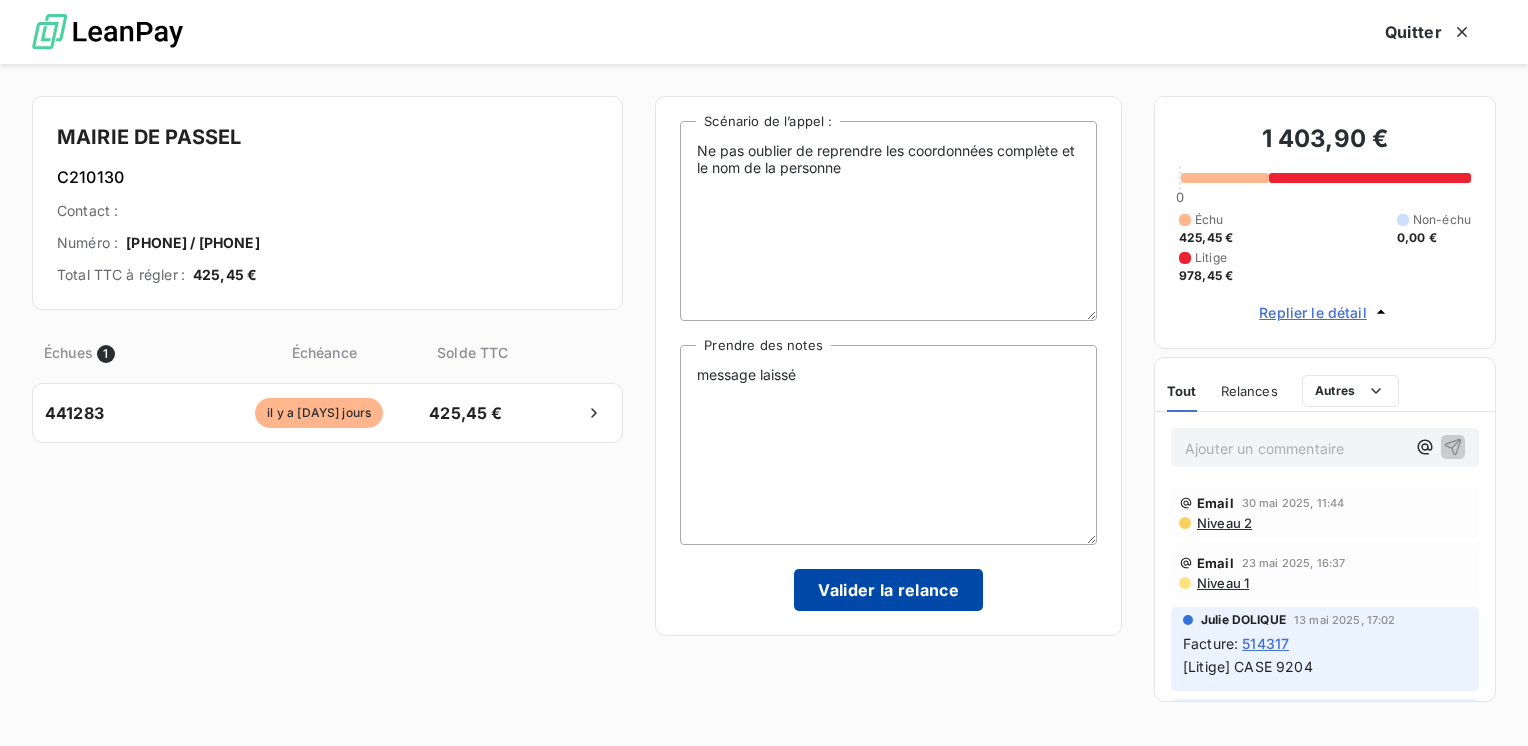 click on "Valider la relance" at bounding box center [888, 590] 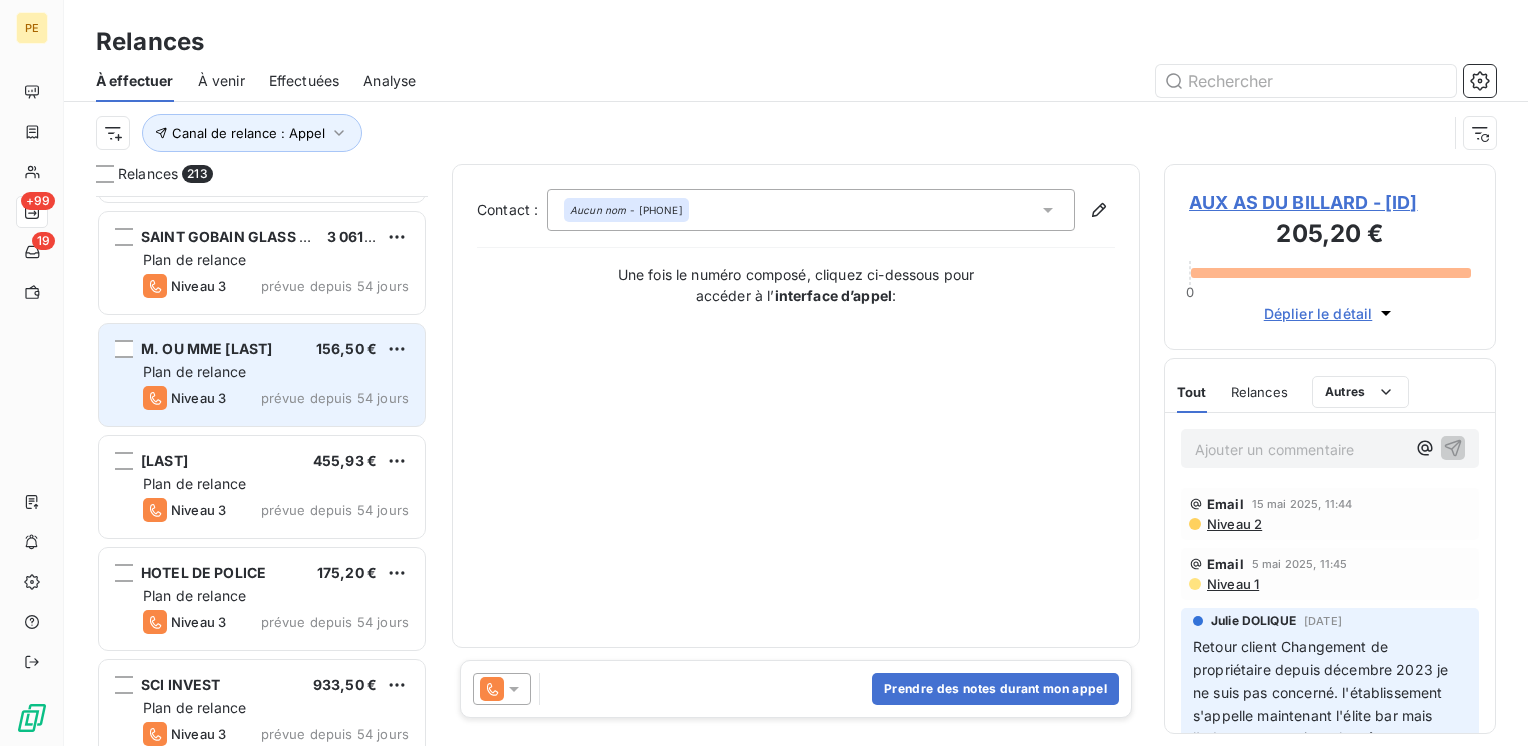 scroll, scrollTop: 3467, scrollLeft: 0, axis: vertical 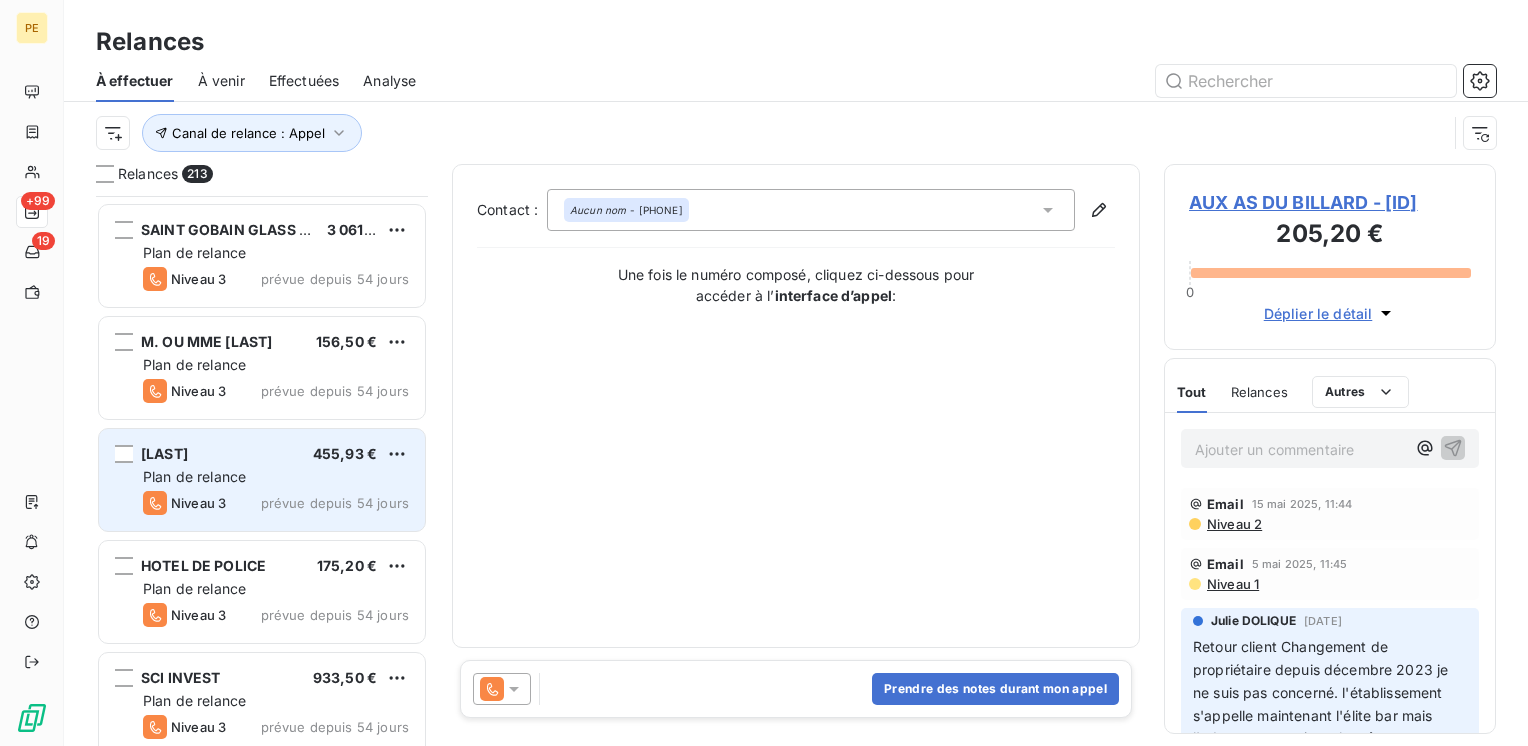 click on "MME PRUDHOMME" at bounding box center [164, 453] 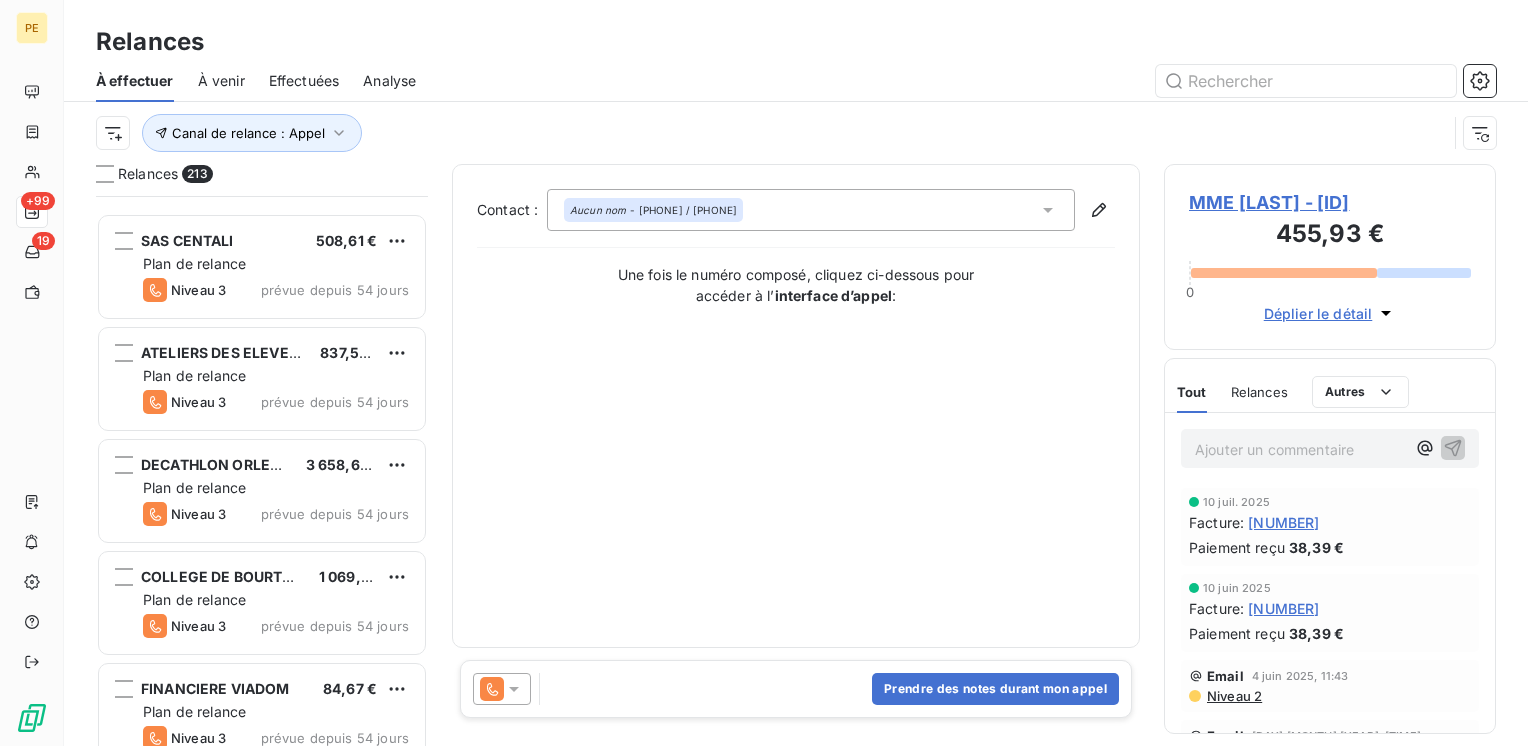 scroll, scrollTop: 5067, scrollLeft: 0, axis: vertical 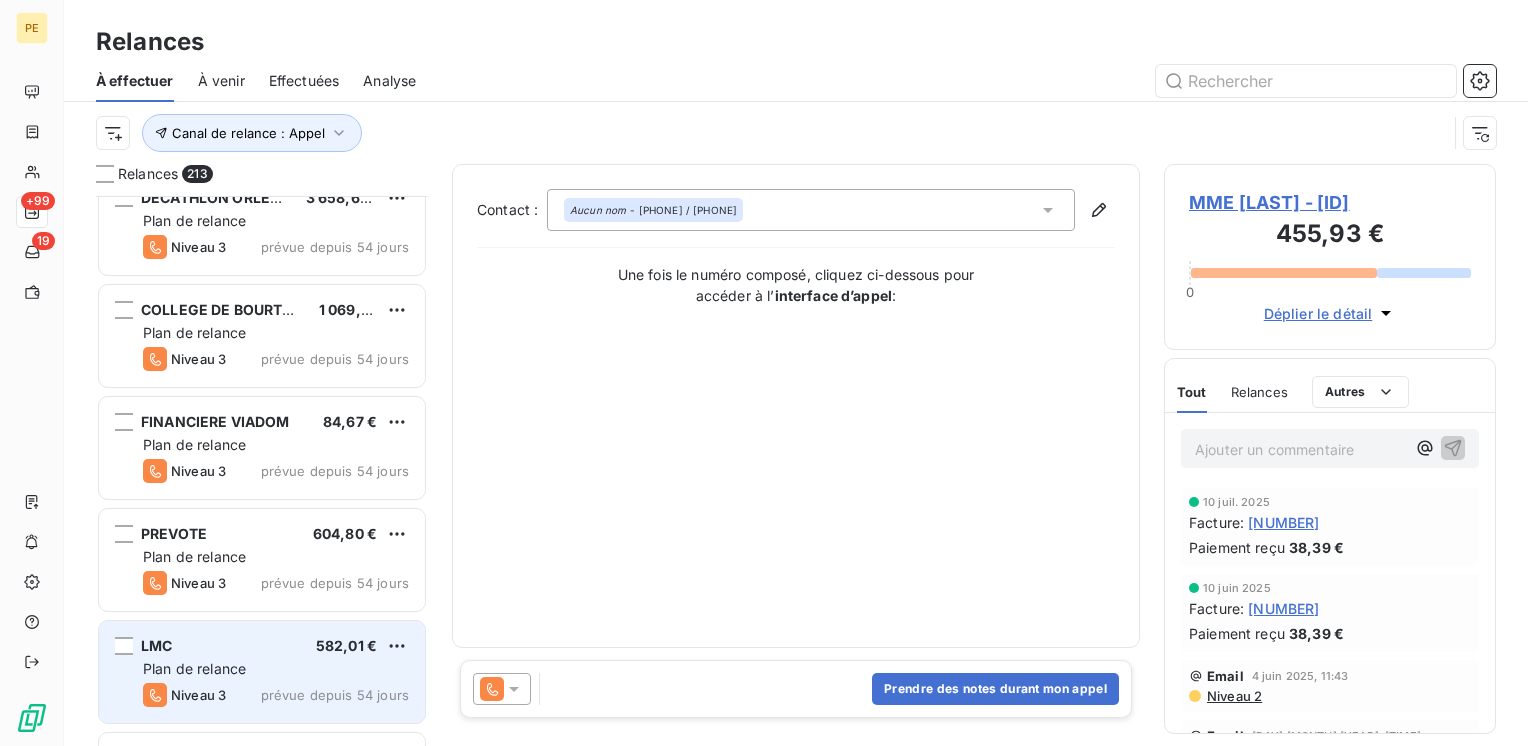 click on "LMC 582,01 € Plan de relance Niveau 3 prévue depuis 54 jours" at bounding box center [262, 672] 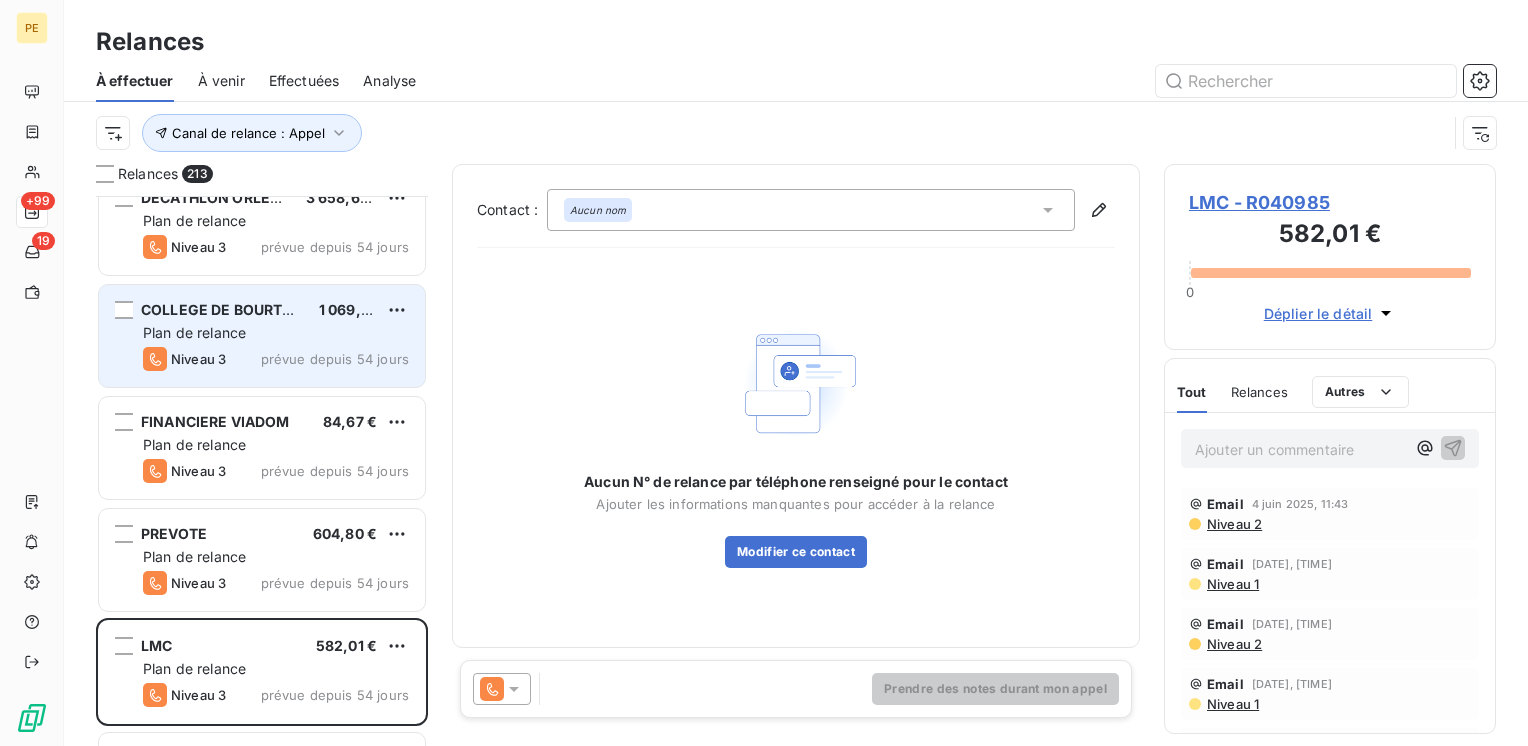 click on "Plan de relance" at bounding box center (194, 332) 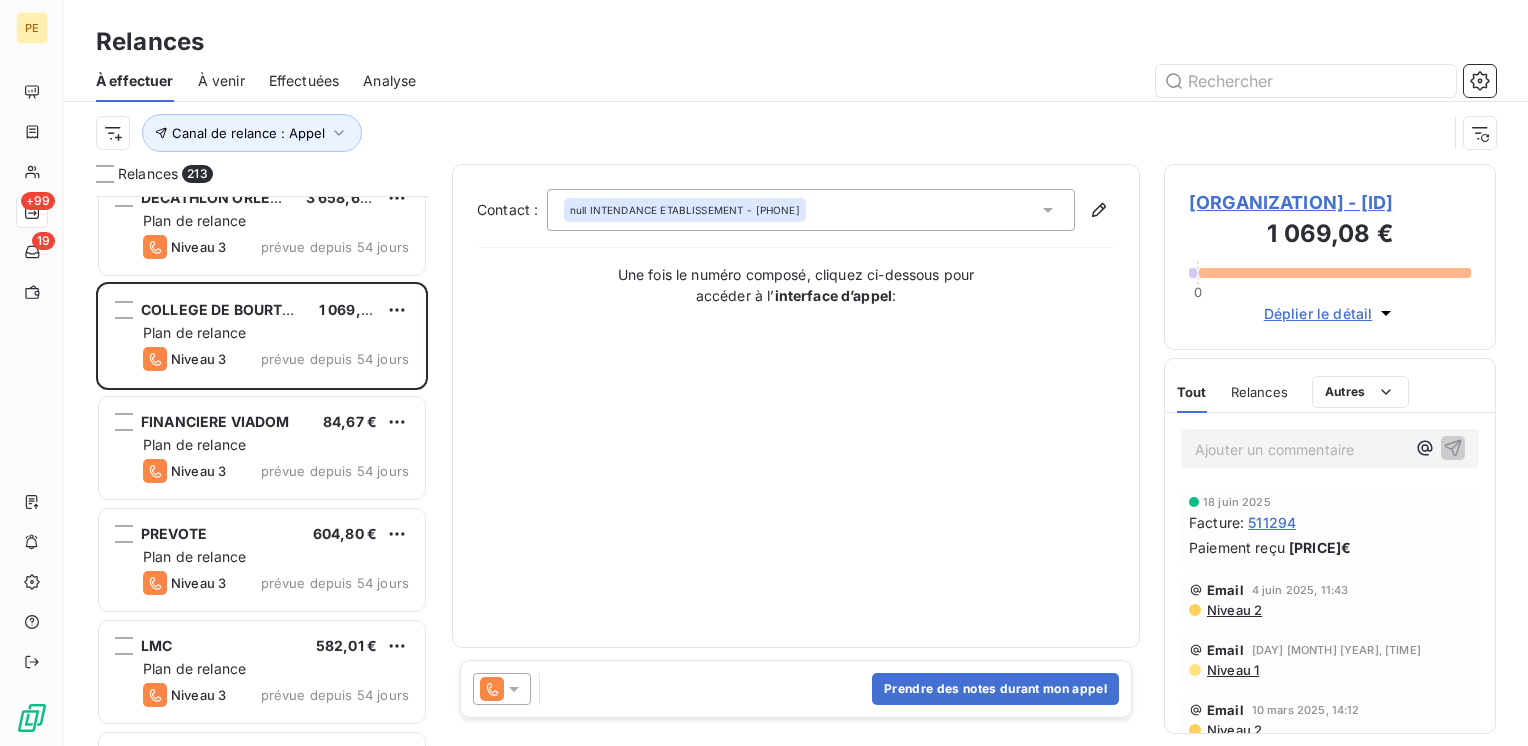 click 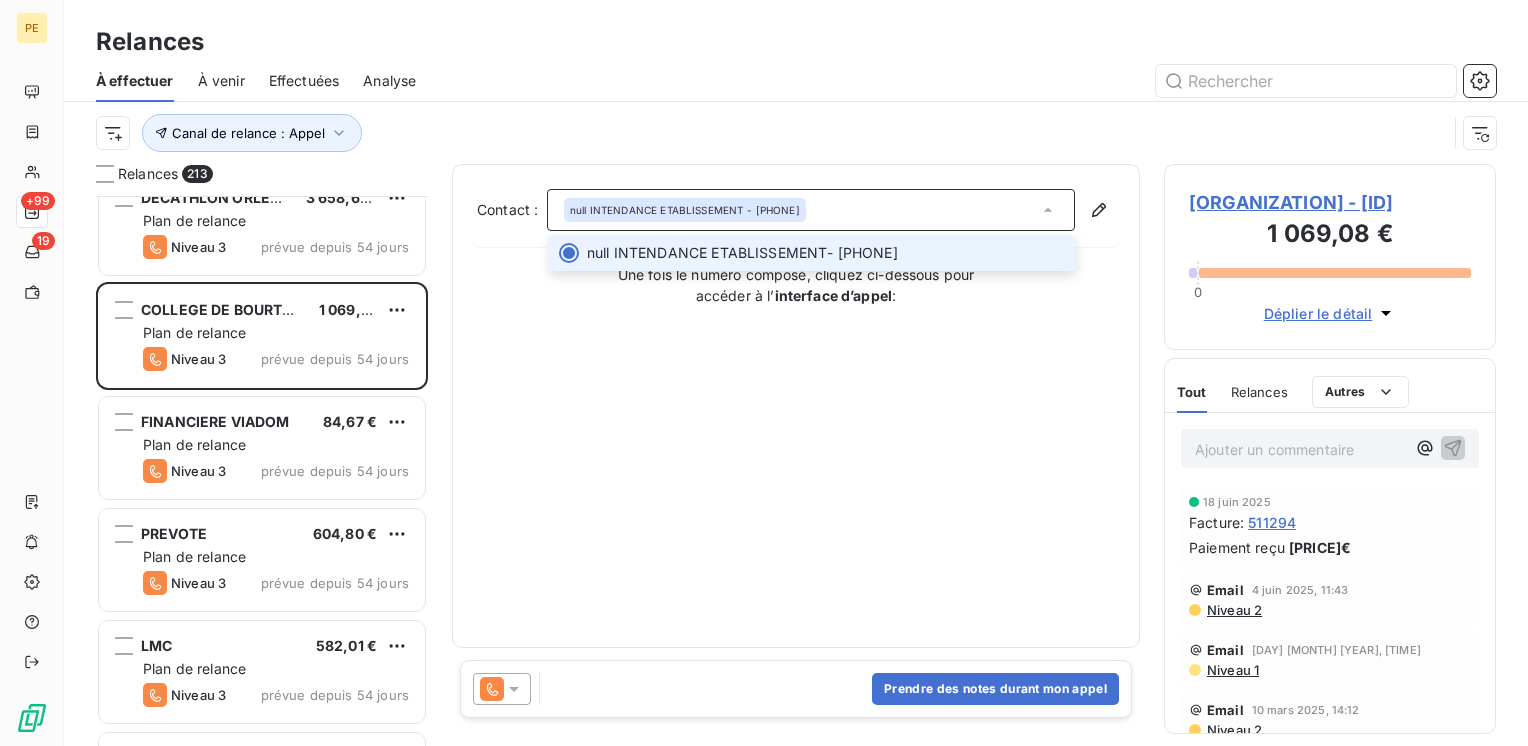 click 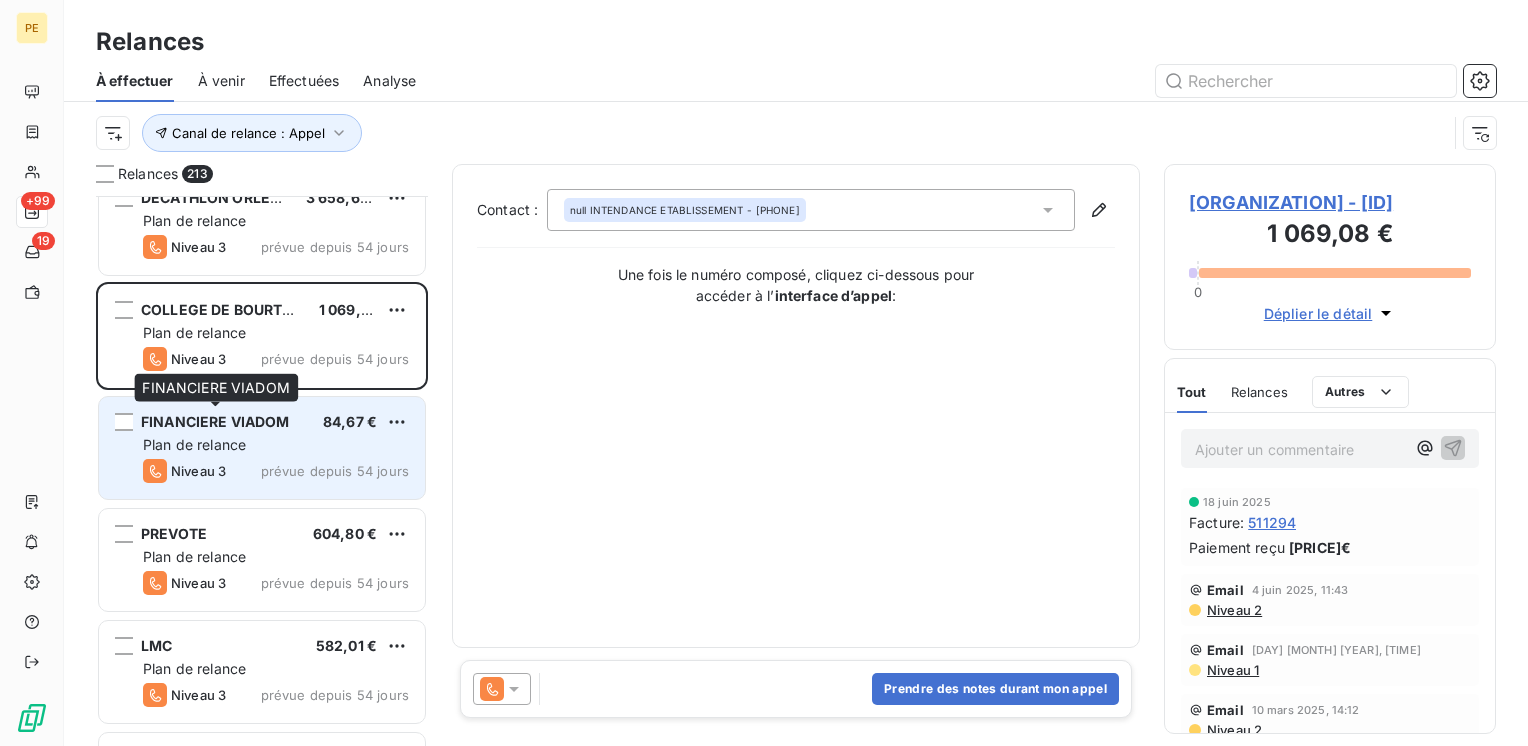 click on "FINANCIERE VIADOM" at bounding box center [215, 421] 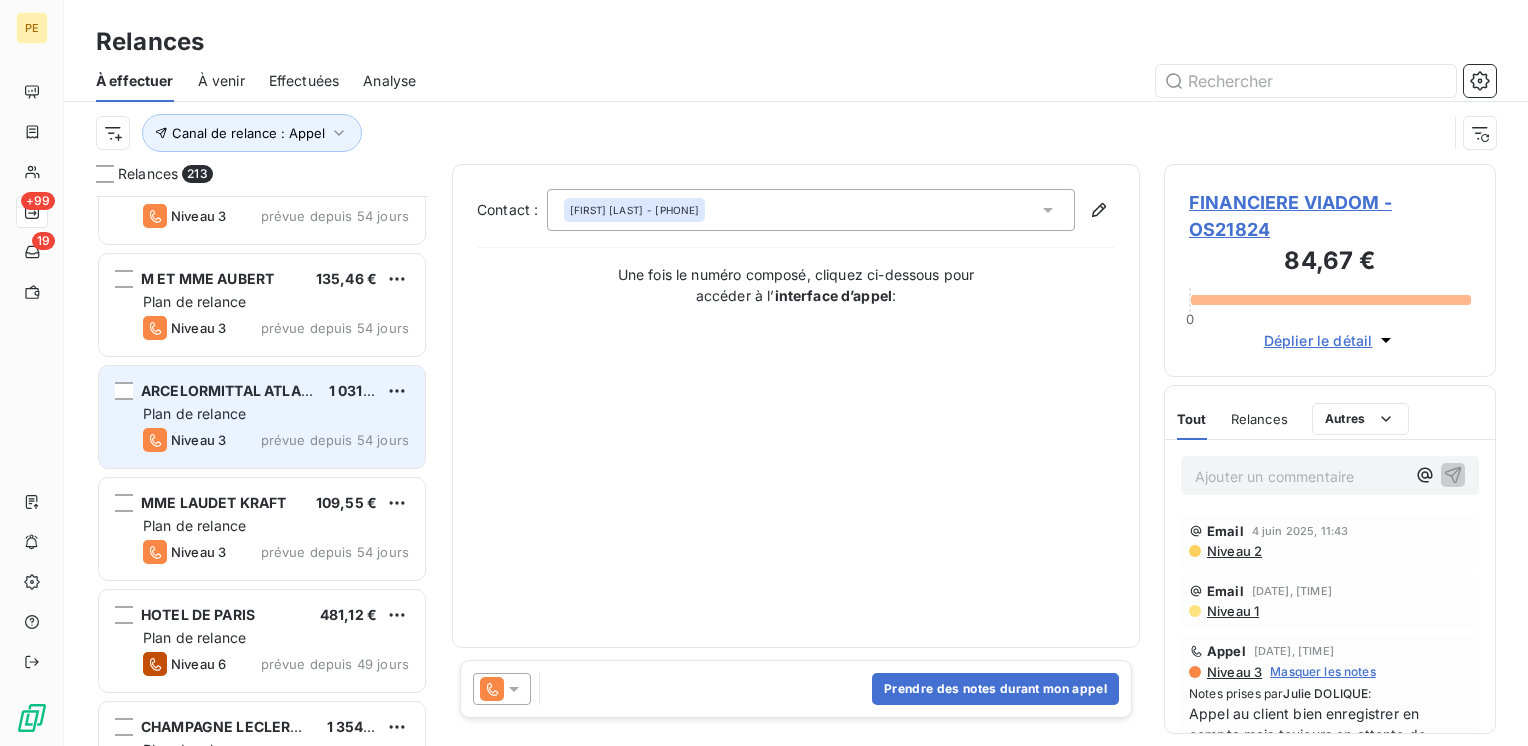 scroll, scrollTop: 5734, scrollLeft: 0, axis: vertical 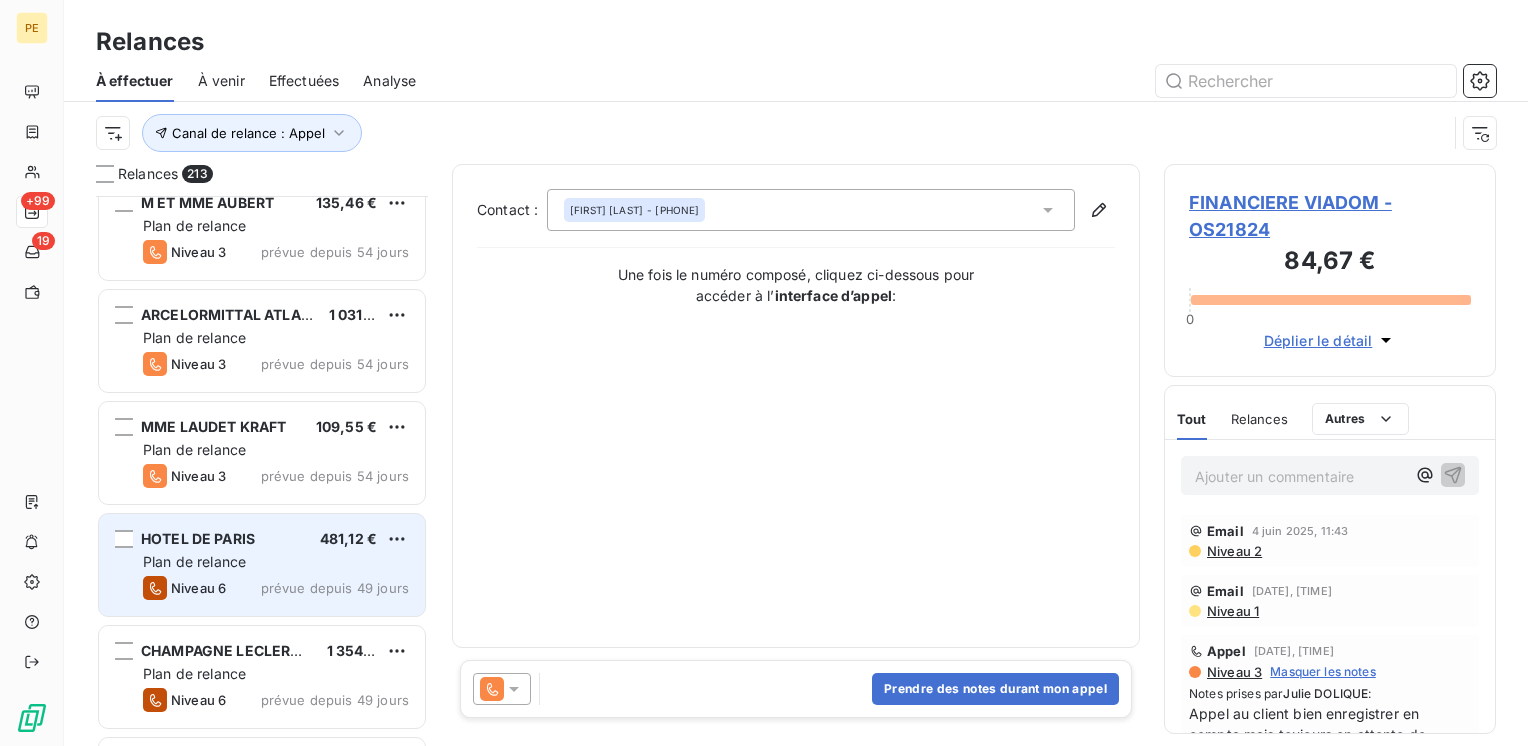 click on "Plan de relance" at bounding box center (276, 562) 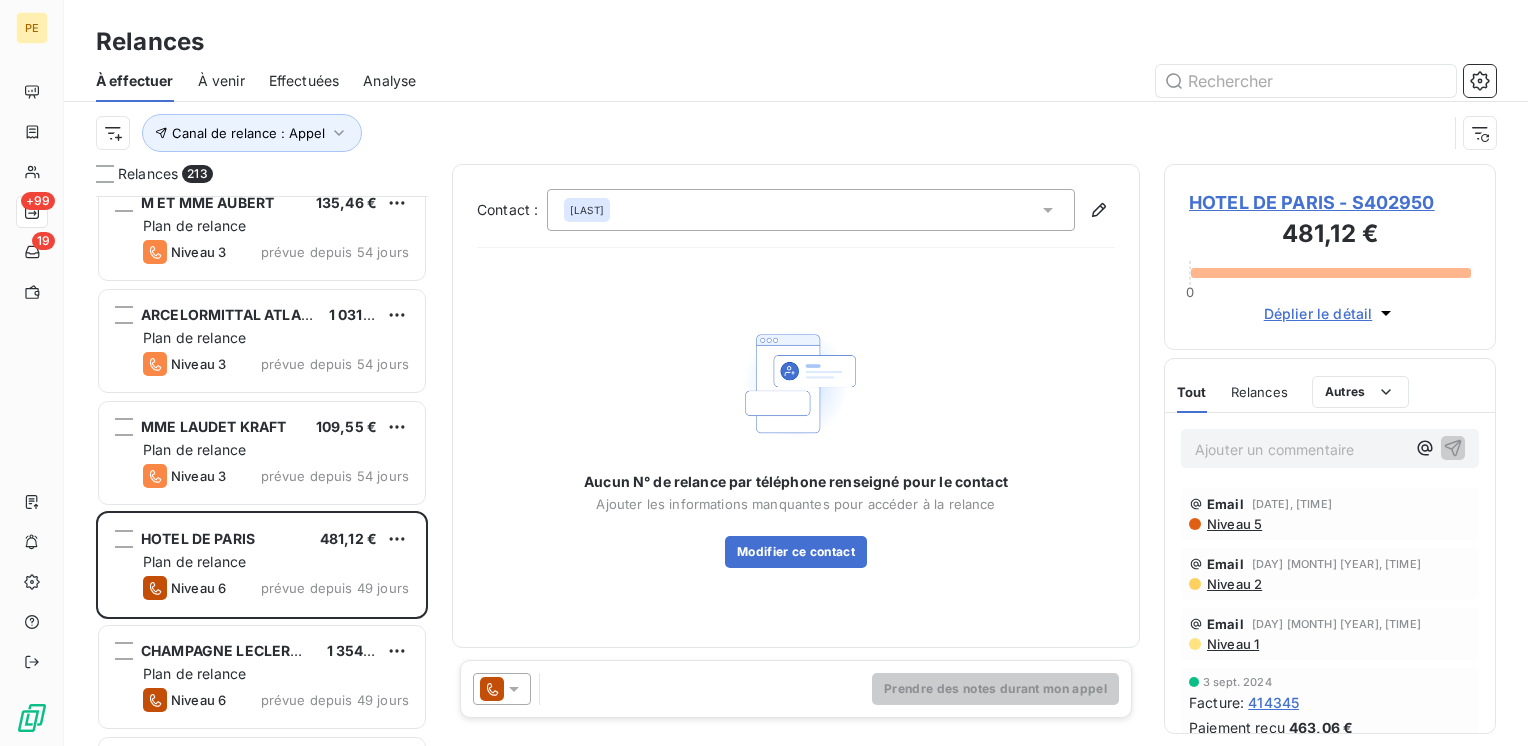 click 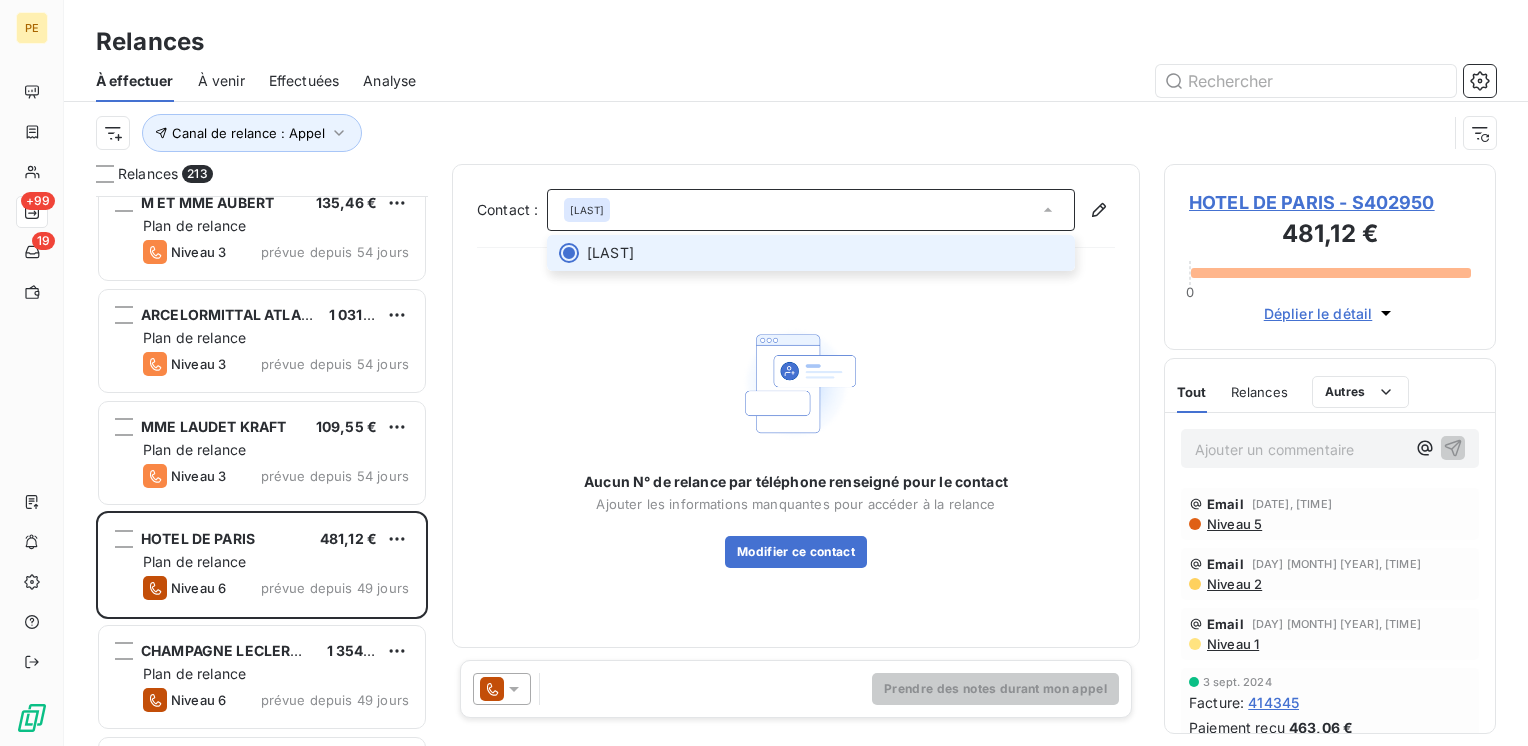 click 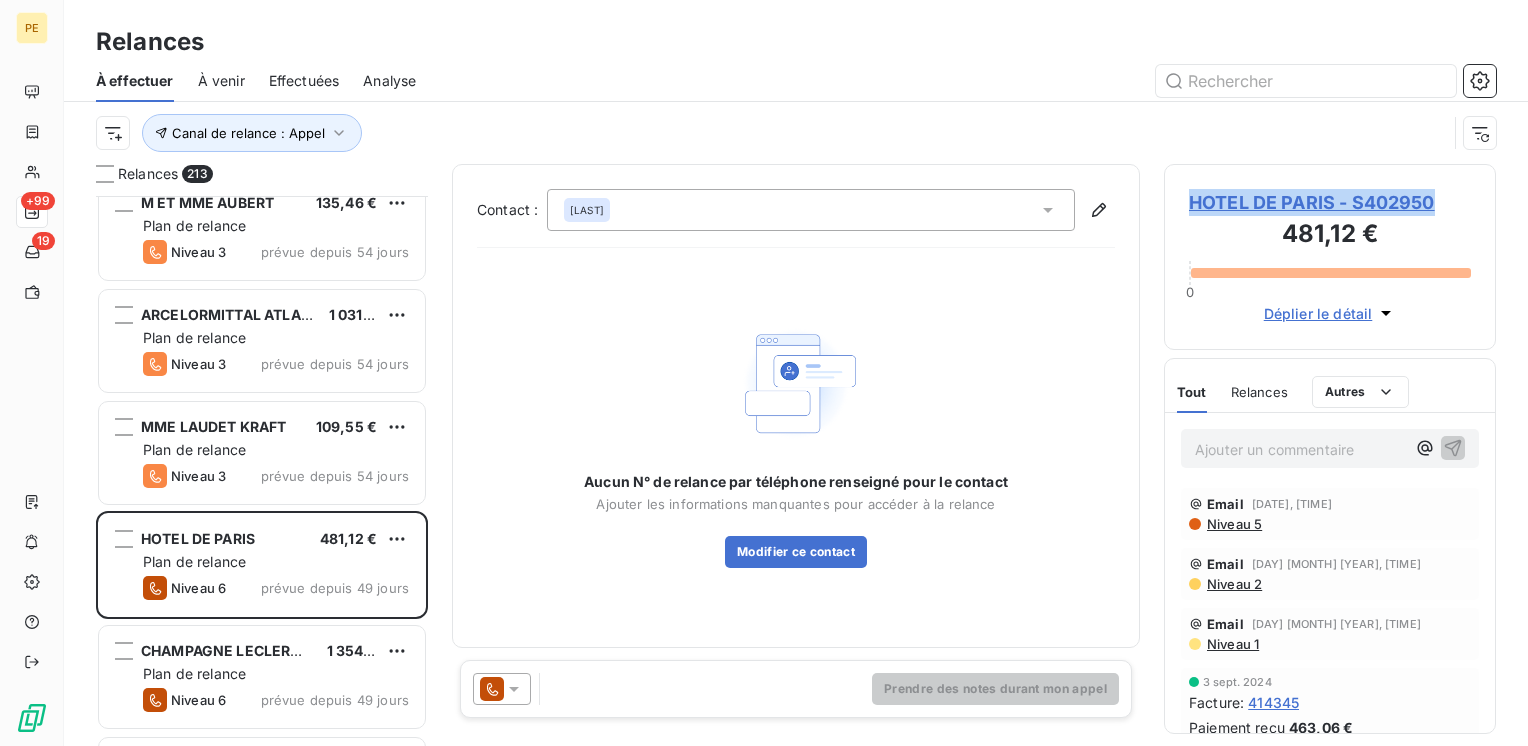 drag, startPoint x: 1450, startPoint y: 198, endPoint x: 1192, endPoint y: 186, distance: 258.27893 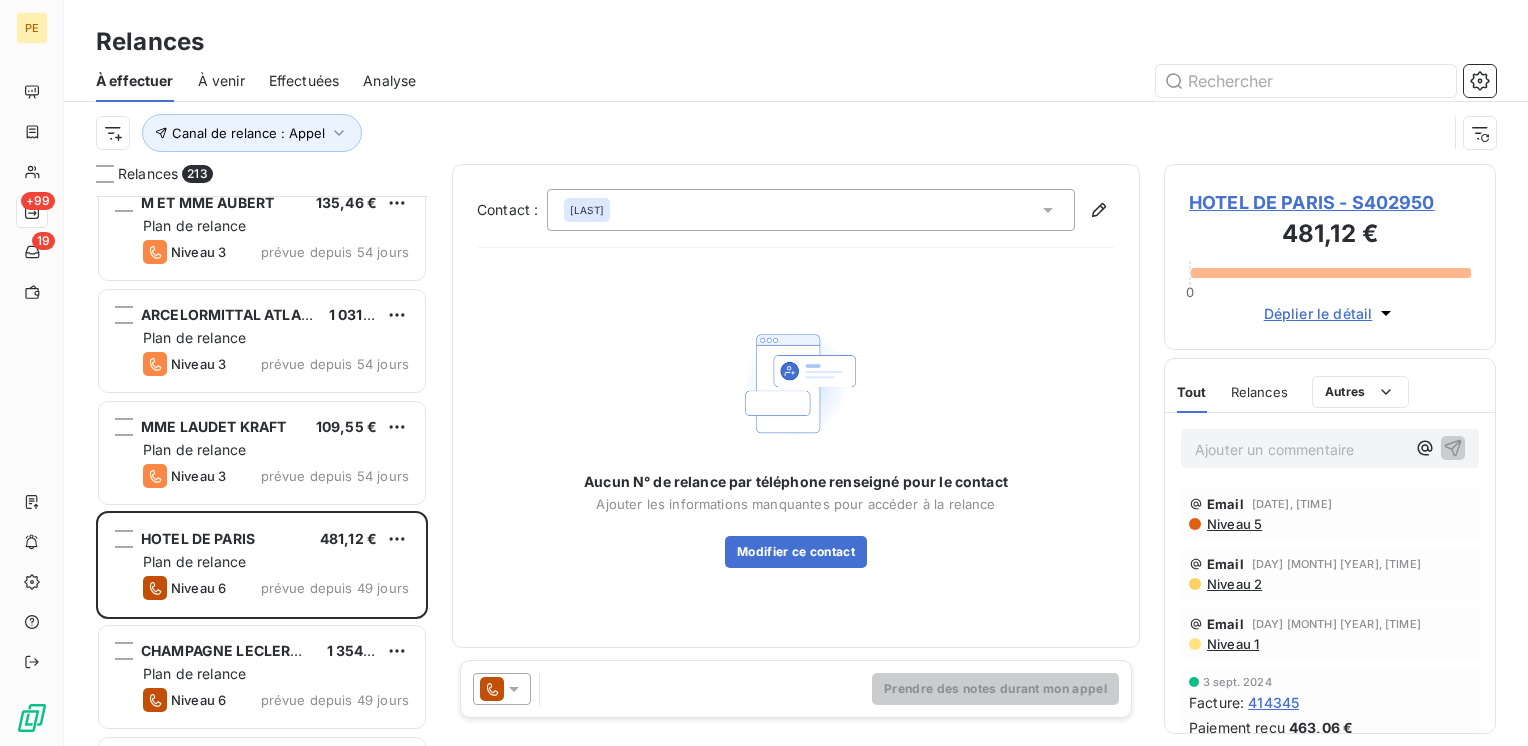 click on "481,12 €" at bounding box center [1330, 236] 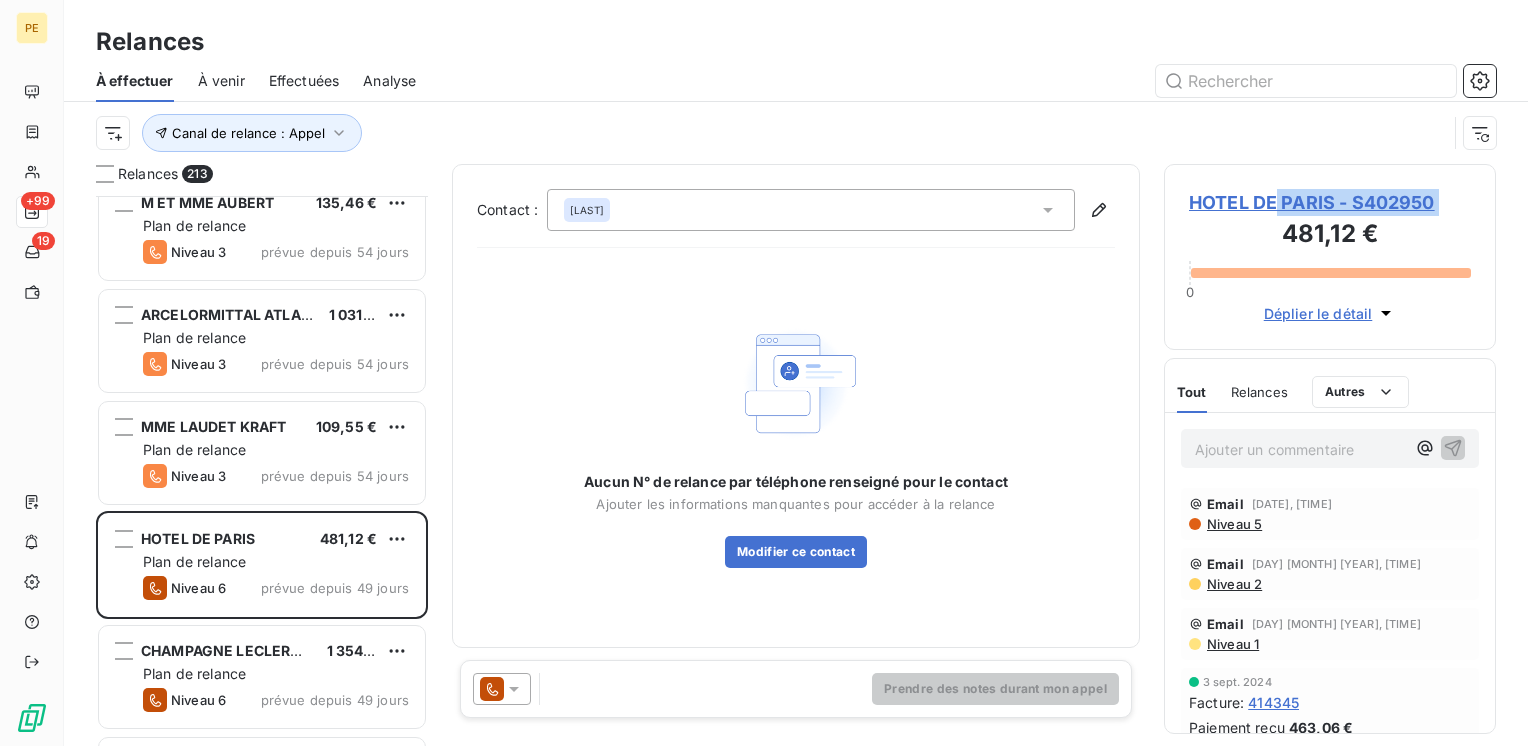 drag, startPoint x: 1190, startPoint y: 222, endPoint x: 1275, endPoint y: 194, distance: 89.49302 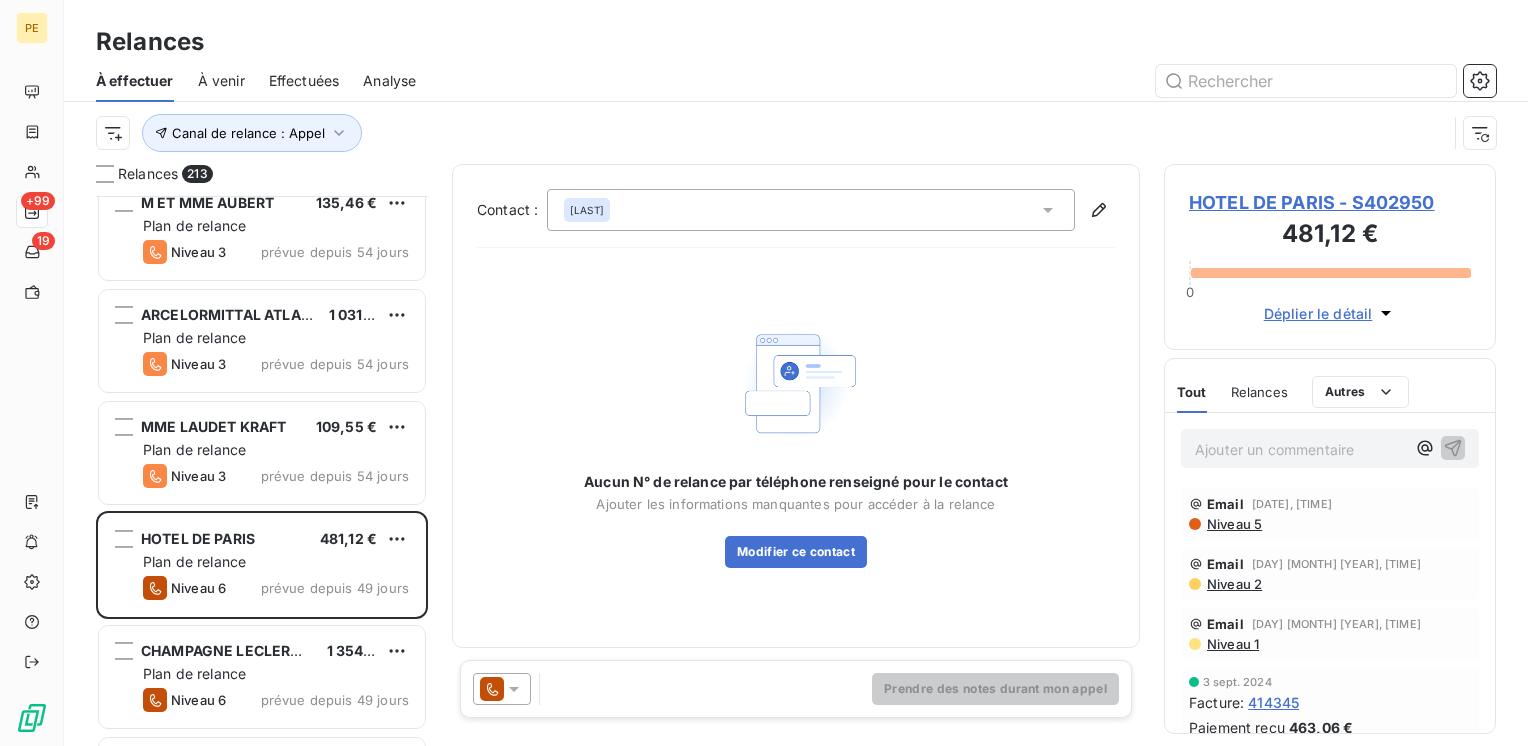 click on "HOTEL DE PARIS - S402950" at bounding box center (1330, 202) 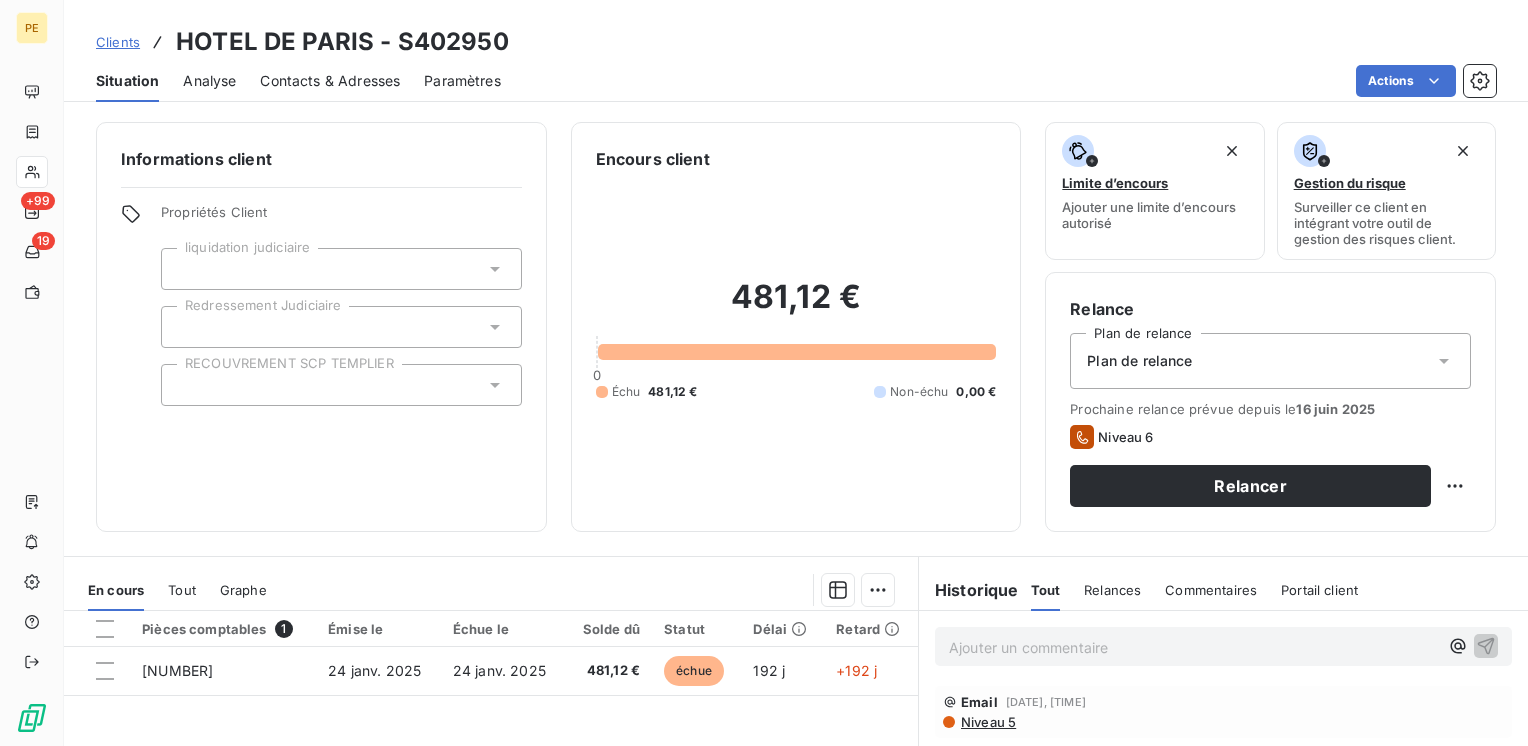 click on "Contacts & Adresses" at bounding box center (330, 81) 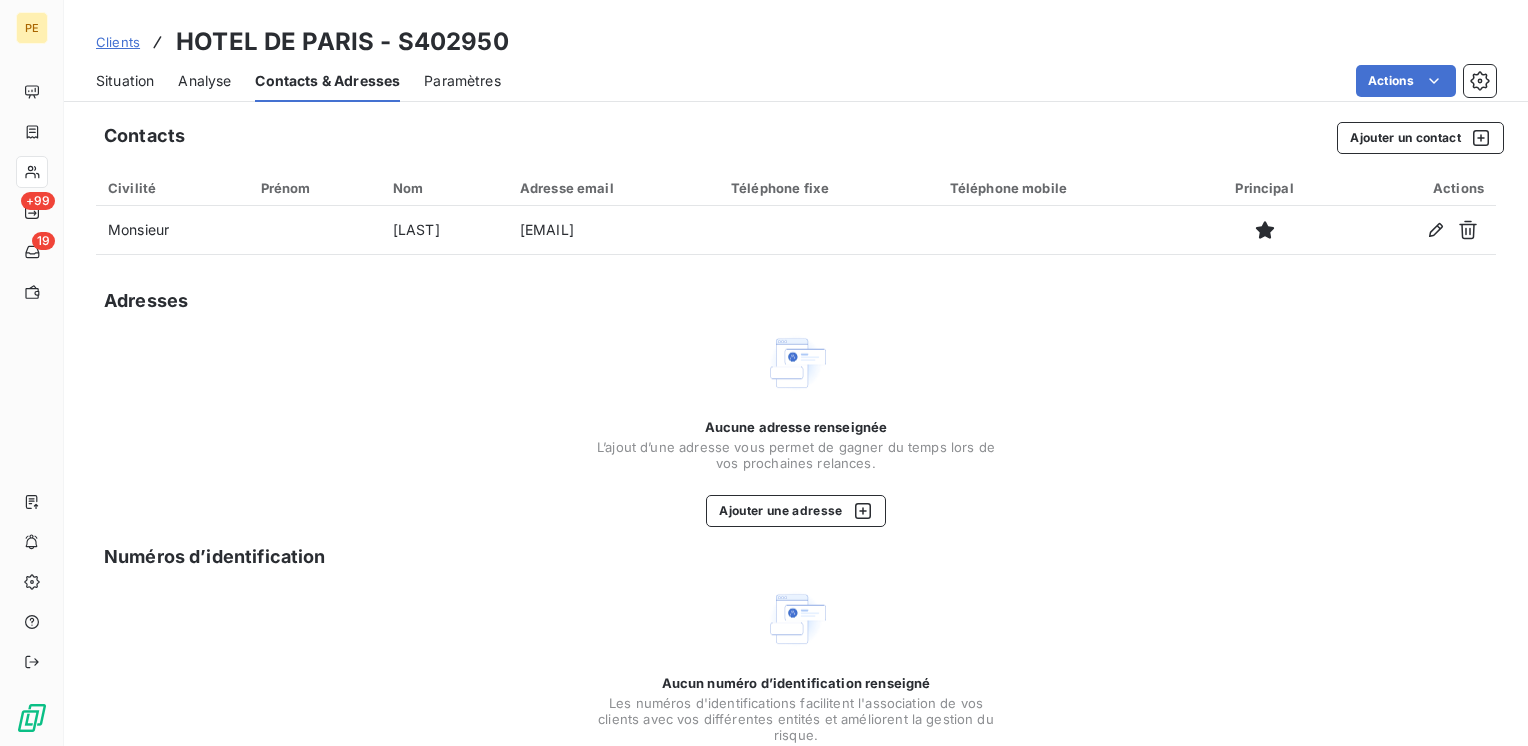 click on "Analyse" at bounding box center (204, 81) 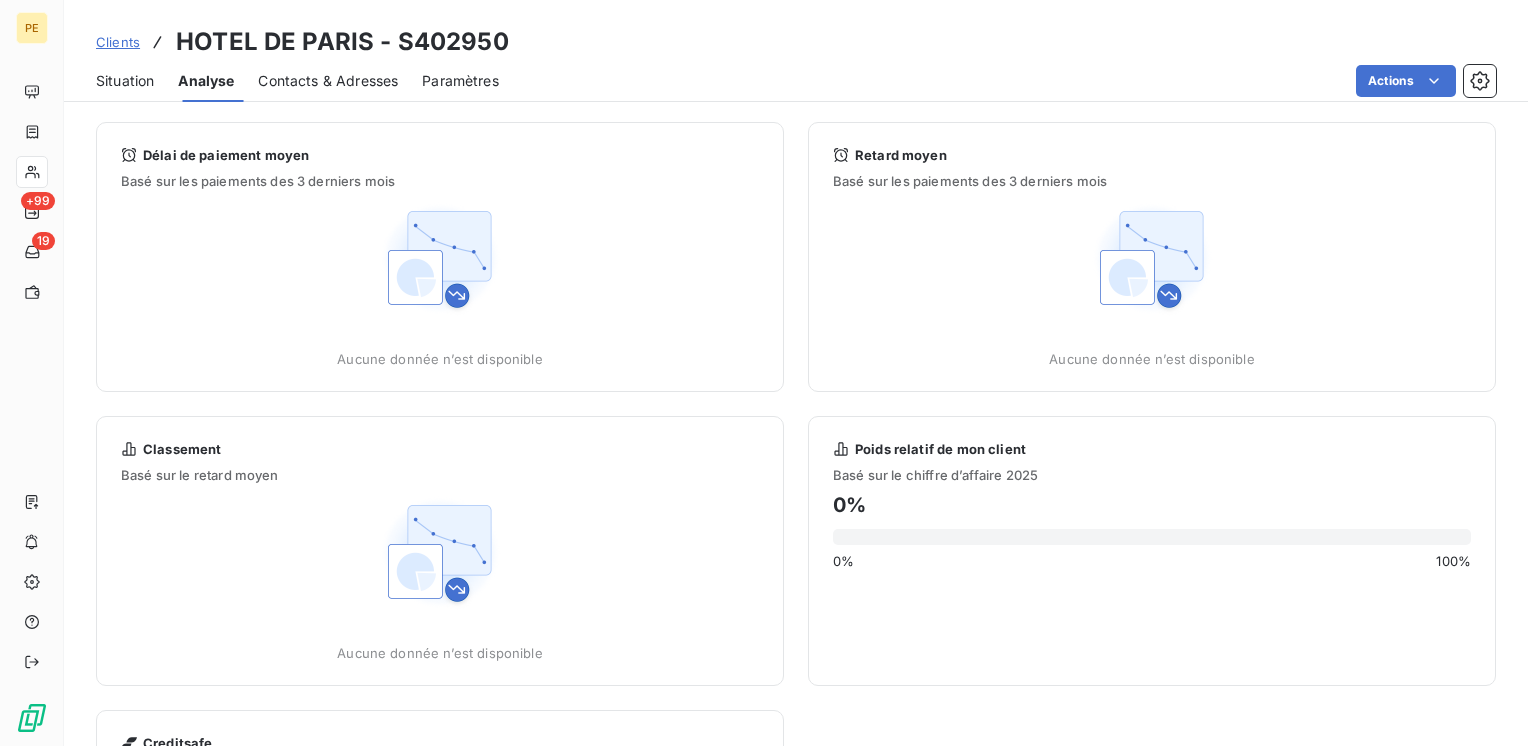 click on "Situation" at bounding box center [125, 81] 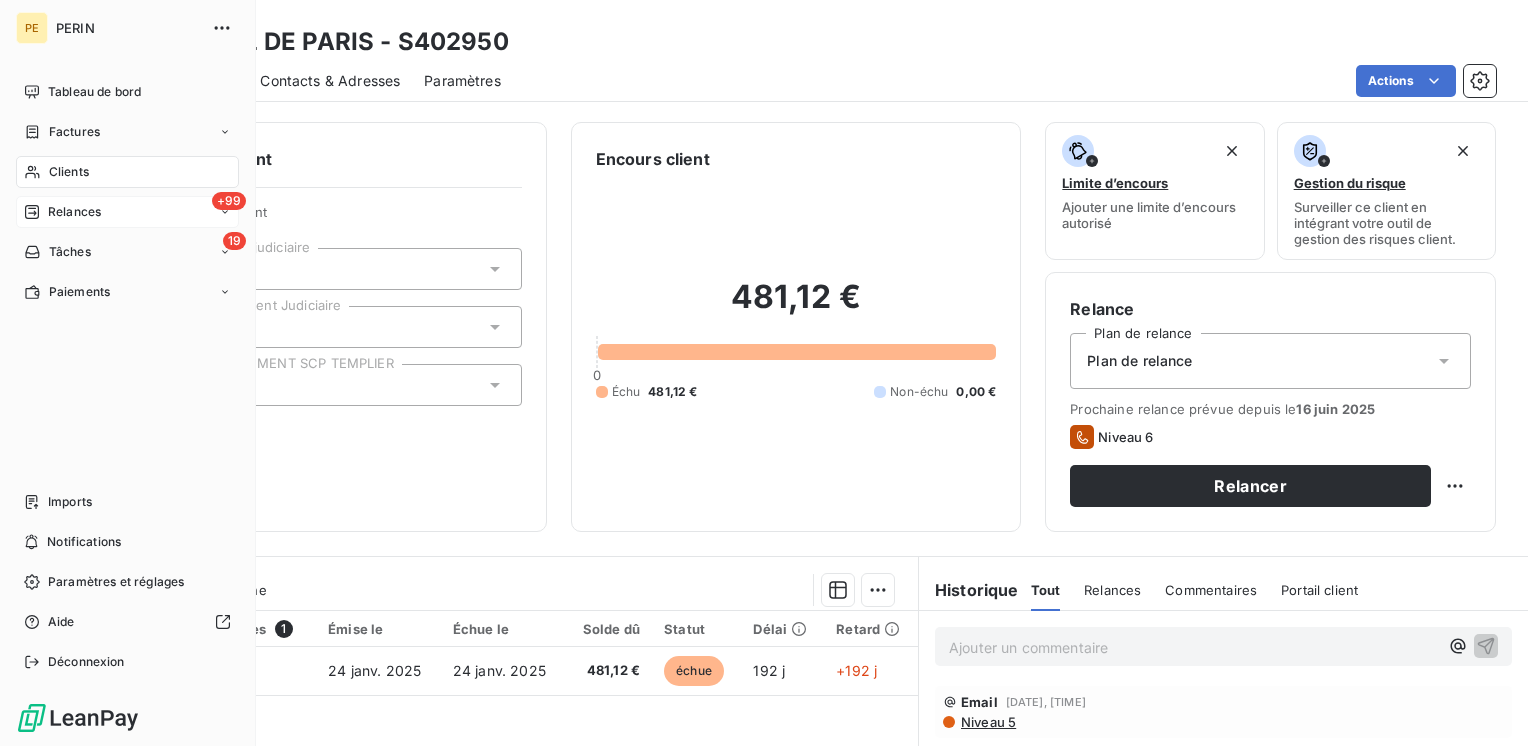 click on "Relances" at bounding box center (74, 212) 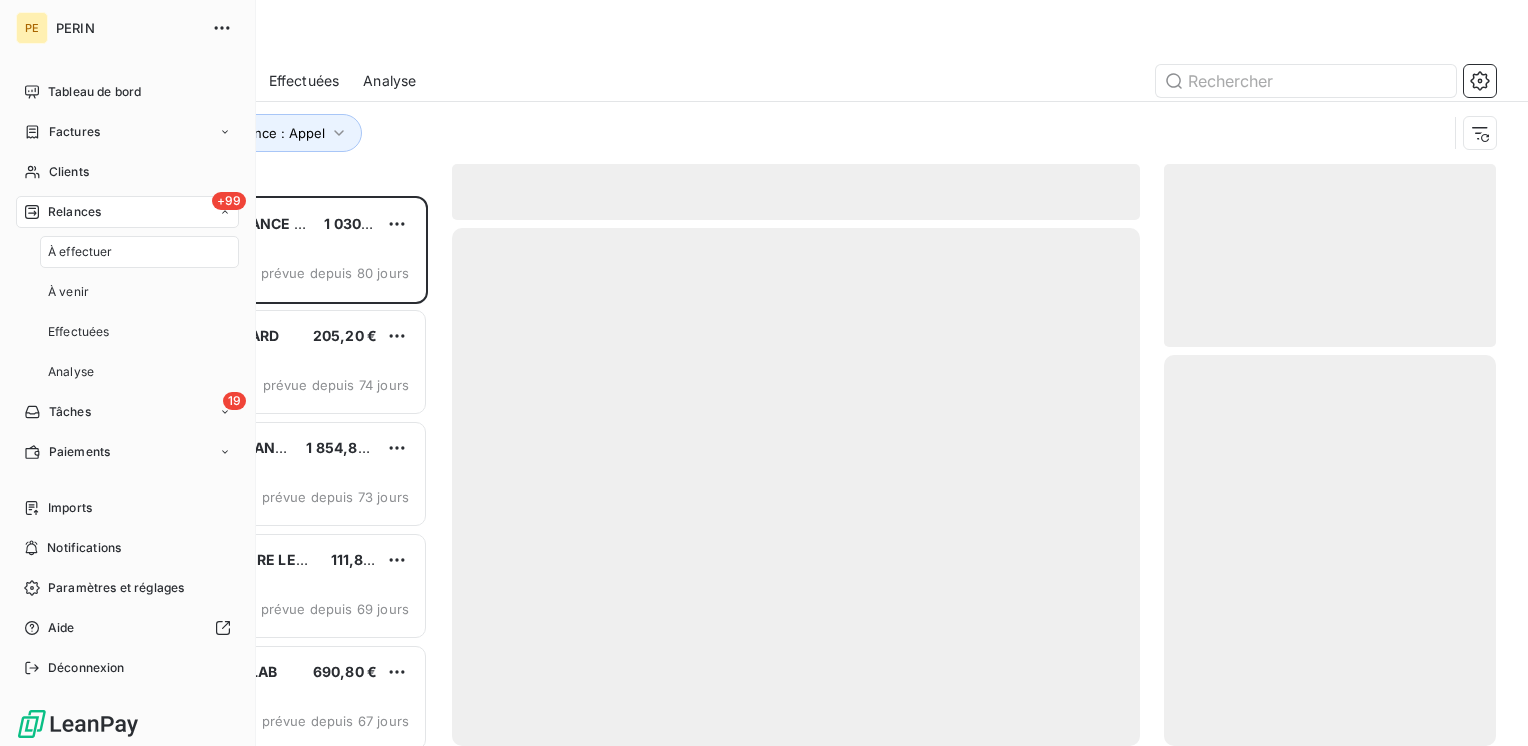 scroll, scrollTop: 16, scrollLeft: 16, axis: both 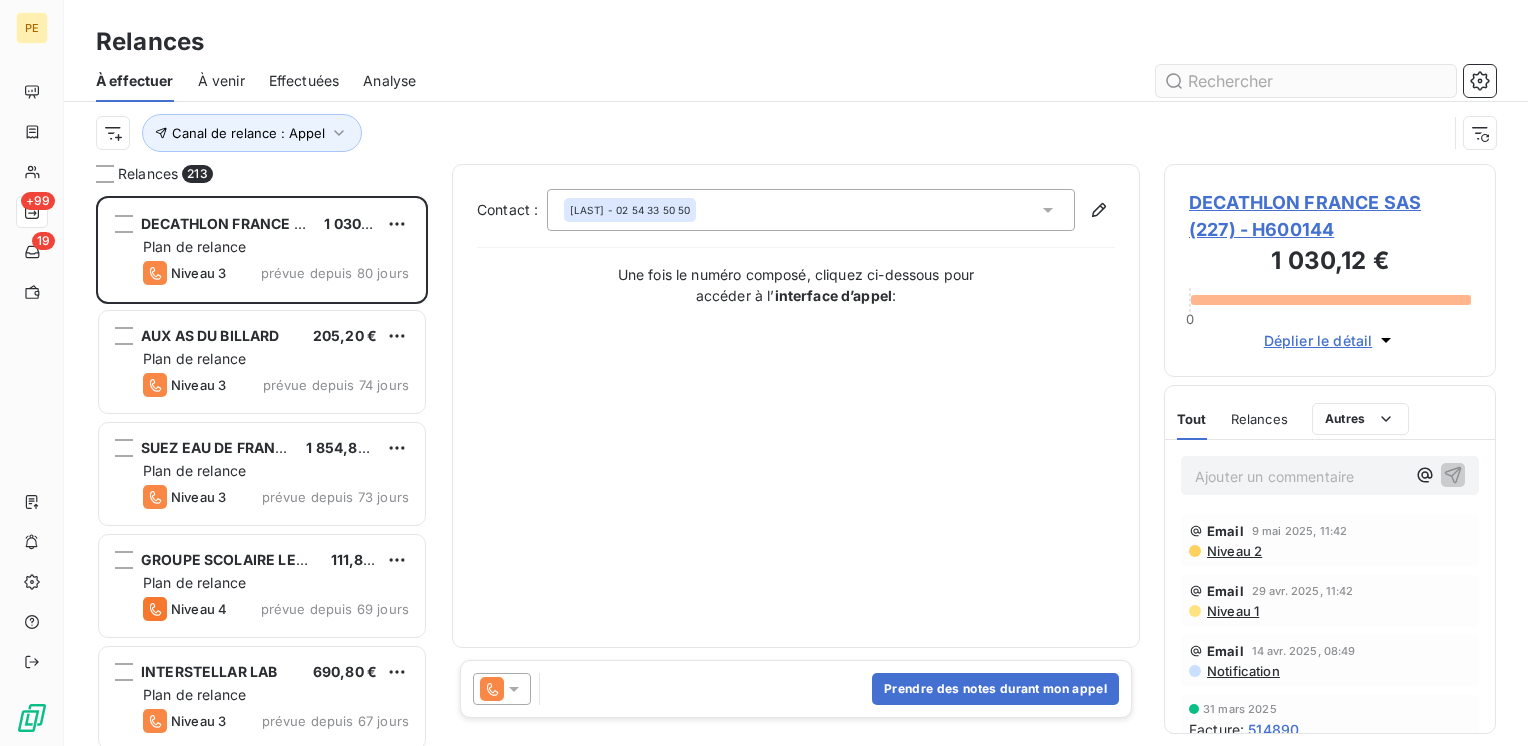 click at bounding box center [1306, 81] 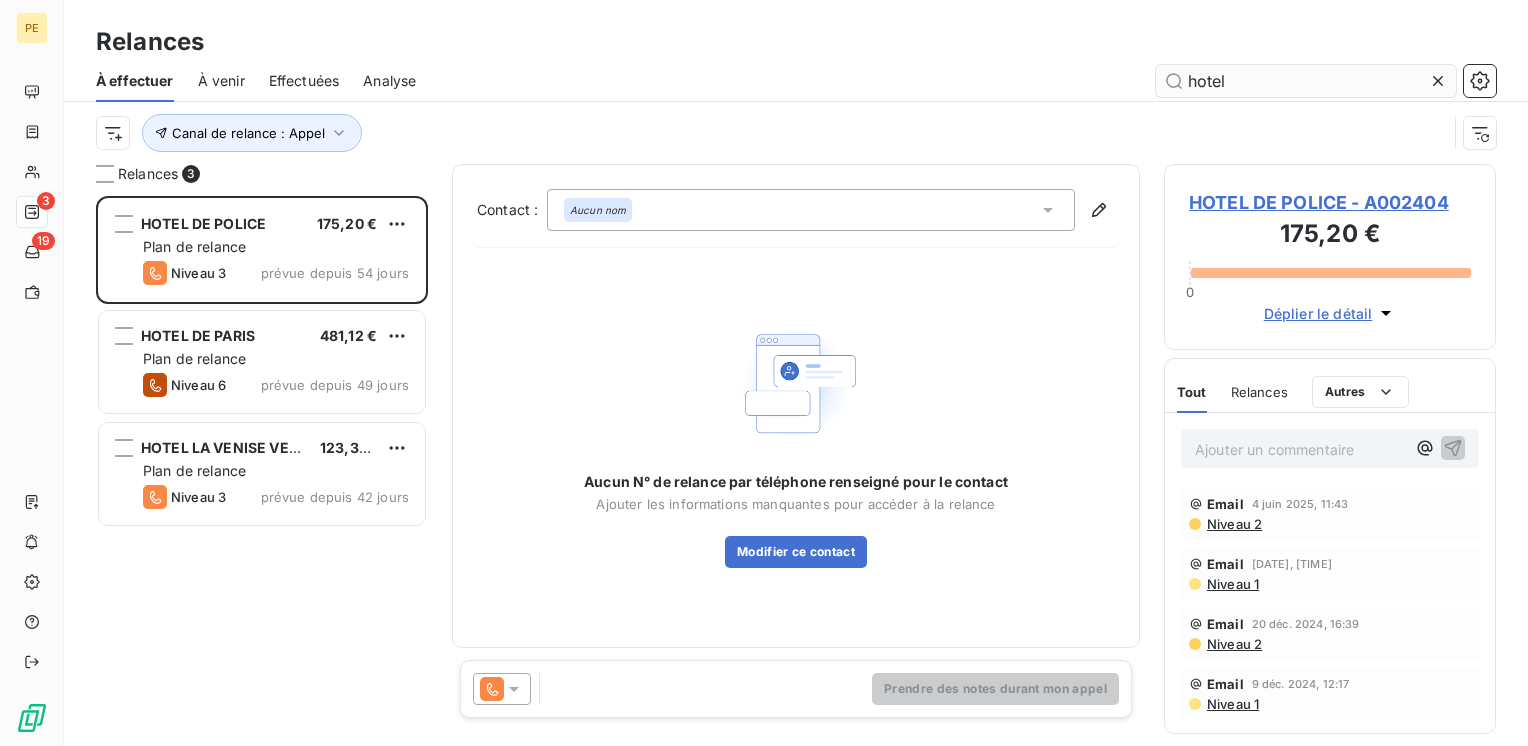 scroll, scrollTop: 16, scrollLeft: 16, axis: both 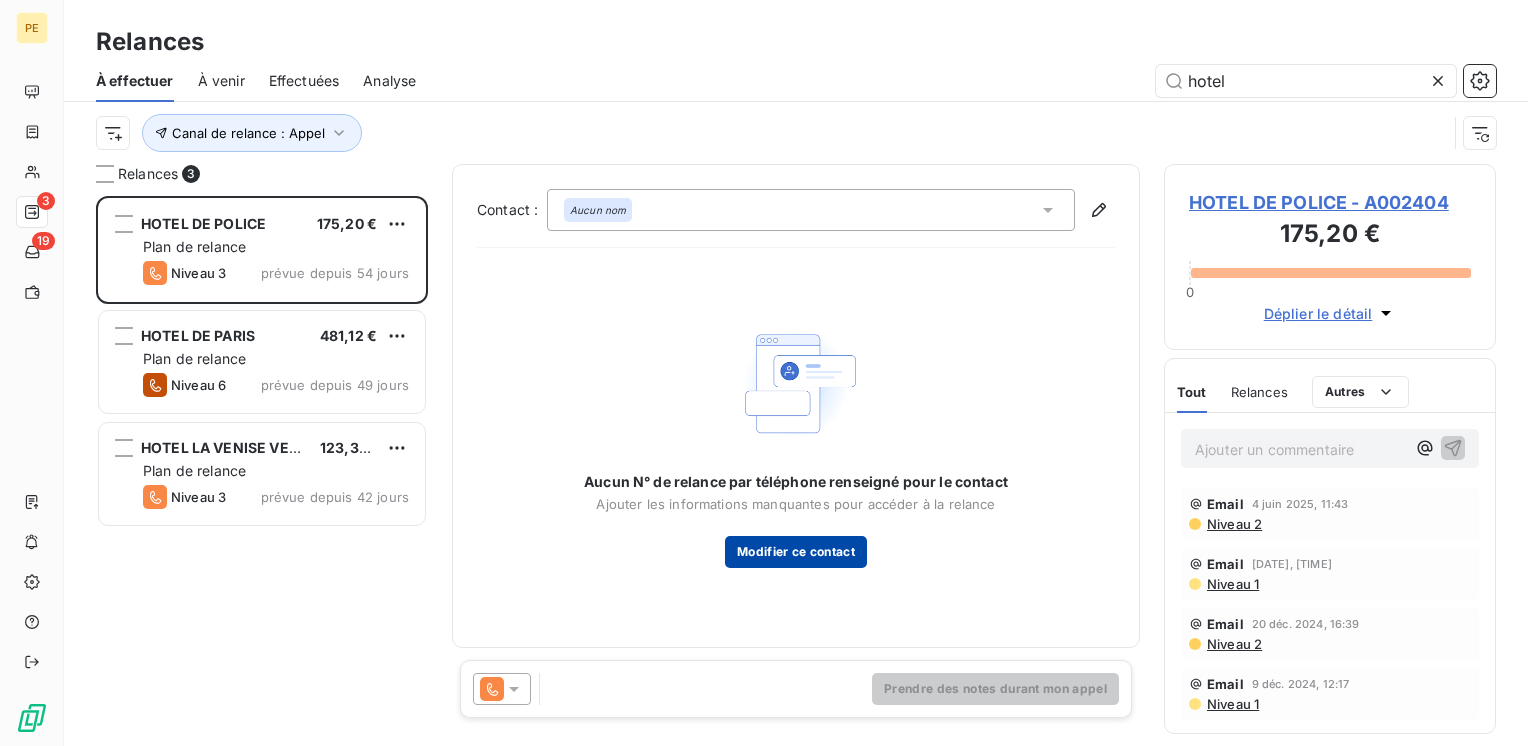 type on "hotel" 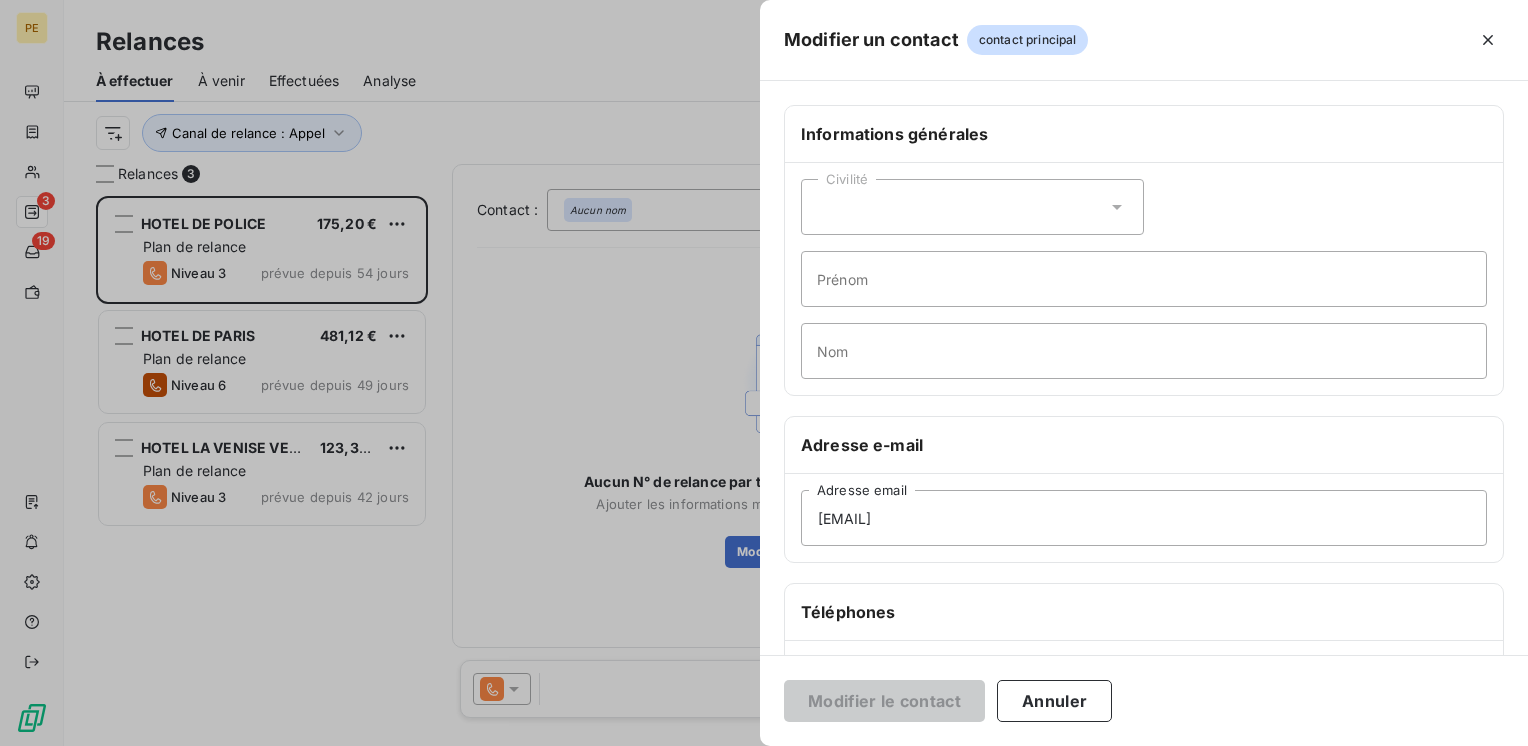 click on "Civilité" at bounding box center (972, 207) 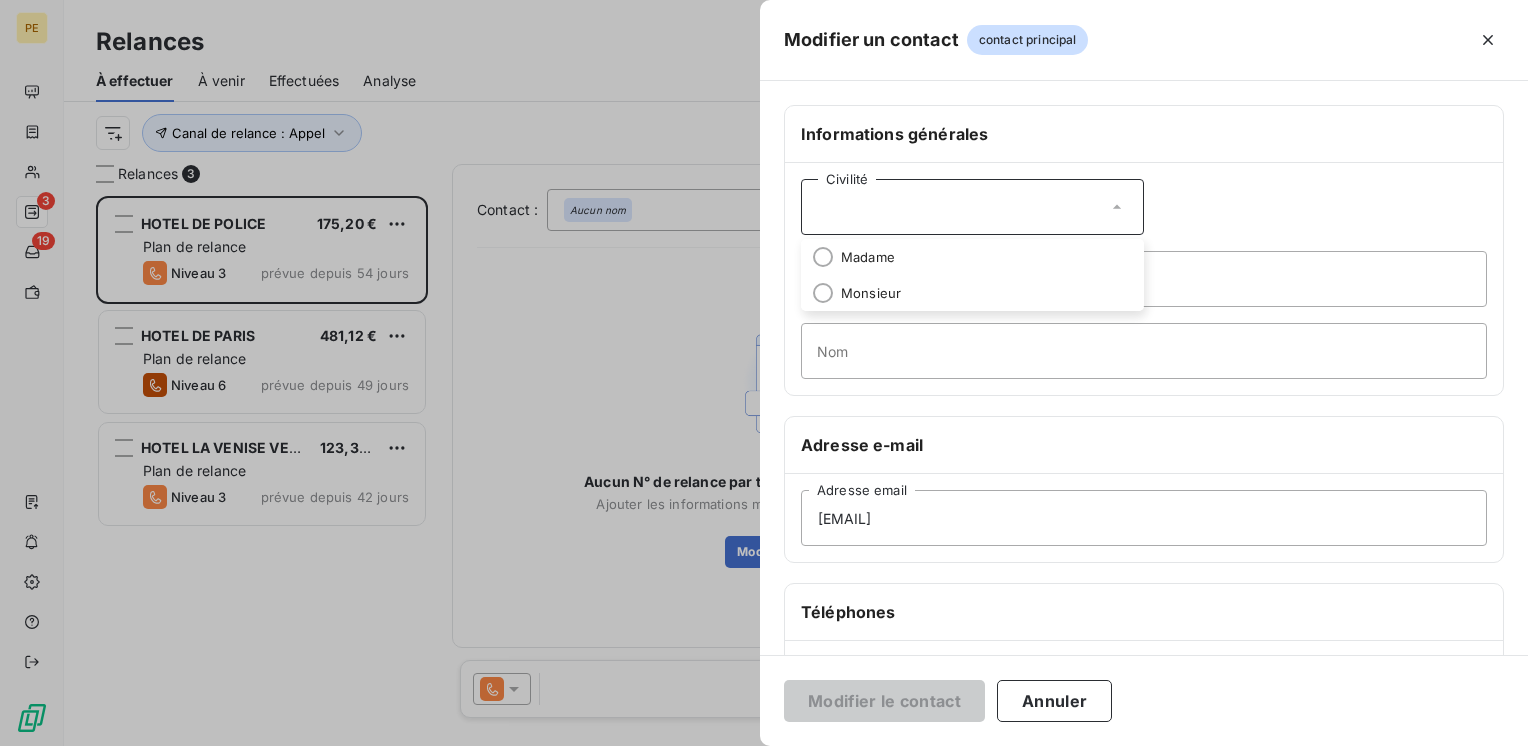 click at bounding box center [764, 373] 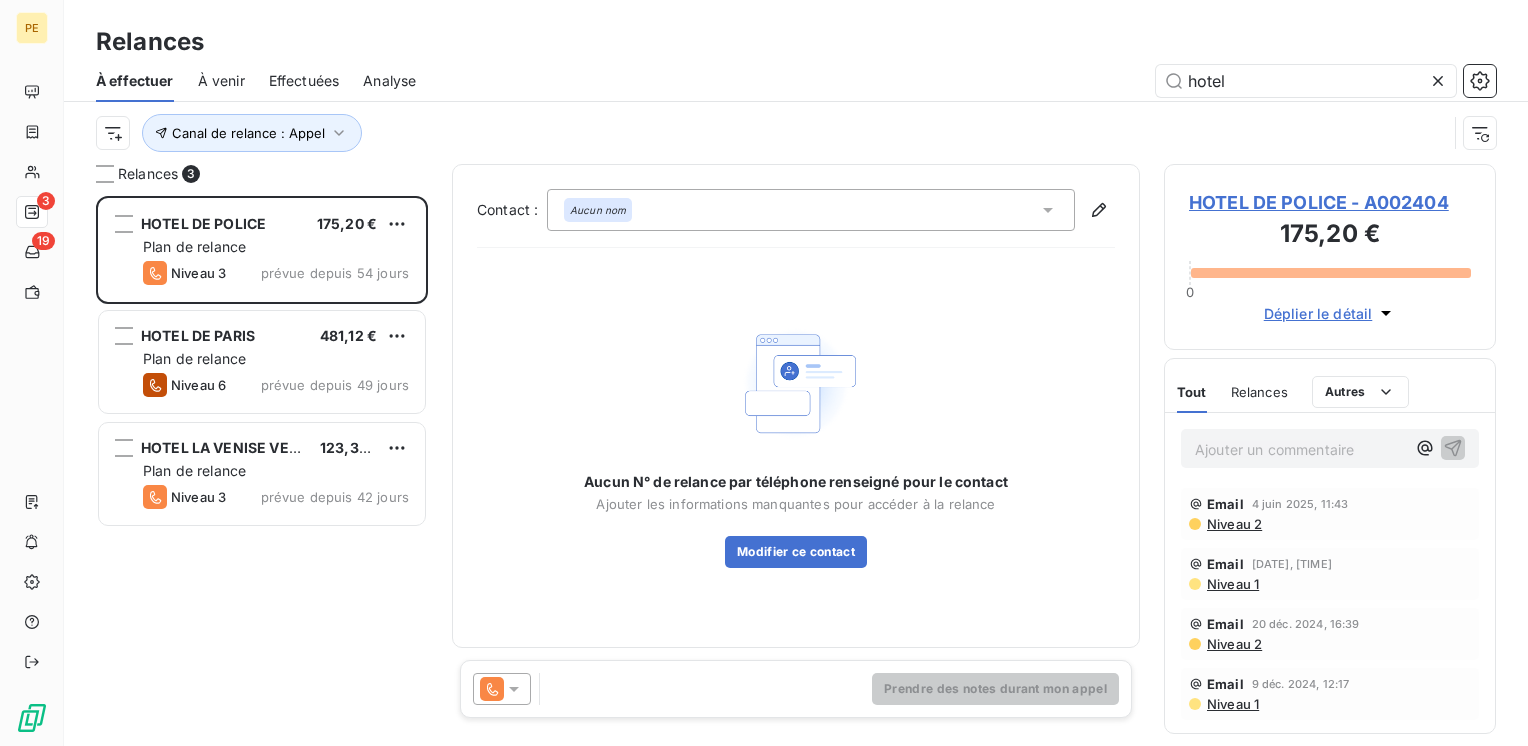 click 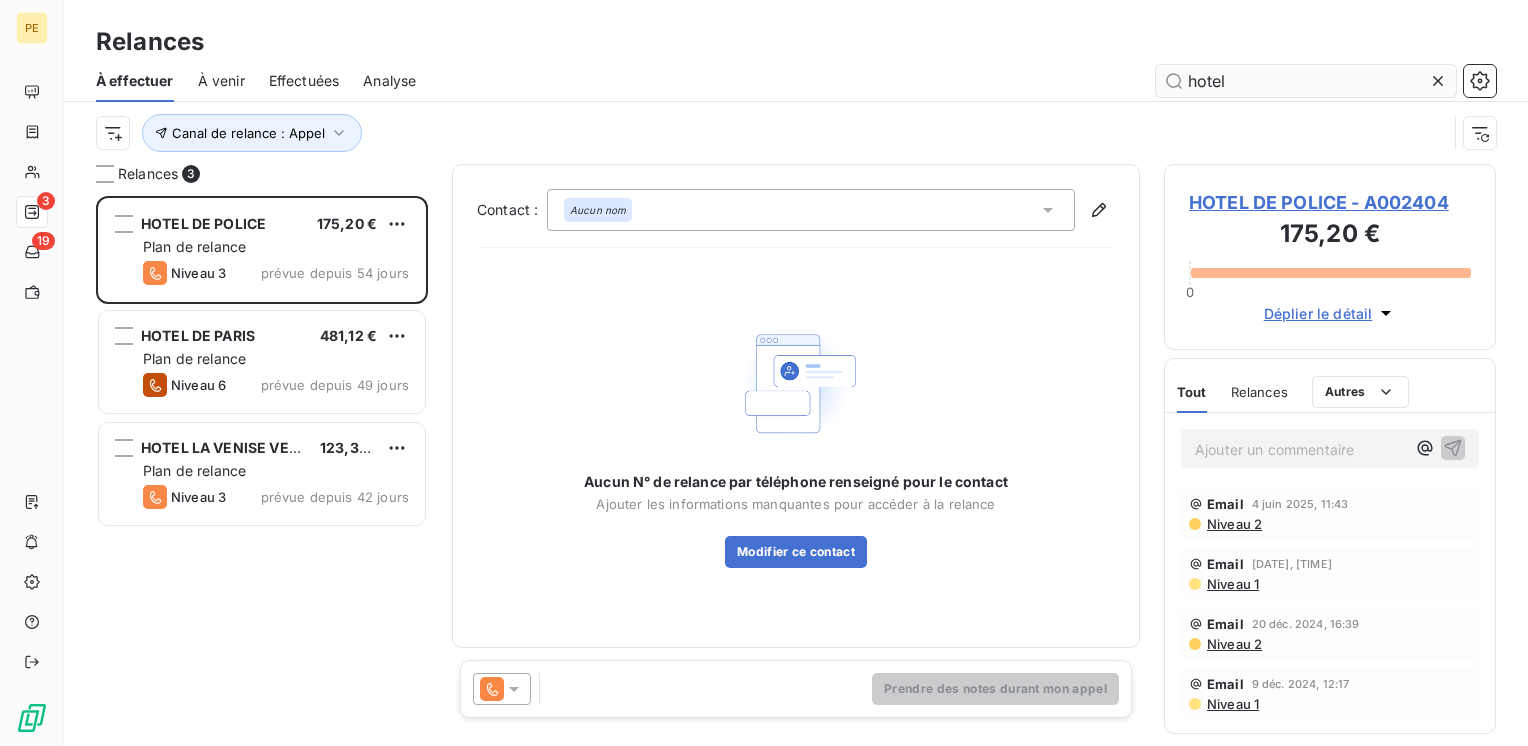 type 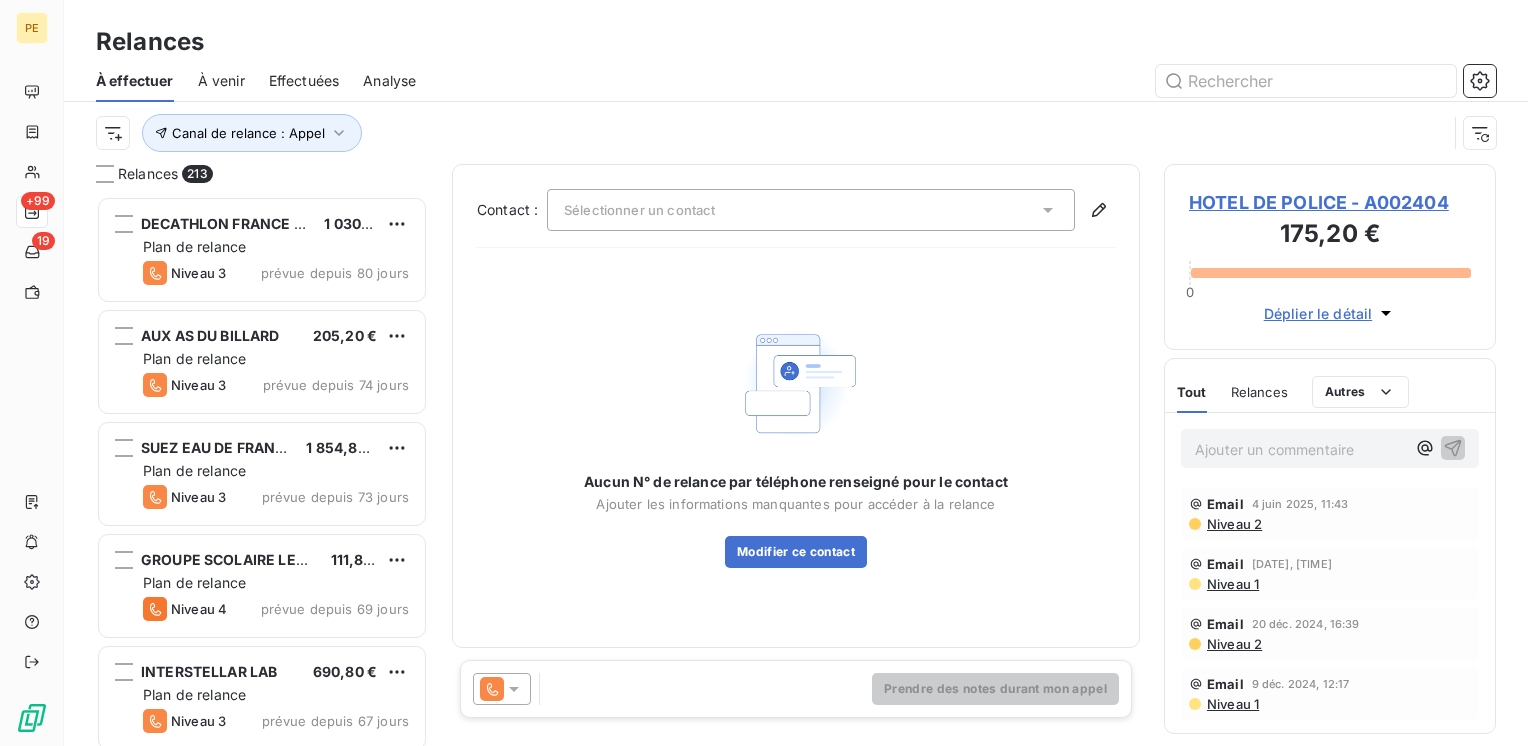 scroll, scrollTop: 16, scrollLeft: 16, axis: both 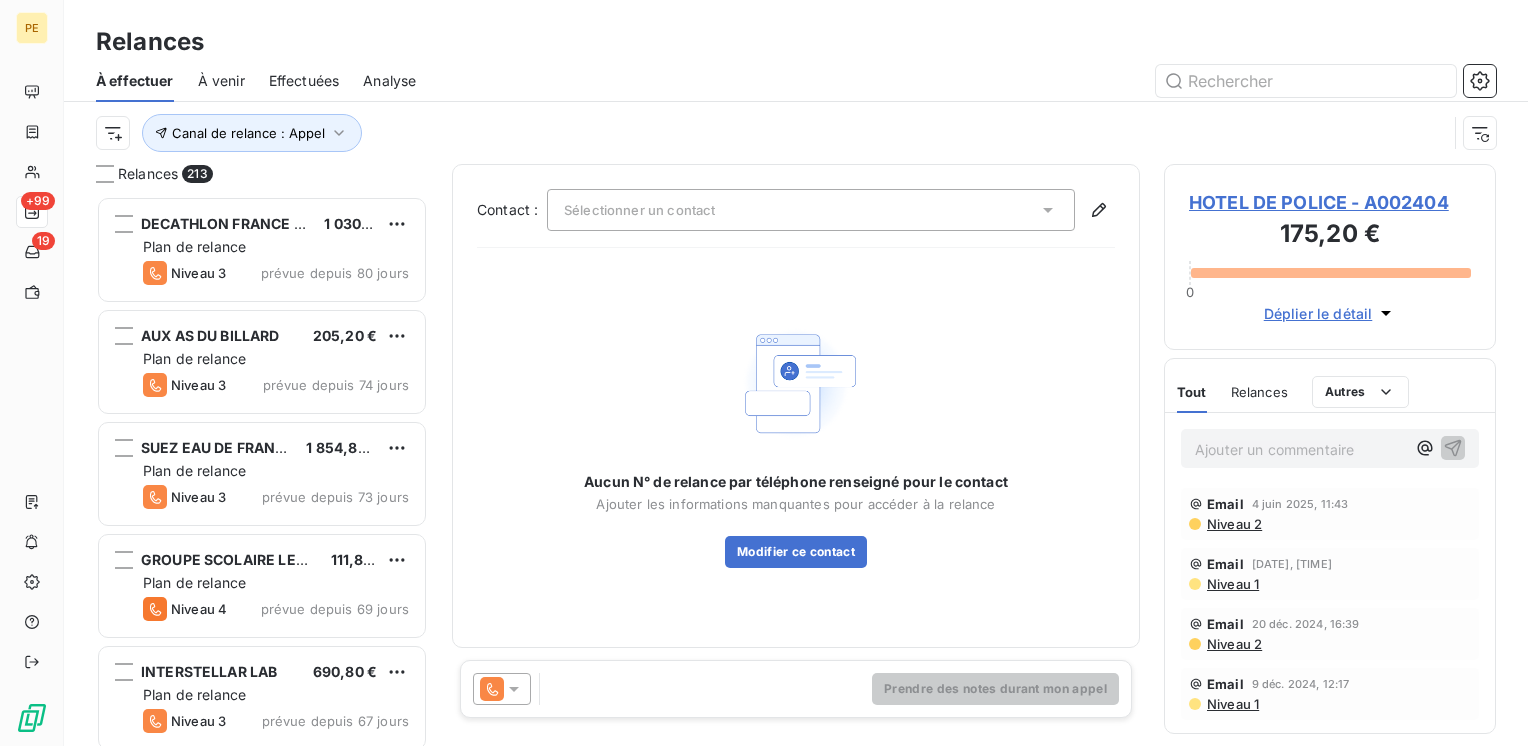 click on "Effectuées" at bounding box center (304, 81) 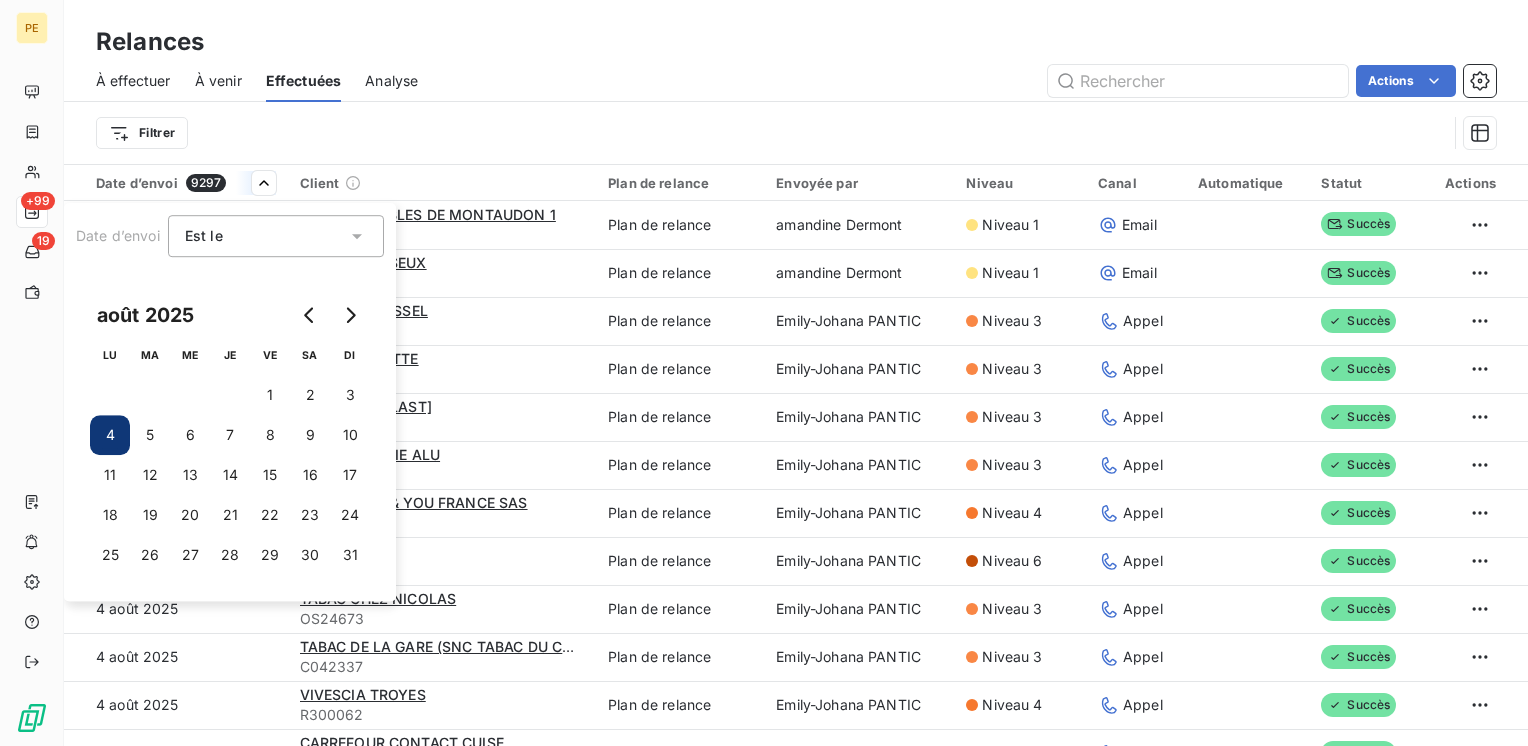 click on "PE +99 19 Relances À effectuer À venir Effectuées Analyse Actions Filtrer Date d’envoi 9297 Client Plan de relance Envoyée par Niveau Canal Automatique Statut Actions 4 août 2025 SCEA VIGNOBLES DE MONTAUDON 1 R300102 Plan de relance amandine Dermont Niveau 1 Email Succès 4 août 2025 COSSON PUISEUX T820136 Plan de relance amandine Dermont Niveau 1 Email Succès 4 août 2025 MAIRIE DE PASSEL C210130 Plan de relance Emily-Johana PANTIC Niveau 3 Appel Succès 4 août 2025 GUILDE VENETTE C201700 Plan de relance Emily-Johana PANTIC Niveau 3 Appel Succès 4 août 2025 M. OU MME BAUDIC OR26528 Plan de relance Emily-Johana PANTIC Niveau 3 Appel Succès 4 août 2025 LA MENUISERIE ALU C202070 Plan de relance Emily-Johana PANTIC Niveau 3 Appel Succès 4 août 2025 STELLANTIS & YOU FRANCE SAS C041476 Plan de relance Emily-Johana PANTIC Niveau 4 Appel Succès 4 août 2025 KAMALA A002691 Plan de relance Emily-Johana PANTIC Niveau 6 Appel Succès 4 août 2025 TABAC CHEZ NICOLAS OS24673 Niveau 3 Auto" at bounding box center (764, 373) 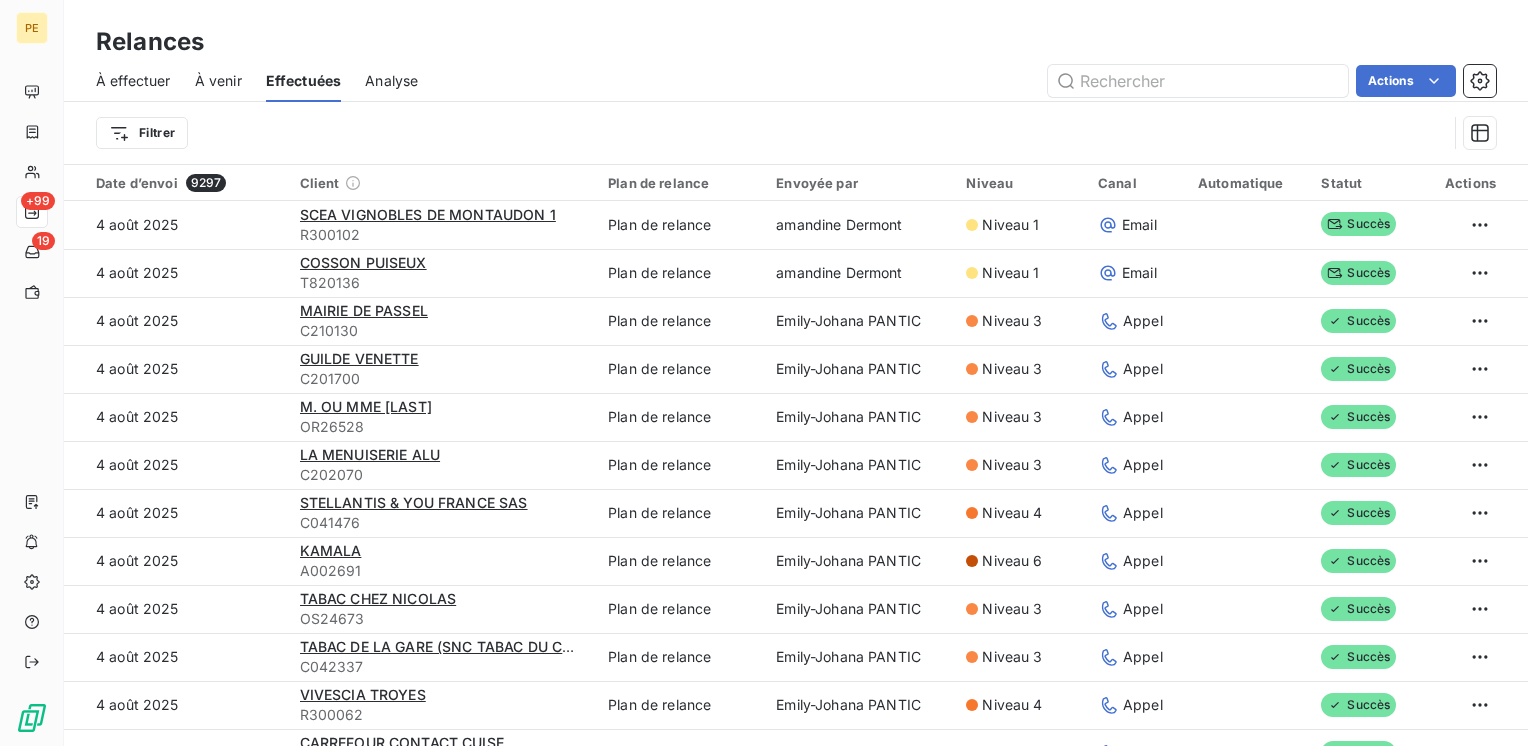 click on "Envoyée par" at bounding box center (859, 183) 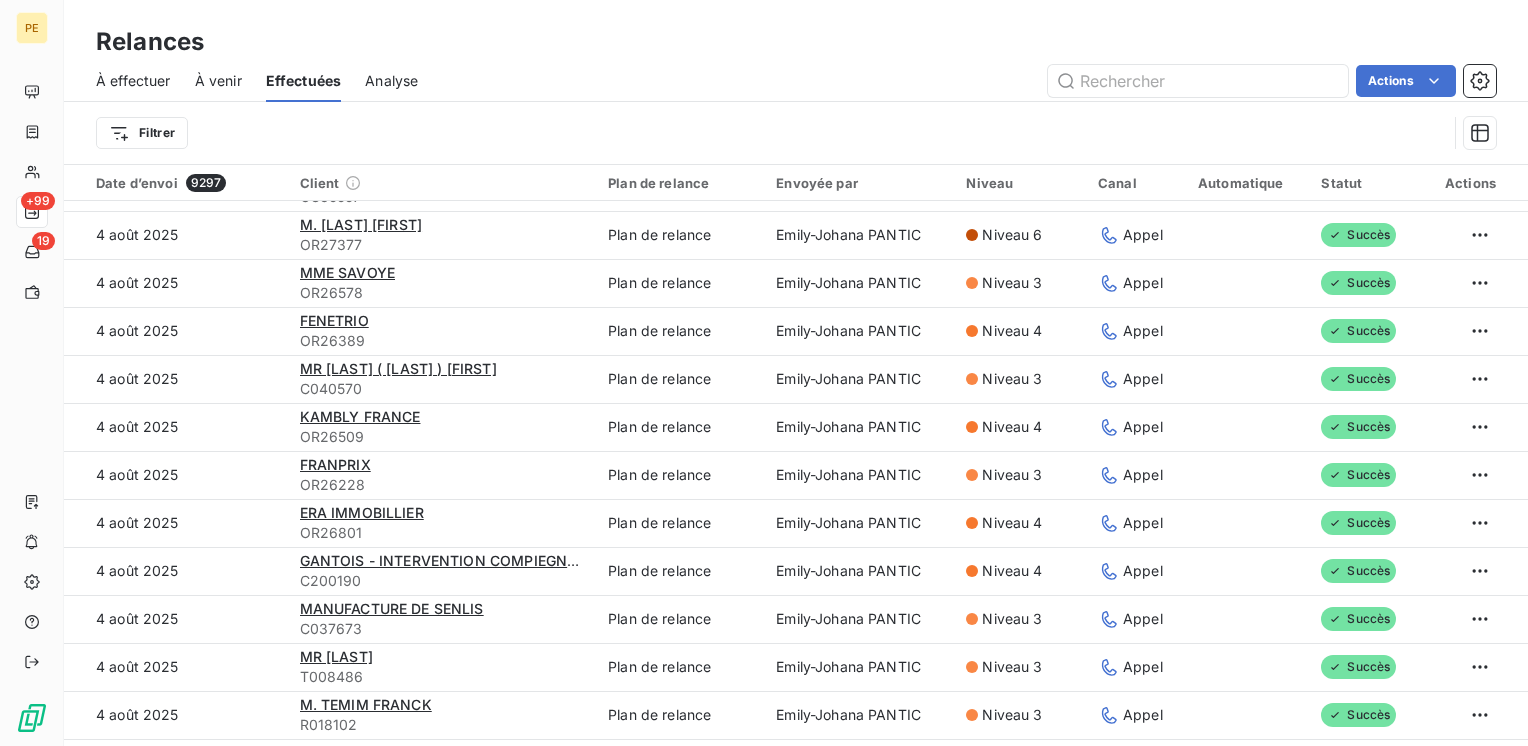 scroll, scrollTop: 266, scrollLeft: 0, axis: vertical 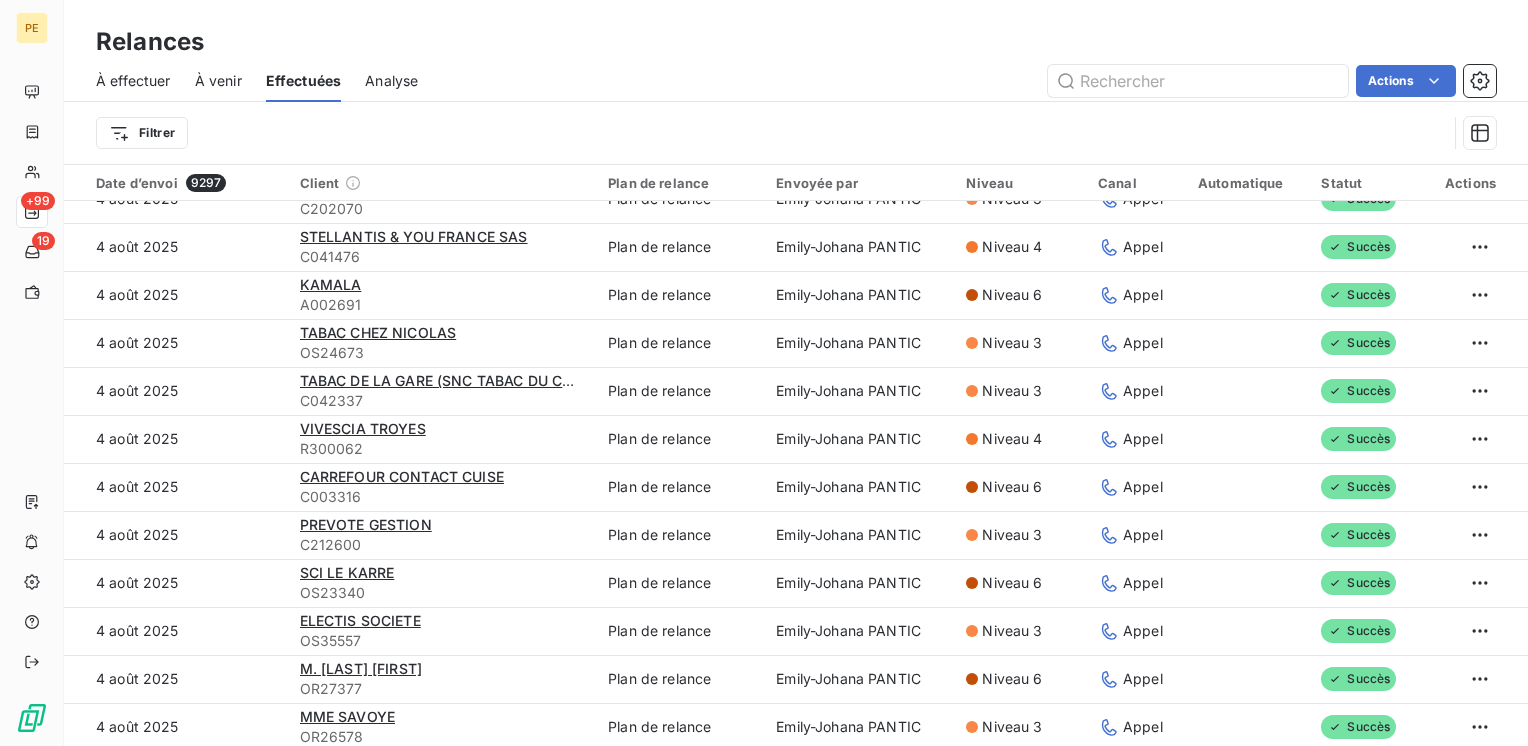click on "Envoyée par" at bounding box center (859, 183) 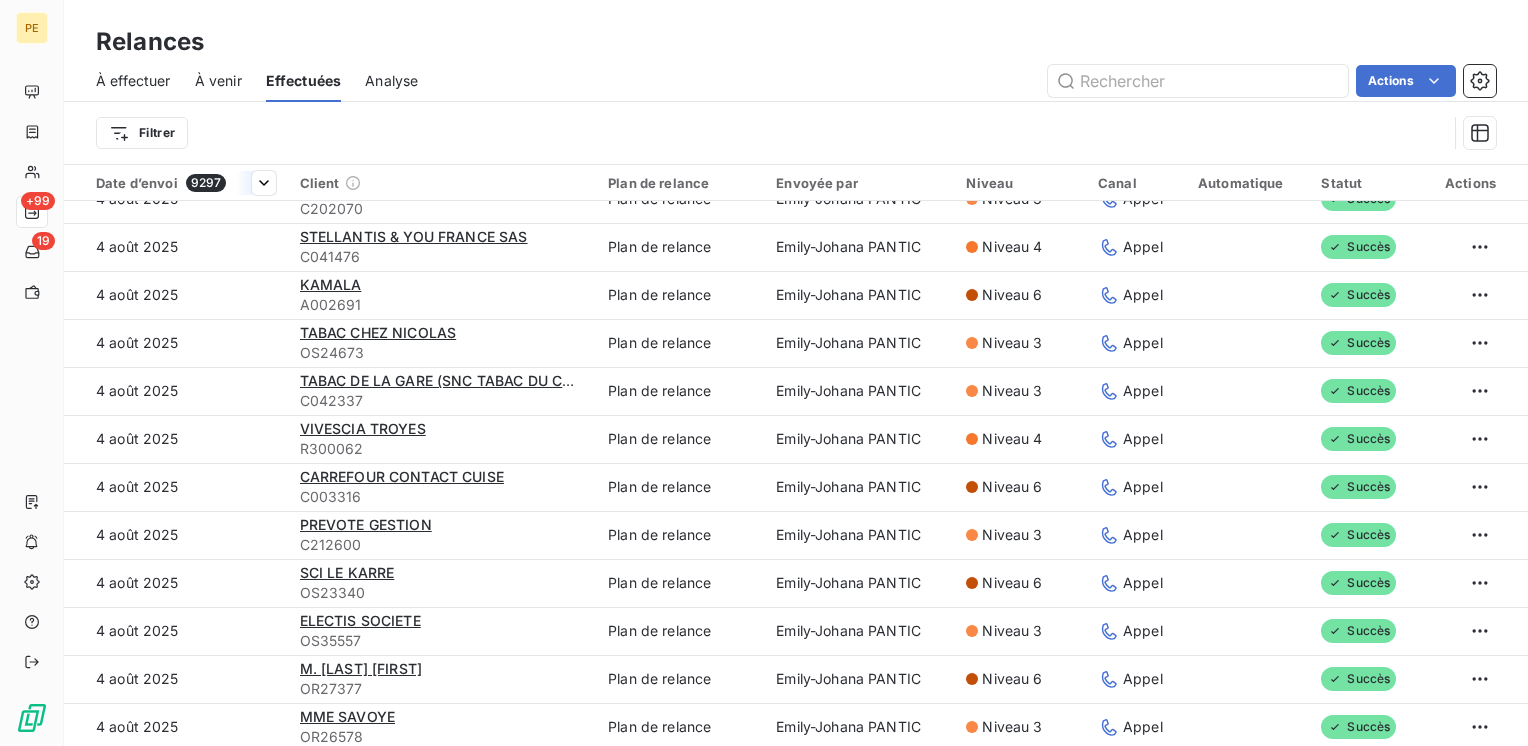 drag, startPoint x: 828, startPoint y: 185, endPoint x: 221, endPoint y: 182, distance: 607.0074 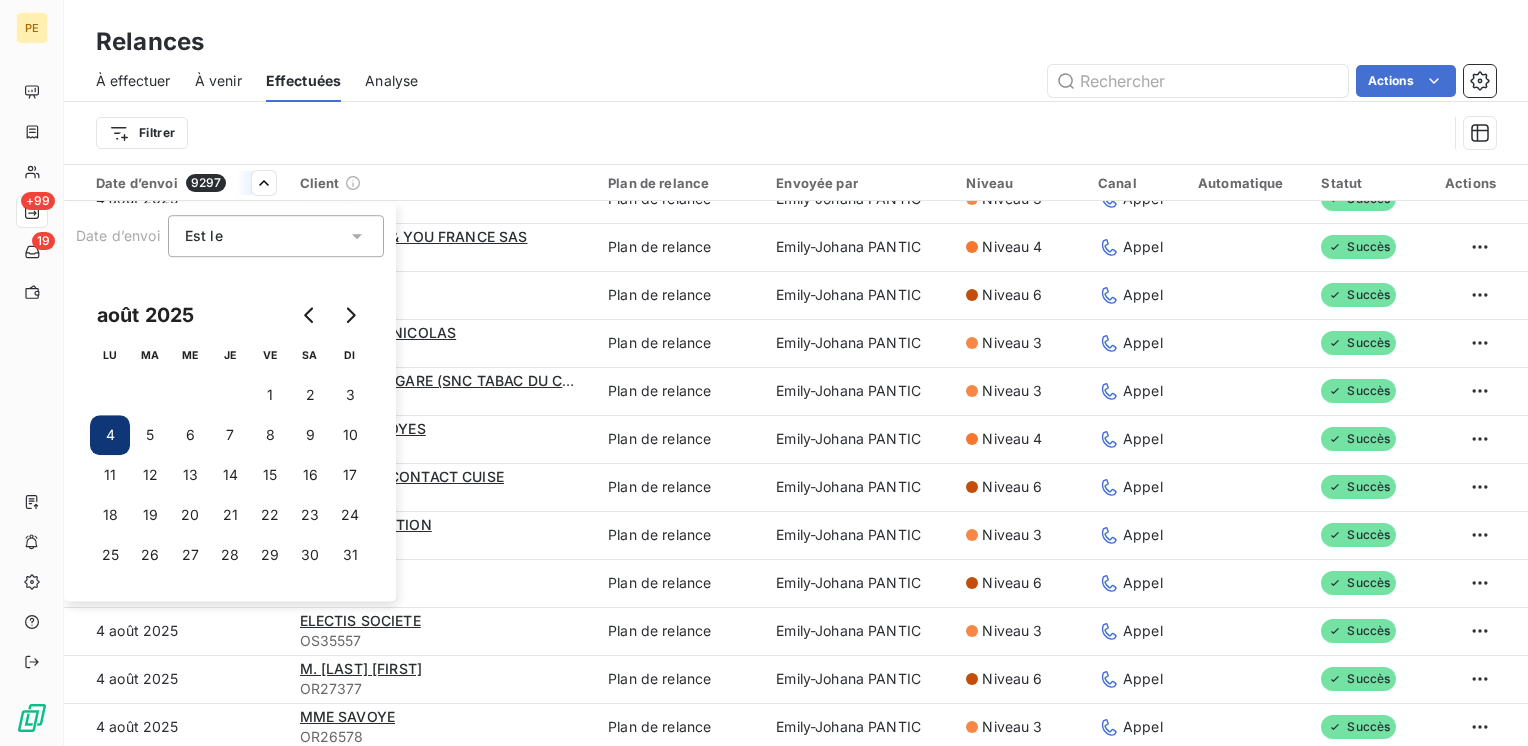 click on "PE +99 19 Relances À effectuer À venir Effectuées Analyse Actions Filtrer Date d’envoi 9297 Client Plan de relance Envoyée par Niveau Canal Automatique Statut Actions 4 août 2025 SCEA VIGNOBLES DE MONTAUDON 1 R300102 Plan de relance amandine Dermont Niveau 1 Email Succès 4 août 2025 COSSON PUISEUX T820136 Plan de relance amandine Dermont Niveau 1 Email Succès 4 août 2025 MAIRIE DE PASSEL C210130 Plan de relance Emily-Johana PANTIC Niveau 3 Appel Succès 4 août 2025 GUILDE VENETTE C201700 Plan de relance Emily-Johana PANTIC Niveau 3 Appel Succès 4 août 2025 M. OU MME BAUDIC OR26528 Plan de relance Emily-Johana PANTIC Niveau 3 Appel Succès 4 août 2025 LA MENUISERIE ALU C202070 Plan de relance Emily-Johana PANTIC Niveau 3 Appel Succès 4 août 2025 STELLANTIS & YOU FRANCE SAS C041476 Plan de relance Emily-Johana PANTIC Niveau 4 Appel Succès 4 août 2025 KAMALA A002691 Plan de relance Emily-Johana PANTIC Niveau 6 Appel Succès 4 août 2025 TABAC CHEZ NICOLAS OS24673 Niveau 3 Auto" at bounding box center (764, 373) 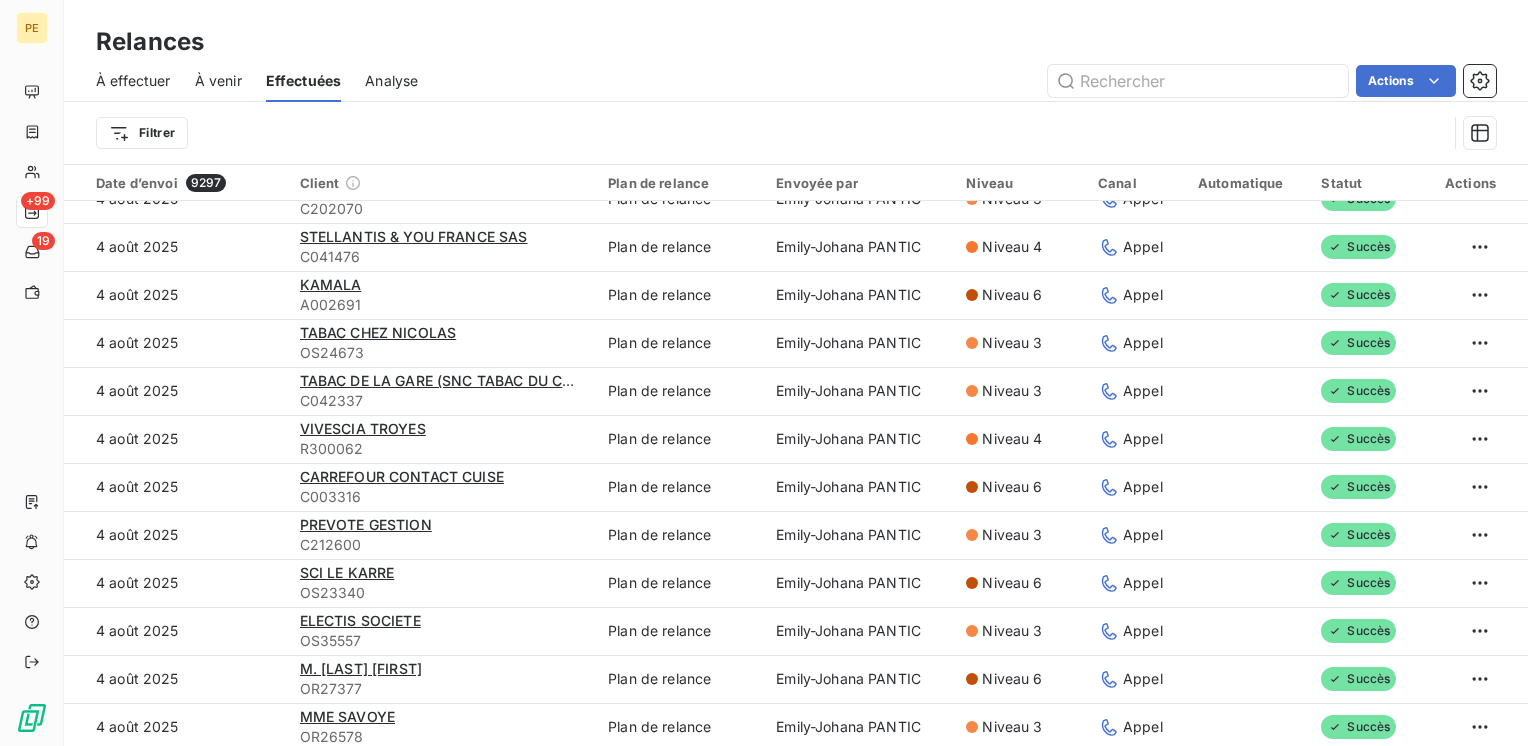click on "Actions" at bounding box center (1474, 183) 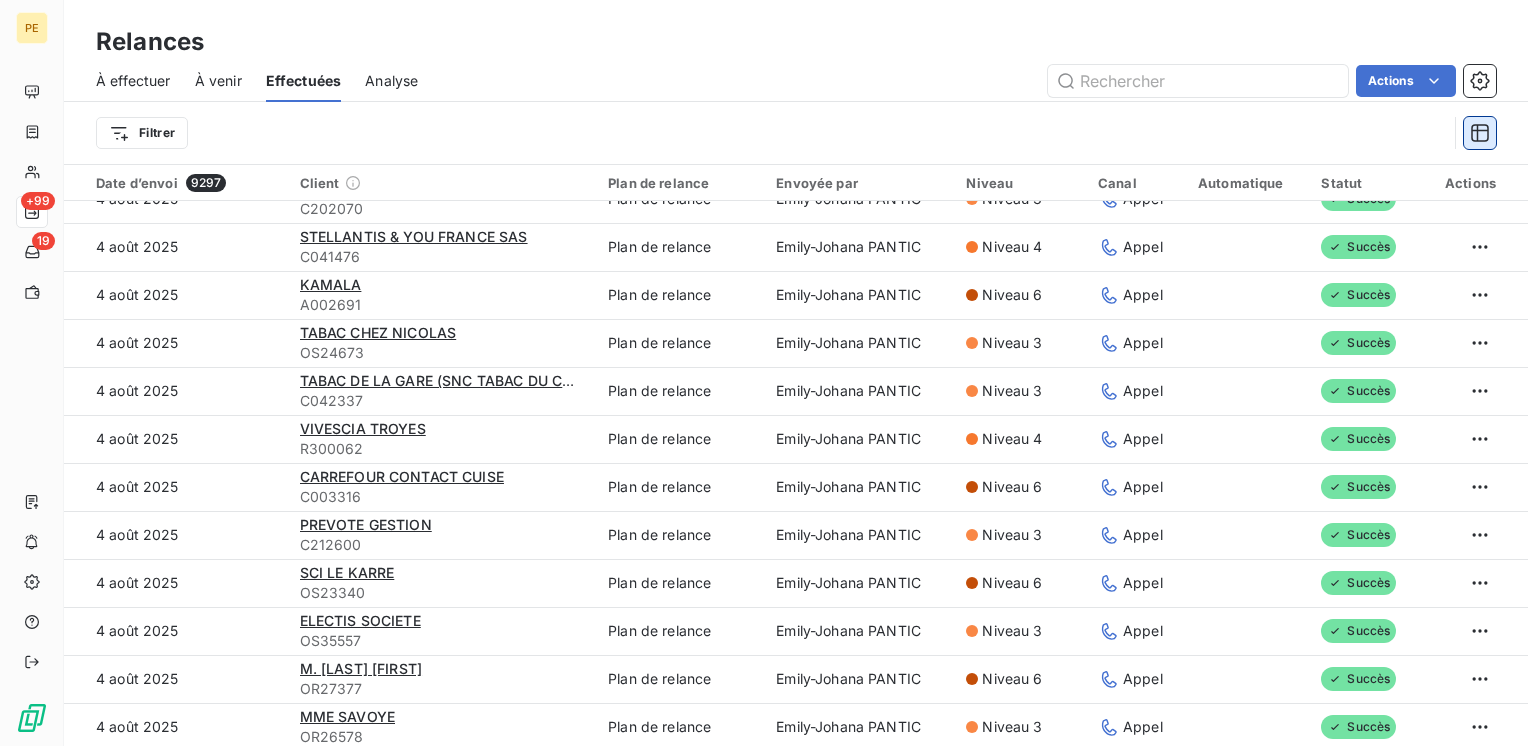 click 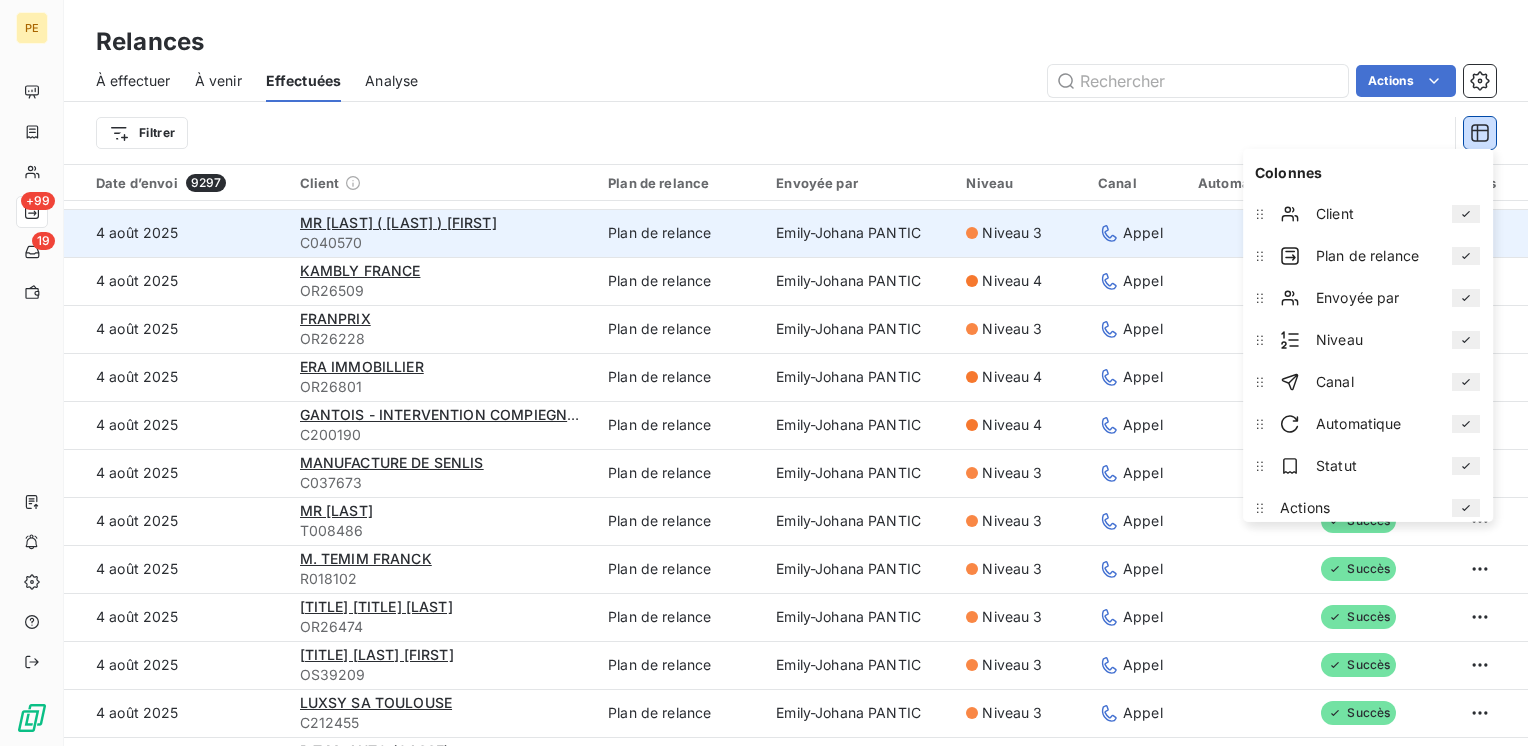 scroll, scrollTop: 800, scrollLeft: 0, axis: vertical 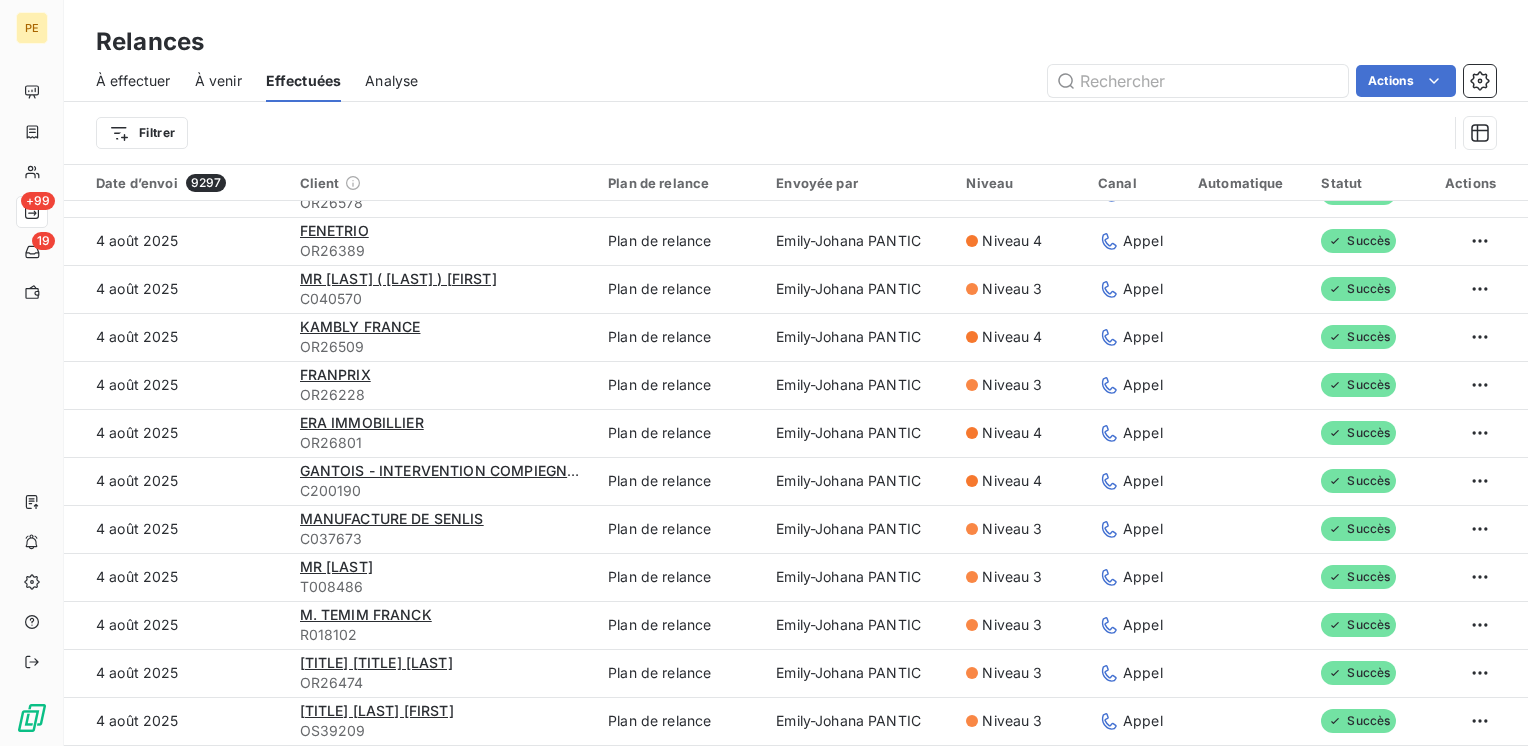 click on "Filtrer" at bounding box center [771, 133] 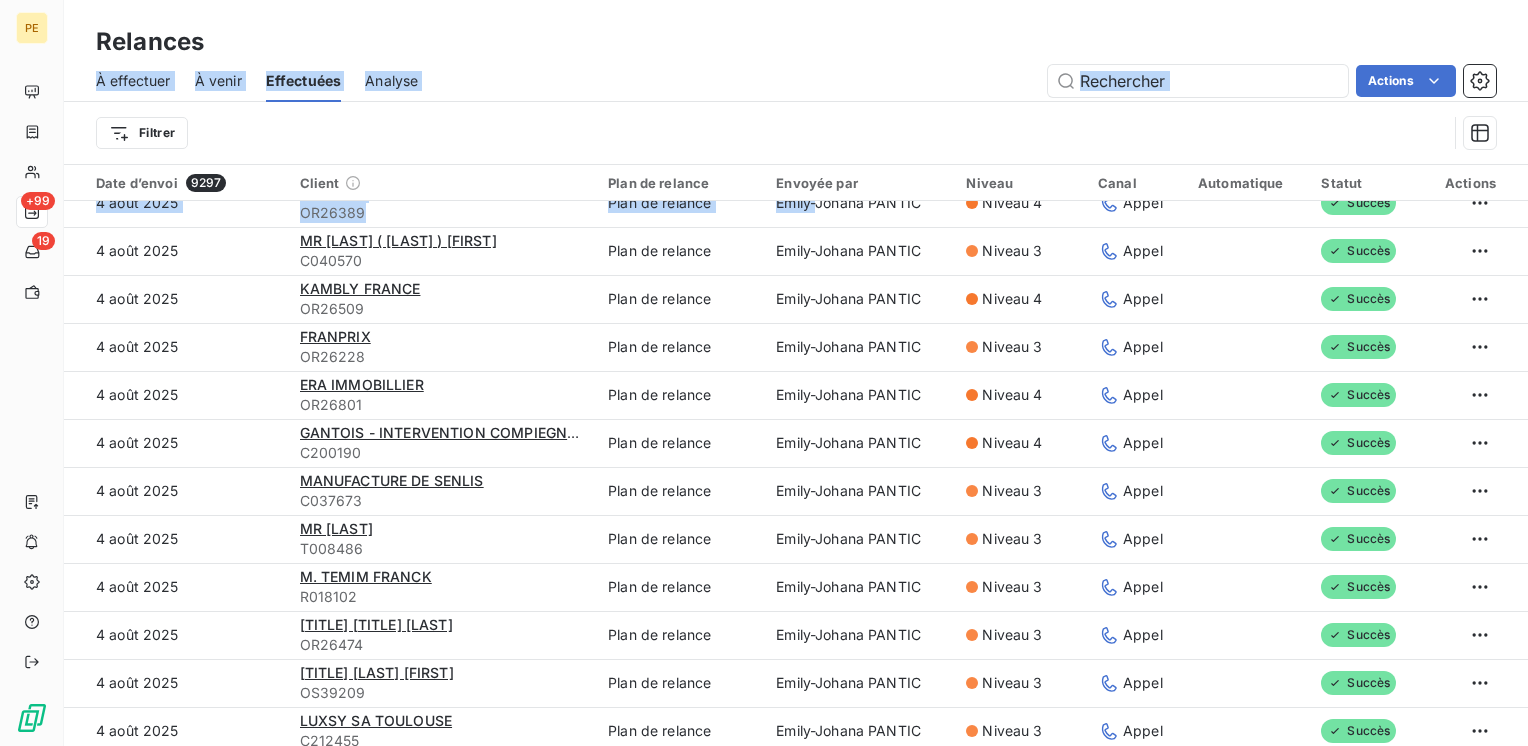 scroll, scrollTop: 0, scrollLeft: 0, axis: both 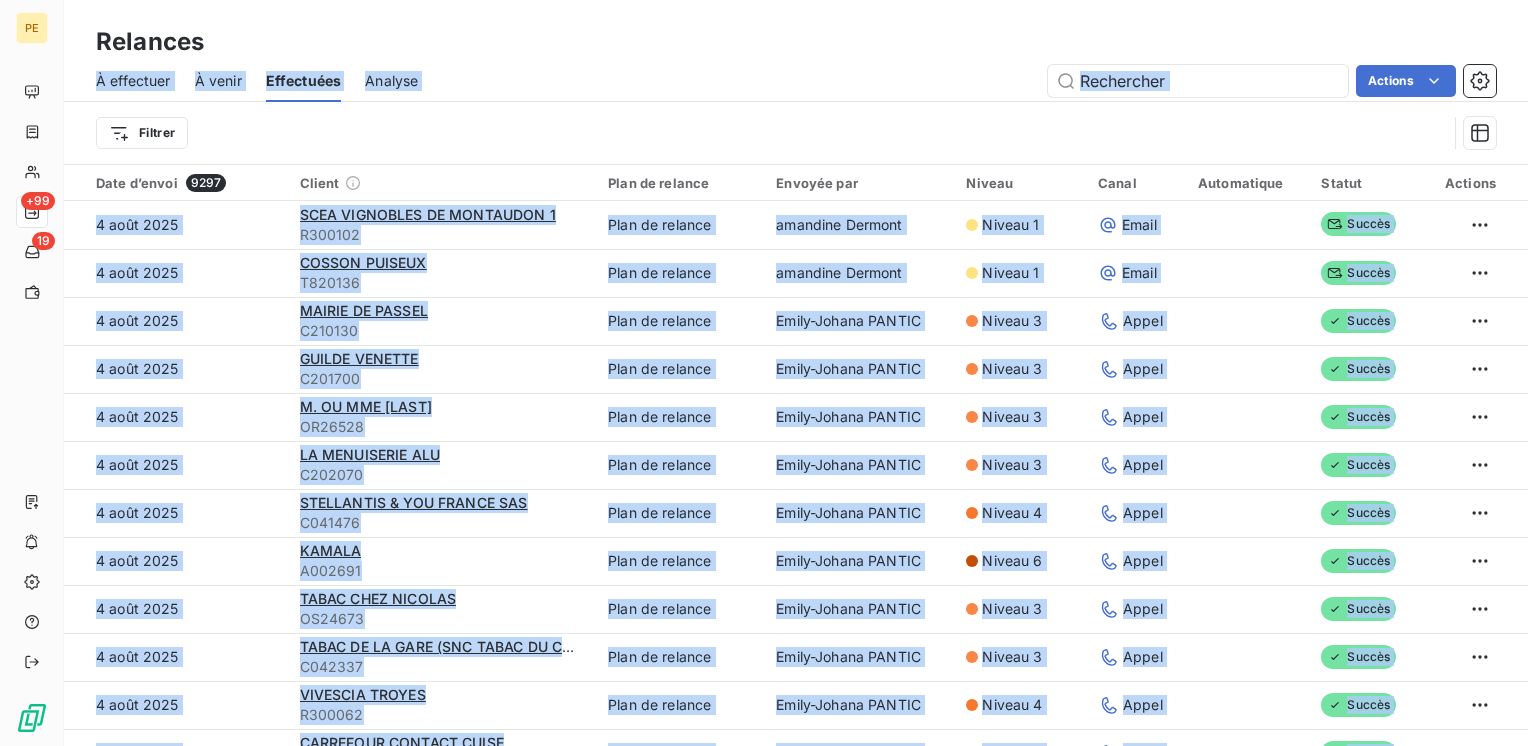 drag, startPoint x: 803, startPoint y: 242, endPoint x: 919, endPoint y: 20, distance: 250.47954 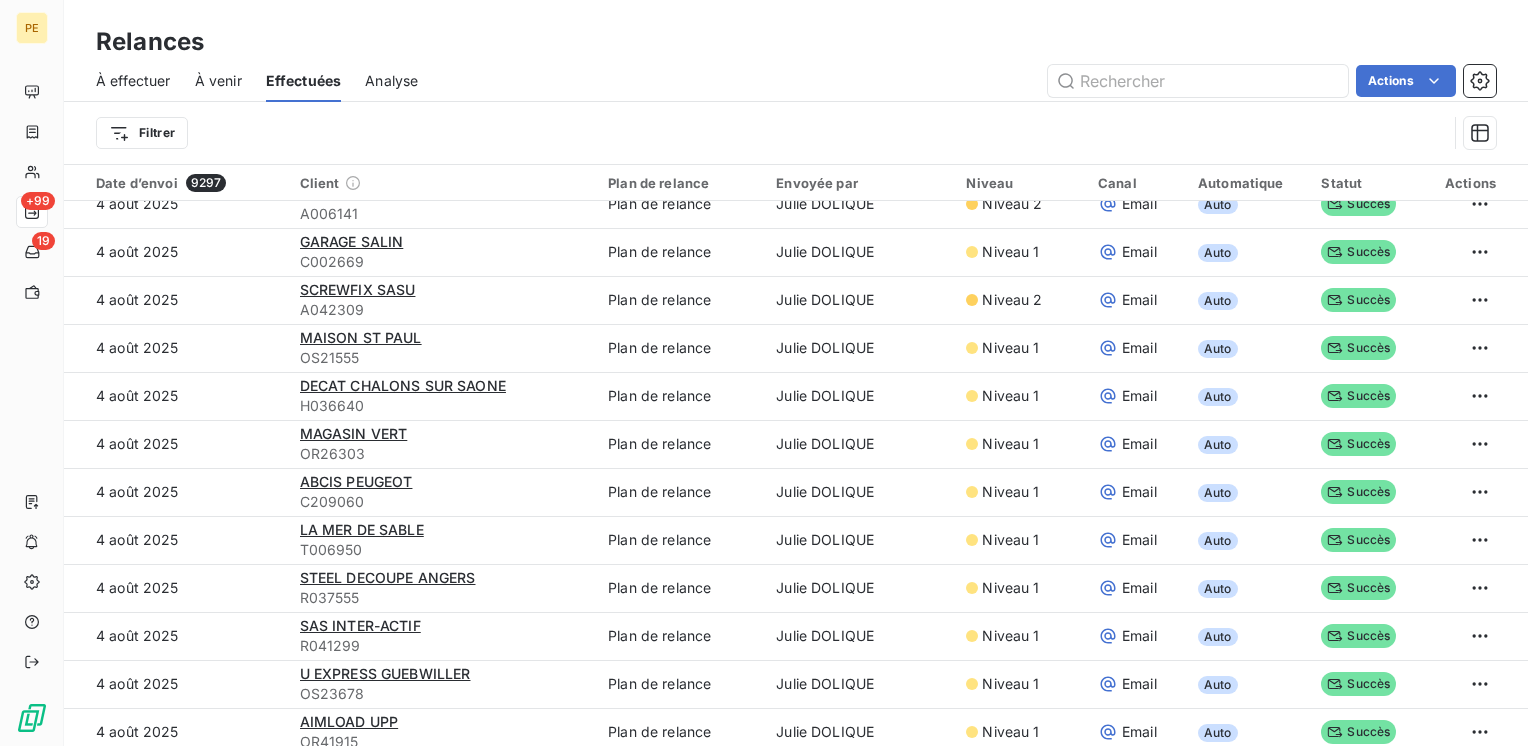 scroll, scrollTop: 4255, scrollLeft: 0, axis: vertical 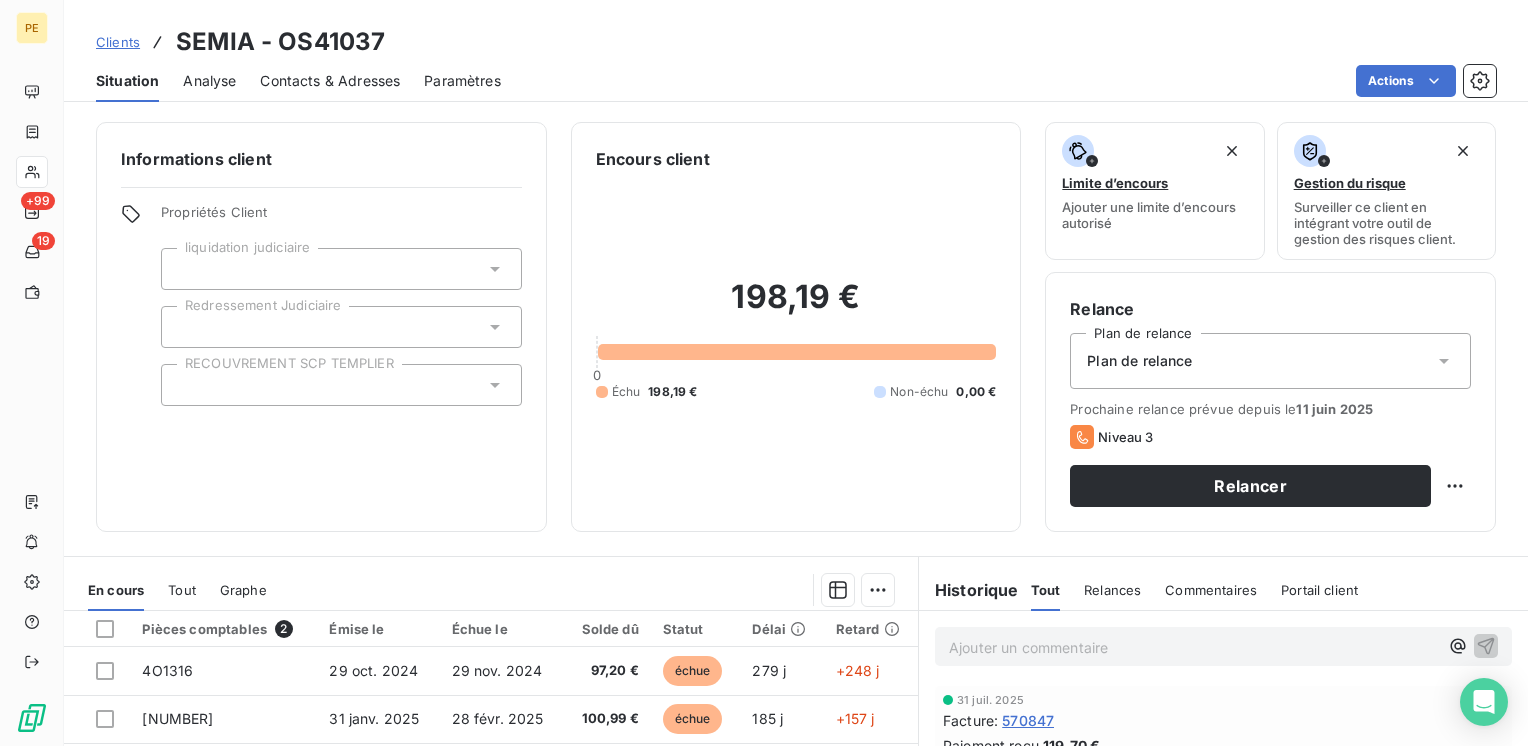 click on "Contacts & Adresses" at bounding box center (330, 81) 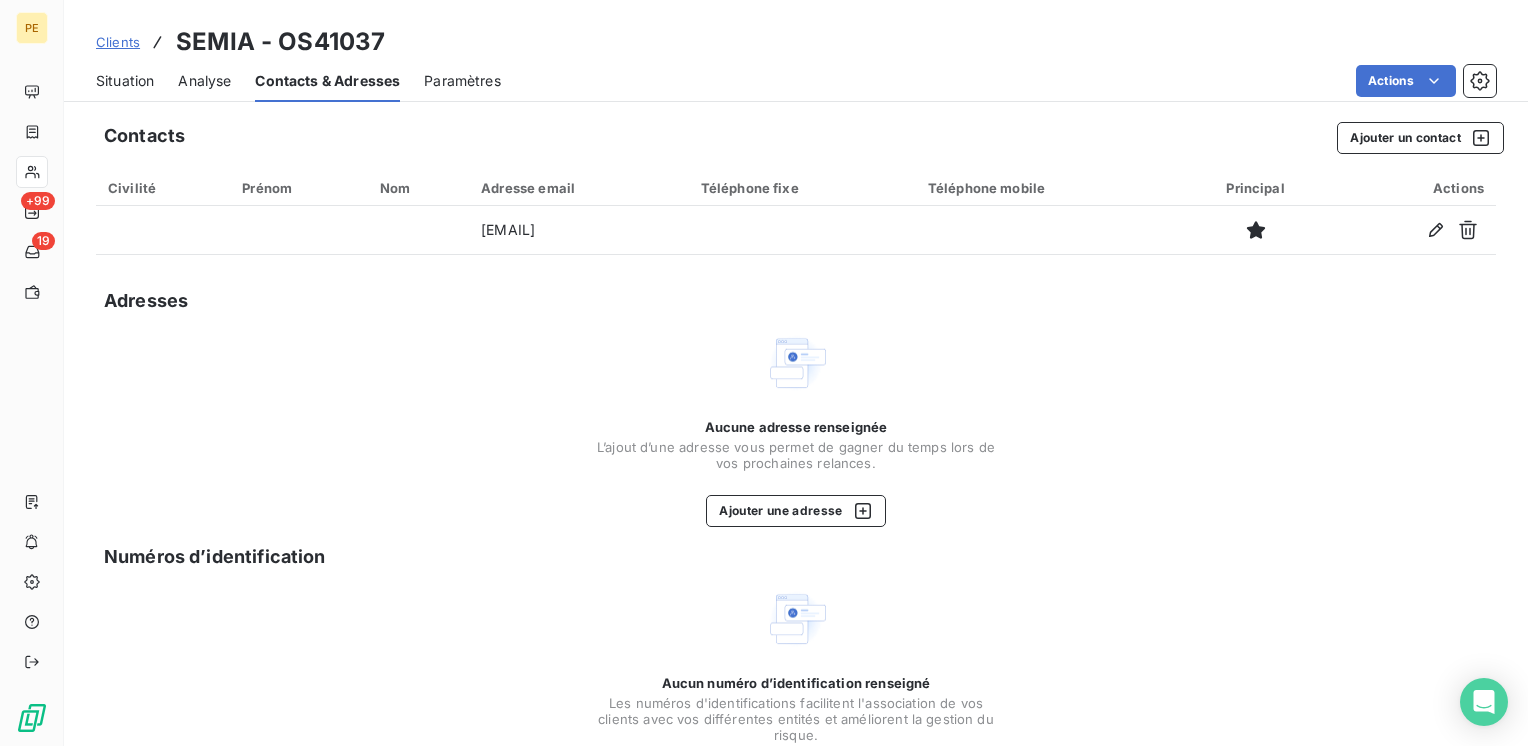 click on "Situation" at bounding box center [125, 81] 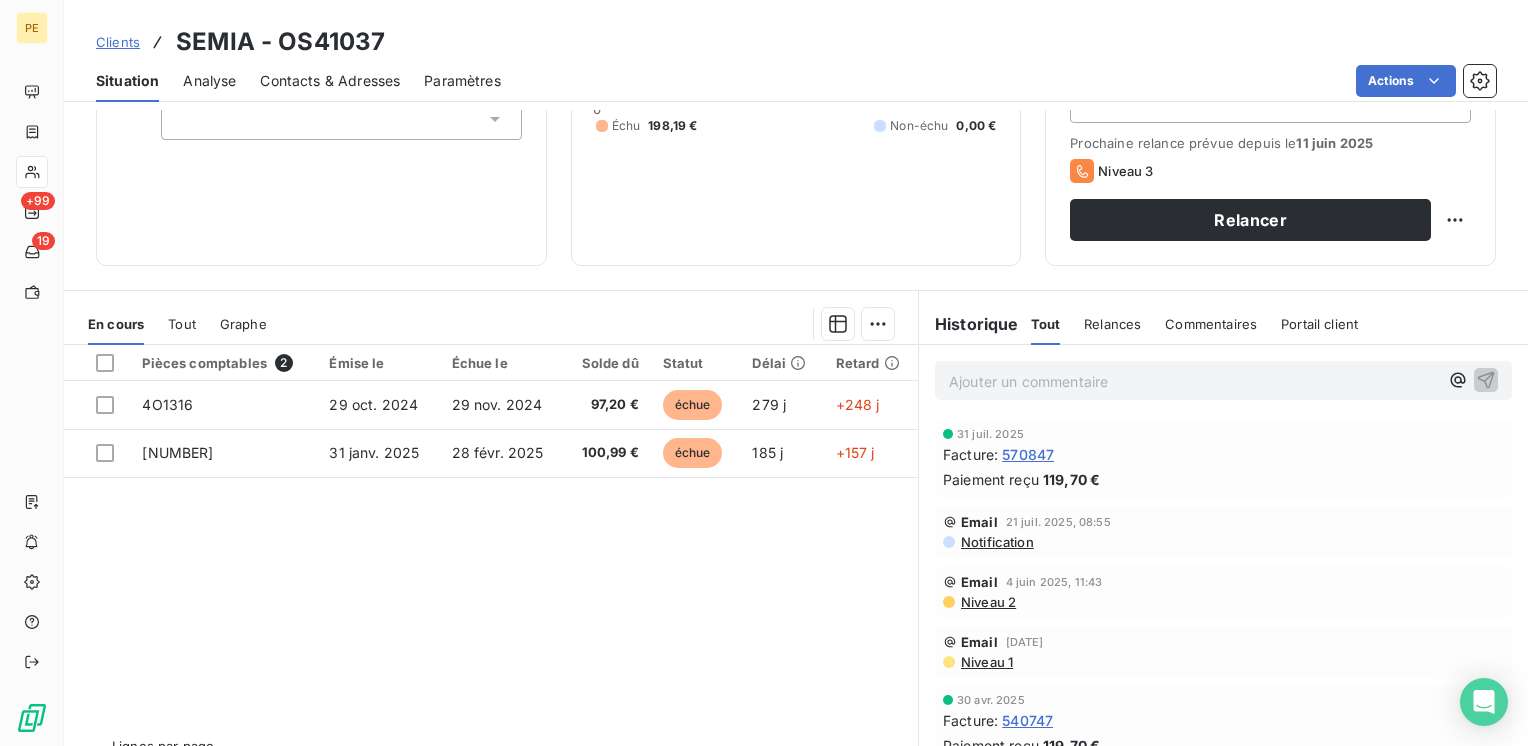 scroll, scrollTop: 0, scrollLeft: 0, axis: both 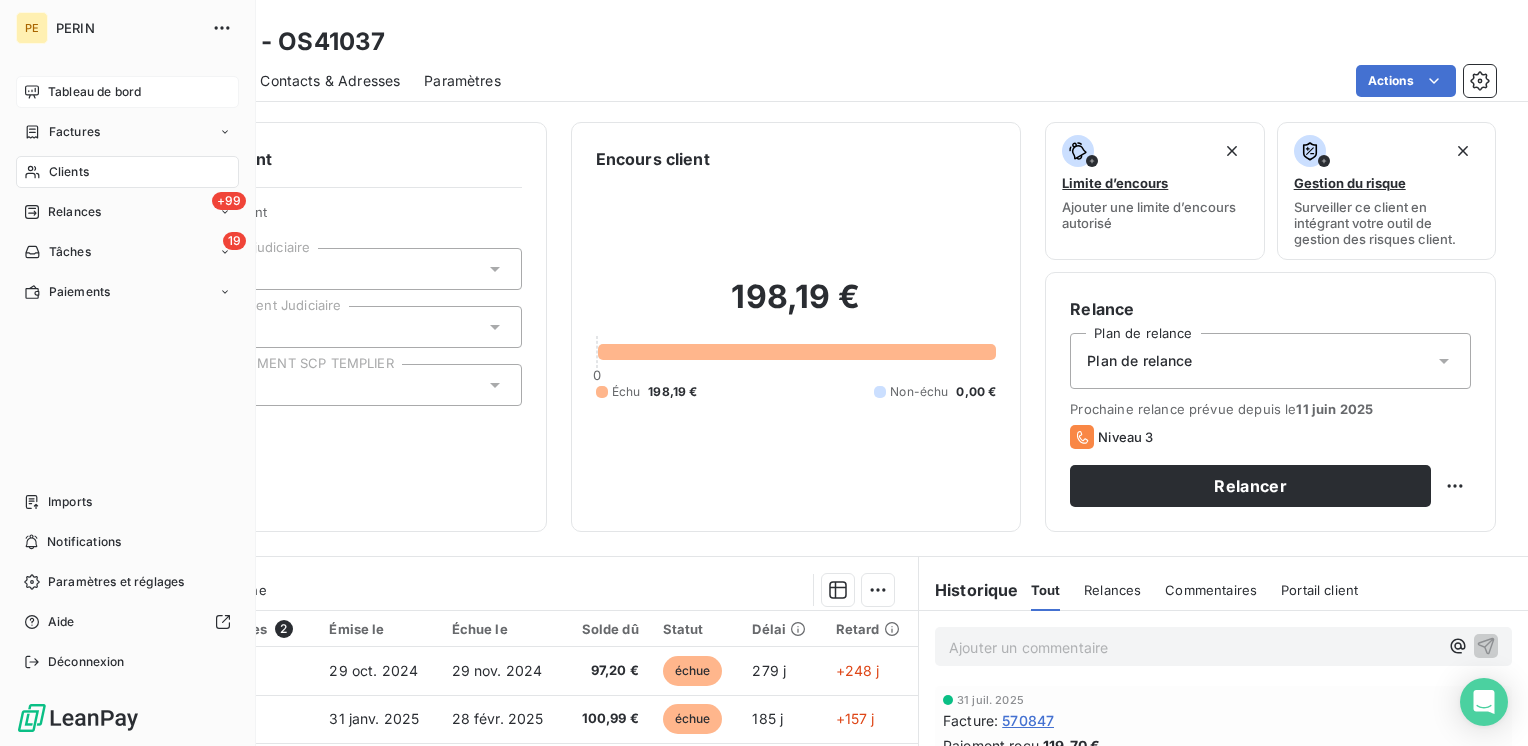 click on "Tableau de bord" at bounding box center [94, 92] 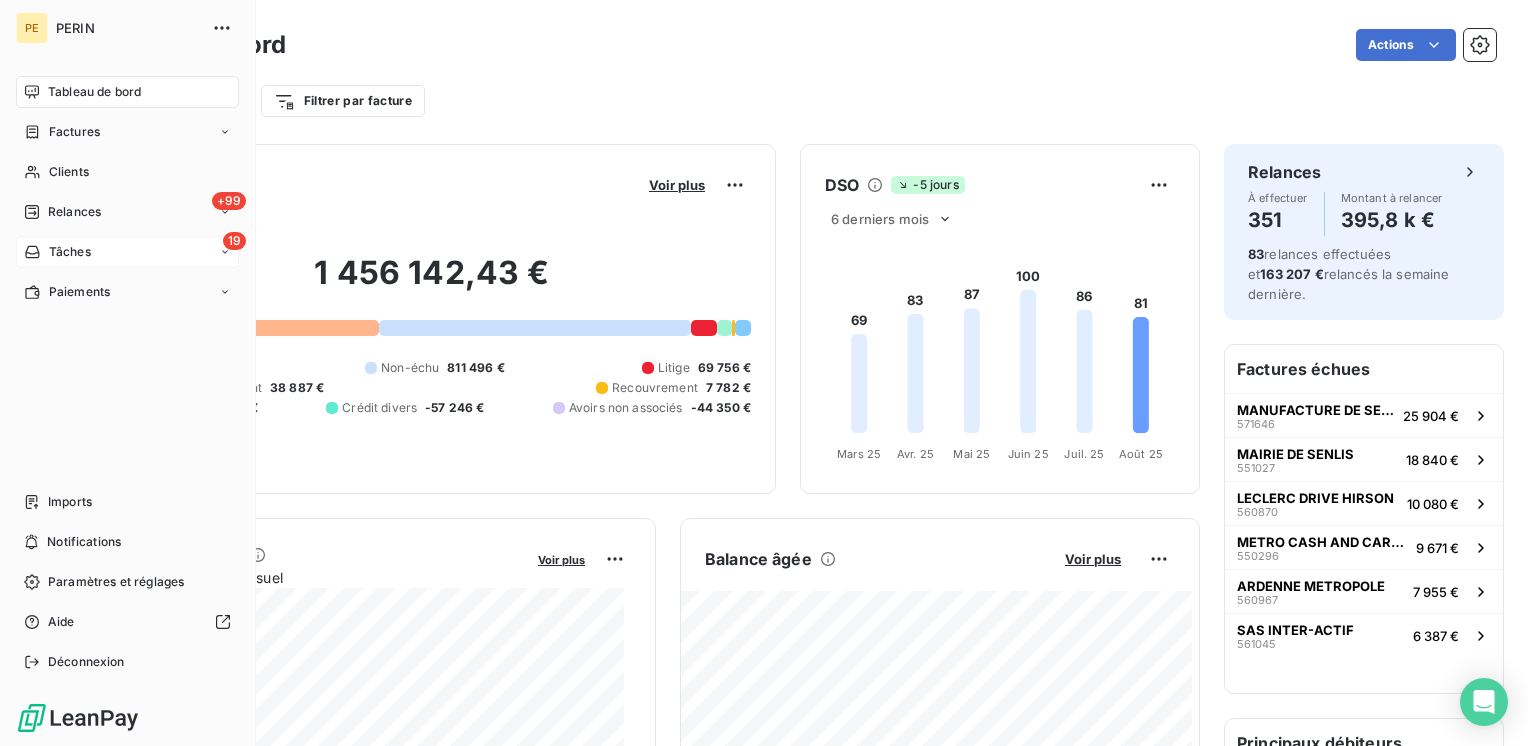 click on "19 Tâches" at bounding box center [127, 252] 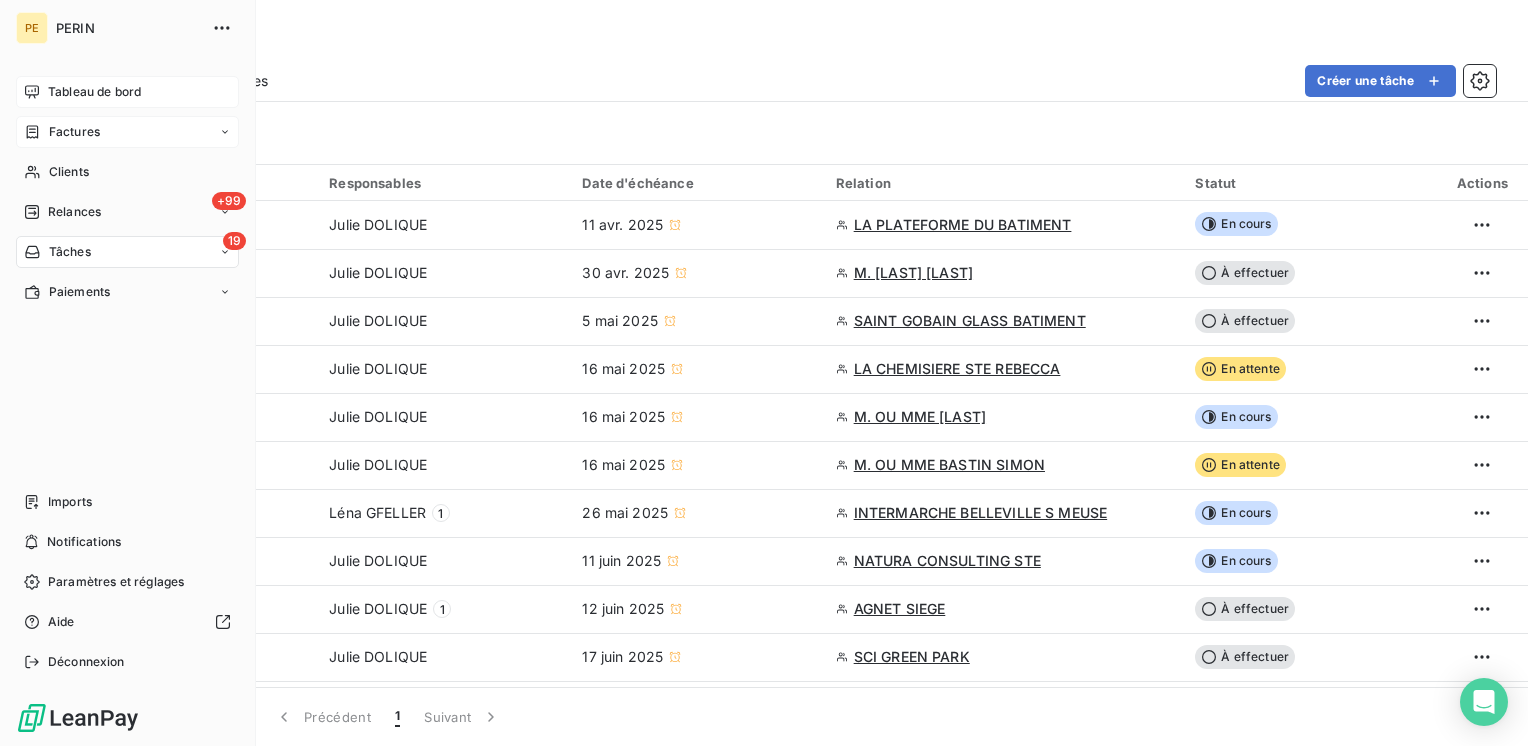 click on "Factures" at bounding box center (74, 132) 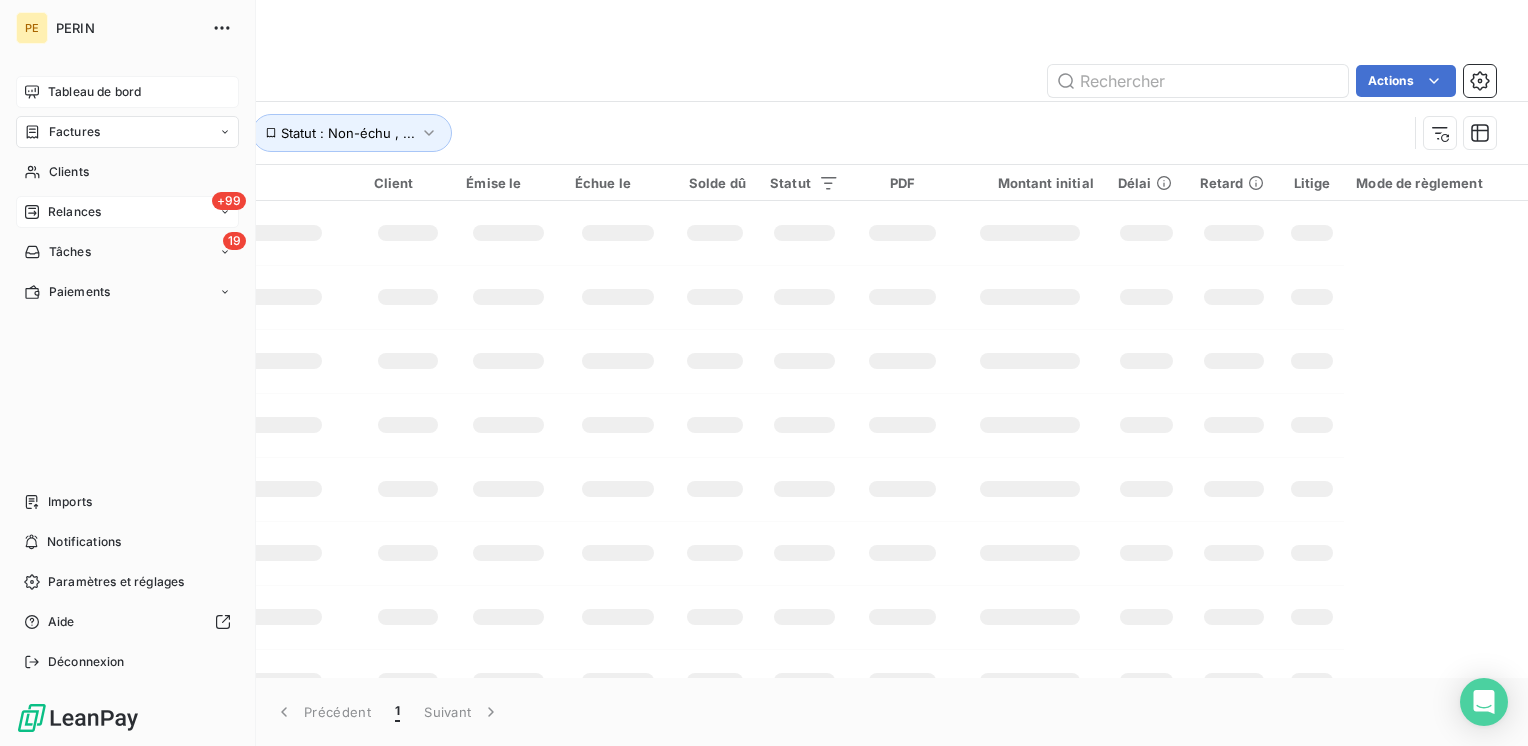 click on "Relances" at bounding box center [74, 212] 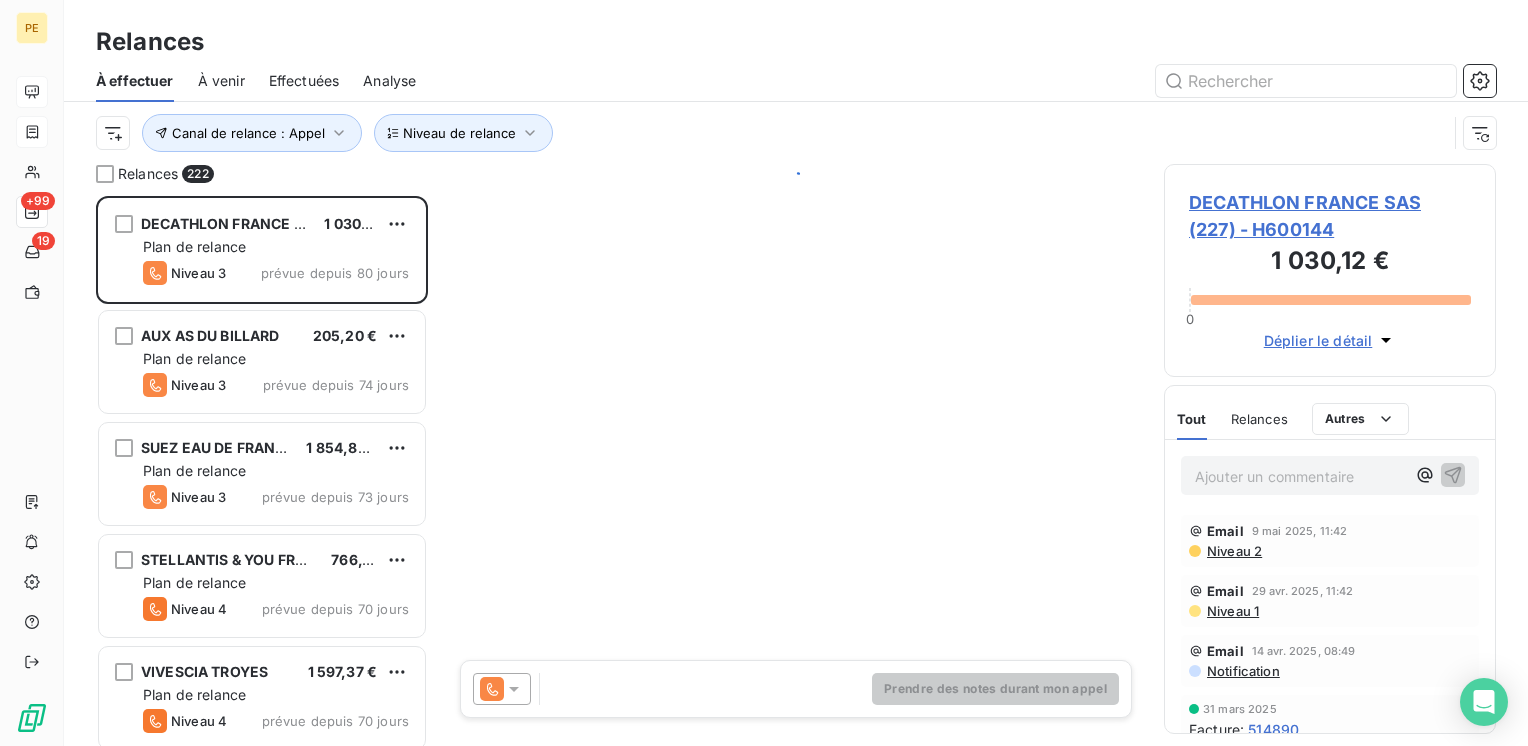 scroll, scrollTop: 16, scrollLeft: 16, axis: both 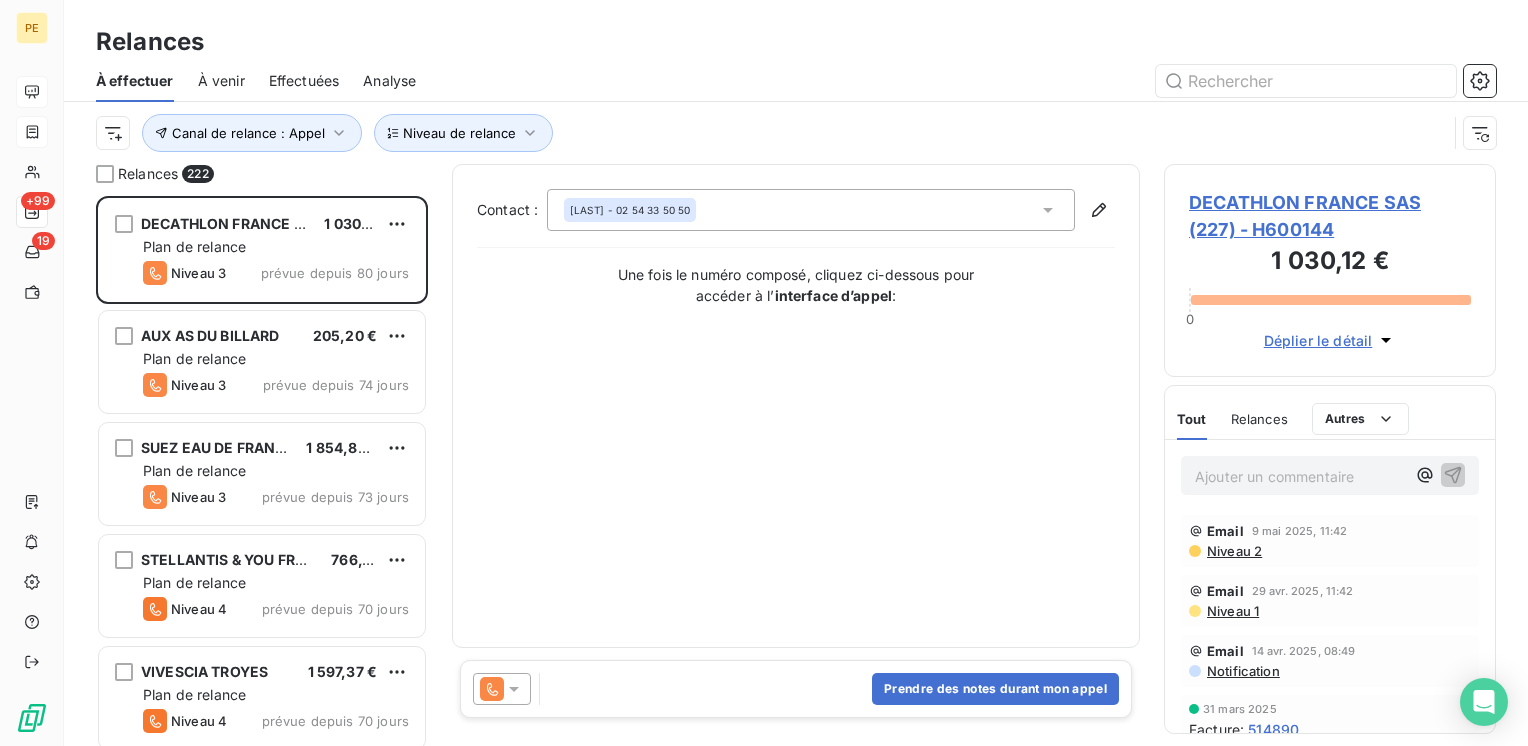 click on "Canal de relance  : Appel  Niveau de relance" at bounding box center [771, 133] 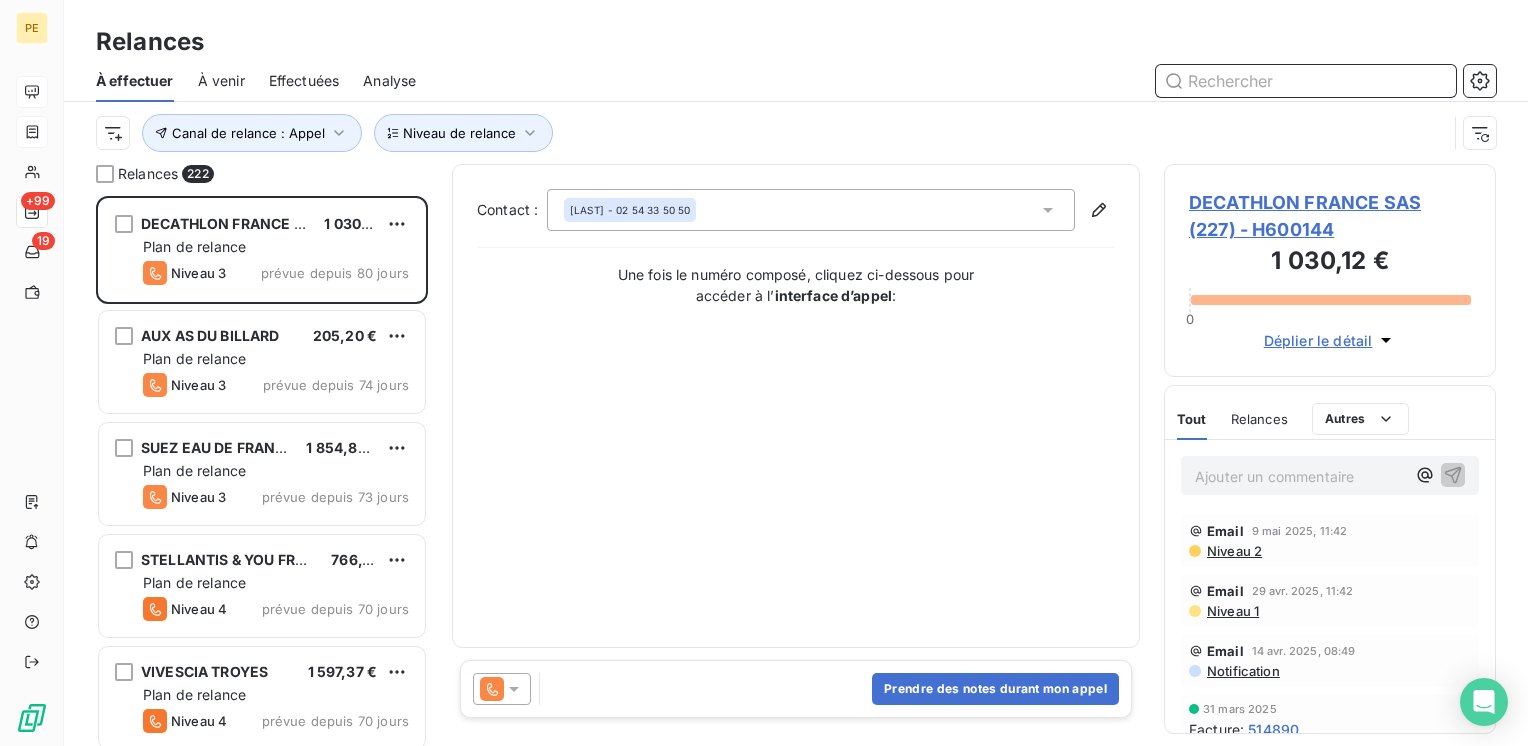 drag, startPoint x: 1260, startPoint y: 86, endPoint x: 1251, endPoint y: 78, distance: 12.0415945 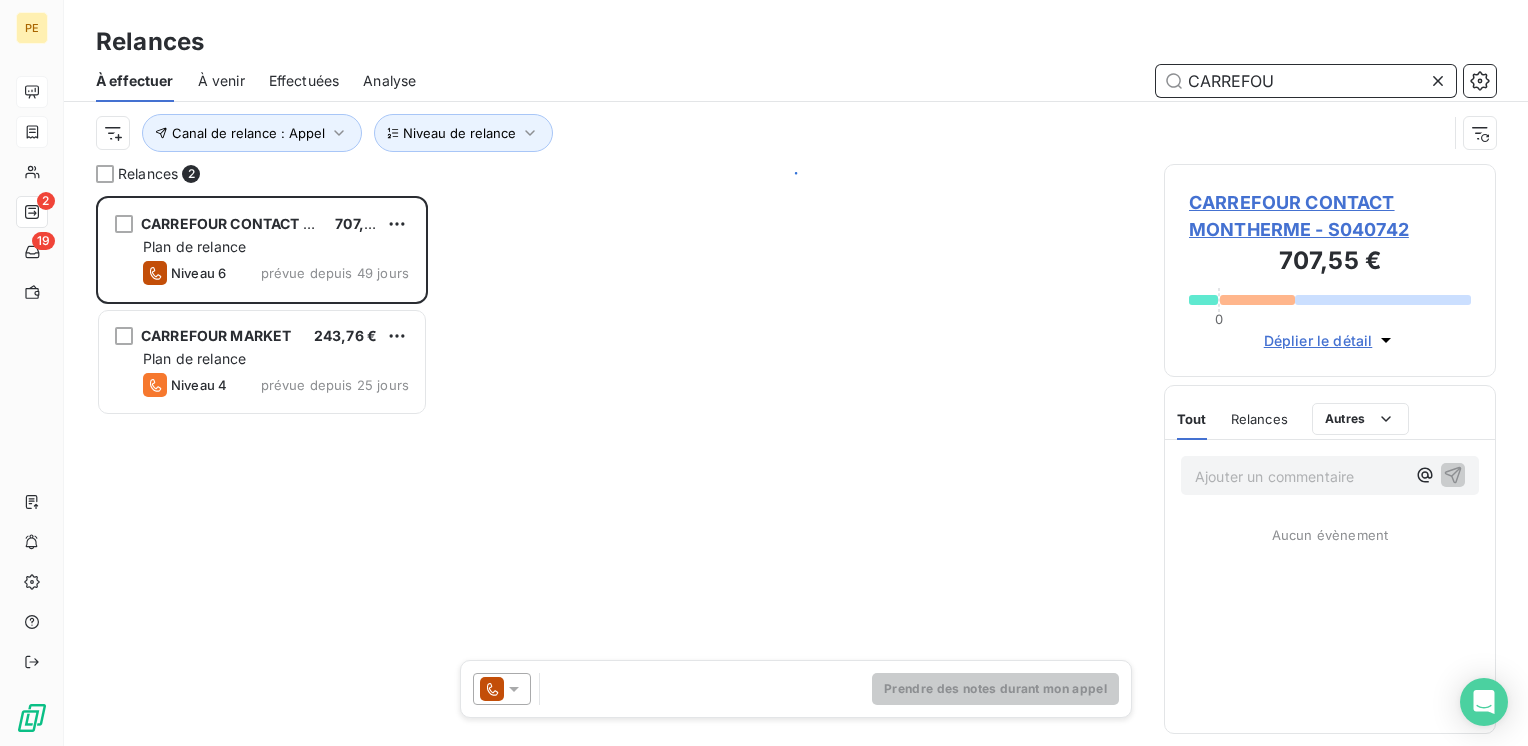 scroll, scrollTop: 16, scrollLeft: 16, axis: both 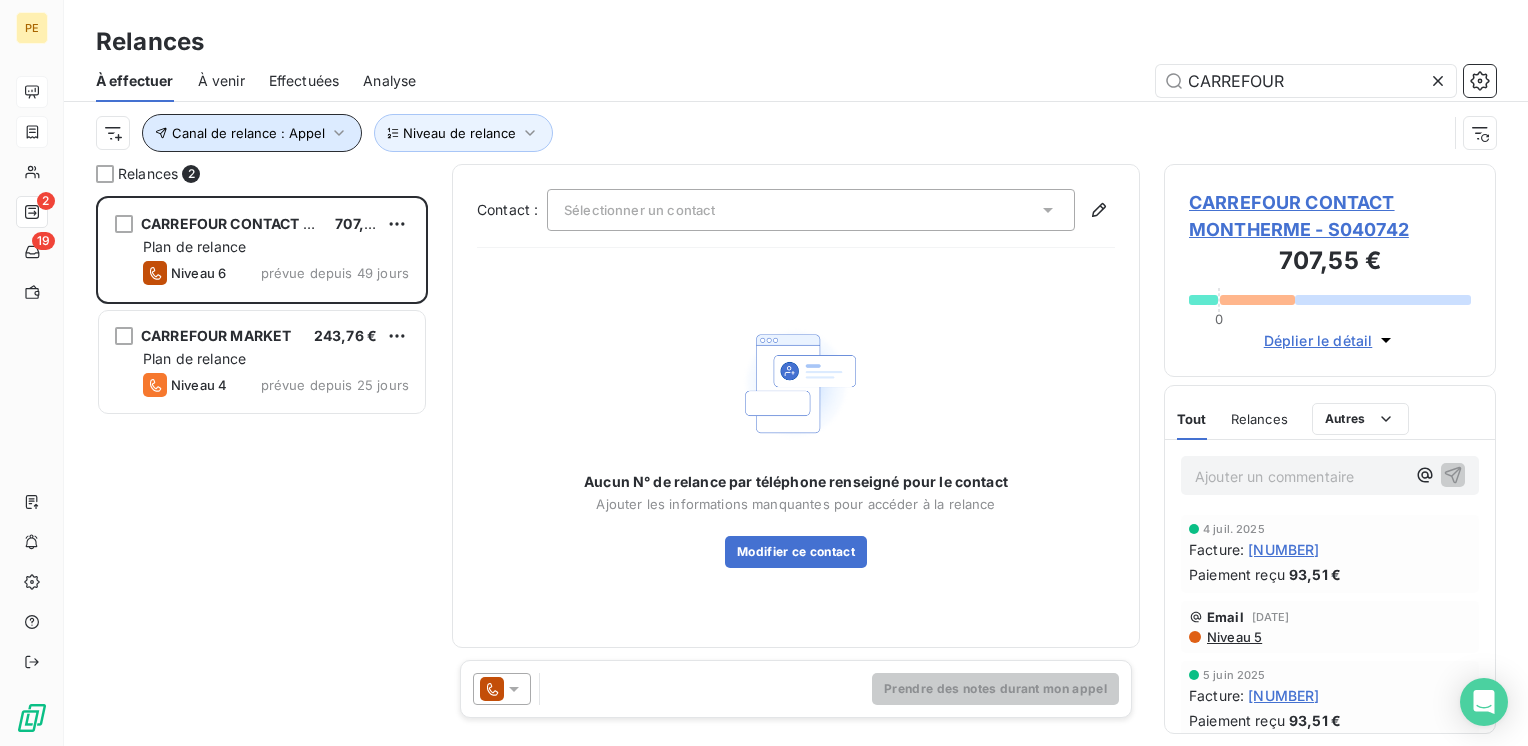click on "Canal de relance  : Appel" at bounding box center (248, 133) 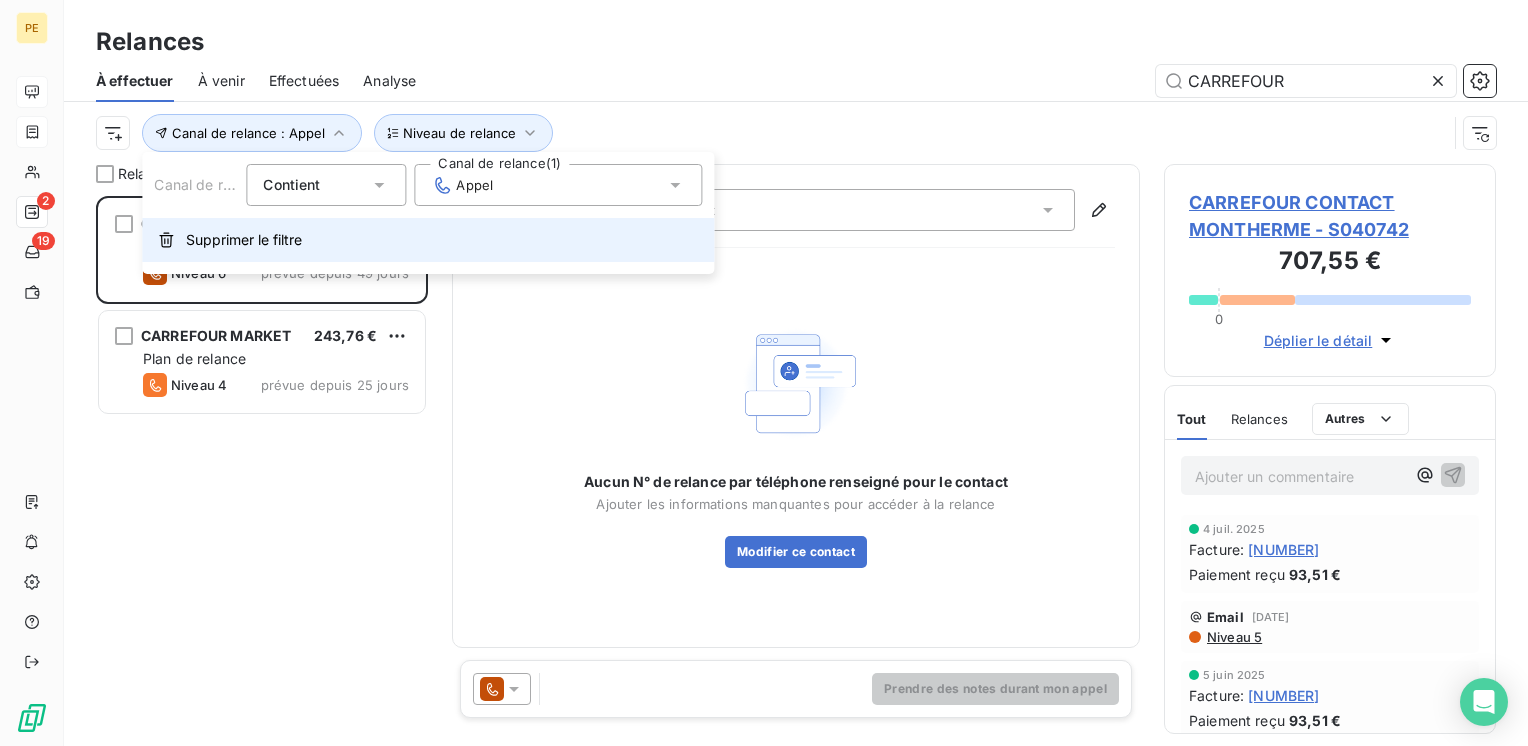 click on "Supprimer le filtre" at bounding box center (244, 240) 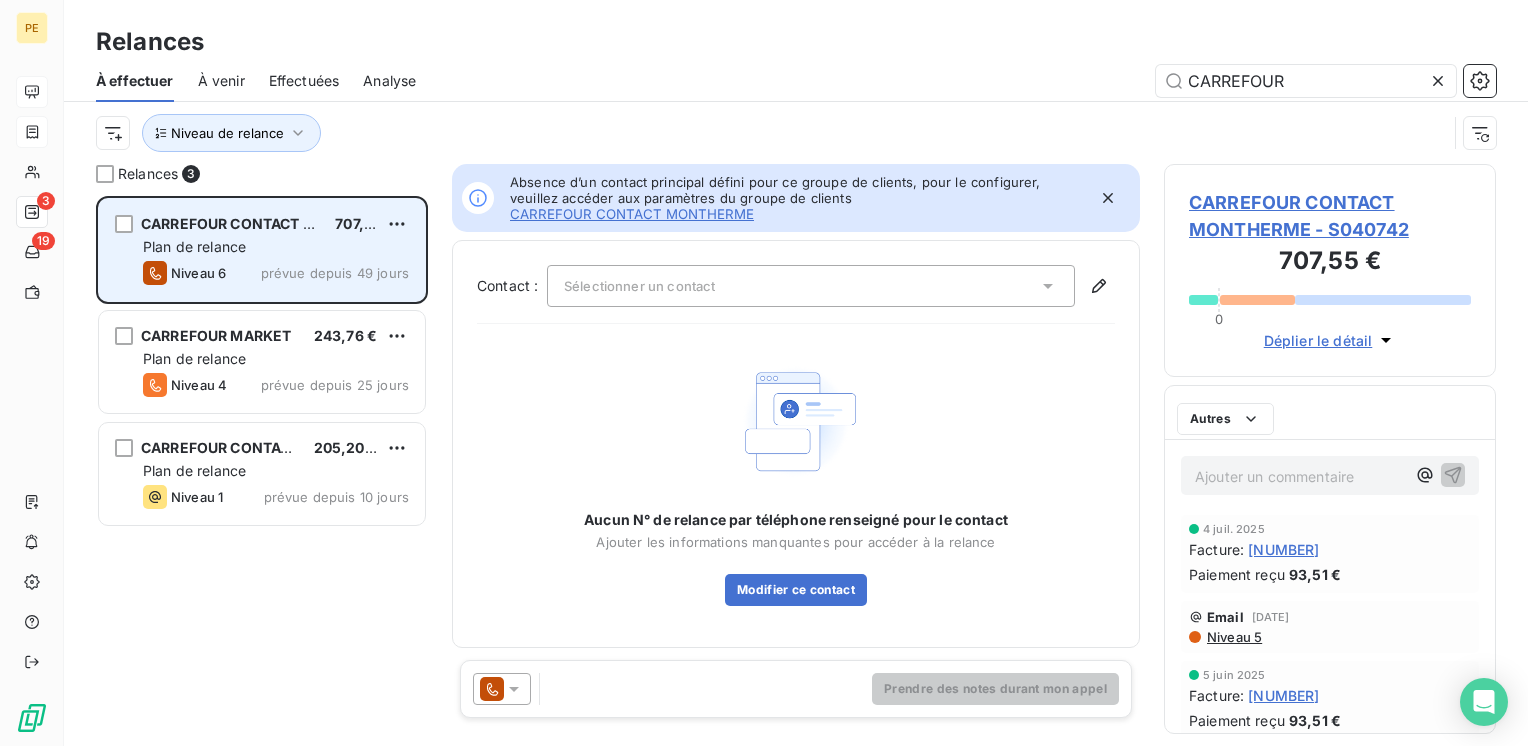 scroll, scrollTop: 16, scrollLeft: 16, axis: both 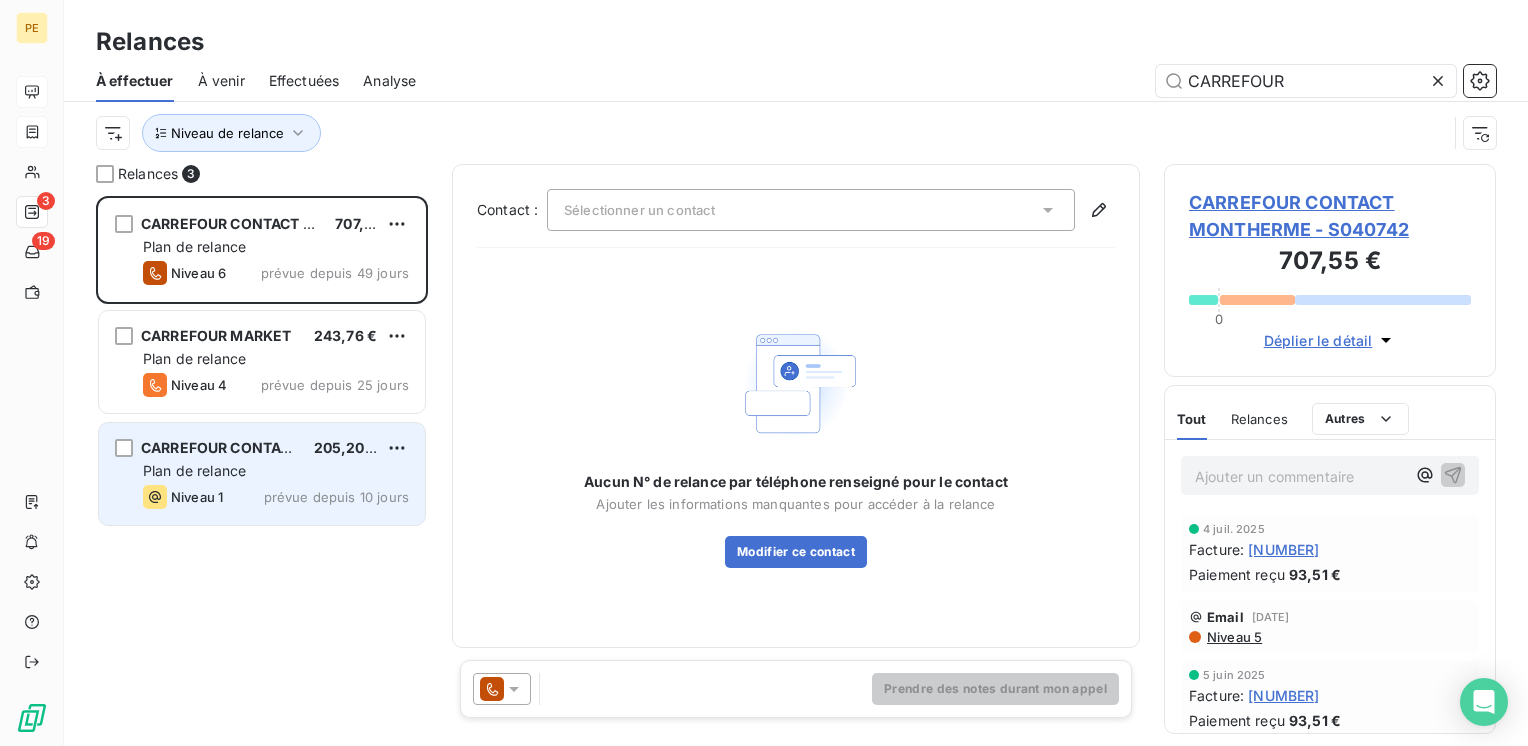 click on "Plan de relance" at bounding box center [194, 470] 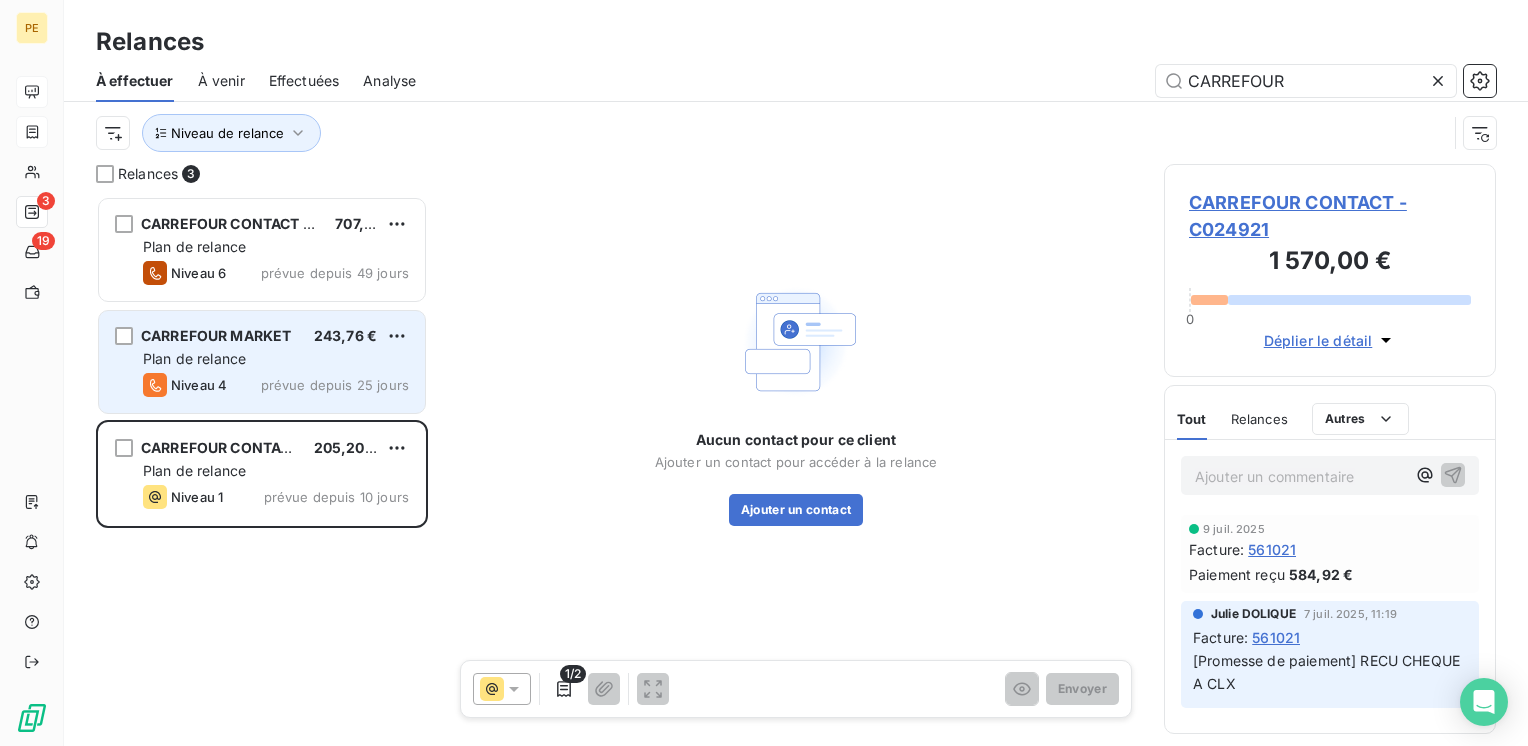 click on "Niveau 4 prévue depuis 25 jours" at bounding box center [276, 385] 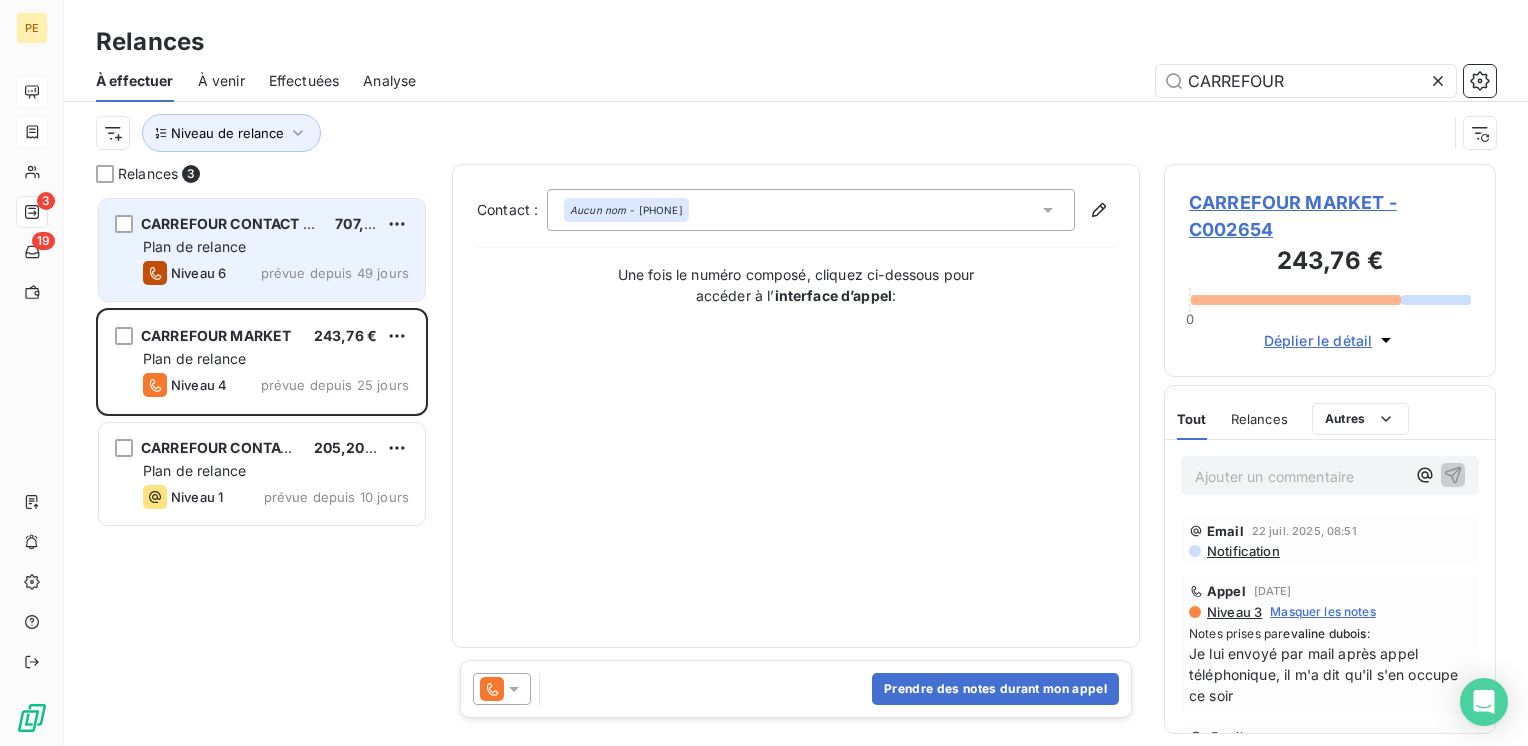 click on "CARREFOUR CONTACT MONTHERME 707,55 € Plan de relance Niveau 6 prévue depuis 49 jours" at bounding box center (262, 250) 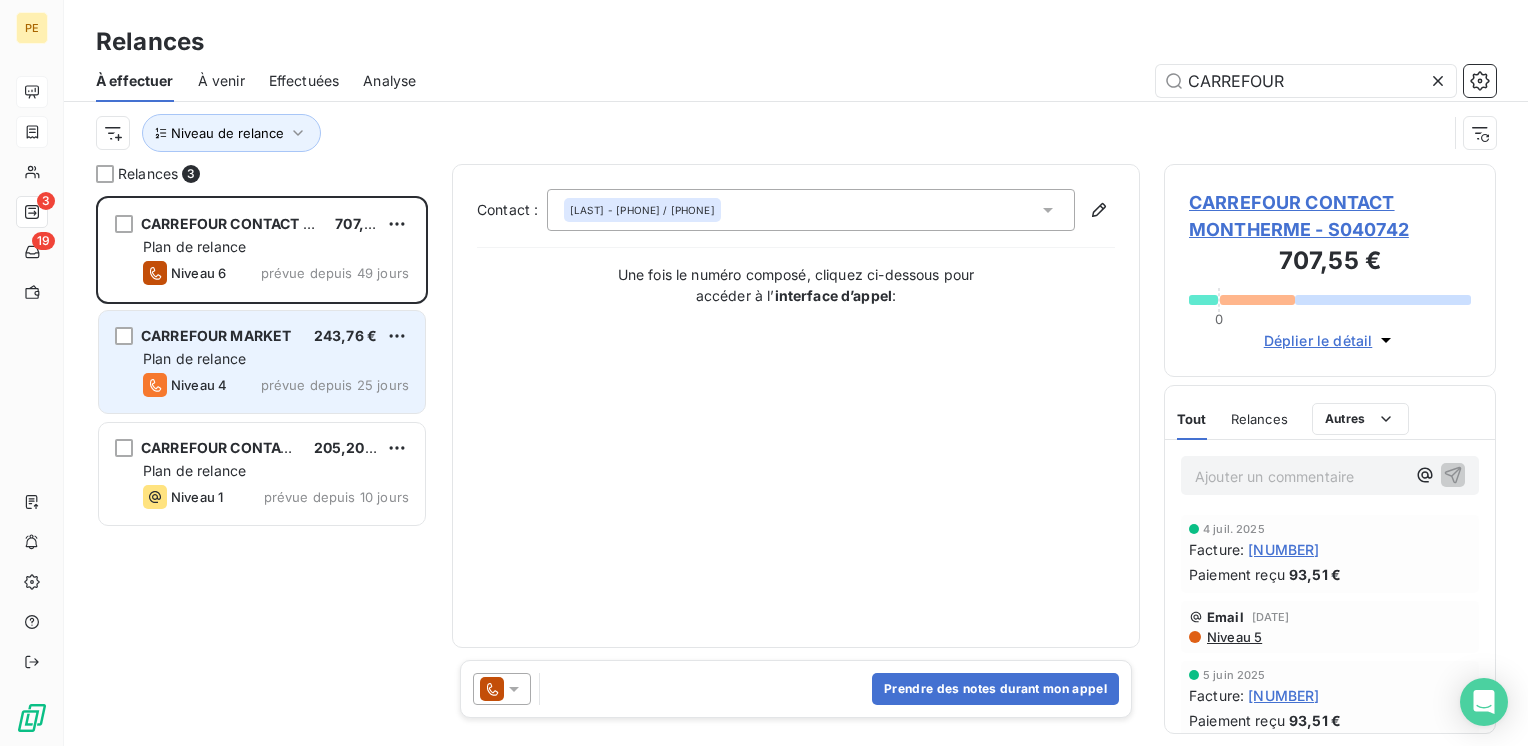 click on "Niveau 4 prévue depuis 25 jours" at bounding box center (276, 385) 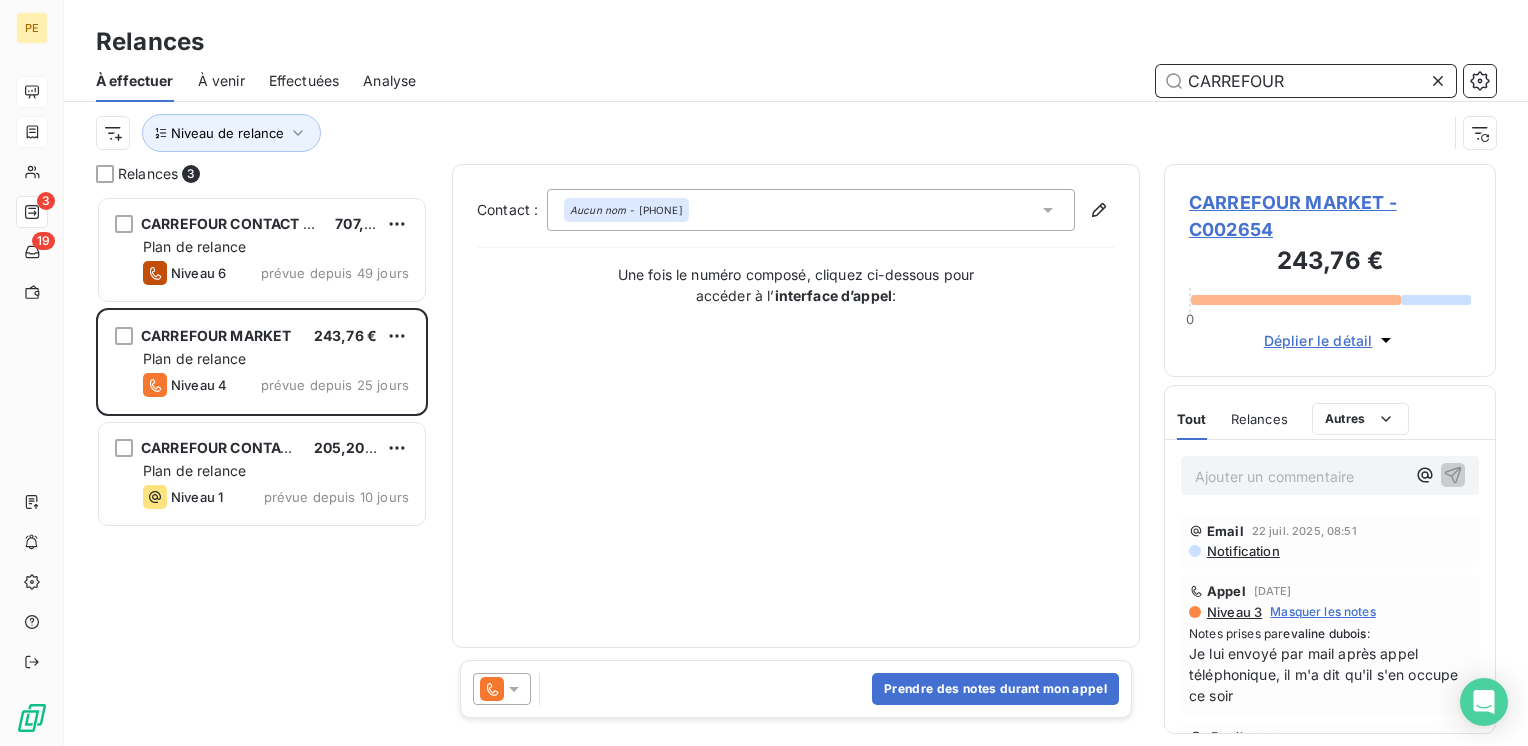 drag, startPoint x: 1311, startPoint y: 89, endPoint x: 948, endPoint y: 26, distance: 368.4264 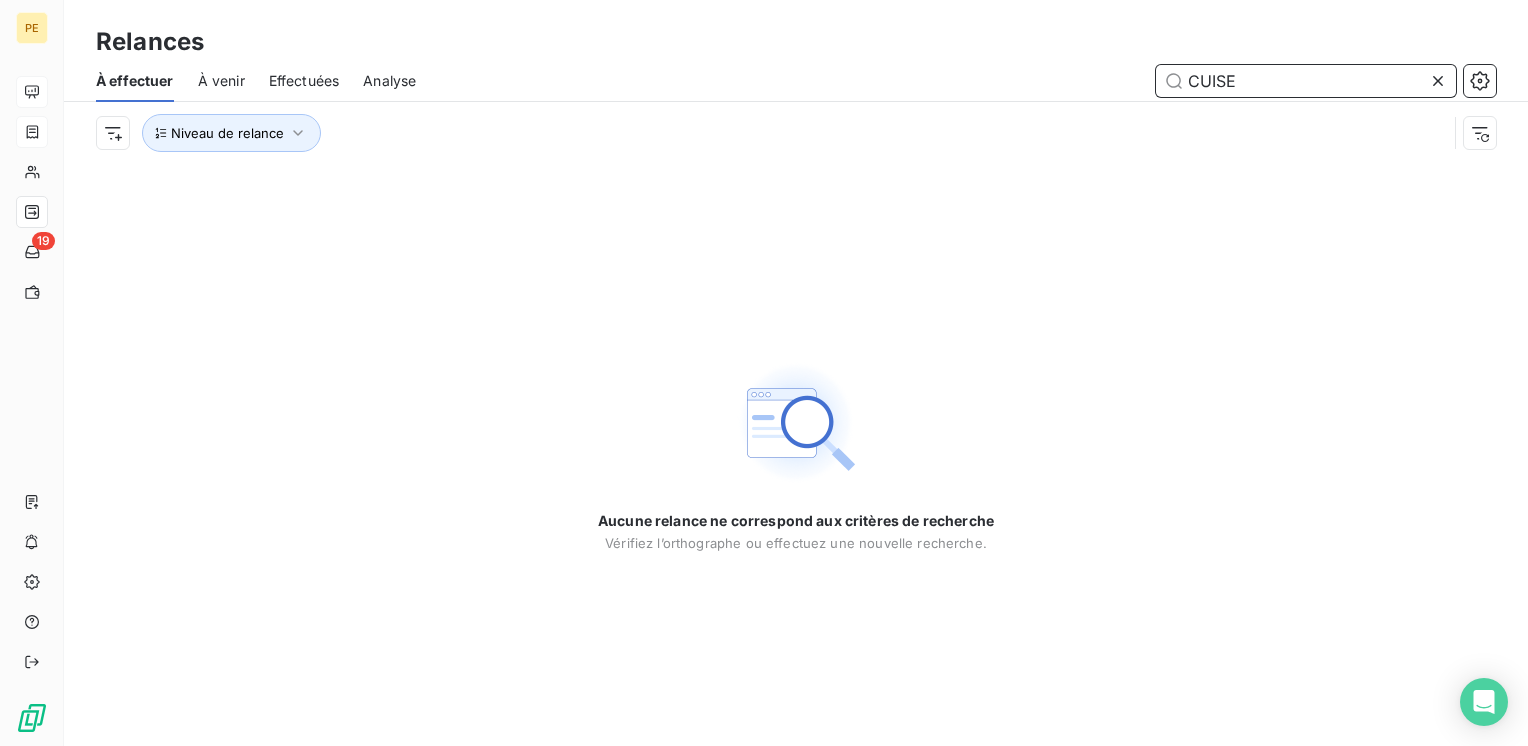 type on "CUISE" 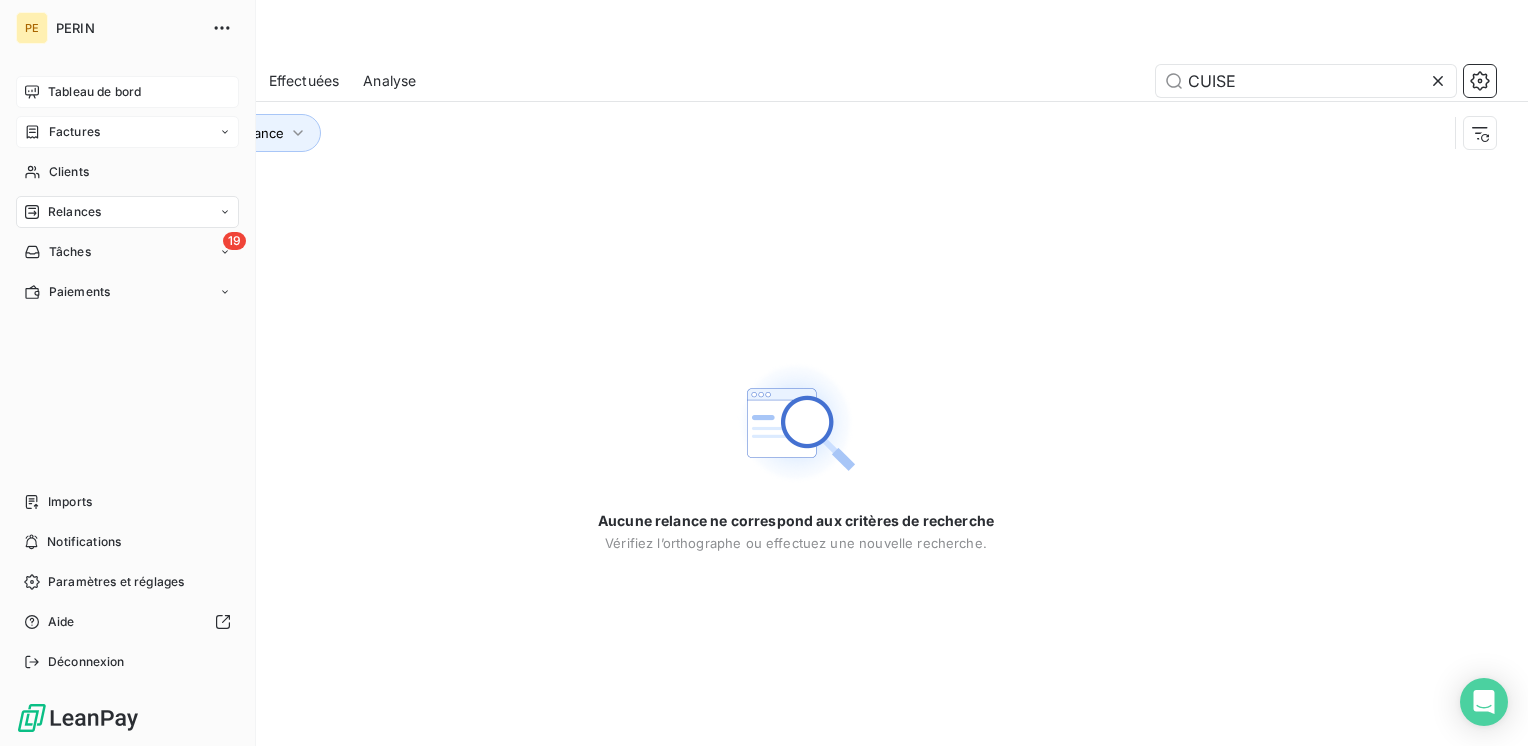 click on "Relances" at bounding box center (74, 212) 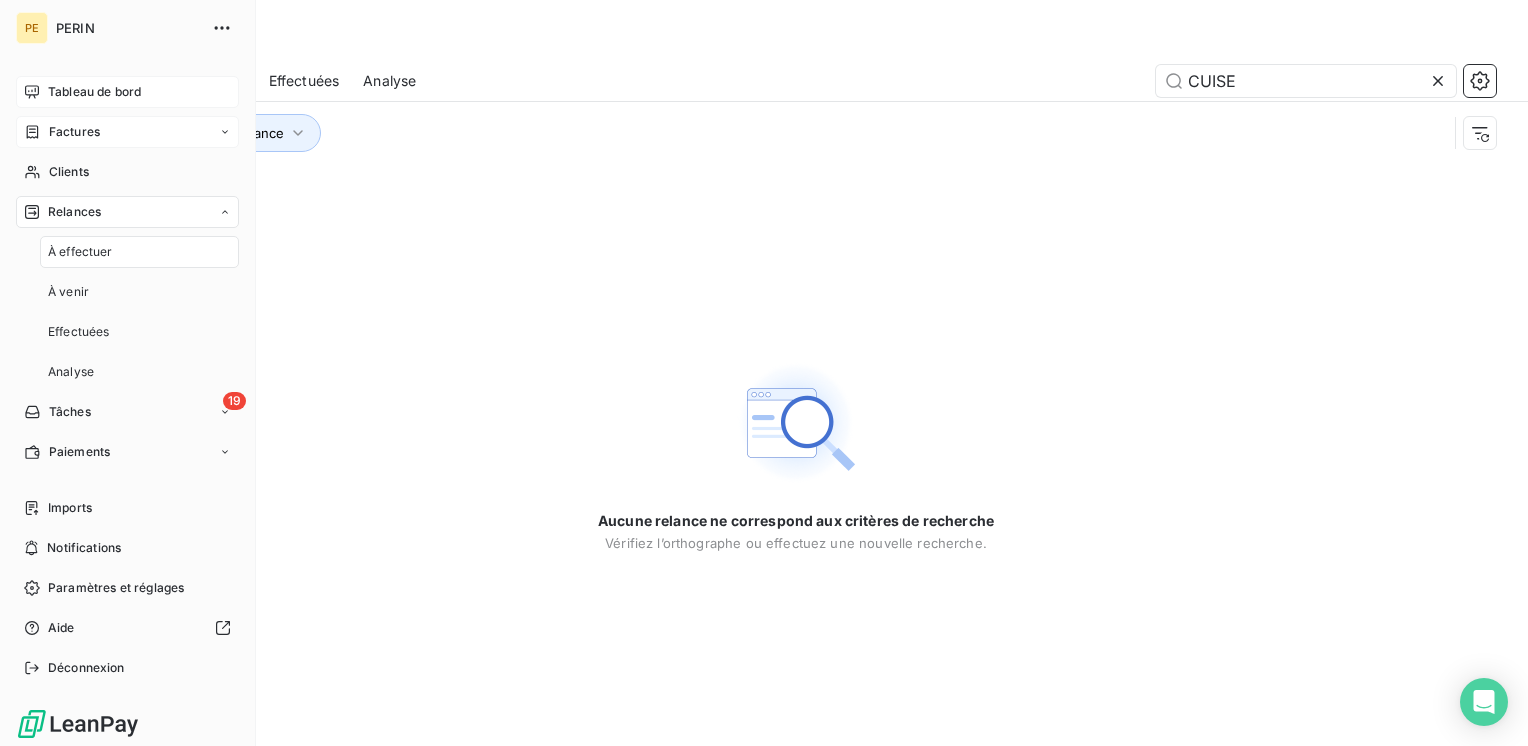 click on "Relances" at bounding box center [74, 212] 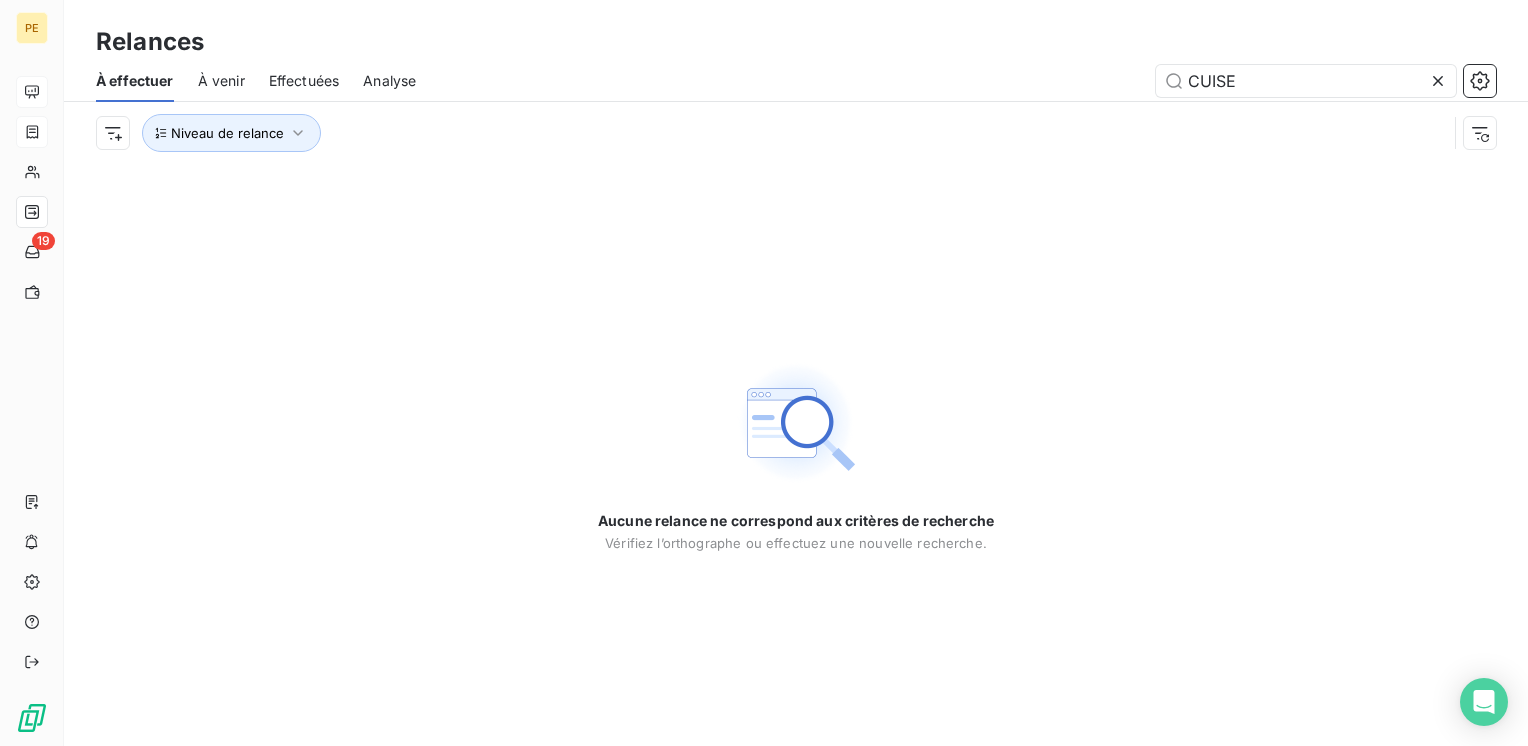 drag, startPoint x: 618, startPoint y: 201, endPoint x: 448, endPoint y: 99, distance: 198.25237 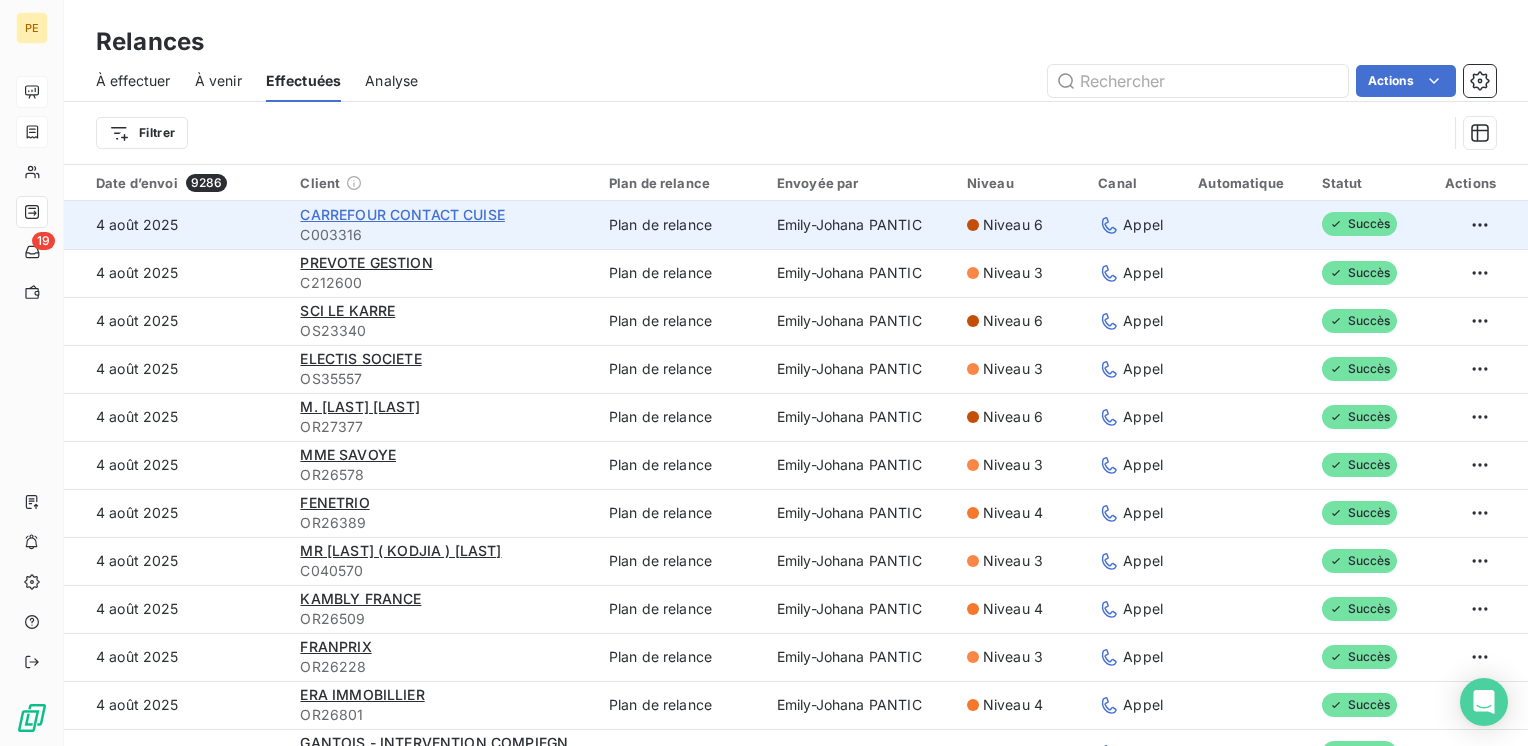 click on "CARREFOUR CONTACT CUISE" at bounding box center (402, 214) 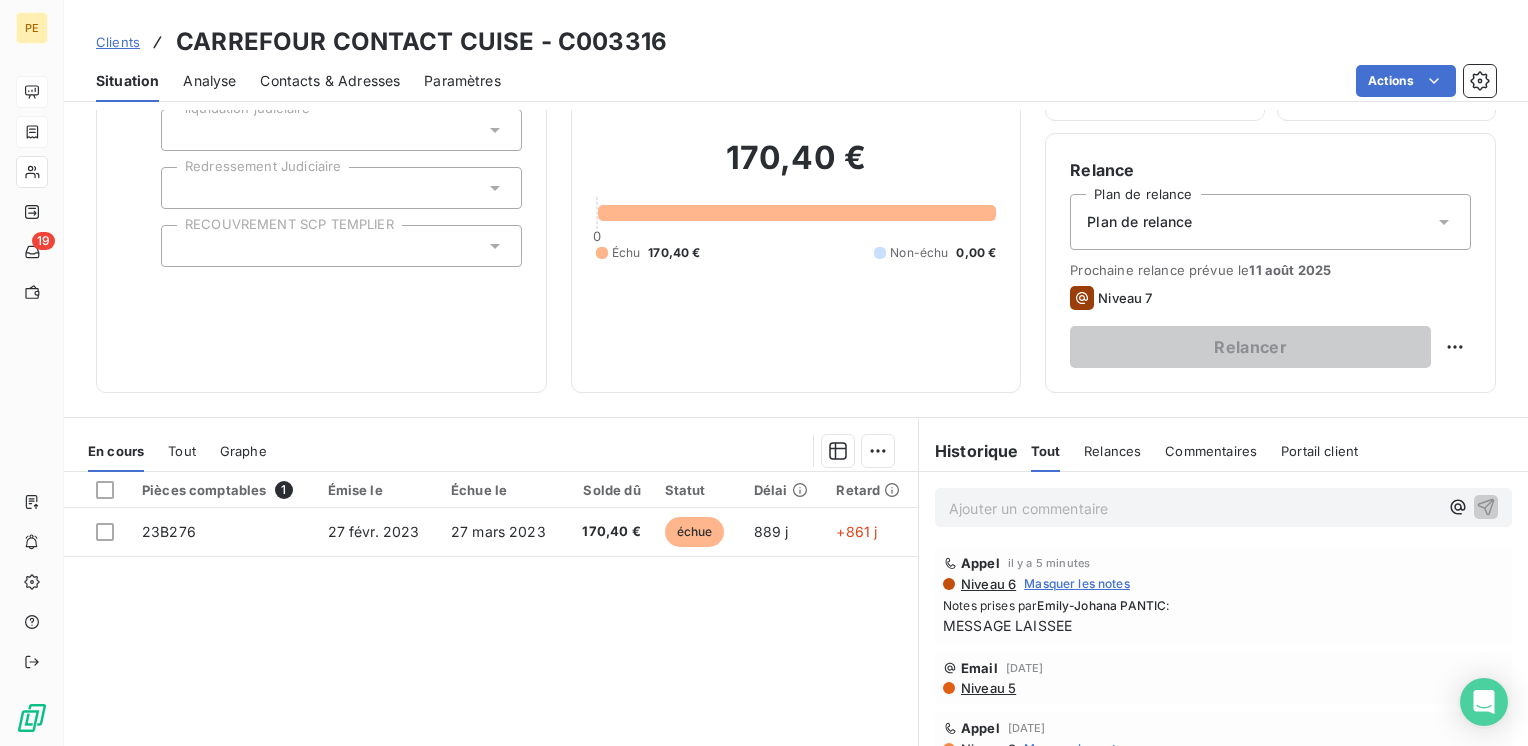 scroll, scrollTop: 0, scrollLeft: 0, axis: both 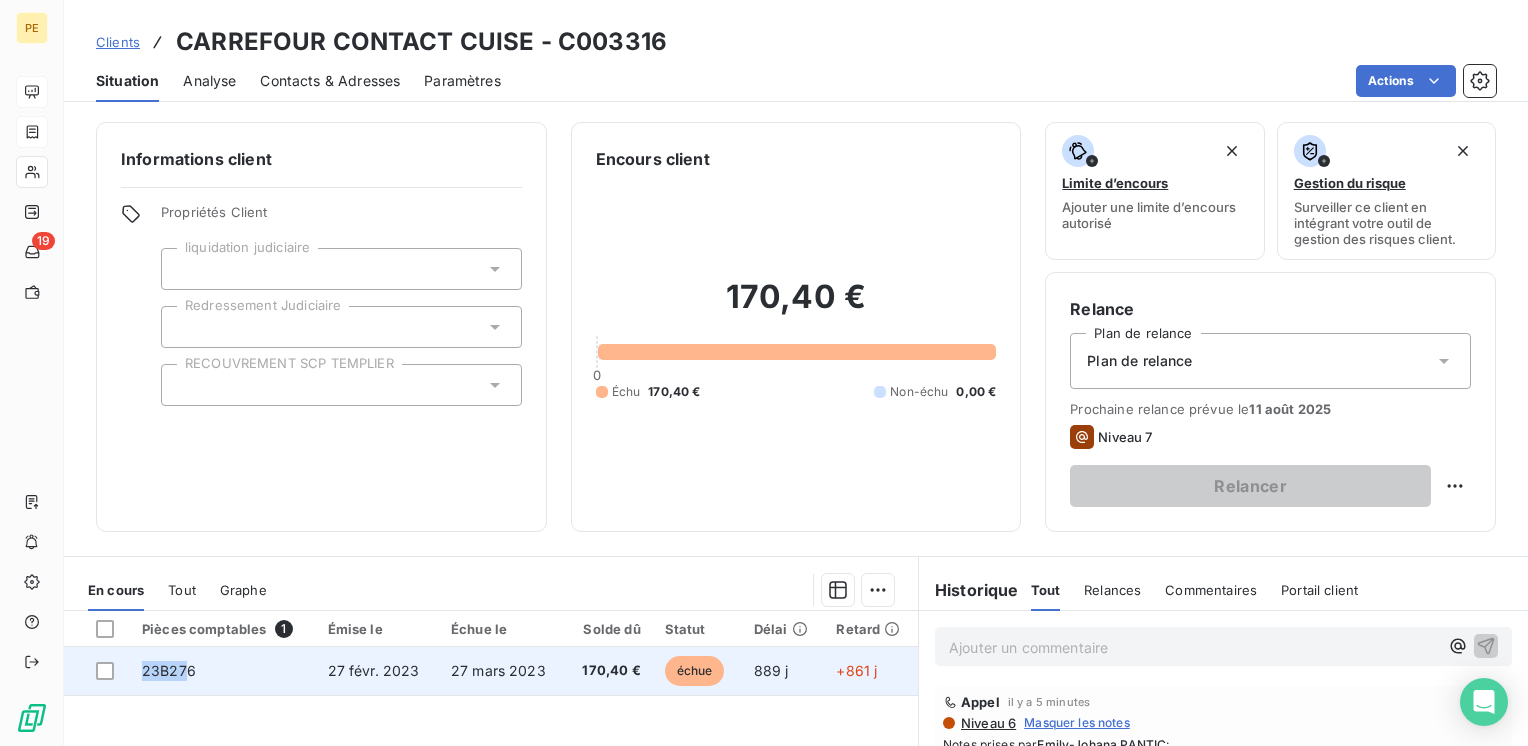 drag, startPoint x: 189, startPoint y: 668, endPoint x: 113, endPoint y: 683, distance: 77.46612 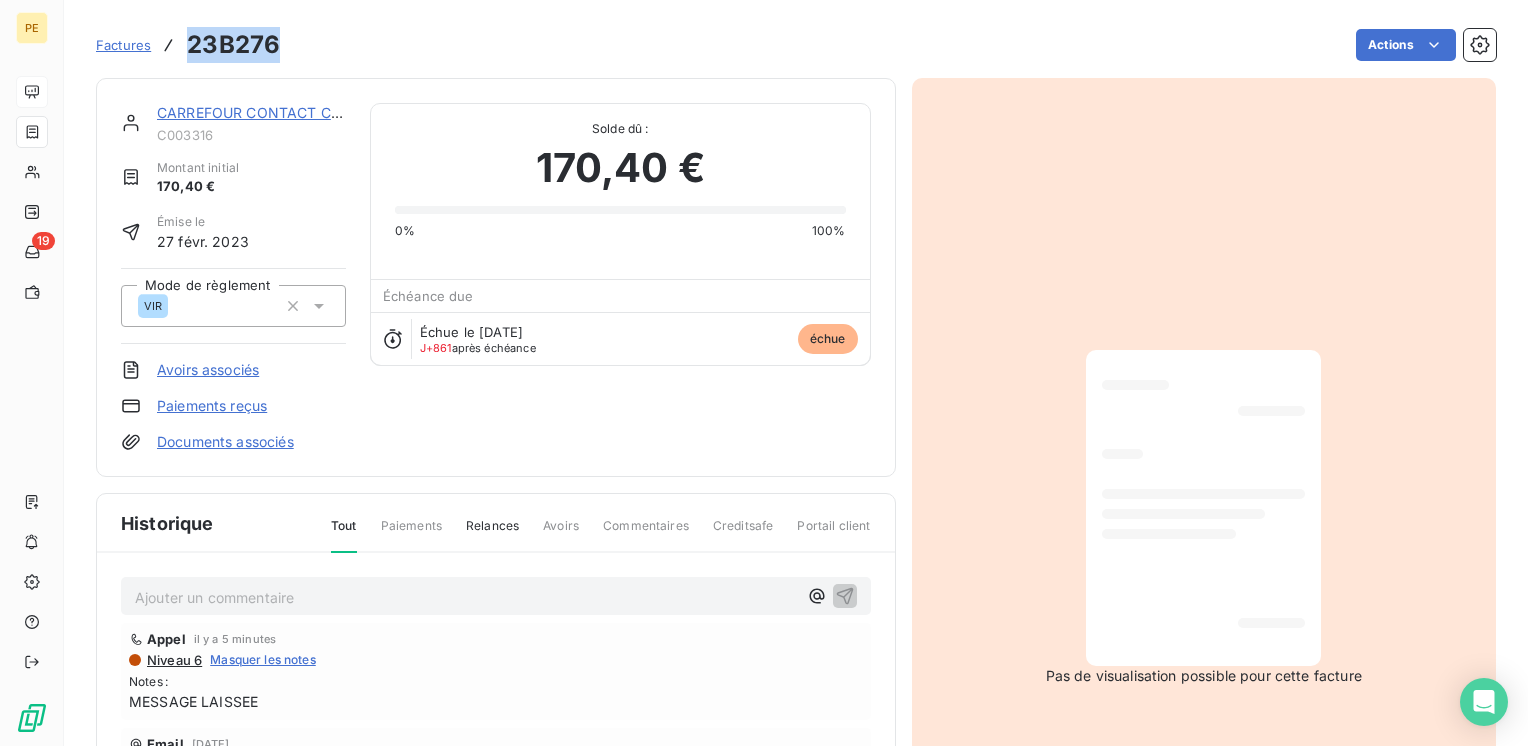 drag, startPoint x: 289, startPoint y: 42, endPoint x: 173, endPoint y: 49, distance: 116.21101 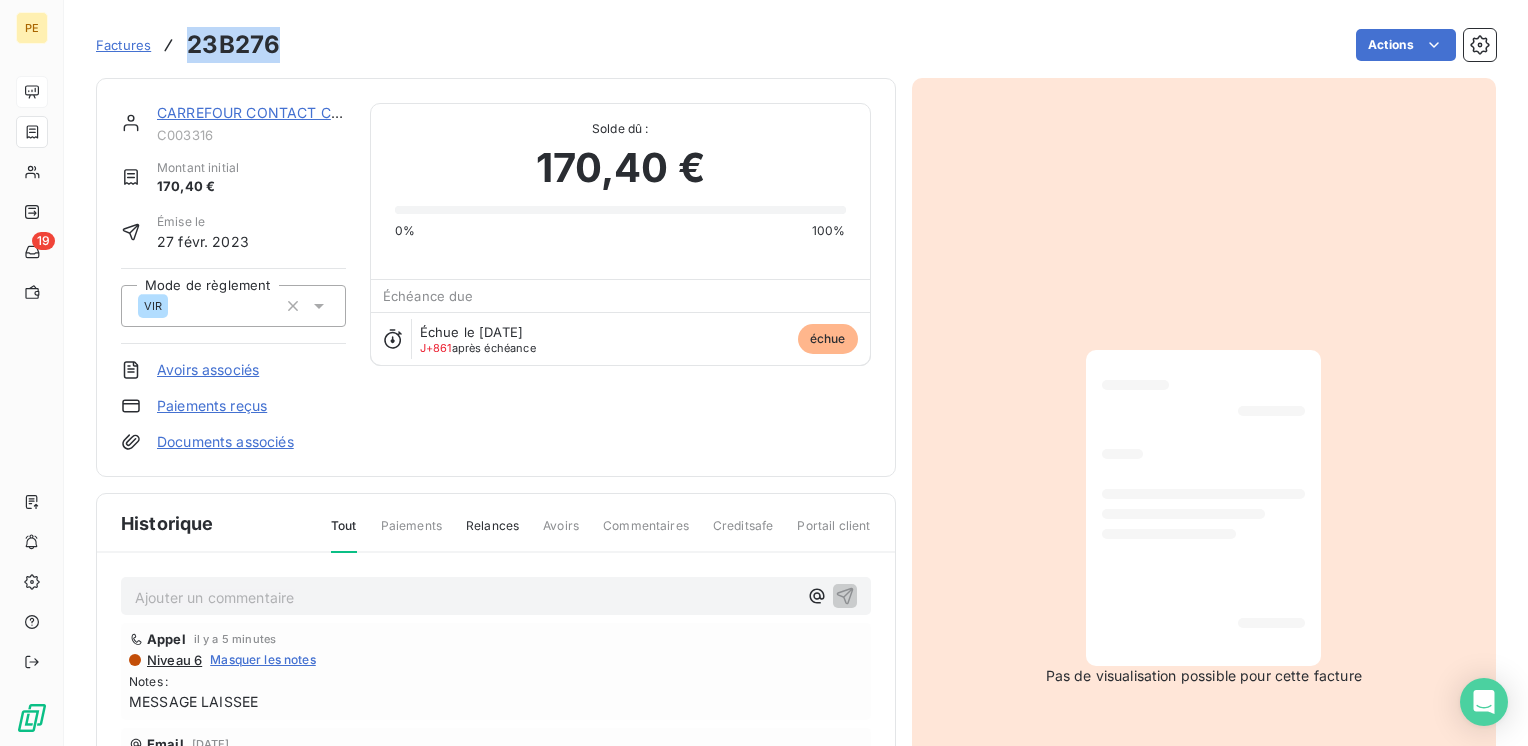 click on "Factures 23B276 Actions" at bounding box center (796, 45) 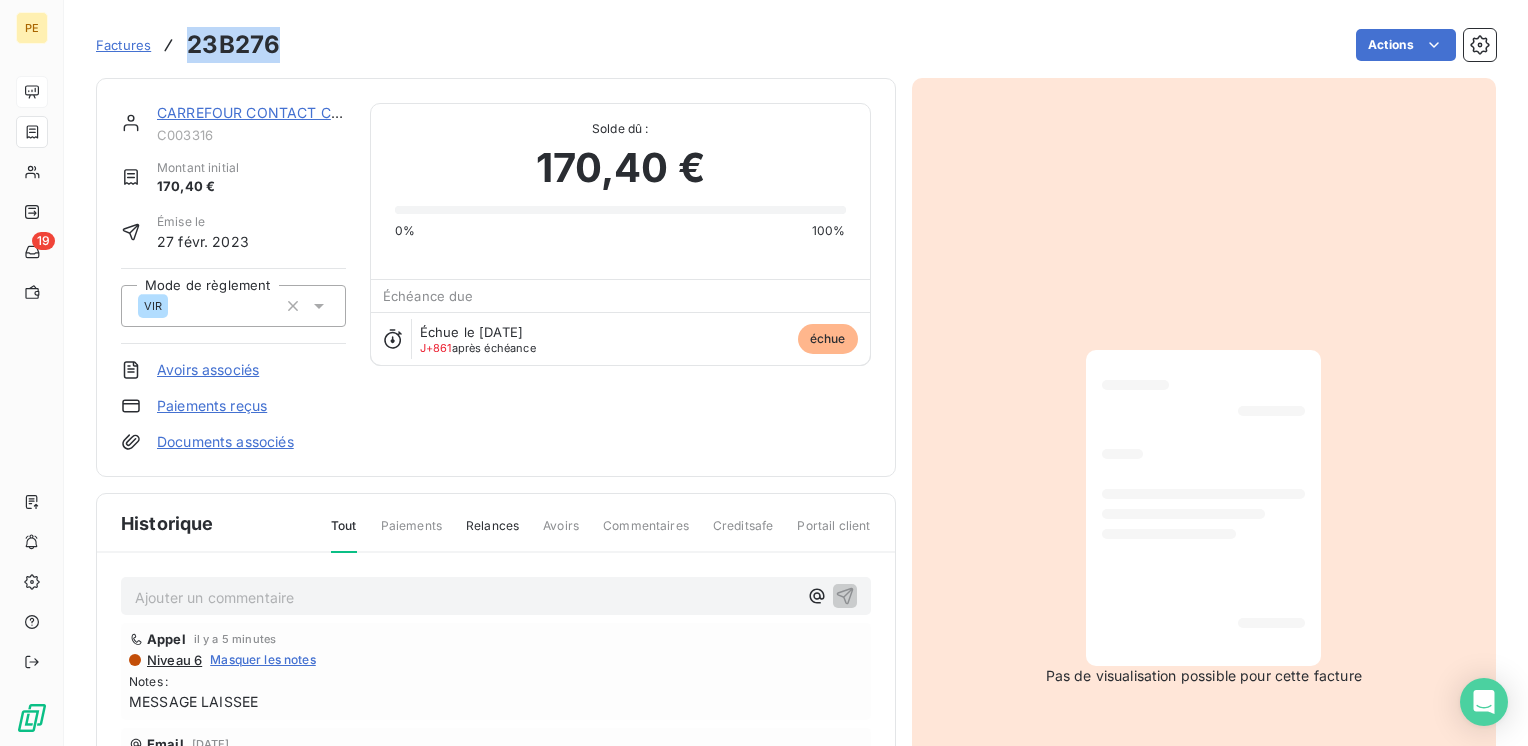 copy on "23B276" 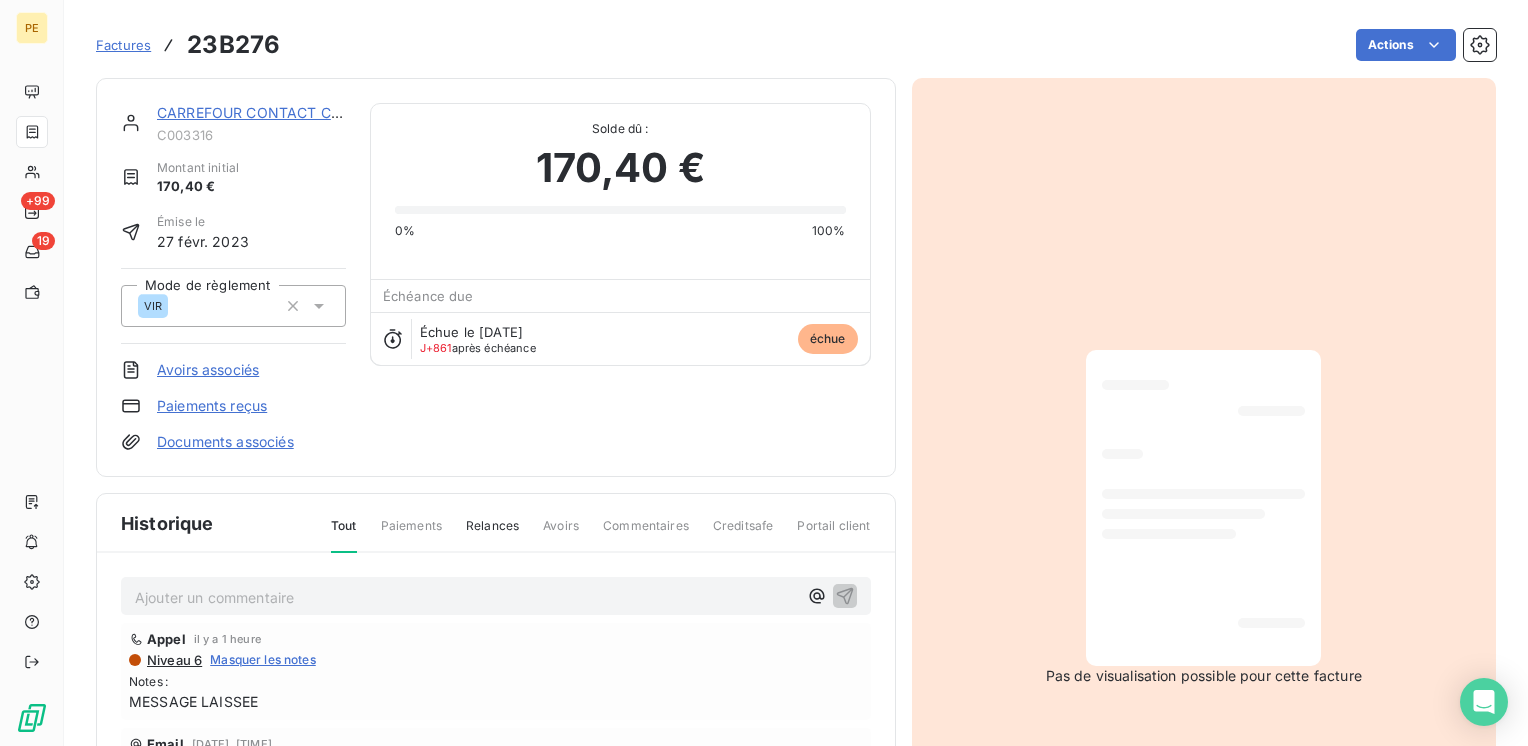 scroll, scrollTop: 0, scrollLeft: 0, axis: both 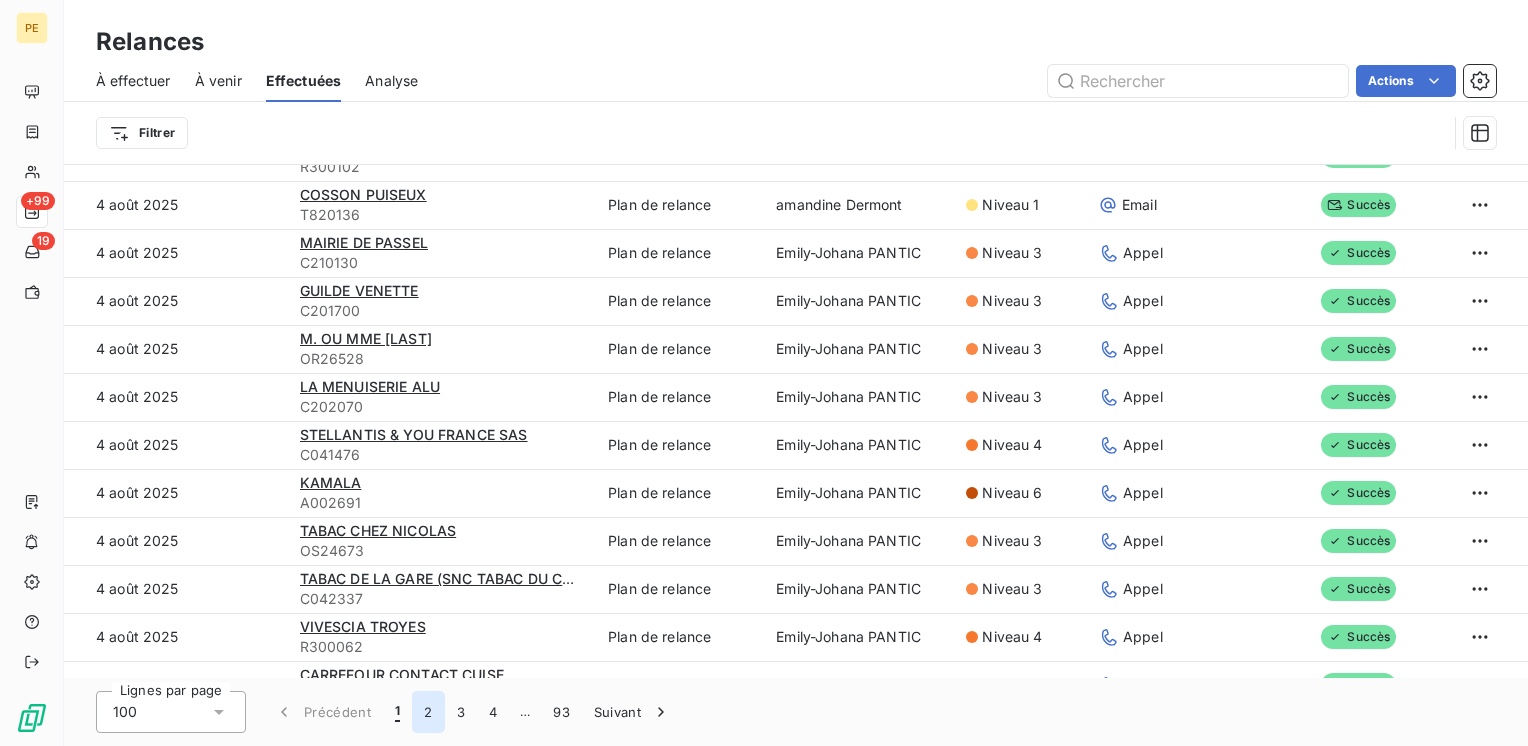 click on "2" at bounding box center (428, 712) 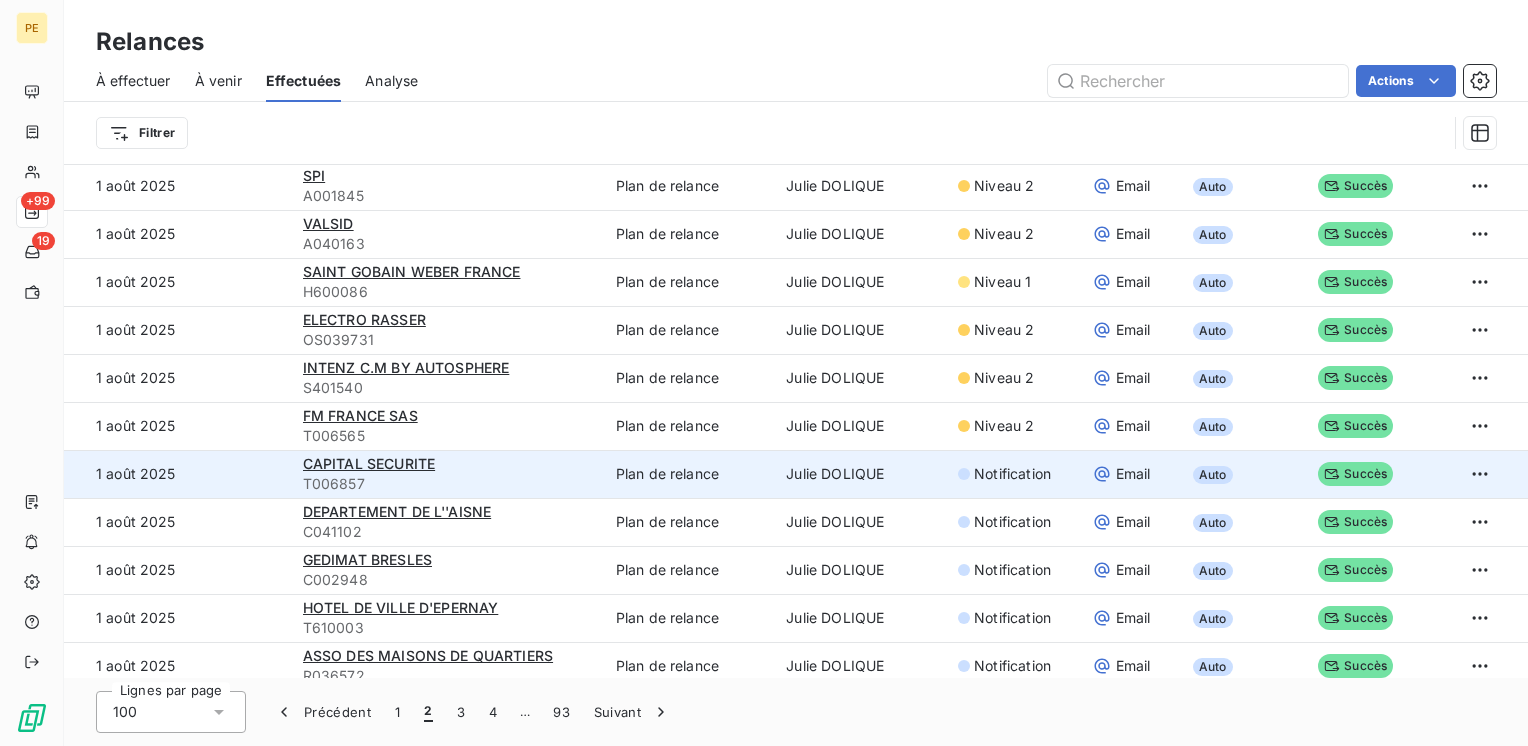 scroll, scrollTop: 533, scrollLeft: 0, axis: vertical 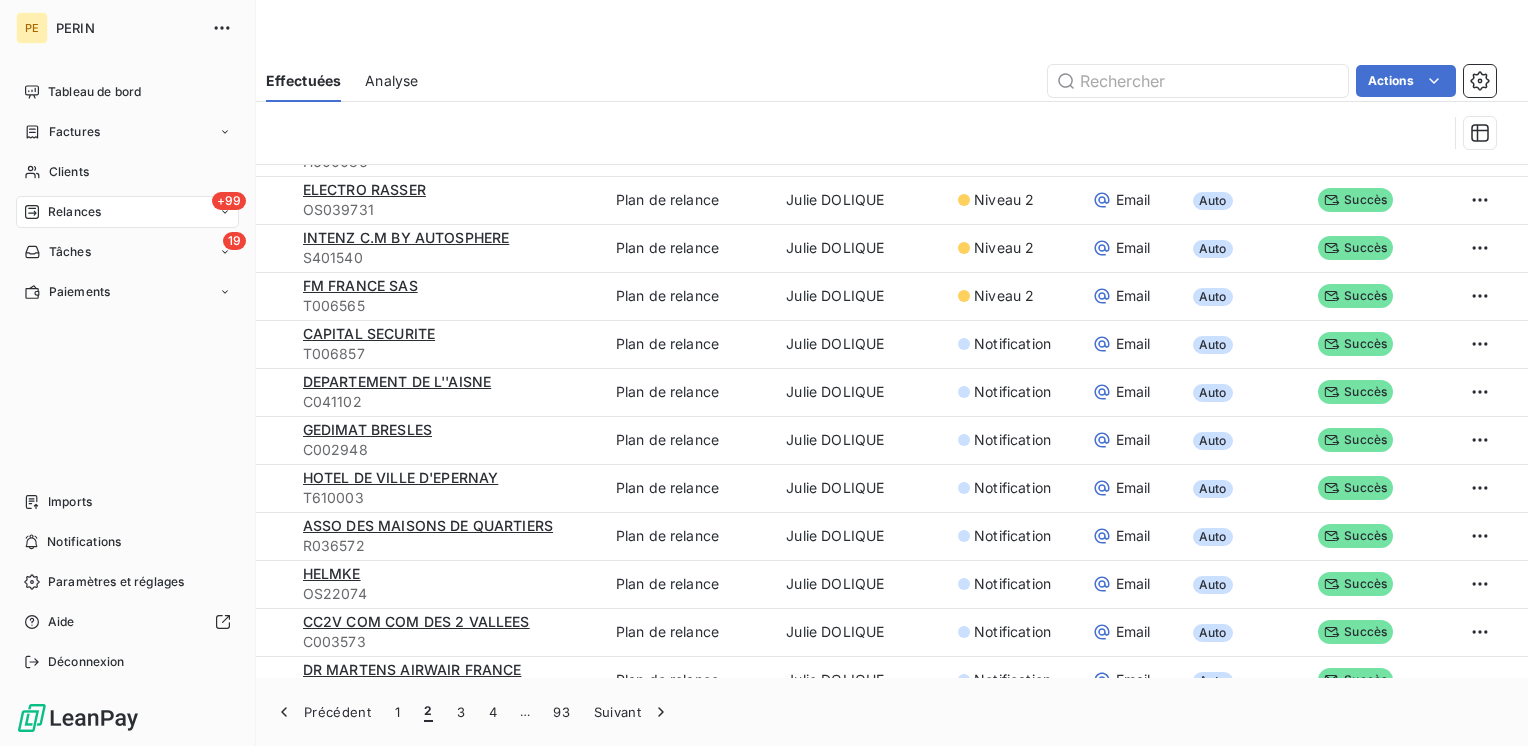 click on "Relances" at bounding box center [74, 212] 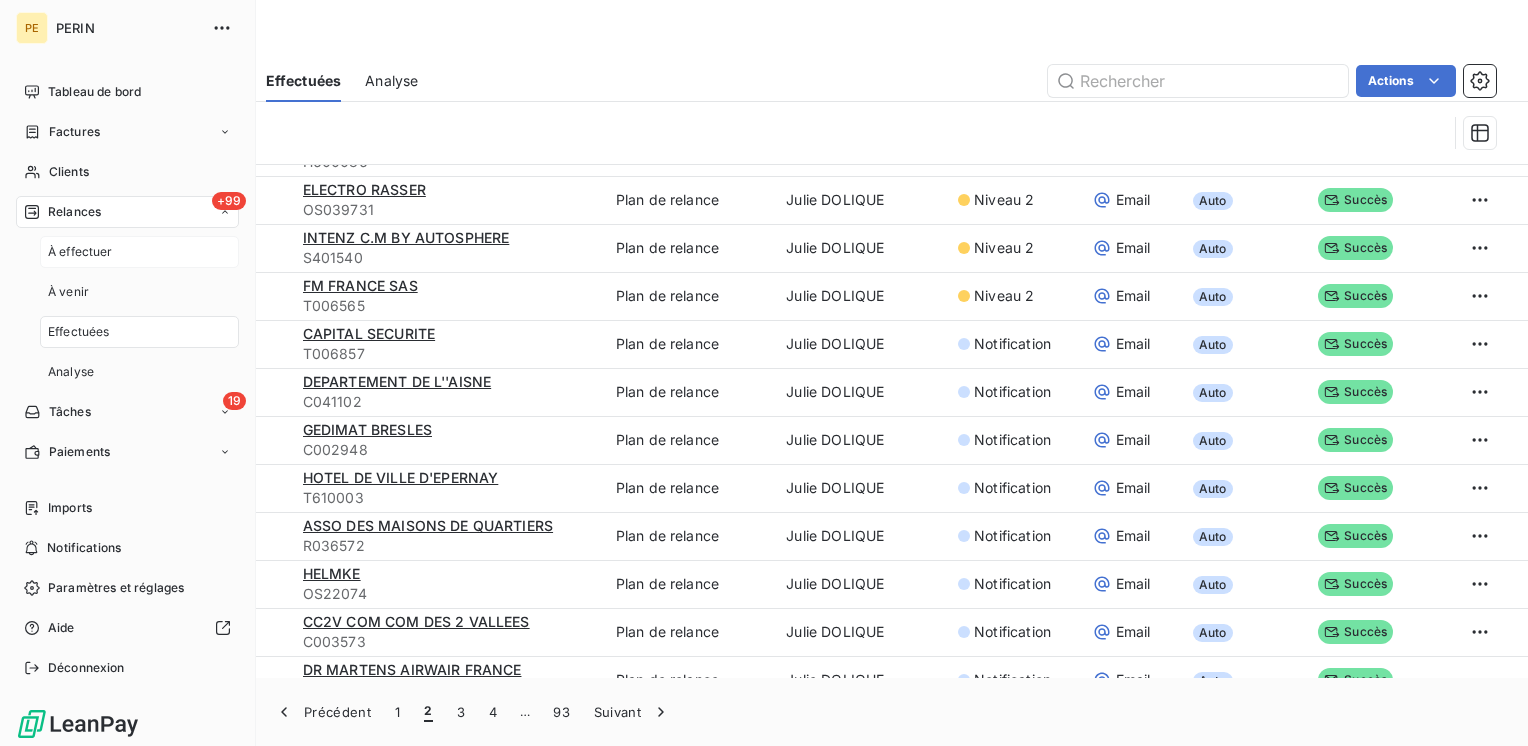 click on "À effectuer" at bounding box center [80, 252] 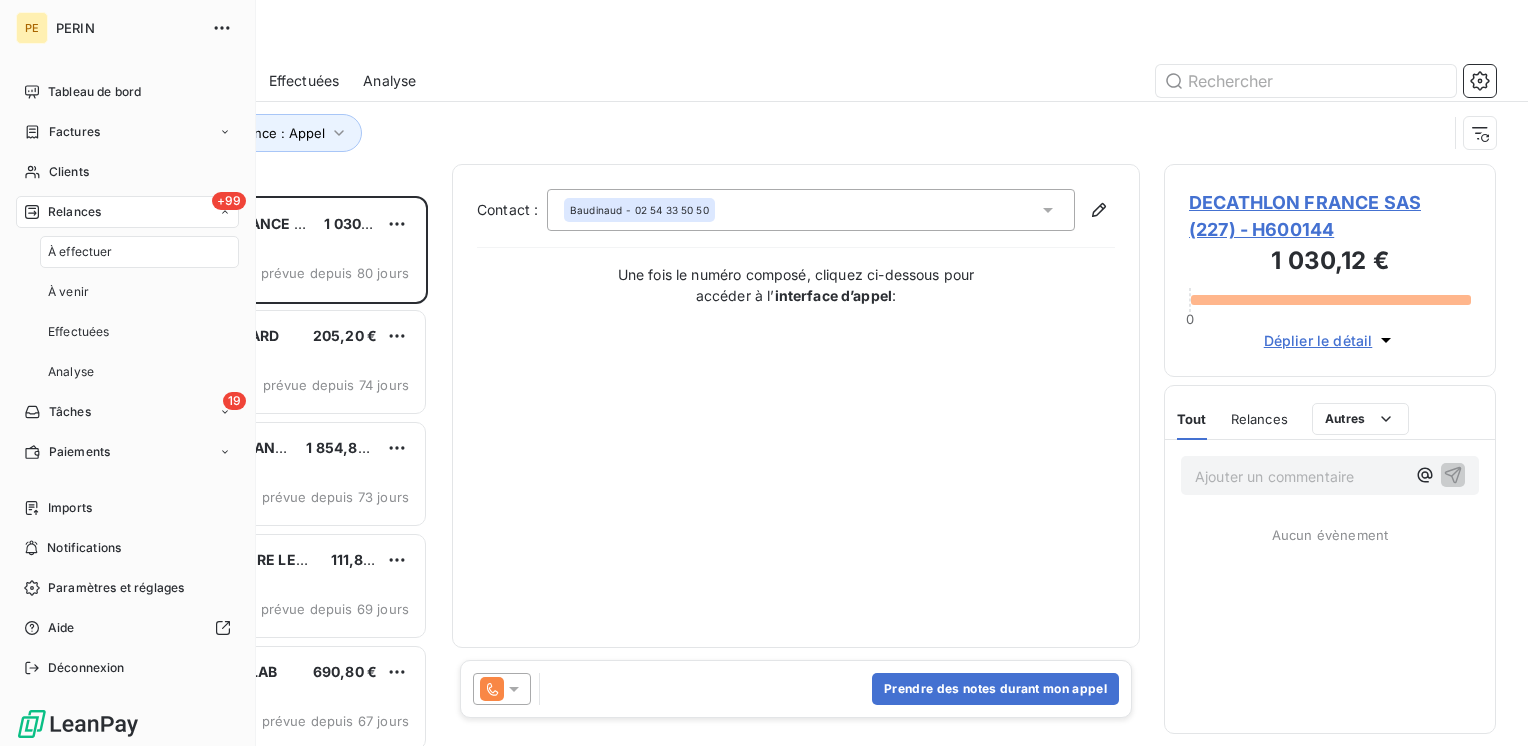 scroll, scrollTop: 16, scrollLeft: 16, axis: both 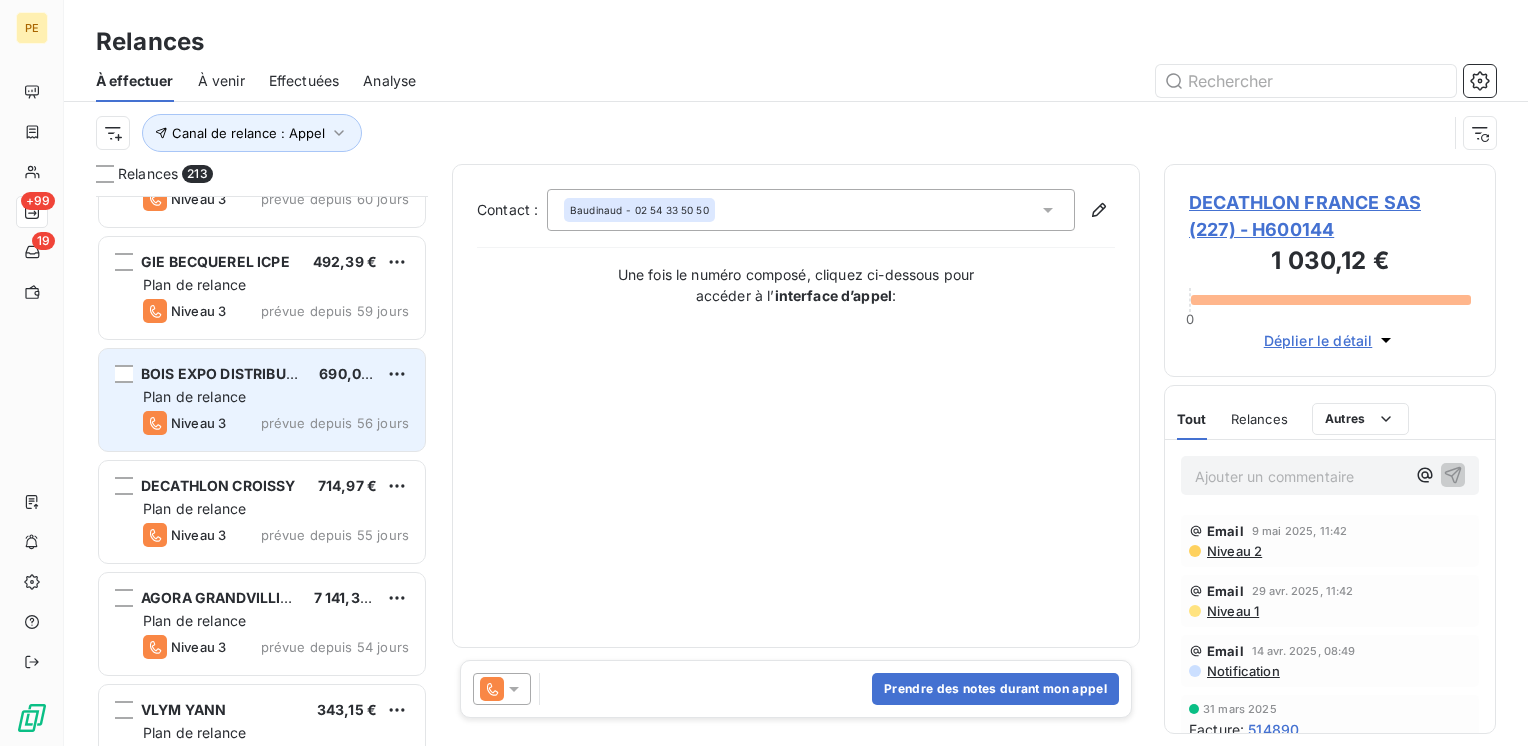 click on "Plan de relance" at bounding box center (194, 396) 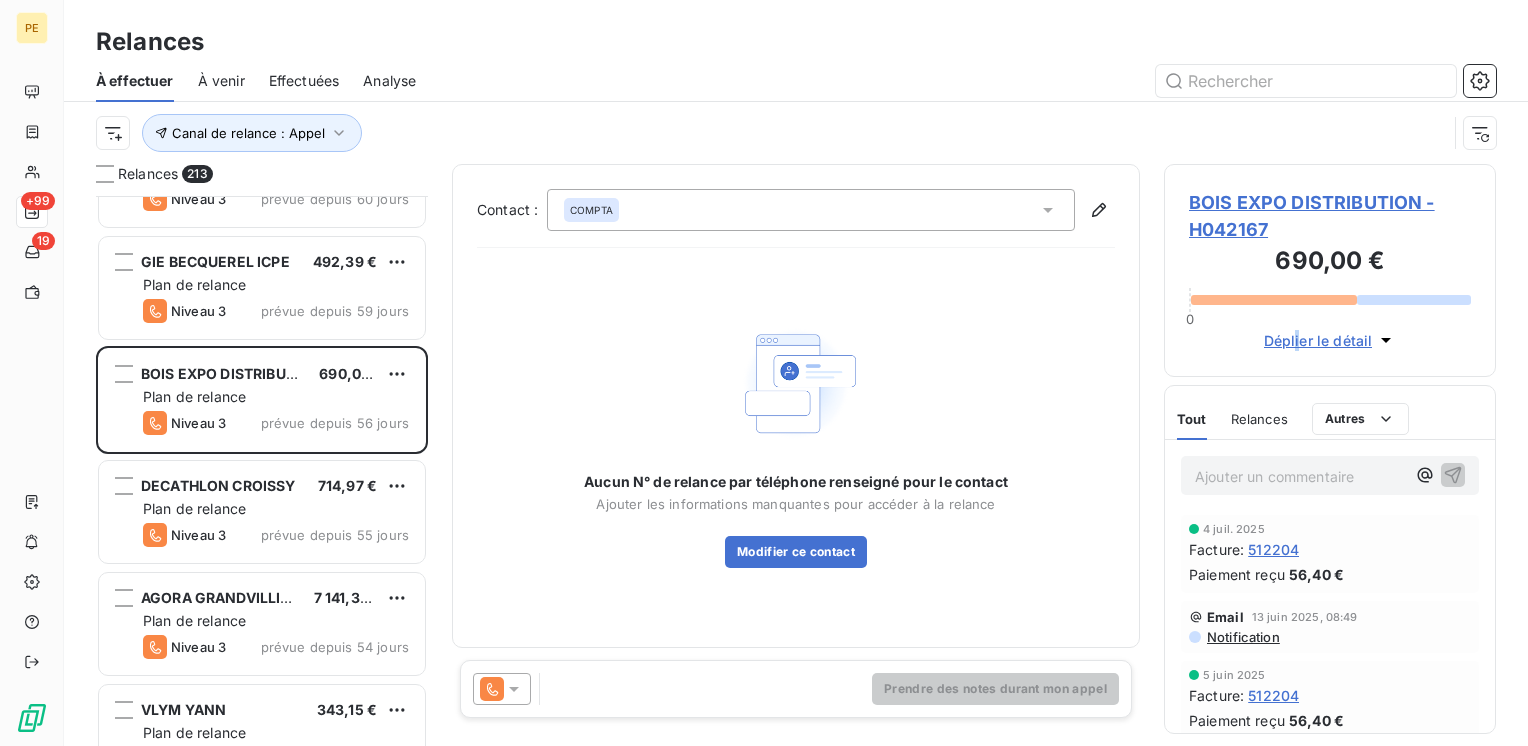 click on "[BRAND] - [CODE] [PRICE] 0 Déplier le détail" at bounding box center [1330, 270] 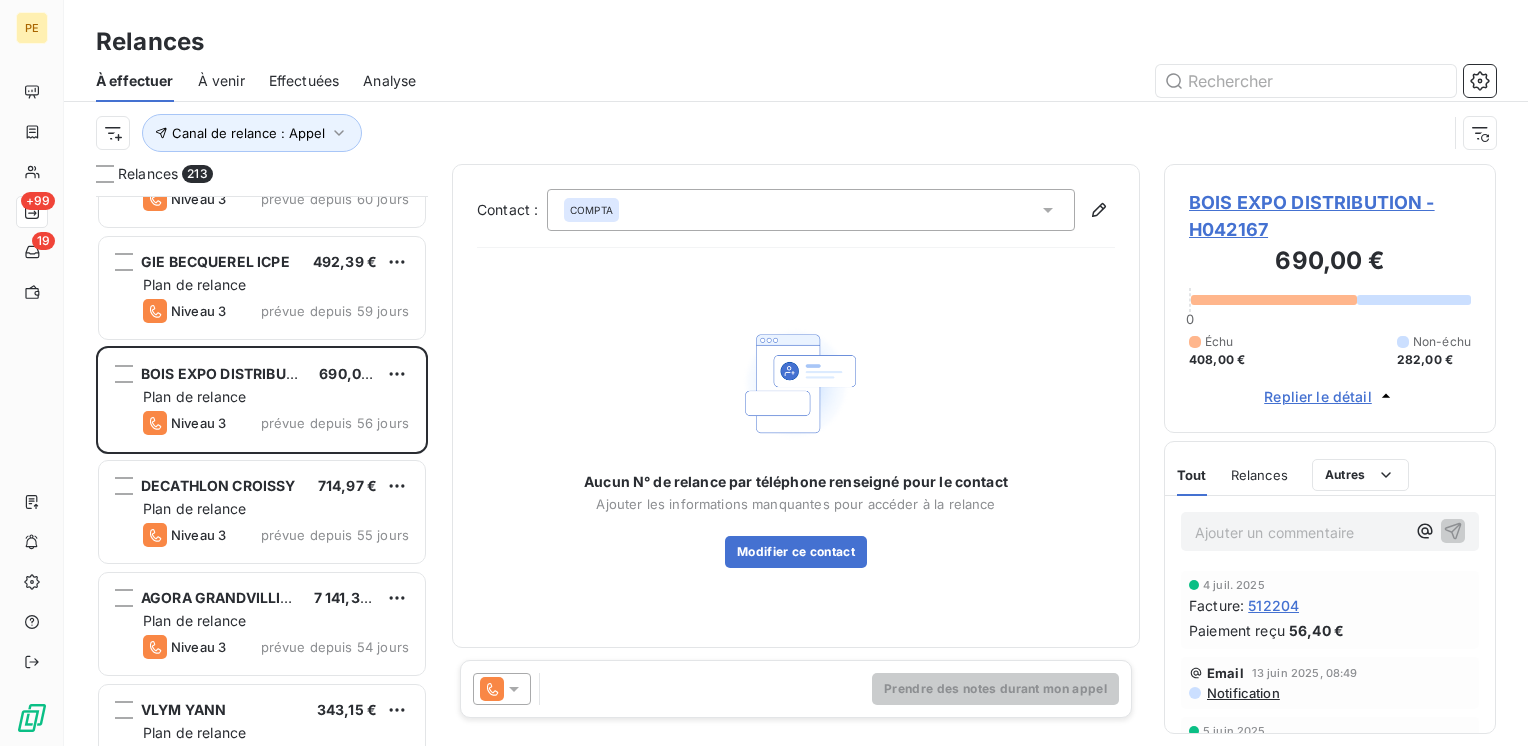 click on "COMPTA" at bounding box center [811, 210] 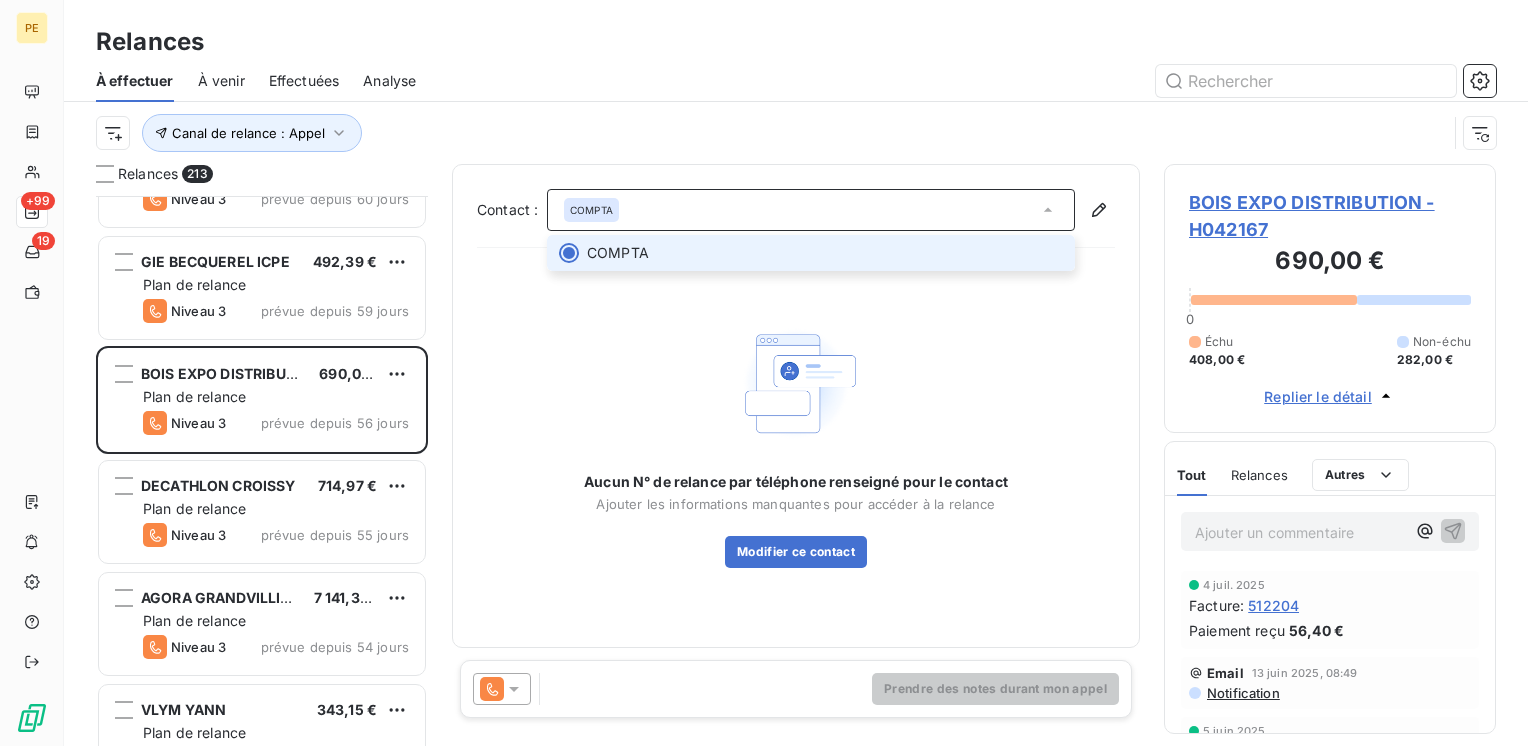 click on "COMPTA" at bounding box center [811, 210] 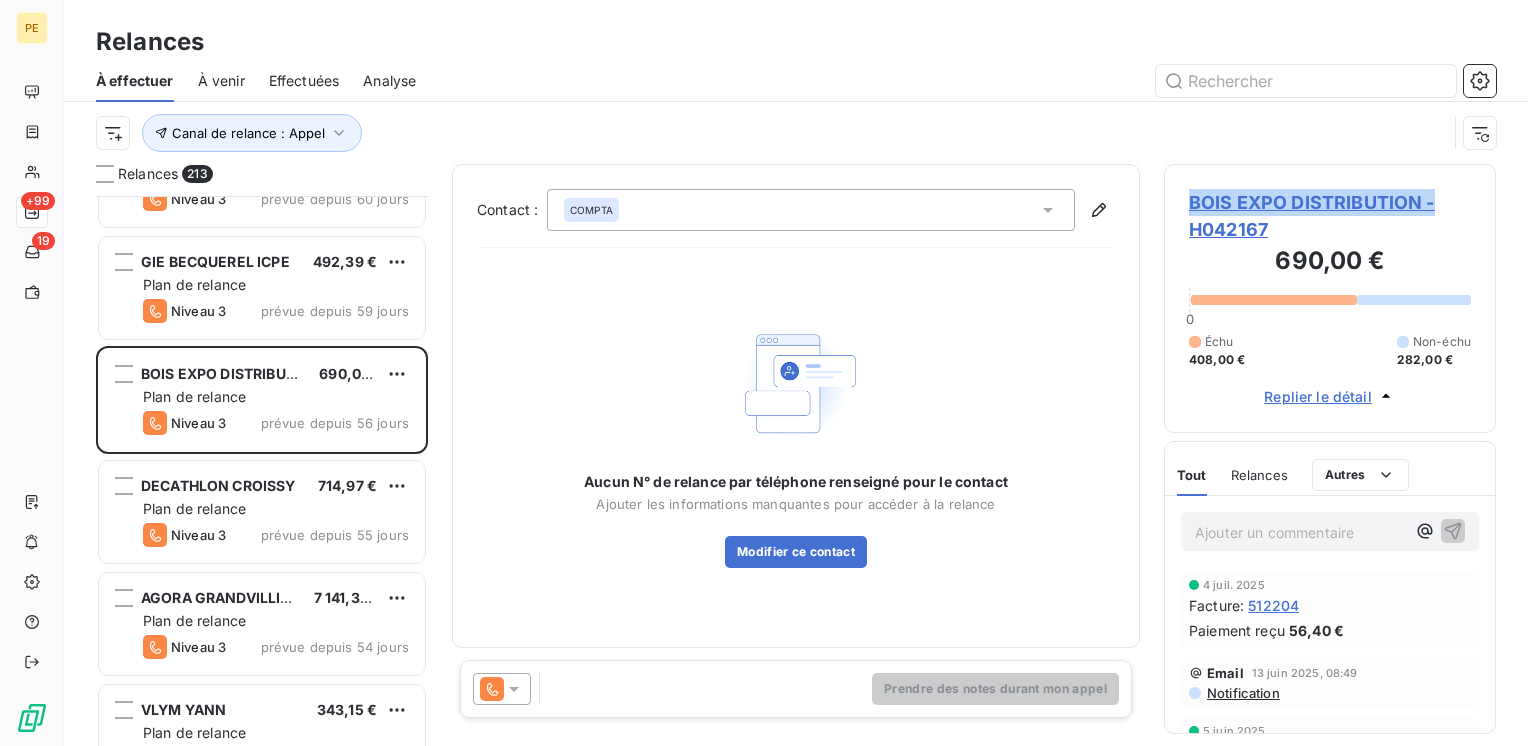 drag, startPoint x: 1397, startPoint y: 213, endPoint x: 1193, endPoint y: 190, distance: 205.29248 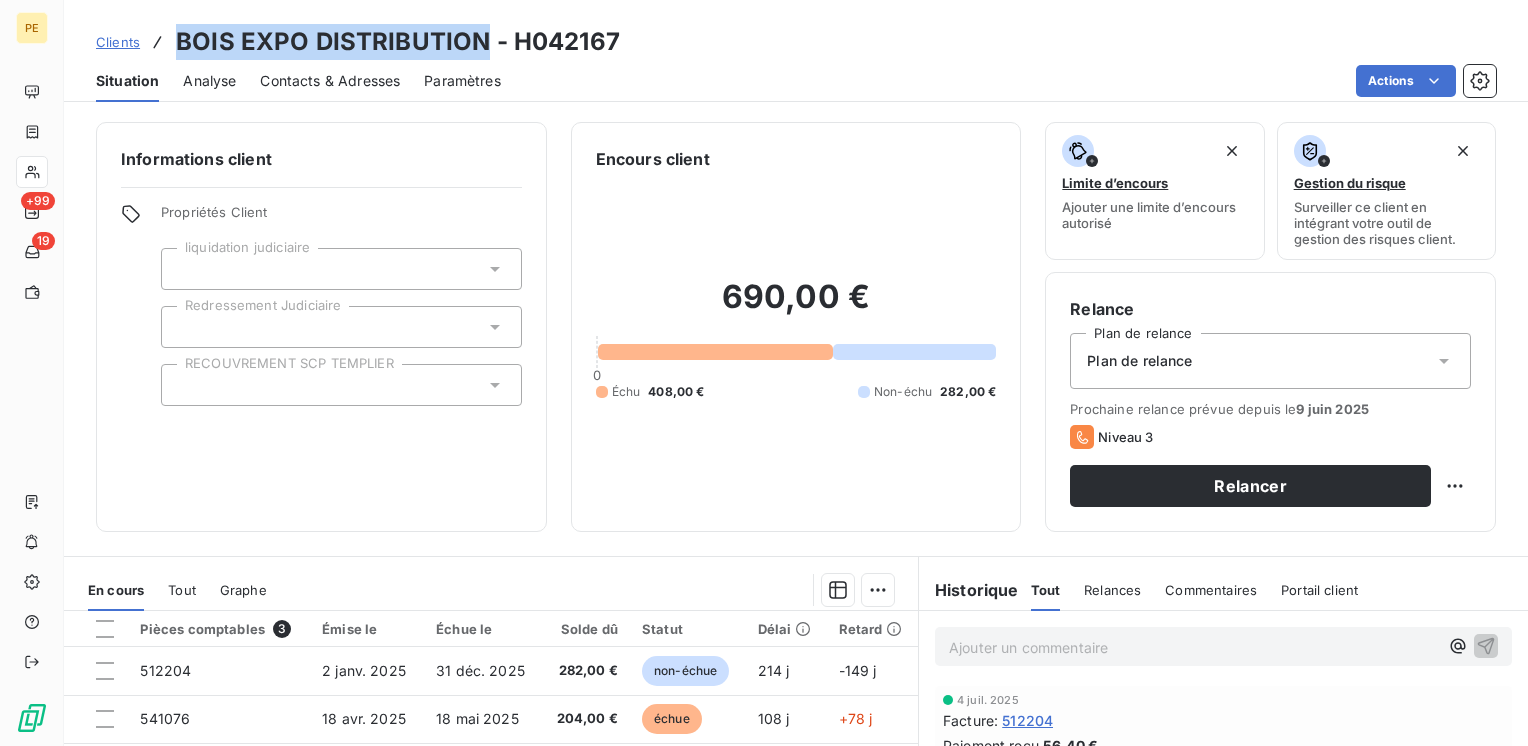 drag, startPoint x: 478, startPoint y: 54, endPoint x: 171, endPoint y: 22, distance: 308.66324 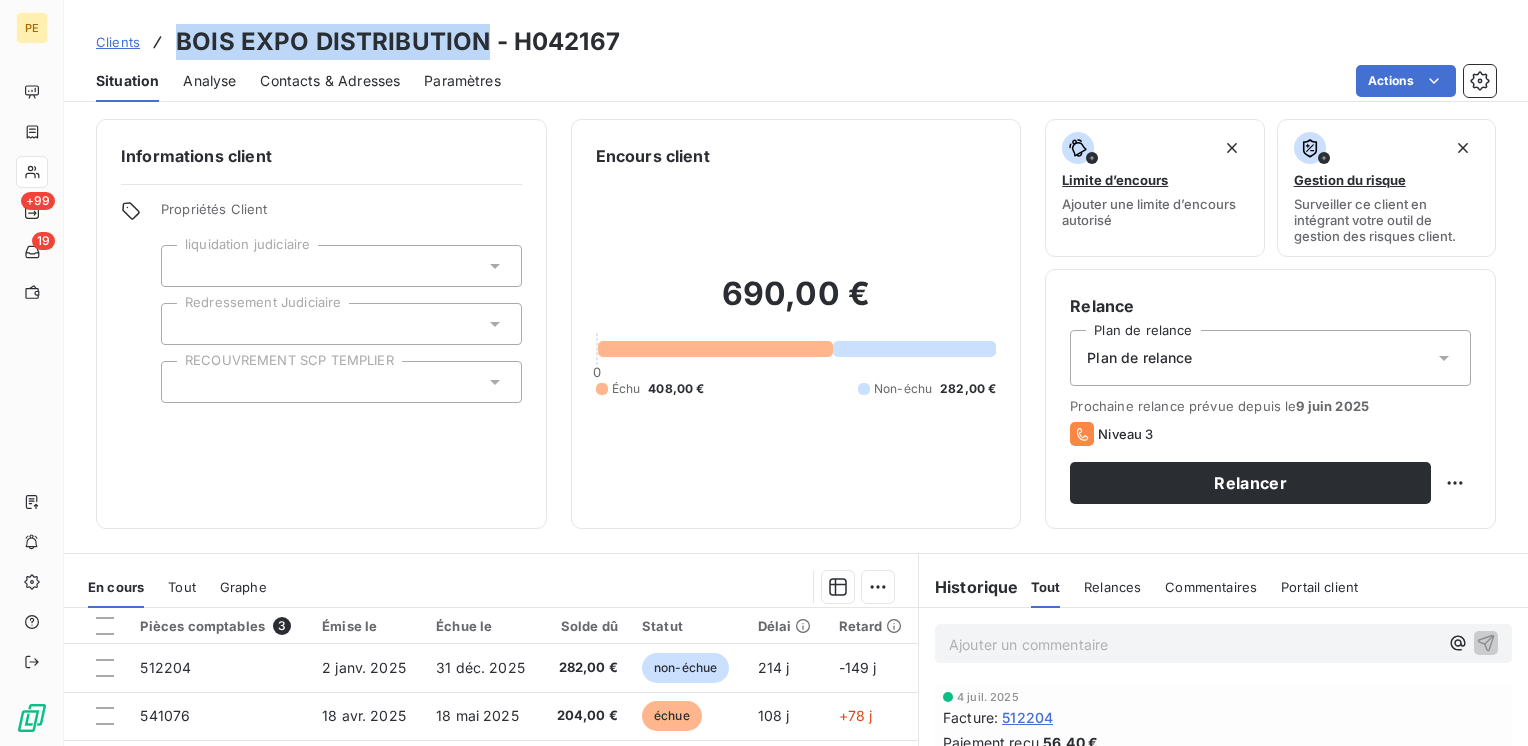 scroll, scrollTop: 0, scrollLeft: 0, axis: both 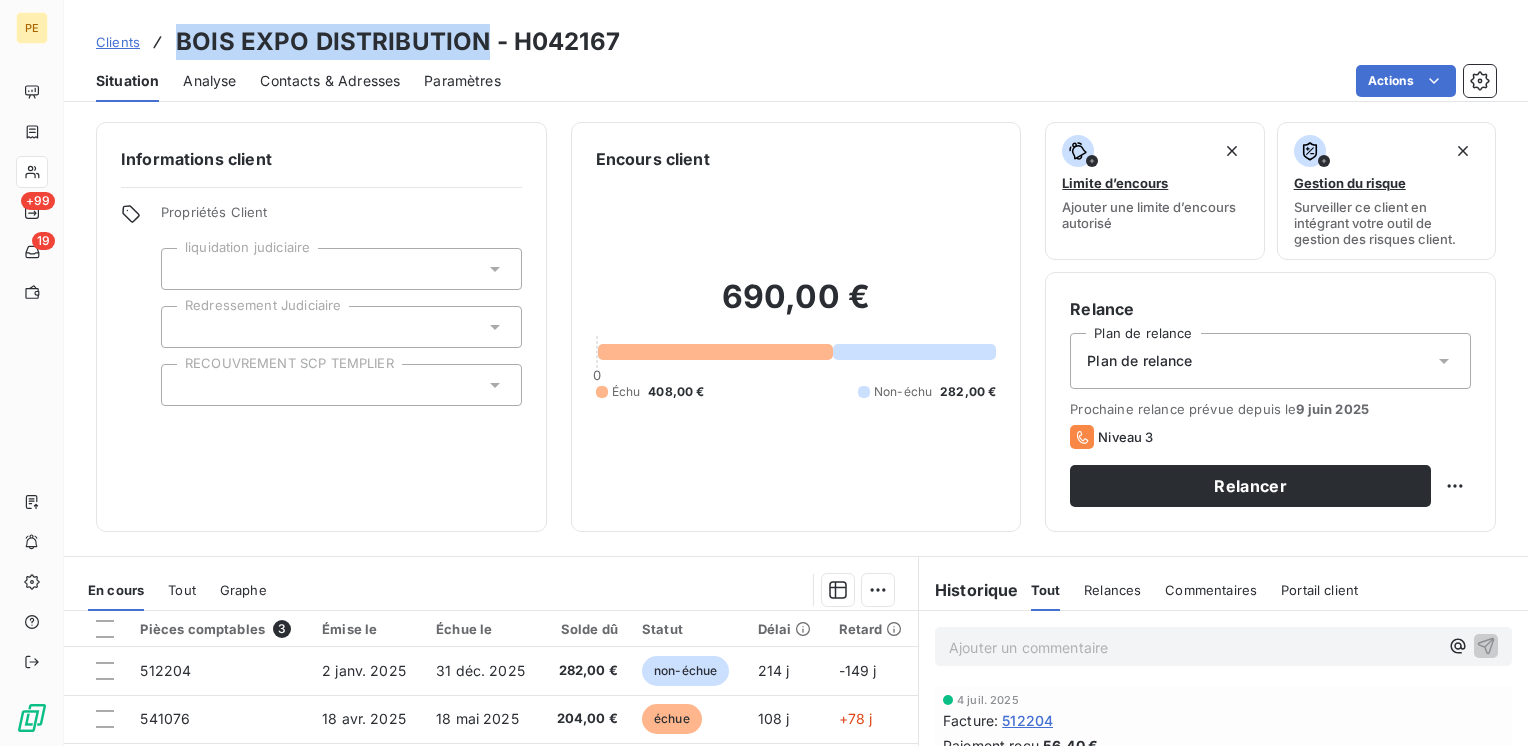 copy on "BOIS EXPO DISTRIBUTION" 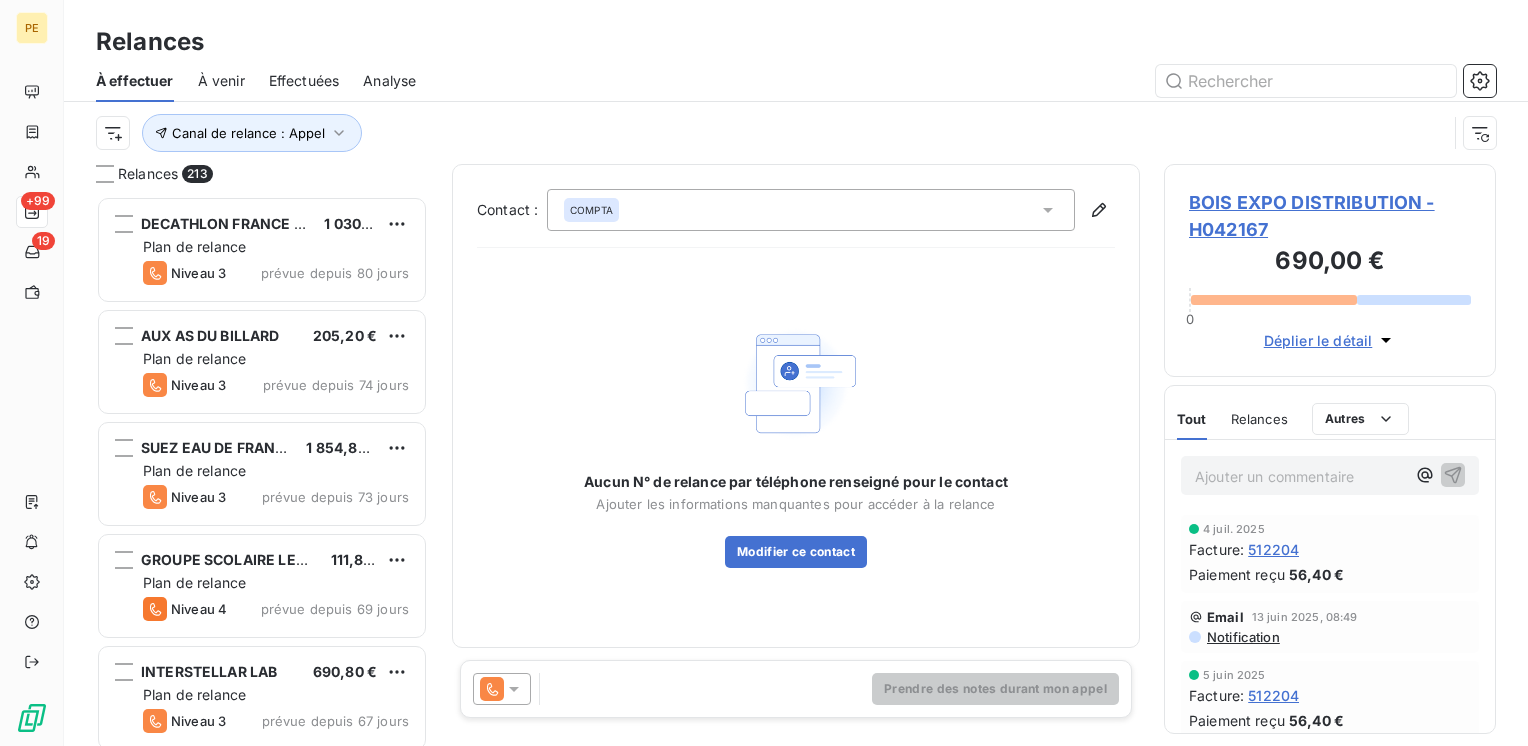 scroll, scrollTop: 16, scrollLeft: 16, axis: both 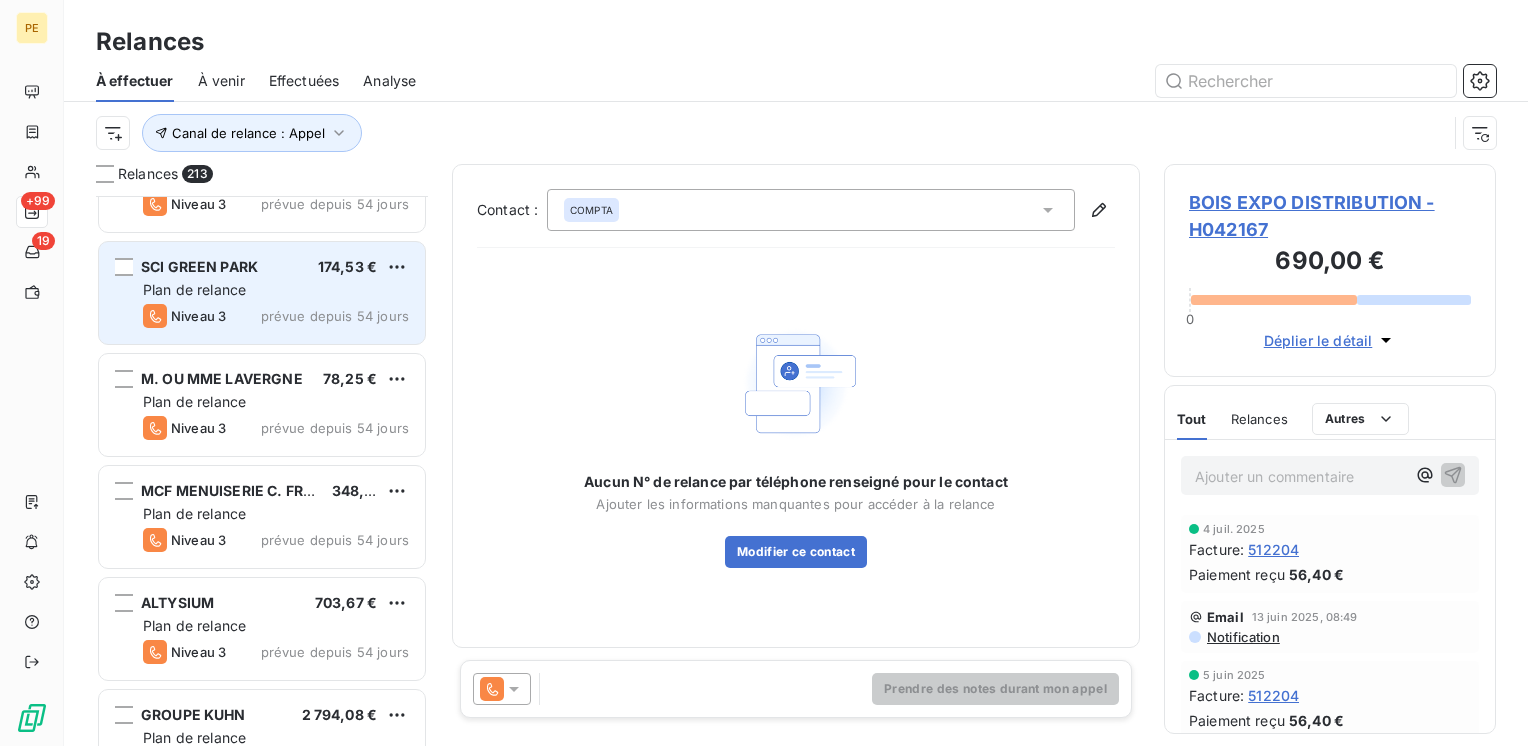 click on "SCI GREEN PARK" at bounding box center (199, 266) 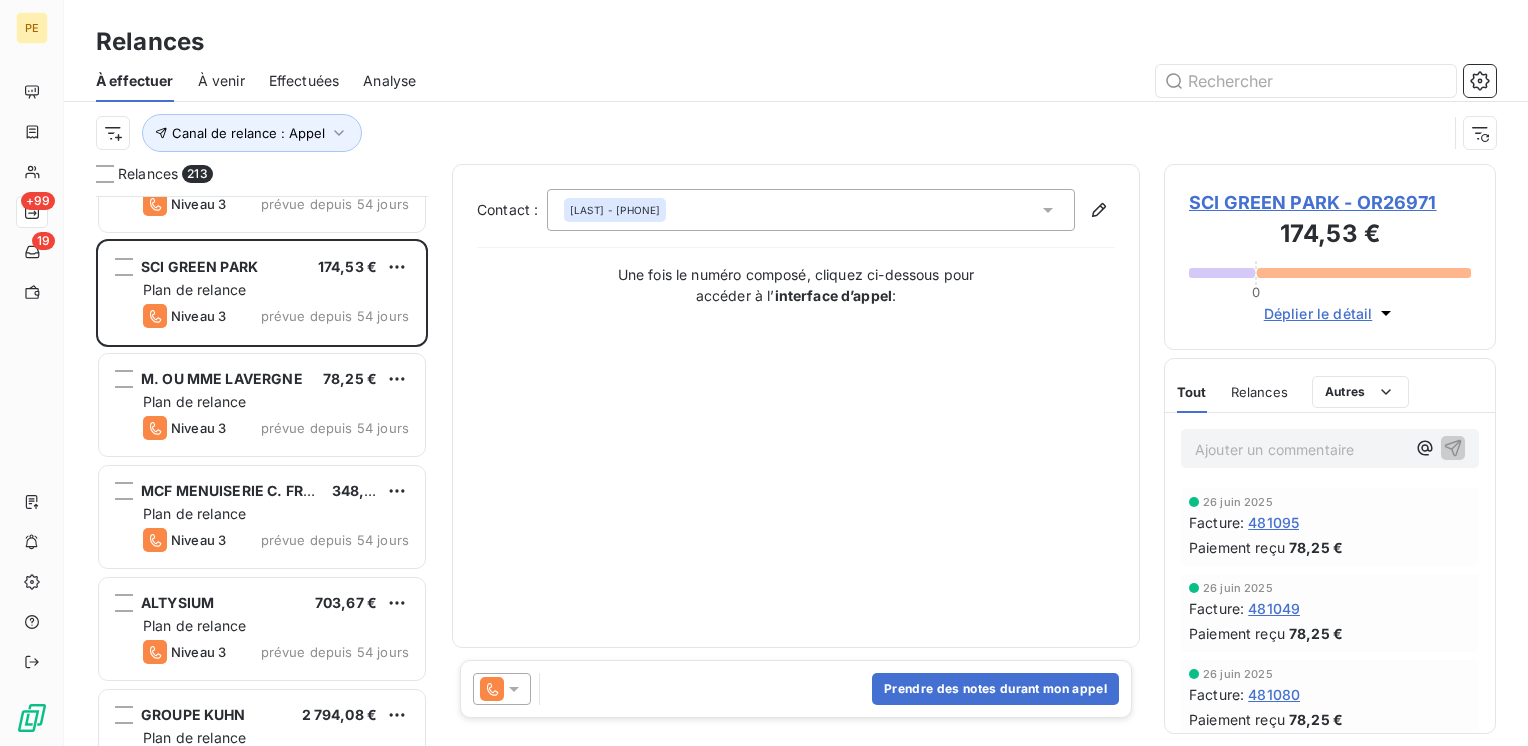 click on "Déplier le détail" at bounding box center [1318, 313] 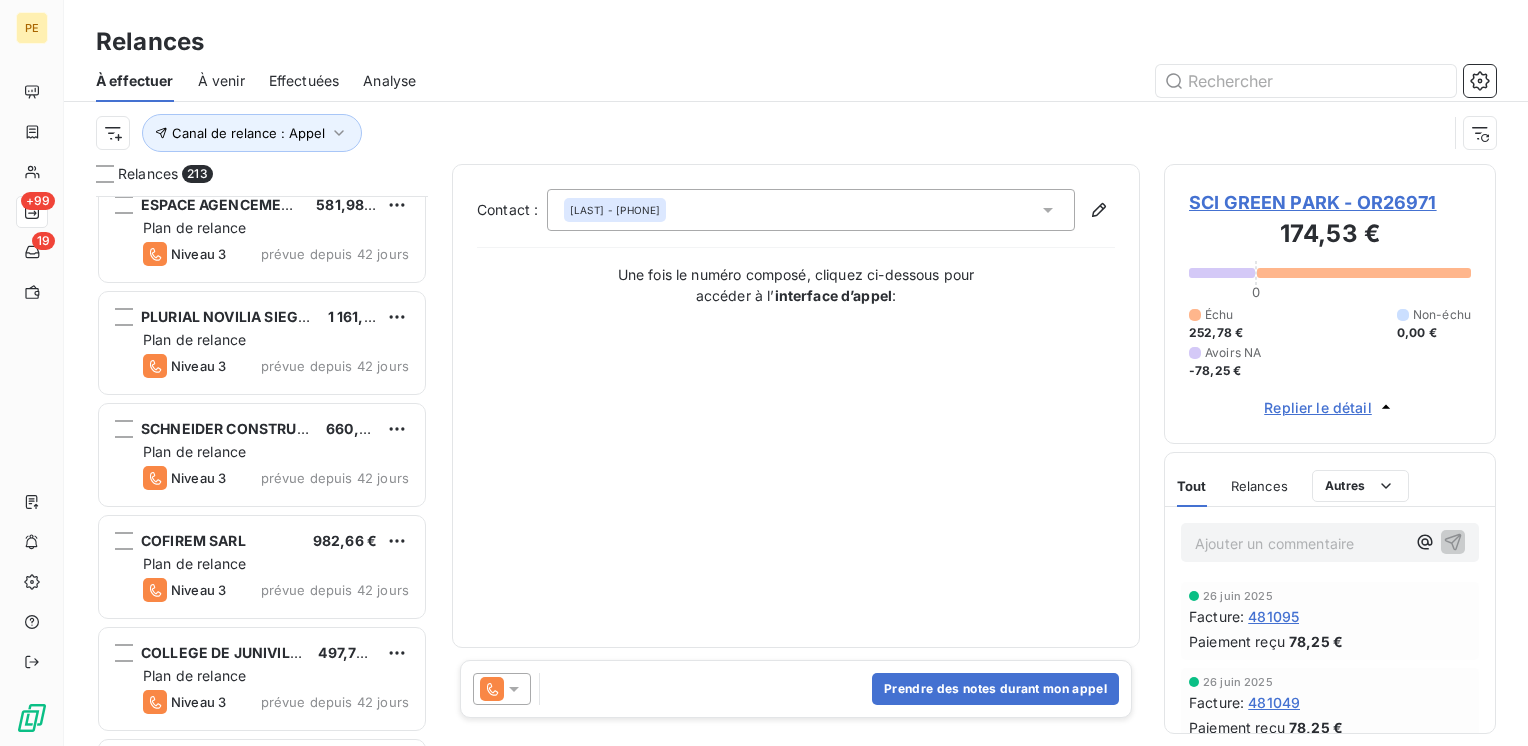 scroll, scrollTop: 11067, scrollLeft: 0, axis: vertical 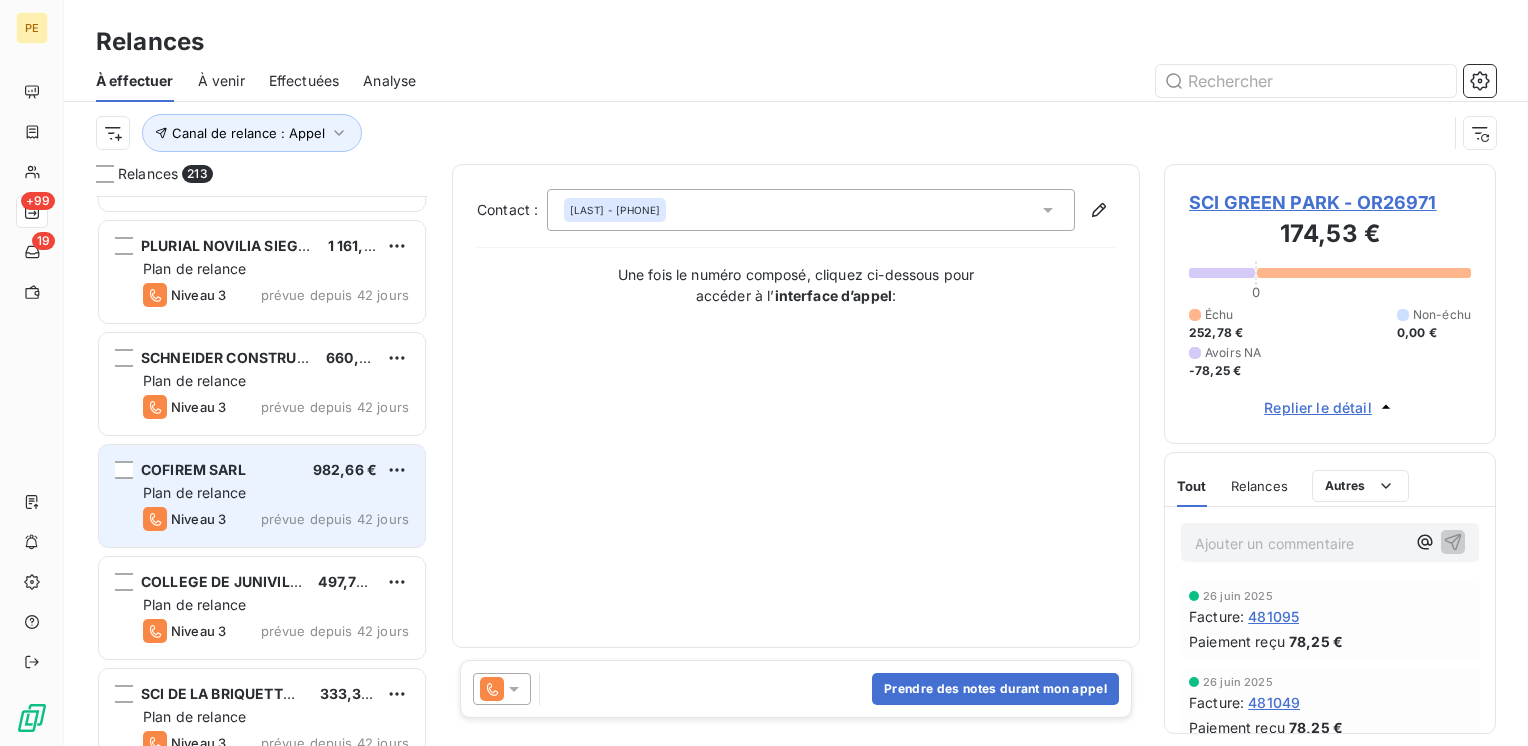 click on "Plan de relance" at bounding box center (276, 493) 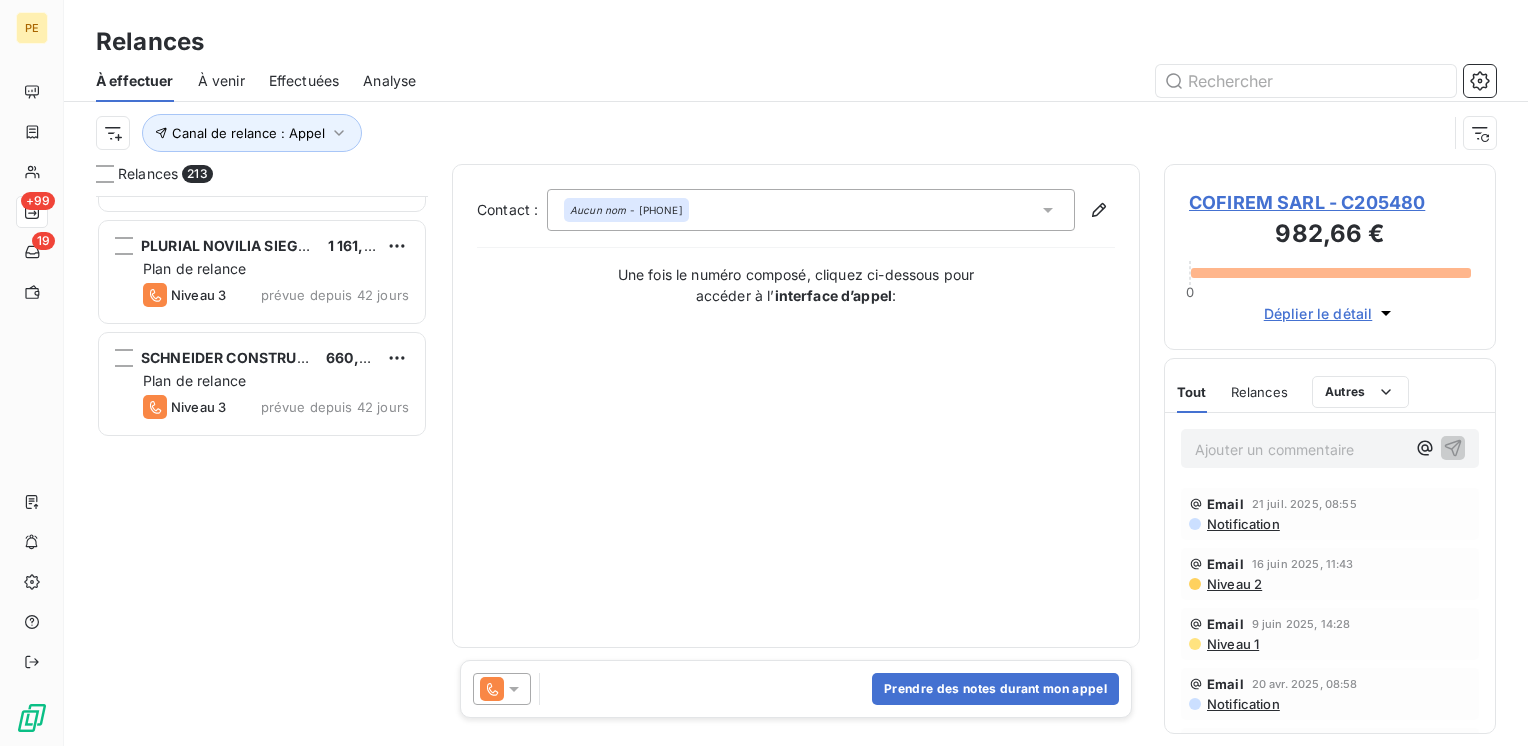 scroll, scrollTop: 10267, scrollLeft: 0, axis: vertical 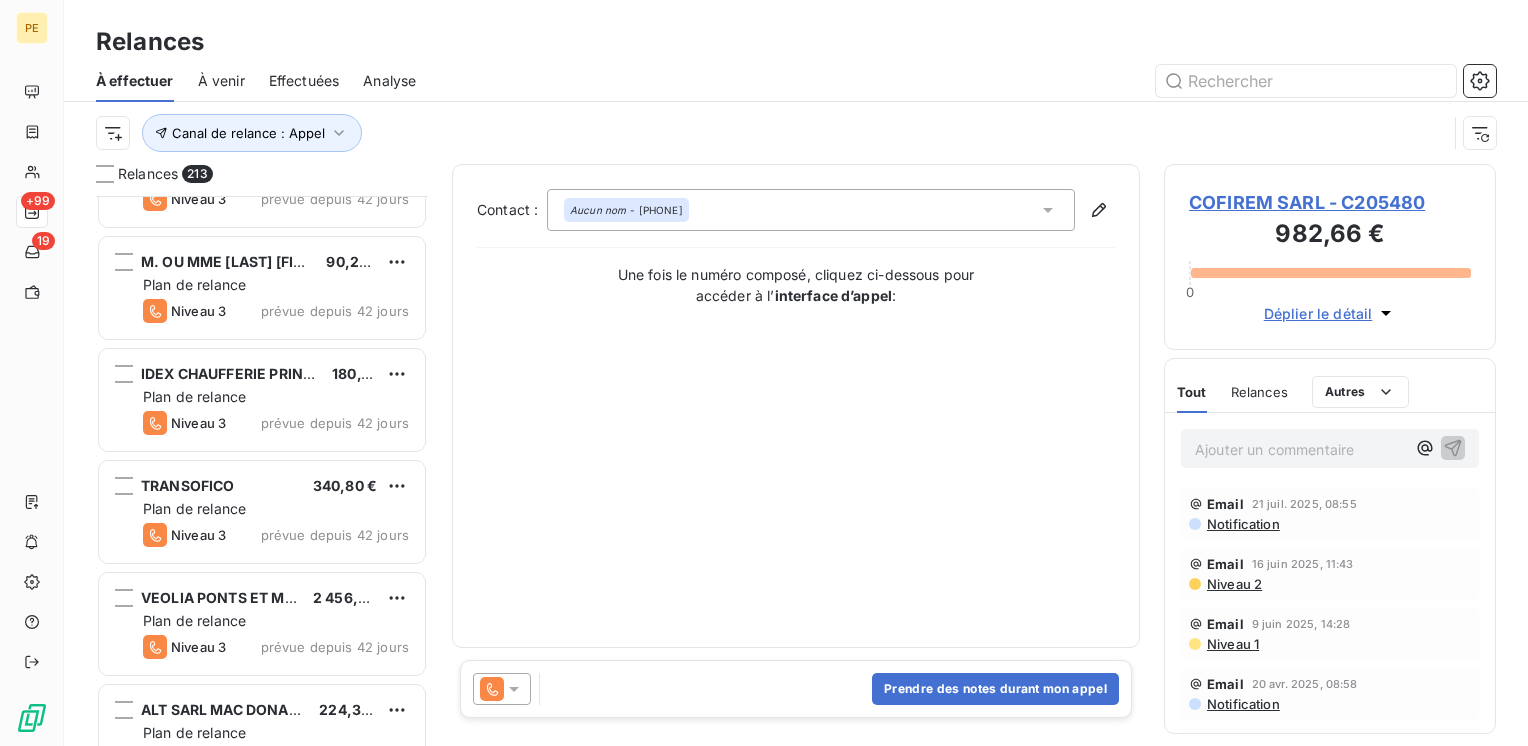 click on "Contact : Aucun nom - [PHONE] Une fois le numéro composé, cliquez ci-dessous pour accéder à l’ interface d’appel :" at bounding box center [796, 406] 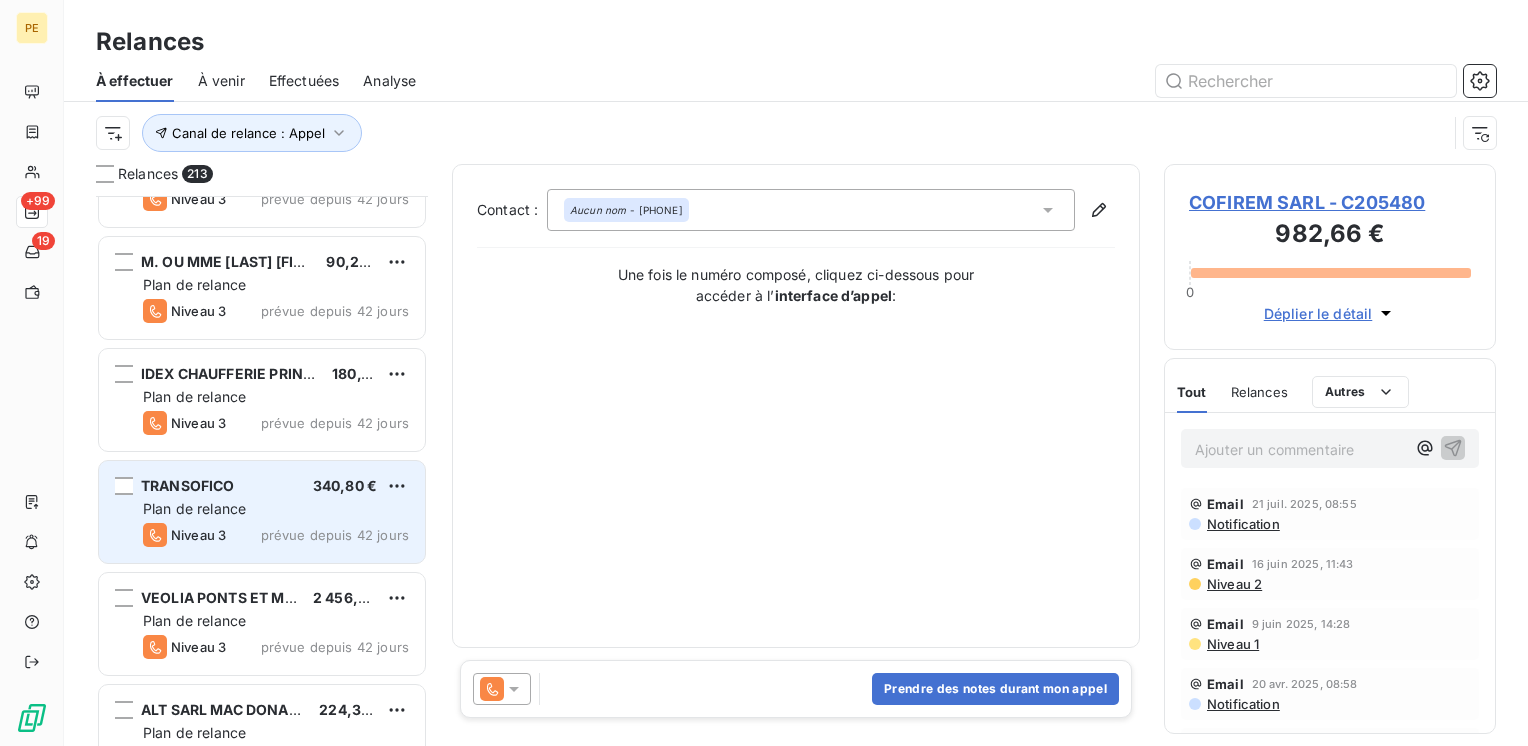 click on "Plan de relance" at bounding box center [276, 509] 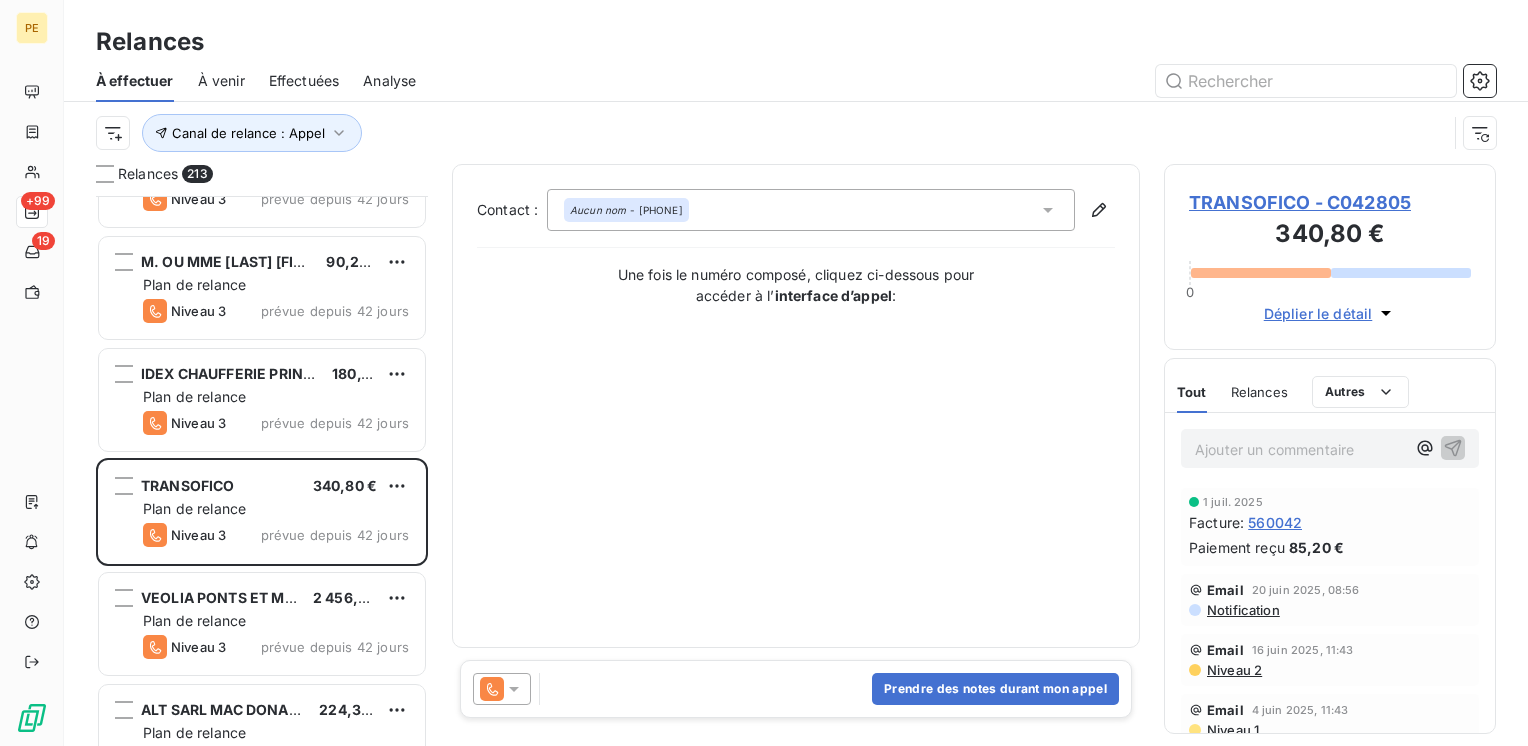 click on "Contact : Aucun nom - [PHONE] Une fois le numéro composé, cliquez ci-dessous pour accéder à l’ interface d’appel :" at bounding box center (796, 406) 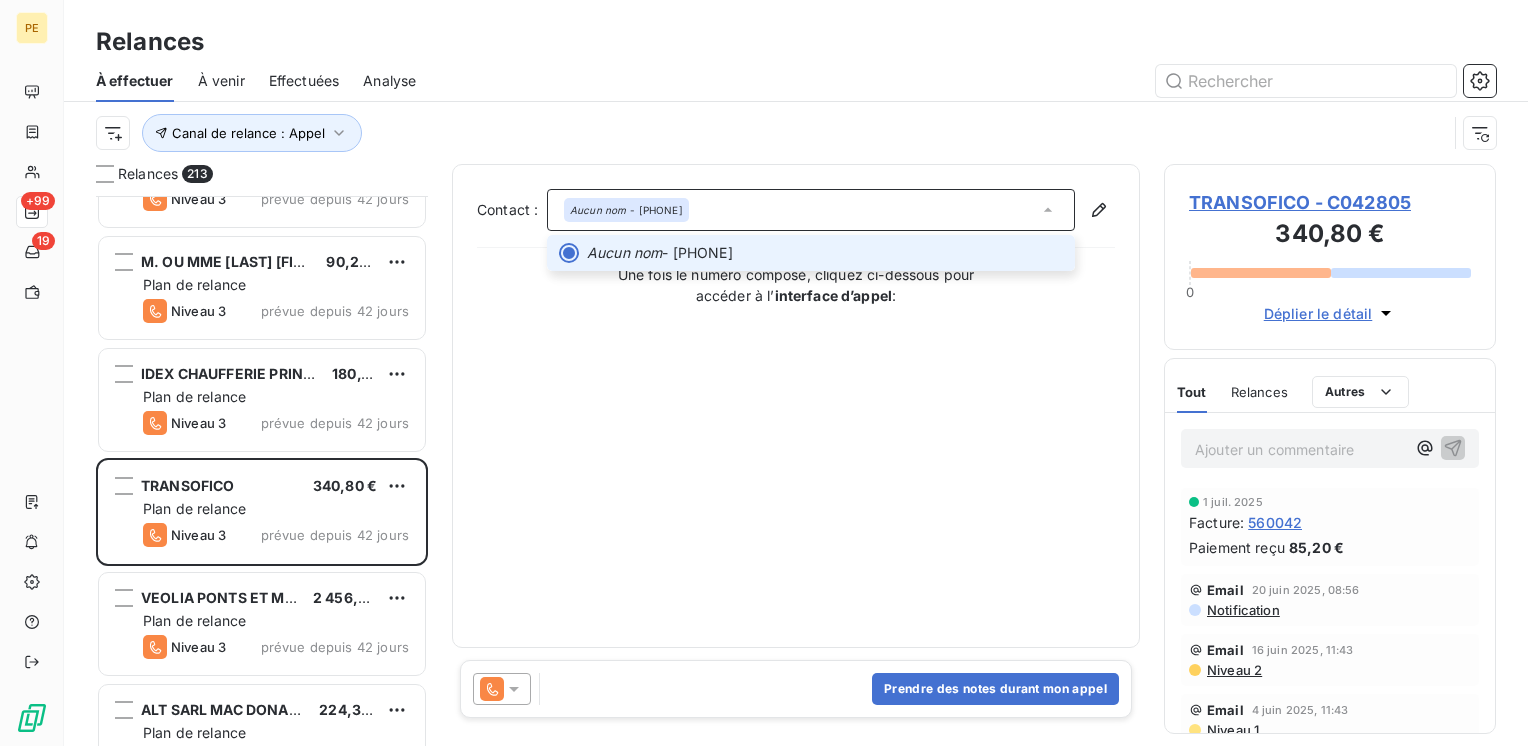 click on "Aucun nom - [PHONE]" at bounding box center [811, 210] 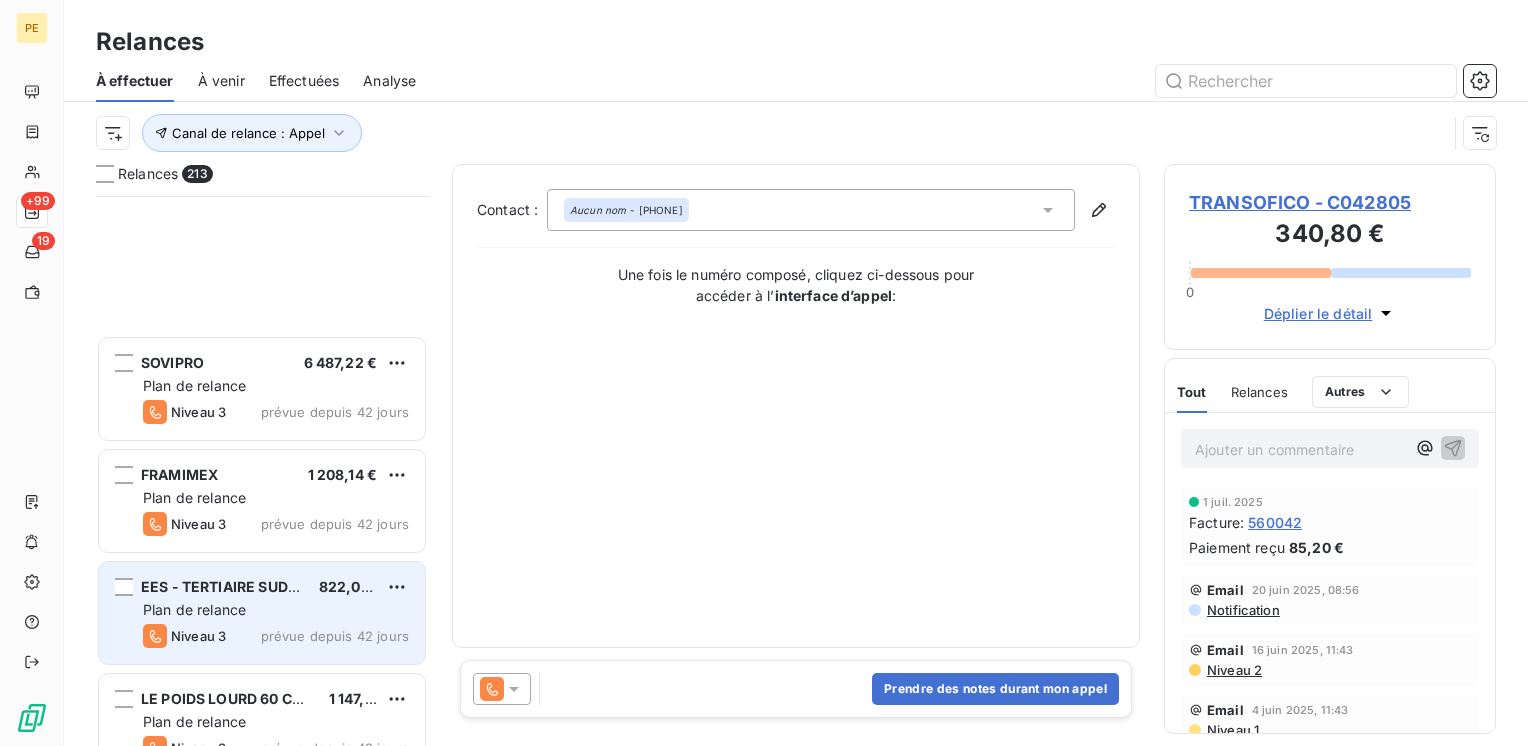scroll, scrollTop: 12134, scrollLeft: 0, axis: vertical 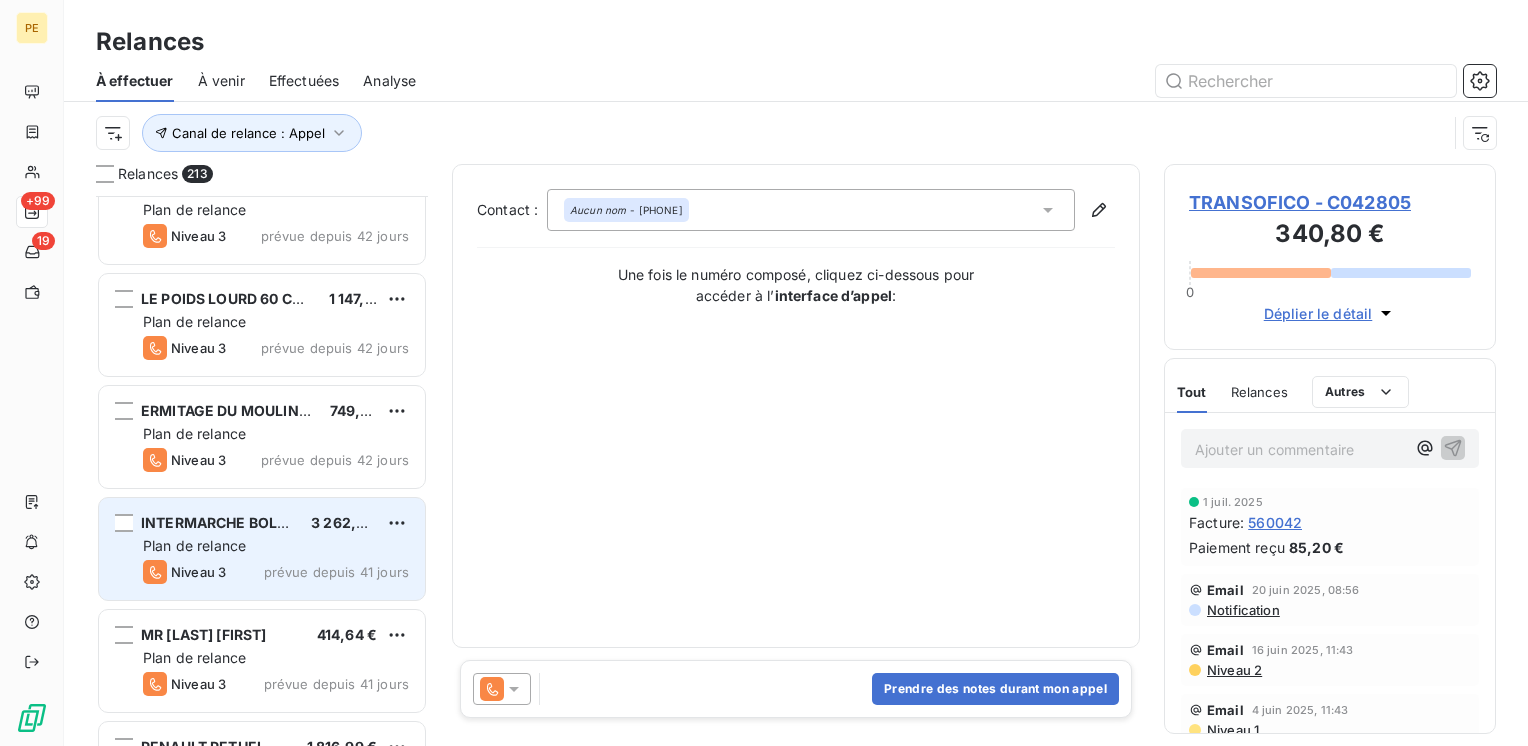 click on "Plan de relance" at bounding box center (276, 546) 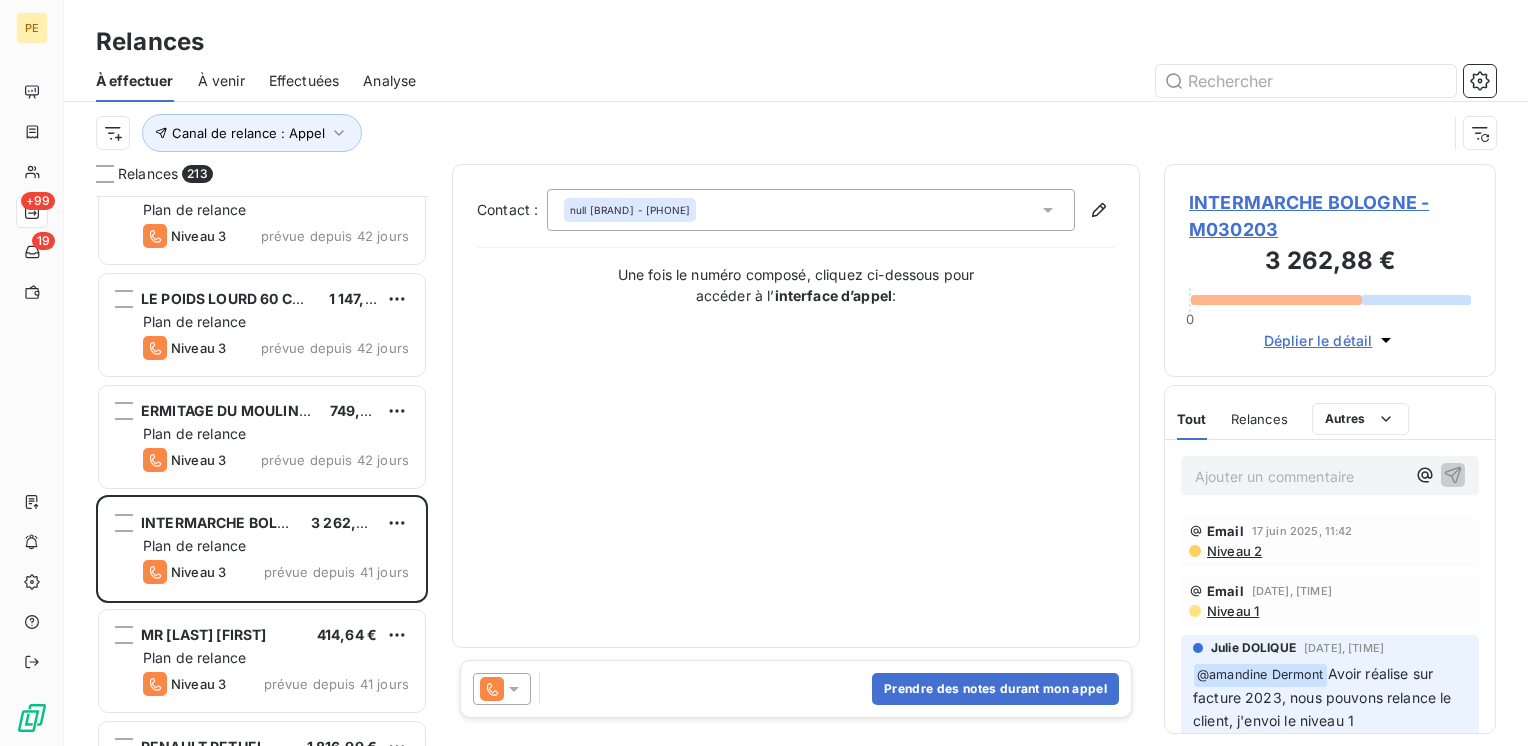 click on "Contact : null [BRAND] - [PHONE] Une fois le numéro composé, cliquez ci-dessous pour accéder à l’ interface d’appel :" at bounding box center (796, 406) 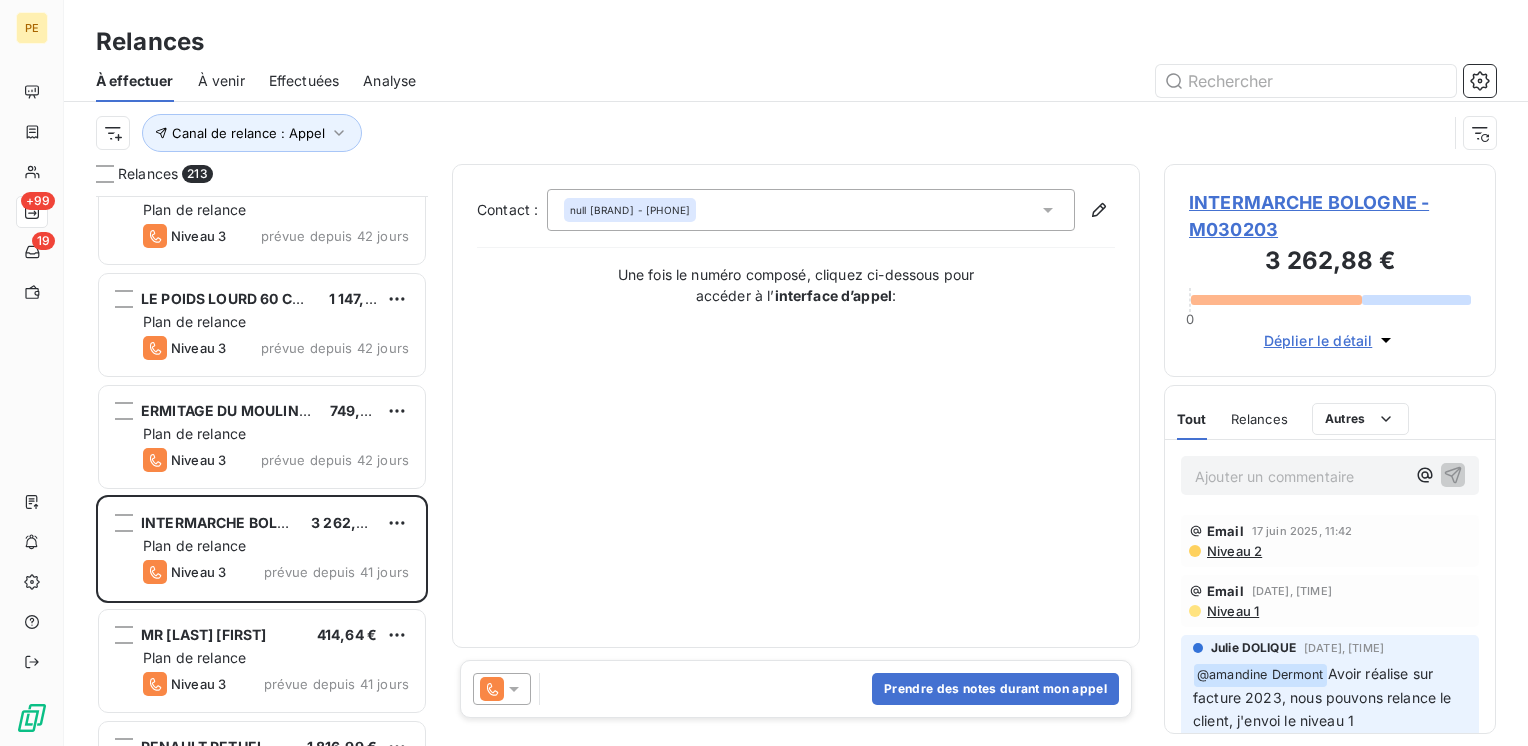 click on "null [BRAND] - [PHONE]" at bounding box center (811, 210) 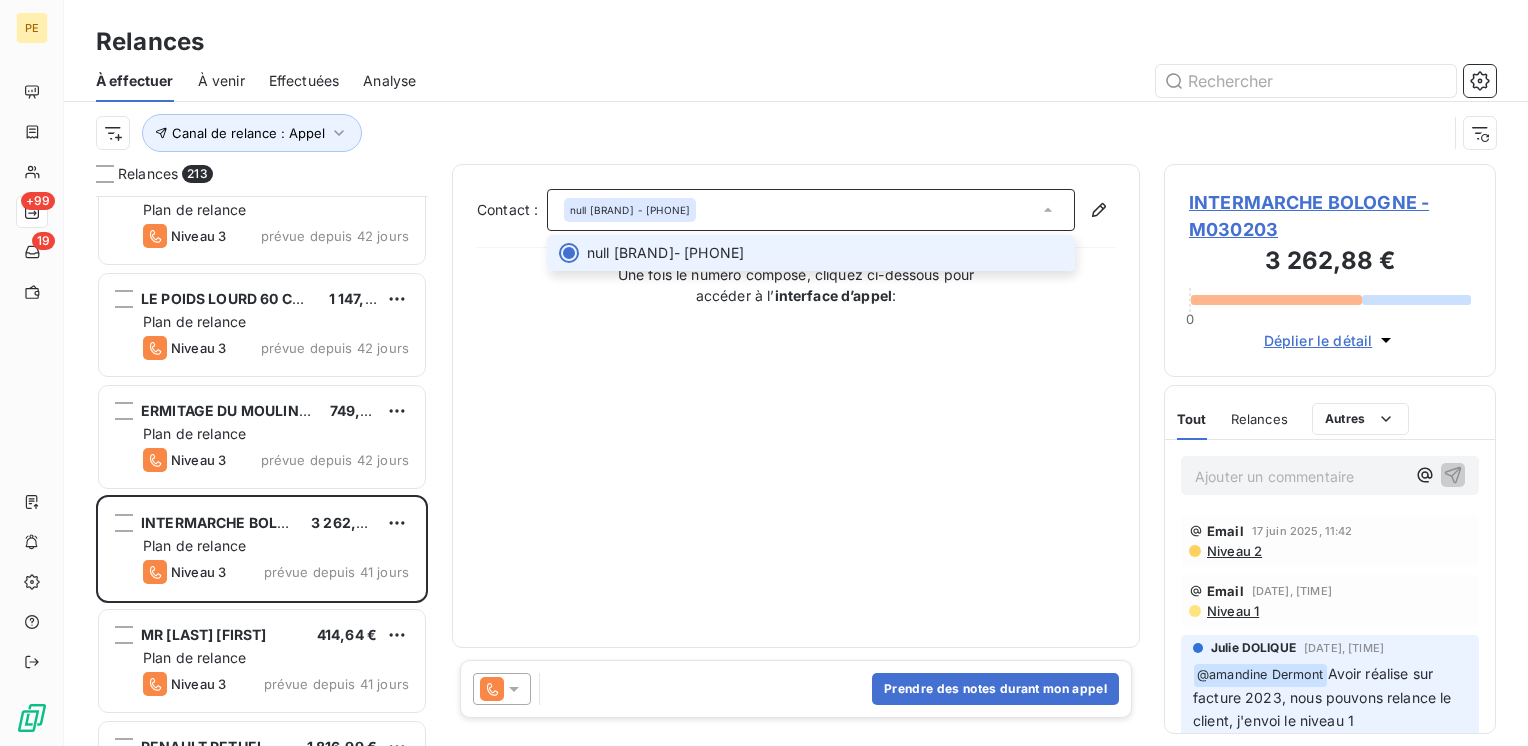 click on "null [BRAND] - [PHONE]" at bounding box center [811, 210] 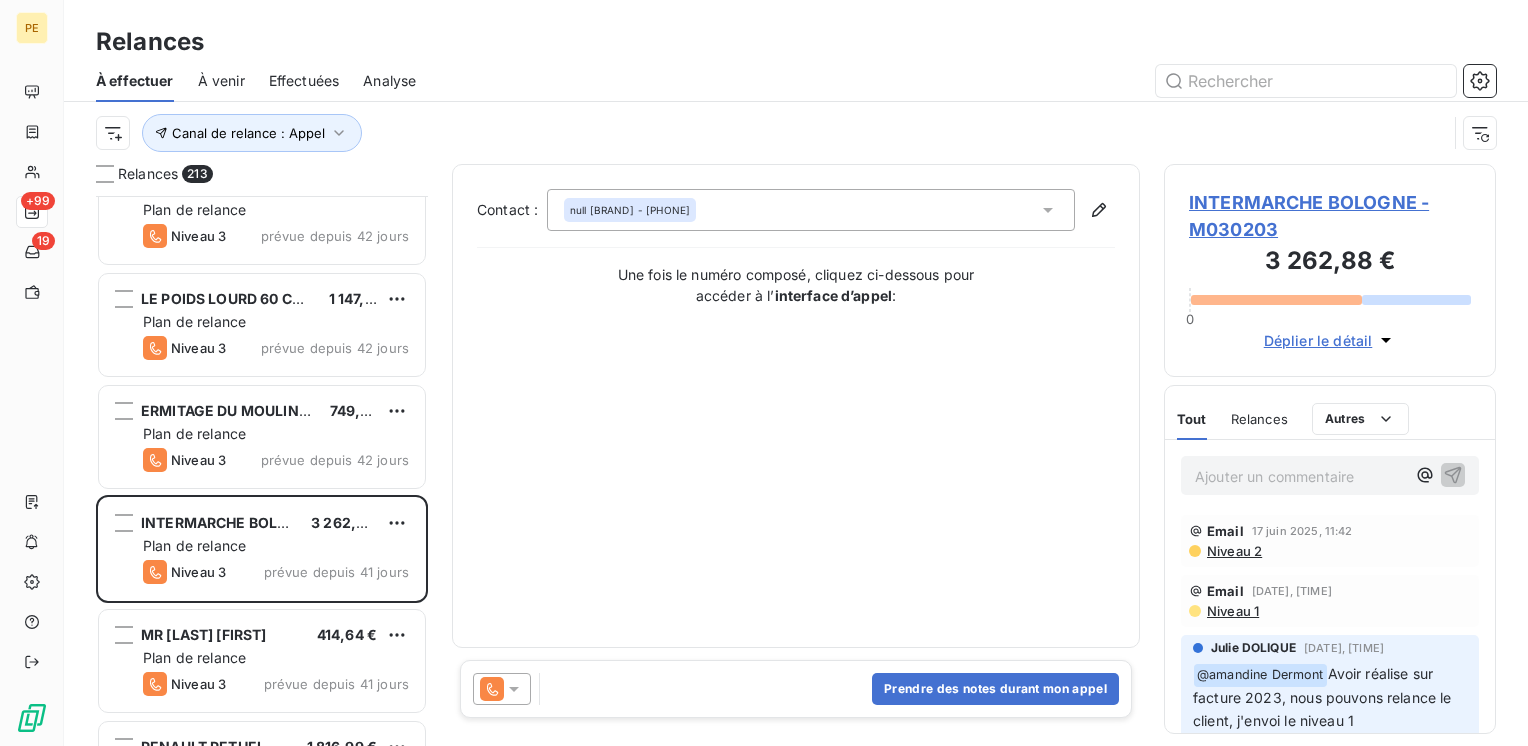 click on "Contact : null [BRAND] - [PHONE] Une fois le numéro composé, cliquez ci-dessous pour accéder à l’ interface d’appel :" at bounding box center (796, 406) 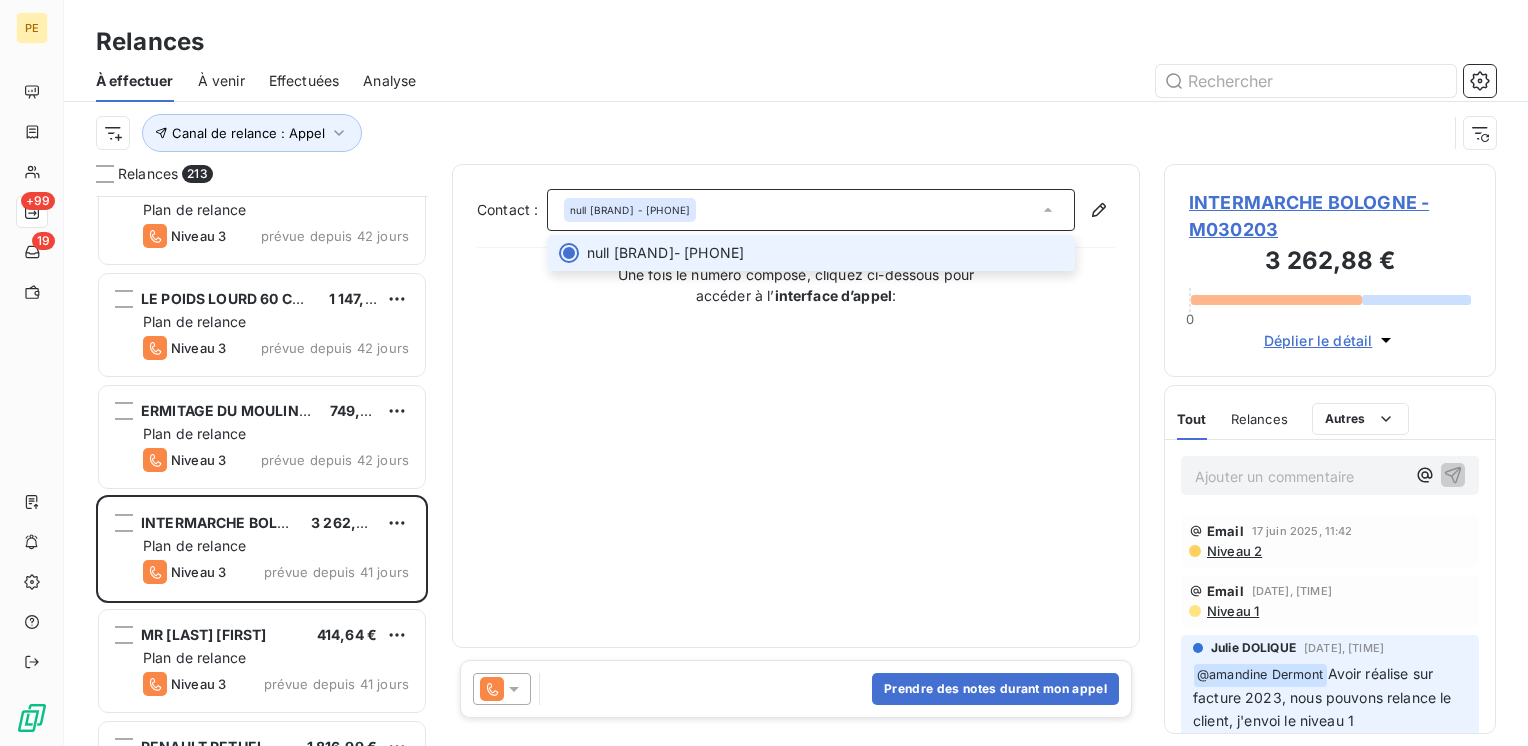 click on "null [BRAND] - [PHONE]" at bounding box center (811, 210) 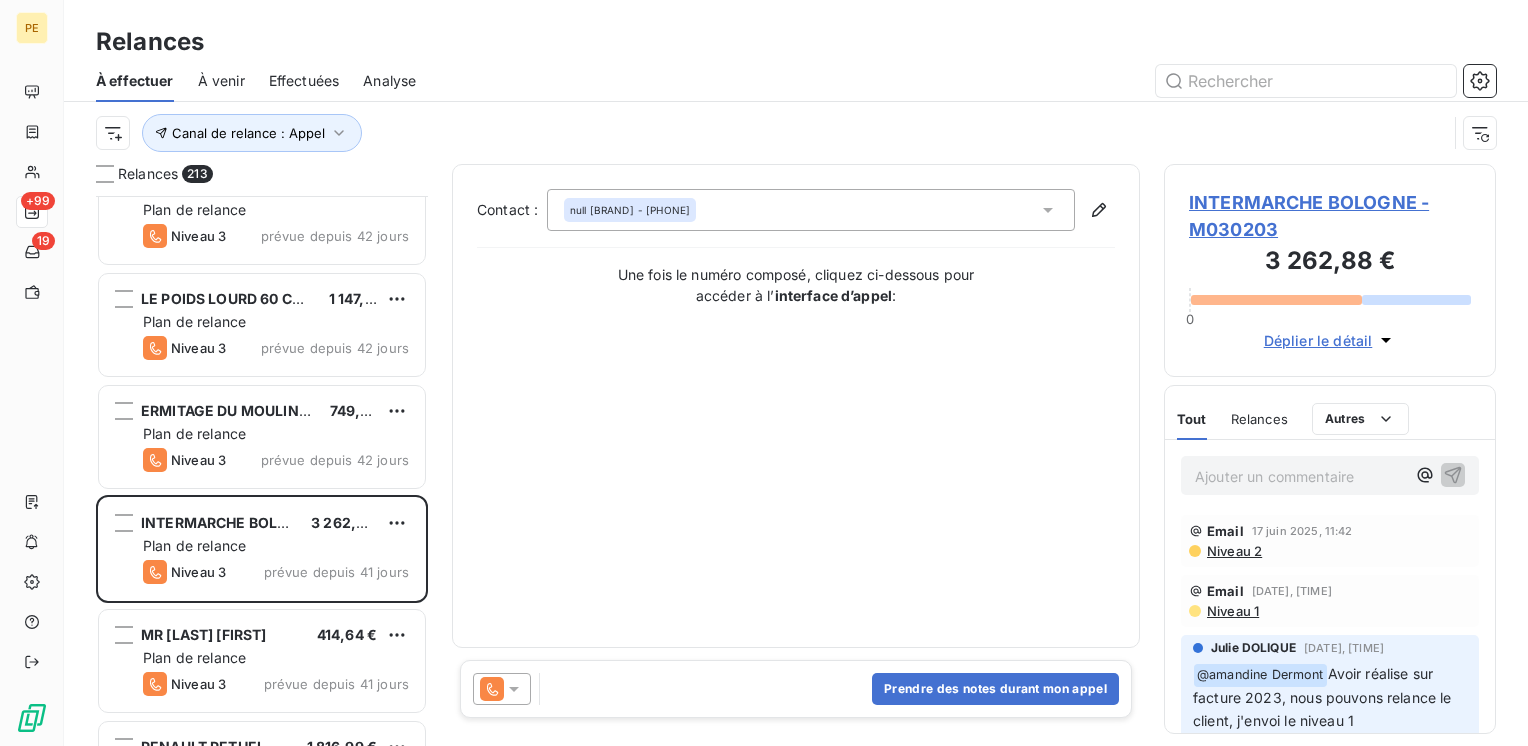 click on "Une fois le numéro composé, cliquez ci-dessous pour accéder à l’ interface d’appel  :" at bounding box center (796, 285) 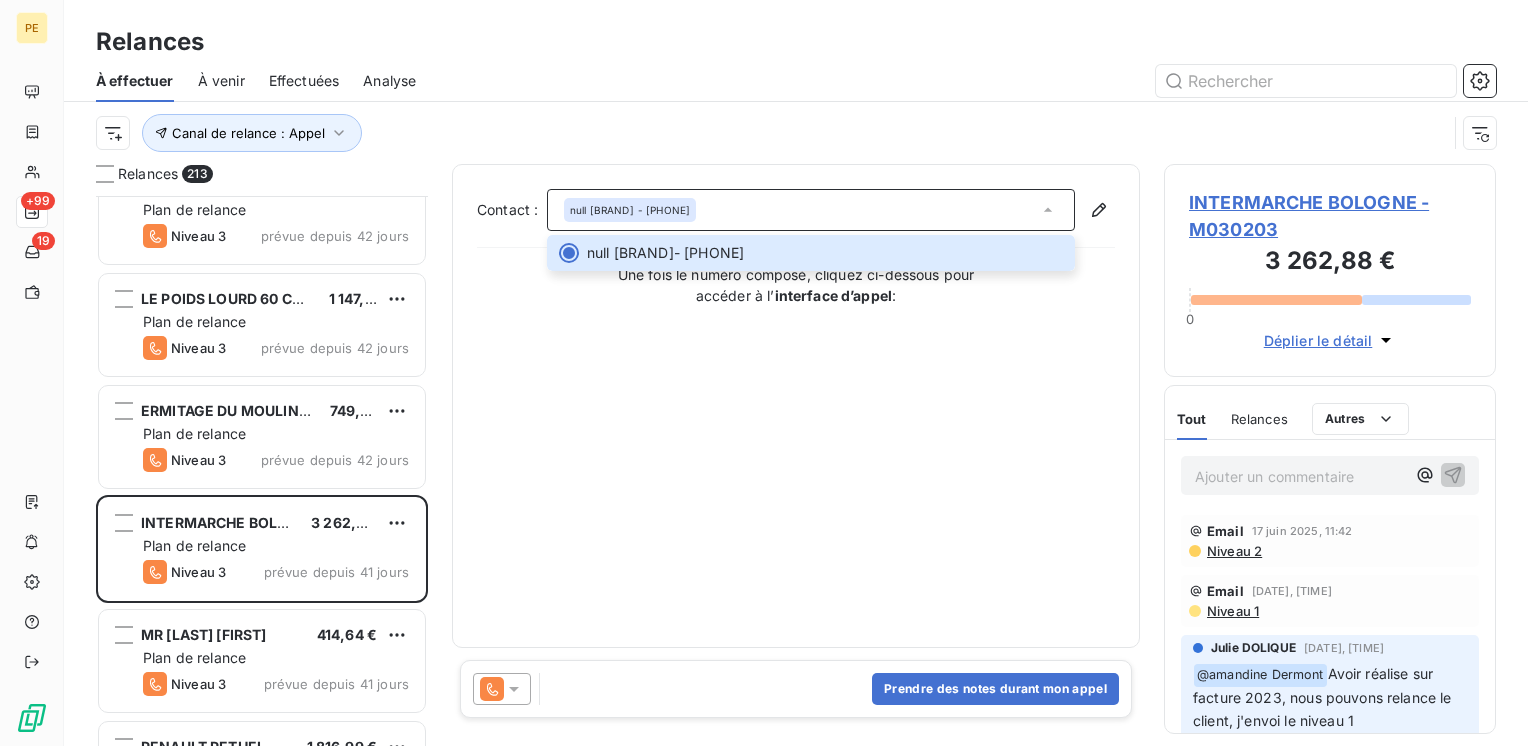 click on "Contact : null [BRAND] - [PHONE] null [BRAND] - [PHONE] Une fois le numéro composé, cliquez ci-dessous pour accéder à l’ interface d’appel :" at bounding box center [796, 406] 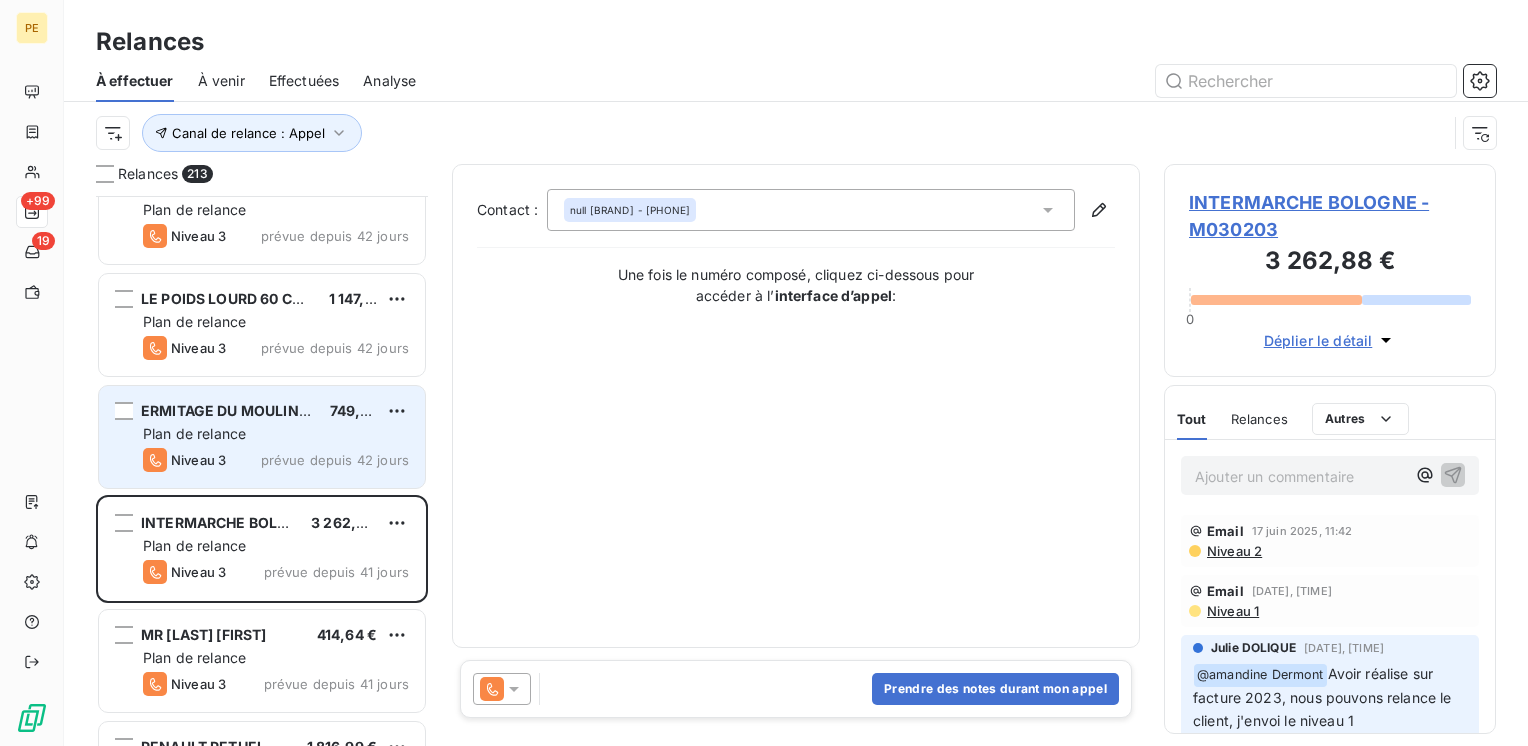 click on "Plan de relance" at bounding box center [276, 434] 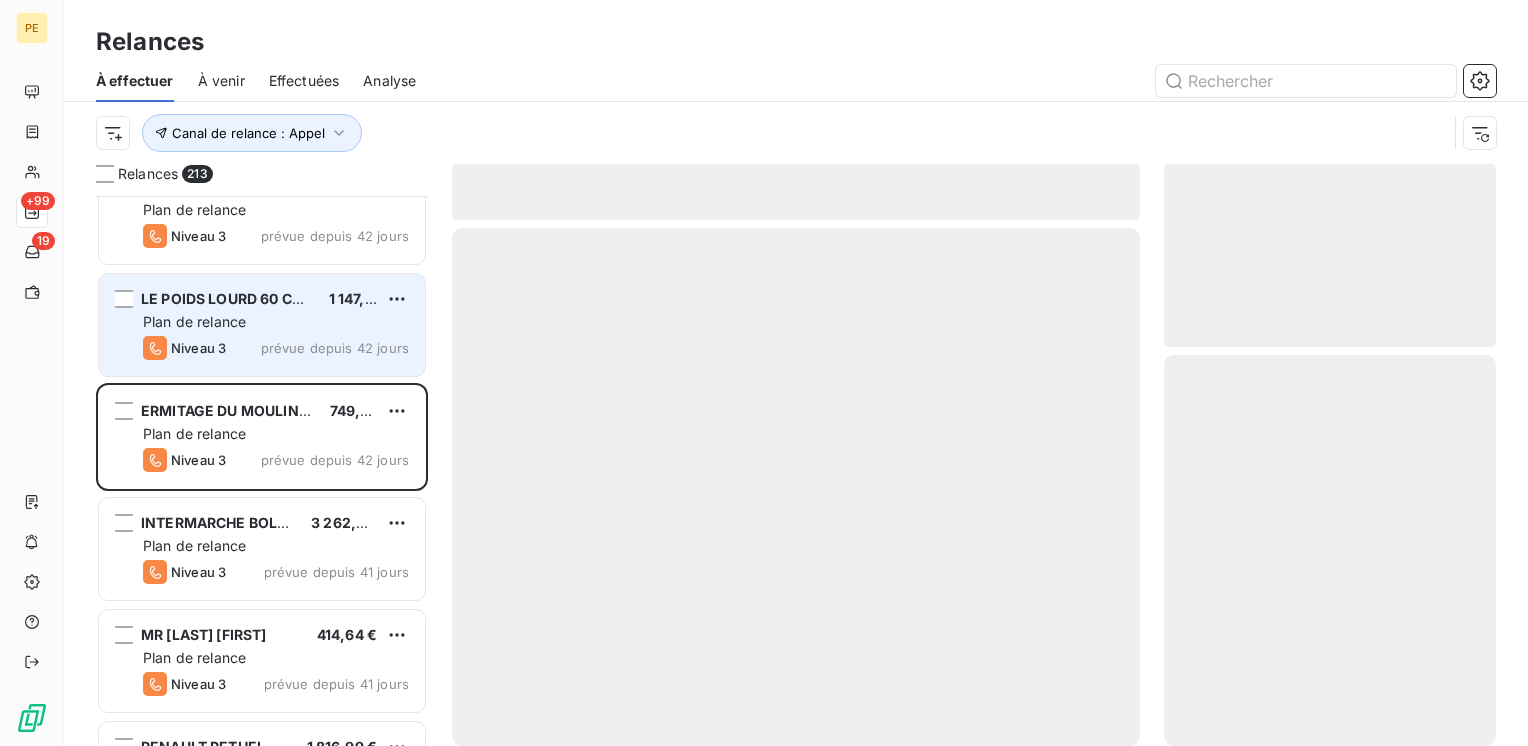 click on "Plan de relance" at bounding box center (276, 322) 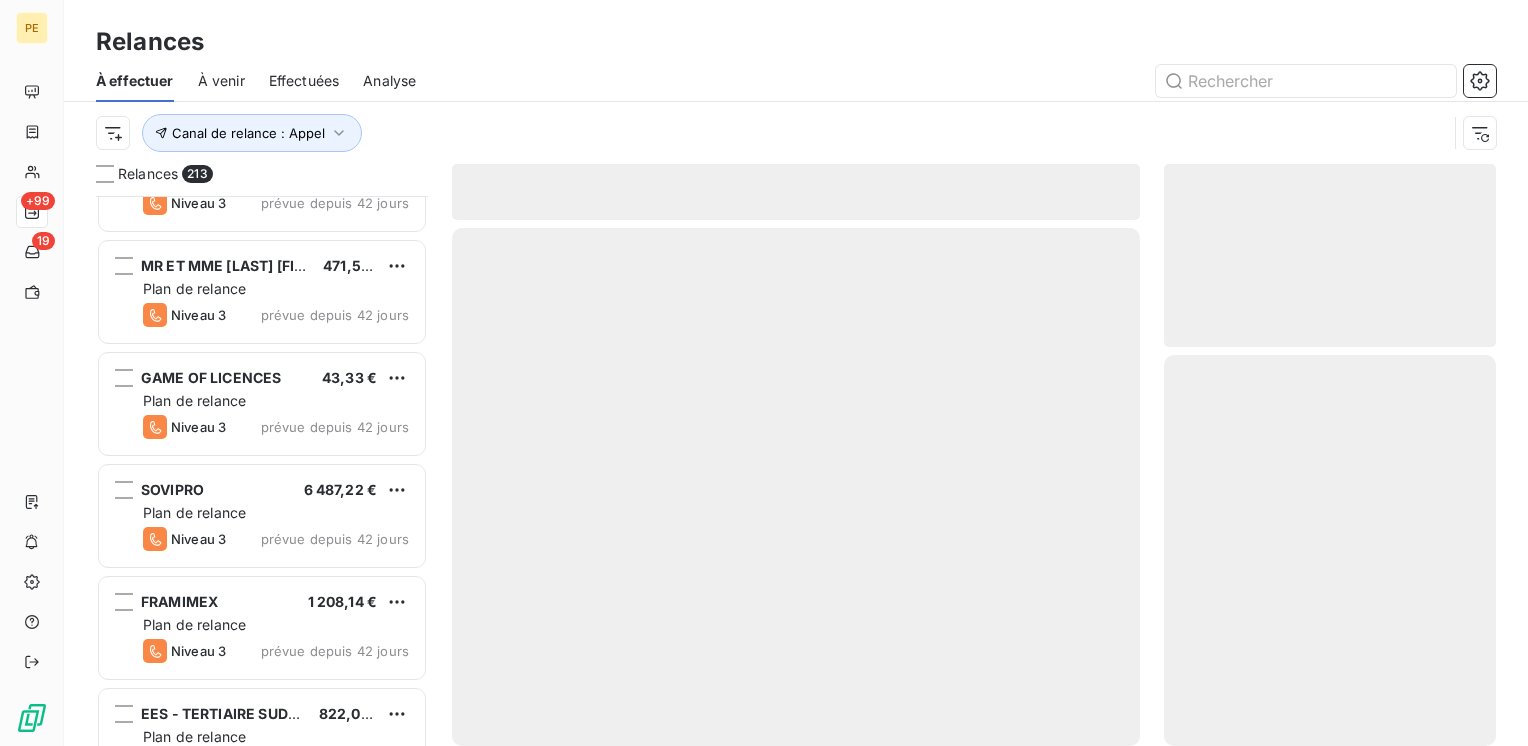scroll, scrollTop: 12000, scrollLeft: 0, axis: vertical 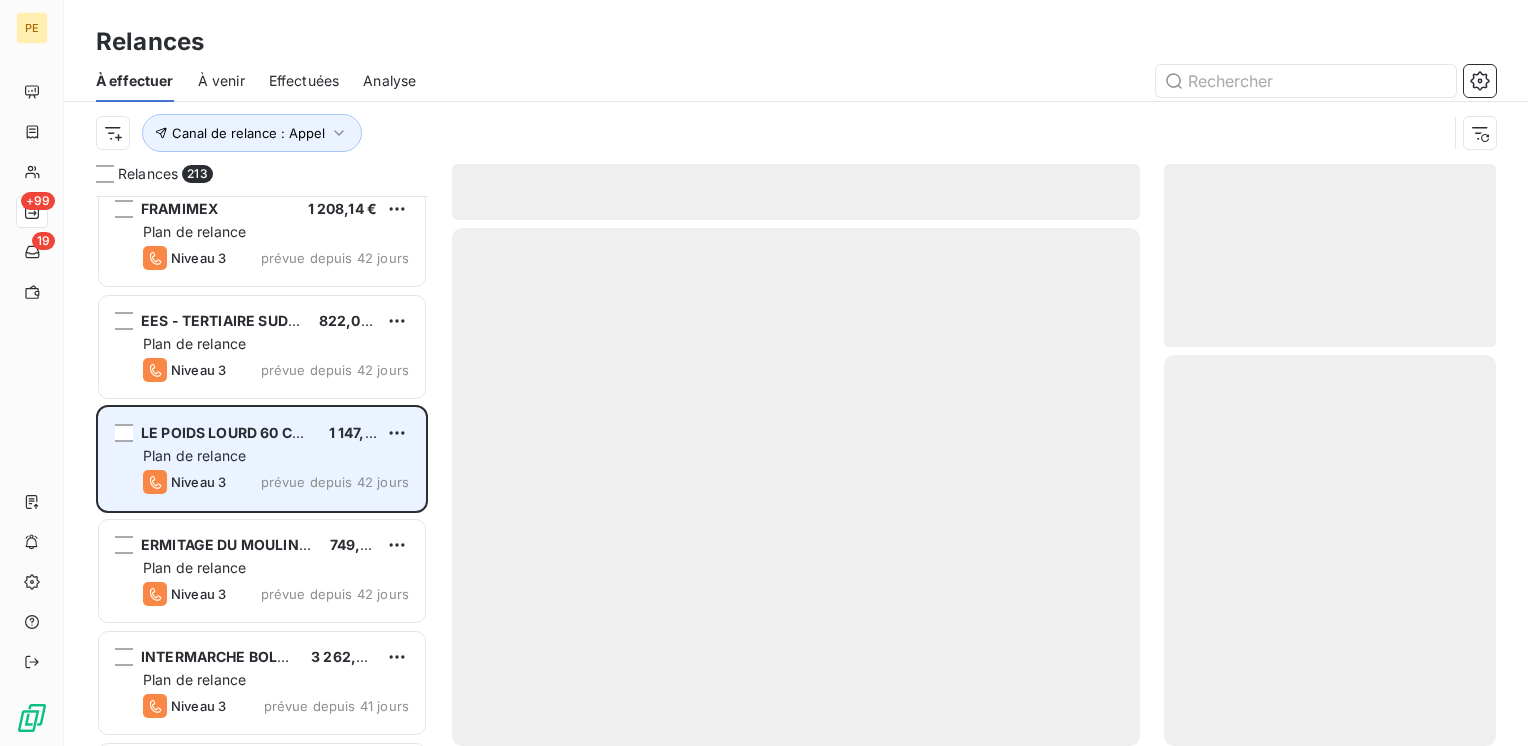 click on "Plan de relance" at bounding box center (276, 456) 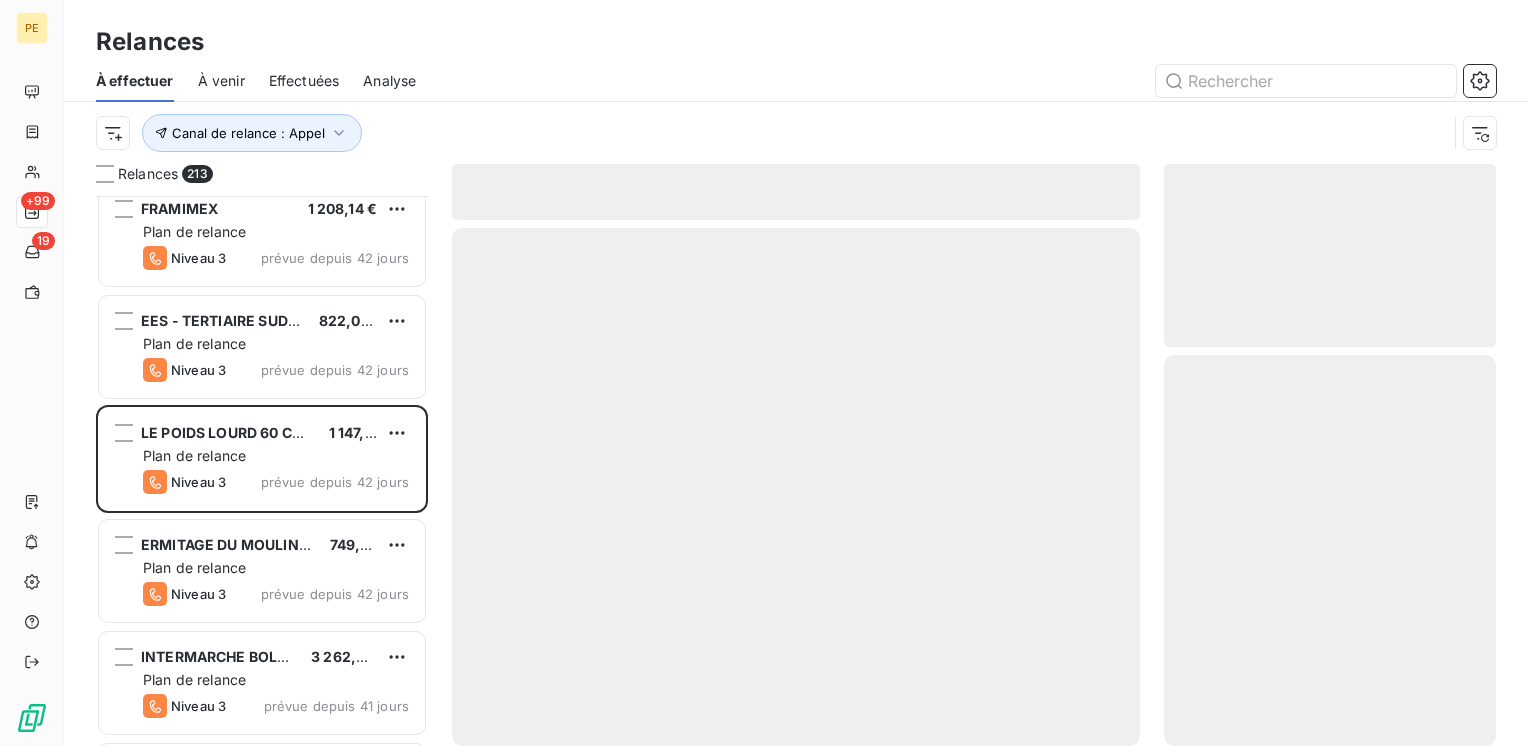 click at bounding box center (796, 487) 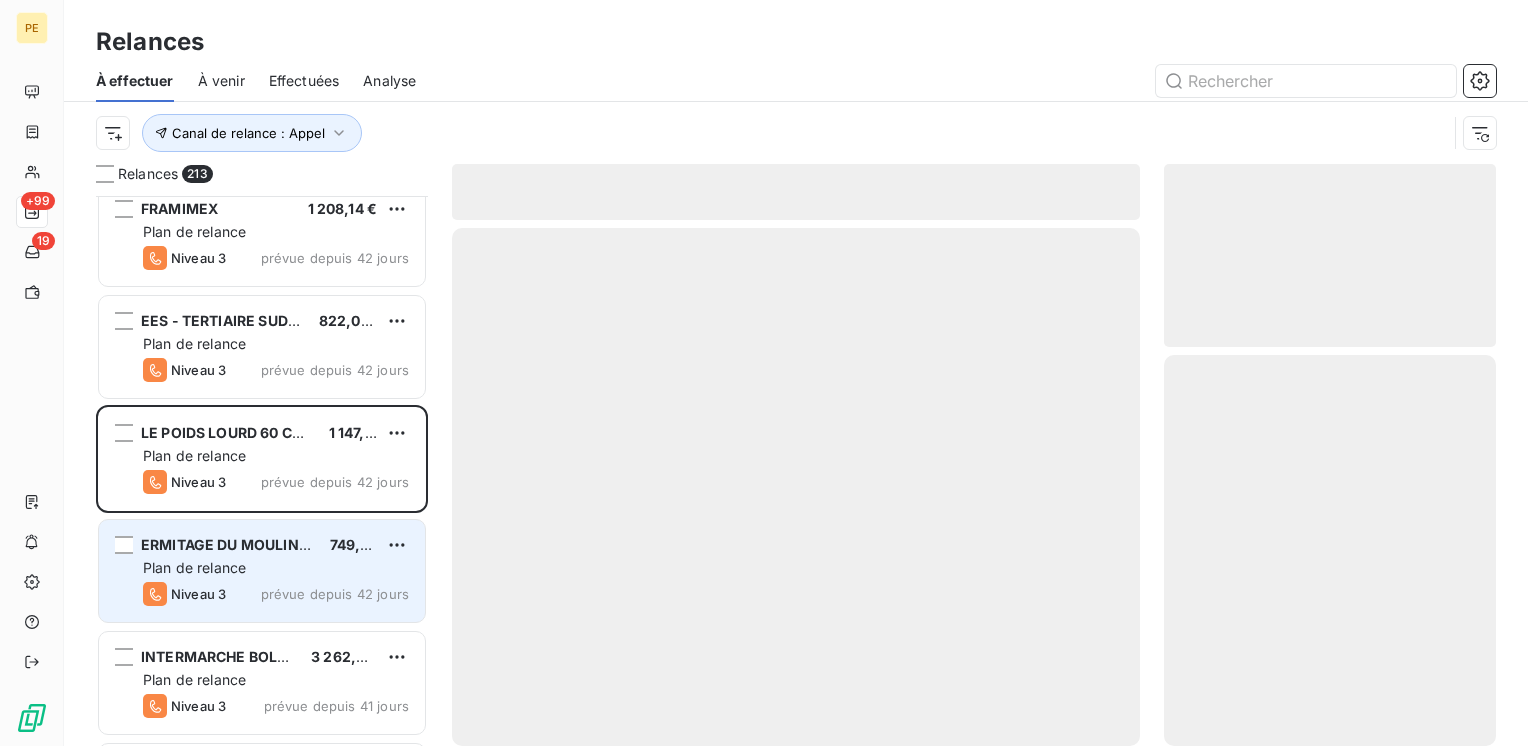 click on "Plan de relance" at bounding box center (276, 568) 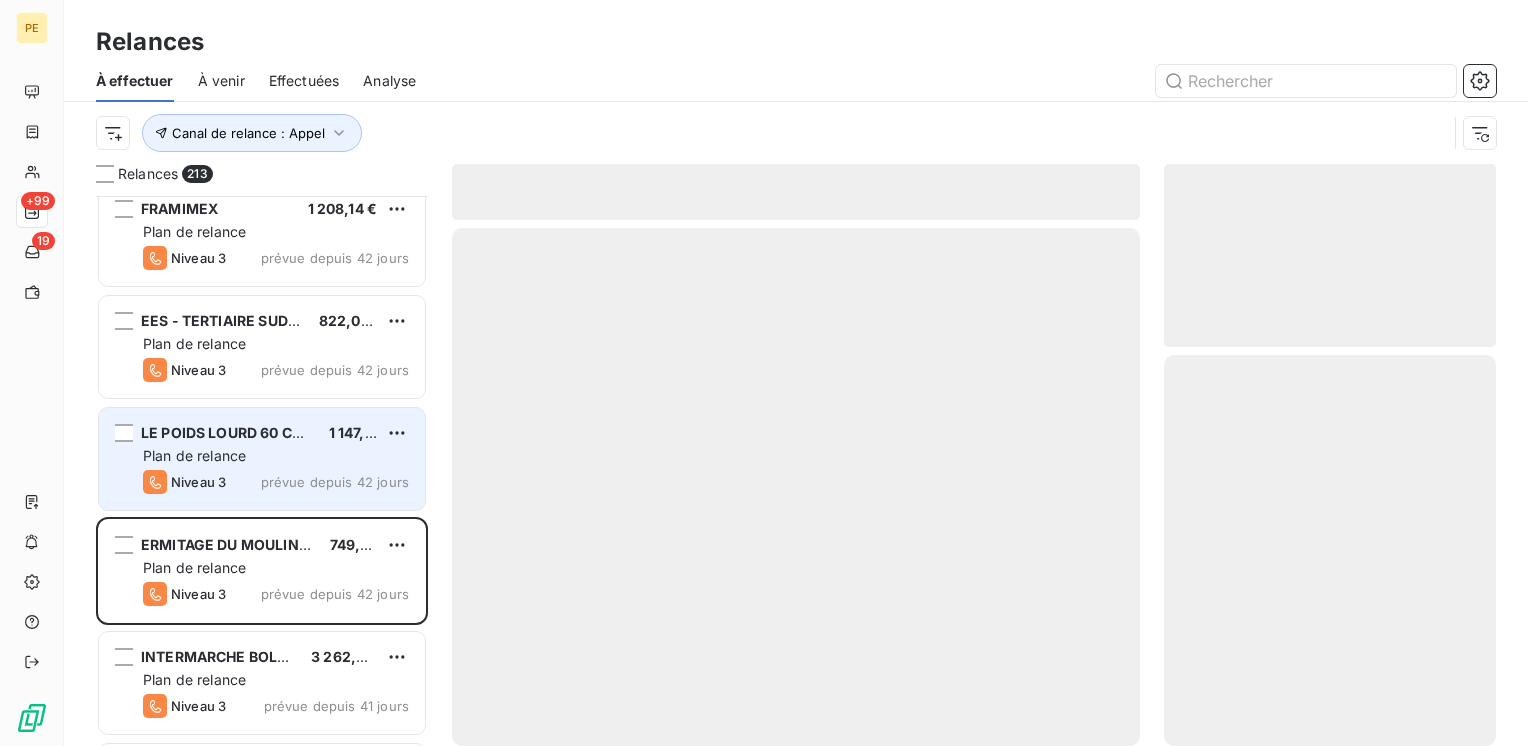 click on "Niveau 3 prévue depuis 42 jours" at bounding box center (276, 482) 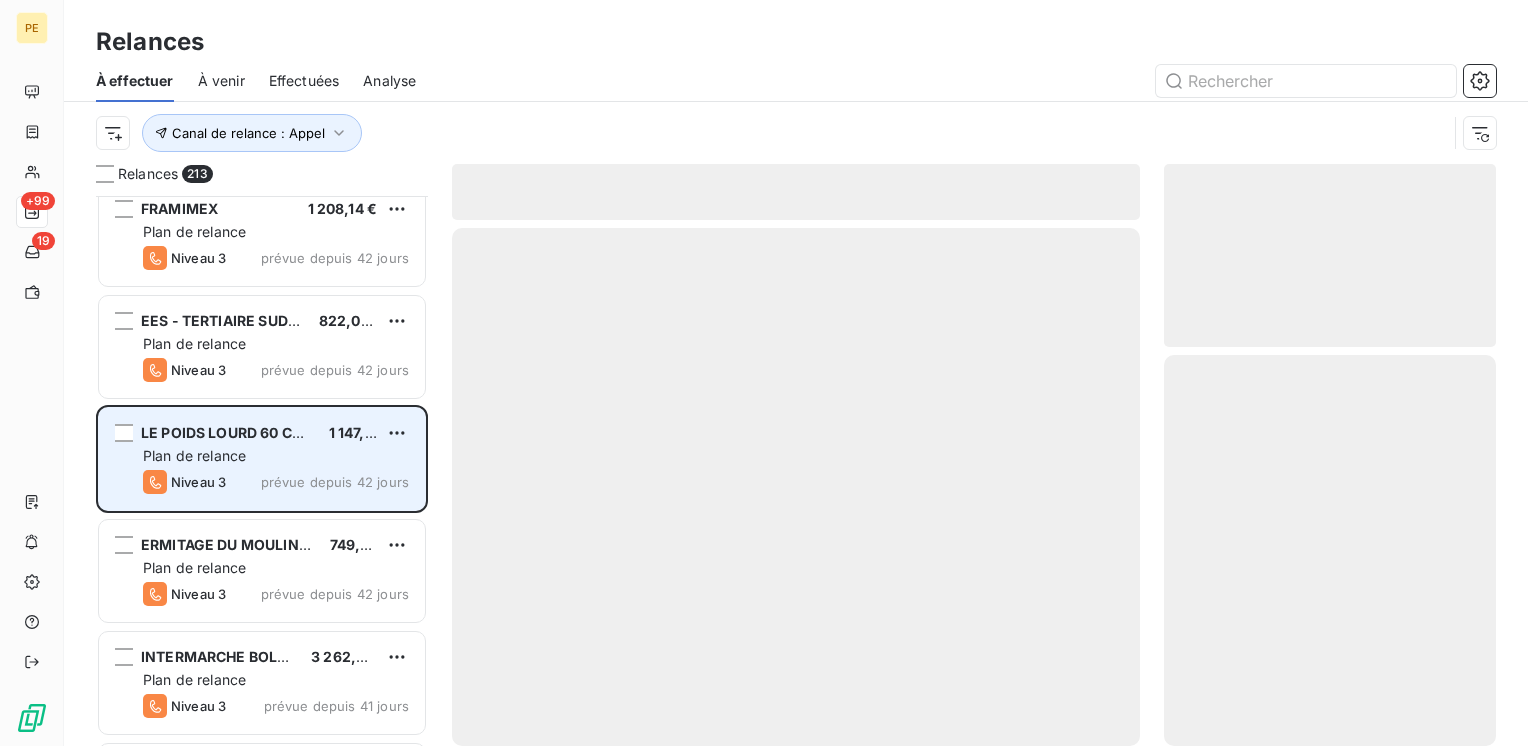 click on "Niveau 3 prévue depuis 42 jours" at bounding box center [276, 482] 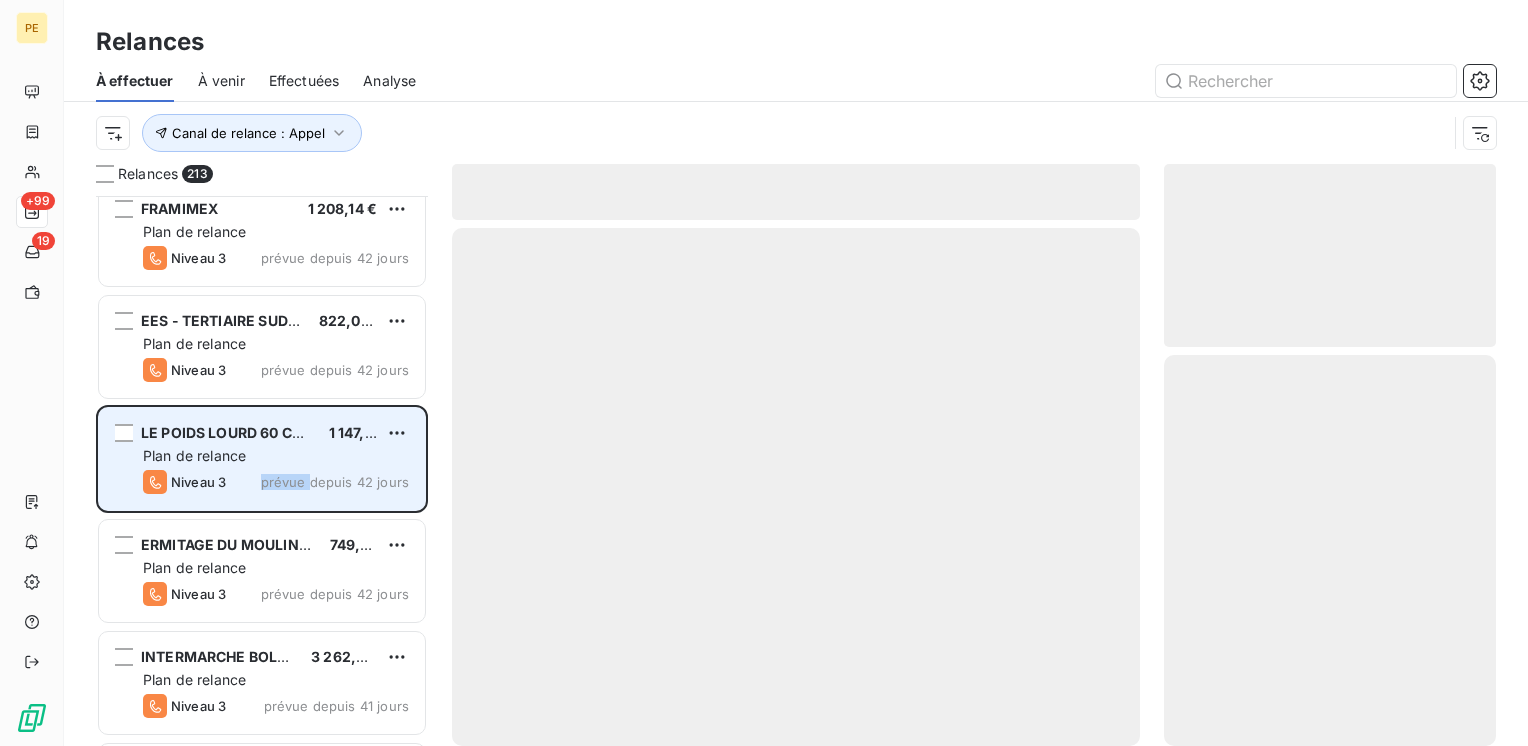 click on "Niveau 3 prévue depuis 42 jours" at bounding box center [276, 482] 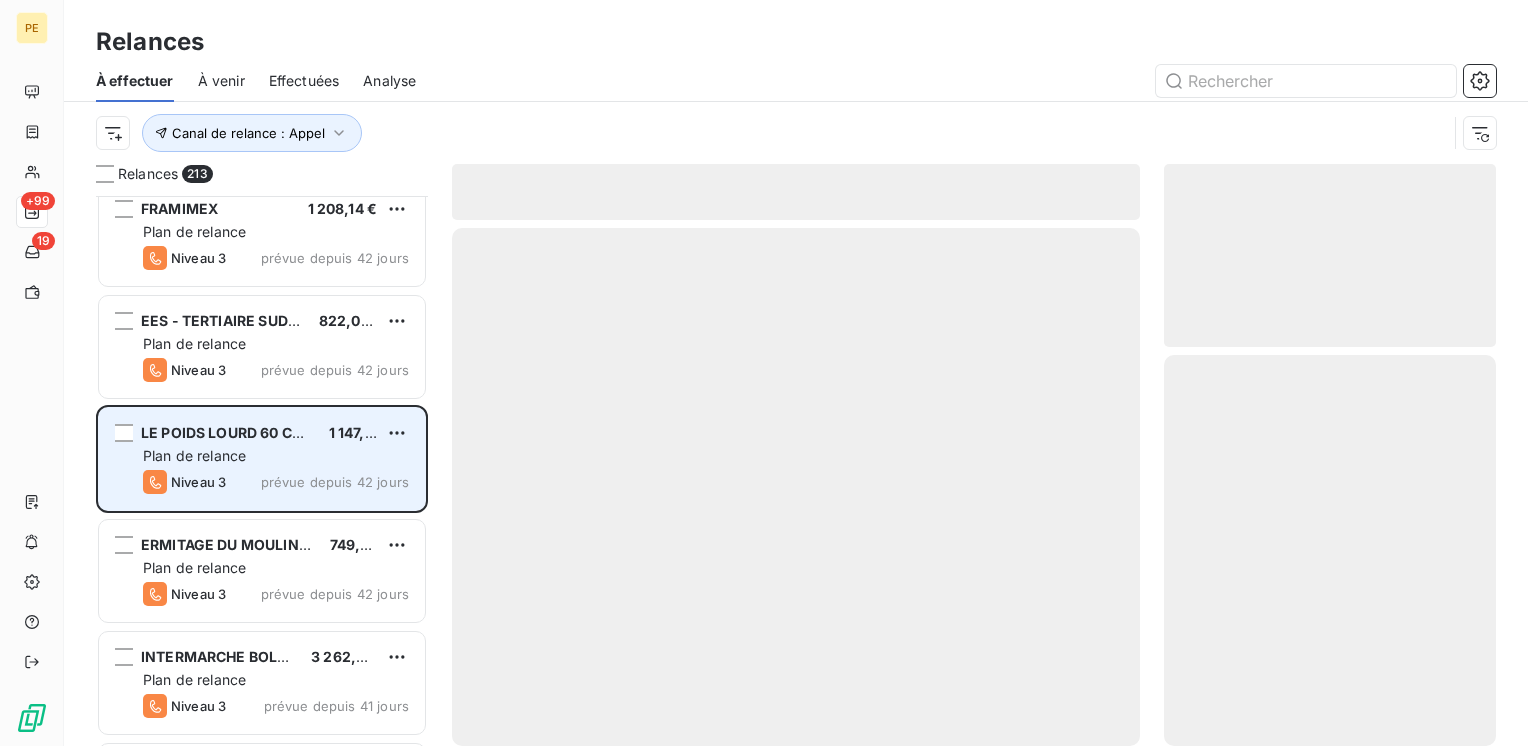 drag, startPoint x: 260, startPoint y: 473, endPoint x: 240, endPoint y: 446, distance: 33.600594 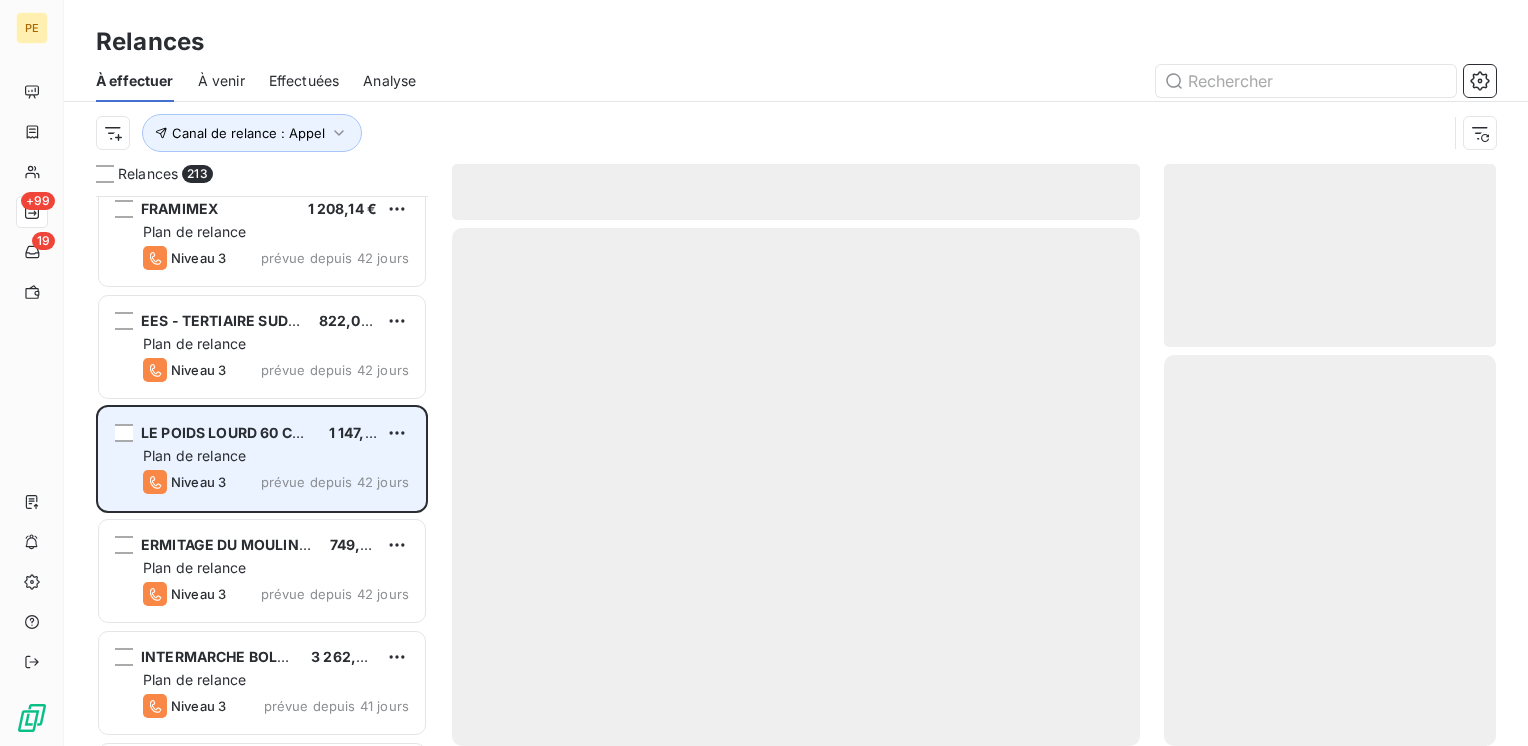 click on "Plan de relance" at bounding box center (276, 456) 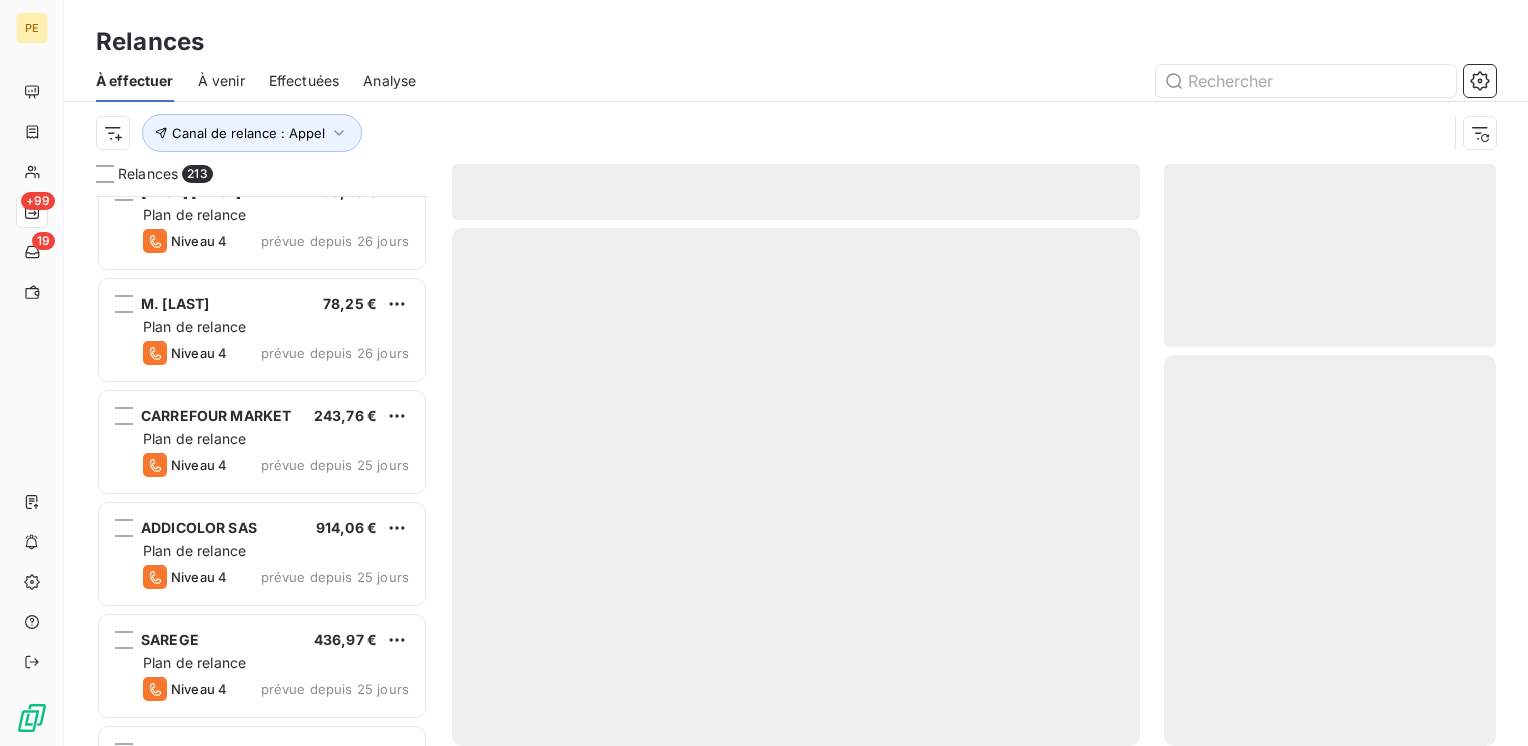 scroll, scrollTop: 14934, scrollLeft: 0, axis: vertical 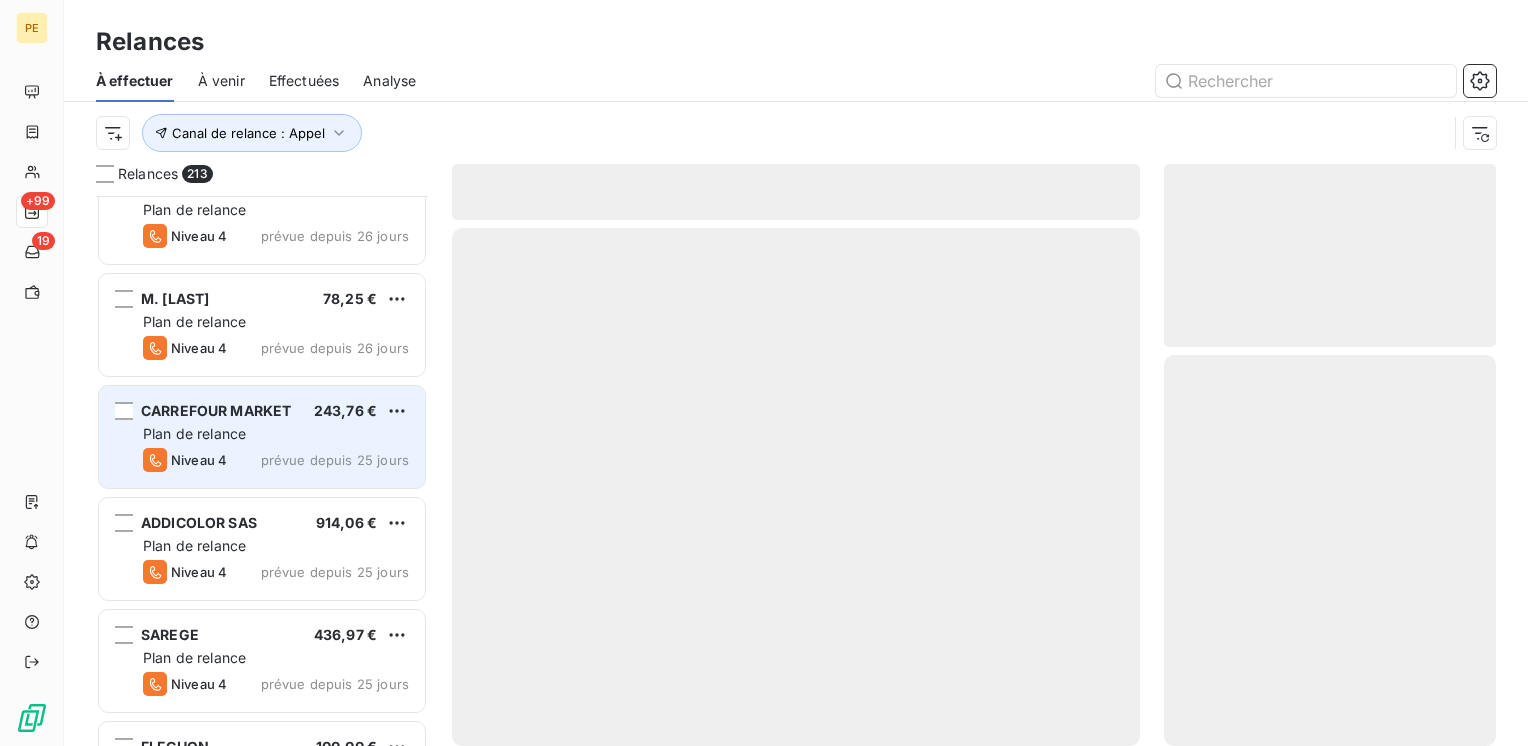 click on "Niveau 4 prévue depuis 25 jours" at bounding box center (276, 460) 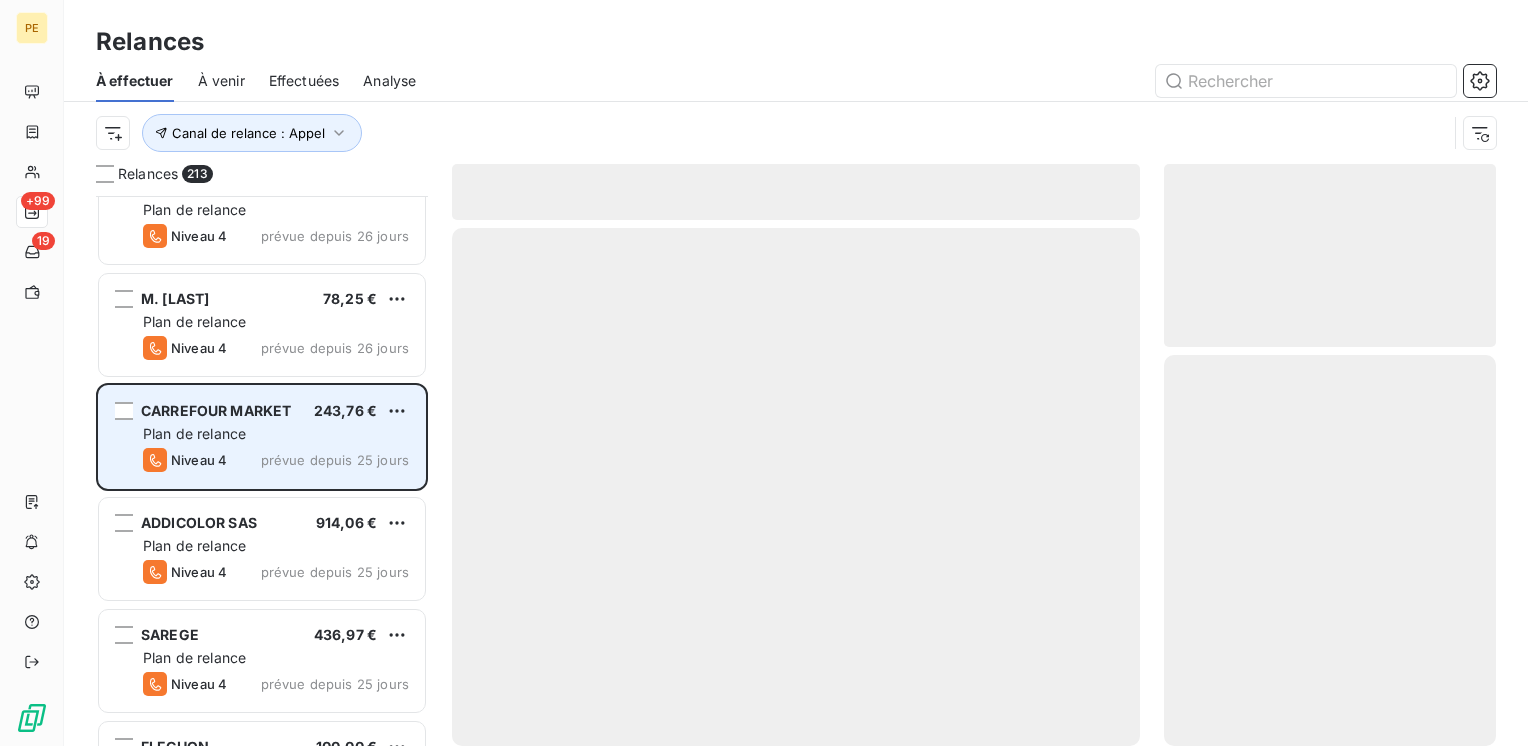 drag, startPoint x: 319, startPoint y: 380, endPoint x: 312, endPoint y: 395, distance: 16.552946 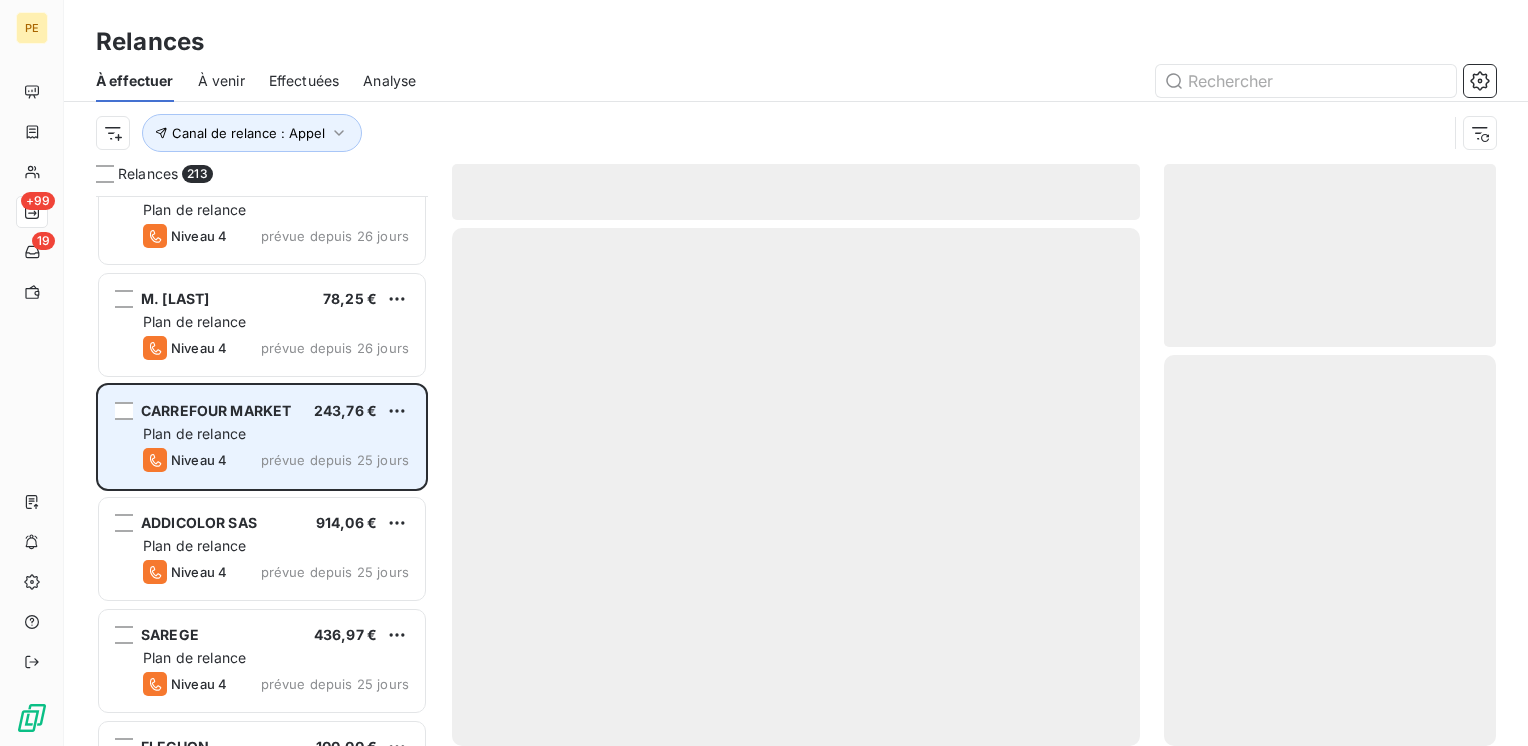 click on "[LAST] [FIRST] [PRICE] Plan de relance Niveau 4 prévue depuis 26 jours [LAST] [FIRST] [PRICE] Plan de relance Niveau 4 prévue depuis 26 jours M. [LAST] [PRICE] Plan de relance Niveau 4 prévue depuis 26 jours [BRAND] [PRICE] Plan de relance Niveau 4 prévue depuis 25 jours [BRAND] [PRICE] Plan de relance Niveau 4 prévue depuis 25 jours [BRAND] [PRICE] Plan de relance Niveau 4 prévue depuis 25 jours [BRAND] [PRICE] Plan de relance Niveau 4 prévue depuis 25 jours [BRAND] [PRICE] Plan de relance Niveau 4 prévue depuis 25 jours [BRAND] [PRICE] Plan de relance Niveau 4 prévue depuis 25 jours MME [LAST] [FIRST] [PRICE] Plan de relance Niveau 4 prévue depuis 25 jours [BRAND] [PRICE] Plan de relance Niveau 4 prévue depuis 25 jours [BRAND] [PRICE] Plan de relance Niveau 4 prévue depuis 25 jours MME [LAST] [PRICE] Plan de relance Niveau 4 prévue depuis 25 jours [BRAND] [PRICE] Plan de relance" at bounding box center [262, -2809] 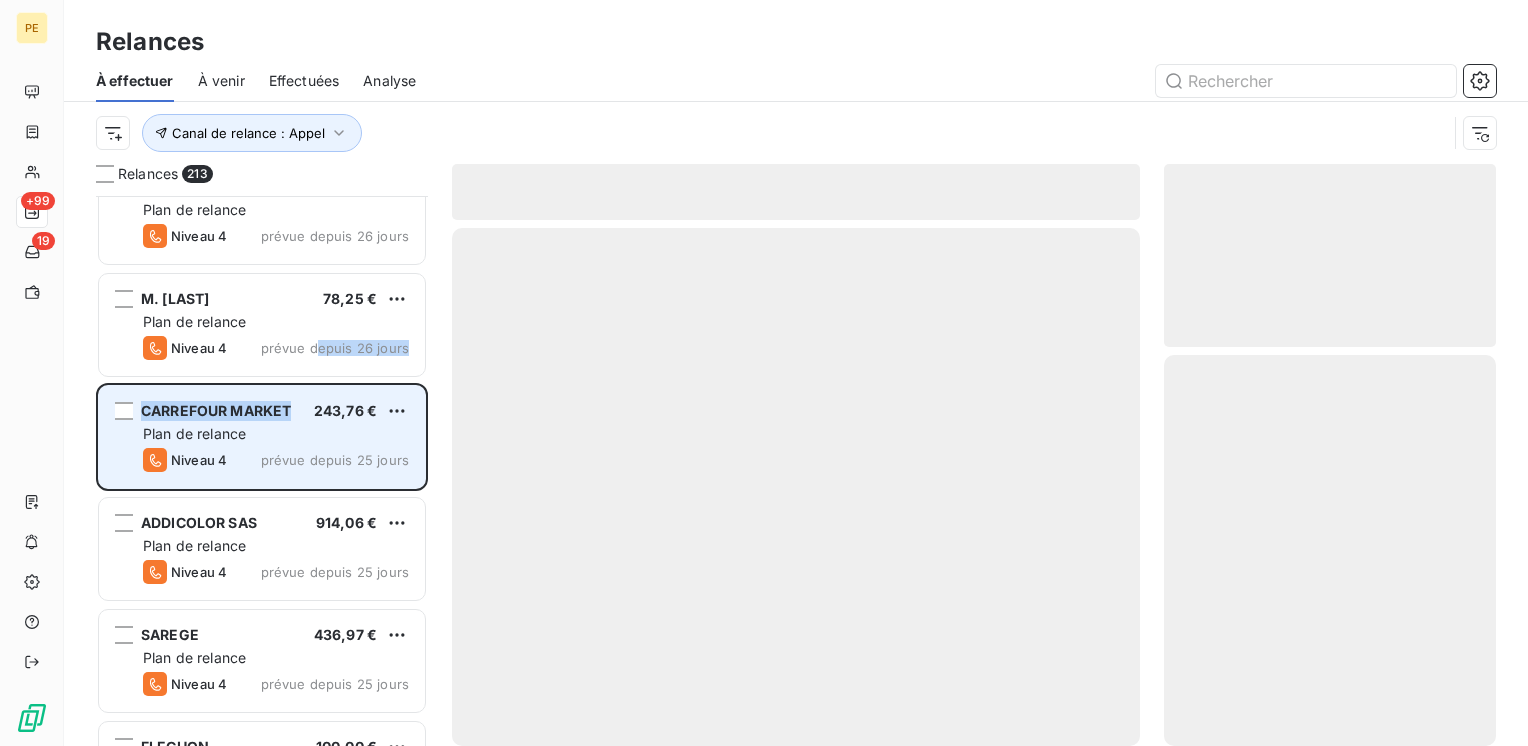 drag, startPoint x: 312, startPoint y: 395, endPoint x: 314, endPoint y: 450, distance: 55.03635 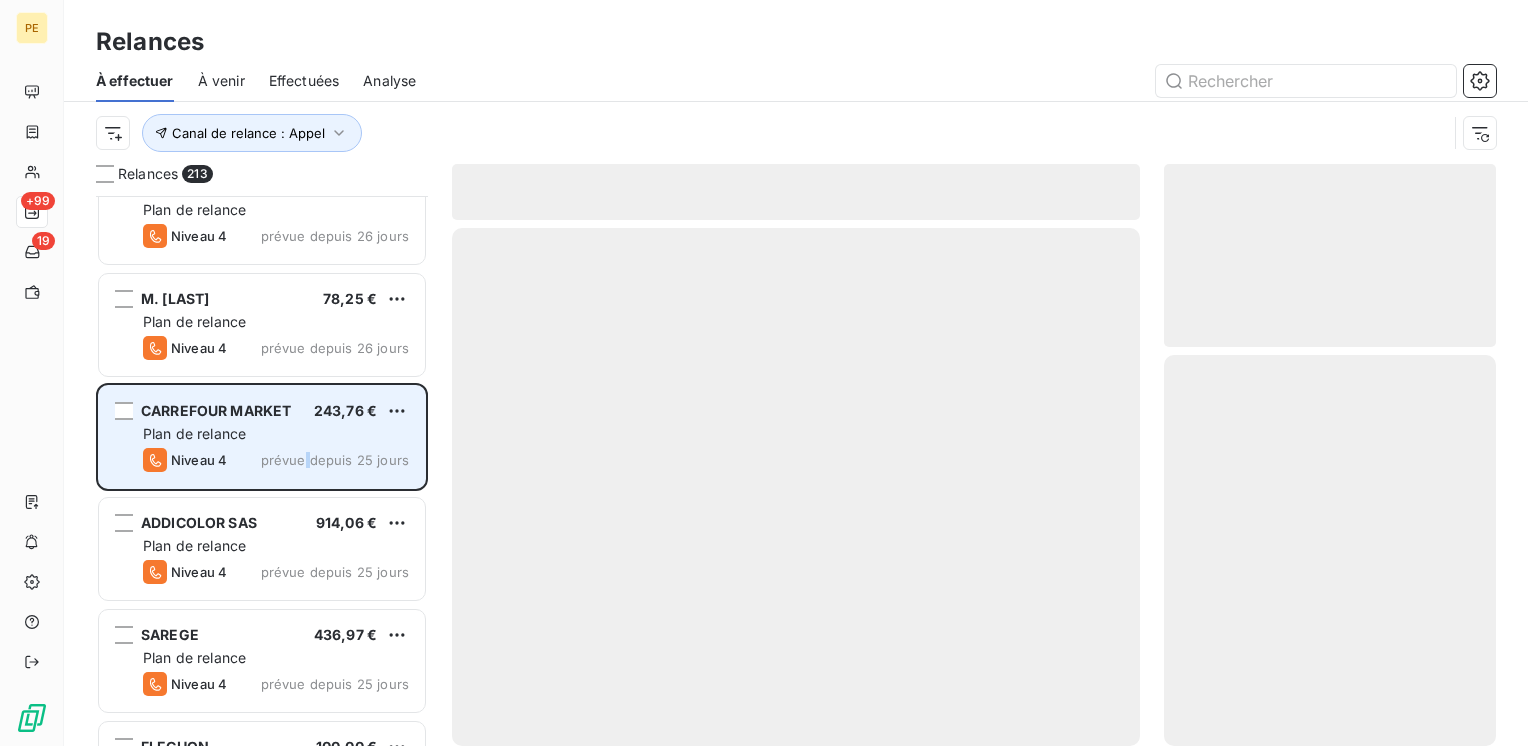 click on "Niveau 4 prévue depuis 25 jours" at bounding box center [276, 460] 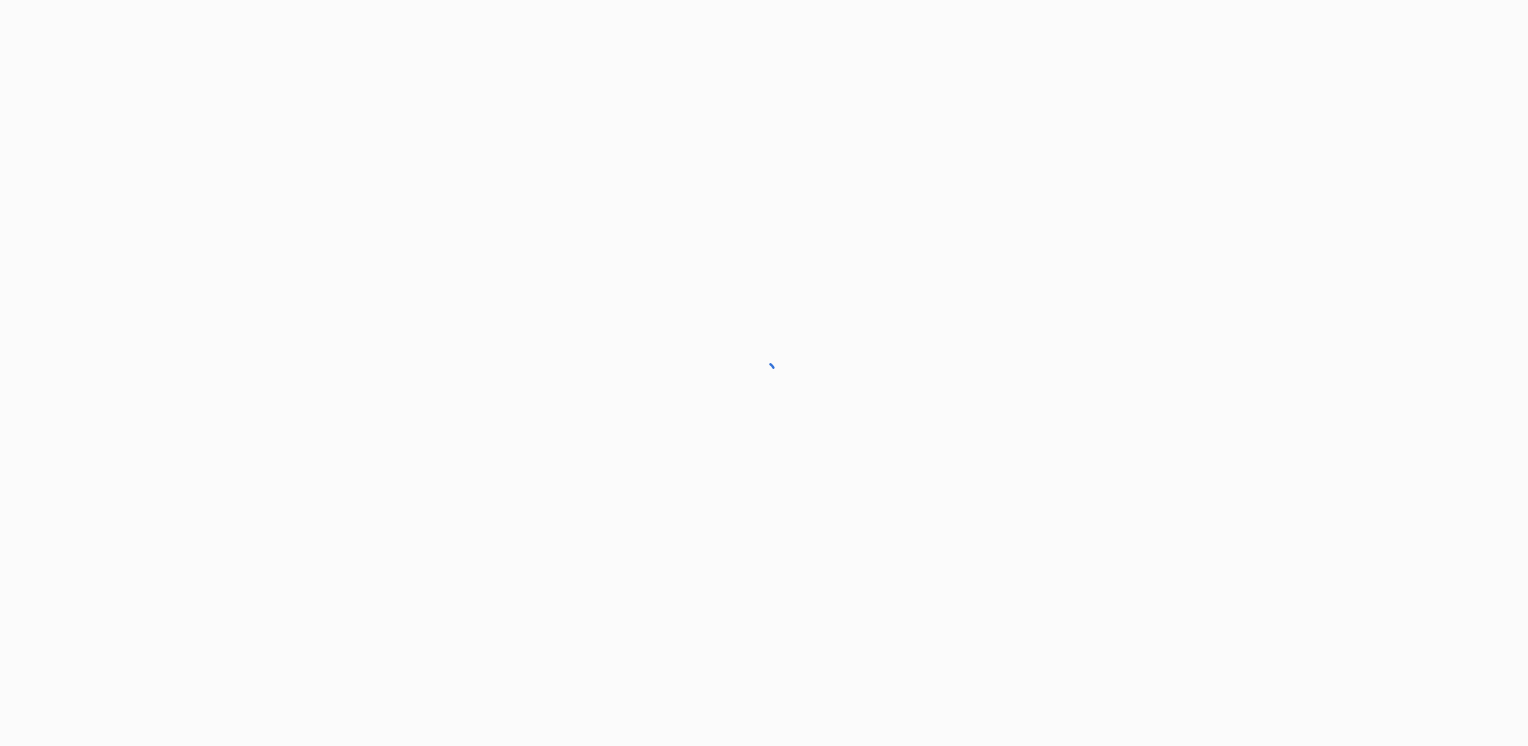 scroll, scrollTop: 0, scrollLeft: 0, axis: both 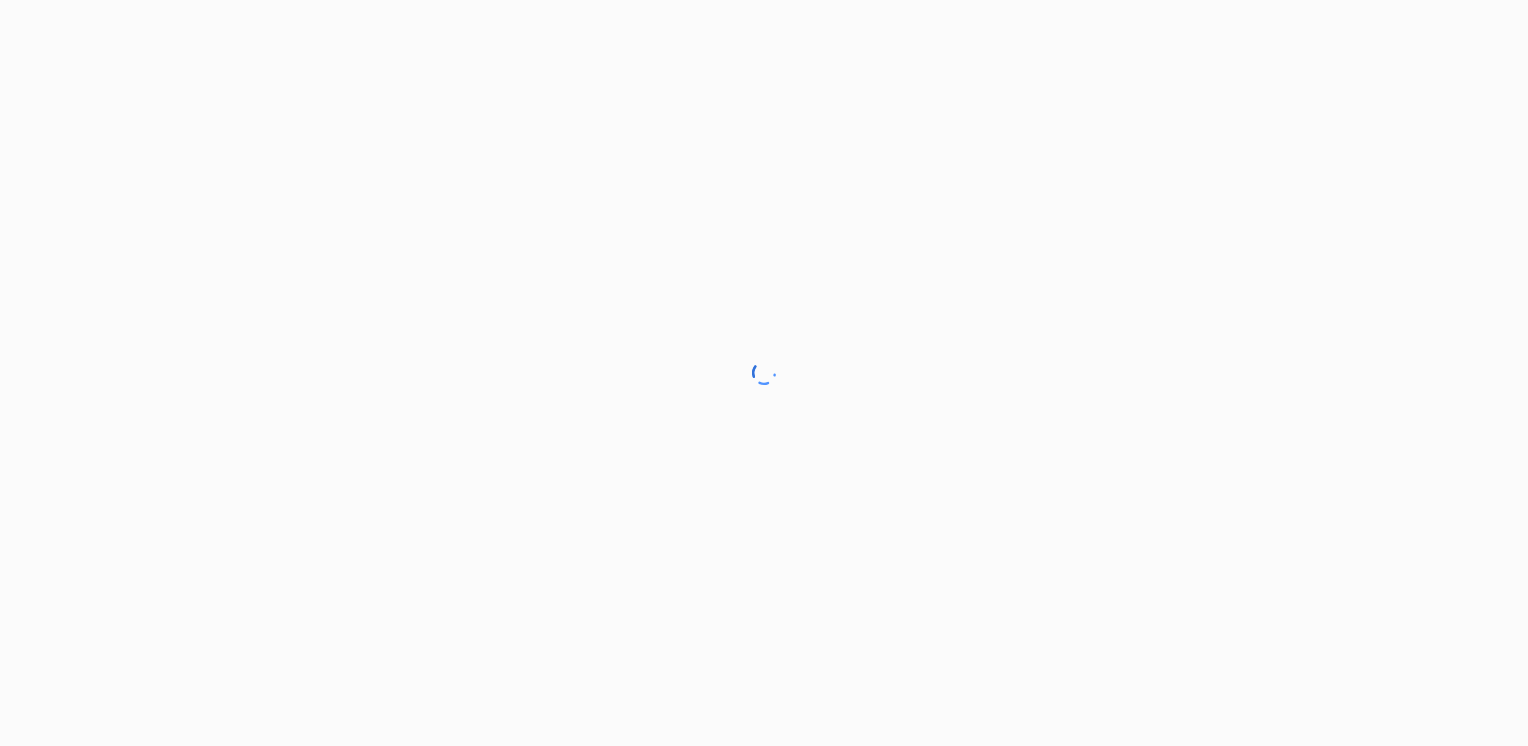 click at bounding box center [764, 373] 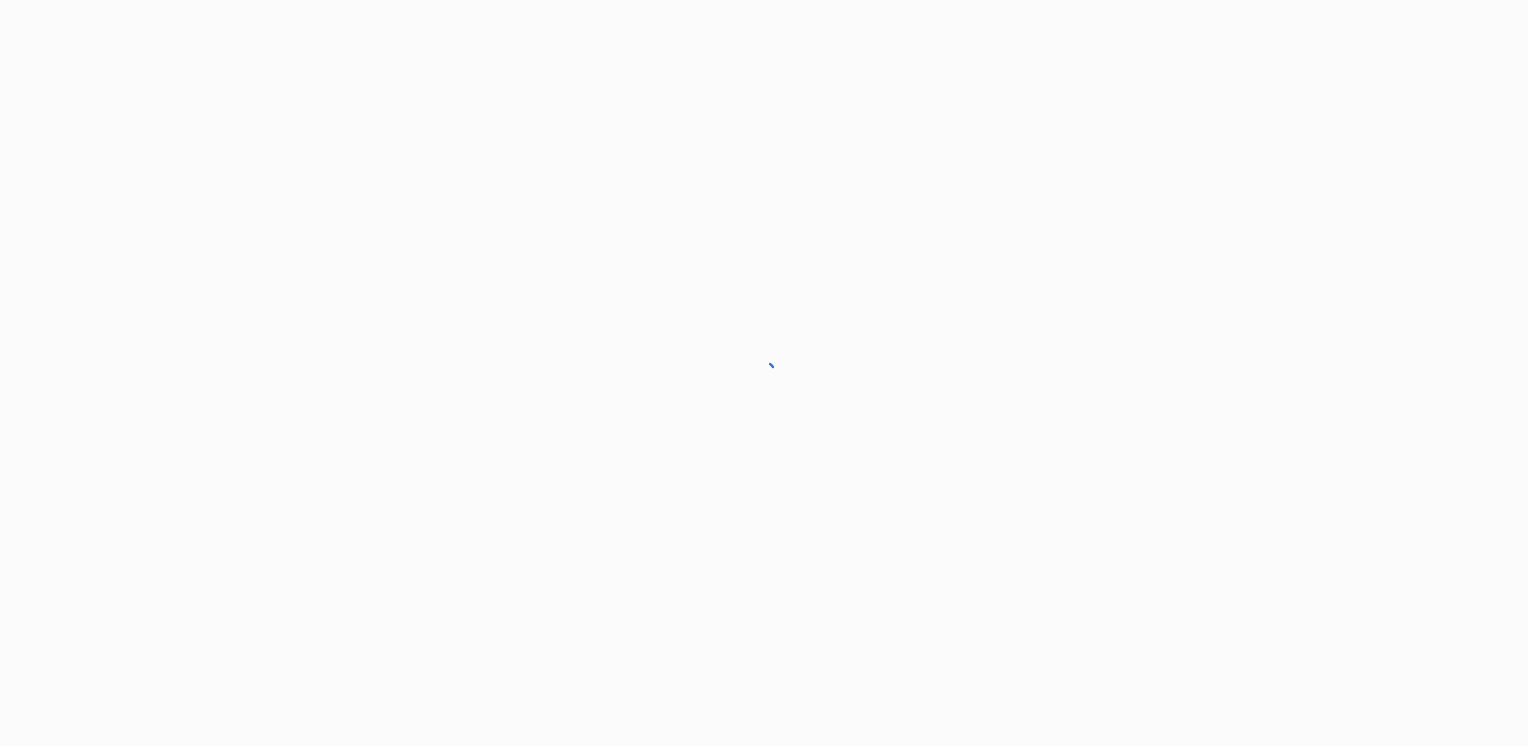 click at bounding box center (764, 373) 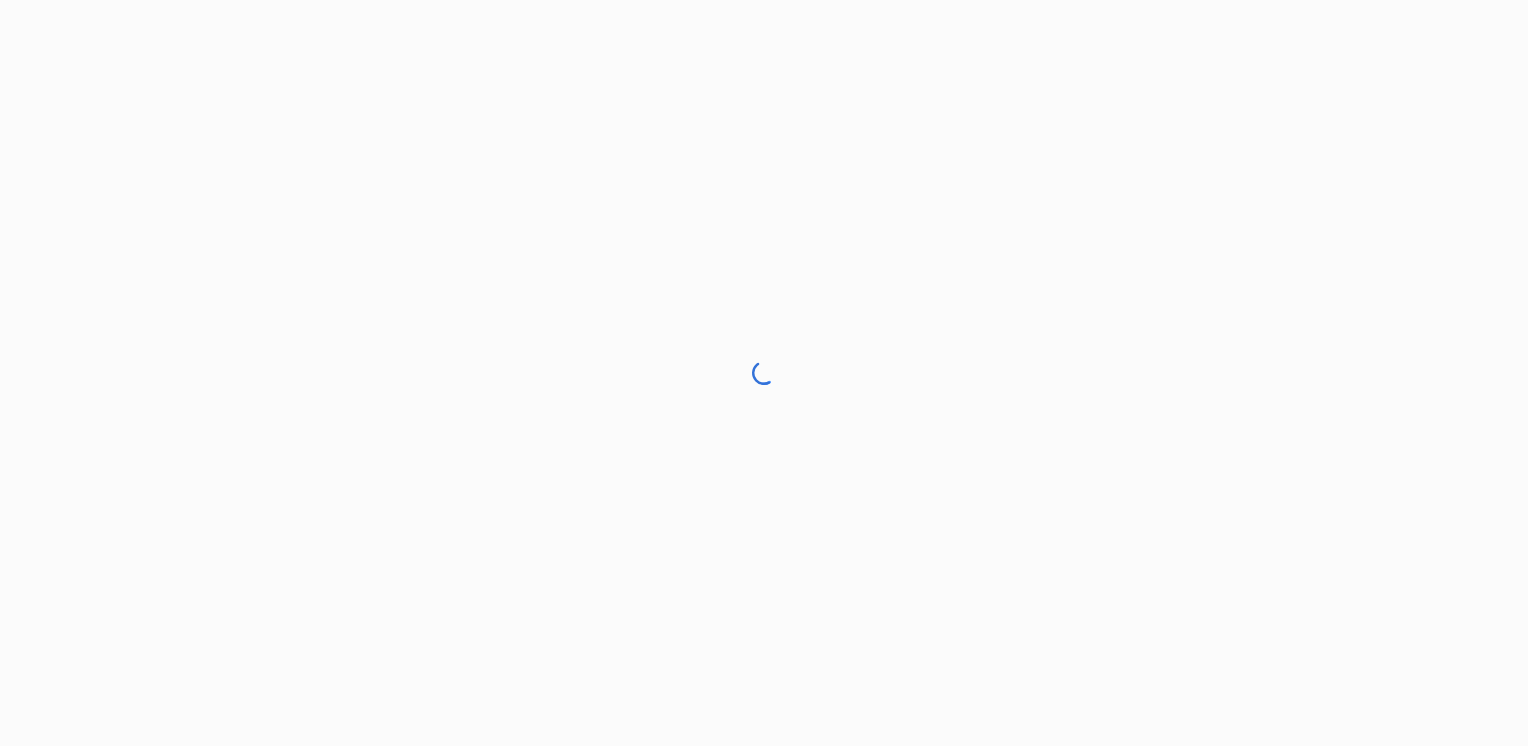 drag, startPoint x: 857, startPoint y: 446, endPoint x: 933, endPoint y: 357, distance: 117.03418 